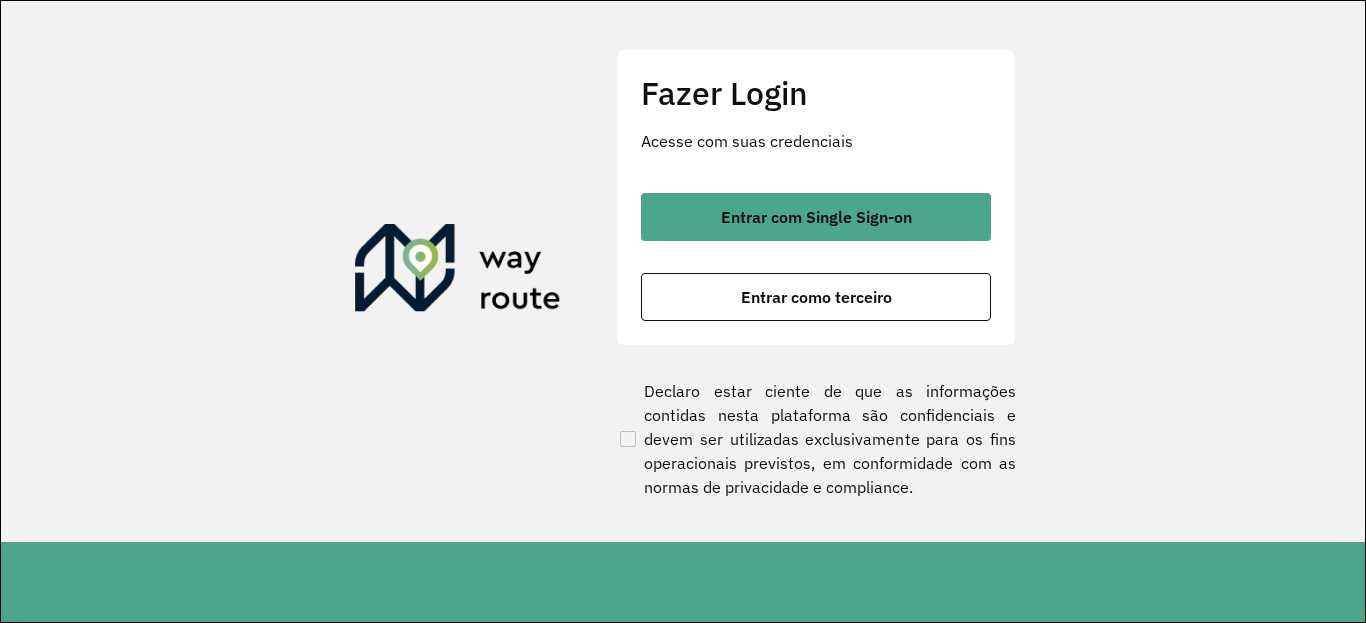 scroll, scrollTop: 0, scrollLeft: 0, axis: both 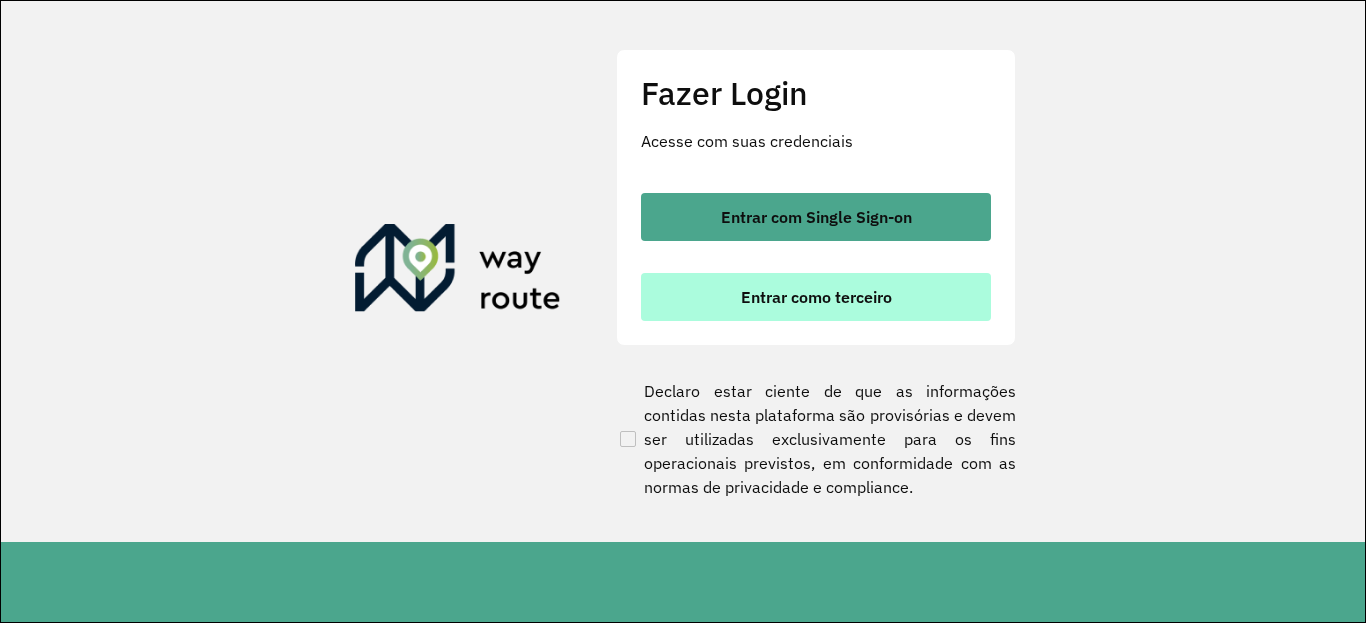 click on "Entrar como terceiro" at bounding box center [816, 297] 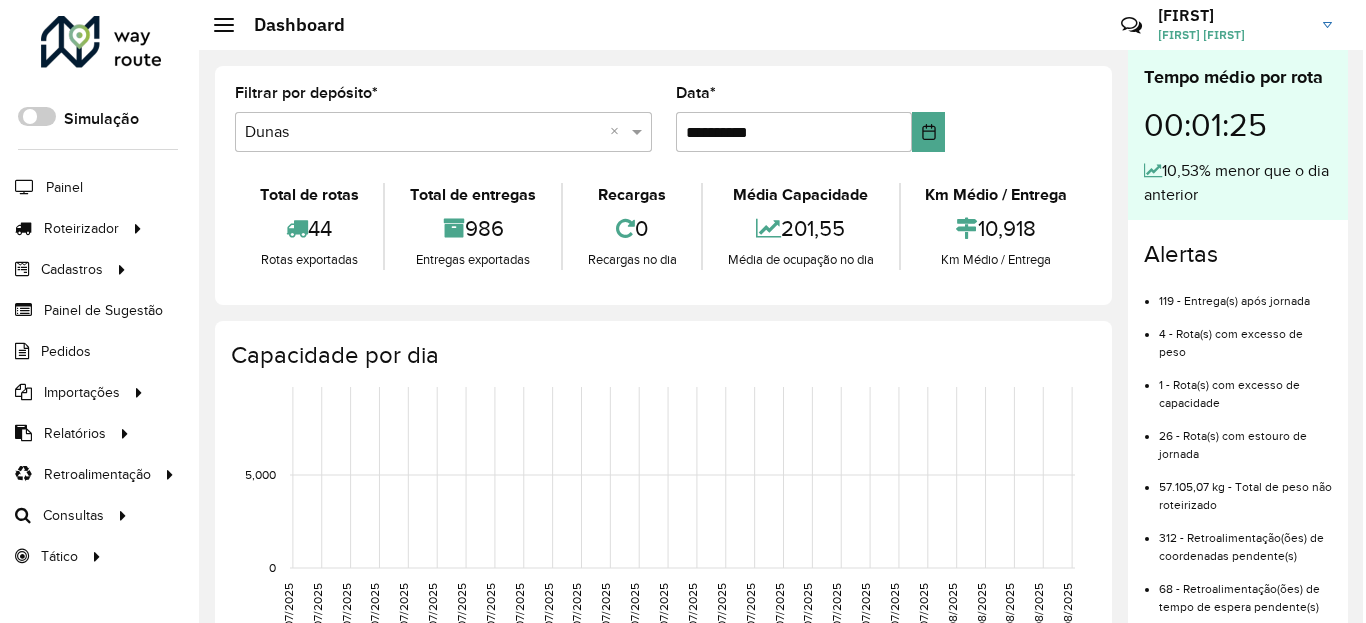 scroll, scrollTop: 0, scrollLeft: 0, axis: both 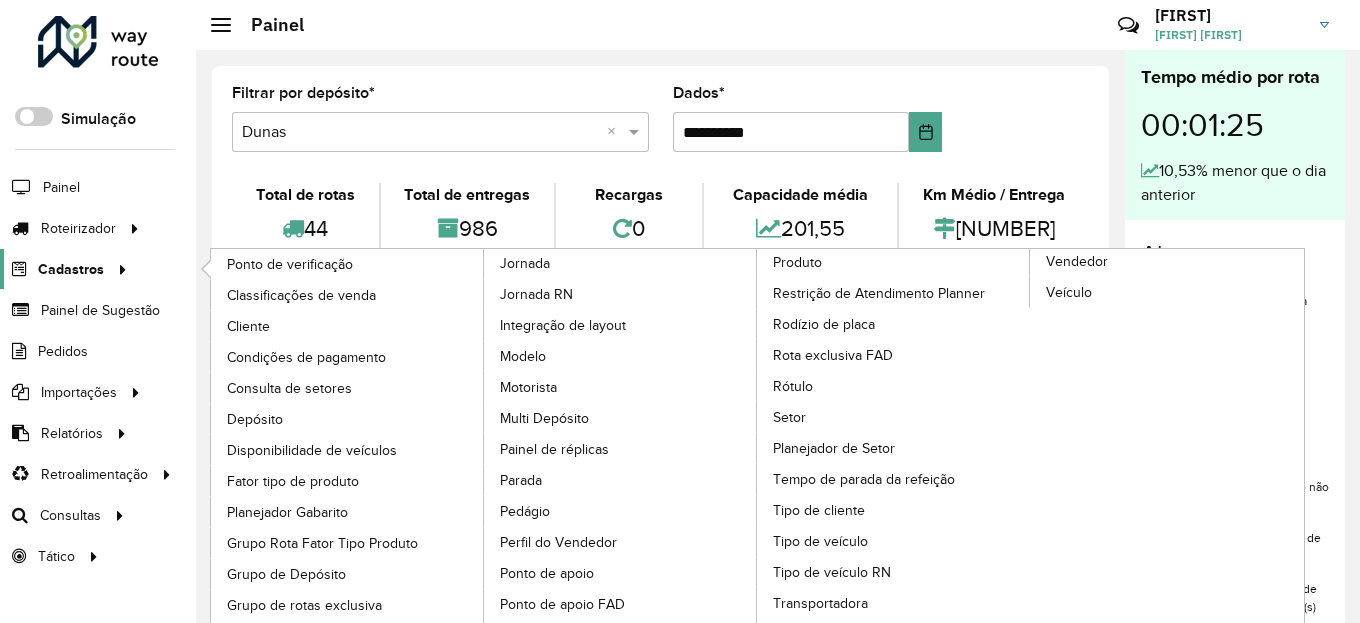 click on "Cadastros" 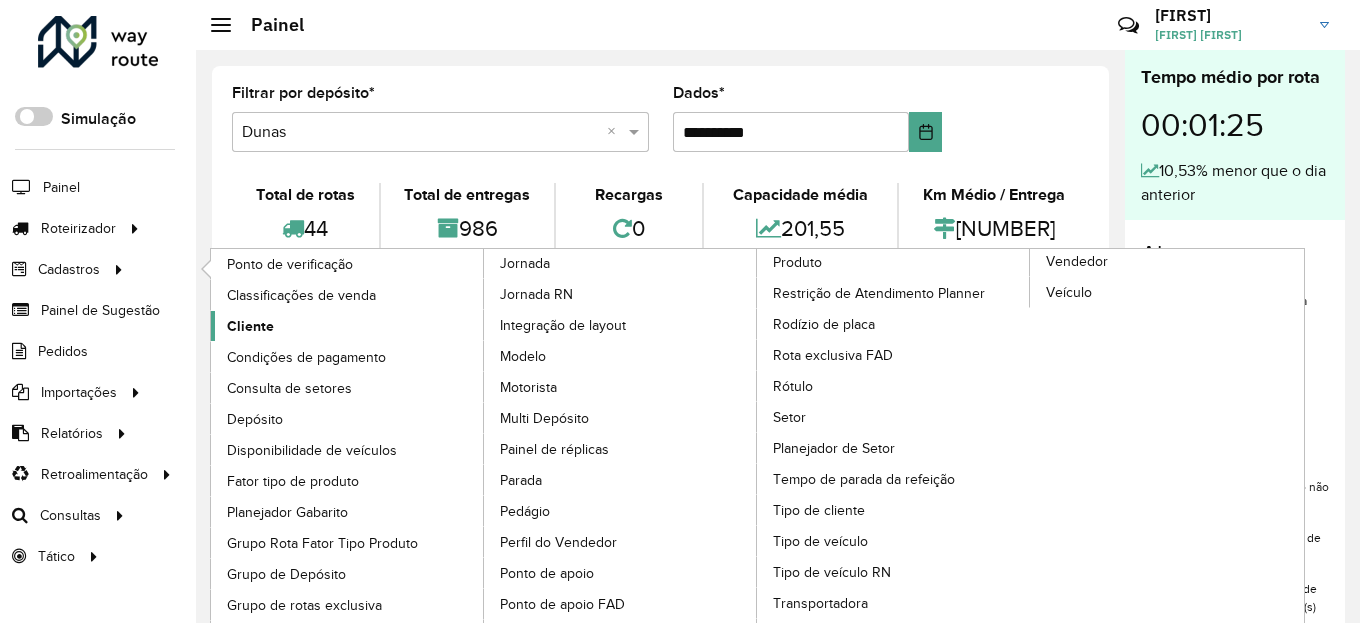 click on "Cliente" 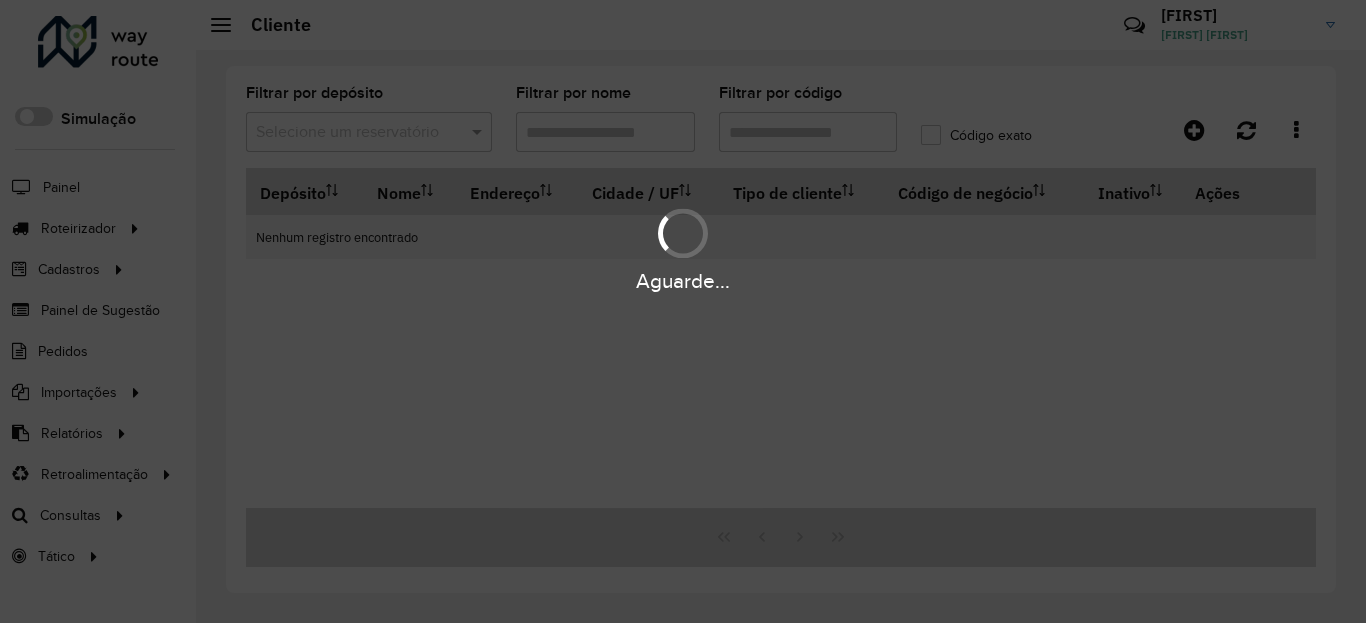 click on "Aguarde..." at bounding box center [683, 311] 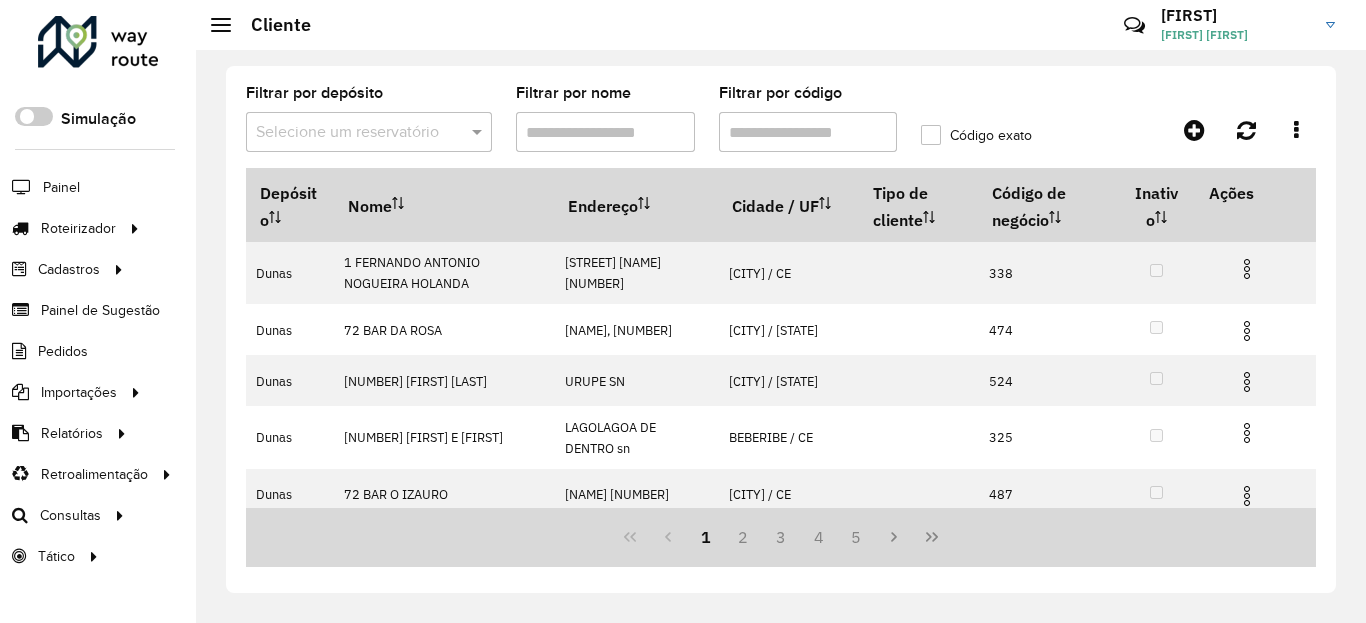 click on "Filtrar por código" at bounding box center [808, 132] 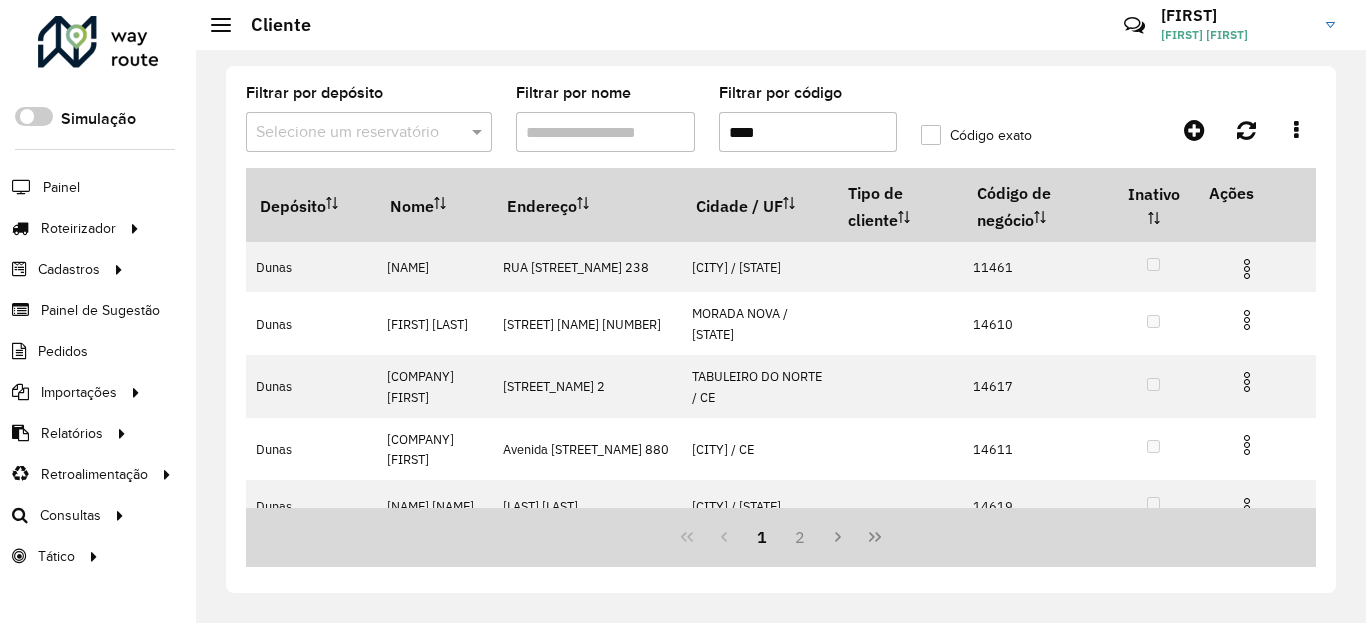 click on "Código exato" 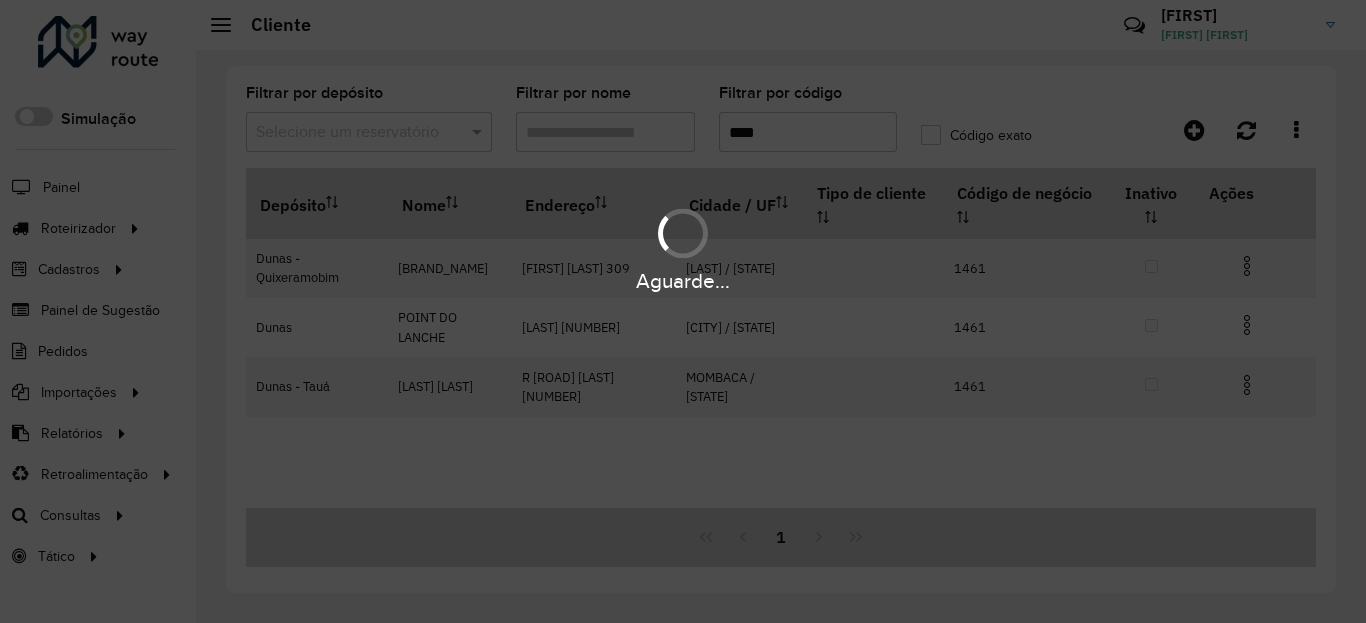 click on "Aguarde..." at bounding box center [683, 311] 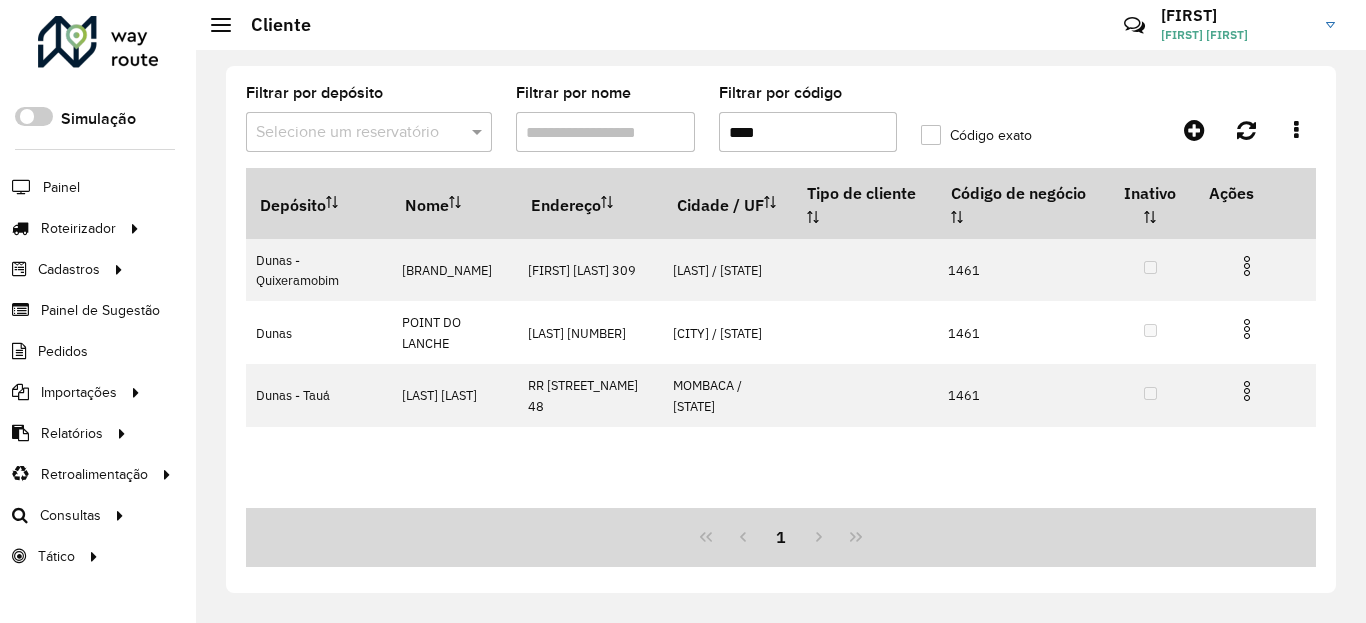 click at bounding box center [349, 133] 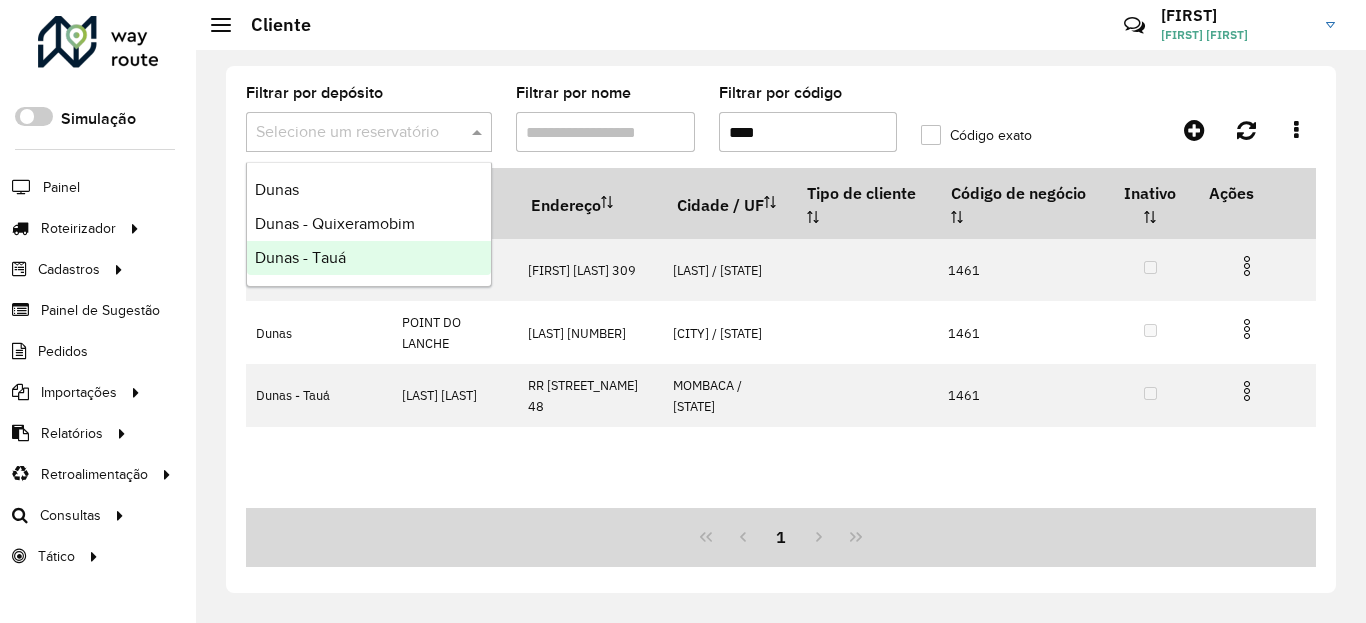 click on "Dunas - Tauá" at bounding box center (369, 258) 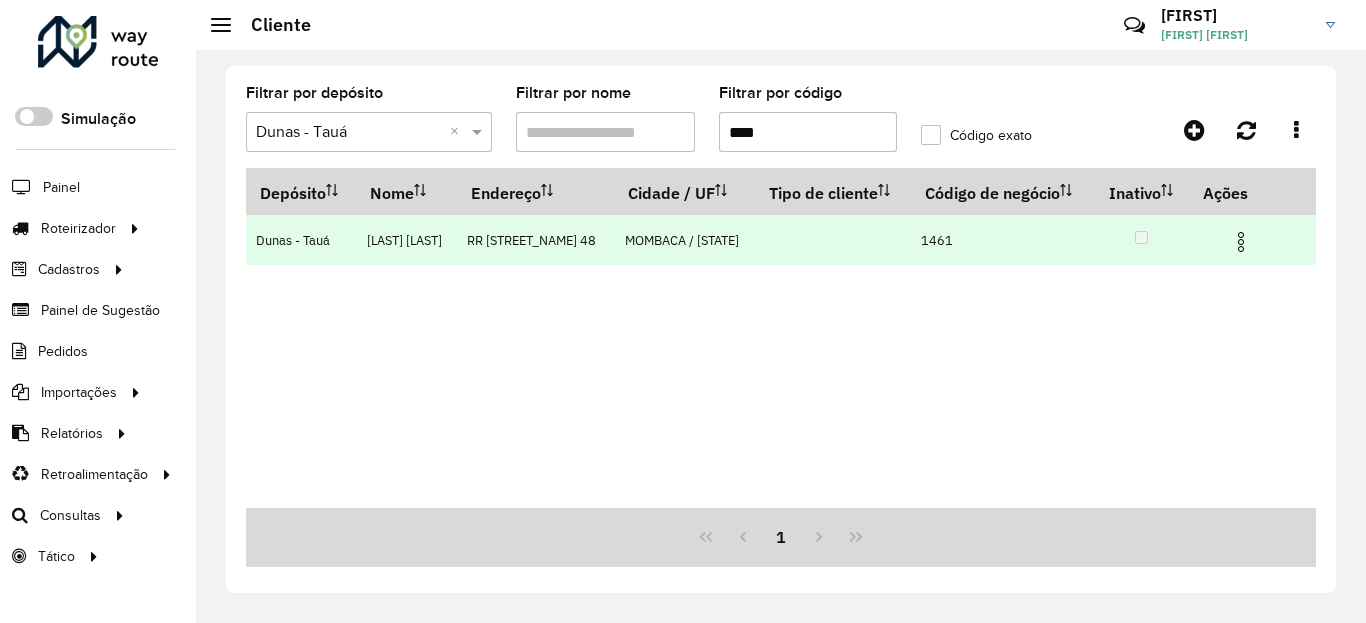 click at bounding box center [1241, 242] 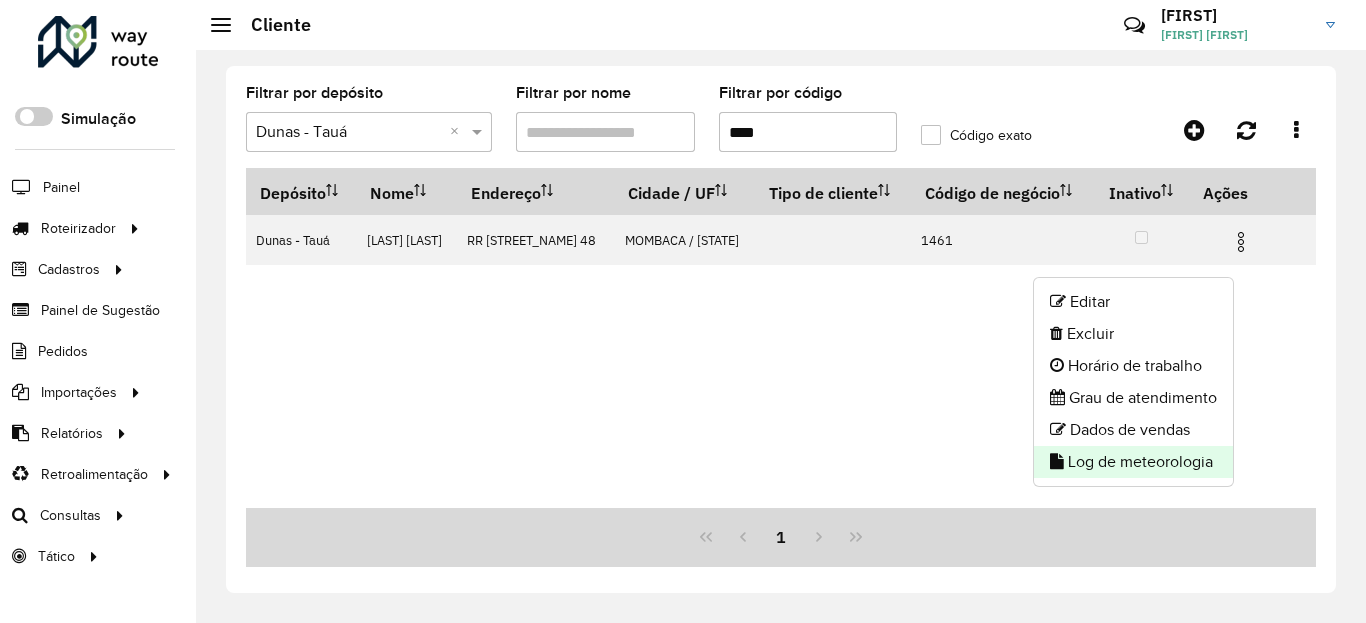 click on "Log de meteorologia" 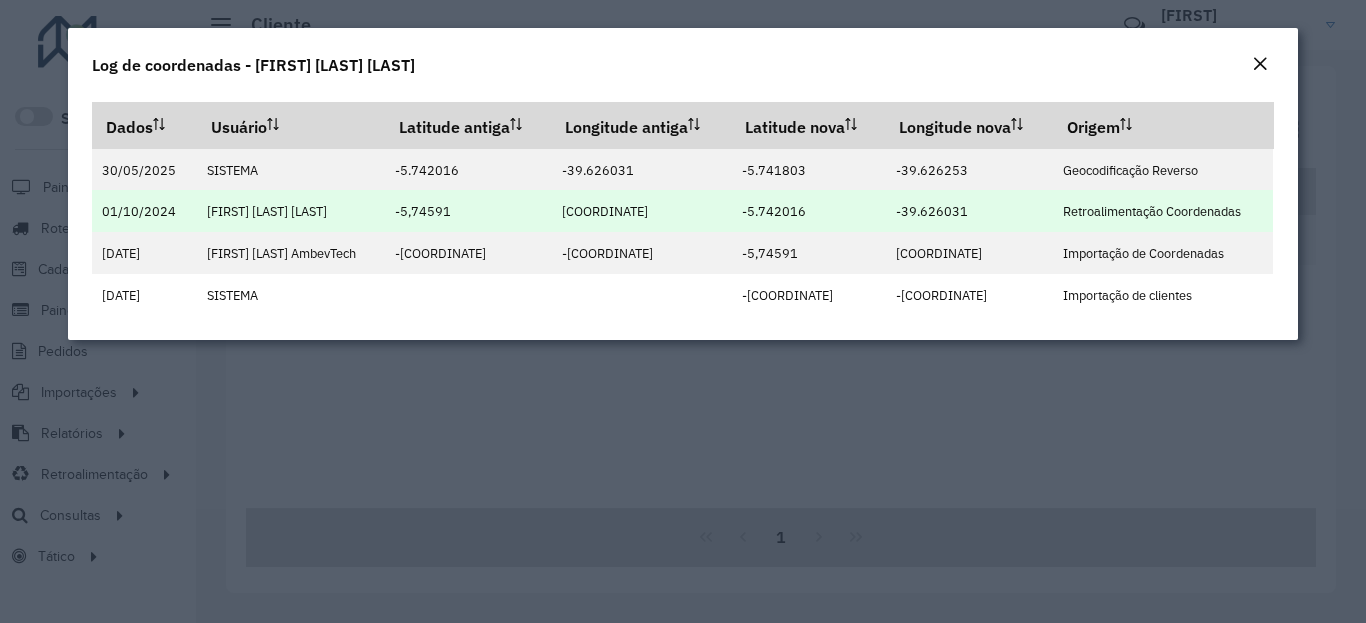 click on "-5.742016" at bounding box center [774, 211] 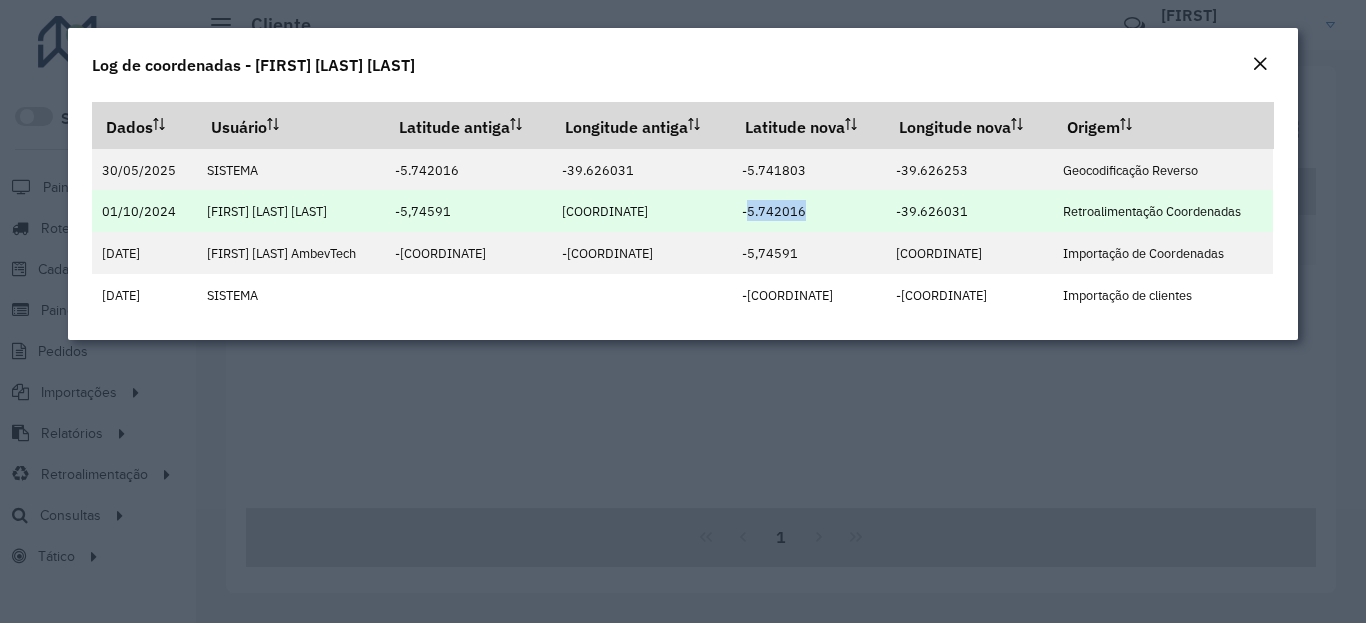 click on "-5.742016" at bounding box center (774, 211) 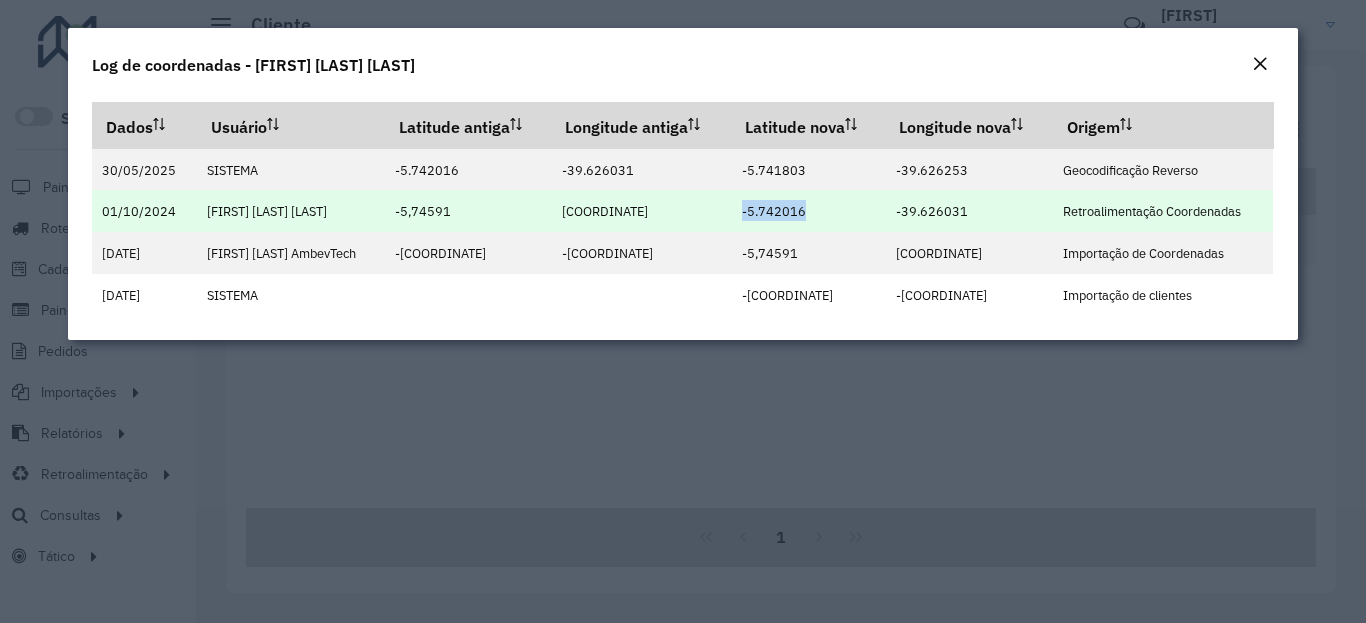 click on "-5.742016" at bounding box center (774, 211) 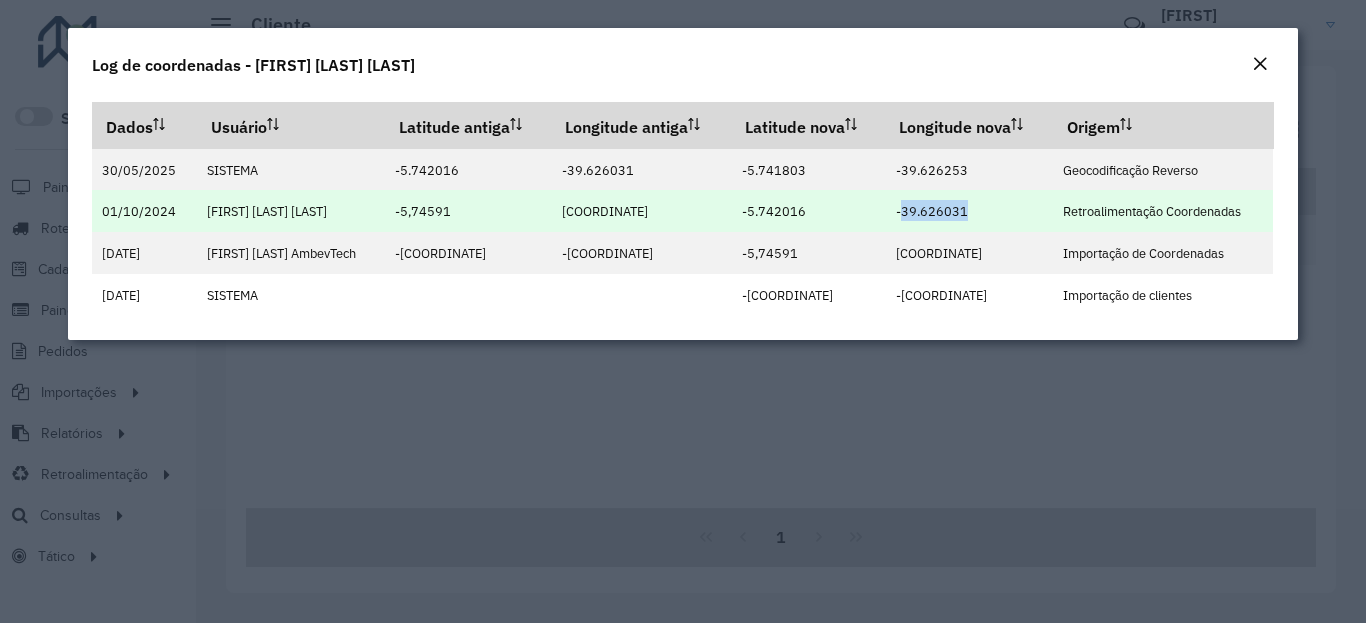 click on "-39.626031" at bounding box center [932, 211] 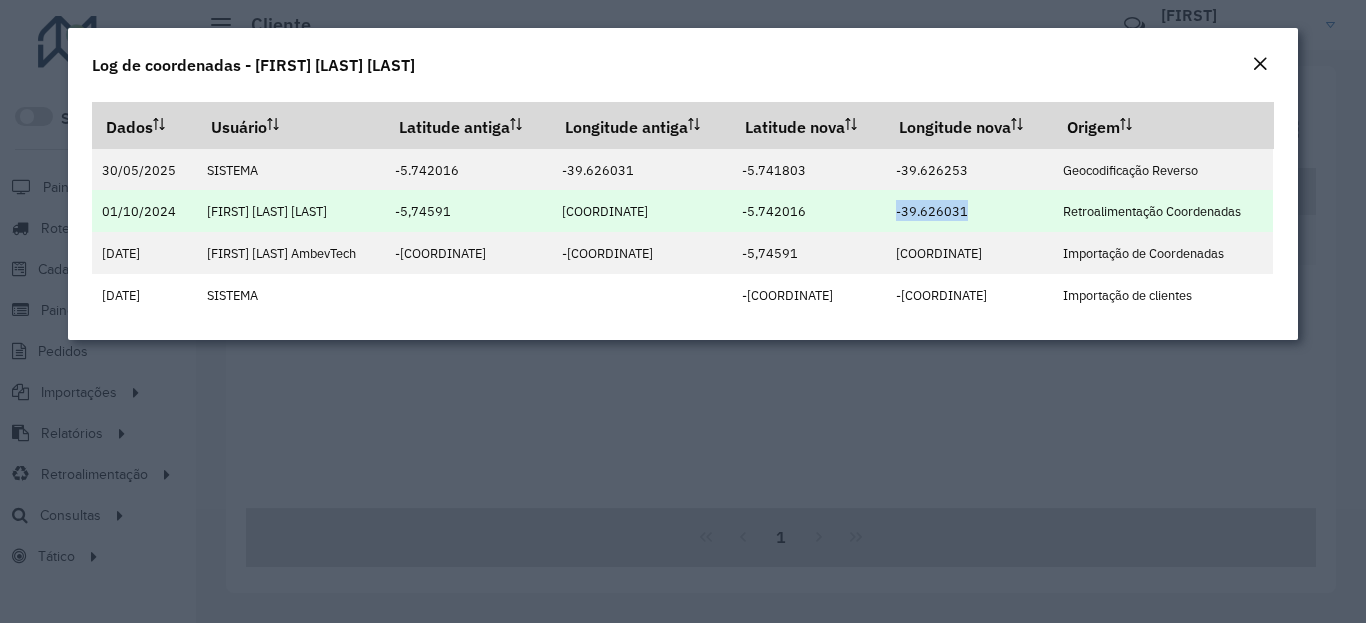 click on "-39.626031" at bounding box center [932, 211] 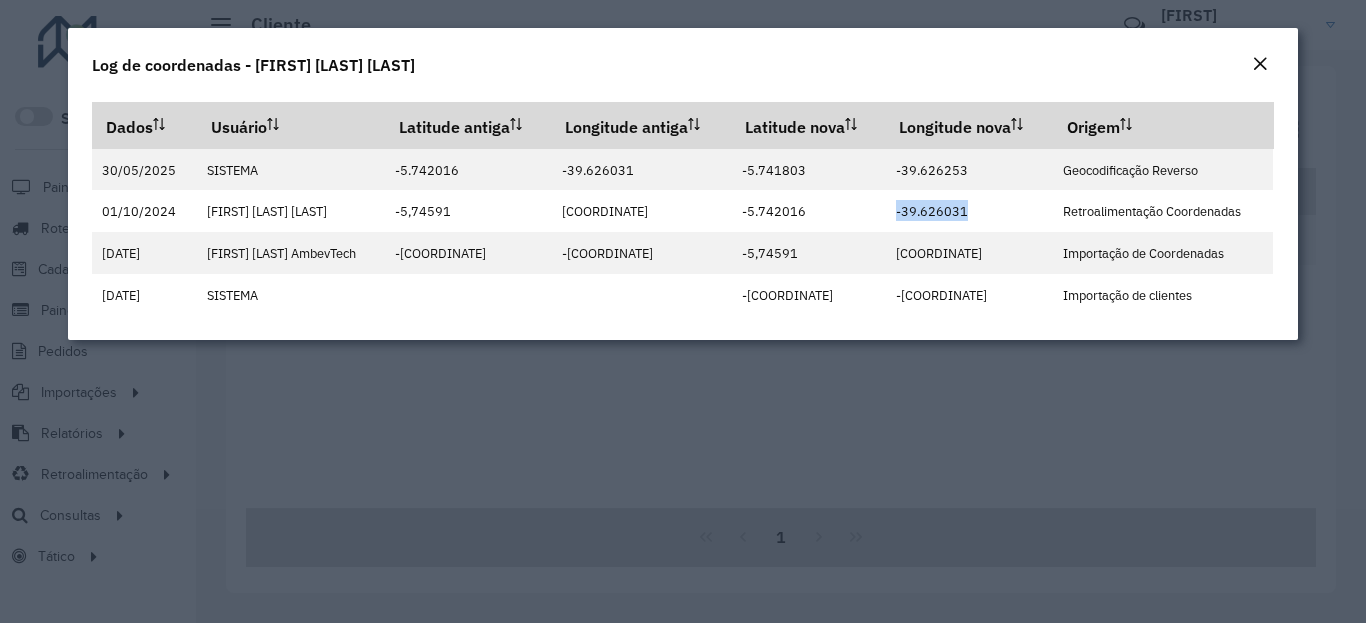 copy on "-39.626031" 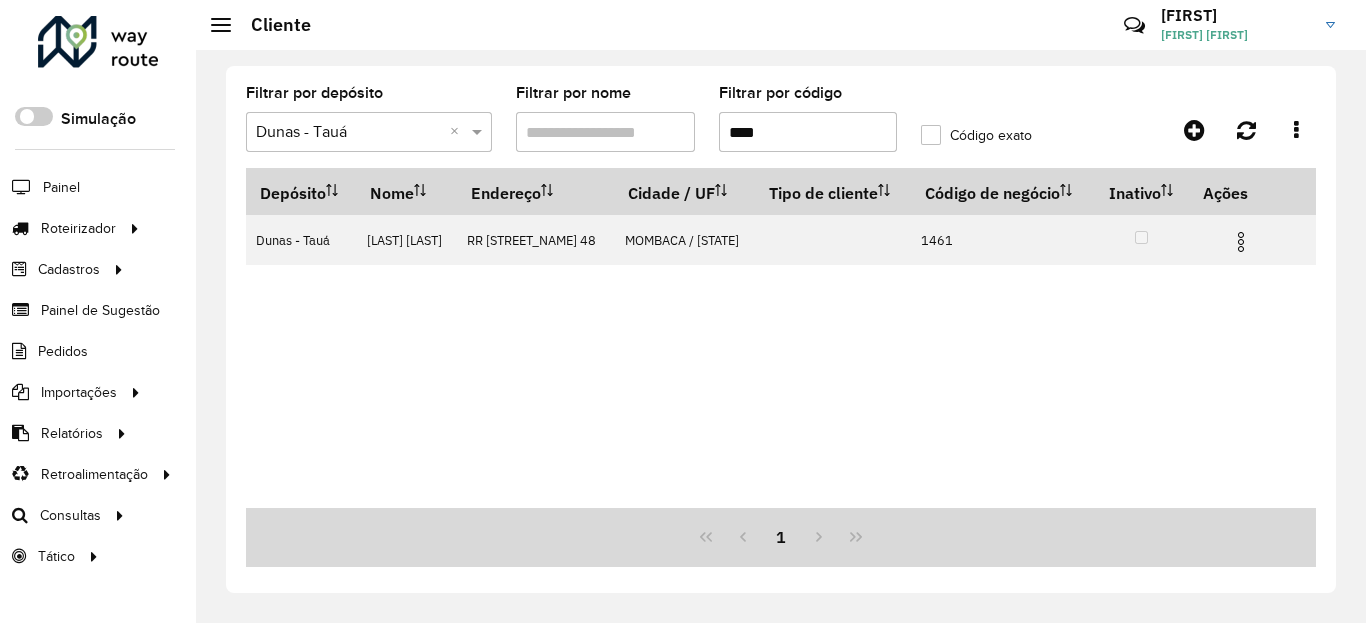 click on "****" at bounding box center (808, 132) 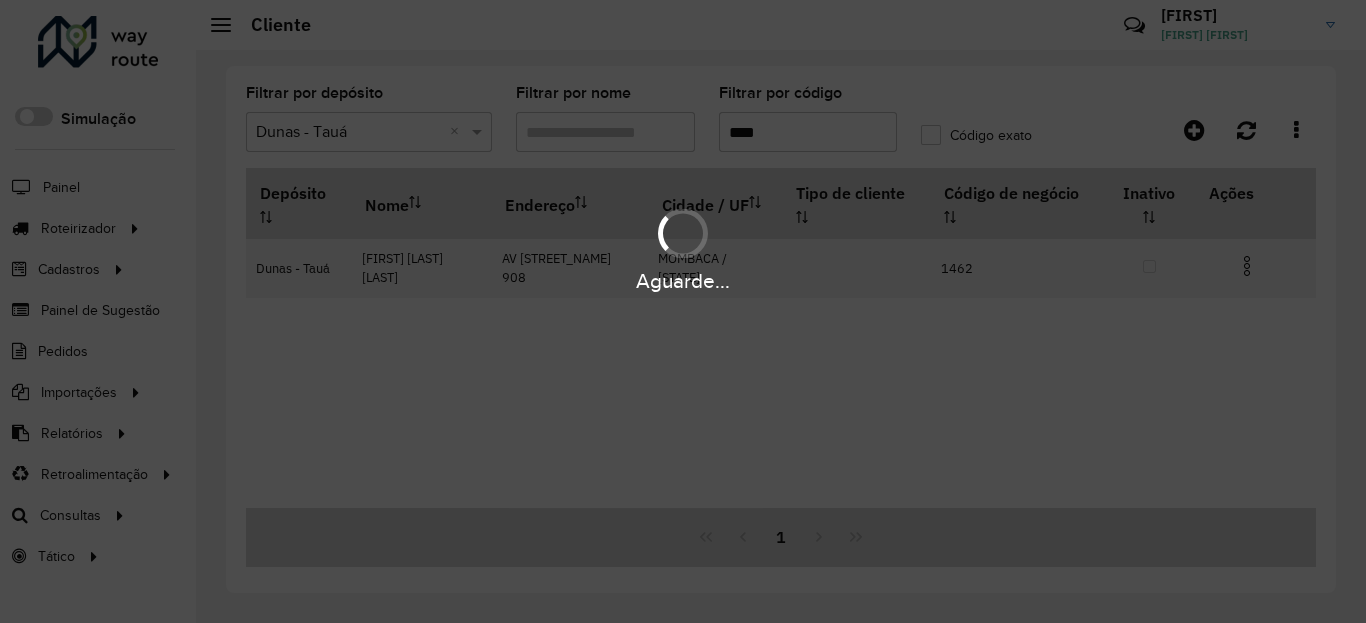 click on "Aguarde..." at bounding box center (683, 281) 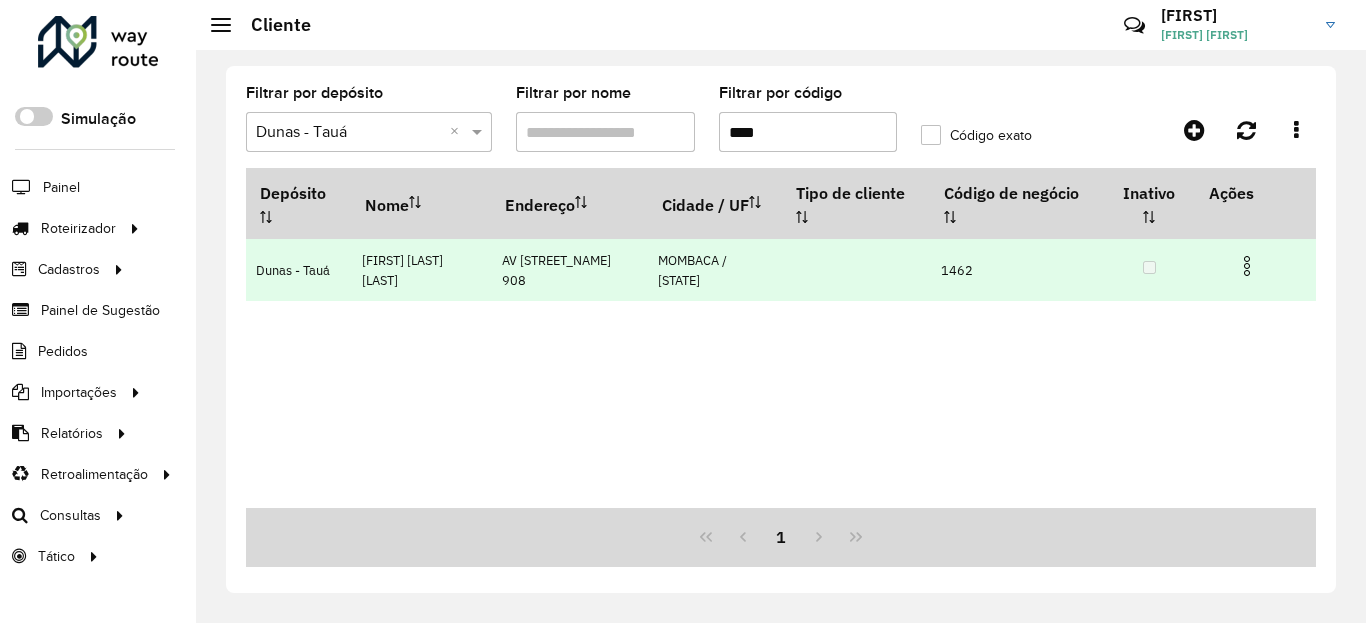 click at bounding box center (1255, 264) 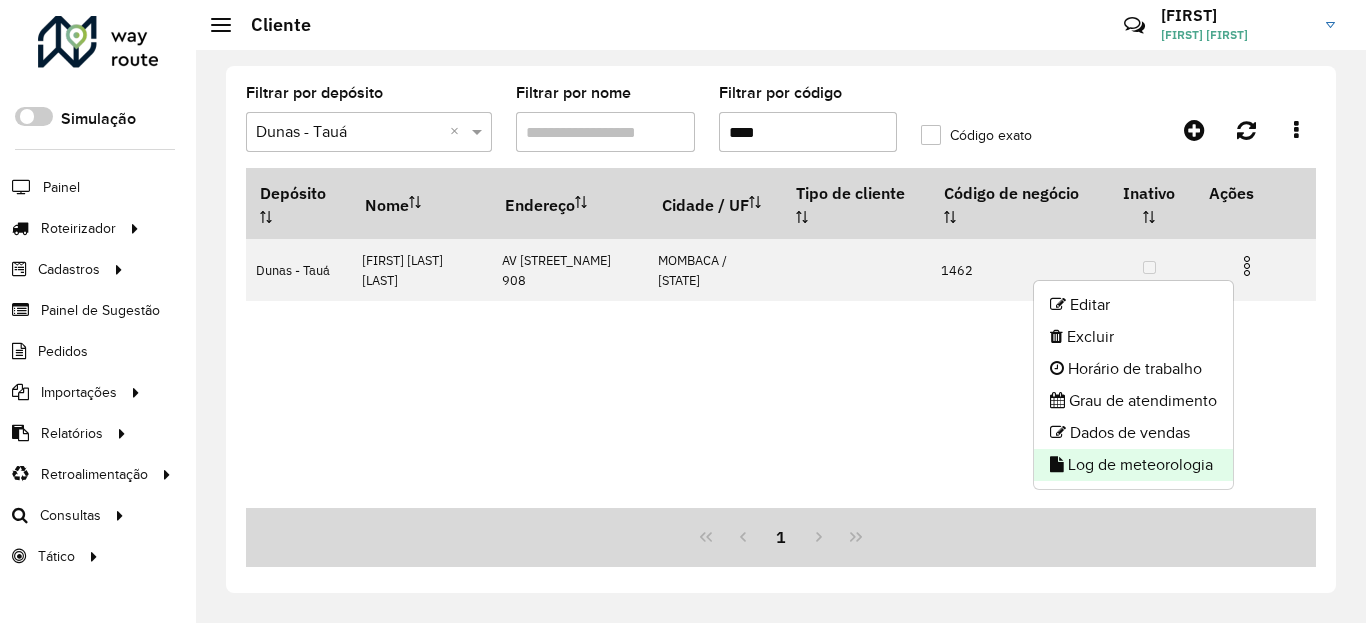 click on "Log de meteorologia" 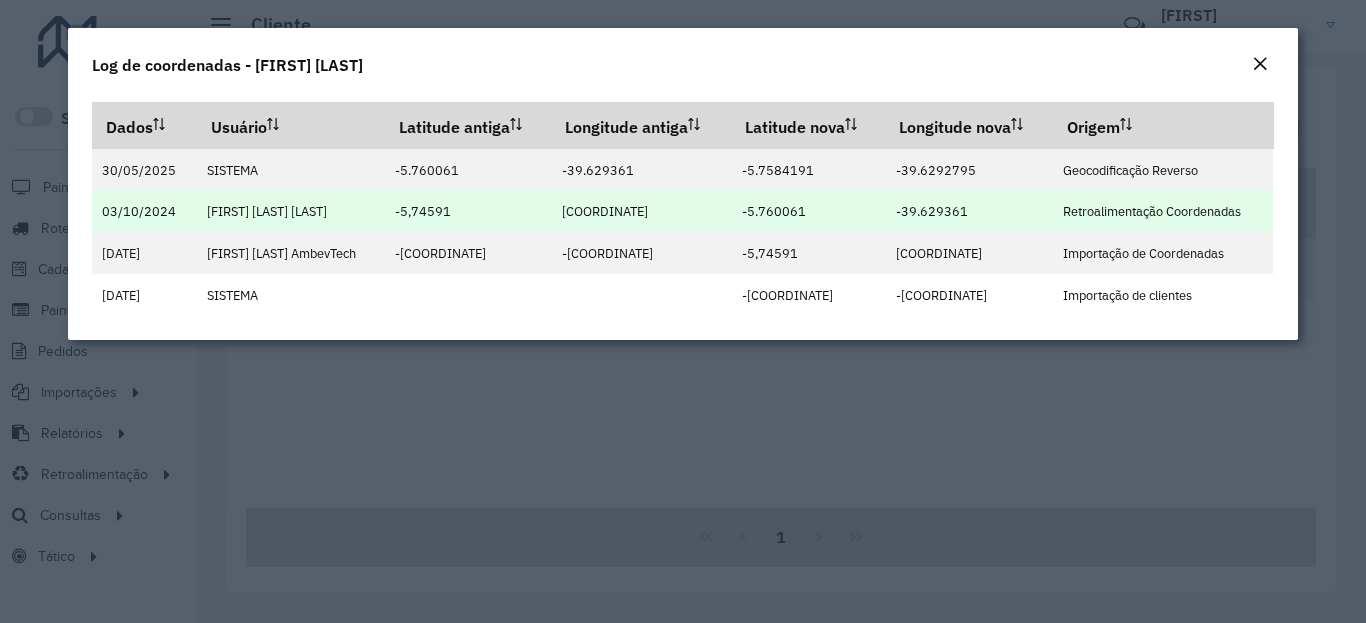 click on "-5.760061" at bounding box center [774, 211] 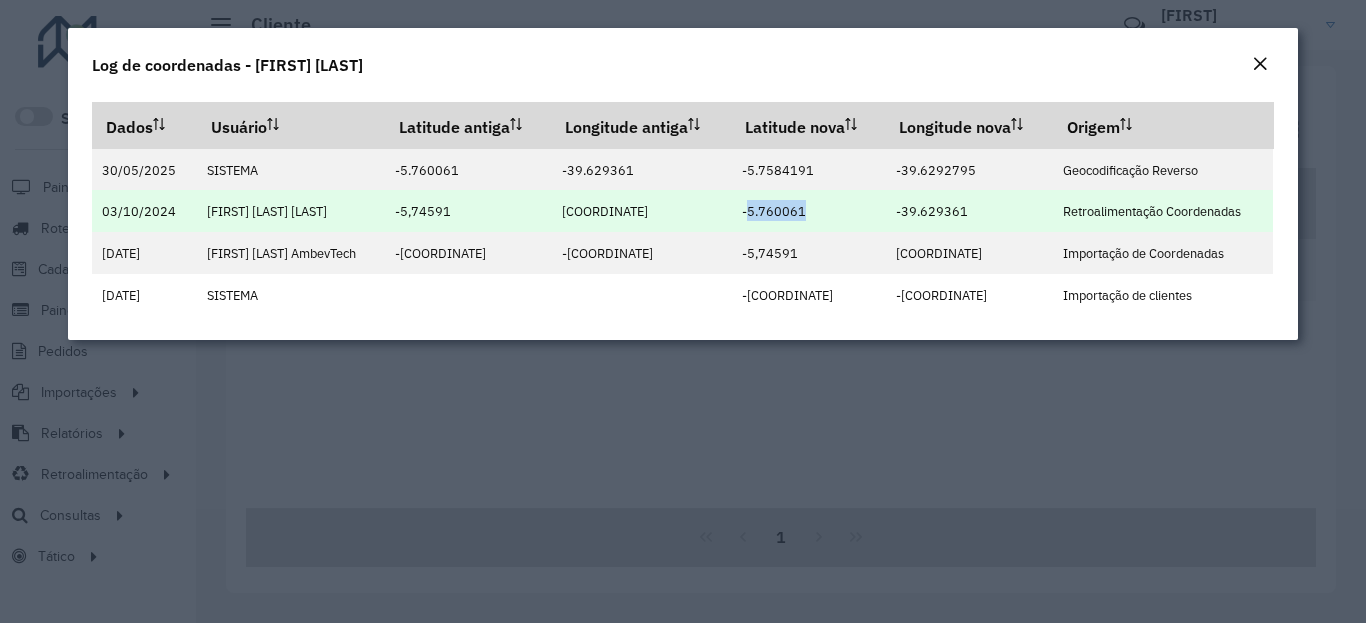 click on "-5.760061" at bounding box center [774, 211] 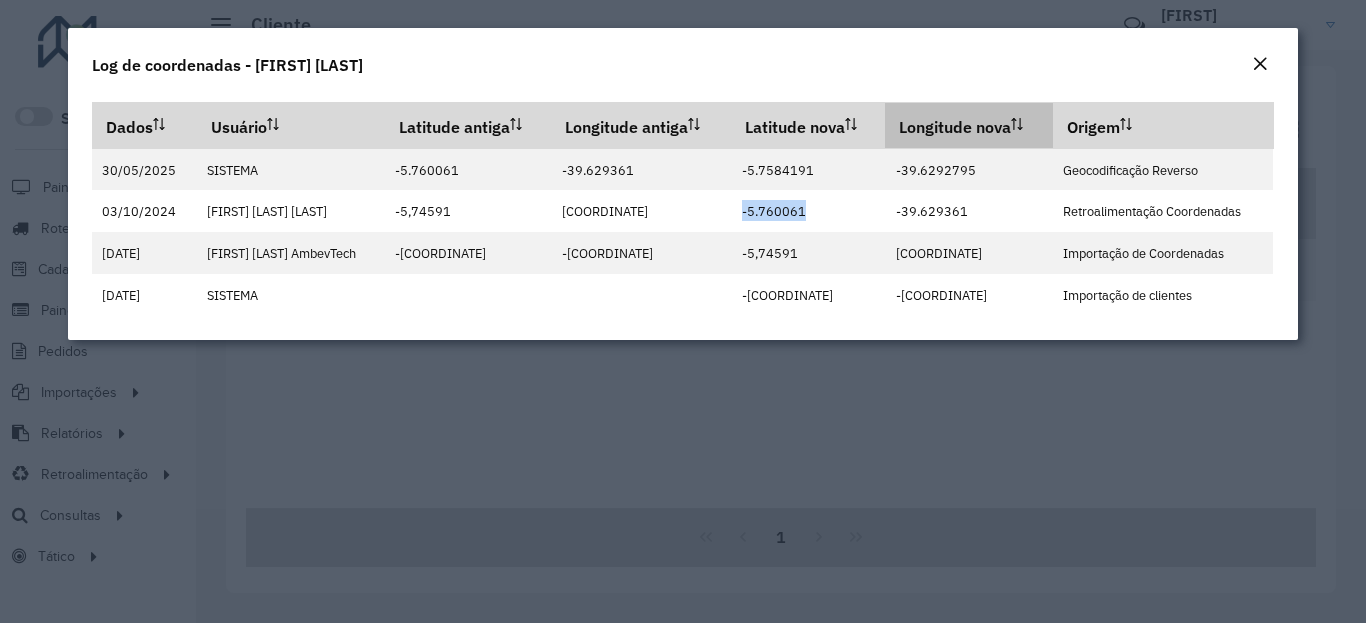 copy on "-5.760061" 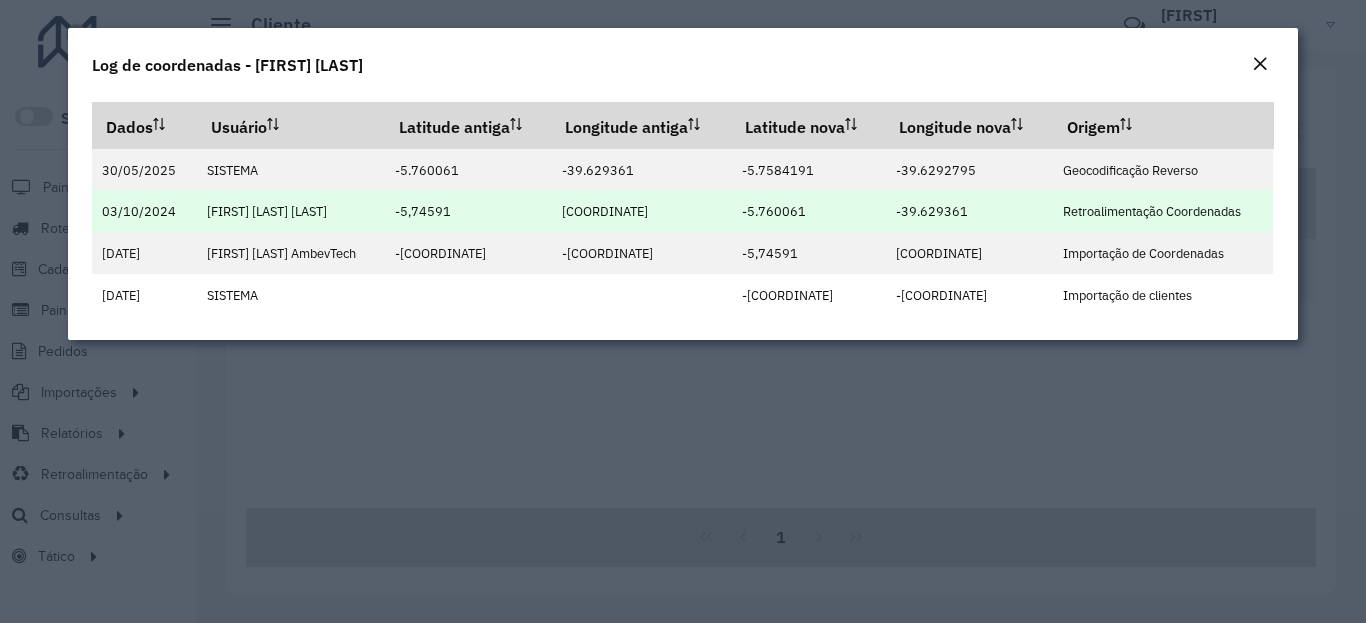 click on "-39.629361" at bounding box center [932, 211] 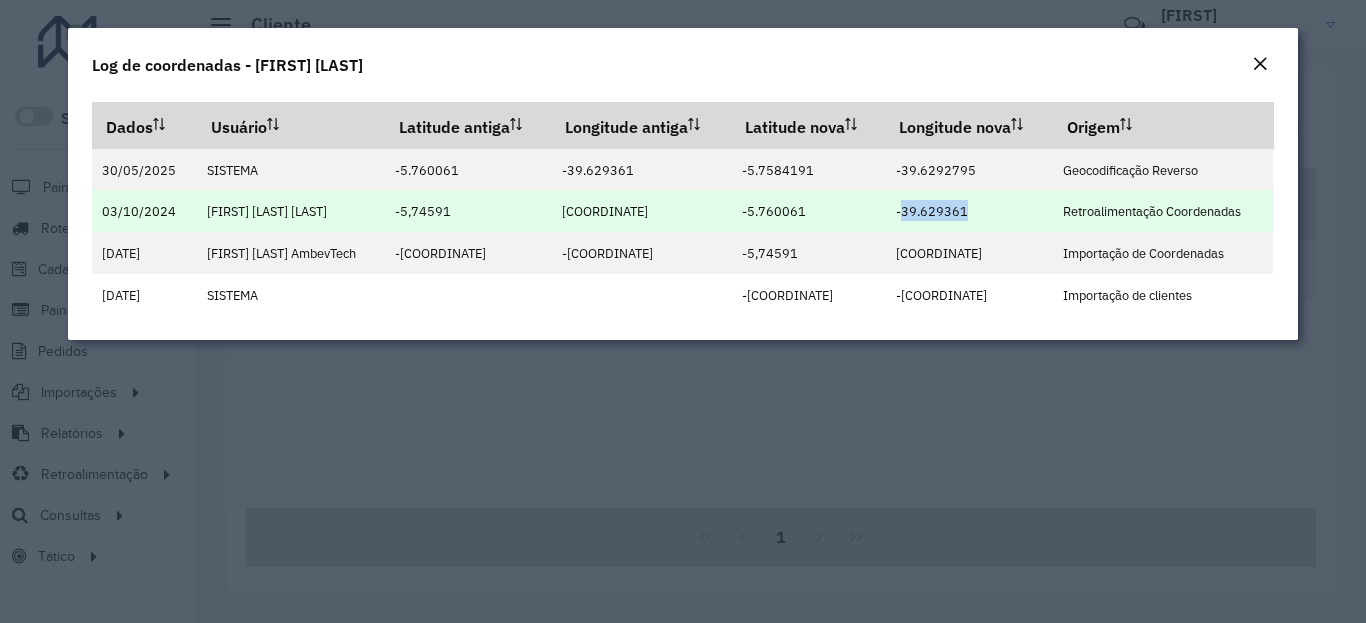 click on "-39.629361" at bounding box center [932, 211] 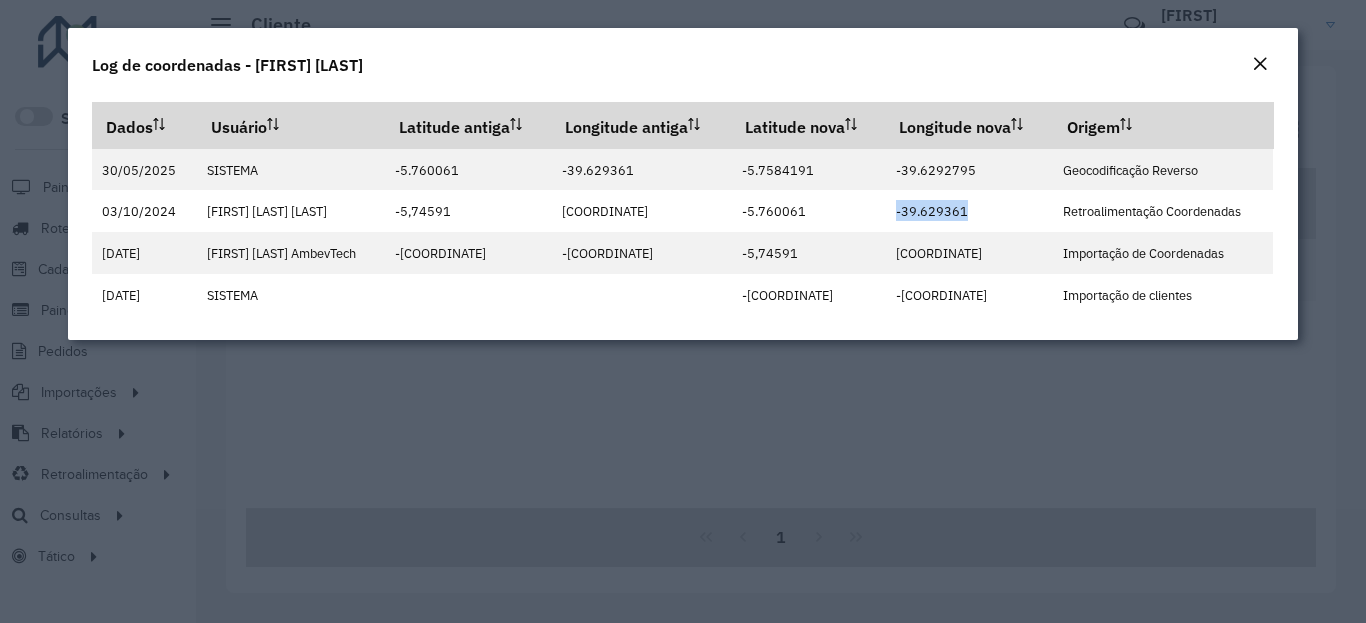 copy on "-39.629361" 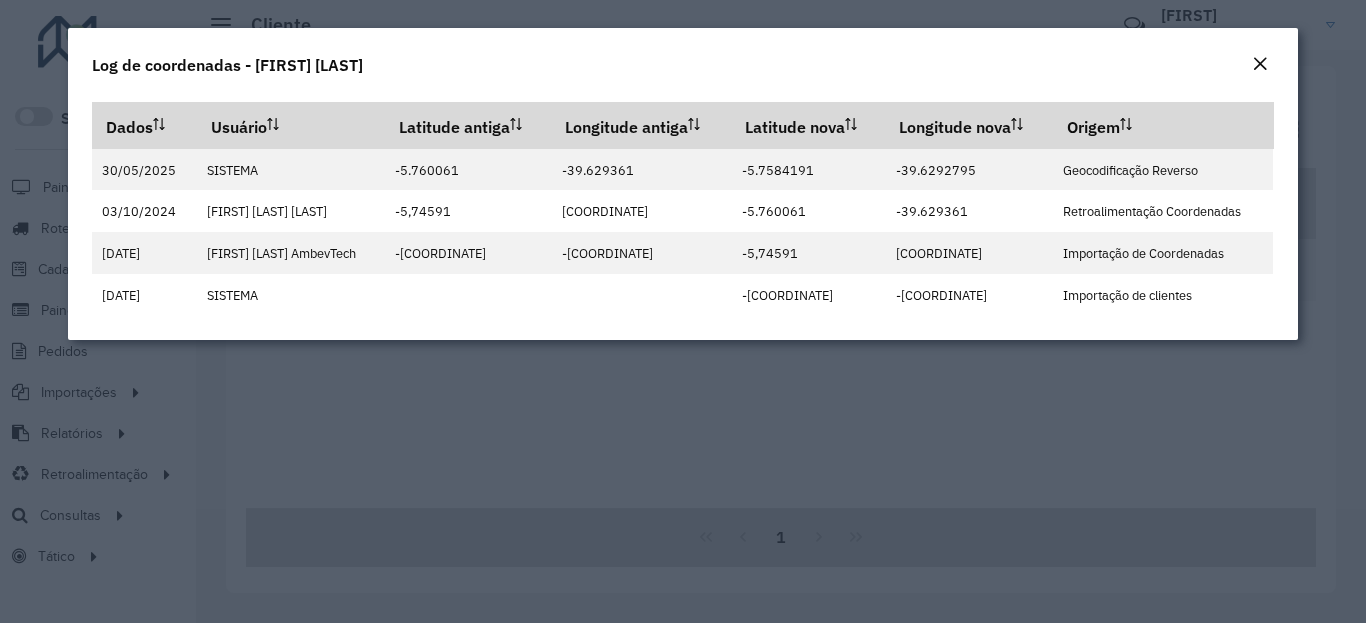 click on "Log de coordenadas - [FIRST] [LAST]" 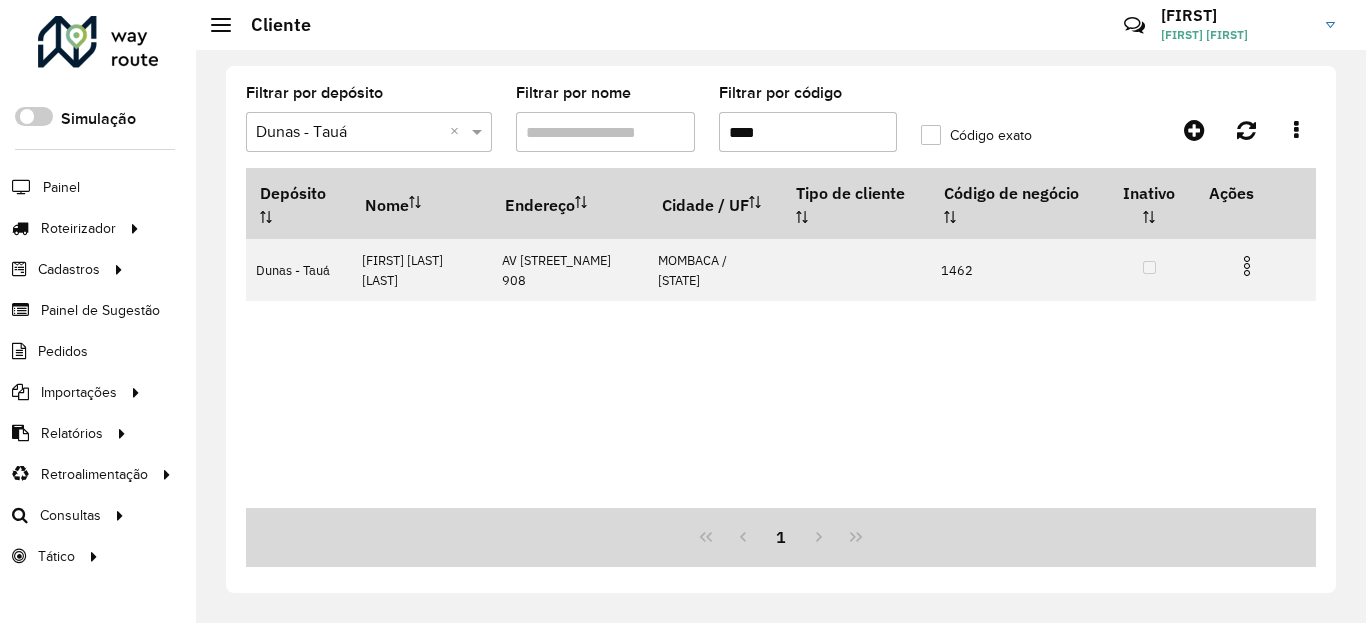 click on "****" at bounding box center (808, 132) 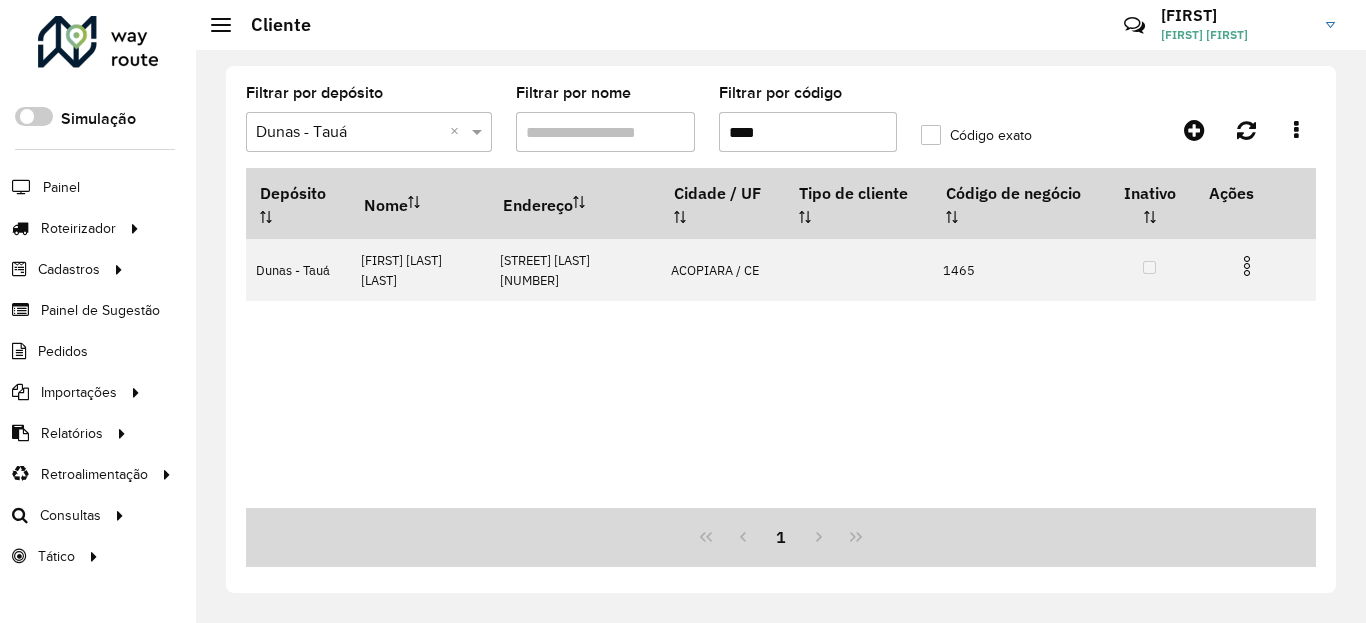 click on "Depósito Nome Endereço Cidade / UF Tipo de cliente Código de negócio Inativo Ações Dunas - Tauá [FIRST] [LAST] [LAST] [STREET] [NUMBER] ACOPIARA / CE [NUMBER]" at bounding box center (781, 338) 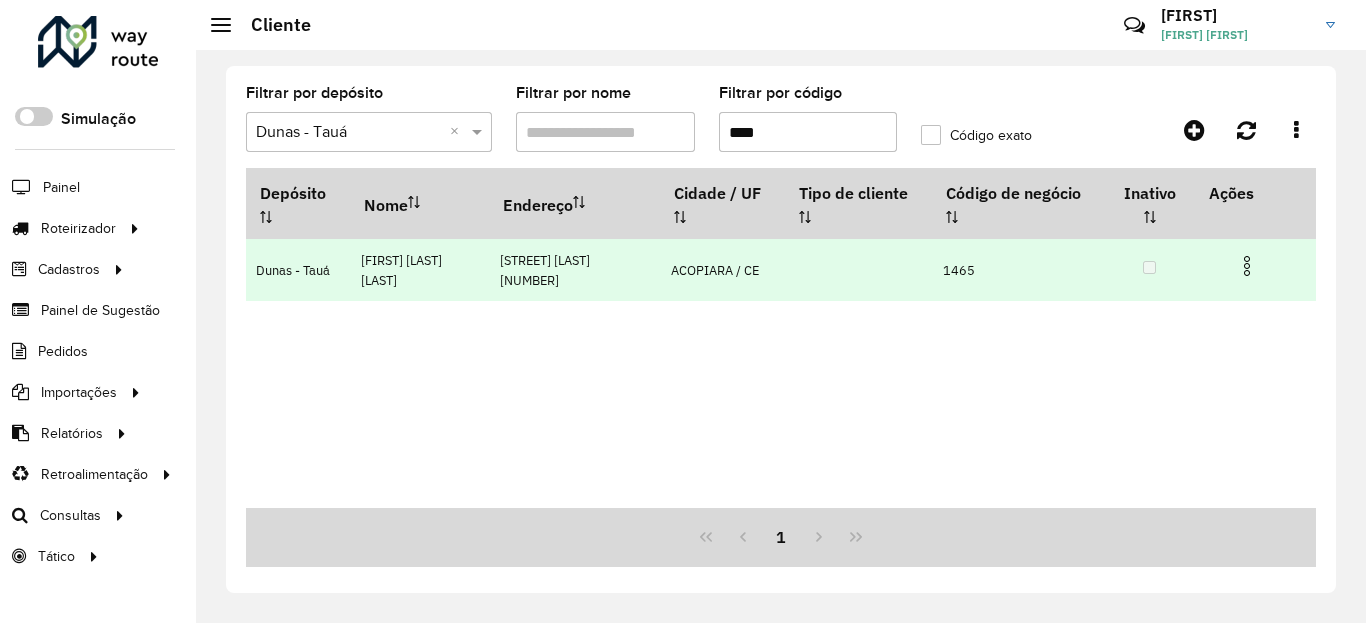click at bounding box center (1255, 264) 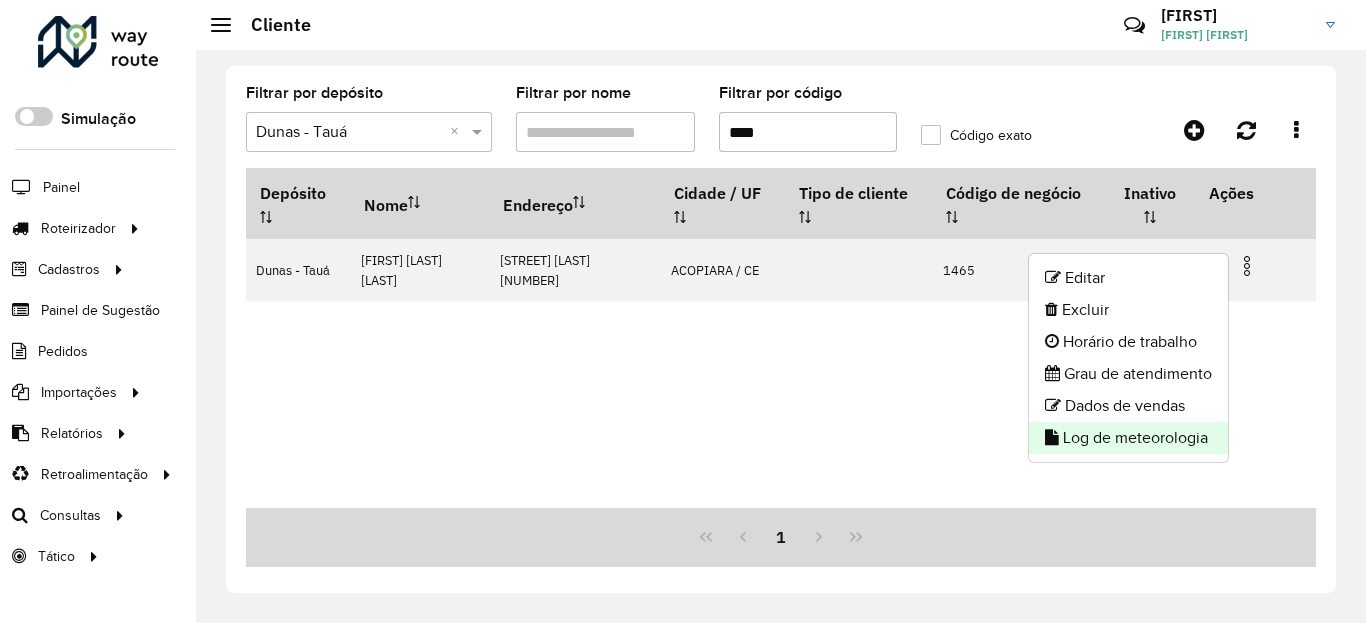 click on "Log de meteorologia" 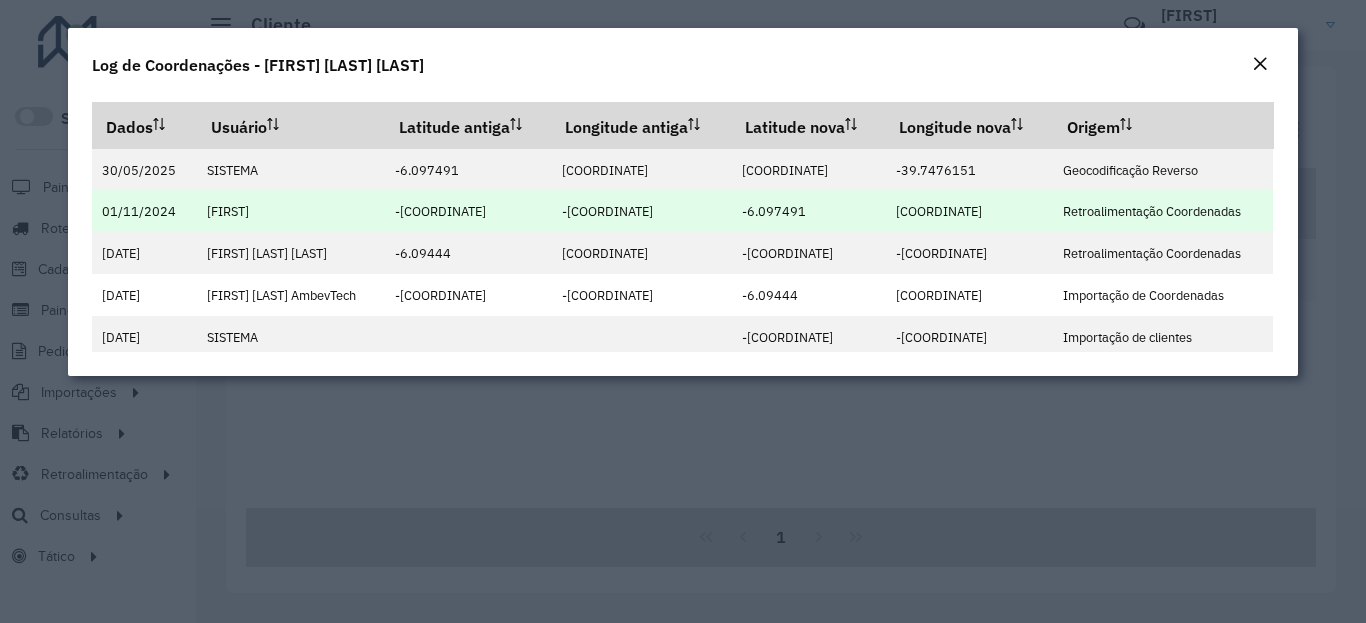 click on "-6.097491" at bounding box center (774, 211) 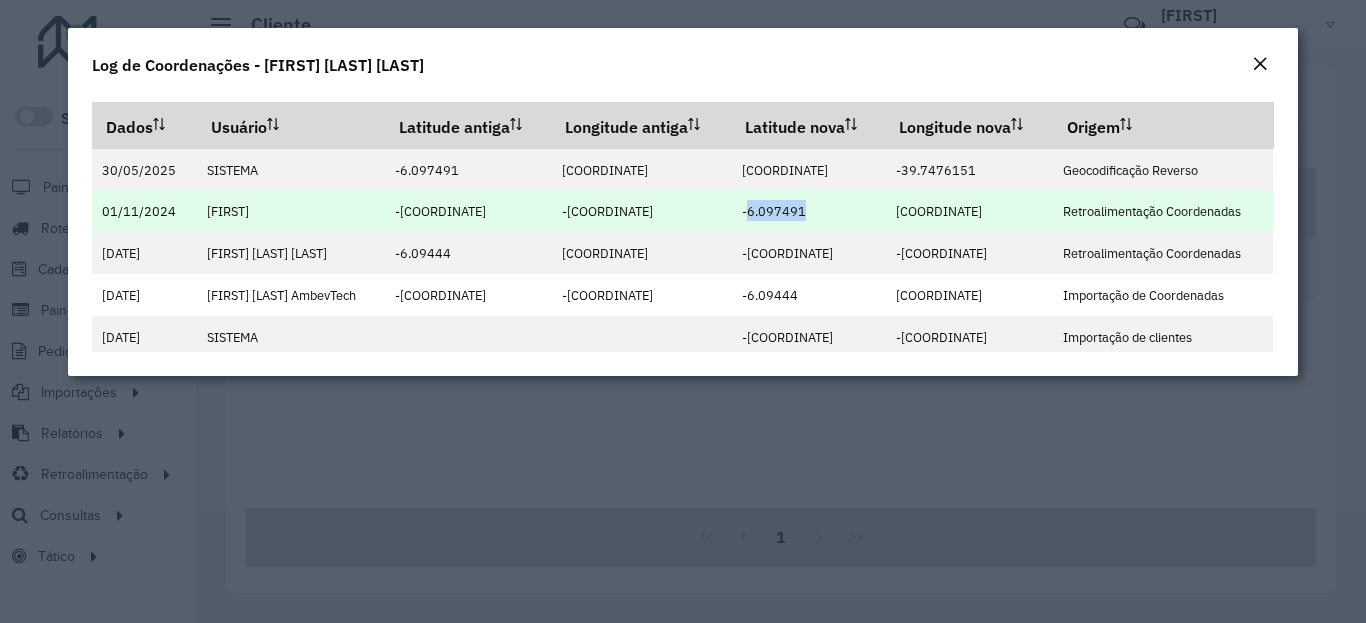click on "-6.097491" at bounding box center (774, 211) 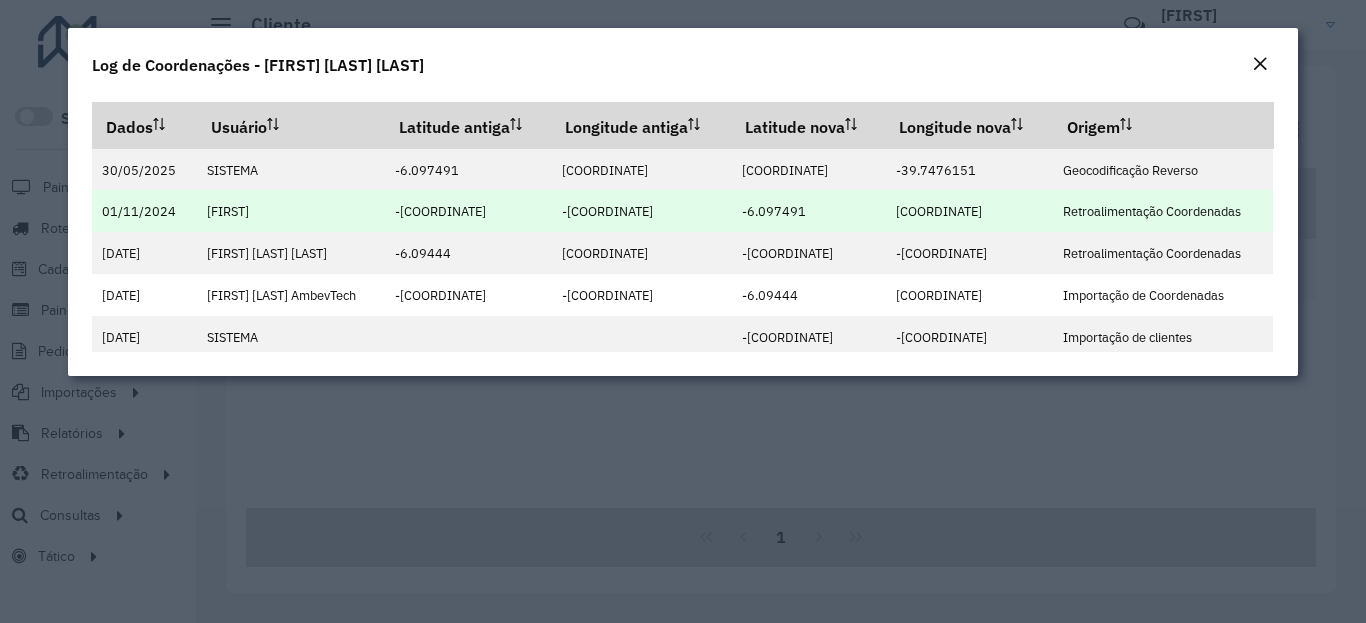 click on "-6.097491" at bounding box center (774, 211) 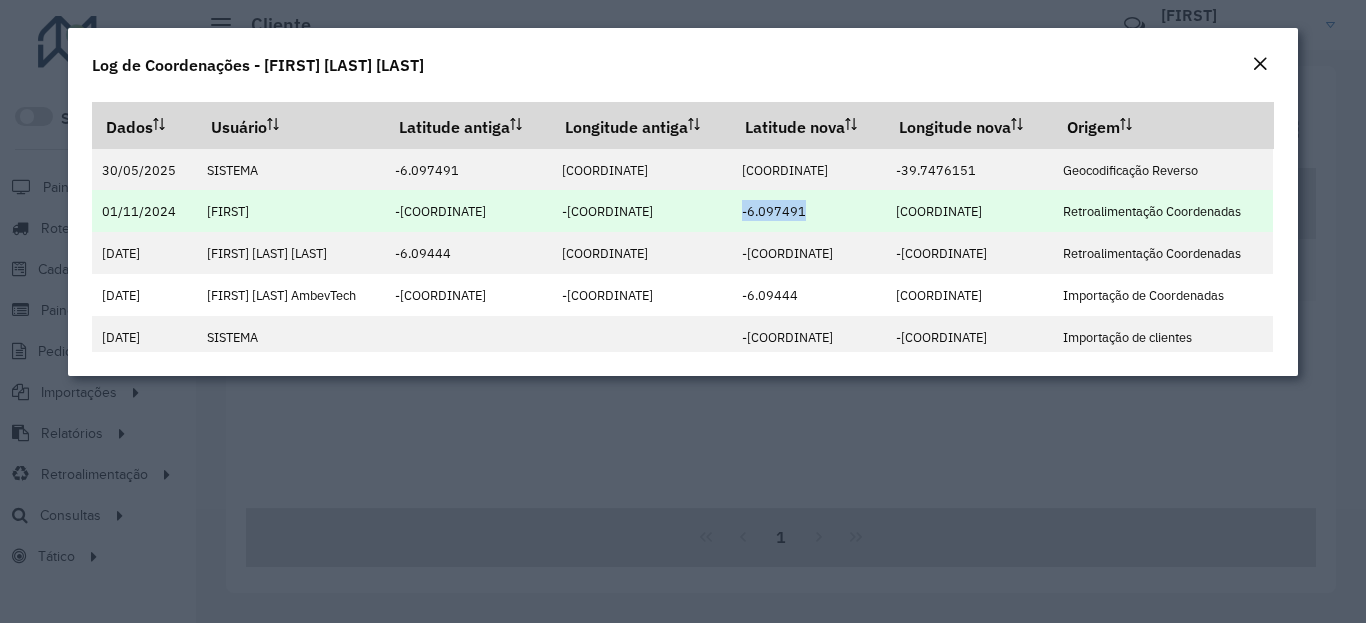 click on "-6.097491" at bounding box center (774, 211) 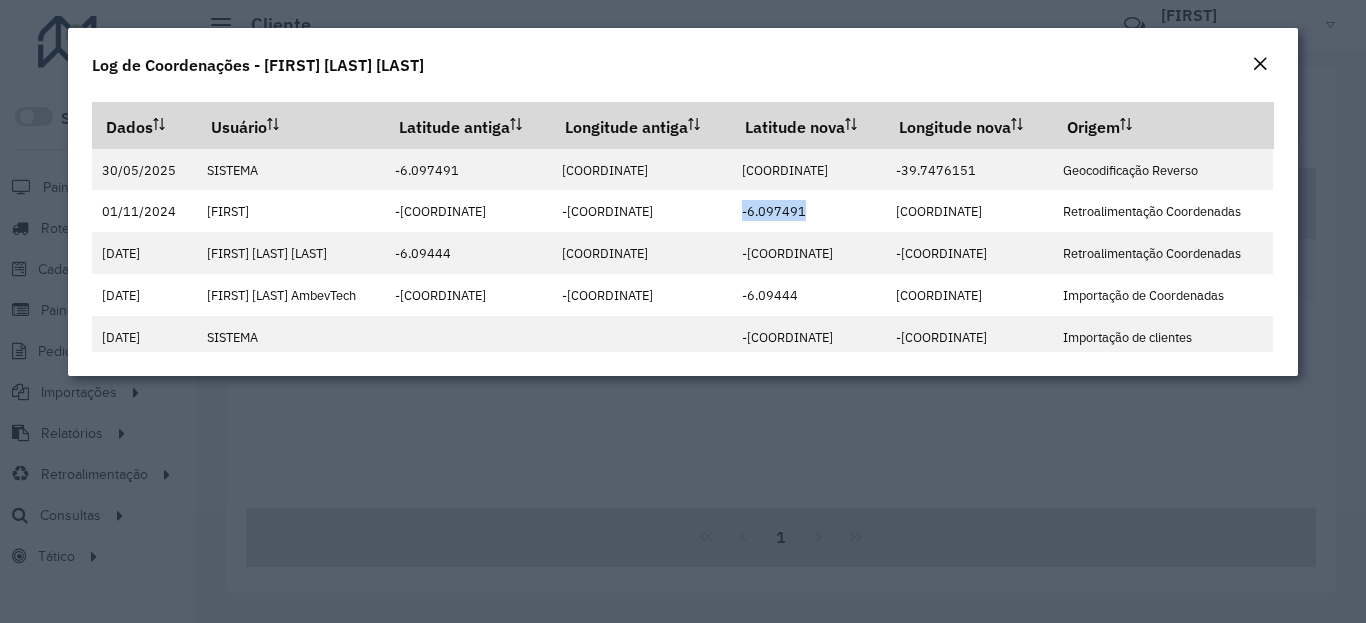 copy on "-6.097491" 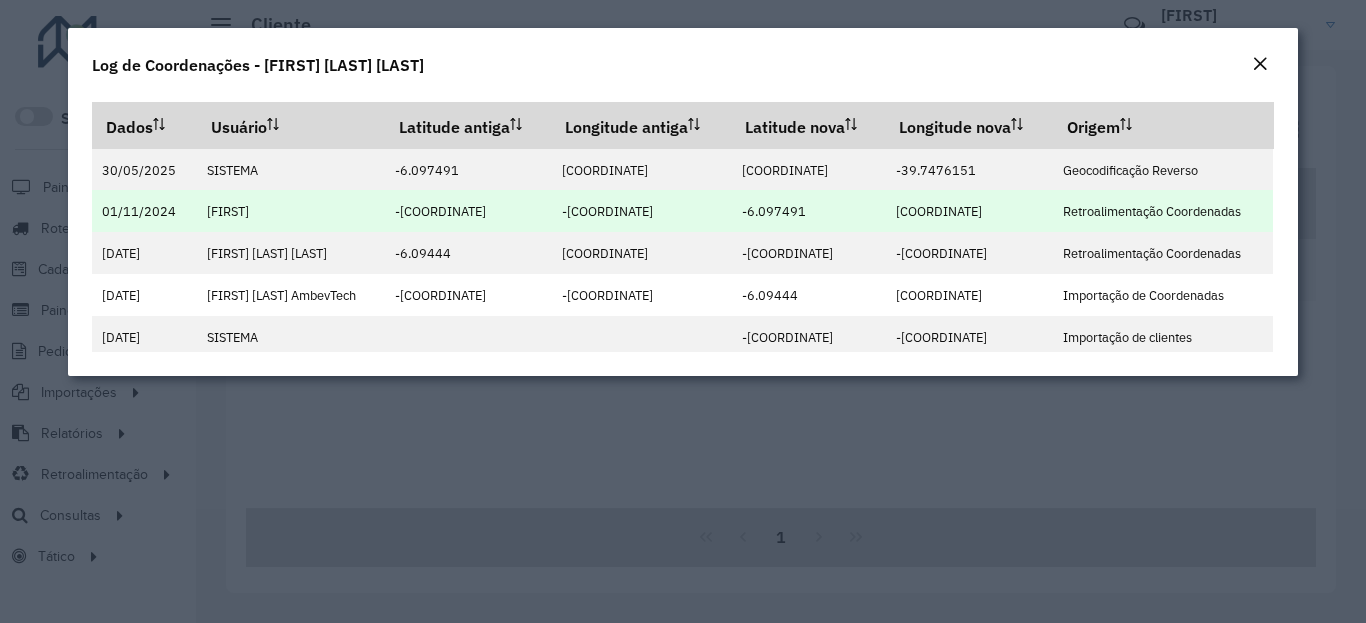 click on "[COORDINATE]" at bounding box center [939, 211] 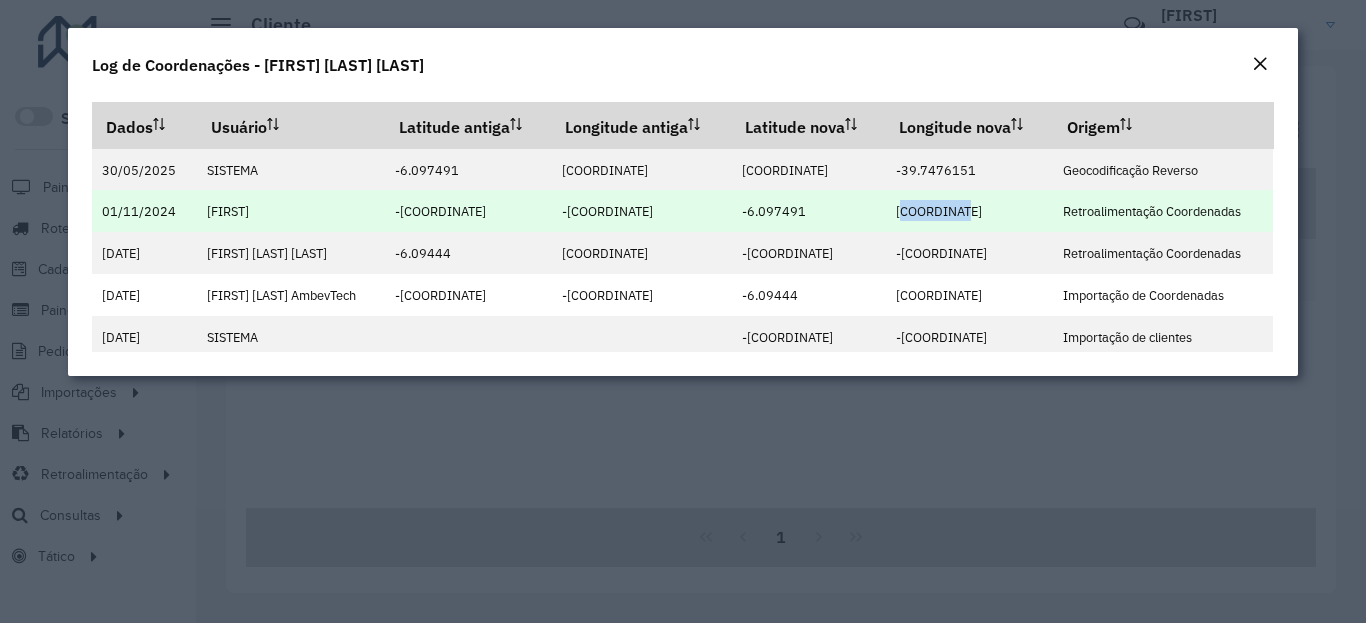 click on "[COORDINATE]" at bounding box center (939, 211) 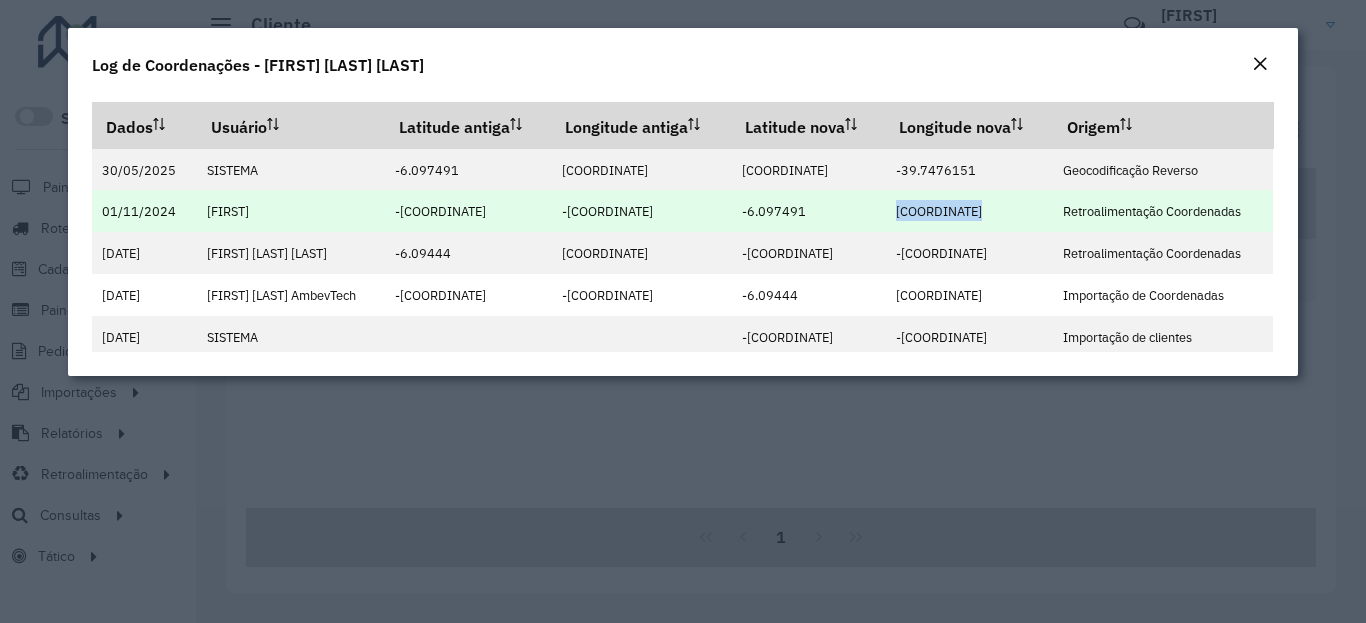 click on "[COORDINATE]" at bounding box center (939, 211) 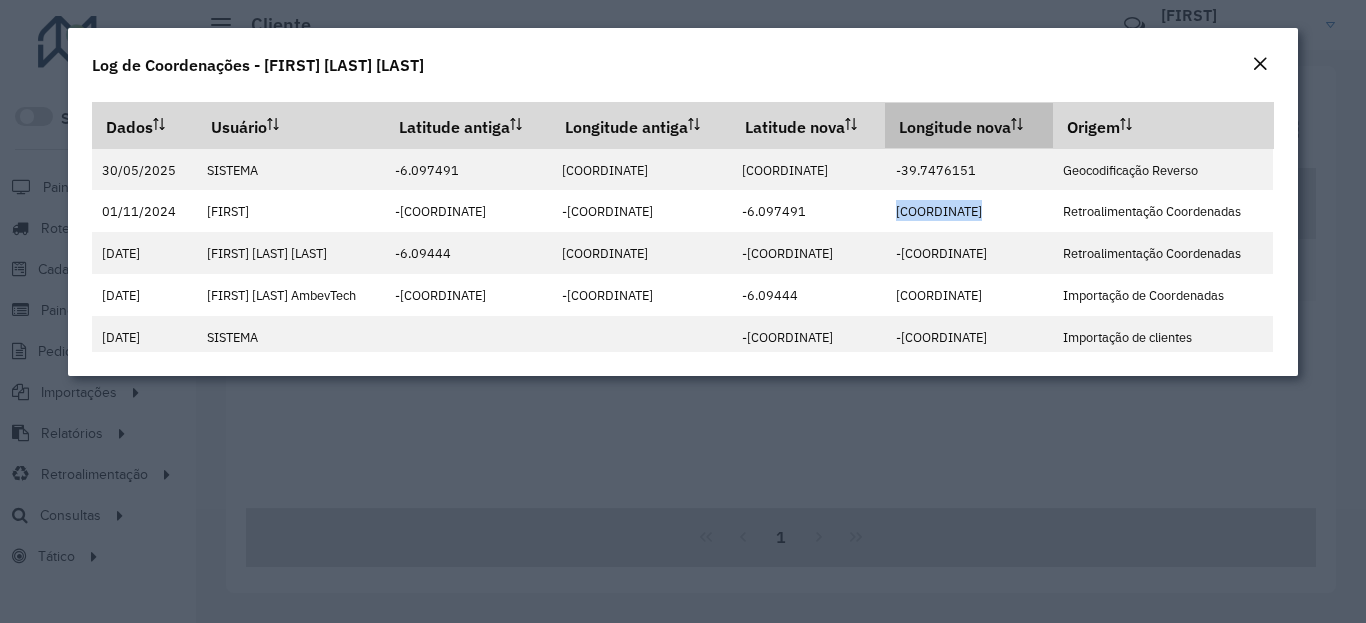 copy on "[COORDINATE]" 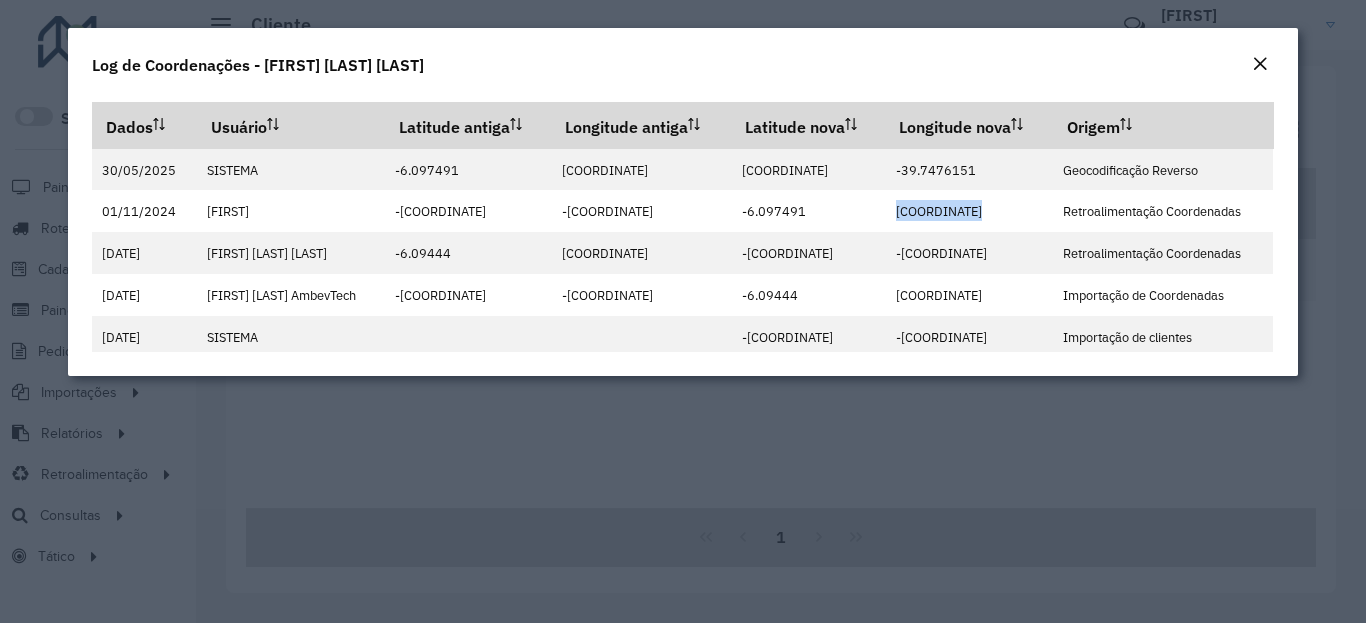 click 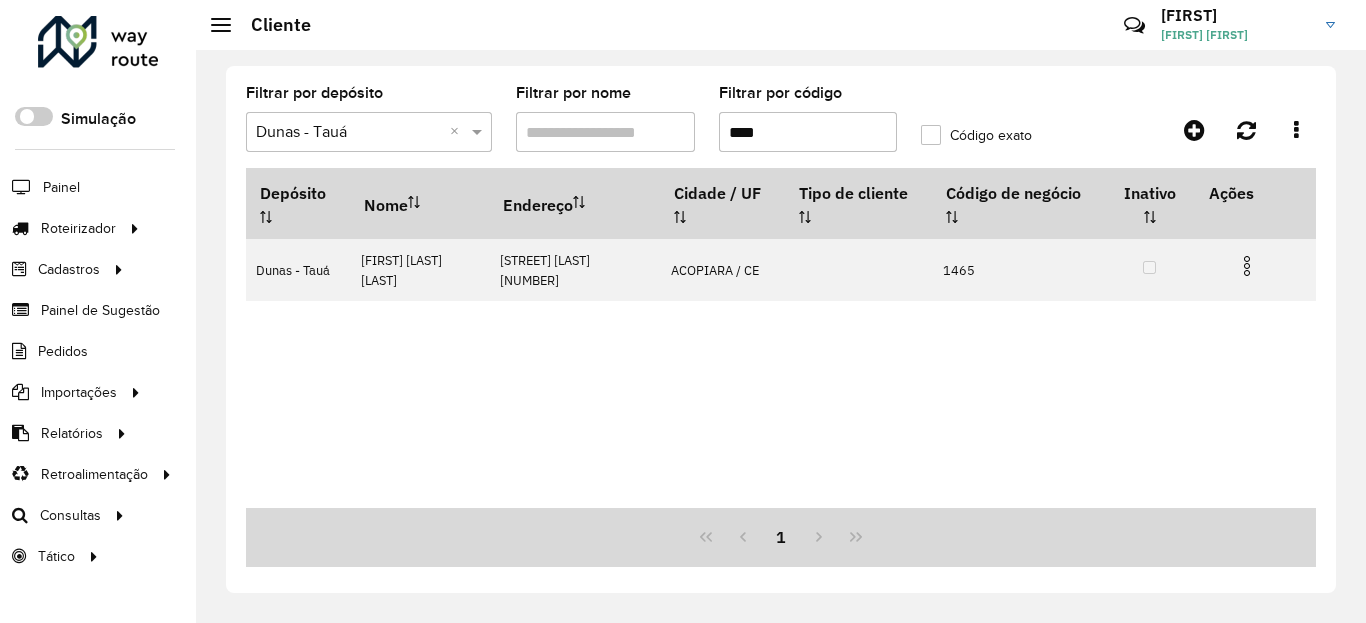 click on "****" at bounding box center (808, 132) 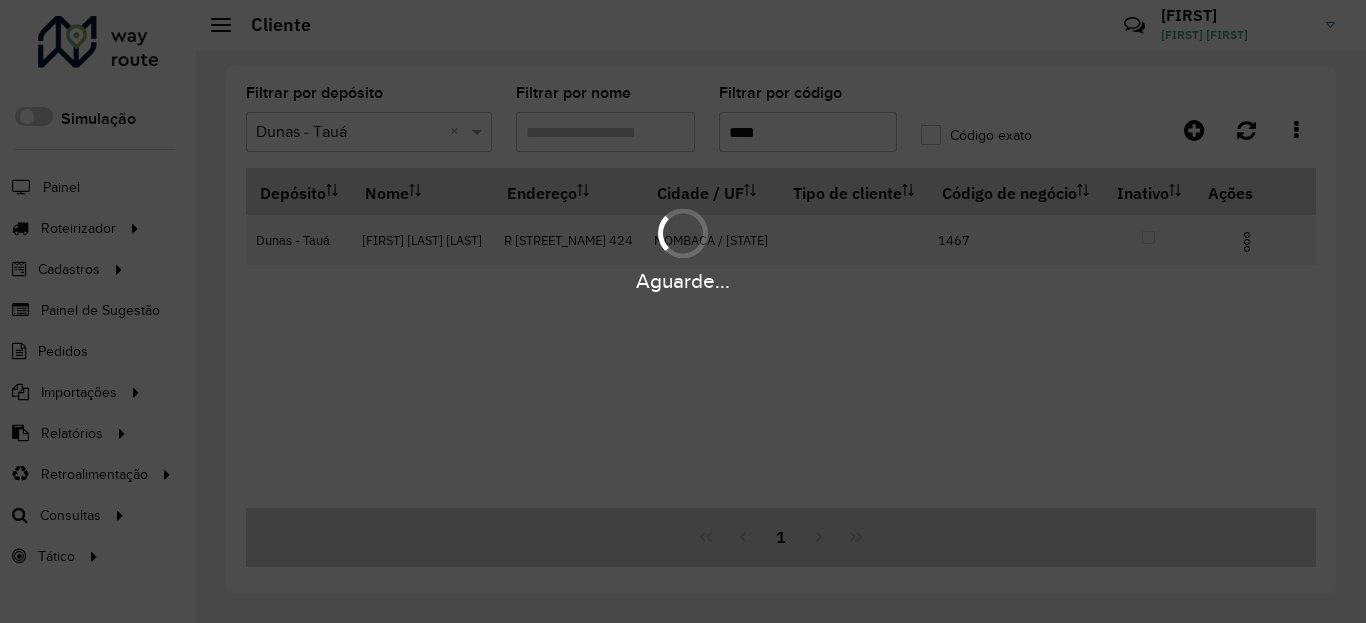 click on "Aguarde... Pop-up bloqueado! Seu navegador bloqueou automaticamente a abertura de uma nova janela. Acesse as configurações e adicione o endereço do sistema à lista de permissões. Fechar Roteirizador AmbevTech Simulação Painel Roteirizador Entregas Vendas Cadastros Ponto de verificação Classificações de venda Cliente Condições de pagamento Consulta de setores Depósito Disponibilidade de veículos Fator tipo de produto Planejador Gabarito Grupo Rota Fator Tipo Produto Grupo de Depósito Grupo de rotas exclusiva Grupo de setores Jornada Jornada RN Integração de layout Modelo Motorista Multi Depósito Painel de réplicas Parada Pedágio Perfil do Vendedor Ponto de apoio Ponto de apoio FAD Prioridade do pedido Produto Restrição de Atendimento Planner Rodízio de placa Rota exclusiva FAD Rótulo Setor Planejador de Setor Tempo de parada da refeição Tipo de cliente Tipo de veículo Tipo de veículo RN Transportadora Usuário Vendedor Veículo Painel de Sugestão Pedidos Importações Clientes ×" at bounding box center [683, 311] 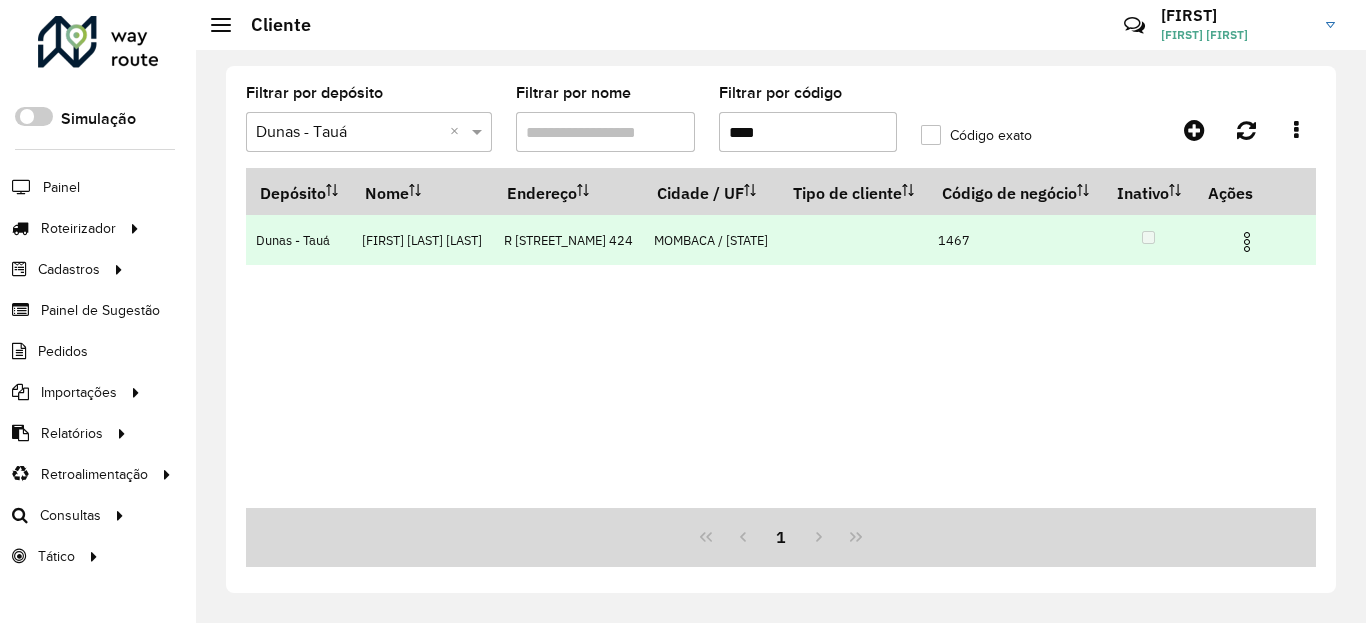 click at bounding box center (1255, 240) 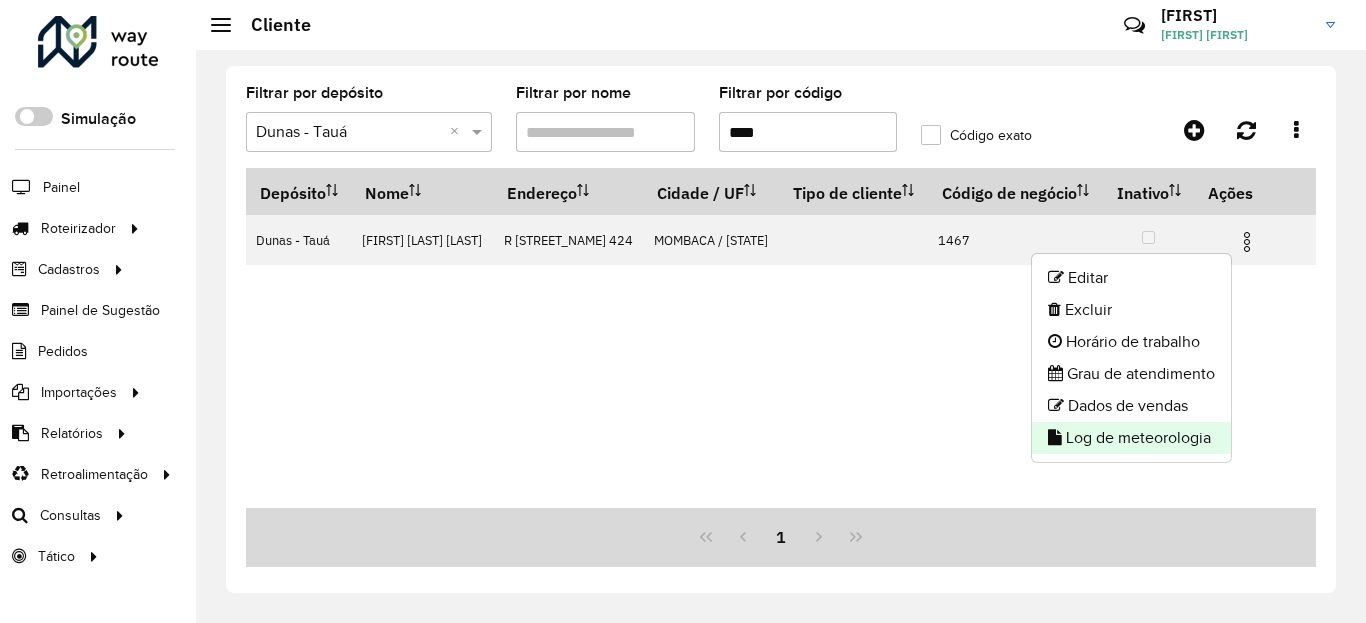 click on "Log de meteorologia" 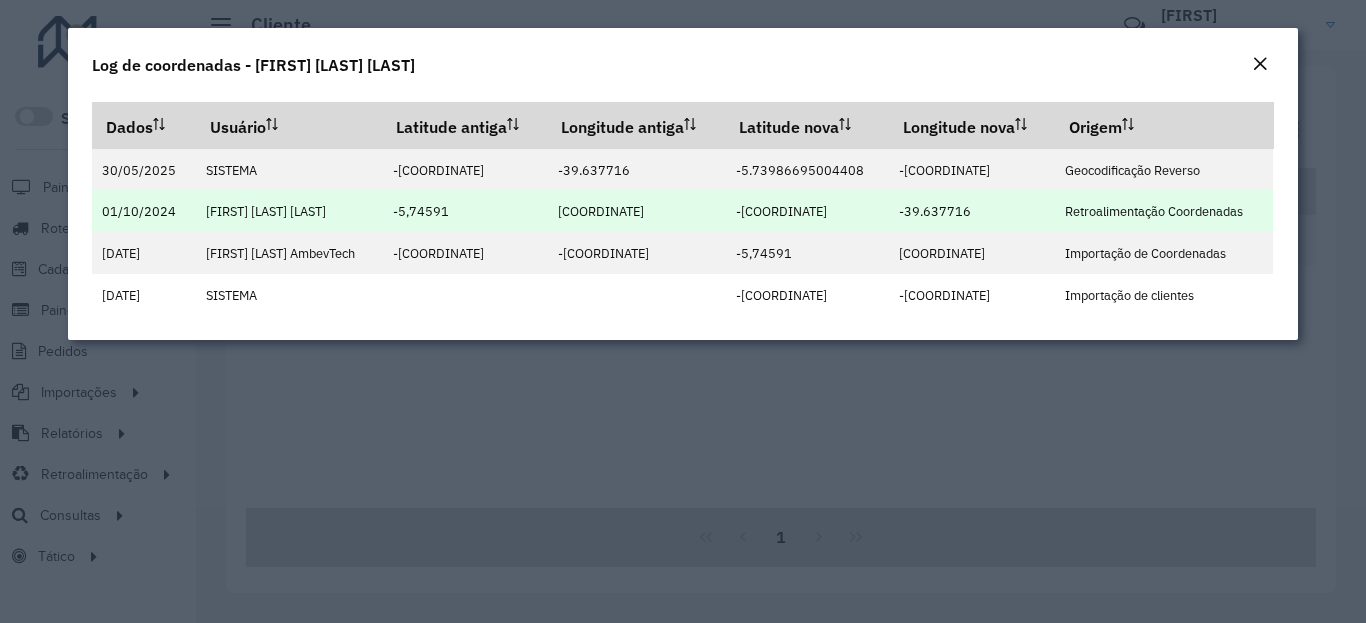 click on "-[COORDINATE]" at bounding box center [806, 211] 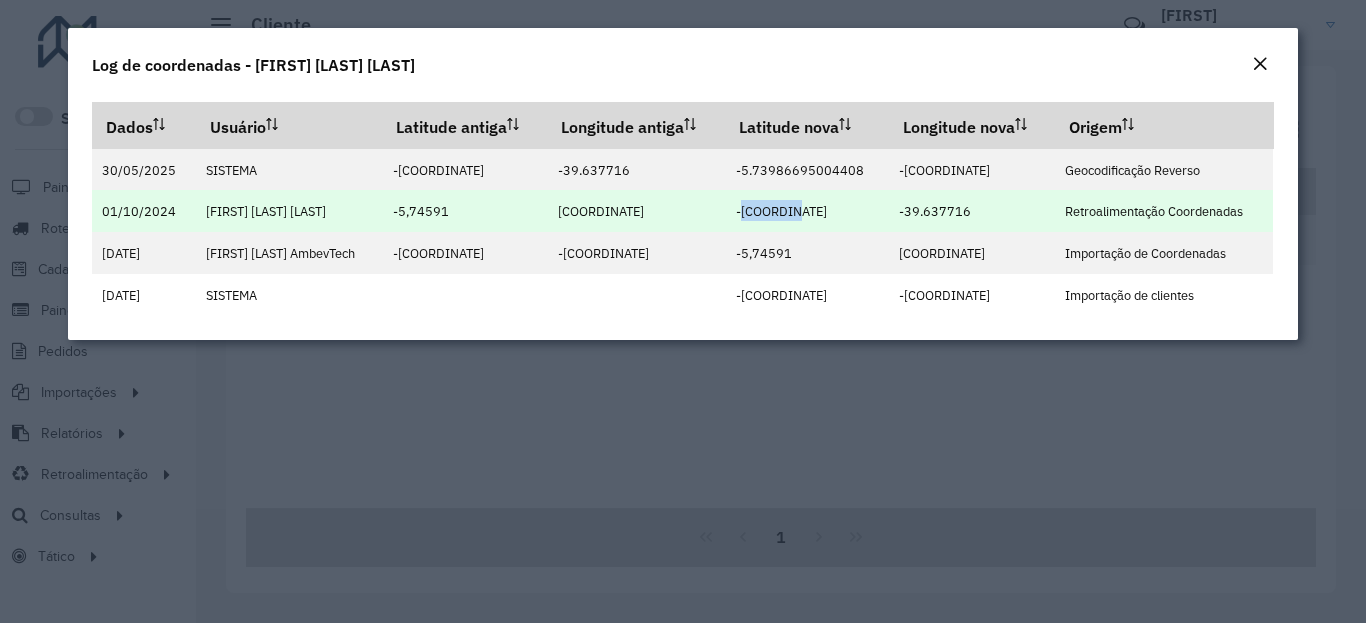 click on "-[COORDINATE]" at bounding box center (781, 211) 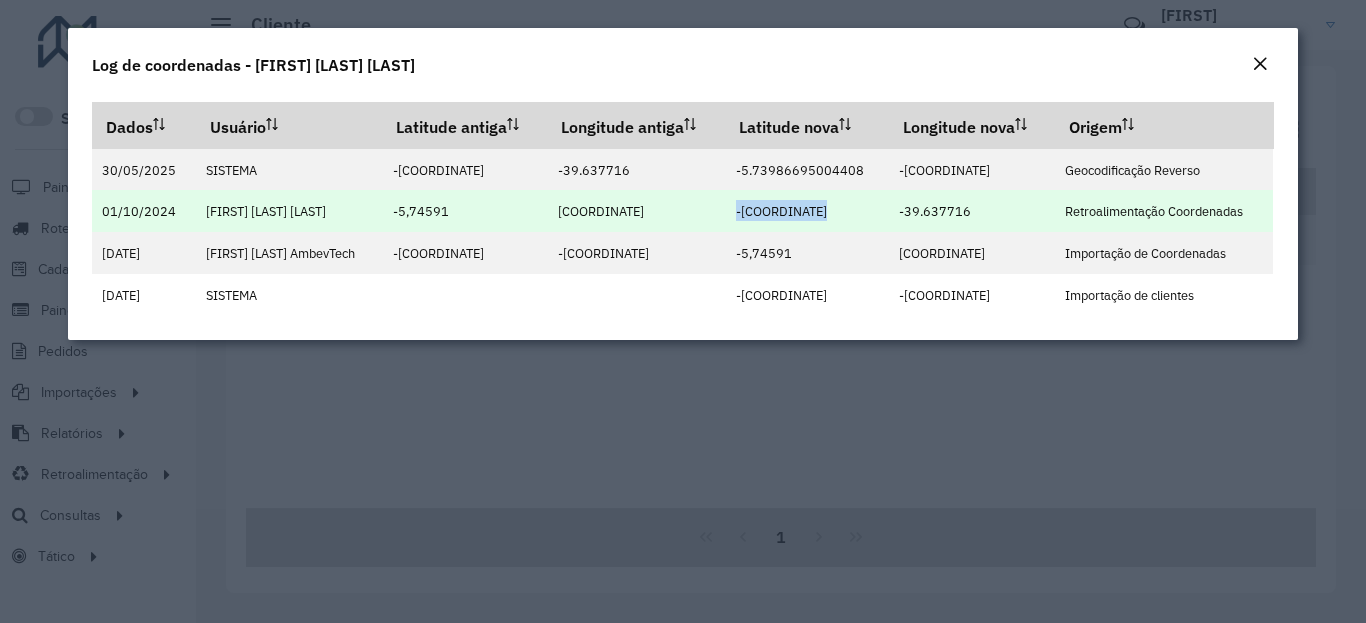 click on "-[COORDINATE]" at bounding box center (781, 211) 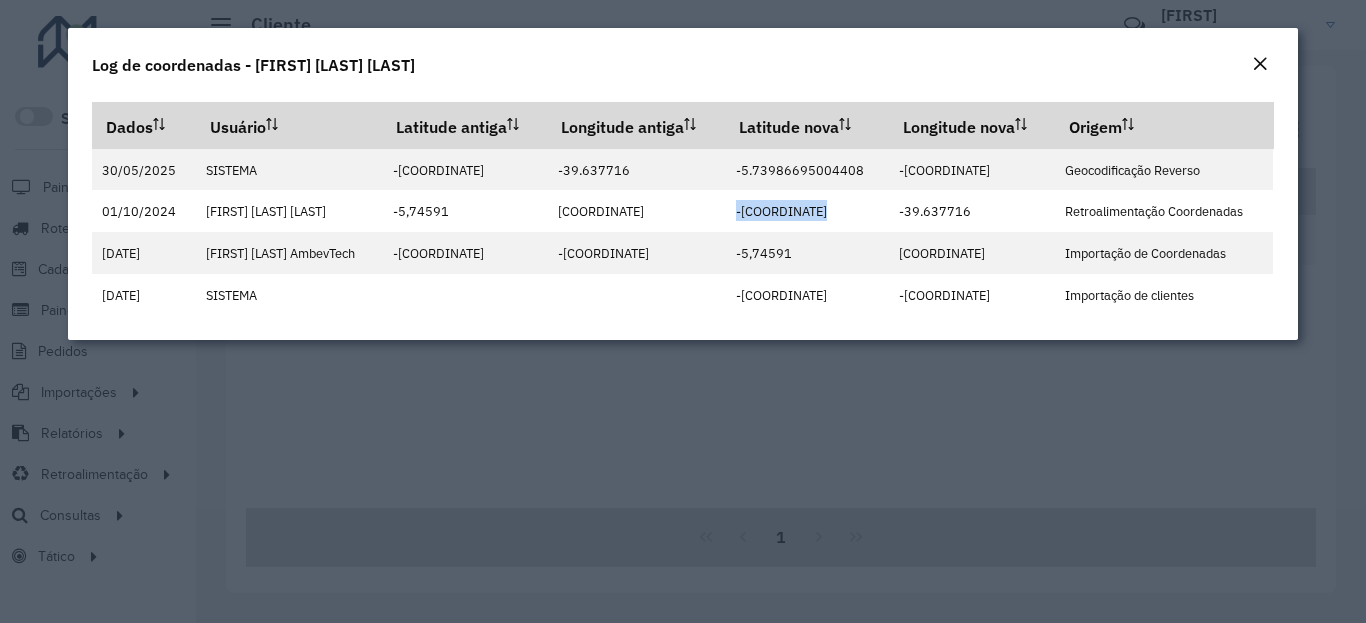 copy on "-[COORDINATE]" 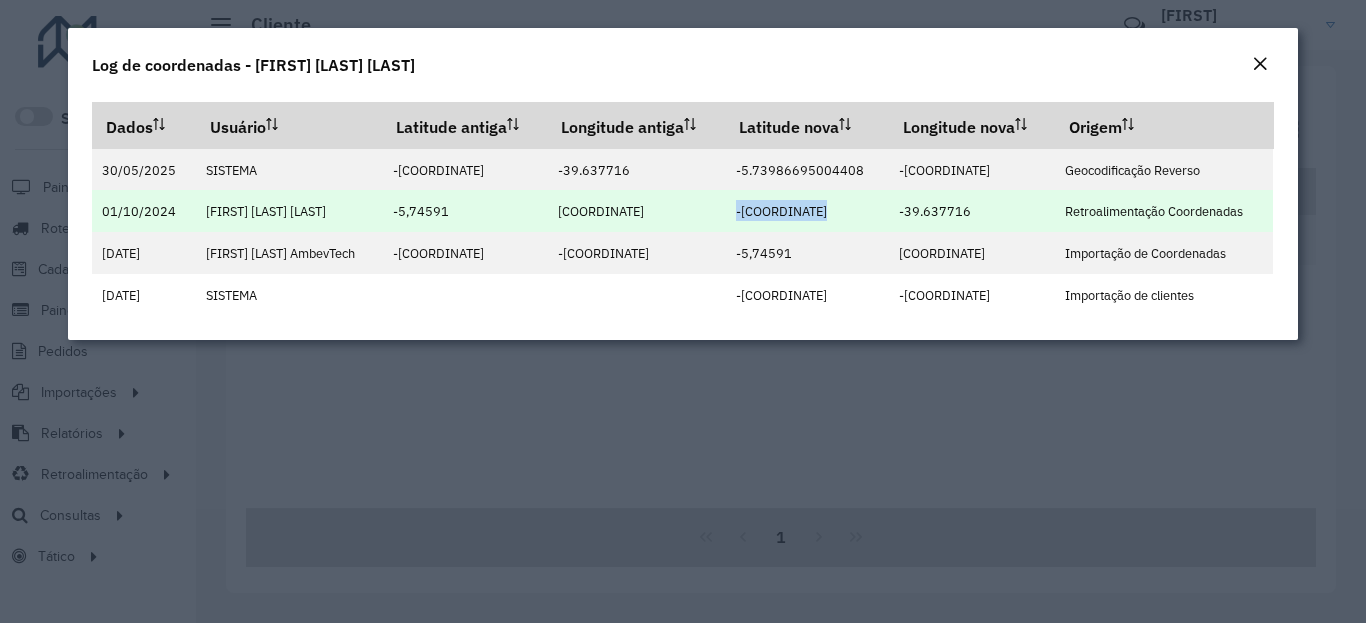 click on "-39.637716" at bounding box center [935, 211] 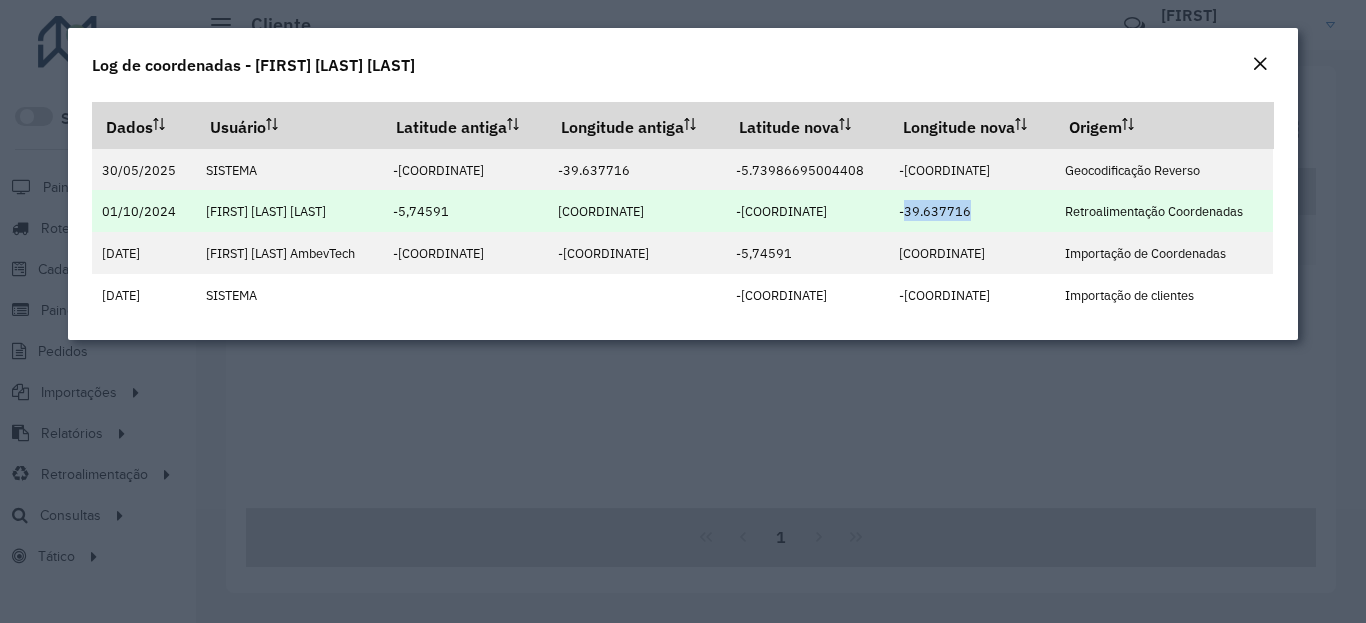 click on "-39.637716" at bounding box center [935, 211] 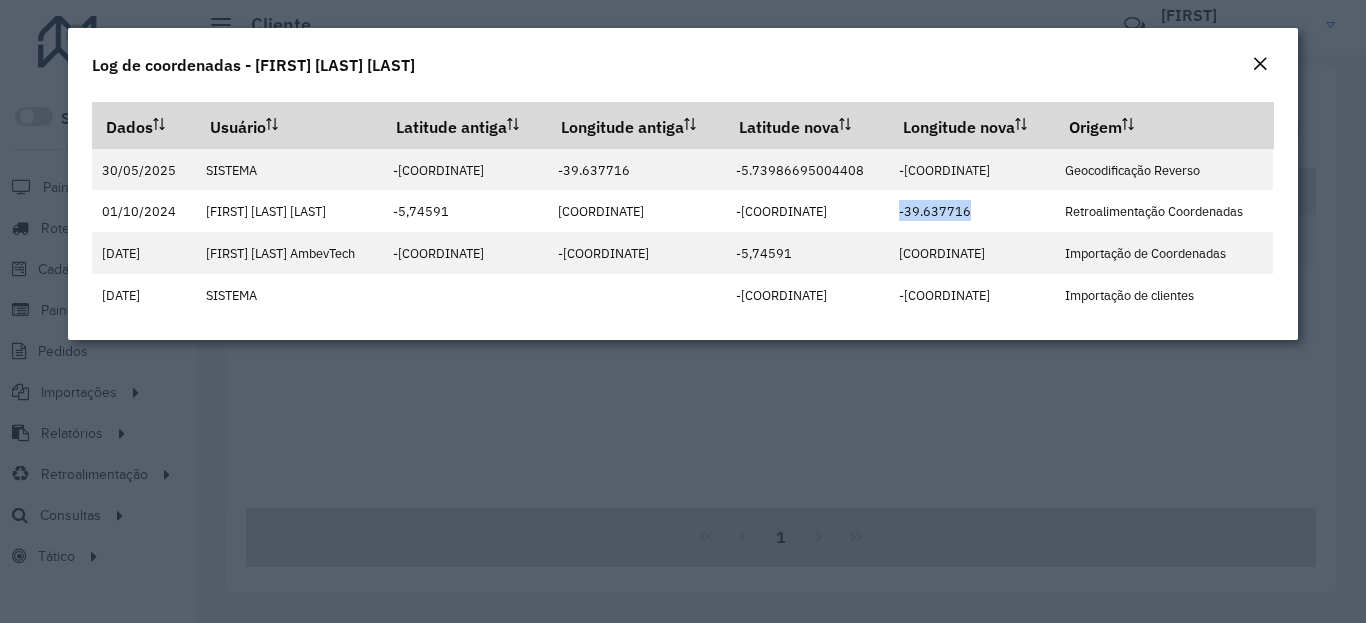 copy on "-39.637716" 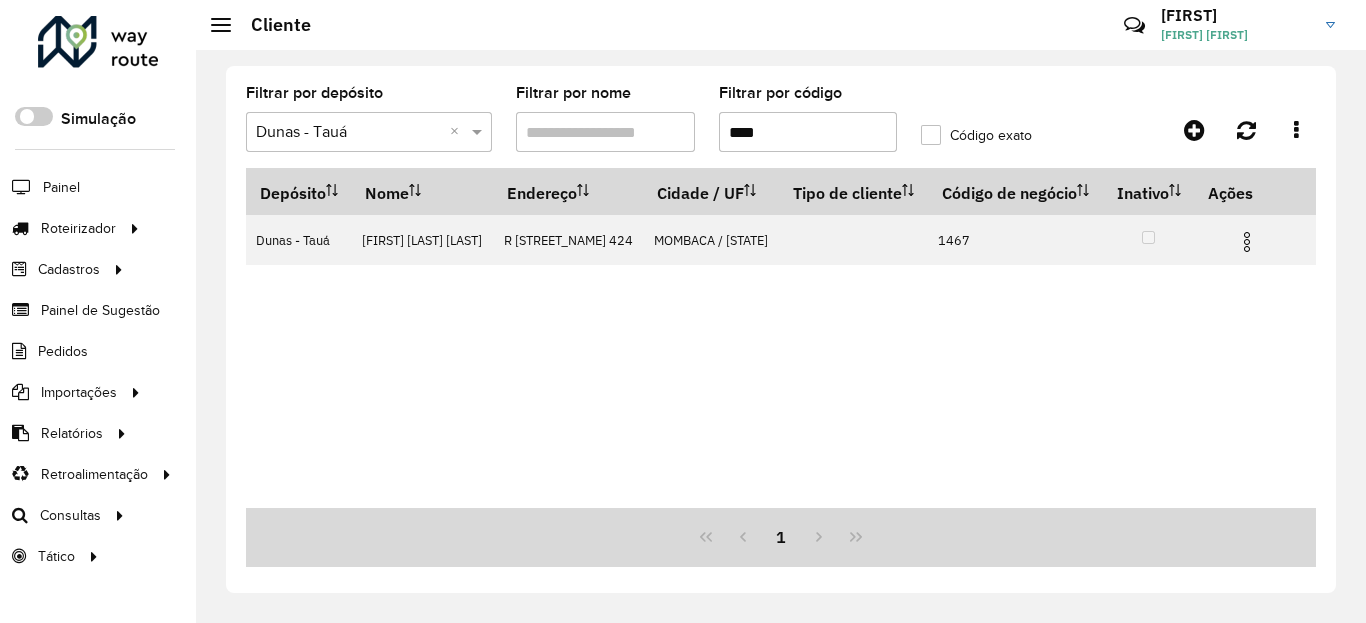 click on "****" at bounding box center [808, 132] 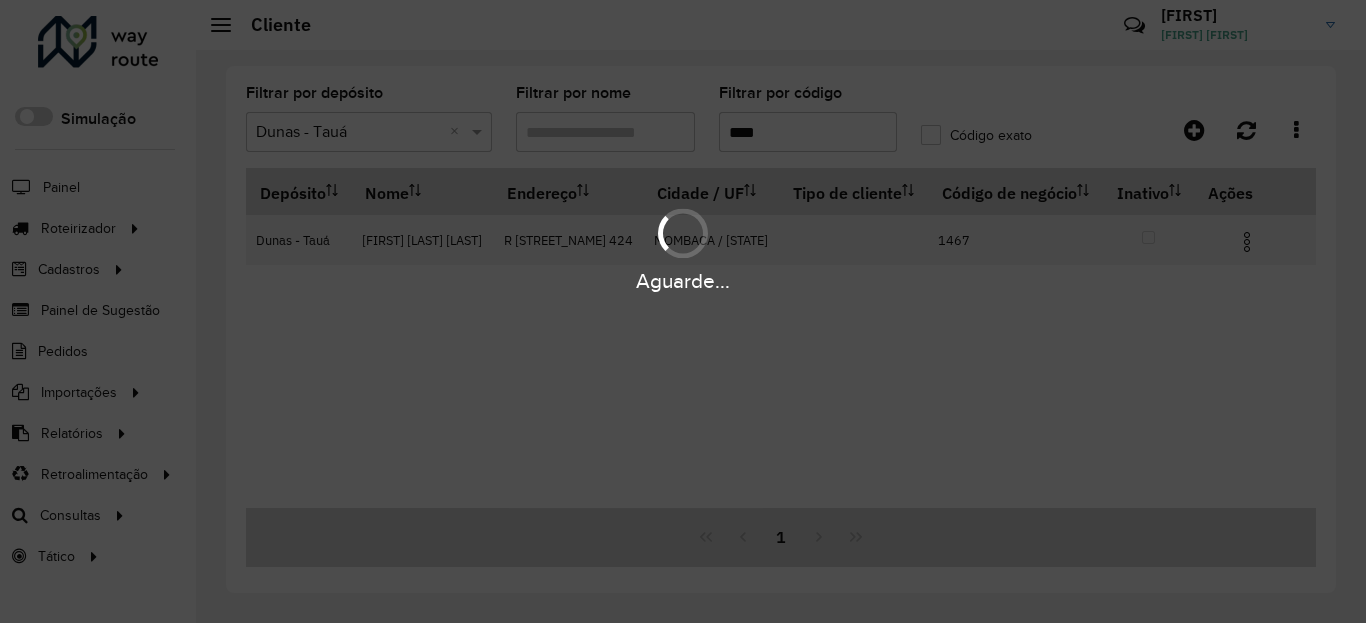 click on "Aguarde..." at bounding box center (683, 311) 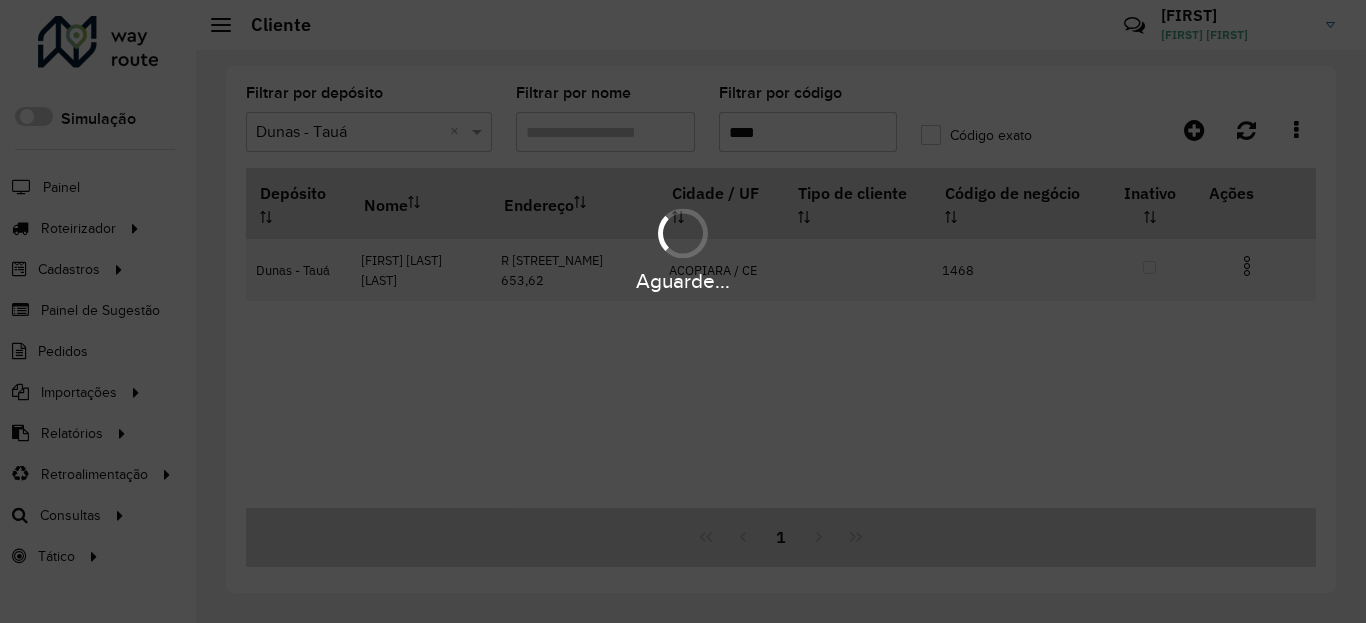 click at bounding box center (1247, 266) 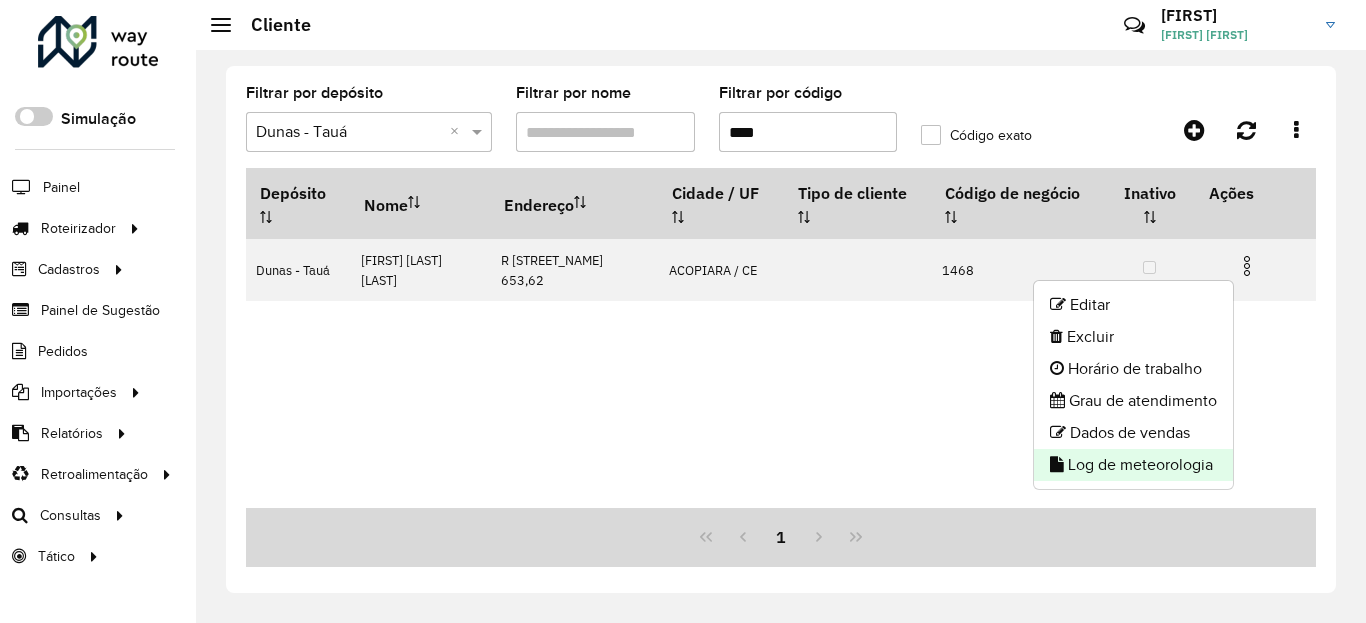 click on "Log de meteorologia" 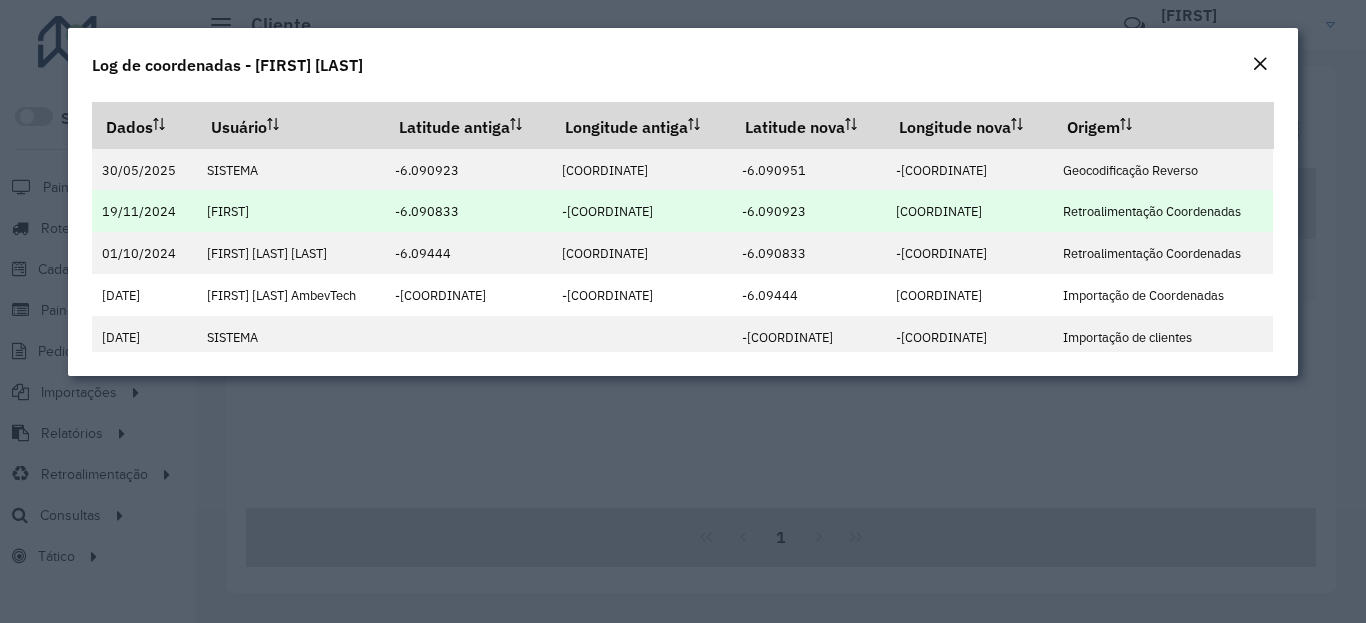 click on "-6.090923" at bounding box center (774, 211) 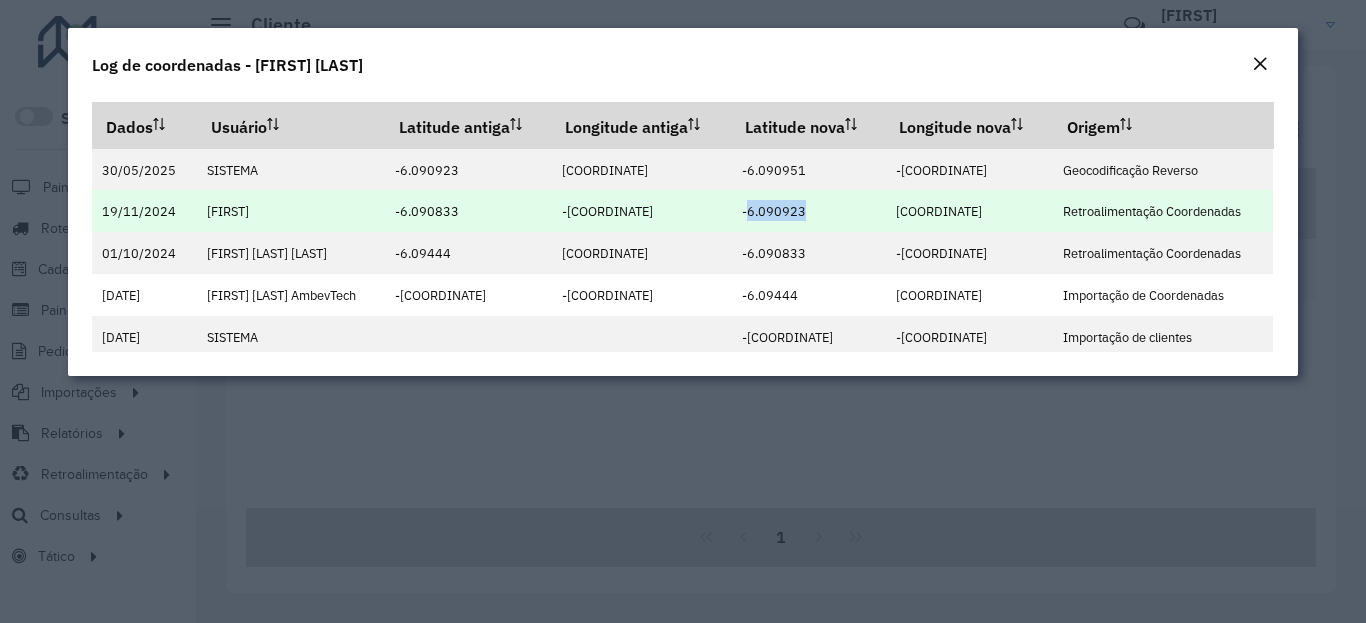 click on "-6.090923" at bounding box center (774, 211) 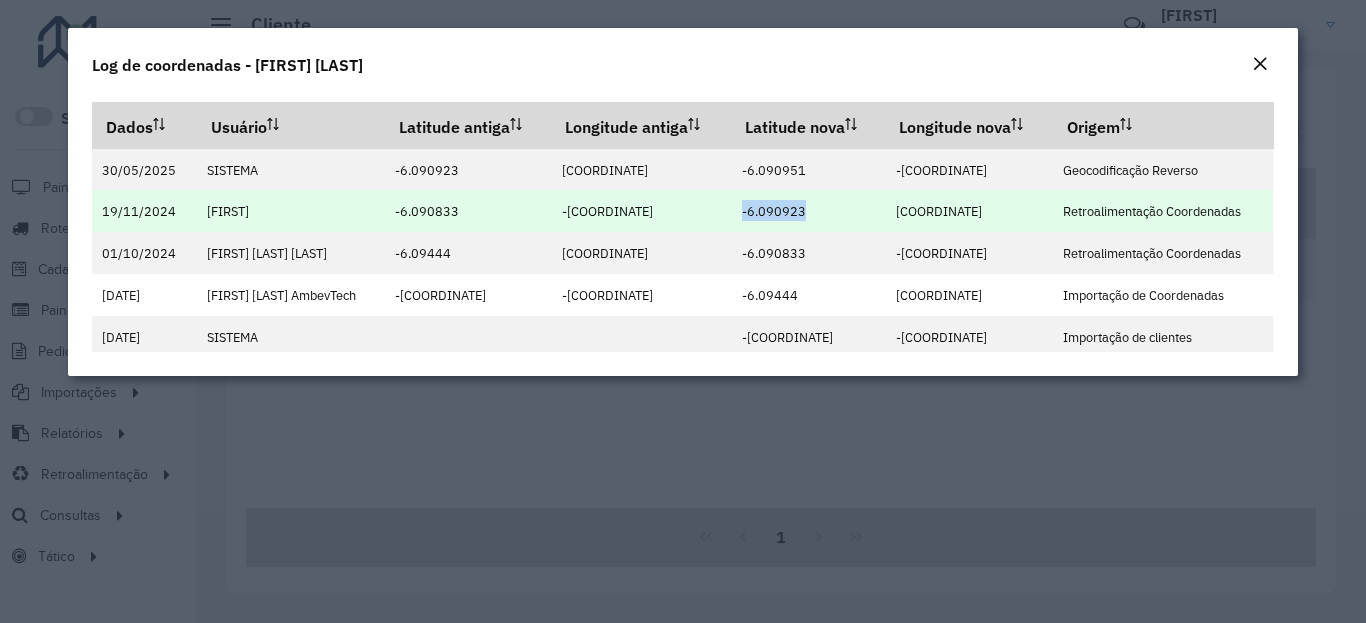 copy on "-6.090923" 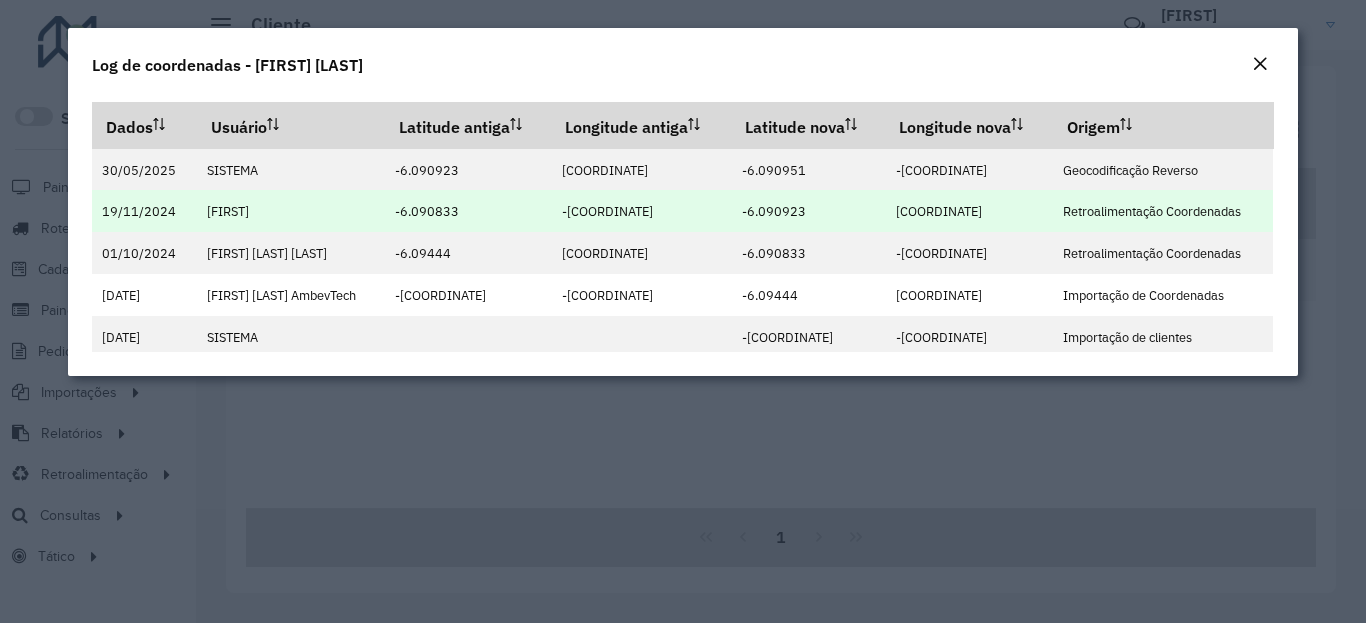 click on "[COORDINATE]" at bounding box center [939, 211] 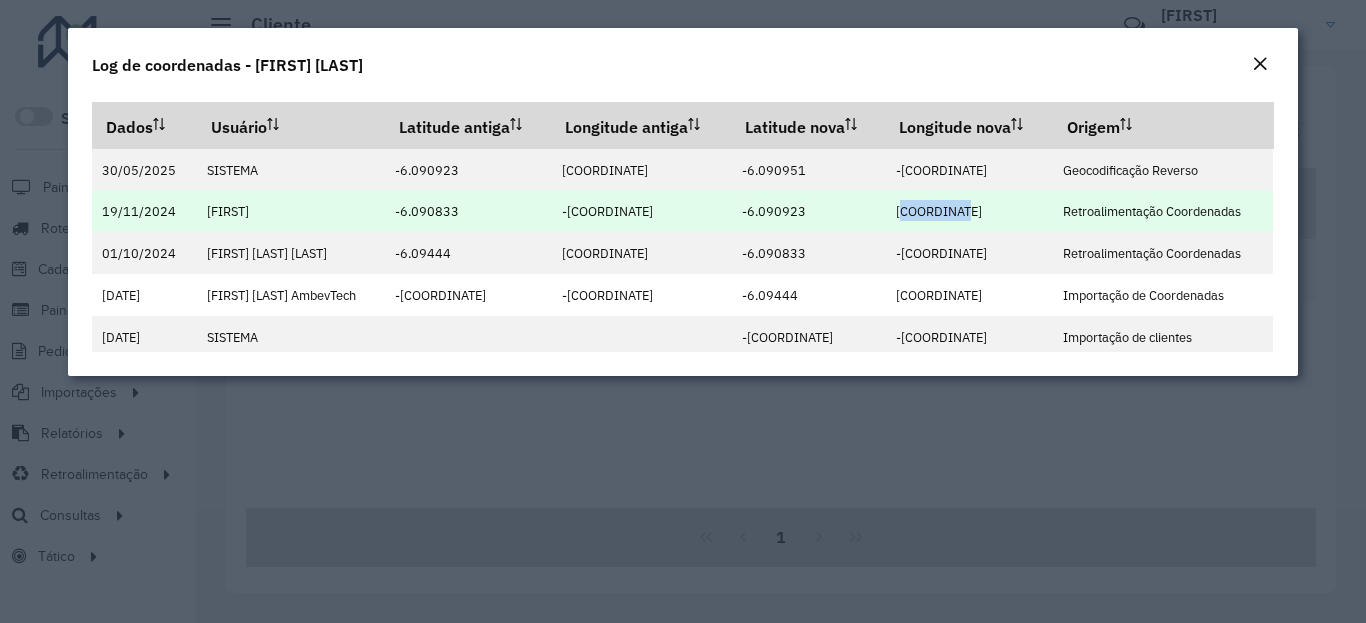 click on "[COORDINATE]" at bounding box center (939, 211) 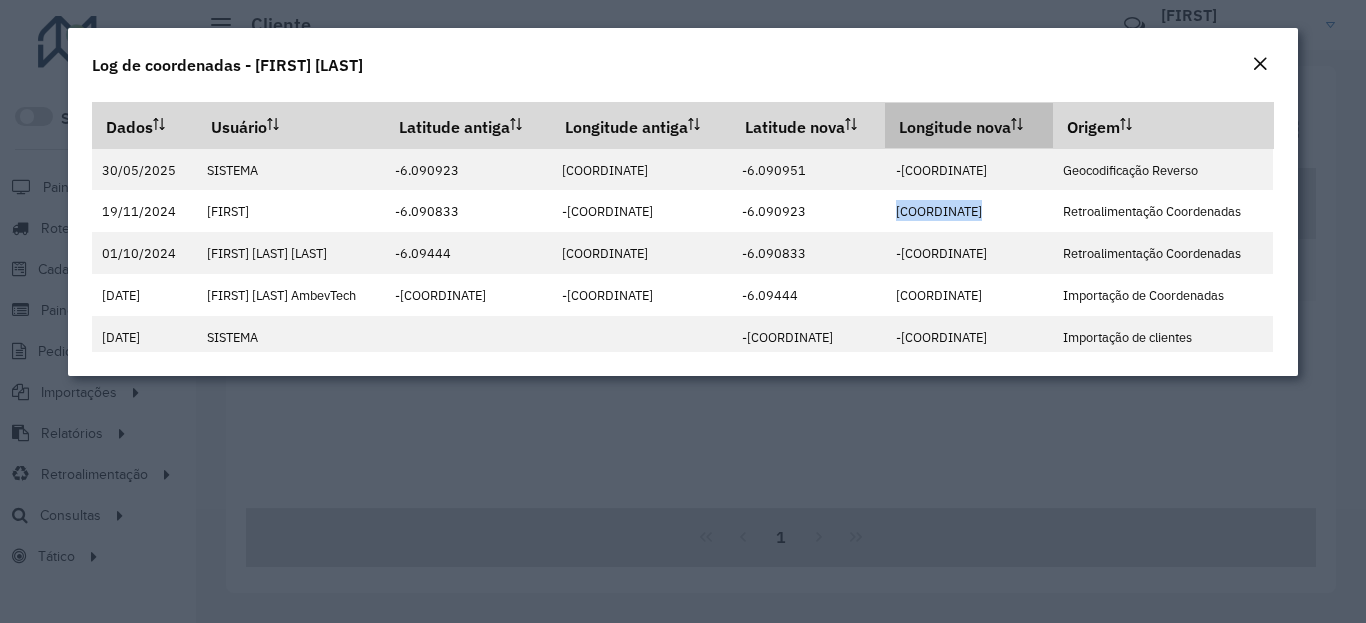 copy on "[COORDINATE]" 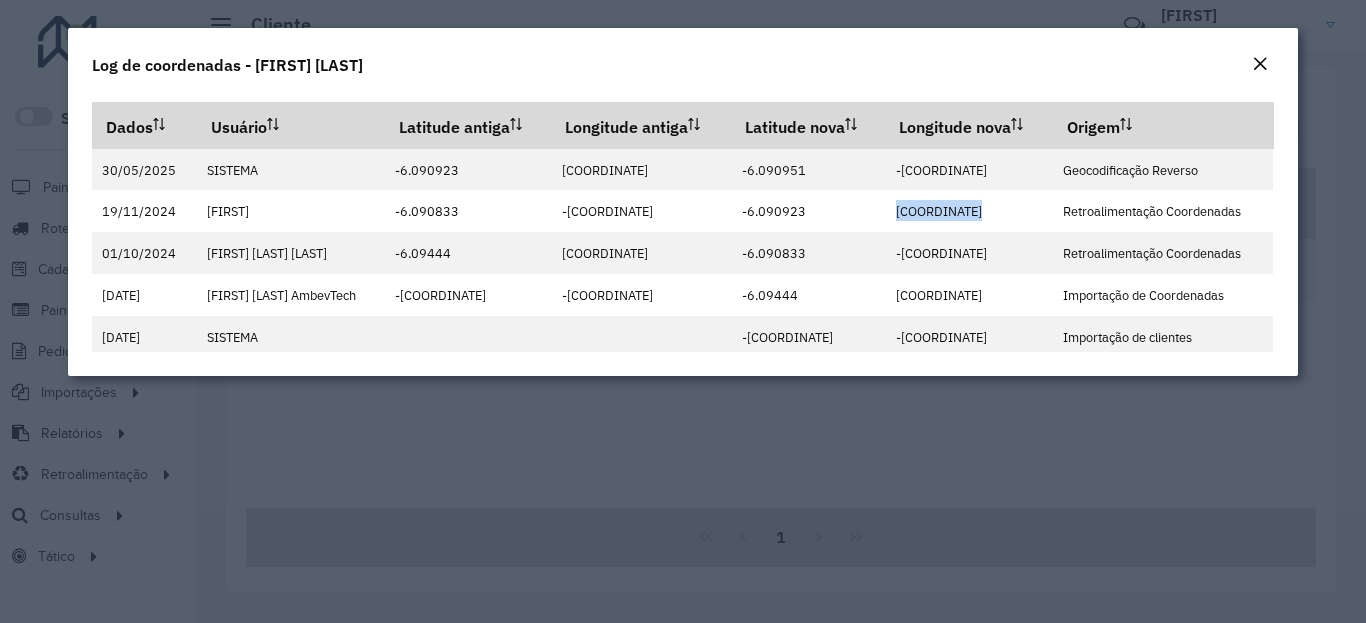 click 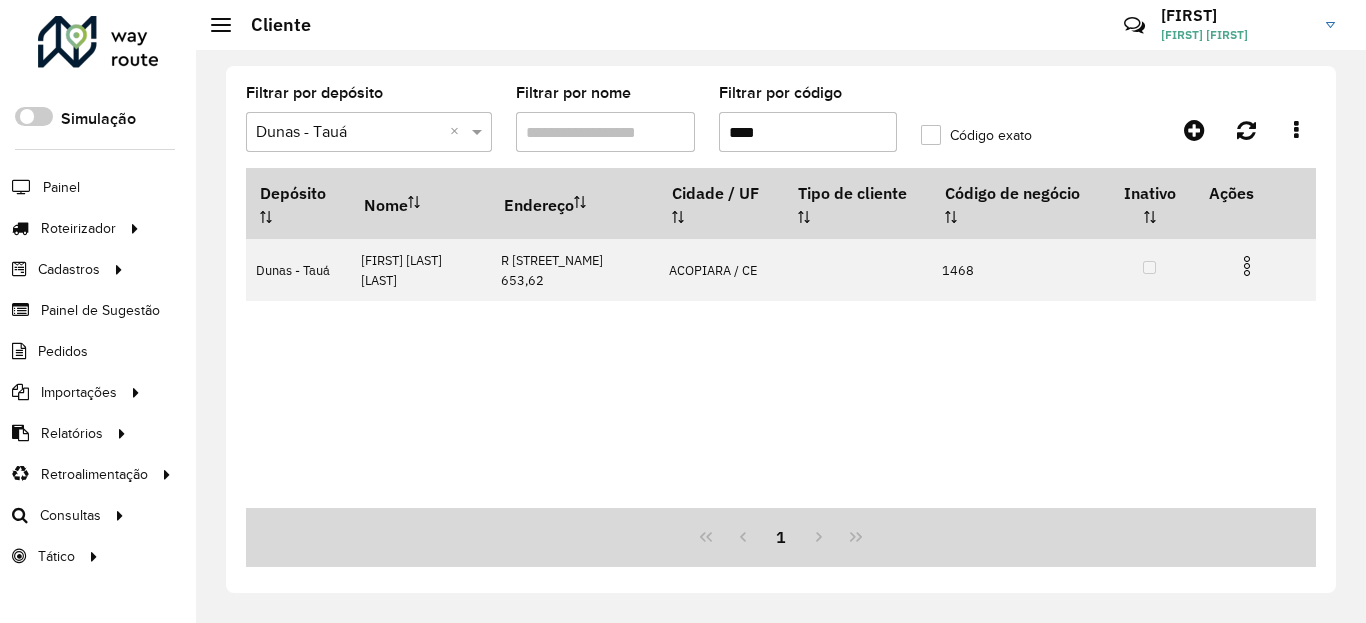click on "****" at bounding box center [808, 132] 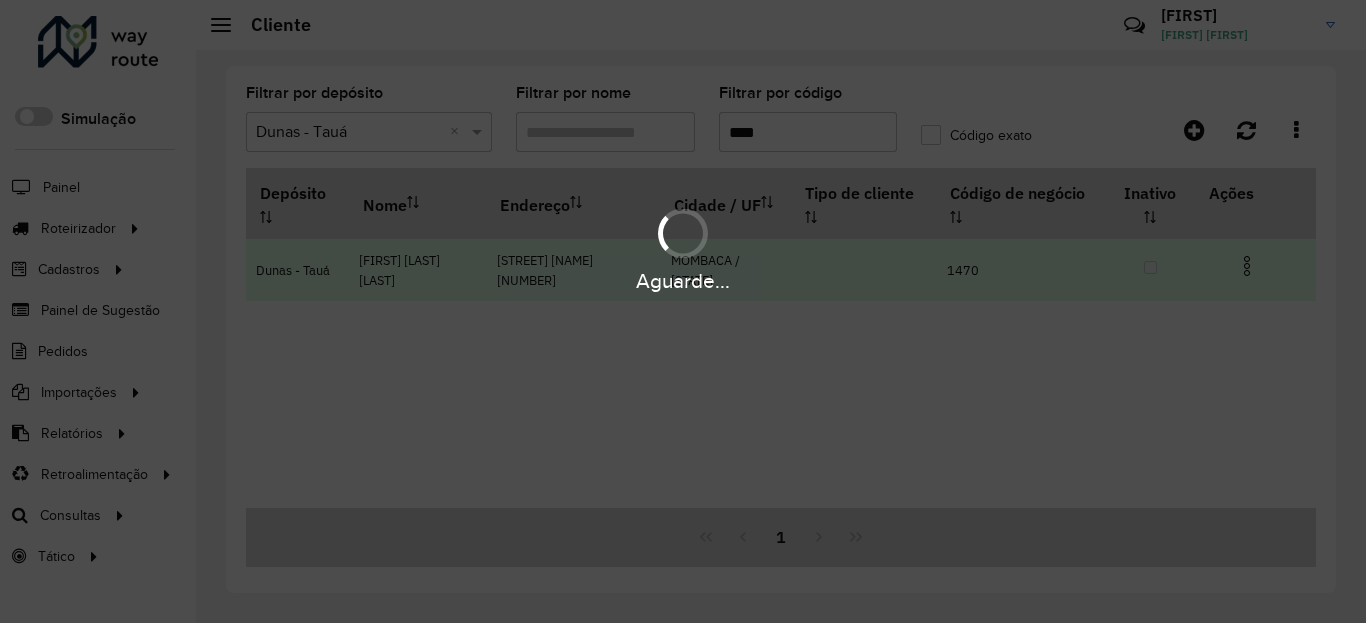 click at bounding box center [1247, 266] 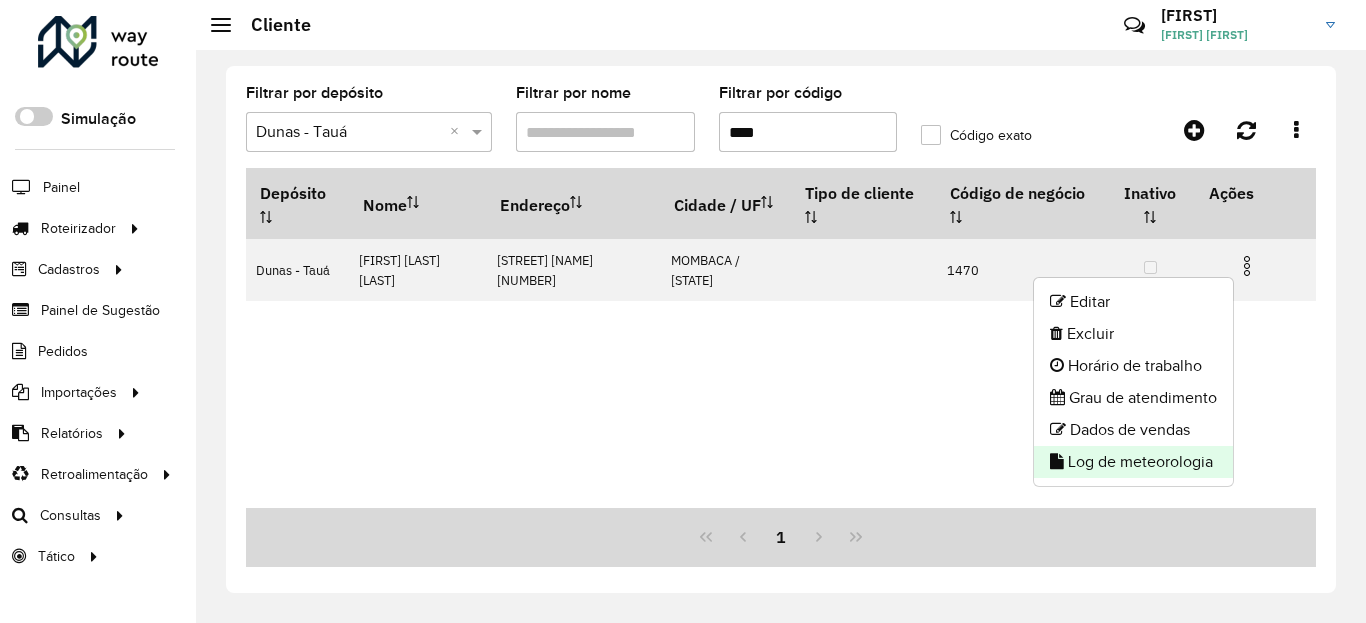 click on "Log de meteorologia" 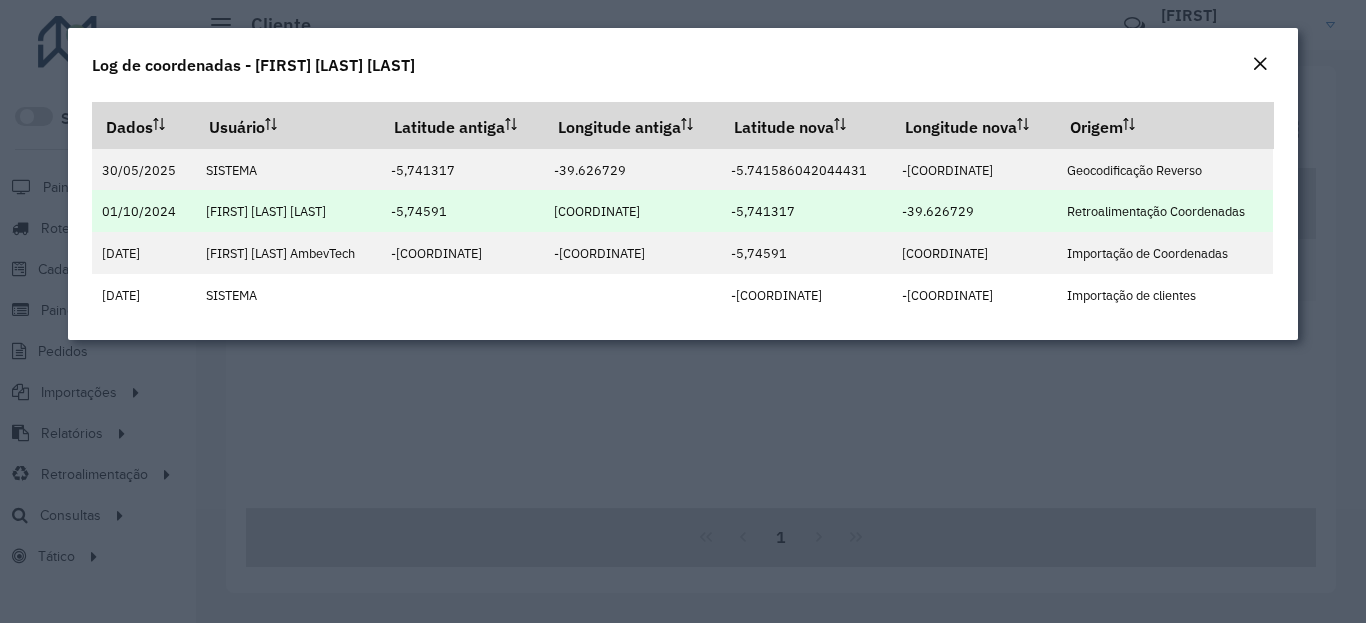 click on "-5,741317" at bounding box center (806, 211) 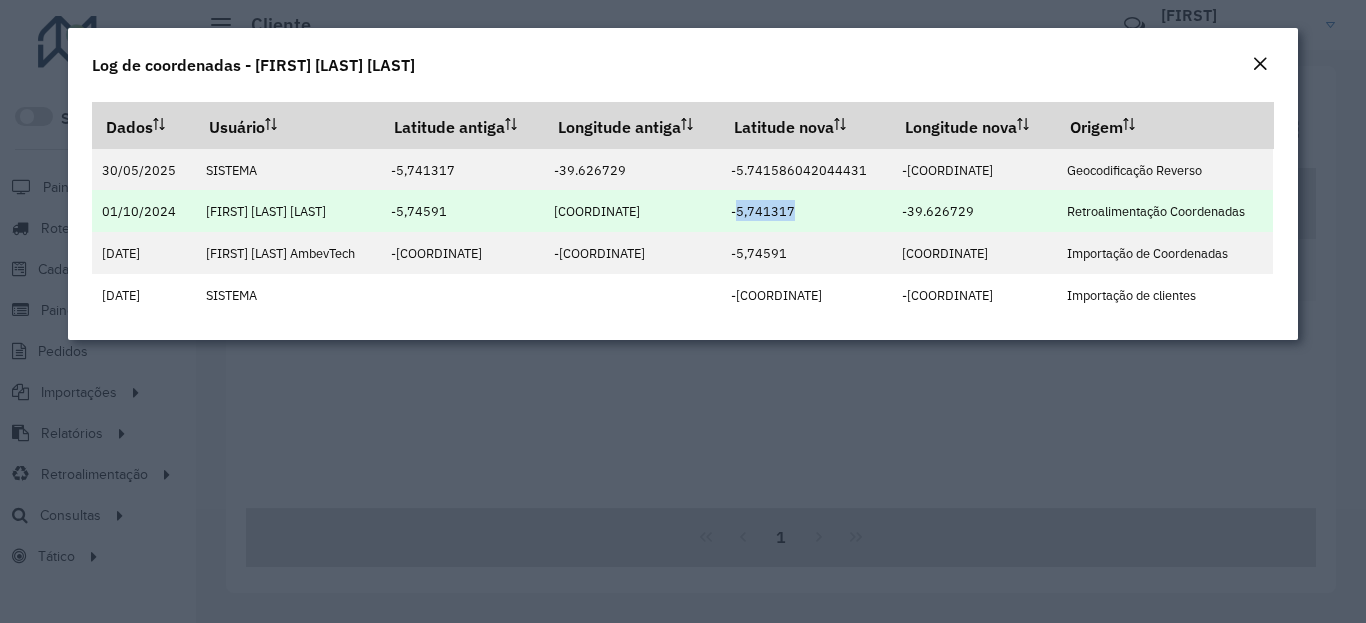 click on "-5,741317" at bounding box center (763, 211) 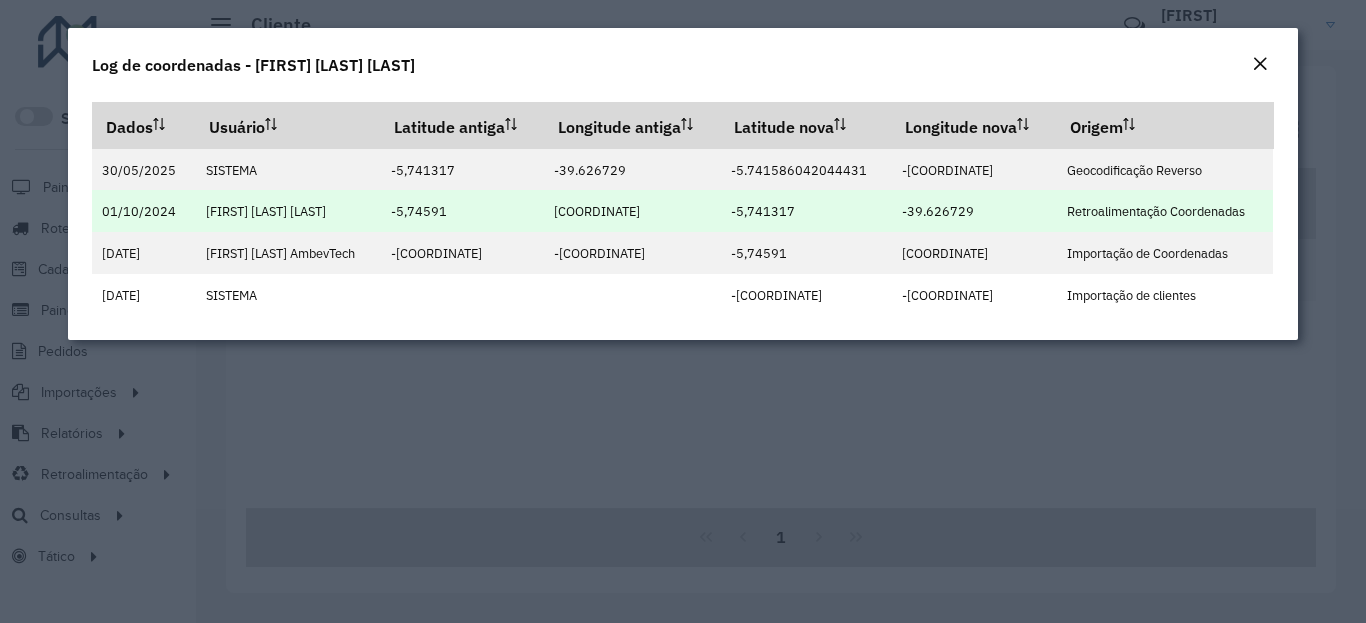 click on "-5,741317" at bounding box center [763, 211] 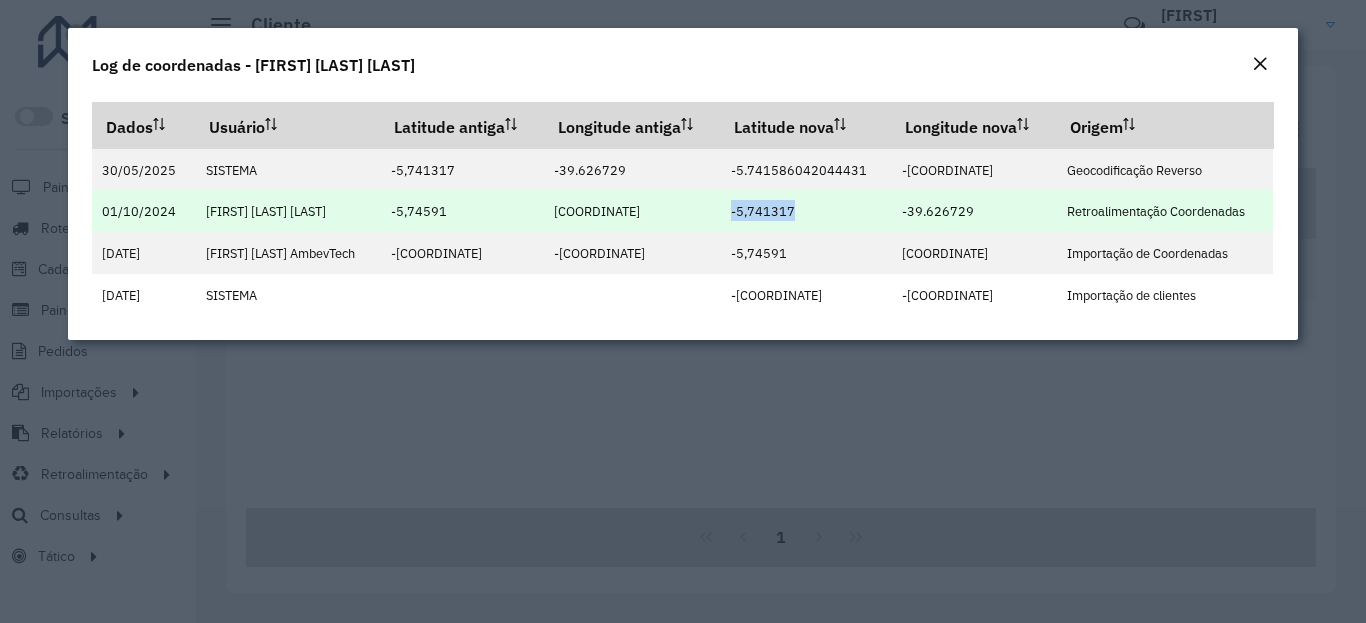 click on "-5,741317" at bounding box center (763, 211) 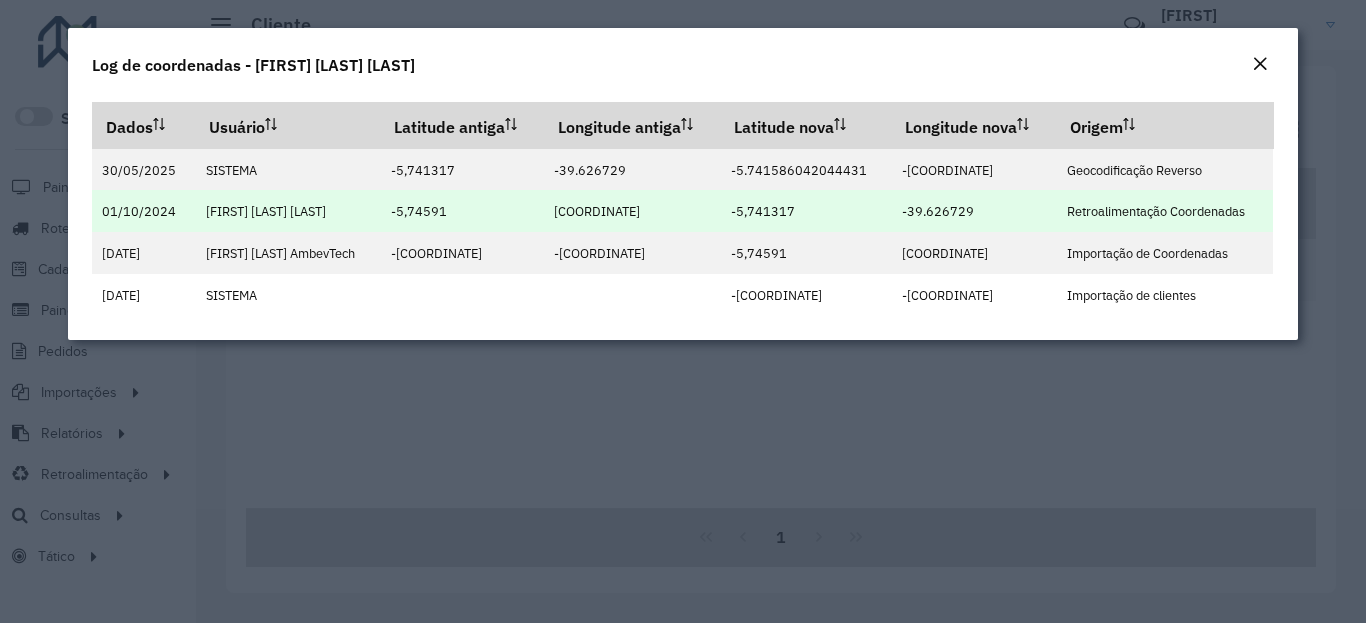 click on "-39.626729" at bounding box center (938, 211) 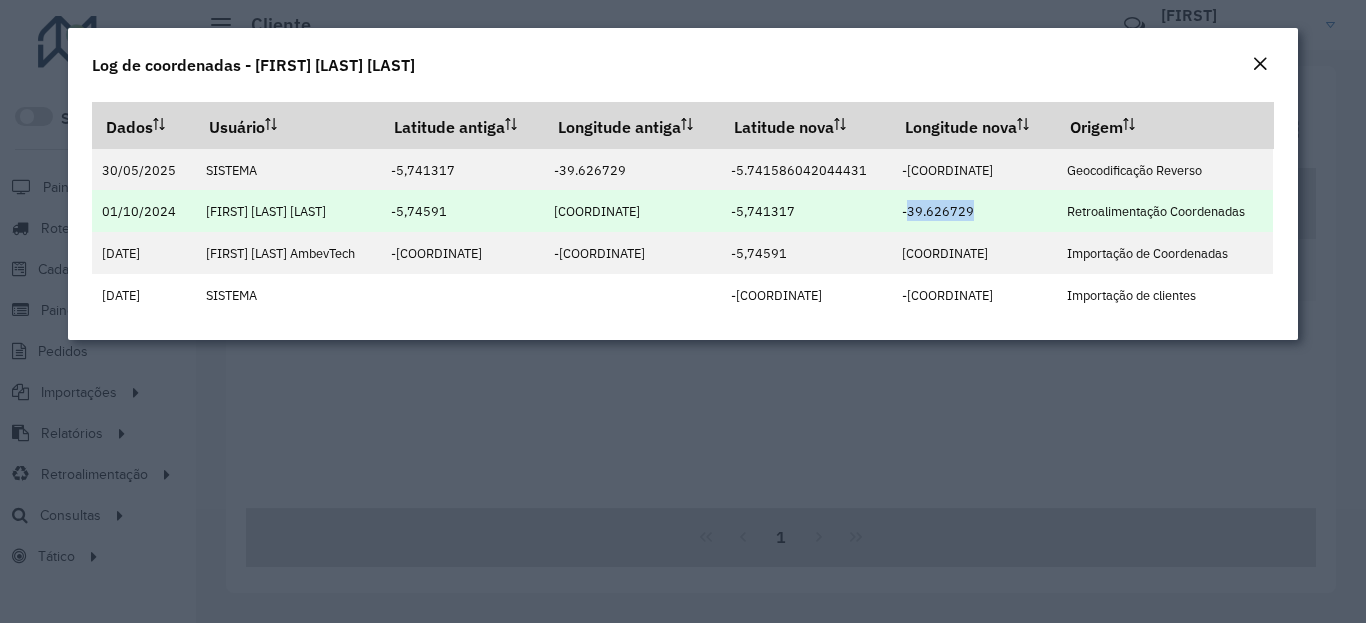 click on "-39.626729" at bounding box center [938, 211] 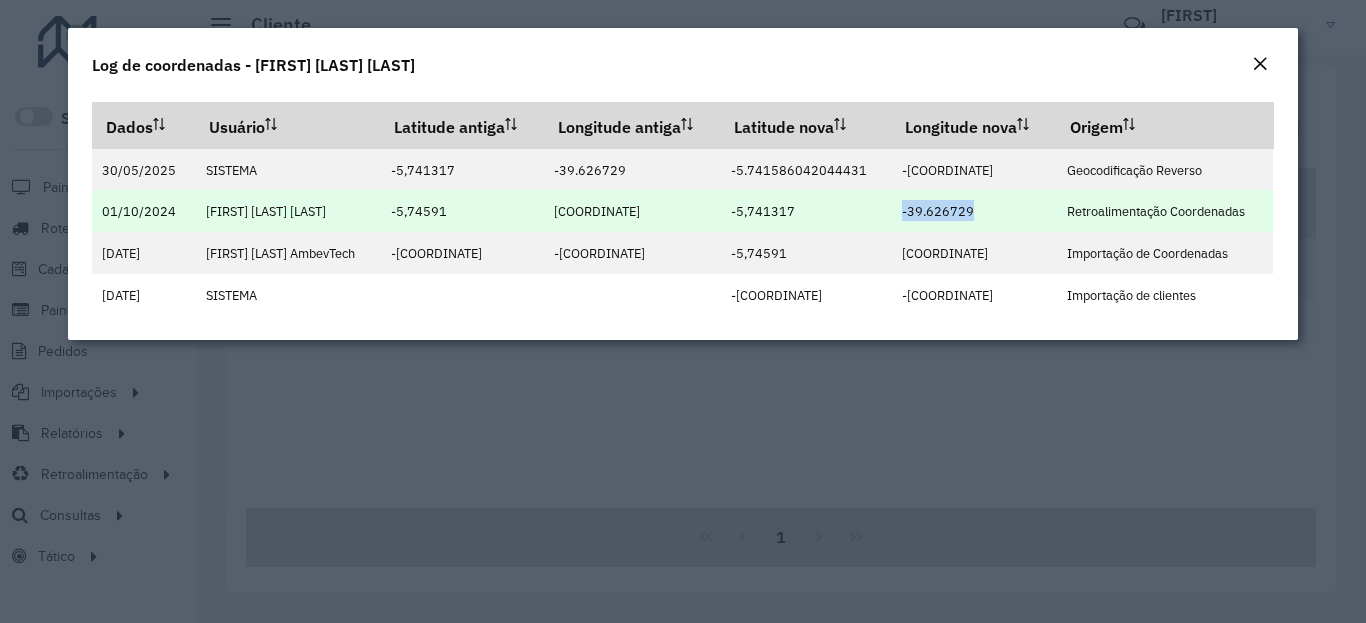 click on "-39.626729" at bounding box center (938, 211) 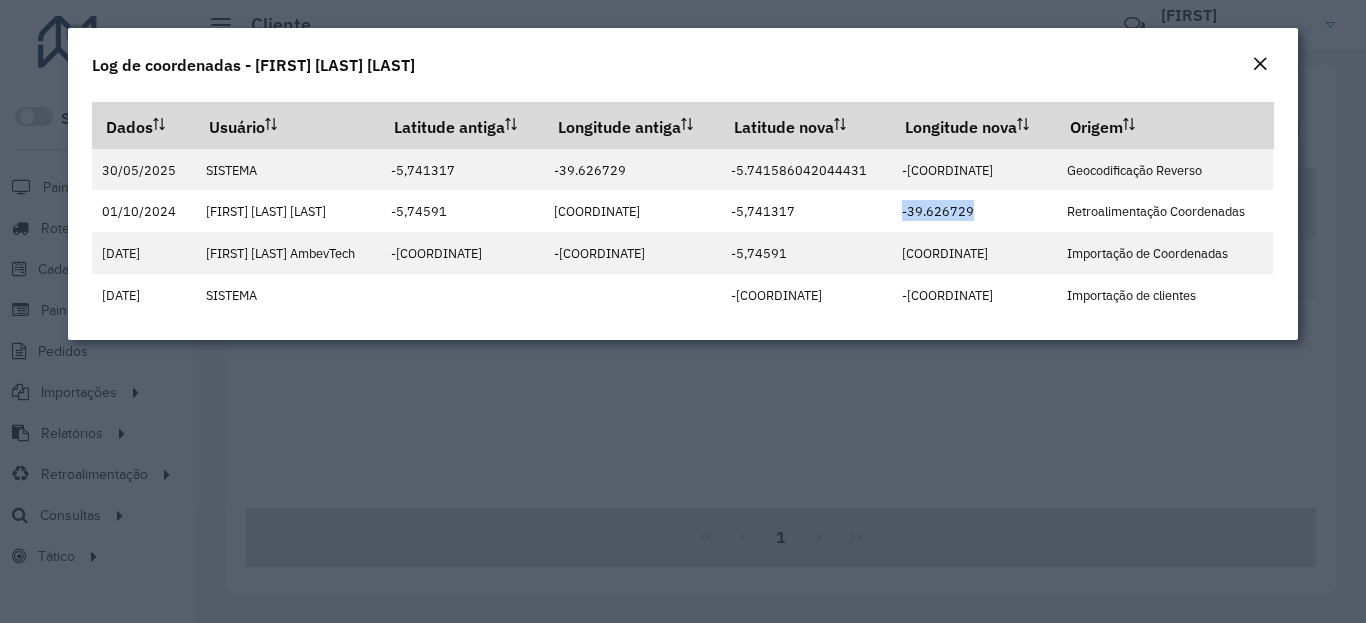 click 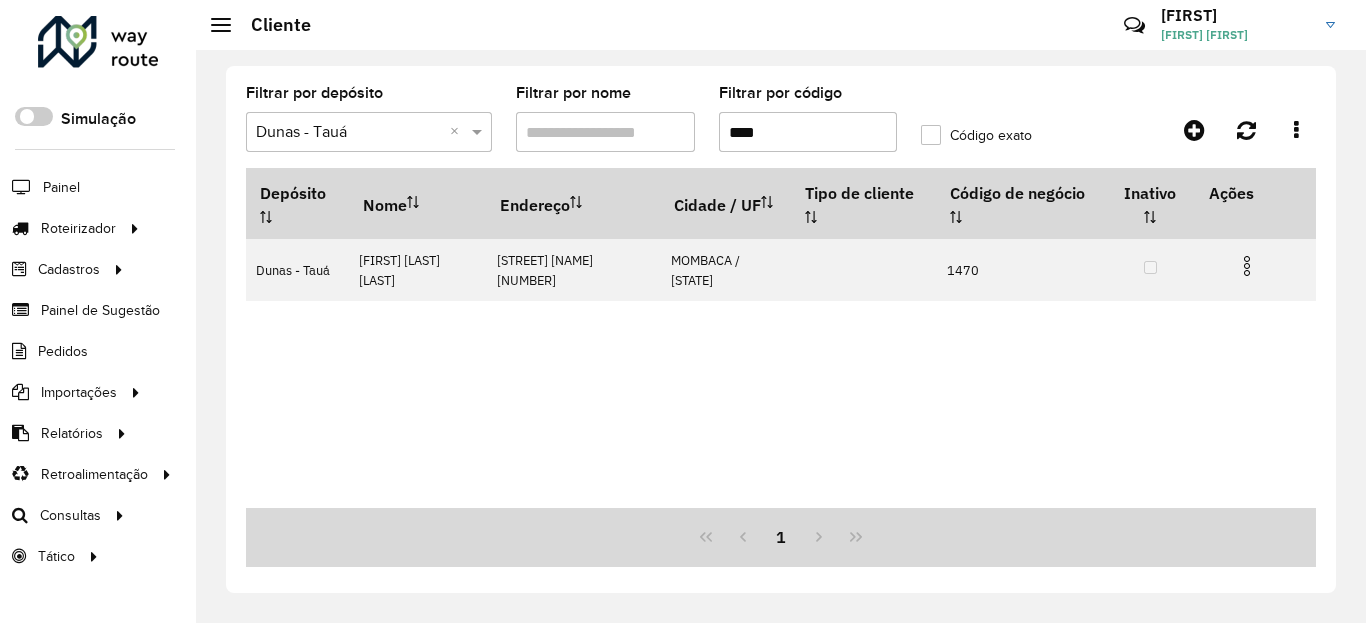 click on "****" at bounding box center [808, 132] 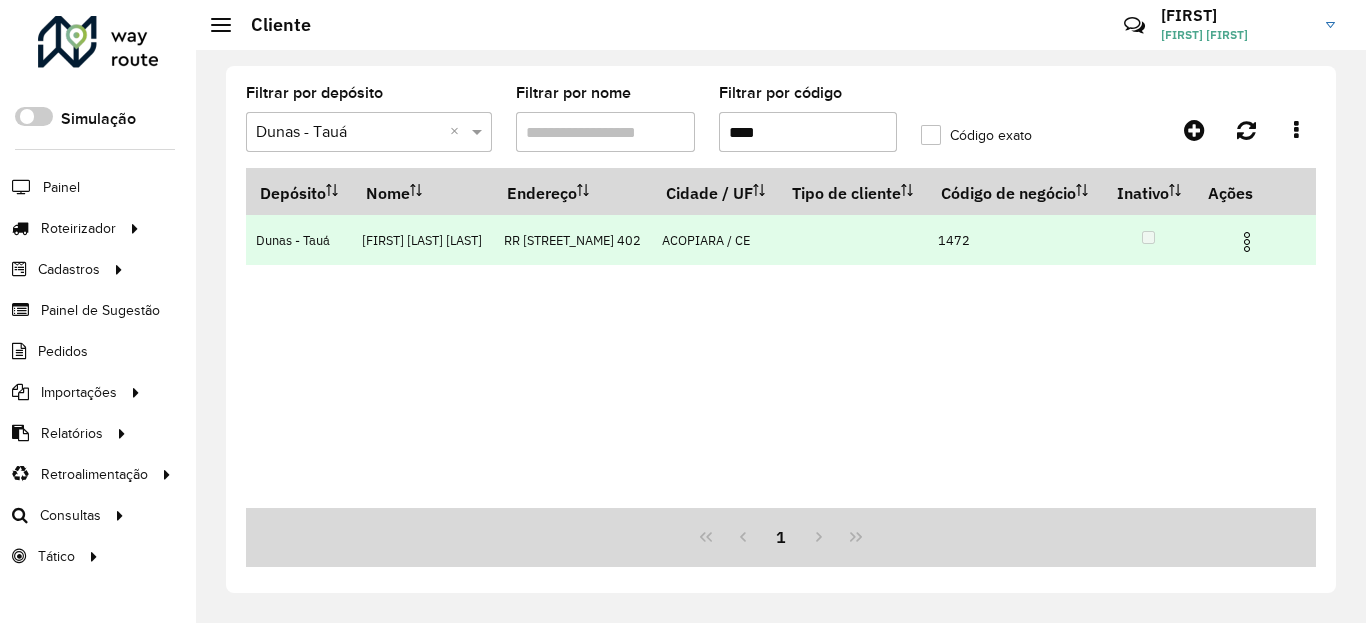 click at bounding box center (1247, 242) 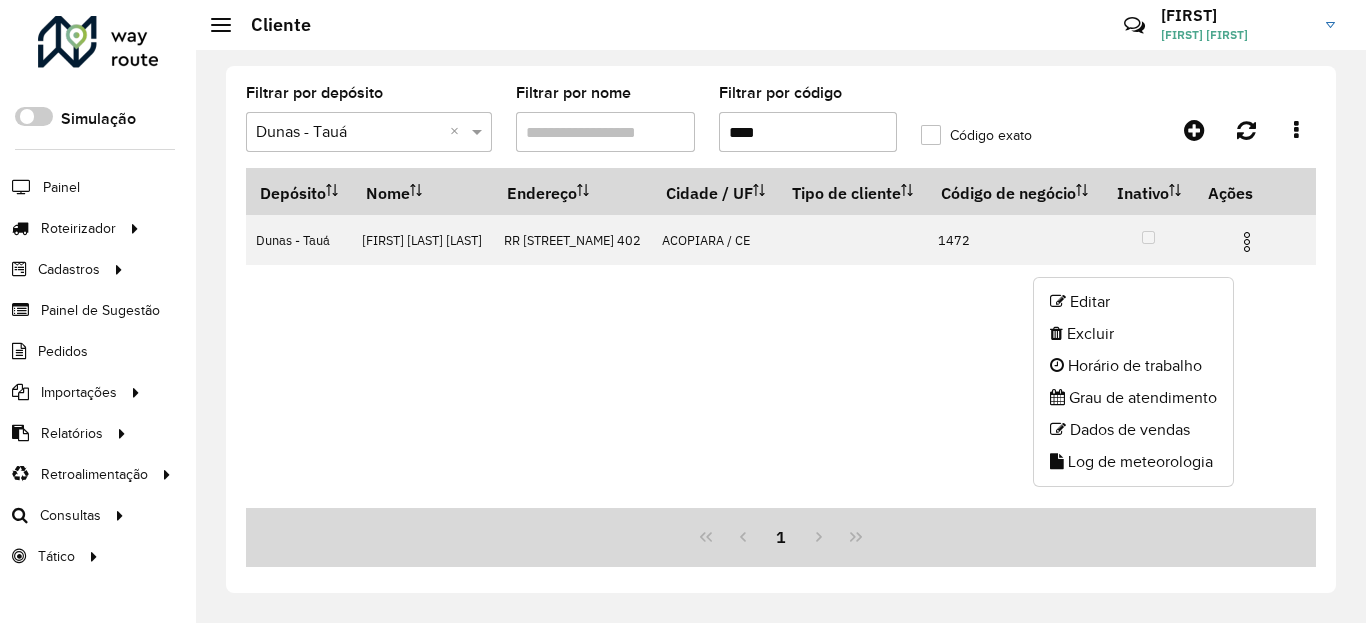 click on "Log de meteorologia" 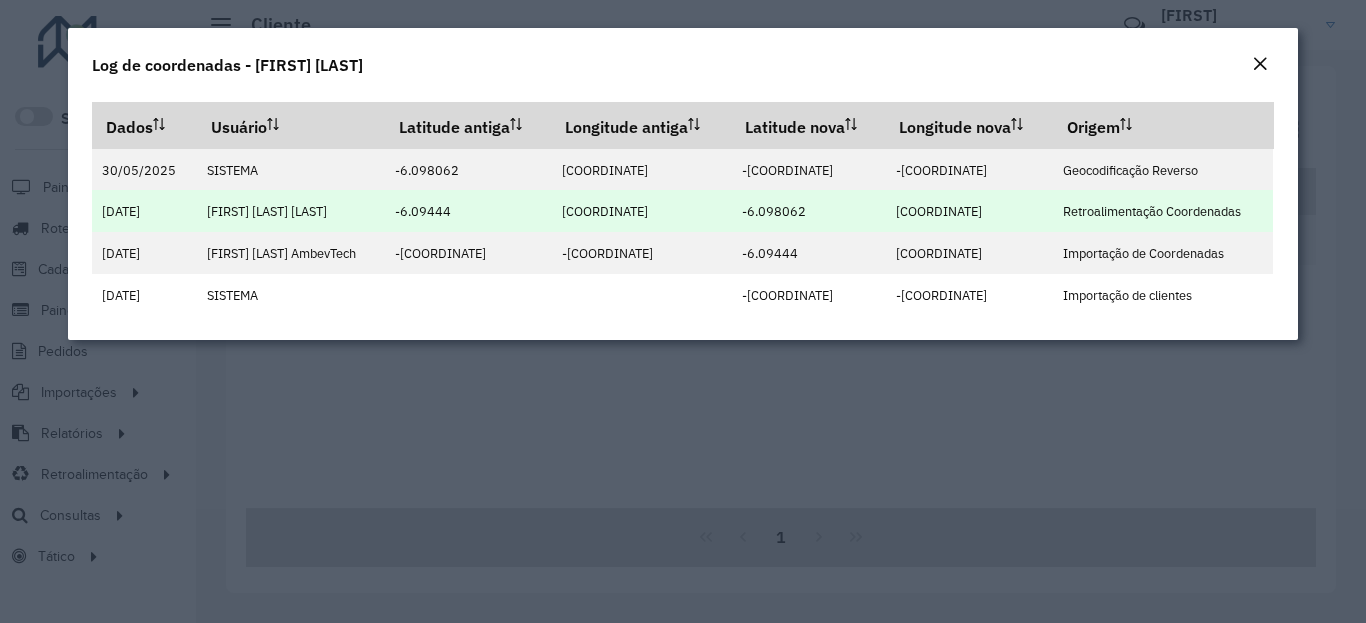 click on "-6.098062" at bounding box center [774, 211] 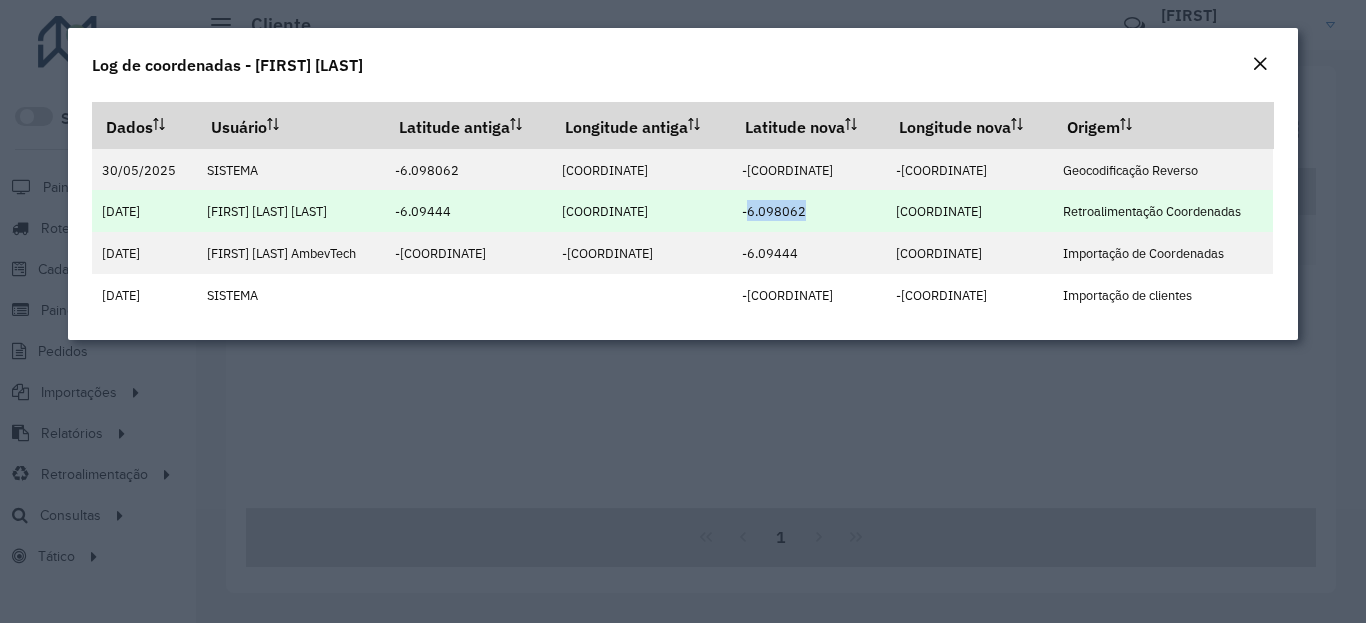 click on "-6.098062" at bounding box center (774, 211) 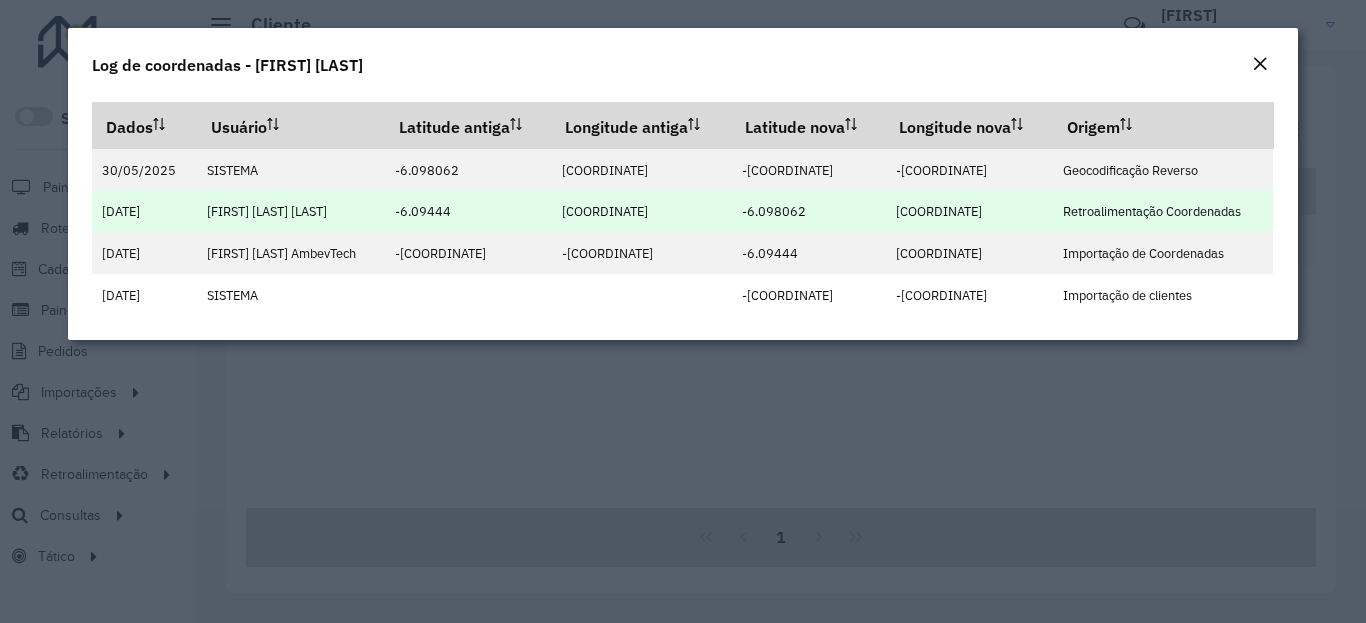 click on "[COORDINATE]" at bounding box center [939, 211] 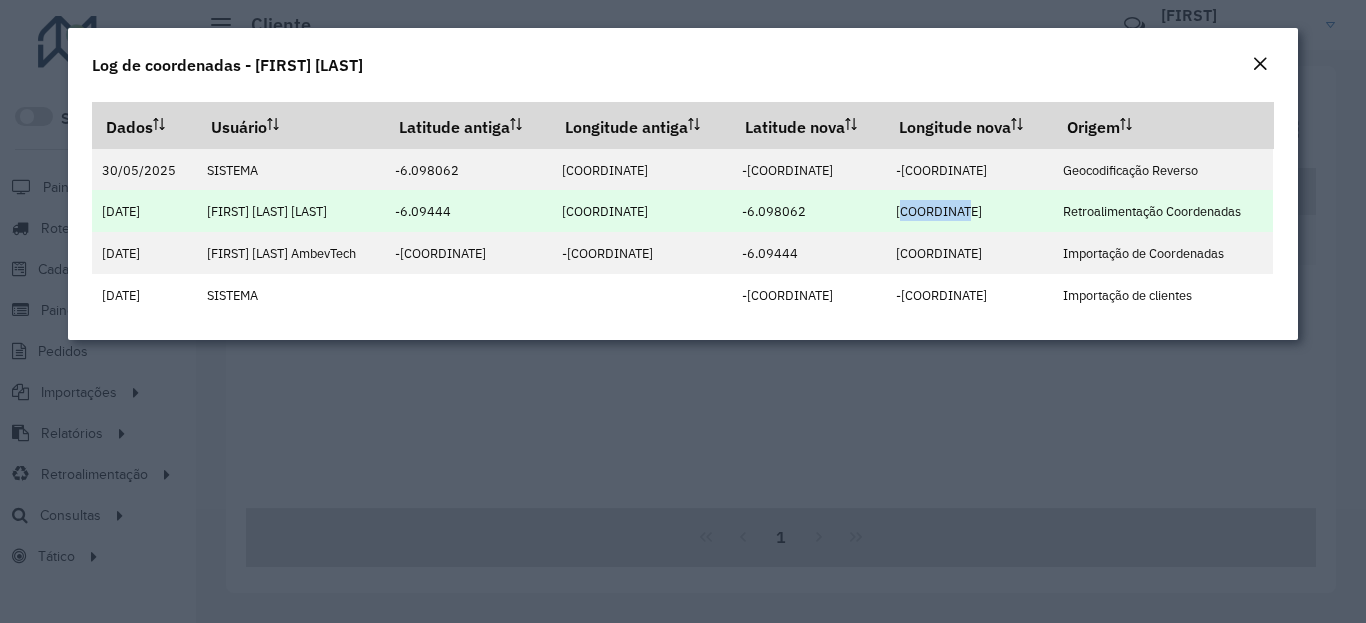 click on "[COORDINATE]" at bounding box center [939, 211] 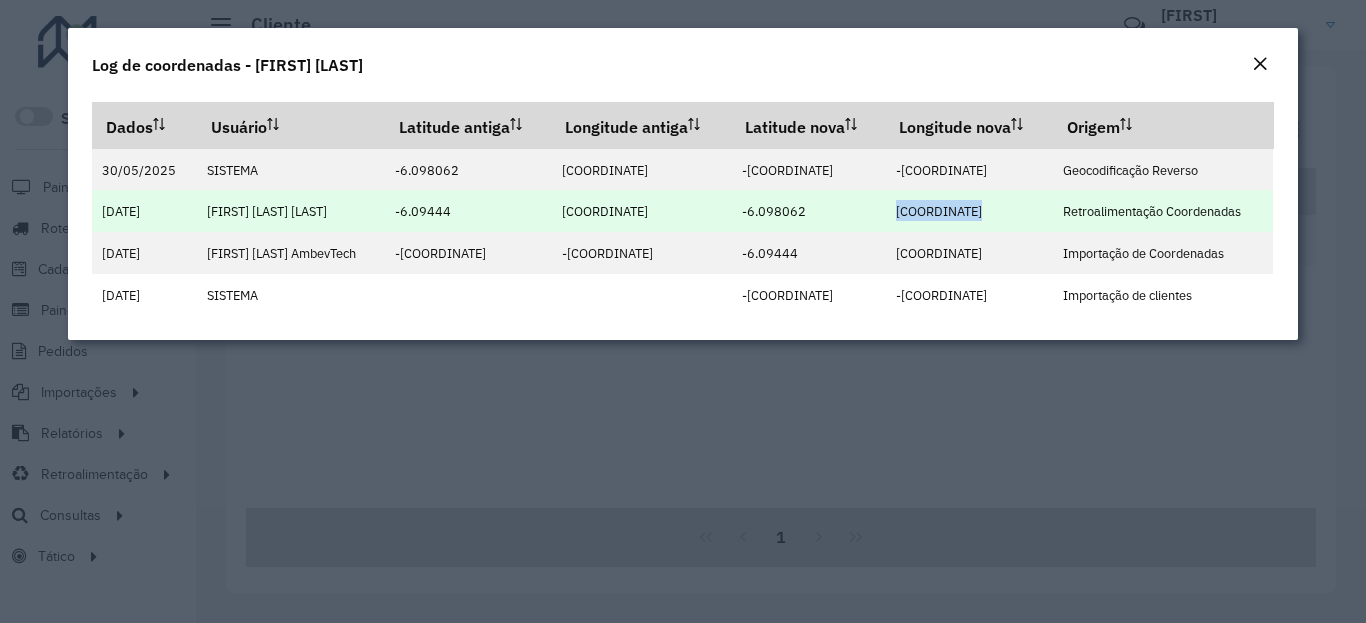 click on "[COORDINATE]" at bounding box center (939, 211) 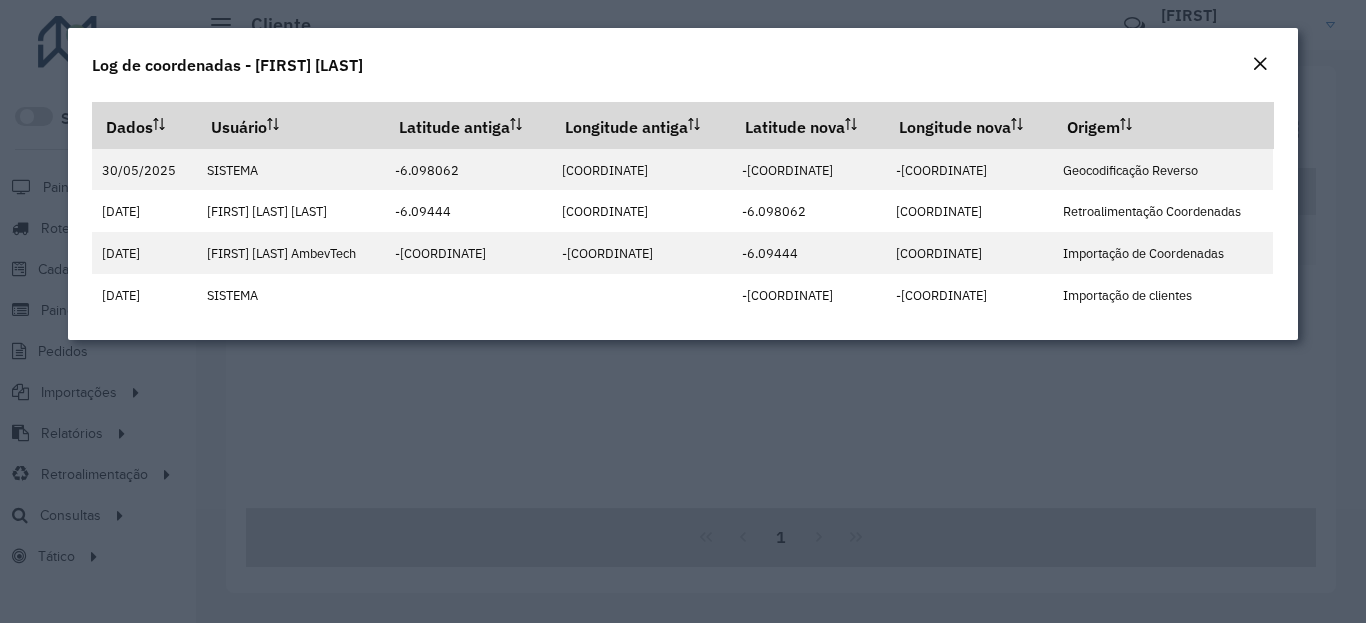 click on "Log de coordenadas - [FIRST] [LAST]" 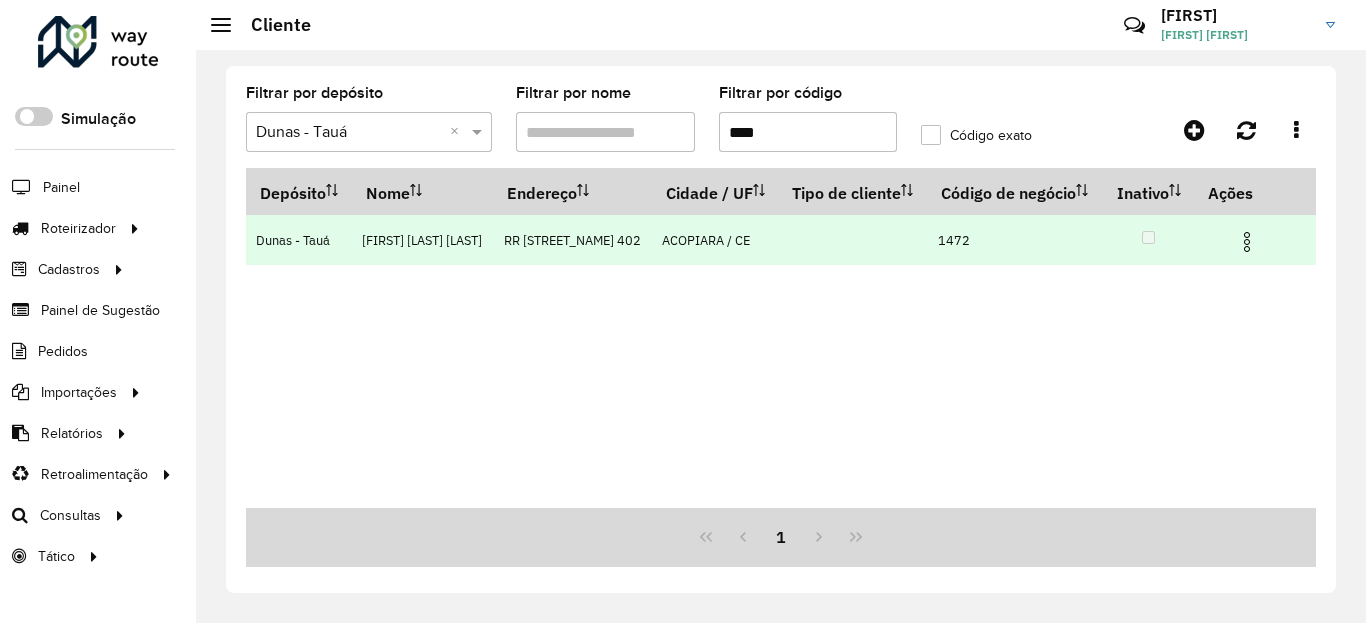 click at bounding box center [1247, 242] 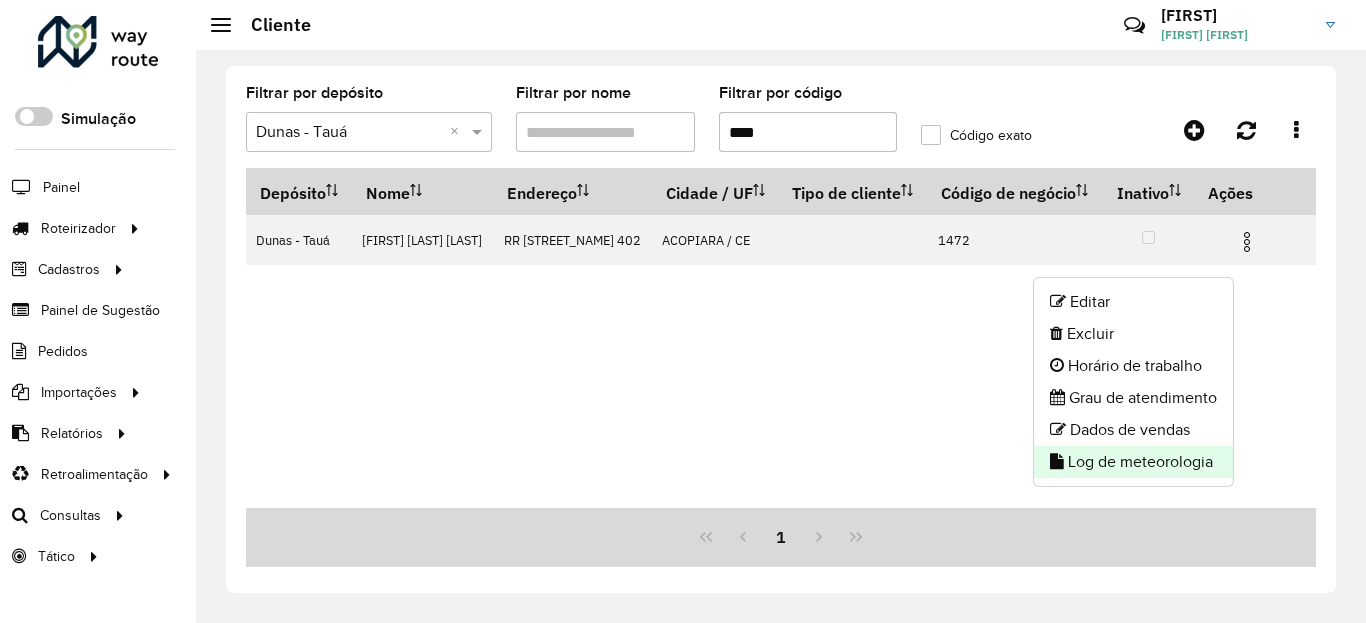 click on "Log de meteorologia" 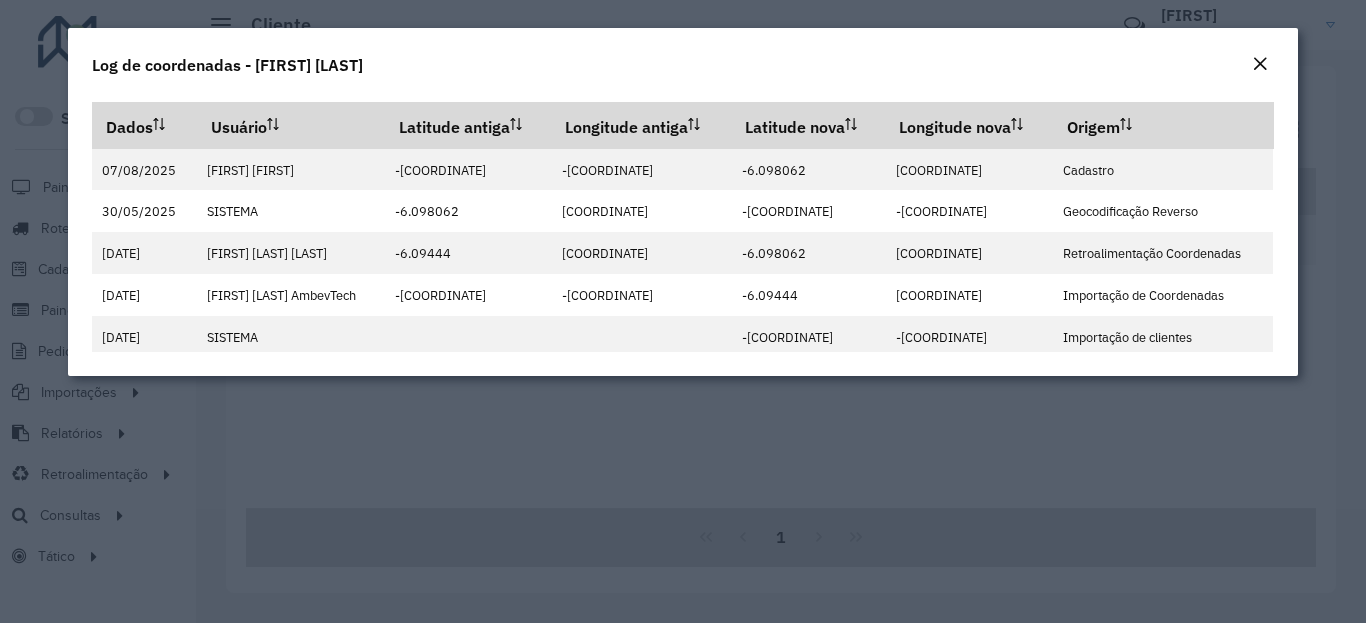 click 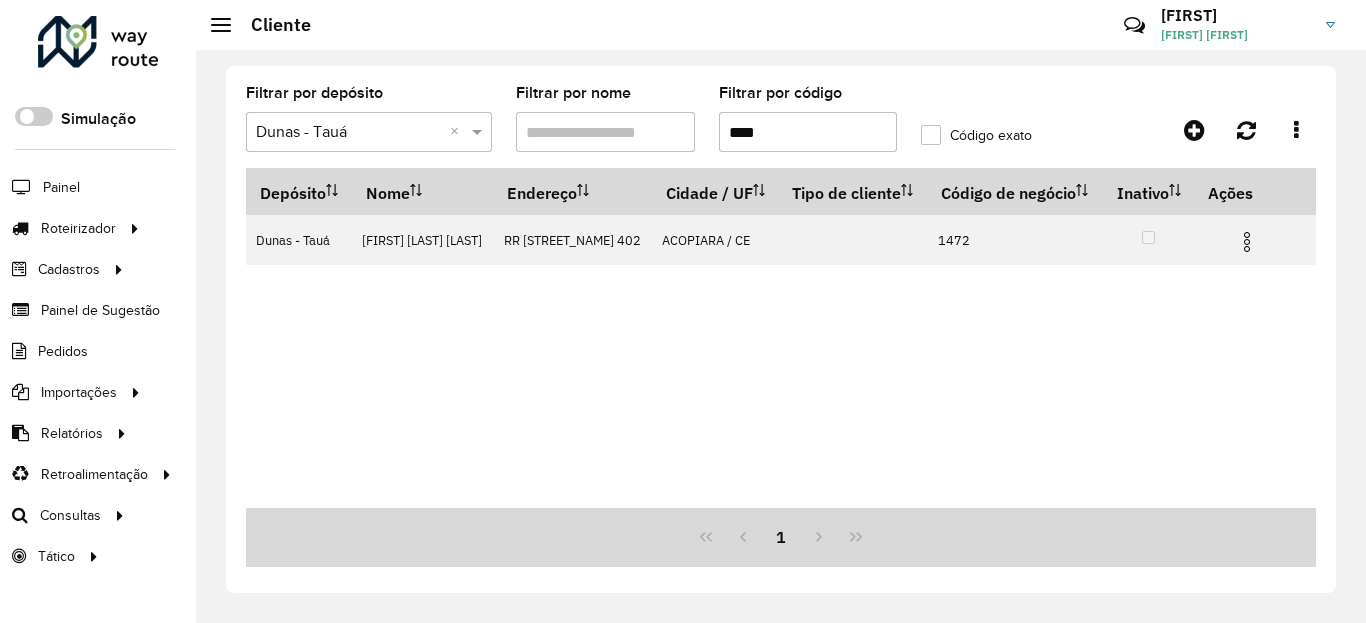 click on "****" at bounding box center (808, 132) 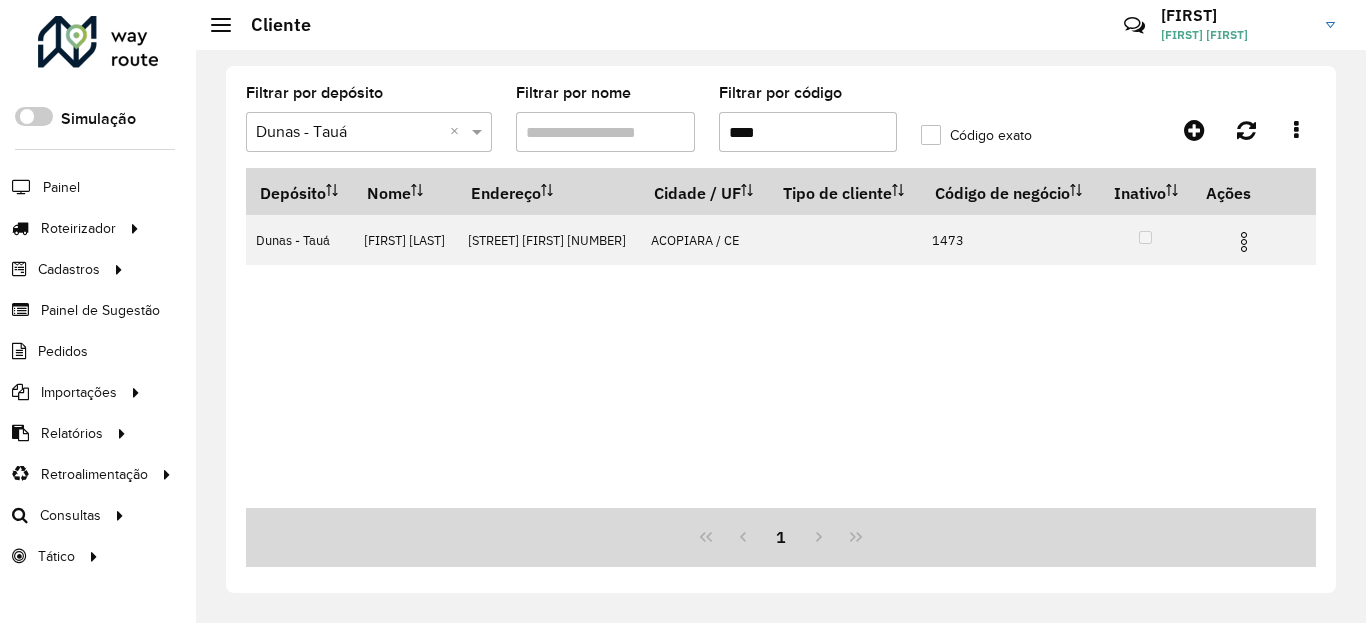 click at bounding box center (1244, 242) 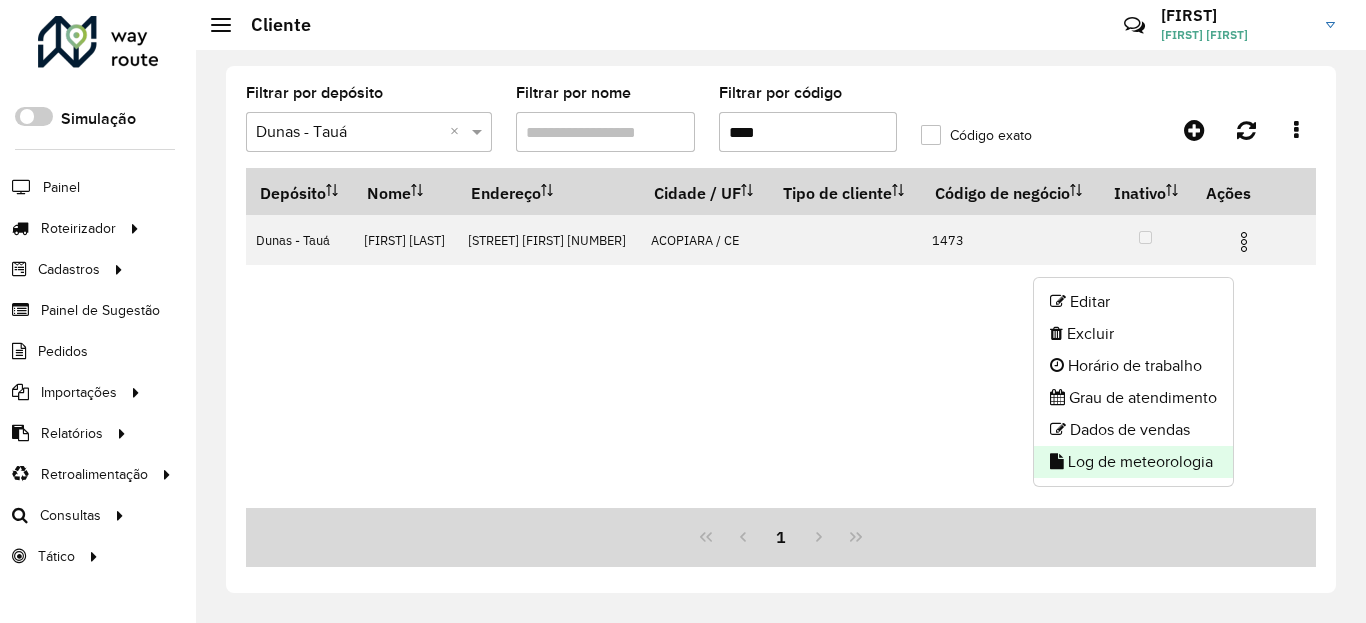 click on "Log de meteorologia" 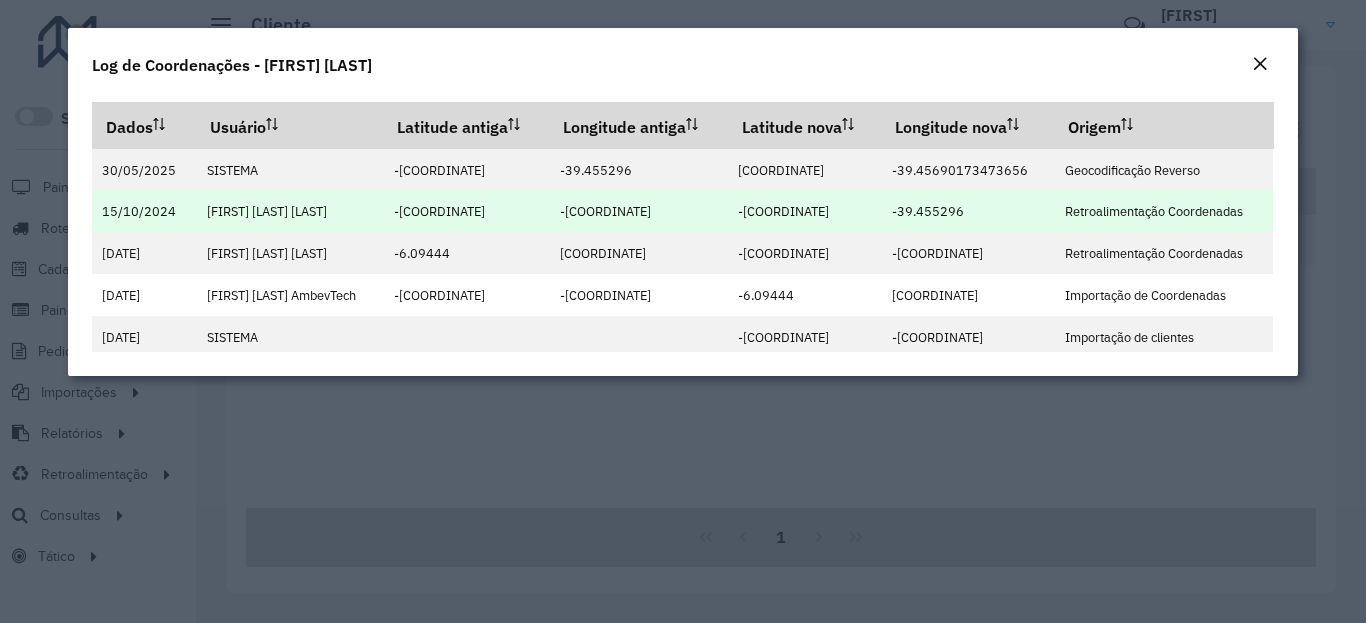 click on "-[COORDINATE]" at bounding box center [783, 211] 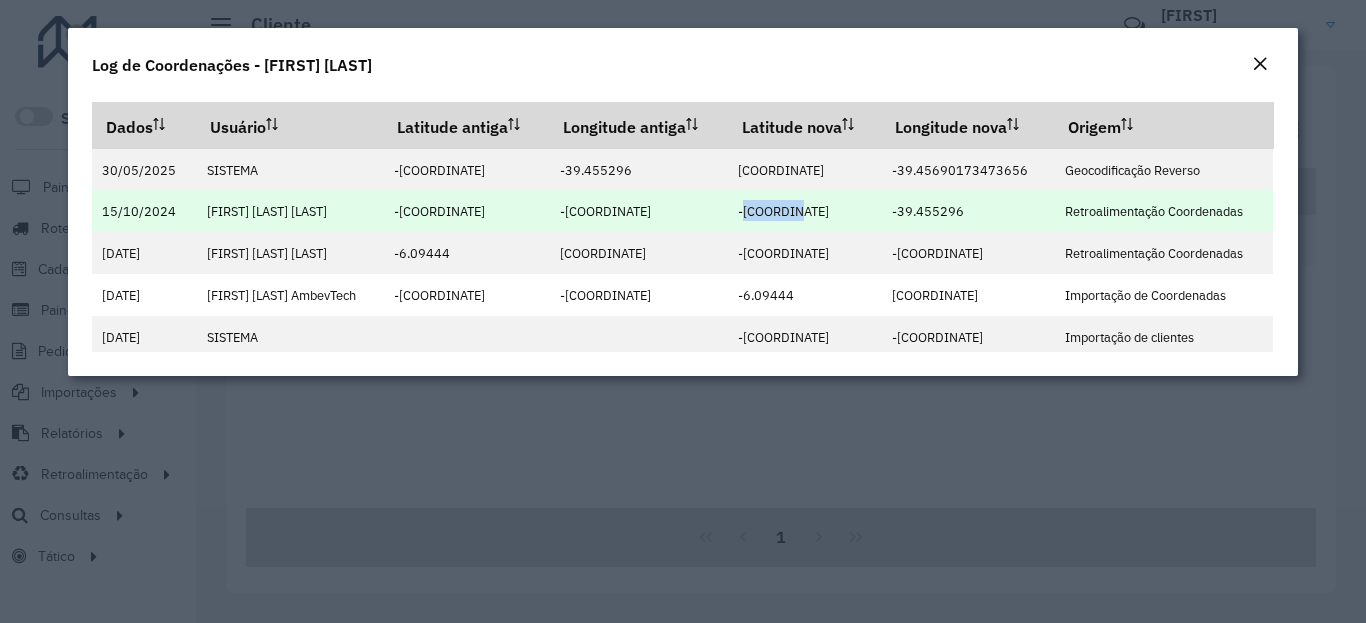 click on "-[COORDINATE]" at bounding box center (783, 211) 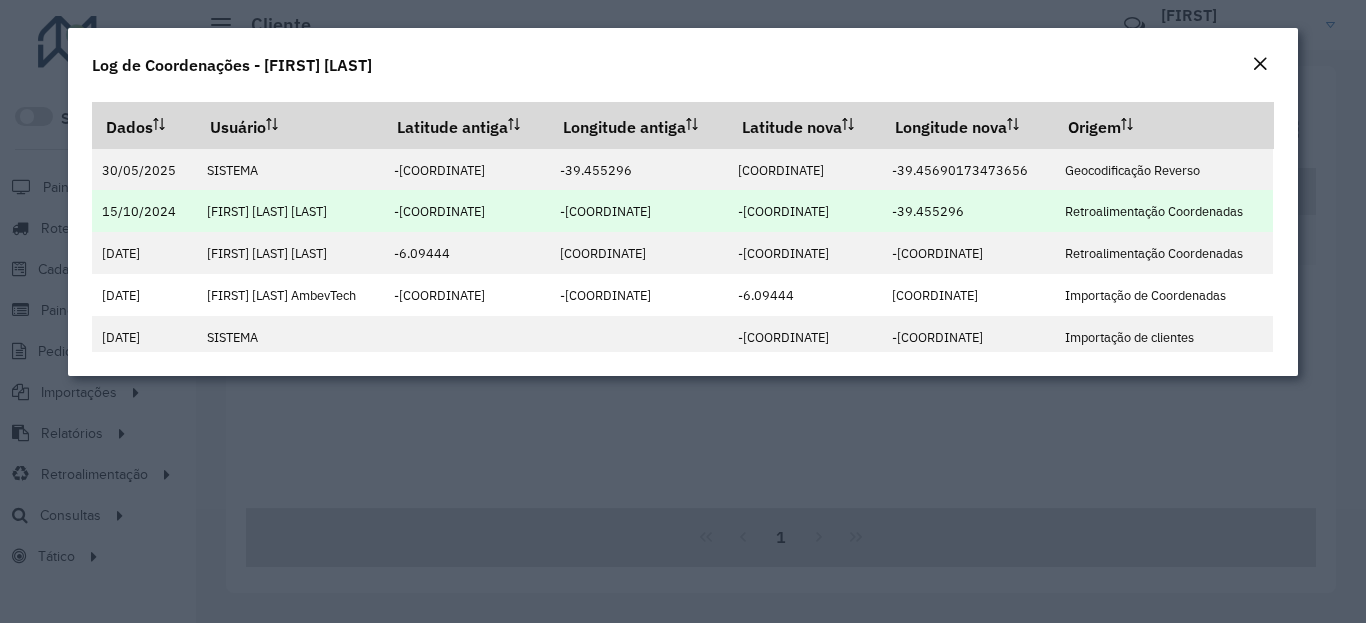 click on "-39.455296" at bounding box center [928, 211] 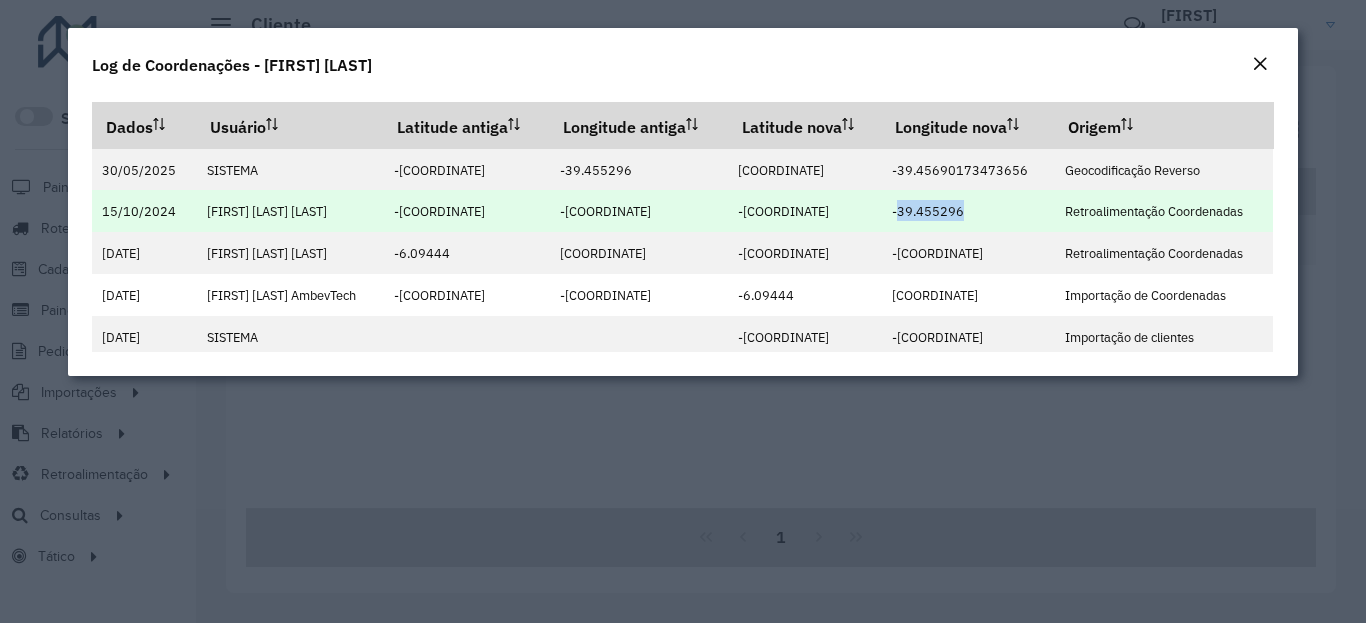 click on "-39.455296" at bounding box center [928, 211] 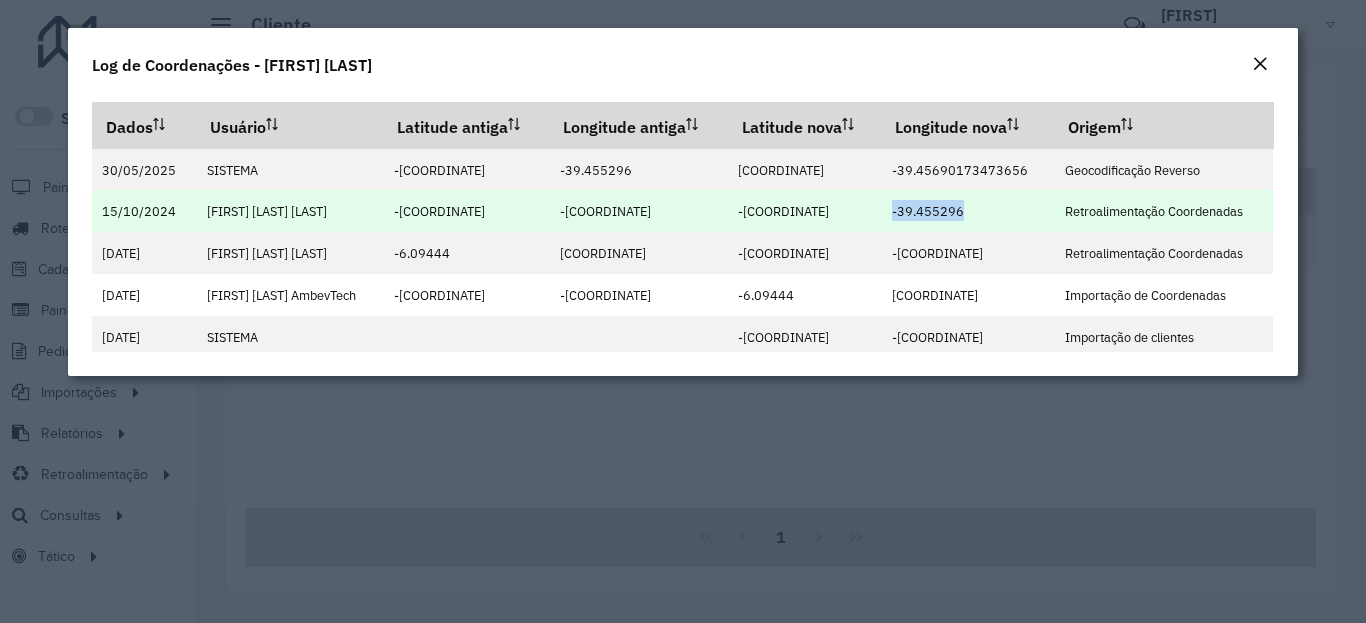 click on "-39.455296" at bounding box center (928, 211) 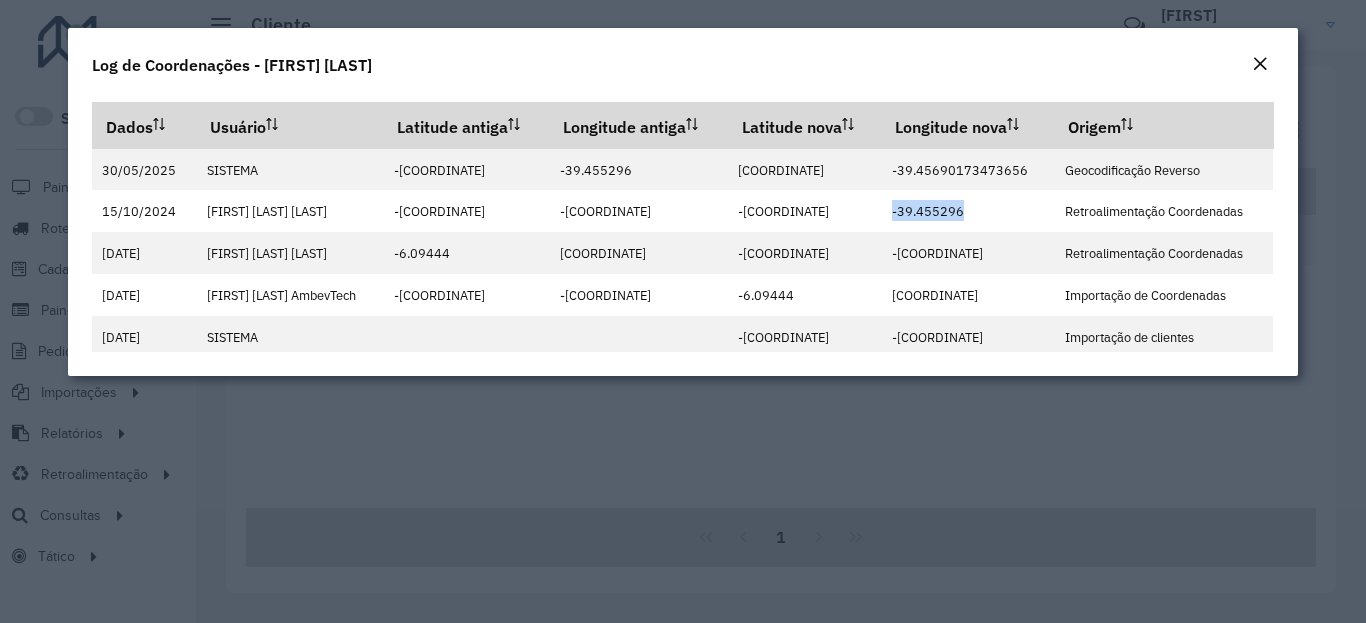 click 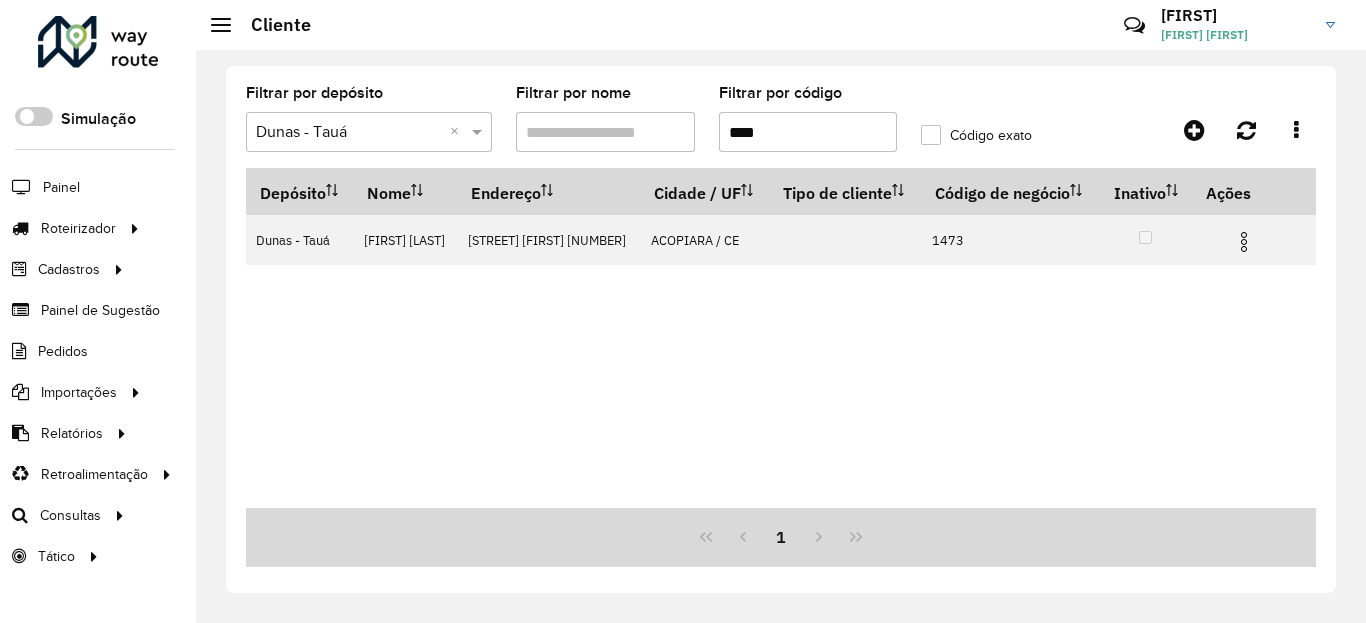 click on "****" at bounding box center [808, 132] 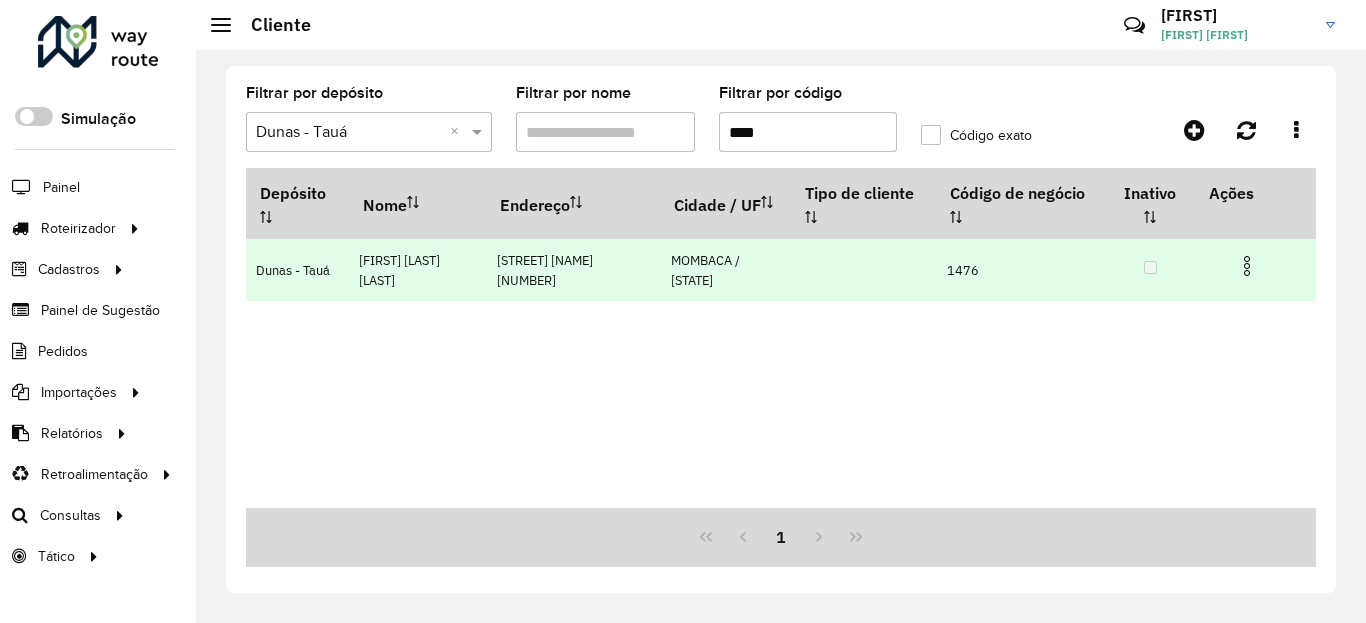 click at bounding box center [1247, 266] 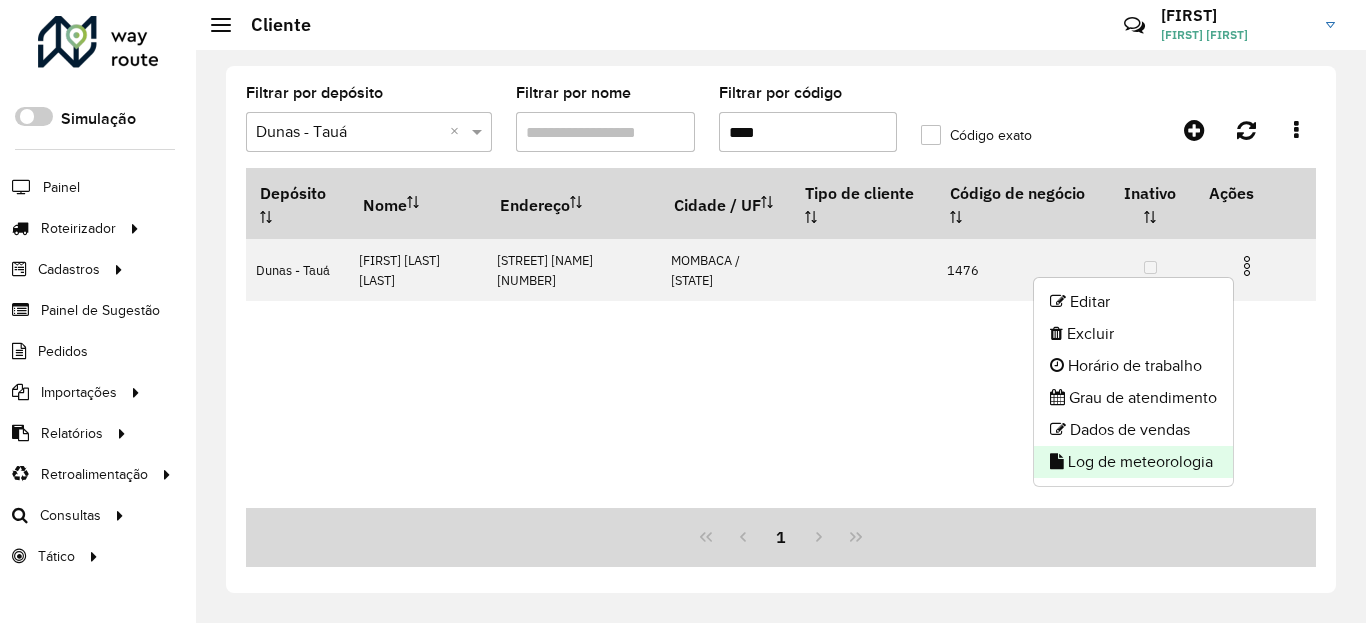 click on "Log de meteorologia" 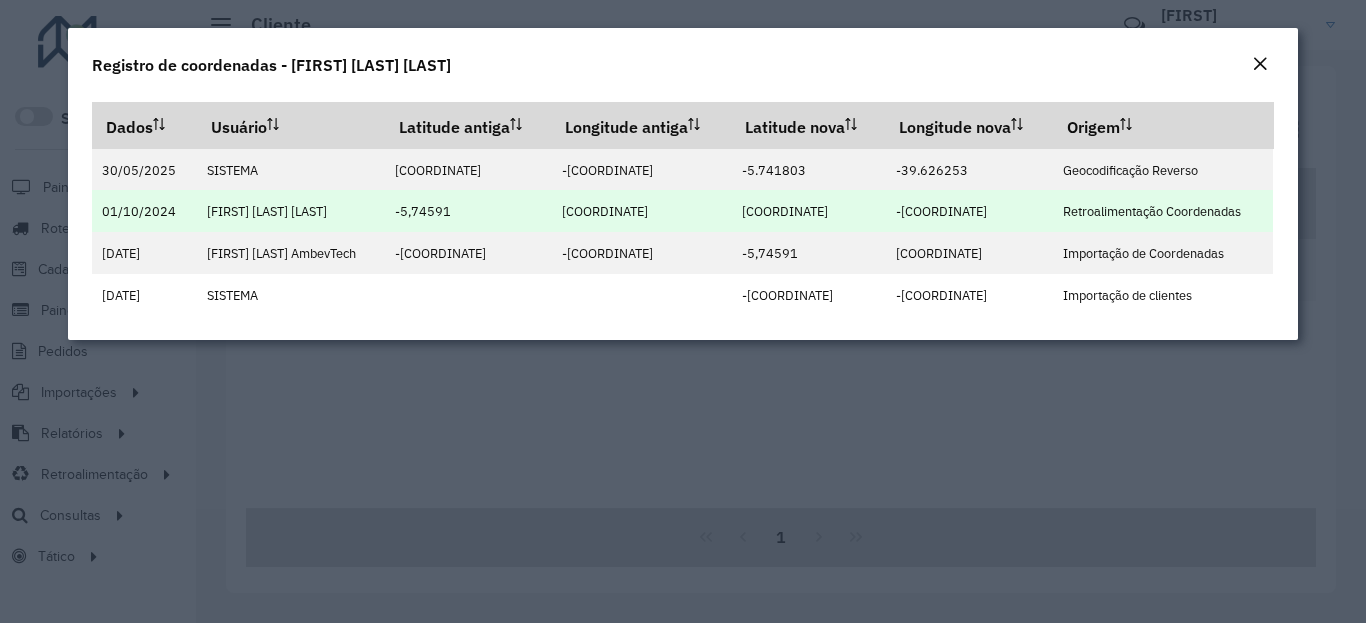 click on "[COORDINATE]" at bounding box center [785, 211] 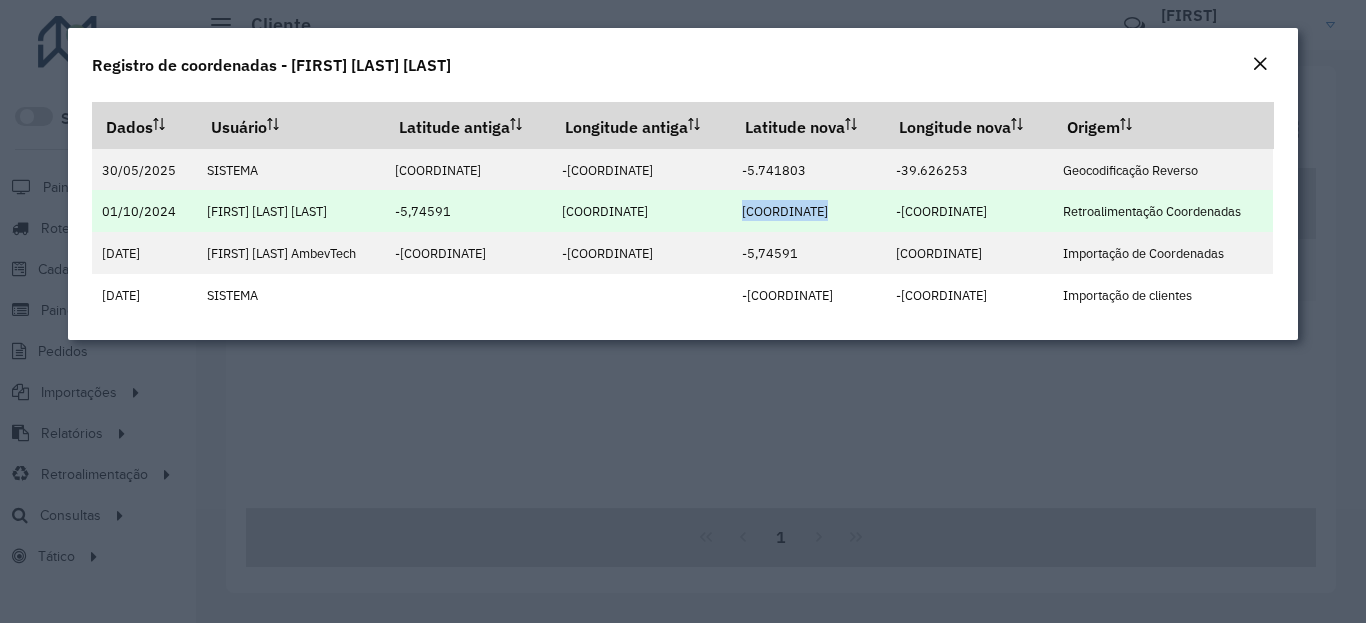 click on "[COORDINATE]" at bounding box center [785, 211] 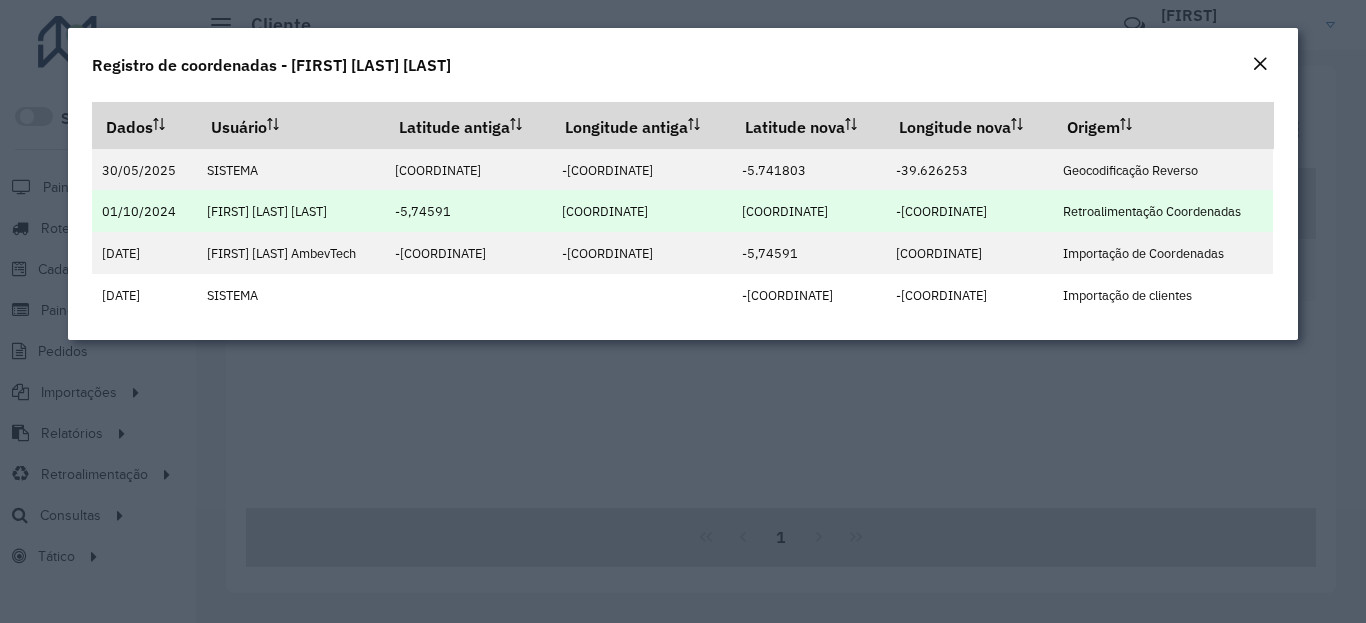 click on "-[COORDINATE]" at bounding box center [969, 211] 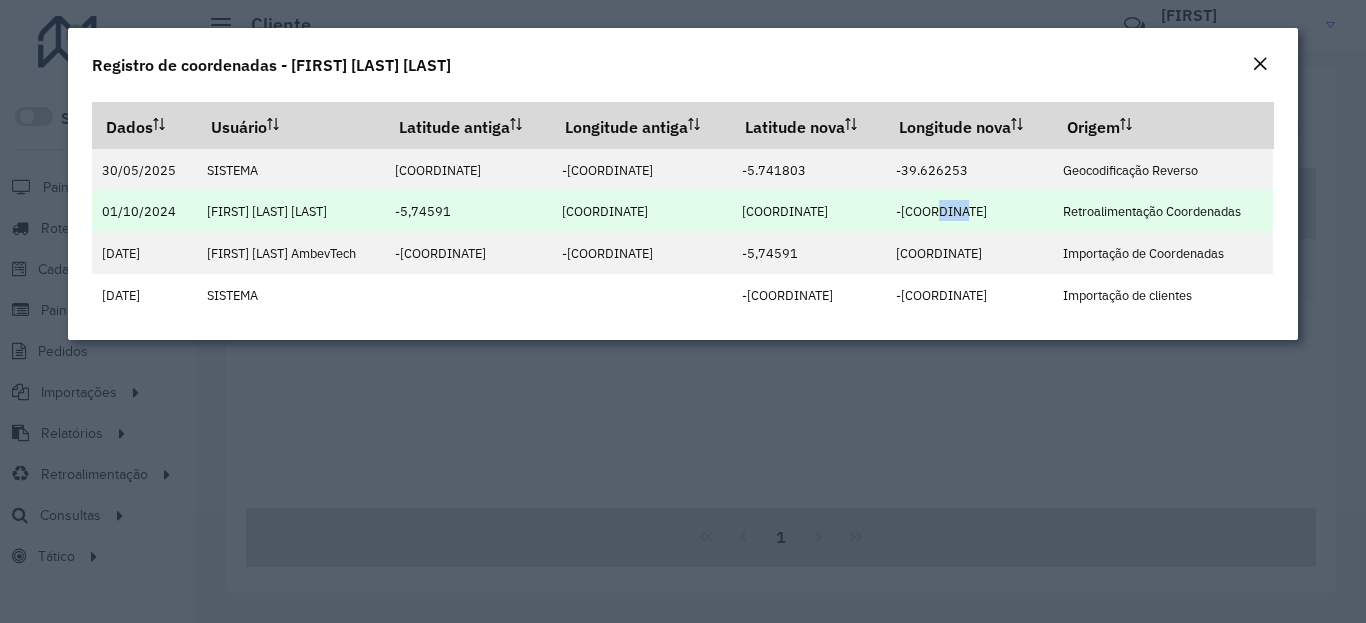 click on "-[COORDINATE]" at bounding box center (941, 211) 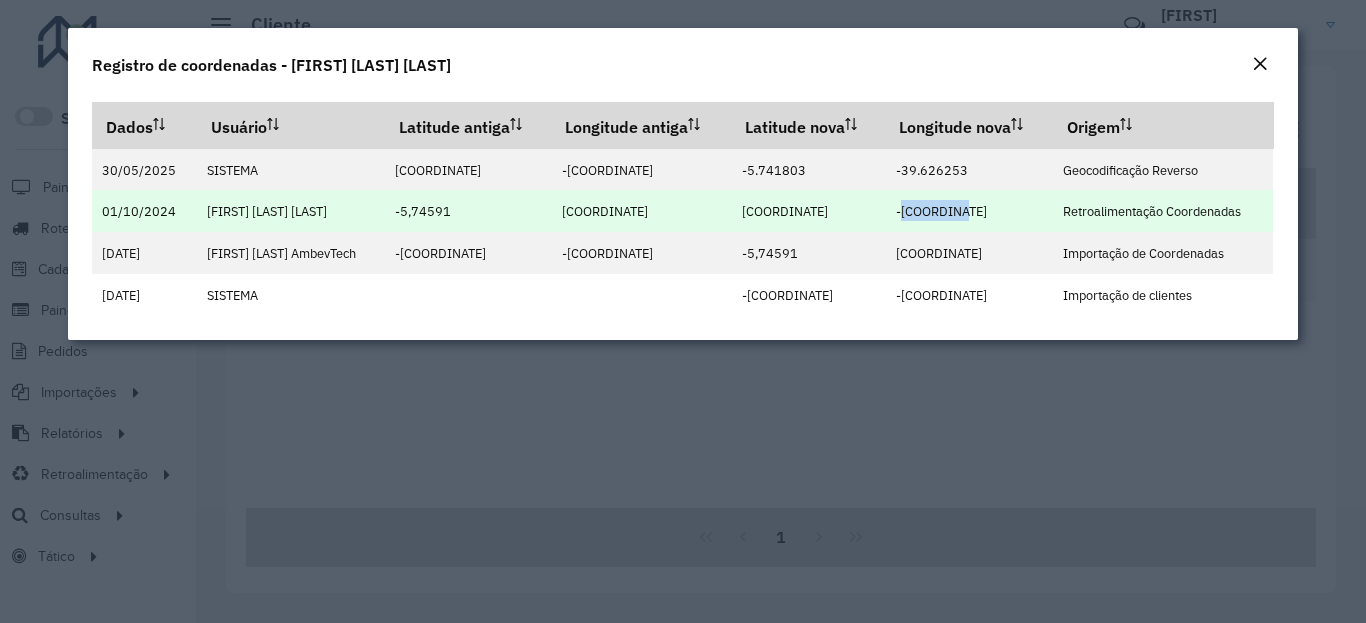 click on "-[COORDINATE]" at bounding box center [941, 211] 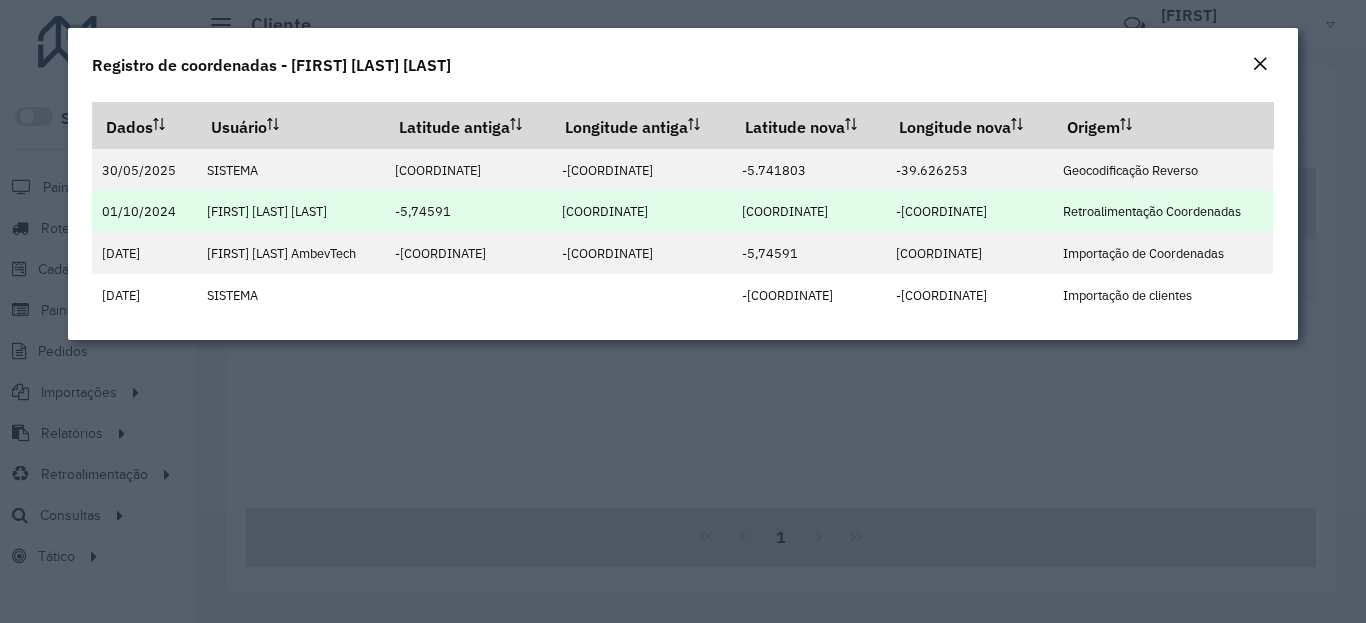 click on "-[COORDINATE]" at bounding box center [941, 211] 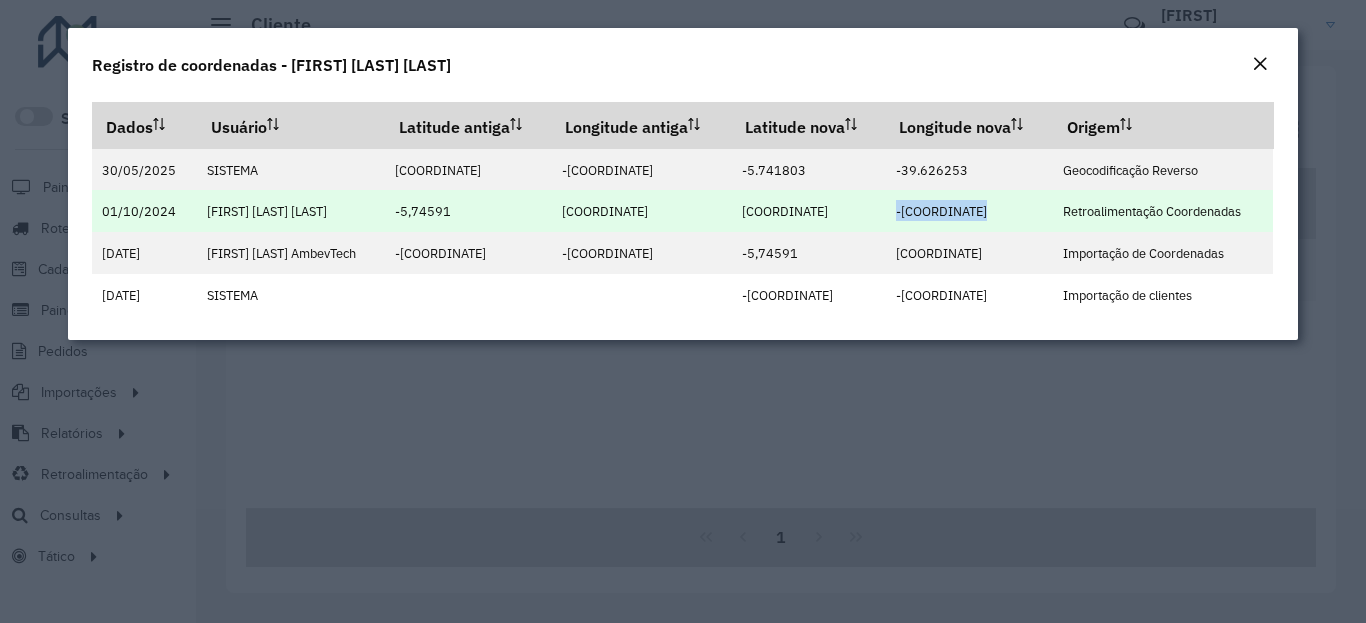 click on "-[COORDINATE]" at bounding box center [941, 211] 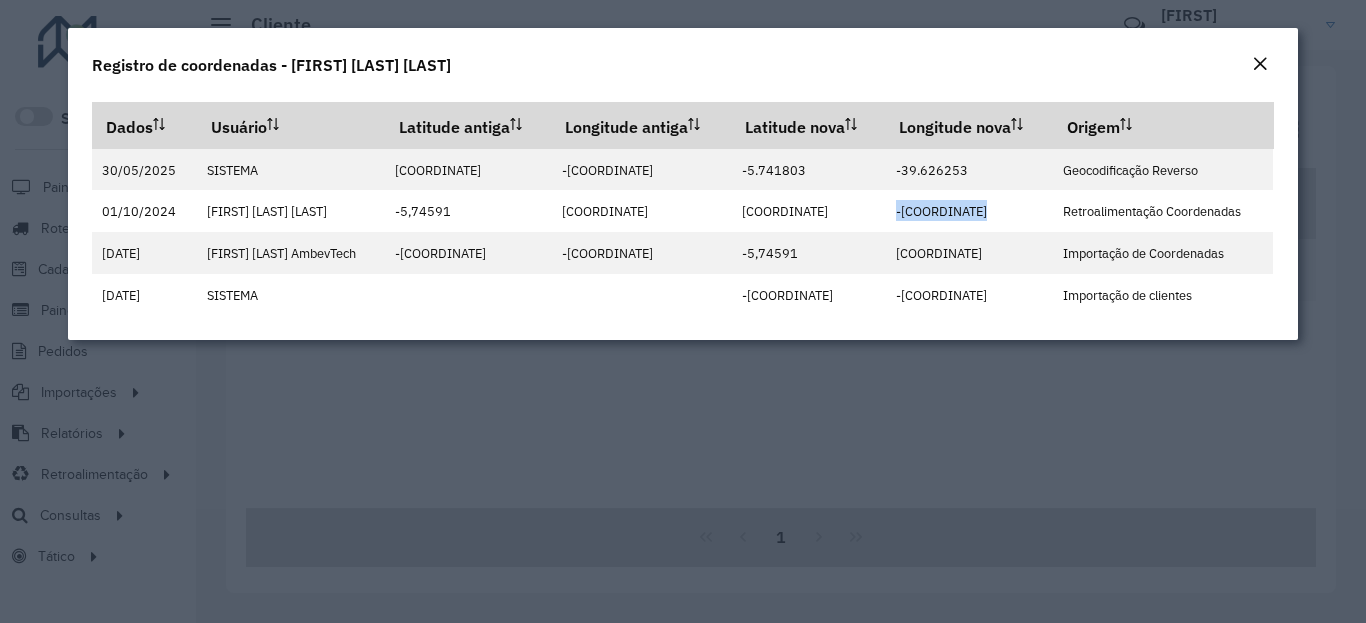click 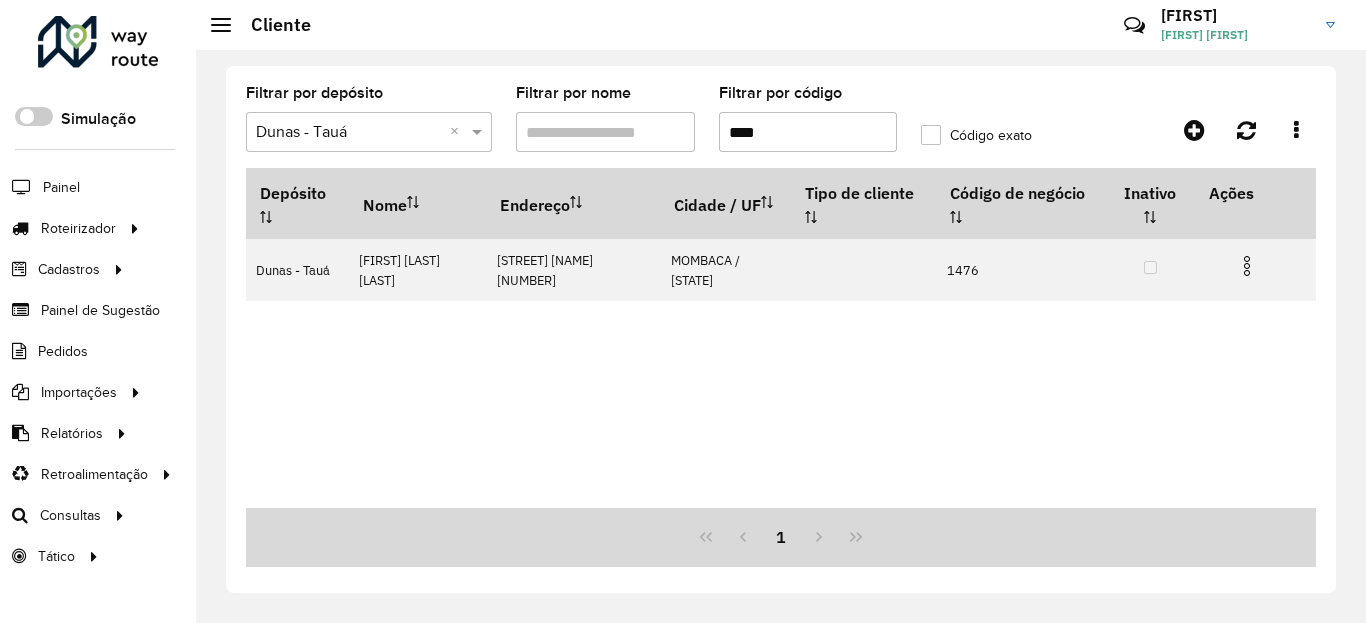click on "****" at bounding box center [808, 132] 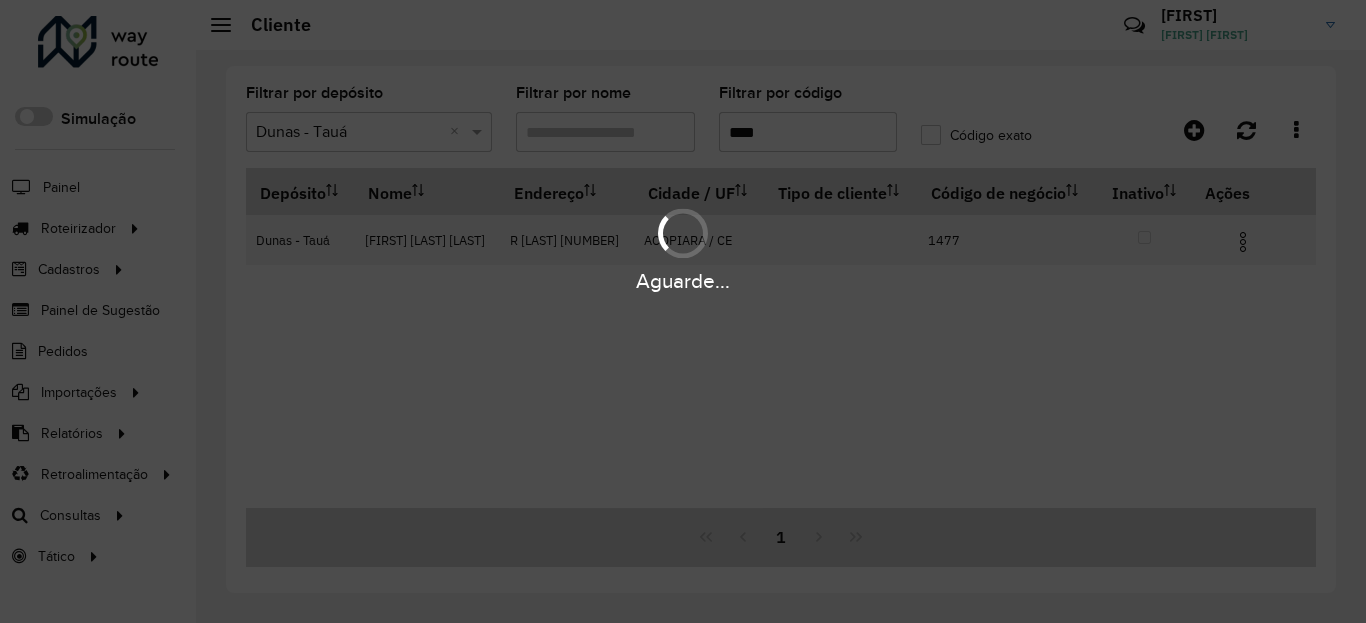 click at bounding box center (1252, 240) 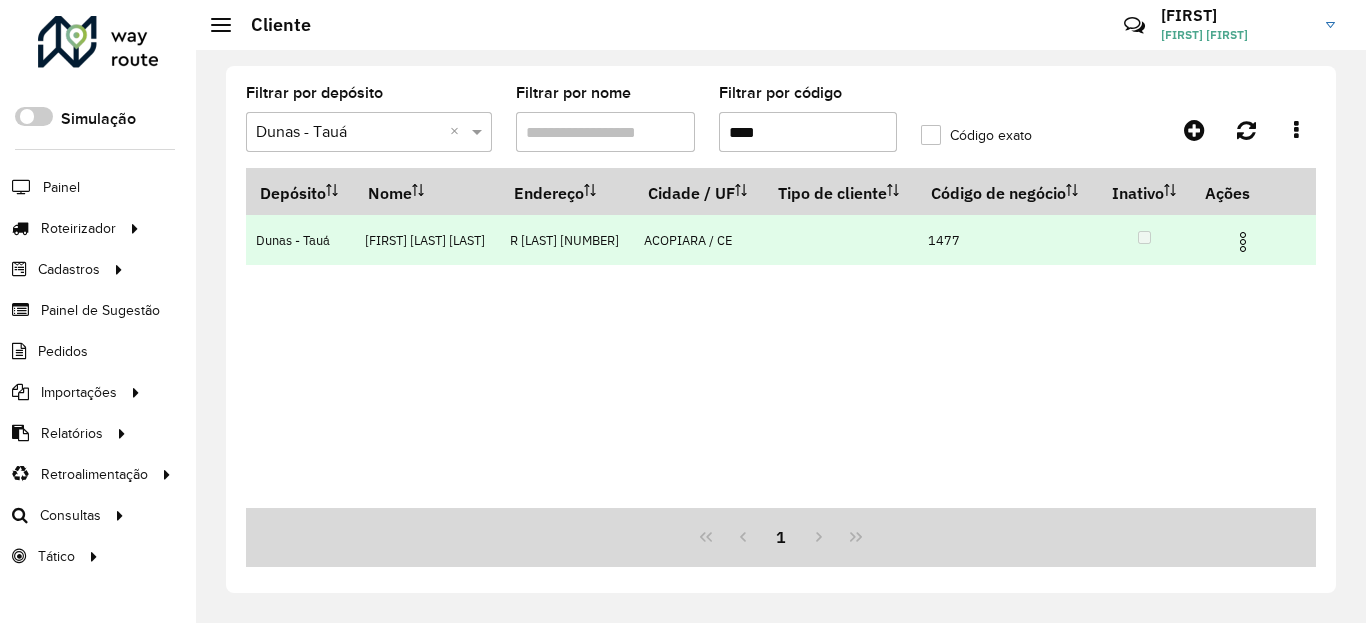 click at bounding box center (1243, 242) 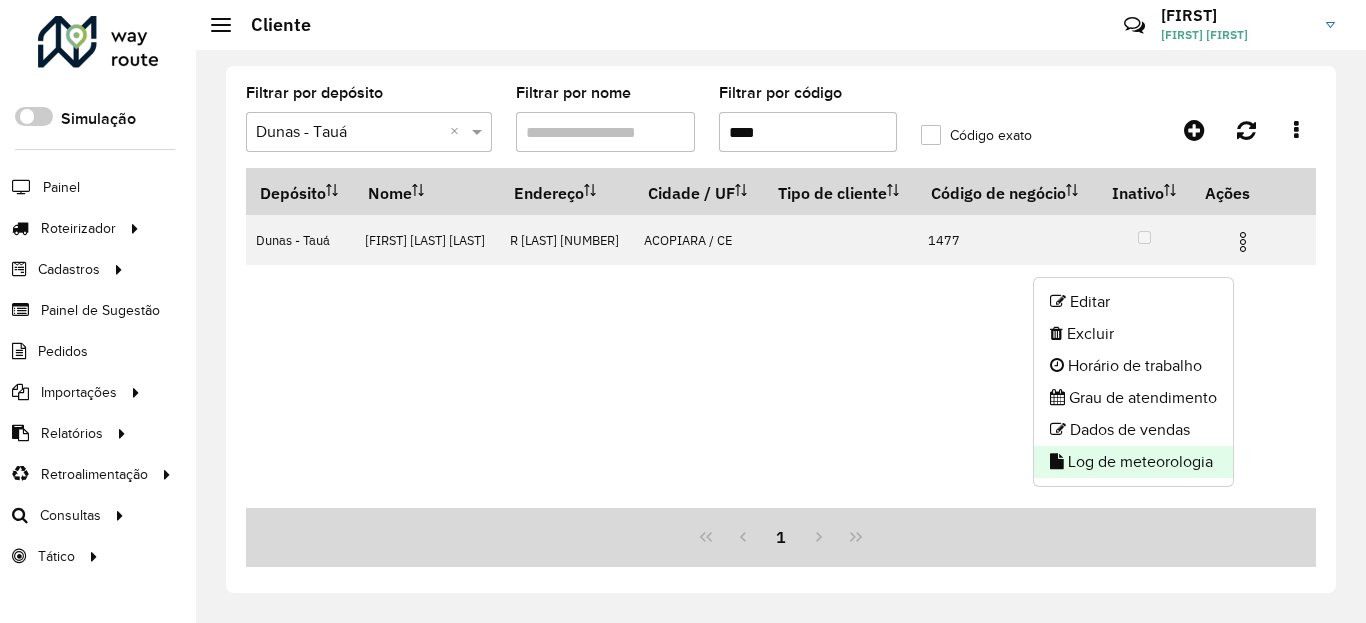 click on "Log de meteorologia" 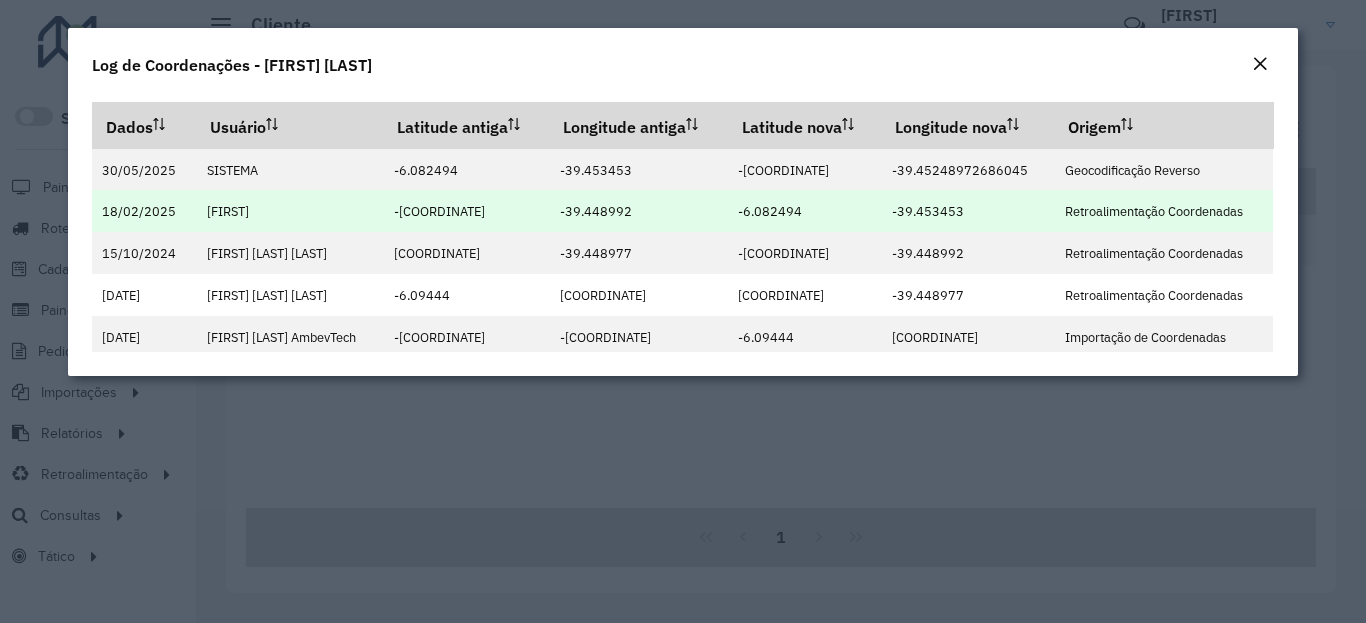 click on "-6.082494" at bounding box center (770, 211) 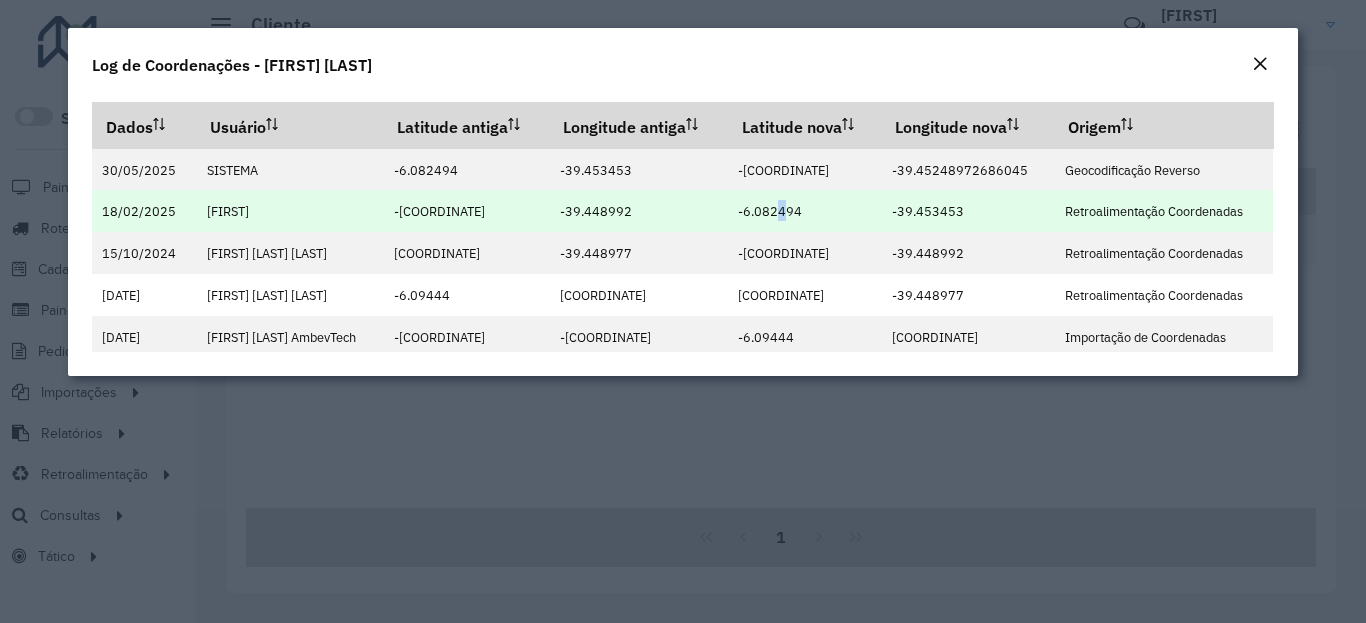 click on "-6.082494" at bounding box center [770, 211] 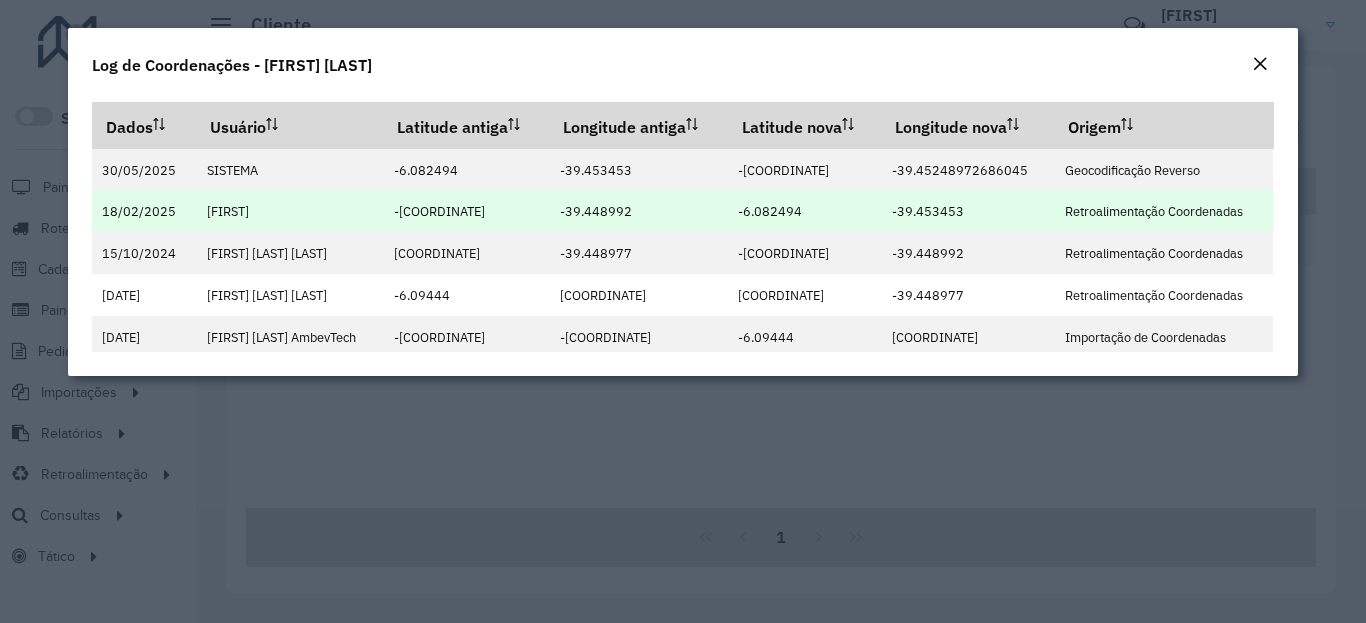 click on "-6.082494" at bounding box center (770, 211) 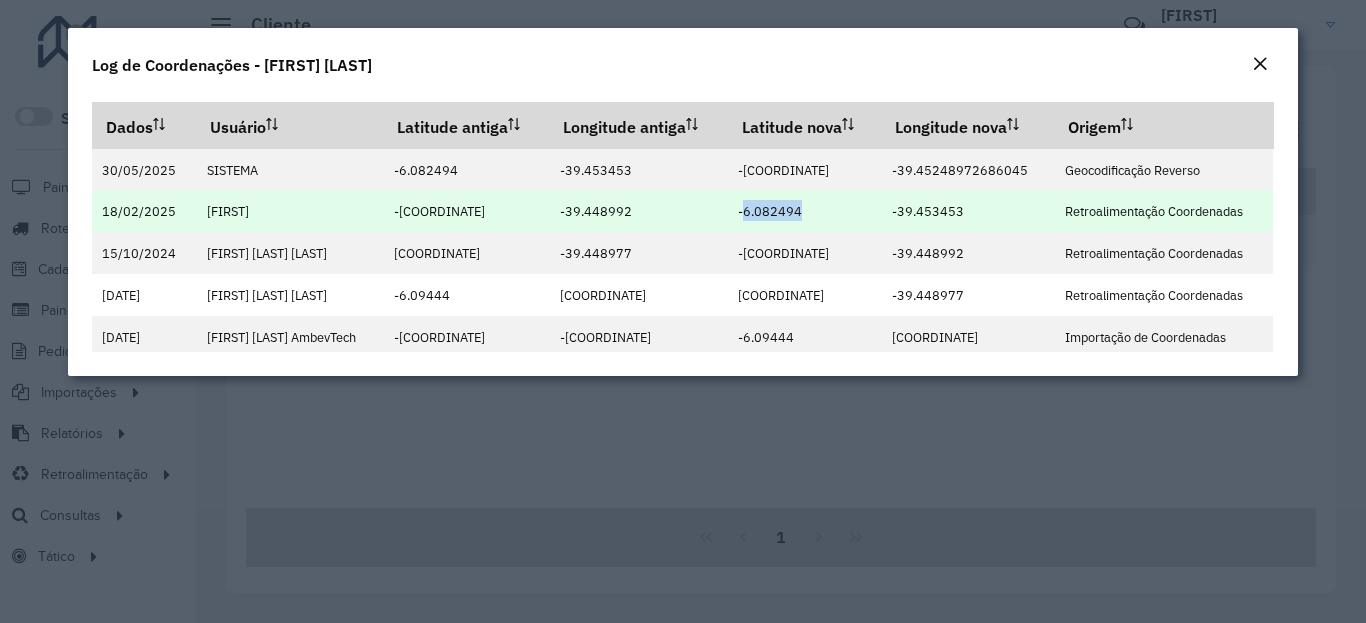 click on "-6.082494" at bounding box center (770, 211) 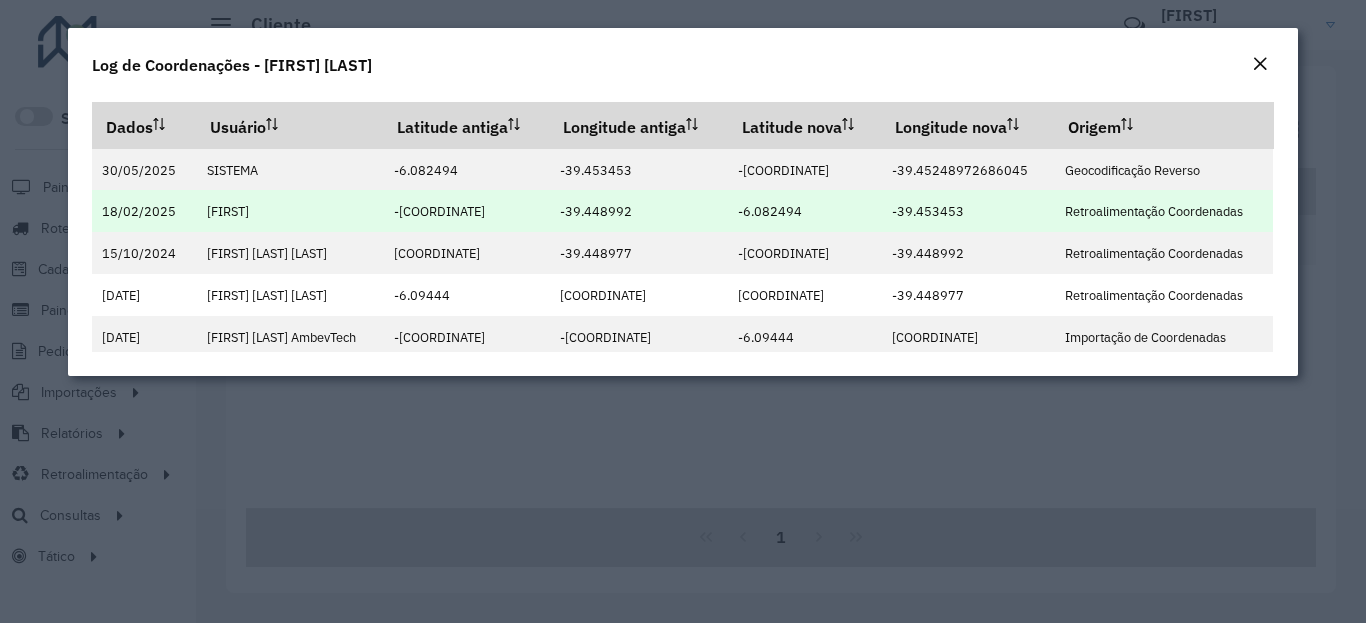 click on "-39.453453" at bounding box center (928, 211) 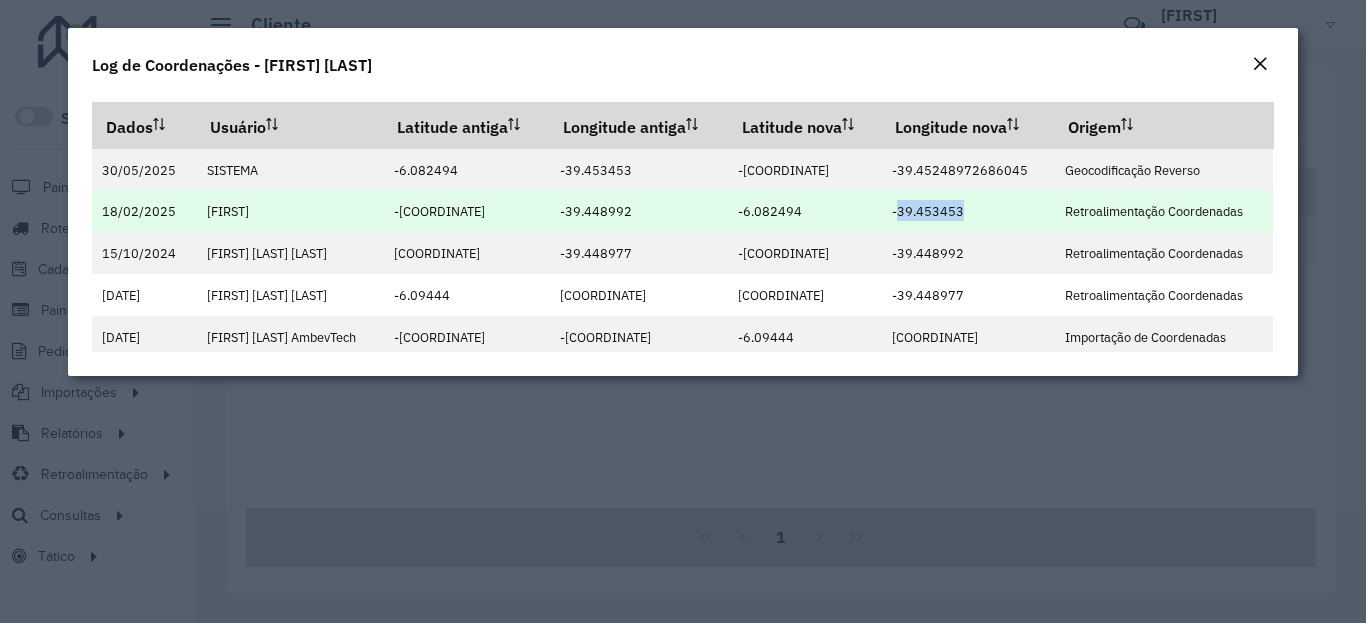 click on "-39.453453" at bounding box center (928, 211) 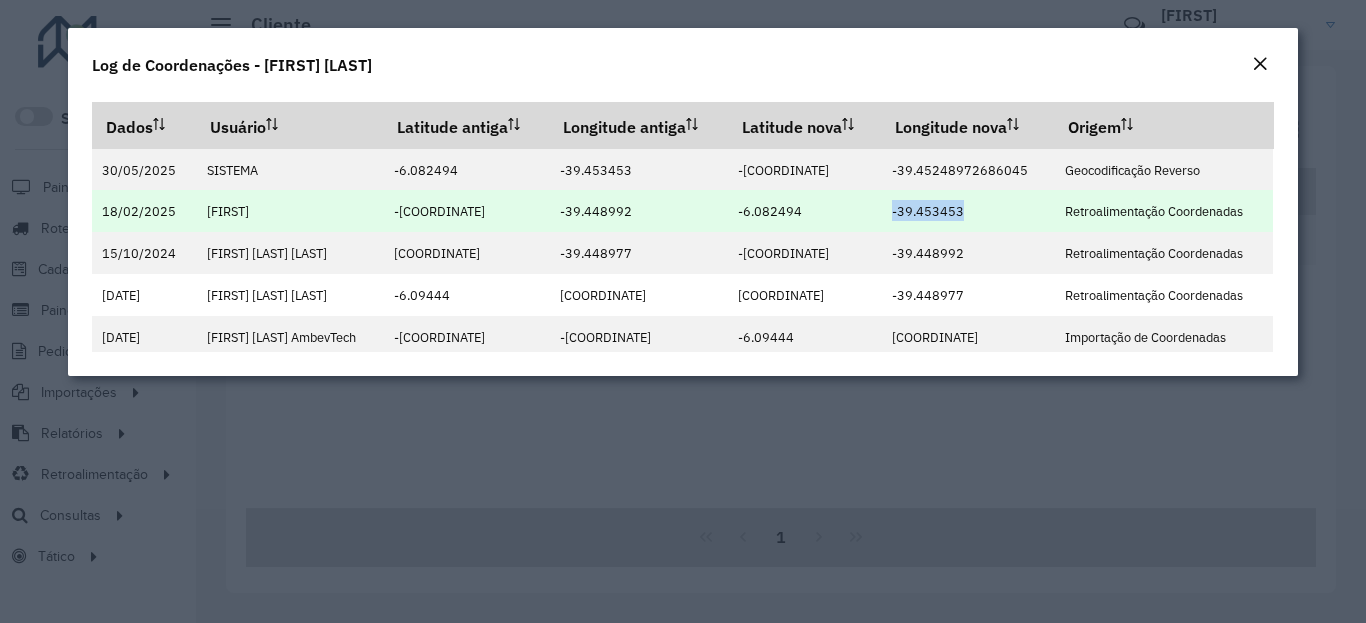 click on "-39.453453" at bounding box center (928, 211) 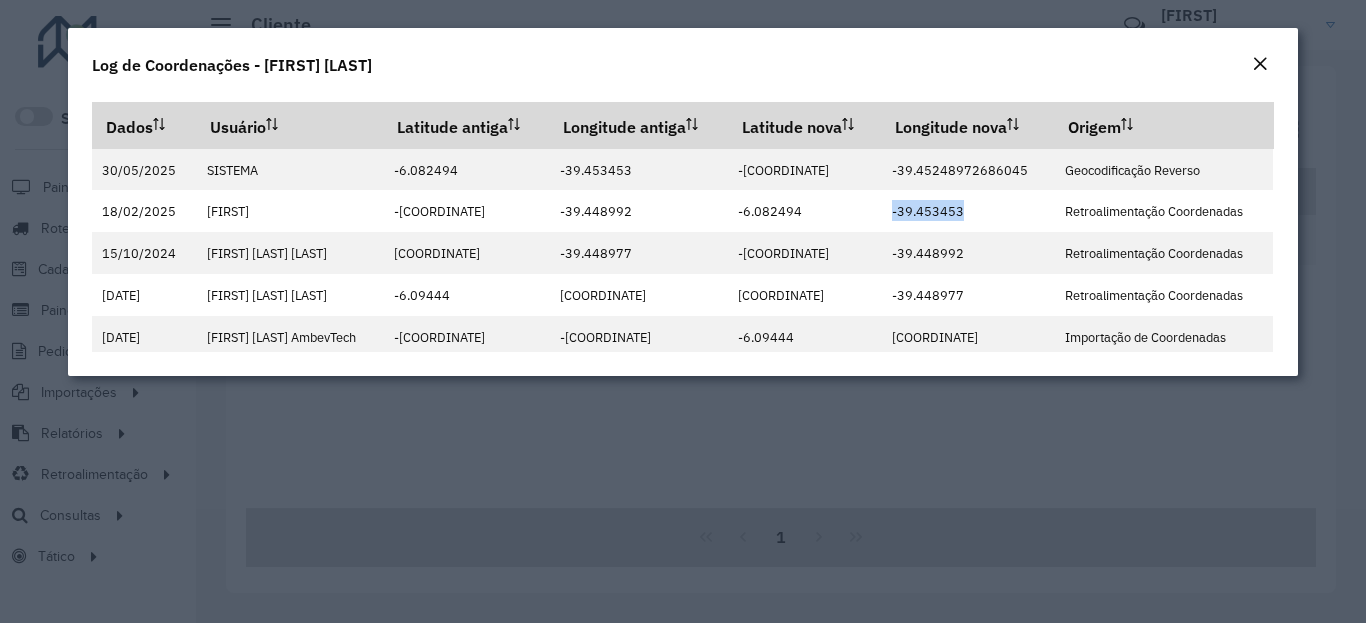 click 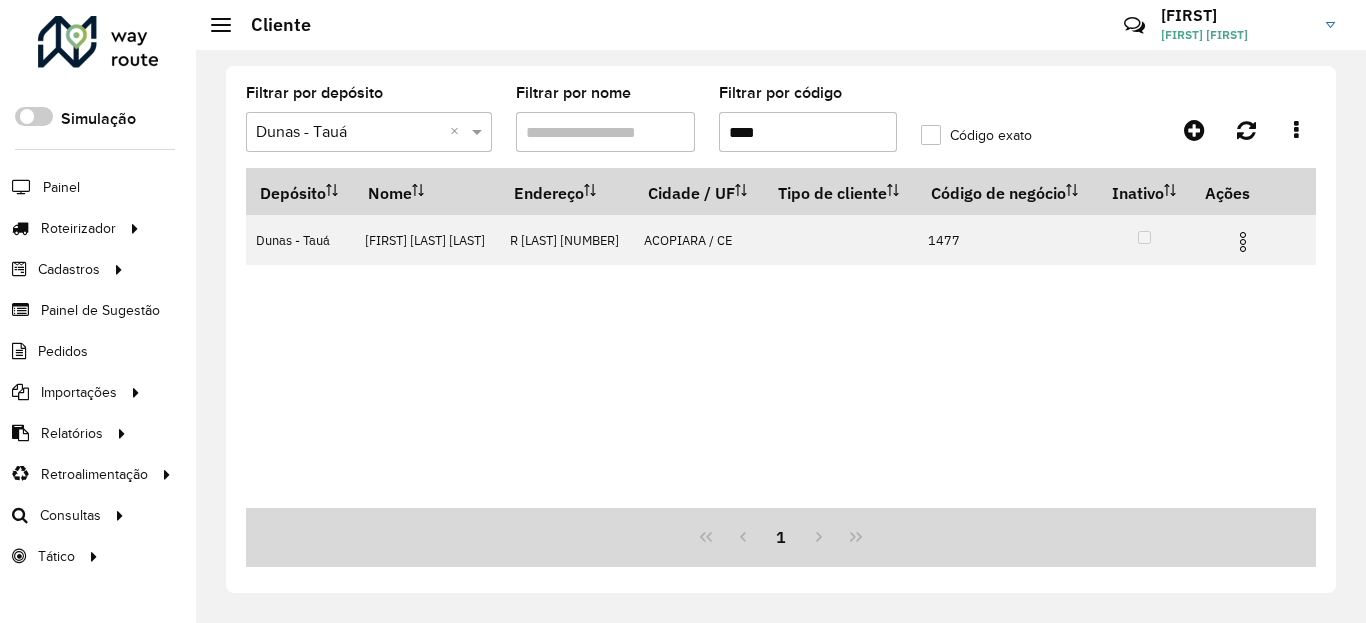 click on "****" at bounding box center [808, 132] 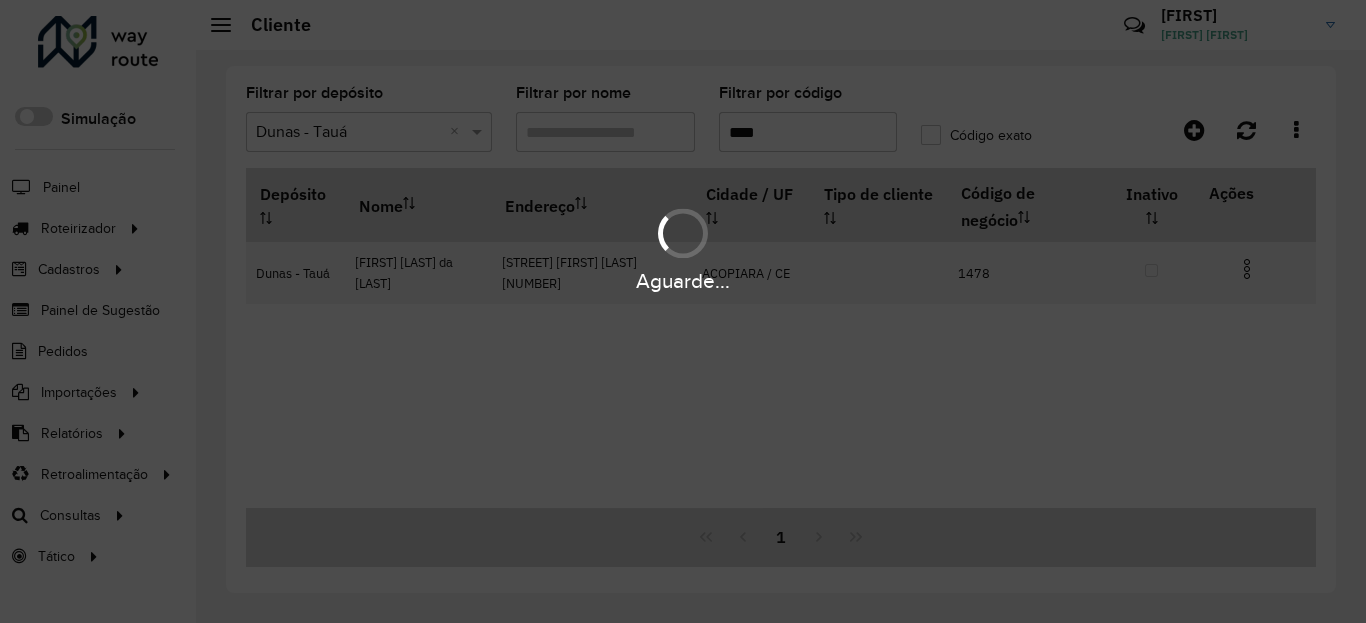 click at bounding box center (1247, 269) 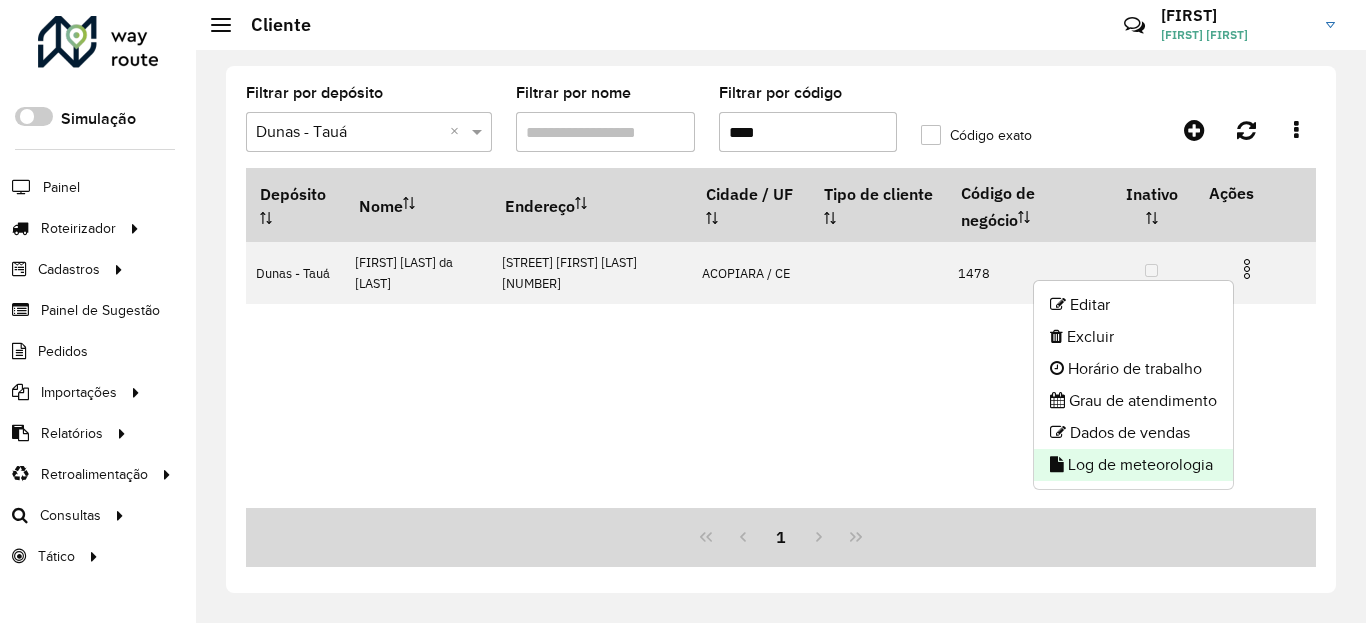 click on "Log de meteorologia" 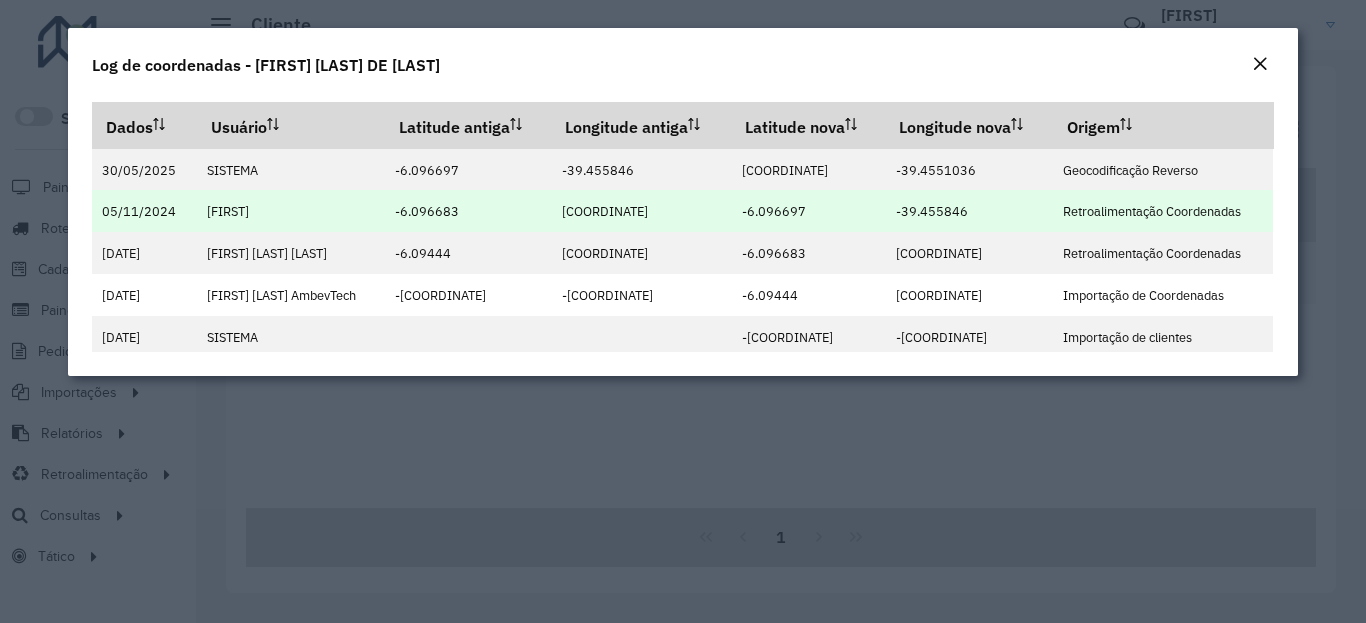 click on "-6.096697" at bounding box center (774, 211) 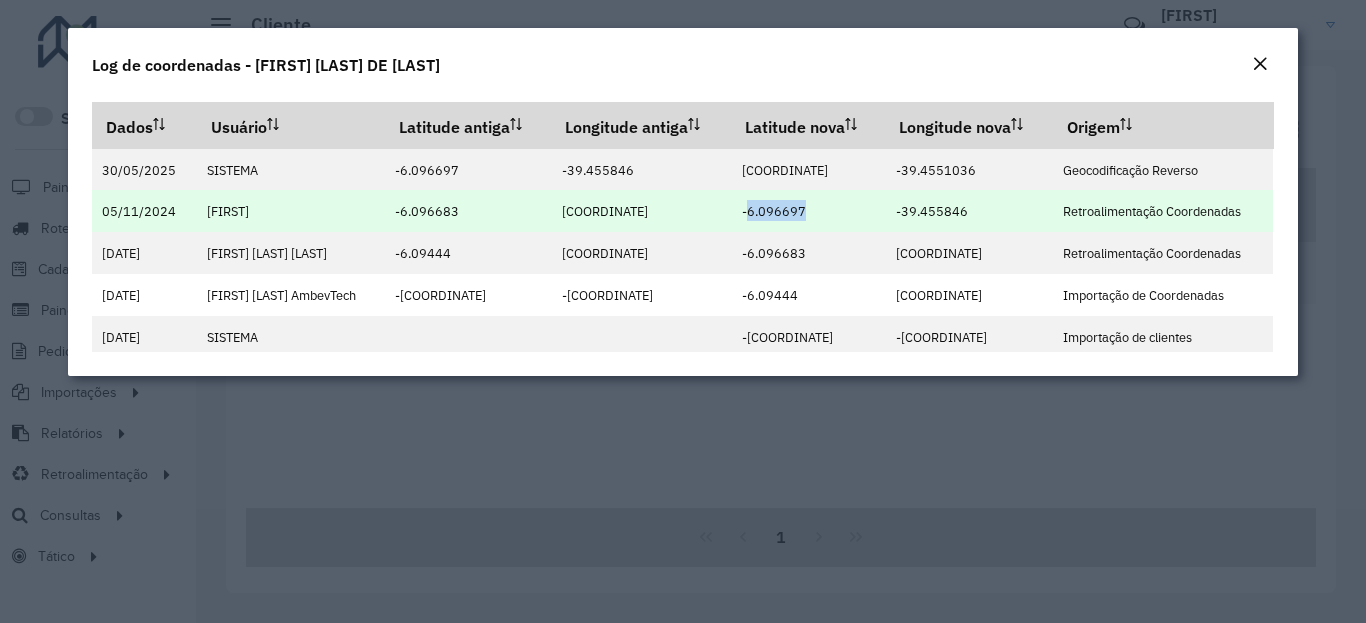 click on "-6.096697" at bounding box center (774, 211) 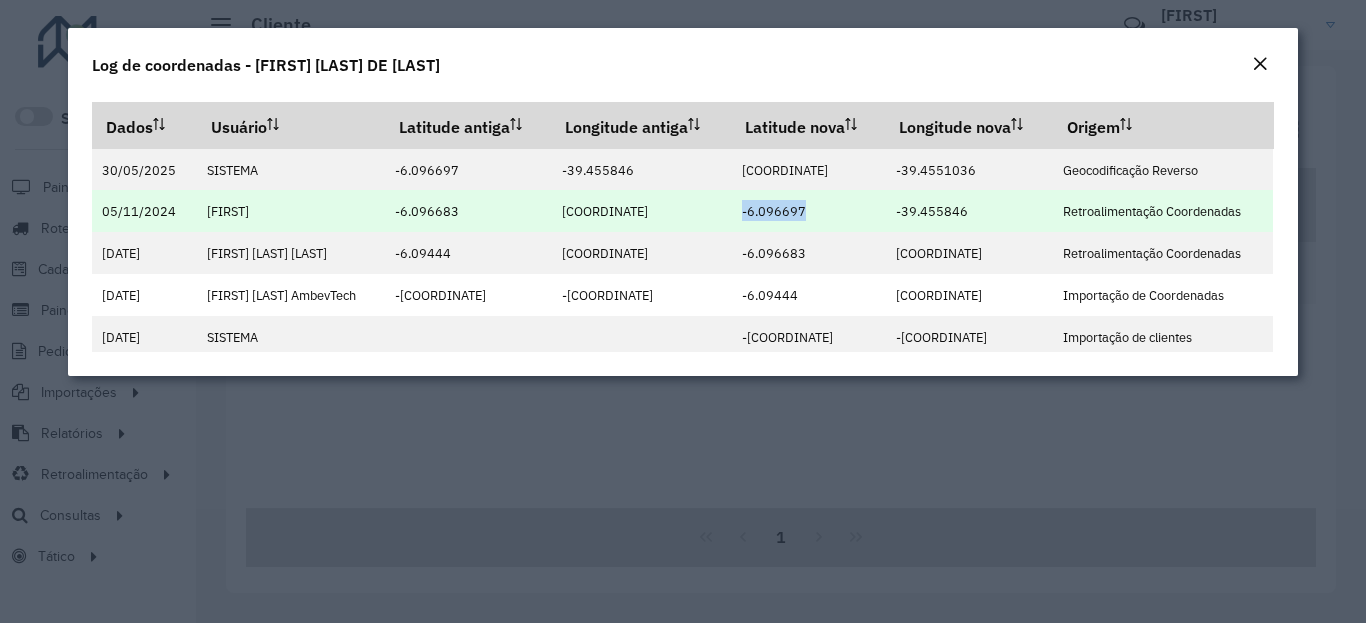 click on "-39.455846" at bounding box center [932, 211] 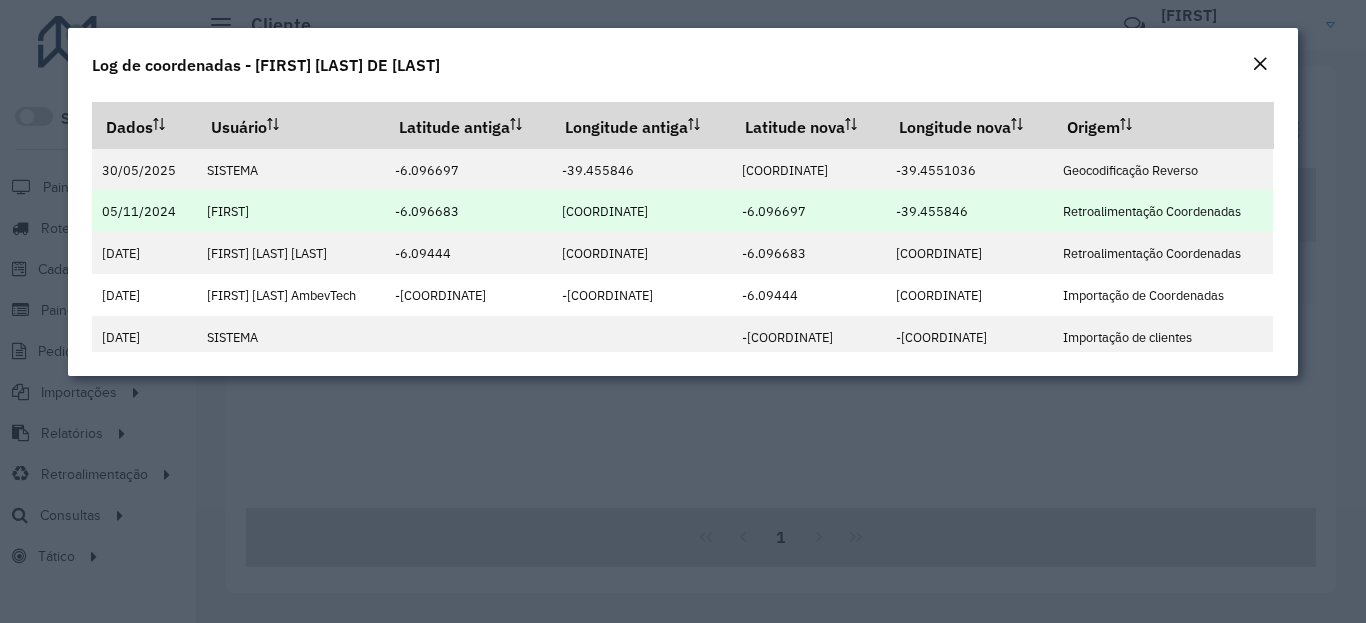 click on "-39.455846" at bounding box center [932, 211] 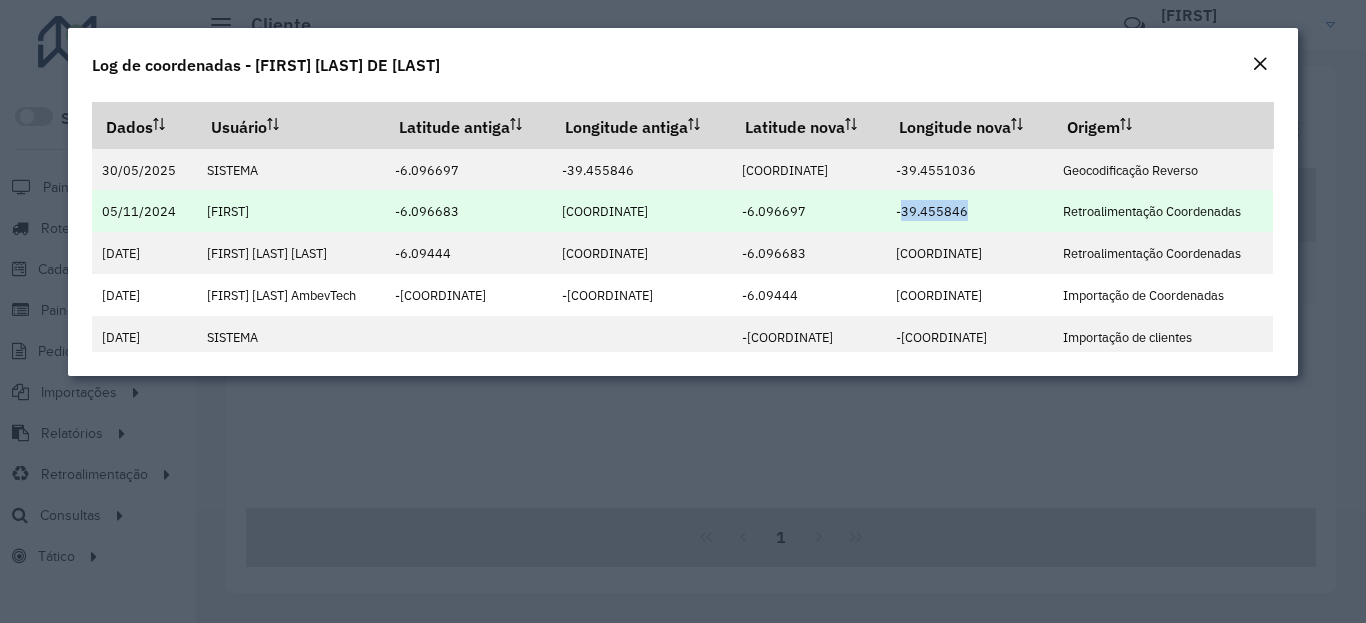 click on "-39.455846" at bounding box center [932, 211] 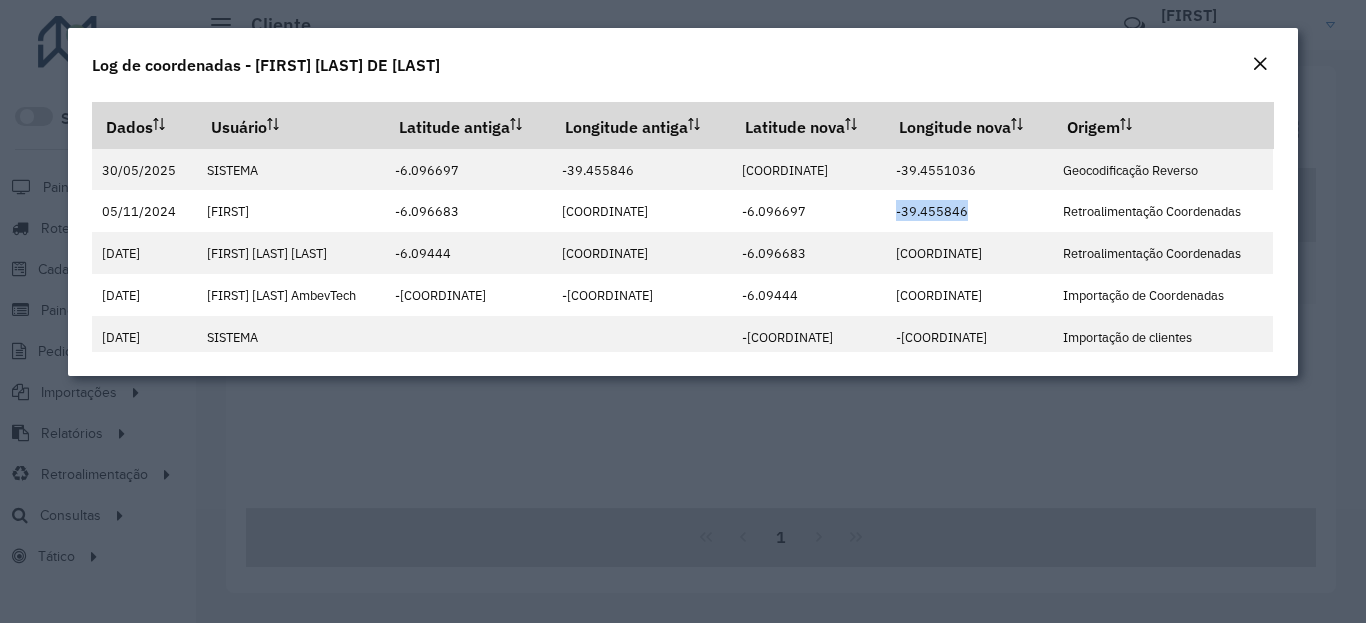 click on "Log de coordenadas - [FIRST] [LAST] da [LAST] Dados Usuário Latitude antiga Longitude antiga Latitude nova Longitude nova Origem 30/05/2025 SISTEMA -6.096697 -39.455846 -6.096547 -39.4551036 Geocodificação Reverso 05/11/2024 [FIRST] -6.096683 -39.455765 -6.096697 -39.455846 Retroalimentação Coordenadas 08/10/2024 [FIRST] [LAST] [LAST] -6.09444 -39.45324 -6.096683 -39.455765 Retroalimentação Coordenadas 20/08/2024 [FIRST] [LAST] AmbevTech -5.456007 -38.460526 -6.09444 -39.45324 Importação de Coordenadas 19/08/2024 SISTEMA       -5.456007 -38.460526 Importação de clientes" 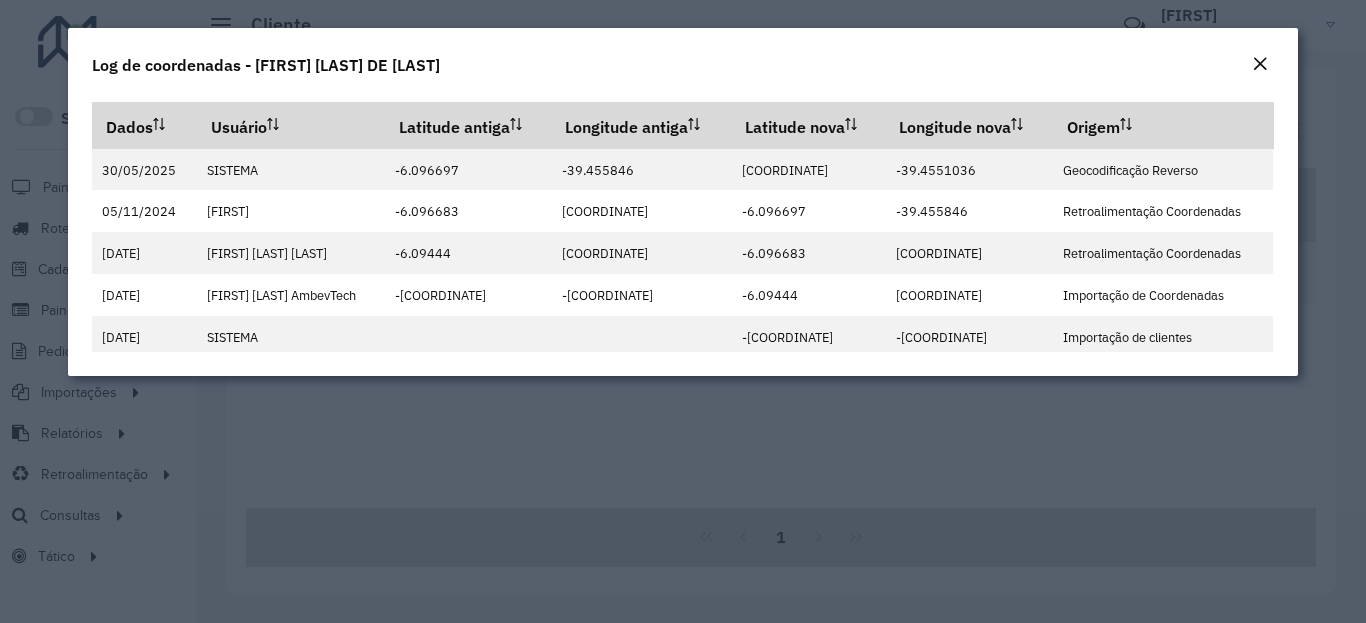 click 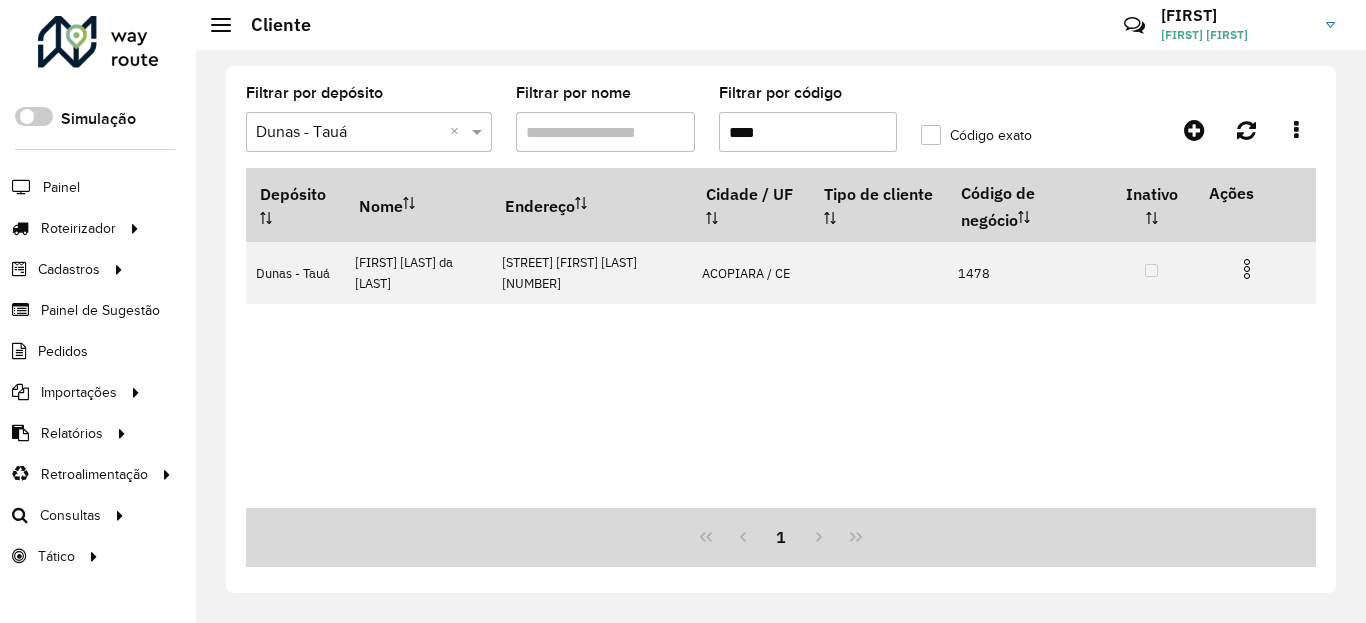 click on "****" at bounding box center (808, 132) 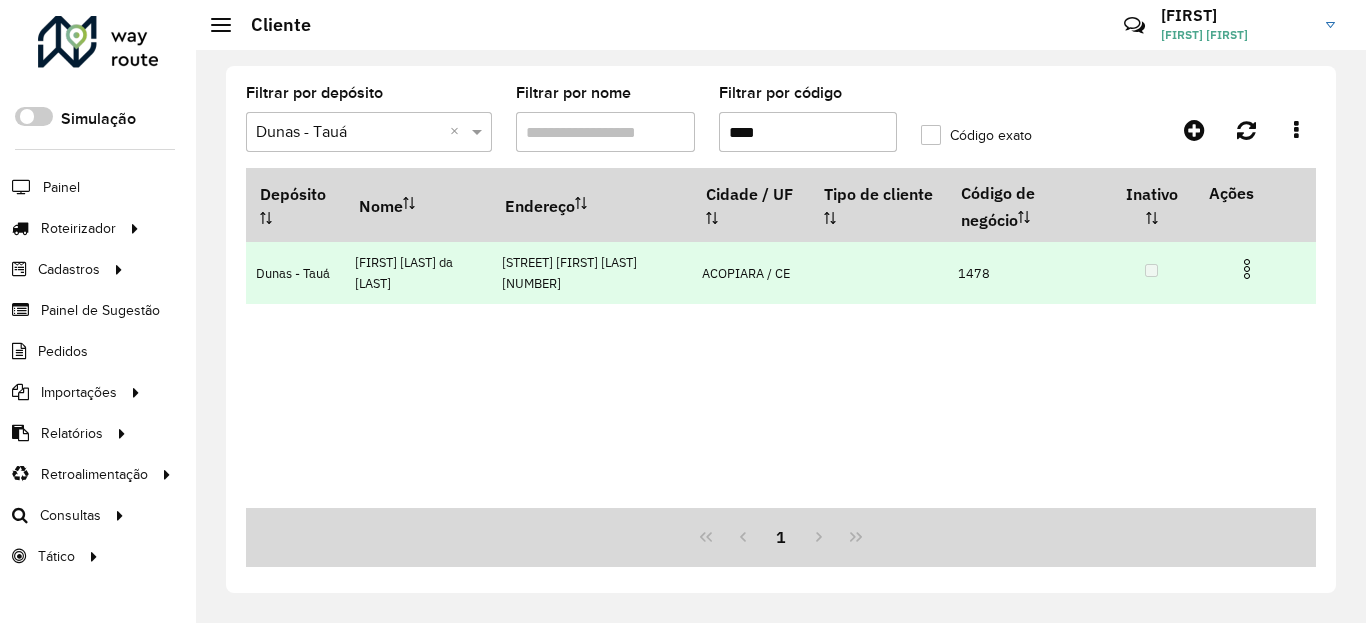 click at bounding box center (1247, 269) 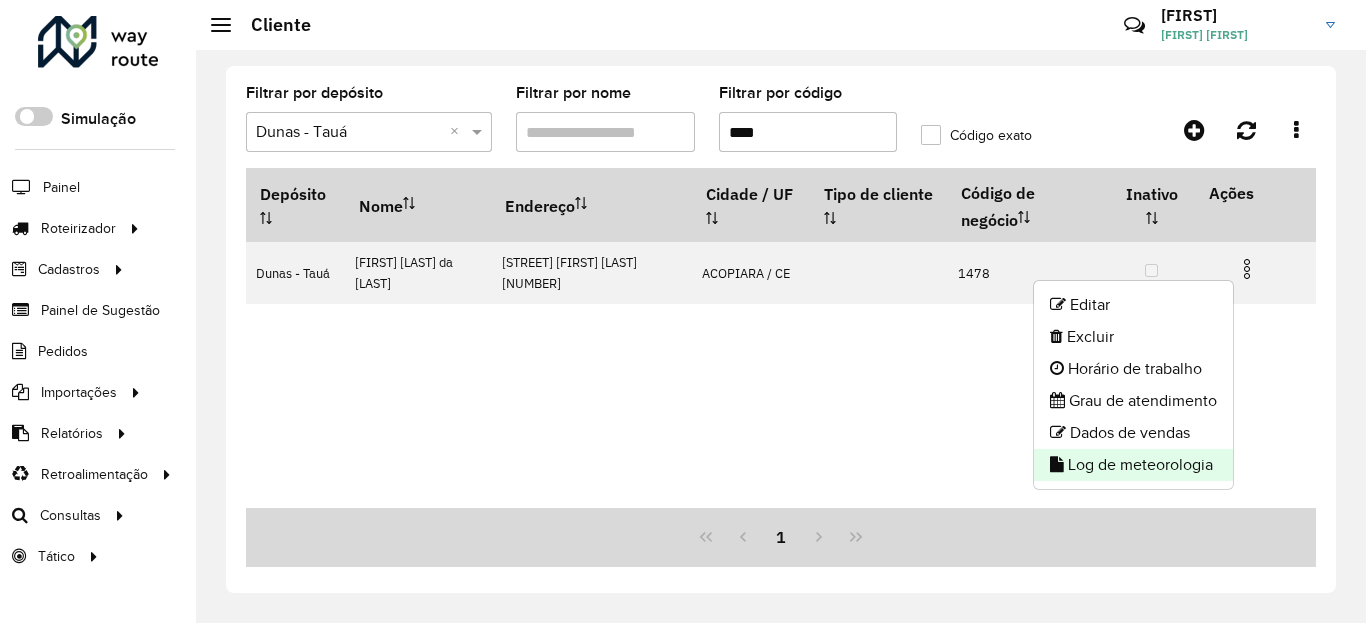 click on "Log de meteorologia" 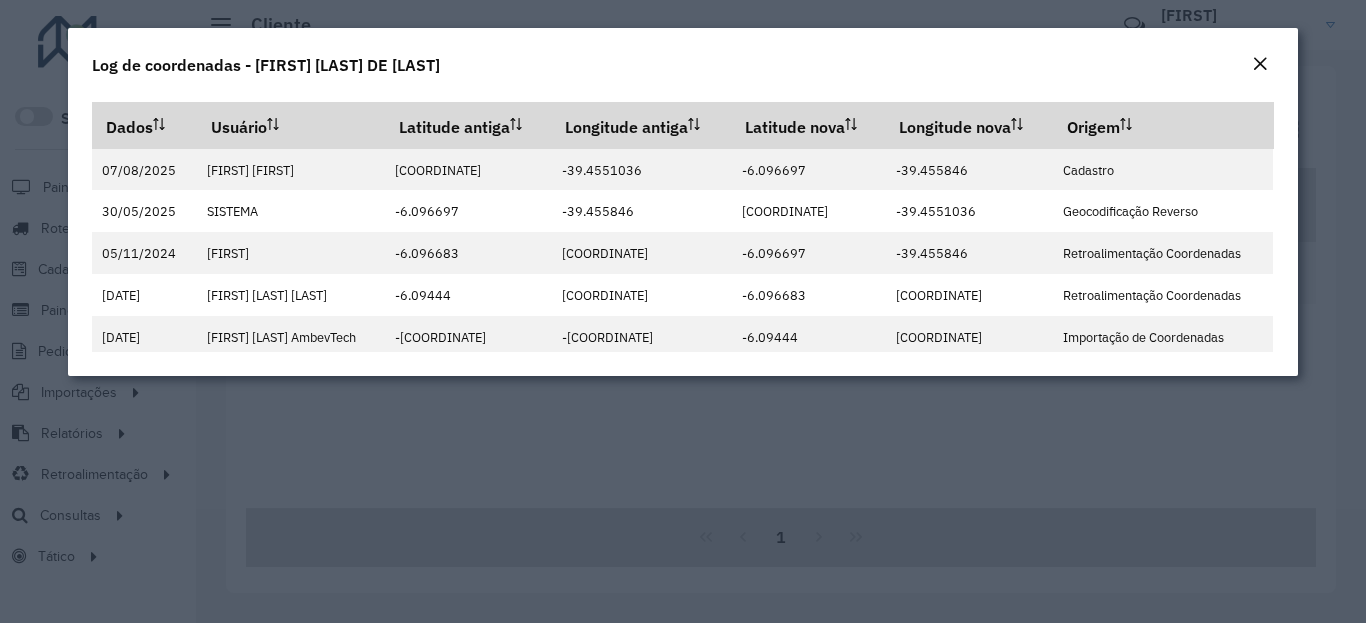 click 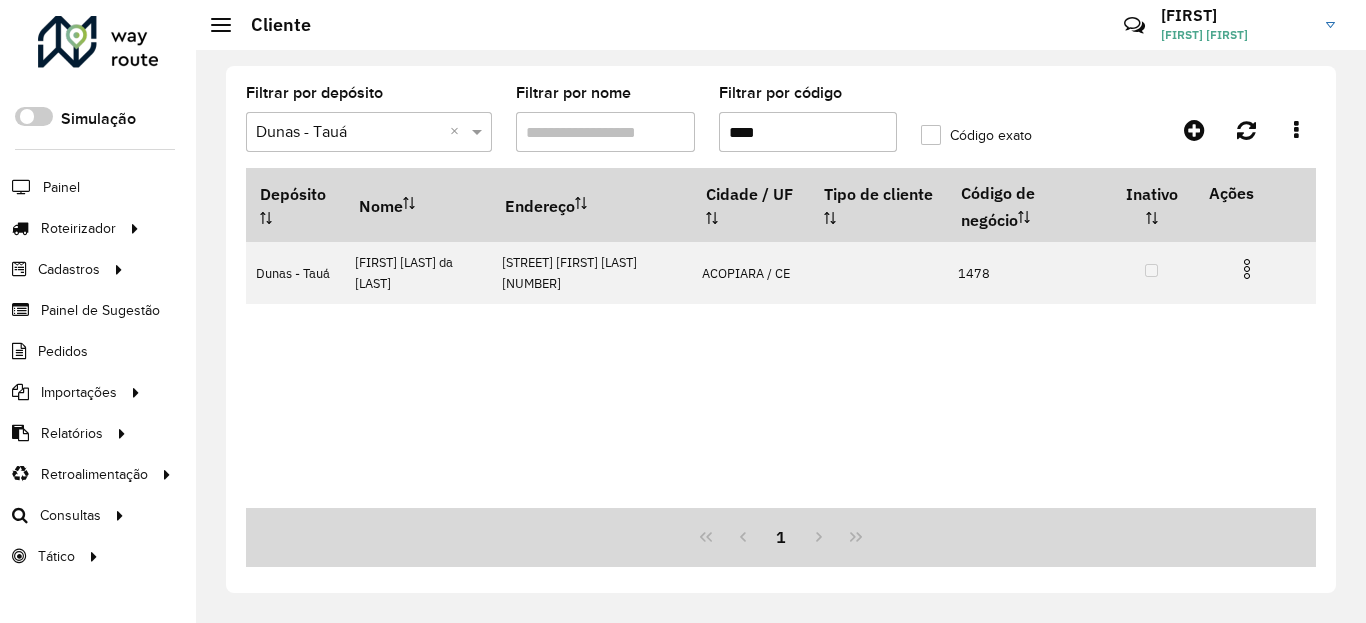 click on "****" at bounding box center [808, 132] 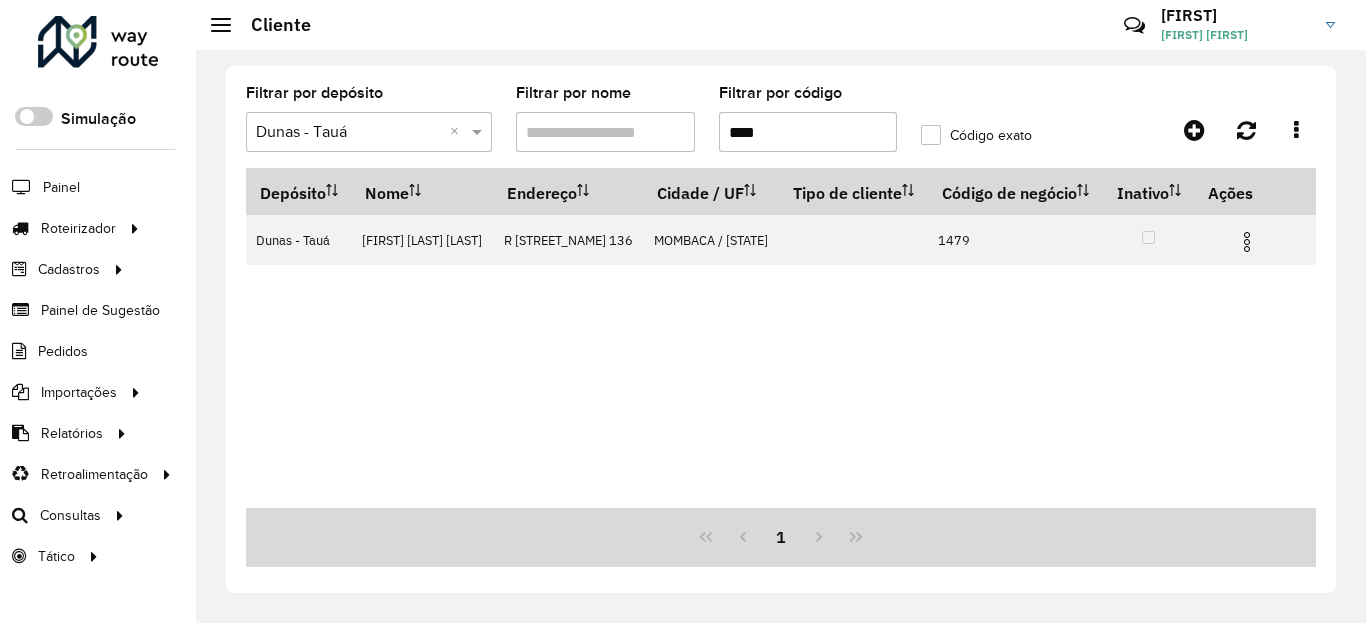 drag, startPoint x: 1248, startPoint y: 261, endPoint x: 1239, endPoint y: 304, distance: 43.931767 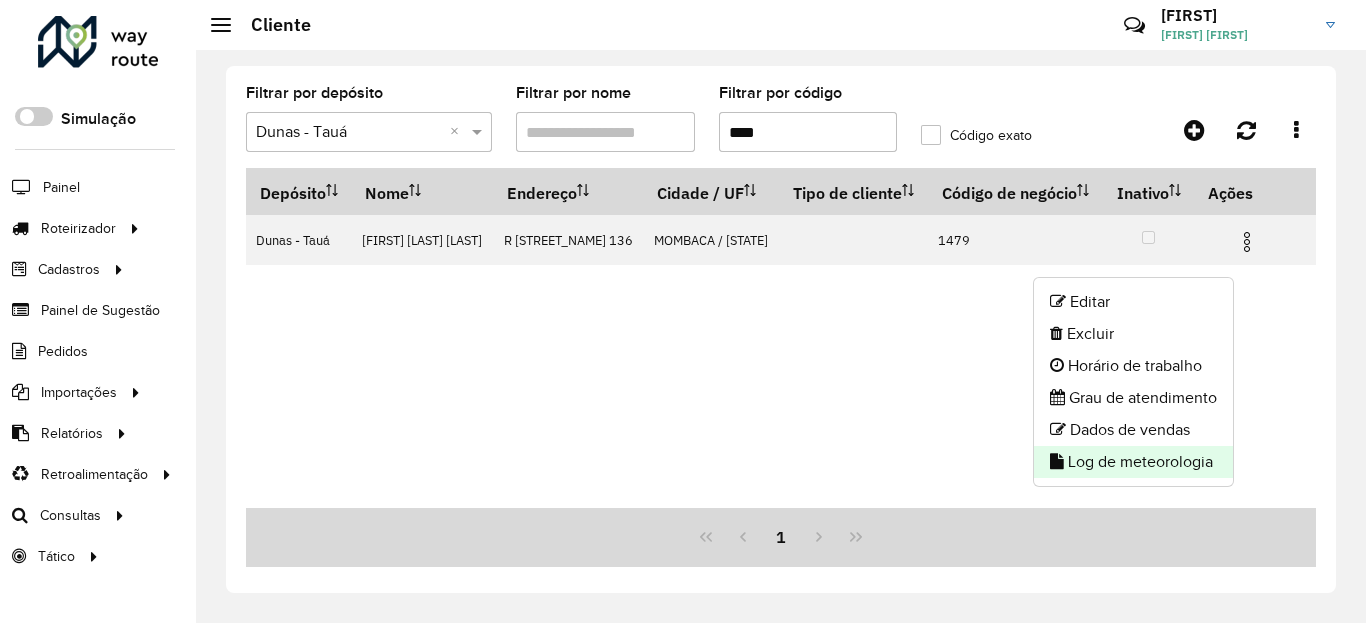 click on "Log de meteorologia" 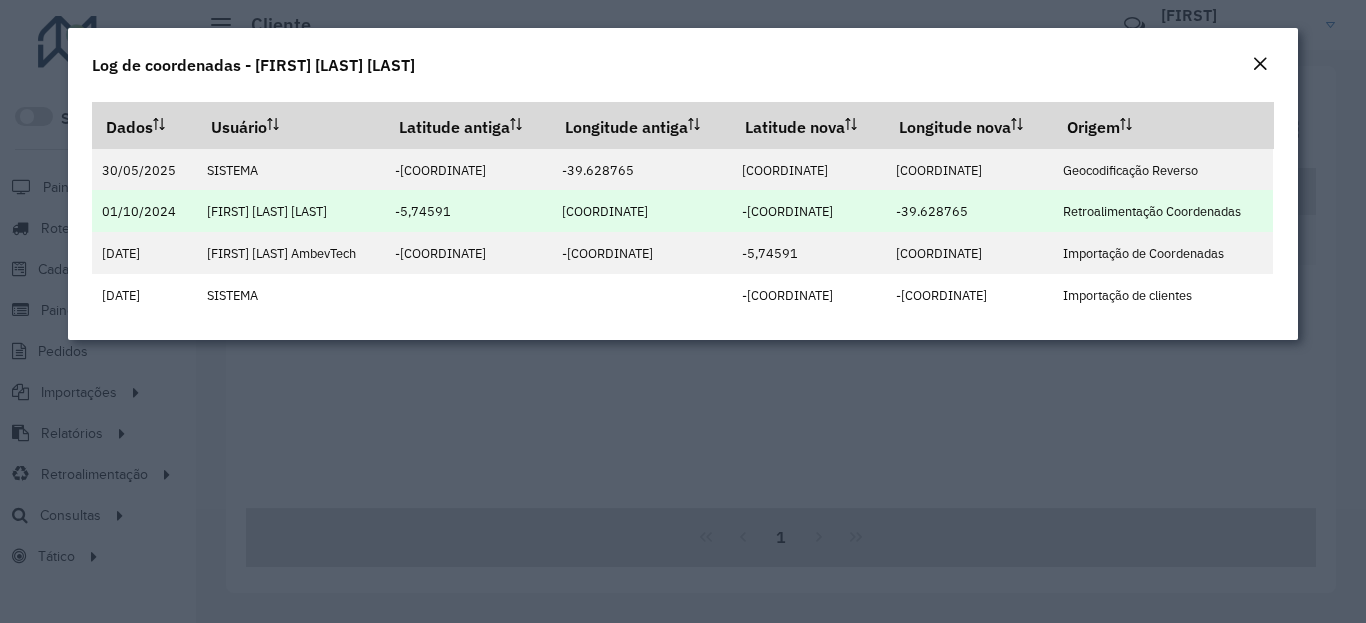 click on "-[COORDINATE]" at bounding box center (787, 211) 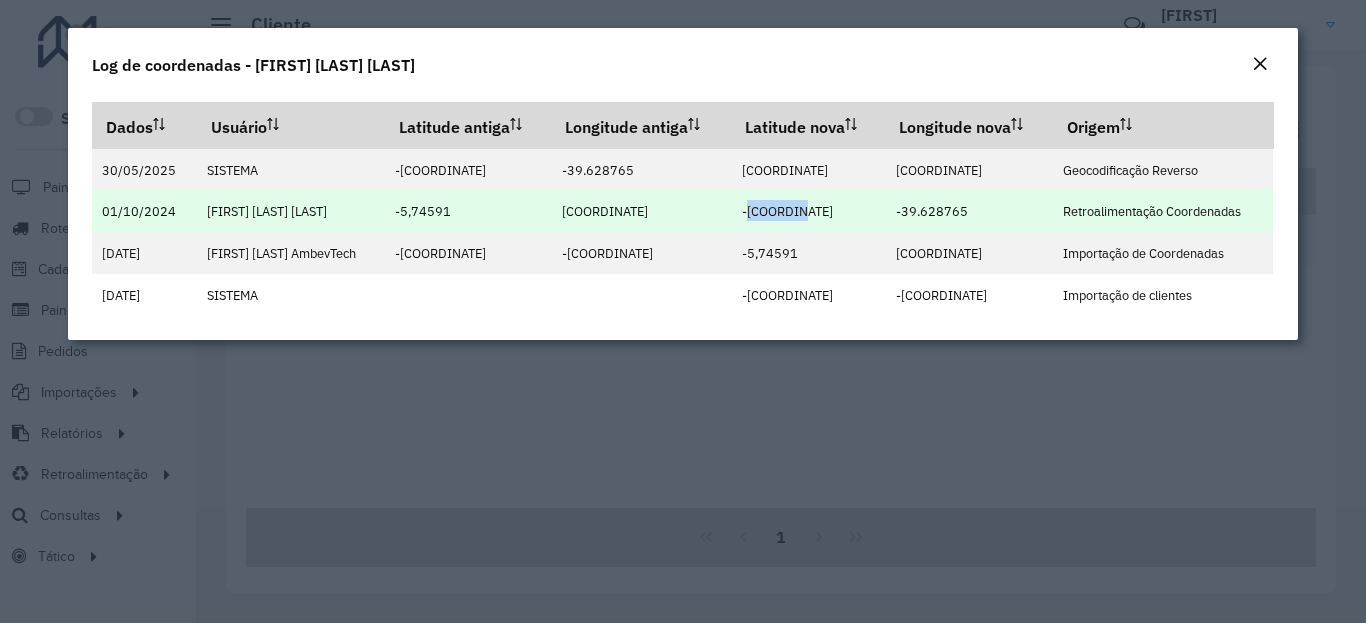 click on "-[COORDINATE]" at bounding box center [787, 211] 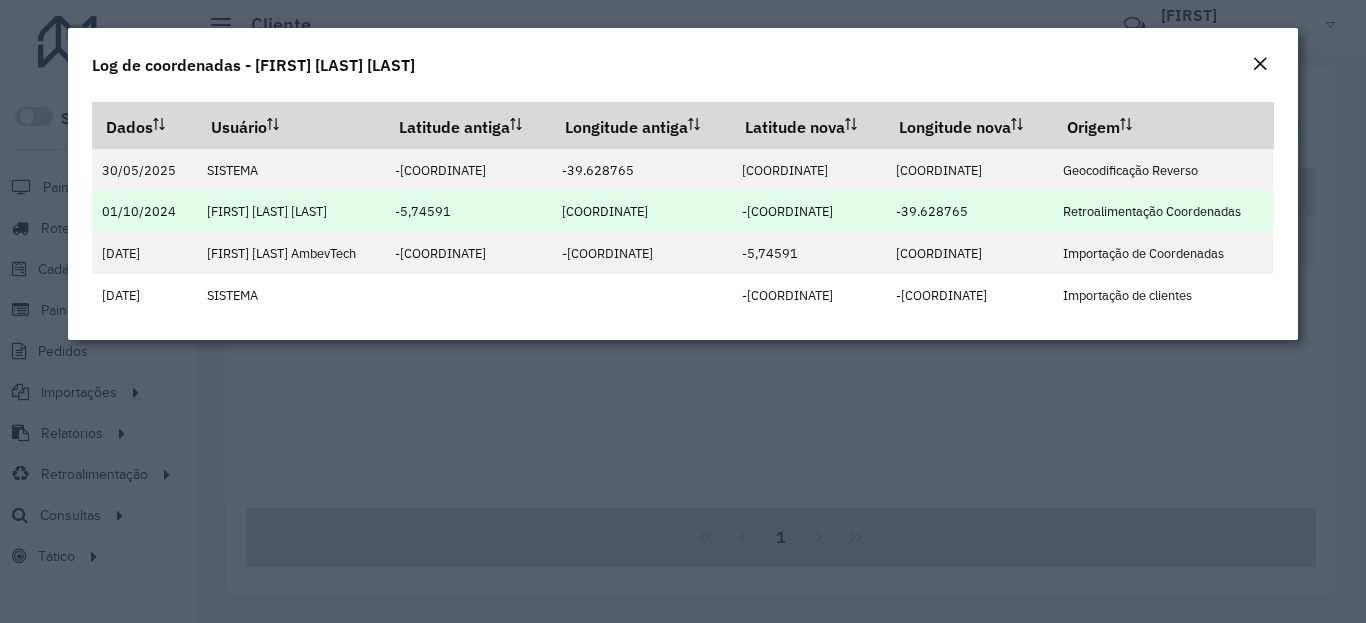 click on "-39.628765" at bounding box center [932, 211] 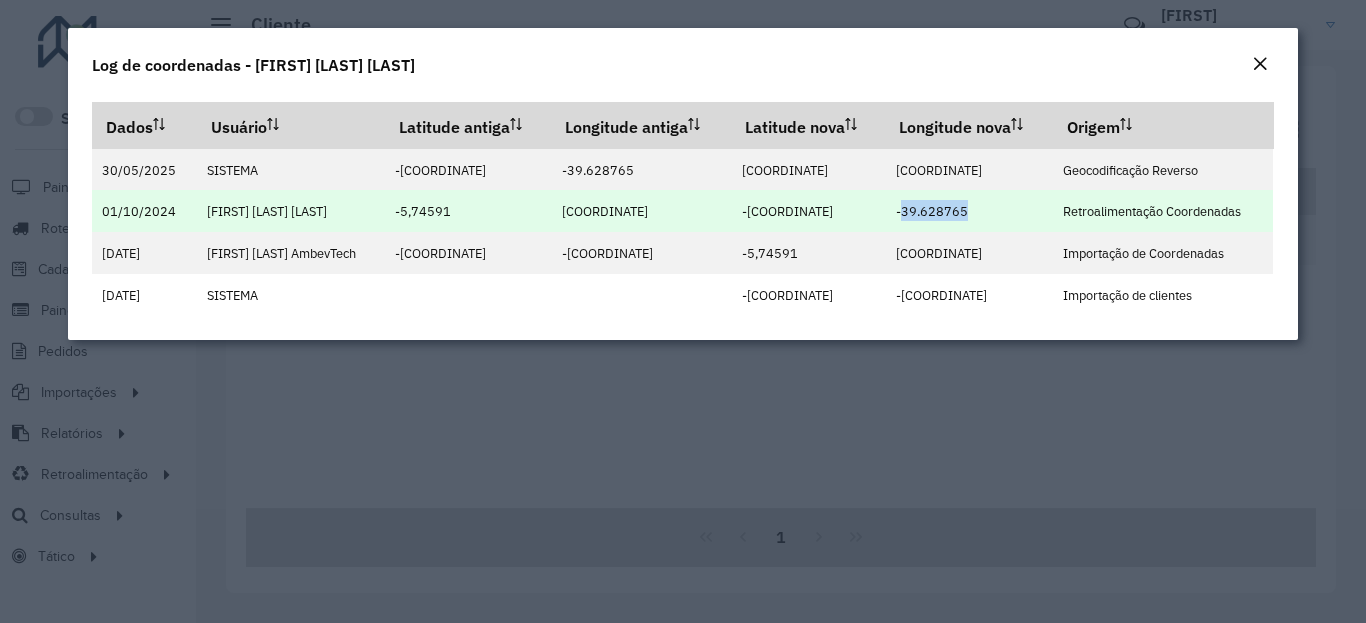 click on "-39.628765" at bounding box center (932, 211) 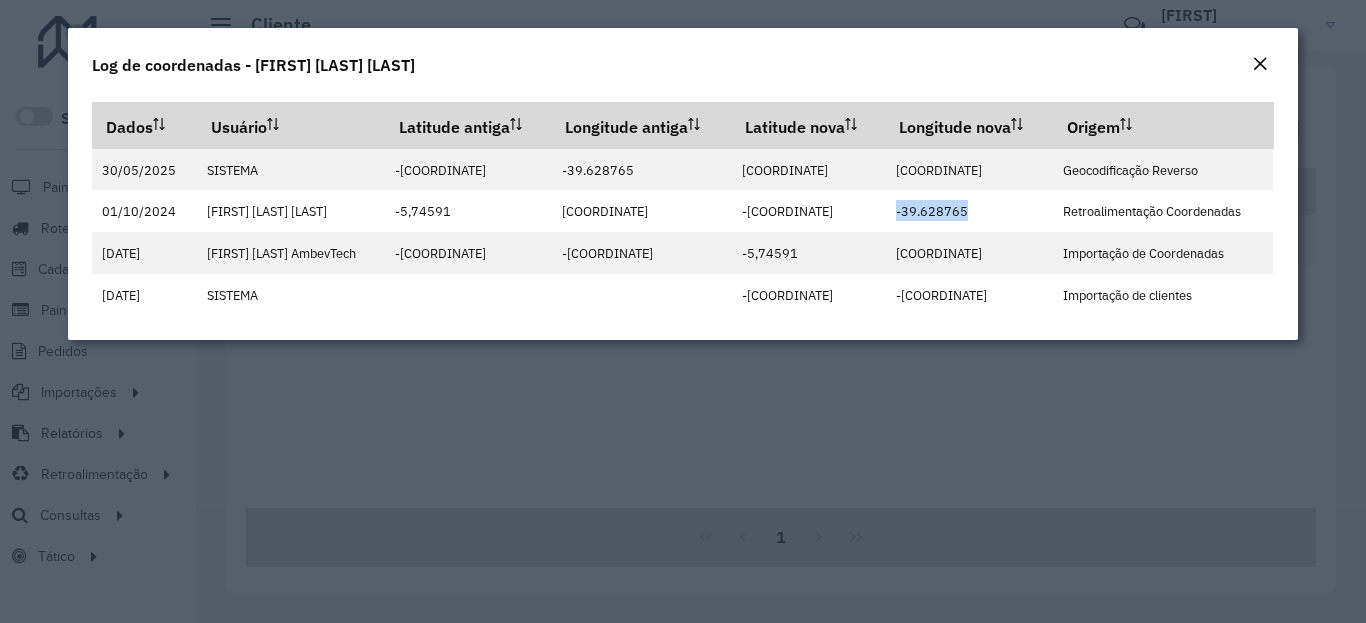 click 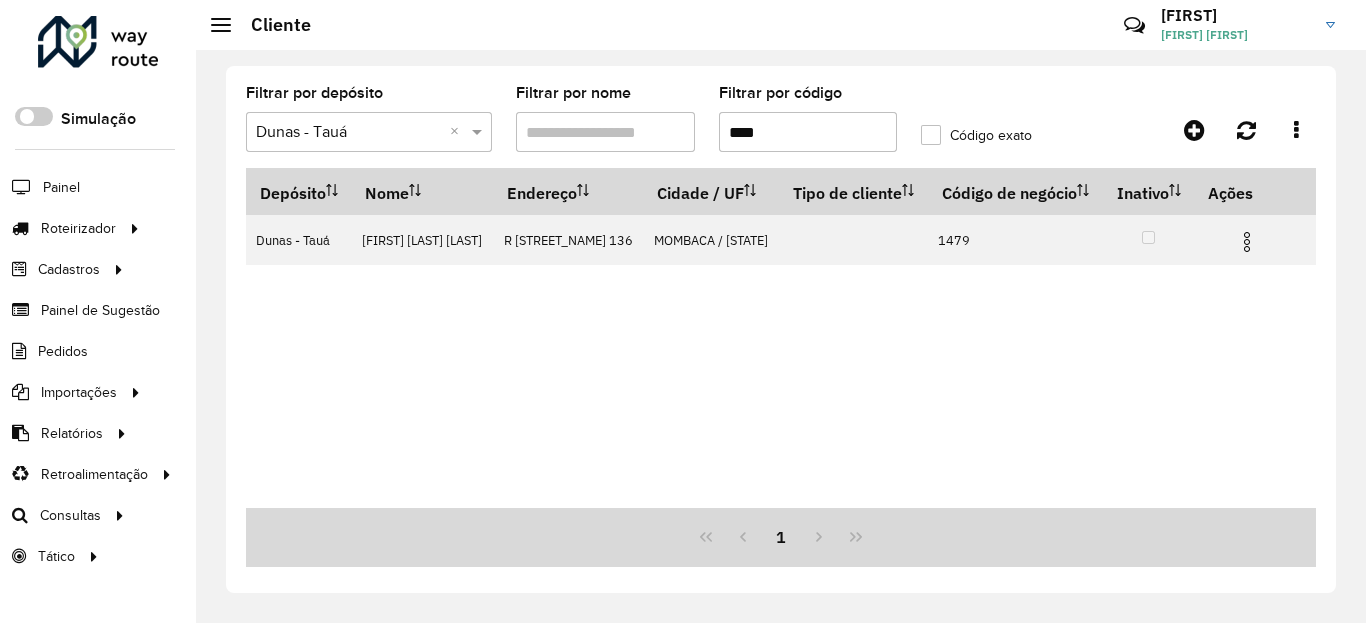 click on "****" at bounding box center (808, 132) 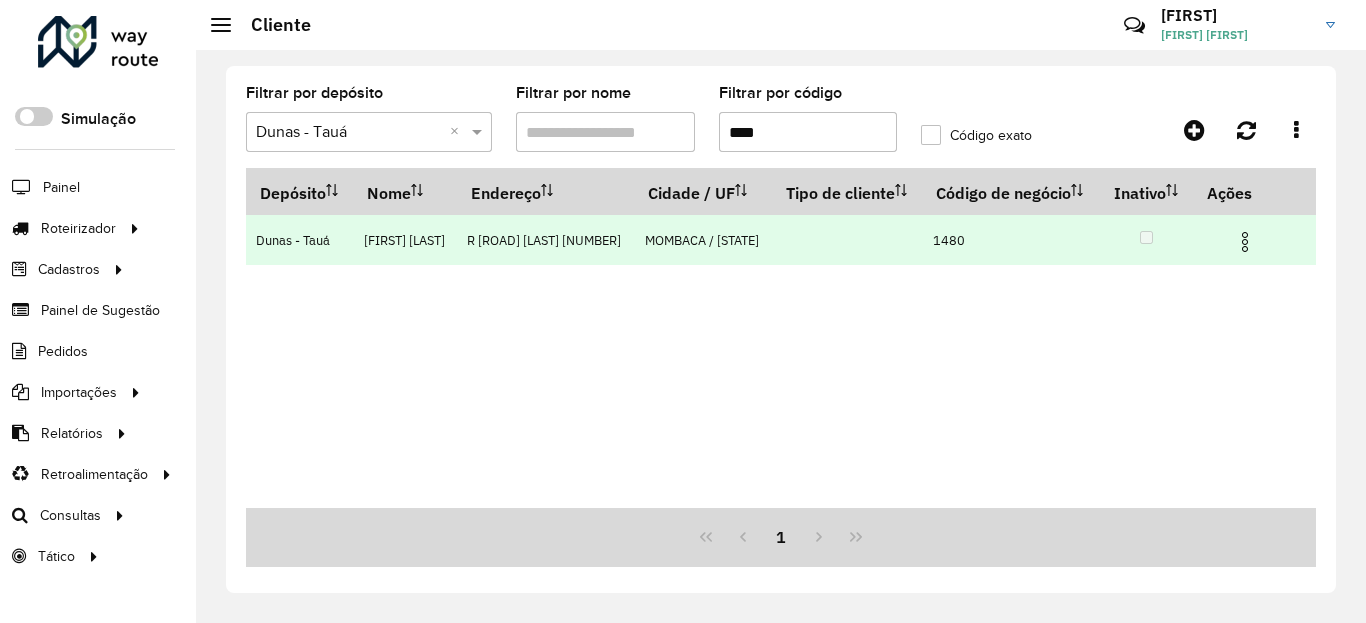 click at bounding box center [1253, 240] 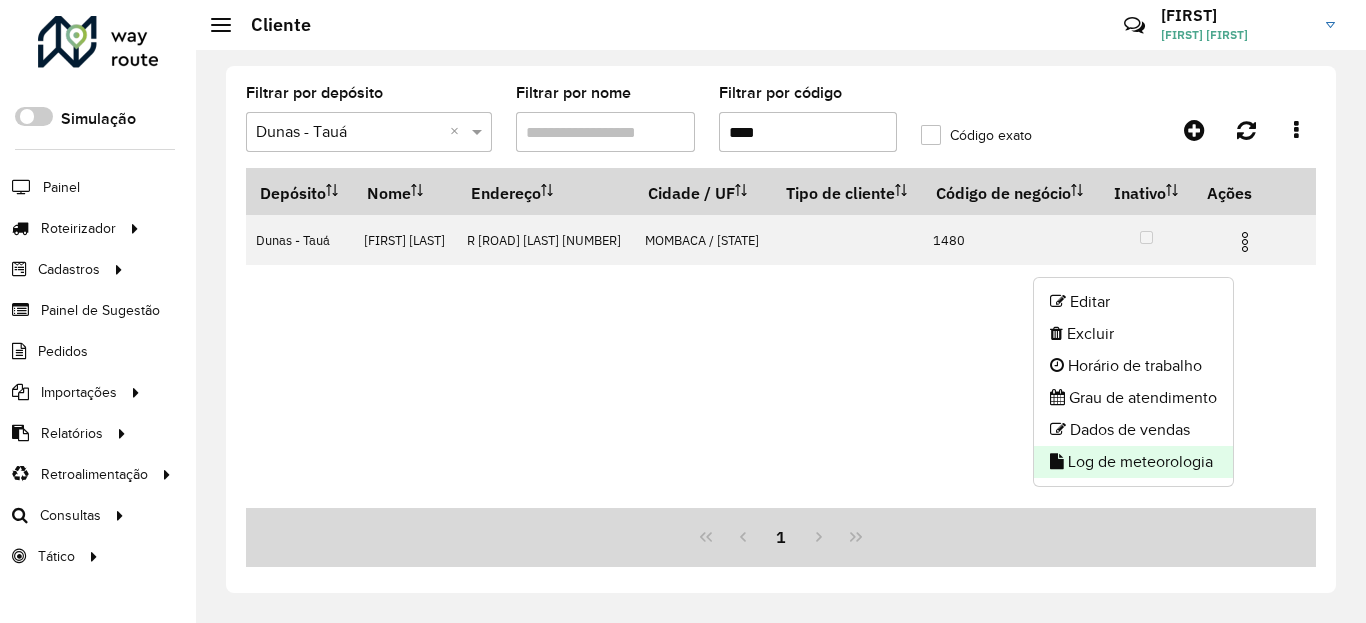 click on "Log de meteorologia" 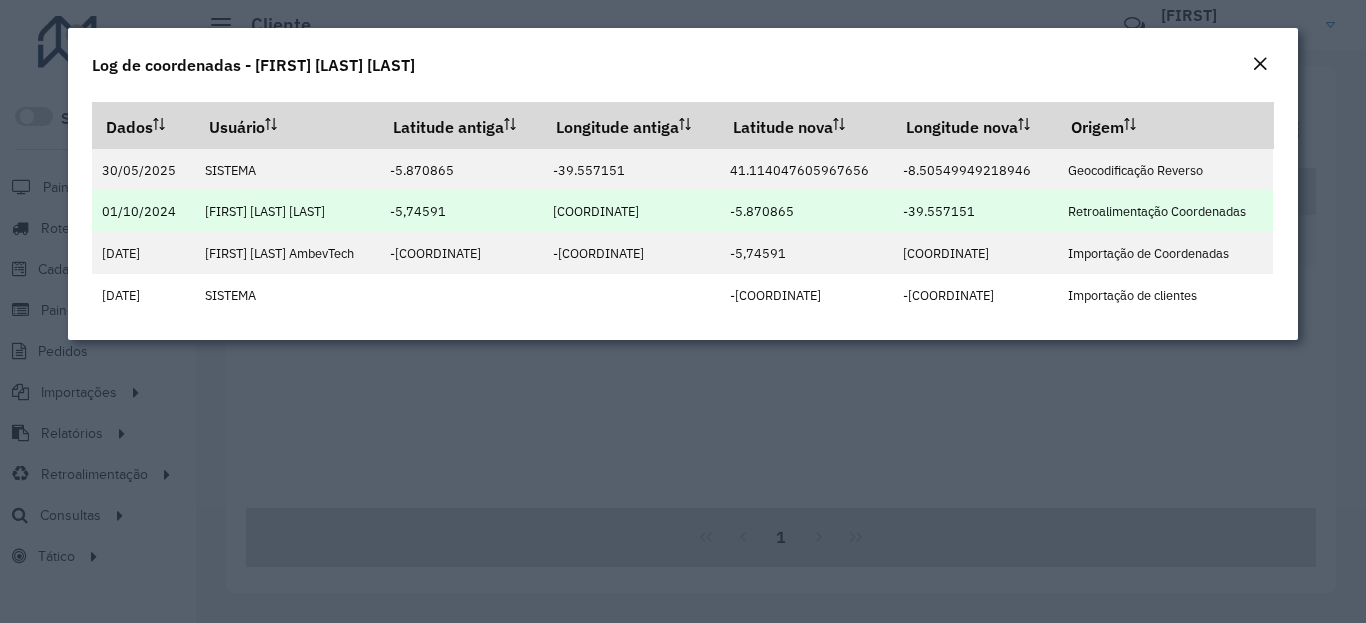 click on "-5.870865" at bounding box center (762, 211) 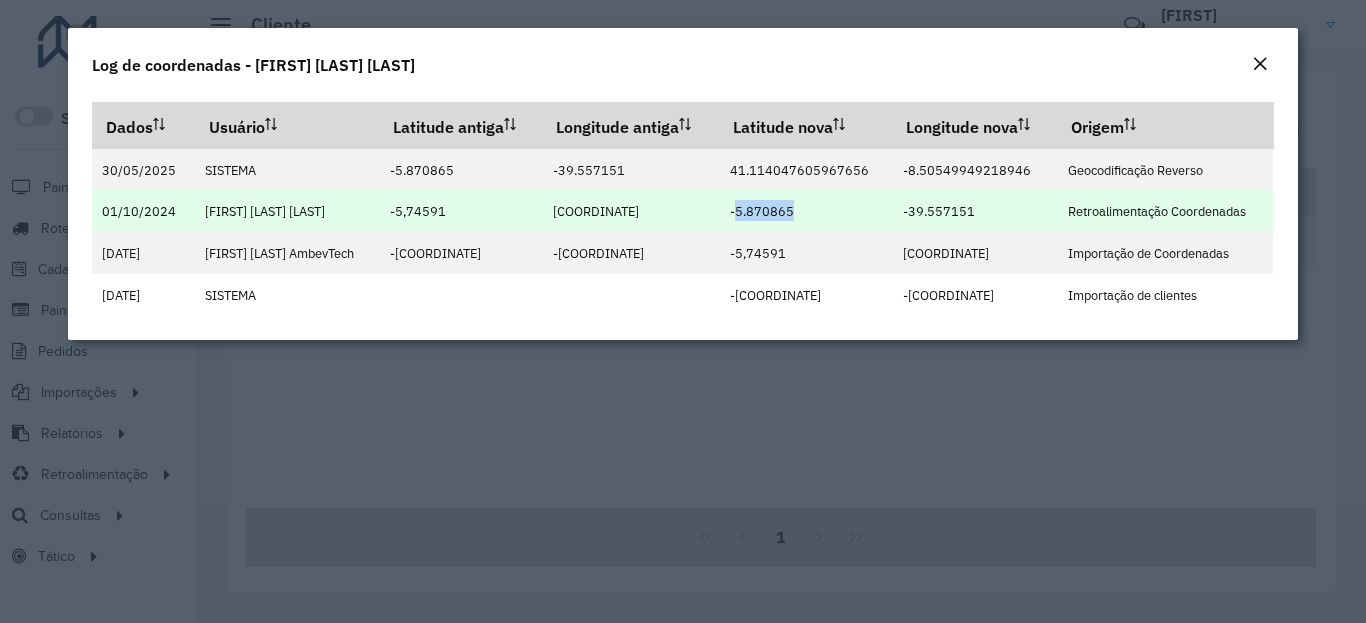 click on "-5.870865" at bounding box center [762, 211] 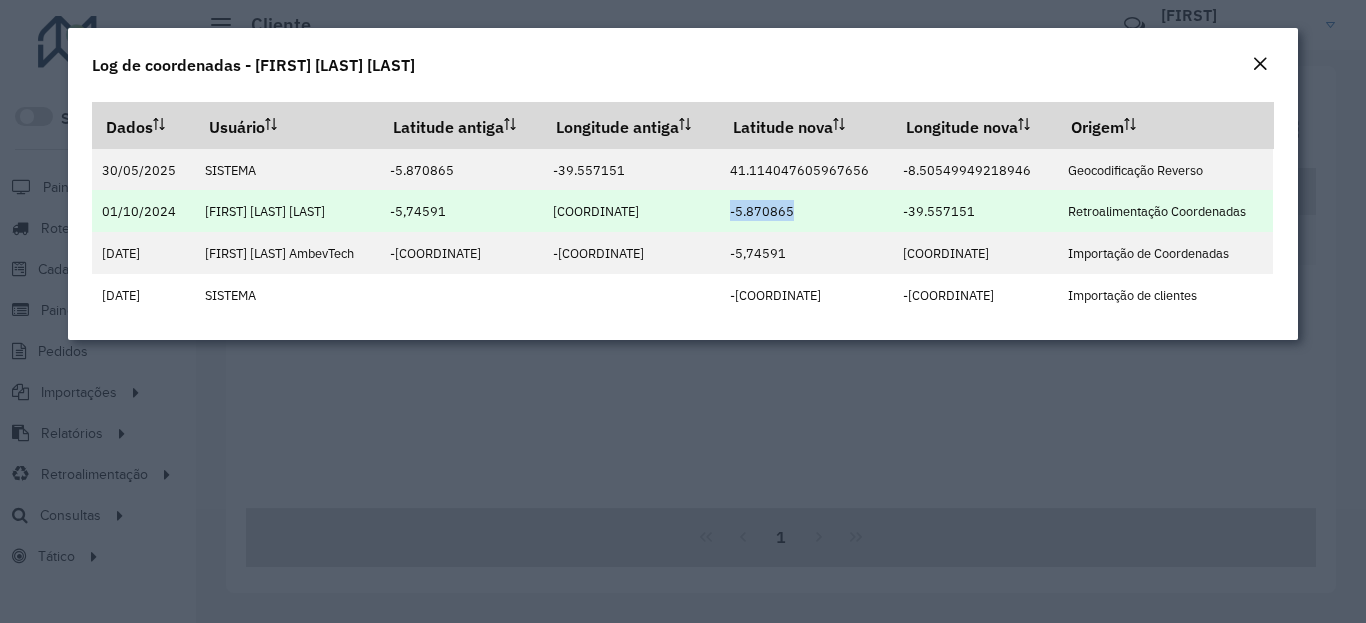 click on "-39.557151" at bounding box center (939, 211) 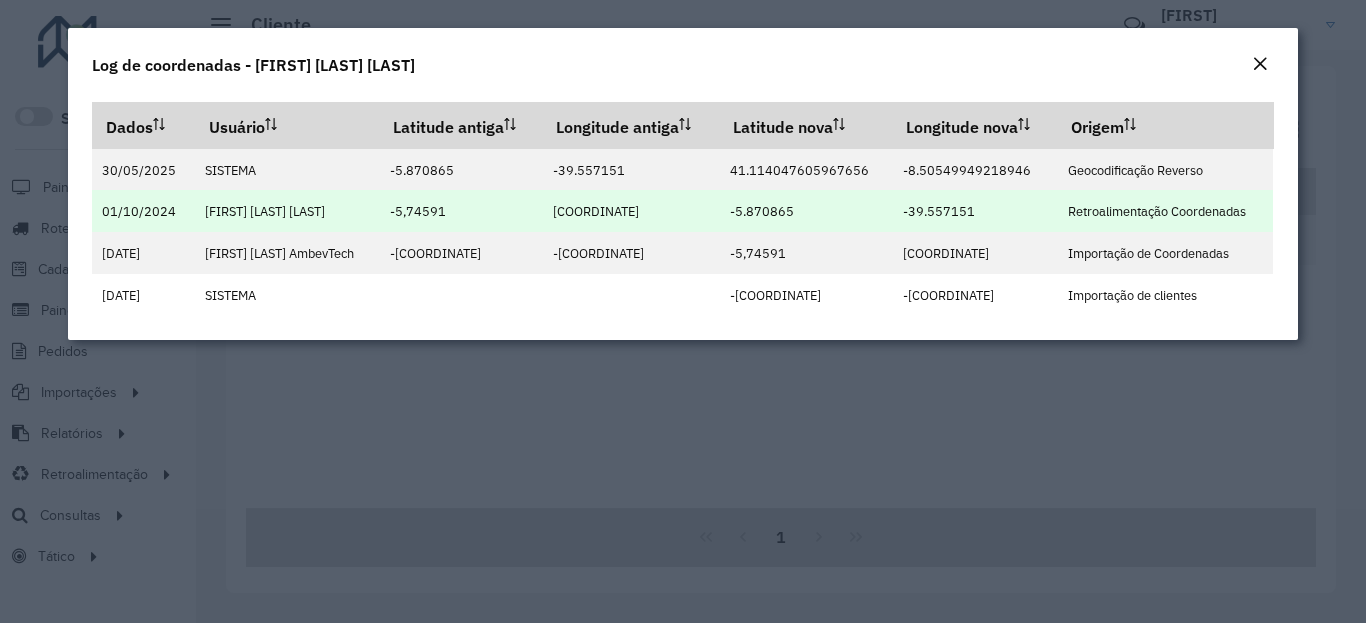 click on "-39.557151" at bounding box center [939, 211] 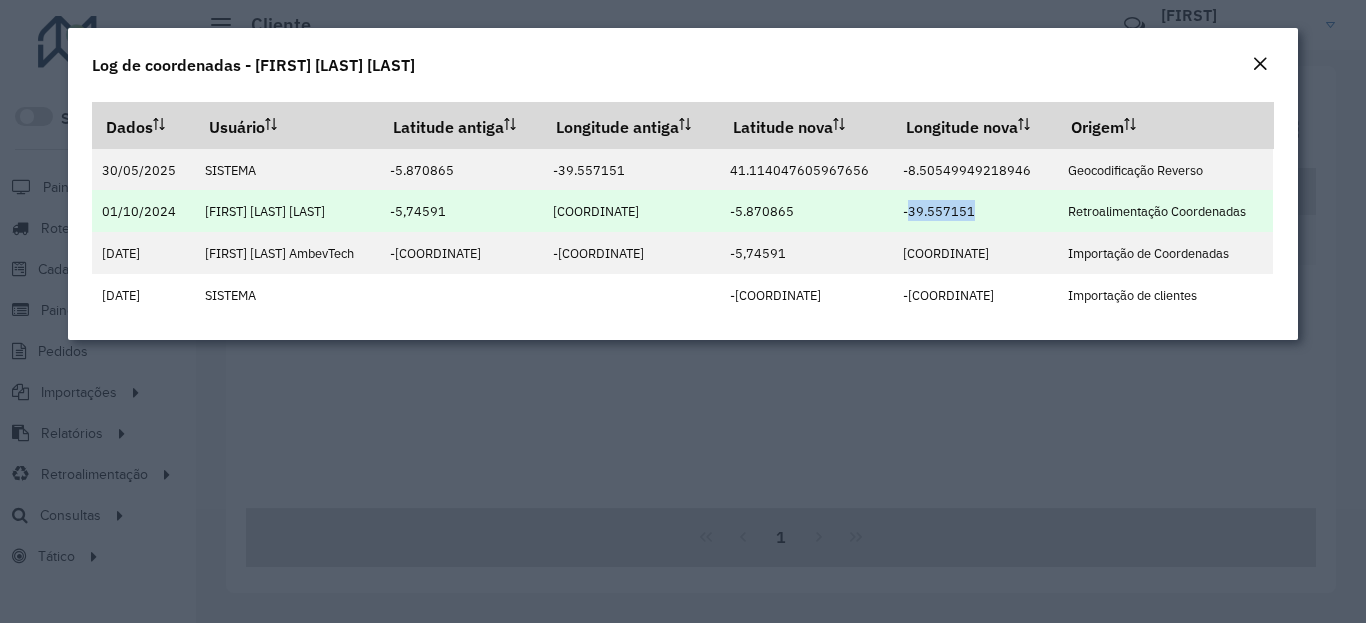 click on "-39.557151" at bounding box center (939, 211) 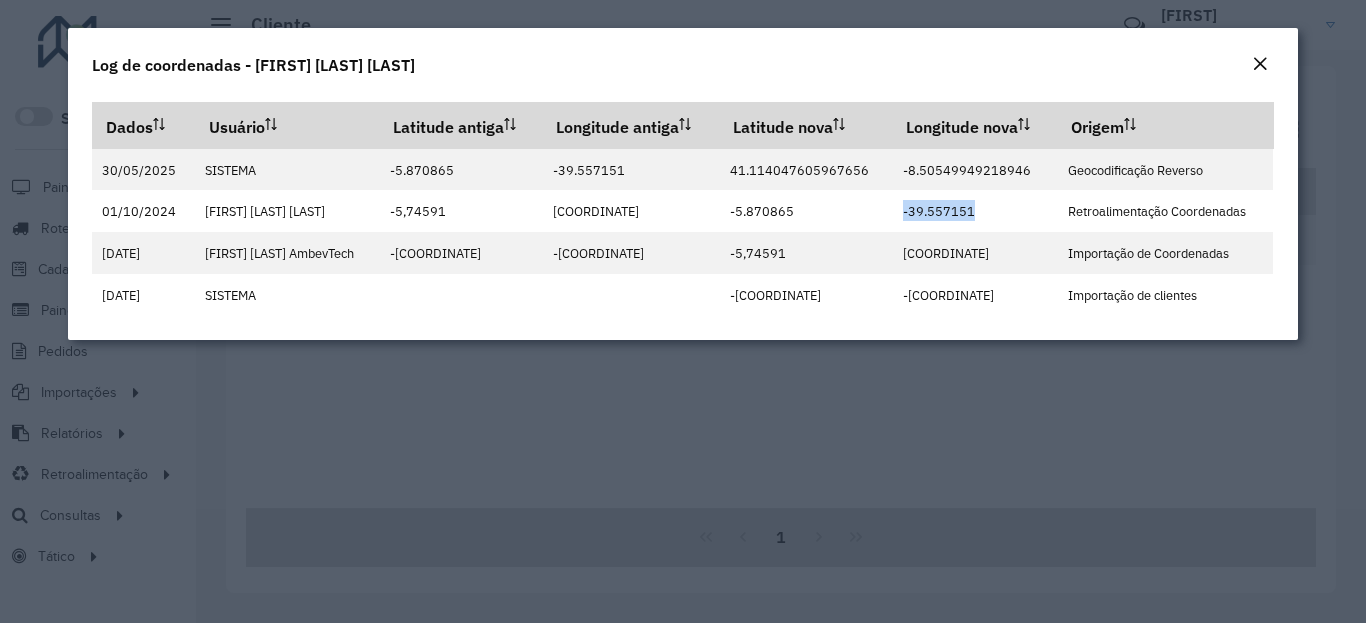 click 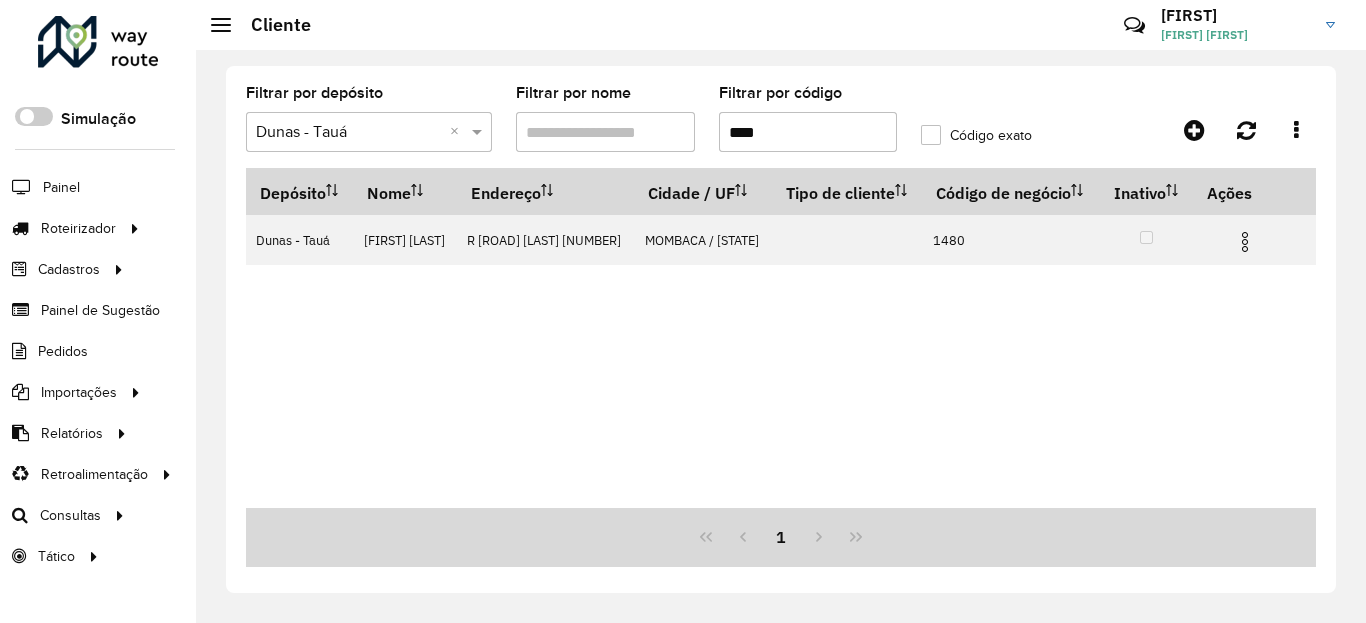 click on "****" at bounding box center [808, 132] 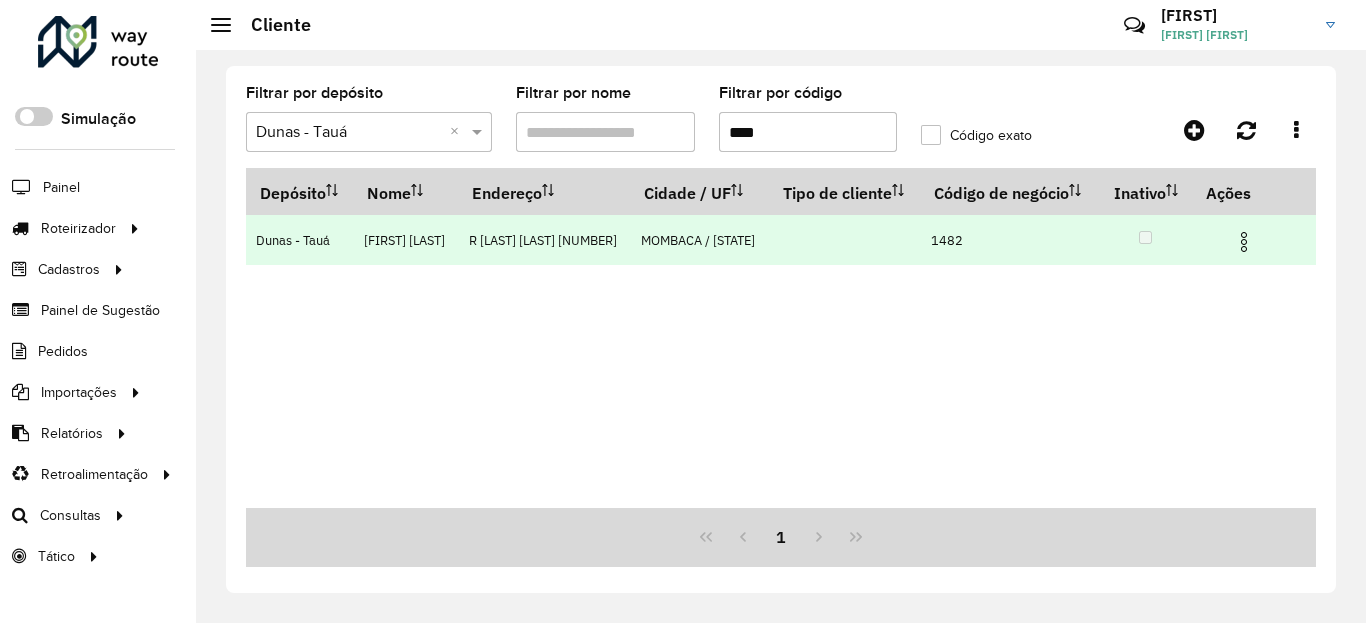 click at bounding box center (1244, 242) 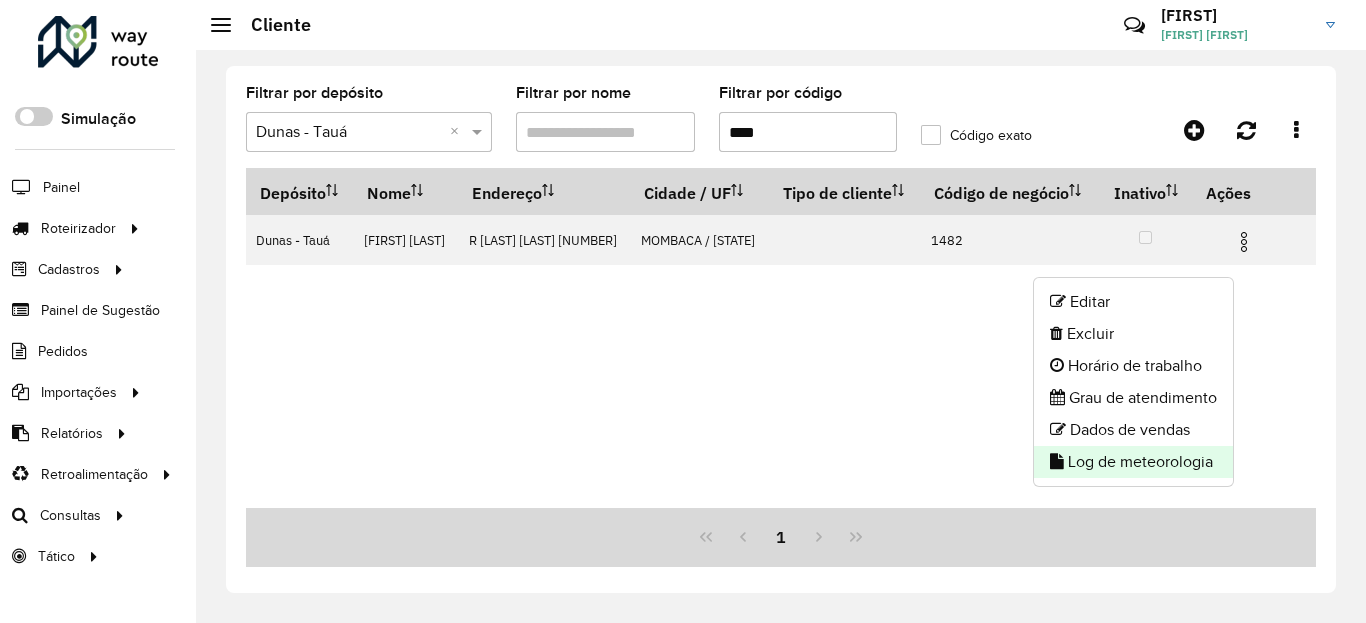 click on "Log de meteorologia" 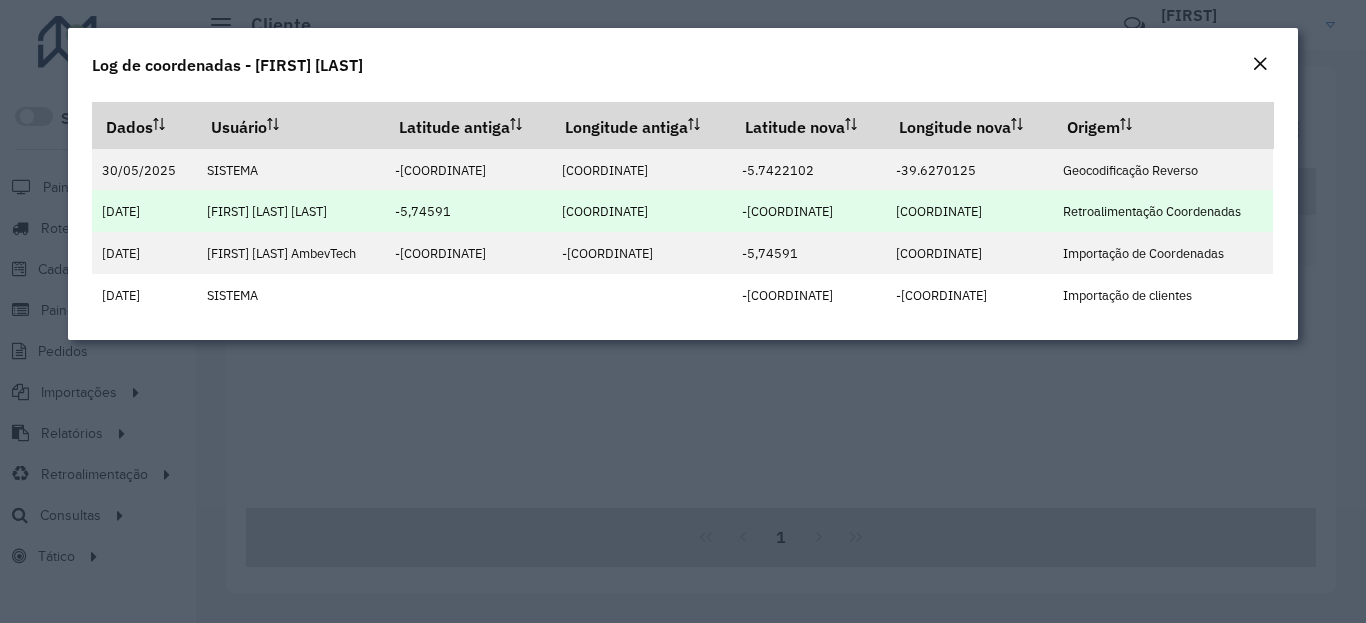 click on "-[COORDINATE]" at bounding box center [787, 211] 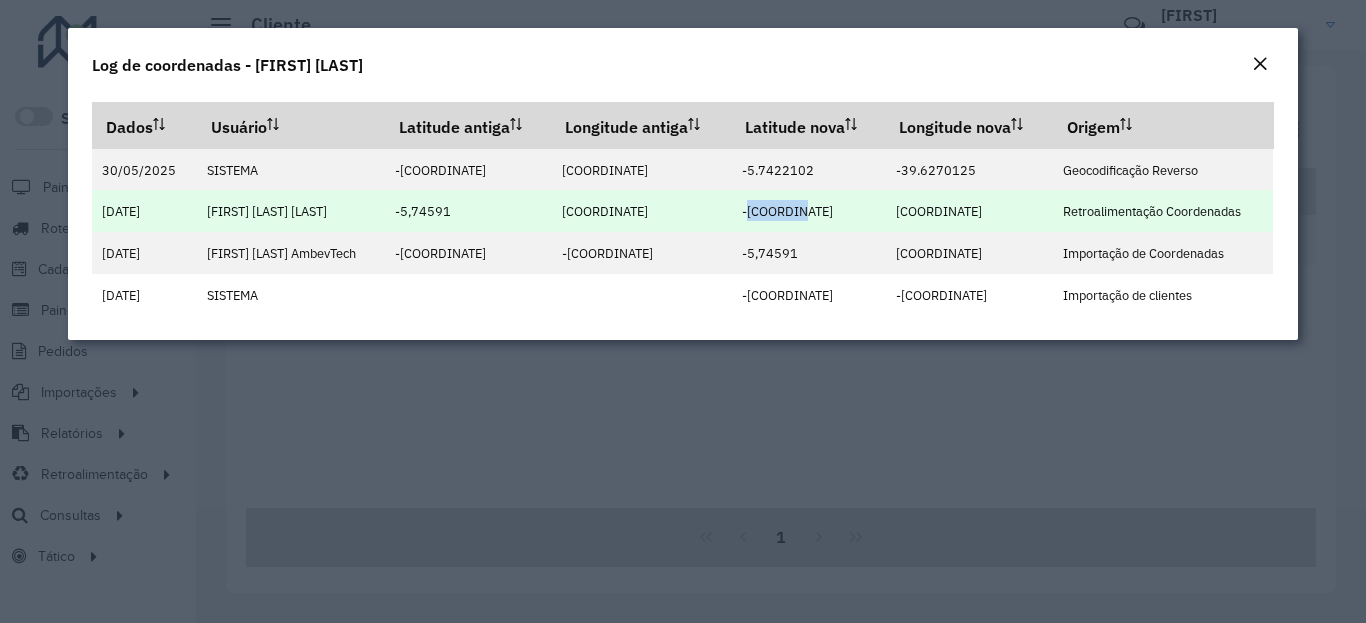 click on "-[COORDINATE]" at bounding box center [787, 211] 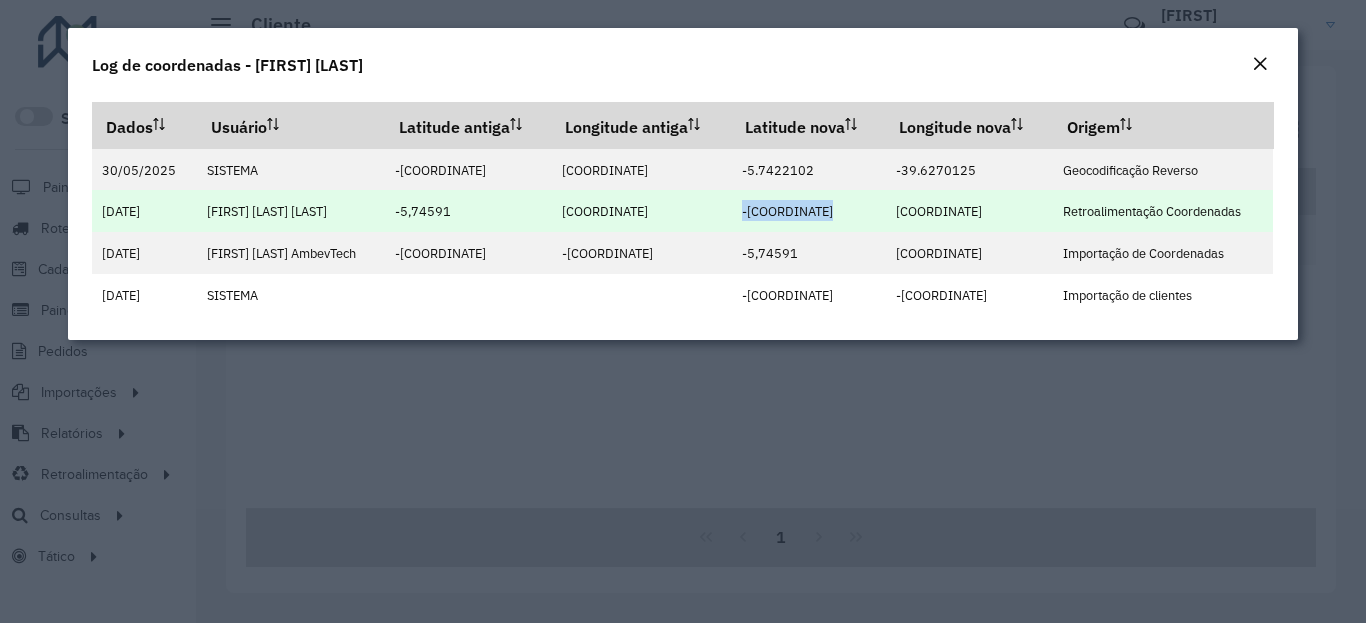 click on "-[COORDINATE]" at bounding box center (787, 211) 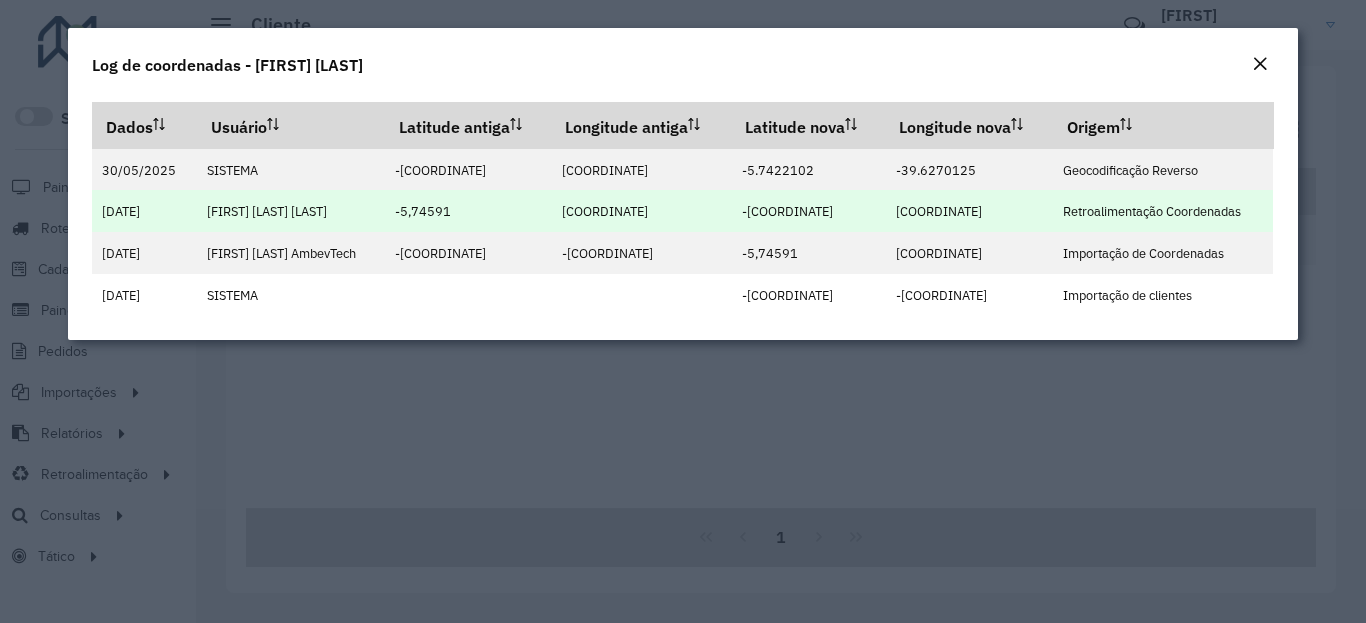 click on "-[COORDINATE]" at bounding box center (787, 211) 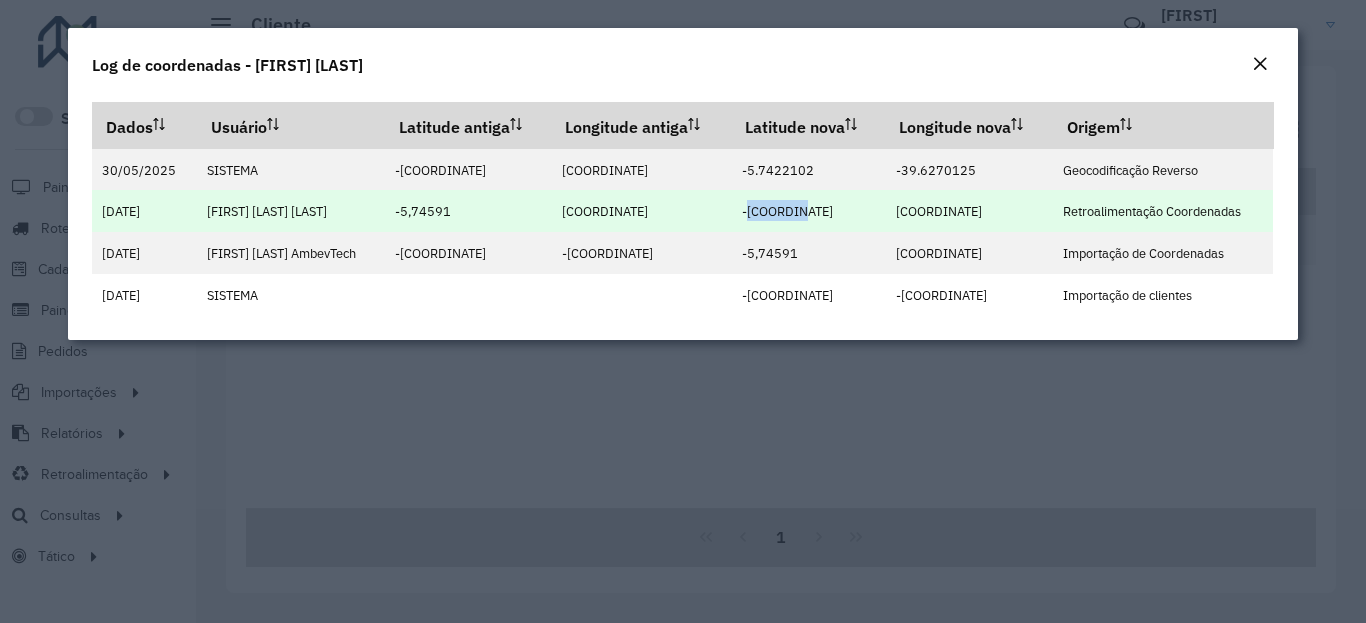 click on "-[COORDINATE]" at bounding box center (787, 211) 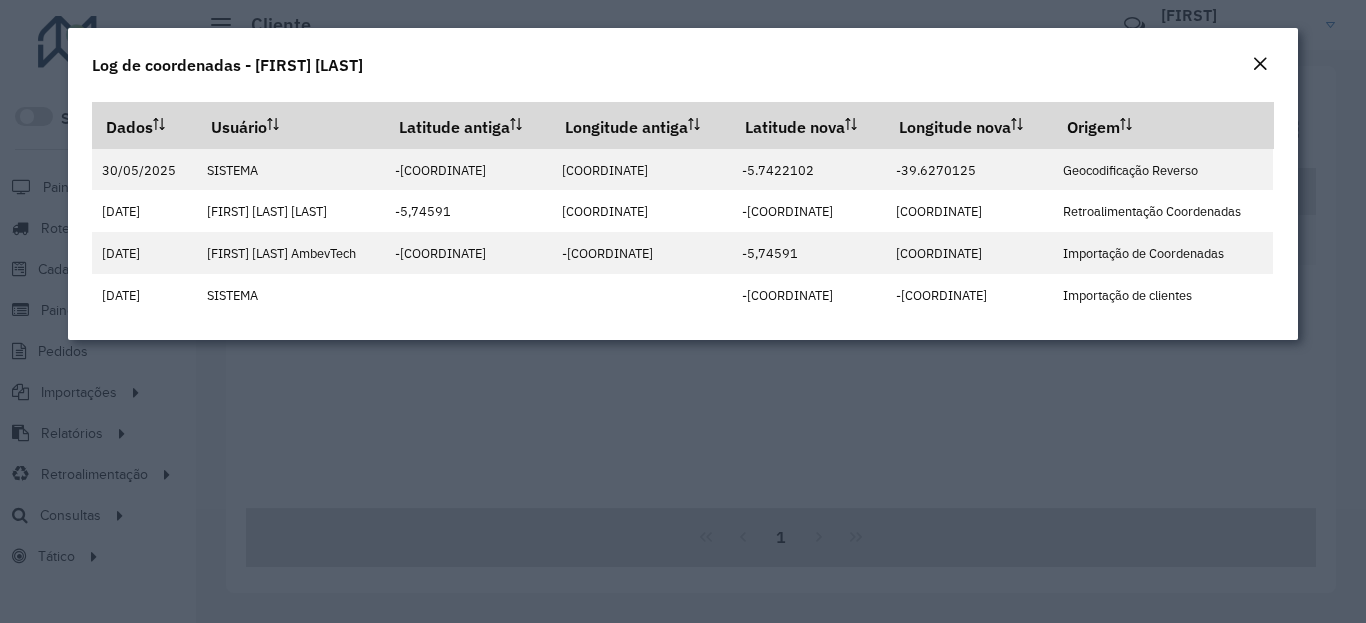click on "Log de coordenadas - [FIRST] [LAST]" 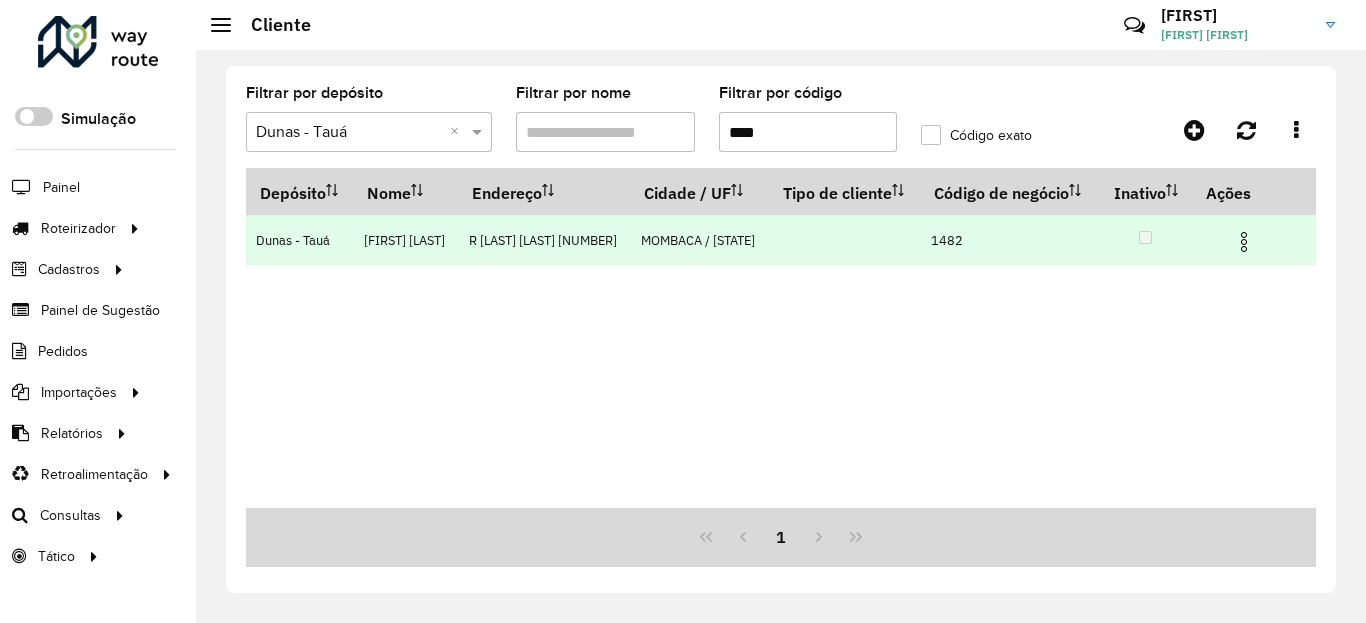 click at bounding box center [1244, 242] 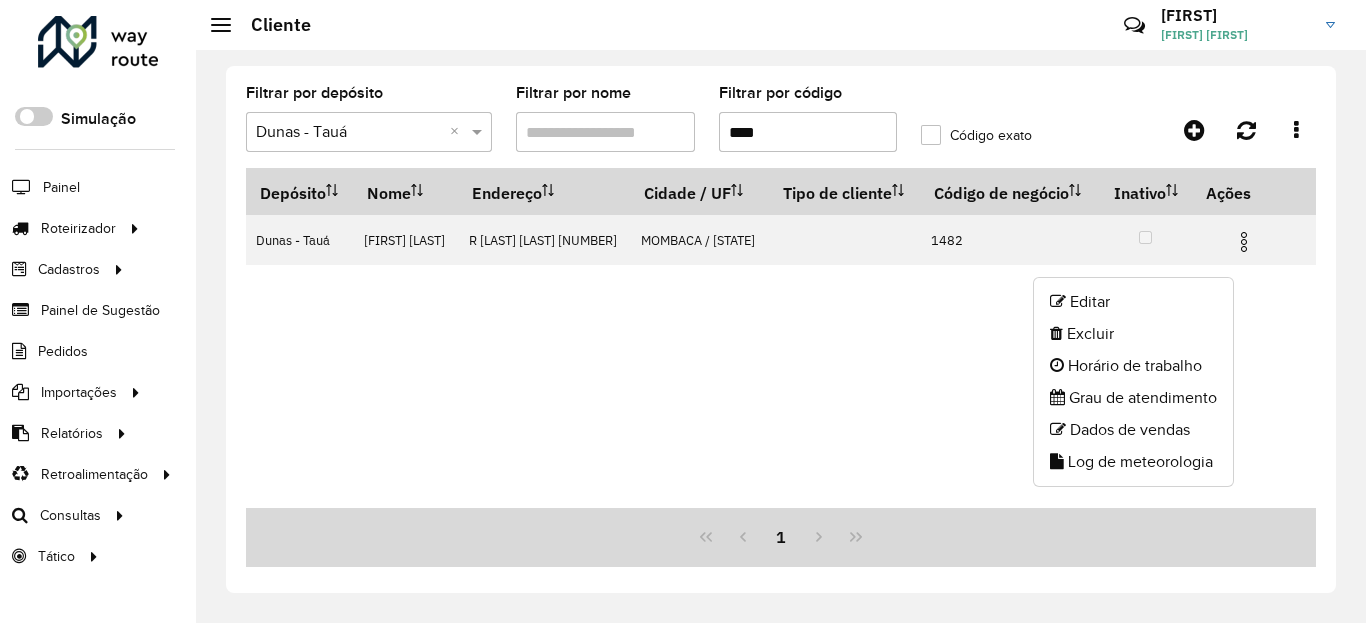 click on "Log de meteorologia" 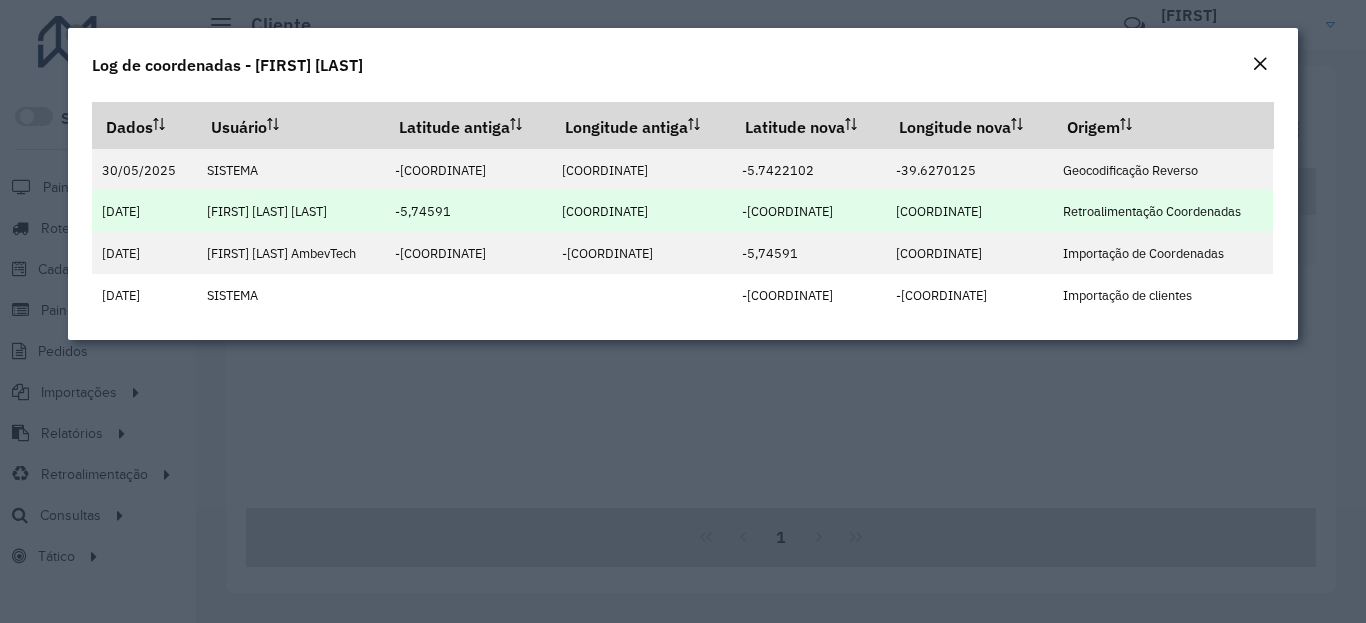 click on "-[COORDINATE]" at bounding box center (787, 210) 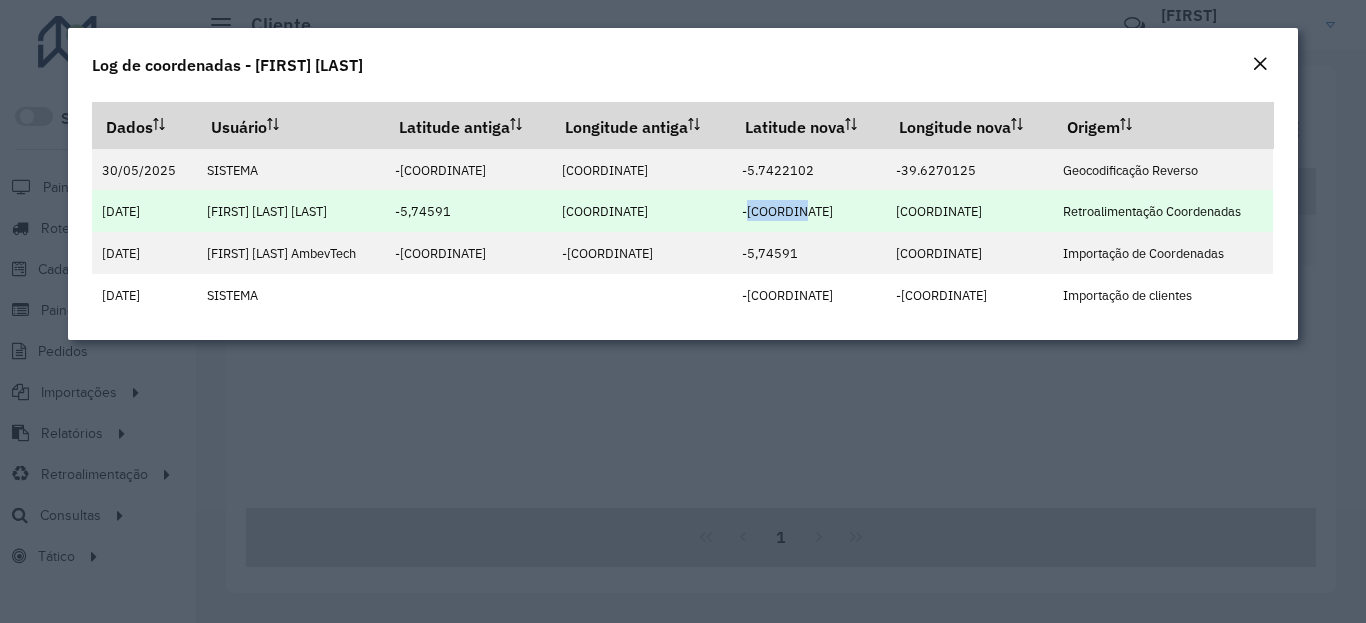 click on "-[COORDINATE]" at bounding box center [787, 211] 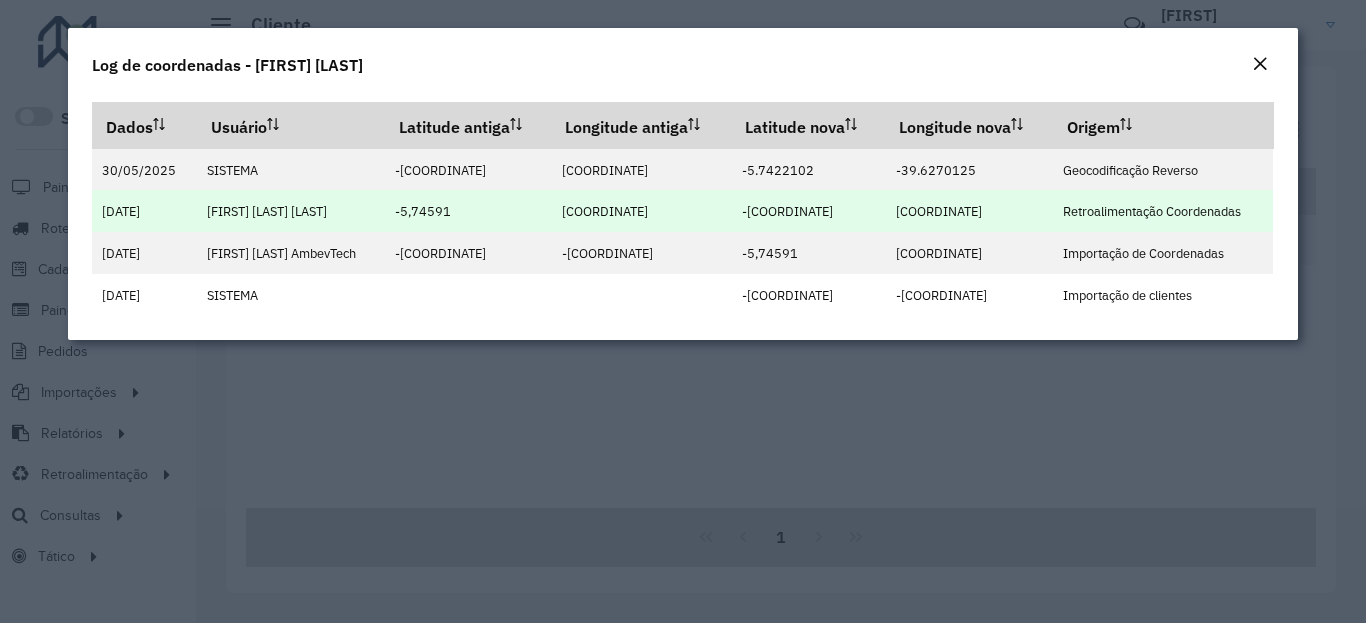 click on "-[COORDINATE]" at bounding box center [787, 211] 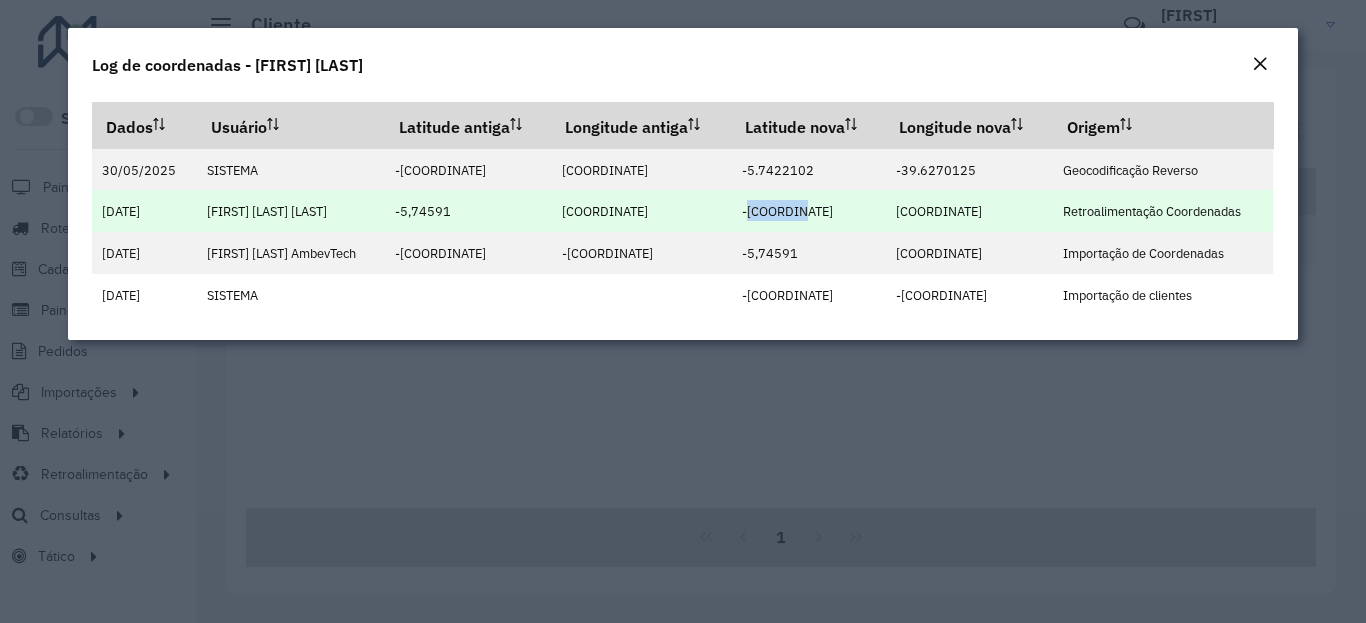 click on "-[COORDINATE]" at bounding box center (787, 211) 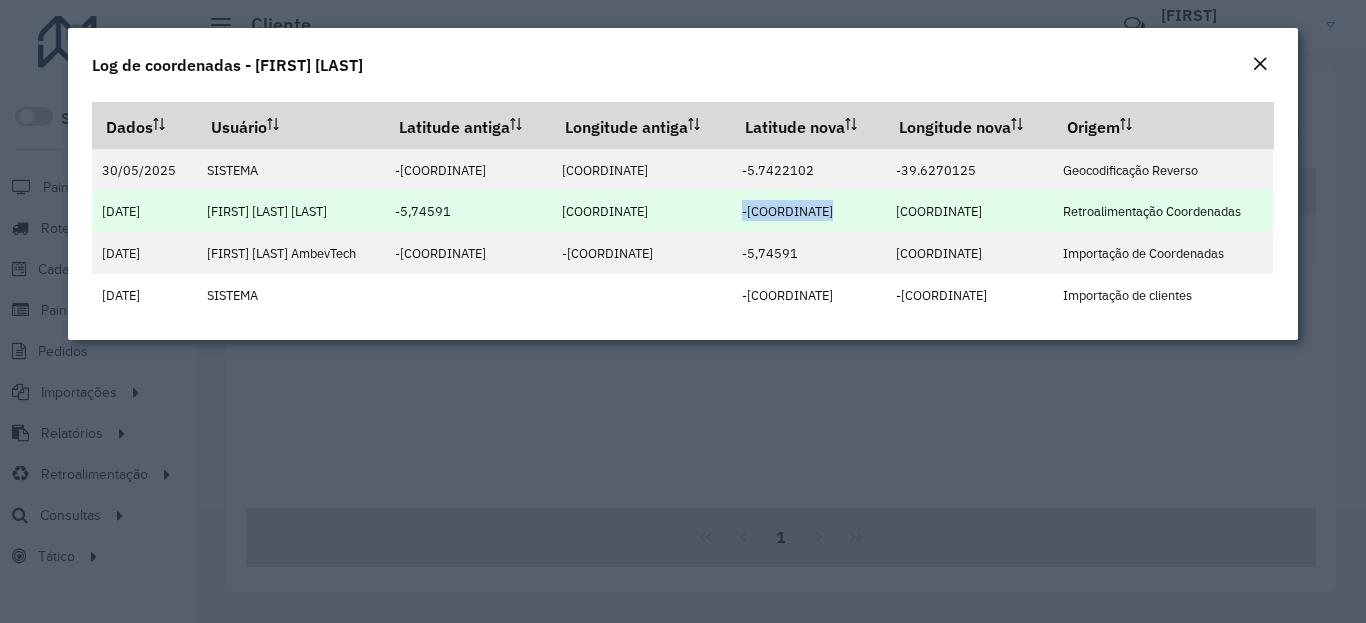 click on "[COORDINATE]" at bounding box center (939, 211) 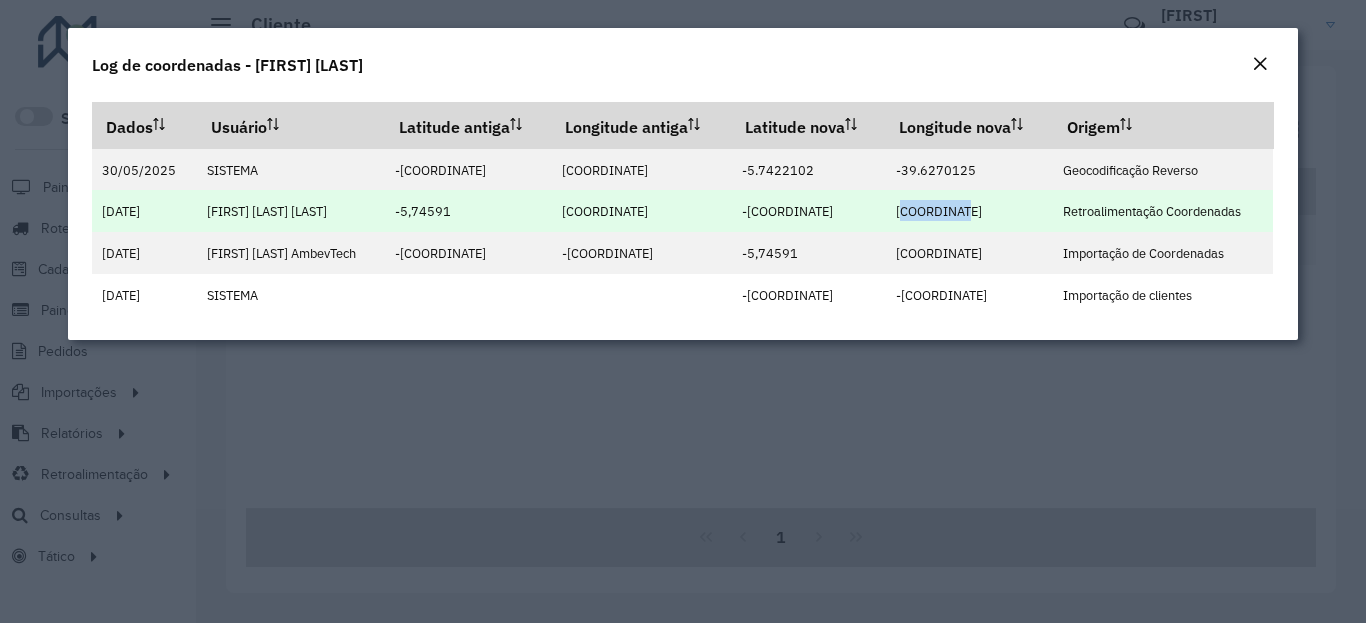 click on "[COORDINATE]" at bounding box center [939, 211] 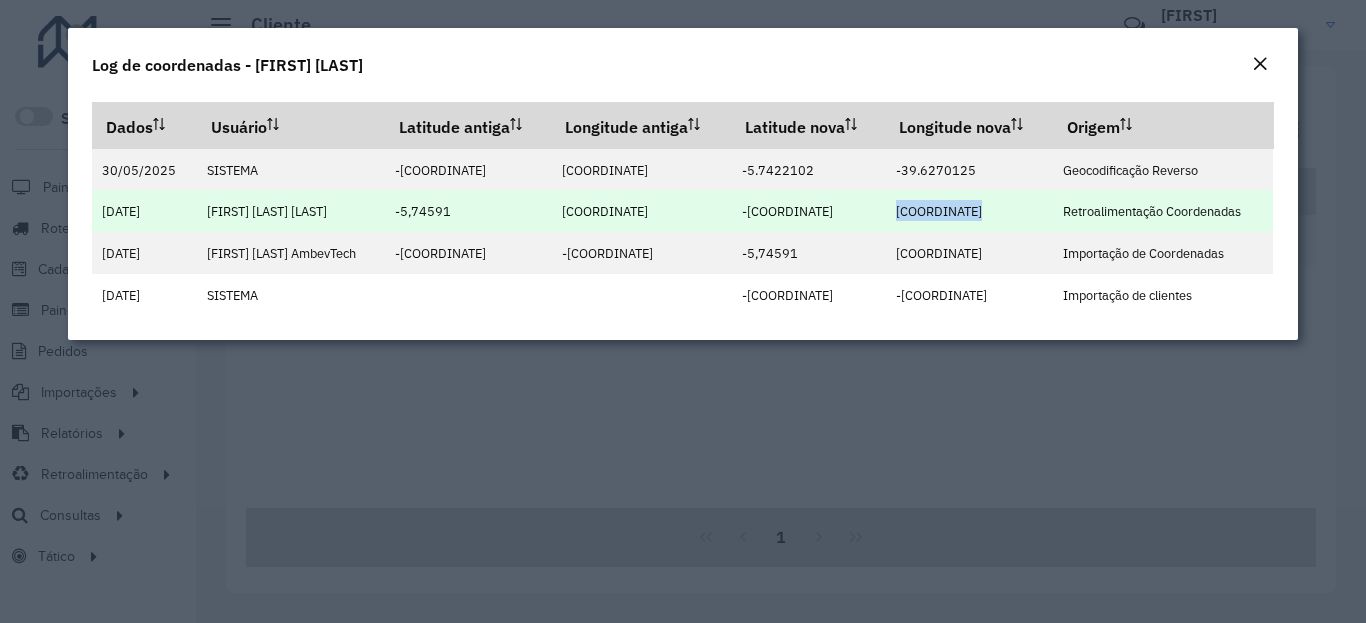 click on "[COORDINATE]" at bounding box center [939, 211] 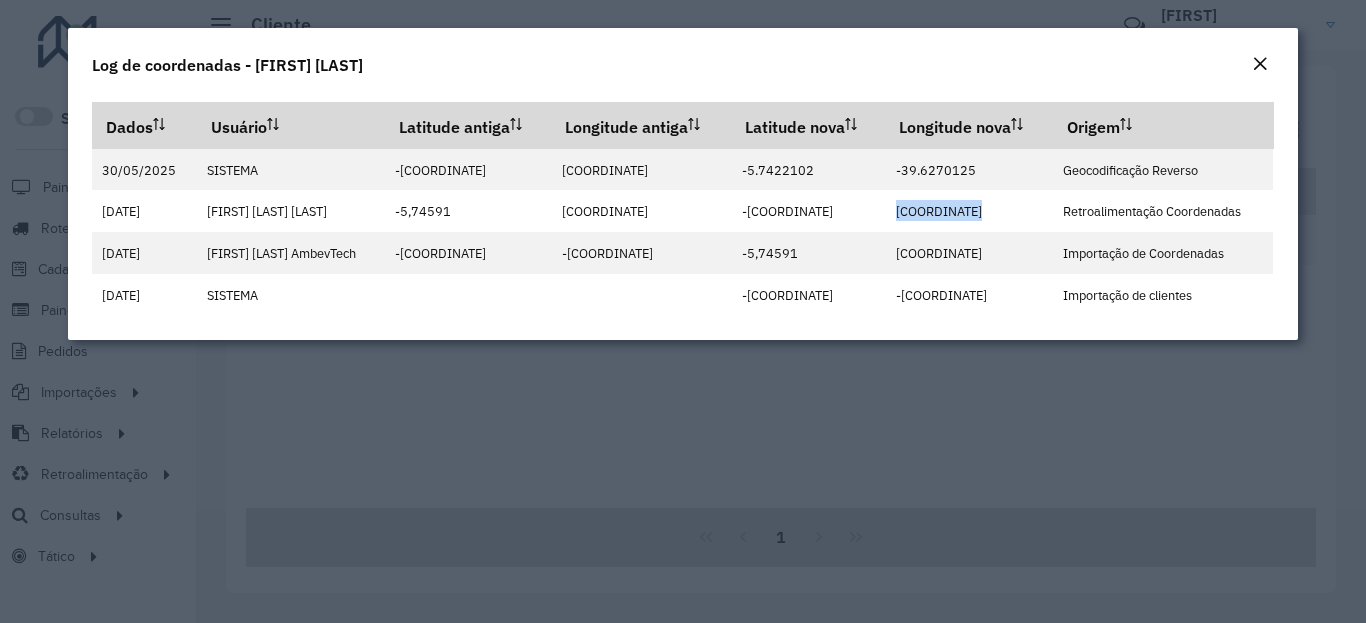 click 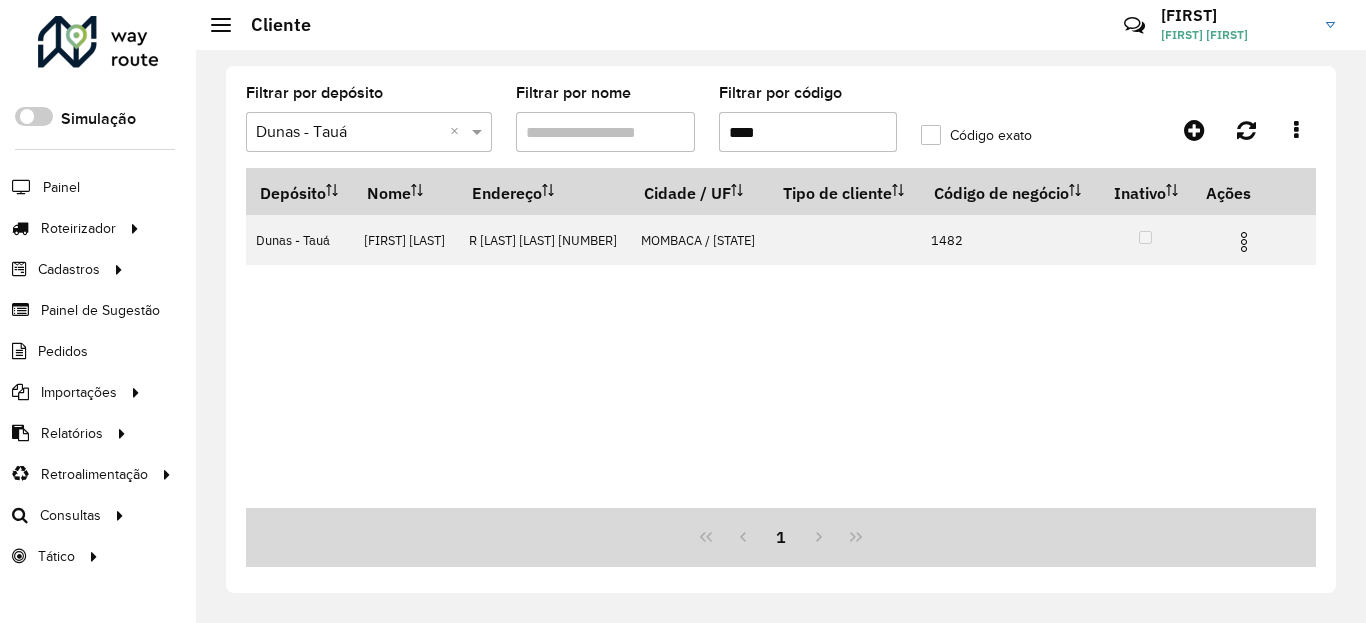 click on "****" at bounding box center [808, 132] 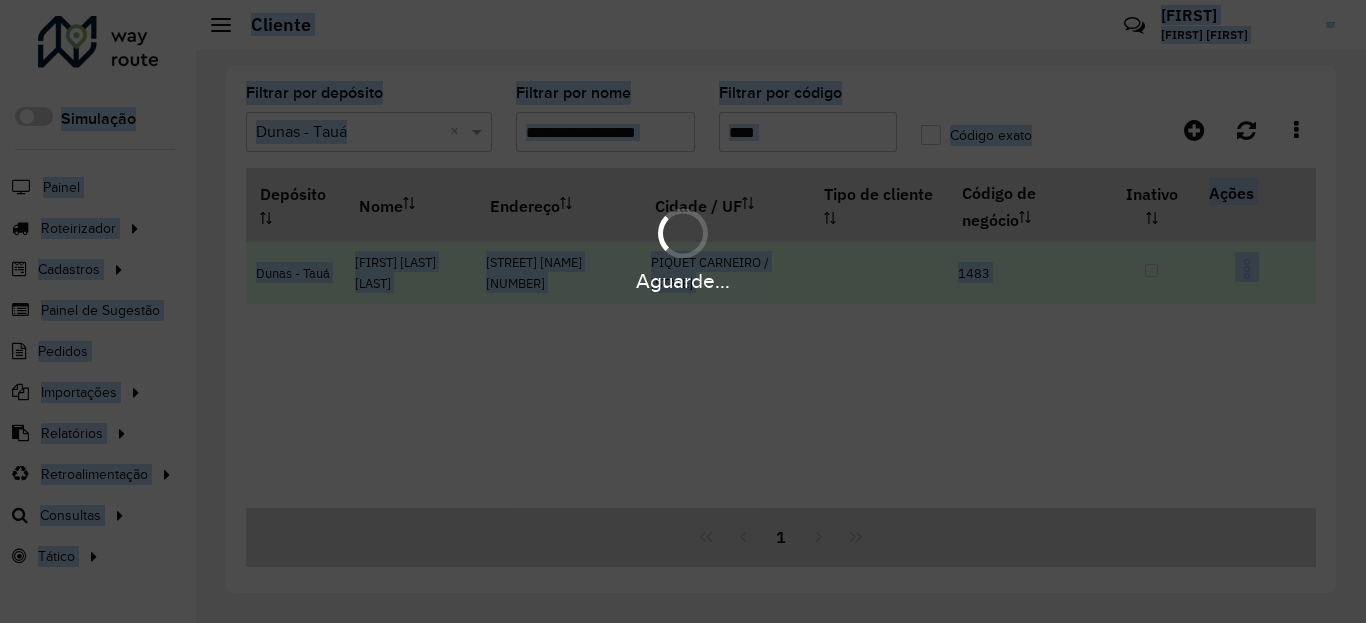 drag, startPoint x: 1281, startPoint y: 273, endPoint x: 1268, endPoint y: 269, distance: 13.601471 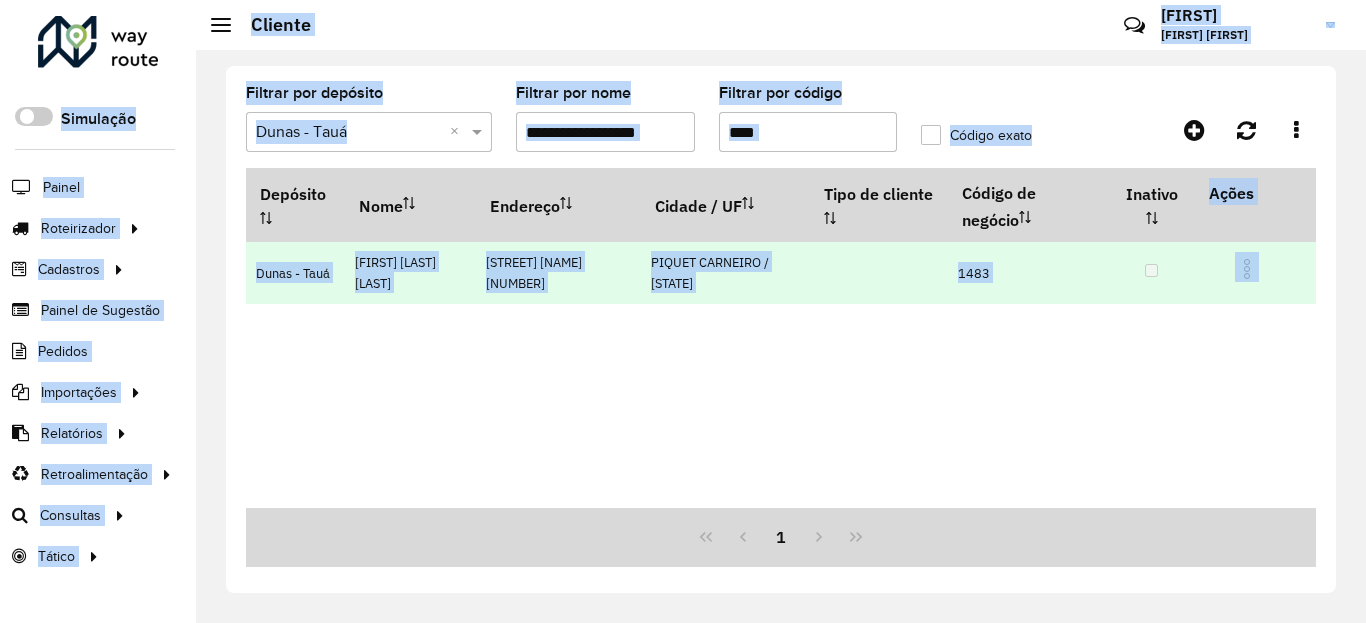 click at bounding box center [1247, 269] 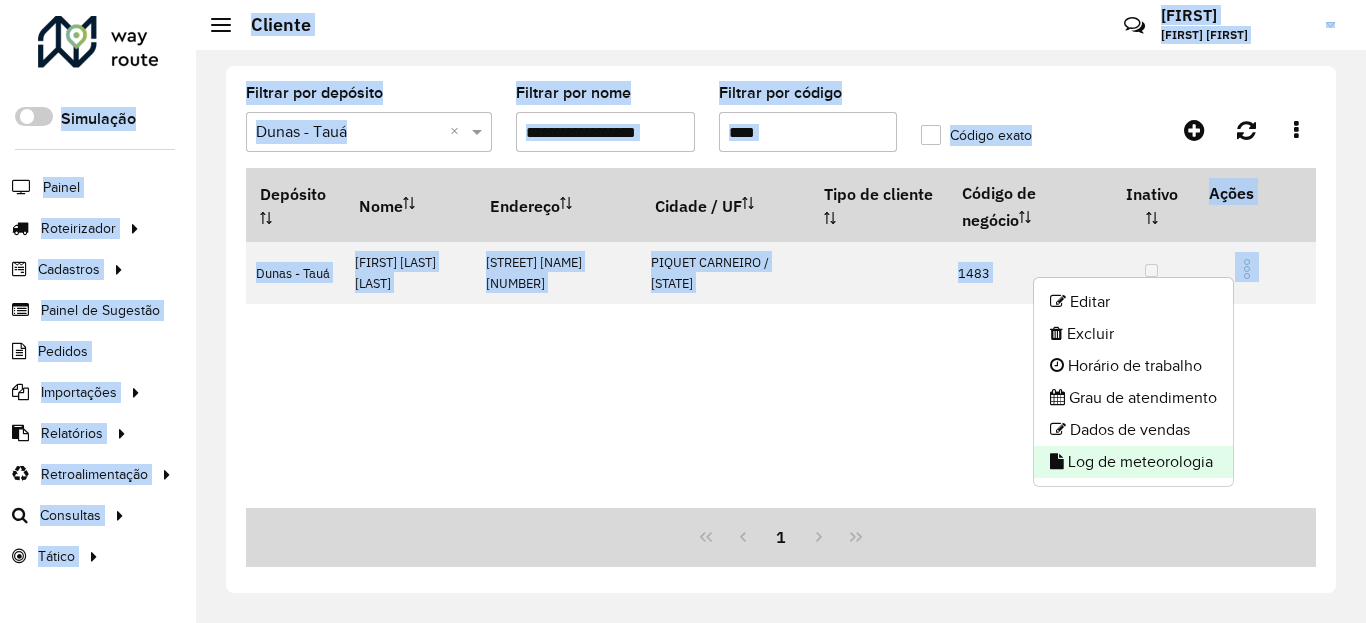 click on "Log de meteorologia" 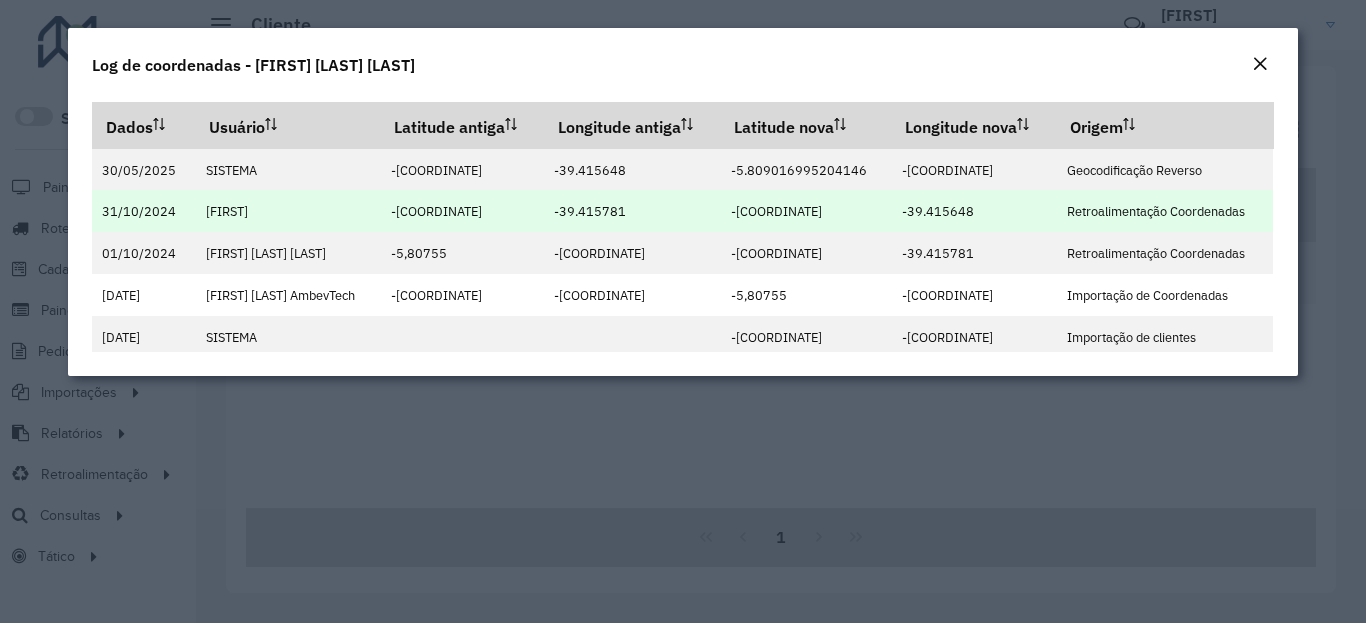 click on "-[COORDINATE]" at bounding box center [776, 211] 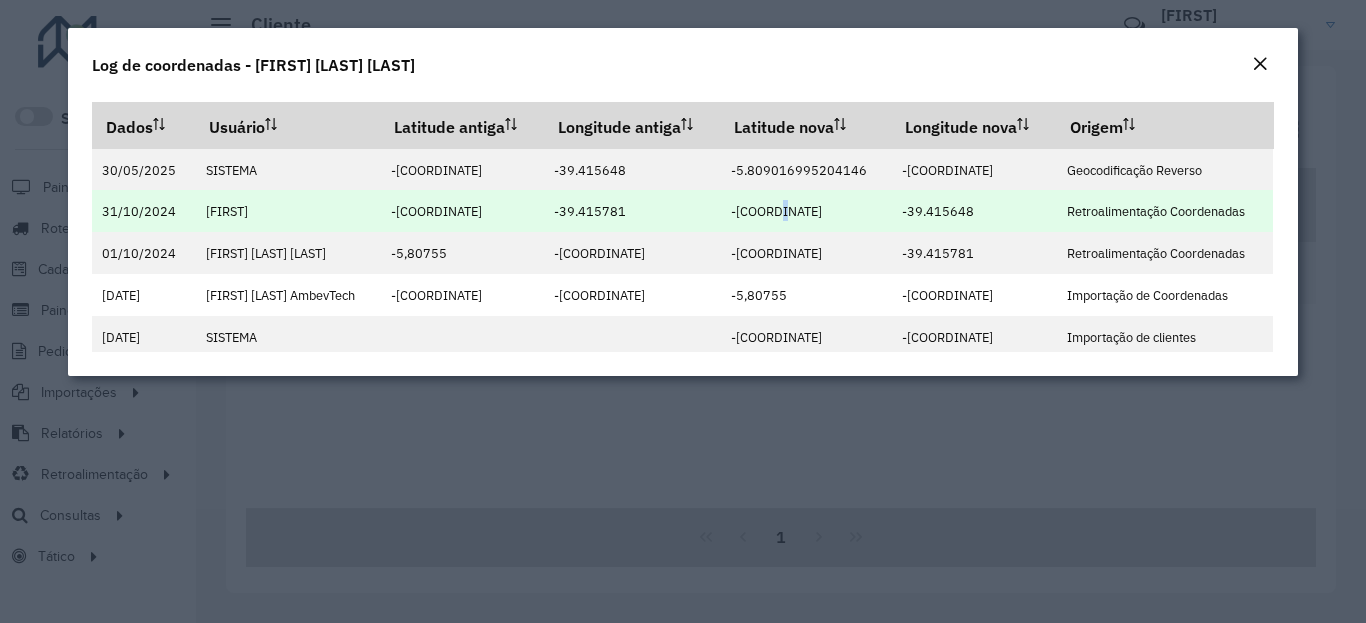 click on "-[COORDINATE]" at bounding box center [776, 211] 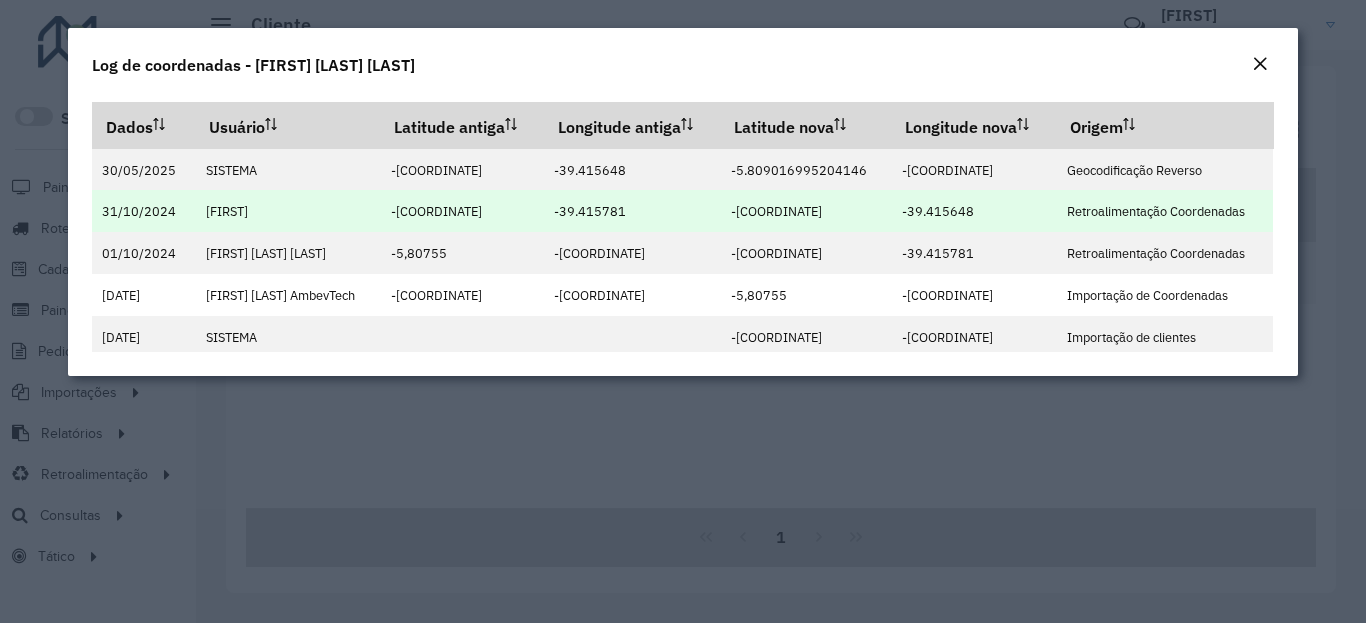 click on "-39.415648" at bounding box center (938, 211) 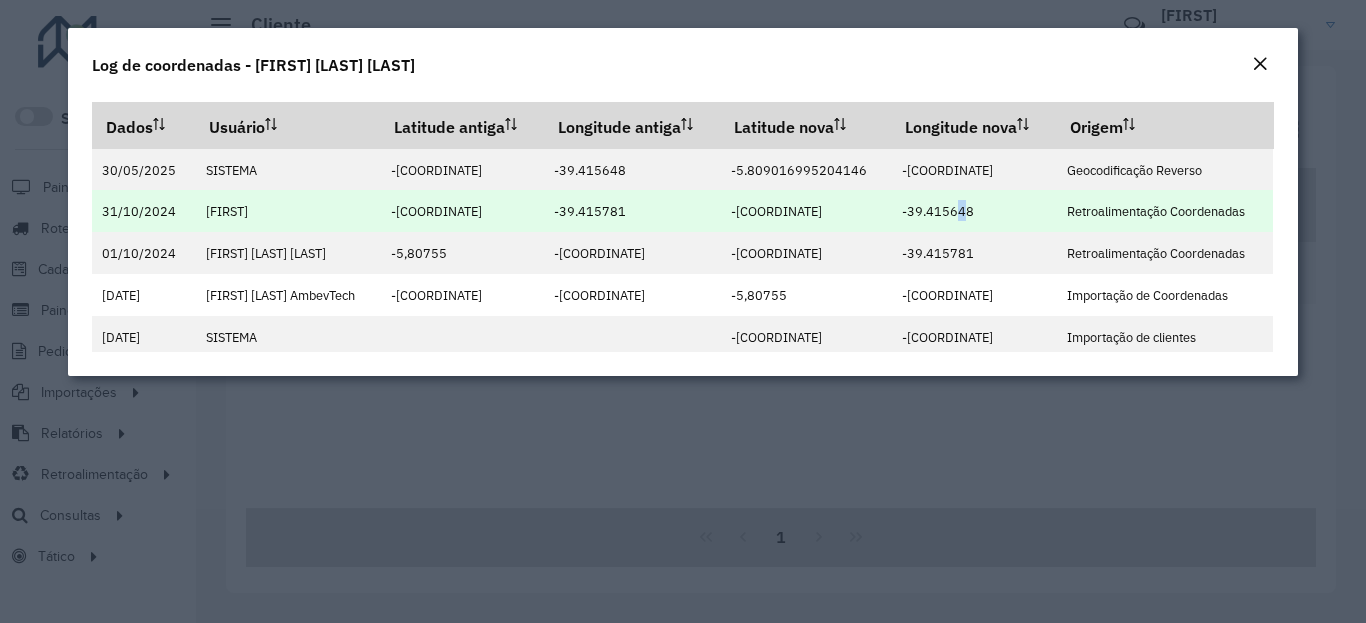 click on "-39.415648" at bounding box center (938, 211) 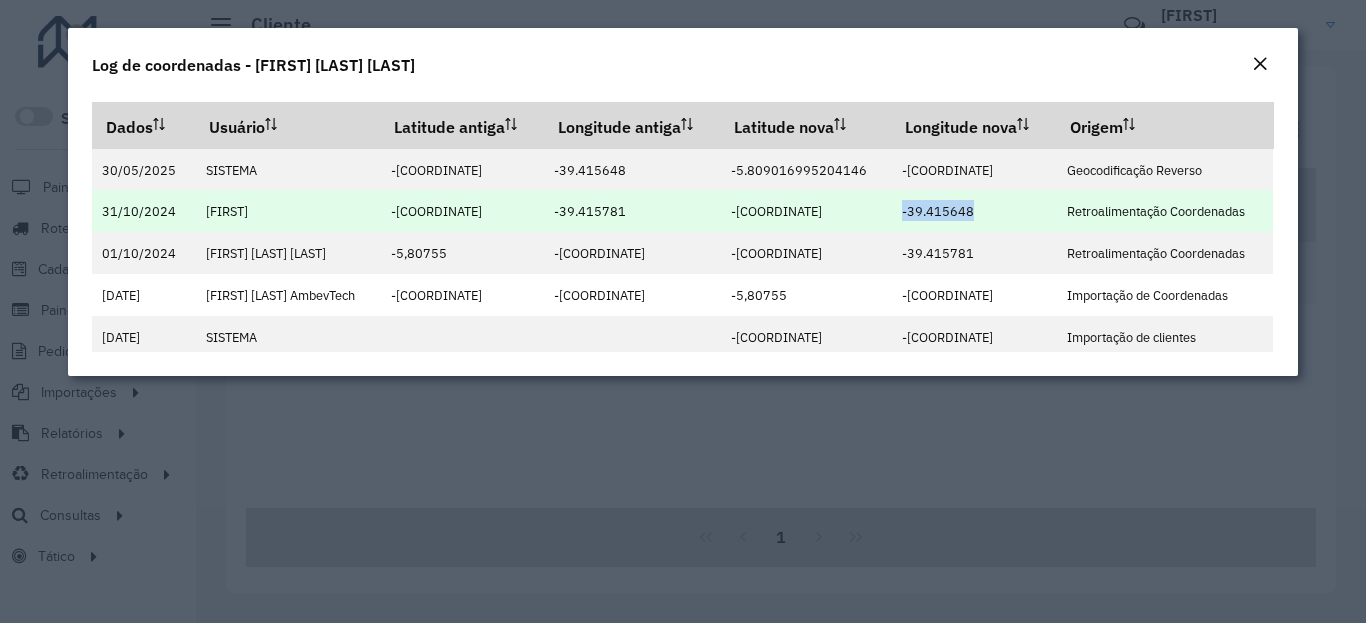 click on "-39.415648" at bounding box center [938, 211] 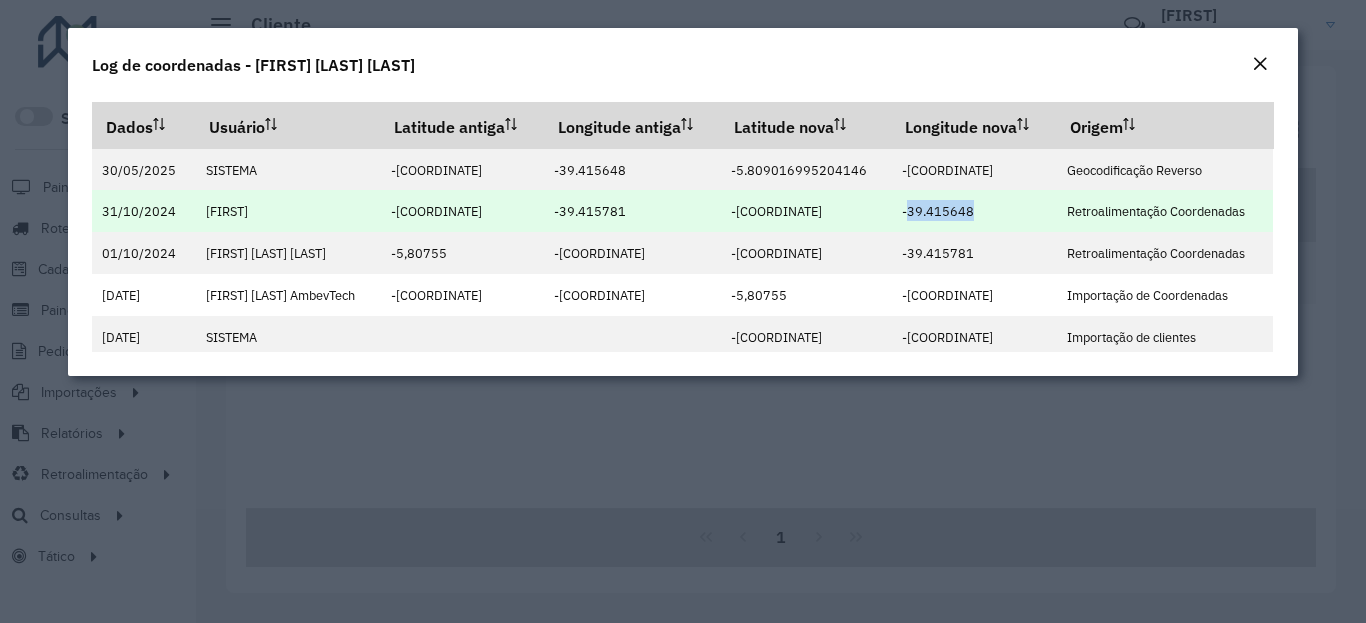 click on "-39.415648" at bounding box center [938, 211] 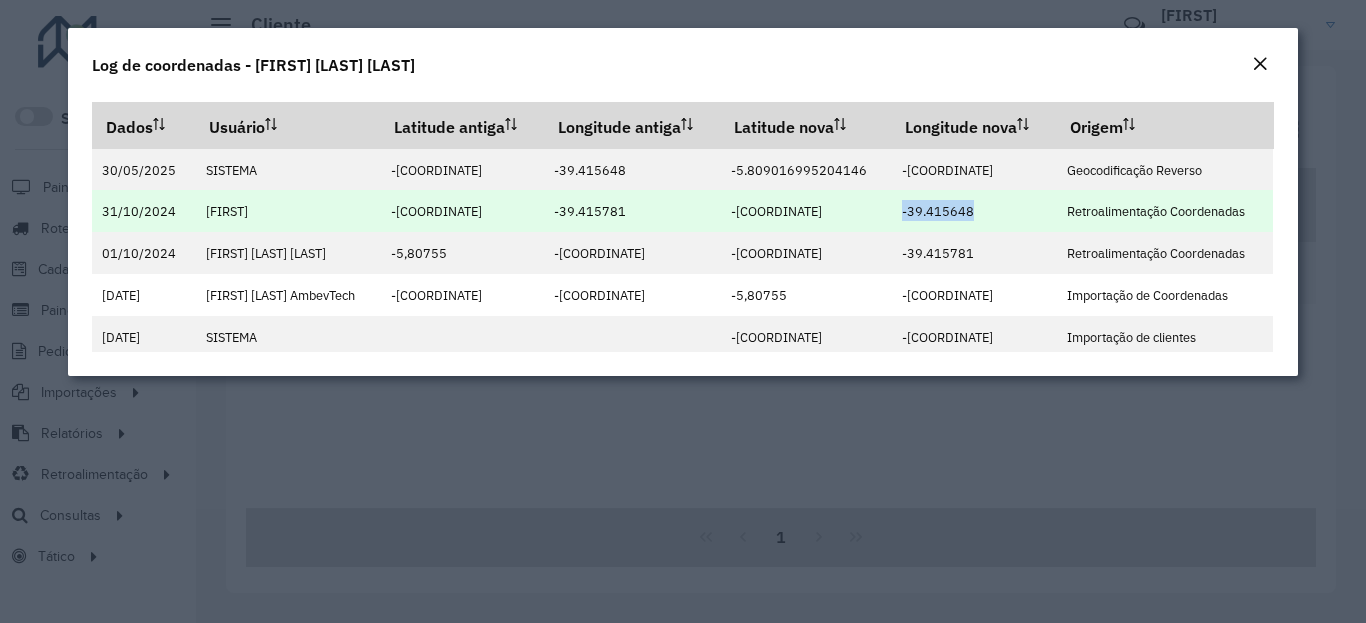 click on "-39.415648" at bounding box center (938, 211) 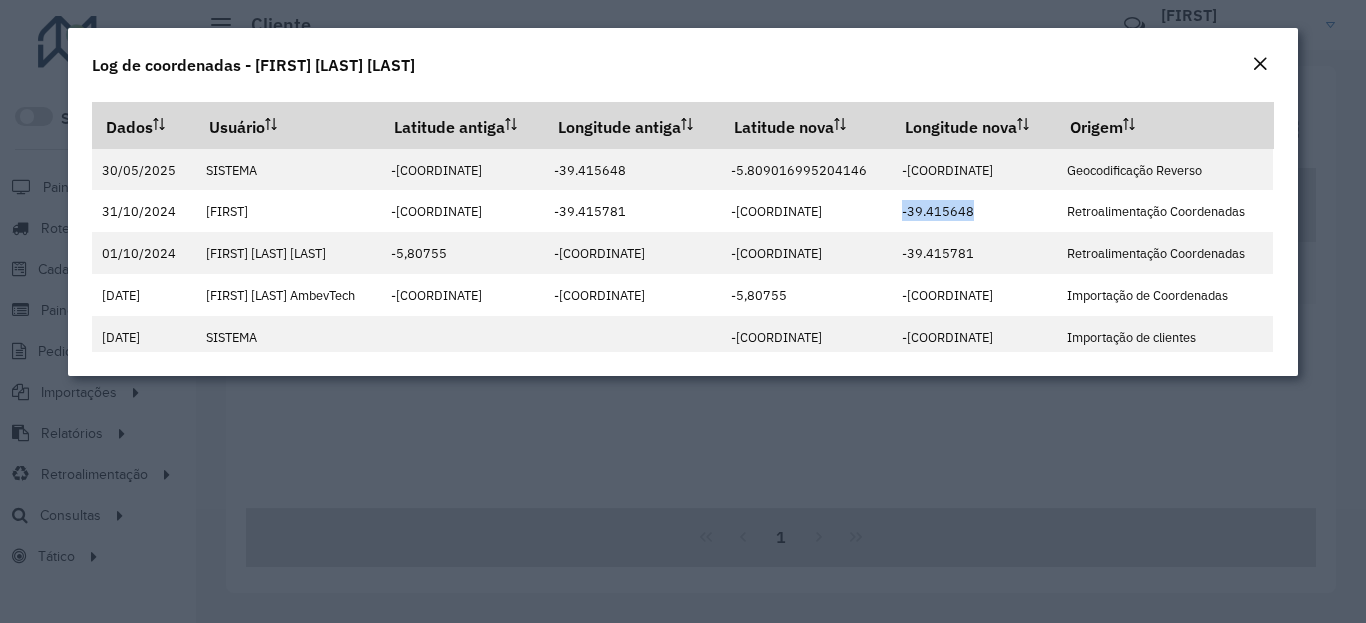 click 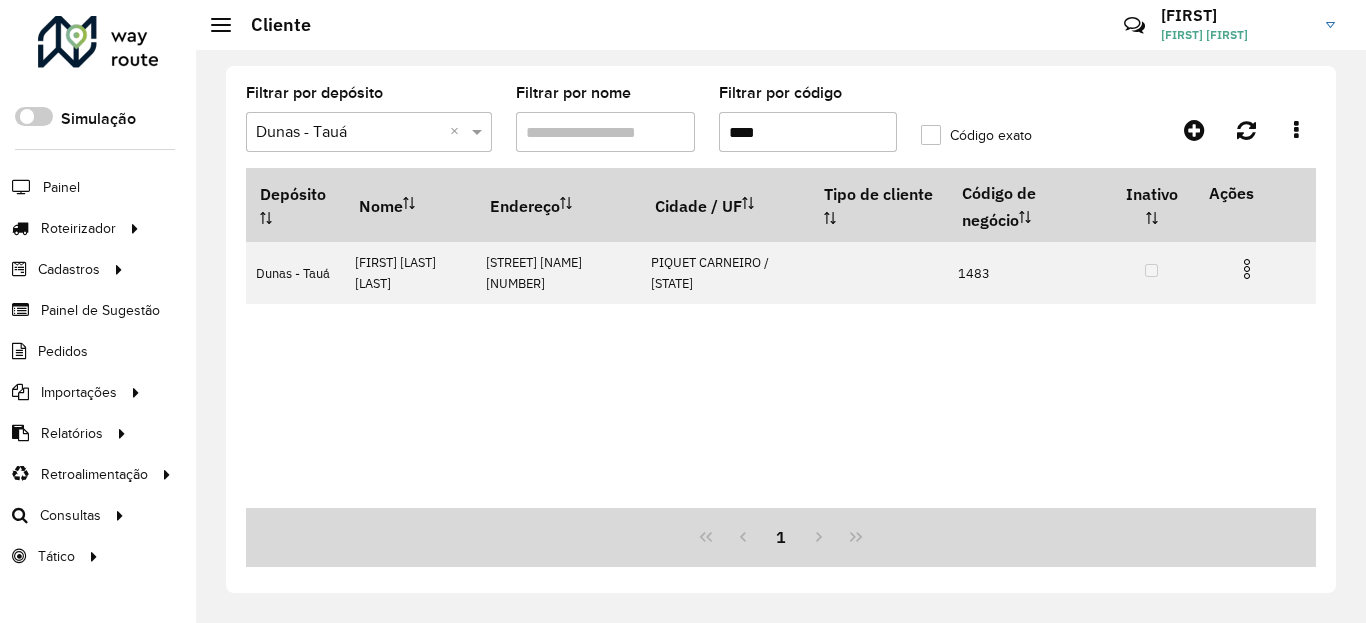 click on "****" at bounding box center (808, 132) 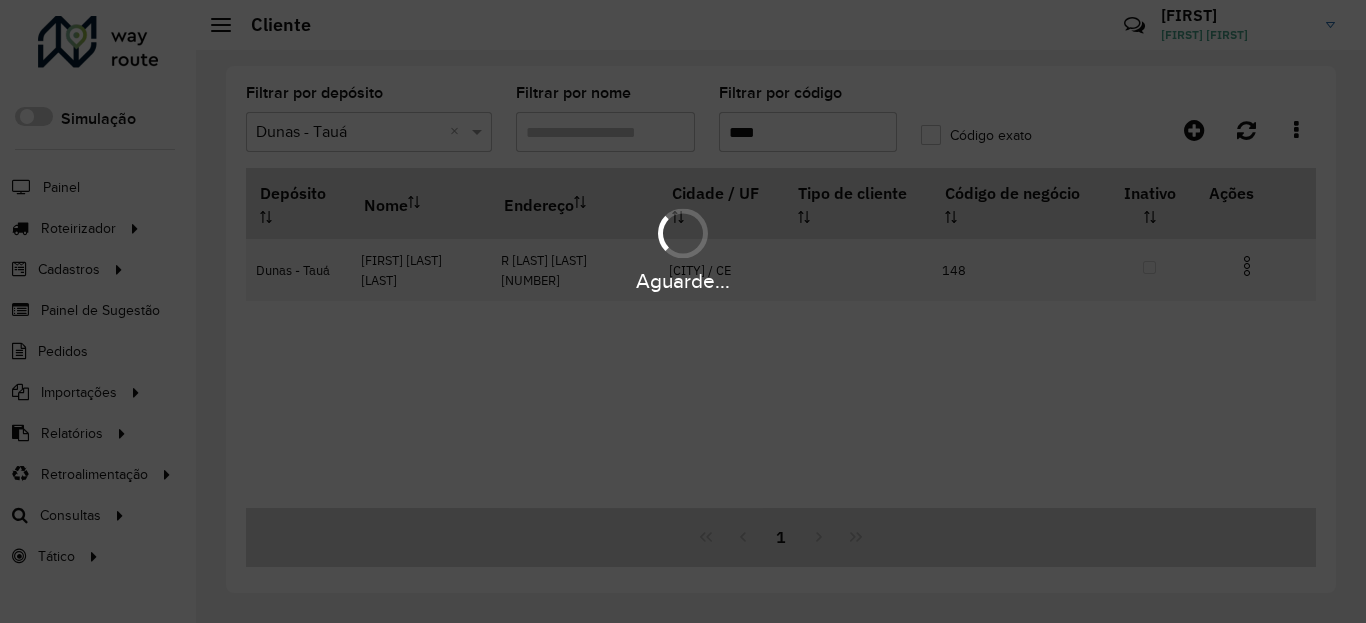 click on "Aguarde..." at bounding box center [683, 281] 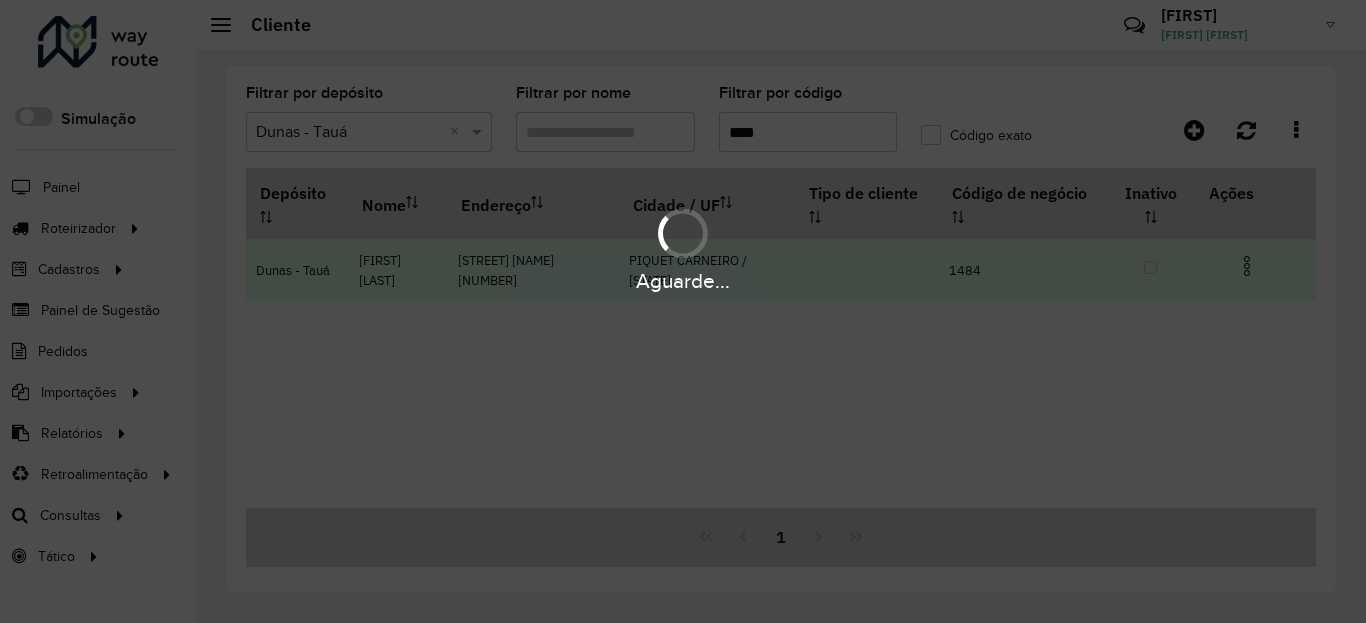 click at bounding box center (1247, 266) 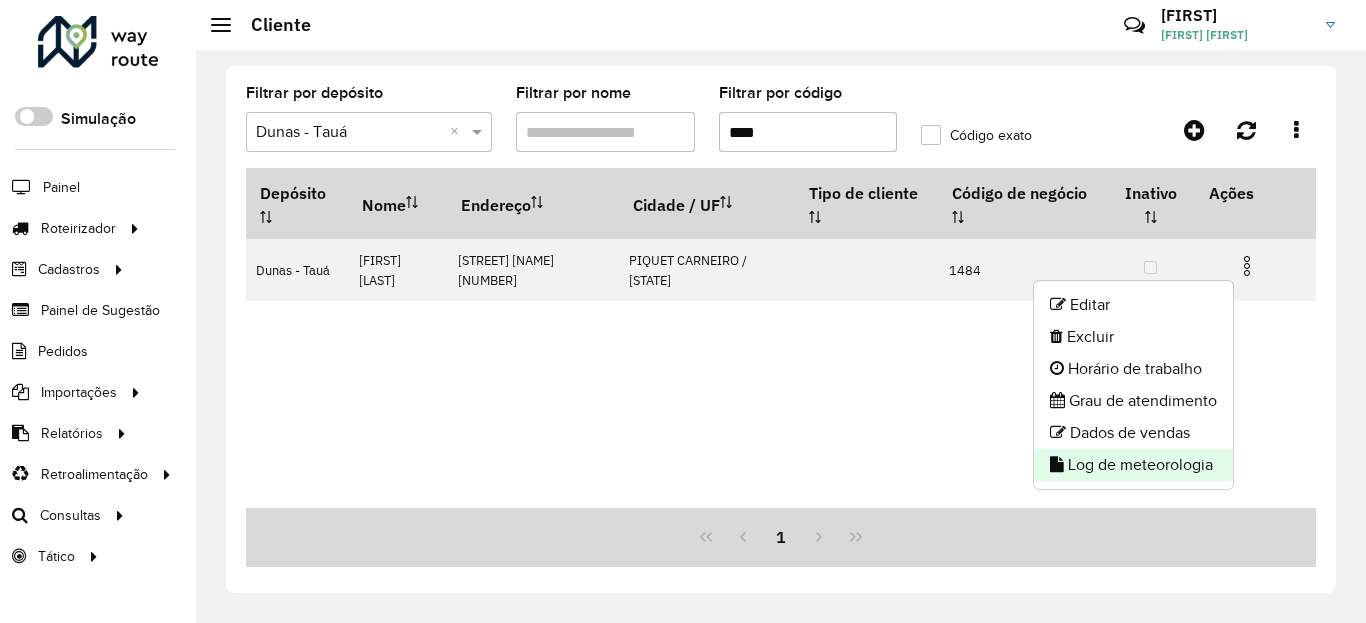 click on "Log de meteorologia" 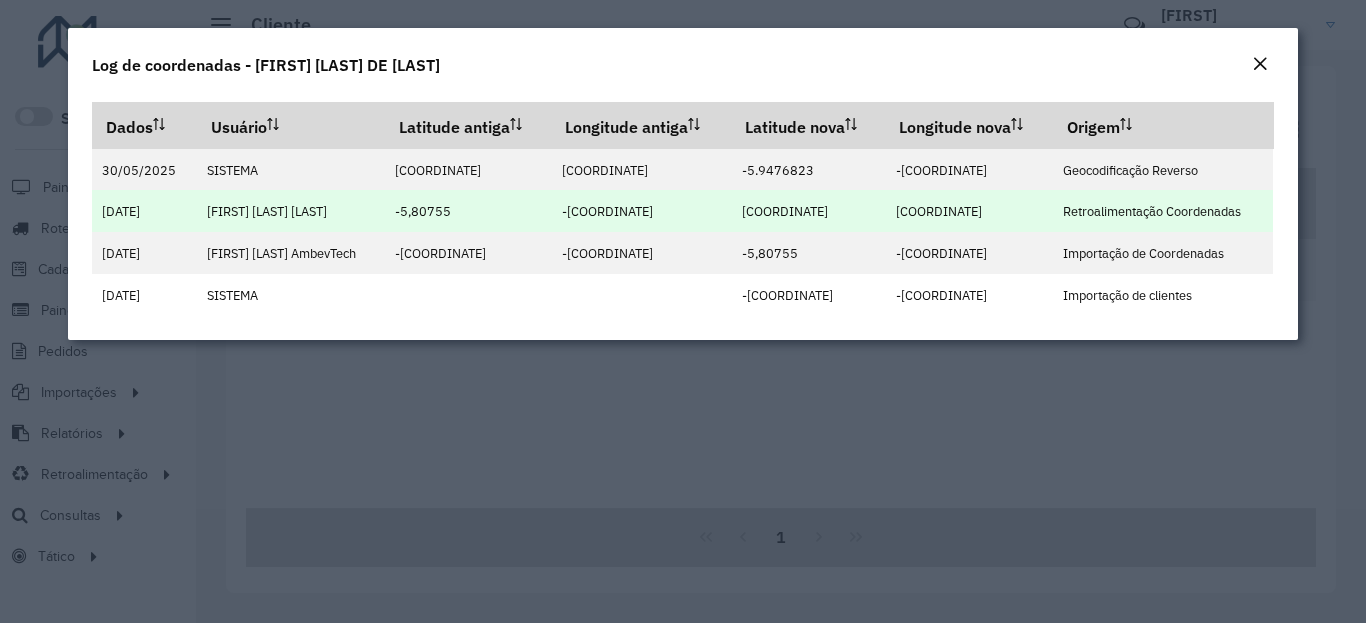 click on "[COORDINATE]" at bounding box center [808, 211] 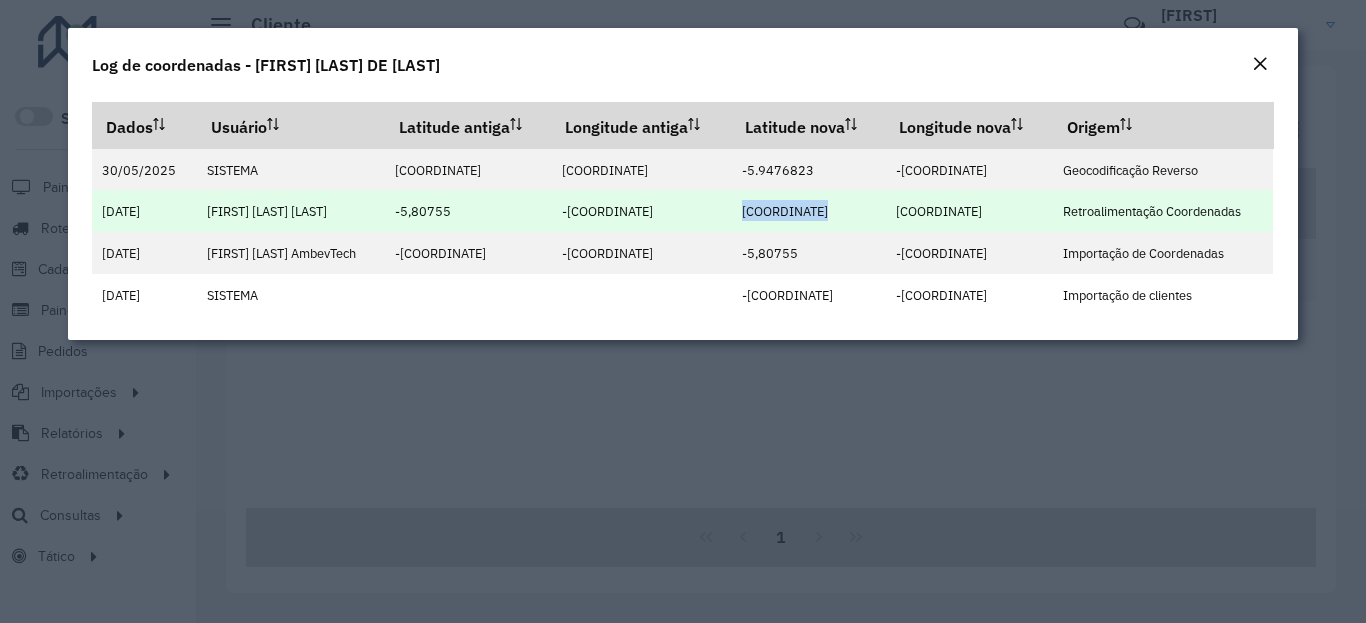 click on "[COORDINATE]" at bounding box center [785, 211] 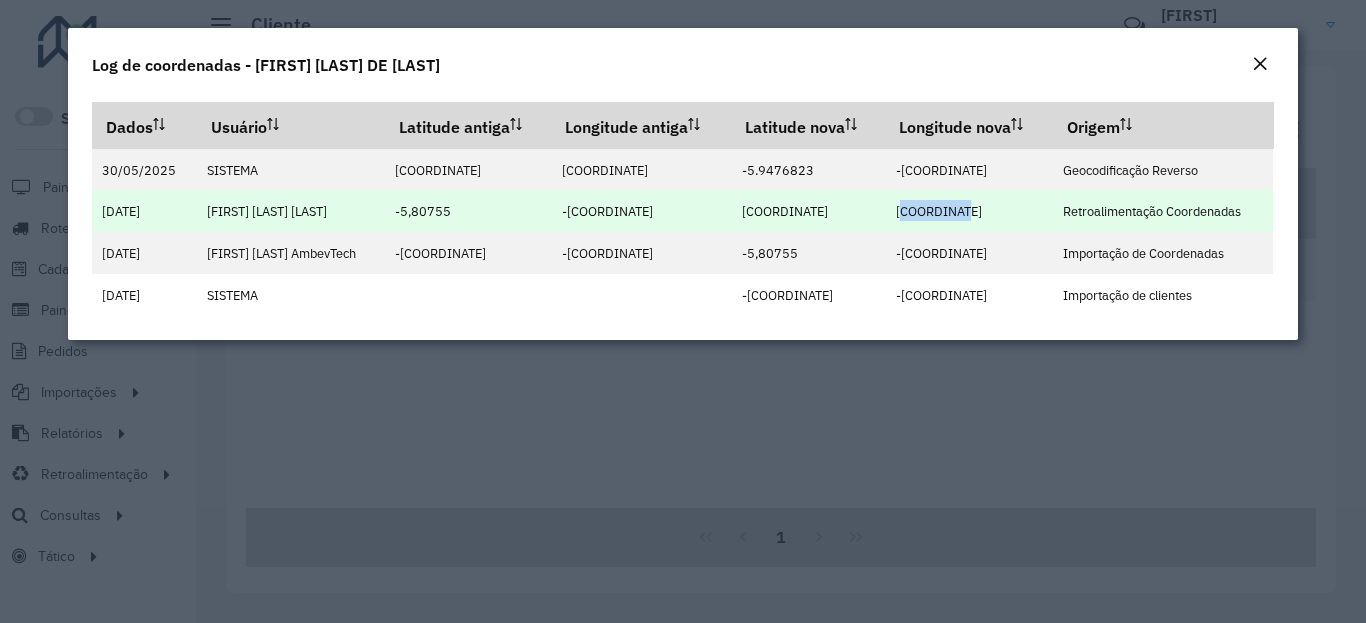 click on "[COORDINATE]" at bounding box center [939, 211] 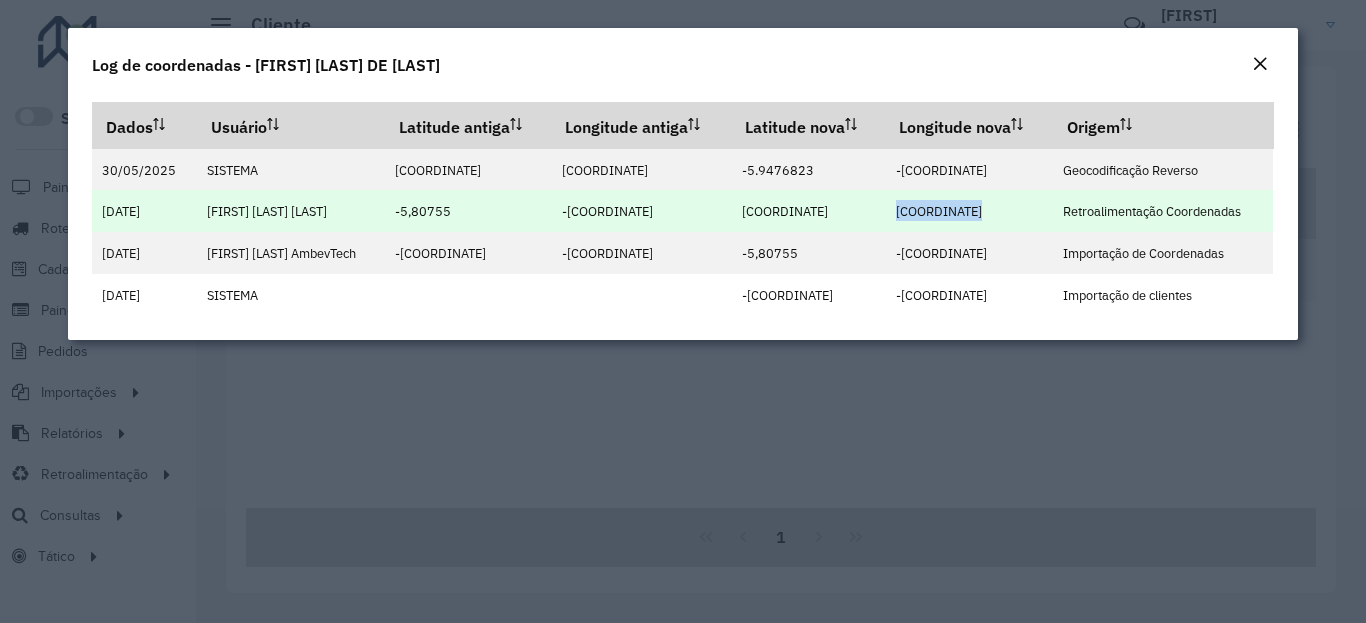 click on "[COORDINATE]" at bounding box center [939, 211] 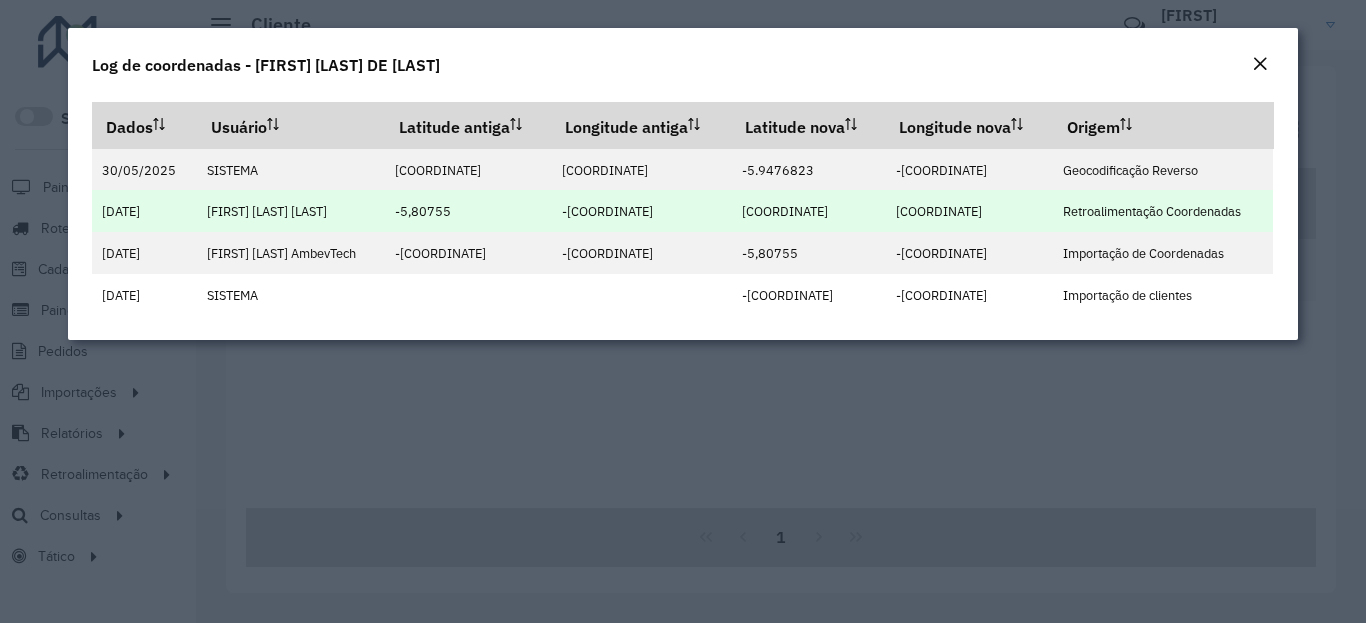 click on "[COORDINATE]" at bounding box center [939, 211] 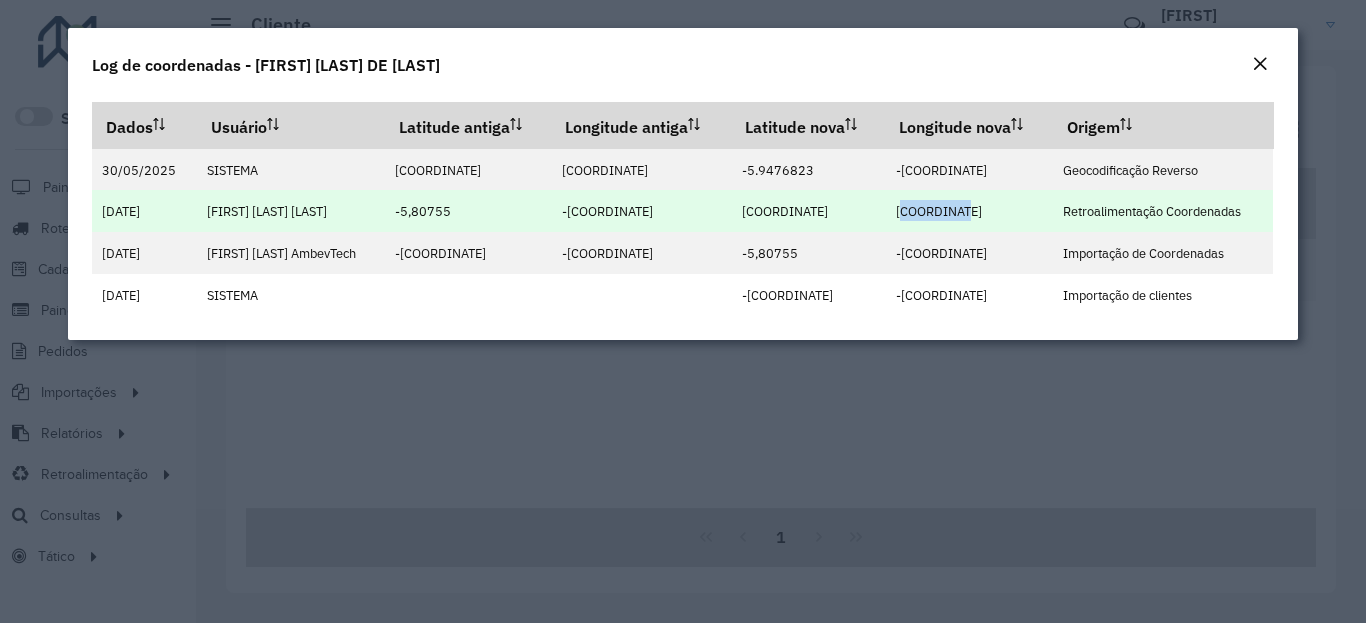 click on "[COORDINATE]" at bounding box center (939, 211) 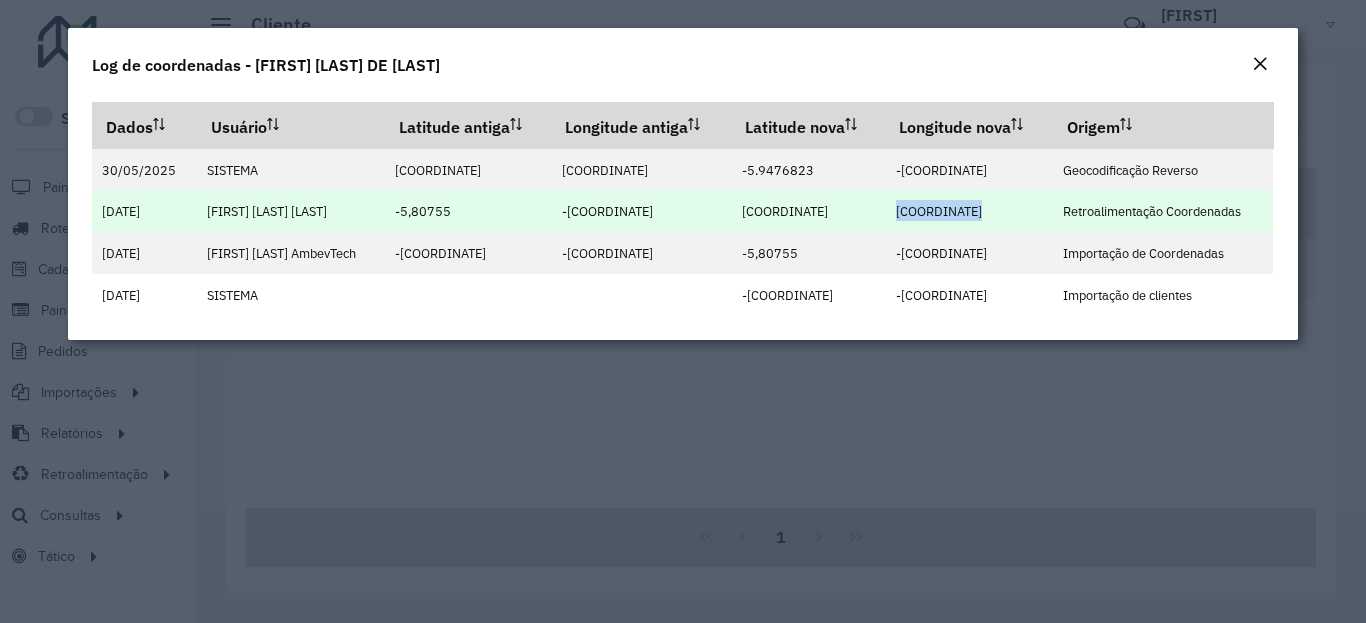 click on "[COORDINATE]" at bounding box center [939, 211] 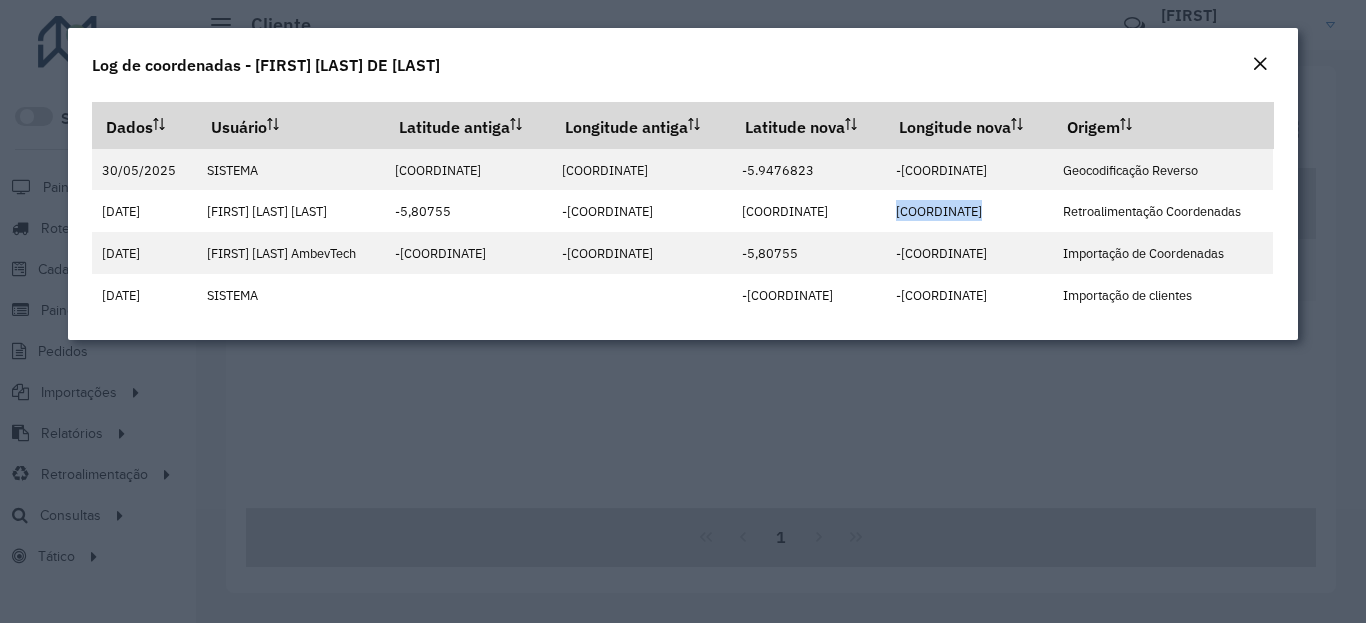 click 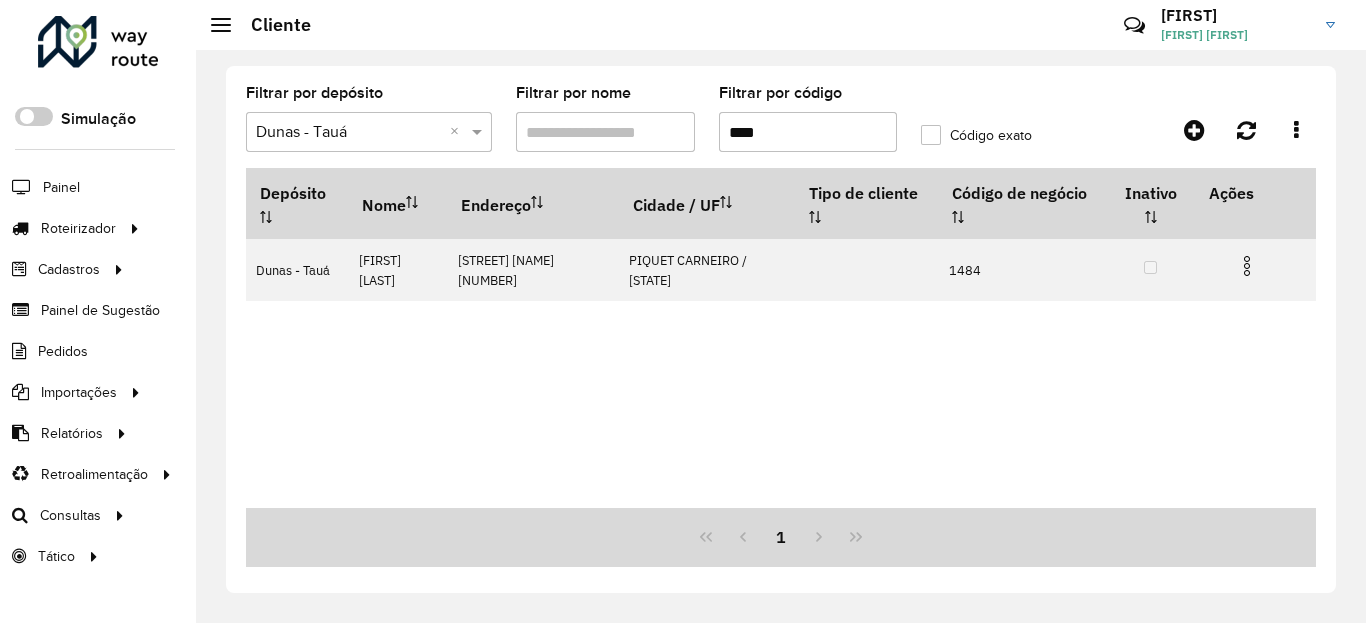 click on "****" at bounding box center [808, 132] 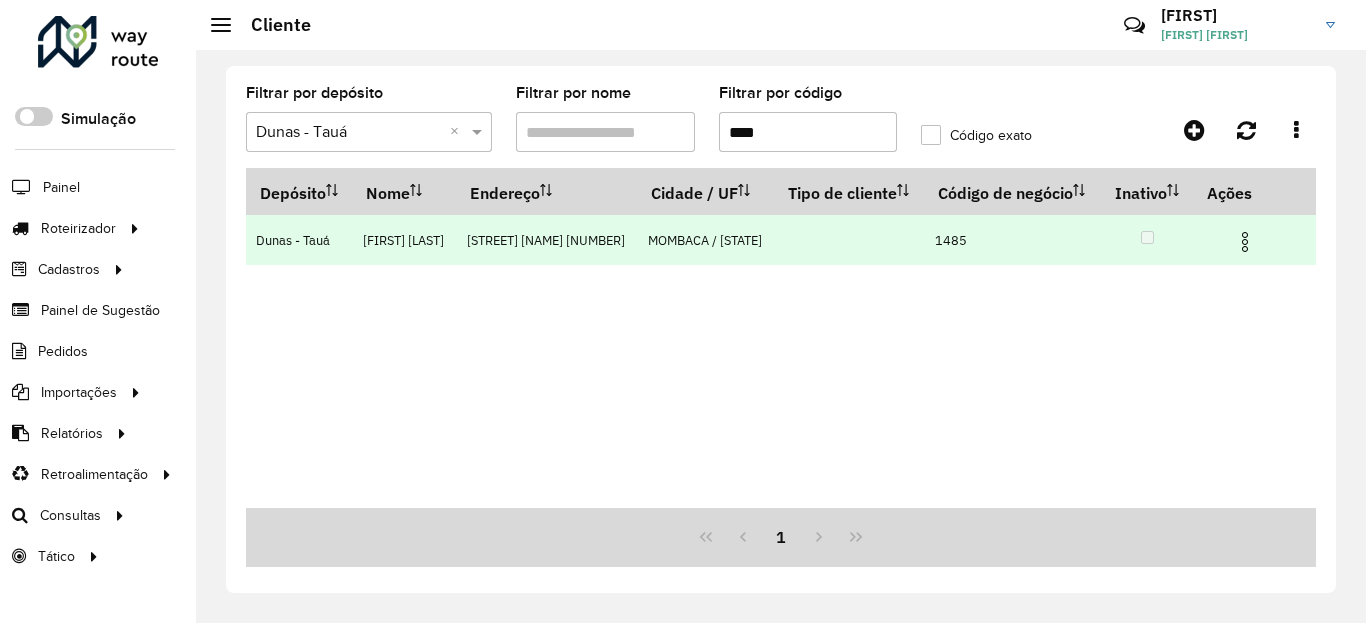 click at bounding box center (1245, 242) 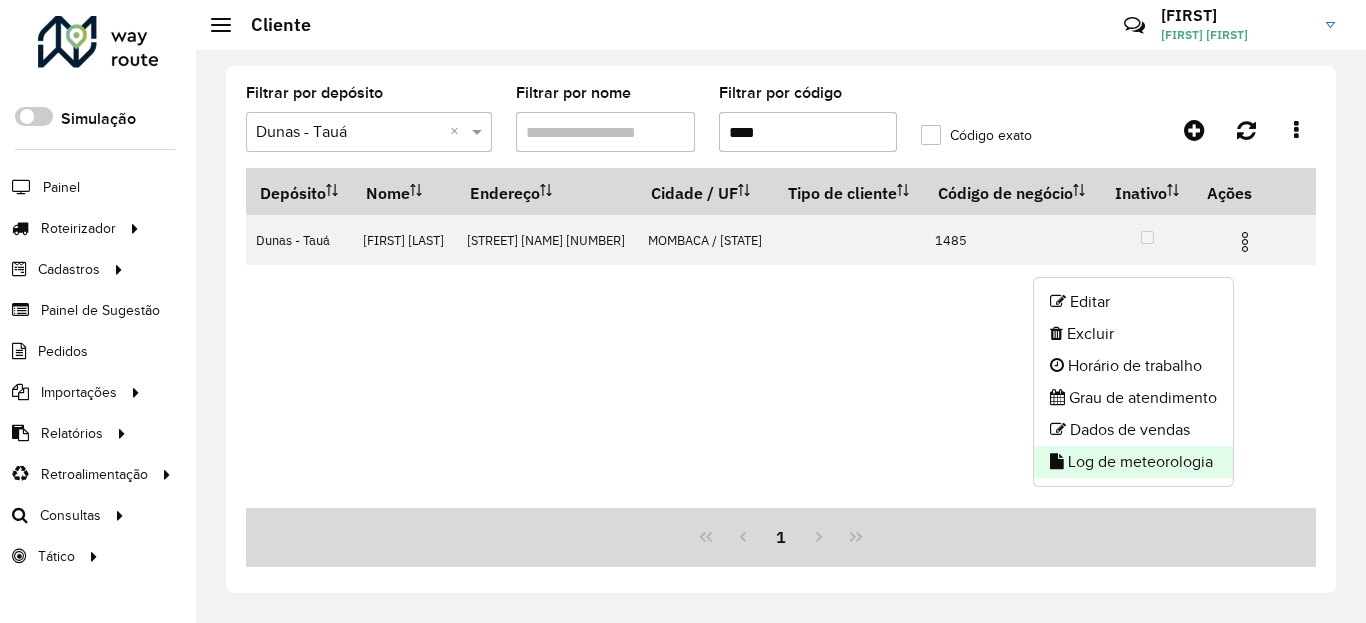click on "Log de meteorologia" 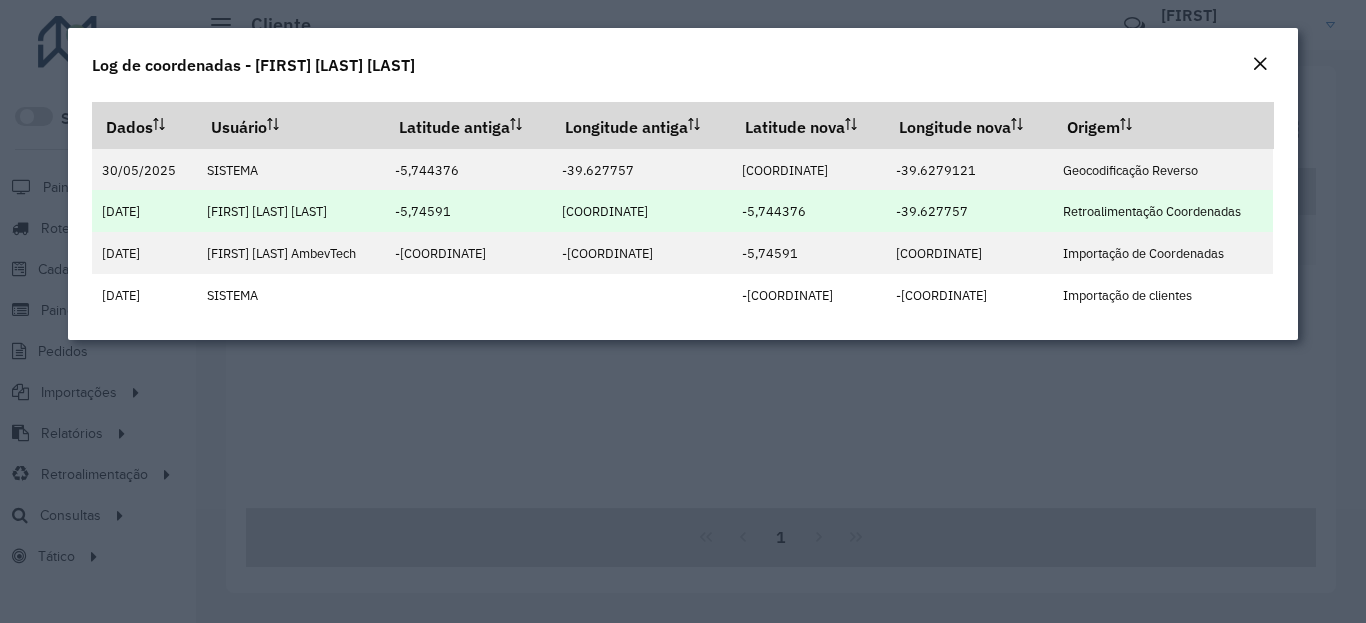 click on "-5,744376" at bounding box center (774, 210) 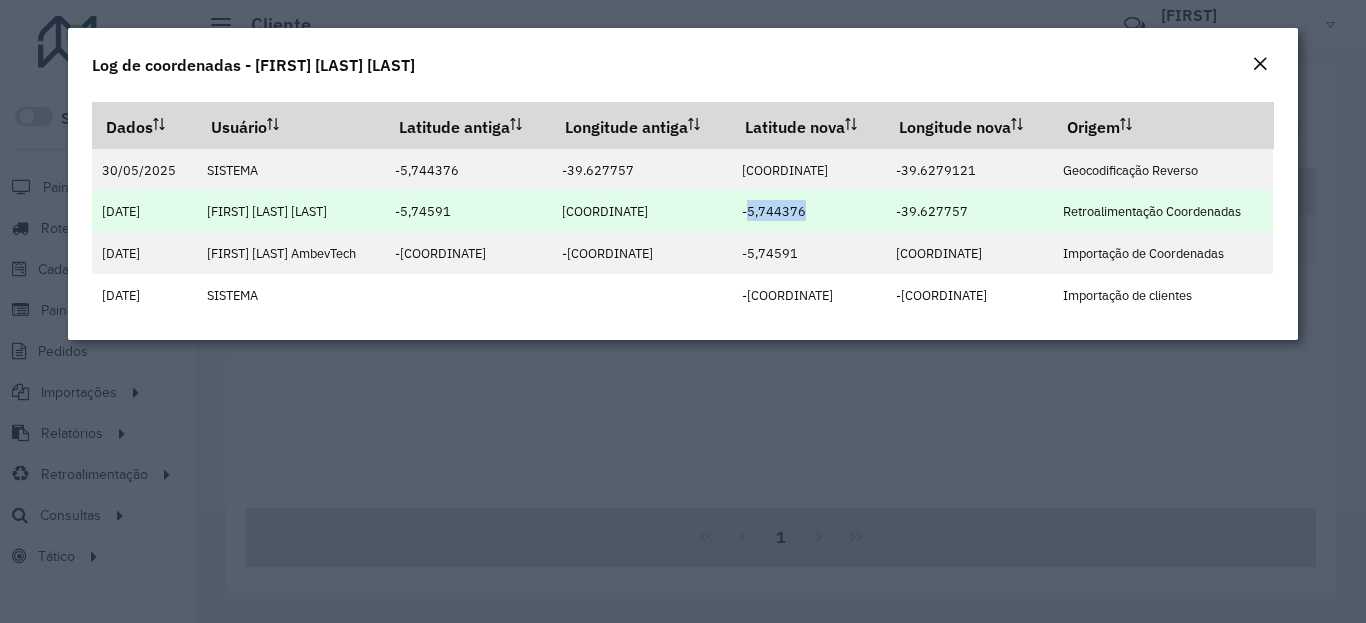 click on "-5,744376" at bounding box center [774, 211] 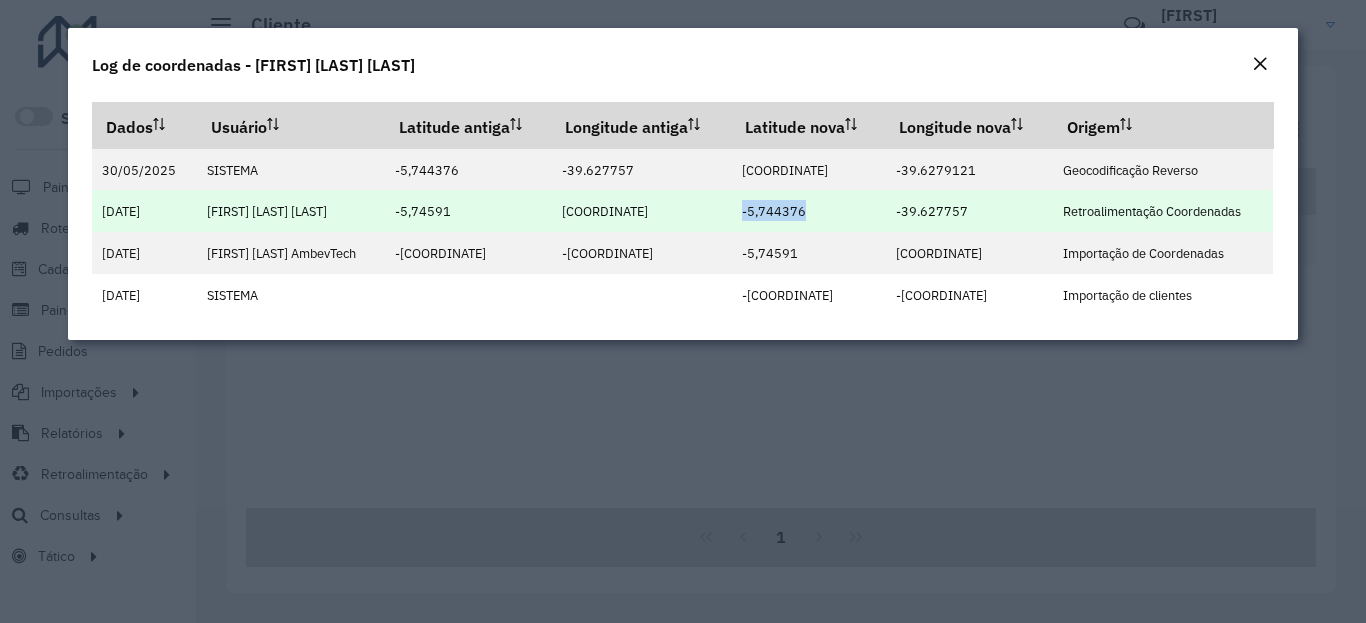 click on "-5,744376" at bounding box center [774, 211] 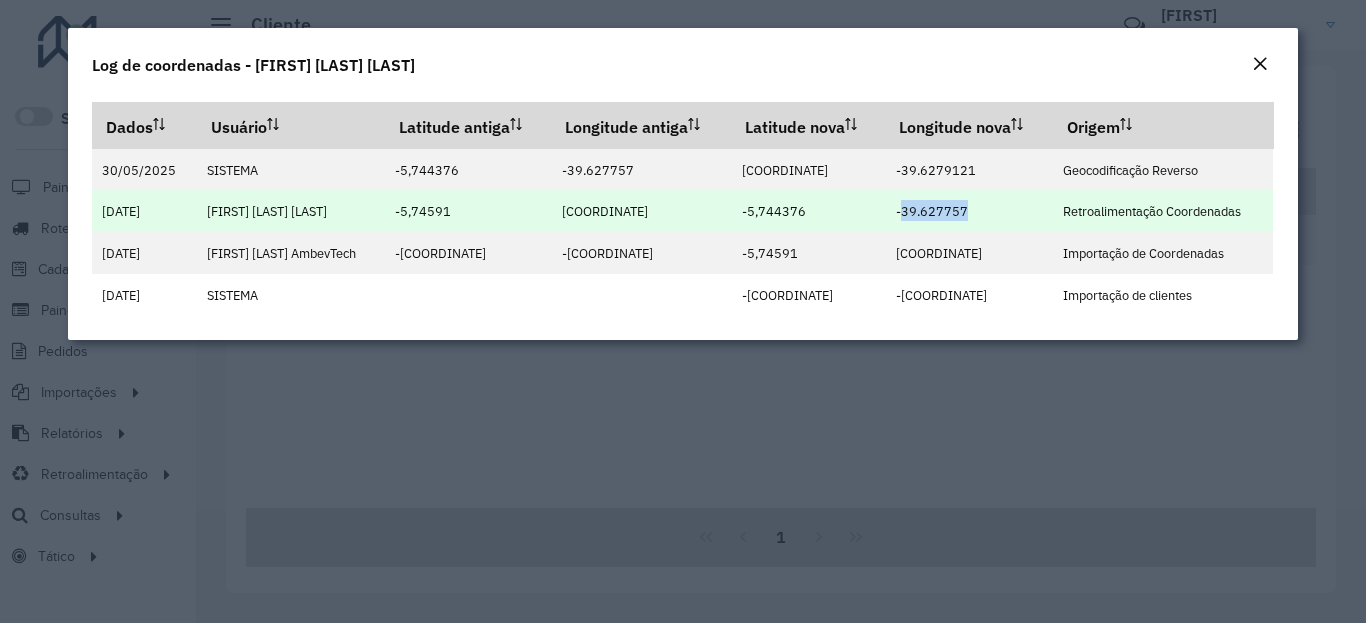 click on "-39.627757" at bounding box center [932, 211] 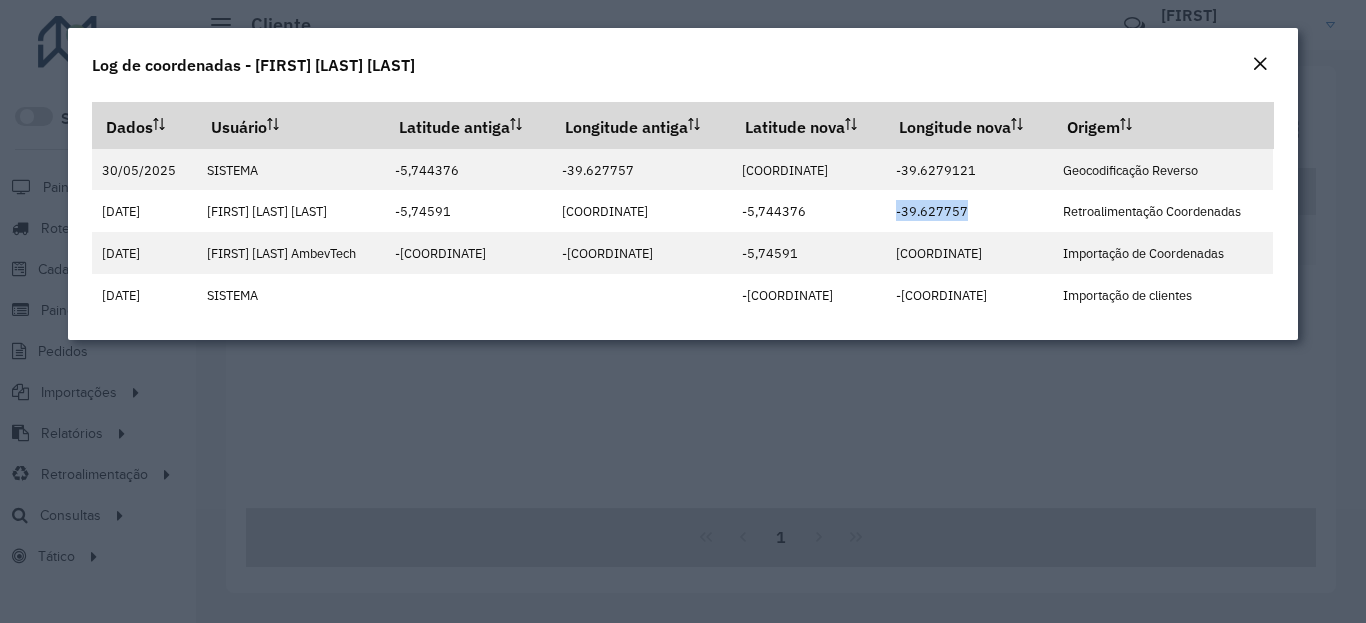 click 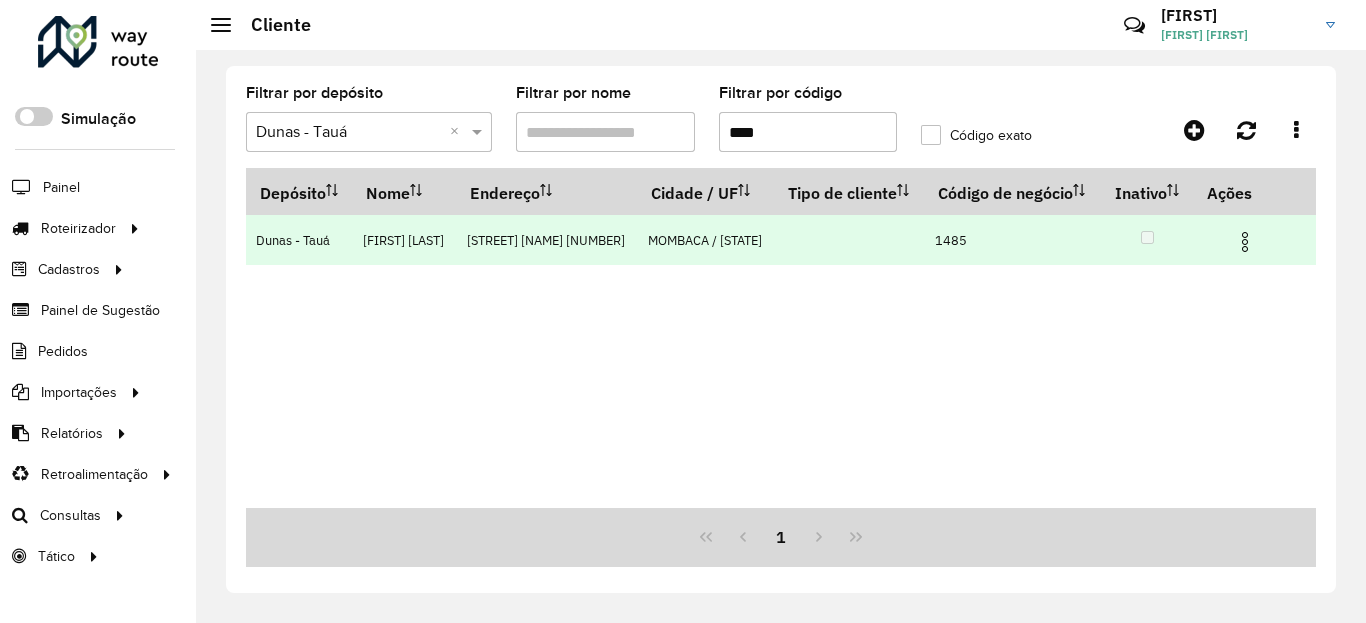 click at bounding box center (1254, 240) 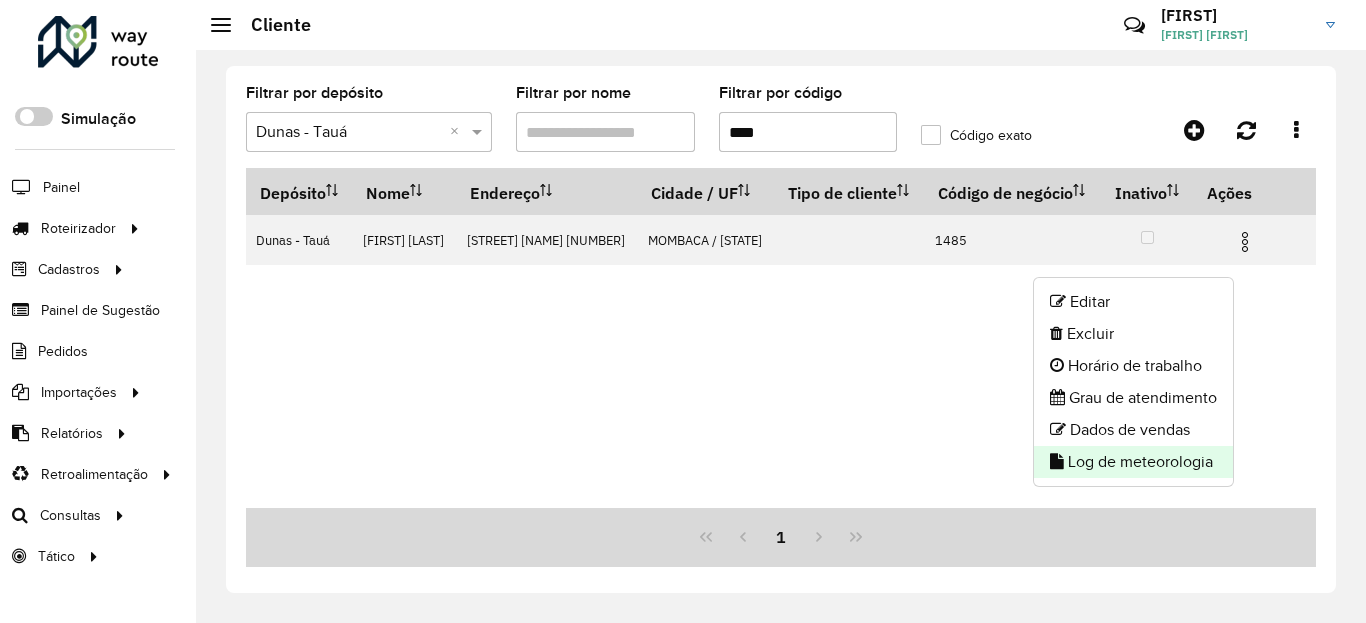 click on "Log de meteorologia" 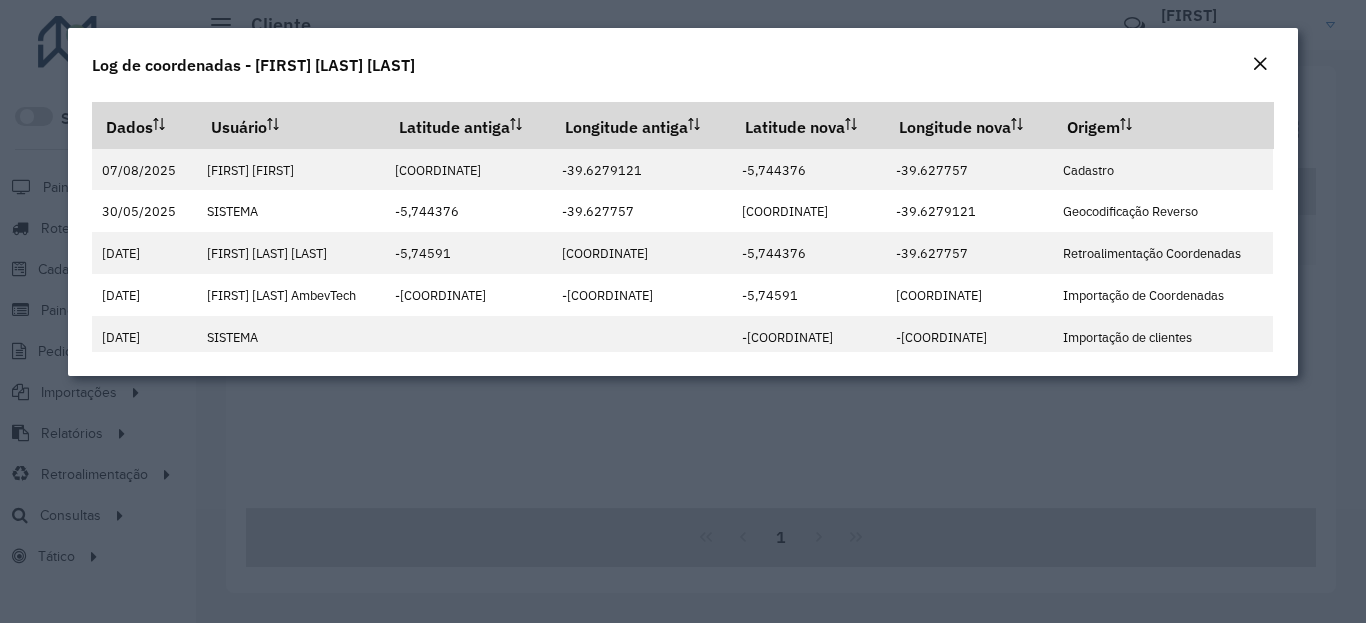 click 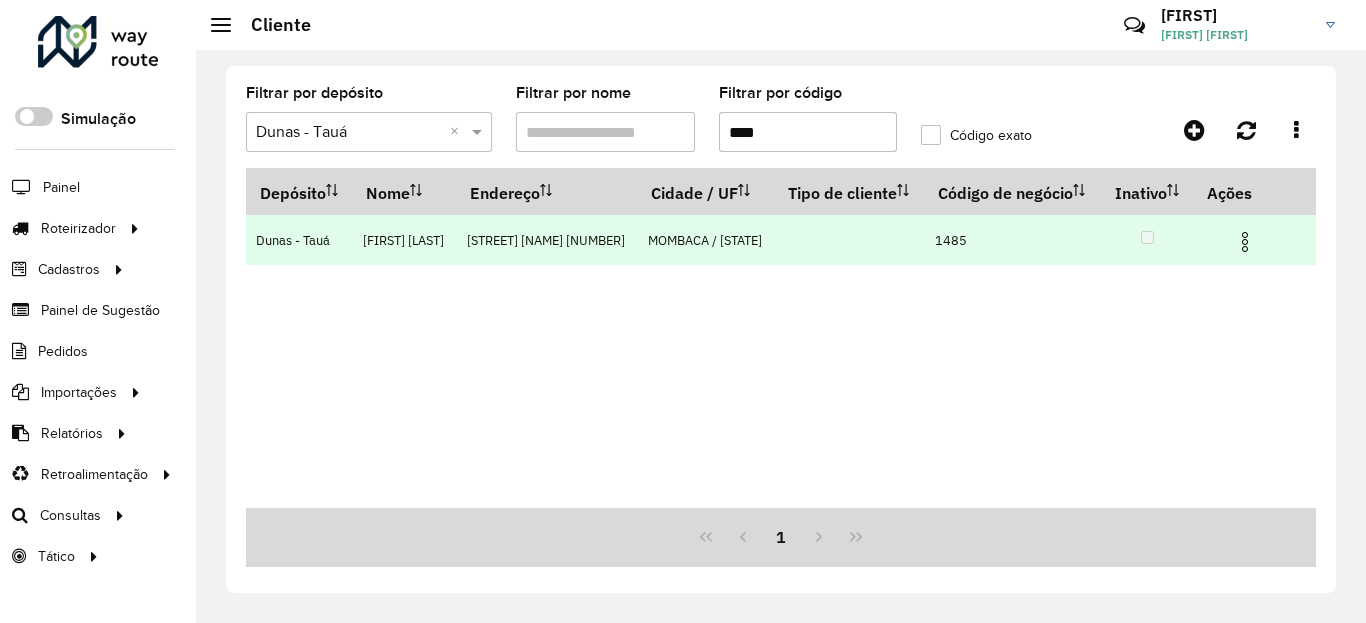 click at bounding box center [1245, 242] 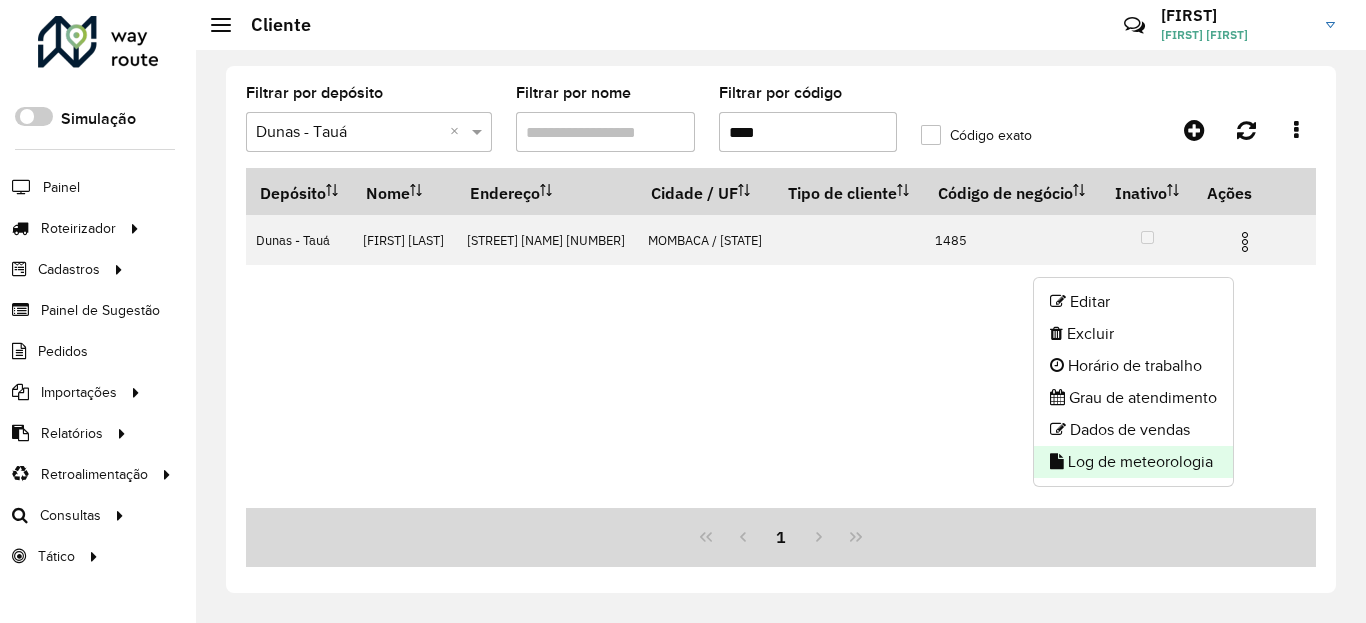 click on "Log de meteorologia" 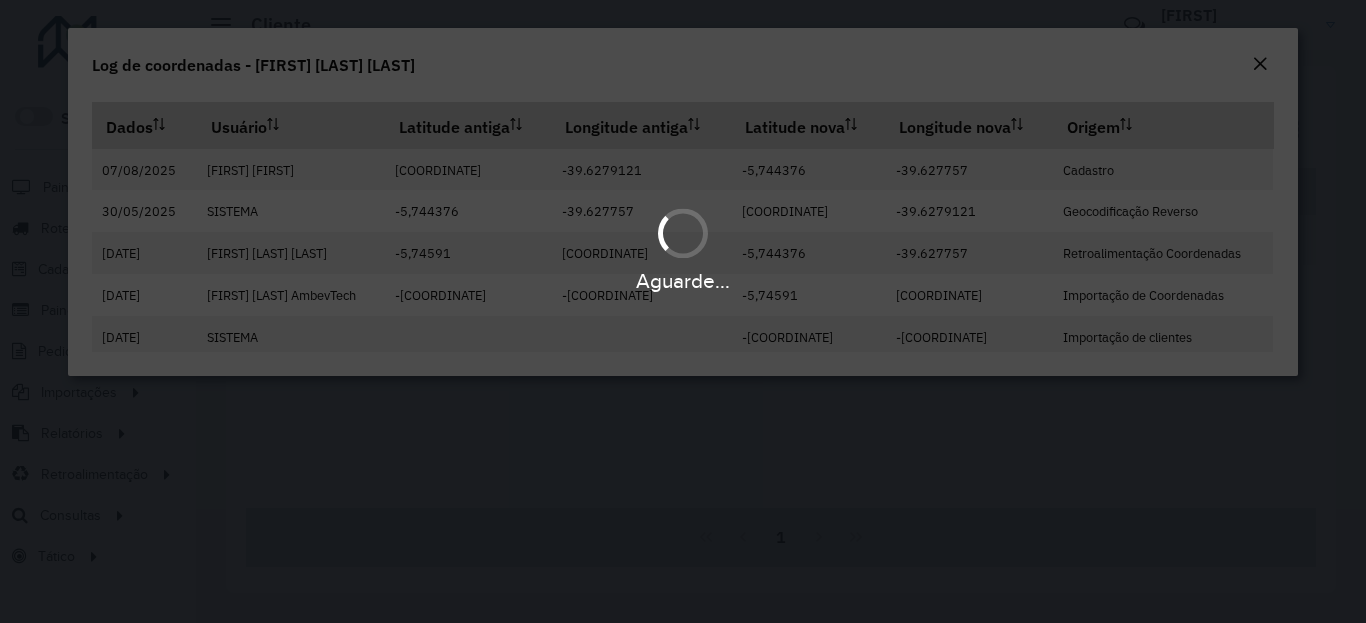 click on "Aguarde... Pop-up bloqueado! Seu navegador bloqueou automaticamente a abertura de uma nova janela.  Acesse as configurações e adicione o endereço do sistema à lista de permissões. Fechar Roteirizador AmbevTech Simulação Painel Roteirizador Entregas Vendas Cadastros Ponto de verificação Classificações de venda Cliente Condições de pagamento Consulta de setores Depósito Disponibilidade de veículos Fator tipo de produto Planejador Gabarito Grupo Rota Fator Tipo Produto Grupo de Depósito Grupo de rotas exclusiva Grupo de setores Jornada Jornada RN Integração de layout Modelo Motorista Multi Depósito Painel de réplicas Parada Pedágio Perfil do Vendedor Ponto de apoio Ponto de apoio FAD Prioridade do pedido Produto Restrição de Atendimento Planner Rodízio de placa Rota exclusiva FAD Rótulo Setor Planejador de Setor Tempo de parada da refeição Tipo de cliente Tipo de veículo Tipo de veículo RN Transportadora Usuário Vendedor Veículo Painel de Sugestão Pedidos Importações Setor" at bounding box center (683, 311) 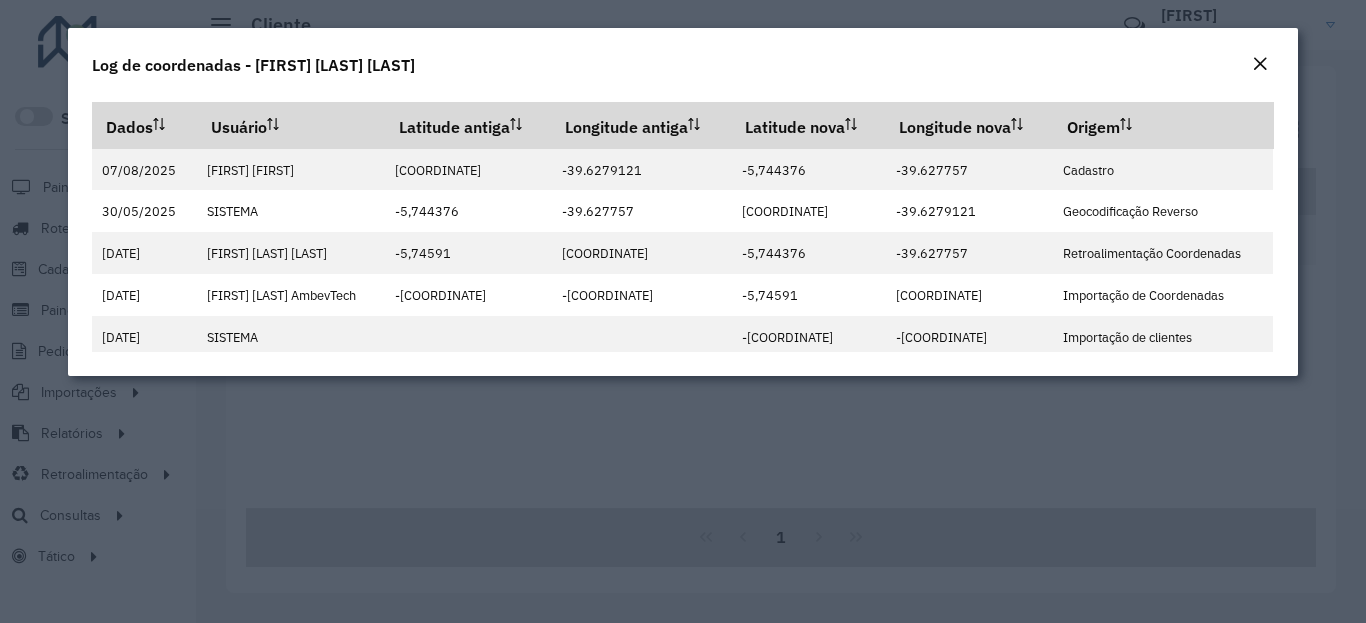 click 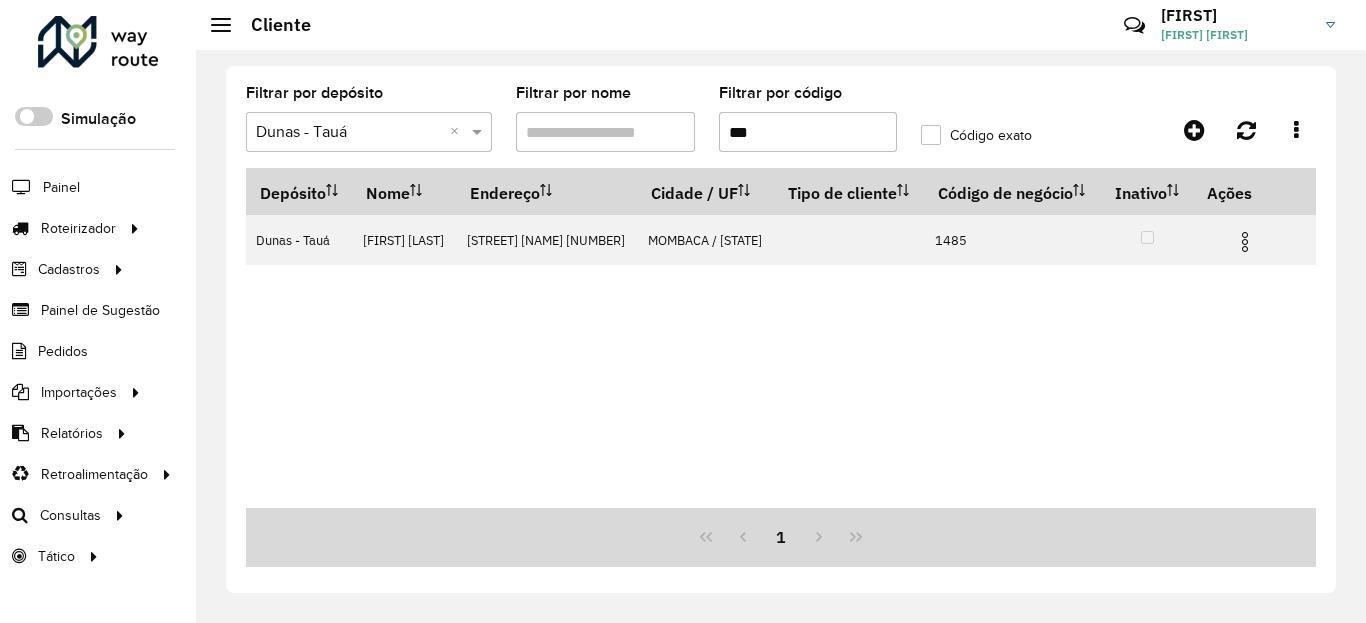 click on "***" at bounding box center [808, 132] 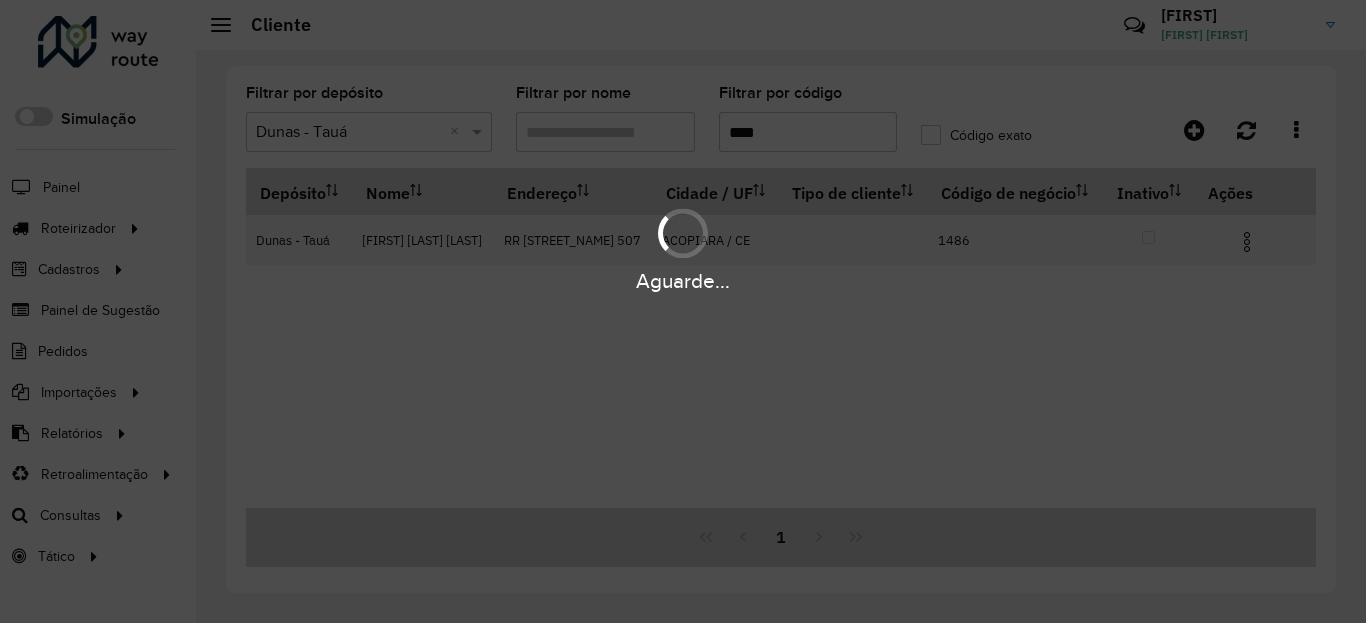 click on "Aguarde..." at bounding box center (683, 281) 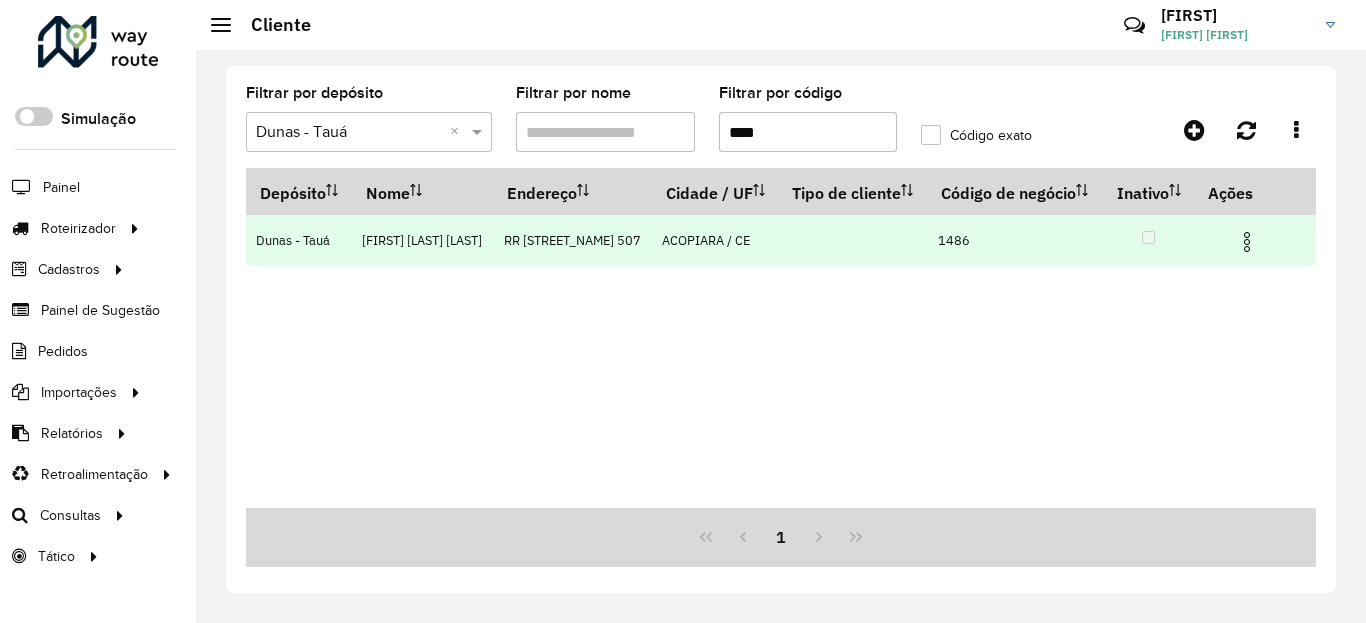 click at bounding box center (1255, 240) 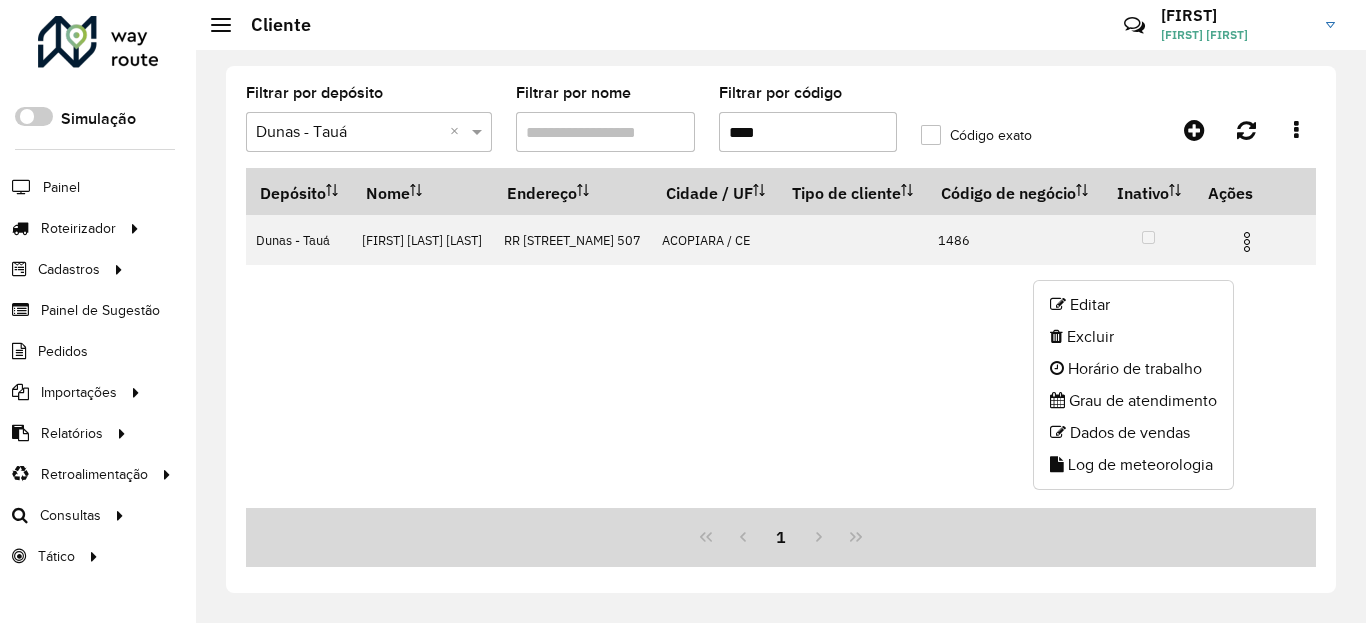 click on "Log de meteorologia" 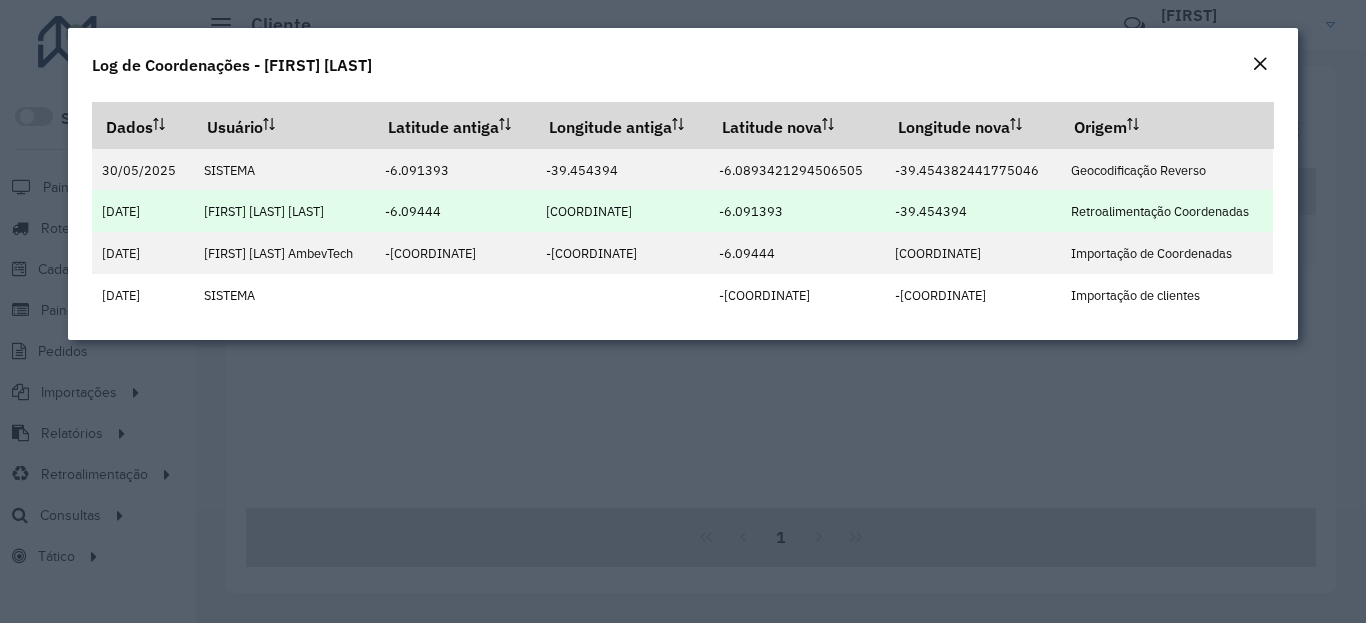click on "-6.091393" at bounding box center [751, 211] 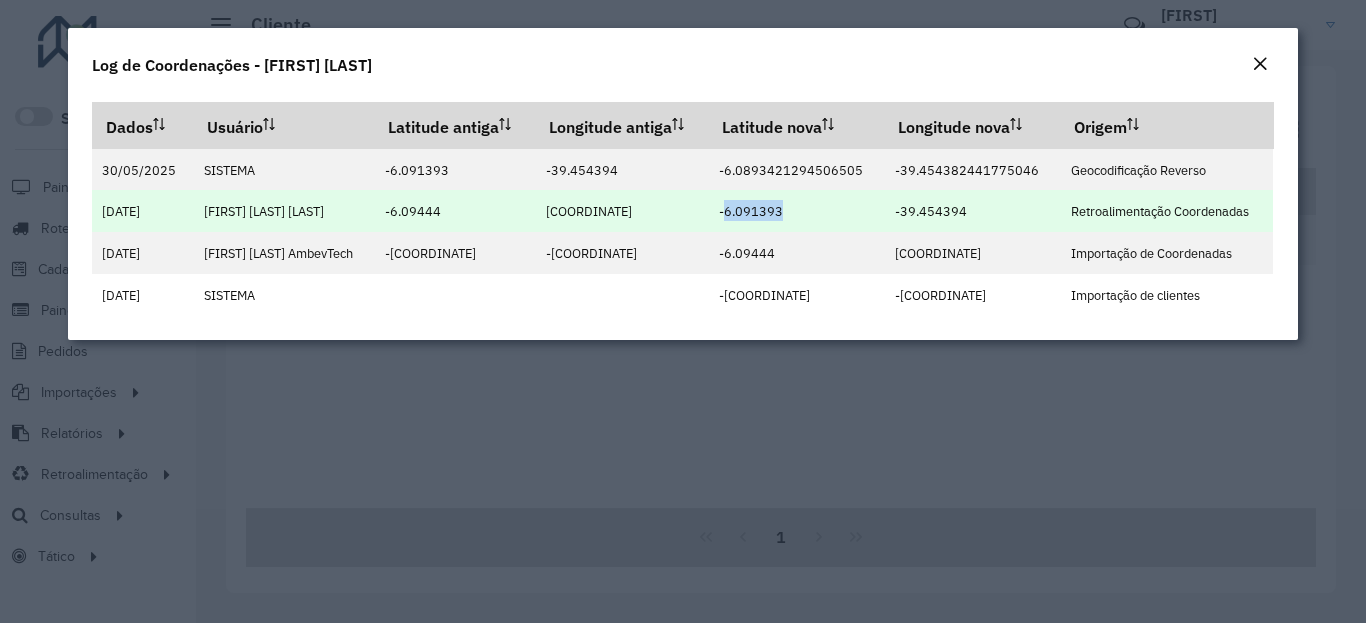 click on "-6.091393" at bounding box center (751, 211) 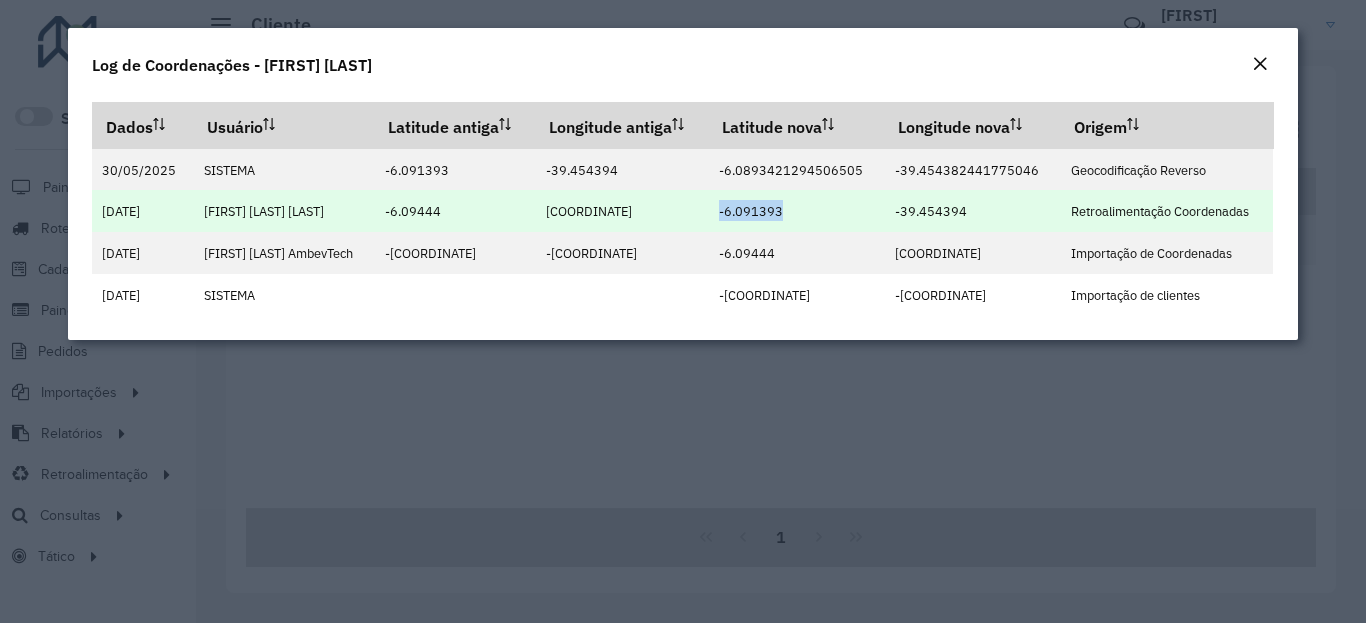 click on "-39.454394" at bounding box center [931, 211] 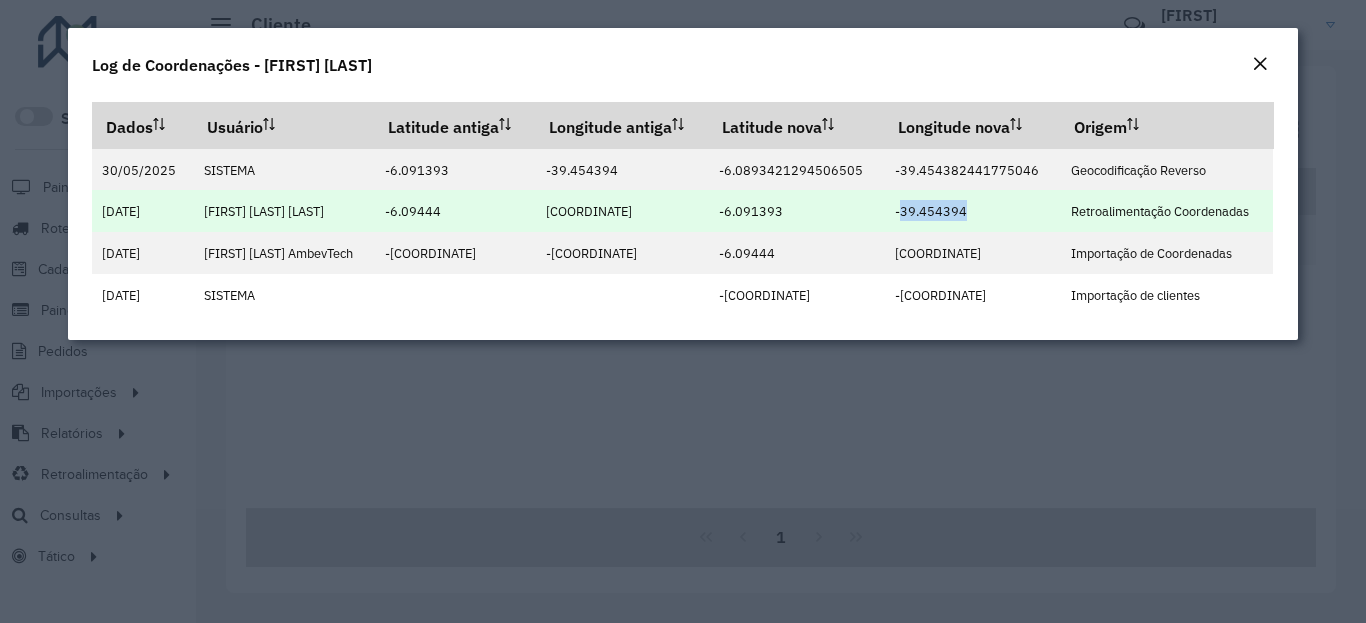 click on "-39.454394" at bounding box center [931, 211] 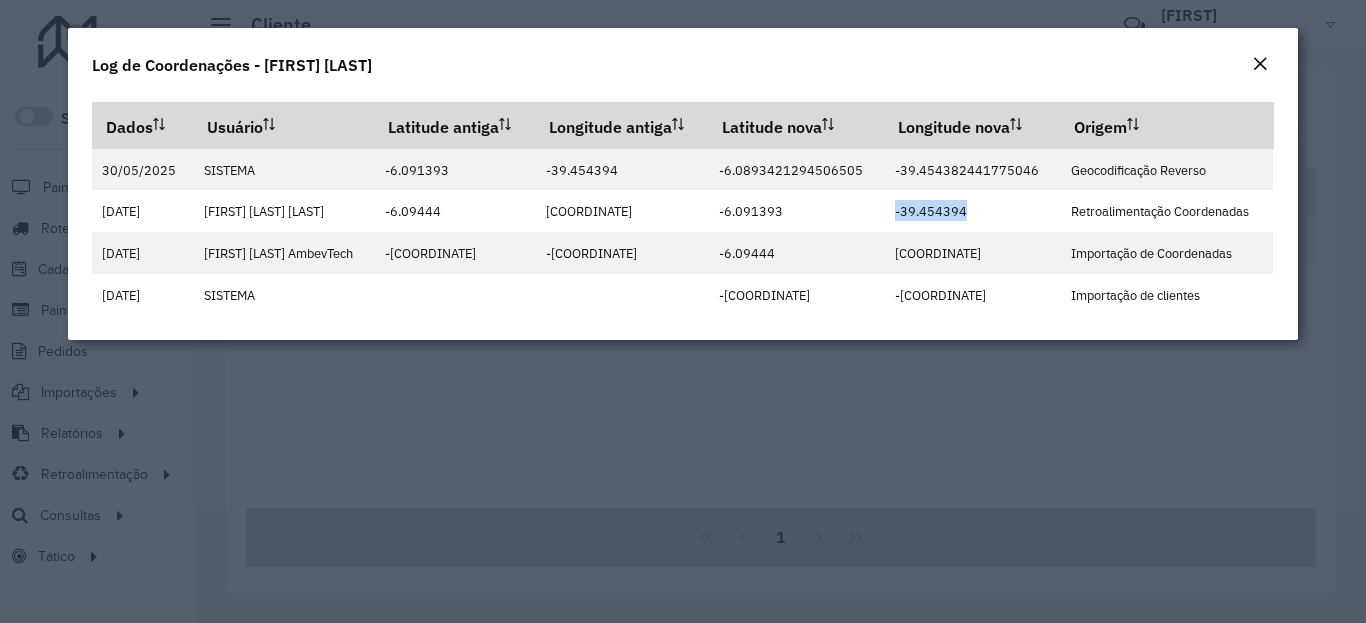 click 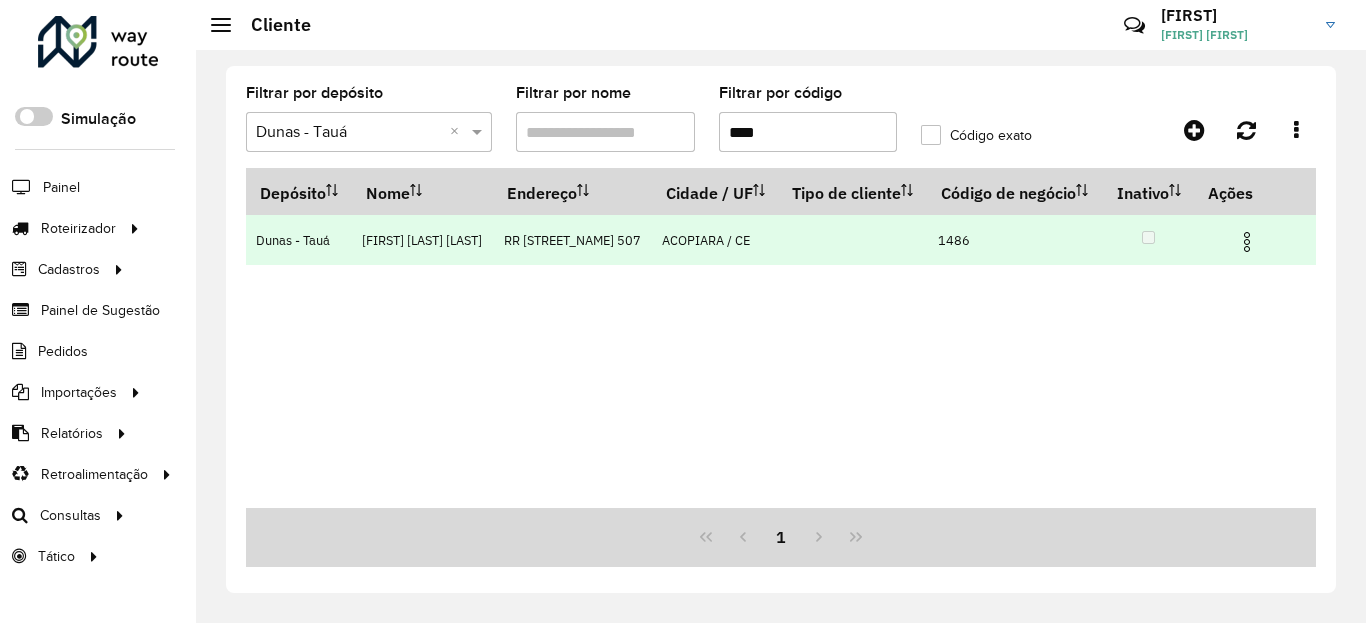 click at bounding box center [1255, 240] 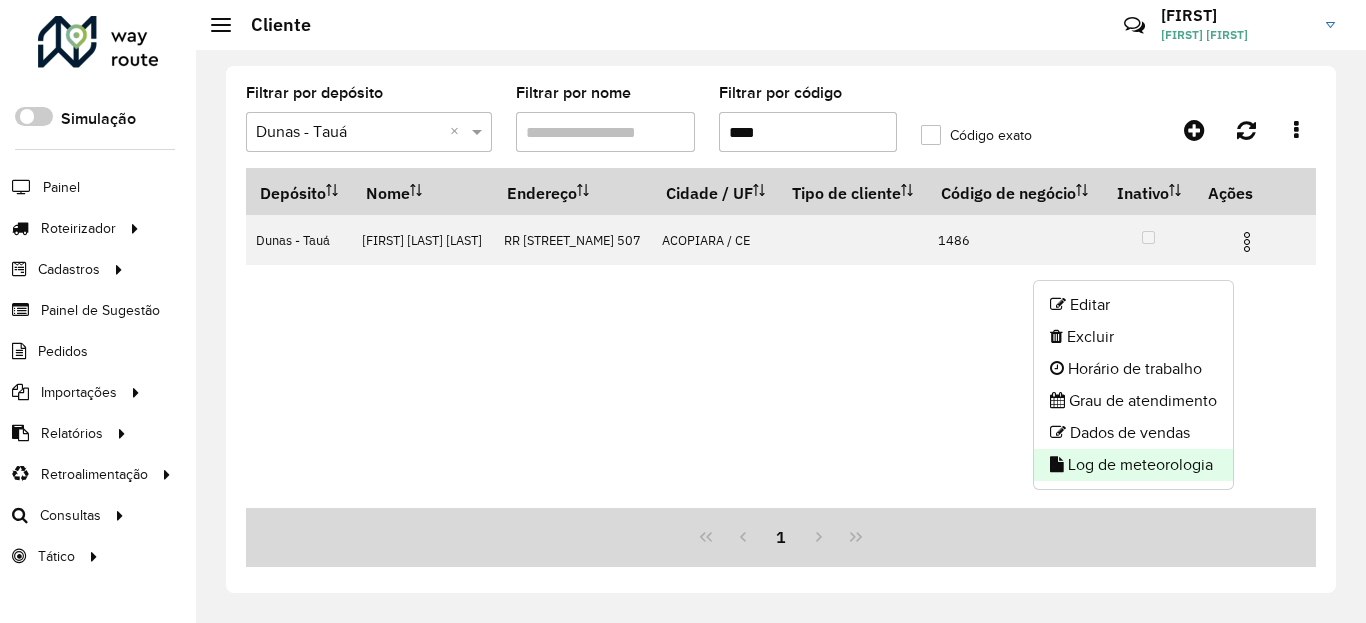 click on "Log de meteorologia" 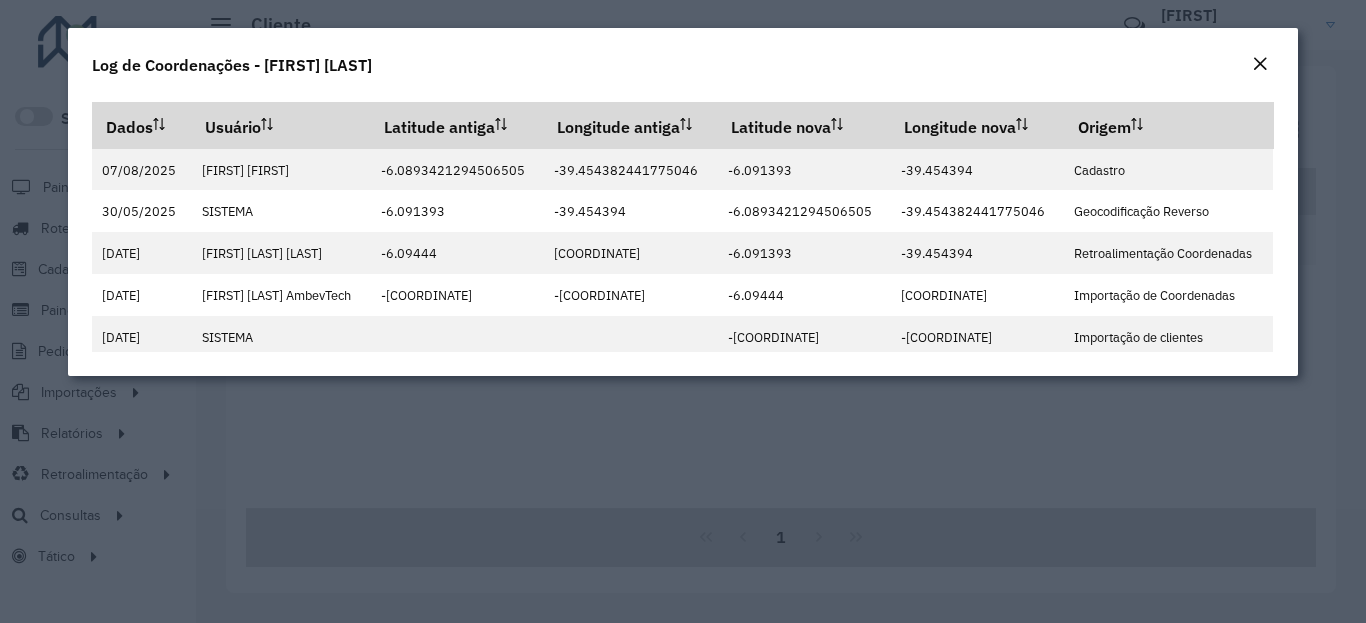 click 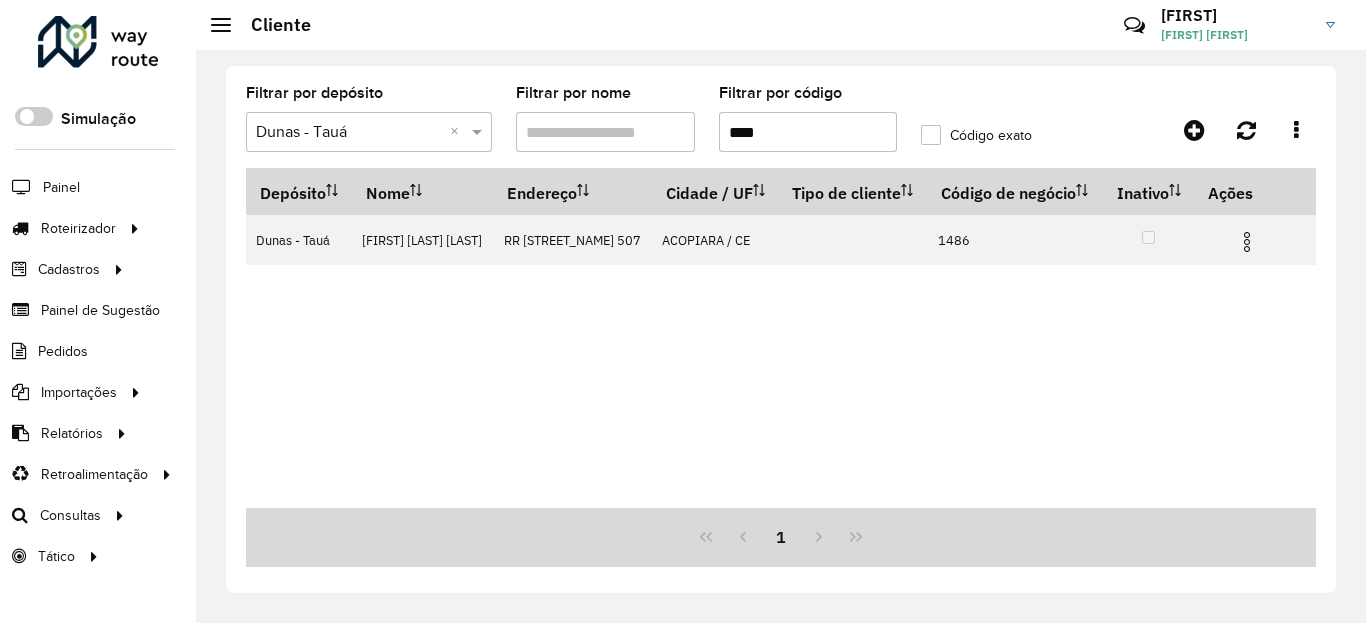 click on "****" at bounding box center [808, 132] 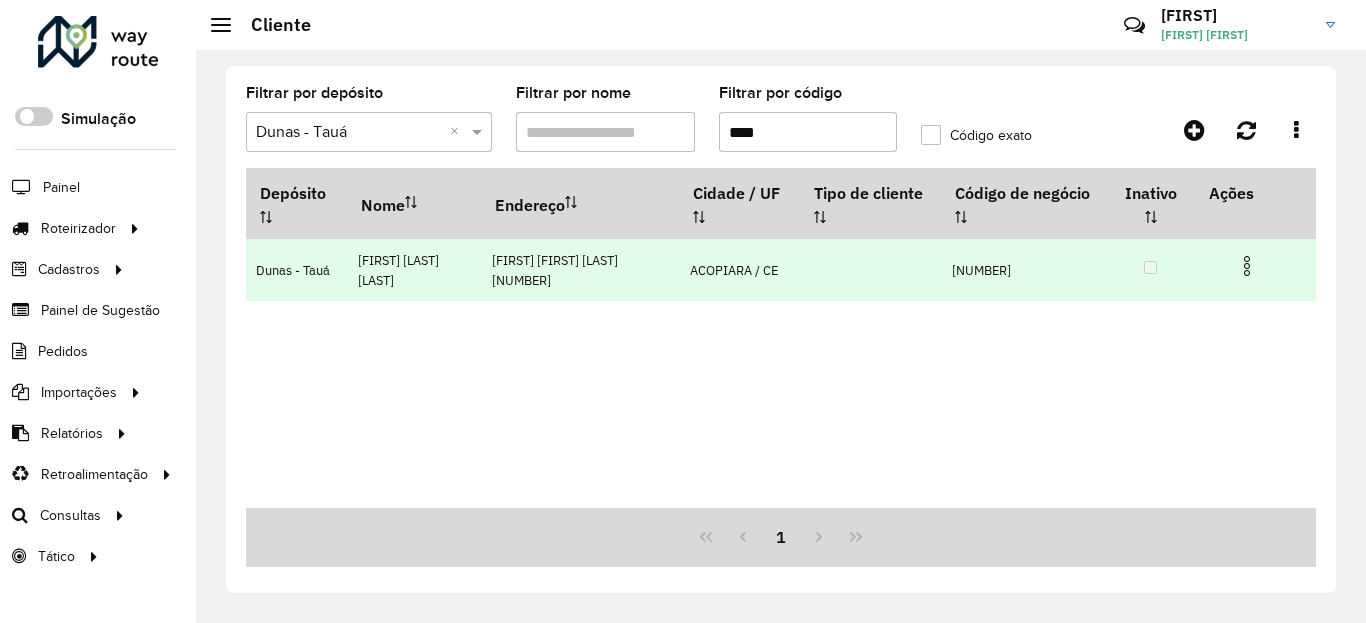 click at bounding box center (1255, 264) 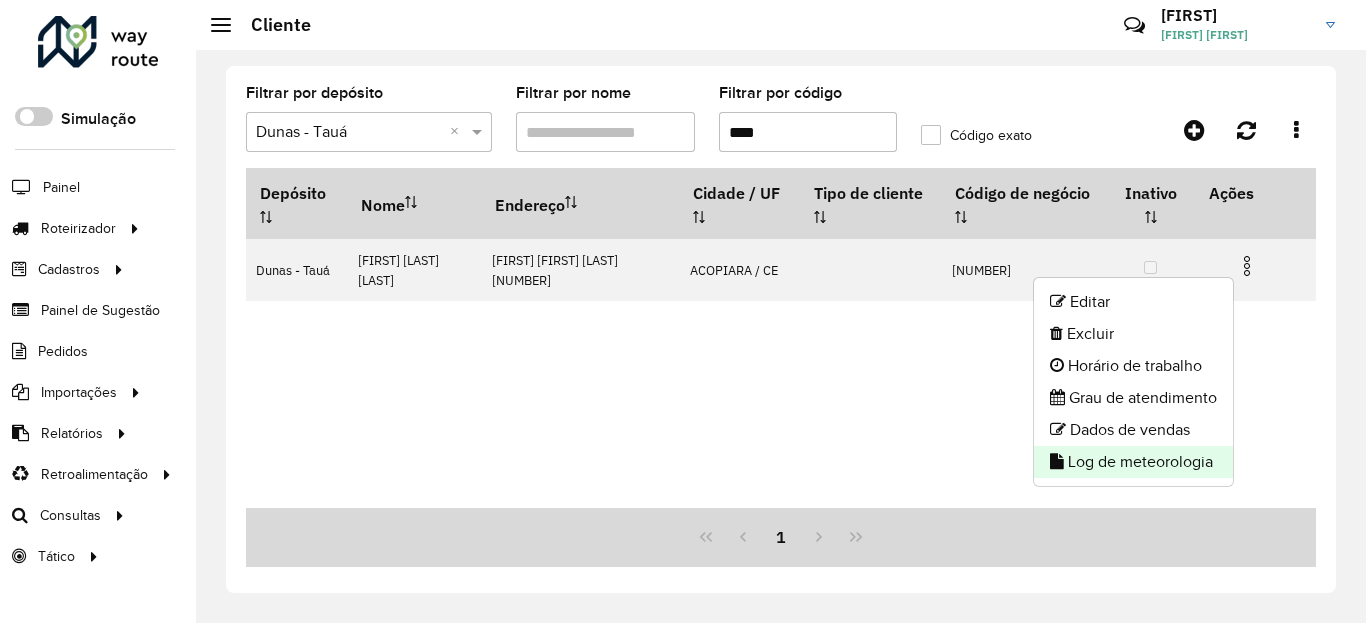 click on "Log de meteorologia" 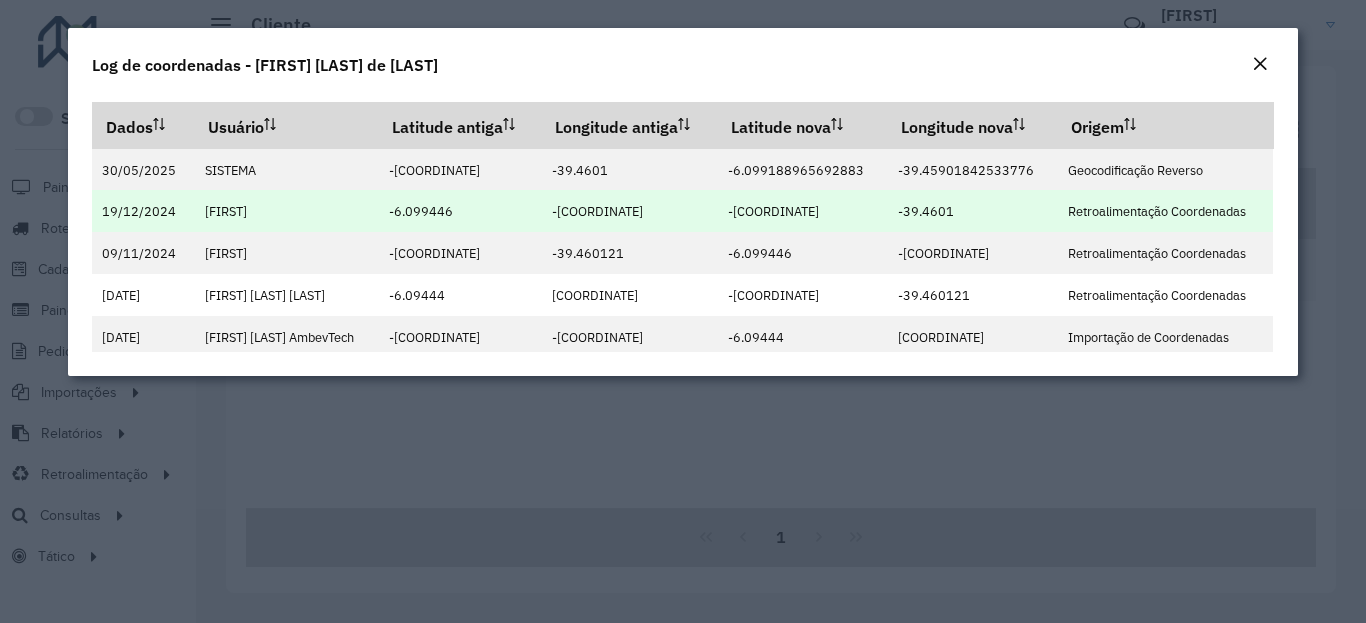 click on "-[COORDINATE]" at bounding box center (773, 211) 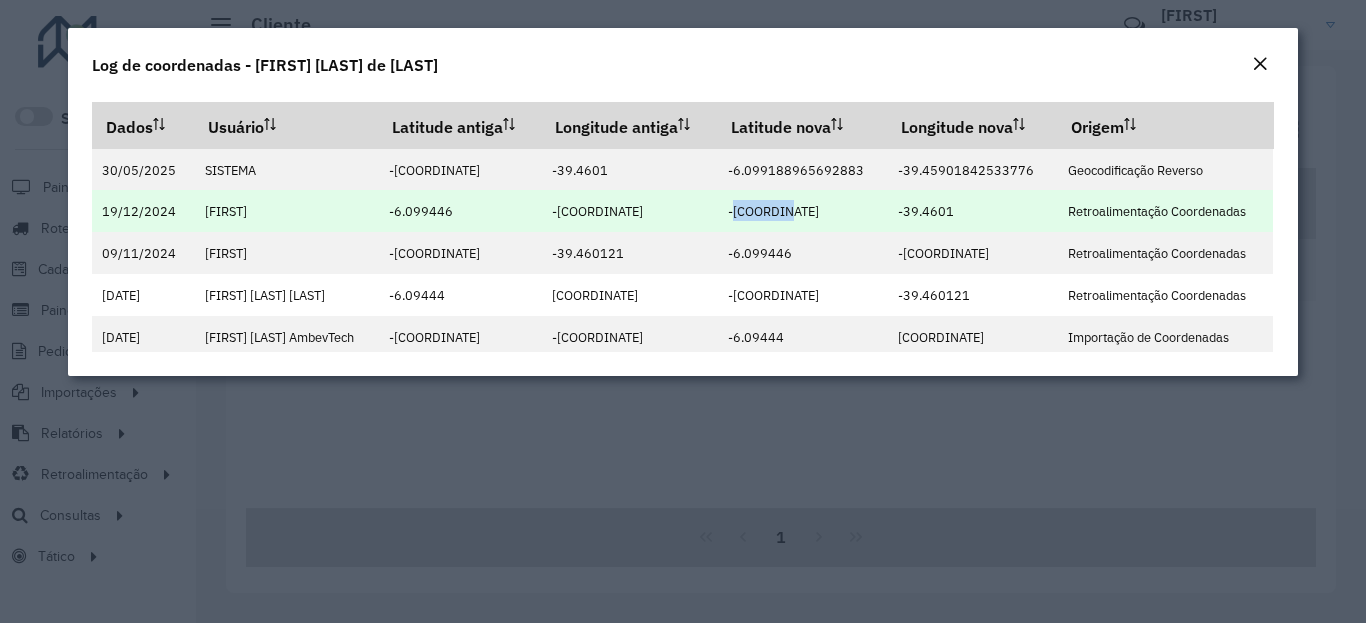 click on "-[COORDINATE]" at bounding box center [773, 211] 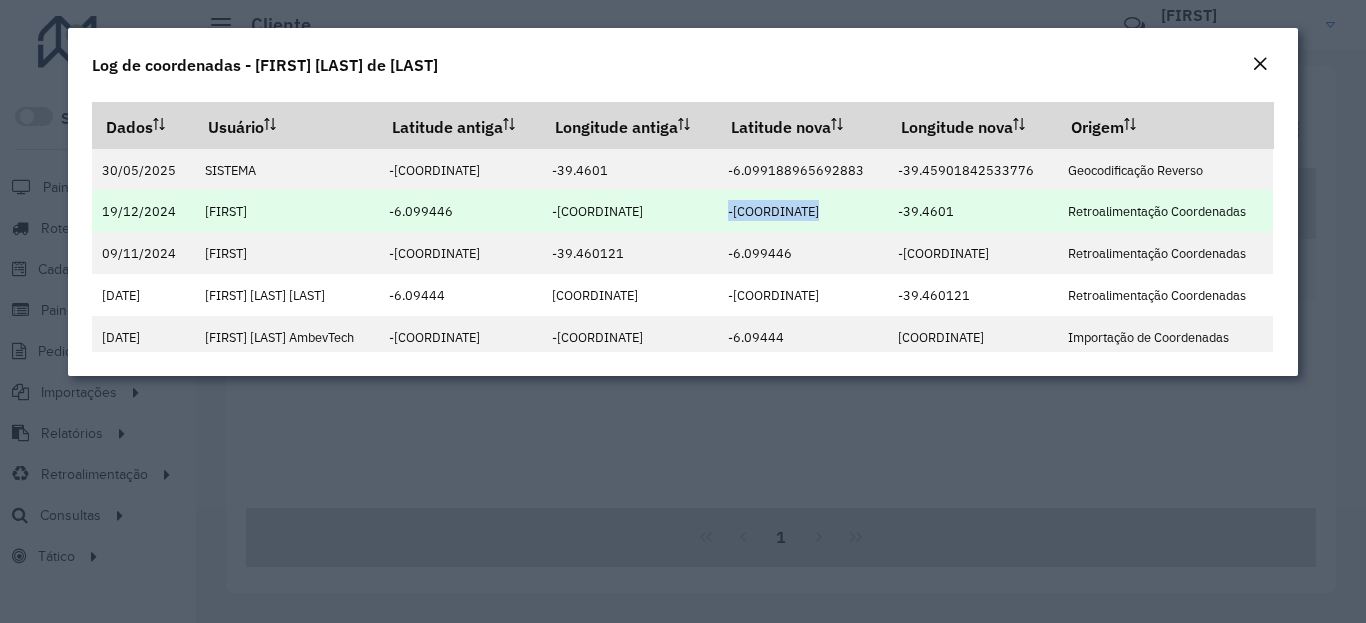 click on "-[COORDINATE]" at bounding box center (773, 211) 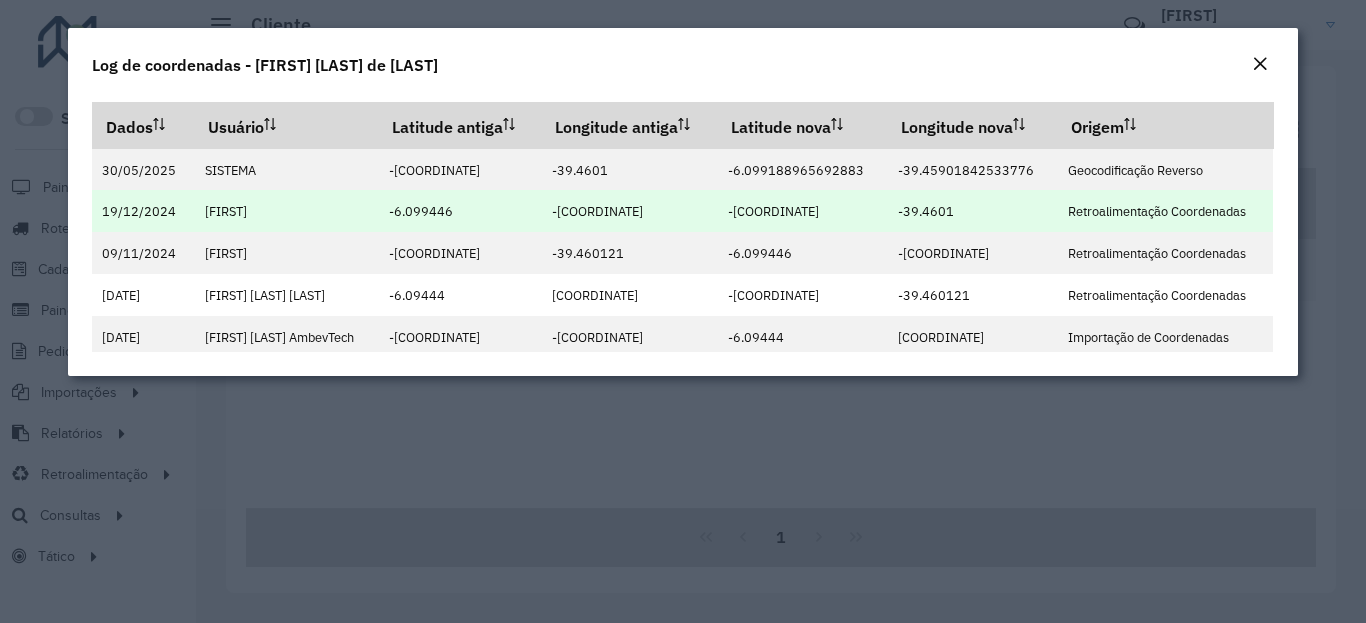 click on "-39.4601" at bounding box center (926, 211) 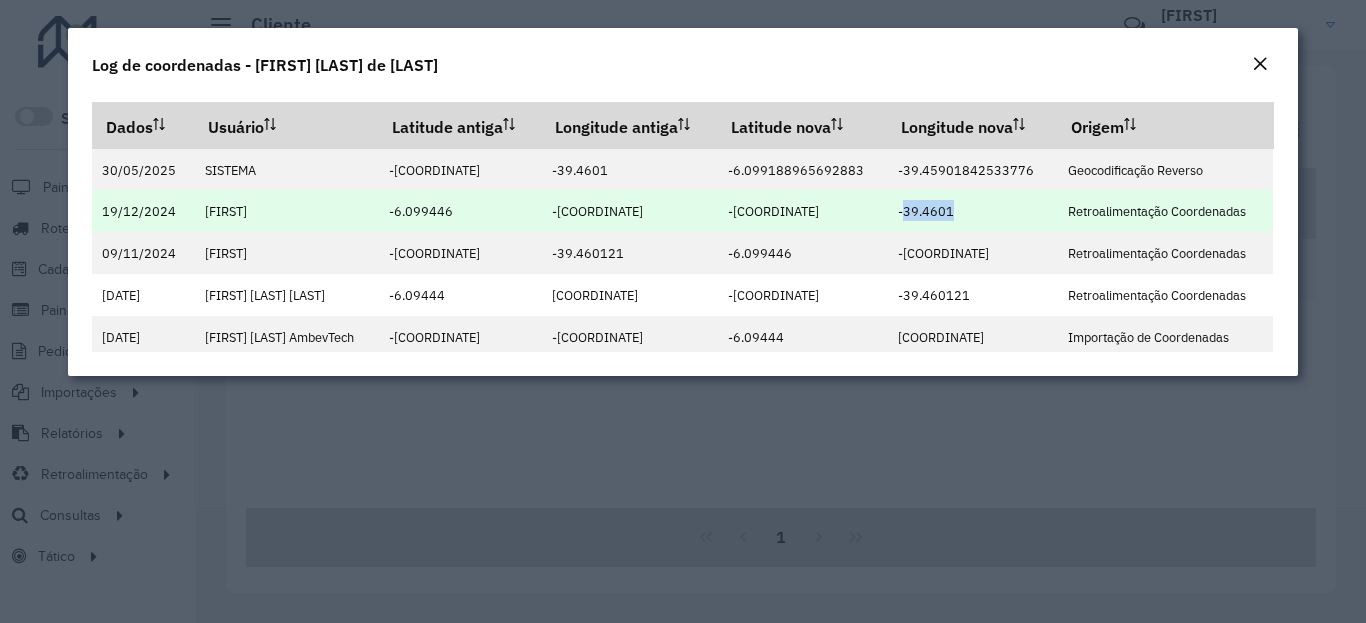 click on "-39.4601" at bounding box center [926, 211] 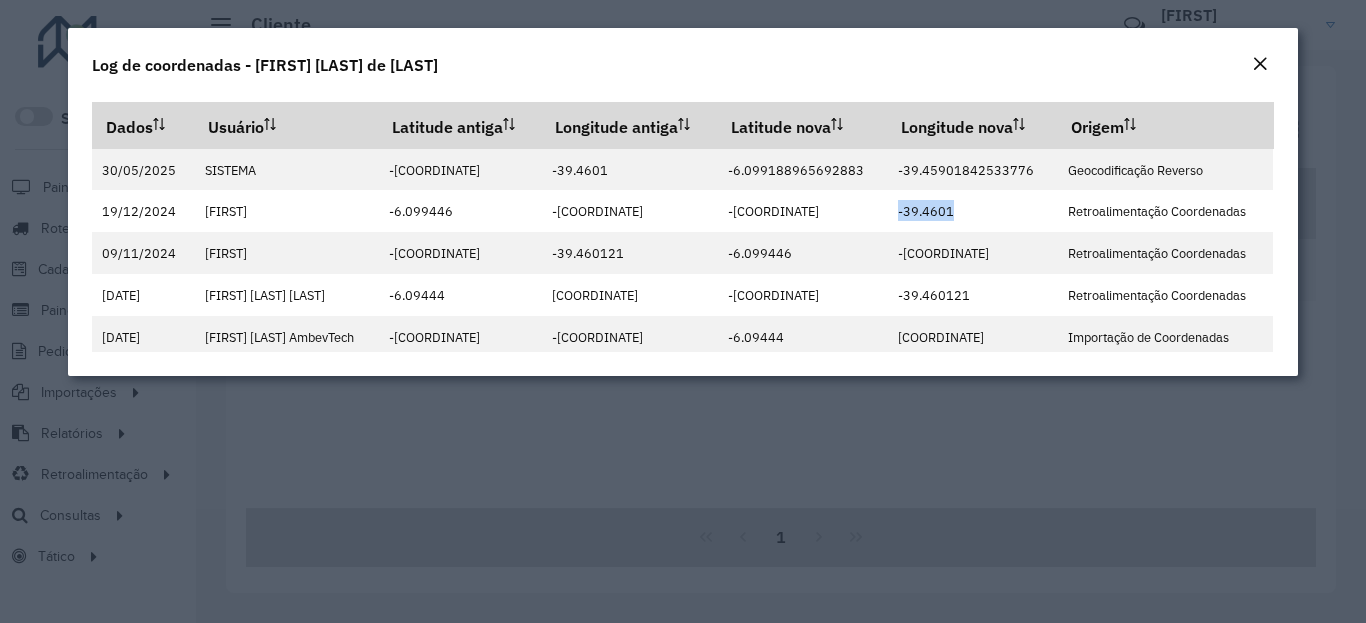 click on "Log de coordenadas - [FIRST] [LAST] DE Dados Usuário Latitude antiga Longitude antiga Latitude nova Longitude nova Origem 30/05/2025 SISTEMA [COORD] [COORD] [COORD] [COORD] Geocodificação Reverso 19/12/2024 [FIRST] -6.099446 -39.460099 -6.099442 -39.45901842533776 Retroalimentação Coordenadas 09/11/2024 [FIRST] -6.099458 -39.460121 -6.099446 -39.460099 Retroalimentação Coordenadas 24/09/2024 [FIRST] [LAST] -6.09444 -39.45324 -6.099458 -39.460121 Retroalimentação Coordenadas 20/08/2024 [FIRST] [LAST] AmbevTech -5.456007 -38.460526 -6.09444 -39.45324 Importação de Coordenadas" 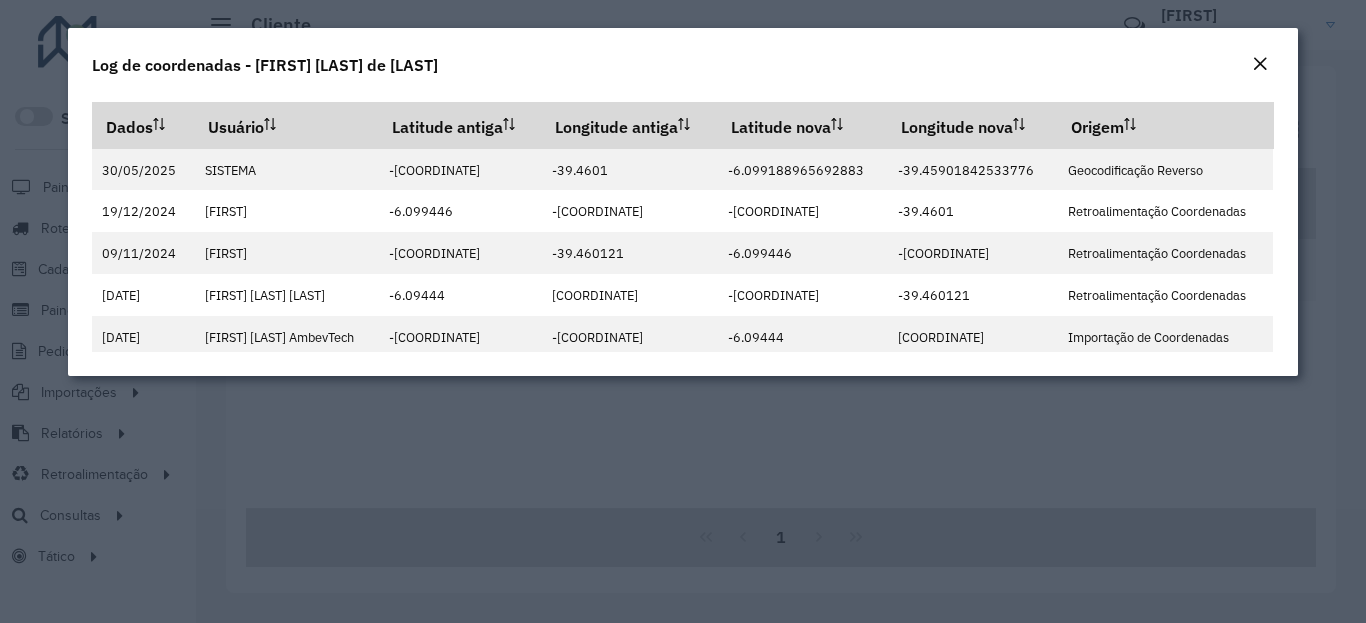 click 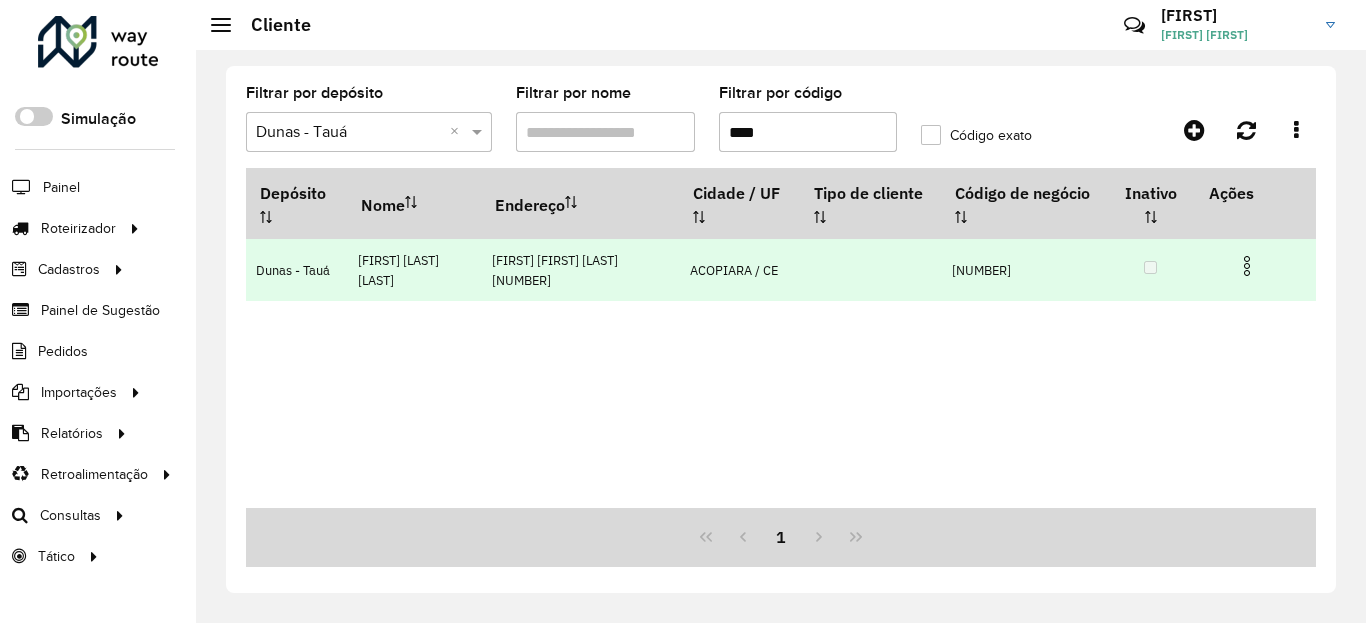 click at bounding box center (1255, 264) 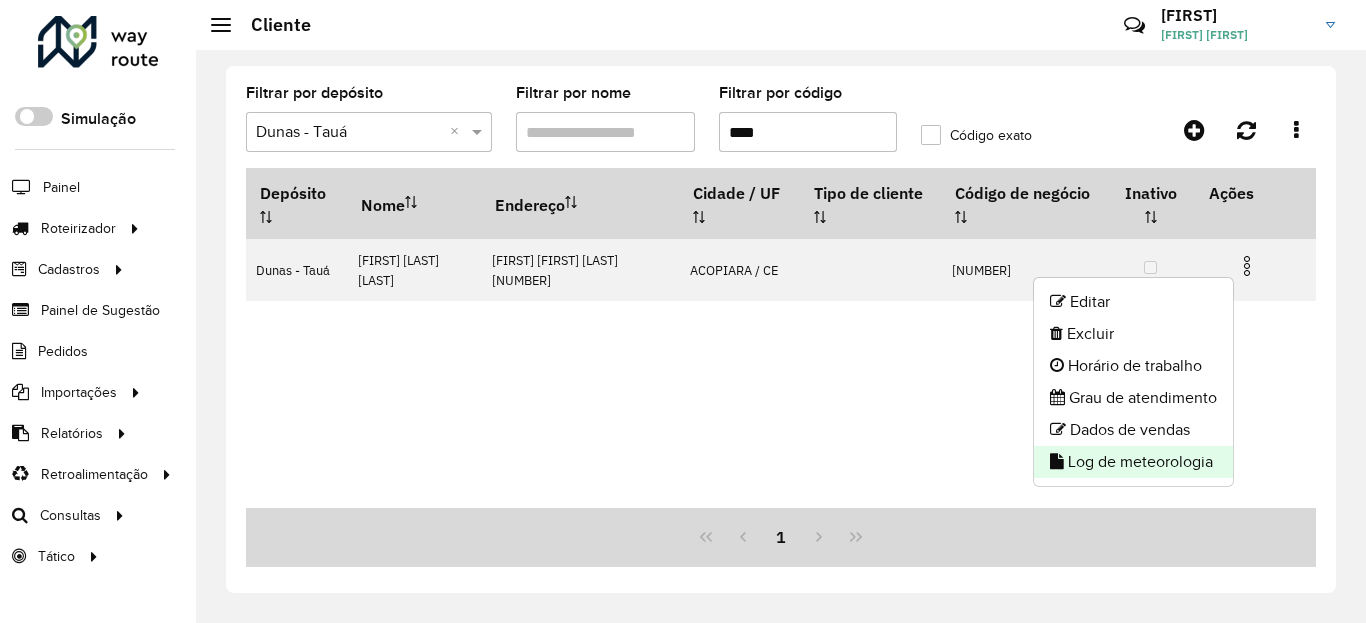 click on "Log de meteorologia" 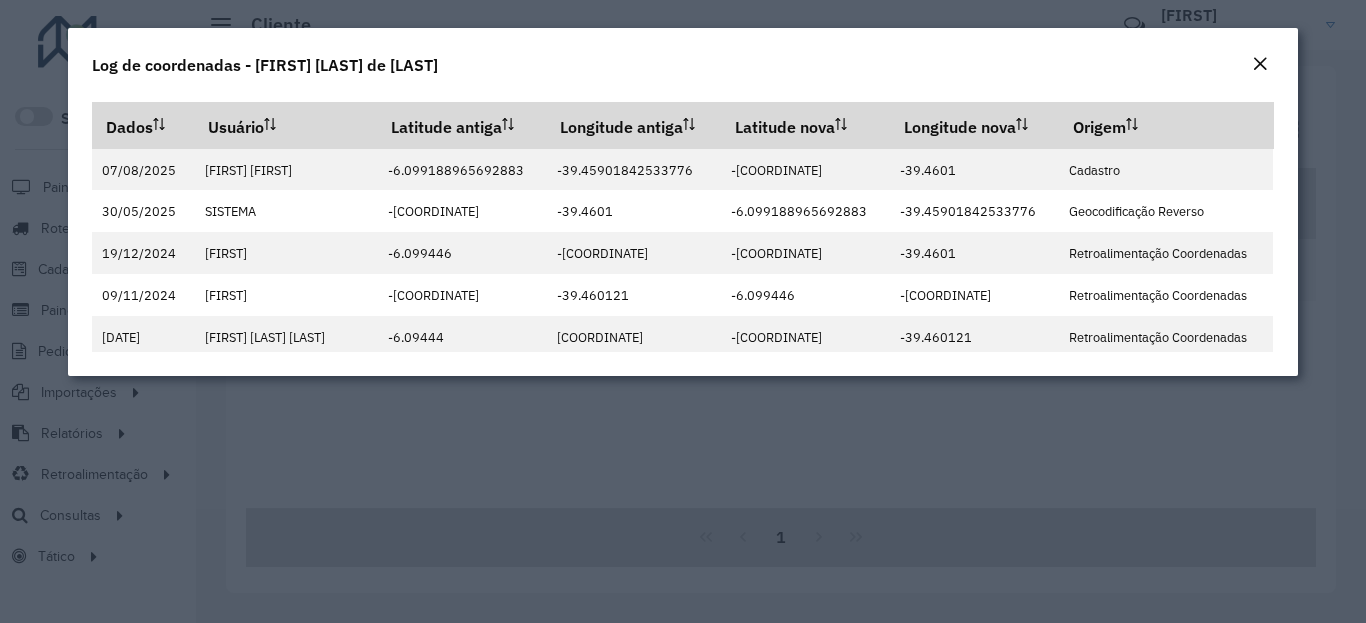 click 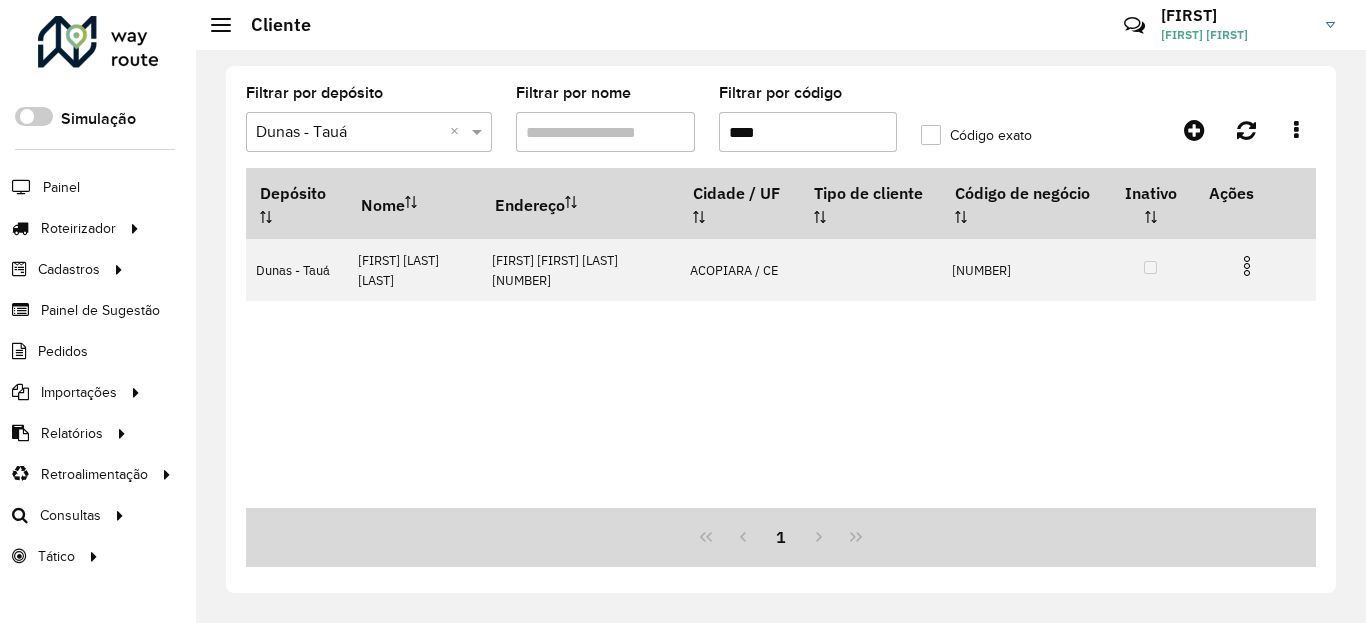 click on "****" at bounding box center (808, 132) 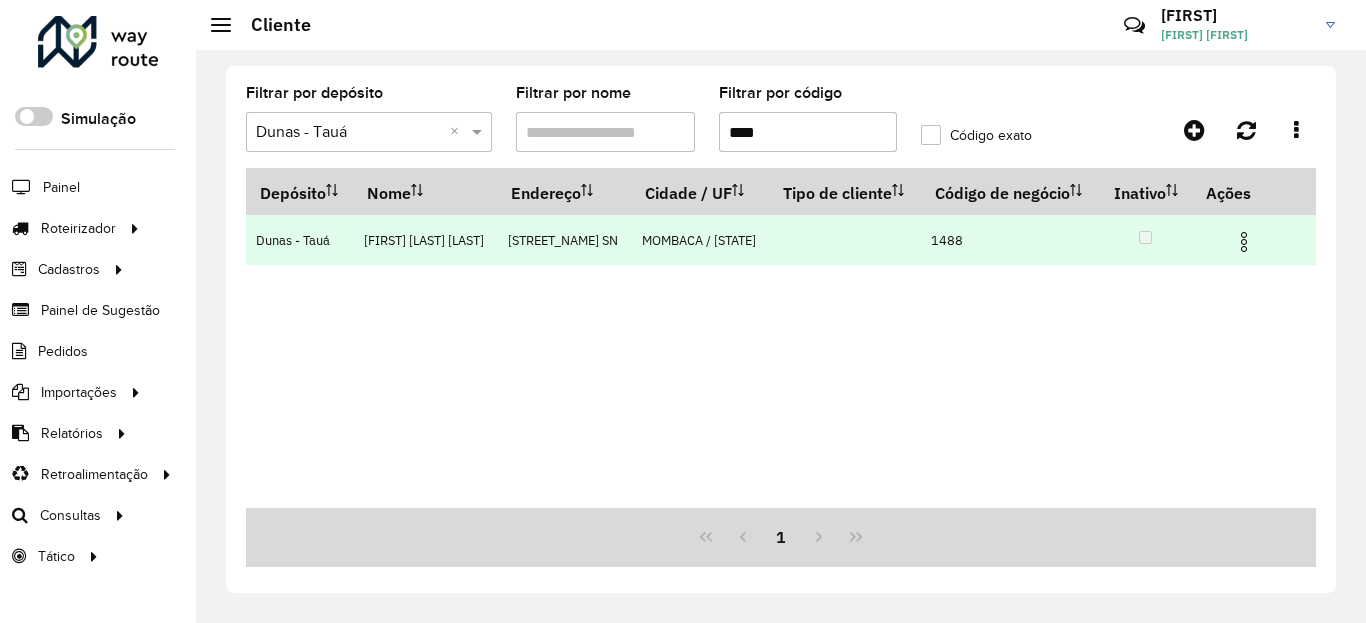 click at bounding box center (1244, 242) 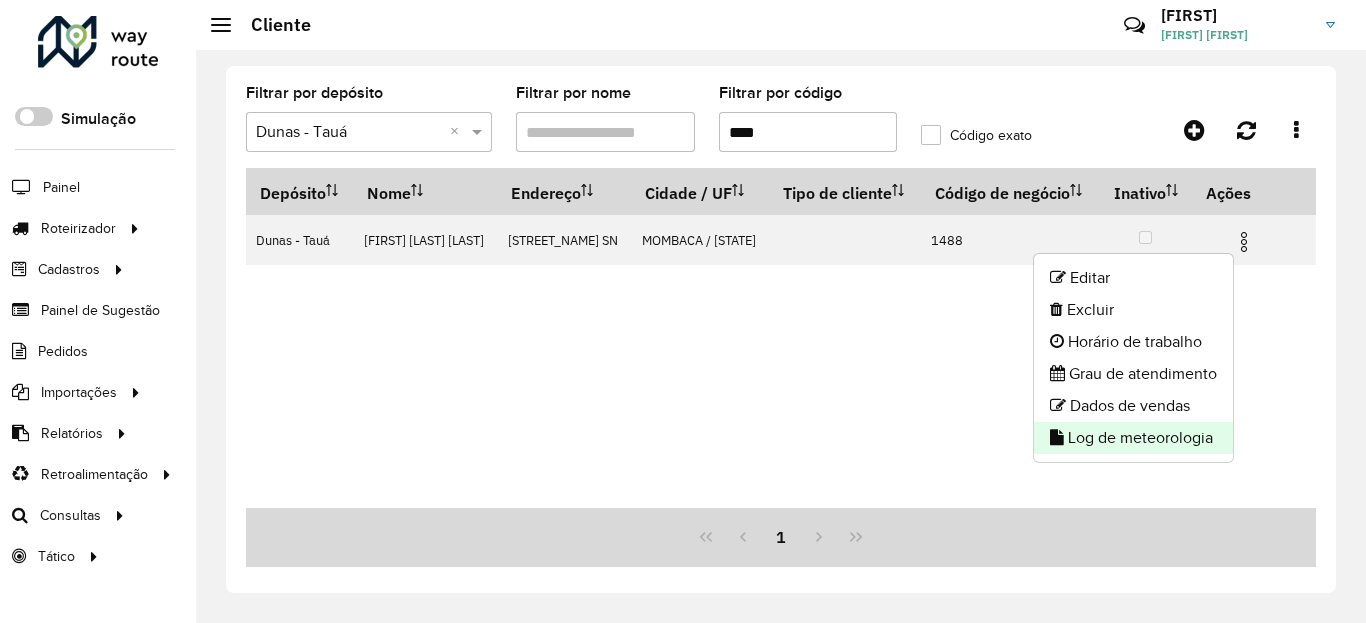 click on "Log de meteorologia" 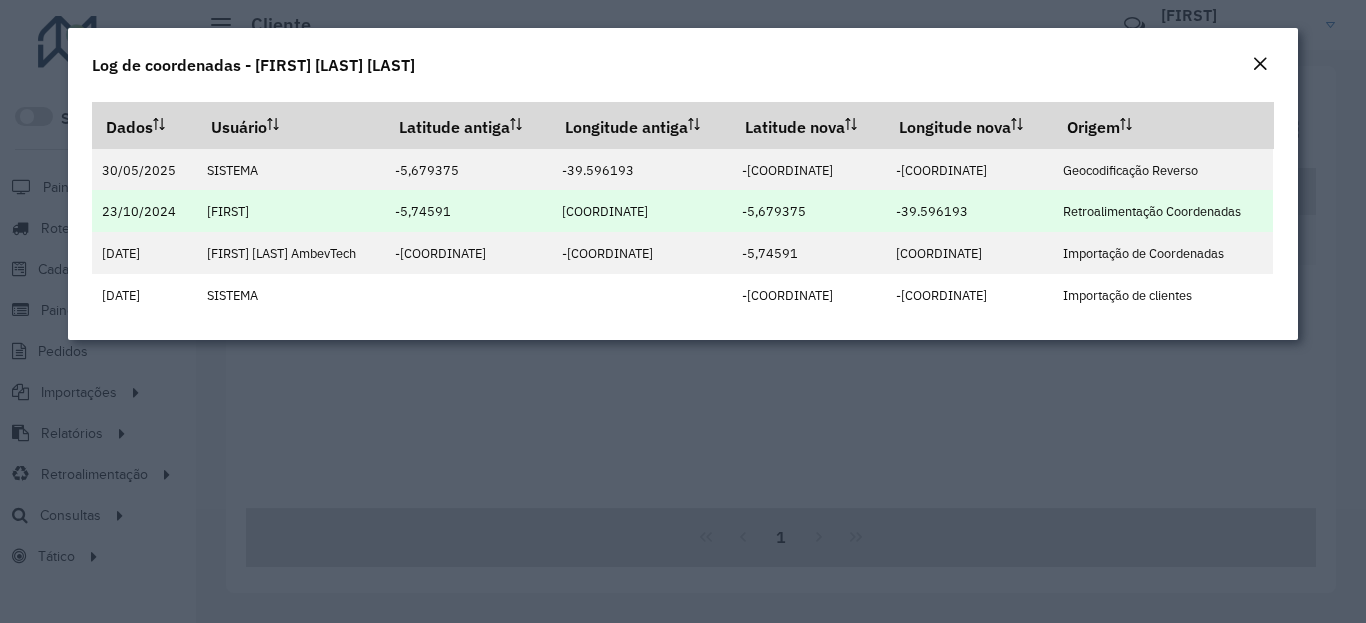 click on "-5,679375" at bounding box center [774, 211] 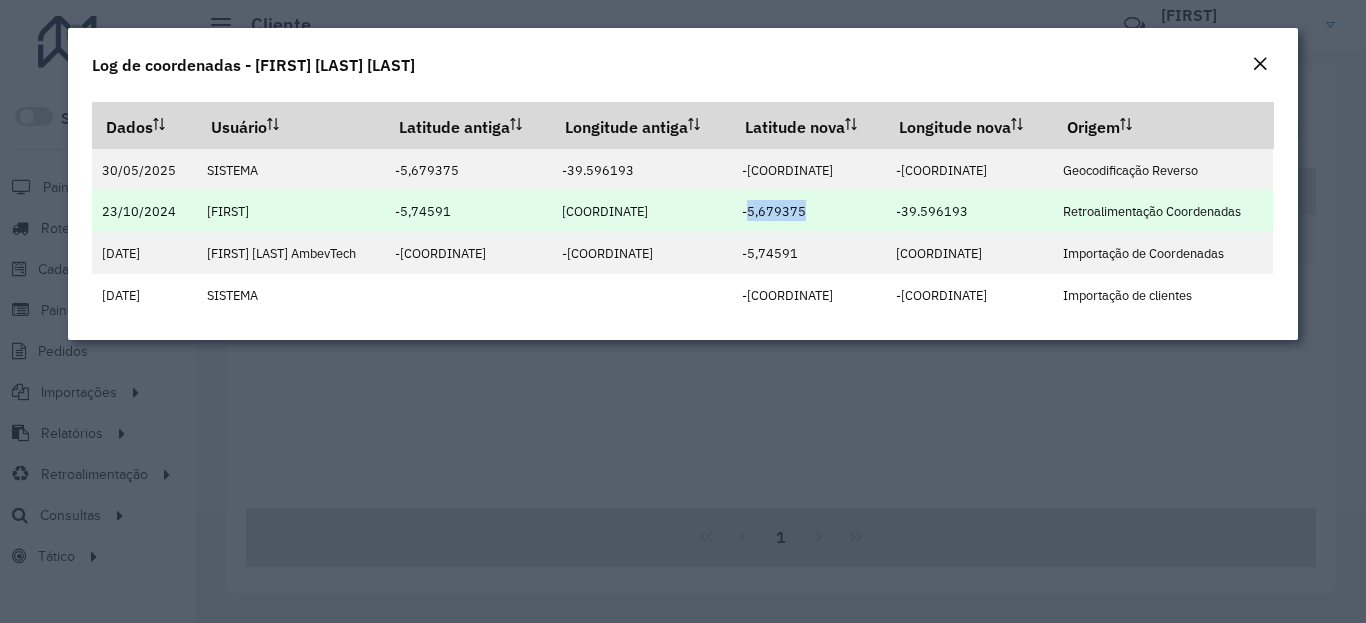 click on "-5,679375" at bounding box center [774, 211] 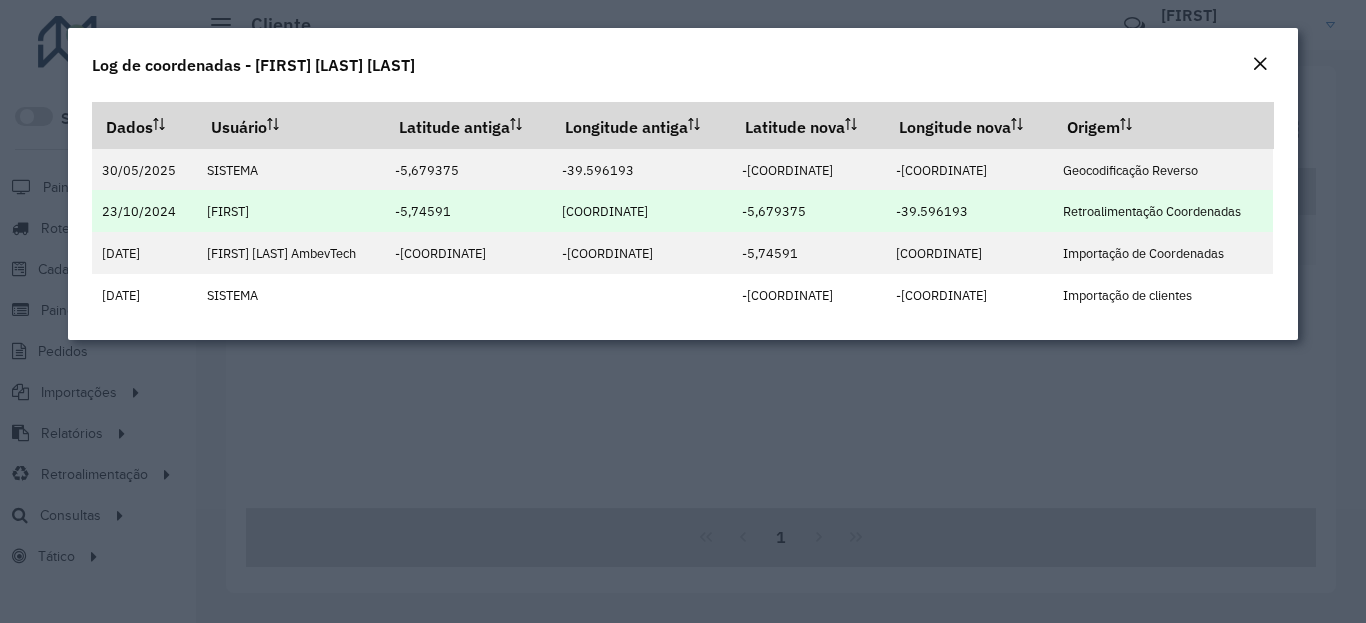 click on "-39.596193" at bounding box center (932, 211) 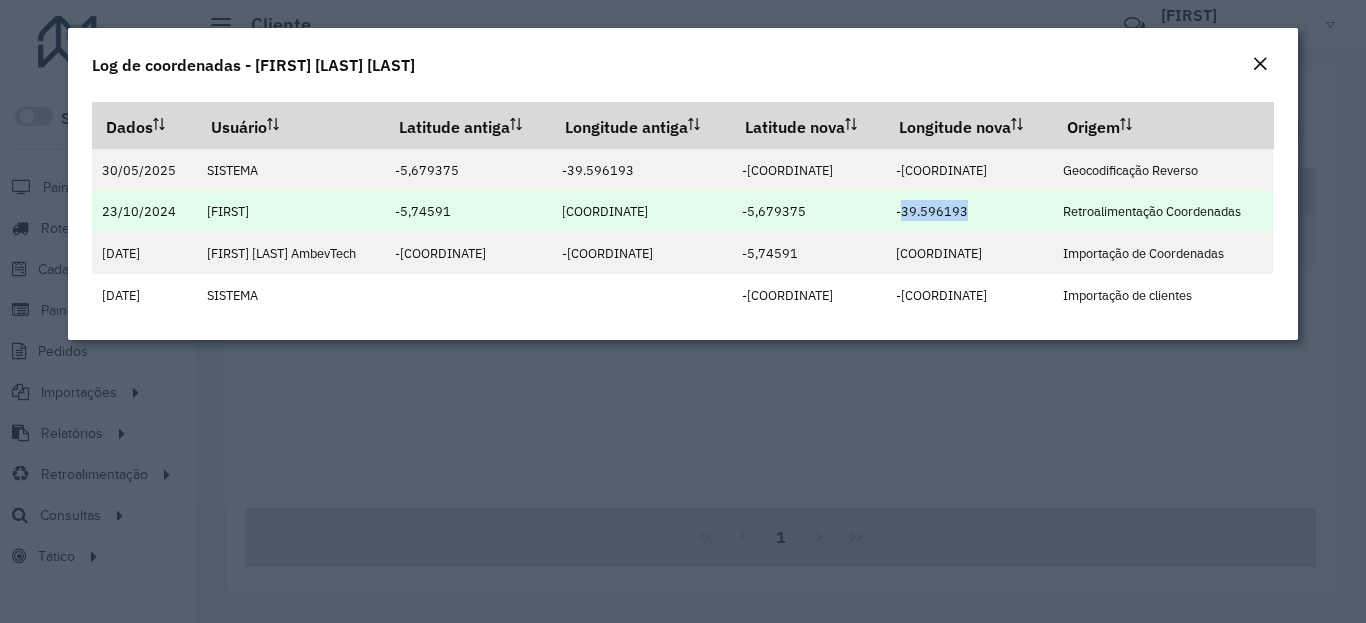 click on "-39.596193" at bounding box center (932, 211) 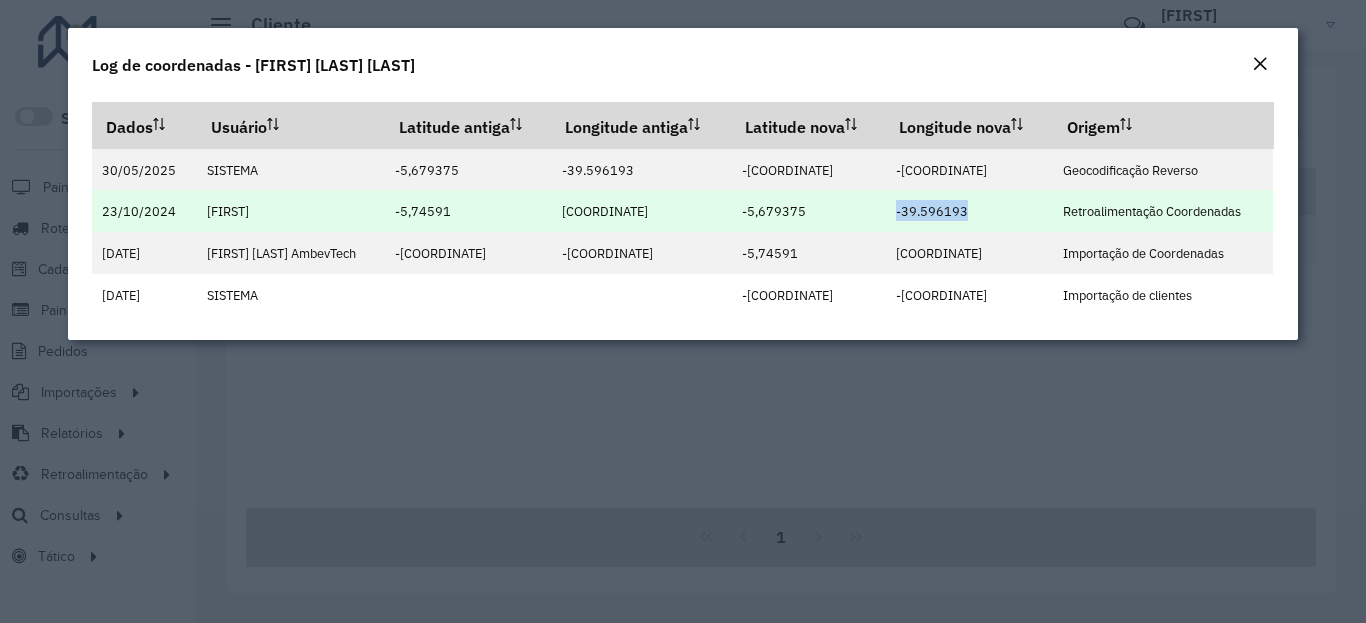 click on "-5,679375" at bounding box center (774, 211) 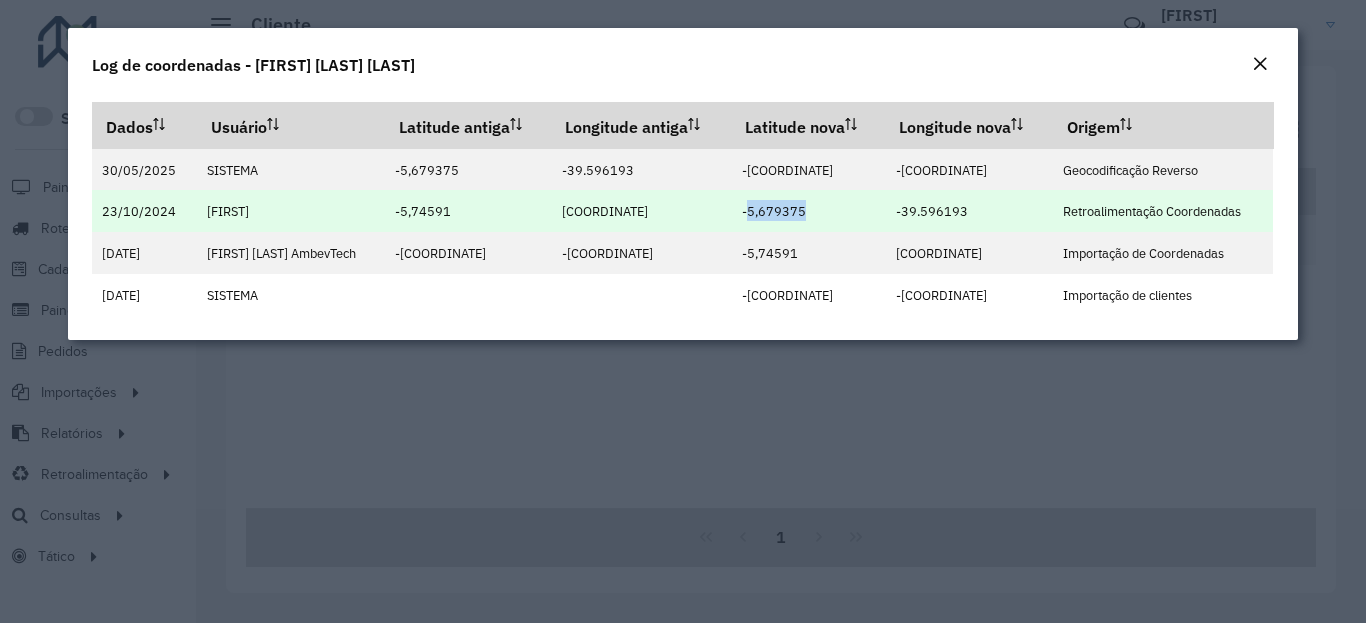 click on "-5,679375" at bounding box center (774, 211) 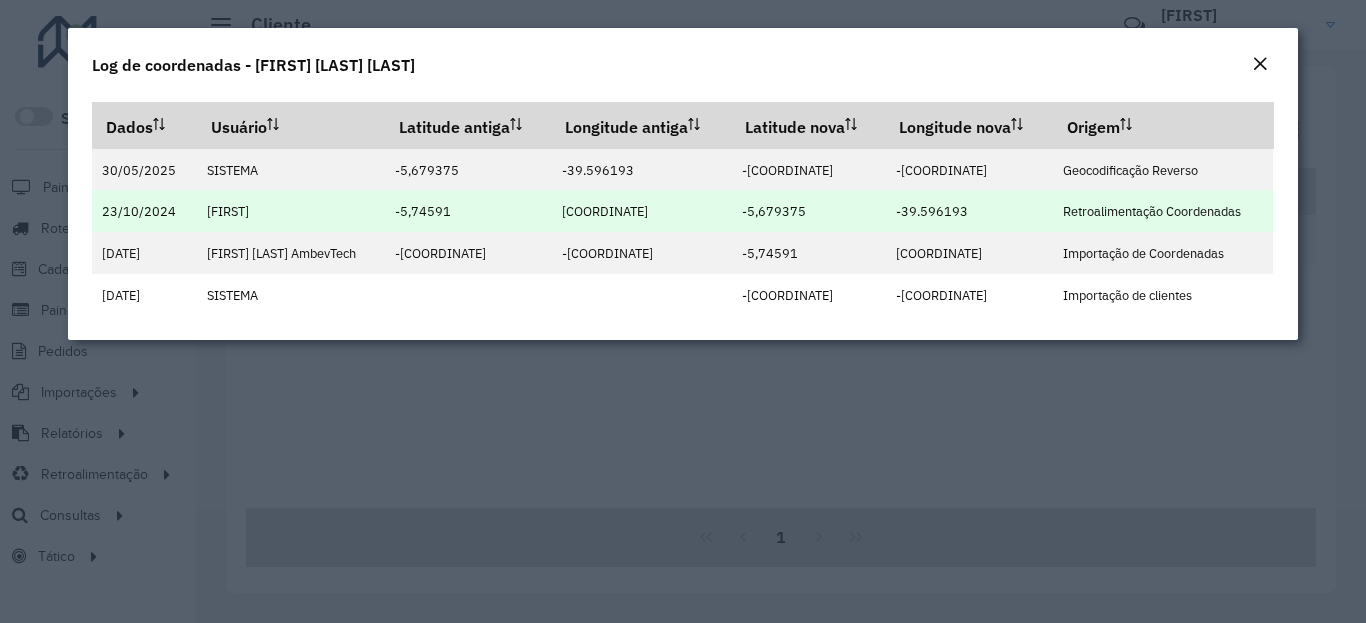click on "-5,679375" at bounding box center (774, 211) 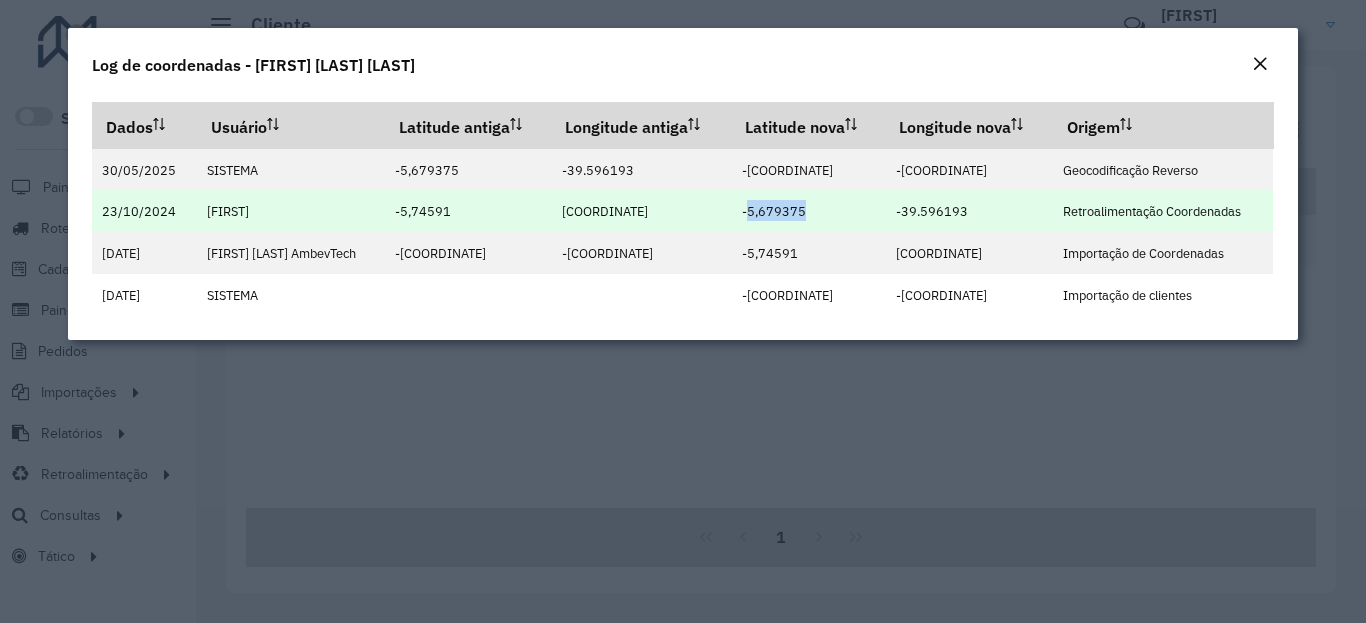 click on "-5,679375" at bounding box center [774, 211] 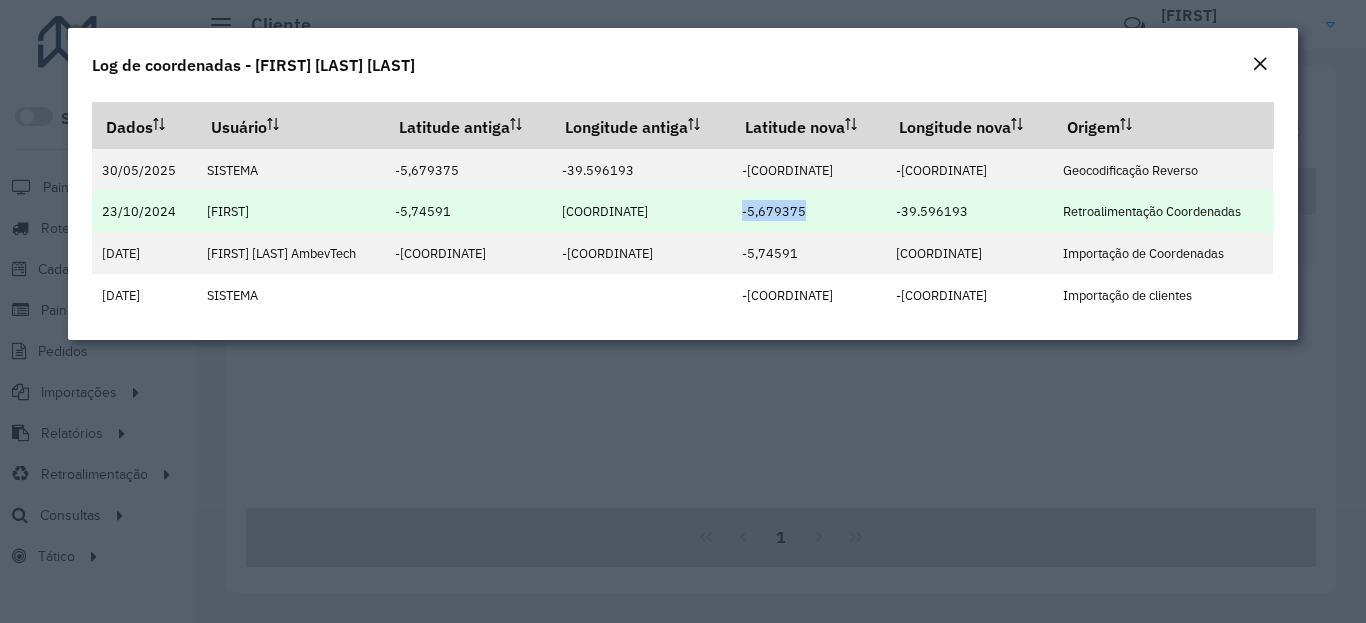 click on "-5,679375" at bounding box center [774, 211] 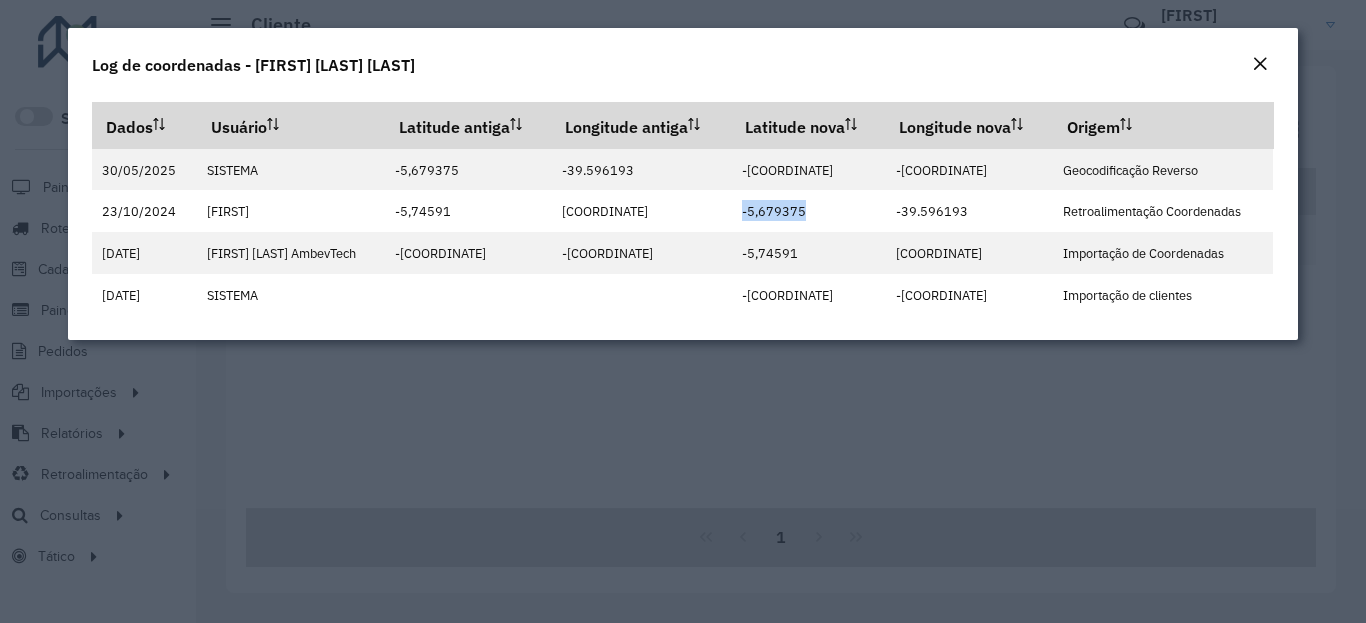 click 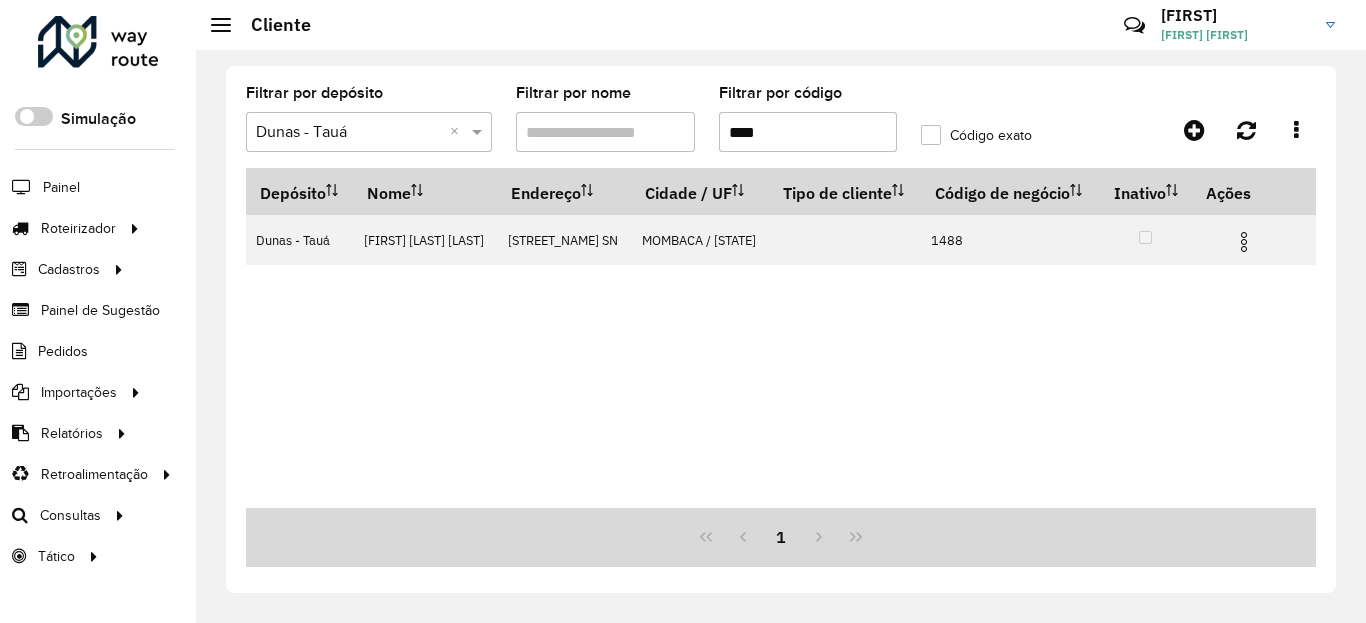 click on "****" at bounding box center (808, 132) 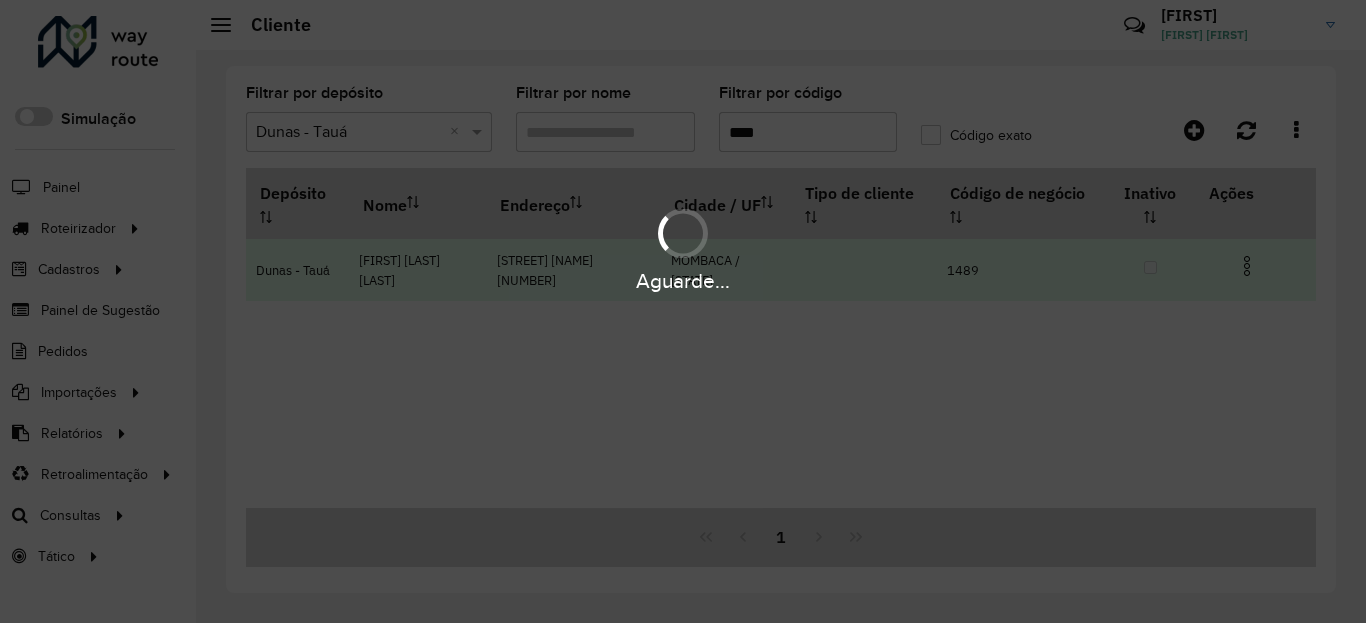 click at bounding box center (1247, 266) 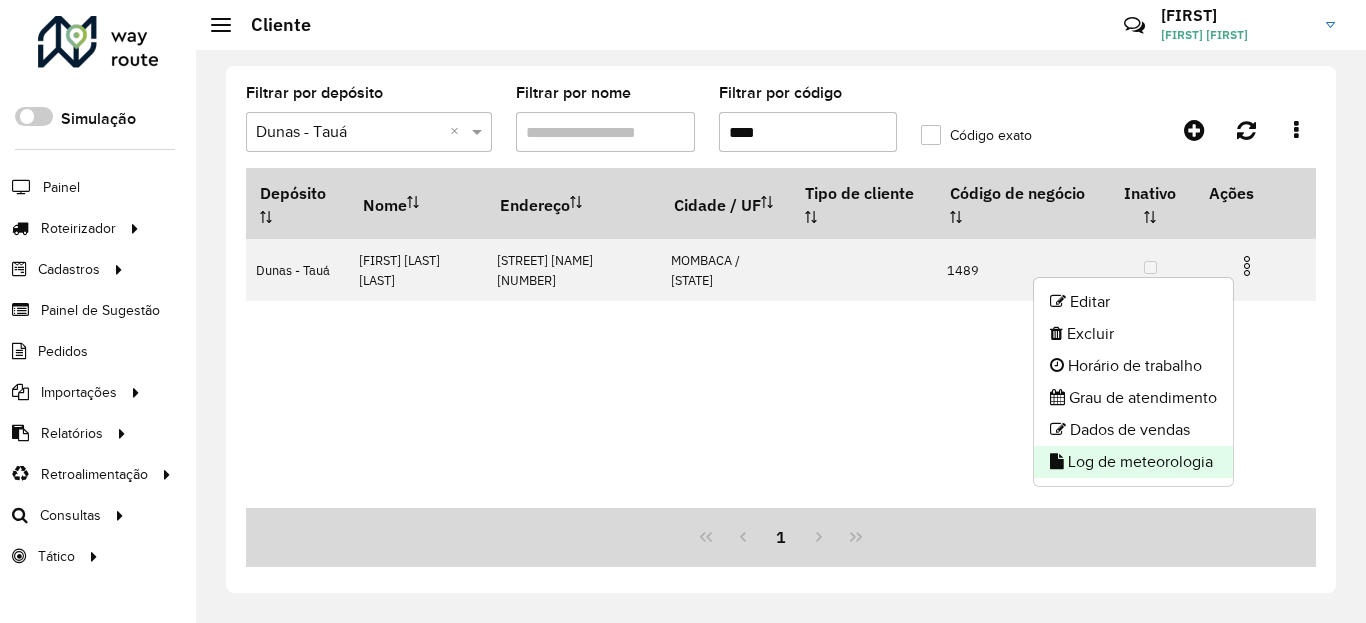 click on "Log de meteorologia" 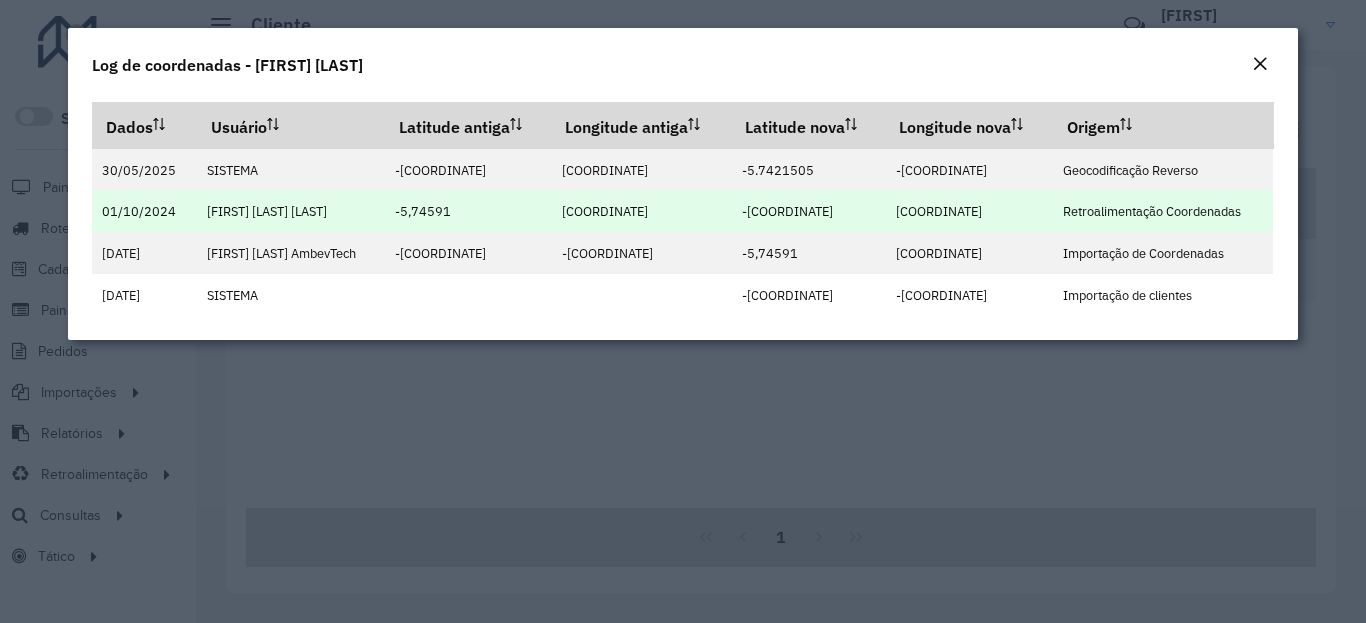 click on "-[COORDINATE]" at bounding box center [787, 211] 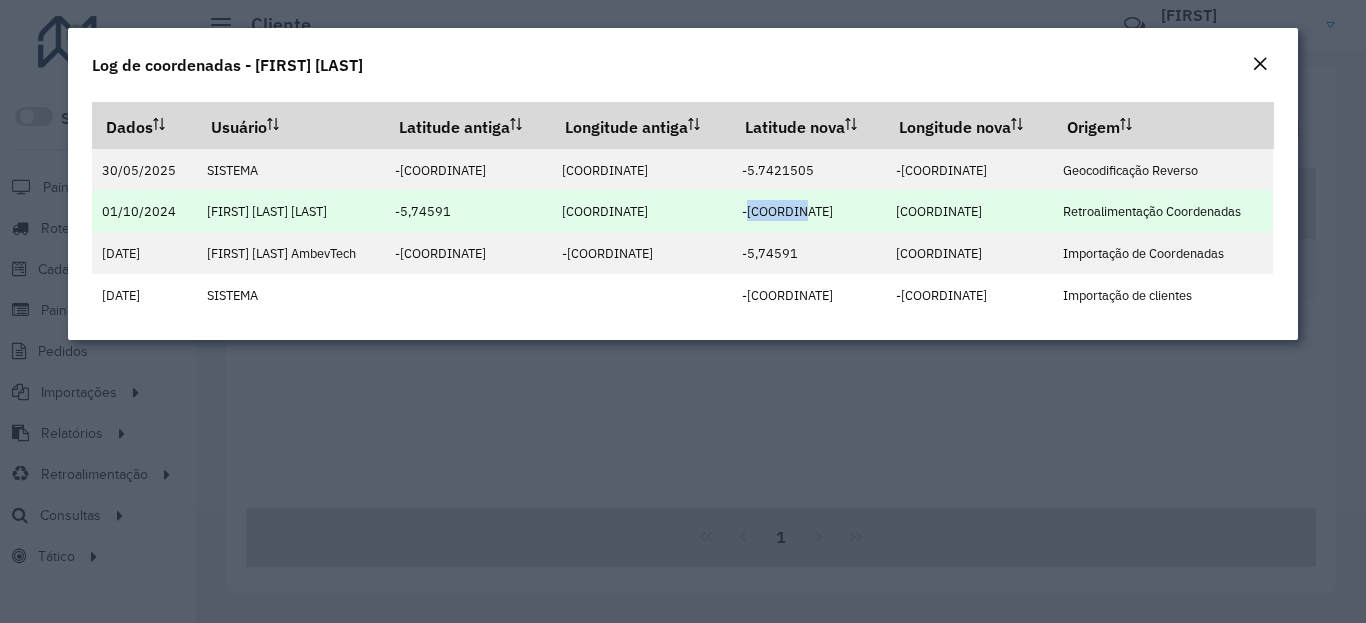 click on "-[COORDINATE]" at bounding box center [787, 211] 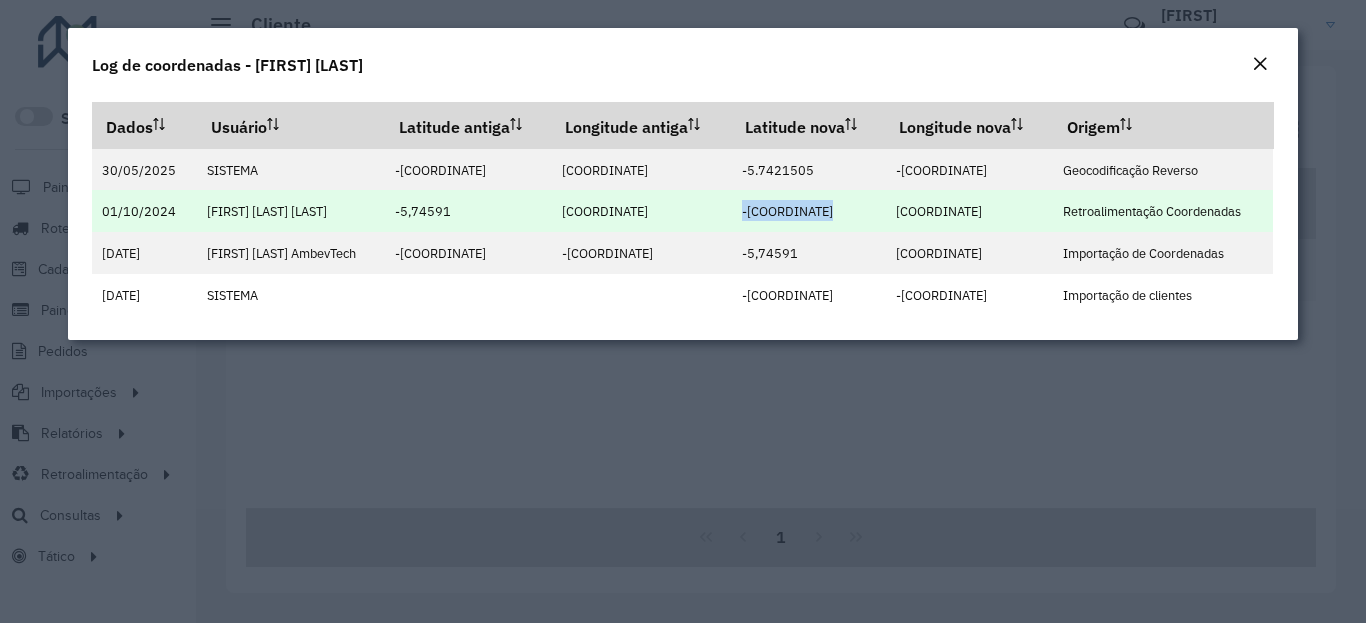 click on "[COORDINATE]" at bounding box center [939, 211] 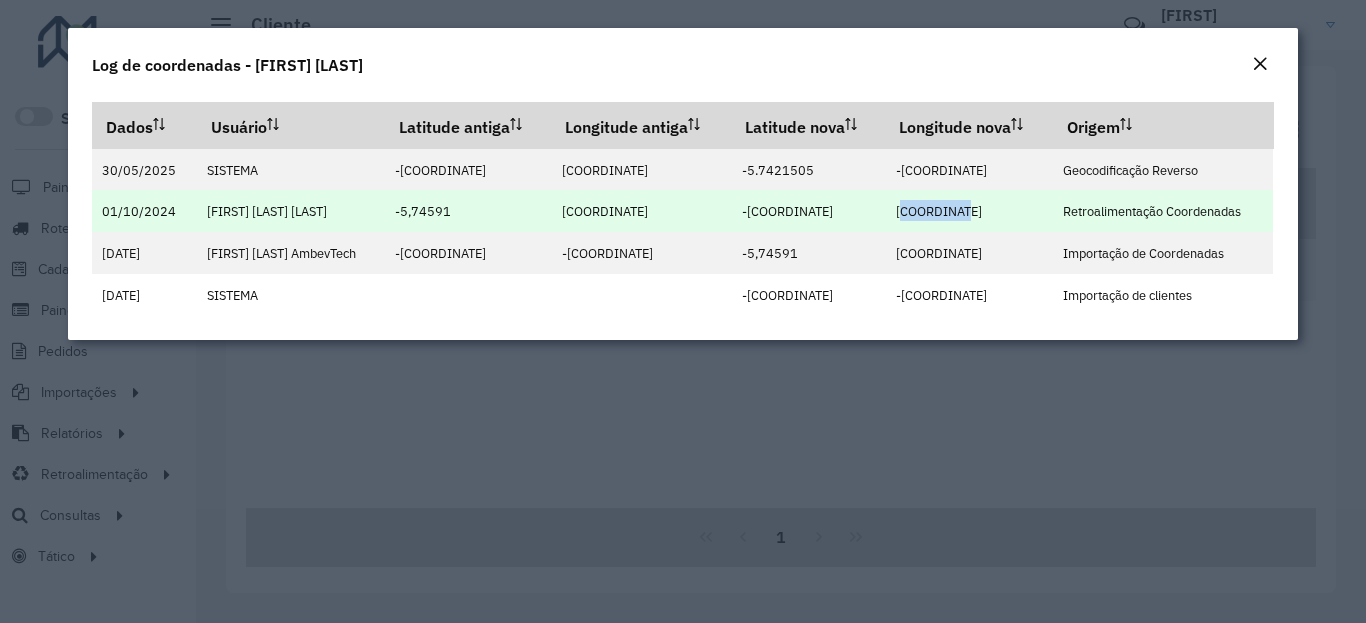 click on "[COORDINATE]" at bounding box center (939, 211) 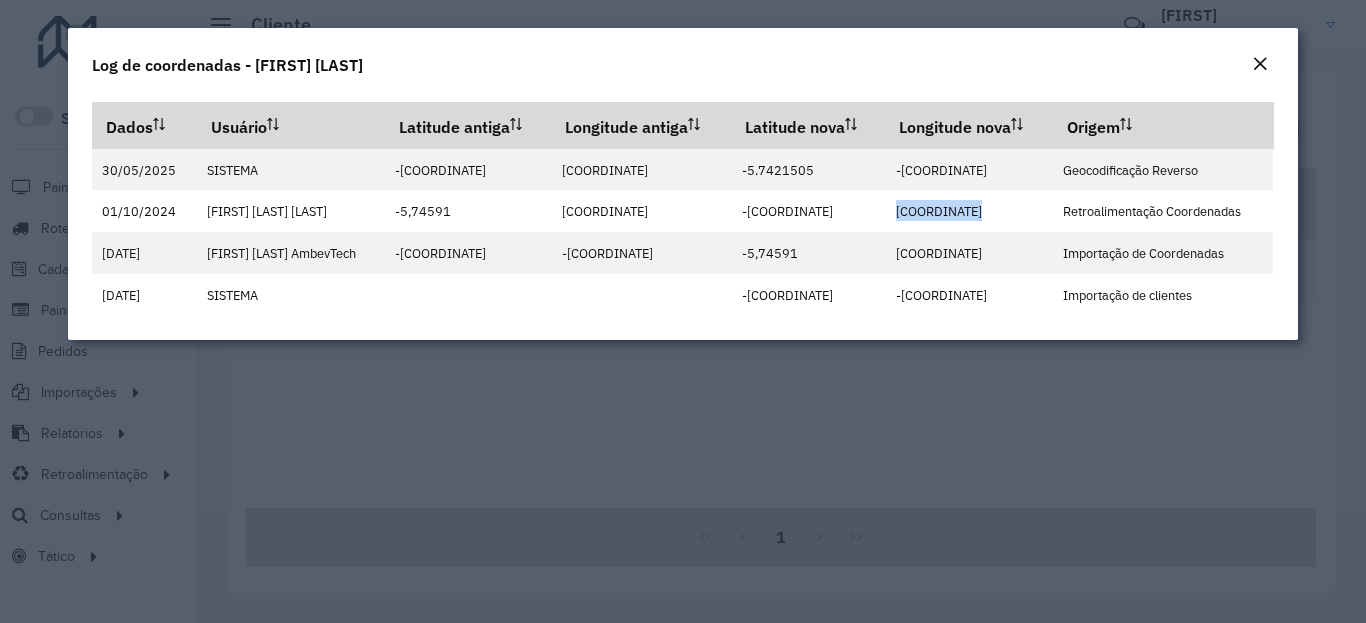 click 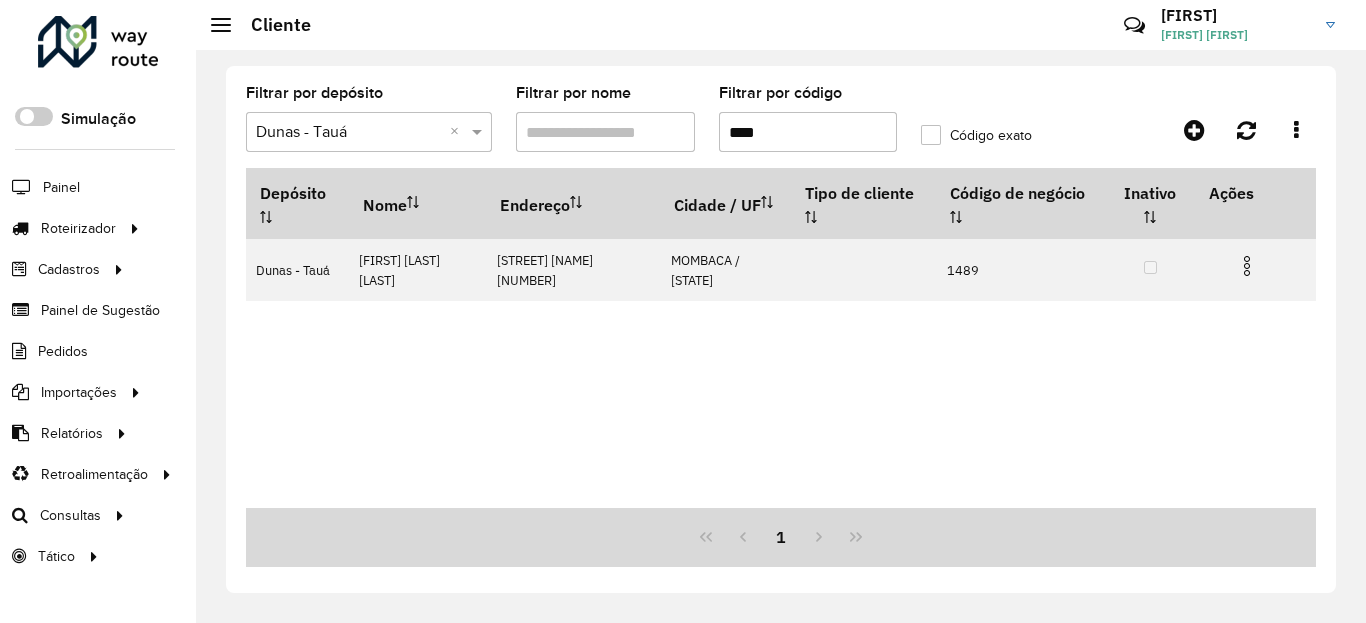 click on "****" at bounding box center [808, 132] 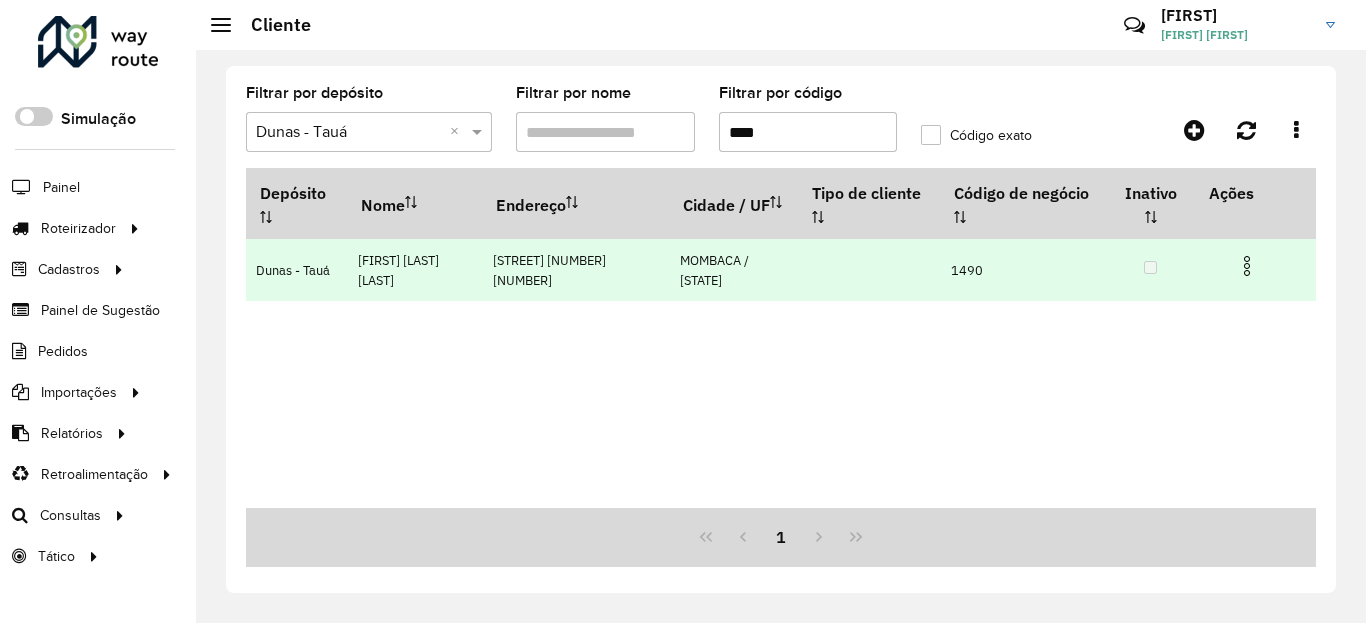 click at bounding box center [1247, 266] 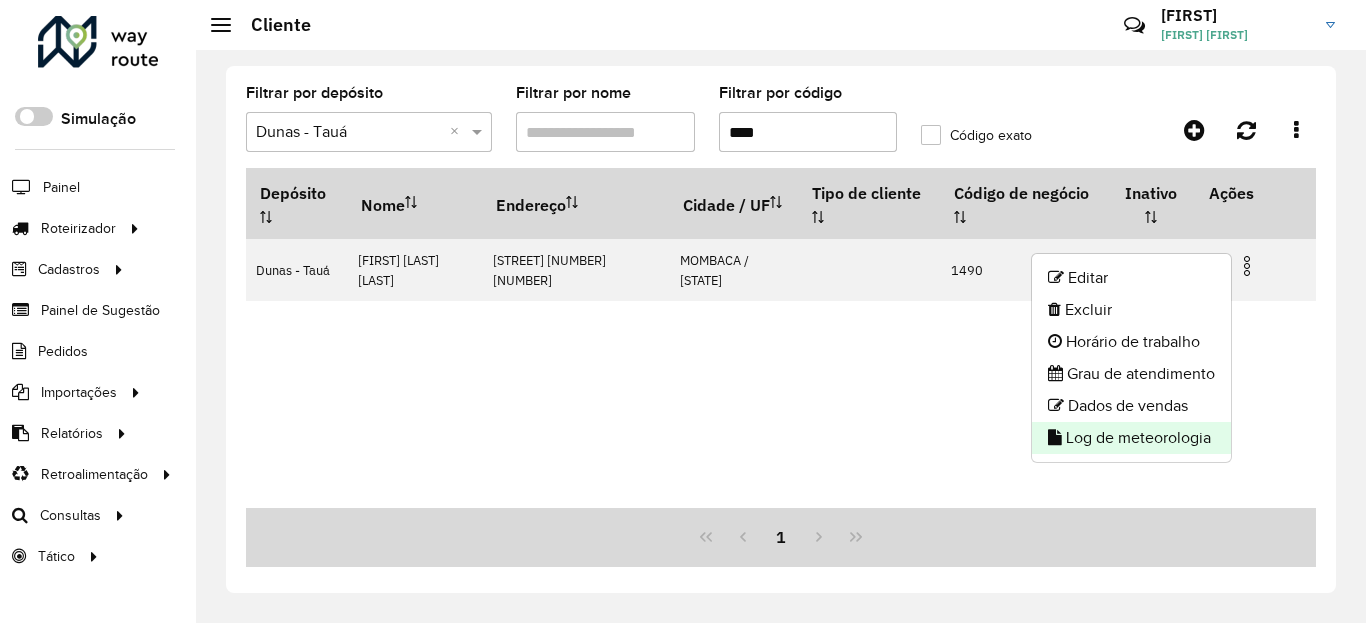 click on "Log de meteorologia" 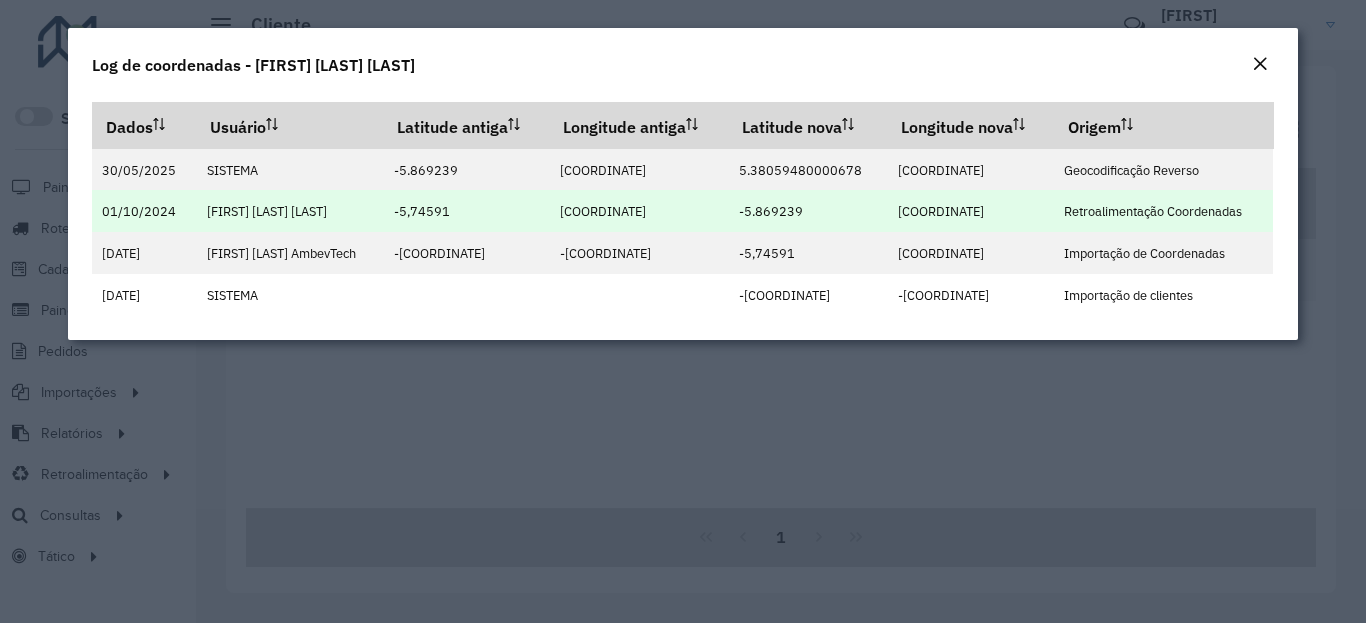 click on "-5.869239" at bounding box center (771, 211) 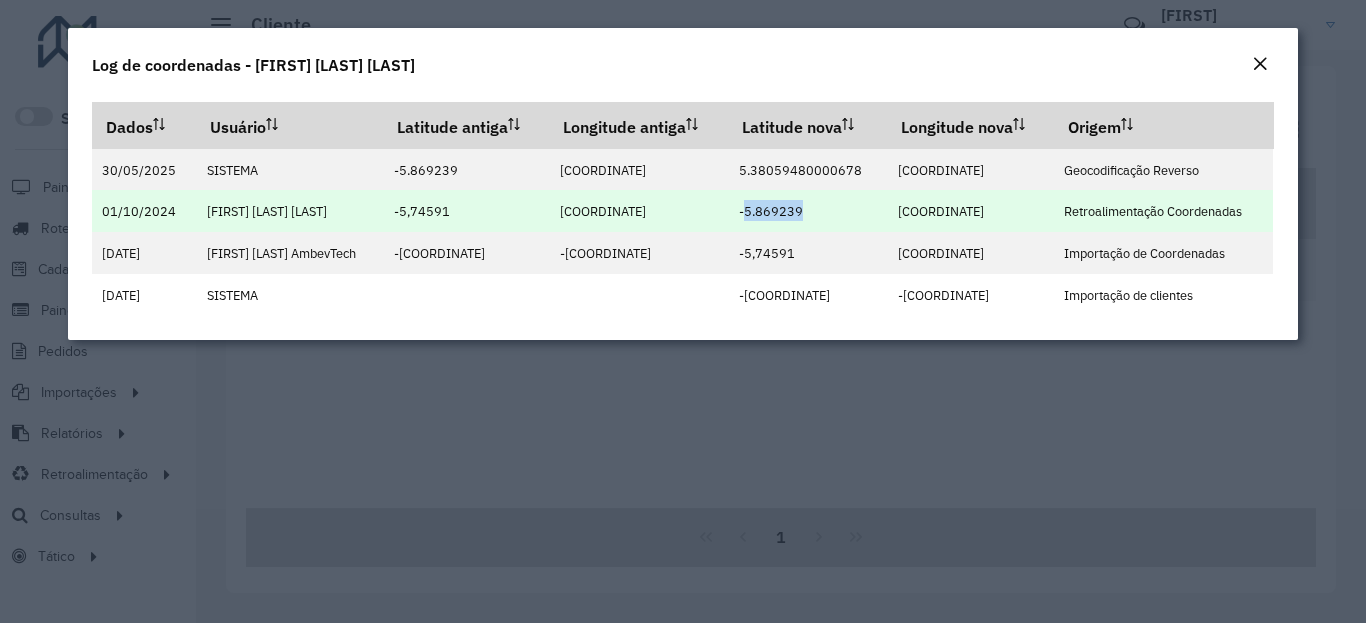 click on "-5.869239" at bounding box center (771, 211) 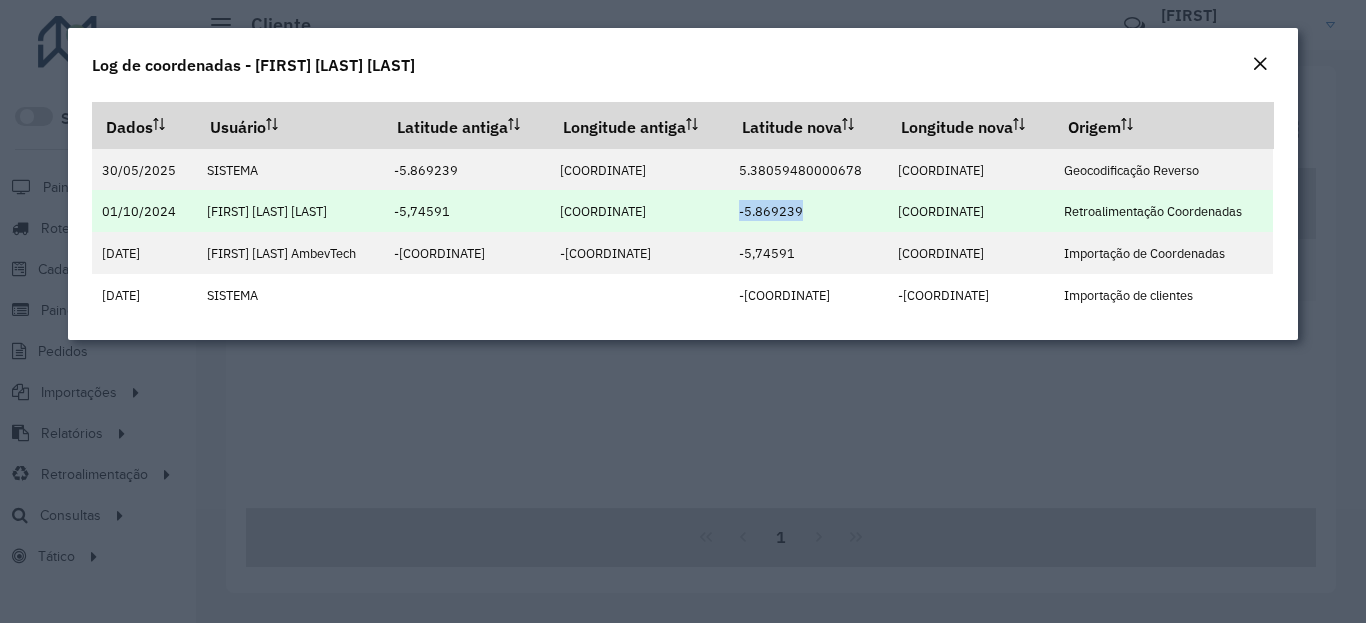 click on "-5.869239" at bounding box center (771, 211) 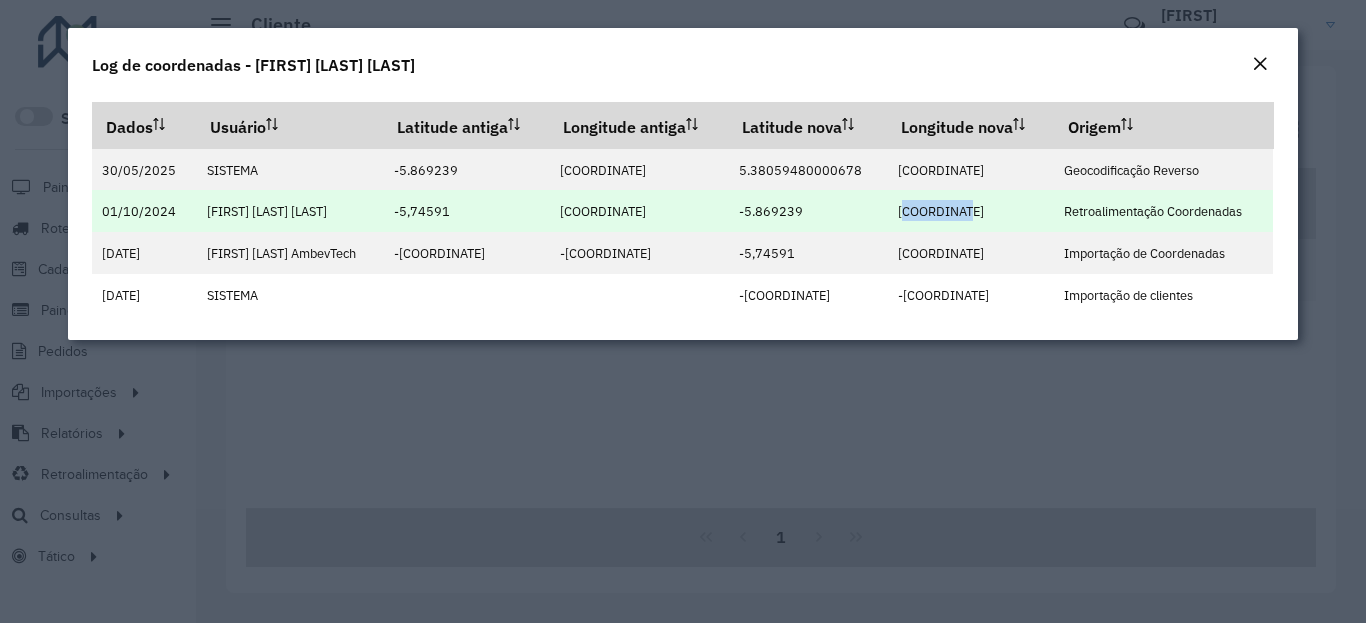 click on "[COORDINATE]" at bounding box center [941, 211] 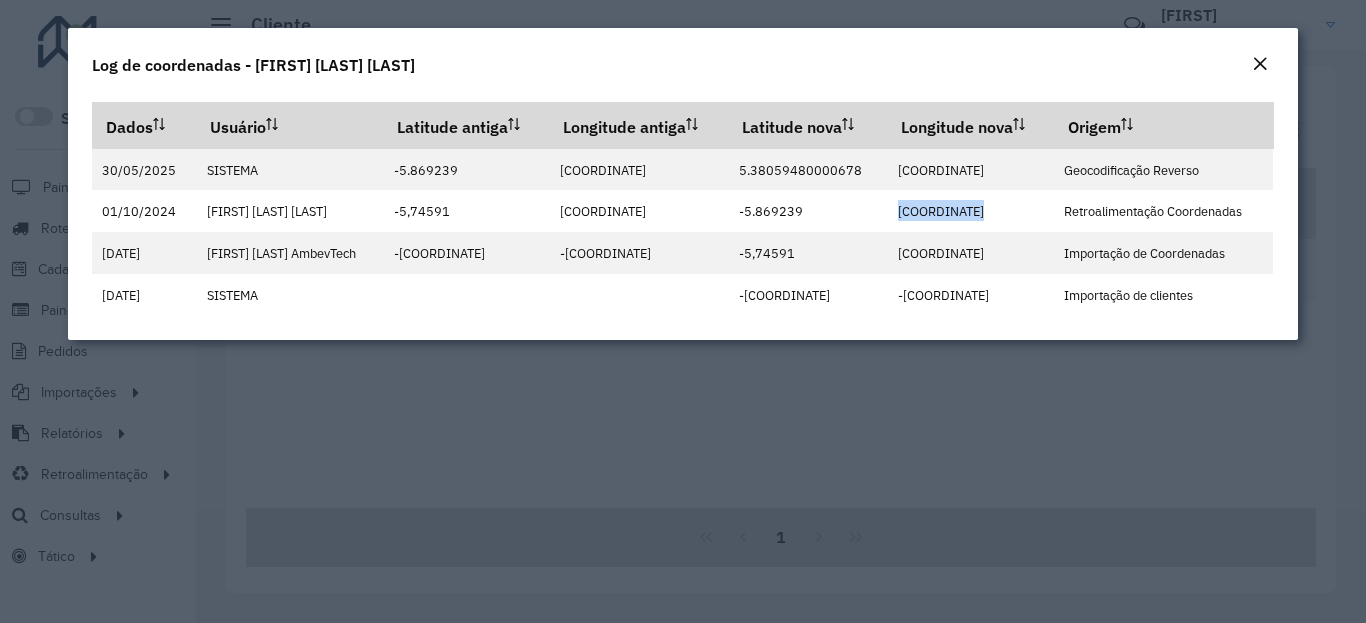 click 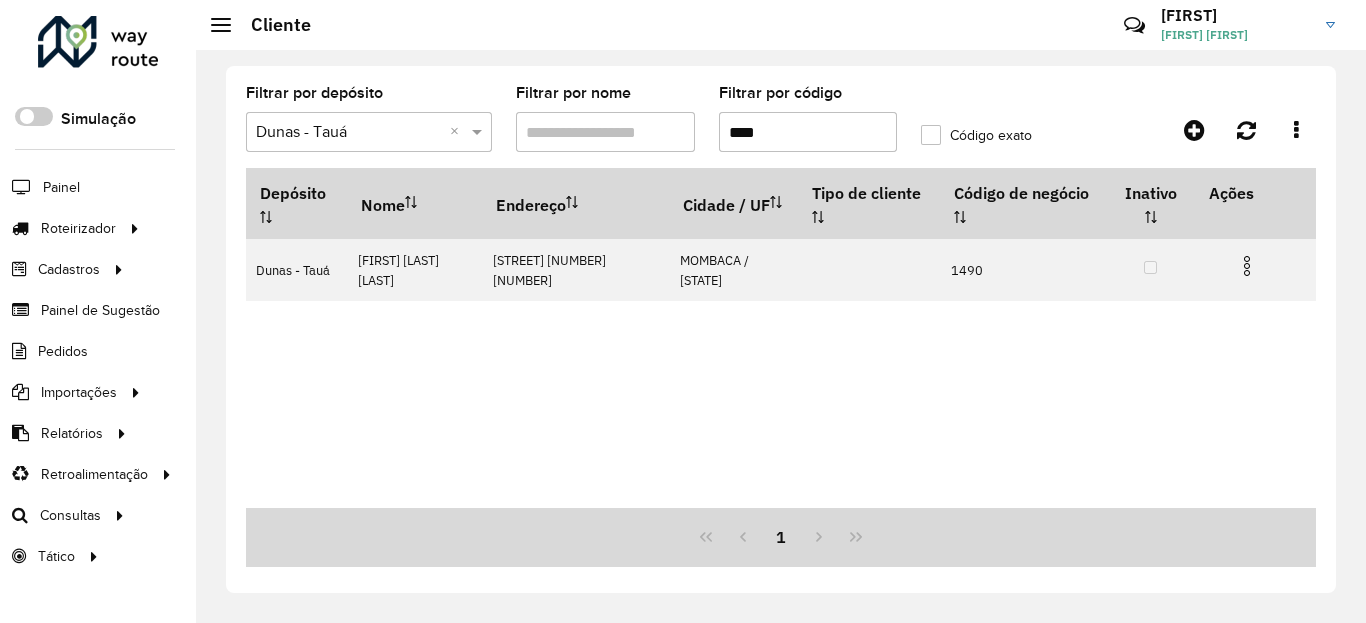 click on "****" at bounding box center [808, 132] 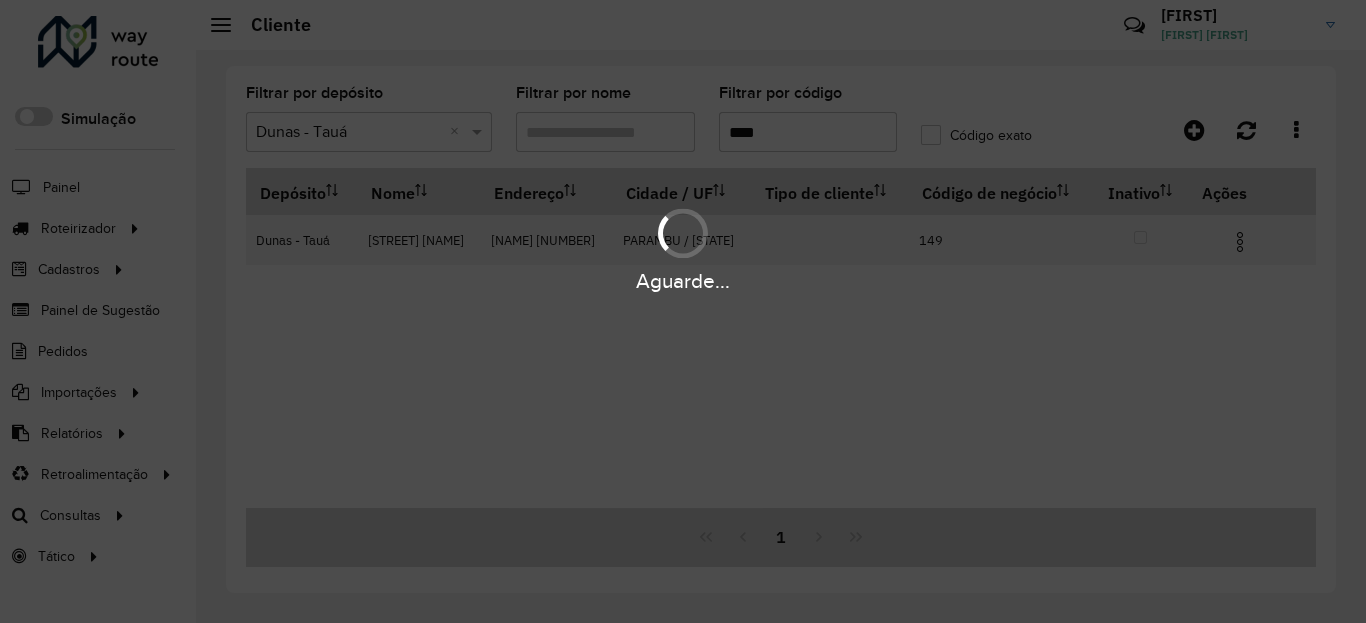 click on "Aguarde..." at bounding box center [683, 249] 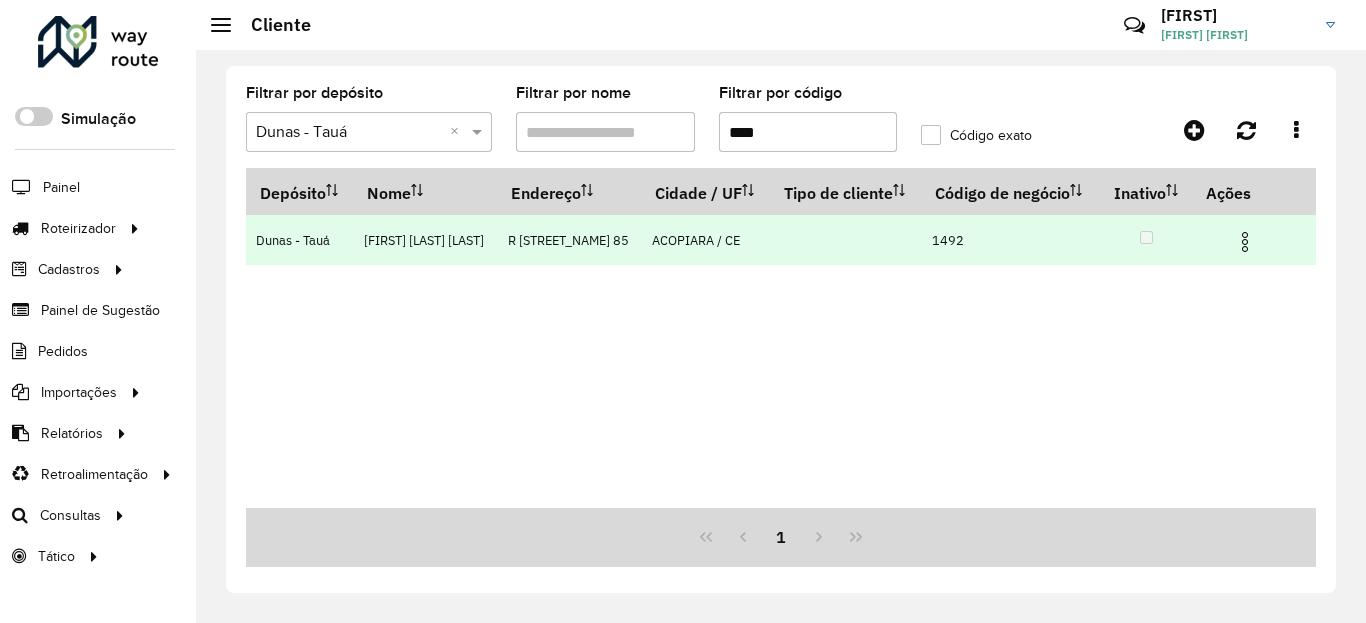 click at bounding box center [1245, 242] 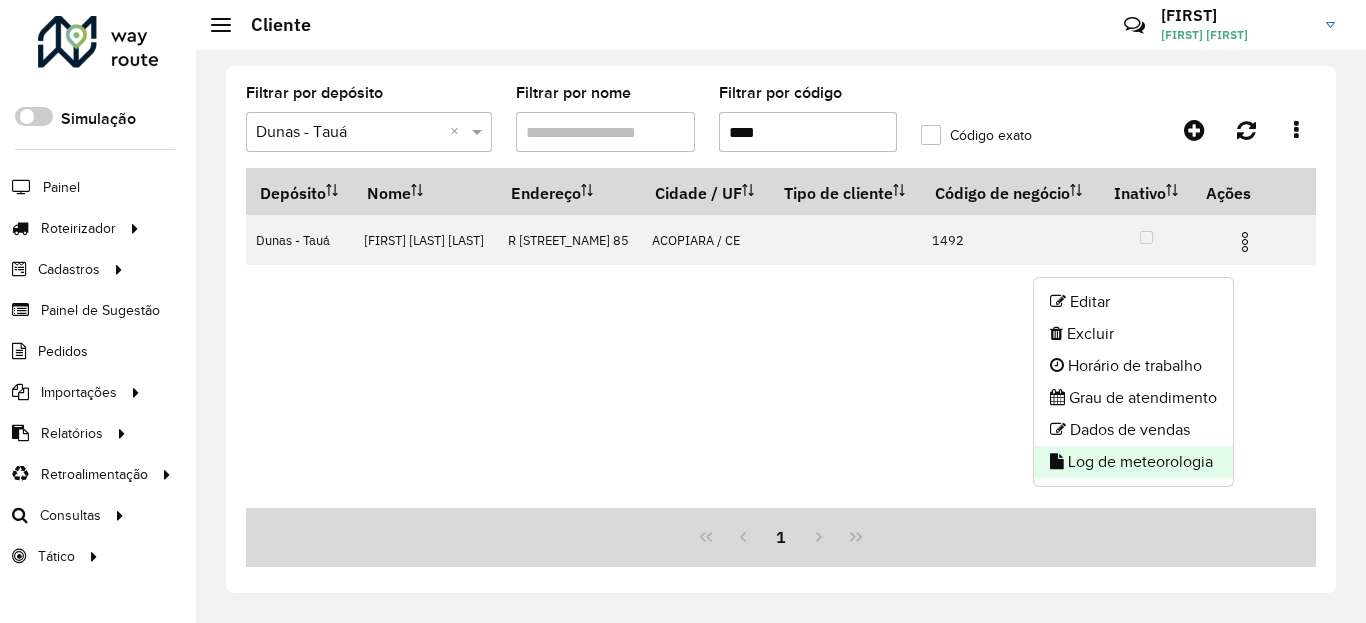 click on "Log de meteorologia" 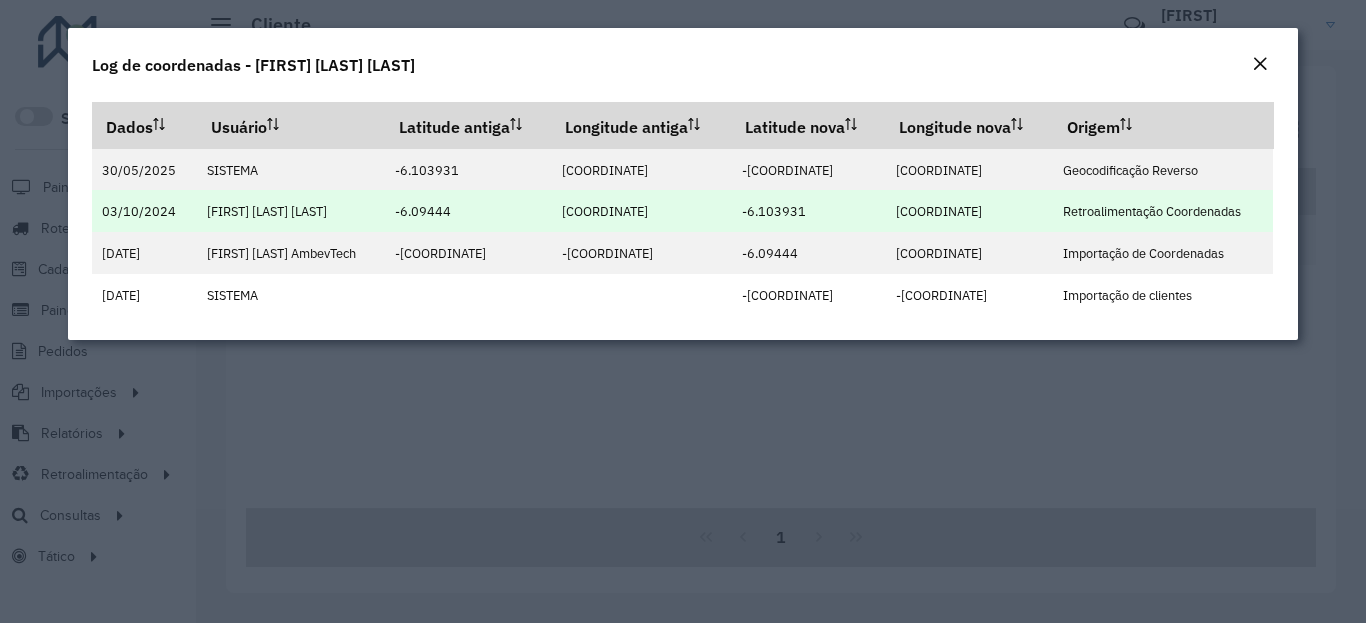 click on "-6.103931" at bounding box center (774, 211) 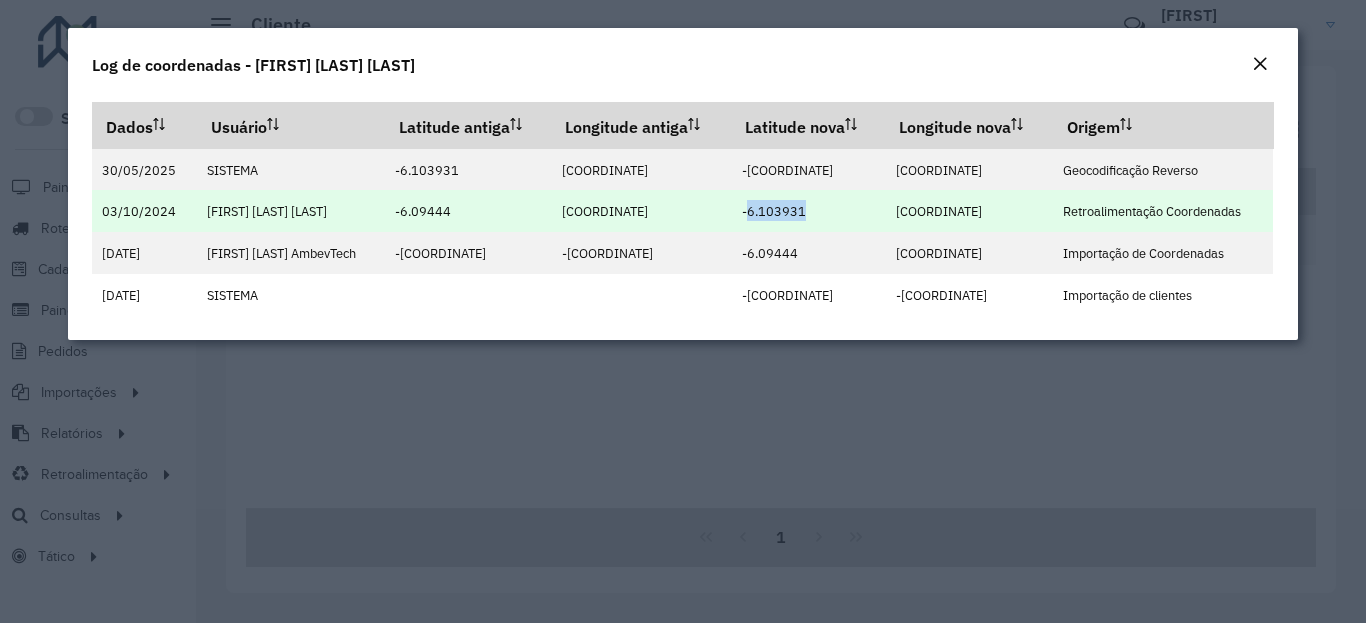 click on "-6.103931" at bounding box center (774, 211) 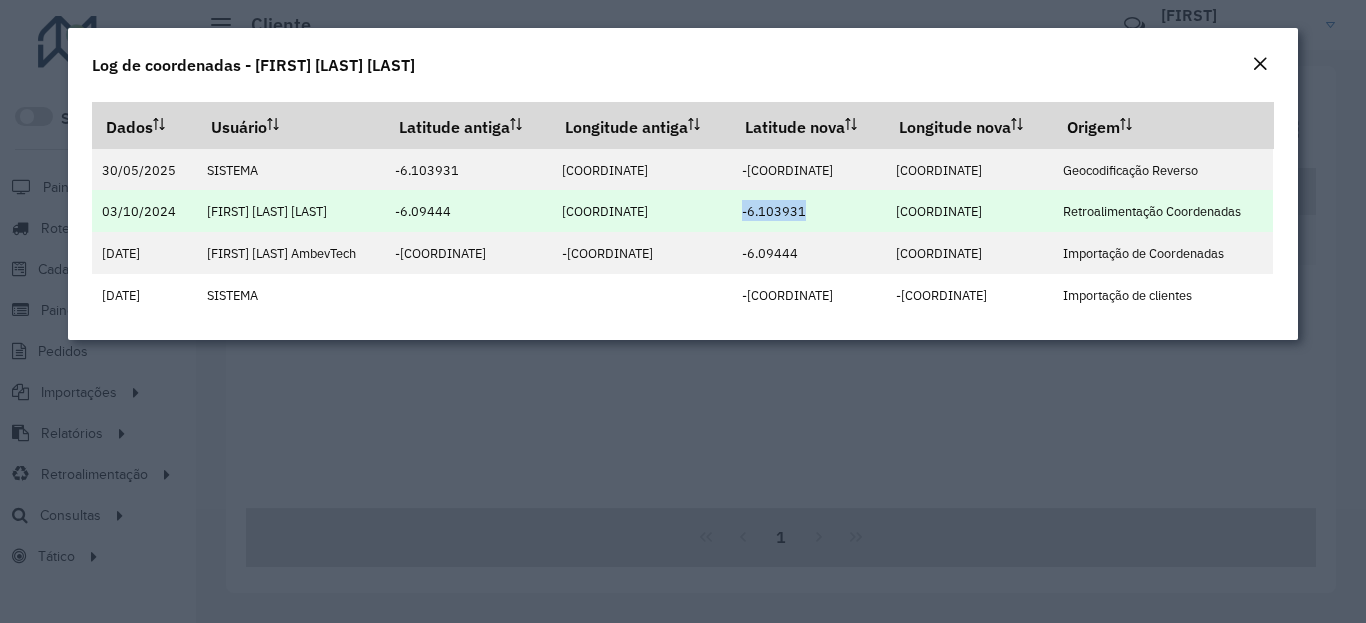 click on "[COORDINATE]" at bounding box center (939, 211) 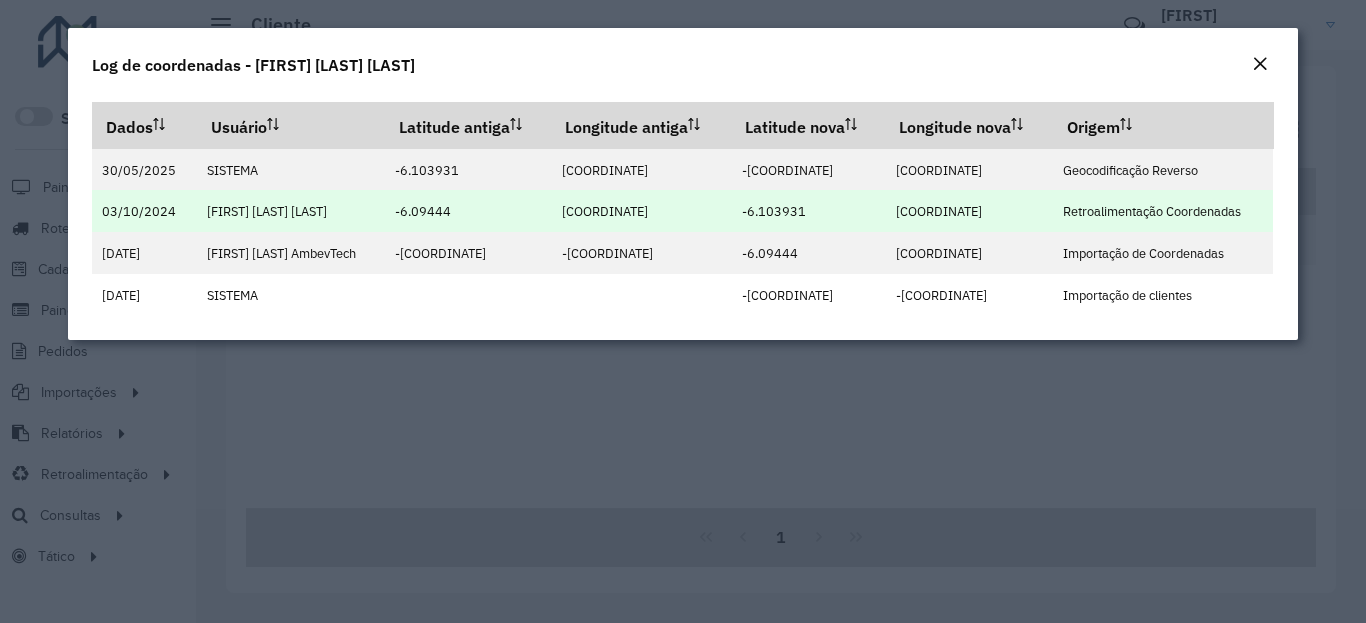 click on "[COORDINATE]" at bounding box center (939, 211) 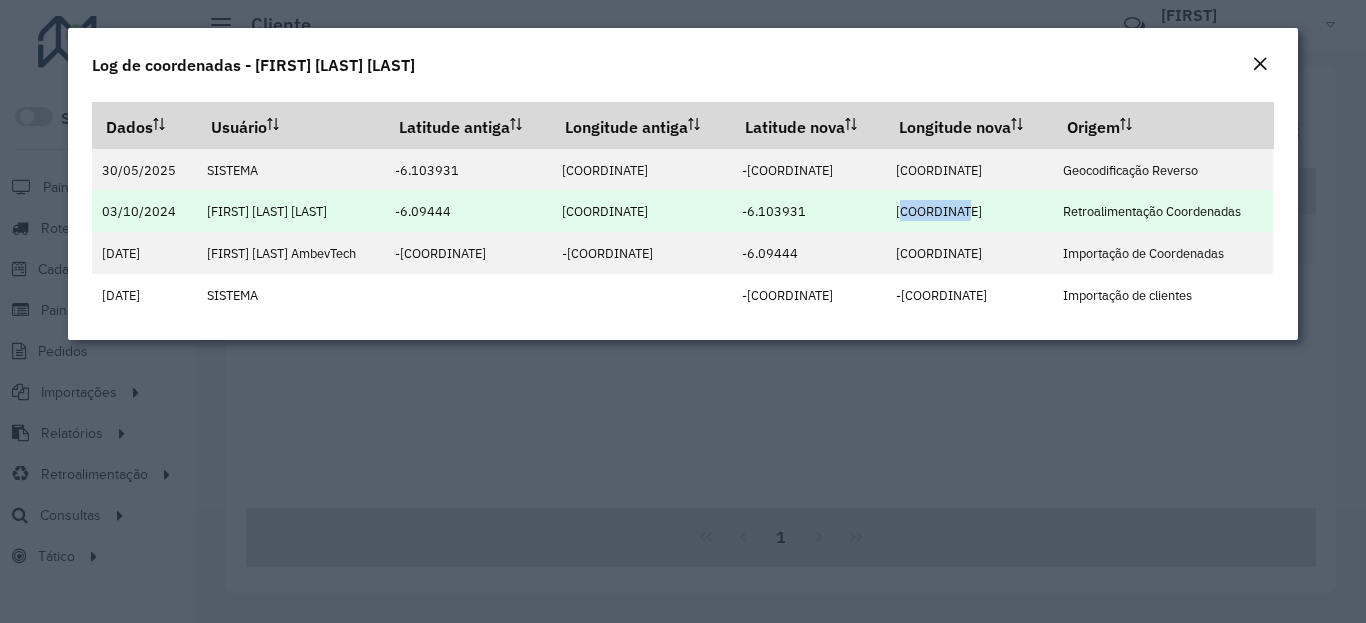click on "[COORDINATE]" at bounding box center [939, 211] 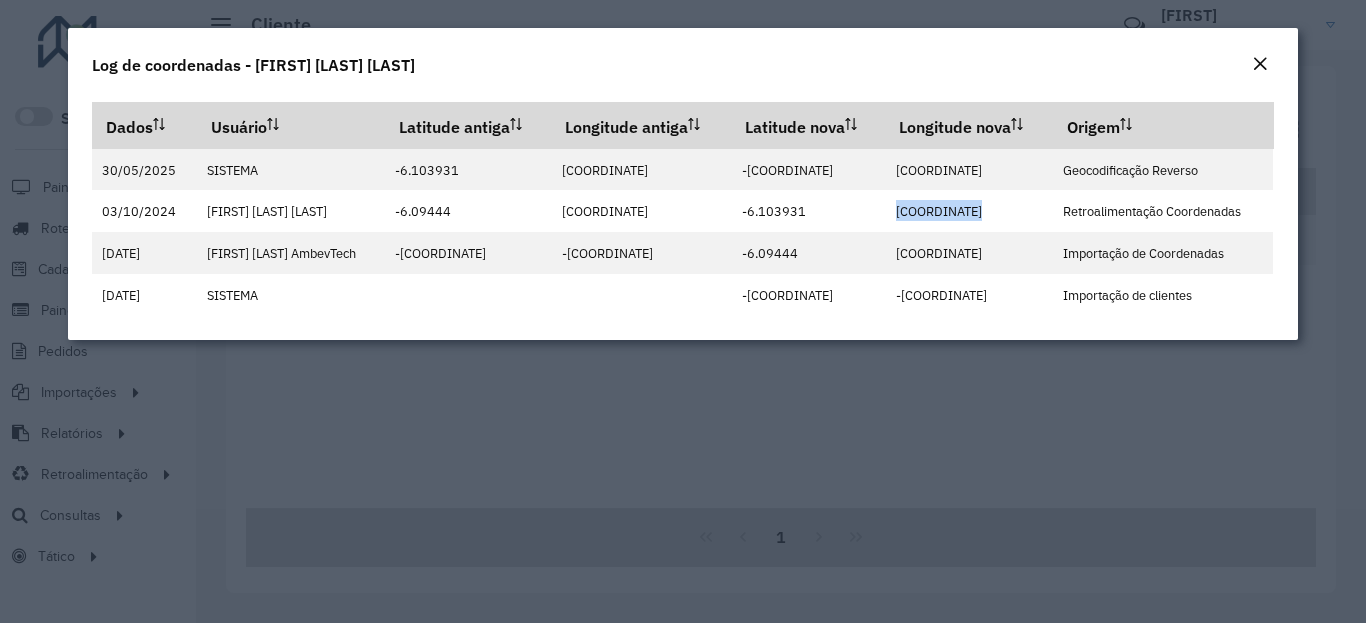 click 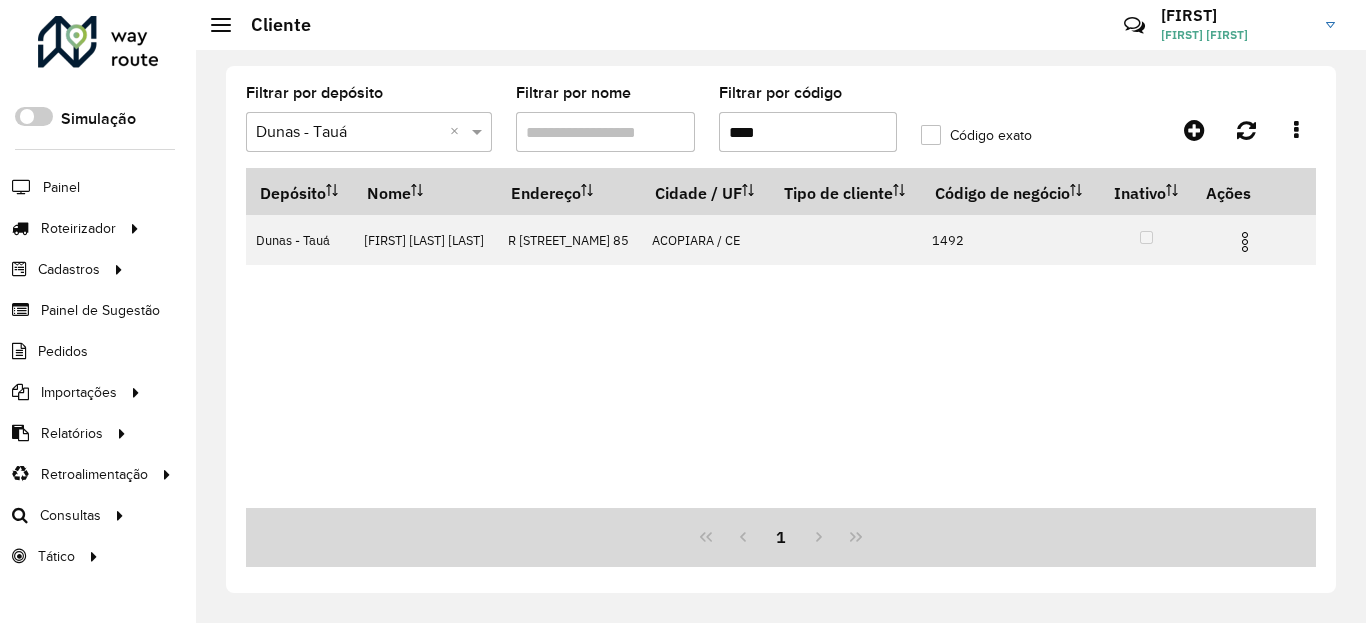 click on "****" at bounding box center [808, 132] 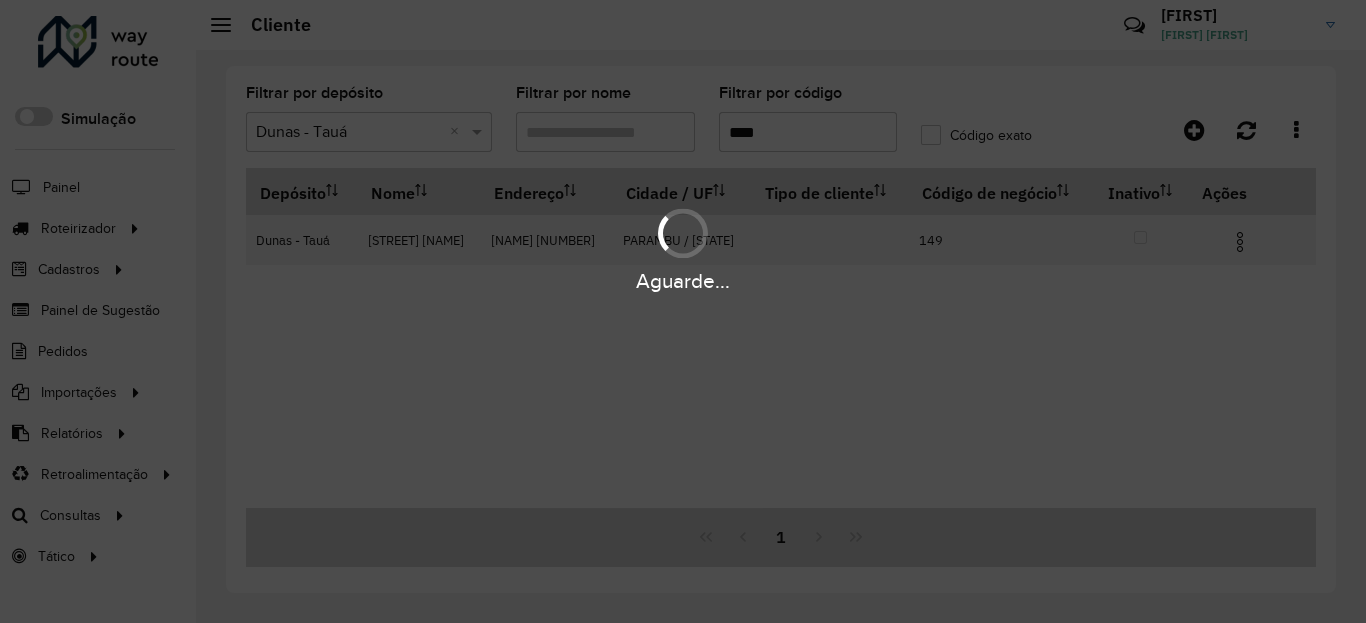 click on "Aguarde..." at bounding box center [683, 249] 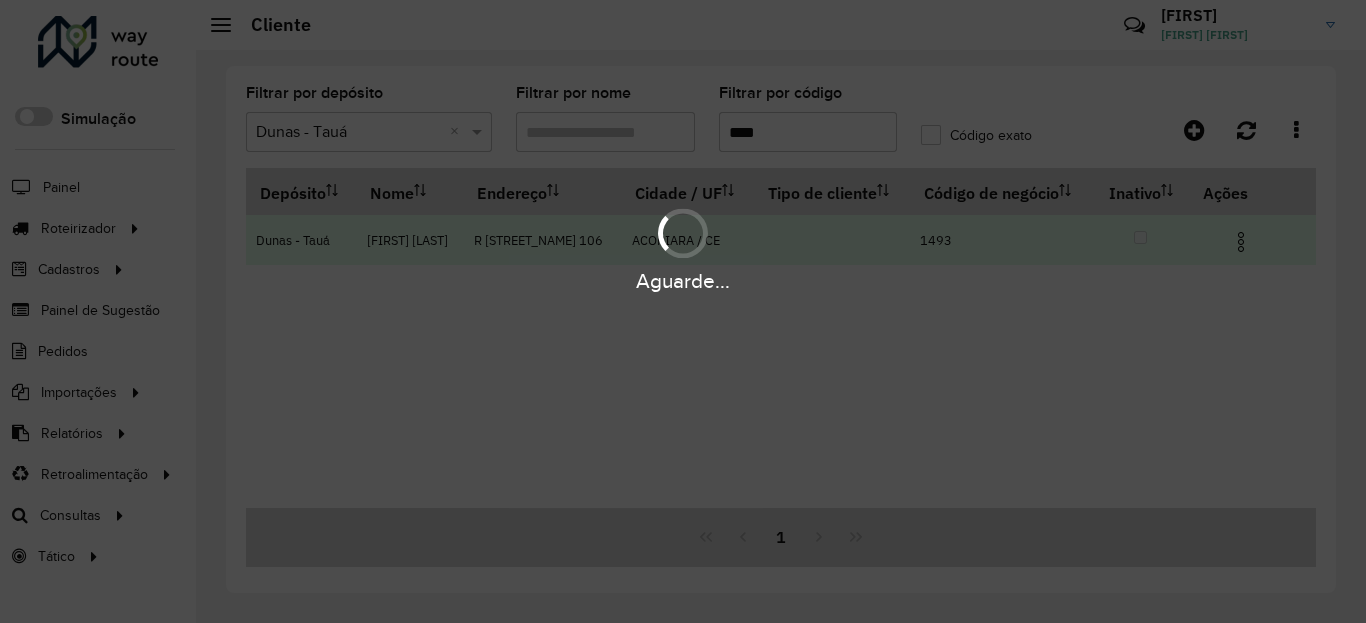 click at bounding box center (1241, 242) 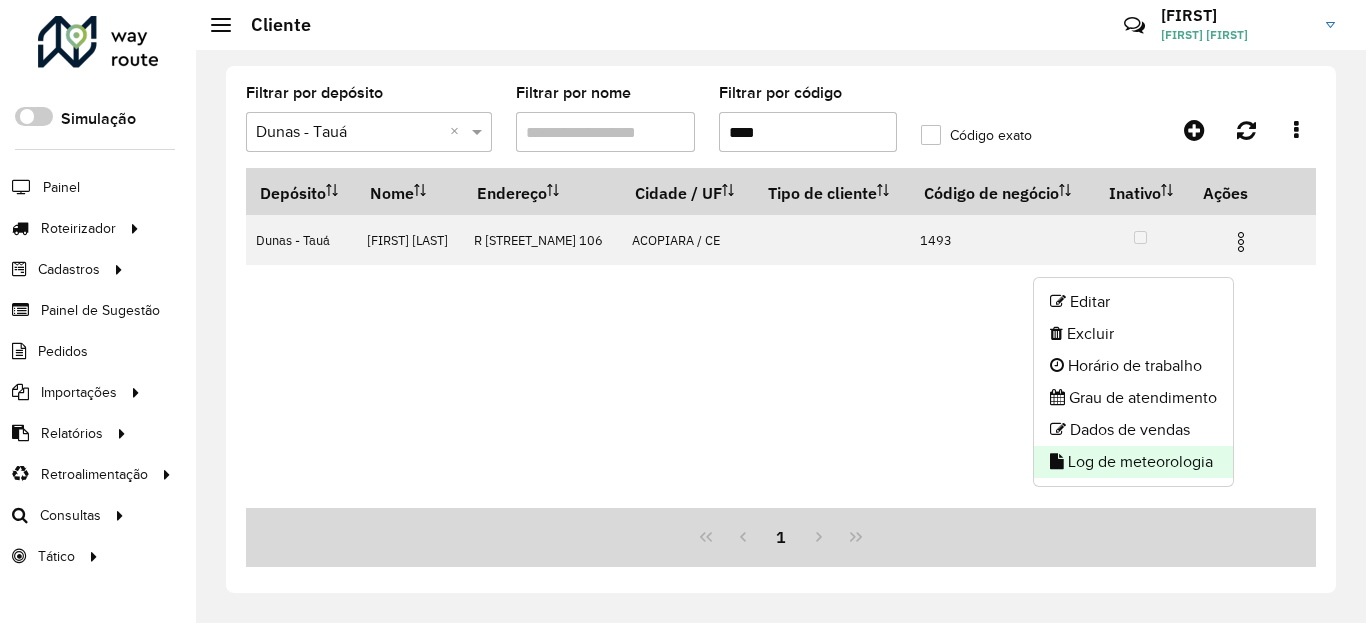 click on "Log de meteorologia" 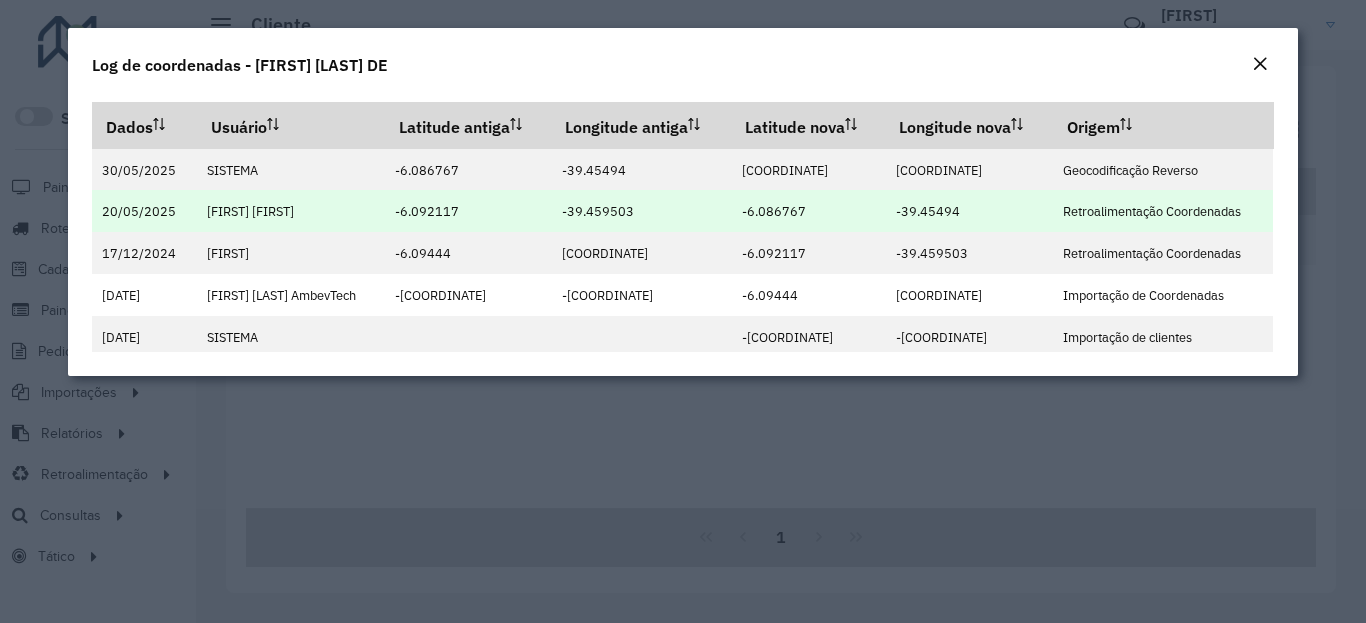 click on "-6.086767" at bounding box center [774, 211] 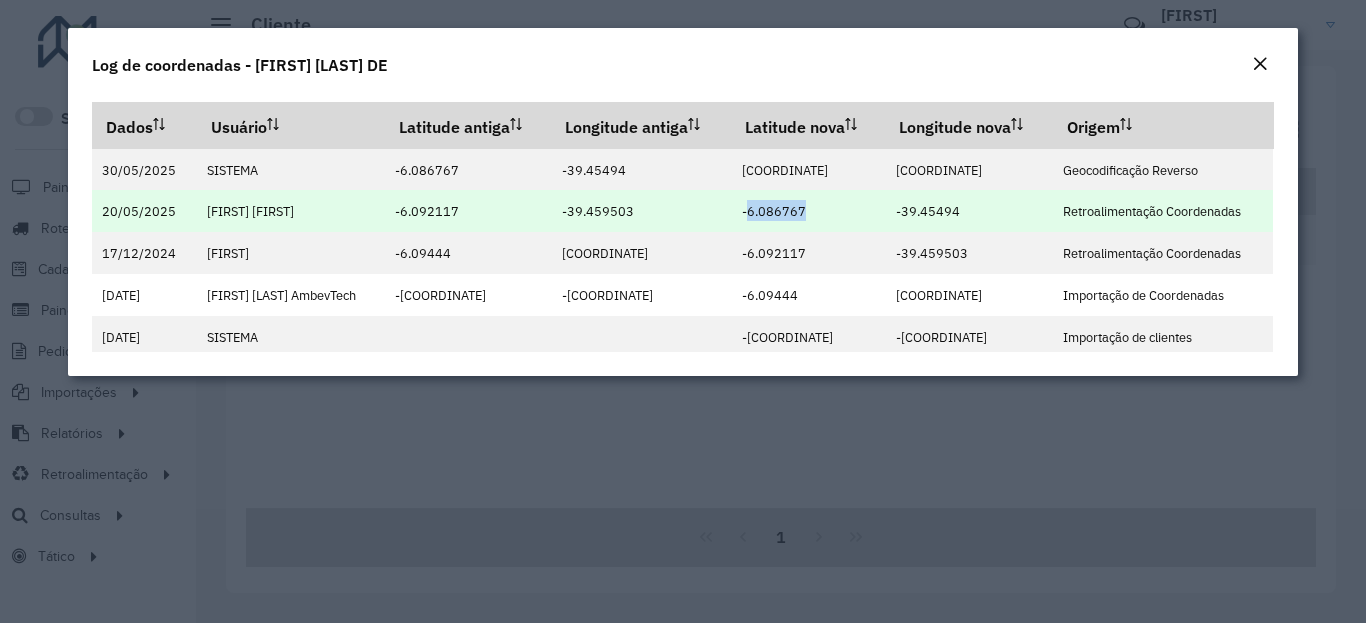 click on "-6.086767" at bounding box center [774, 211] 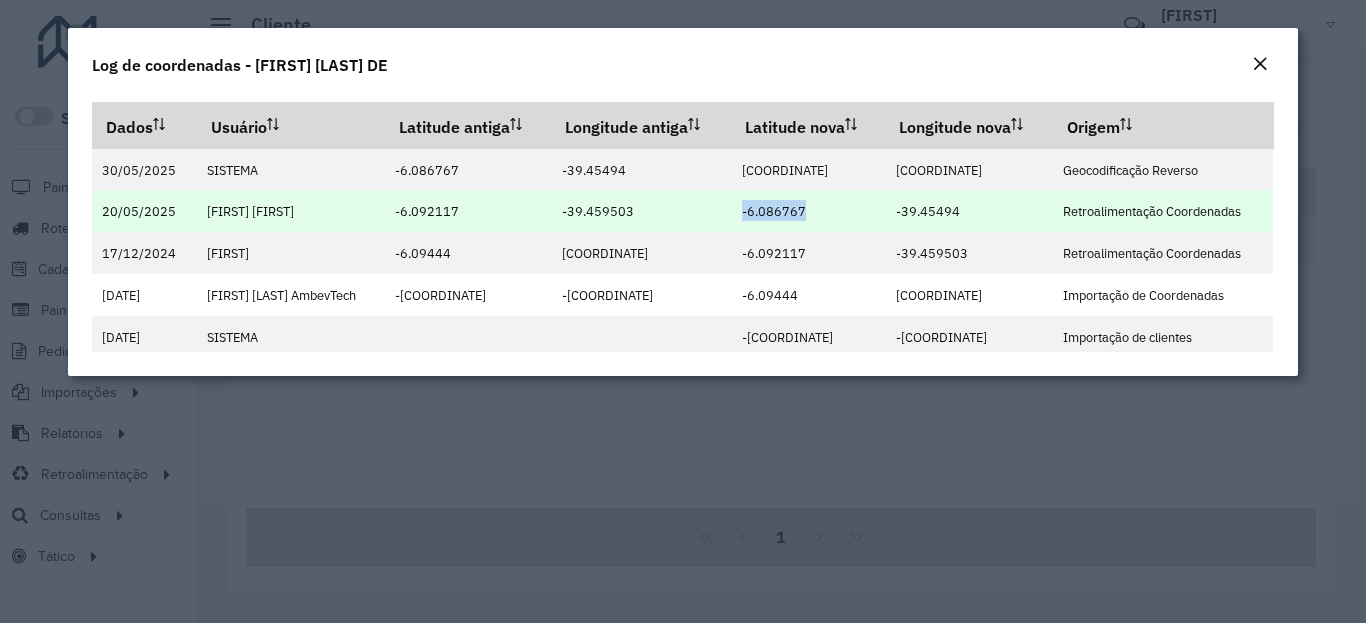 click on "-39.45494" at bounding box center (928, 211) 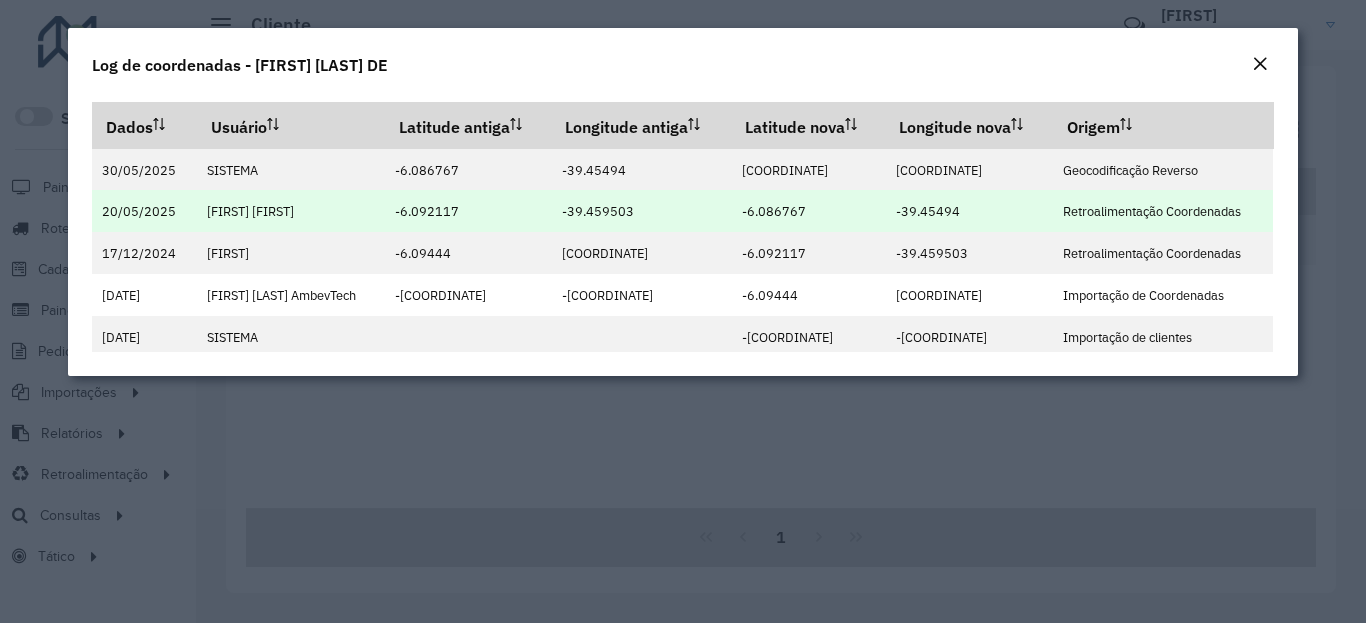click on "-39.45494" at bounding box center [928, 211] 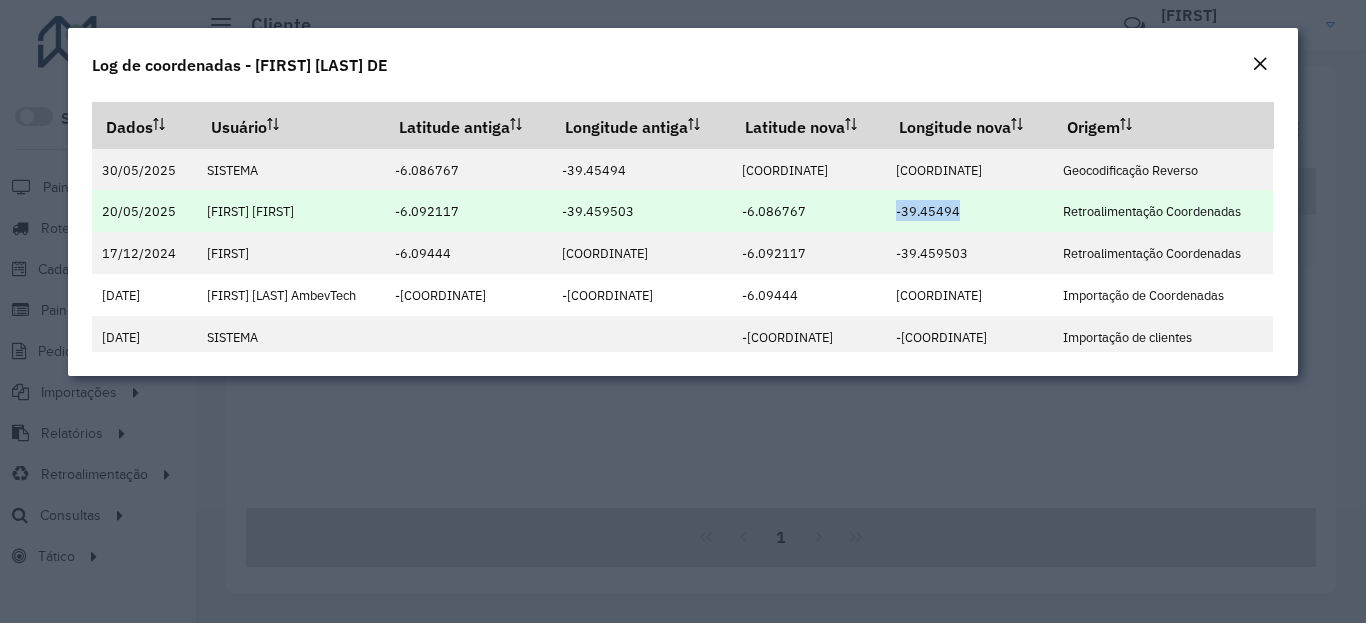 click on "-39.45494" at bounding box center [928, 211] 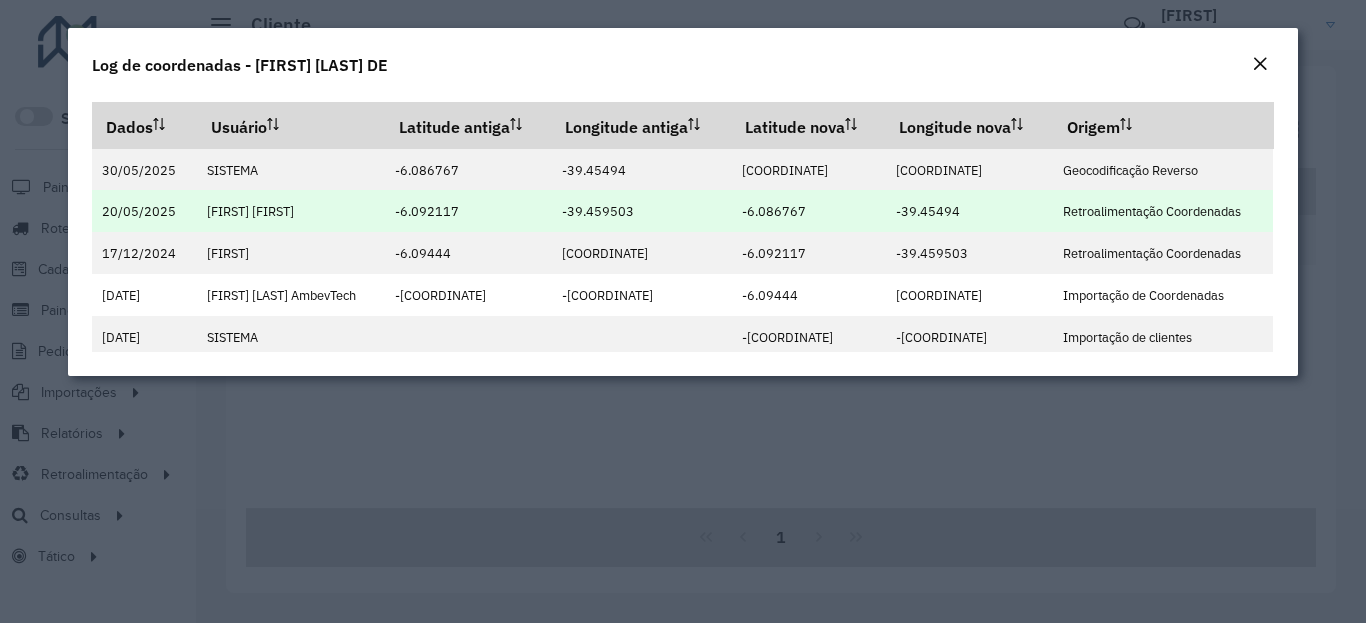 click on "-39.45494" at bounding box center (928, 211) 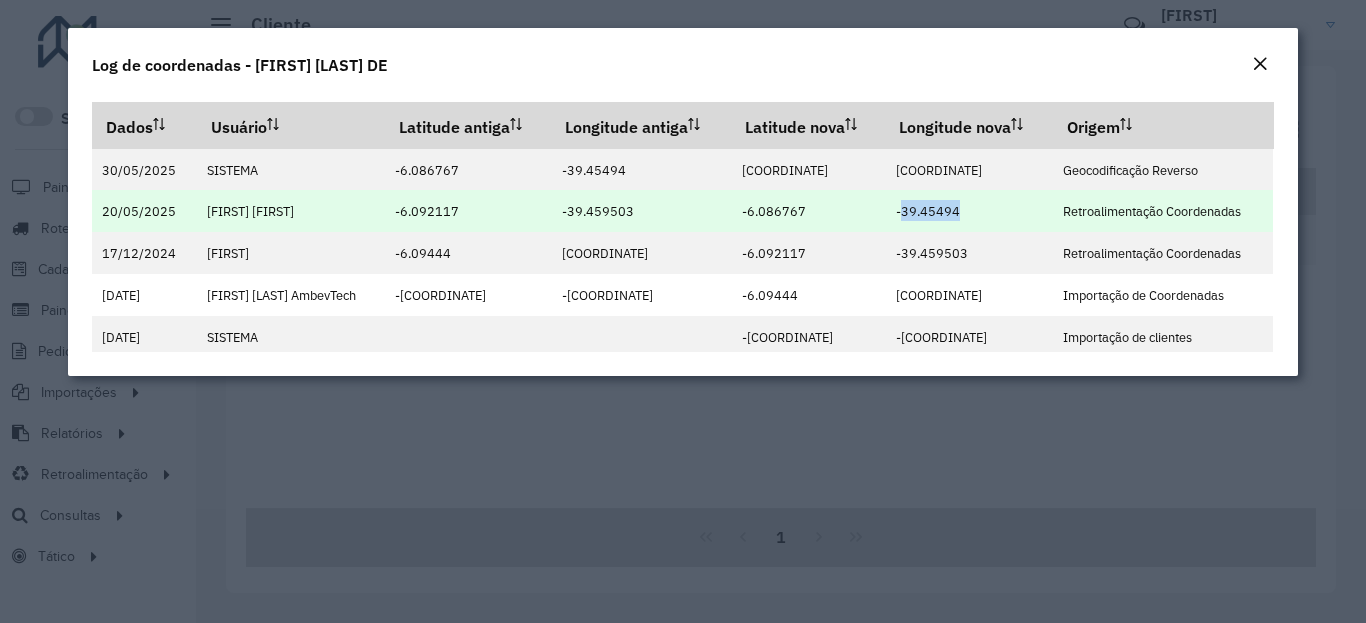 click on "-39.45494" at bounding box center [928, 211] 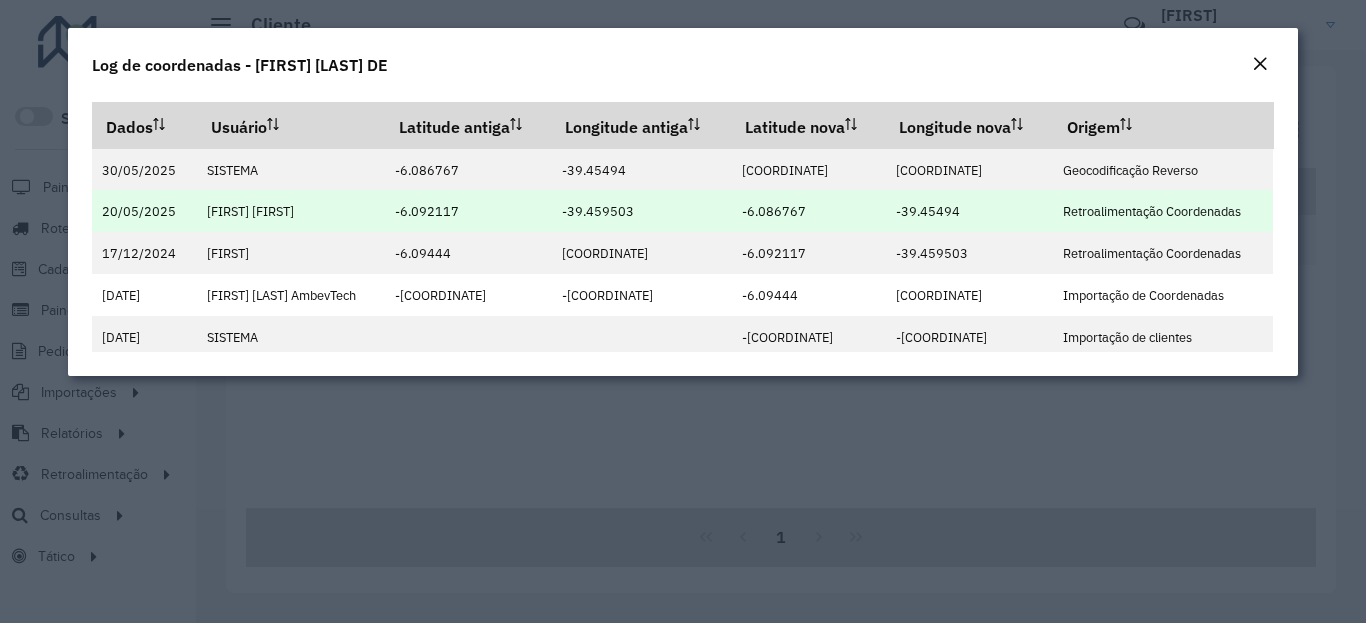 click on "-39.45494" at bounding box center (928, 211) 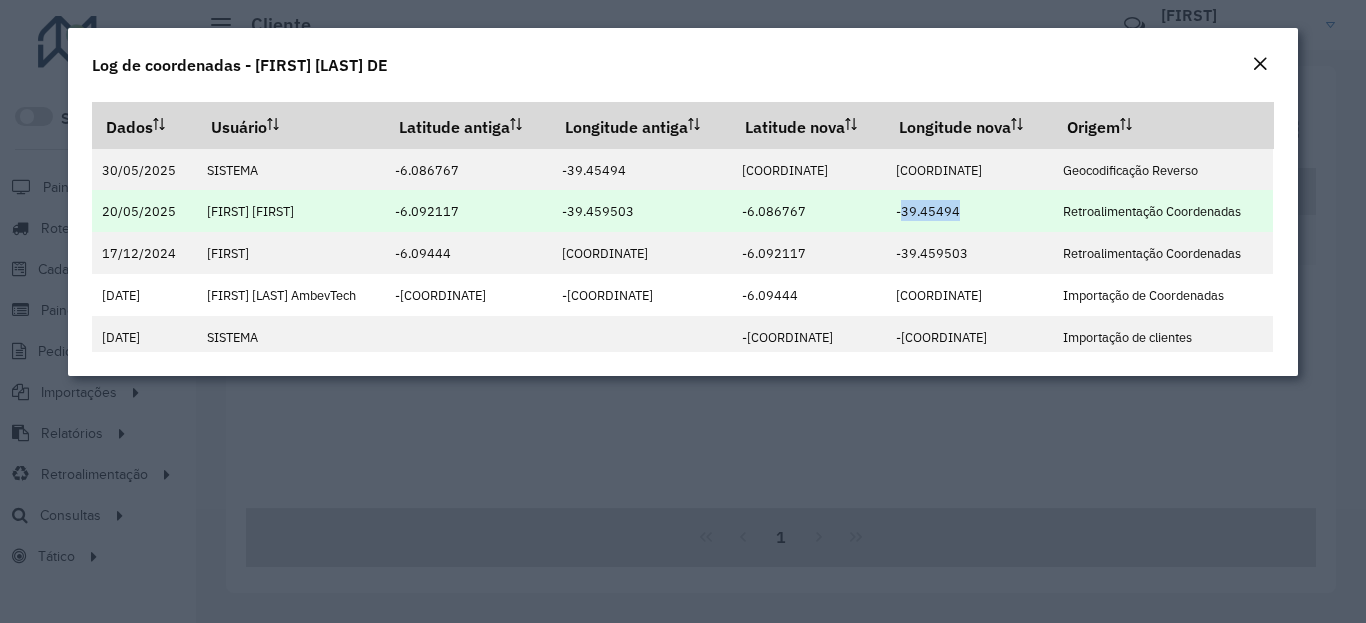 click on "-39.45494" at bounding box center (928, 211) 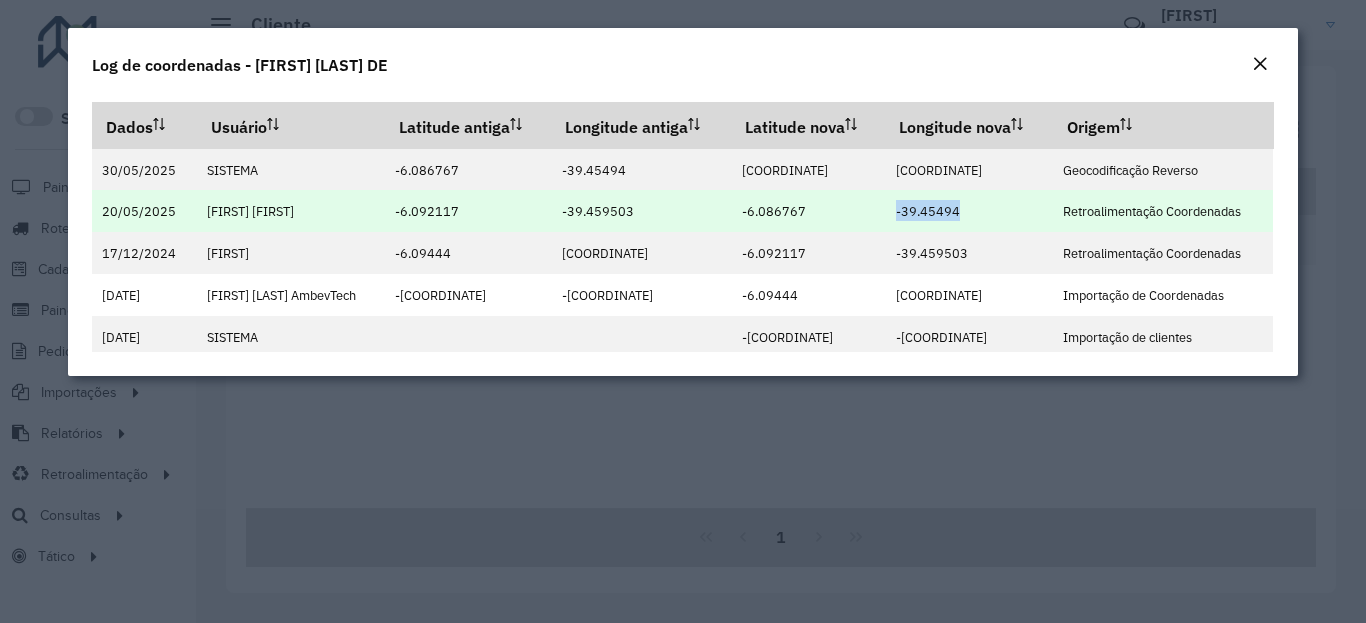 click on "-39.45494" at bounding box center (928, 211) 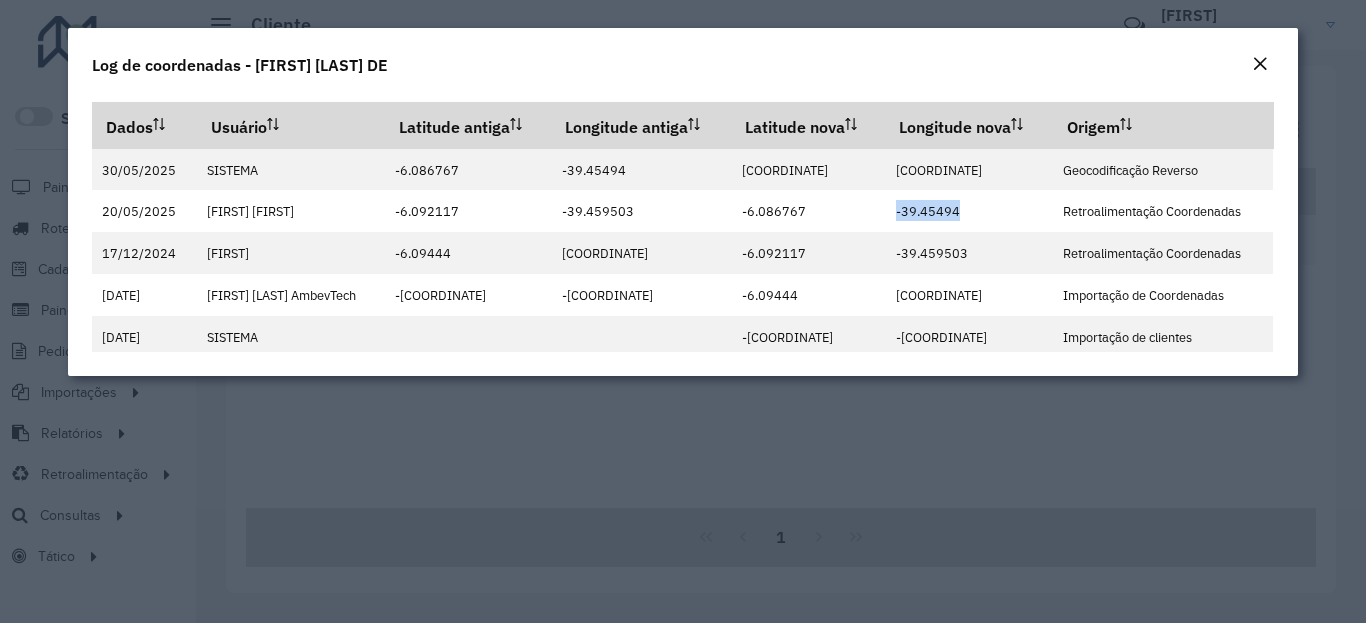 click 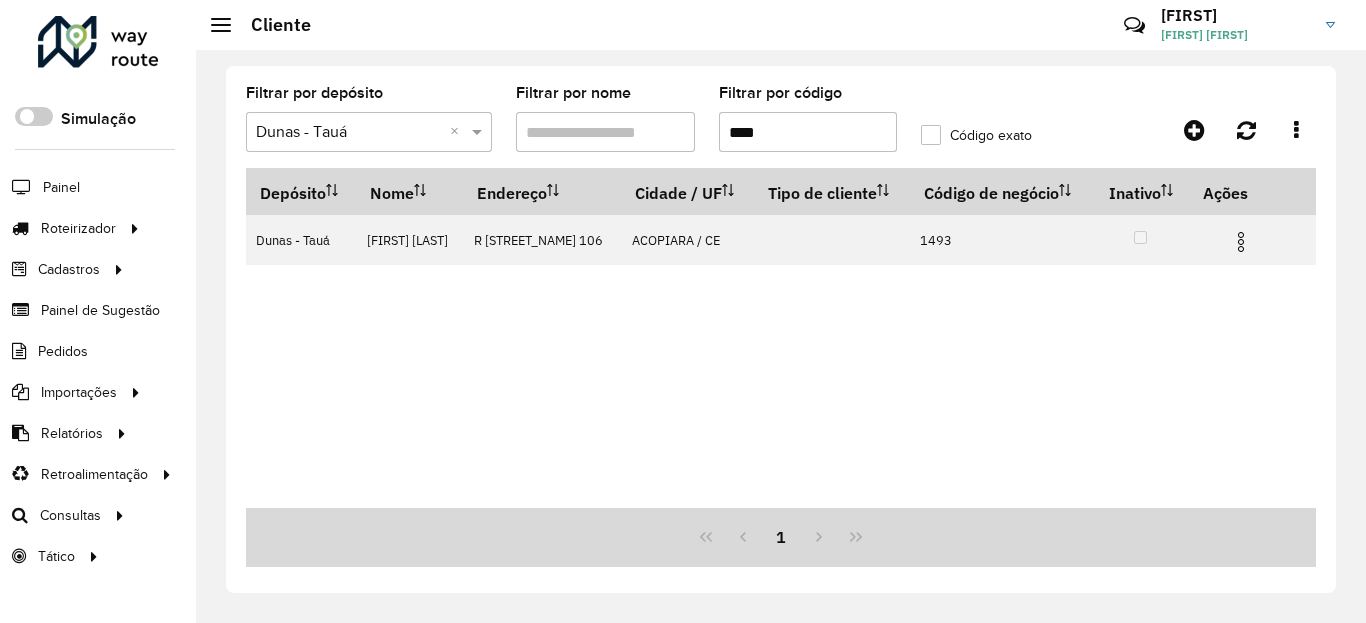 click on "****" at bounding box center [808, 132] 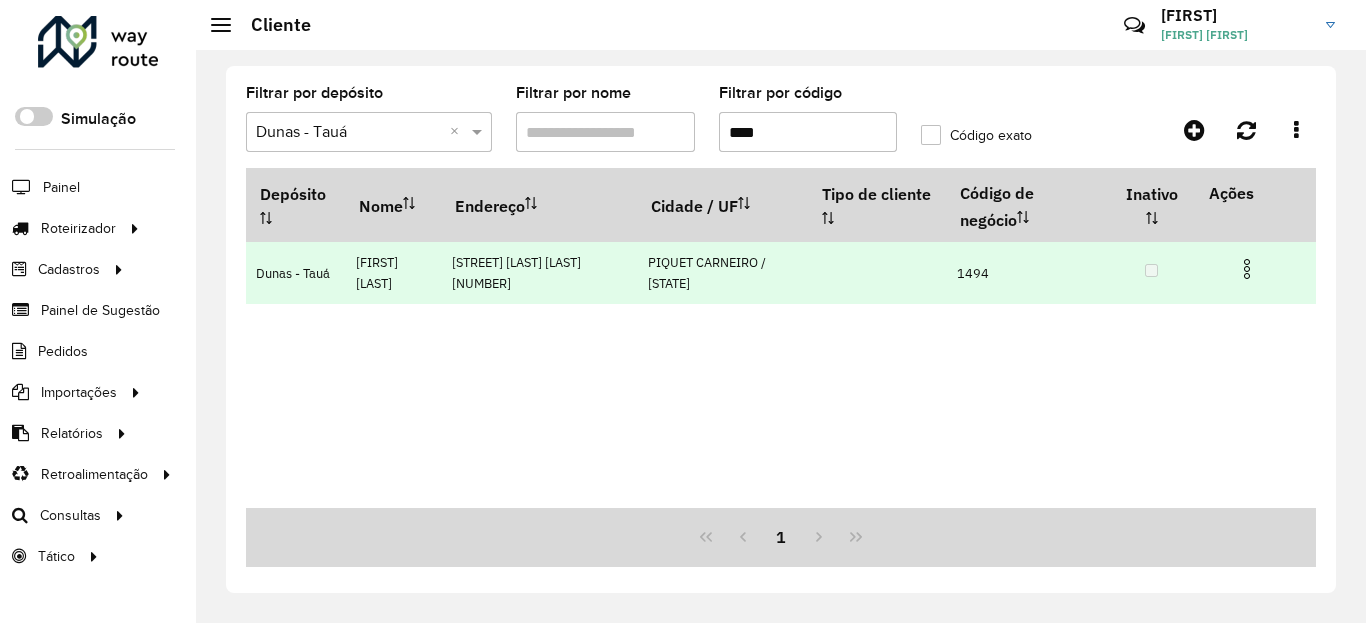 click at bounding box center (1255, 267) 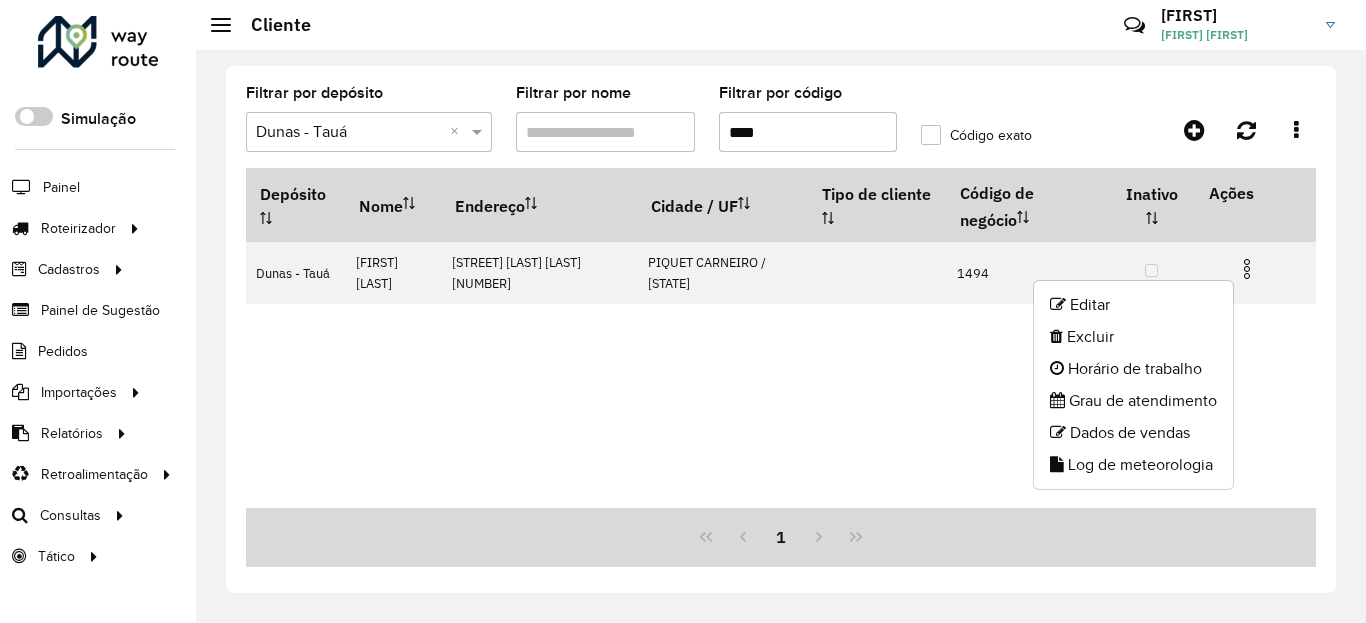 drag, startPoint x: 1150, startPoint y: 467, endPoint x: 1138, endPoint y: 467, distance: 12 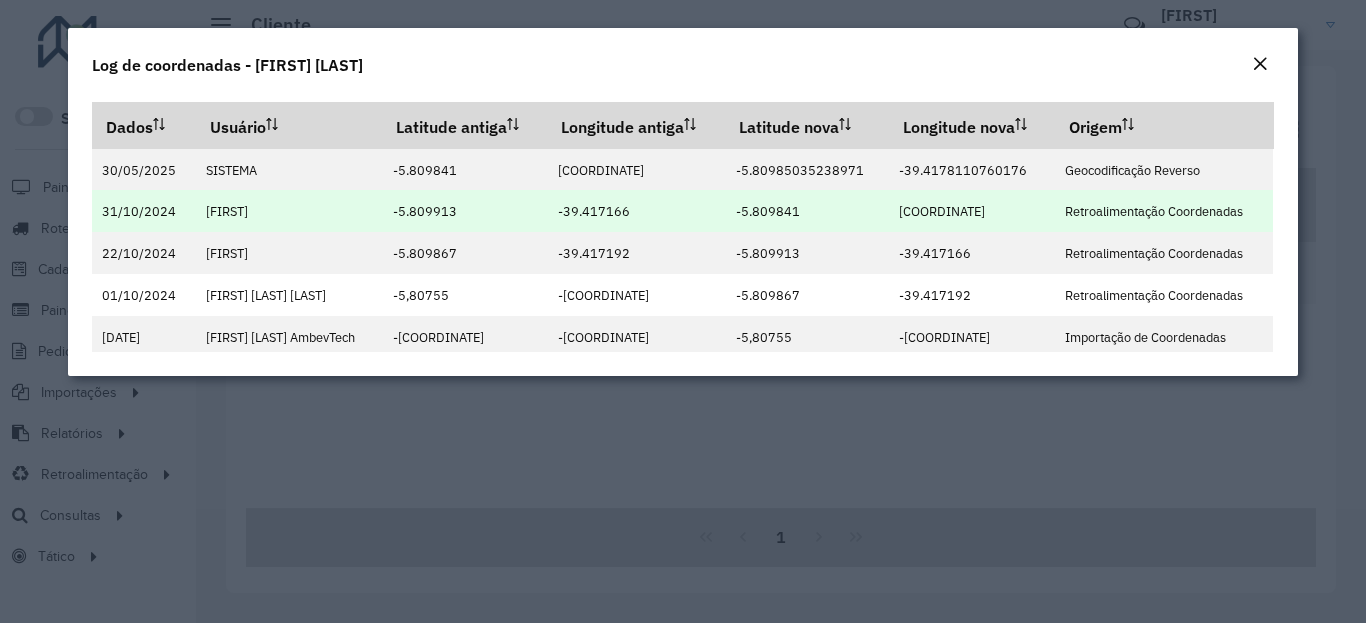 click on "-5.809841" at bounding box center [768, 211] 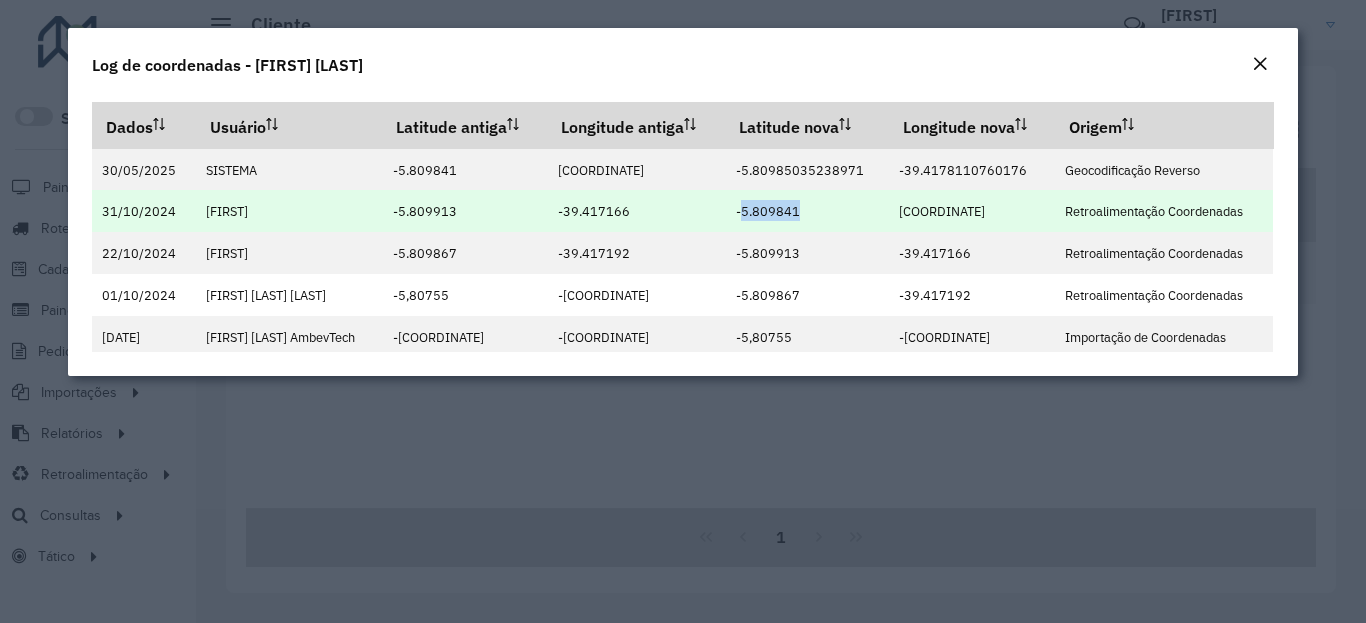 click on "-5.809841" at bounding box center [768, 211] 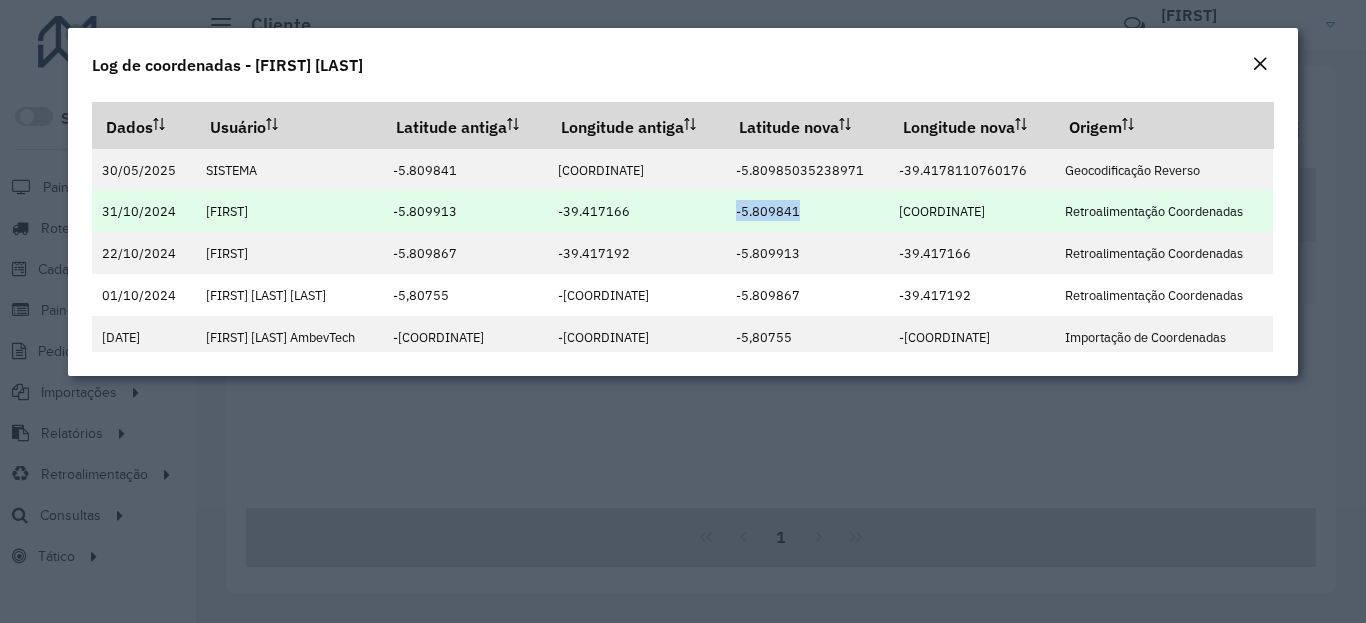 click on "[COORDINATE]" at bounding box center [942, 211] 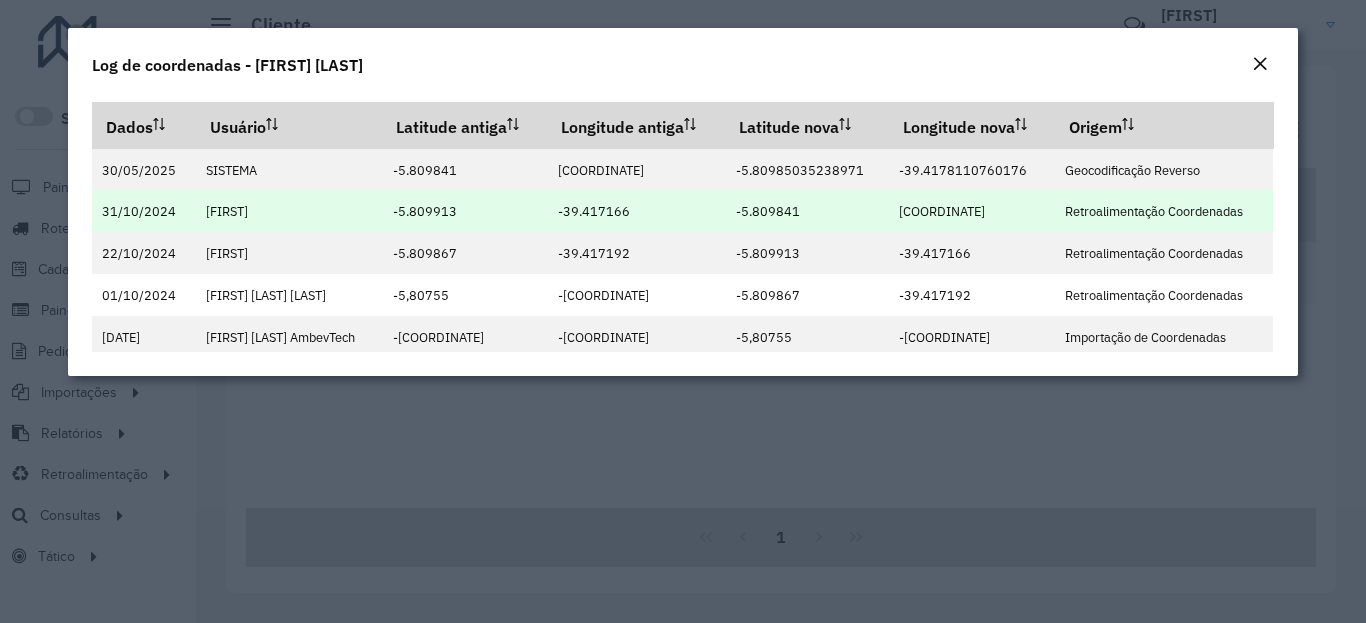 click on "[COORDINATE]" at bounding box center [942, 211] 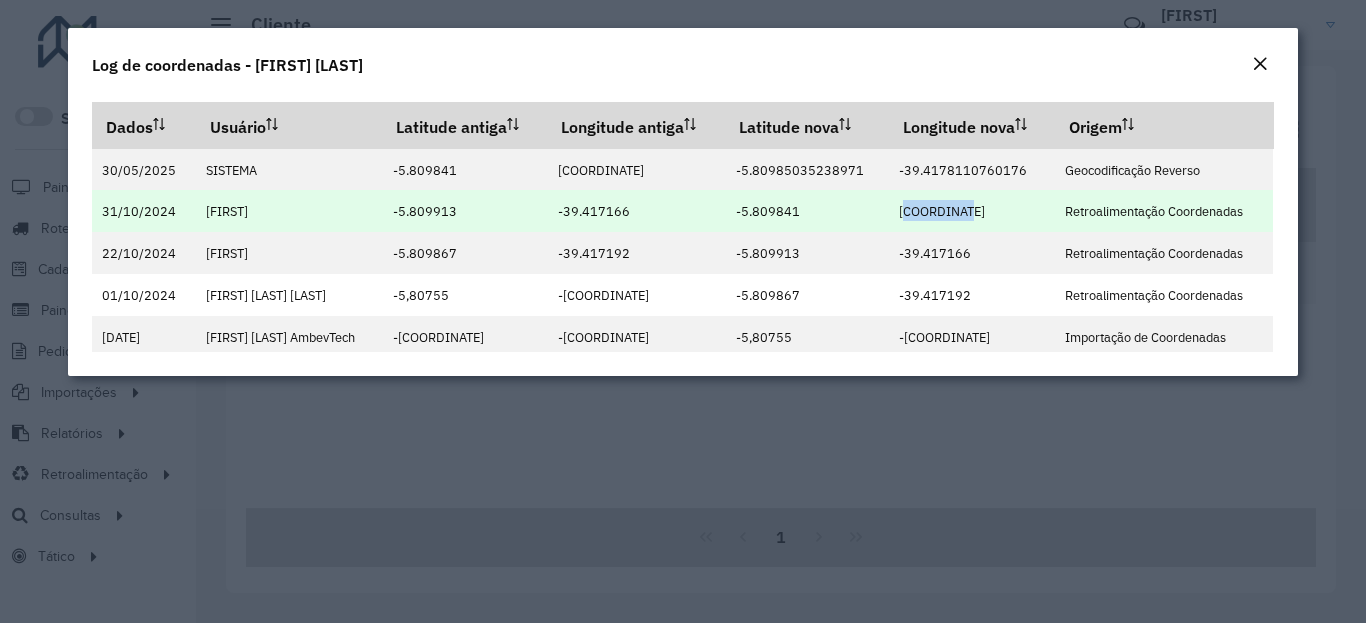 click on "[COORDINATE]" at bounding box center (942, 211) 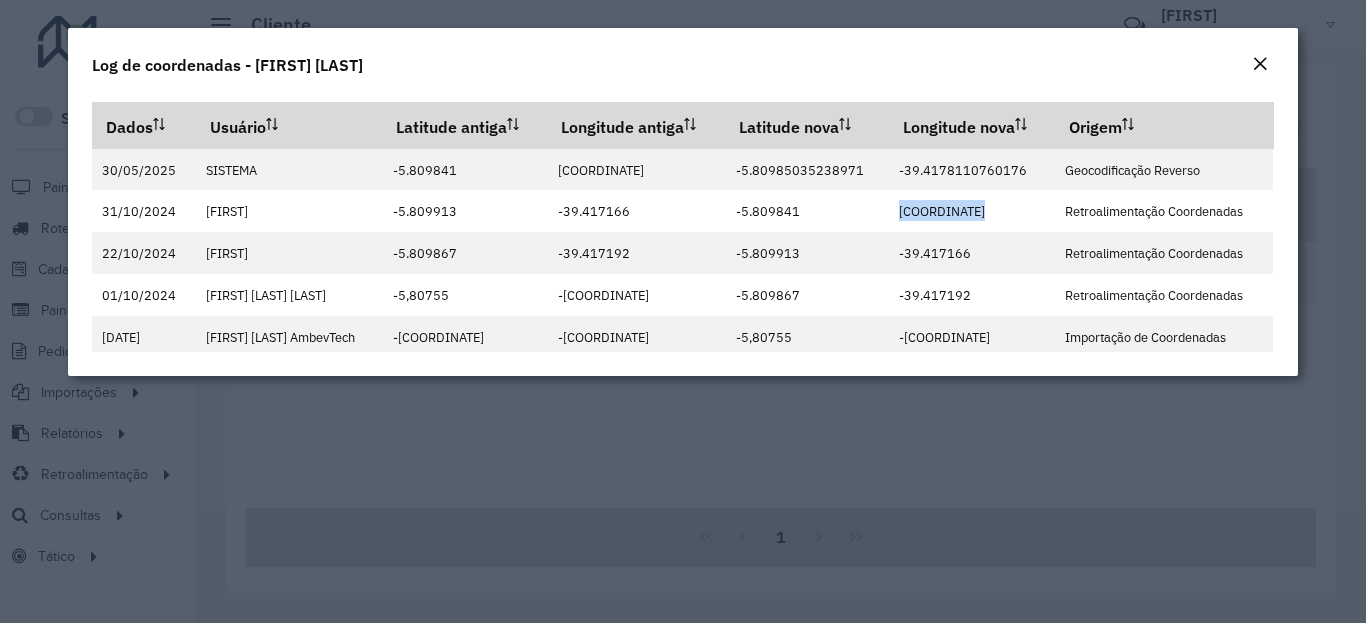 click 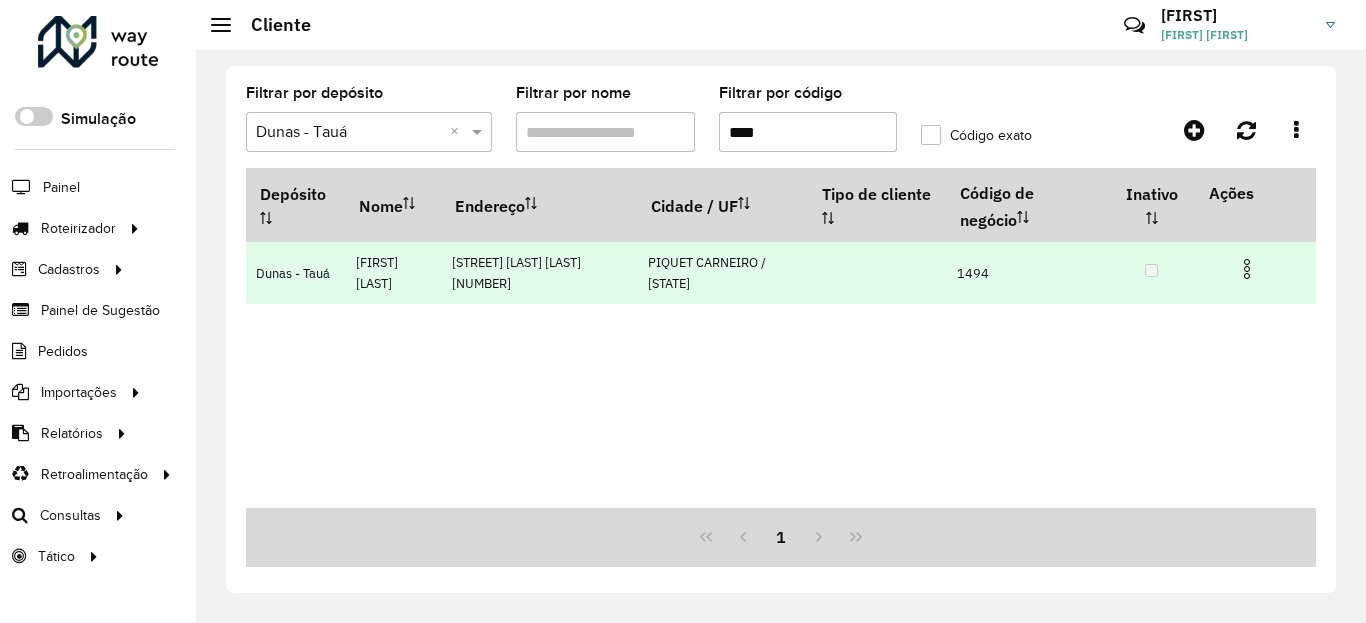 click at bounding box center (1247, 269) 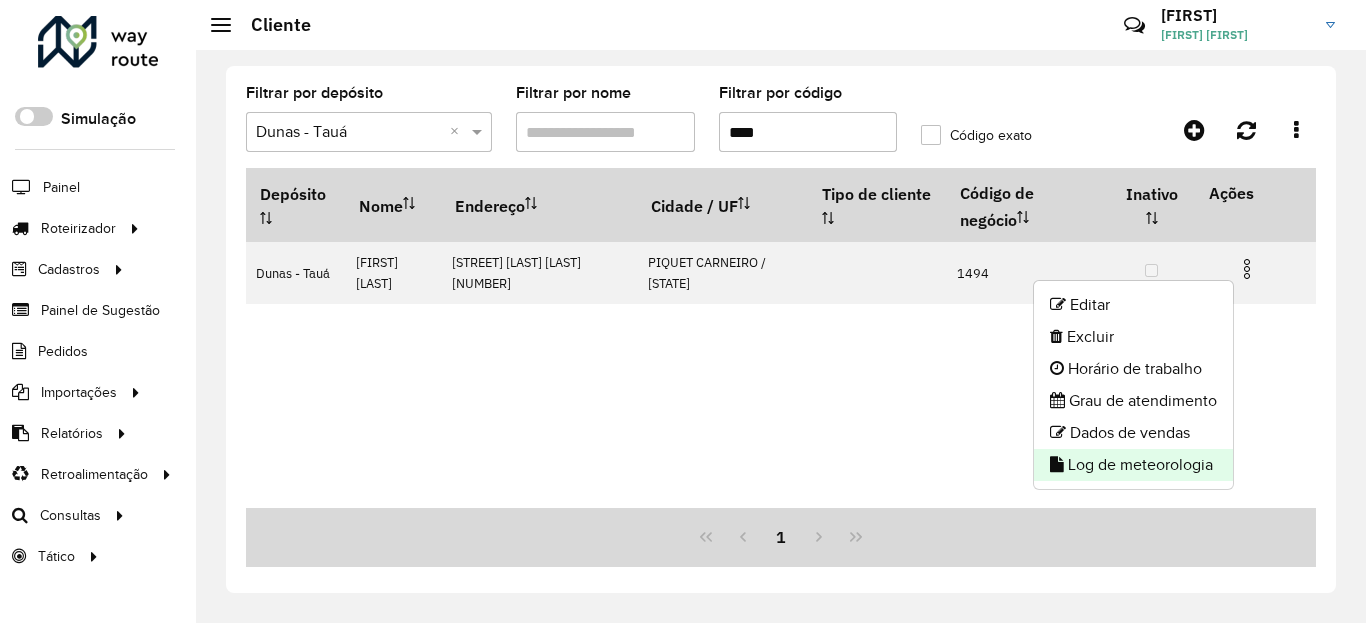 click on "Log de meteorologia" 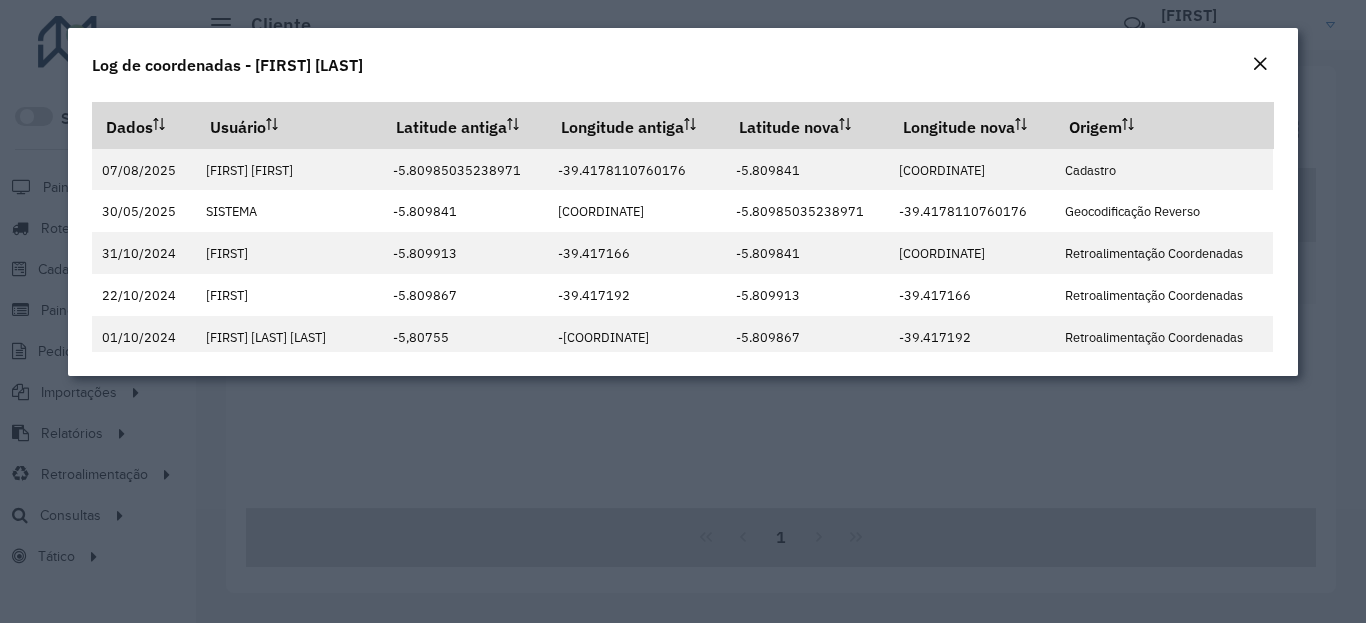 click 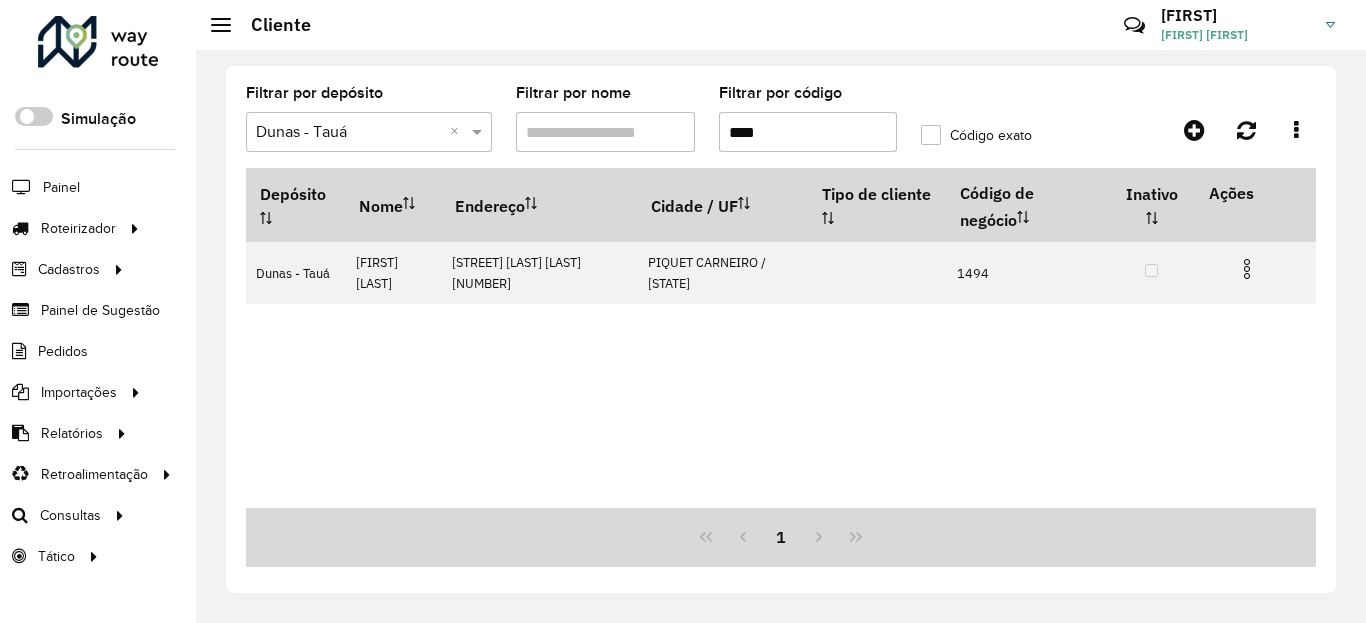 click on "****" at bounding box center (808, 132) 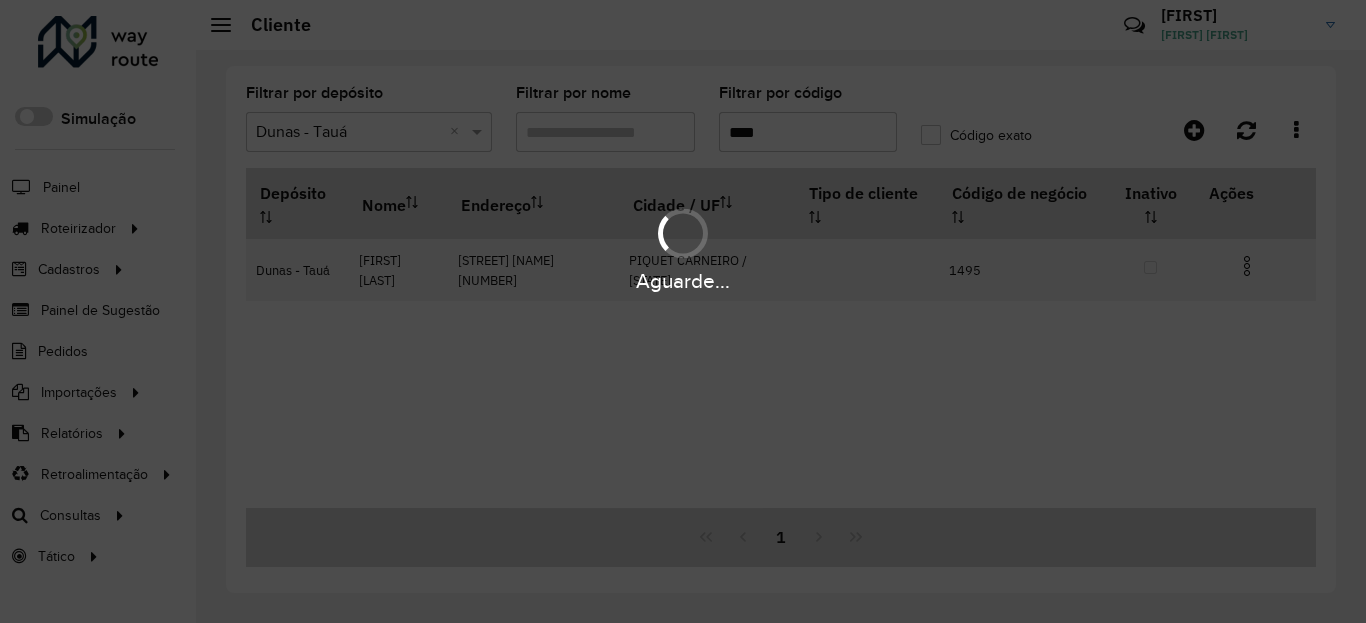 click at bounding box center [1247, 266] 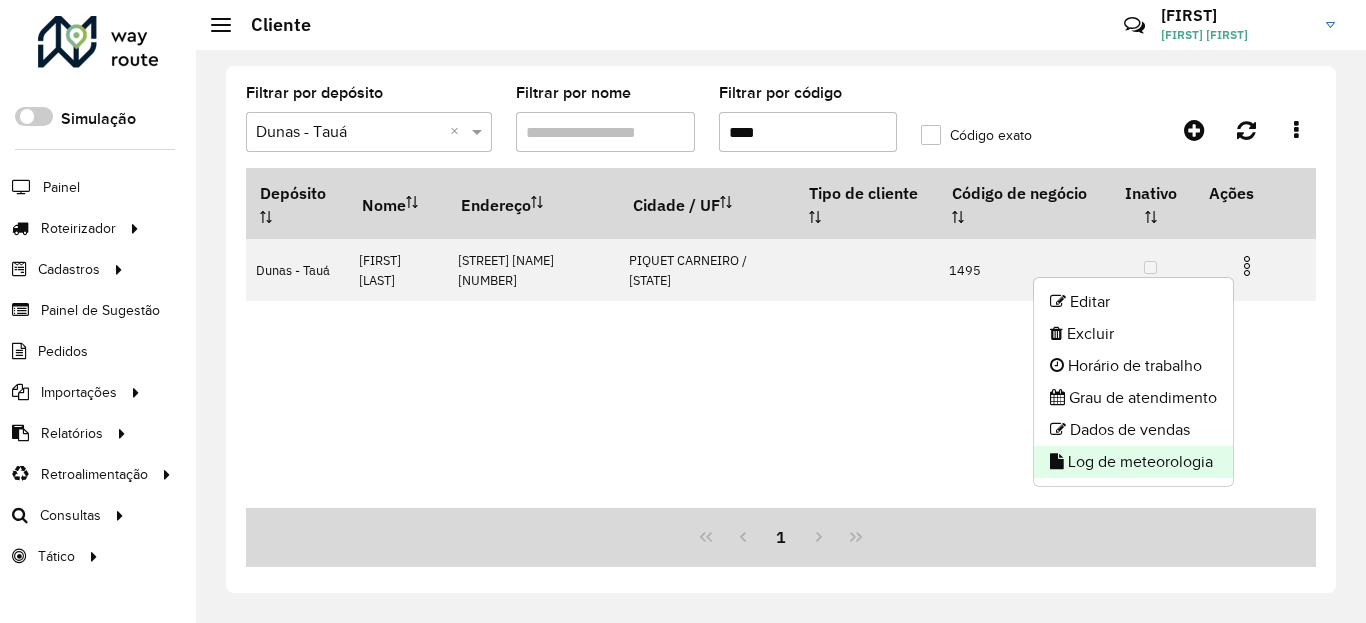 click on "Log de meteorologia" 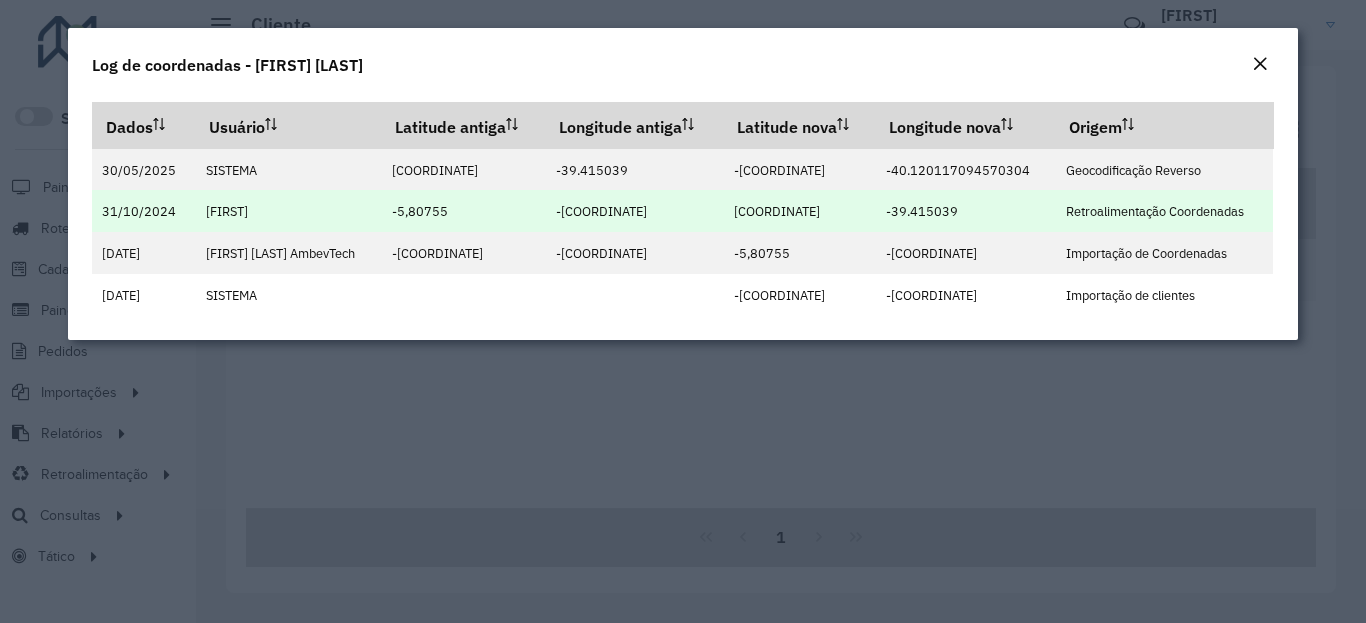 click on "[COORDINATE]" at bounding box center (799, 211) 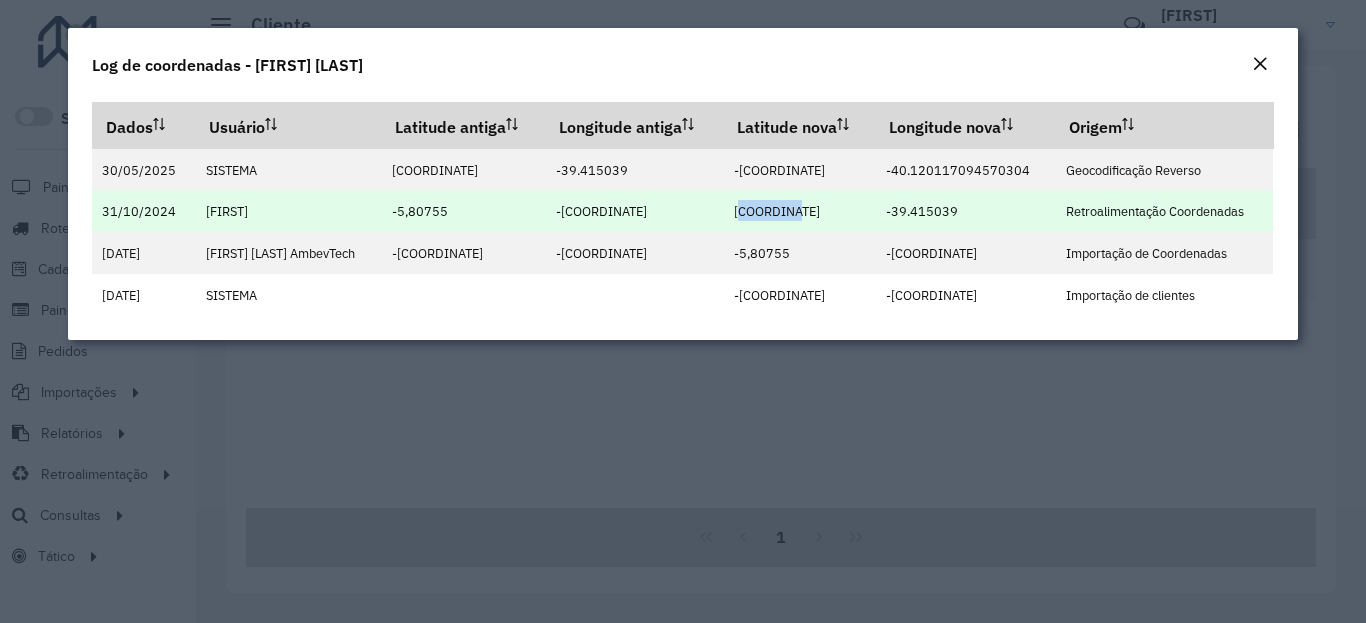 click on "[COORDINATE]" at bounding box center [777, 211] 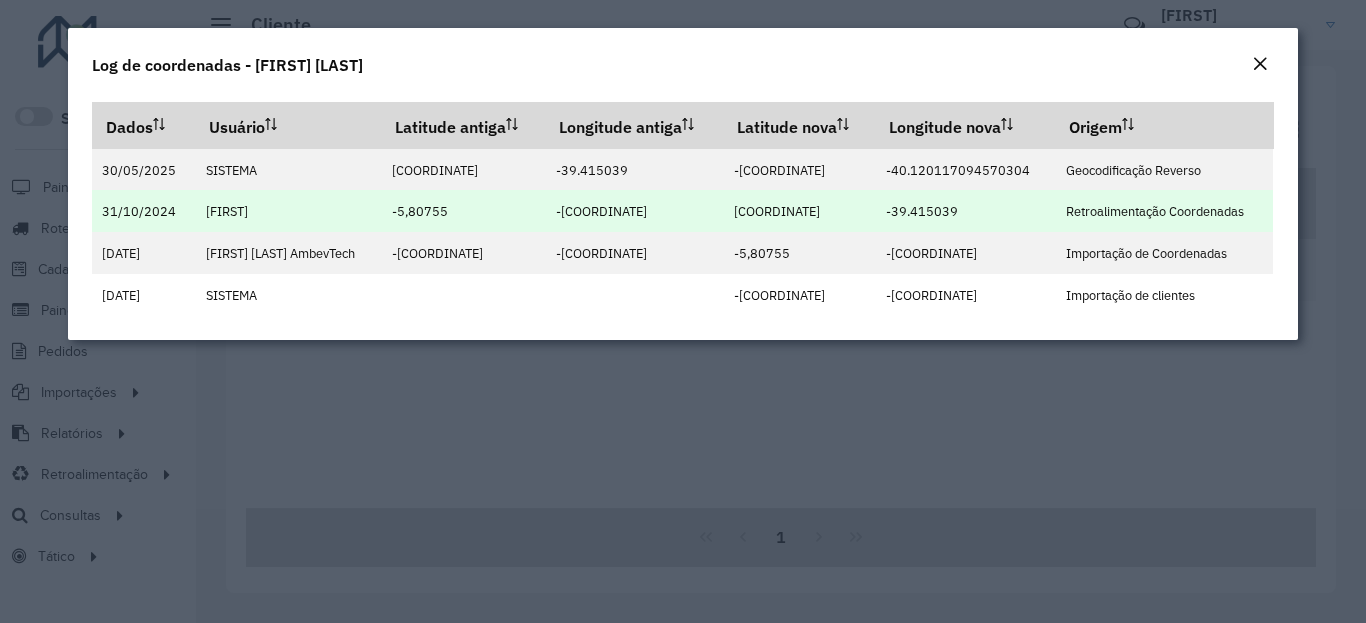 click on "[COORDINATE]" at bounding box center (777, 211) 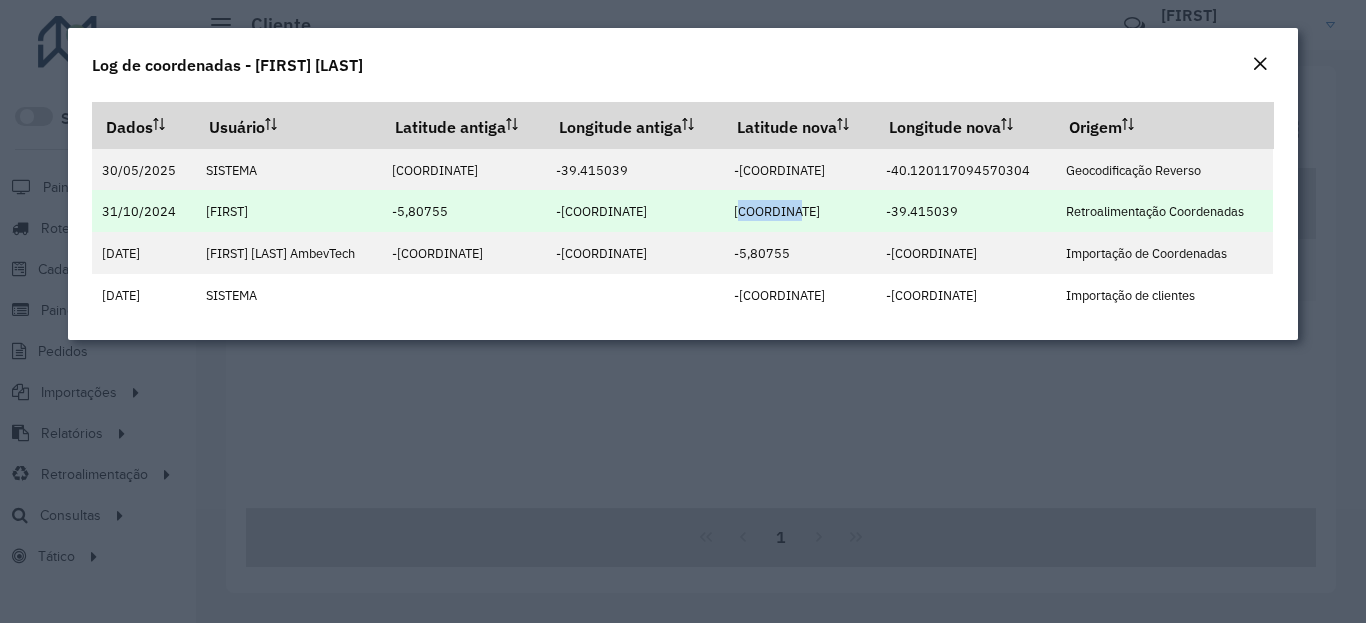 click on "[COORDINATE]" at bounding box center [777, 211] 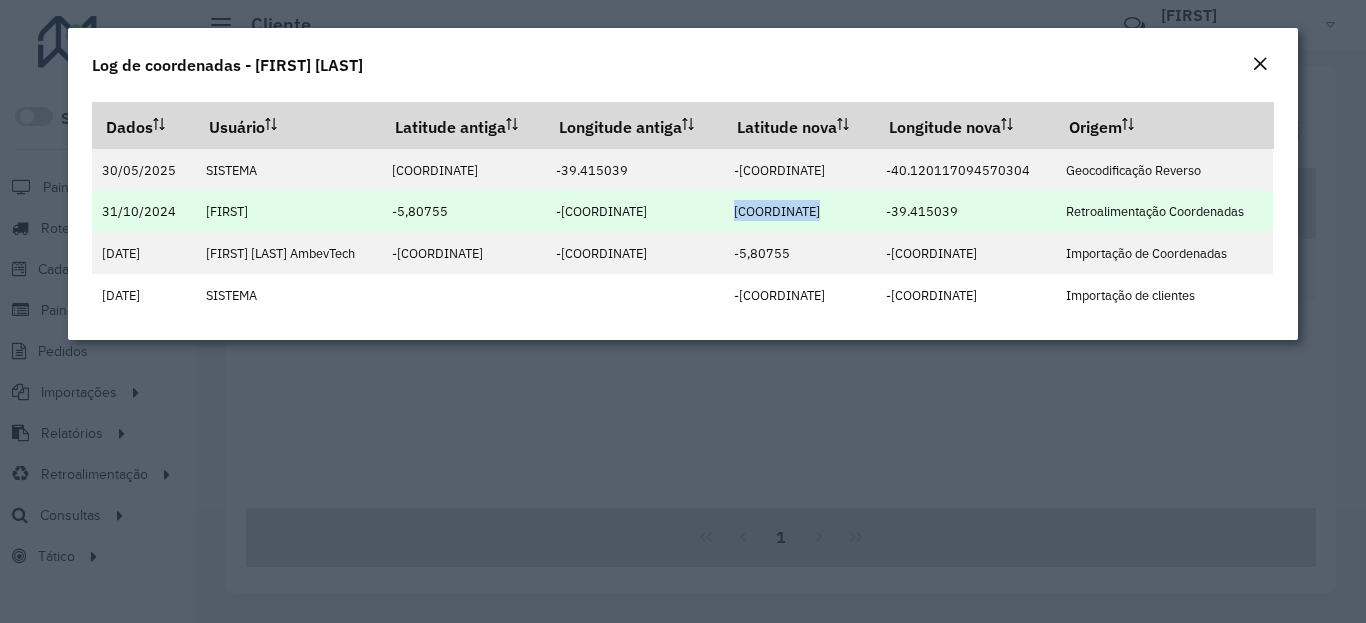 click on "-39.415039" at bounding box center [922, 211] 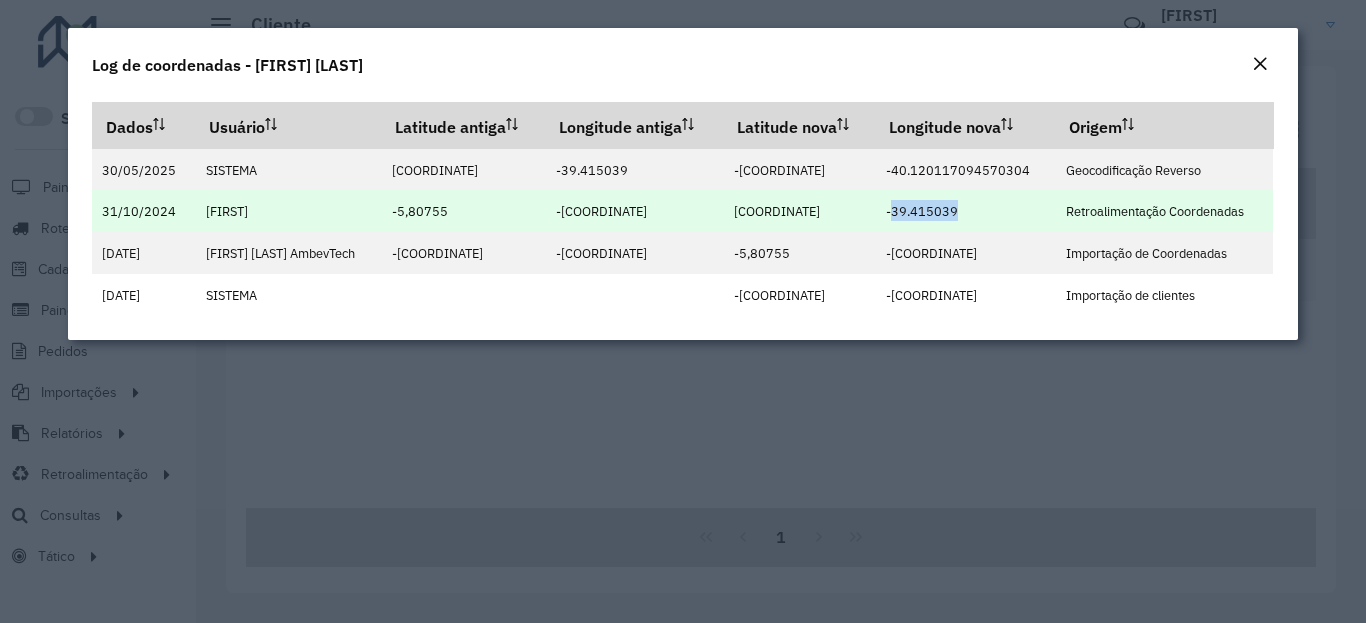click on "-39.415039" at bounding box center (922, 211) 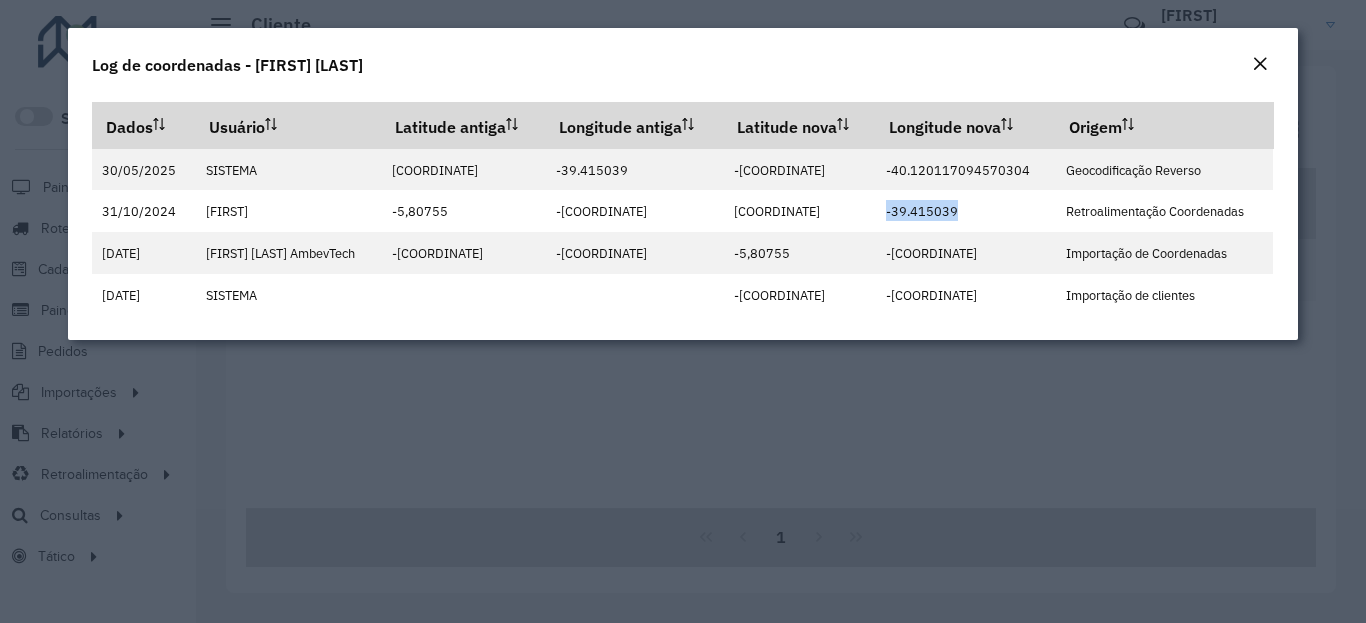 click 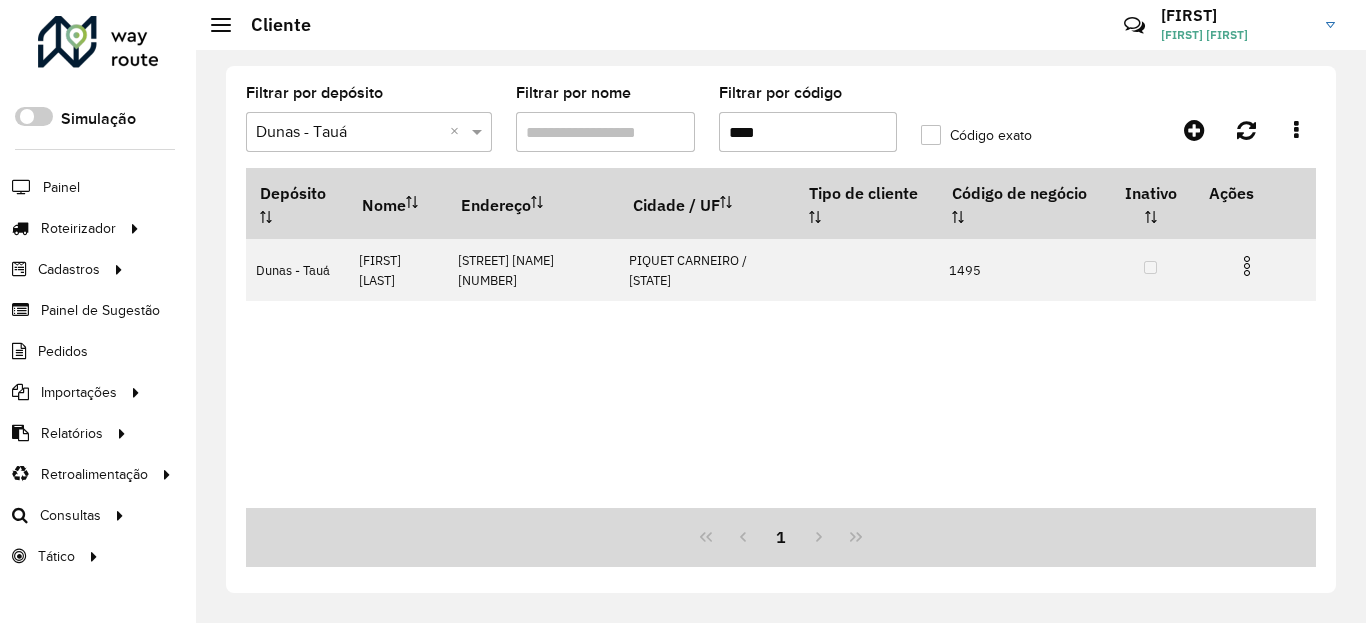 click on "****" at bounding box center (808, 132) 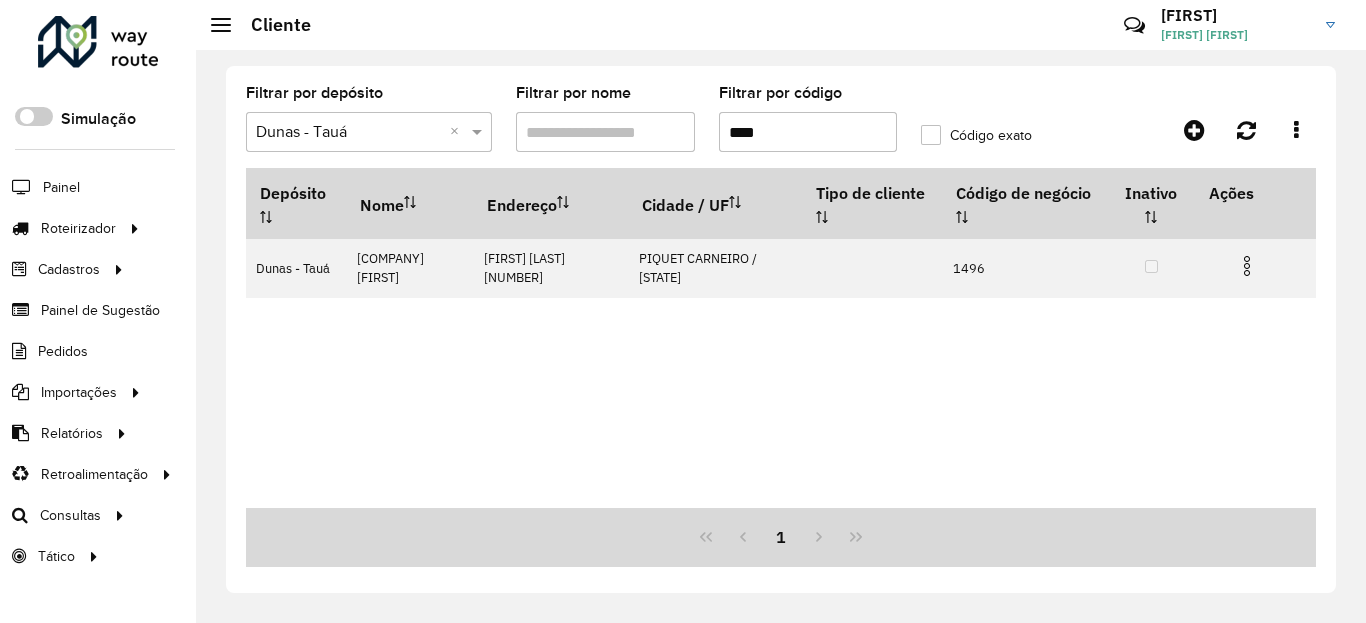 click at bounding box center (1255, 264) 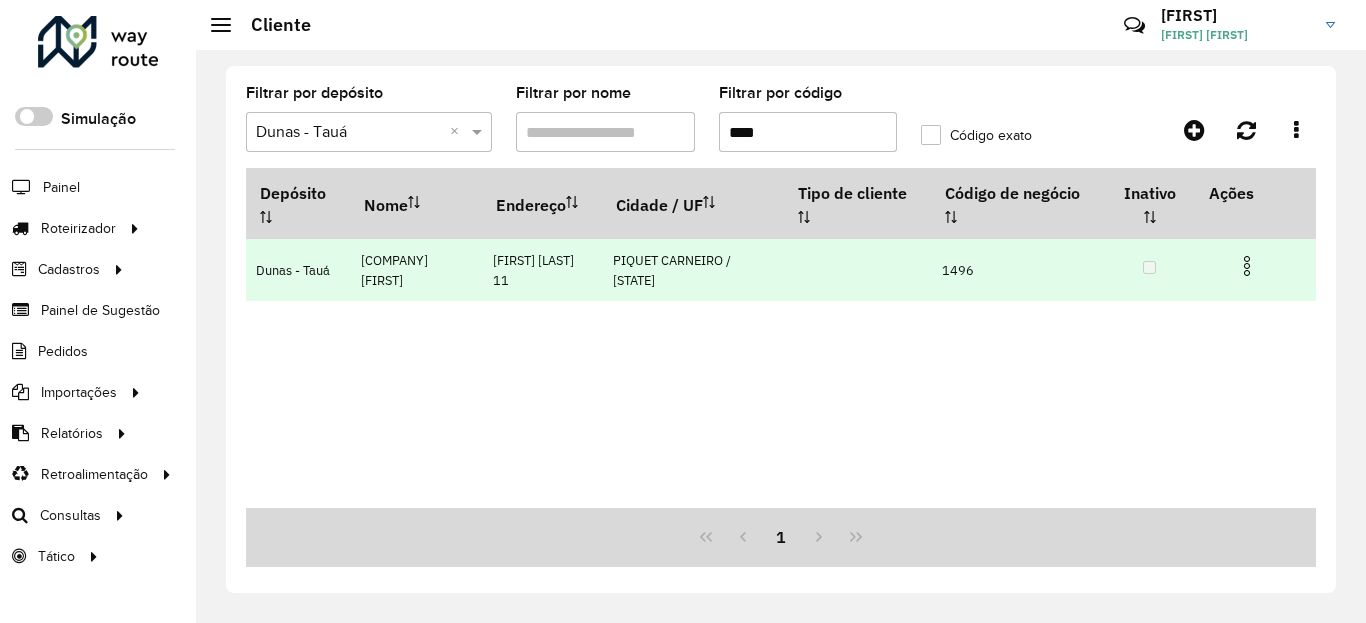 click at bounding box center [1247, 266] 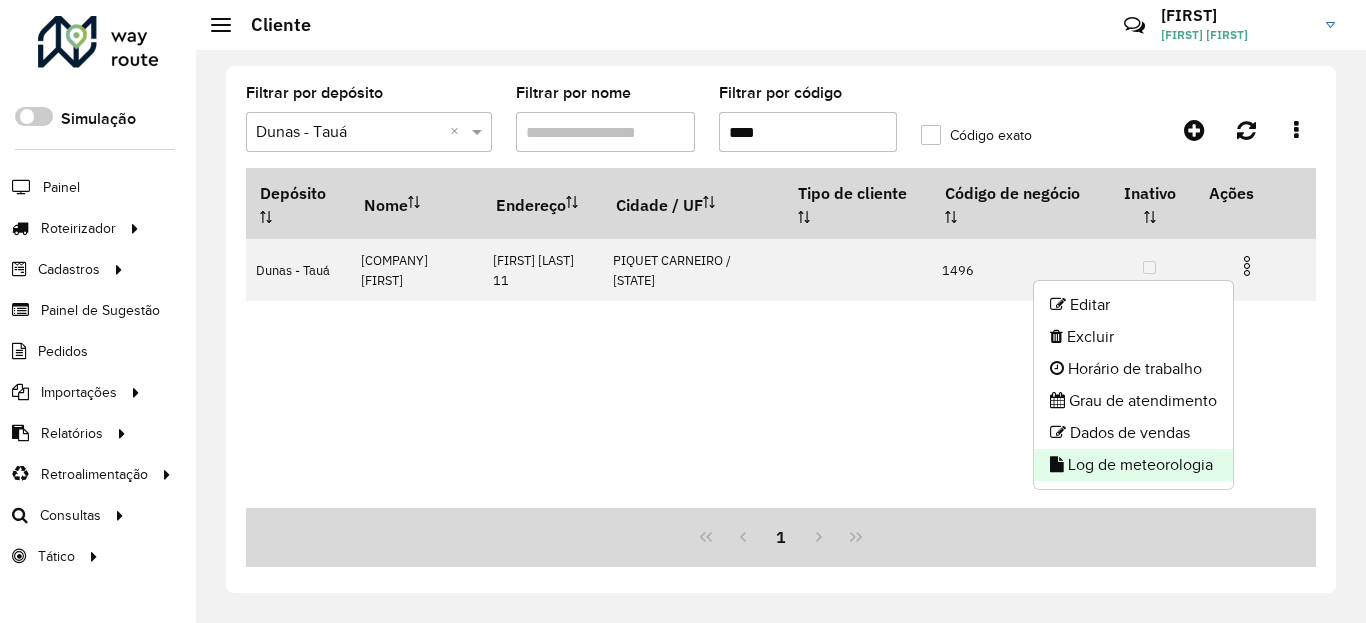 click on "Log de meteorologia" 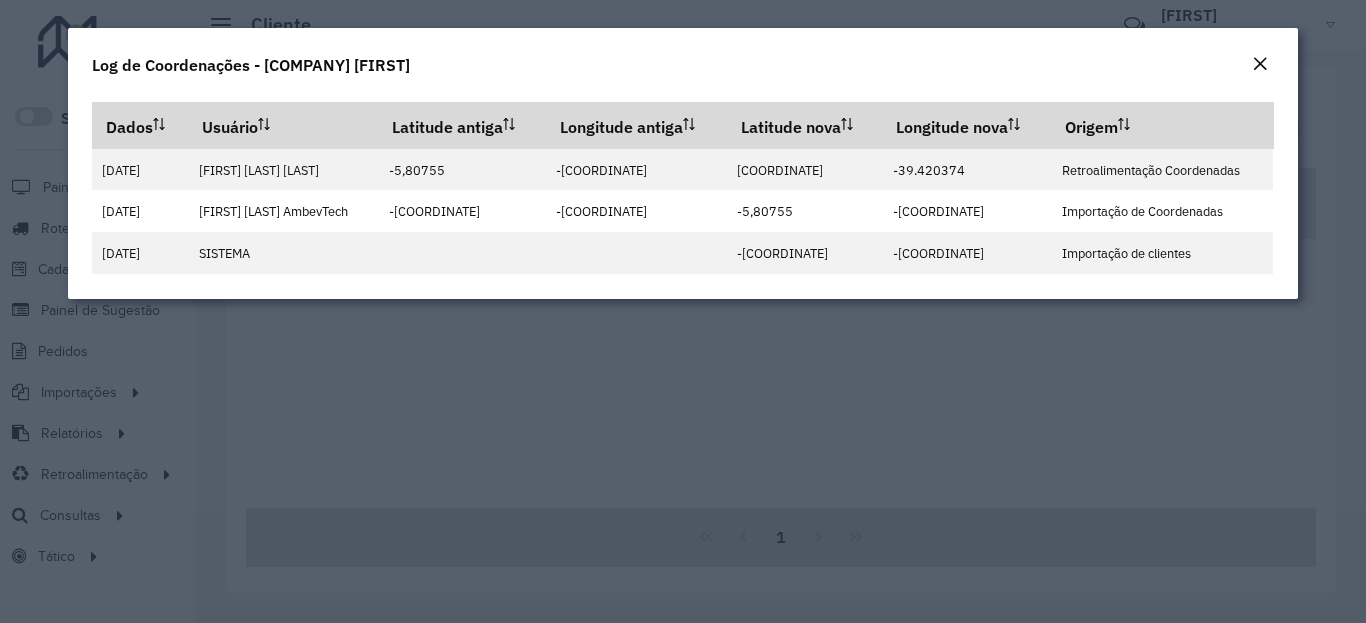 click 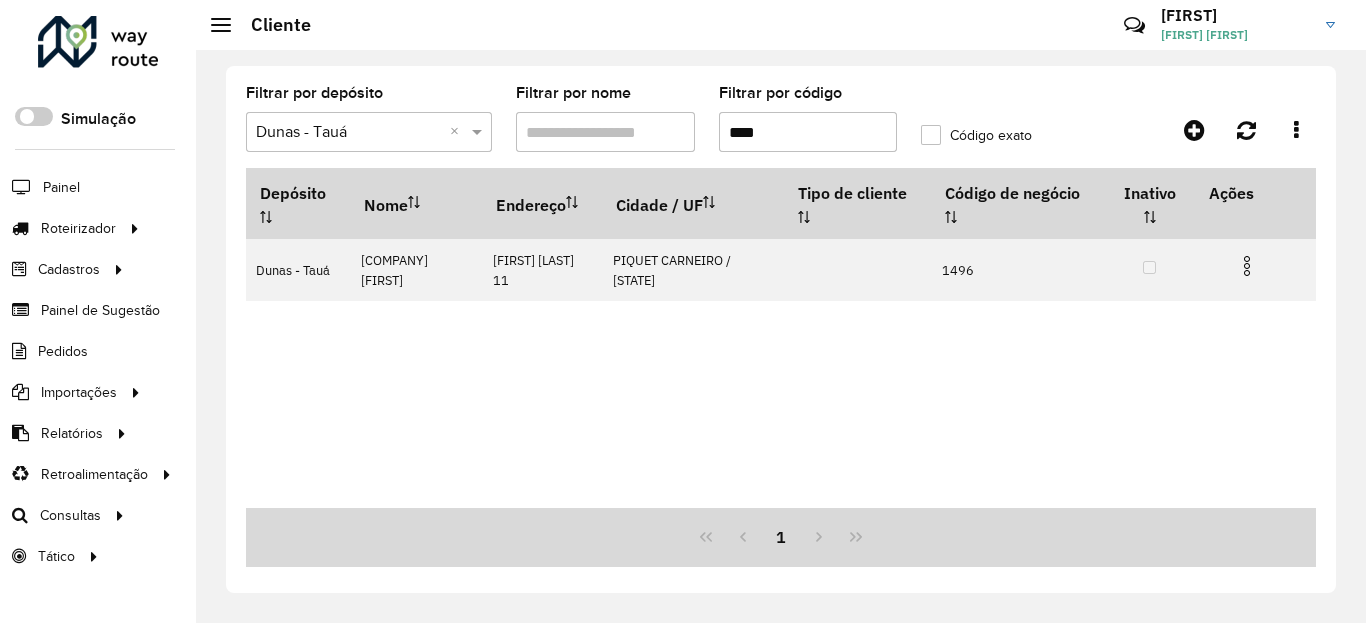 click on "****" at bounding box center [808, 132] 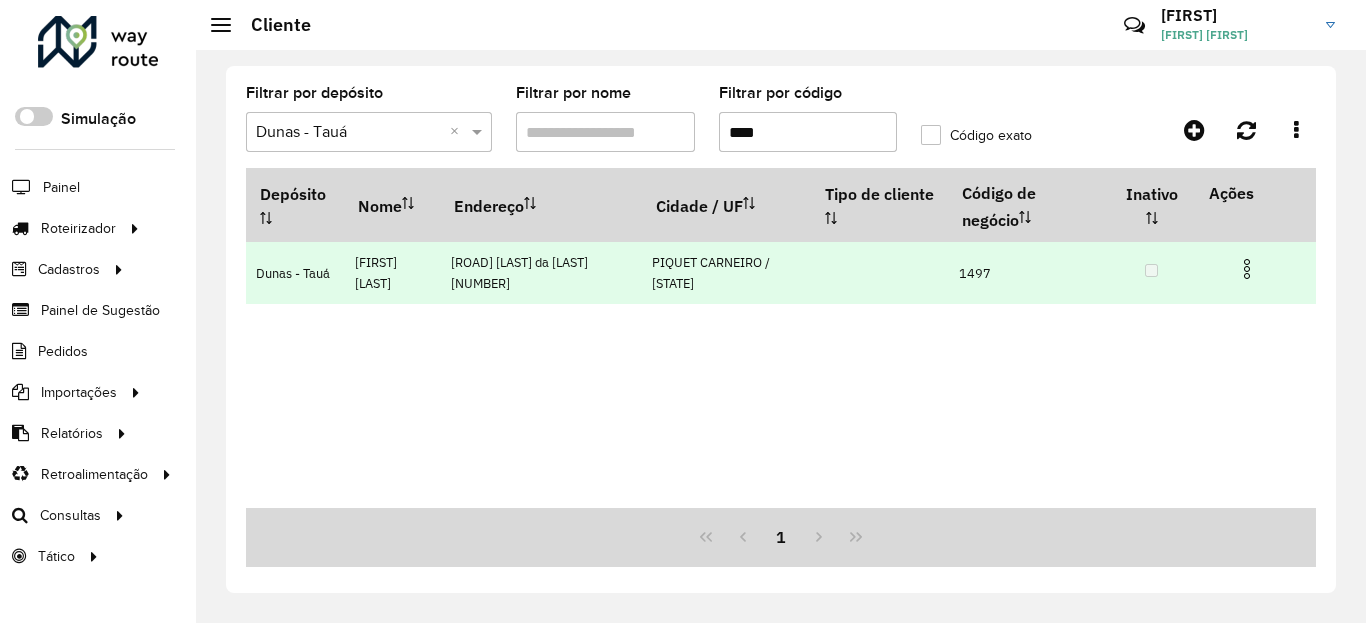 click at bounding box center (1247, 269) 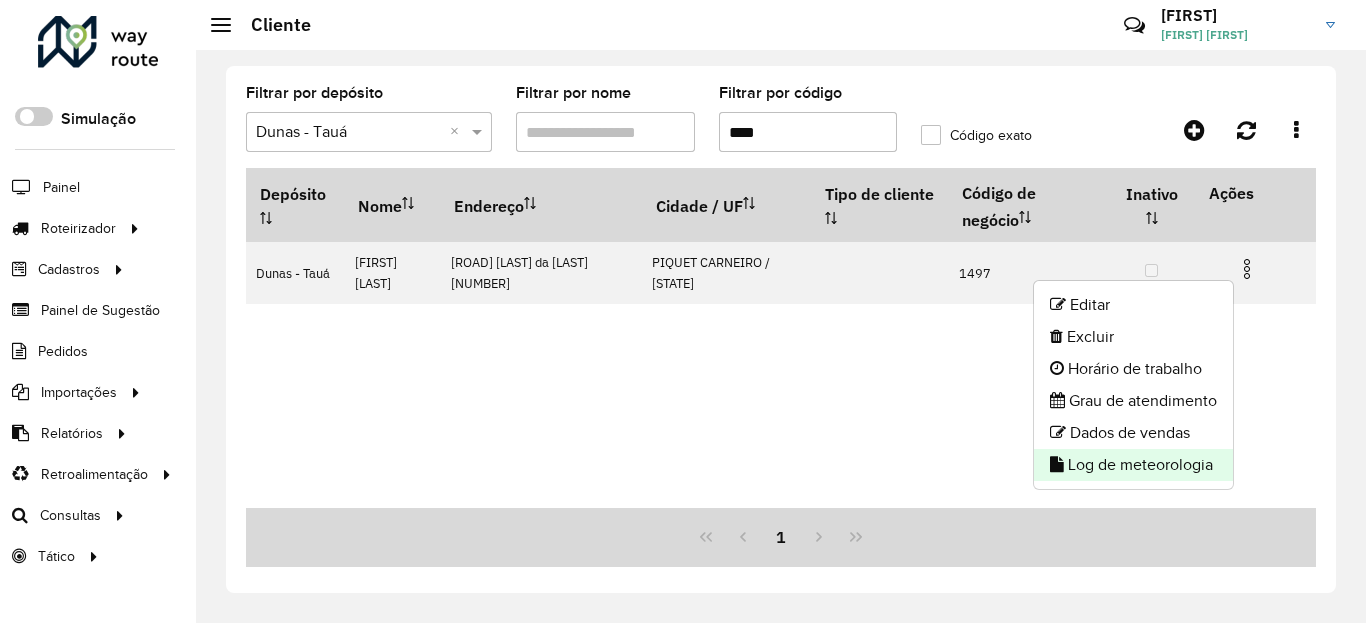 click on "Log de meteorologia" 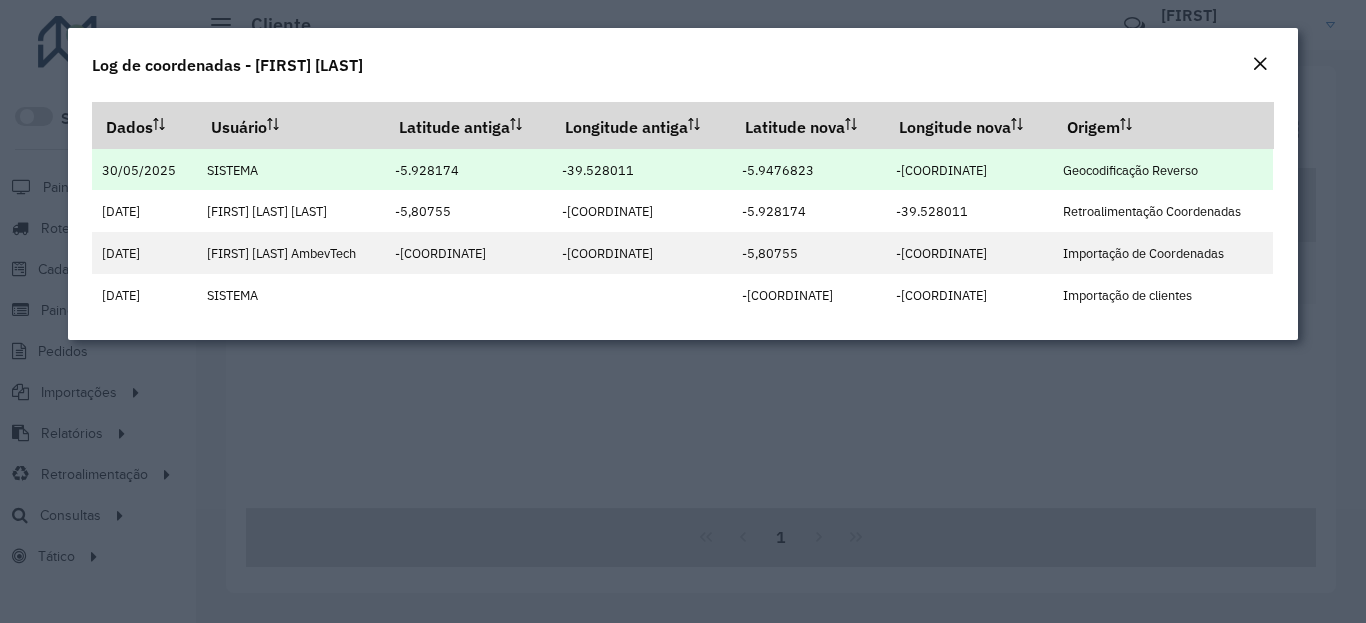 click on "-5.9476823" at bounding box center [778, 170] 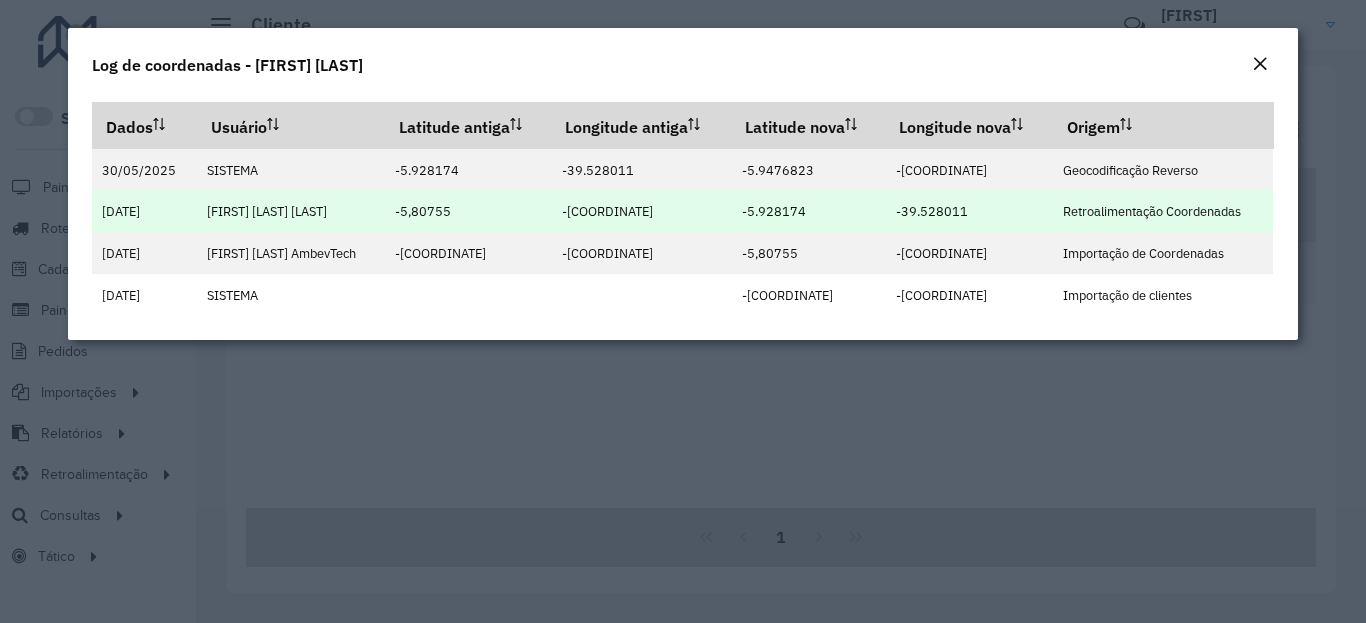 click on "-5.928174" at bounding box center (774, 211) 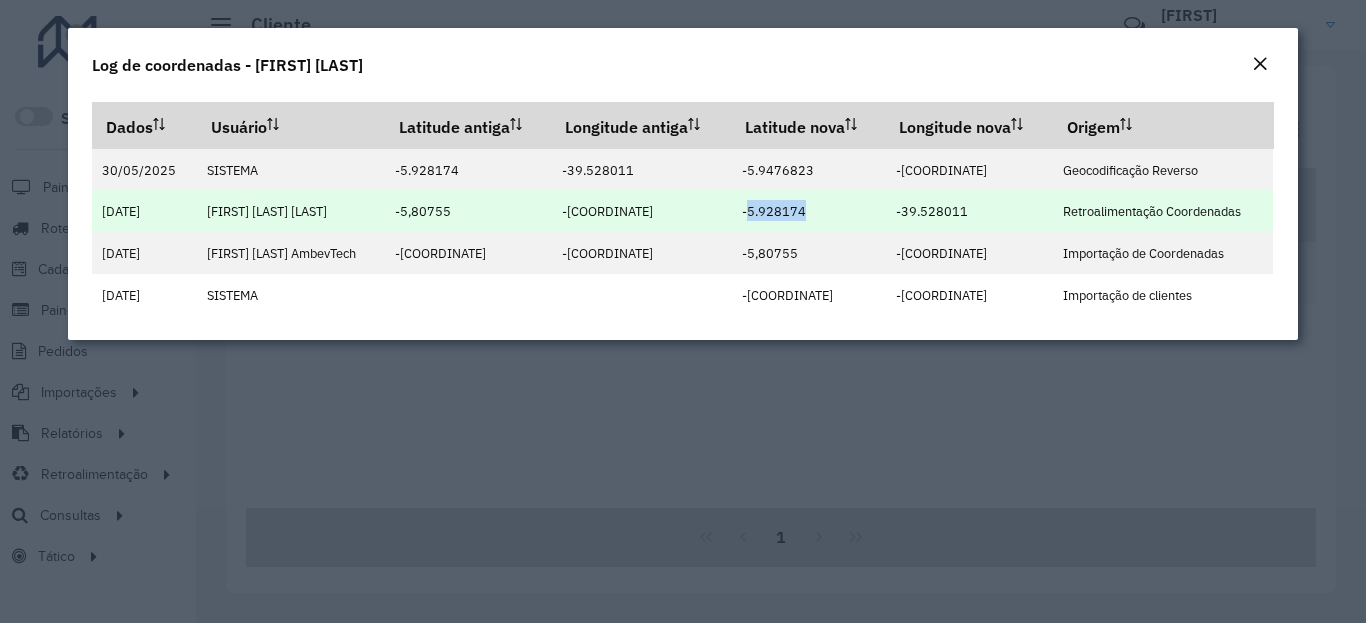 click on "-5.928174" at bounding box center [774, 211] 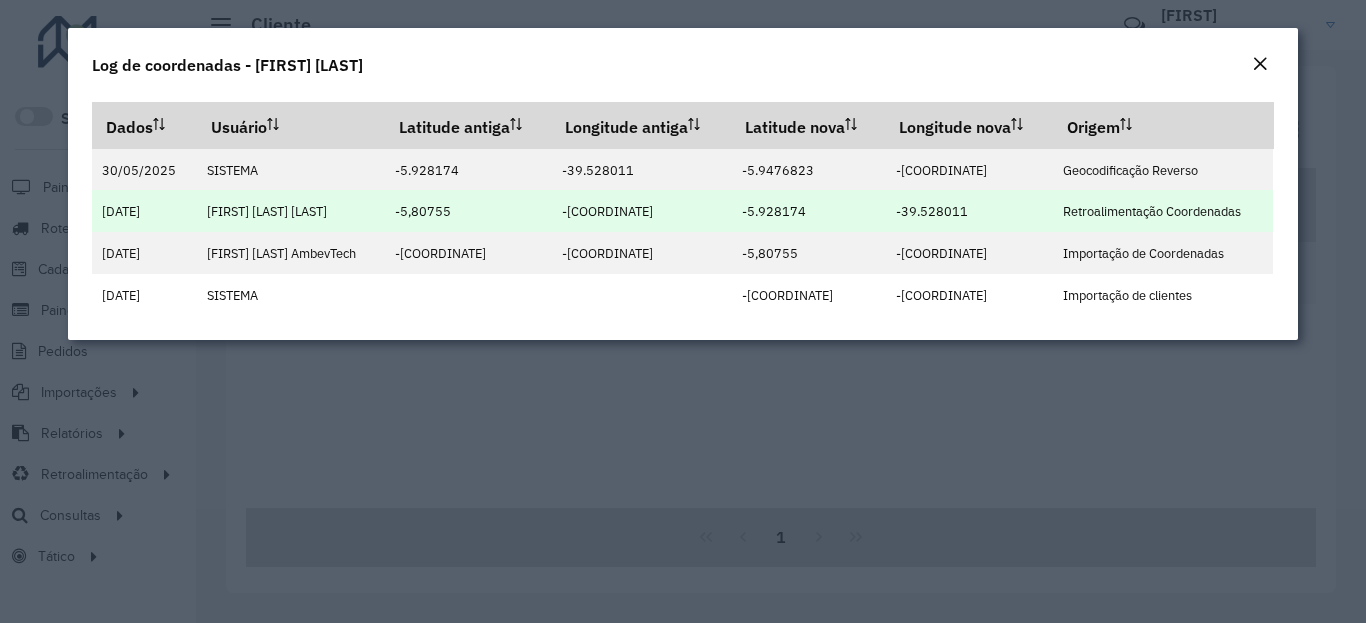 click on "-5.928174" at bounding box center [774, 211] 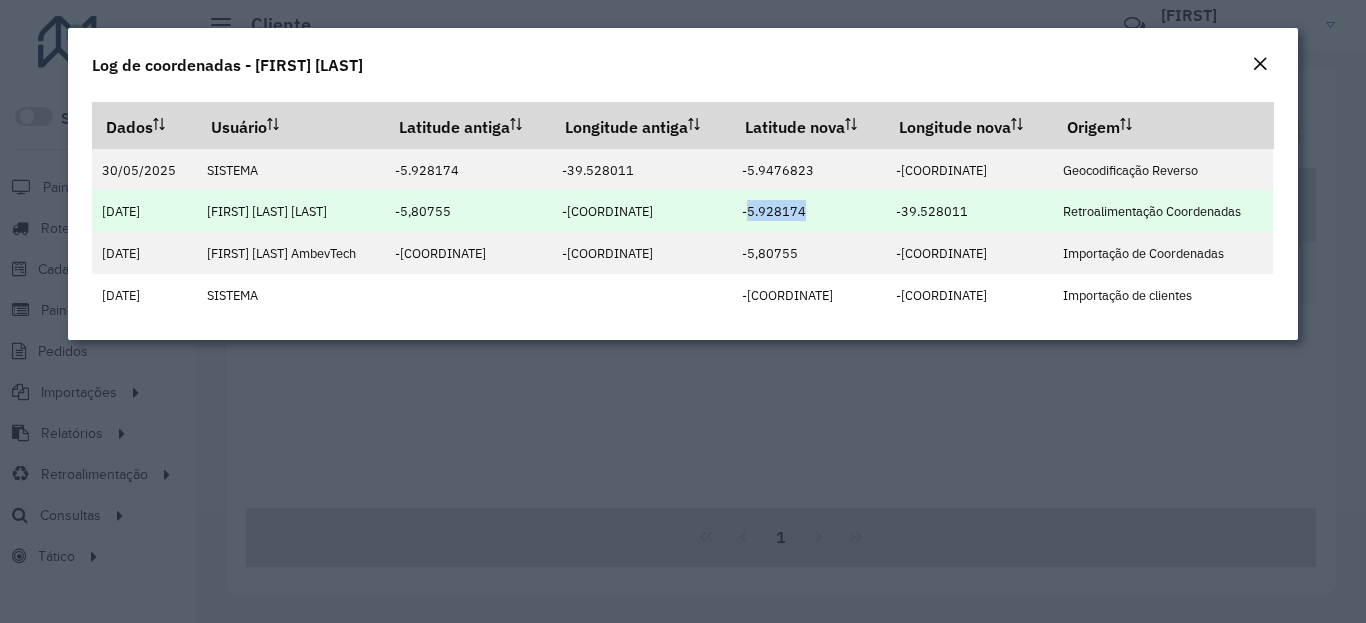 click on "-5.928174" at bounding box center (774, 211) 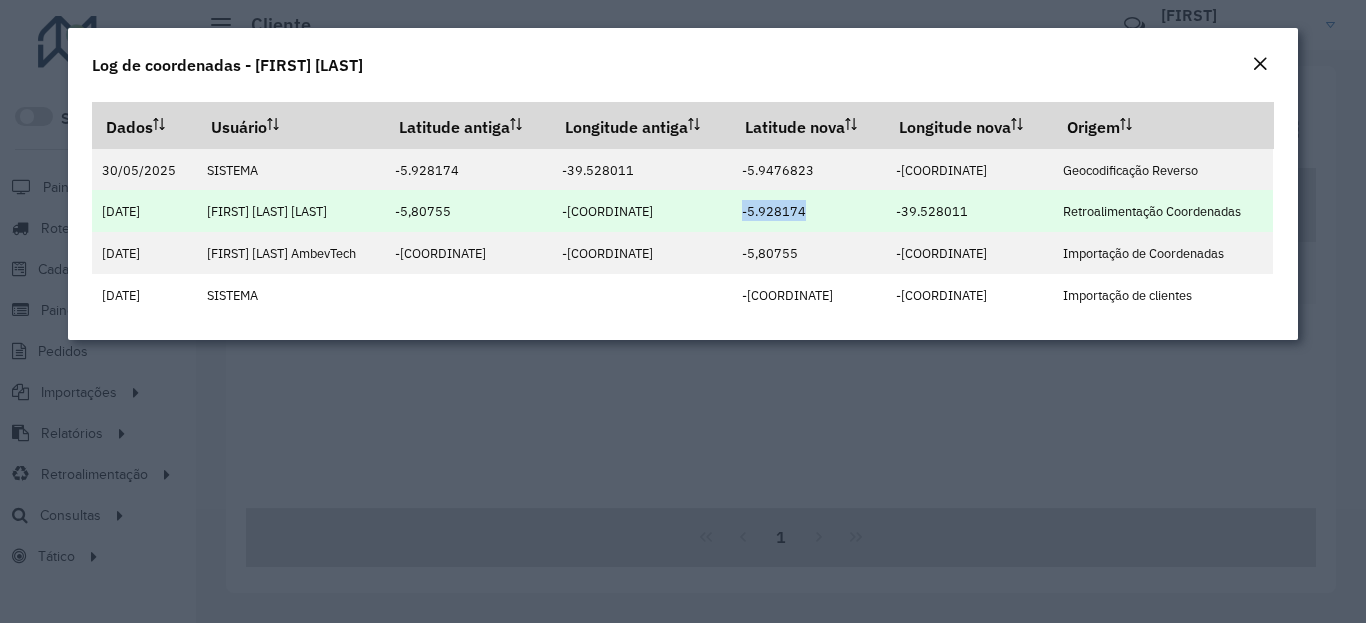 click on "-5.928174" at bounding box center (774, 211) 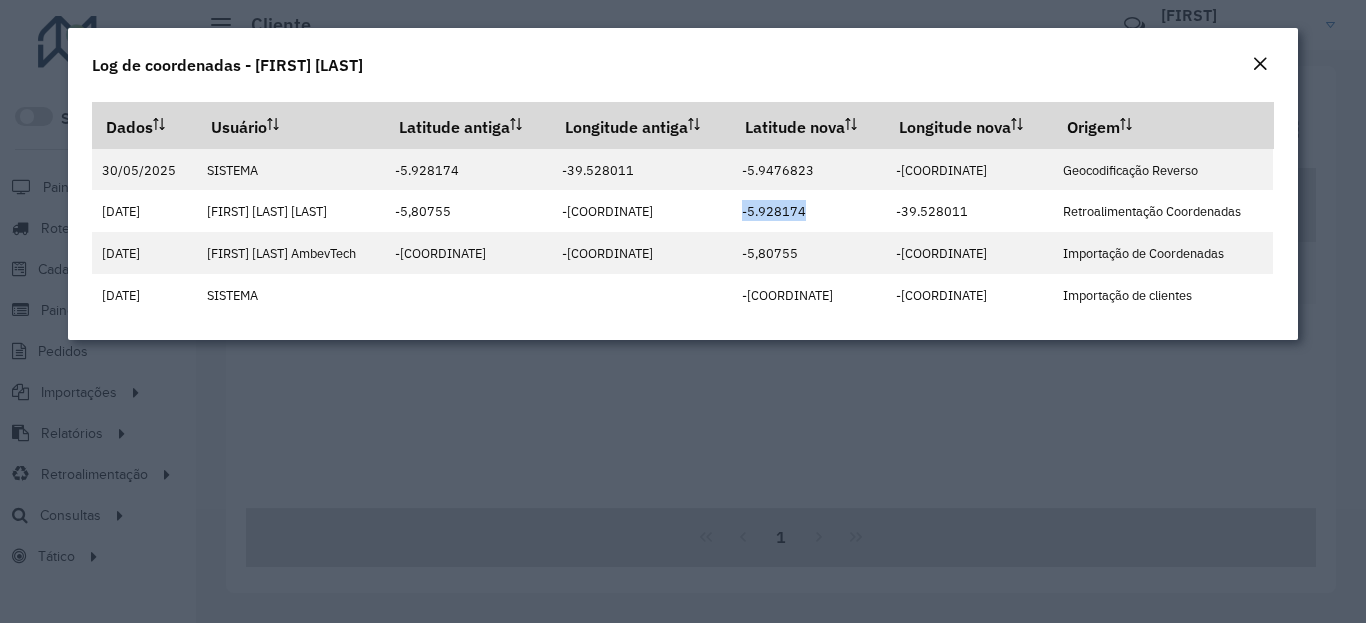 click 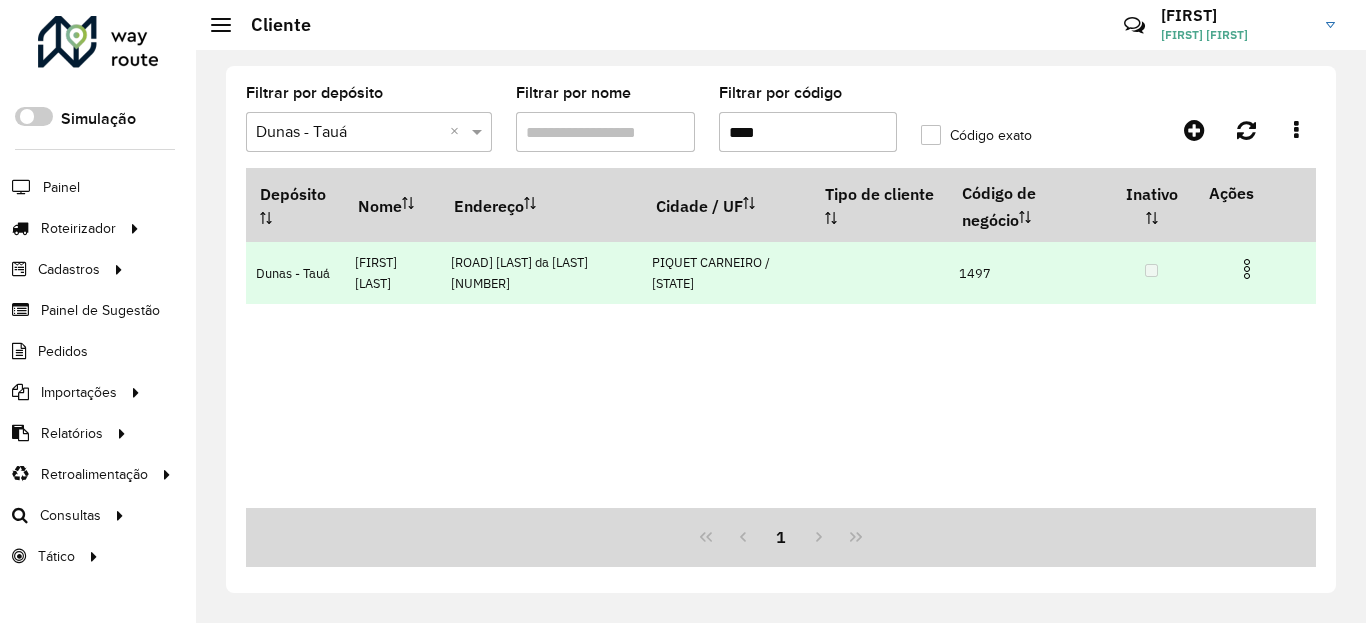 click at bounding box center [1247, 269] 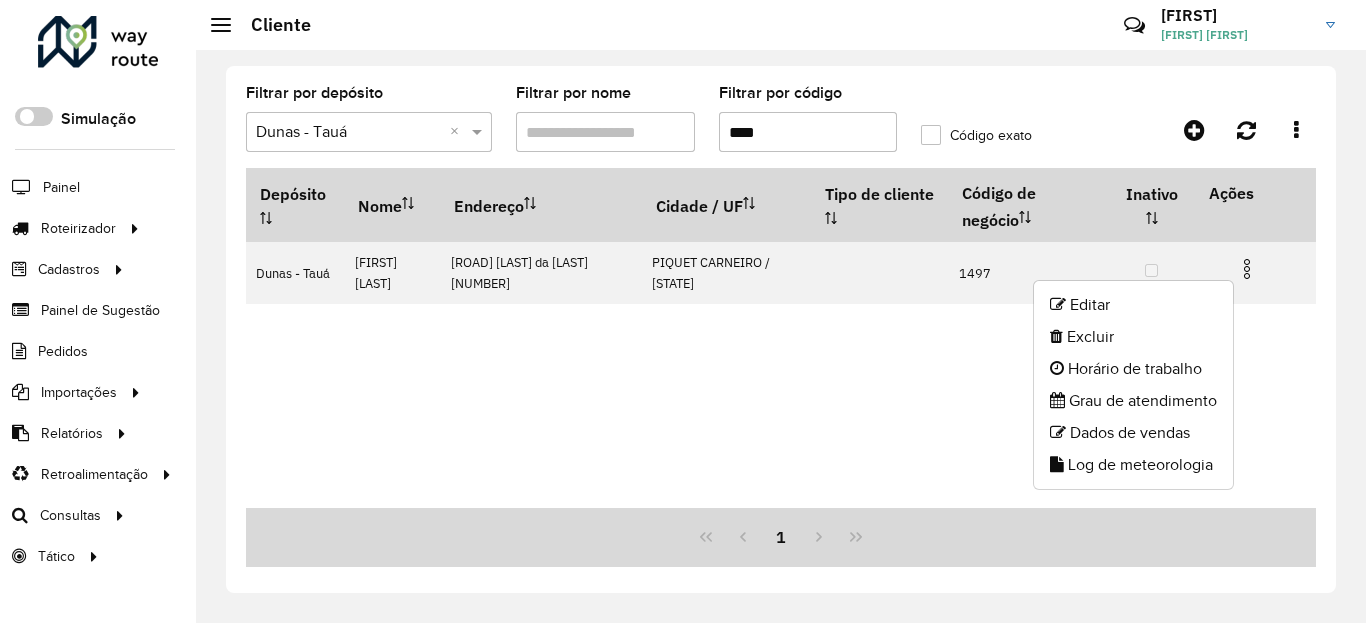 click on "Depósito Nome Endereço Cidade / UF Tipo de cliente Código de negócio Inativo Ações Dunas - Tauá [FIRST] [LAST] ROD [STREET_NAME] 11 [CITY] / CE 1497" at bounding box center [781, 236] 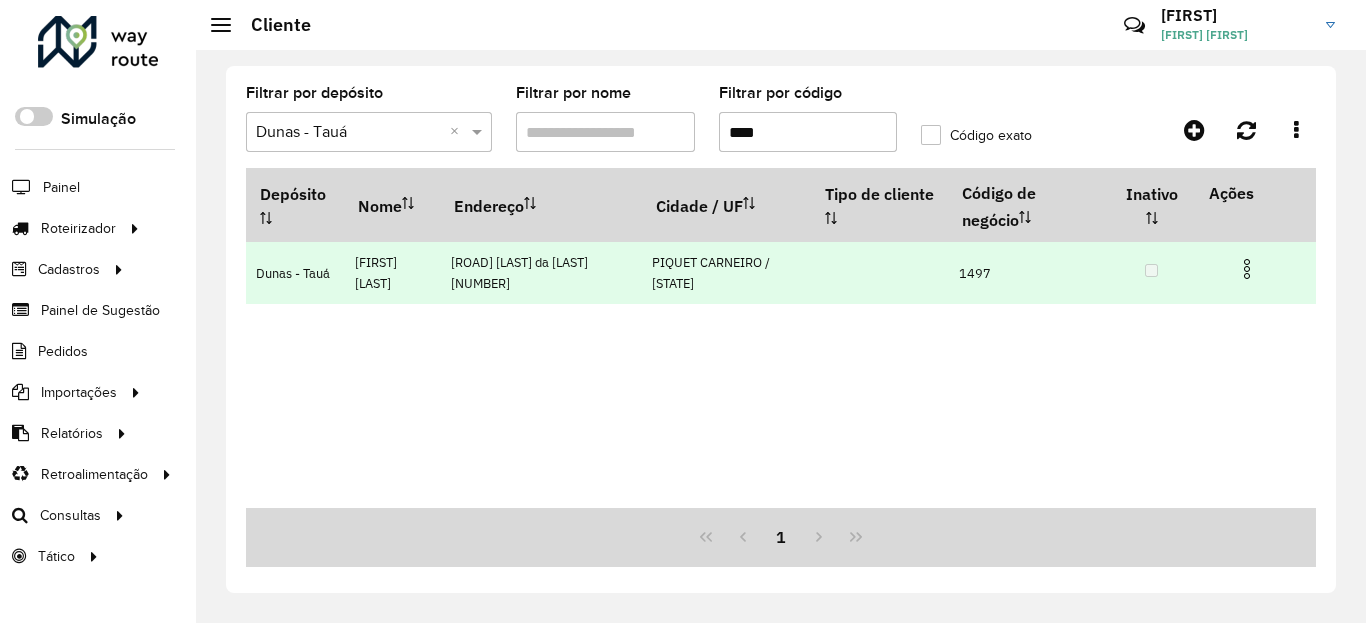 drag, startPoint x: 1255, startPoint y: 262, endPoint x: 1240, endPoint y: 287, distance: 29.15476 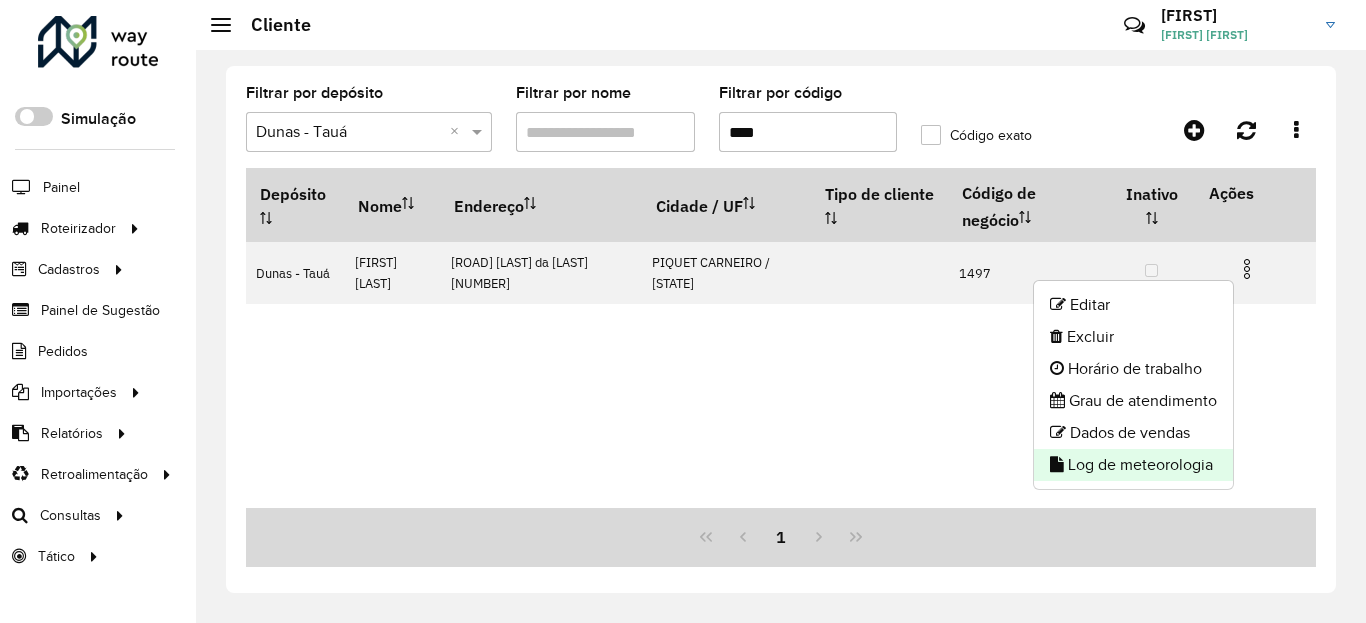 click on "Log de meteorologia" 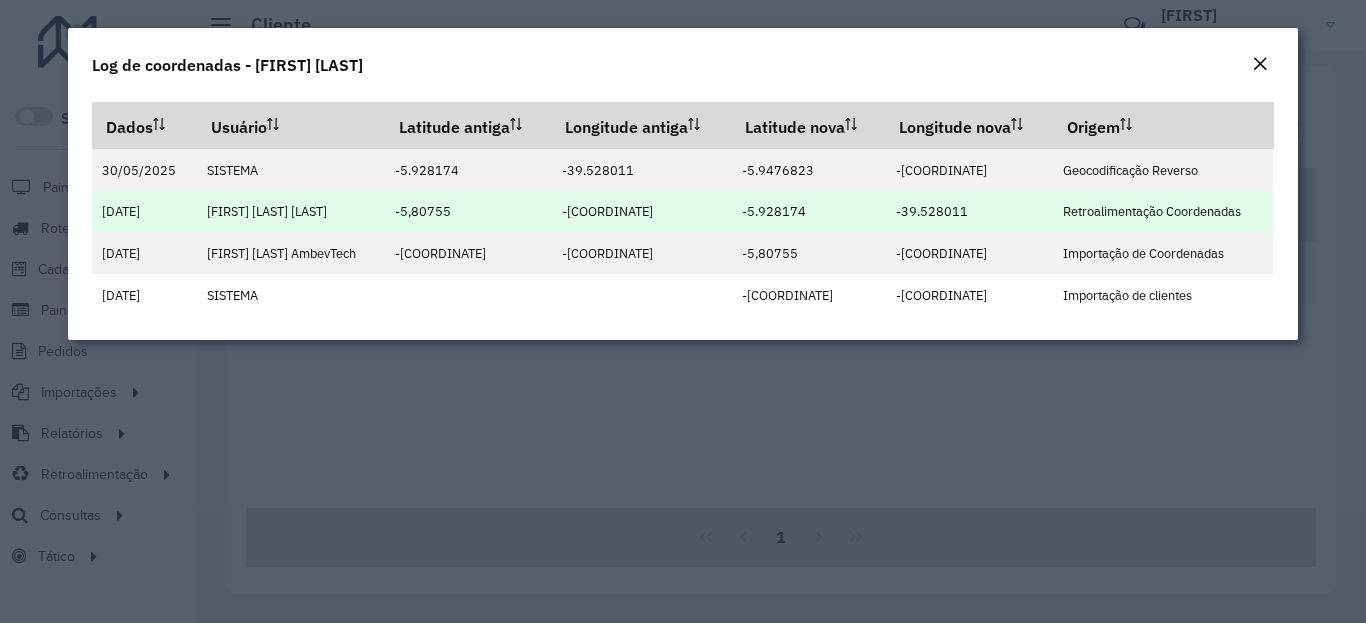 click on "-39.528011" at bounding box center [932, 211] 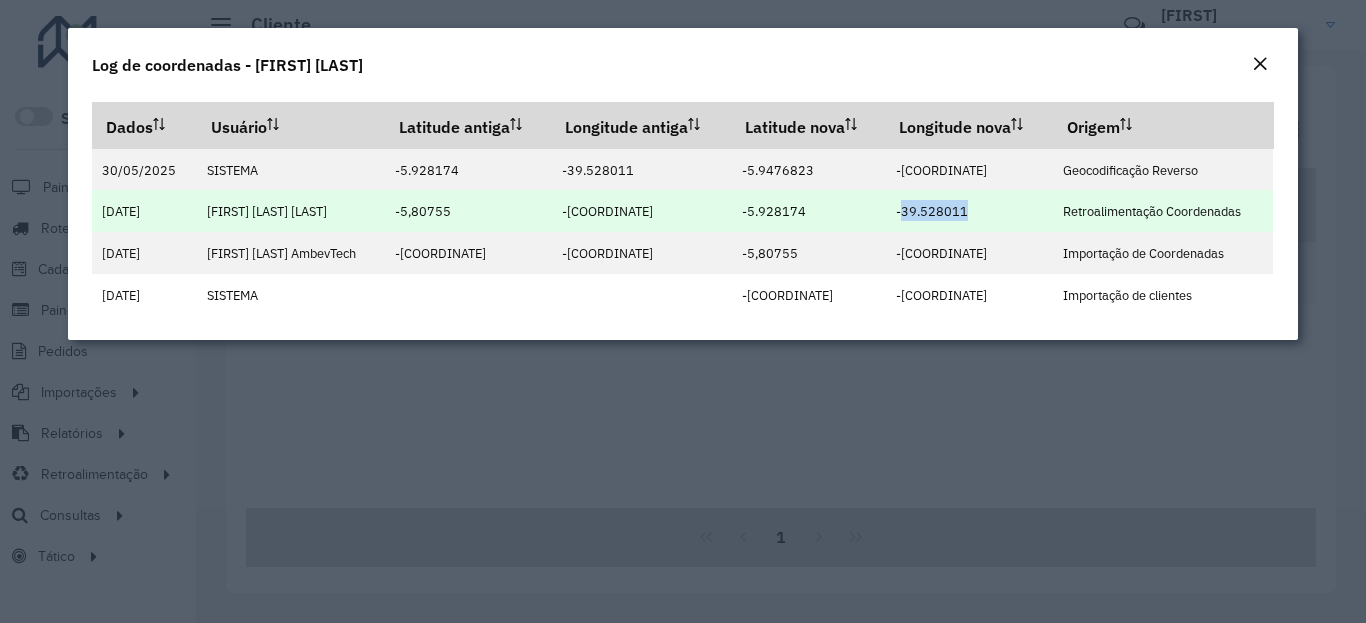 click on "-39.528011" at bounding box center [932, 211] 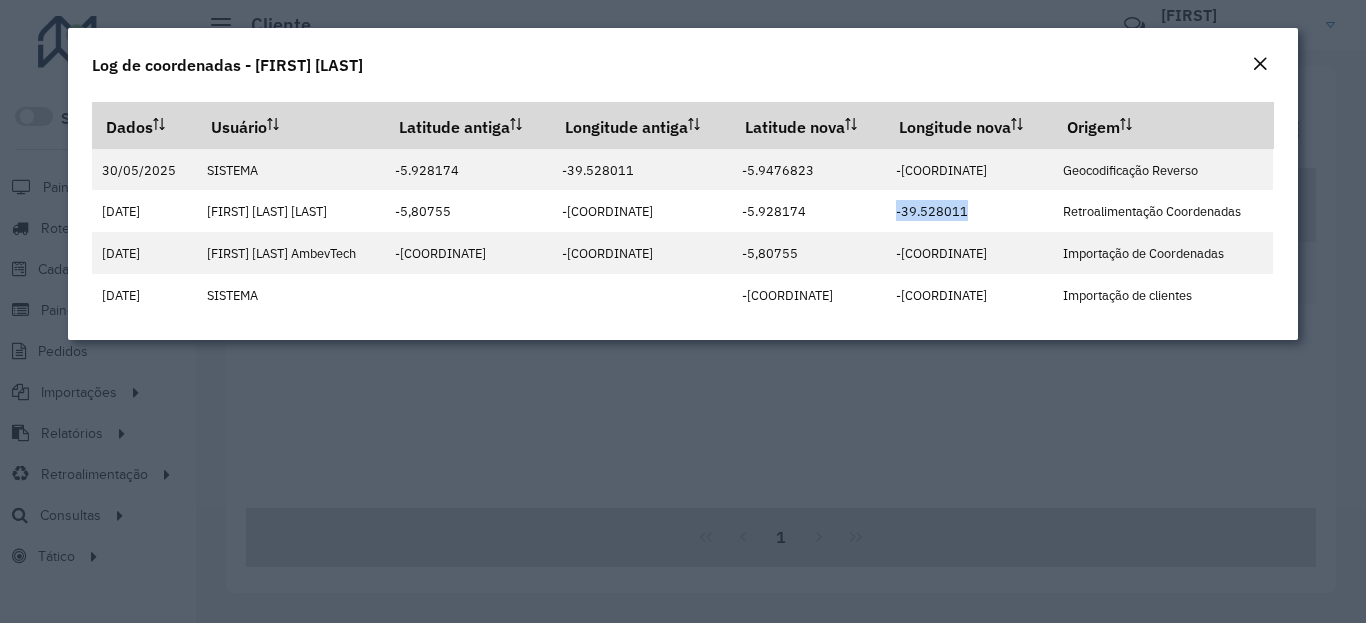 click 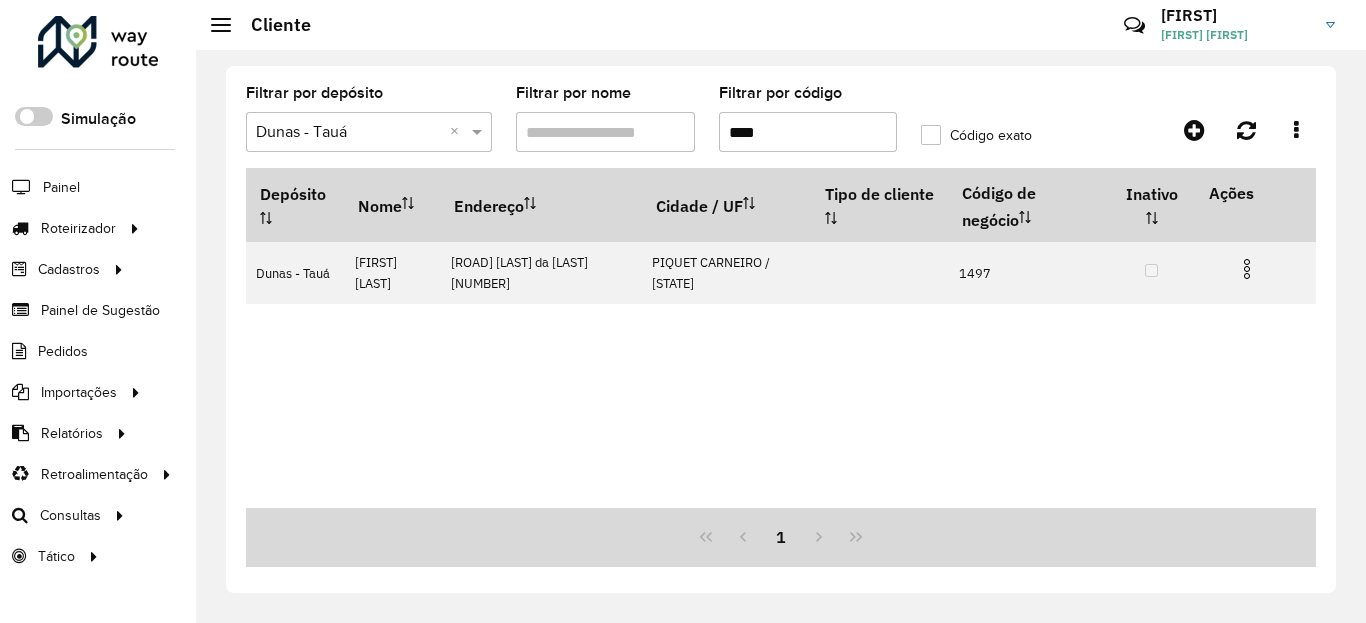 click on "Filtrar por código ****" 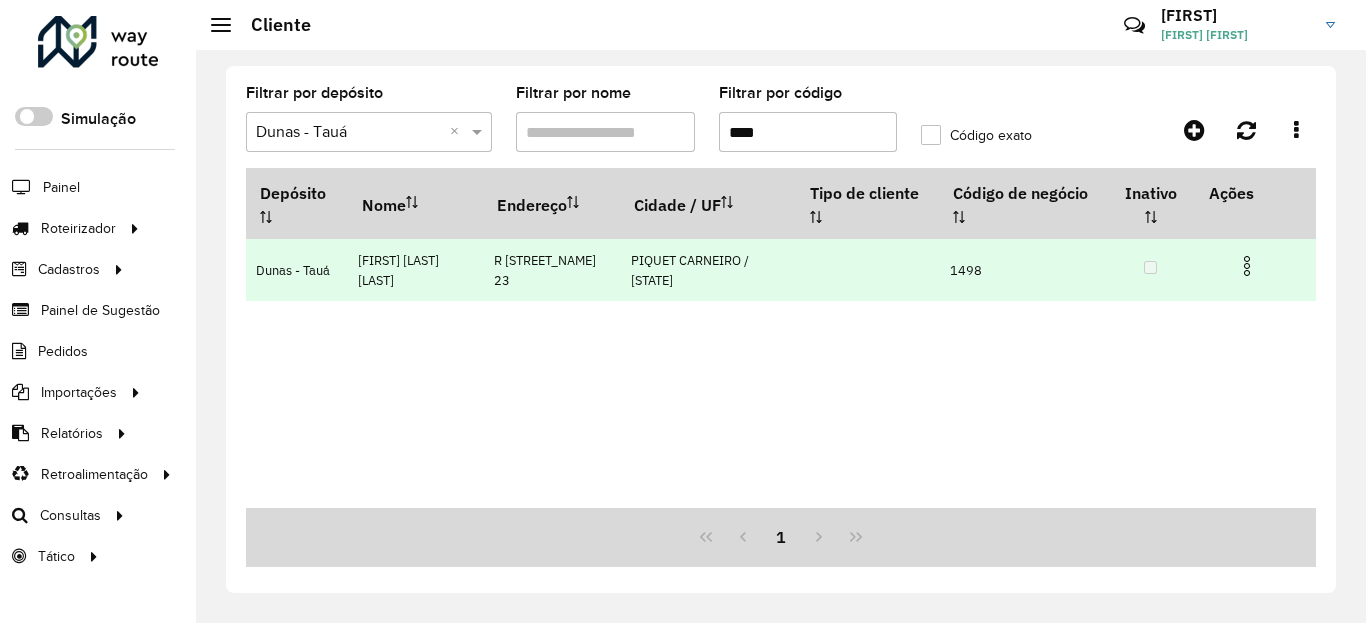 click at bounding box center [1247, 266] 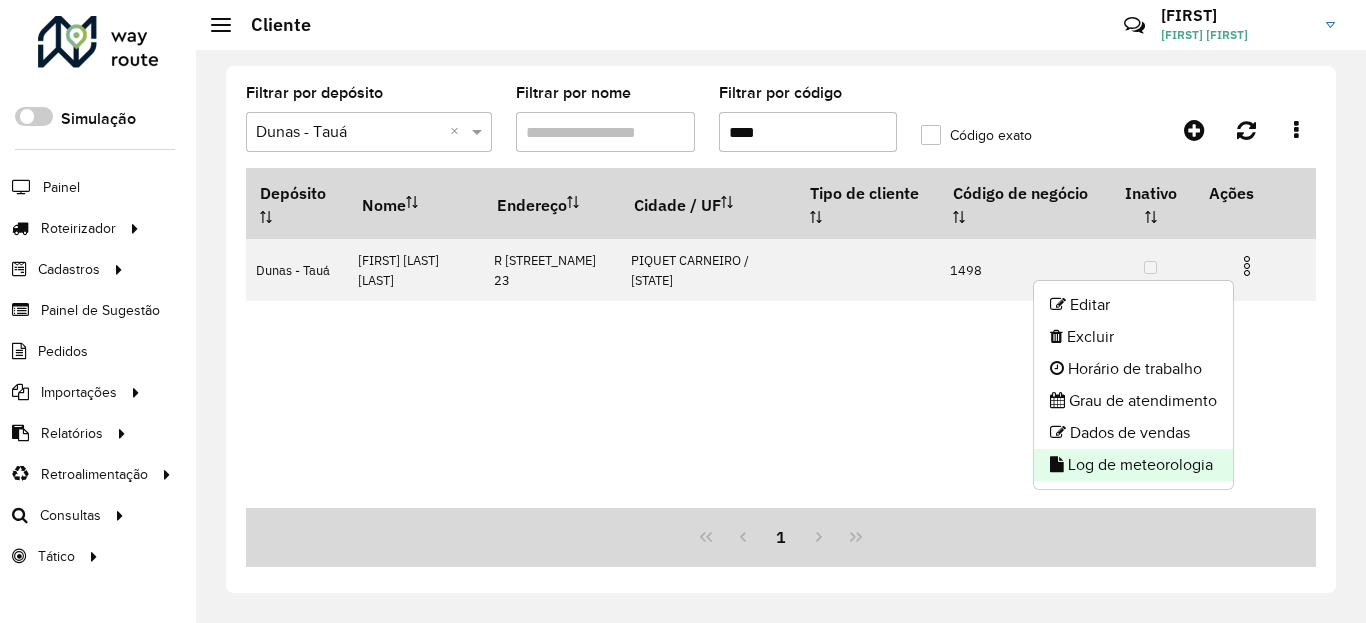 click on "Log de meteorologia" 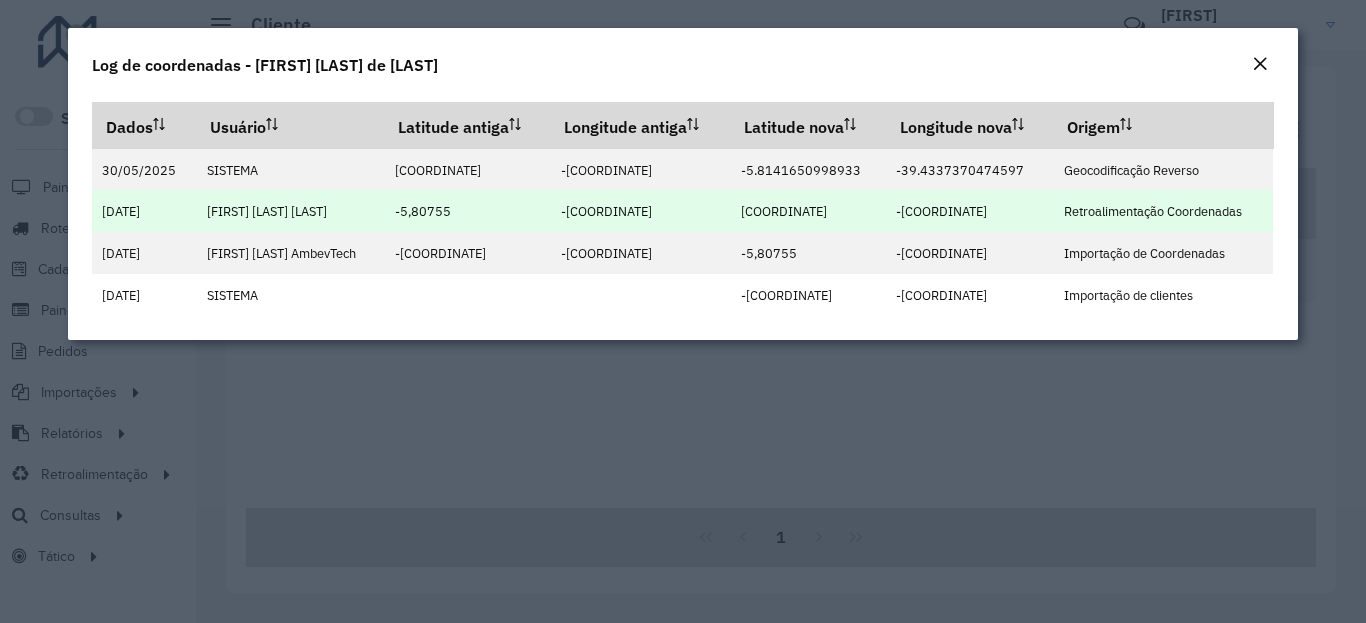 click on "[COORDINATE]" at bounding box center (784, 211) 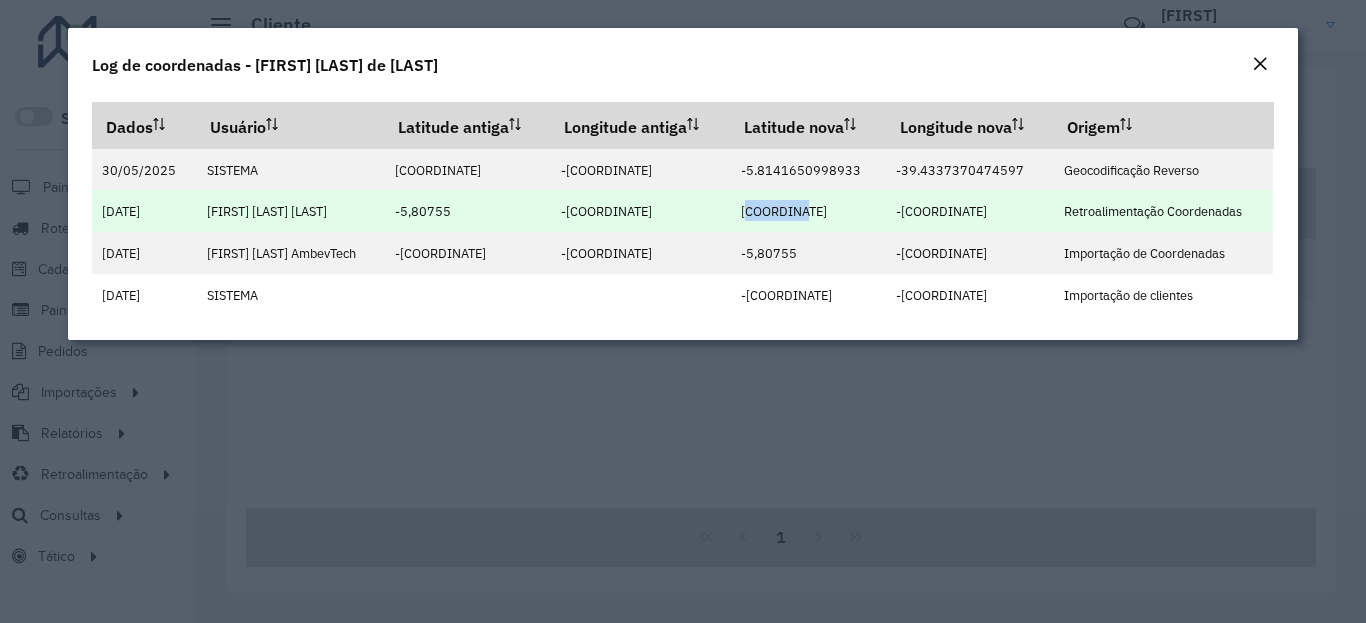 click on "[COORDINATE]" at bounding box center [784, 211] 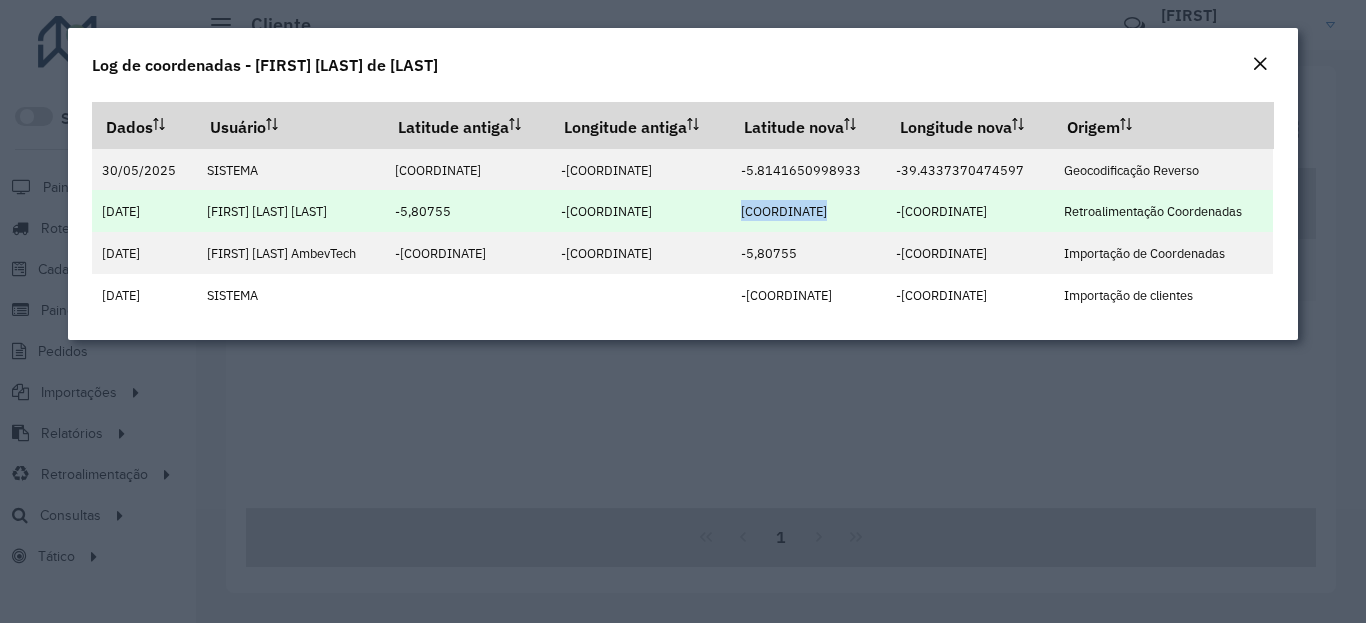 drag, startPoint x: 758, startPoint y: 209, endPoint x: 754, endPoint y: 220, distance: 11.7046995 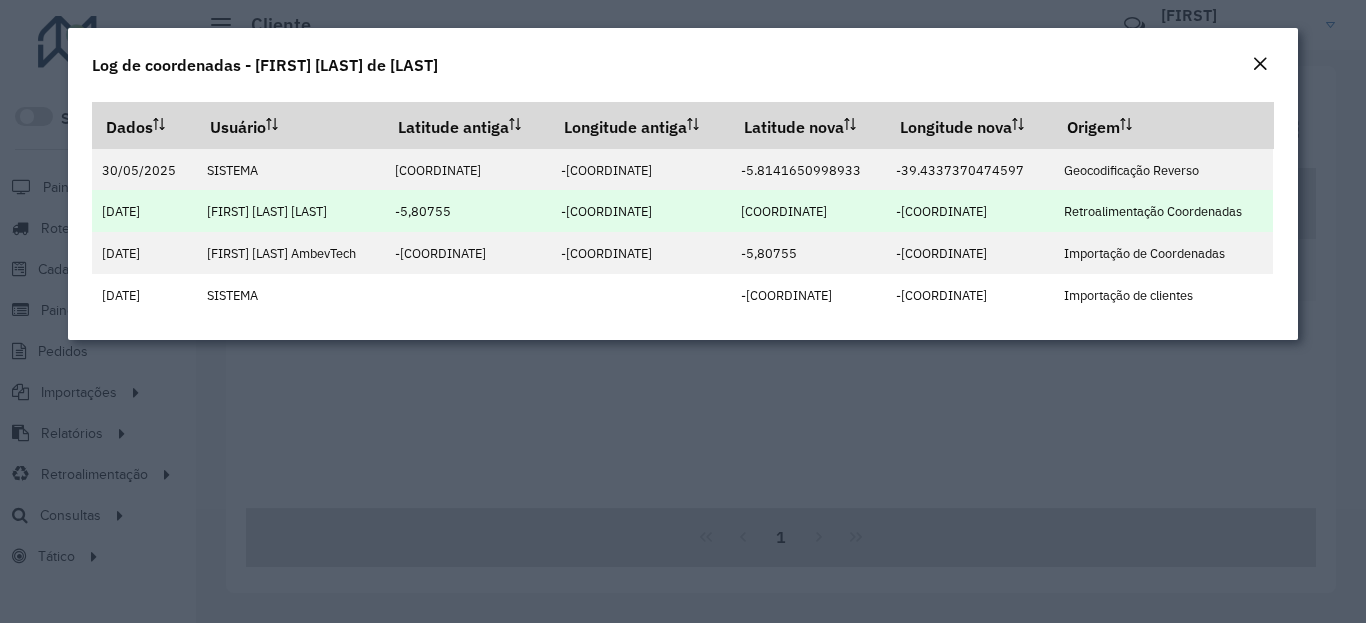 click on "-[COORDINATE]" at bounding box center [941, 211] 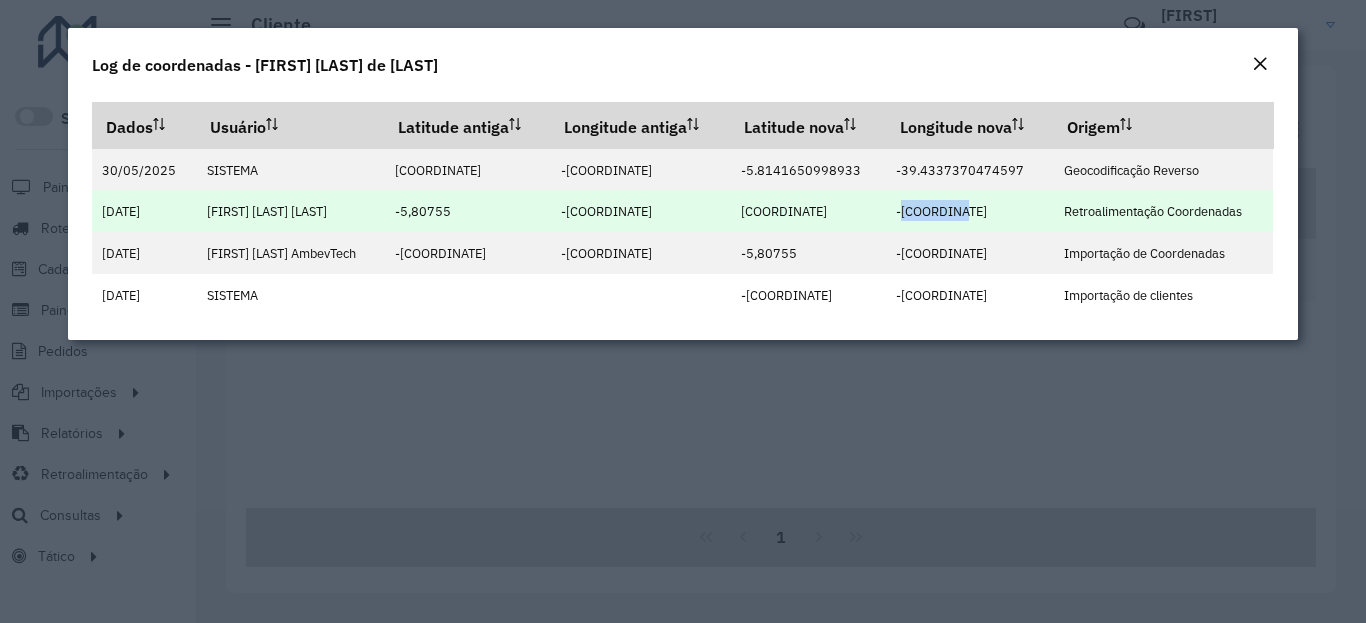 click on "-[COORDINATE]" at bounding box center [941, 211] 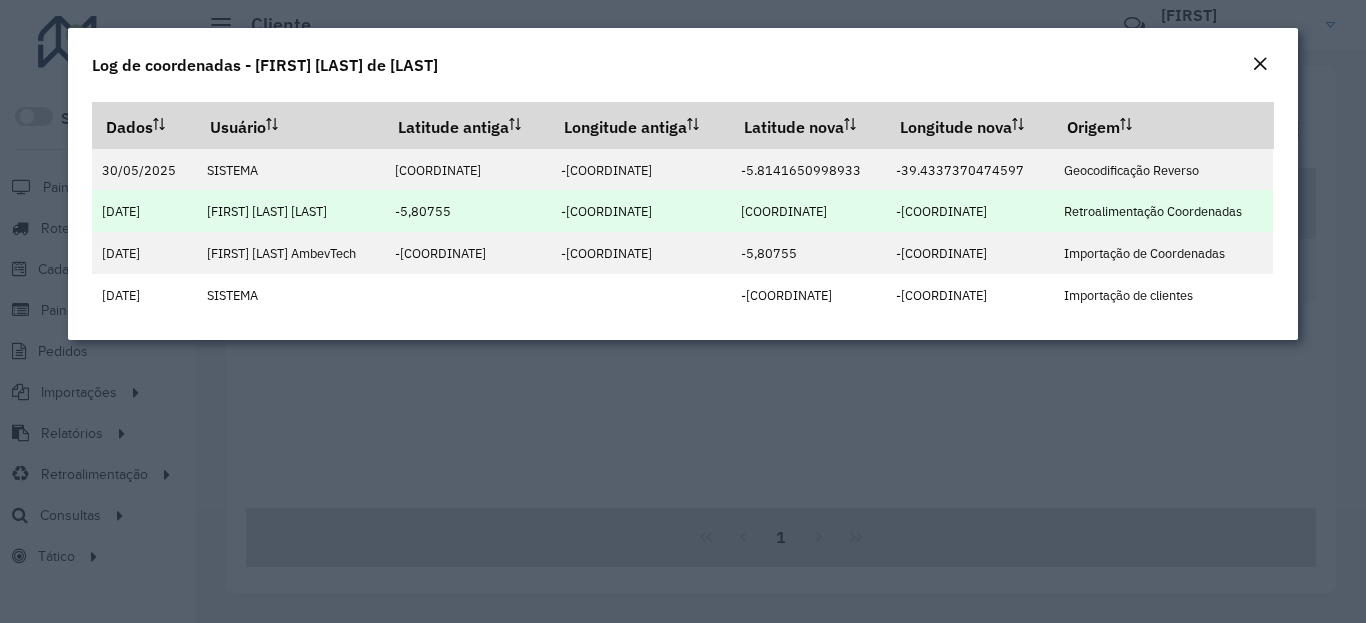 click on "-[COORDINATE]" at bounding box center (941, 211) 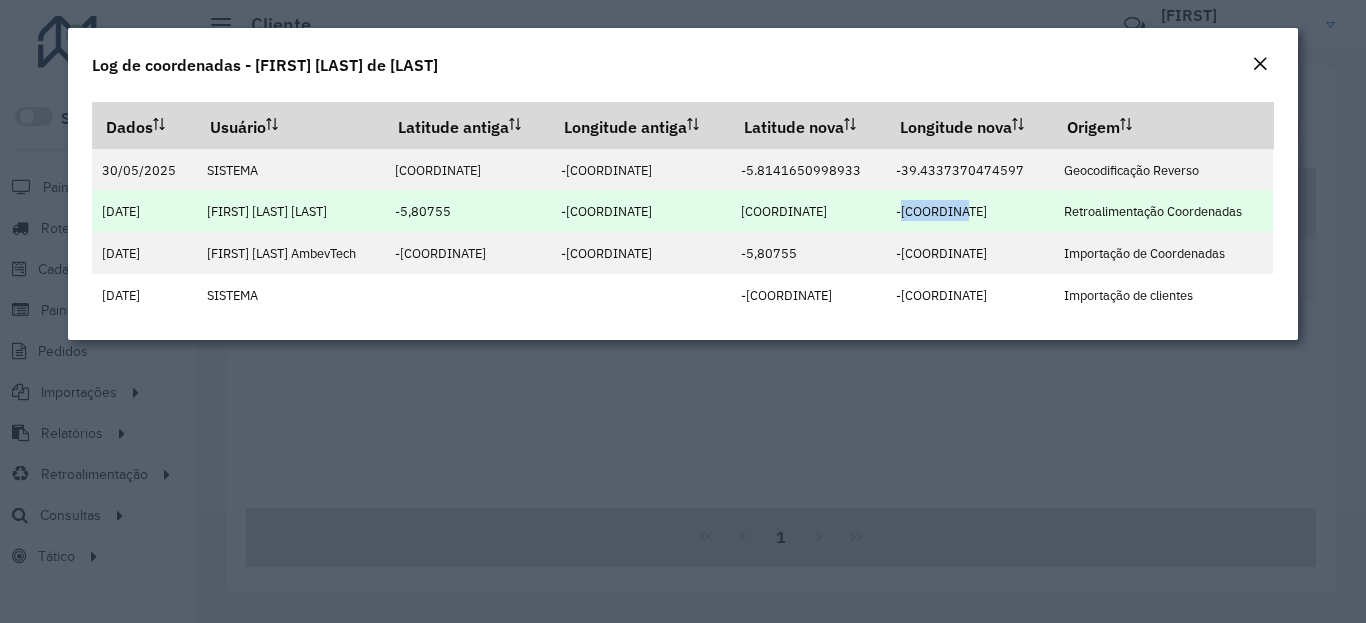 click on "-[COORDINATE]" at bounding box center (941, 211) 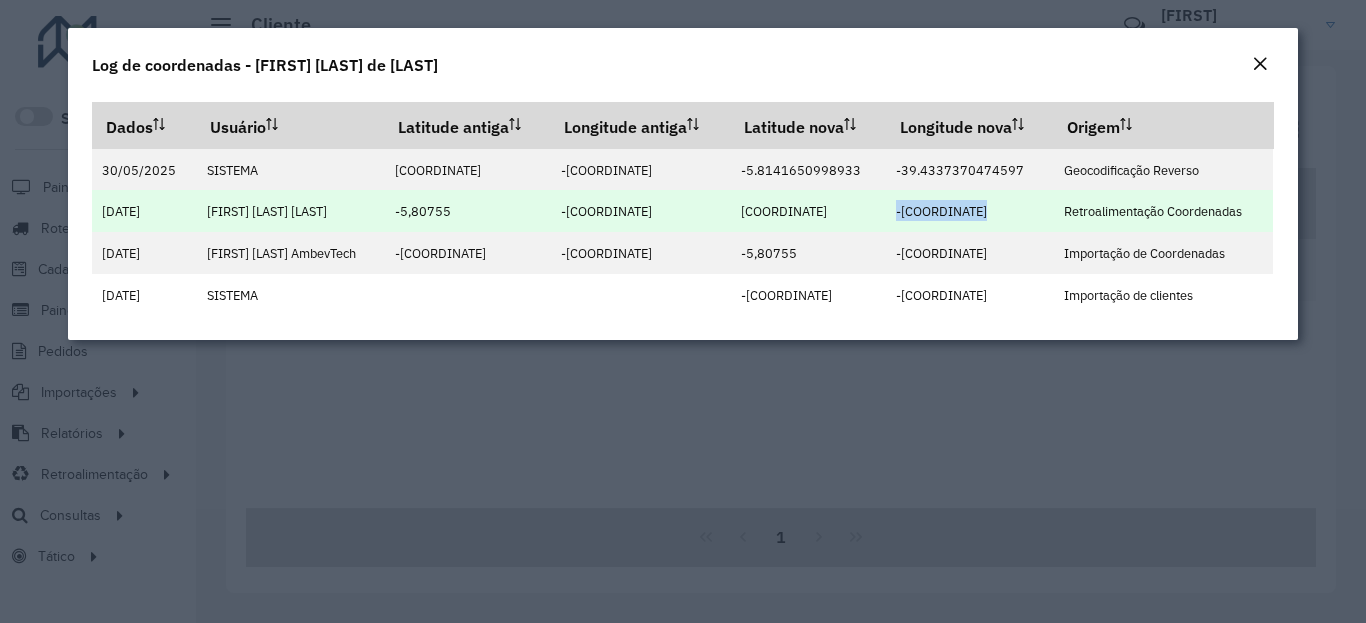 click on "-[COORDINATE]" at bounding box center [941, 211] 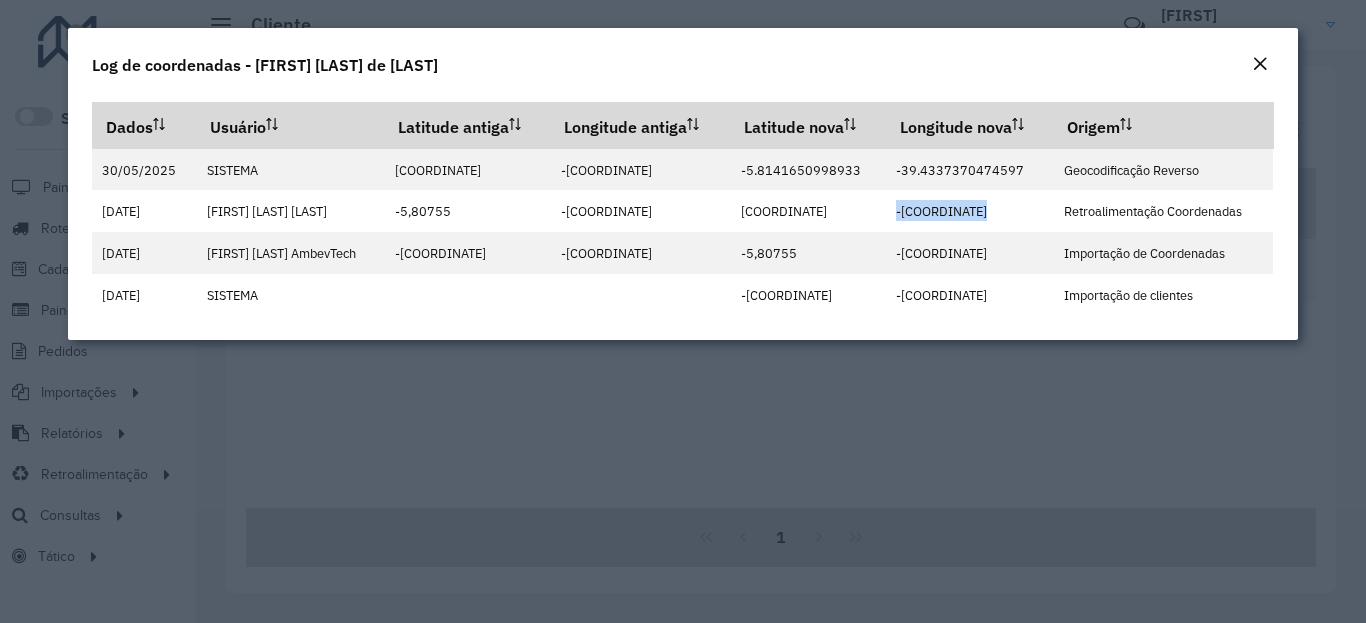 click on "Log de coordenadas - [FIRST] [LAST] de [LAST]" 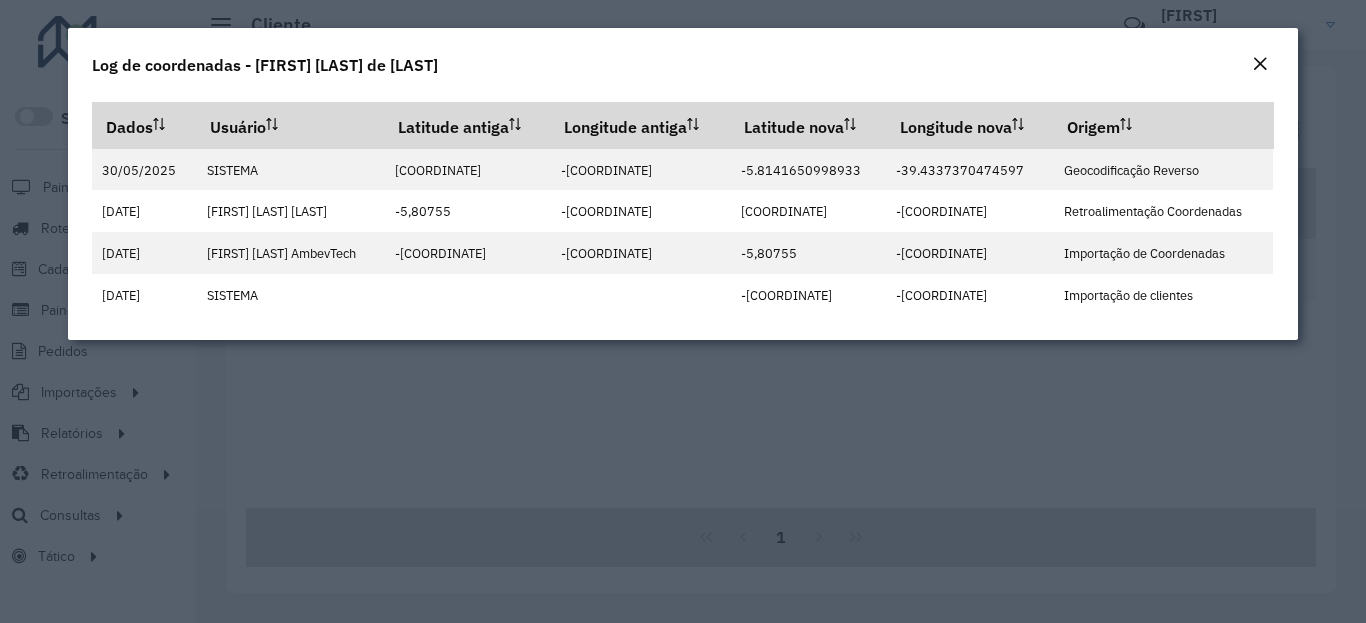 click on "Log de coordenadas - [FIRST] [LAST] de [LAST]" 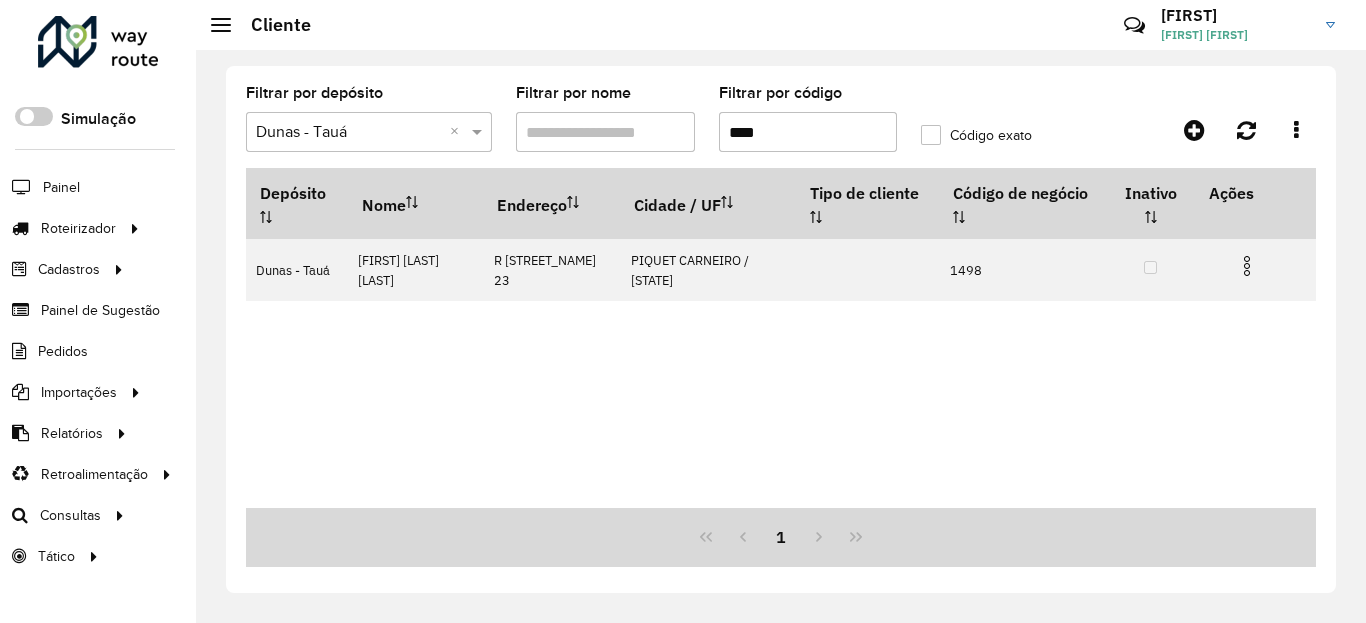 click on "****" at bounding box center (808, 132) 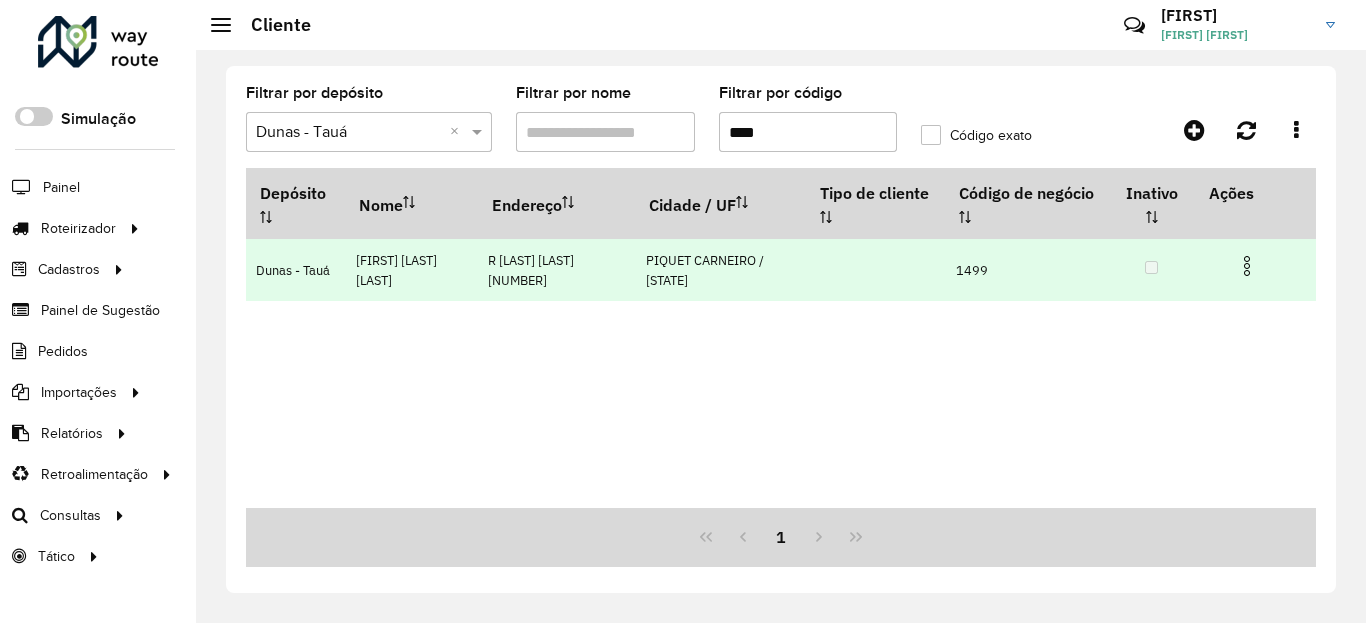 click at bounding box center [1255, 264] 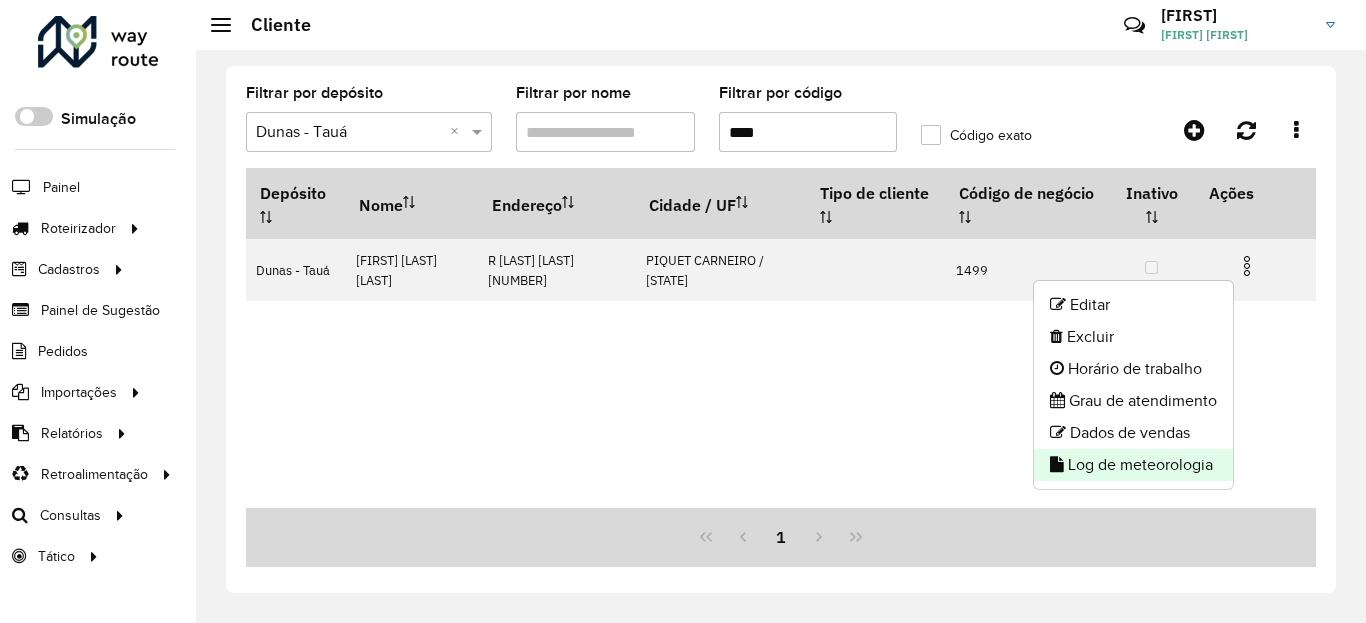 click on "Log de meteorologia" 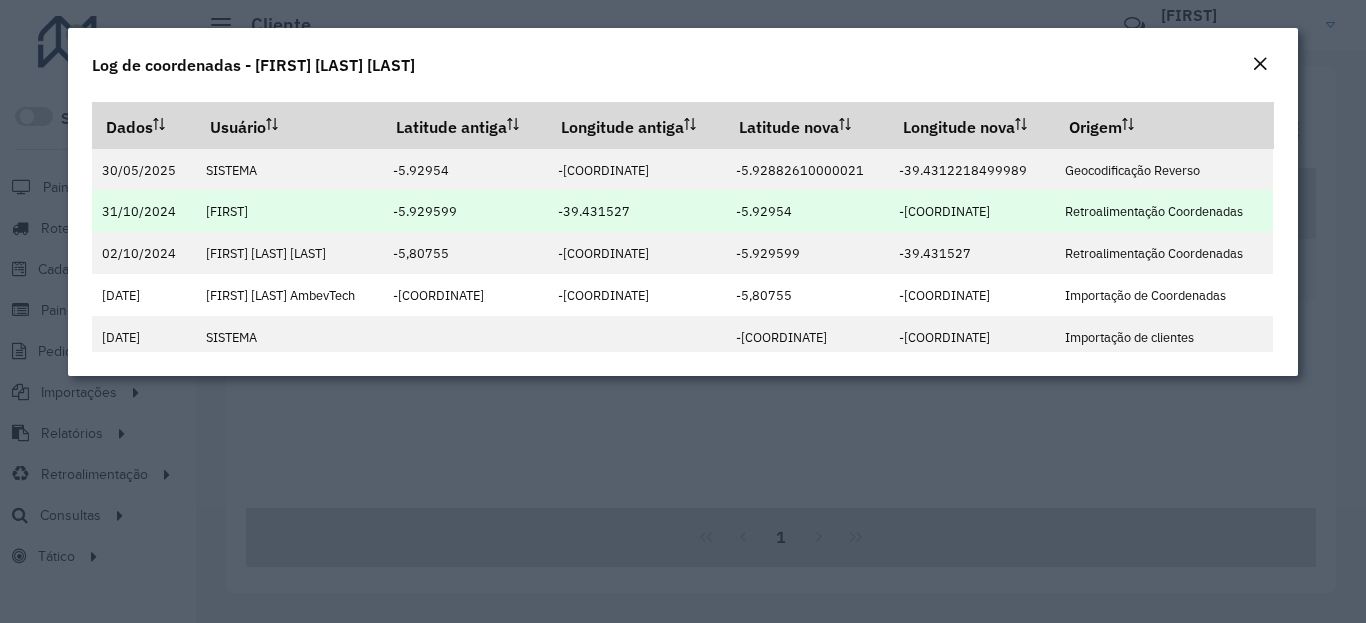 click on "-5.92954" at bounding box center [764, 211] 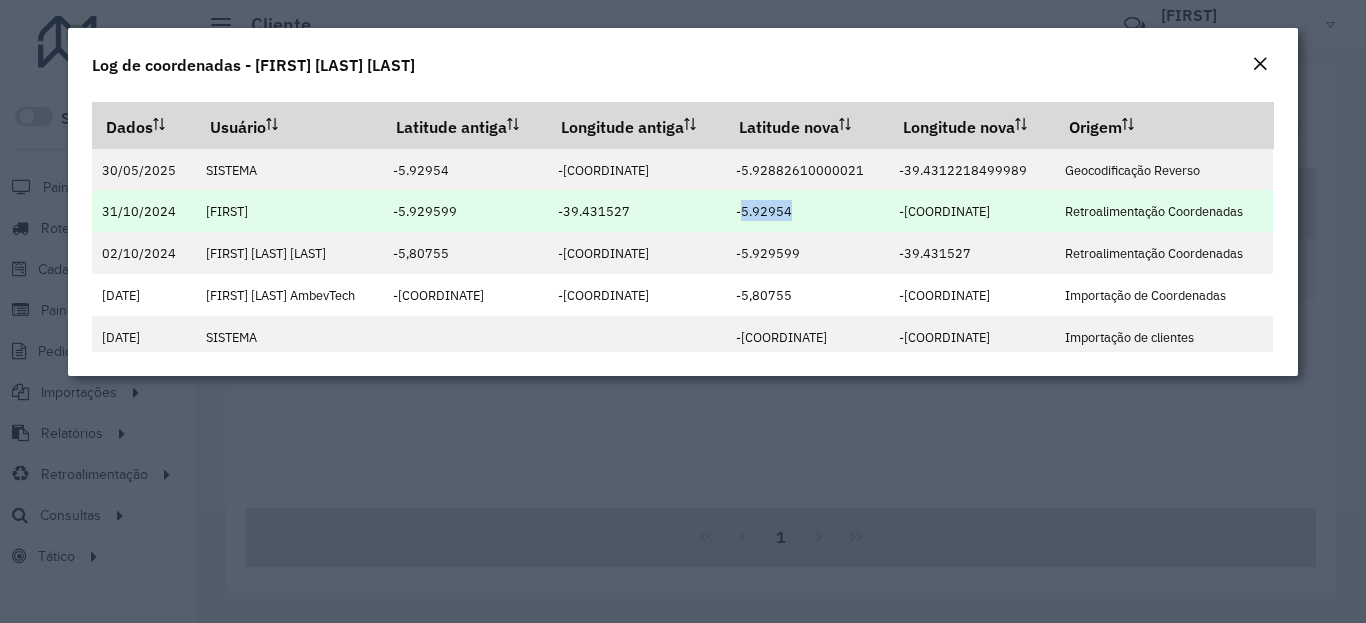 click on "-5.92954" at bounding box center [764, 211] 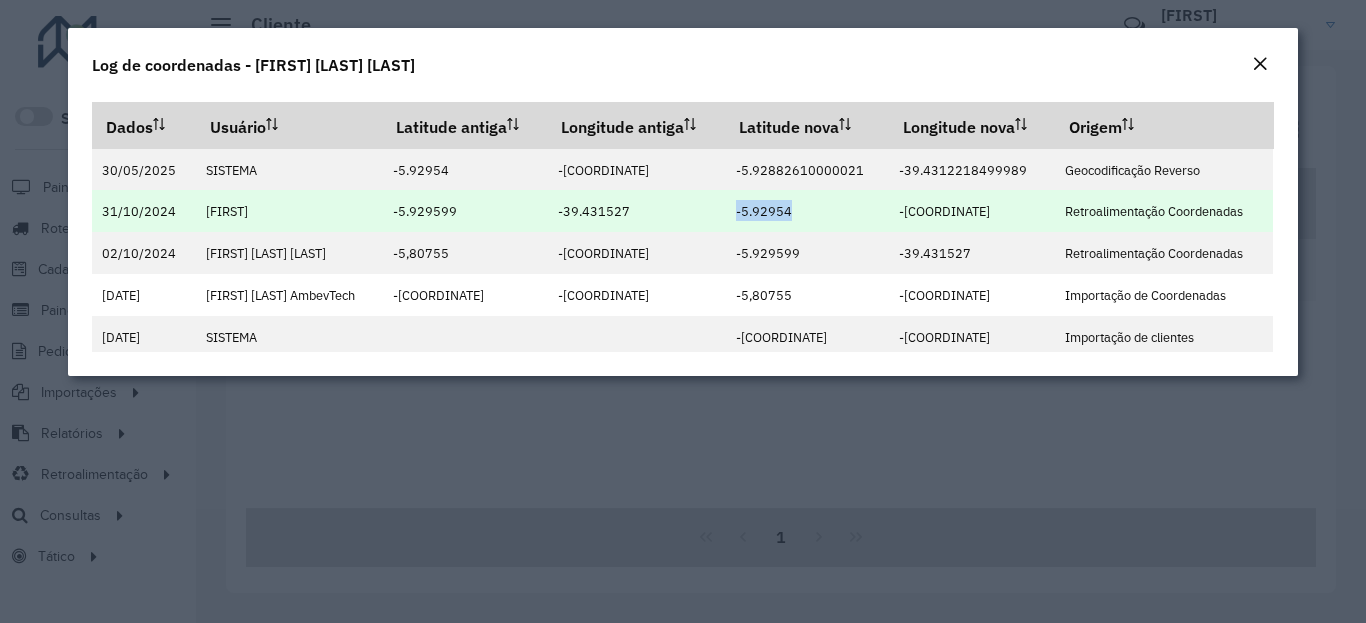 click on "-[COORDINATE]" at bounding box center [972, 211] 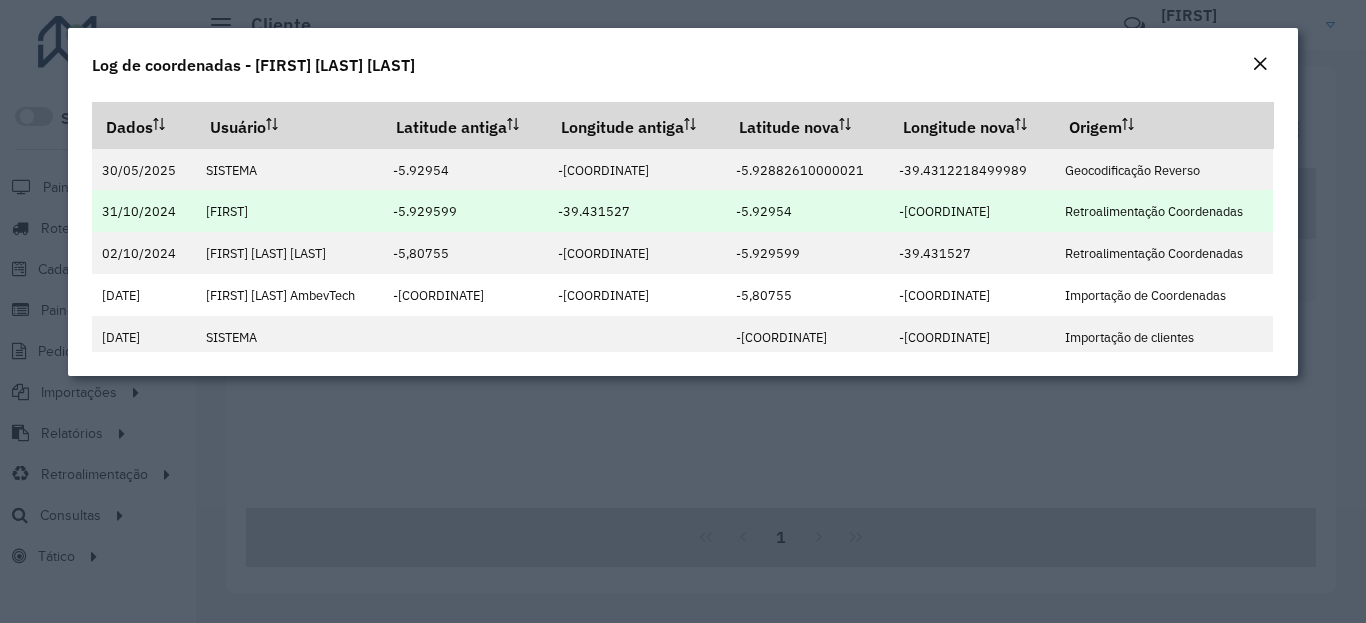 click on "-[COORDINATE]" at bounding box center (972, 211) 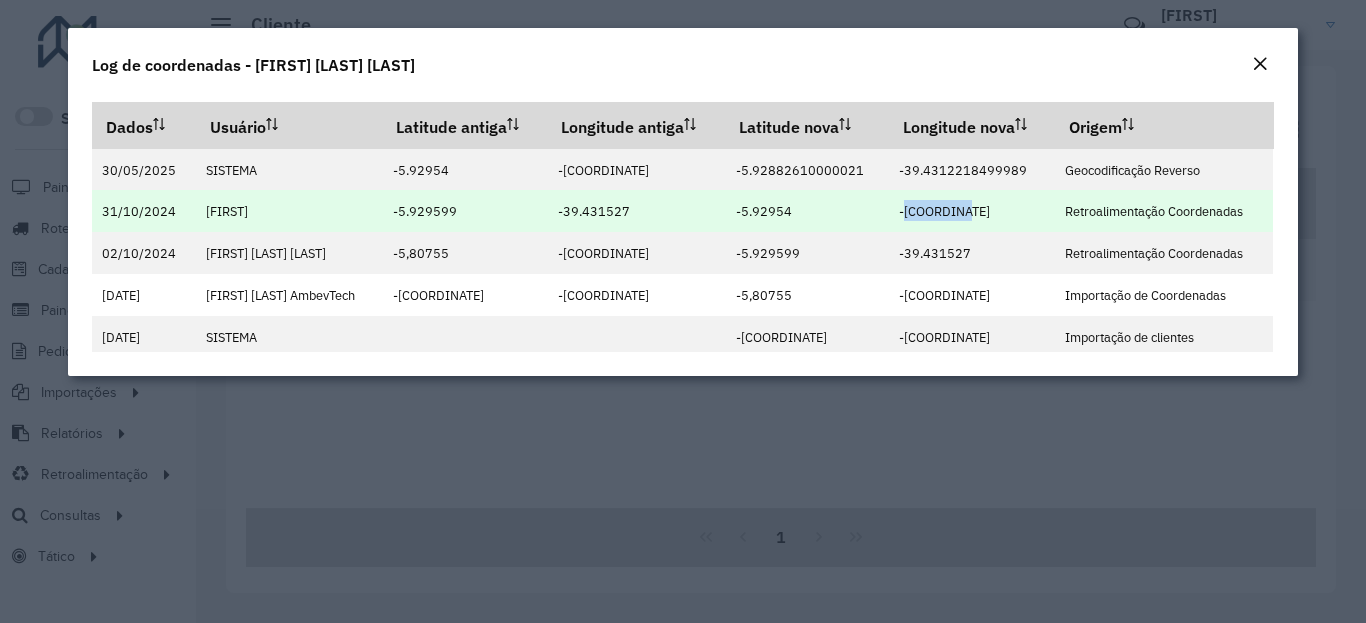 click on "-[COORDINATE]" at bounding box center (944, 211) 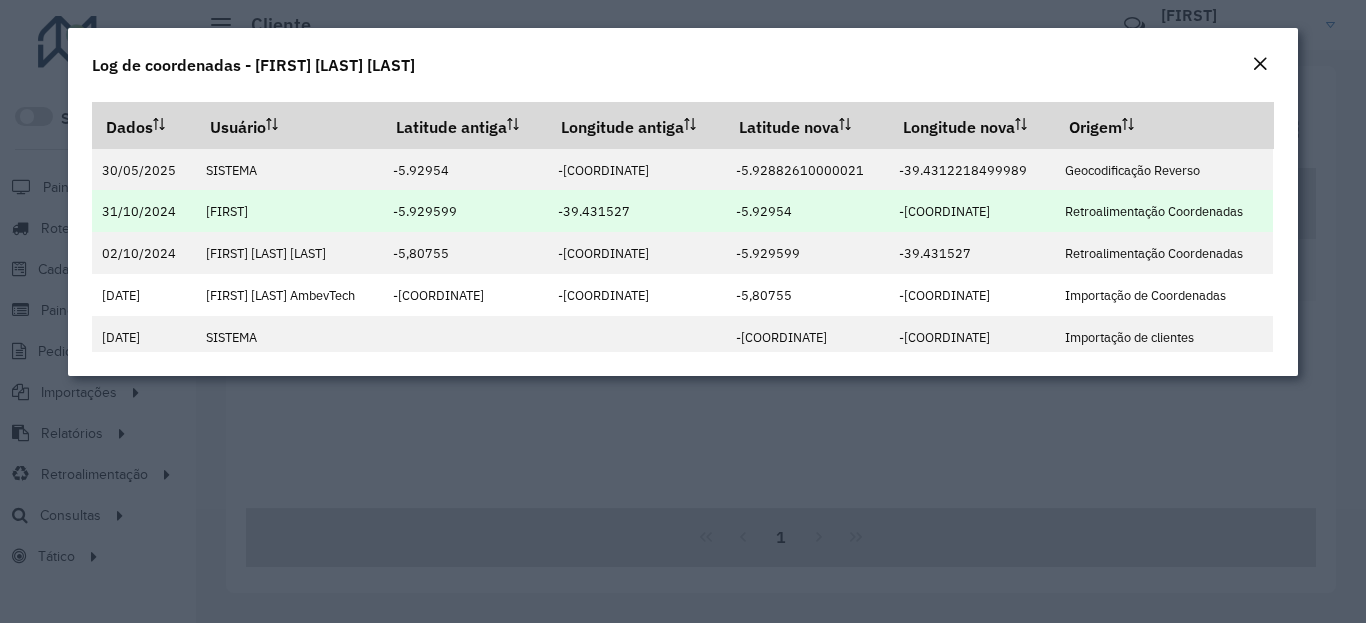 click on "-[COORDINATE]" at bounding box center [944, 211] 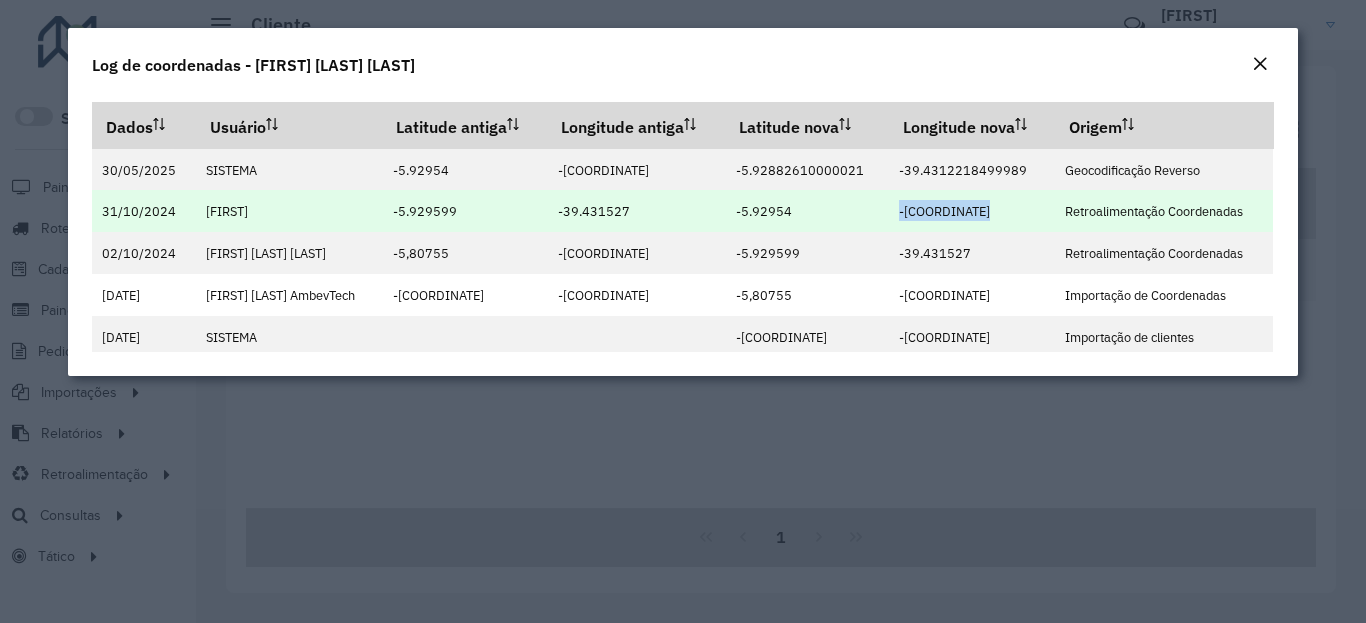click on "-[COORDINATE]" at bounding box center [944, 211] 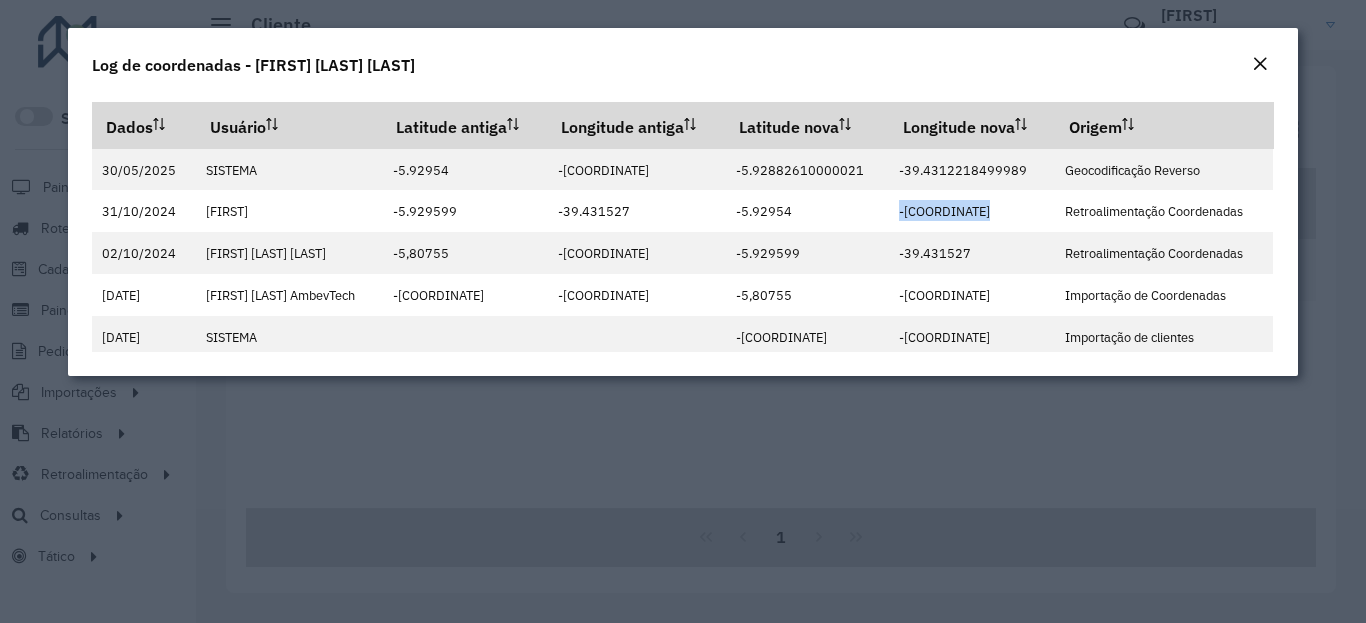 click on "Log de coordenadas - [FIRST] [LAST] [LAST]" 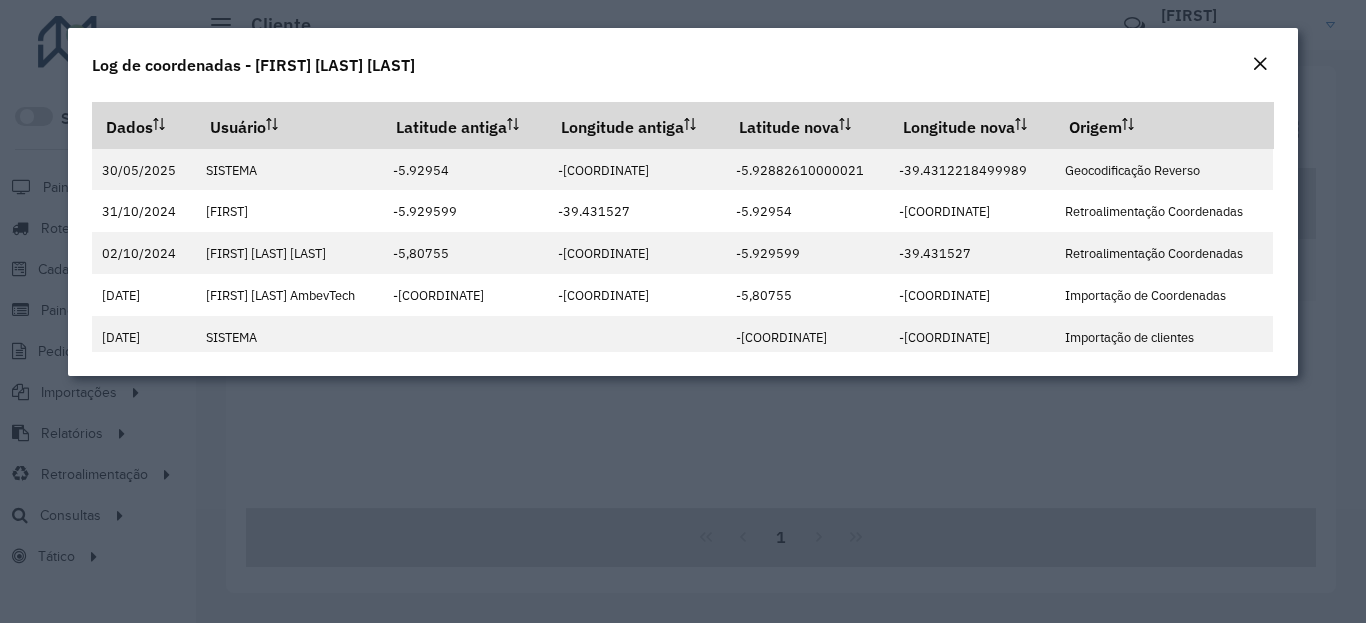 click 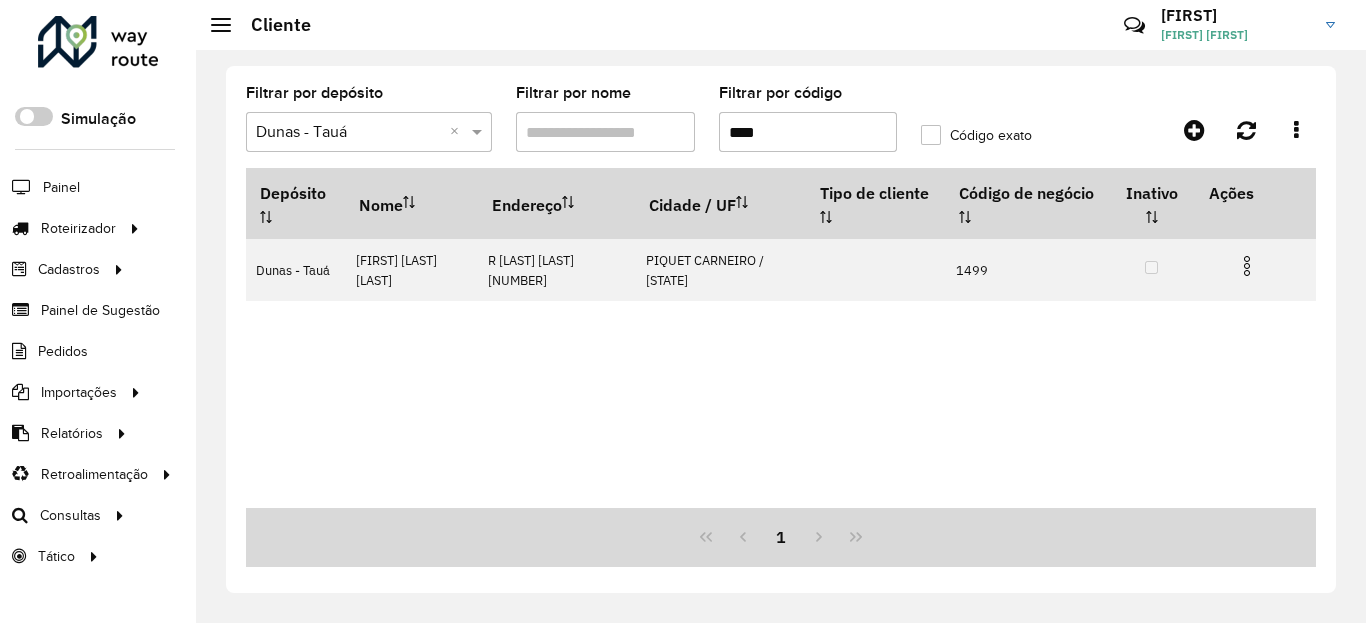 click on "****" at bounding box center (808, 132) 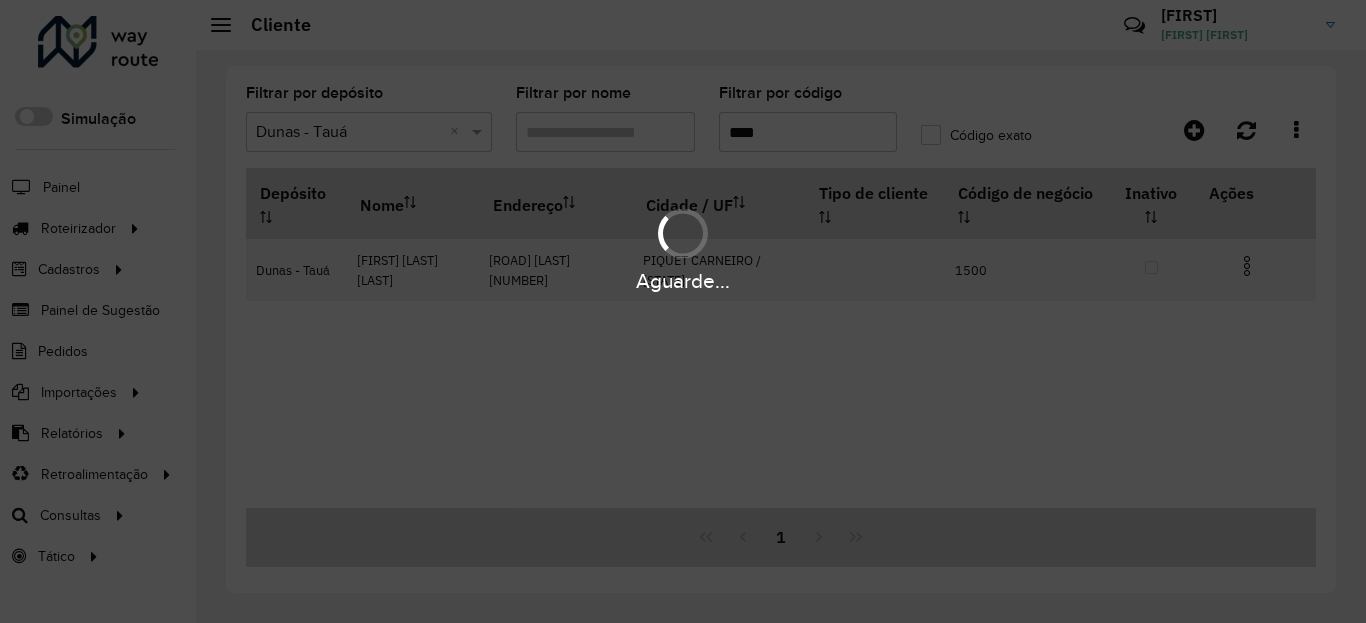 click on "Aguarde..." at bounding box center (683, 281) 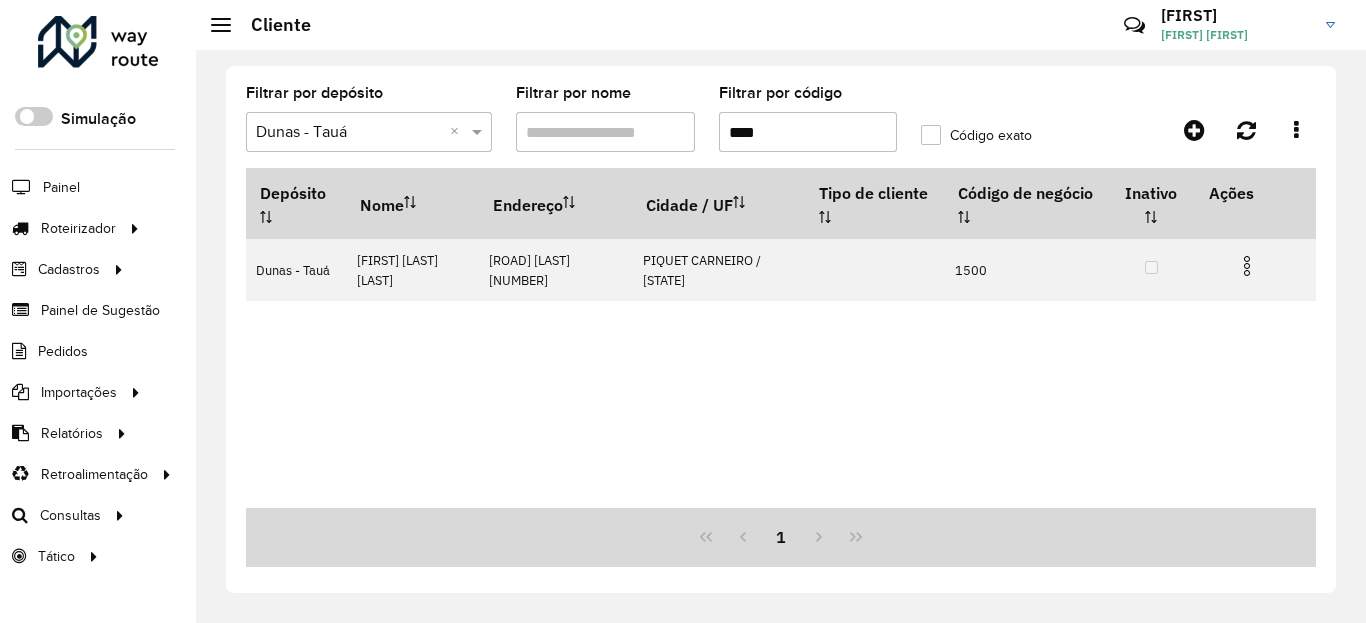 click at bounding box center [1247, 266] 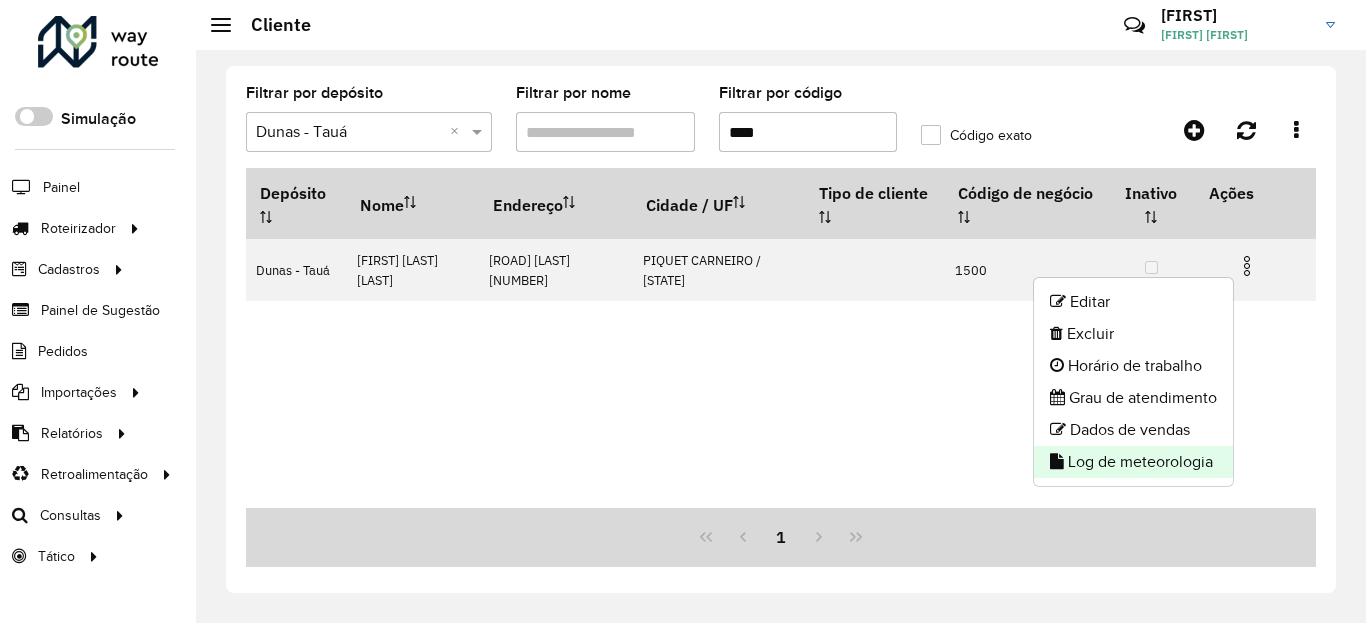 click on "Log de meteorologia" 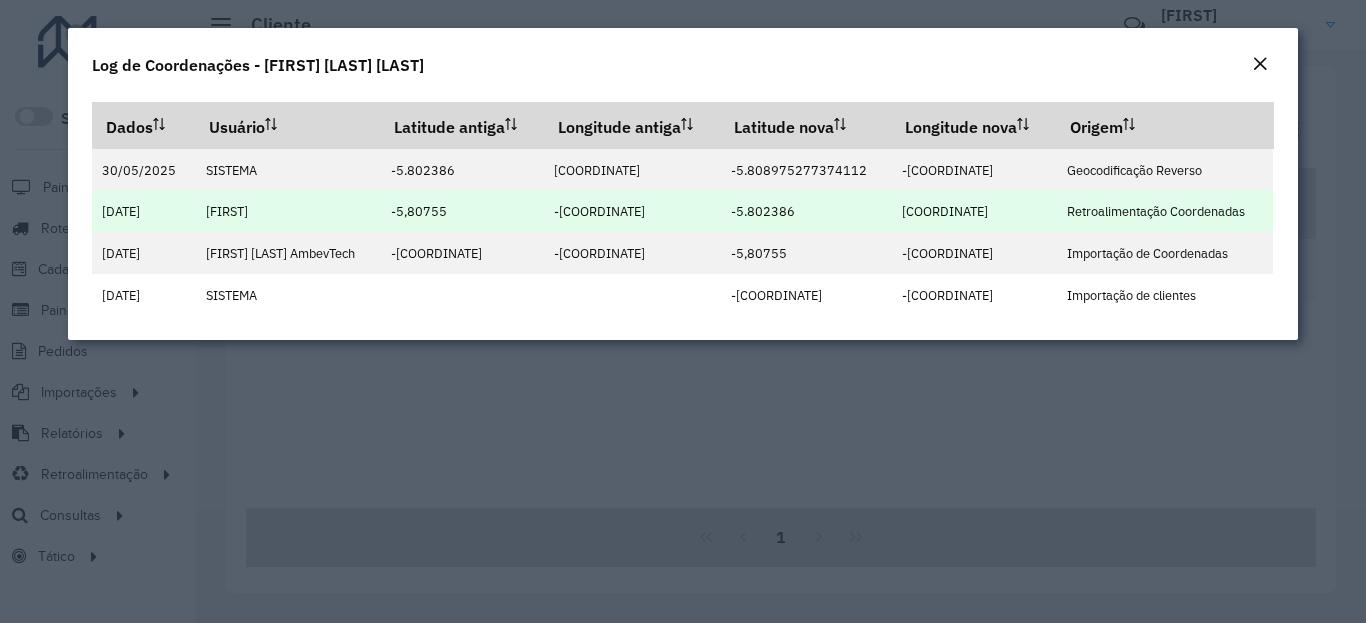 click on "-5.802386" at bounding box center [763, 211] 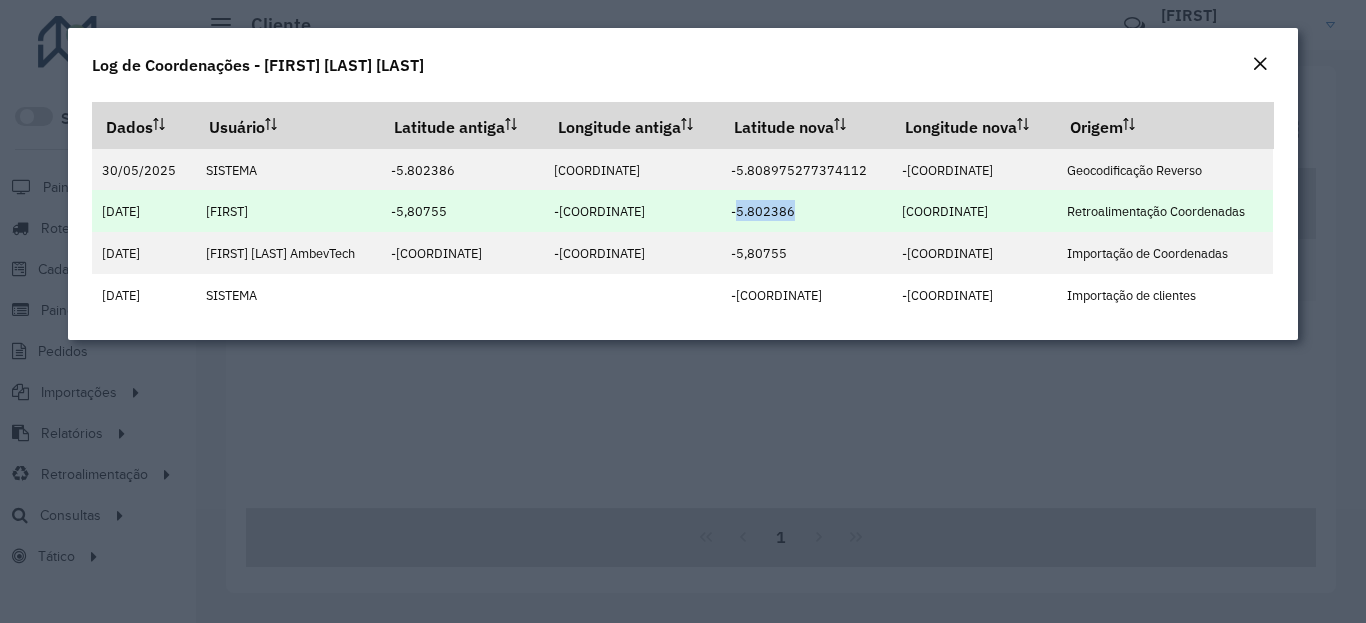 click on "-5.802386" at bounding box center (763, 211) 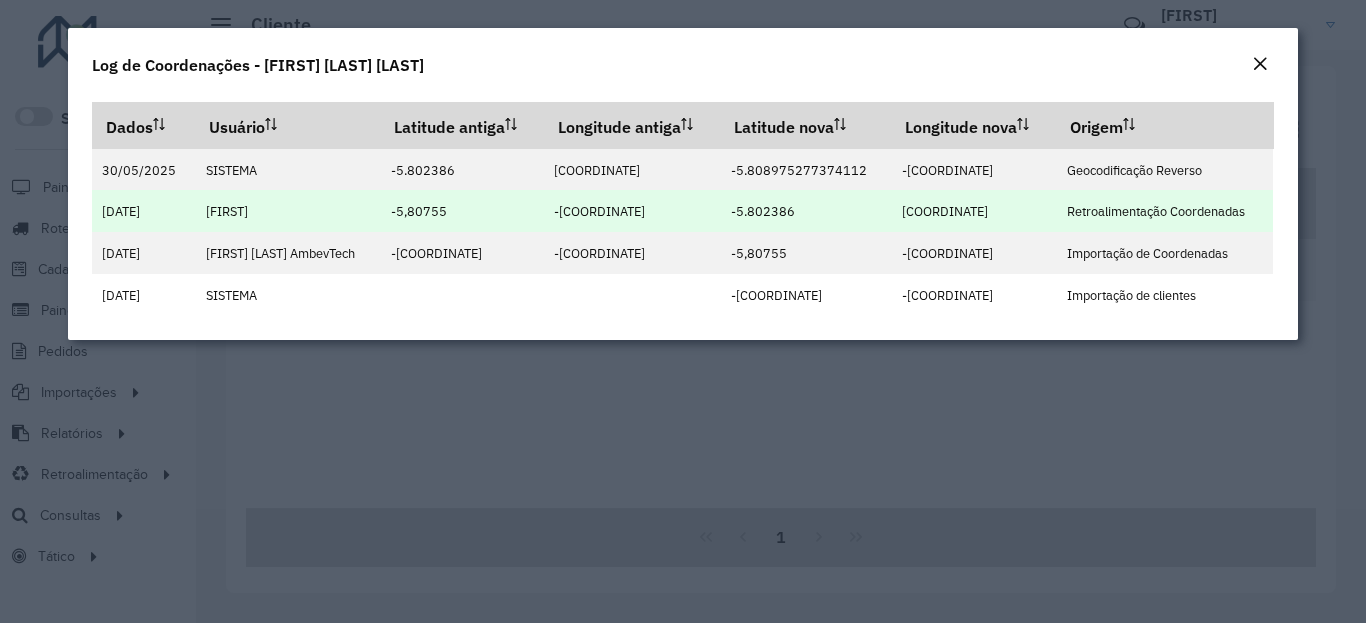 click on "[COORDINATE]" at bounding box center (974, 211) 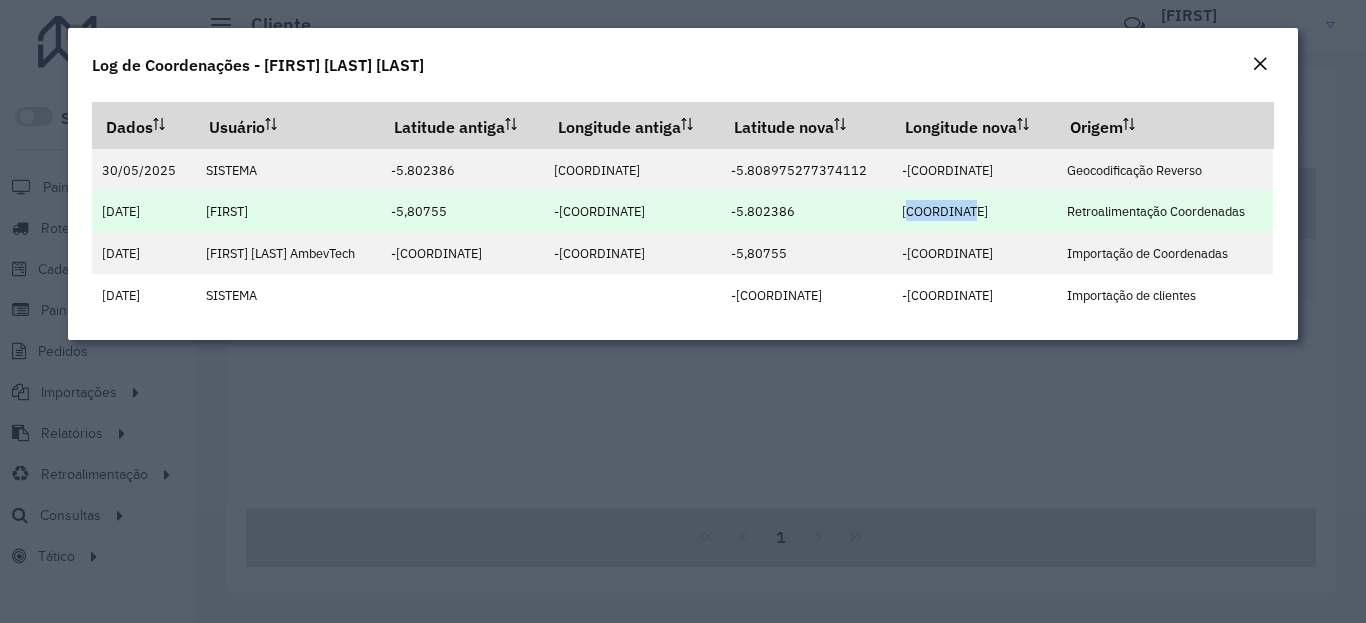 click on "[COORDINATE]" at bounding box center [945, 211] 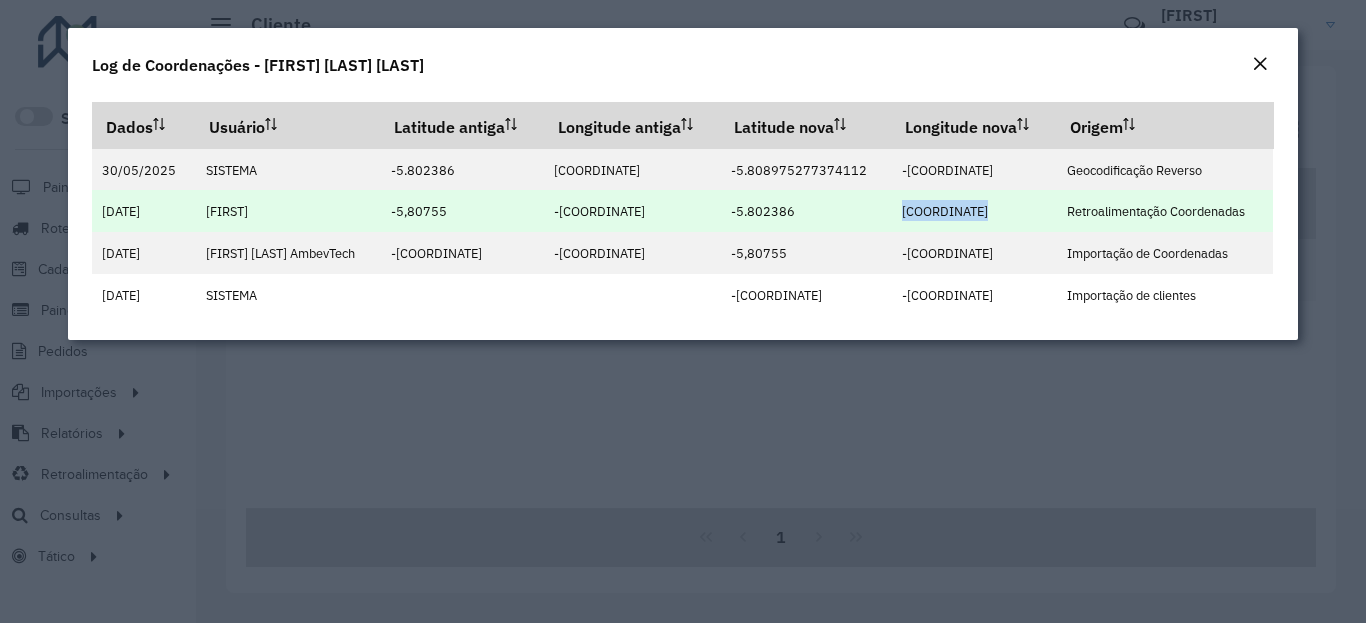 click on "[COORDINATE]" at bounding box center (945, 211) 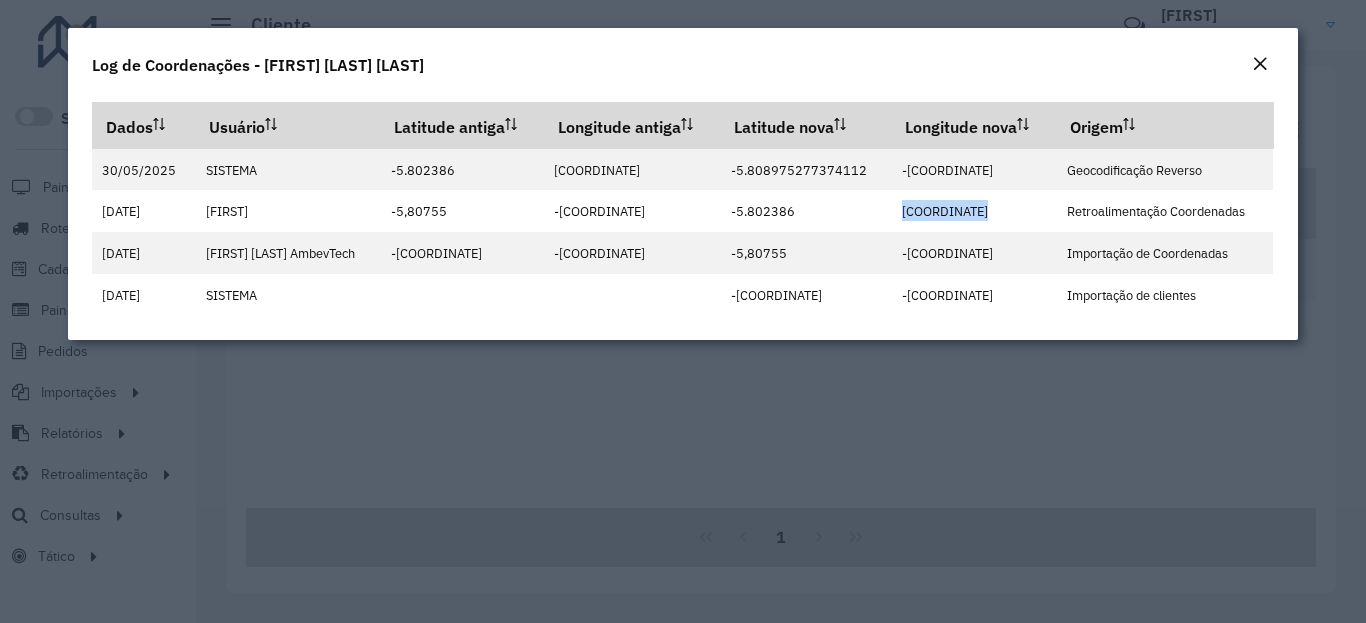 click 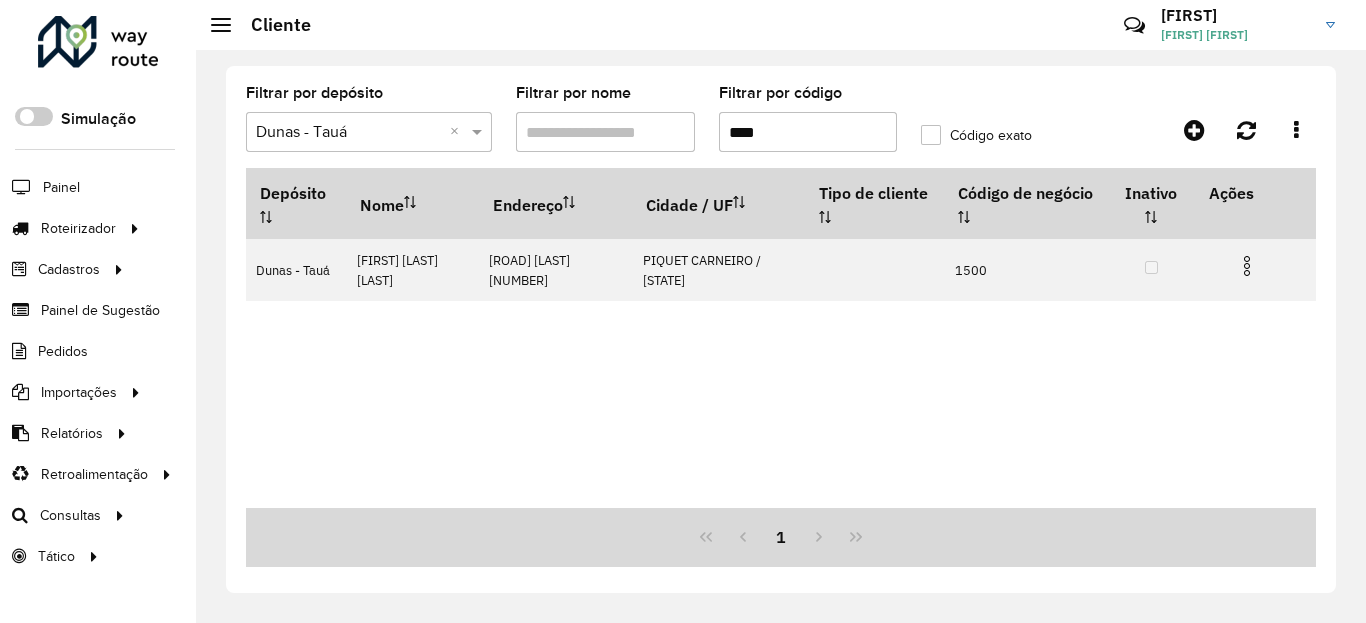 click on "****" at bounding box center (808, 132) 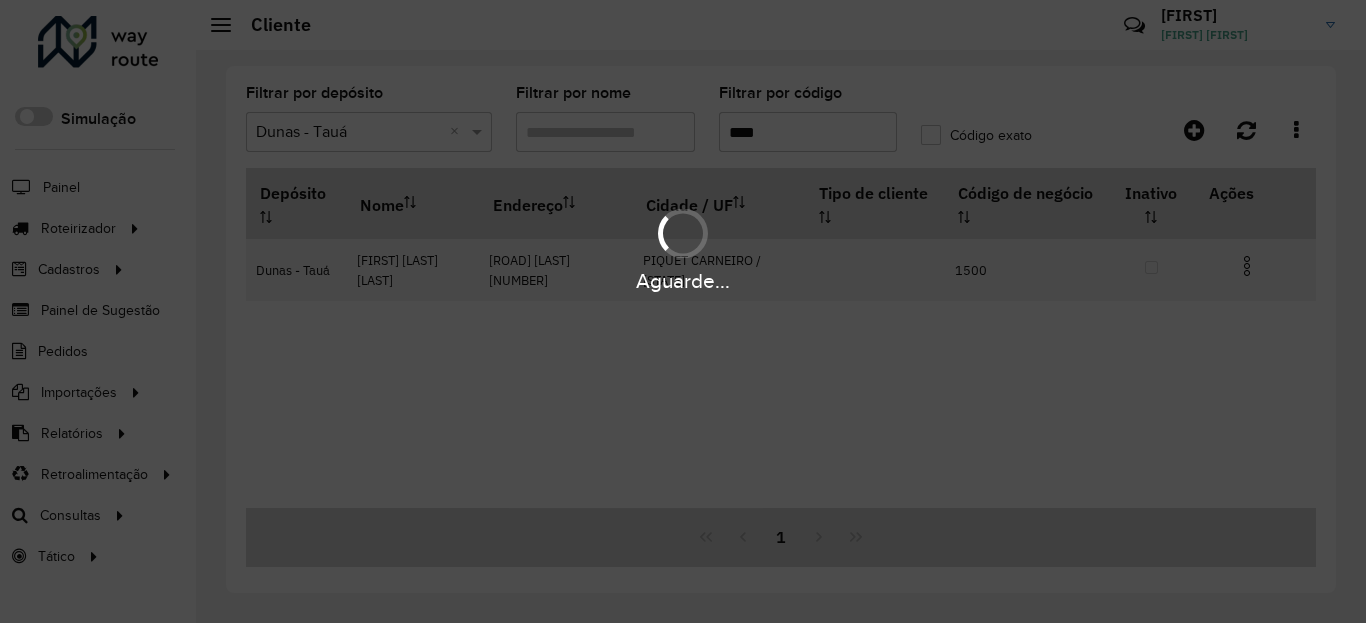 click on "Aguarde..." at bounding box center [683, 281] 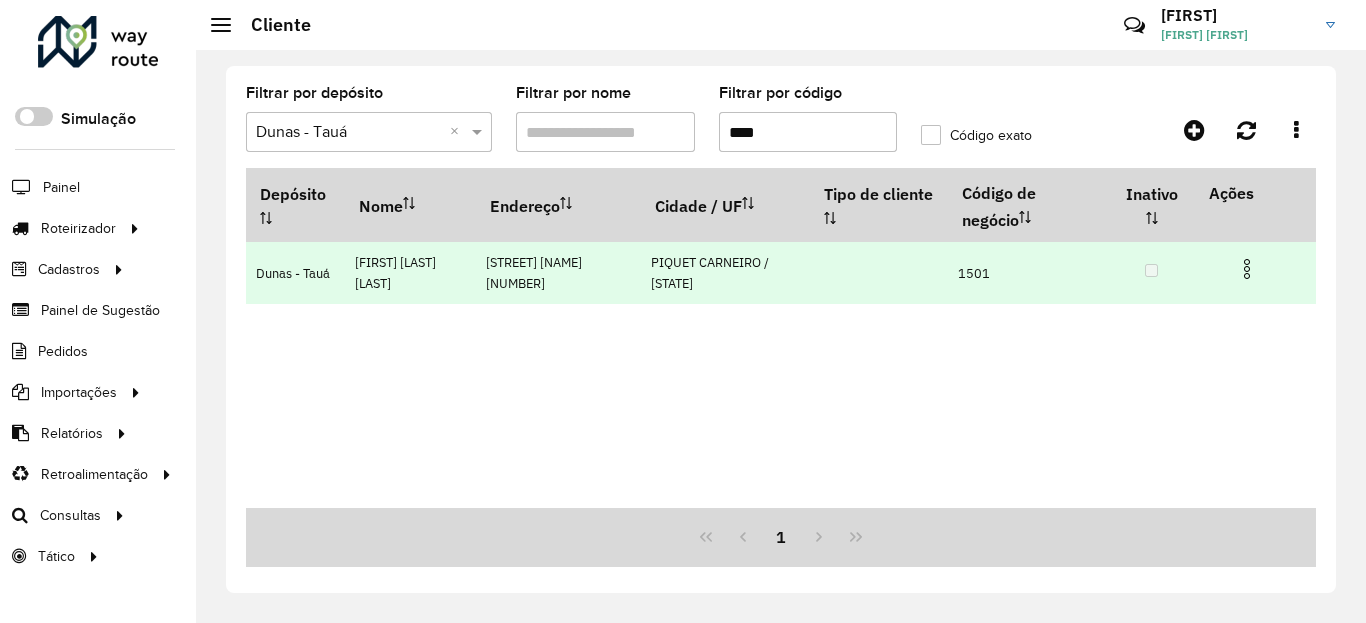 click at bounding box center (1247, 269) 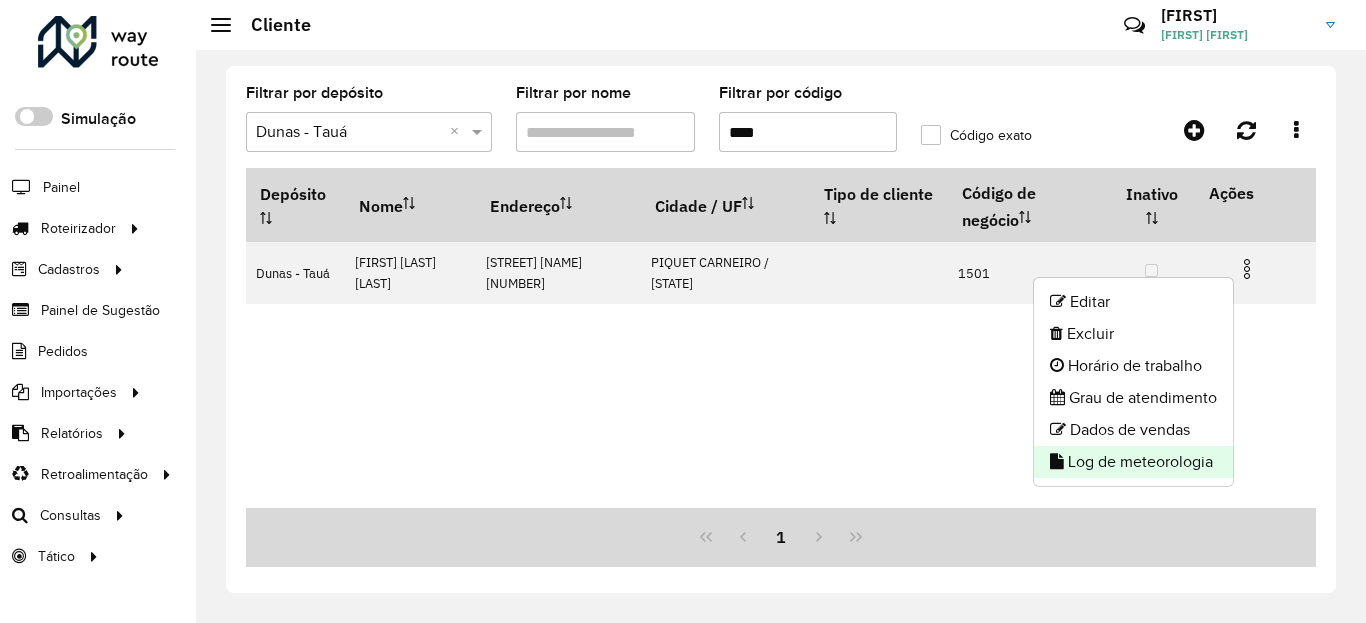 click on "Log de meteorologia" 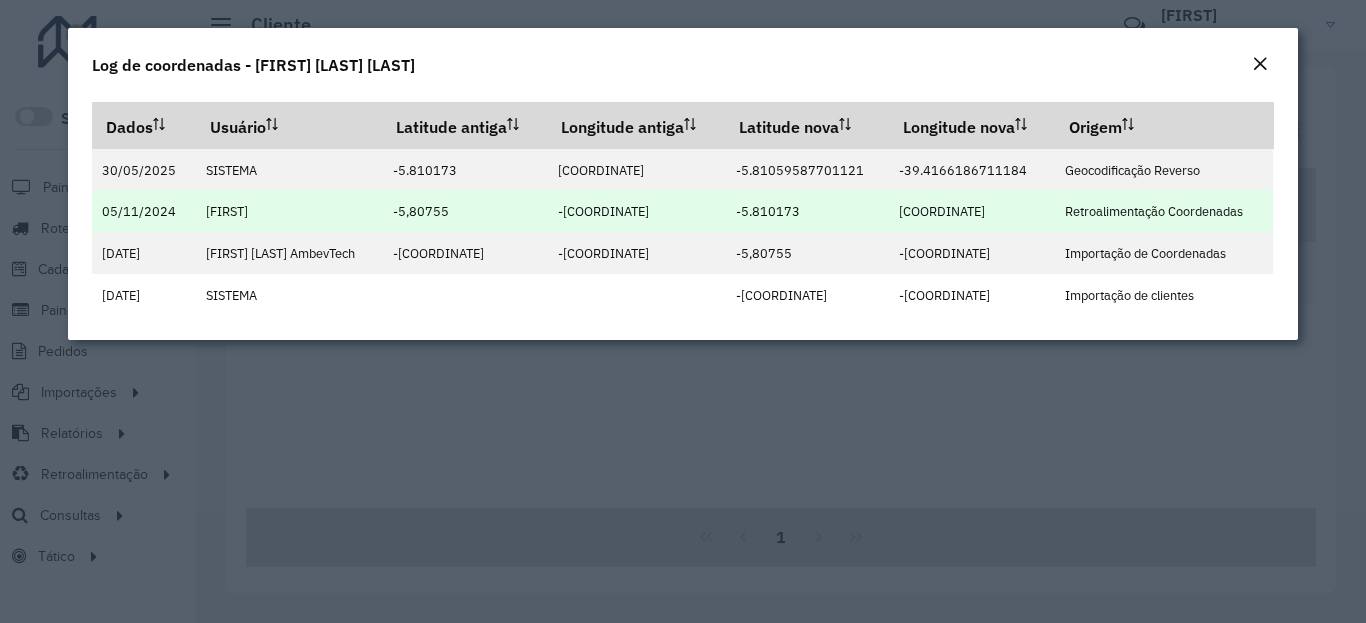 click on "-5.810173" at bounding box center (768, 211) 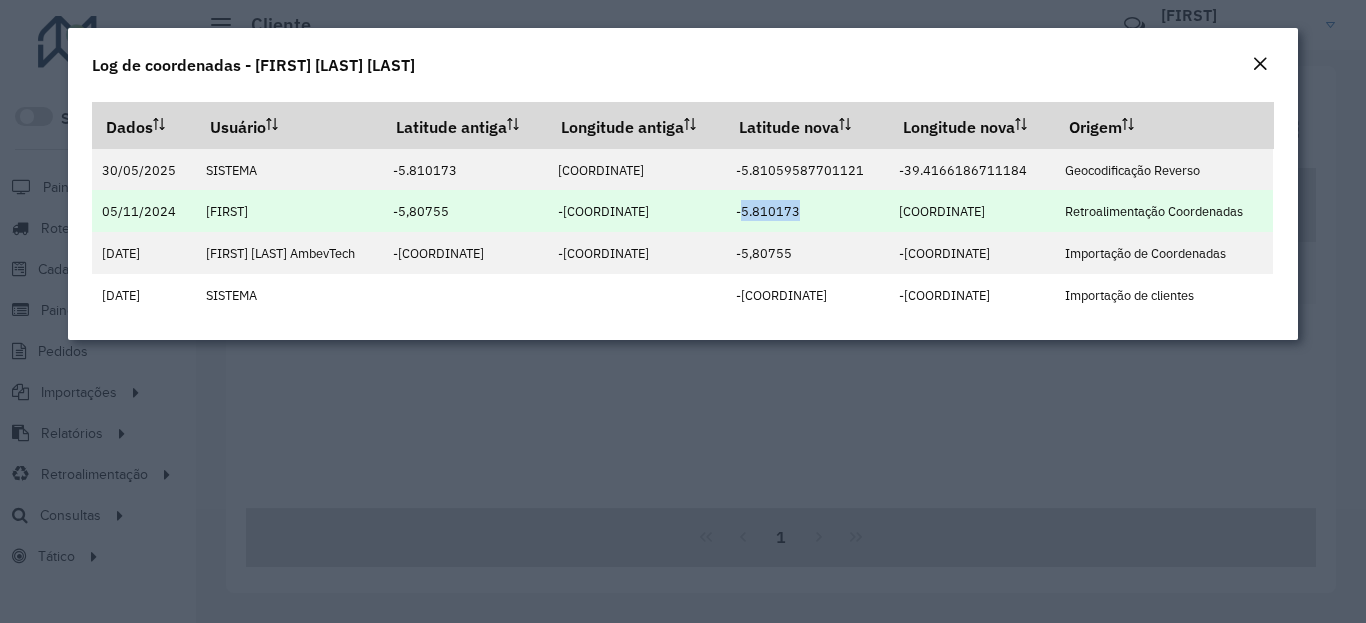 click on "-5.810173" at bounding box center (768, 211) 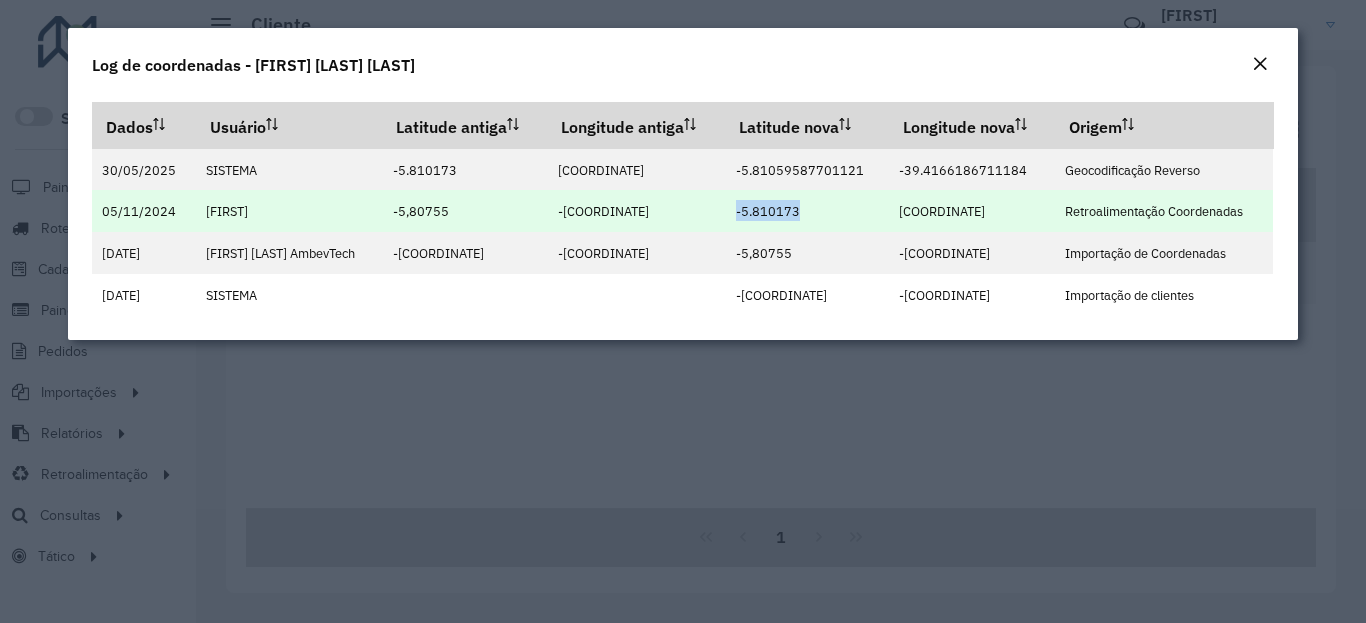 click on "-5.810173" at bounding box center [768, 211] 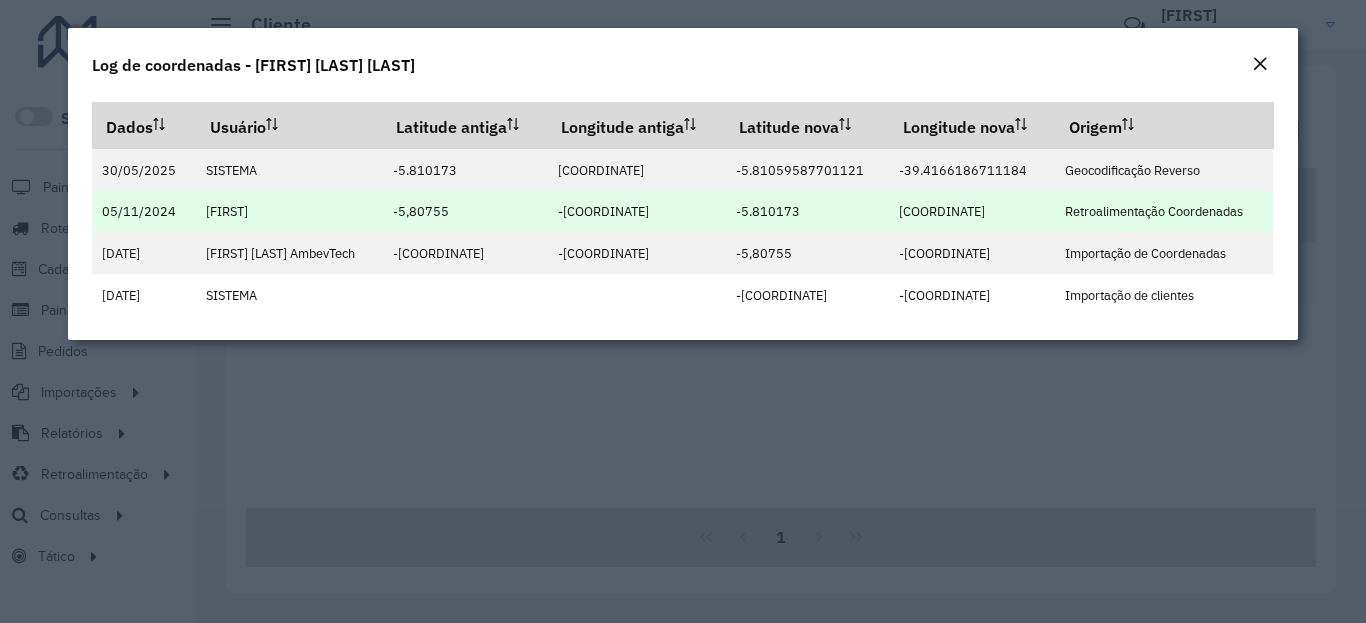 click on "-5.810173" at bounding box center (768, 210) 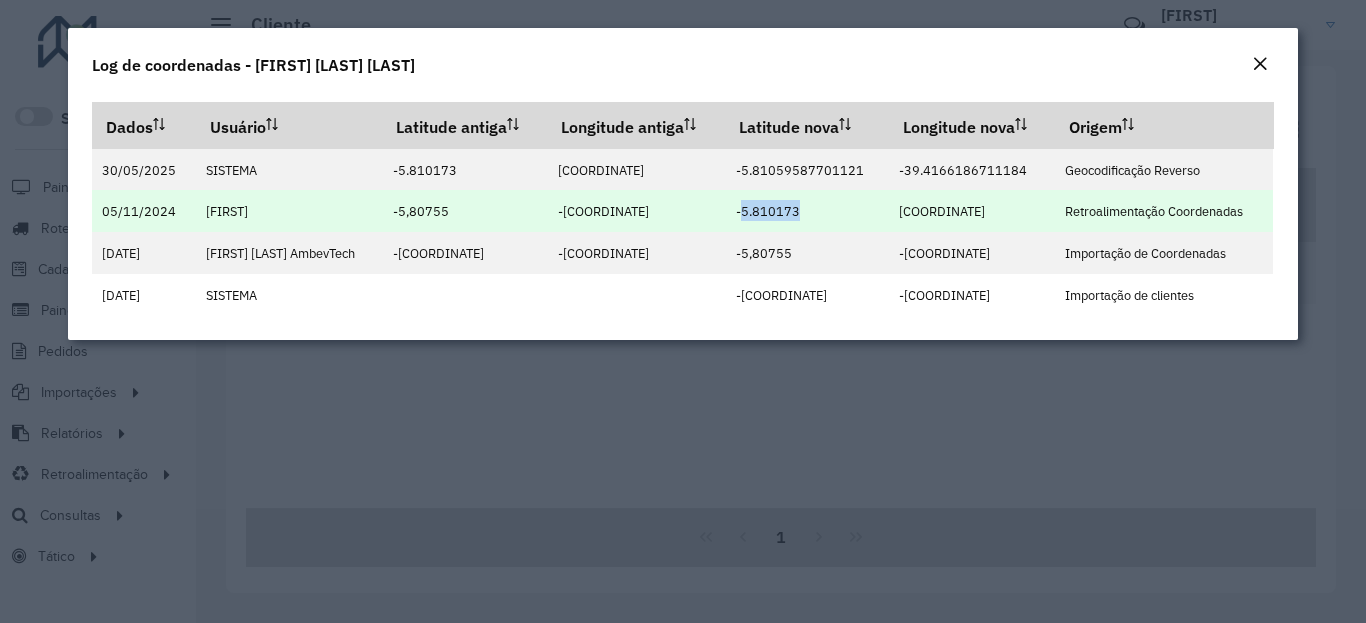 click on "-5.810173" at bounding box center (768, 211) 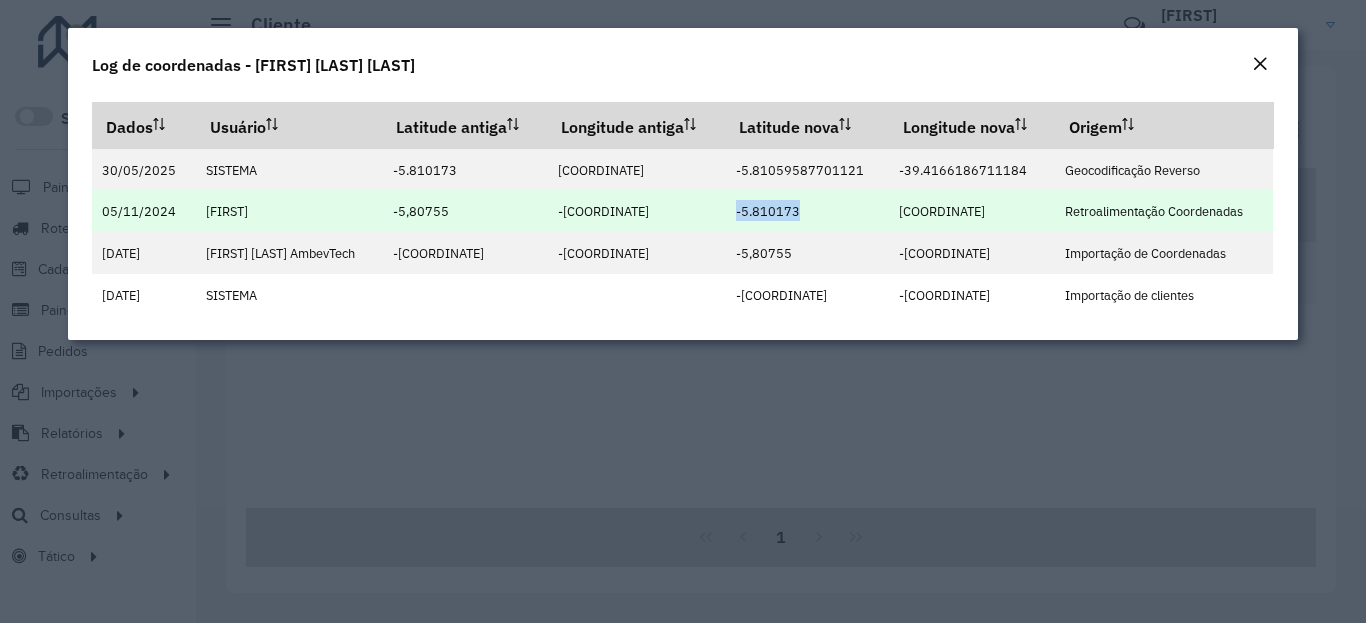 click on "-5.810173" at bounding box center [768, 211] 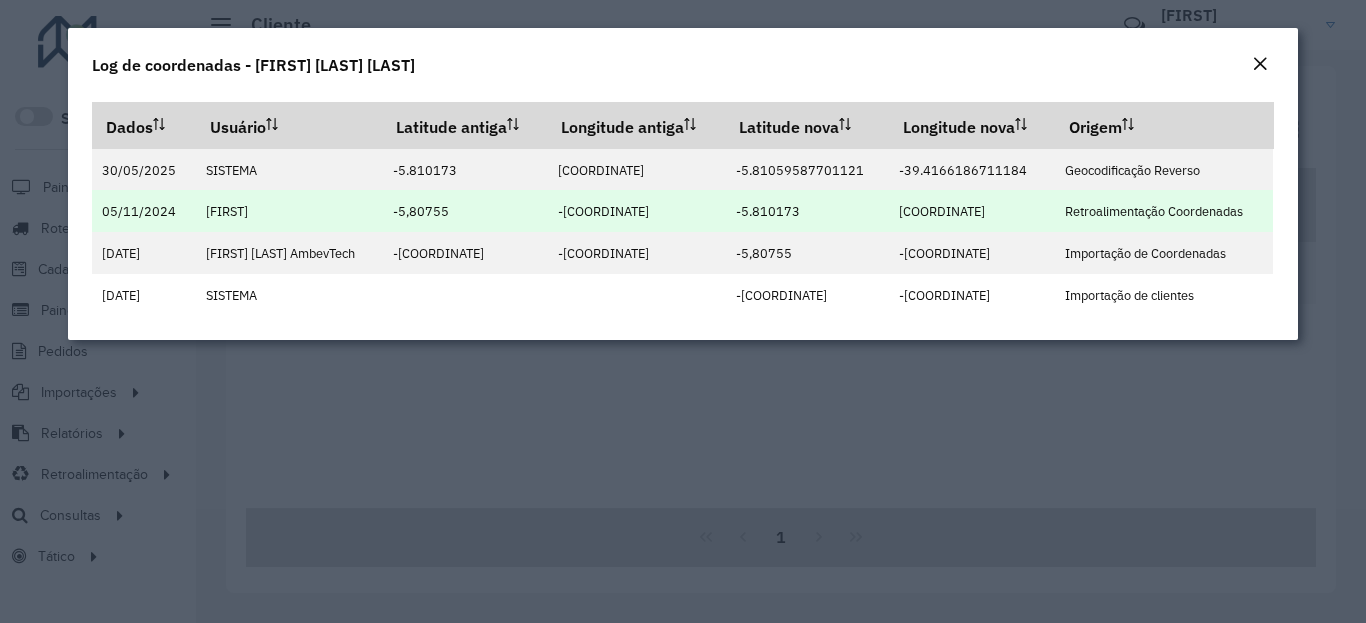click on "[COORDINATE]" at bounding box center [942, 211] 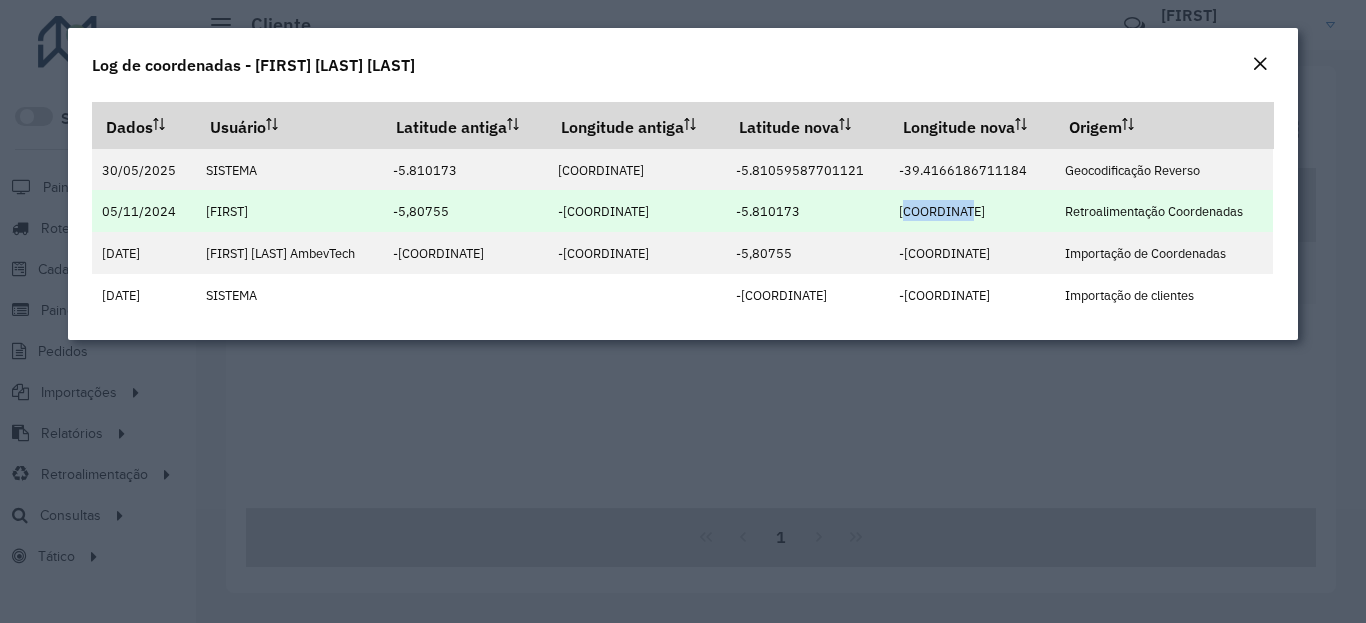 click on "[COORDINATE]" at bounding box center [942, 211] 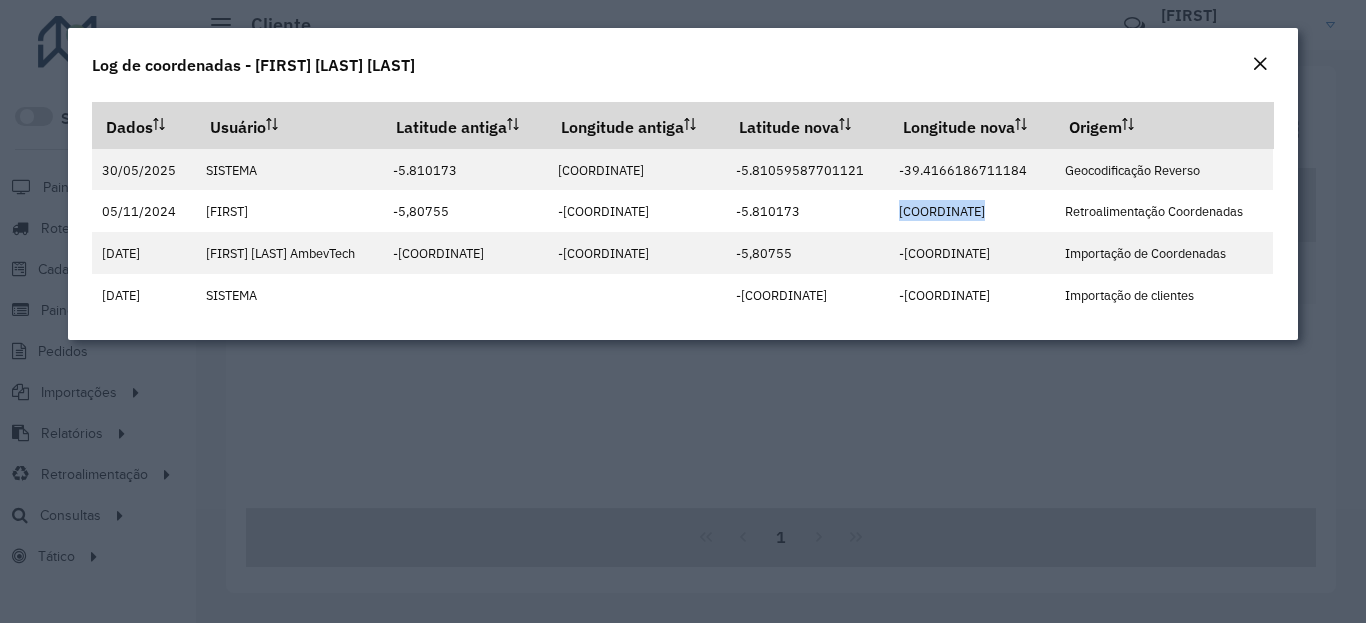 click 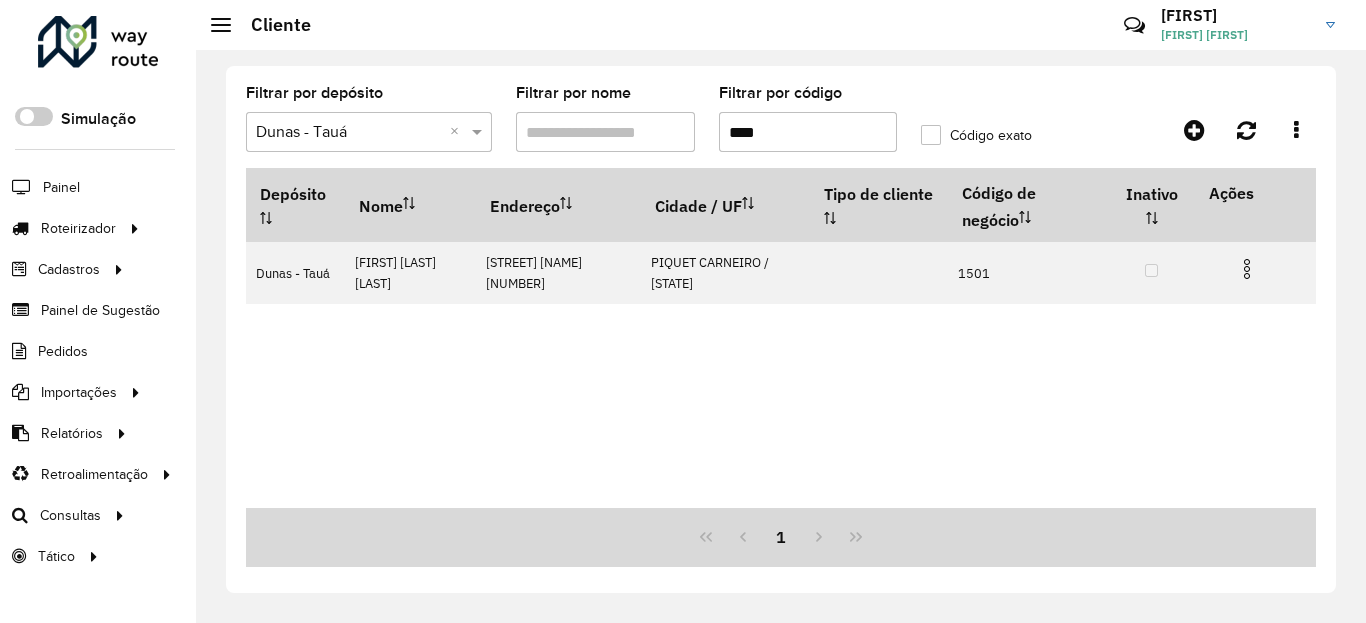 click on "****" at bounding box center (808, 132) 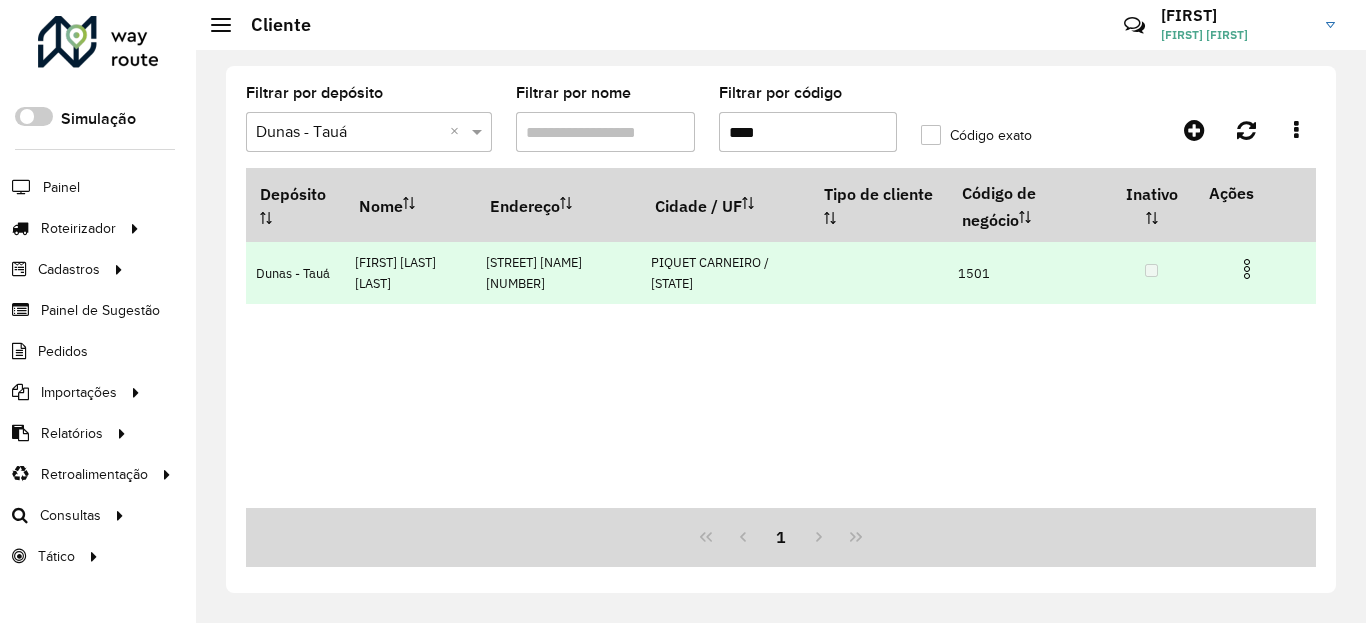 click at bounding box center (1247, 269) 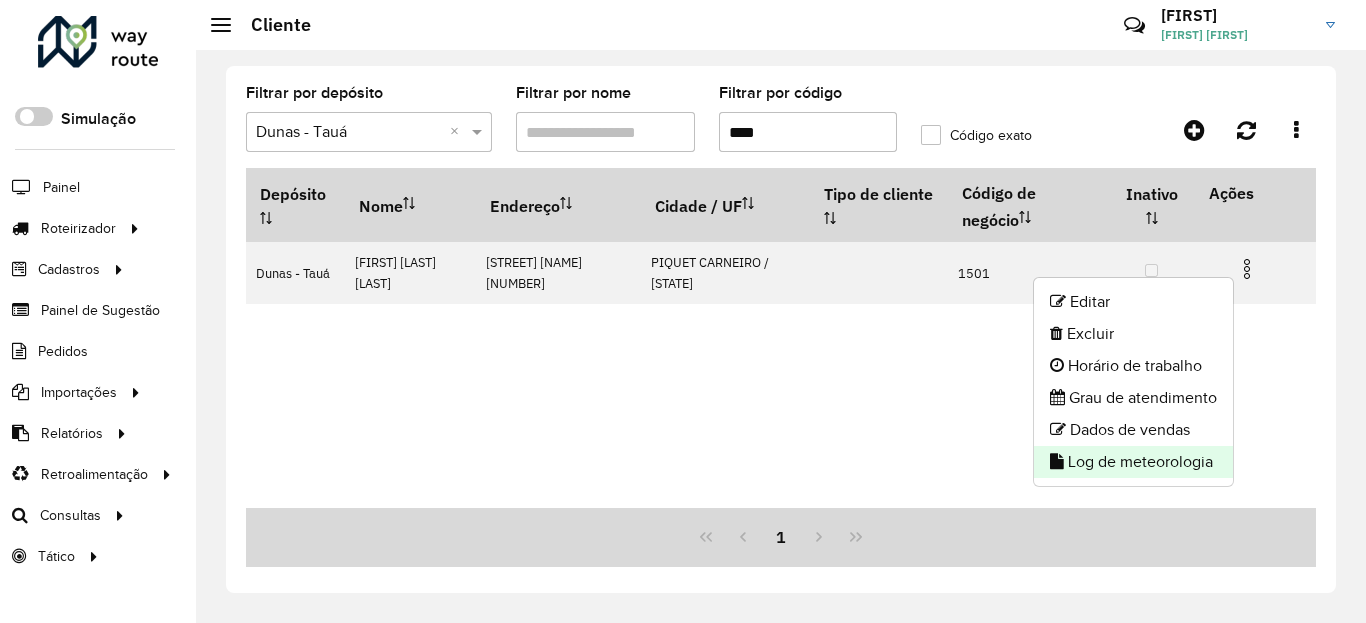 click on "Log de meteorologia" 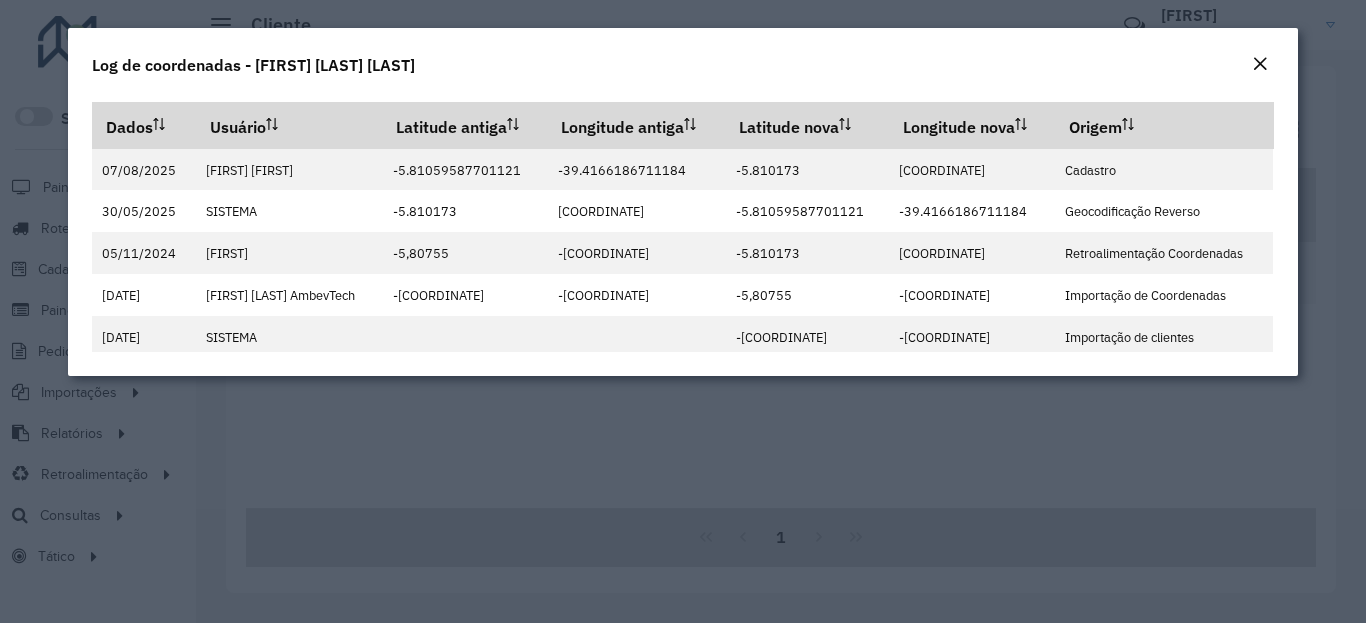 click on "Aguarde... Pop-up bloqueado! Seu navegador bloqueou automaticamente a abertura de uma nova janela.  Acesse as configurações e adicione o endereço do sistema à lista de permissões. Fechar Roteirizador AmbevTech Simulação Painel Roteirizador Entregas Vendas Cadastros Ponto de verificação Classificações de venda Cliente Condições de pagamento Consulta de setores Depósito Disponibilidade de veículos Fator tipo de produto Planejador Gabarito Grupo Rota Fator Tipo Produto Grupo de Depósito Grupo de rotas exclusiva Grupo de setores Jornada Jornada RN Integração de layout Modelo Motorista Multi Depósito Painel de réplicas Parada Pedágio Perfil do Vendedor Ponto de apoio Ponto de apoio FAD Prioridade do pedido Produto Restrição de Atendimento Planner Rodízio de placa Rota exclusiva FAD Rótulo Setor Planejador de Setor Tempo de parada da refeição Tipo de cliente Tipo de veículo Tipo de veículo RN Transportadora Usuário Vendedor Veículo Painel de Sugestão Pedidos Importações Setor" at bounding box center (683, 311) 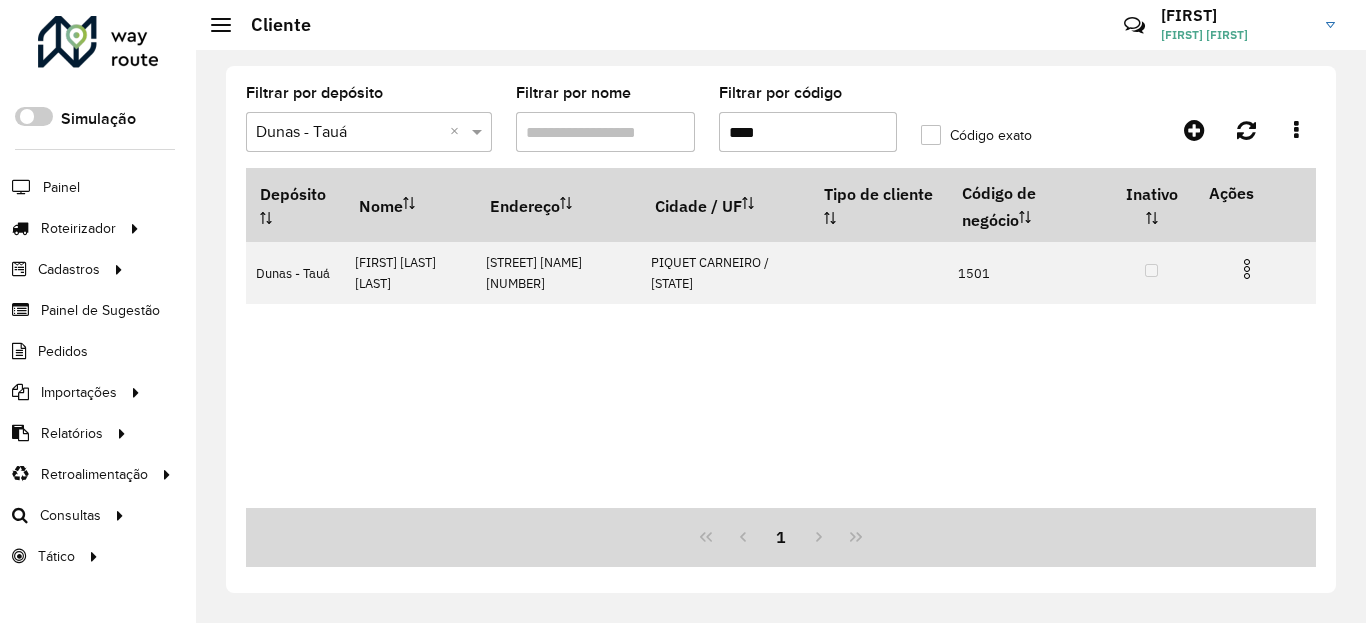 click on "****" at bounding box center [808, 132] 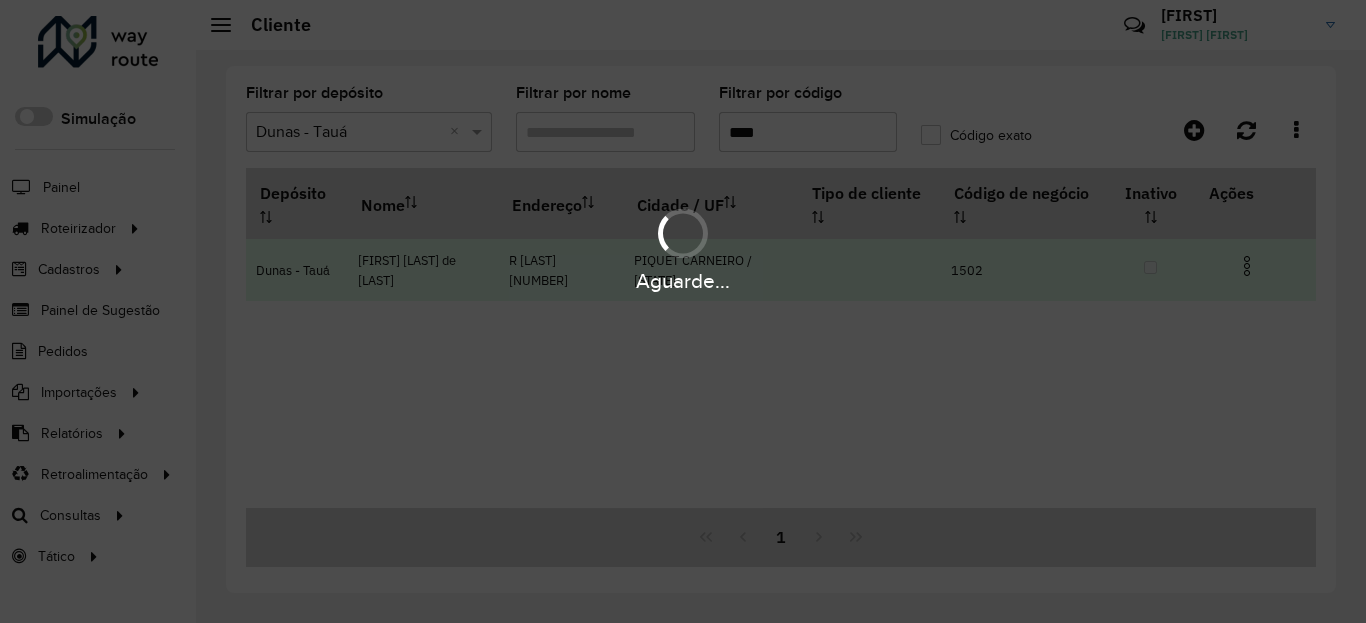 click on "Aguarde... Pop-up bloqueado! Seu navegador bloqueou automaticamente a abertura de uma nova janela. Acesse as configurações e adicione o endereço do sistema à lista de permissões. Fechar Roteirizador AmbevTech Simulação Painel Roteirizador Entregas Vendas Cadastros Ponto de verificação Classificações de venda Cliente Condições de pagamento Consulta de setores Depósito Disponibilidade de veículos Fator tipo de produto Planejador Gabarito Grupo Rota Fator Tipo Produto Grupo de Depósito Grupo de rotas exclusiva Grupo de setores Jornada Jornada RN Integração de layout Modelo Motorista Multi Depósito Painel de réplicas Parada Pedágio Perfil do Vendedor Ponto de apoio Ponto de apoio FAD Prioridade do pedido Produto Restrição de Atendimento Planner Rodízio de placa Rota exclusiva FAD Rótulo Setor Planejador de Setor Tempo de parada da refeição Tipo de cliente Tipo de veículo Tipo de veículo RN Transportadora Usuário Vendedor Veículo Painel de Sugestão Pedidos Importações Clientes ×" at bounding box center (683, 311) 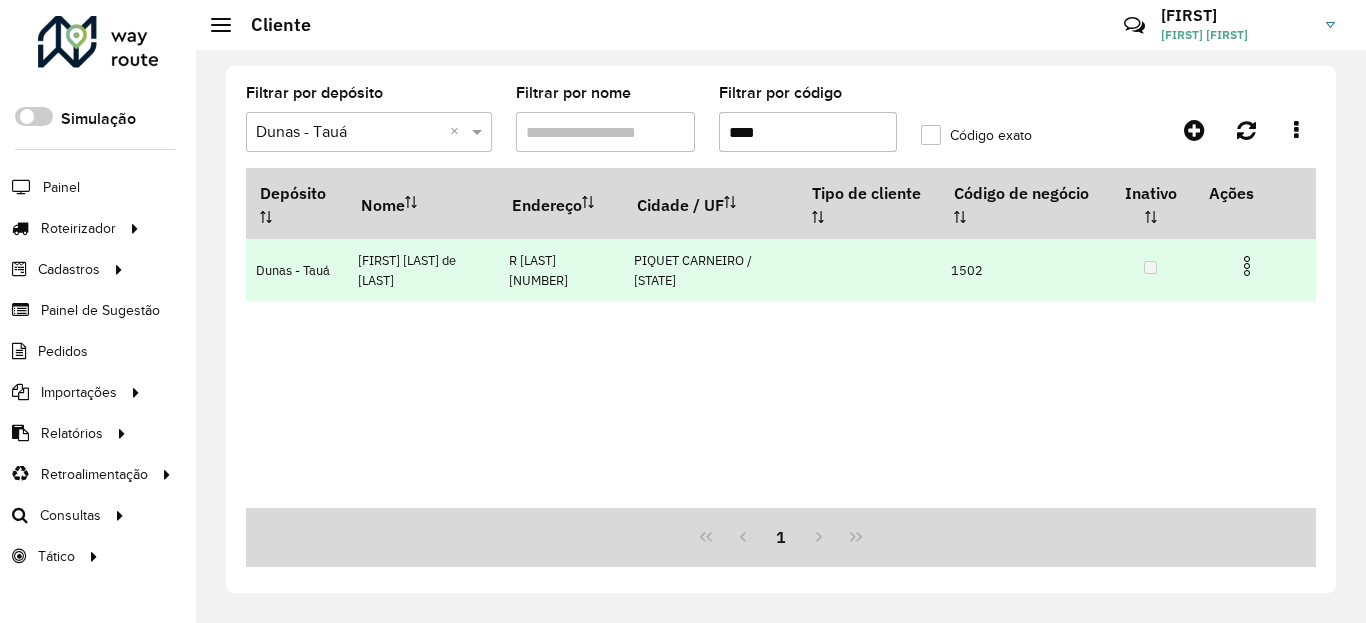 click at bounding box center [1255, 264] 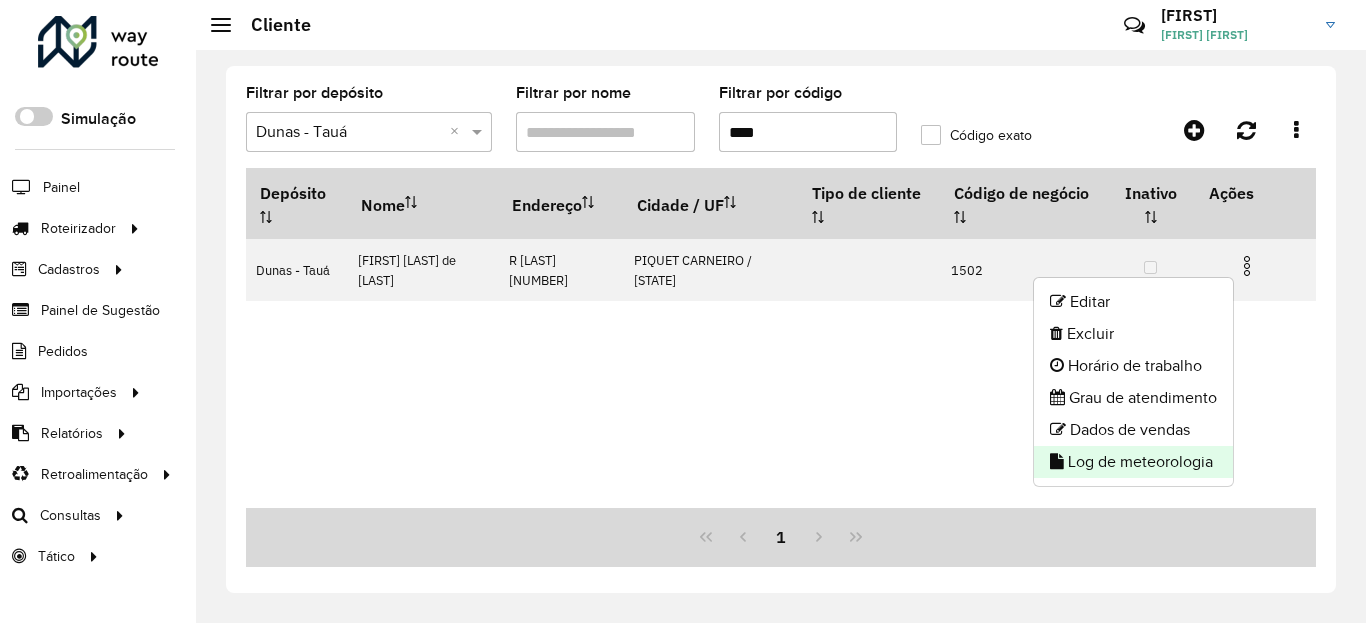 click on "Log de meteorologia" 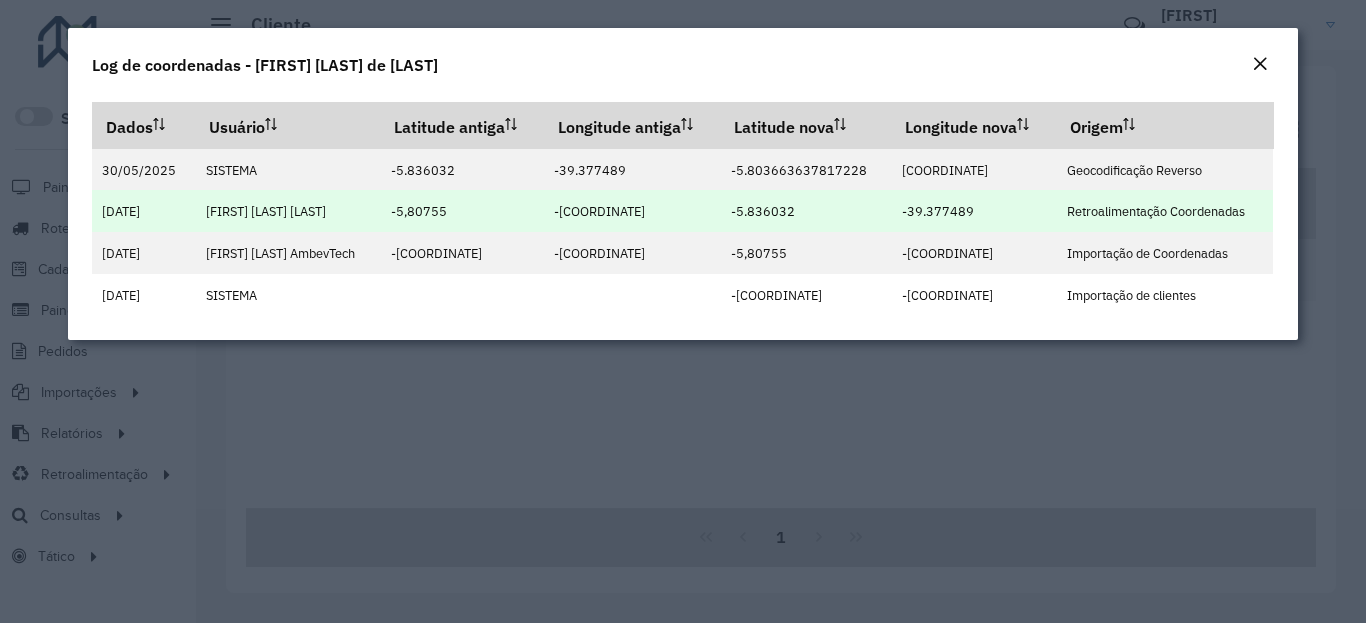 click on "-5.836032" at bounding box center [763, 211] 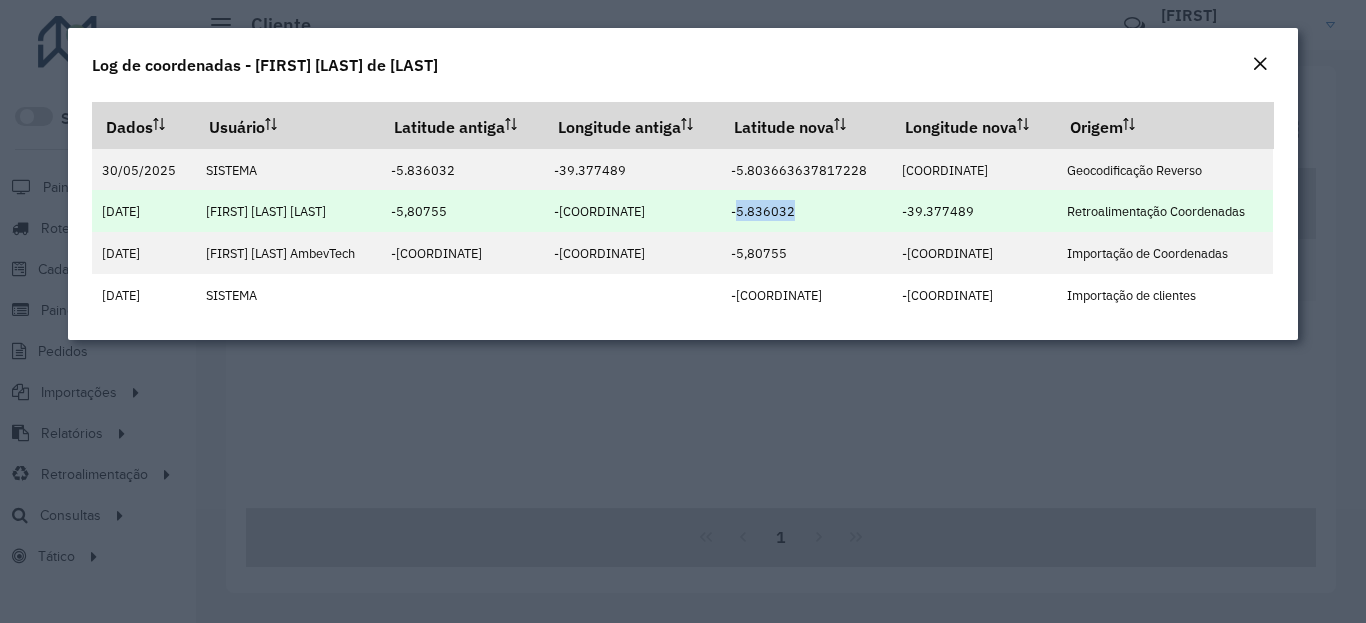 click on "-5.836032" at bounding box center [763, 211] 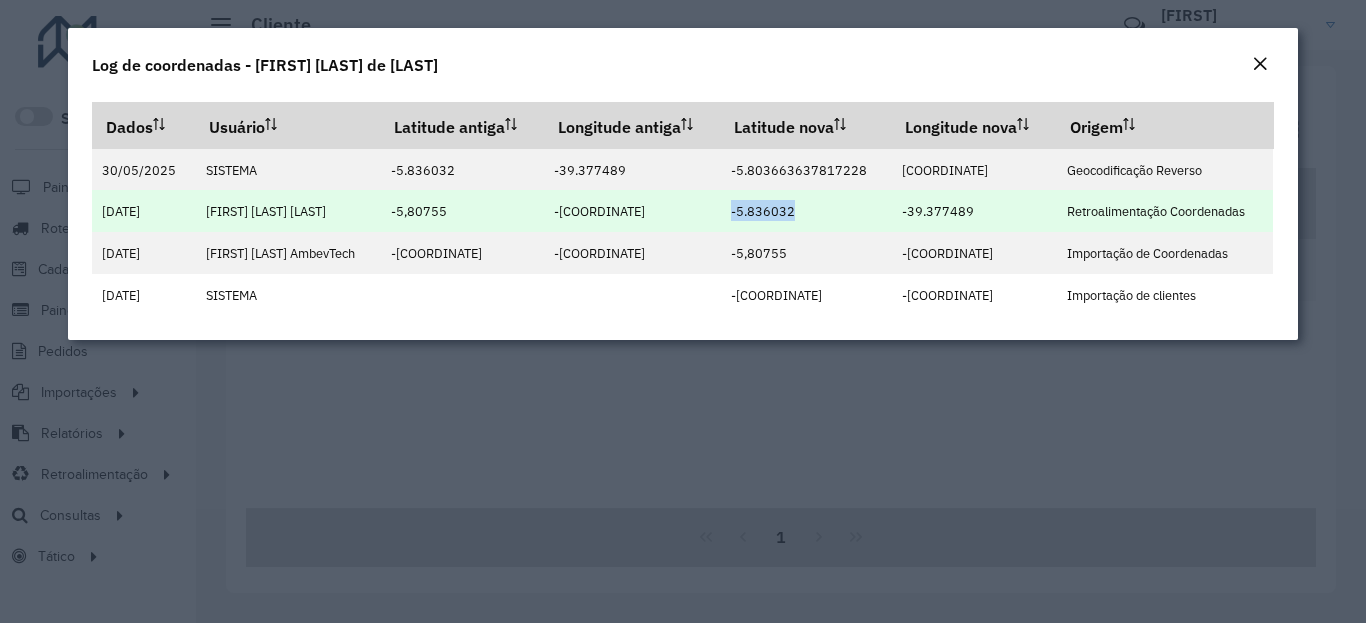 click on "-5.836032" at bounding box center [763, 211] 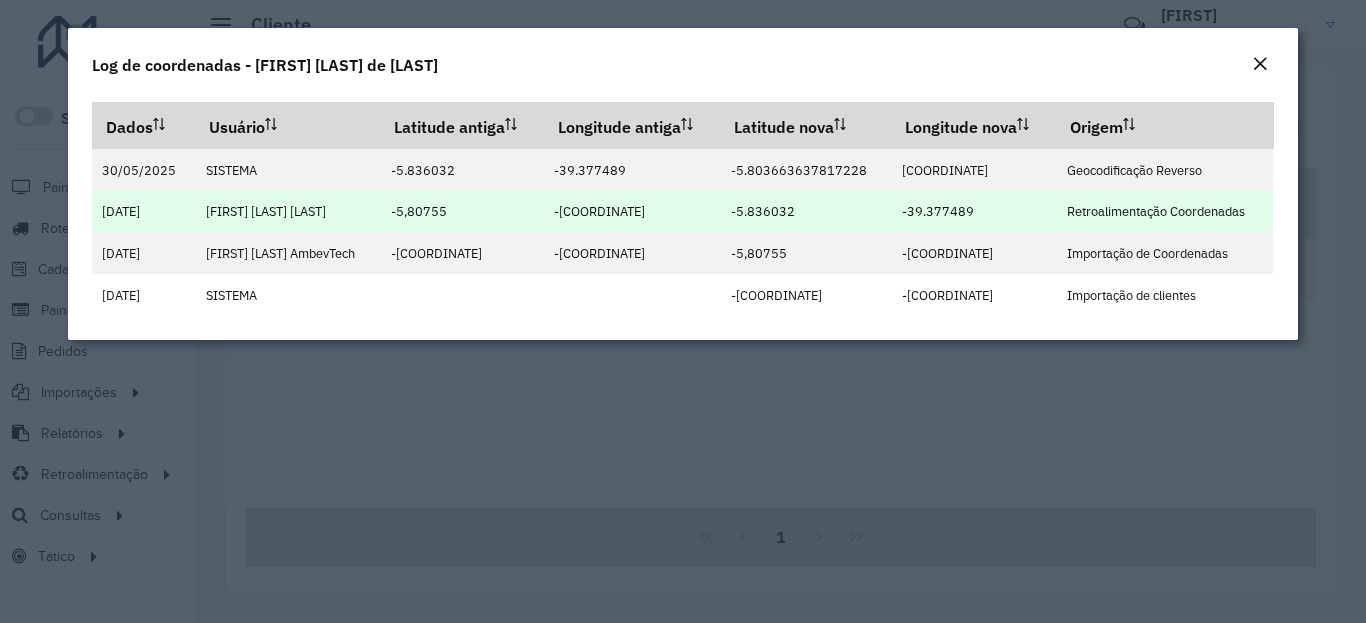 click on "-39.377489" at bounding box center [938, 211] 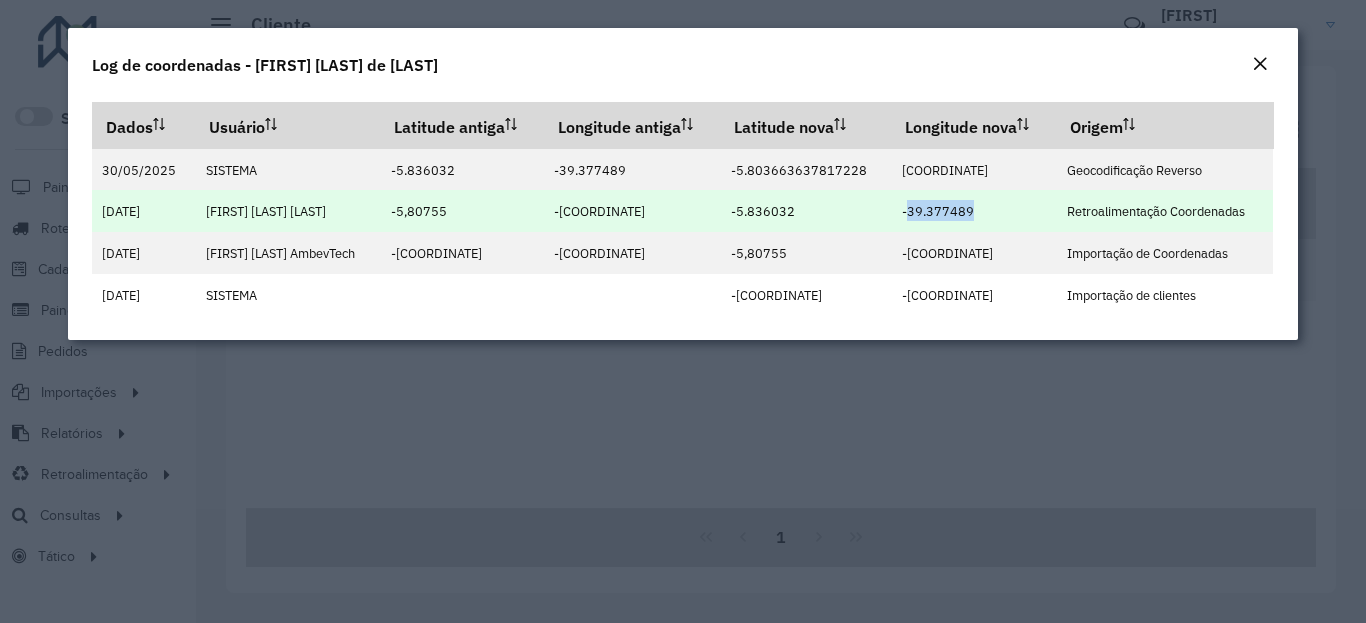 click on "-39.377489" at bounding box center (938, 211) 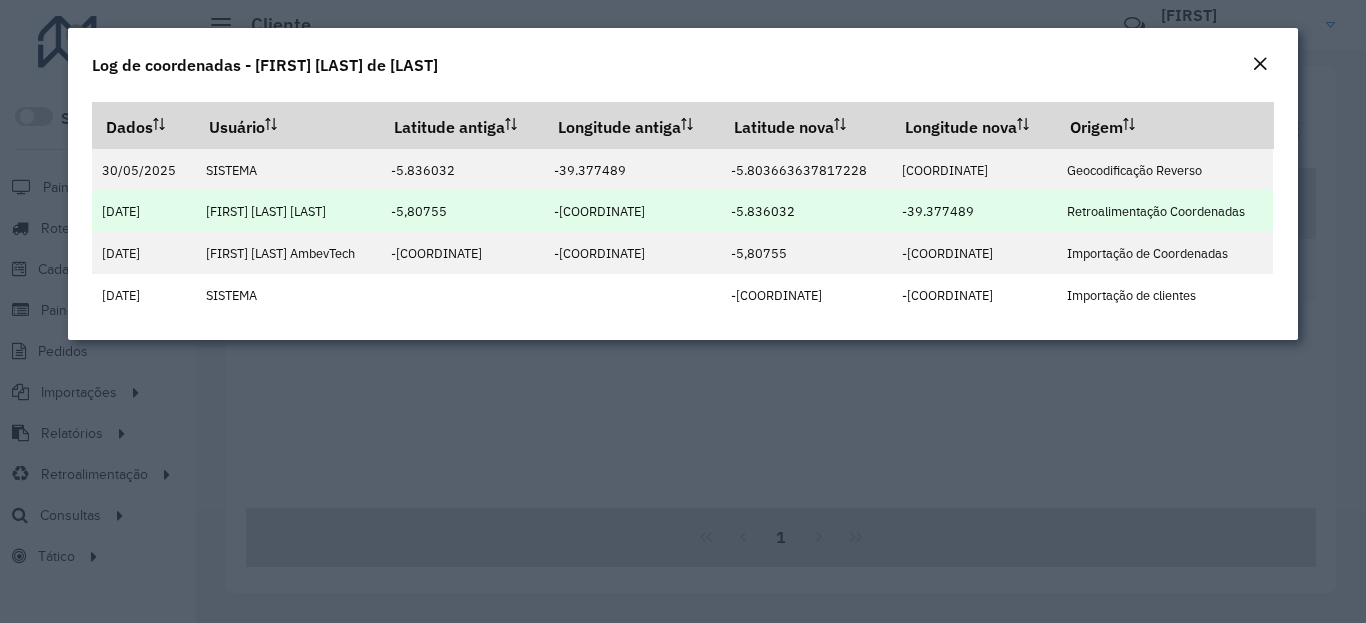 click on "-39.377489" at bounding box center [938, 211] 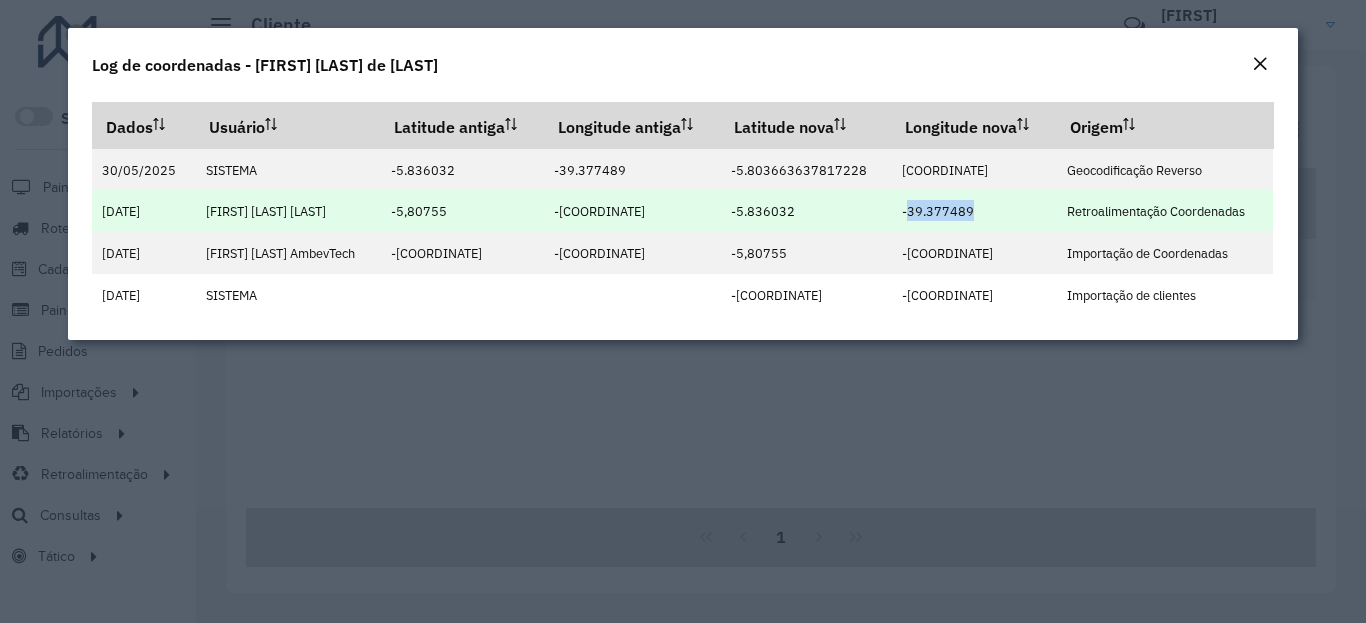 click on "-39.377489" at bounding box center (938, 211) 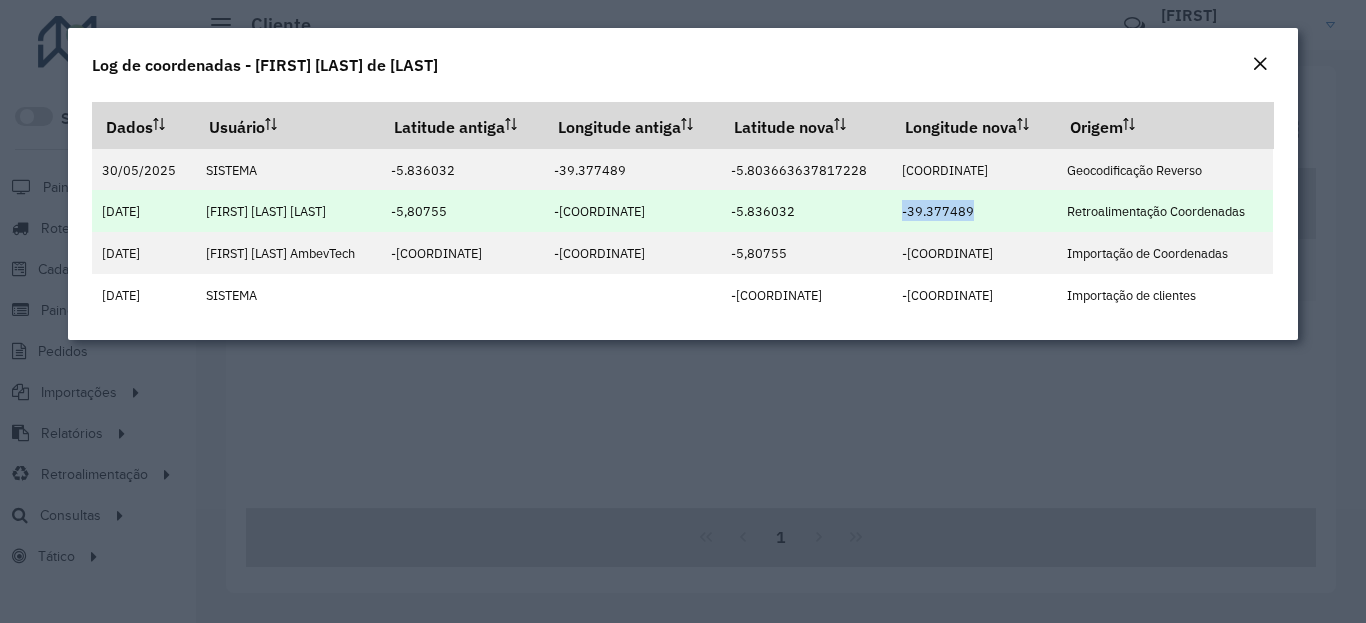 click on "-39.377489" at bounding box center (938, 211) 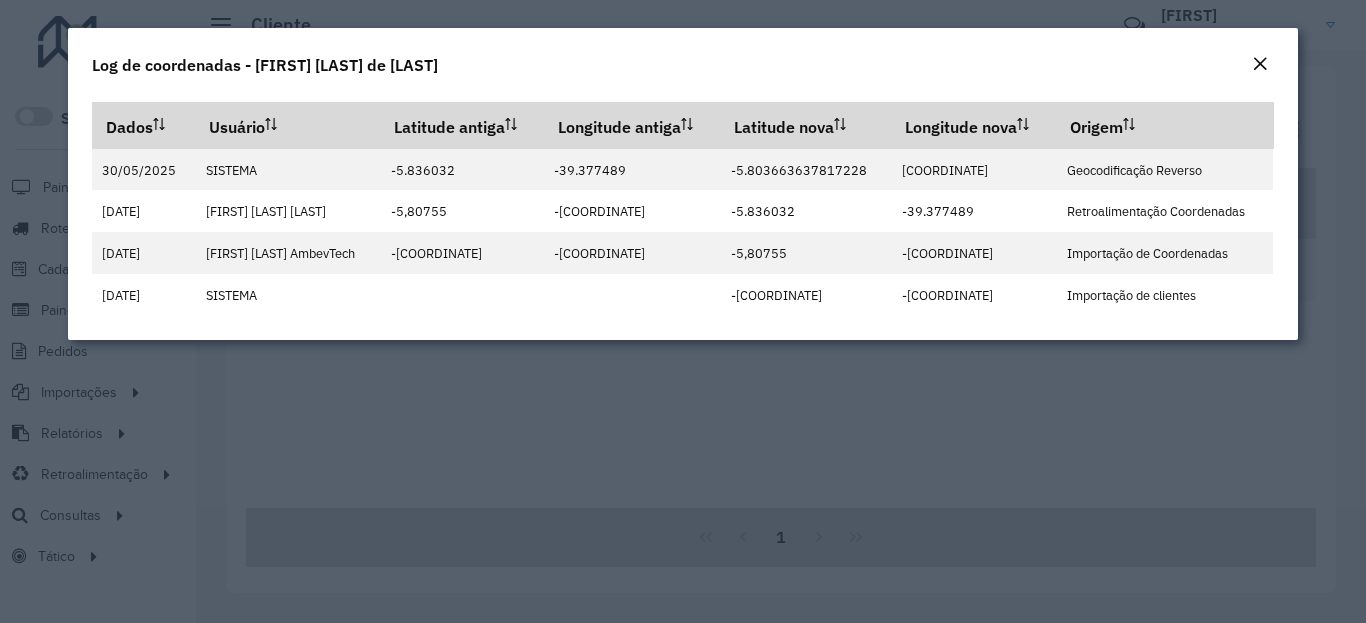 click on "Log de coordenadas - [FIRST] [LAST] de [LAST]" 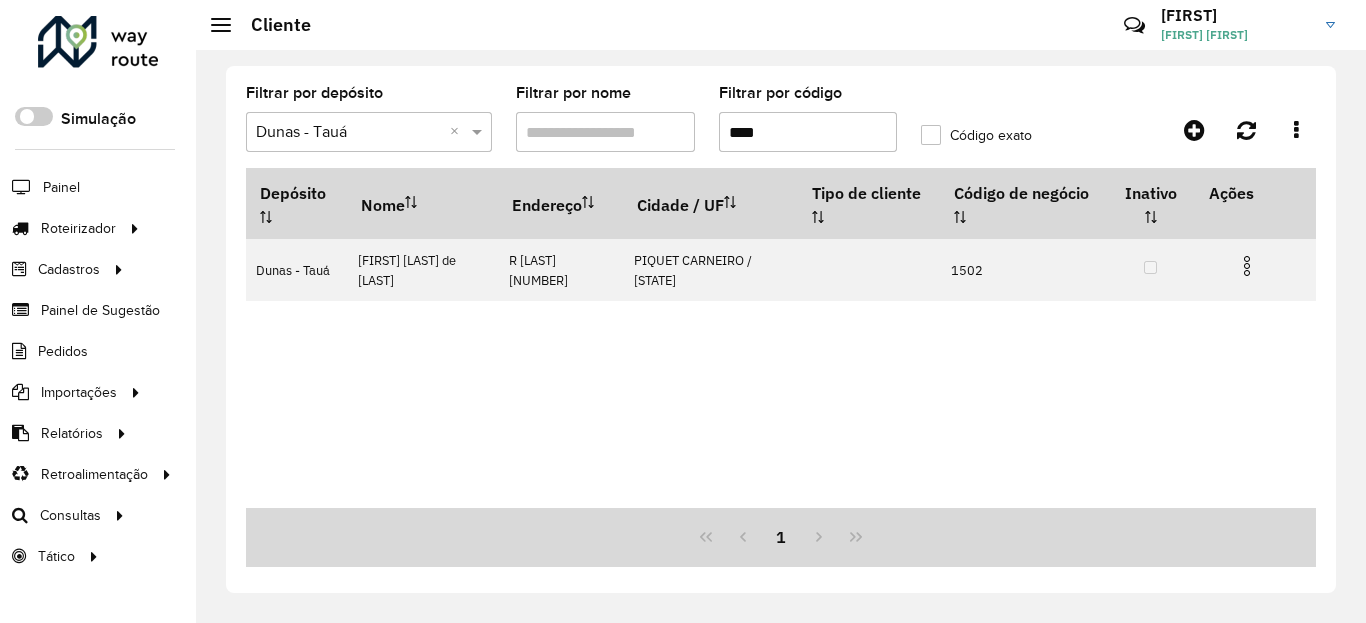 click on "****" at bounding box center (808, 132) 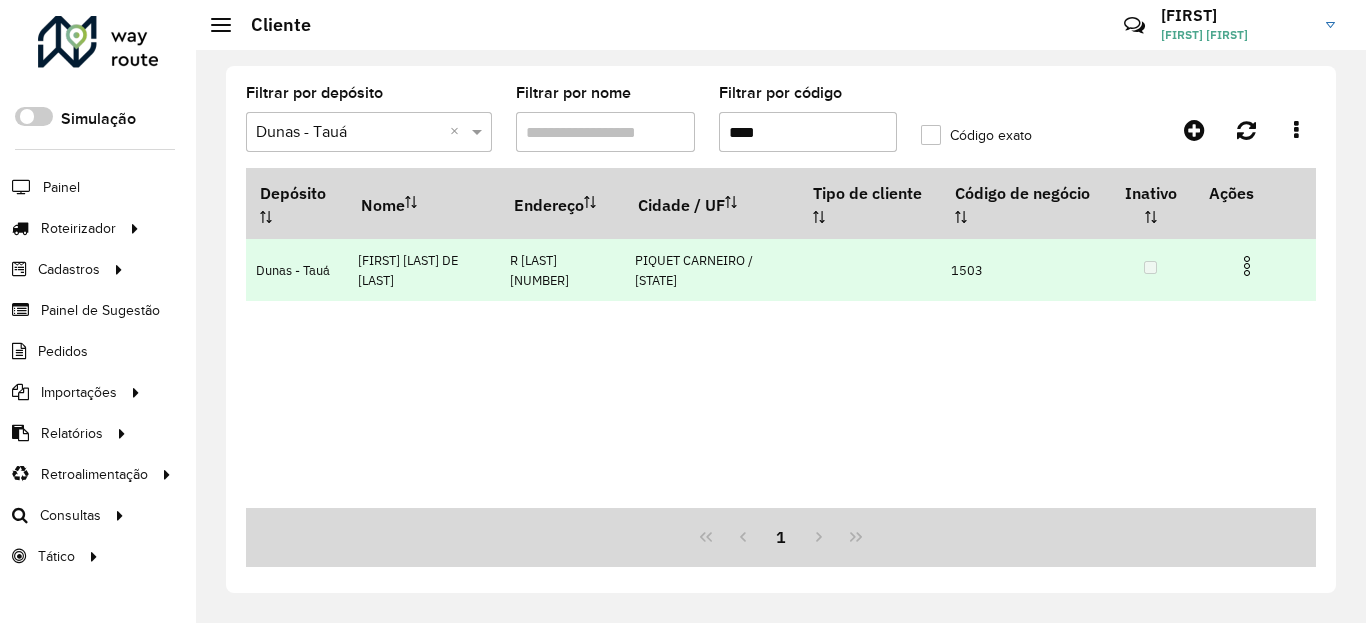 click at bounding box center [1247, 266] 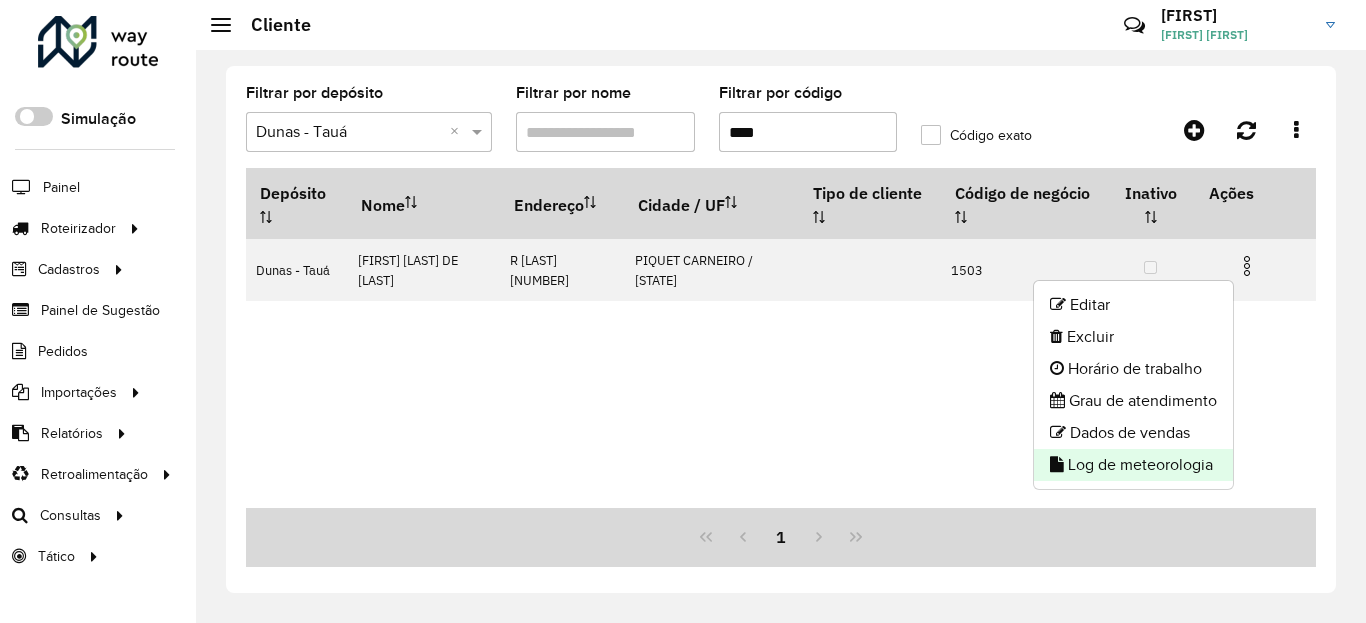 click on "Log de meteorologia" 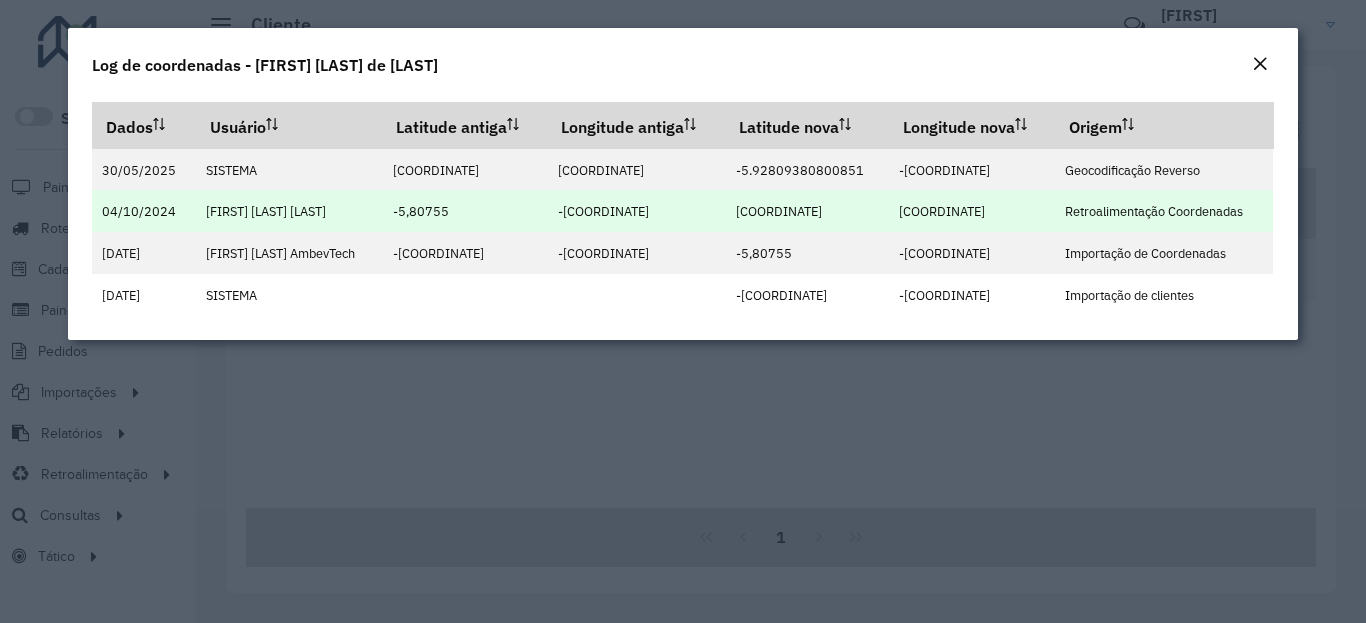 click on "[COORDINATE]" at bounding box center (779, 211) 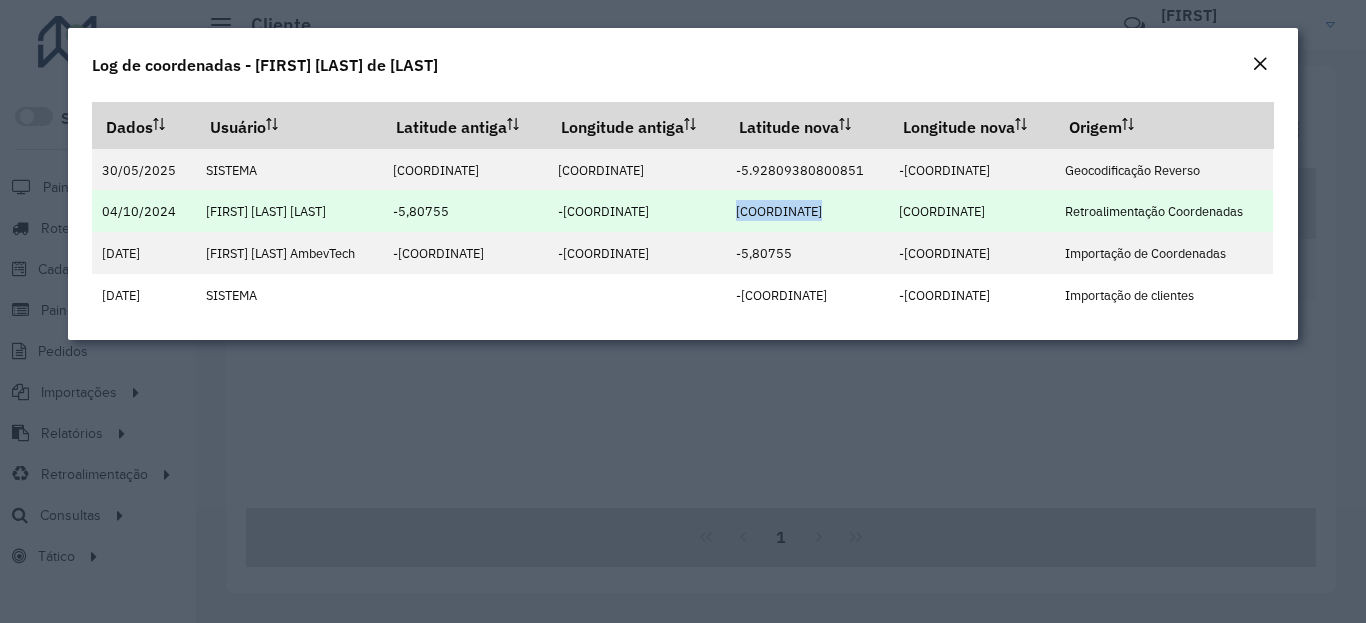 click on "[COORDINATE]" at bounding box center [779, 211] 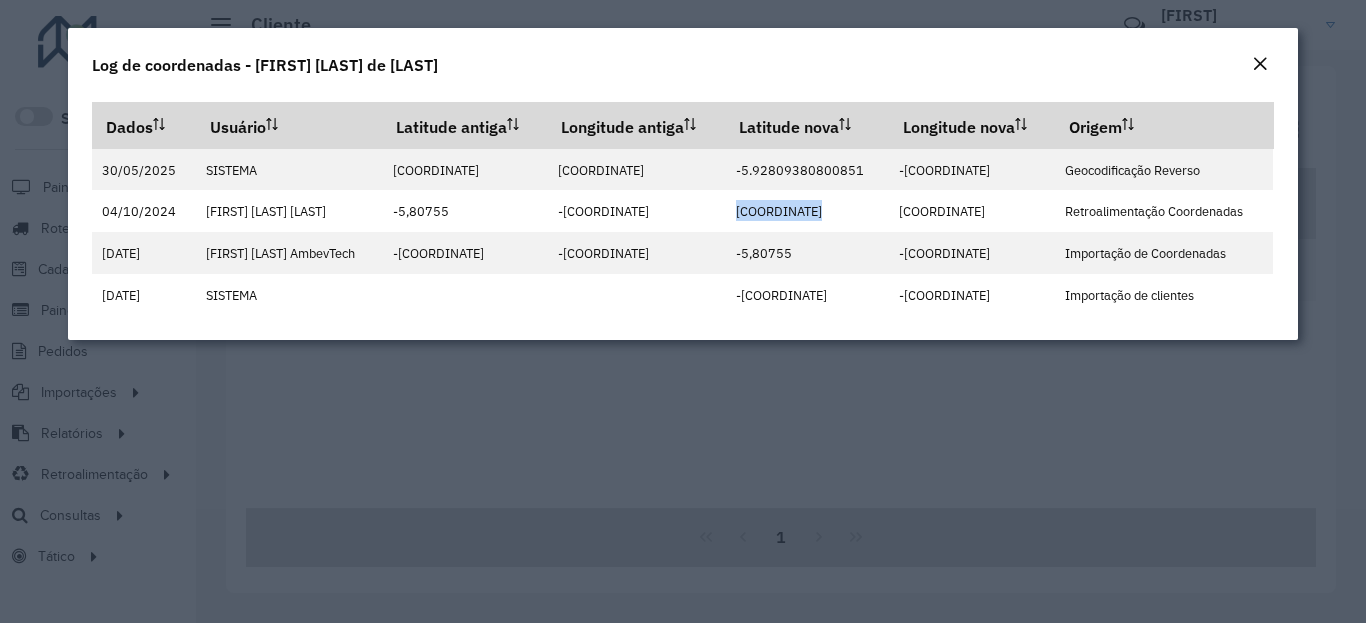 click 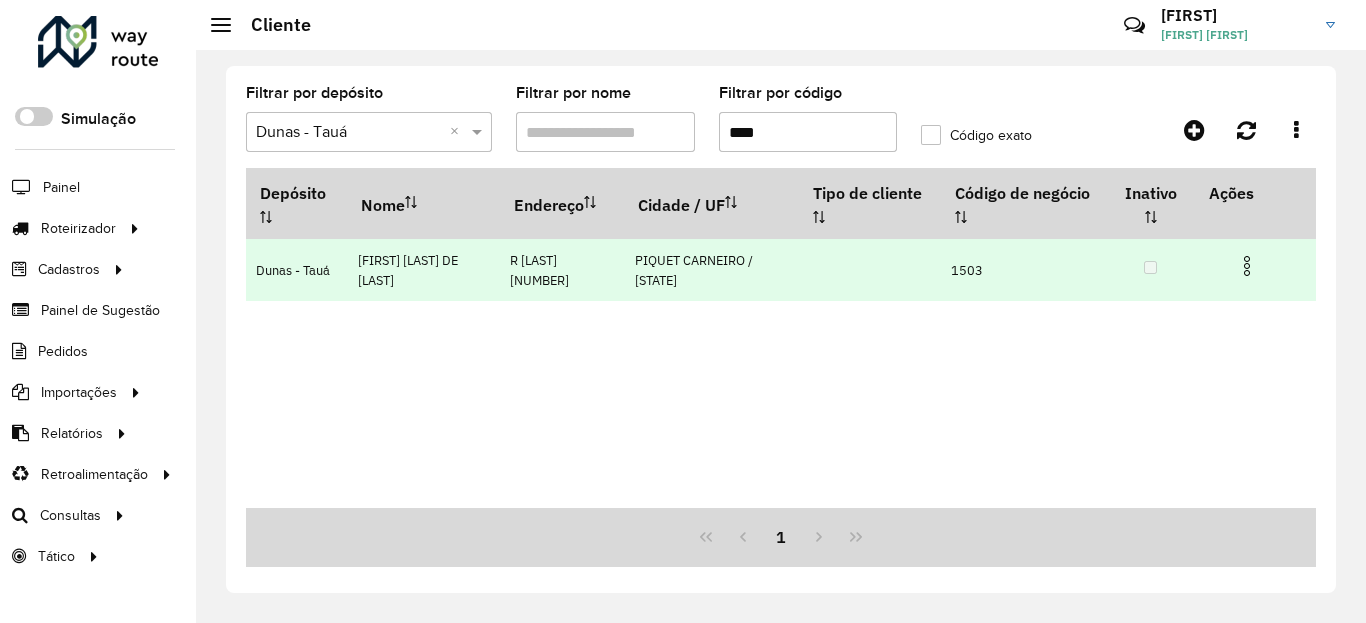 click at bounding box center [1247, 266] 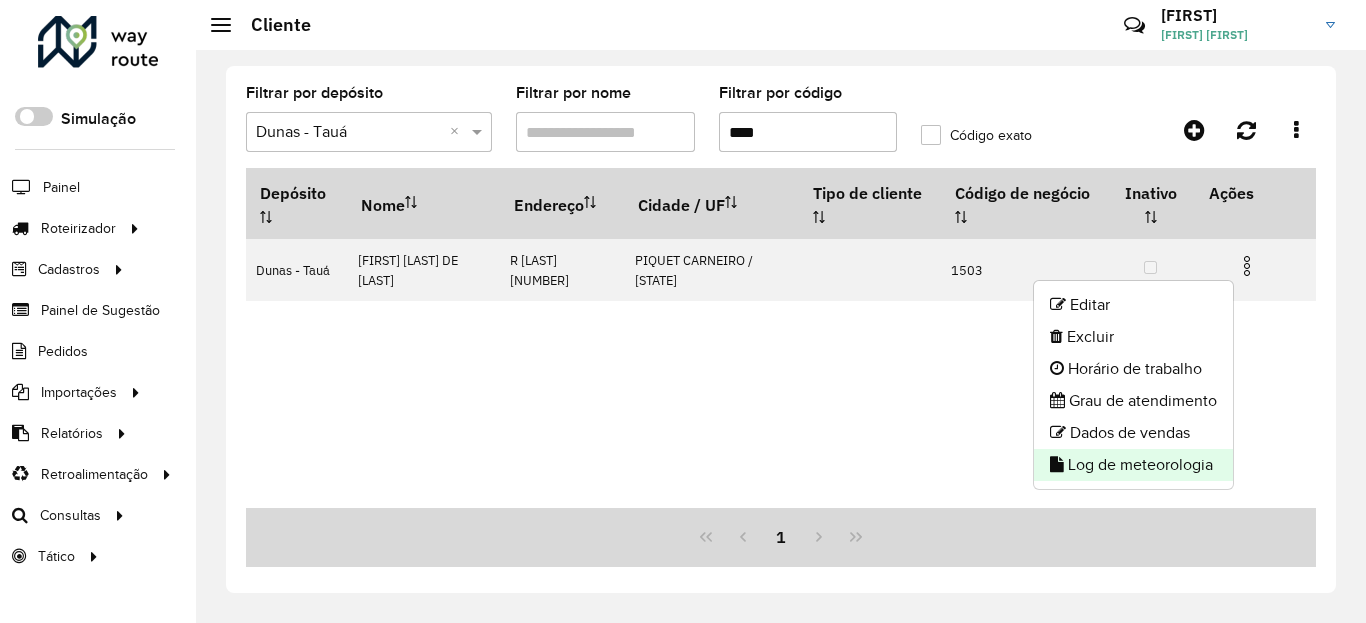 click on "Log de meteorologia" 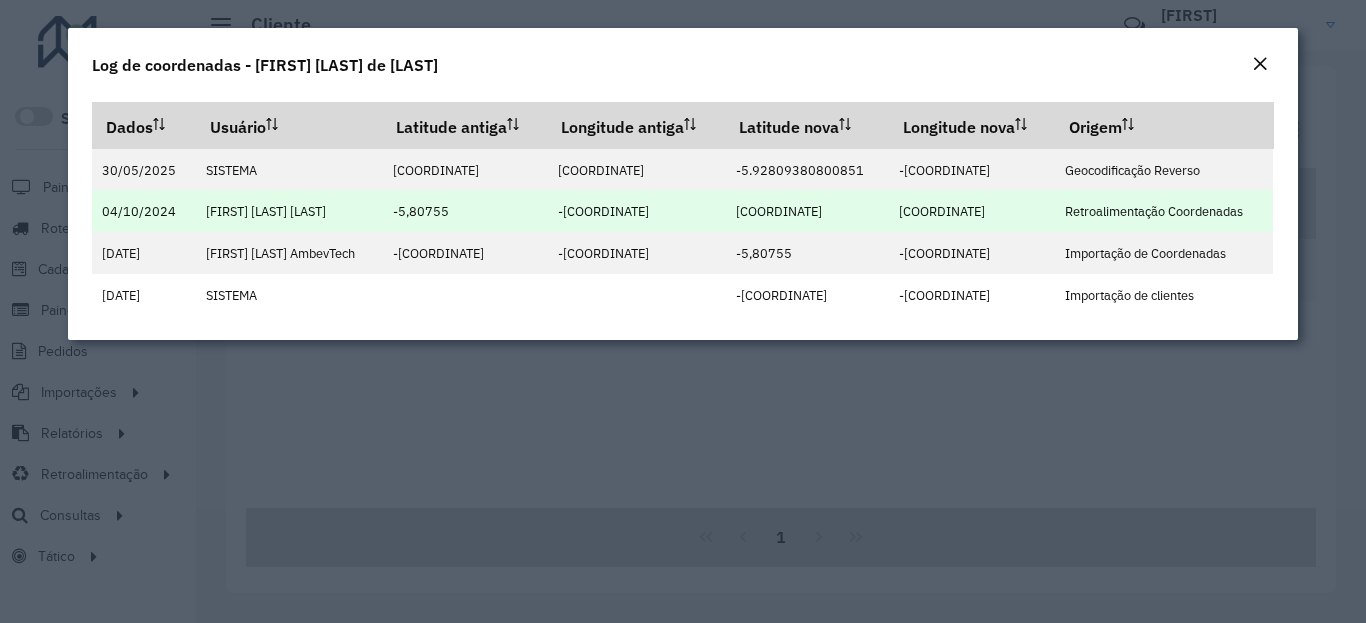 click on "[COORDINATE]" at bounding box center (942, 211) 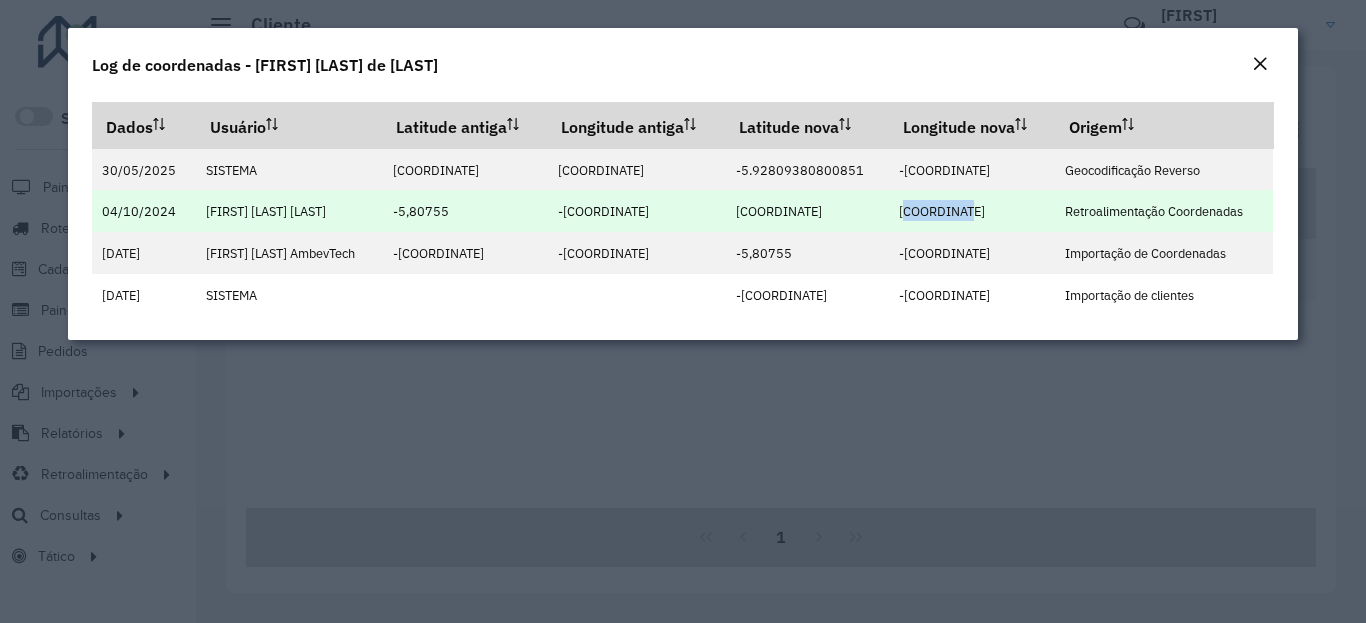 click on "[COORDINATE]" at bounding box center (942, 211) 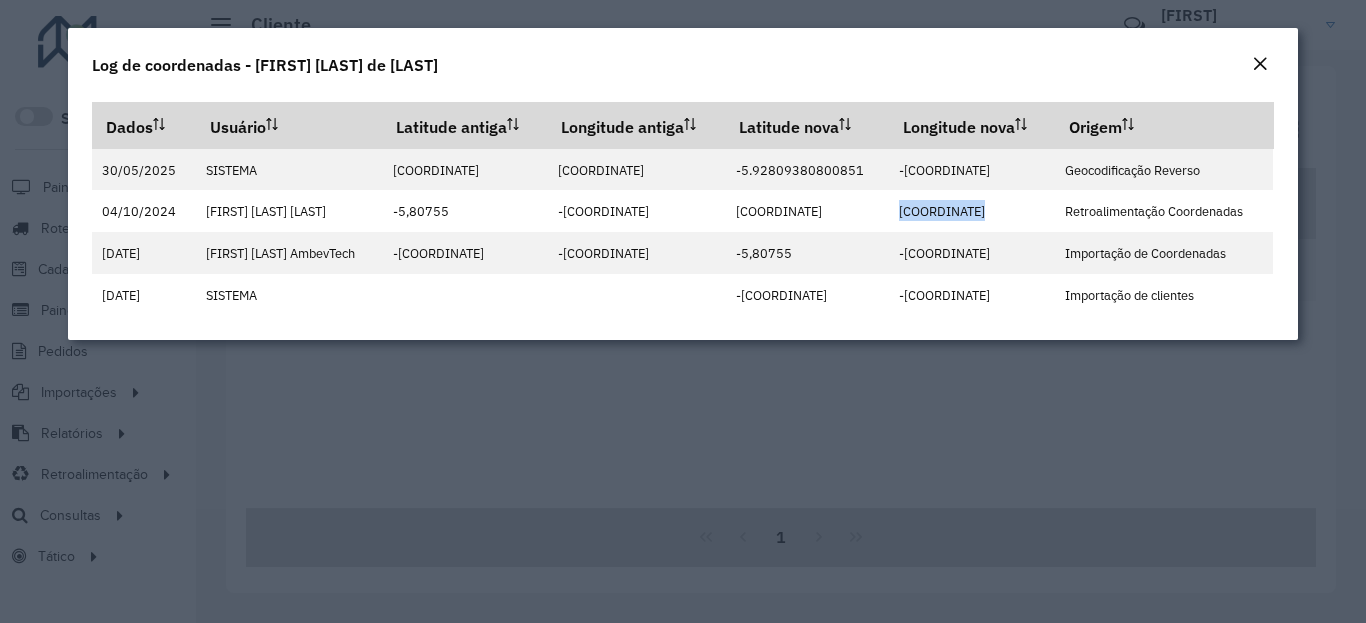 click 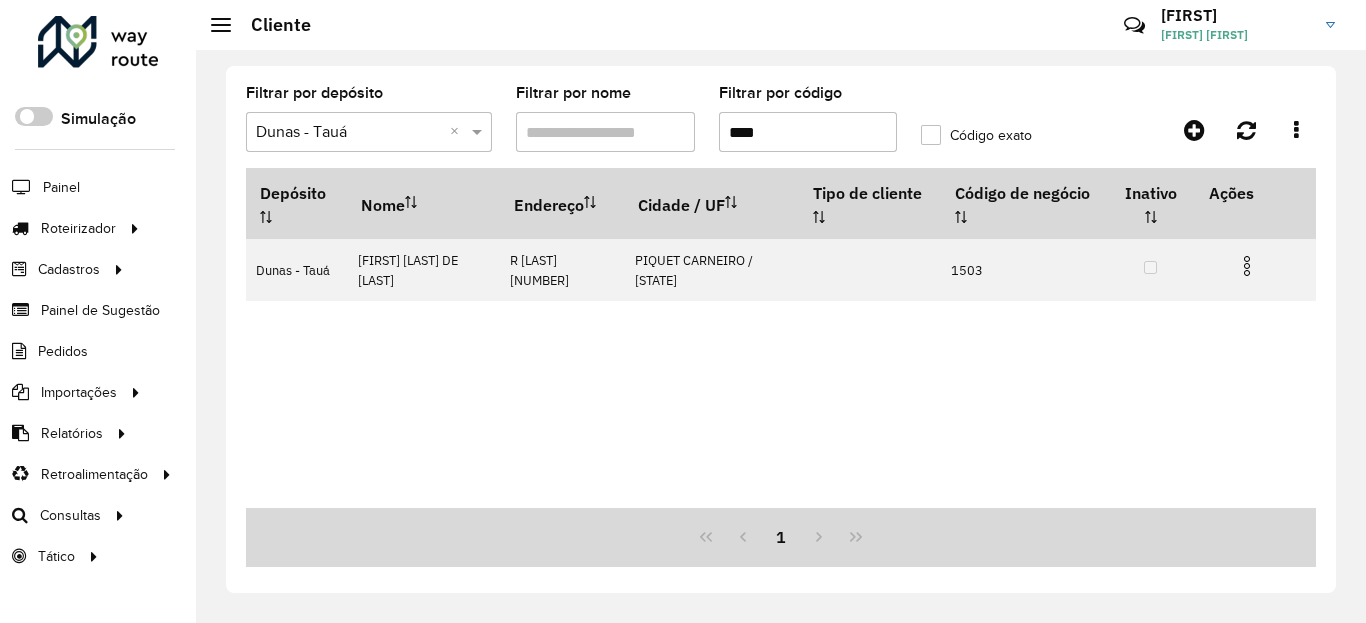 click on "****" at bounding box center [808, 132] 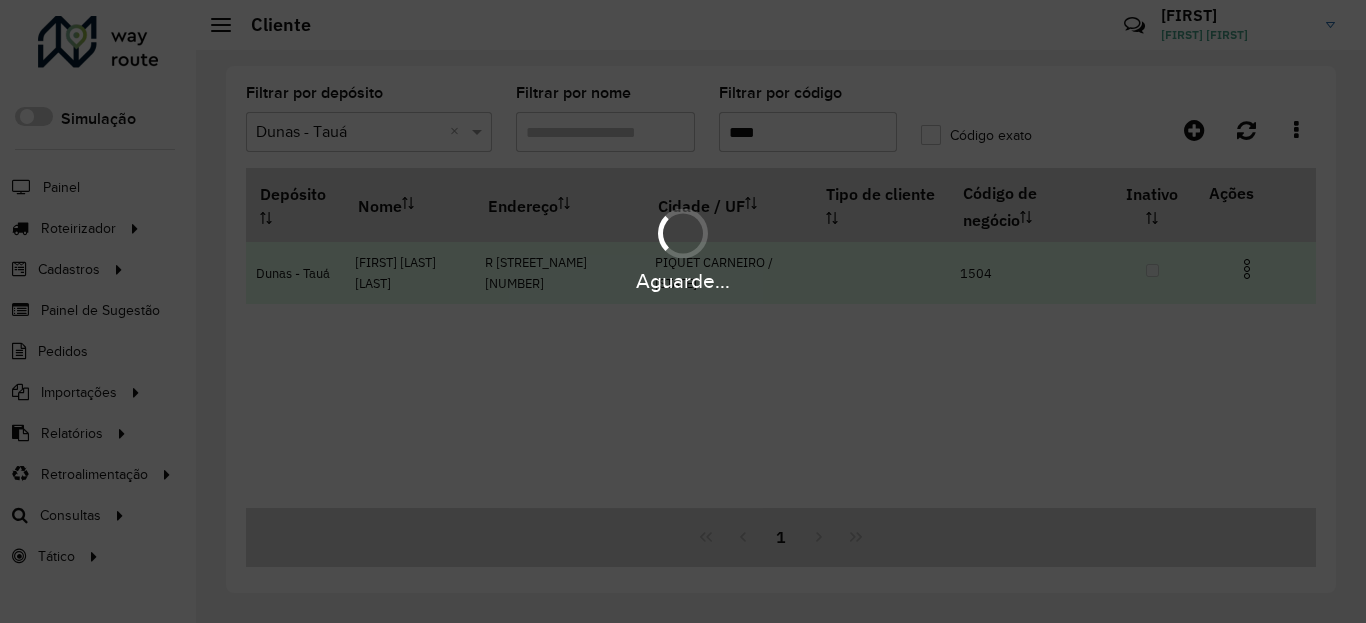 click at bounding box center (1247, 269) 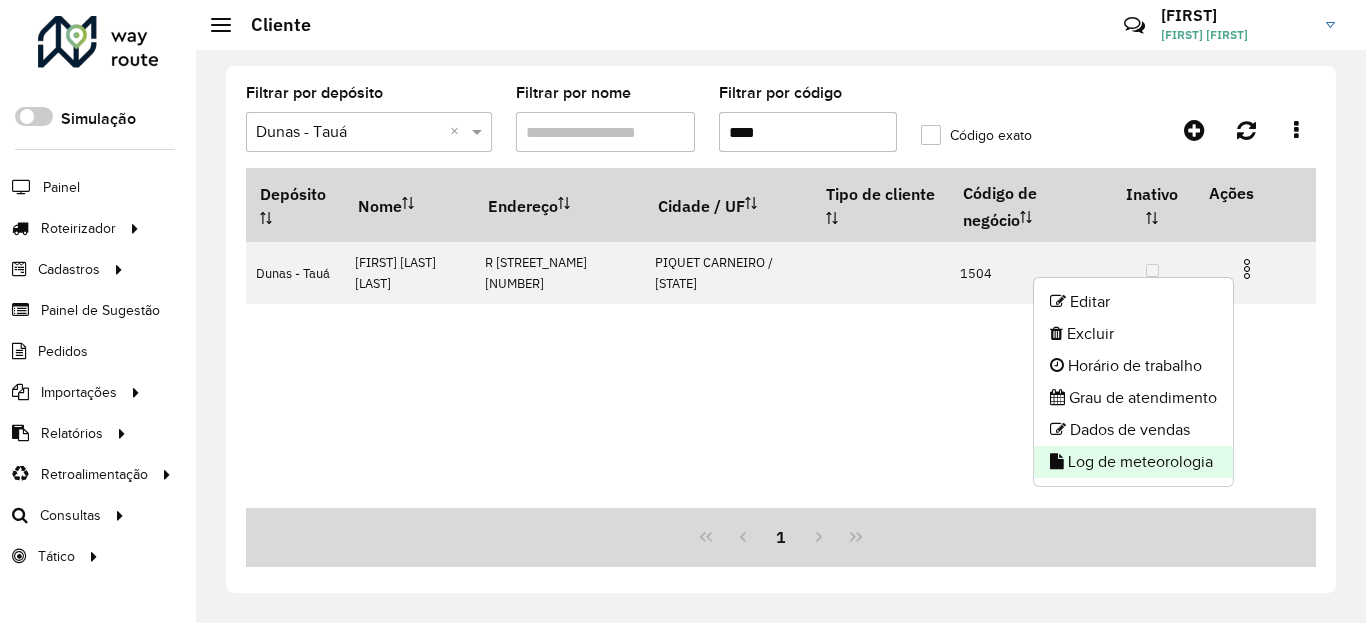 click on "Log de meteorologia" 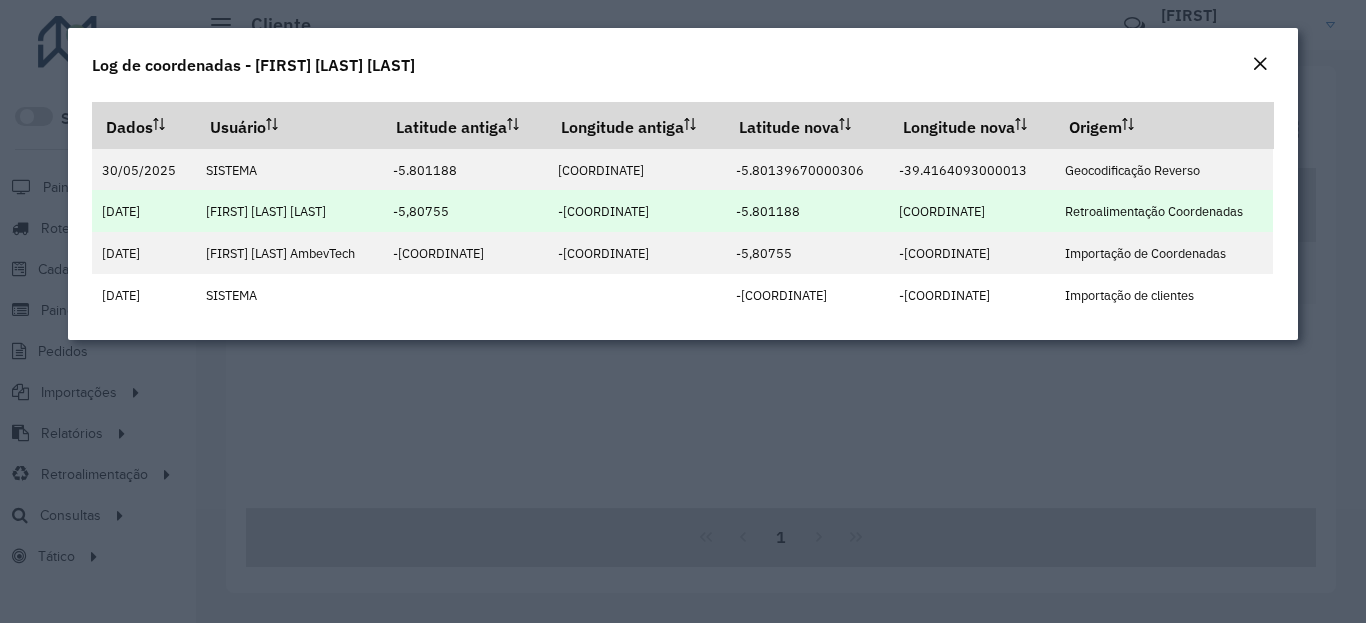 click on "-5.801188" at bounding box center (768, 211) 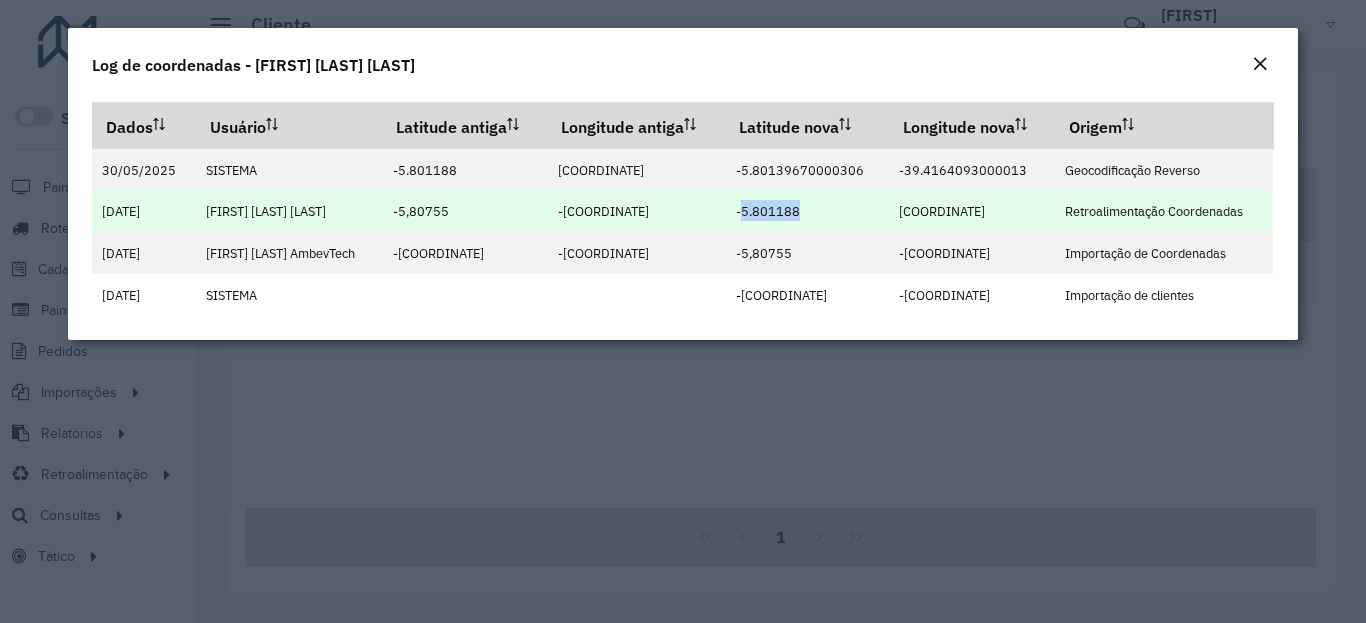 click on "-5.801188" at bounding box center [768, 211] 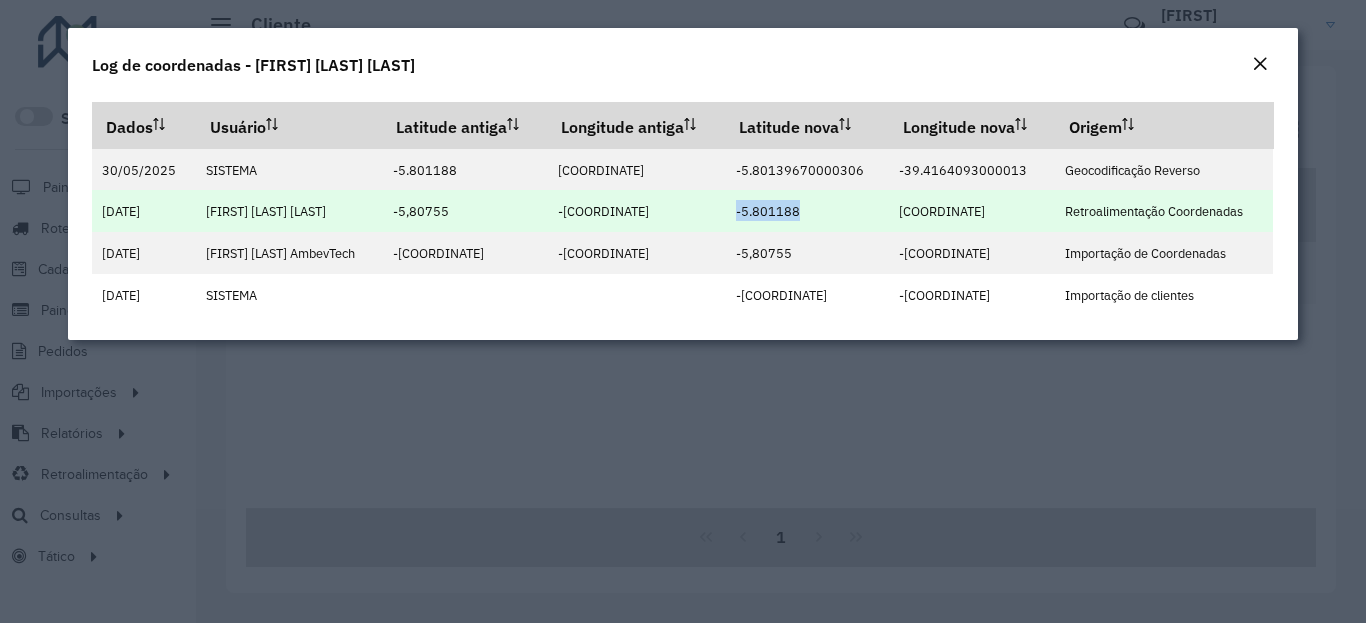 click on "-5.801188" at bounding box center [768, 211] 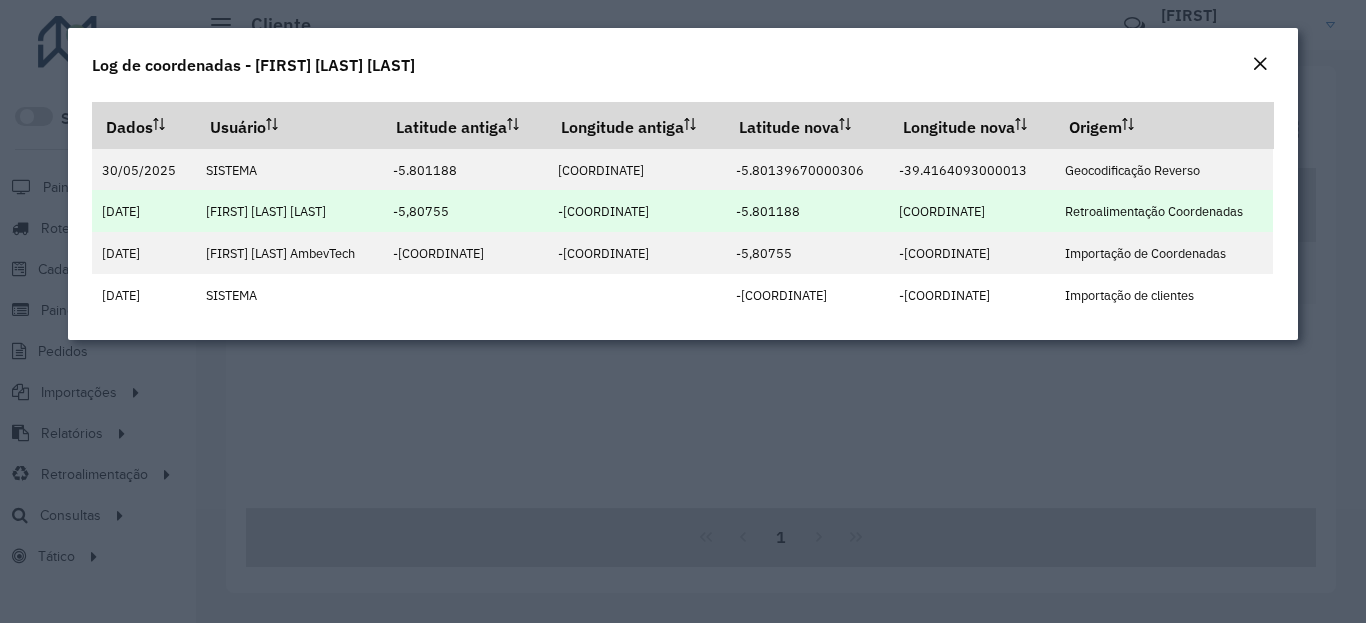 click on "[COORDINATE]" at bounding box center (942, 211) 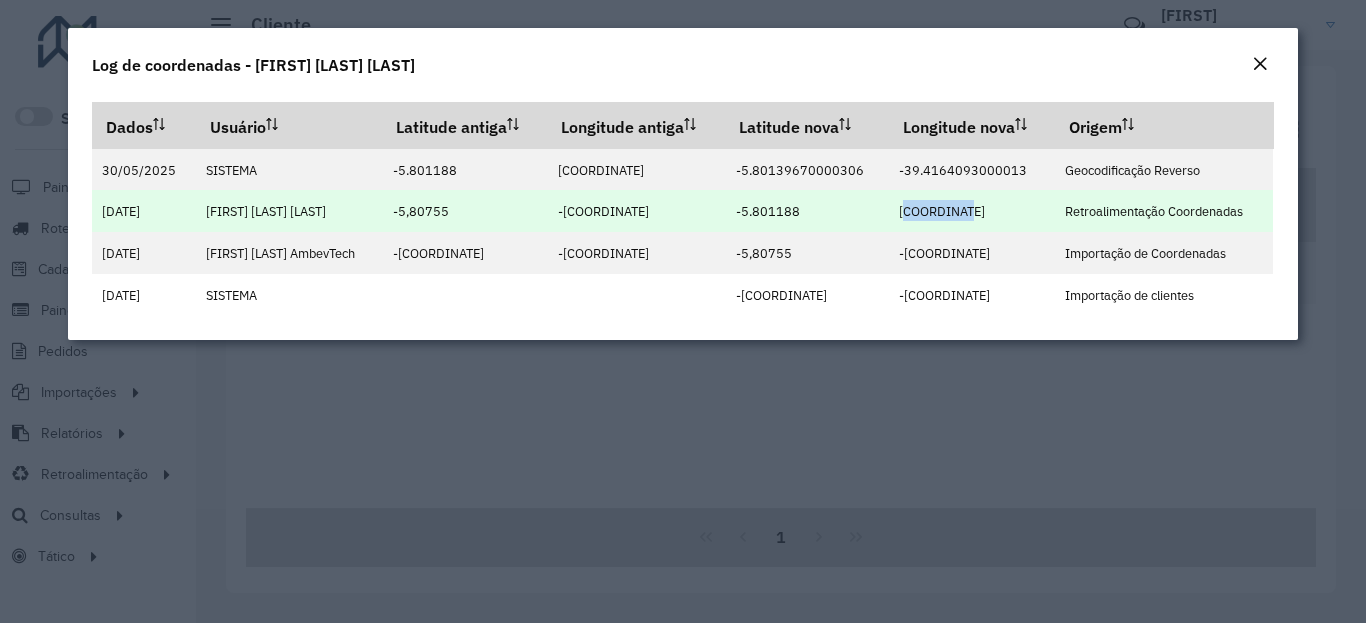 click on "[COORDINATE]" at bounding box center [942, 211] 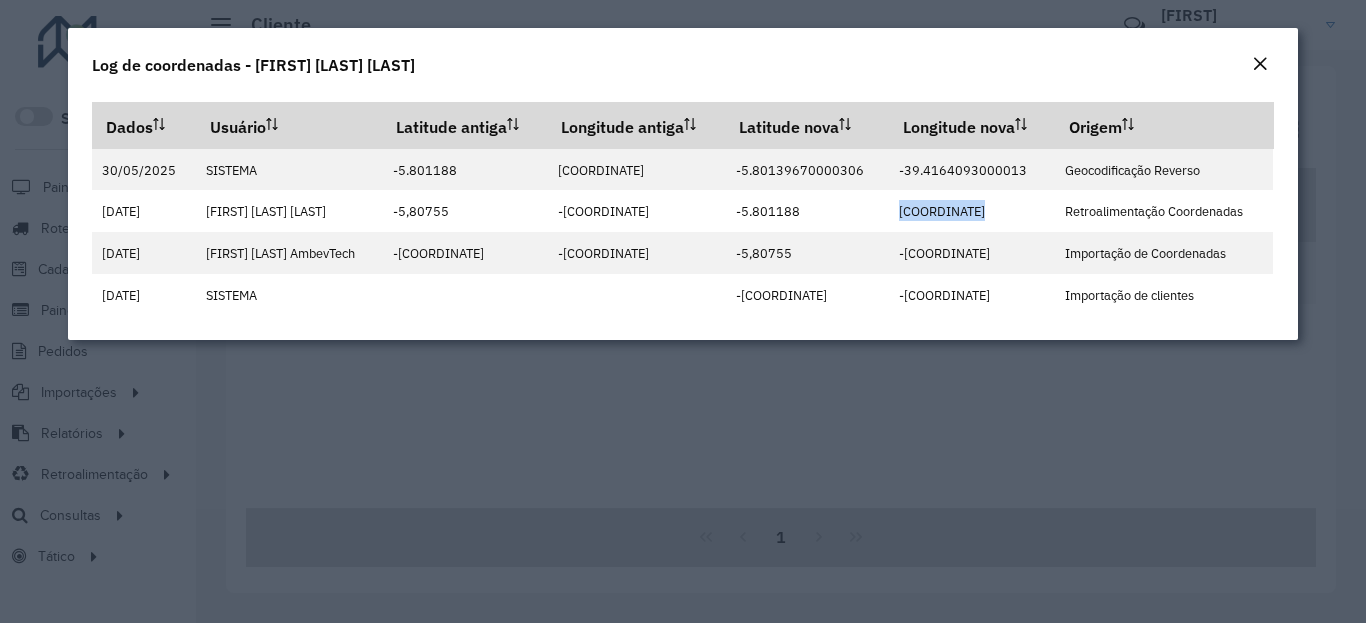 click 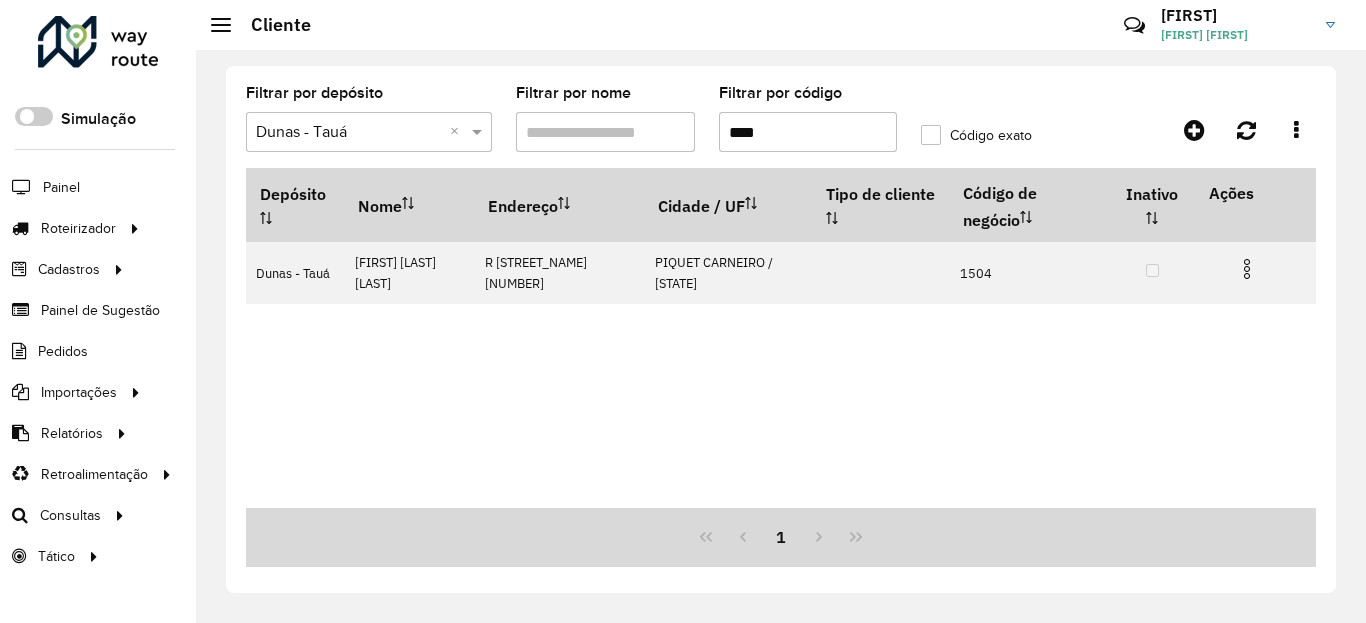 click on "****" at bounding box center [808, 132] 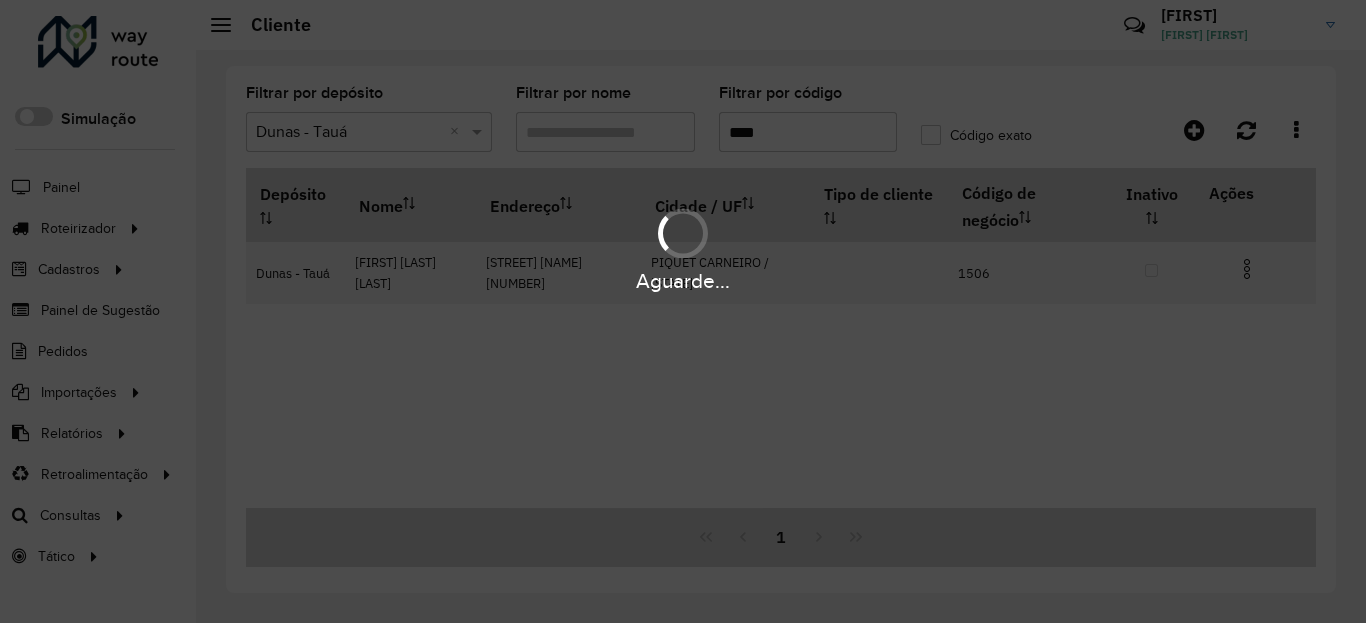 click on "Aguarde..." at bounding box center (683, 281) 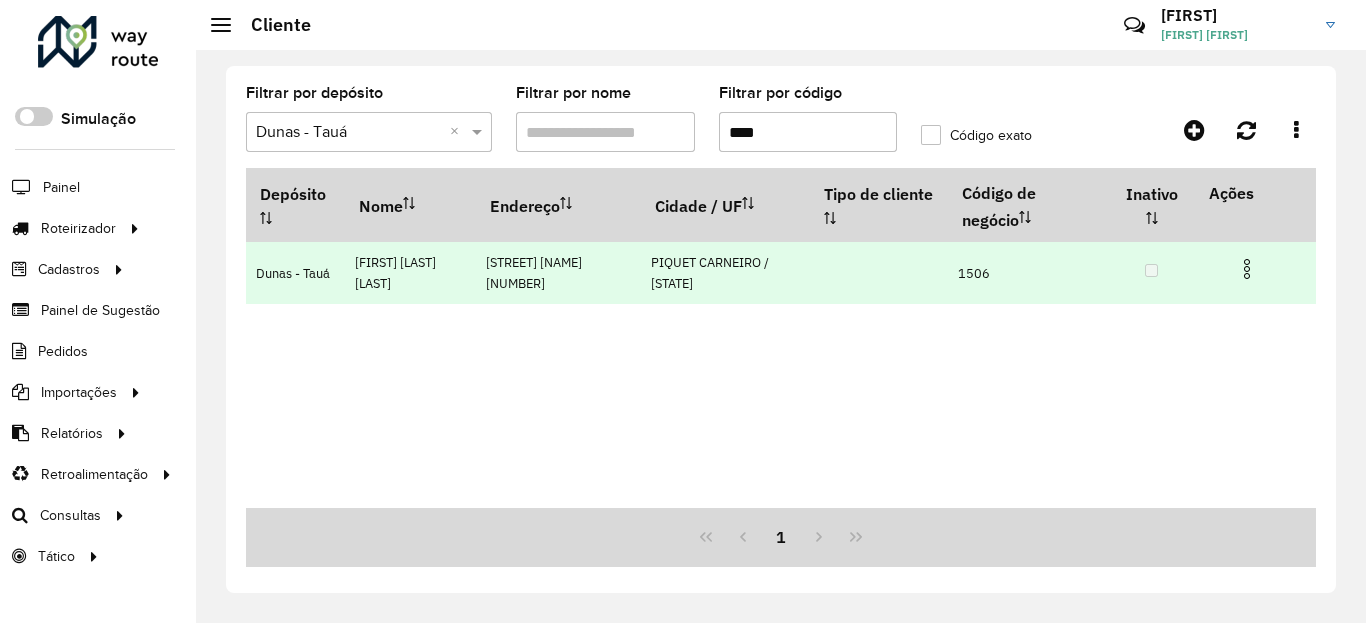 click at bounding box center [1247, 269] 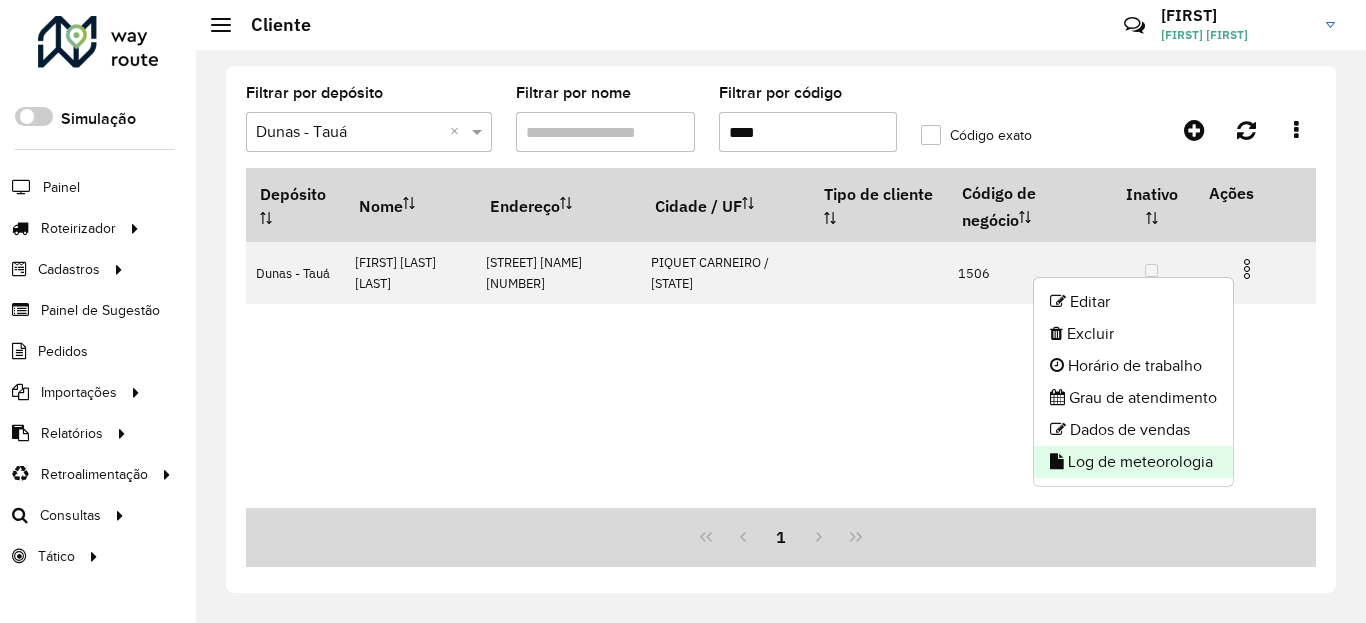 click on "Log de meteorologia" 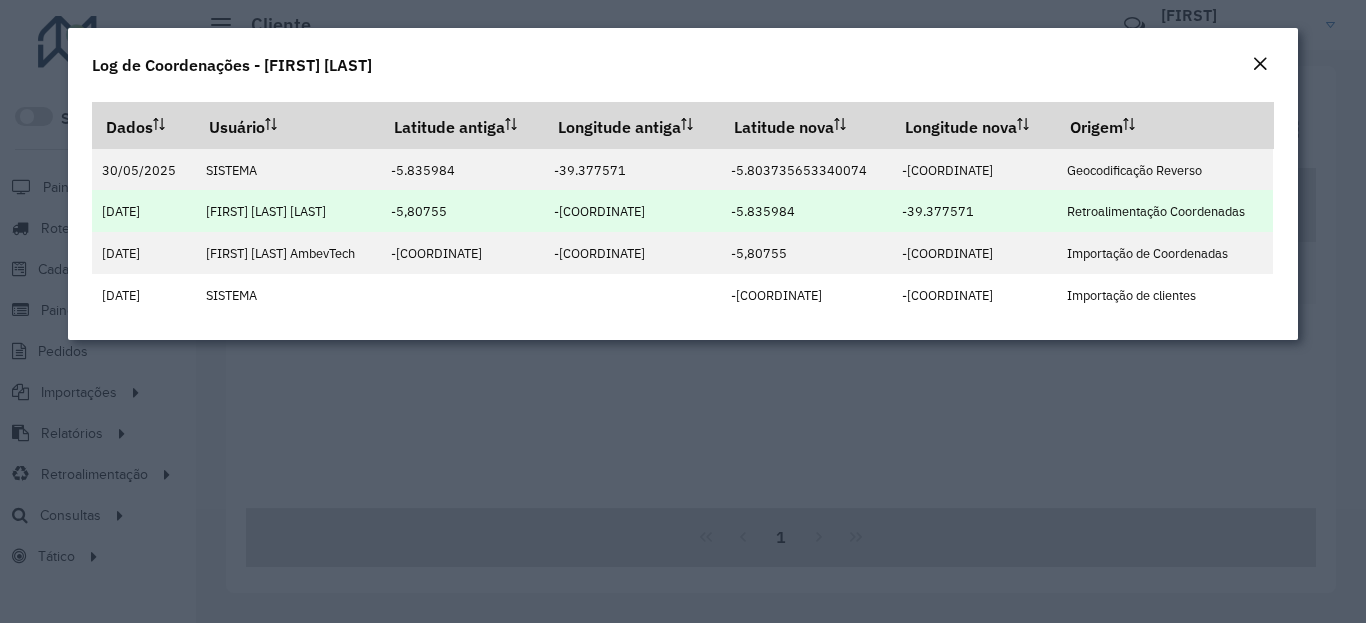 click on "-5.835984" at bounding box center [763, 211] 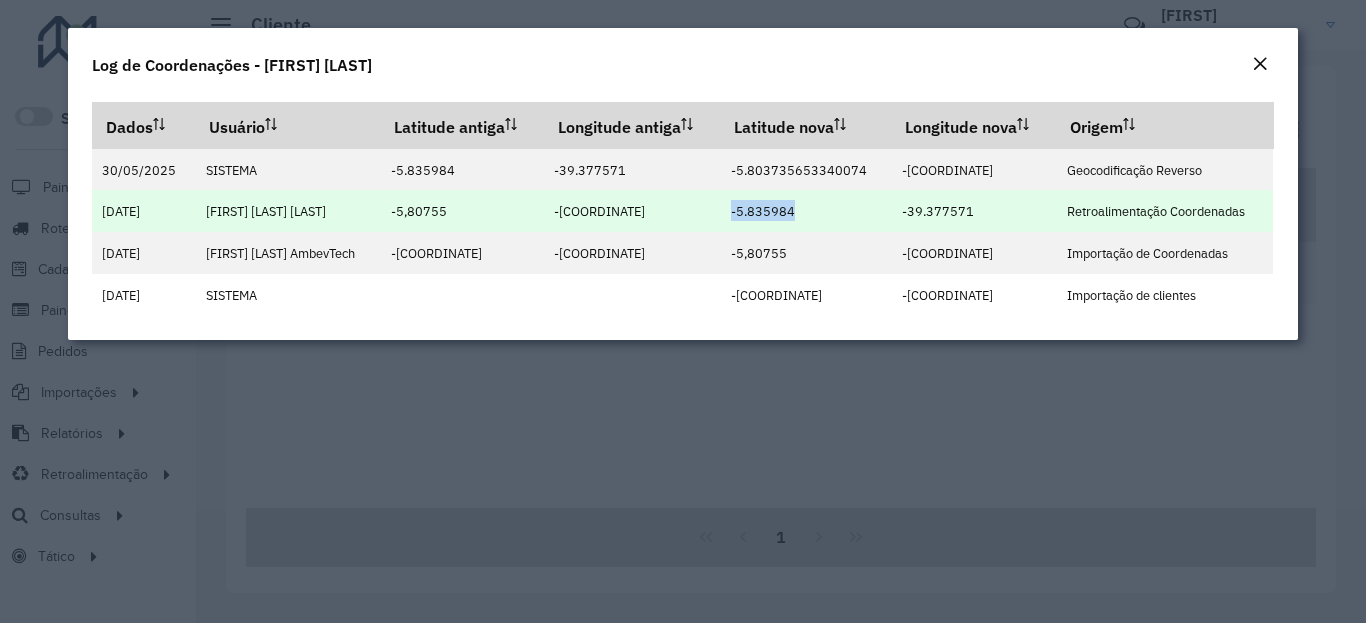 click on "-5.835984" at bounding box center [763, 211] 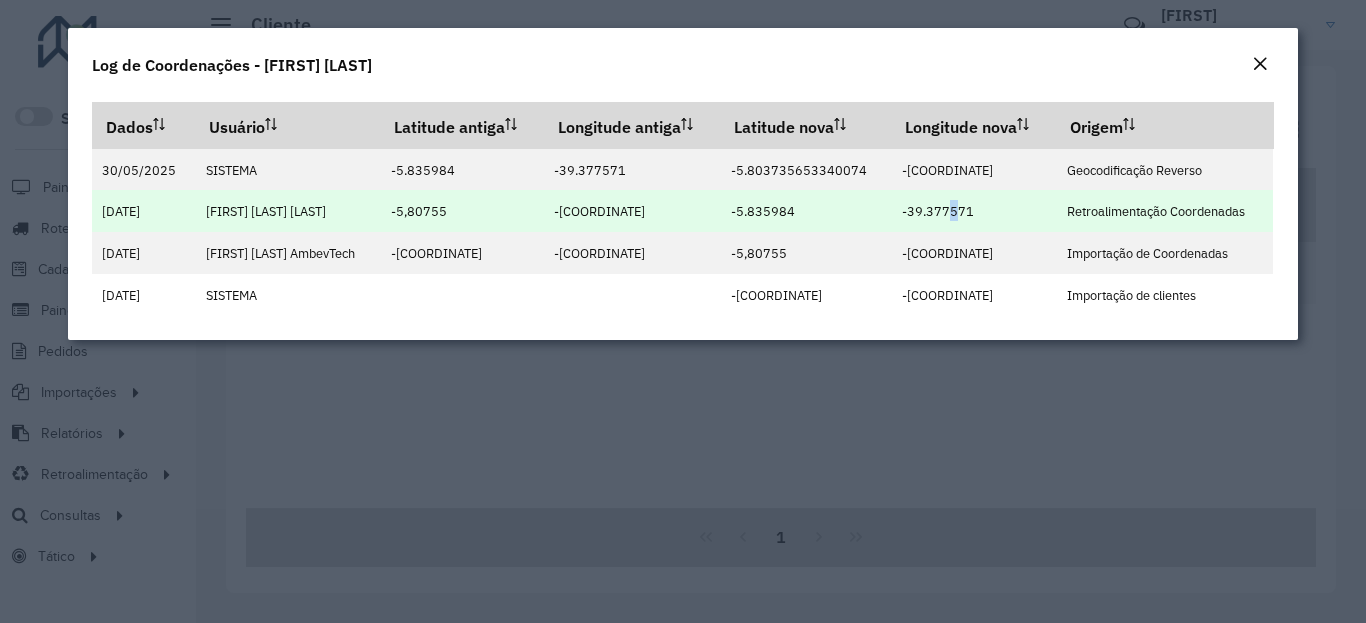 click on "-39.377571" at bounding box center (938, 211) 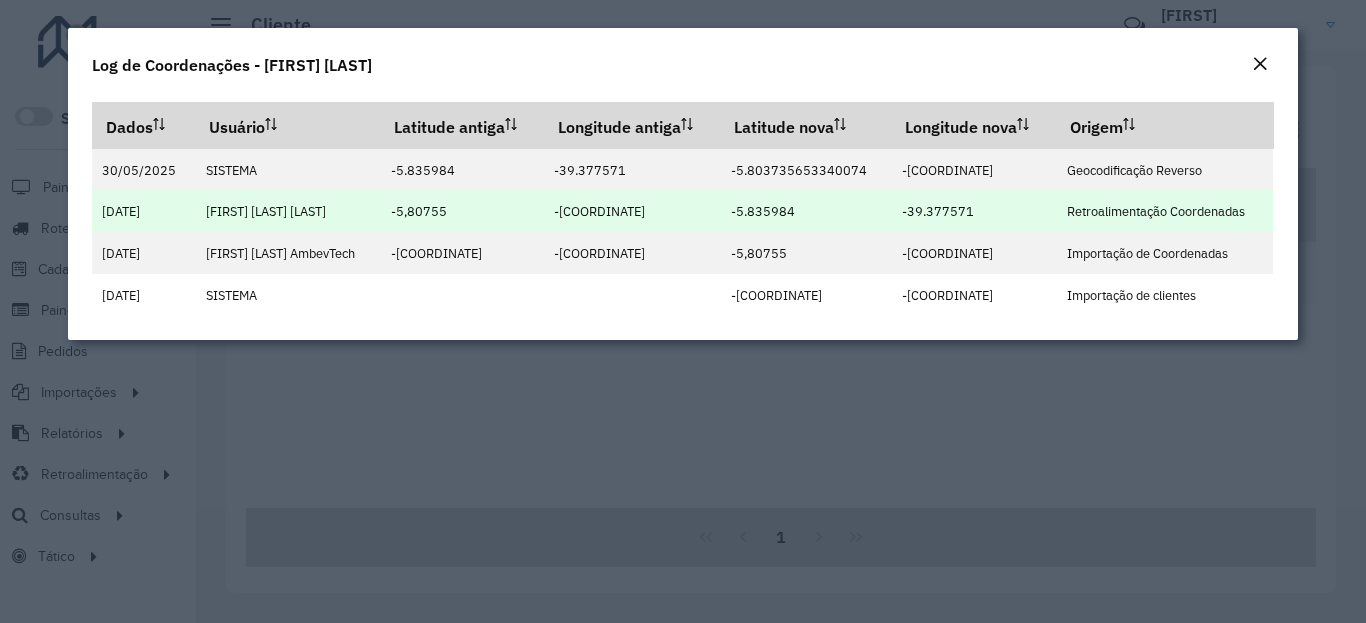 click on "-39.377571" at bounding box center [938, 211] 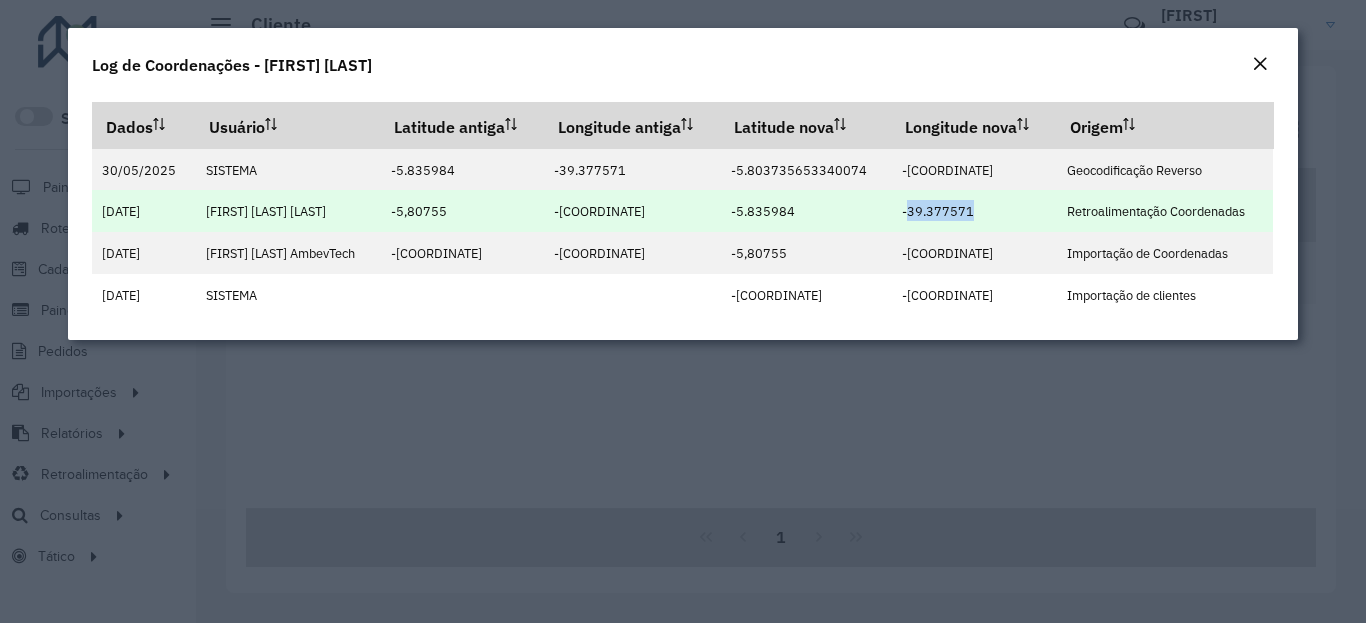 click on "-39.377571" at bounding box center (938, 211) 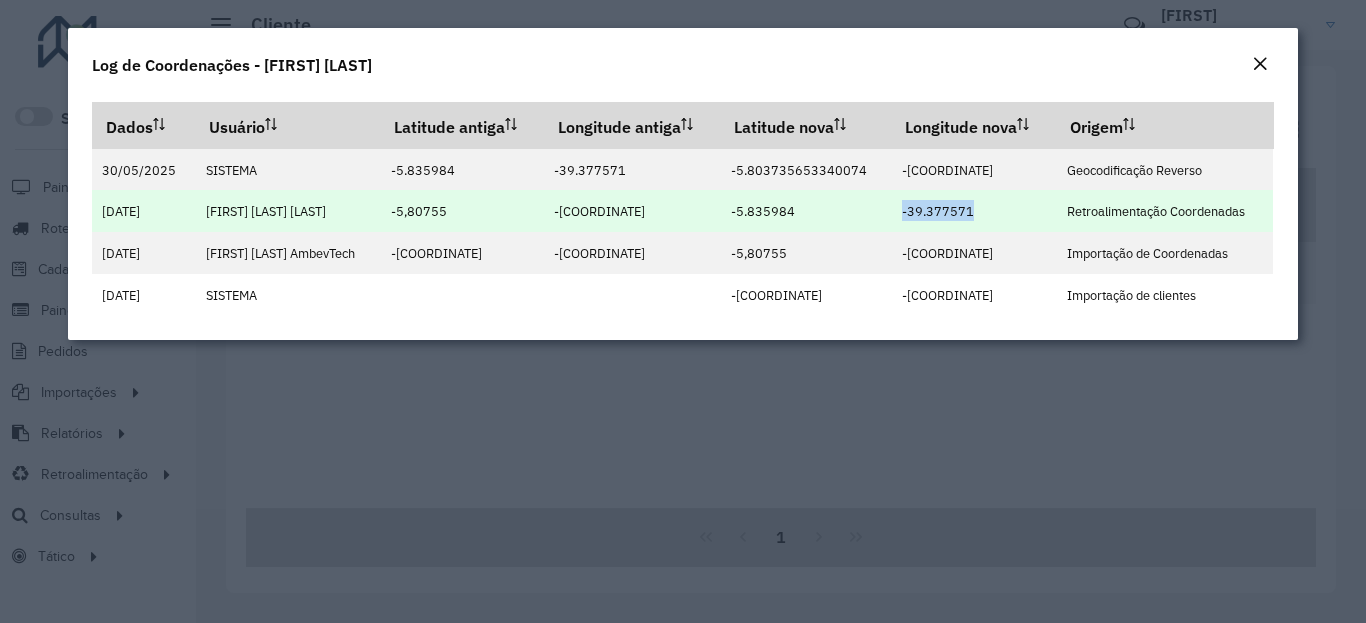 click on "-39.377571" at bounding box center (938, 211) 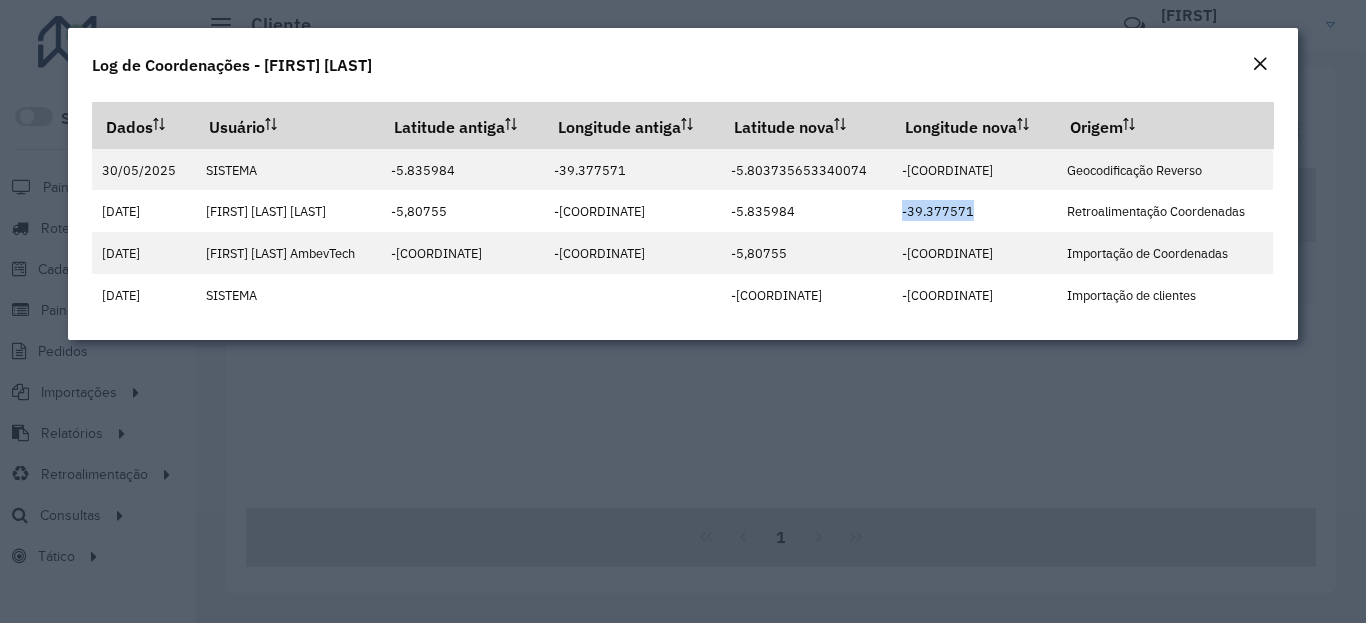 click 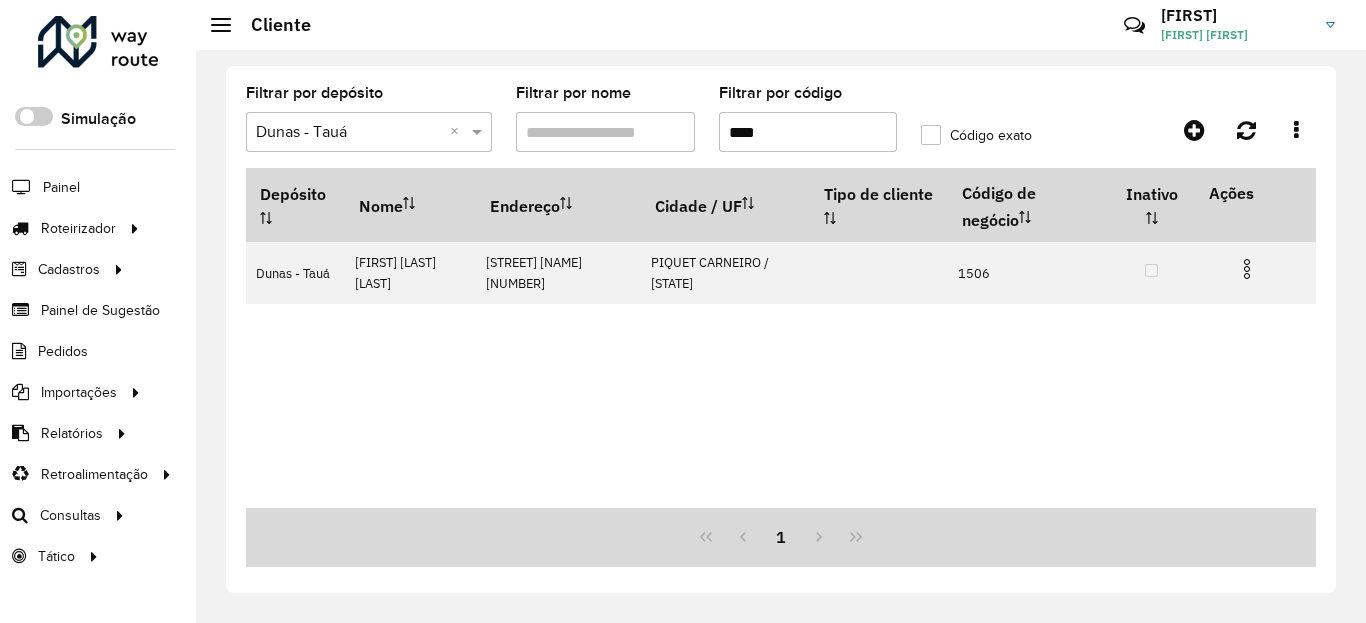click on "****" at bounding box center [808, 132] 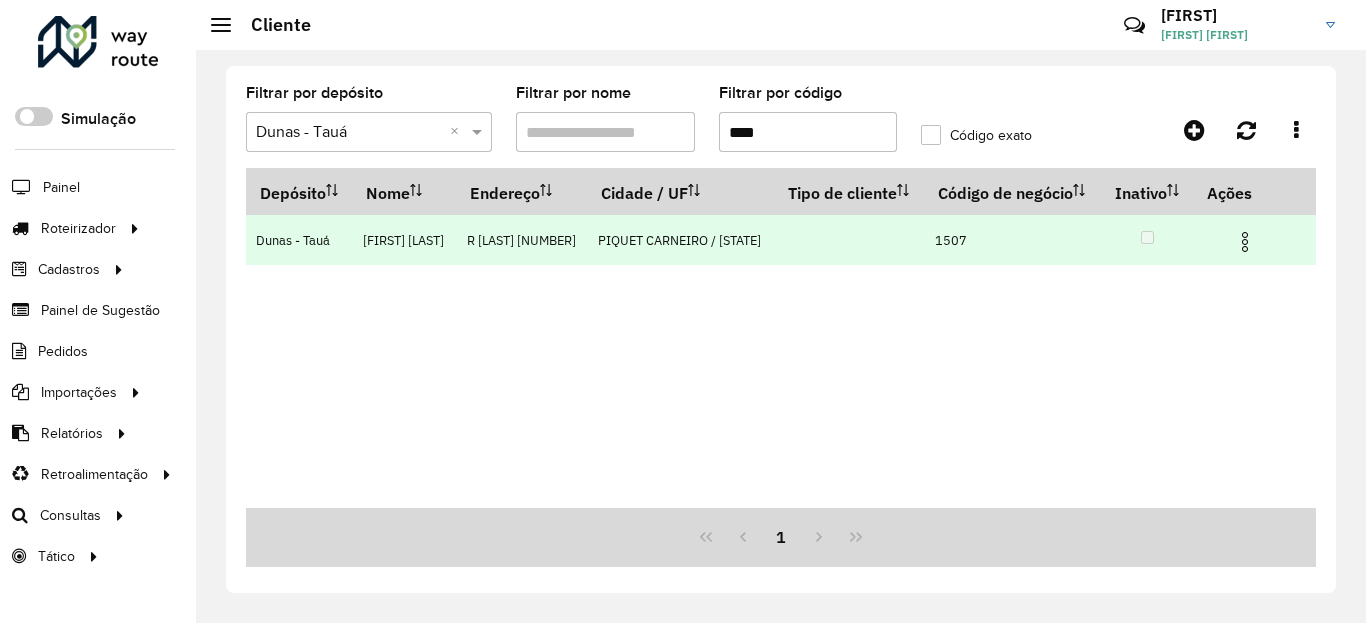 click at bounding box center [1254, 240] 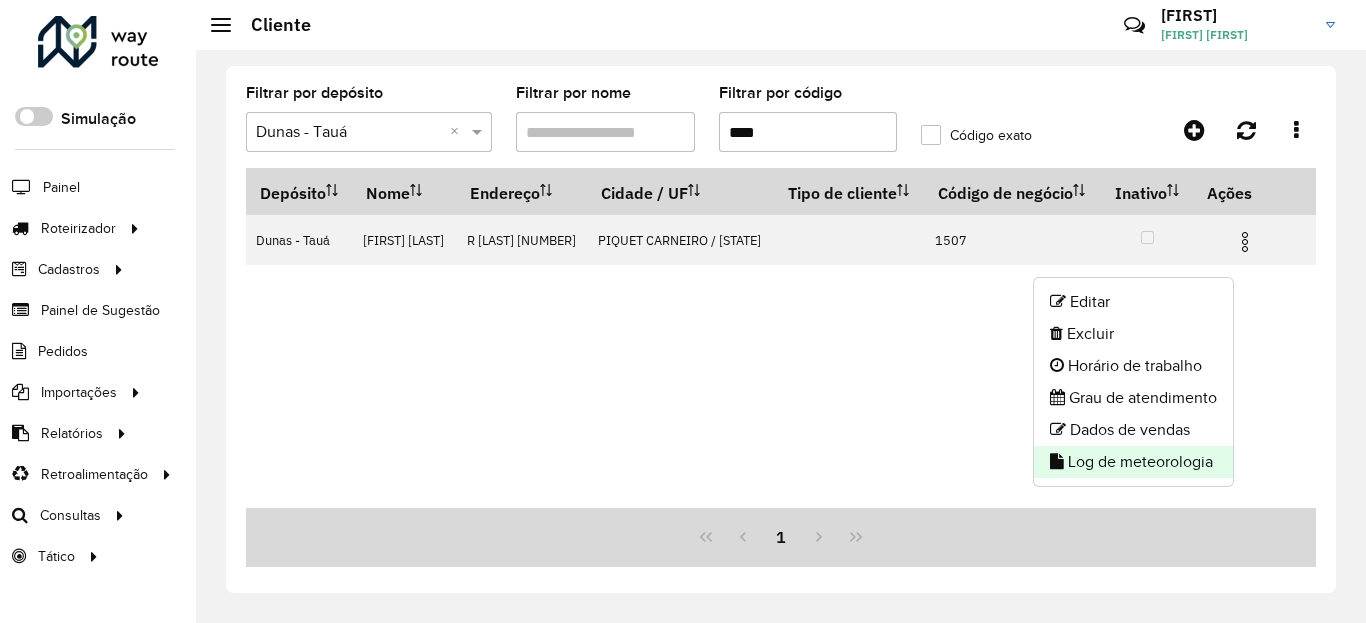 click on "Log de meteorologia" 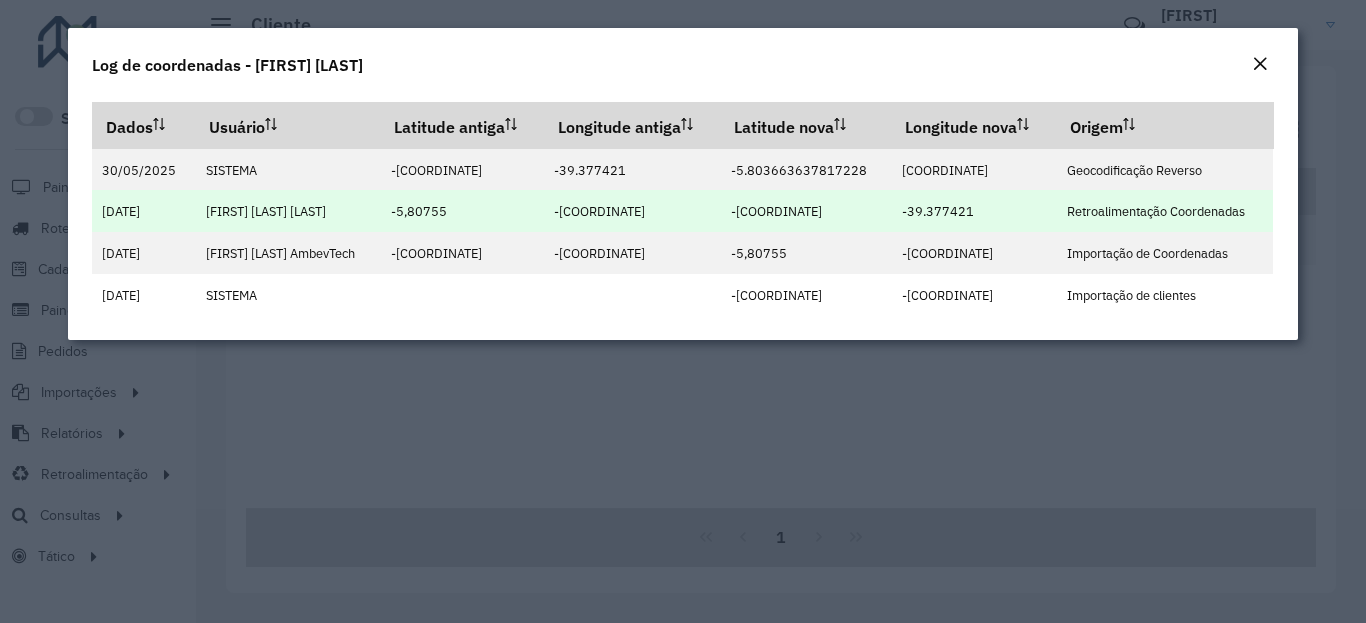 click on "-[COORDINATE]" at bounding box center [776, 211] 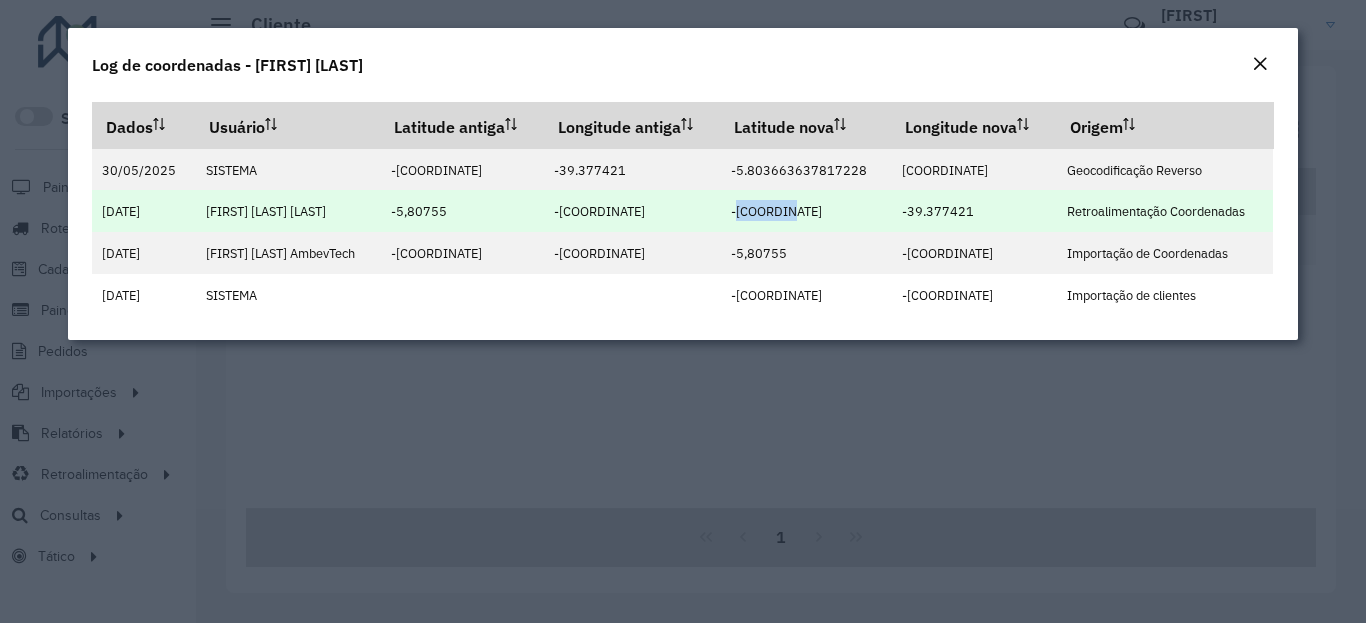 click on "-[COORDINATE]" at bounding box center (776, 211) 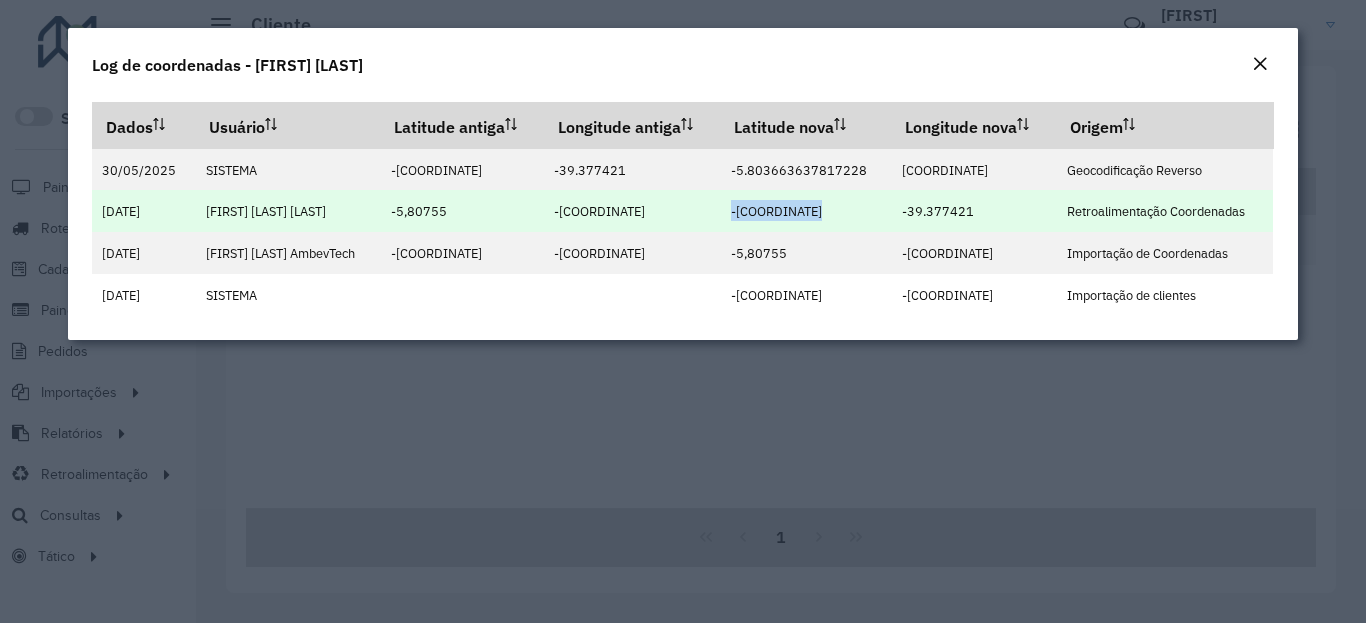 click on "-[COORDINATE]" at bounding box center [776, 211] 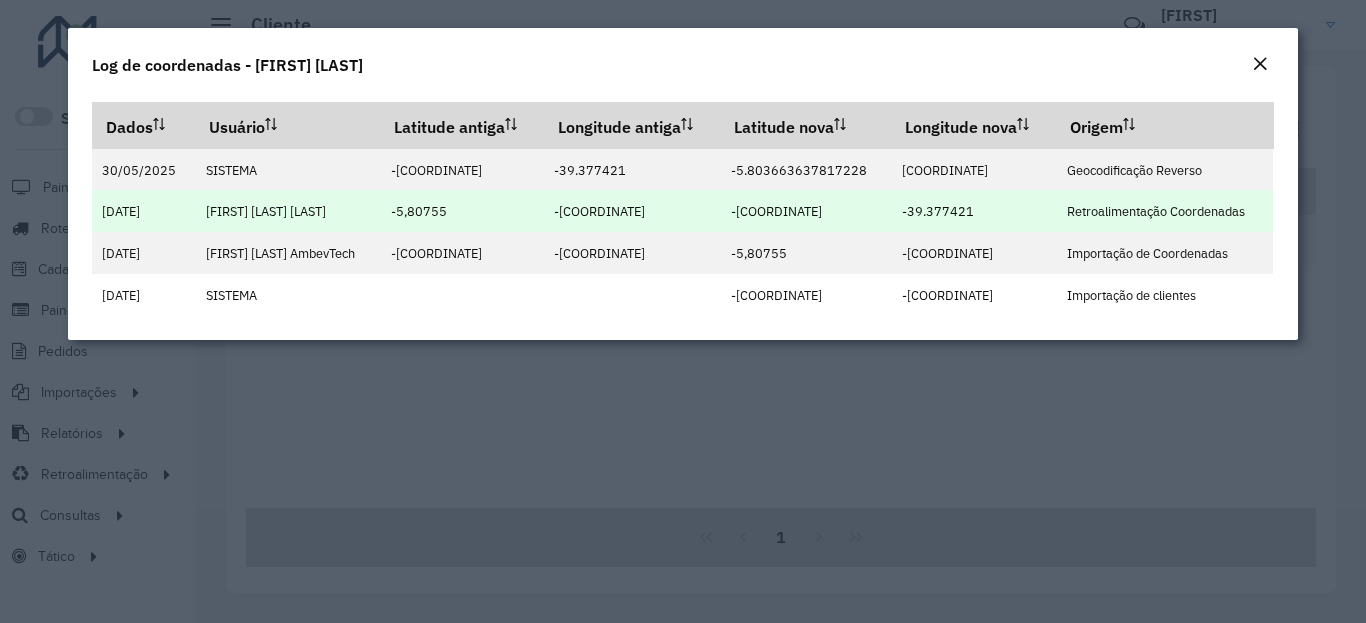 click on "-39.377421" at bounding box center (938, 211) 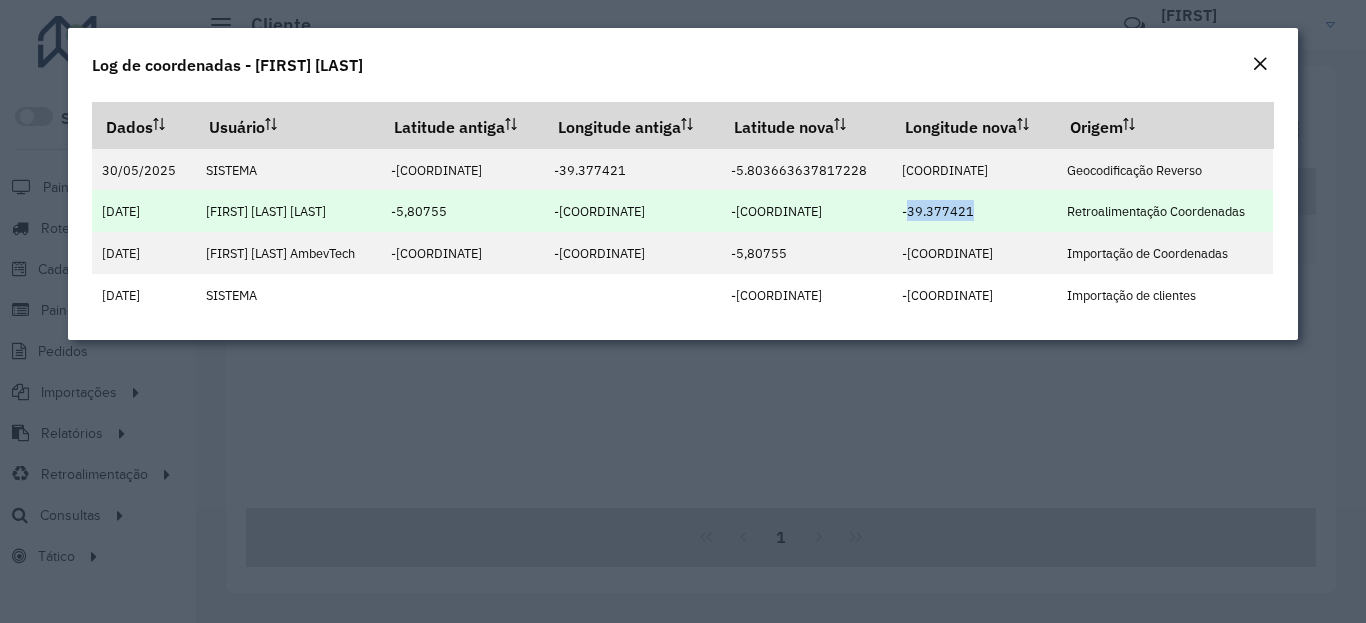 click on "-39.377421" at bounding box center (938, 211) 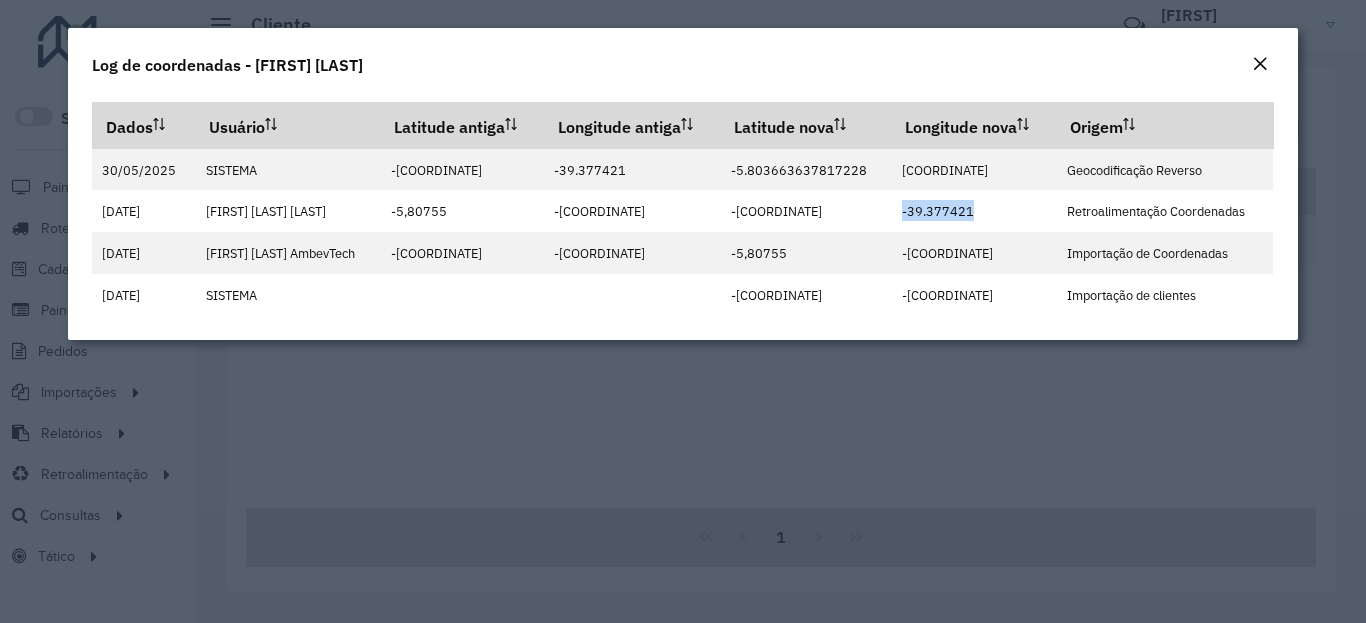 click 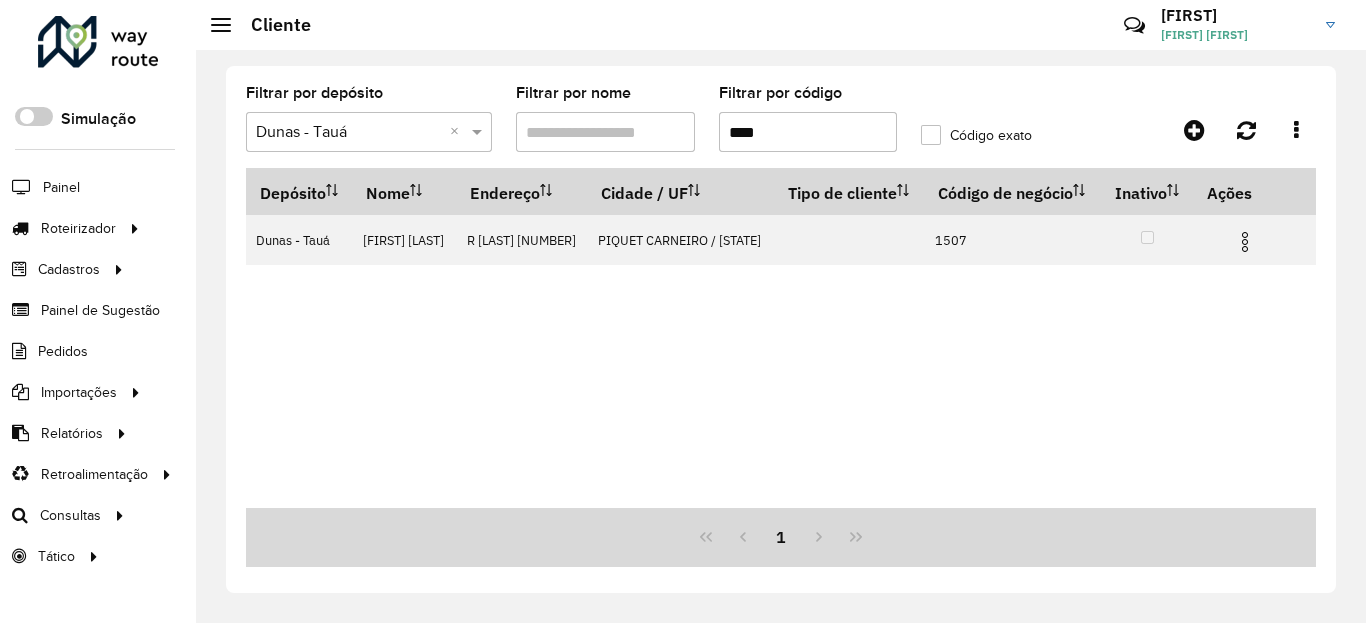 click on "****" at bounding box center (808, 132) 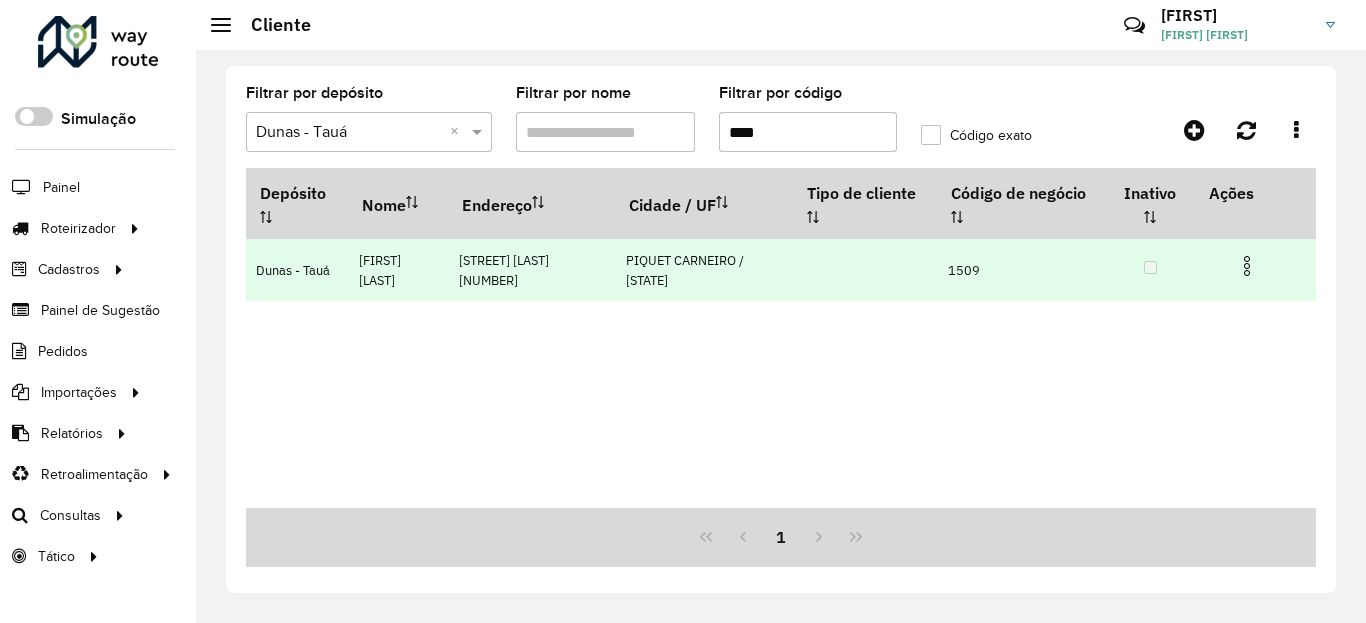 click at bounding box center (1247, 266) 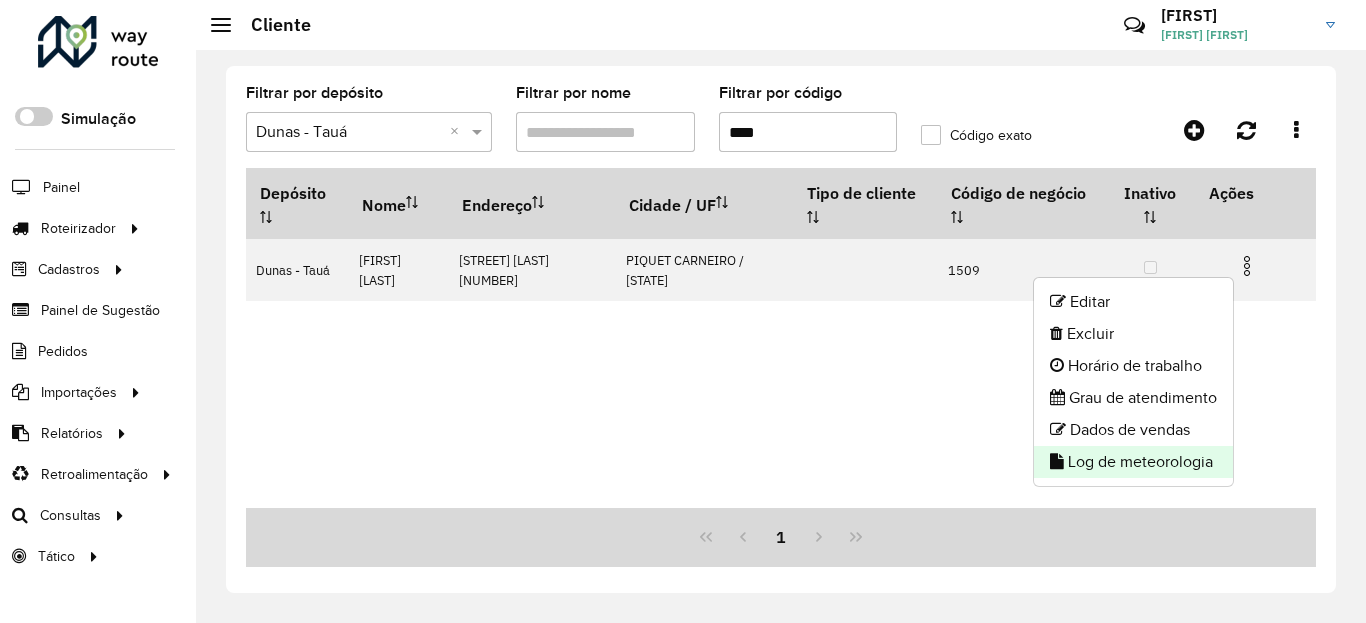 click on "Log de meteorologia" 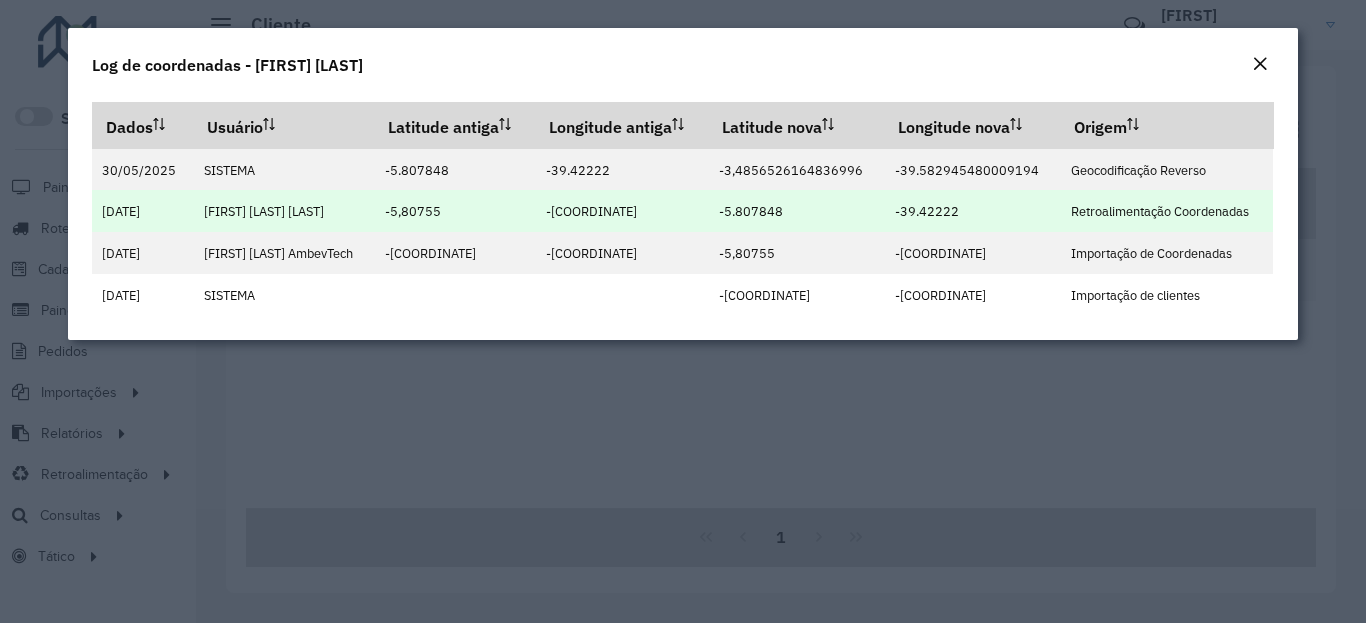 click on "-5.807848" at bounding box center [751, 211] 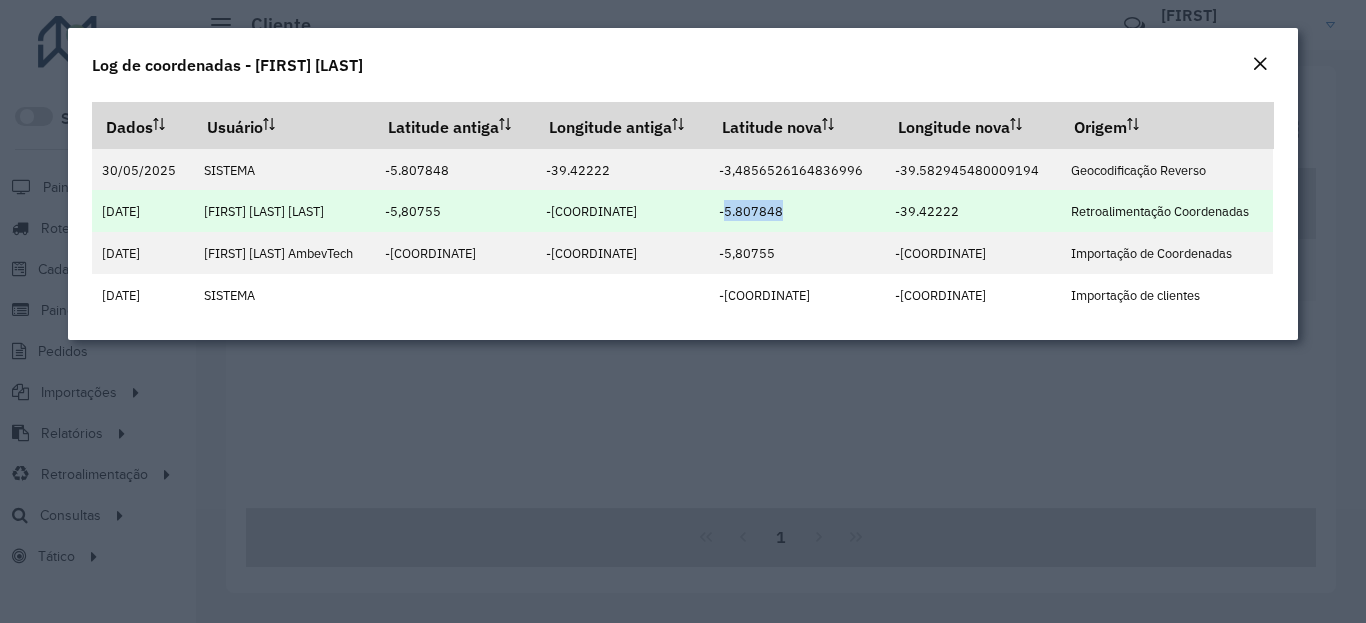 click on "-5.807848" at bounding box center (751, 211) 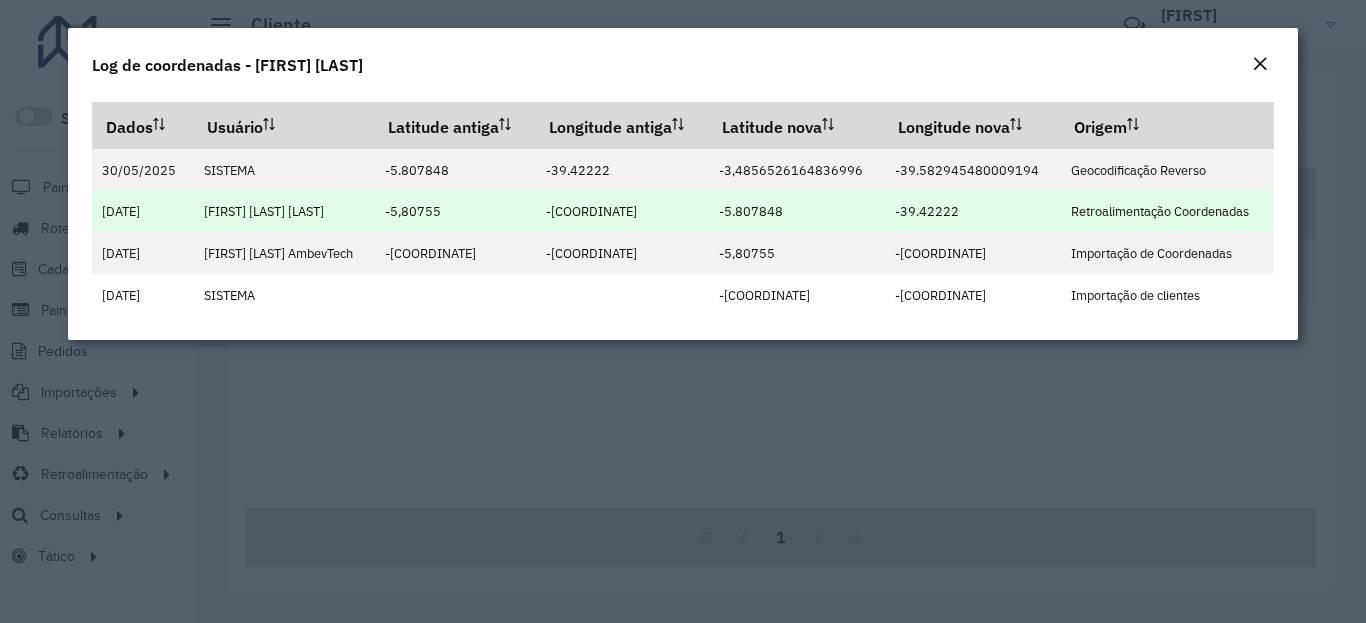 click on "-39.42222" at bounding box center [973, 211] 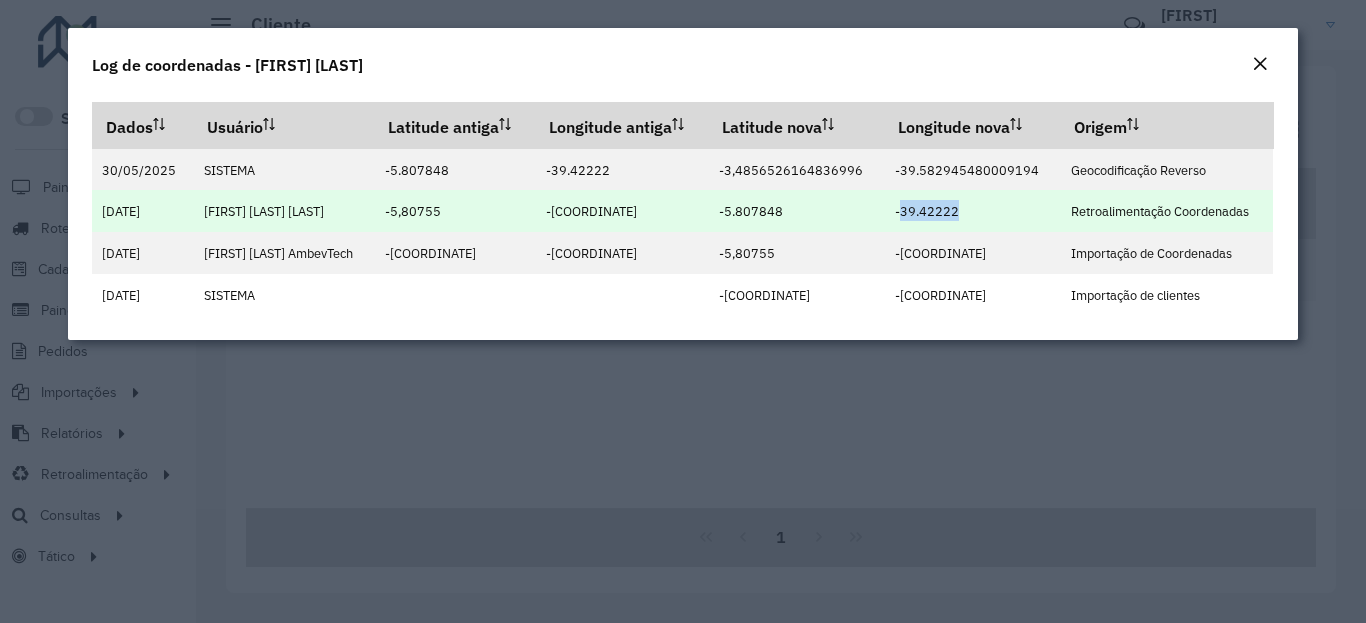 click on "-39.42222" at bounding box center (927, 211) 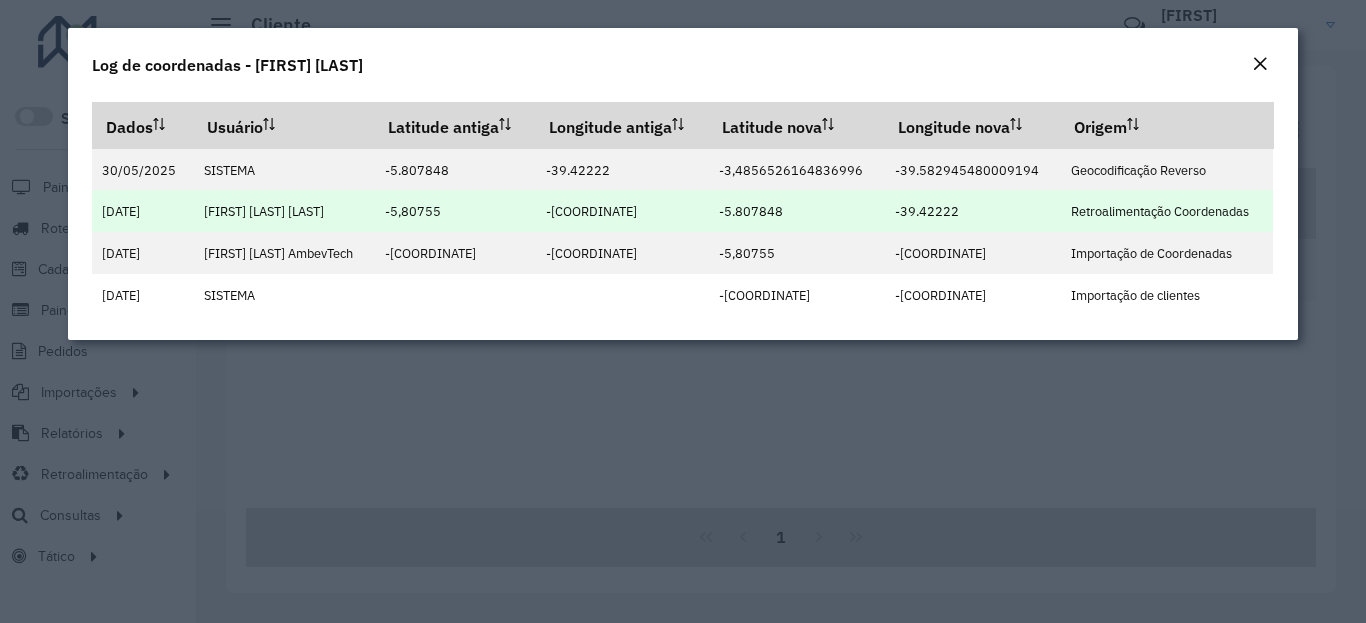 click on "-39.42222" at bounding box center [927, 211] 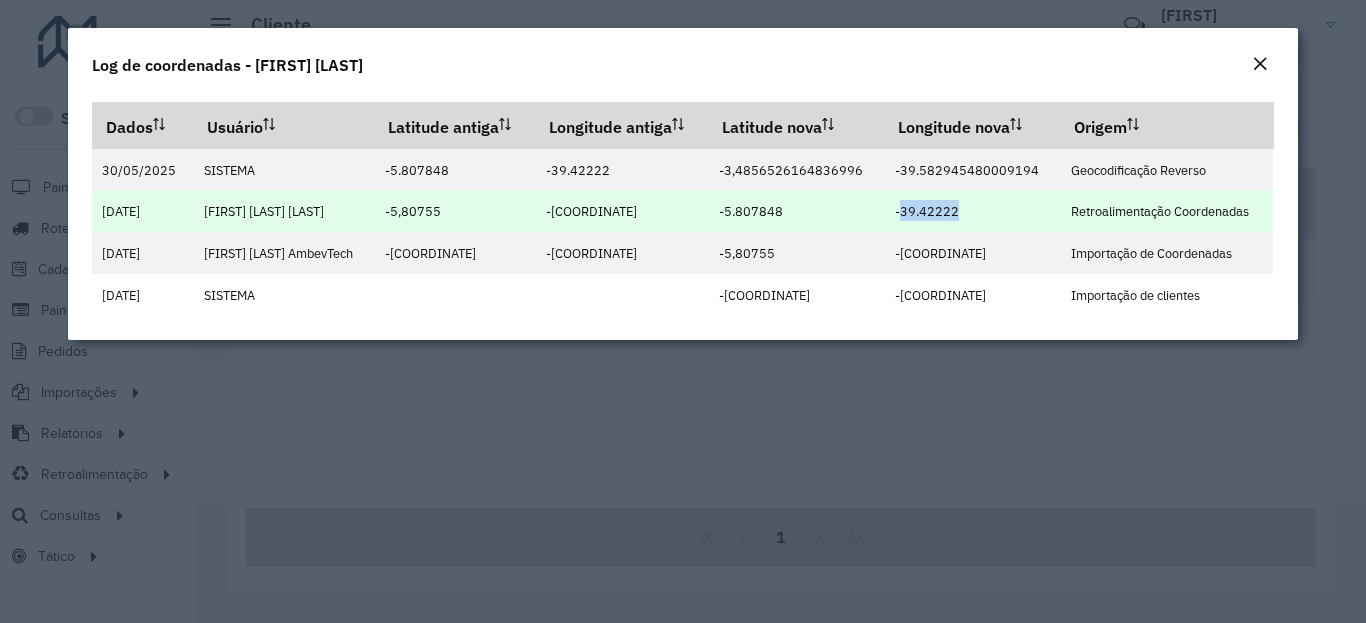 click on "-39.42222" at bounding box center (927, 211) 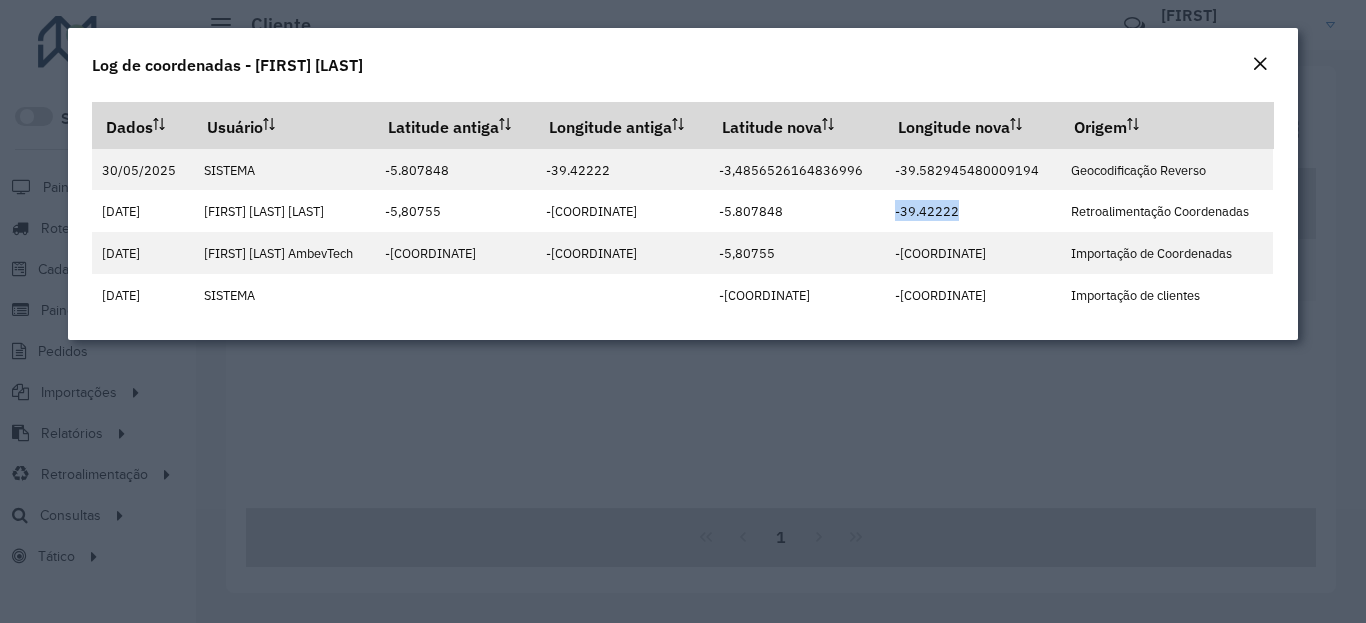 click on "Log de coordenadas - [FIRST] [LAST]" 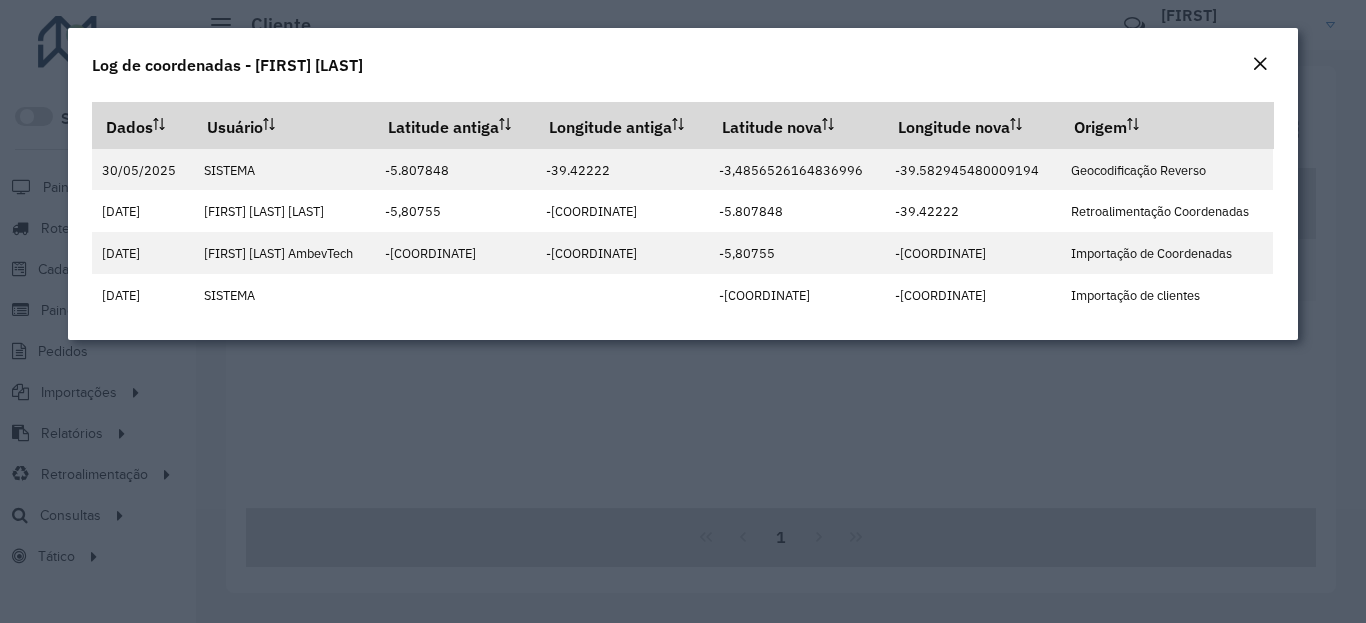 click 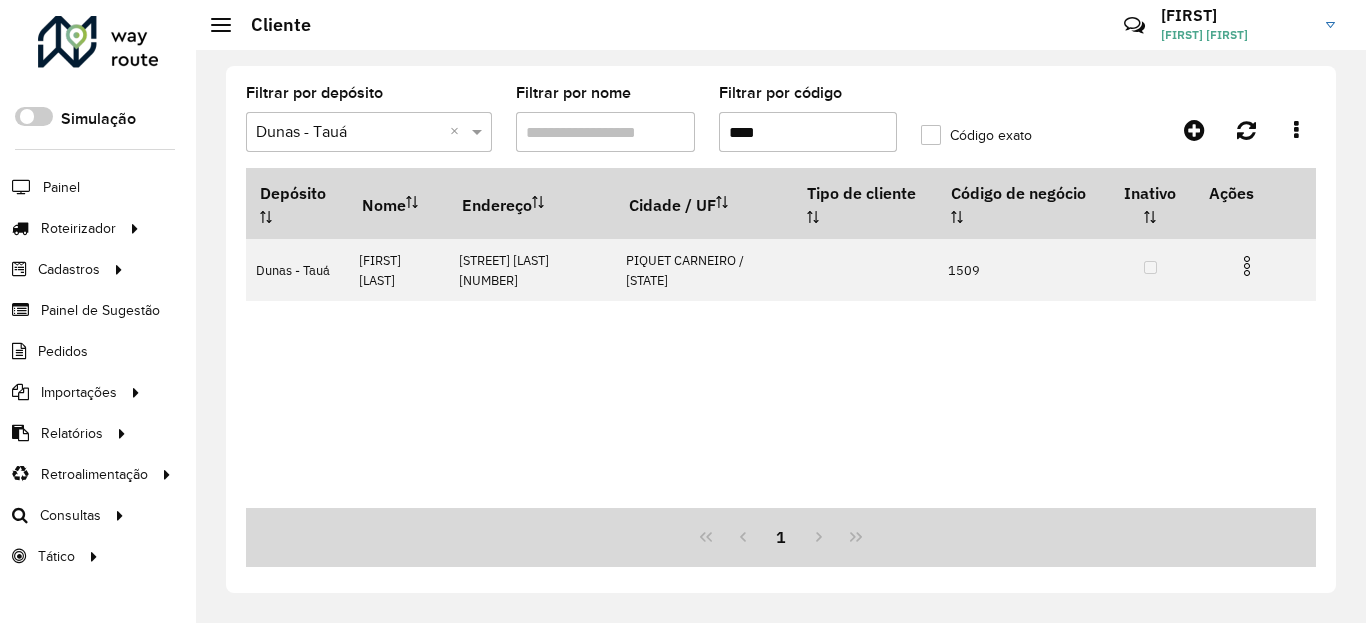 click on "****" at bounding box center [808, 132] 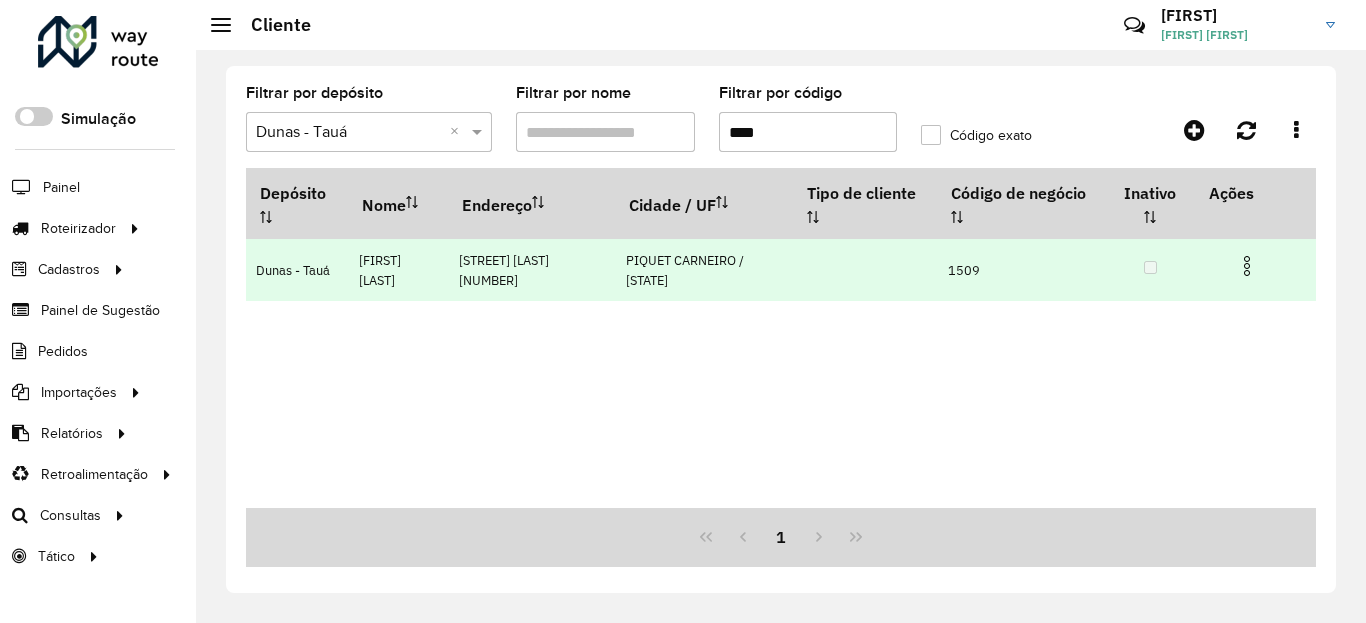 click at bounding box center (1247, 266) 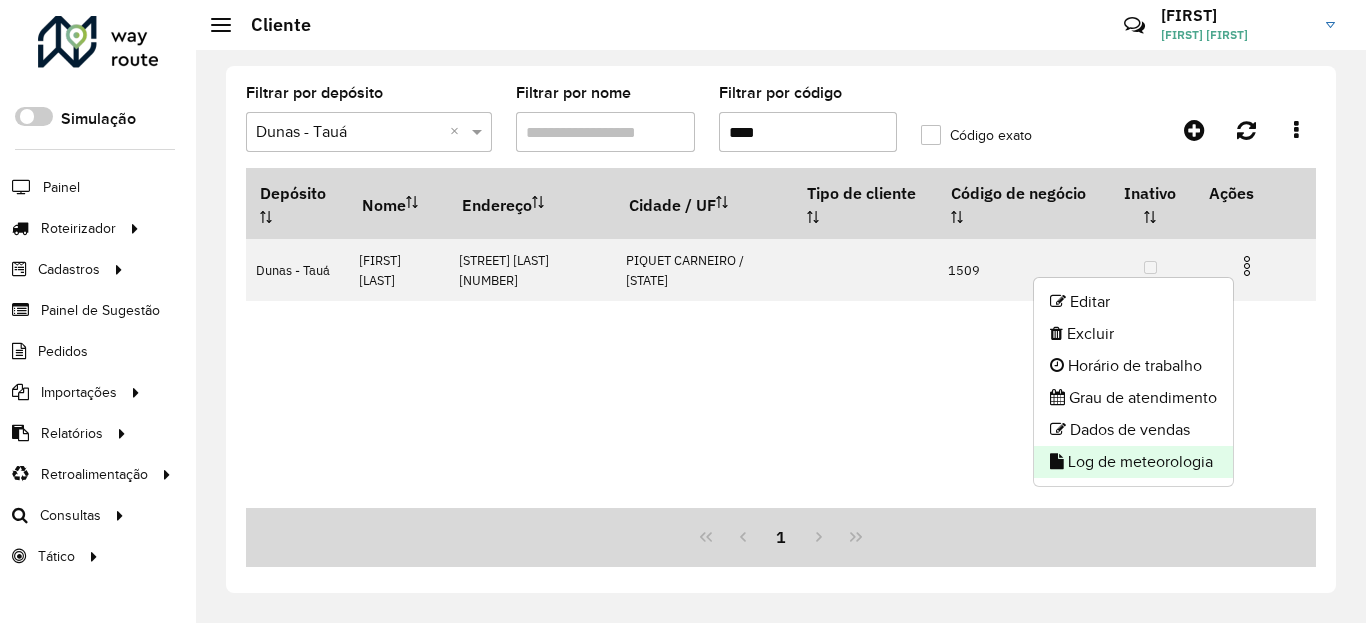 click on "Log de meteorologia" 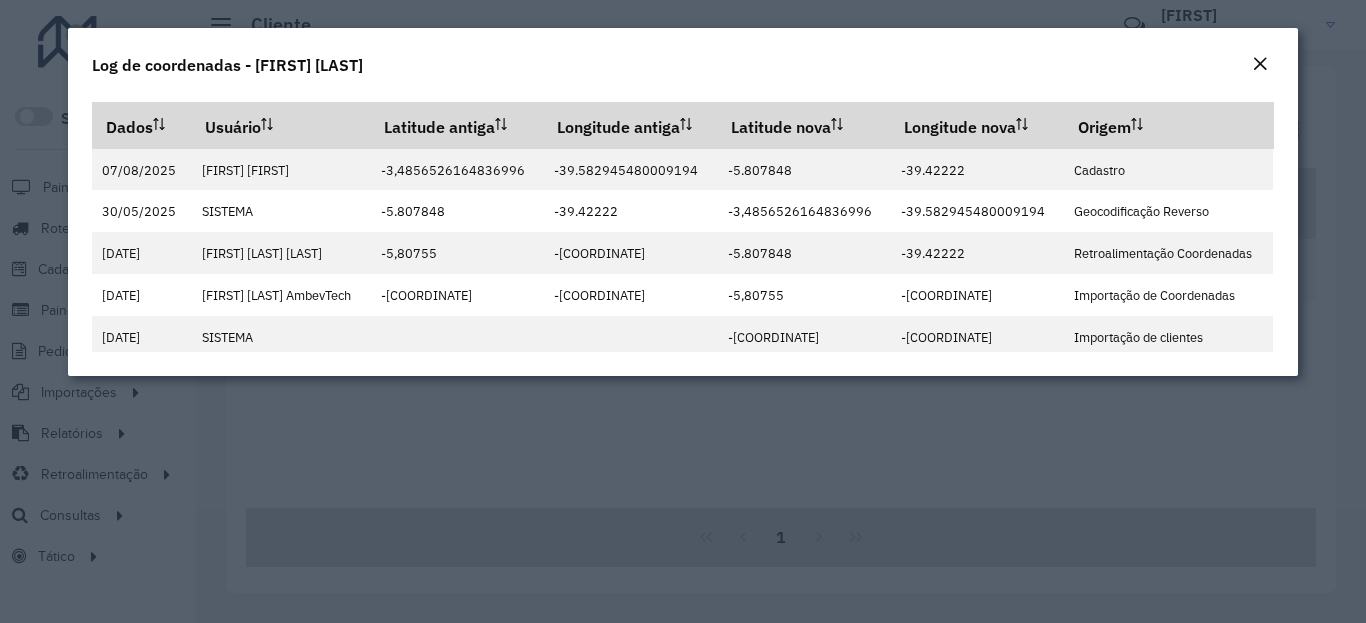 click on "Log de coordenadas - [FIRST] [LAST]" 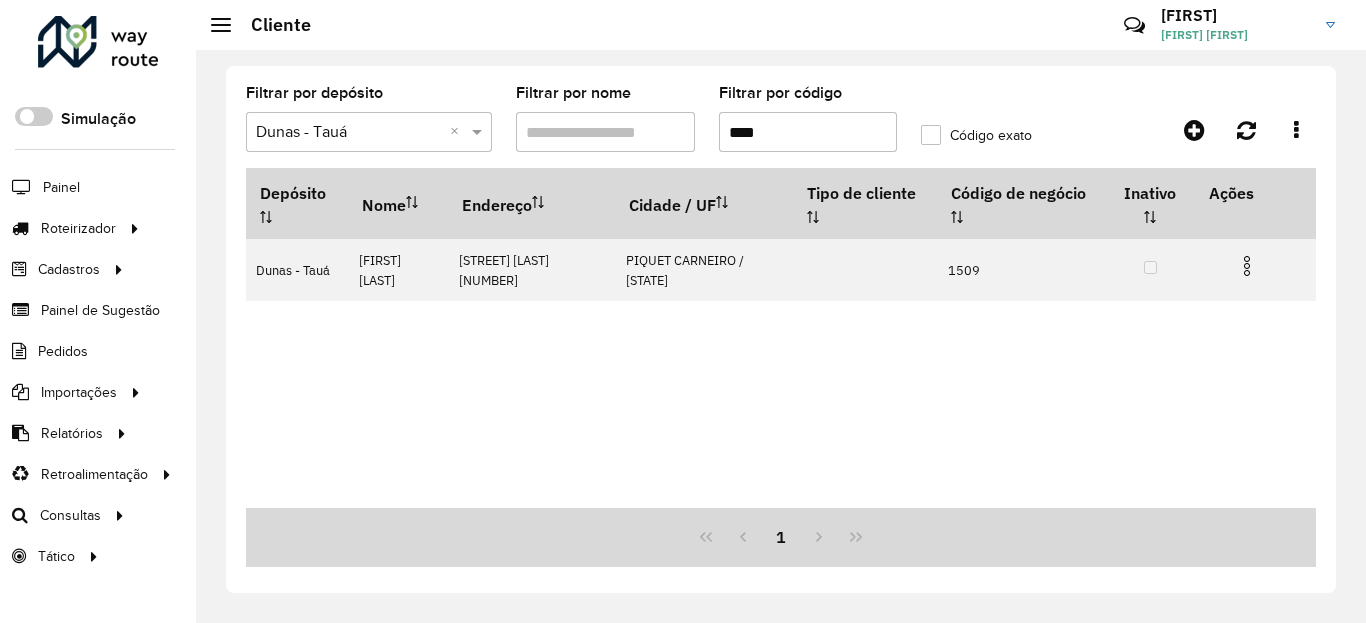 click on "****" at bounding box center [808, 132] 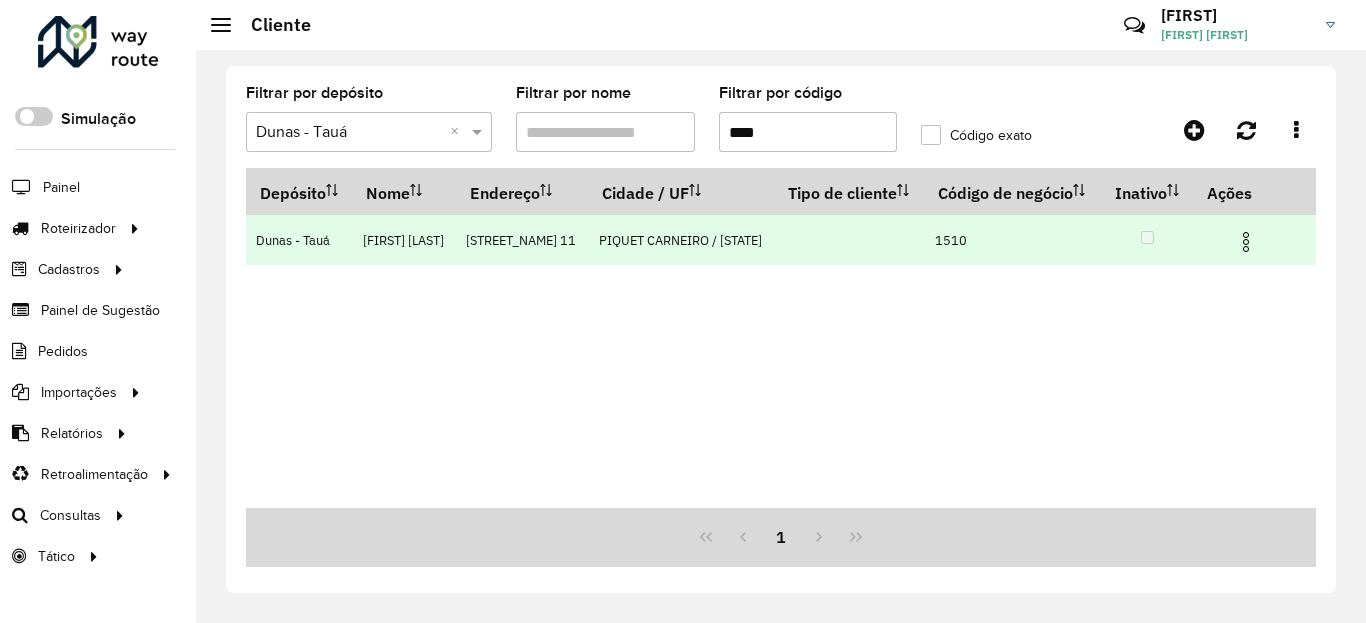 drag, startPoint x: 1248, startPoint y: 271, endPoint x: 1236, endPoint y: 268, distance: 12.369317 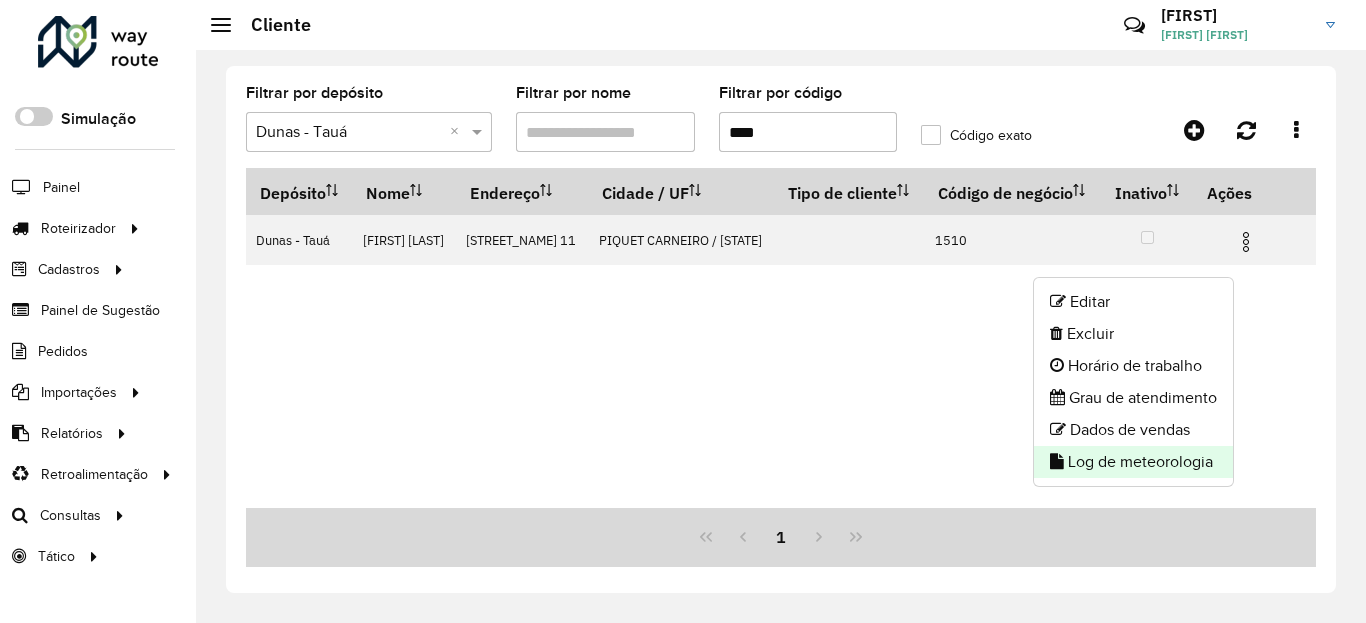 click on "Log de meteorologia" 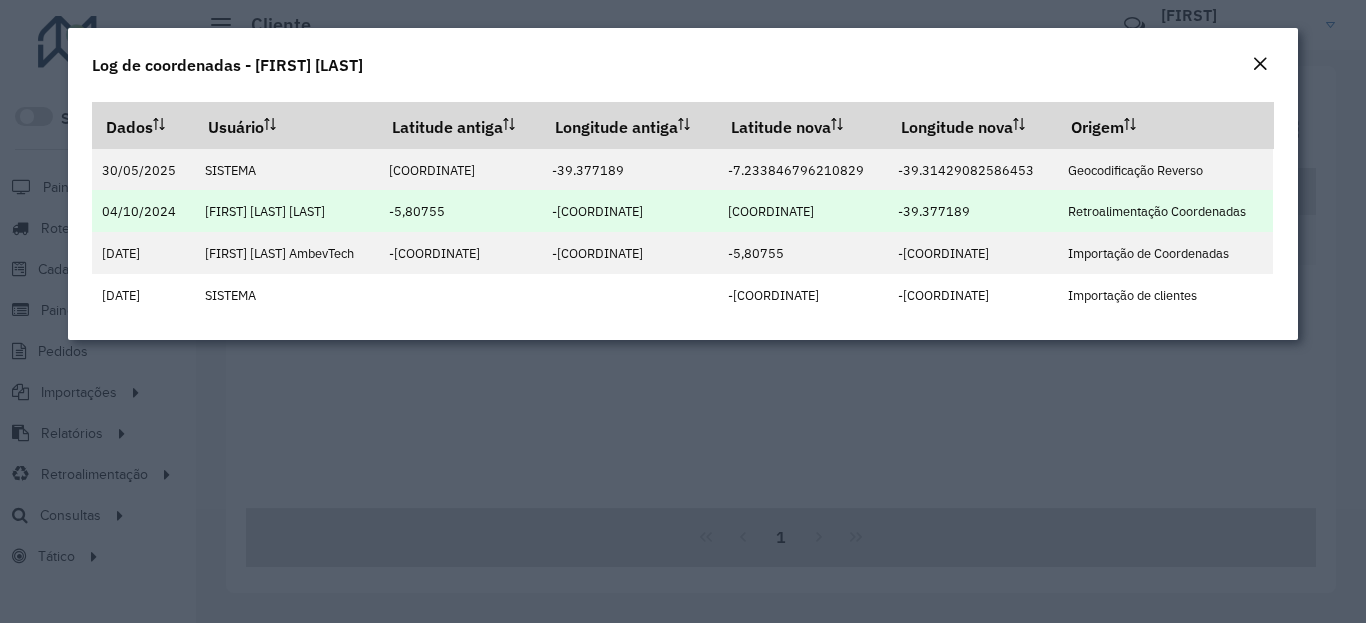 click on "[COORDINATE]" at bounding box center [771, 211] 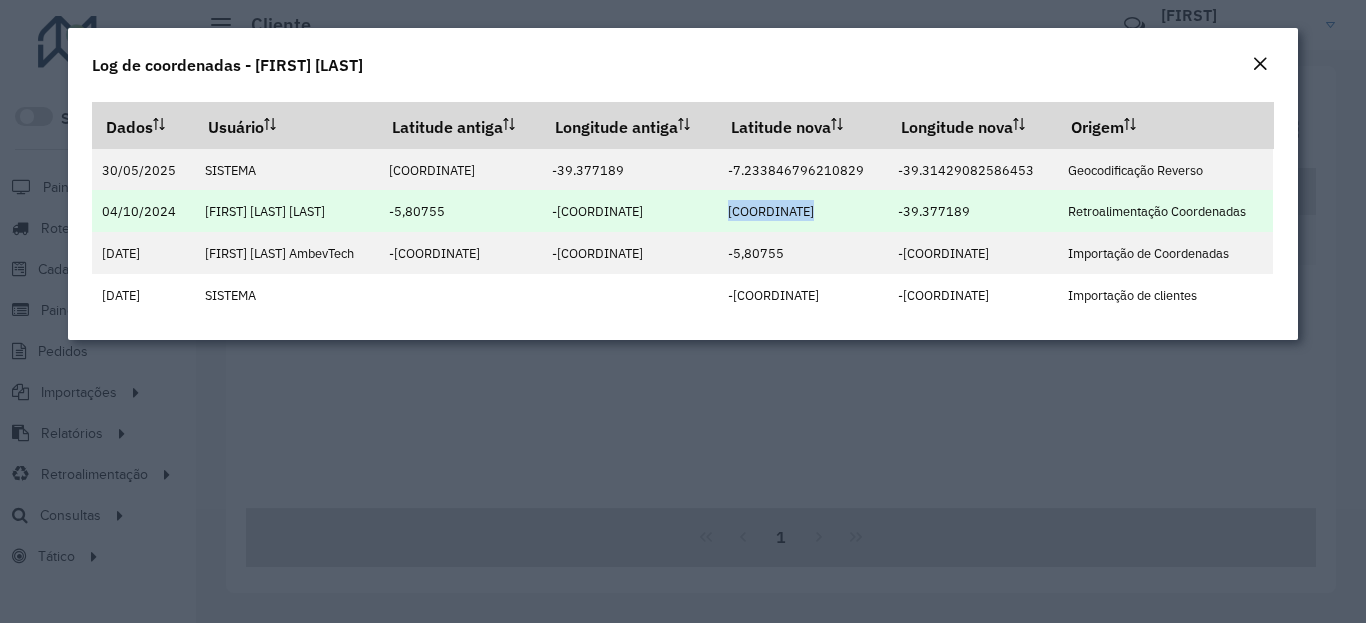 click on "[COORDINATE]" at bounding box center [771, 211] 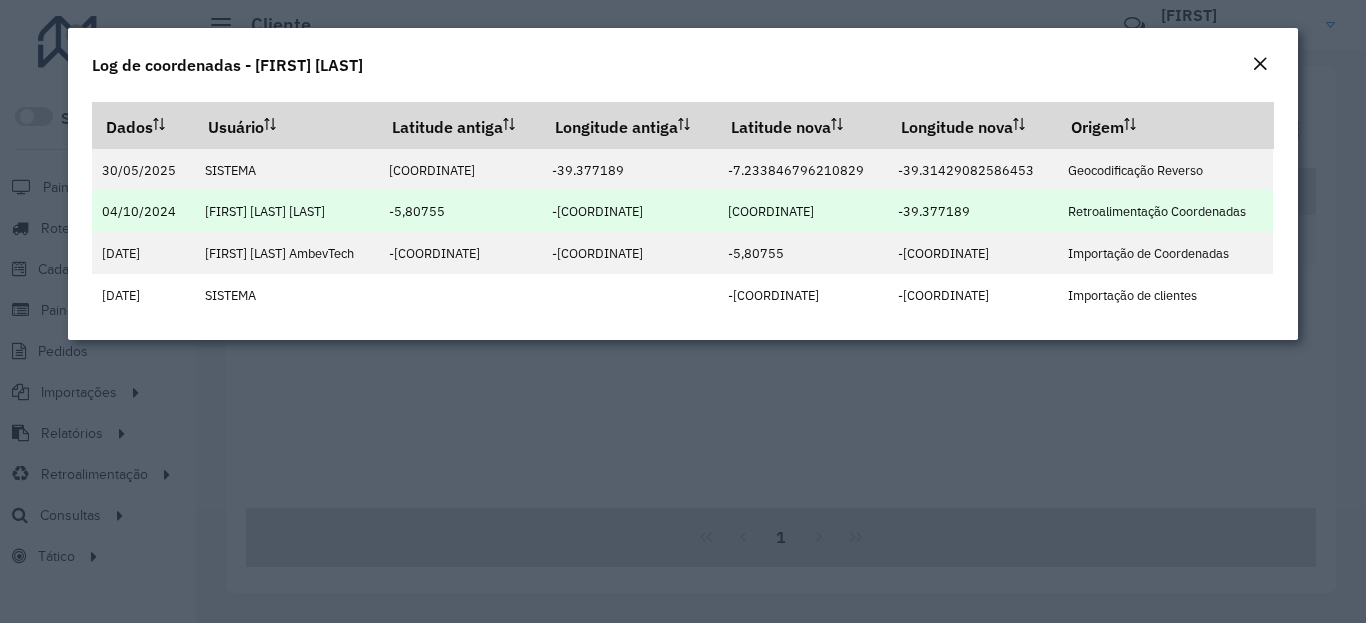 click on "-39.377189" at bounding box center (934, 211) 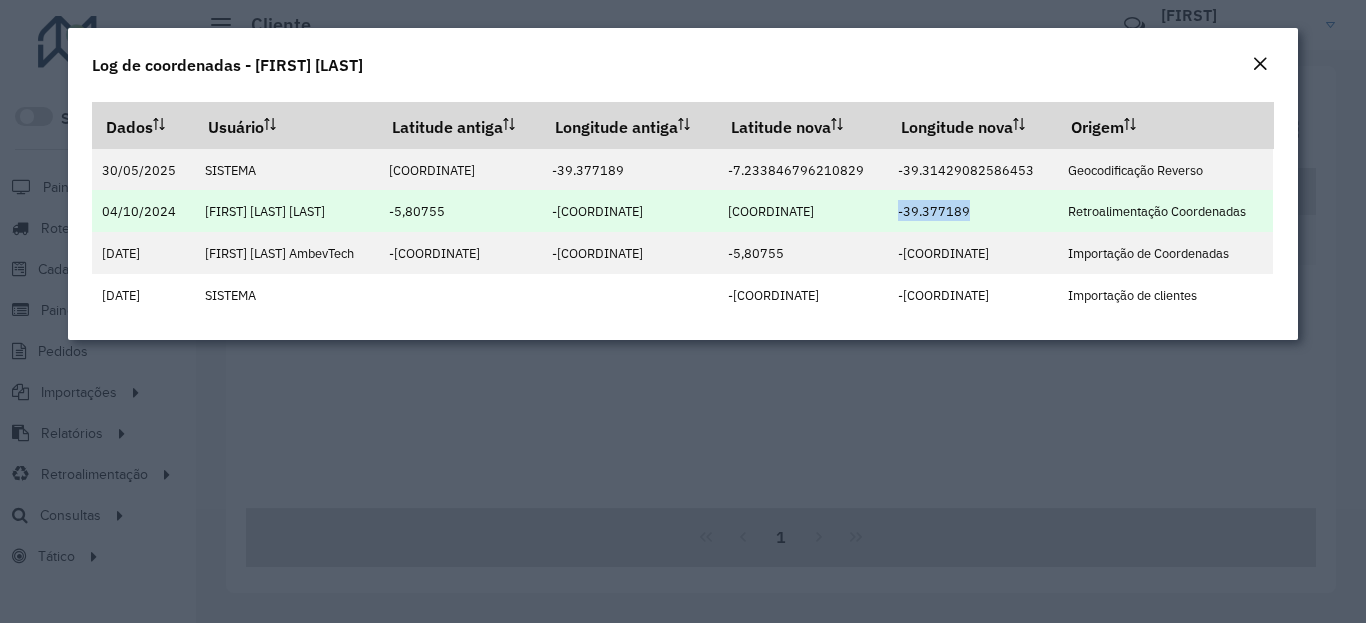 click on "-39.377189" at bounding box center [934, 211] 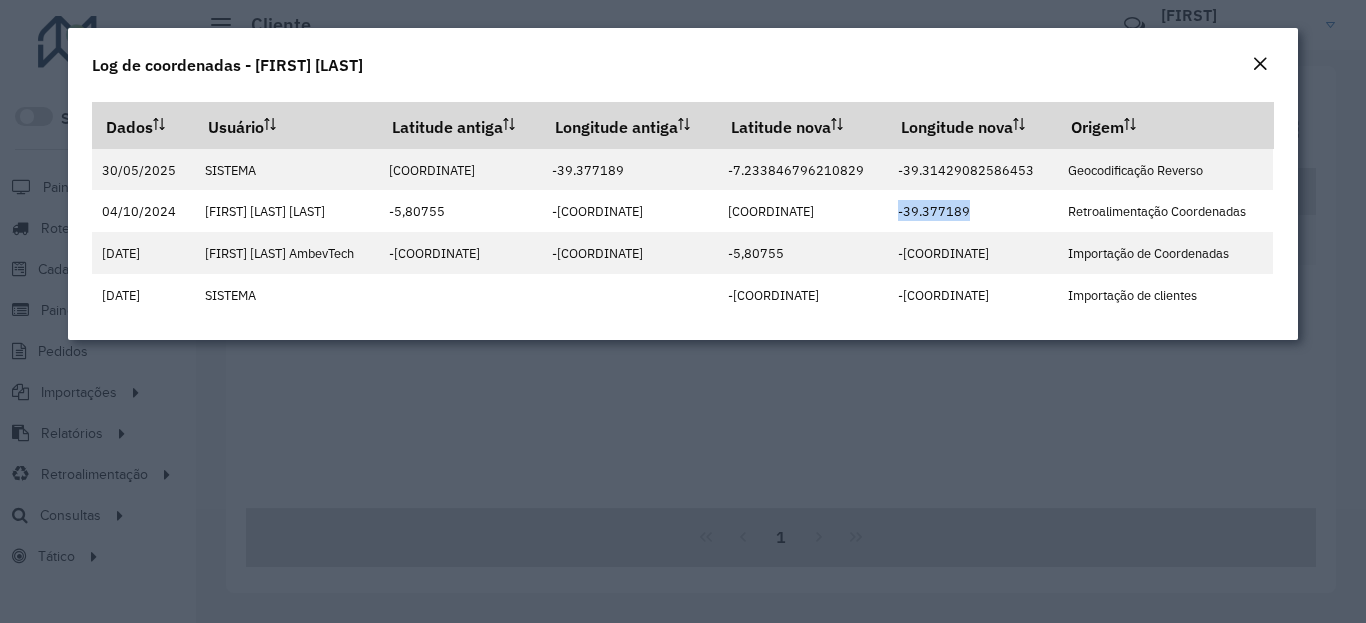 click 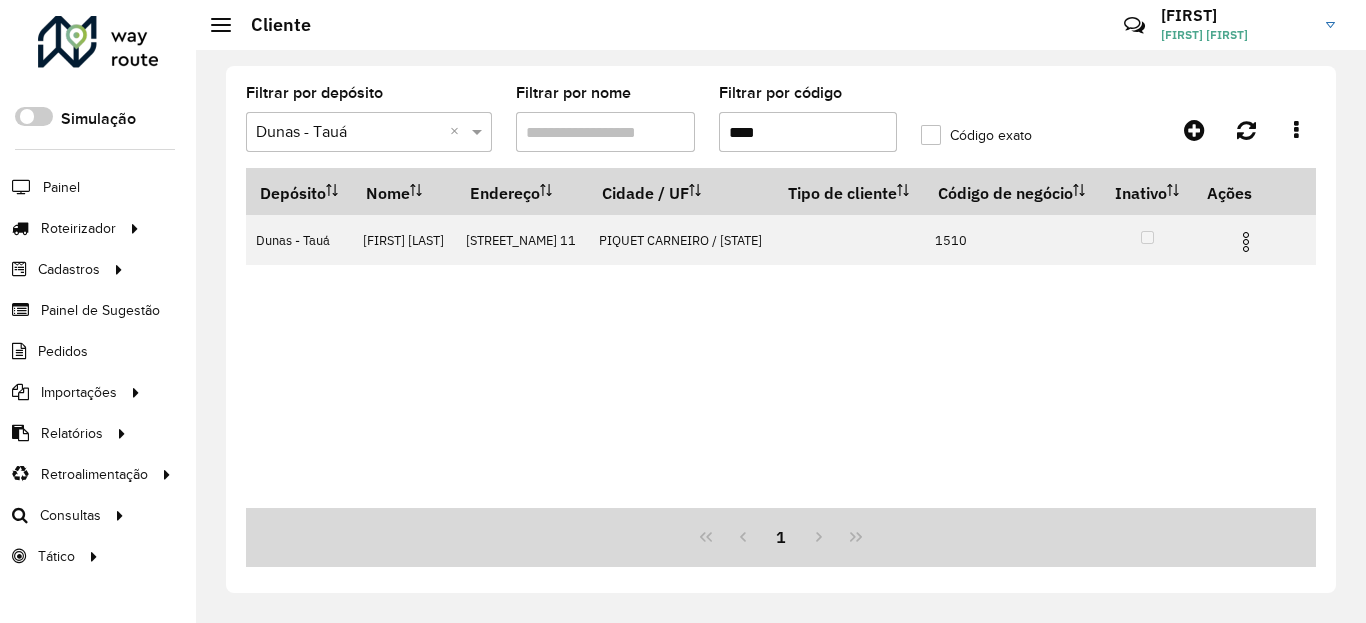 click on "****" at bounding box center (808, 132) 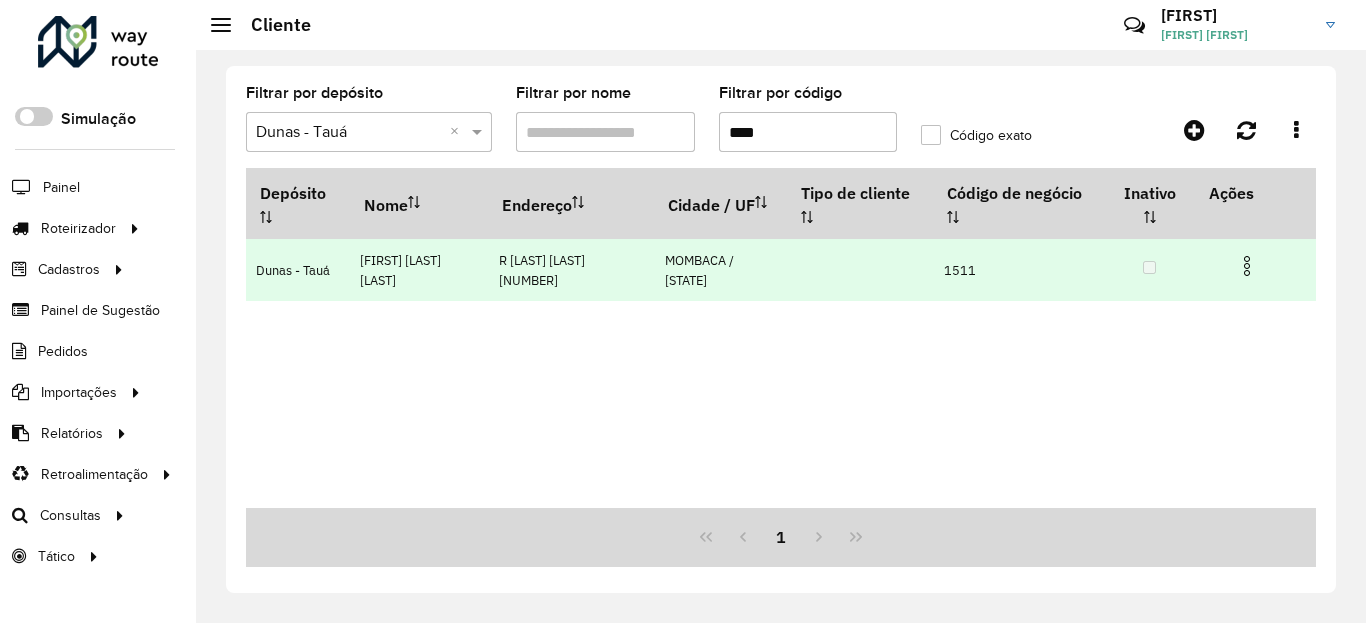 click at bounding box center (1247, 266) 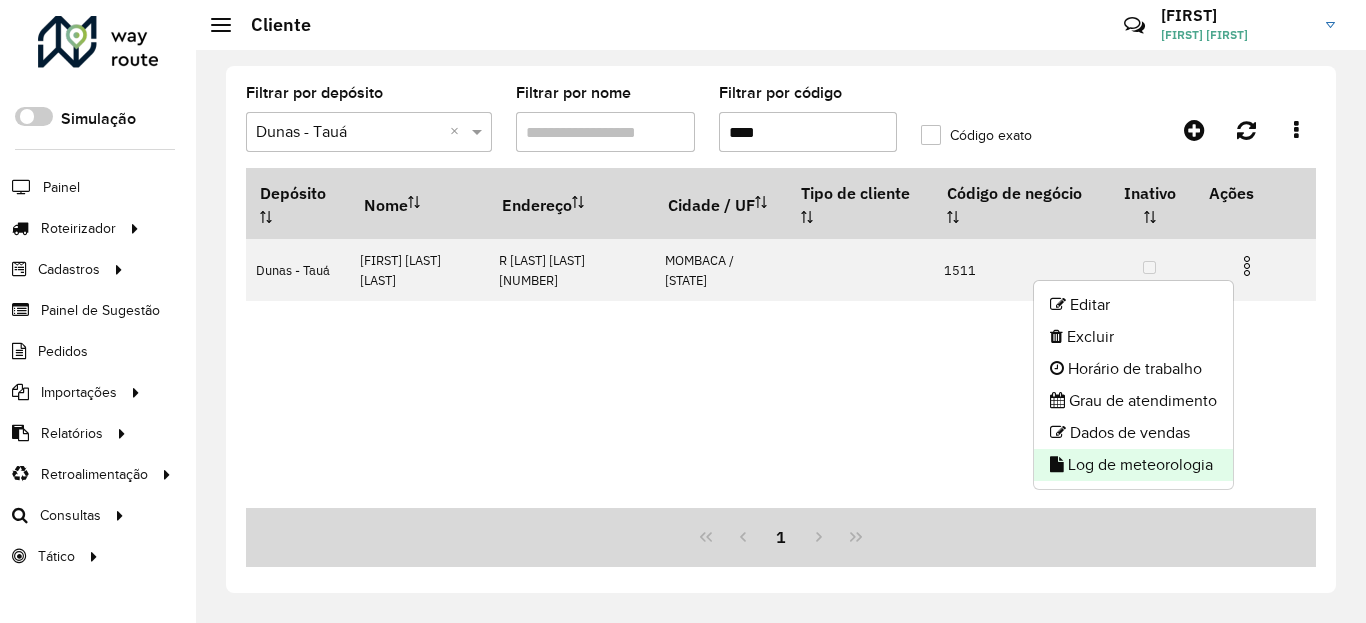 click on "Log de meteorologia" 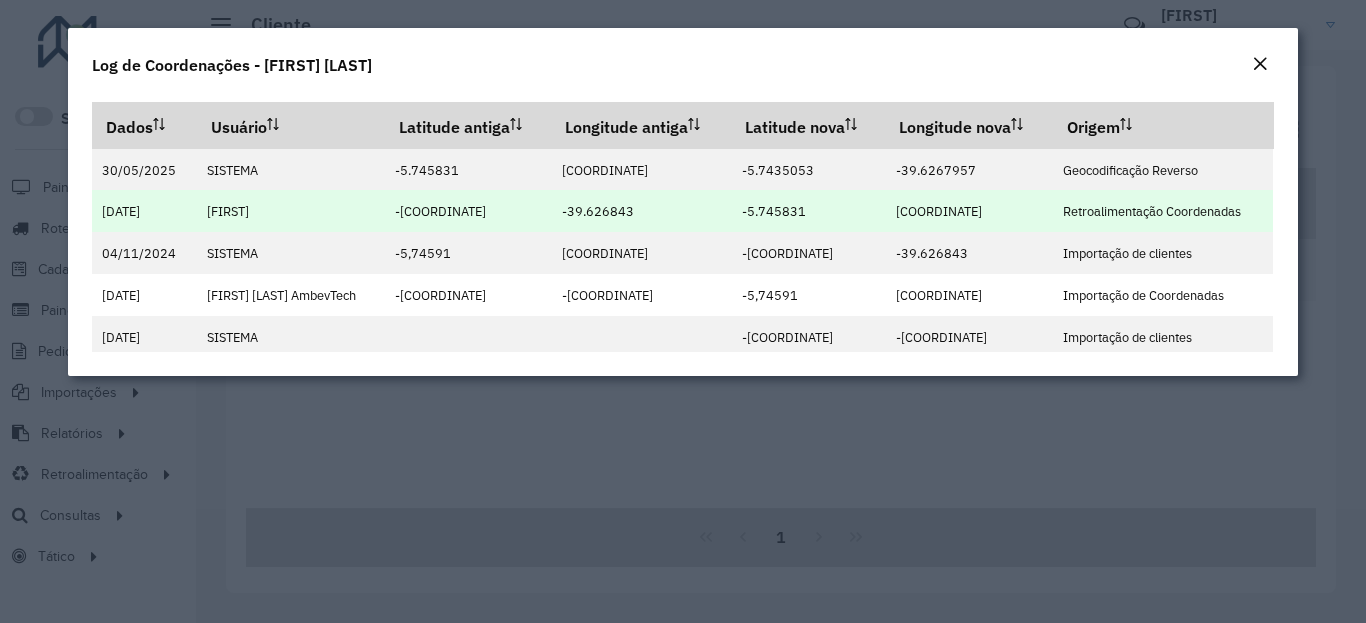 click on "-5.745831" at bounding box center [774, 211] 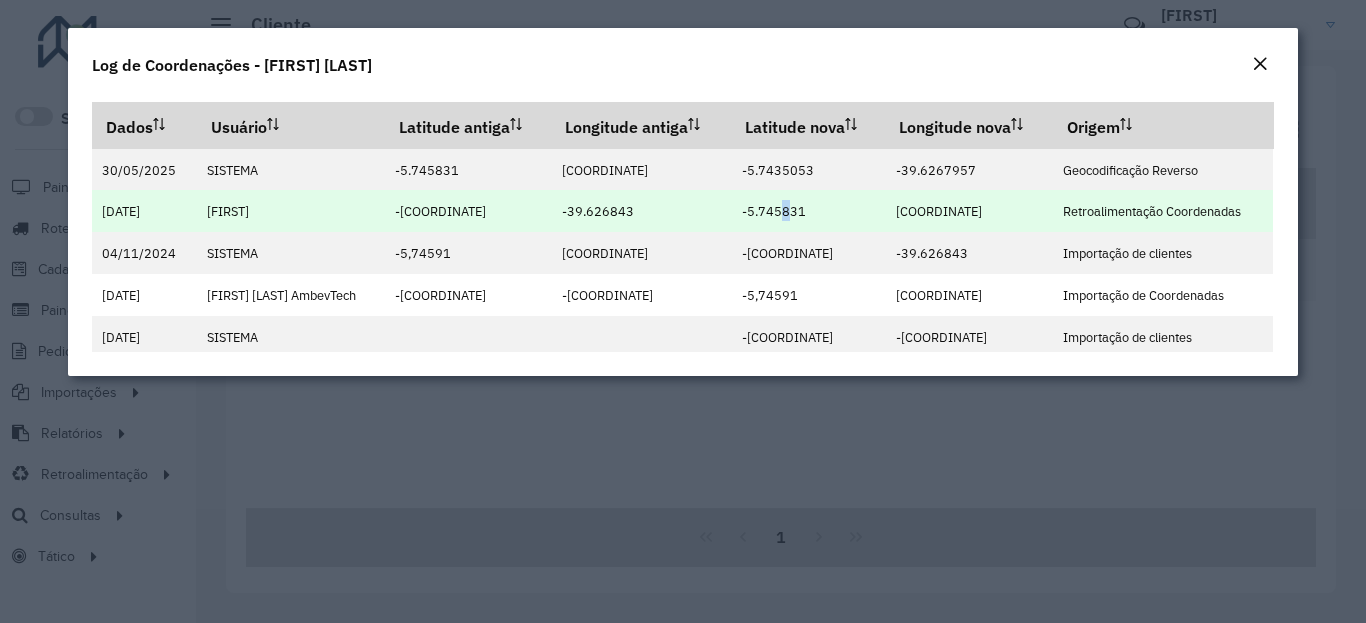 click on "-5.745831" at bounding box center [774, 211] 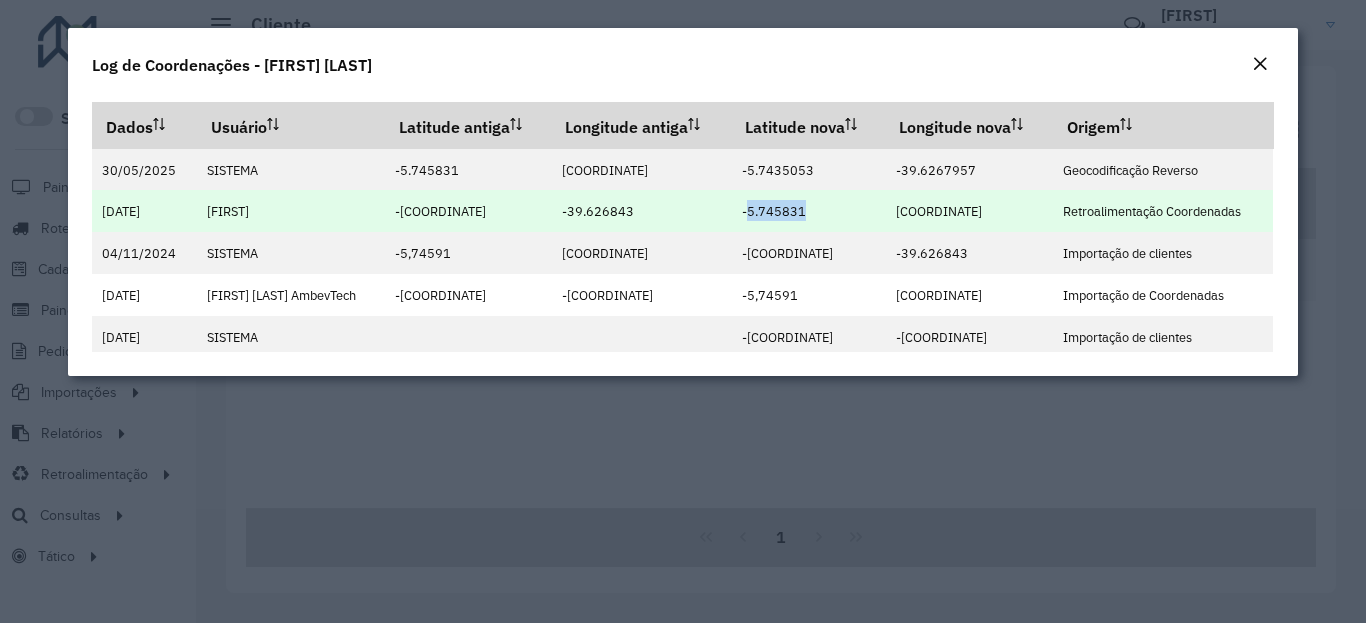 click on "-5.745831" at bounding box center [774, 211] 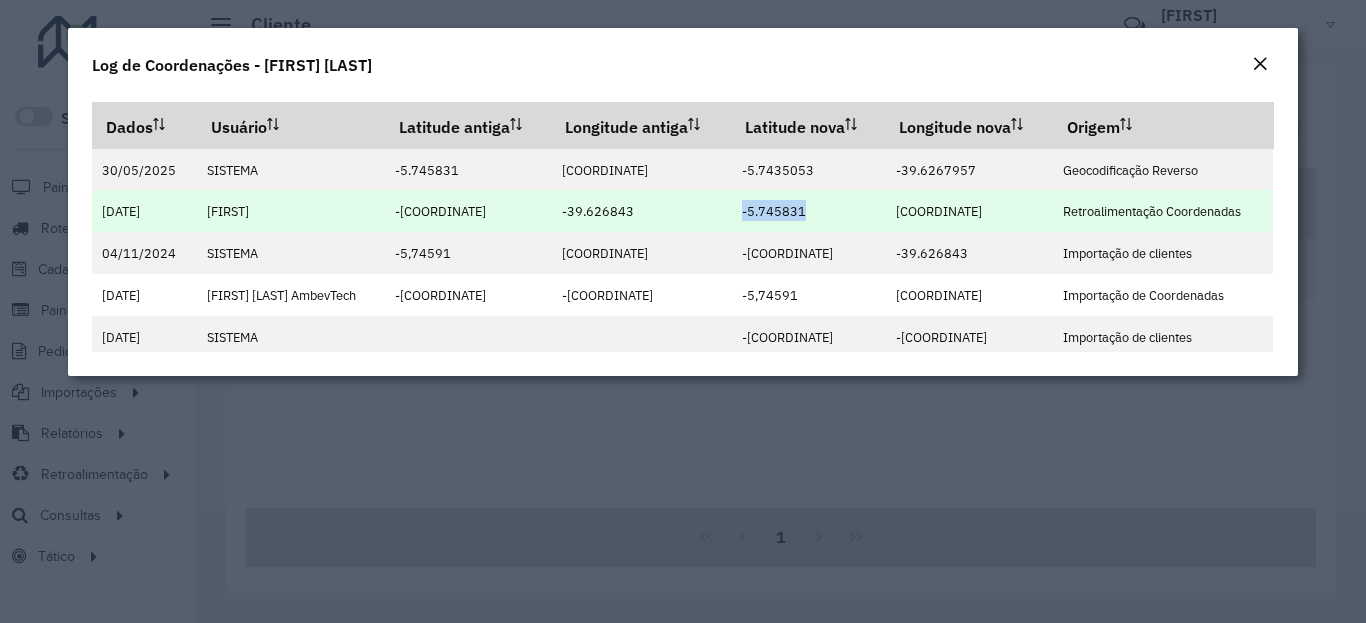 click on "[COORDINATE]" at bounding box center [939, 211] 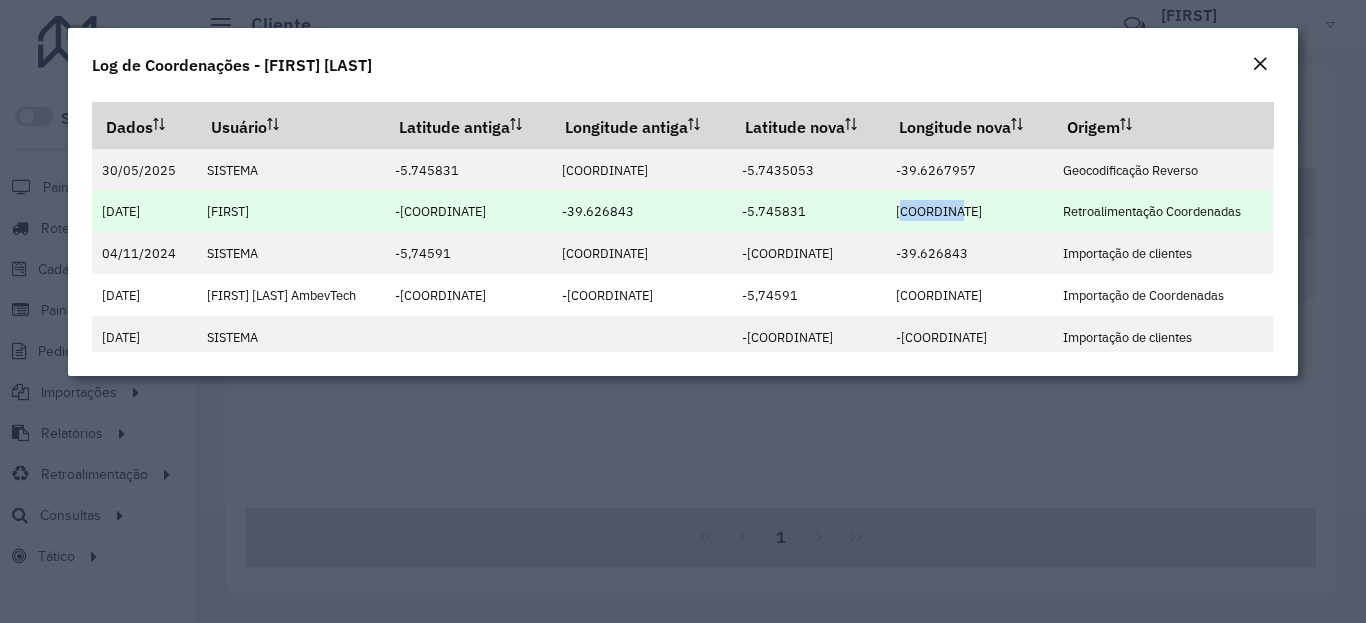 click on "[COORDINATE]" at bounding box center [939, 211] 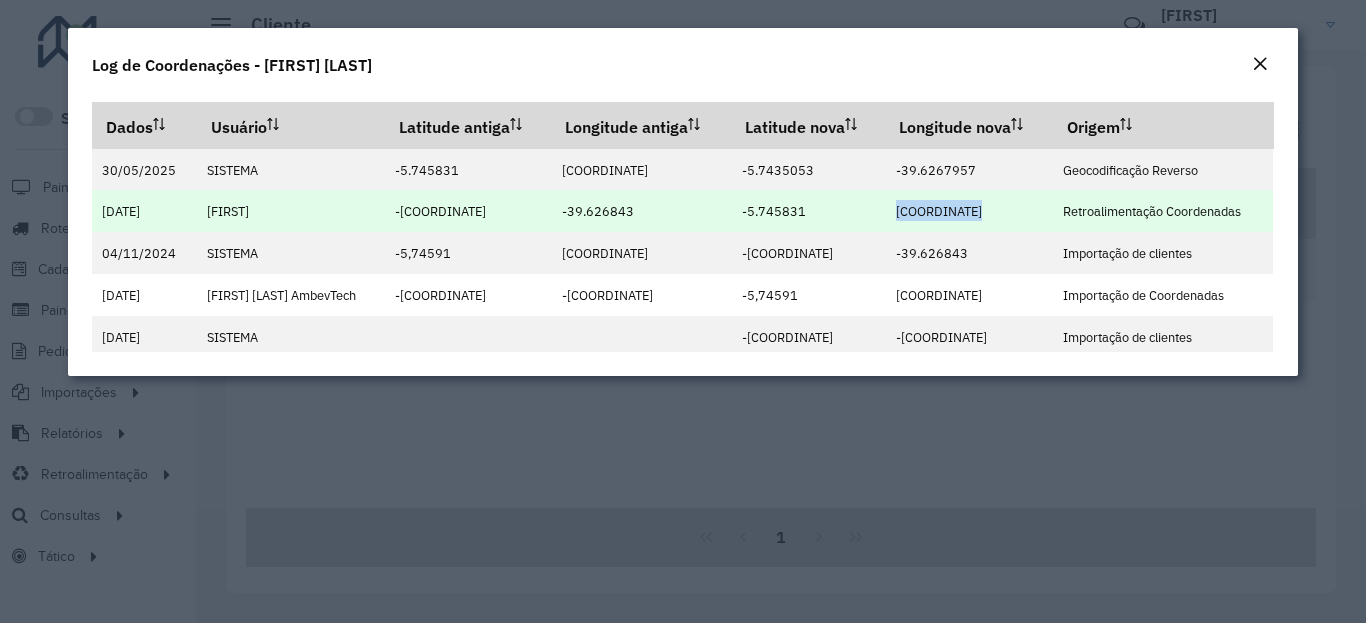 click on "[COORDINATE]" at bounding box center [939, 211] 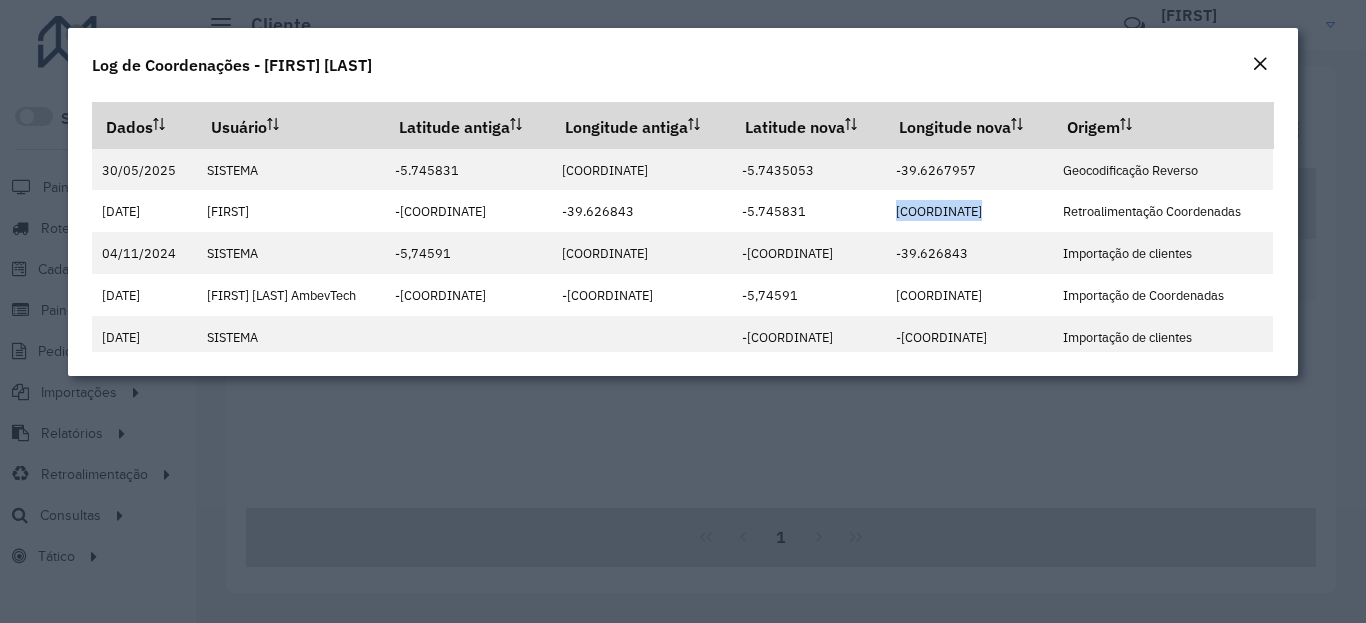 click 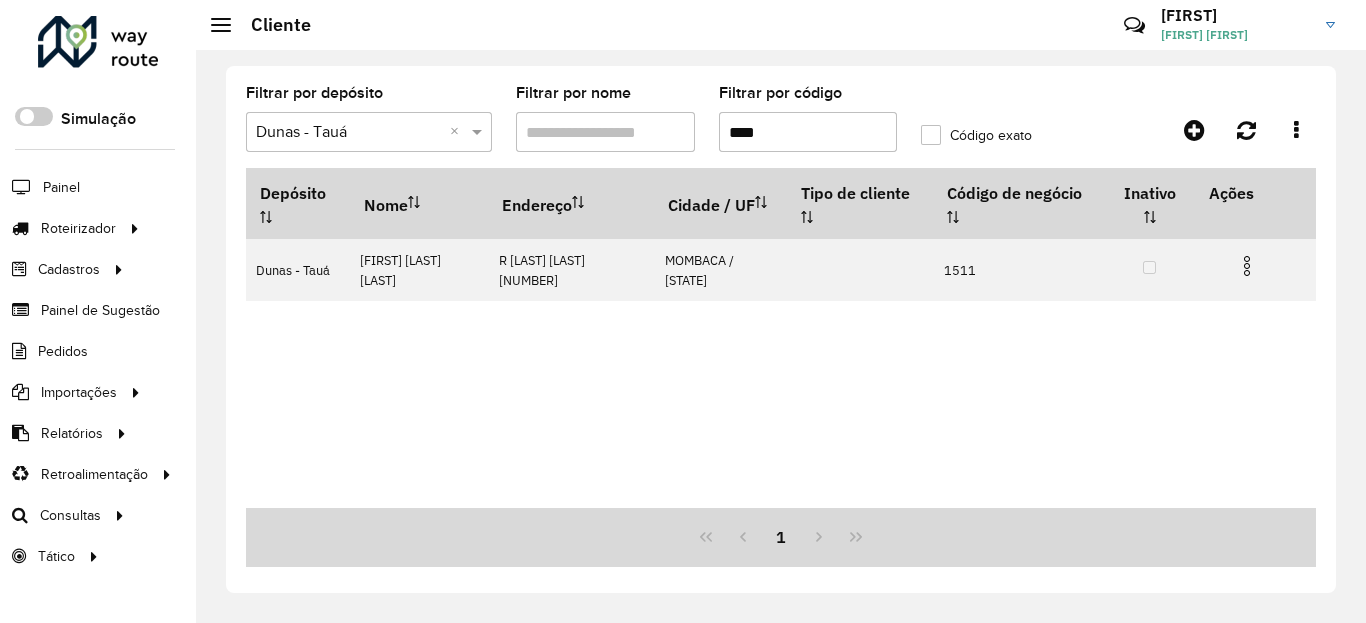 click on "****" at bounding box center (808, 132) 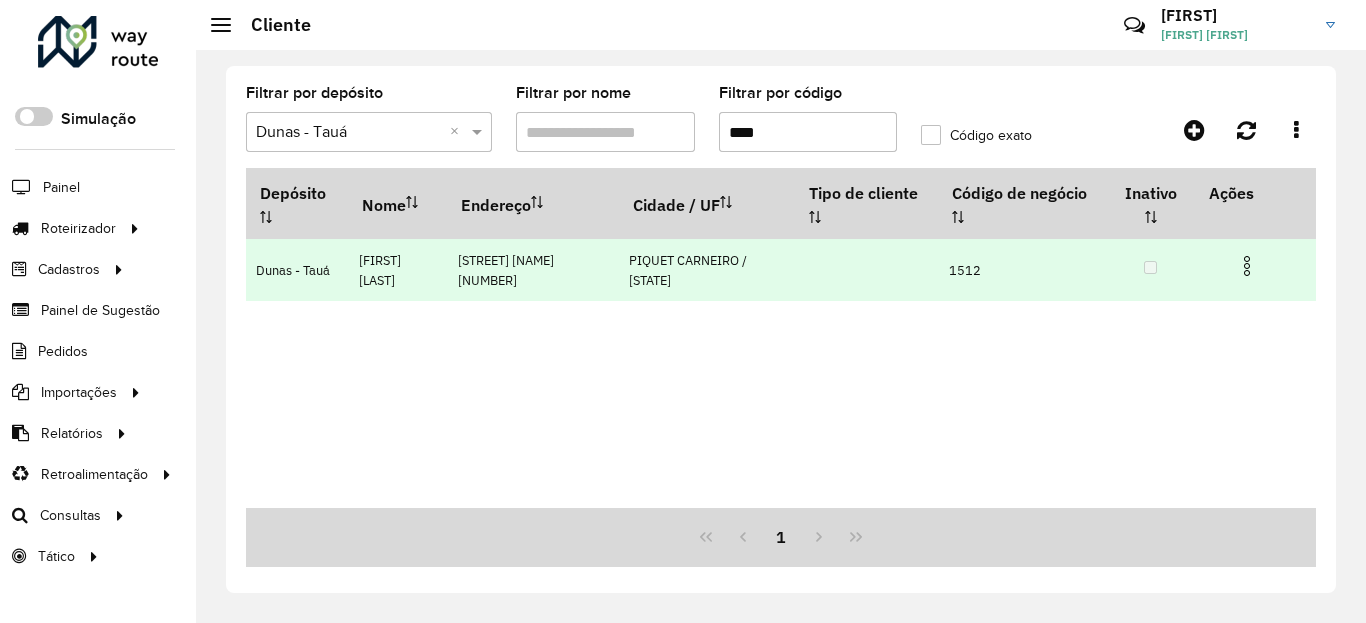 type on "****" 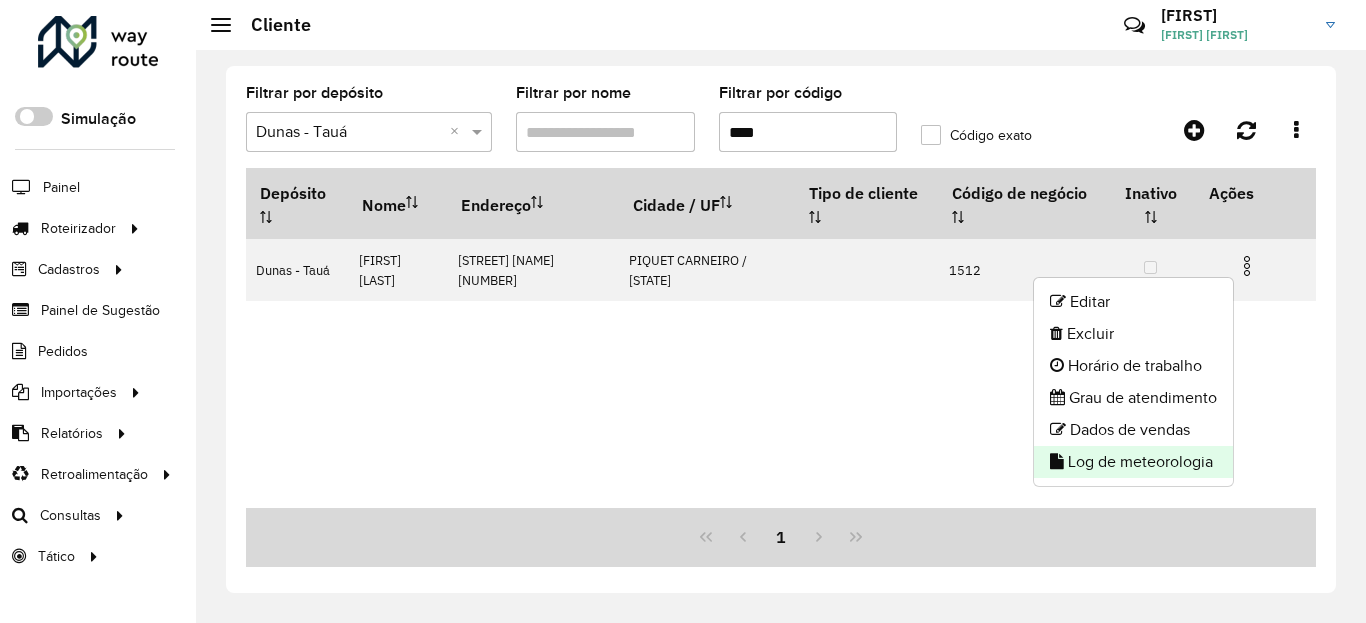 click on "Log de meteorologia" 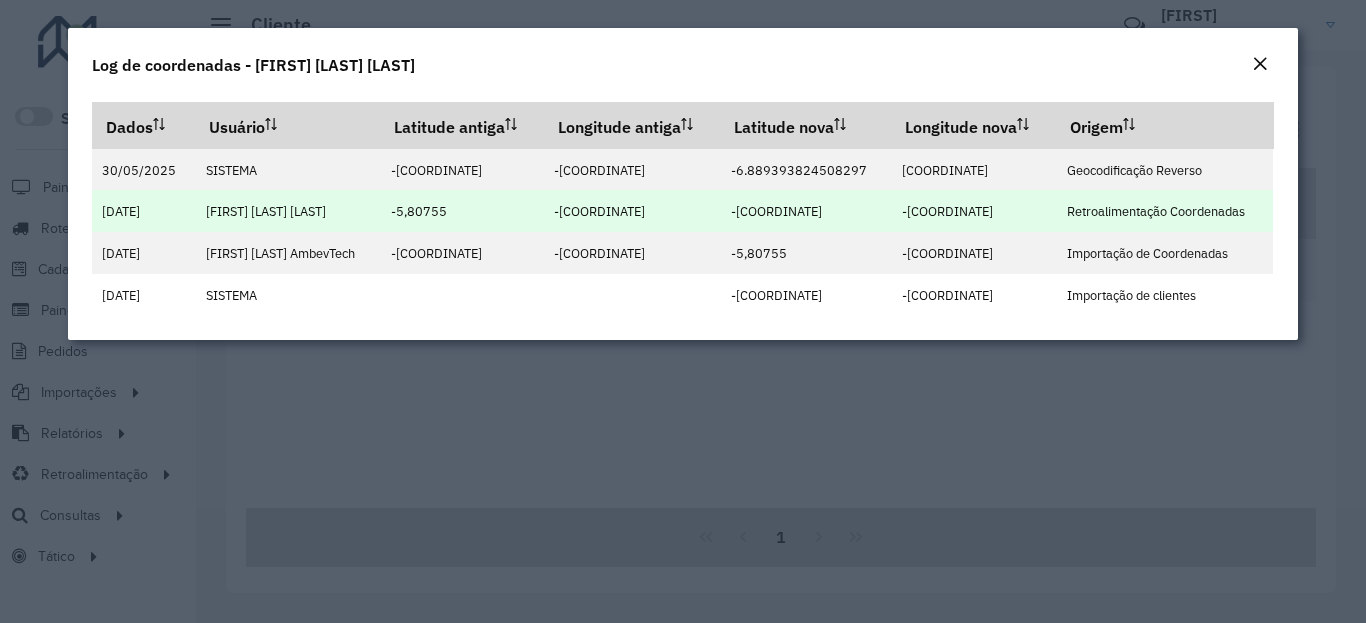click on "-[COORDINATE]" at bounding box center [776, 211] 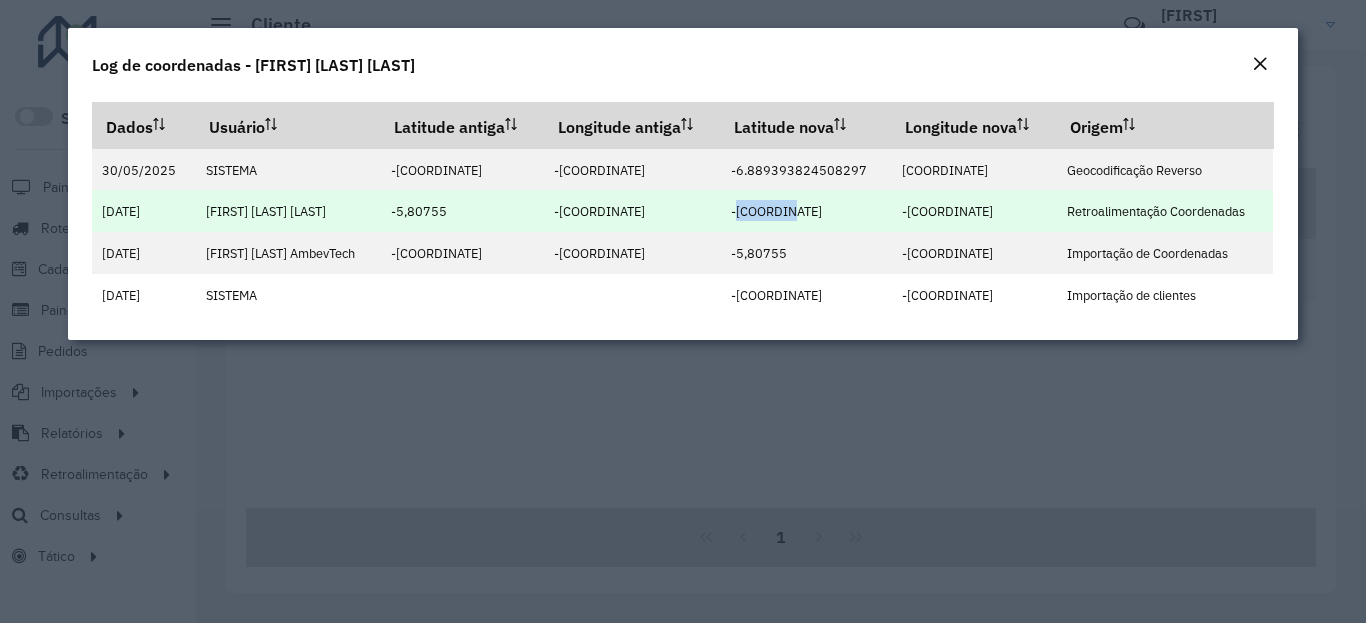 click on "-[COORDINATE]" at bounding box center (776, 211) 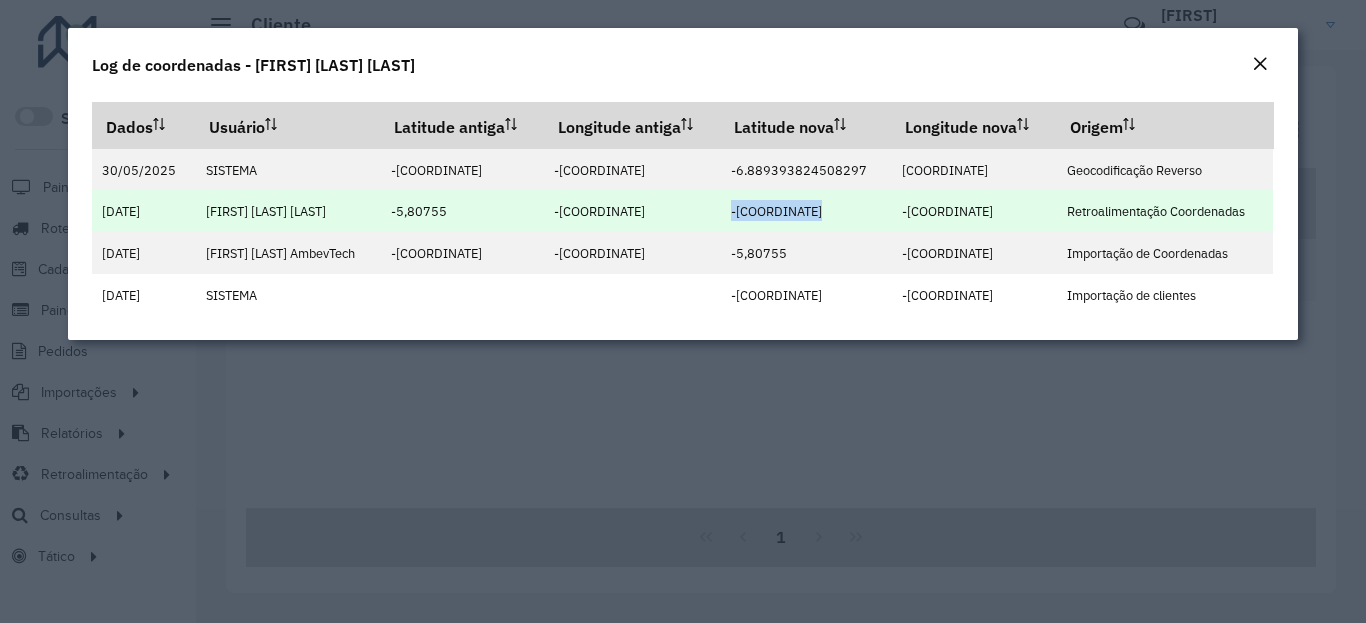 click on "-[COORDINATE]" at bounding box center [776, 211] 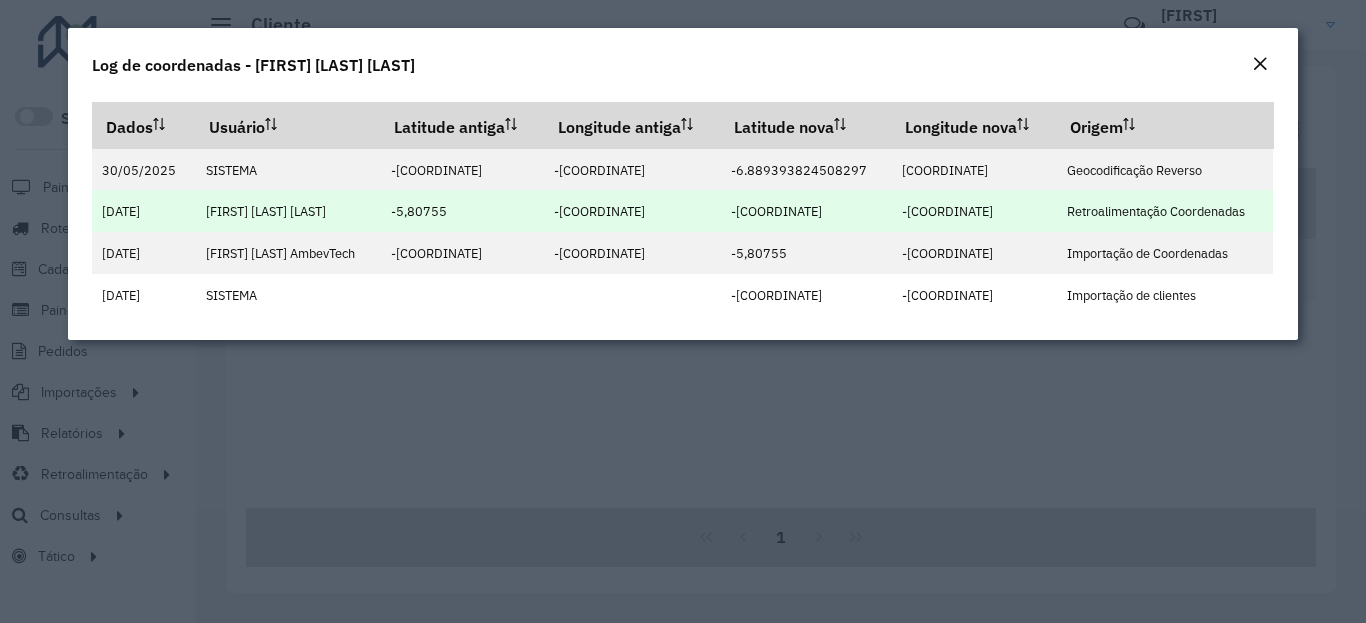 click on "-[COORDINATE]" at bounding box center (776, 211) 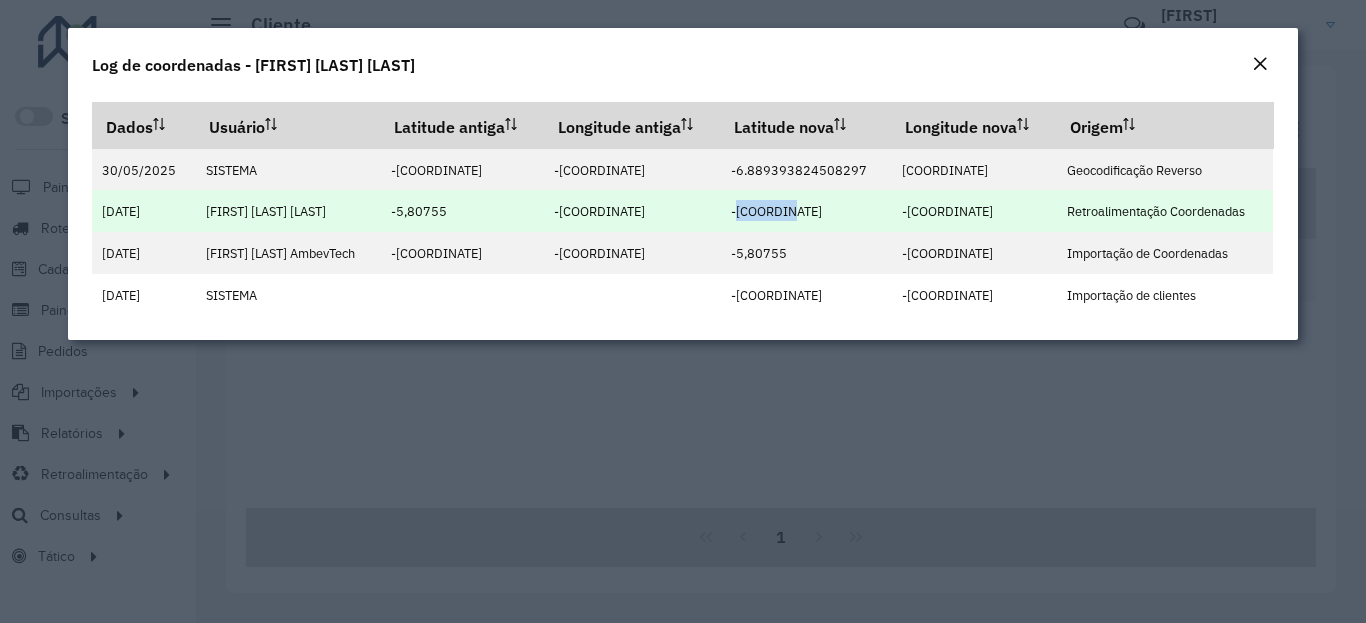 click on "-[COORDINATE]" at bounding box center [776, 211] 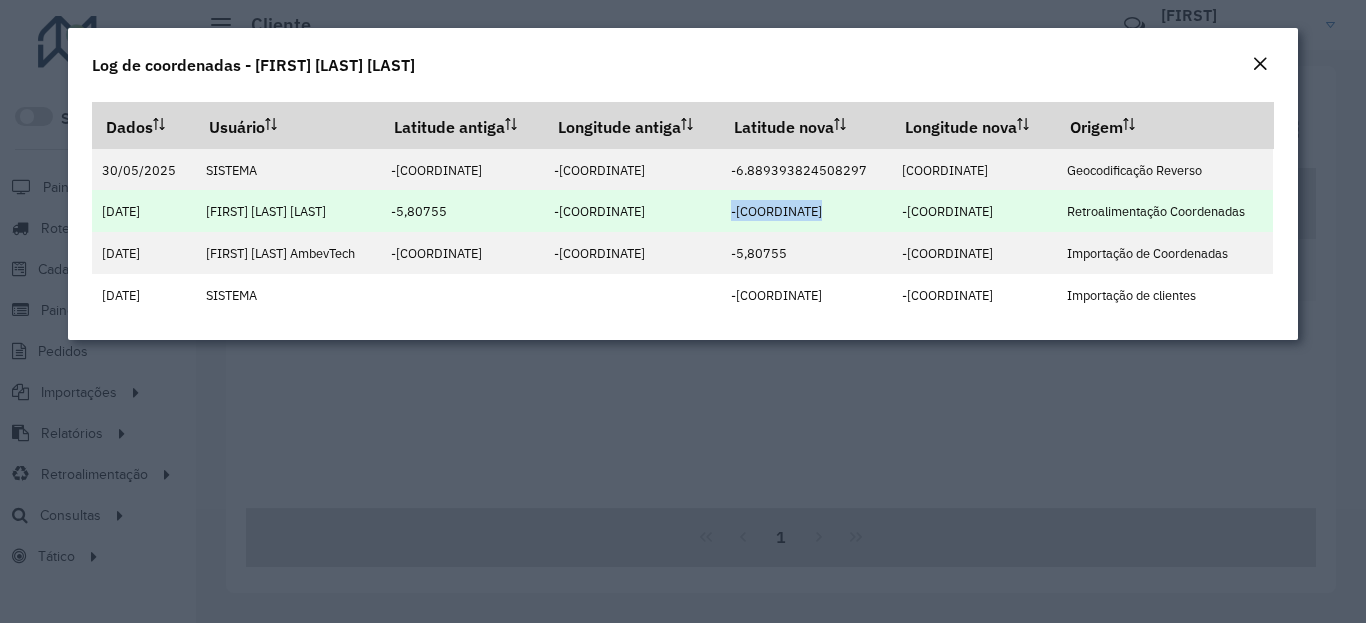 click on "-[COORDINATE]" at bounding box center (776, 211) 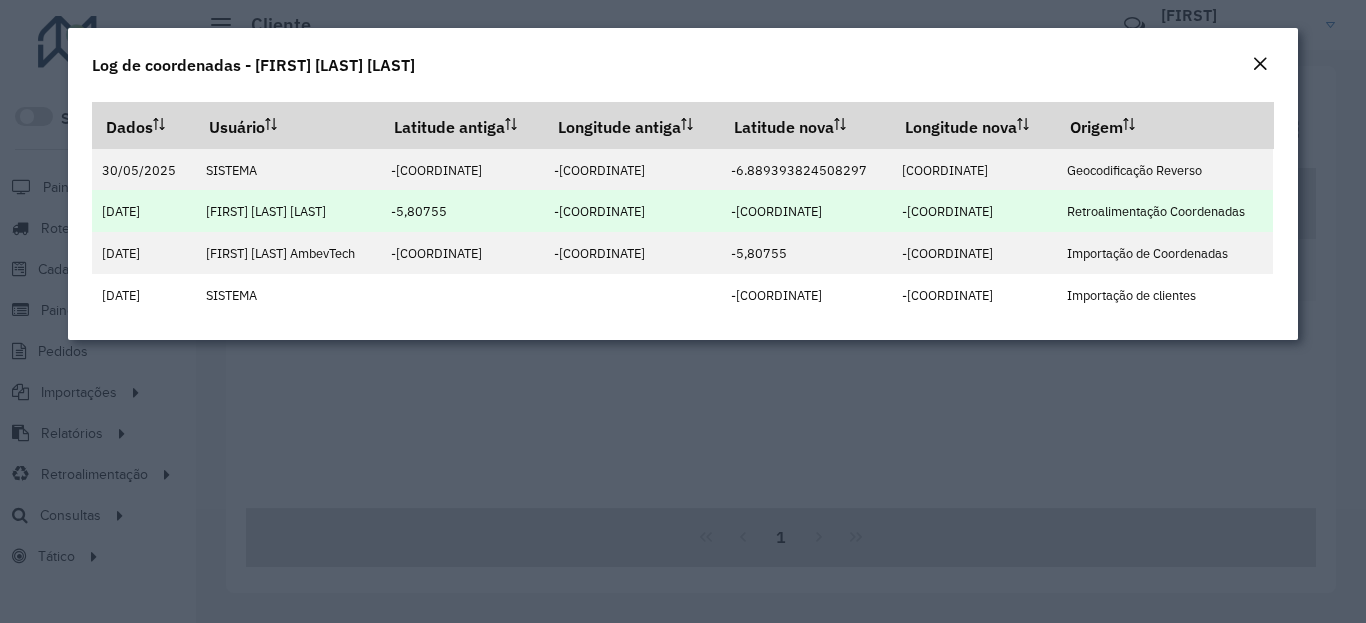 click on "-[COORDINATE]" at bounding box center [947, 211] 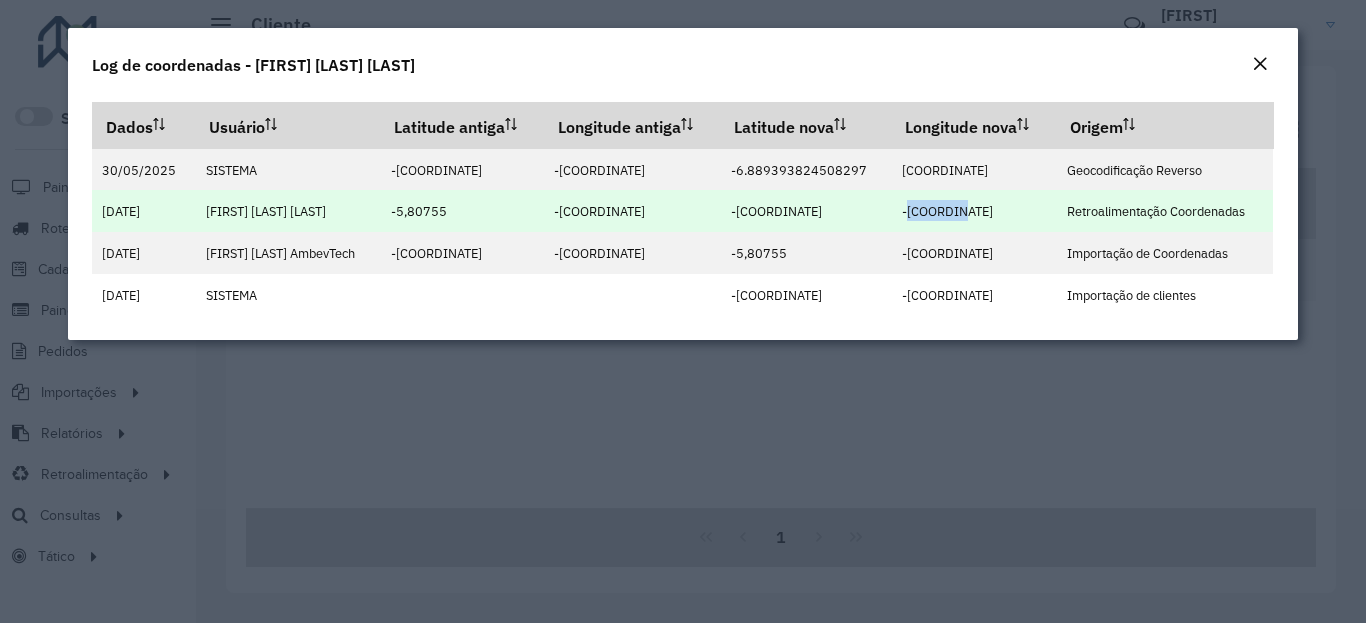 click on "-[COORDINATE]" at bounding box center [947, 211] 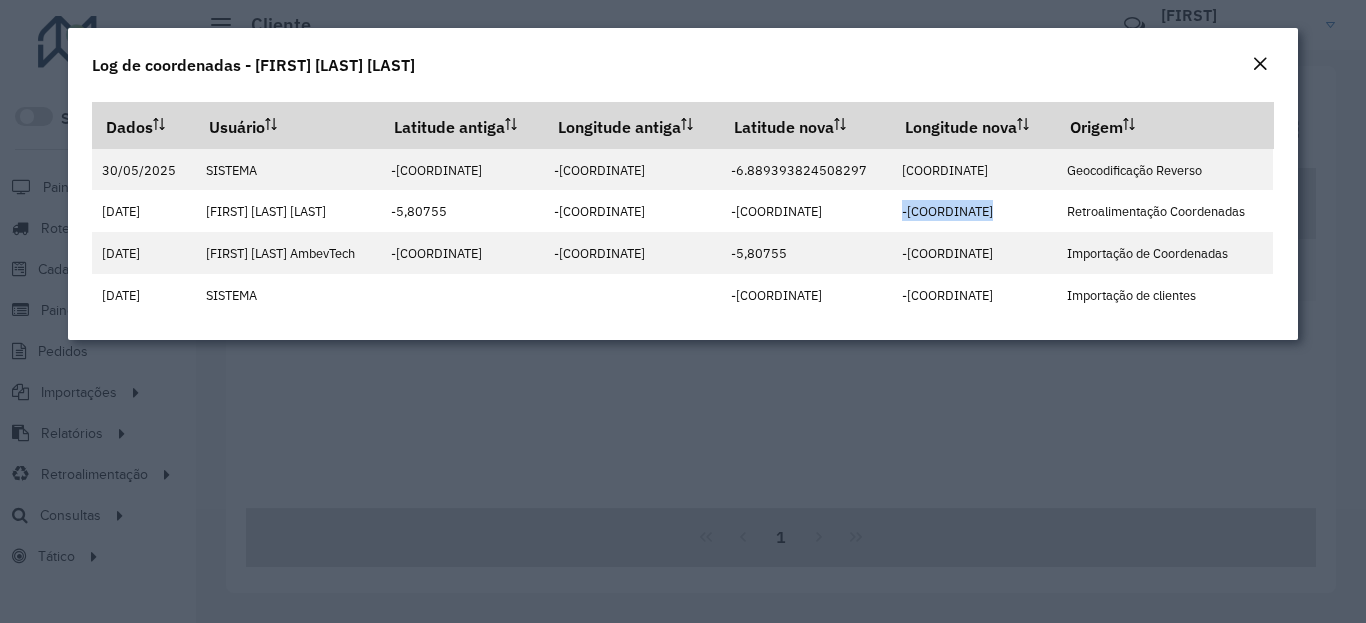 click 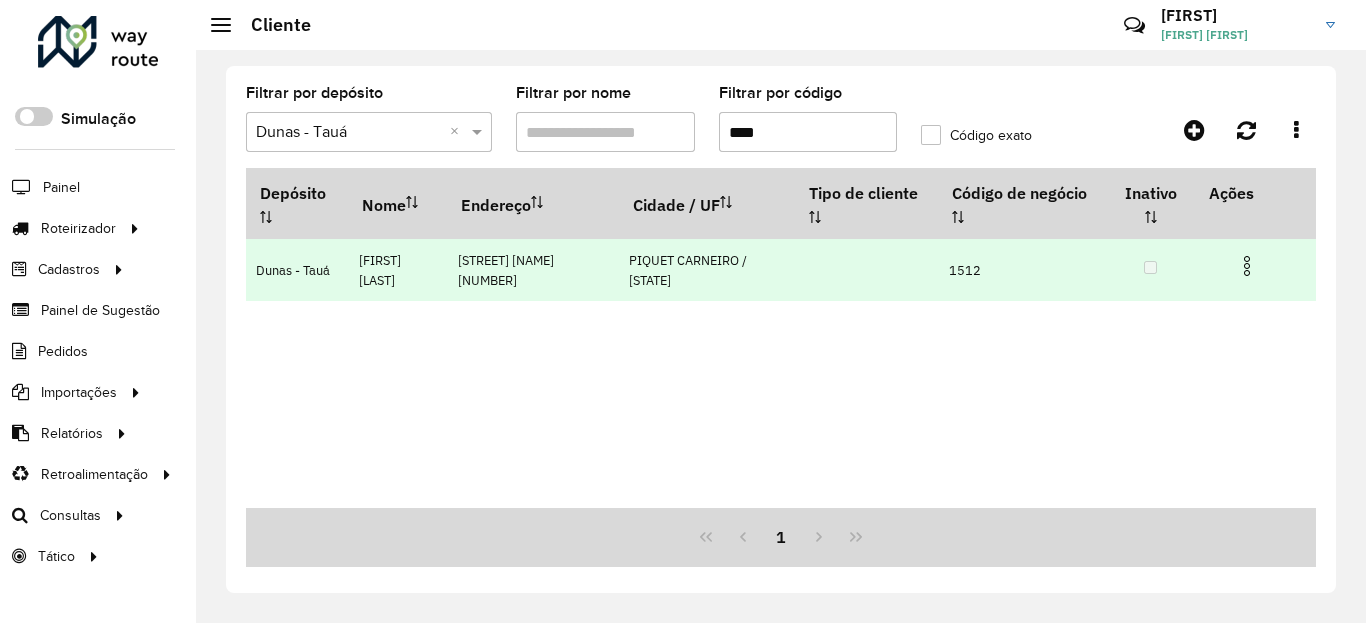 click at bounding box center [1255, 264] 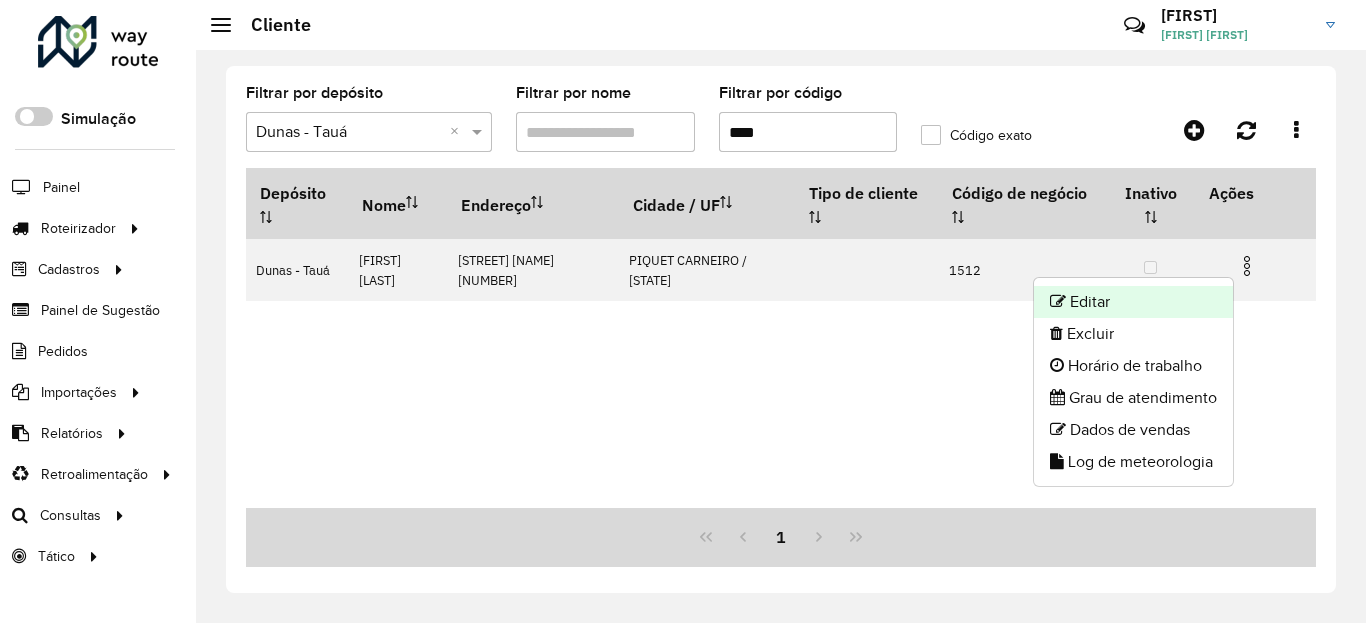 click on "Editar" 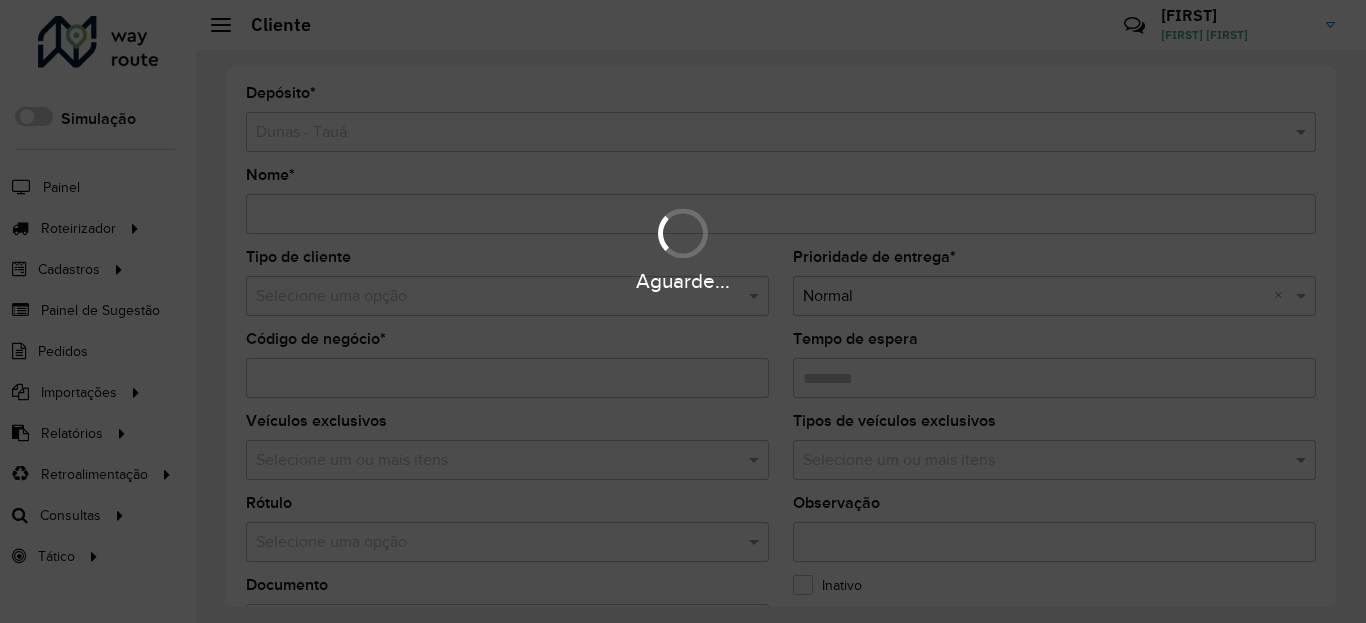 type on "**********" 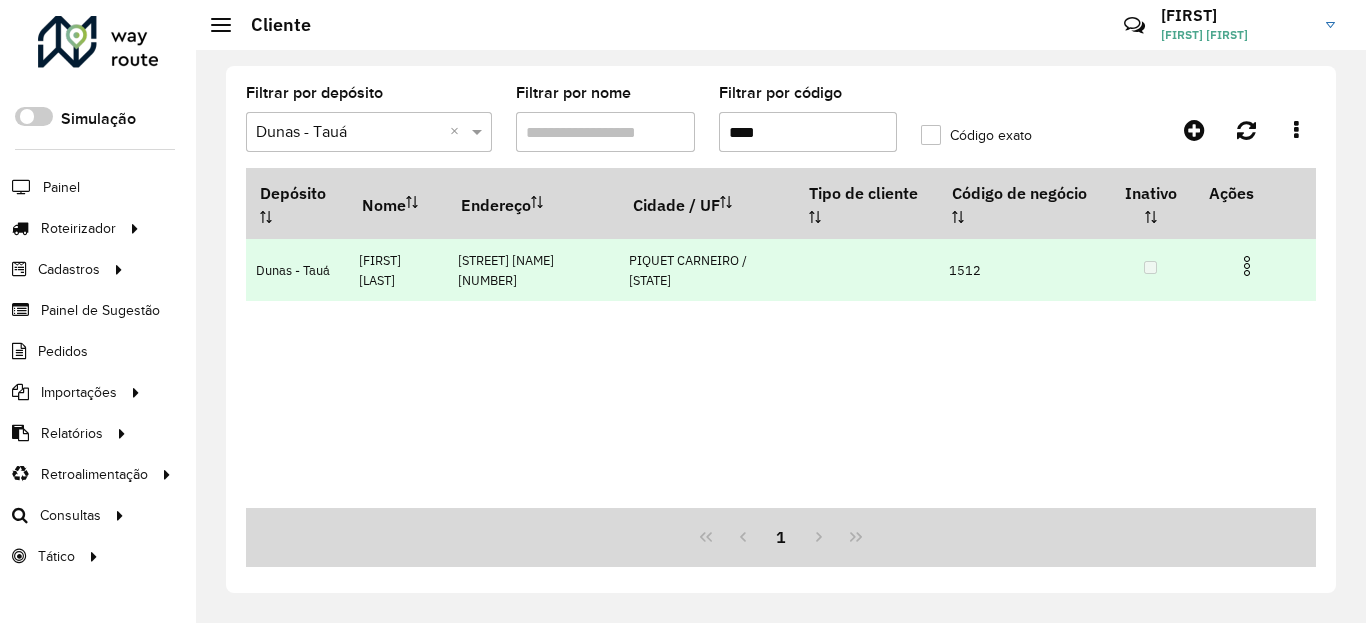click at bounding box center (1247, 266) 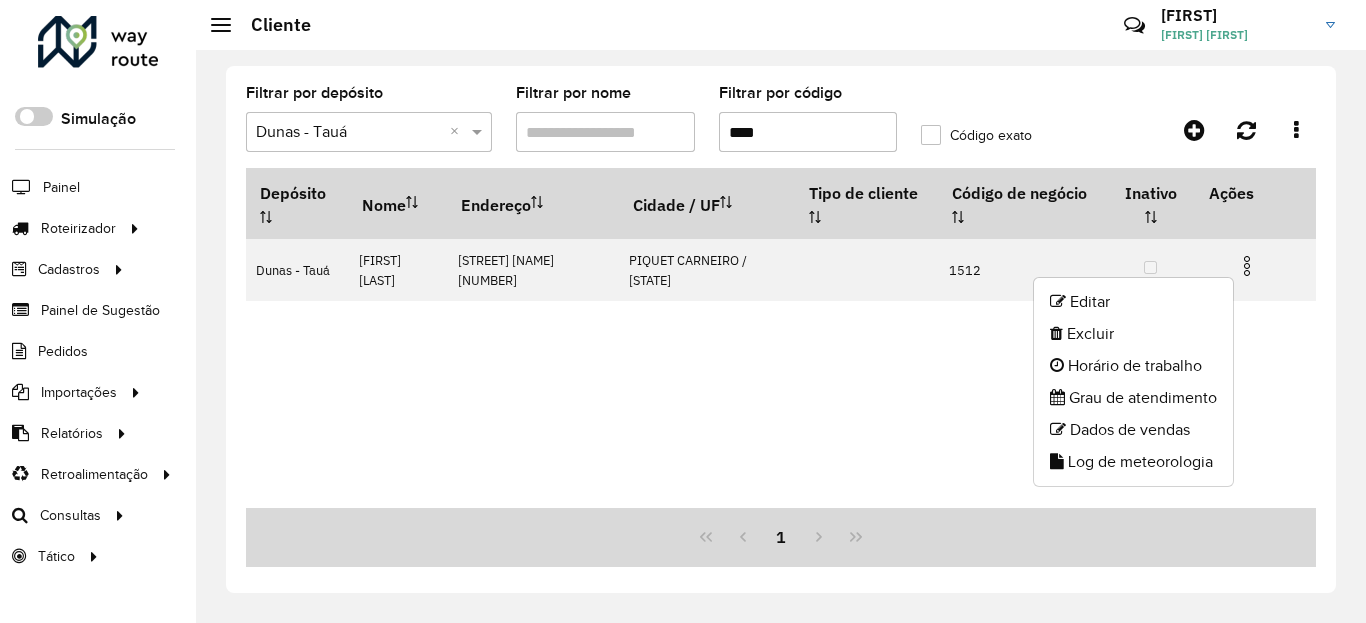 click on "Editar Excluir Horário de trabalho Grau de atendimento Dados de vendas Log de meteorologia" 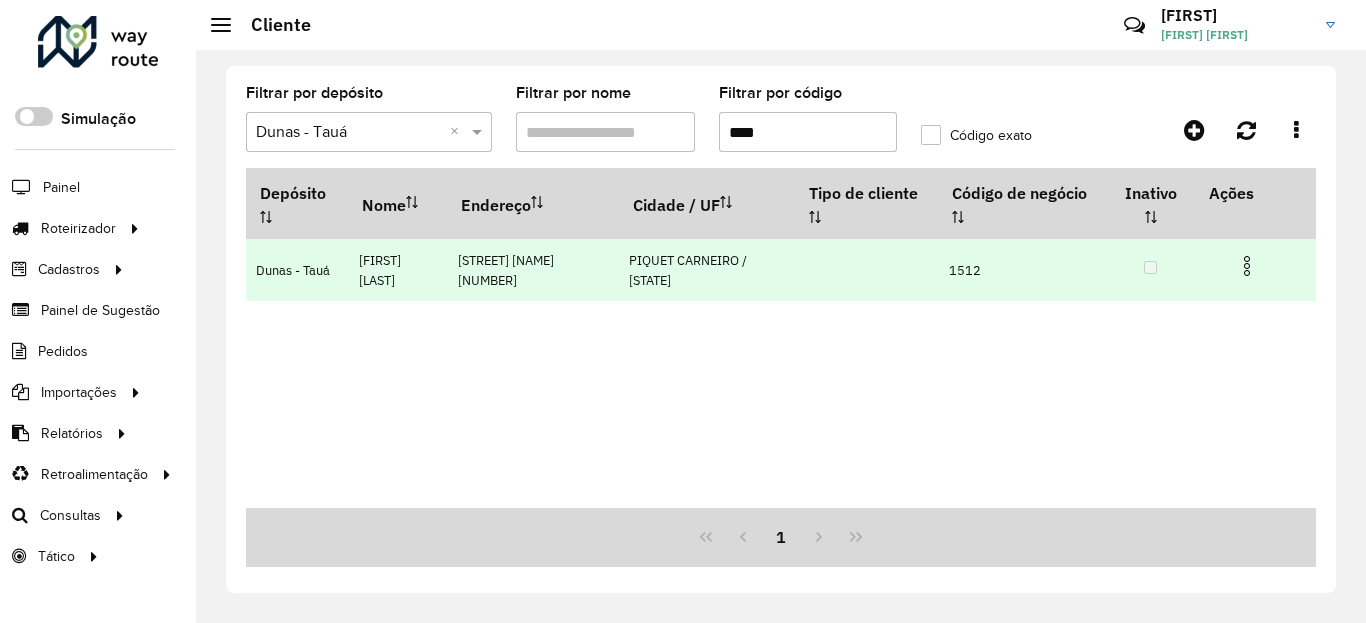 click at bounding box center (1255, 264) 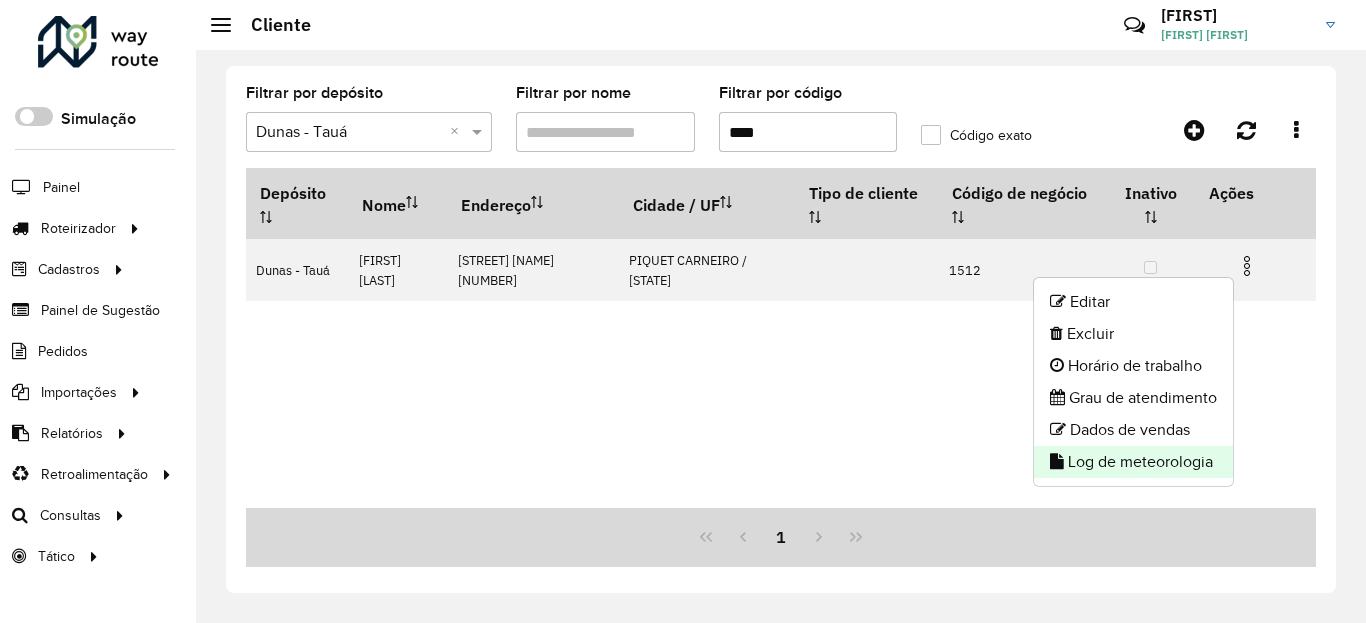 click on "Log de meteorologia" 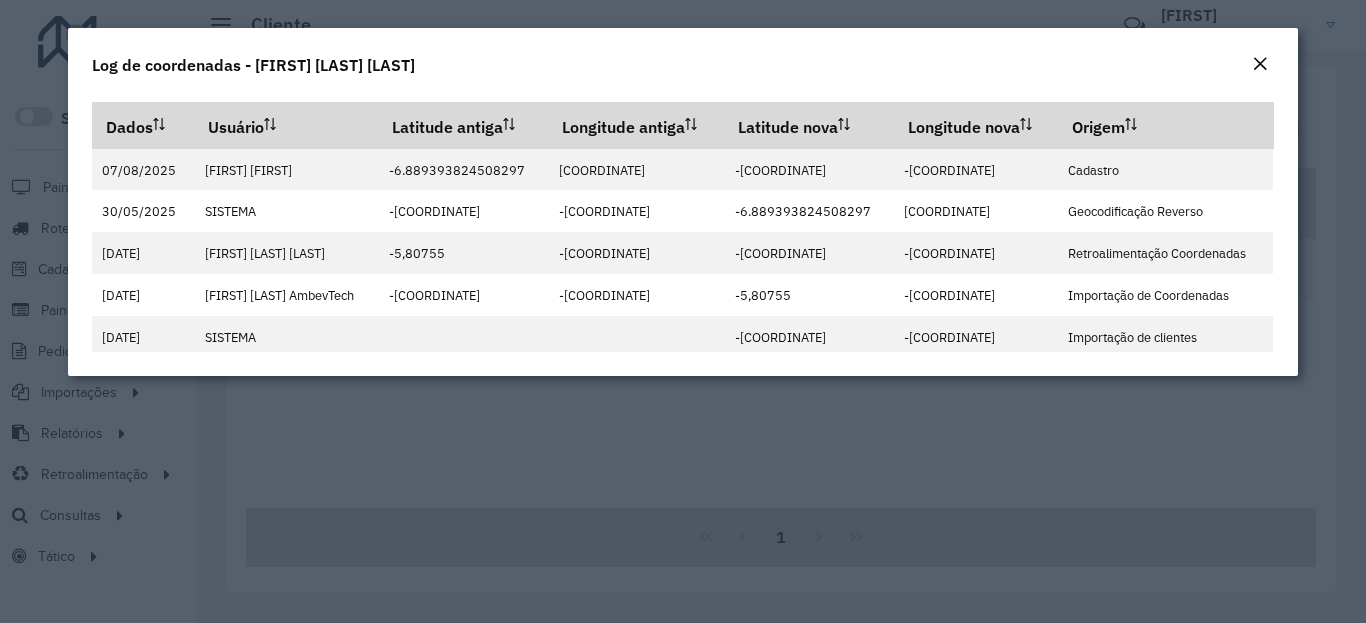 click 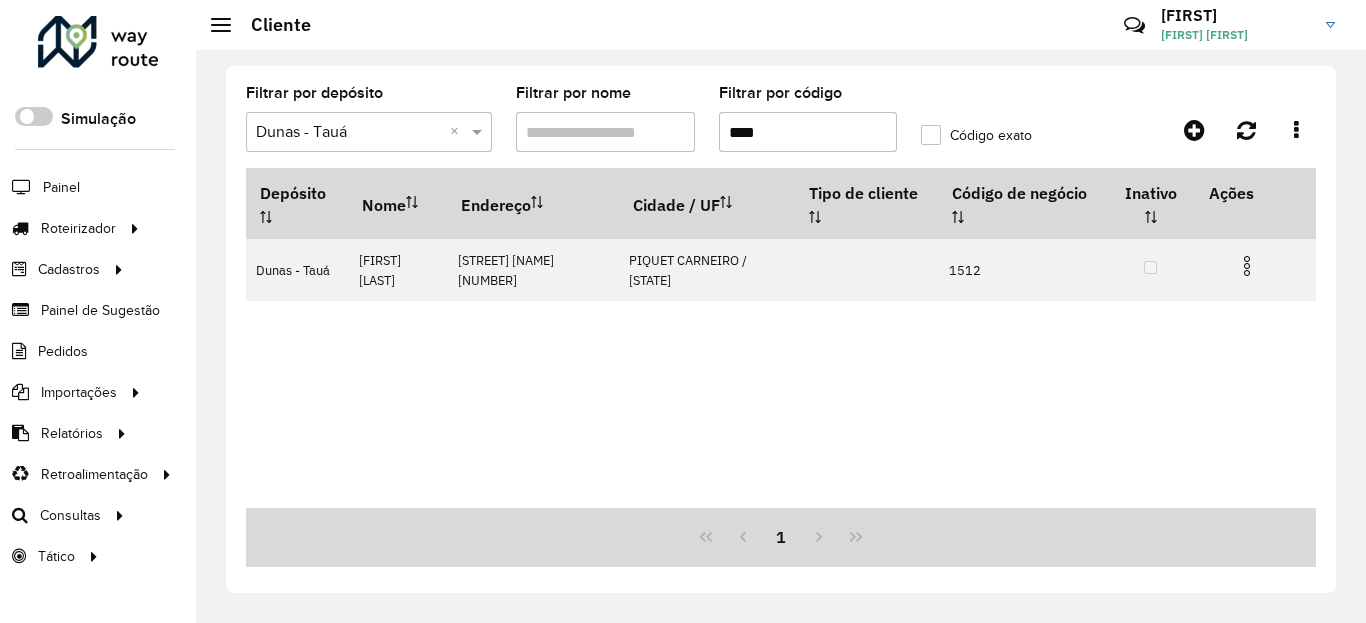 click on "****" at bounding box center (808, 132) 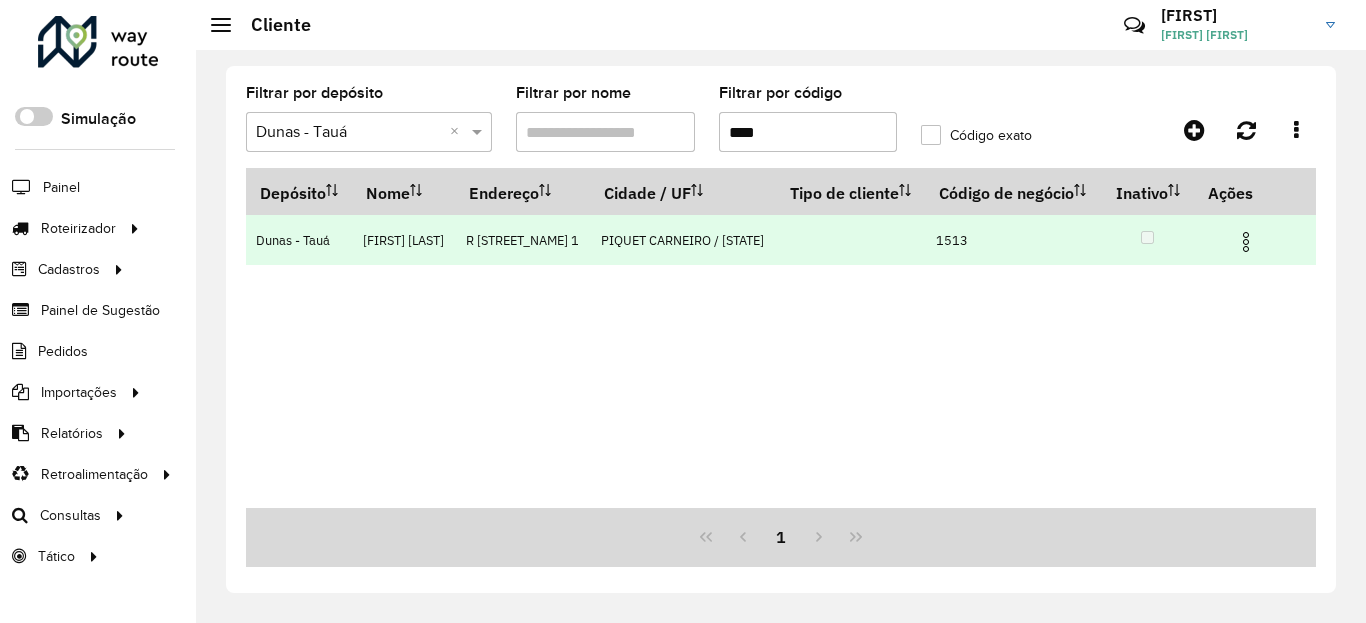 click at bounding box center [1246, 242] 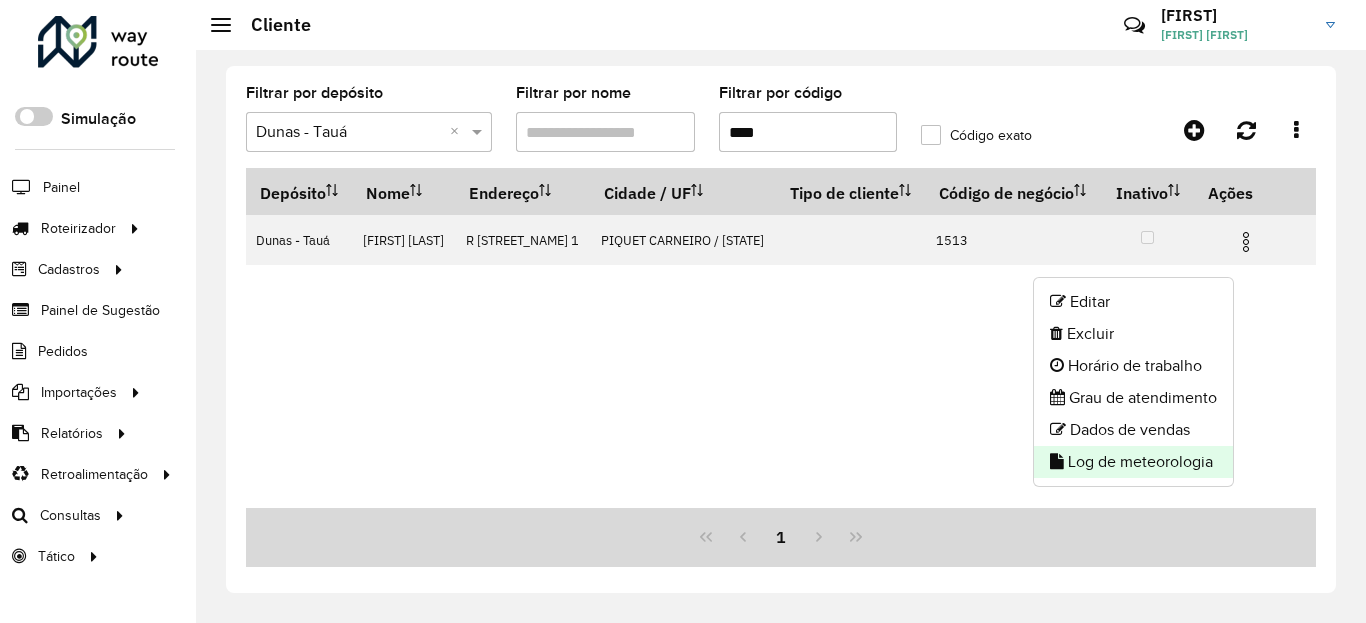 click on "Log de meteorologia" 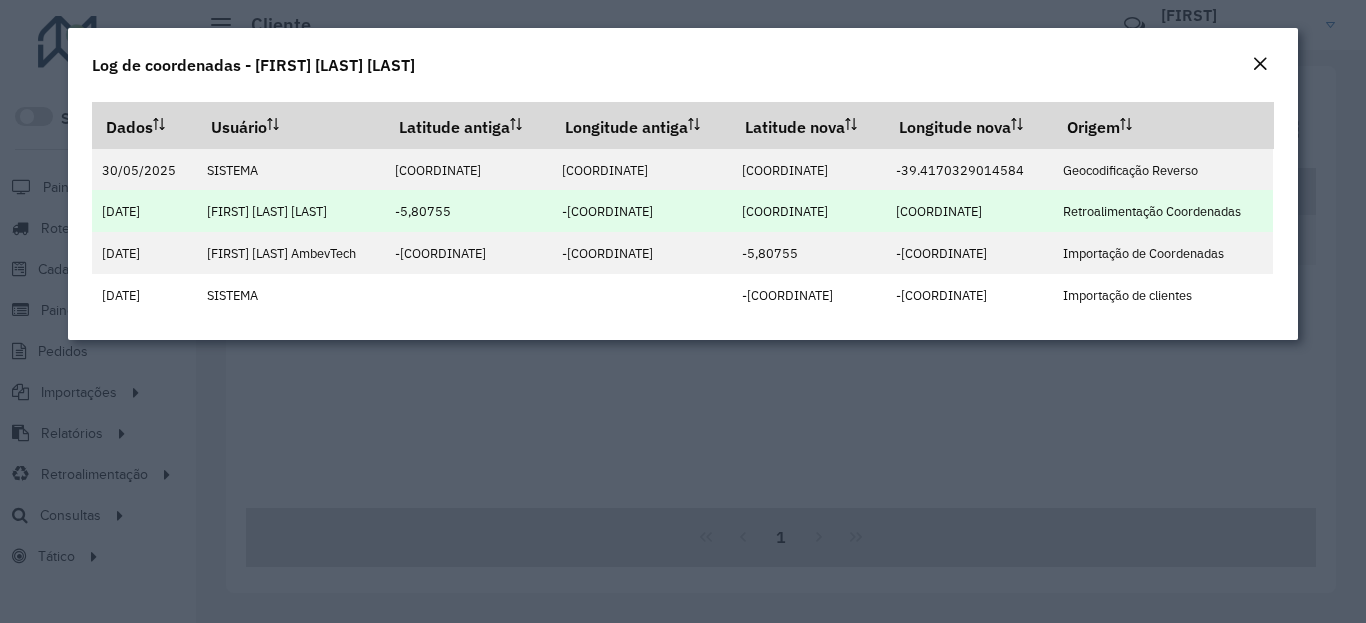 click on "[COORDINATE]" at bounding box center [808, 211] 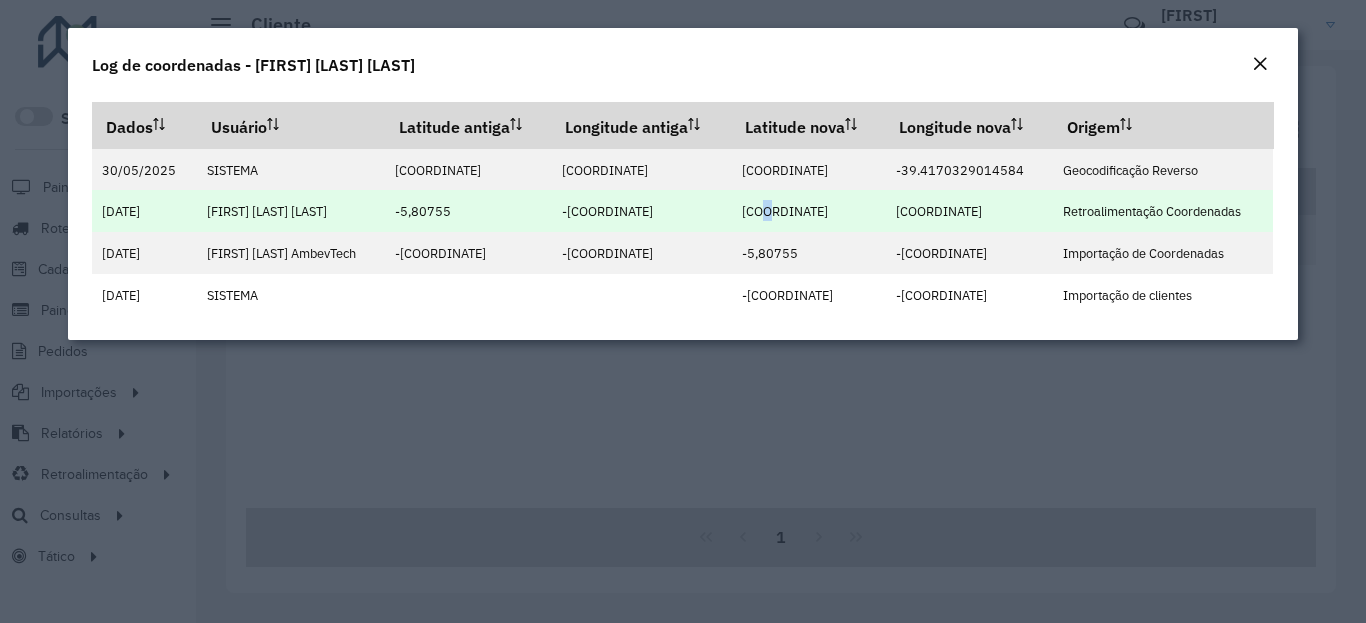 click on "[COORDINATE]" at bounding box center [785, 211] 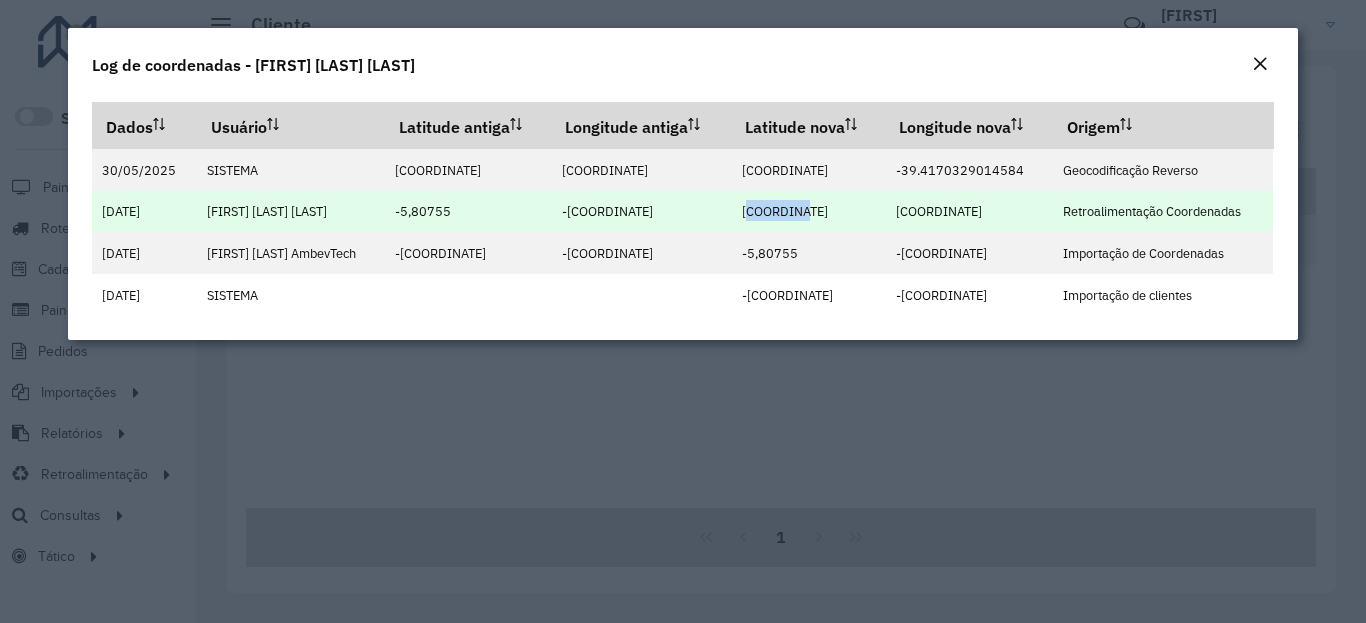 click on "[COORDINATE]" at bounding box center [785, 211] 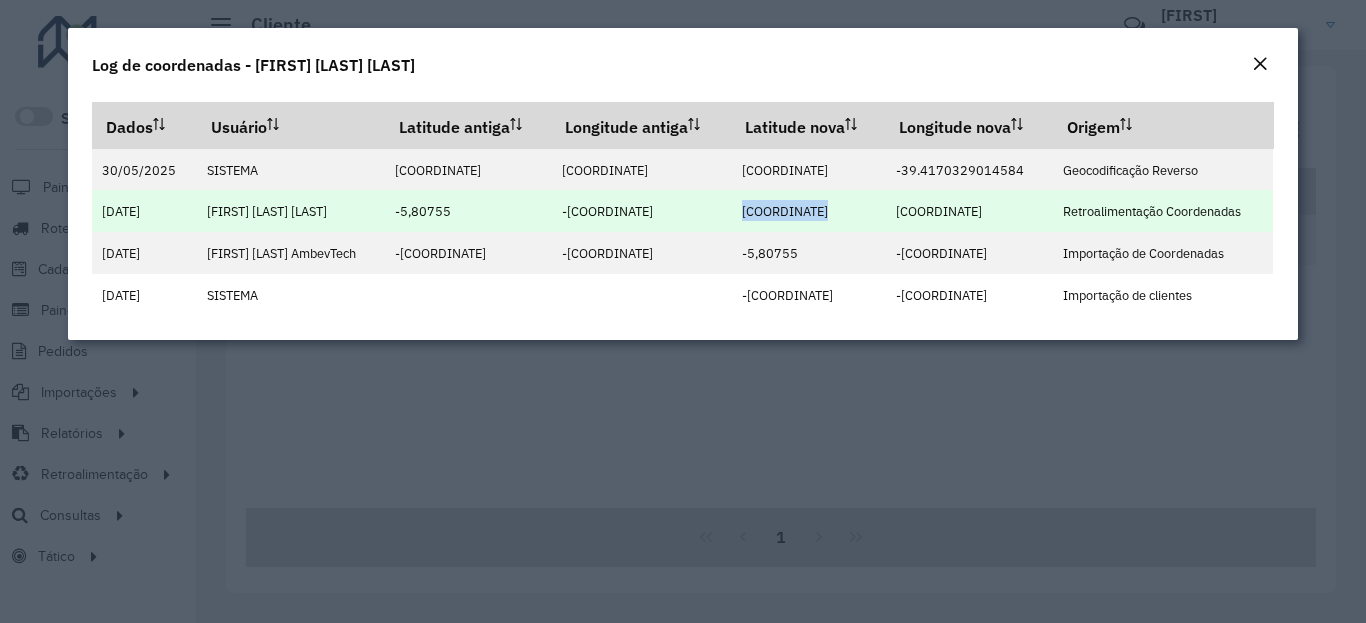 click on "[COORDINATE]" at bounding box center (785, 211) 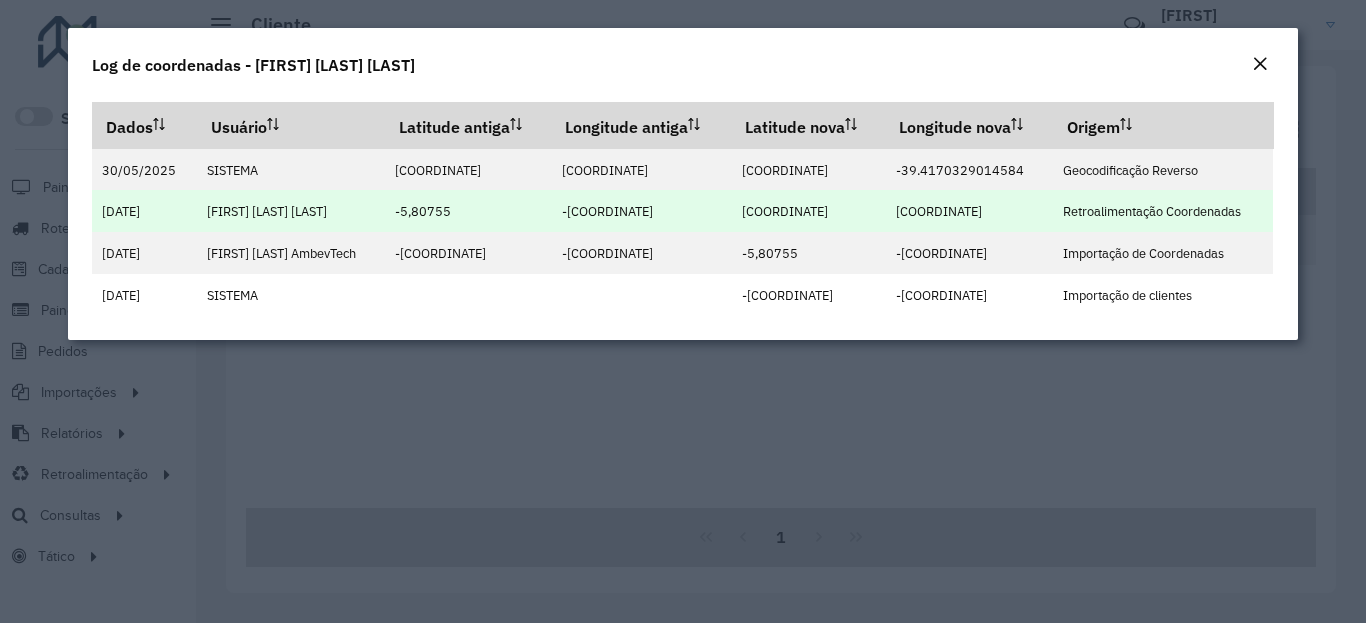 click on "[COORDINATE]" at bounding box center [785, 211] 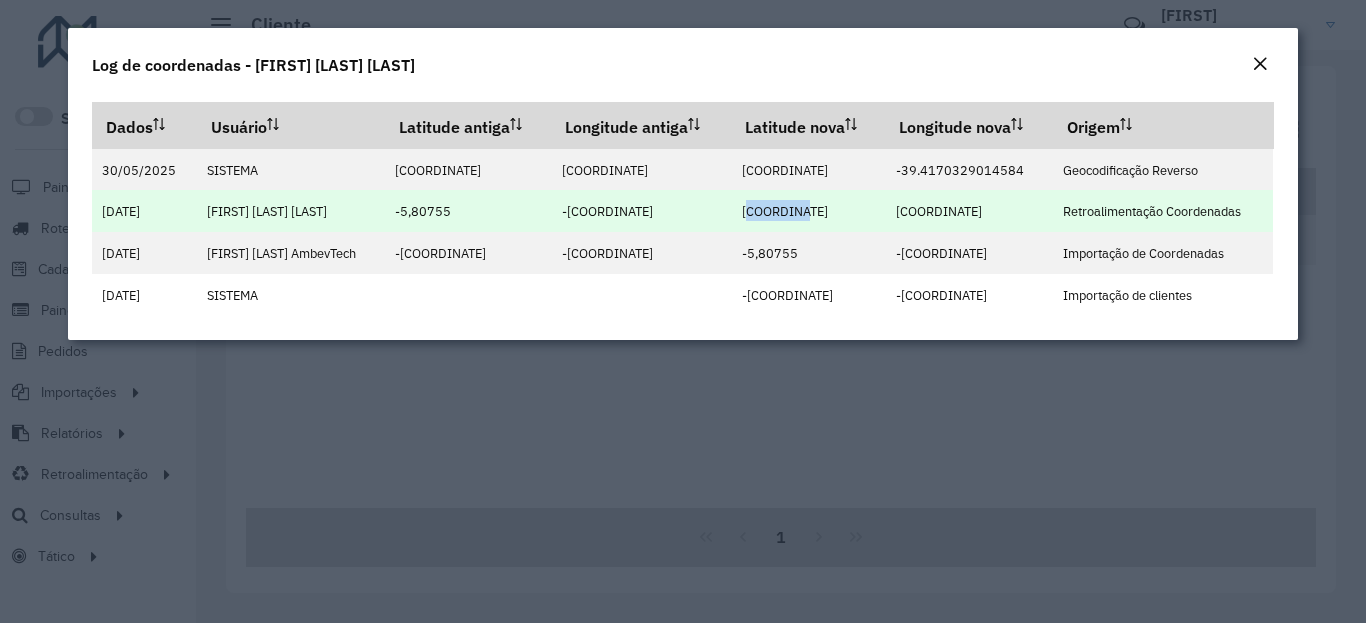 click on "[COORDINATE]" at bounding box center [785, 211] 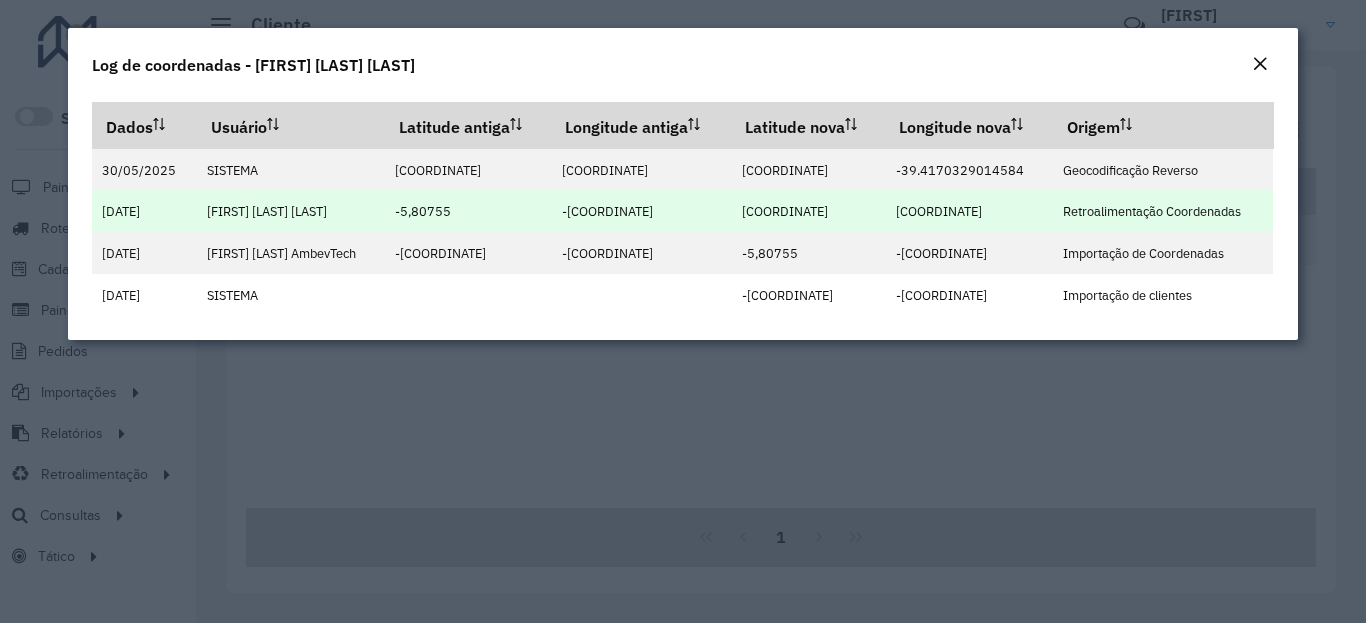 click on "[COORDINATE]" at bounding box center (939, 211) 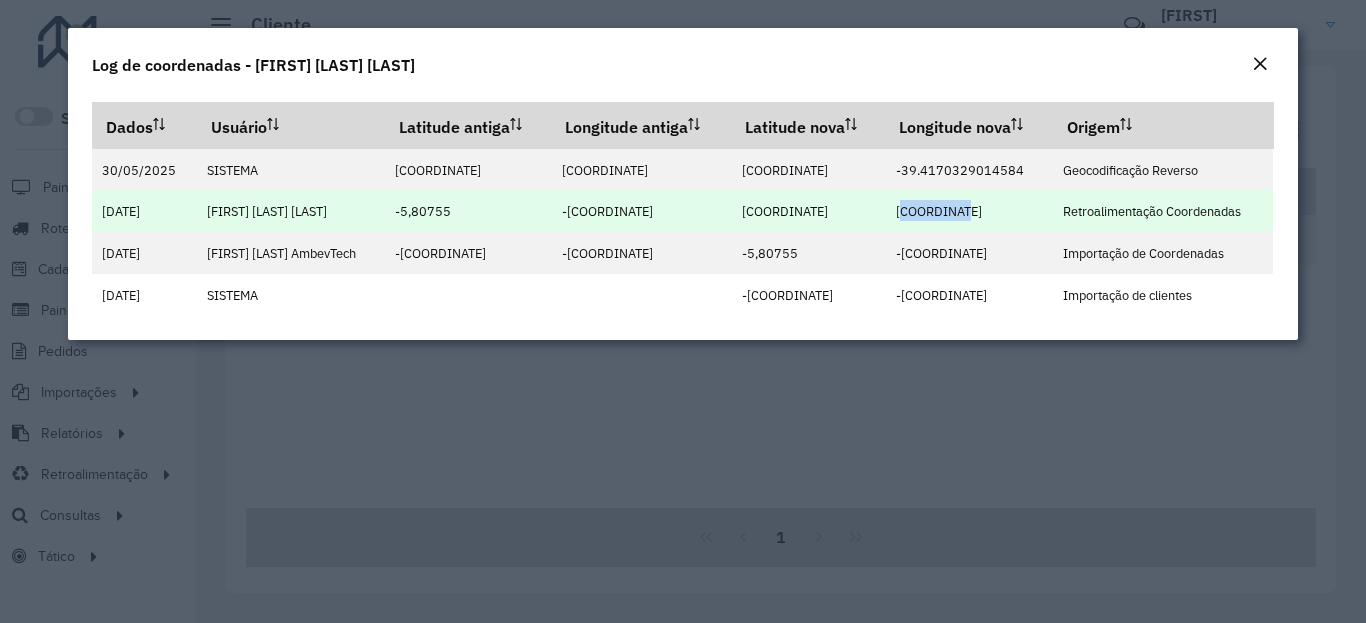 click on "[COORDINATE]" at bounding box center [939, 211] 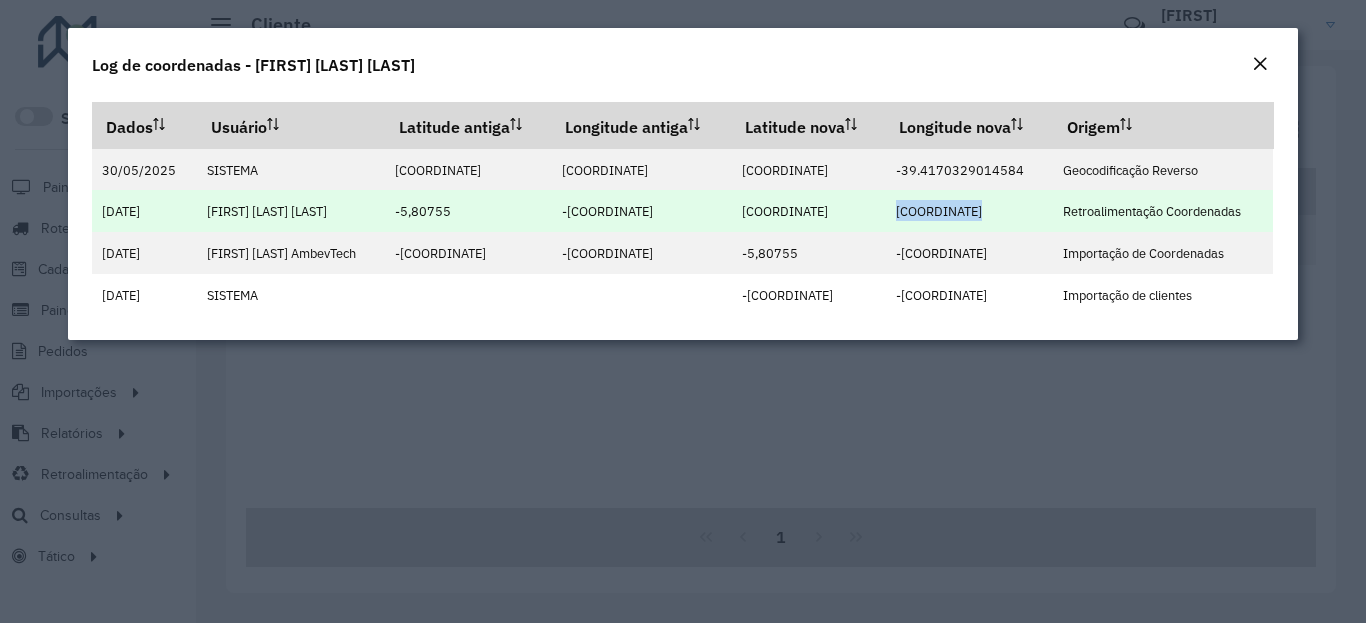 click on "[COORDINATE]" at bounding box center (939, 211) 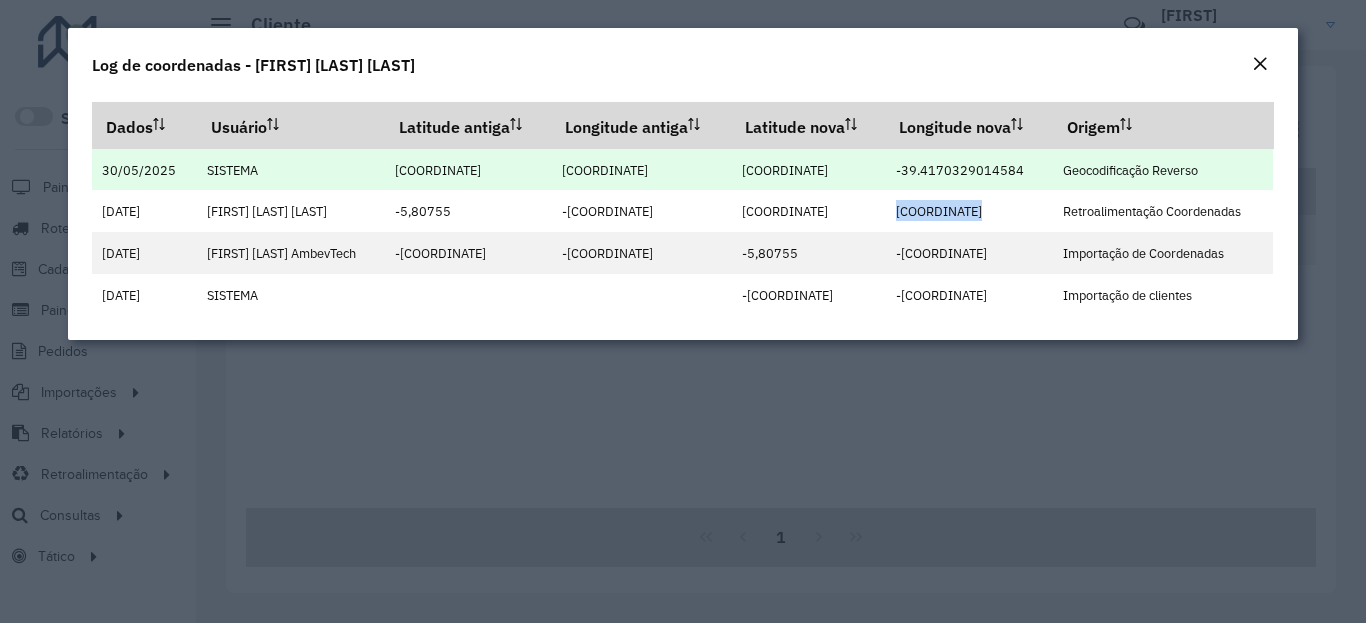 drag, startPoint x: 1260, startPoint y: 65, endPoint x: 1122, endPoint y: 154, distance: 164.21024 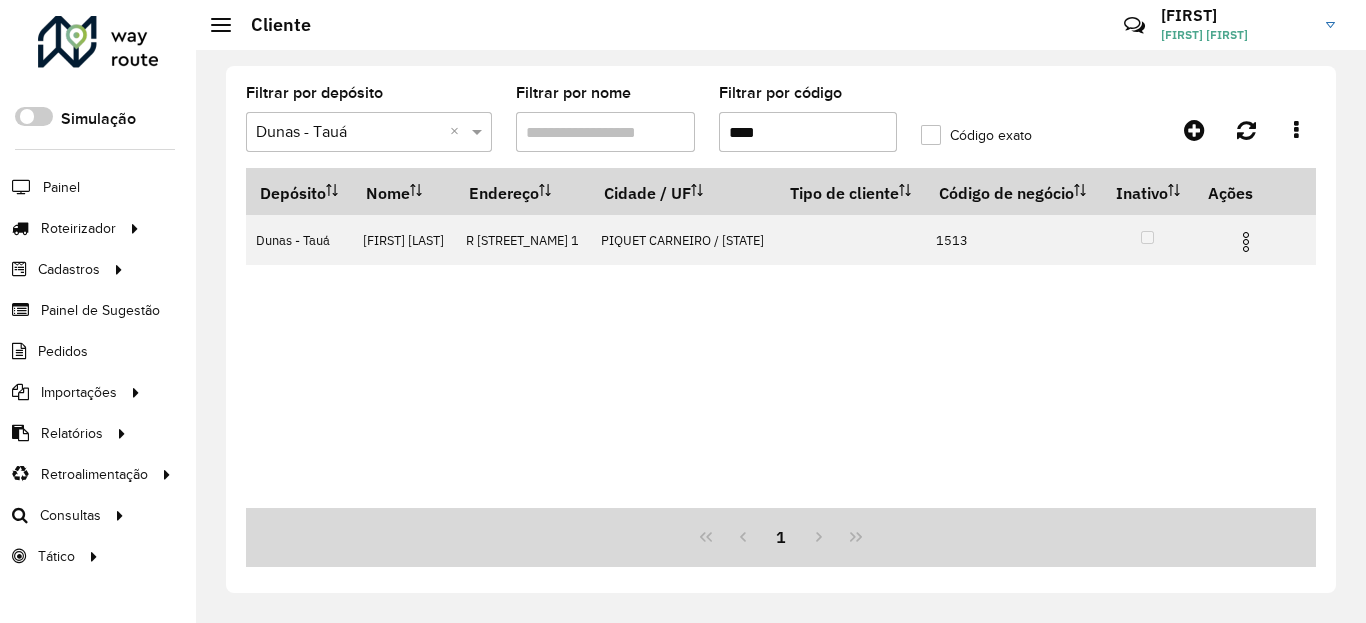 click on "****" at bounding box center (808, 132) 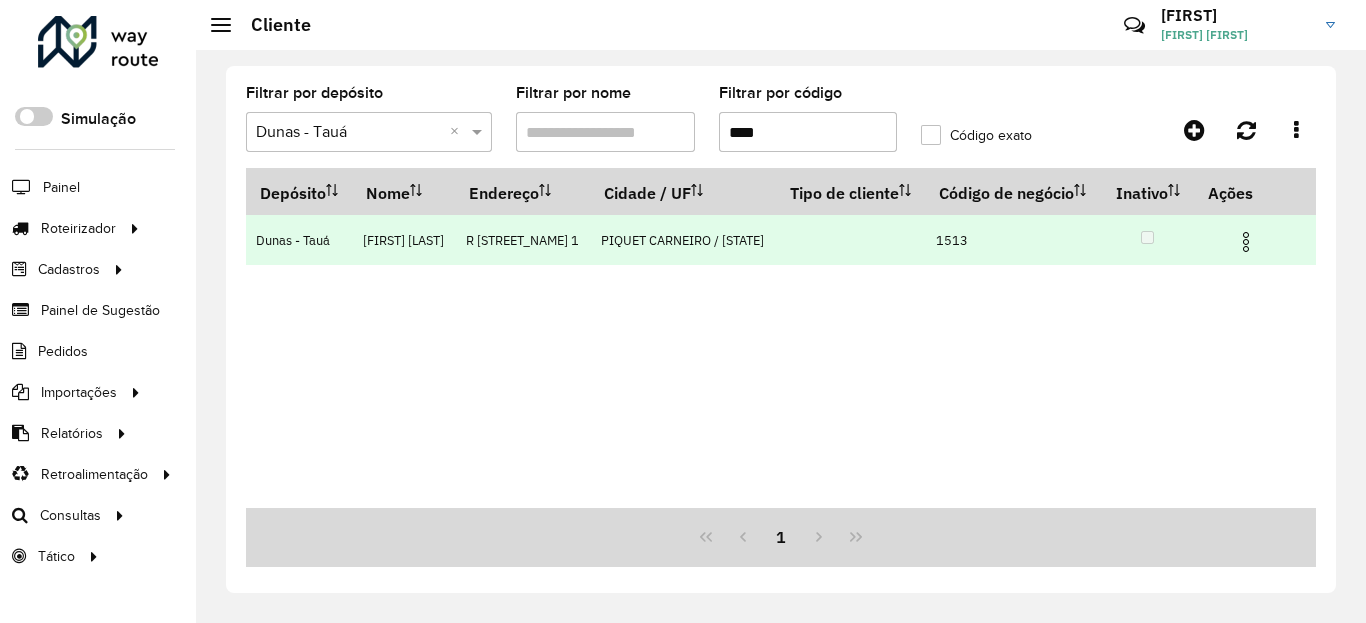 click at bounding box center [1246, 242] 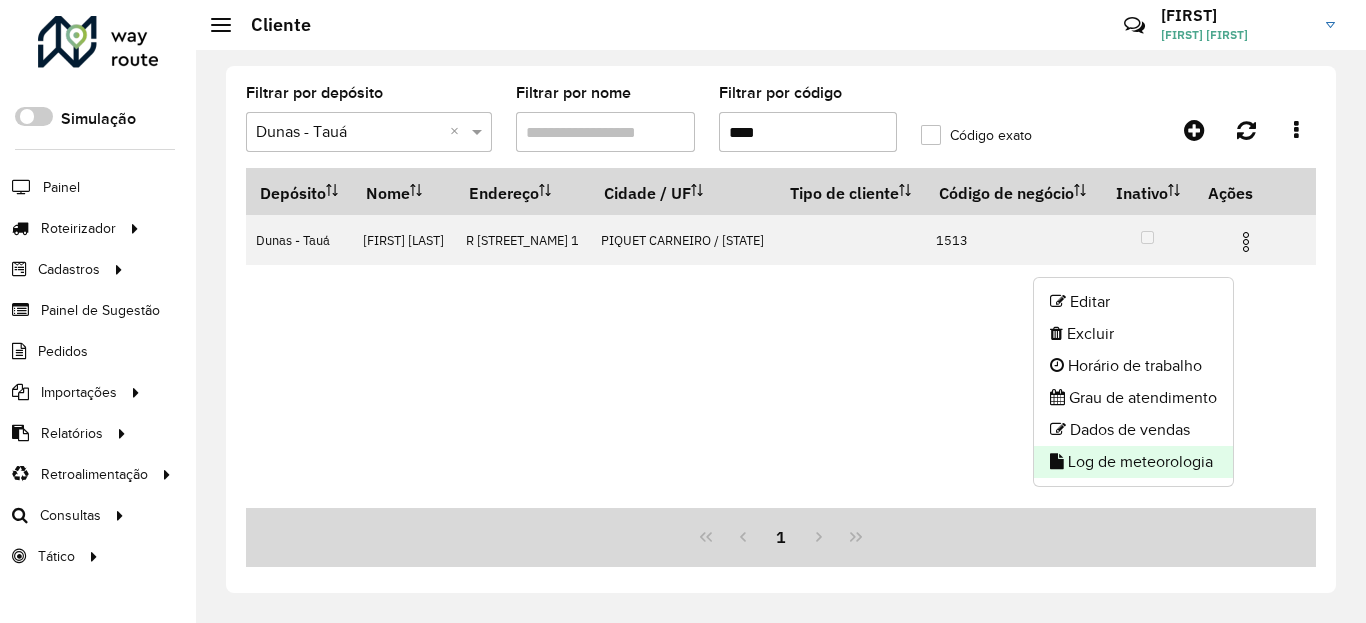 click on "Log de meteorologia" 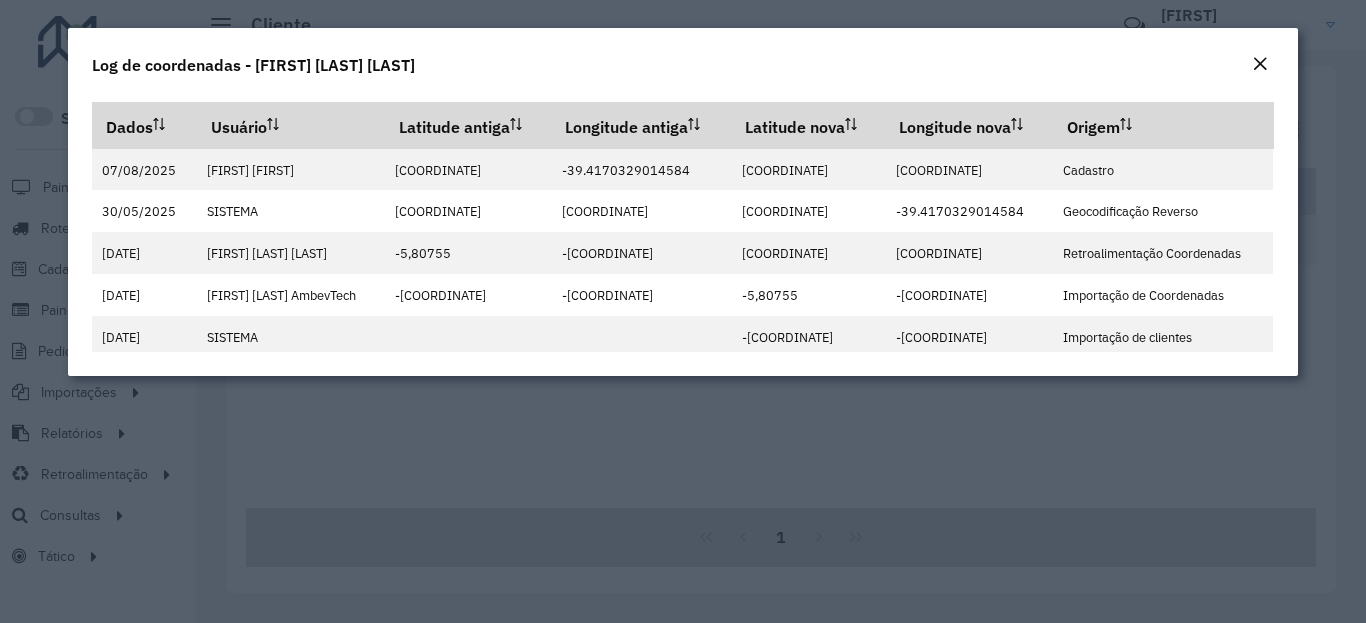 click 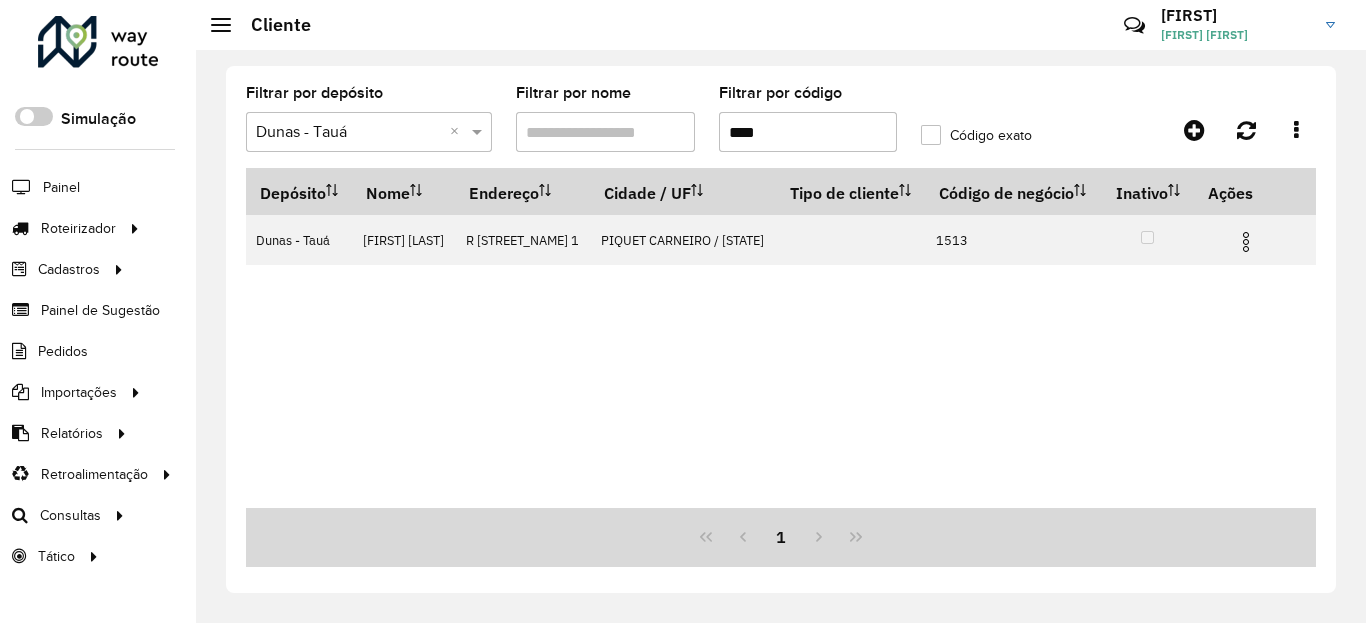 click on "****" at bounding box center [808, 132] 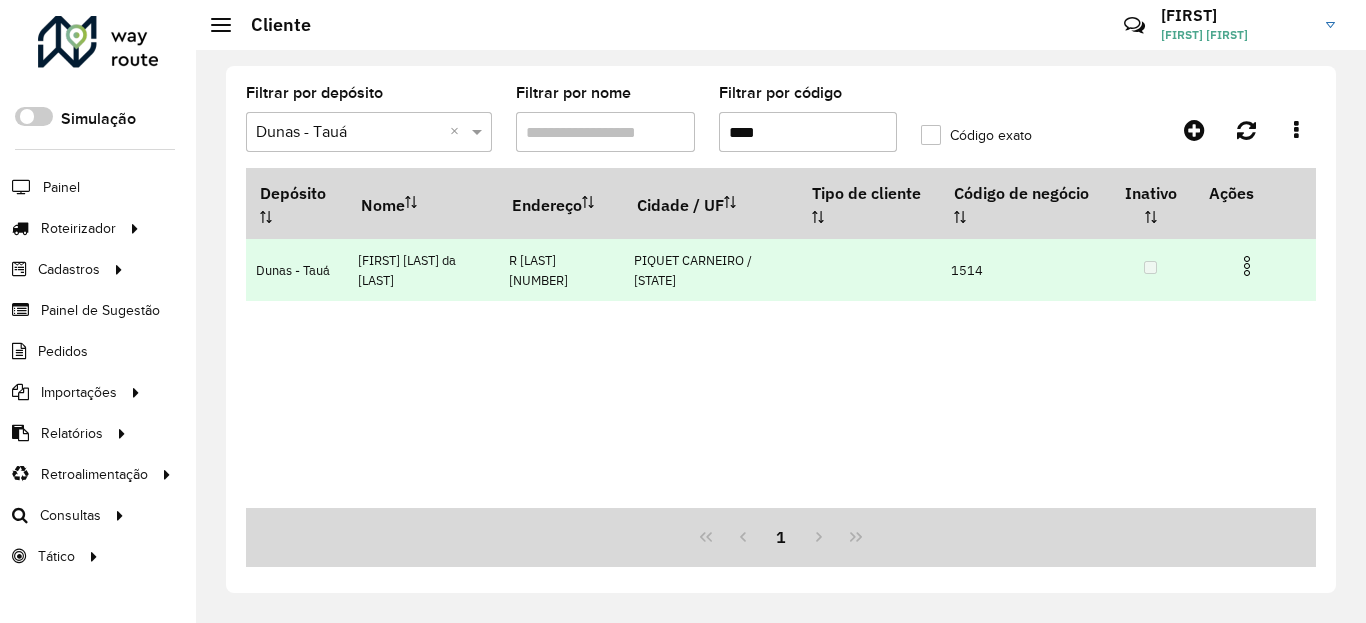 click at bounding box center [1247, 266] 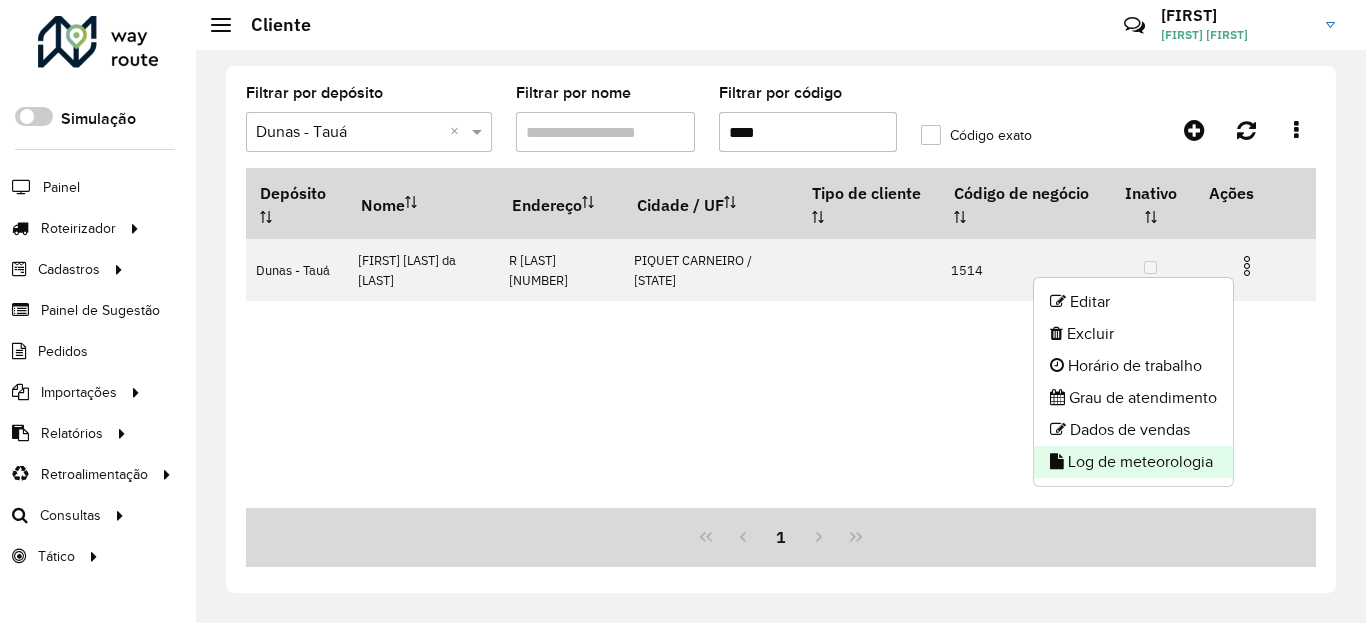 click on "Log de meteorologia" 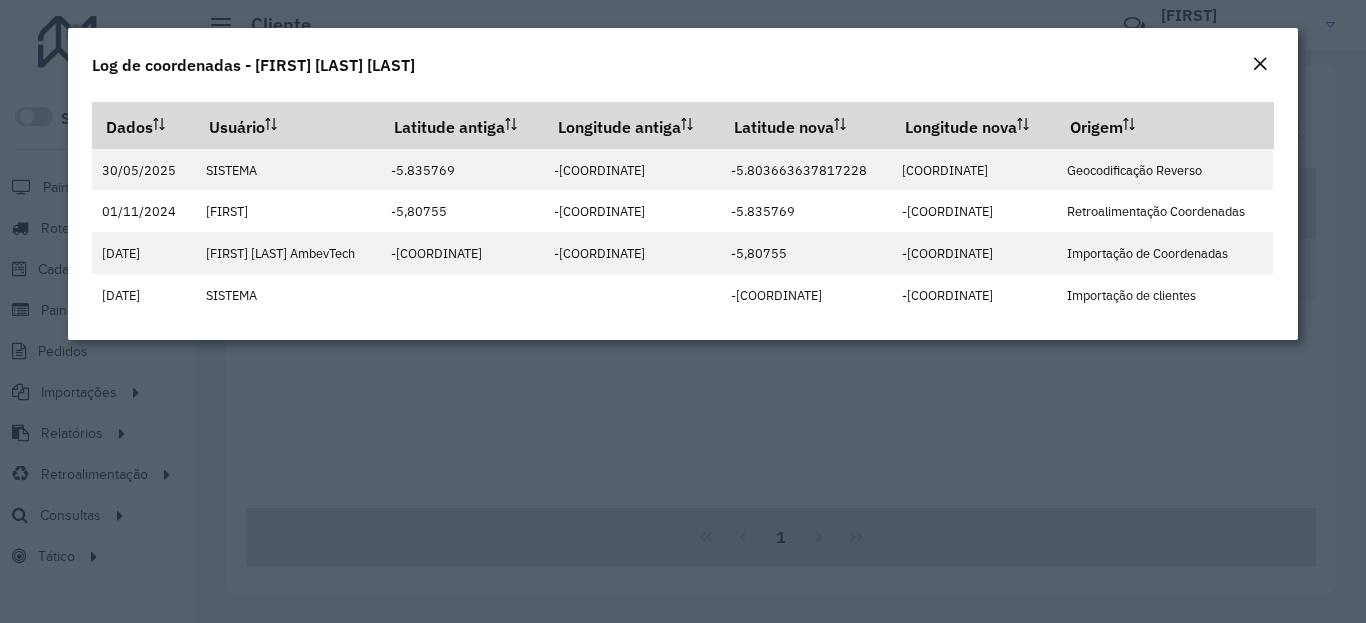 click 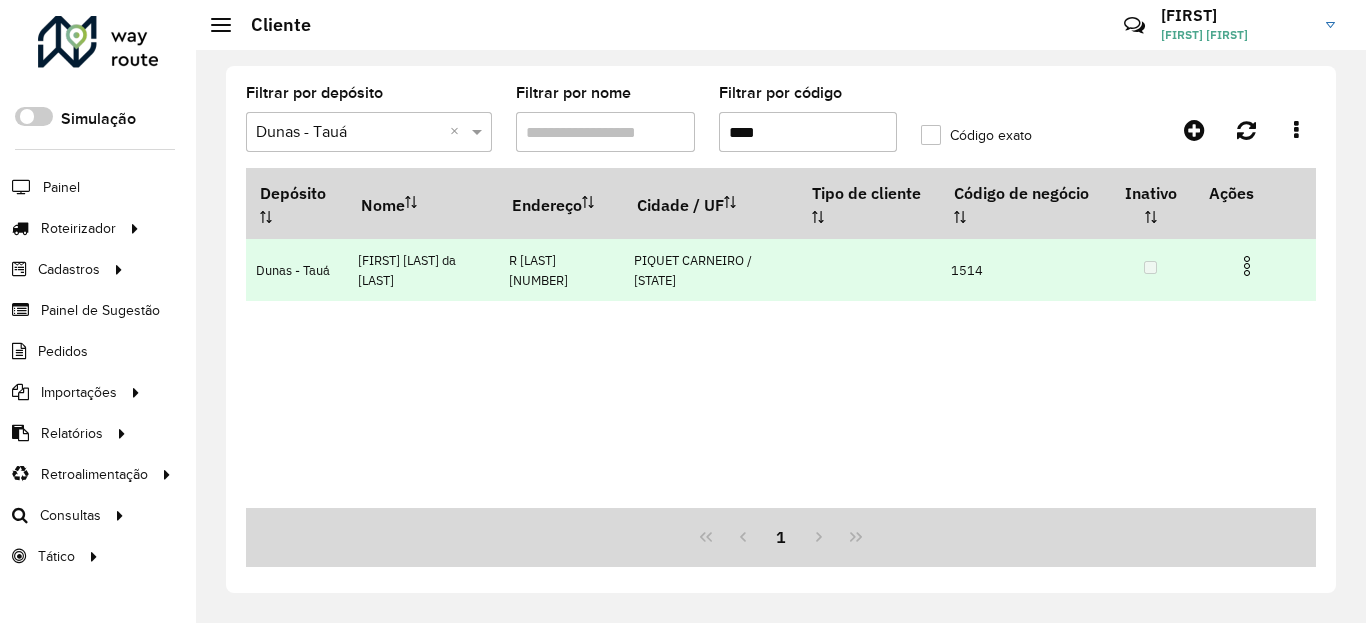 click at bounding box center [1255, 264] 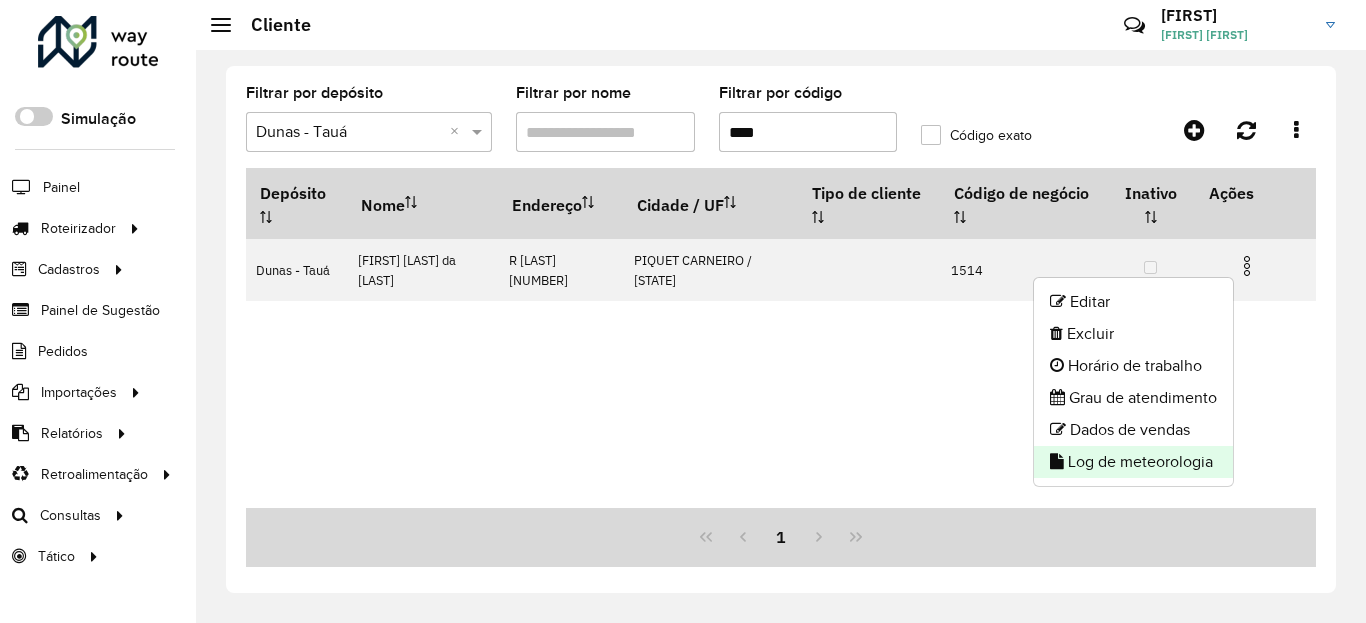 click on "Log de meteorologia" 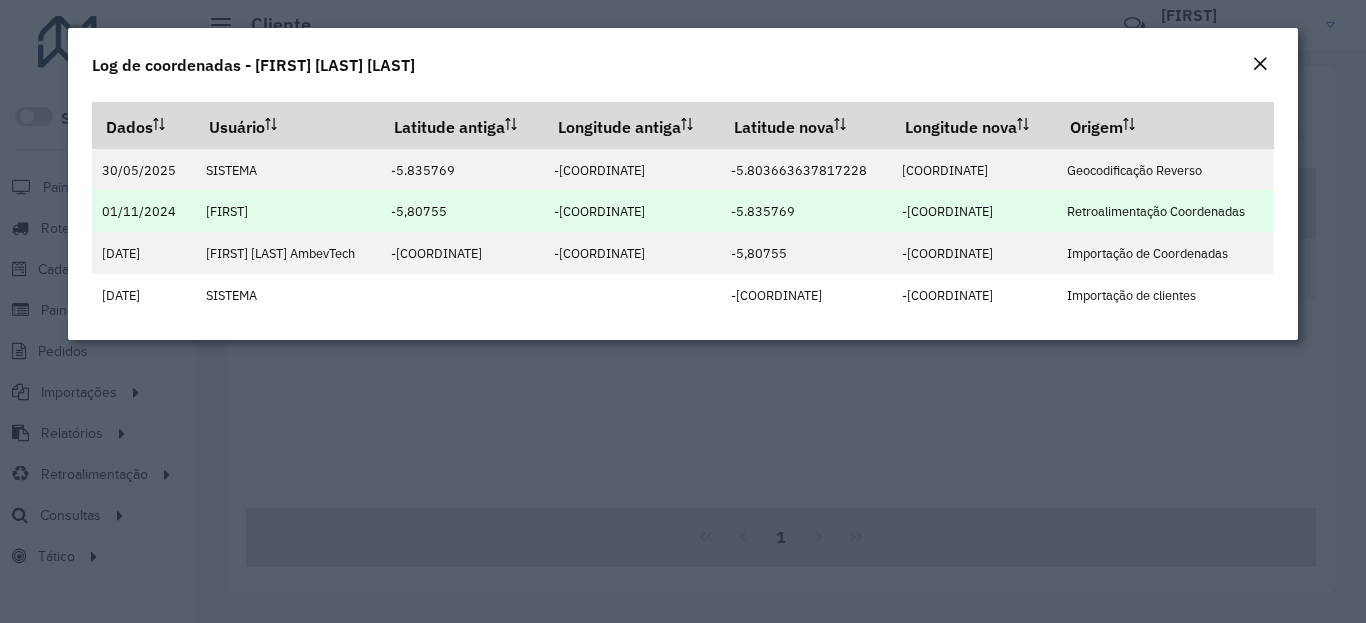 click on "-5.835769" at bounding box center [763, 211] 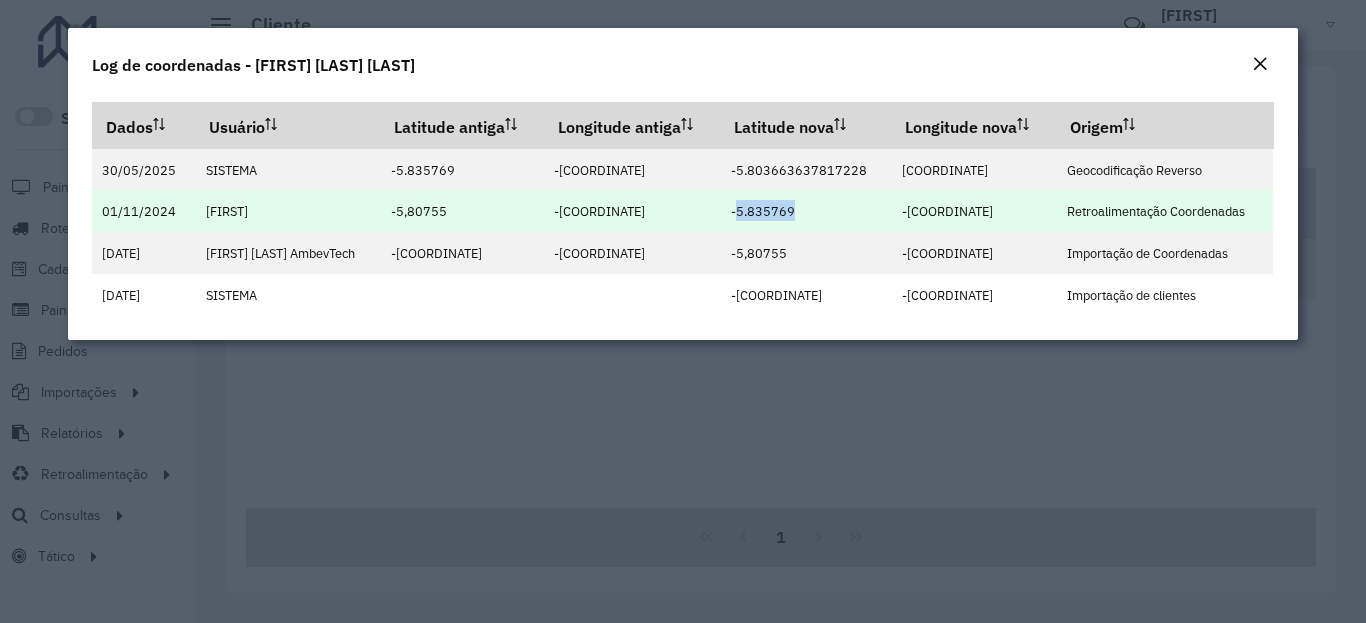 click on "-5.835769" at bounding box center [763, 211] 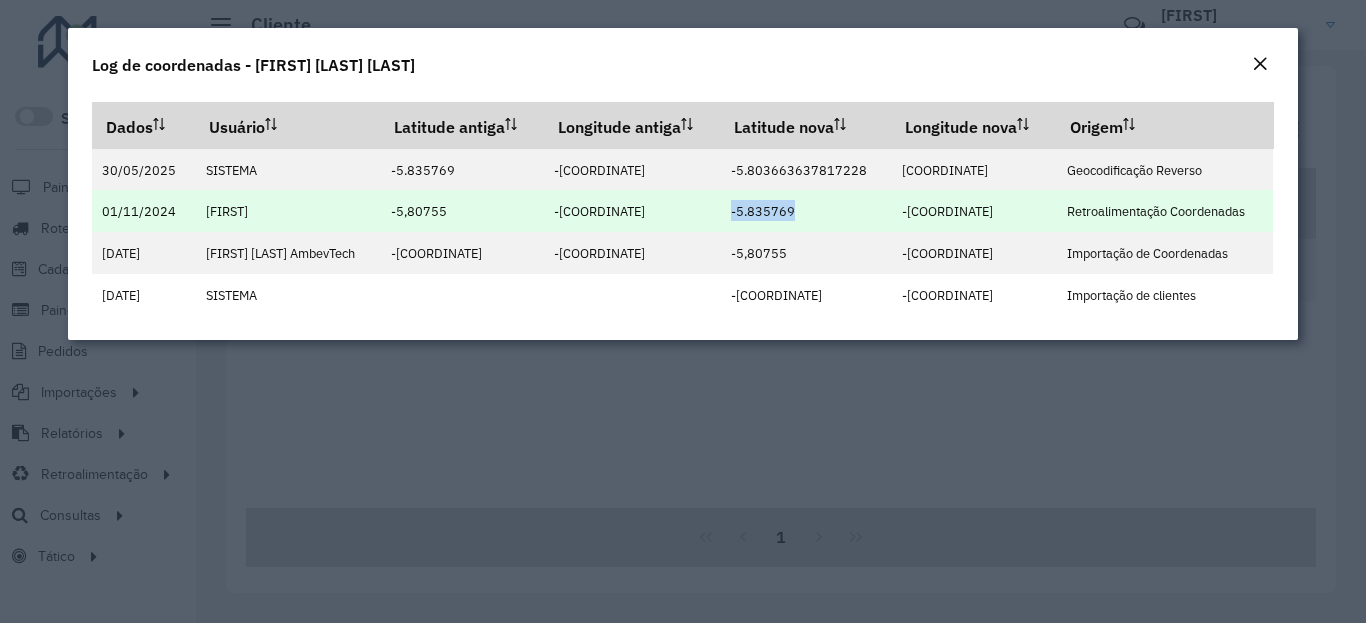 click on "-5.835769" at bounding box center [763, 211] 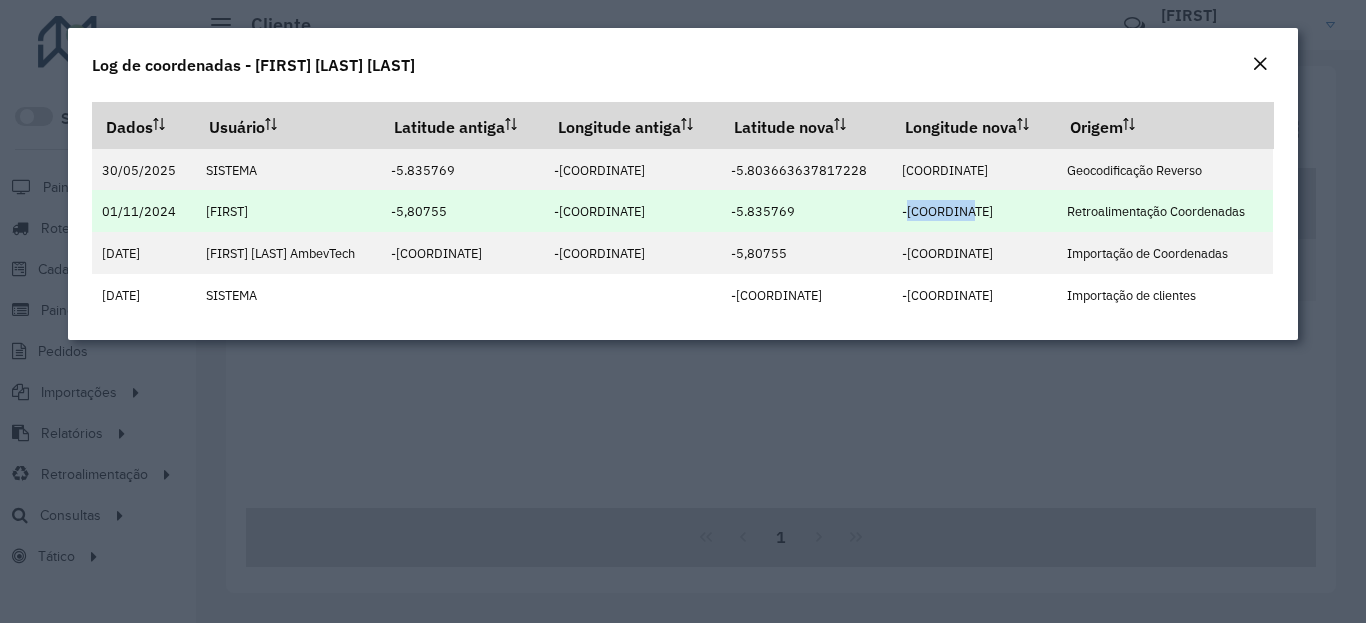 click on "-[COORDINATE]" at bounding box center (947, 211) 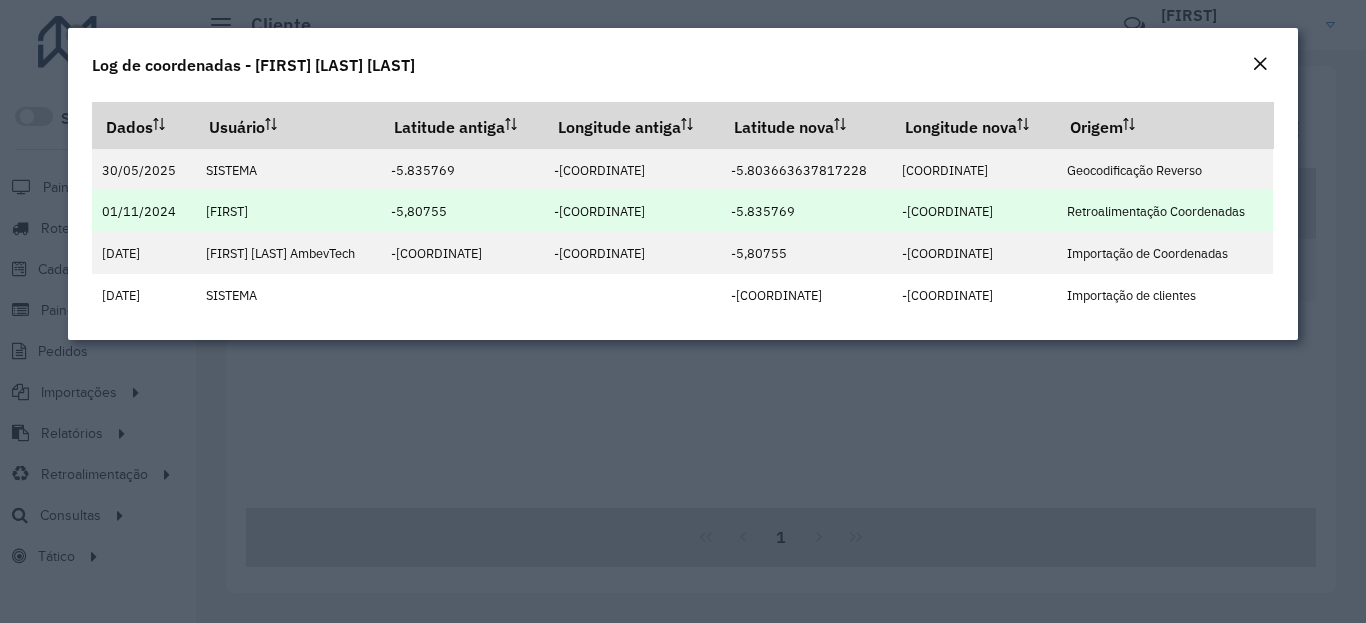 click on "-[COORDINATE]" at bounding box center (947, 211) 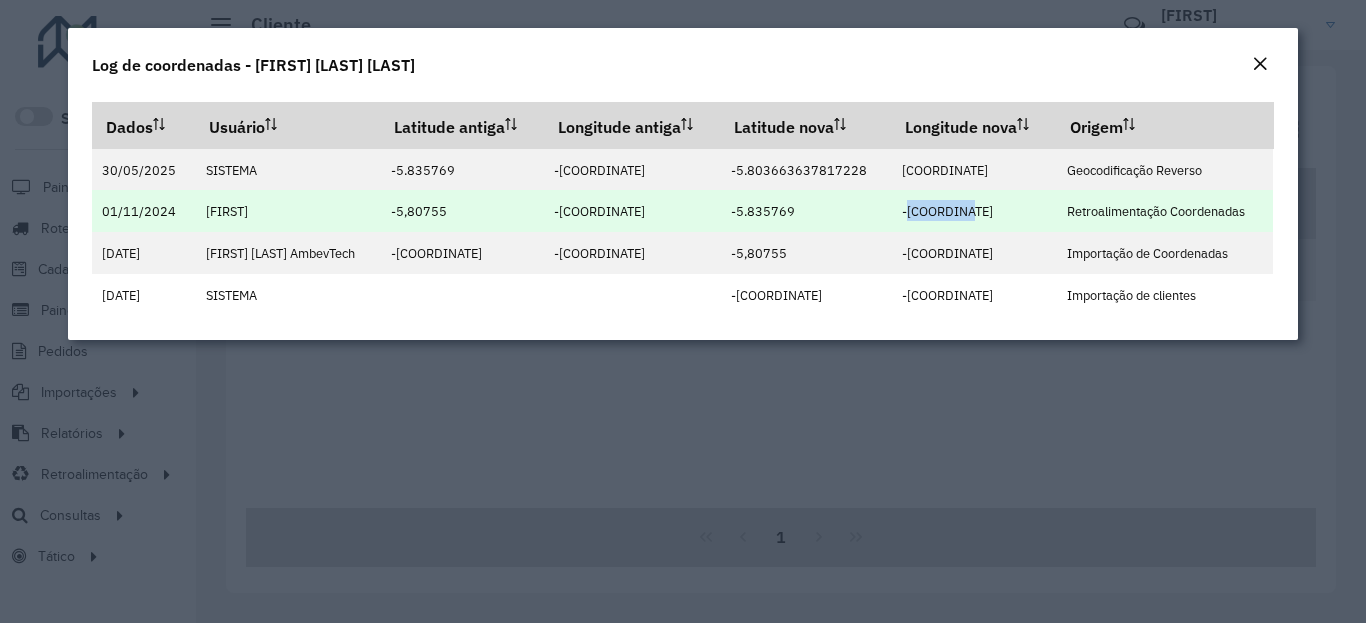 click on "-[COORDINATE]" at bounding box center (947, 211) 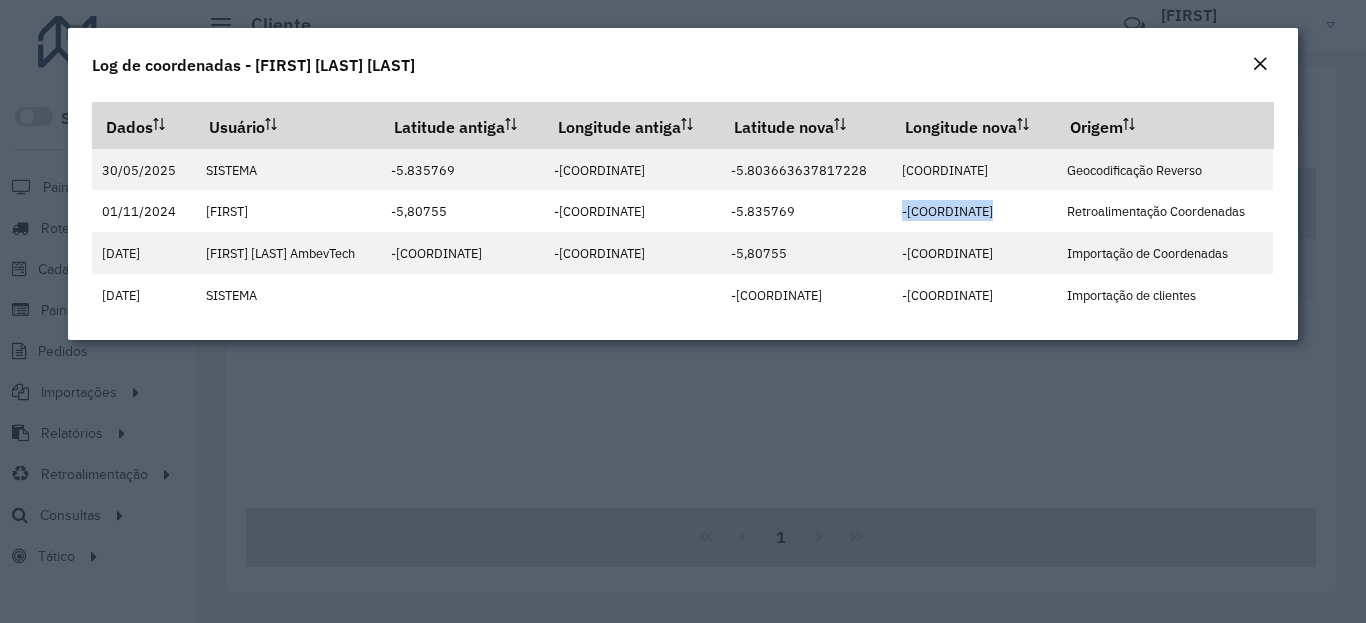 click 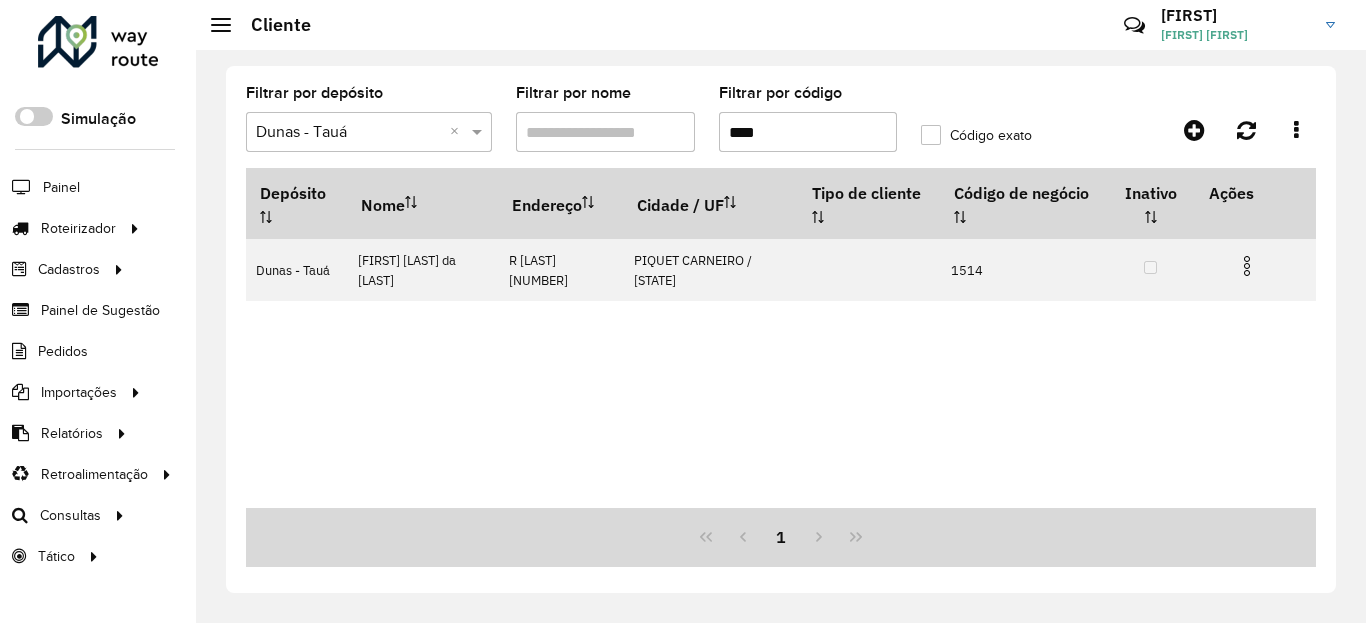 click on "****" at bounding box center [808, 132] 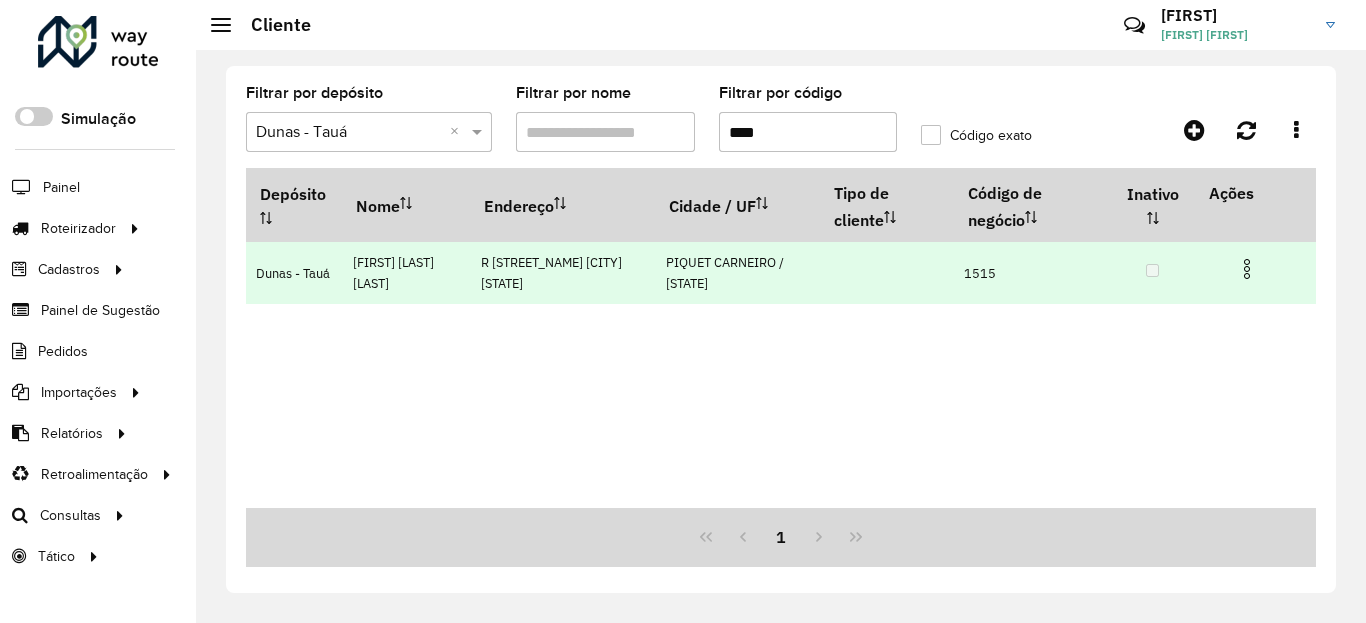 click at bounding box center [1247, 269] 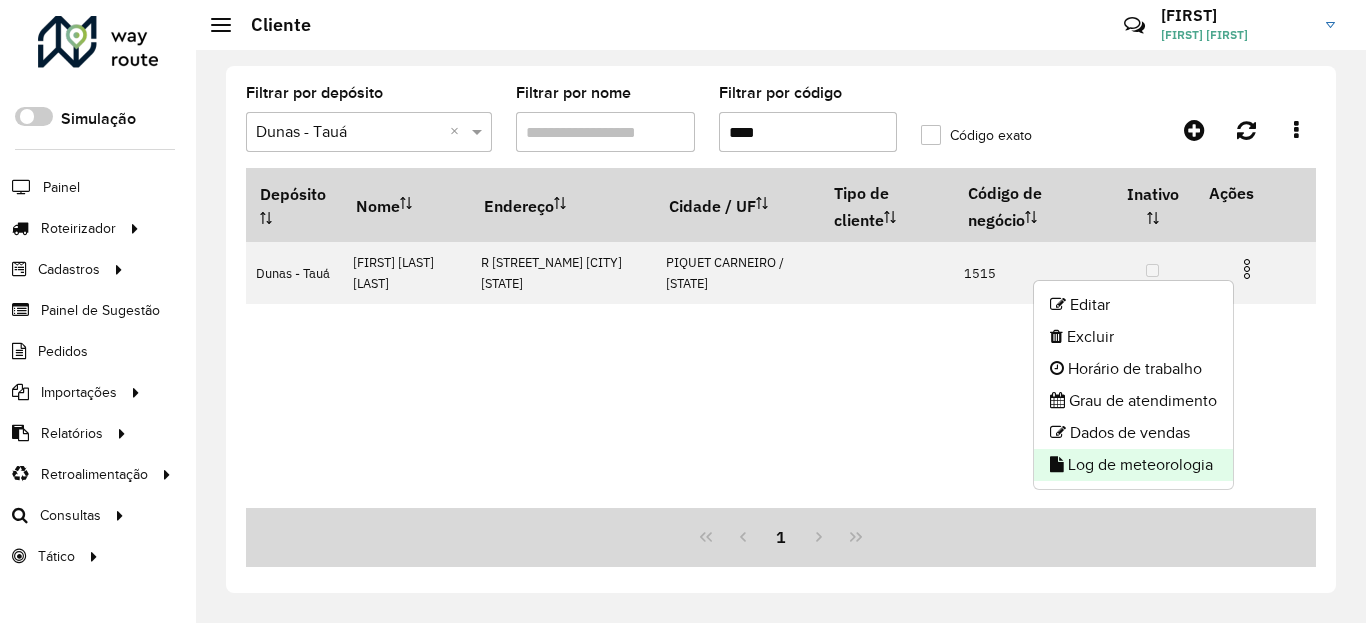click on "Log de meteorologia" 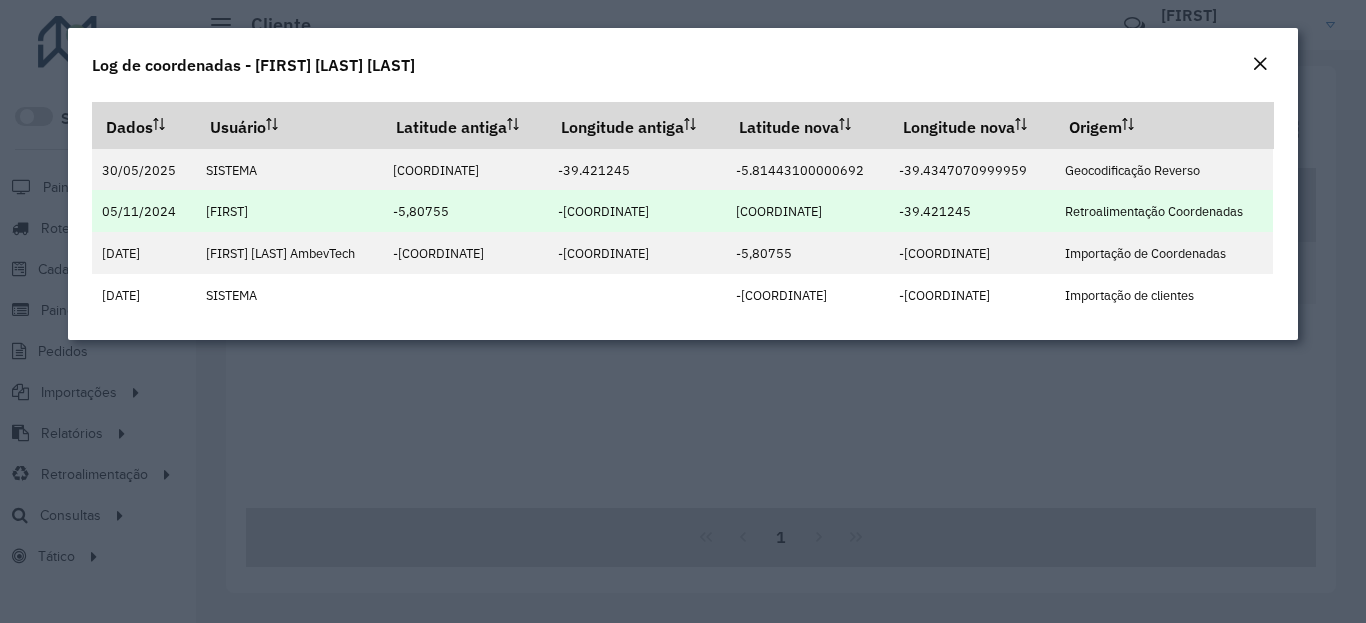 click on "[COORDINATE]" at bounding box center [779, 211] 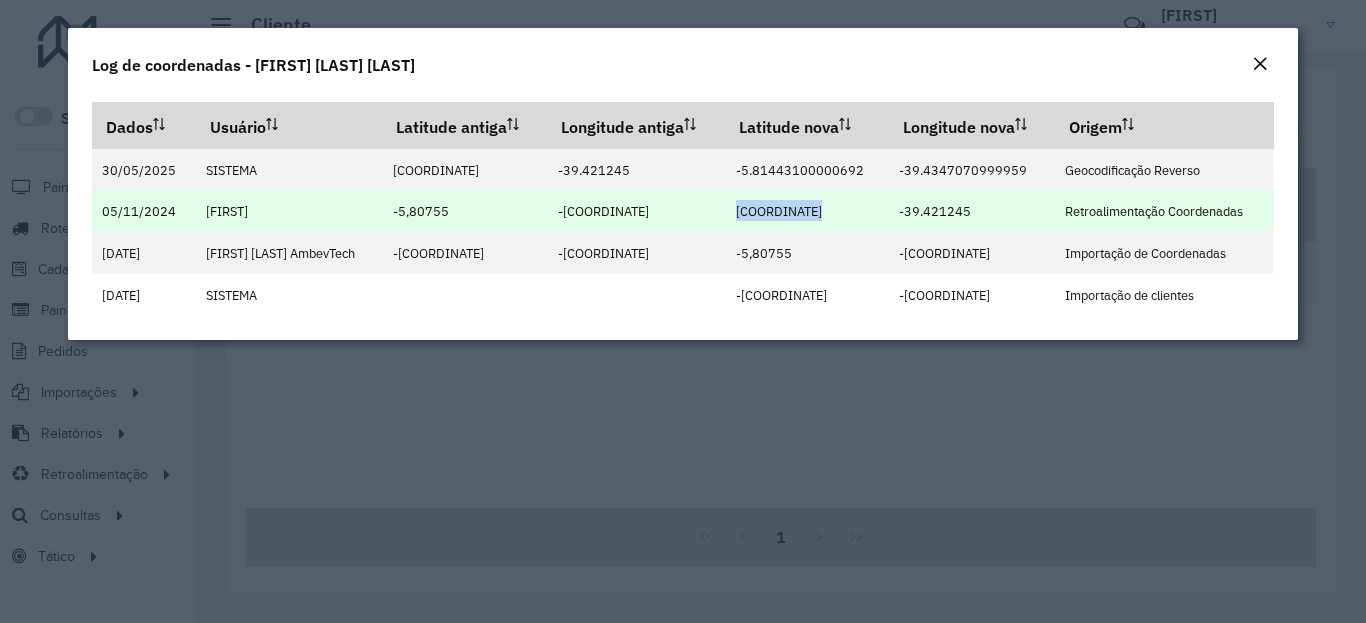 click on "[COORDINATE]" at bounding box center (779, 211) 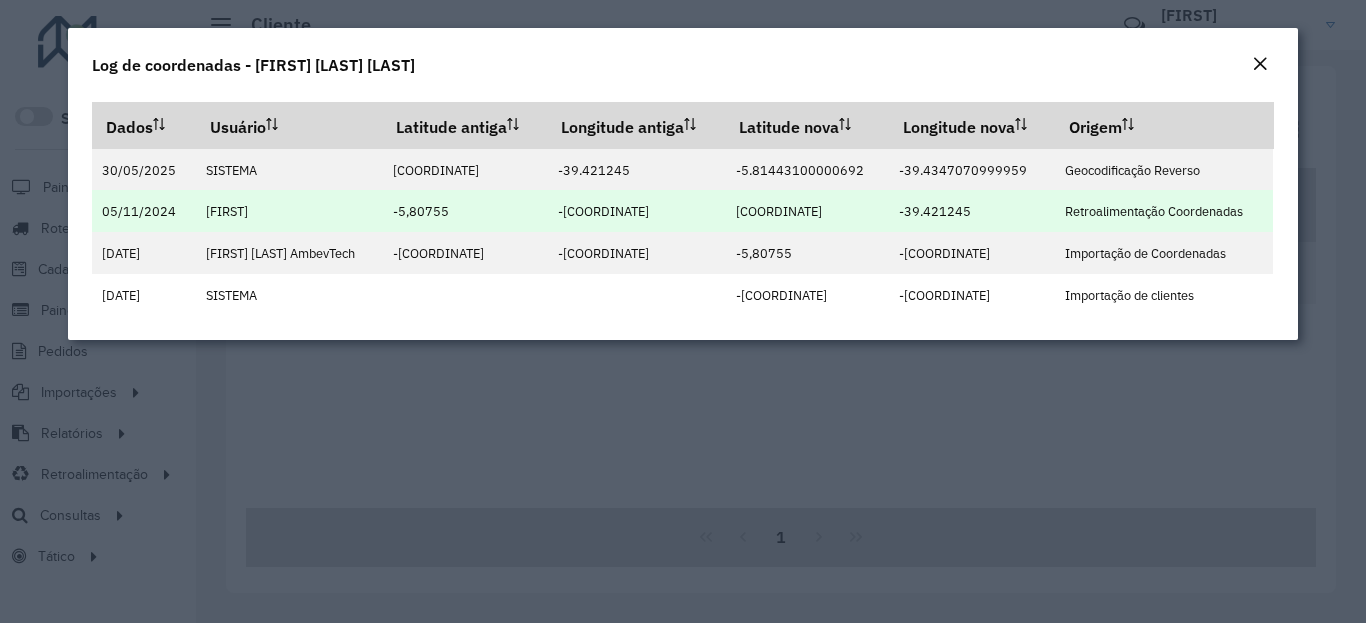 click on "-39.421245" at bounding box center [935, 211] 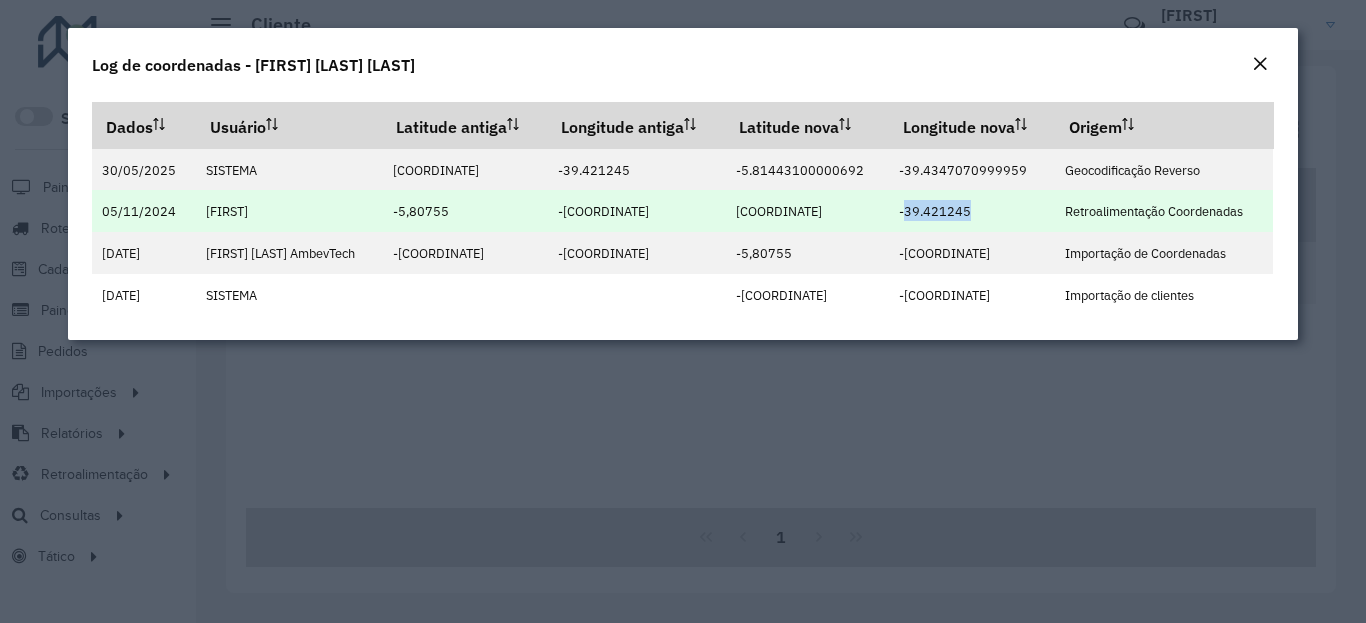 click on "-39.421245" at bounding box center (935, 211) 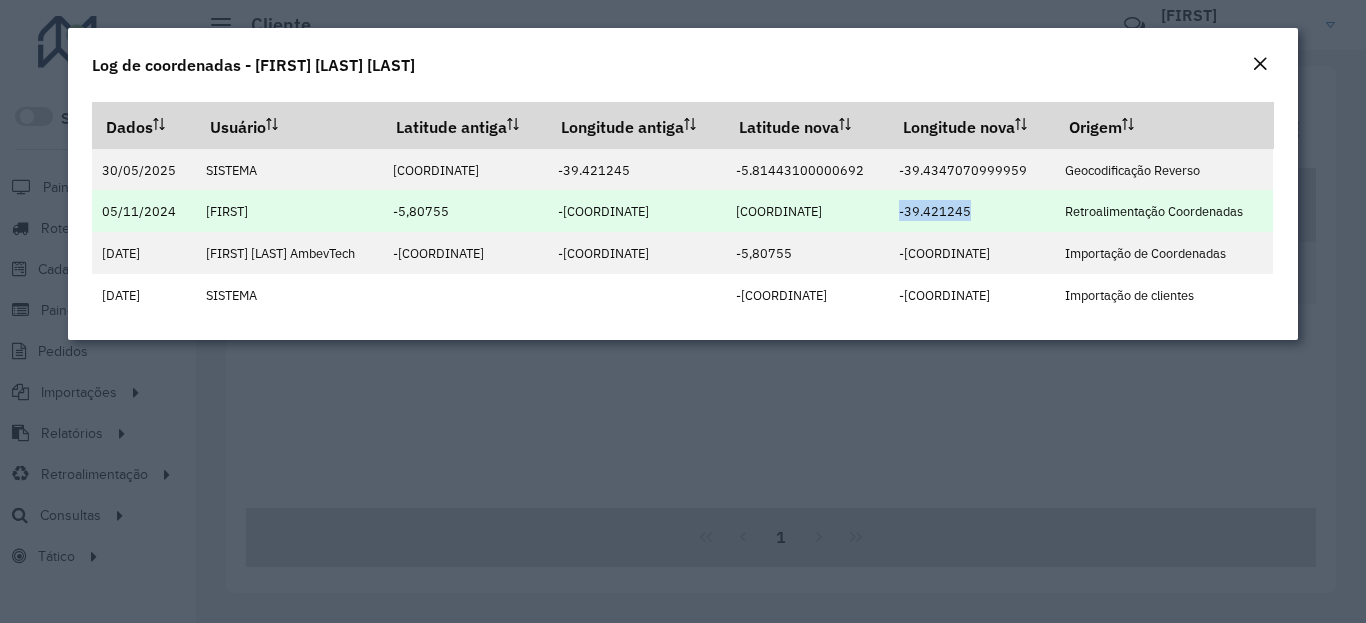 click on "-39.421245" at bounding box center (935, 211) 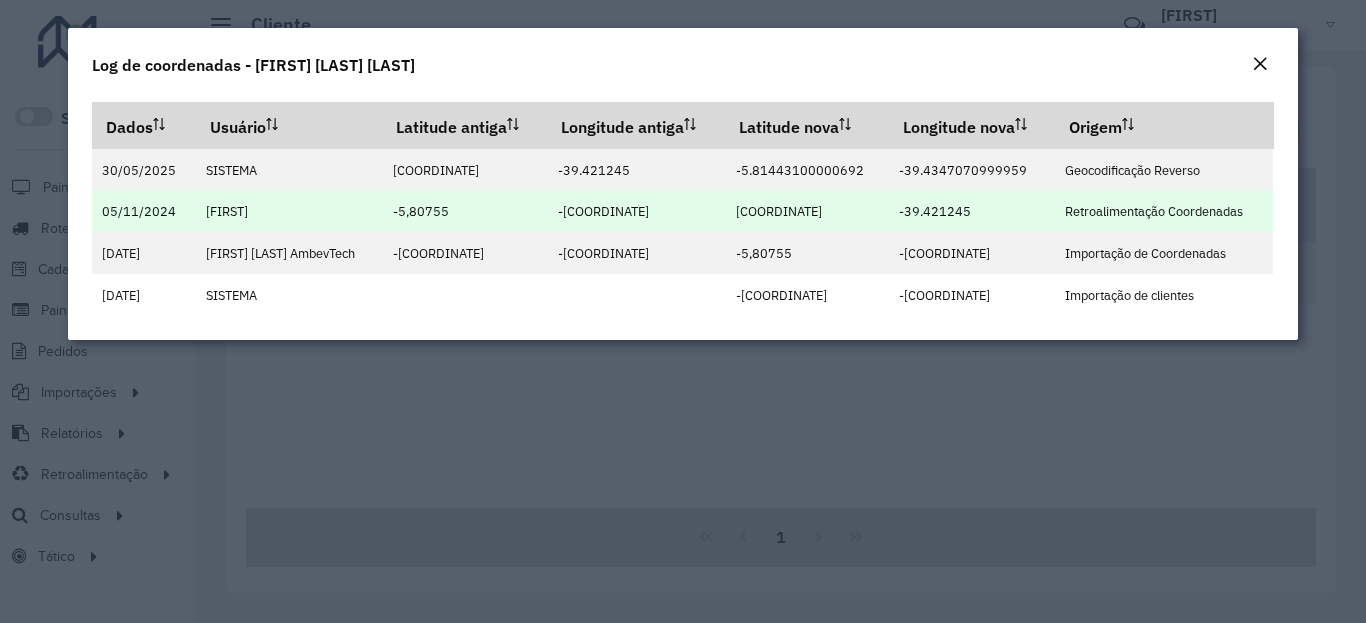 click on "-39.421245" at bounding box center [935, 211] 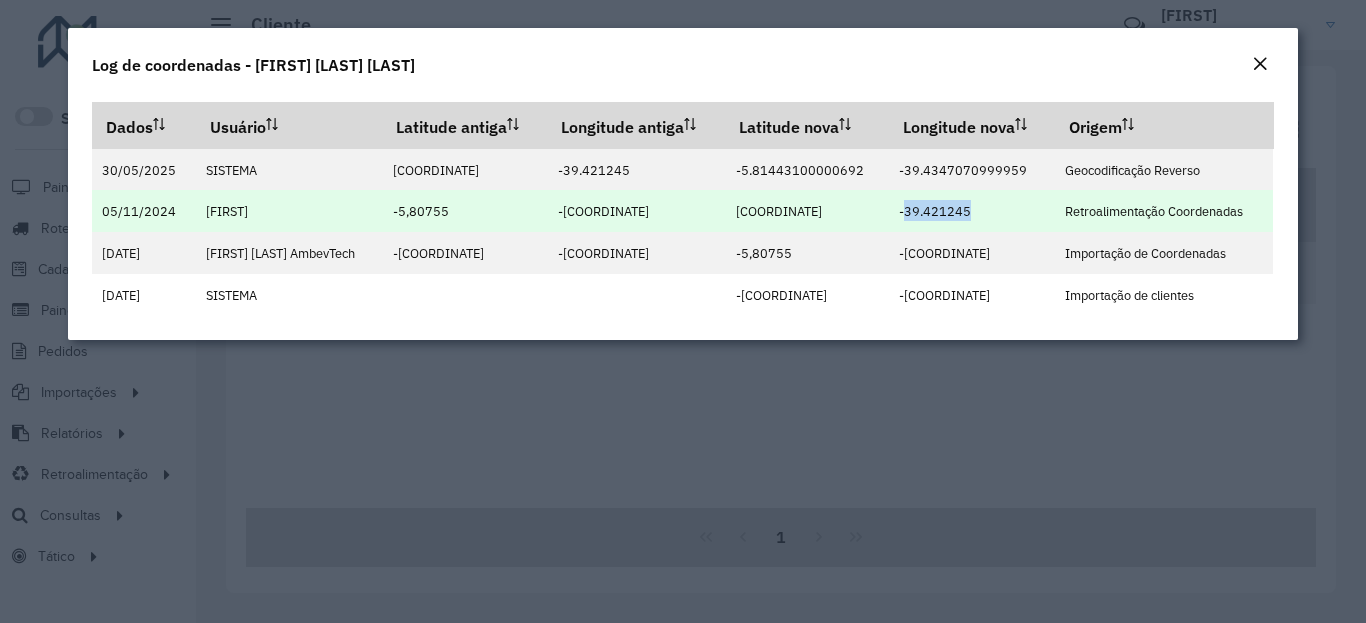 click on "-39.421245" at bounding box center [935, 211] 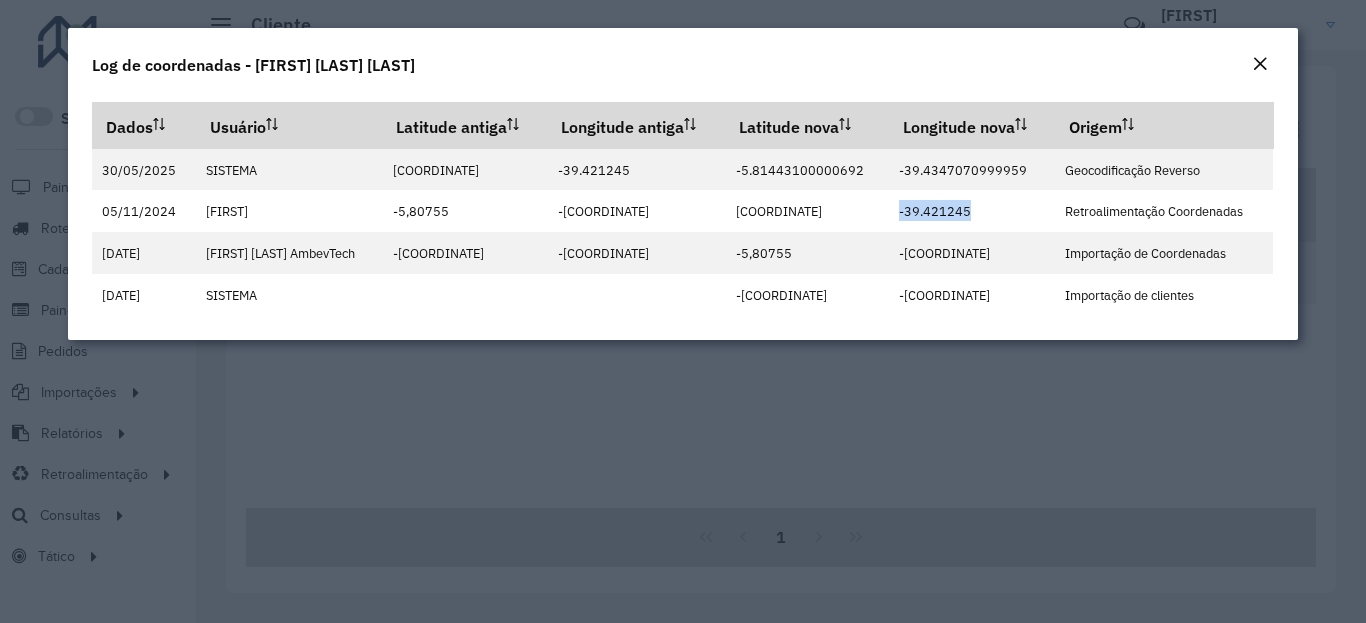 click 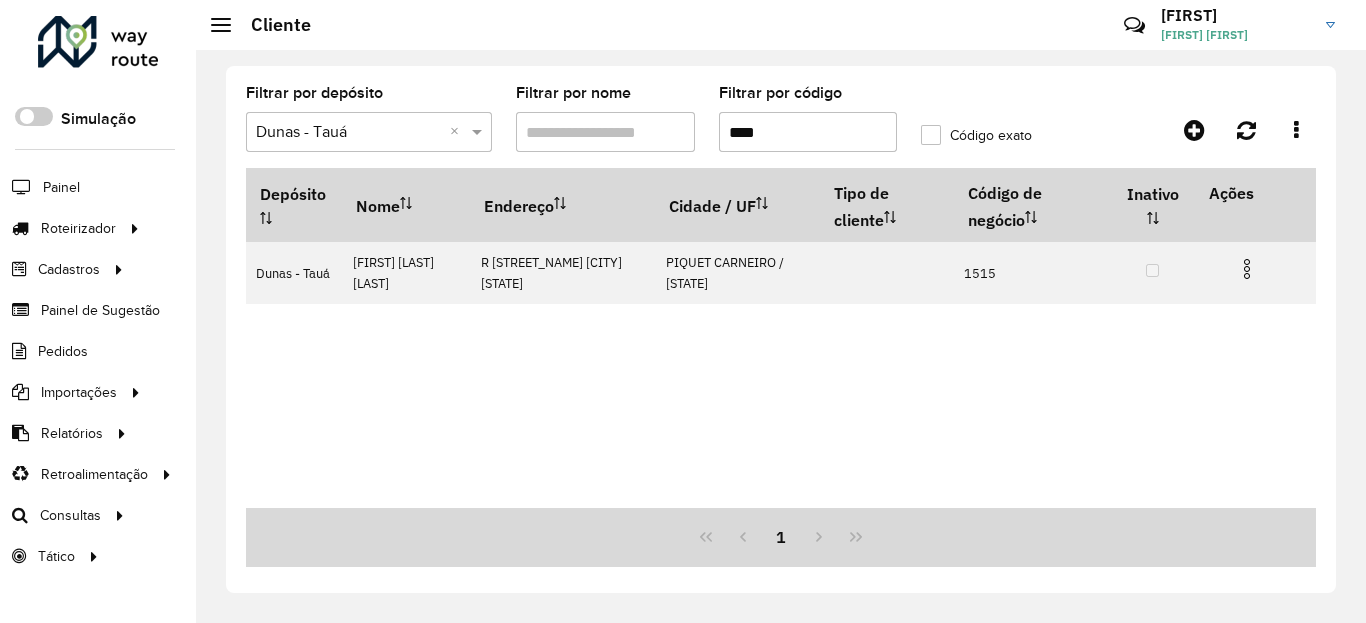 click on "****" at bounding box center (808, 132) 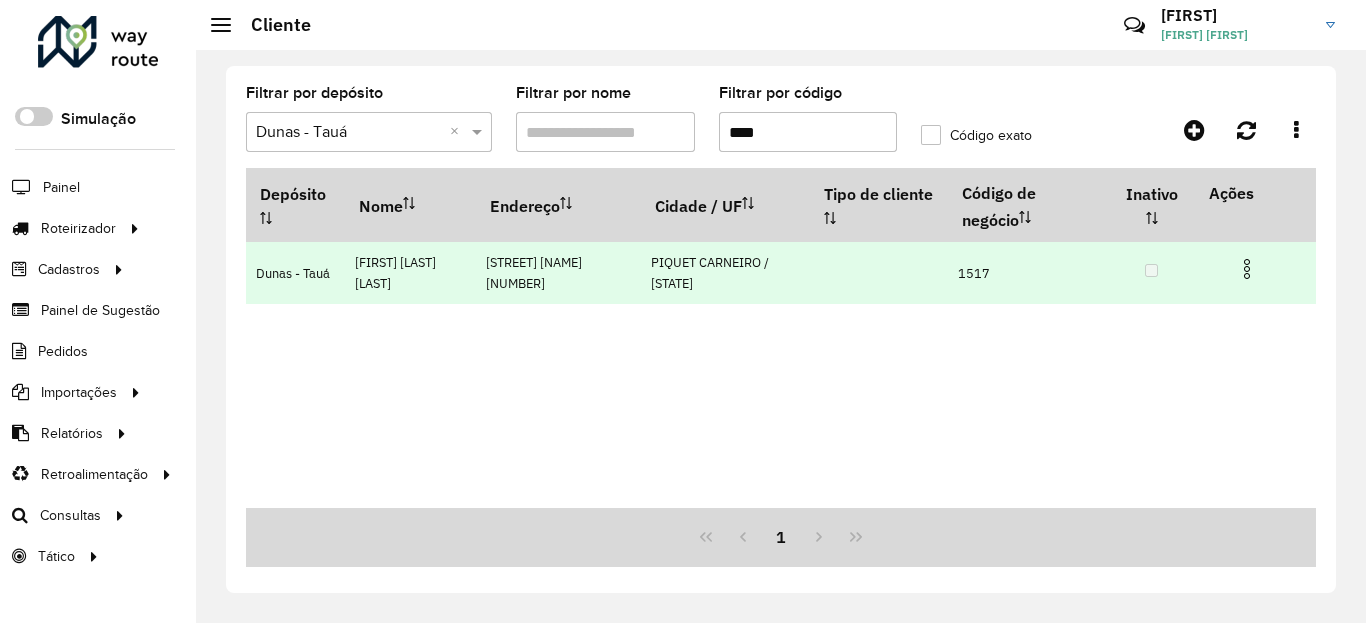 click at bounding box center (1255, 267) 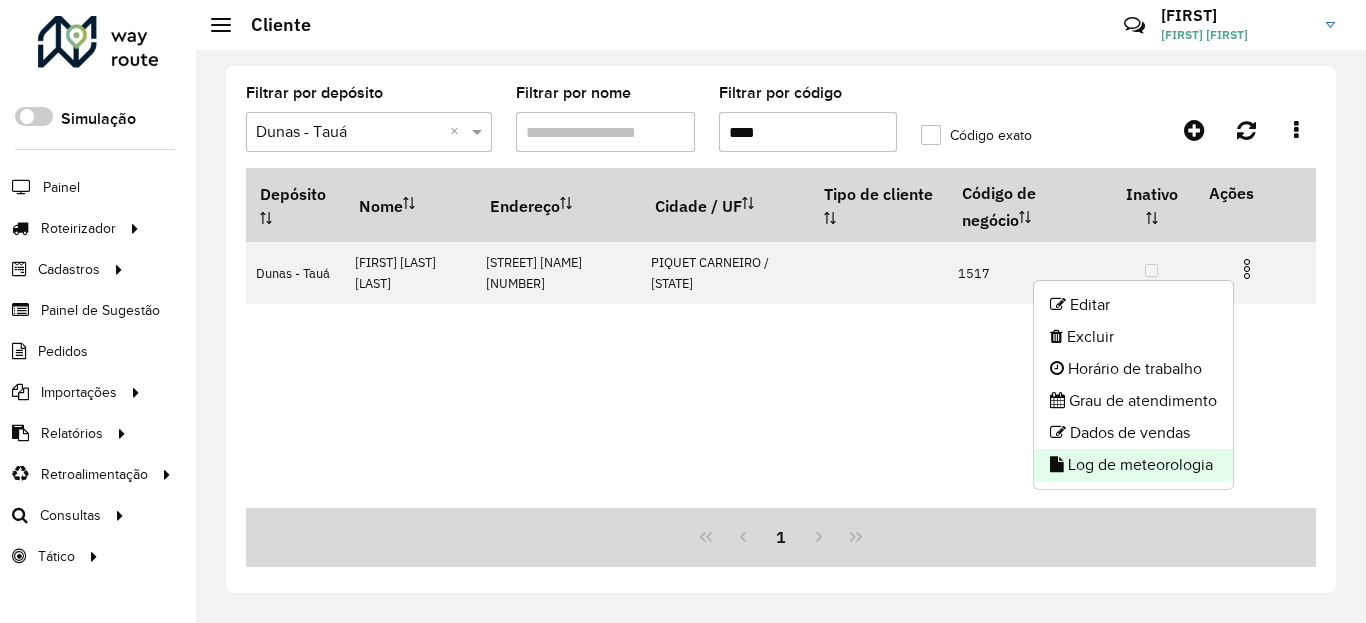 click on "Log de meteorologia" 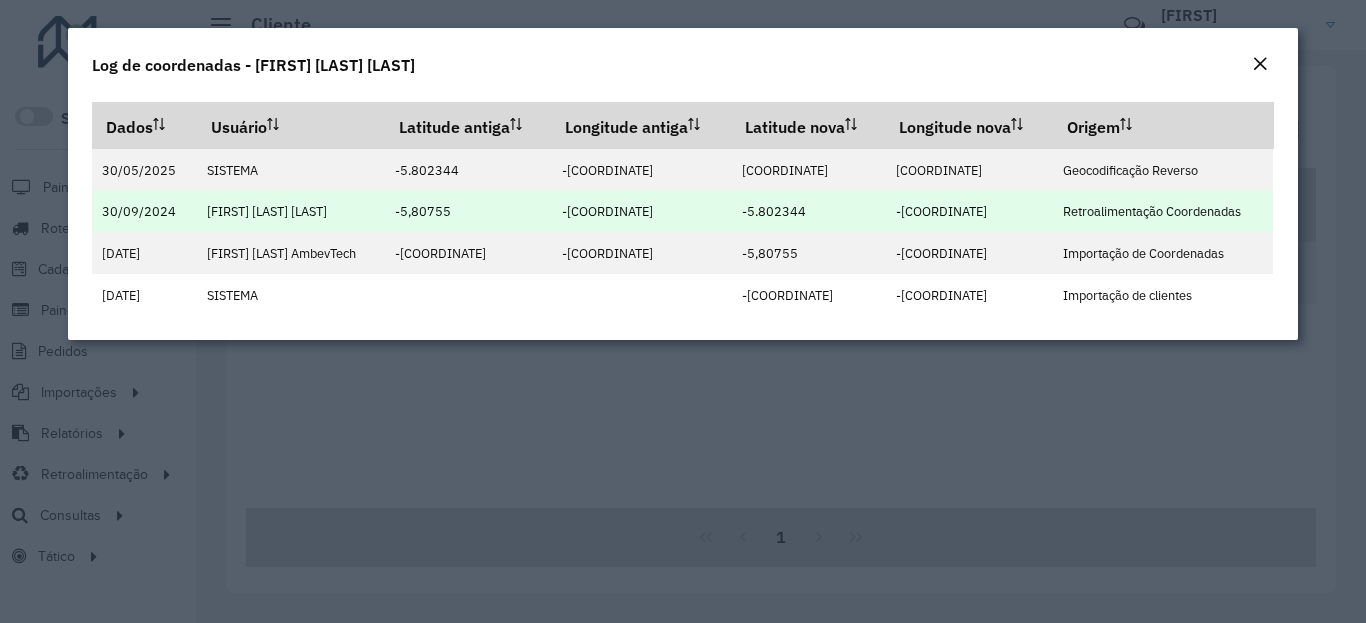 click on "-5.802344" at bounding box center [774, 211] 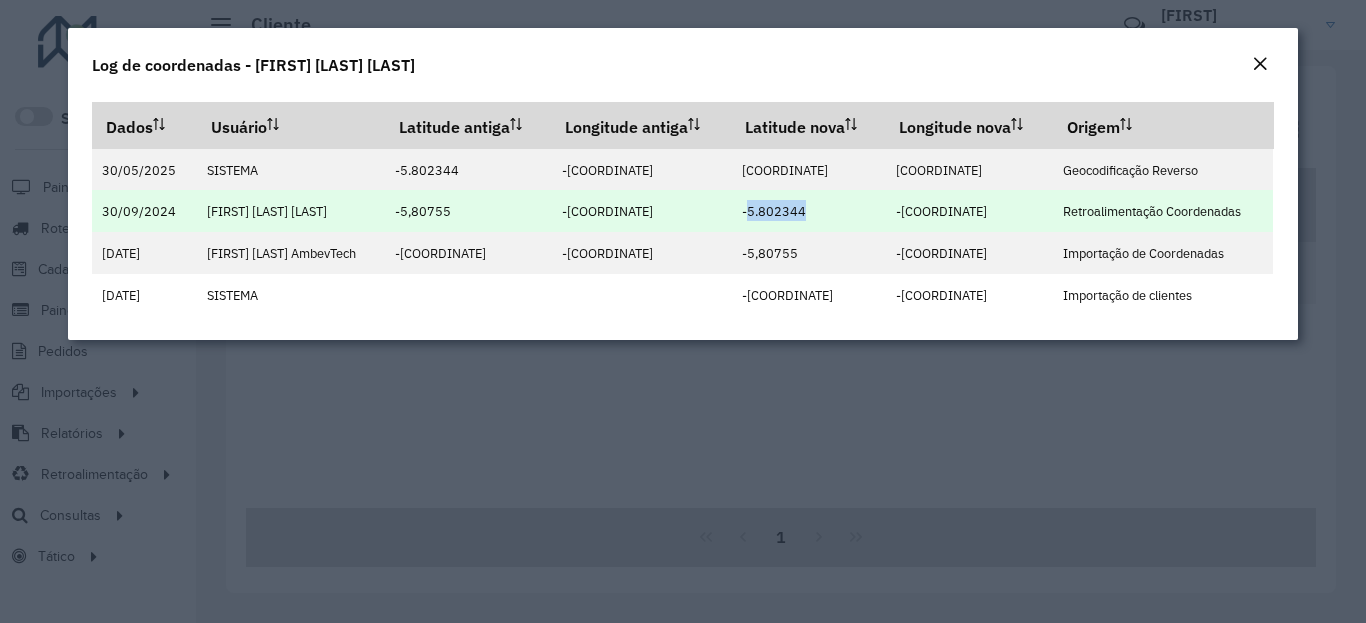 click on "-5.802344" at bounding box center [774, 211] 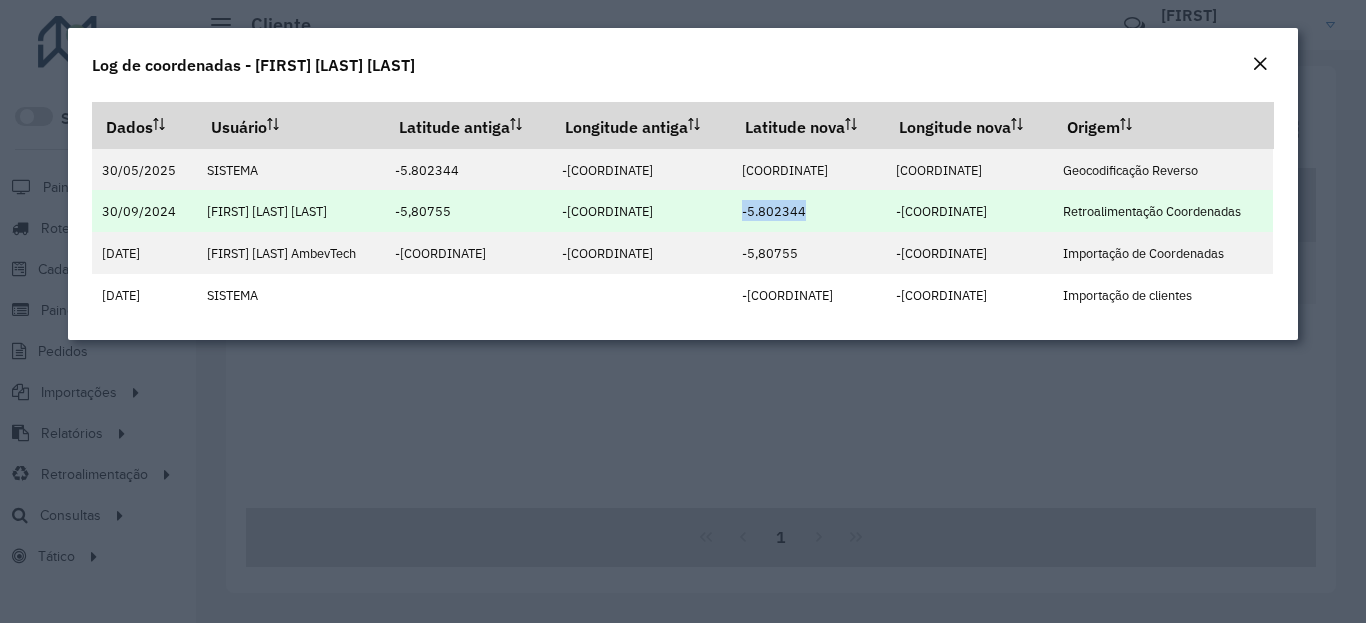click on "-[COORDINATE]" at bounding box center [941, 211] 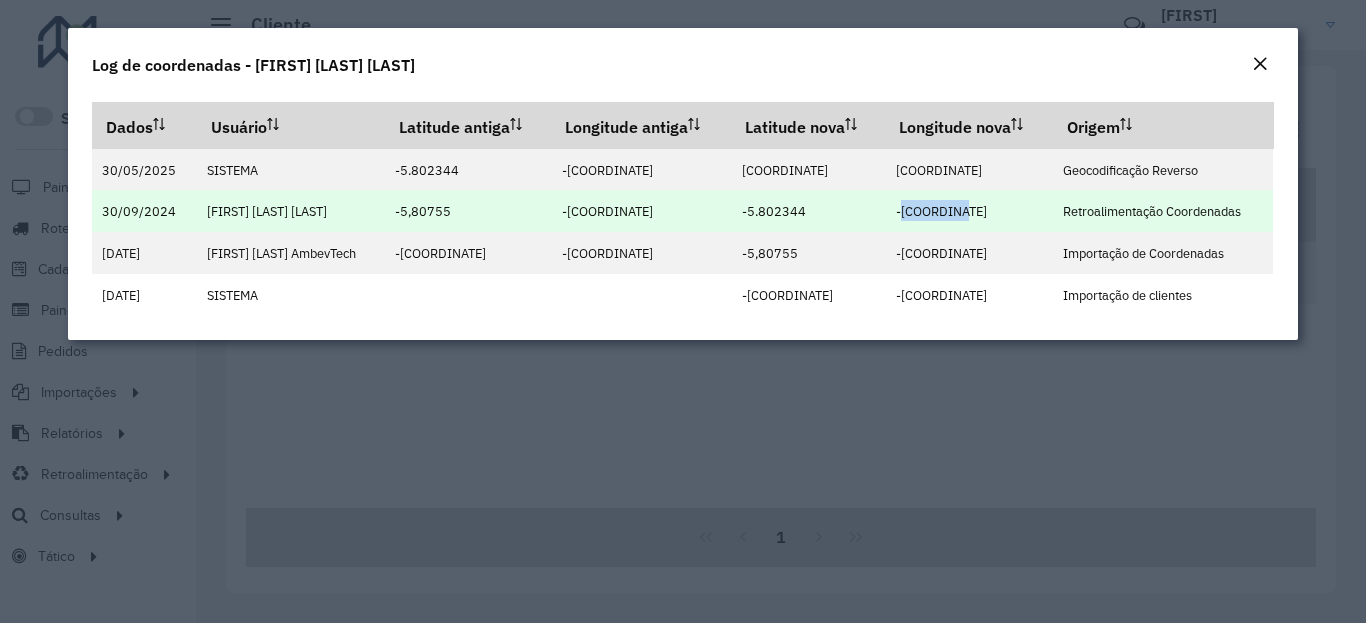 click on "-[COORDINATE]" at bounding box center (941, 211) 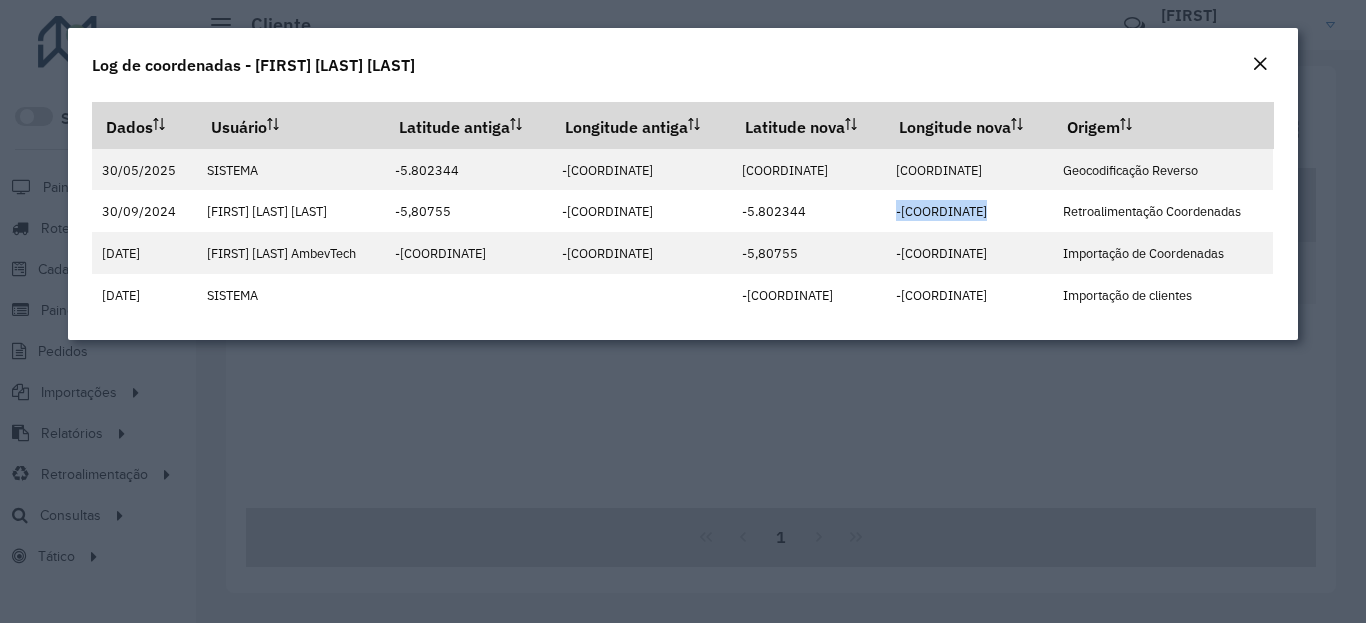 click 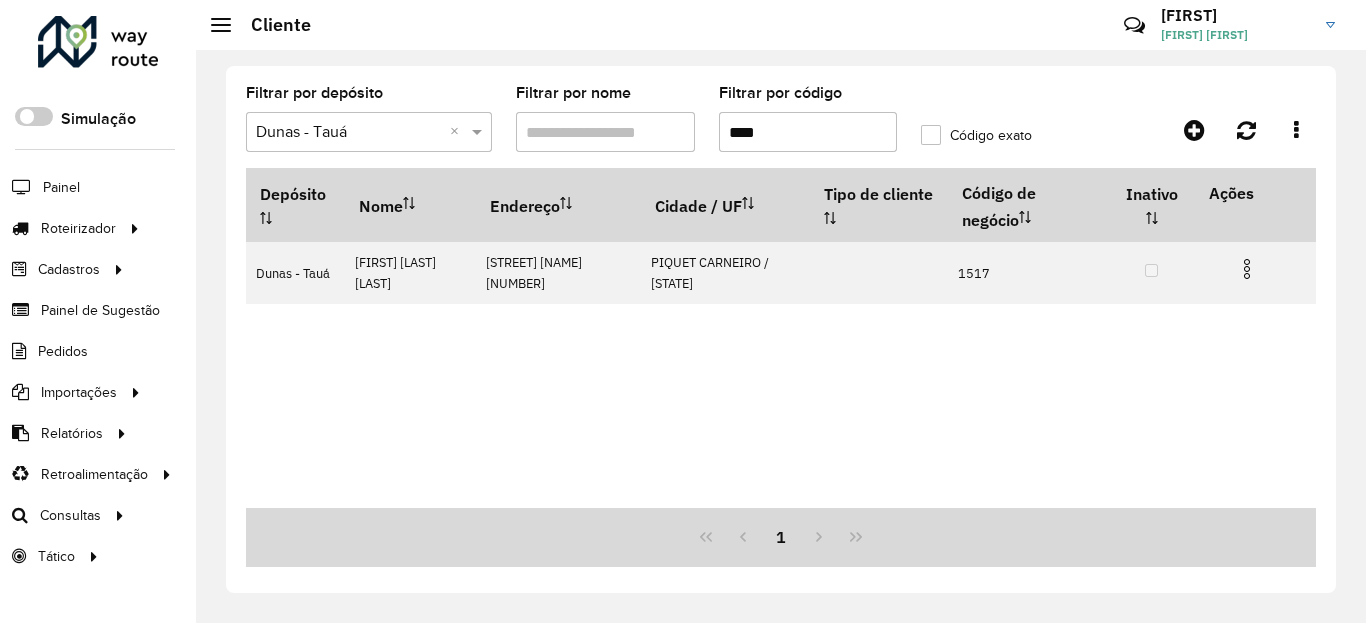 click on "****" at bounding box center [808, 132] 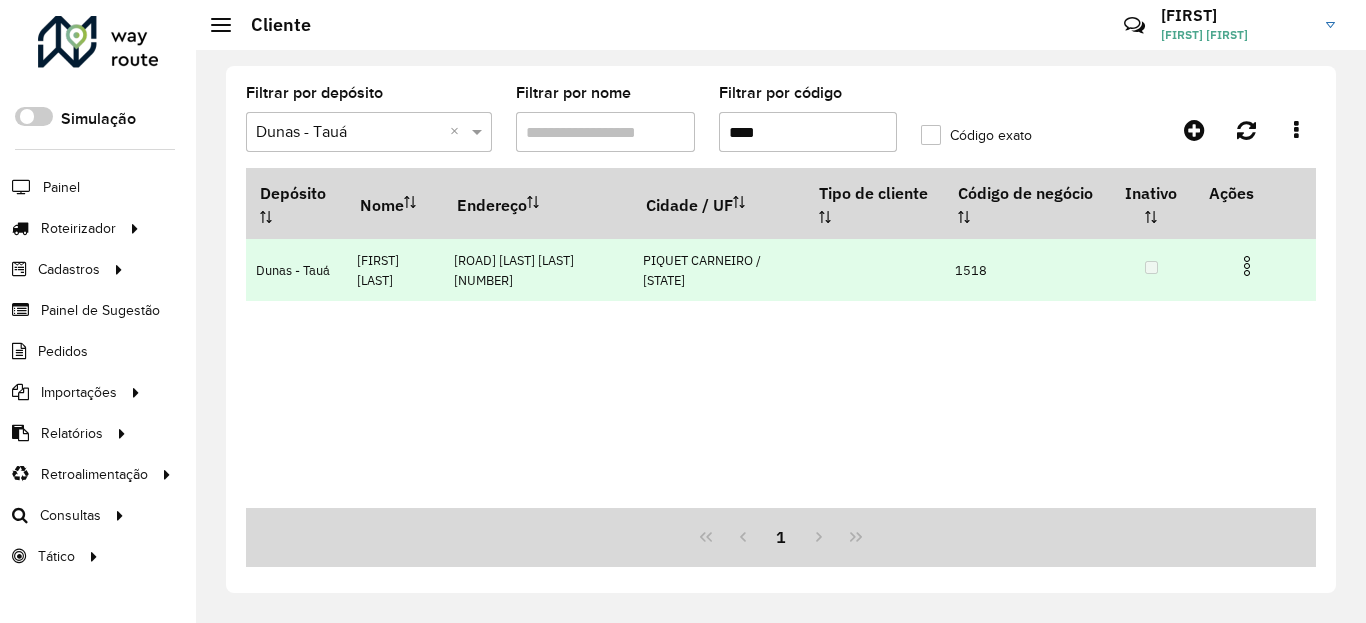click at bounding box center [1247, 266] 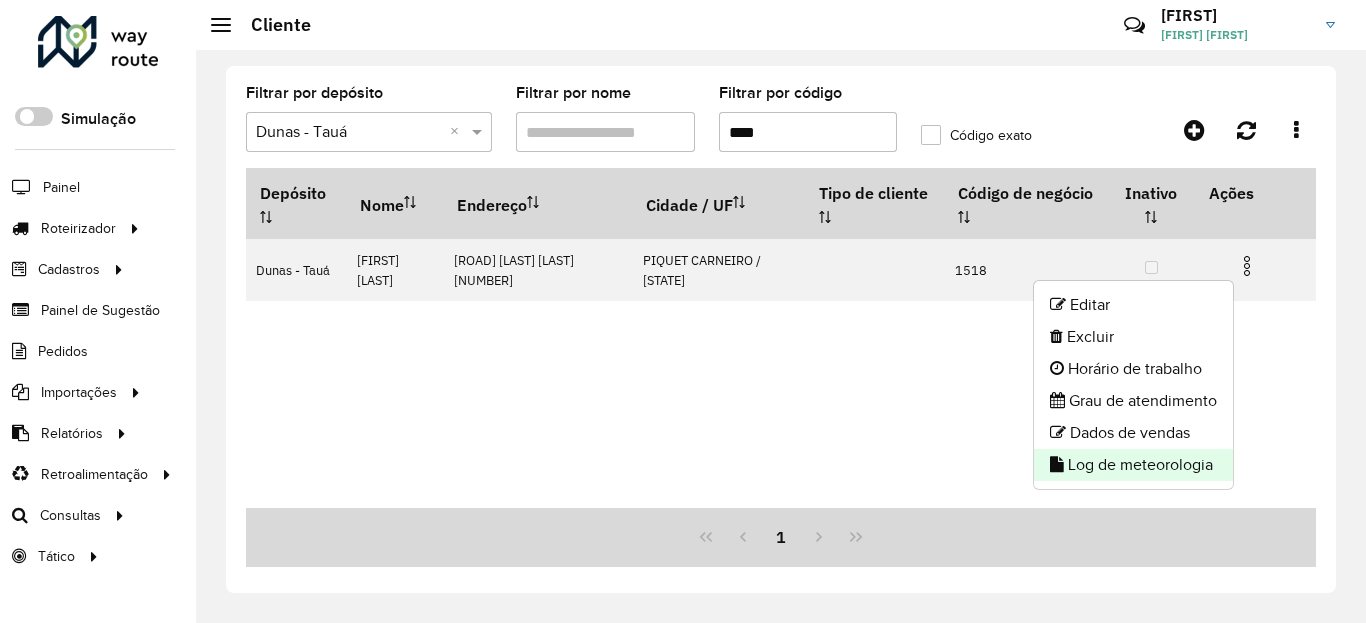 click on "Log de meteorologia" 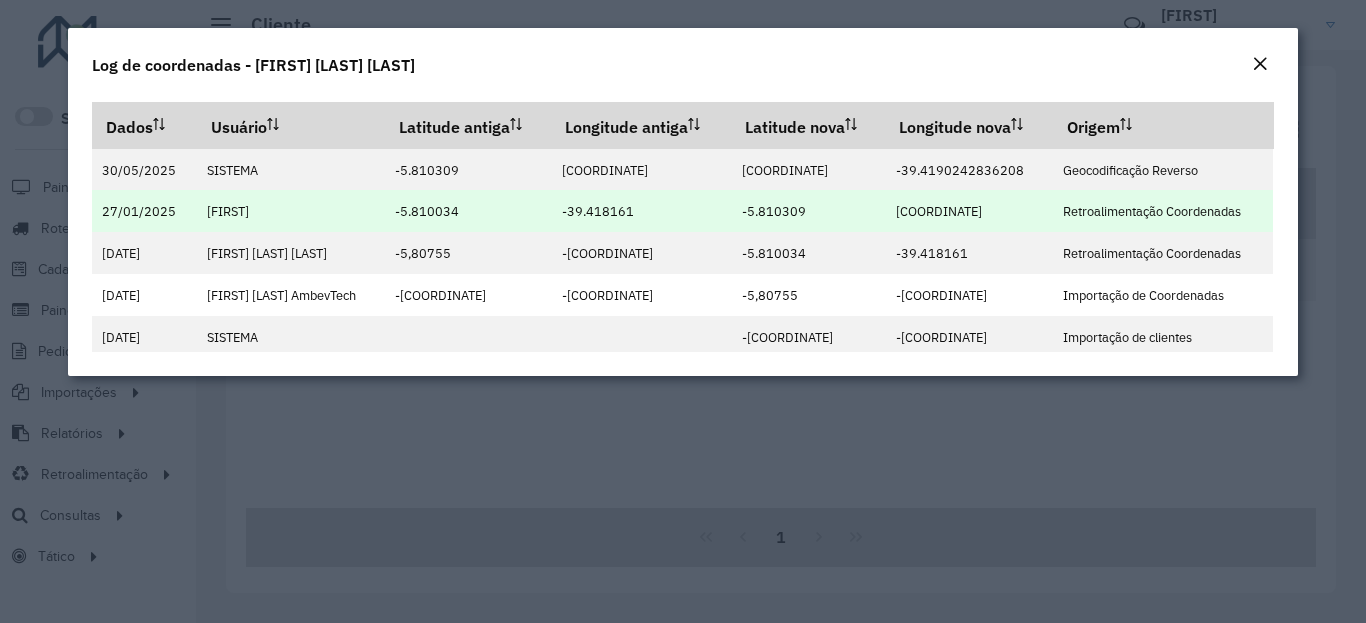 click on "-5.810309" at bounding box center [774, 211] 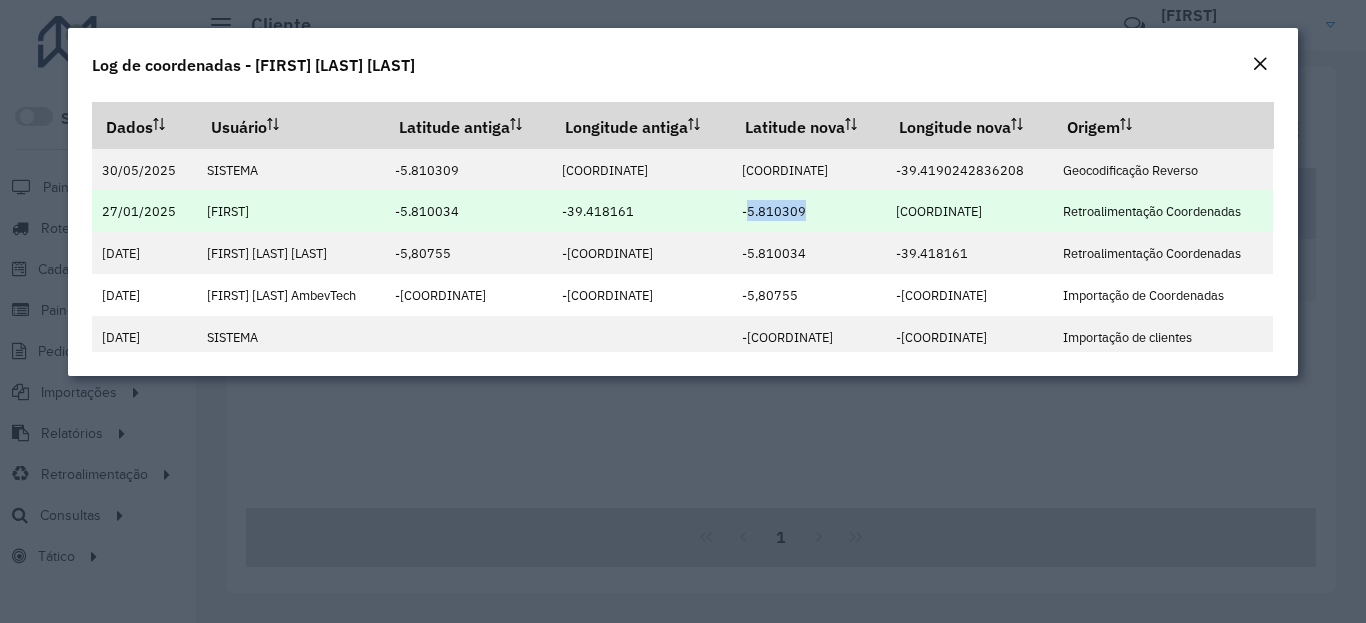 click on "-5.810309" at bounding box center [774, 211] 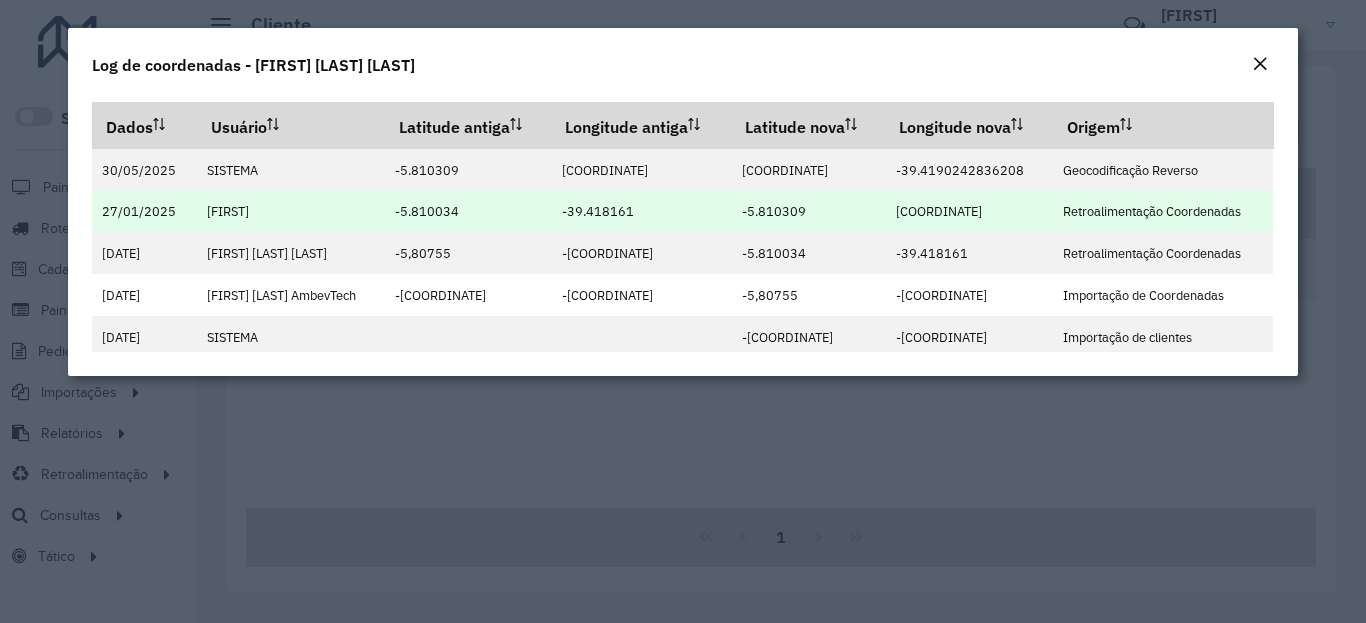 click on "[COORDINATE]" at bounding box center (939, 211) 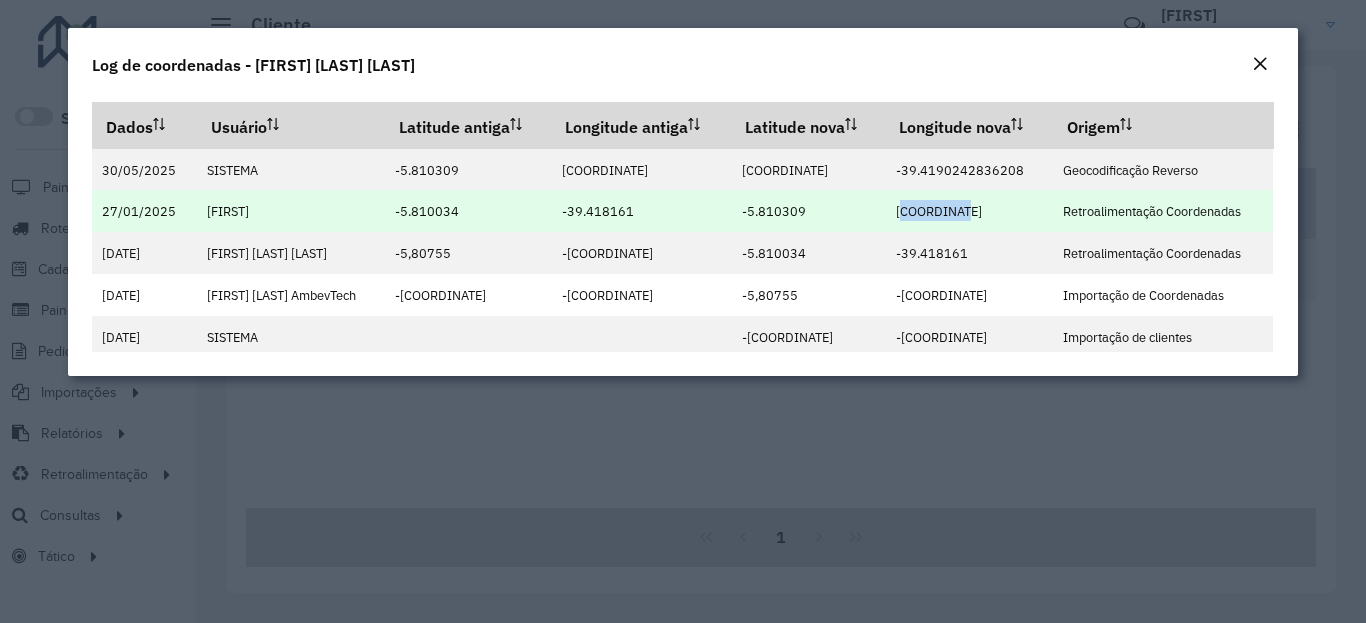 click on "[COORDINATE]" at bounding box center (939, 211) 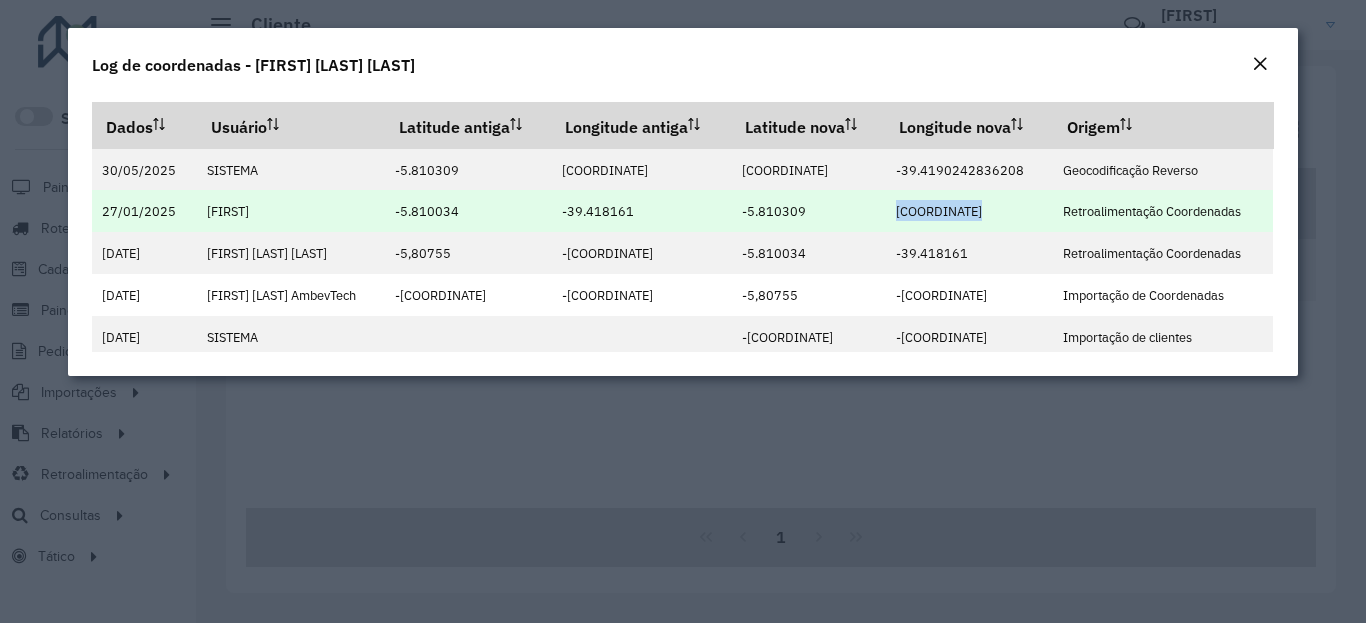 click on "[COORDINATE]" at bounding box center (939, 211) 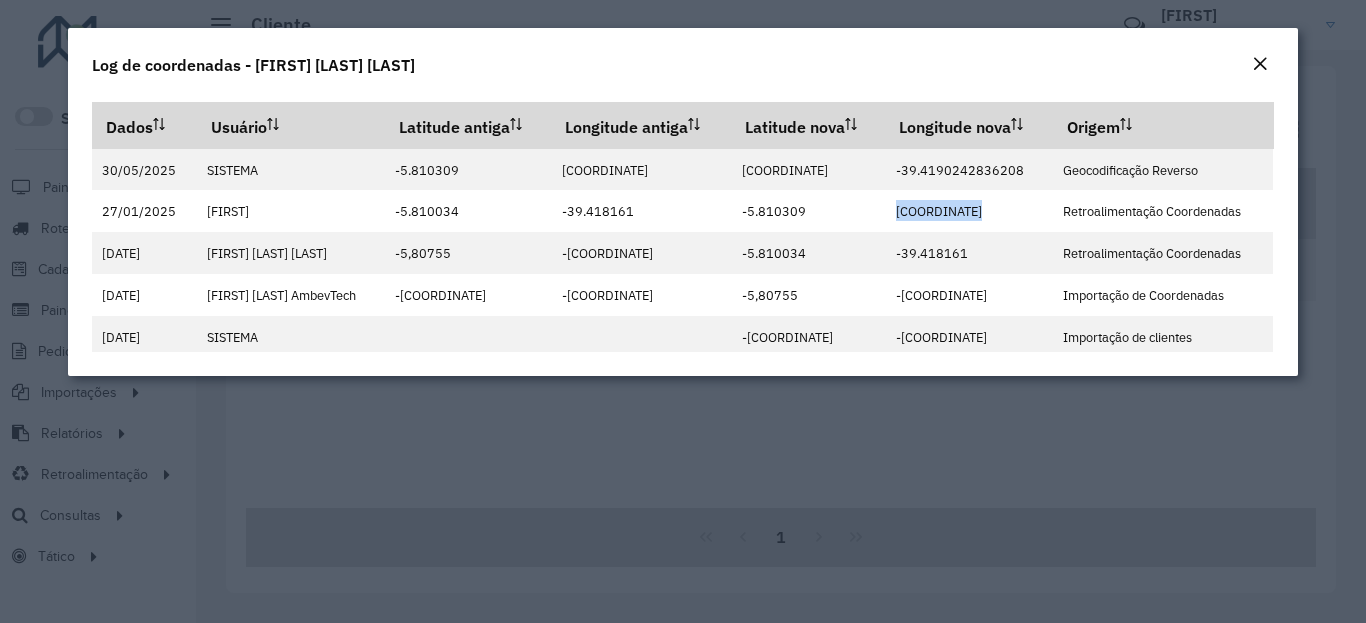 click 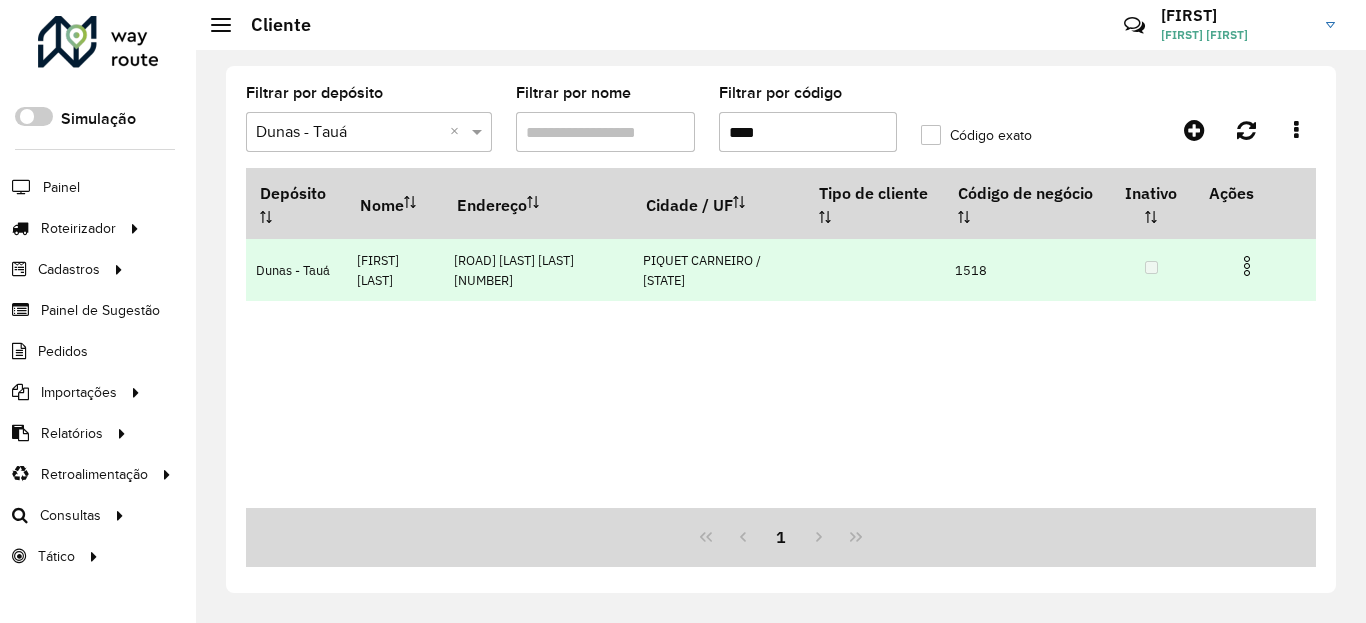 click at bounding box center [1255, 264] 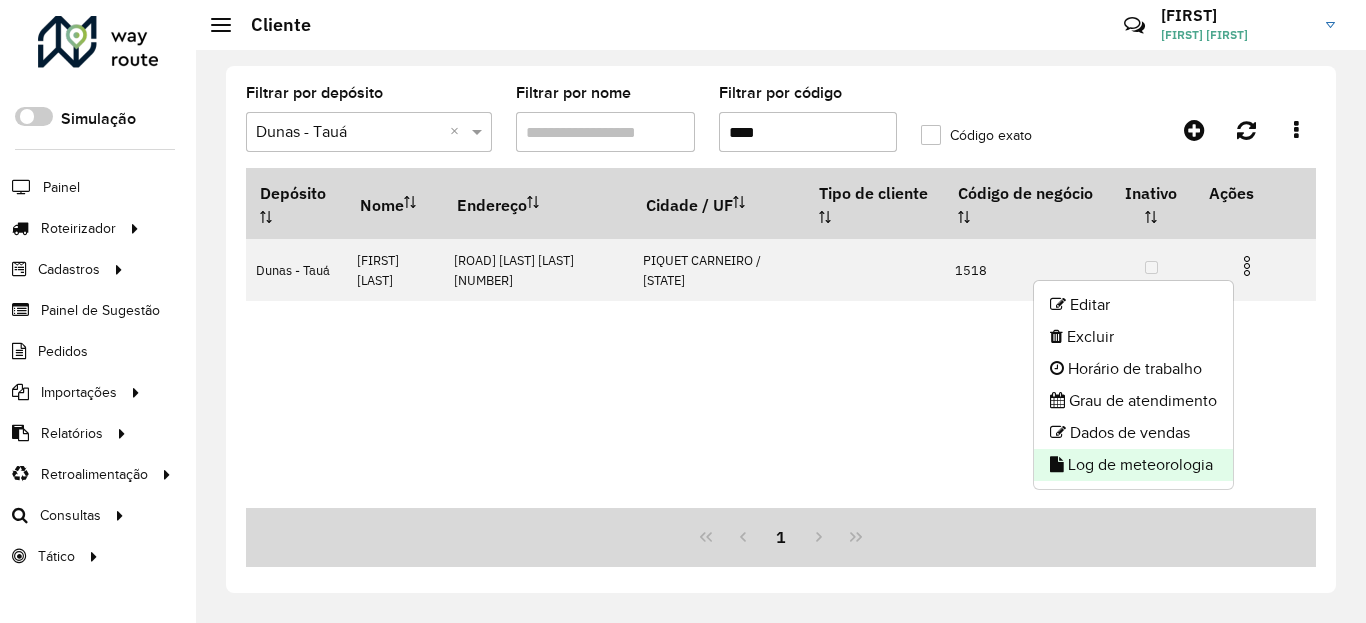 click on "Log de meteorologia" 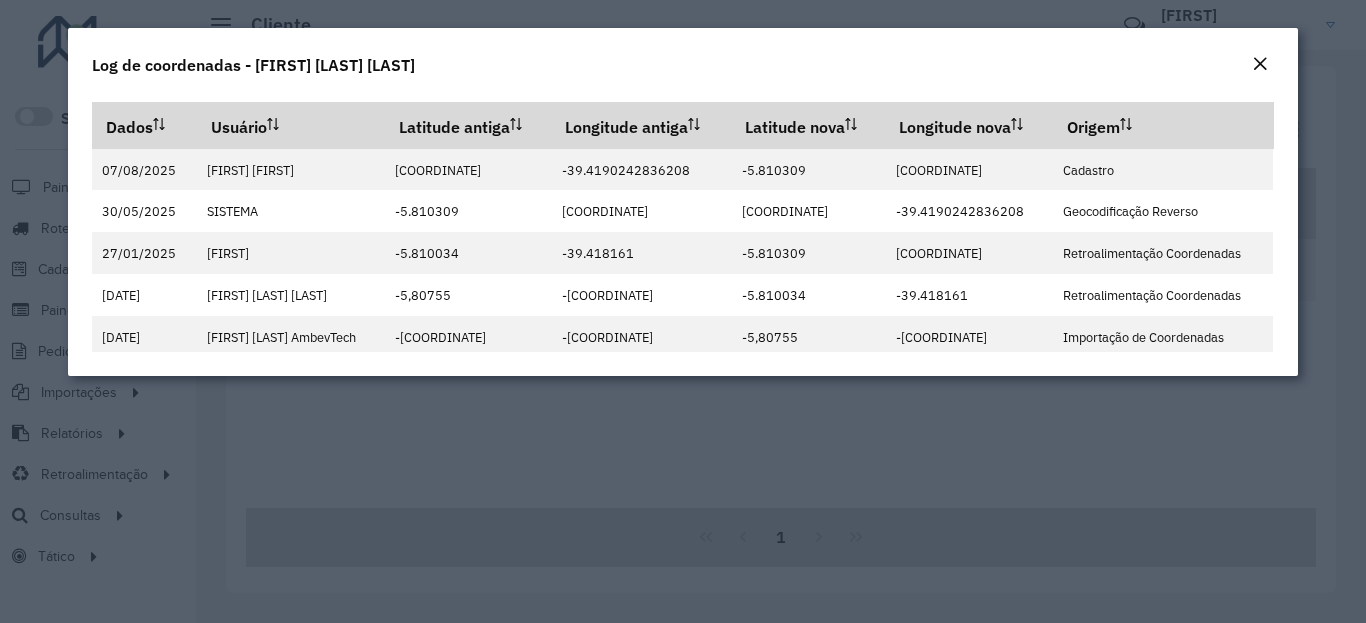 click on "Log de coordenadas - [FIRST] [LAST] [LAST]" 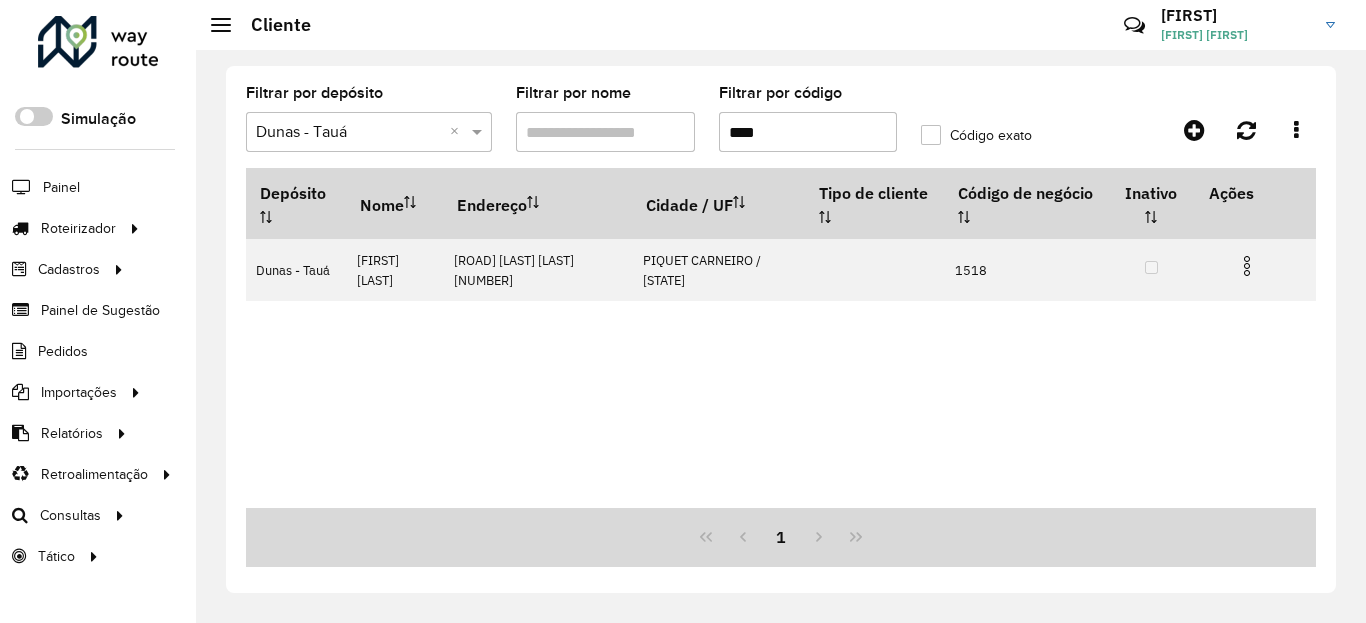 click on "****" at bounding box center (808, 132) 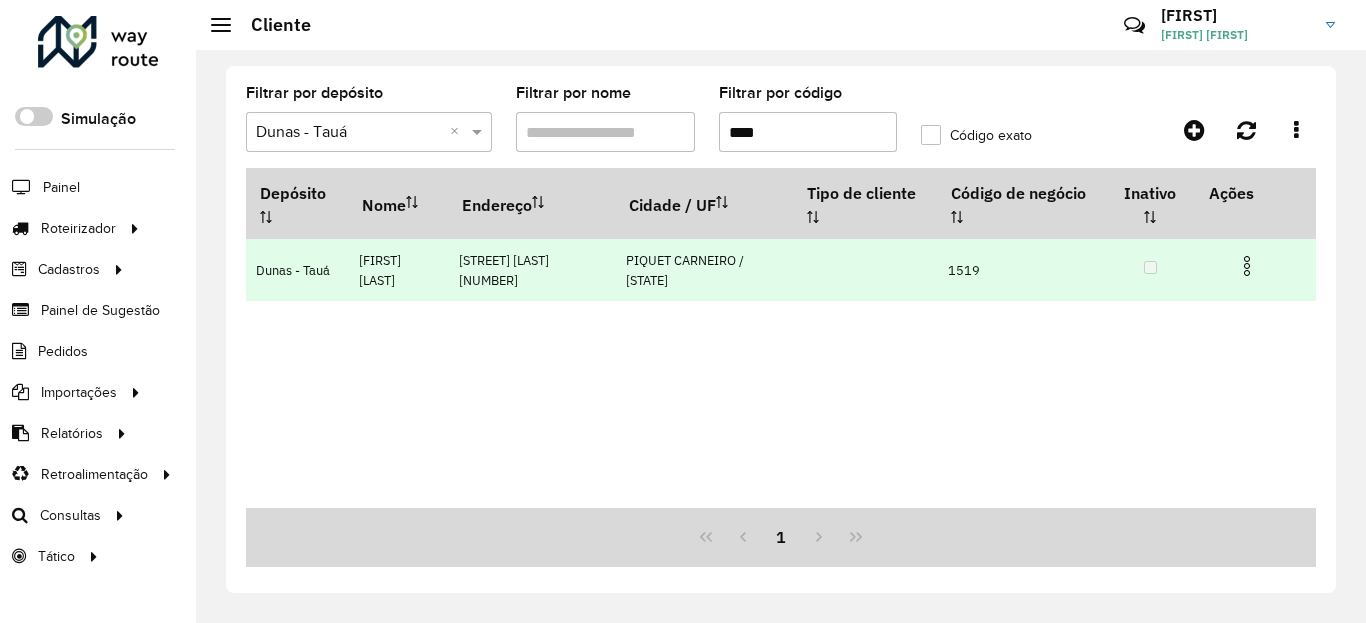 type on "****" 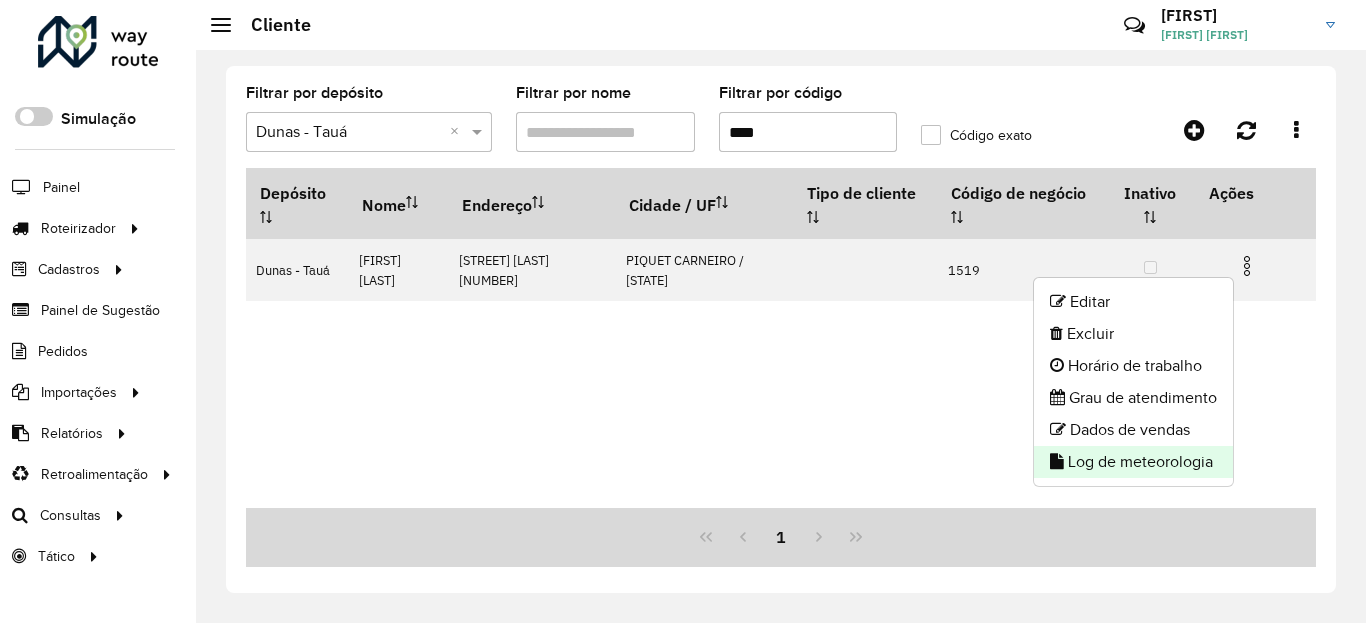 click on "Log de meteorologia" 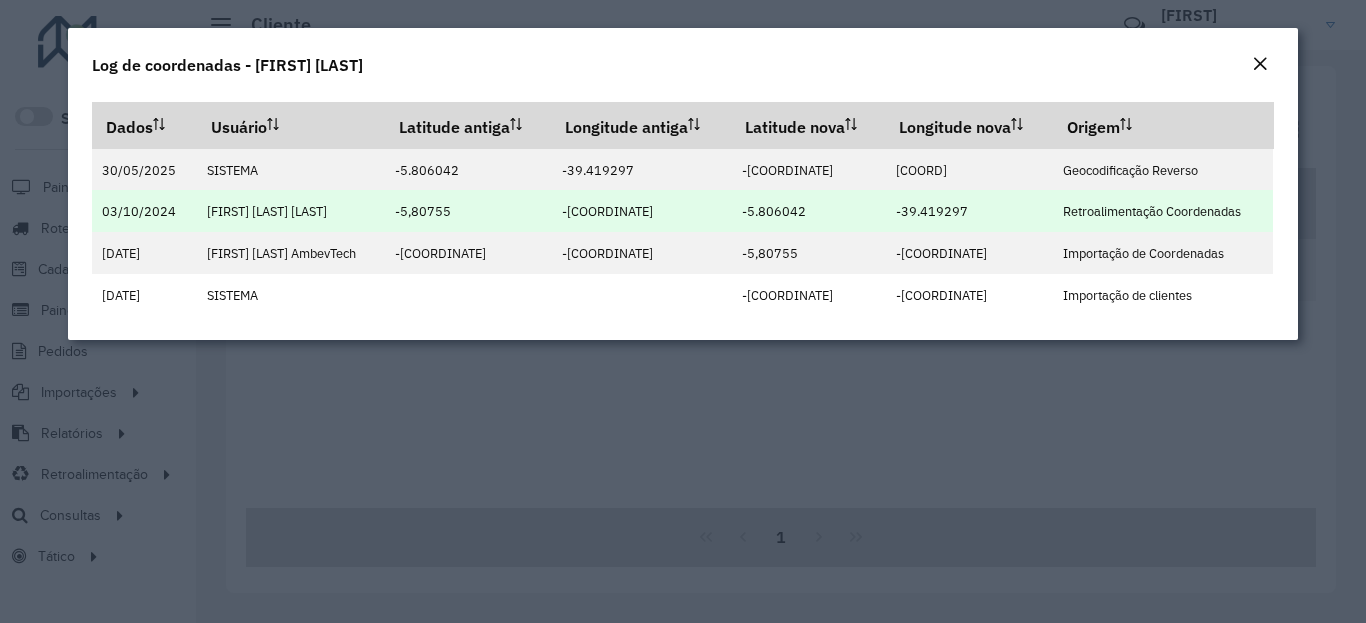 click on "-5.806042" at bounding box center (774, 210) 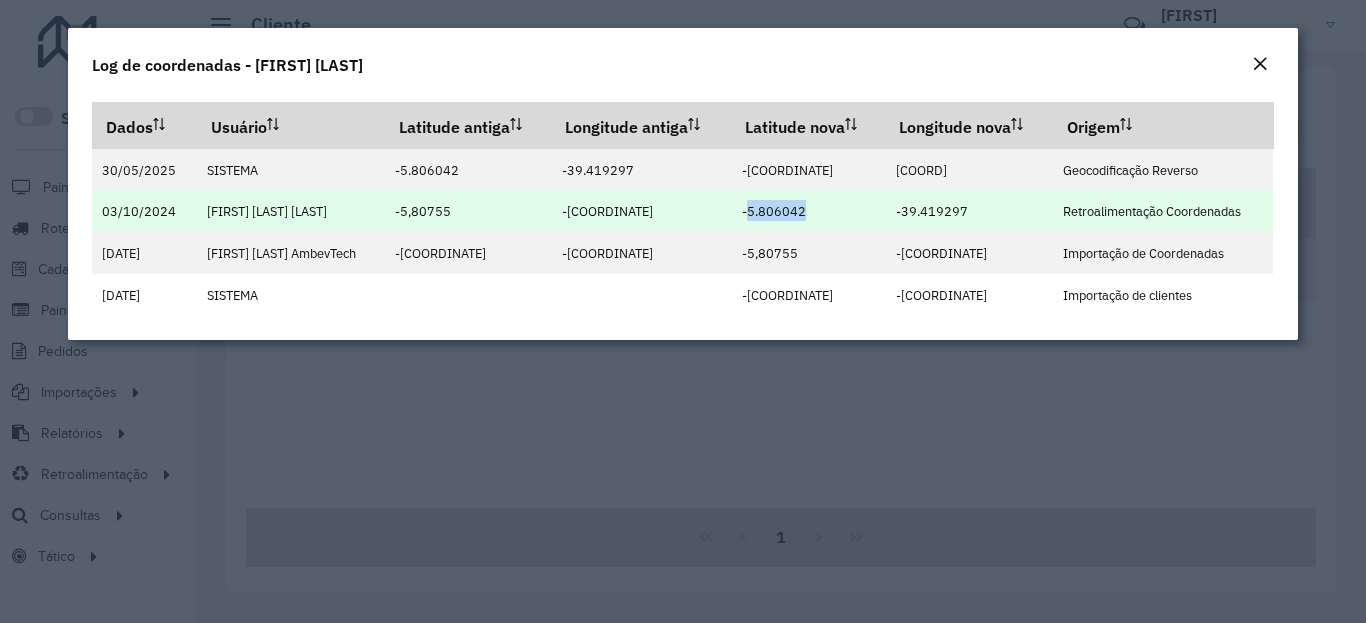 click on "-5.806042" at bounding box center [774, 211] 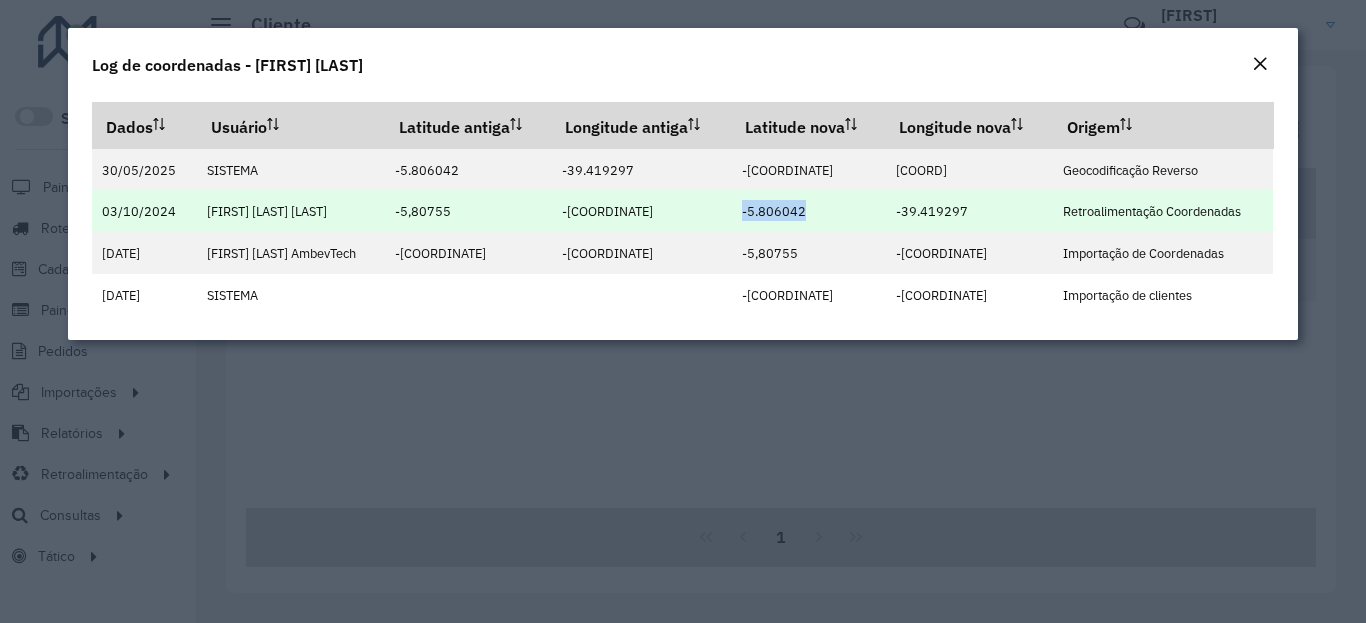 click on "-5.806042" at bounding box center [774, 211] 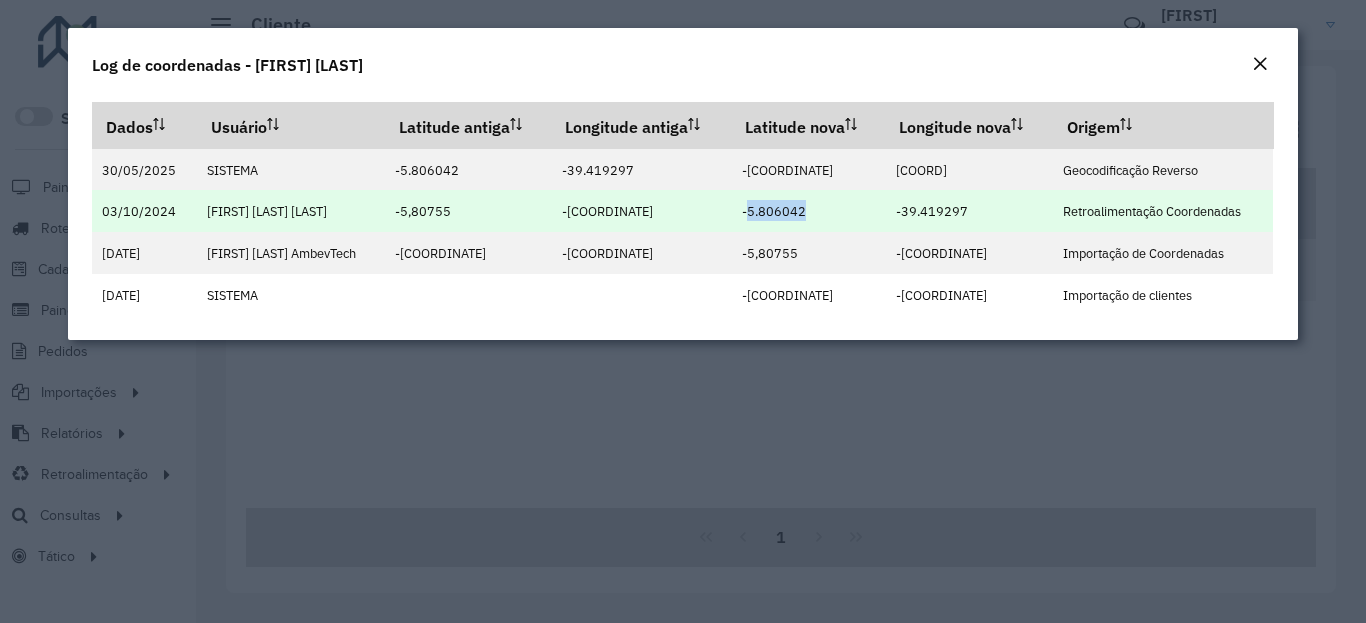 click on "-5.806042" at bounding box center [774, 211] 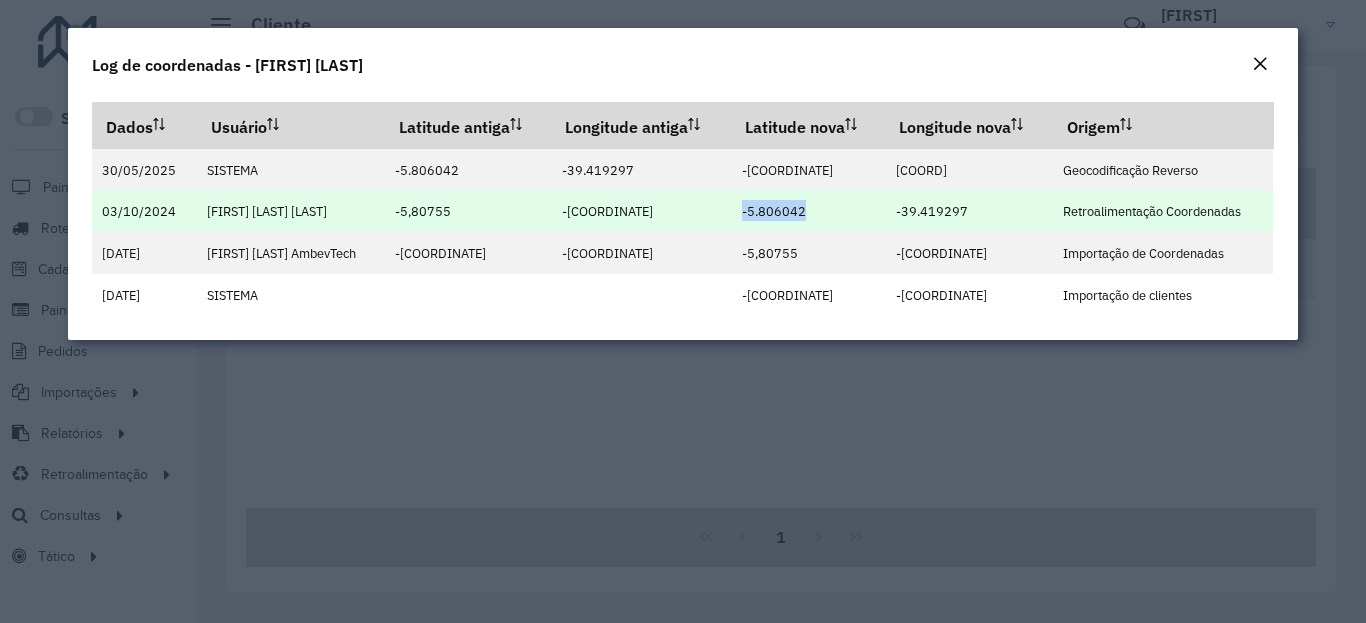 click on "-5.806042" at bounding box center (808, 211) 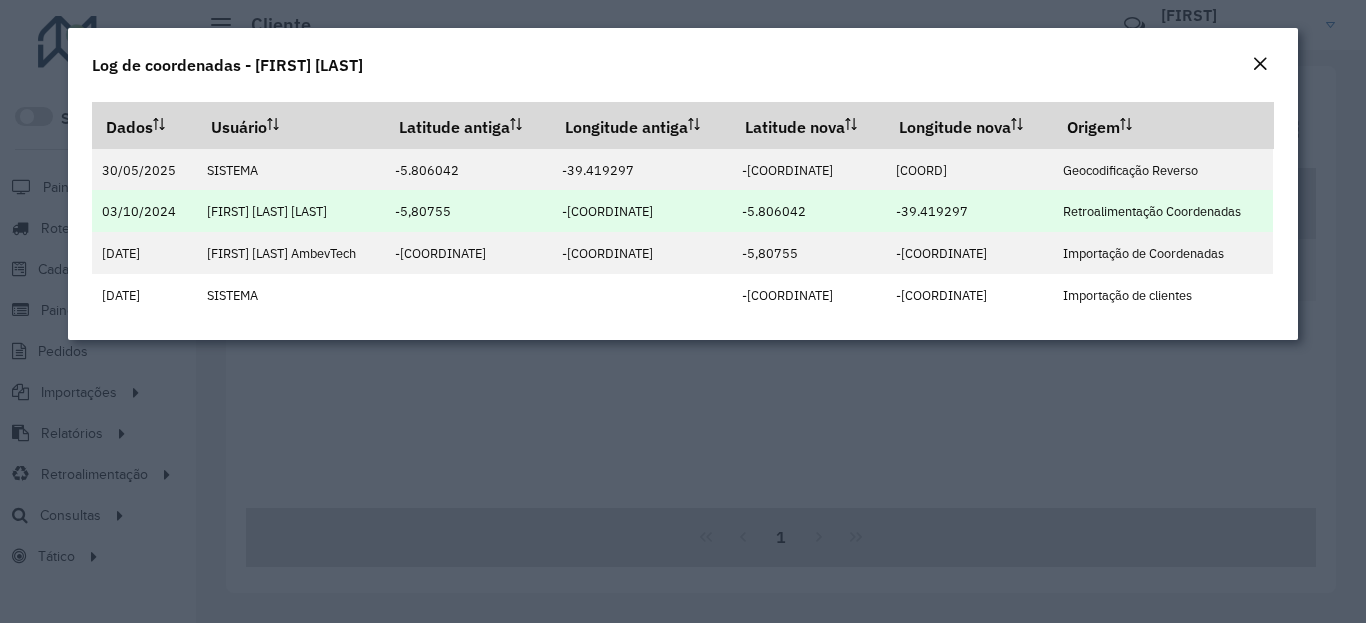 click on "-39.419297" at bounding box center (932, 211) 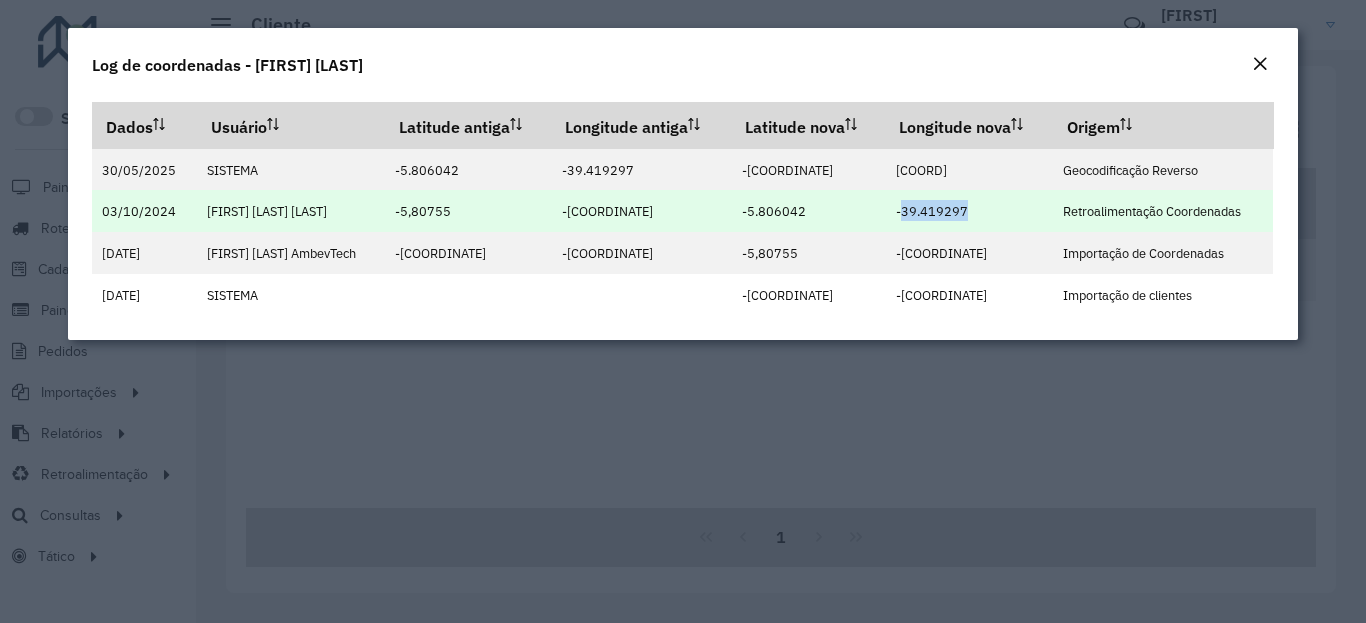 click on "-39.419297" at bounding box center (932, 211) 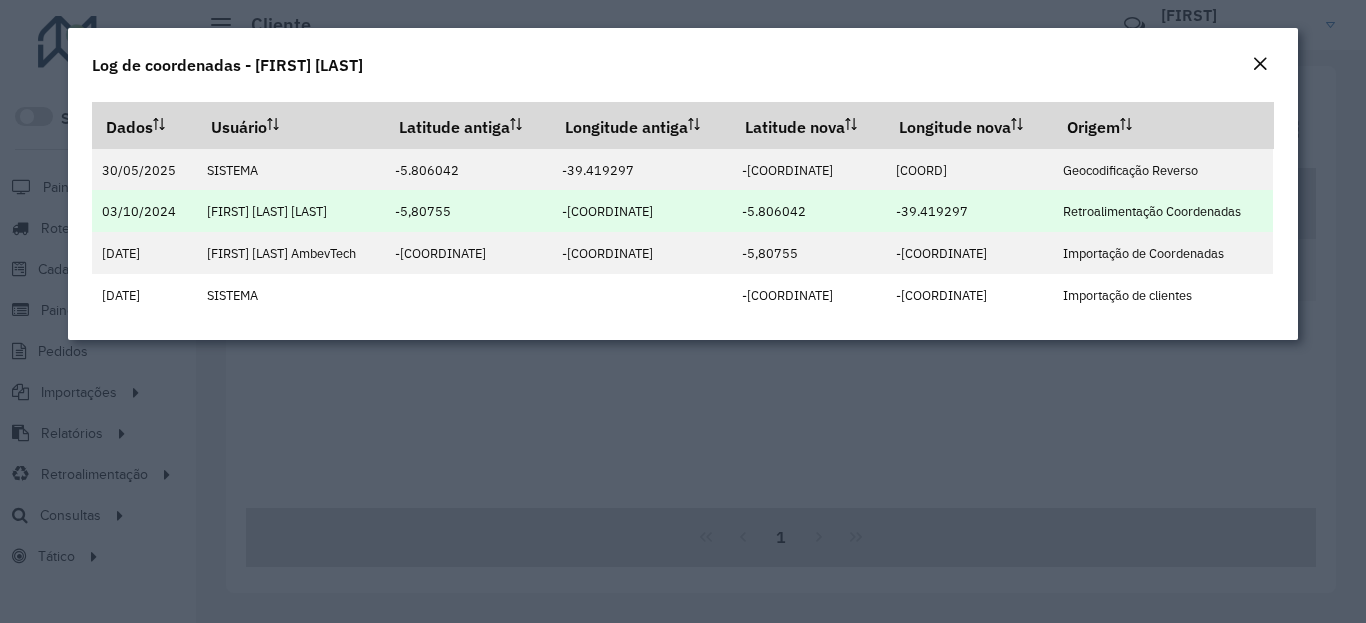 click on "-39.419297" at bounding box center [932, 211] 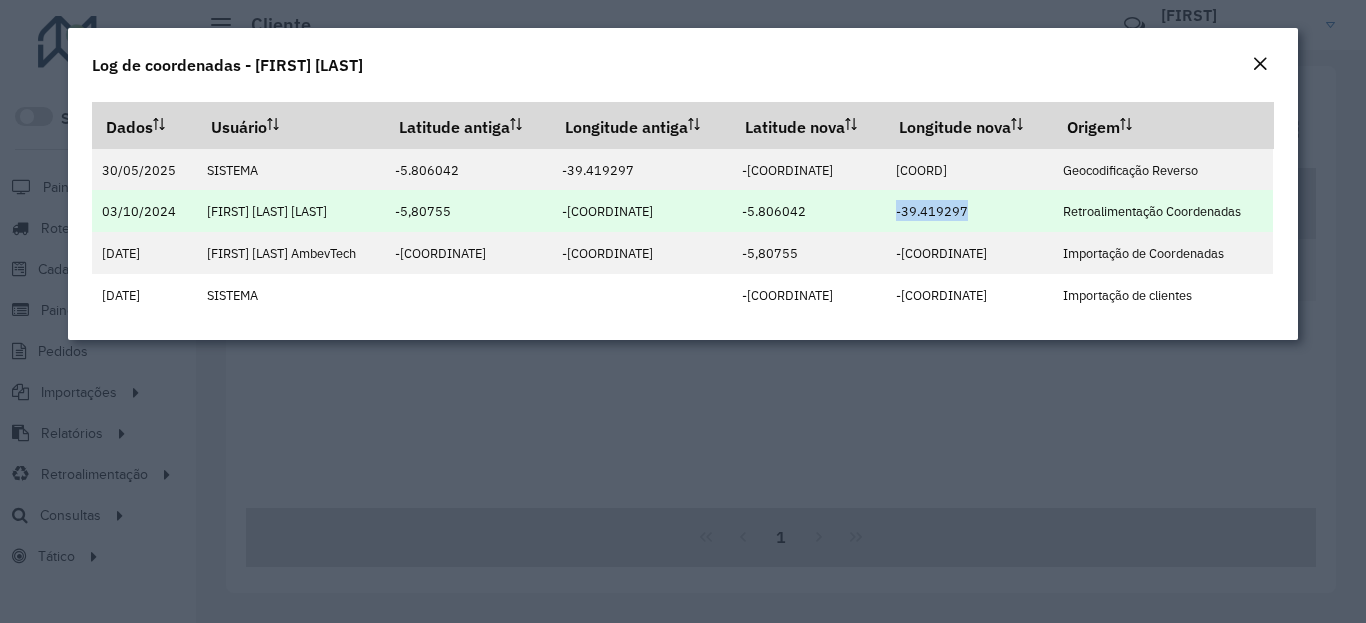 click on "-39.419297" at bounding box center (932, 211) 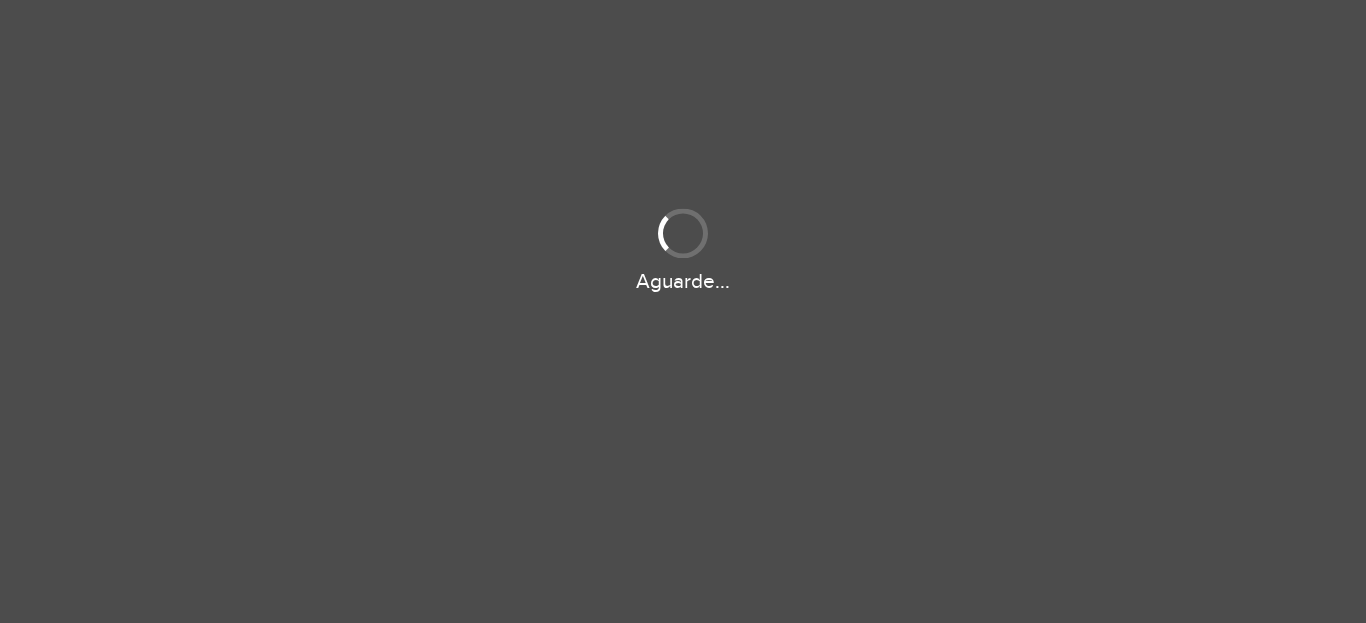 scroll, scrollTop: 0, scrollLeft: 0, axis: both 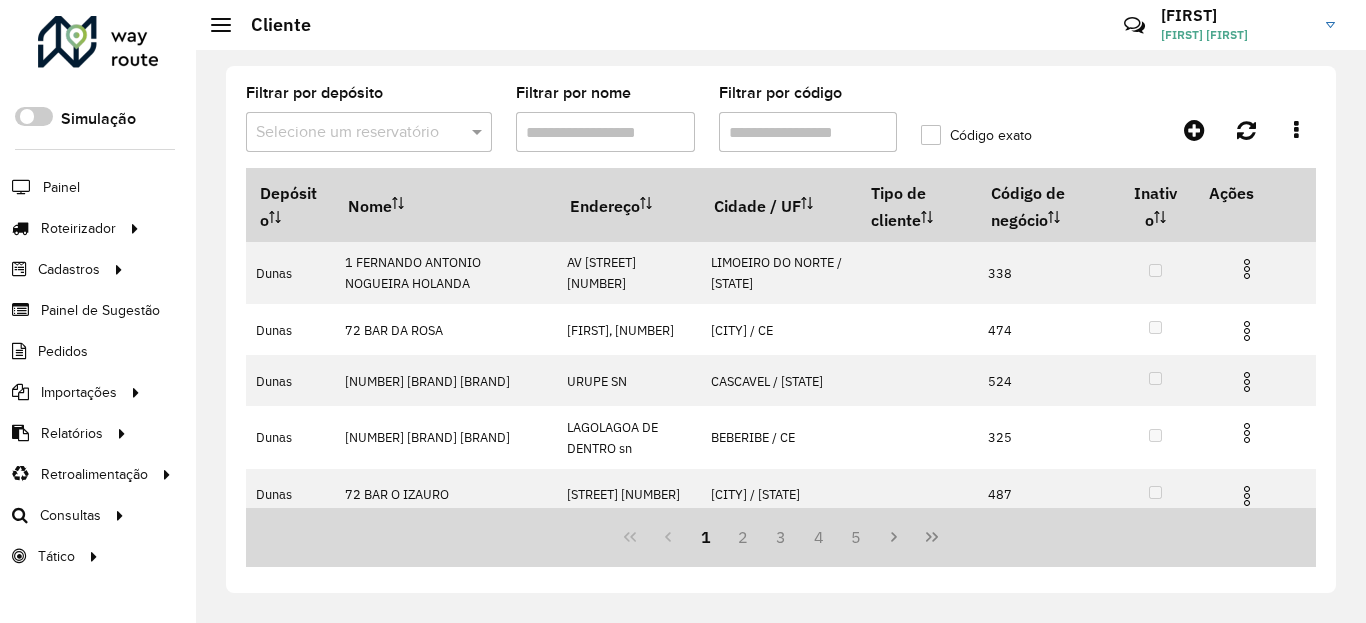 click on "Código exato" 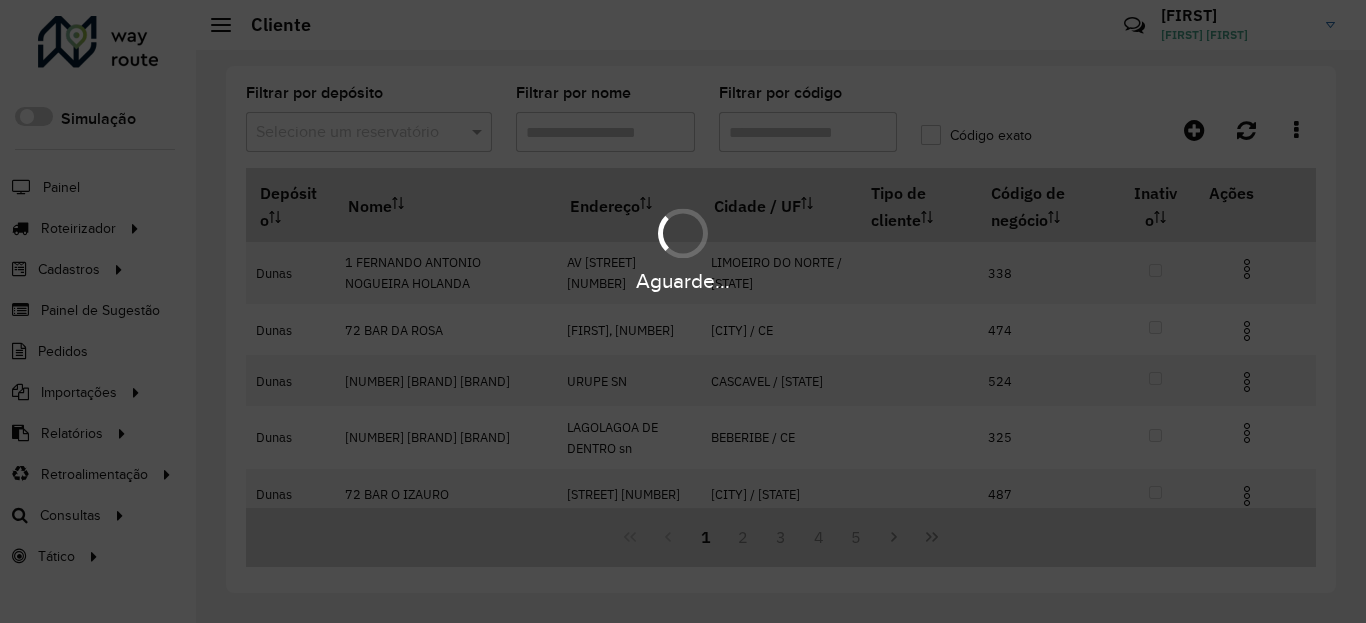 click on "Aguarde..." at bounding box center (683, 311) 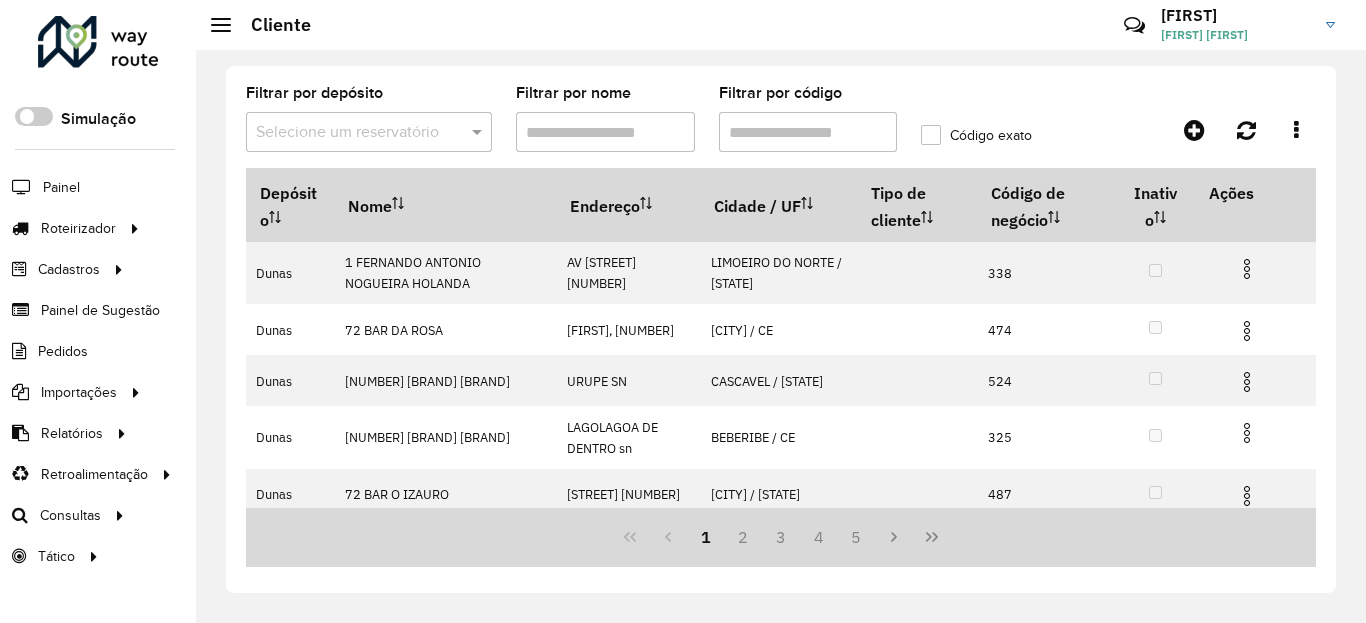 drag, startPoint x: 423, startPoint y: 114, endPoint x: 434, endPoint y: 123, distance: 14.21267 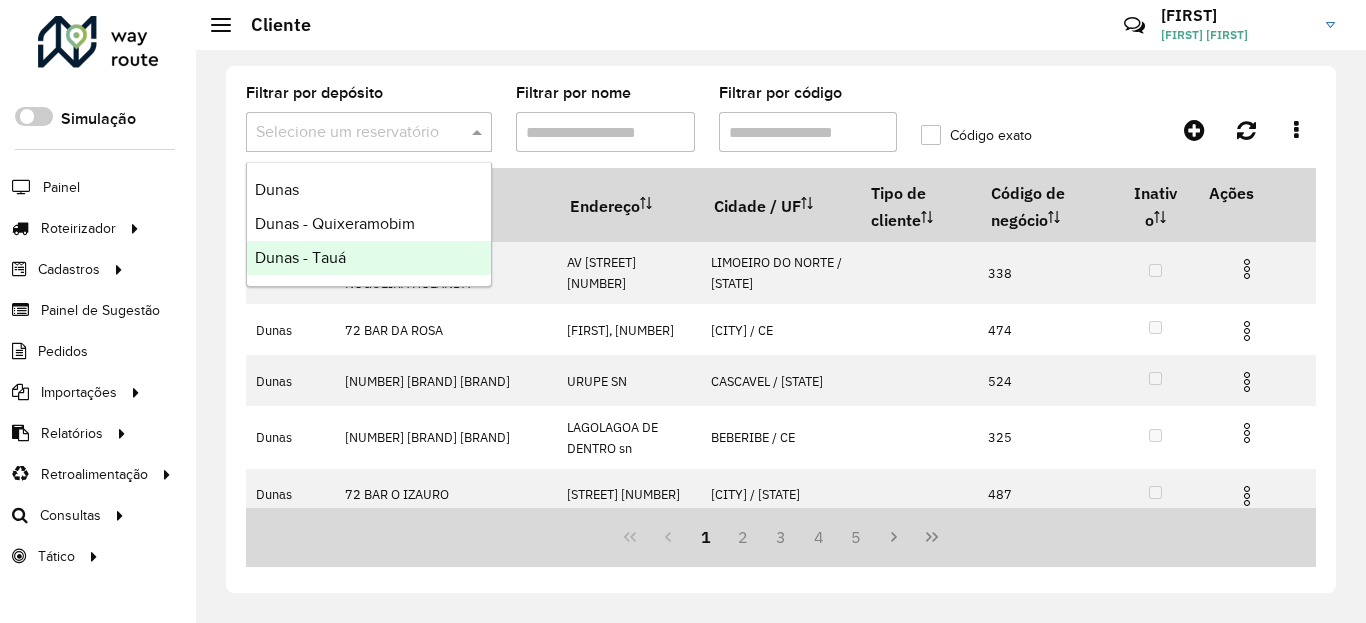 click on "Dunas - Tauá" at bounding box center [369, 258] 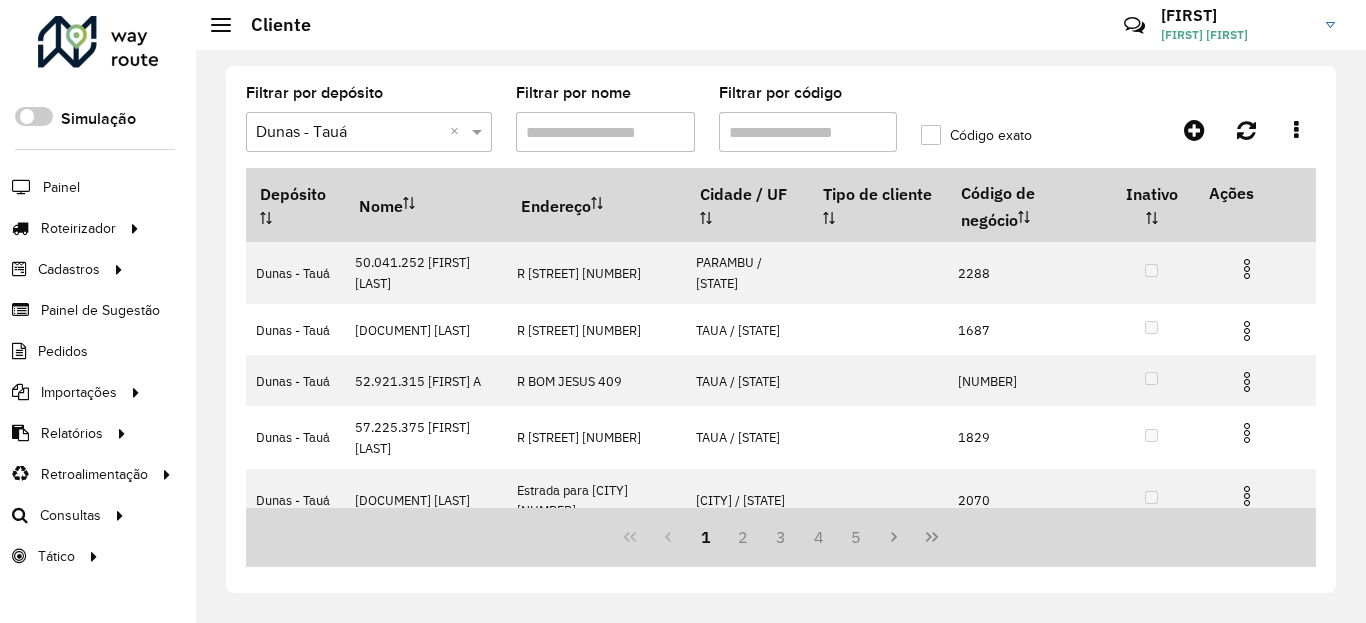 click on "Filtrar por código" at bounding box center (808, 132) 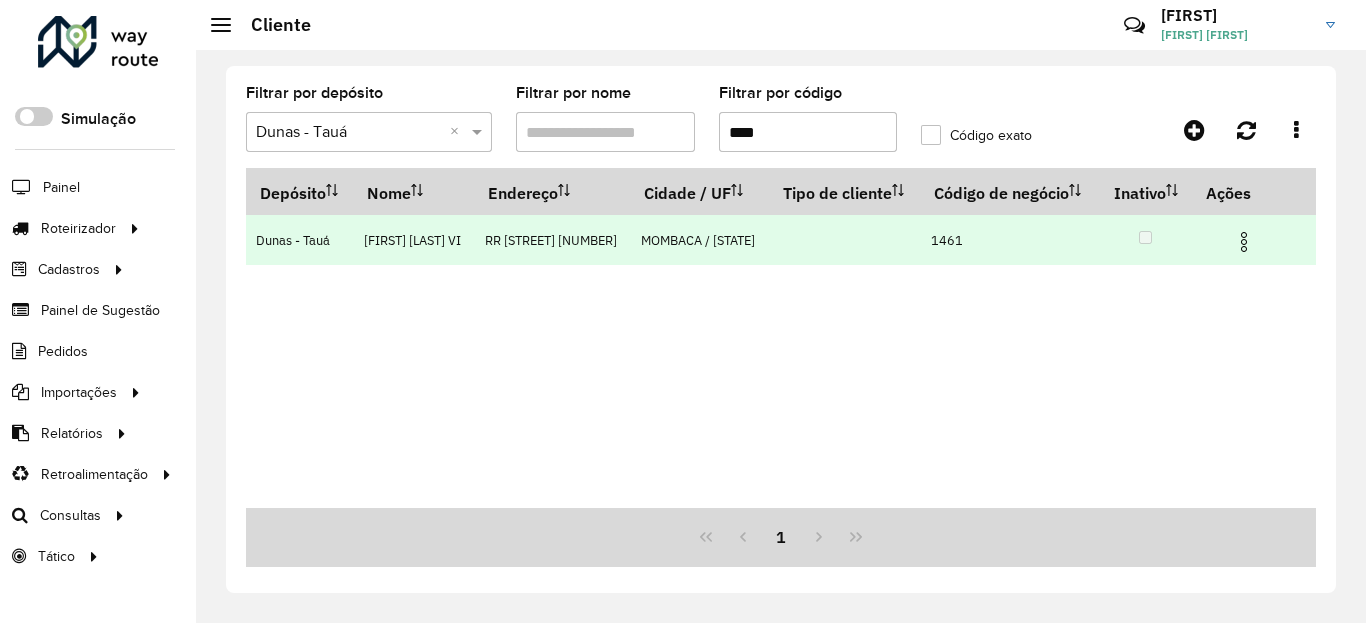 type on "****" 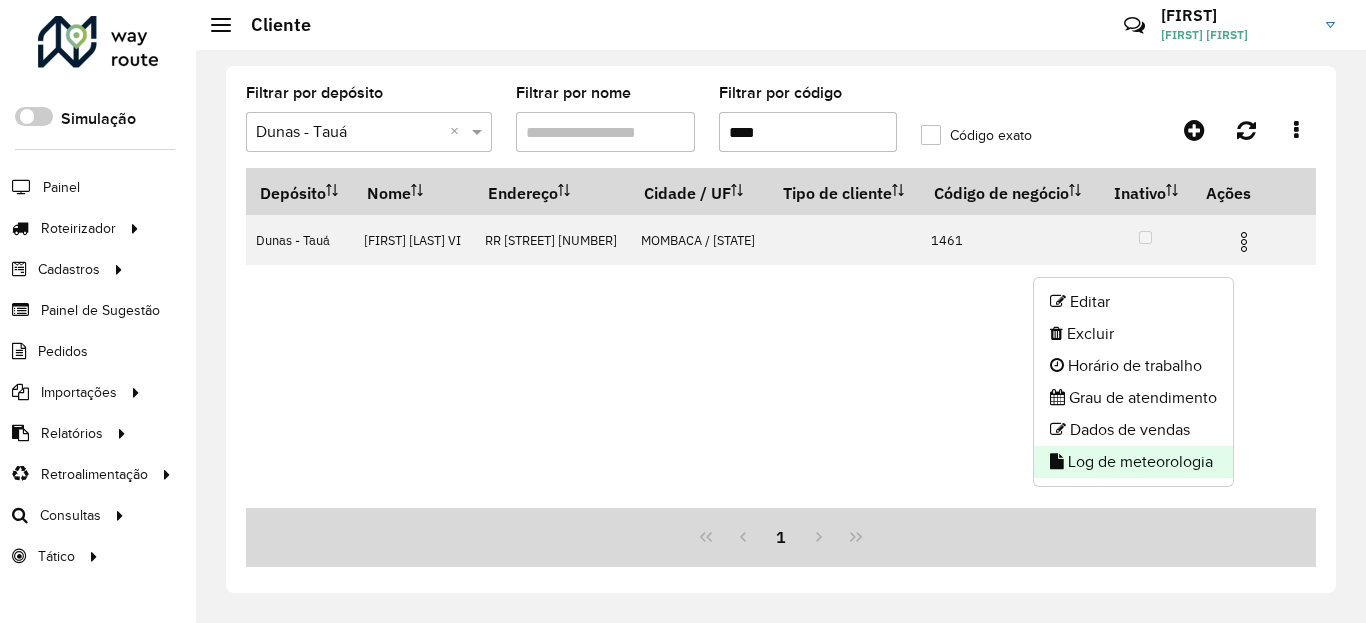 click on "Log de meteorologia" 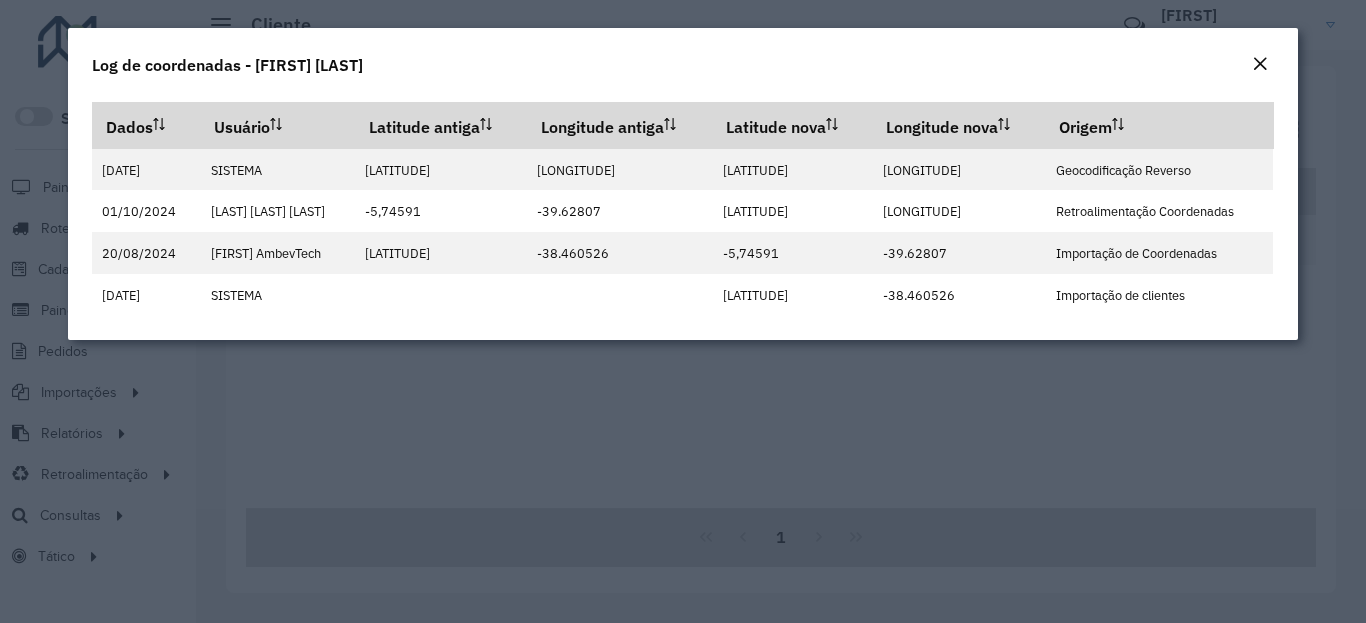 click 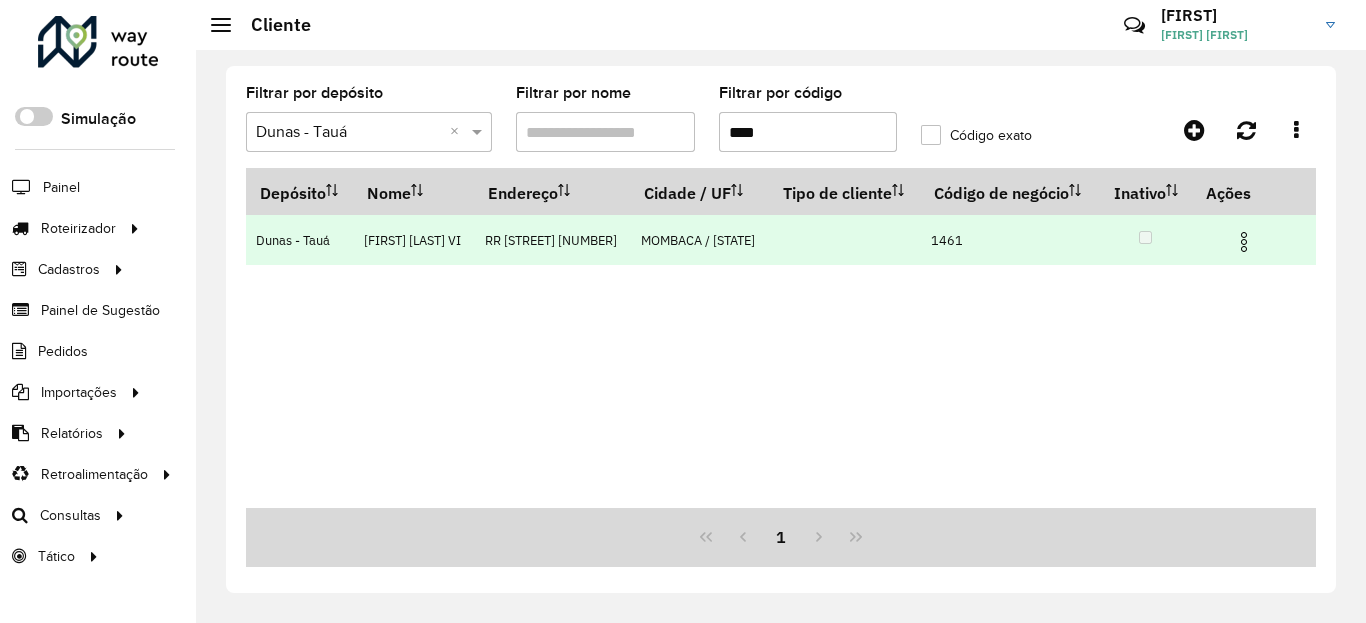 click at bounding box center [1244, 242] 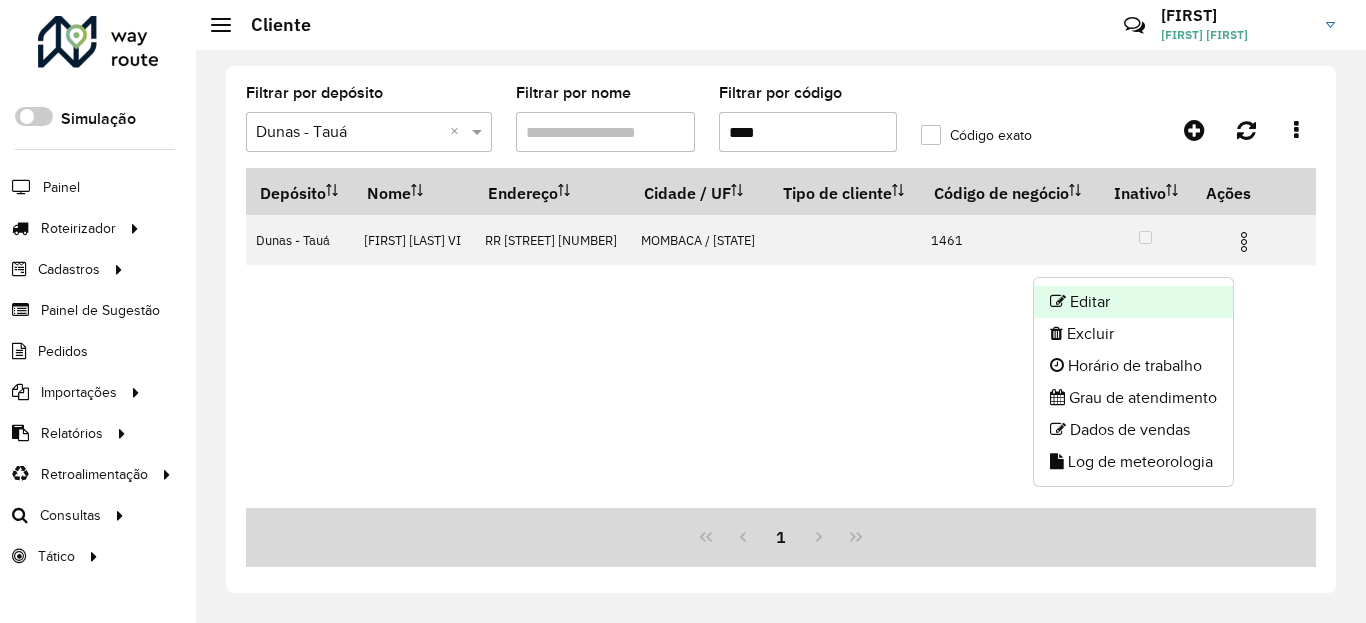 click on "Editar" 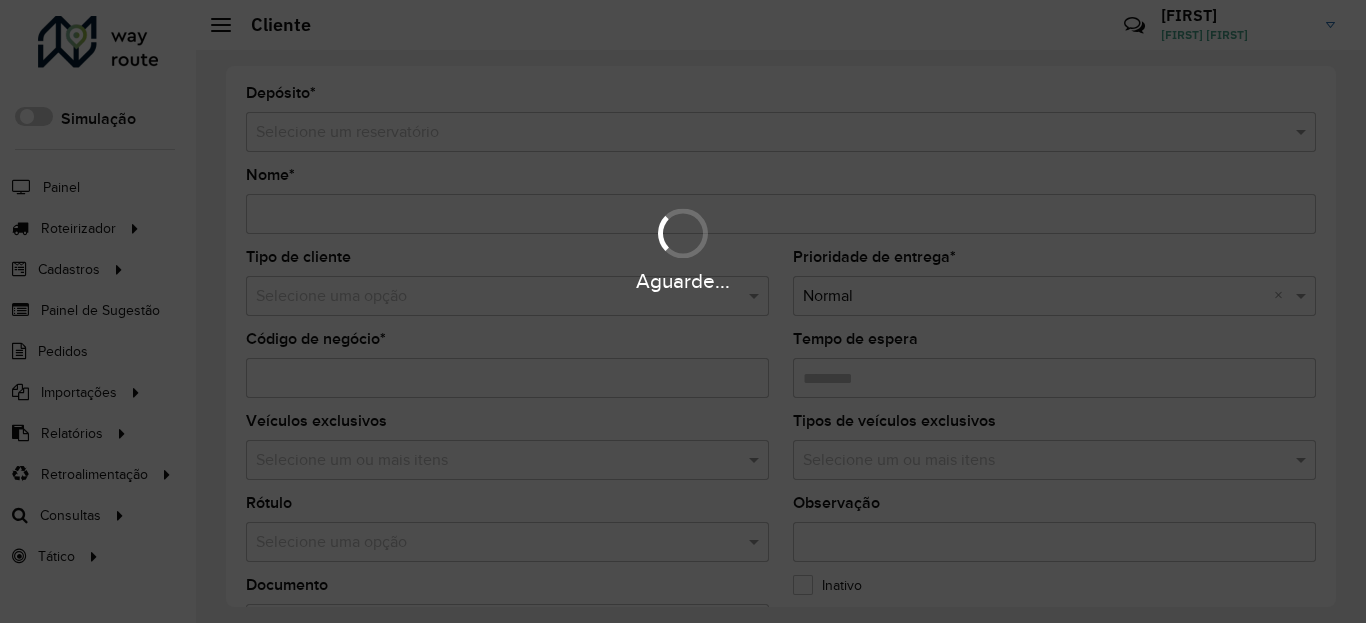 type on "**********" 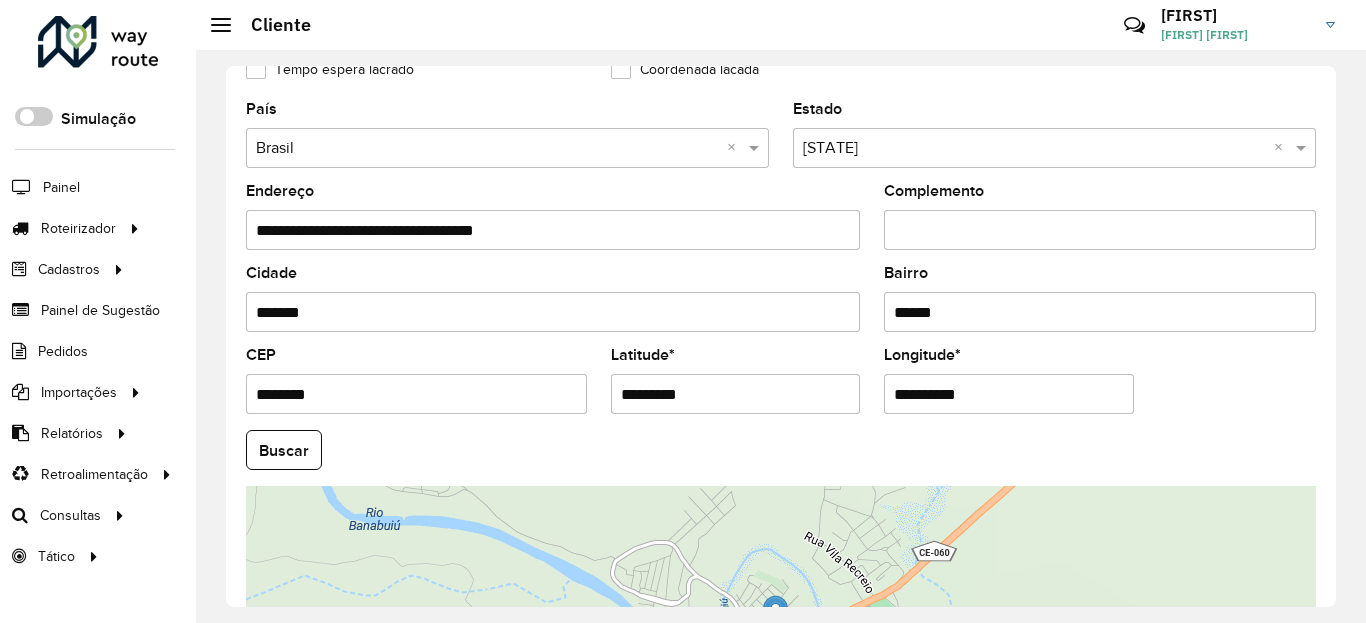 scroll, scrollTop: 600, scrollLeft: 0, axis: vertical 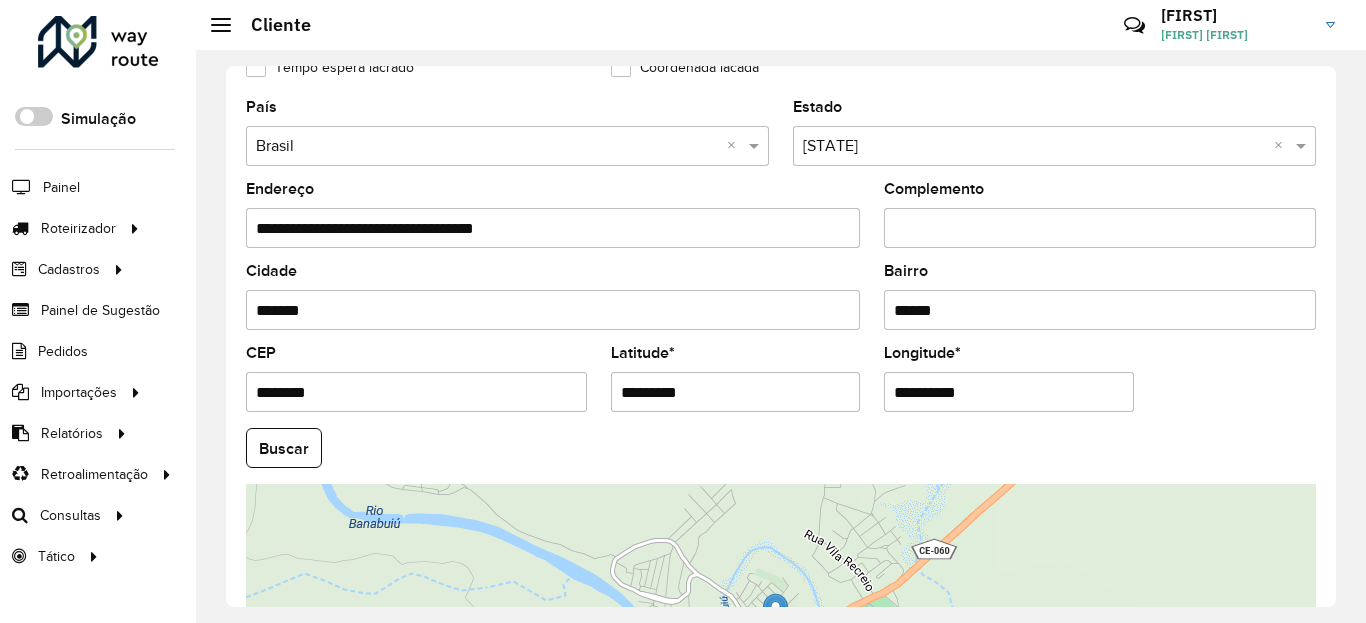 click on "*********" at bounding box center [736, 392] 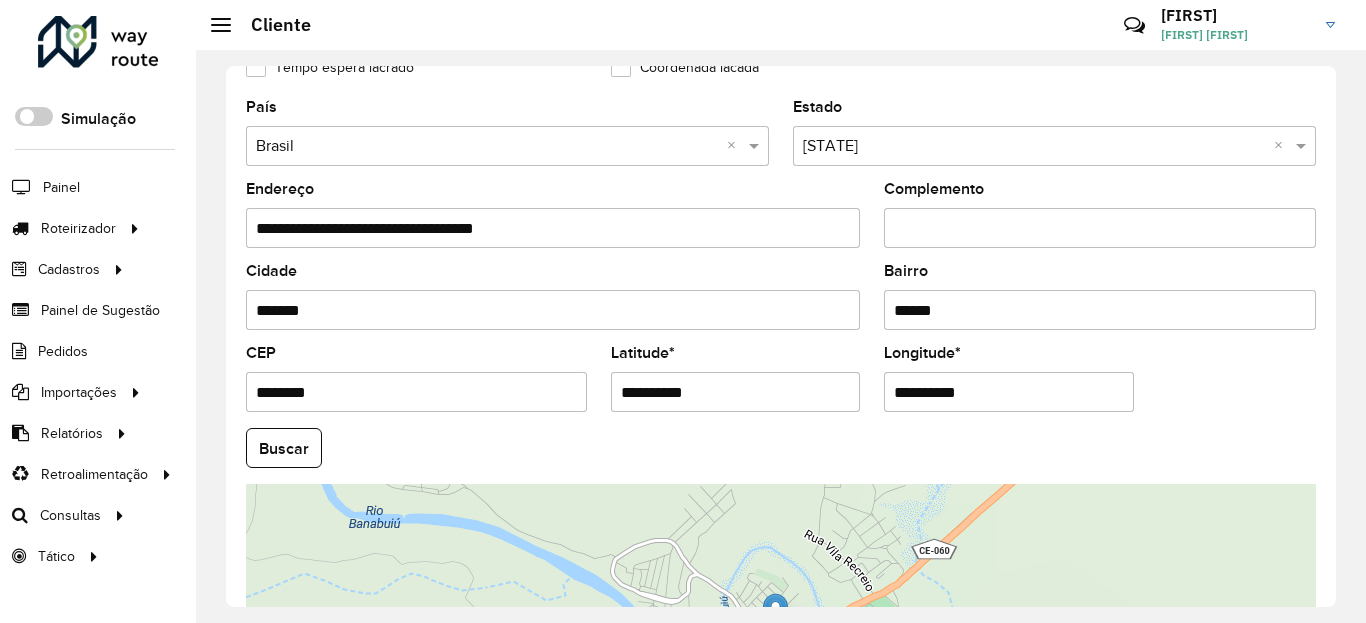 scroll, scrollTop: 840, scrollLeft: 0, axis: vertical 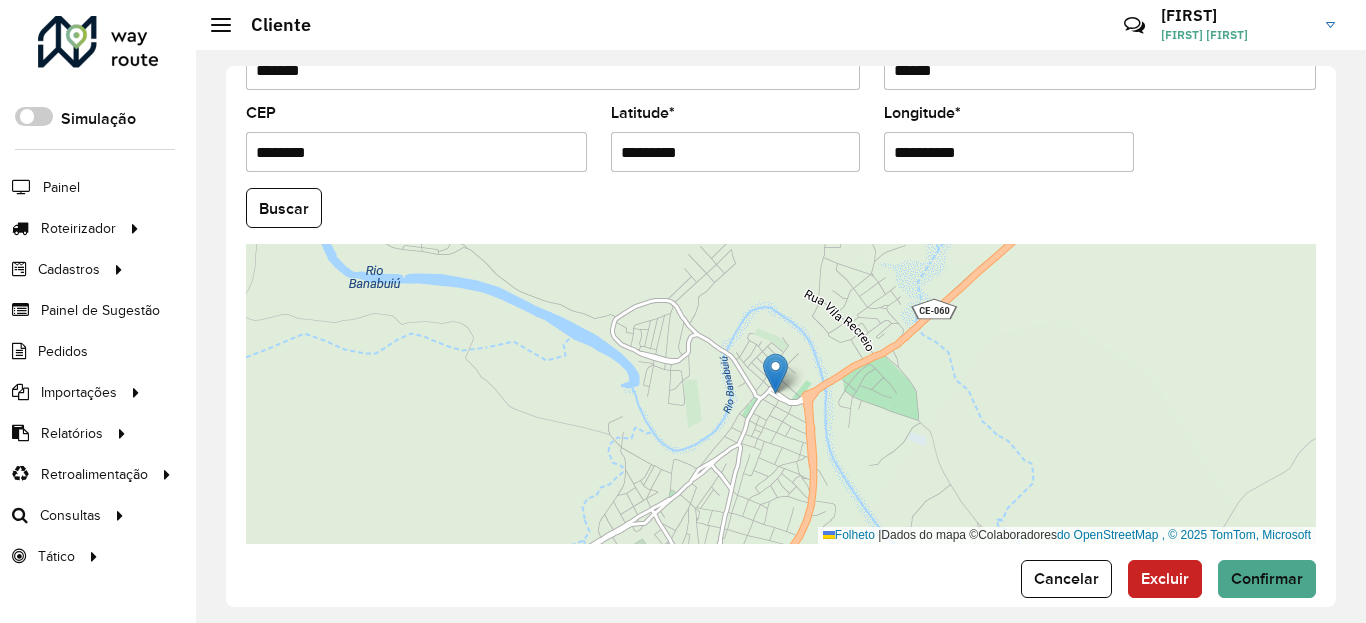 type on "*********" 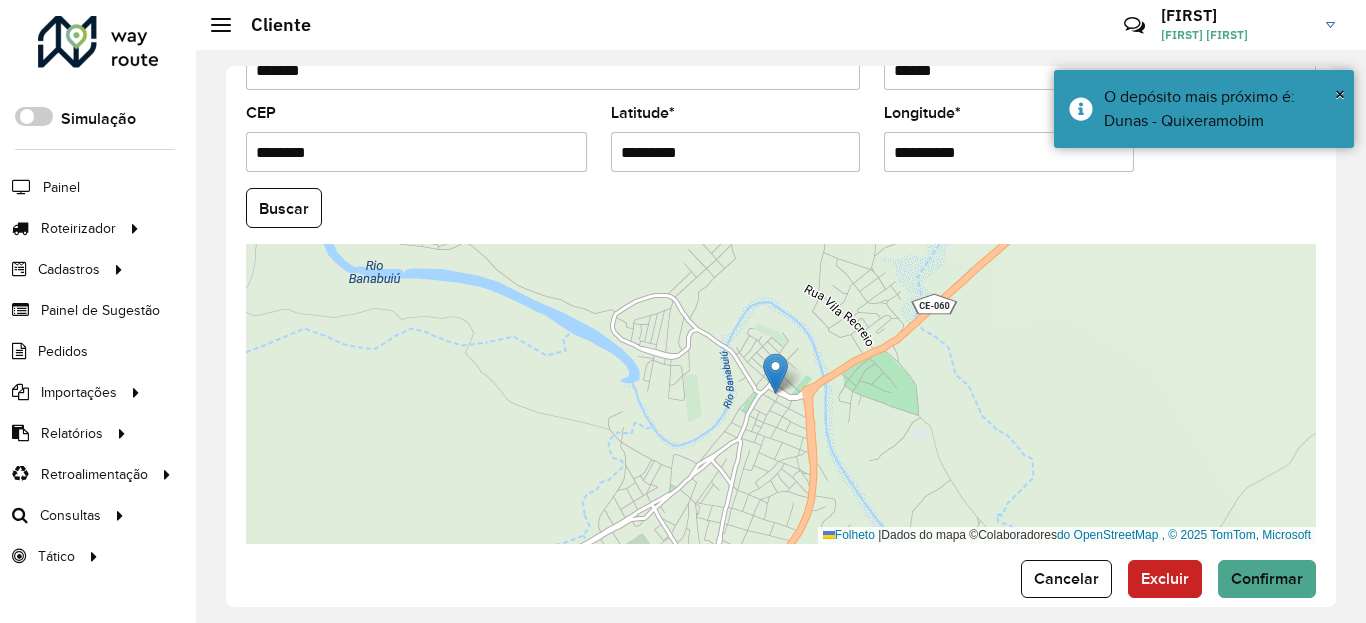 click on "**********" at bounding box center [1009, 152] 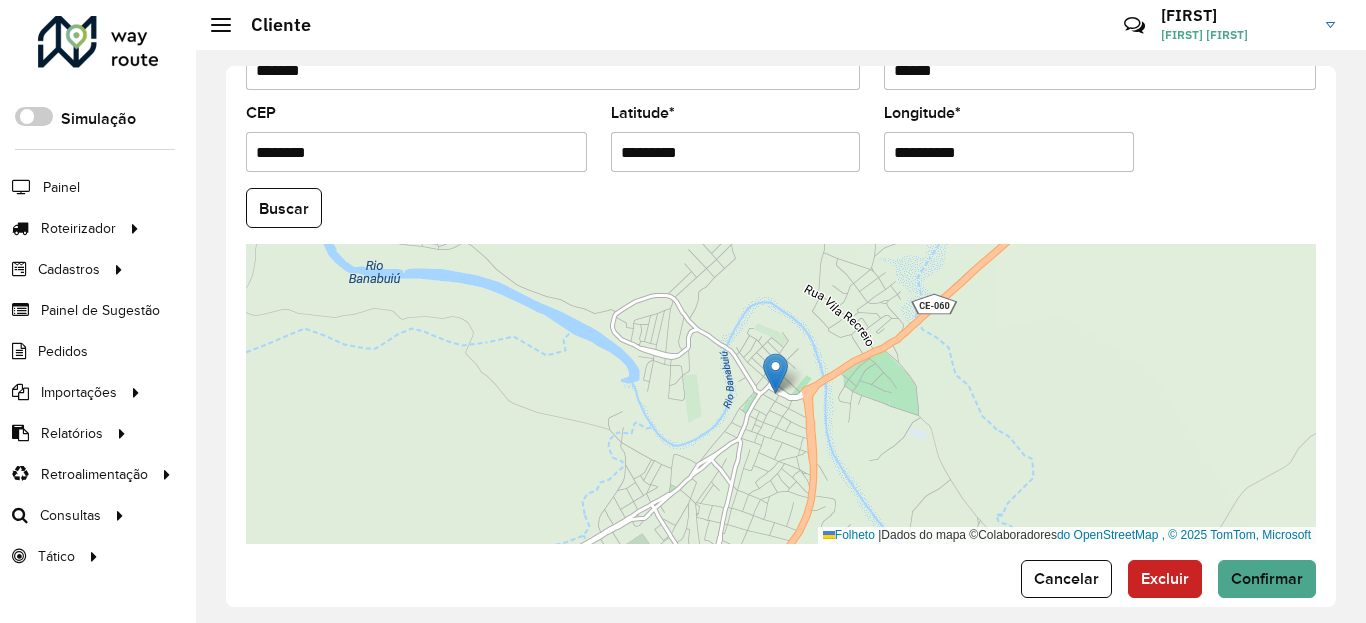 paste 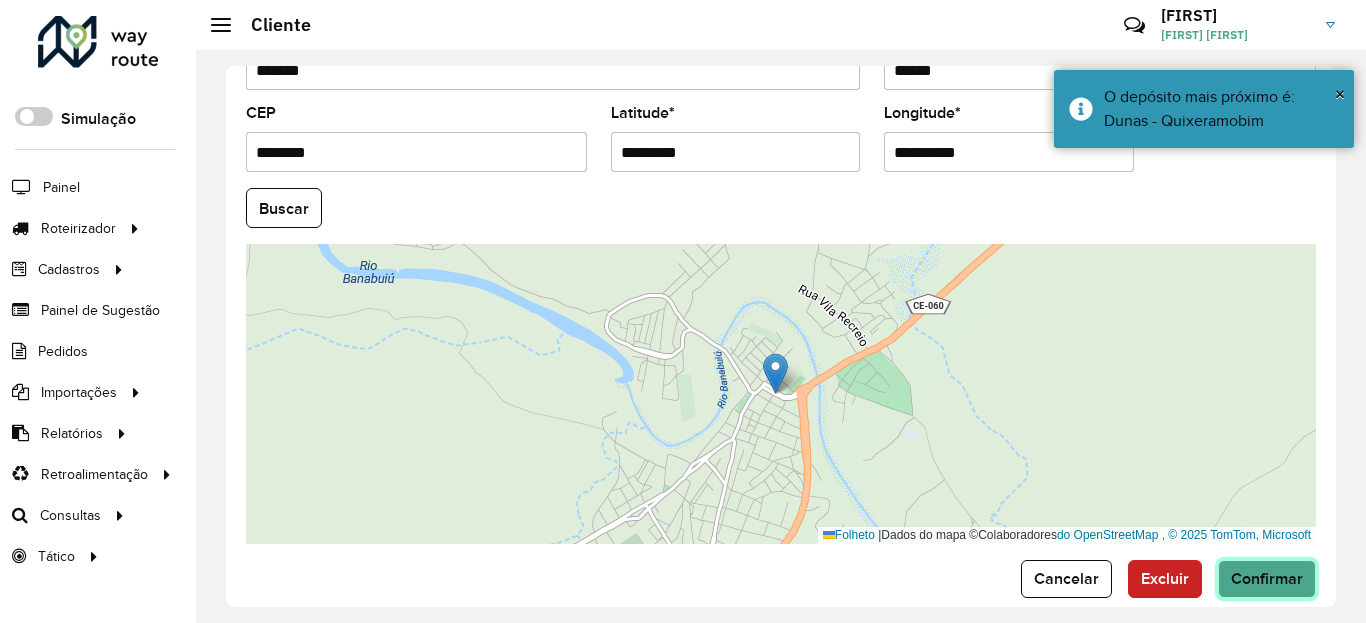 click on "Confirmar" 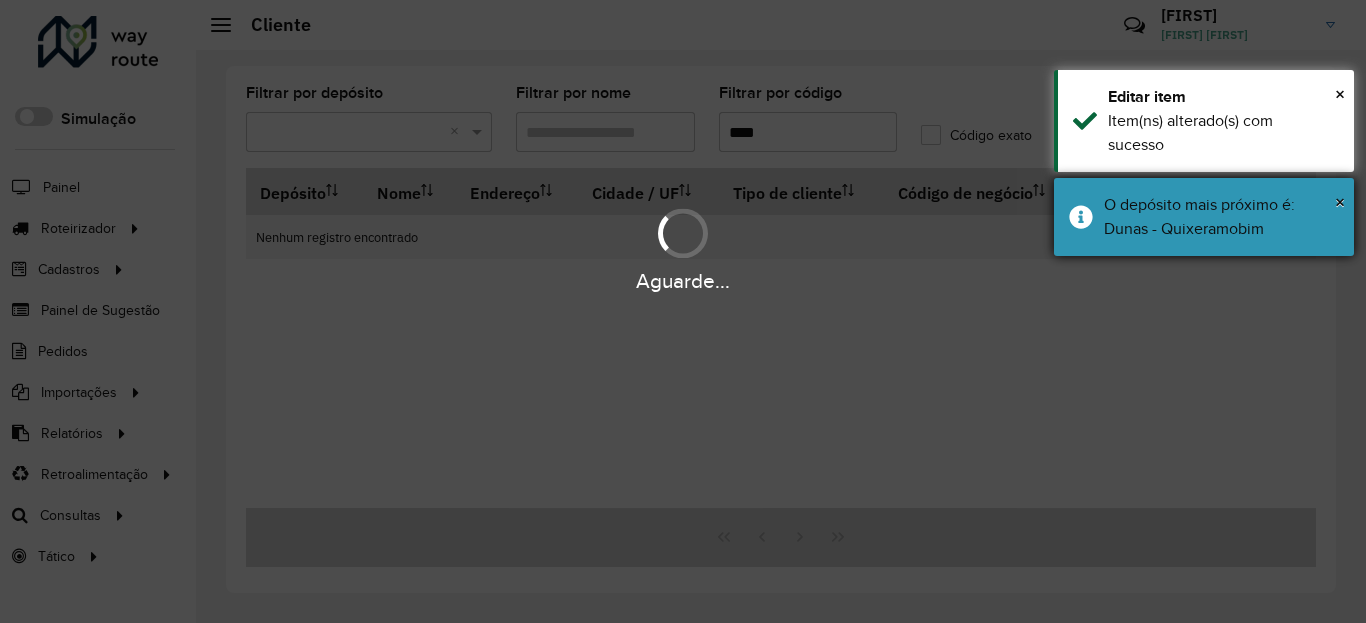 click on "O depósito mais próximo é: Dunas - Quixeramobim" at bounding box center (1199, 216) 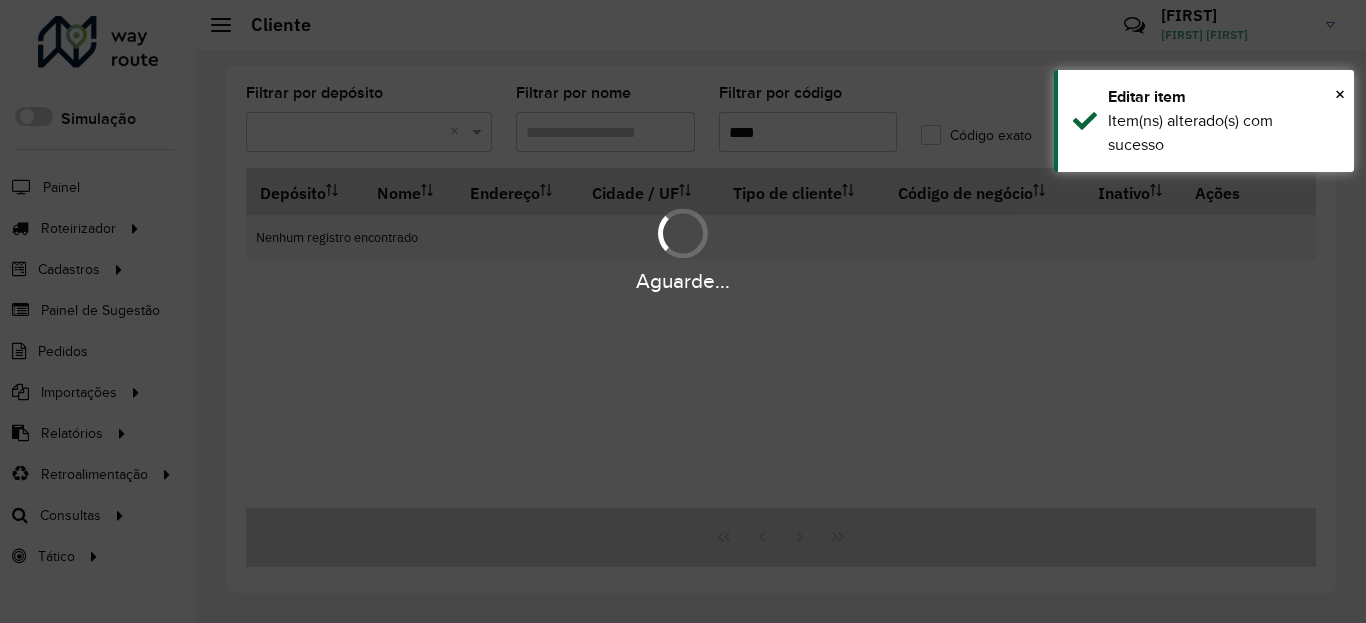 click on "× Editar item Item(ns) alterado(s) com sucesso" at bounding box center (1204, 121) 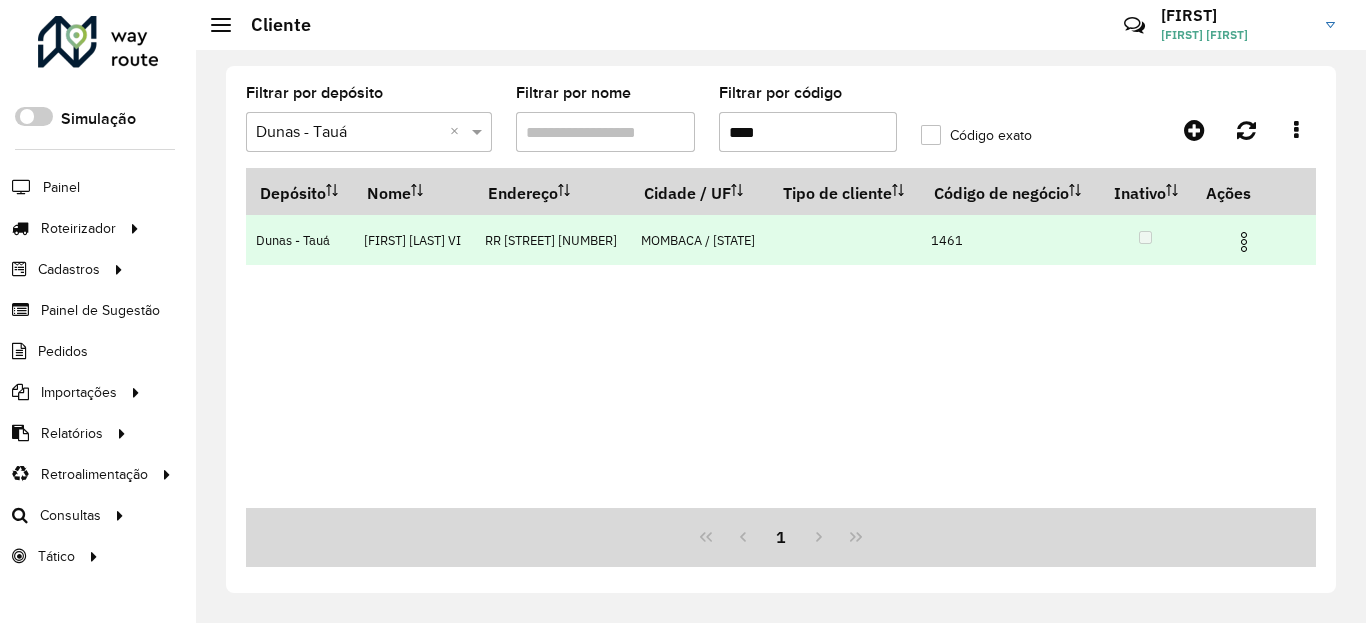 click at bounding box center [1244, 242] 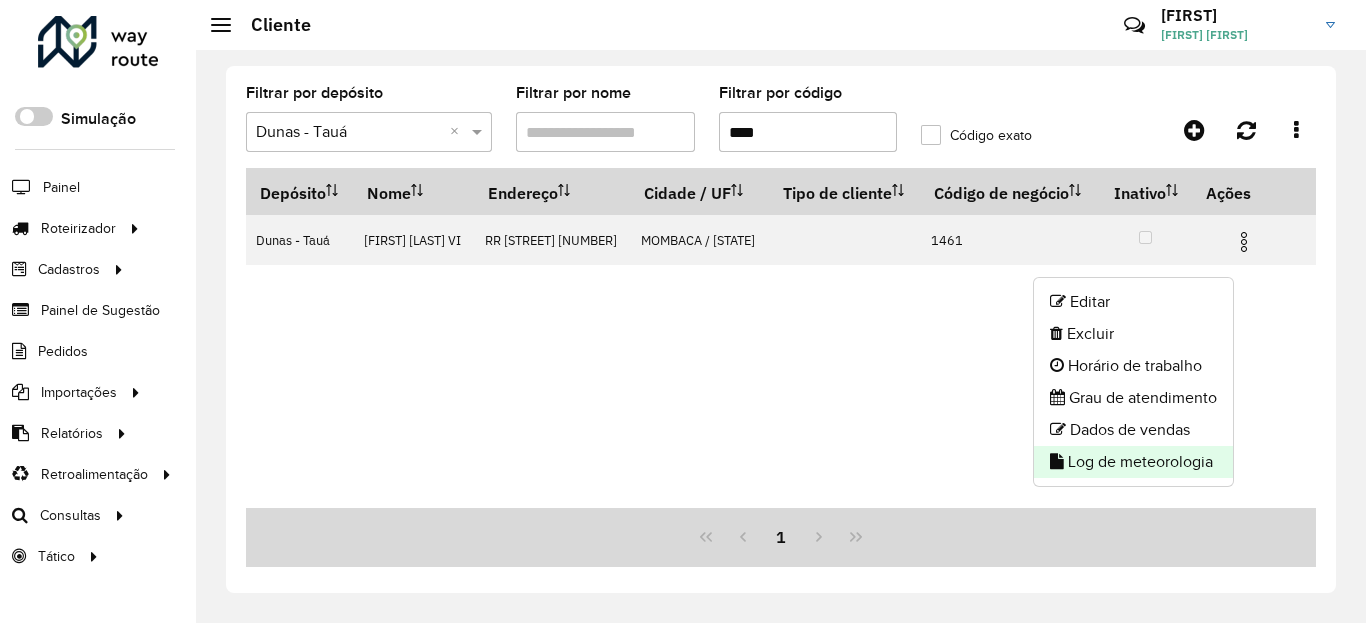 click on "Log de meteorologia" 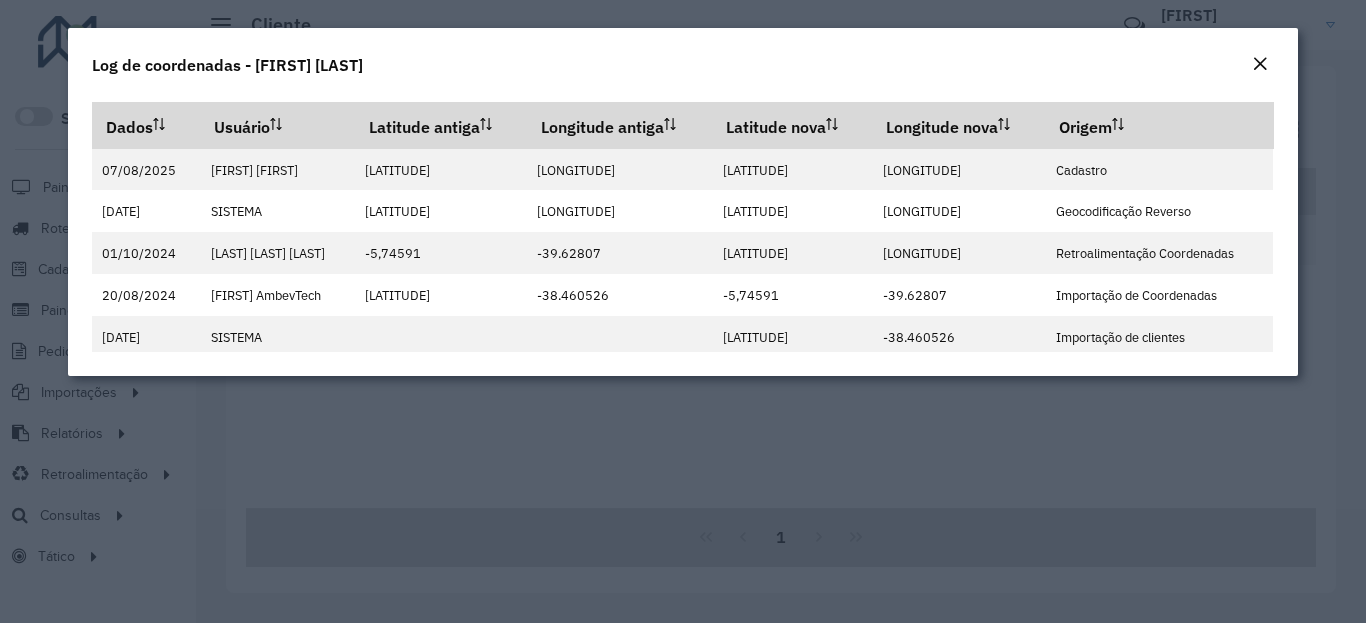 click 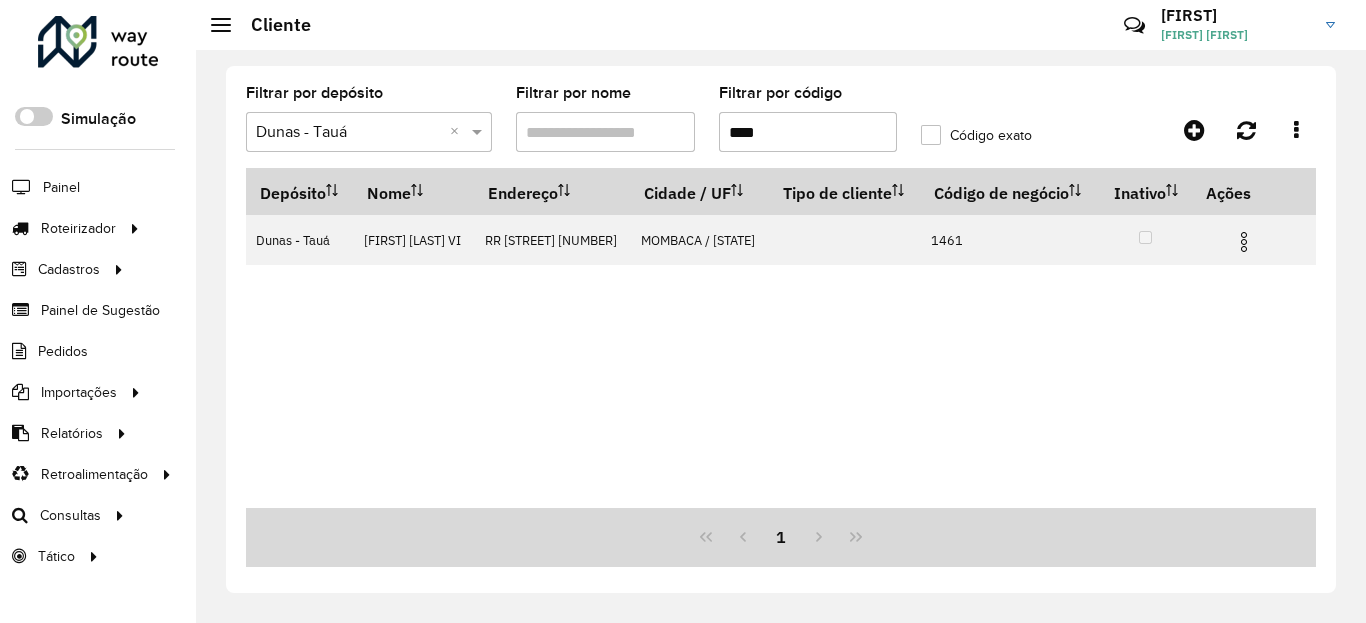 click on "****" at bounding box center [808, 132] 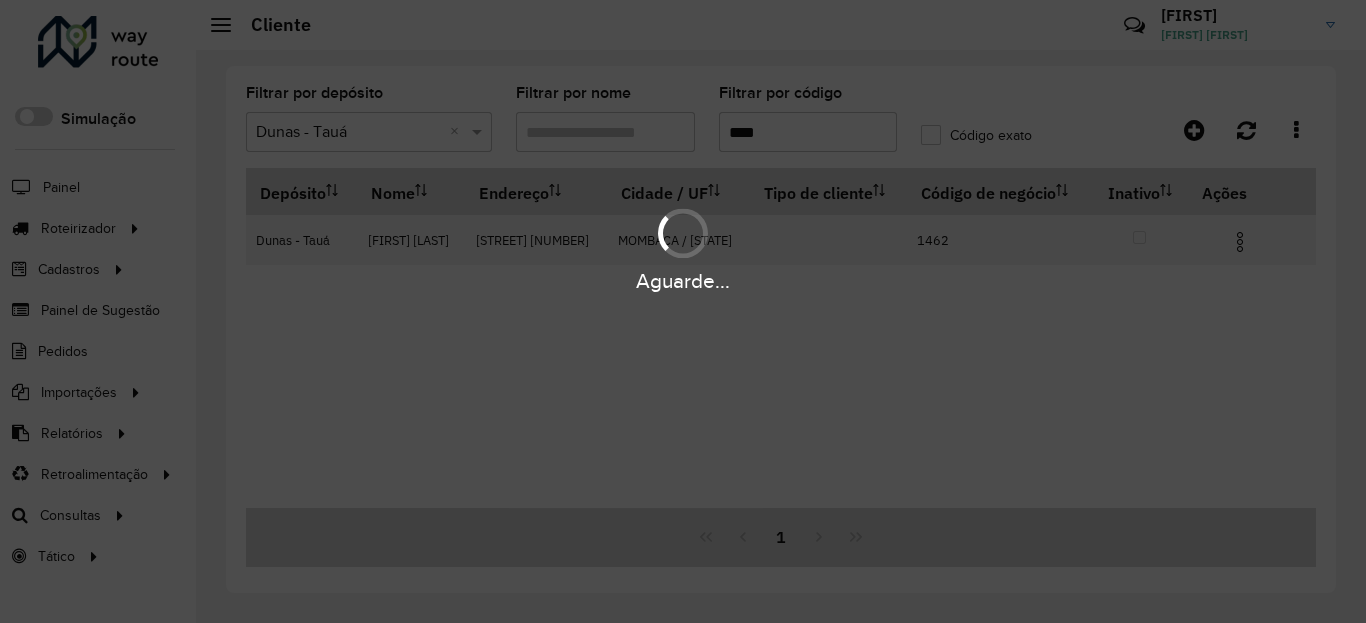 type on "****" 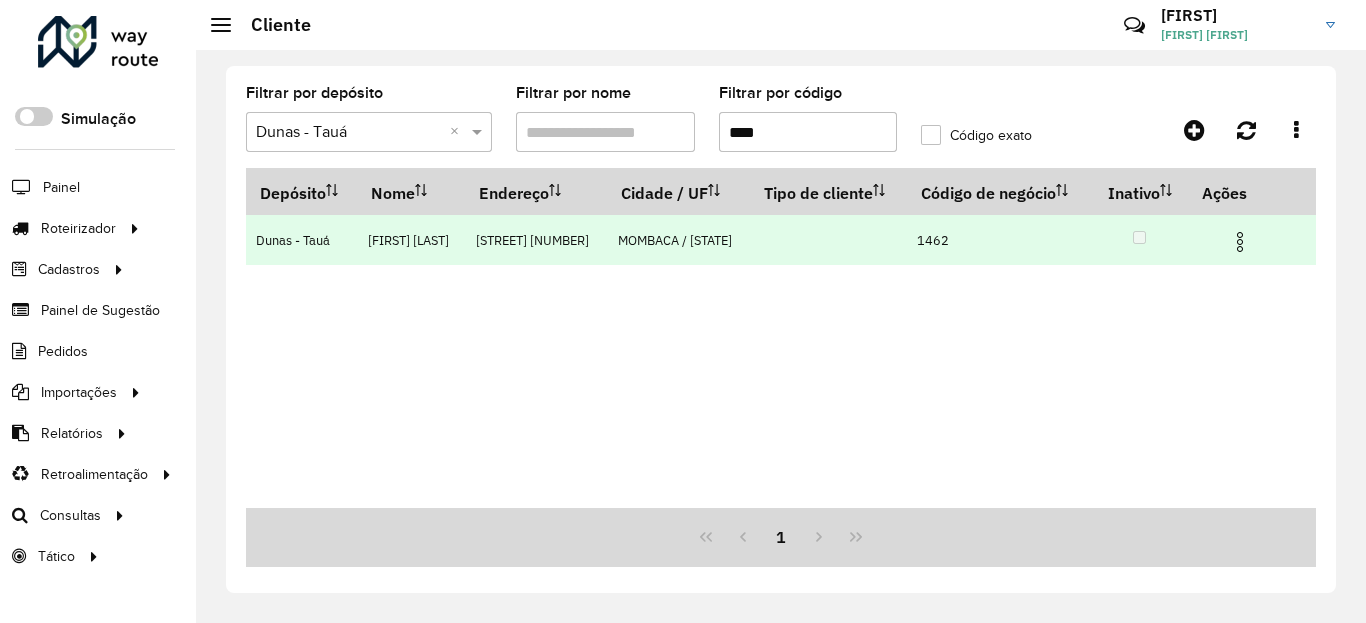 click at bounding box center [1248, 240] 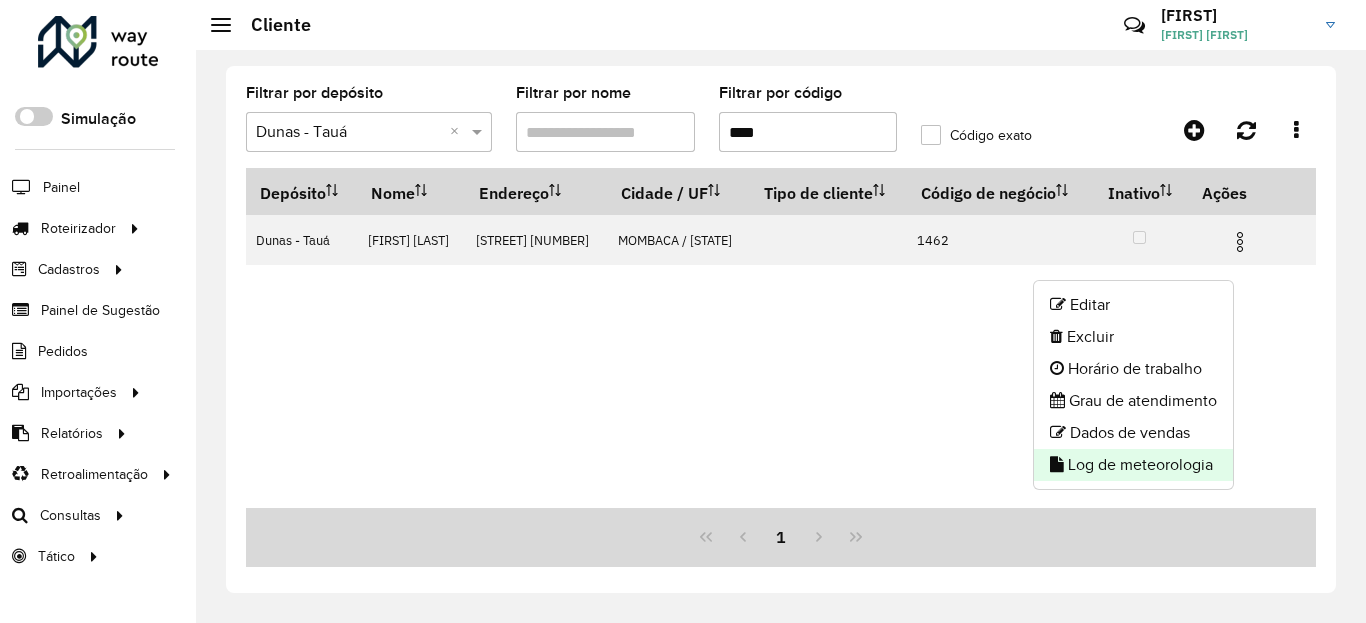click on "Log de meteorologia" 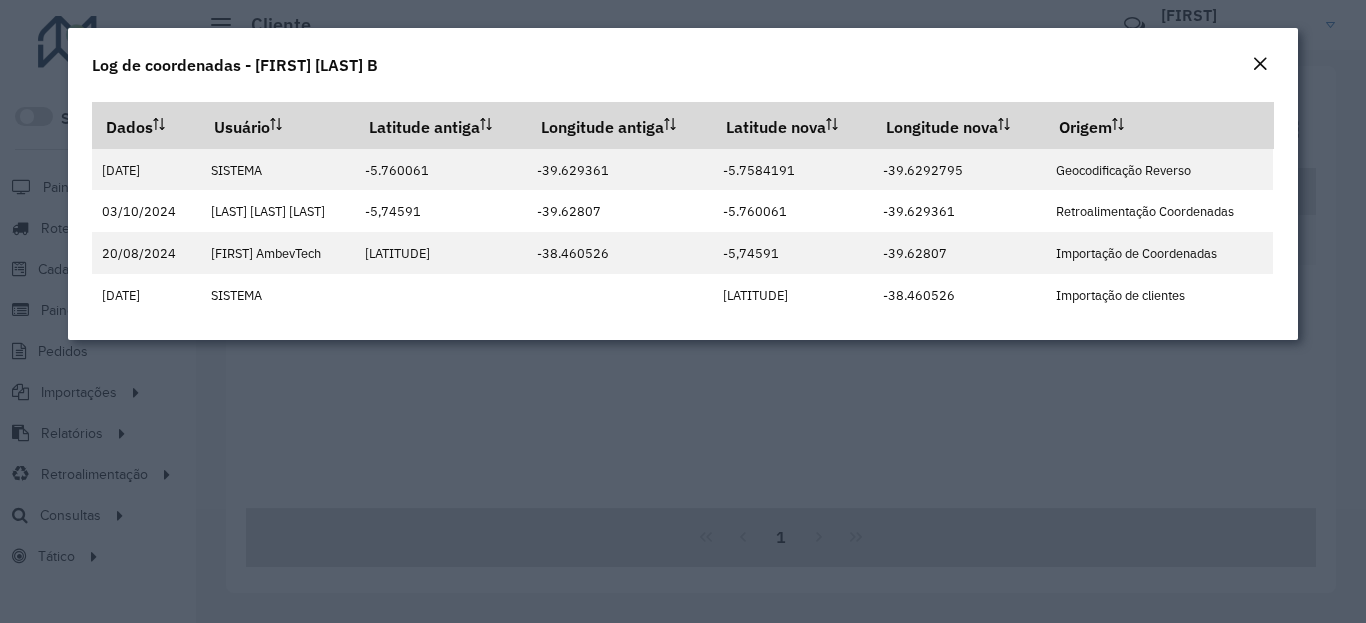 click 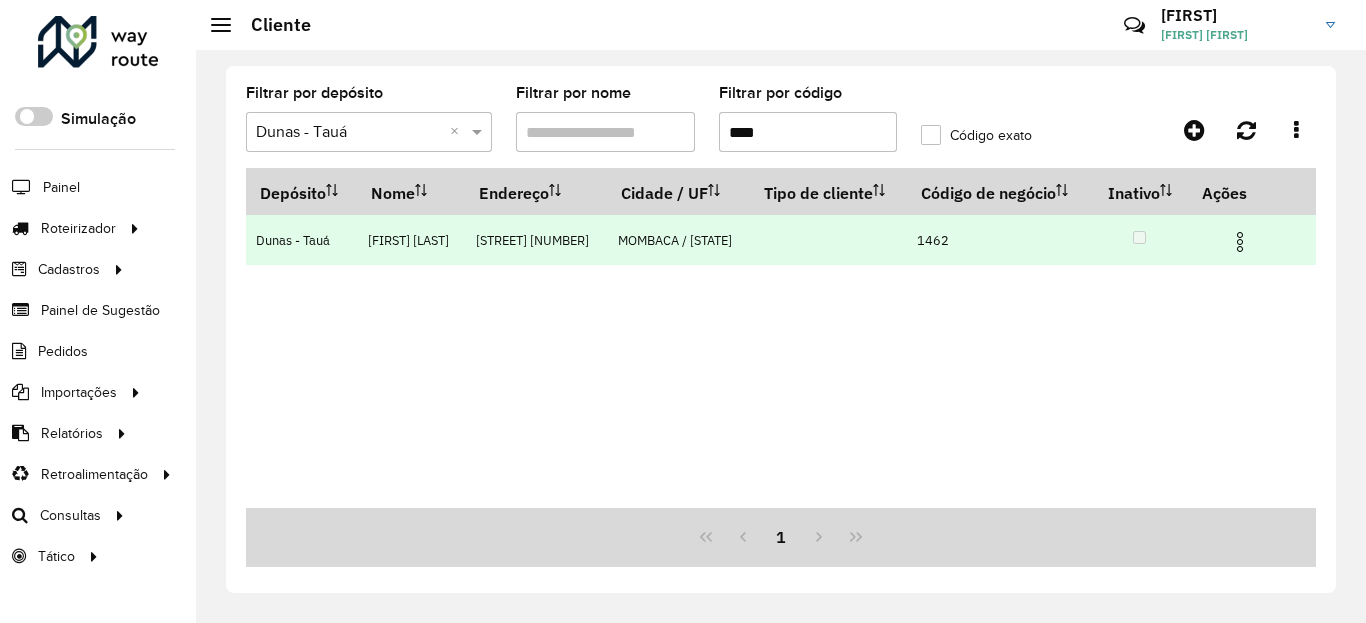 drag, startPoint x: 1249, startPoint y: 275, endPoint x: 1240, endPoint y: 287, distance: 15 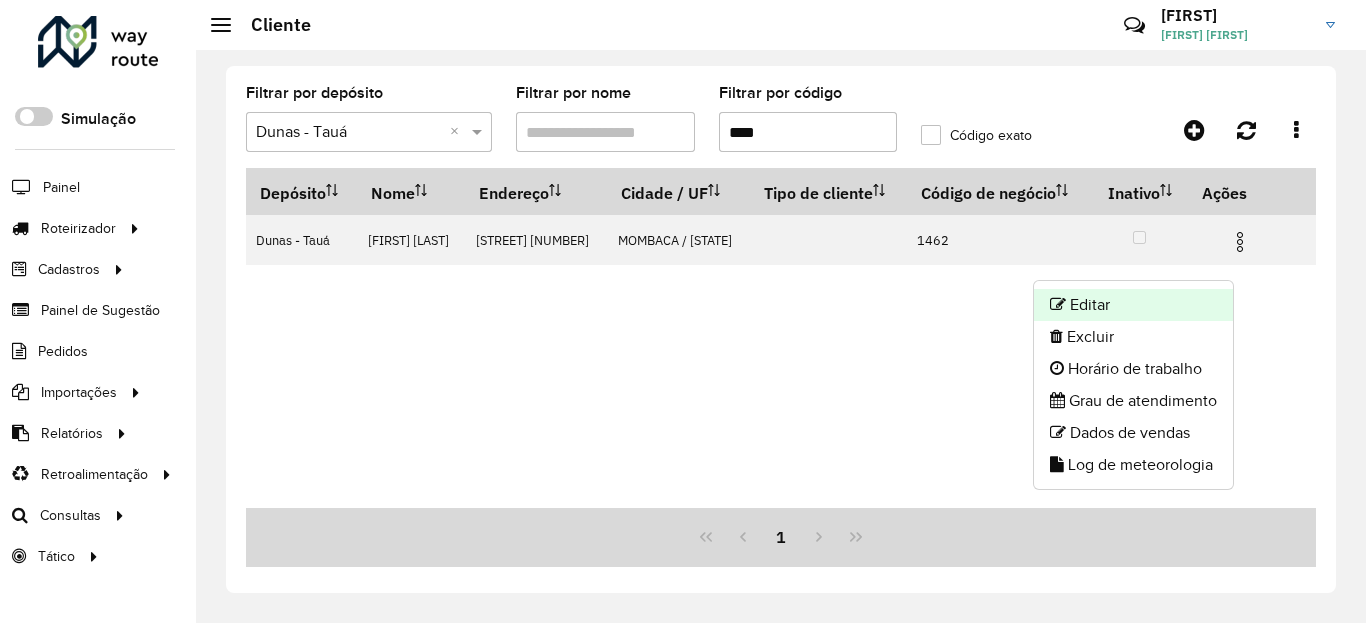 click on "Editar" 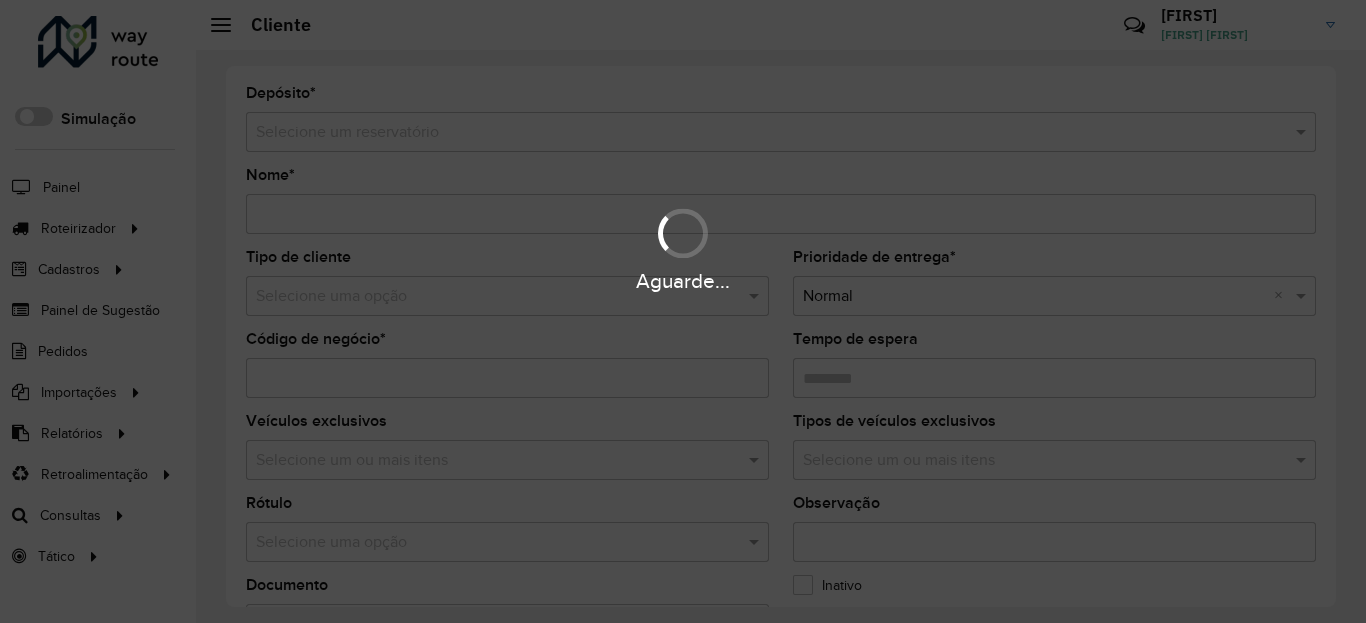 type on "**********" 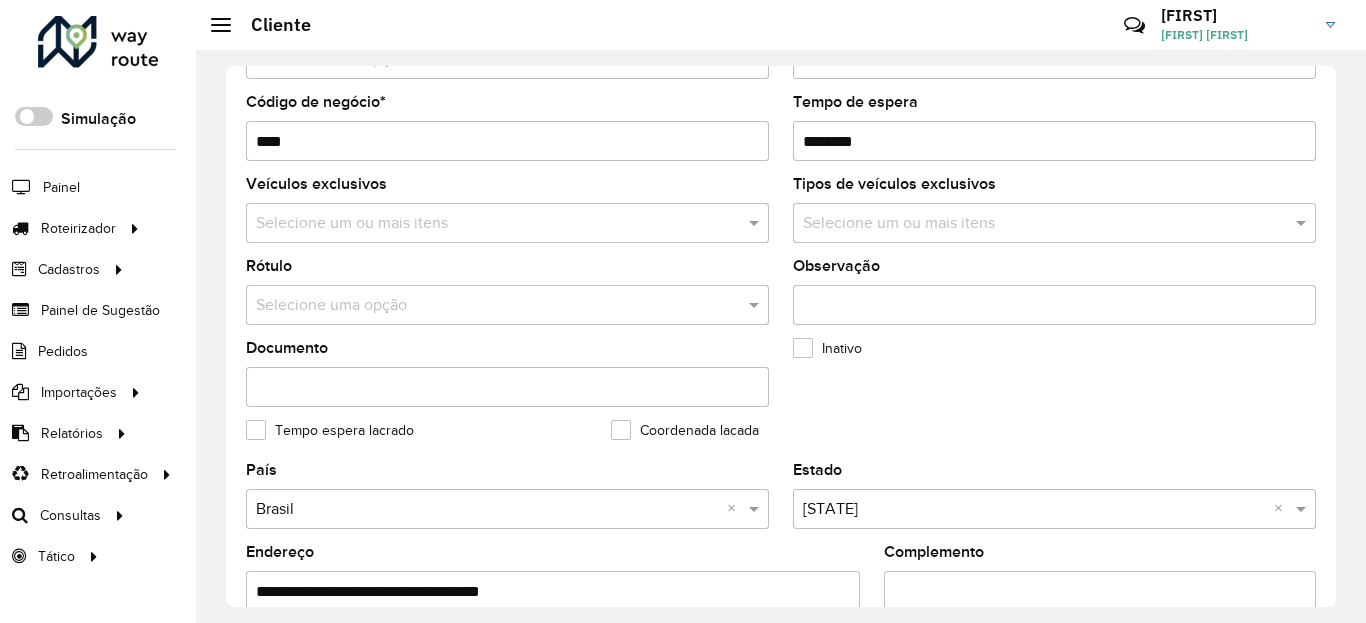 scroll, scrollTop: 720, scrollLeft: 0, axis: vertical 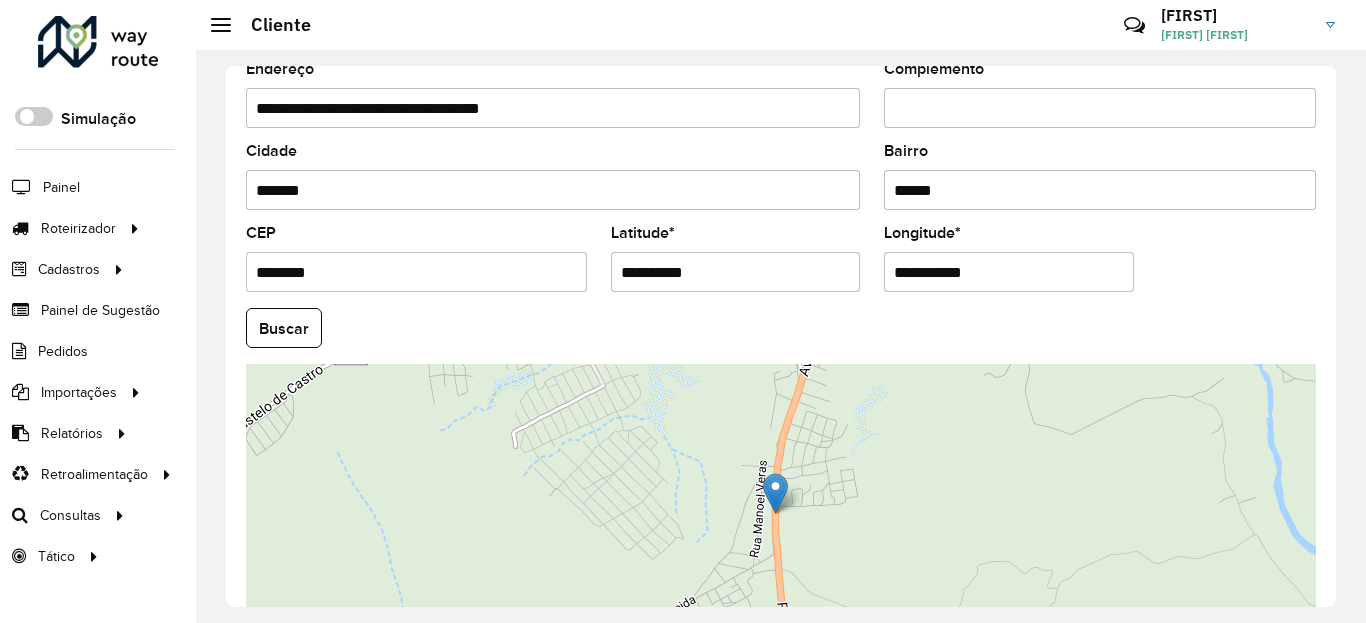 click on "**********" at bounding box center [736, 272] 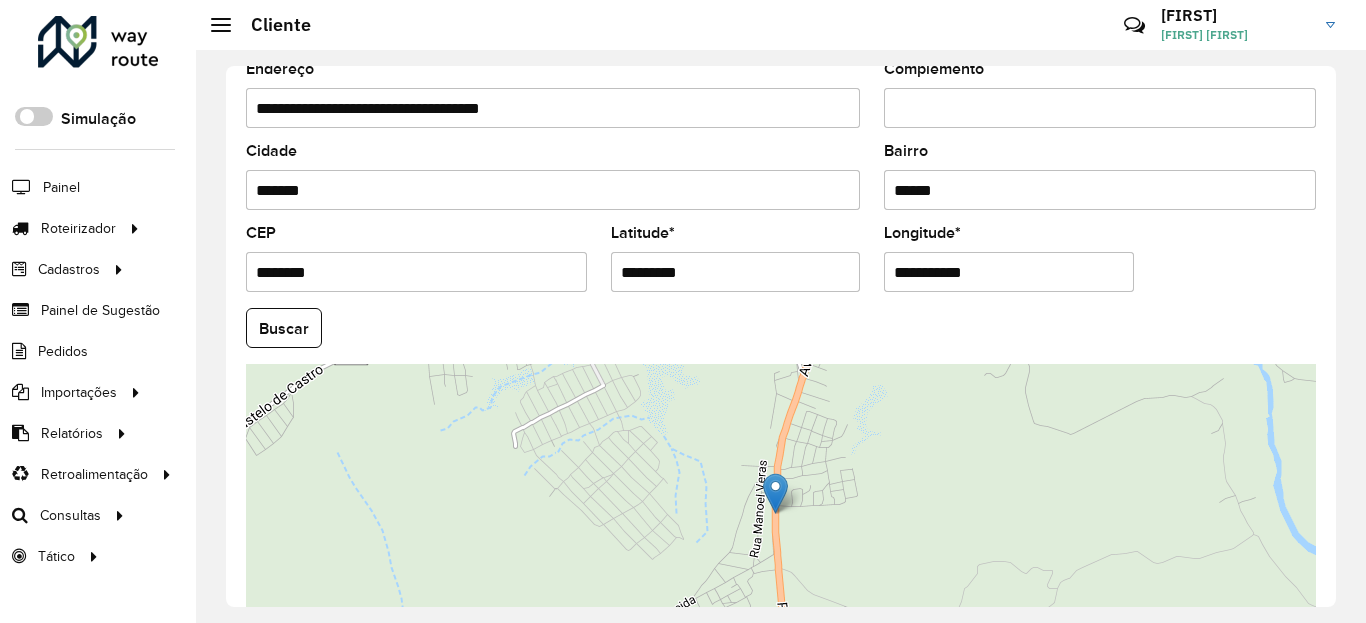 type on "*********" 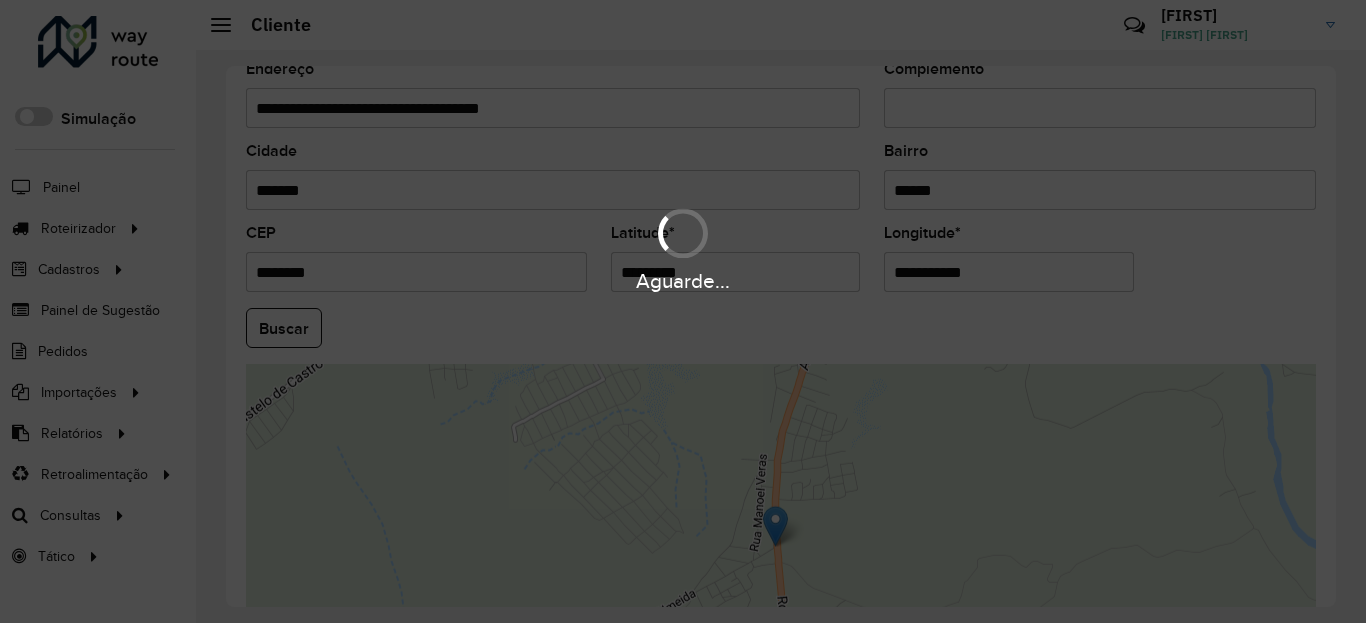 click on "Aguarde... Pop-up bloqueado! Seu navegador bloqueou automaticamente a abertura de uma nova janela.  Acesse as configurações e adicione o endereço do sistema à lista de permissões. Fechar Roteirizador AmbevTech Simulação Painel Roteirizador Entregas Vendas Cadastros Ponto de verificação Classificações de venda Cliente Condições de pagamento Consulta de setores Depósito Disponibilidade de veículos Fator tipo de produto Planejador Gabarito Grupo Rota Fator Tipo Produto Grupo de Depósito Grupo de rotas exclusiva Grupo de setores Jornada Jornada RN Integração de layout Modelo Motorista Multi Depósito Painel de réplicas Parada Pedágio Perfil do Vendedor Ponto de apoio Ponto de apoio FAD Prioridade do pedido Produto Restrição de Atendimento Planner Rodízio de placa Rota exclusiva FAD Rótulo Setor Planejador de Setor Tempo de parada da refeição Tipo de cliente Tipo de veículo Tipo de veículo RN Transportadora Usuário Vendedor Veículo Painel de Sugestão Pedidos Importações Clientes *" at bounding box center [683, 311] 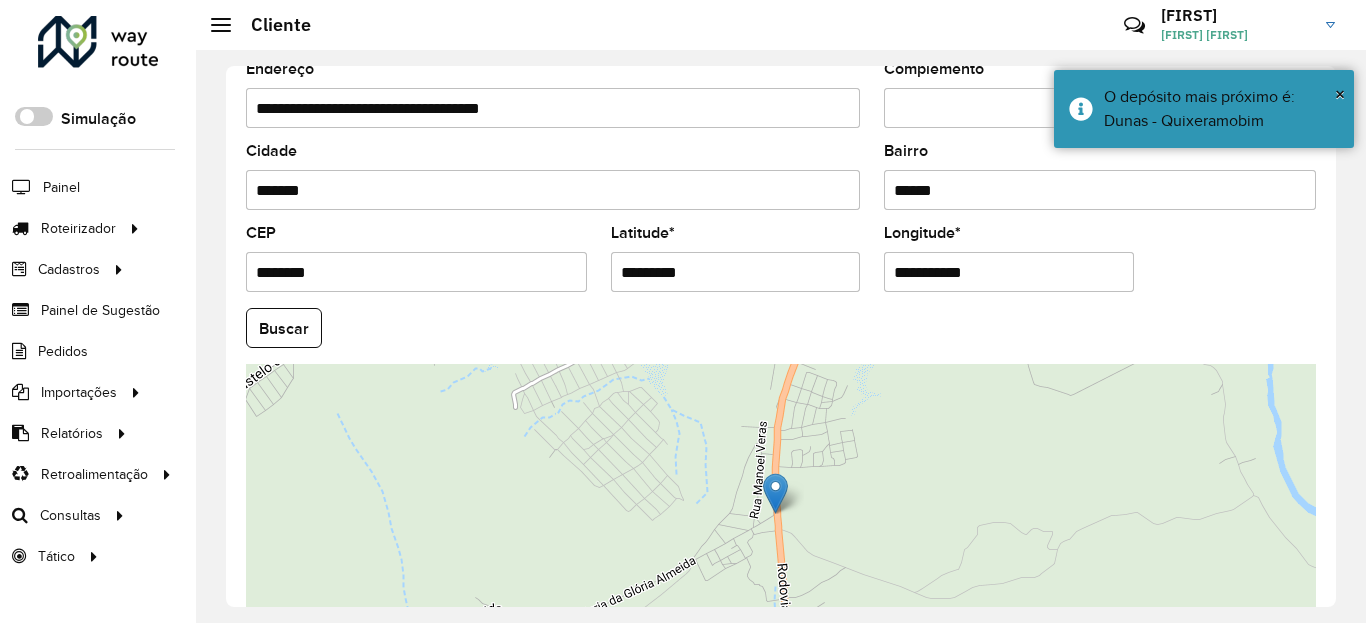 click on "**********" at bounding box center (1009, 272) 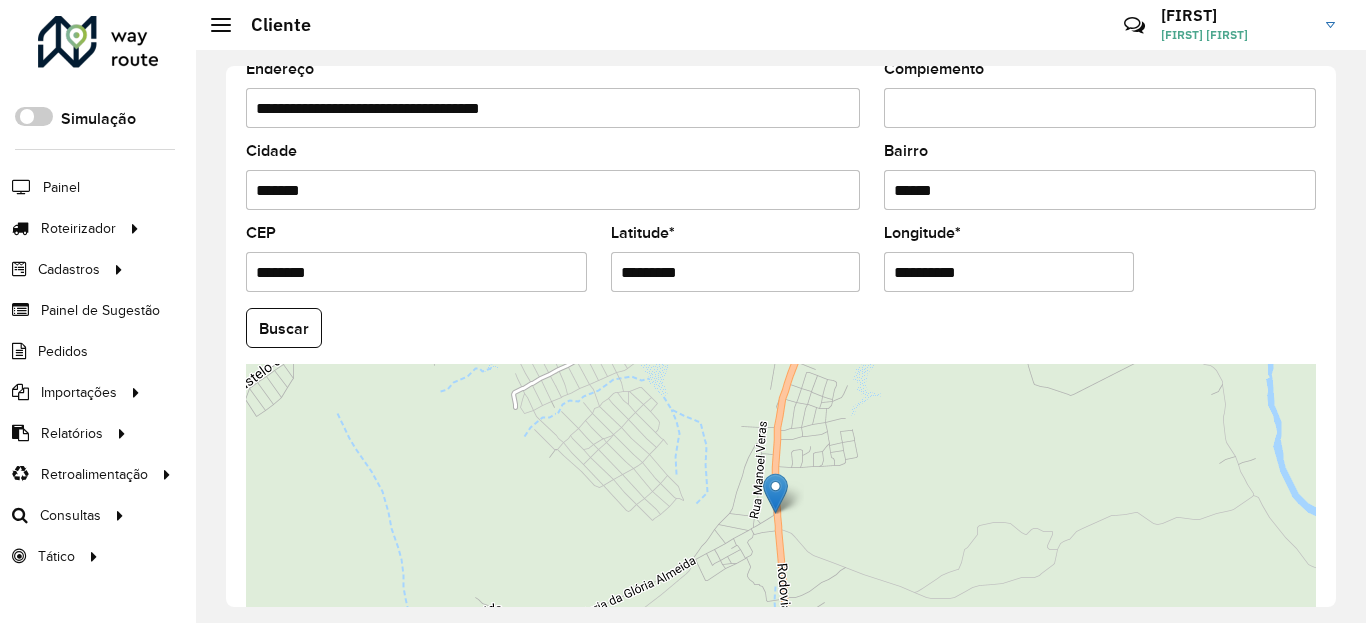 type on "**********" 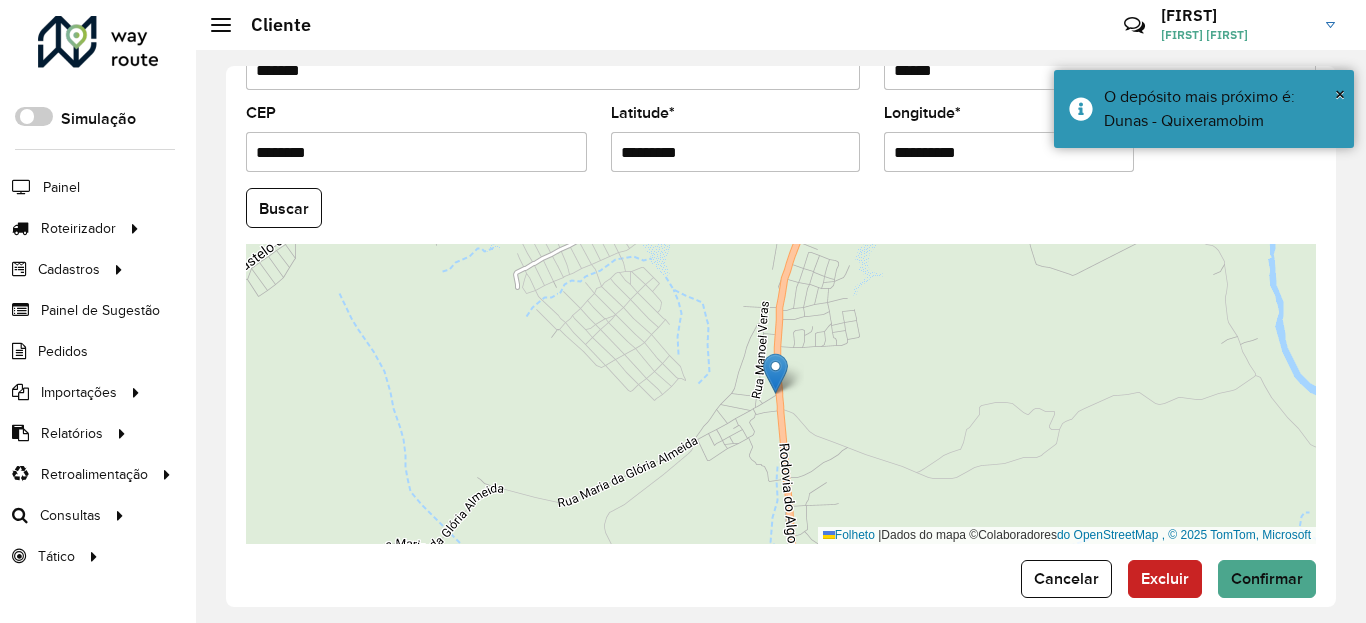 scroll, scrollTop: 867, scrollLeft: 0, axis: vertical 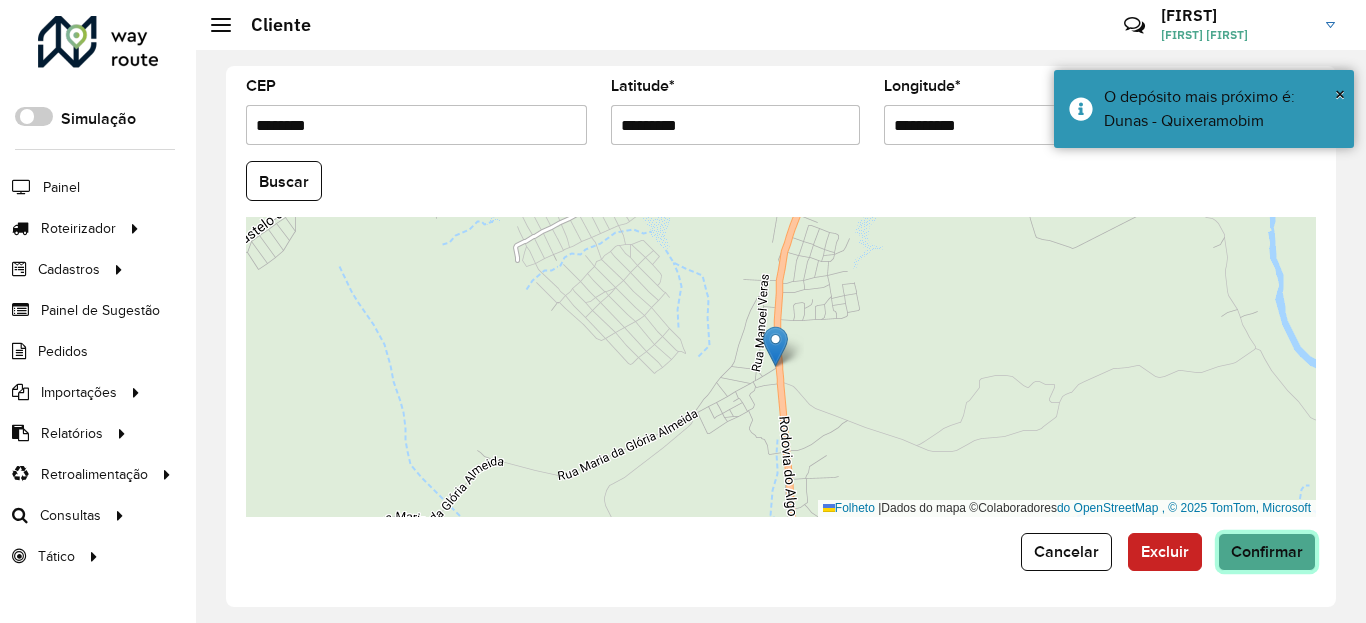 click on "Confirmar" 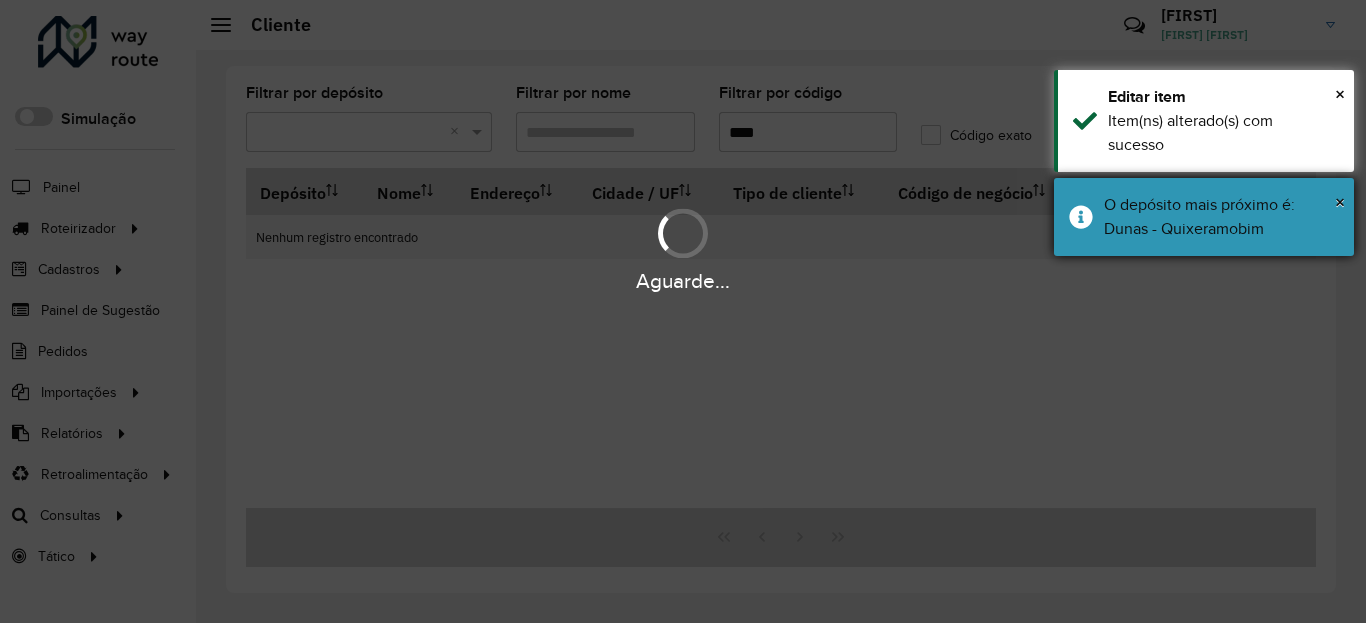 click on "O depósito mais próximo é: Dunas - Quixeramobim" at bounding box center (1199, 216) 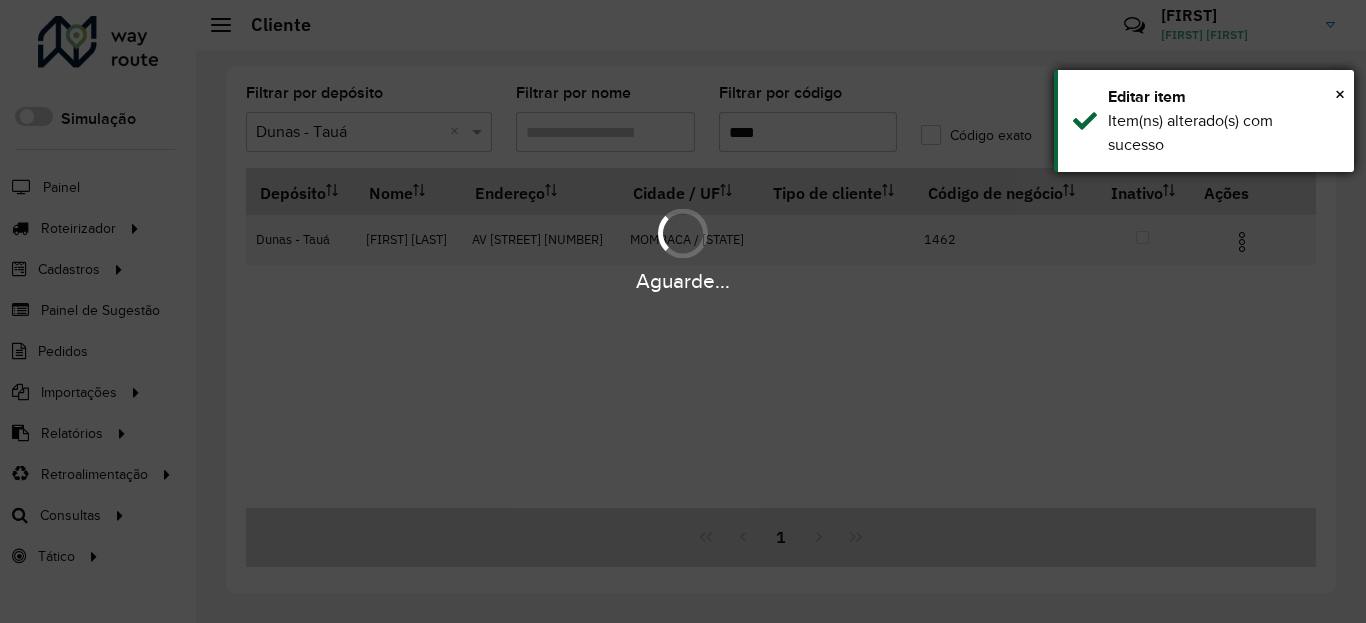 click on "Item(ns) alterado(s) com sucesso" at bounding box center [1223, 133] 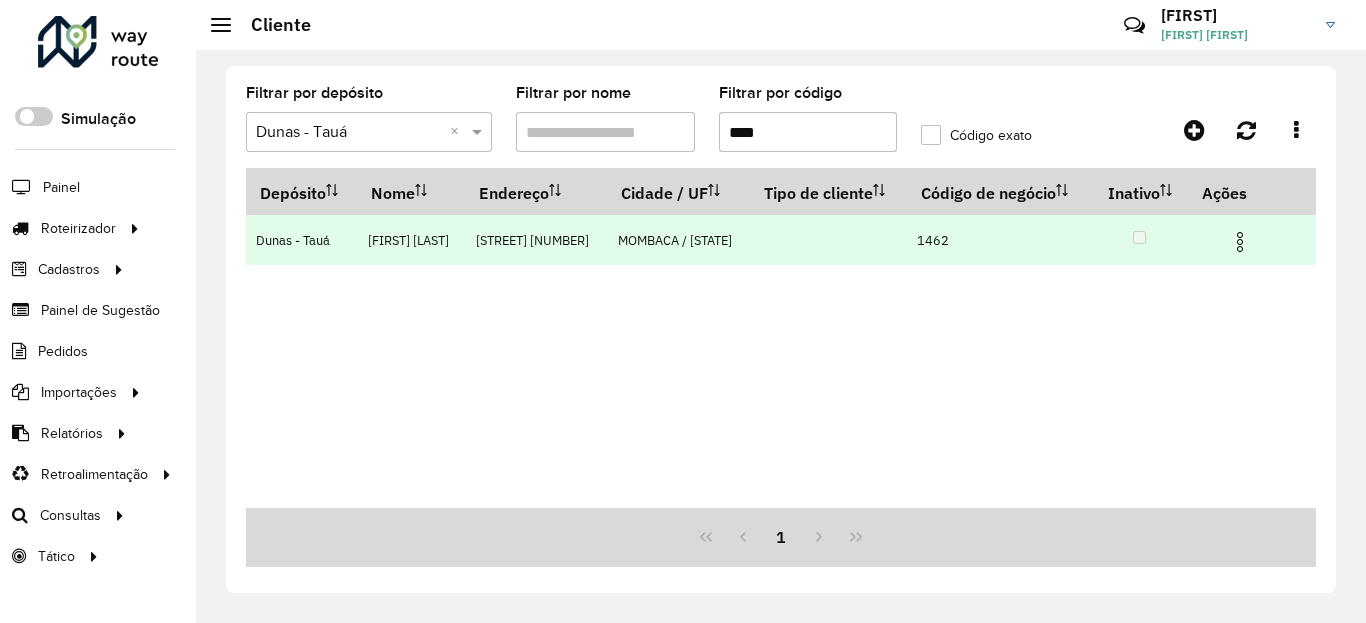 click at bounding box center (1240, 242) 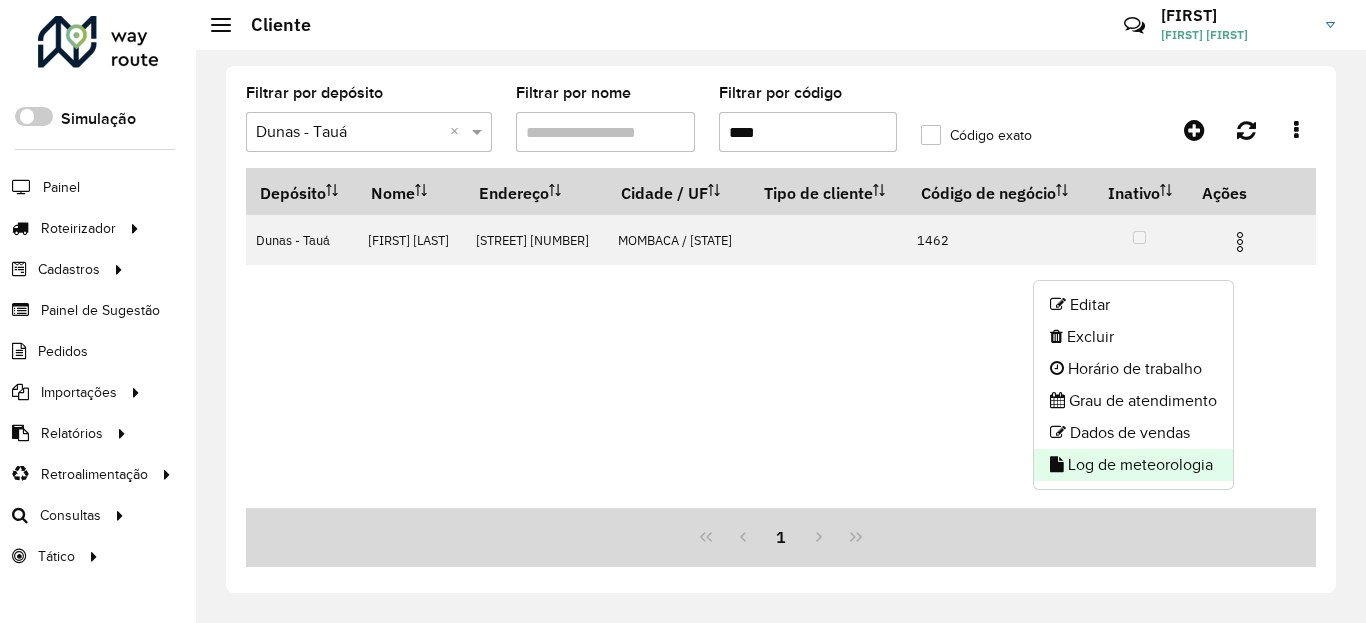 click on "Log de meteorologia" 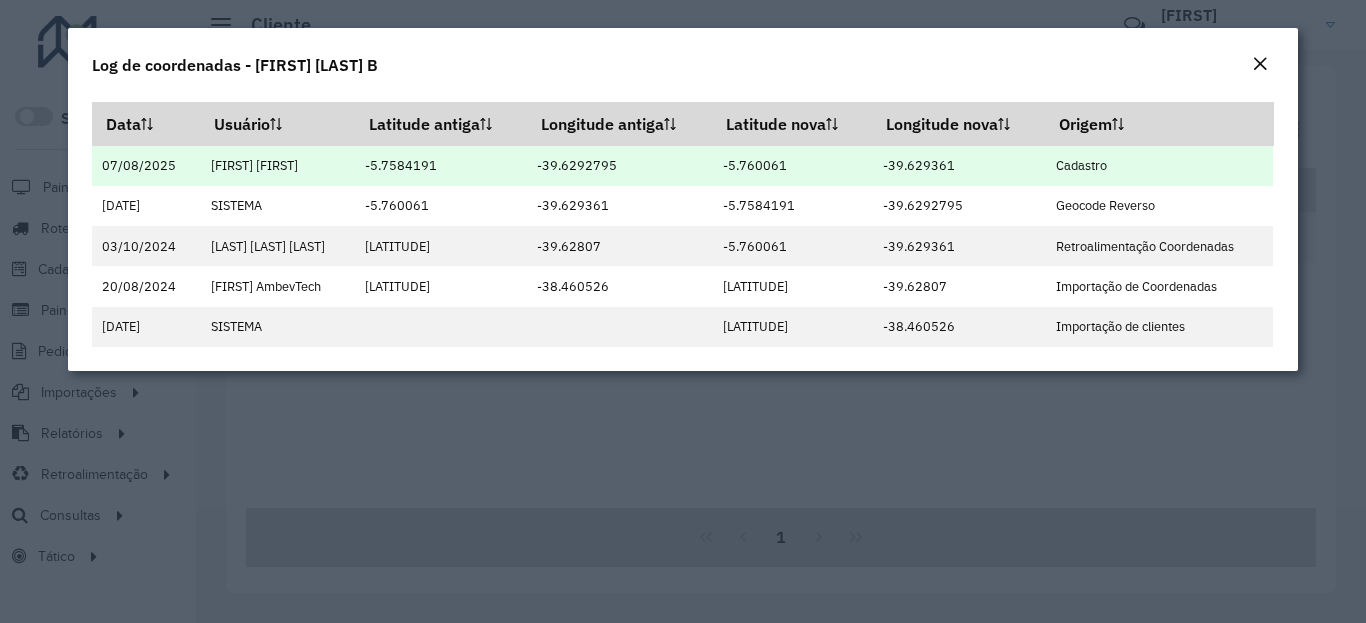 click on "Cadastro" at bounding box center (1159, 166) 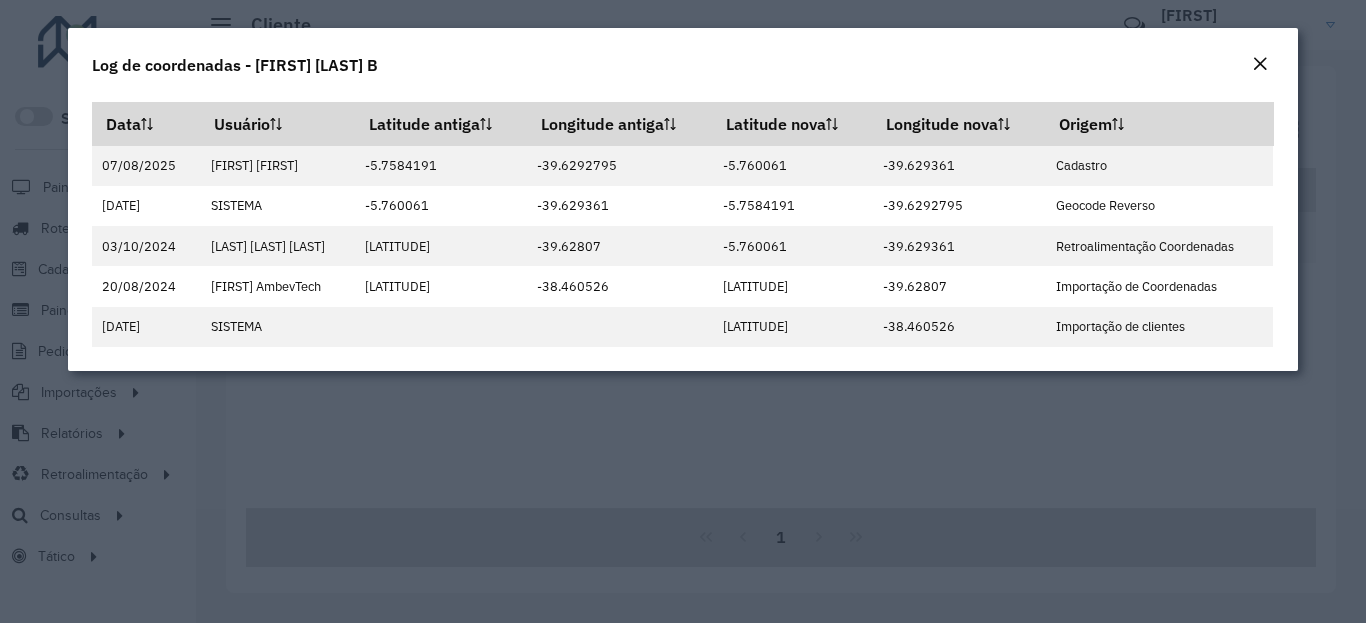 click 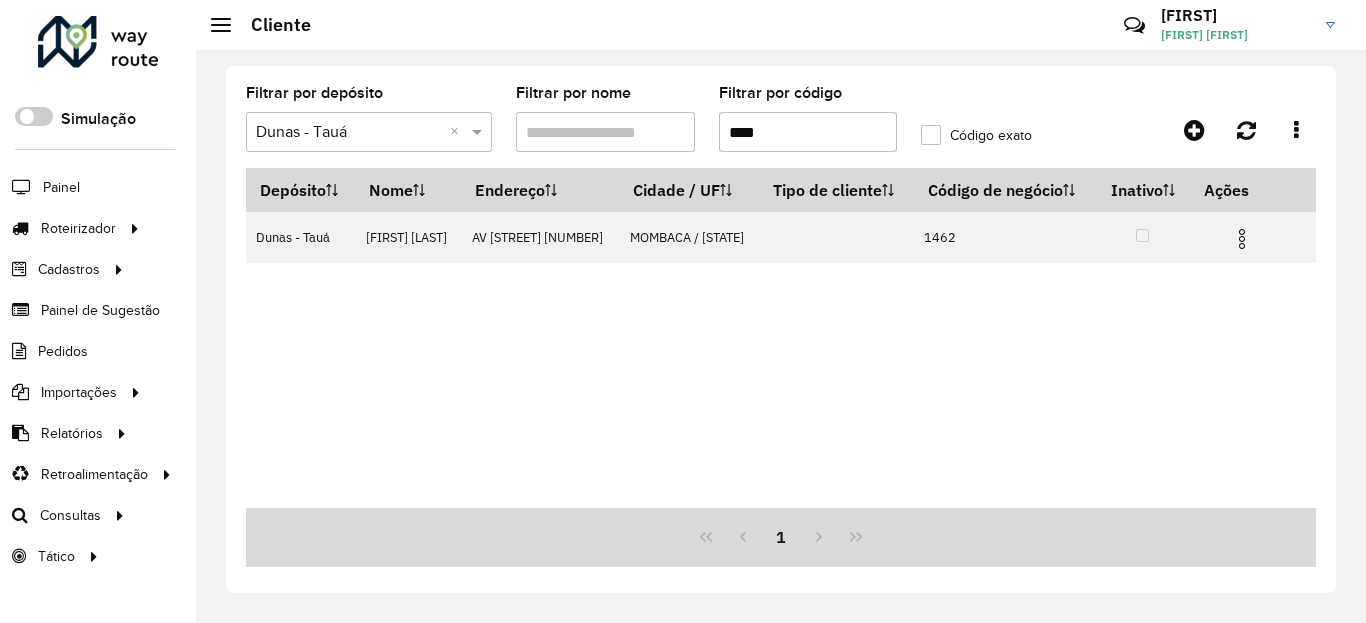 click on "Filtrar por depósito  Selecione um depósito × Dunas - Tauá ×  Filtrar por nome   Filtrar por código  ****  Código exato   Depósito   Nome   Endereço   Cidade / UF   Tipo de cliente   Código de negócio   Inativo   Ações   Dunas - Tauá   FRANCISCO HERCILIO B  AV  ANTONIO NONATO CARVALHO       908  MOMBACA / CE      1462   1" 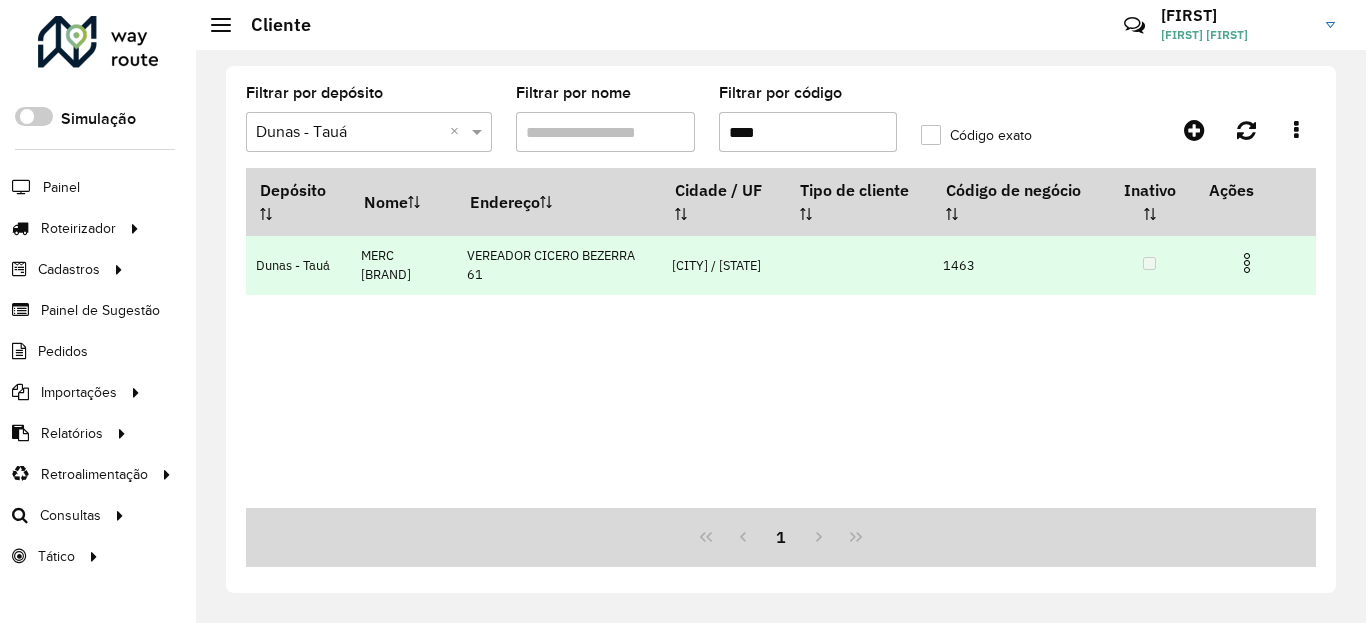 click at bounding box center (1247, 263) 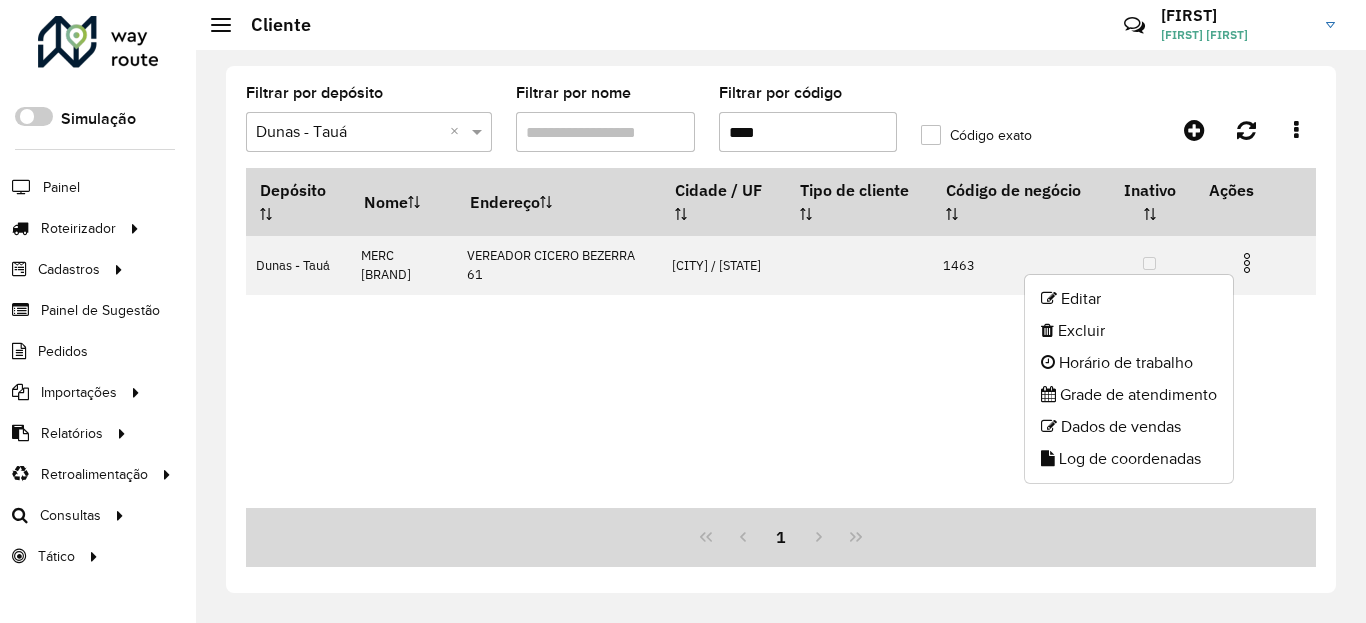 click on "Log de coordenadas" 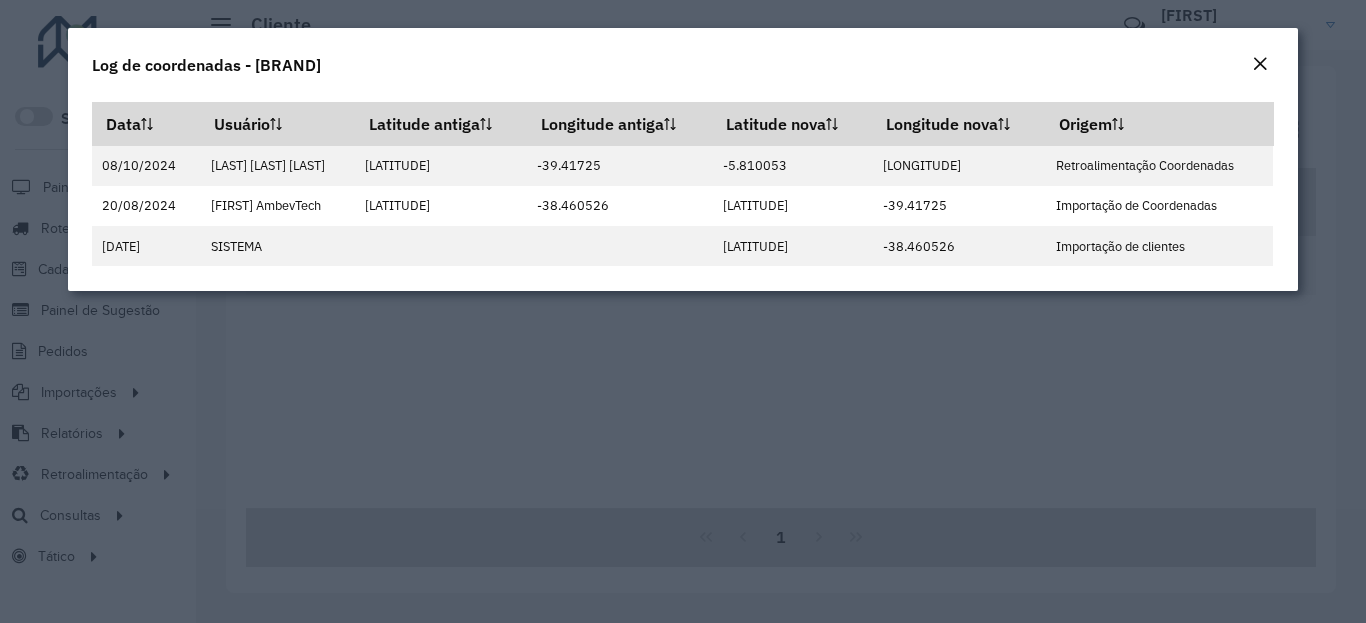 click 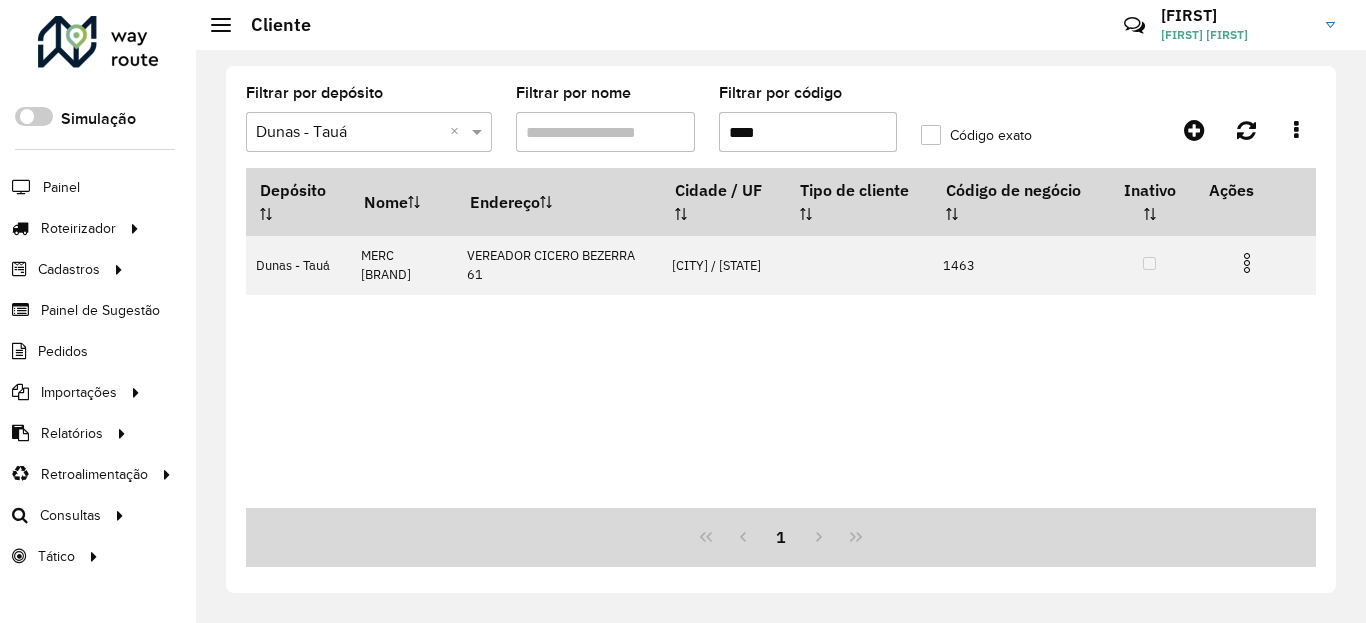 click on "Filtrar por depósito  Selecione um depósito × Dunas - Tauá ×  Filtrar por nome   Filtrar por código  ****  Código exato   Depósito   Nome   Endereço   Cidade / UF   Tipo de cliente   Código de negócio   Inativo   Ações   Dunas - Tauá   MERC SANTA CLARA   VEREADOR CICERO BEZERRA 61  PIQUET CARNEIRO / CE      1463   1" 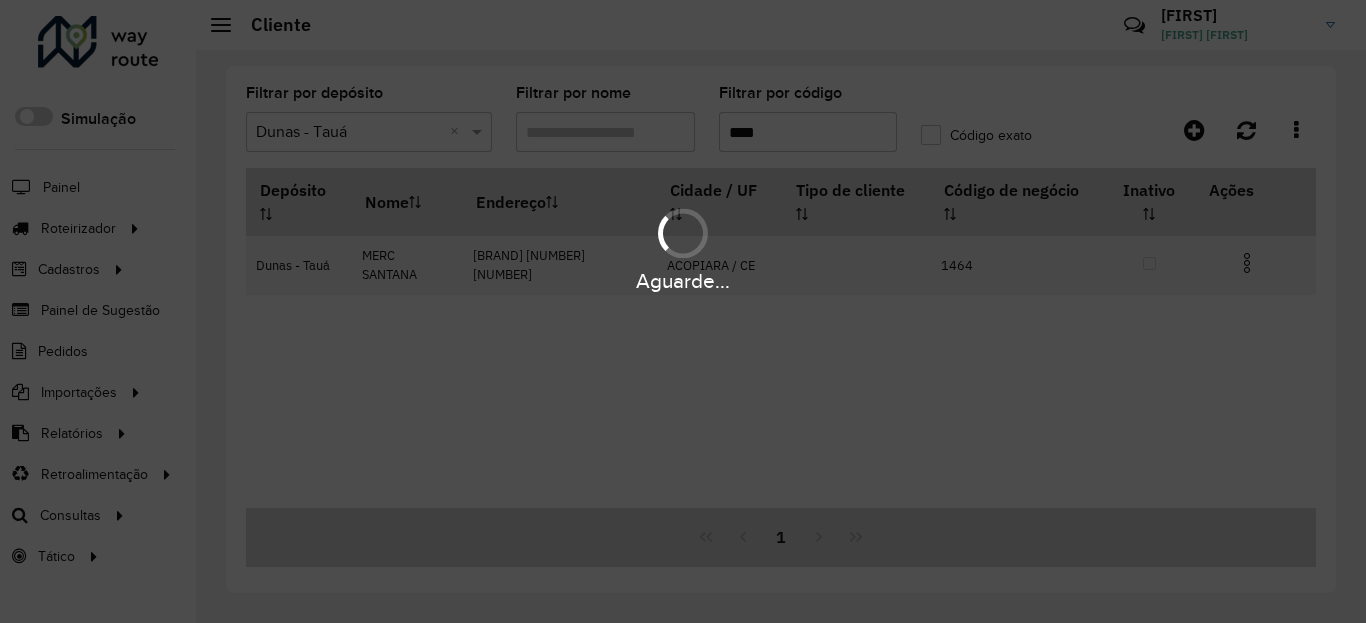 click on "Aguarde..." at bounding box center [683, 249] 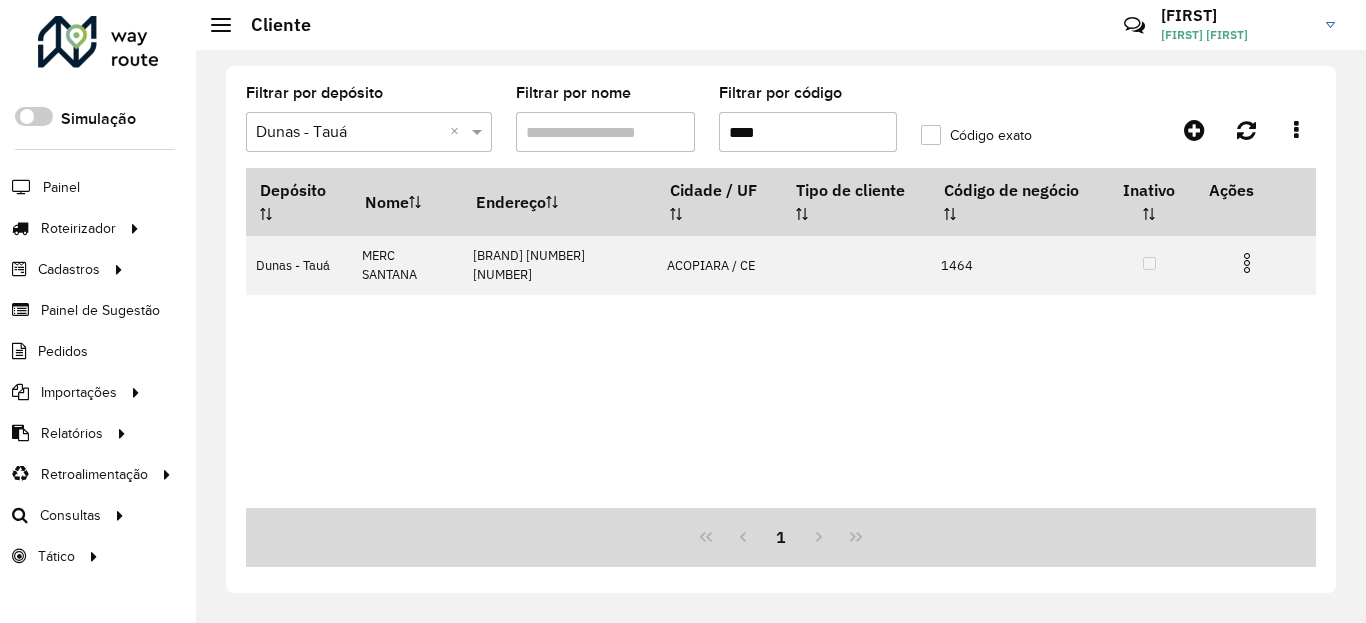 click at bounding box center (1247, 263) 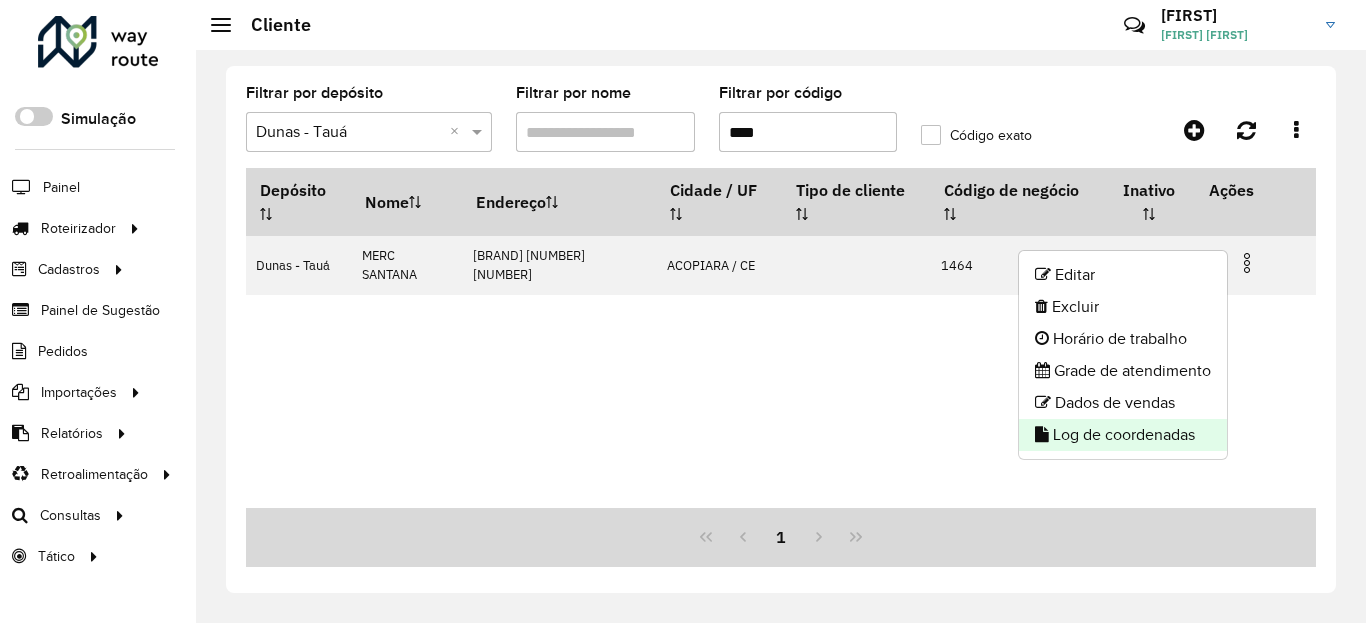 click on "Log de coordenadas" 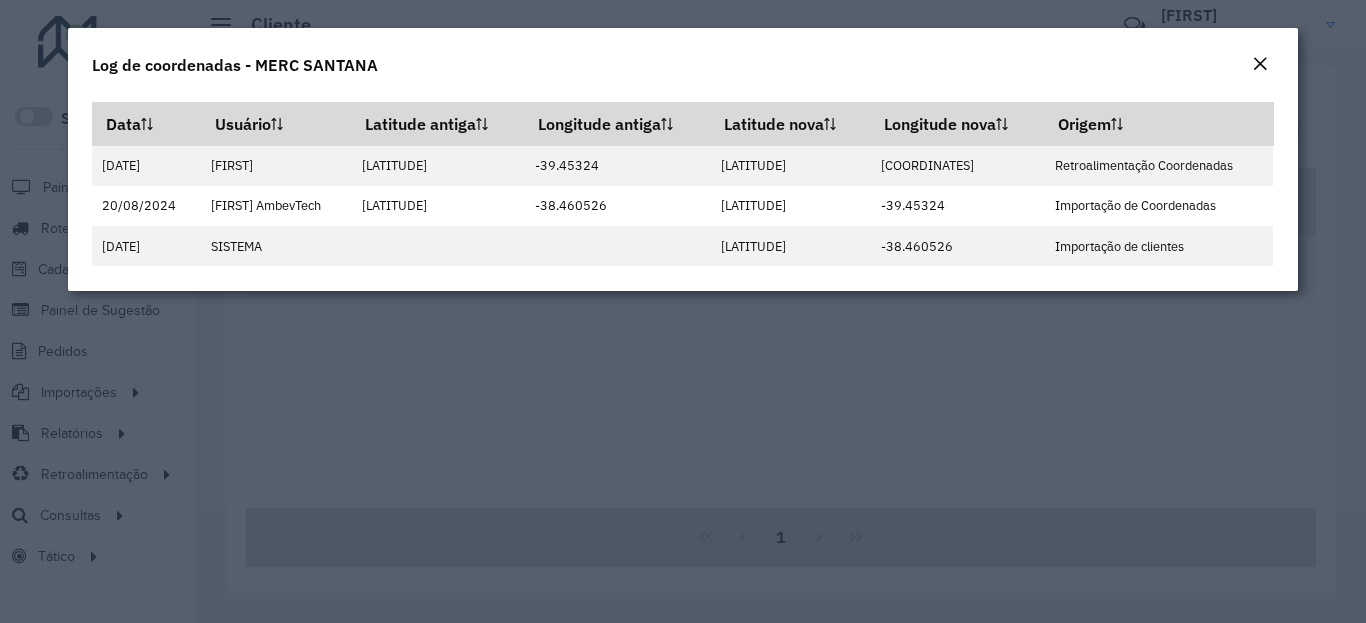 click 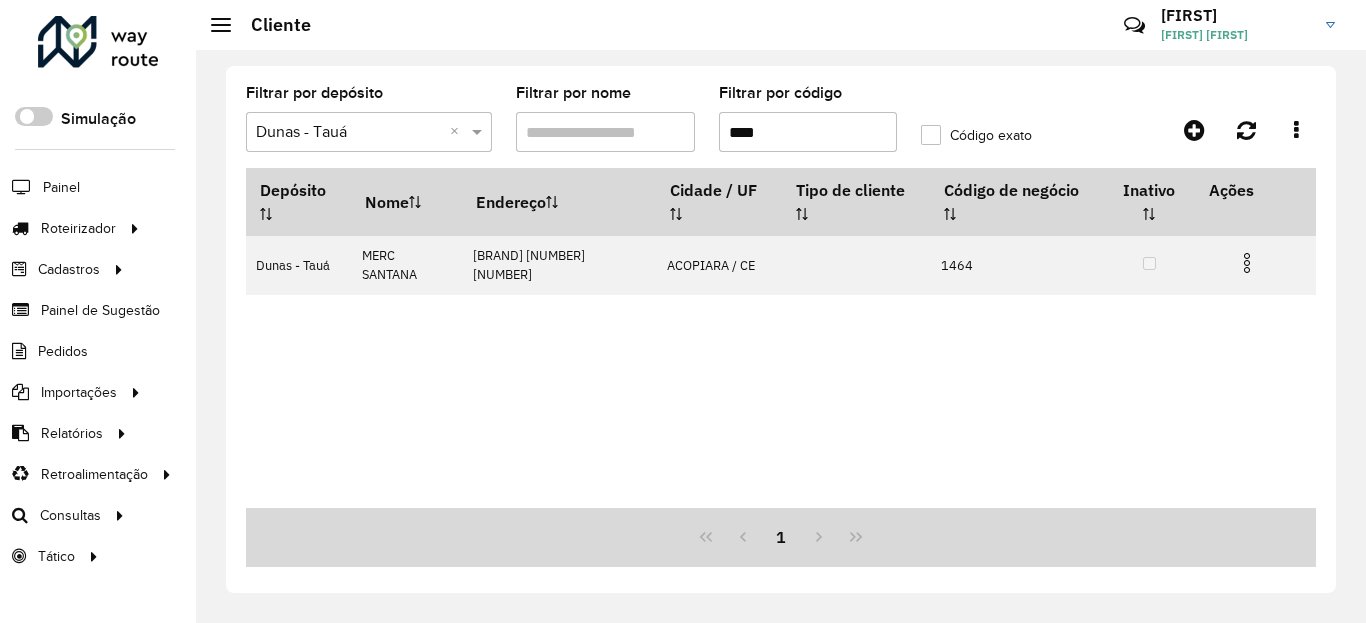 click on "****" at bounding box center [808, 132] 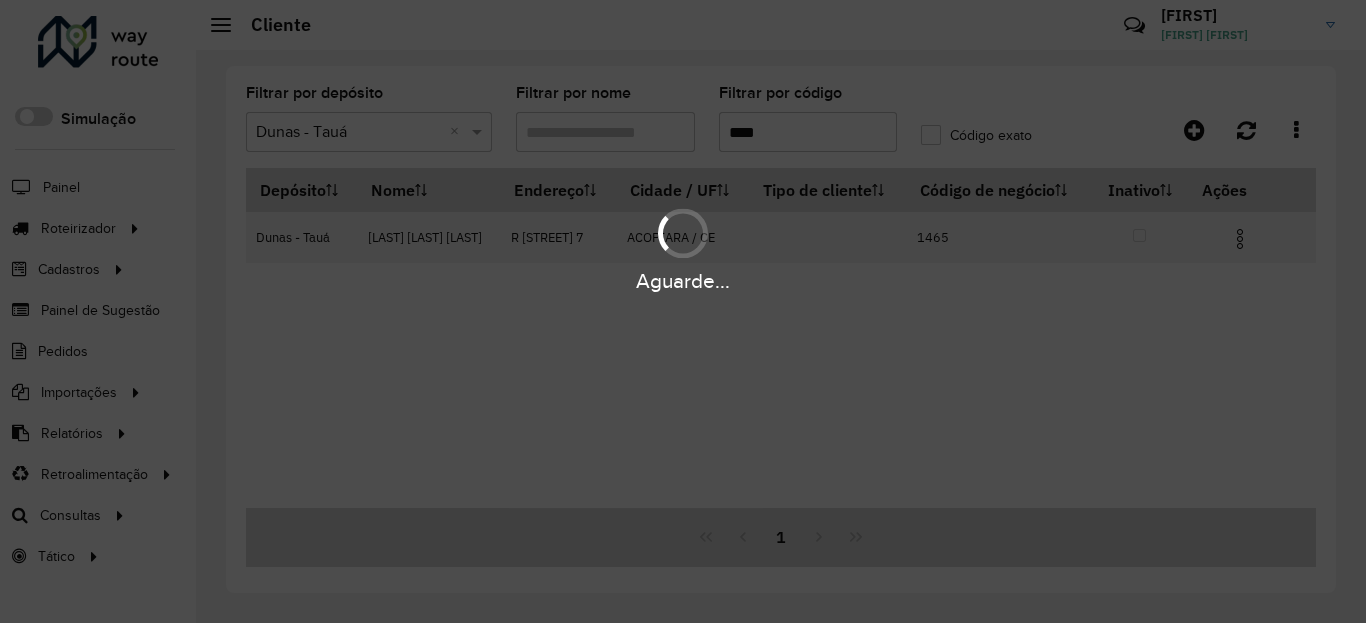 type on "****" 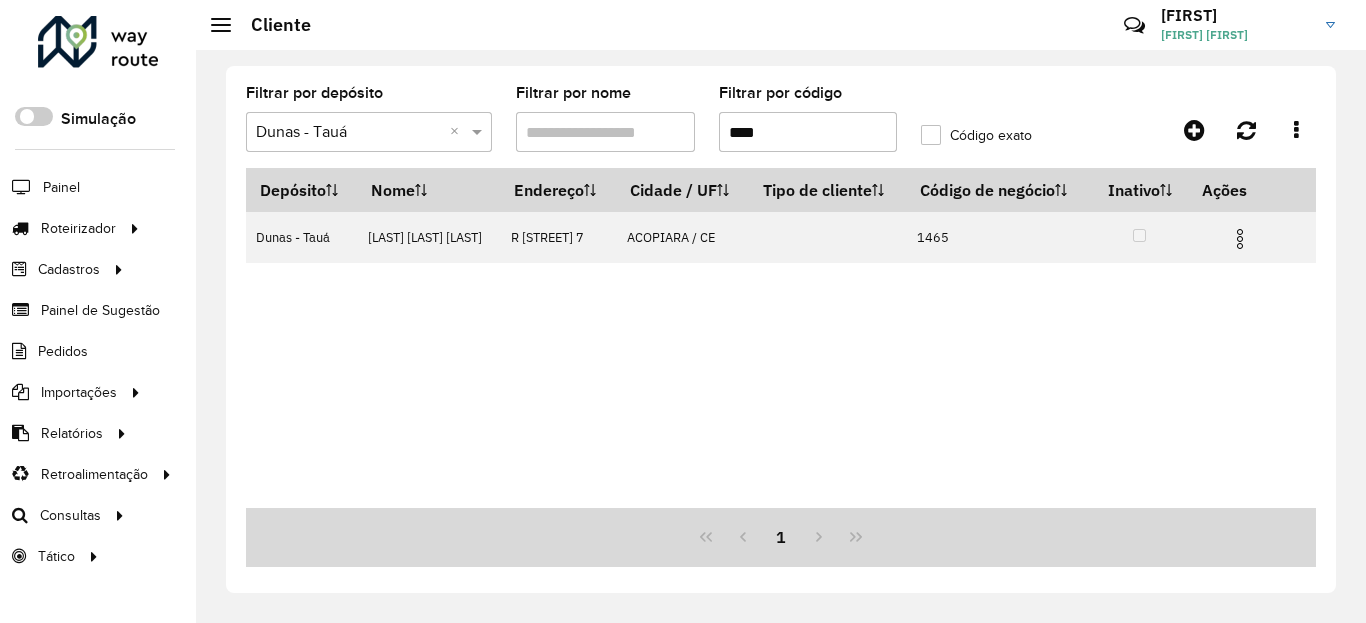 click at bounding box center (1240, 239) 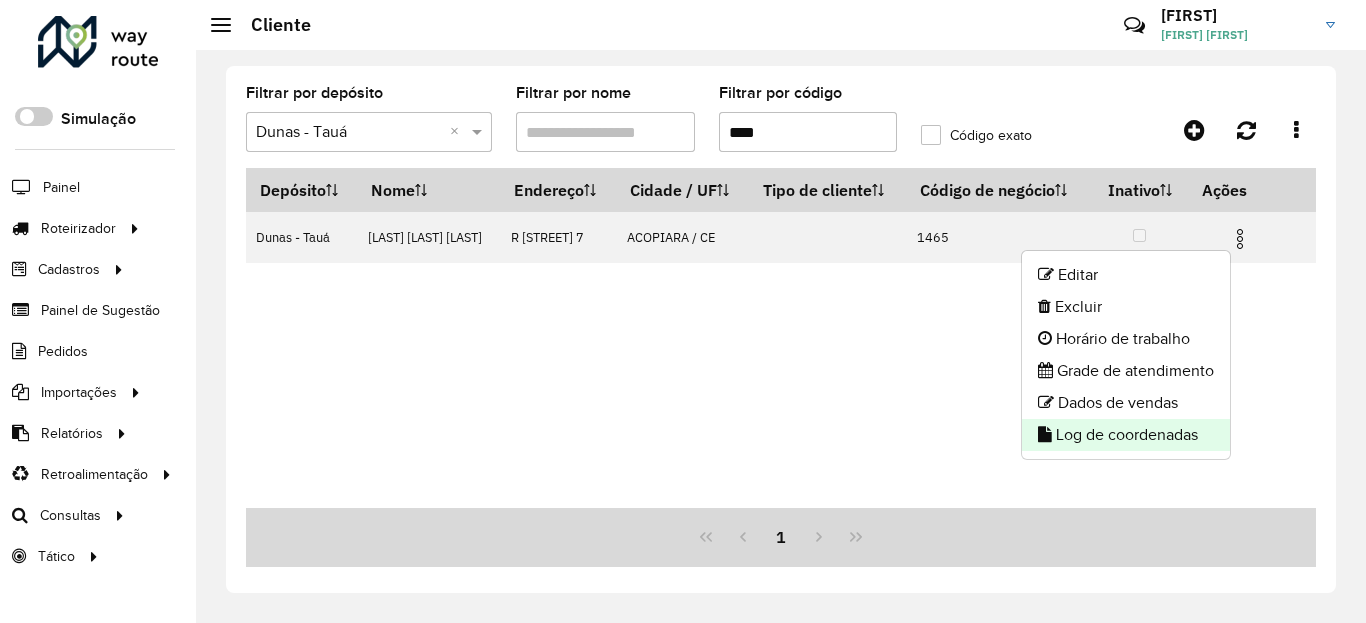 click on "Log de coordenadas" 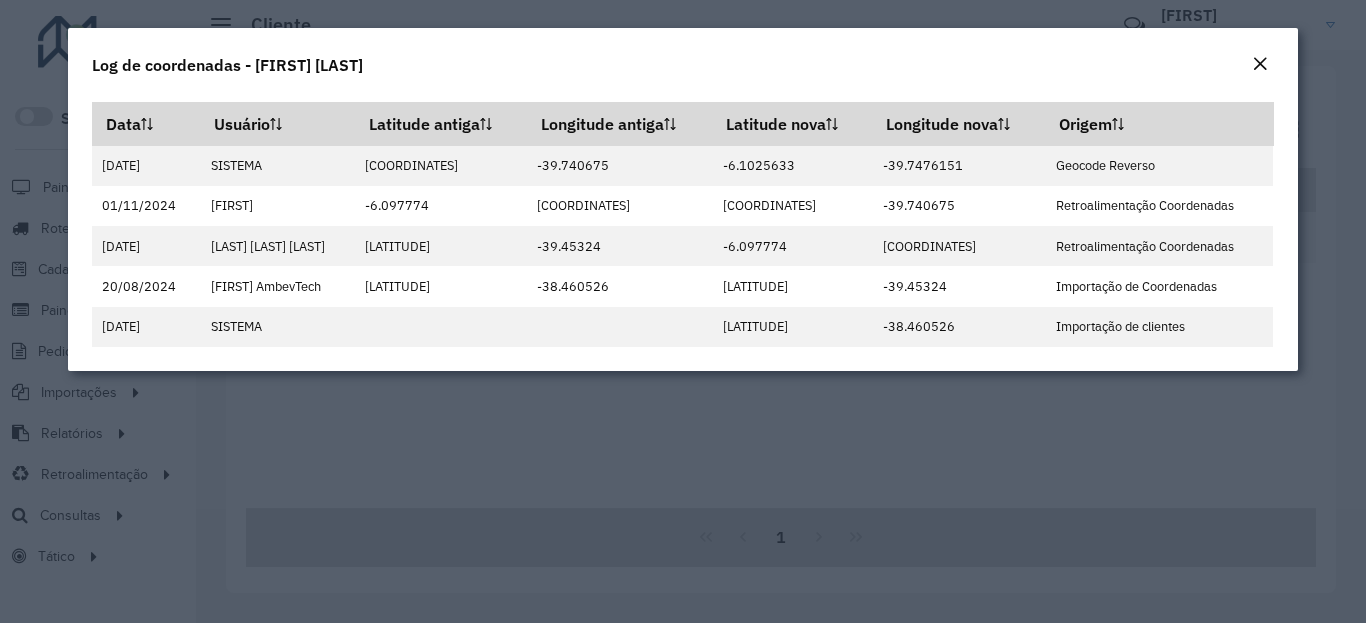 click 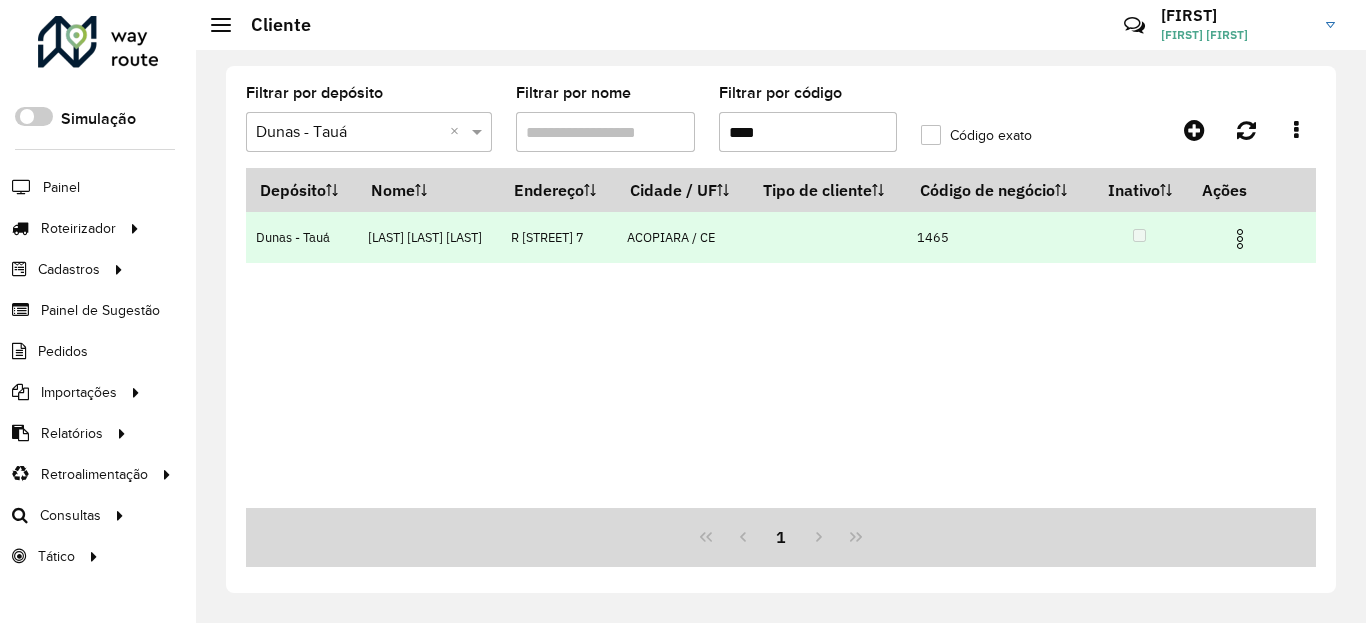 click at bounding box center [1240, 239] 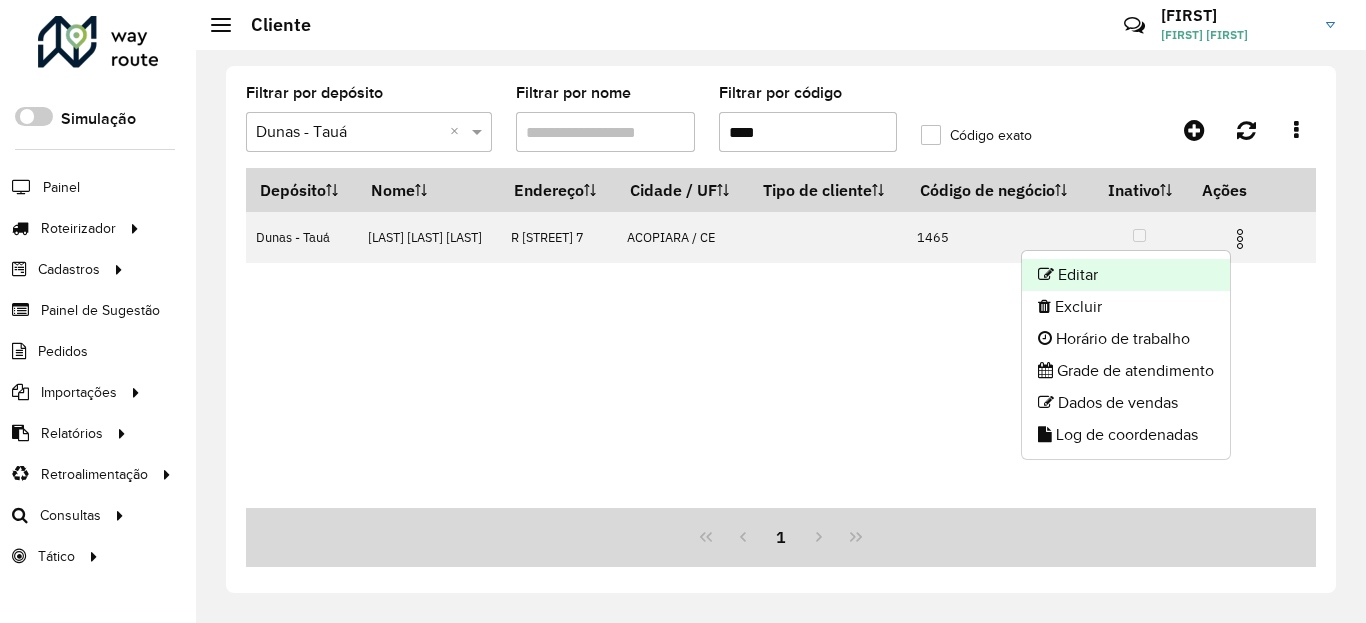 click on "Editar" 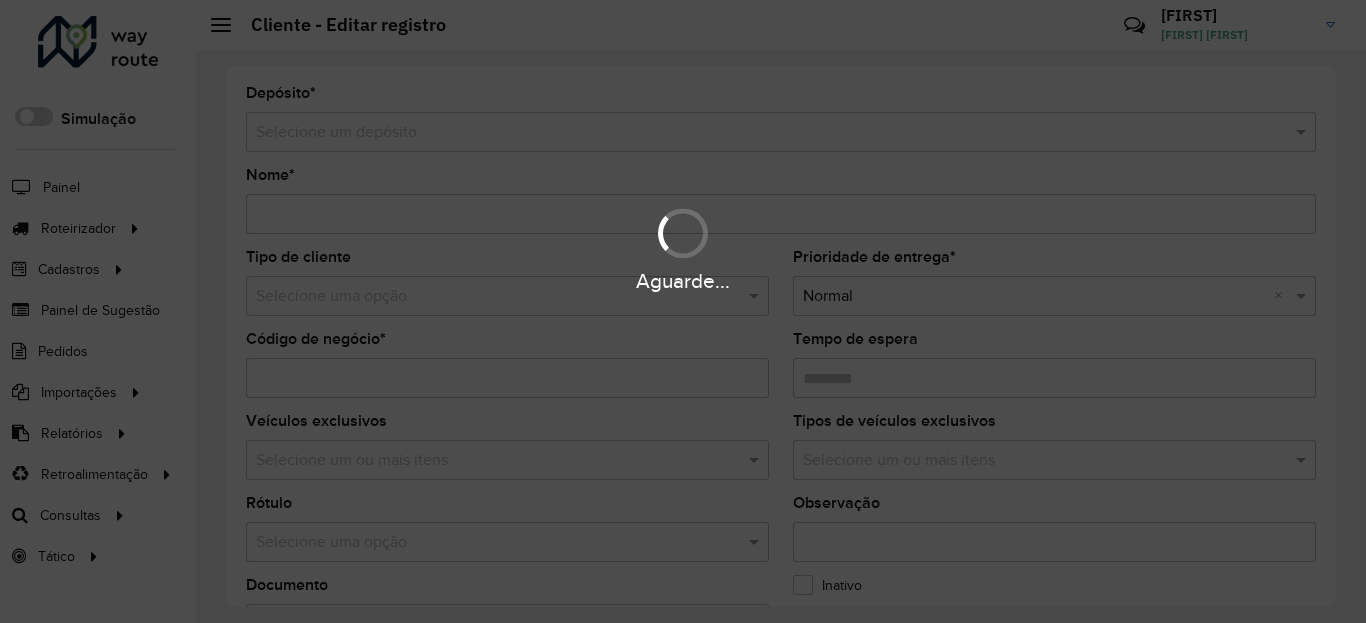 type on "**********" 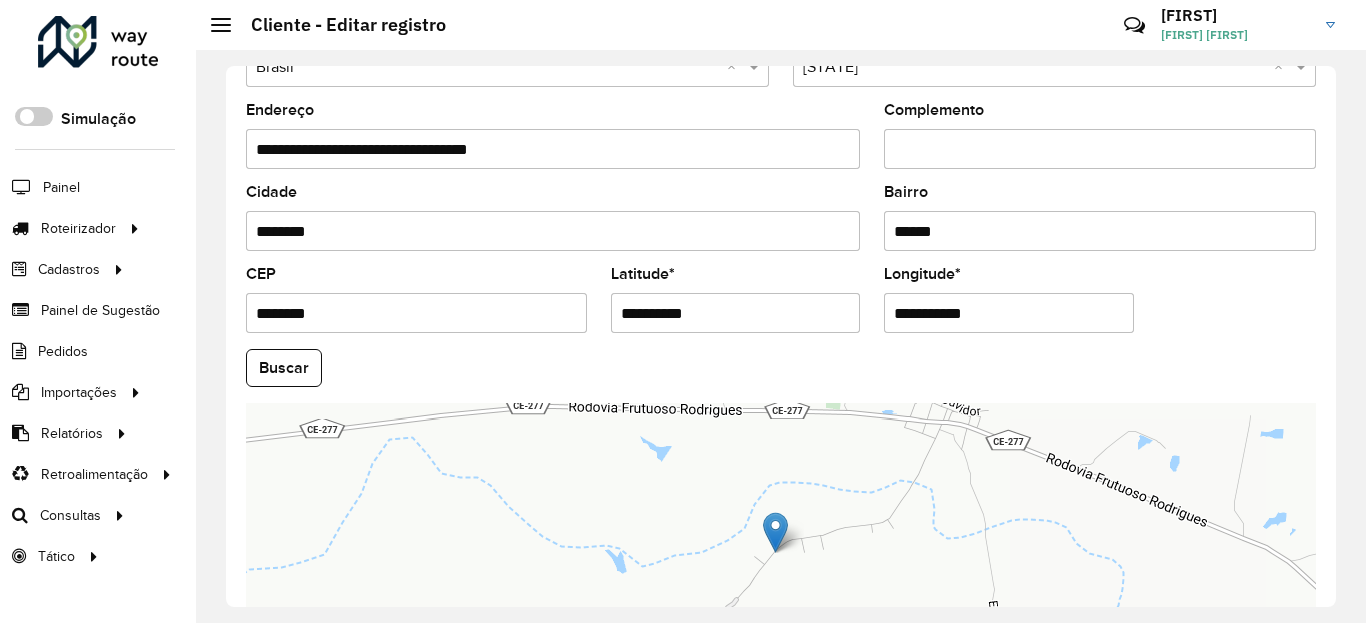 scroll, scrollTop: 720, scrollLeft: 0, axis: vertical 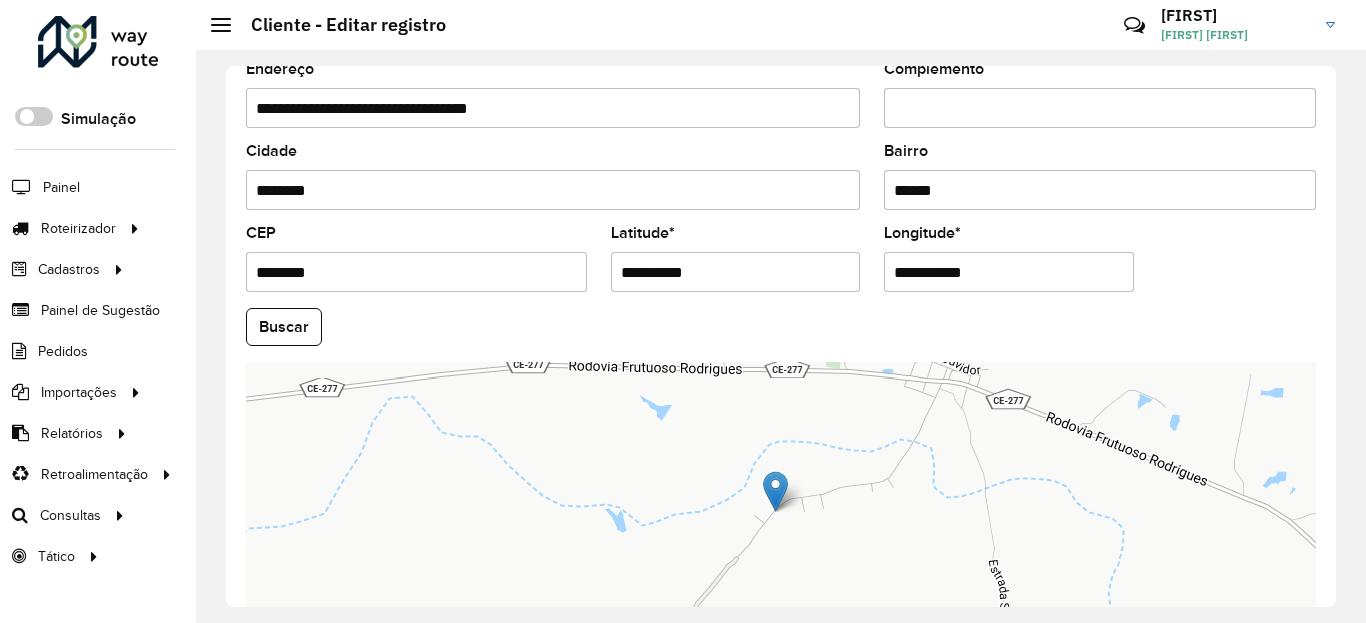click on "**********" at bounding box center [736, 272] 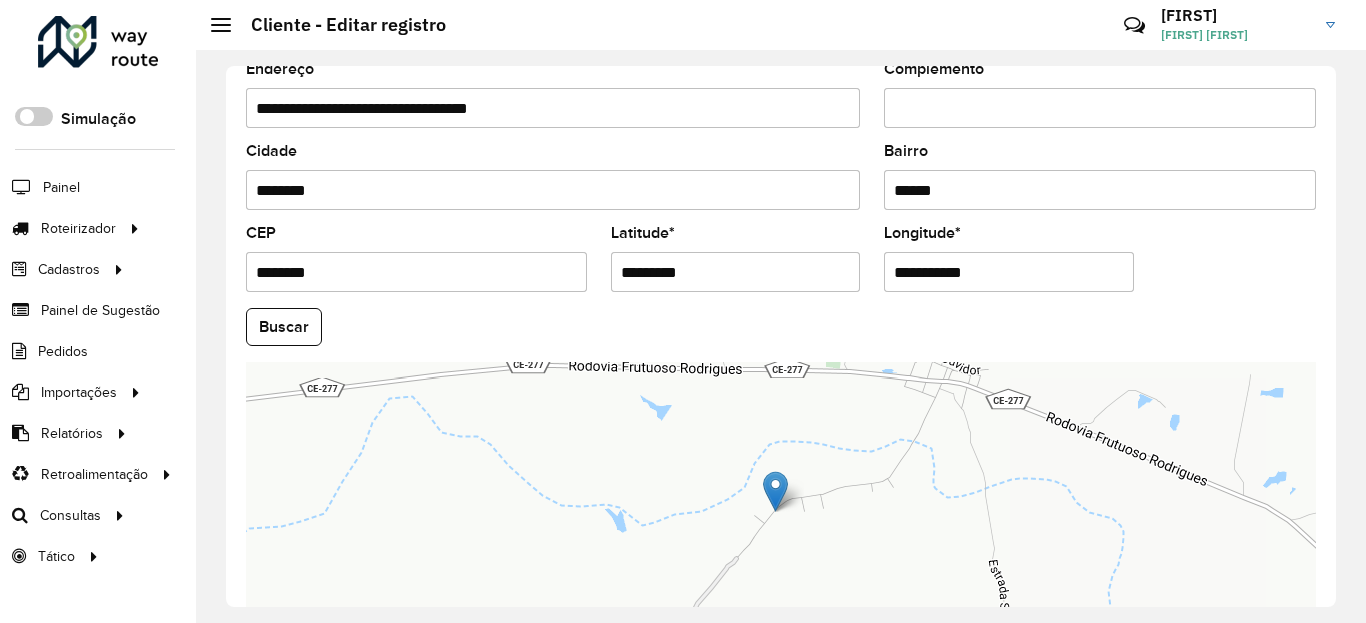 type on "*********" 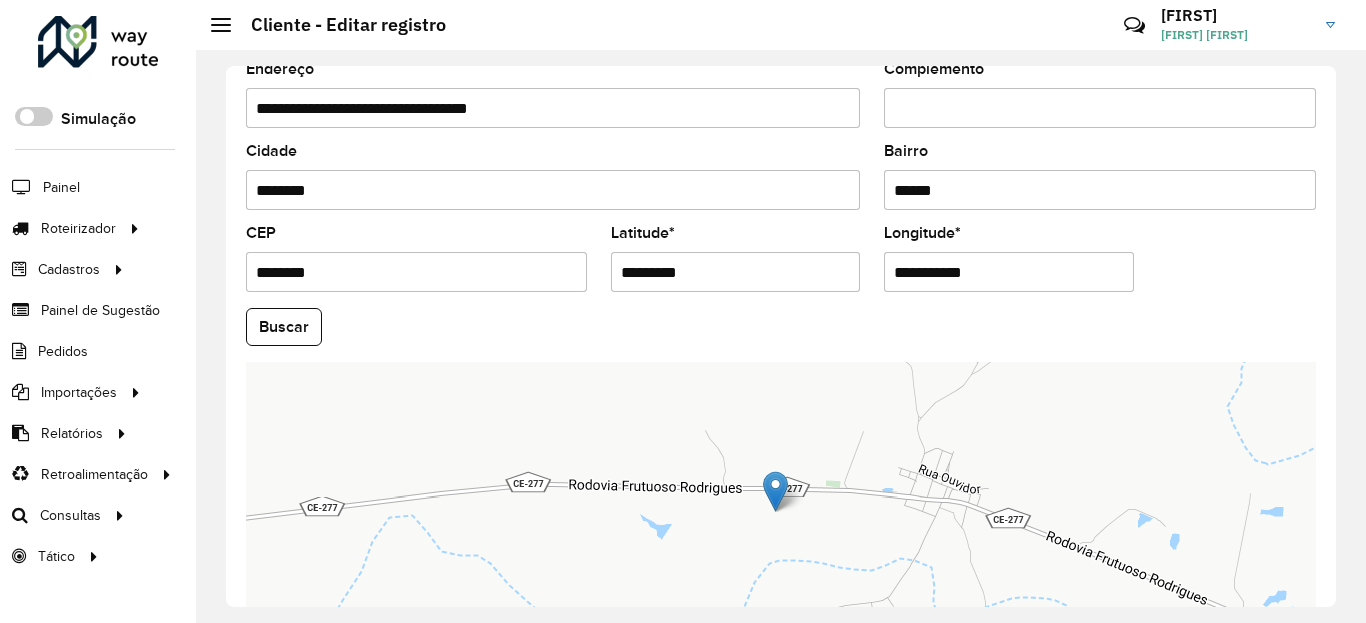 click on "**********" at bounding box center [1009, 272] 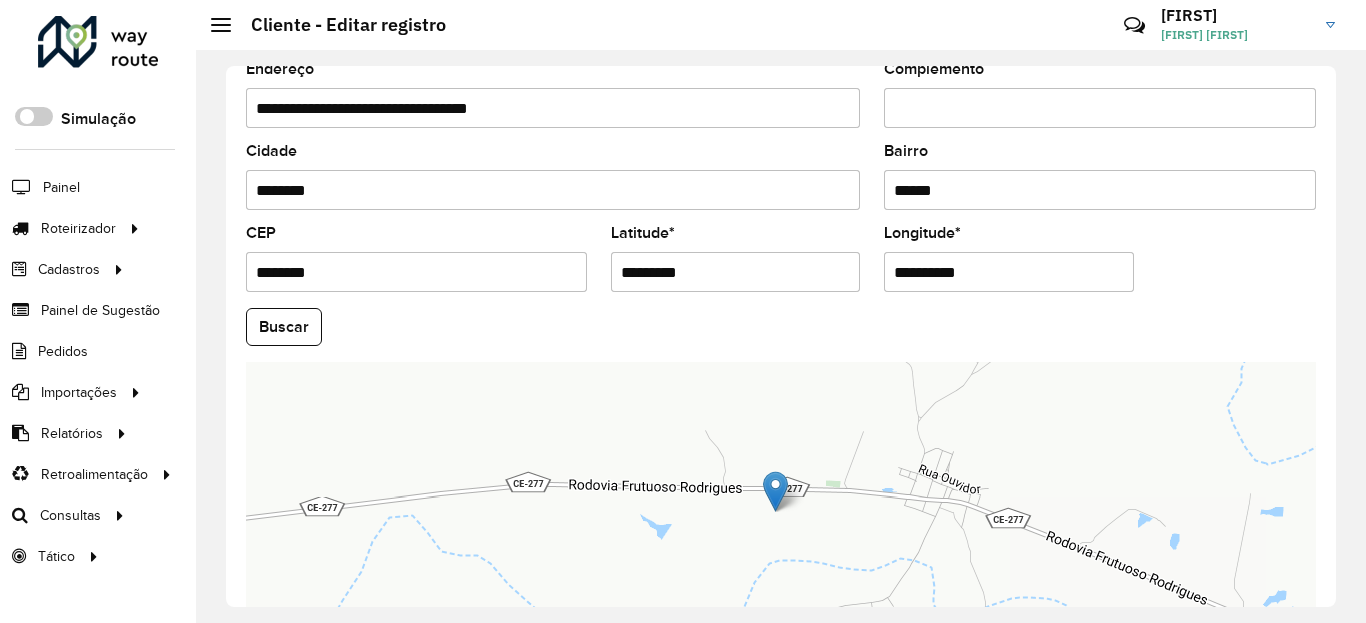 type on "**********" 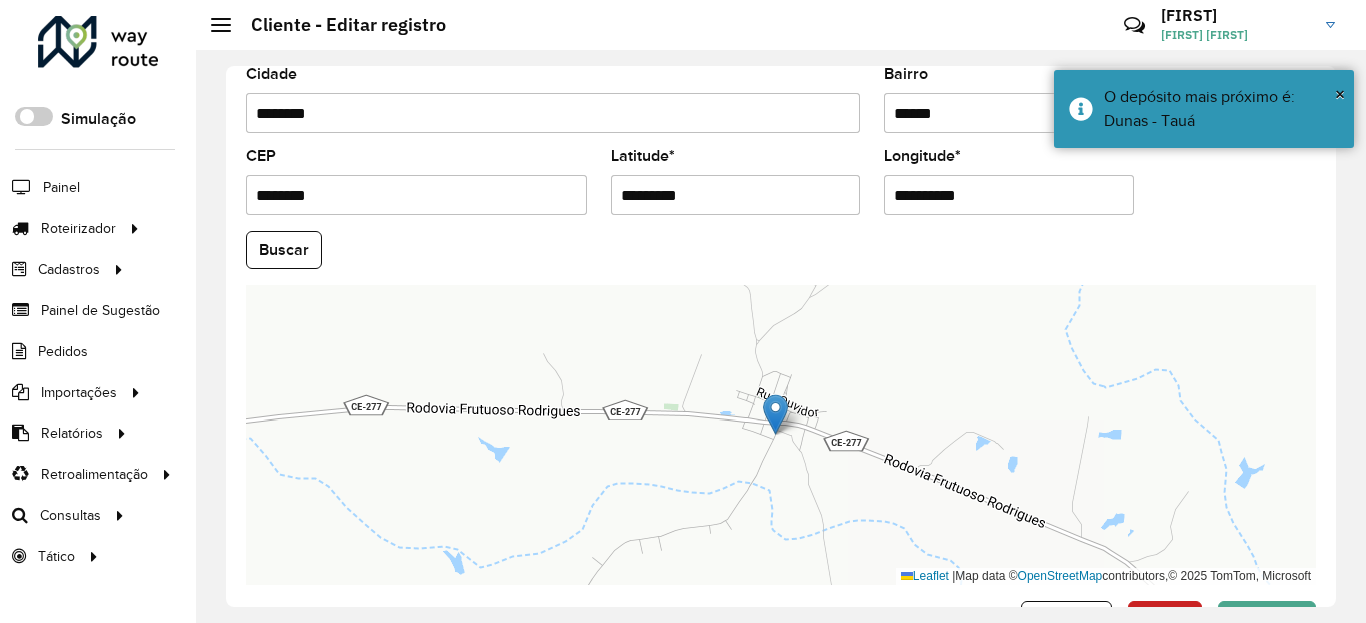 scroll, scrollTop: 865, scrollLeft: 0, axis: vertical 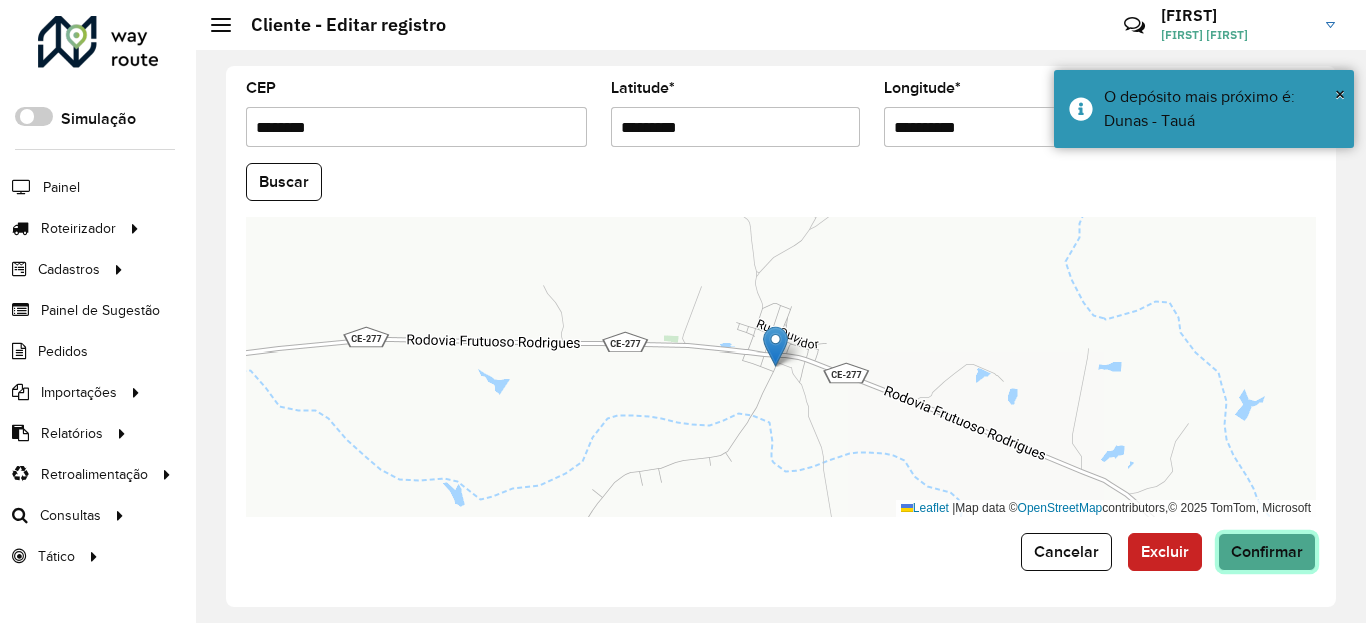 click on "Confirmar" 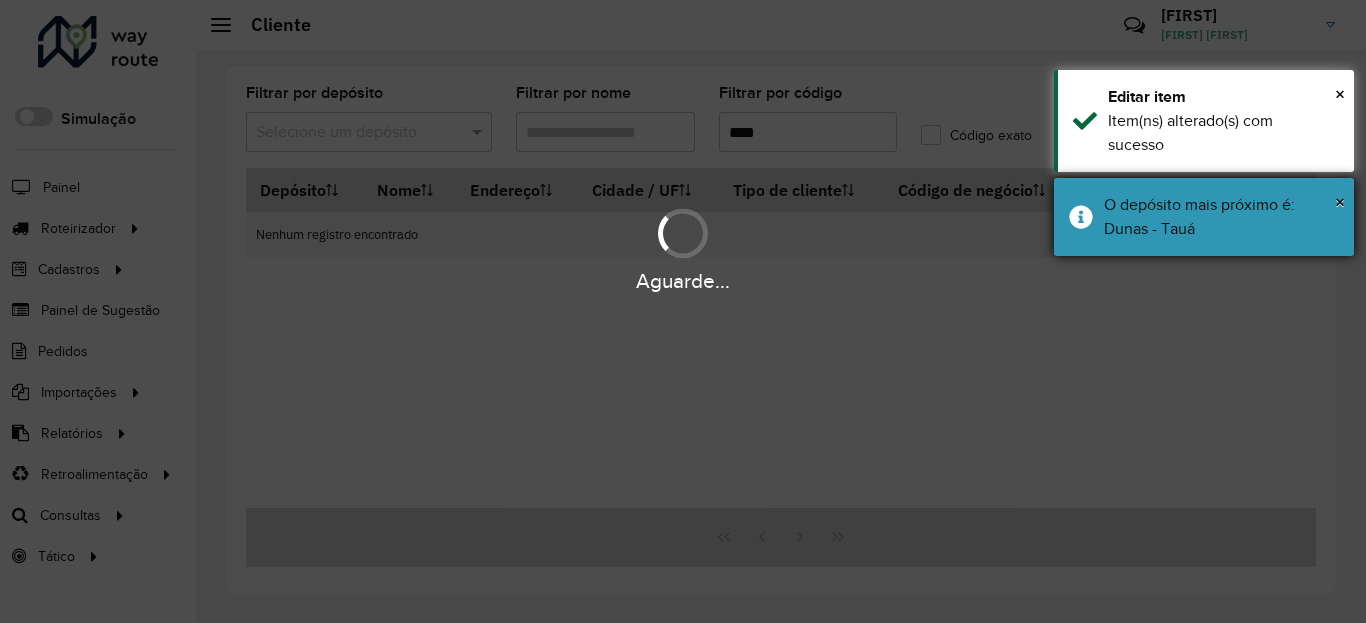 click on "O depósito mais próximo é: Dunas - Tauá" at bounding box center (1221, 217) 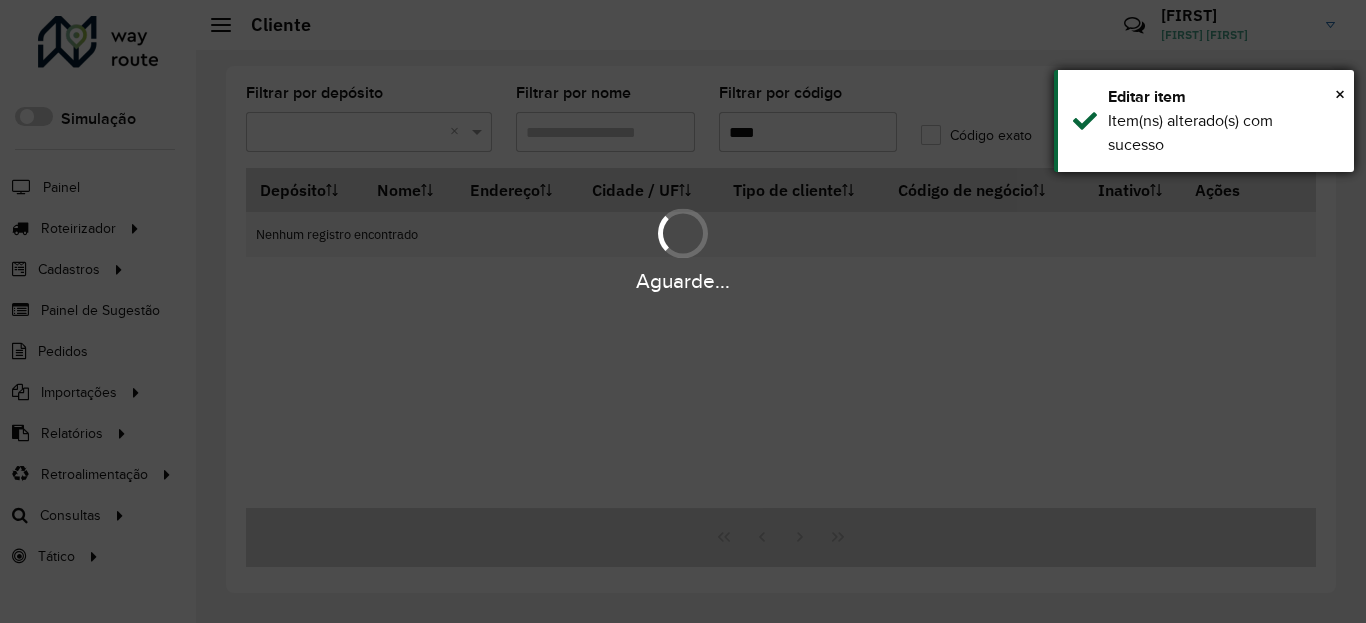 click on "Item(ns) alterado(s) com sucesso" at bounding box center (1223, 133) 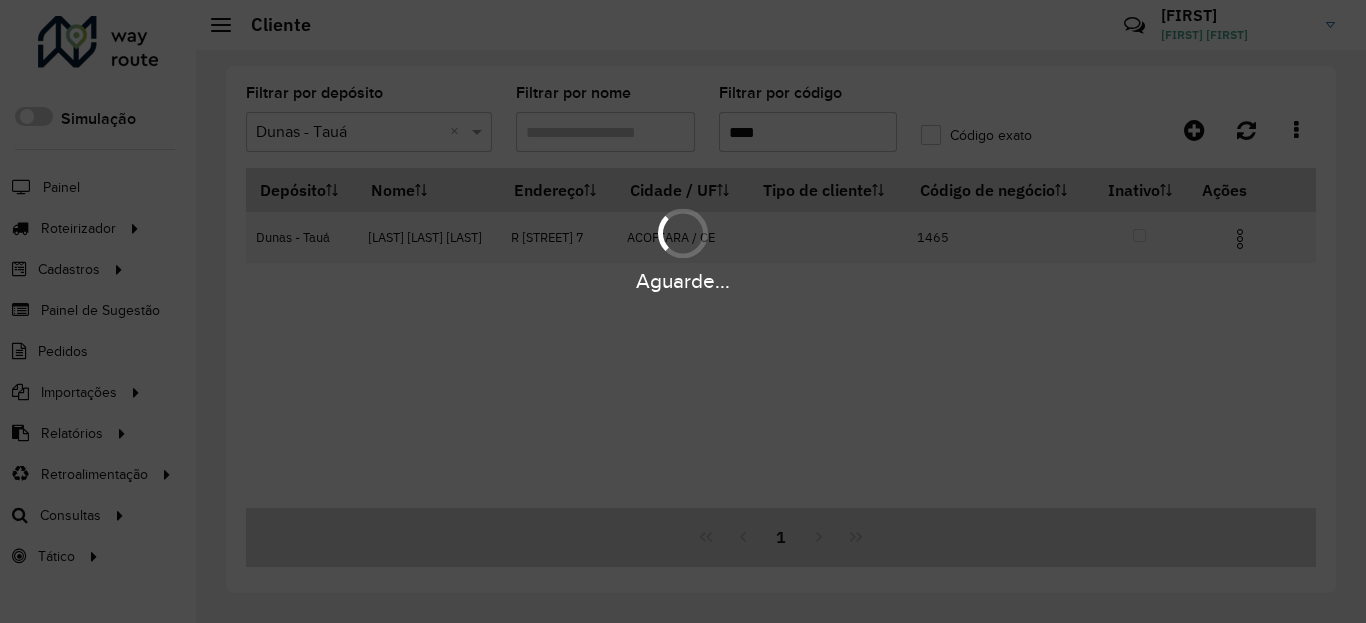 click on "Aguarde..." at bounding box center [683, 249] 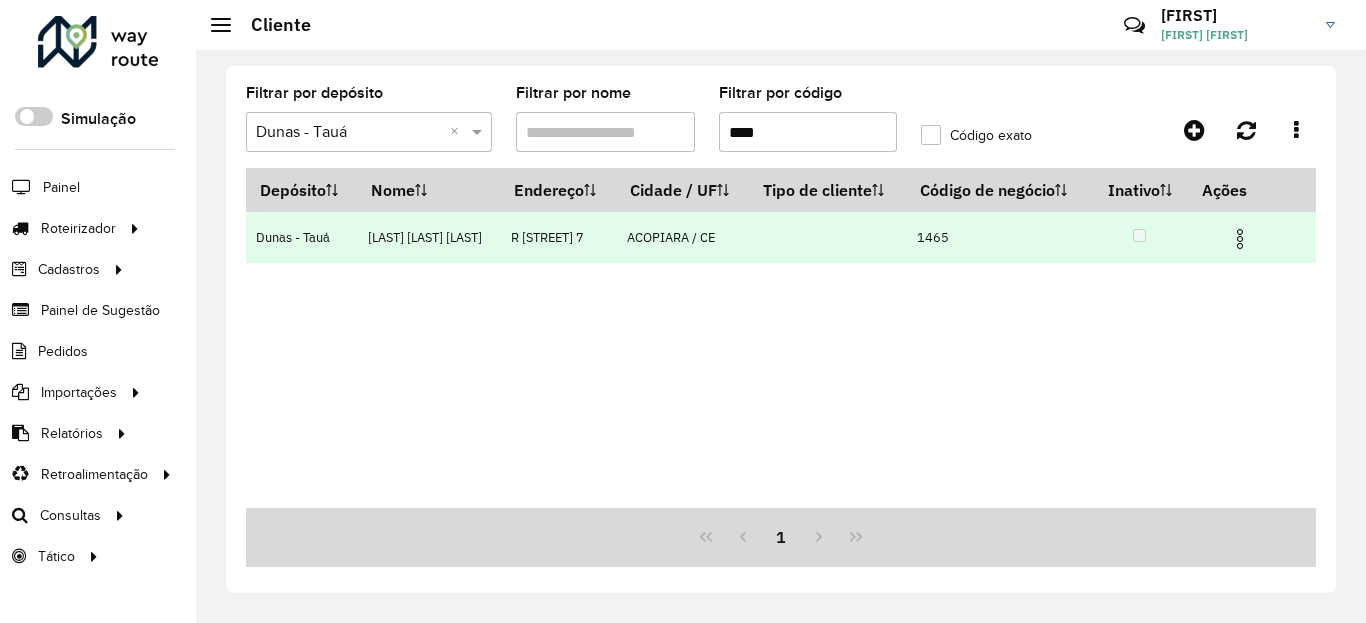 click at bounding box center (1240, 239) 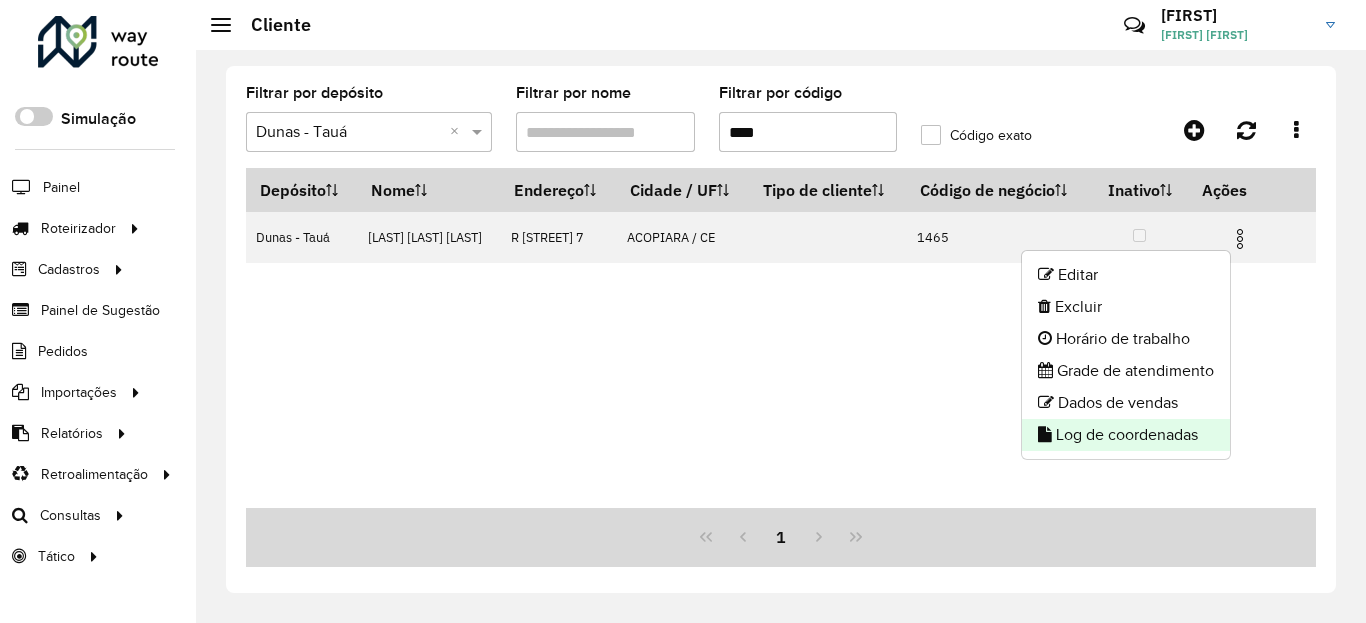 click on "Log de coordenadas" 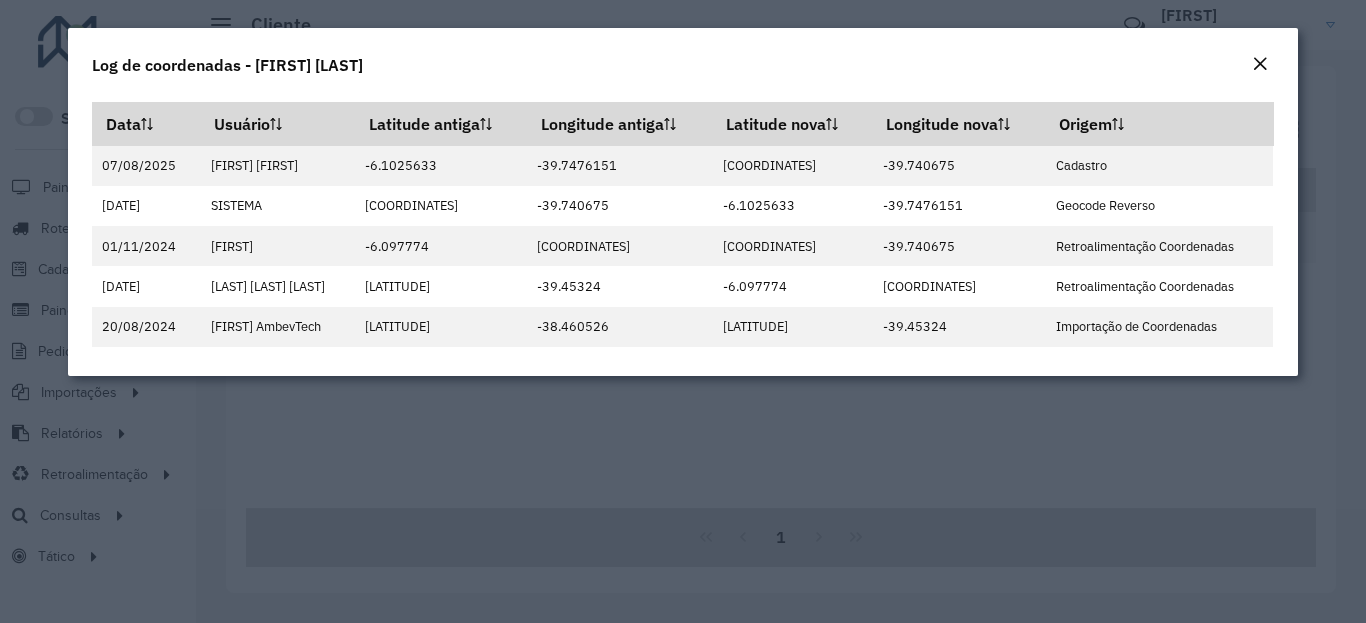 click 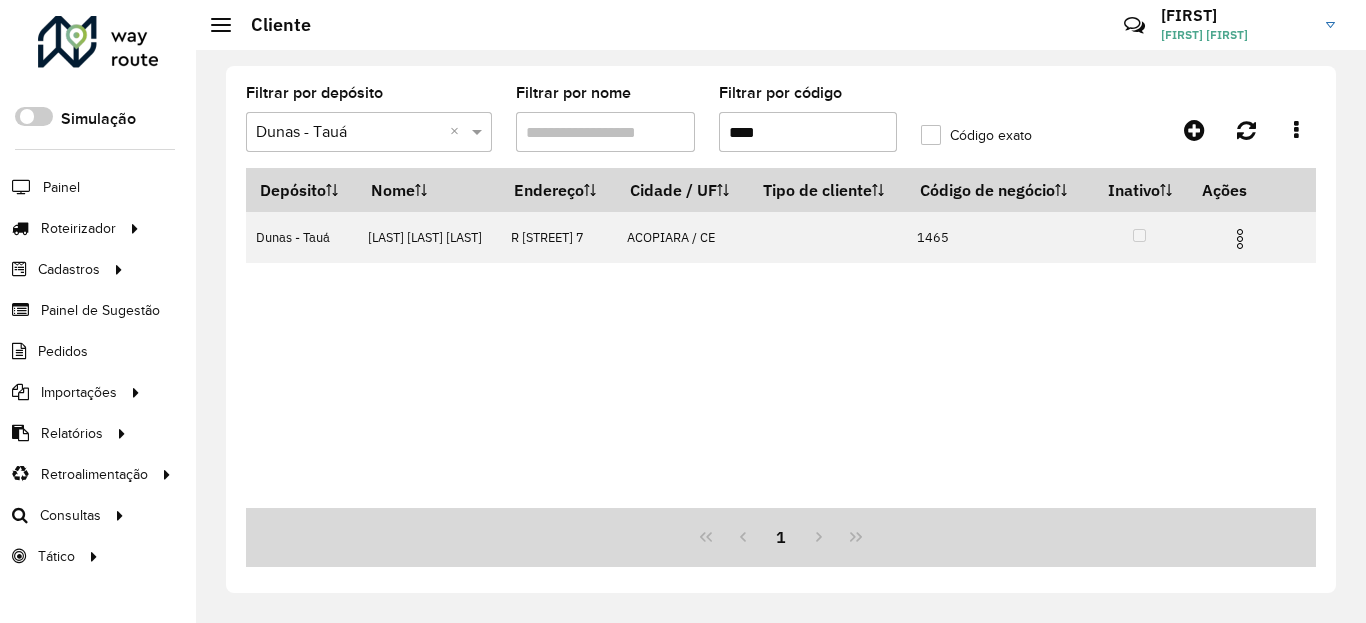 click on "****" at bounding box center [808, 132] 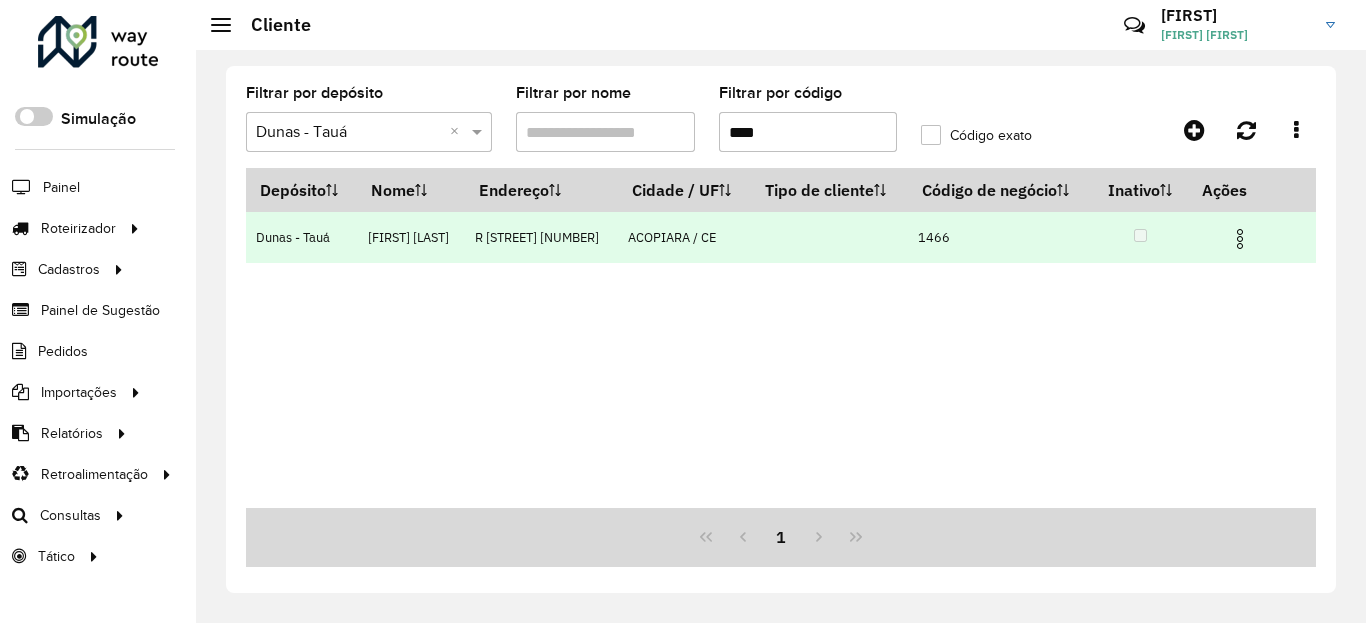 click at bounding box center (1240, 239) 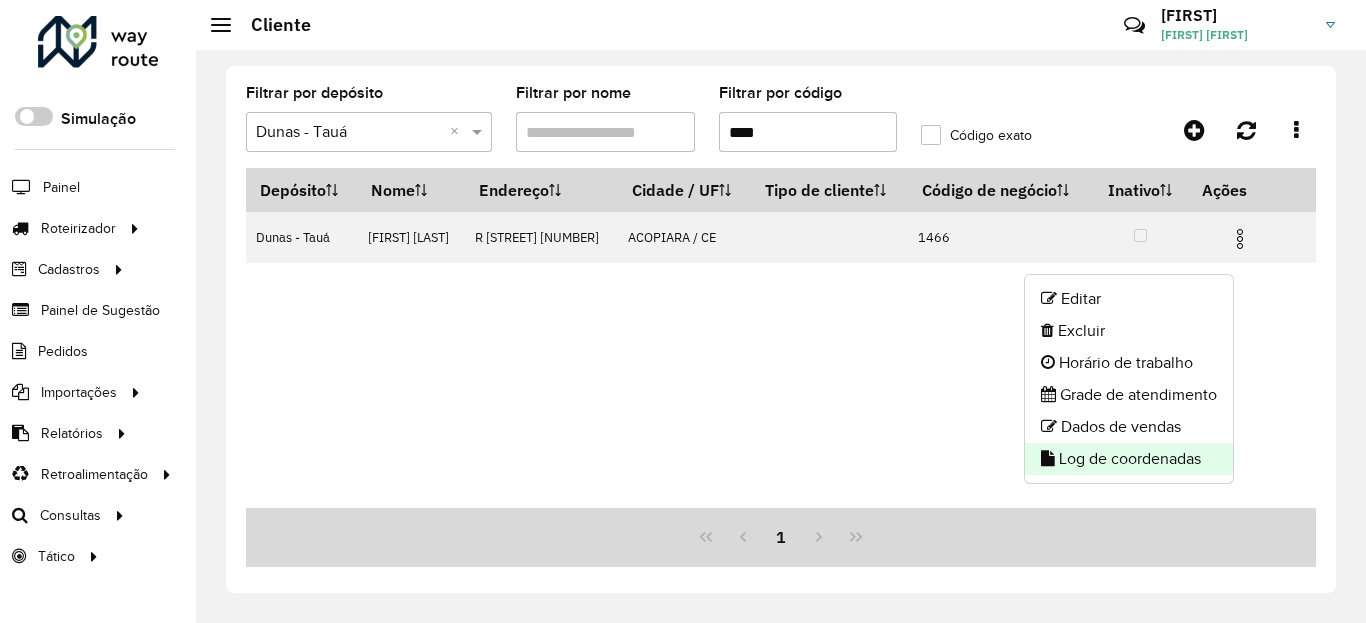 click on "Log de coordenadas" 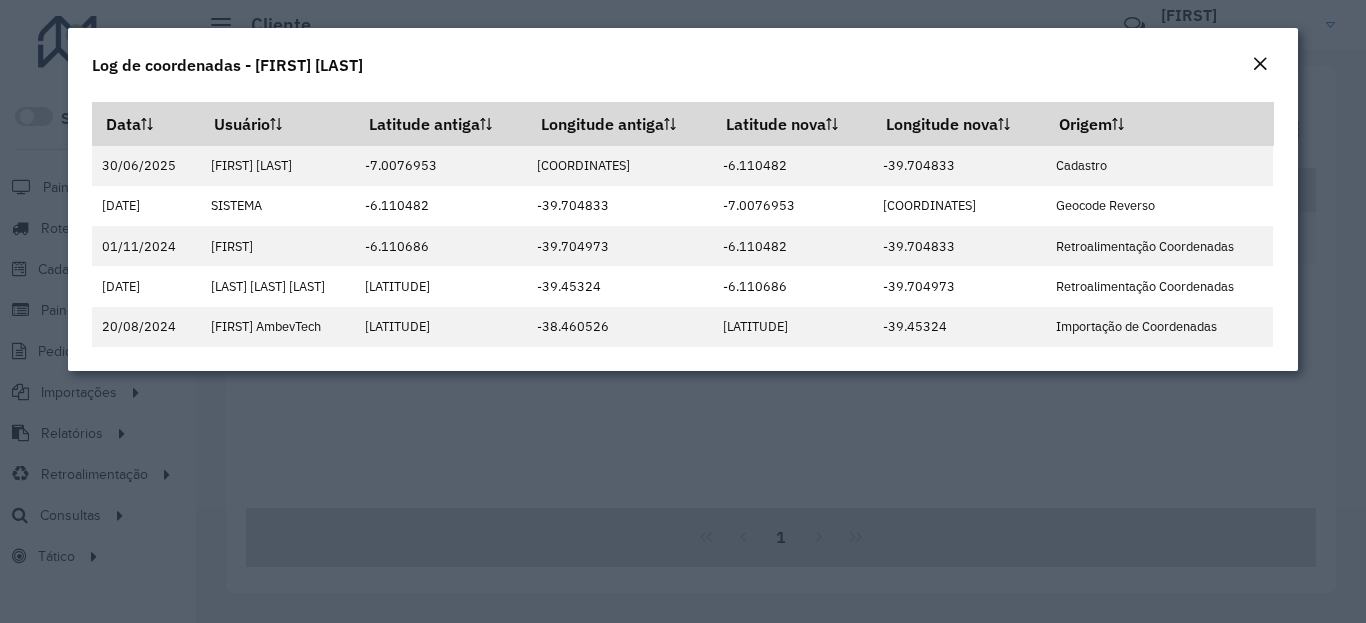click 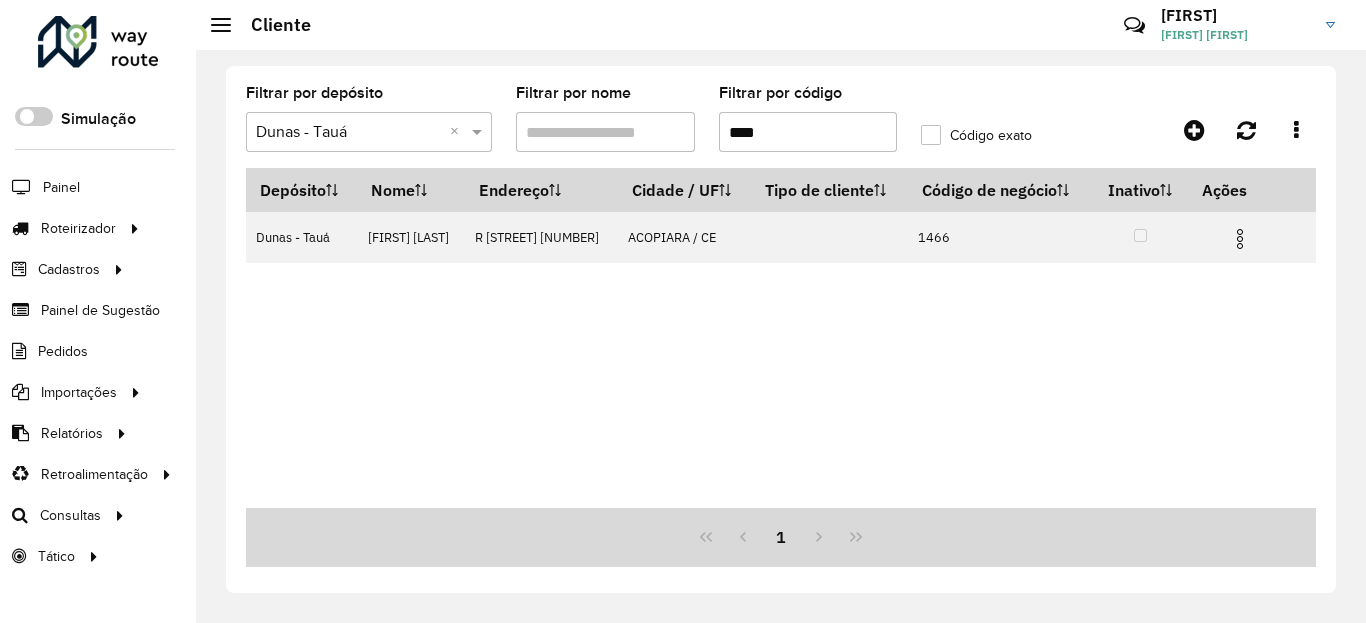 click on "****" at bounding box center [808, 132] 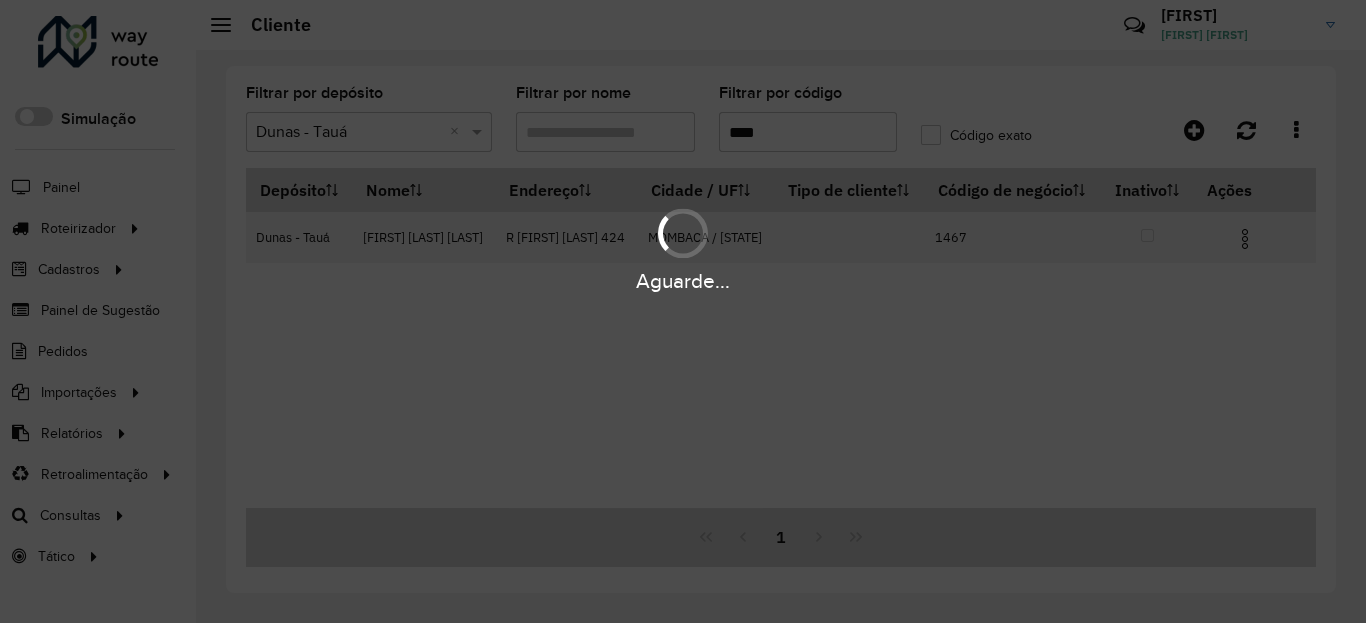 type on "****" 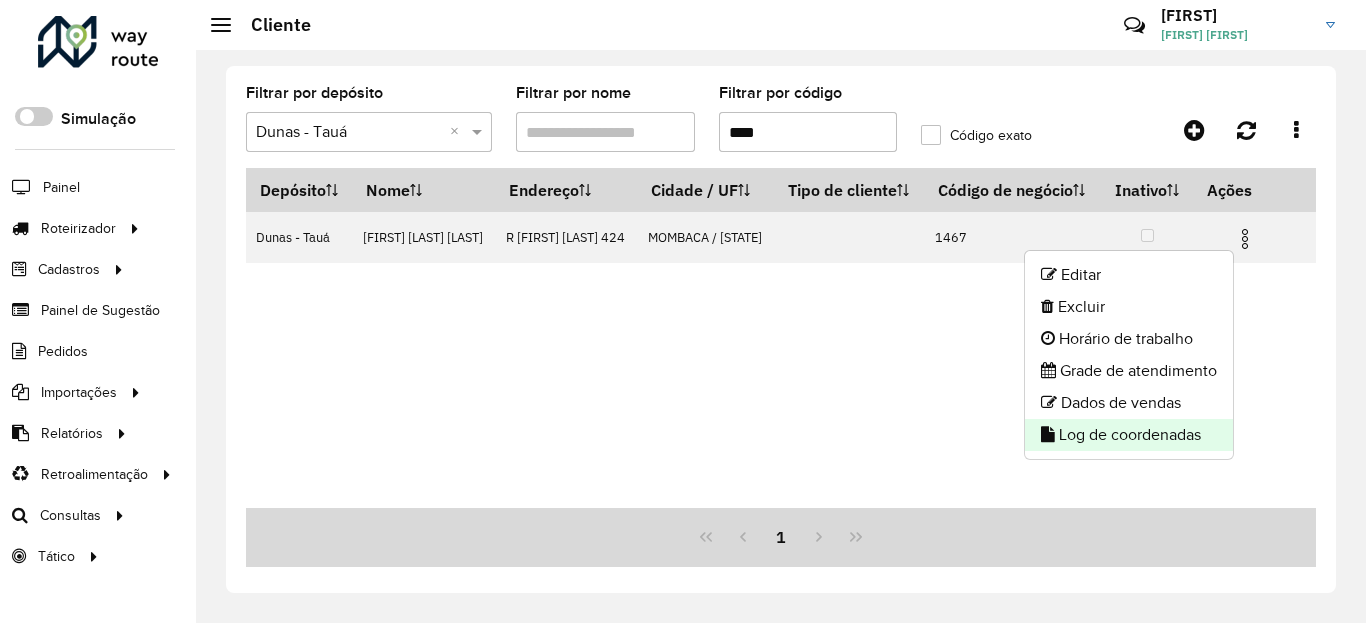 click on "Log de coordenadas" 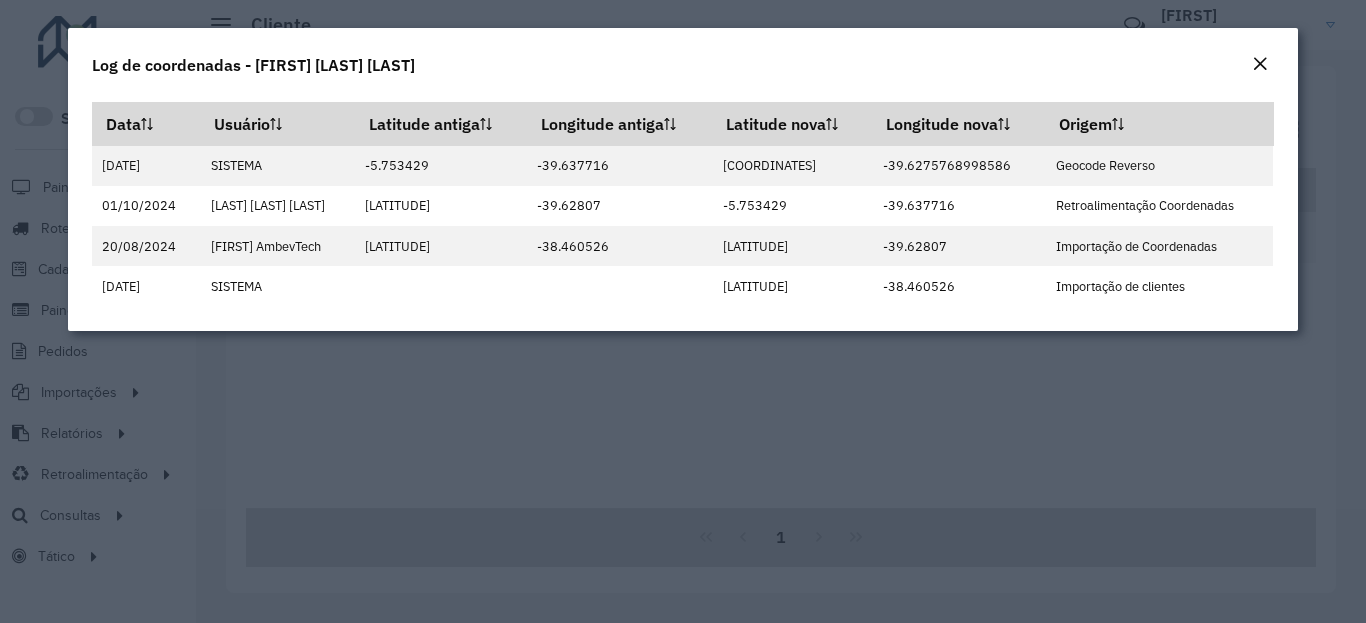 click 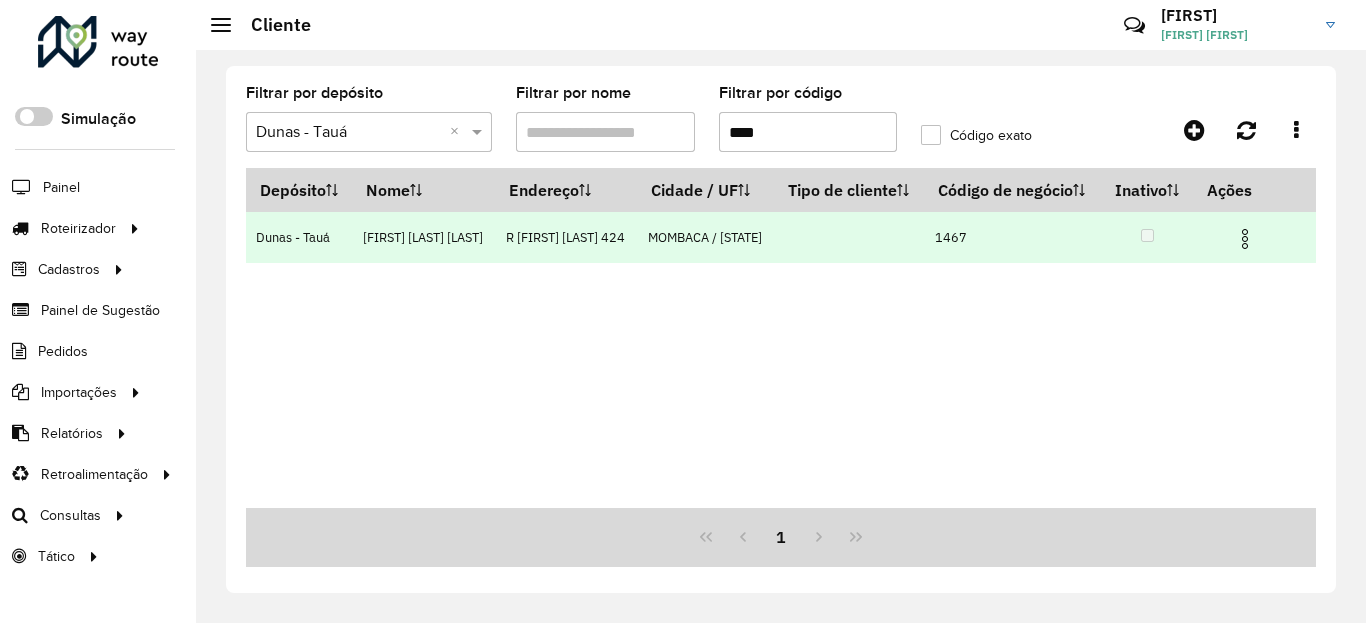click at bounding box center (1254, 237) 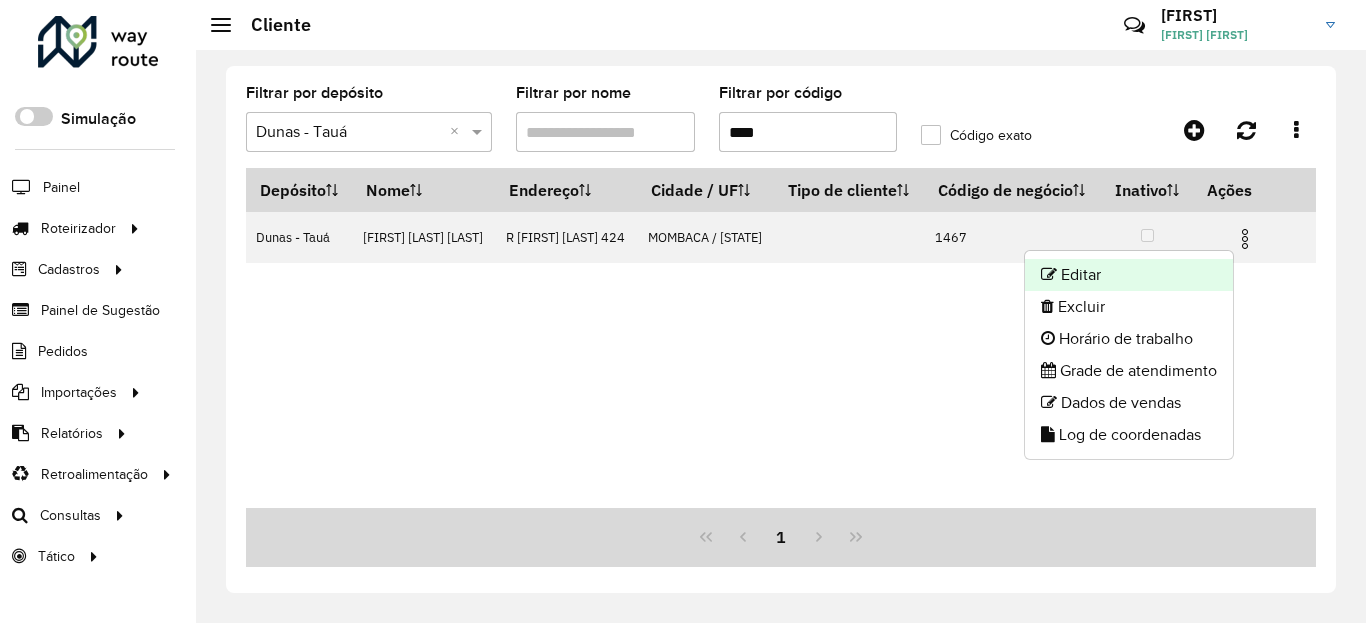 click on "Editar" 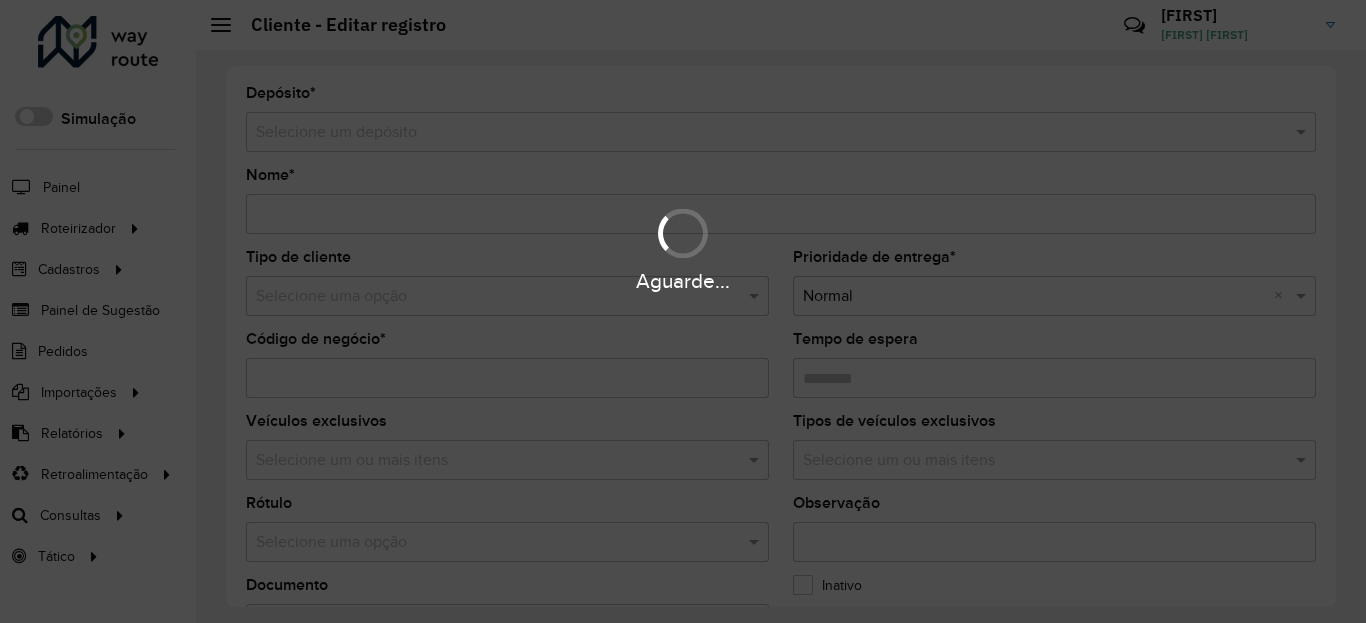 type on "**********" 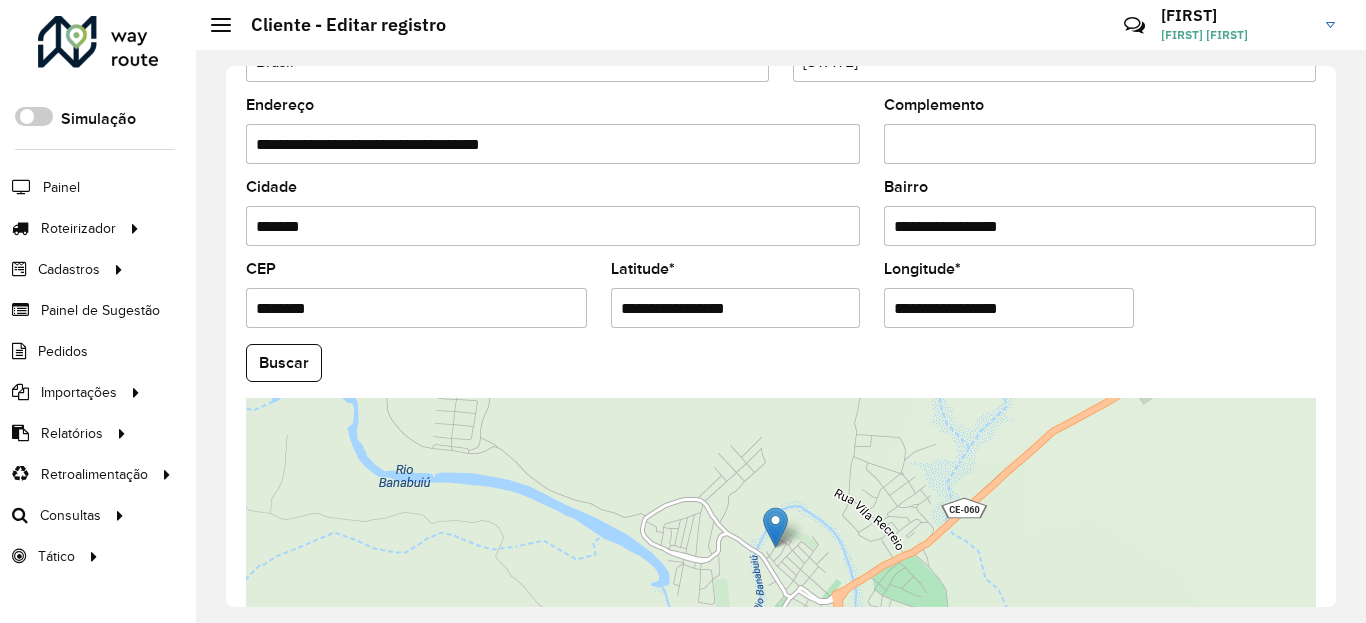scroll, scrollTop: 720, scrollLeft: 0, axis: vertical 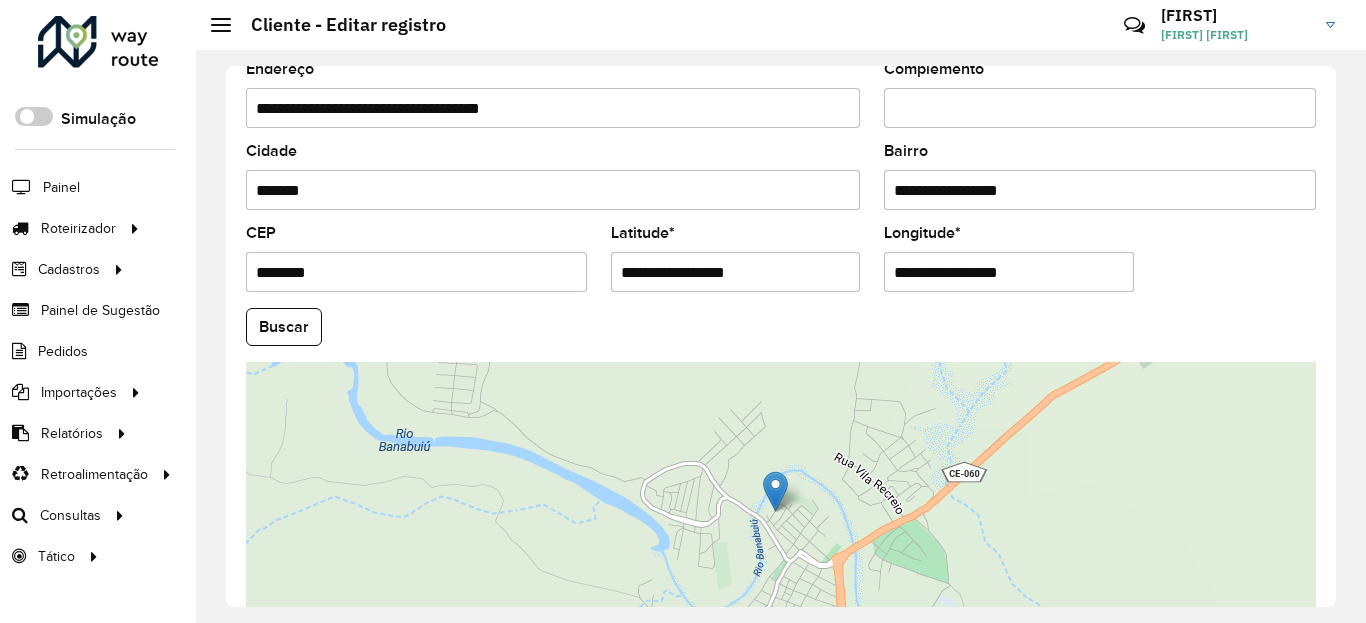 click on "**********" at bounding box center [736, 272] 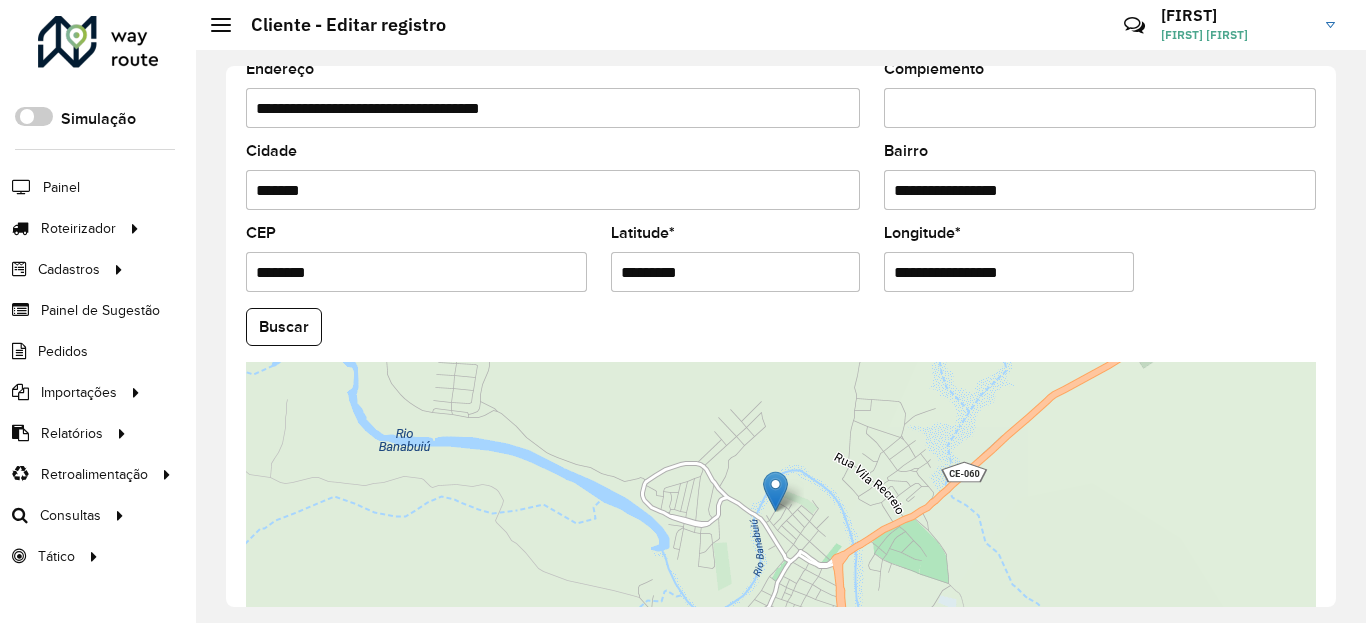 type on "*********" 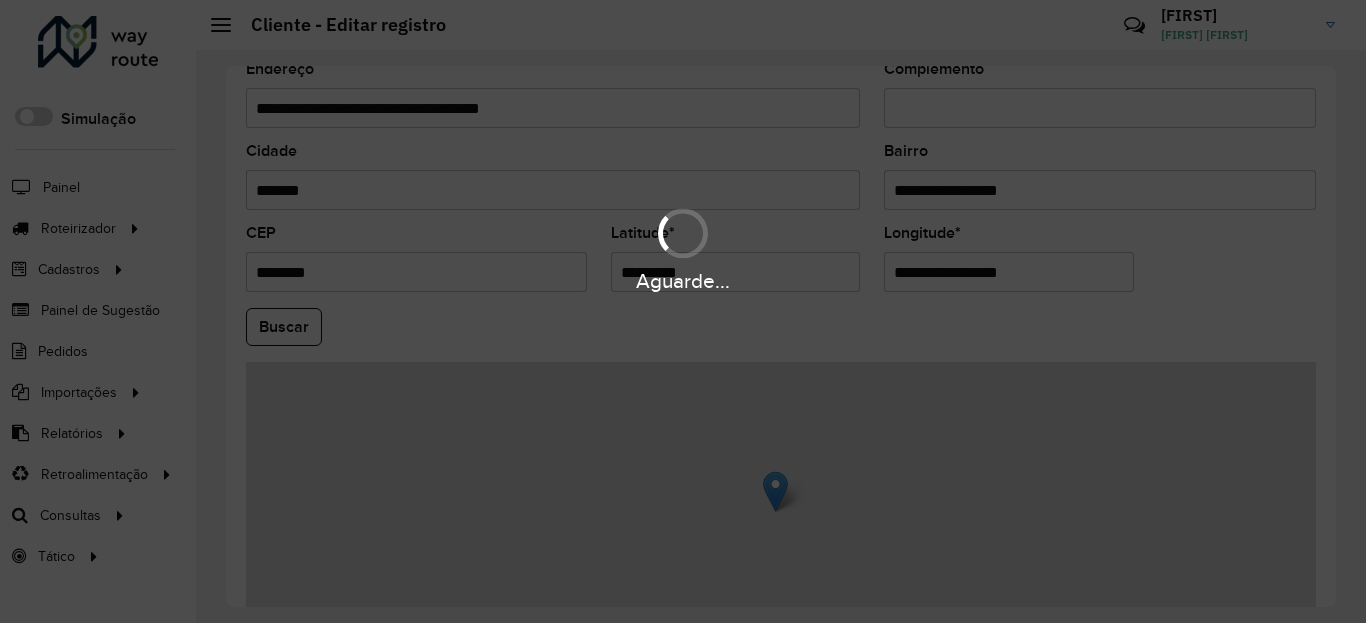 click on "Aguarde...  Pop-up bloqueado!  Seu navegador bloqueou automáticamente a abertura de uma nova janela.   Acesse as configurações e adicione o endereço do sistema a lista de permissão.   Fechar  Roteirizador AmbevTech Simulação Painel Roteirizador Entregas Vendas Cadastros Checkpoint Classificações de venda Cliente Condição de pagamento Consulta de setores Depósito Disponibilidade de veículos Fator tipo de produto Gabarito planner Grupo Rota Fator Tipo Produto Grupo de Depósito Grupo de rotas exclusiva Grupo de setores Jornada Jornada RN Layout integração Modelo Motorista Multi Depósito Painel de sugestão Parada Pedágio Perfil de Vendedor Ponto de apoio Ponto de apoio FAD Prioridade pedido Produto Restrição de Atendimento Planner Rodízio de placa Rota exclusiva FAD Rótulo Setor Setor Planner Tempo de parada de refeição Tipo de cliente Tipo de veículo Tipo de veículo RN Transportadora Usuário Vendedor Veículo Painel de Sugestão Pedidos Importações Classificação e volume de venda" at bounding box center [683, 311] 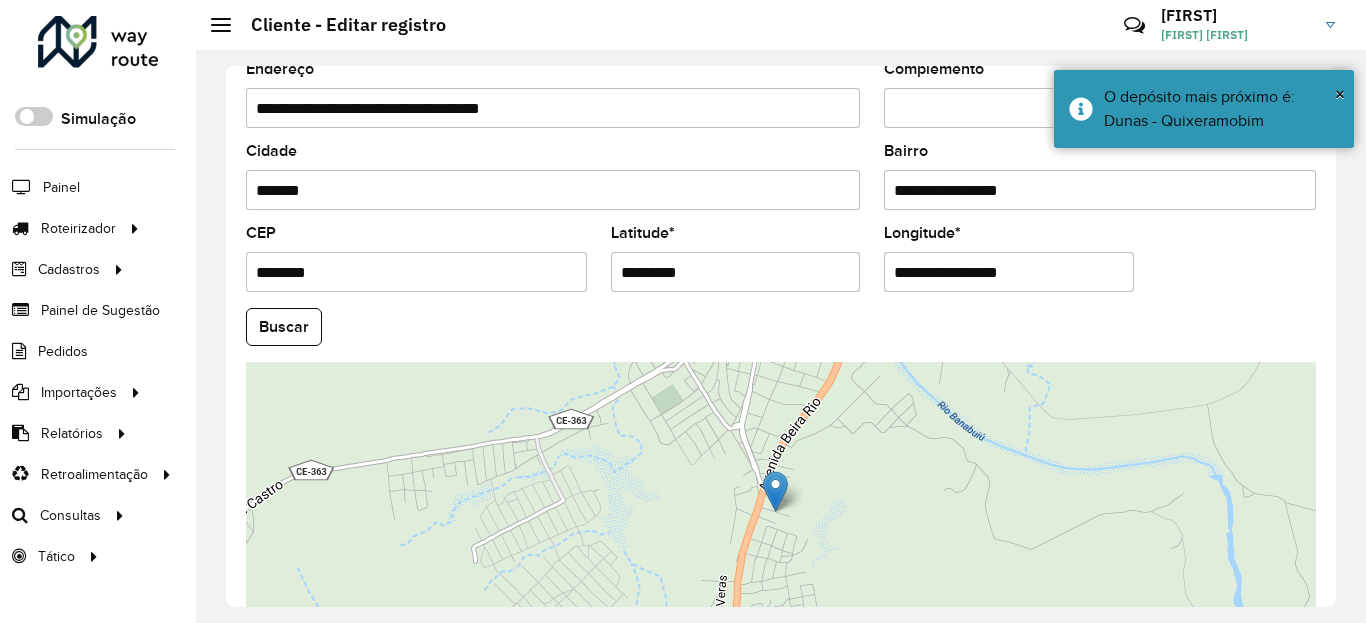 click on "**********" at bounding box center (1009, 272) 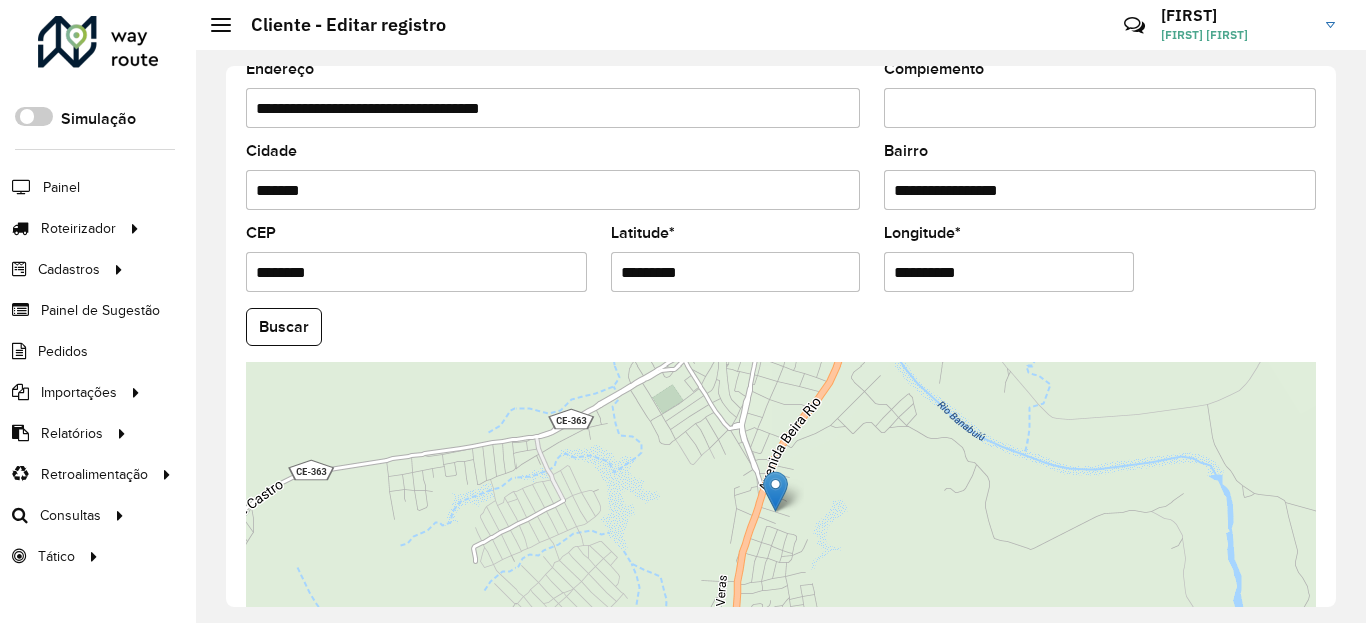 type on "**********" 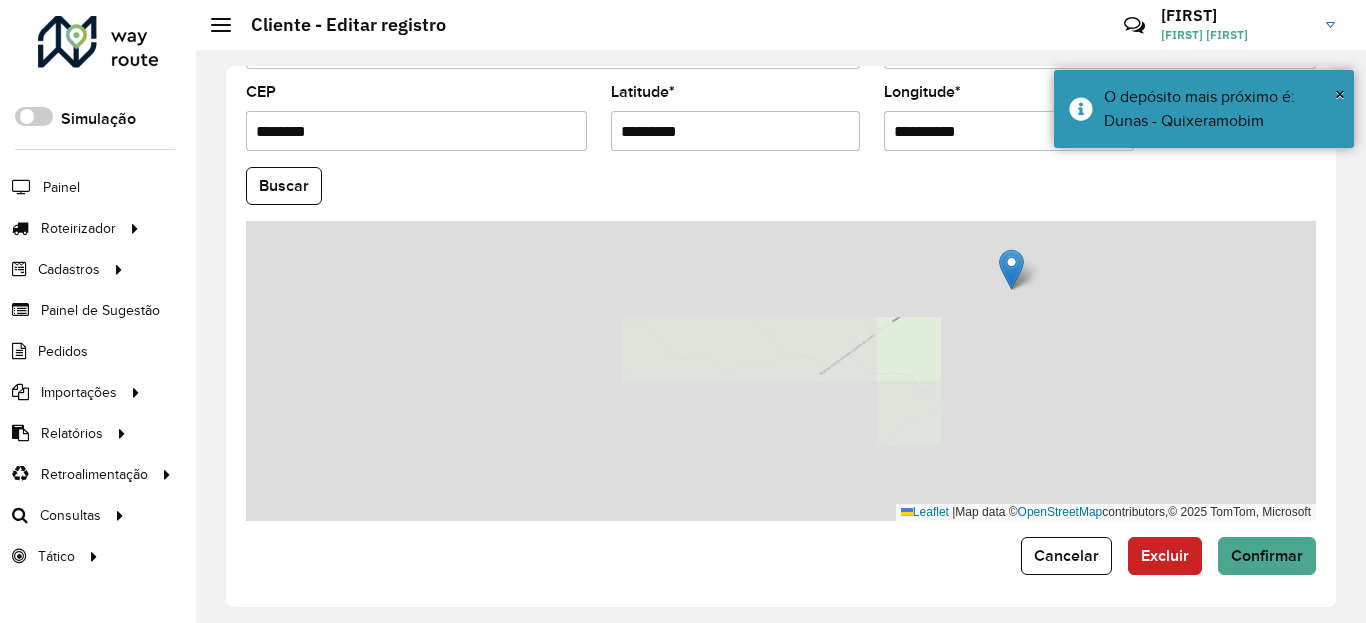 scroll, scrollTop: 865, scrollLeft: 0, axis: vertical 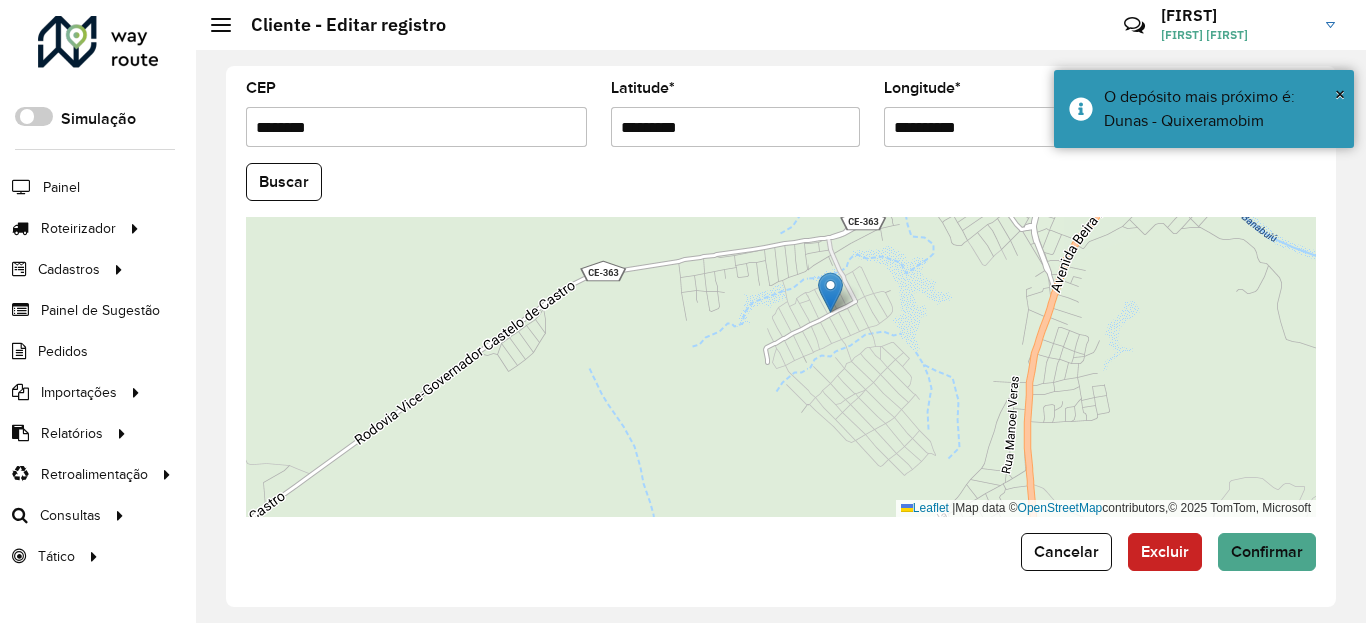 drag, startPoint x: 923, startPoint y: 338, endPoint x: 937, endPoint y: 398, distance: 61.611687 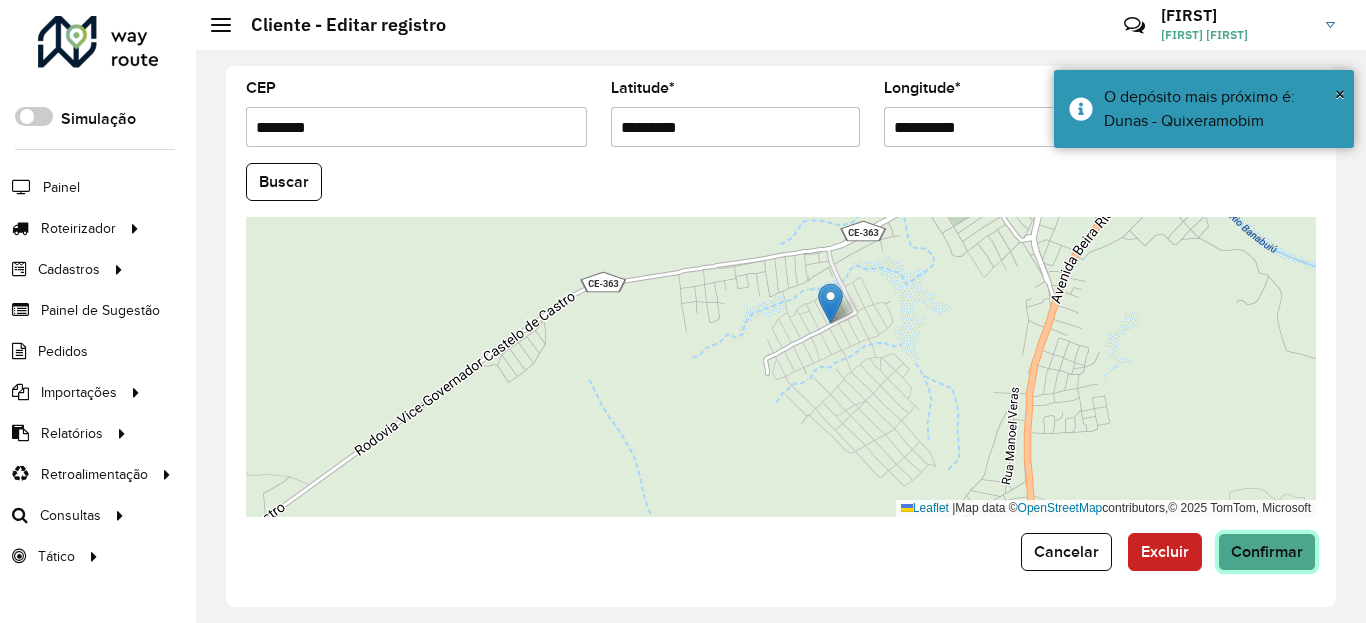 click on "Confirmar" 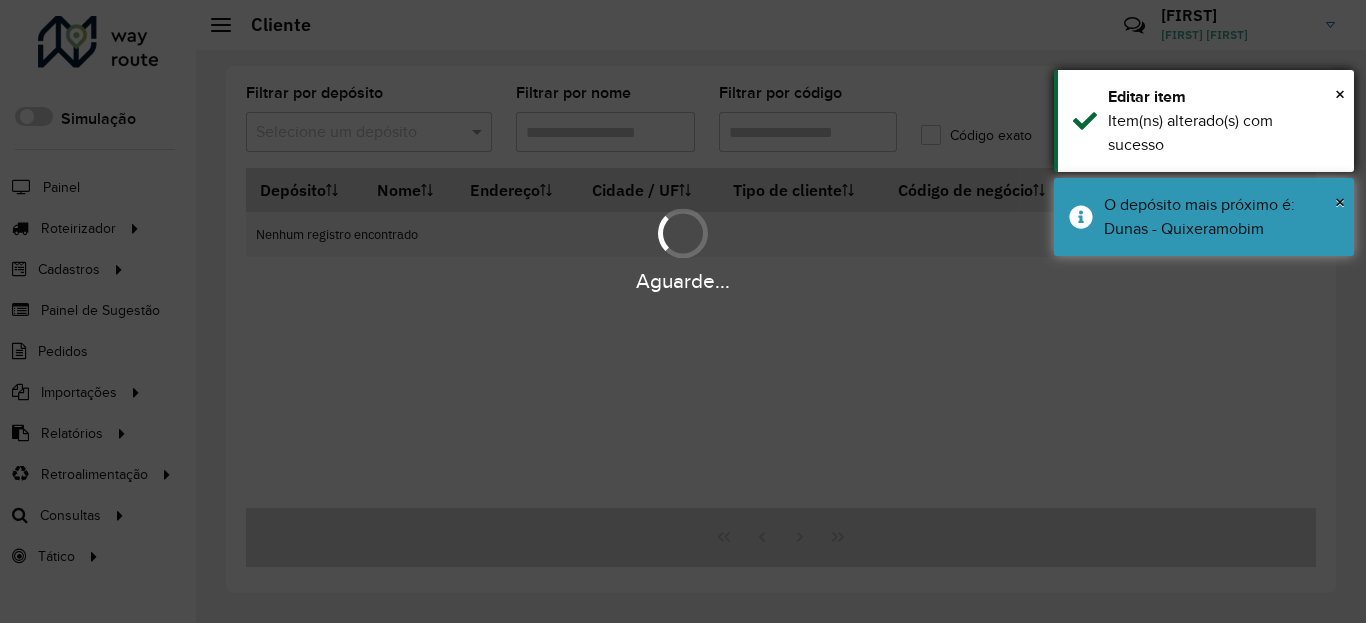 click on "Editar item" at bounding box center (1223, 97) 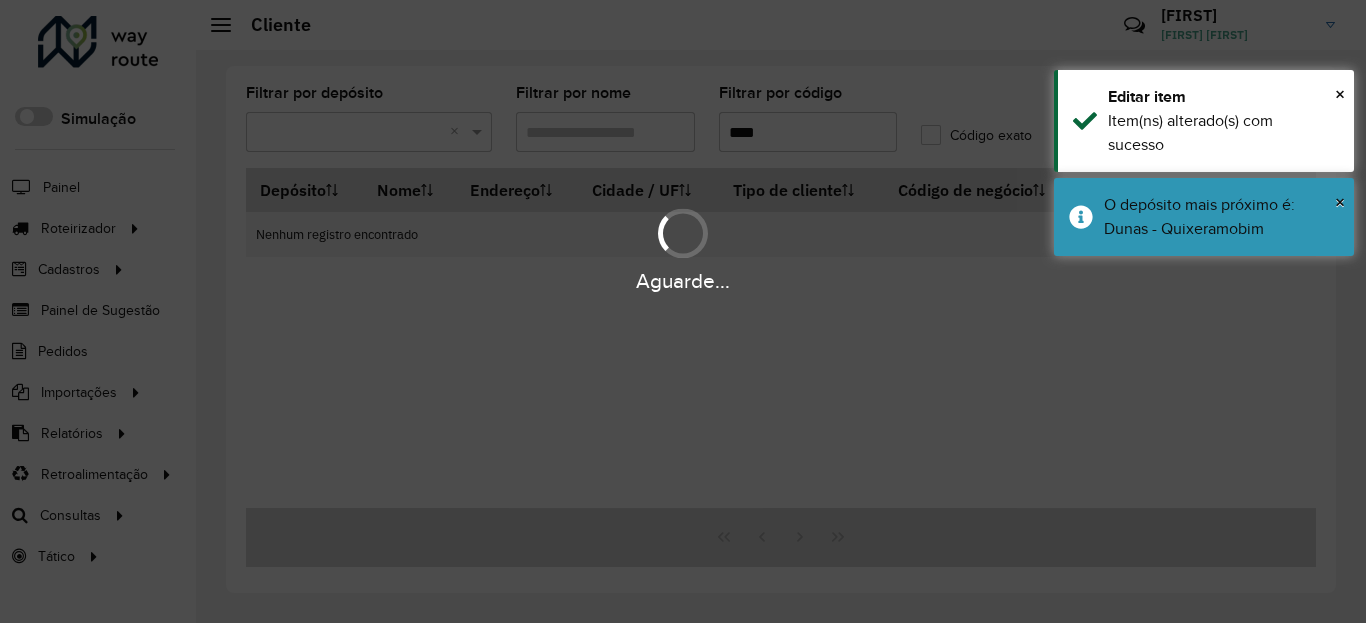 click on "Aguarde..." at bounding box center [683, 249] 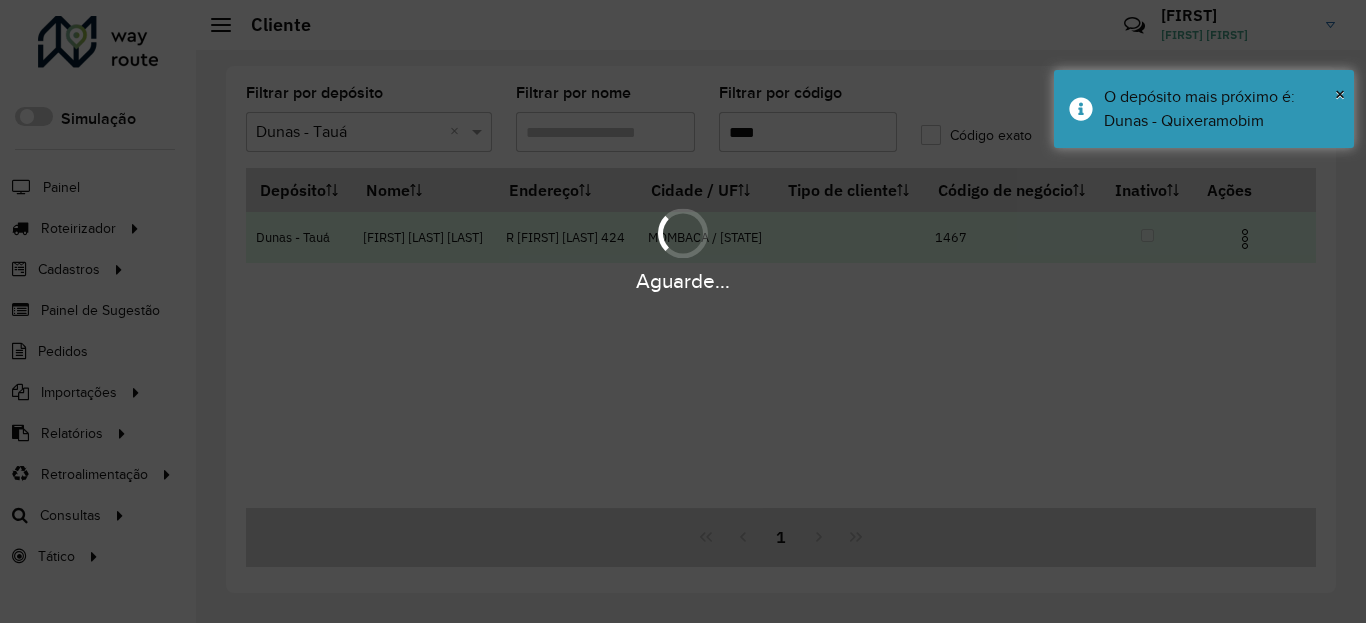 click at bounding box center [1245, 239] 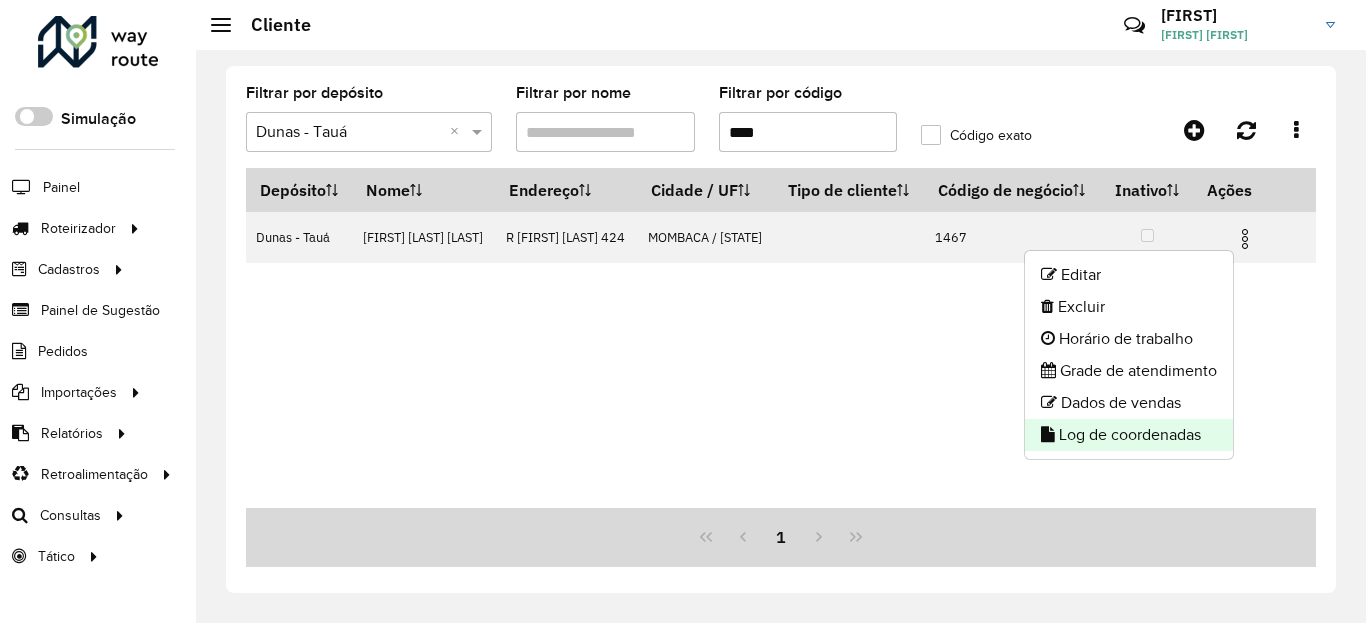 click on "Log de coordenadas" 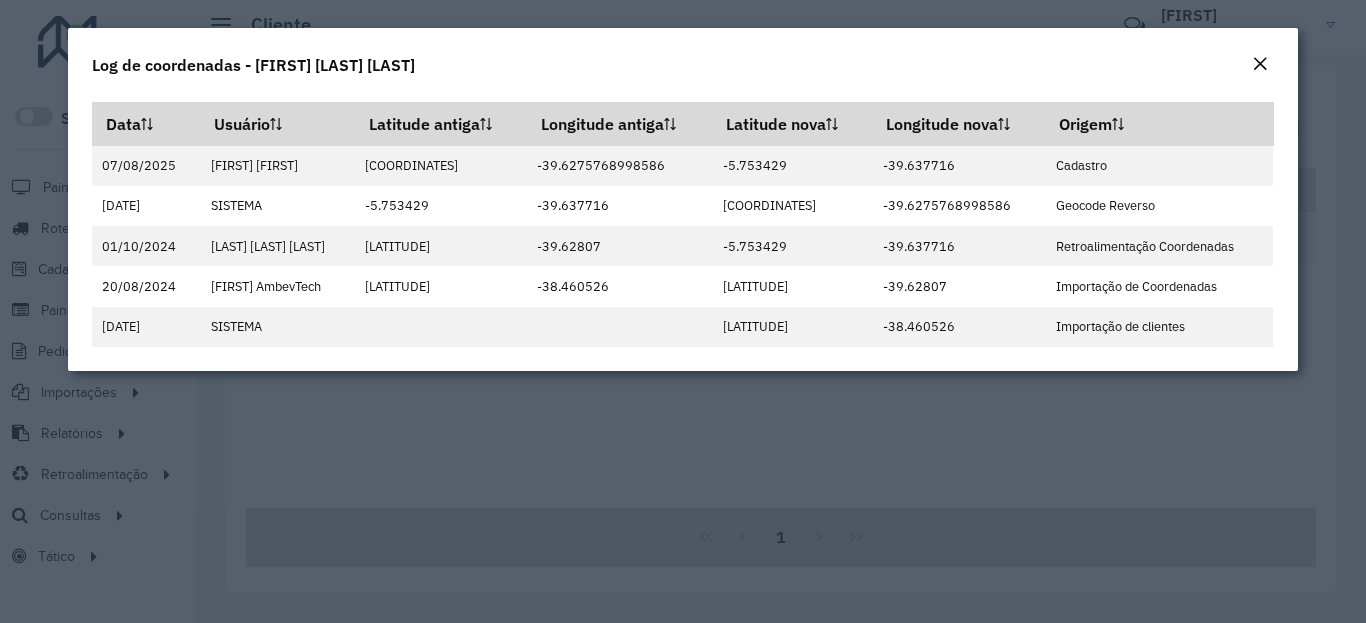 click 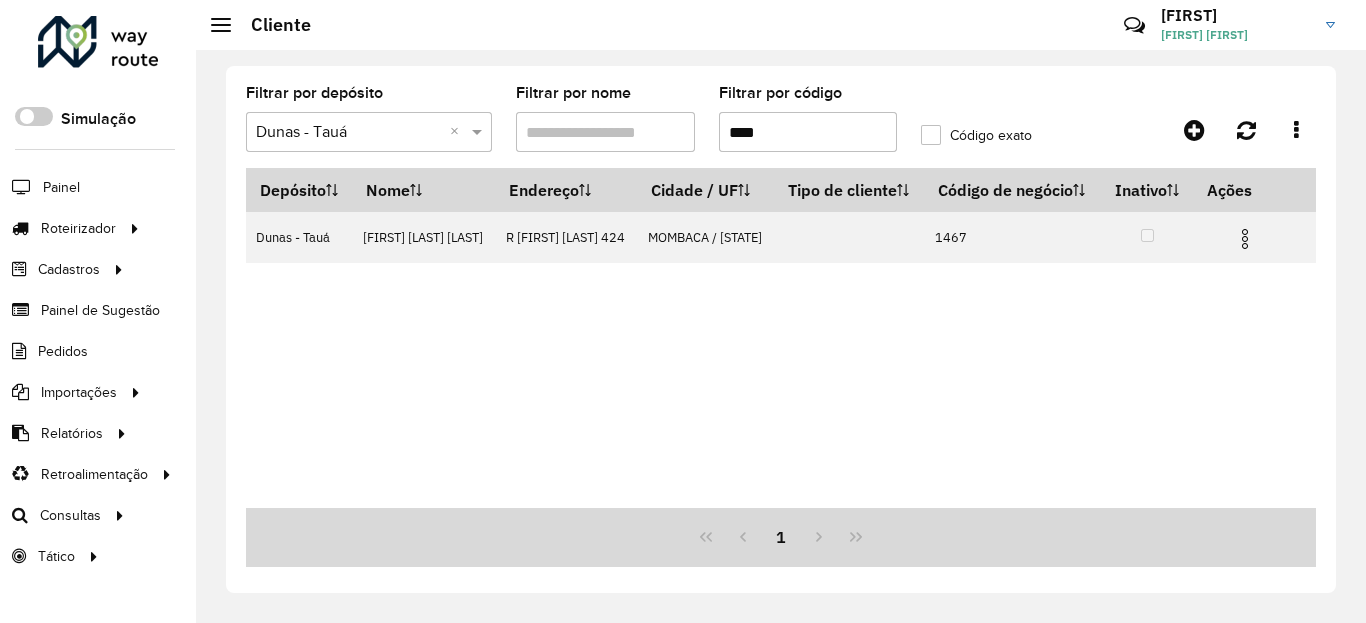 drag, startPoint x: 789, startPoint y: 147, endPoint x: 799, endPoint y: 148, distance: 10.049875 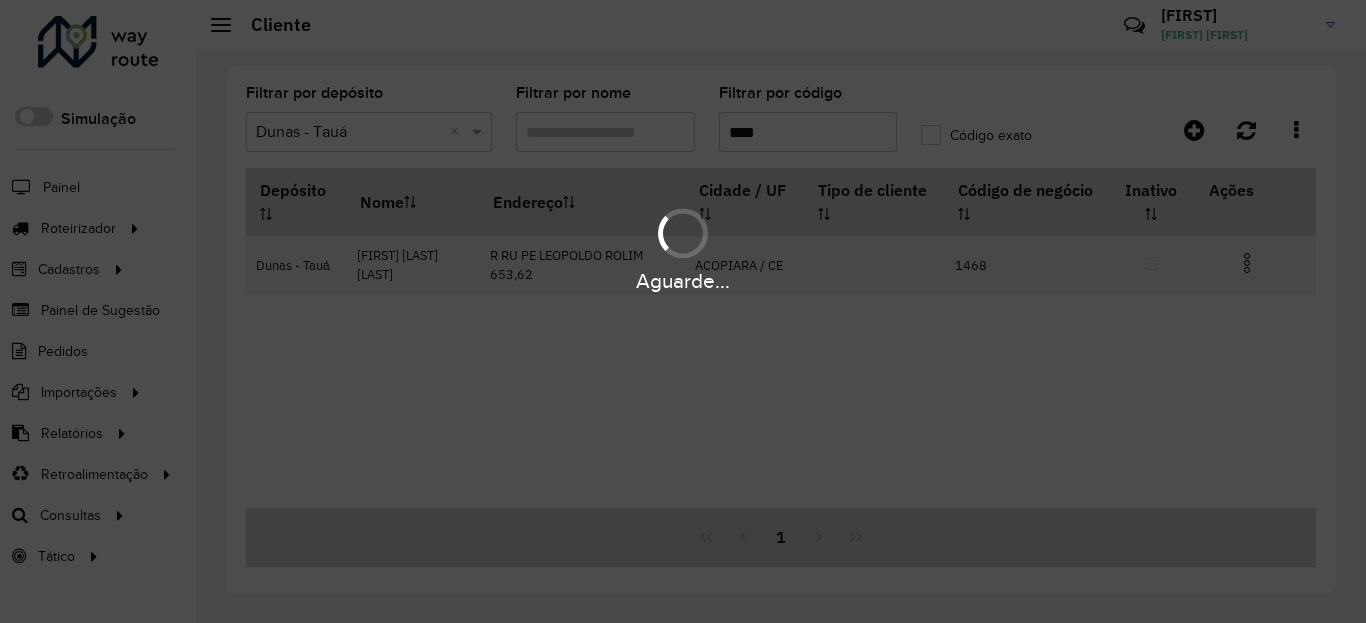 type on "****" 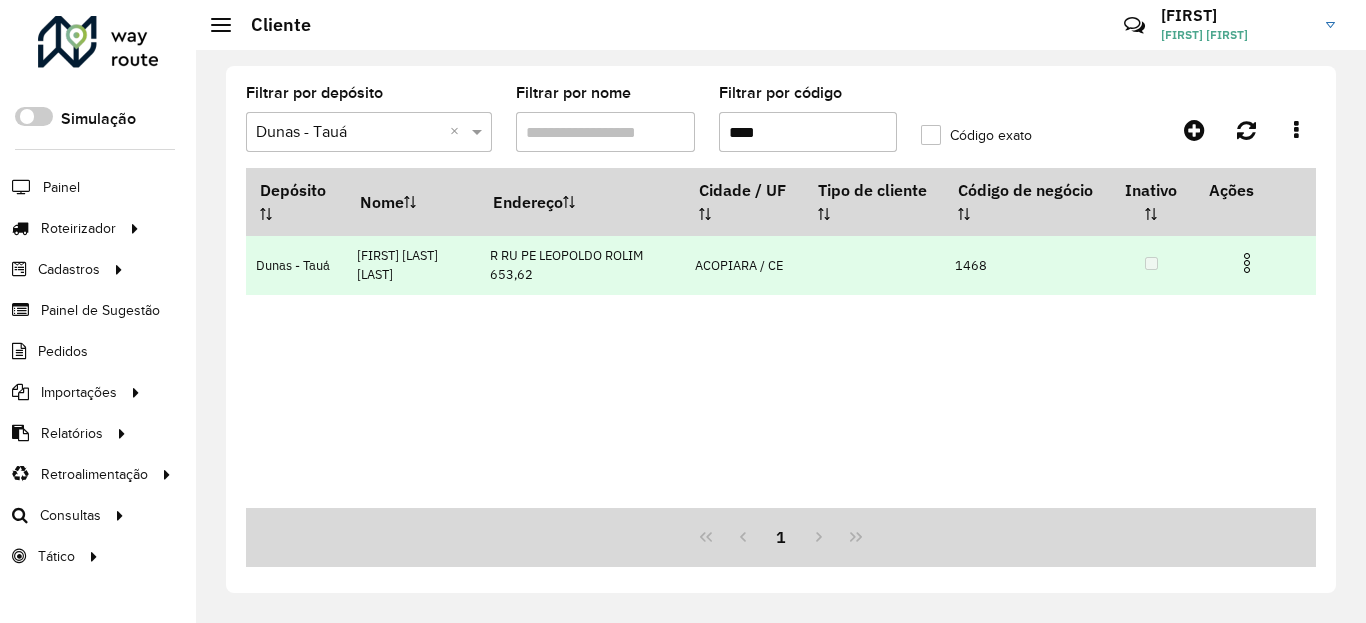 click at bounding box center (1247, 263) 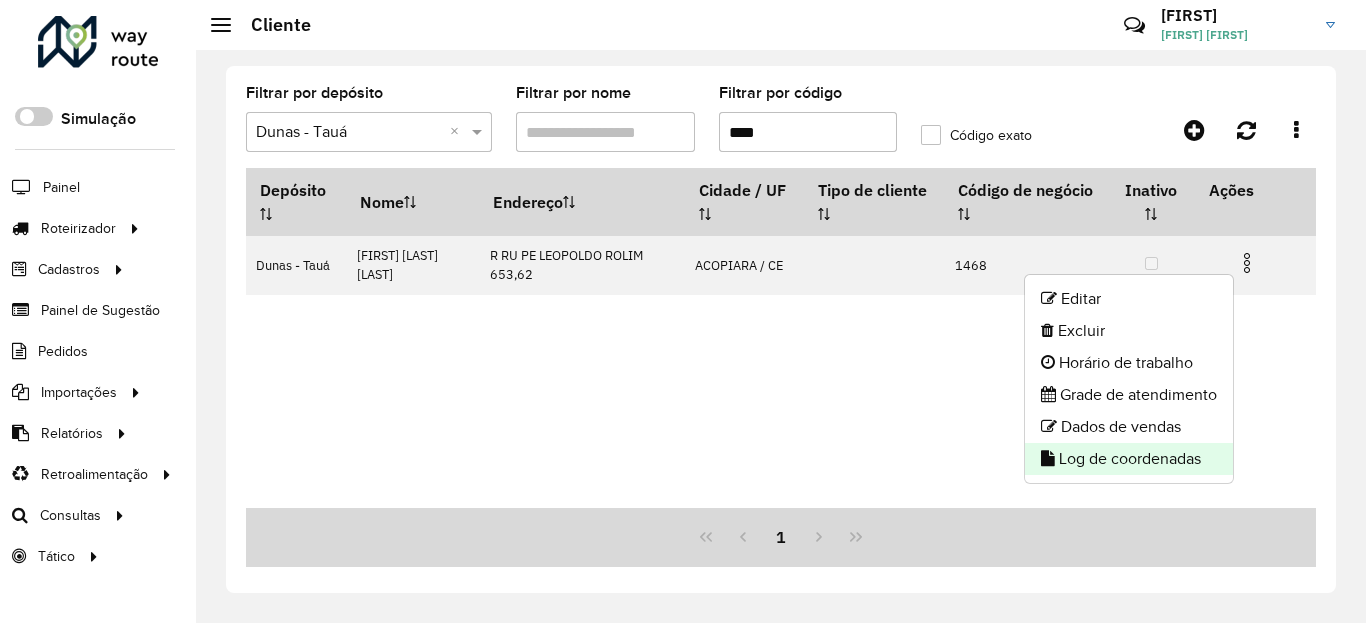 click on "Log de coordenadas" 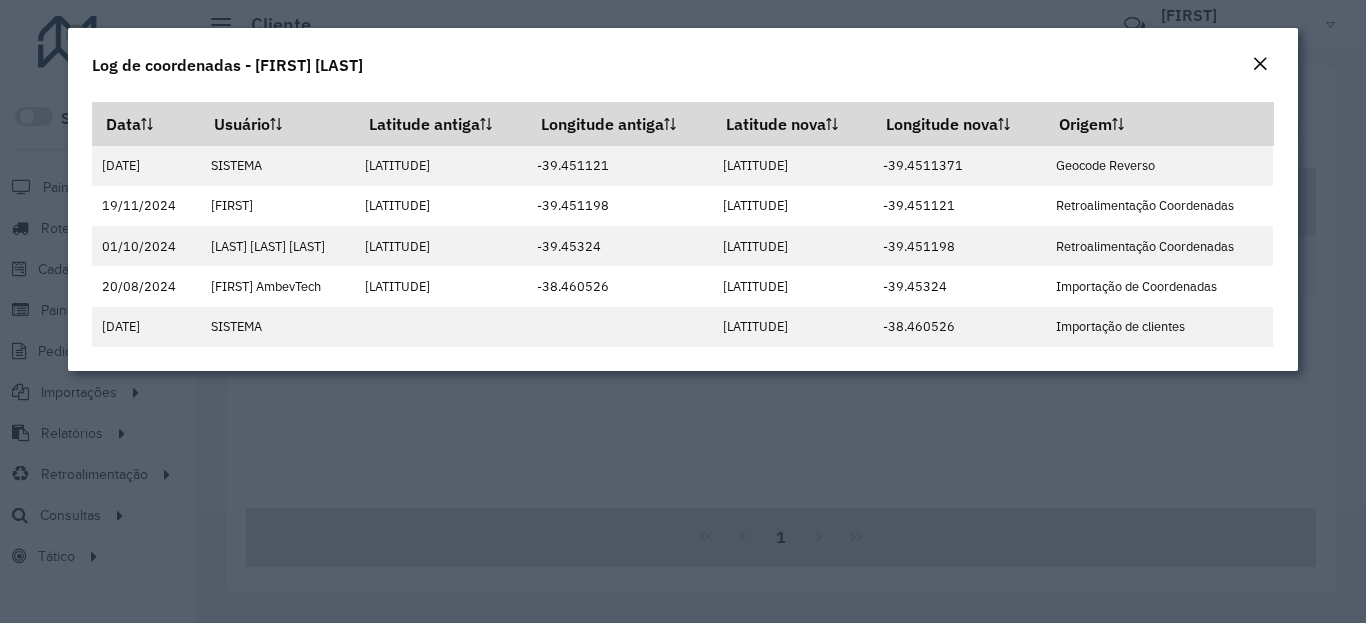 click on "Log de coordenadas - [FIRST] [LAST]" 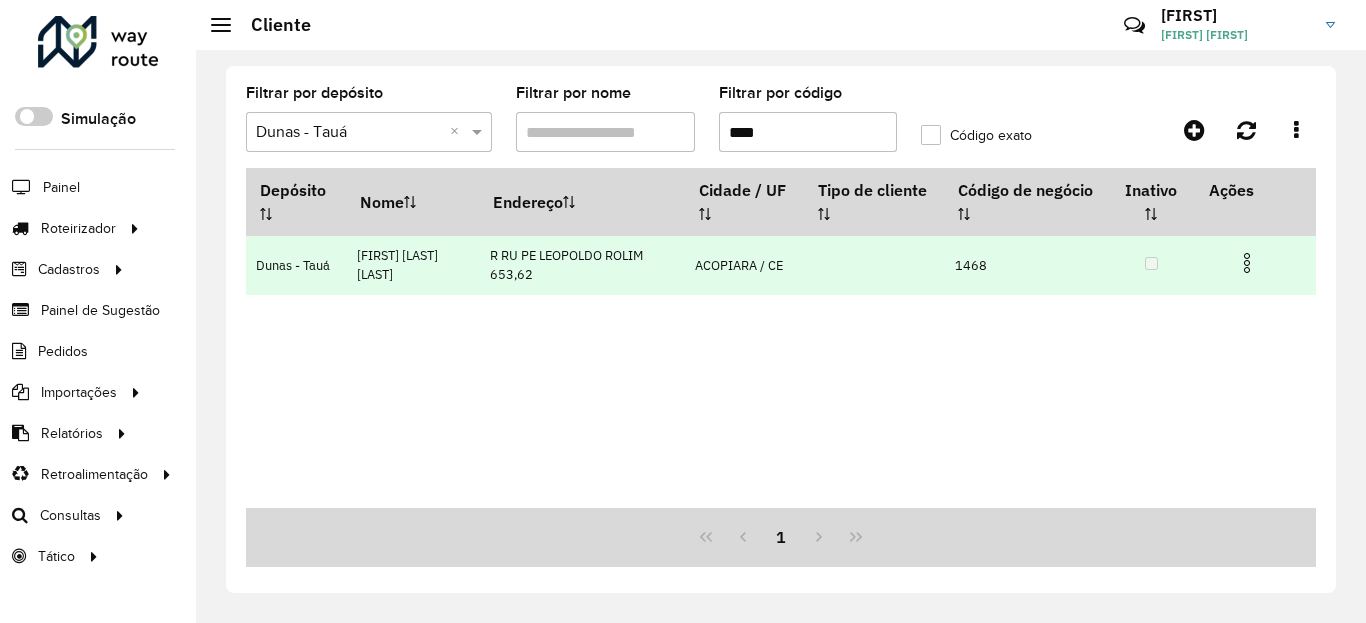 click at bounding box center [1247, 263] 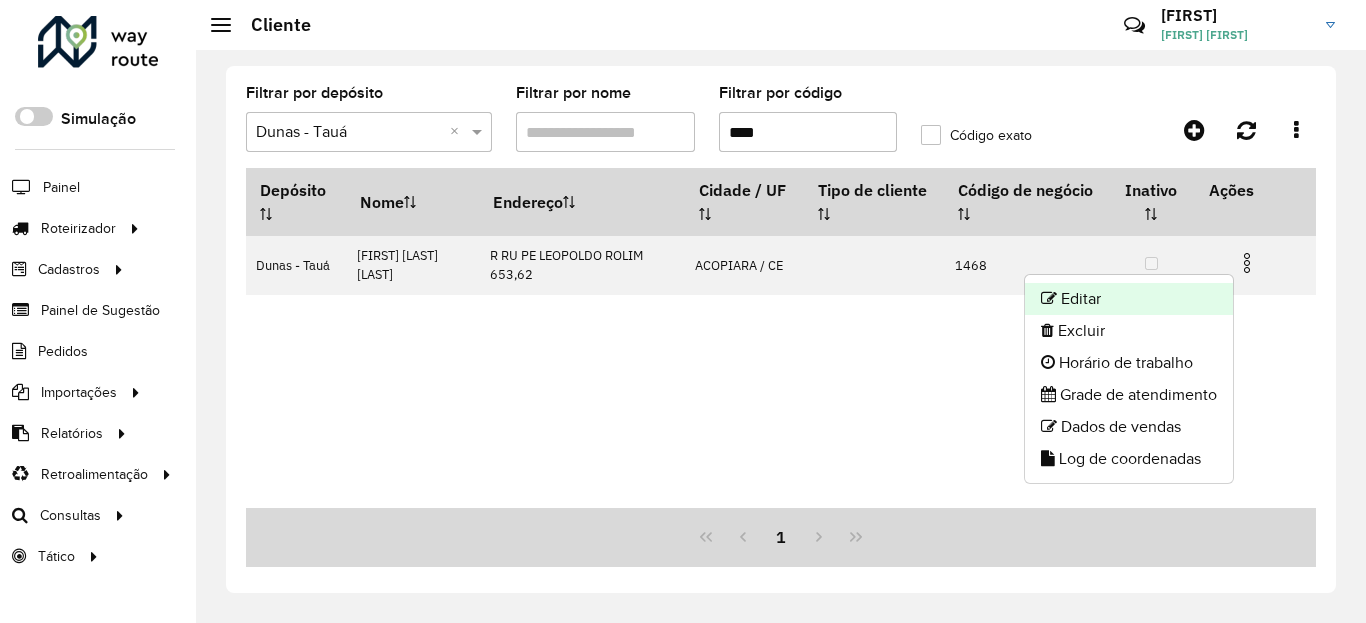 click on "Editar" 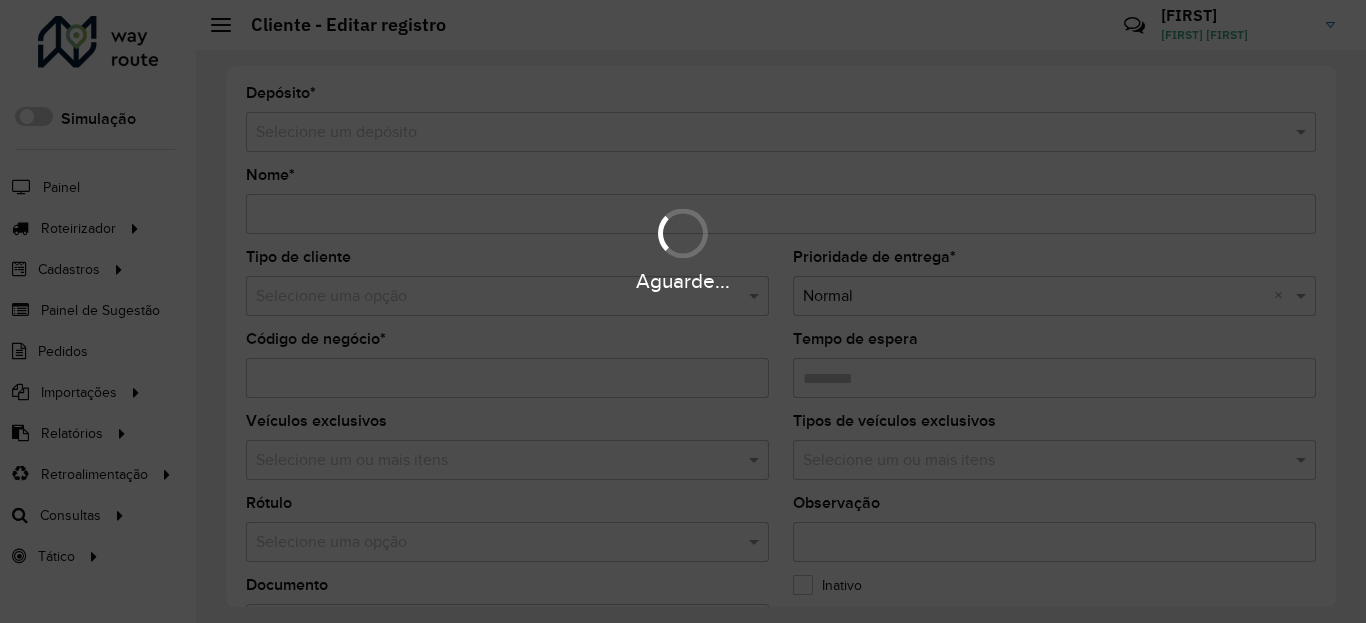 type on "**********" 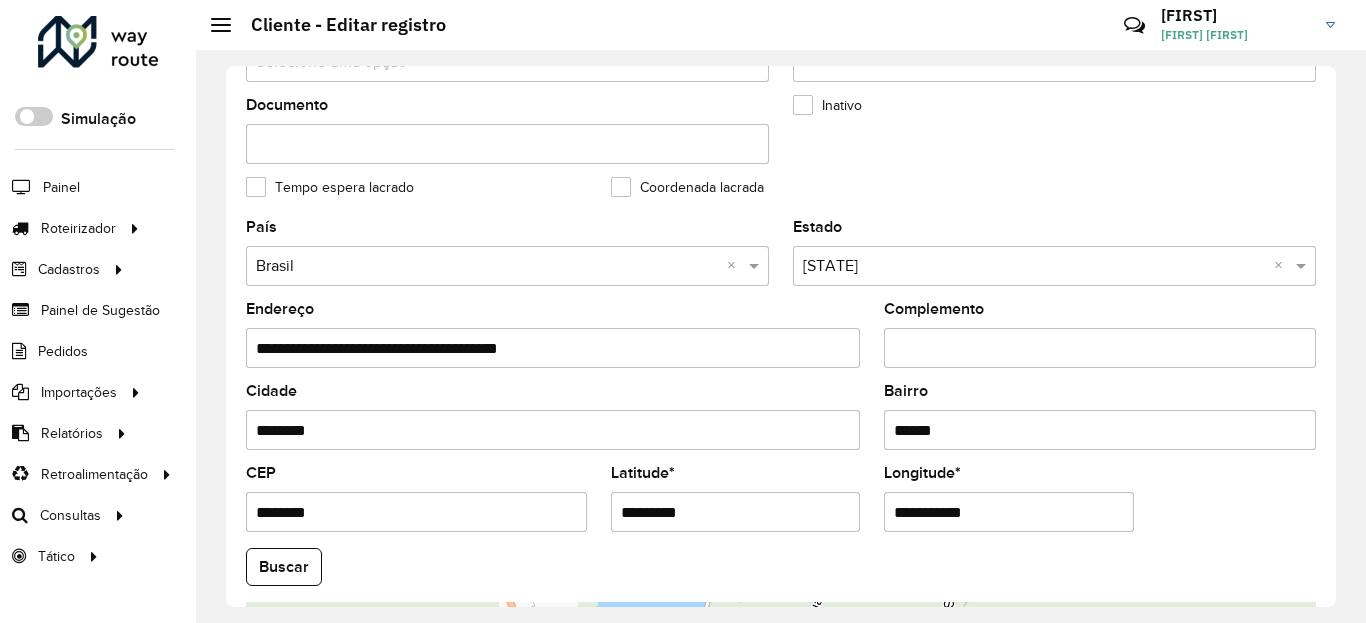 scroll, scrollTop: 865, scrollLeft: 0, axis: vertical 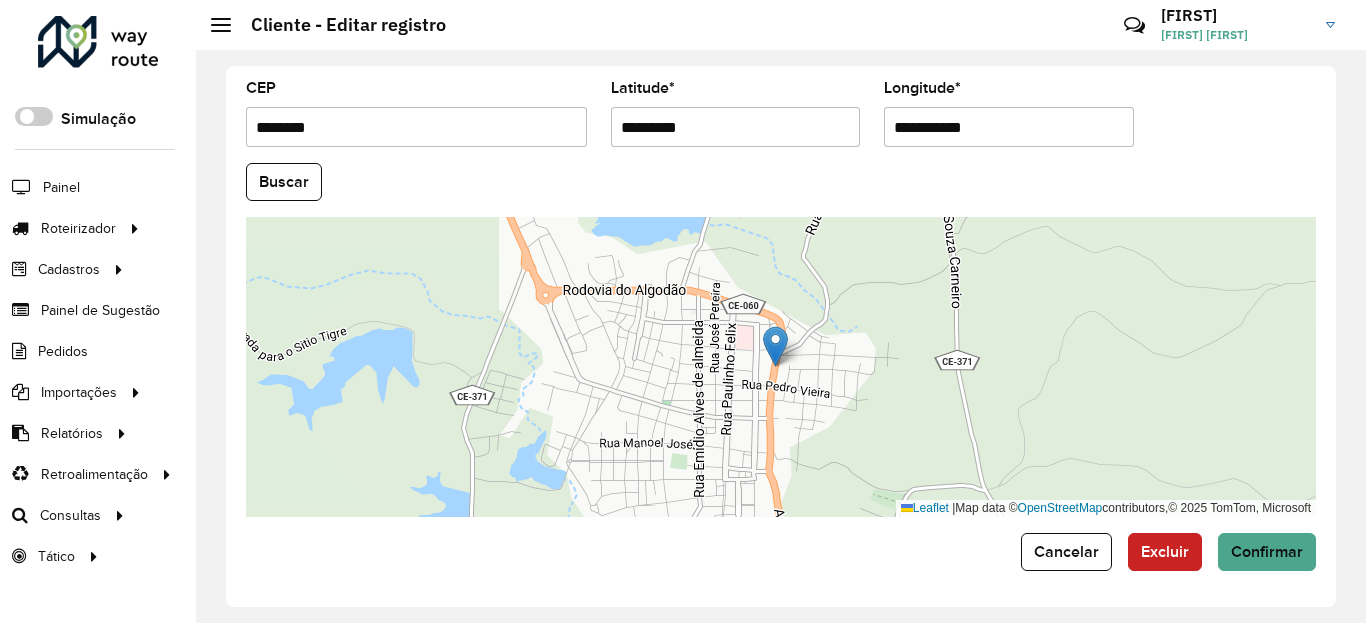 click on "*********" at bounding box center (736, 127) 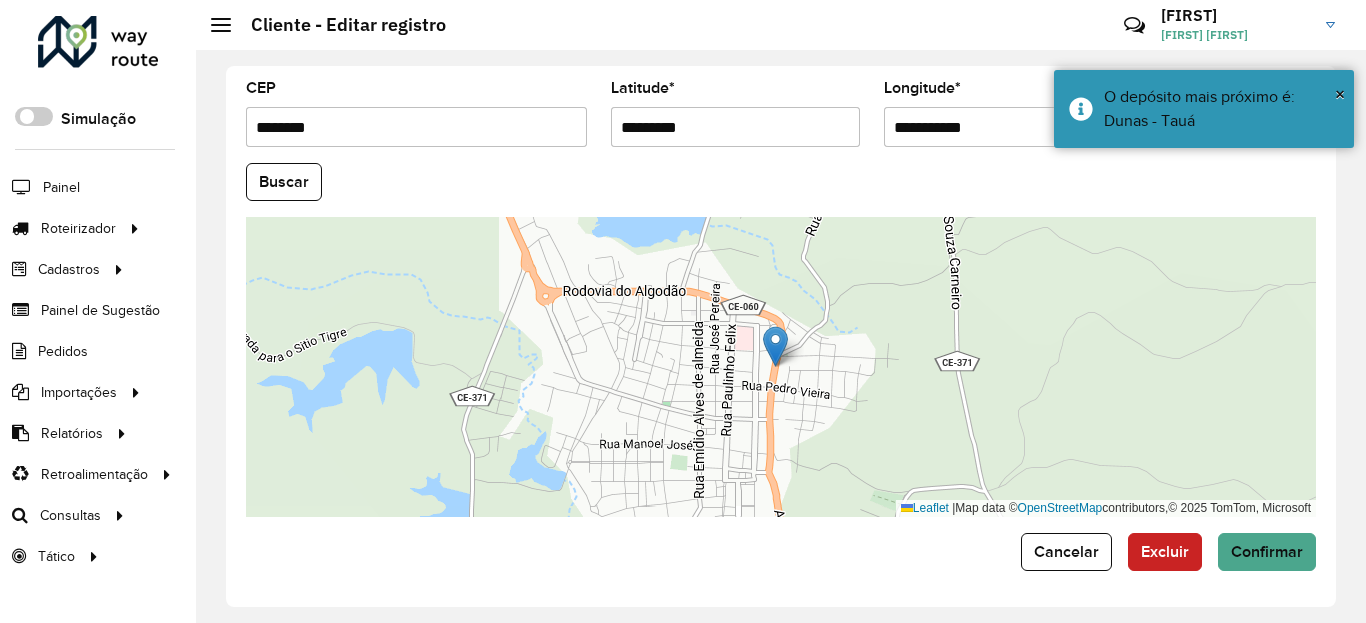 click on "**********" at bounding box center [1009, 127] 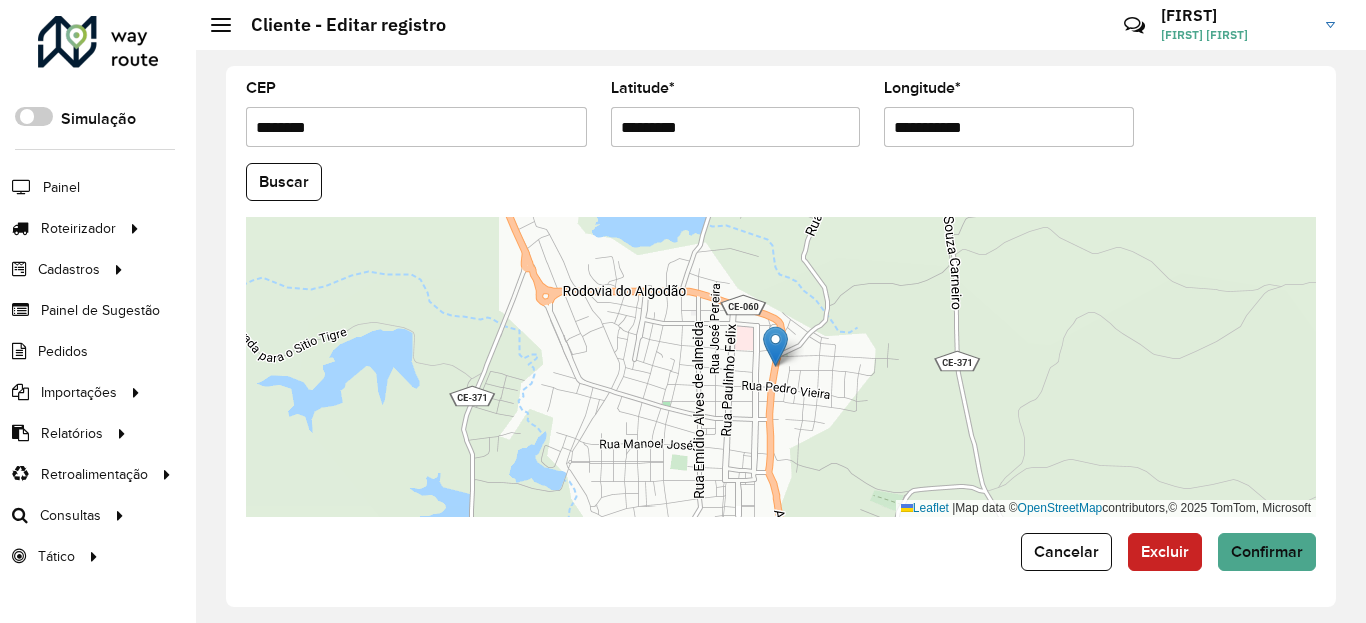 paste 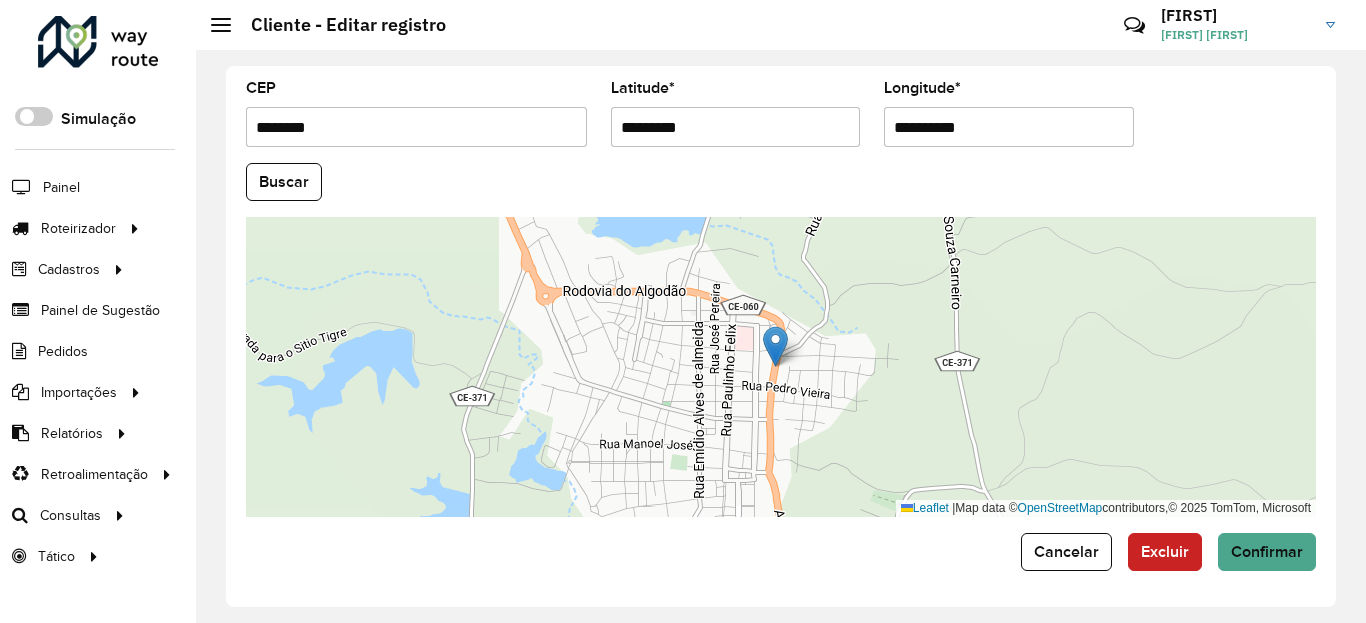 type on "**********" 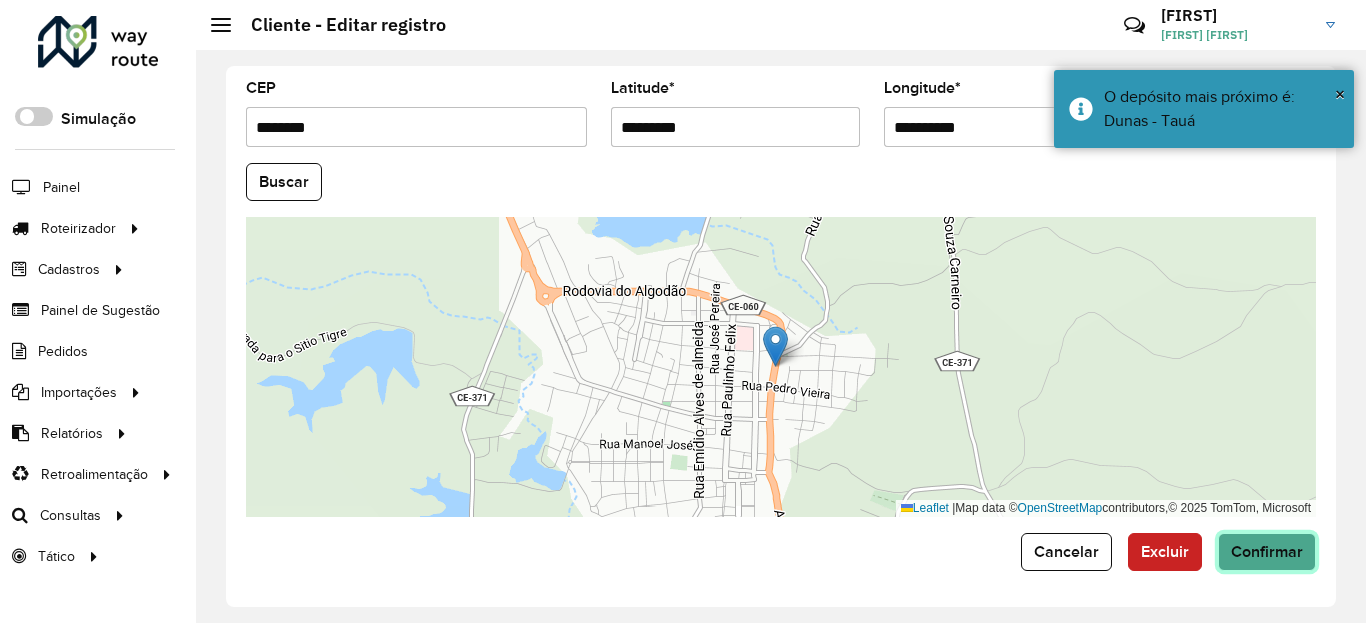 click on "Confirmar" 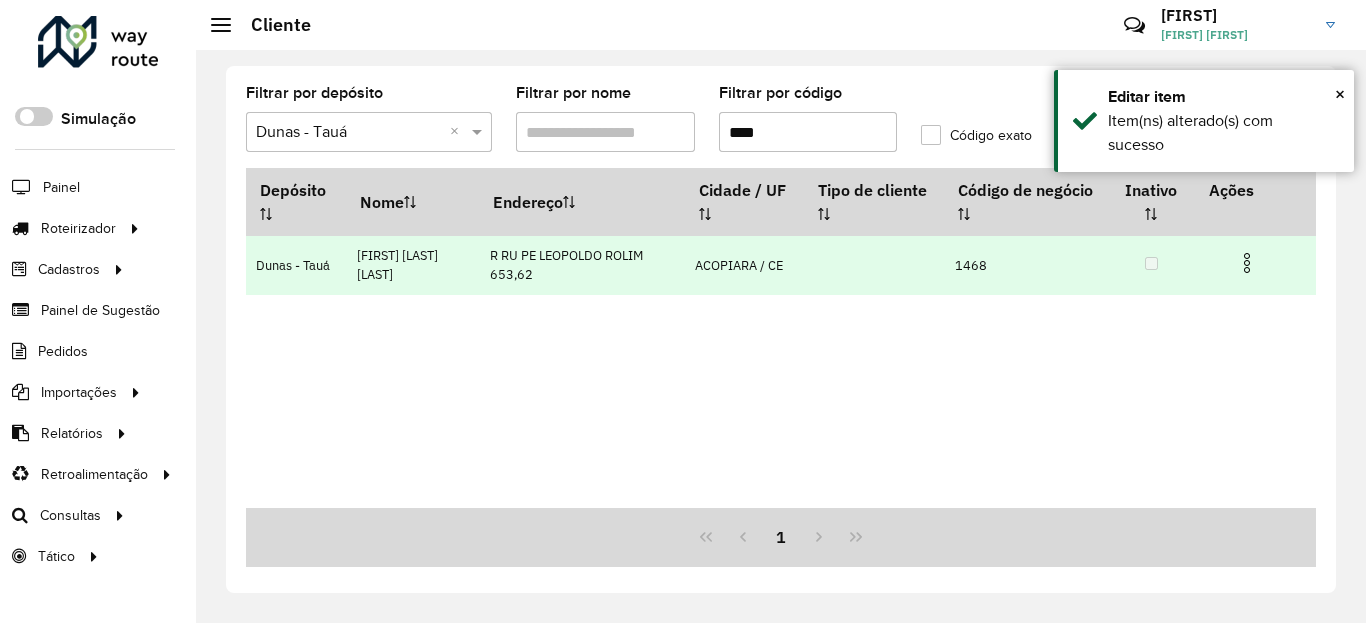 click at bounding box center [1247, 263] 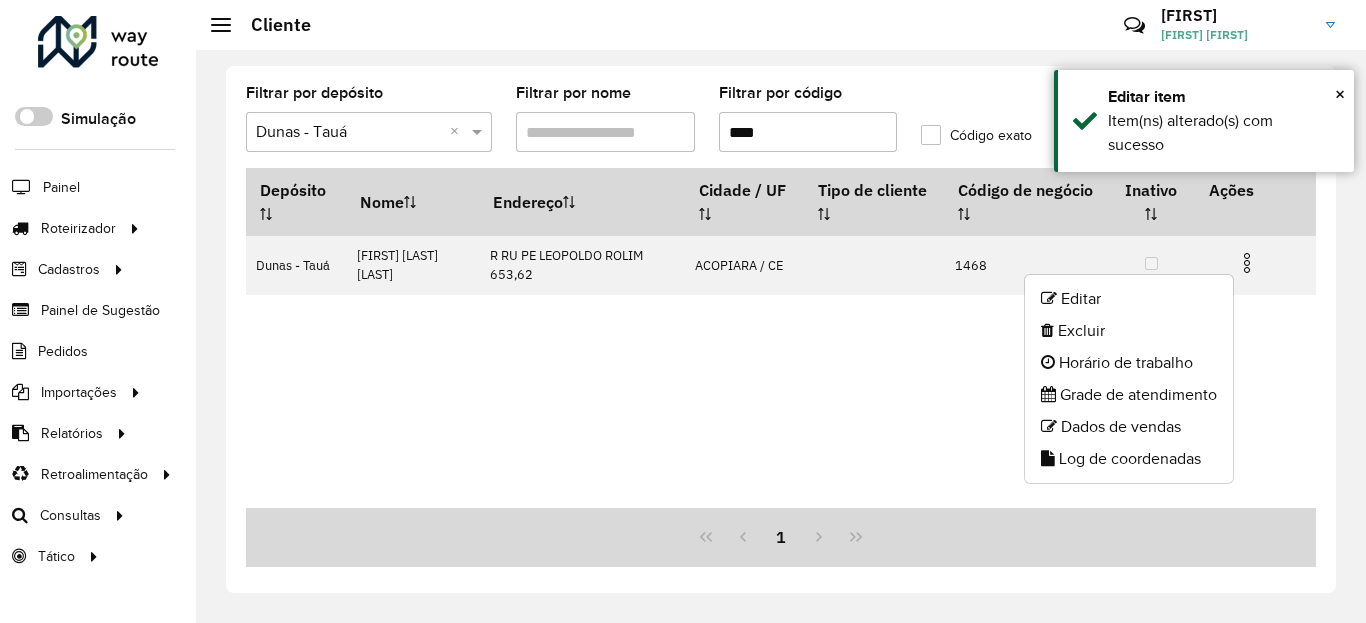 click on "Log de coordenadas" 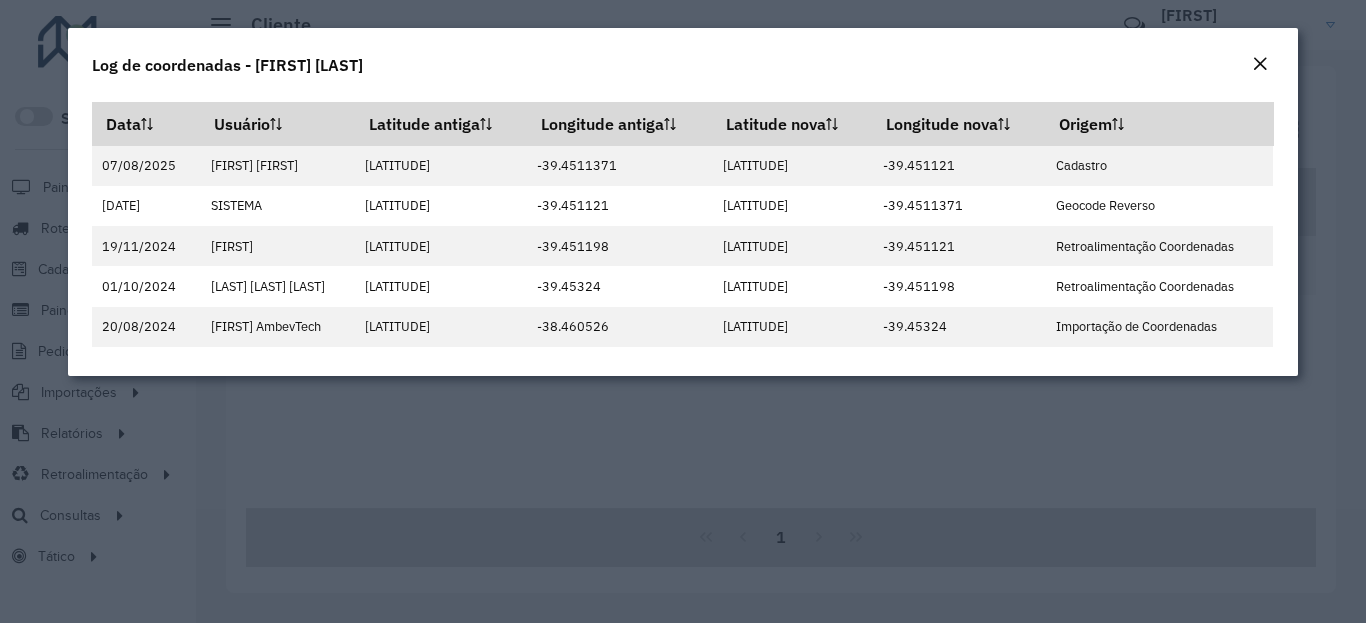 click 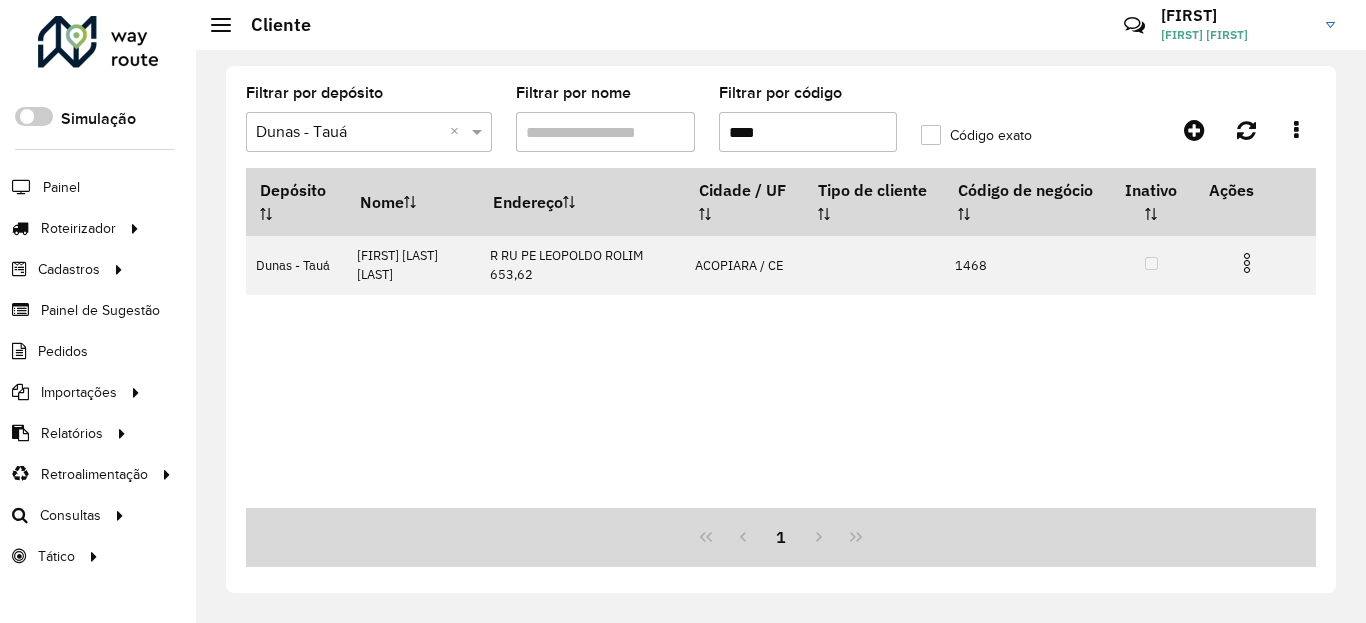 click on "****" at bounding box center [808, 132] 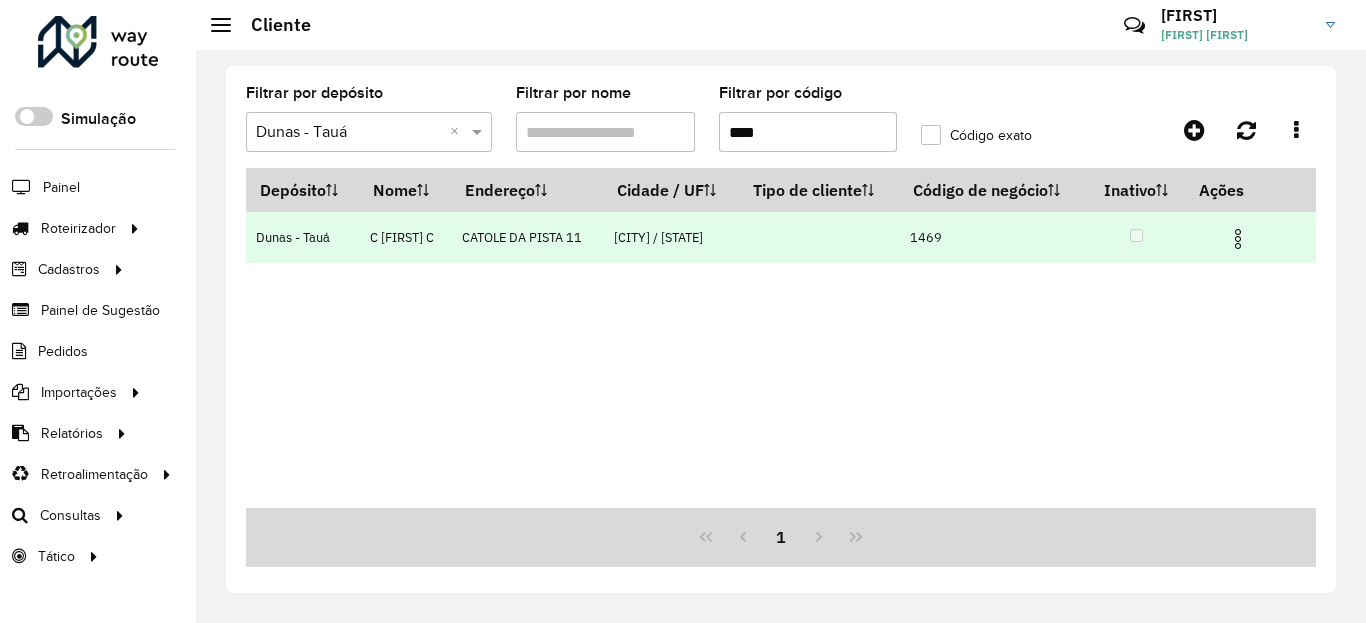 click at bounding box center (1238, 239) 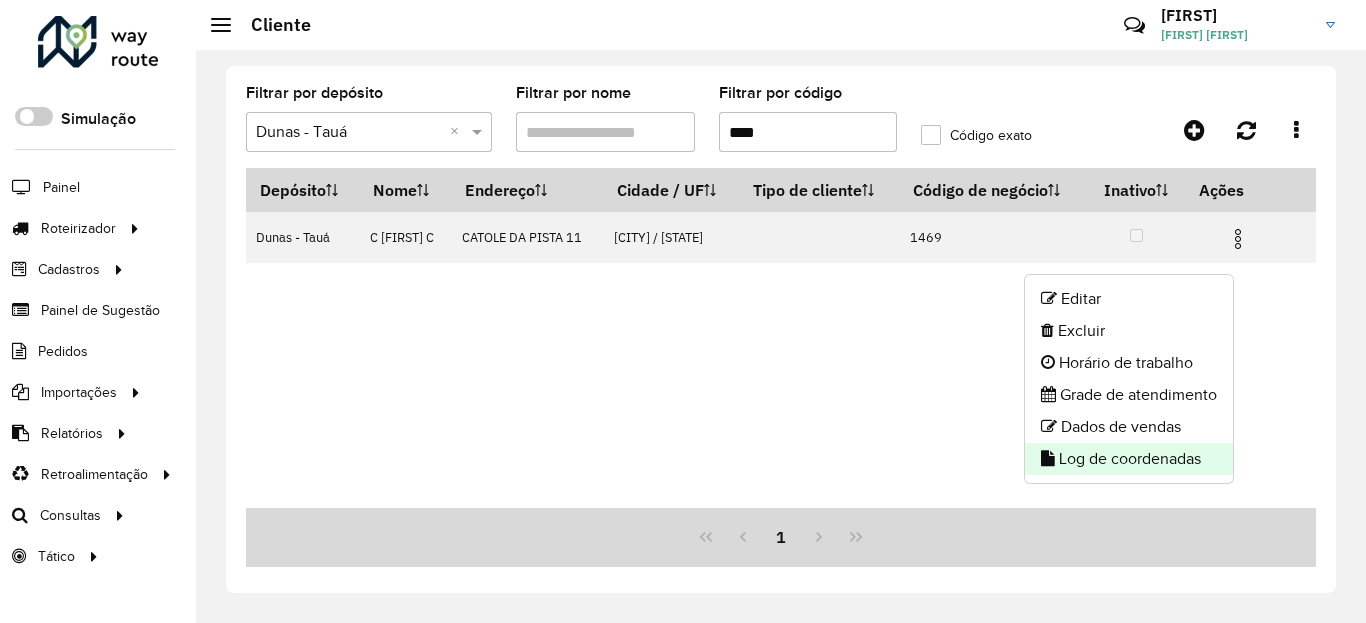 click on "Log de coordenadas" 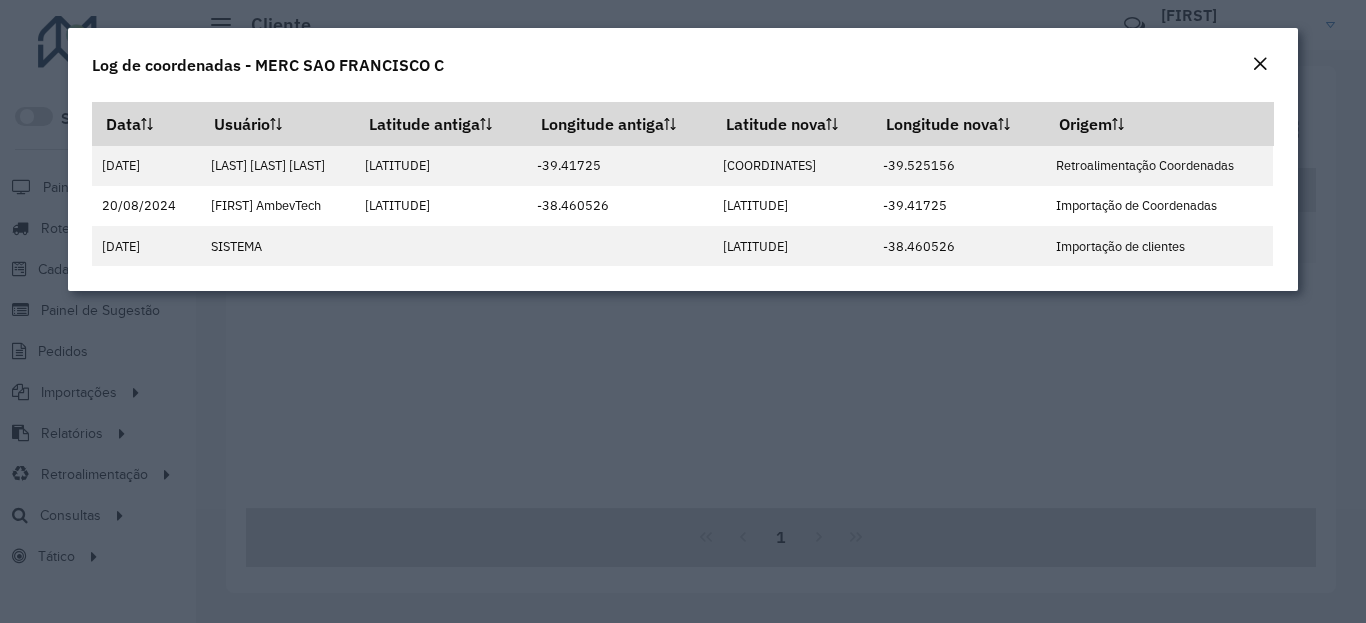 click 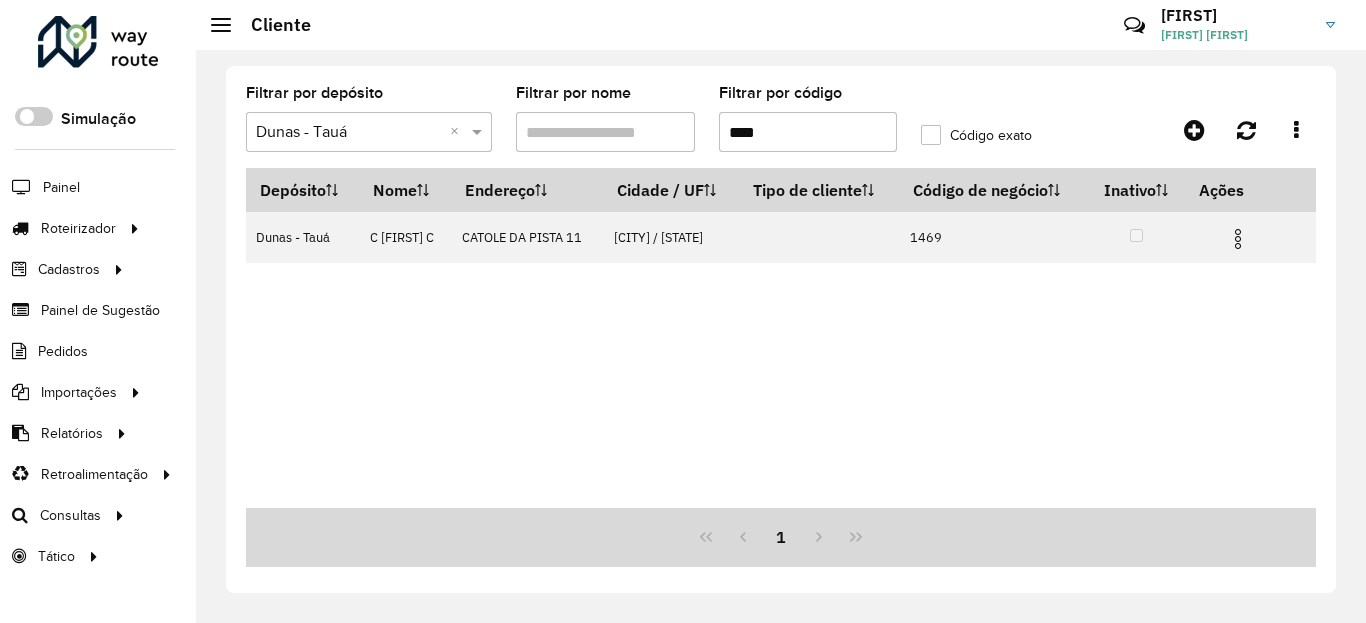 click on "****" at bounding box center [808, 132] 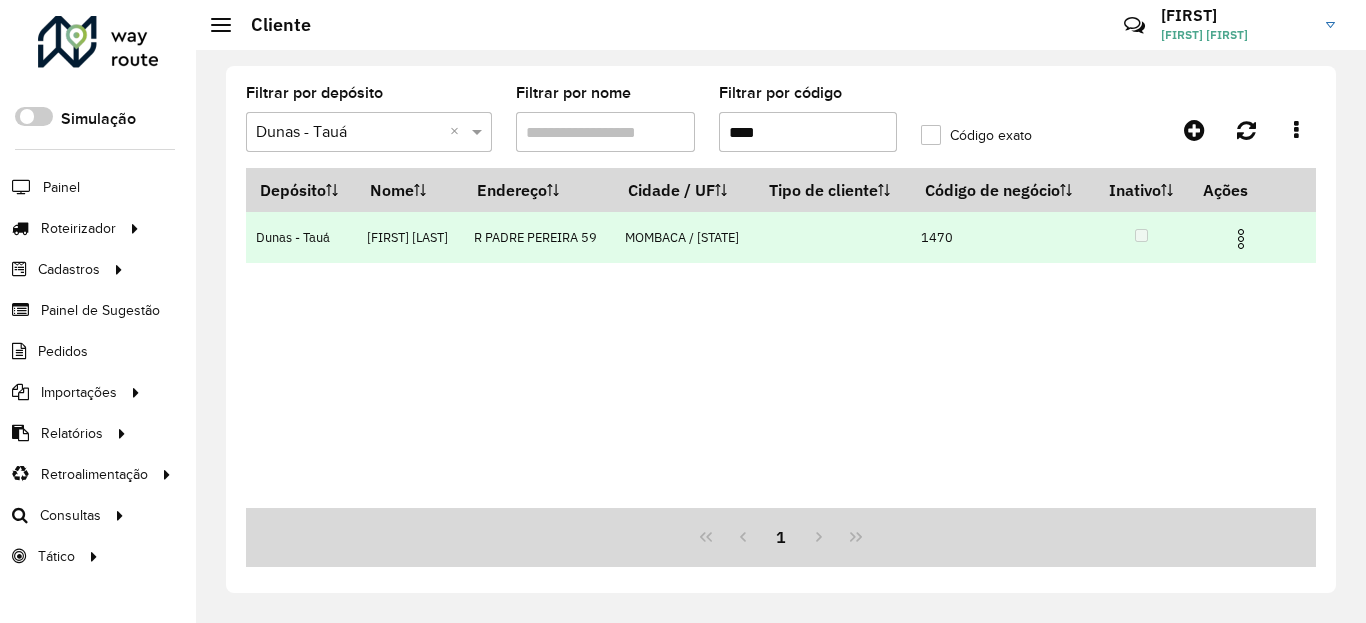 type on "****" 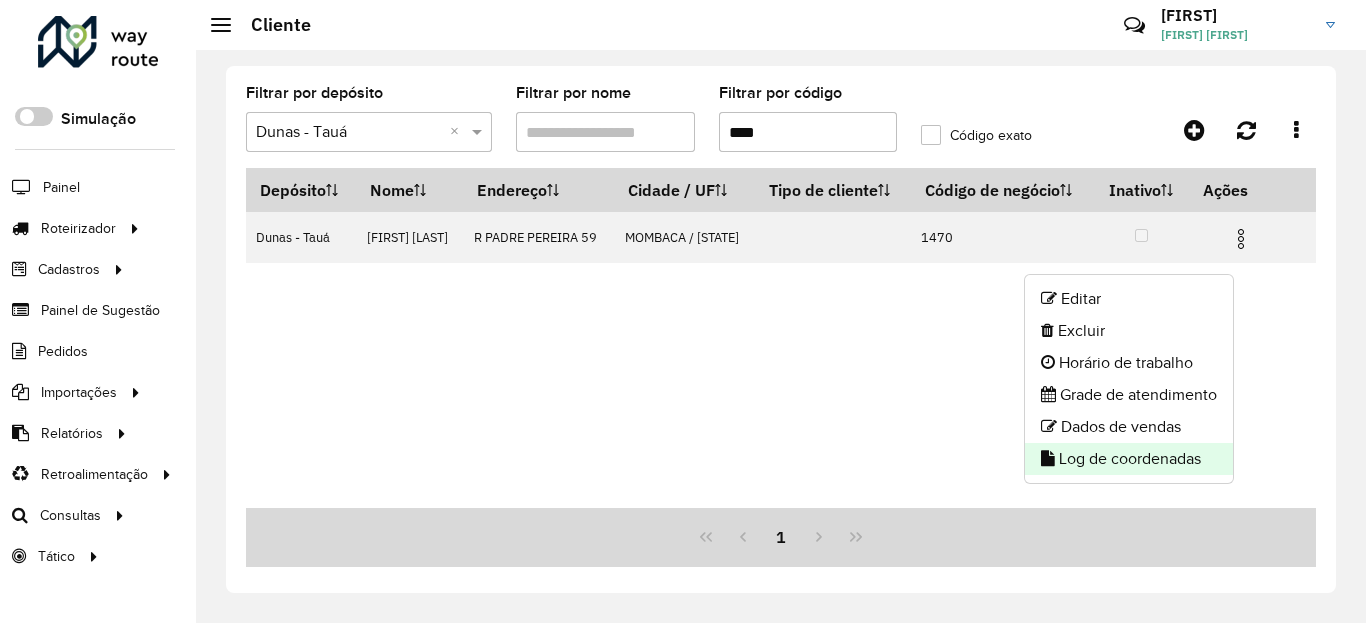 click on "Log de coordenadas" 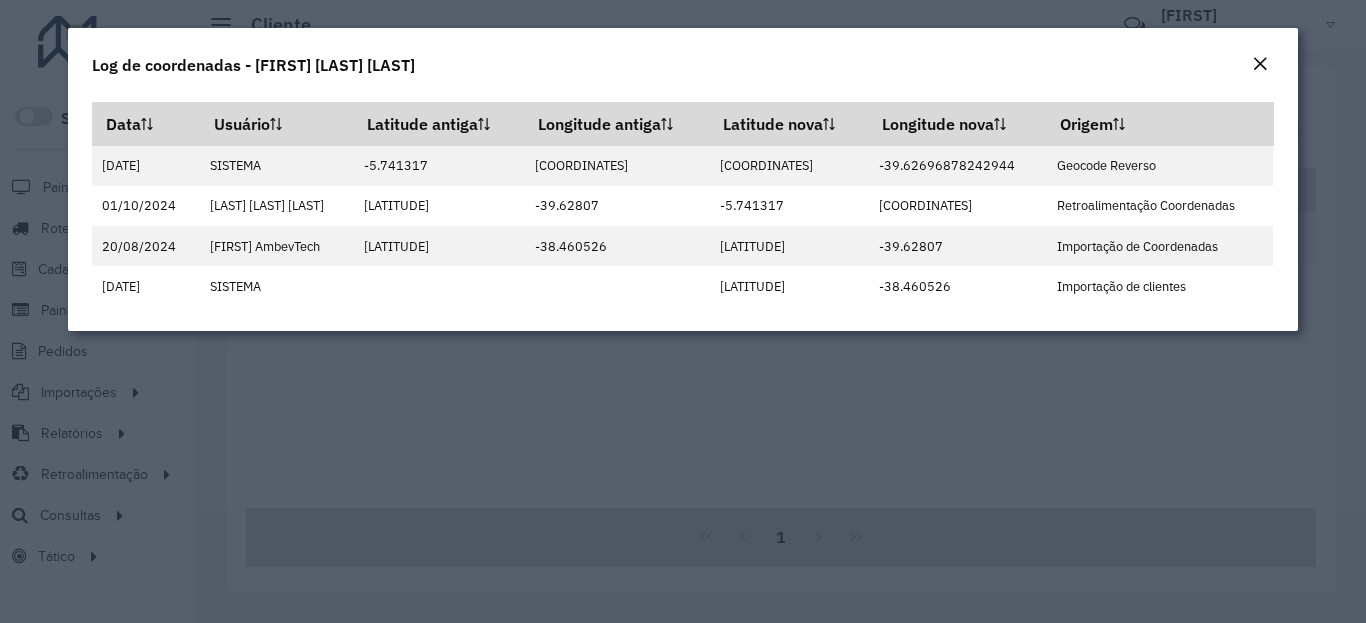 click 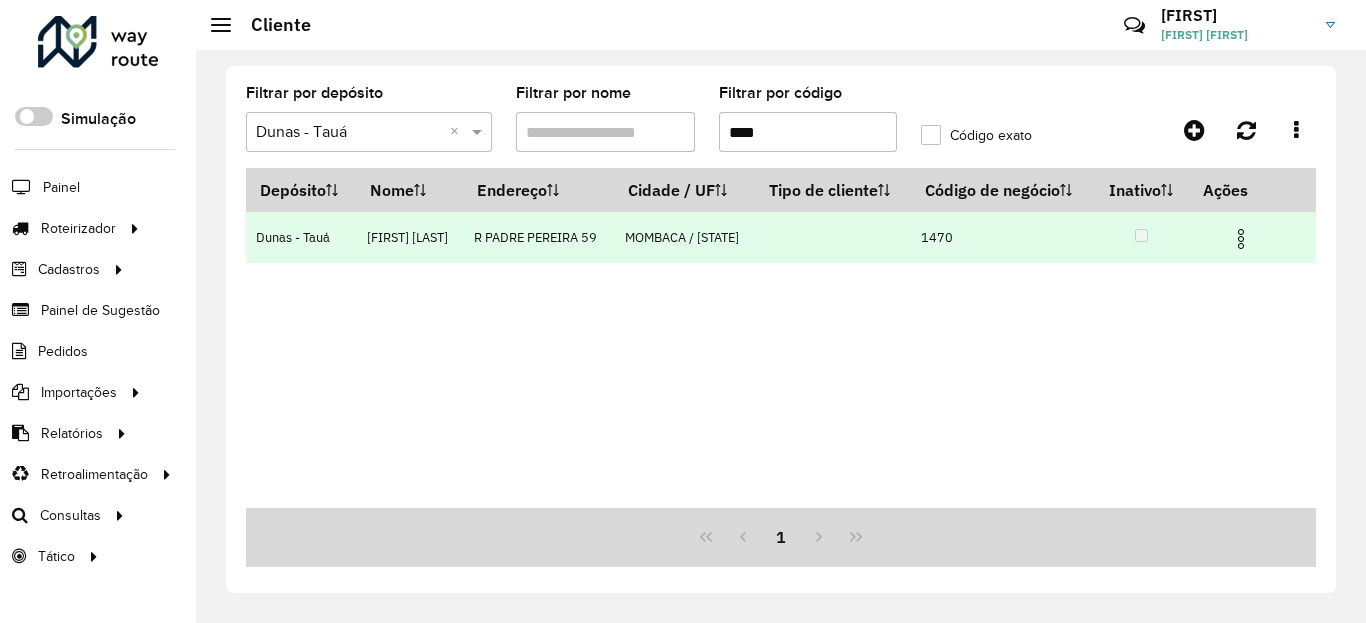 click at bounding box center (1241, 239) 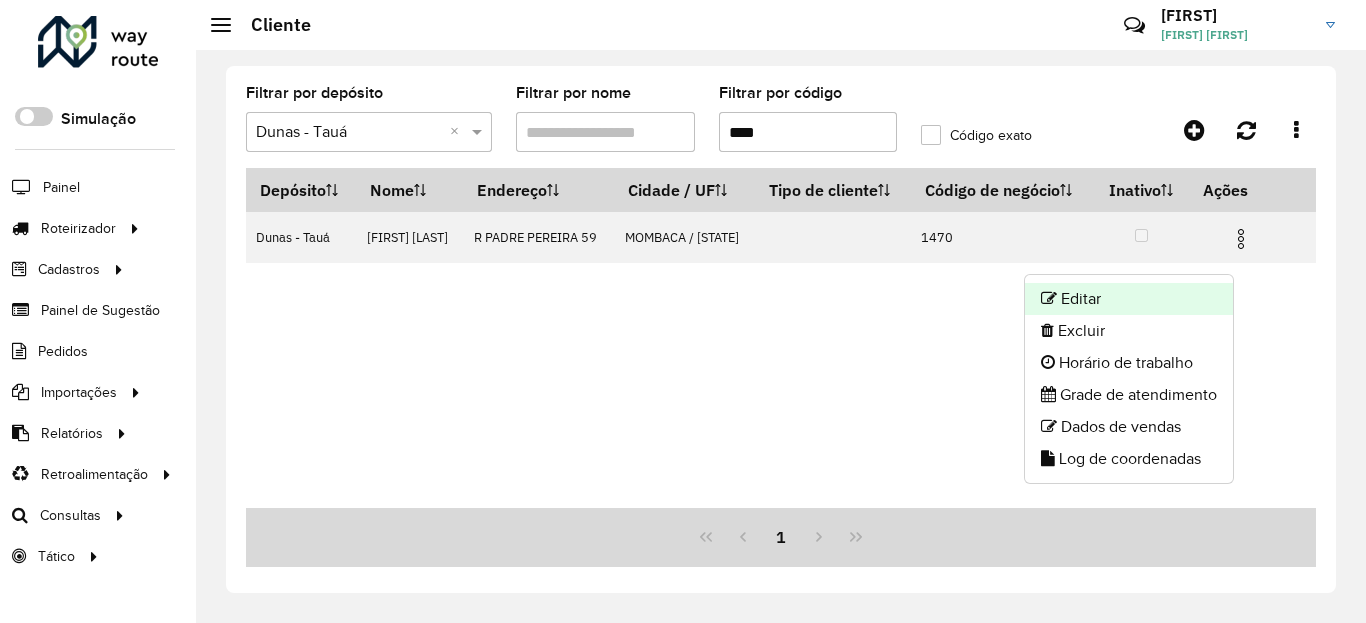click on "Editar" 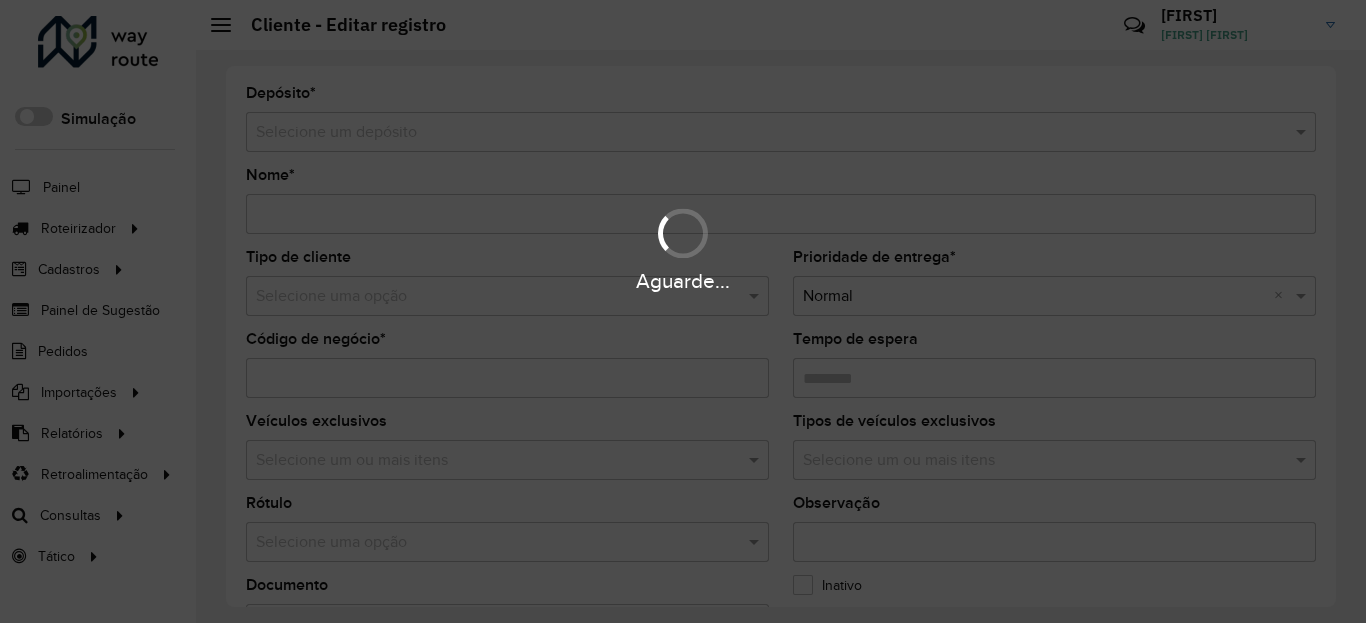 type on "**********" 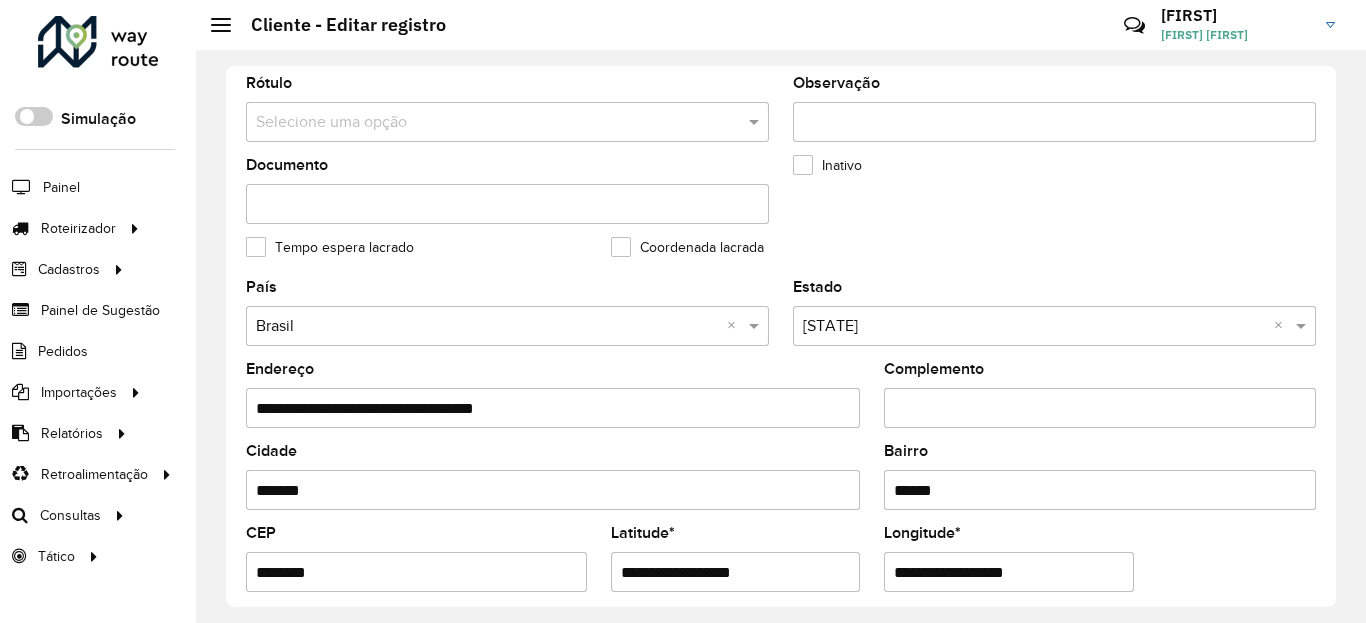 scroll, scrollTop: 720, scrollLeft: 0, axis: vertical 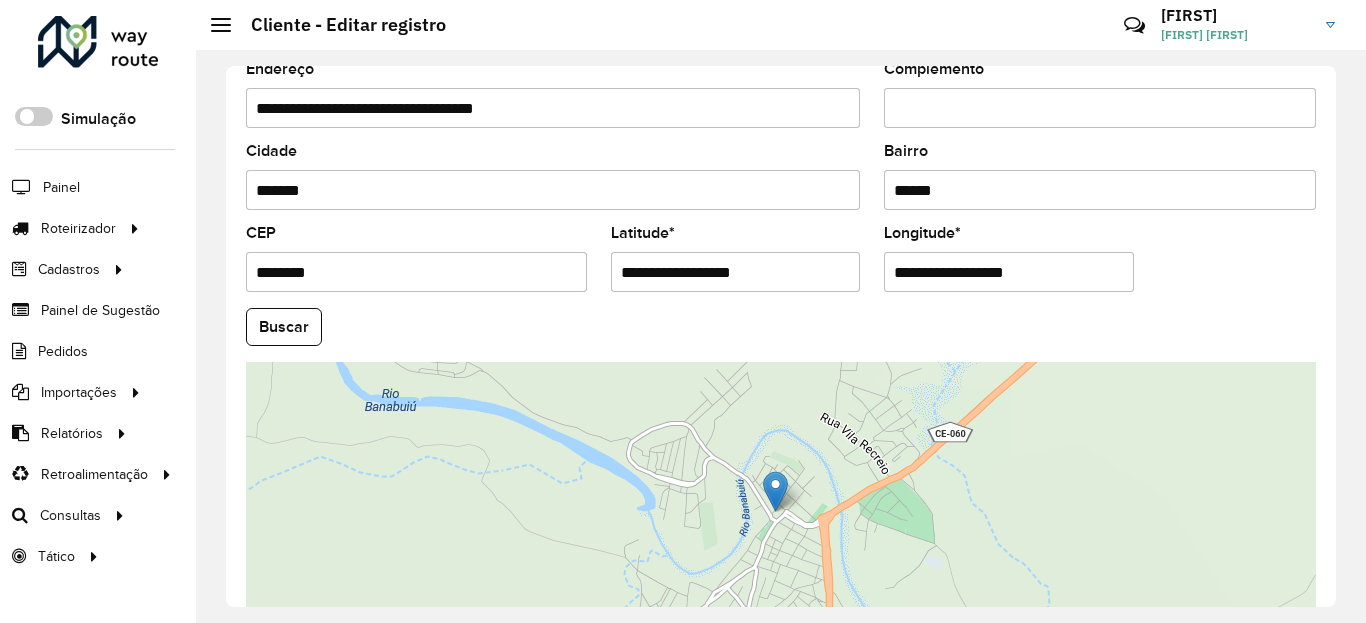 click on "**********" at bounding box center (736, 272) 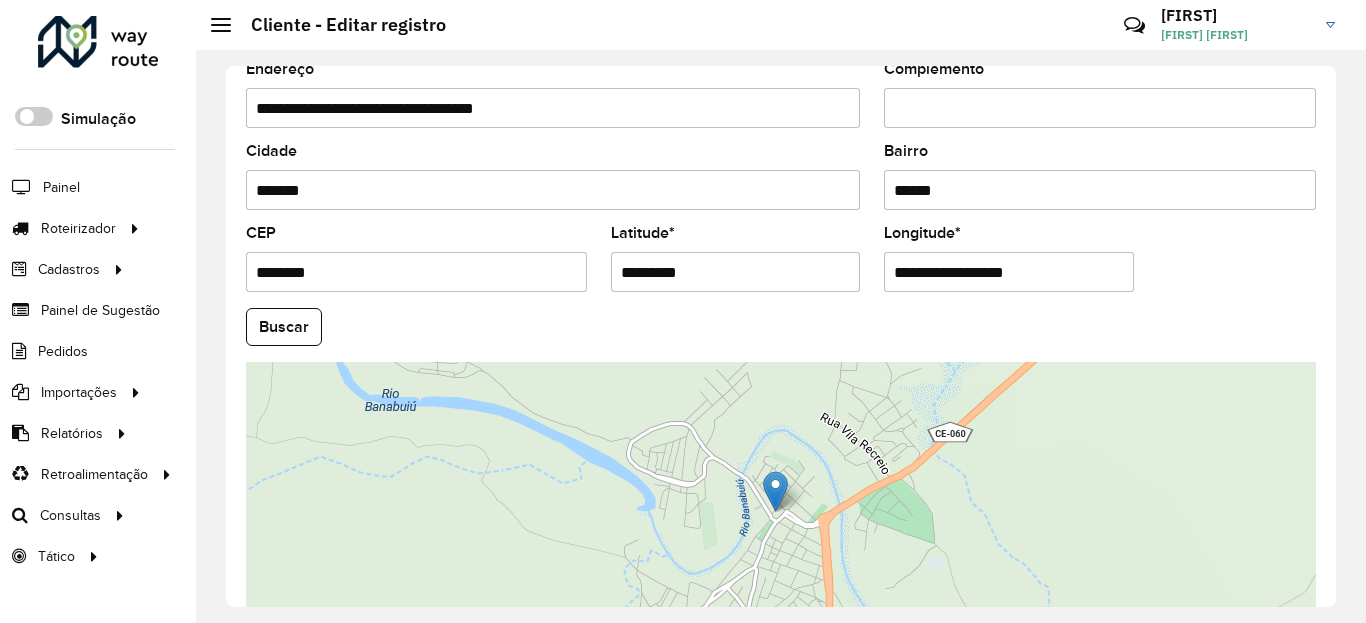 type on "*********" 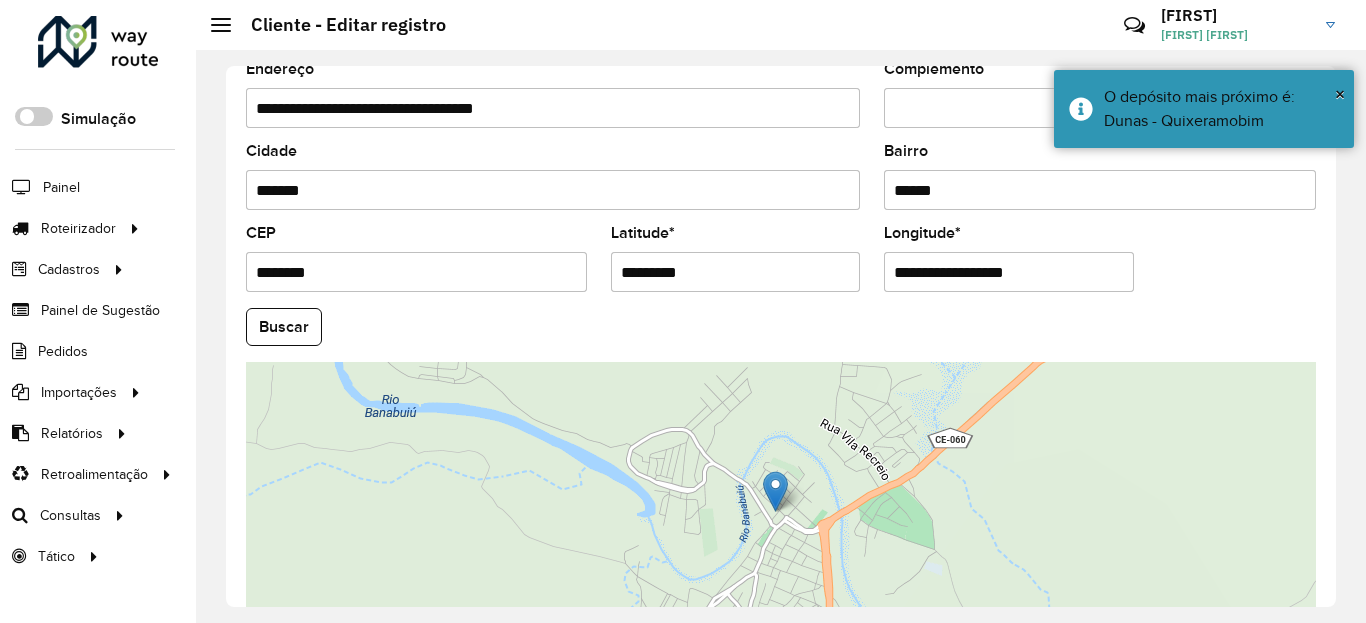 click on "**********" at bounding box center (1009, 272) 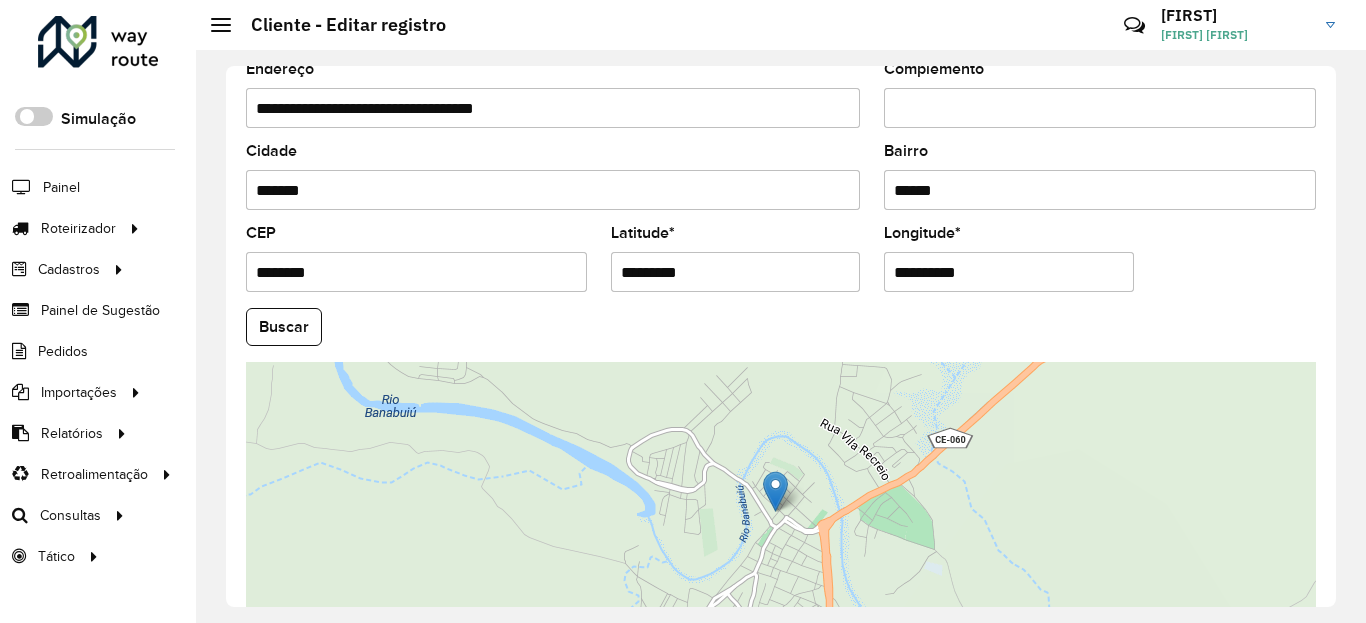 type on "**********" 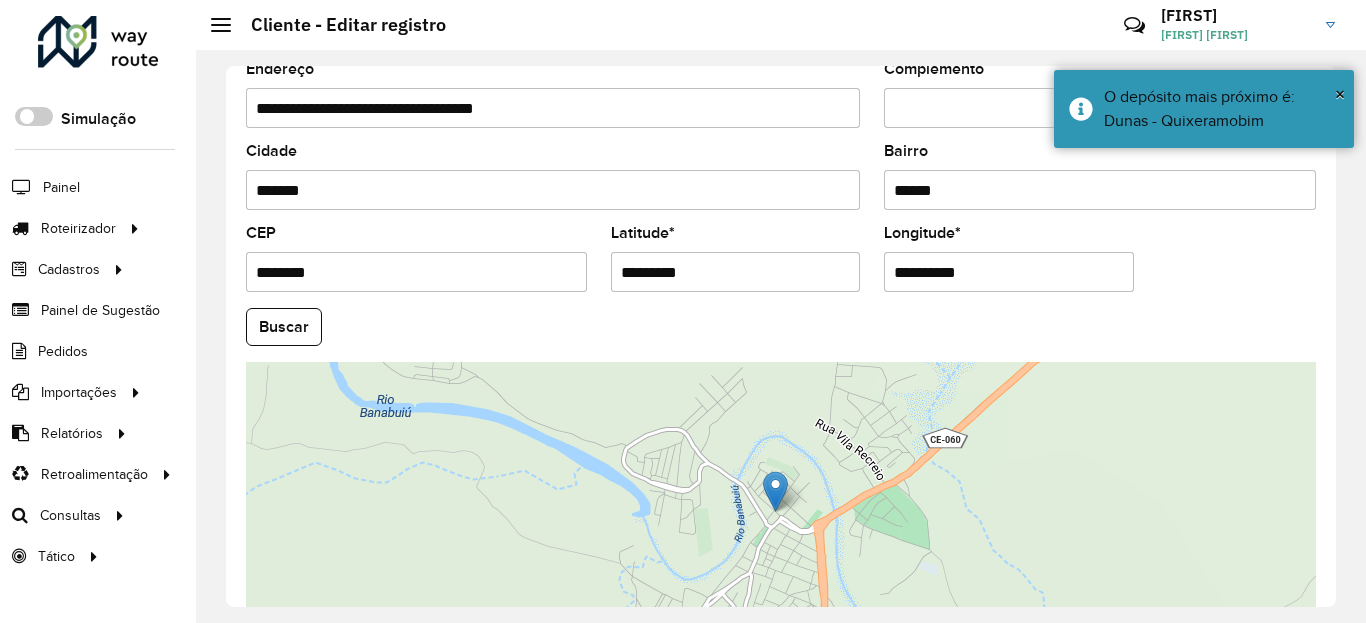 click on "**********" at bounding box center [1009, 272] 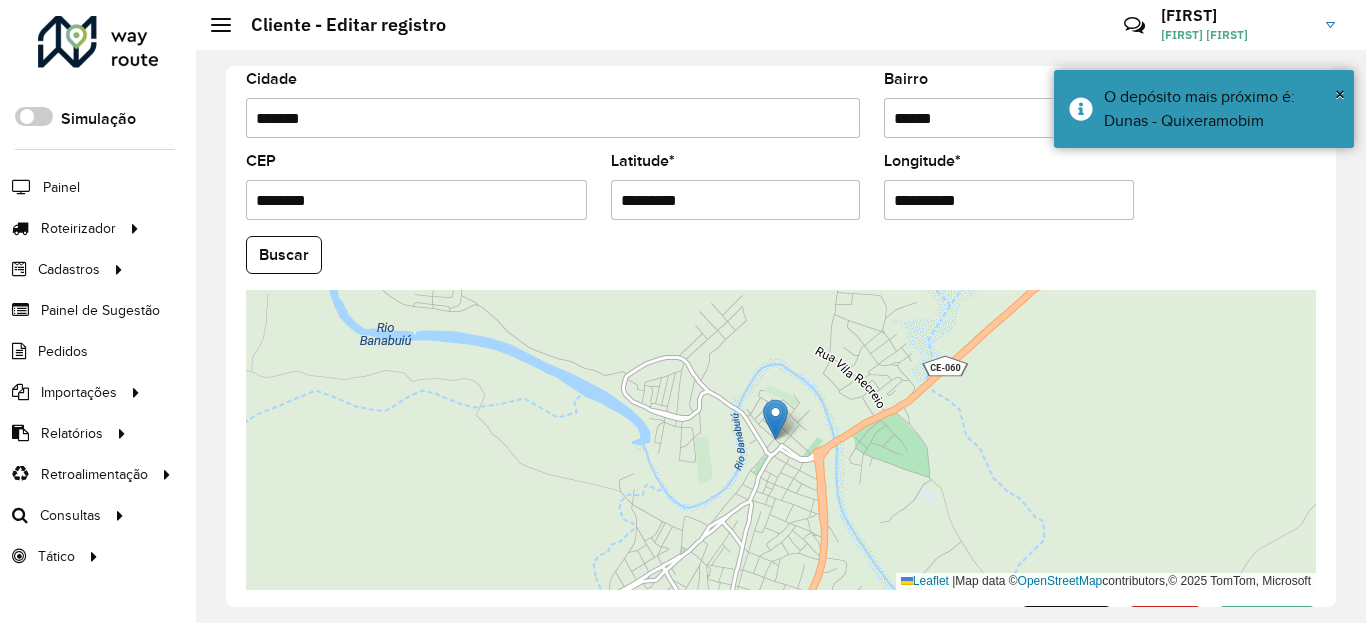 scroll, scrollTop: 865, scrollLeft: 0, axis: vertical 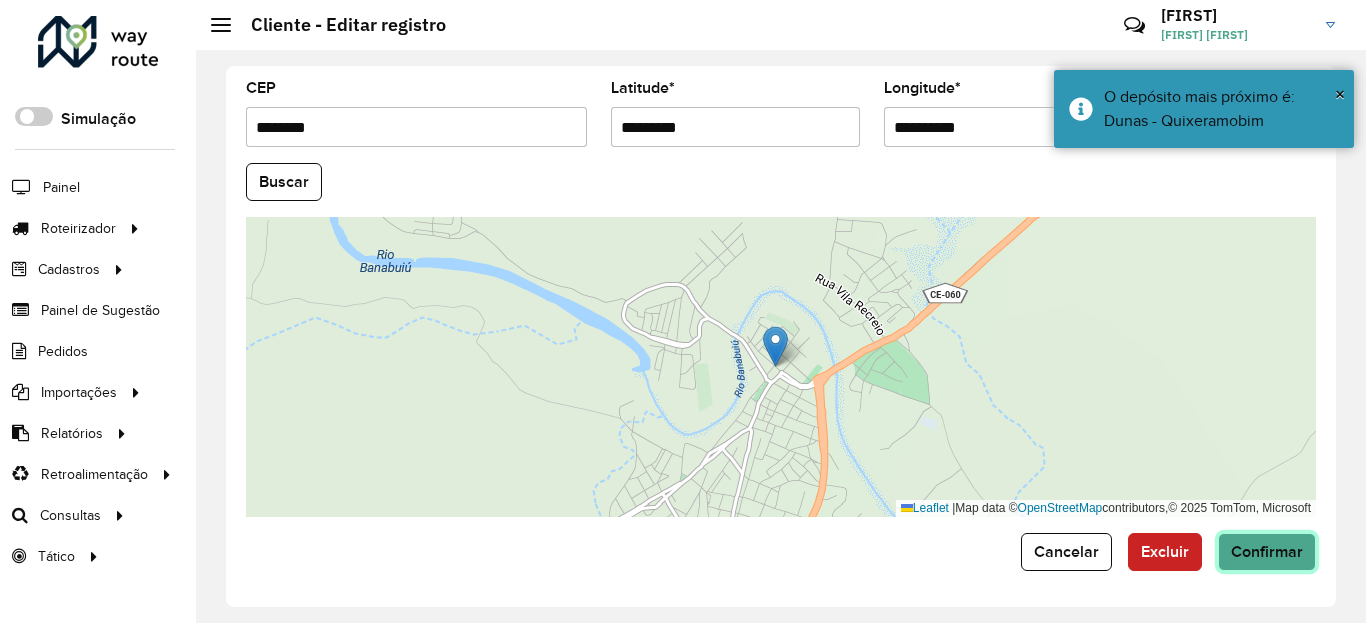 click on "Confirmar" 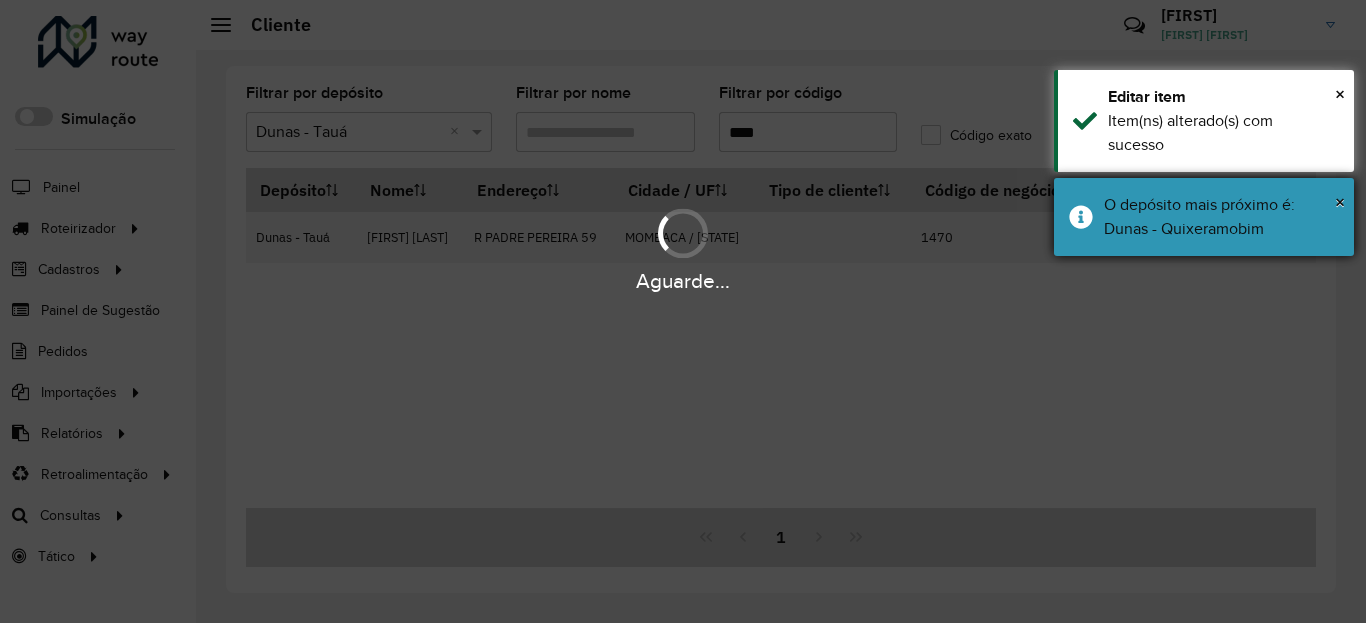click on "O depósito mais próximo é: Dunas - Quixeramobim" at bounding box center [1221, 217] 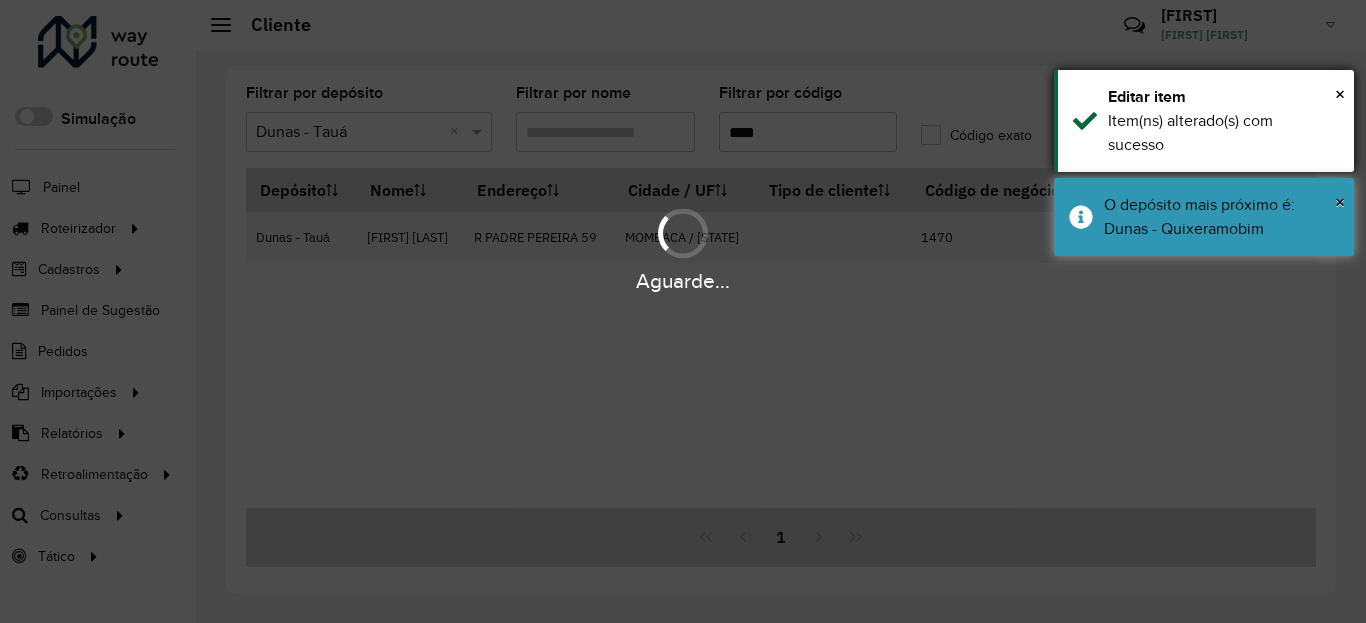 click on "Item(ns) alterado(s) com sucesso" at bounding box center (1223, 133) 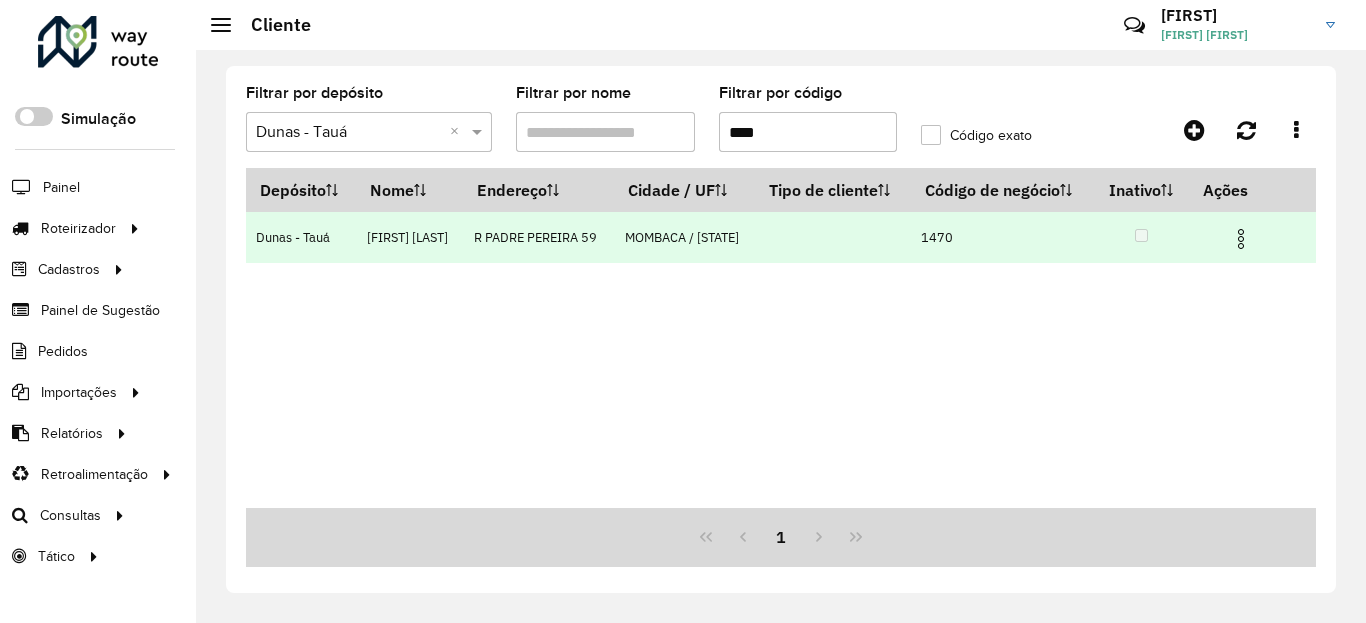 click at bounding box center [1241, 239] 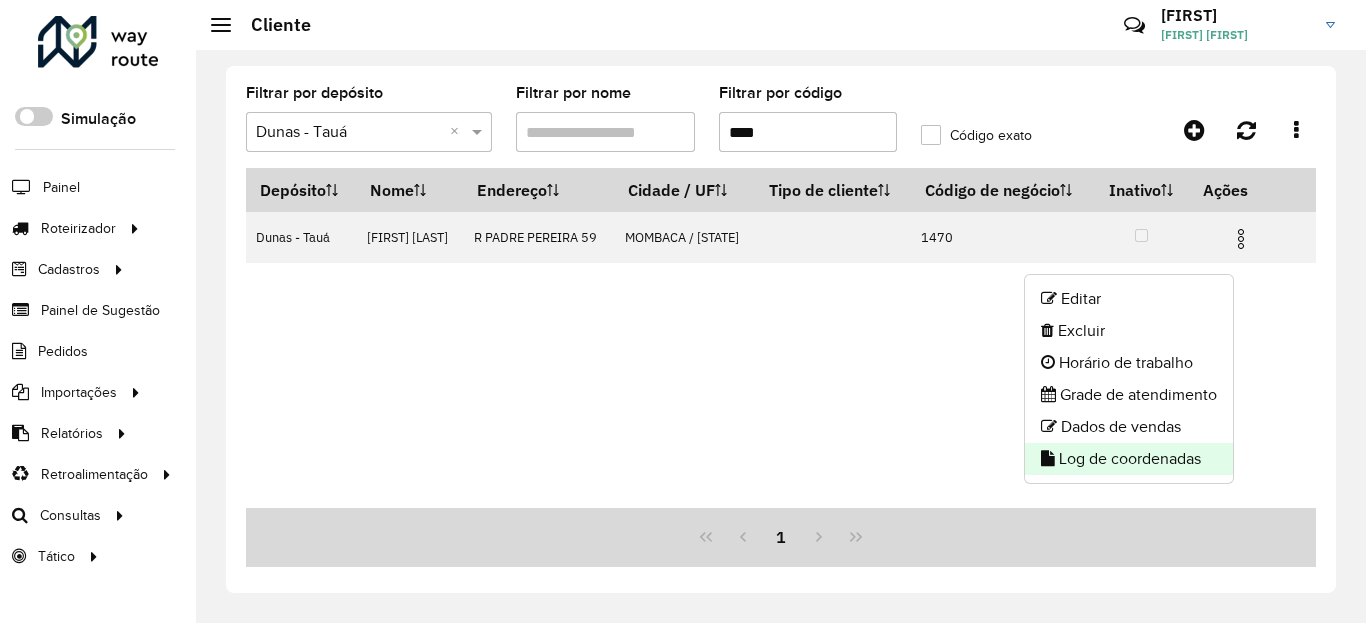 click on "Log de coordenadas" 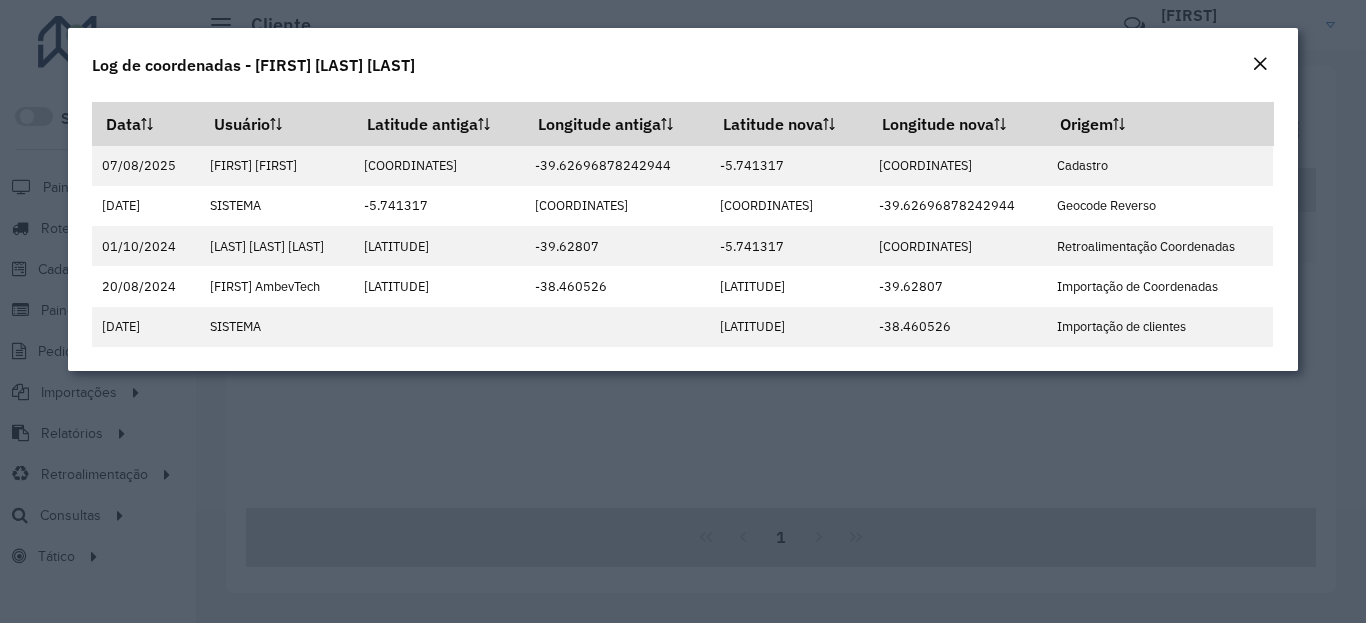 click 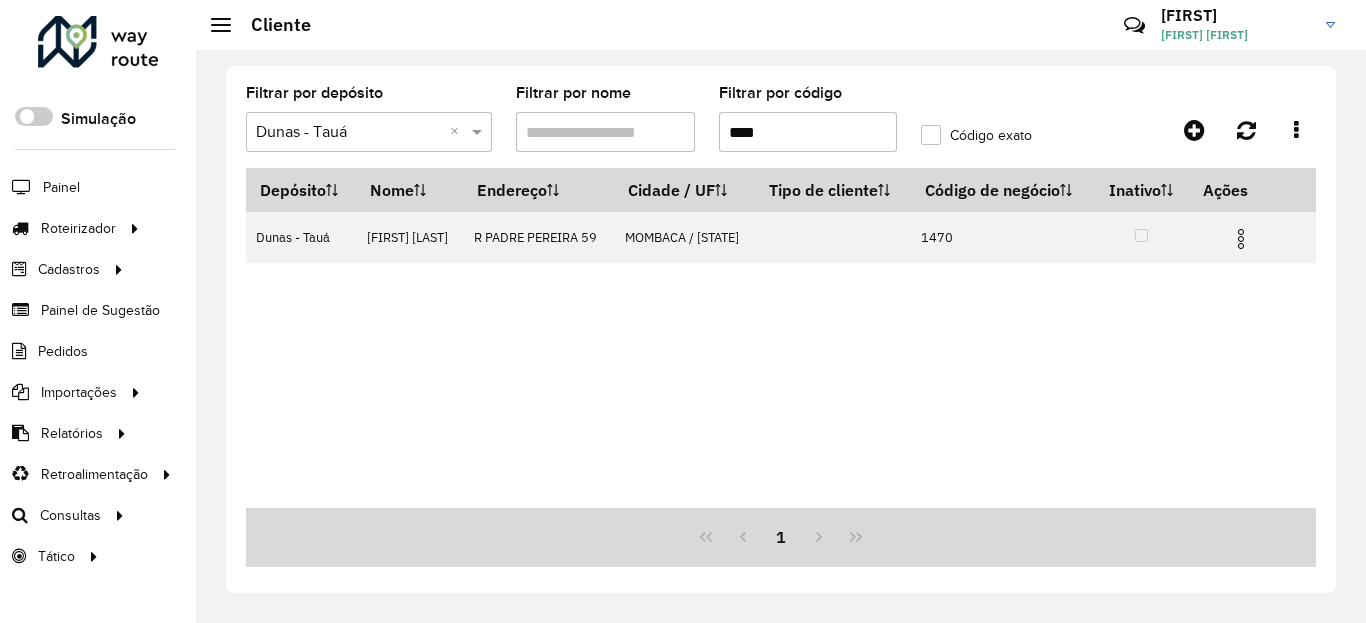 click on "****" at bounding box center [808, 132] 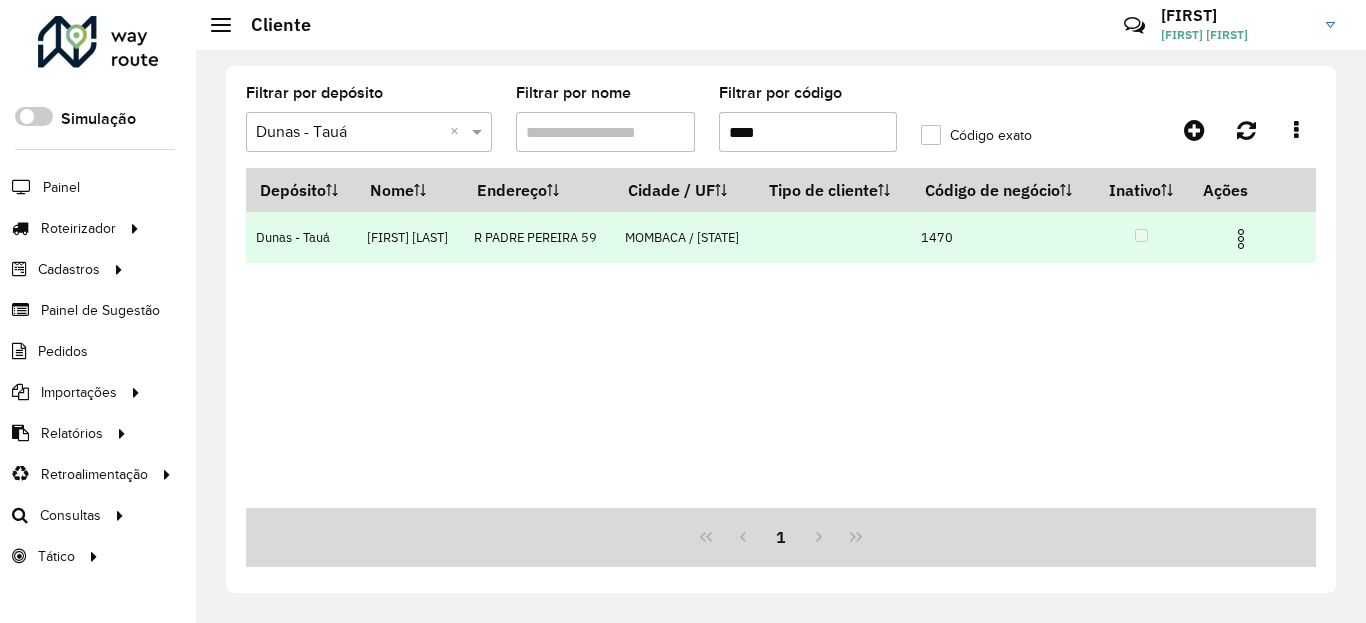 click at bounding box center (1241, 239) 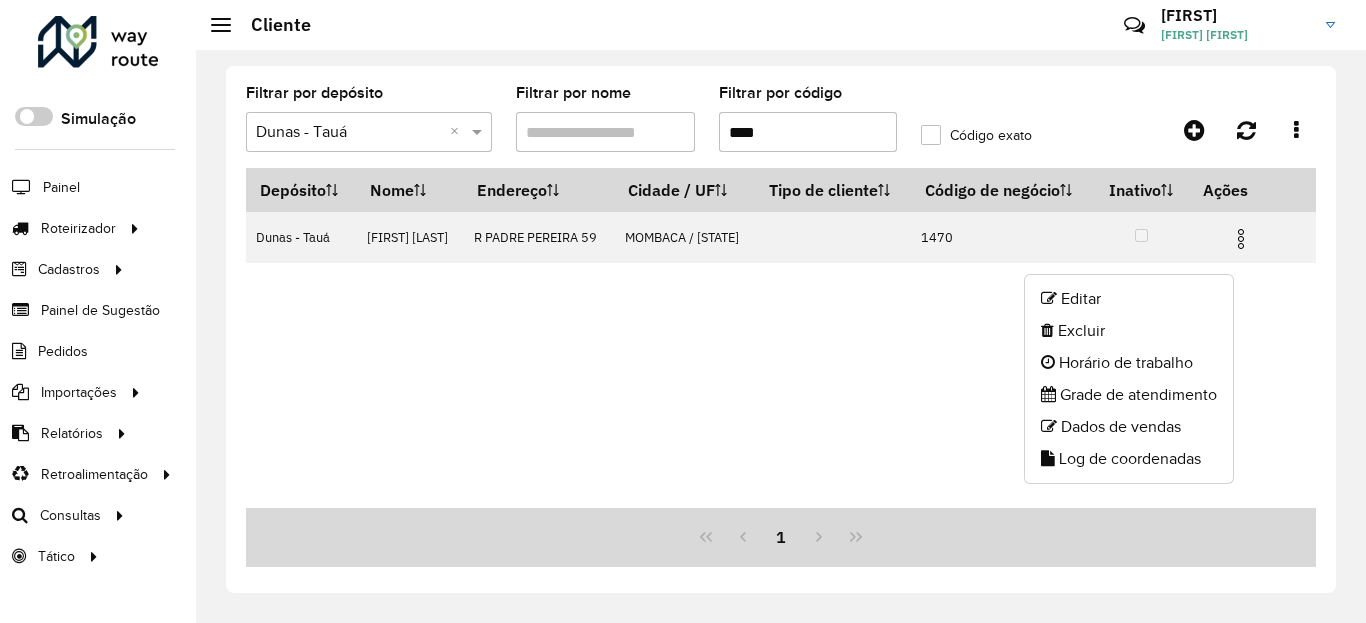 click on "Log de coordenadas" 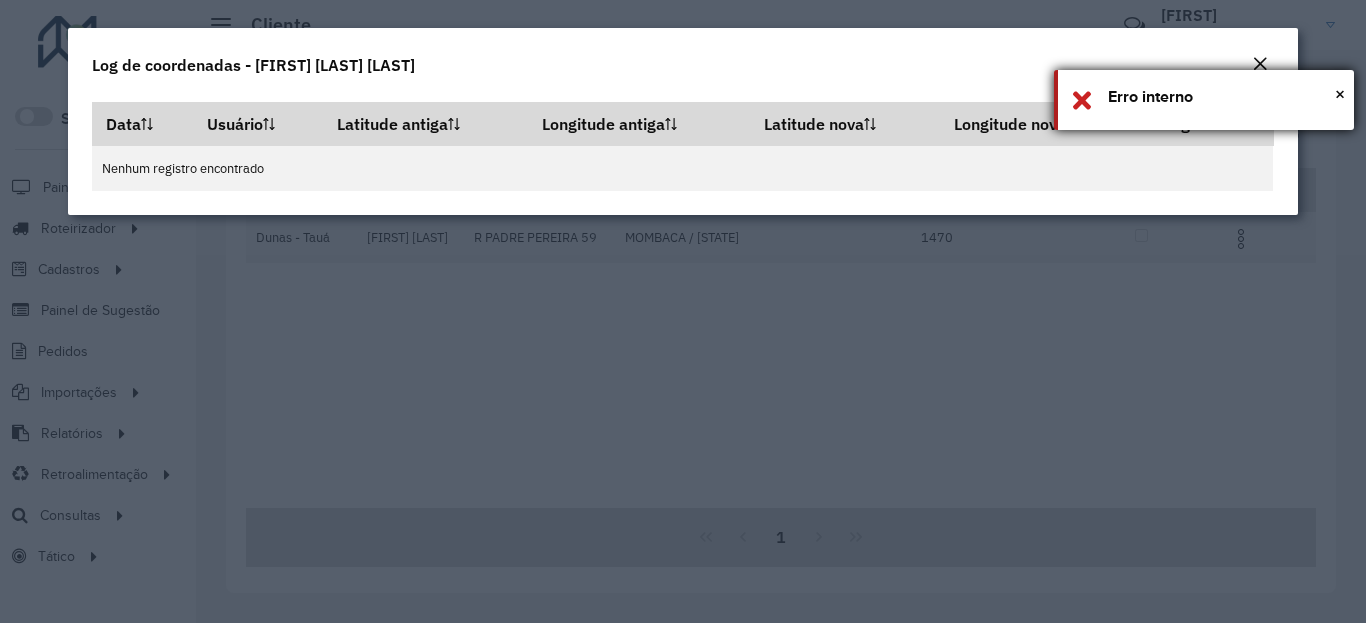 click on "Erro interno" at bounding box center (1223, 97) 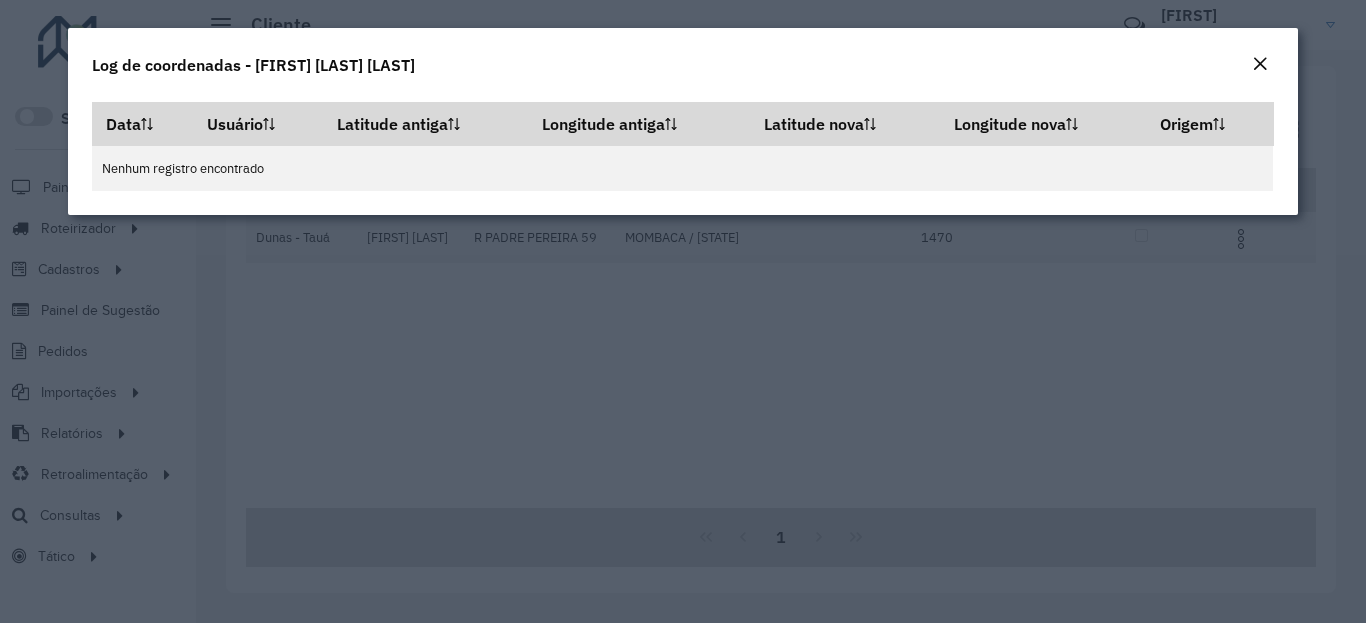 click on "Log de coordenadas - [FIRST] [LAST] [LAST]" 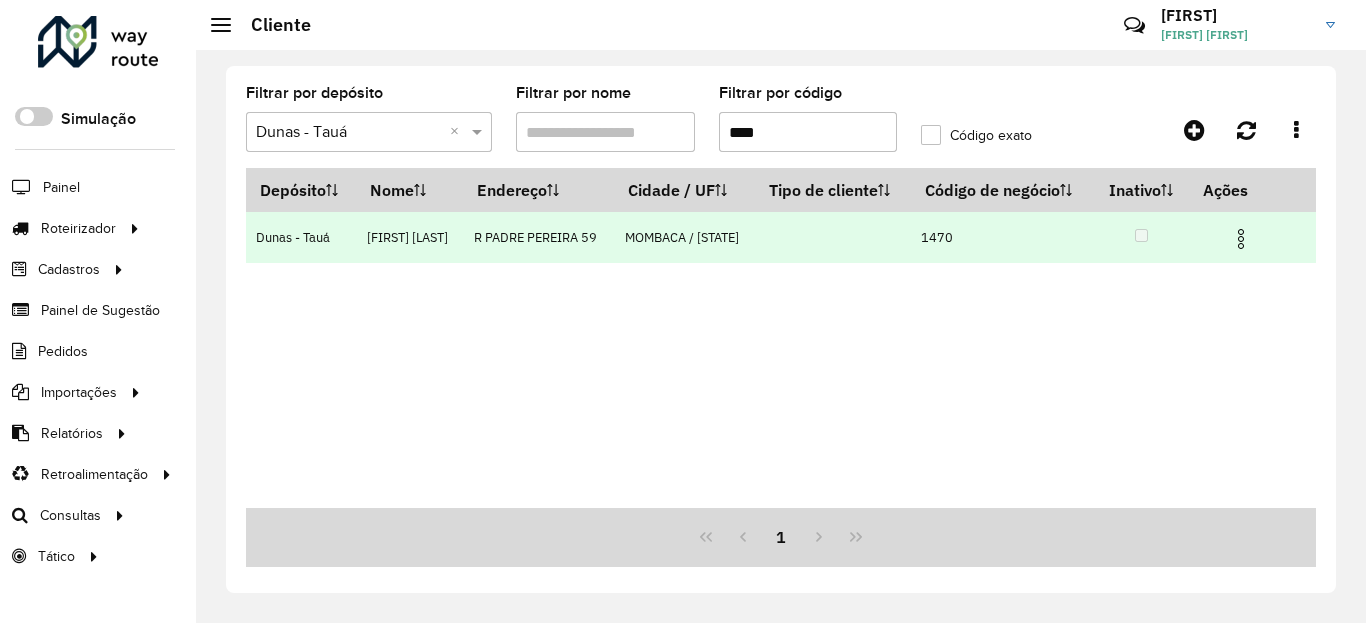 click at bounding box center (1241, 239) 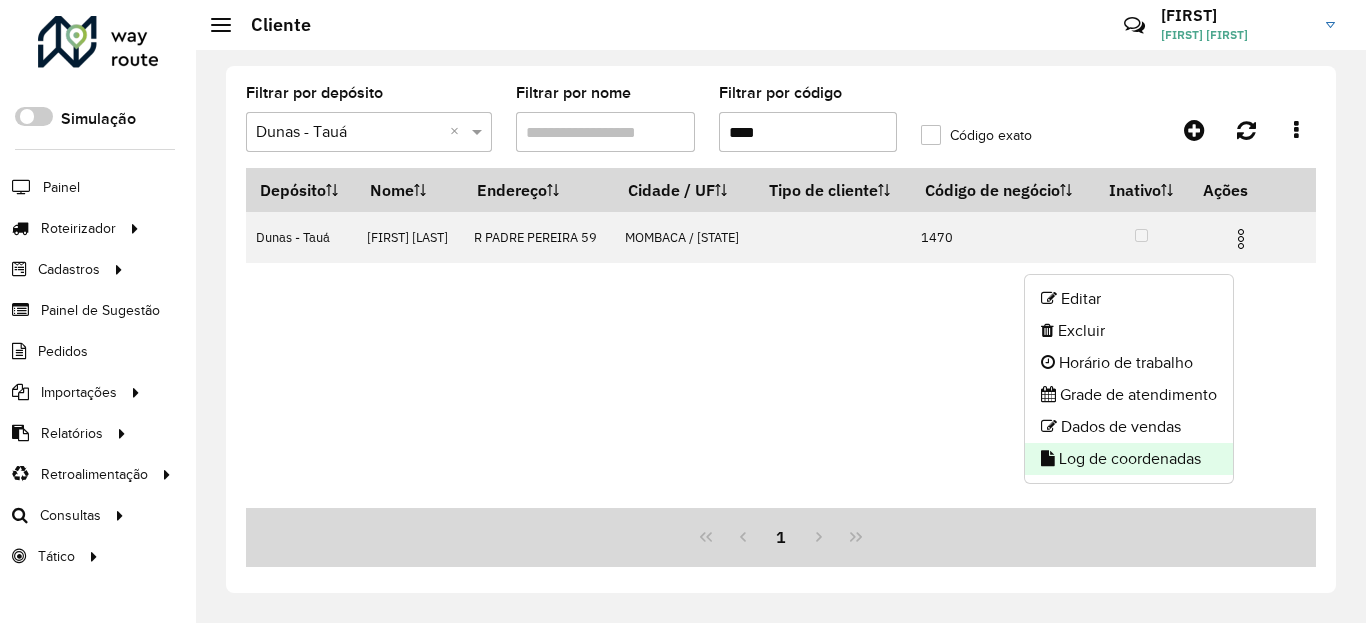 click on "Log de coordenadas" 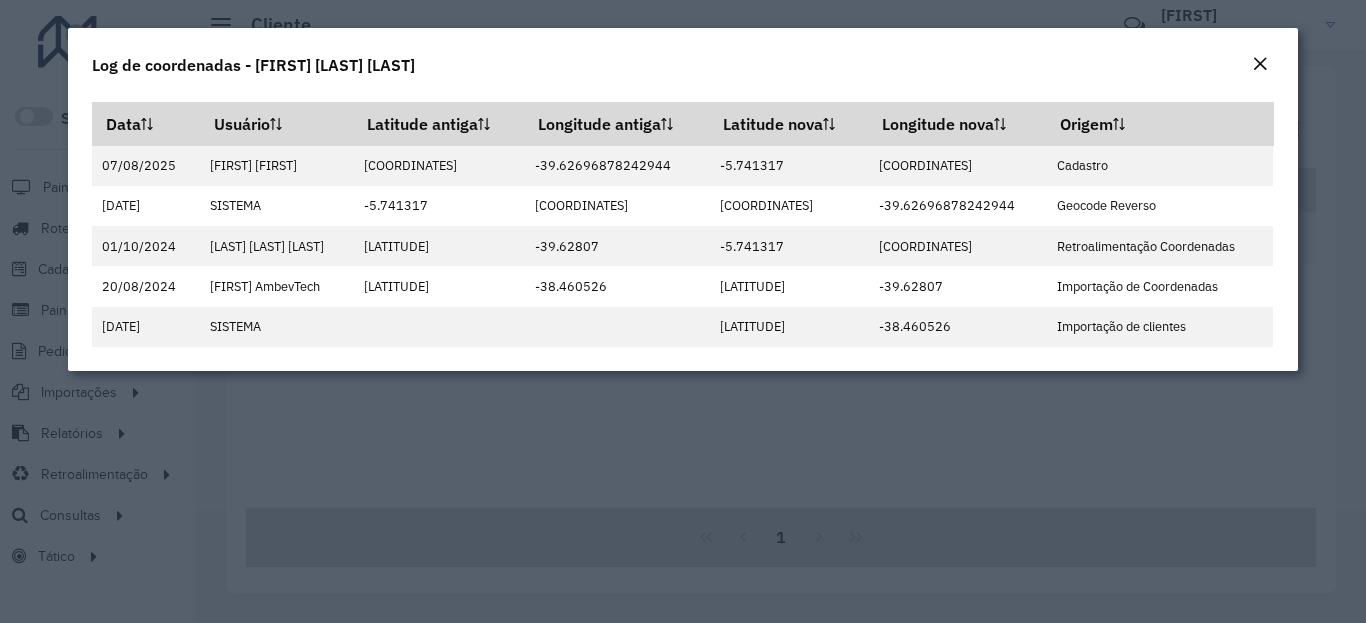 drag, startPoint x: 1278, startPoint y: 57, endPoint x: 1268, endPoint y: 56, distance: 10.049875 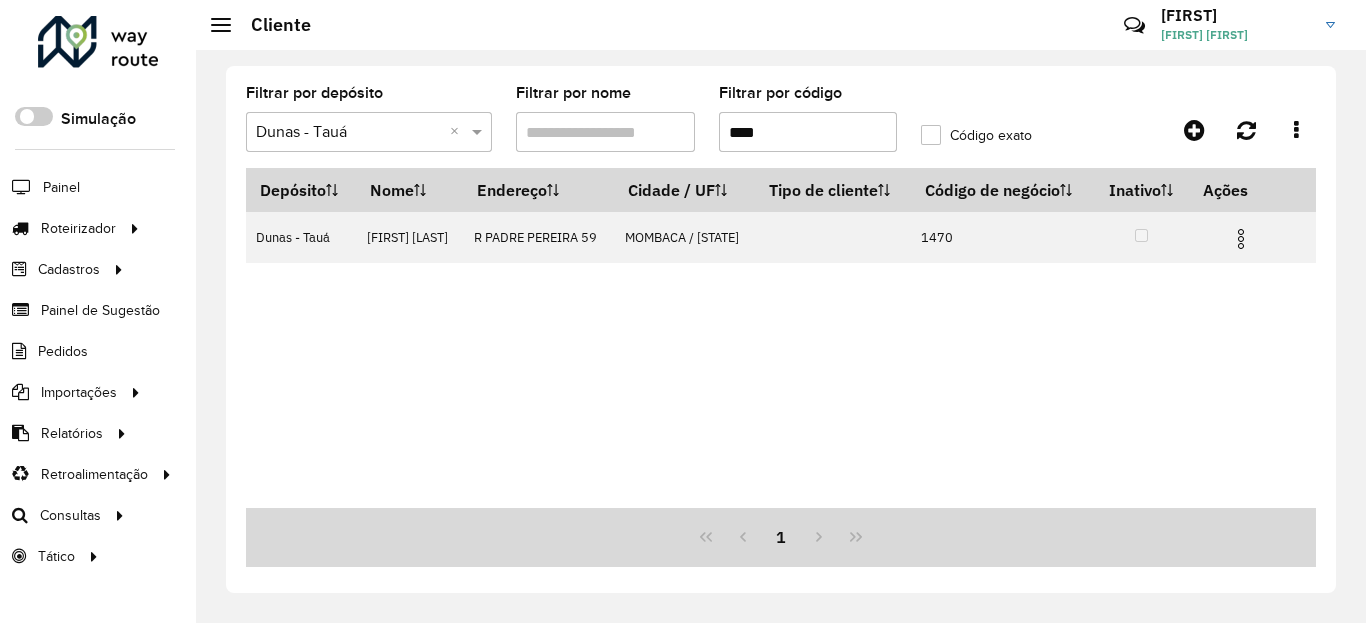 click on "****" at bounding box center [808, 132] 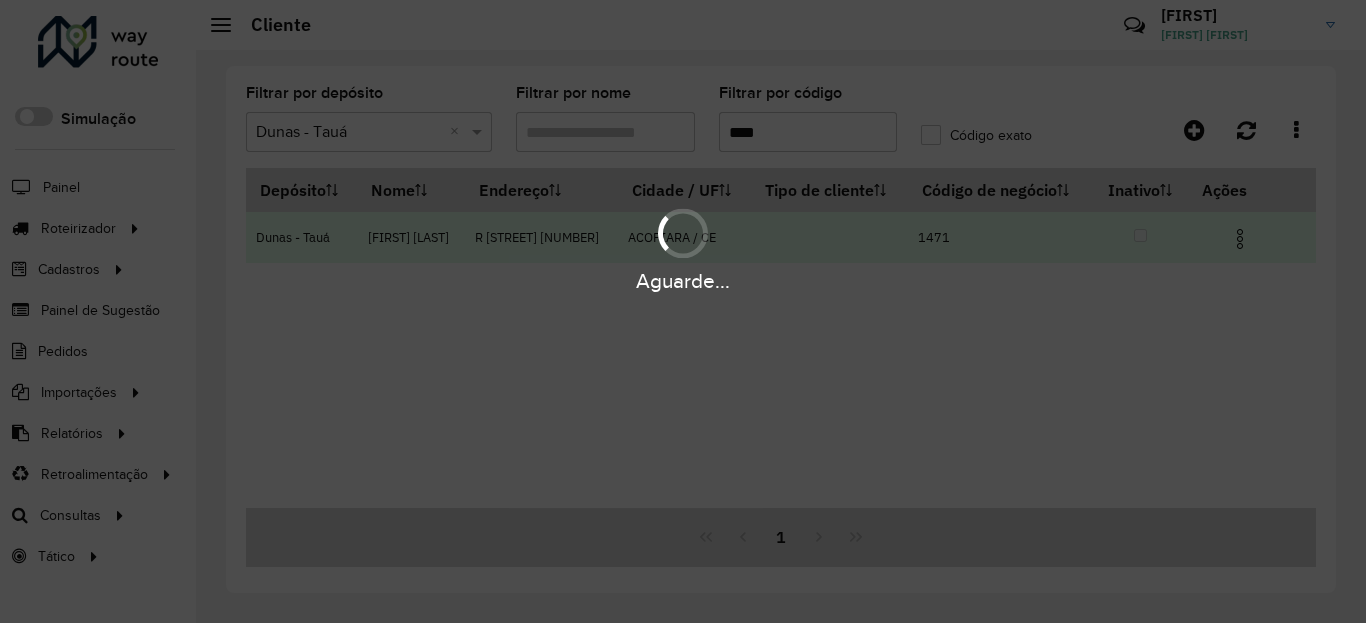 click on "Aguarde..." at bounding box center (683, 281) 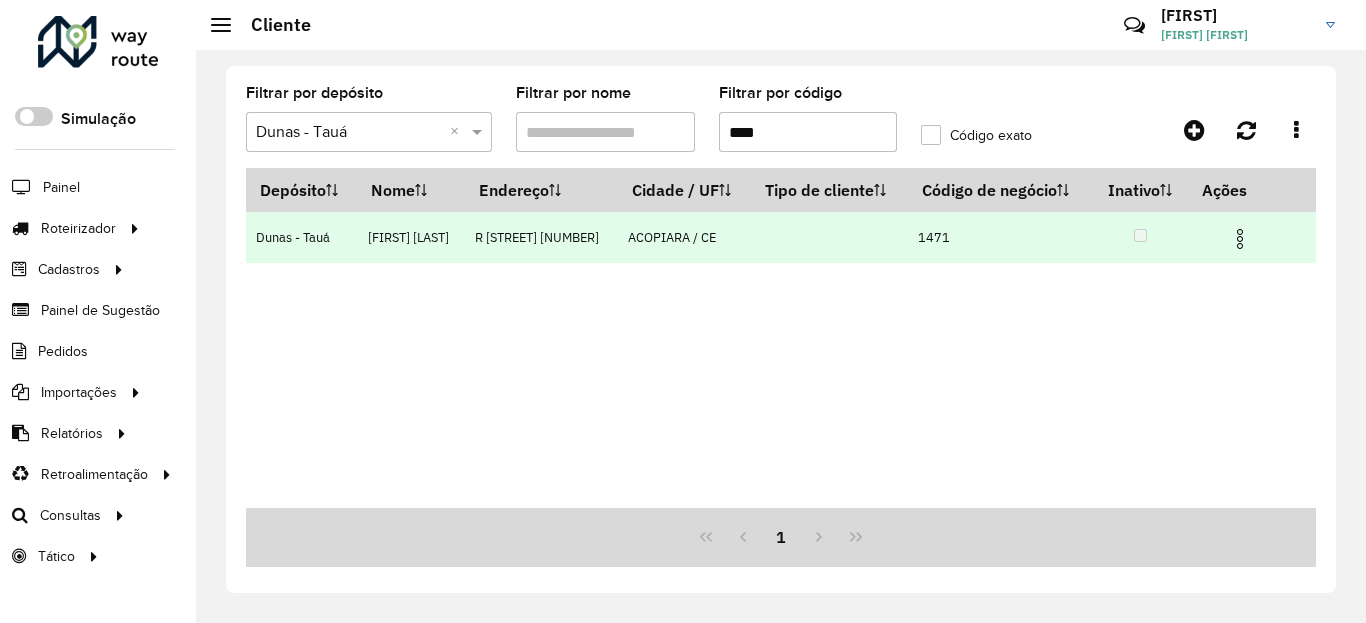 click at bounding box center (1240, 239) 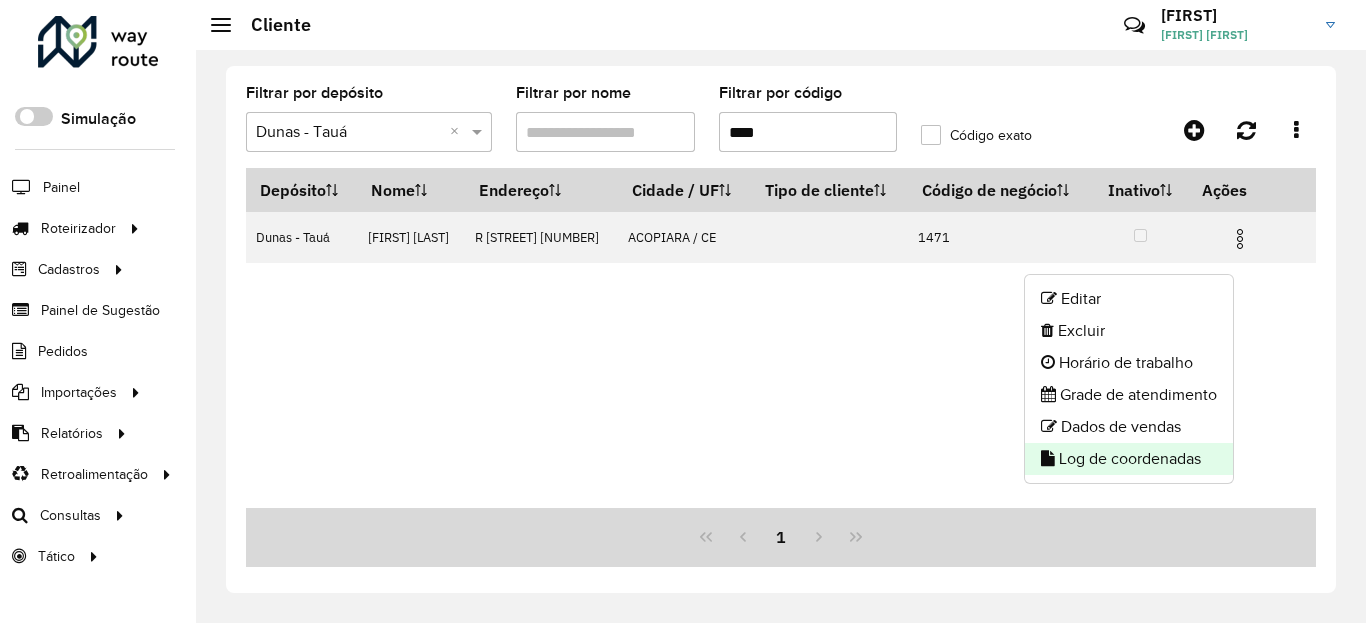 click on "Log de coordenadas" 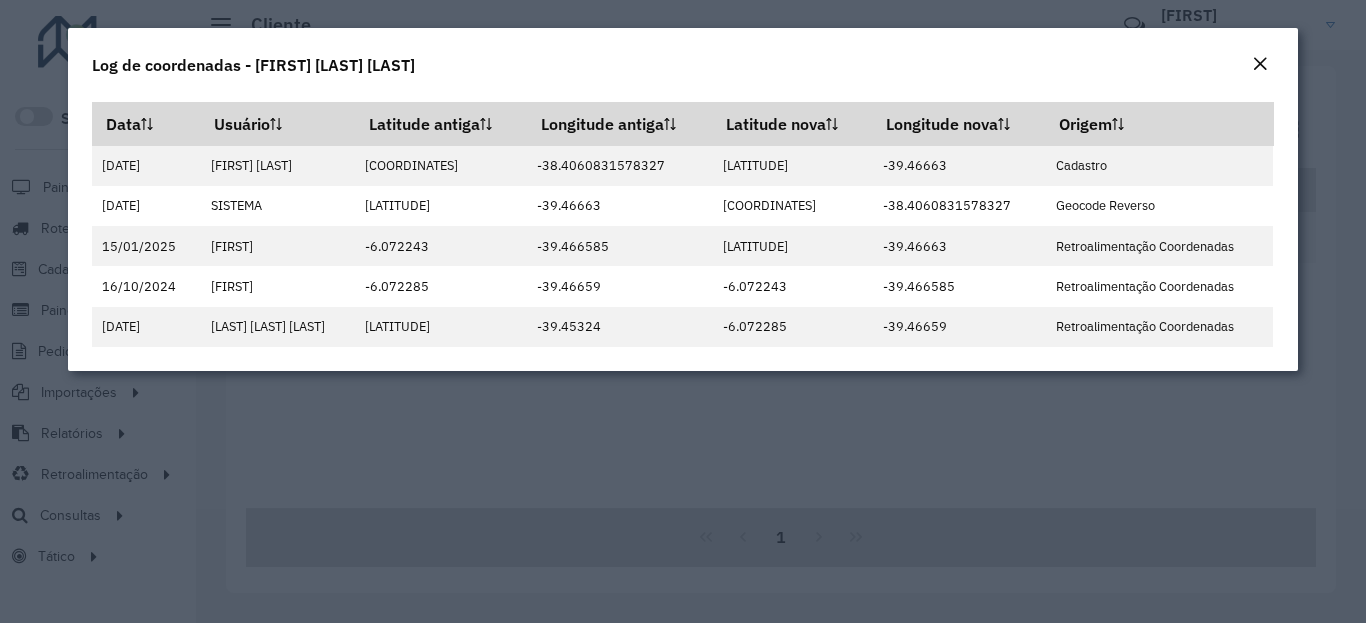 click 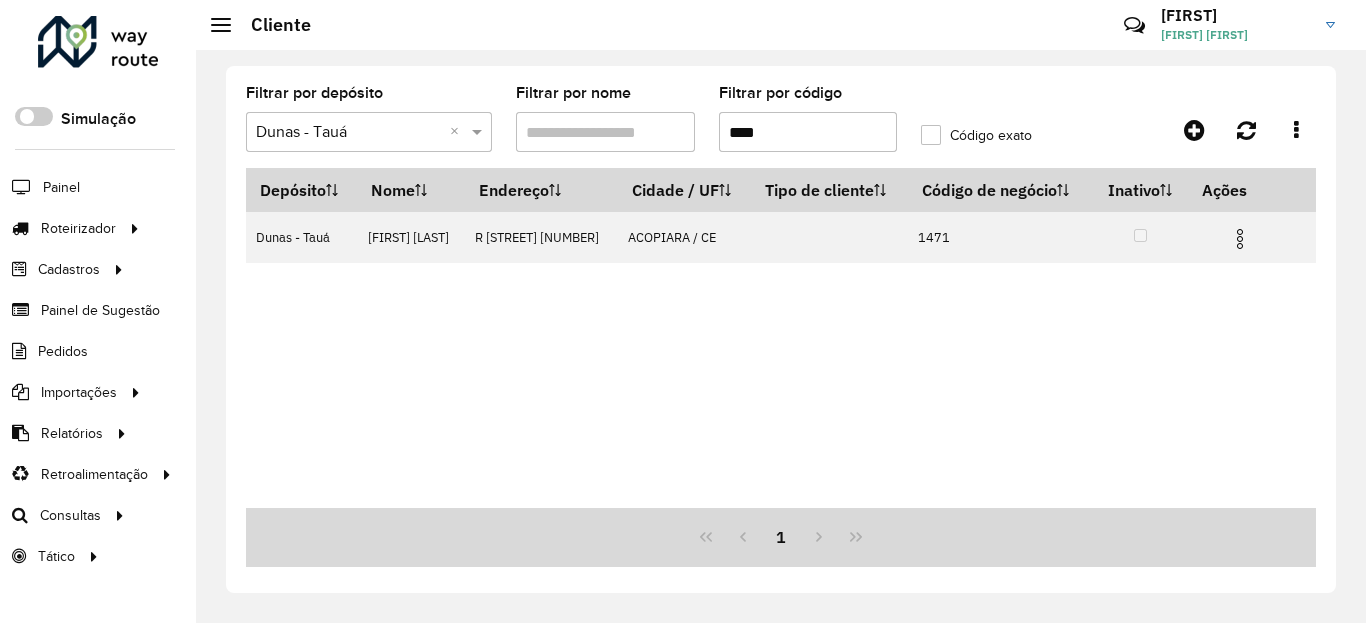 click on "Filtrar por código  ****" 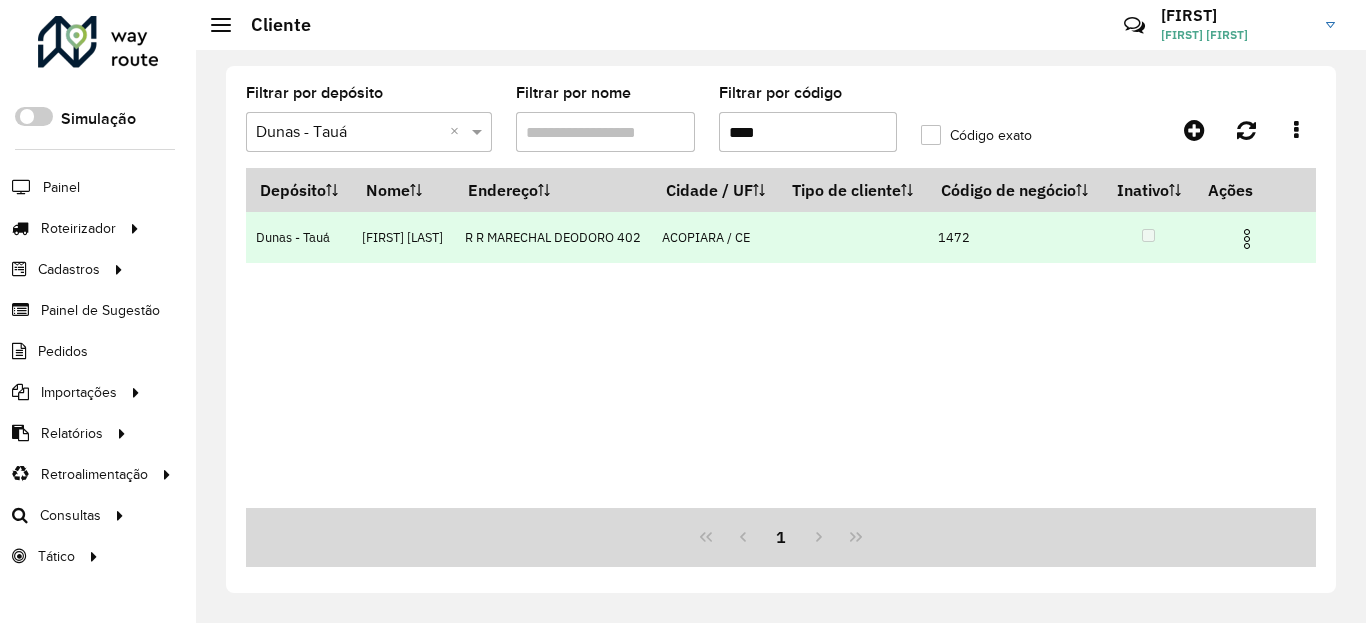 type on "****" 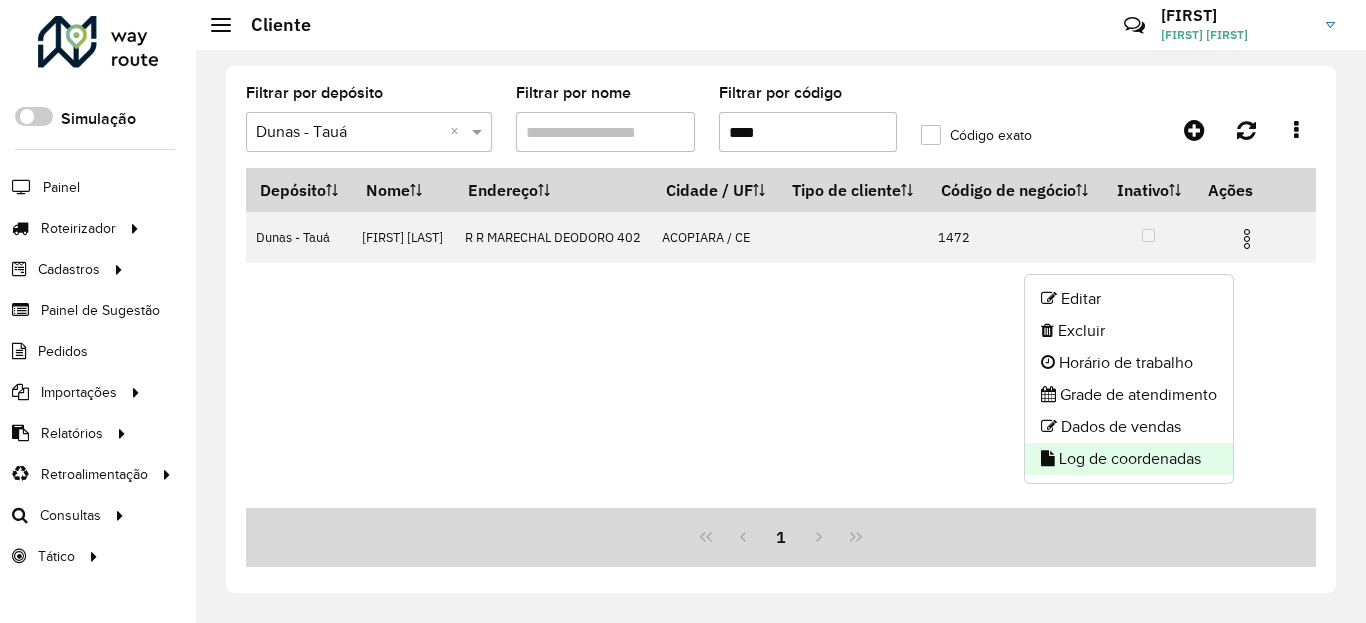 click on "Log de coordenadas" 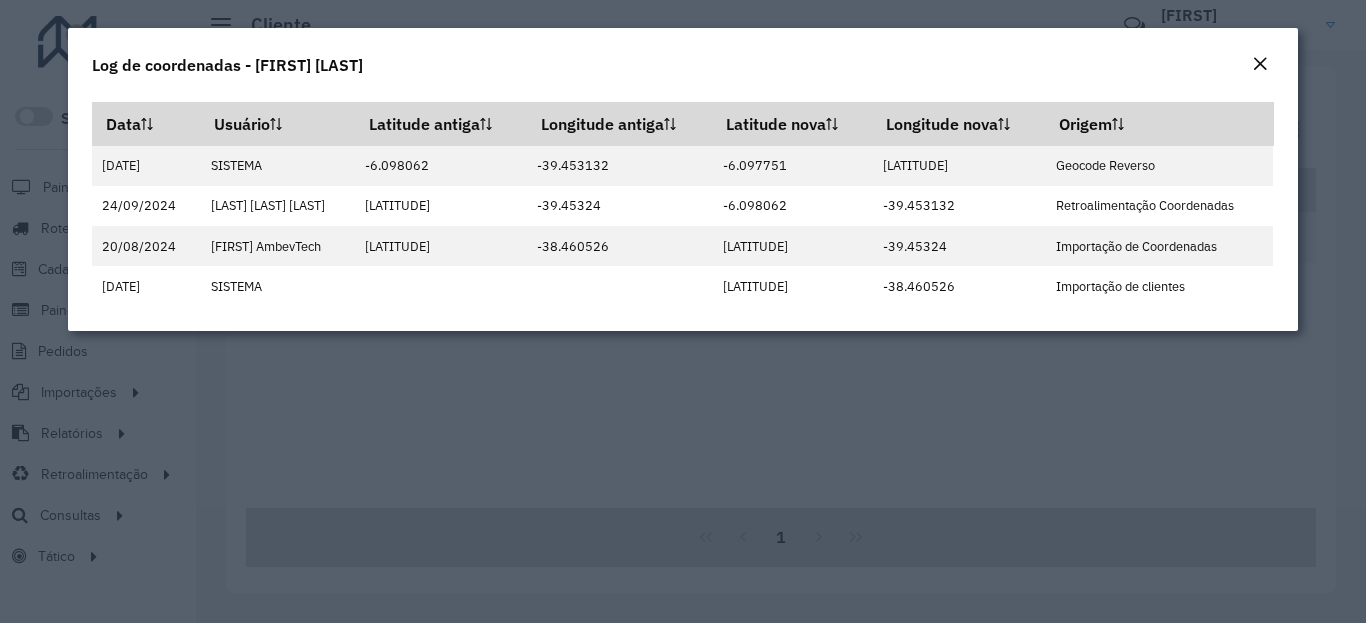 click 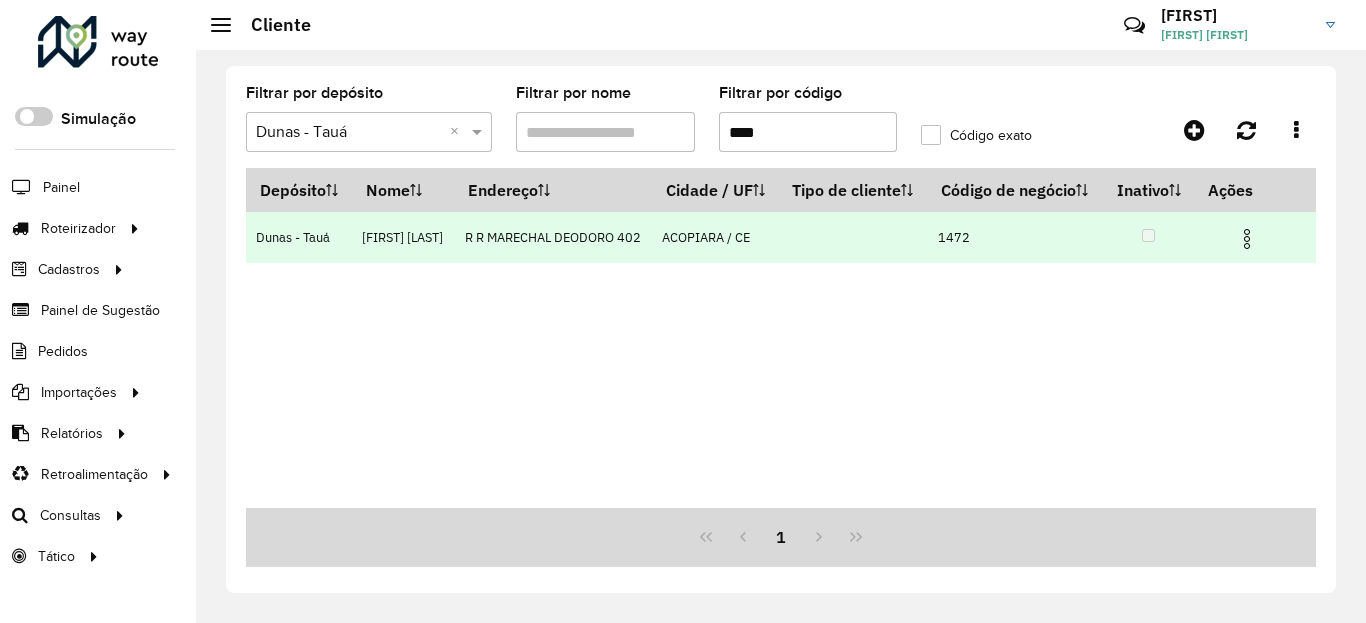 click at bounding box center (1247, 239) 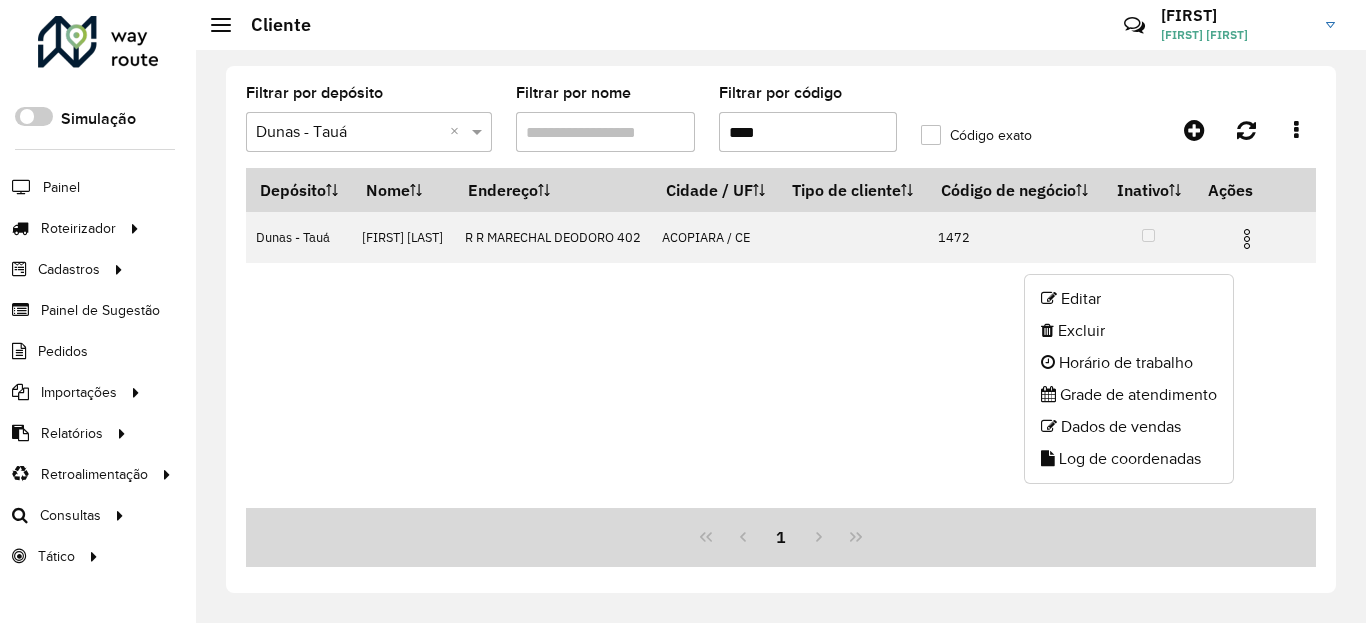 click on "Editar" 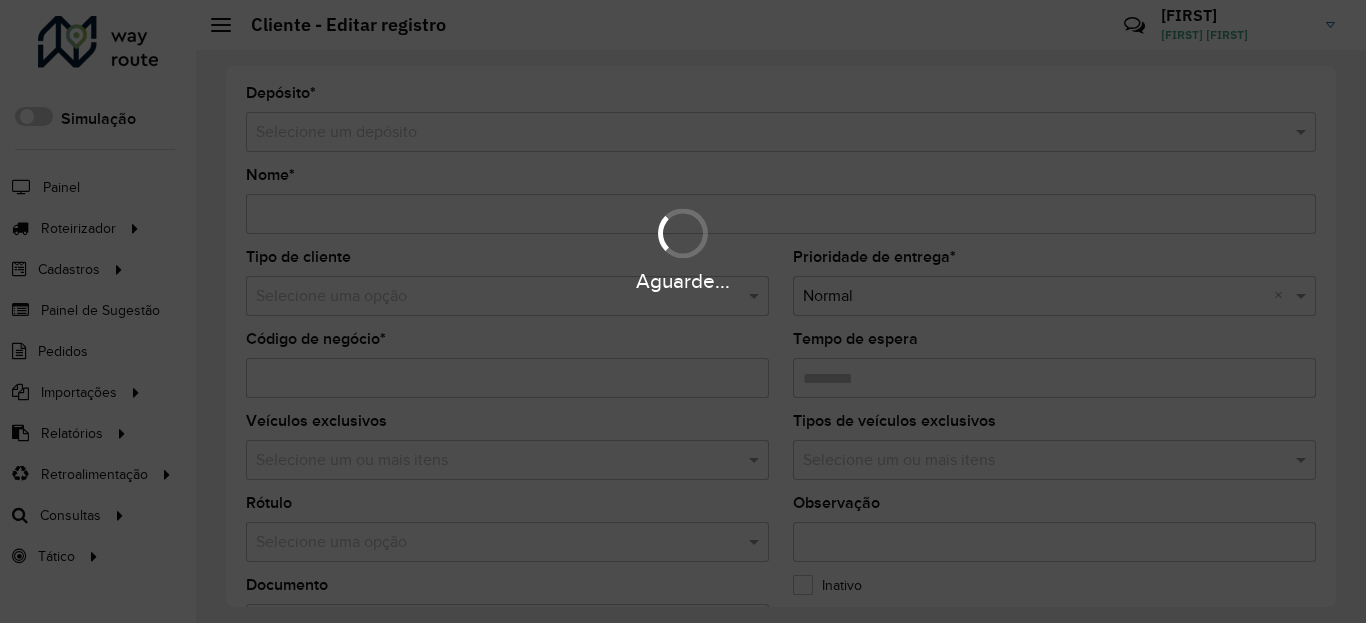 type on "**********" 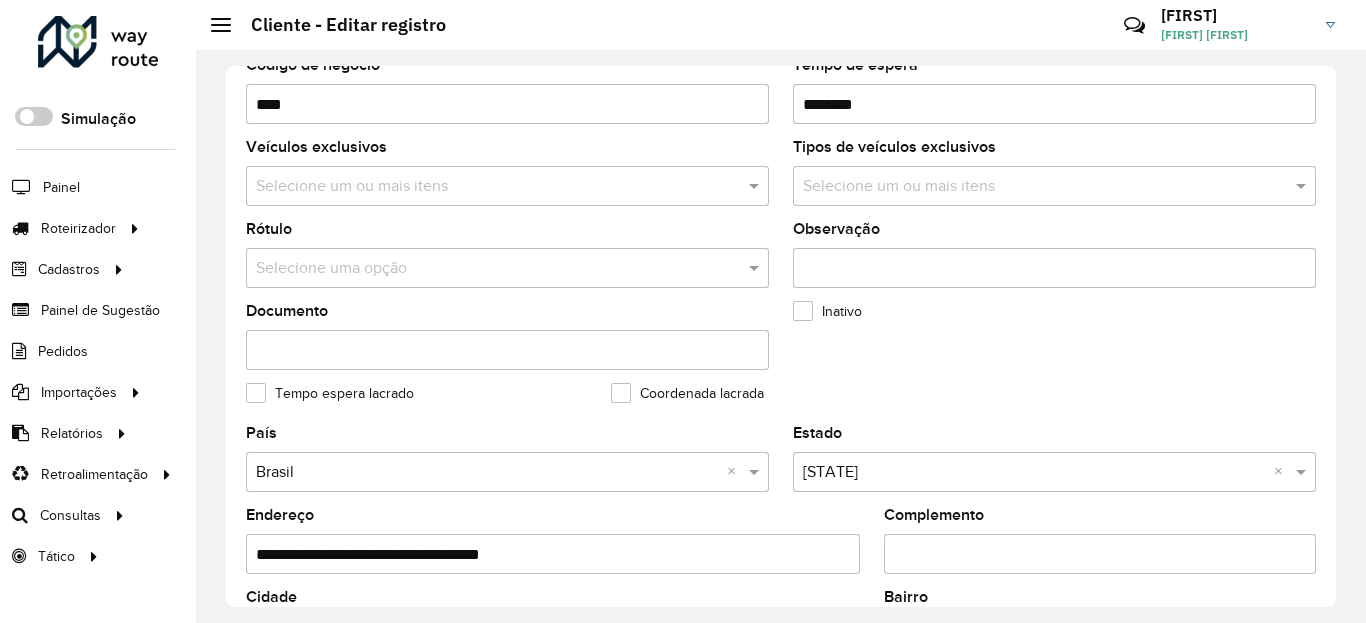 scroll, scrollTop: 720, scrollLeft: 0, axis: vertical 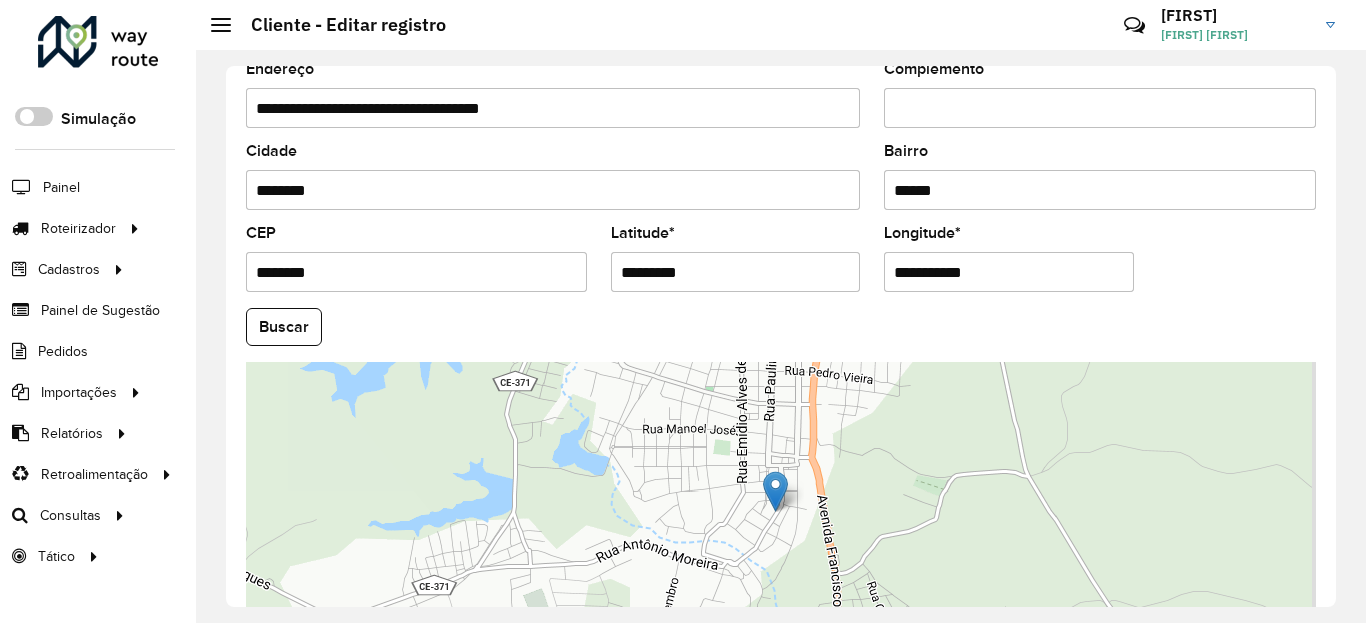 click on "*********" at bounding box center [736, 272] 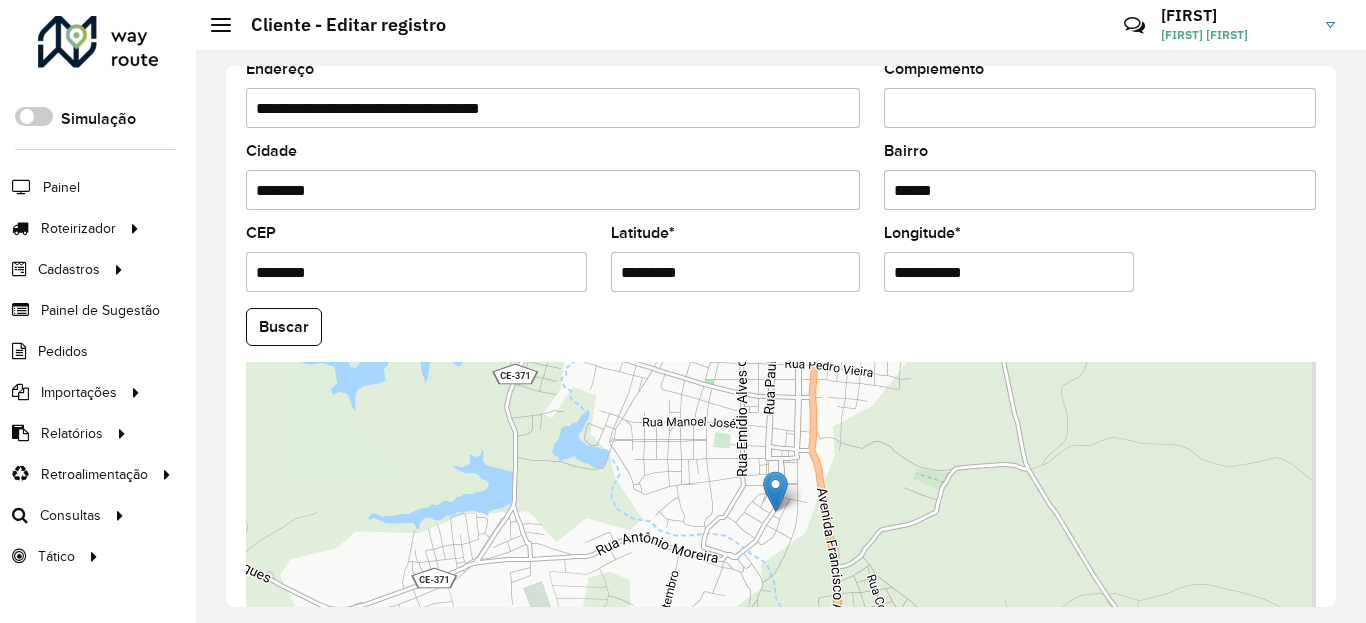 drag, startPoint x: 1064, startPoint y: 288, endPoint x: 1052, endPoint y: 280, distance: 14.422205 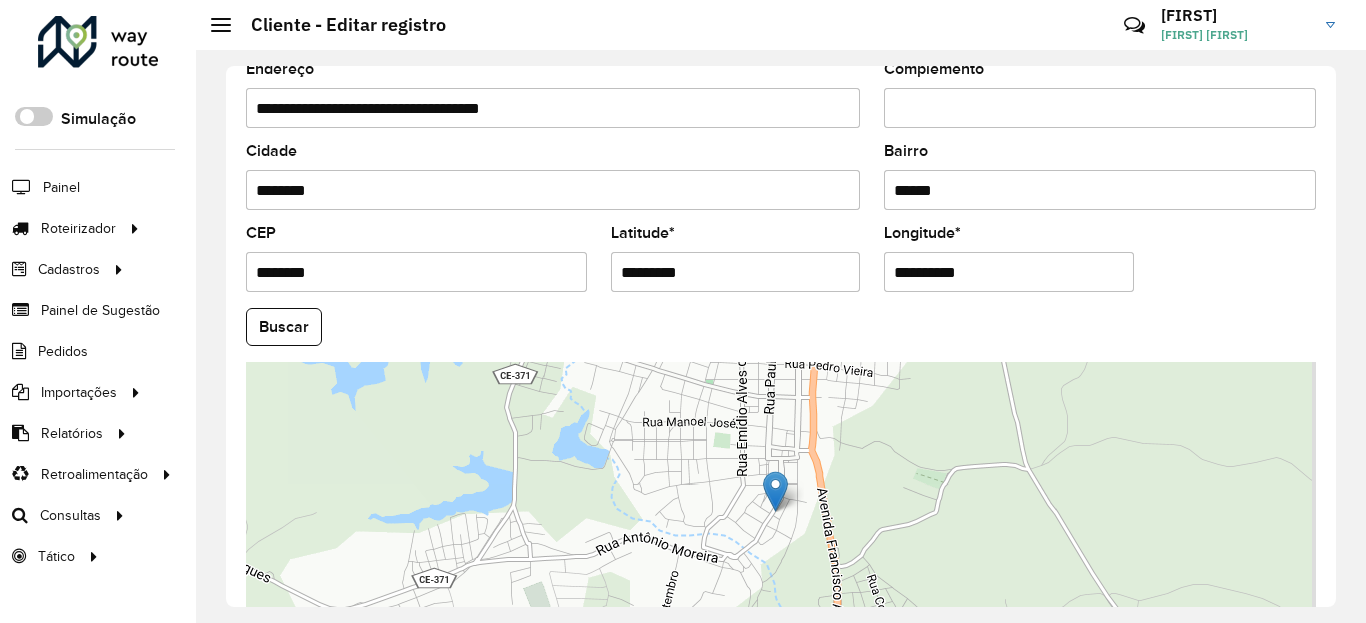 type on "**********" 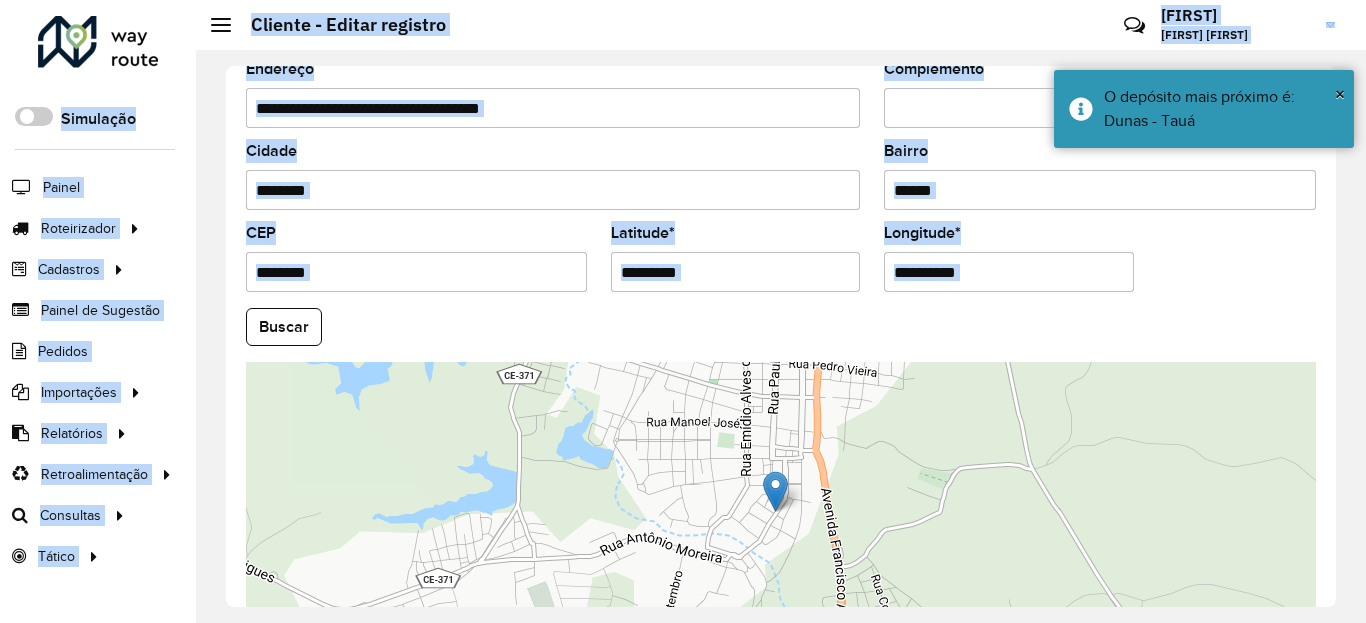 click on "**********" 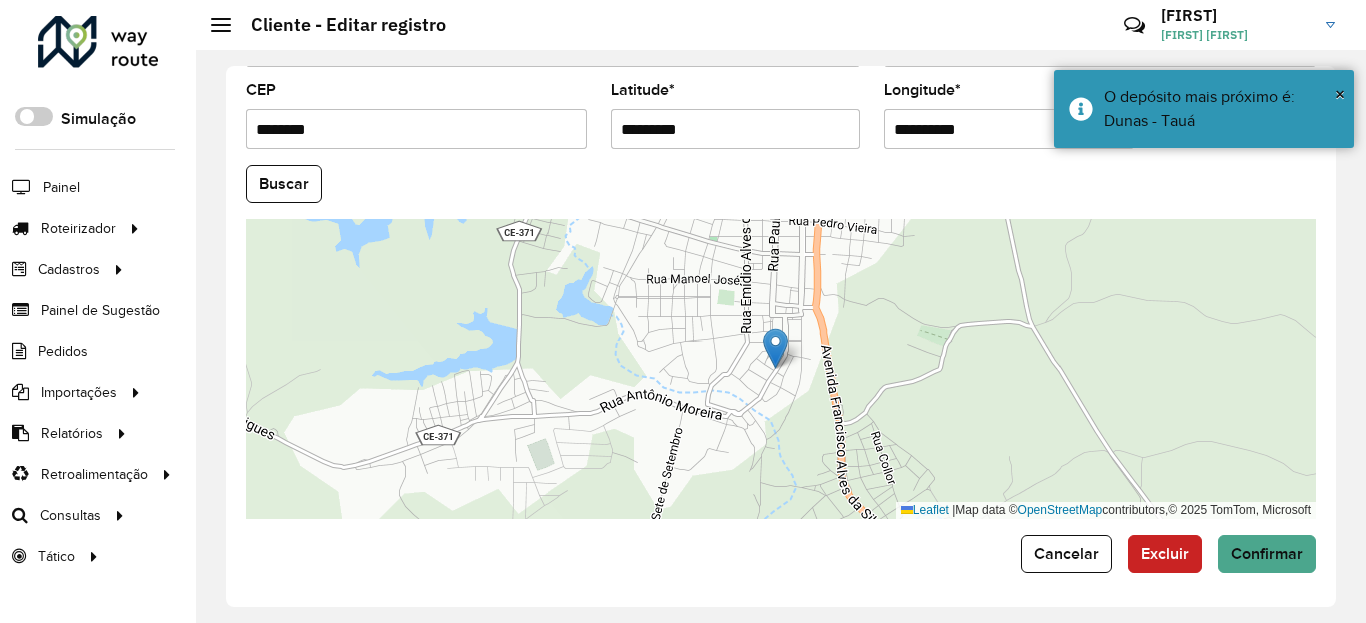 scroll, scrollTop: 865, scrollLeft: 0, axis: vertical 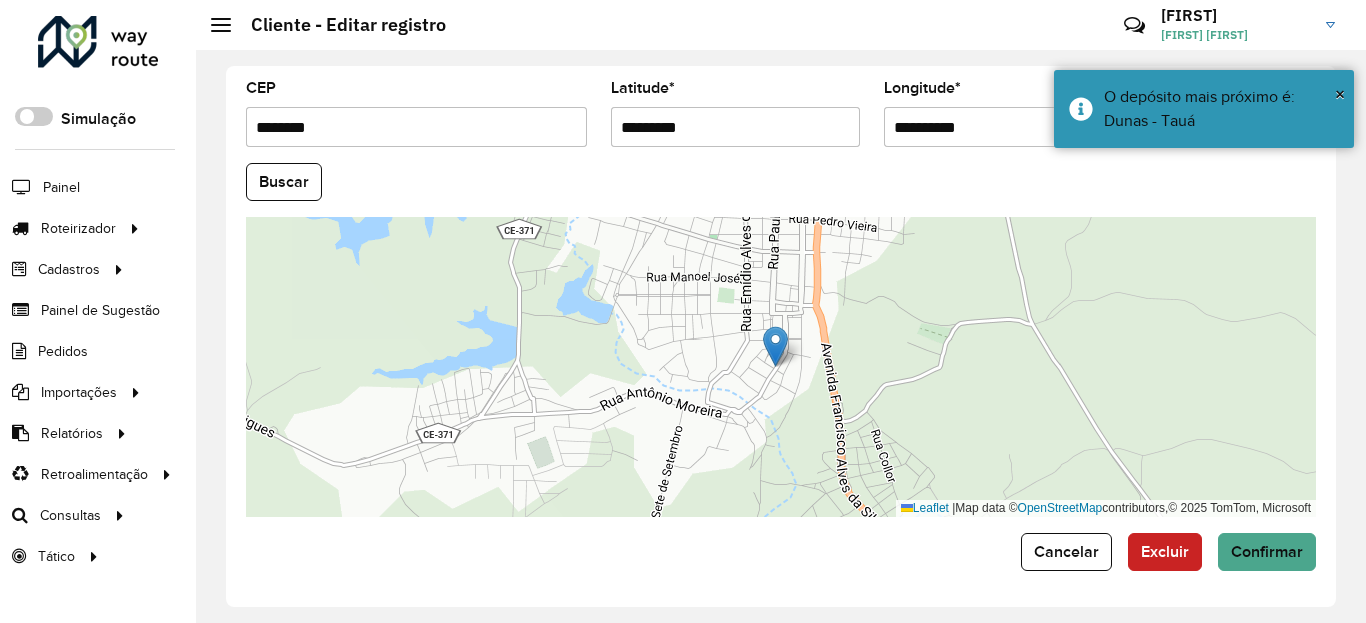 click on "**********" 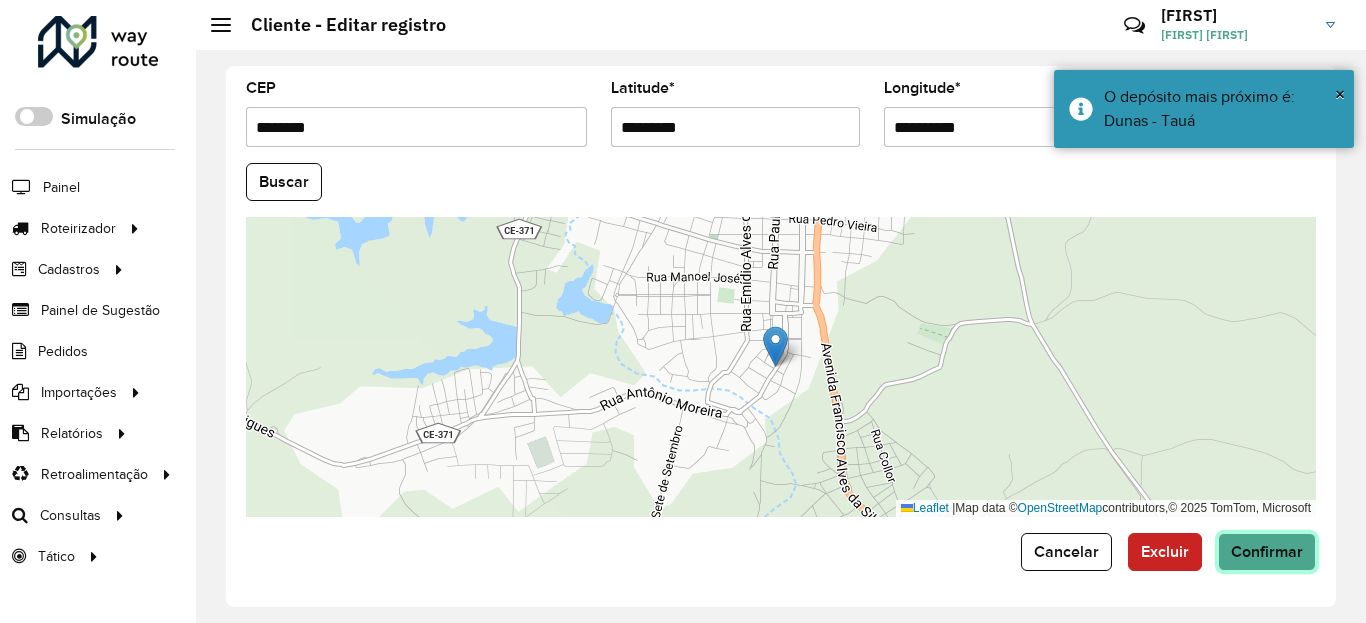 click on "Confirmar" 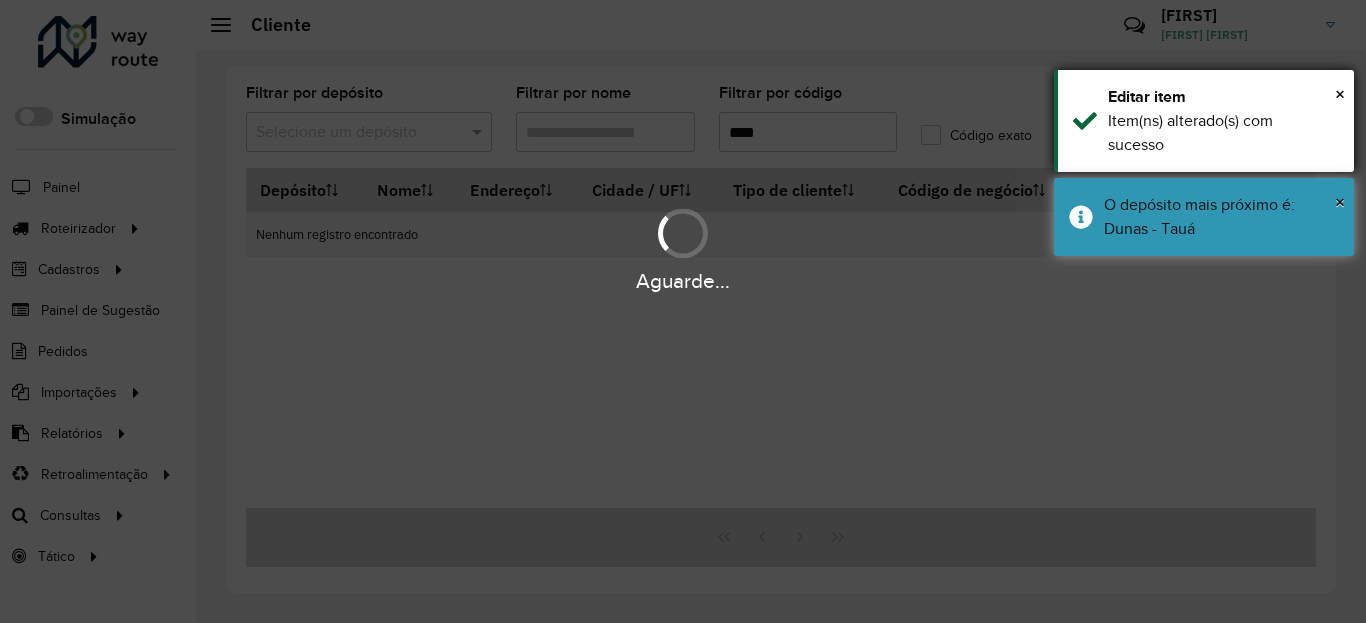click on "×  Editar item  Item(ns) alterado(s) com sucesso" at bounding box center (1204, 121) 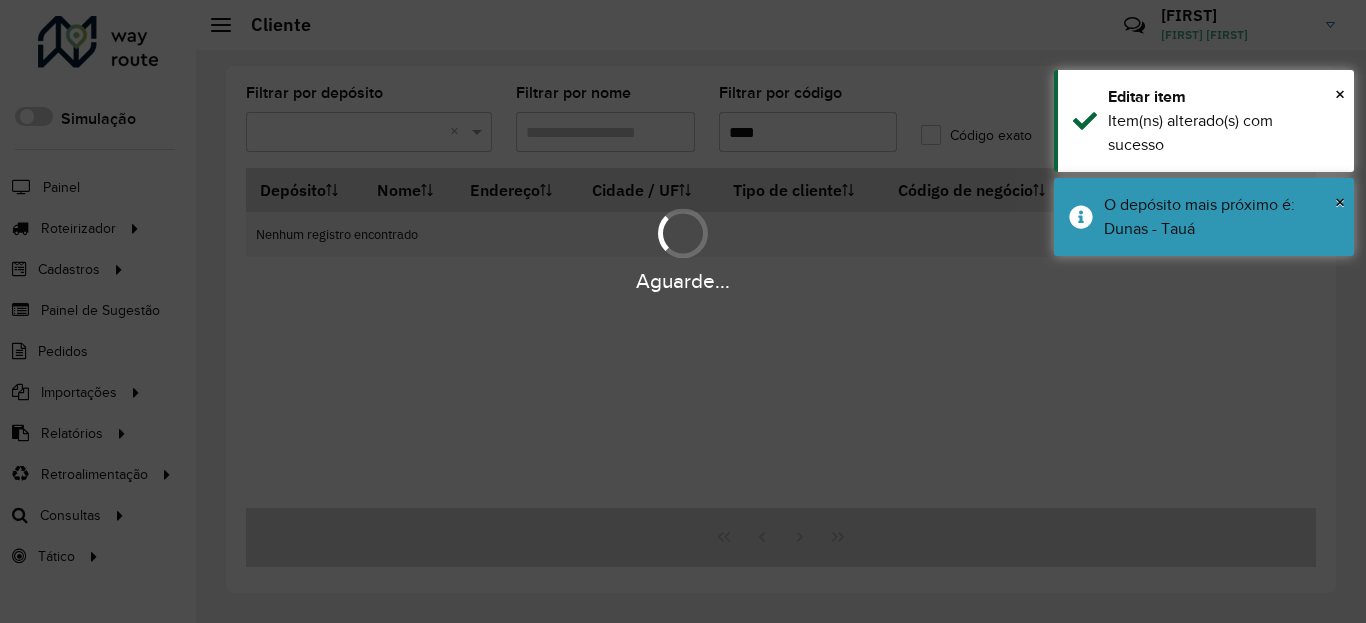 click on "Aguarde..." at bounding box center (683, 249) 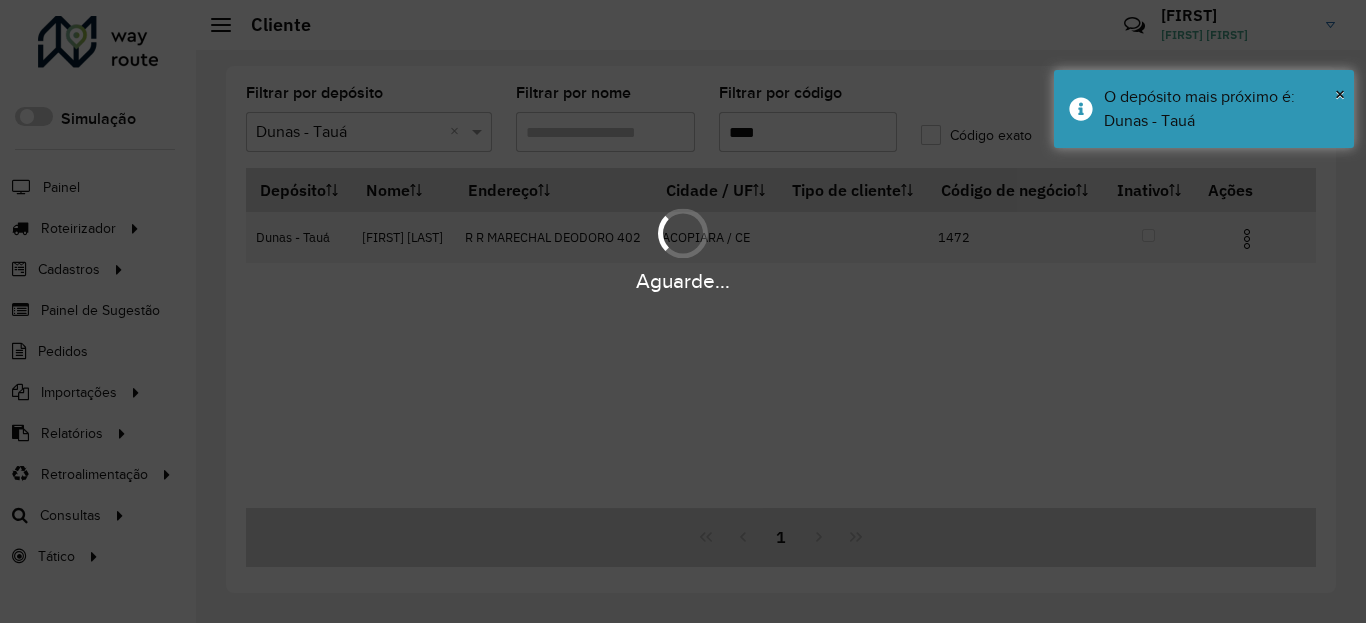 click on "Aguarde...  Pop-up bloqueado!  Seu navegador bloqueou automáticamente a abertura de uma nova janela.   Acesse as configurações e adicione o endereço do sistema a lista de permissão.   Fechar  Roteirizador AmbevTech Simulação Painel Roteirizador Entregas Vendas Cadastros Checkpoint Classificações de venda Cliente Condição de pagamento Consulta de setores Depósito Disponibilidade de veículos Fator tipo de produto Gabarito planner Grupo Rota Fator Tipo Produto Grupo de Depósito Grupo de rotas exclusiva Grupo de setores Jornada Jornada RN Layout integração Modelo Motorista Multi Depósito Painel de sugestão Parada Pedágio Perfil de Vendedor Ponto de apoio Ponto de apoio FAD Prioridade pedido Produto Restrição de Atendimento Planner Rodízio de placa Rota exclusiva FAD Rótulo Setor Setor Planner Tempo de parada de refeição Tipo de cliente Tipo de veículo Tipo de veículo RN Transportadora Usuário Vendedor Veículo Painel de Sugestão Pedidos Importações Classificação e volume de venda" at bounding box center [683, 311] 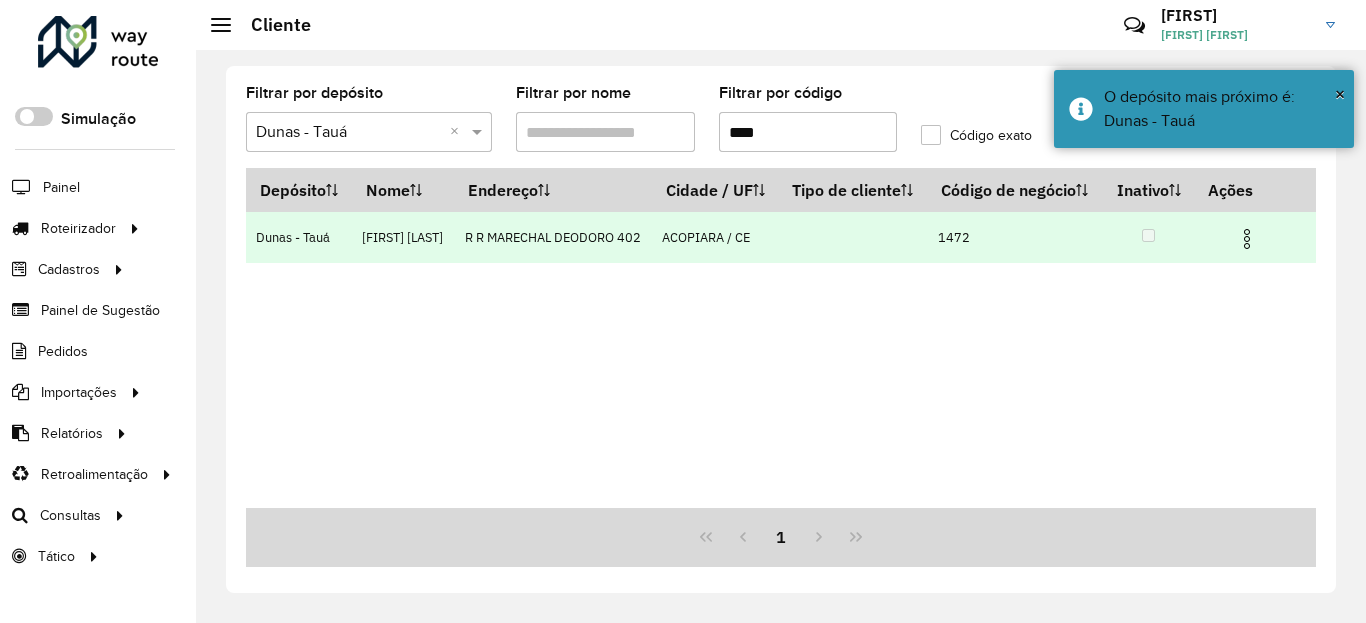 click at bounding box center (1247, 239) 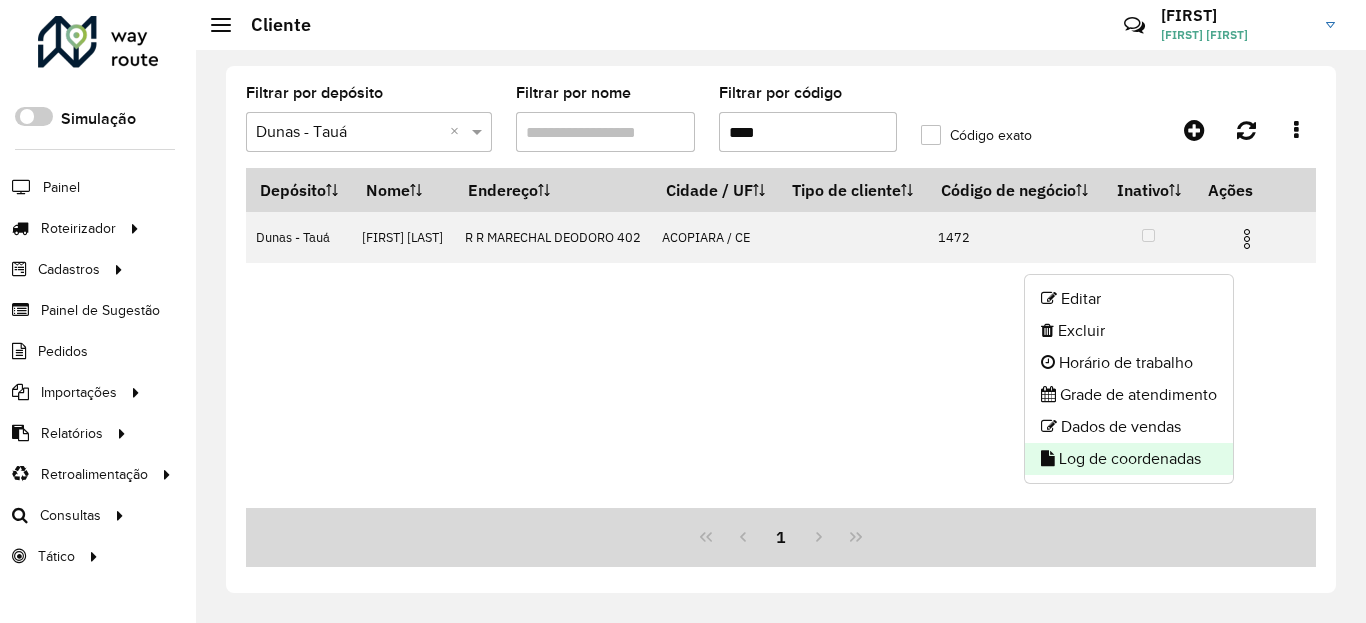 click on "Log de coordenadas" 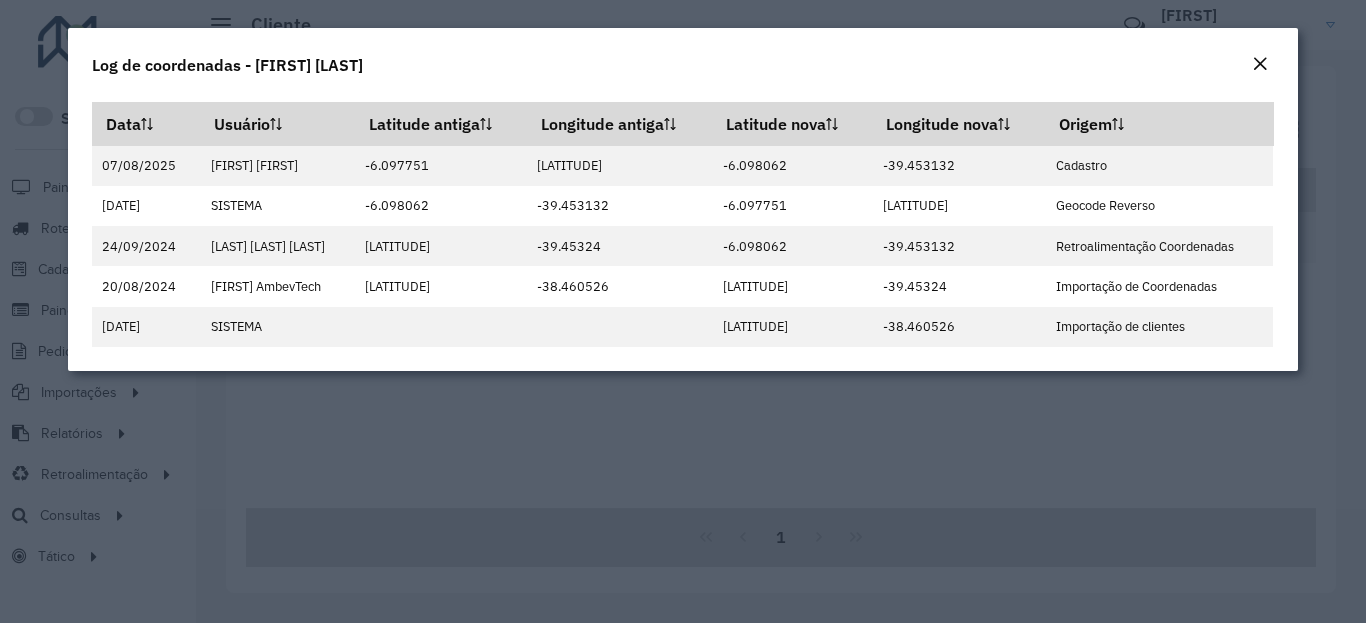 click 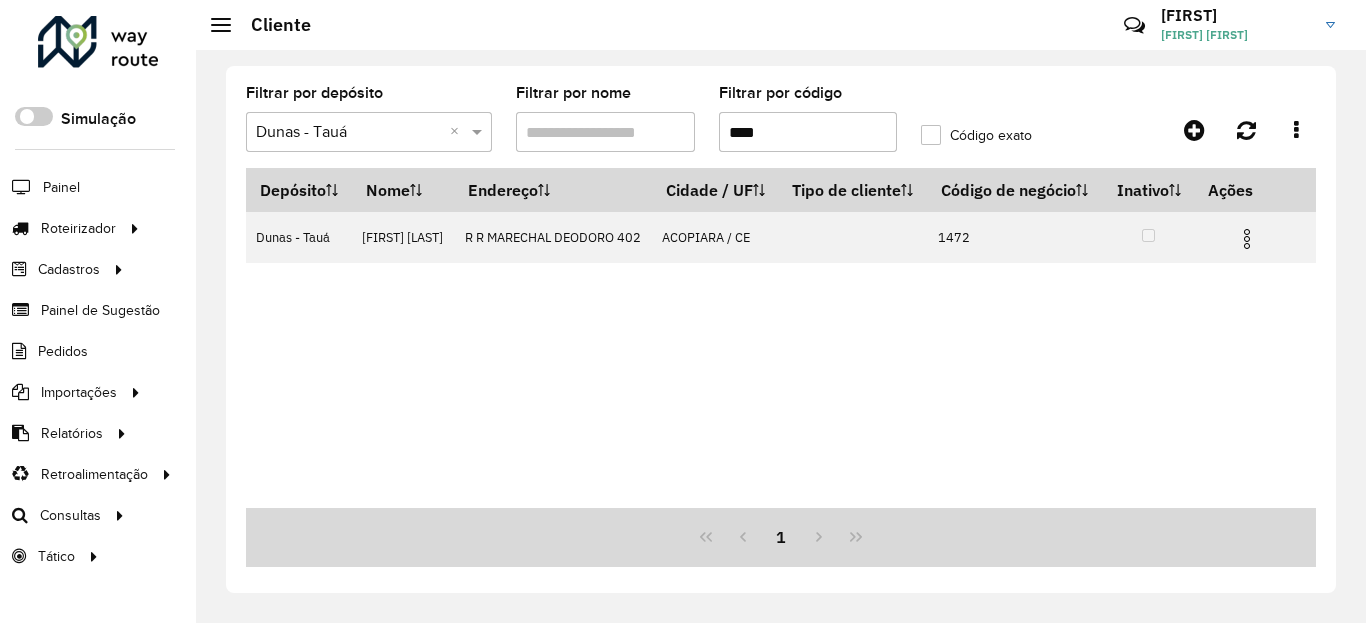 click on "Filtrar por código  ****" 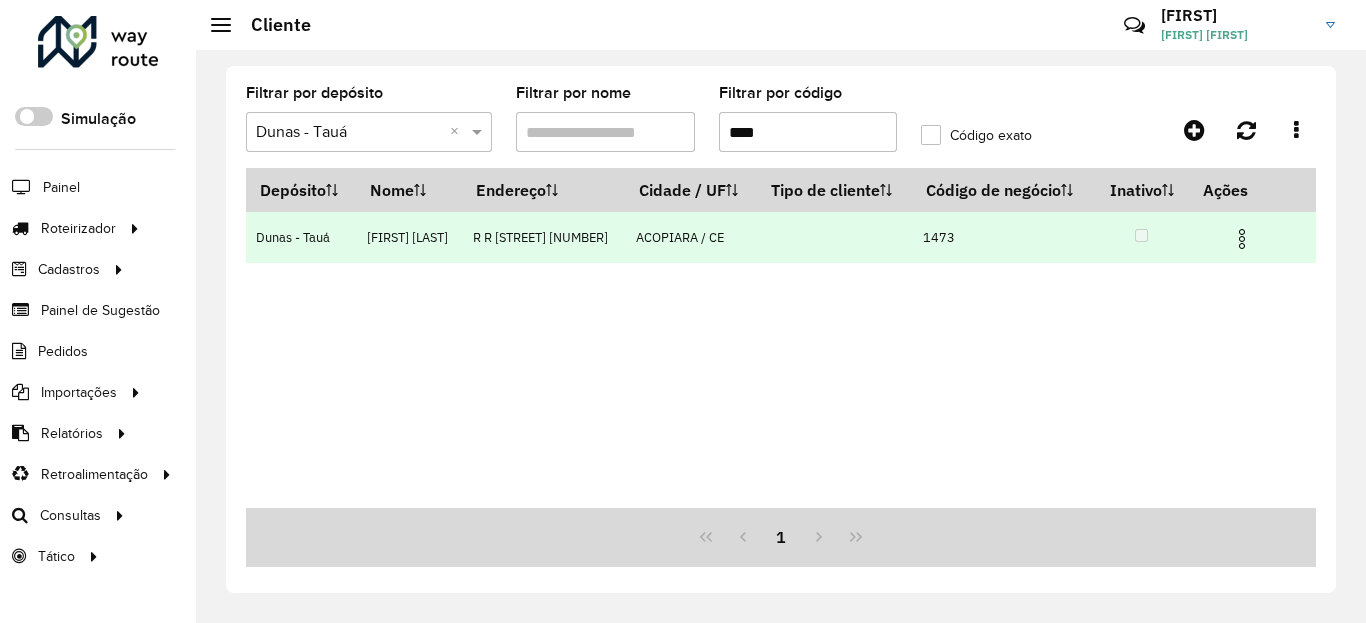 type on "****" 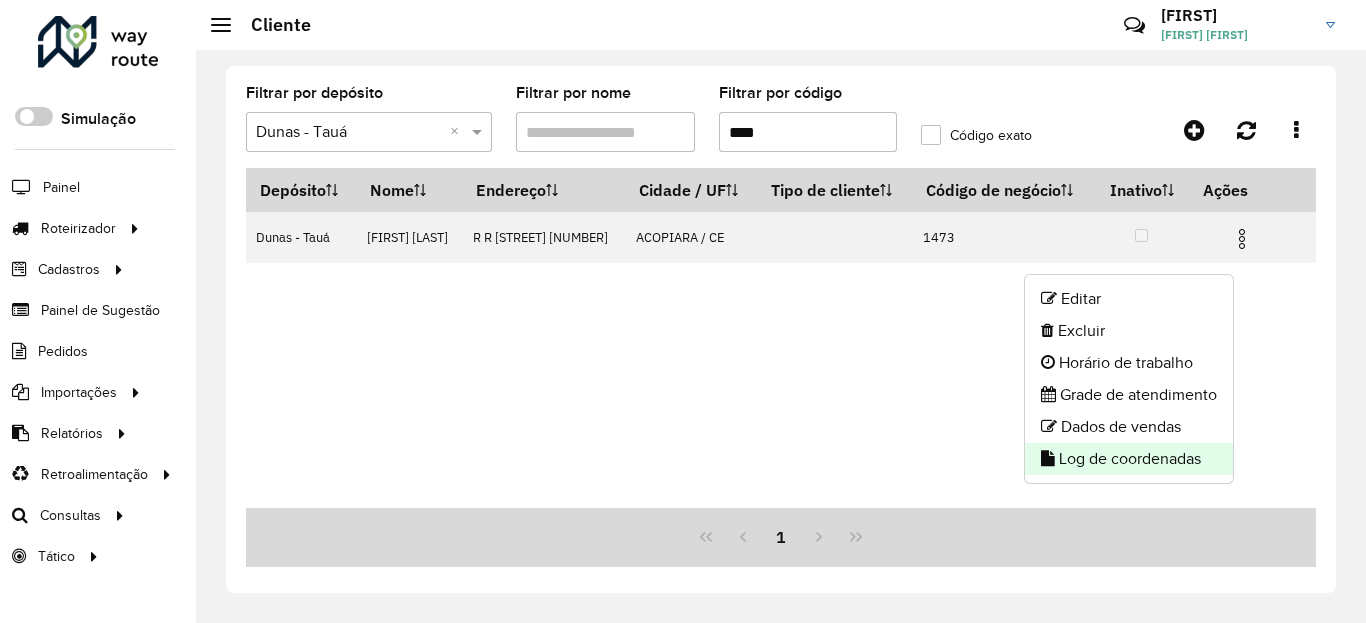 click on "Log de coordenadas" 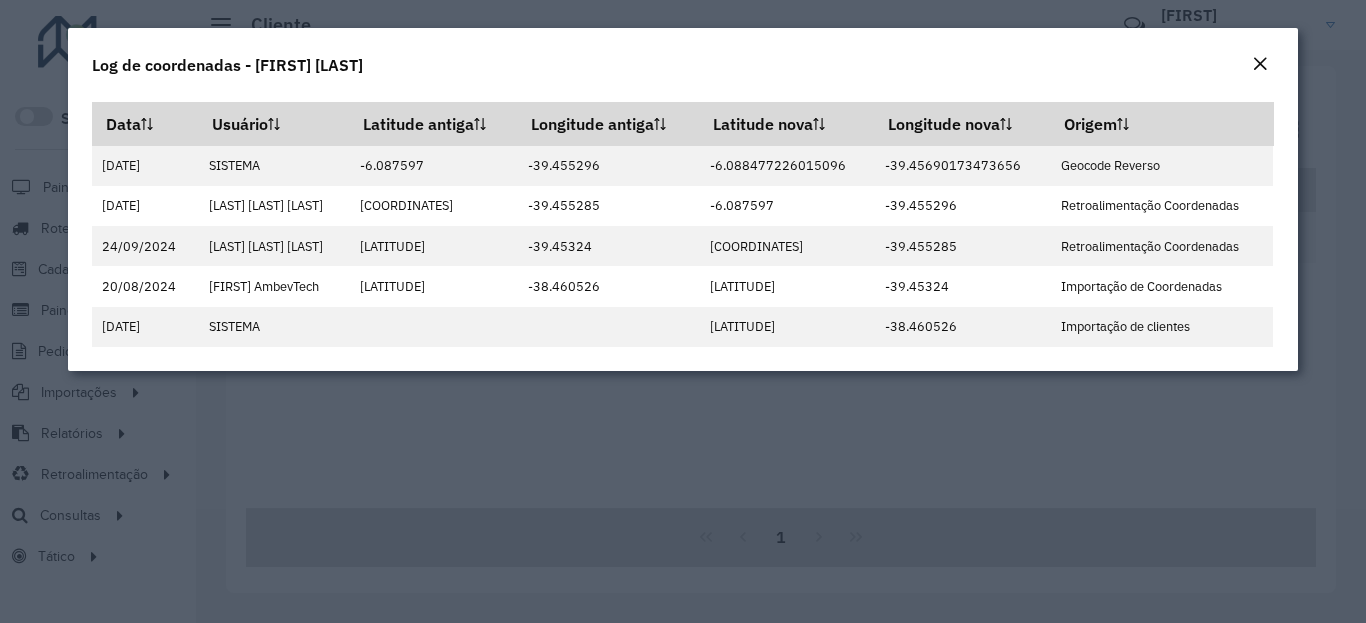click on "Log de coordenadas - [FIRST] [LAST] [LAST]" 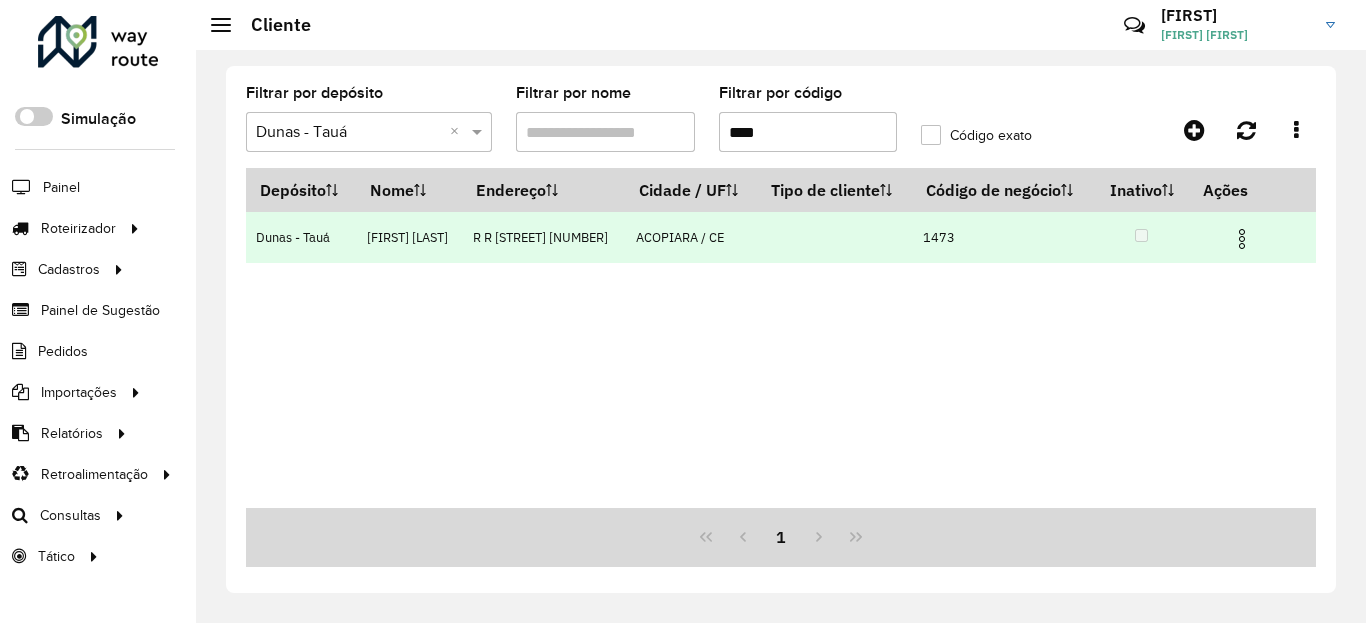 click at bounding box center [1242, 239] 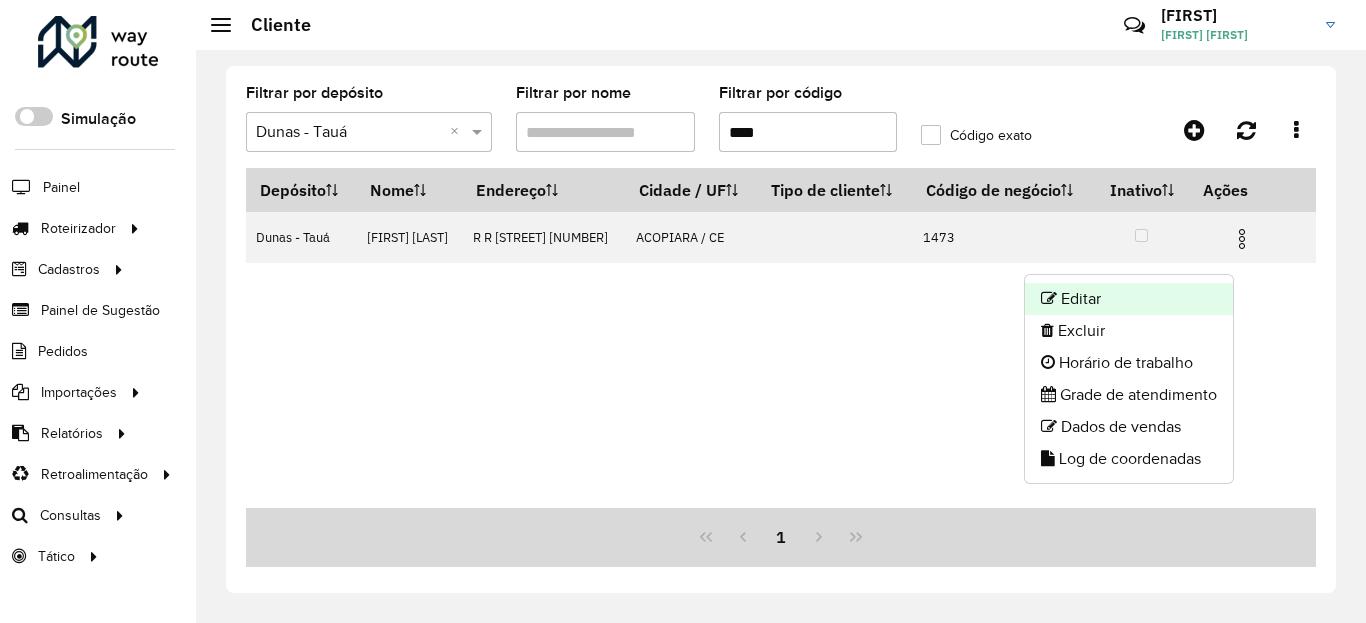 click on "Editar" 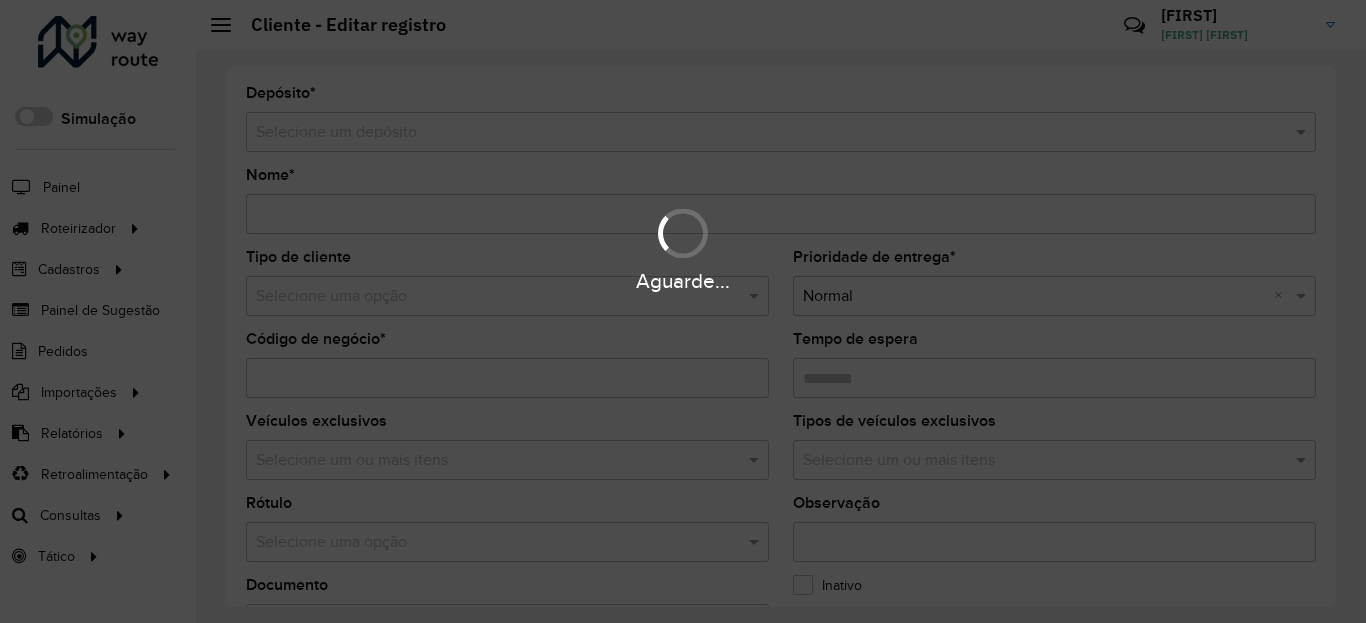 type on "**********" 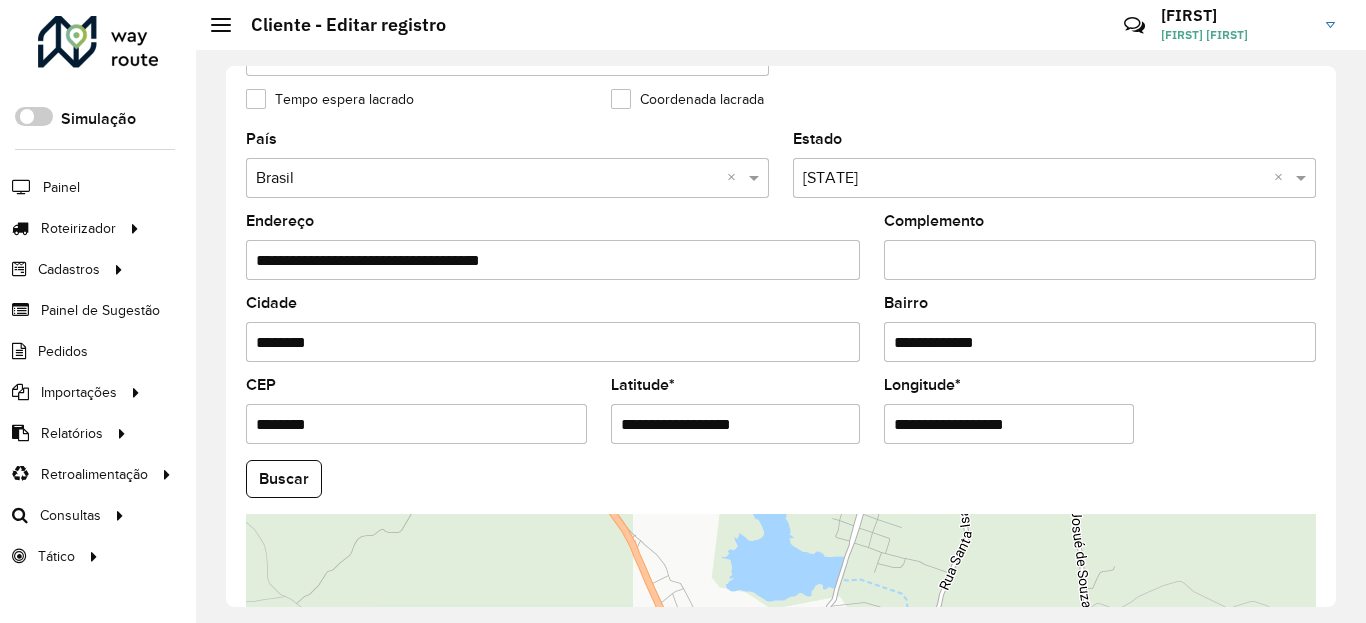 scroll, scrollTop: 720, scrollLeft: 0, axis: vertical 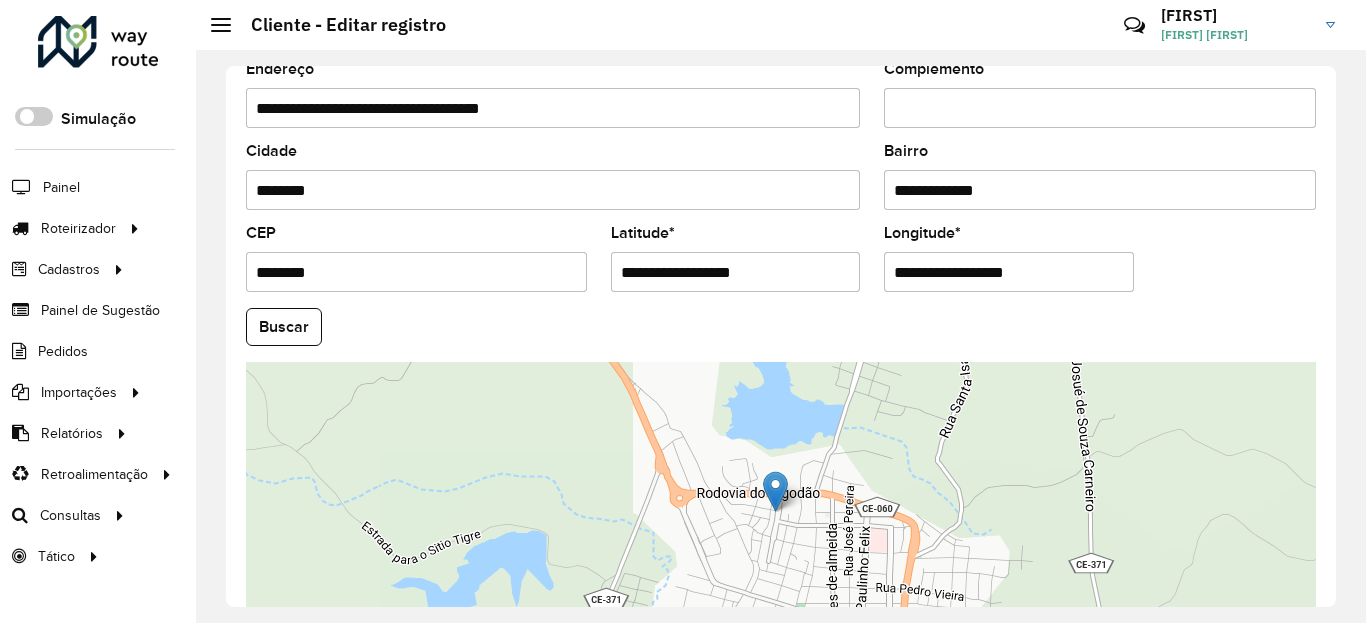 click on "**********" at bounding box center [736, 272] 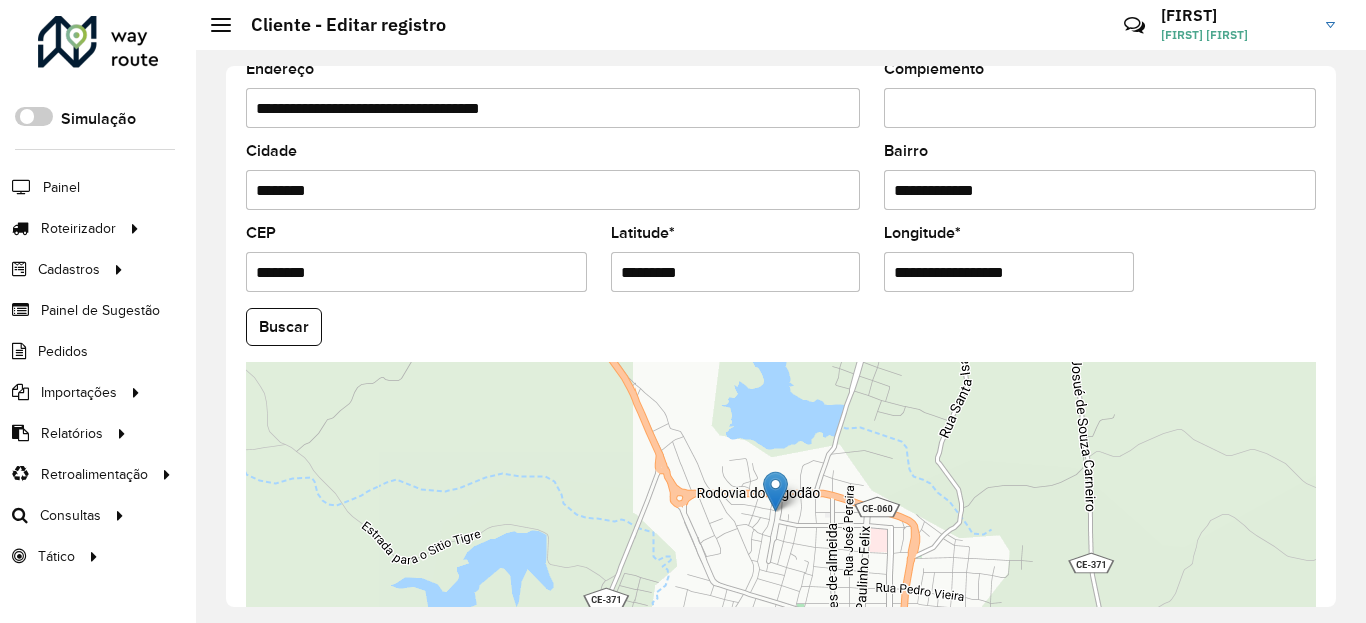 type on "*********" 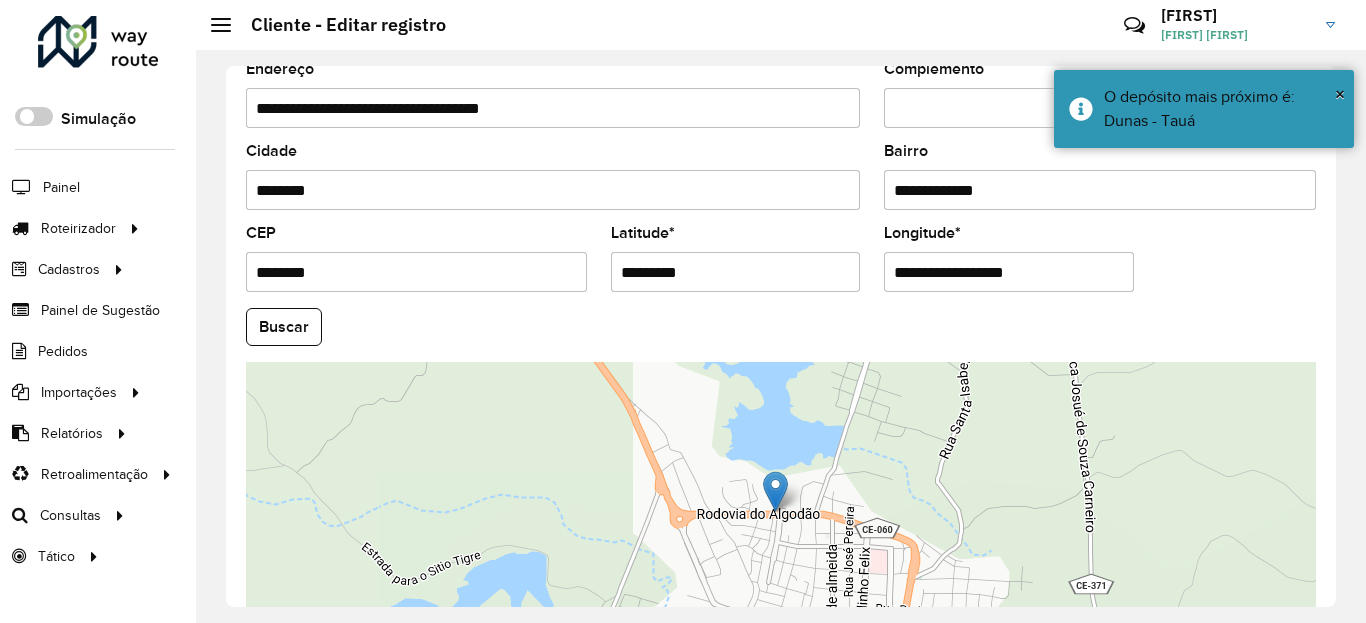 click on "**********" at bounding box center [1009, 272] 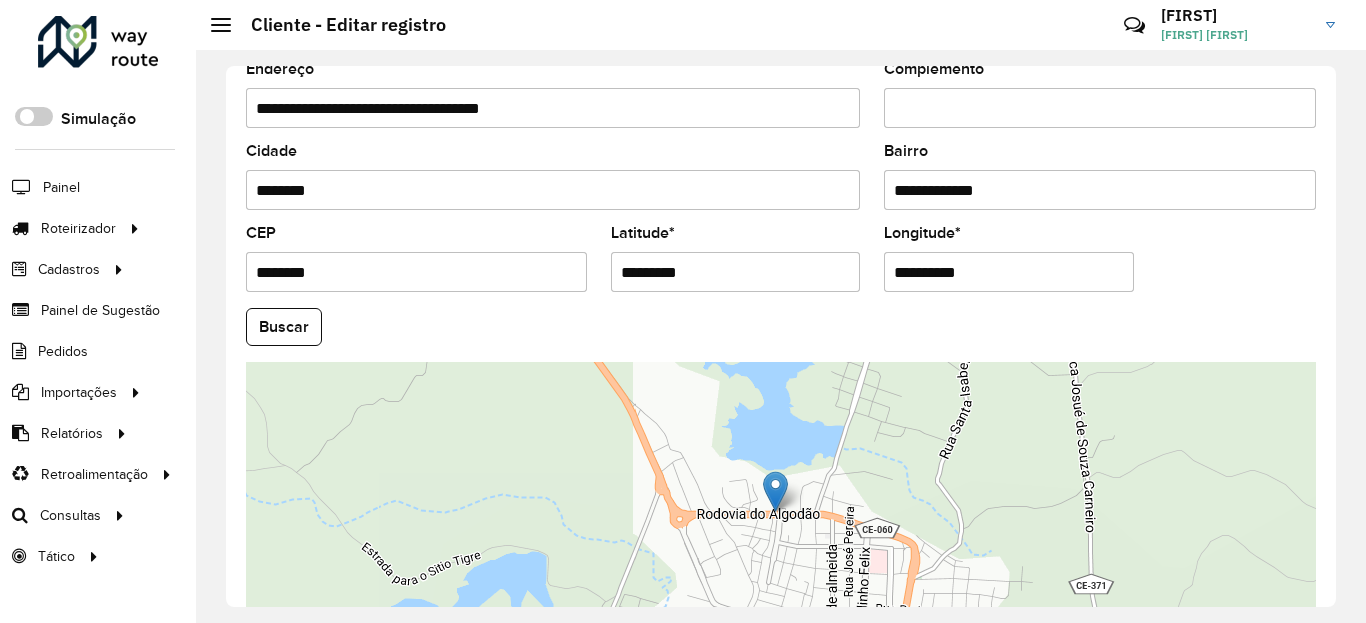 type on "**********" 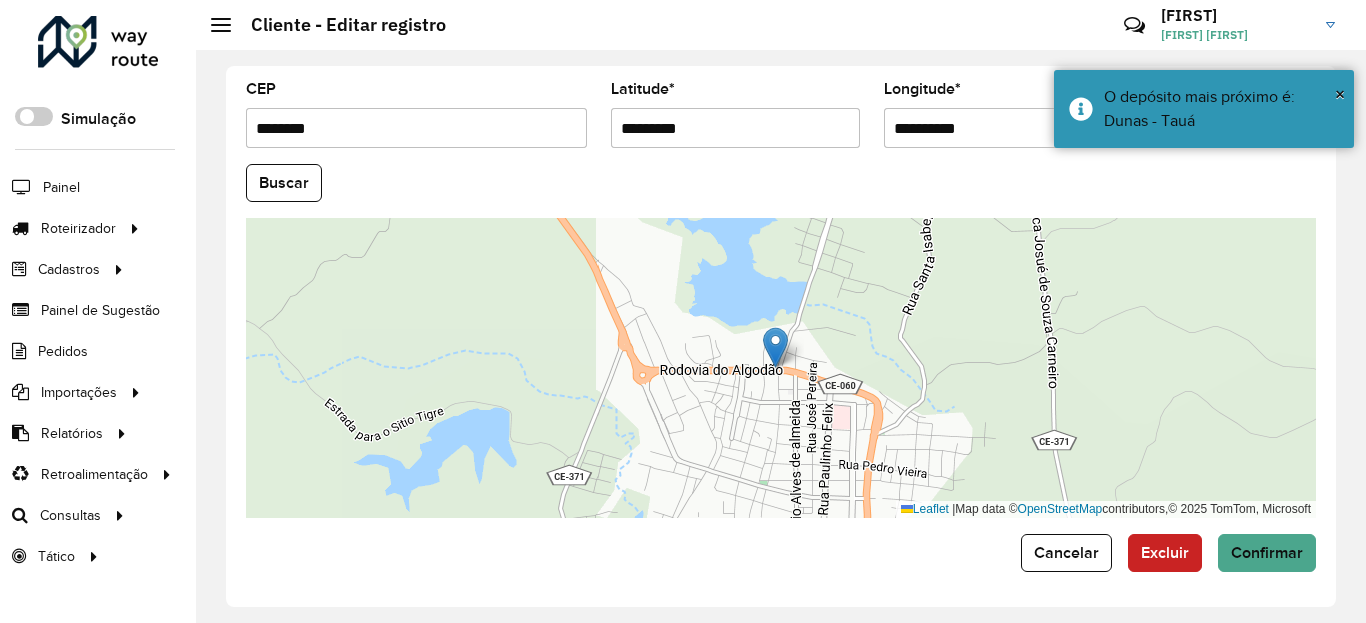 scroll, scrollTop: 865, scrollLeft: 0, axis: vertical 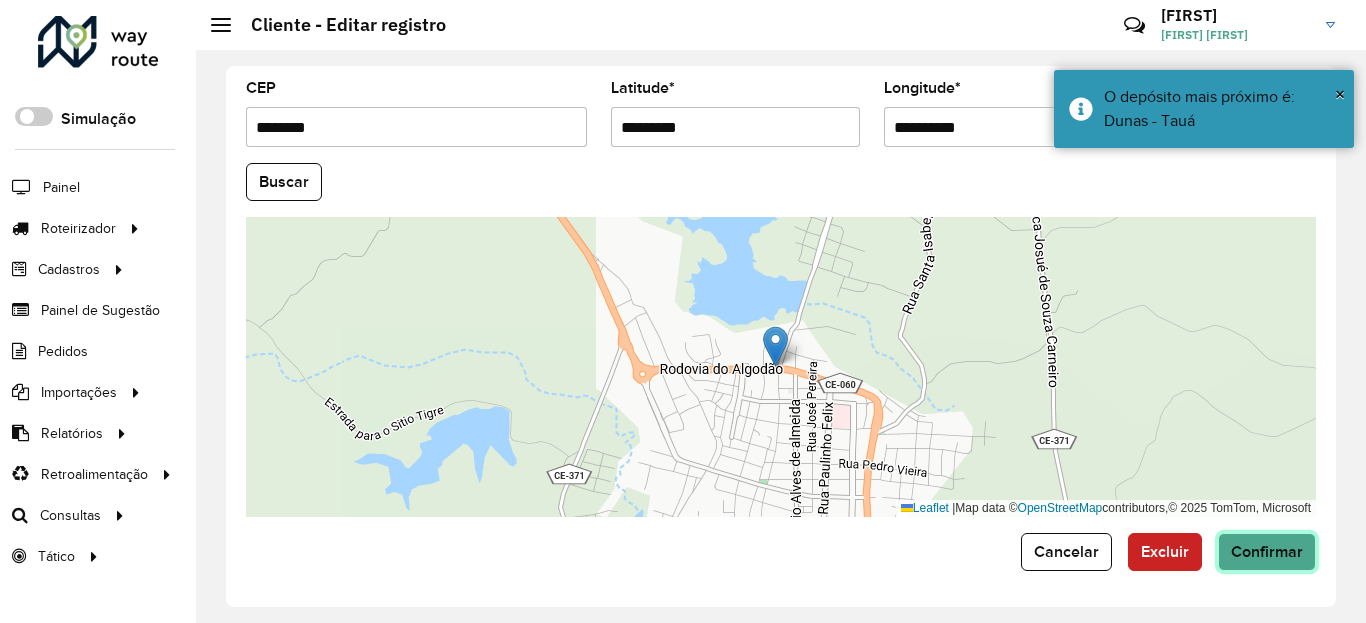 click on "Confirmar" 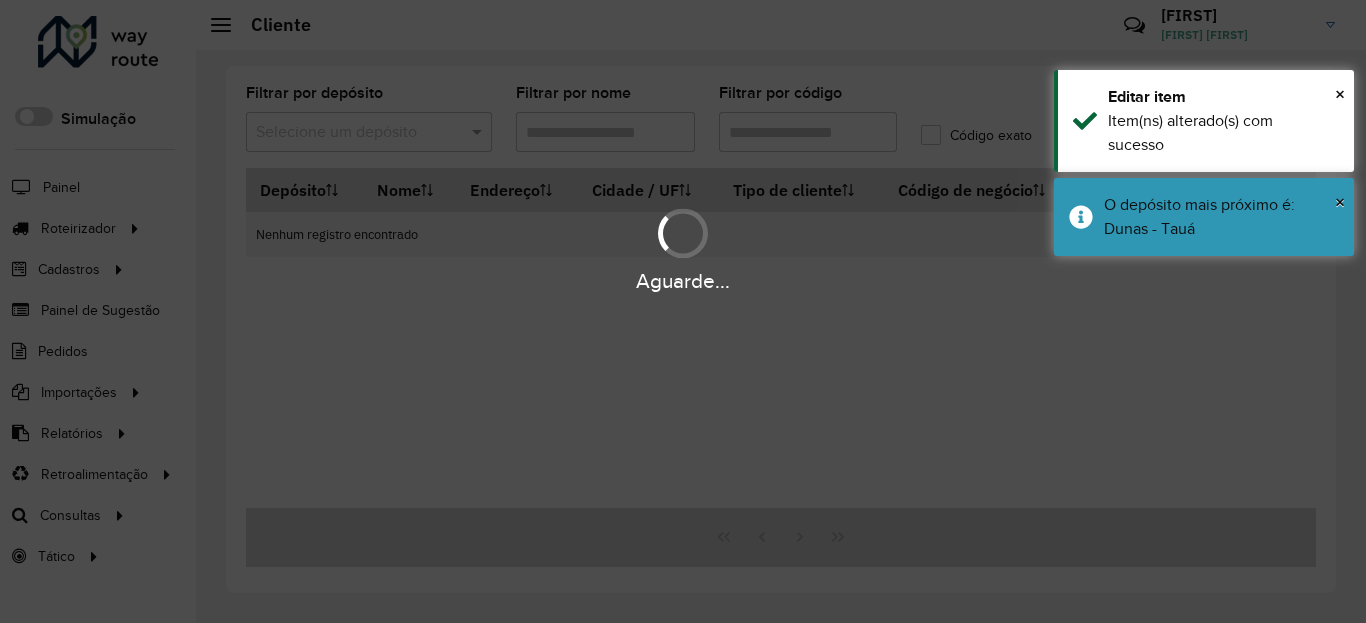 type on "****" 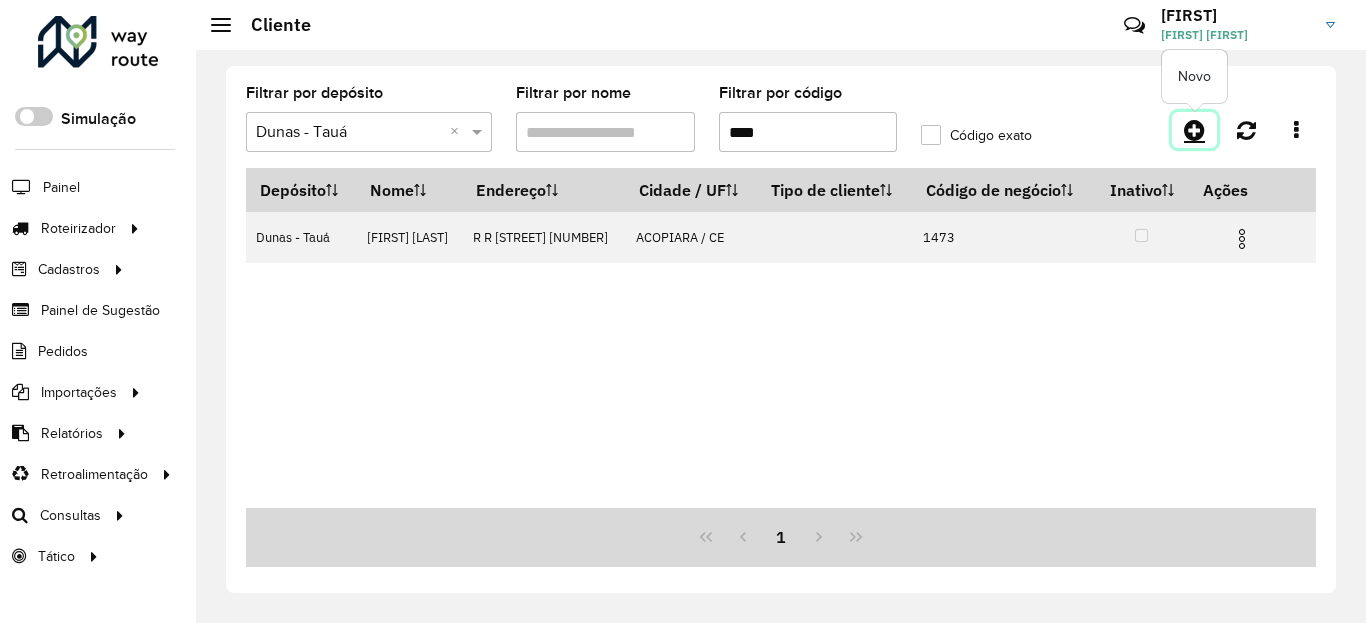 click 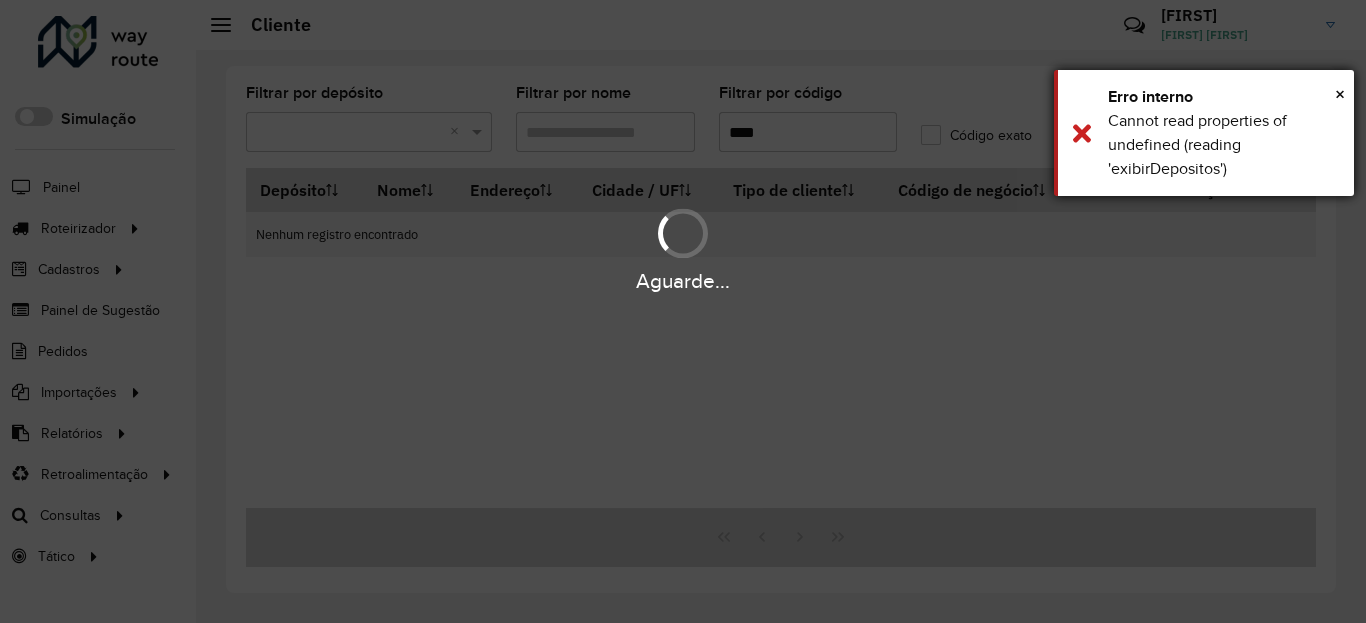click on "Cannot read properties of undefined (reading 'exibirDepositos')" at bounding box center [1223, 145] 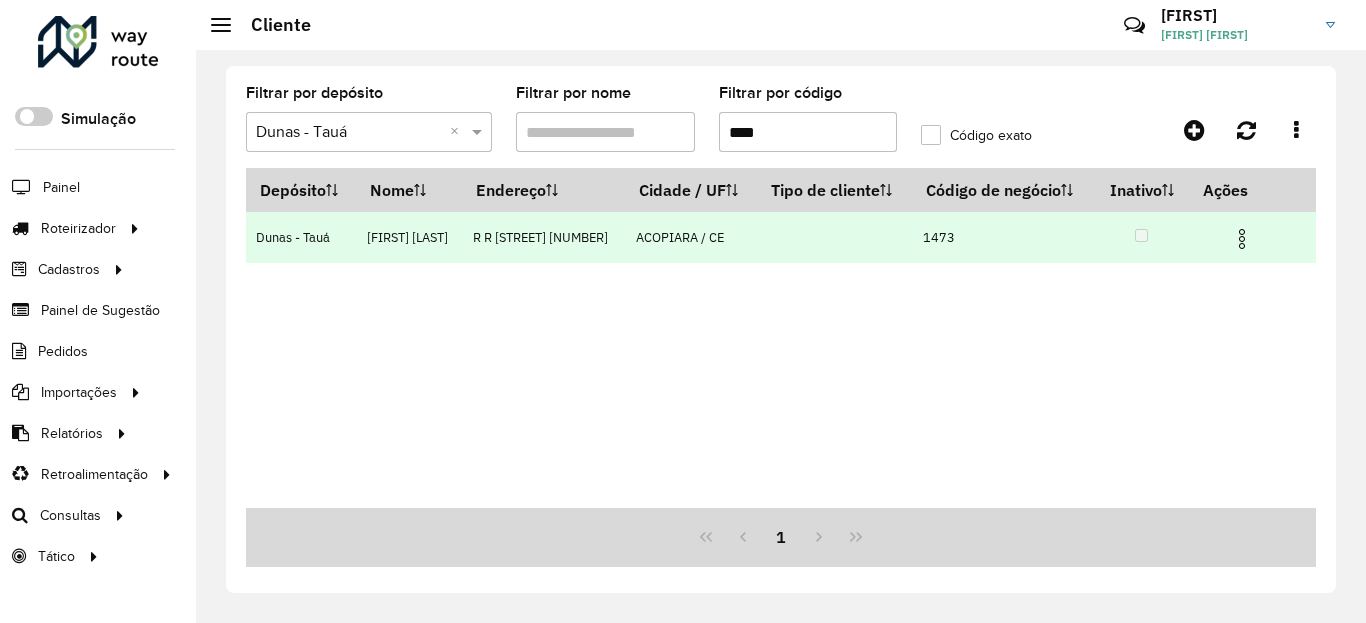 click at bounding box center (1242, 239) 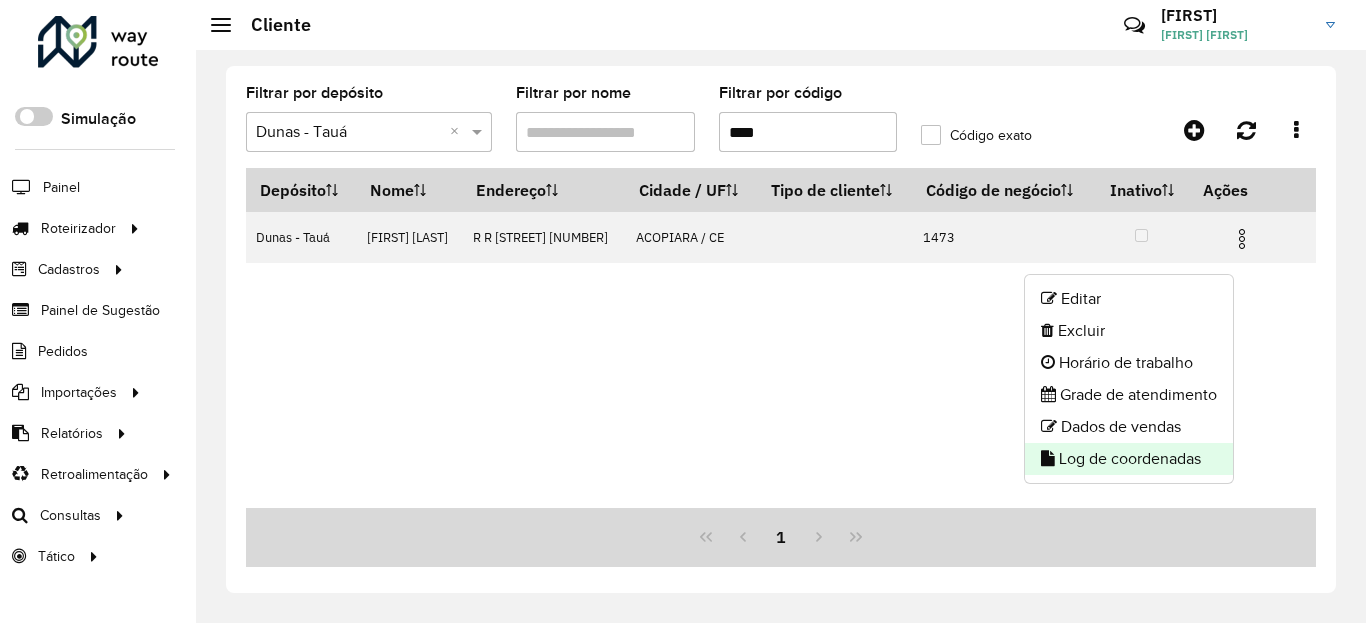 click on "Log de coordenadas" 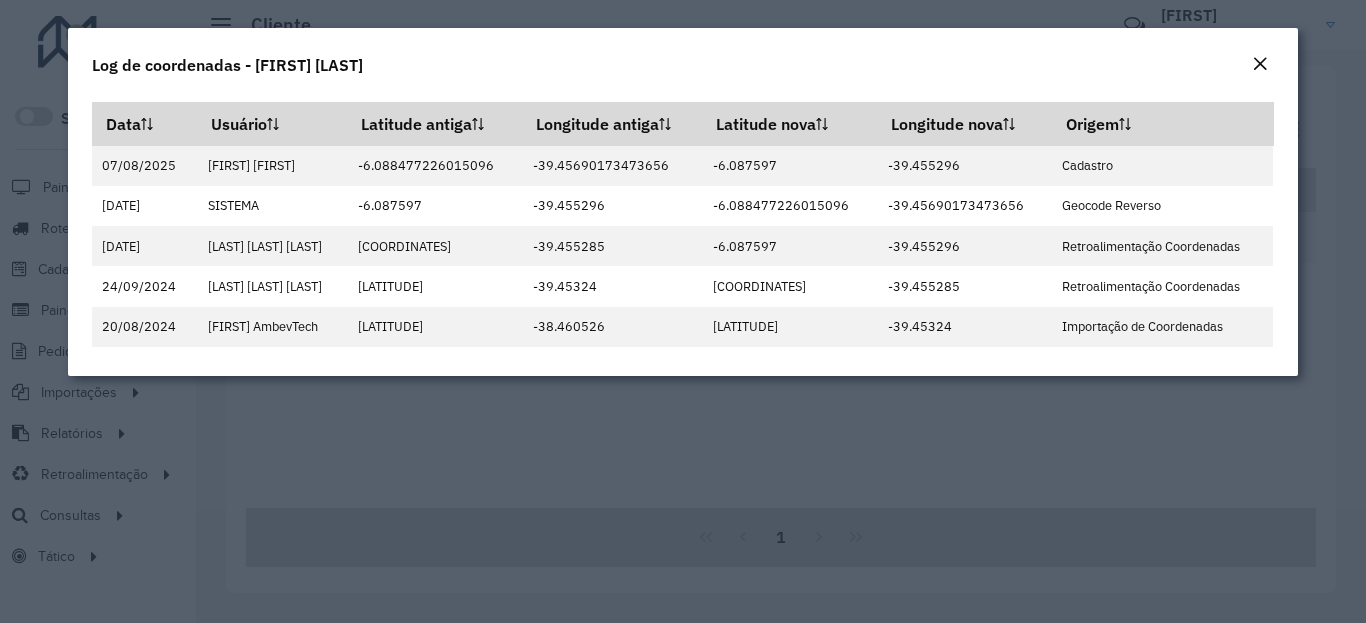click 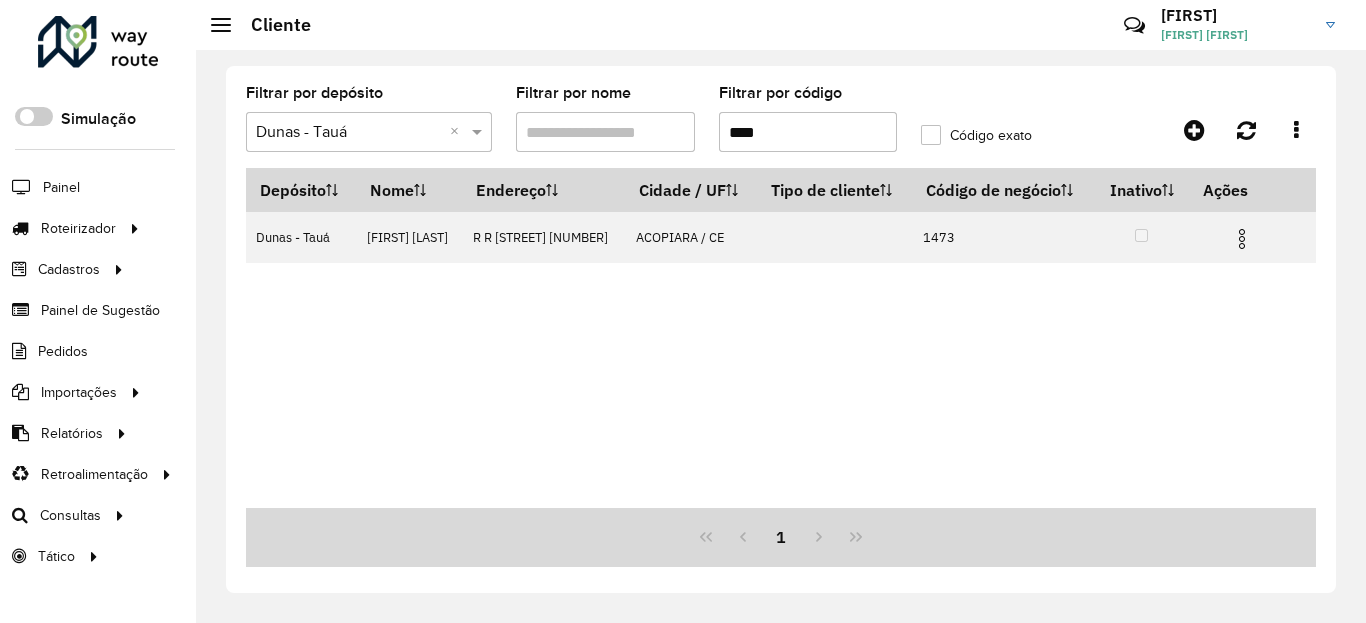 click on "****" at bounding box center (808, 132) 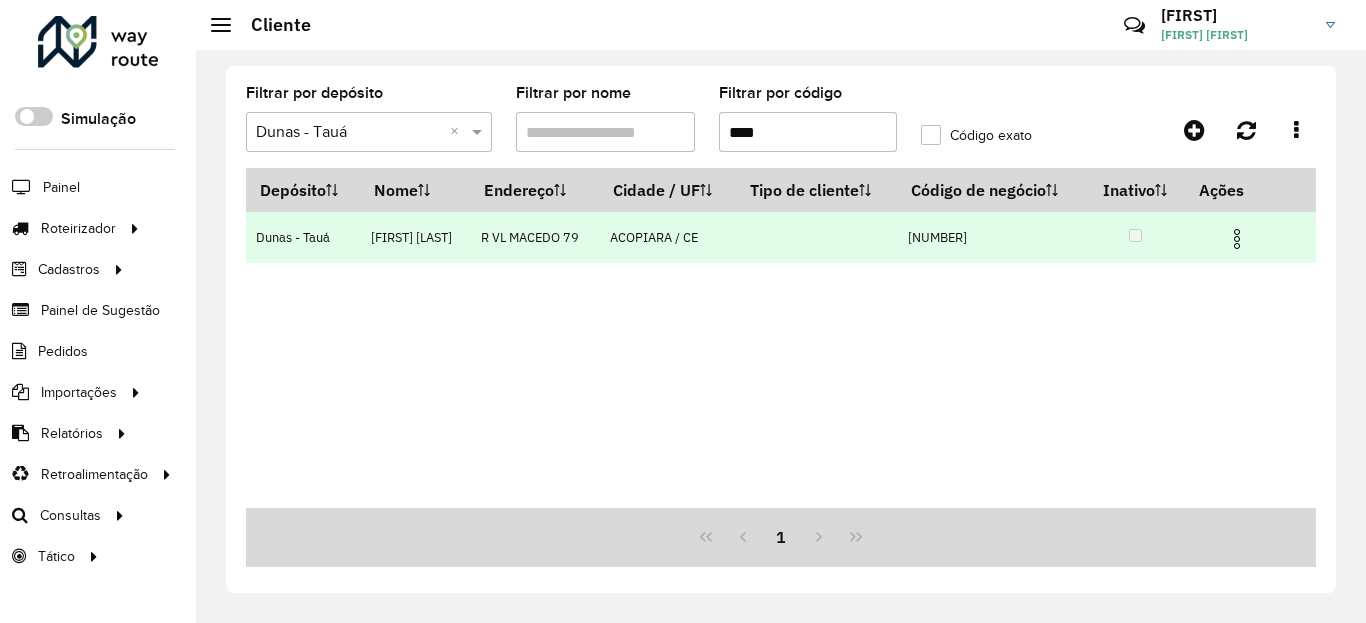click at bounding box center [1237, 239] 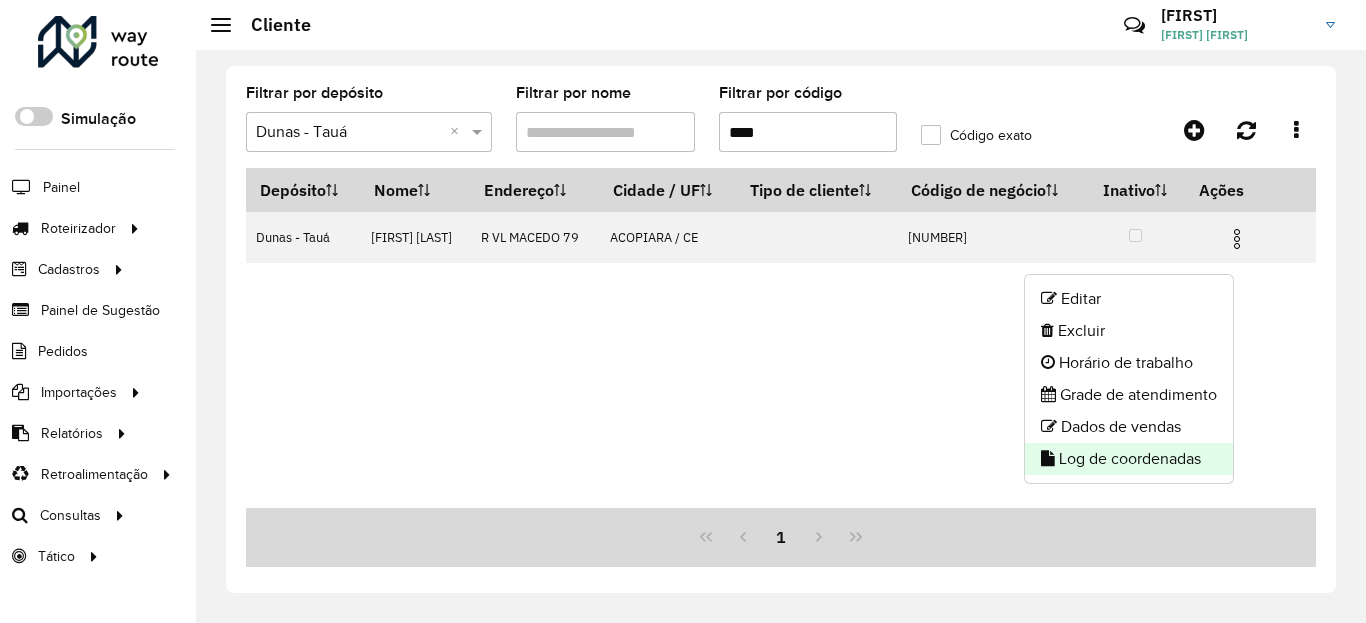 click on "Log de coordenadas" 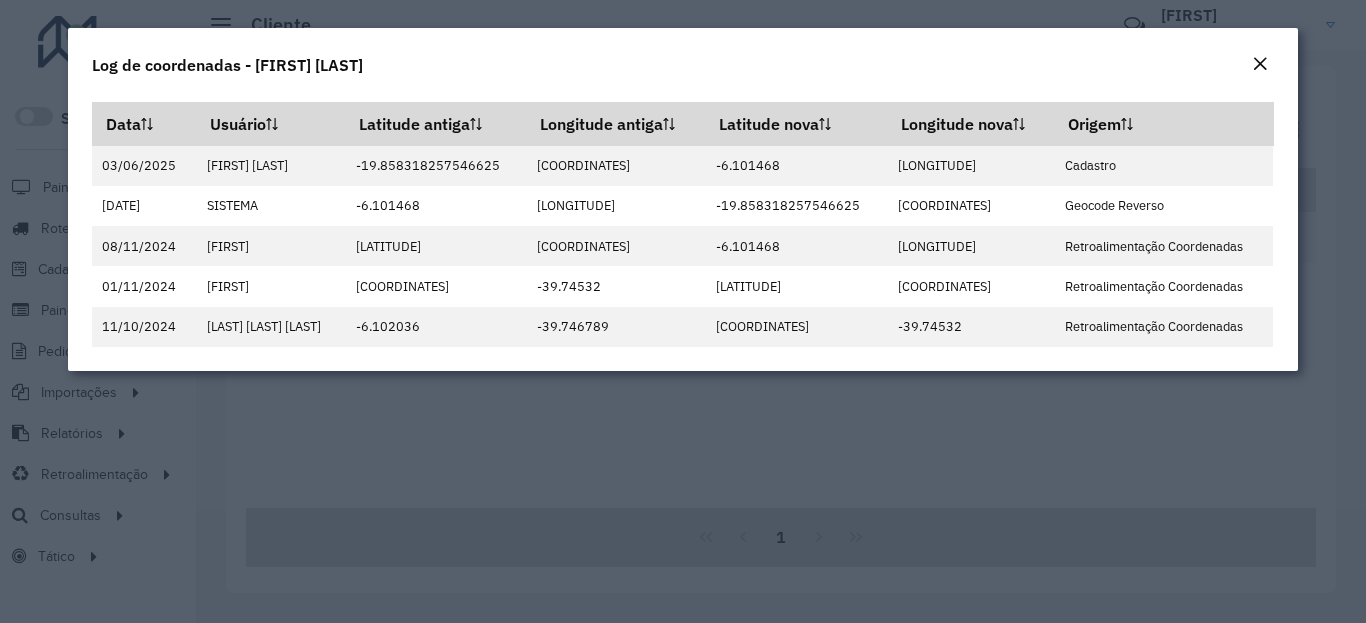 click 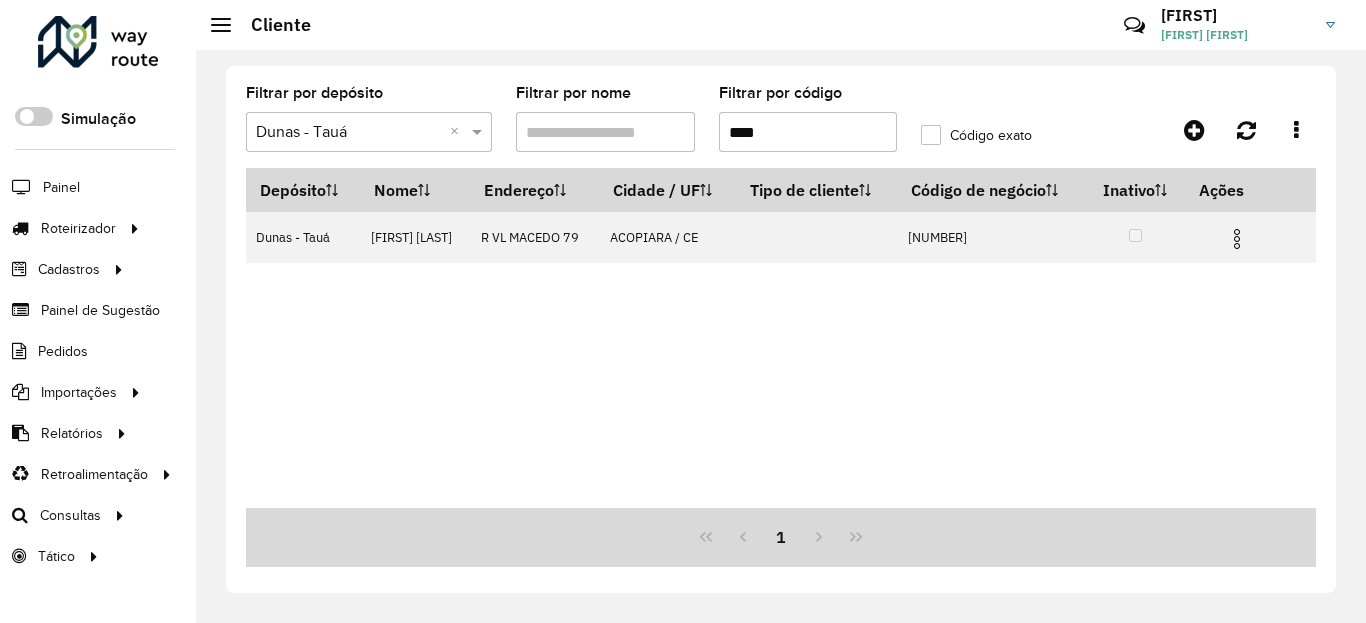 click on "****" at bounding box center [808, 132] 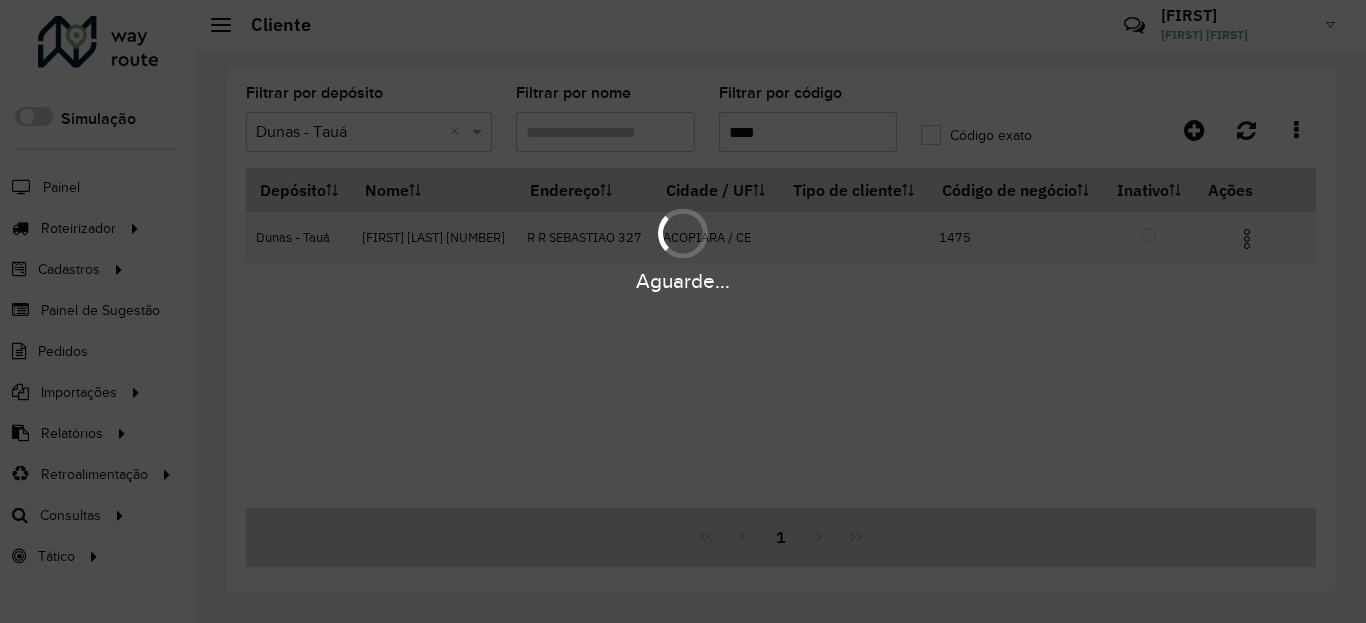 click on "Aguarde..." at bounding box center [683, 281] 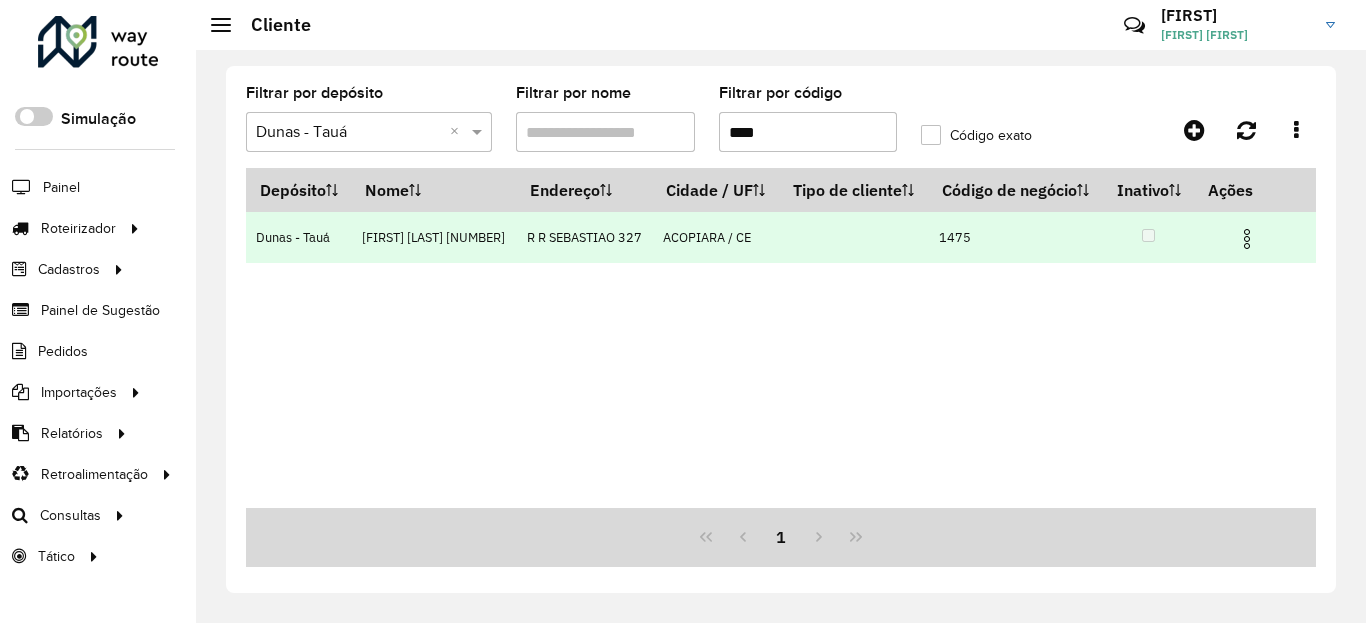 click at bounding box center (1247, 239) 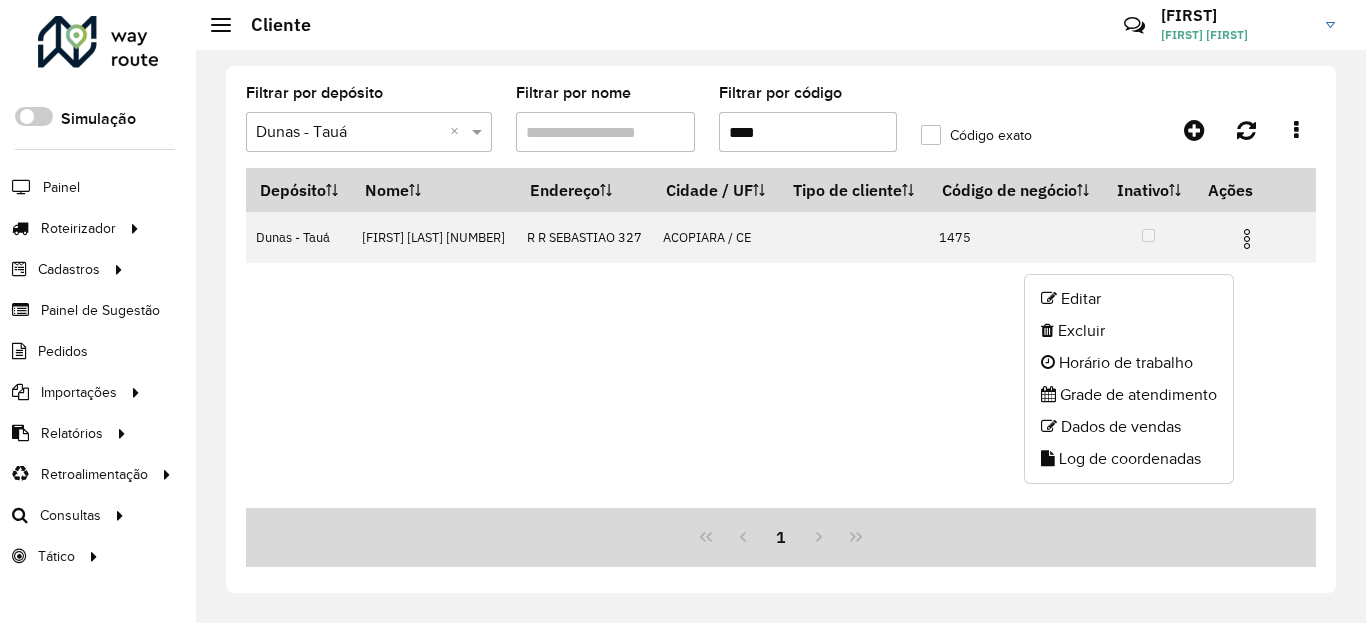 click on "Log de coordenadas" 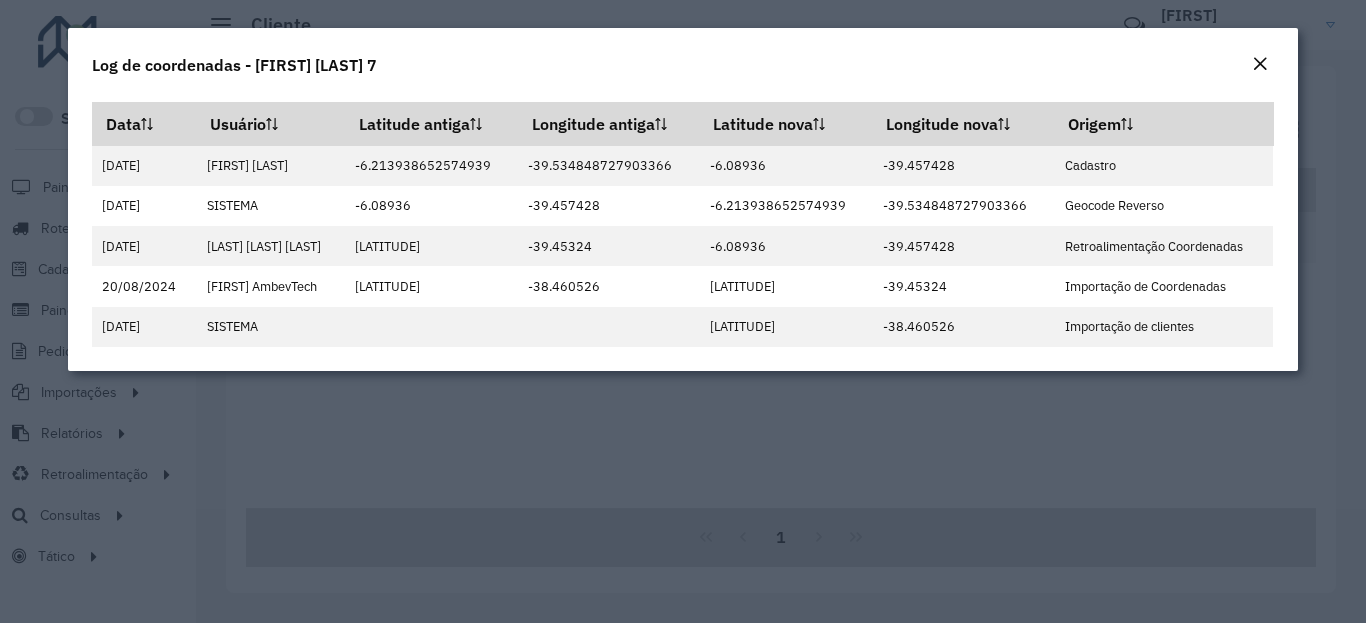 click 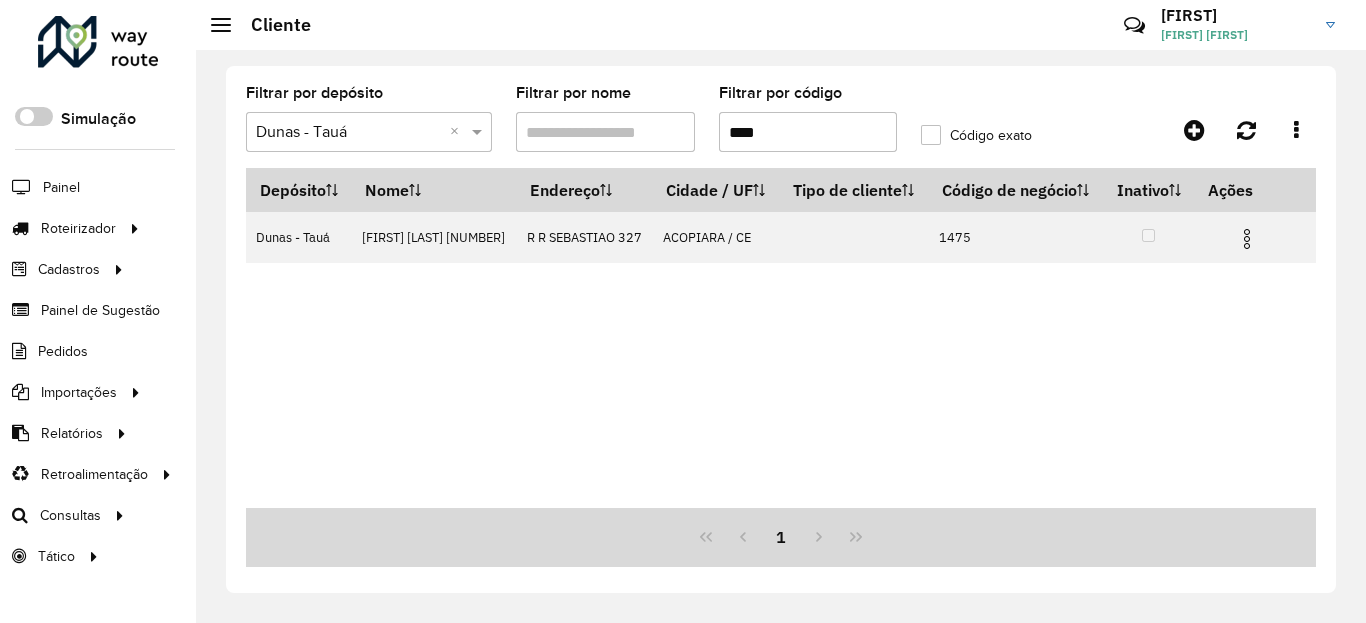 click on "****" at bounding box center [808, 132] 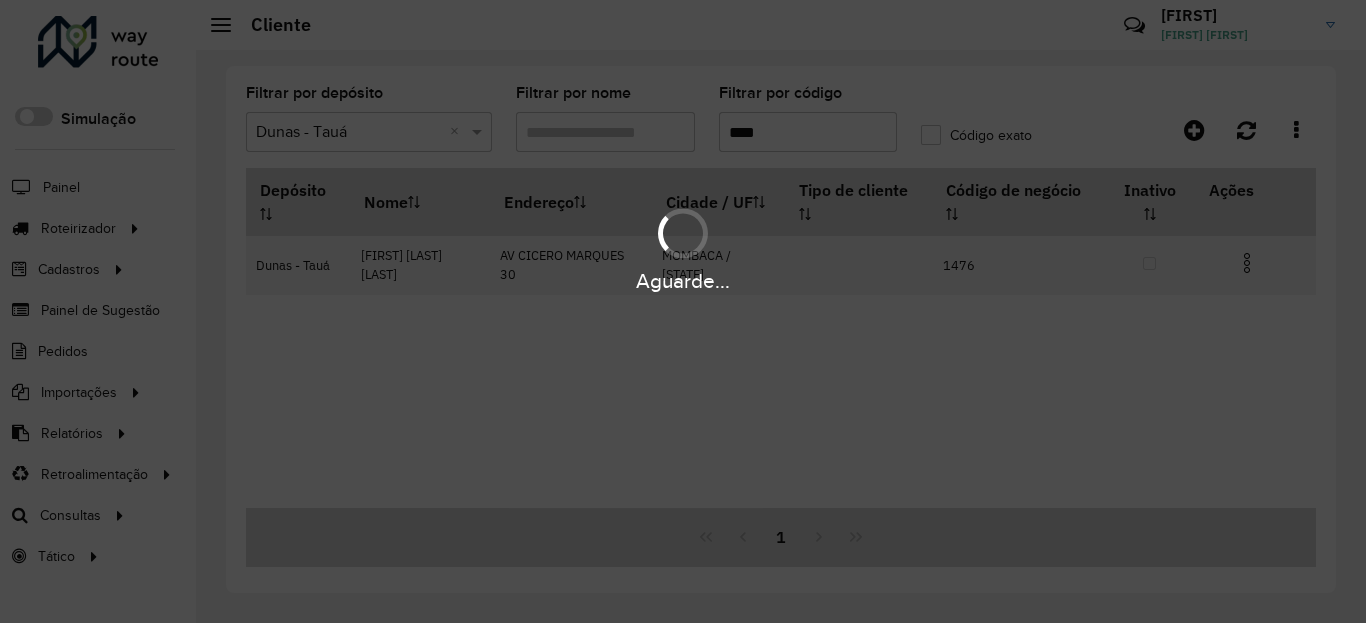 click on "Aguarde..." at bounding box center [683, 281] 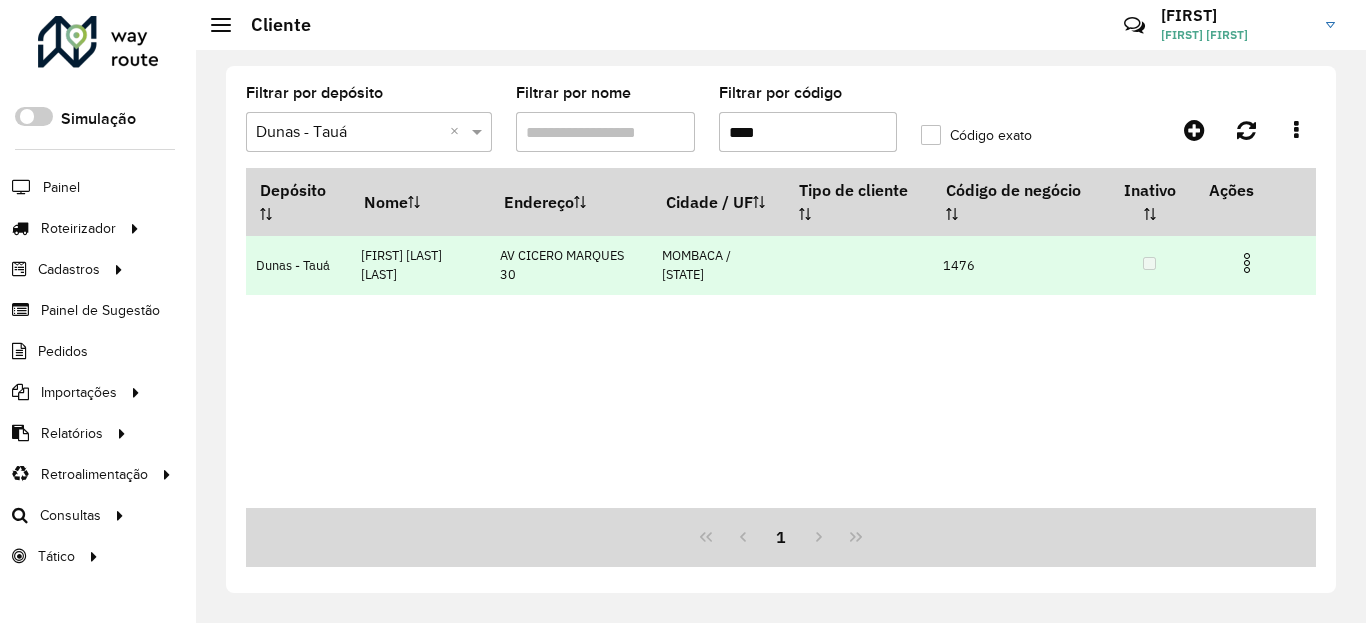 drag, startPoint x: 1259, startPoint y: 266, endPoint x: 1248, endPoint y: 266, distance: 11 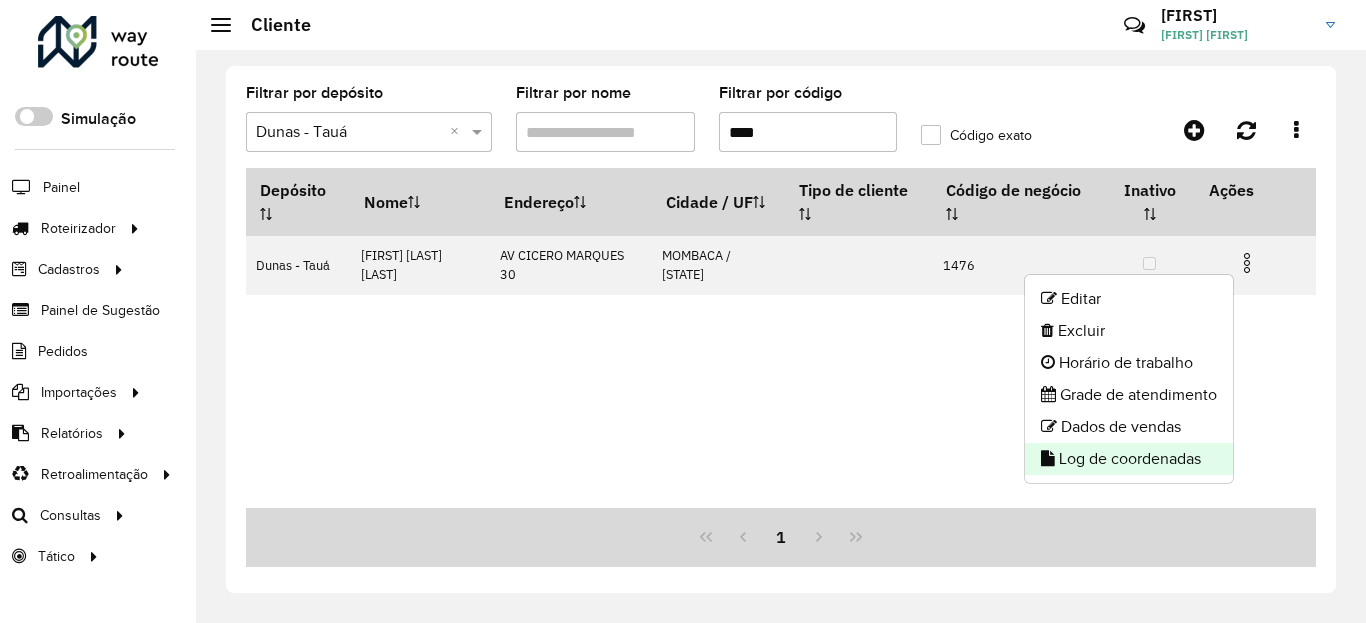 click on "Log de coordenadas" 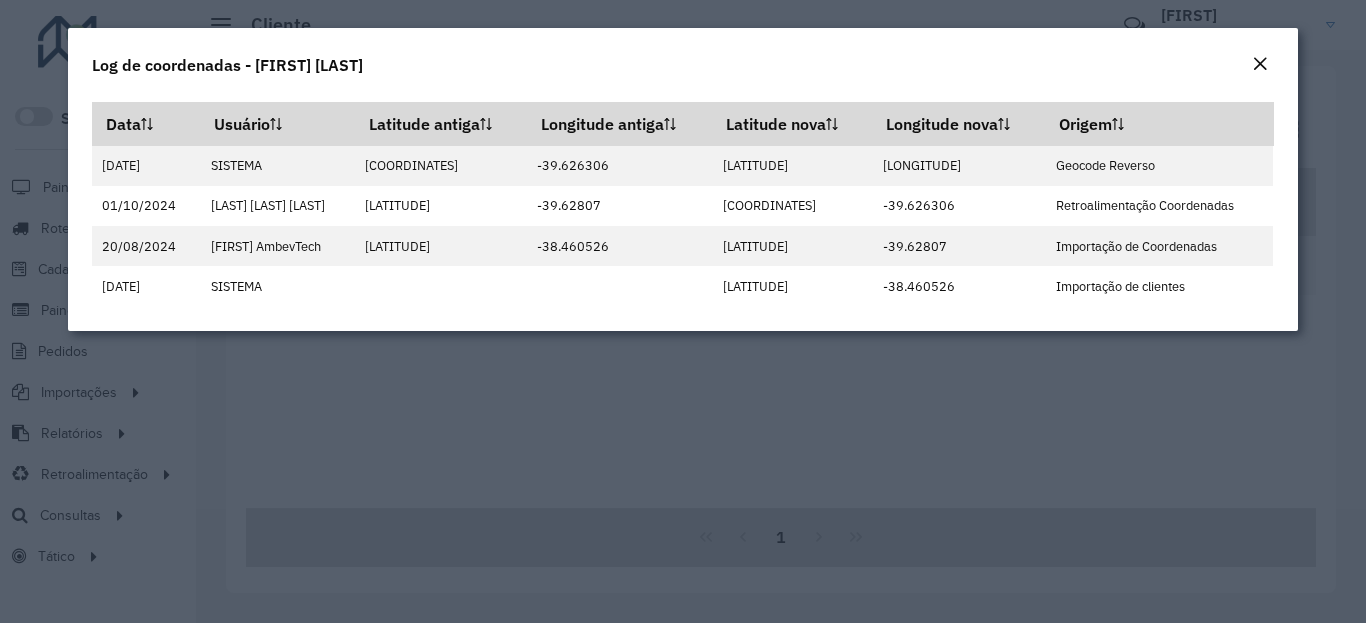 click 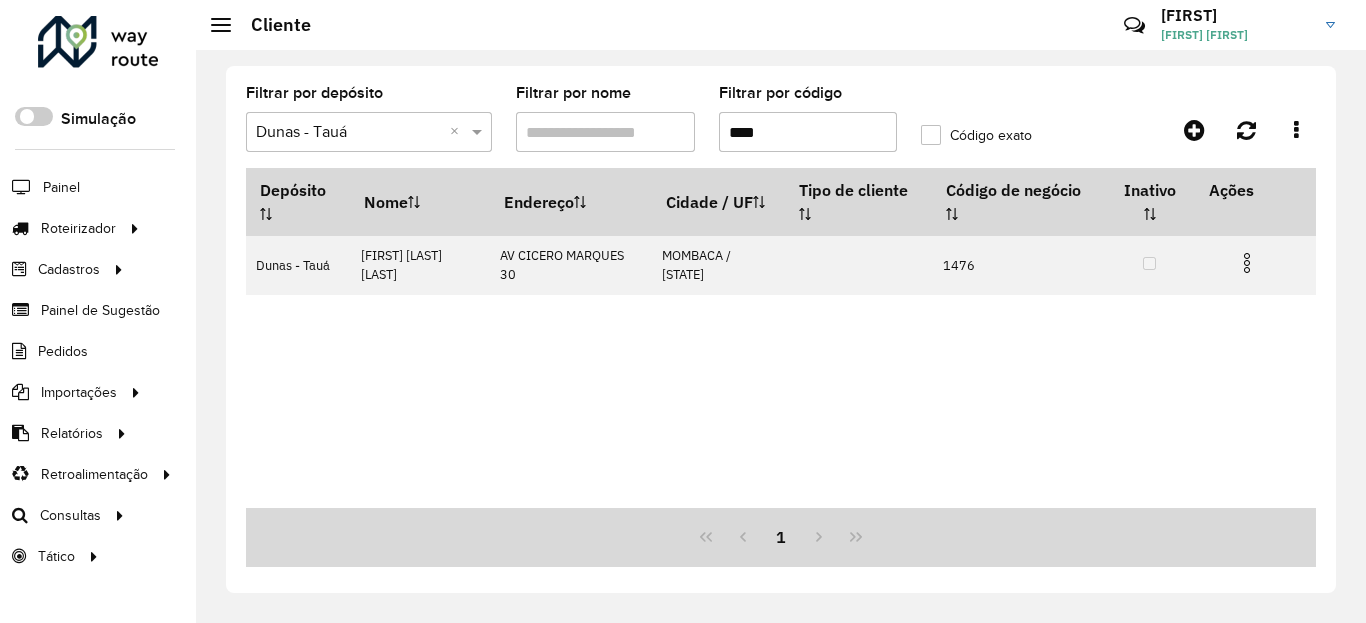 click on "****" at bounding box center [808, 132] 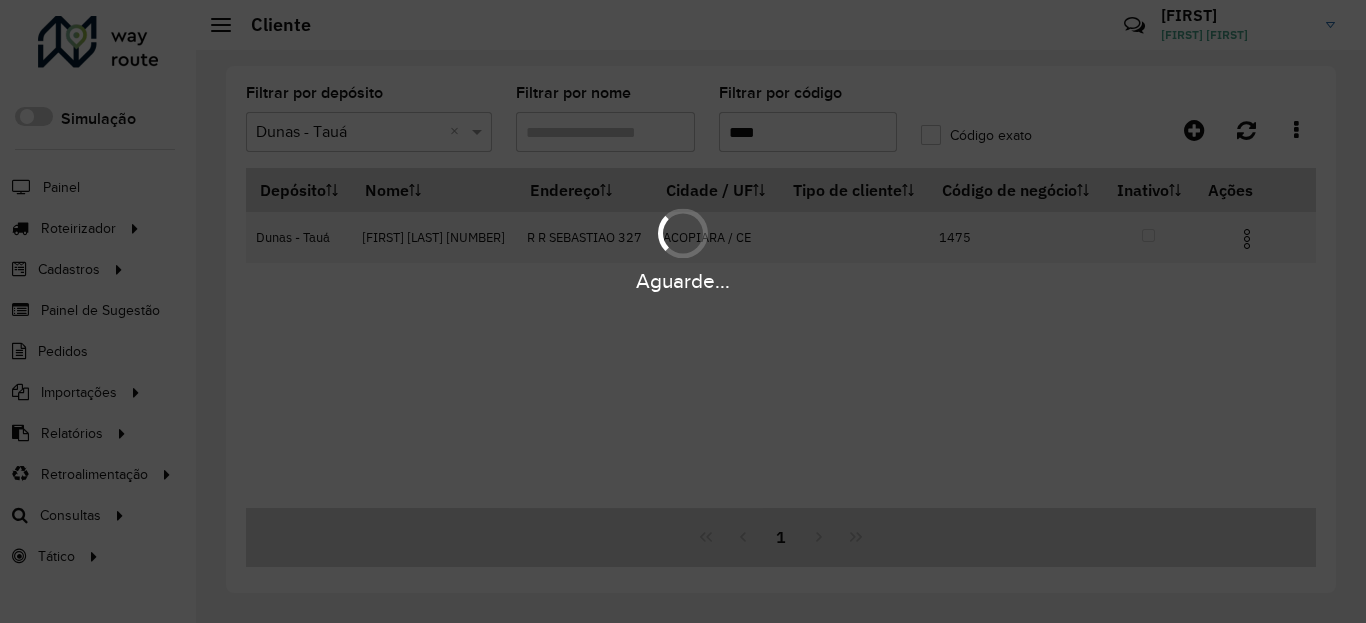 click on "Aguarde..." at bounding box center [683, 249] 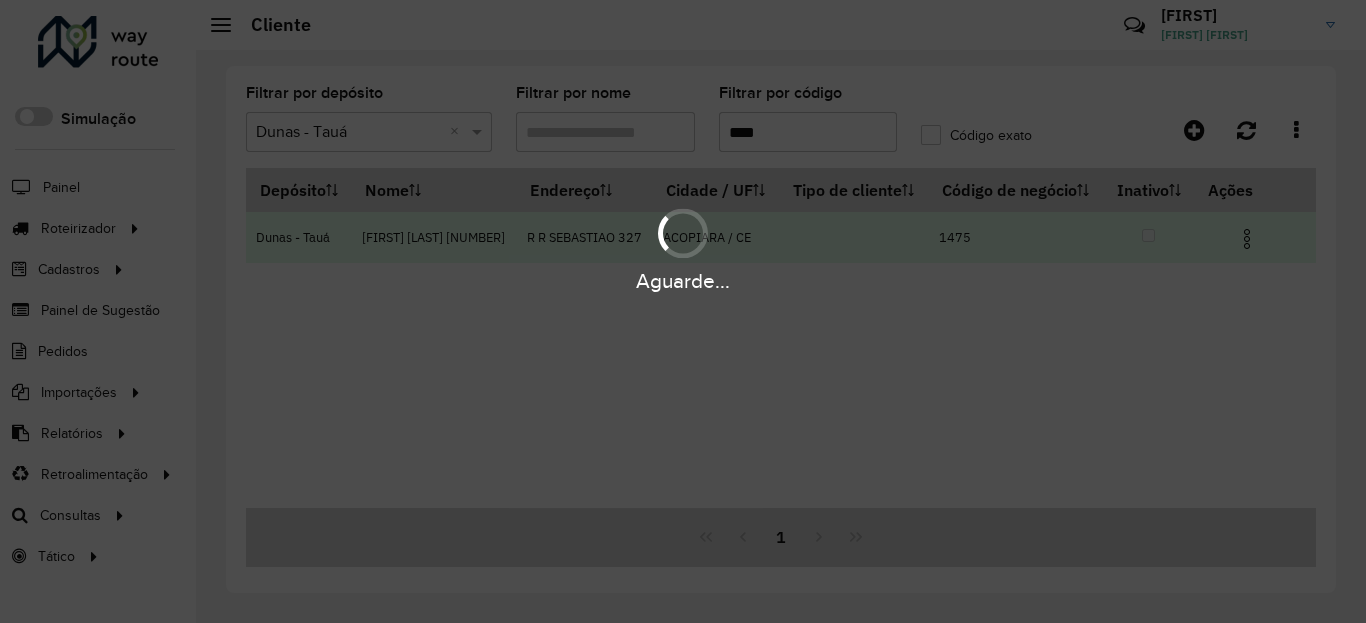 click at bounding box center [1247, 239] 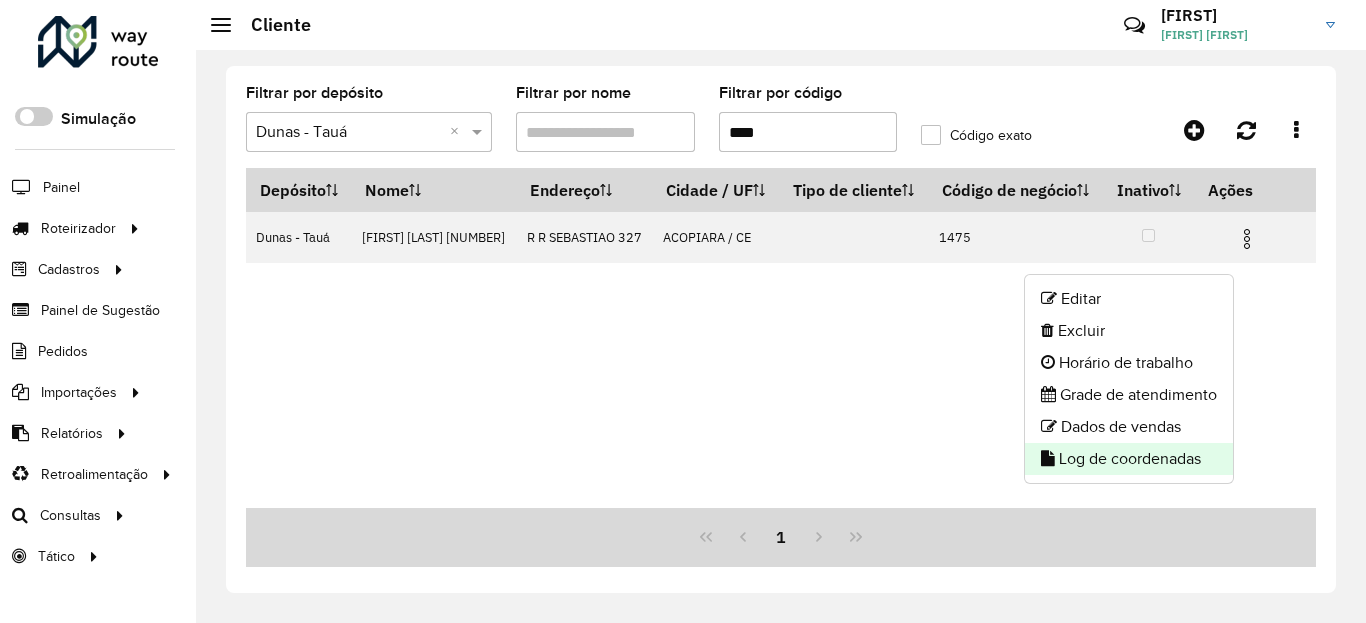 click on "Log de coordenadas" 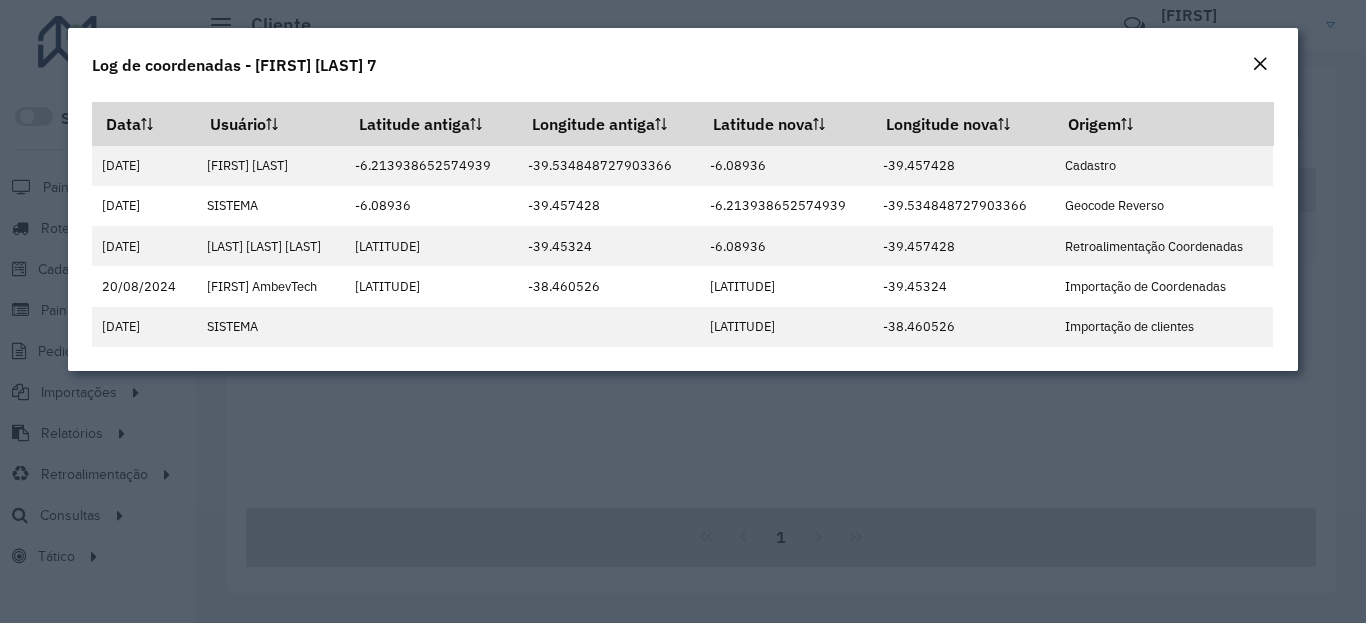 click 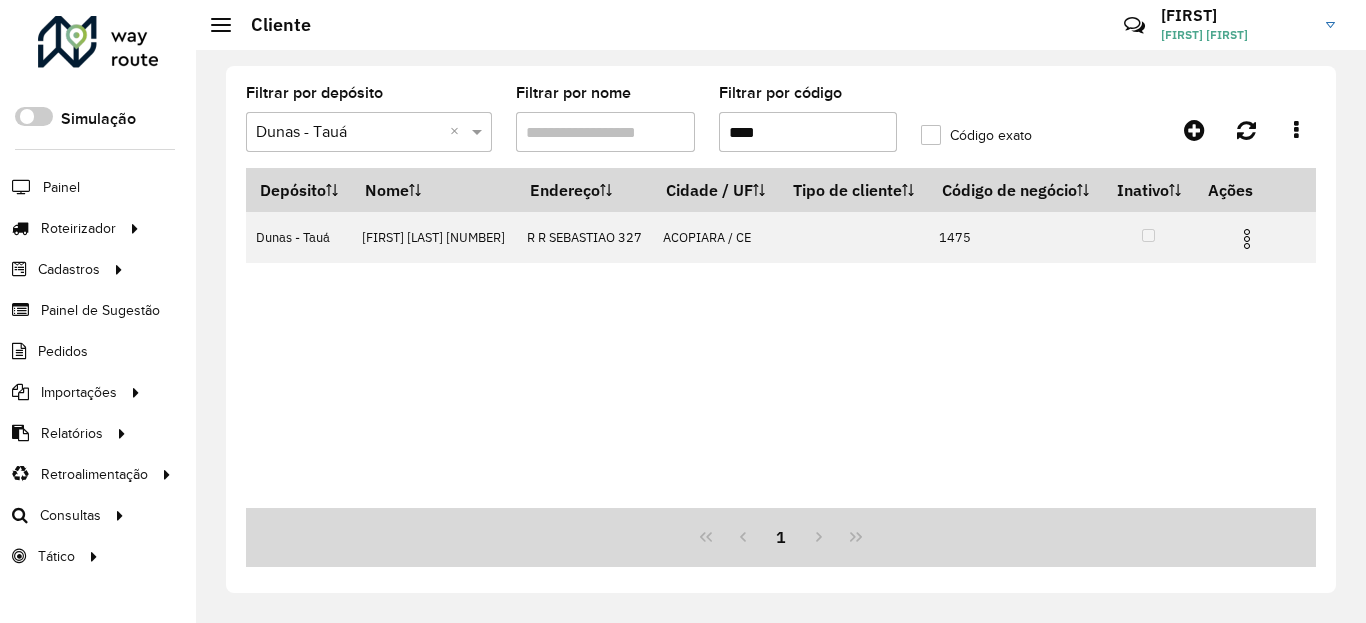 drag, startPoint x: 863, startPoint y: 158, endPoint x: 842, endPoint y: 145, distance: 24.698177 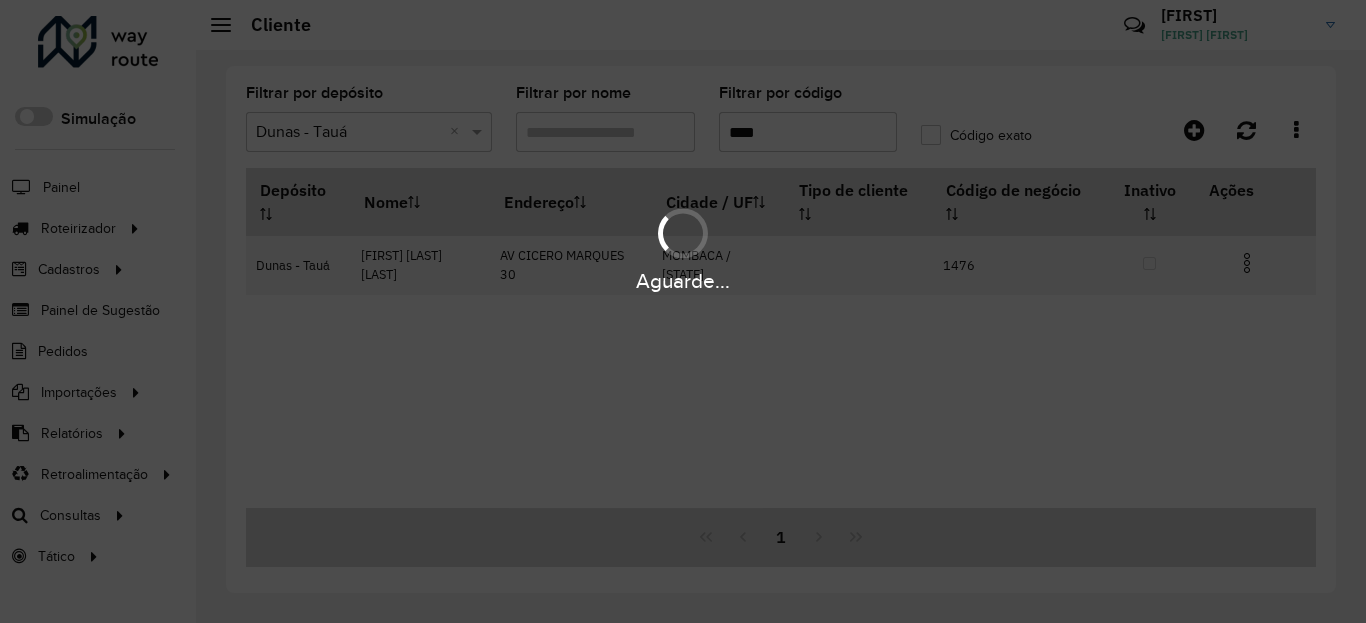 type on "****" 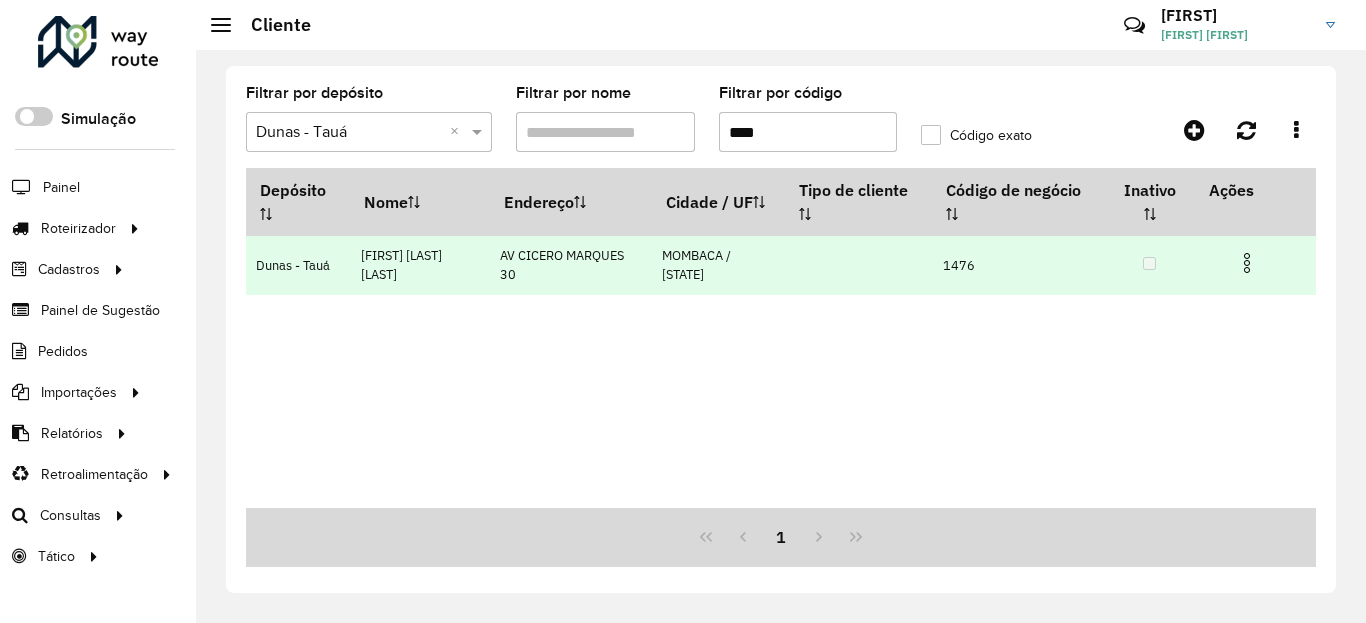 click at bounding box center [1247, 263] 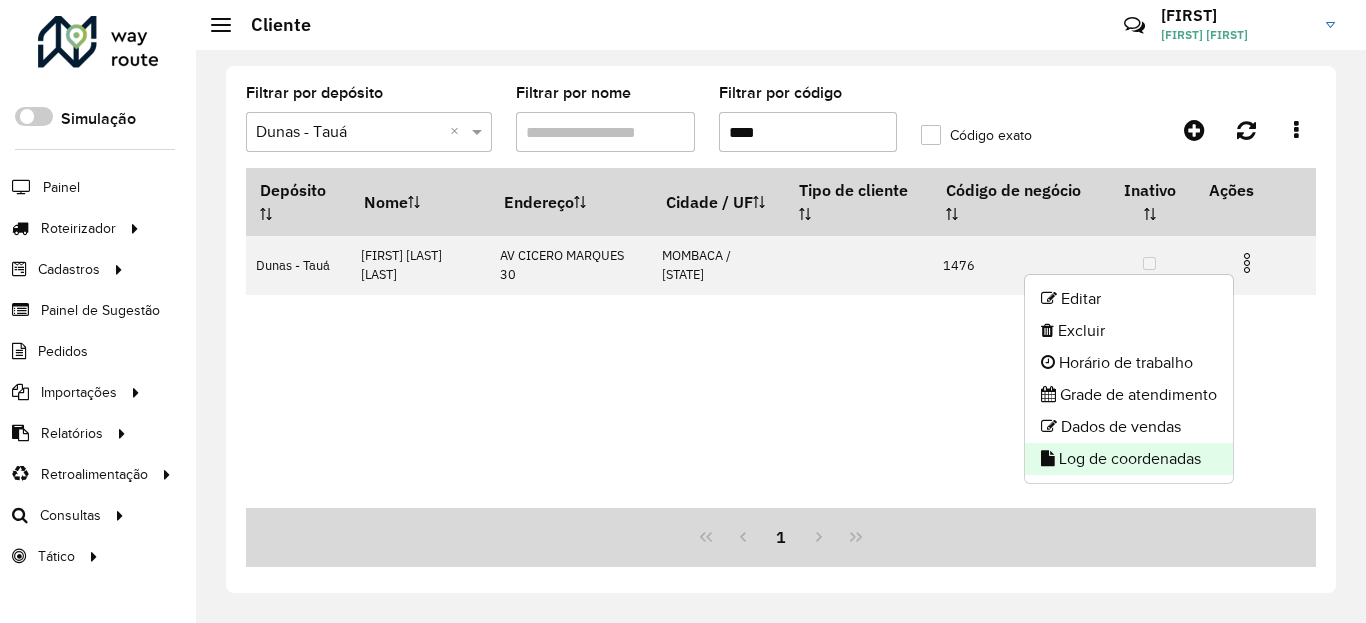 click on "Log de coordenadas" 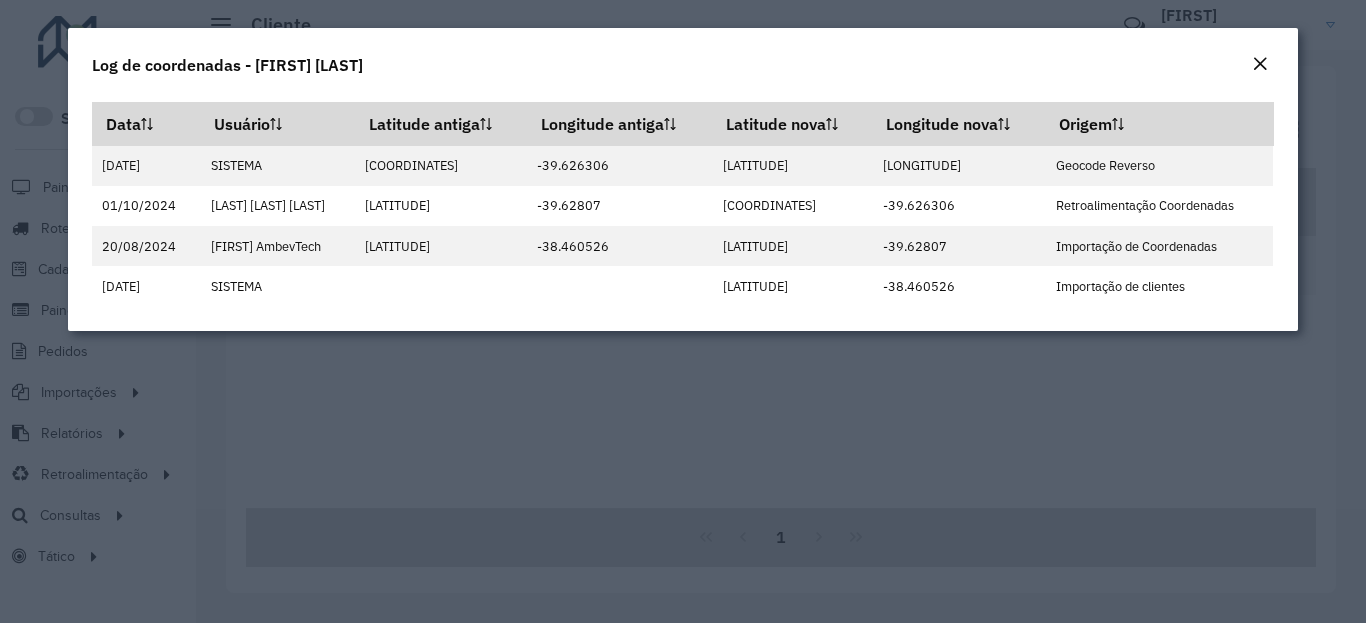 click 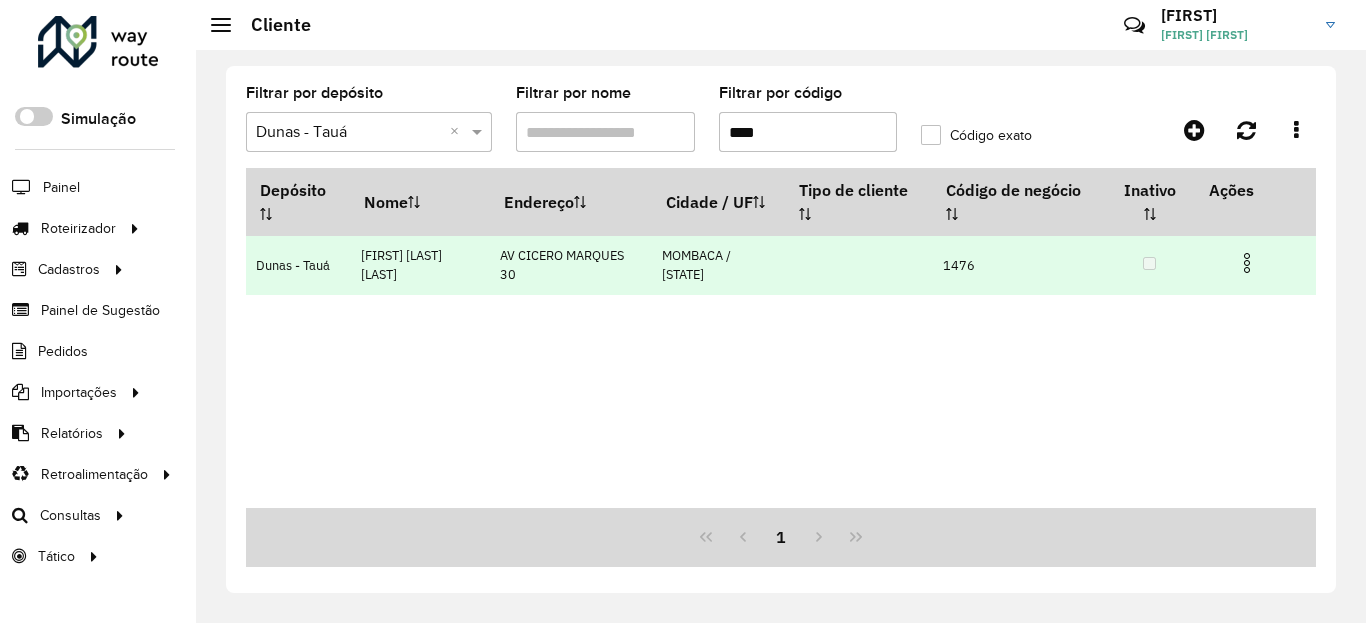 click at bounding box center [1247, 263] 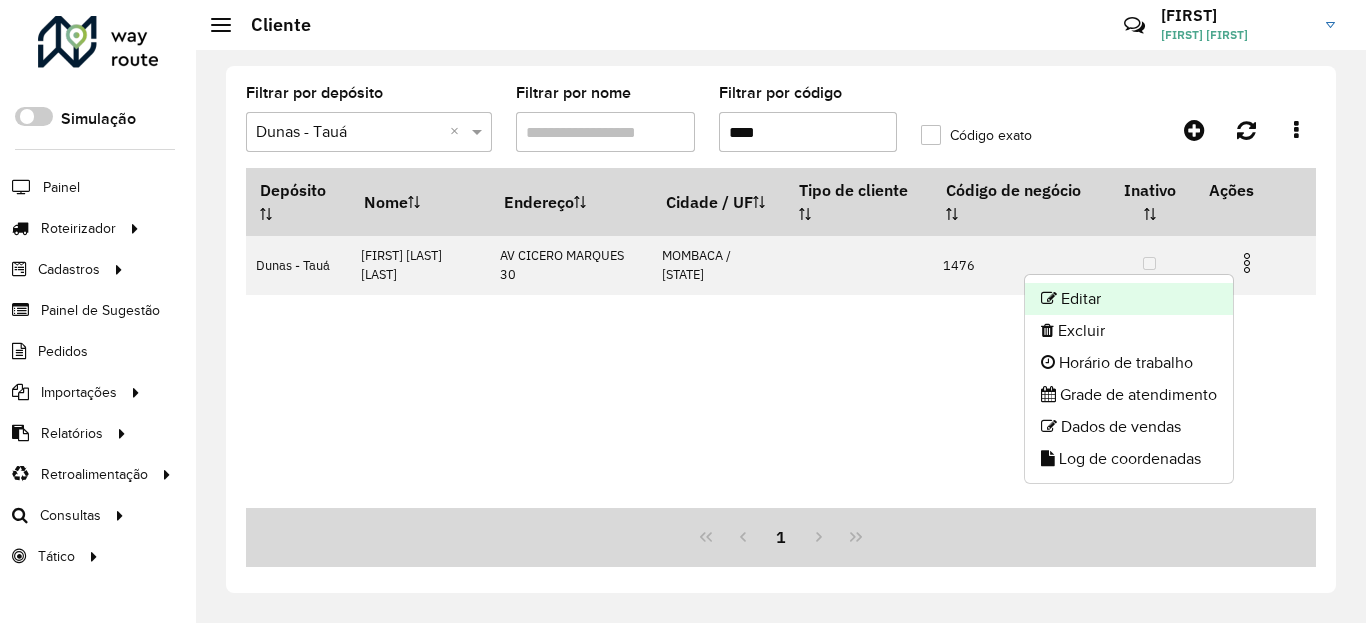 click on "Editar" 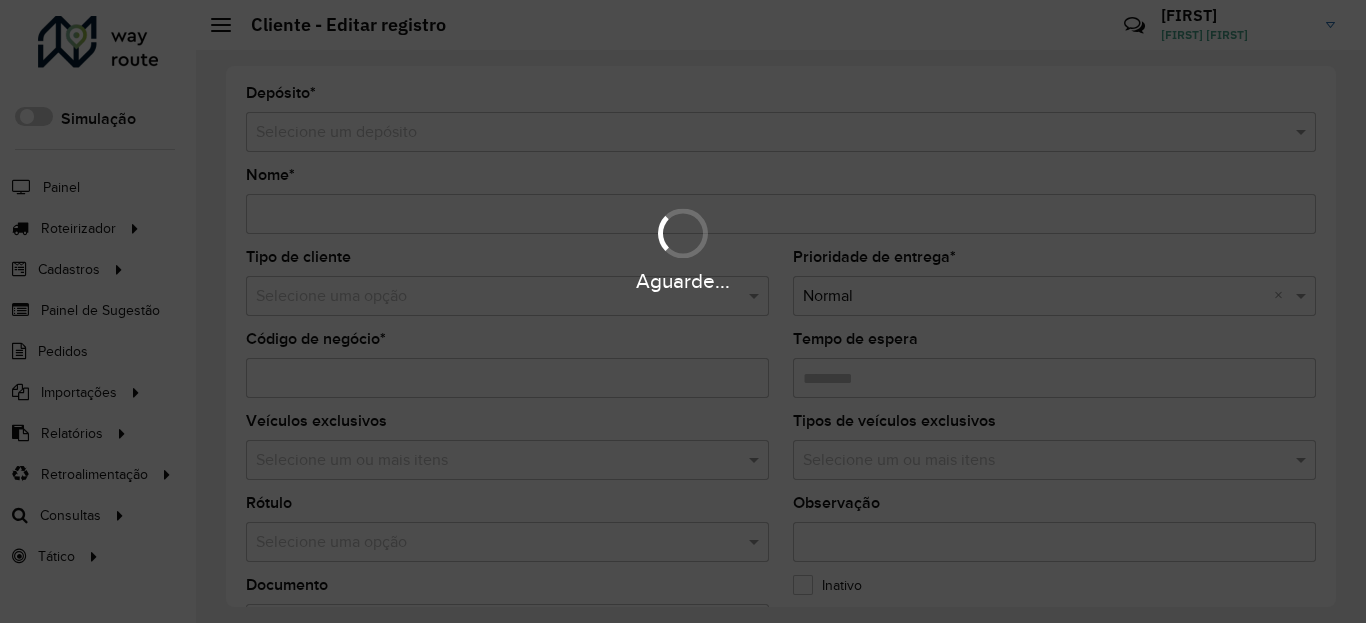 type on "**********" 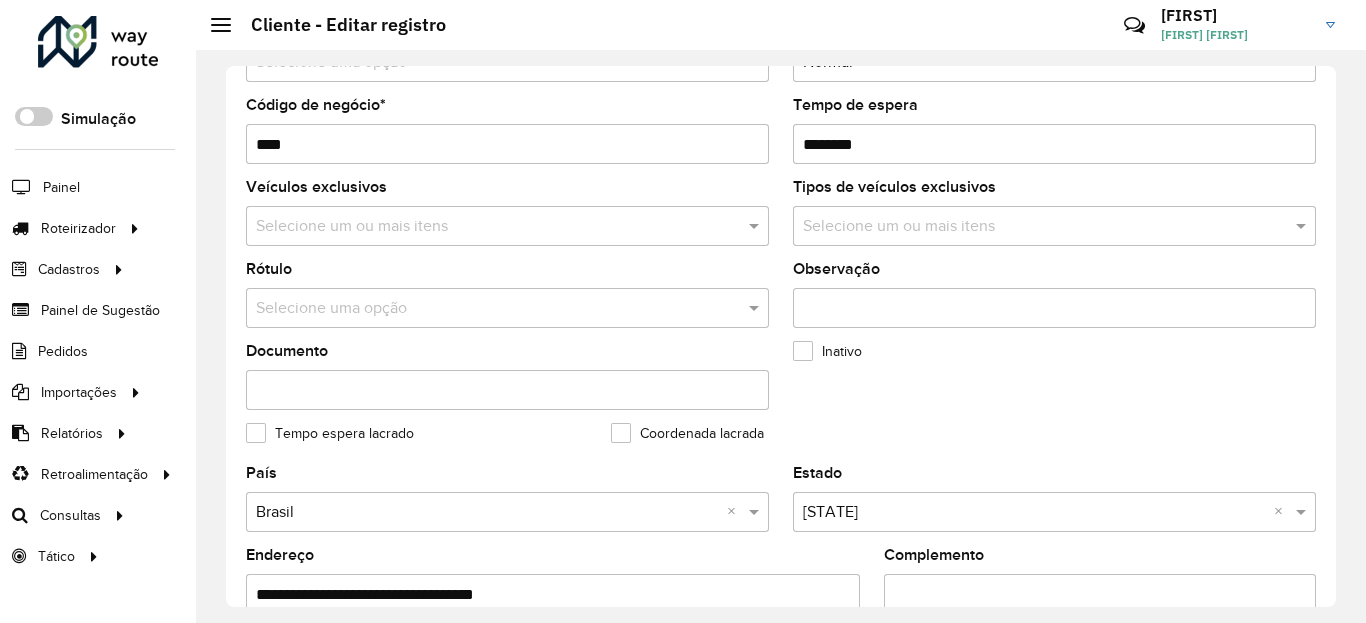 scroll, scrollTop: 600, scrollLeft: 0, axis: vertical 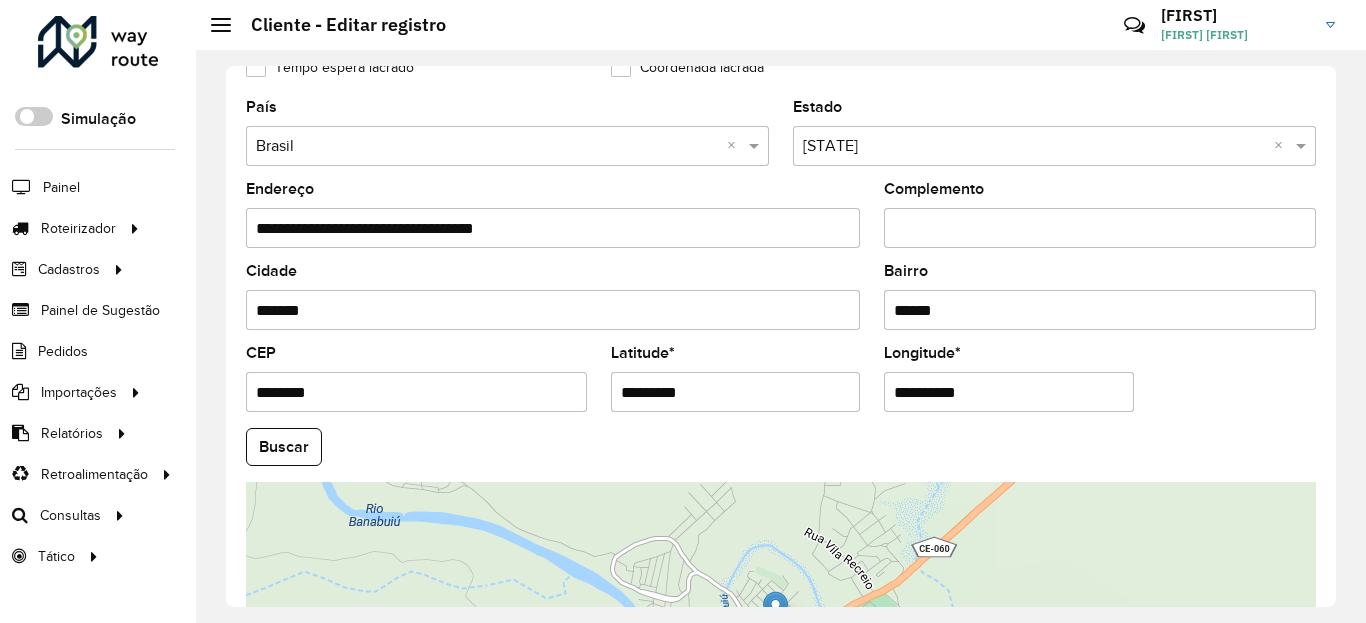 click on "*********" at bounding box center [736, 392] 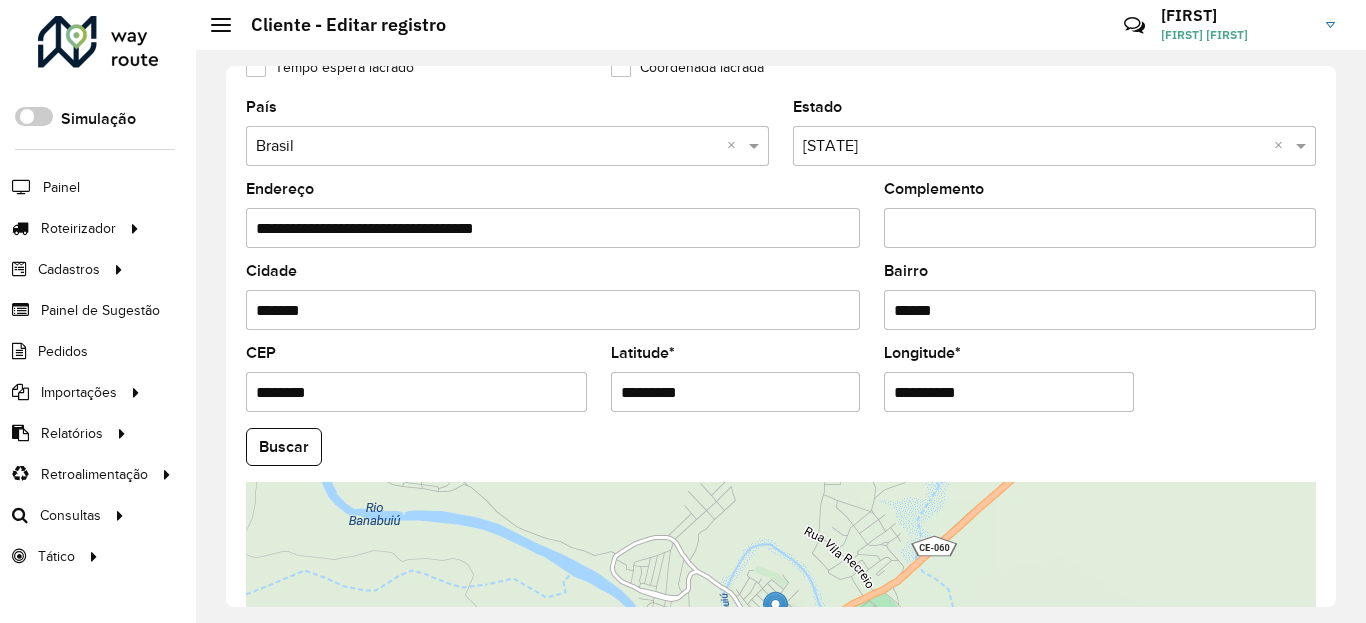 click on "**********" at bounding box center [1009, 392] 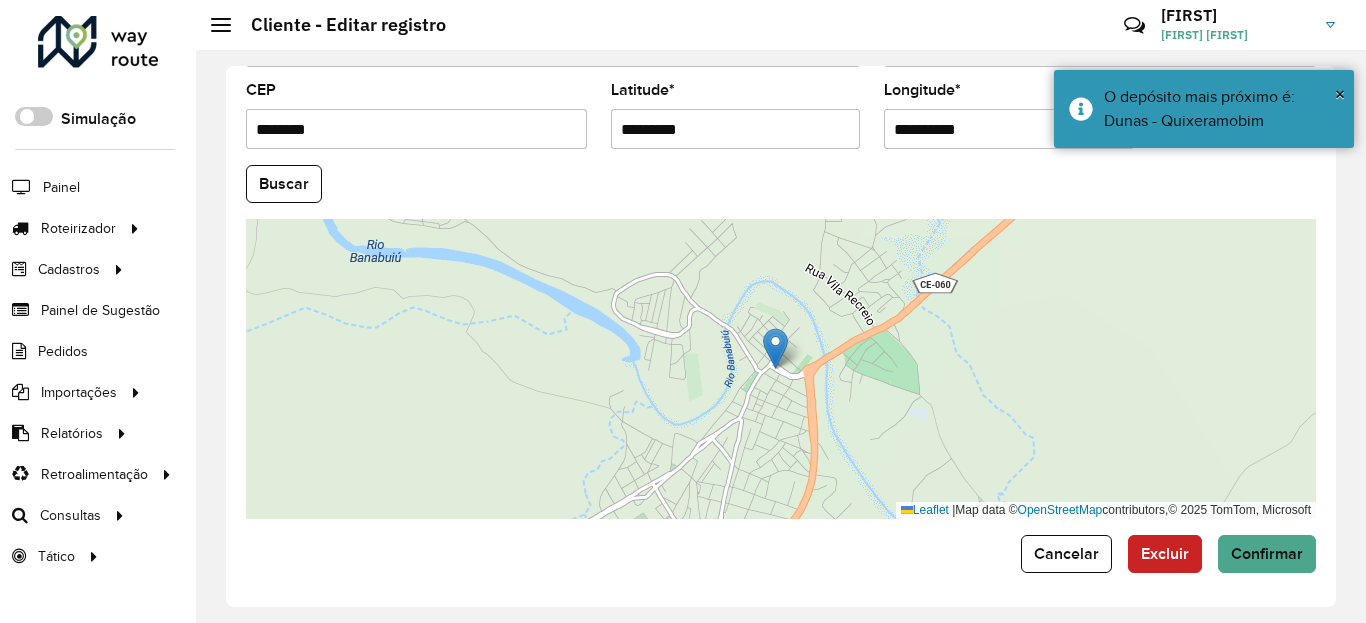 scroll, scrollTop: 865, scrollLeft: 0, axis: vertical 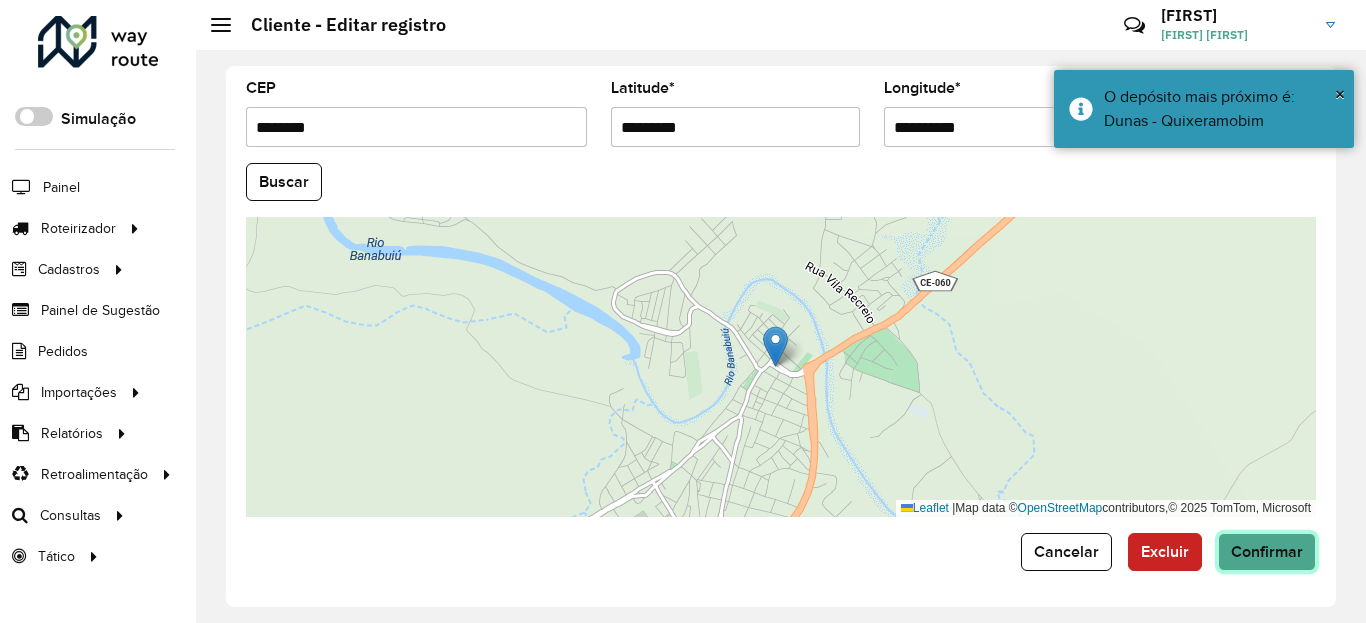 click on "Confirmar" 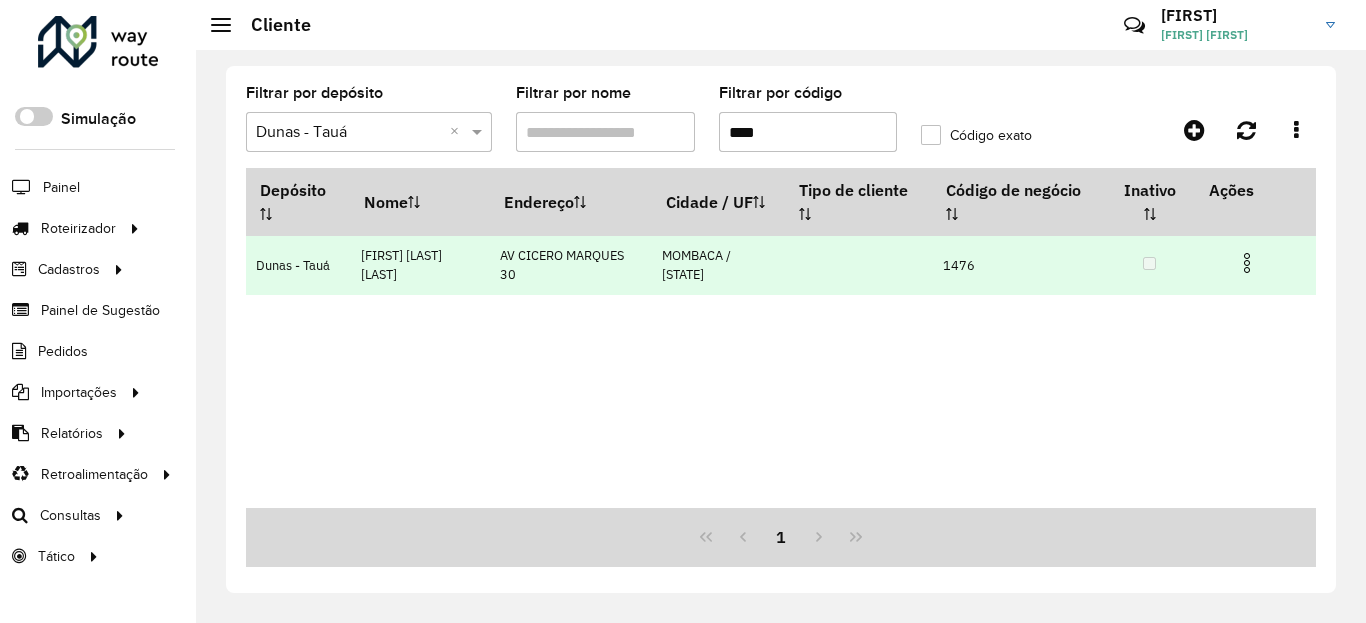 click at bounding box center (1247, 263) 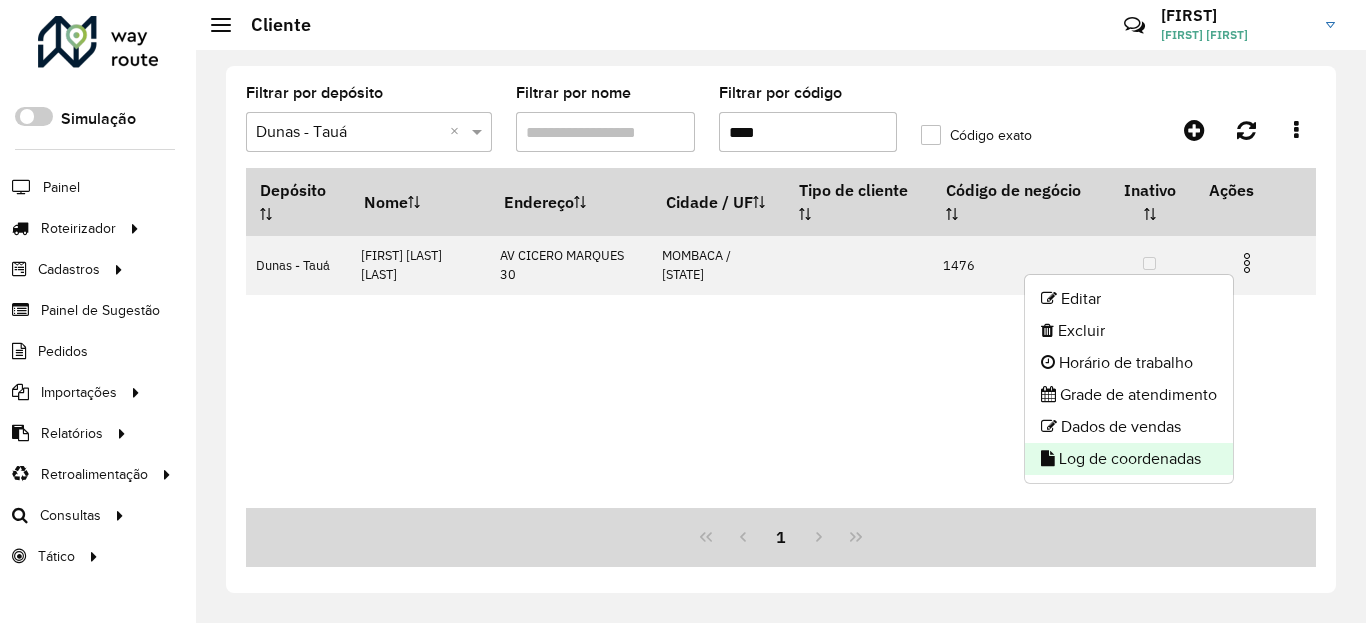 click on "Log de coordenadas" 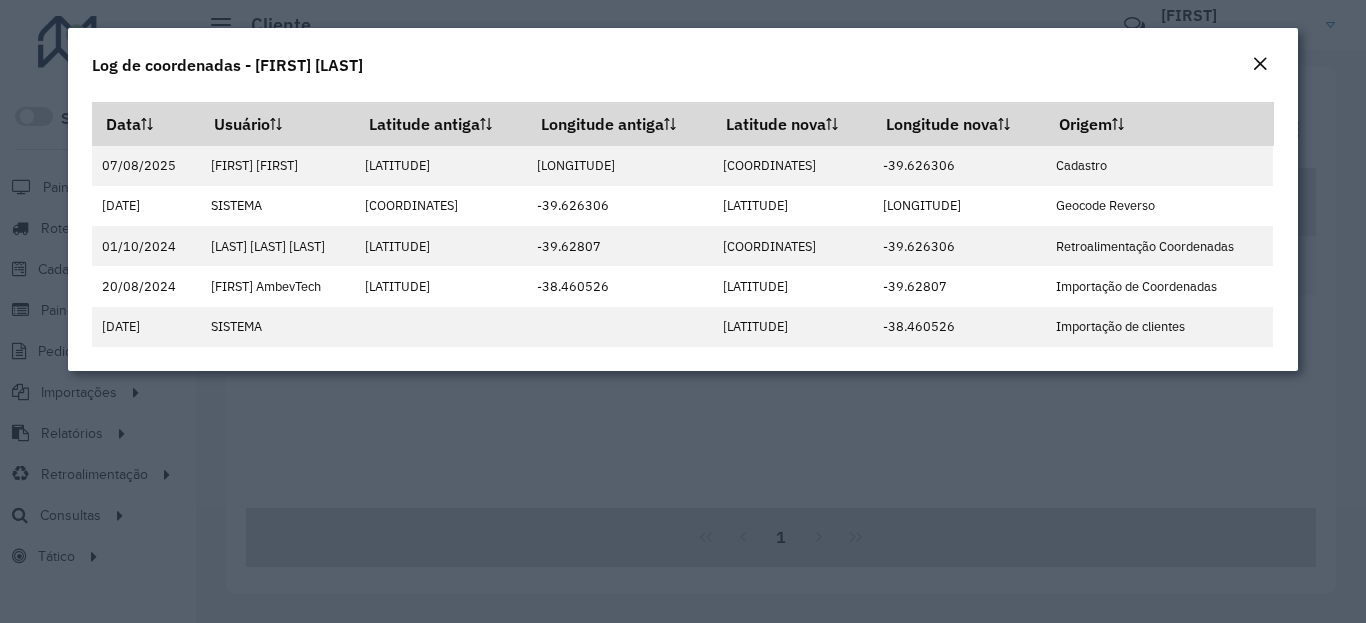 click 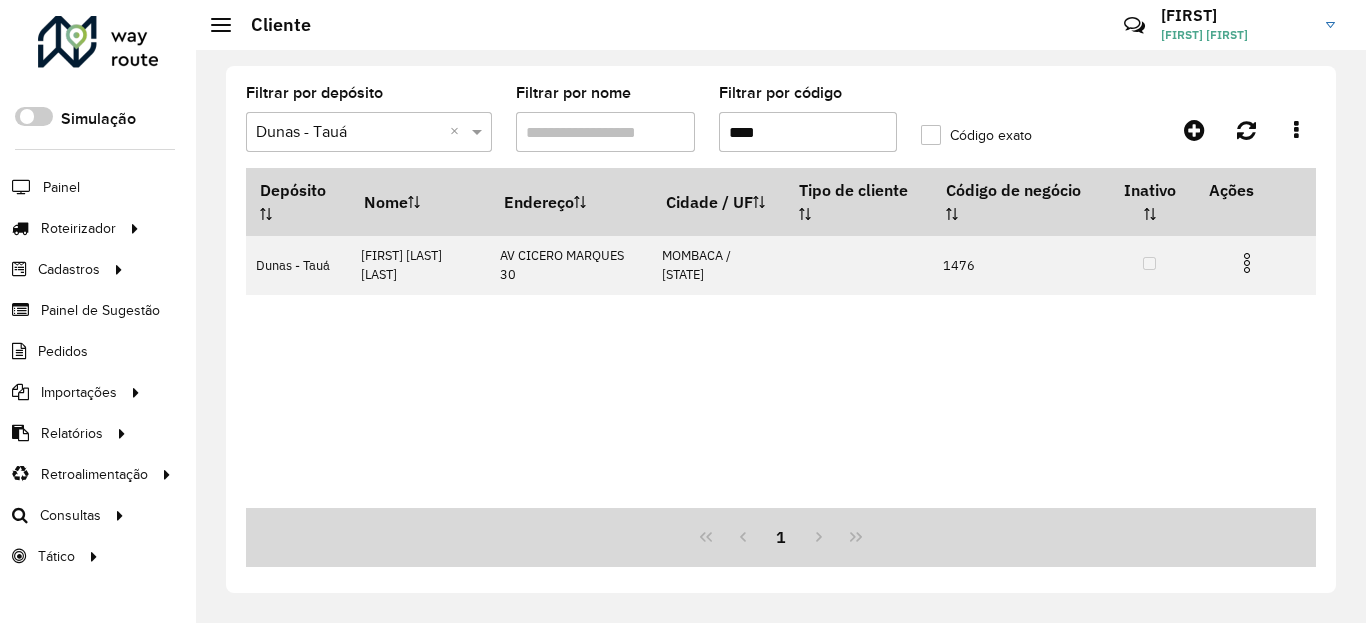 click on "****" at bounding box center (808, 132) 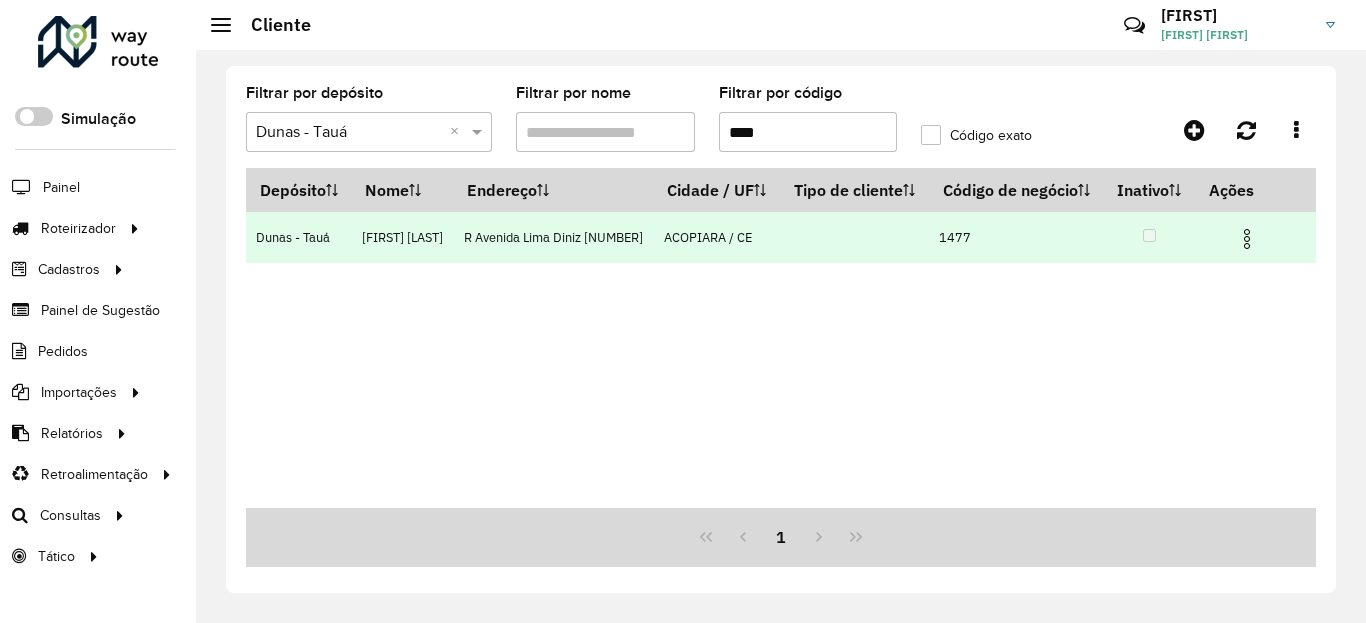 type on "****" 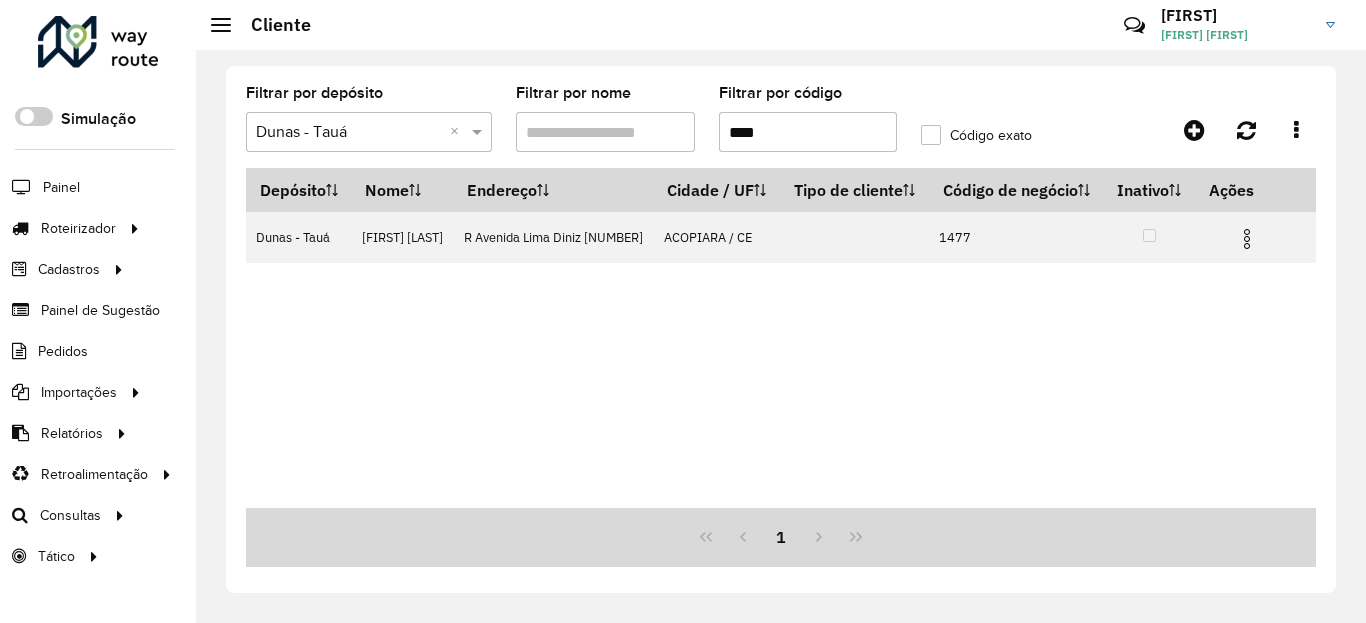 click at bounding box center [1247, 239] 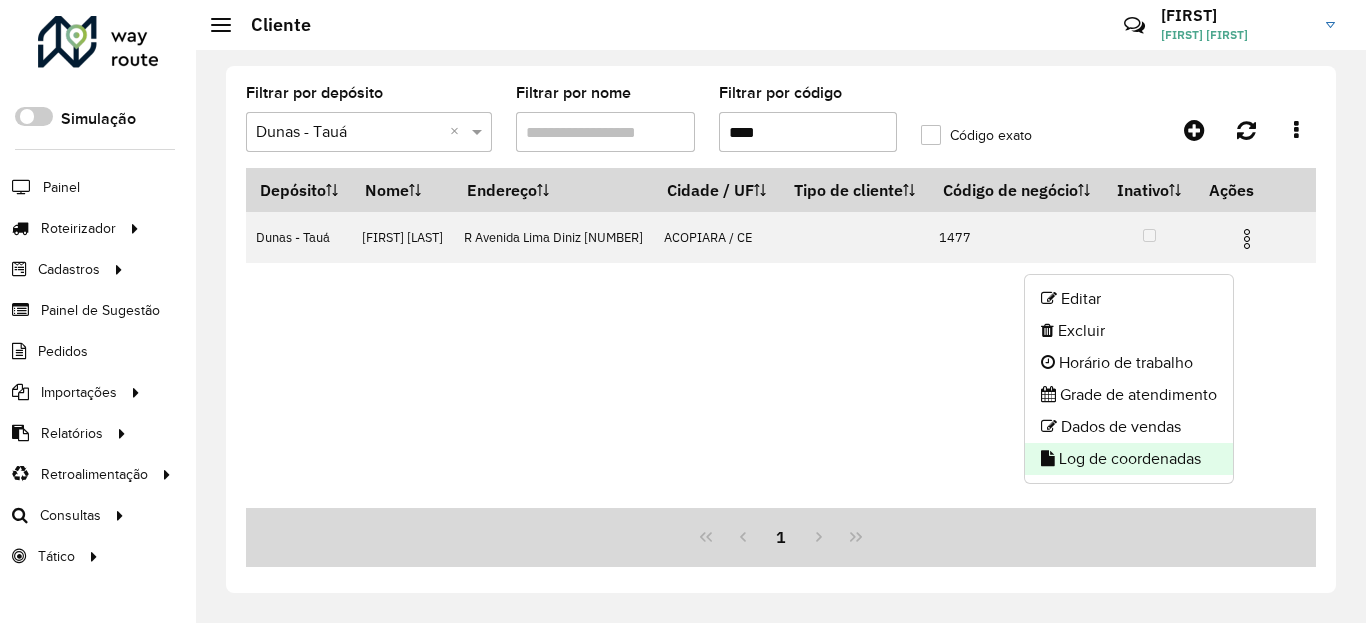 click on "Log de coordenadas" 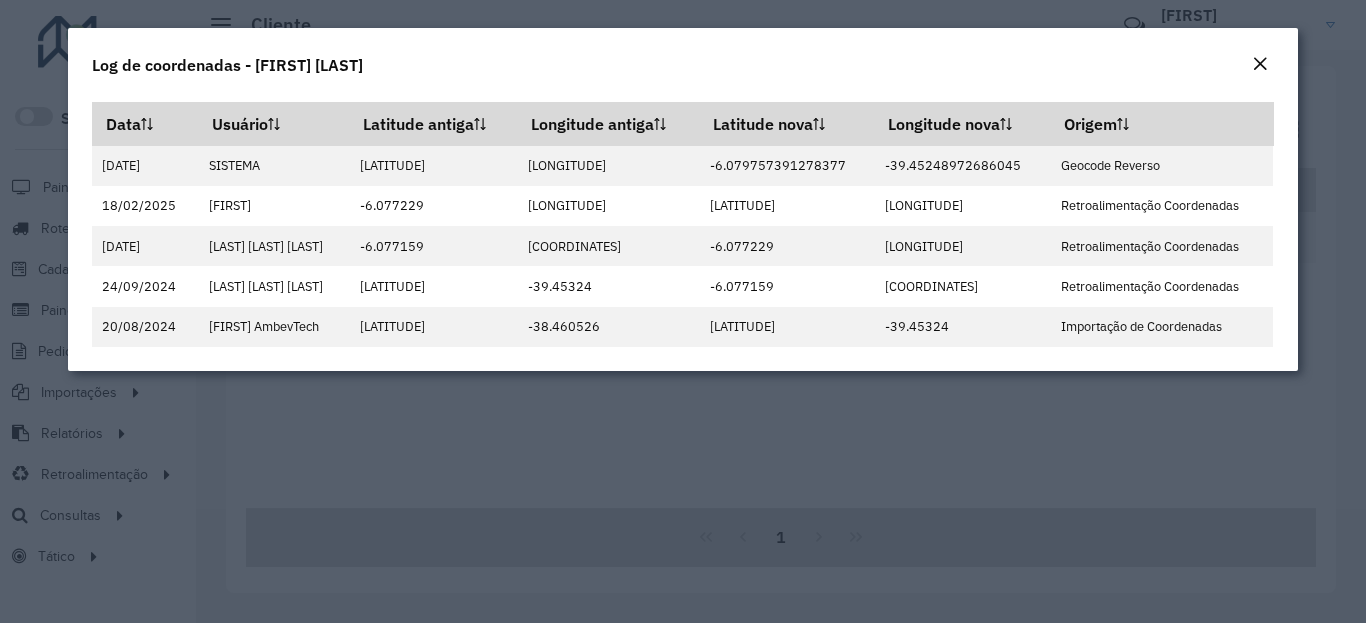 click 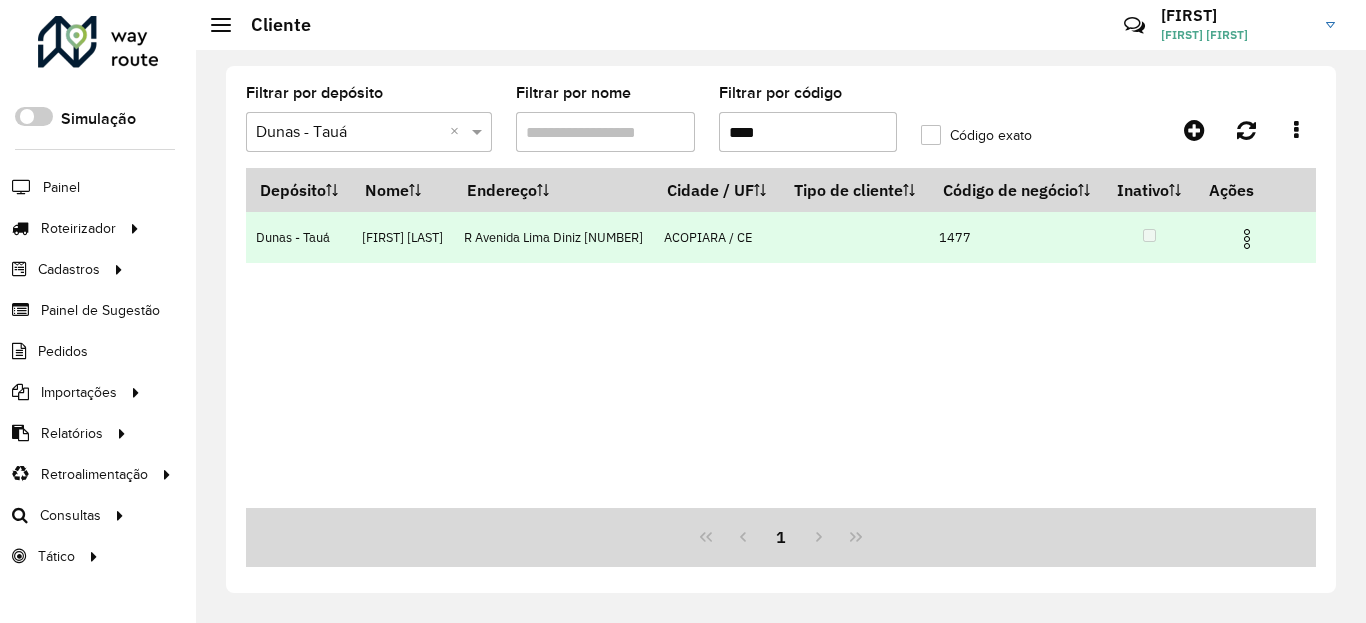 click at bounding box center (1247, 236) 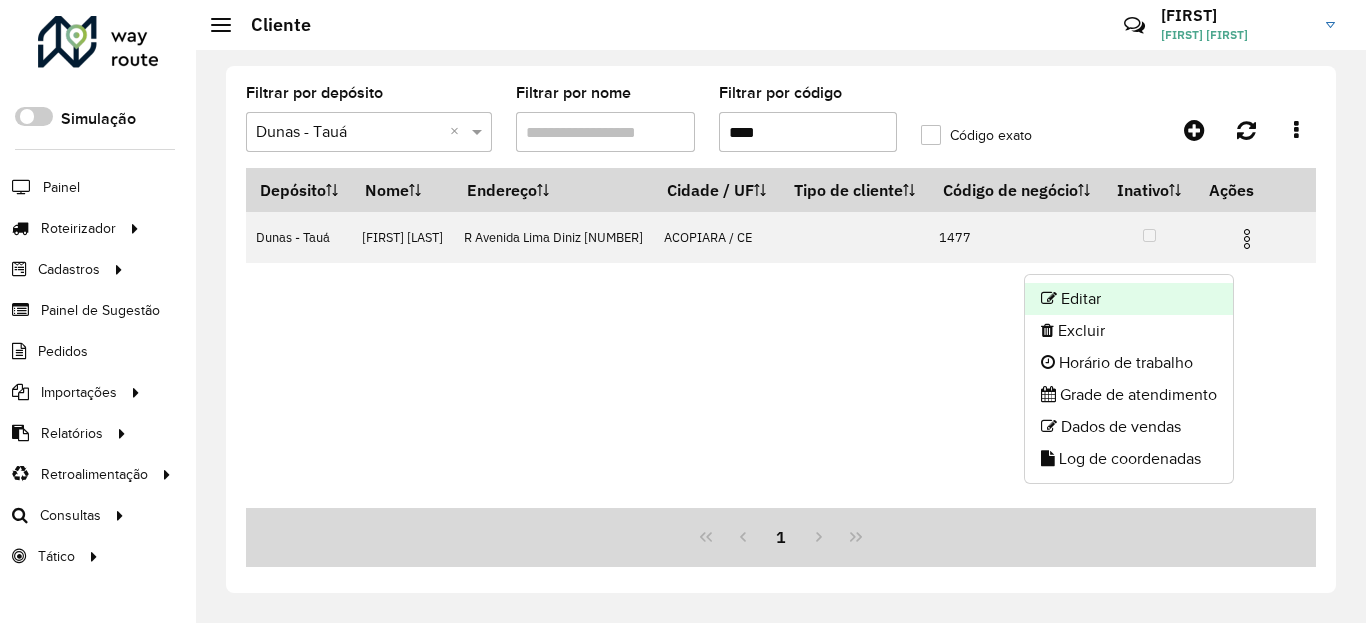 click on "Editar" 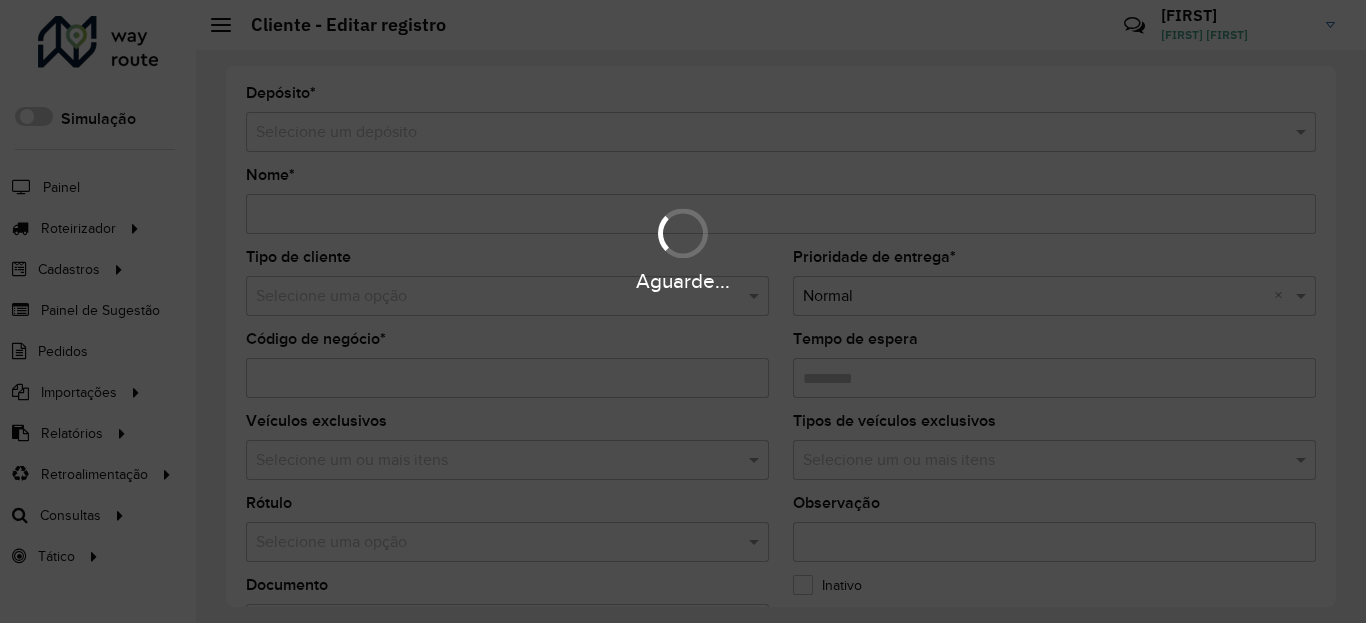 type on "**********" 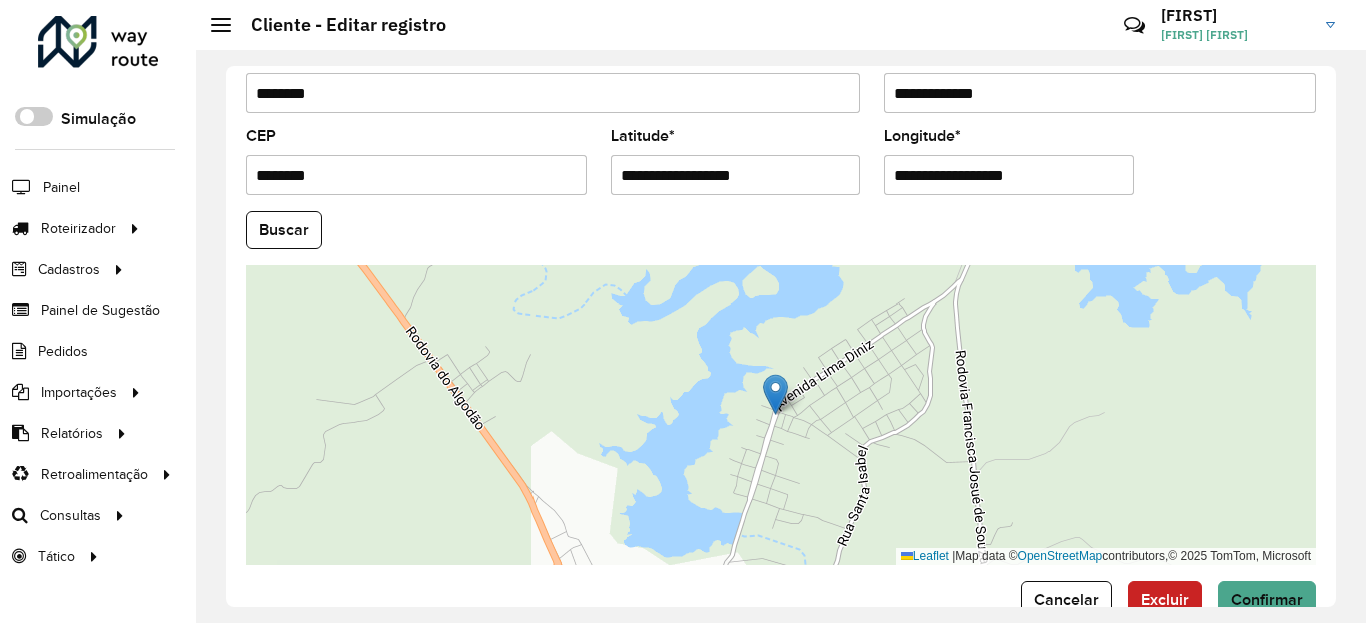 scroll, scrollTop: 840, scrollLeft: 0, axis: vertical 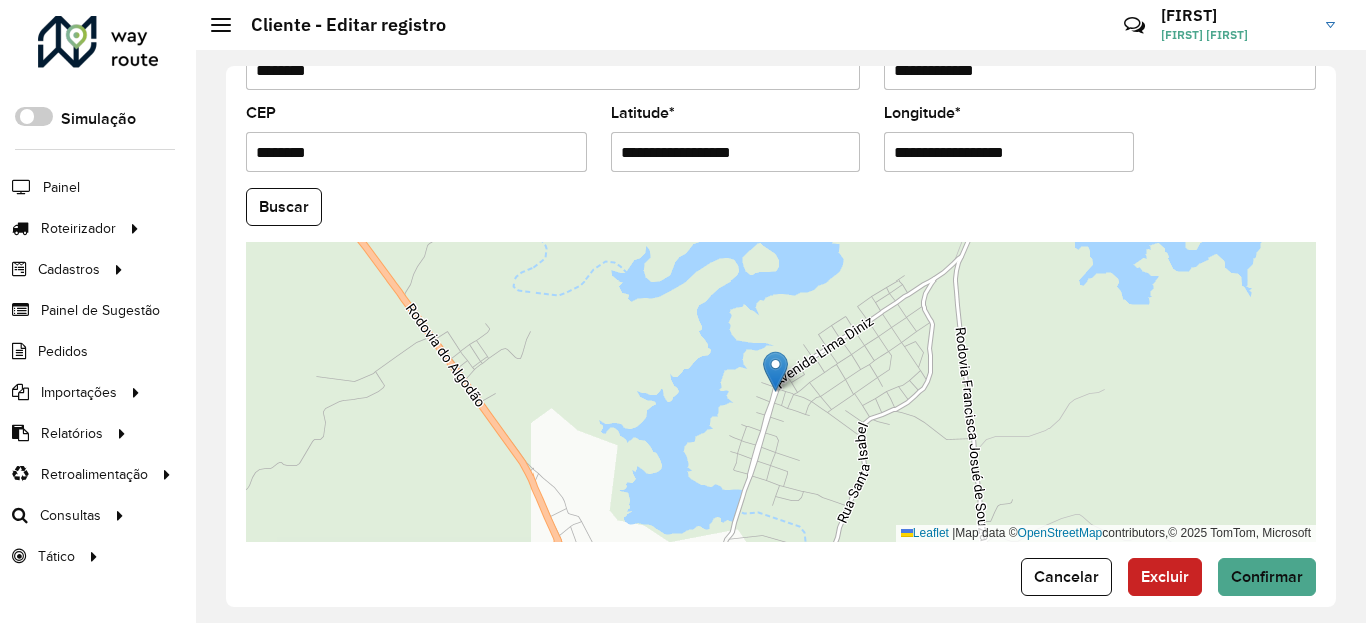 click on "**********" at bounding box center (736, 152) 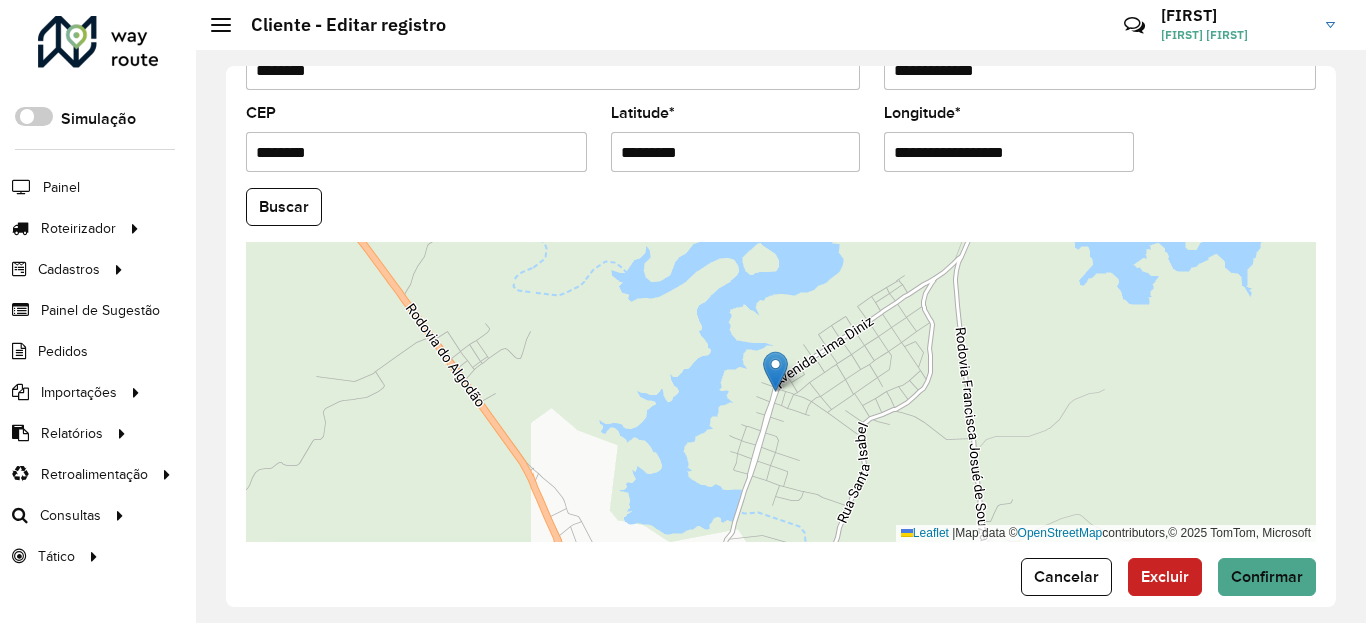 type on "*********" 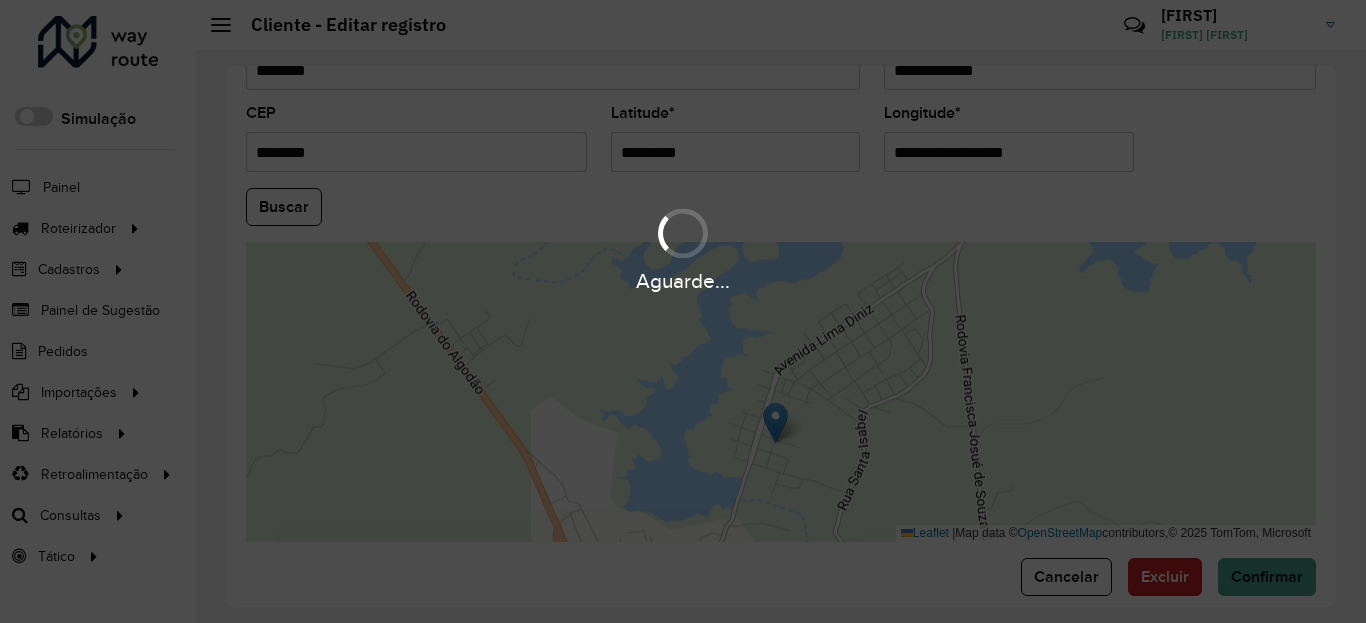 click on "Aguarde...  Pop-up bloqueado!  Seu navegador bloqueou automáticamente a abertura de uma nova janela.   Acesse as configurações e adicione o endereço do sistema a lista de permissão.   Fechar  Roteirizador AmbevTech Simulação Painel Roteirizador Entregas Vendas Cadastros Checkpoint Classificações de venda Cliente Condição de pagamento Consulta de setores Depósito Disponibilidade de veículos Fator tipo de produto Gabarito planner Grupo Rota Fator Tipo Produto Grupo de Depósito Grupo de rotas exclusiva Grupo de setores Jornada Jornada RN Layout integração Modelo Motorista Multi Depósito Painel de sugestão Parada Pedágio Perfil de Vendedor Ponto de apoio Ponto de apoio FAD Prioridade pedido Produto Restrição de Atendimento Planner Rodízio de placa Rota exclusiva FAD Rótulo Setor Setor Planner Tempo de parada de refeição Tipo de cliente Tipo de veículo Tipo de veículo RN Transportadora Usuário Vendedor Veículo Painel de Sugestão Pedidos Importações Classificação e volume de venda" at bounding box center (683, 311) 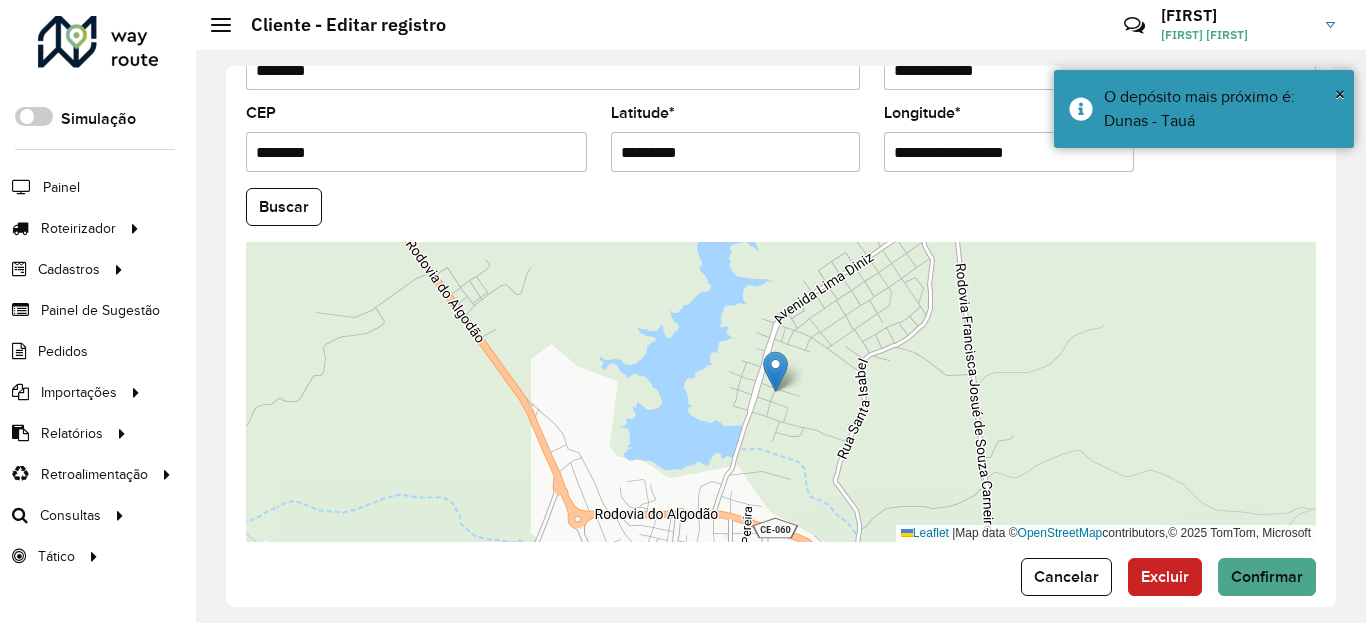 click on "**********" at bounding box center [1009, 152] 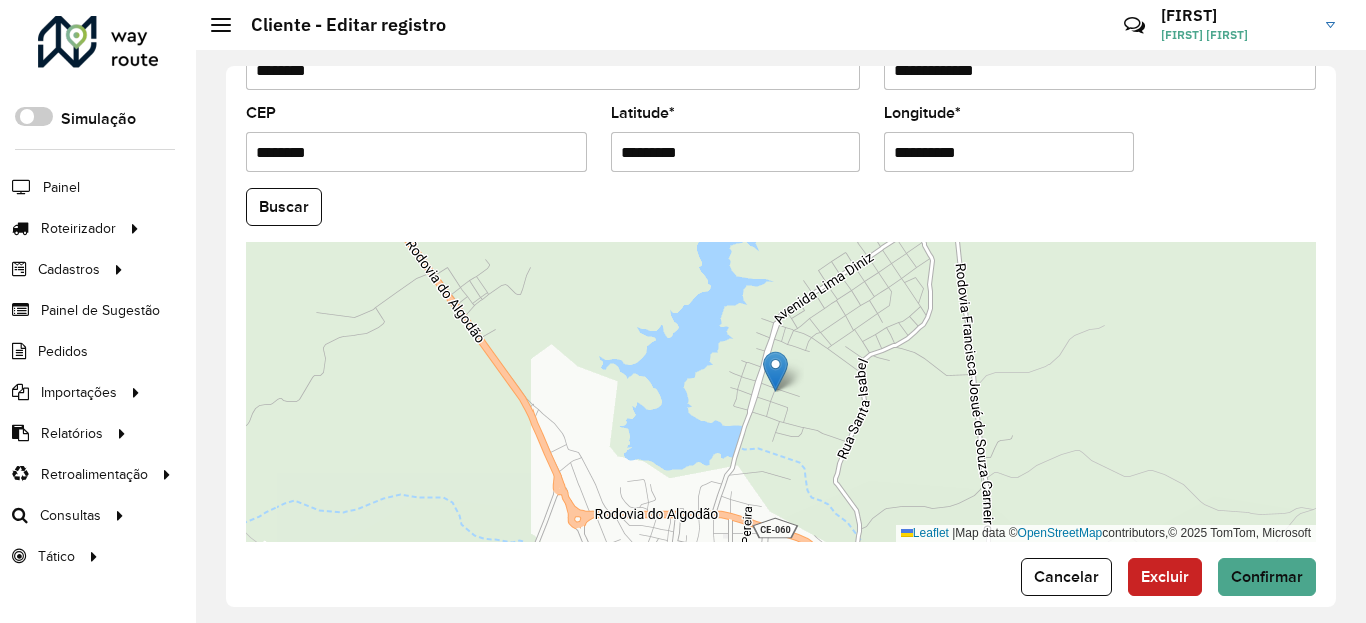 type on "**********" 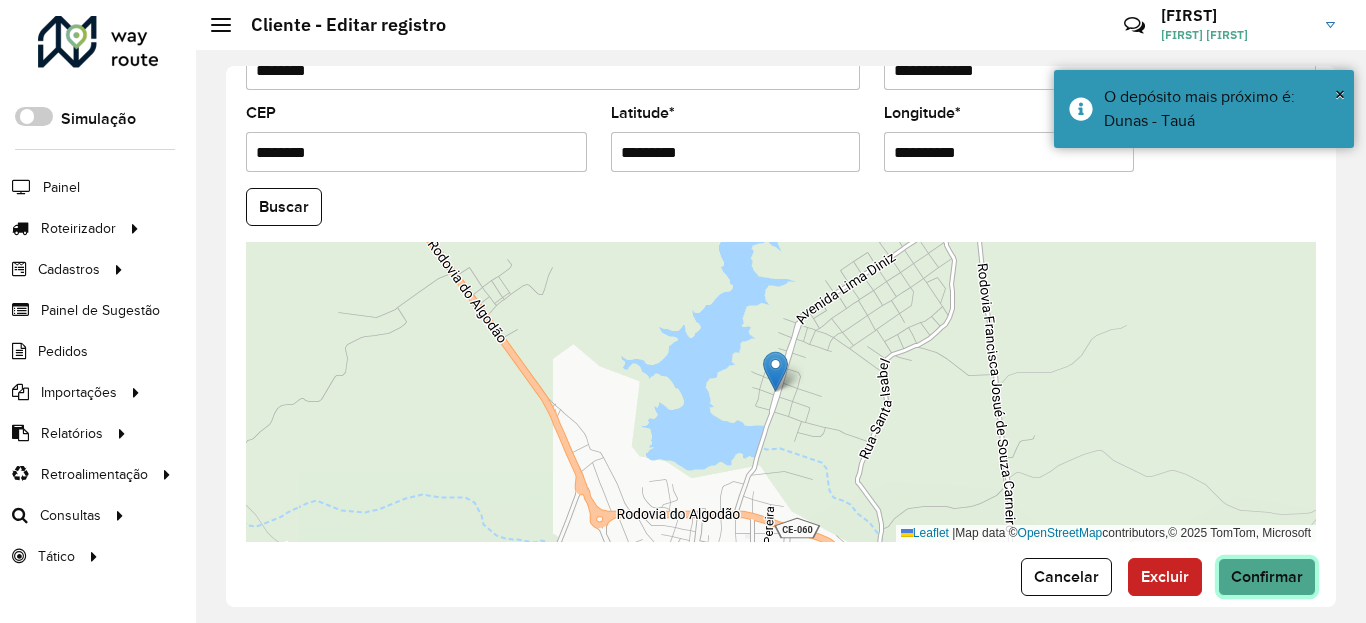 click on "Confirmar" 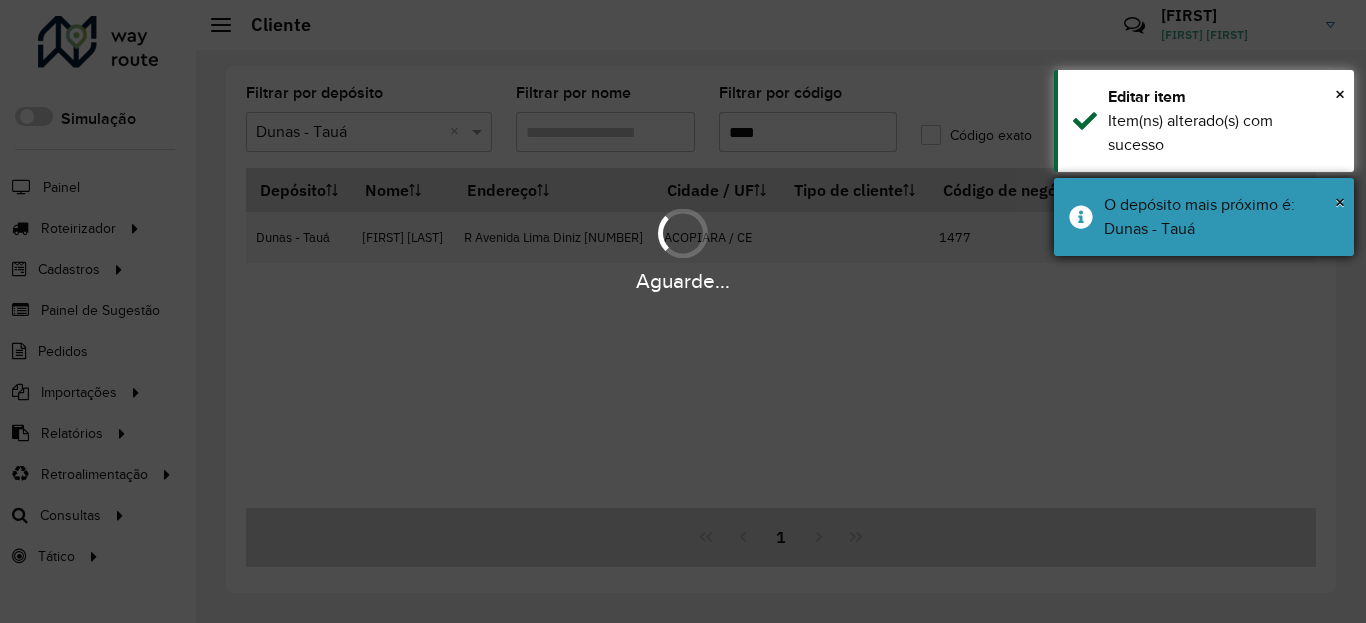 click on "O depósito mais próximo é: Dunas - Tauá" at bounding box center [1221, 217] 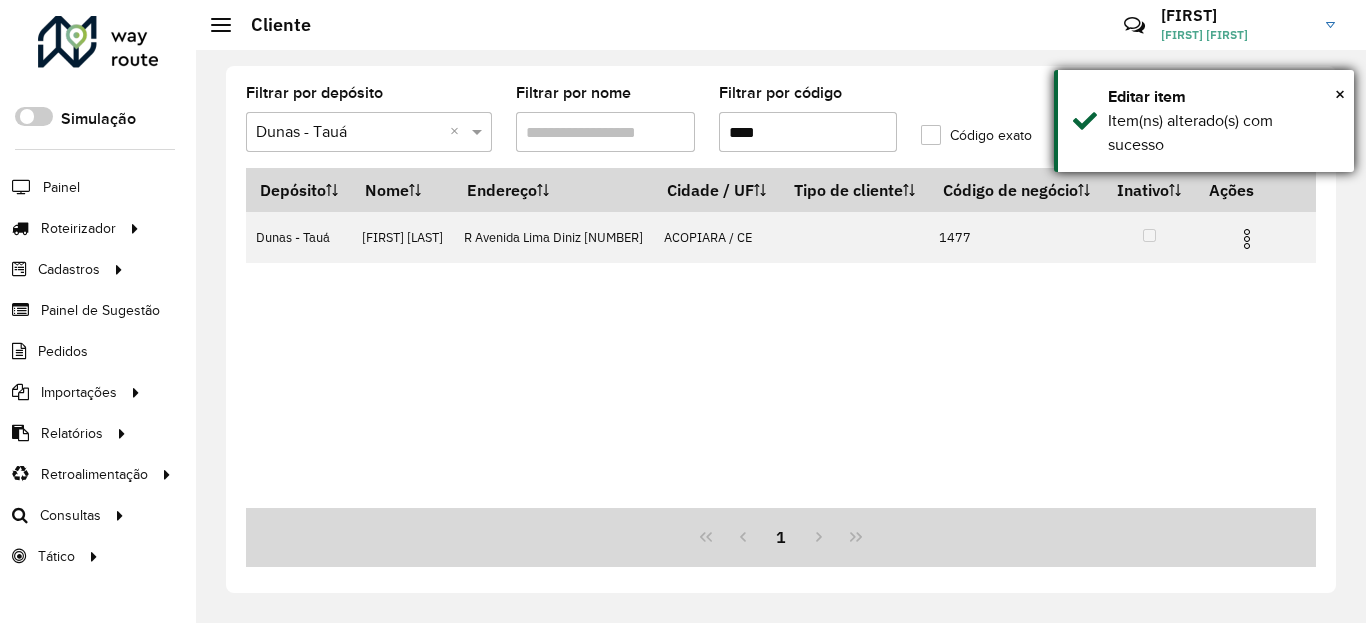 click on "Item(ns) alterado(s) com sucesso" at bounding box center (1223, 133) 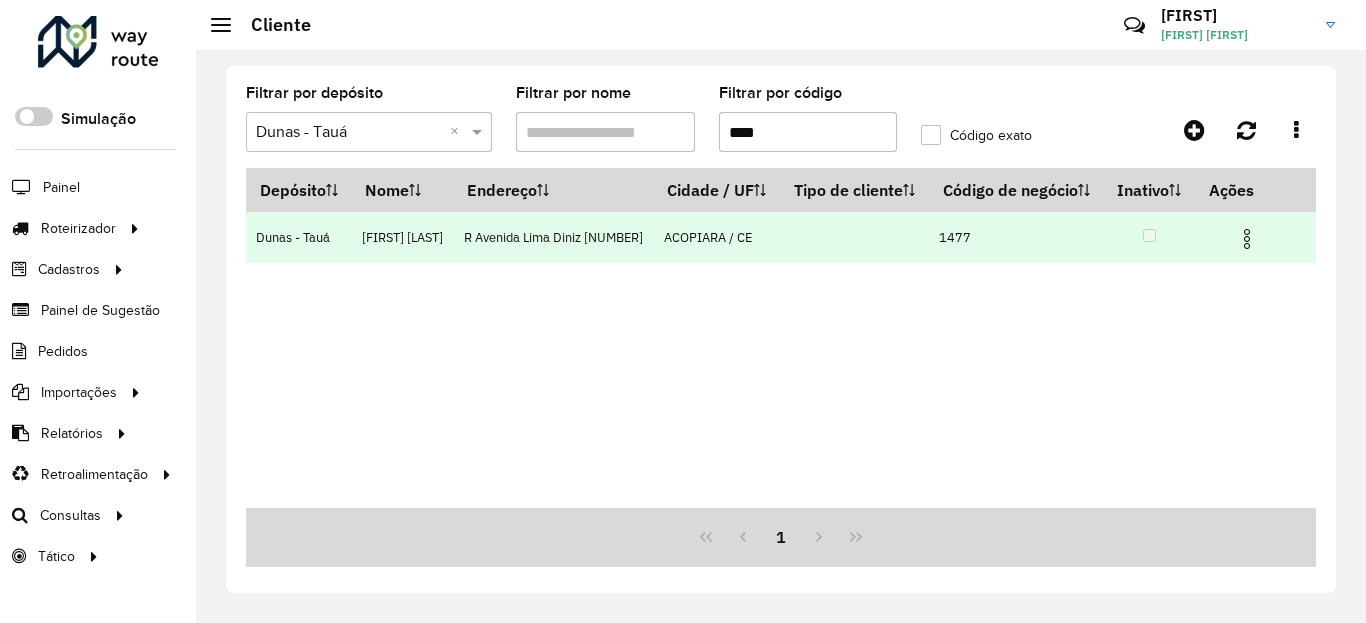 click at bounding box center [1247, 239] 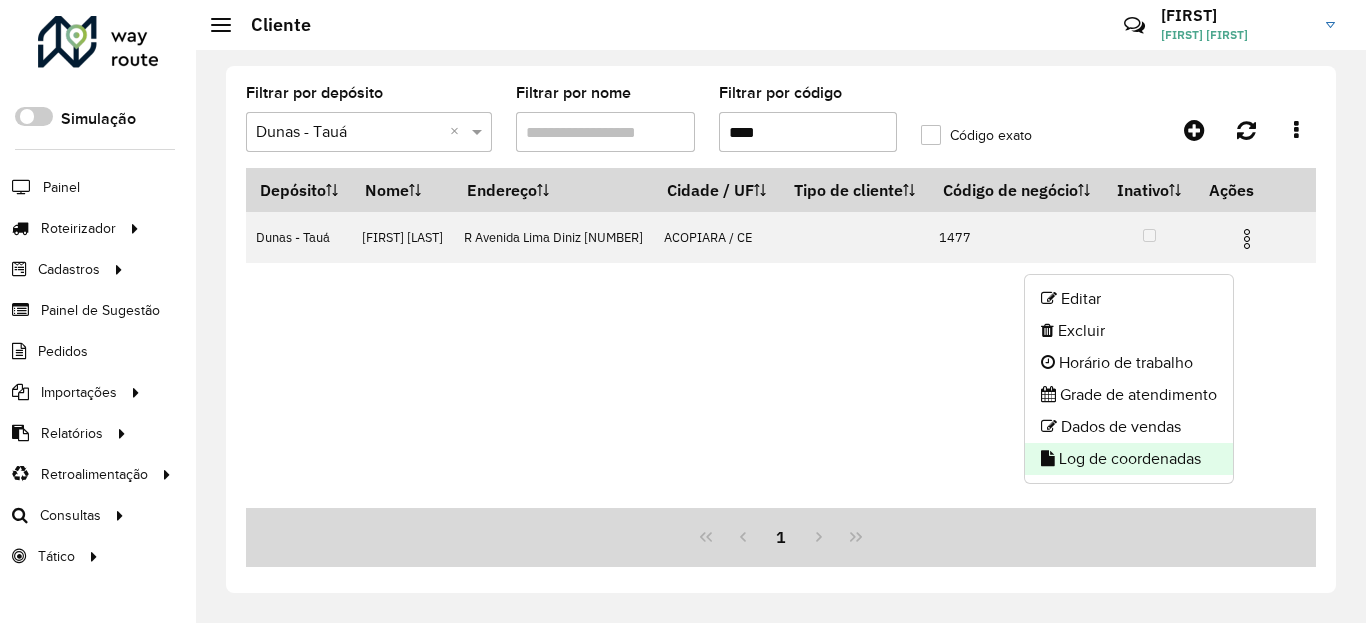 click on "Log de coordenadas" 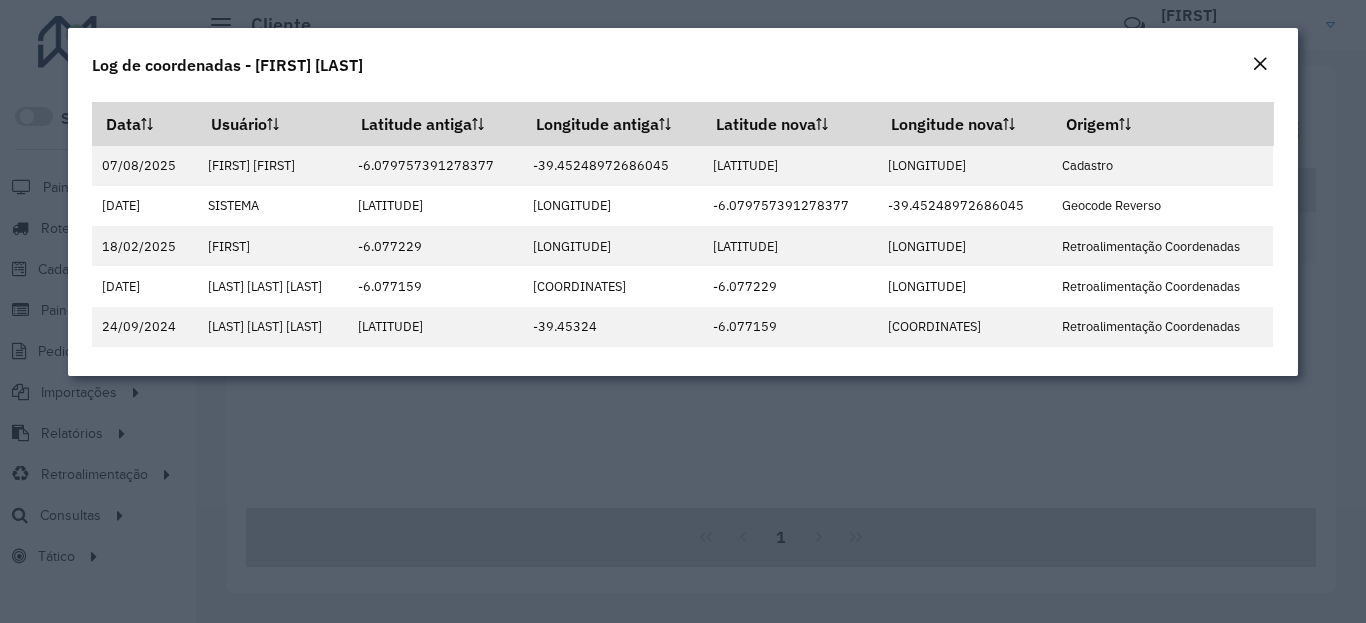 click 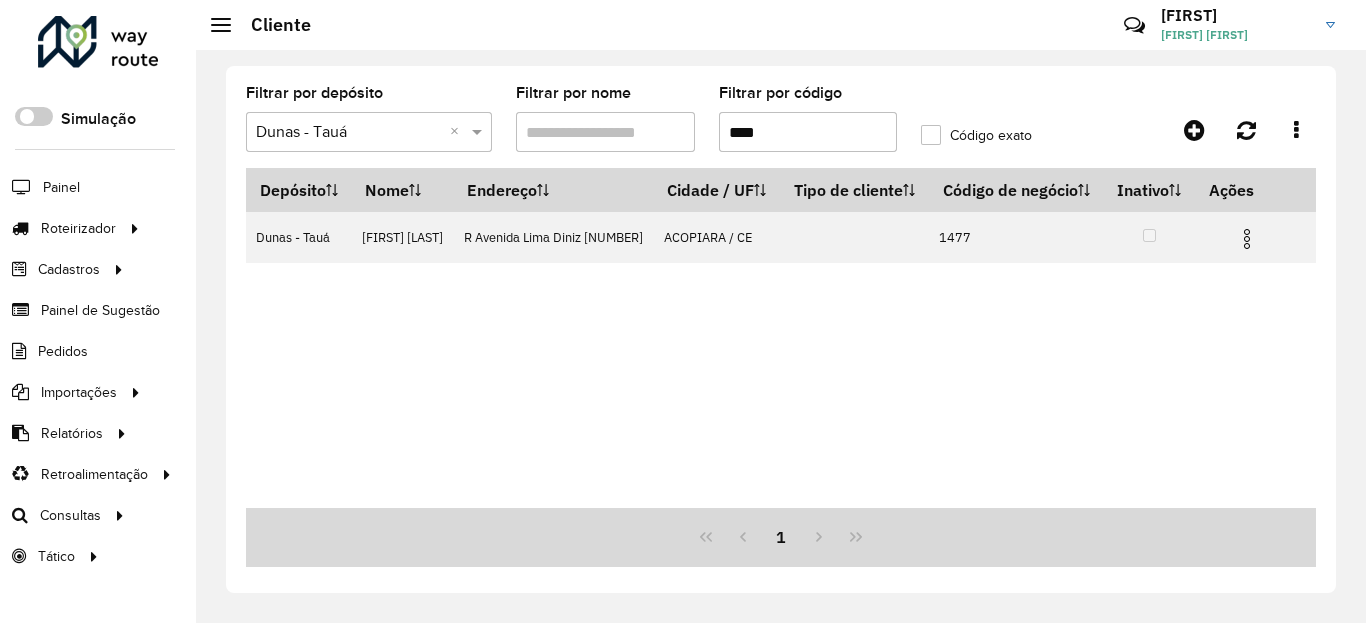 click on "****" at bounding box center [808, 132] 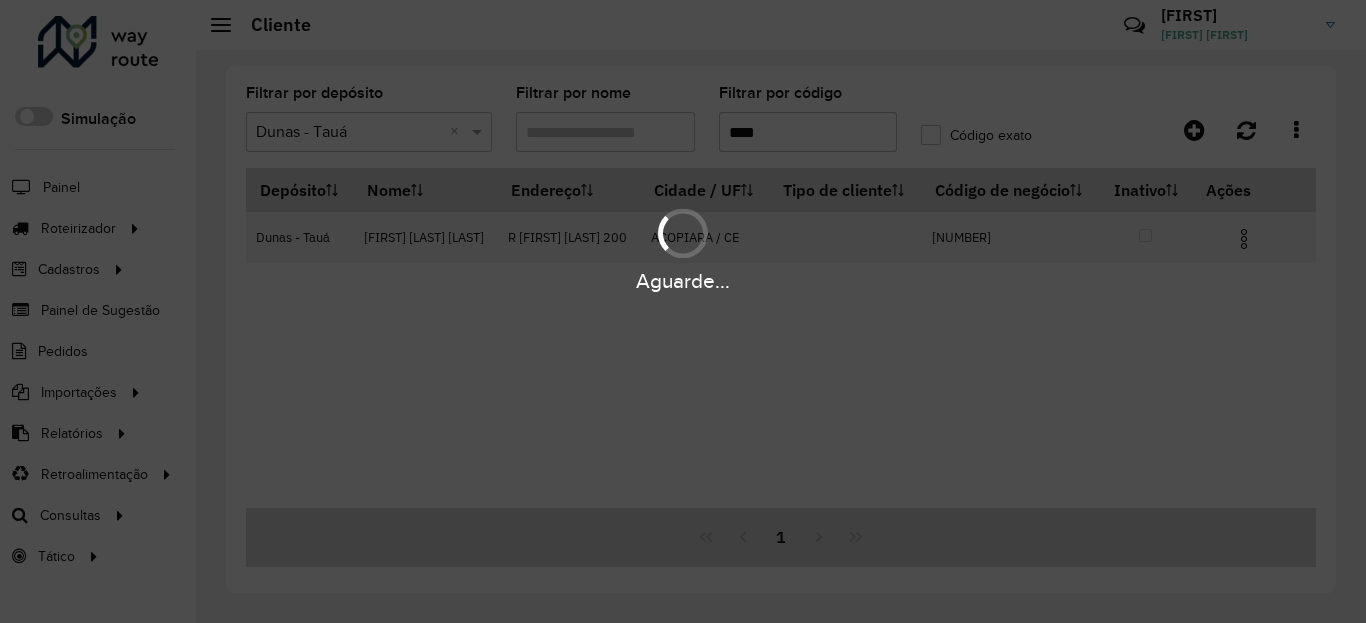 type on "****" 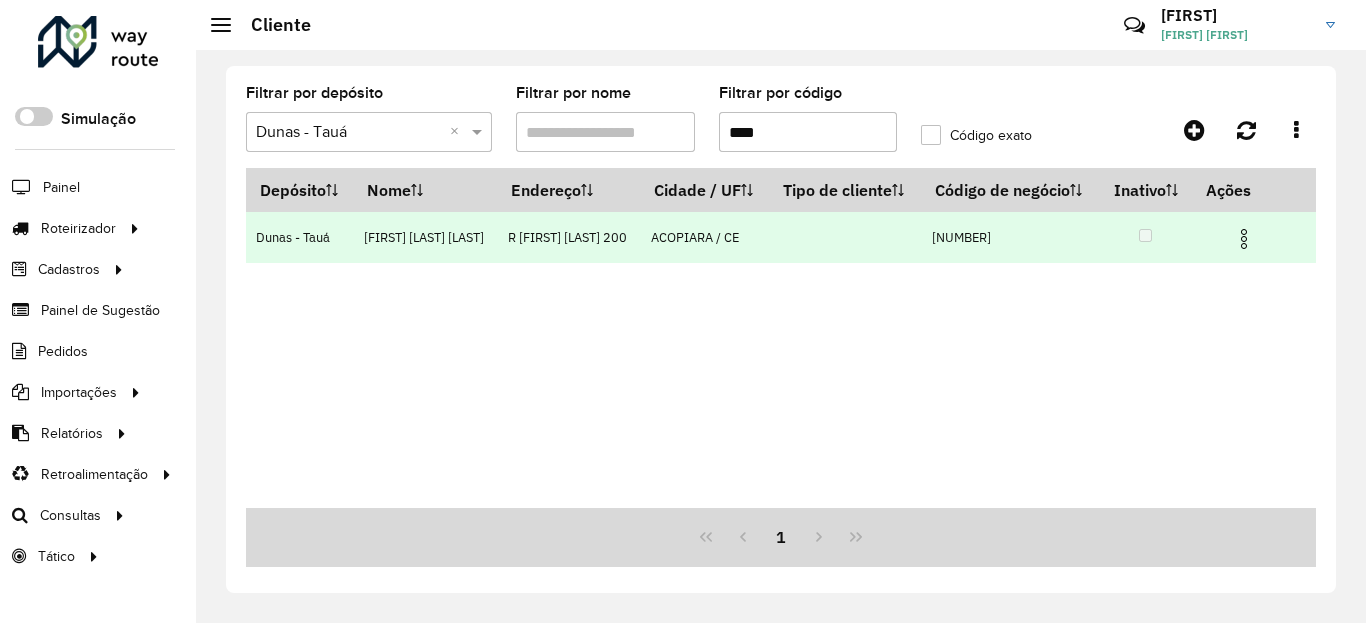click at bounding box center (1244, 239) 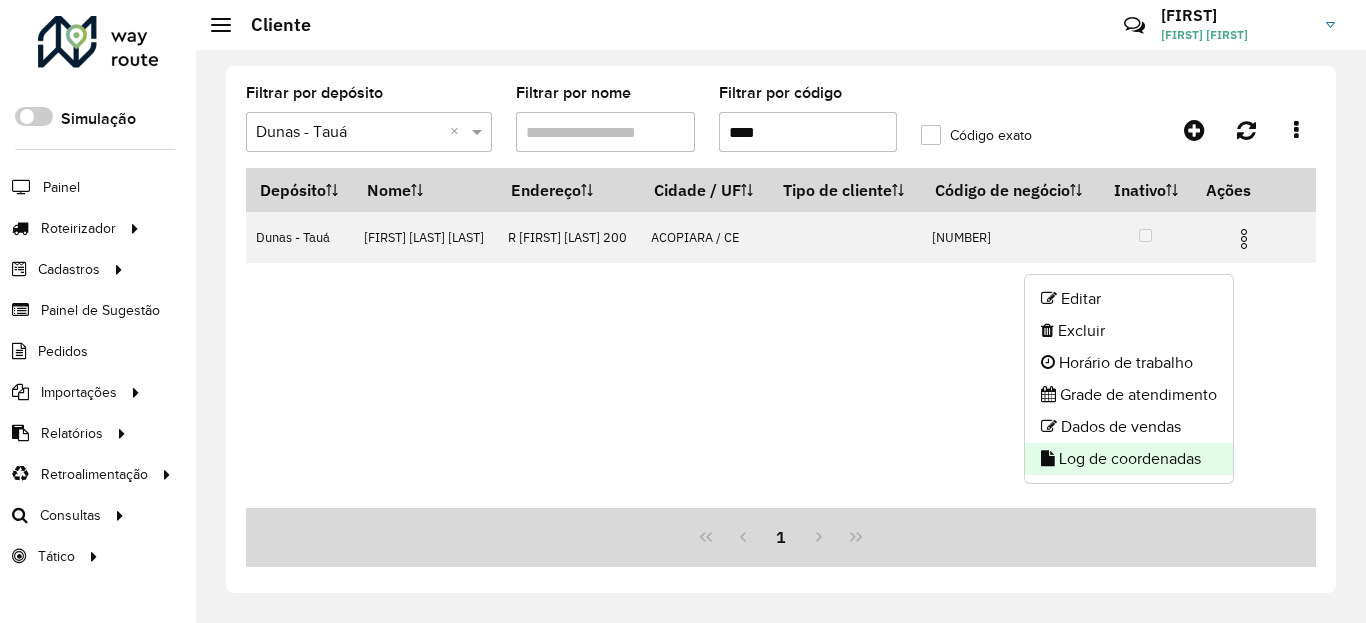 click on "Log de coordenadas" 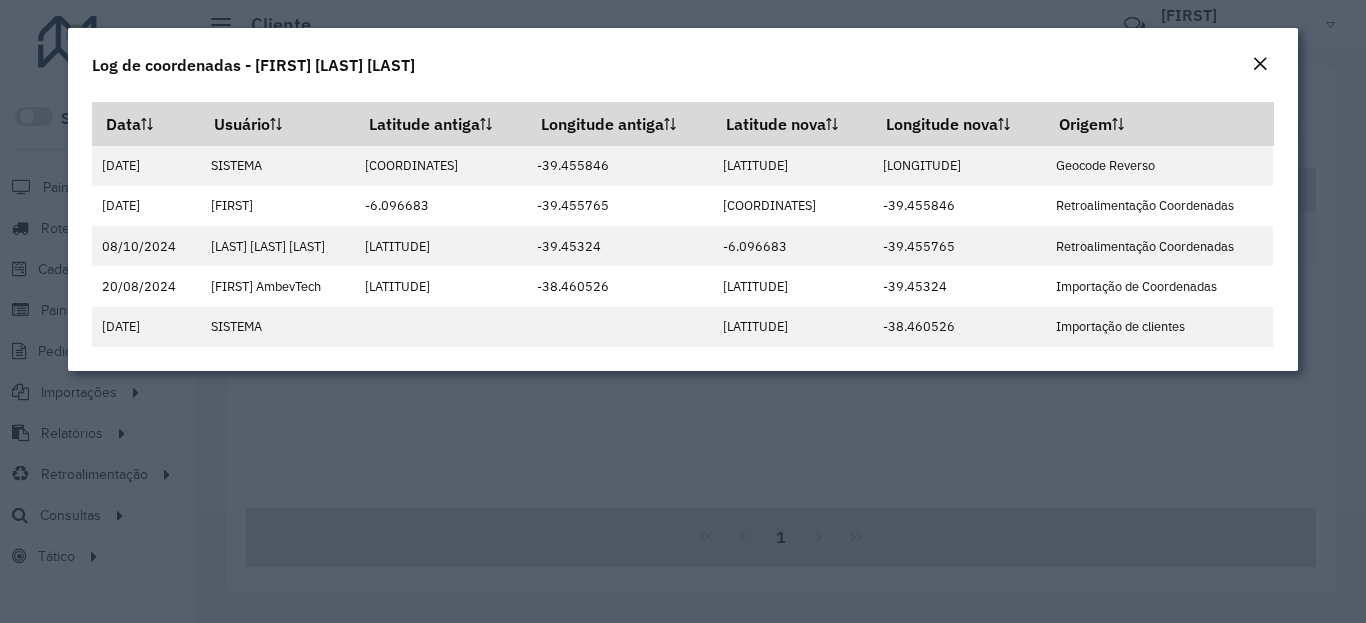 click 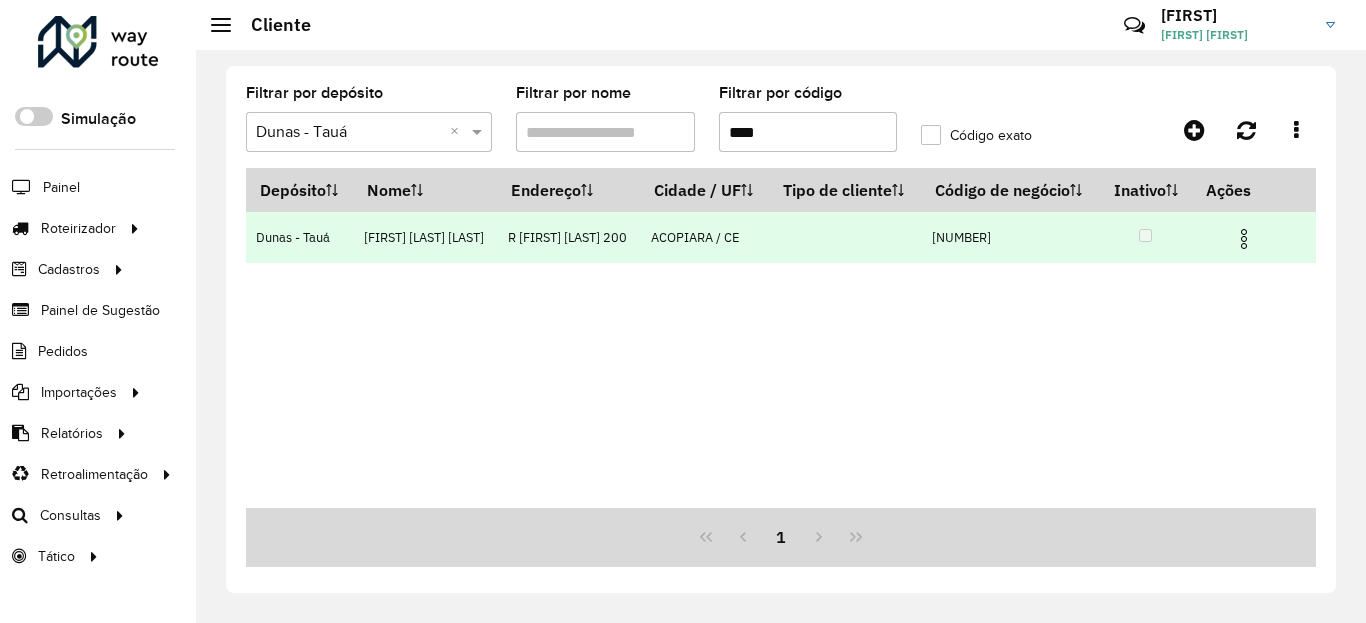 click at bounding box center (1244, 239) 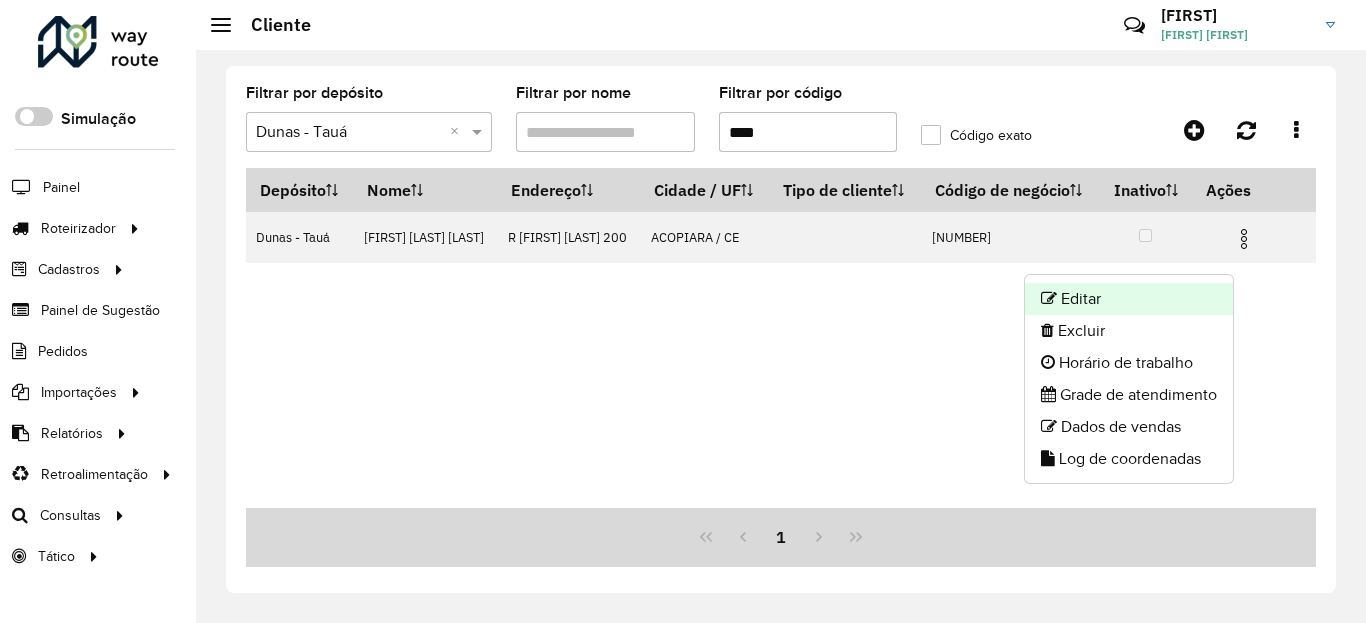click on "Editar" 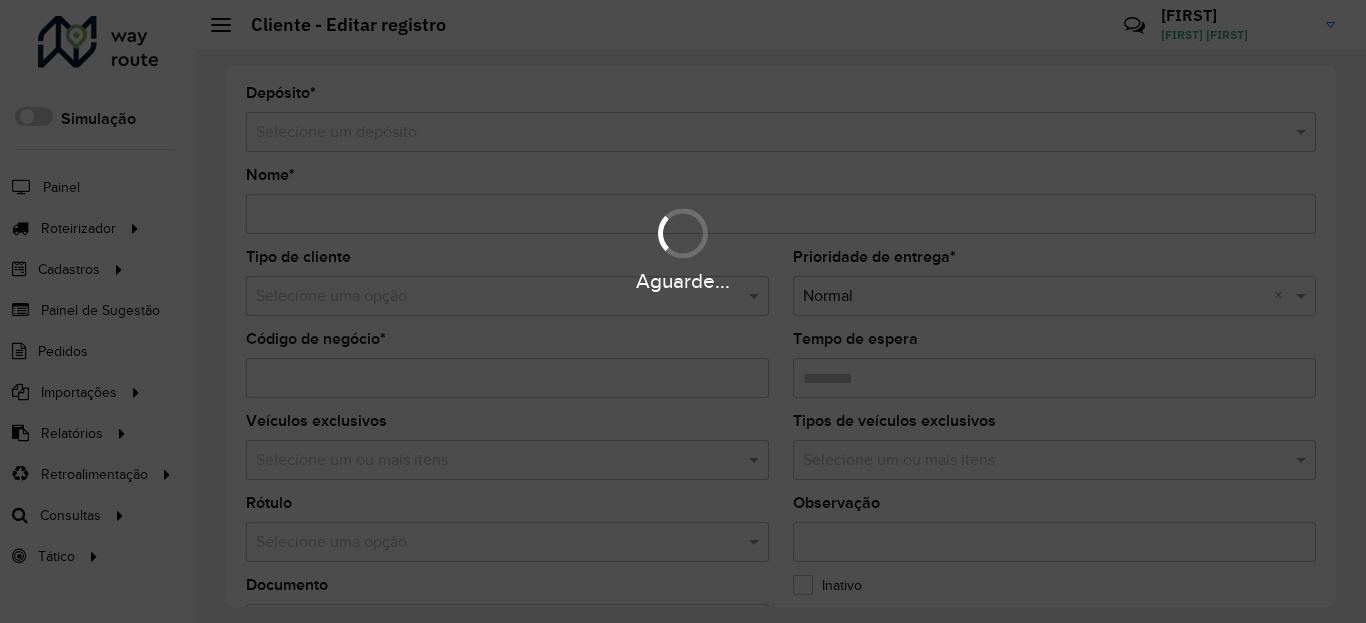 type on "**********" 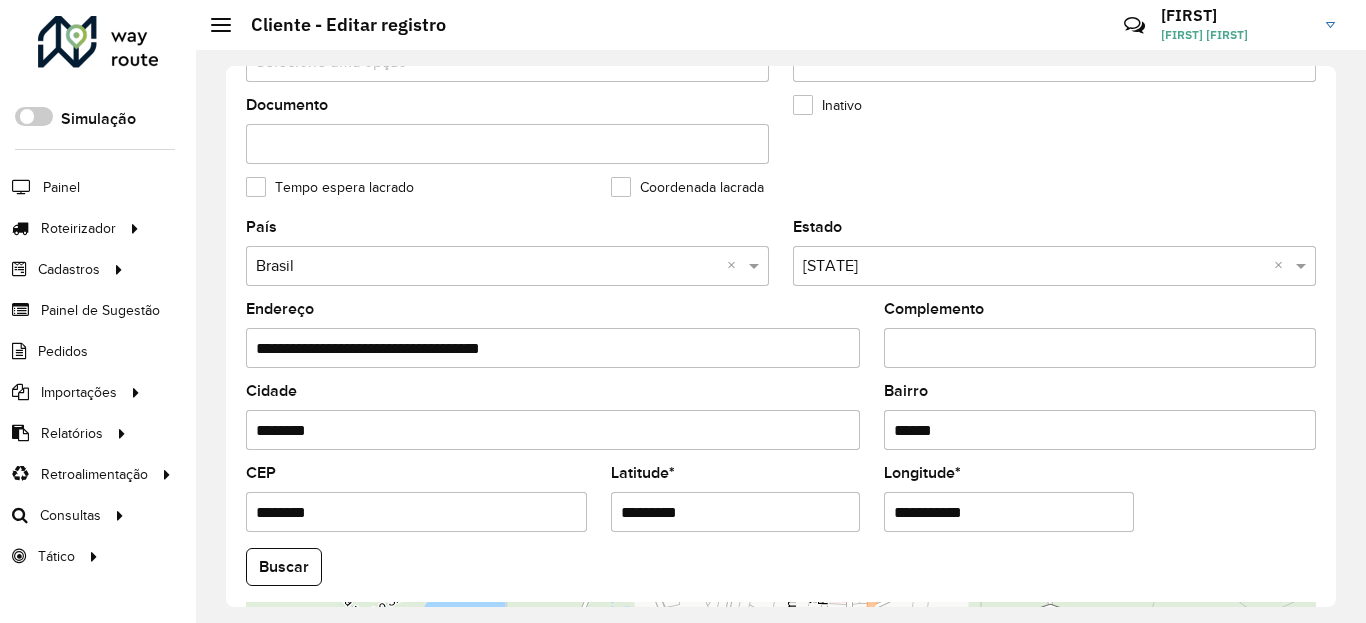 scroll, scrollTop: 840, scrollLeft: 0, axis: vertical 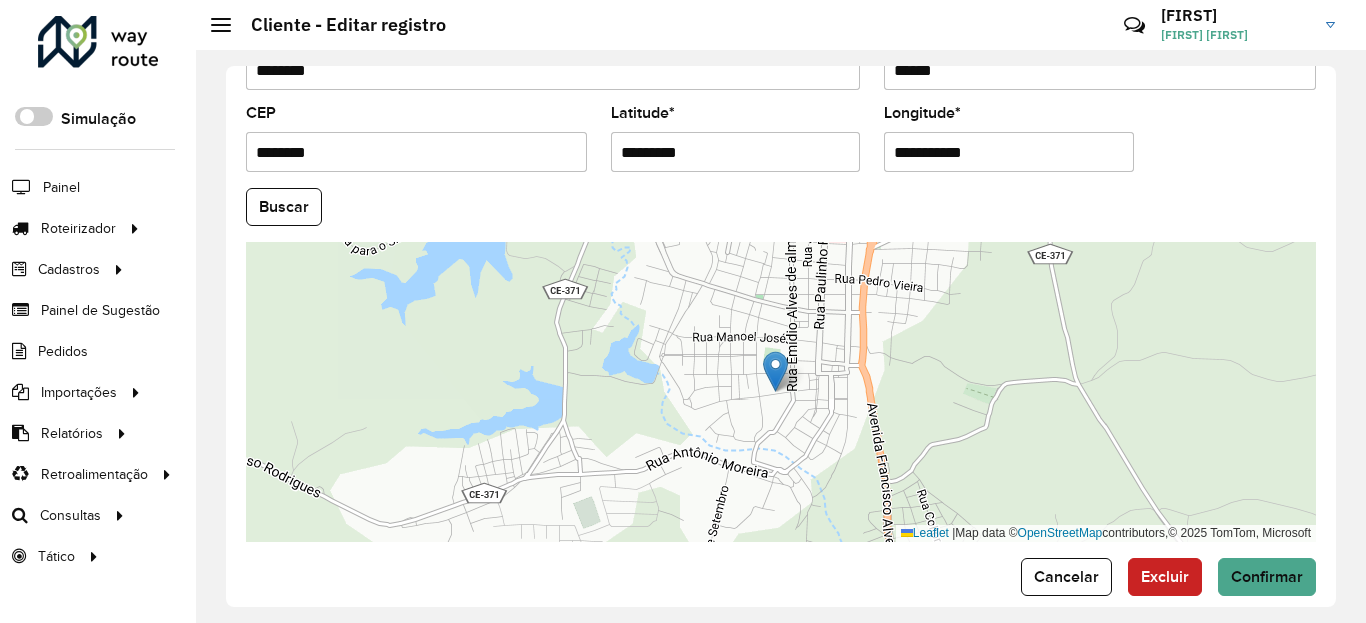 click on "*********" at bounding box center [736, 152] 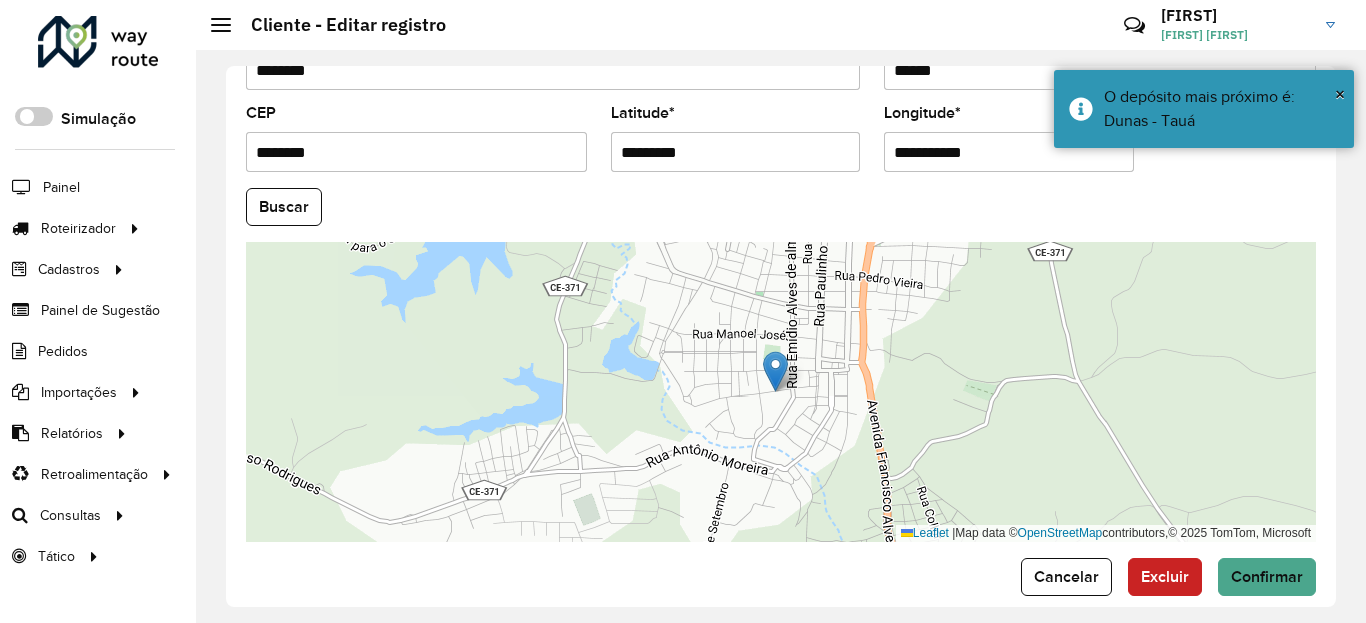 click on "**********" at bounding box center [1009, 152] 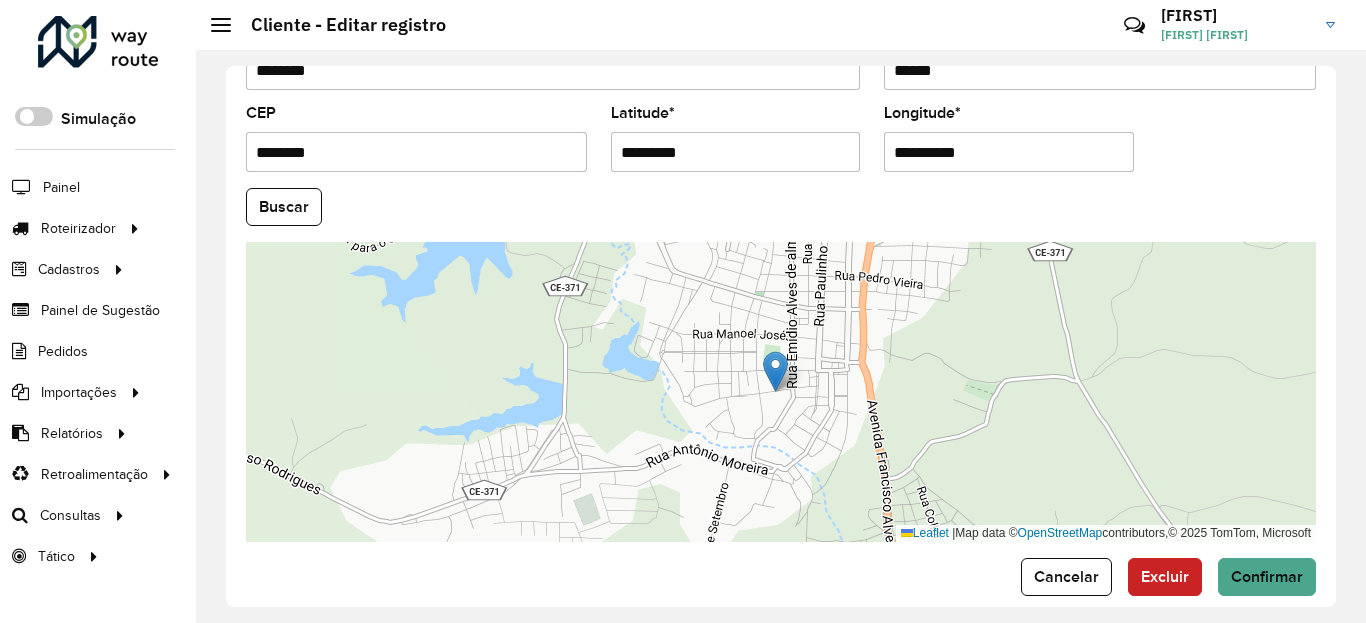 type on "**********" 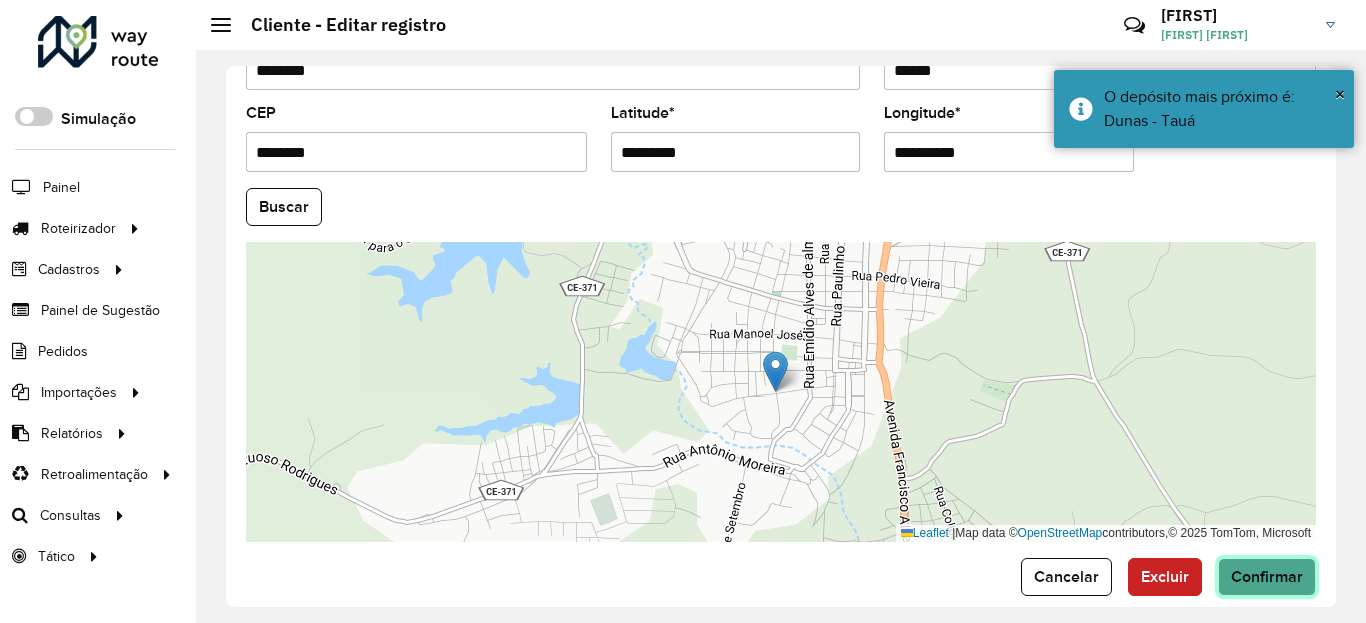 click on "Confirmar" 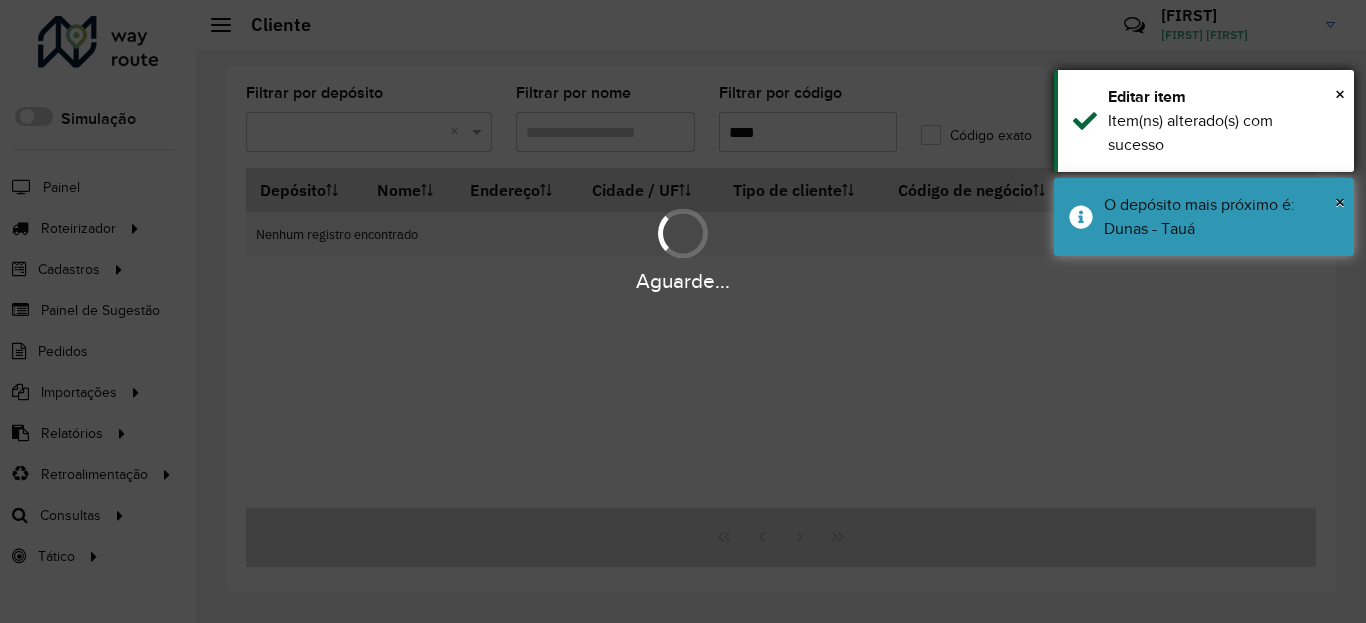 click on "O depósito mais próximo é: Dunas - Tauá" at bounding box center (1221, 217) 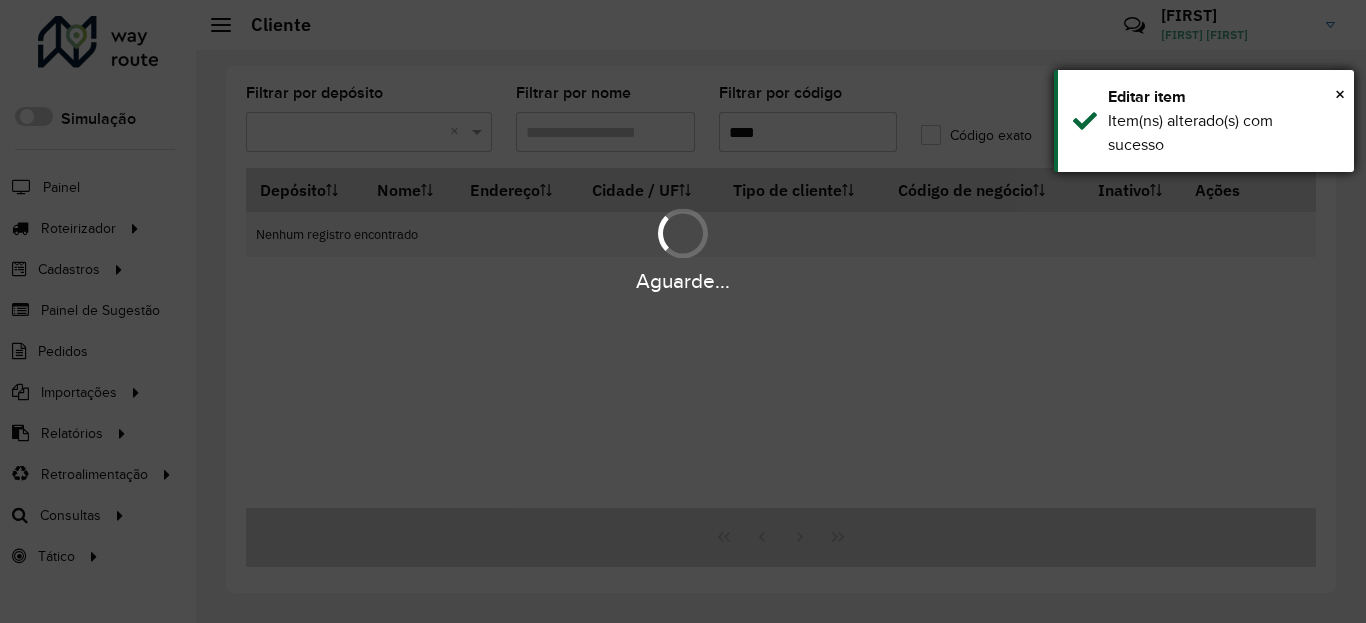 click on "Item(ns) alterado(s) com sucesso" at bounding box center [1223, 133] 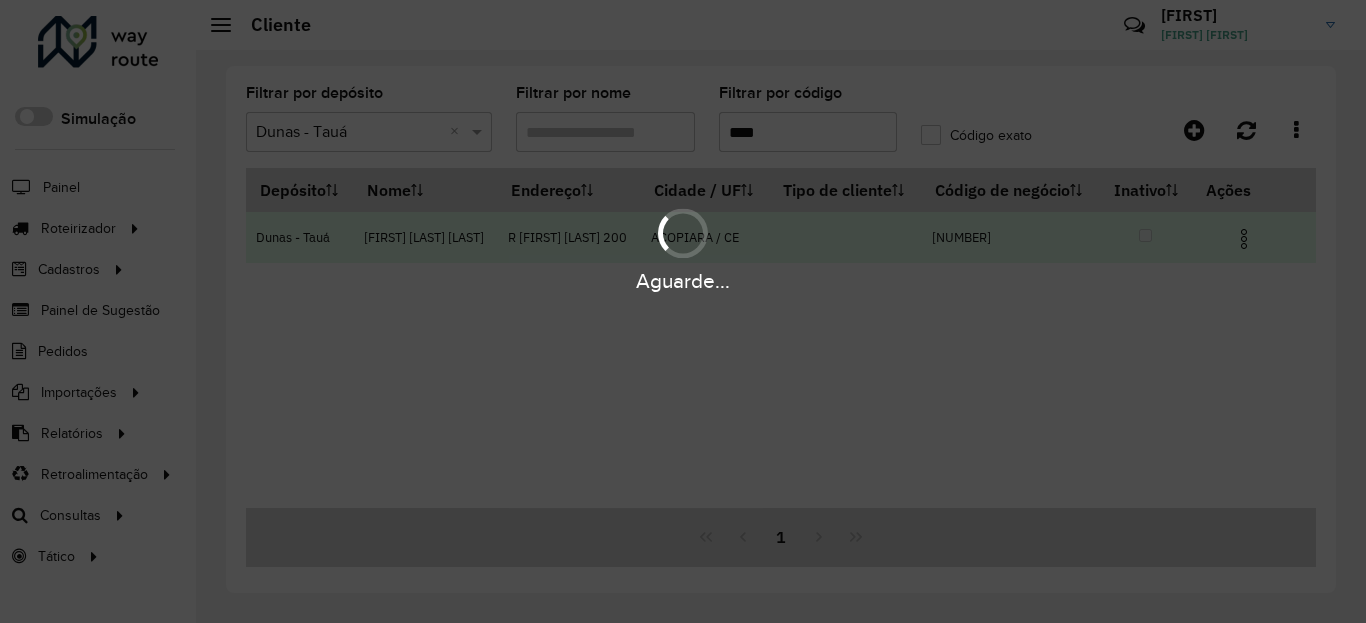 click at bounding box center (1244, 239) 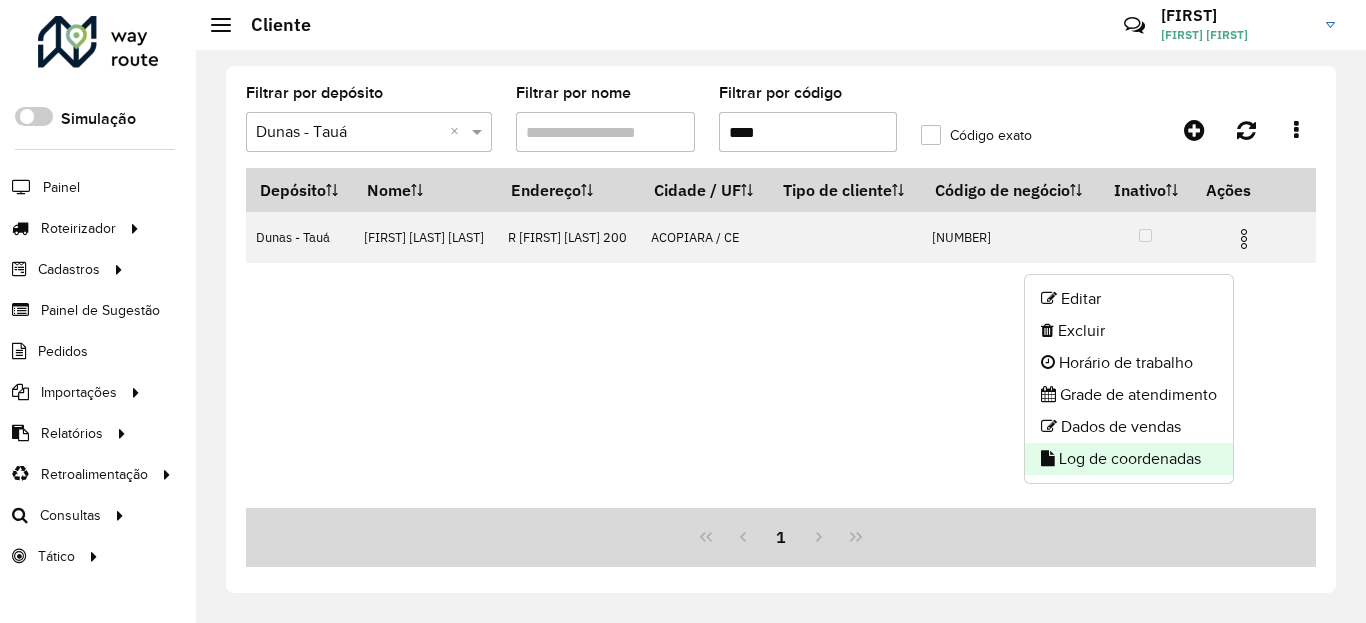 click on "Log de coordenadas" 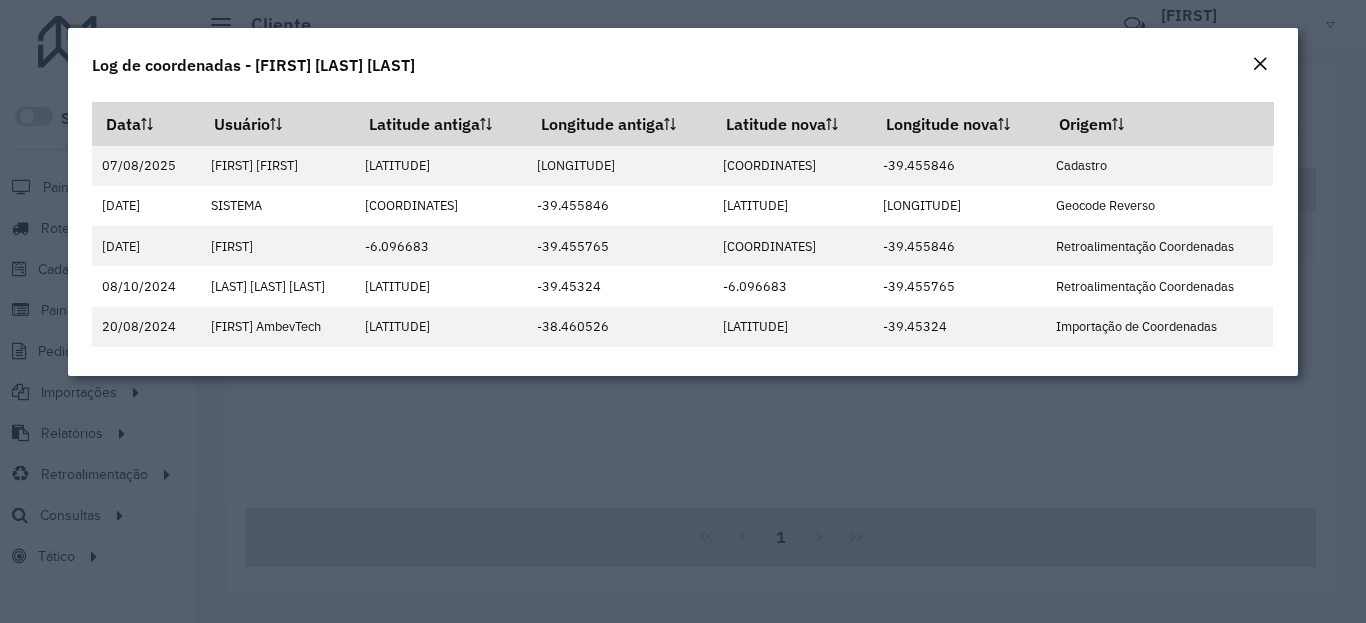 click 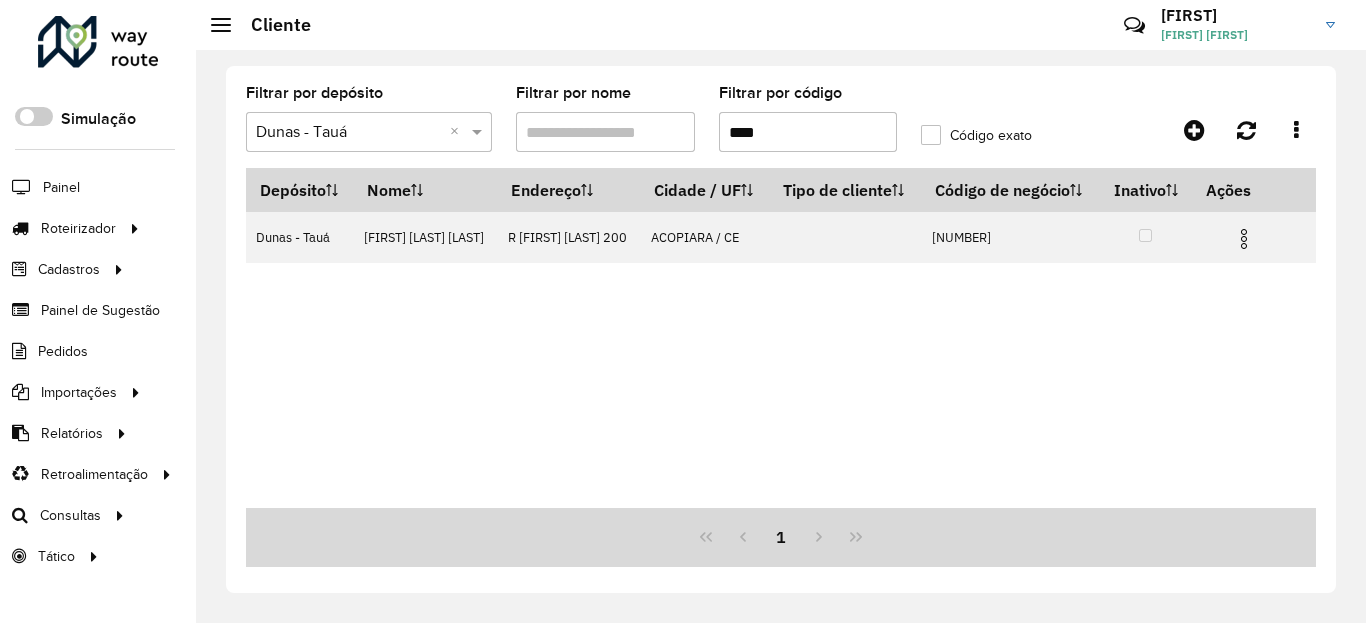 click on "****" at bounding box center (808, 132) 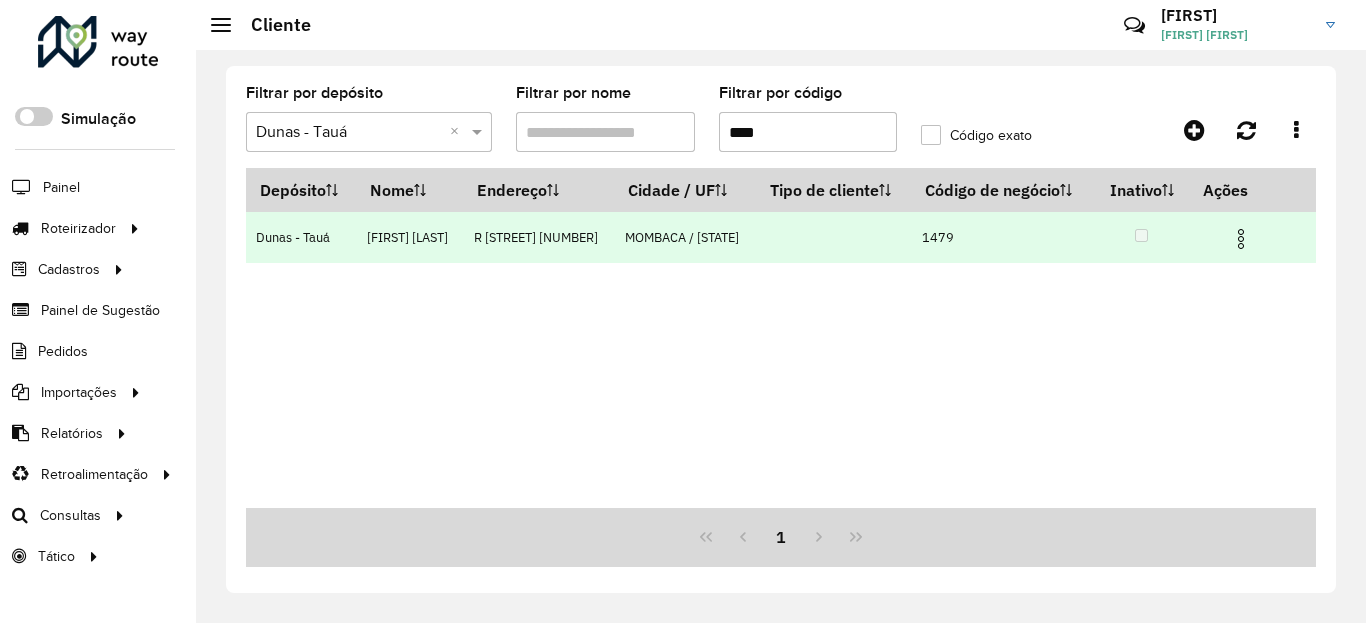 type on "****" 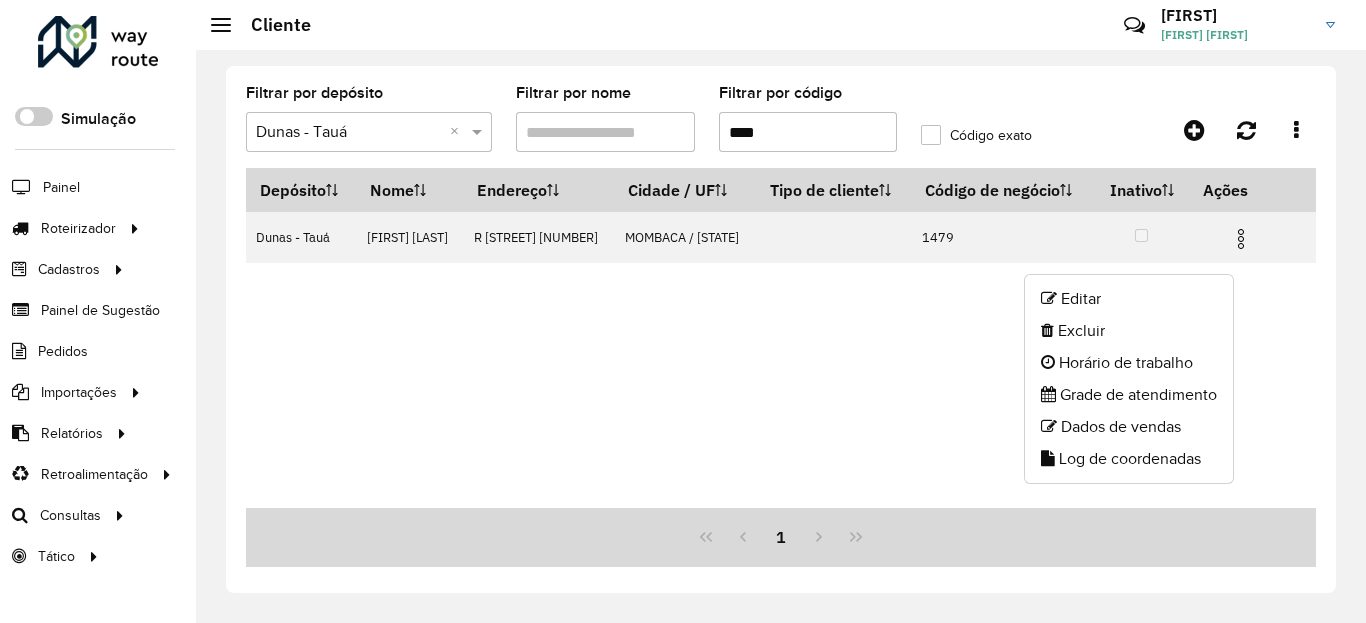 click on "Log de coordenadas" 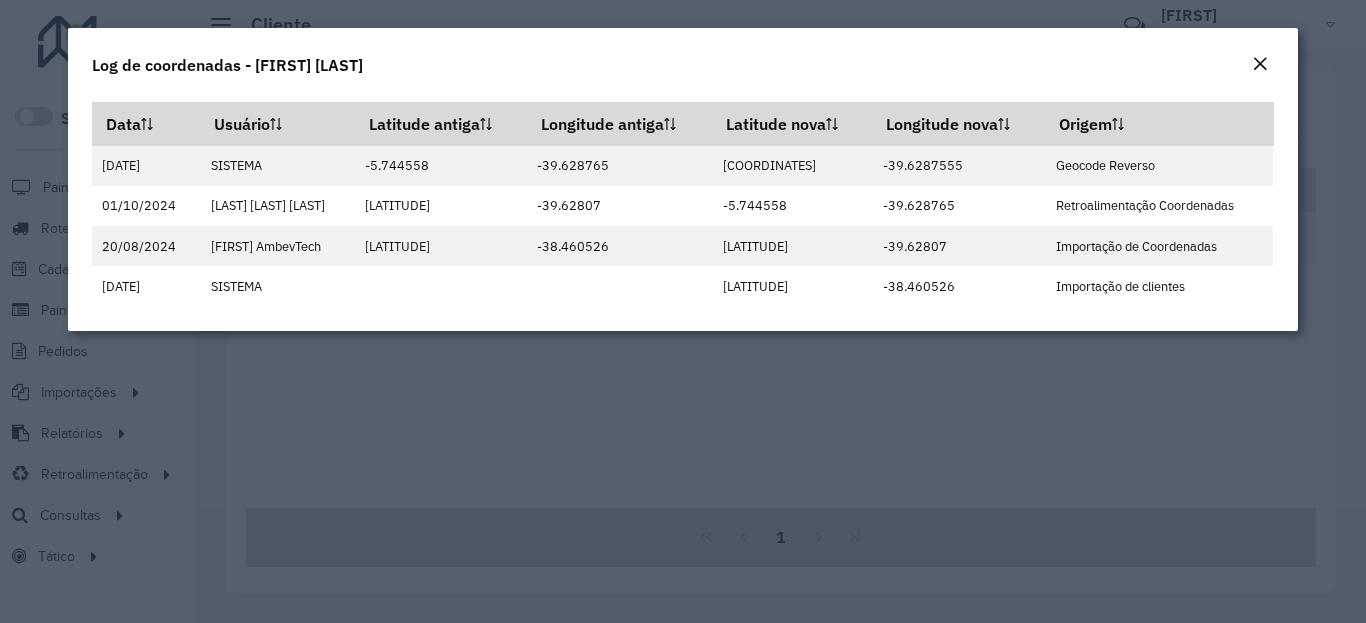click 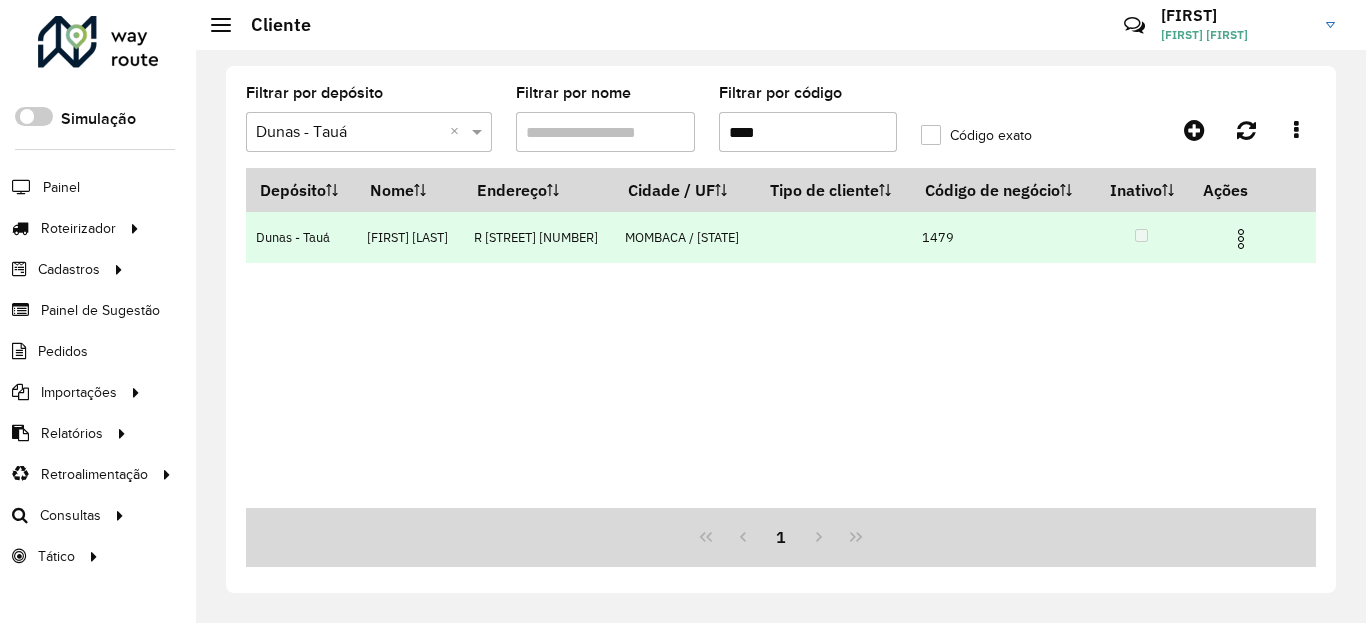 click at bounding box center (1241, 239) 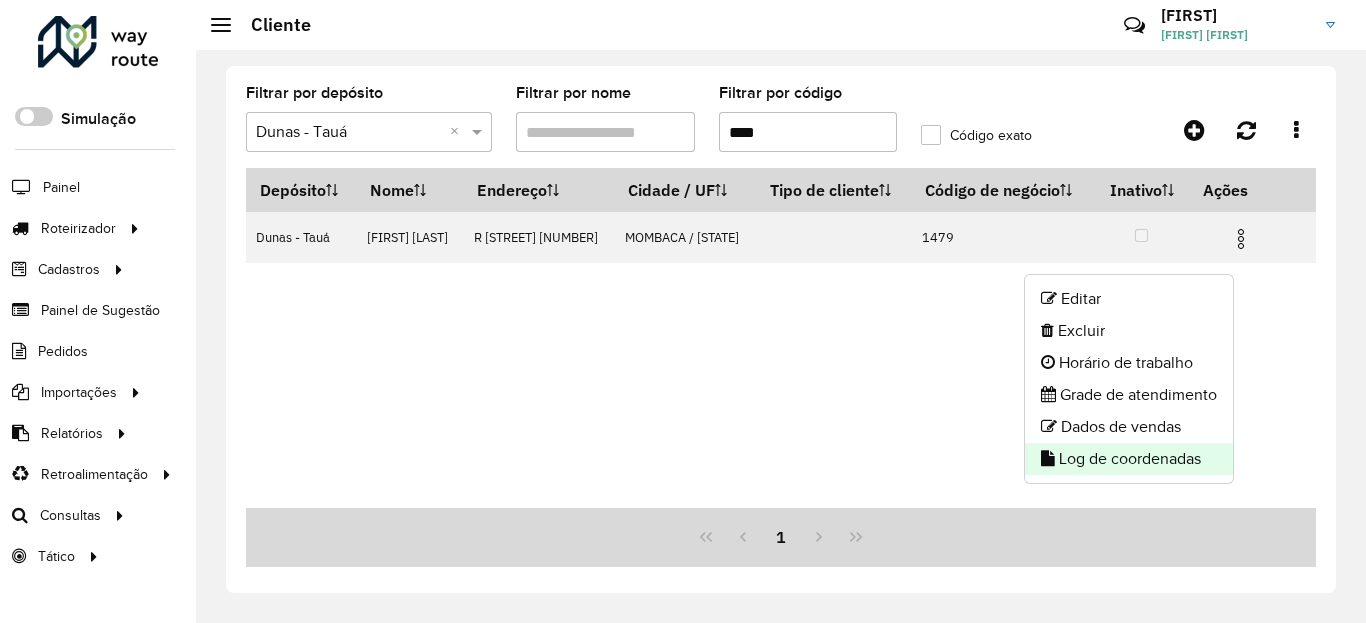 click on "Log de coordenadas" 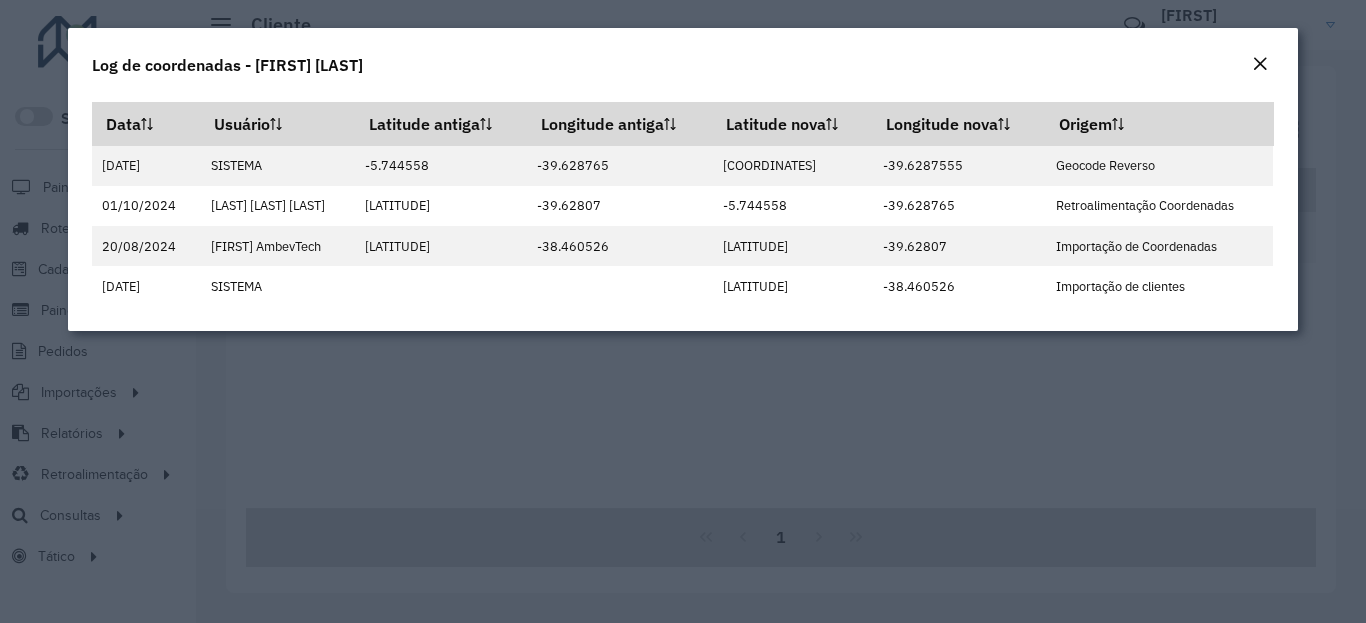 click 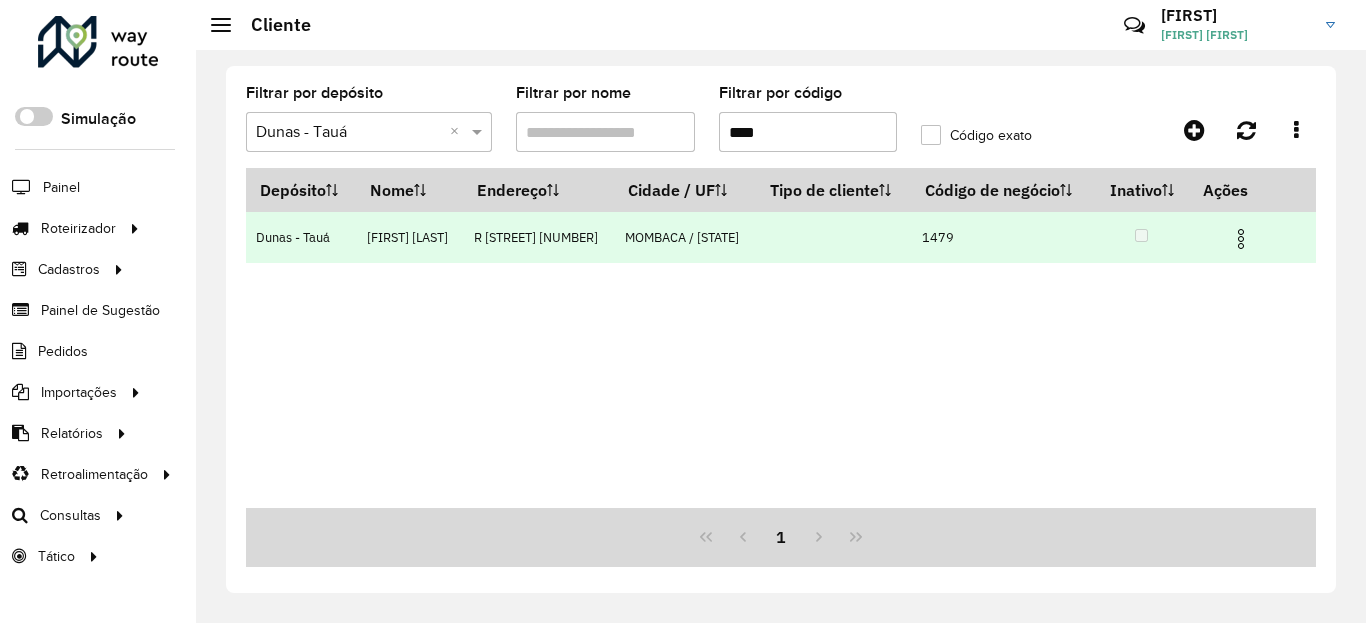 click at bounding box center [1250, 237] 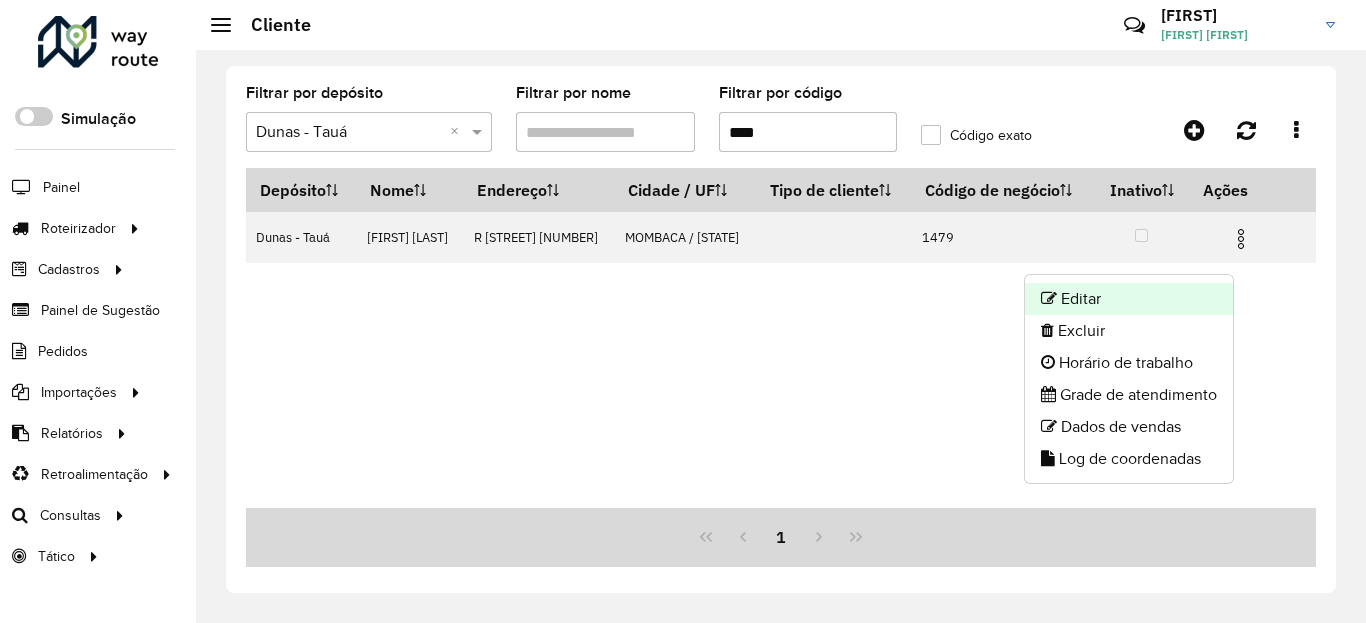 click on "Editar" 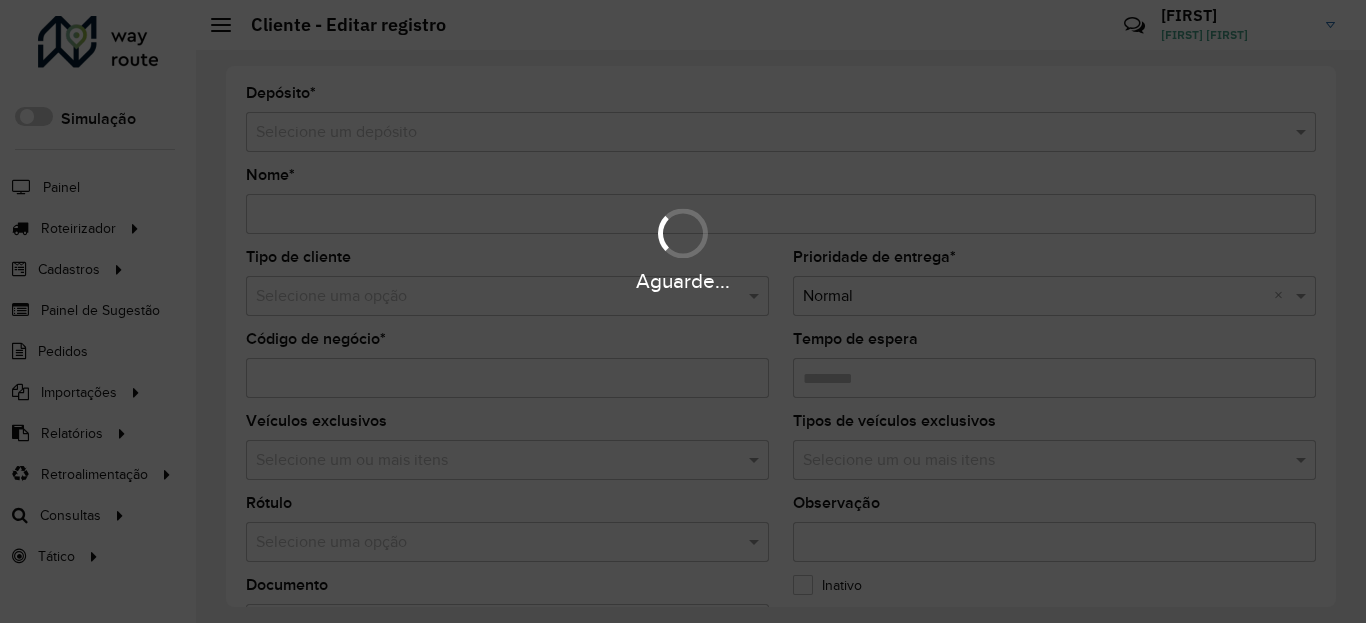 type on "**********" 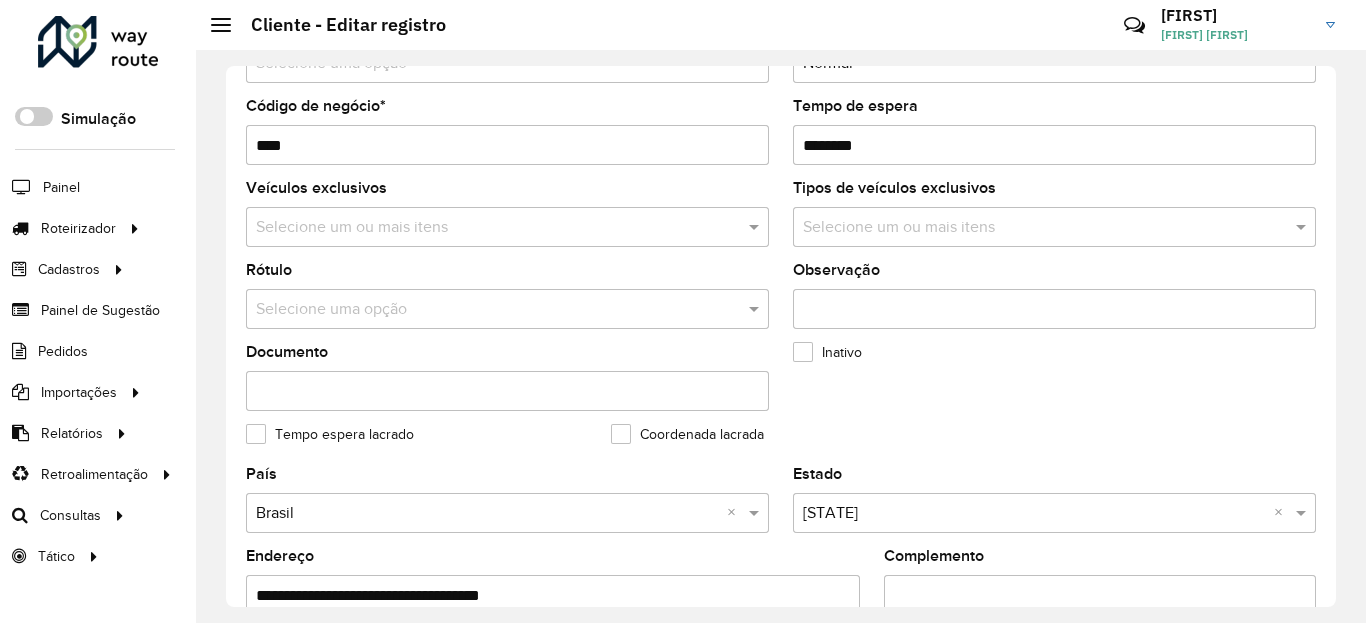 scroll, scrollTop: 720, scrollLeft: 0, axis: vertical 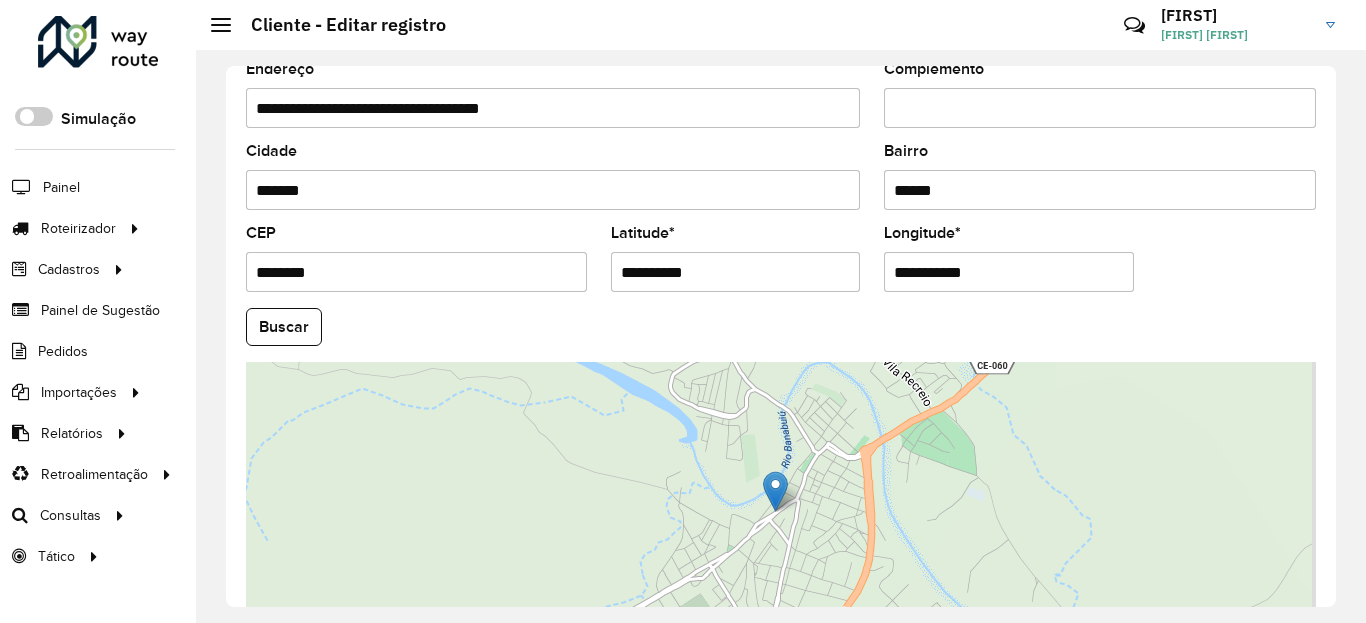 click on "**********" at bounding box center (736, 272) 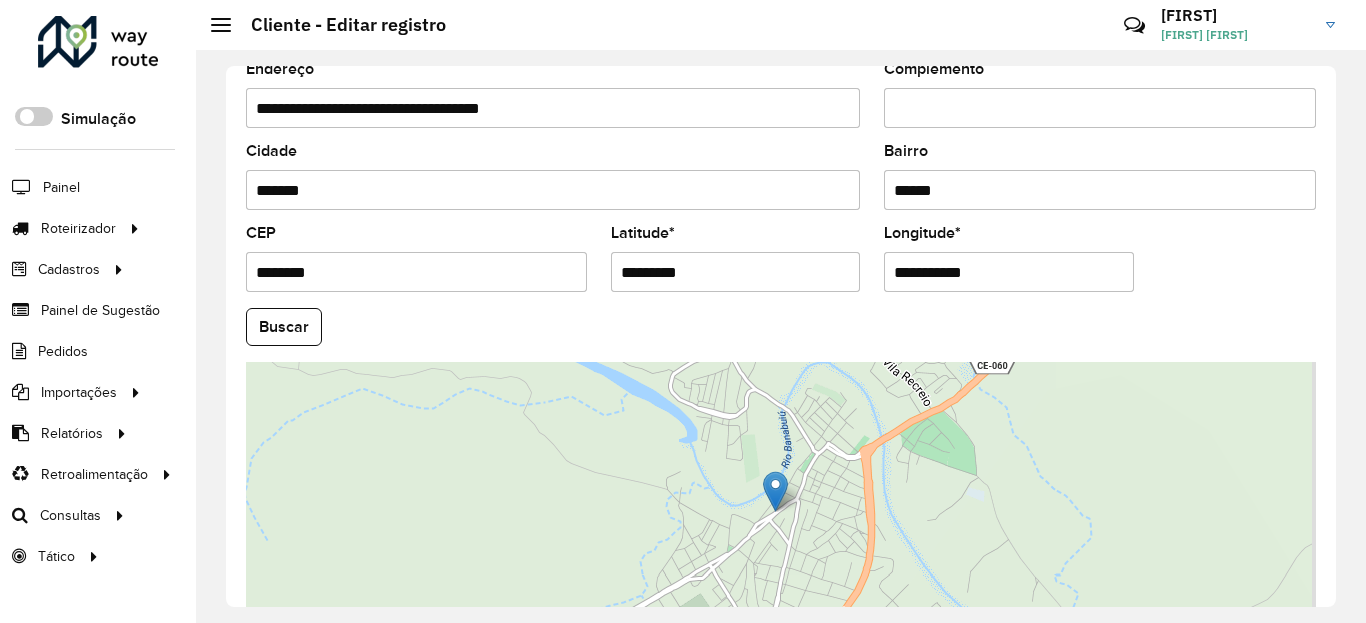 type on "*********" 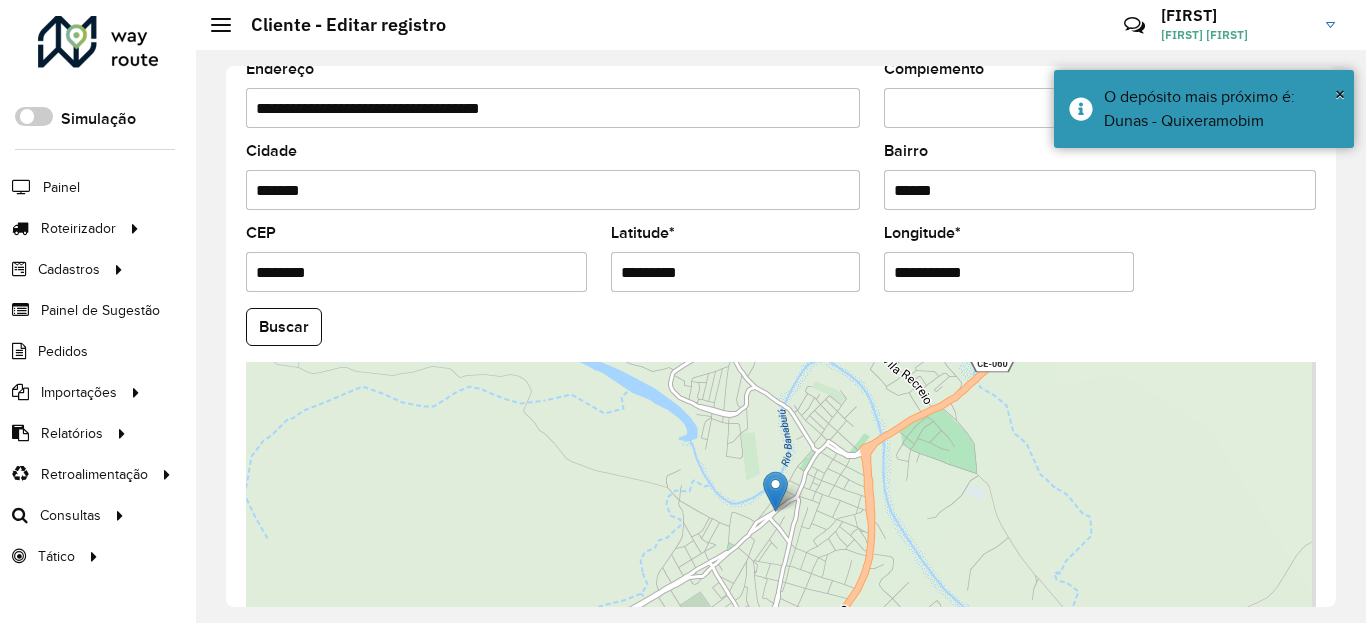 click on "**********" at bounding box center [1009, 272] 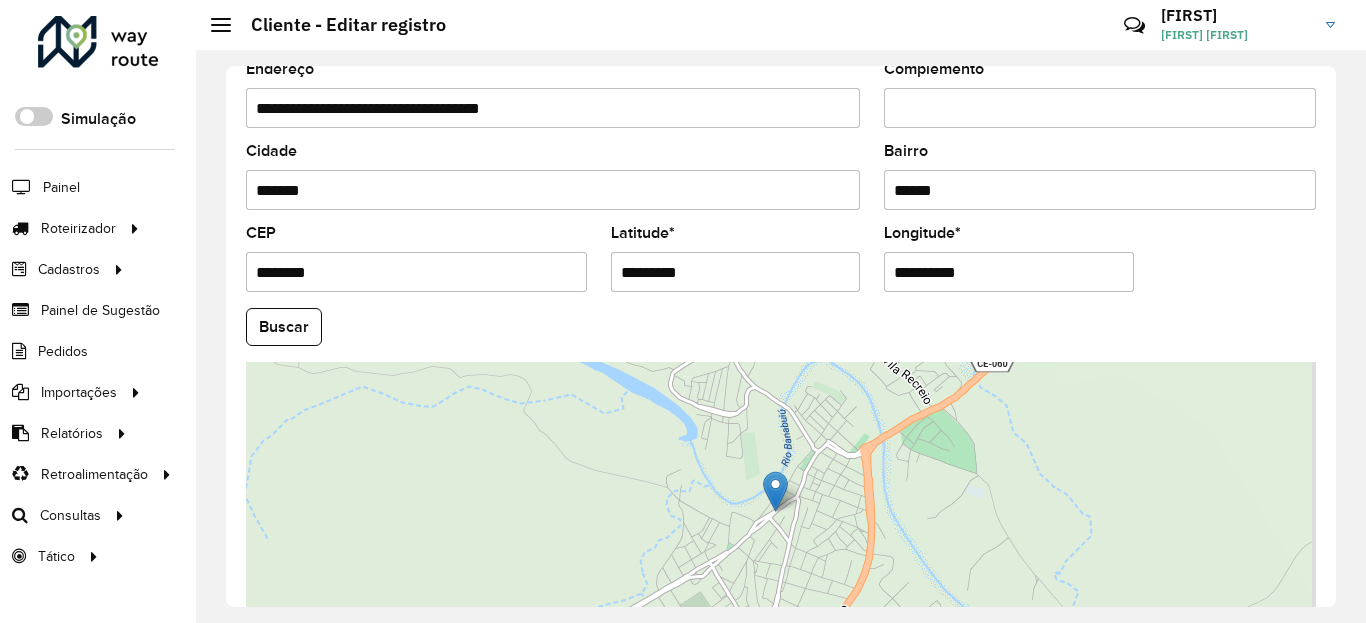 type on "**********" 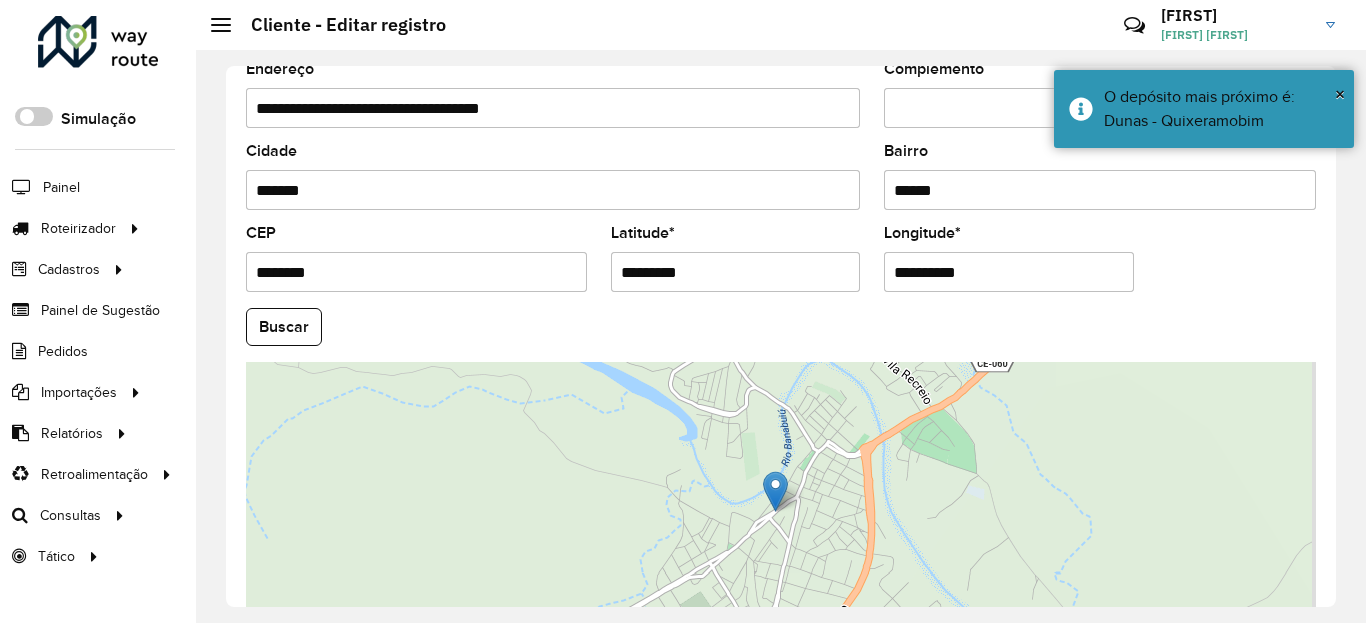 scroll, scrollTop: 865, scrollLeft: 0, axis: vertical 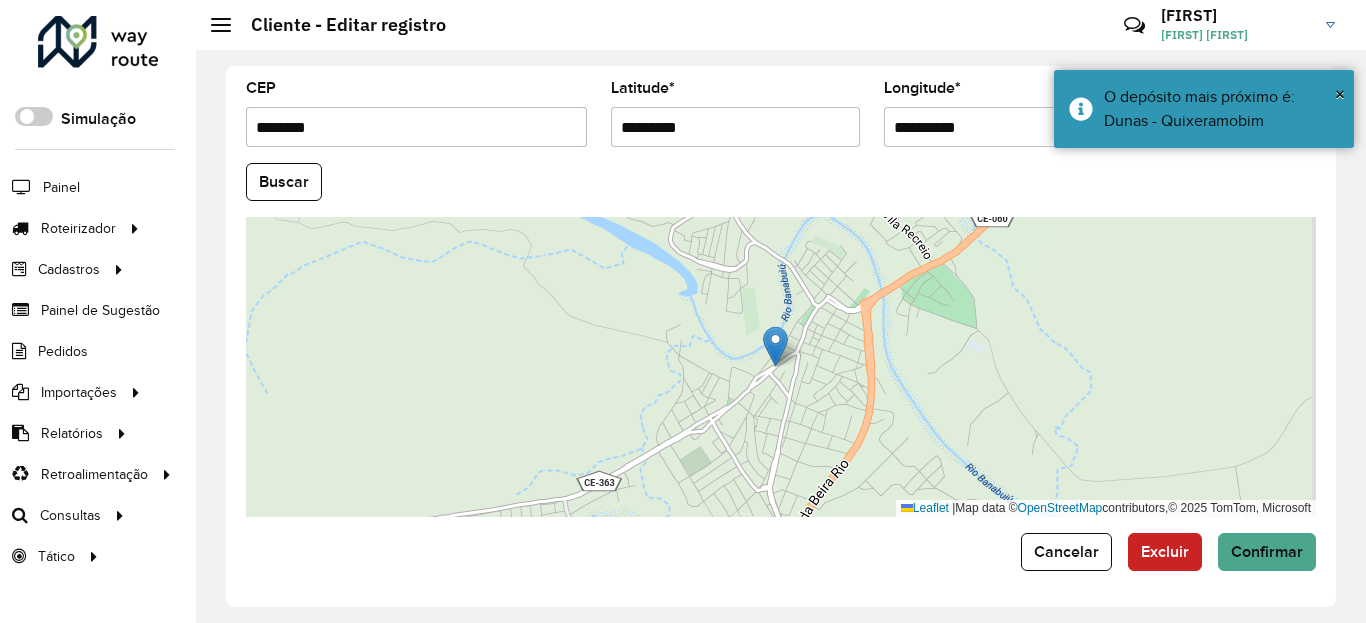 click on "**********" 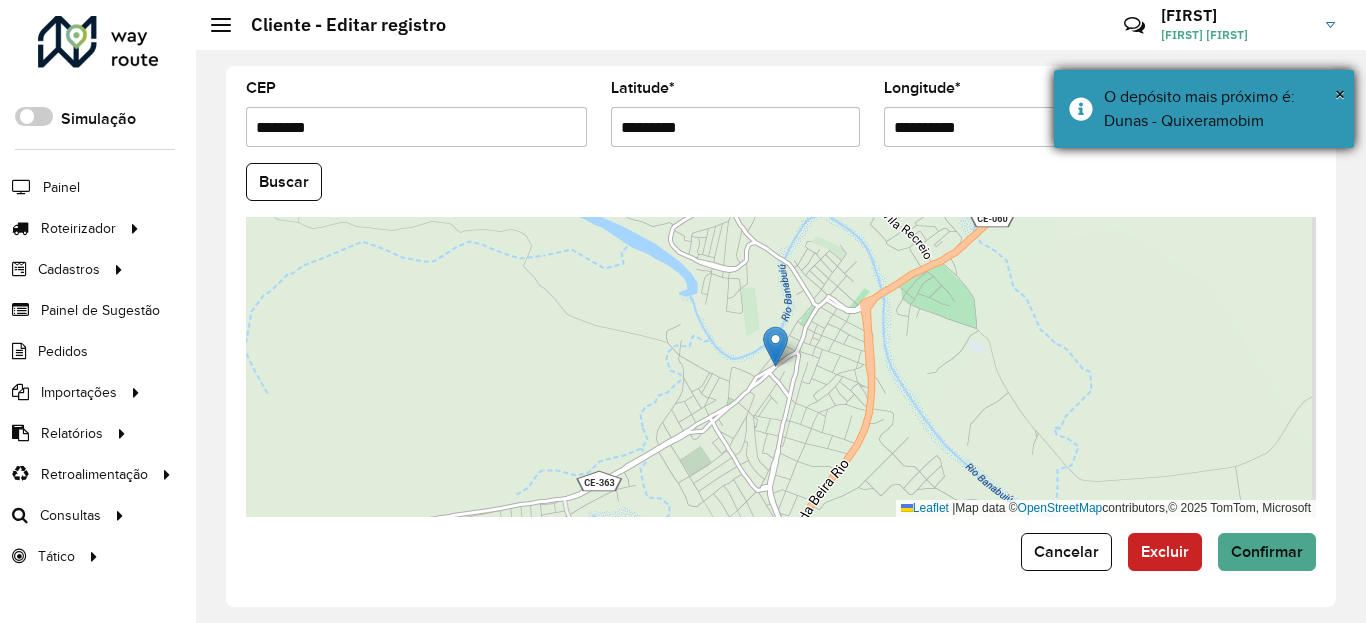 click on "O depósito mais próximo é: Dunas - Quixeramobim" at bounding box center [1221, 109] 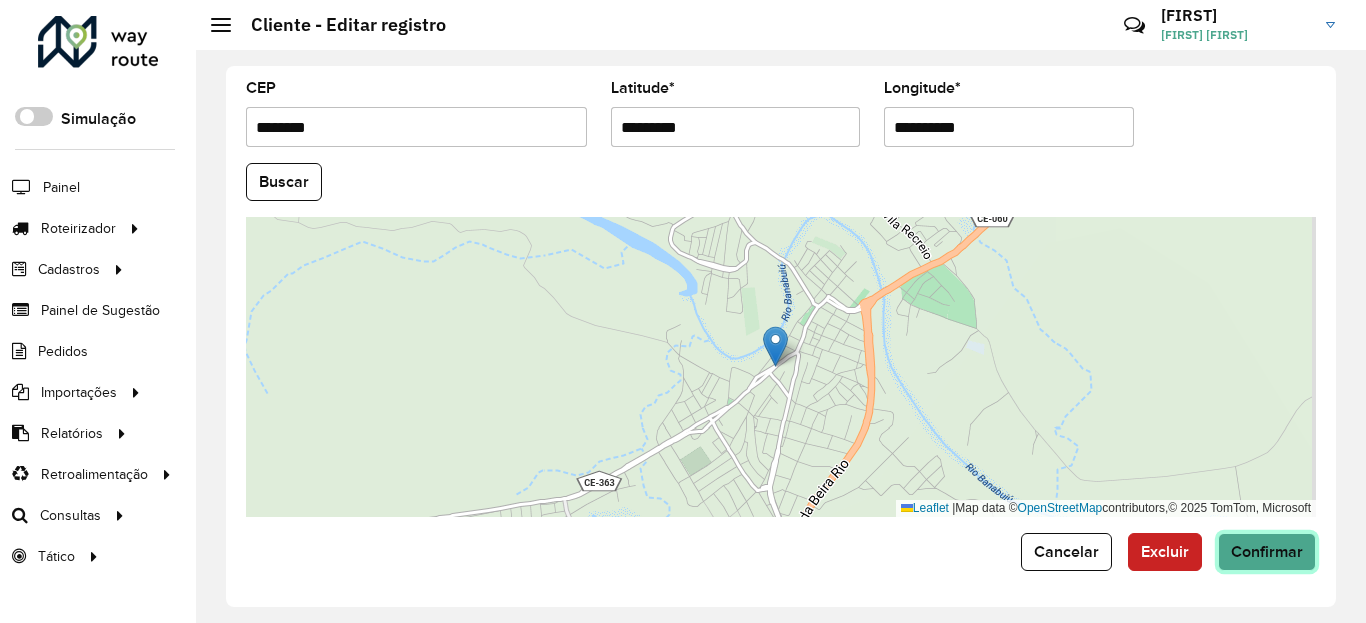 click on "Confirmar" 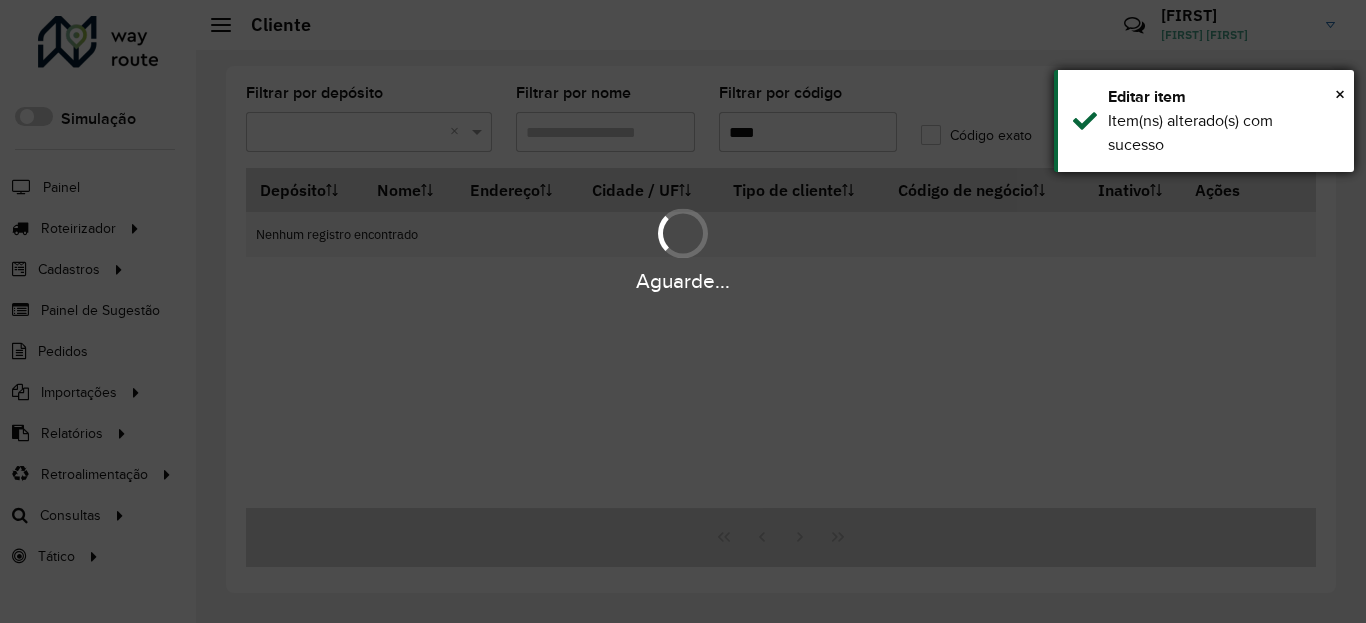 click on "Item(ns) alterado(s) com sucesso" at bounding box center [1223, 133] 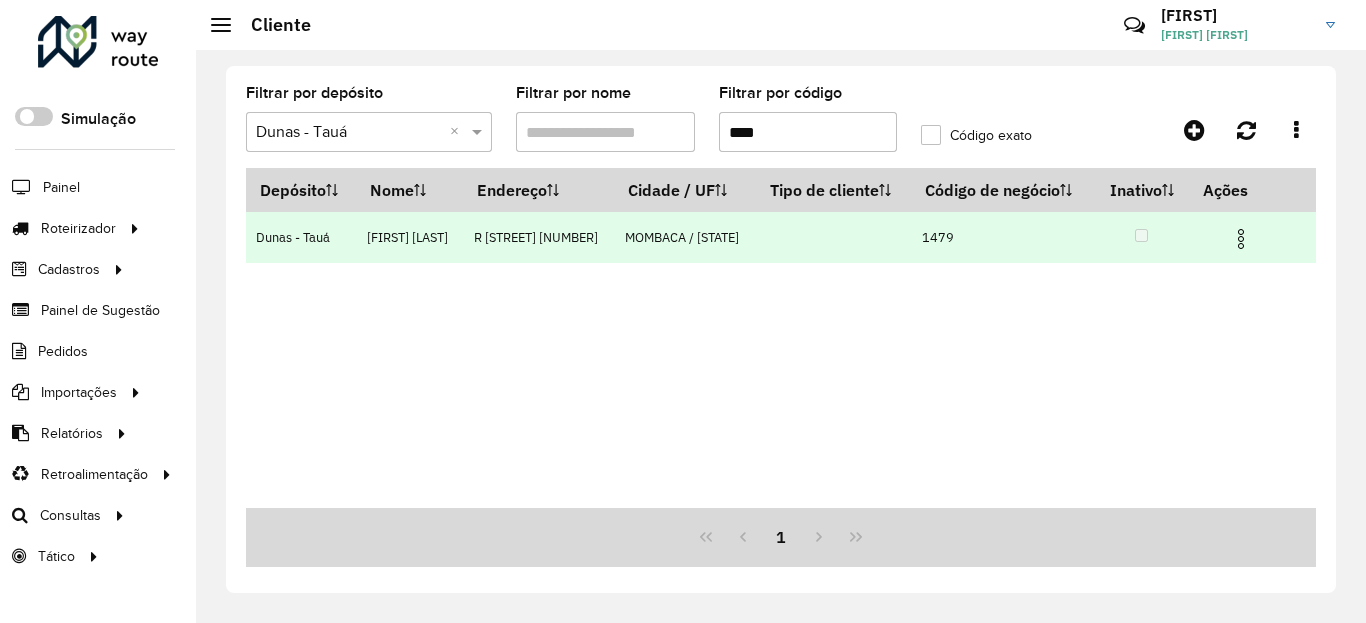 click at bounding box center [1241, 239] 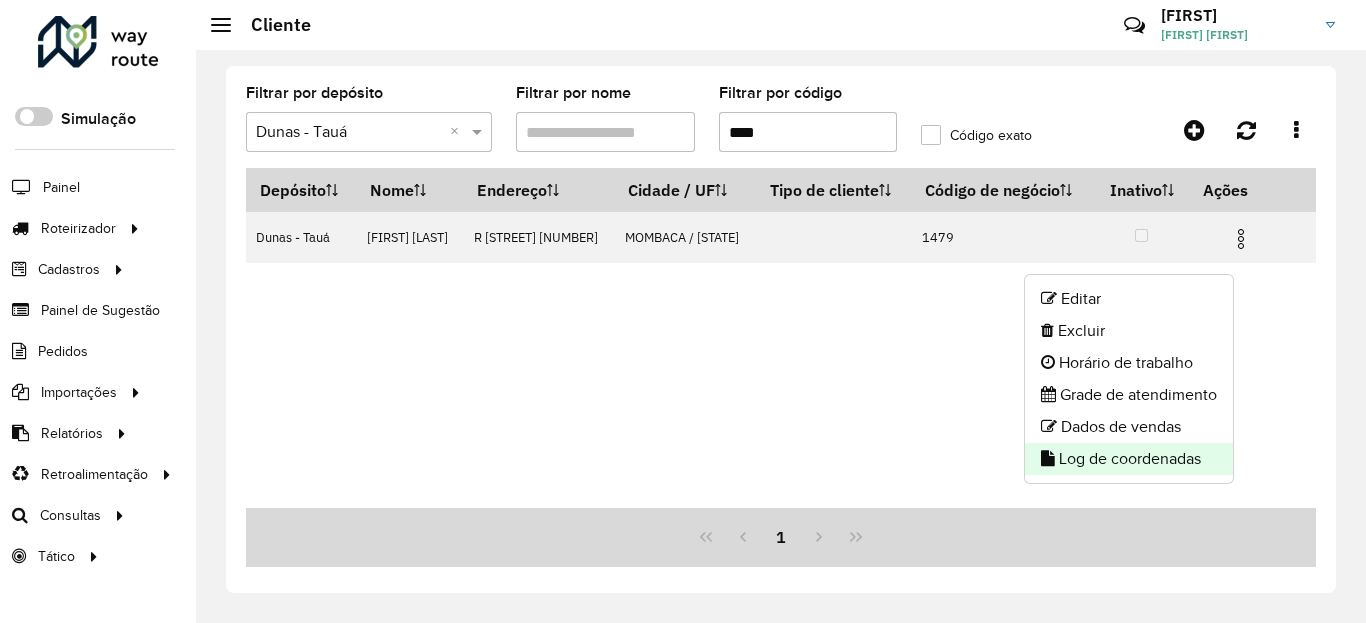click on "Log de coordenadas" 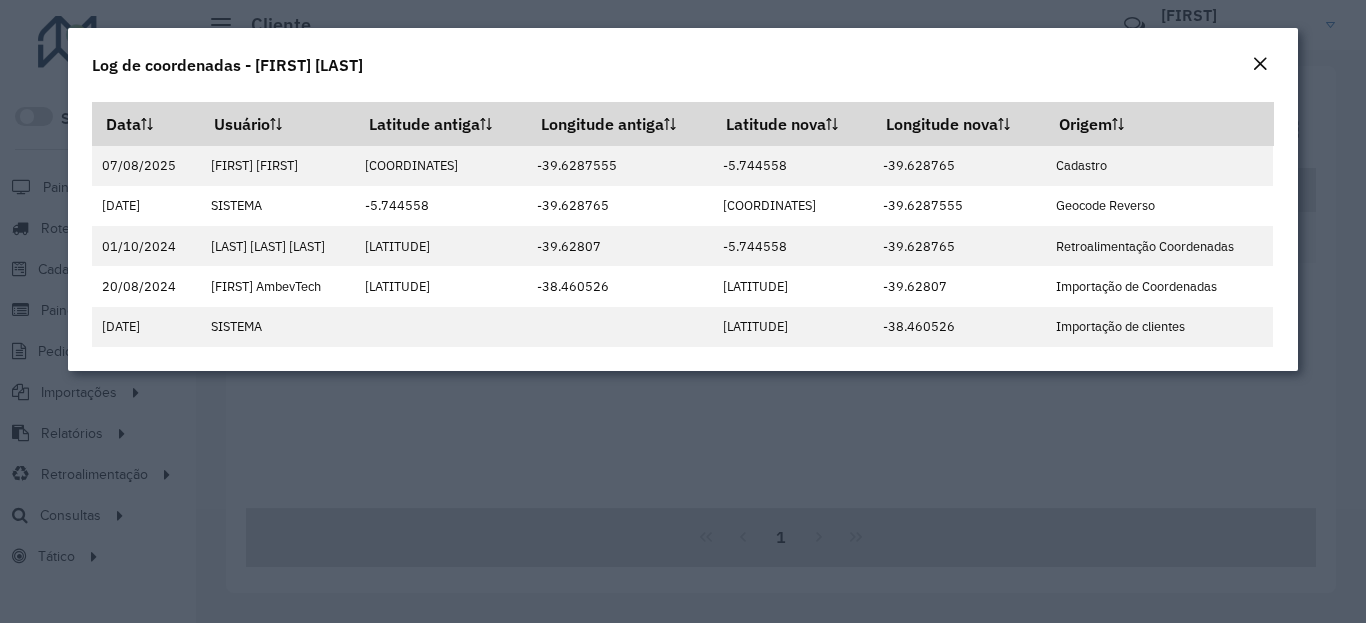 click 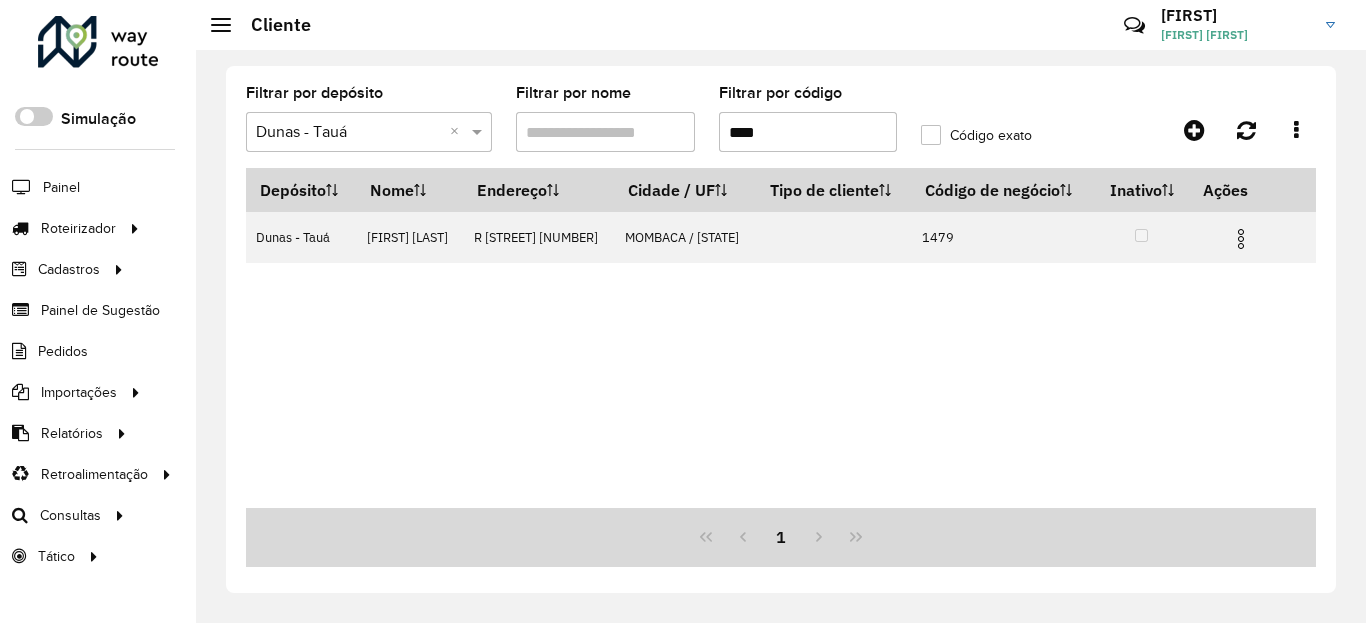 click on "****" at bounding box center [808, 132] 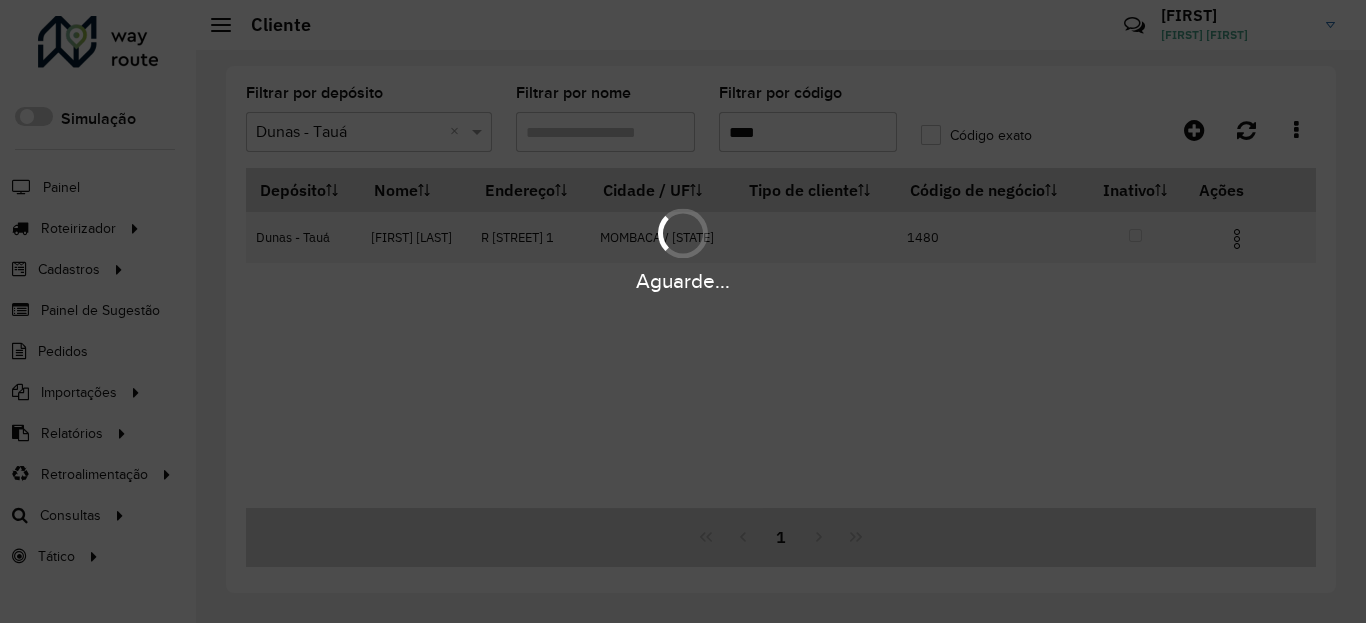 type on "****" 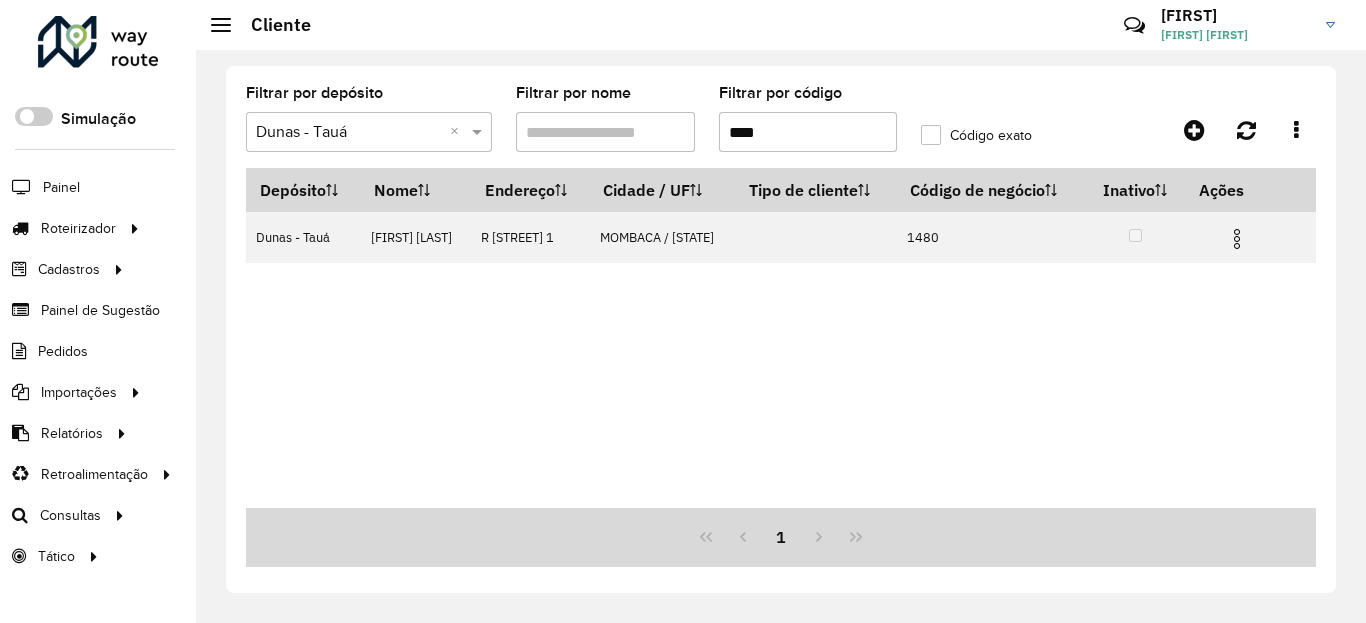 click at bounding box center [1237, 239] 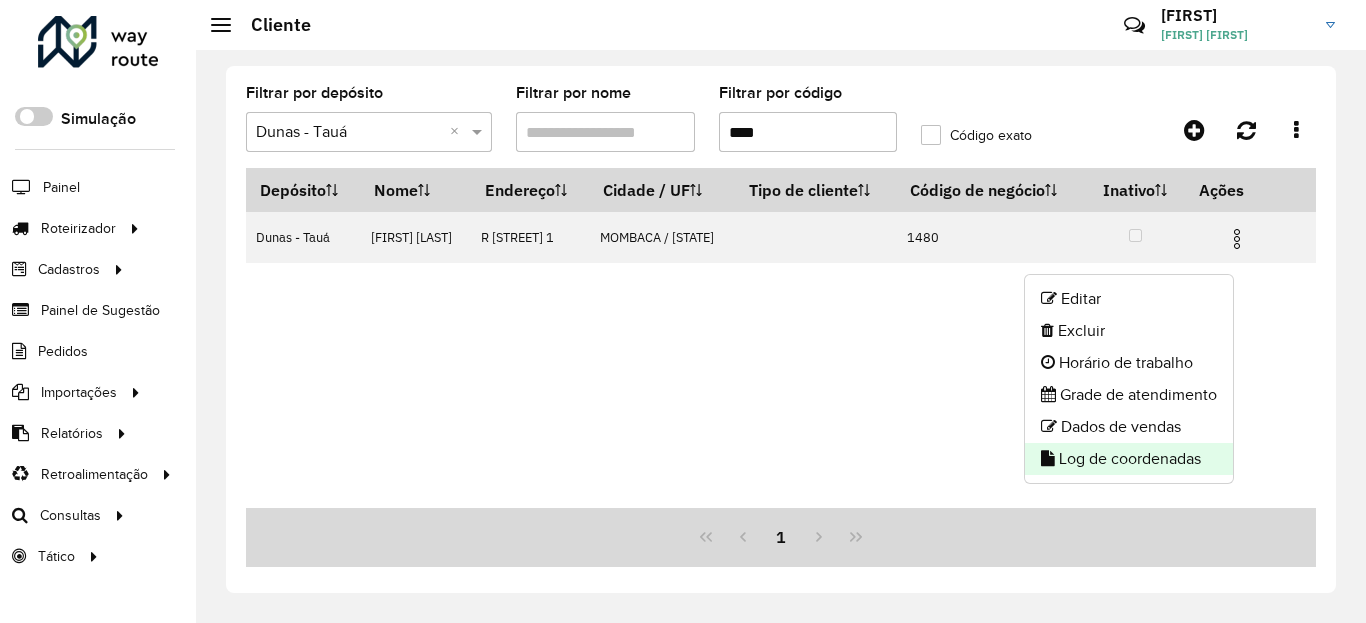 click on "Log de coordenadas" 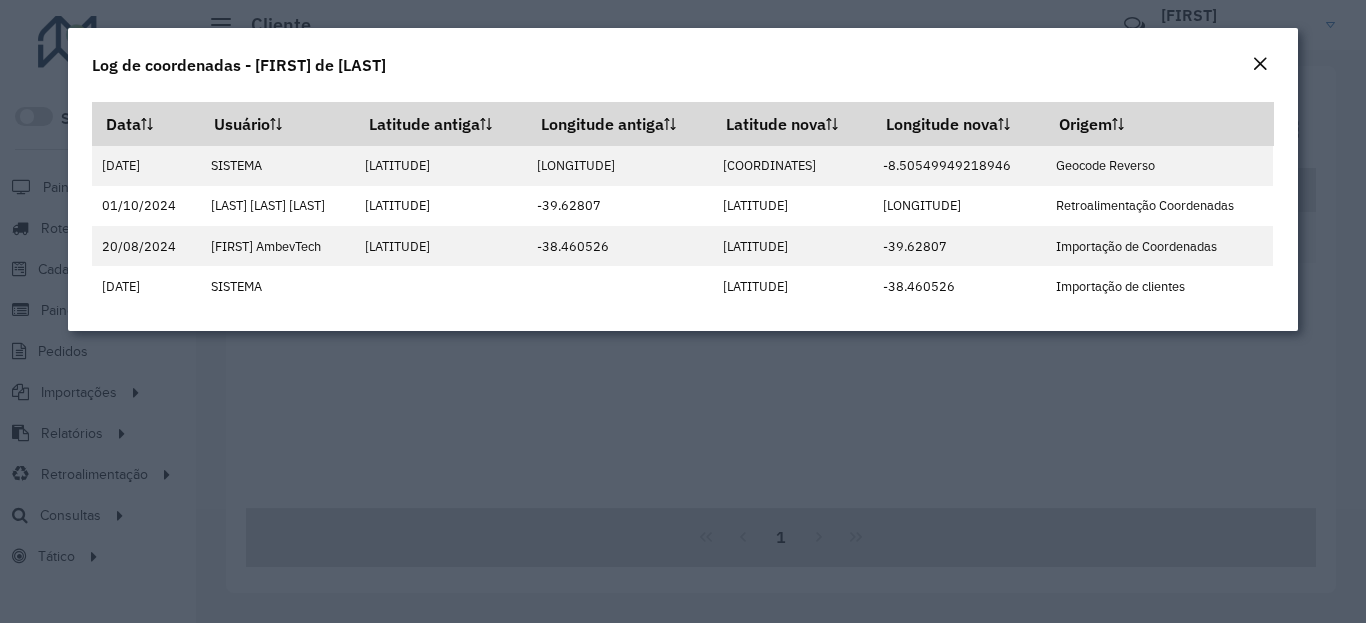 click 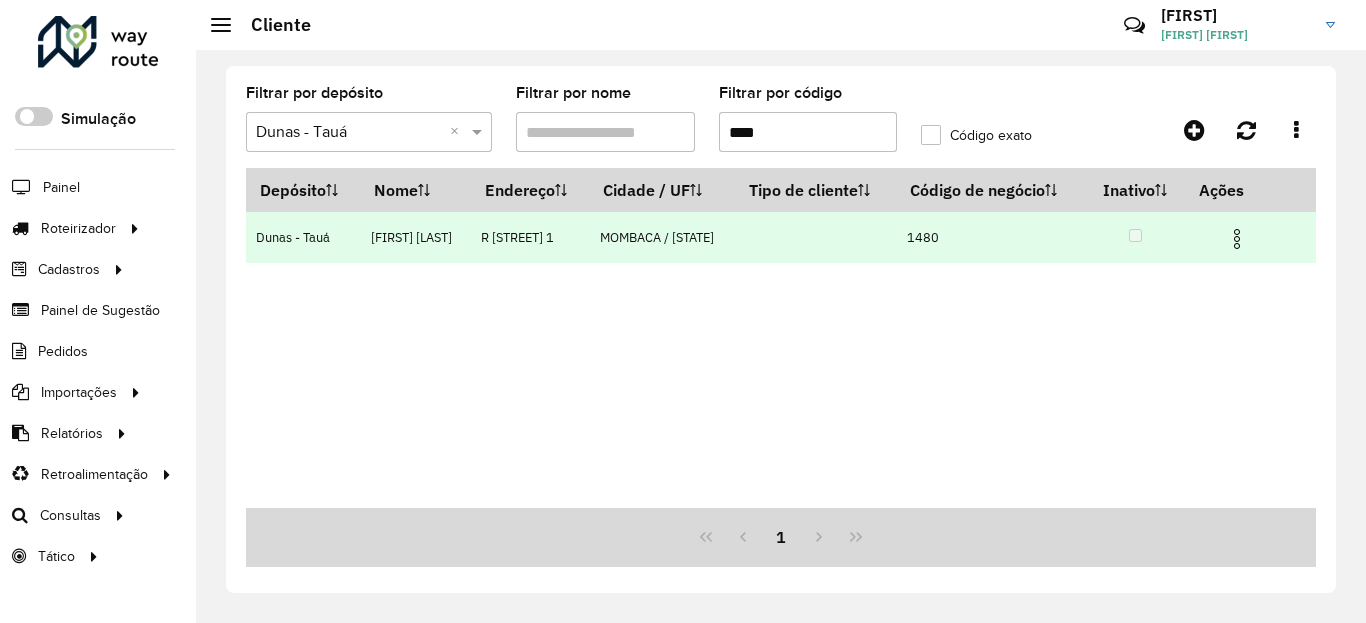 click at bounding box center (1237, 239) 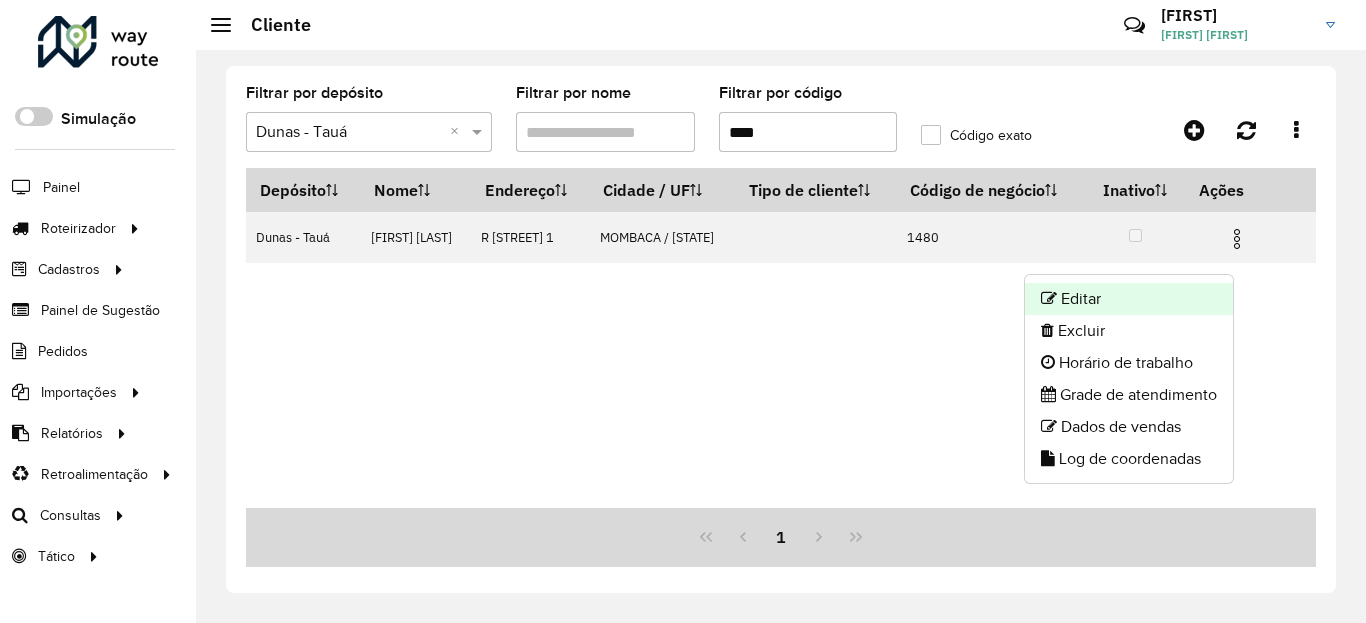 click on "Editar" 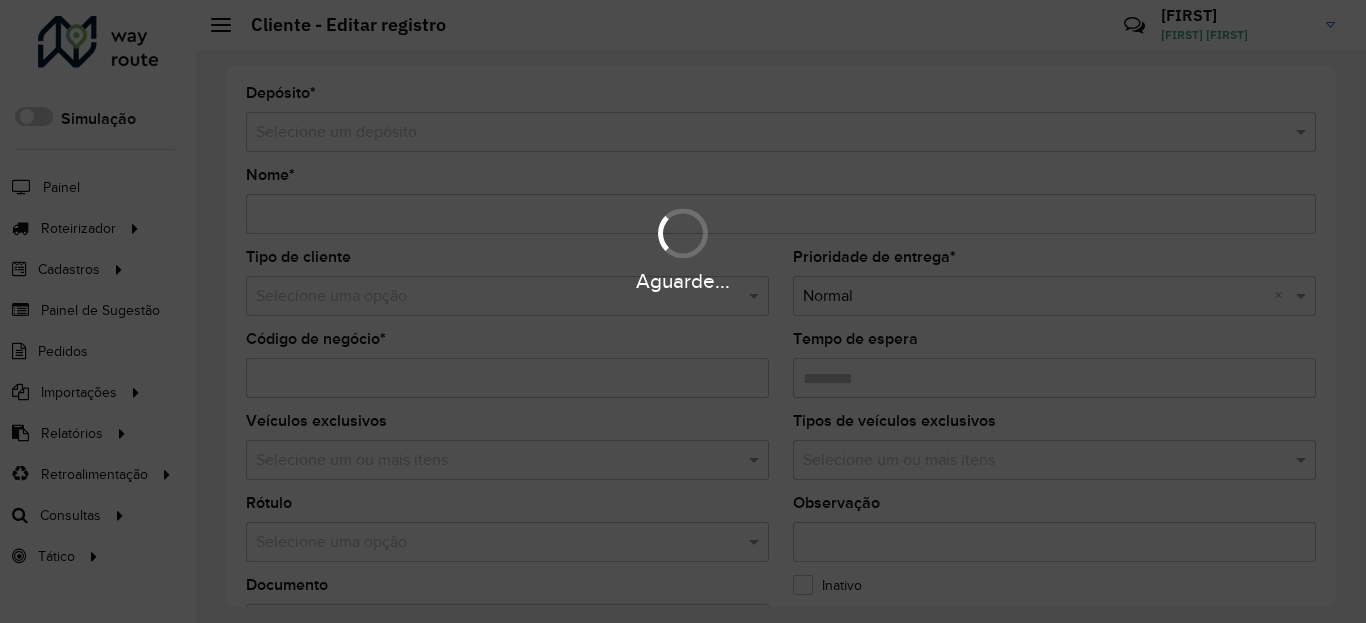 type on "**********" 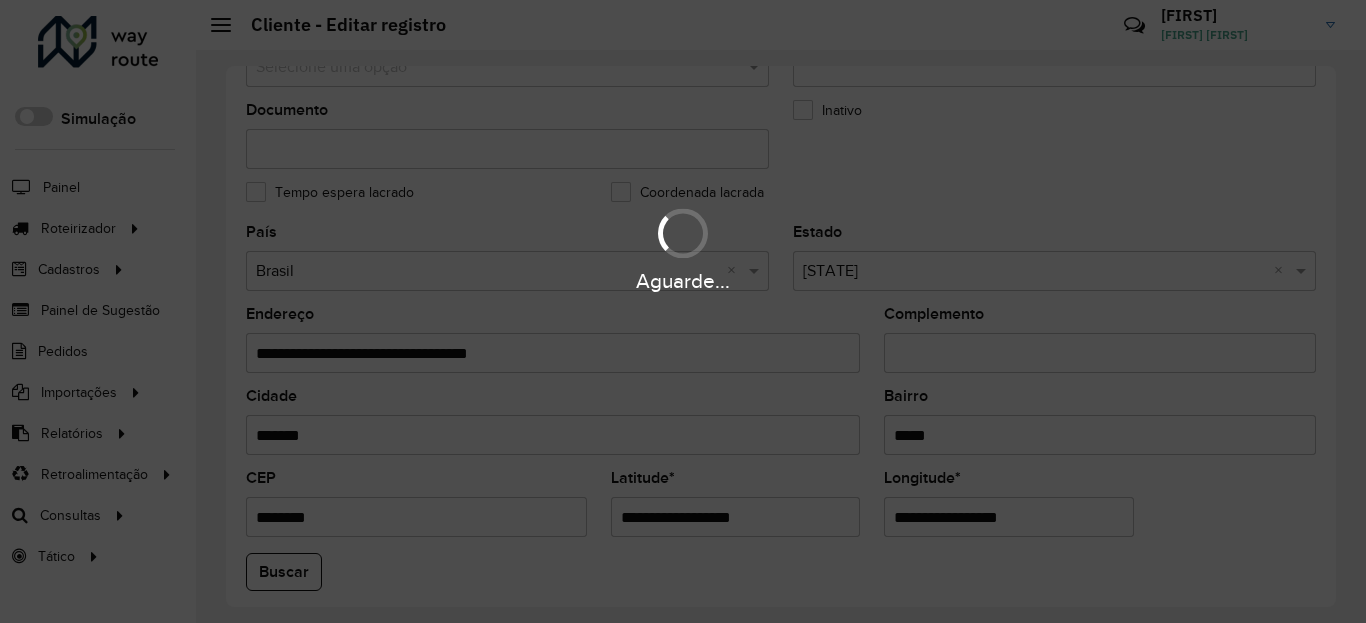 scroll, scrollTop: 480, scrollLeft: 0, axis: vertical 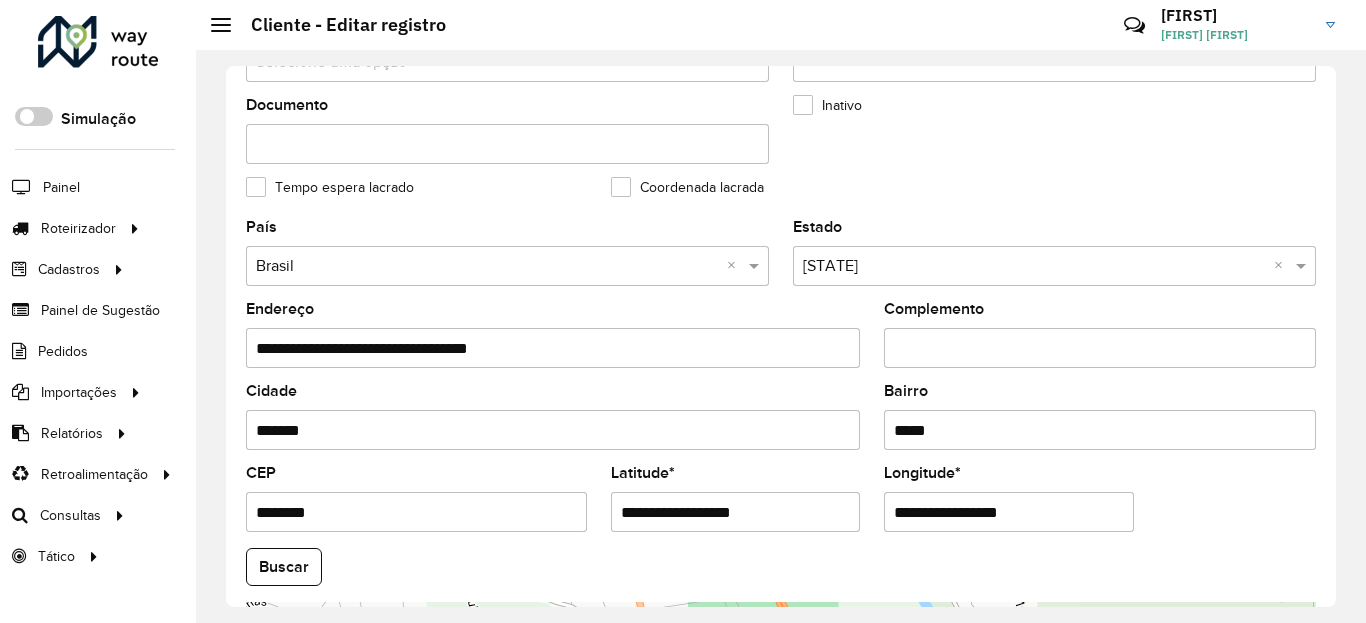 click on "**********" at bounding box center (736, 512) 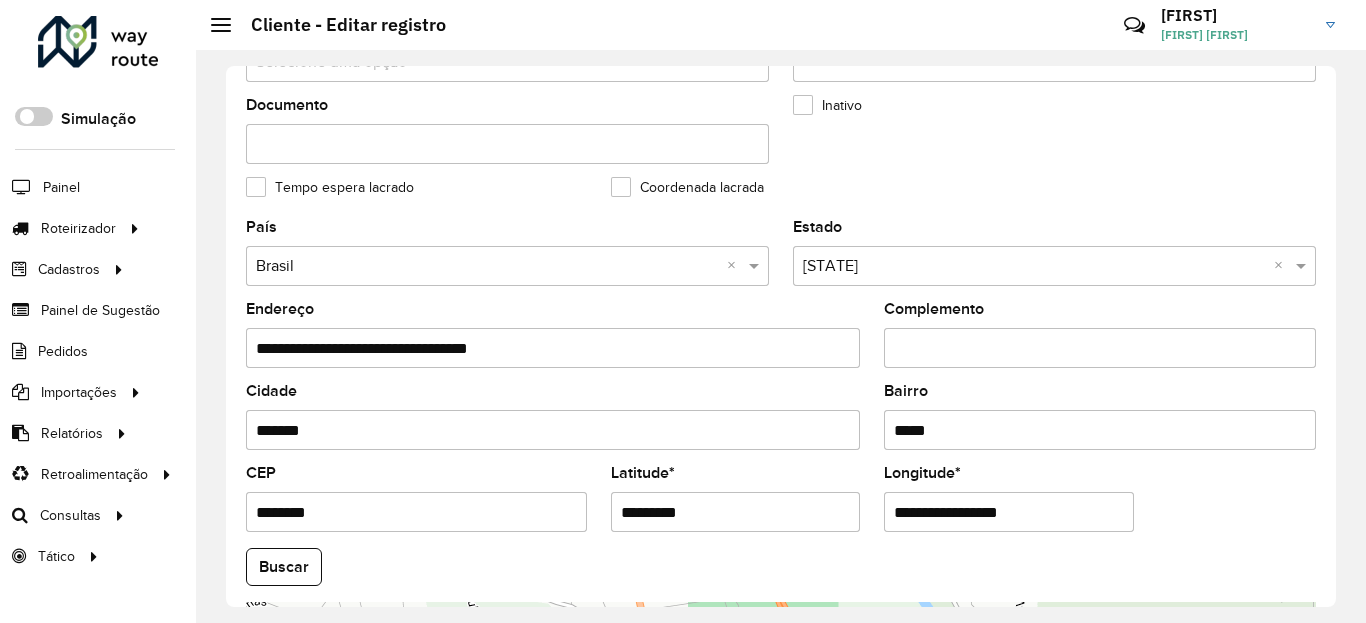 type on "*********" 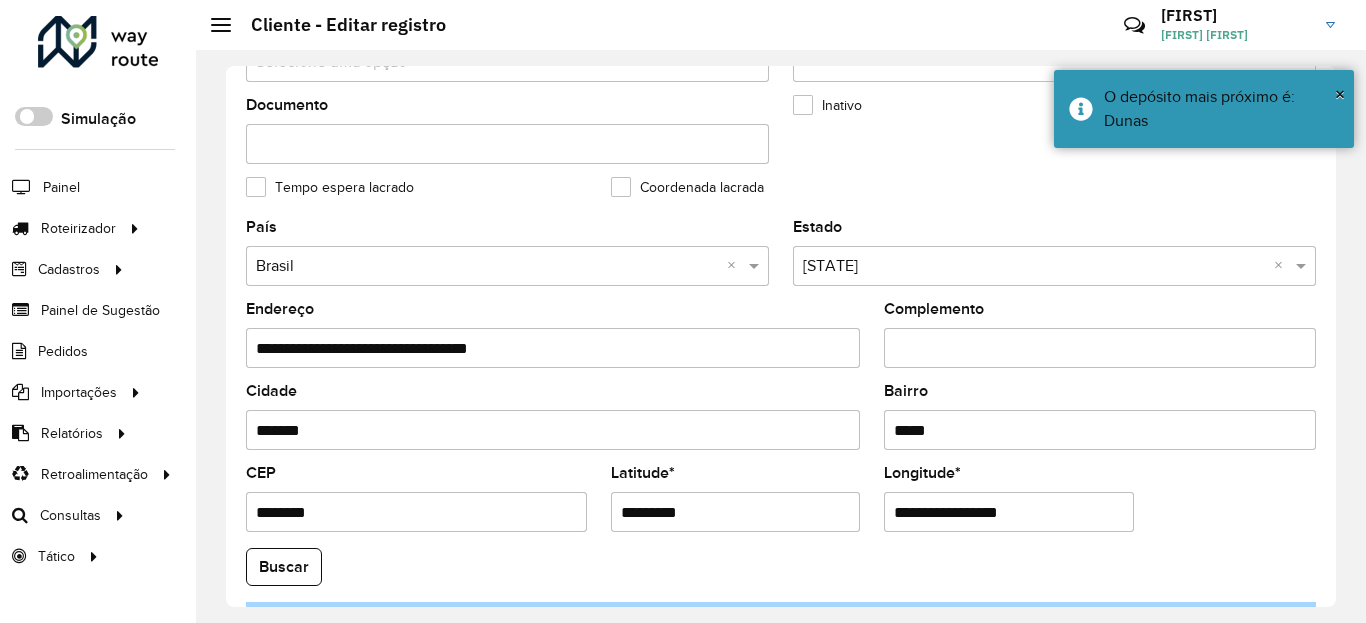 click on "*********" at bounding box center [736, 512] 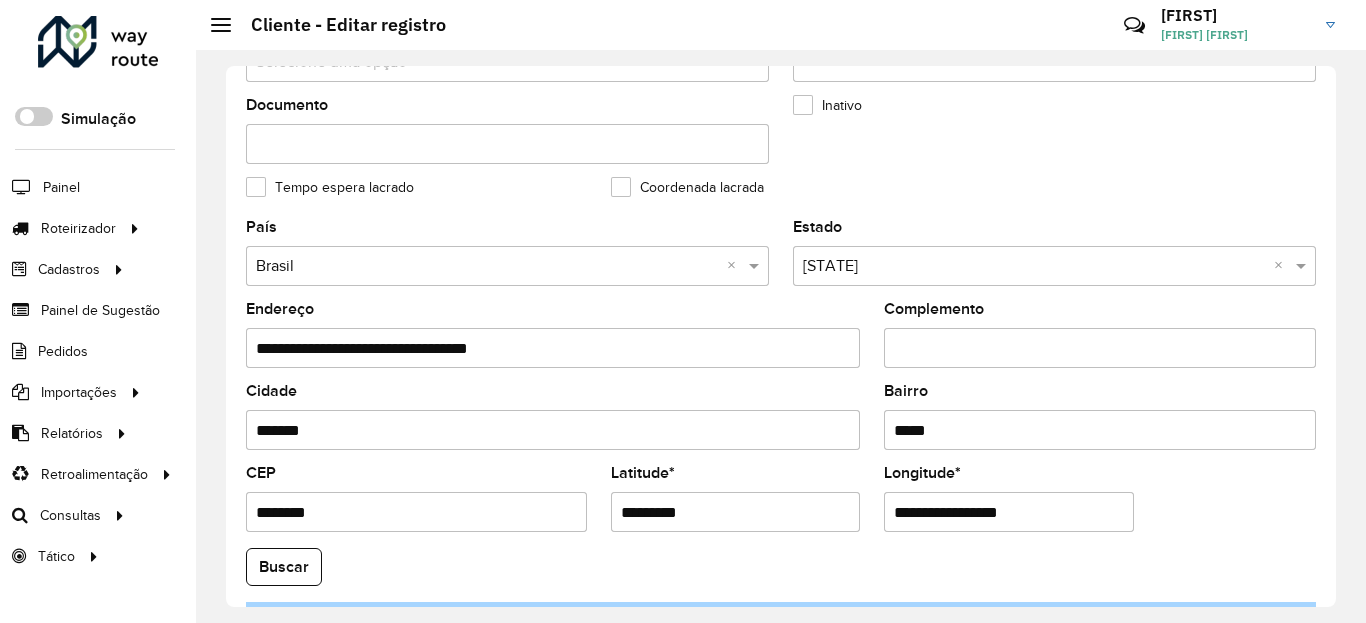 click on "**********" at bounding box center [1009, 512] 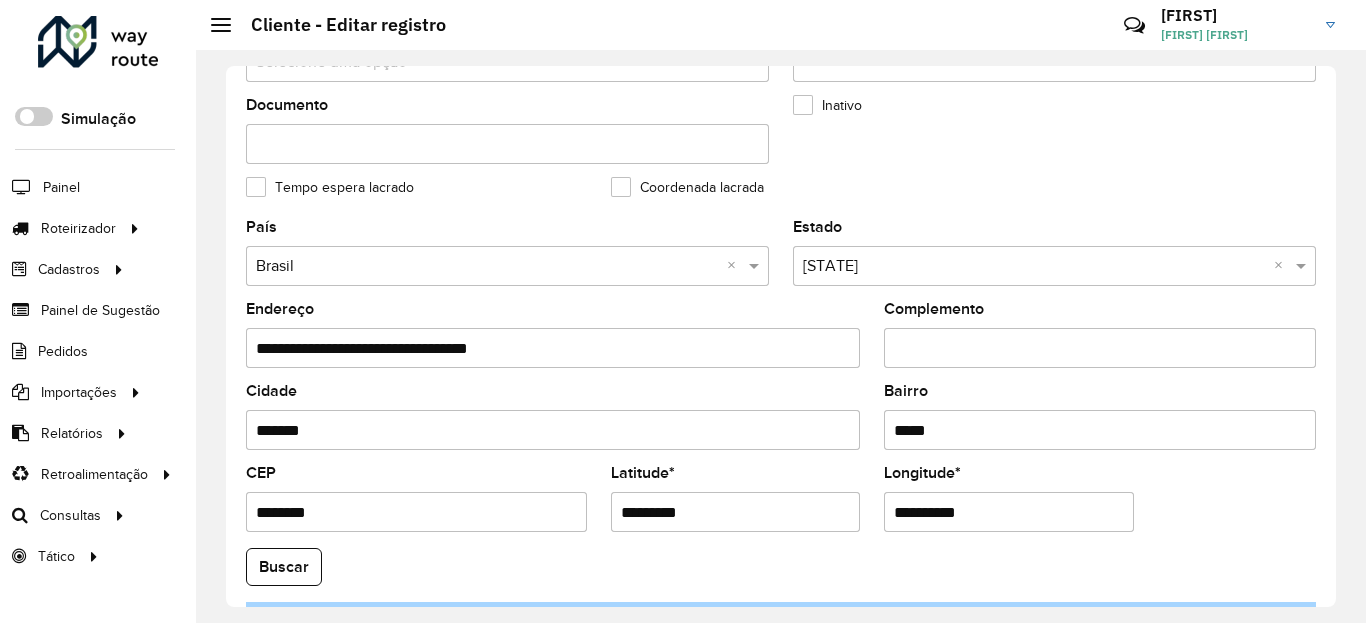 type on "**********" 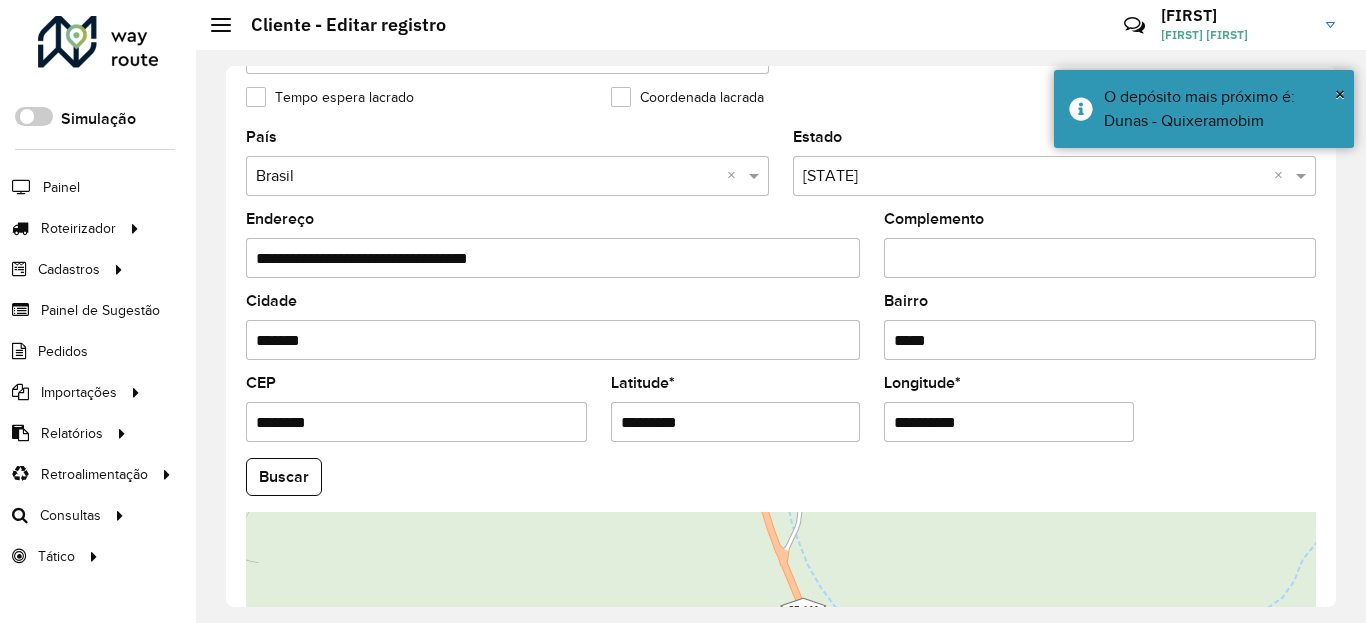 scroll, scrollTop: 865, scrollLeft: 0, axis: vertical 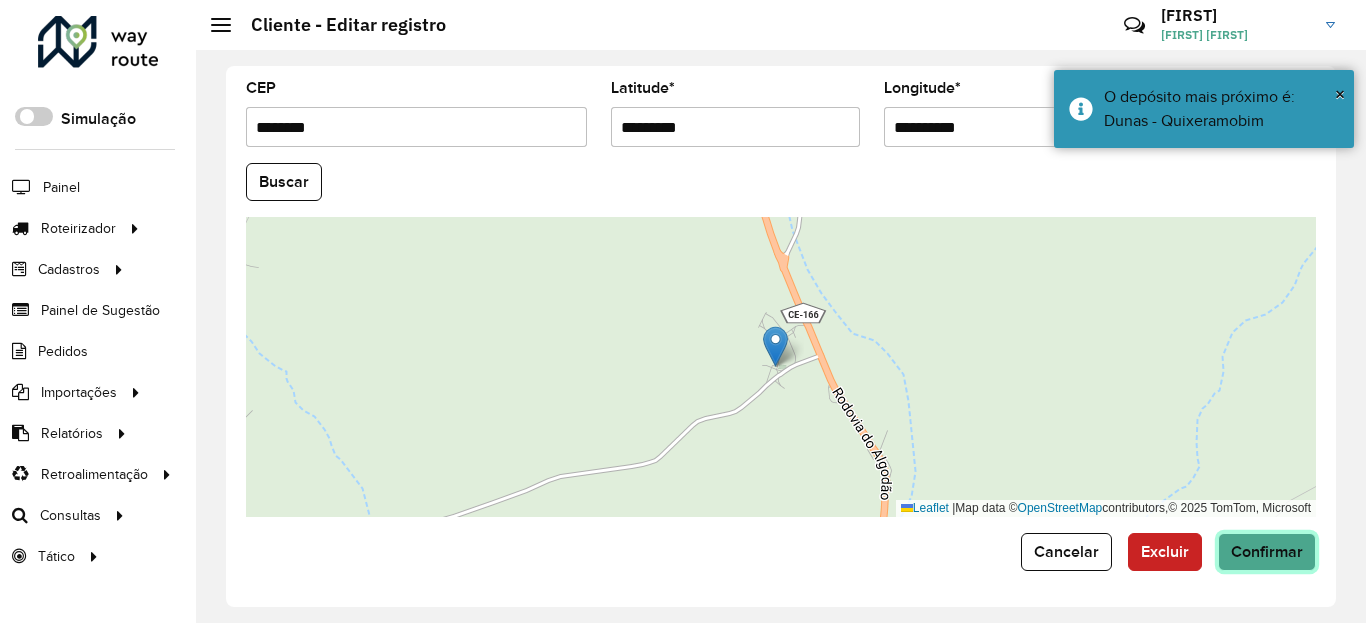 click on "Confirmar" 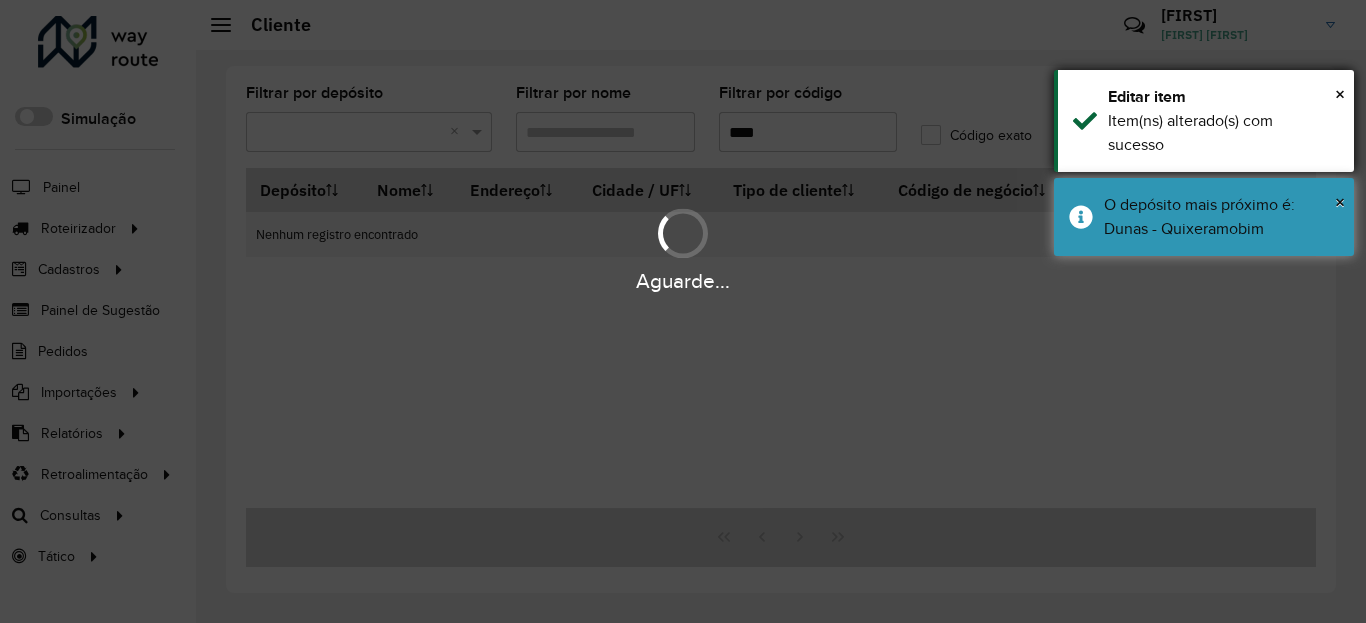 click on "Item(ns) alterado(s) com sucesso" at bounding box center (1223, 133) 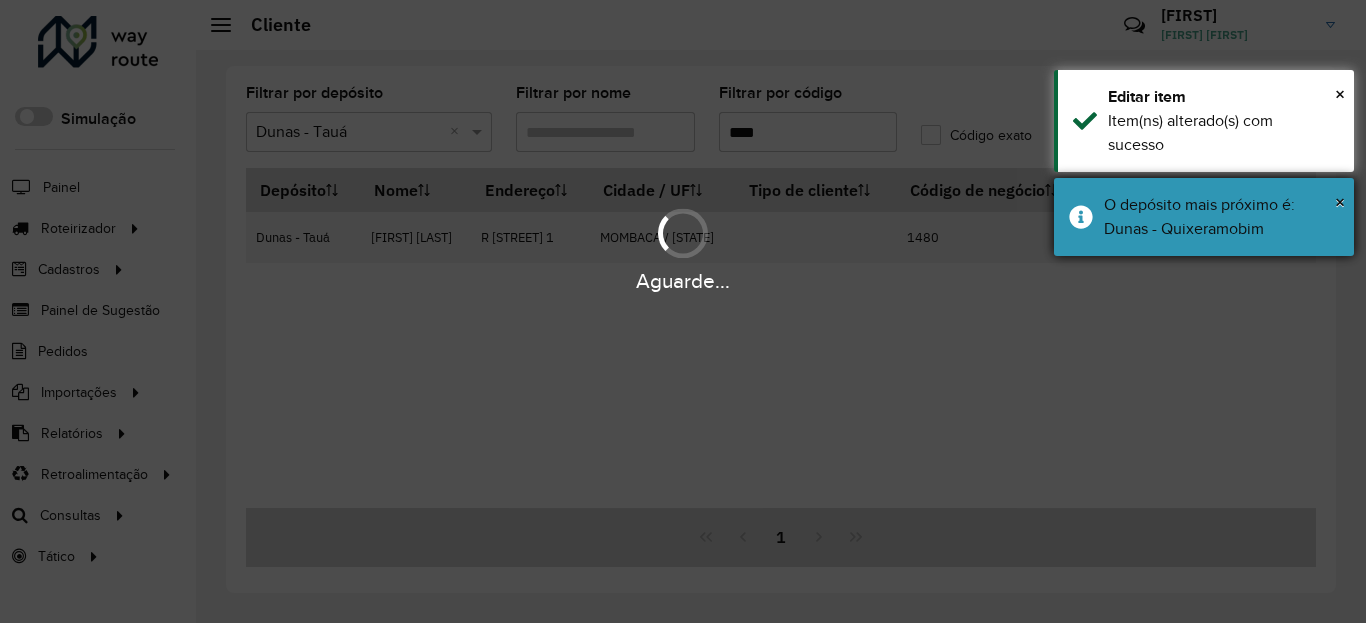 click on "Aguarde..." at bounding box center [683, 249] 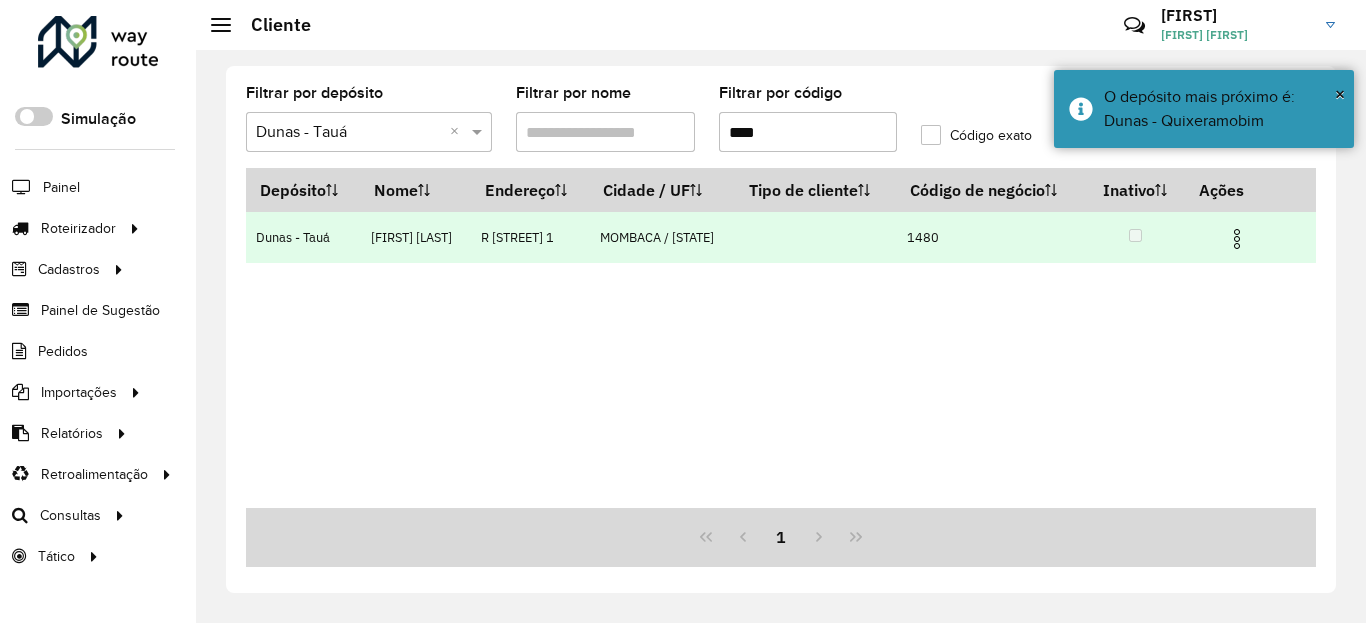 click at bounding box center [1245, 237] 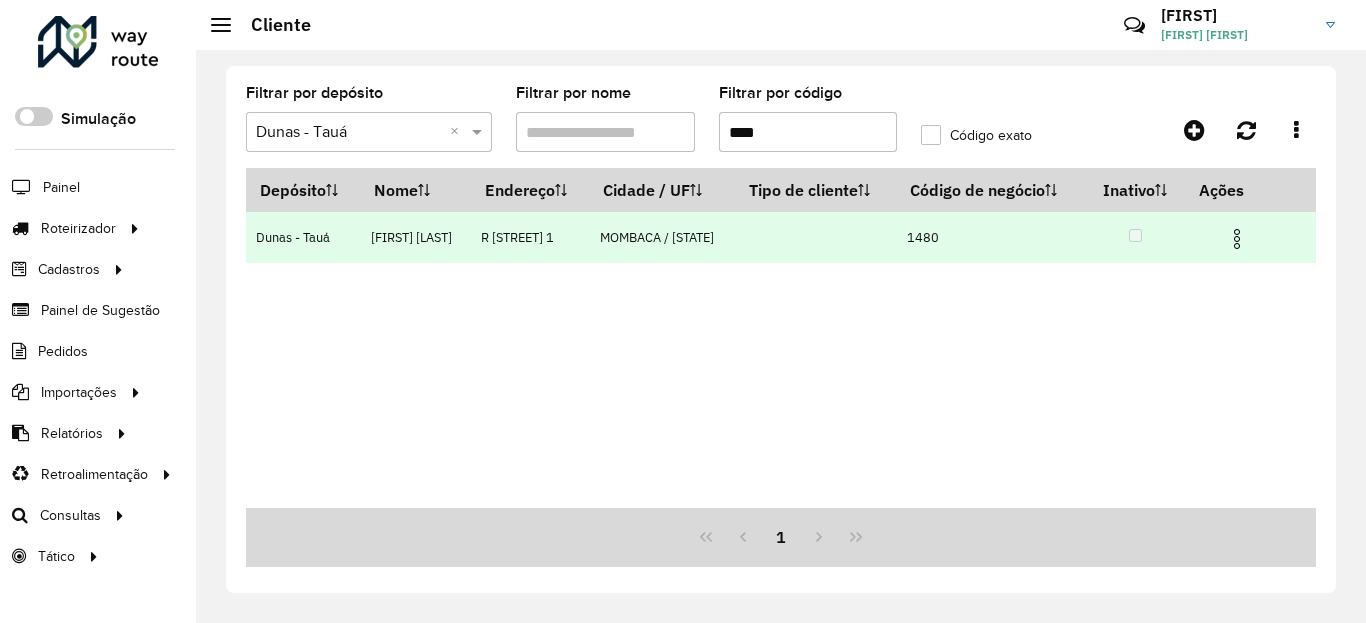 click at bounding box center [1245, 237] 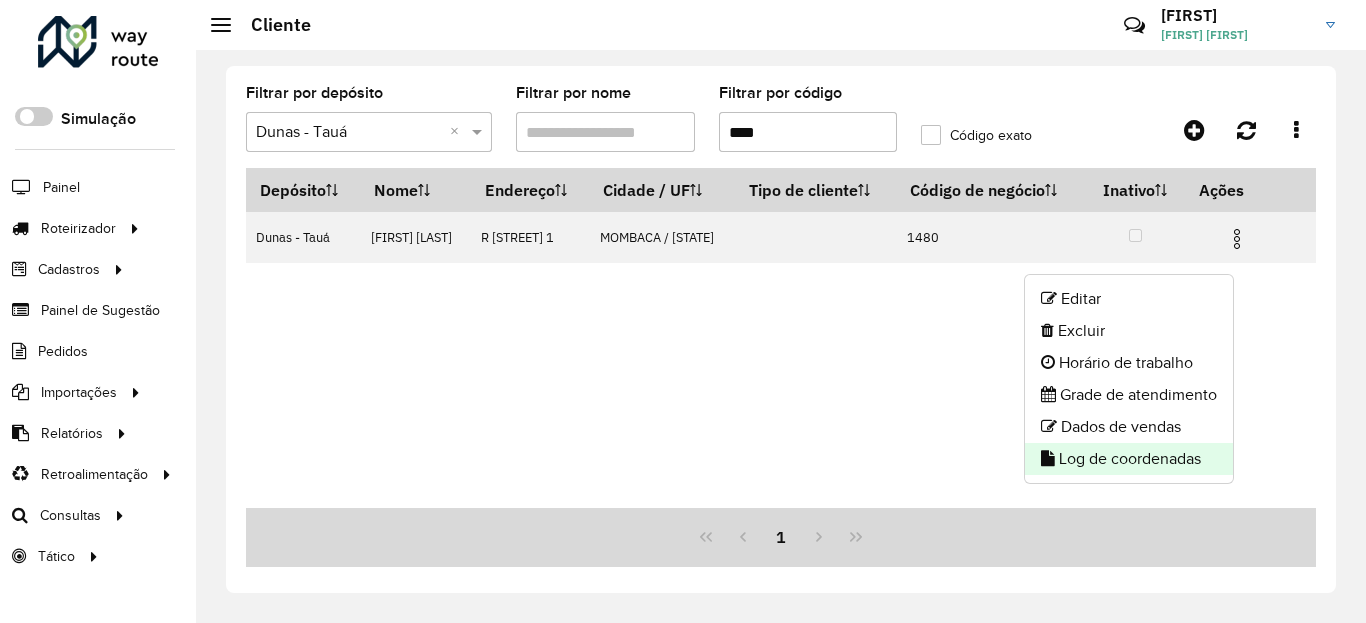 click on "Log de coordenadas" 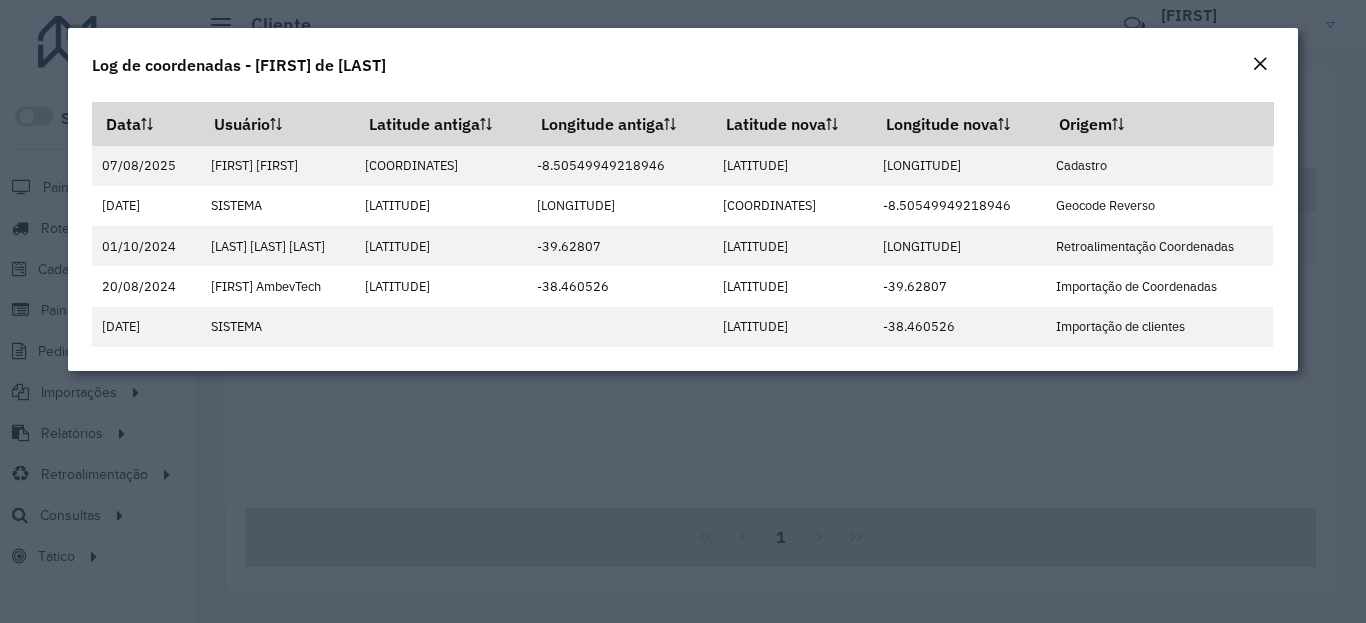 click 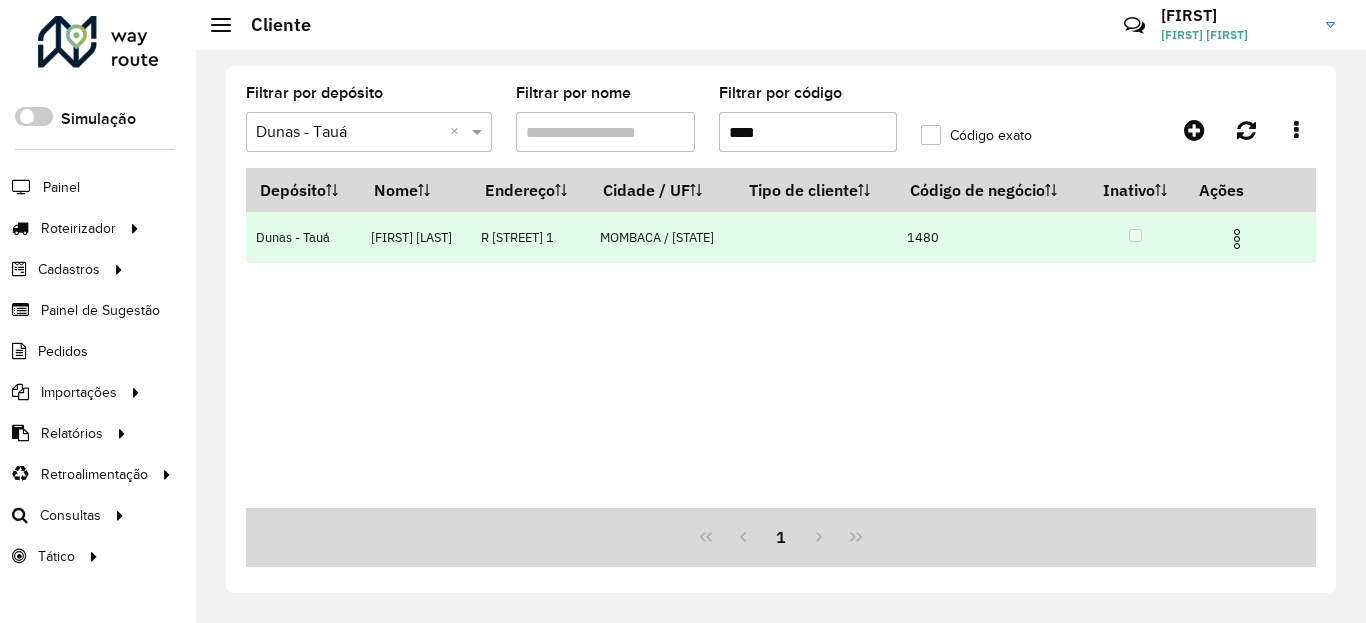 click at bounding box center (1237, 239) 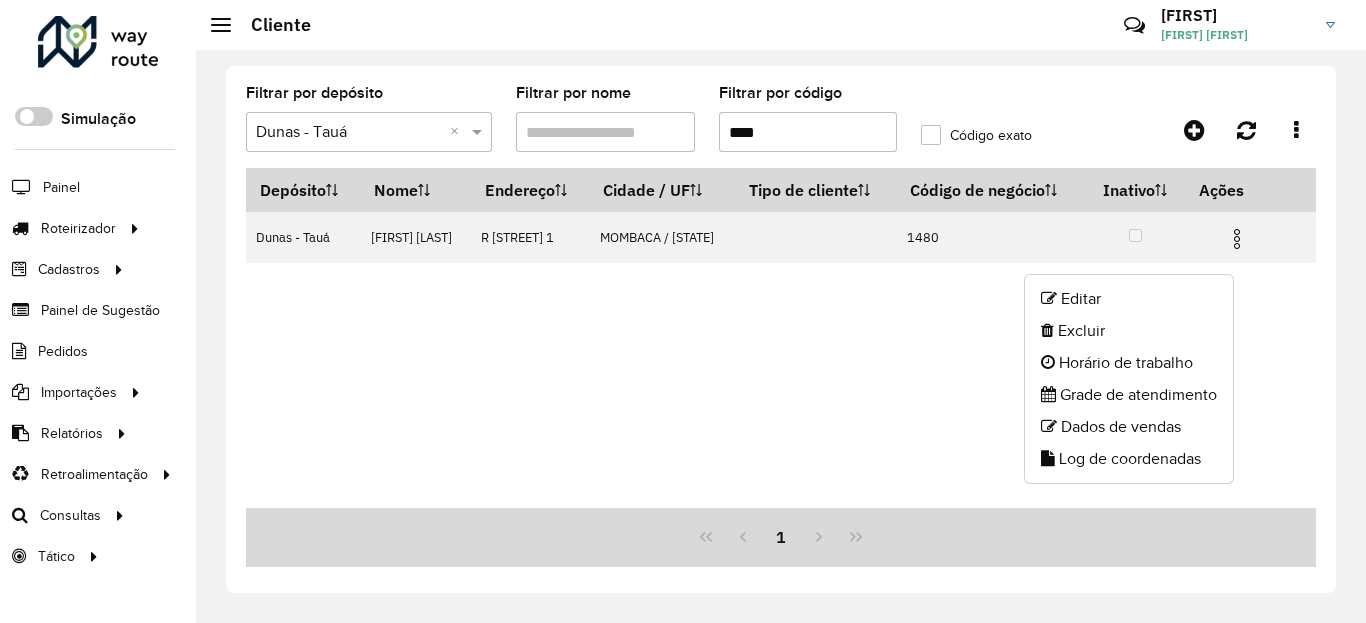 click on "Log de coordenadas" 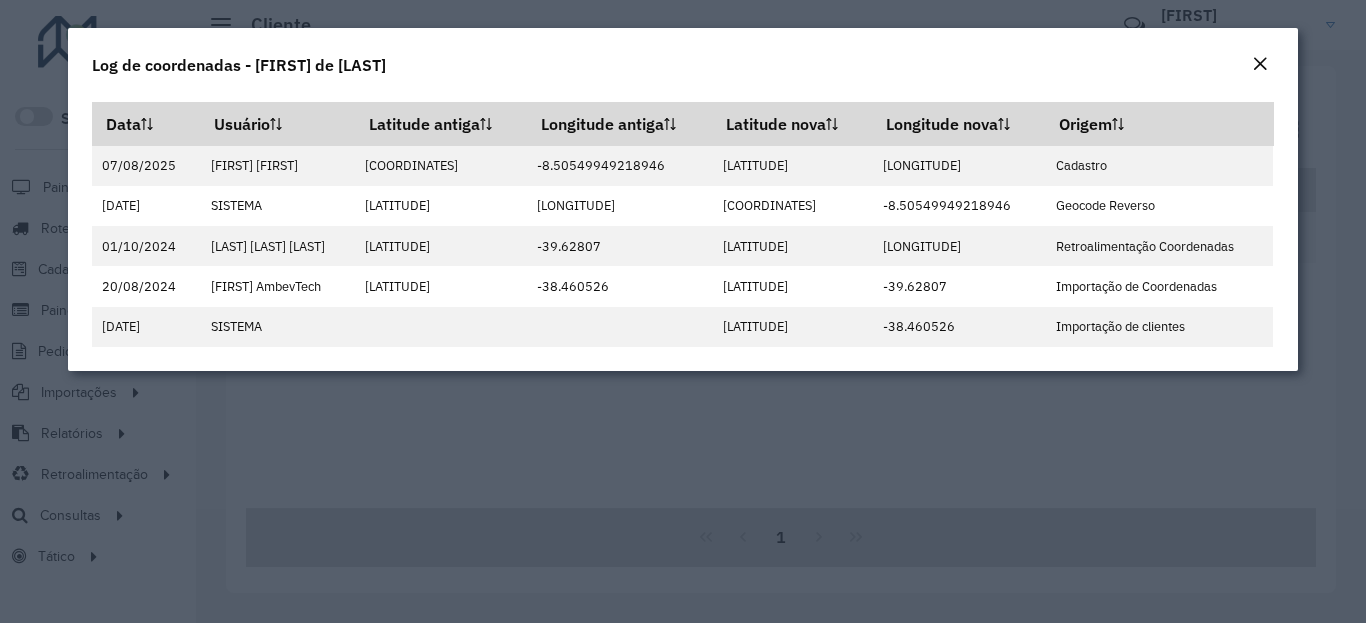 click 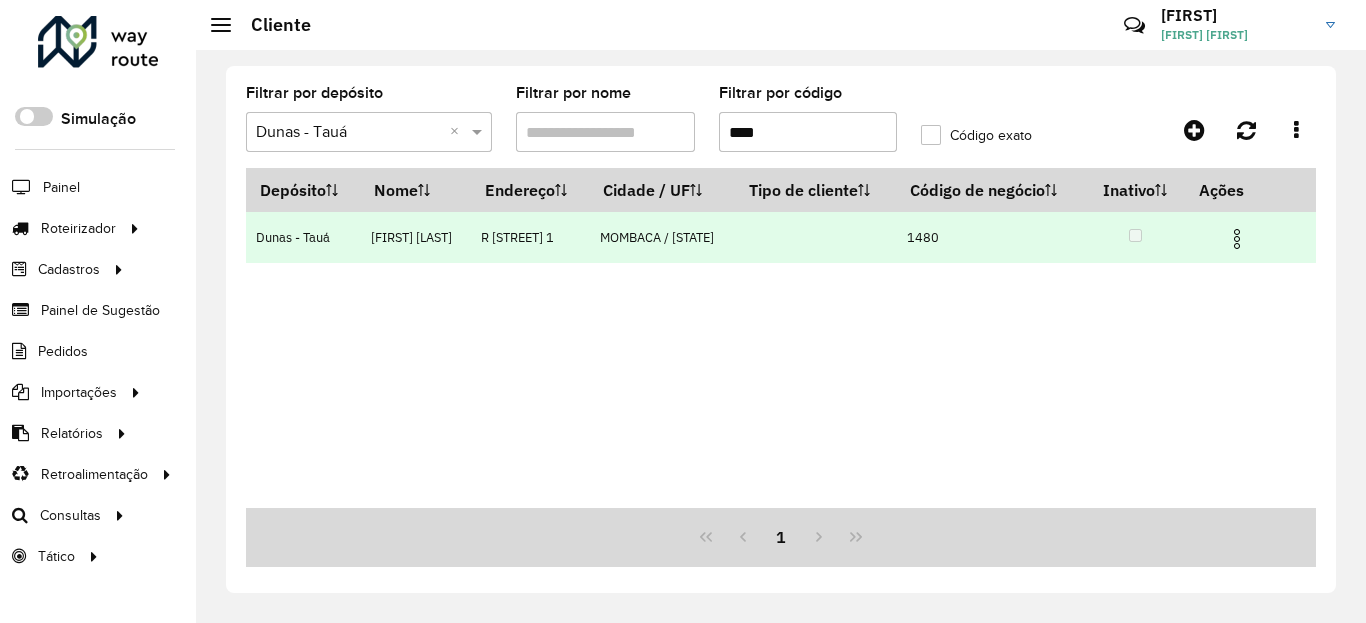 click at bounding box center [1237, 239] 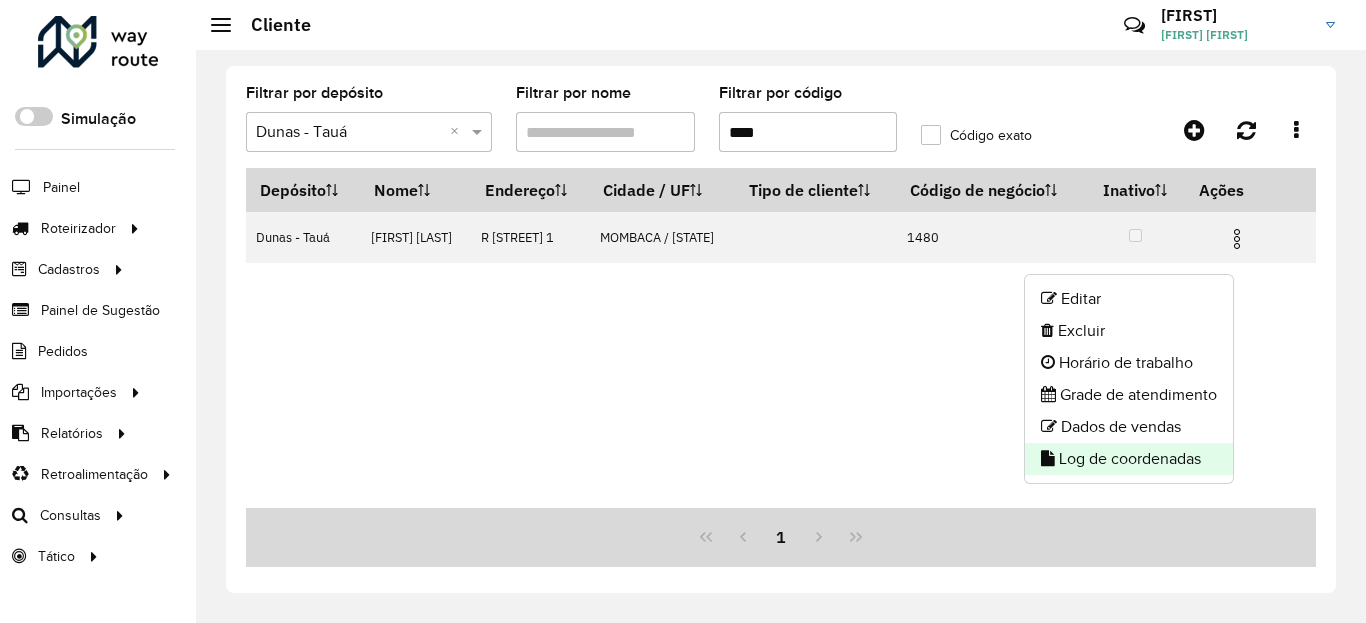 click on "Log de coordenadas" 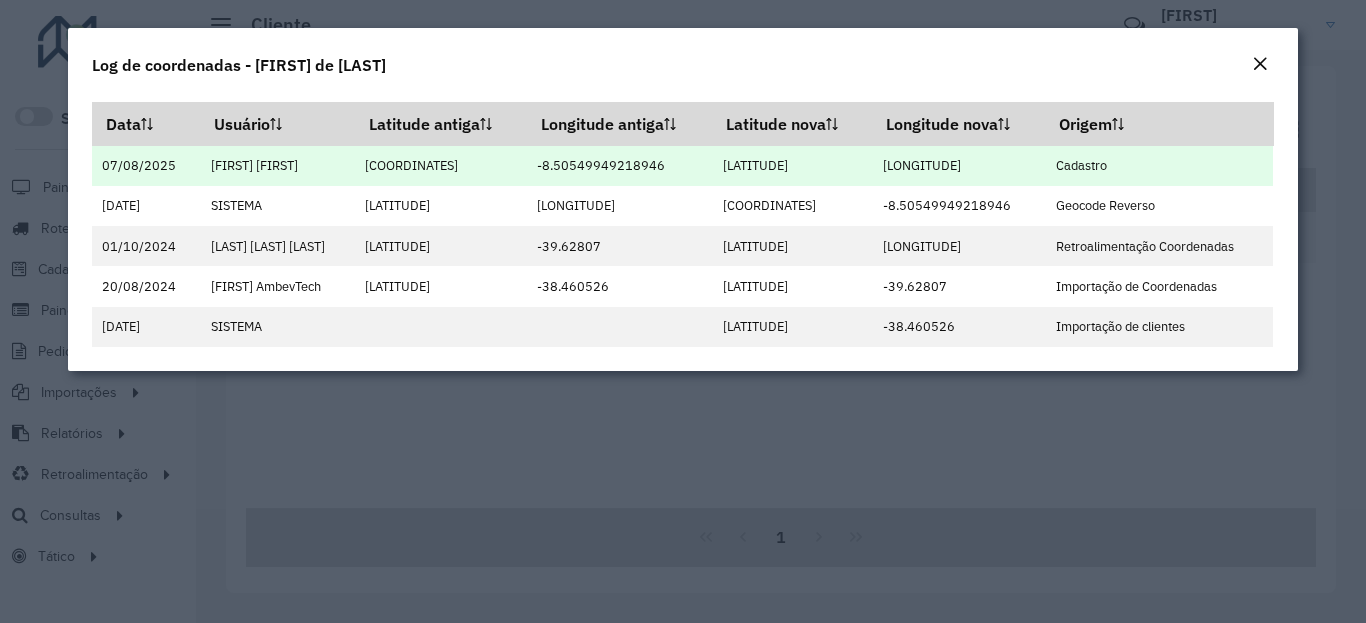 click on "-5.870865" at bounding box center [792, 166] 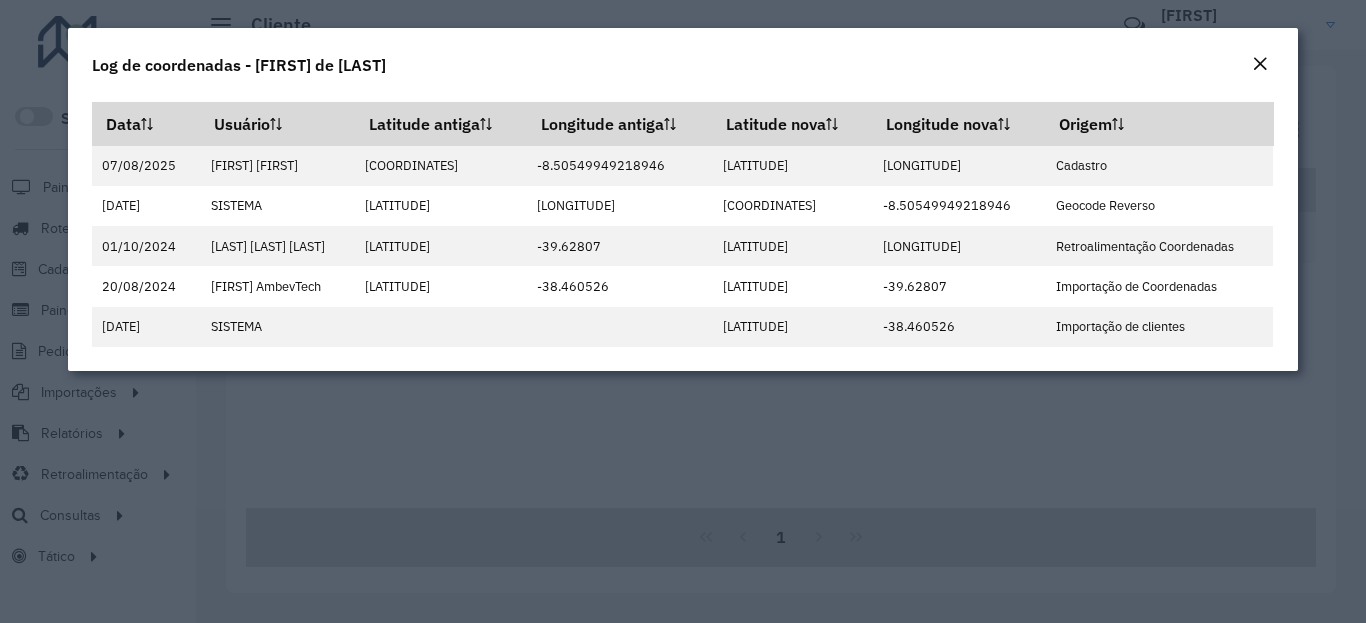 click 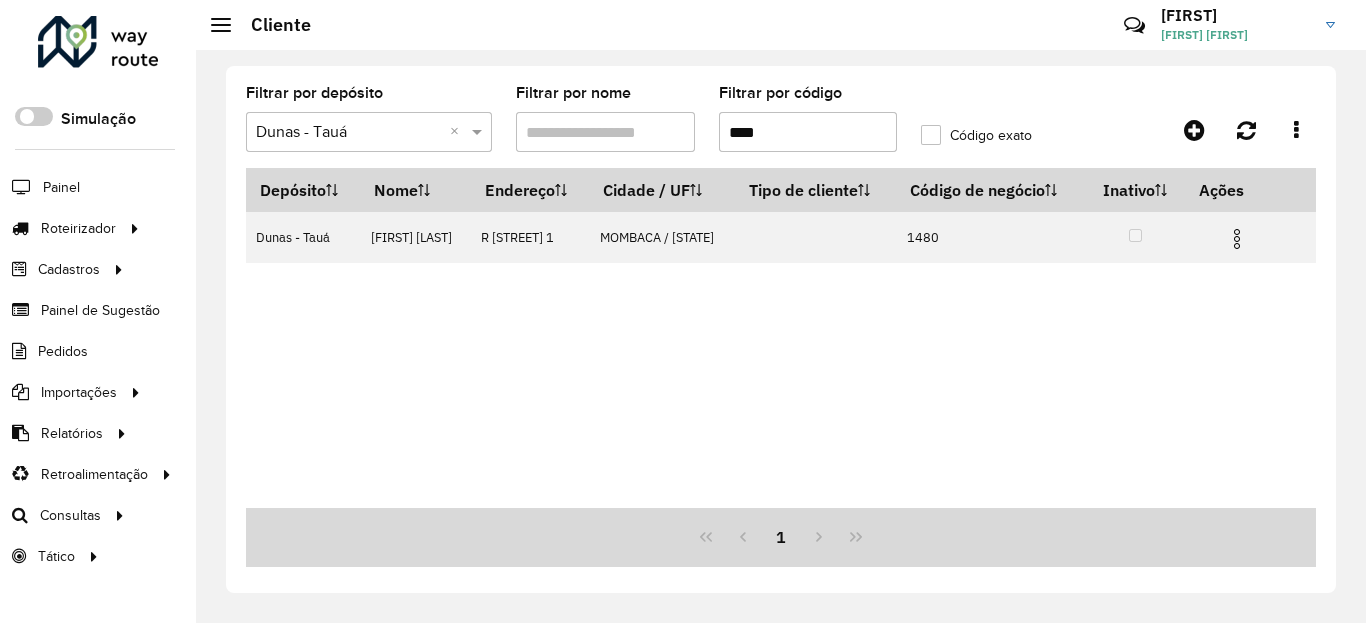 click on "****" at bounding box center [808, 132] 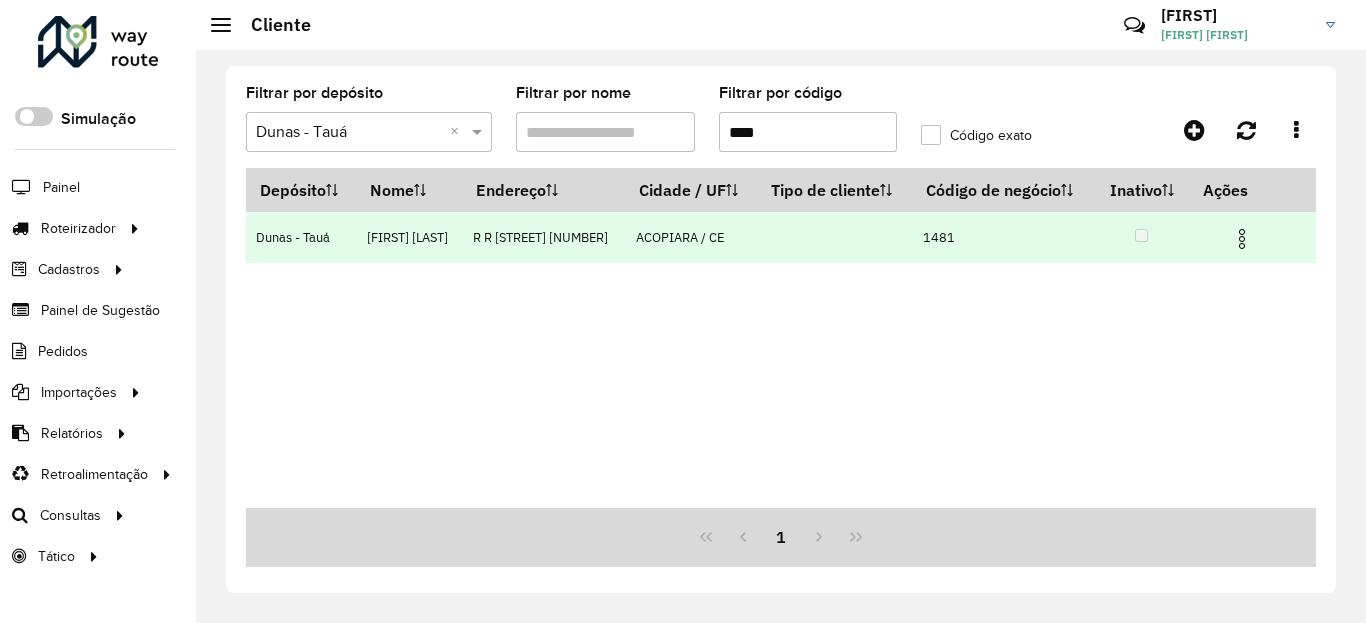 click at bounding box center (1242, 239) 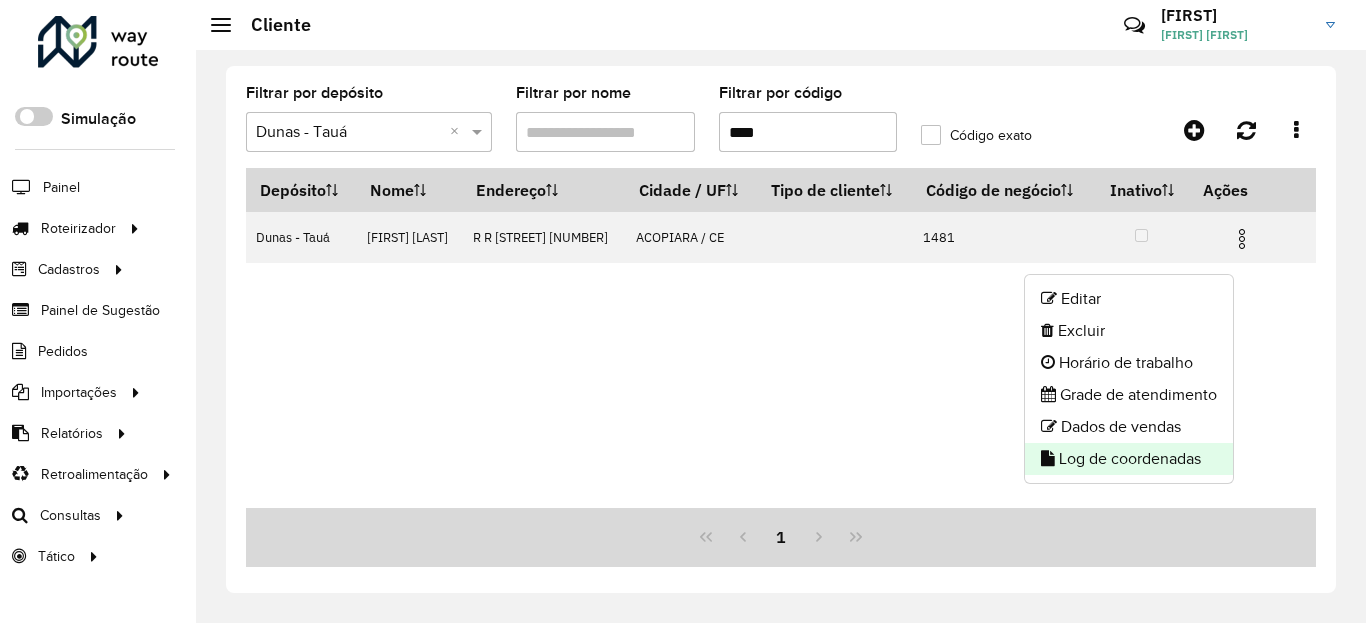 click on "Log de coordenadas" 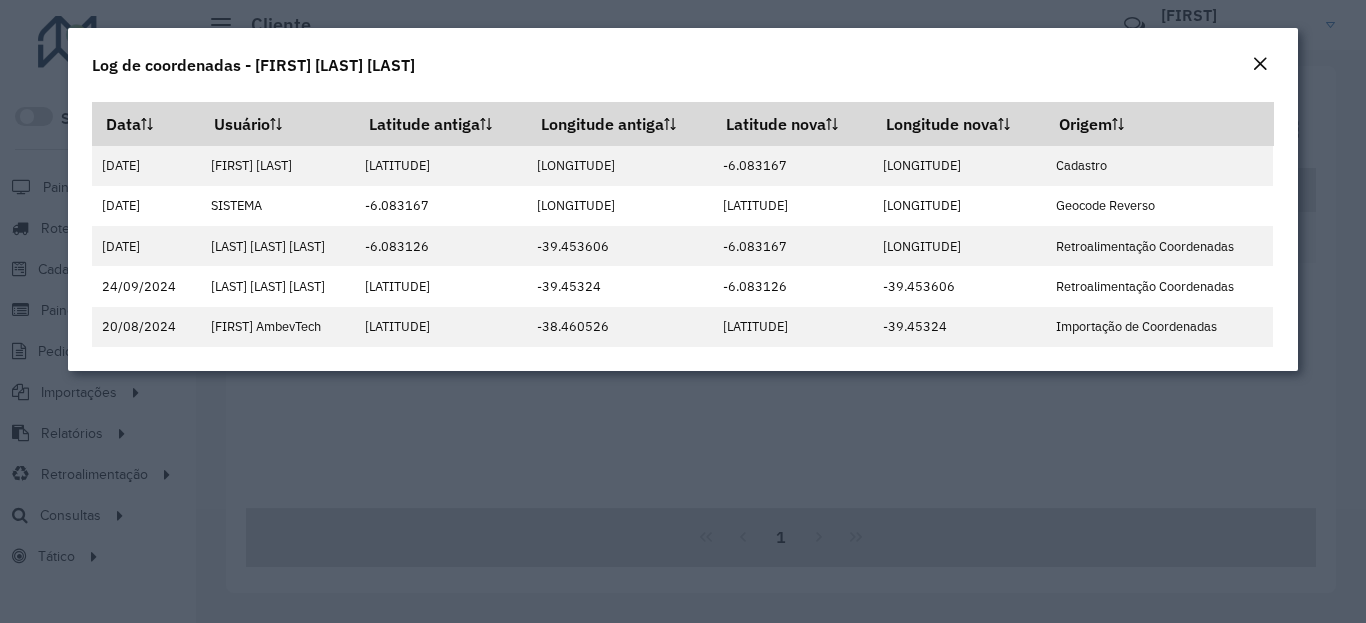click 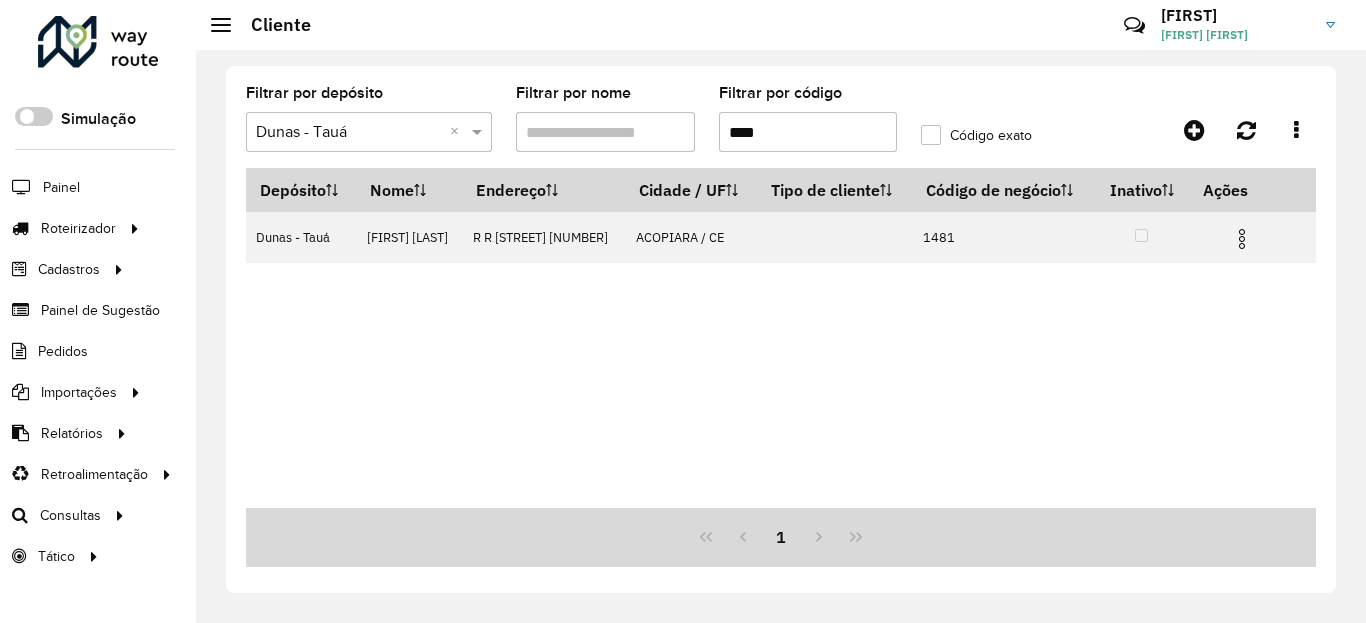 click on "****" at bounding box center [808, 132] 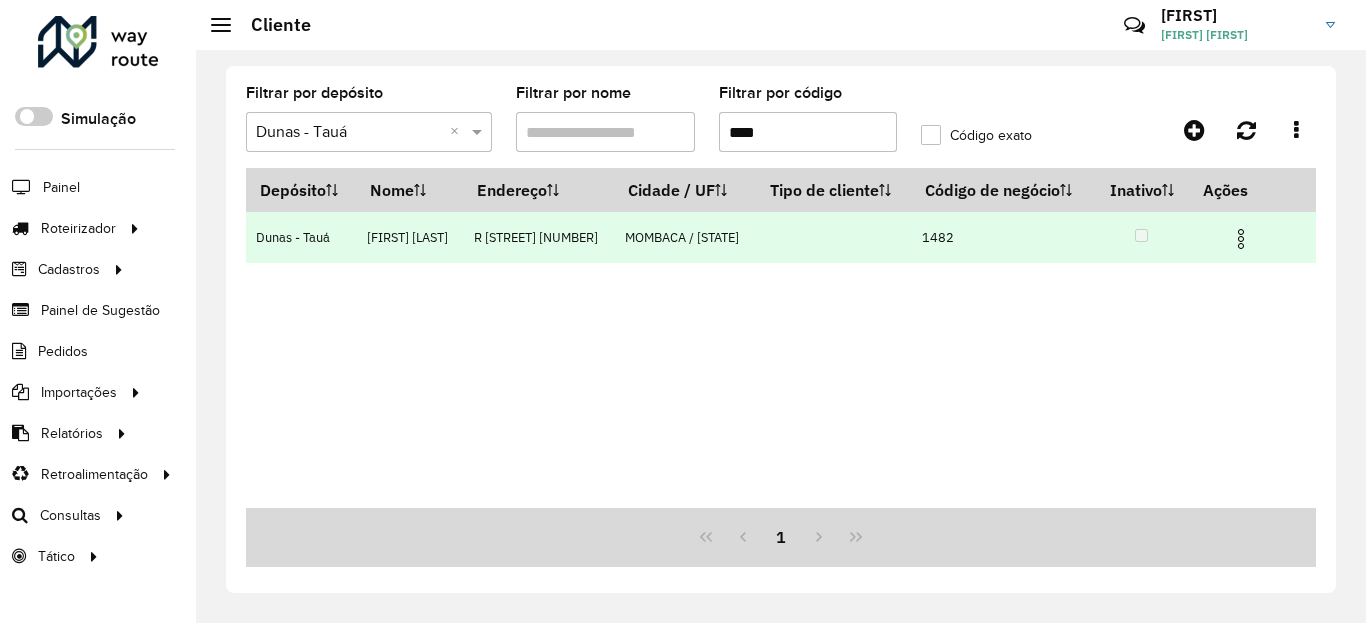 type on "****" 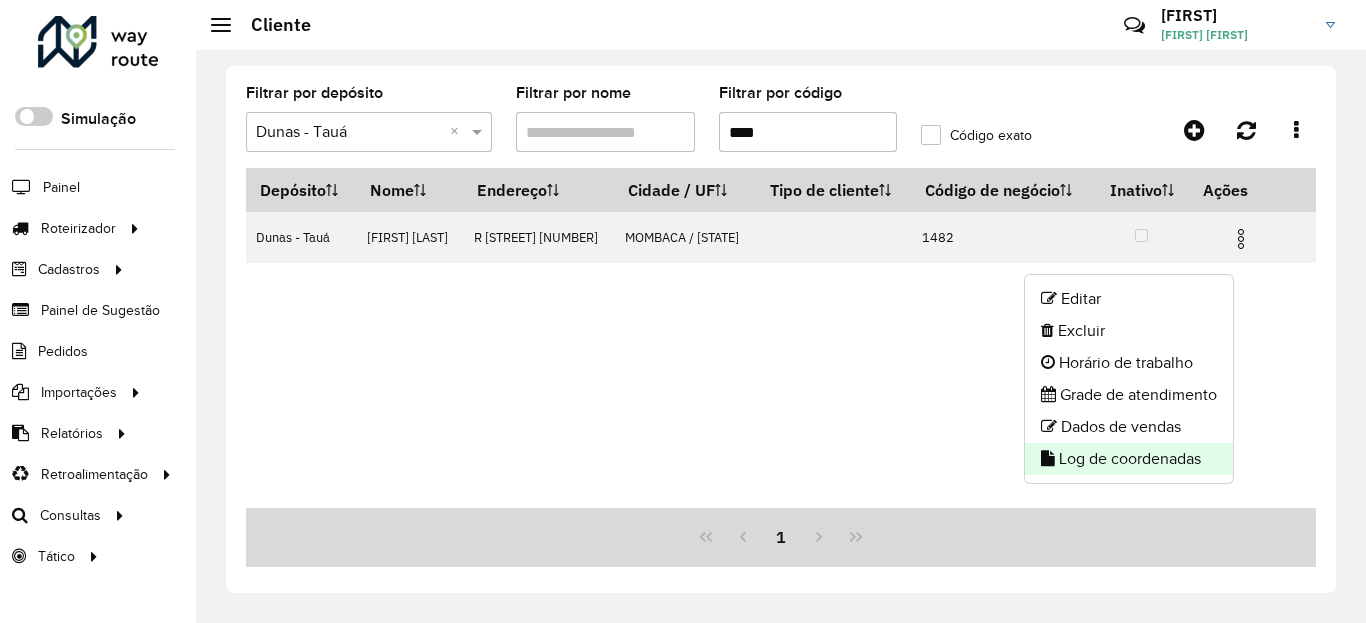 click on "Log de coordenadas" 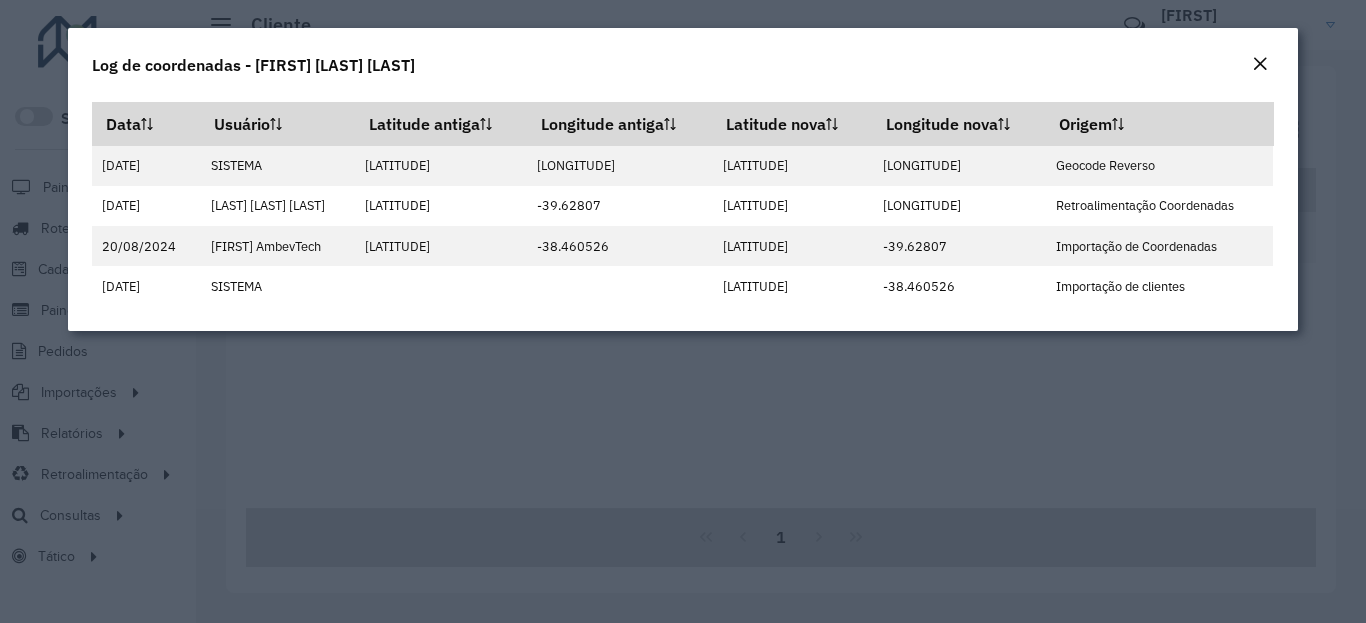 click on "Log de coordenadas - [FIRST] [LAST]" 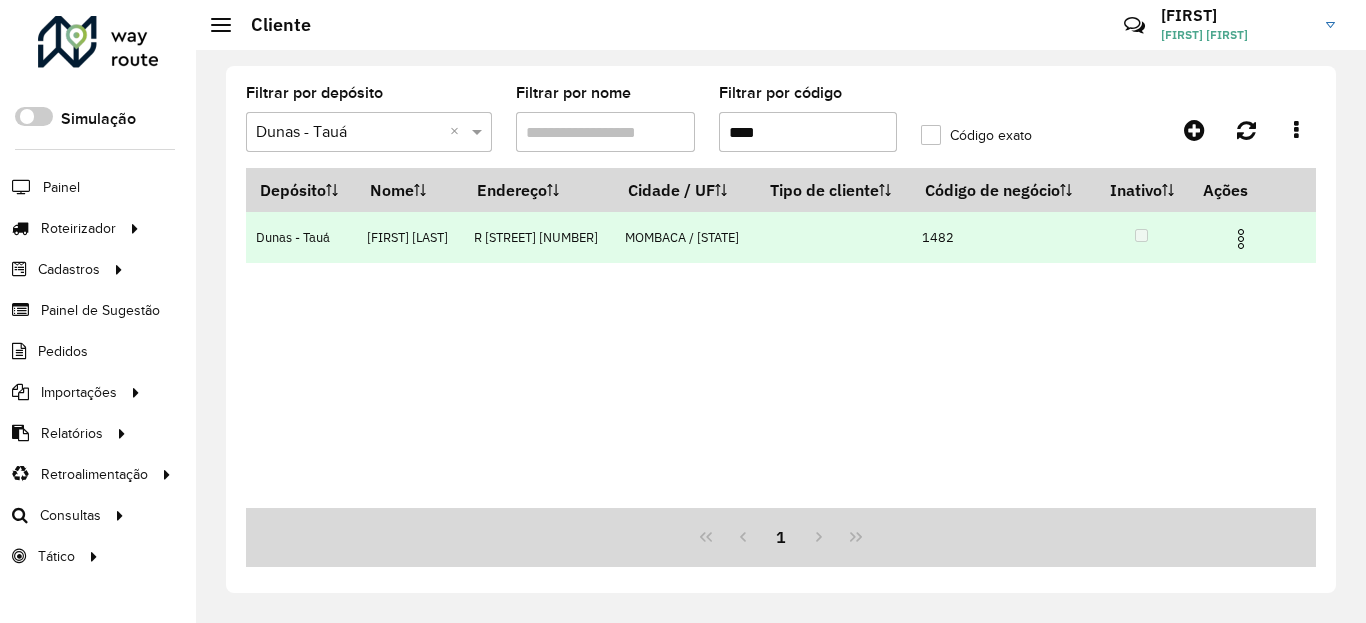 click at bounding box center (1241, 239) 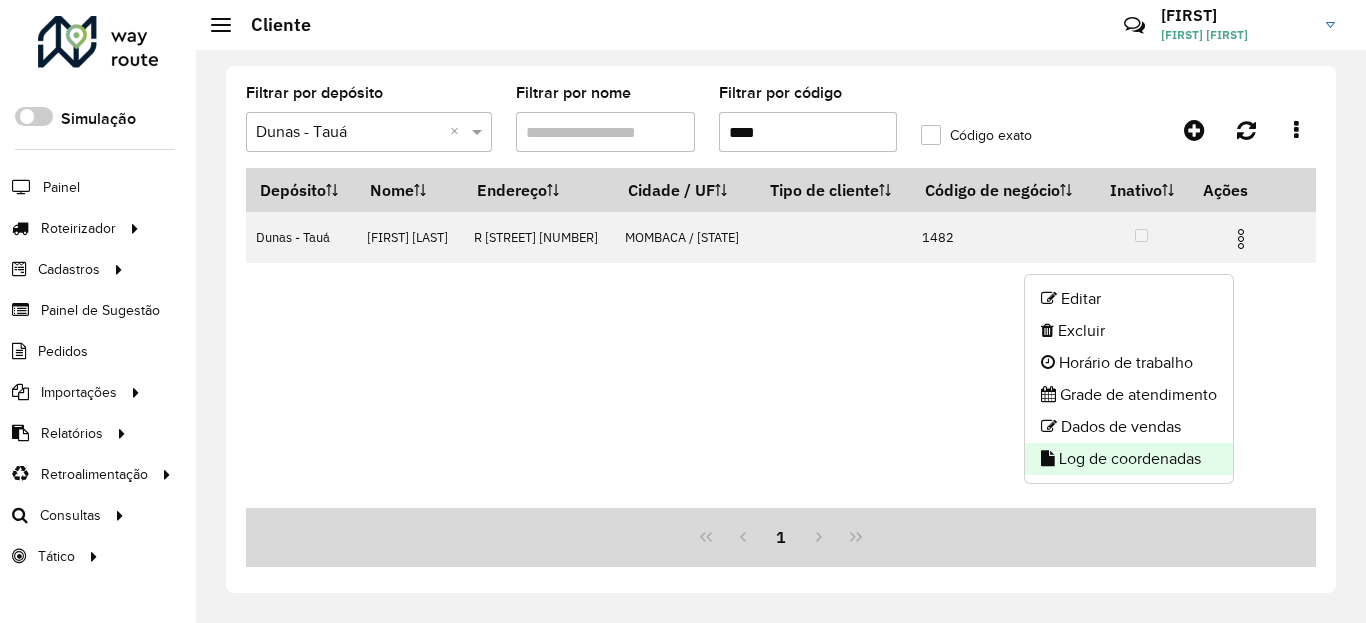 click on "Log de coordenadas" 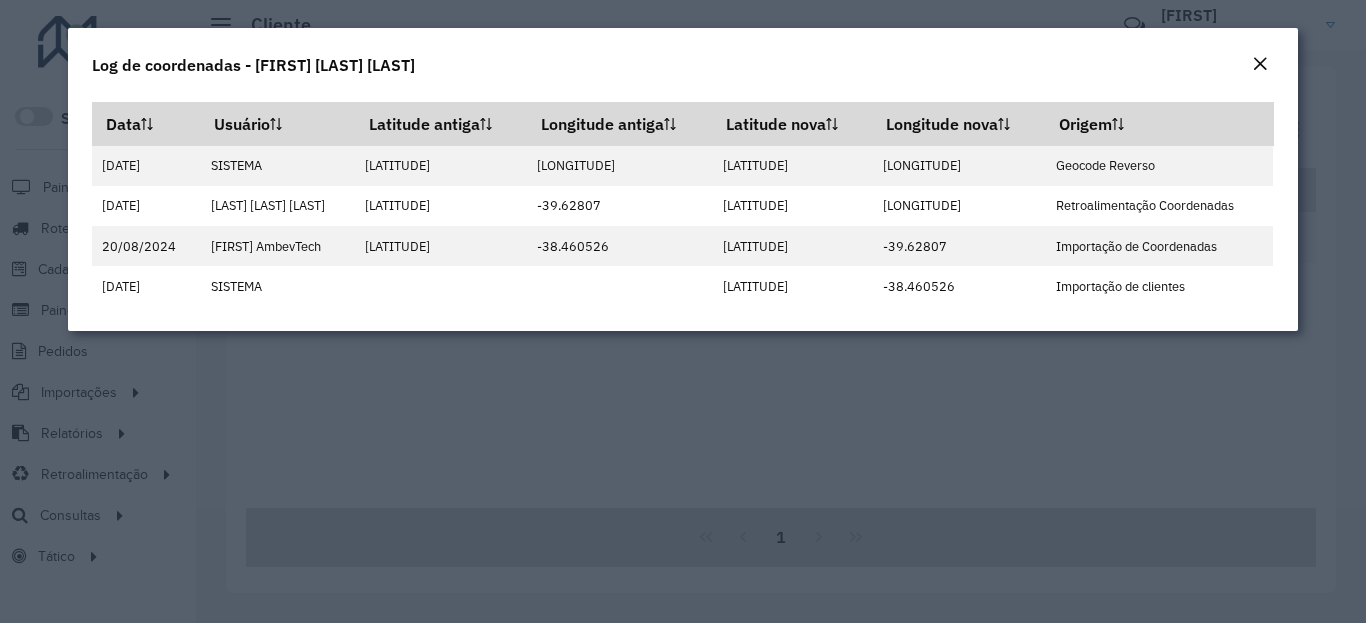 click 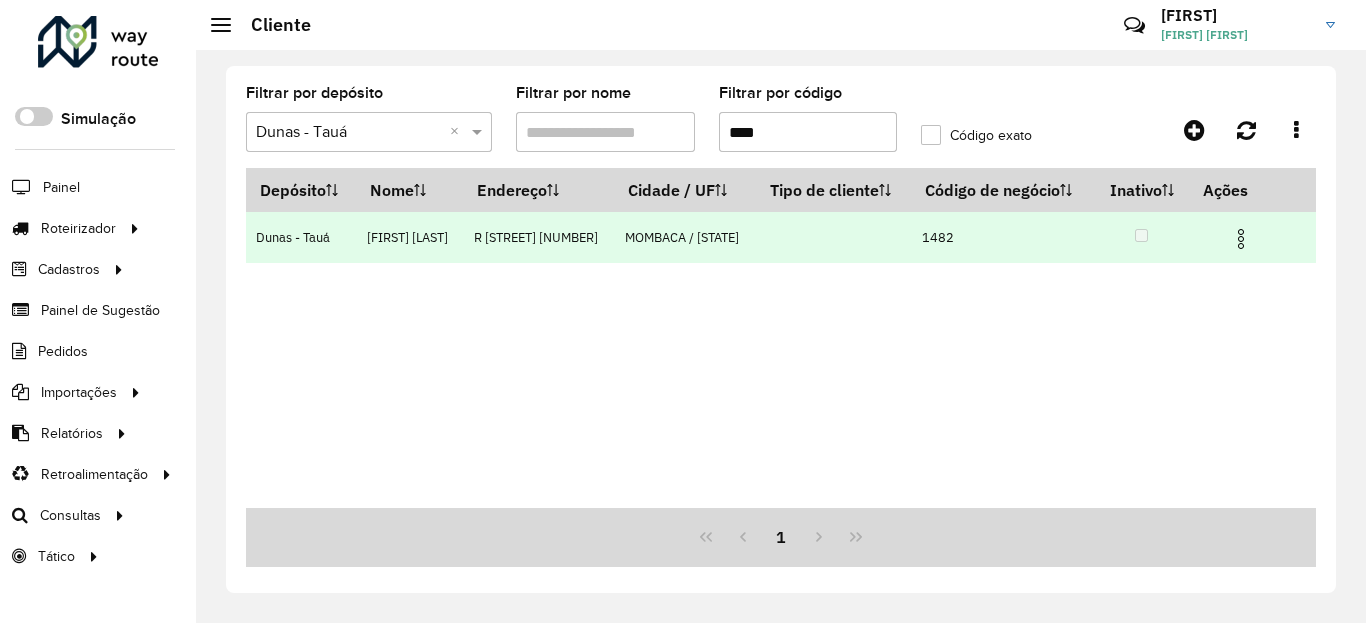 click at bounding box center (1241, 239) 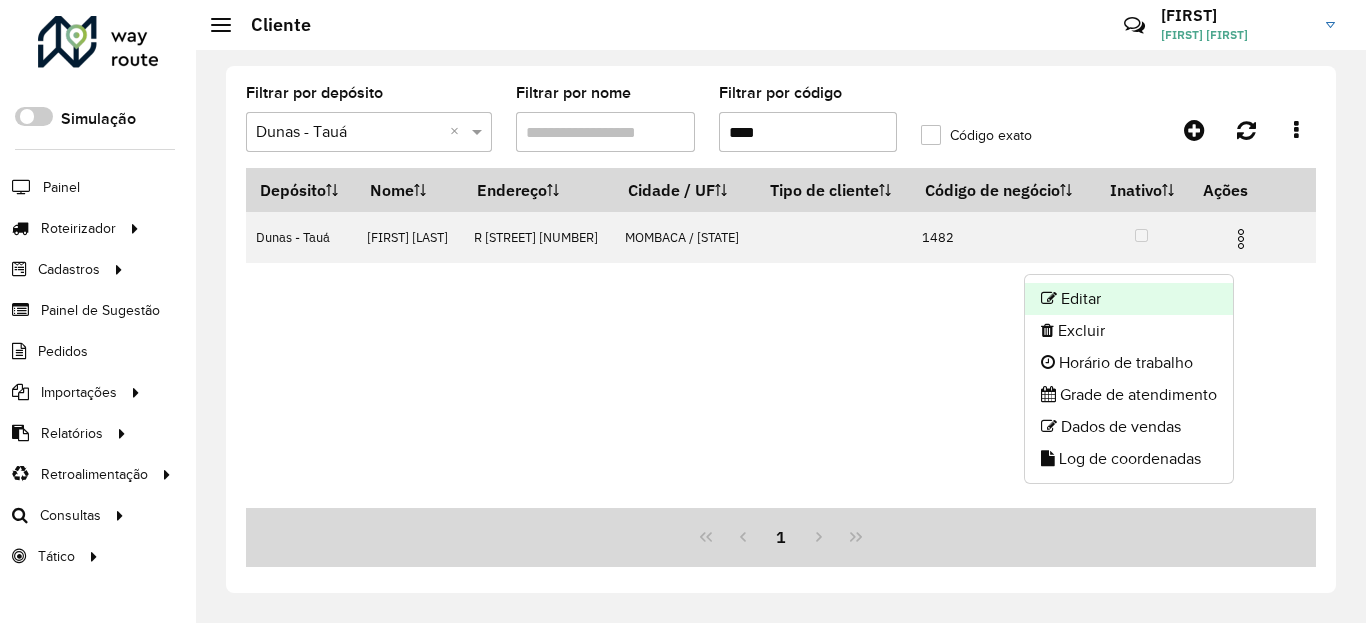 click on "Editar" 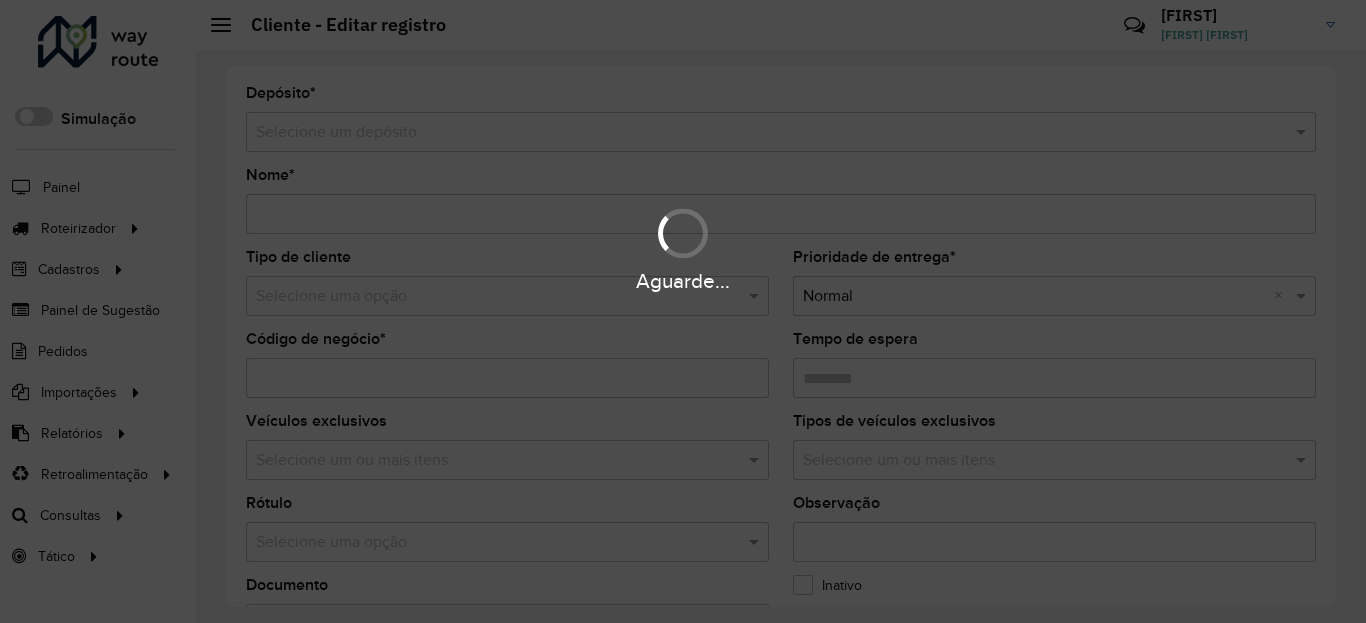 type on "**********" 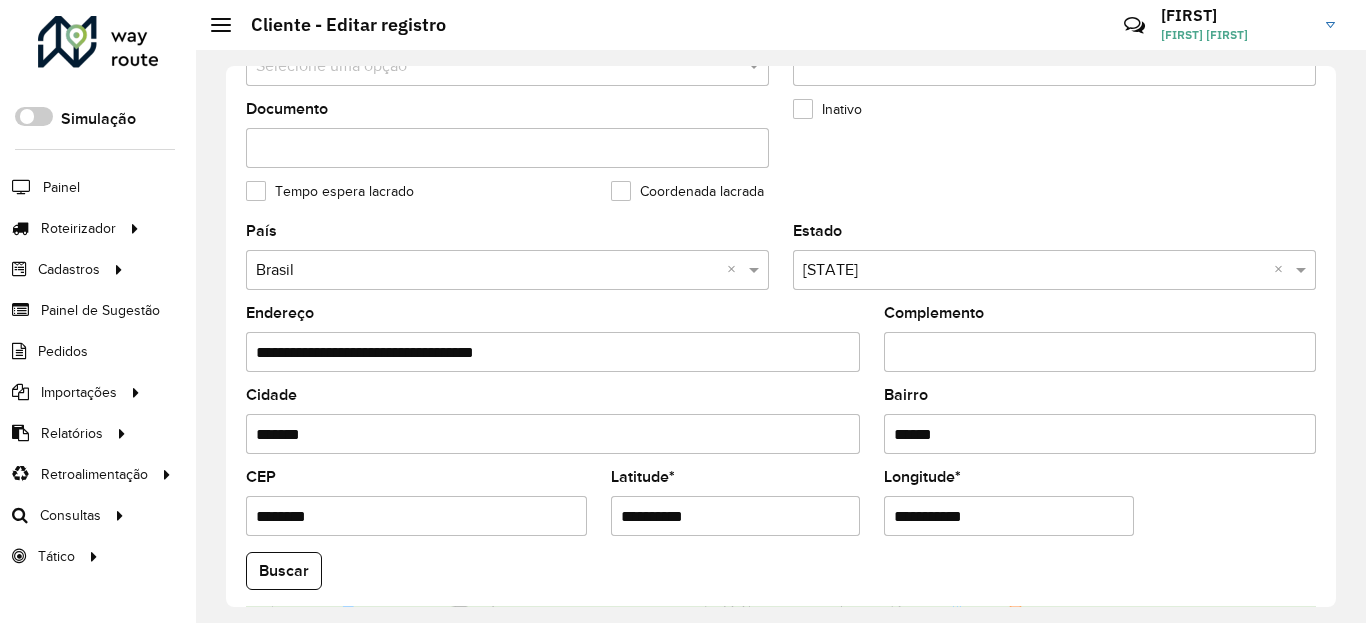 scroll, scrollTop: 600, scrollLeft: 0, axis: vertical 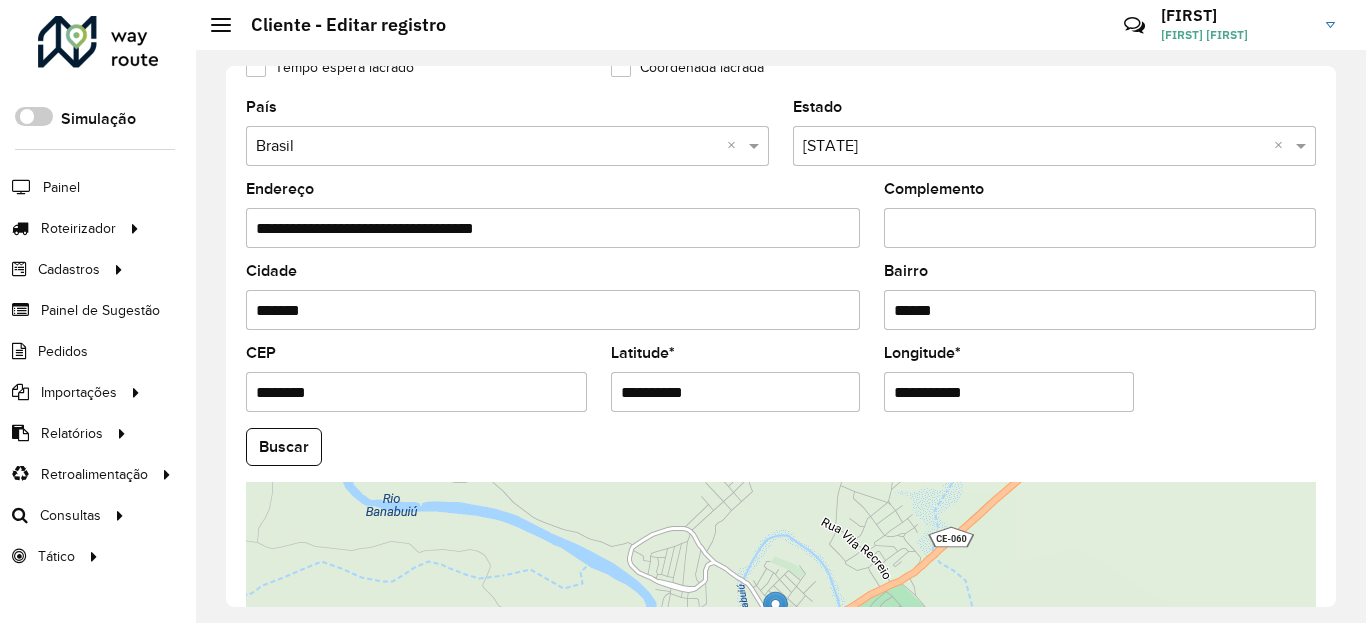 click on "**********" at bounding box center (736, 392) 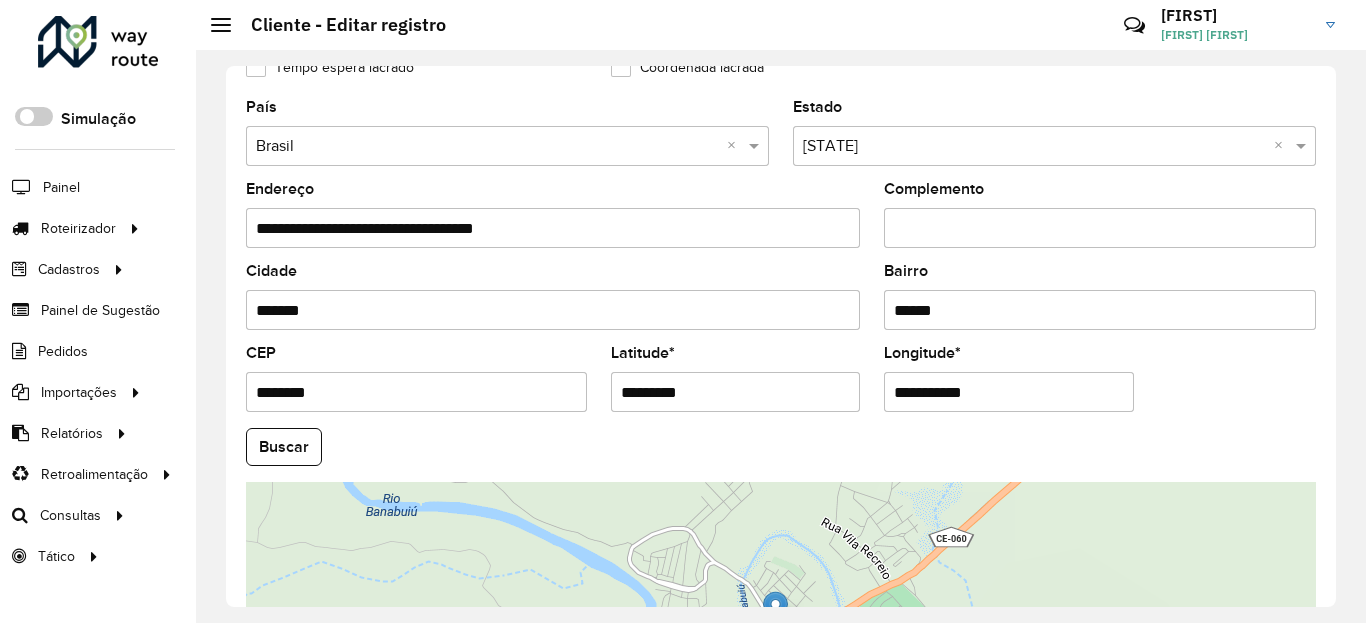 type on "*********" 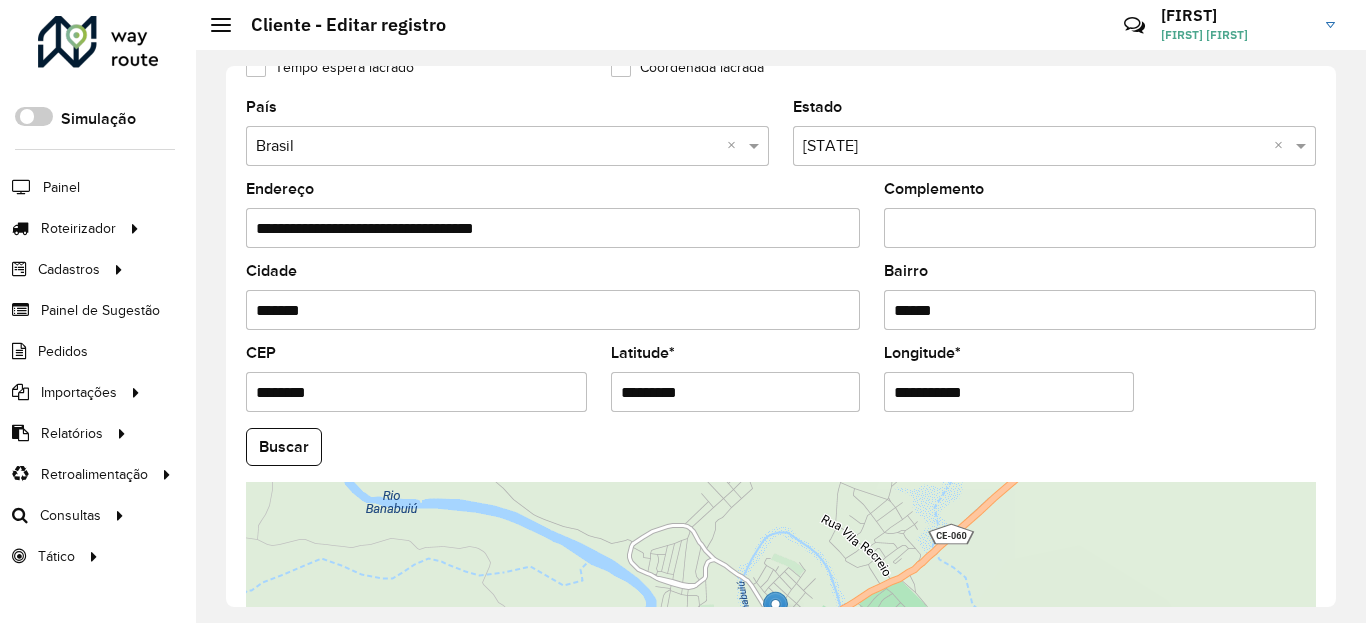 click on "**********" at bounding box center [1009, 392] 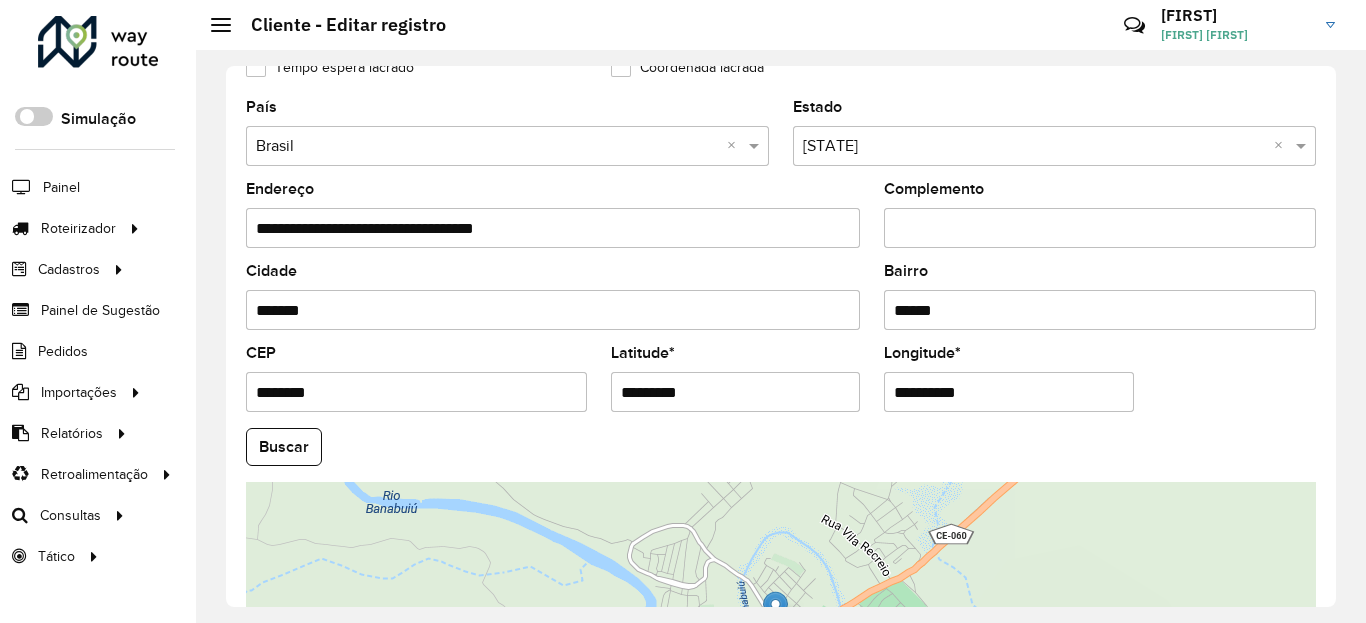 type on "**********" 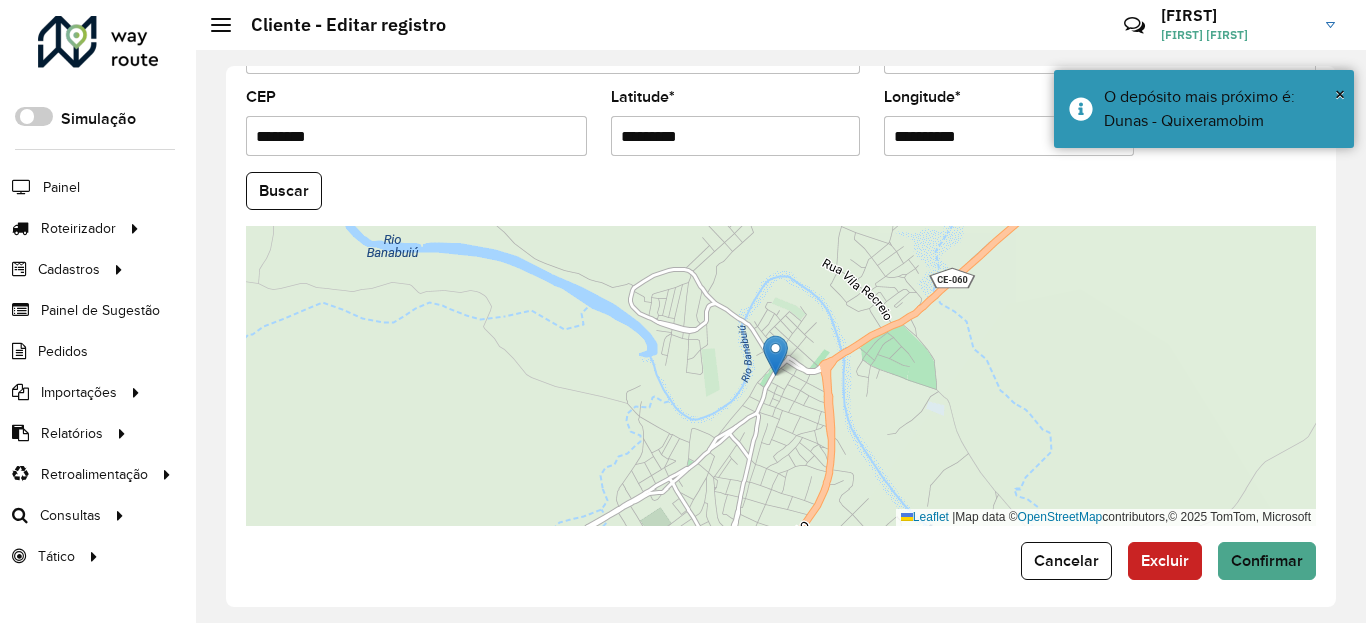 scroll, scrollTop: 865, scrollLeft: 0, axis: vertical 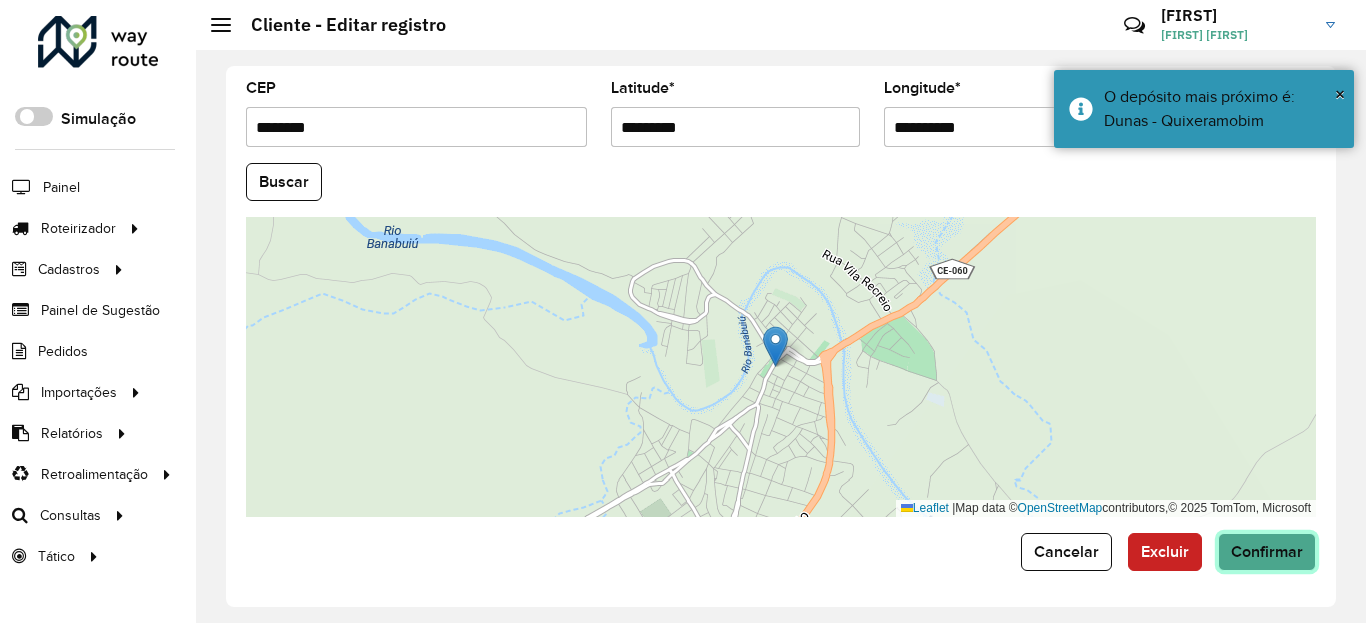 click on "Confirmar" 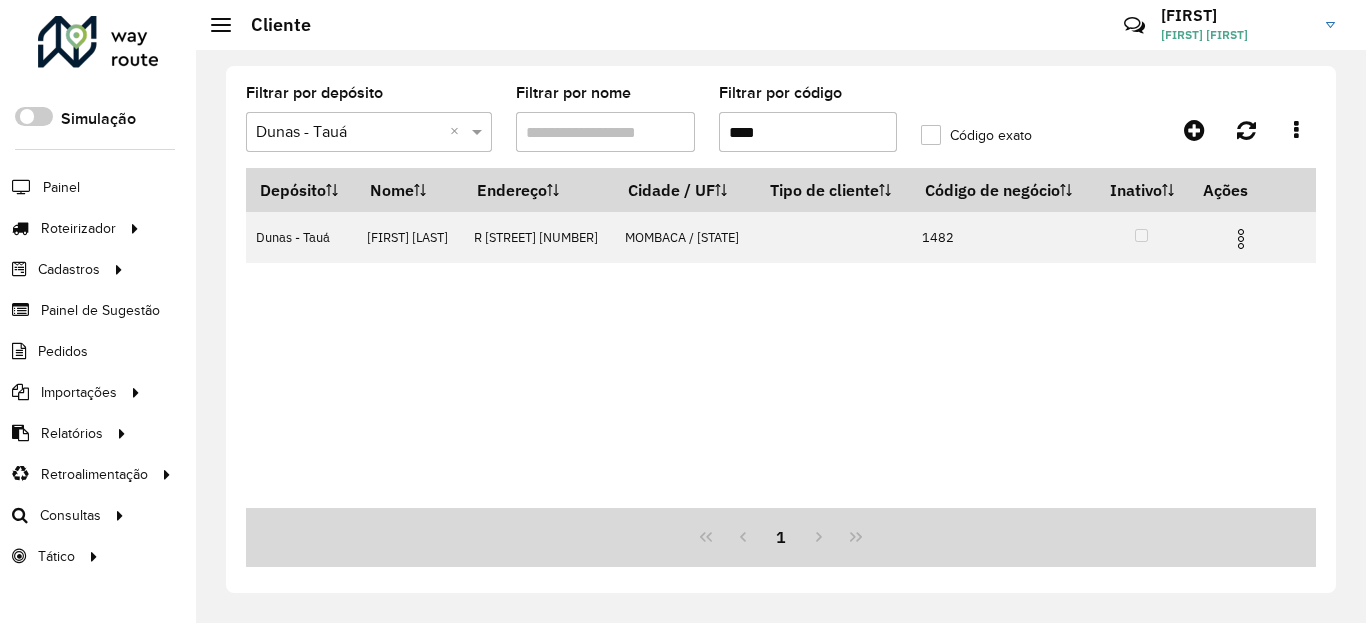 drag, startPoint x: 1256, startPoint y: 274, endPoint x: 1236, endPoint y: 300, distance: 32.80244 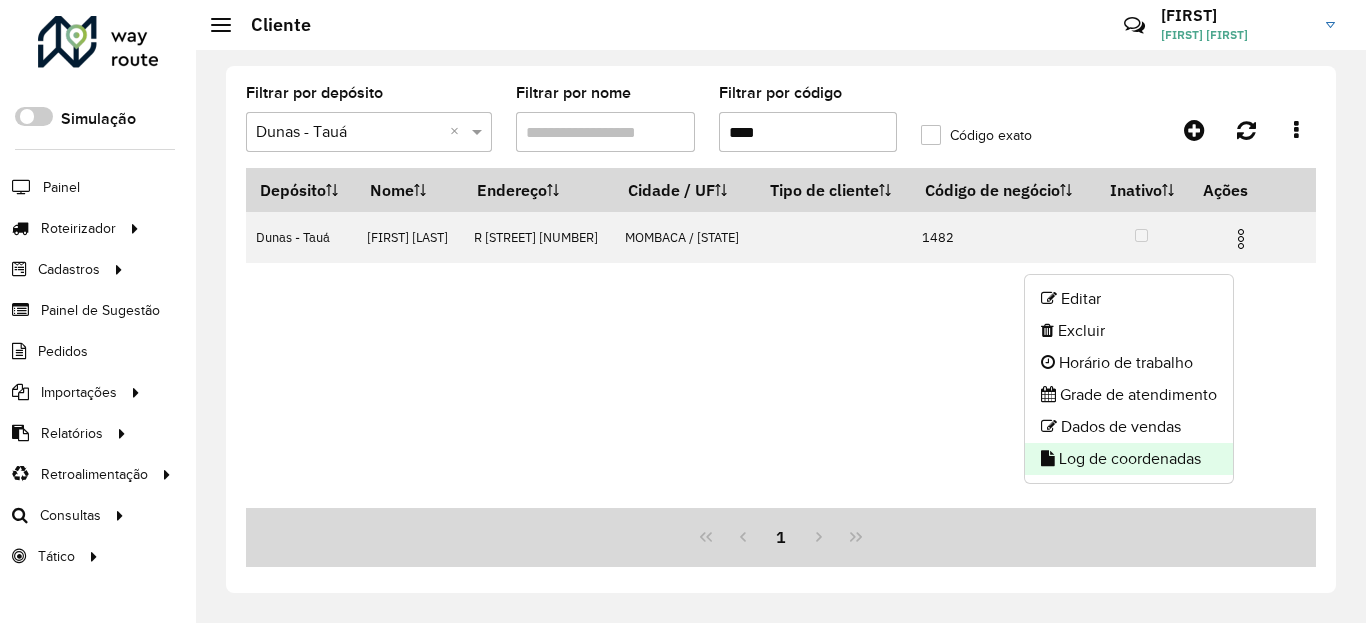 click on "Log de coordenadas" 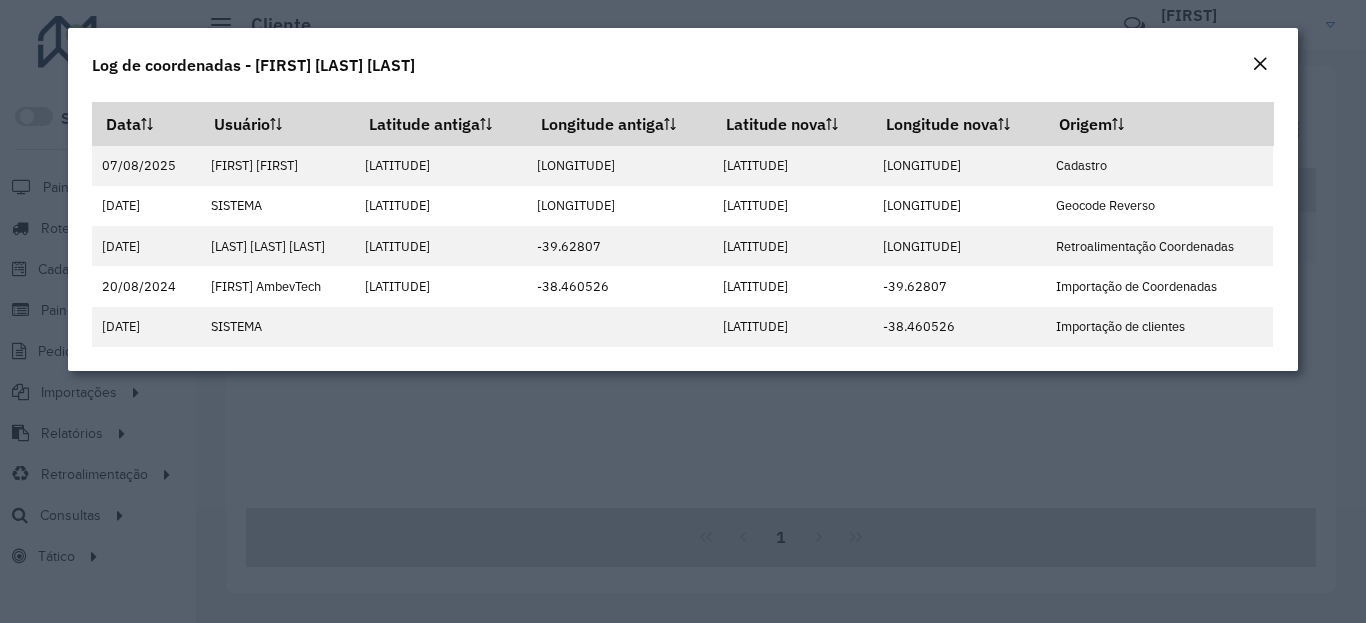 click 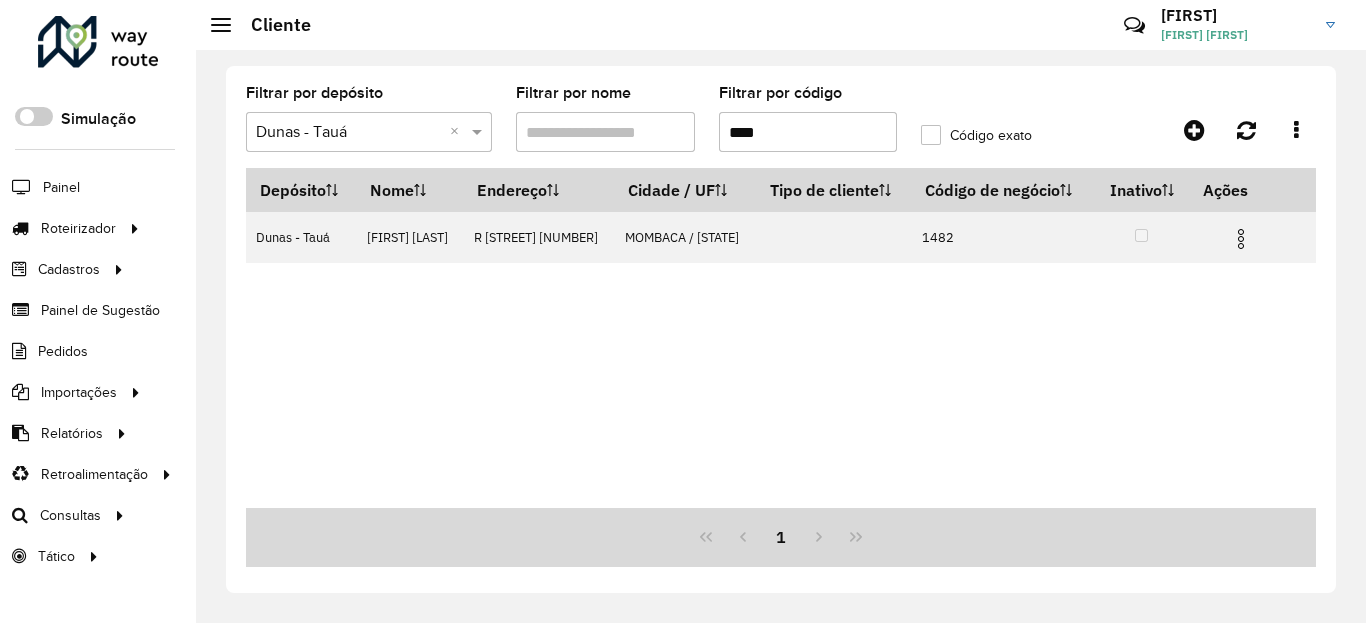 click on "****" at bounding box center [808, 132] 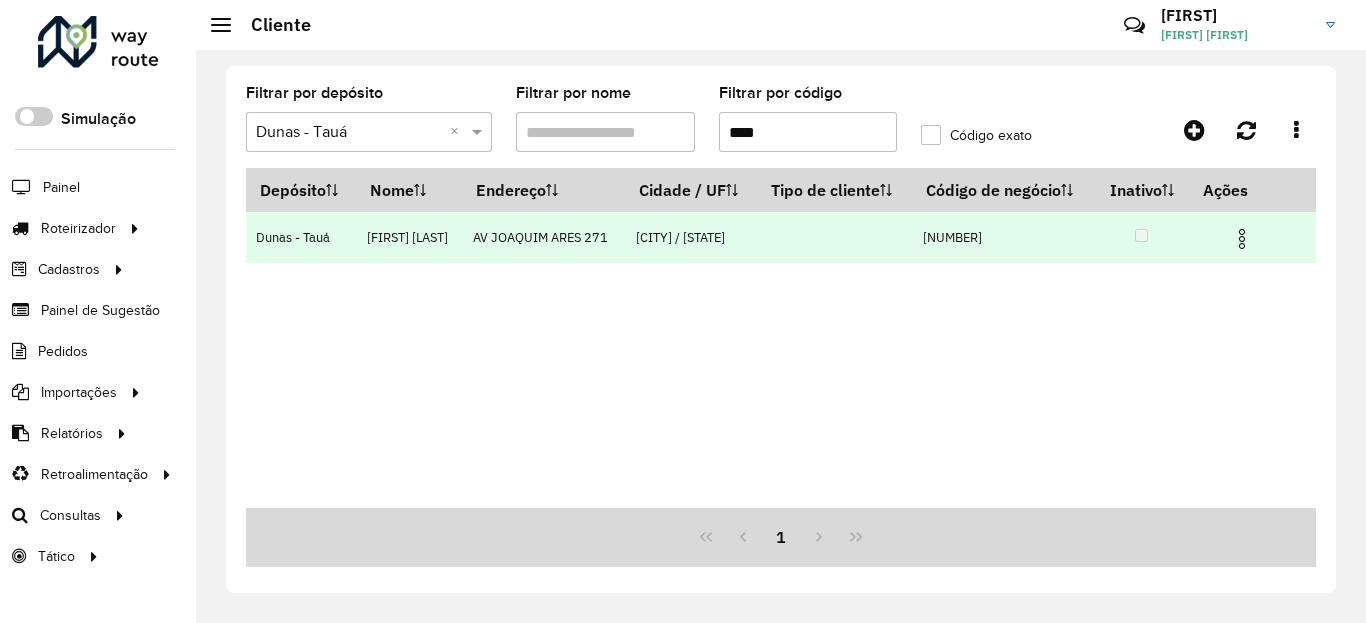 type on "****" 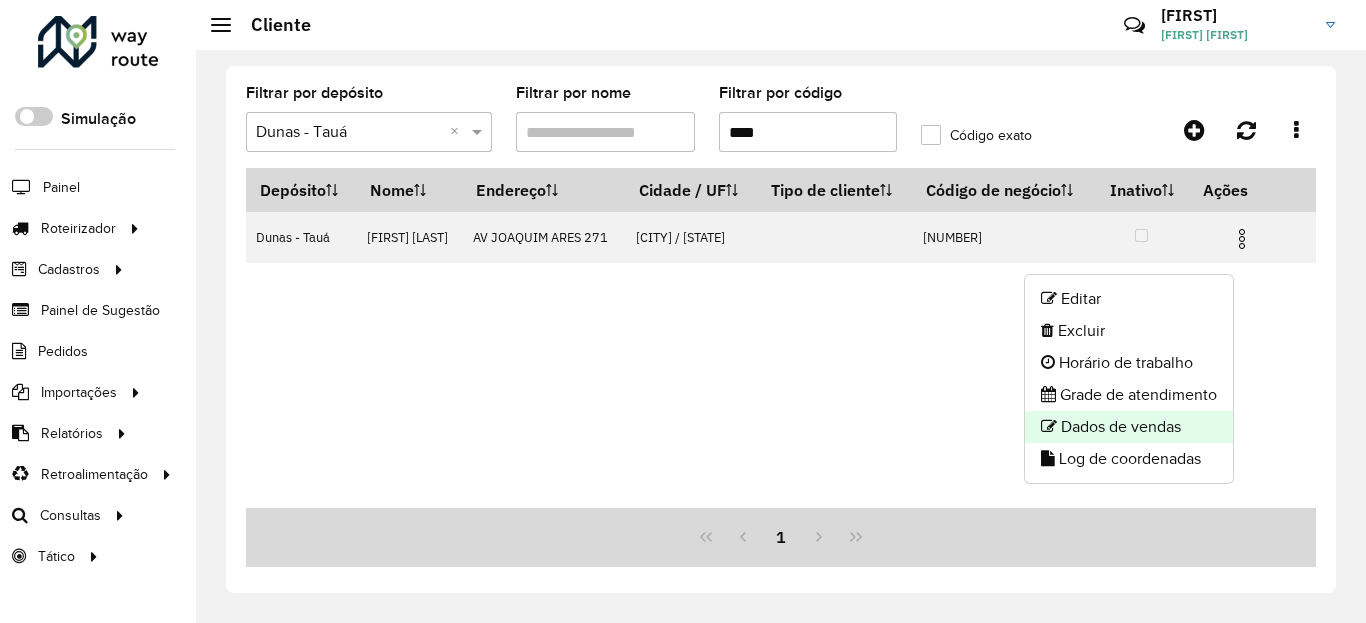 click on "Editar   Excluir   Horário de trabalho   Grade de atendimento   Dados de vendas   Log de coordenadas" 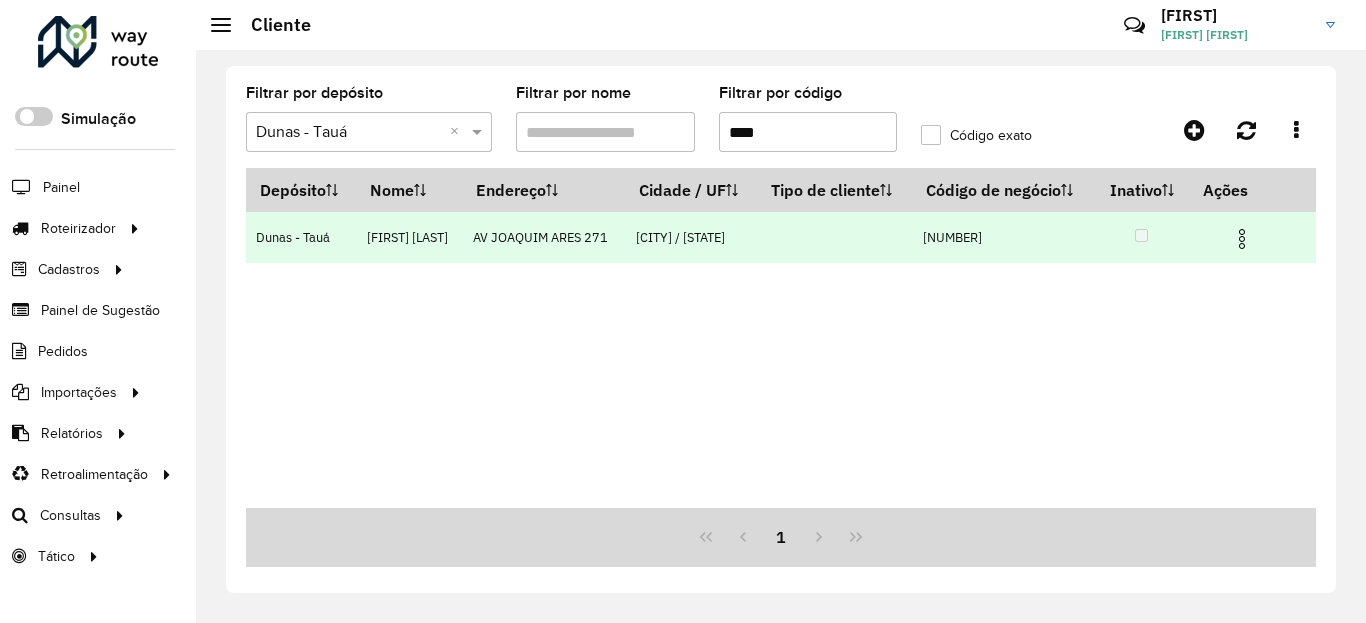 click at bounding box center [1242, 239] 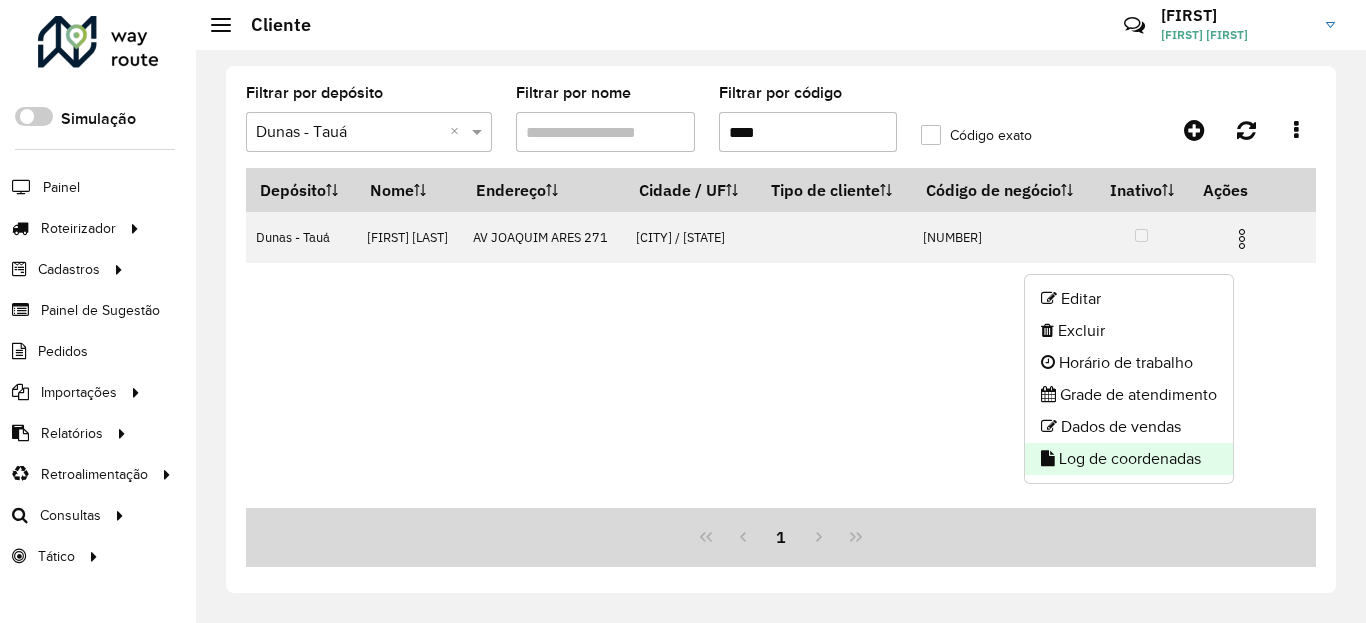 click on "Log de coordenadas" 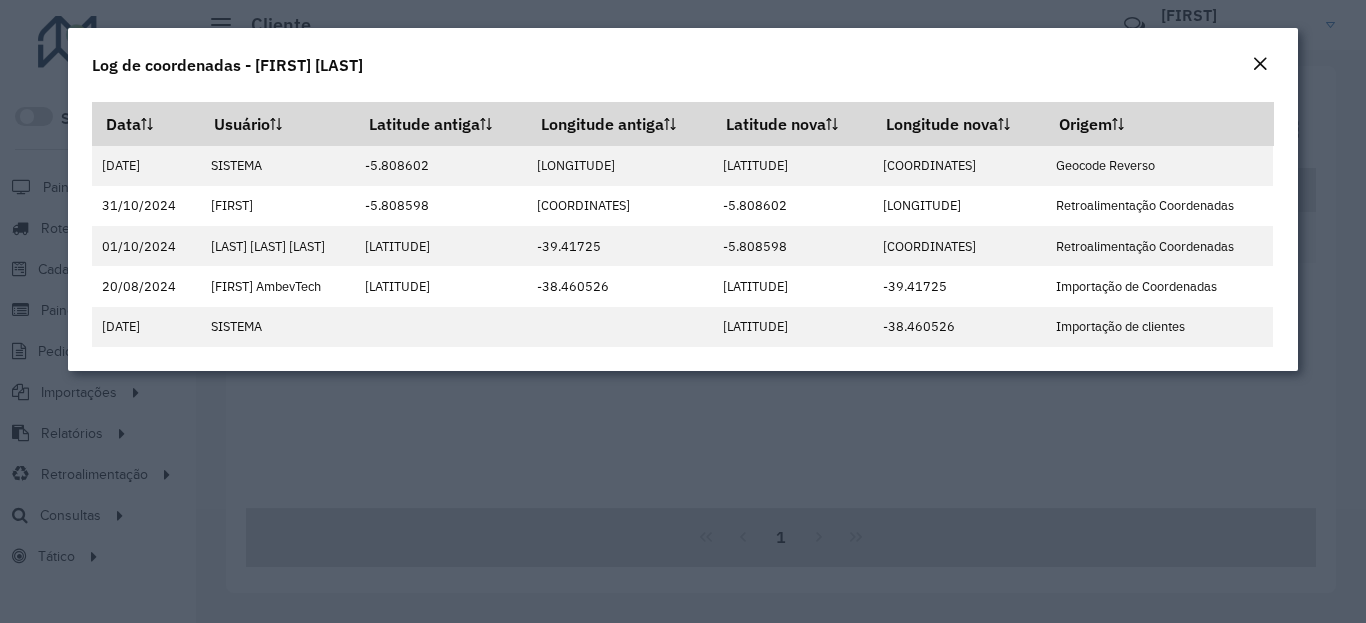 drag, startPoint x: 1266, startPoint y: 68, endPoint x: 1257, endPoint y: 56, distance: 15 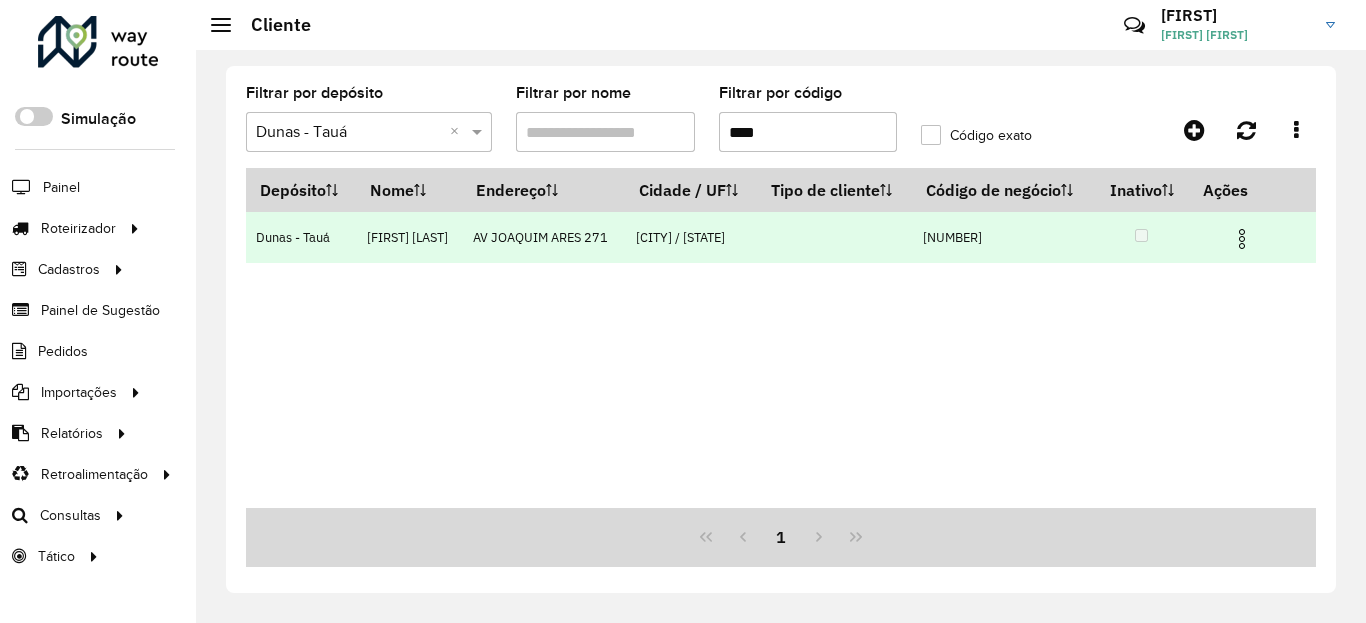 click at bounding box center [1250, 237] 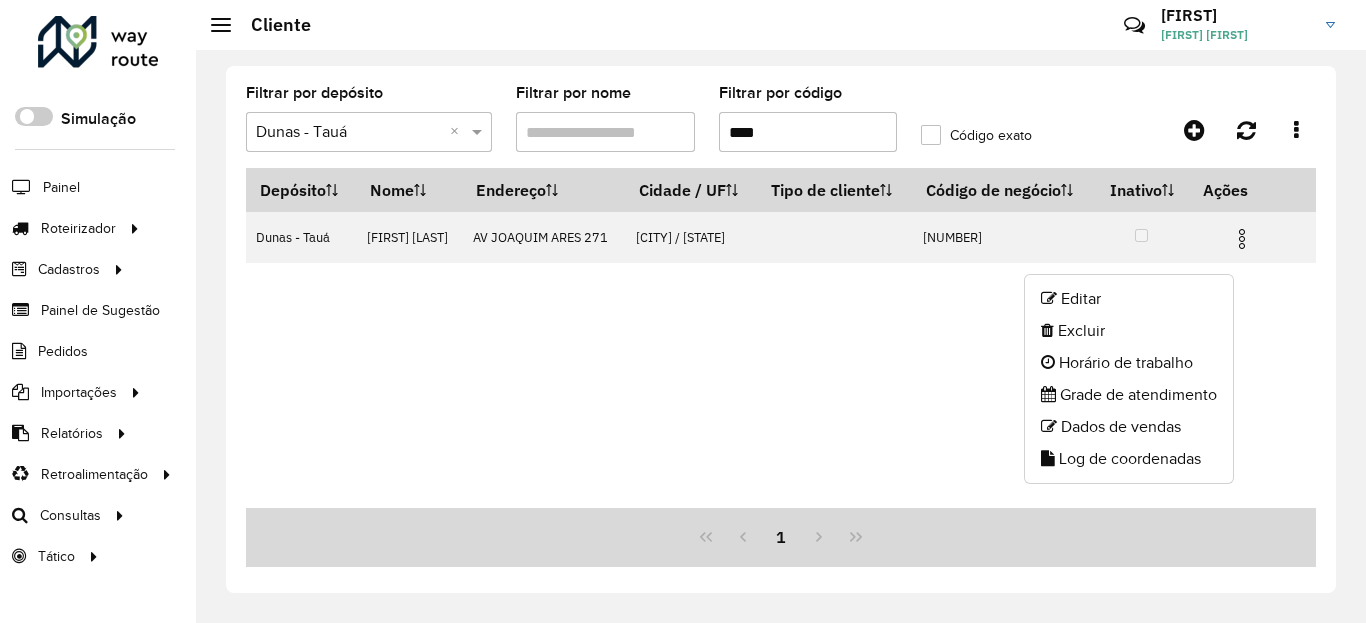 click on "Log de coordenadas" 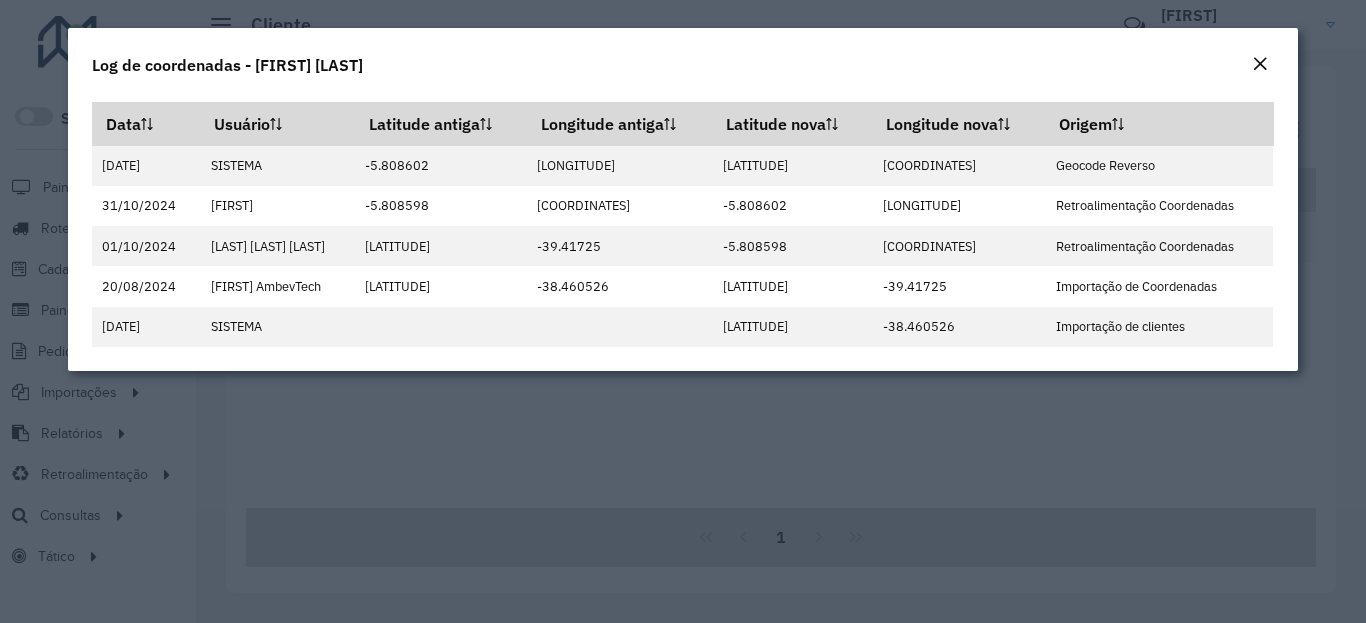 click 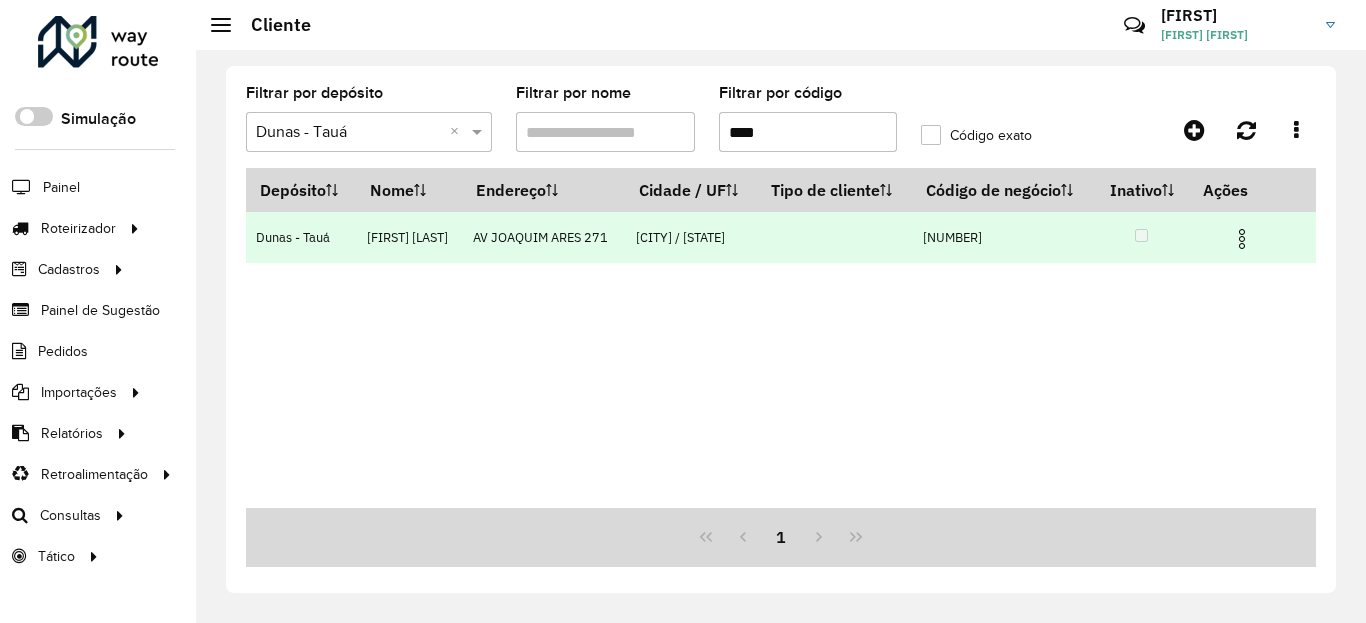 click at bounding box center [1242, 239] 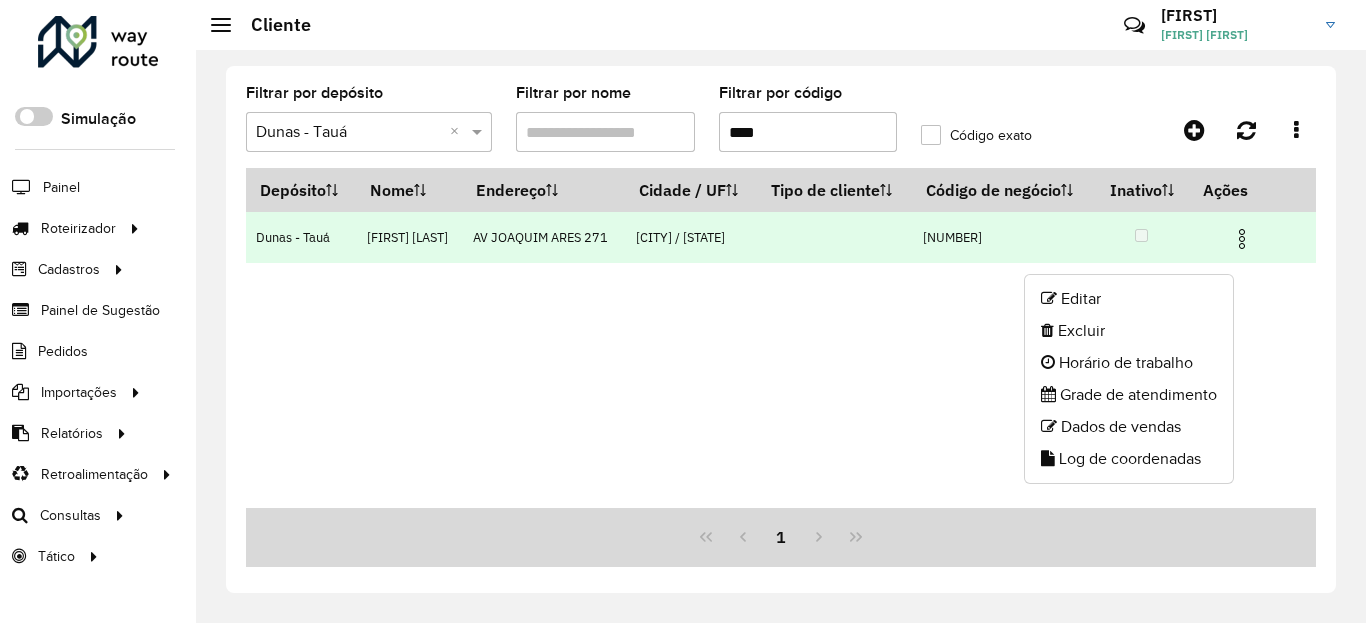 click on "Editar" 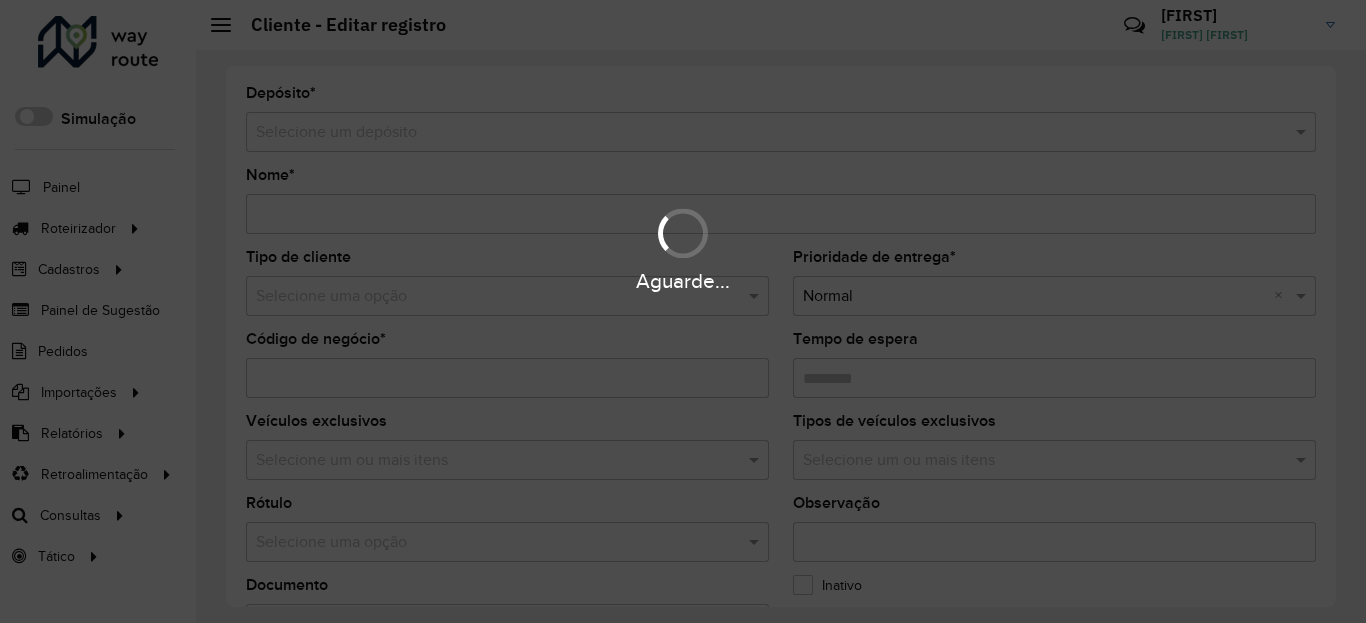 type on "**********" 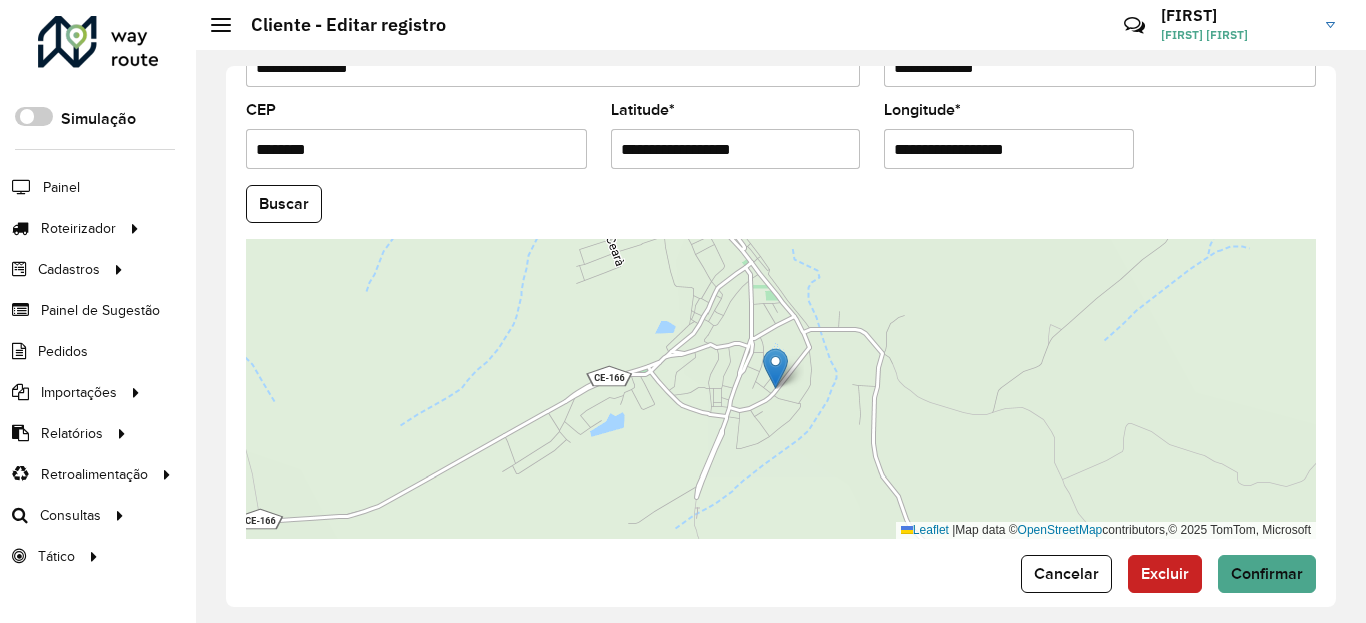 scroll, scrollTop: 865, scrollLeft: 0, axis: vertical 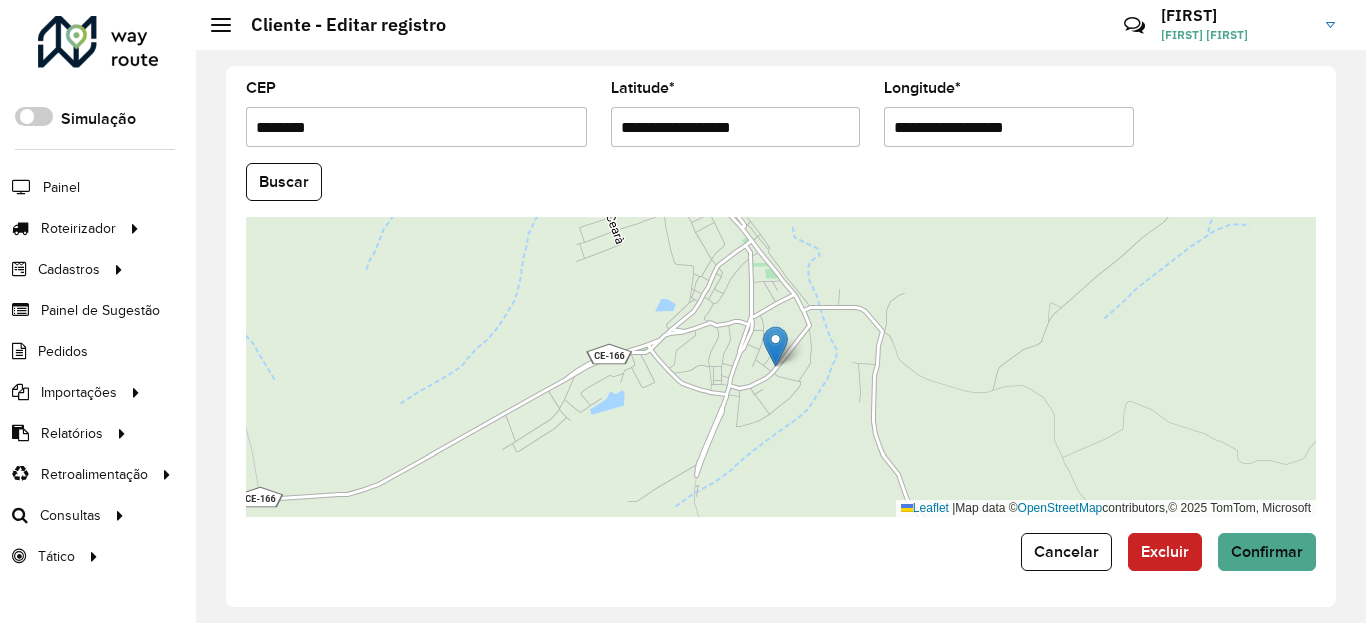 click on "**********" at bounding box center [736, 127] 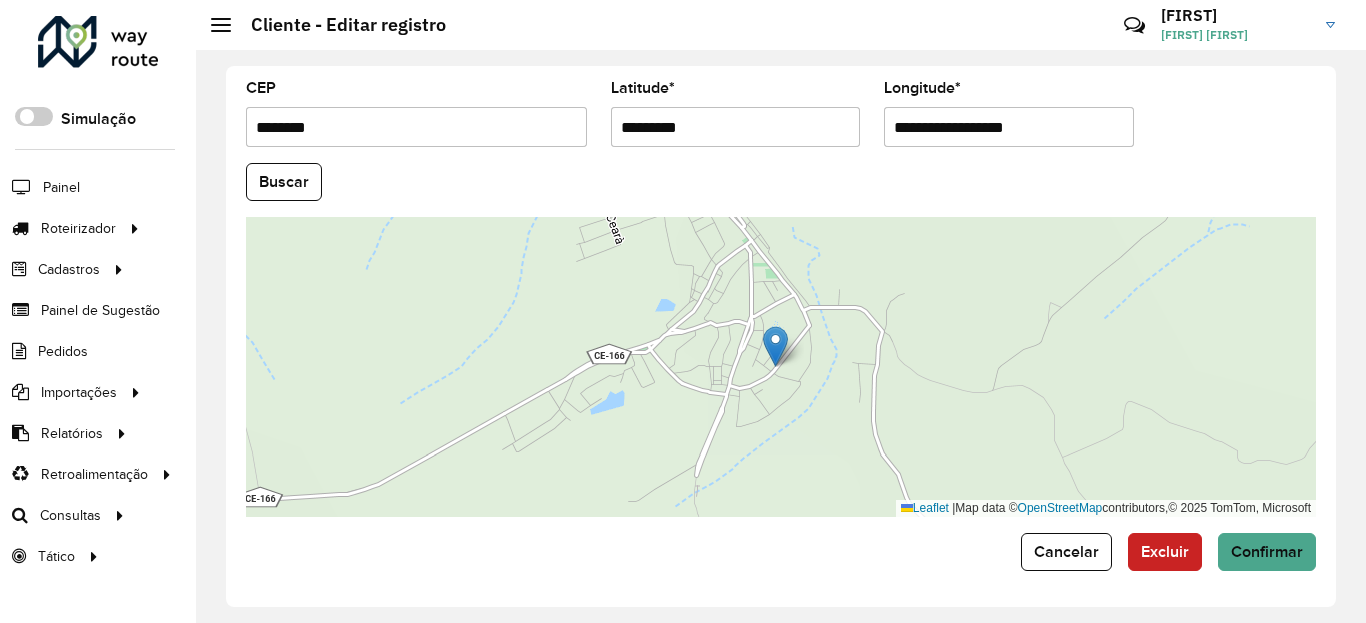 type on "*********" 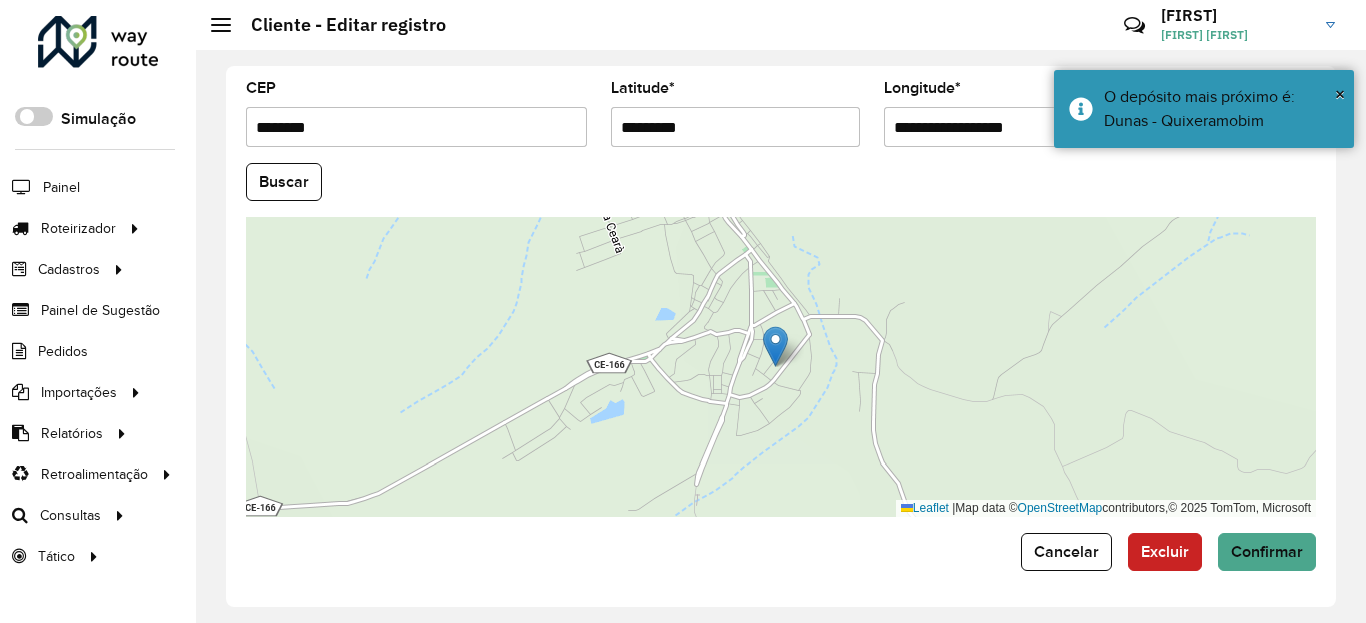 click on "**********" at bounding box center (1009, 127) 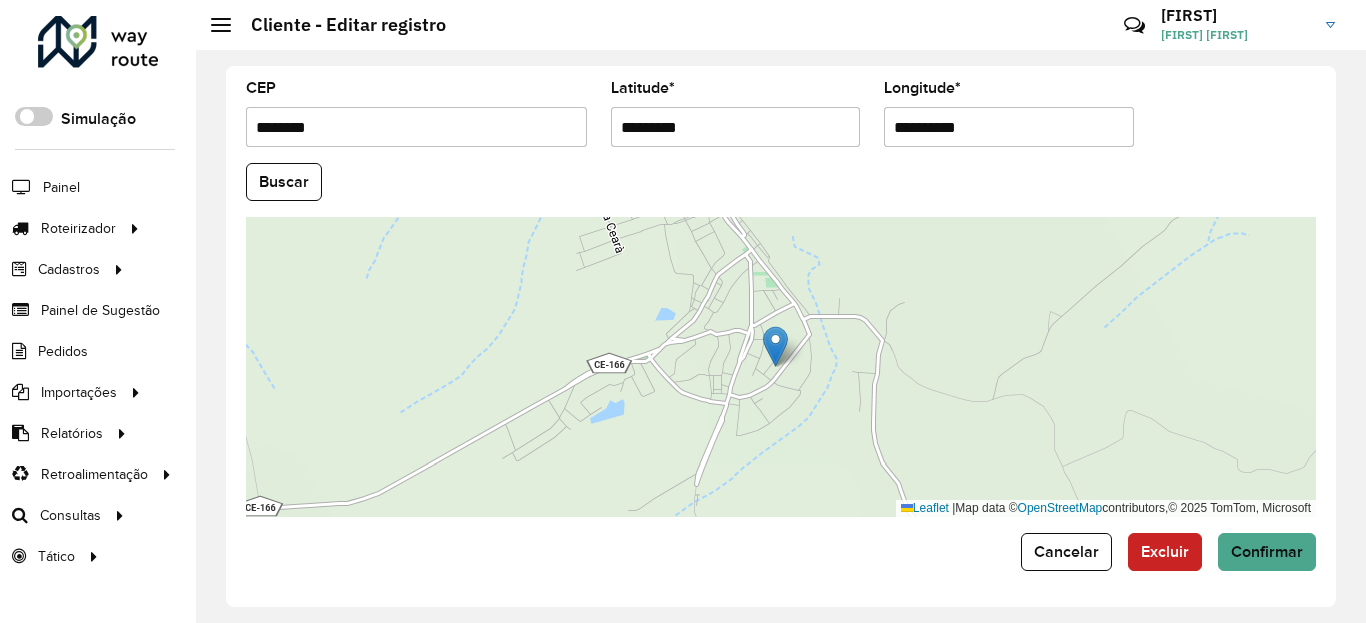 type on "**********" 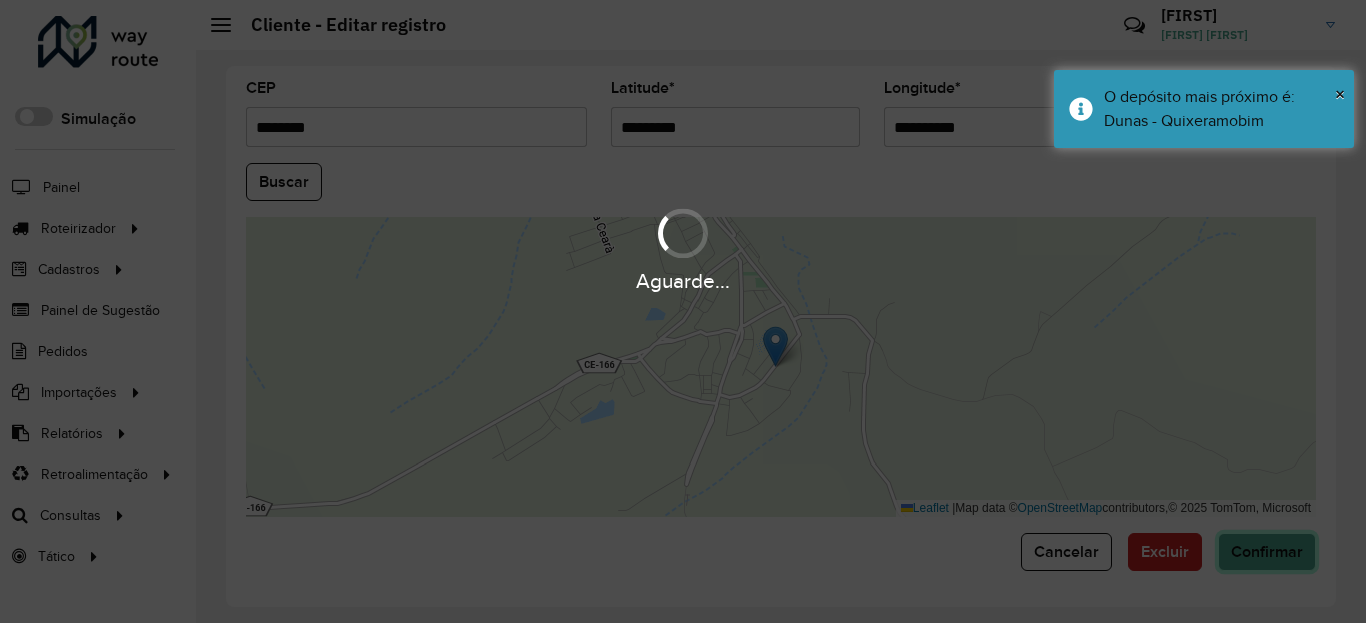 click on "Confirmar" 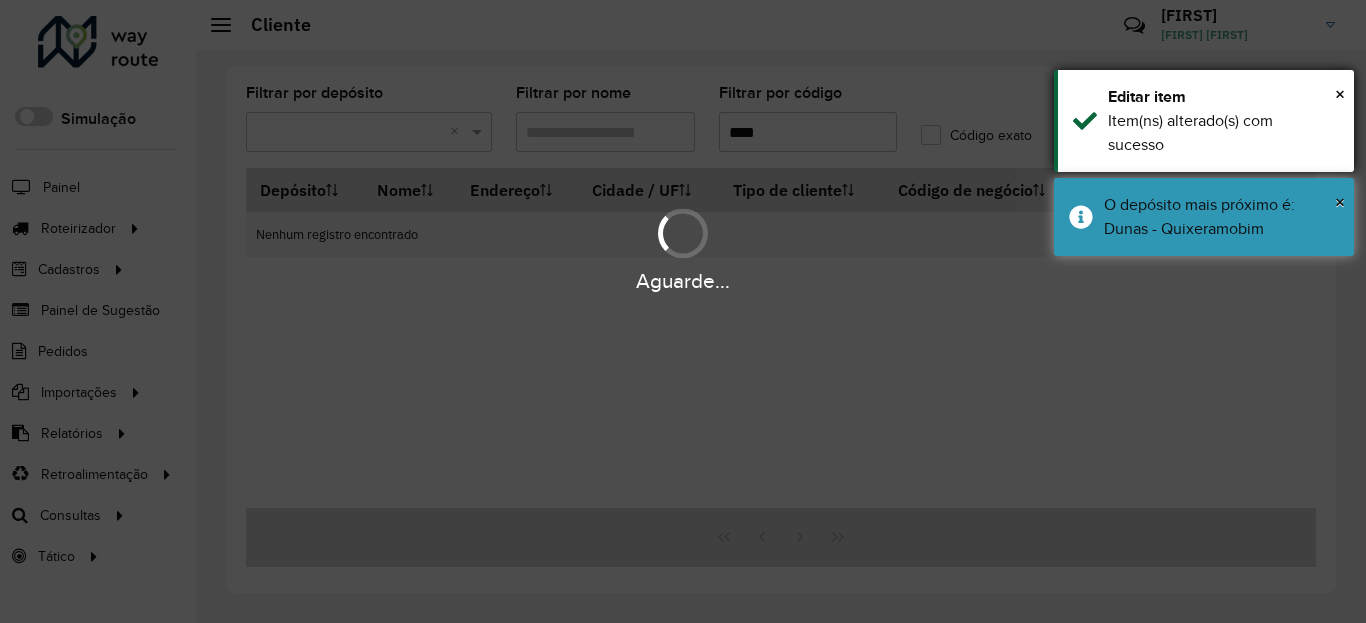 drag, startPoint x: 1223, startPoint y: 189, endPoint x: 1223, endPoint y: 117, distance: 72 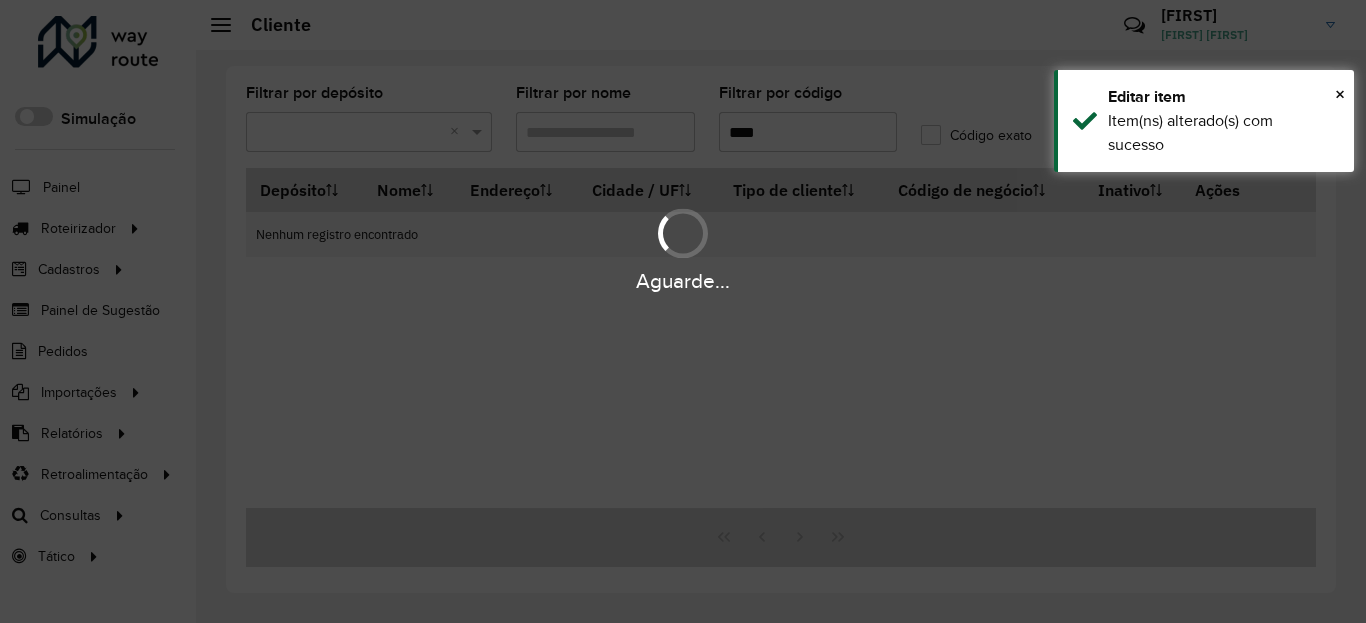 drag, startPoint x: 1223, startPoint y: 108, endPoint x: 1242, endPoint y: 188, distance: 82.2253 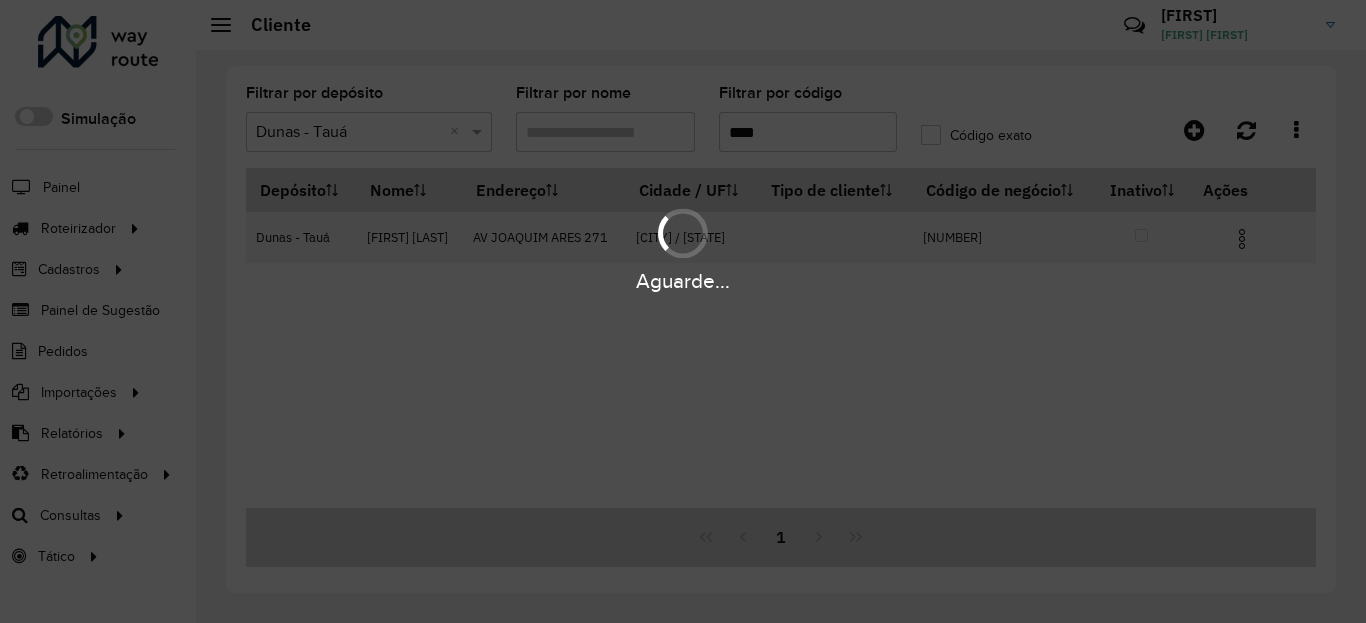 click at bounding box center (1250, 237) 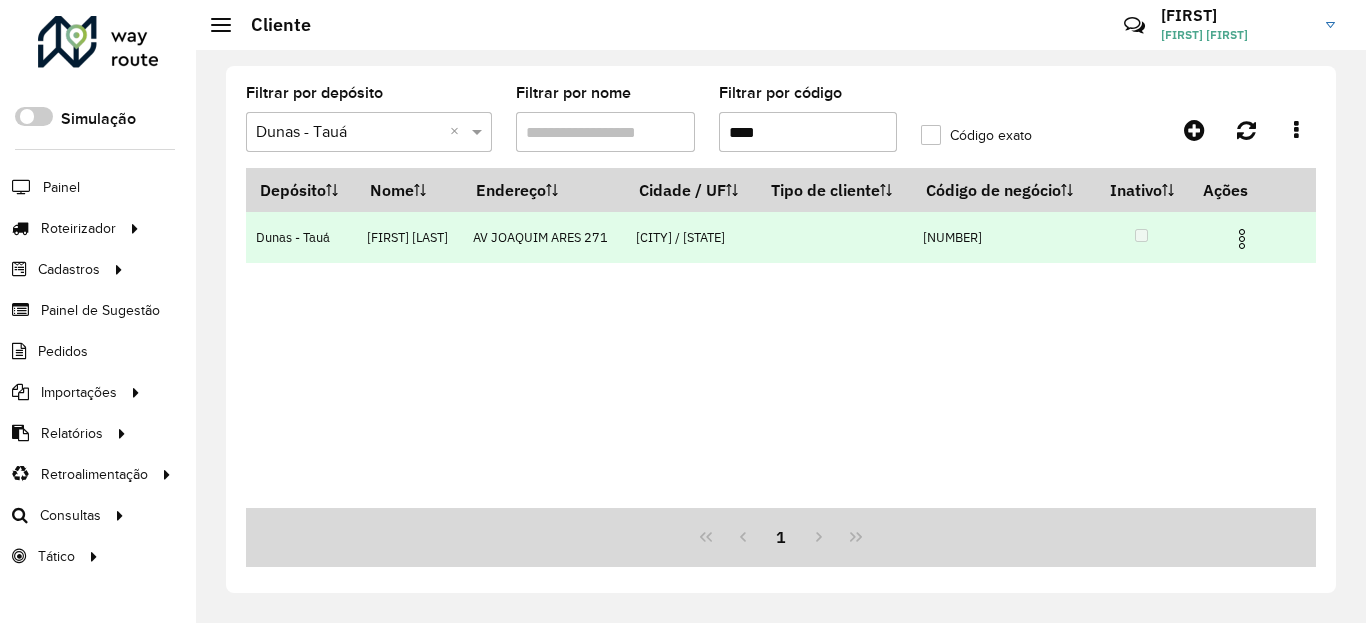 click at bounding box center (1242, 239) 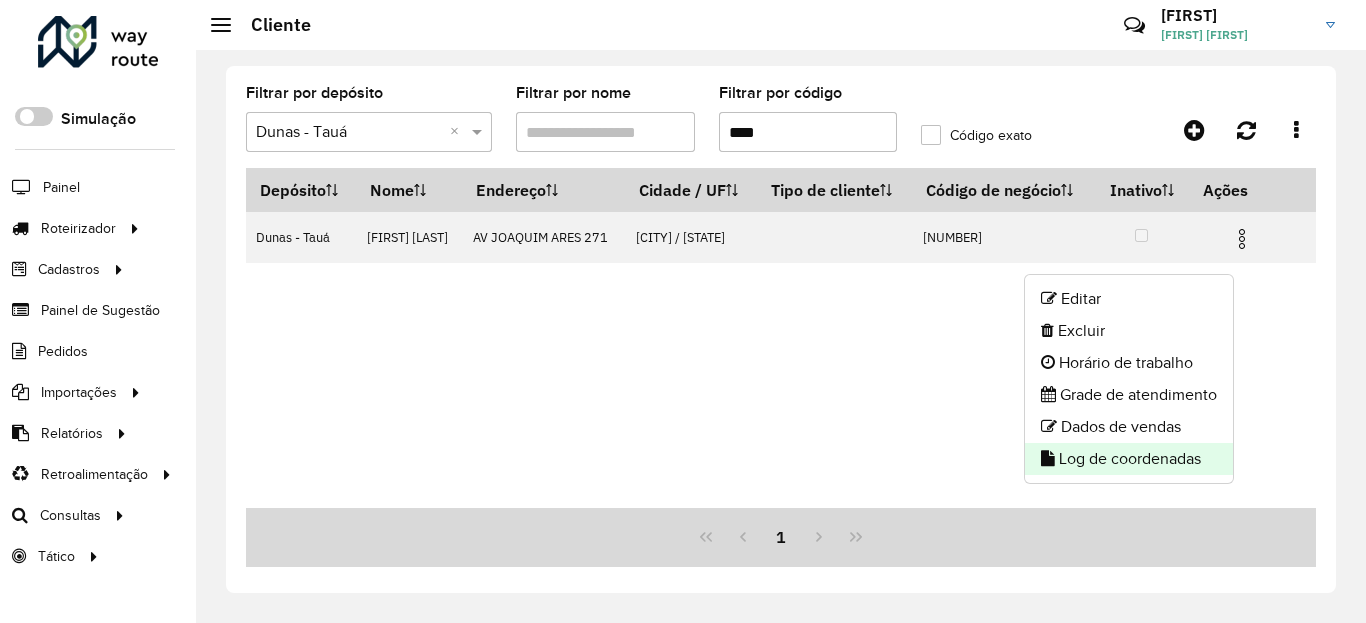 click on "Log de coordenadas" 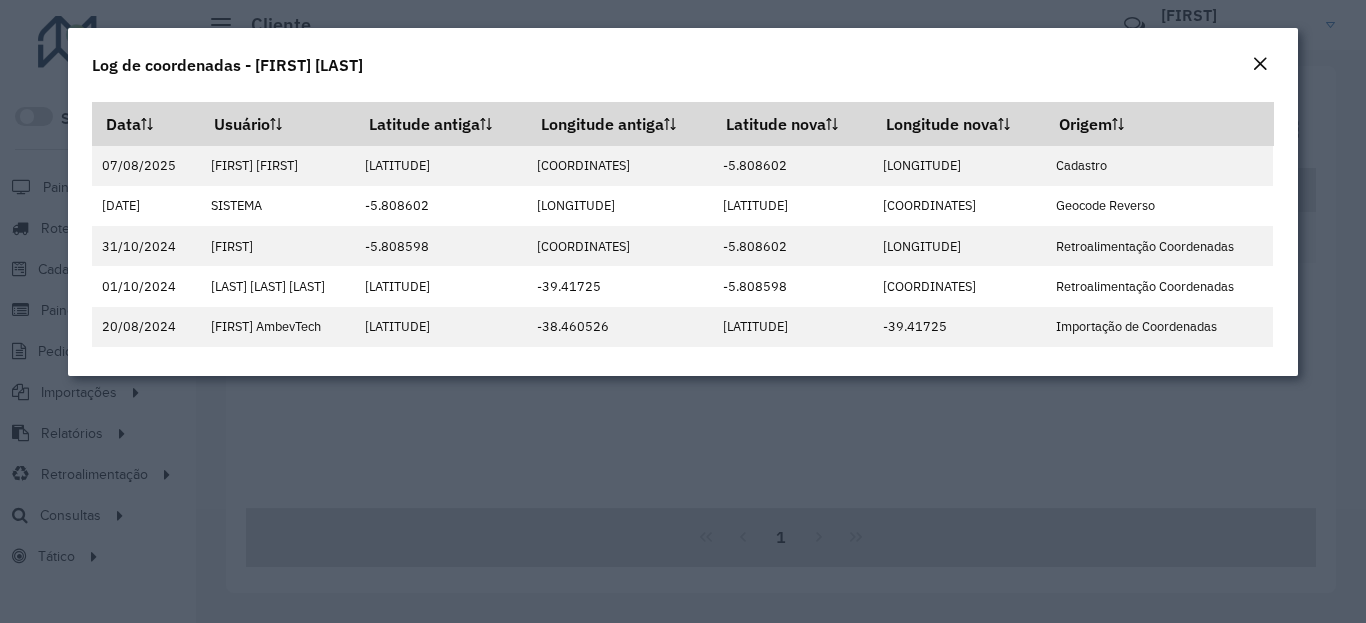 click 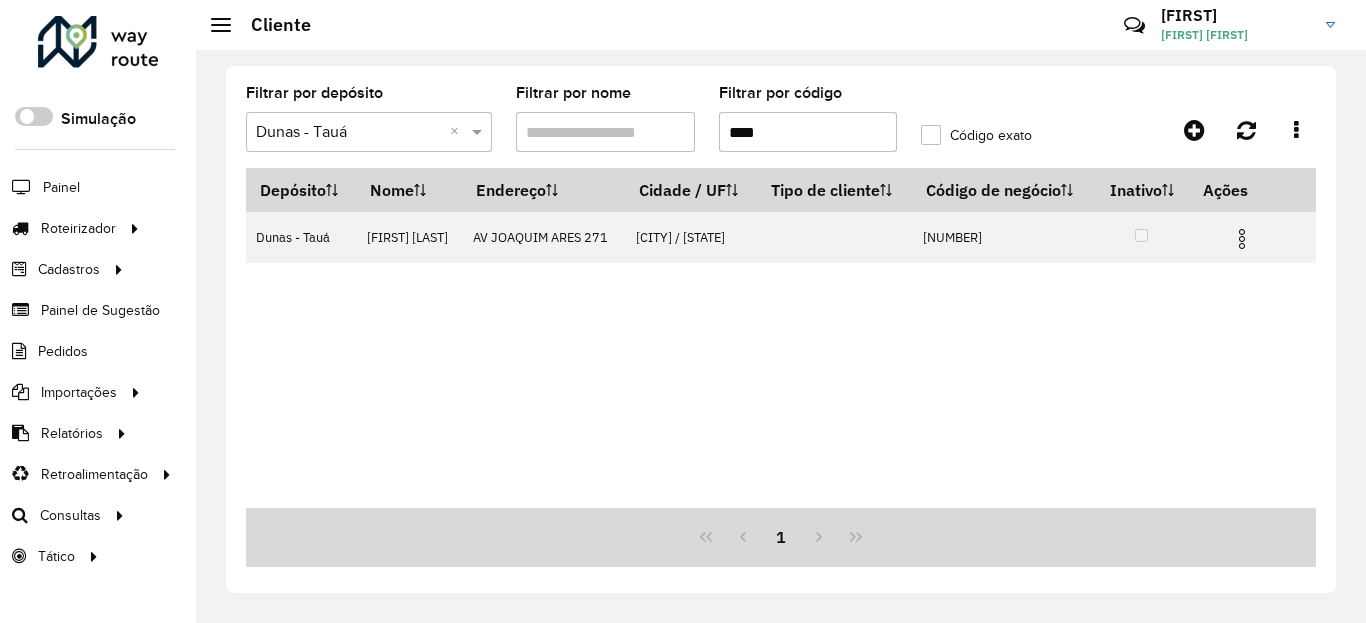 click on "****" at bounding box center (808, 132) 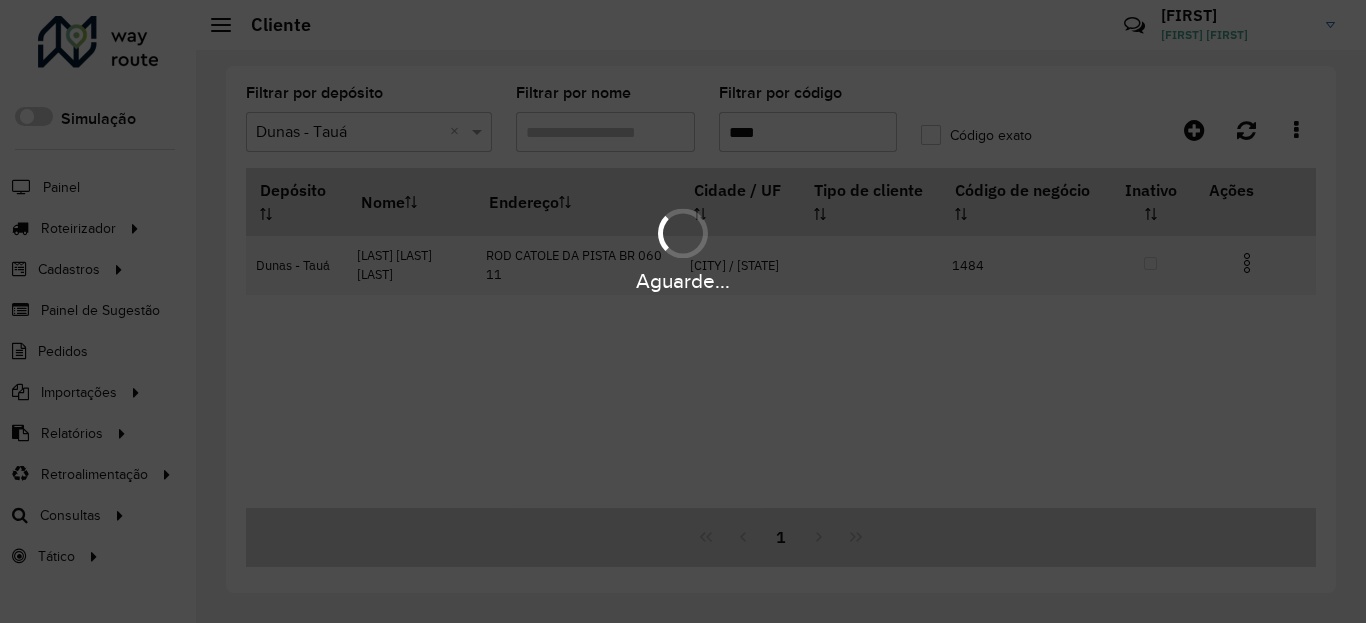 type on "****" 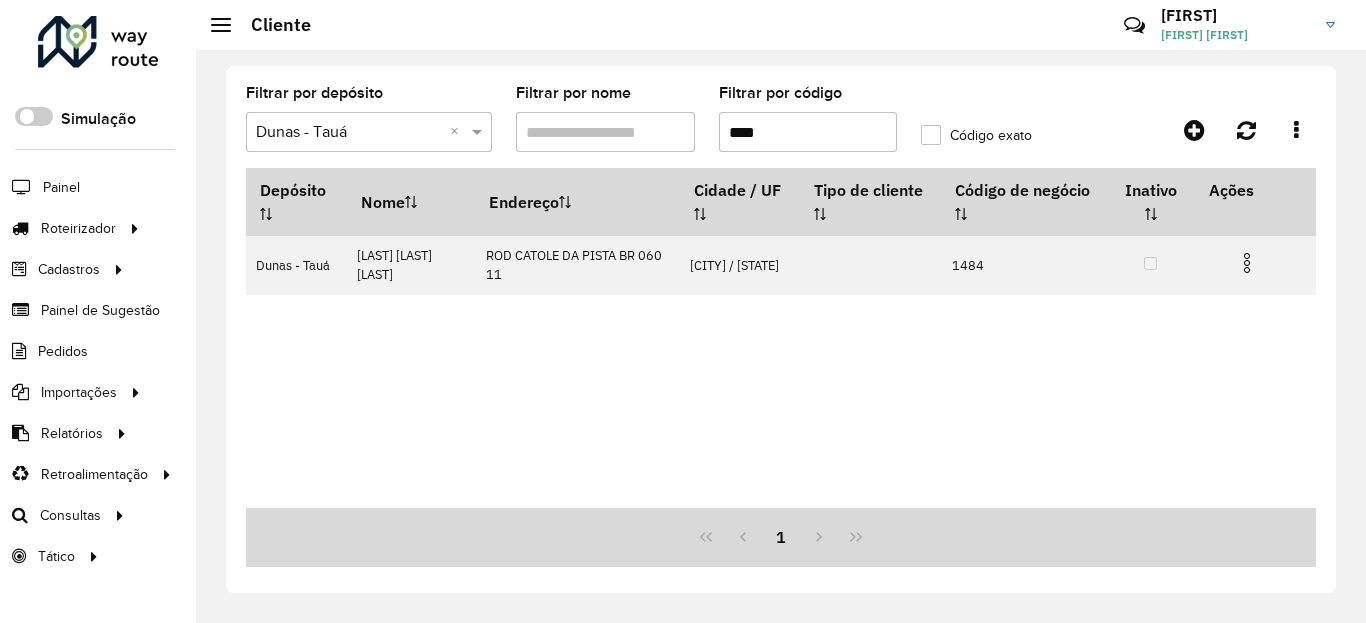 click at bounding box center [1247, 263] 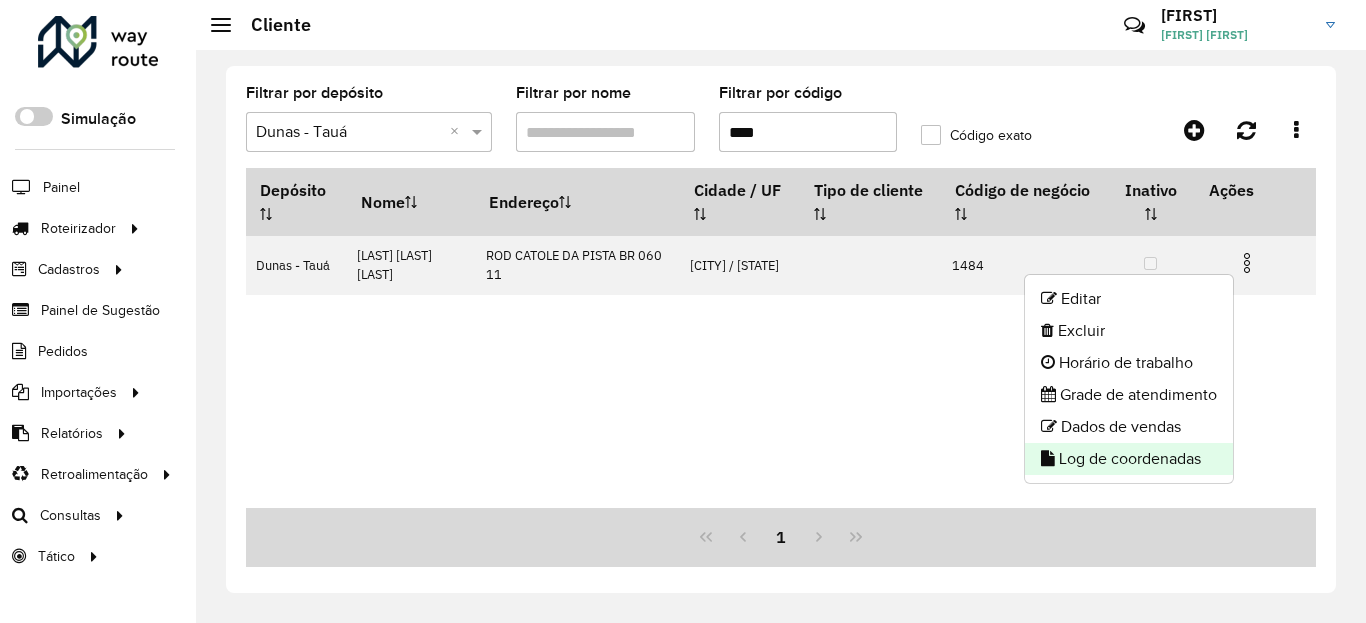 click on "Log de coordenadas" 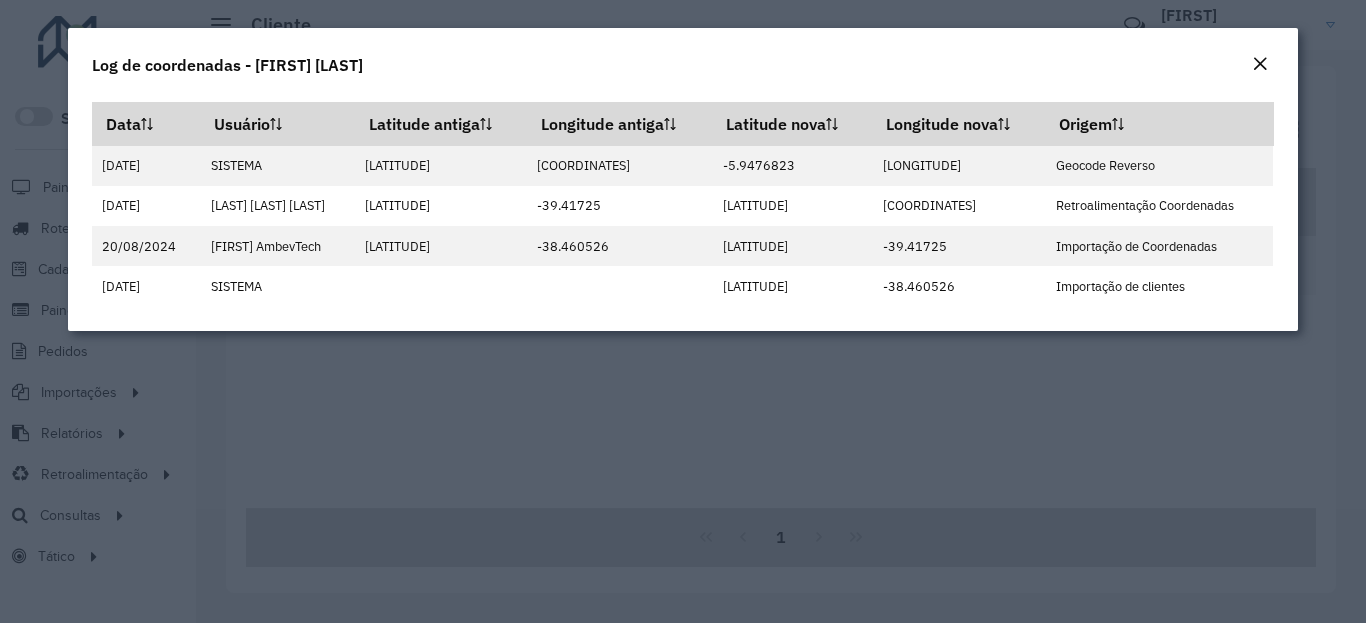 click 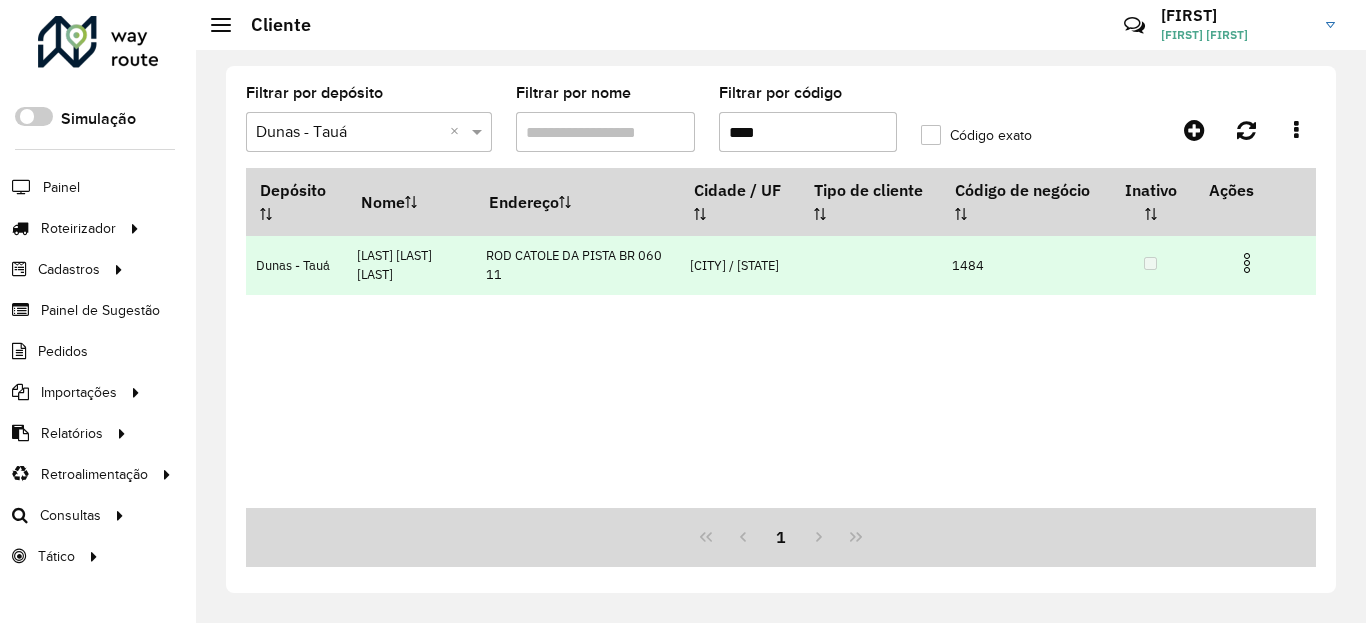 click at bounding box center (1255, 261) 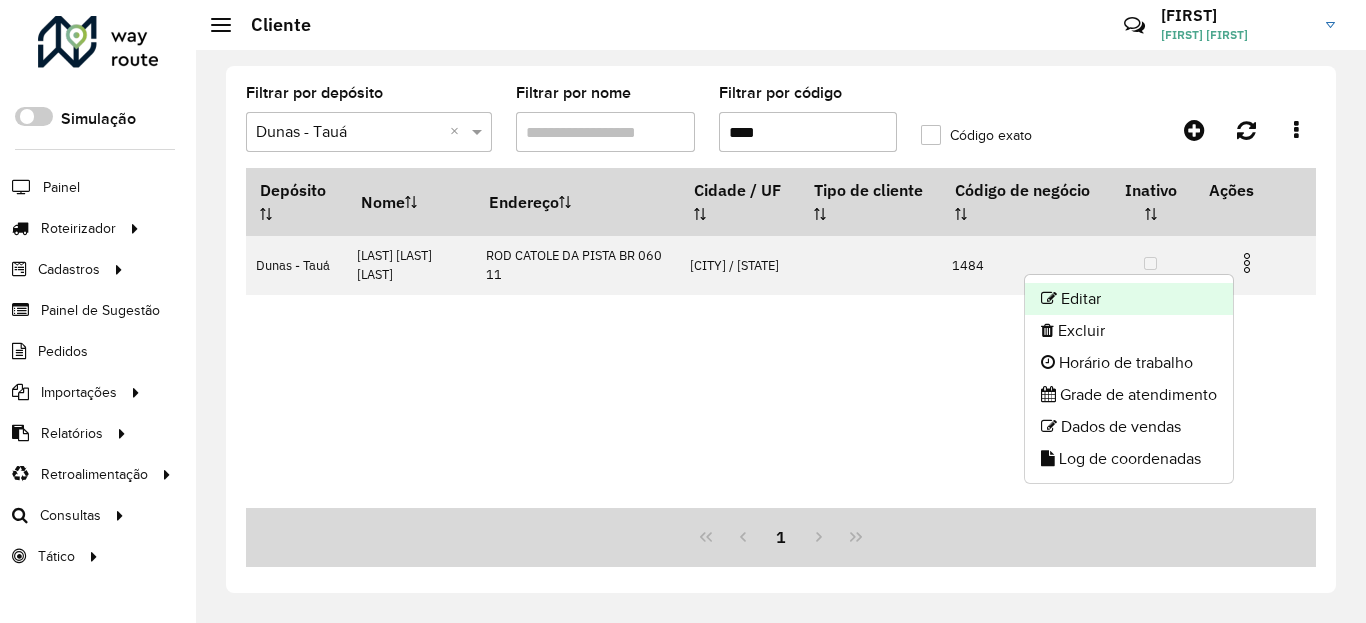 click on "Editar" 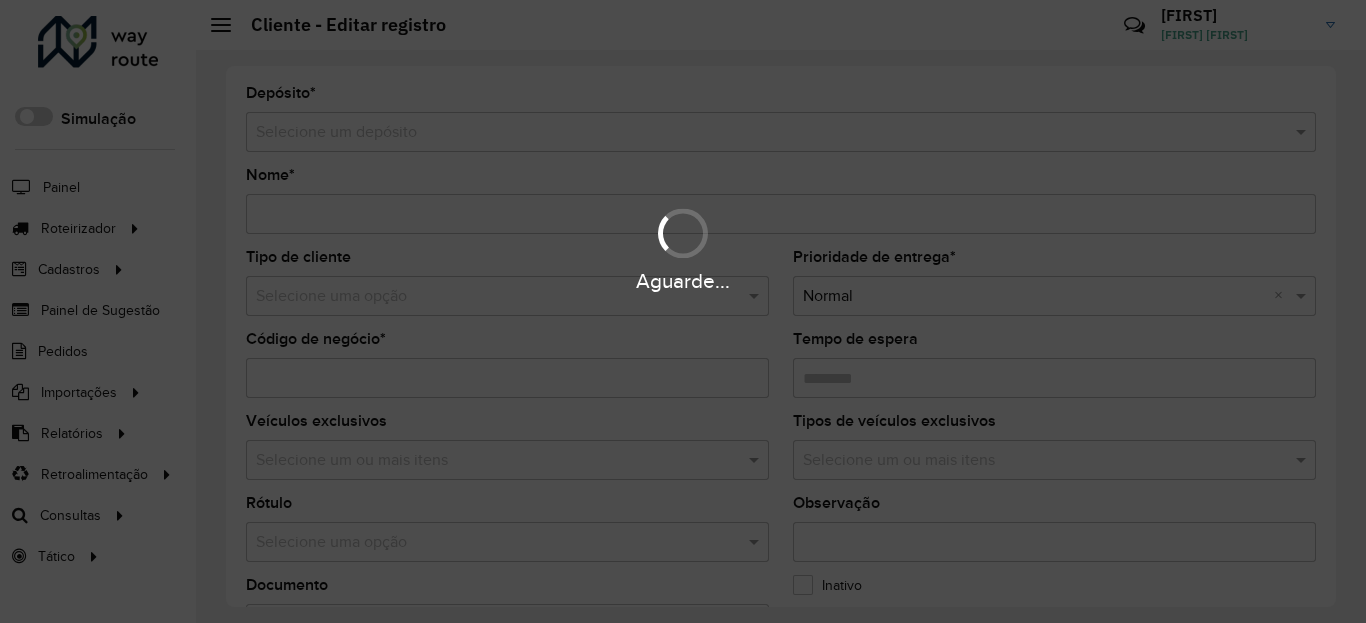 type on "**********" 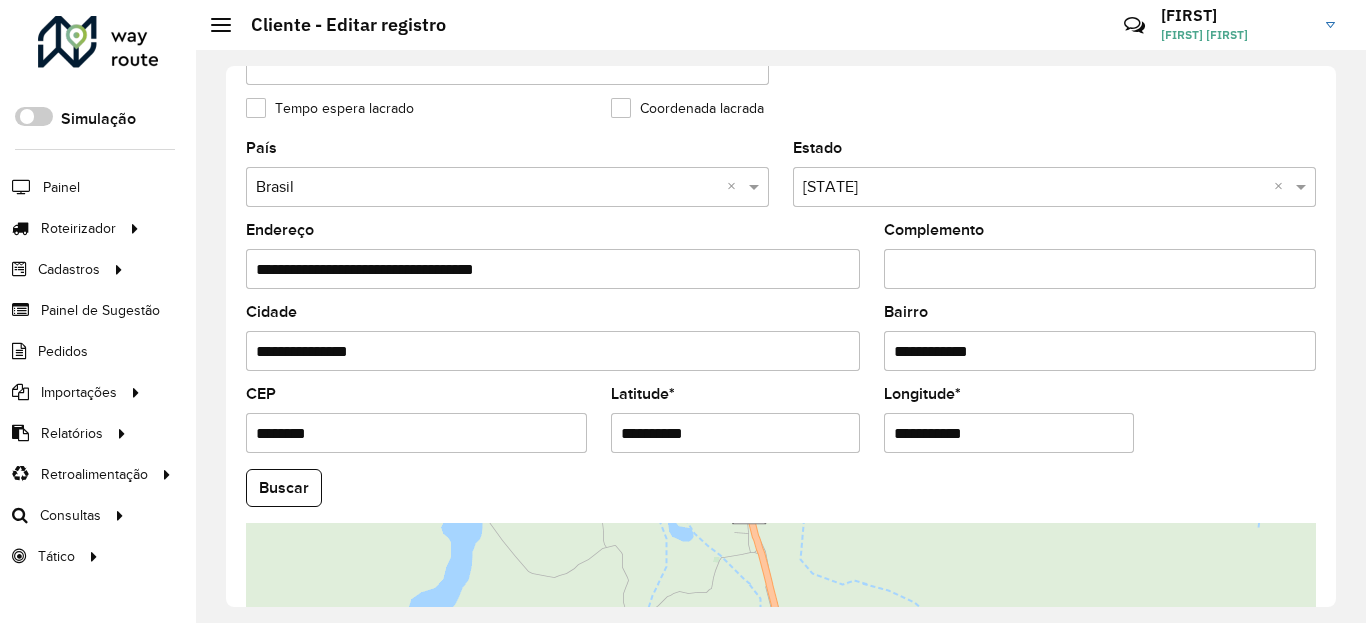 scroll, scrollTop: 600, scrollLeft: 0, axis: vertical 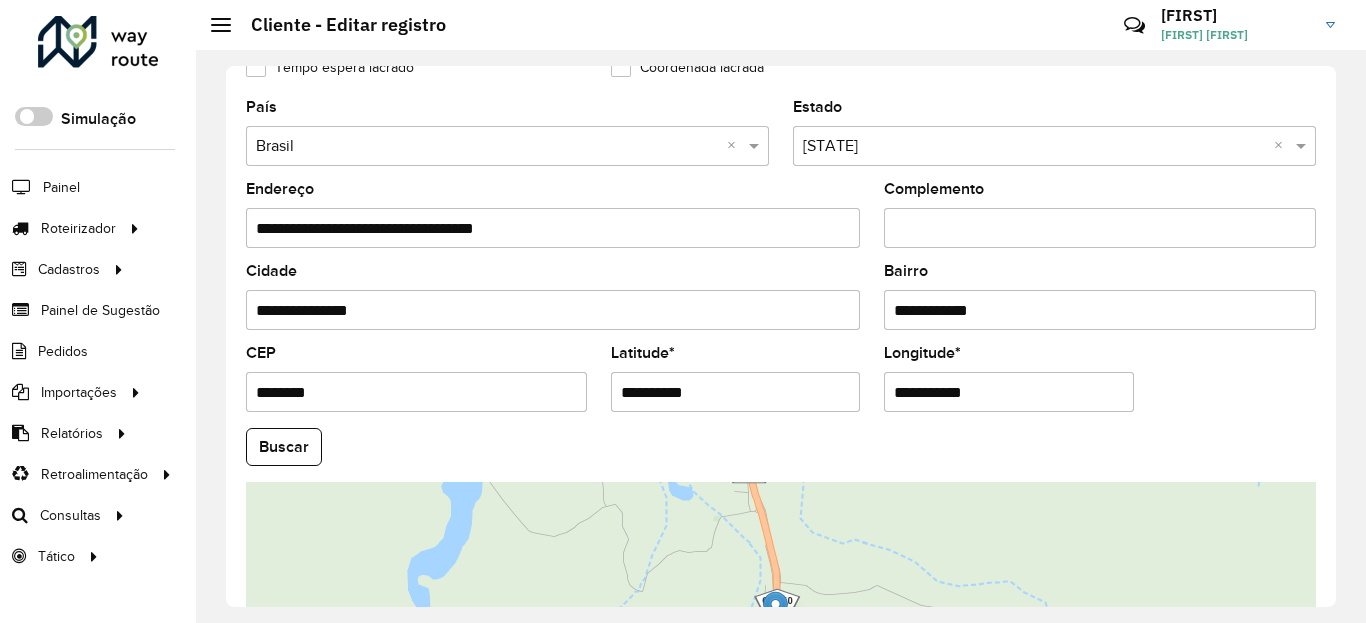 click on "**********" at bounding box center [736, 392] 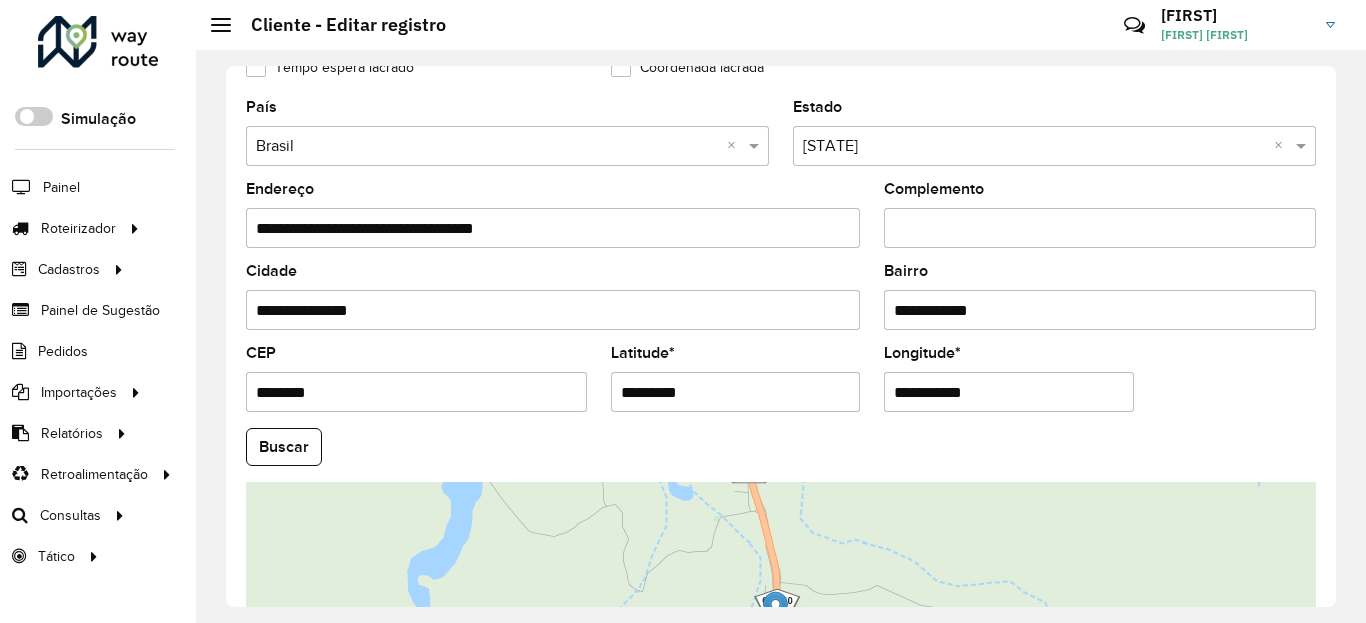 type on "*********" 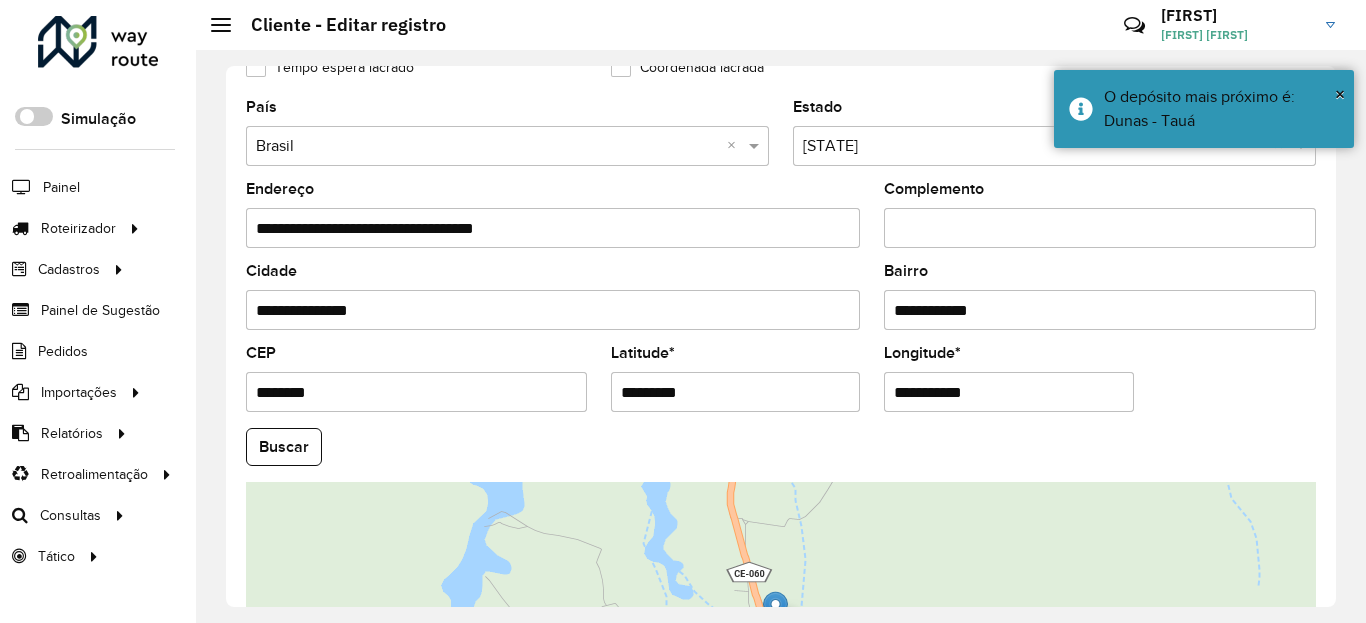 click on "**********" at bounding box center (1009, 392) 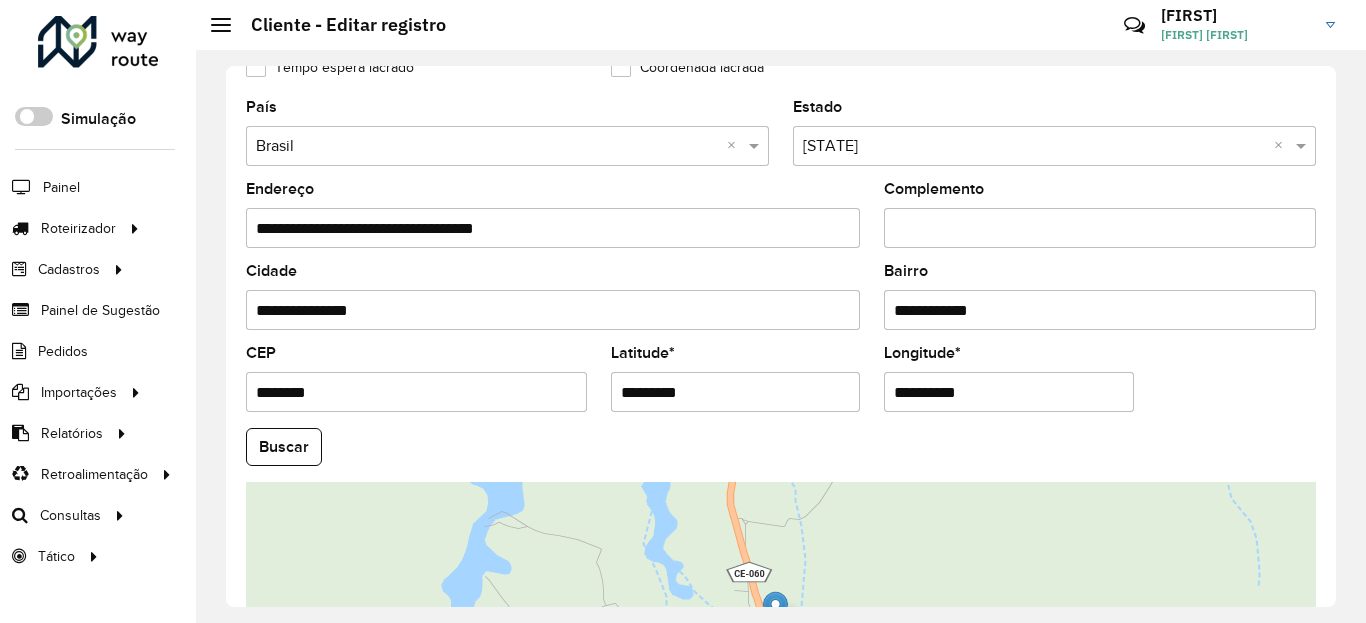 type on "**********" 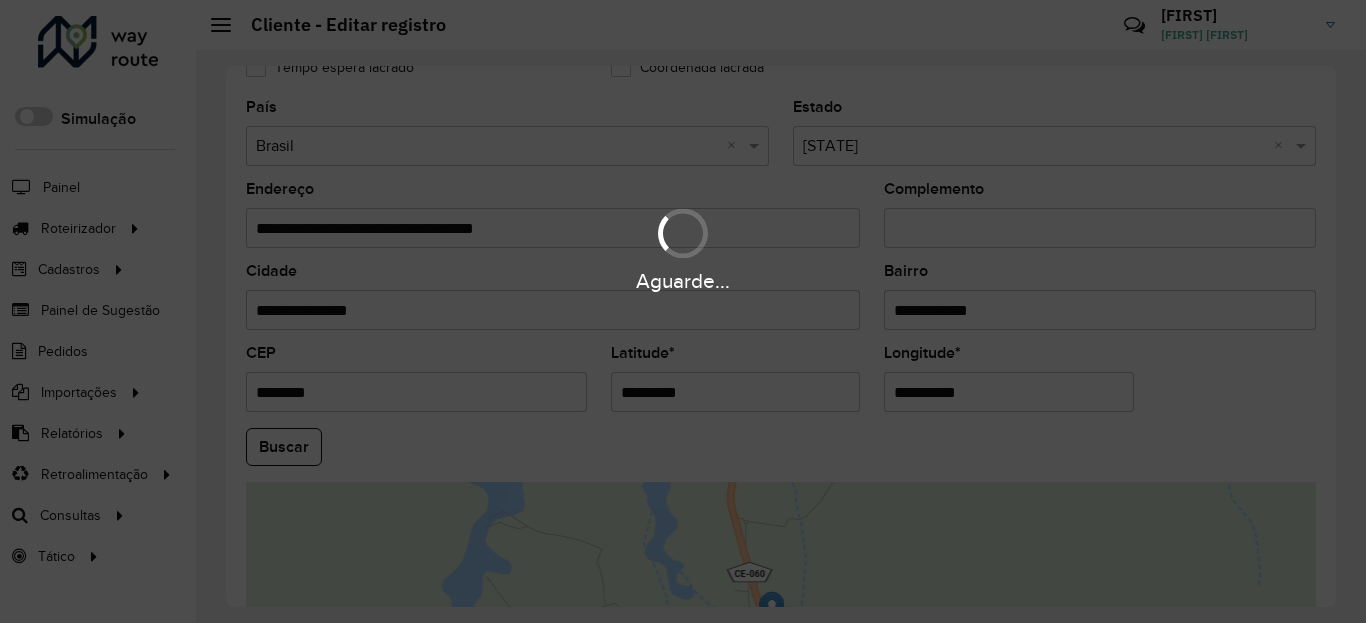 click on "Aguarde...  Pop-up bloqueado!  Seu navegador bloqueou automáticamente a abertura de uma nova janela.   Acesse as configurações e adicione o endereço do sistema a lista de permissão.   Fechar  Roteirizador AmbevTech Simulação Painel Roteirizador Entregas Vendas Cadastros Checkpoint Classificações de venda Cliente Condição de pagamento Consulta de setores Depósito Disponibilidade de veículos Fator tipo de produto Gabarito planner Grupo Rota Fator Tipo Produto Grupo de Depósito Grupo de rotas exclusiva Grupo de setores Jornada Jornada RN Layout integração Modelo Motorista Multi Depósito Painel de sugestão Parada Pedágio Perfil de Vendedor Ponto de apoio Ponto de apoio FAD Prioridade pedido Produto Restrição de Atendimento Planner Rodízio de placa Rota exclusiva FAD Rótulo Setor Setor Planner Tempo de parada de refeição Tipo de cliente Tipo de veículo Tipo de veículo RN Transportadora Usuário Vendedor Veículo Painel de Sugestão Pedidos Importações Classificação e volume de venda" at bounding box center (683, 311) 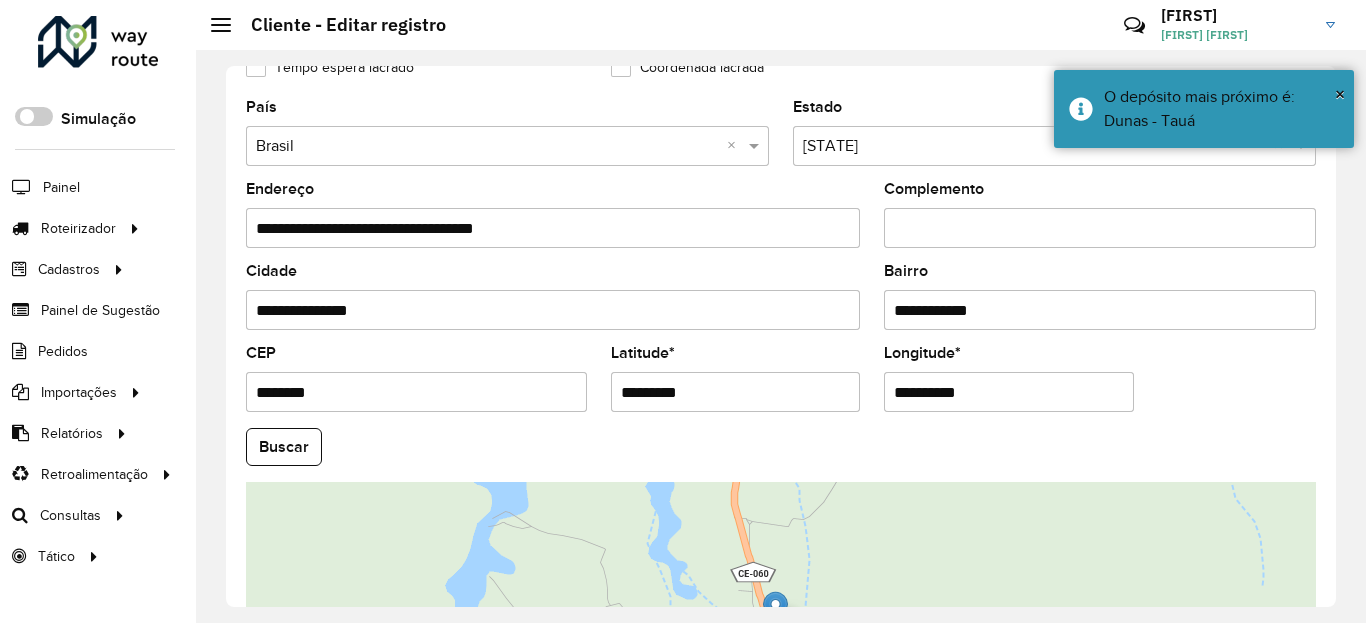 drag, startPoint x: 936, startPoint y: 412, endPoint x: 948, endPoint y: 411, distance: 12.0415945 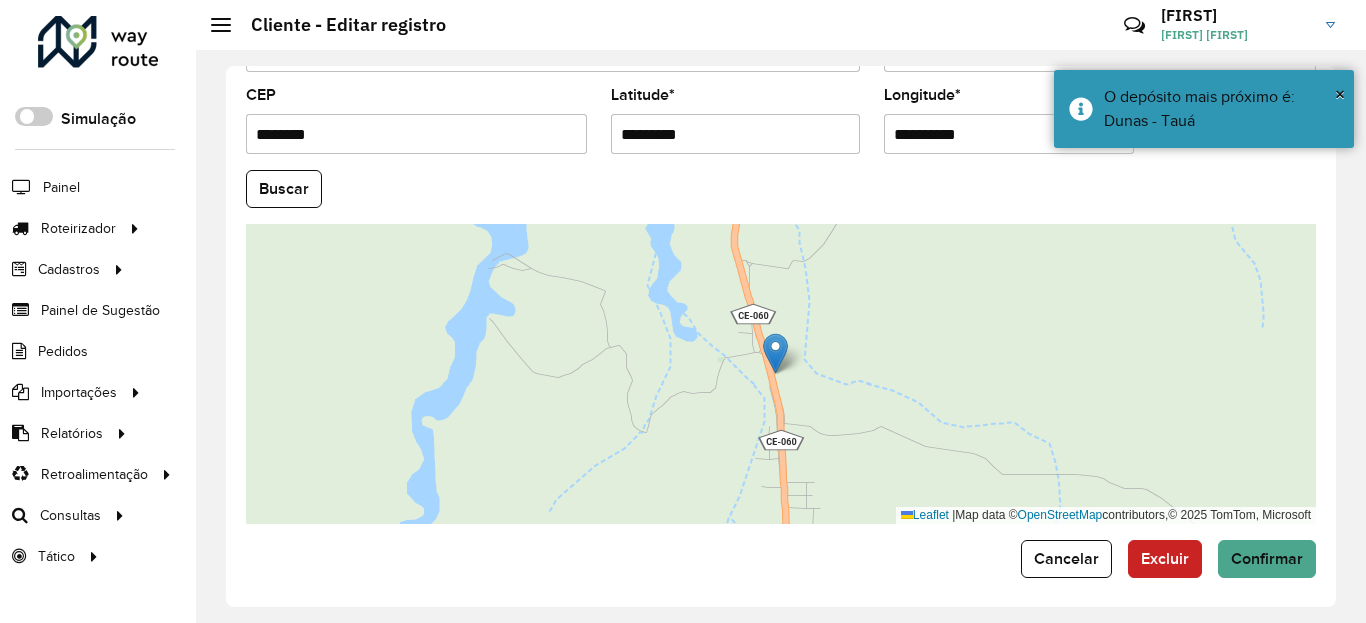 scroll, scrollTop: 865, scrollLeft: 0, axis: vertical 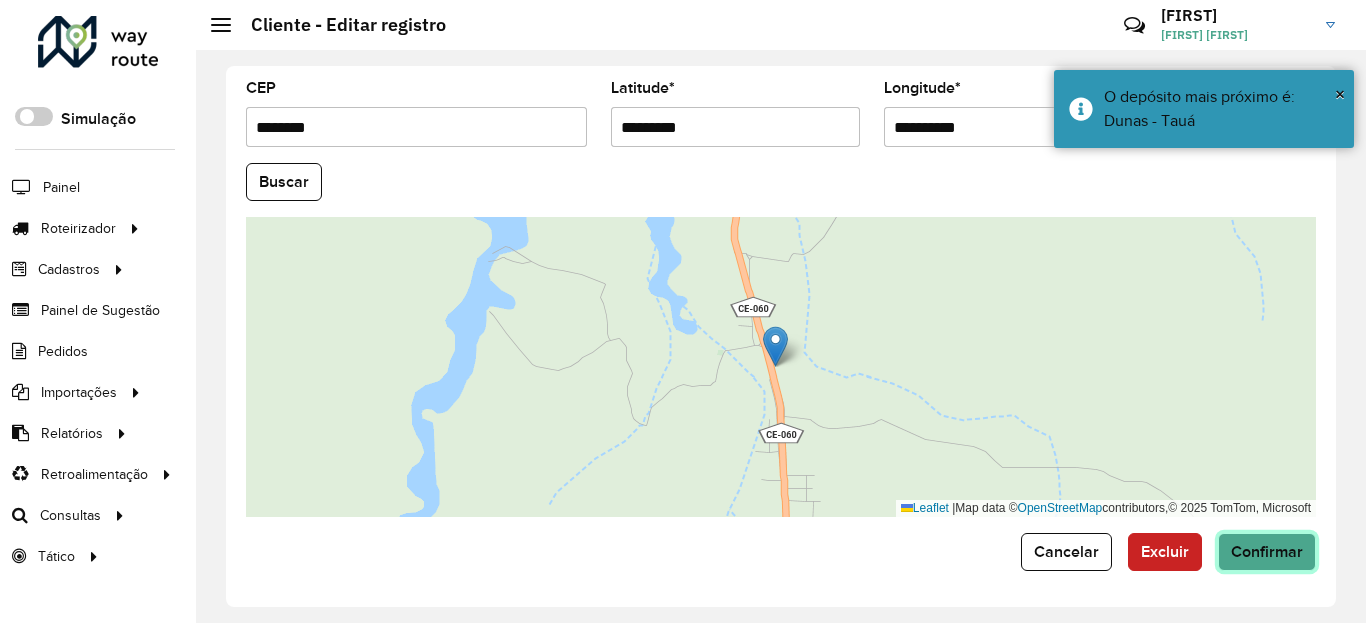 click on "Confirmar" 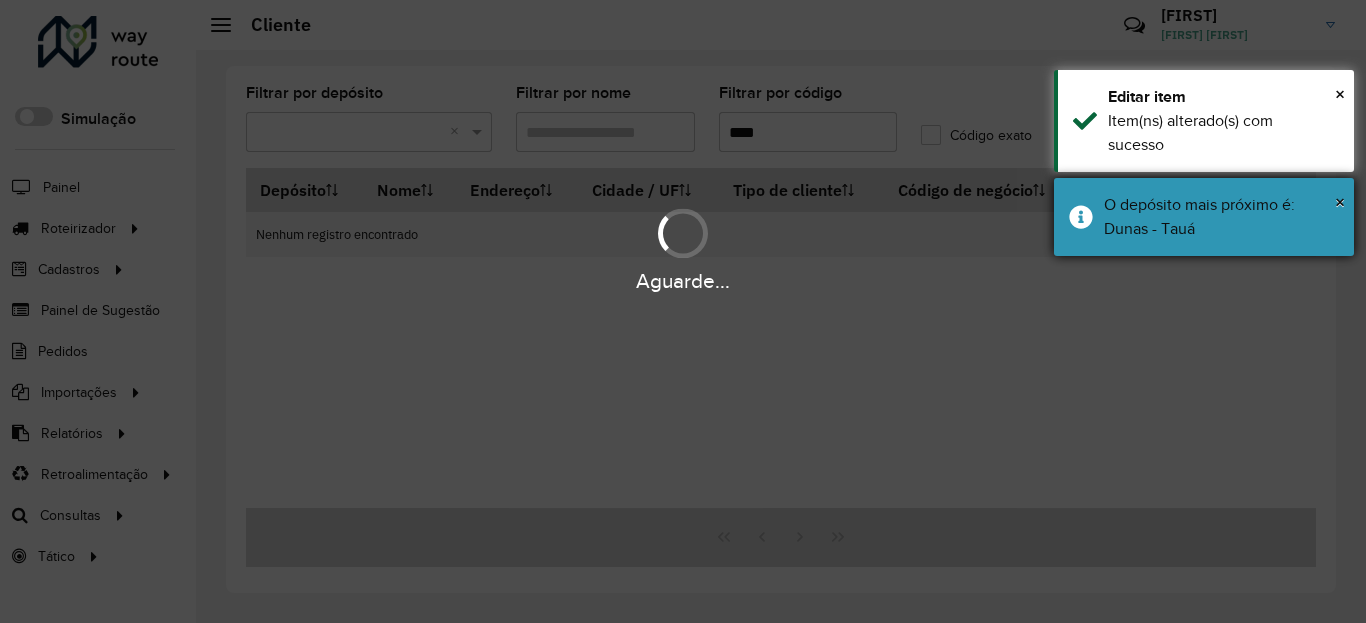 drag, startPoint x: 1188, startPoint y: 231, endPoint x: 1165, endPoint y: 143, distance: 90.95603 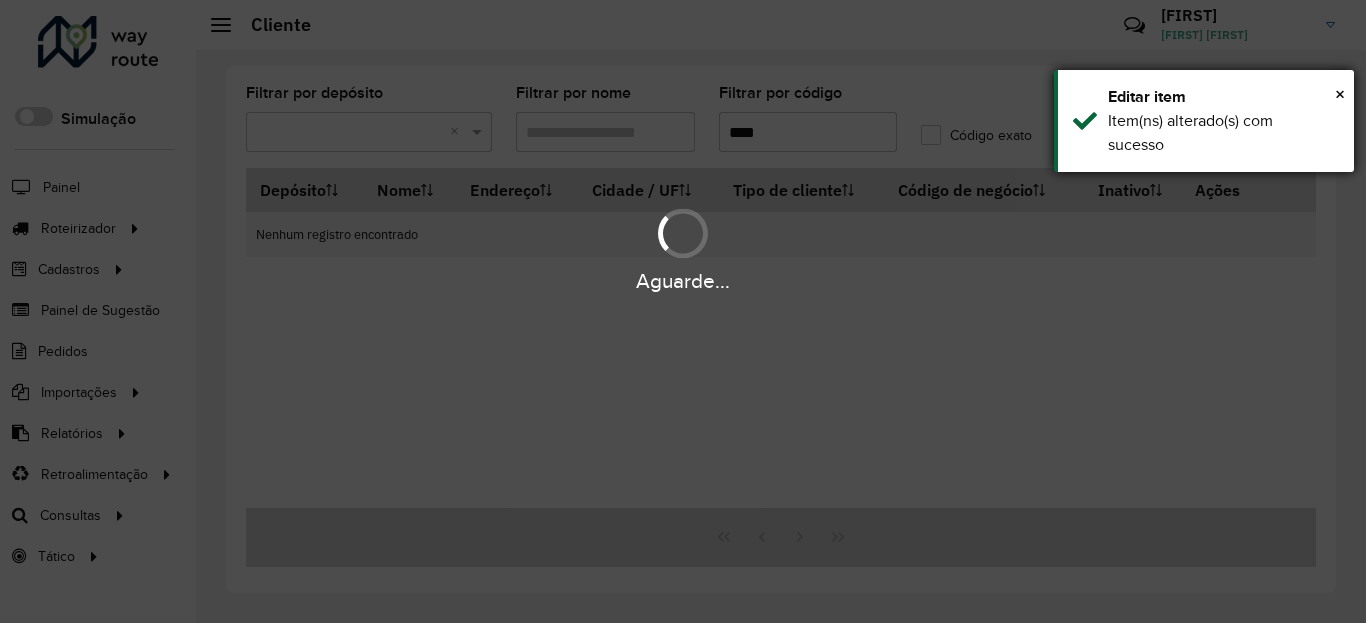 click on "Item(ns) alterado(s) com sucesso" at bounding box center [1223, 133] 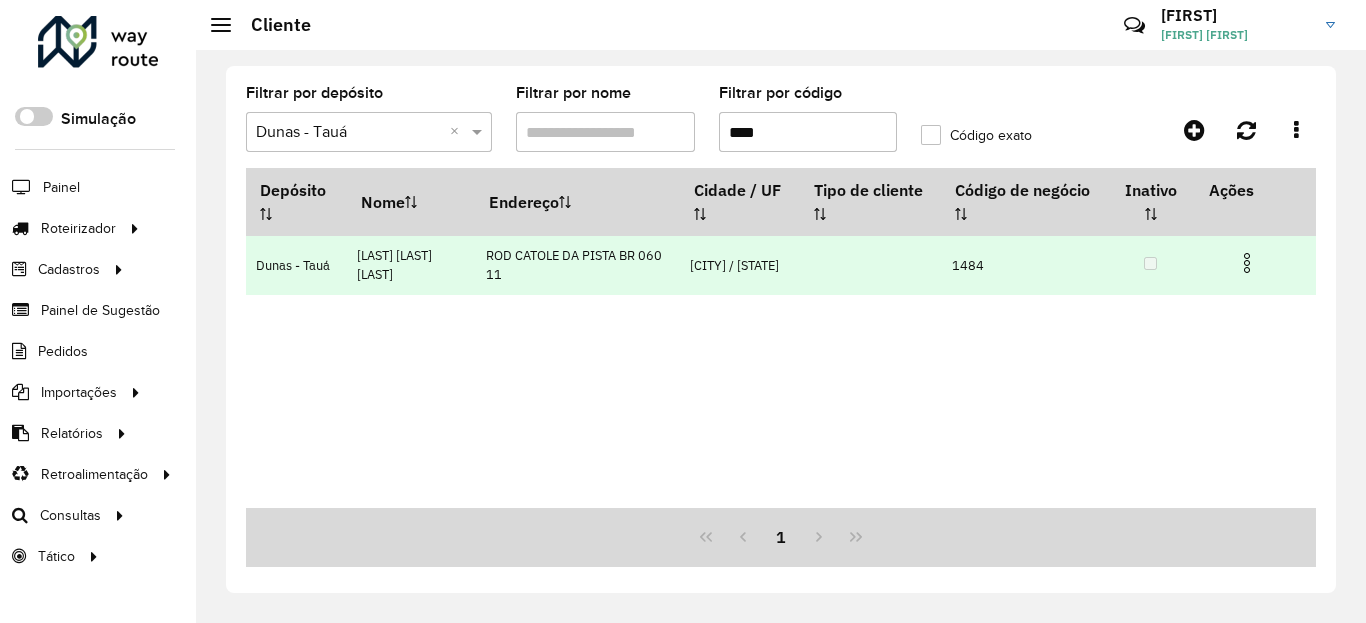 click at bounding box center [1247, 263] 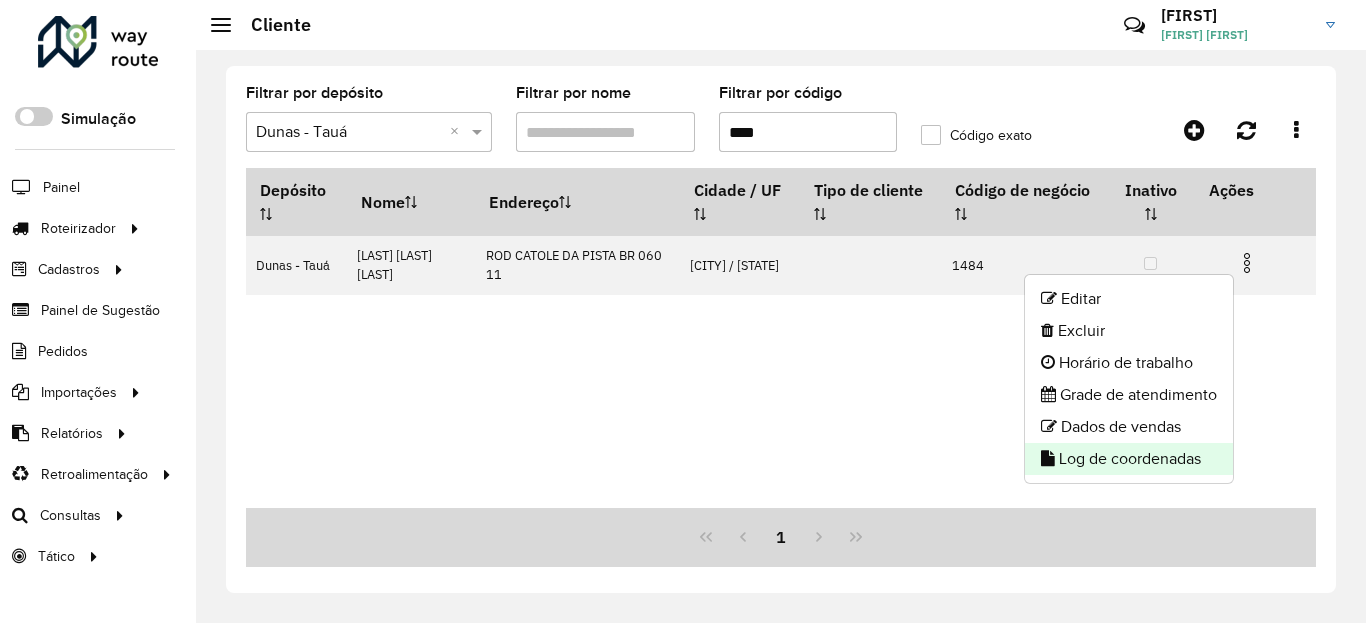 click on "Log de coordenadas" 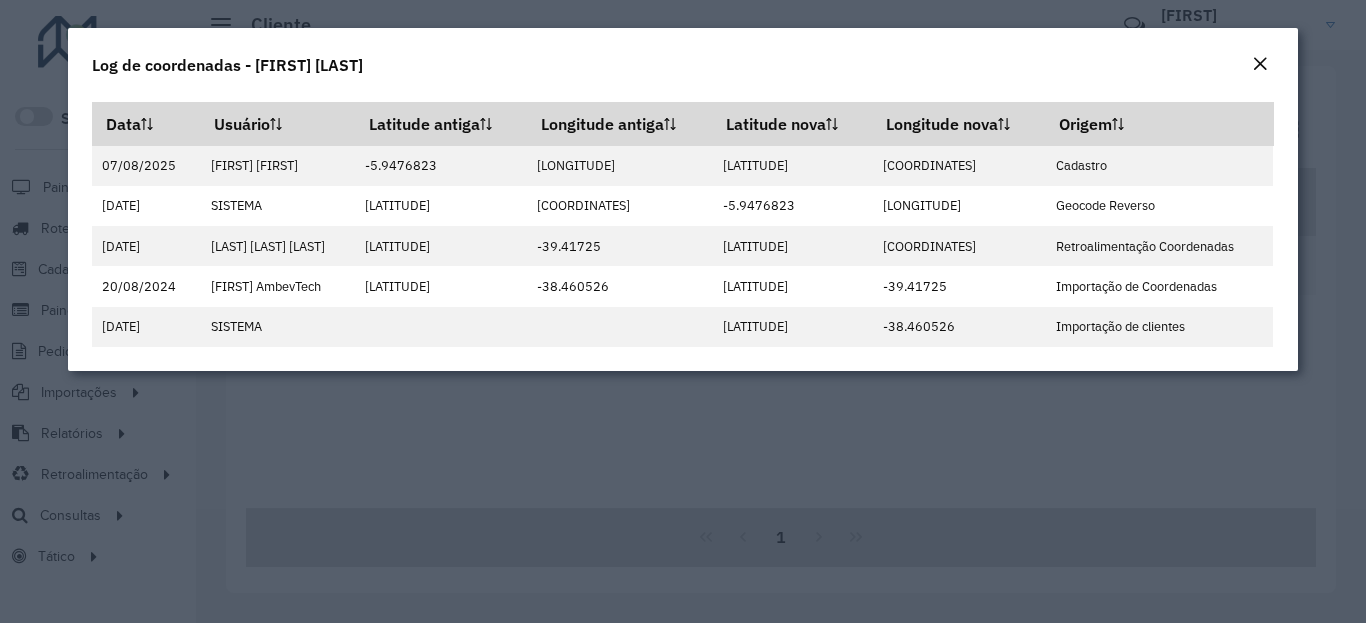 click 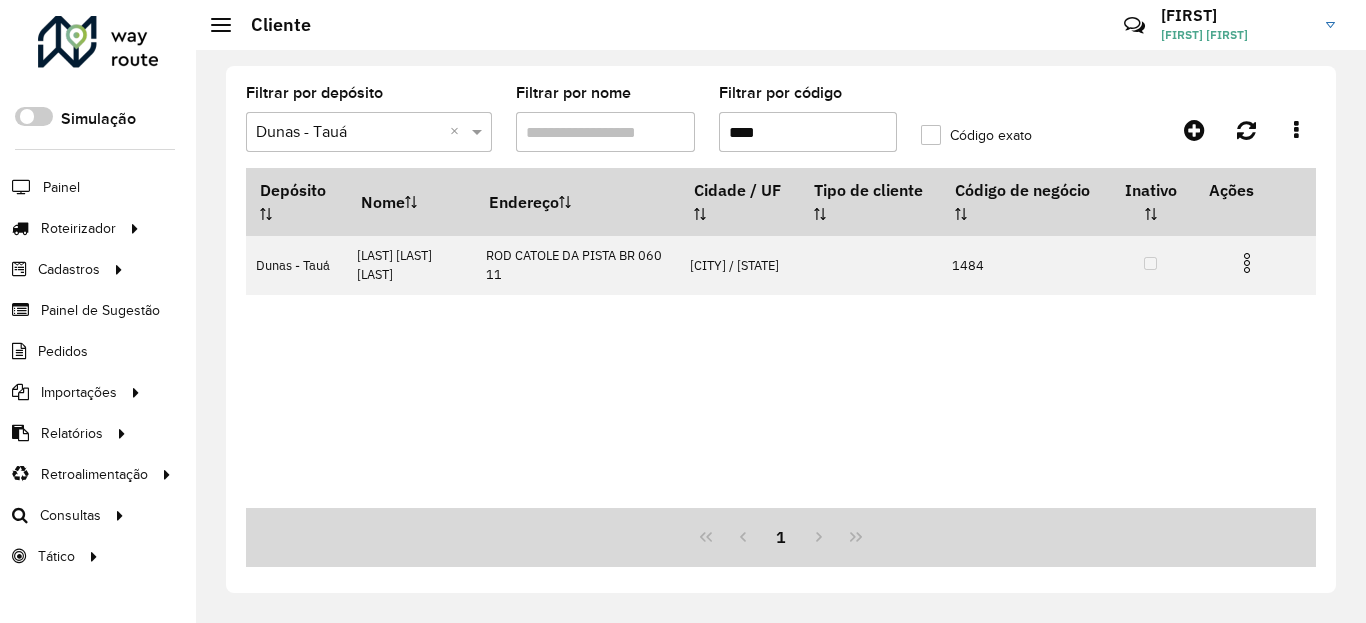 click on "****" at bounding box center [808, 132] 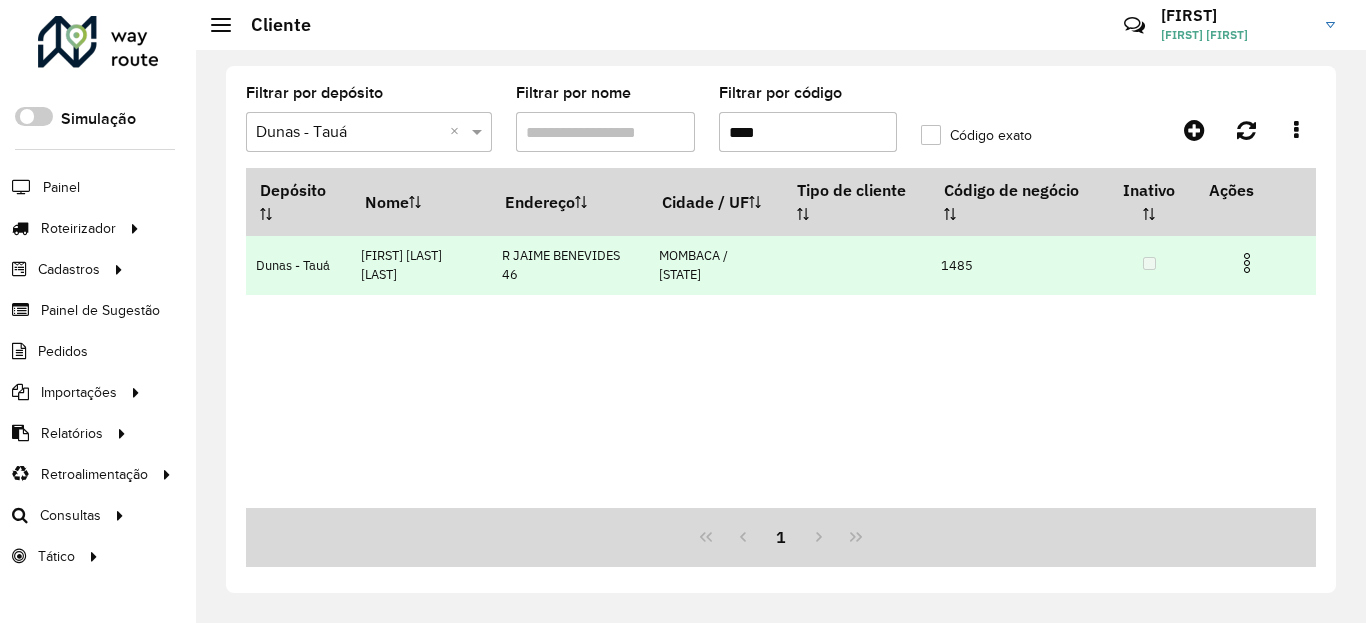 type on "****" 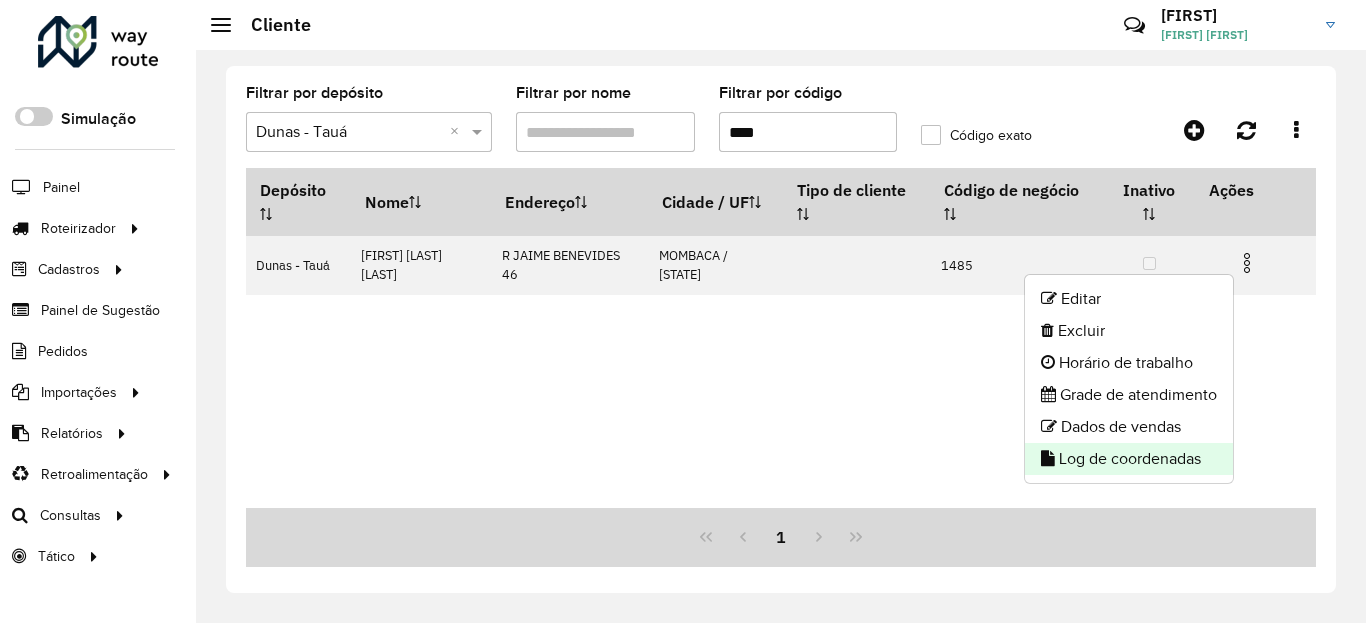 click on "Log de coordenadas" 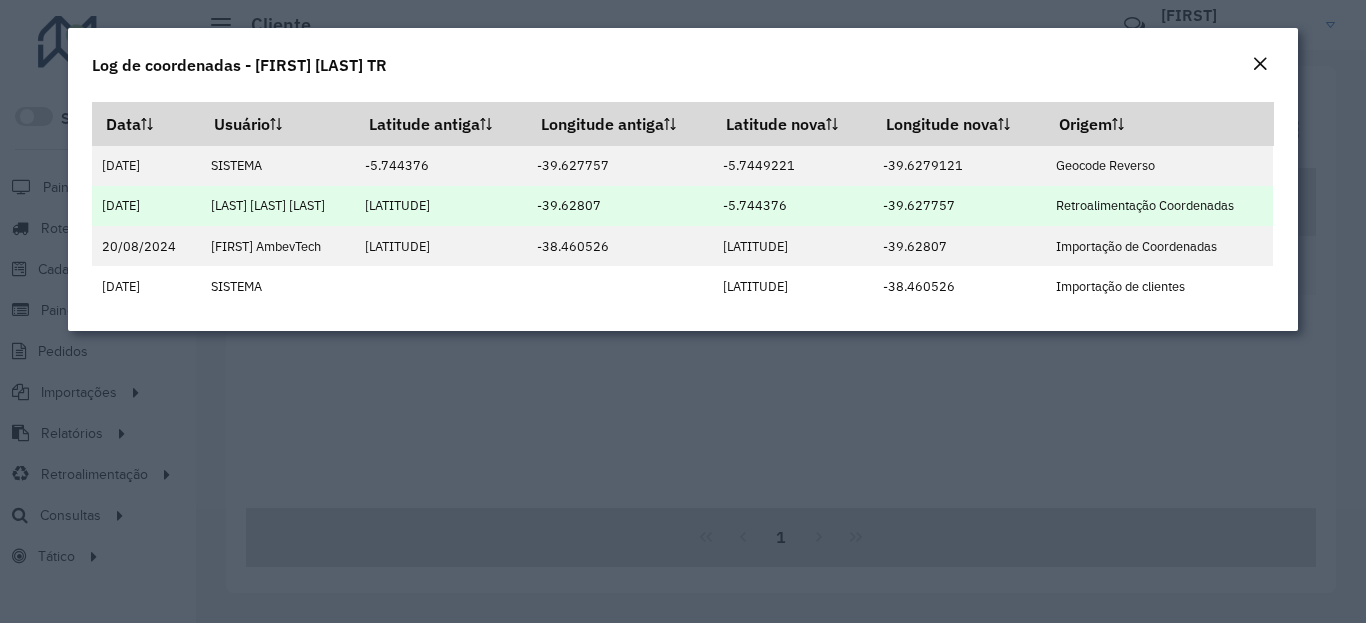 click on "-5.744376" at bounding box center [792, 206] 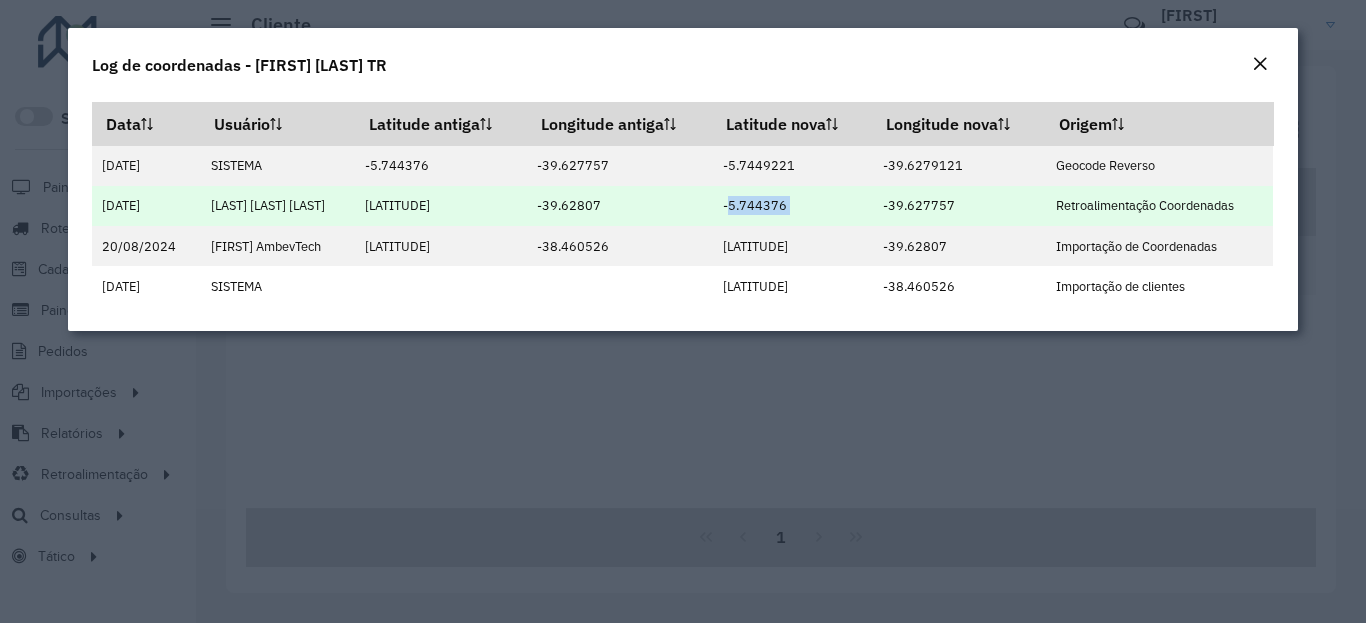 click on "-5.744376" at bounding box center (792, 206) 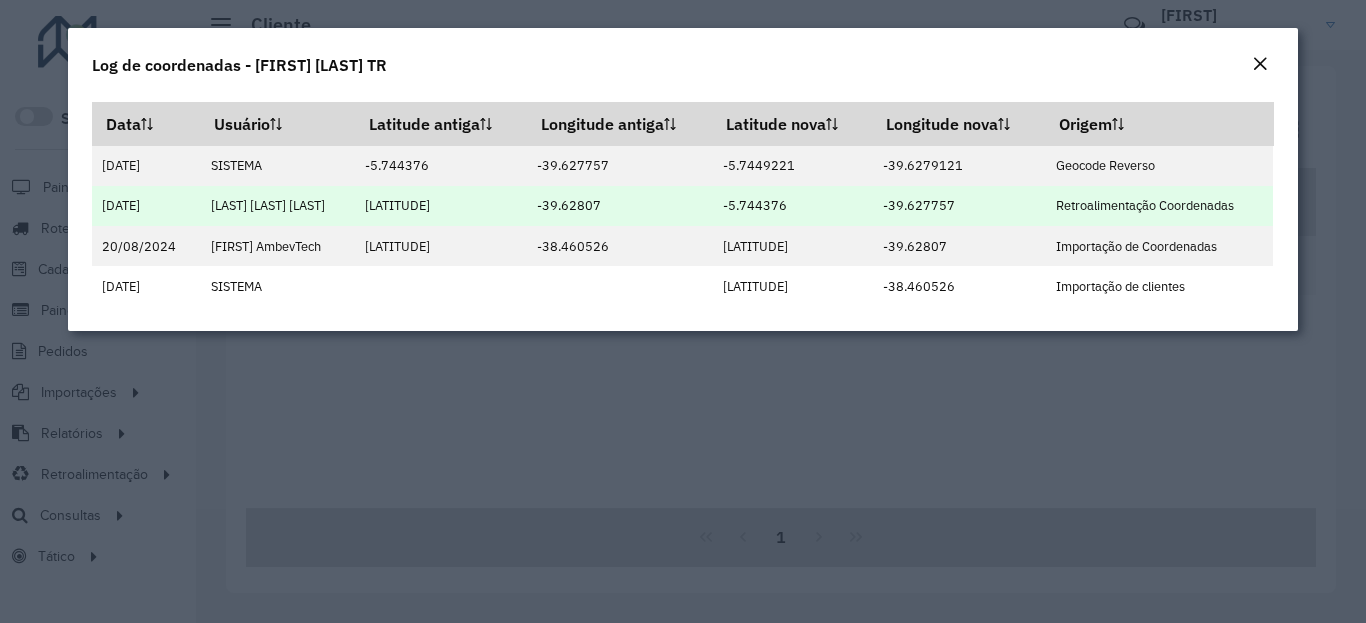 click on "-5.744376" at bounding box center (792, 206) 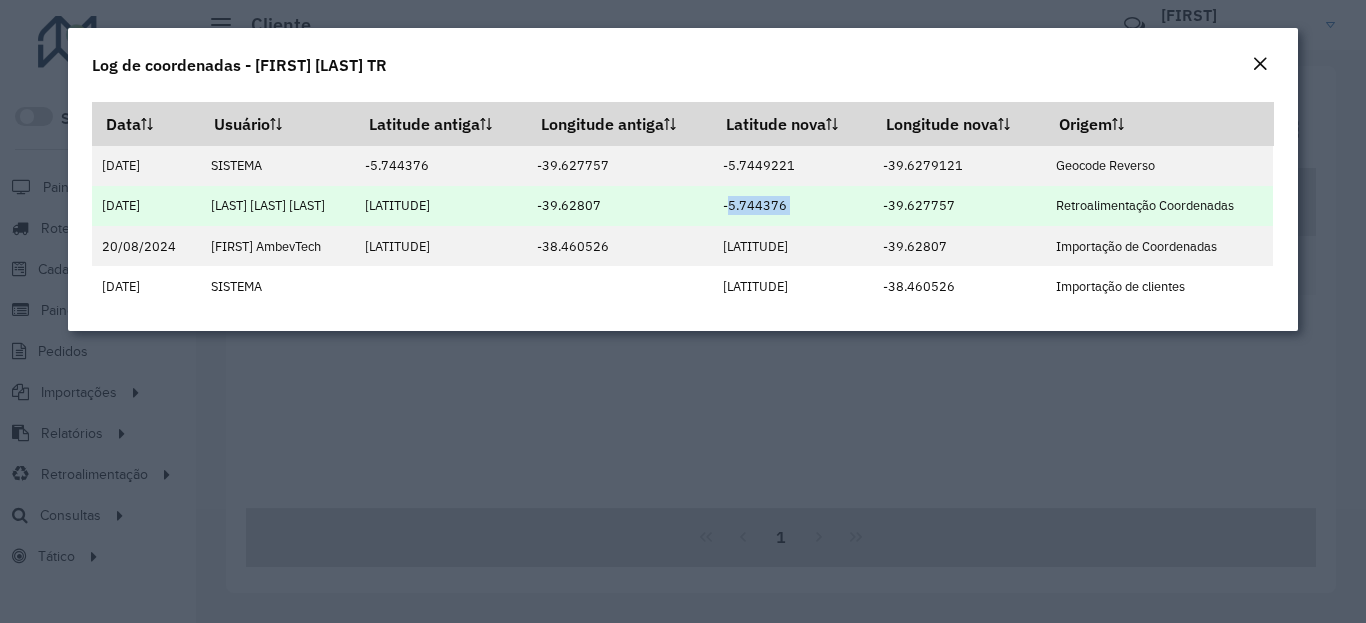 click on "-5.744376" at bounding box center (792, 206) 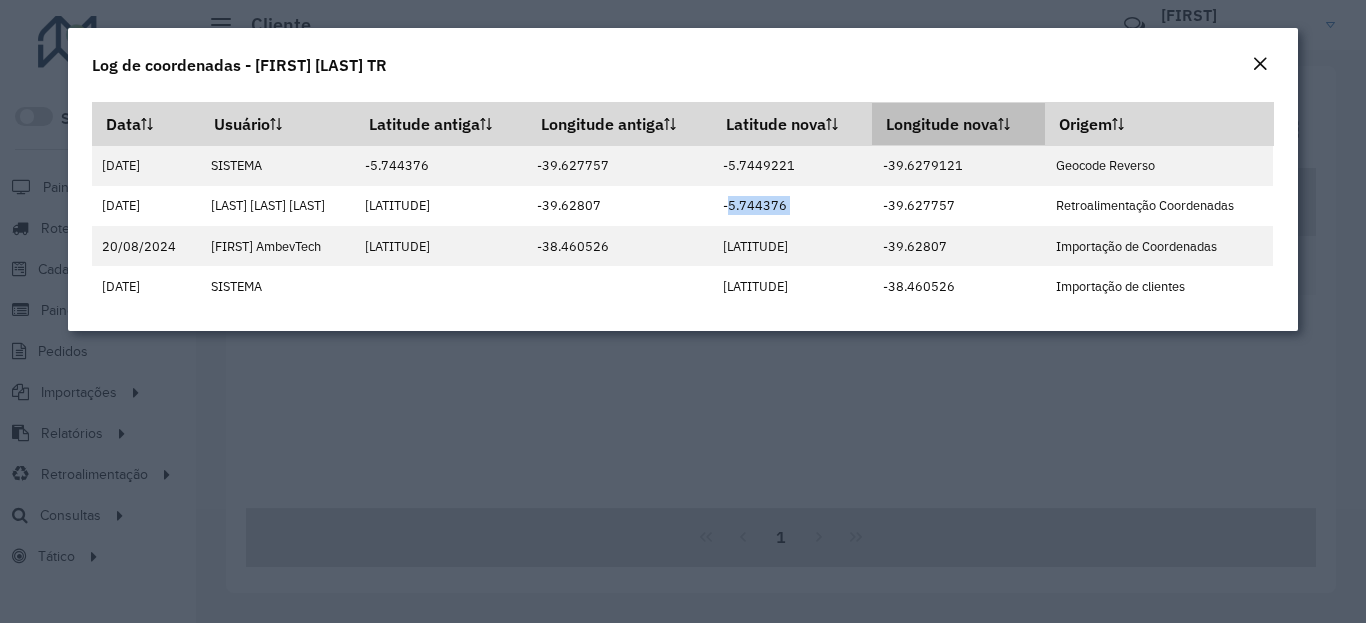 copy on "-5.744376" 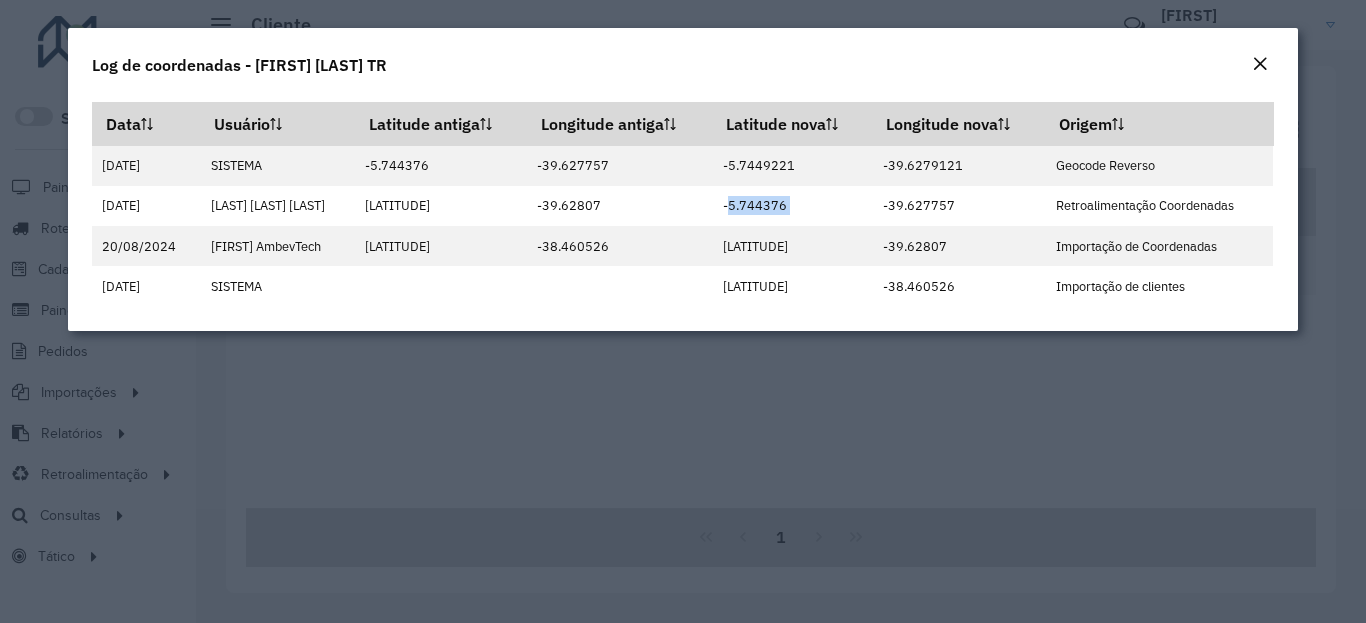 click 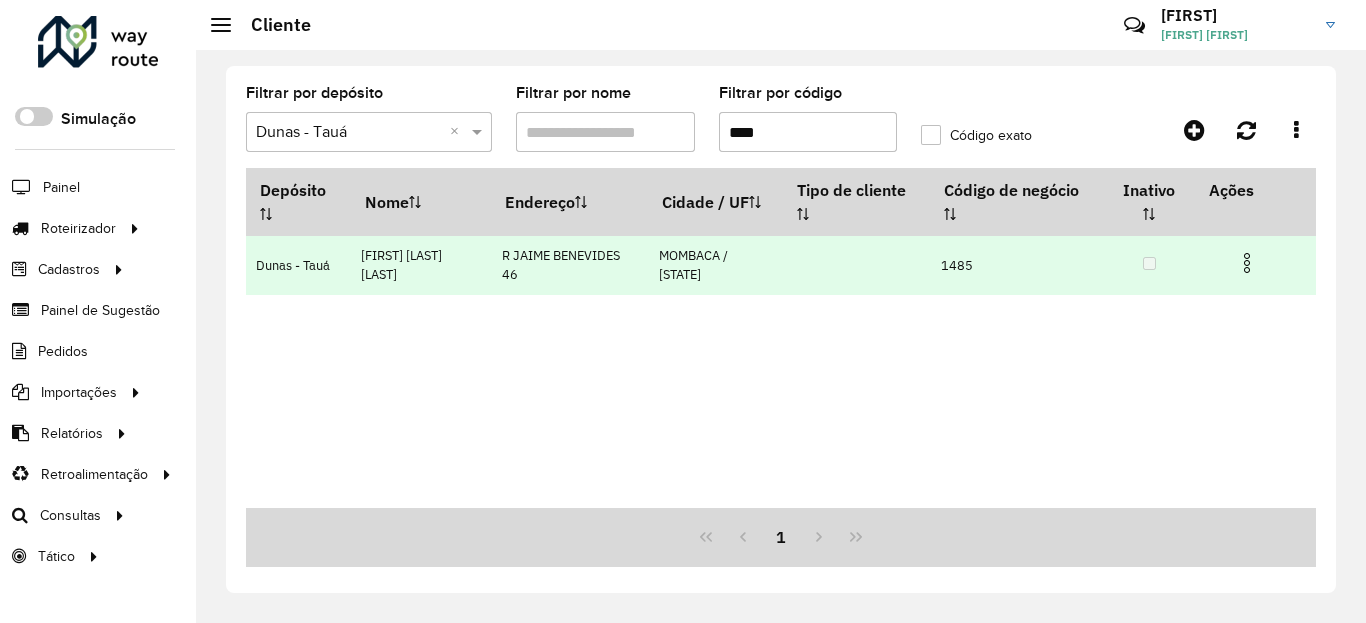click at bounding box center [1247, 263] 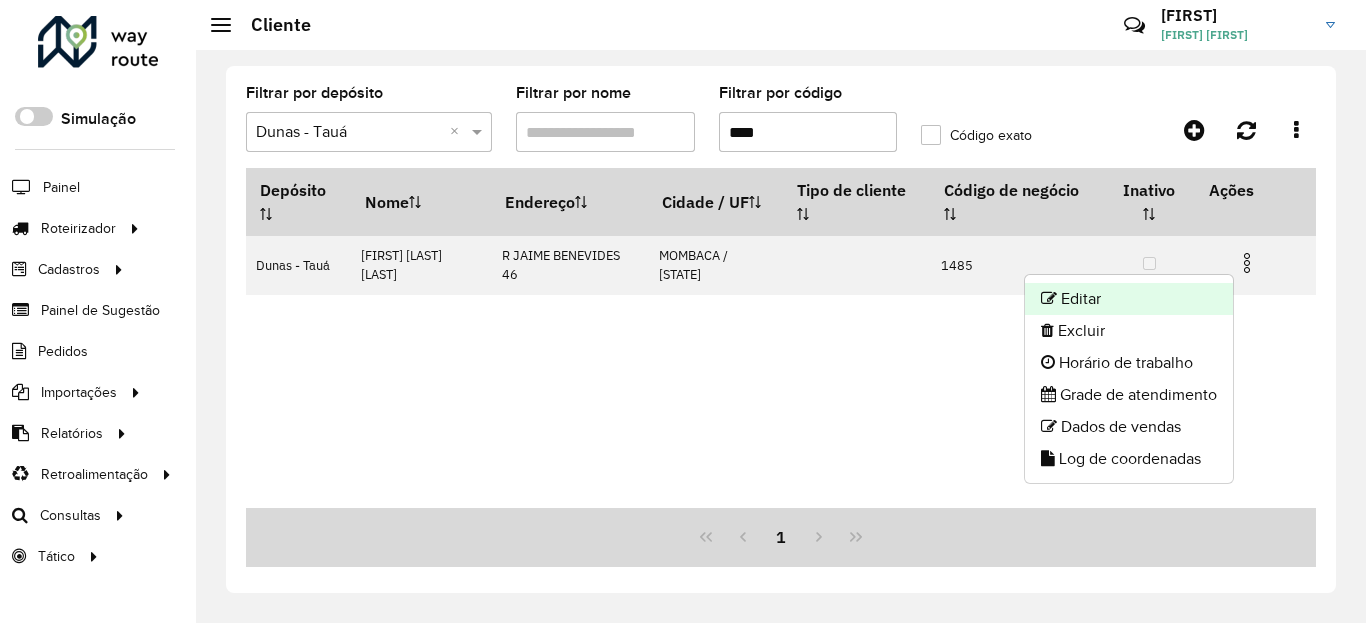 click on "Editar" 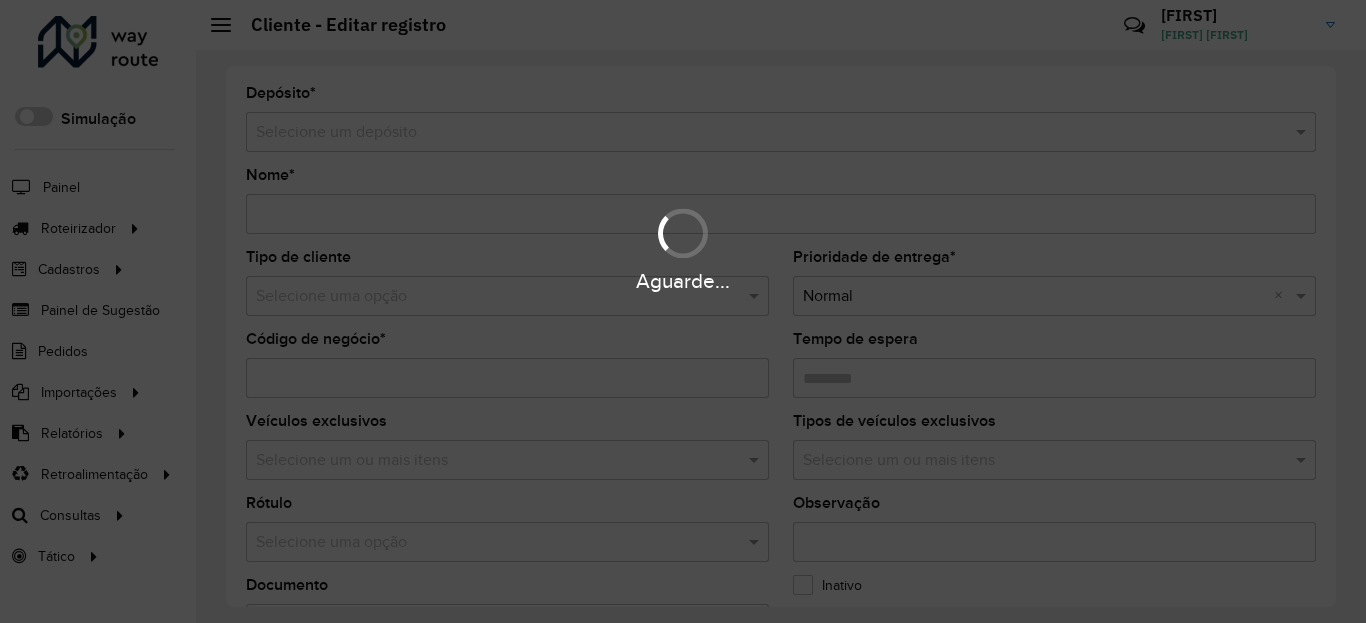 type on "**********" 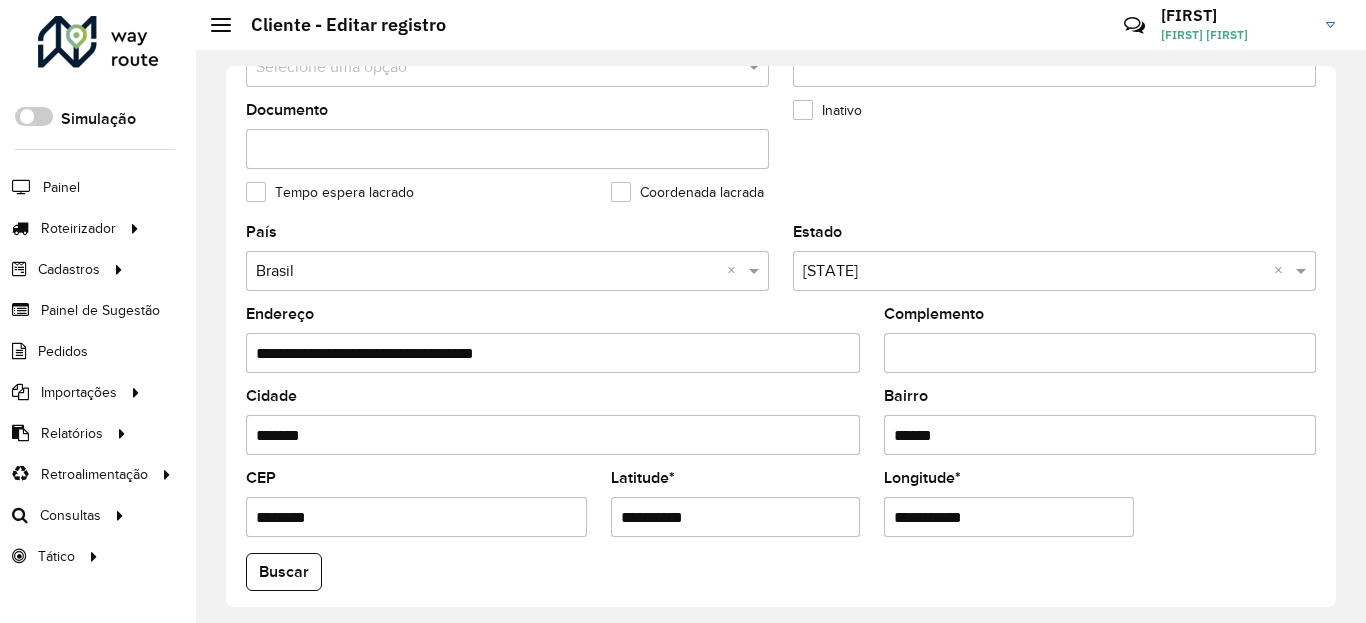 scroll, scrollTop: 600, scrollLeft: 0, axis: vertical 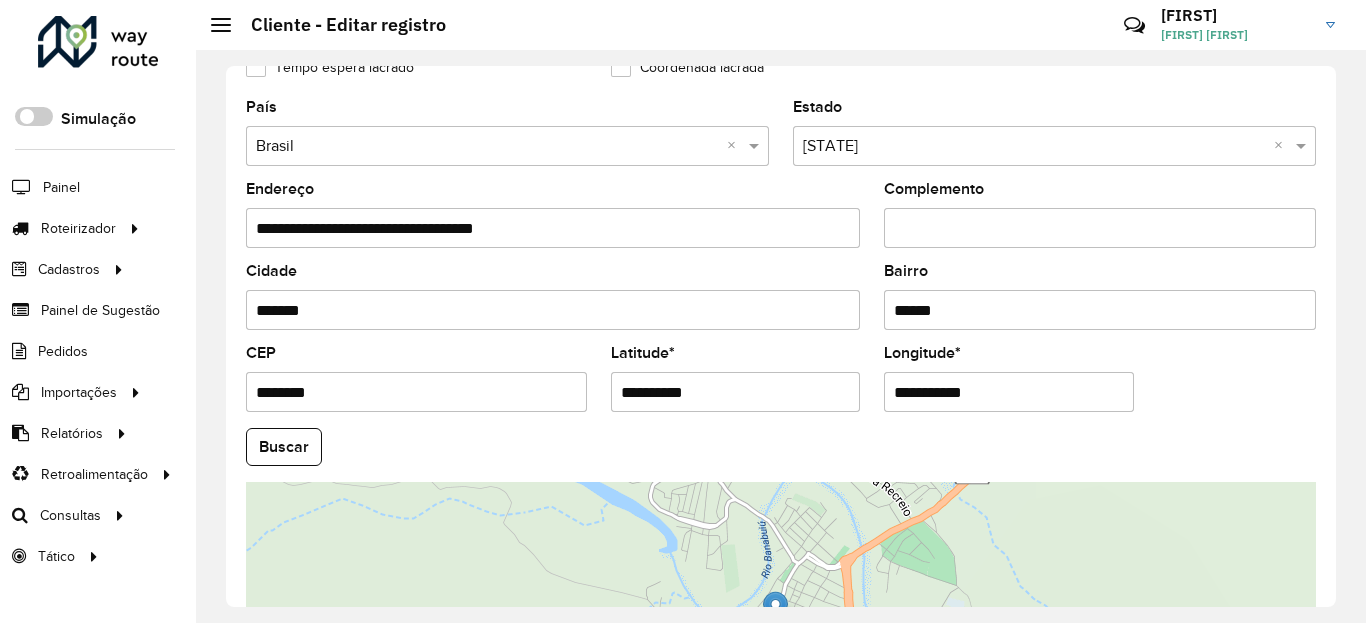 click on "**********" at bounding box center (736, 392) 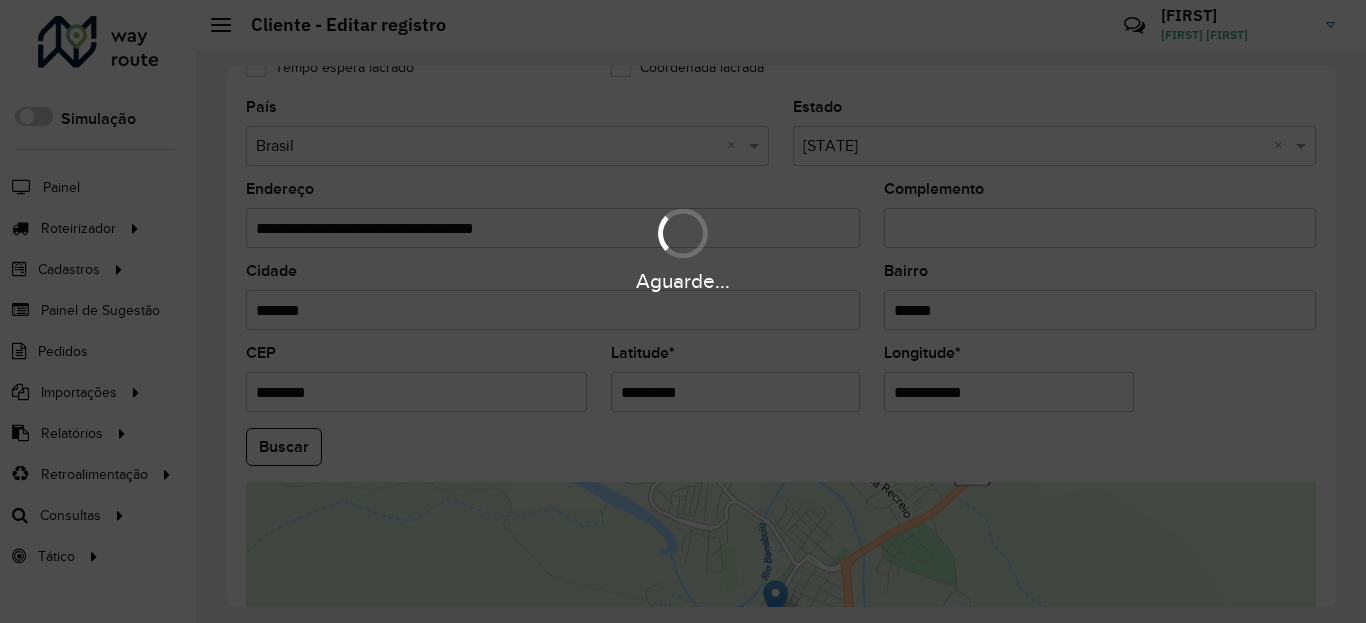 click on "Aguarde...  Pop-up bloqueado!  Seu navegador bloqueou automáticamente a abertura de uma nova janela.   Acesse as configurações e adicione o endereço do sistema a lista de permissão.   Fechar  Roteirizador AmbevTech Simulação Painel Roteirizador Entregas Vendas Cadastros Checkpoint Classificações de venda Cliente Condição de pagamento Consulta de setores Depósito Disponibilidade de veículos Fator tipo de produto Gabarito planner Grupo Rota Fator Tipo Produto Grupo de Depósito Grupo de rotas exclusiva Grupo de setores Jornada Jornada RN Layout integração Modelo Motorista Multi Depósito Painel de sugestão Parada Pedágio Perfil de Vendedor Ponto de apoio Ponto de apoio FAD Prioridade pedido Produto Restrição de Atendimento Planner Rodízio de placa Rota exclusiva FAD Rótulo Setor Setor Planner Tempo de parada de refeição Tipo de cliente Tipo de veículo Tipo de veículo RN Transportadora Usuário Vendedor Veículo Painel de Sugestão Pedidos Importações Classificação e volume de venda" at bounding box center [683, 311] 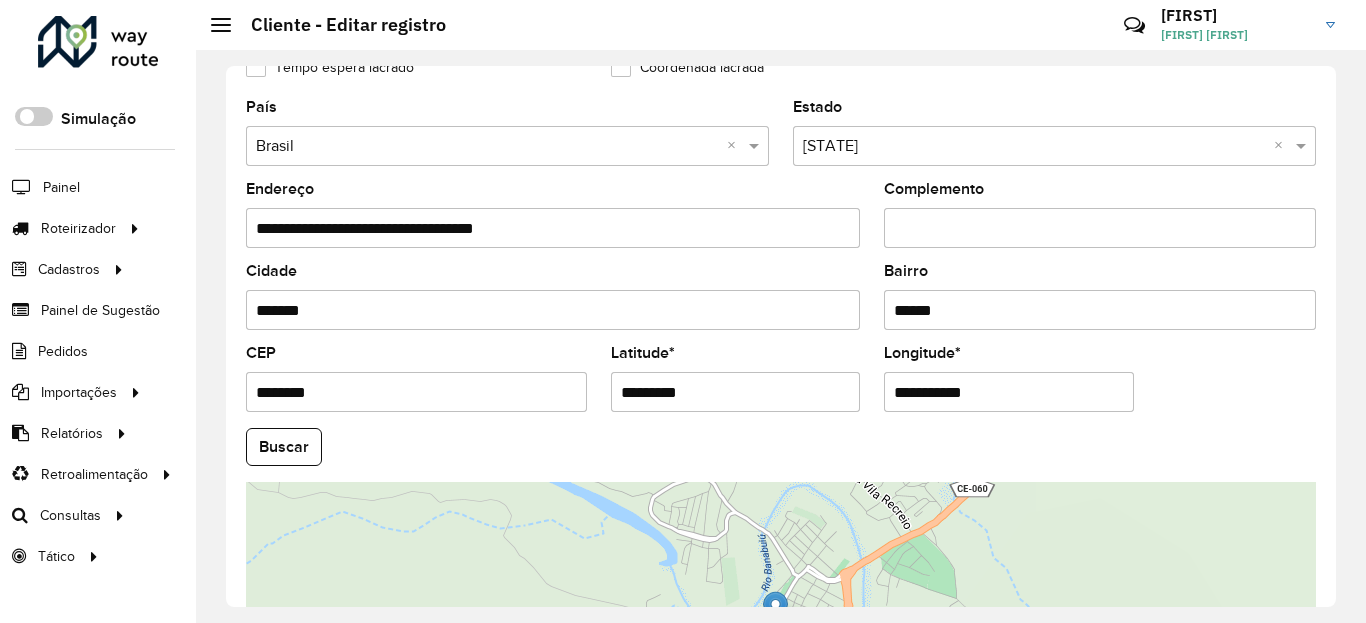 click on "**********" at bounding box center (1009, 392) 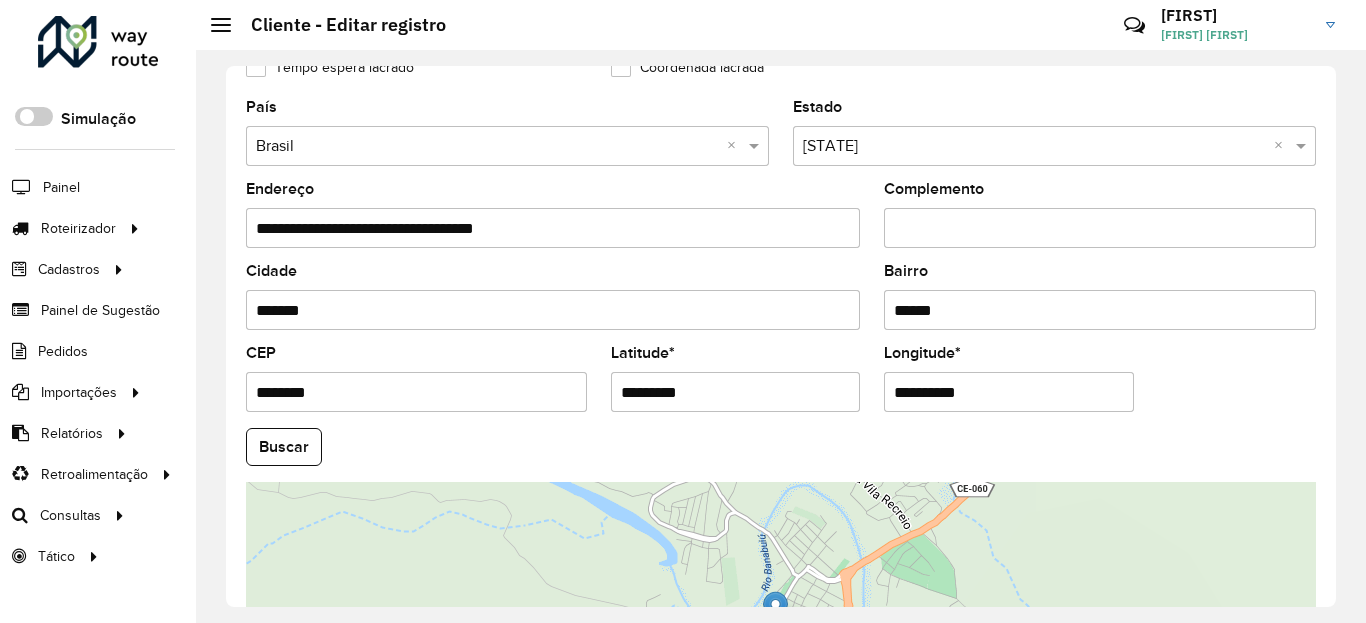 click on "Aguarde...  Pop-up bloqueado!  Seu navegador bloqueou automáticamente a abertura de uma nova janela.   Acesse as configurações e adicione o endereço do sistema a lista de permissão.   Fechar  Roteirizador AmbevTech Simulação Painel Roteirizador Entregas Vendas Cadastros Checkpoint Classificações de venda Cliente Condição de pagamento Consulta de setores Depósito Disponibilidade de veículos Fator tipo de produto Gabarito planner Grupo Rota Fator Tipo Produto Grupo de Depósito Grupo de rotas exclusiva Grupo de setores Jornada Jornada RN Layout integração Modelo Motorista Multi Depósito Painel de sugestão Parada Pedágio Perfil de Vendedor Ponto de apoio Ponto de apoio FAD Prioridade pedido Produto Restrição de Atendimento Planner Rodízio de placa Rota exclusiva FAD Rótulo Setor Setor Planner Tempo de parada de refeição Tipo de cliente Tipo de veículo Tipo de veículo RN Transportadora Usuário Vendedor Veículo Painel de Sugestão Pedidos Importações Classificação e volume de venda" at bounding box center [683, 311] 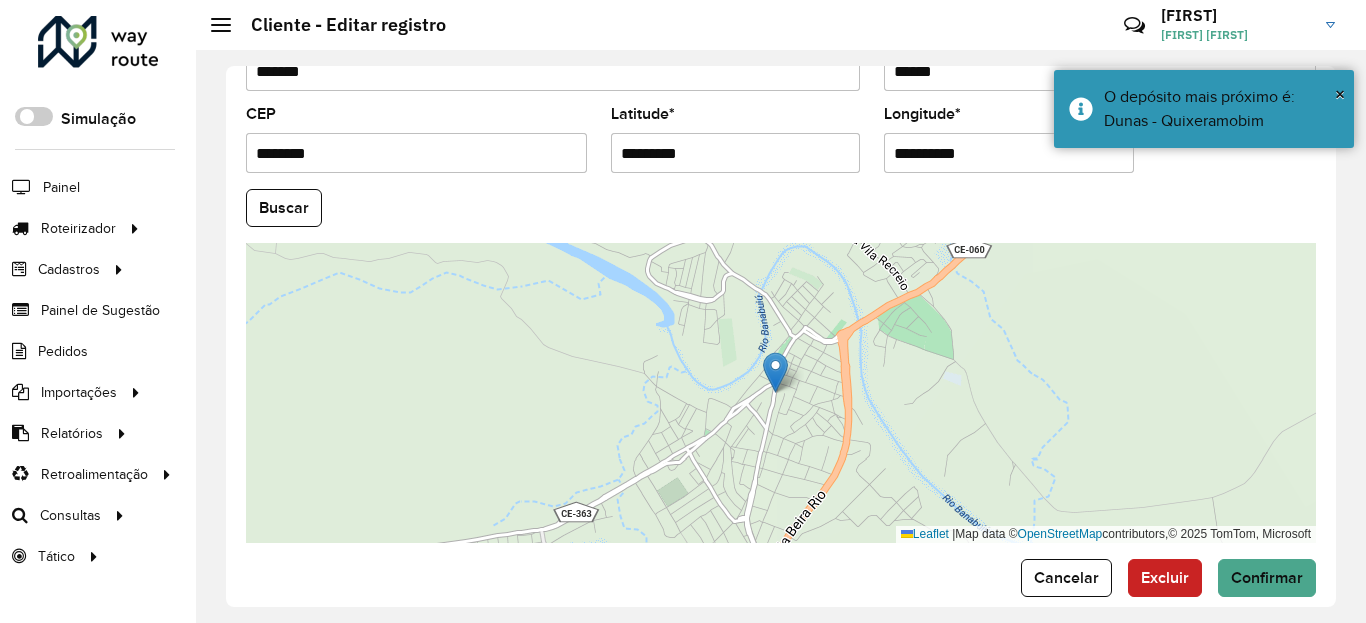 scroll, scrollTop: 865, scrollLeft: 0, axis: vertical 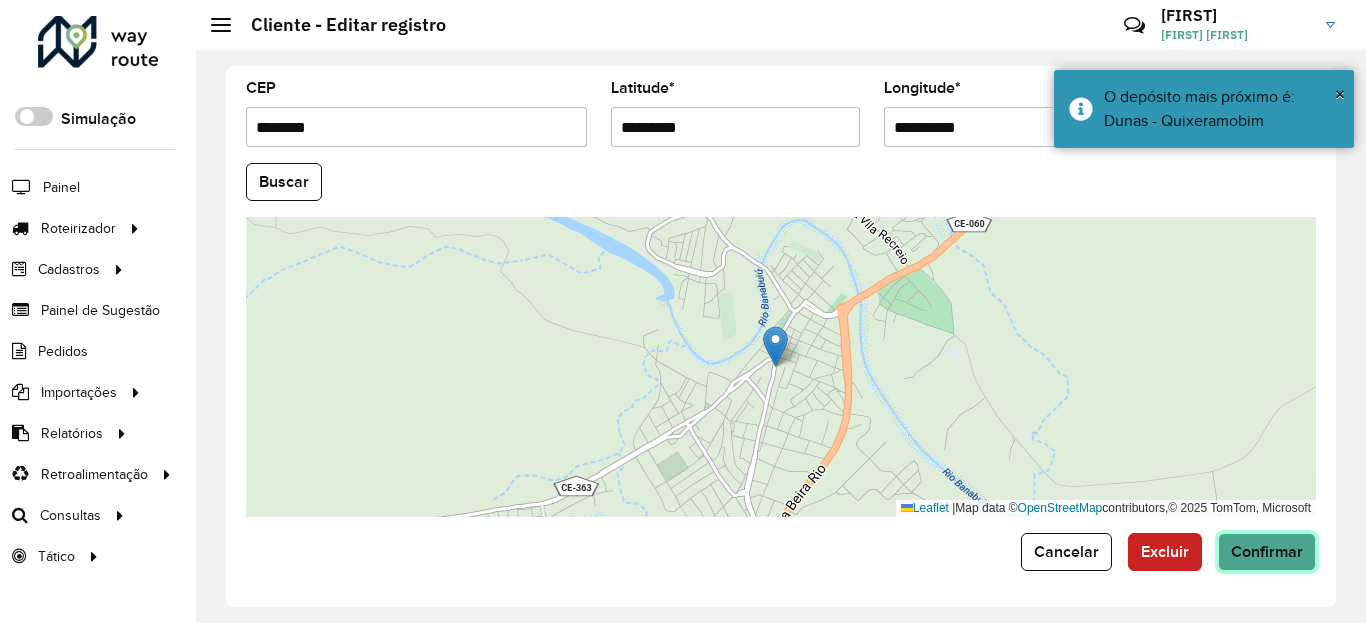 click on "Confirmar" 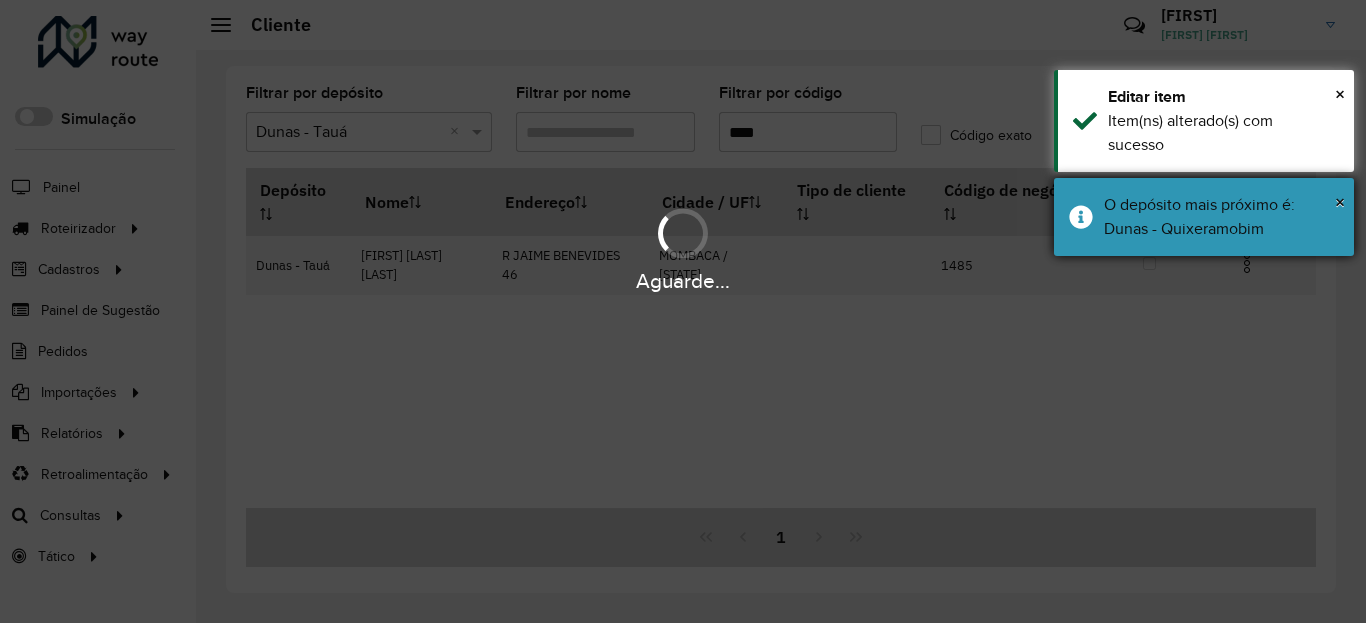 click on "O depósito mais próximo é: Dunas - Quixeramobim" at bounding box center (1221, 217) 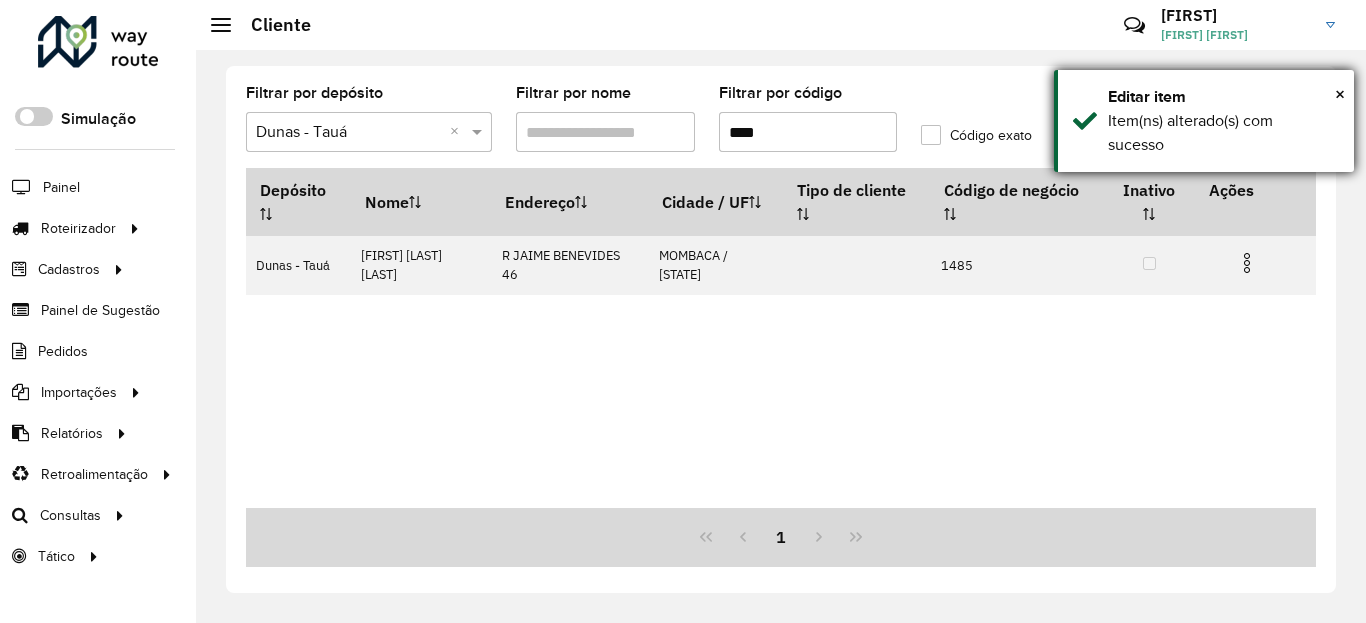 click on "×  Editar item  Item(ns) alterado(s) com sucesso" at bounding box center [1204, 121] 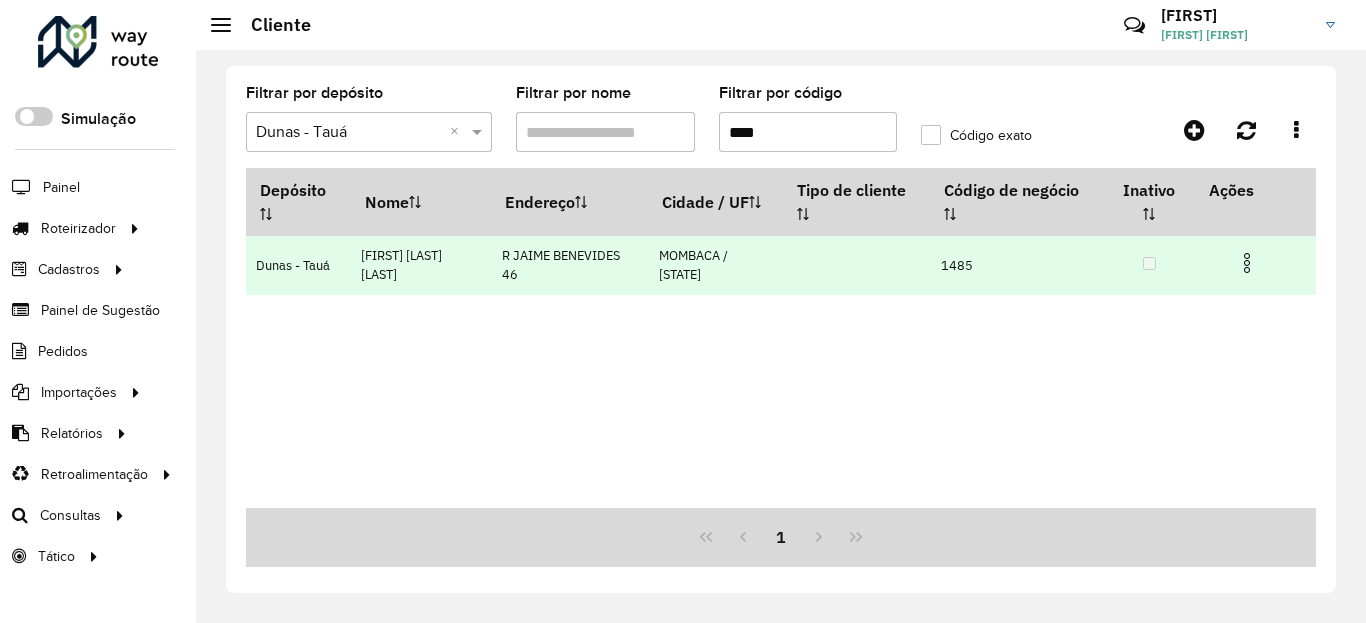 click at bounding box center (1247, 263) 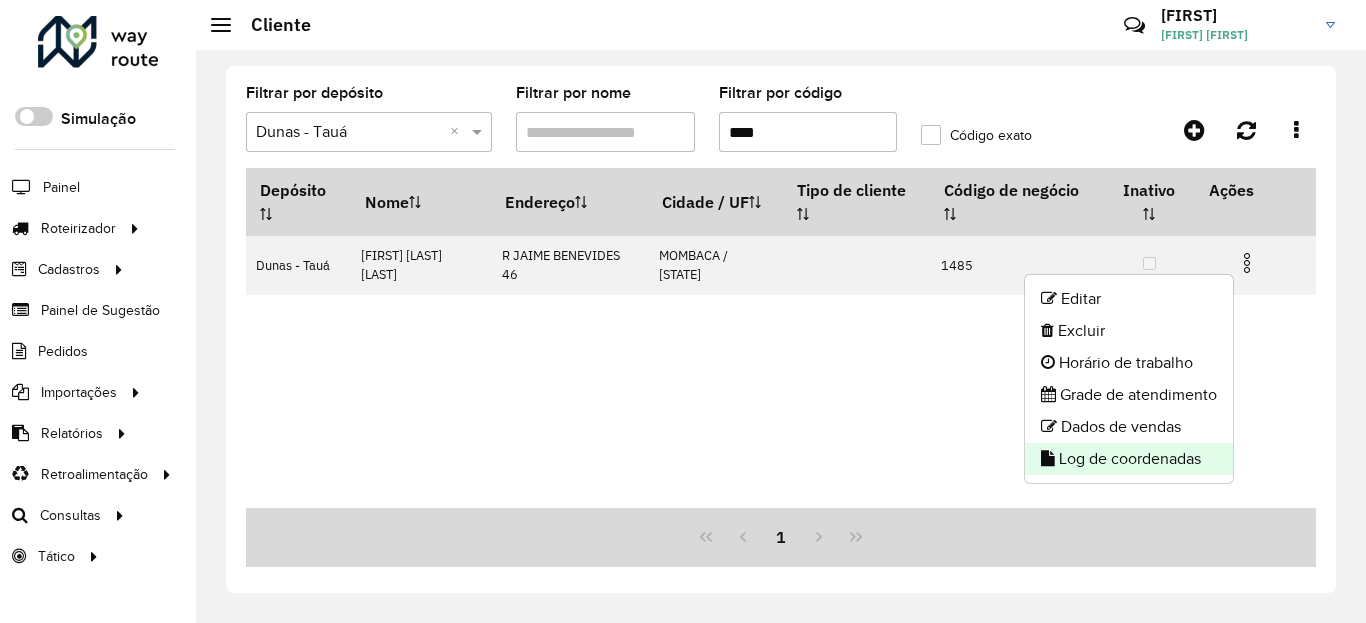 click on "Log de coordenadas" 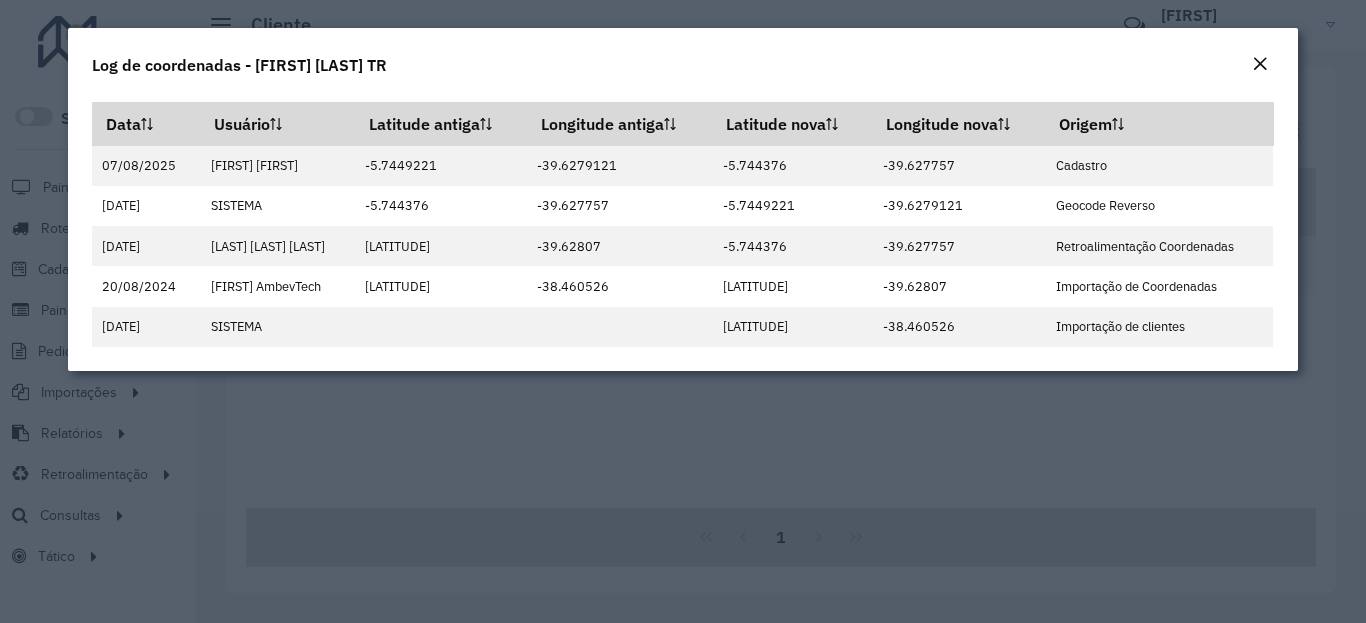 click 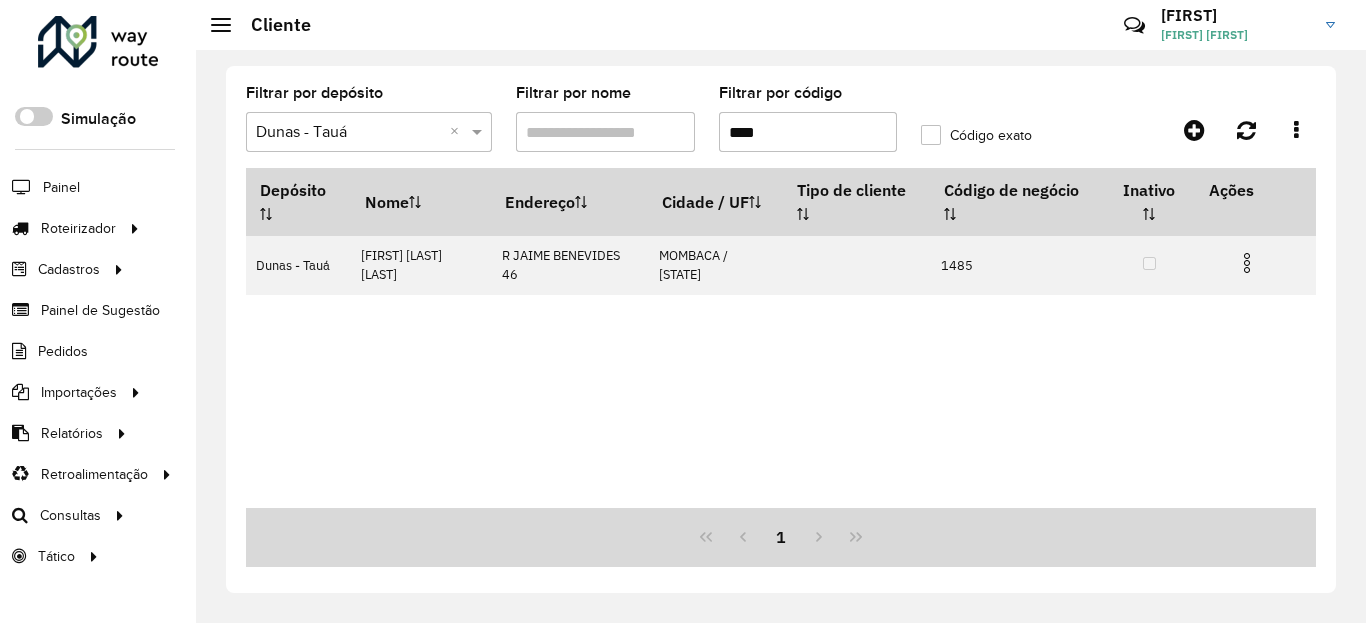click on "****" at bounding box center [808, 132] 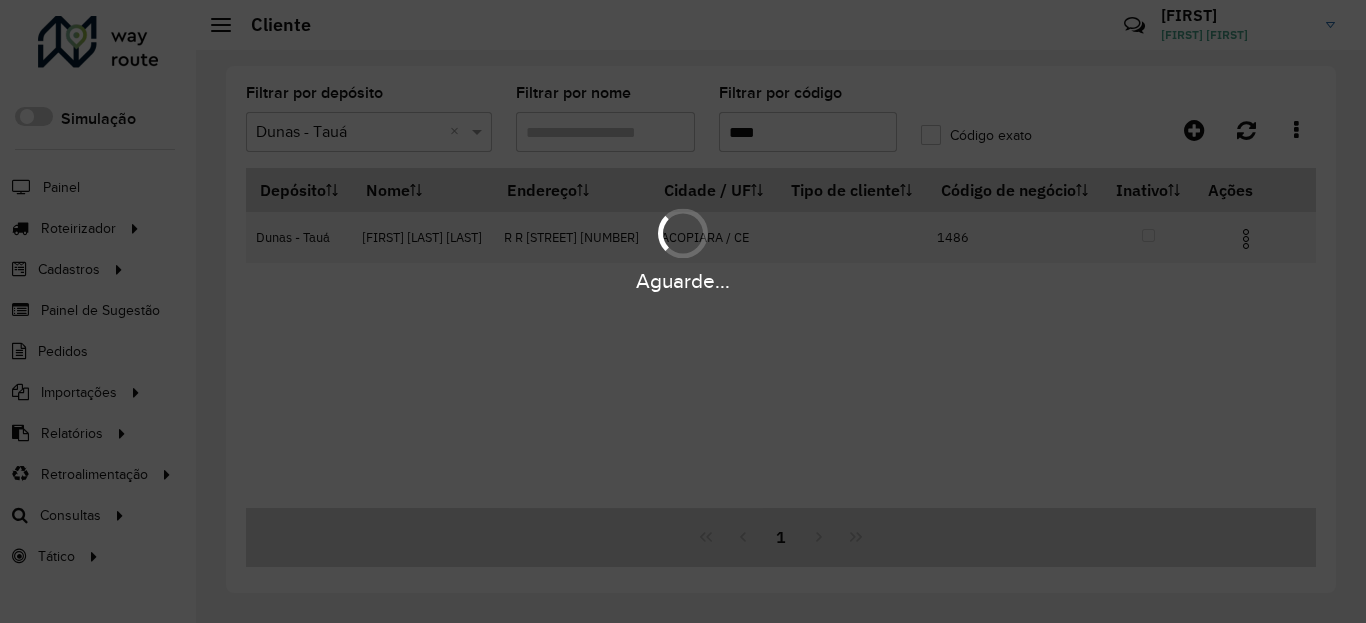 click on "Aguarde..." at bounding box center (683, 281) 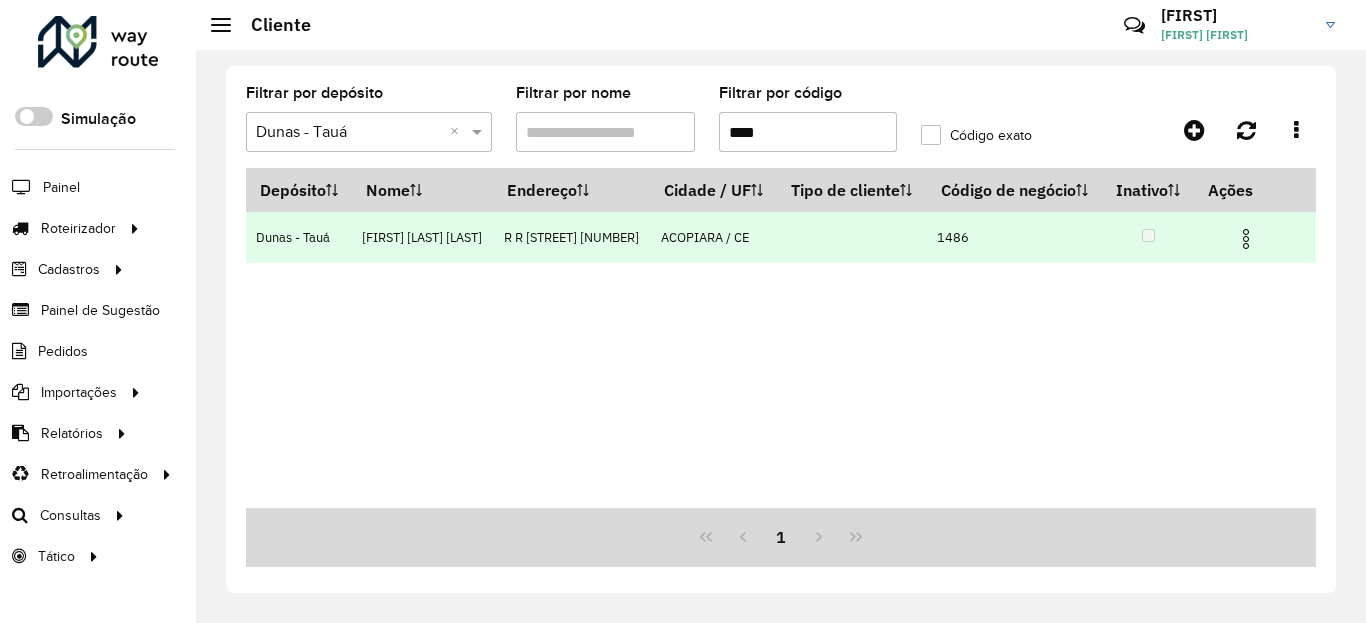 click at bounding box center (1246, 239) 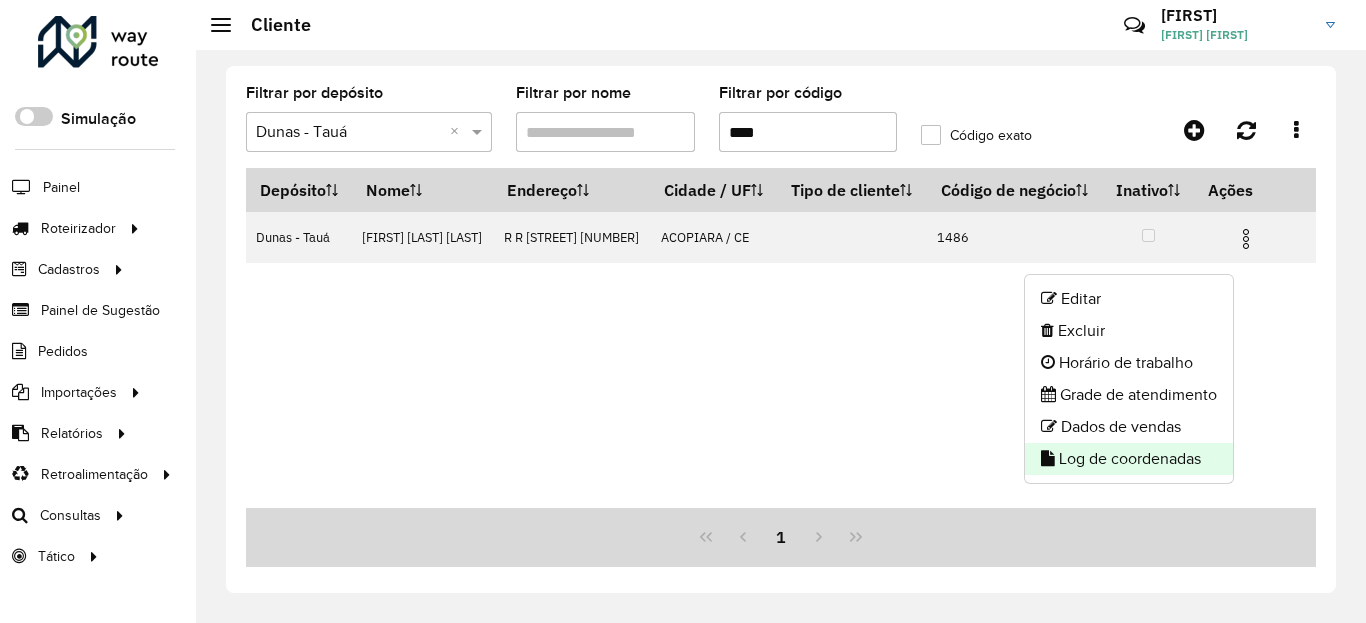click on "Log de coordenadas" 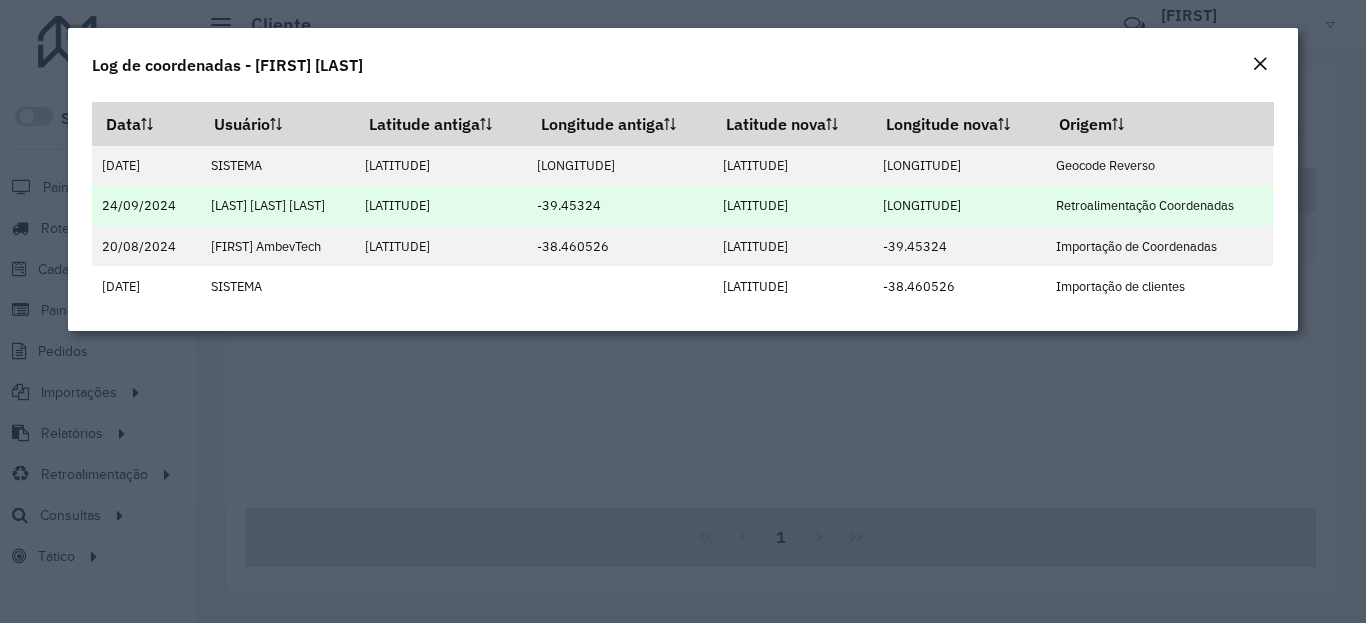 click on "-6.091393" at bounding box center [792, 206] 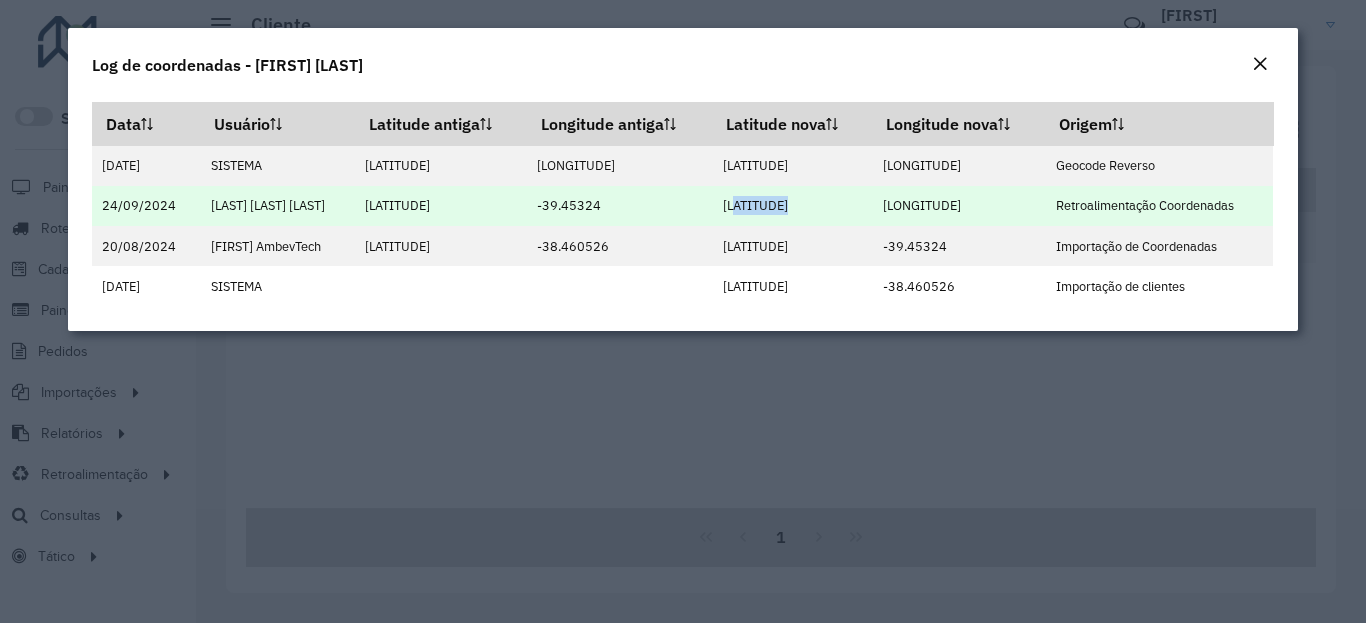 click on "-6.091393" at bounding box center [792, 206] 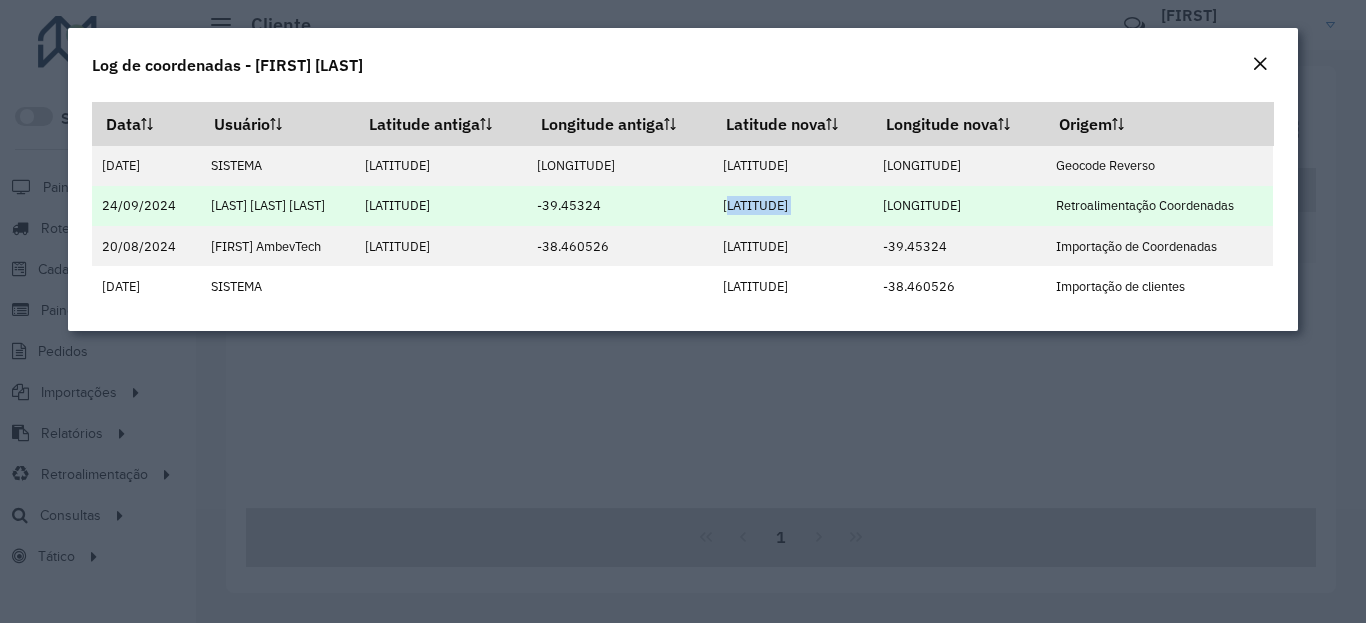 click on "-6.091393" at bounding box center (792, 206) 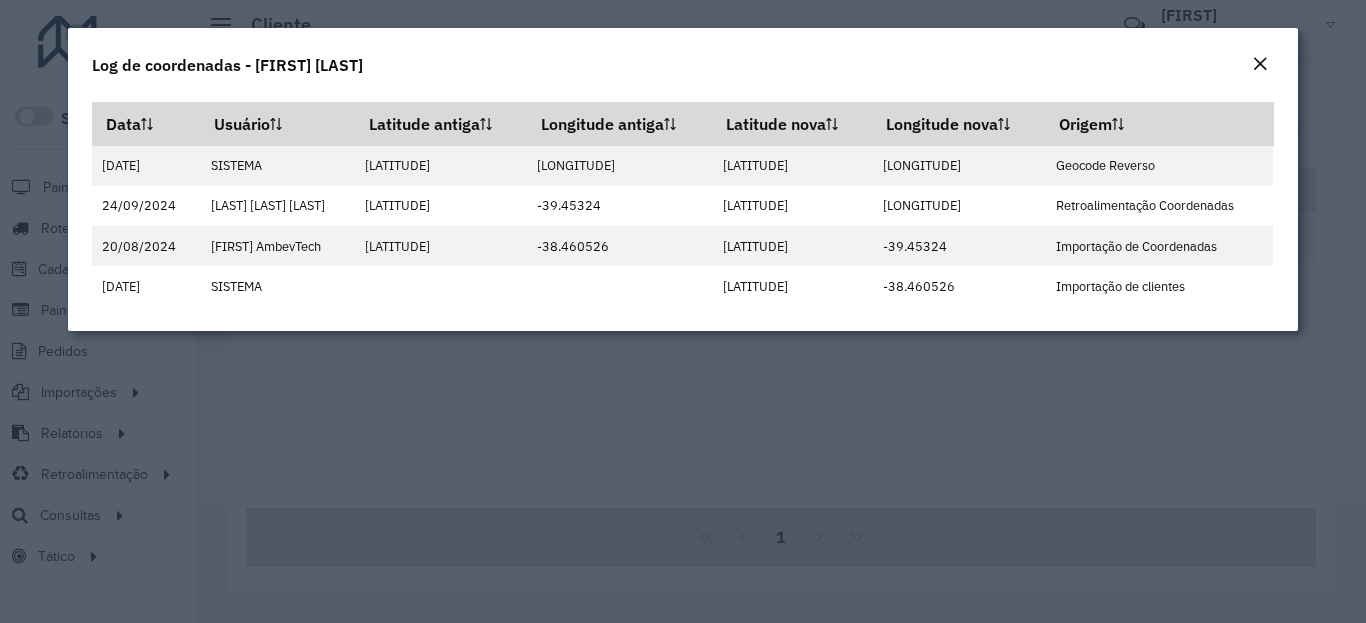 click on "Log de coordenadas - MARIA SOLONIA CAMPOS" 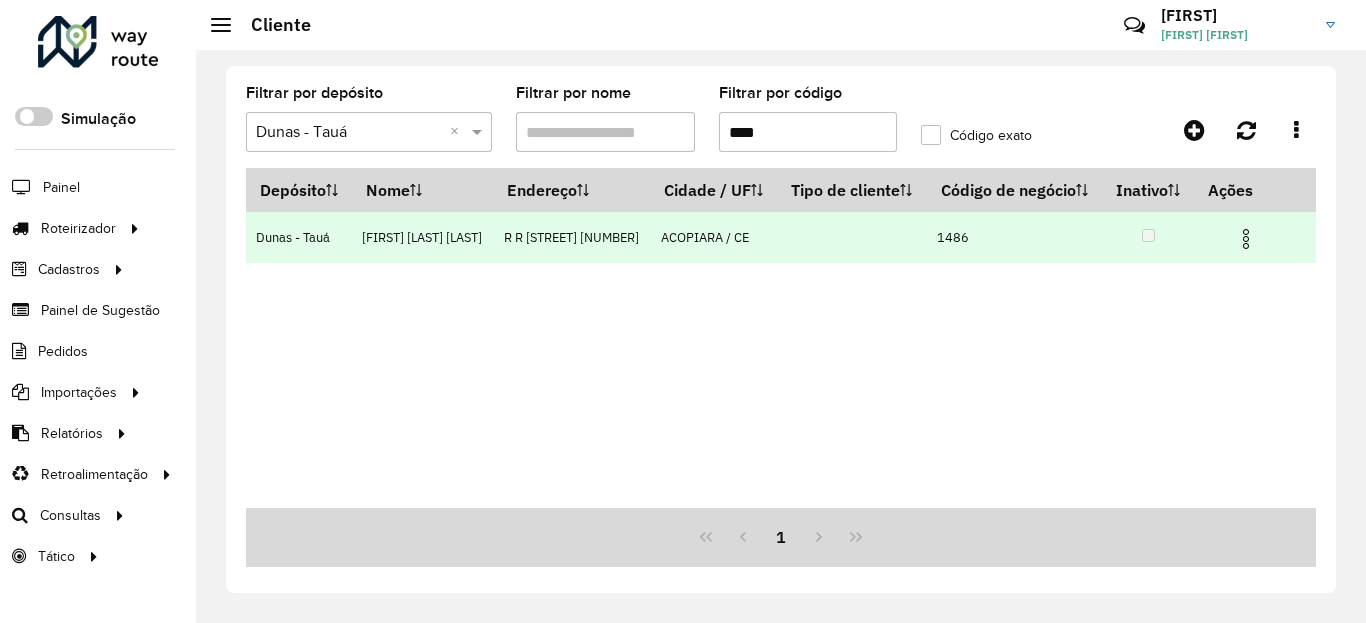 click at bounding box center (1246, 239) 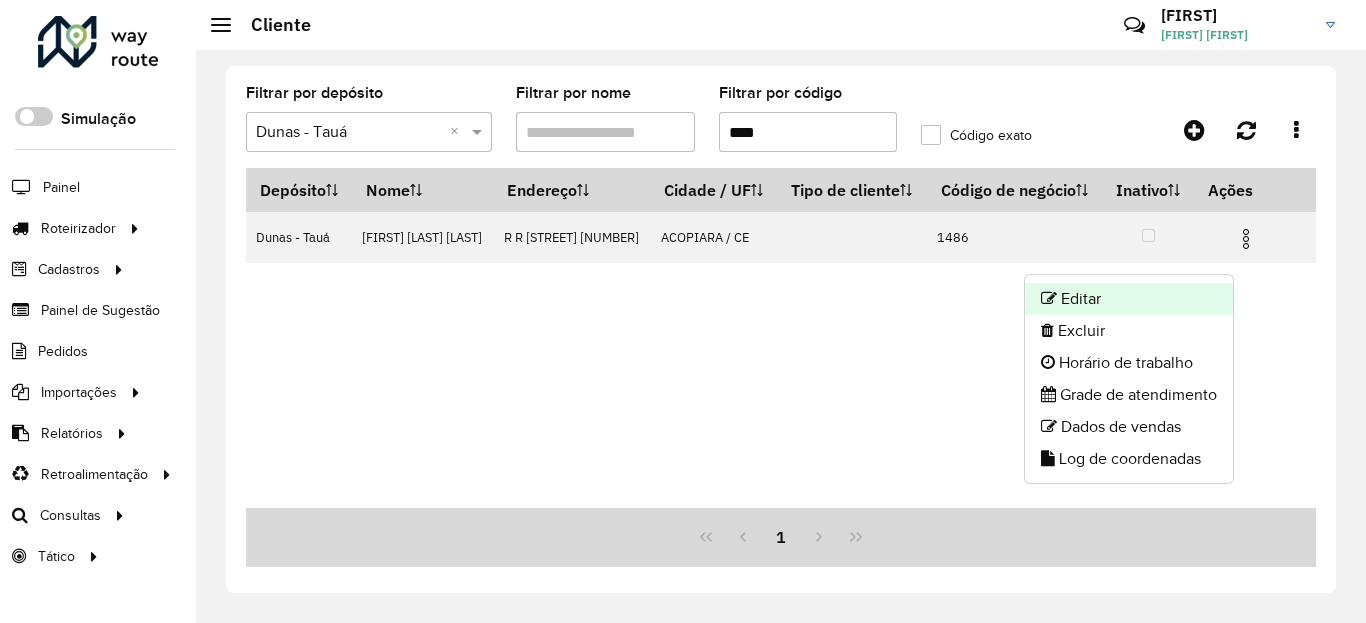 click on "Editar" 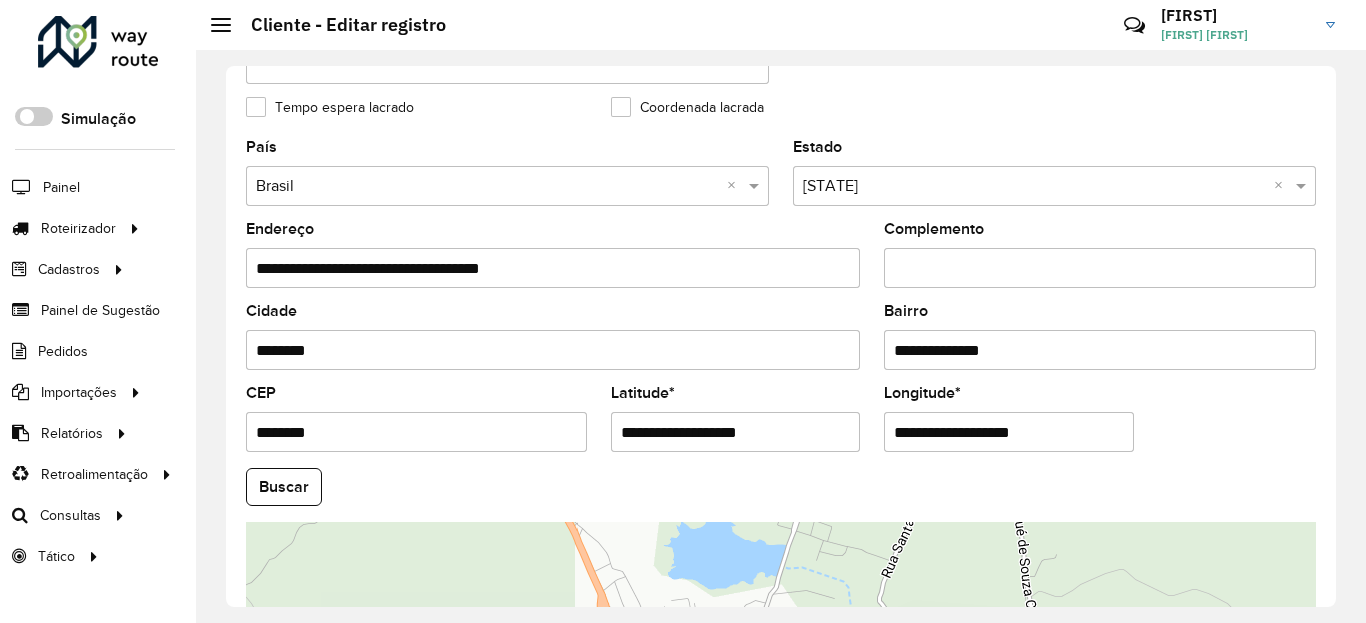 scroll, scrollTop: 600, scrollLeft: 0, axis: vertical 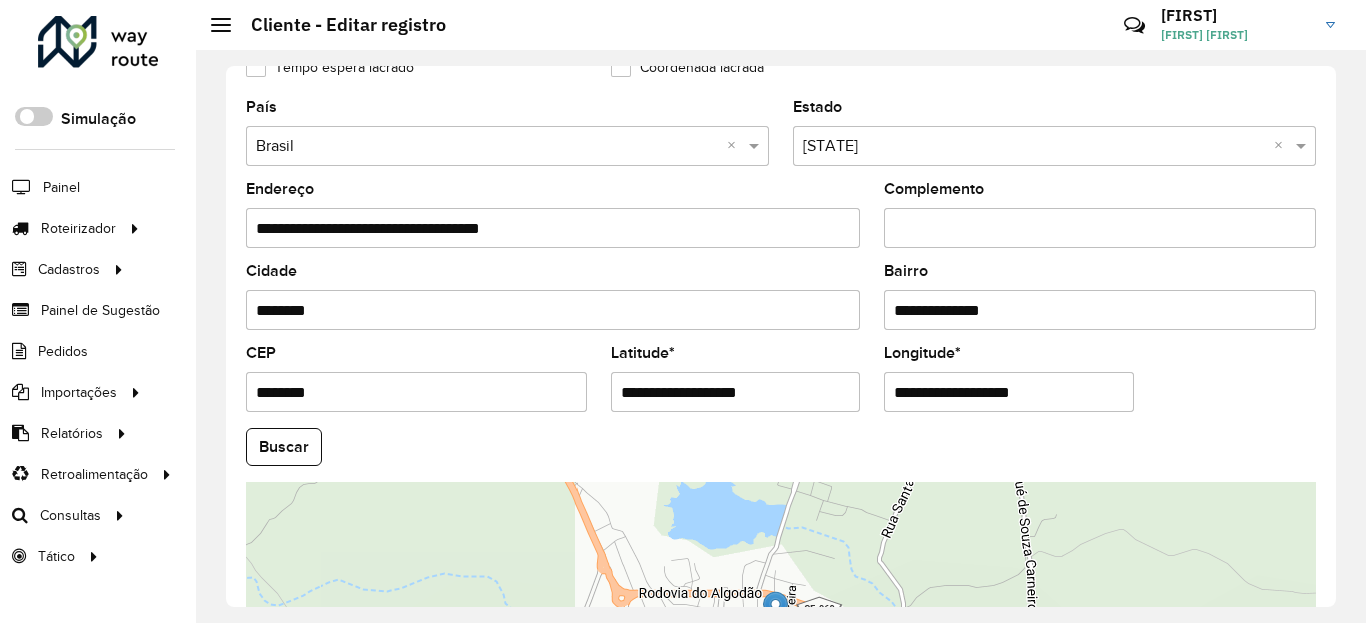 click on "**********" at bounding box center (736, 392) 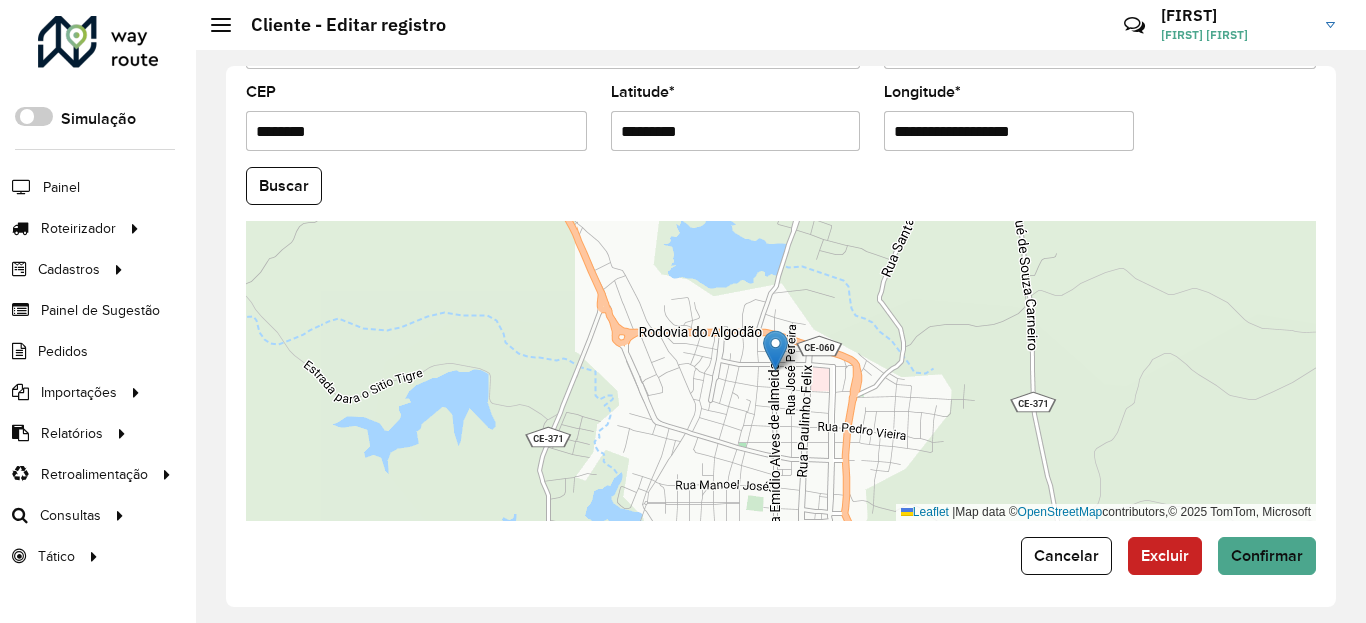 scroll, scrollTop: 865, scrollLeft: 0, axis: vertical 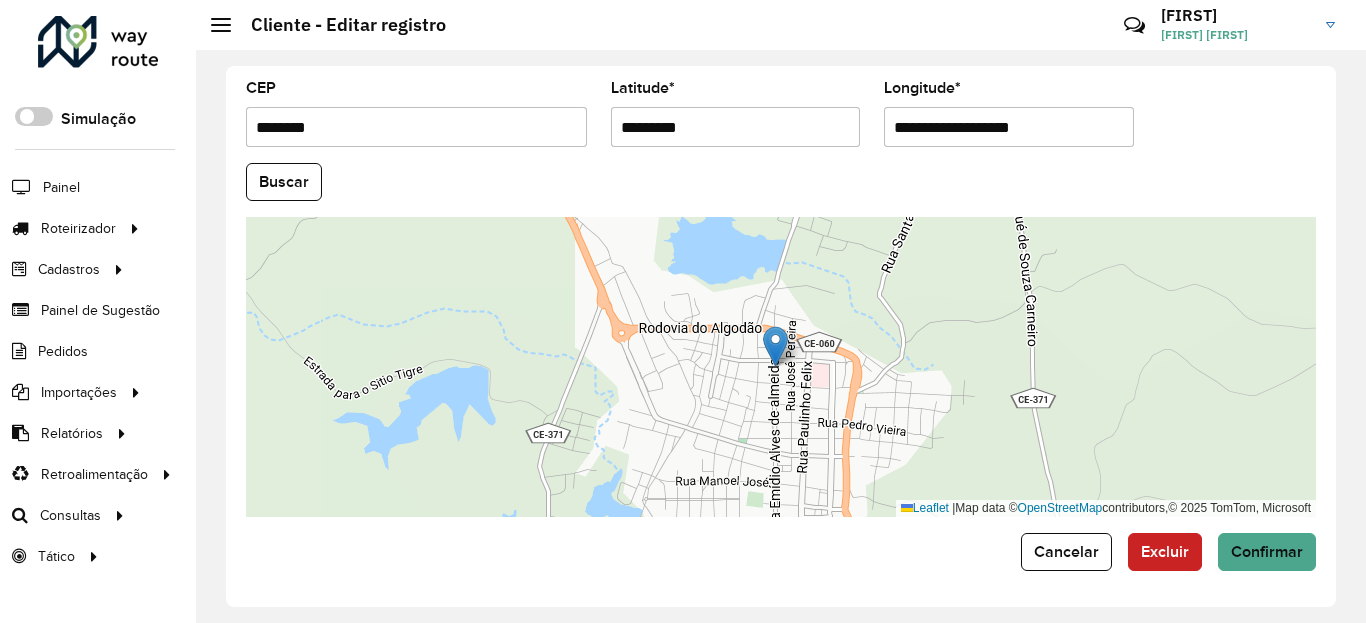 click on "Aguarde...  Pop-up bloqueado!  Seu navegador bloqueou automáticamente a abertura de uma nova janela.   Acesse as configurações e adicione o endereço do sistema a lista de permissão.   Fechar  Roteirizador AmbevTech Simulação Painel Roteirizador Entregas Vendas Cadastros Checkpoint Classificações de venda Cliente Condição de pagamento Consulta de setores Depósito Disponibilidade de veículos Fator tipo de produto Gabarito planner Grupo Rota Fator Tipo Produto Grupo de Depósito Grupo de rotas exclusiva Grupo de setores Jornada Jornada RN Layout integração Modelo Motorista Multi Depósito Painel de sugestão Parada Pedágio Perfil de Vendedor Ponto de apoio Ponto de apoio FAD Prioridade pedido Produto Restrição de Atendimento Planner Rodízio de placa Rota exclusiva FAD Rótulo Setor Setor Planner Tempo de parada de refeição Tipo de cliente Tipo de veículo Tipo de veículo RN Transportadora Usuário Vendedor Veículo Painel de Sugestão Pedidos Importações Classificação e volume de venda" at bounding box center [683, 311] 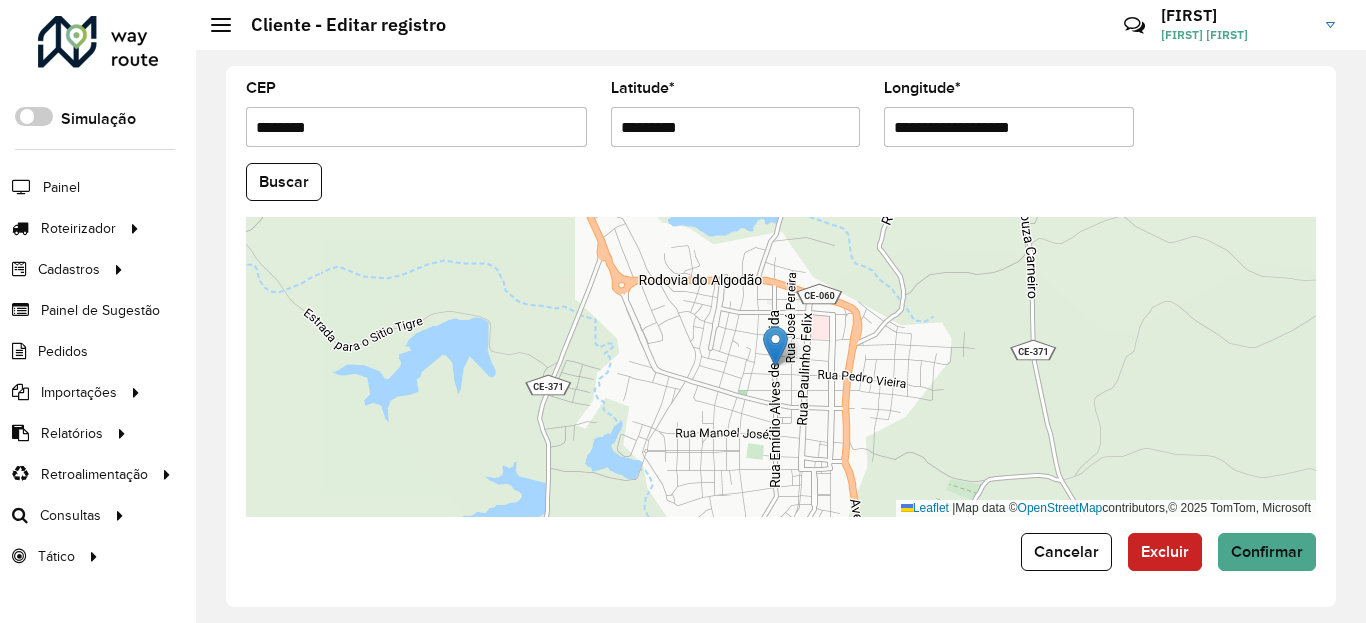 click on "**********" at bounding box center [1009, 127] 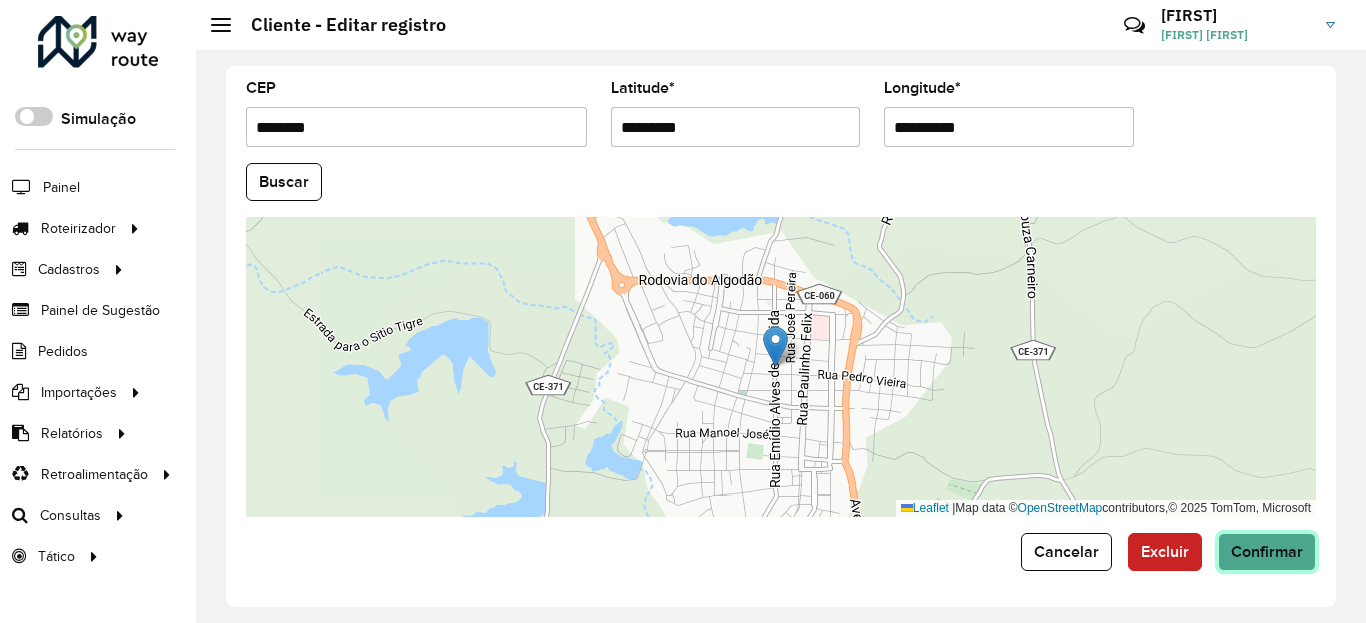 click on "Aguarde...  Pop-up bloqueado!  Seu navegador bloqueou automáticamente a abertura de uma nova janela.   Acesse as configurações e adicione o endereço do sistema a lista de permissão.   Fechar  Roteirizador AmbevTech Simulação Painel Roteirizador Entregas Vendas Cadastros Checkpoint Classificações de venda Cliente Condição de pagamento Consulta de setores Depósito Disponibilidade de veículos Fator tipo de produto Gabarito planner Grupo Rota Fator Tipo Produto Grupo de Depósito Grupo de rotas exclusiva Grupo de setores Jornada Jornada RN Layout integração Modelo Motorista Multi Depósito Painel de sugestão Parada Pedágio Perfil de Vendedor Ponto de apoio Ponto de apoio FAD Prioridade pedido Produto Restrição de Atendimento Planner Rodízio de placa Rota exclusiva FAD Rótulo Setor Setor Planner Tempo de parada de refeição Tipo de cliente Tipo de veículo Tipo de veículo RN Transportadora Usuário Vendedor Veículo Painel de Sugestão Pedidos Importações Classificação e volume de venda" at bounding box center [683, 311] 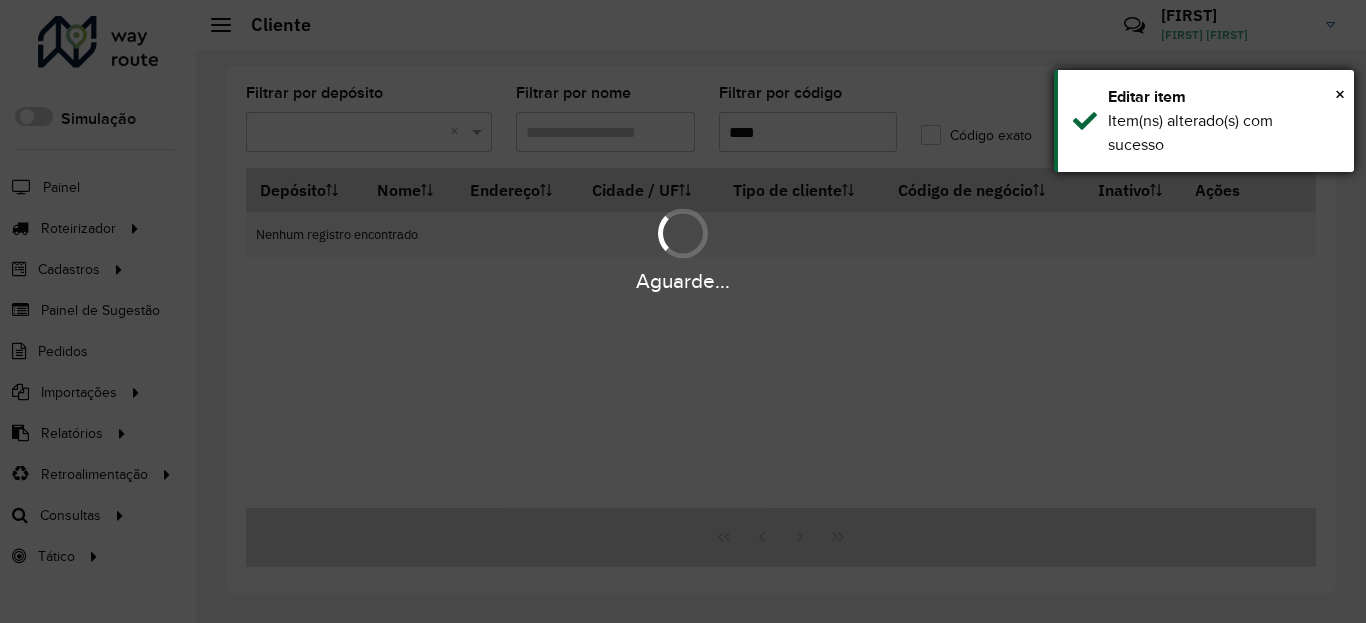 click on "Item(ns) alterado(s) com sucesso" at bounding box center [1223, 133] 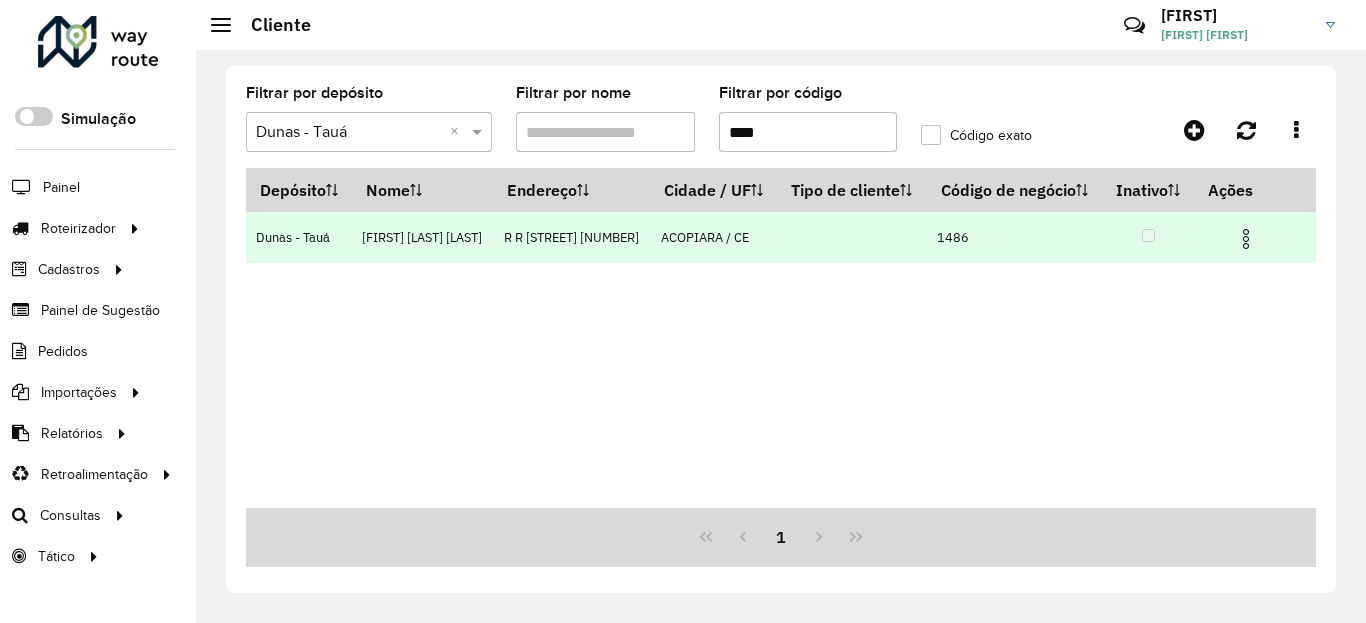 click at bounding box center (1246, 239) 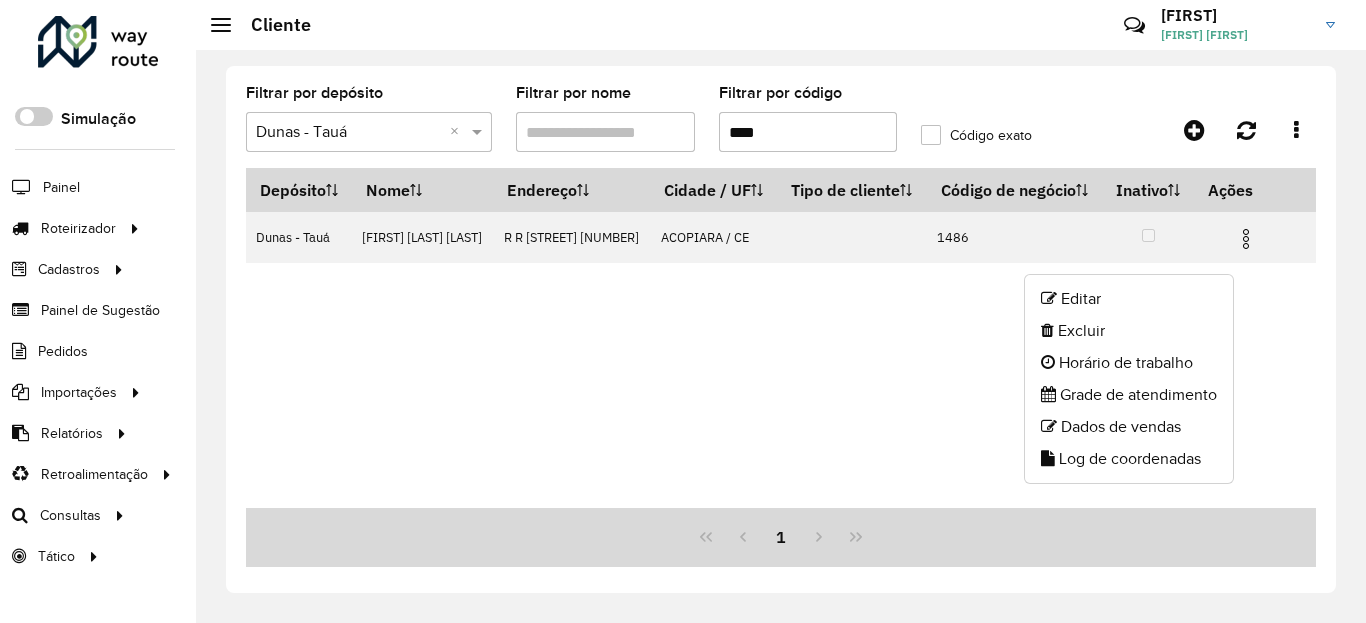 click on "Log de coordenadas" 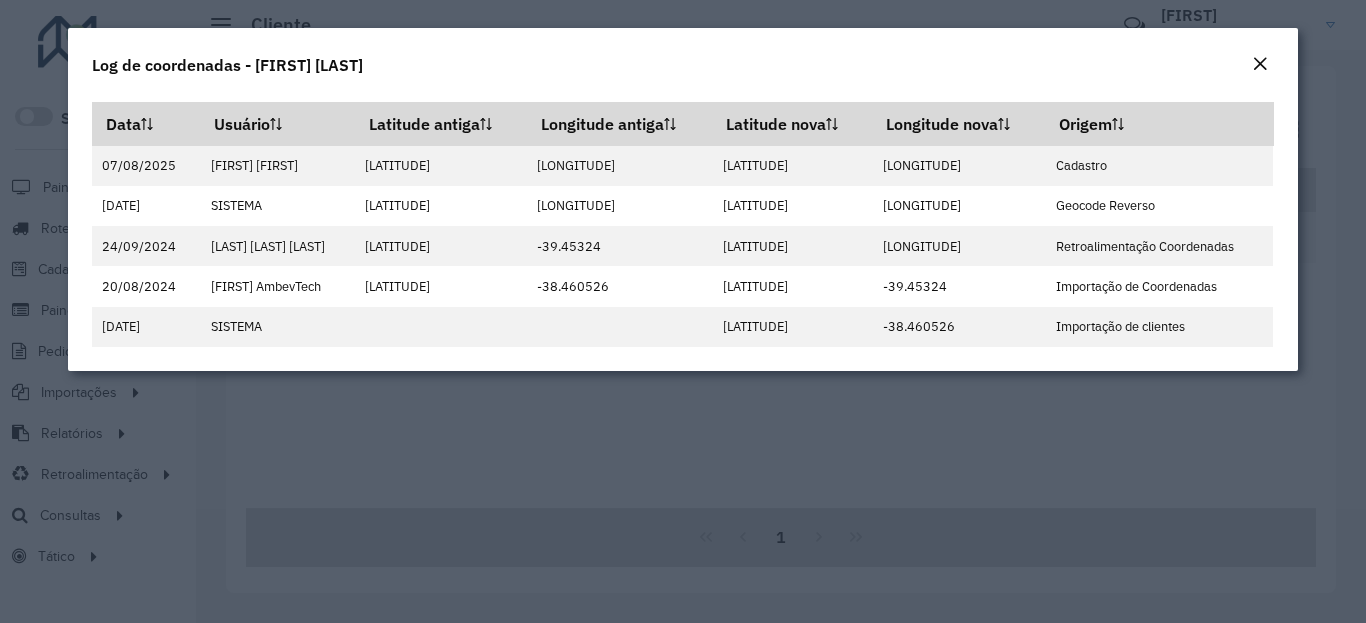 click 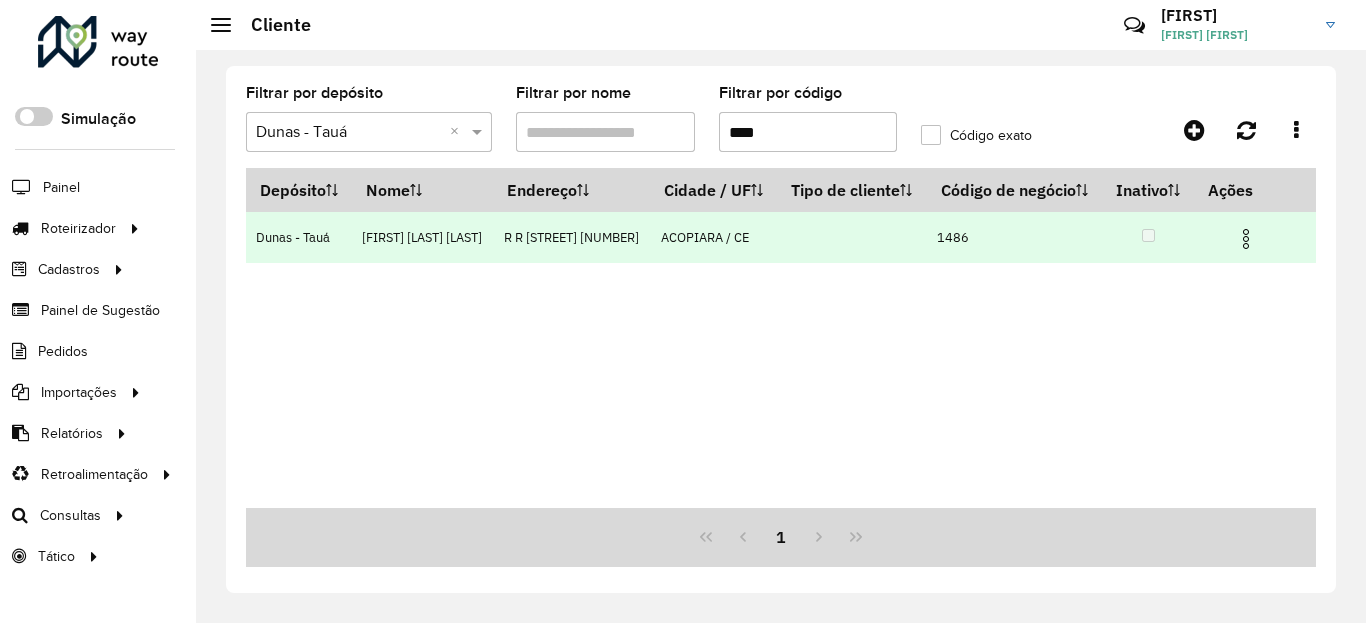 drag, startPoint x: 1245, startPoint y: 256, endPoint x: 1235, endPoint y: 276, distance: 22.36068 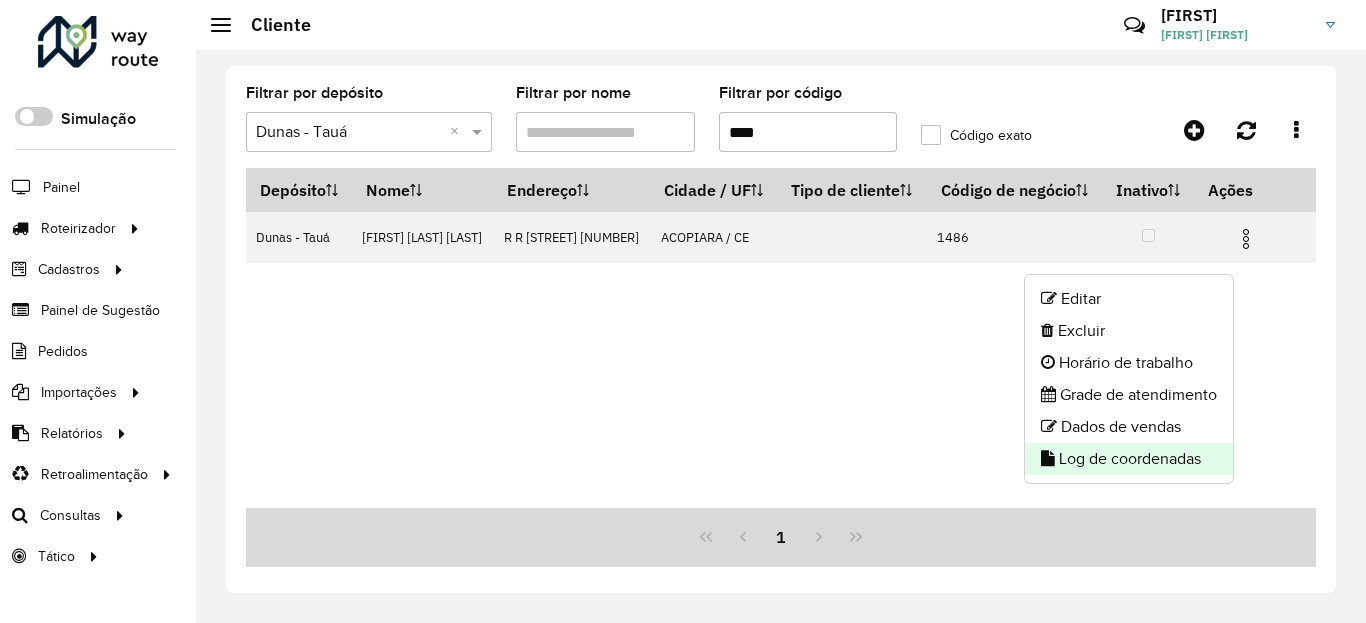click on "Log de coordenadas" 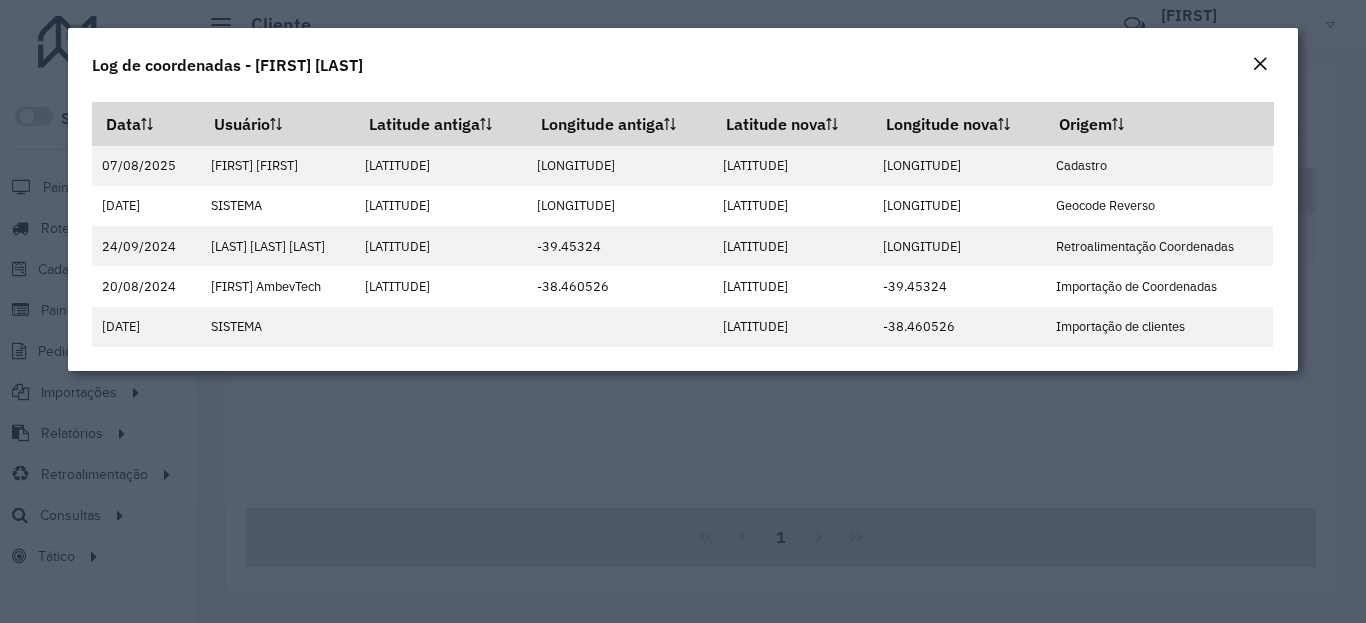 click 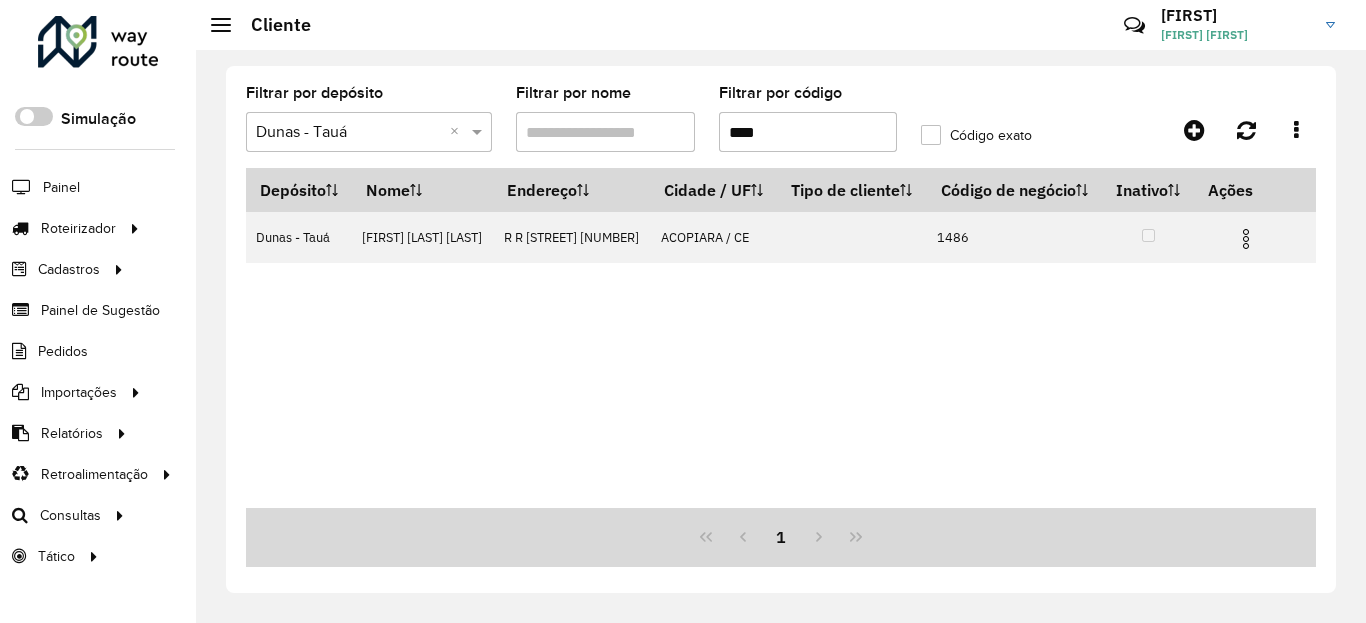 click on "****" at bounding box center (808, 132) 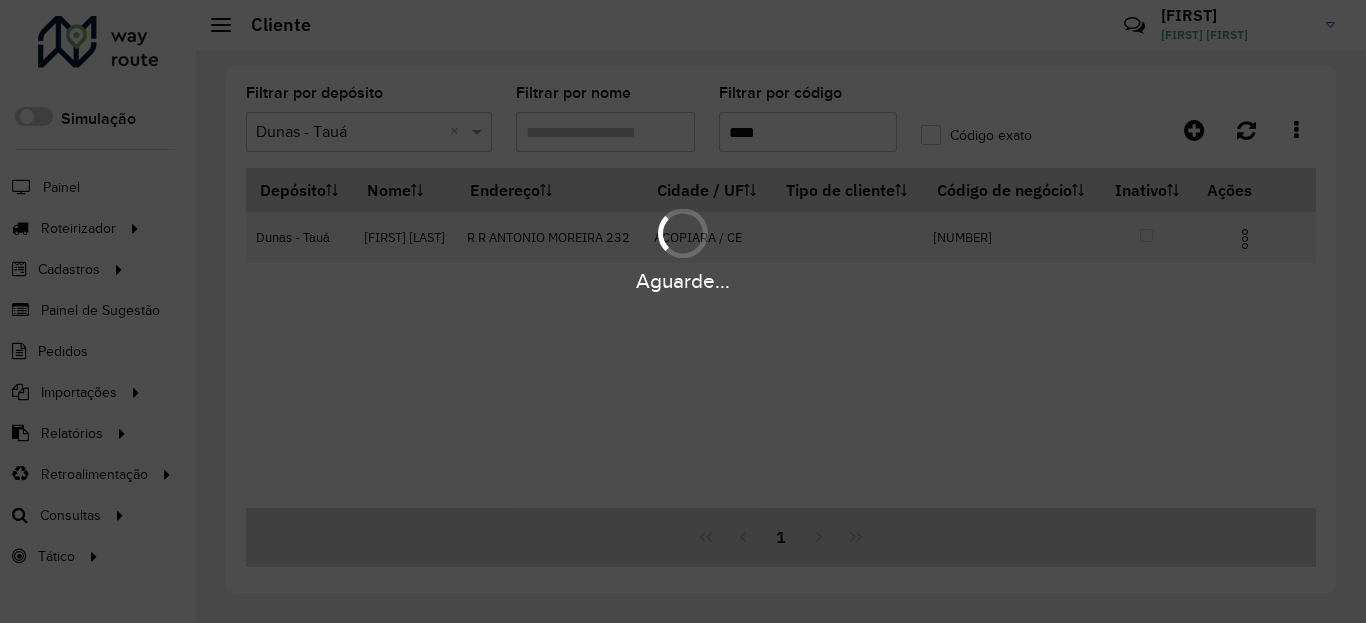 click on "Aguarde..." at bounding box center [683, 281] 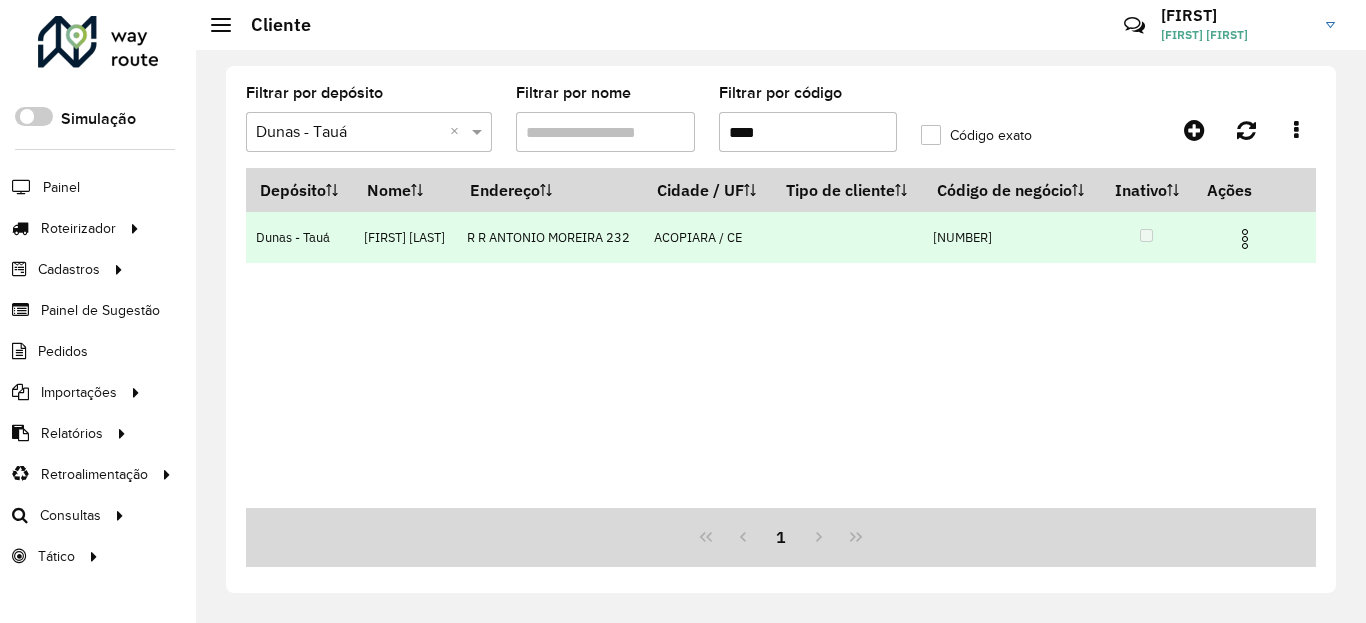 click at bounding box center (1245, 239) 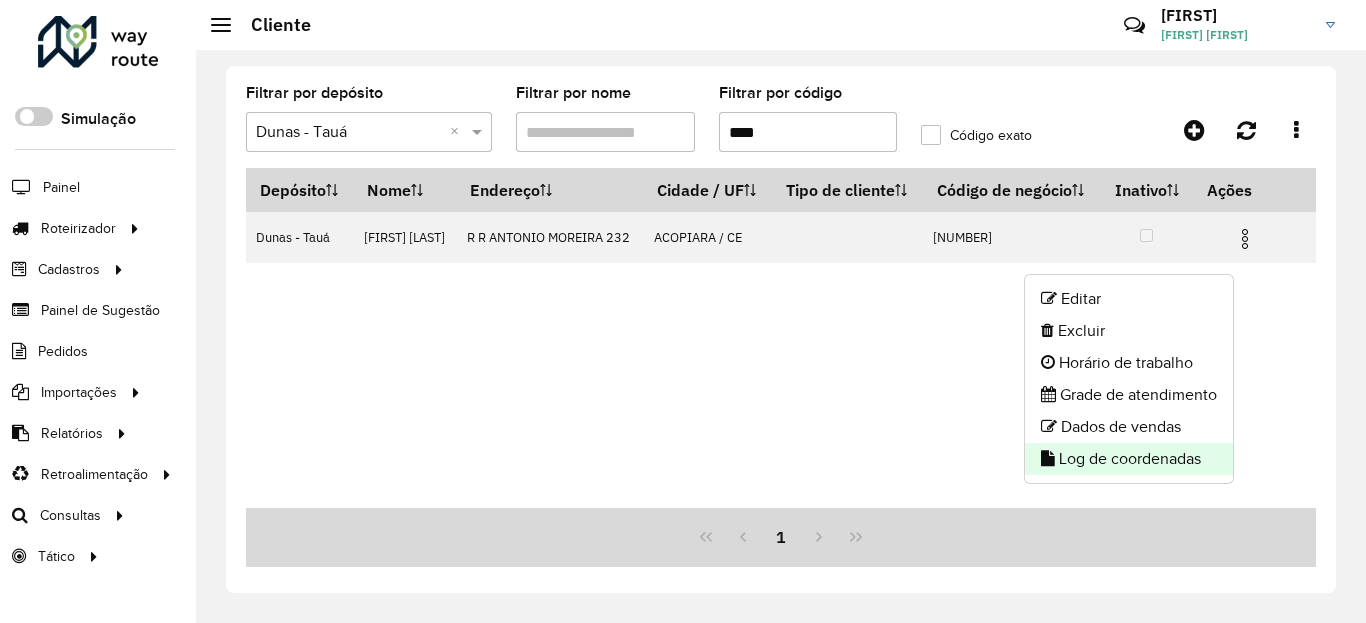 click on "Log de coordenadas" 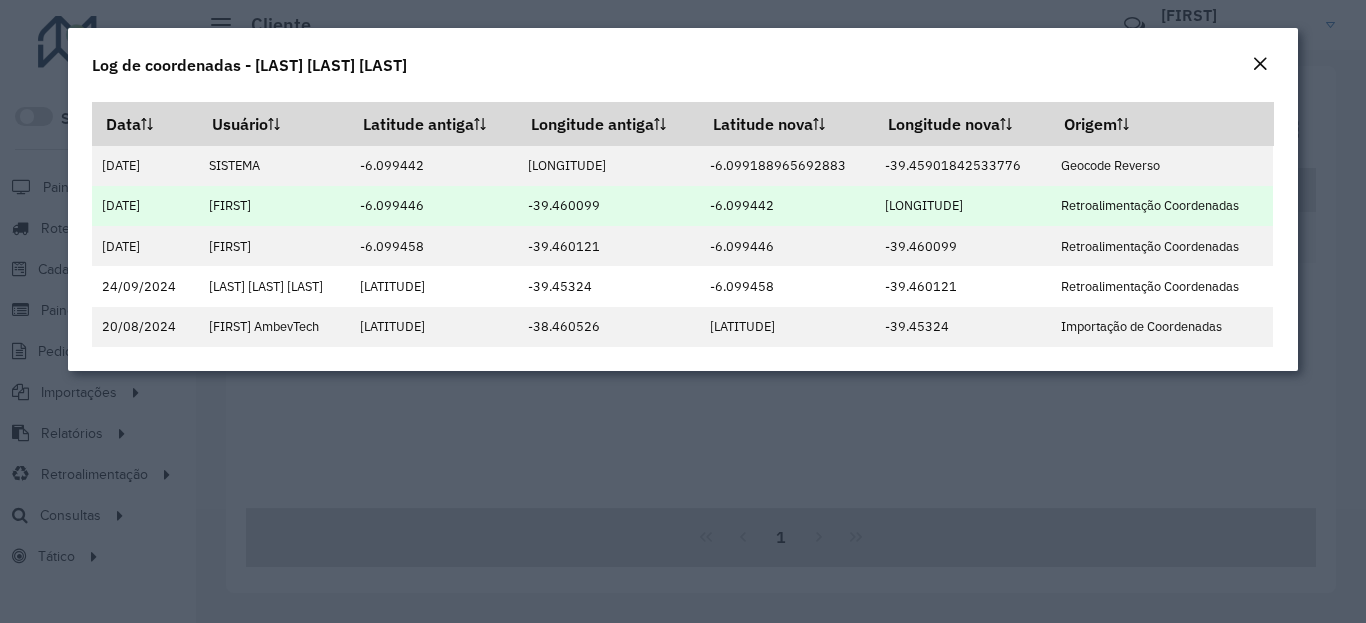 click on "-[COORDINATE]" at bounding box center (787, 206) 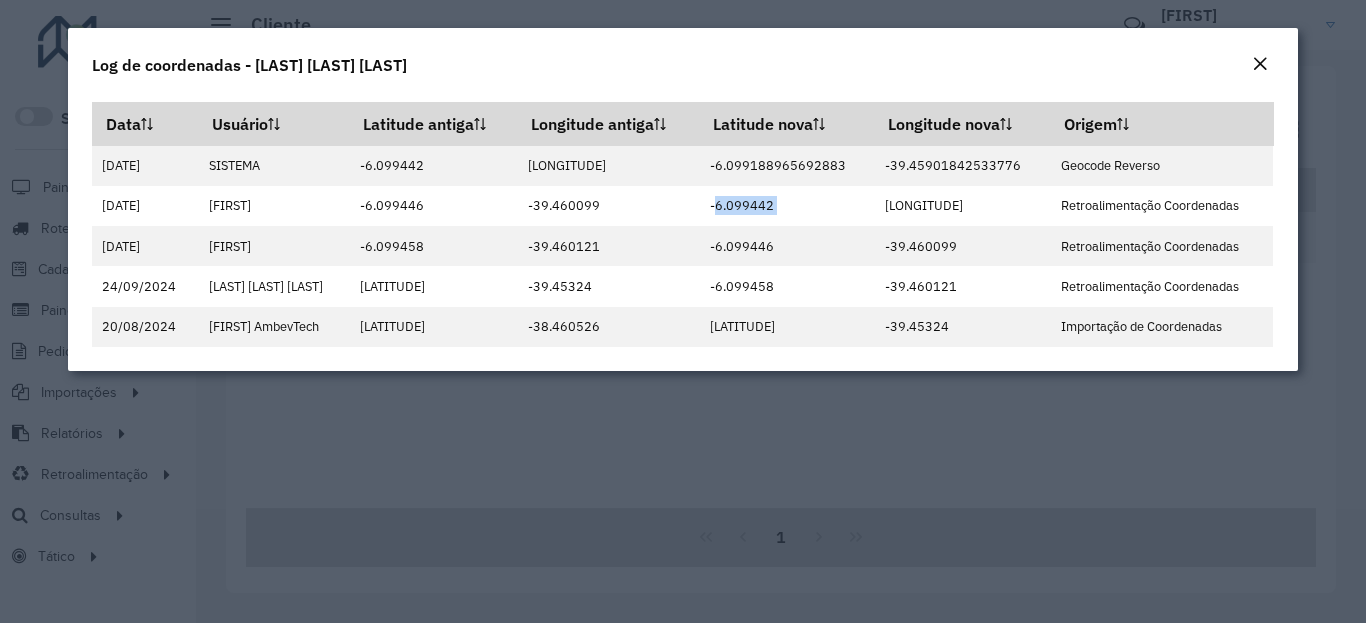 copy on "-[COORDINATE]" 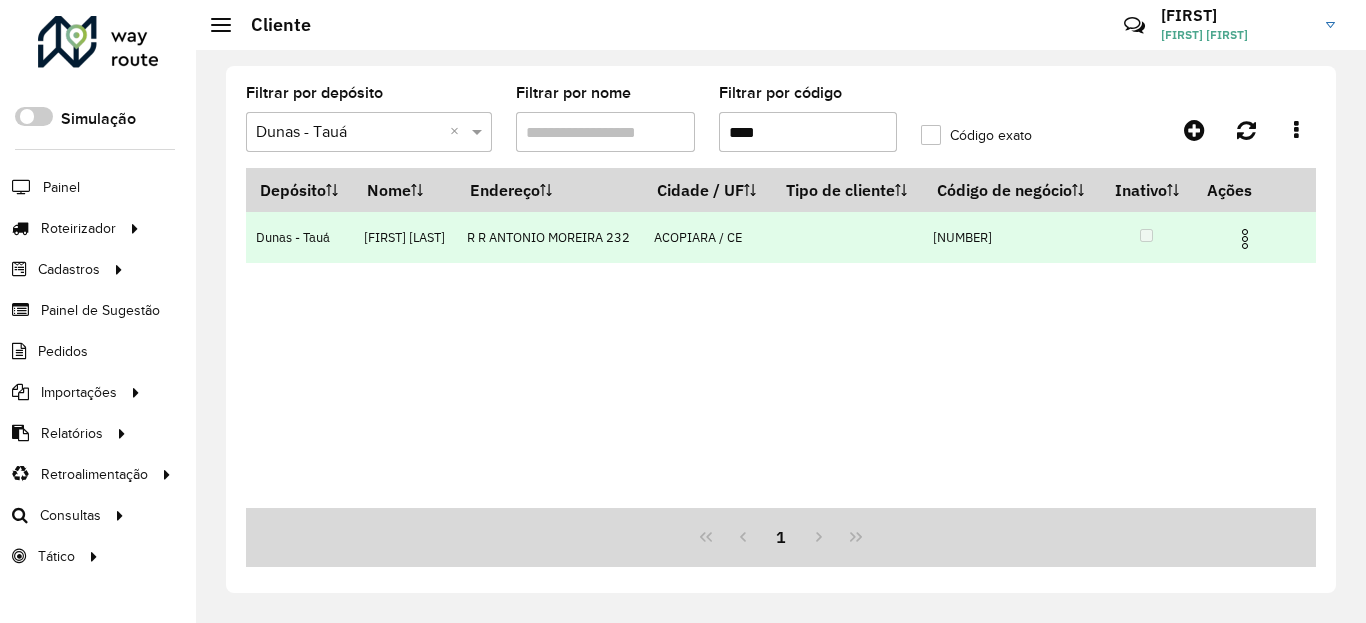 click at bounding box center [1245, 239] 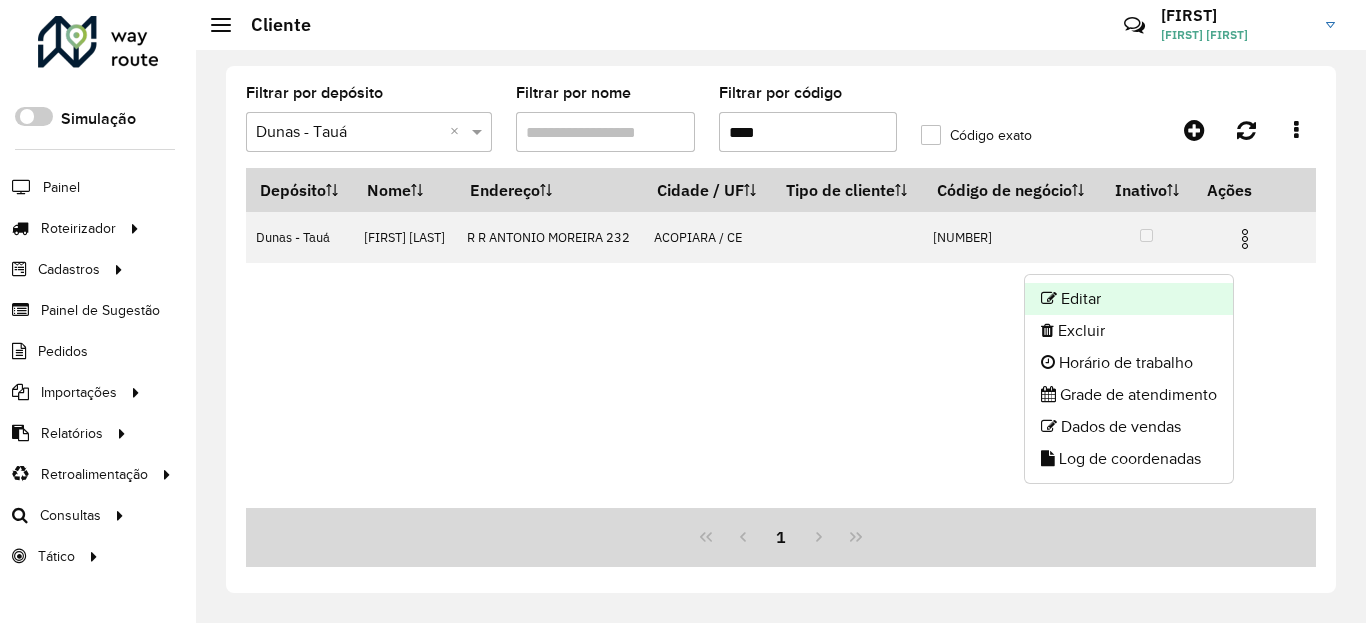 click on "Editar" 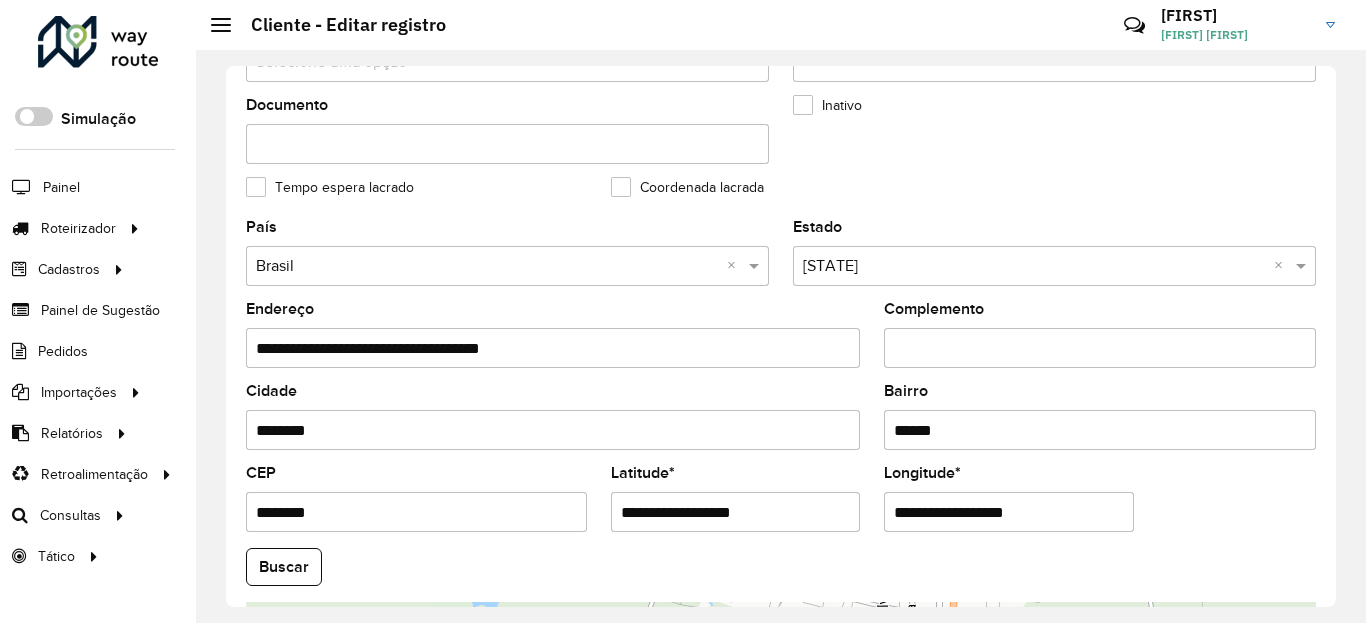 scroll, scrollTop: 720, scrollLeft: 0, axis: vertical 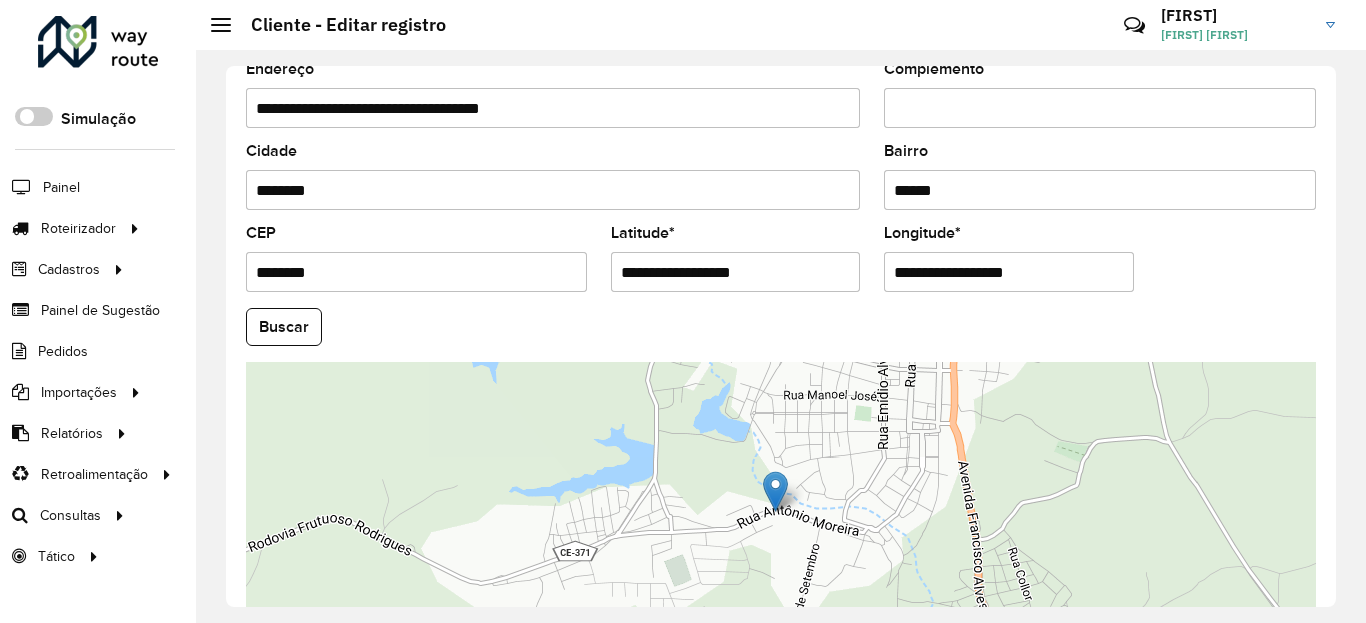 click on "**********" at bounding box center [736, 272] 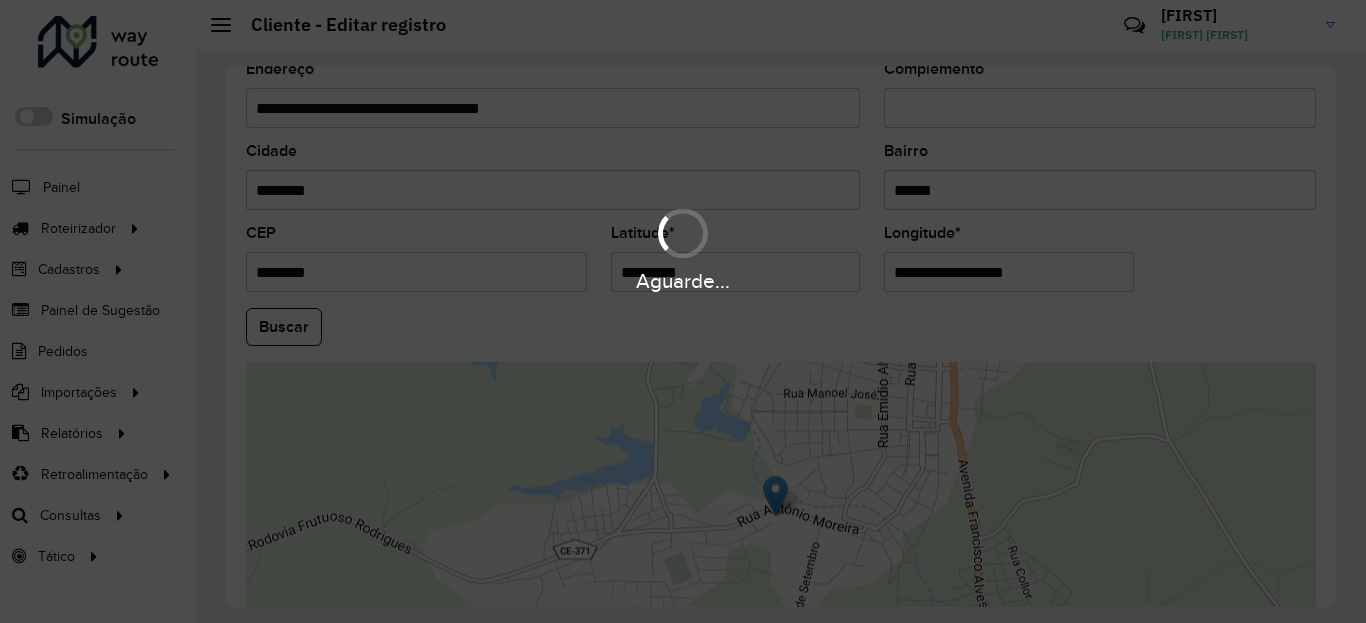 click on "Aguarde...  Pop-up bloqueado!  Seu navegador bloqueou automáticamente a abertura de uma nova janela.   Acesse as configurações e adicione o endereço do sistema a lista de permissão.   Fechar  Roteirizador AmbevTech Simulação Painel Roteirizador Entregas Vendas Cadastros Checkpoint Classificações de venda Cliente Condição de pagamento Consulta de setores Depósito Disponibilidade de veículos Fator tipo de produto Gabarito planner Grupo Rota Fator Tipo Produto Grupo de Depósito Grupo de rotas exclusiva Grupo de setores Jornada Jornada RN Layout integração Modelo Motorista Multi Depósito Painel de sugestão Parada Pedágio Perfil de Vendedor Ponto de apoio Ponto de apoio FAD Prioridade pedido Produto Restrição de Atendimento Planner Rodízio de placa Rota exclusiva FAD Rótulo Setor Setor Planner Tempo de parada de refeição Tipo de cliente Tipo de veículo Tipo de veículo RN Transportadora Usuário Vendedor Veículo Painel de Sugestão Pedidos Importações Classificação e volume de venda" at bounding box center (683, 311) 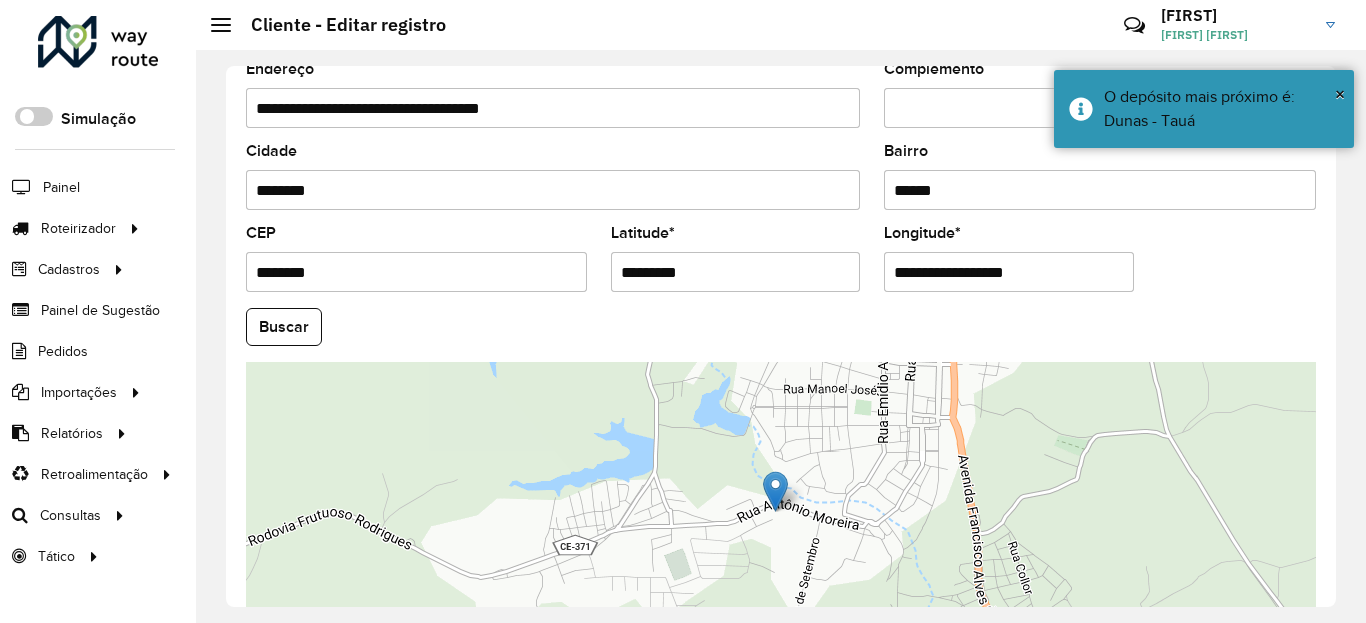 click on "**********" at bounding box center [1009, 272] 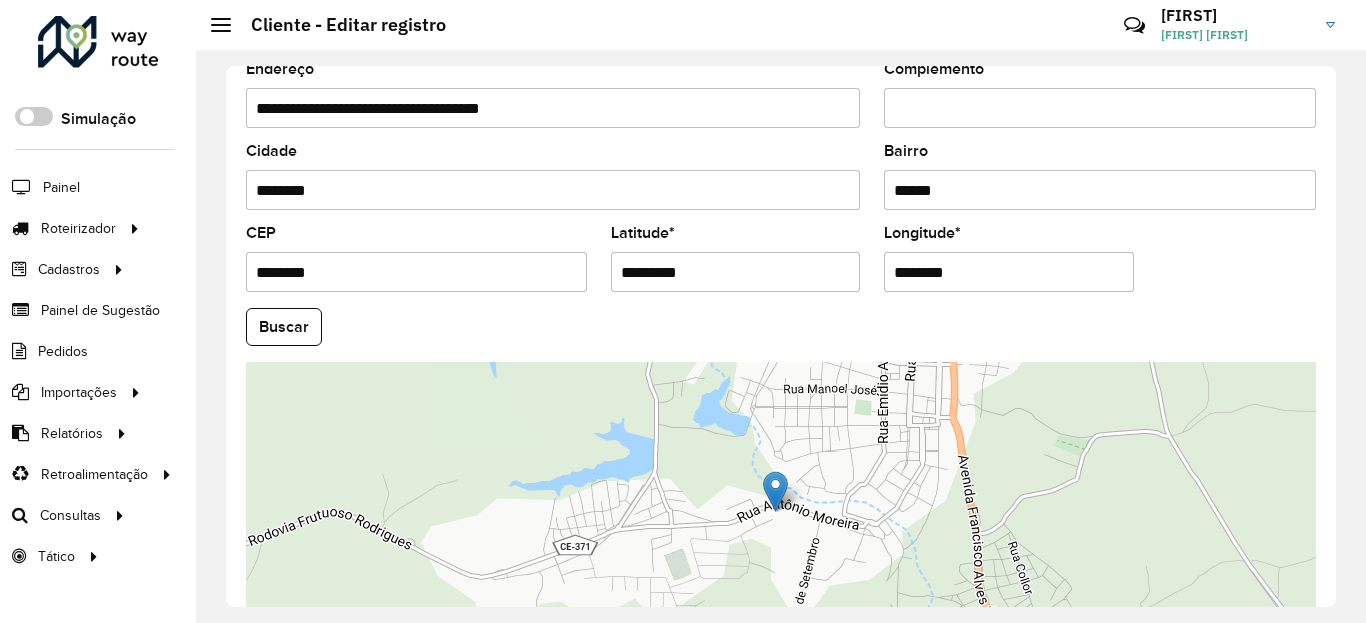 click on "Aguarde...  Pop-up bloqueado!  Seu navegador bloqueou automáticamente a abertura de uma nova janela.   Acesse as configurações e adicione o endereço do sistema a lista de permissão.   Fechar  Roteirizador AmbevTech Simulação Painel Roteirizador Entregas Vendas Cadastros Checkpoint Classificações de venda Cliente Condição de pagamento Consulta de setores Depósito Disponibilidade de veículos Fator tipo de produto Gabarito planner Grupo Rota Fator Tipo Produto Grupo de Depósito Grupo de rotas exclusiva Grupo de setores Jornada Jornada RN Layout integração Modelo Motorista Multi Depósito Painel de sugestão Parada Pedágio Perfil de Vendedor Ponto de apoio Ponto de apoio FAD Prioridade pedido Produto Restrição de Atendimento Planner Rodízio de placa Rota exclusiva FAD Rótulo Setor Setor Planner Tempo de parada de refeição Tipo de cliente Tipo de veículo Tipo de veículo RN Transportadora Usuário Vendedor Veículo Painel de Sugestão Pedidos Importações Classificação e volume de venda" at bounding box center [683, 311] 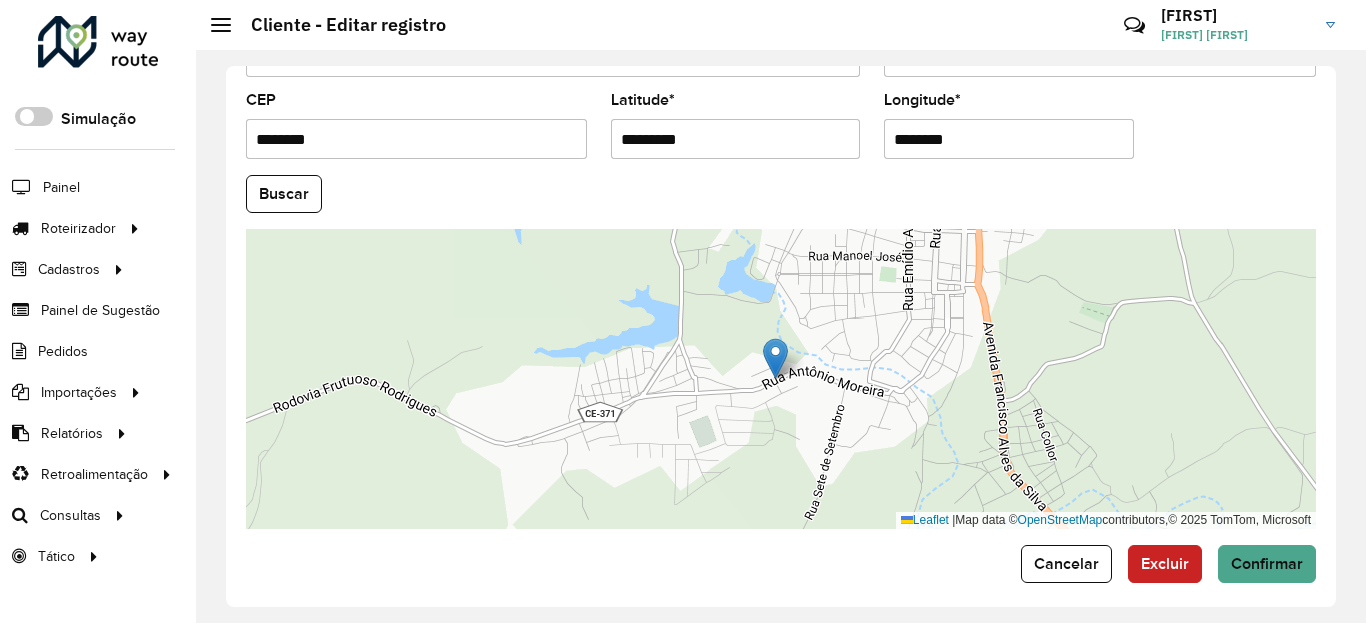 scroll, scrollTop: 865, scrollLeft: 0, axis: vertical 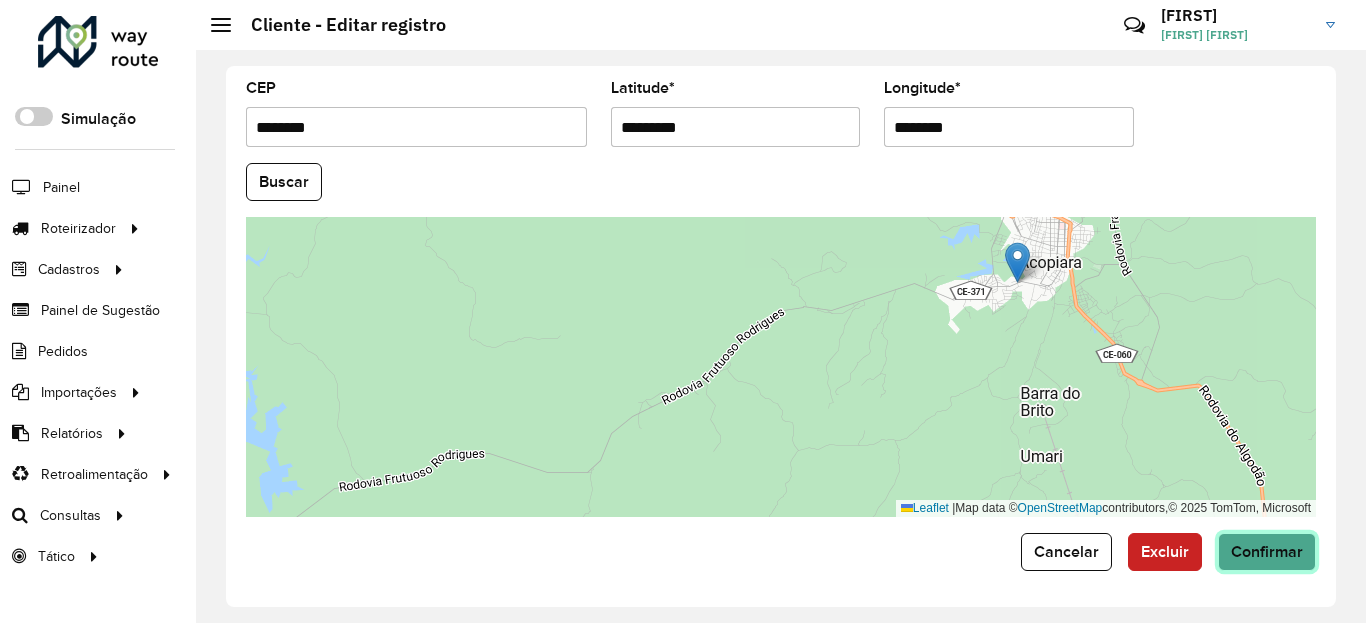 click on "Confirmar" 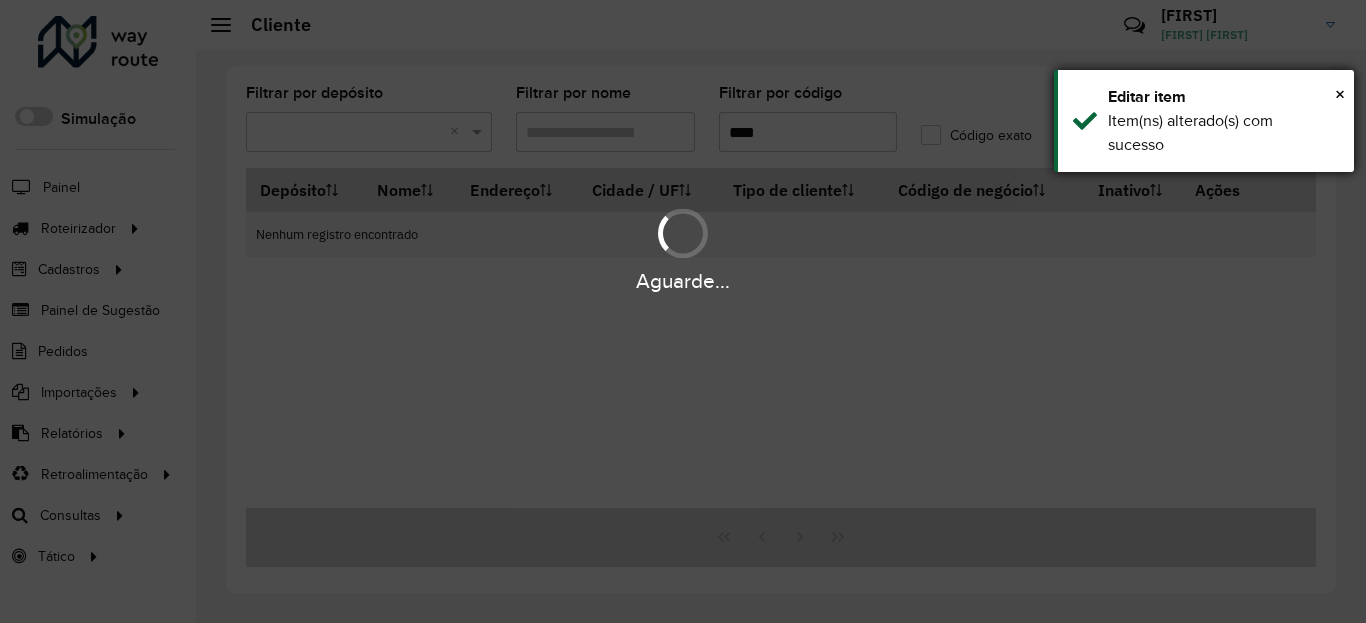 click on "Item(ns) alterado(s) com sucesso" at bounding box center (1223, 133) 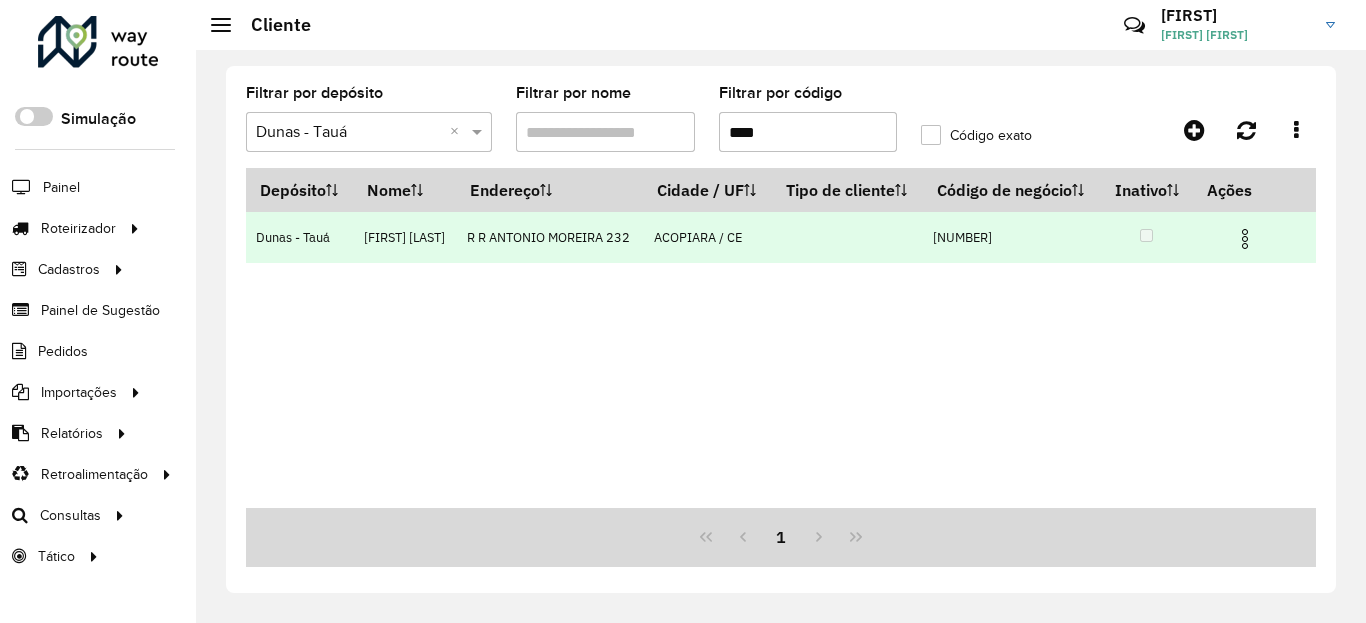 click at bounding box center (1245, 239) 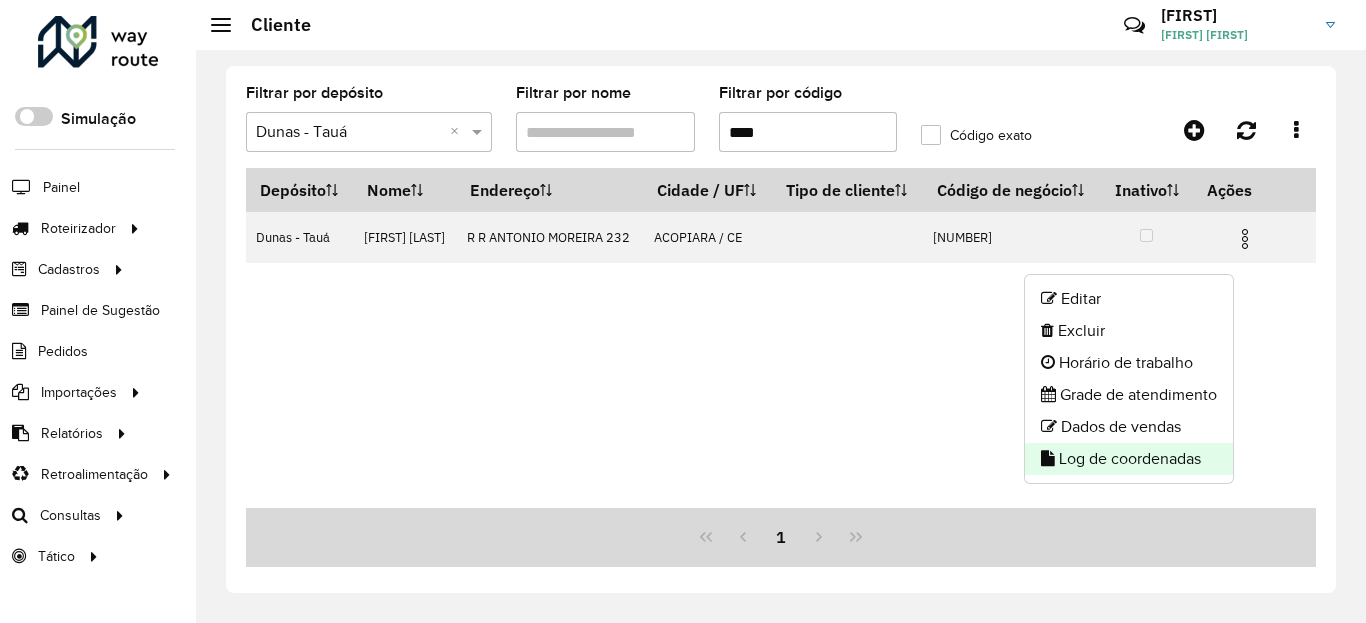 click on "Log de coordenadas" 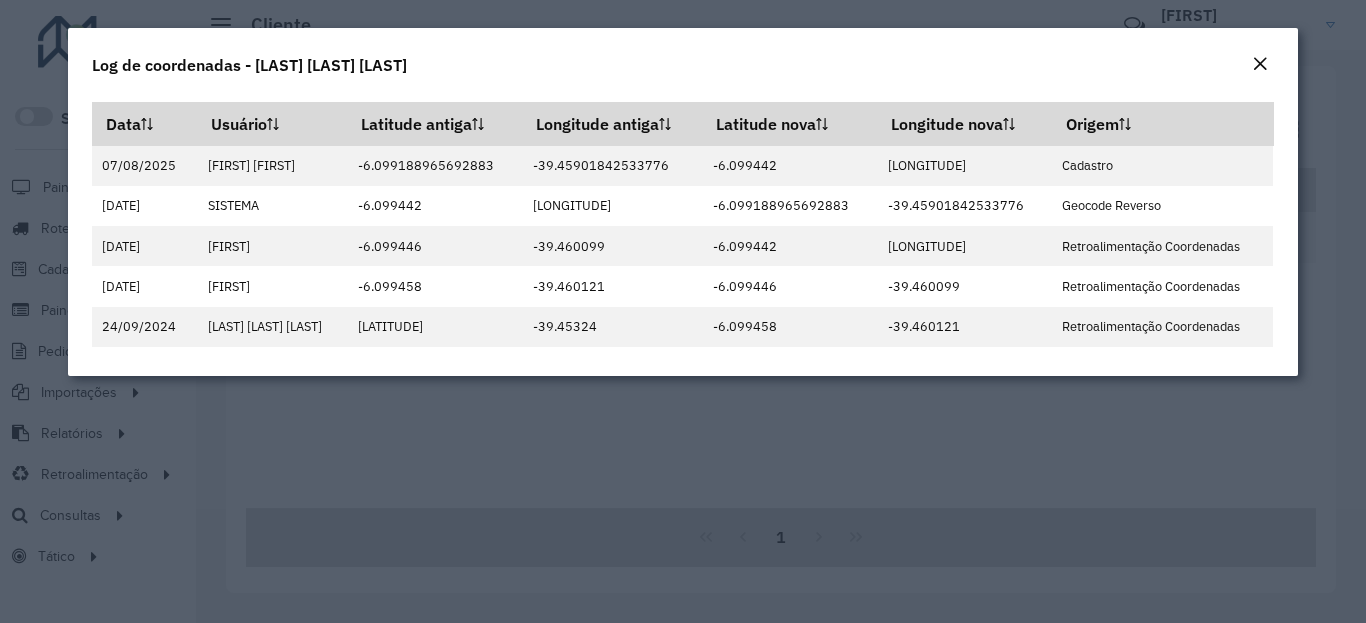 click 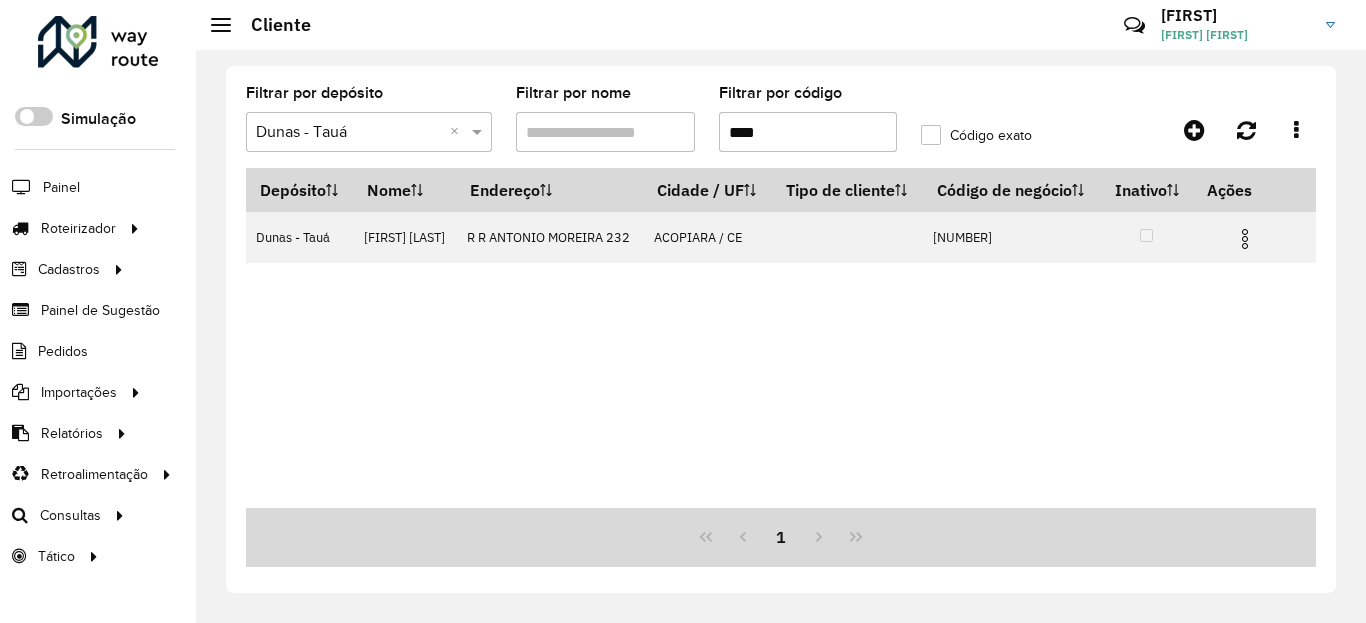 click on "****" at bounding box center (808, 132) 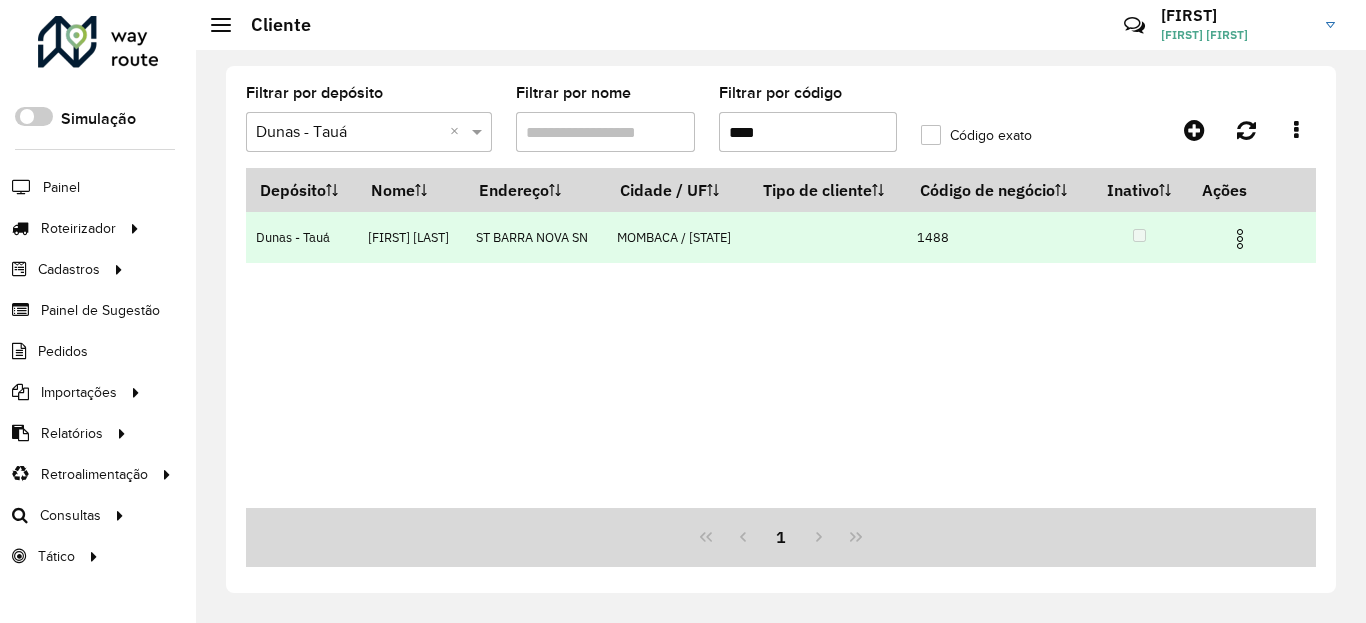 click at bounding box center (1248, 237) 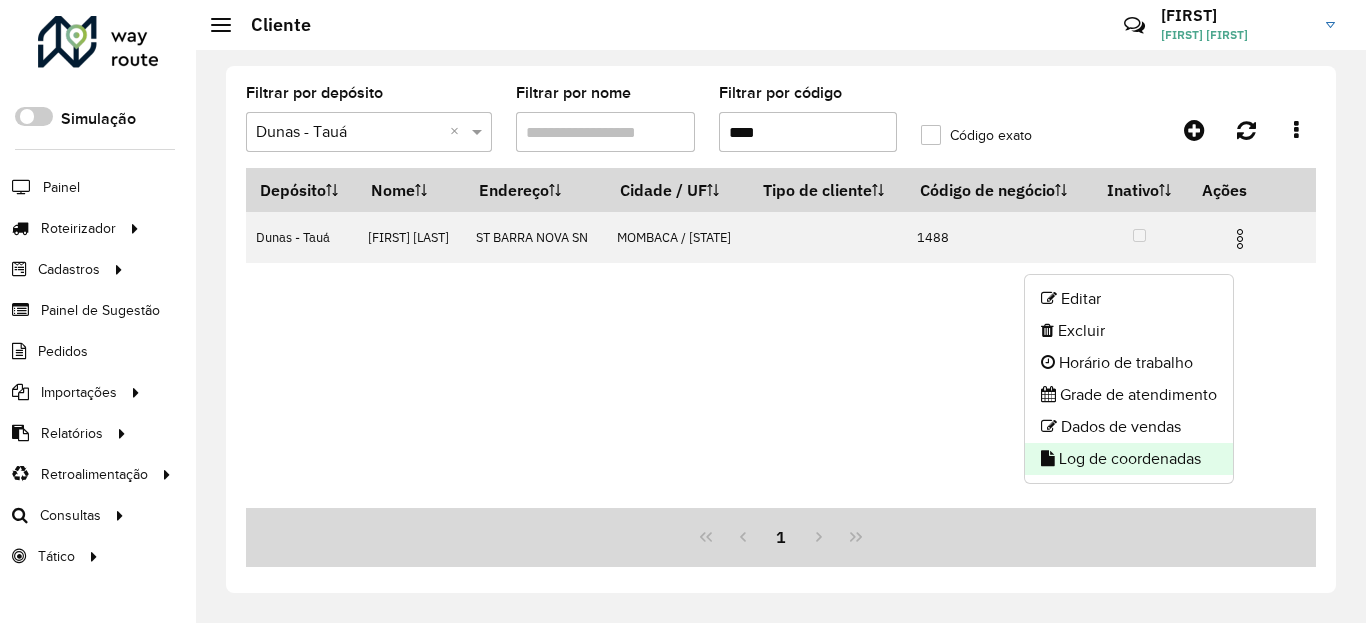 click on "Log de coordenadas" 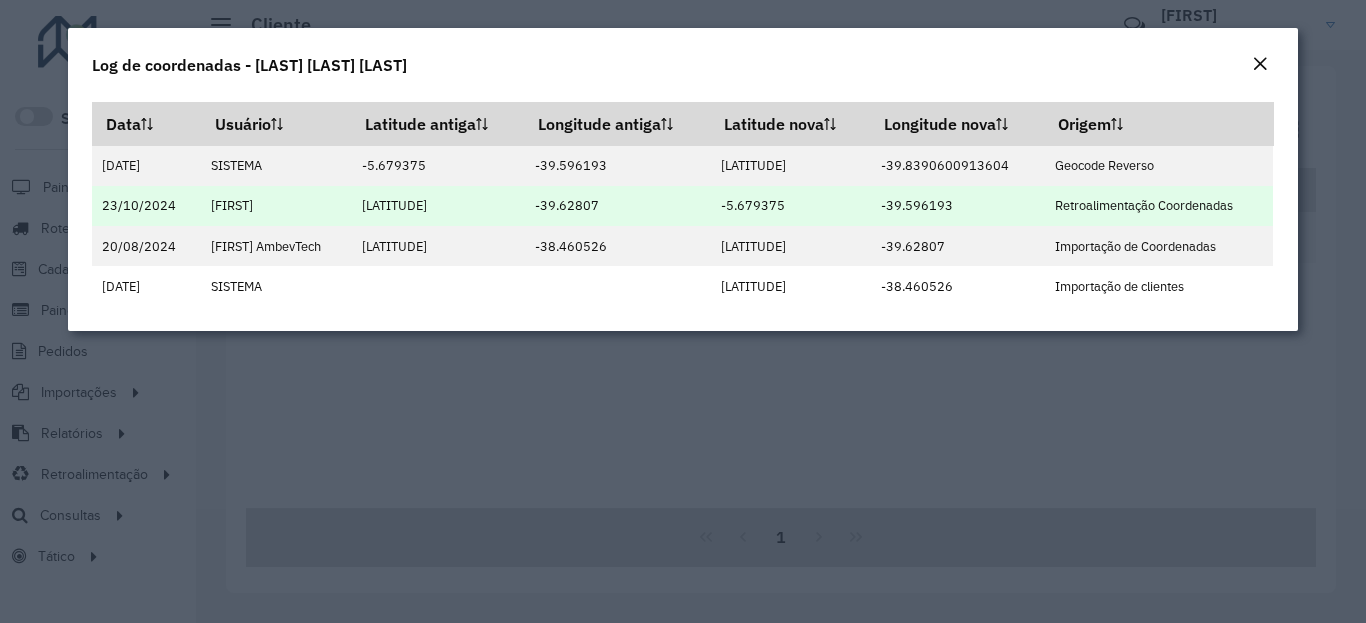 click on "-5.679375" at bounding box center (791, 206) 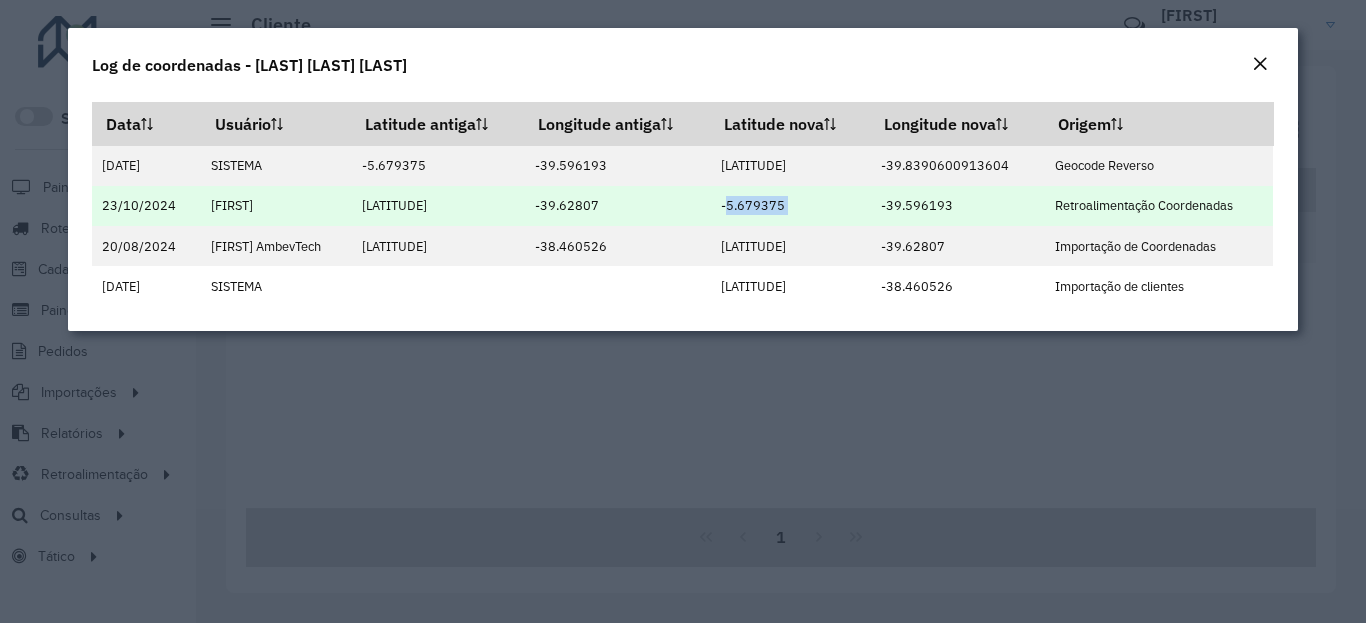 click on "-5.679375" at bounding box center (791, 206) 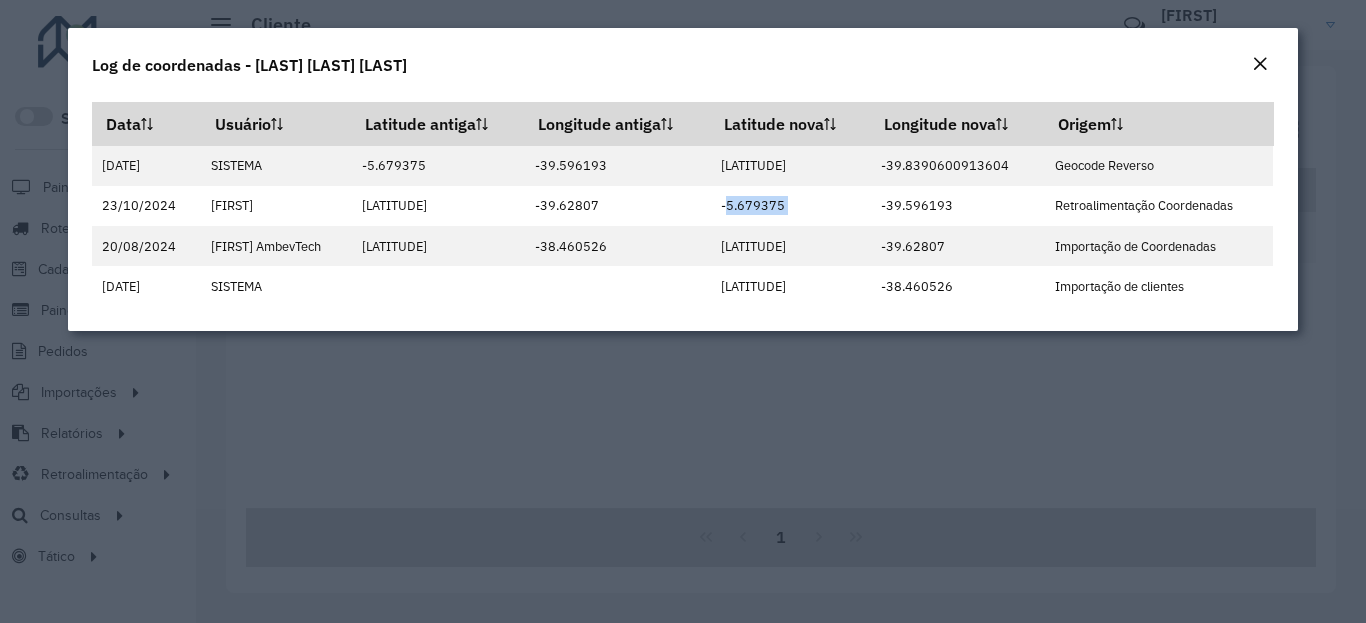 click 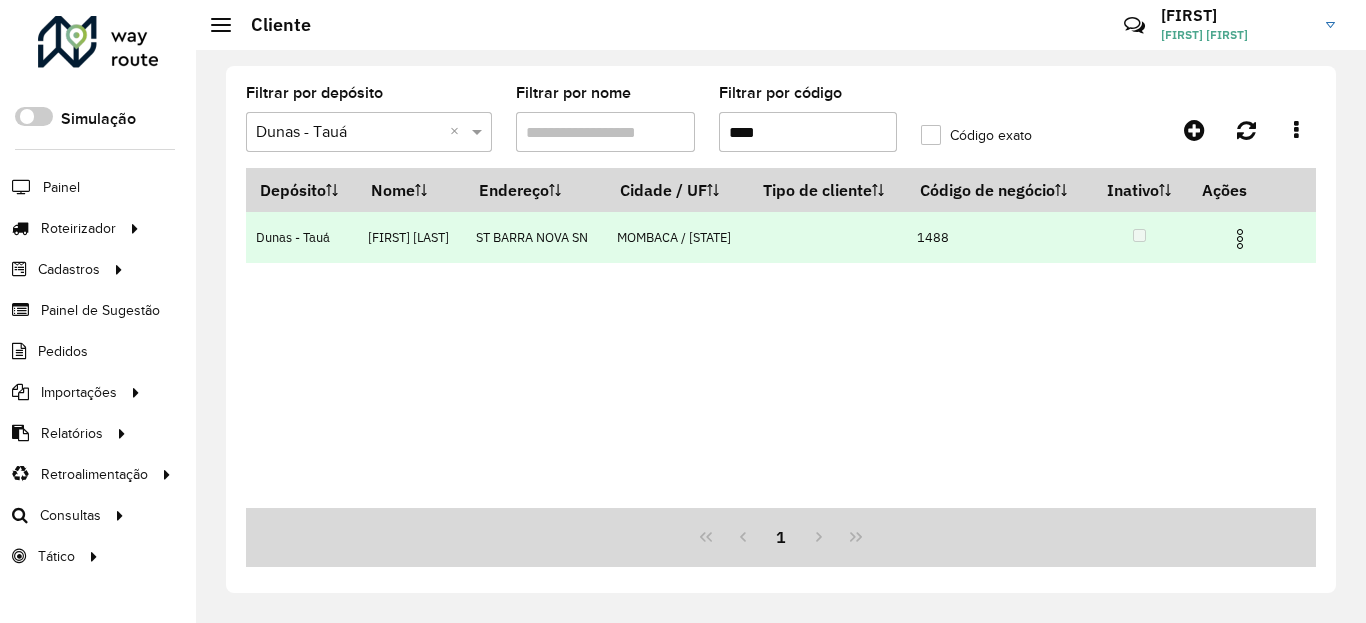 click at bounding box center [1240, 239] 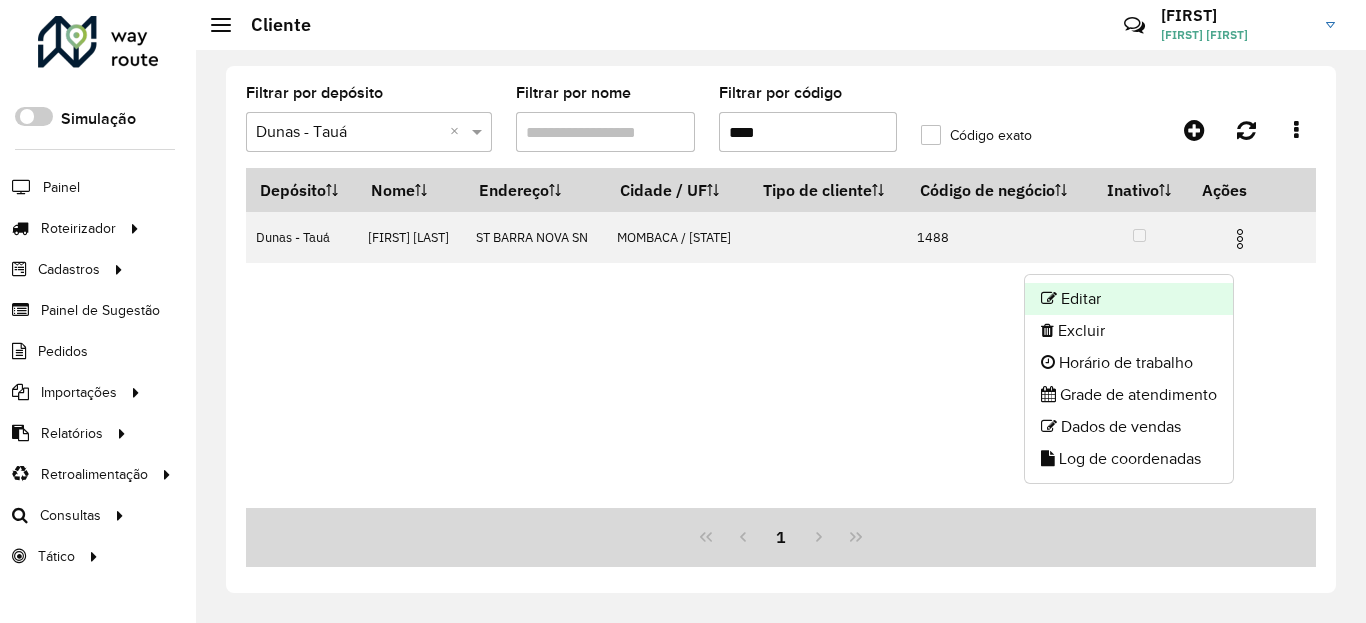 click on "Editar" 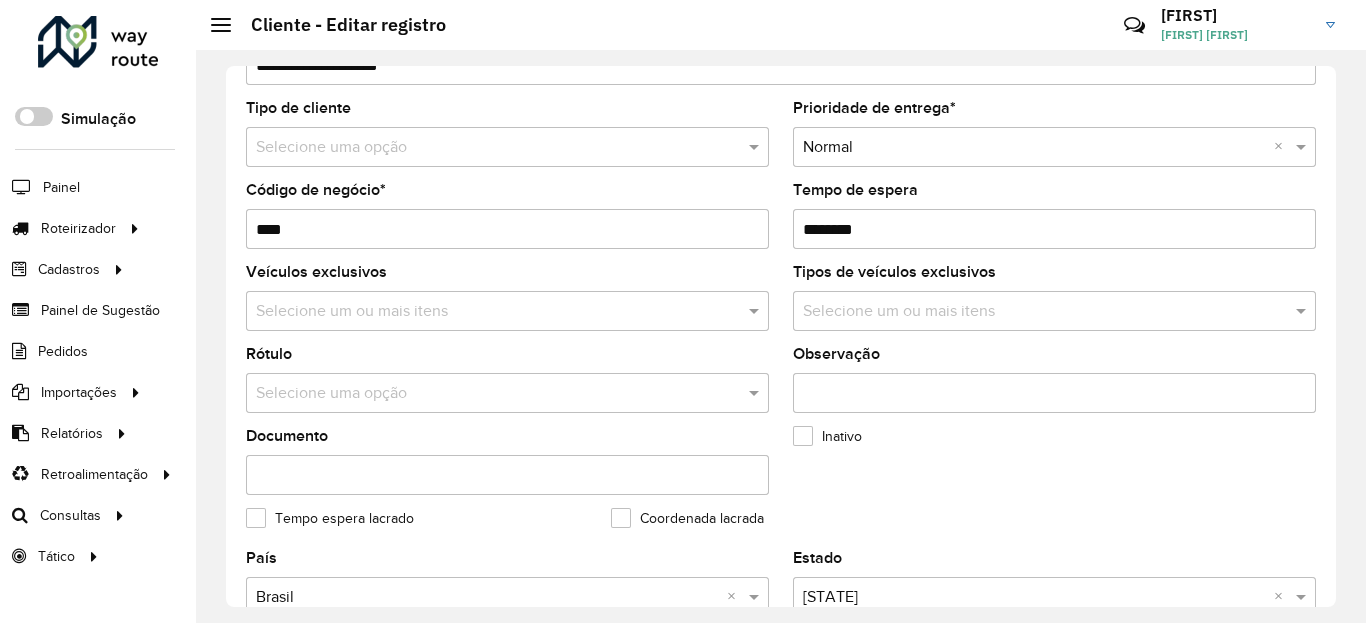 scroll, scrollTop: 0, scrollLeft: 0, axis: both 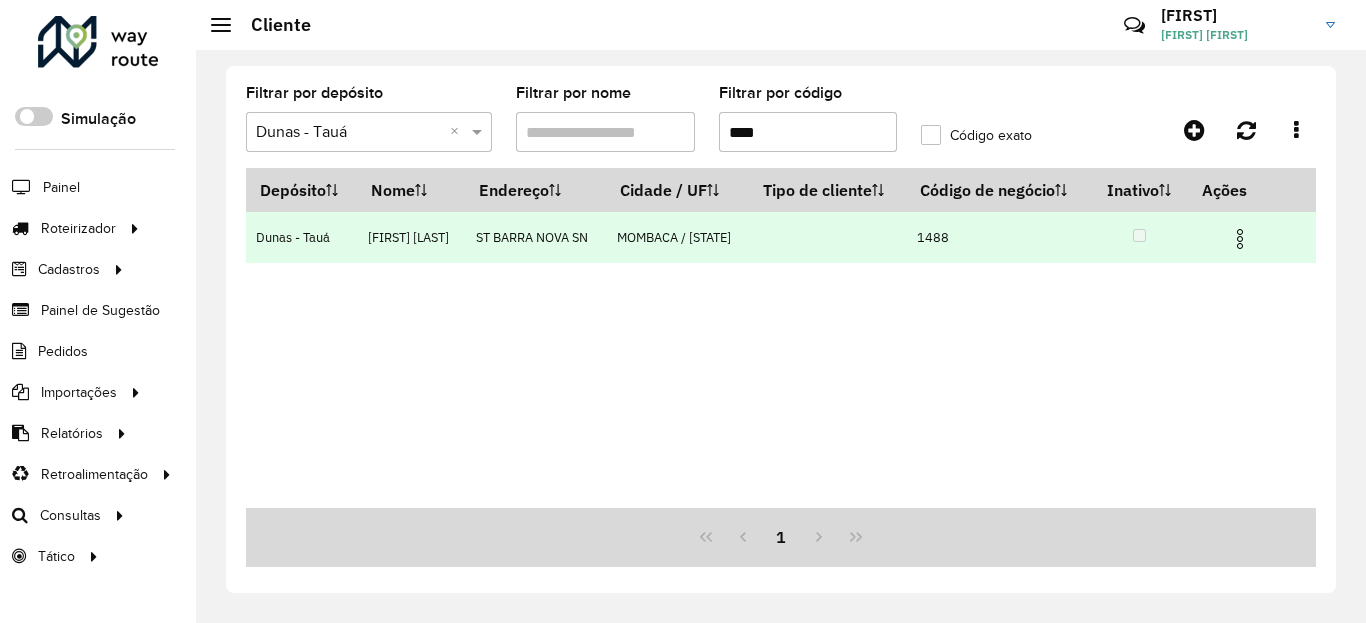 click at bounding box center (1240, 239) 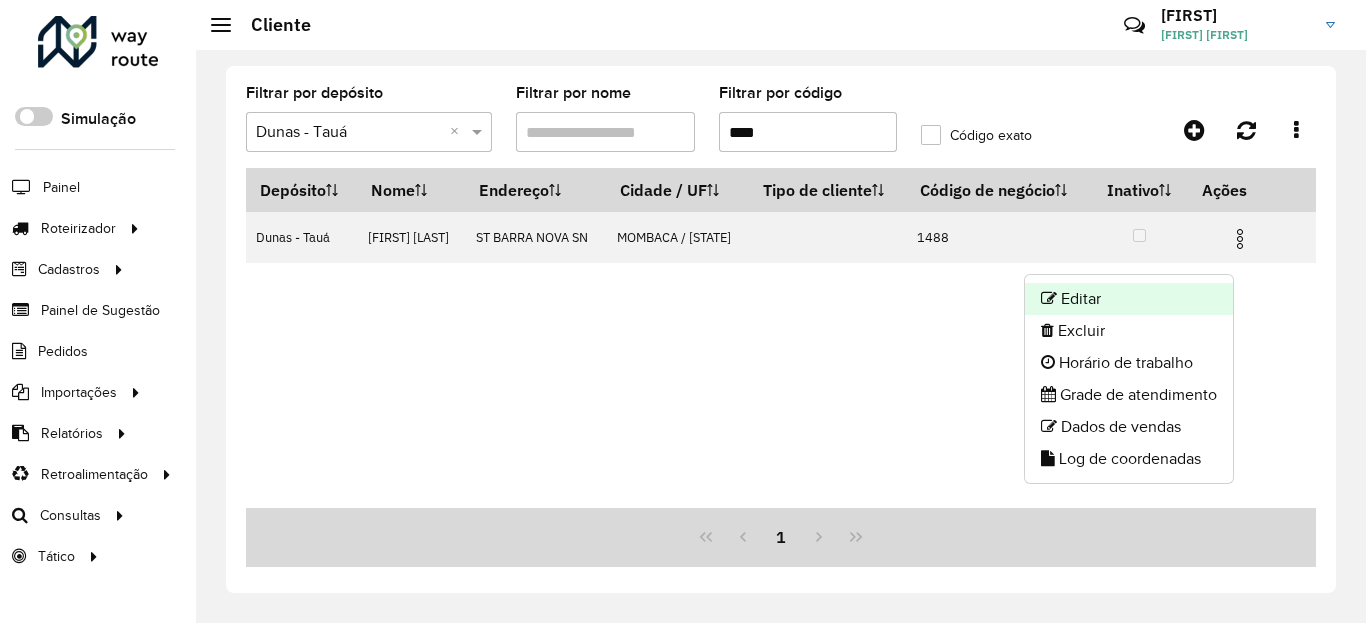 click on "Editar" 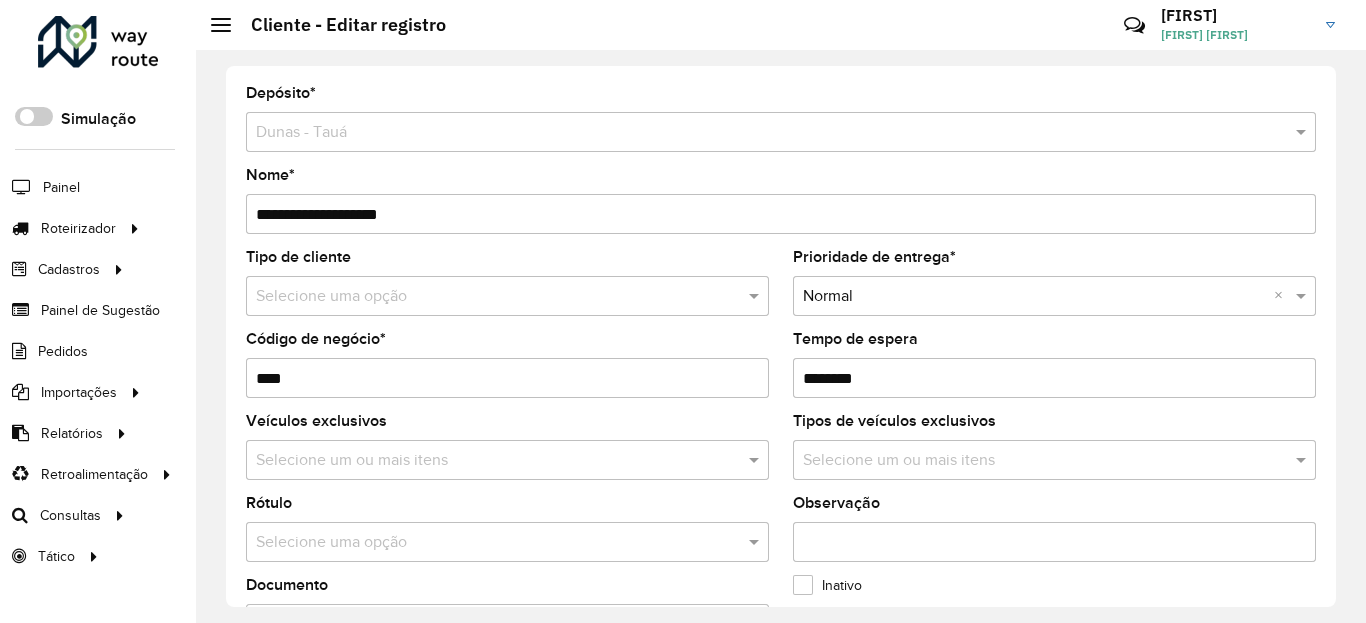 scroll, scrollTop: 480, scrollLeft: 0, axis: vertical 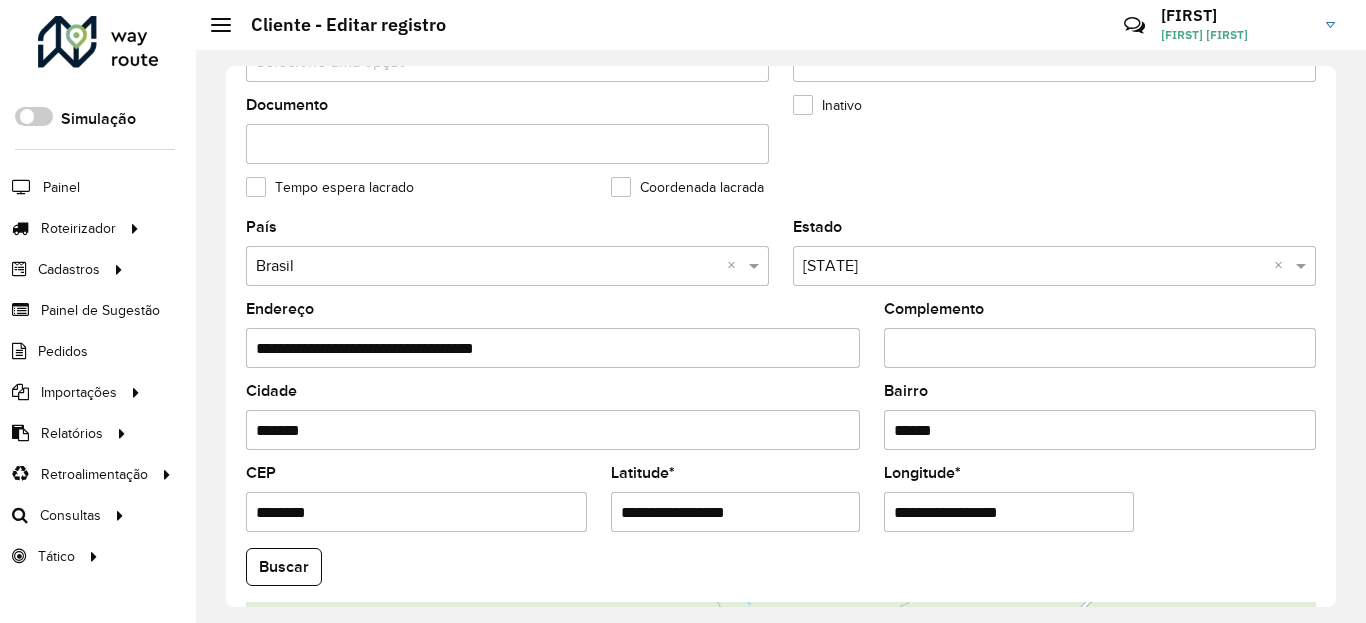 click on "**********" at bounding box center [736, 512] 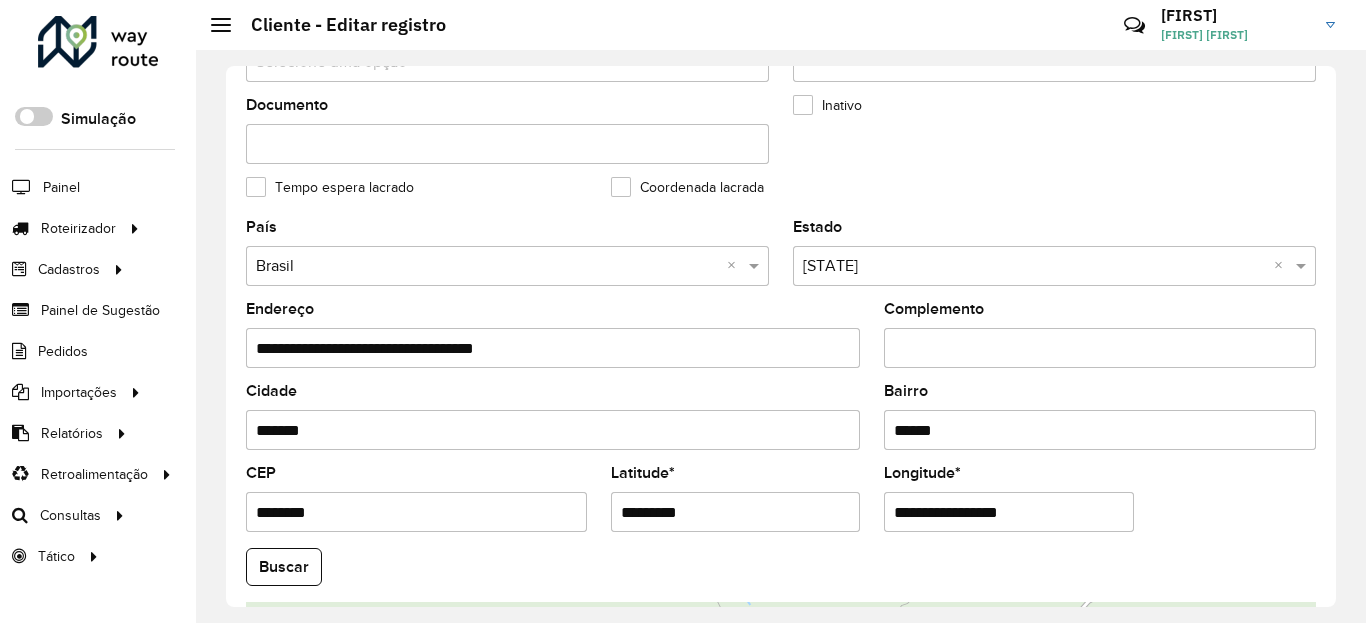 click on "Buscar" 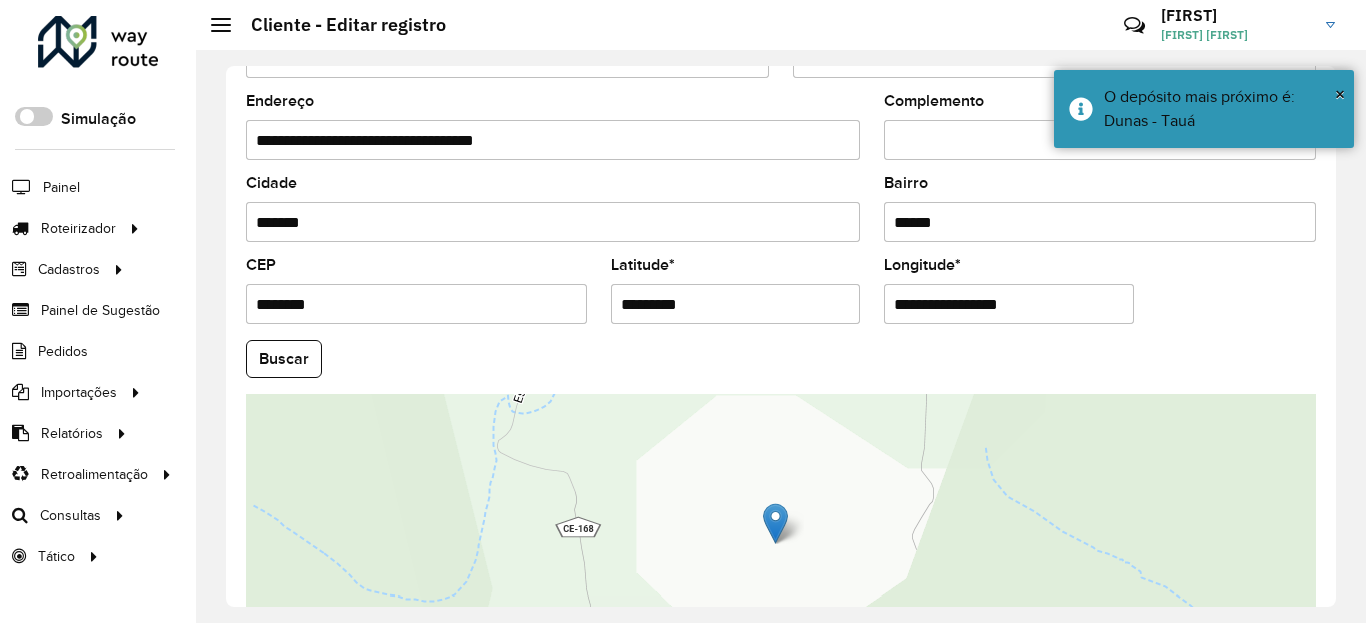 scroll, scrollTop: 865, scrollLeft: 0, axis: vertical 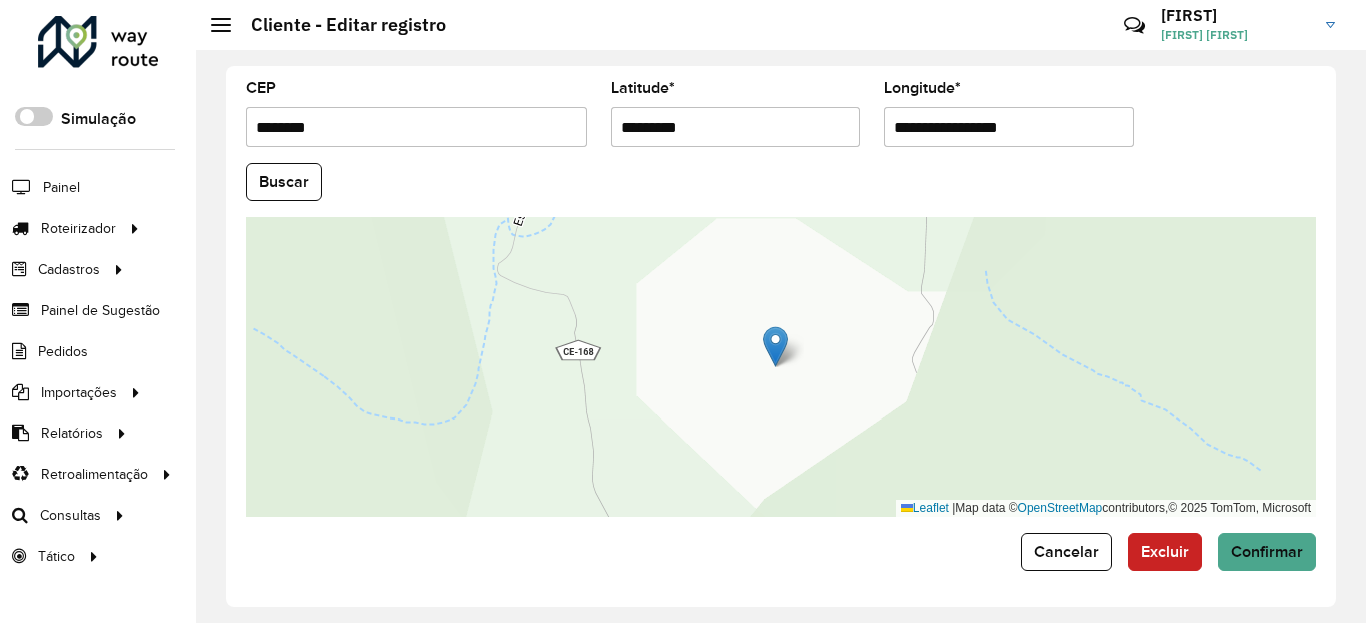 drag, startPoint x: 957, startPoint y: 149, endPoint x: 954, endPoint y: 138, distance: 11.401754 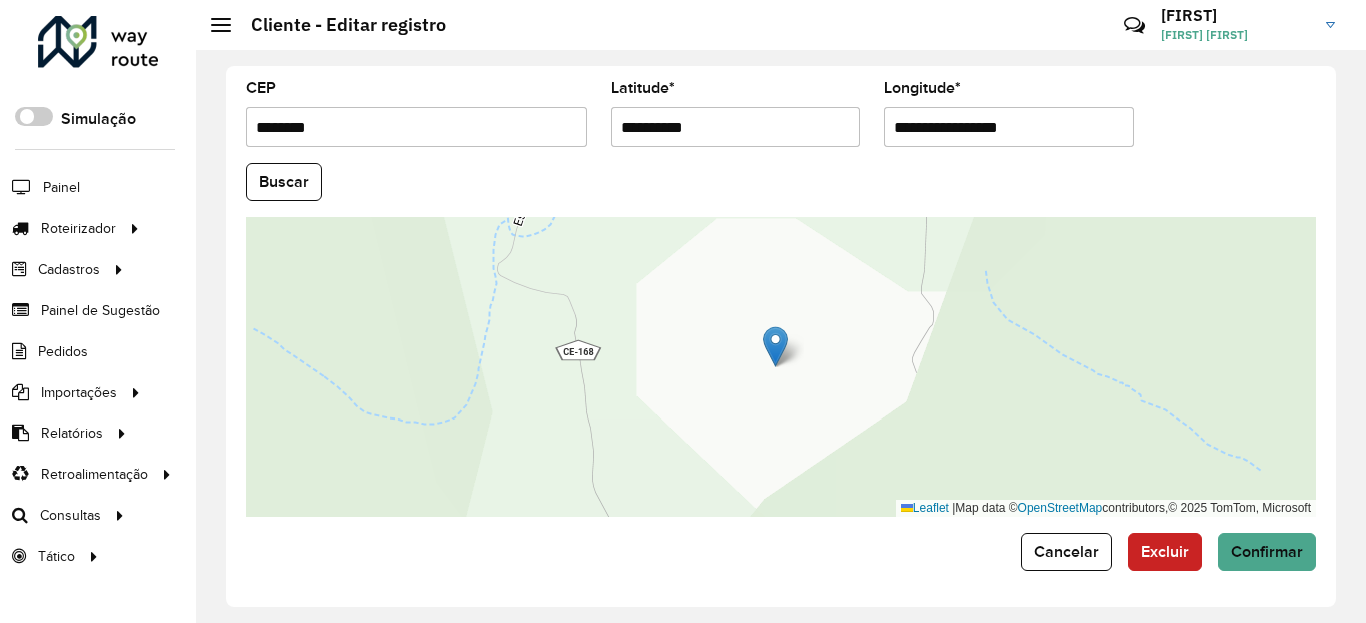 click on "*********" at bounding box center (736, 127) 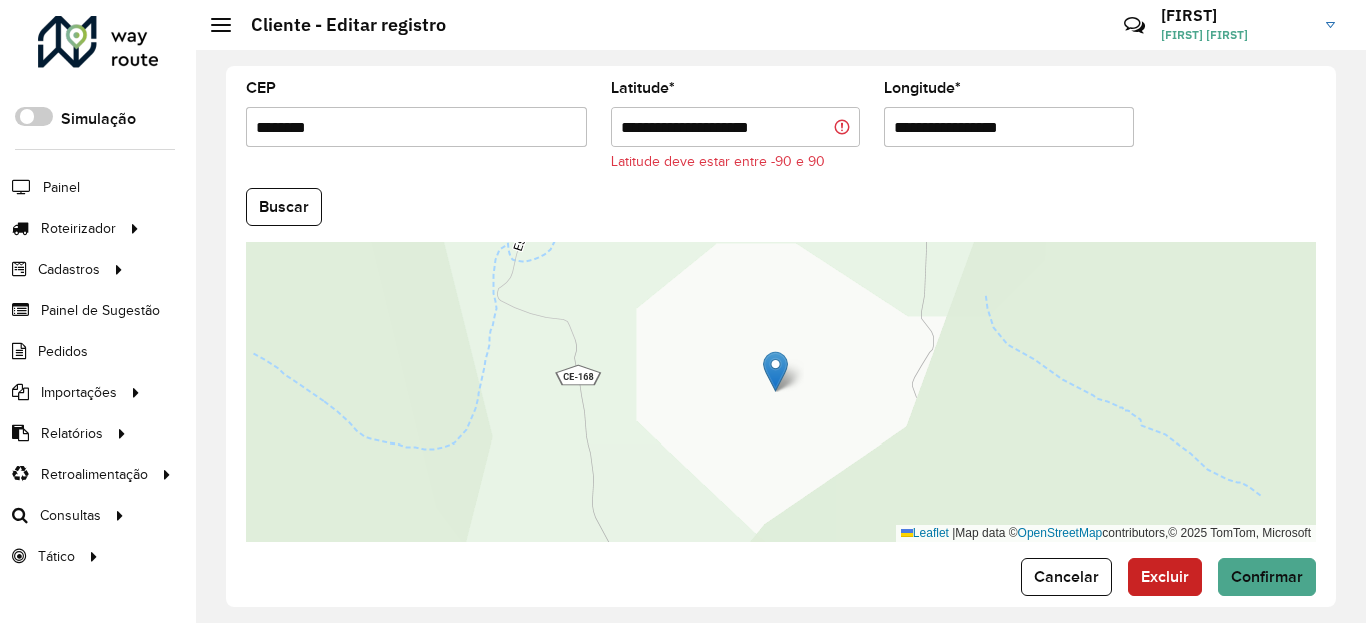 paste 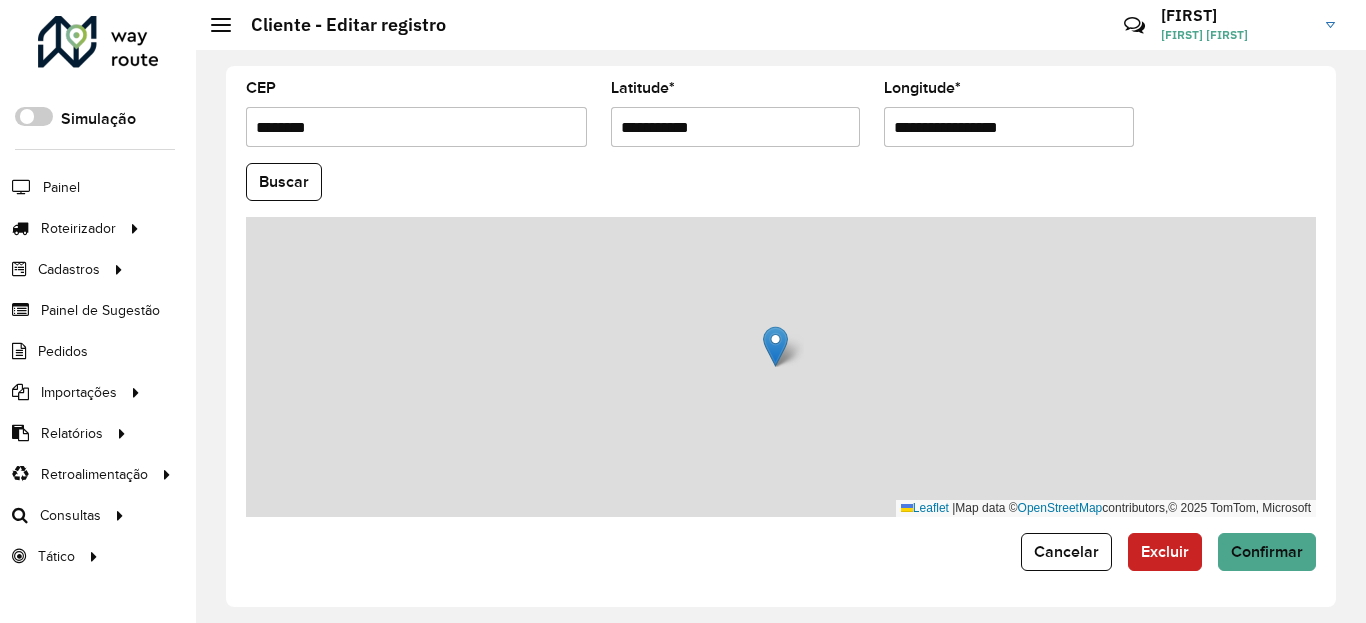 click on "Aguarde...  Pop-up bloqueado!  Seu navegador bloqueou automáticamente a abertura de uma nova janela.   Acesse as configurações e adicione o endereço do sistema a lista de permissão.   Fechar  Roteirizador AmbevTech Simulação Painel Roteirizador Entregas Vendas Cadastros Checkpoint Classificações de venda Cliente Condição de pagamento Consulta de setores Depósito Disponibilidade de veículos Fator tipo de produto Gabarito planner Grupo Rota Fator Tipo Produto Grupo de Depósito Grupo de rotas exclusiva Grupo de setores Jornada Jornada RN Layout integração Modelo Motorista Multi Depósito Painel de sugestão Parada Pedágio Perfil de Vendedor Ponto de apoio Ponto de apoio FAD Prioridade pedido Produto Restrição de Atendimento Planner Rodízio de placa Rota exclusiva FAD Rótulo Setor Setor Planner Tempo de parada de refeição Tipo de cliente Tipo de veículo Tipo de veículo RN Transportadora Usuário Vendedor Veículo Painel de Sugestão Pedidos Importações Classificação e volume de venda" at bounding box center [683, 311] 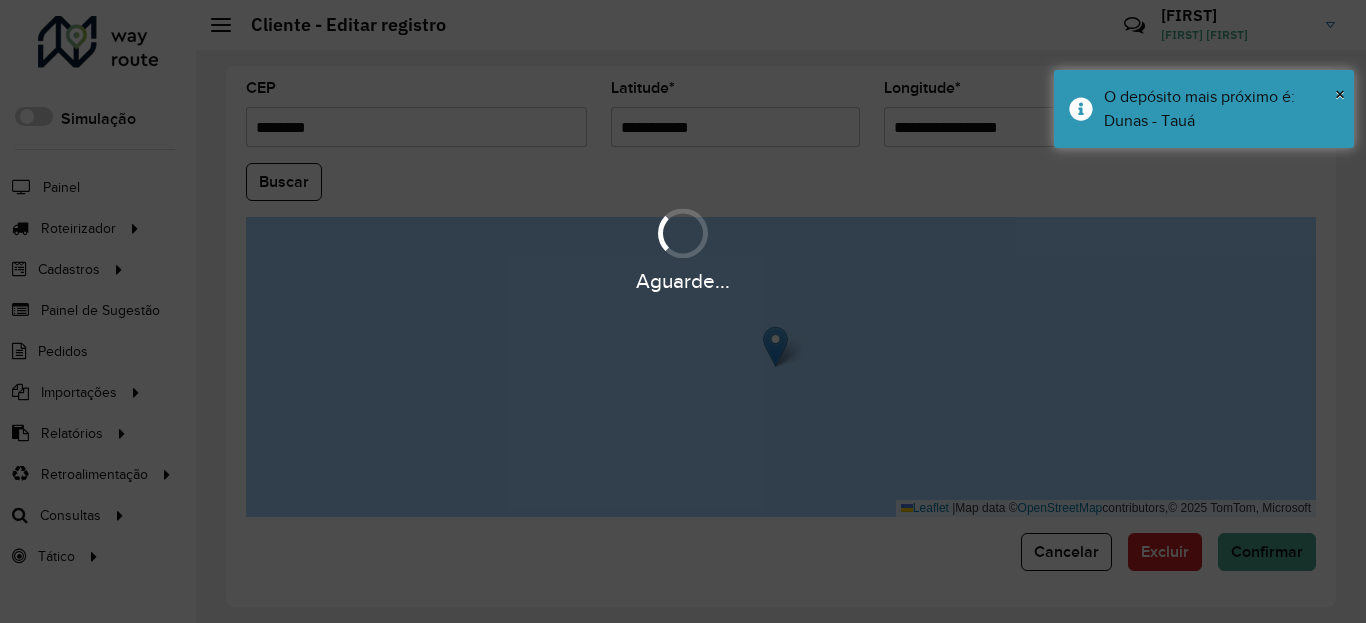 paste 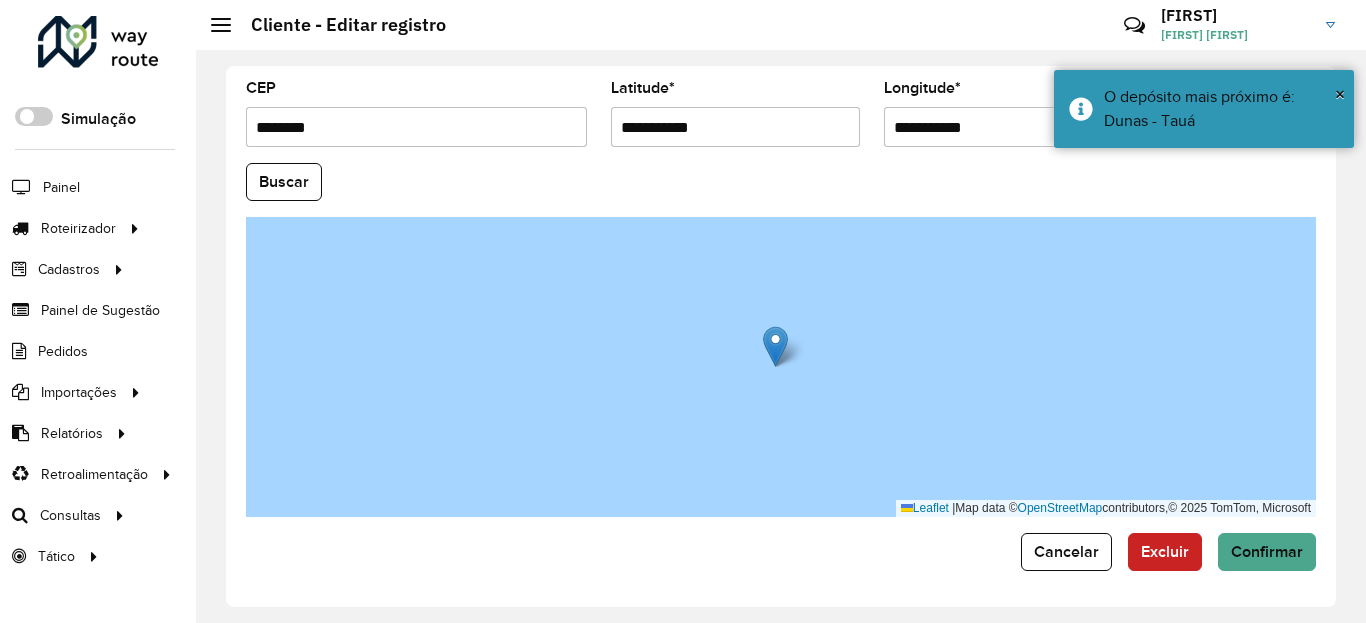 click on "Aguarde...  Pop-up bloqueado!  Seu navegador bloqueou automáticamente a abertura de uma nova janela.   Acesse as configurações e adicione o endereço do sistema a lista de permissão.   Fechar  Roteirizador AmbevTech Simulação Painel Roteirizador Entregas Vendas Cadastros Checkpoint Classificações de venda Cliente Condição de pagamento Consulta de setores Depósito Disponibilidade de veículos Fator tipo de produto Gabarito planner Grupo Rota Fator Tipo Produto Grupo de Depósito Grupo de rotas exclusiva Grupo de setores Jornada Jornada RN Layout integração Modelo Motorista Multi Depósito Painel de sugestão Parada Pedágio Perfil de Vendedor Ponto de apoio Ponto de apoio FAD Prioridade pedido Produto Restrição de Atendimento Planner Rodízio de placa Rota exclusiva FAD Rótulo Setor Setor Planner Tempo de parada de refeição Tipo de cliente Tipo de veículo Tipo de veículo RN Transportadora Usuário Vendedor Veículo Painel de Sugestão Pedidos Importações Classificação e volume de venda" at bounding box center (683, 311) 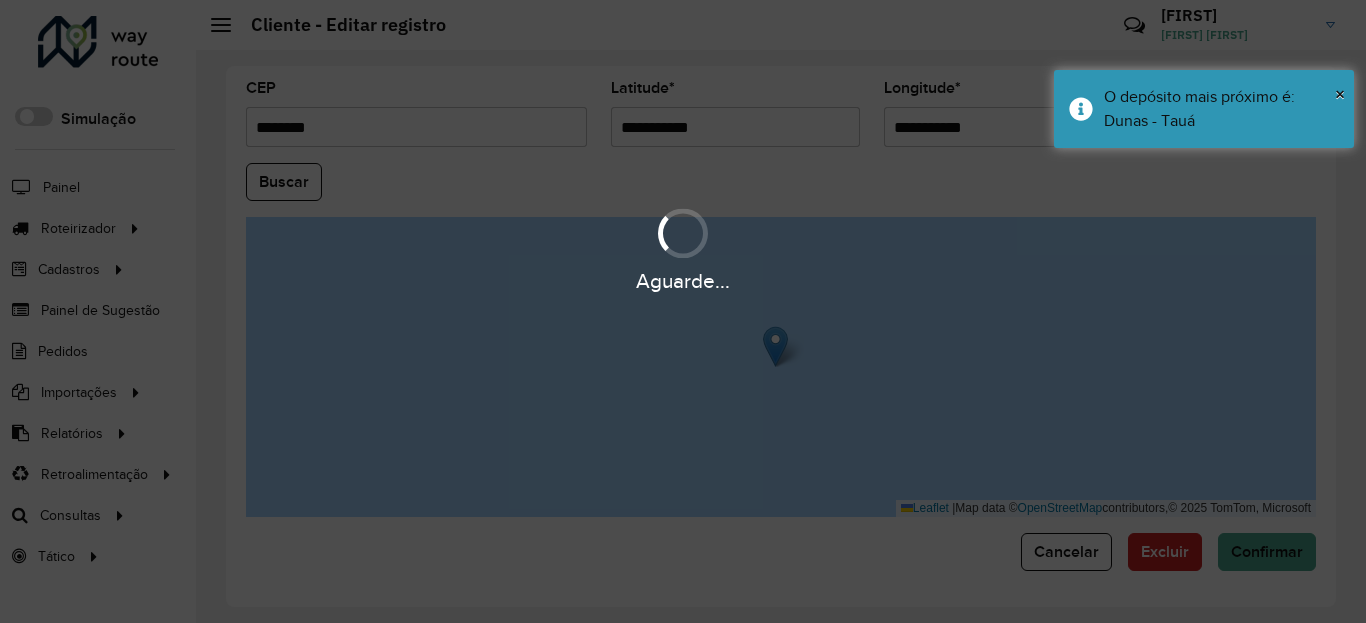 click on "**********" at bounding box center [1009, 127] 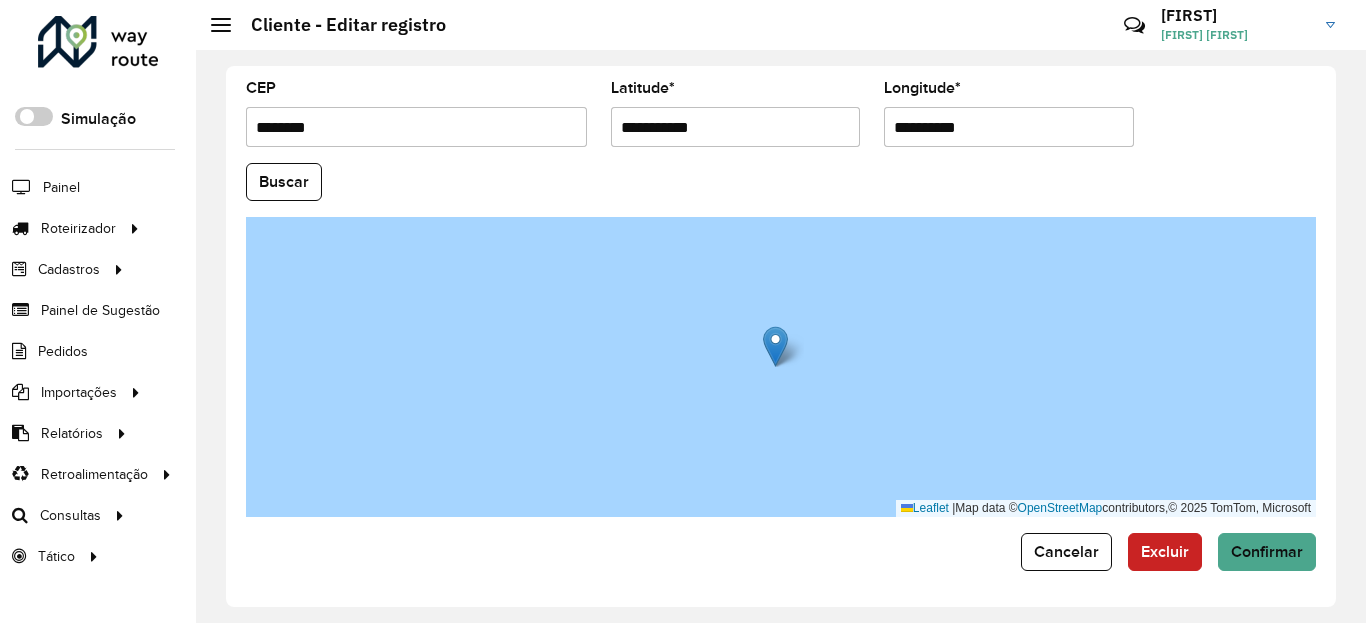 click on "**********" at bounding box center [736, 127] 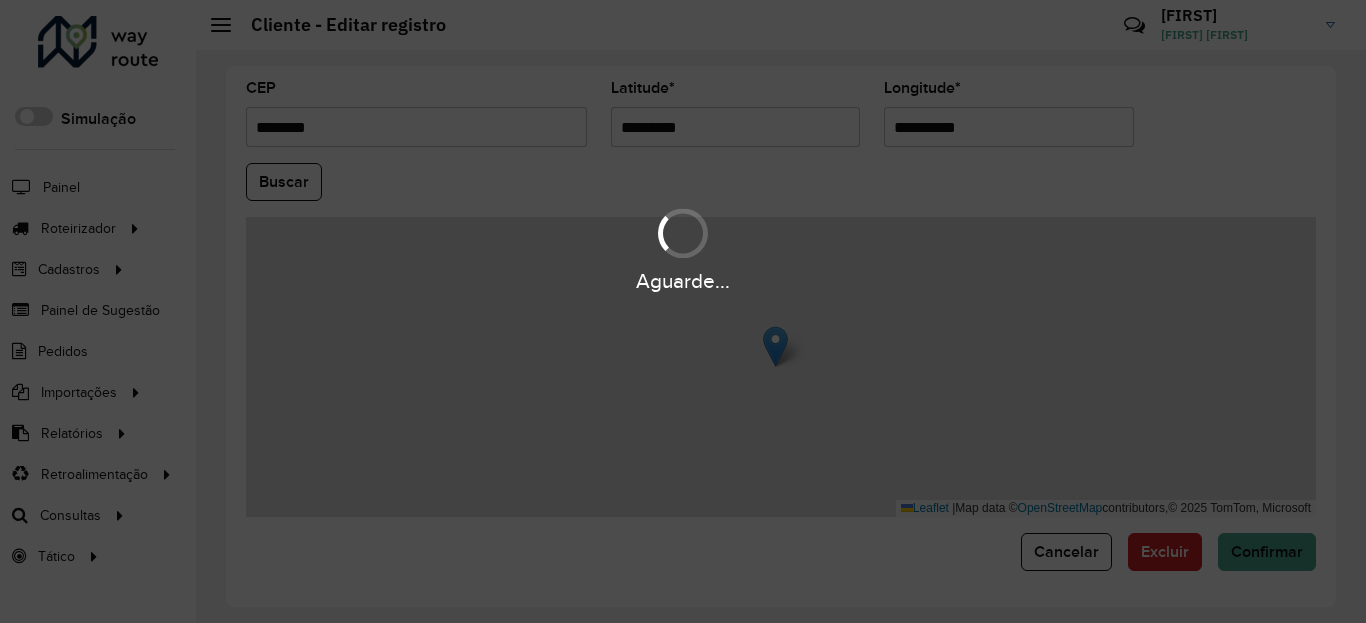 click on "Aguarde...  Pop-up bloqueado!  Seu navegador bloqueou automáticamente a abertura de uma nova janela.   Acesse as configurações e adicione o endereço do sistema a lista de permissão.   Fechar  Roteirizador AmbevTech Simulação Painel Roteirizador Entregas Vendas Cadastros Checkpoint Classificações de venda Cliente Condição de pagamento Consulta de setores Depósito Disponibilidade de veículos Fator tipo de produto Gabarito planner Grupo Rota Fator Tipo Produto Grupo de Depósito Grupo de rotas exclusiva Grupo de setores Jornada Jornada RN Layout integração Modelo Motorista Multi Depósito Painel de sugestão Parada Pedágio Perfil de Vendedor Ponto de apoio Ponto de apoio FAD Prioridade pedido Produto Restrição de Atendimento Planner Rodízio de placa Rota exclusiva FAD Rótulo Setor Setor Planner Tempo de parada de refeição Tipo de cliente Tipo de veículo Tipo de veículo RN Transportadora Usuário Vendedor Veículo Painel de Sugestão Pedidos Importações Classificação e volume de venda" at bounding box center (683, 311) 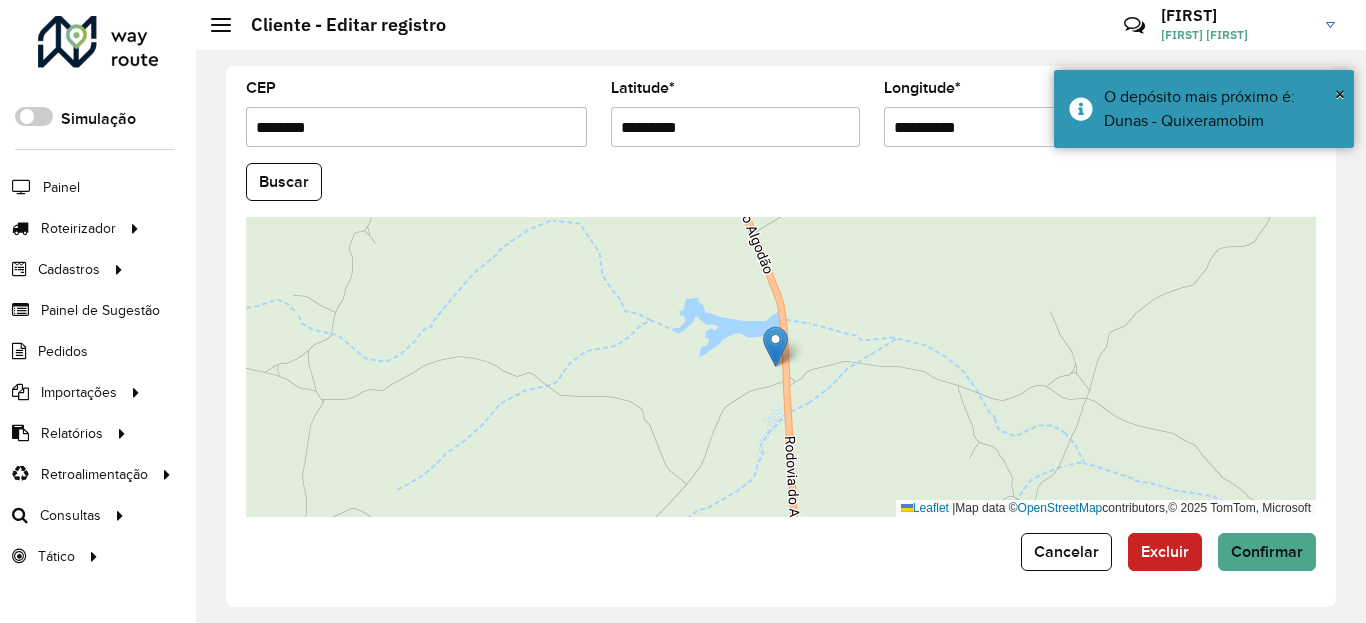 click on "**********" at bounding box center (1009, 127) 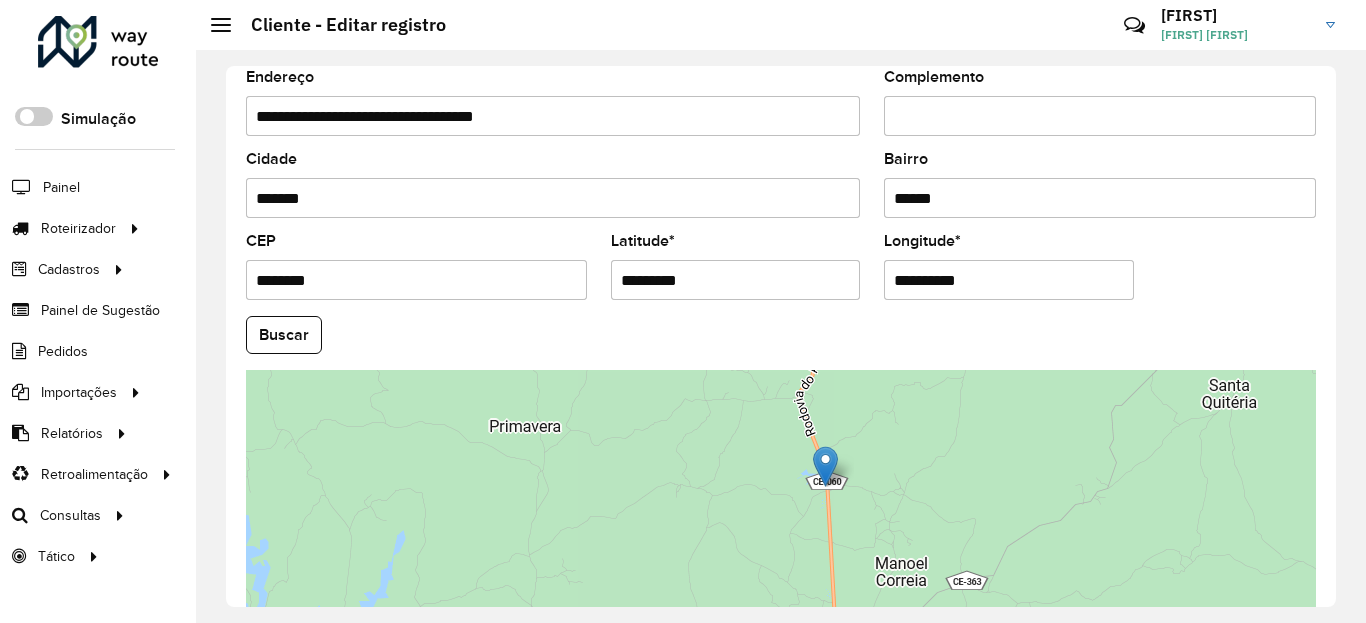 scroll, scrollTop: 865, scrollLeft: 0, axis: vertical 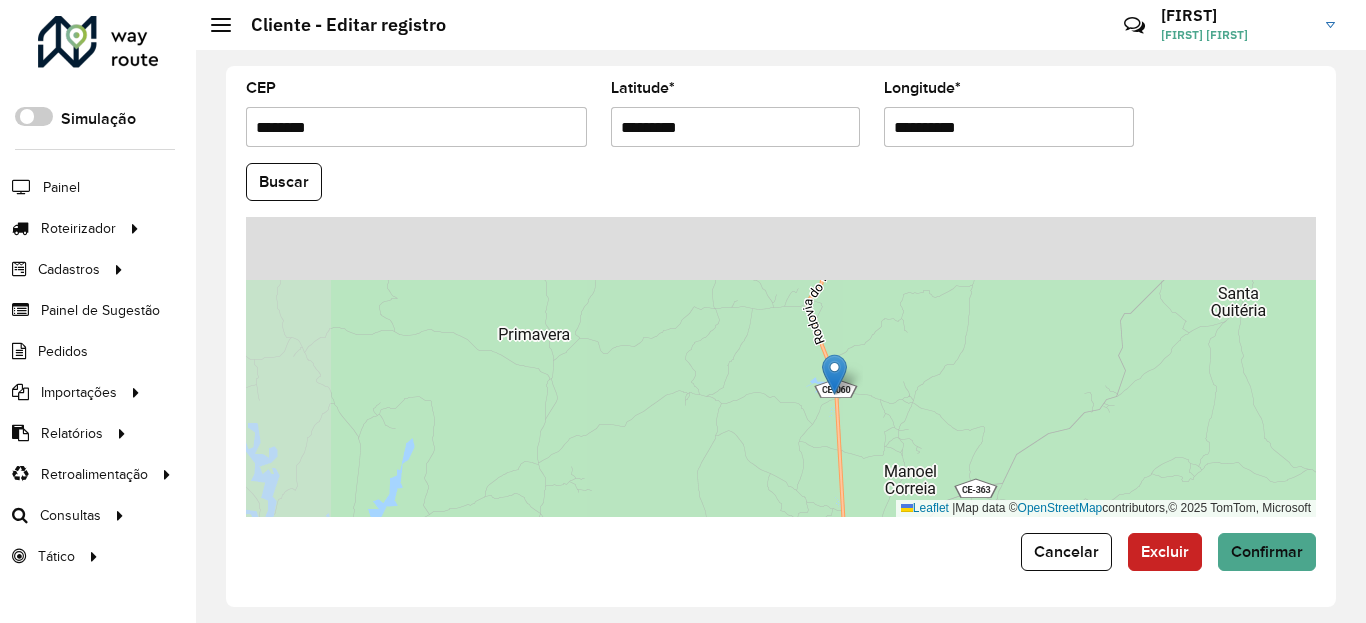 drag, startPoint x: 843, startPoint y: 299, endPoint x: 959, endPoint y: 462, distance: 200.06248 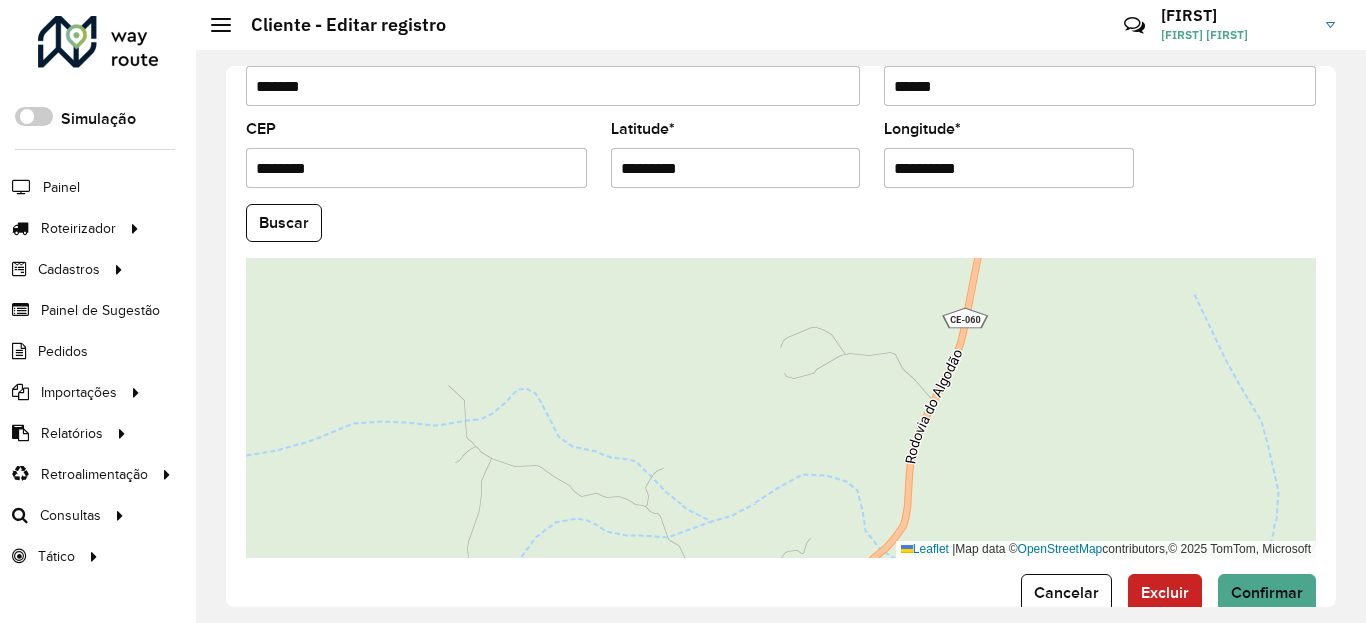 scroll, scrollTop: 865, scrollLeft: 0, axis: vertical 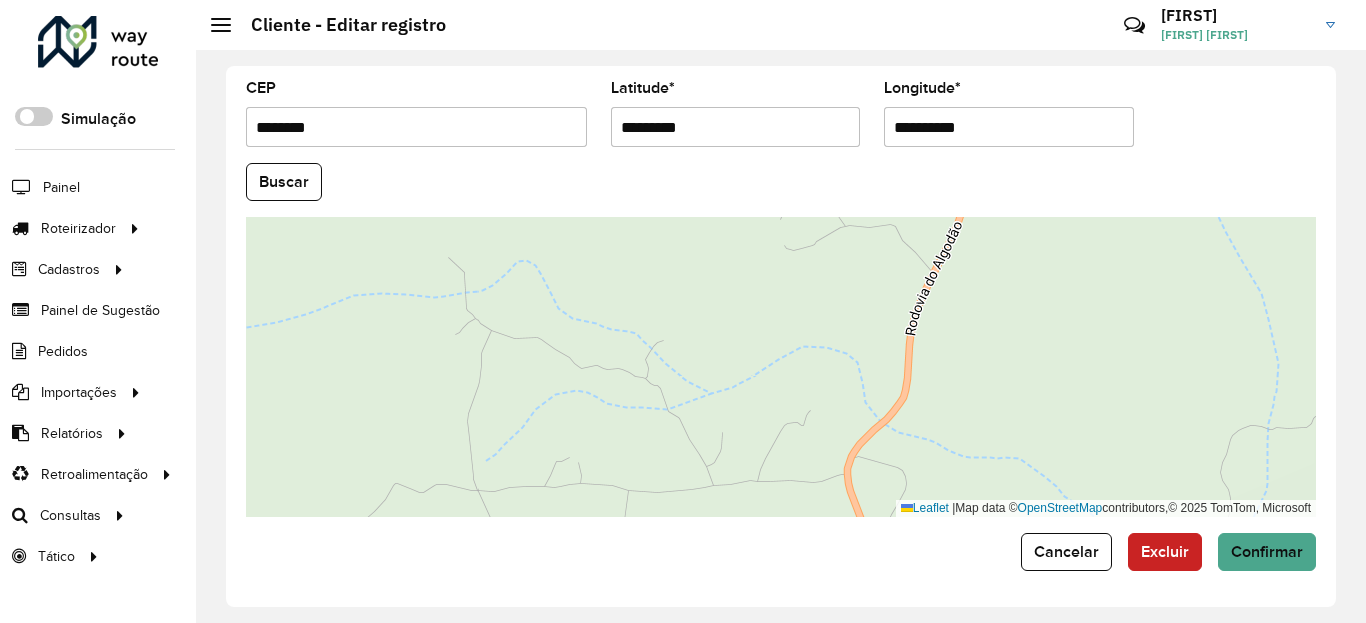 drag, startPoint x: 969, startPoint y: 306, endPoint x: 977, endPoint y: 226, distance: 80.399 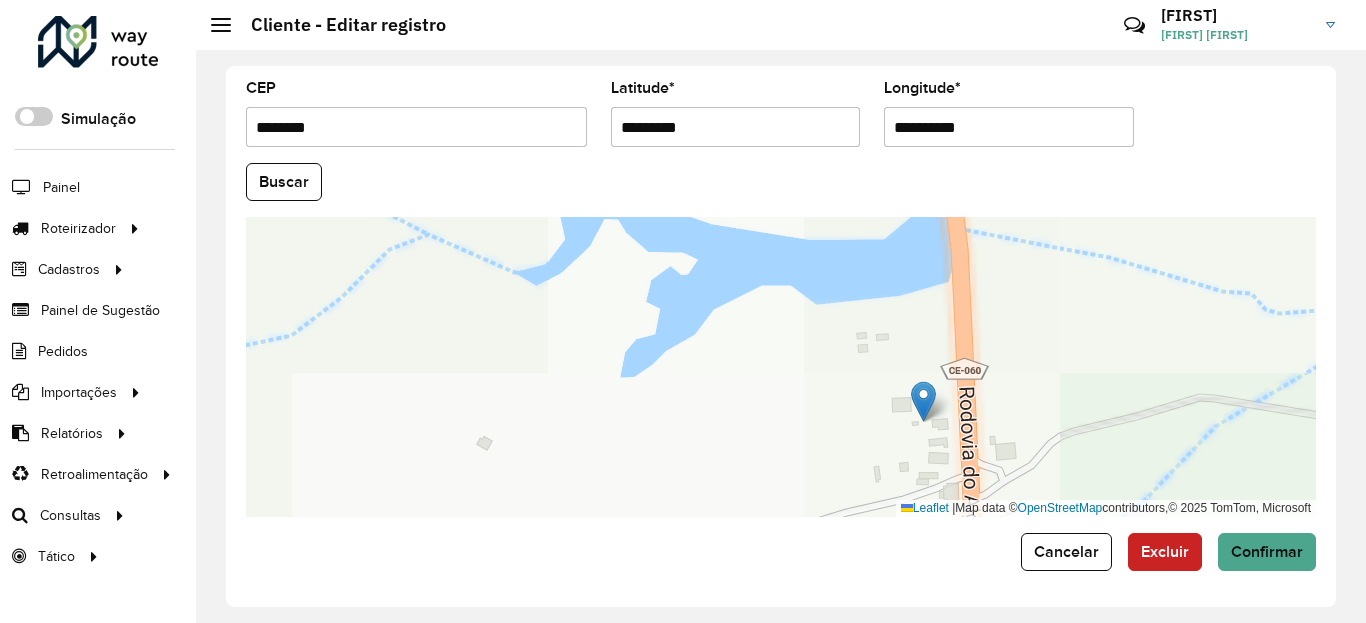 drag, startPoint x: 958, startPoint y: 392, endPoint x: 955, endPoint y: 359, distance: 33.13608 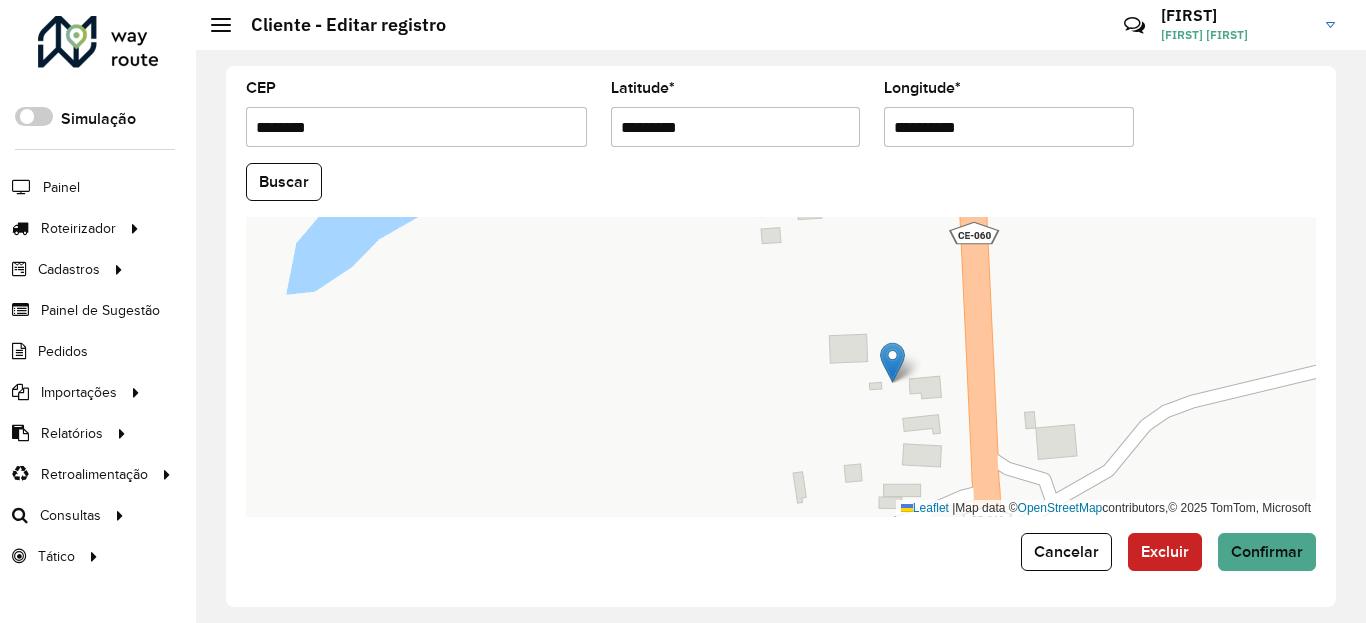 drag, startPoint x: 967, startPoint y: 393, endPoint x: 962, endPoint y: 303, distance: 90.13878 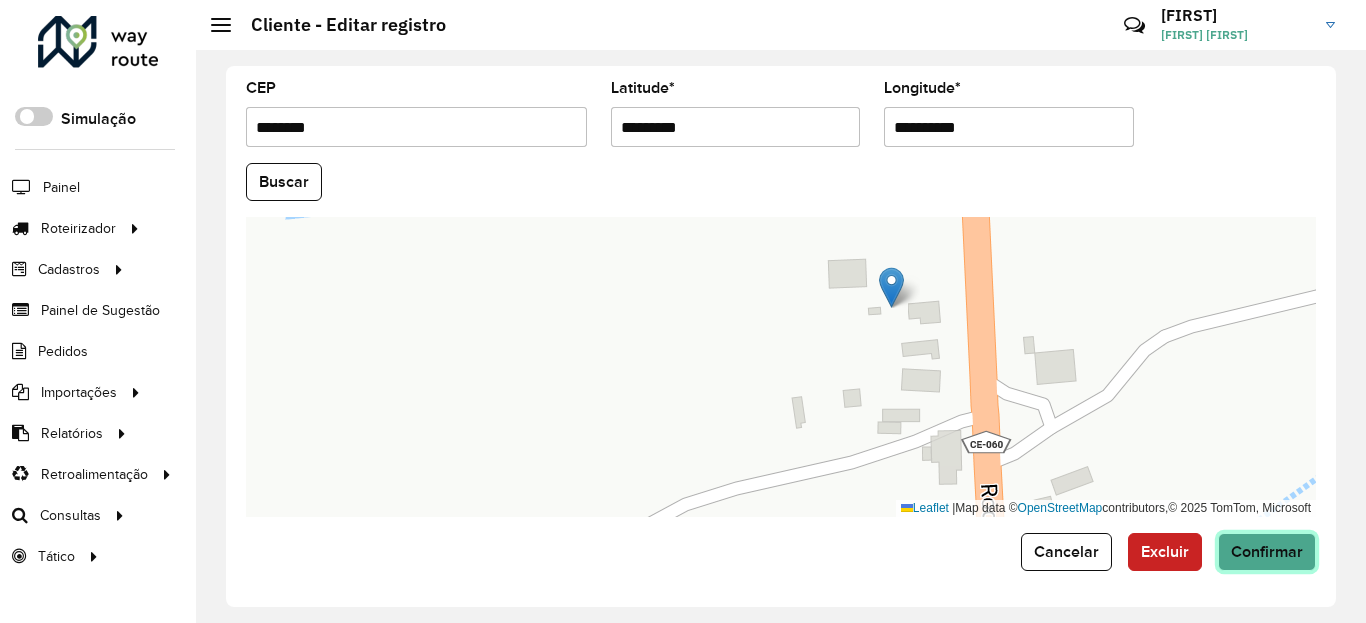 click on "Confirmar" 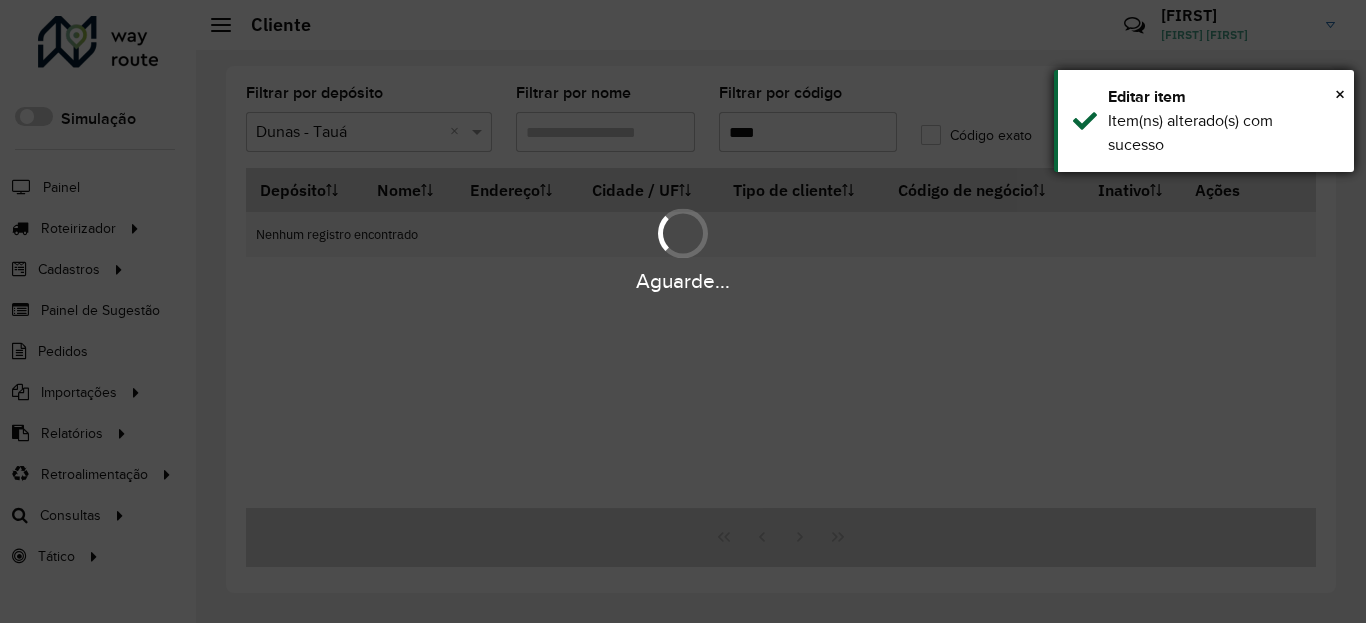 click on "×  Editar item  Item(ns) alterado(s) com sucesso" at bounding box center (1204, 121) 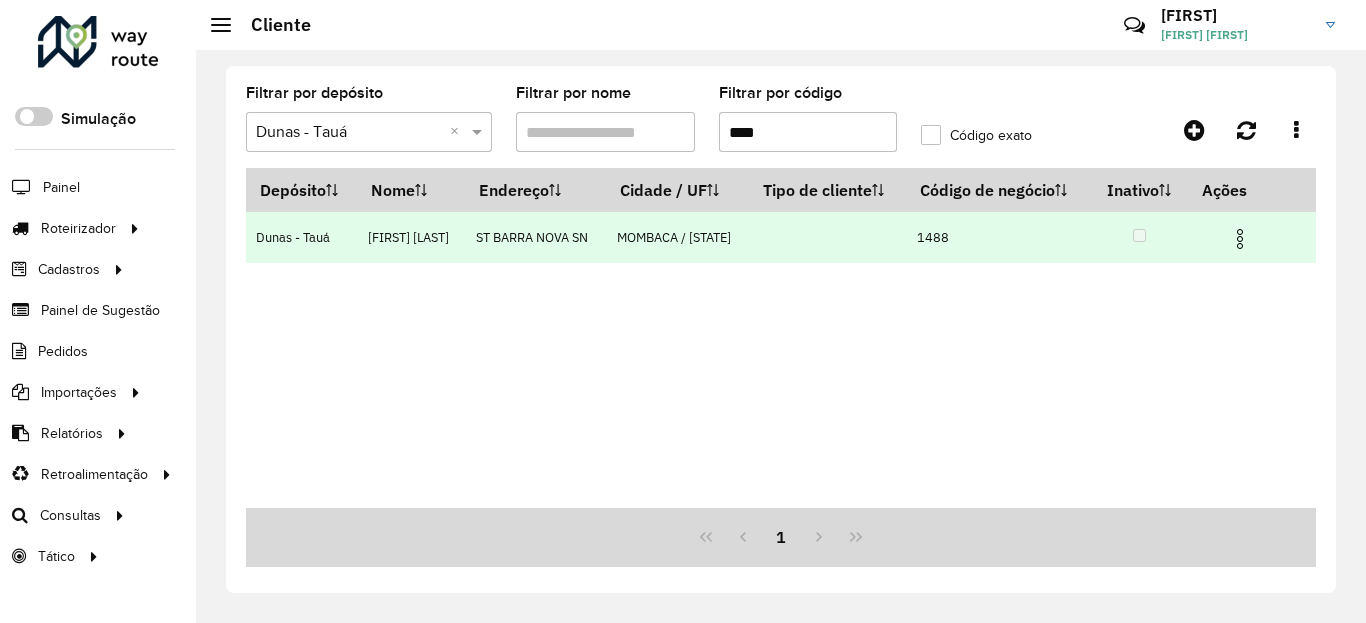 click at bounding box center [1240, 239] 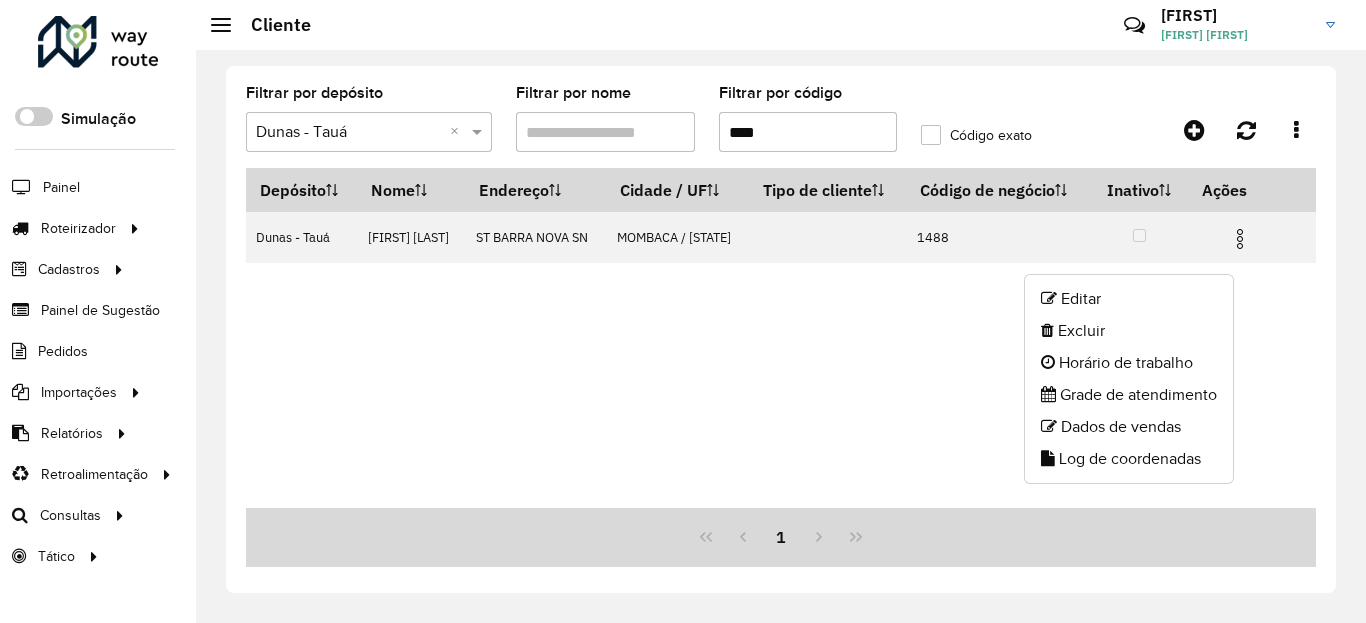 click on "Log de coordenadas" 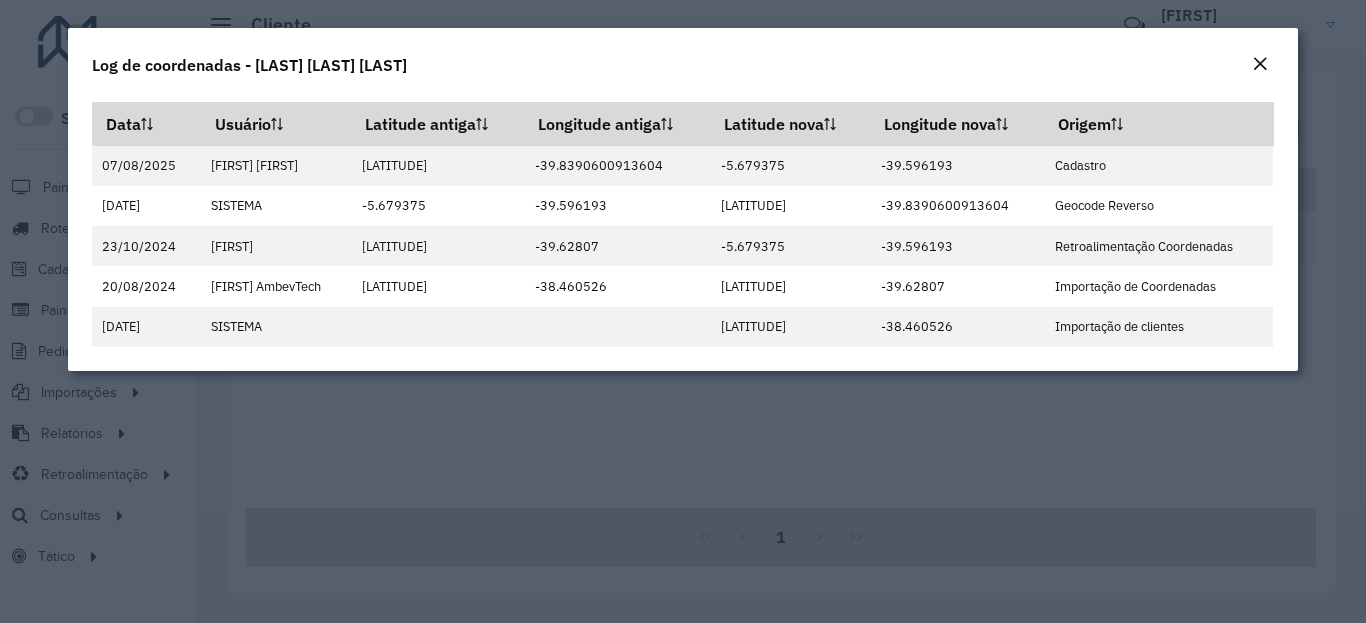 click 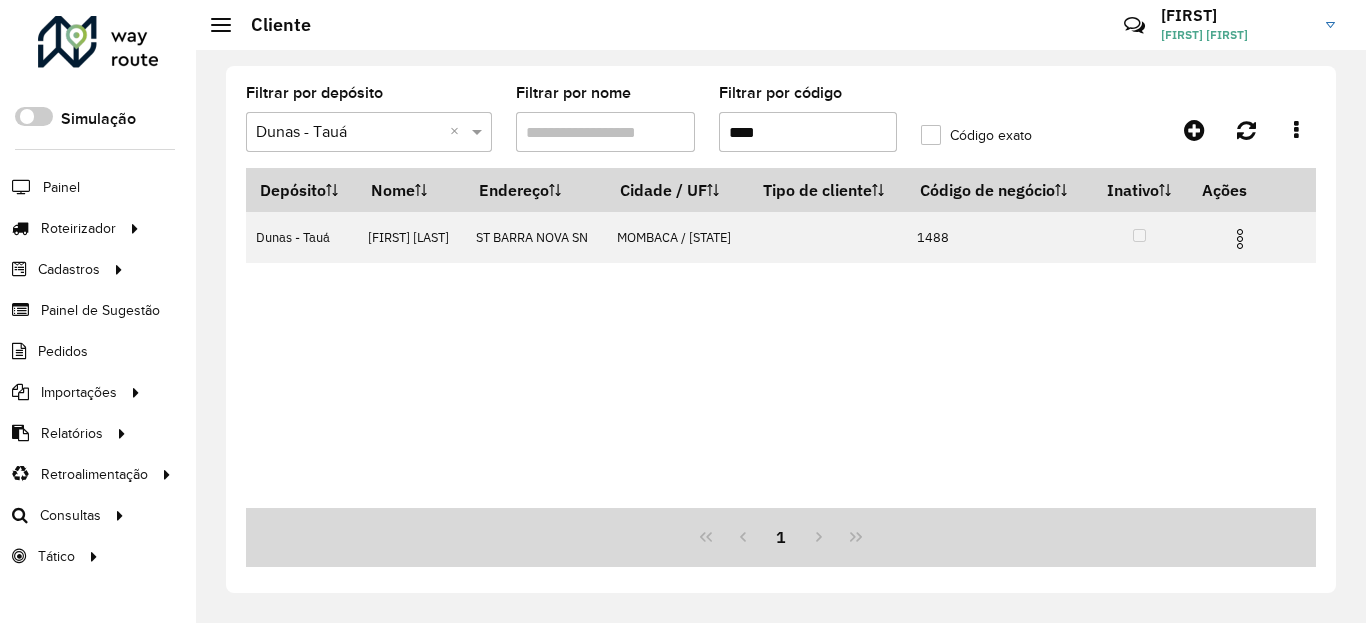 click on "****" at bounding box center [808, 132] 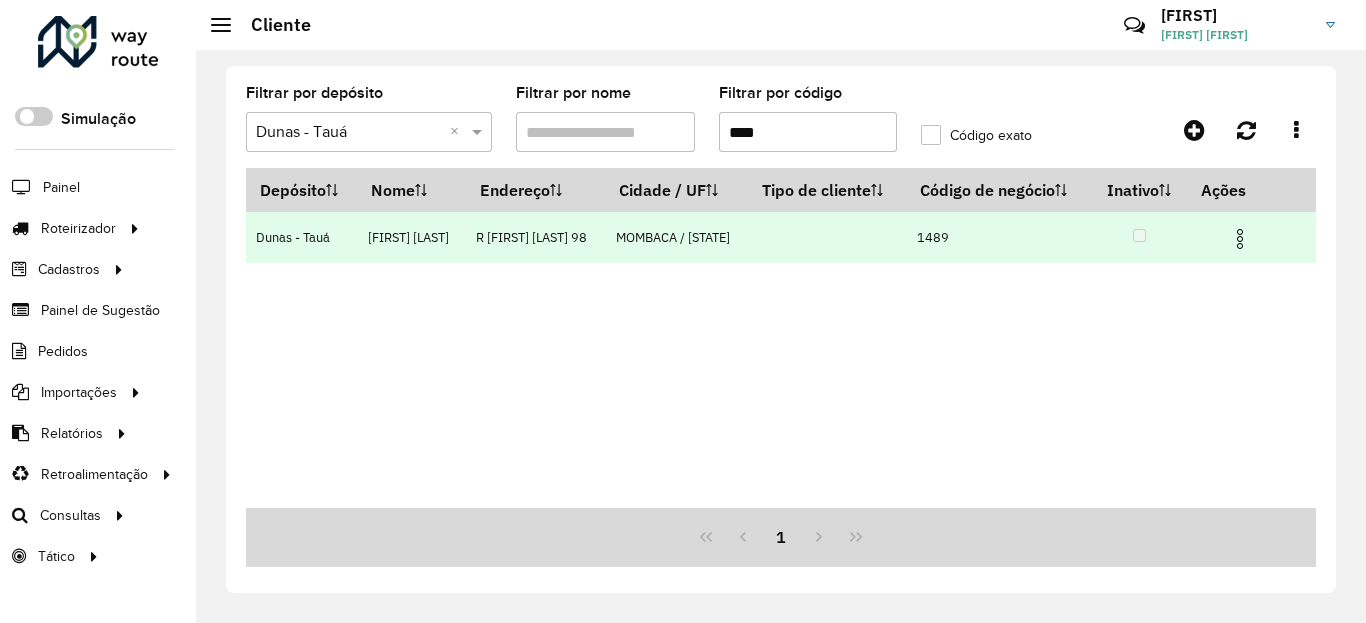 click at bounding box center (1240, 239) 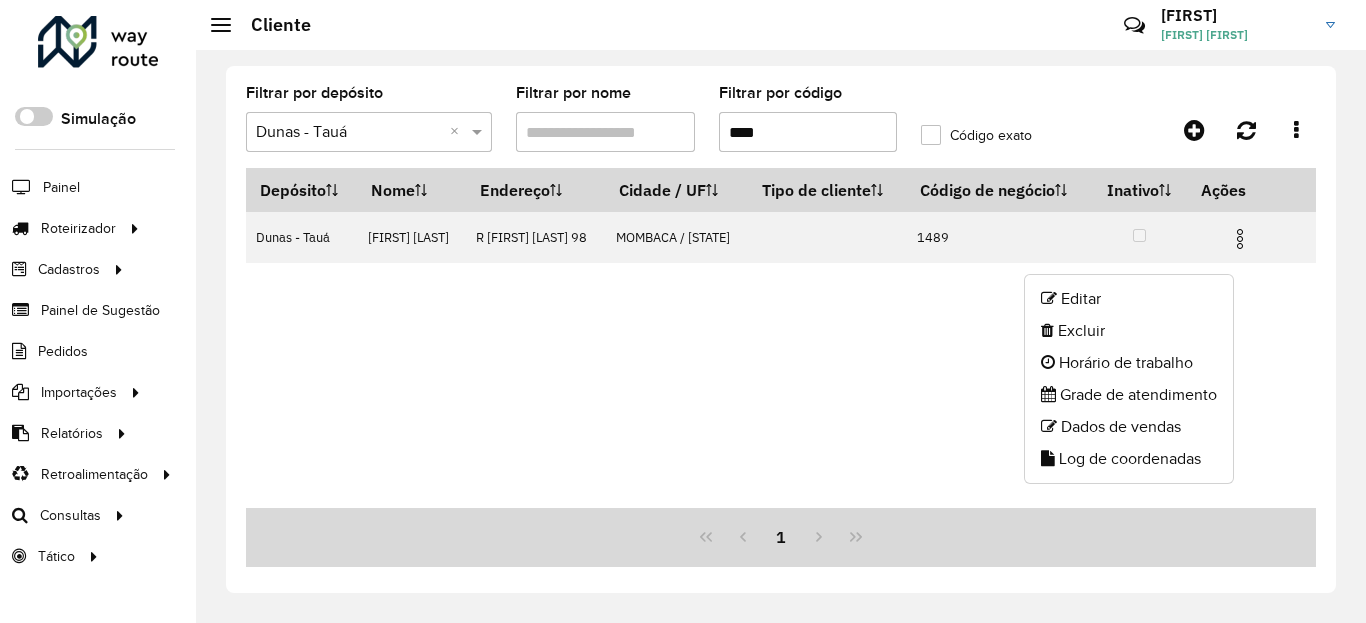 click on "Log de coordenadas" 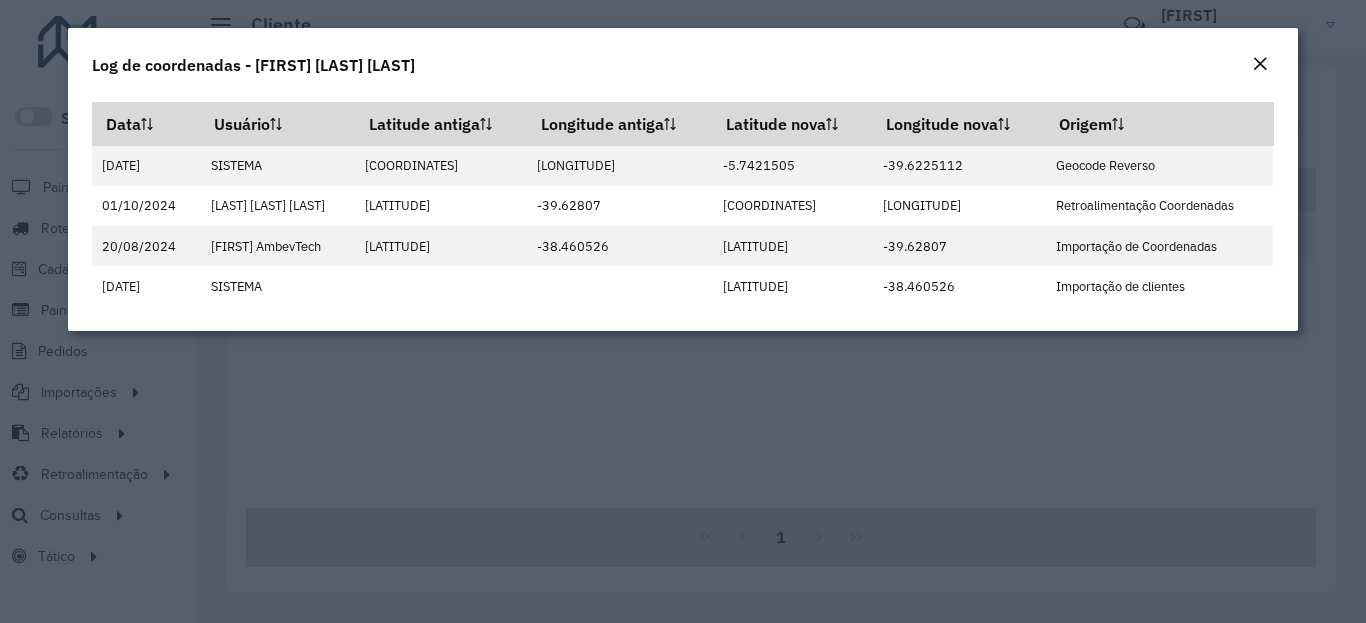 click 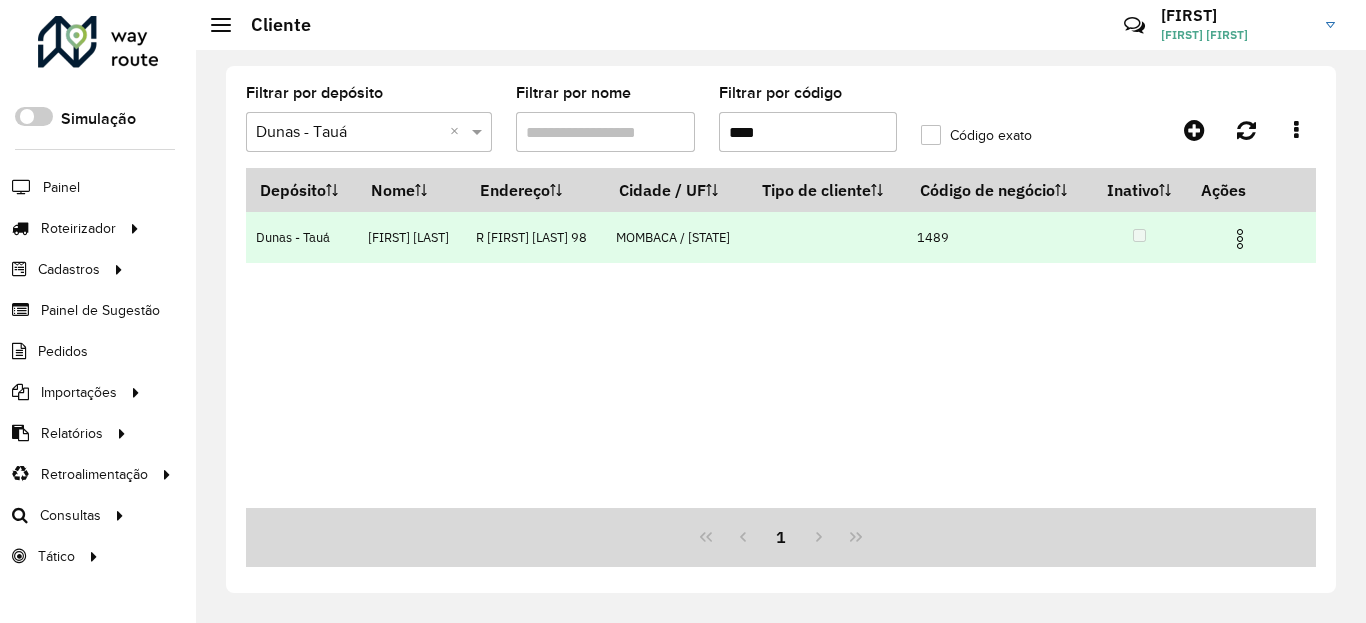 click at bounding box center [1240, 239] 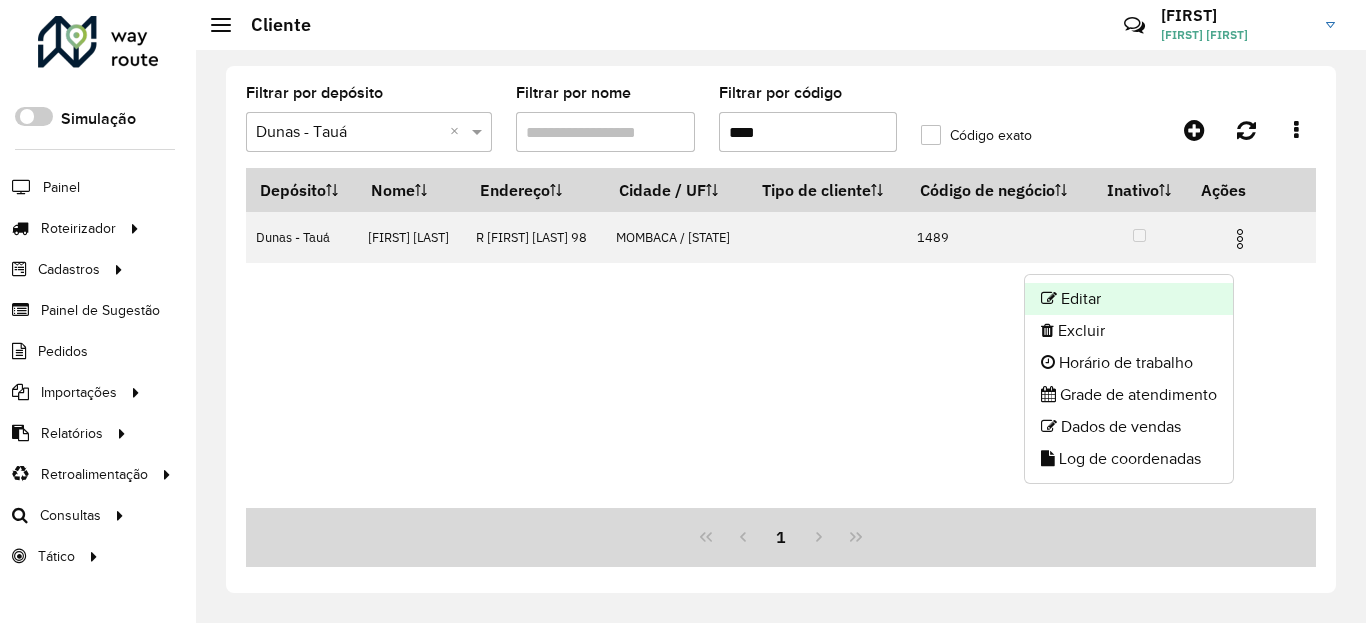 click on "Editar" 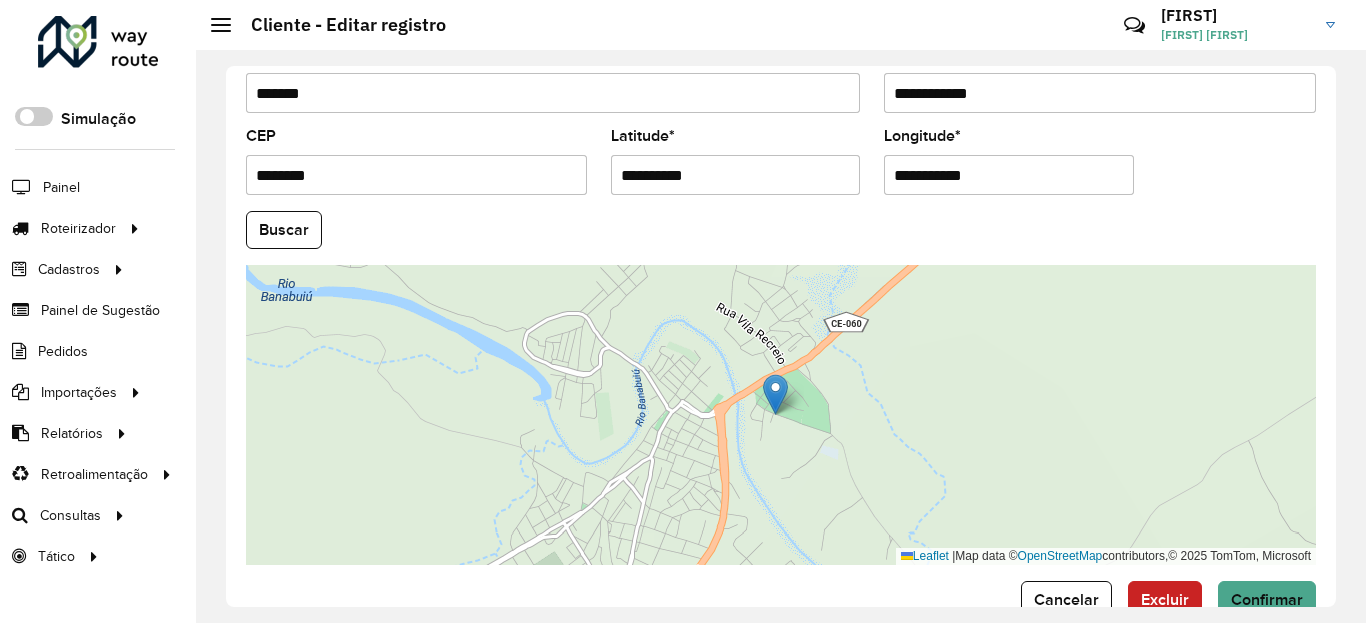 scroll, scrollTop: 840, scrollLeft: 0, axis: vertical 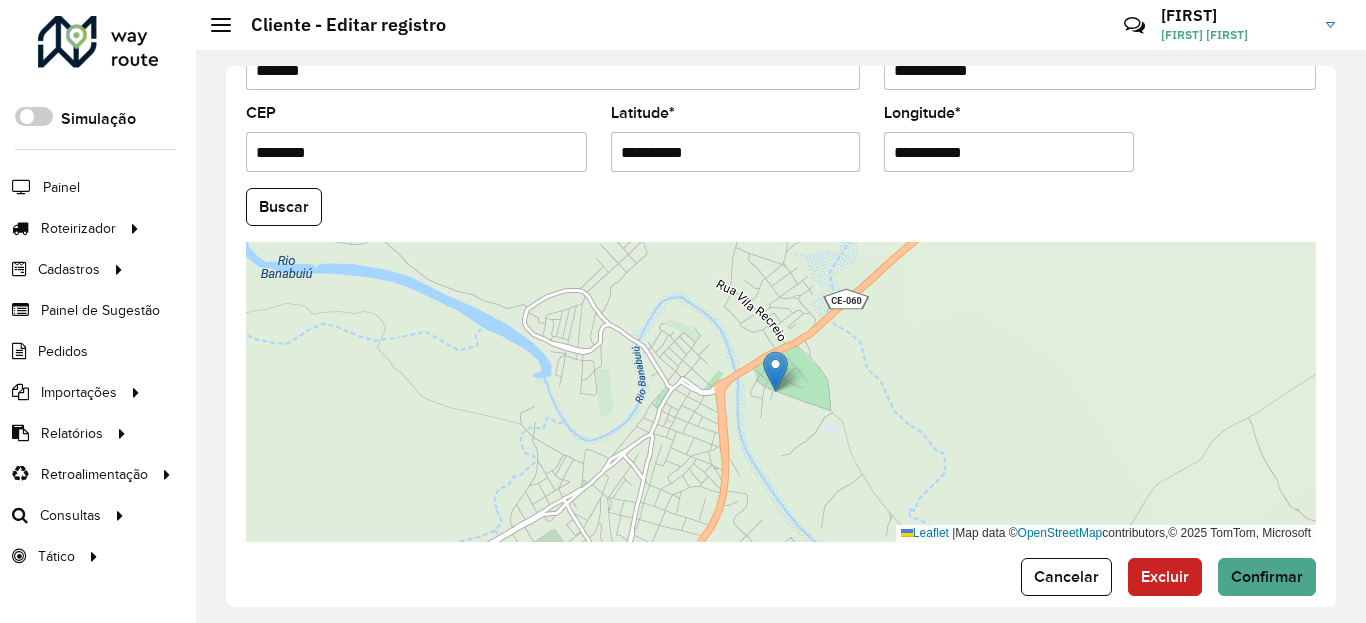 click on "**********" at bounding box center [736, 152] 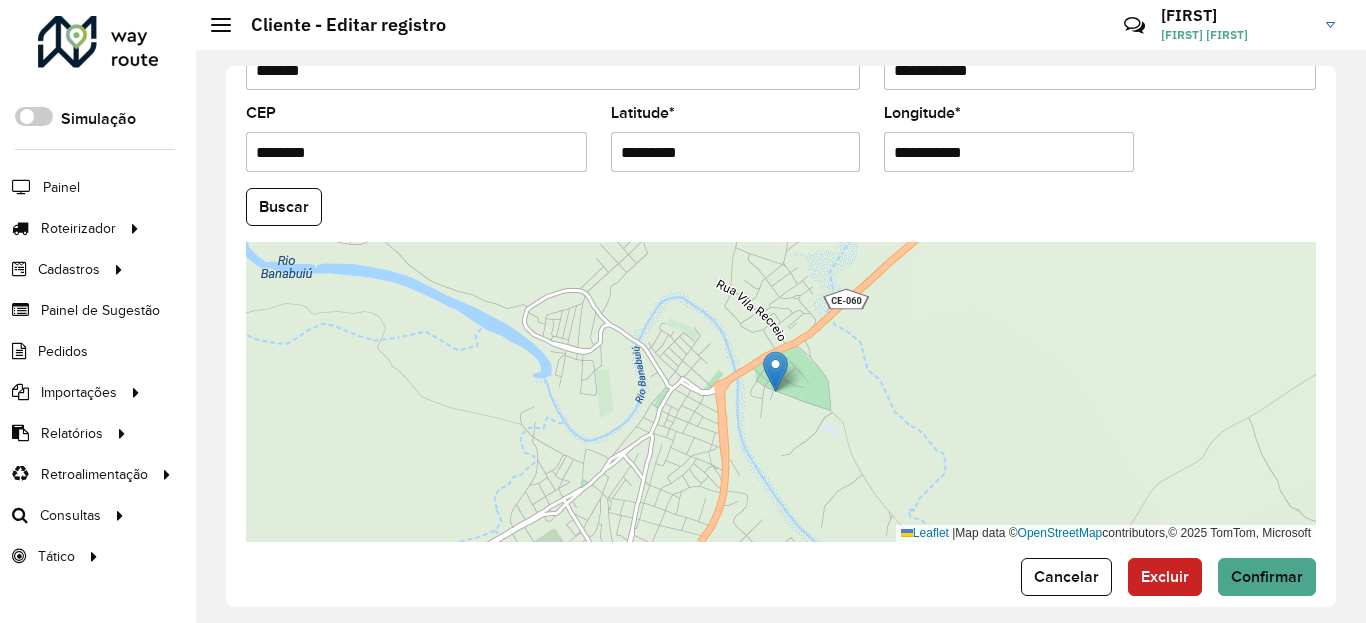 click on "Aguarde...  Pop-up bloqueado!  Seu navegador bloqueou automáticamente a abertura de uma nova janela.   Acesse as configurações e adicione o endereço do sistema a lista de permissão.   Fechar  Roteirizador AmbevTech Simulação Painel Roteirizador Entregas Vendas Cadastros Checkpoint Classificações de venda Cliente Condição de pagamento Consulta de setores Depósito Disponibilidade de veículos Fator tipo de produto Gabarito planner Grupo Rota Fator Tipo Produto Grupo de Depósito Grupo de rotas exclusiva Grupo de setores Jornada Jornada RN Layout integração Modelo Motorista Multi Depósito Painel de sugestão Parada Pedágio Perfil de Vendedor Ponto de apoio Ponto de apoio FAD Prioridade pedido Produto Restrição de Atendimento Planner Rodízio de placa Rota exclusiva FAD Rótulo Setor Setor Planner Tempo de parada de refeição Tipo de cliente Tipo de veículo Tipo de veículo RN Transportadora Usuário Vendedor Veículo Painel de Sugestão Pedidos Importações Classificação e volume de venda" at bounding box center [683, 311] 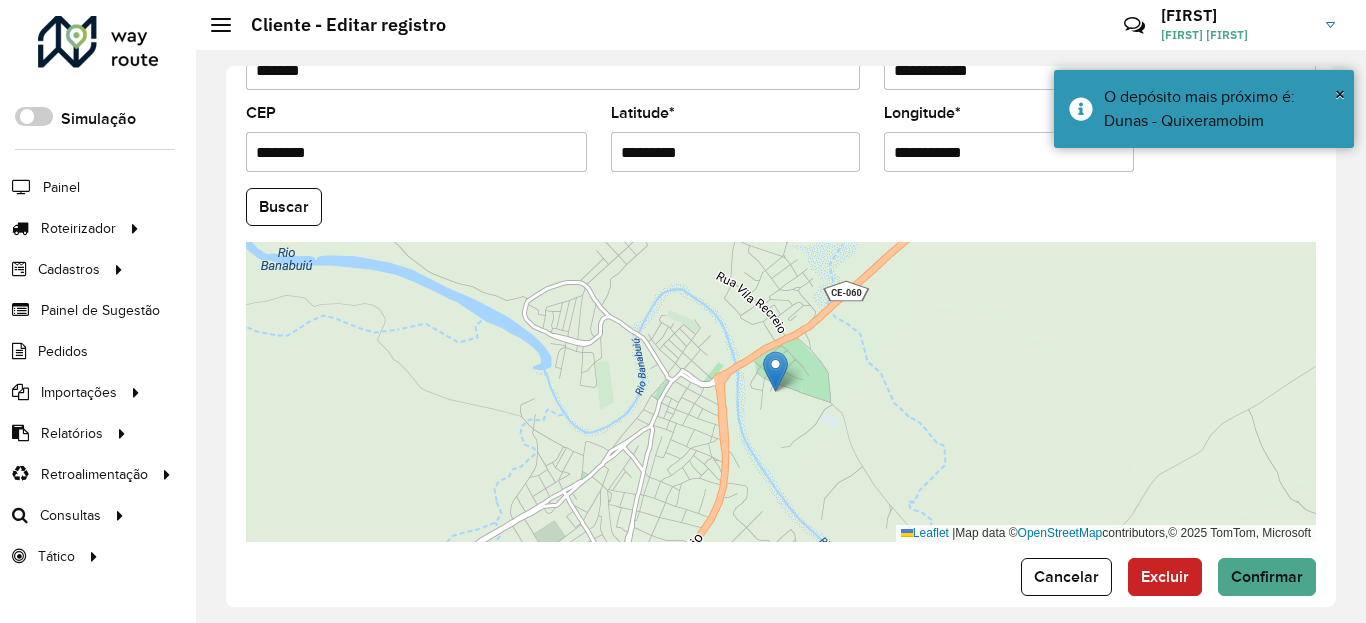 click on "**********" at bounding box center [1009, 152] 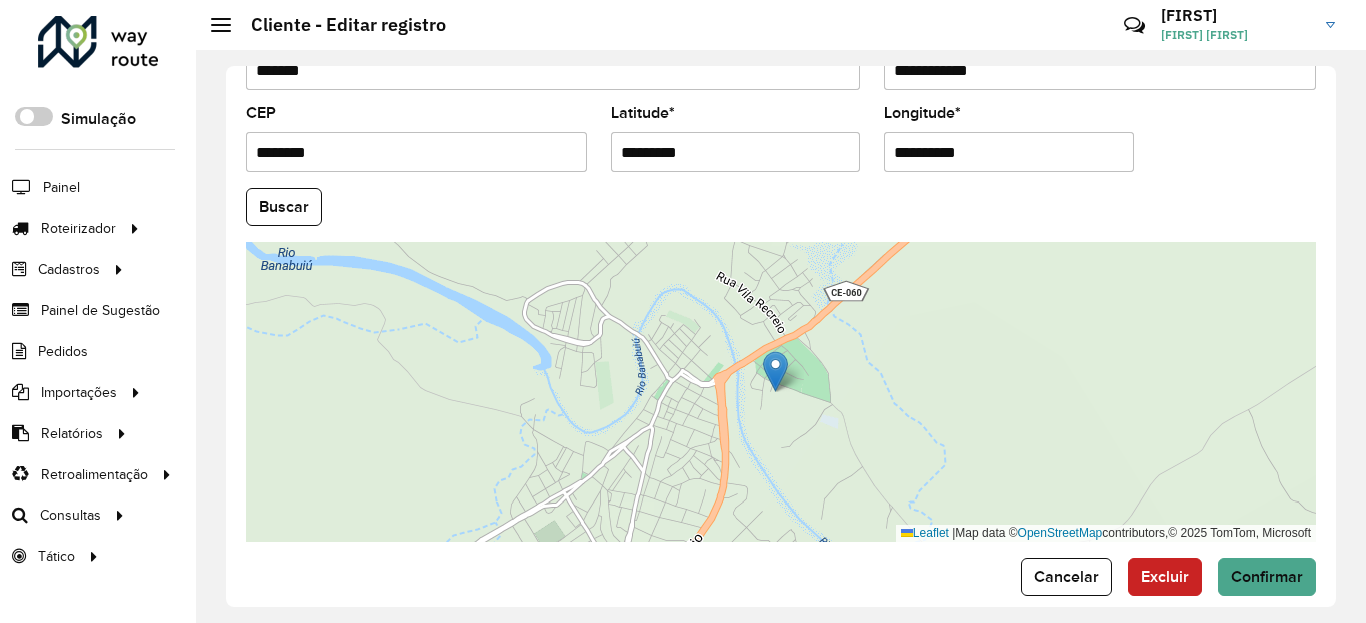 click on "Aguarde...  Pop-up bloqueado!  Seu navegador bloqueou automáticamente a abertura de uma nova janela.   Acesse as configurações e adicione o endereço do sistema a lista de permissão.   Fechar  Roteirizador AmbevTech Simulação Painel Roteirizador Entregas Vendas Cadastros Checkpoint Classificações de venda Cliente Condição de pagamento Consulta de setores Depósito Disponibilidade de veículos Fator tipo de produto Gabarito planner Grupo Rota Fator Tipo Produto Grupo de Depósito Grupo de rotas exclusiva Grupo de setores Jornada Jornada RN Layout integração Modelo Motorista Multi Depósito Painel de sugestão Parada Pedágio Perfil de Vendedor Ponto de apoio Ponto de apoio FAD Prioridade pedido Produto Restrição de Atendimento Planner Rodízio de placa Rota exclusiva FAD Rótulo Setor Setor Planner Tempo de parada de refeição Tipo de cliente Tipo de veículo Tipo de veículo RN Transportadora Usuário Vendedor Veículo Painel de Sugestão Pedidos Importações Classificação e volume de venda" at bounding box center (683, 311) 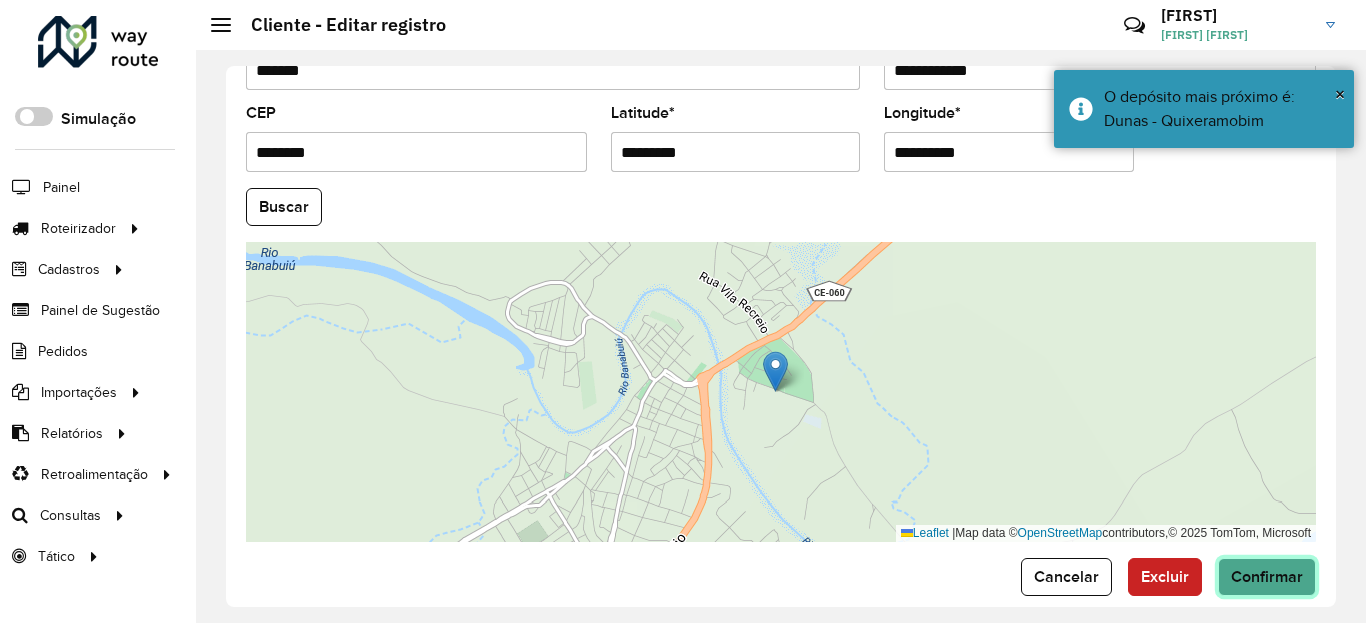 click on "Confirmar" 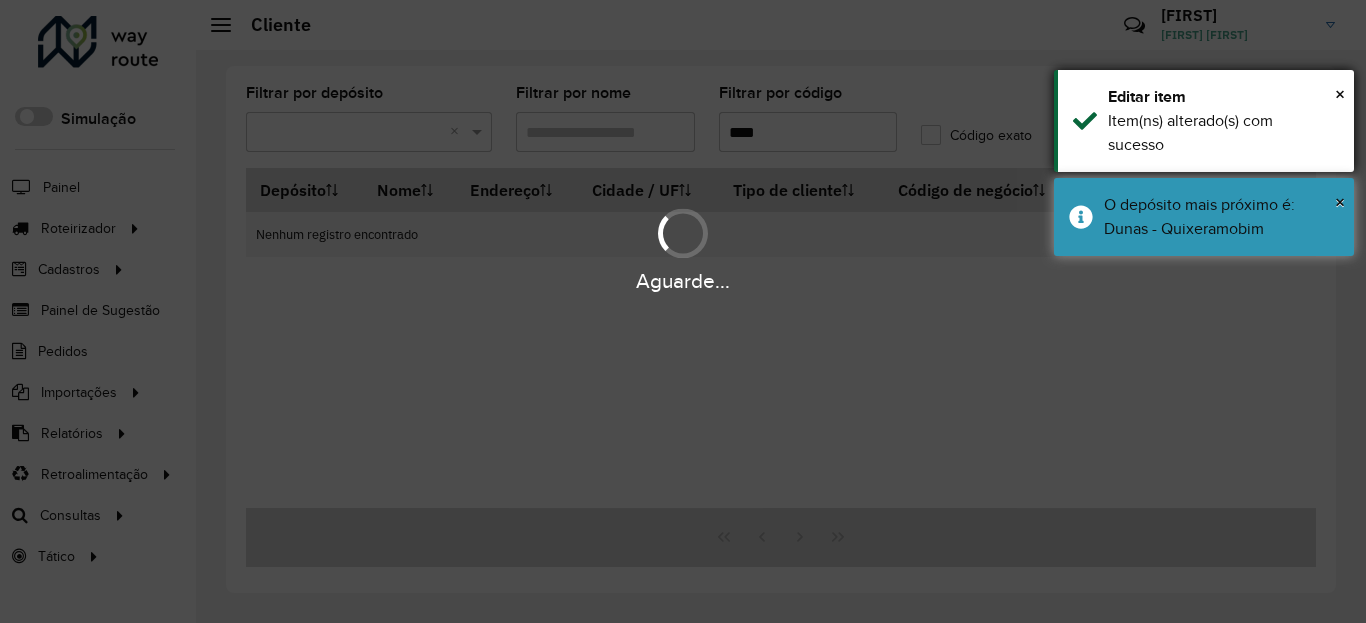 drag, startPoint x: 1245, startPoint y: 215, endPoint x: 1244, endPoint y: 160, distance: 55.00909 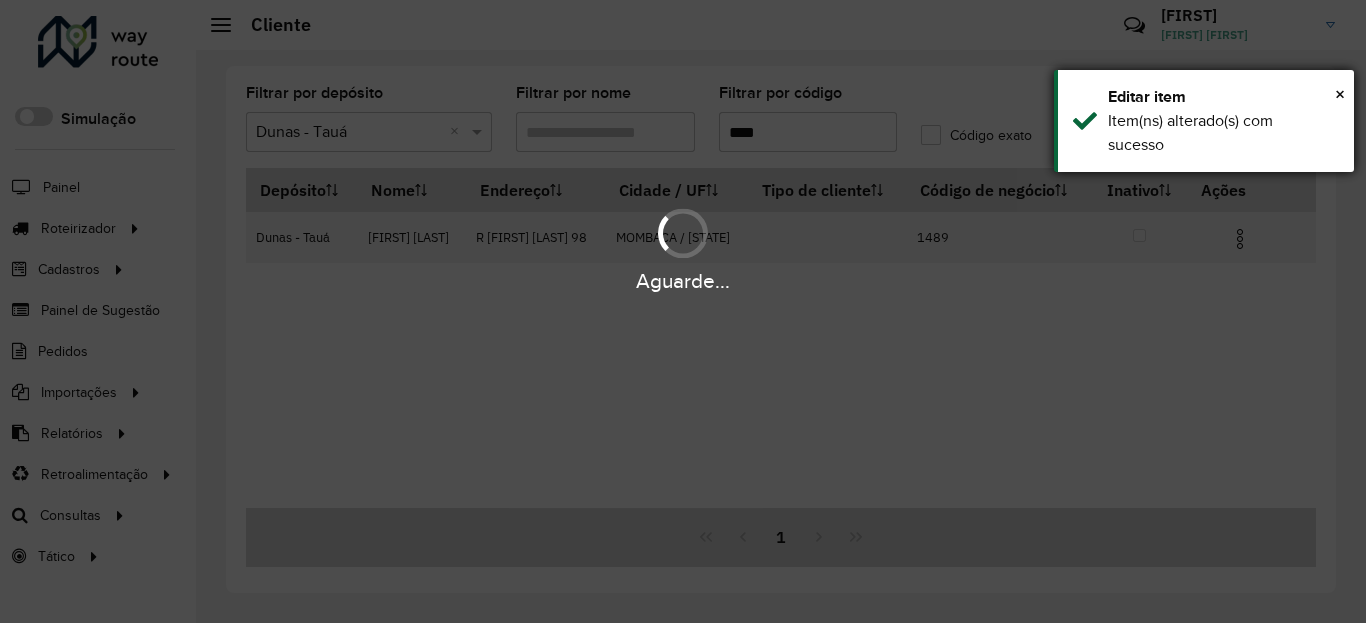 click on "Item(ns) alterado(s) com sucesso" at bounding box center [1223, 133] 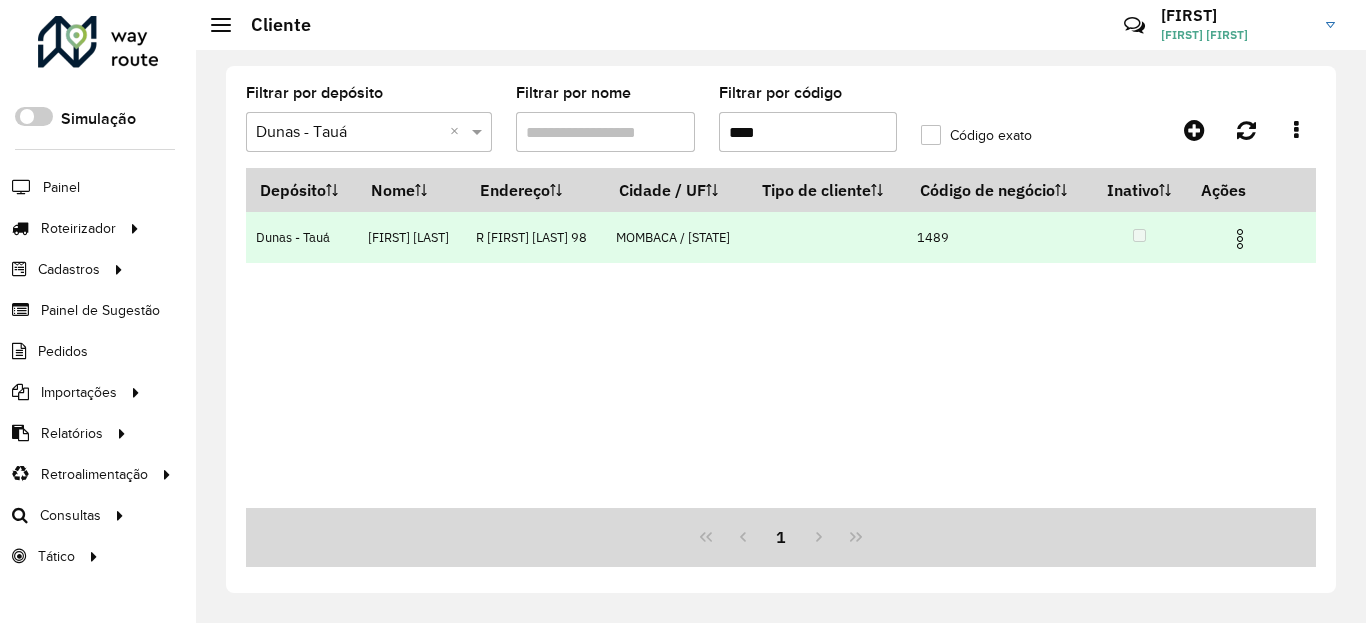 click at bounding box center (1248, 237) 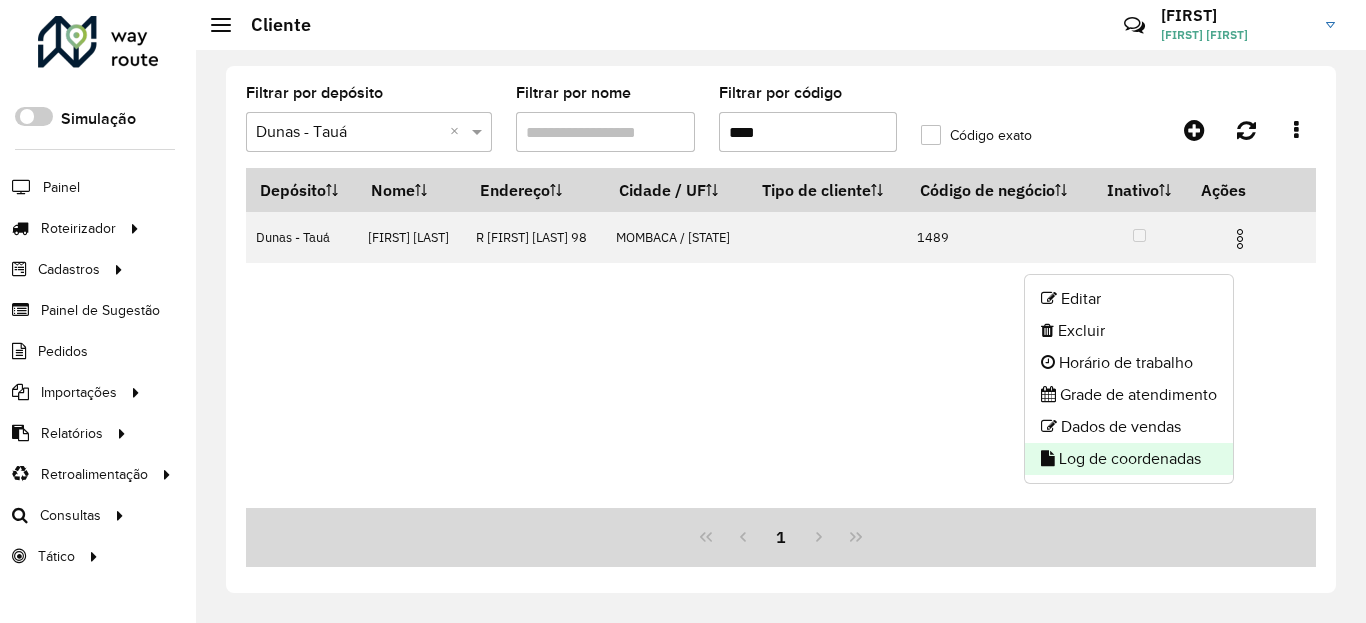 click on "Log de coordenadas" 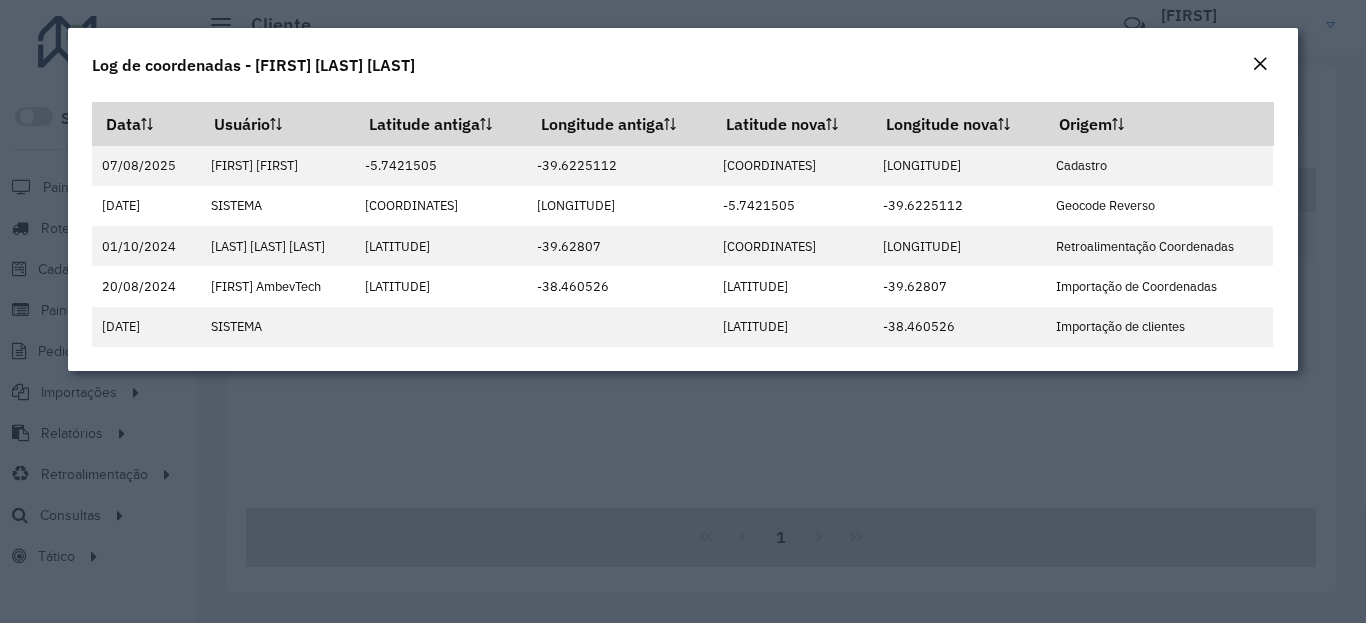 click on "Log de coordenadas - [FIRST] [LAST]" 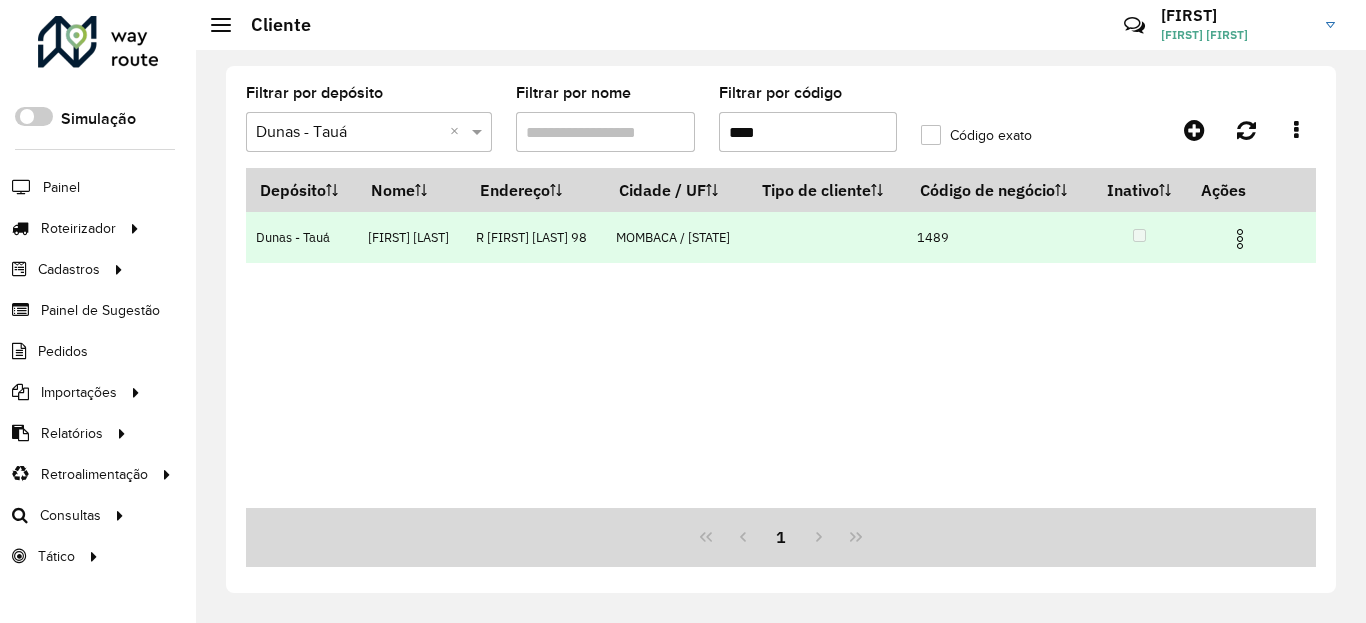 click at bounding box center (1240, 239) 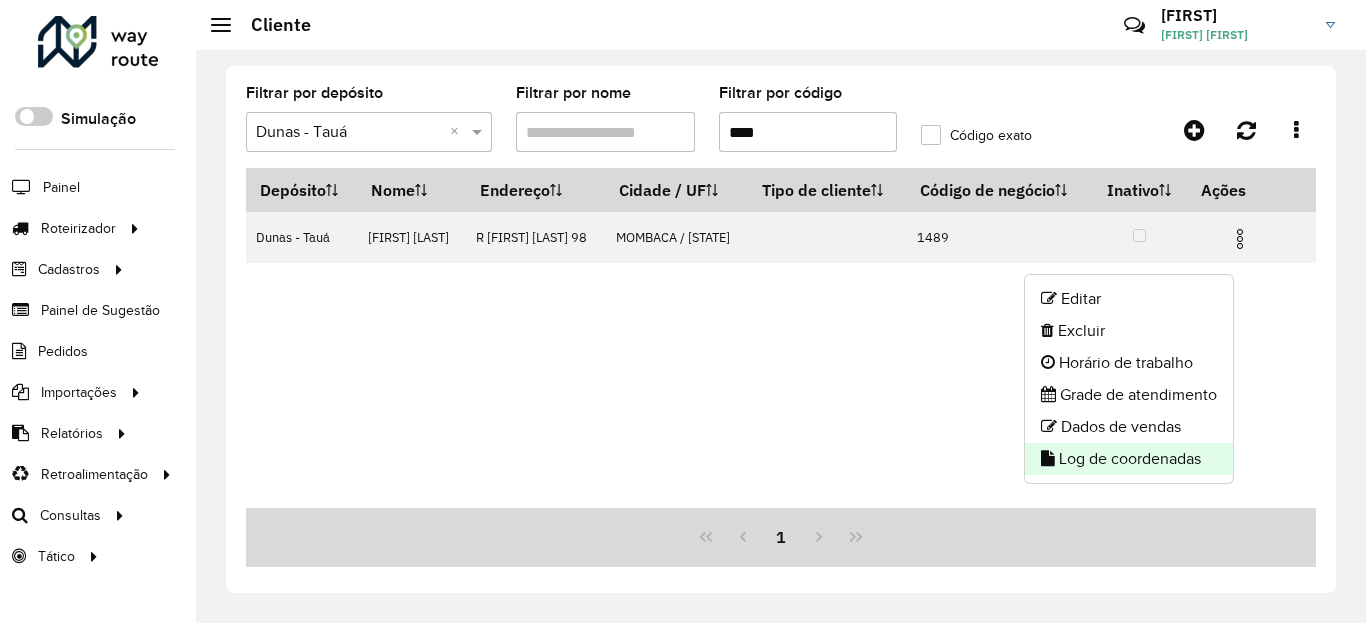 click on "Log de coordenadas" 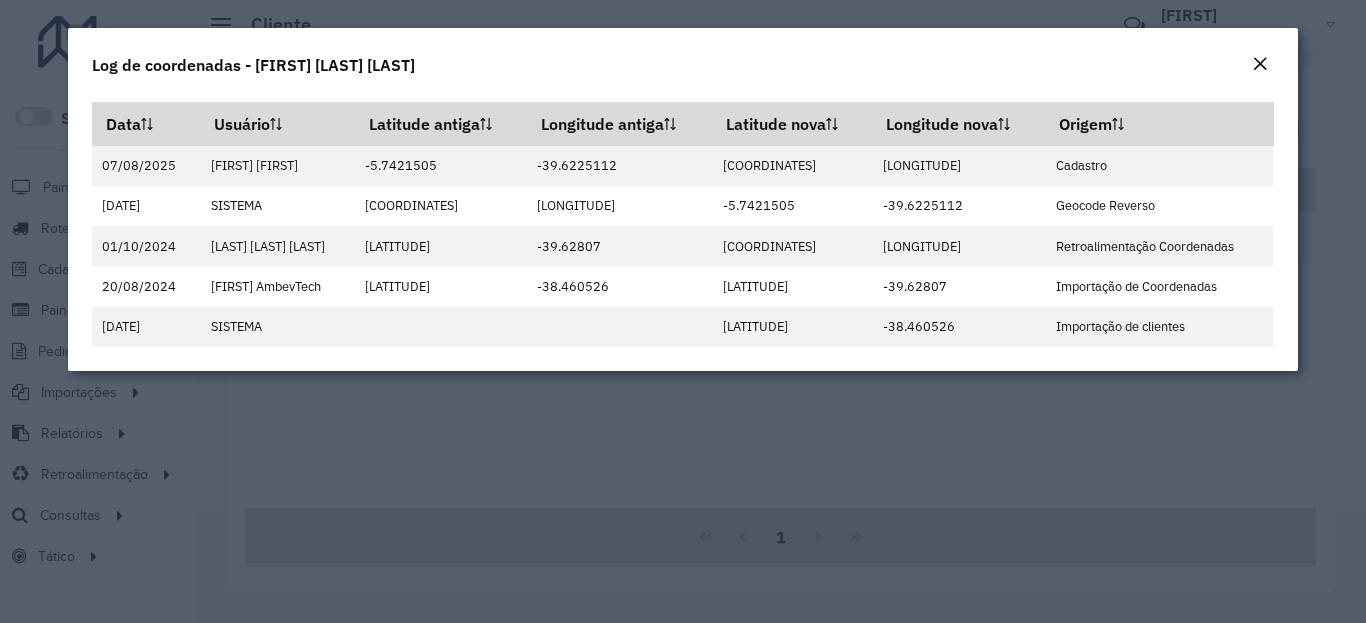 click 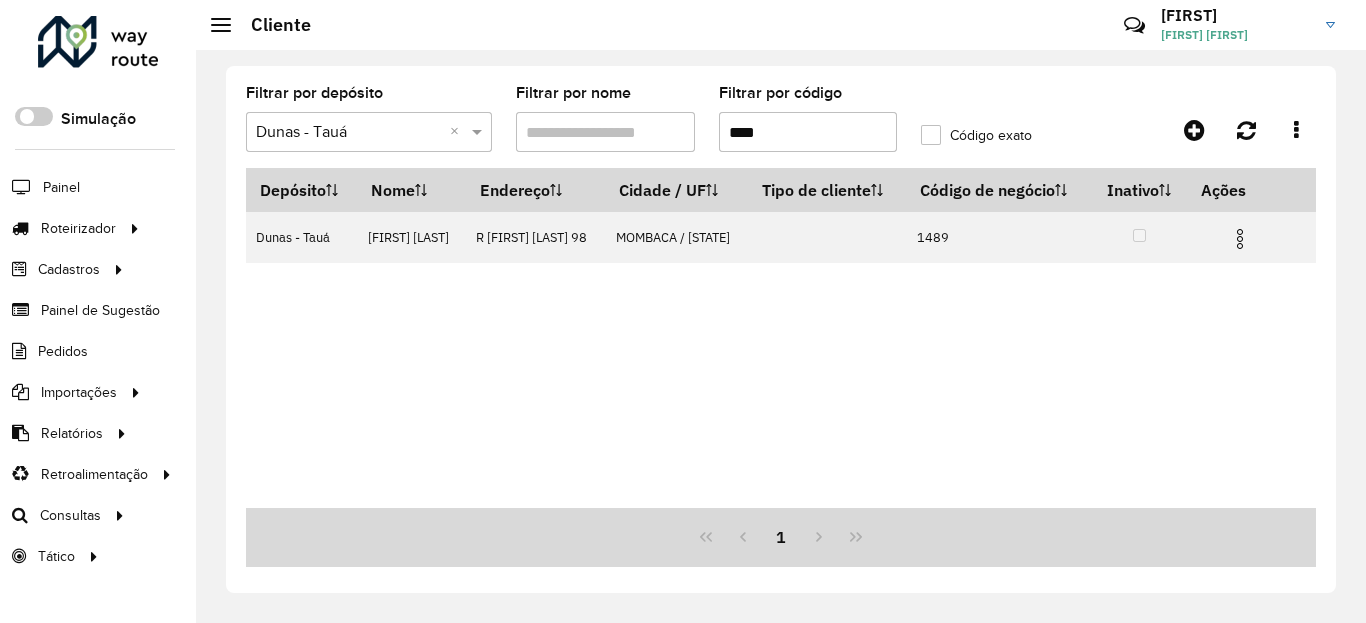 click on "****" at bounding box center [808, 132] 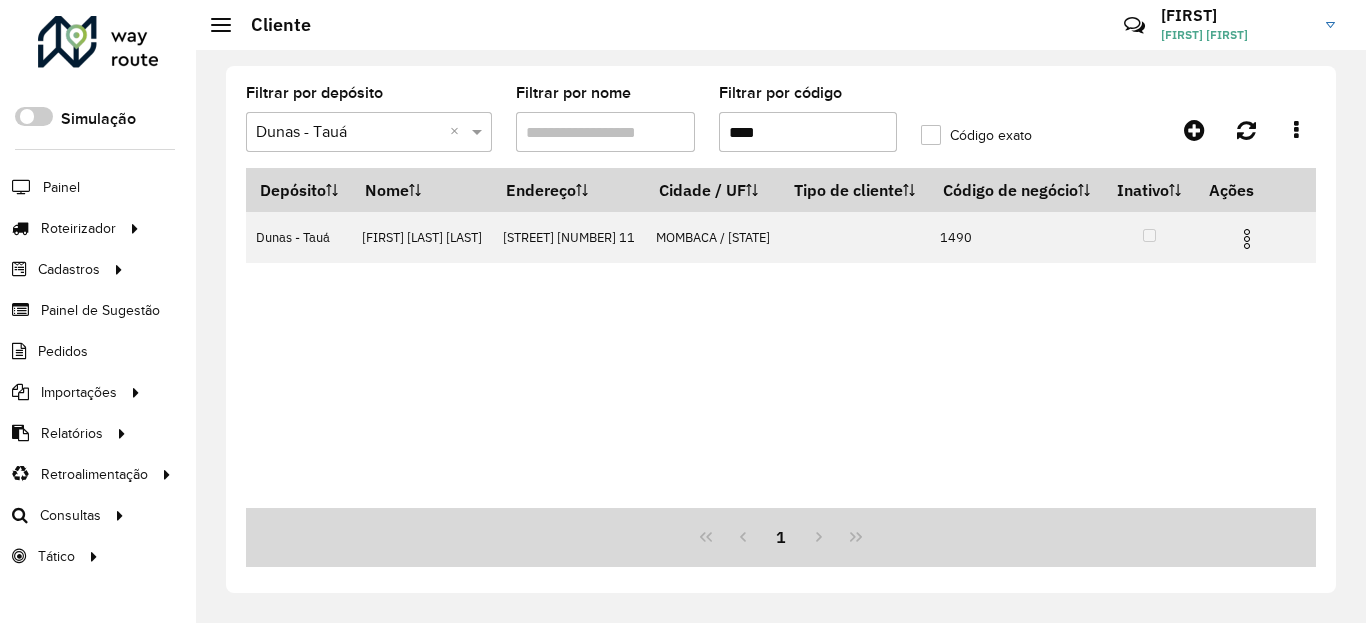 click at bounding box center (1247, 239) 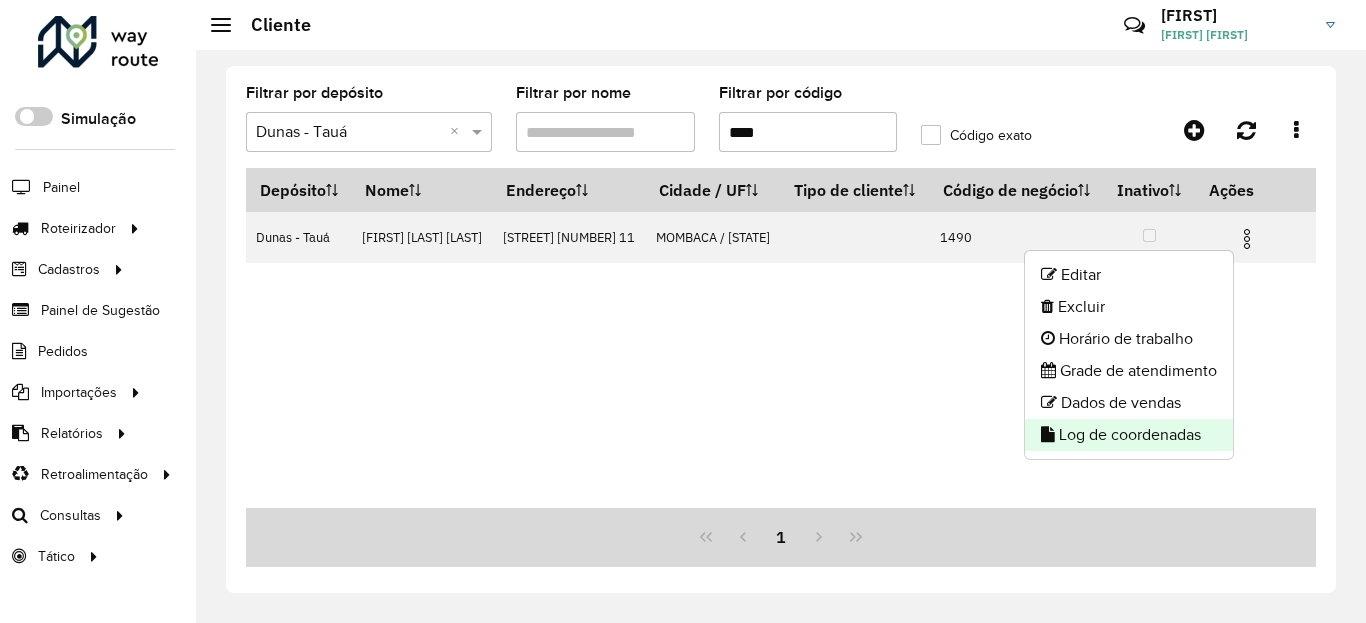 click on "Log de coordenadas" 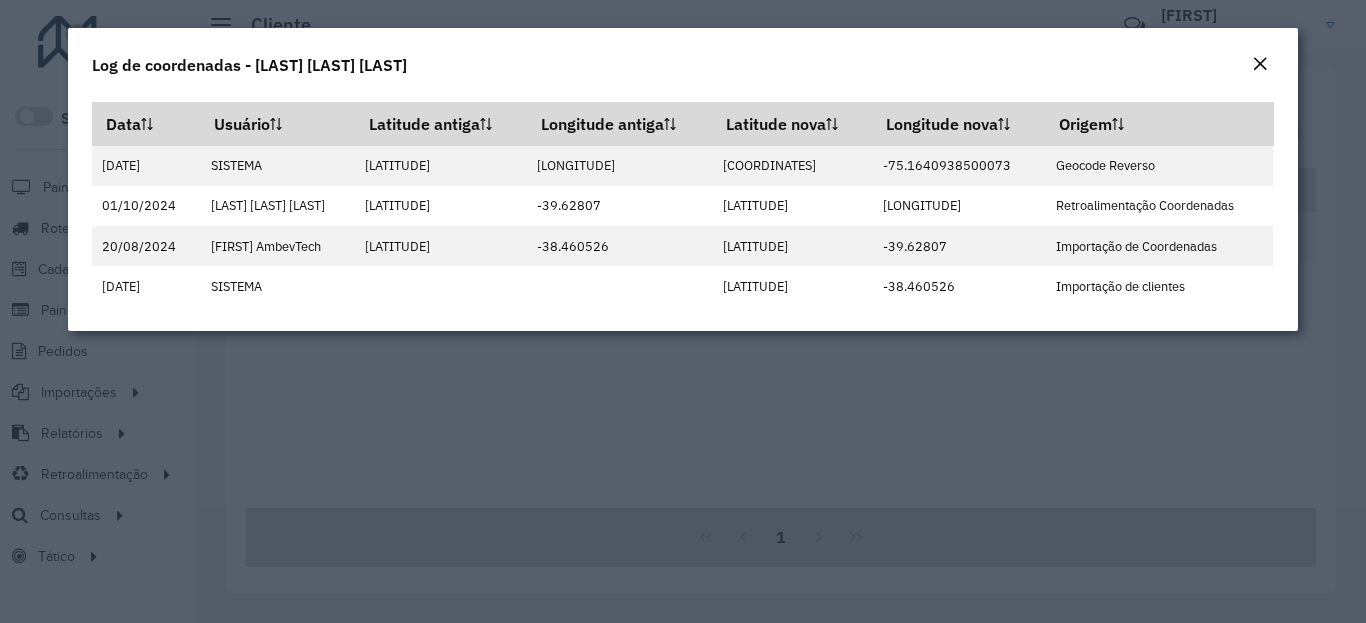 click 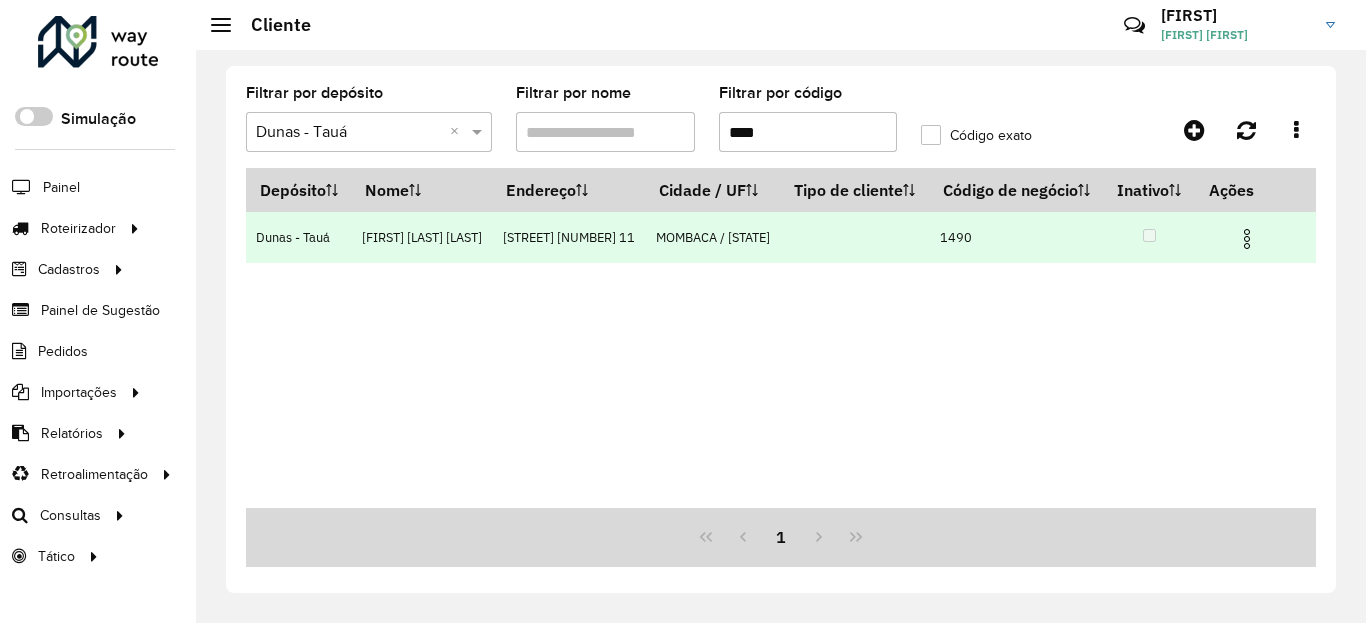 click at bounding box center [1247, 239] 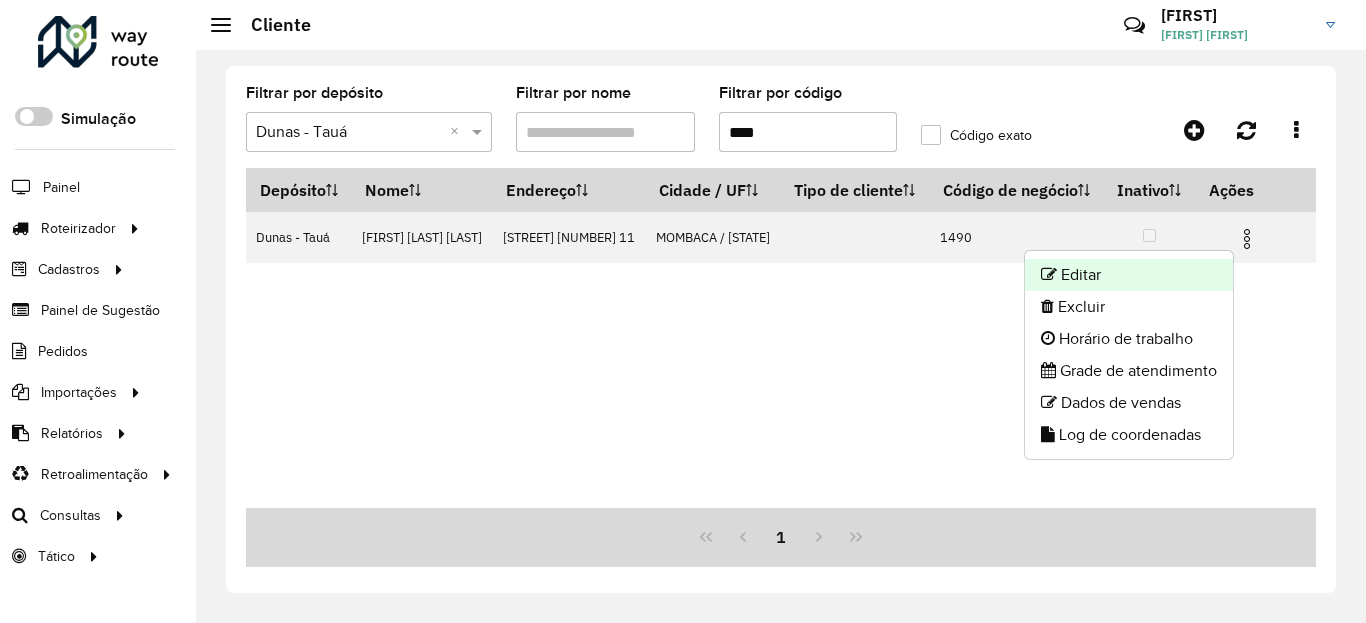 click on "Editar" 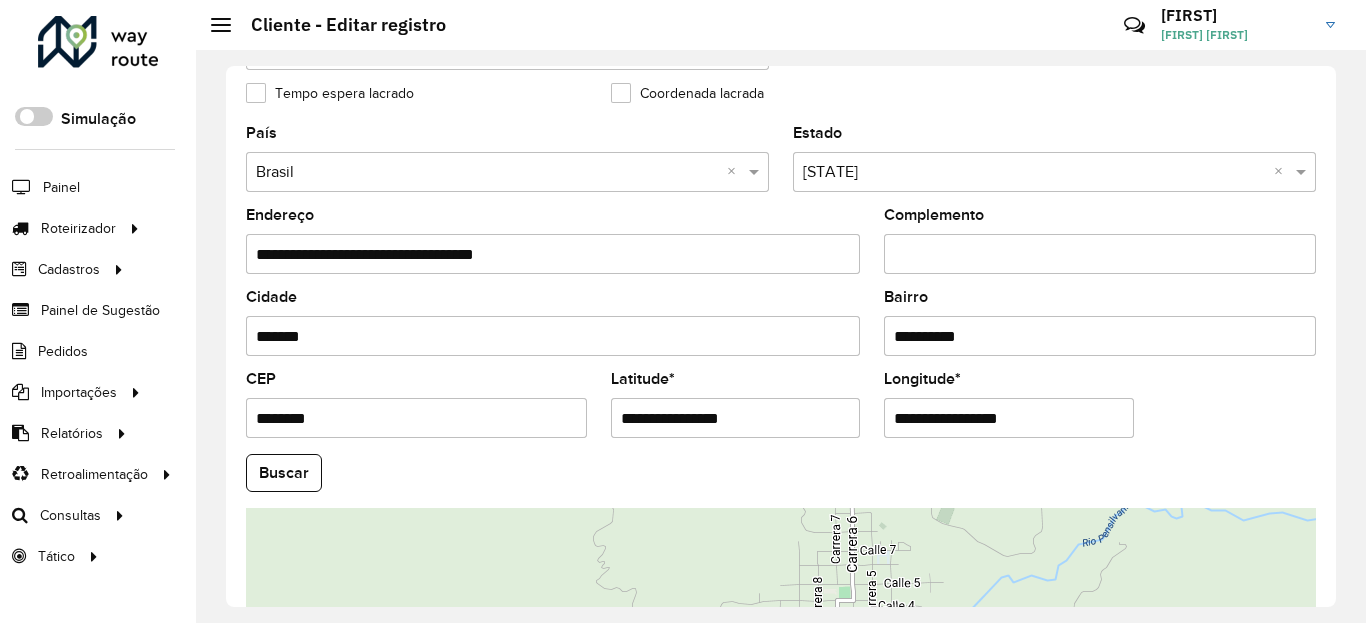 scroll, scrollTop: 600, scrollLeft: 0, axis: vertical 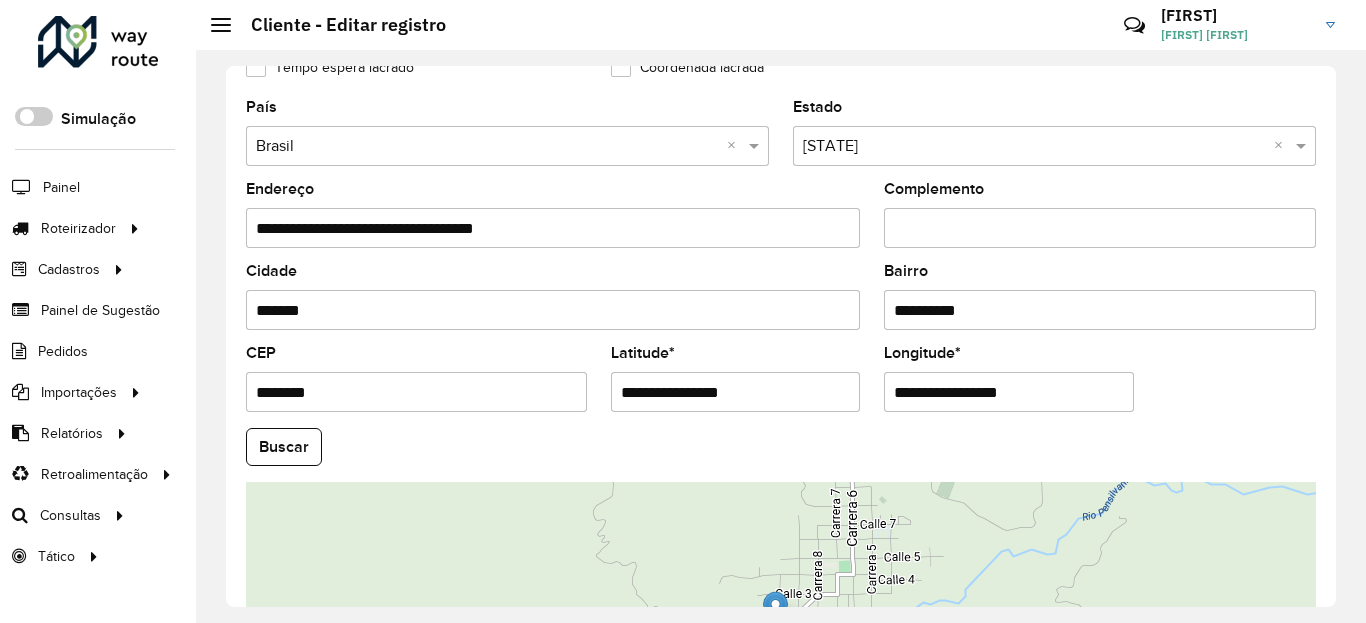 click on "**********" at bounding box center (736, 392) 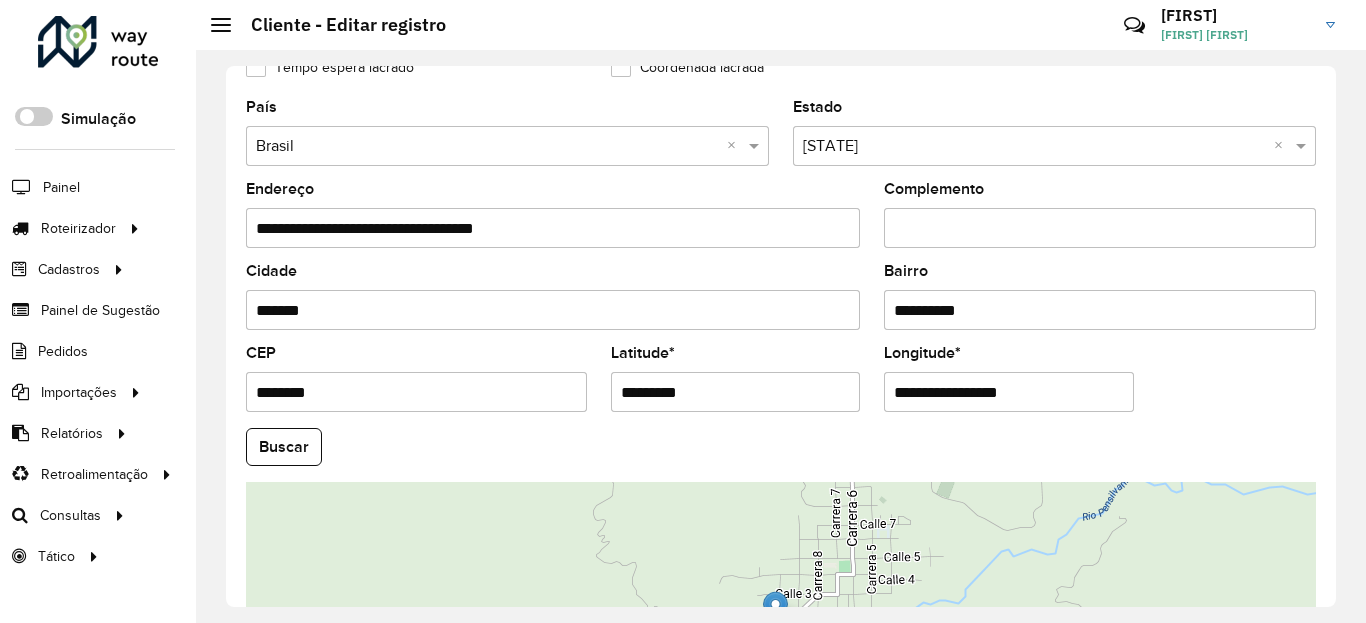 click on "Aguarde...  Pop-up bloqueado!  Seu navegador bloqueou automáticamente a abertura de uma nova janela.   Acesse as configurações e adicione o endereço do sistema a lista de permissão.   Fechar  Roteirizador AmbevTech Simulação Painel Roteirizador Entregas Vendas Cadastros Checkpoint Classificações de venda Cliente Condição de pagamento Consulta de setores Depósito Disponibilidade de veículos Fator tipo de produto Gabarito planner Grupo Rota Fator Tipo Produto Grupo de Depósito Grupo de rotas exclusiva Grupo de setores Jornada Jornada RN Layout integração Modelo Motorista Multi Depósito Painel de sugestão Parada Pedágio Perfil de Vendedor Ponto de apoio Ponto de apoio FAD Prioridade pedido Produto Restrição de Atendimento Planner Rodízio de placa Rota exclusiva FAD Rótulo Setor Setor Planner Tempo de parada de refeição Tipo de cliente Tipo de veículo Tipo de veículo RN Transportadora Usuário Vendedor Veículo Painel de Sugestão Pedidos Importações Classificação e volume de venda" at bounding box center (683, 311) 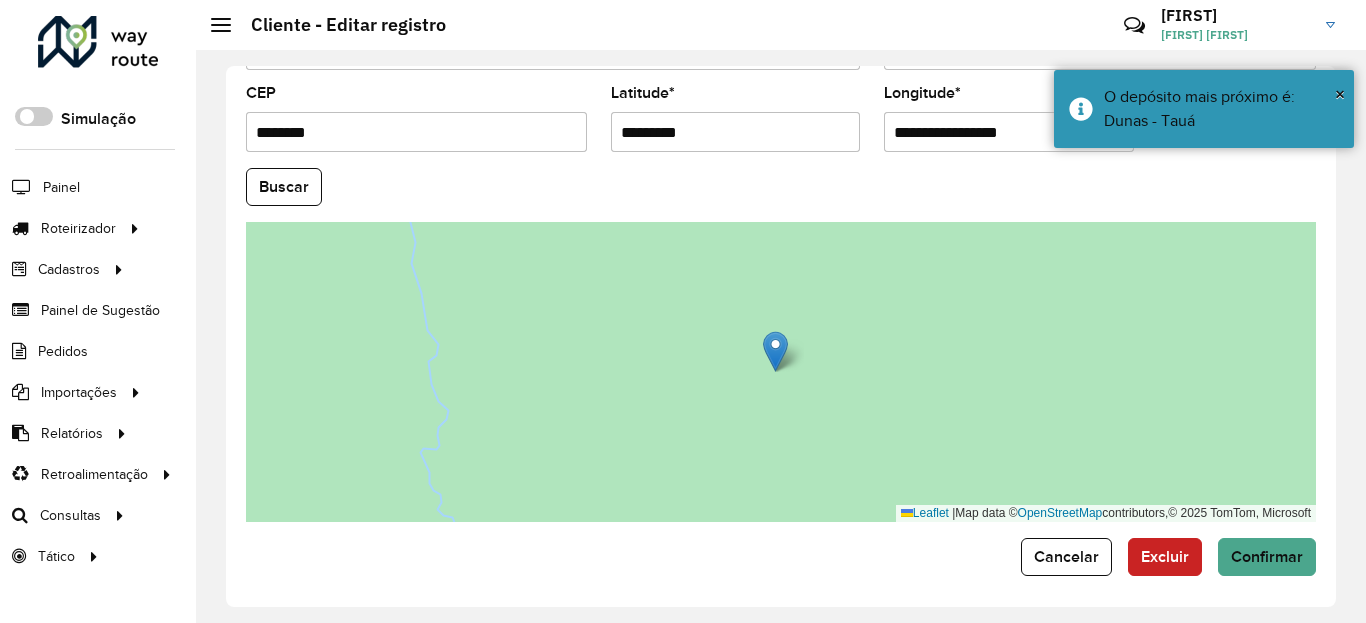 scroll, scrollTop: 865, scrollLeft: 0, axis: vertical 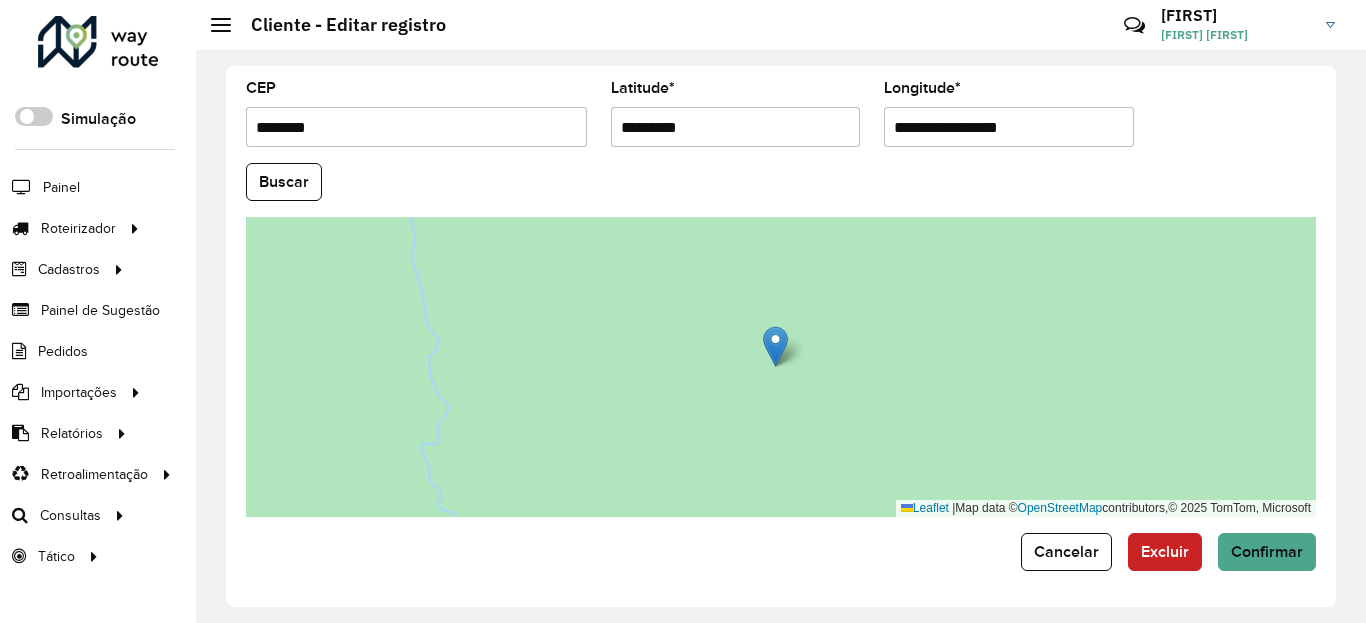 click on "**********" at bounding box center (1009, 127) 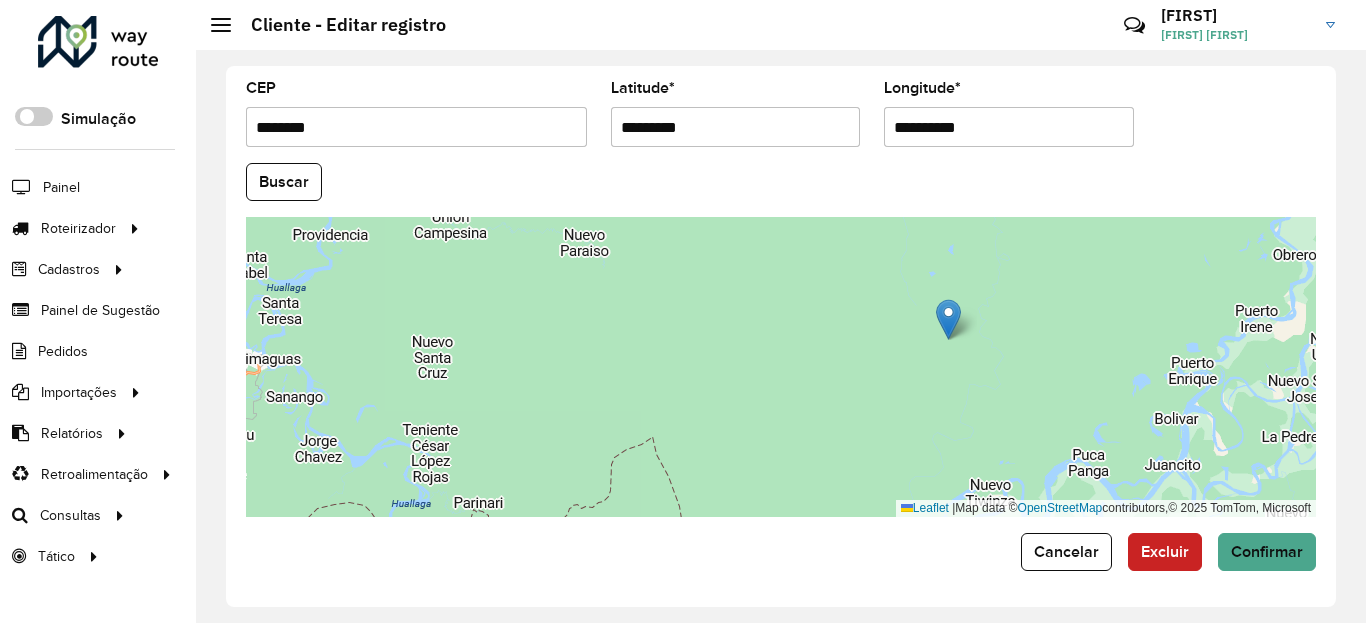 click on "Buscar" 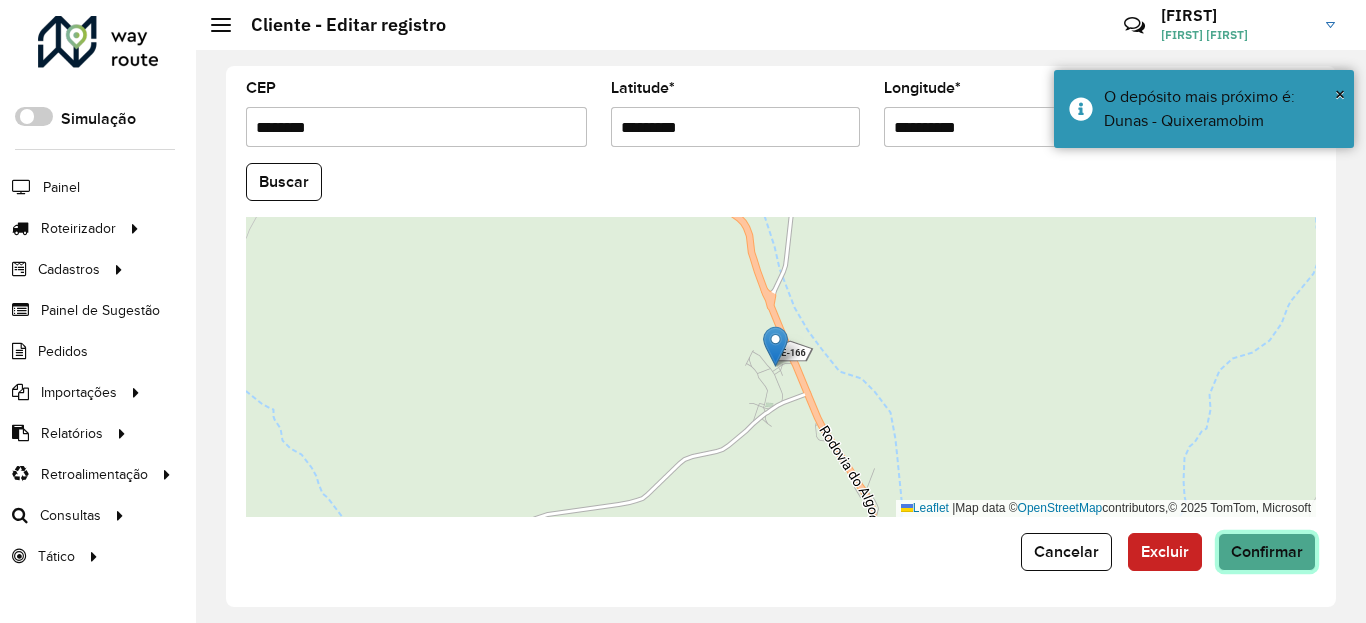click on "Confirmar" 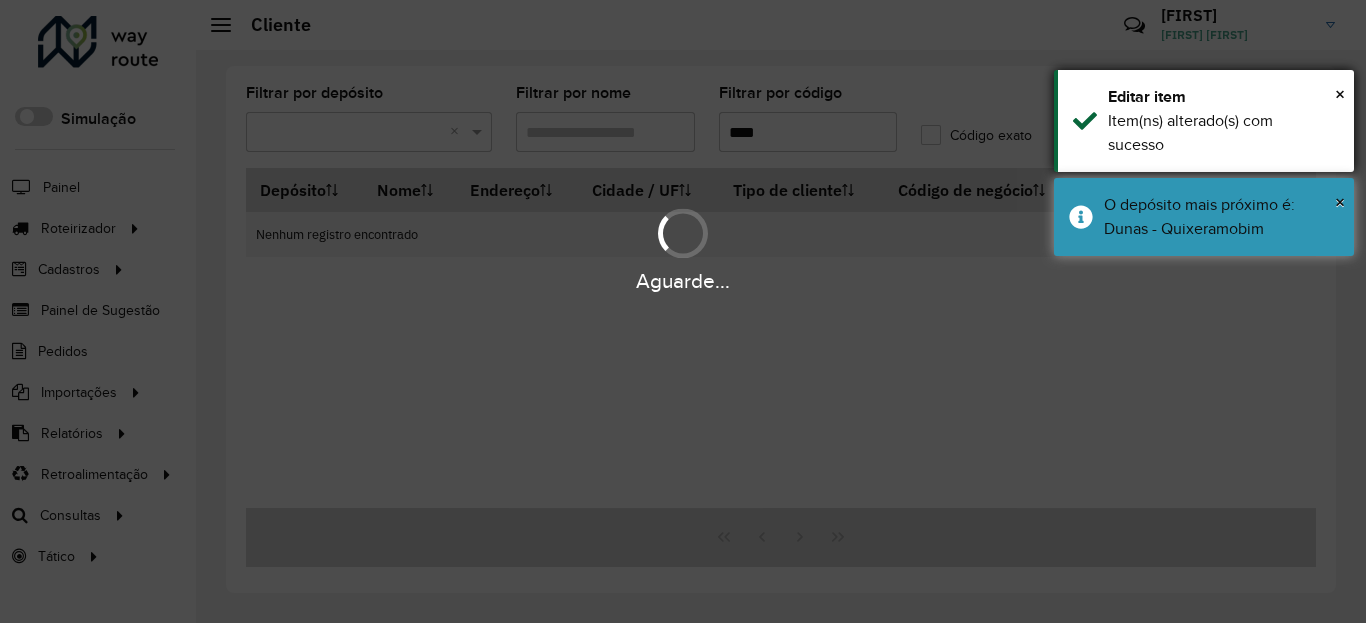 click on "O depósito mais próximo é: Dunas - Quixeramobim" at bounding box center [1221, 217] 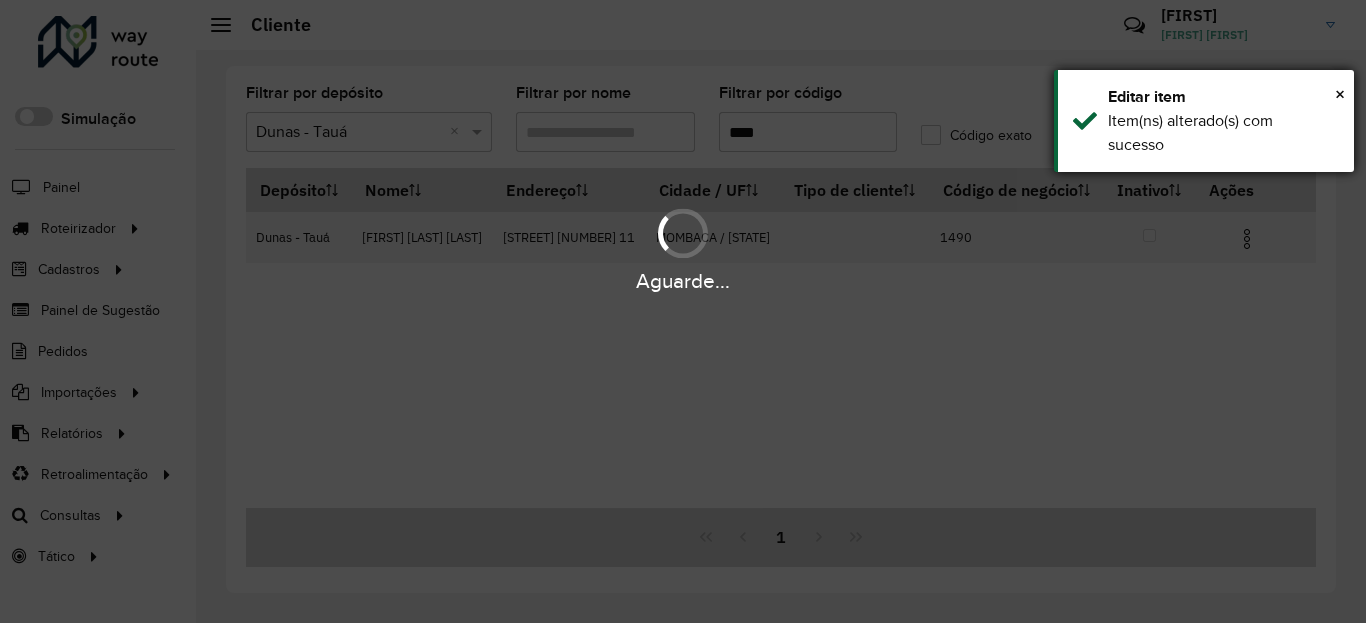 click on "Item(ns) alterado(s) com sucesso" at bounding box center [1223, 133] 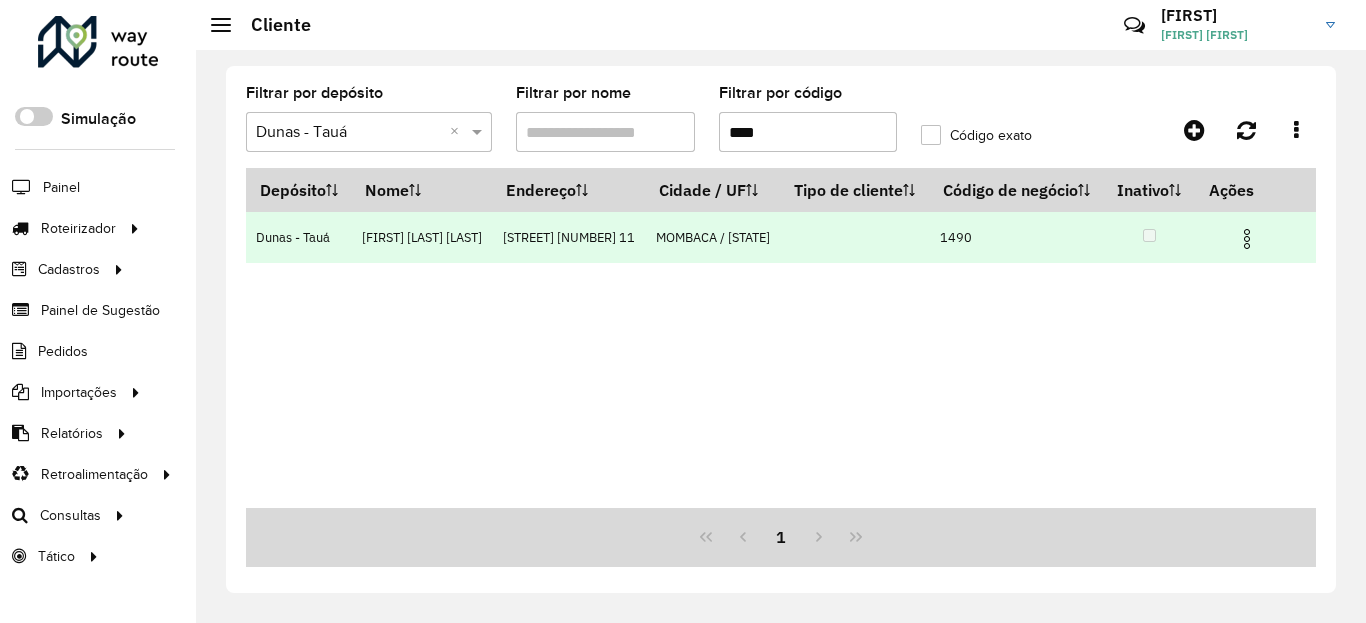 click at bounding box center (1247, 239) 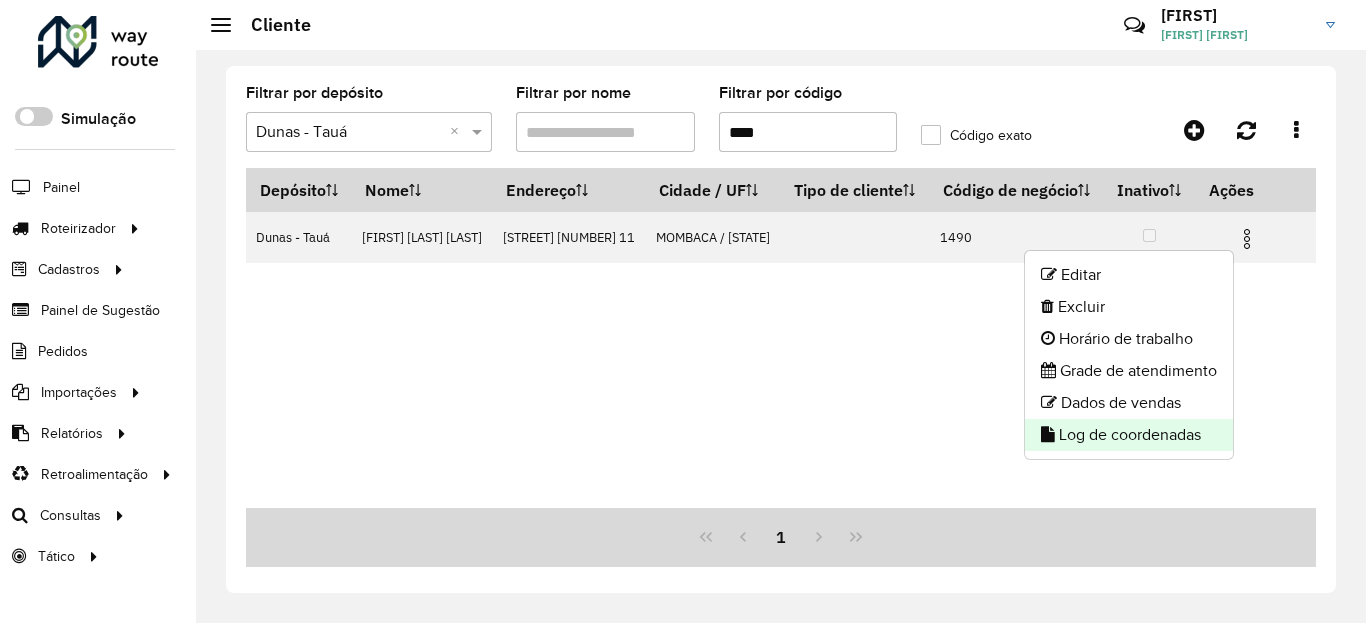 click on "Log de coordenadas" 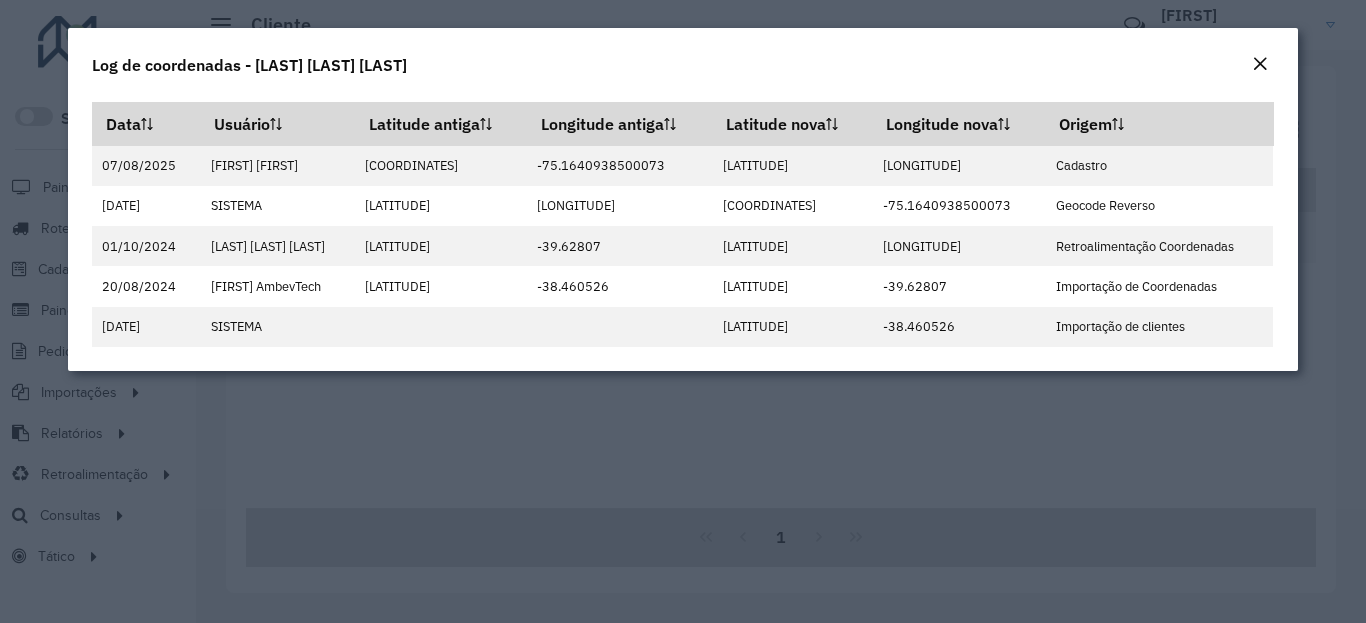 click 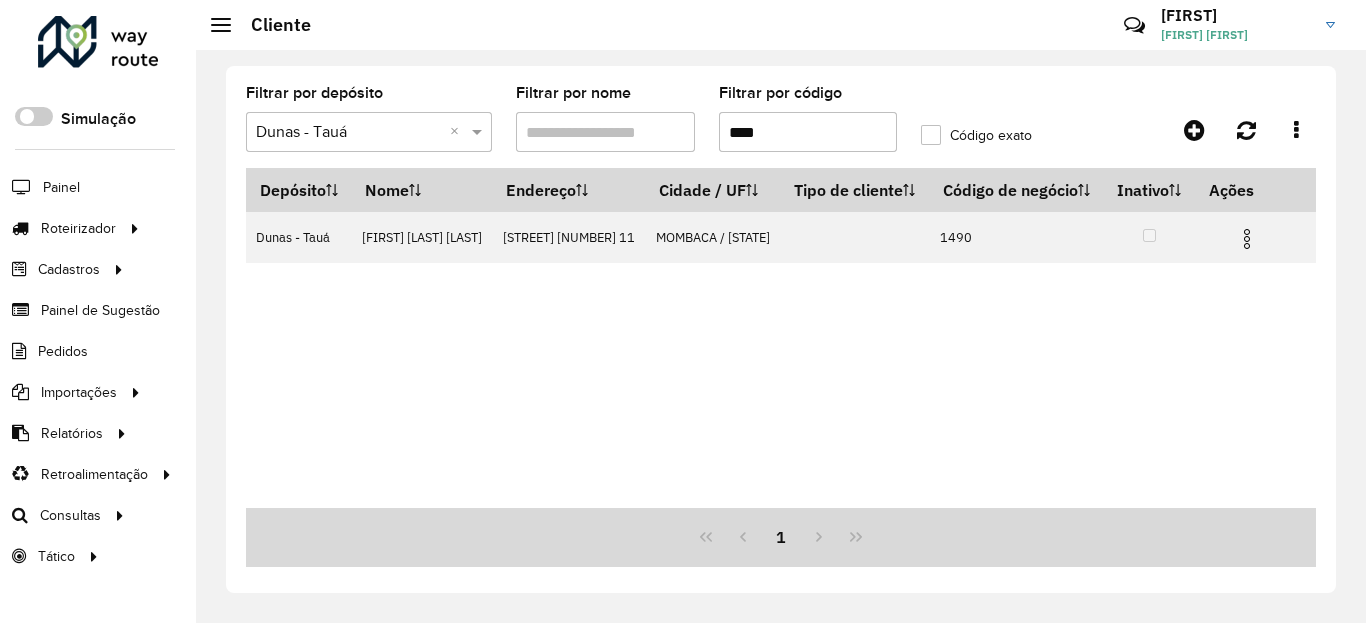 click on "****" at bounding box center (808, 132) 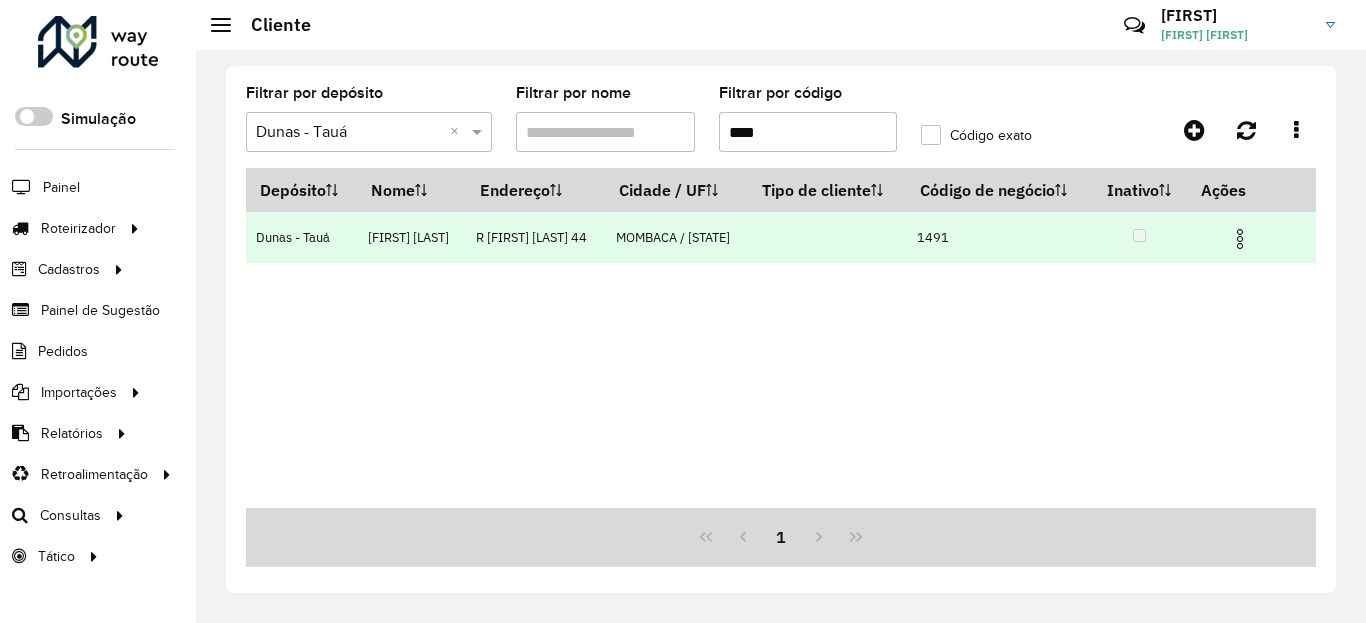 click at bounding box center [1240, 239] 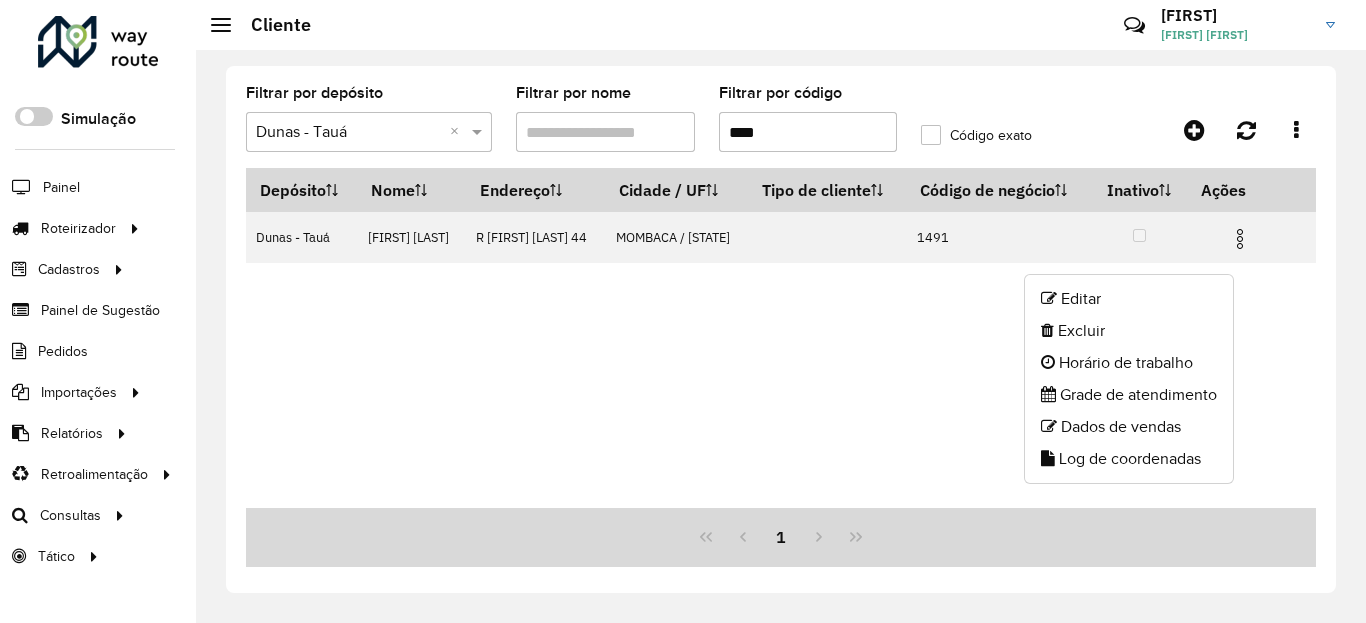 click on "Log de coordenadas" 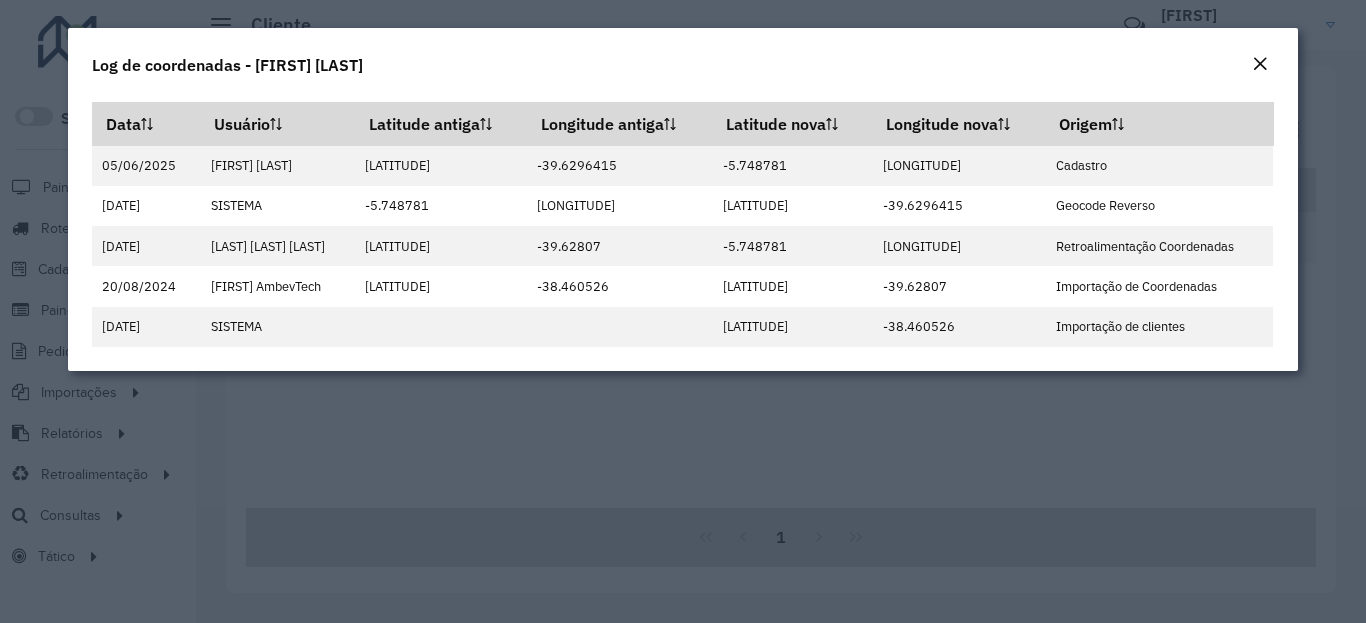 click 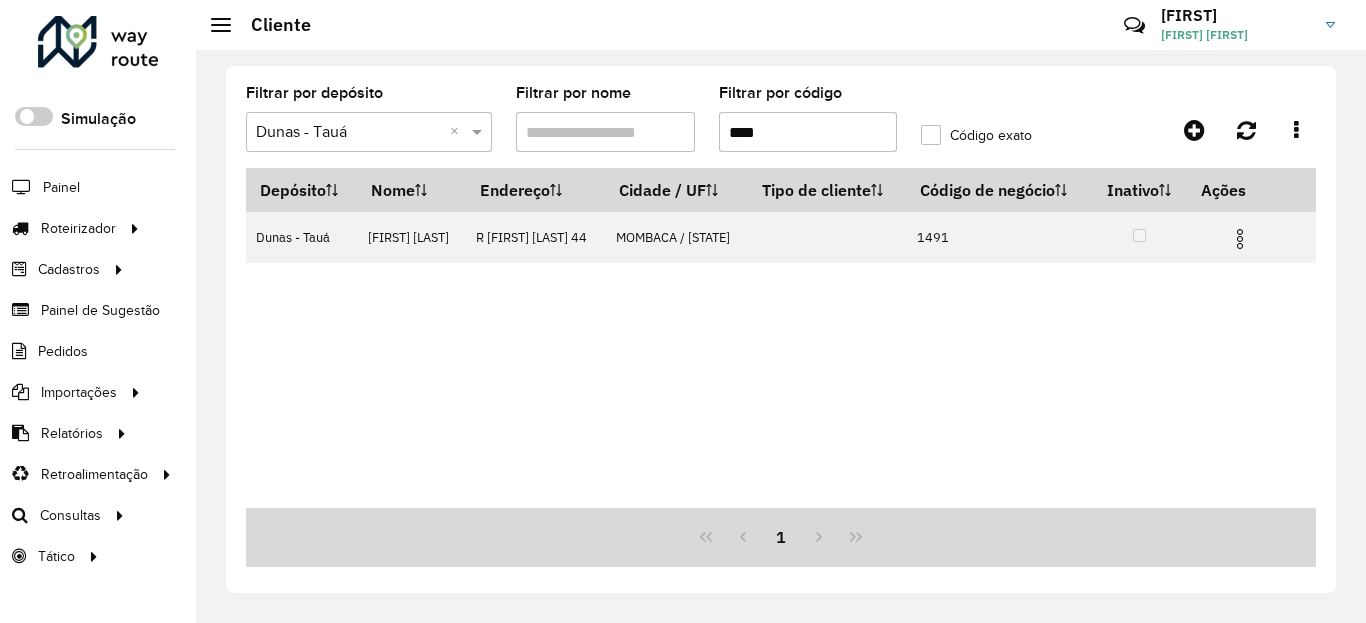 click on "****" at bounding box center (808, 132) 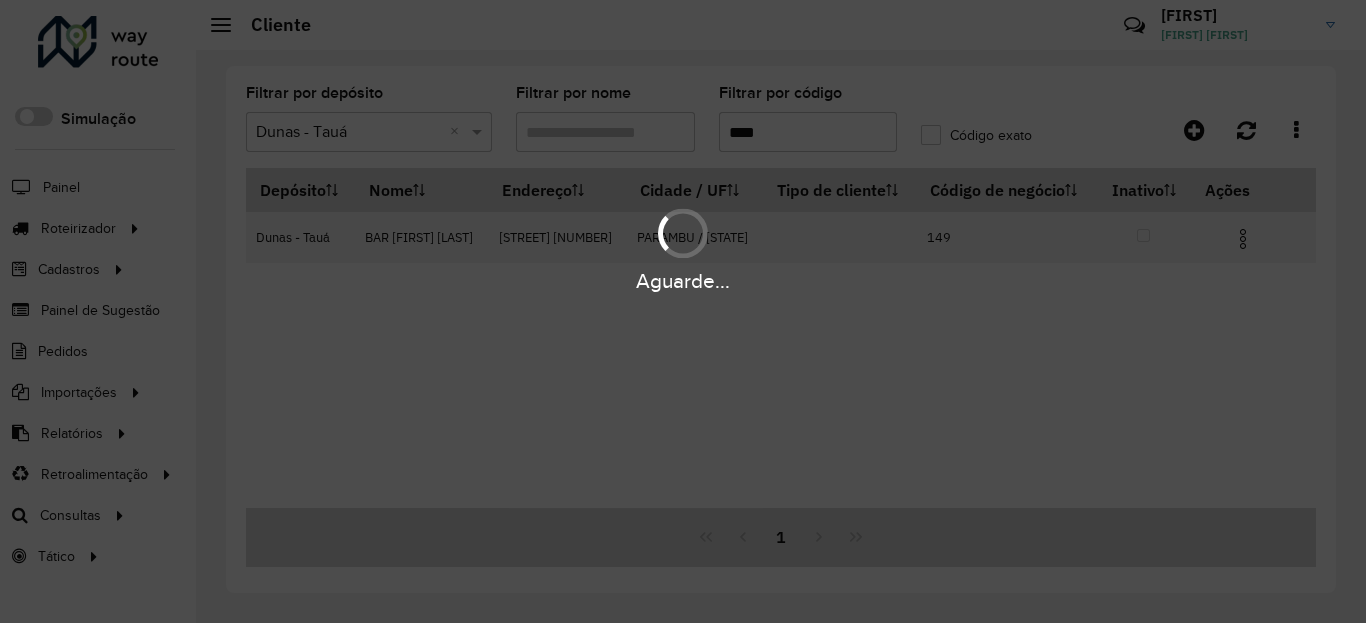 click on "Aguarde..." at bounding box center [683, 249] 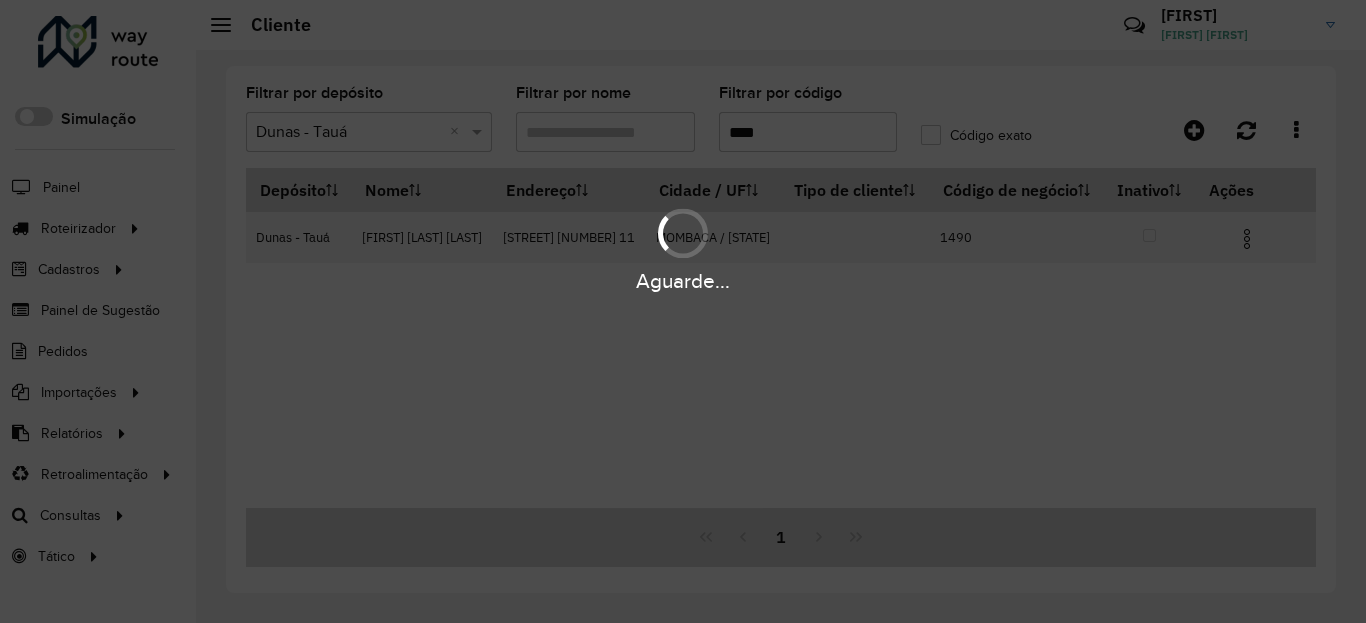 click on "Aguarde..." at bounding box center [683, 249] 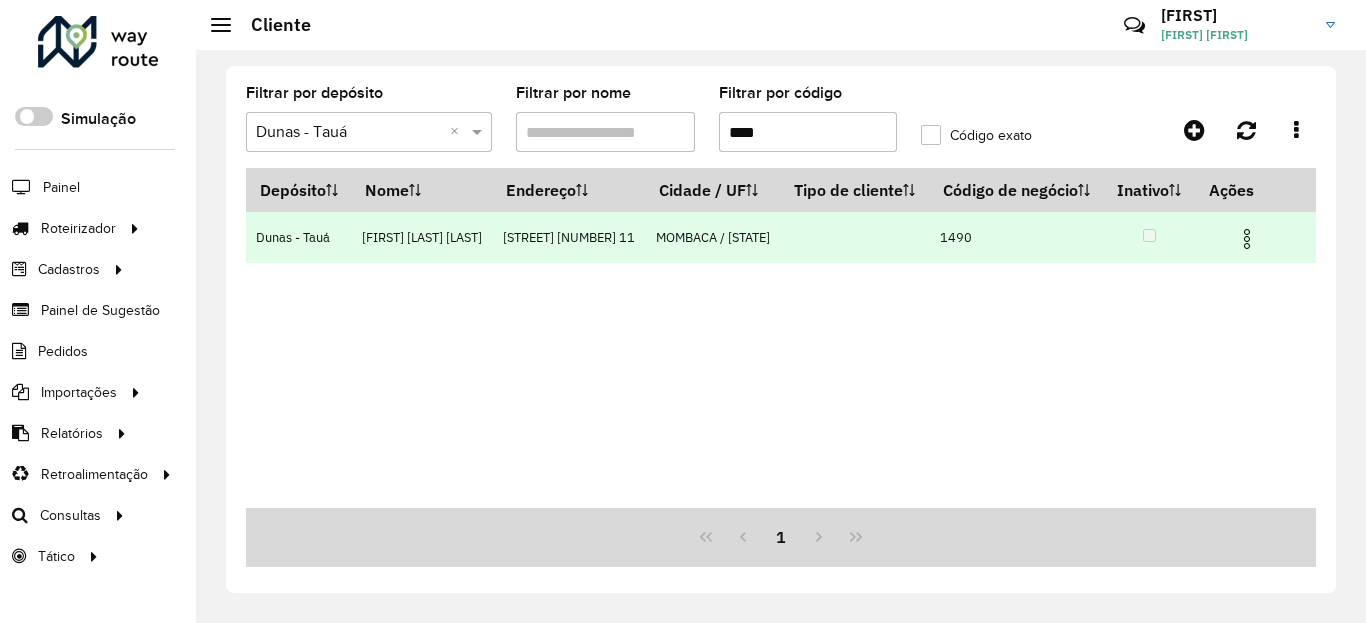 click at bounding box center [1247, 239] 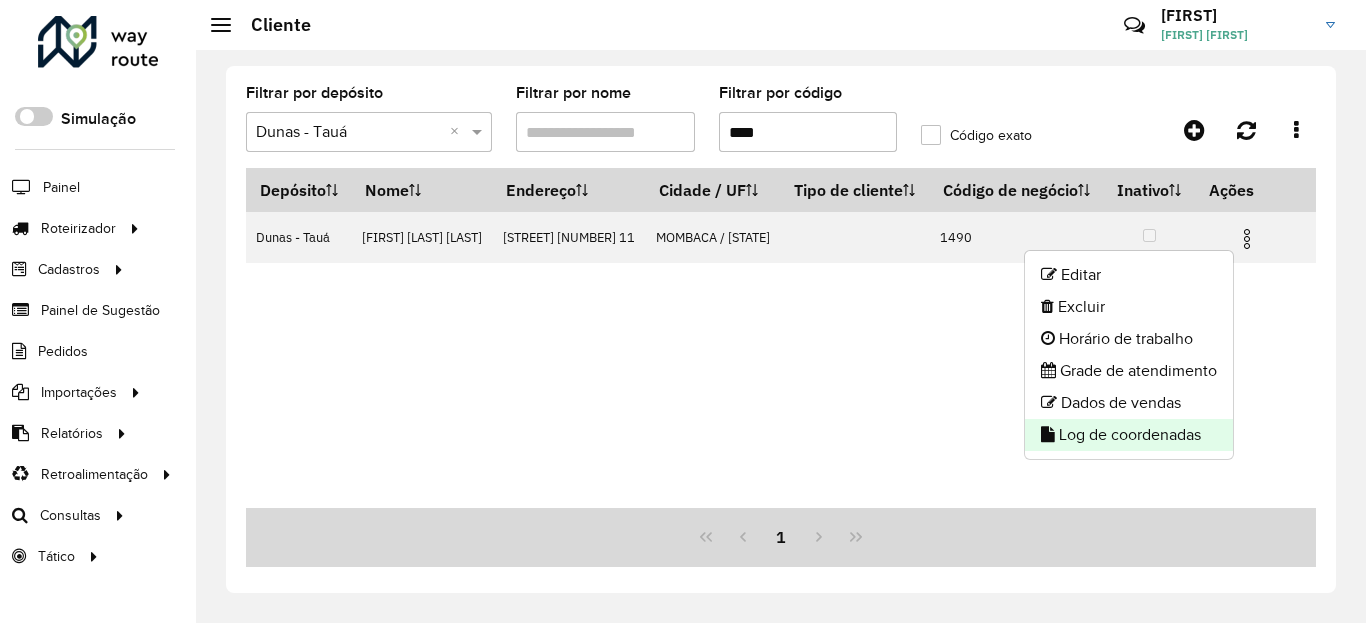 click on "Log de coordenadas" 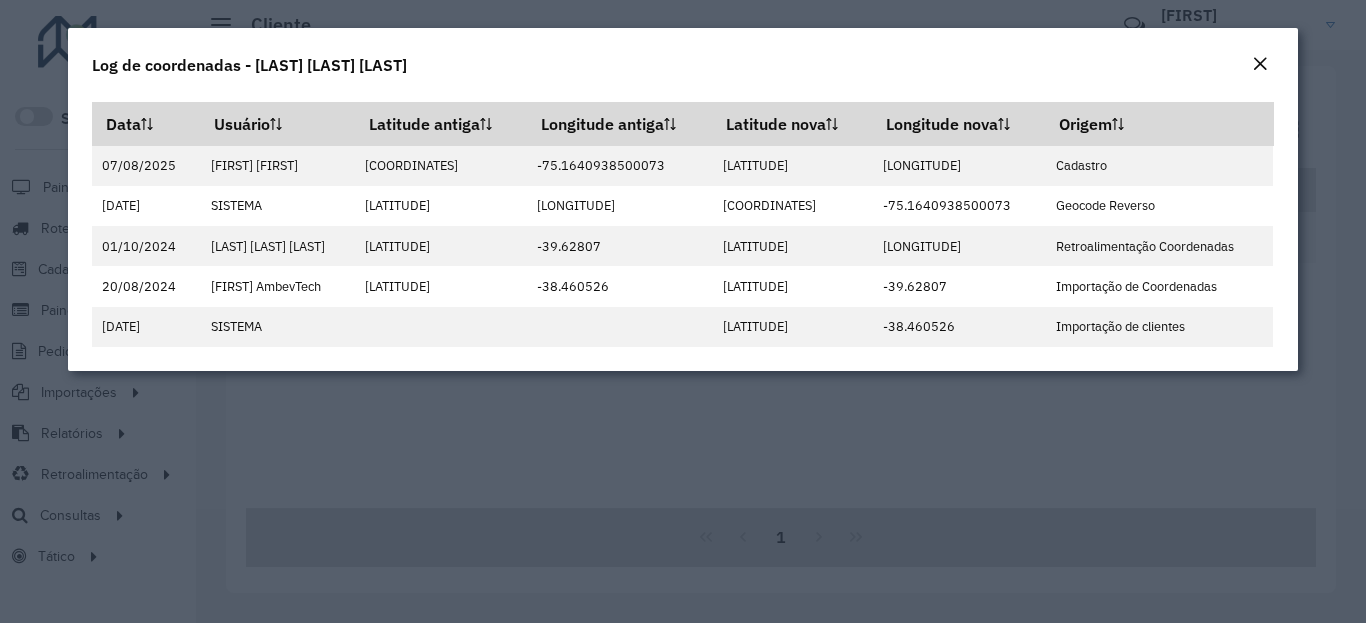 click 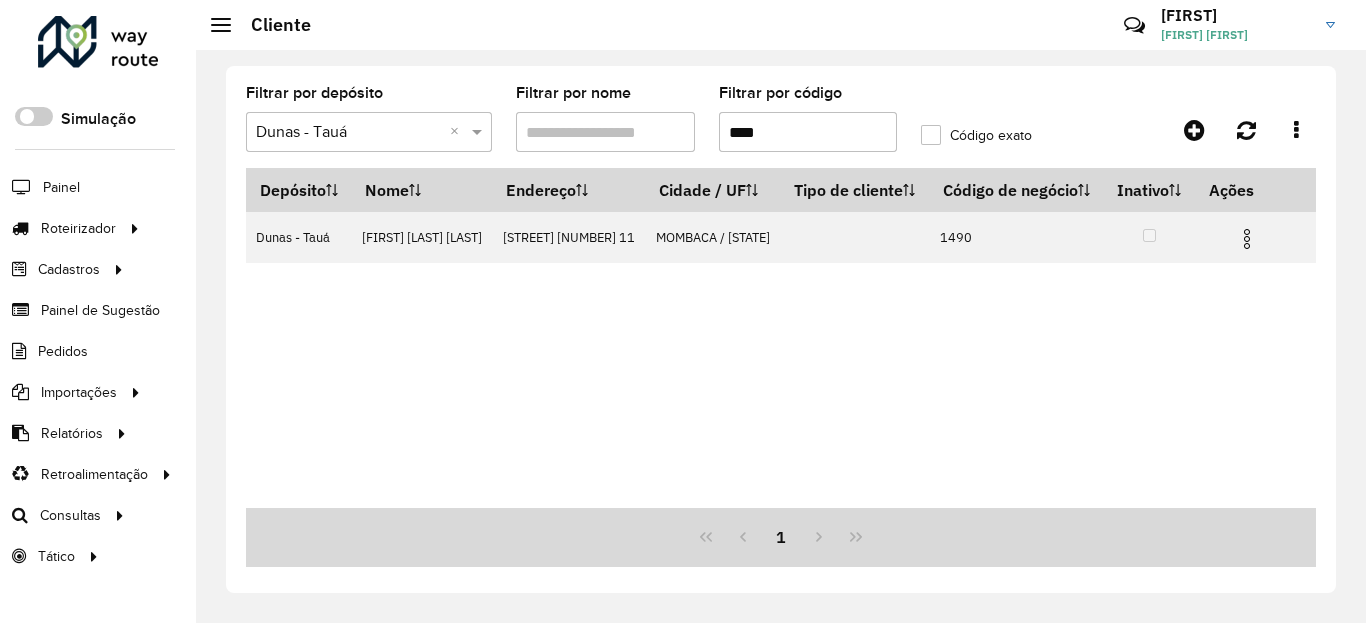 click on "****" at bounding box center [808, 132] 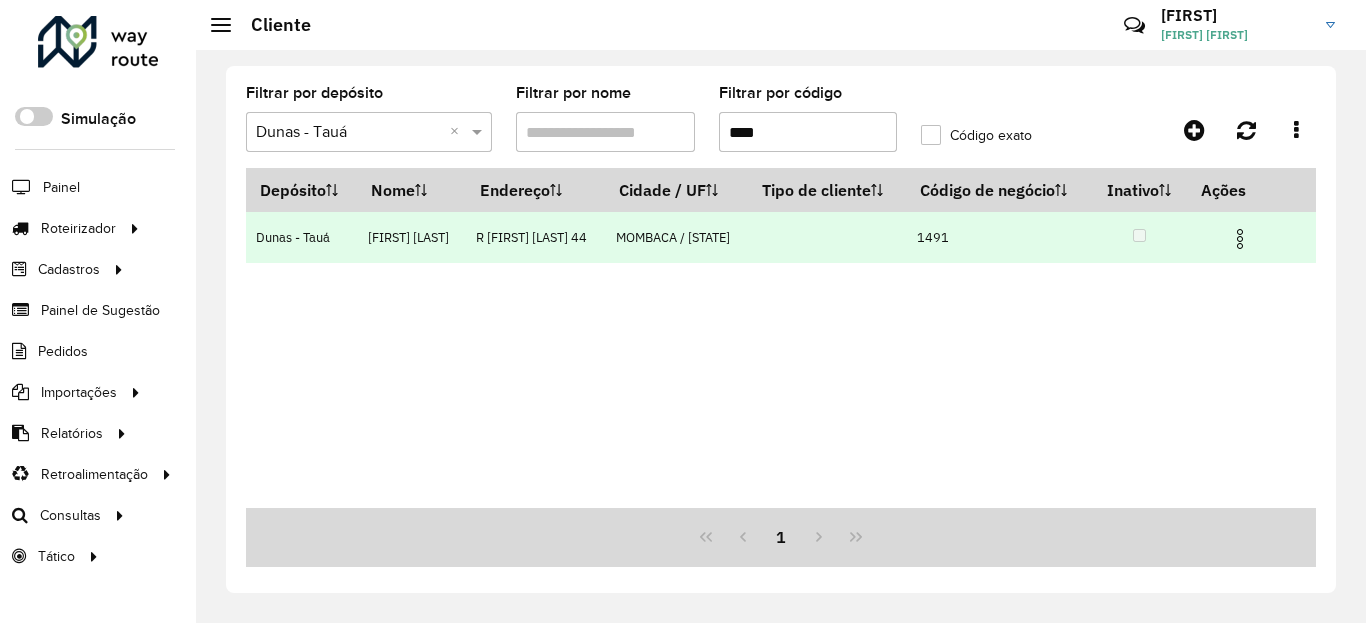 click at bounding box center [1240, 236] 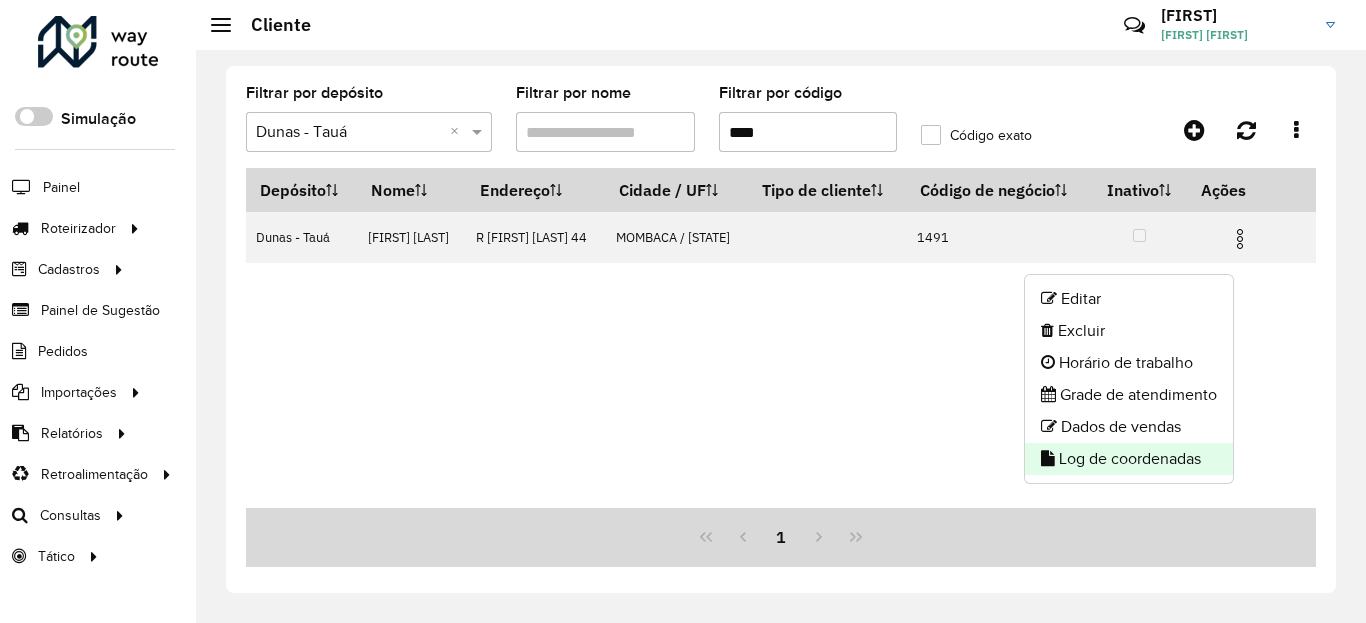 click on "Log de coordenadas" 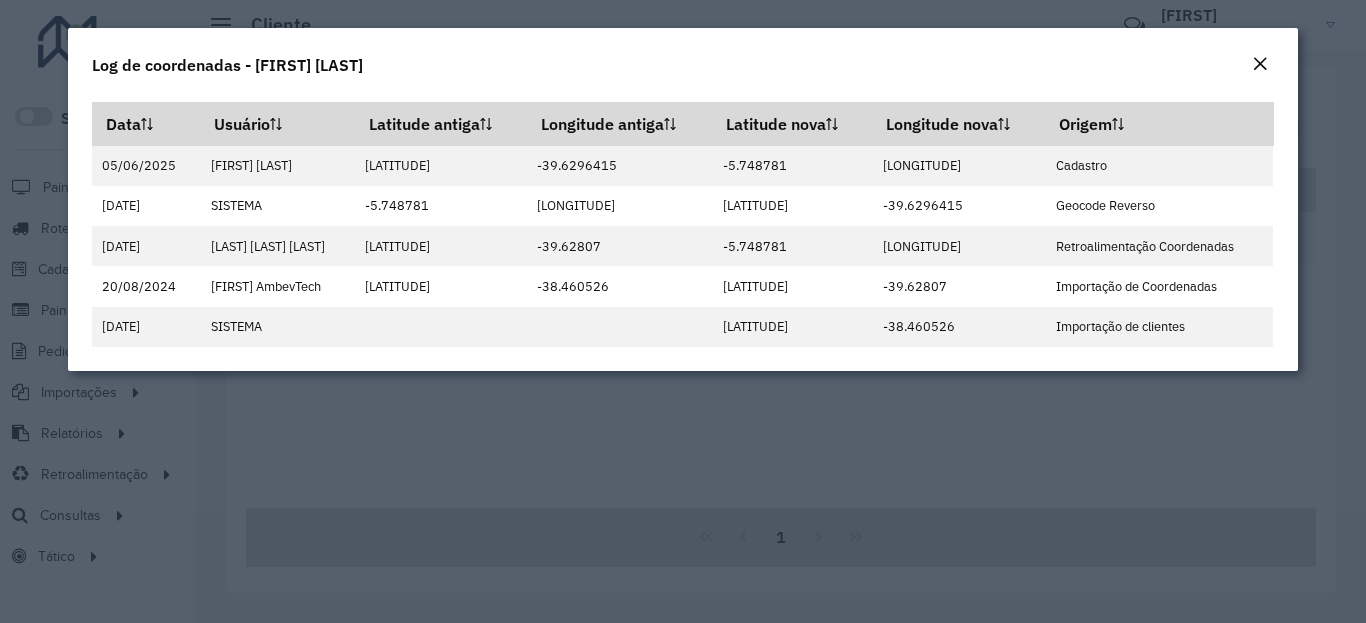 click 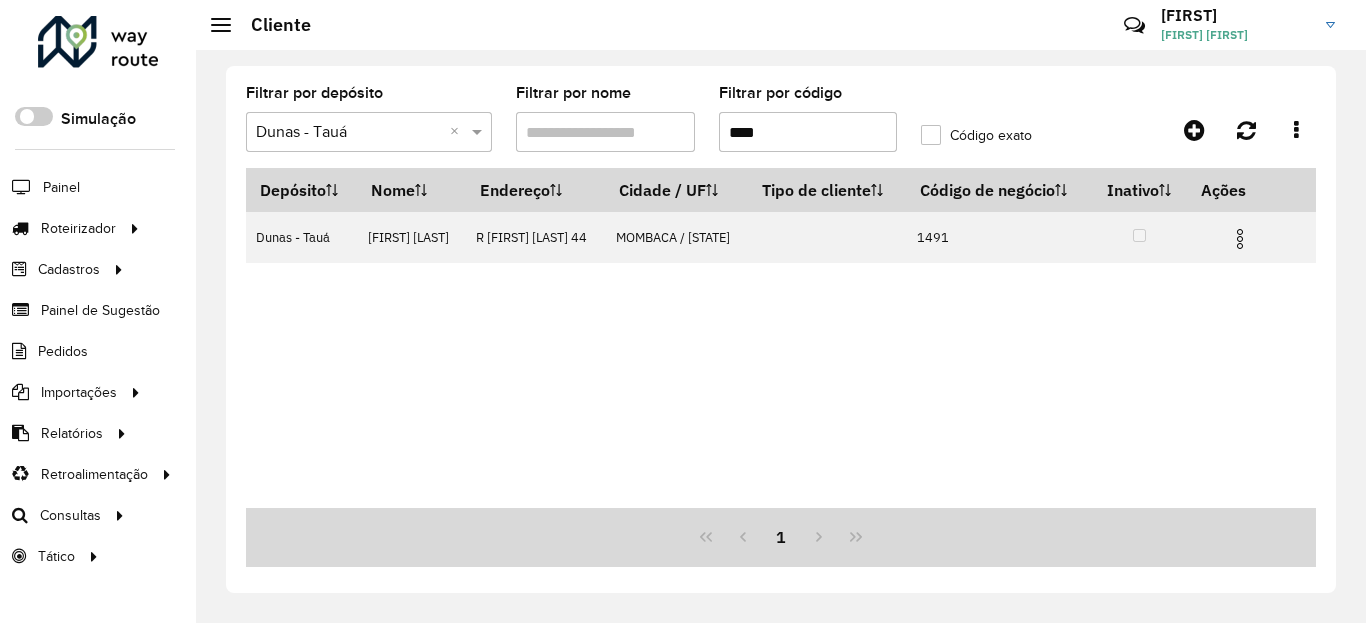click on "****" at bounding box center [808, 132] 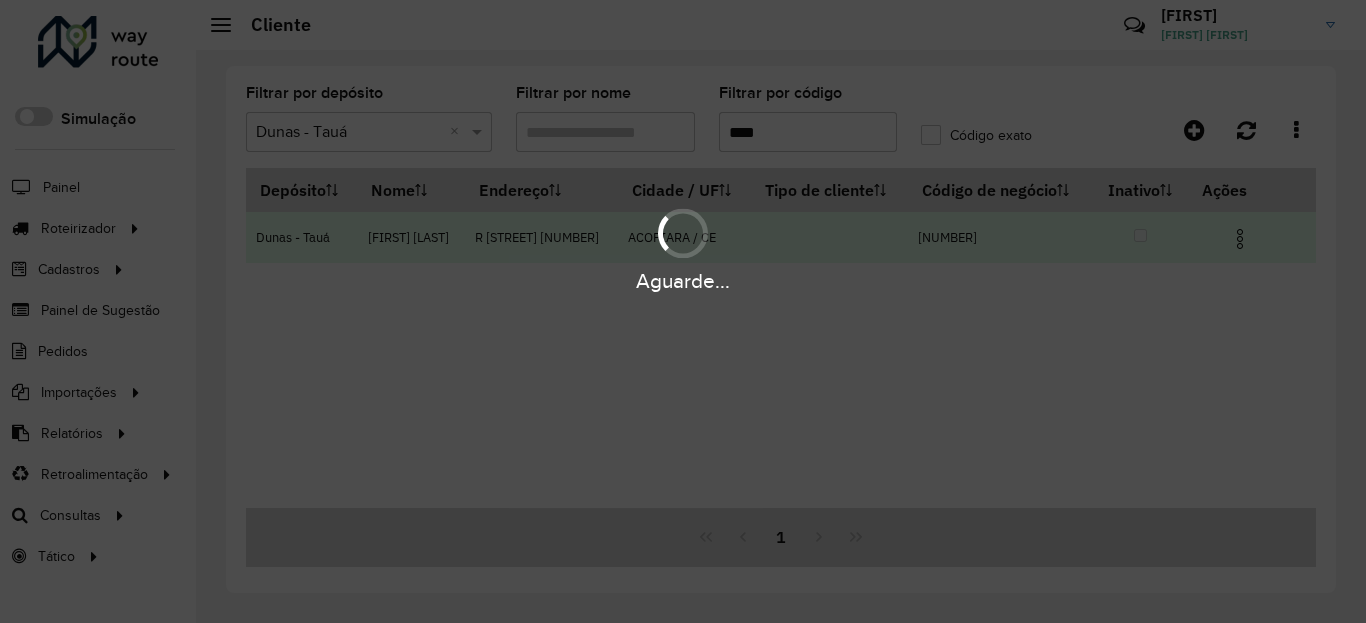 click on "Aguarde..." at bounding box center (683, 249) 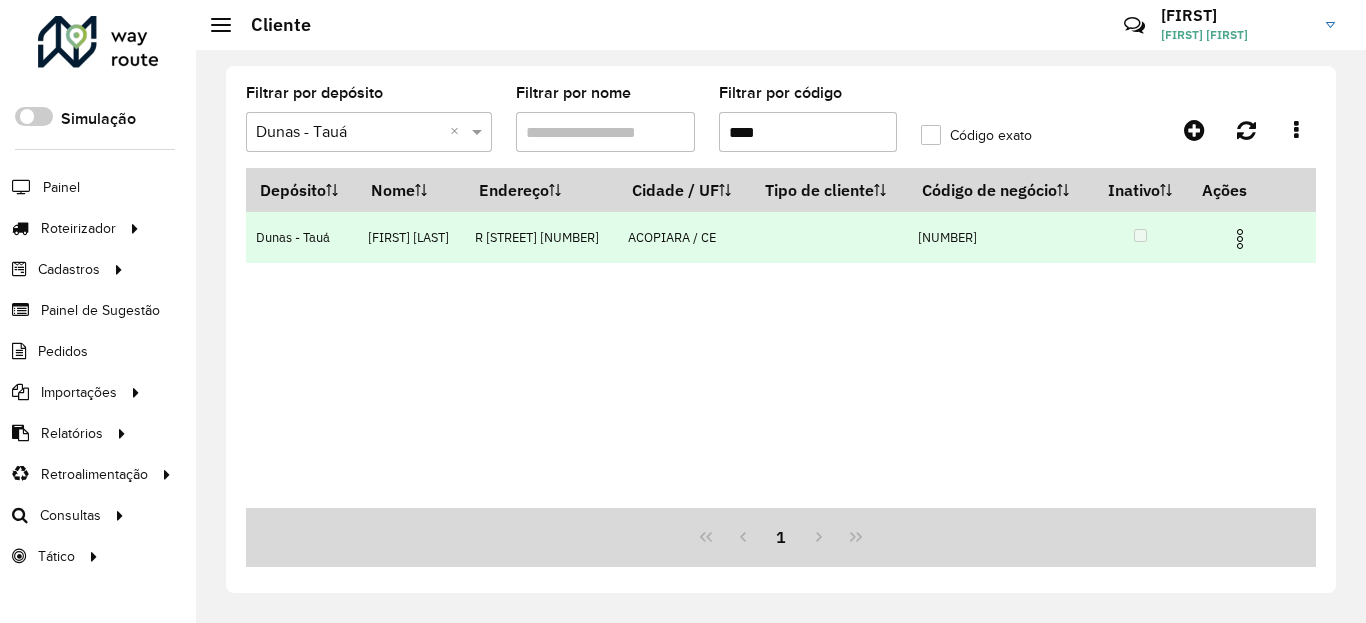 click at bounding box center (1240, 239) 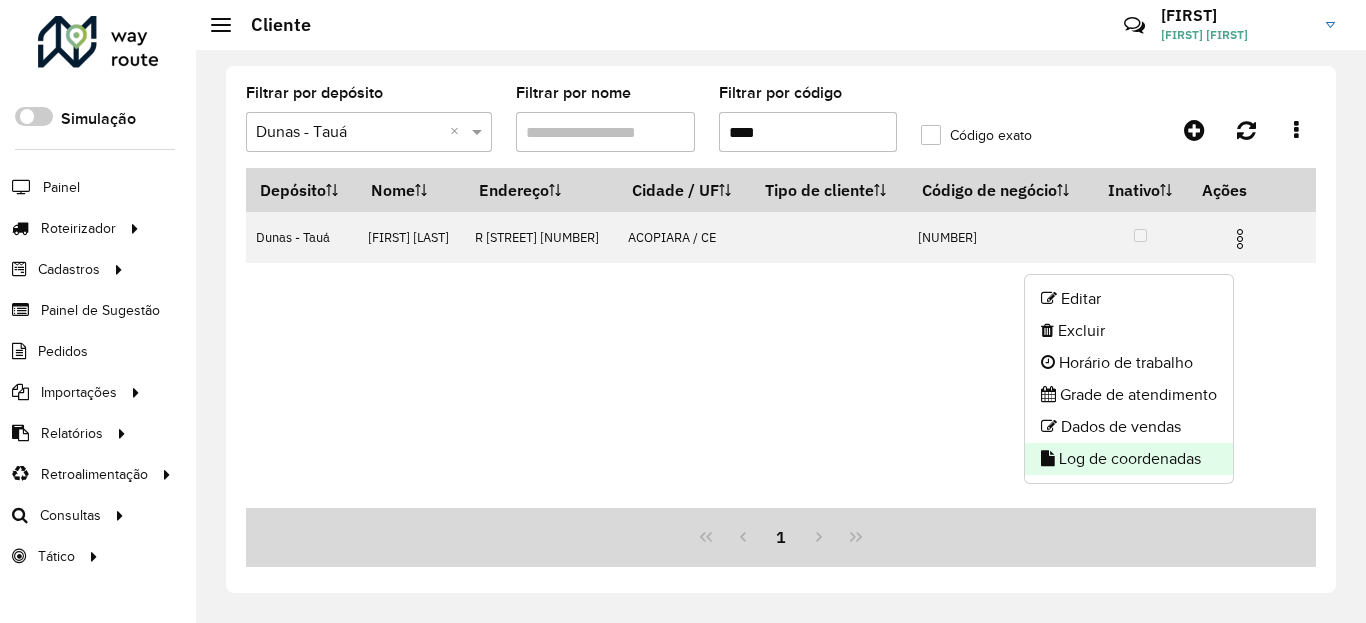 click on "Log de coordenadas" 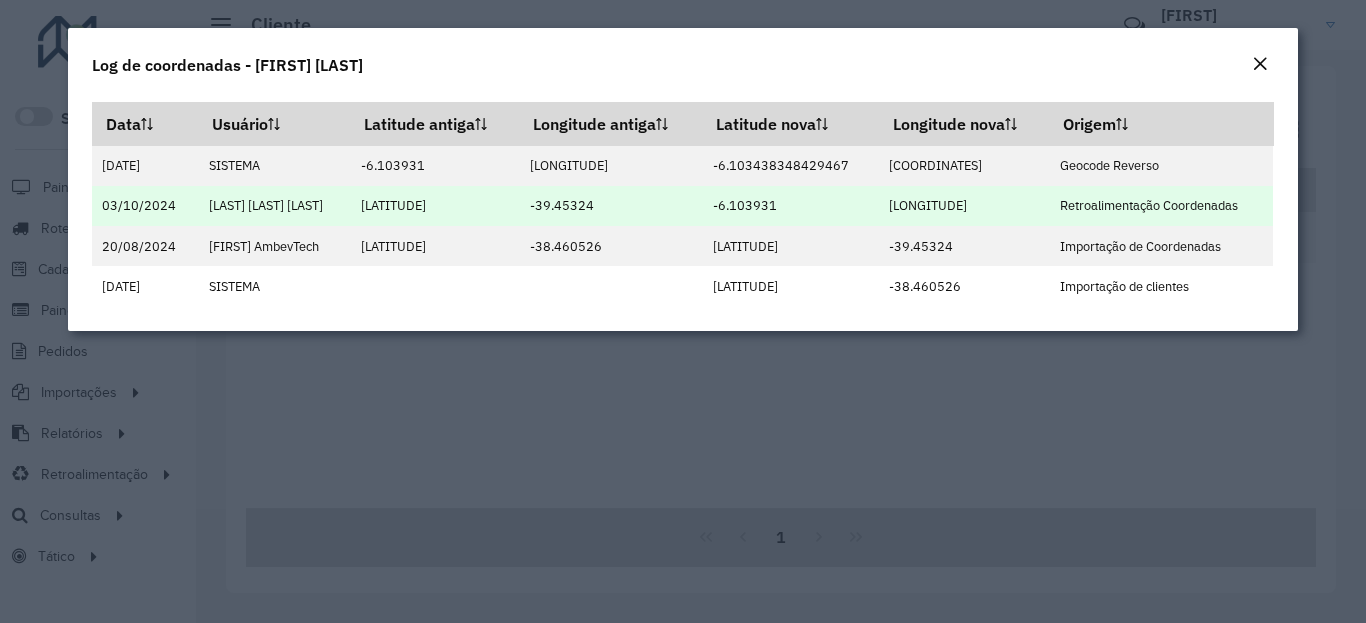 click on "-6.103931" at bounding box center [790, 206] 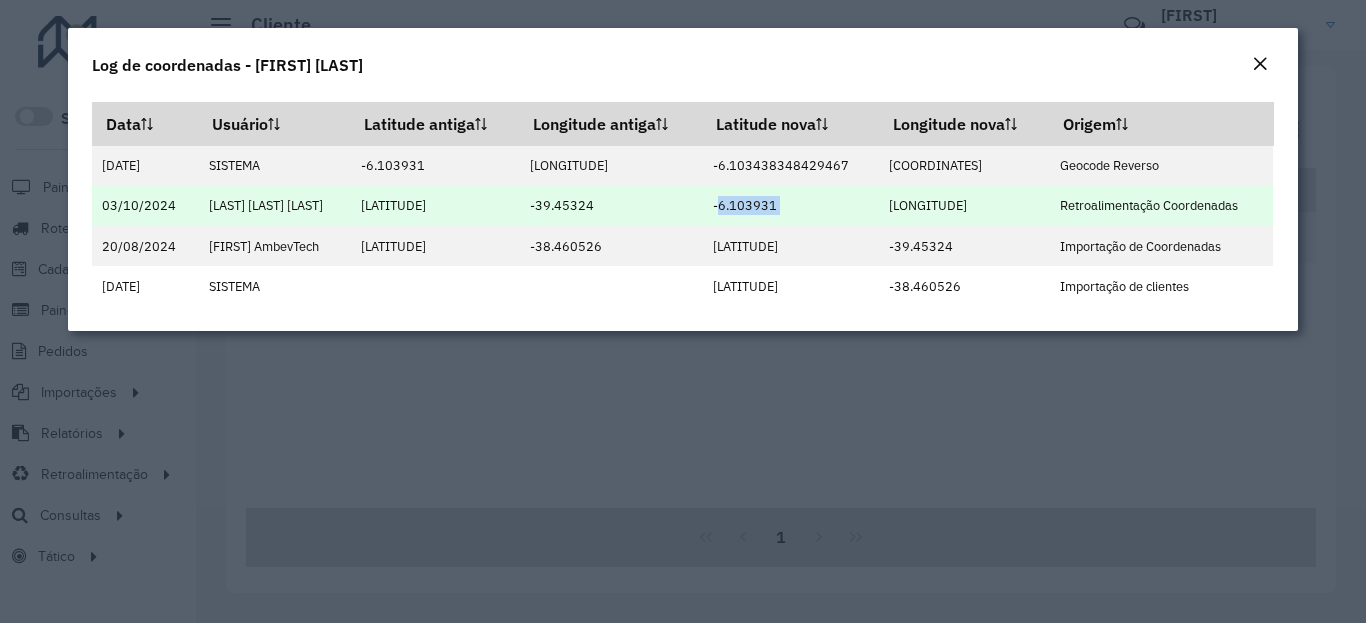 click on "-6.103931" at bounding box center (790, 206) 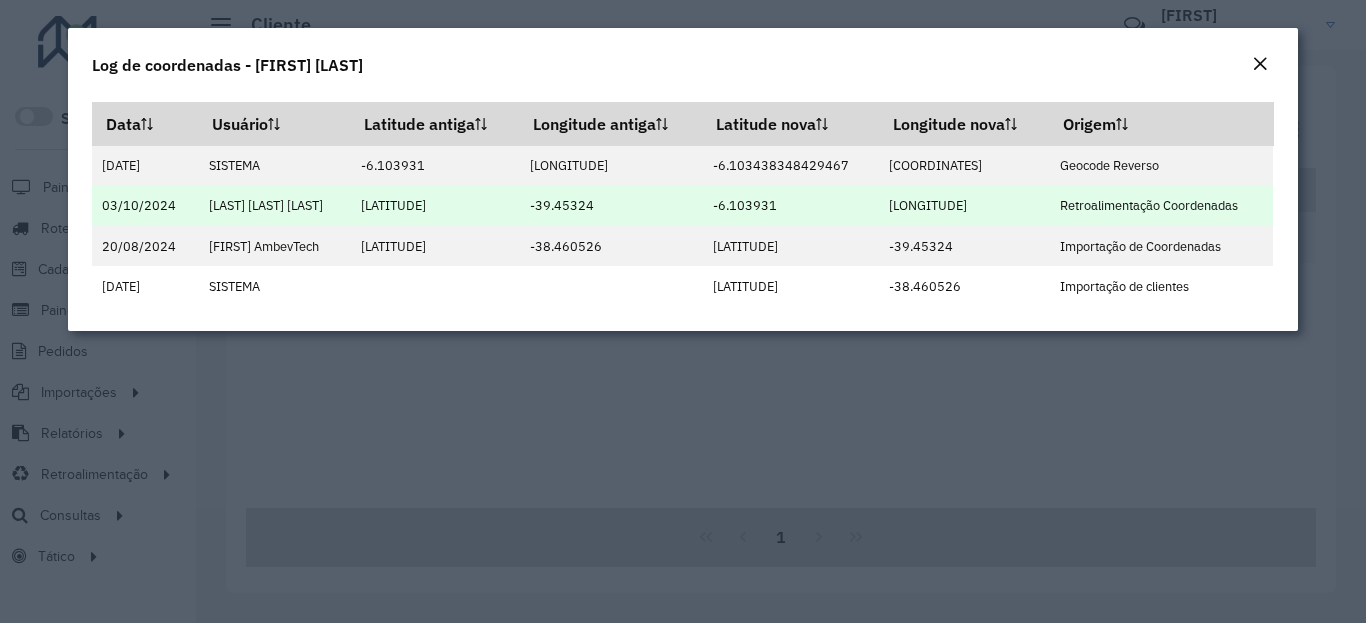 click on "-6.103931" at bounding box center [790, 206] 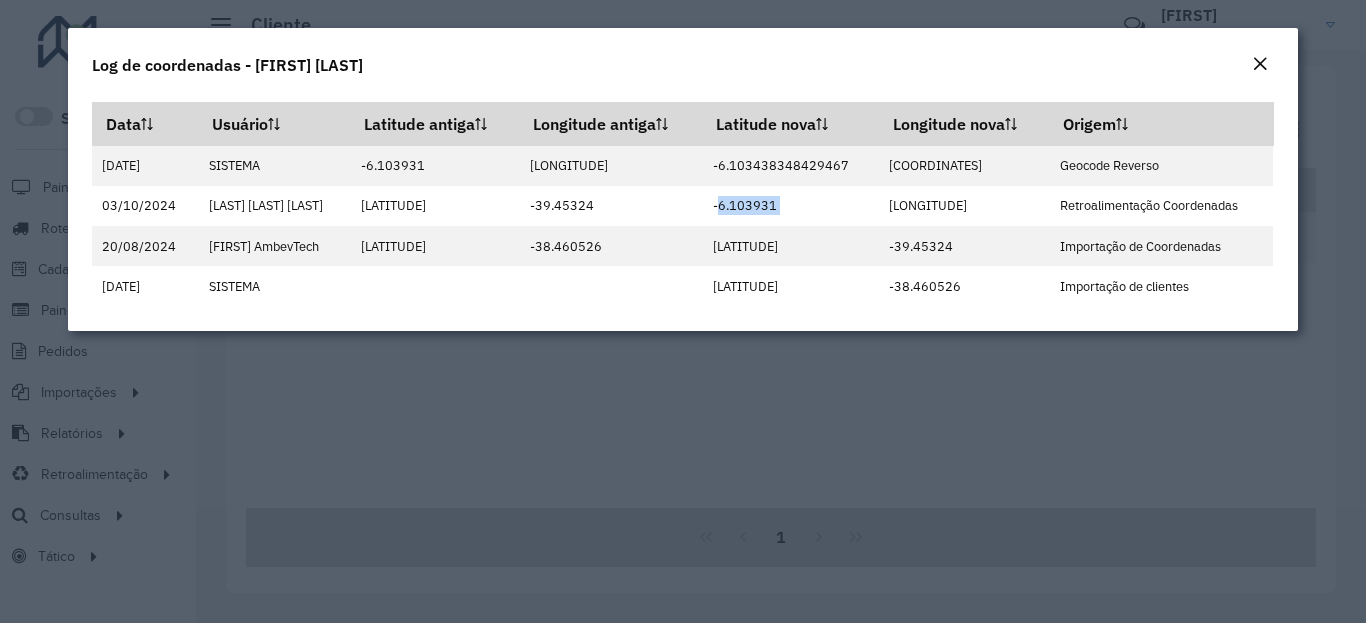 copy on "-6.103931" 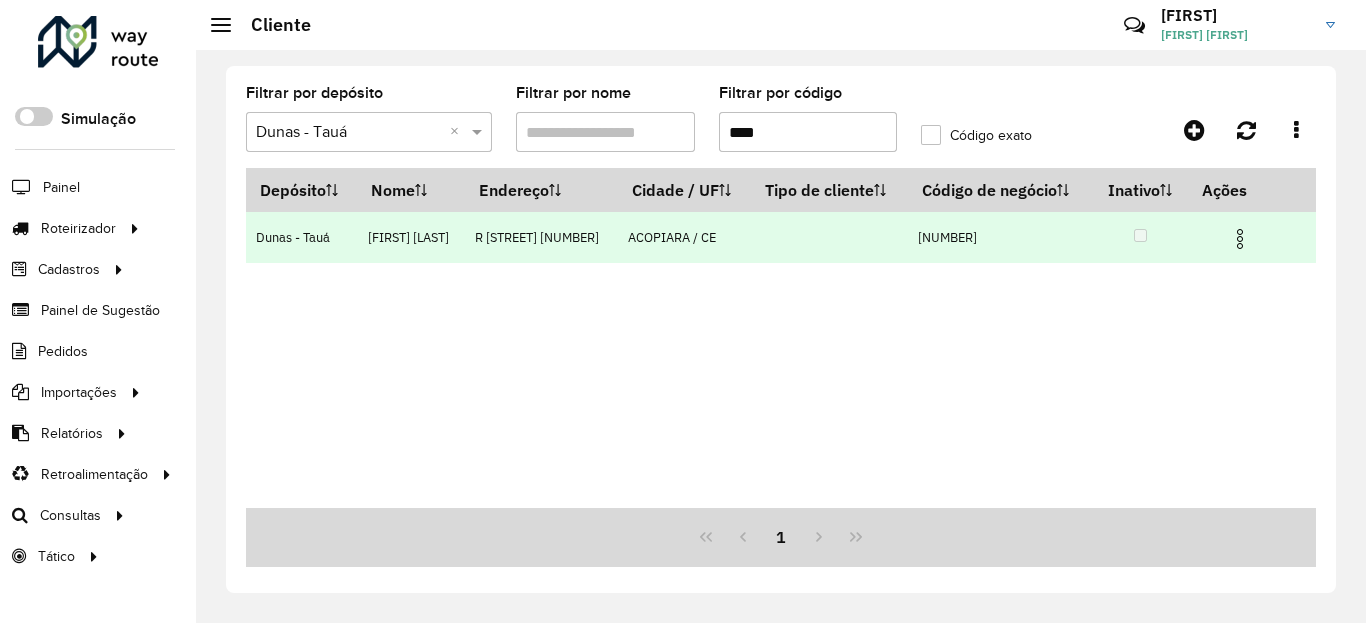 click at bounding box center [1240, 239] 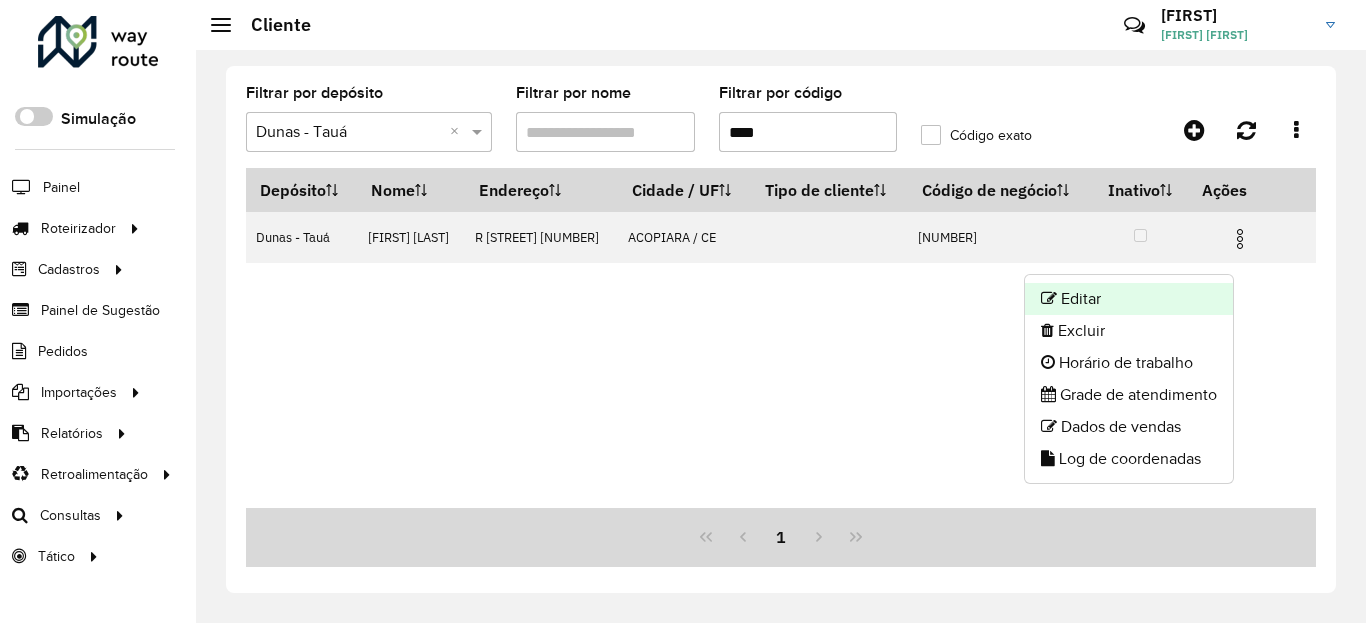 click on "Editar" 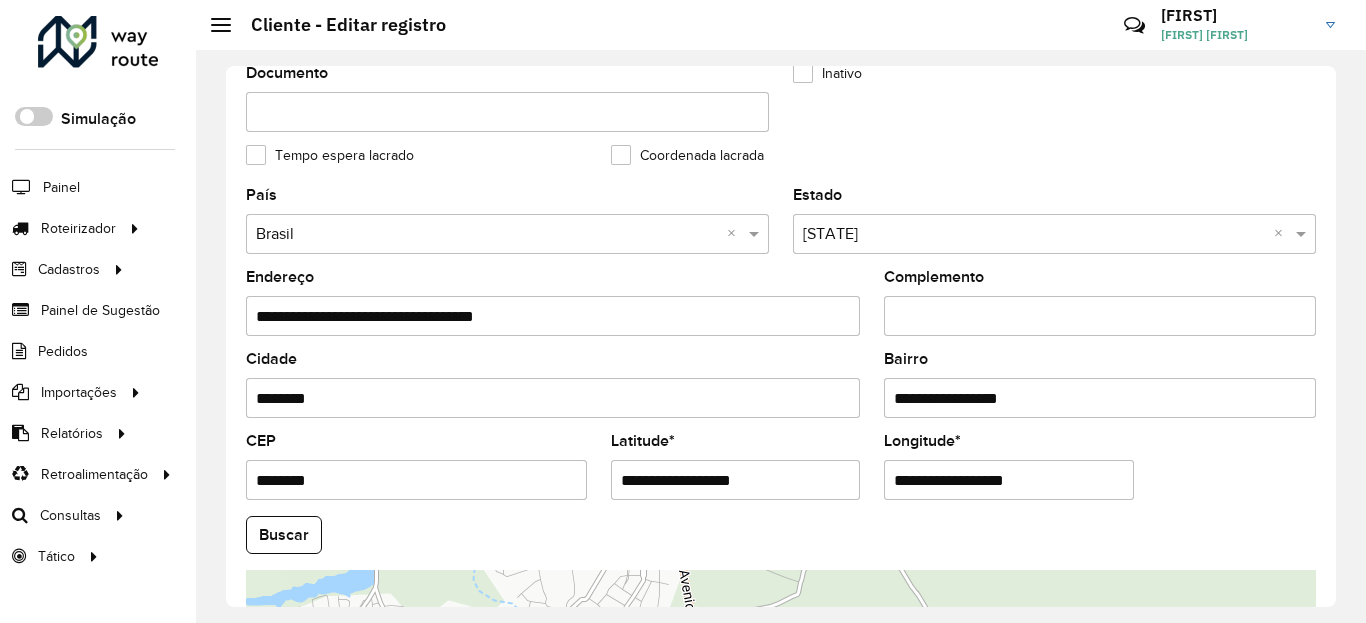 scroll, scrollTop: 720, scrollLeft: 0, axis: vertical 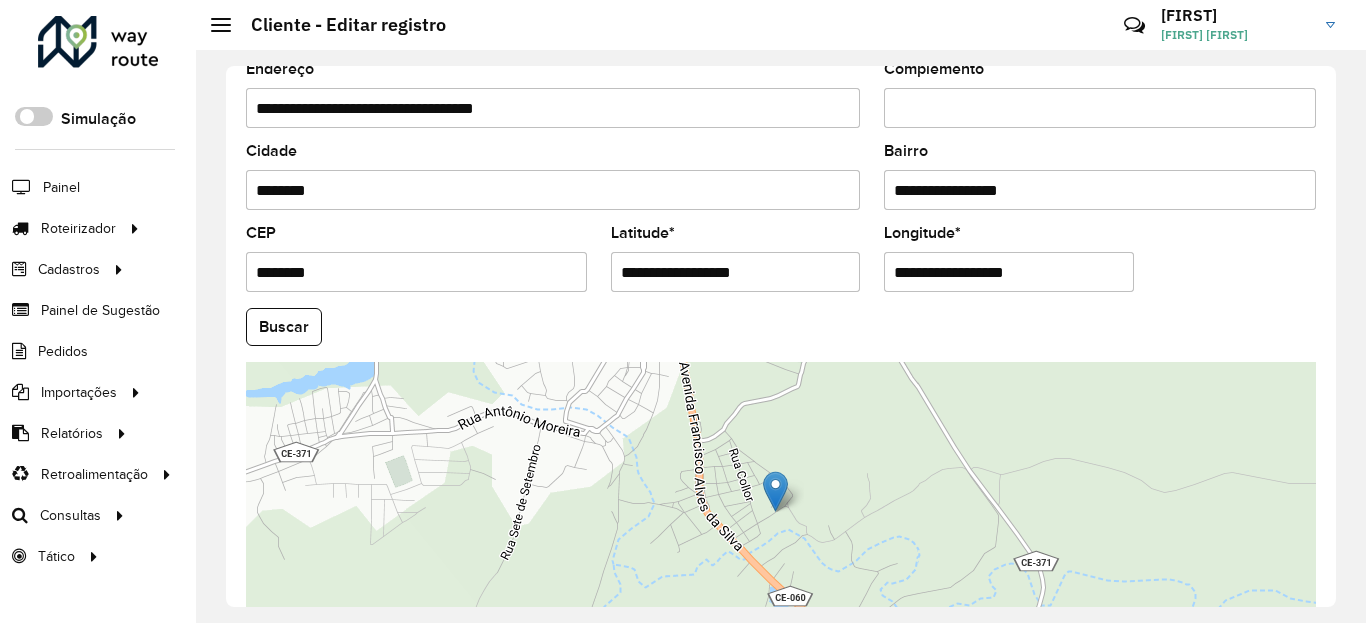 click on "**********" at bounding box center [736, 272] 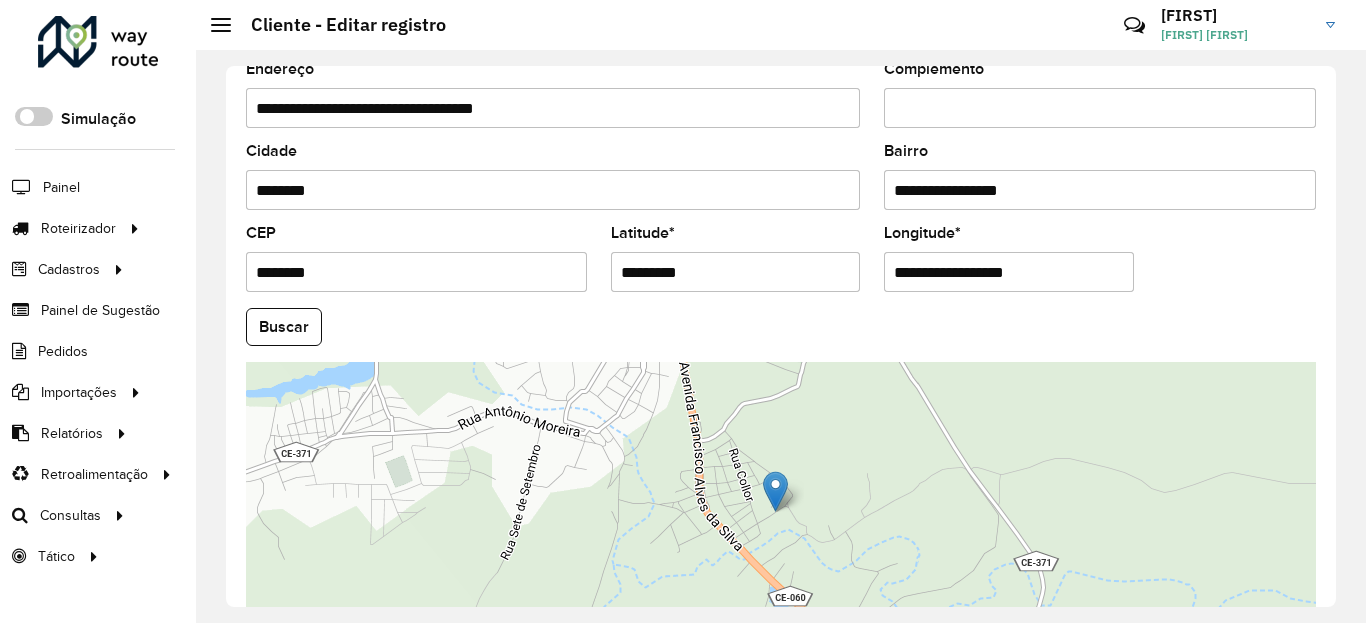 click on "Aguarde...  Pop-up bloqueado!  Seu navegador bloqueou automáticamente a abertura de uma nova janela.   Acesse as configurações e adicione o endereço do sistema a lista de permissão.   Fechar  Roteirizador AmbevTech Simulação Painel Roteirizador Entregas Vendas Cadastros Checkpoint Classificações de venda Cliente Condição de pagamento Consulta de setores Depósito Disponibilidade de veículos Fator tipo de produto Gabarito planner Grupo Rota Fator Tipo Produto Grupo de Depósito Grupo de rotas exclusiva Grupo de setores Jornada Jornada RN Layout integração Modelo Motorista Multi Depósito Painel de sugestão Parada Pedágio Perfil de Vendedor Ponto de apoio Ponto de apoio FAD Prioridade pedido Produto Restrição de Atendimento Planner Rodízio de placa Rota exclusiva FAD Rótulo Setor Setor Planner Tempo de parada de refeição Tipo de cliente Tipo de veículo Tipo de veículo RN Transportadora Usuário Vendedor Veículo Painel de Sugestão Pedidos Importações Classificação e volume de venda" at bounding box center (683, 311) 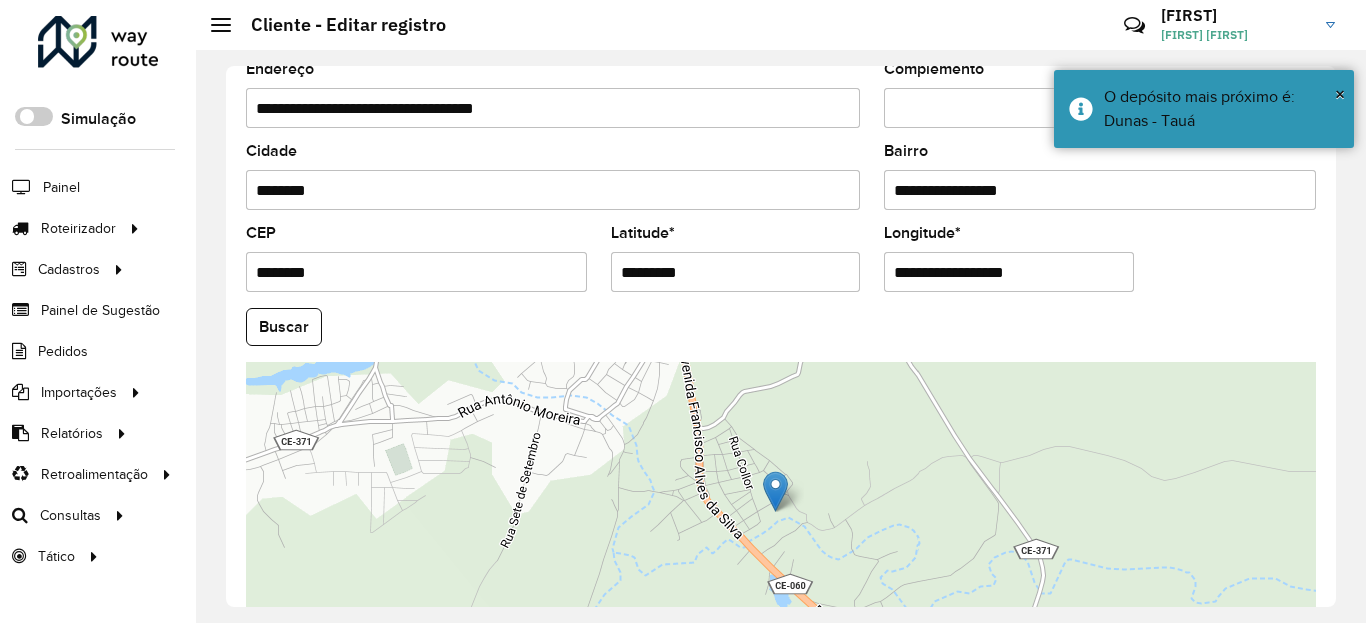 click on "*********" at bounding box center (736, 272) 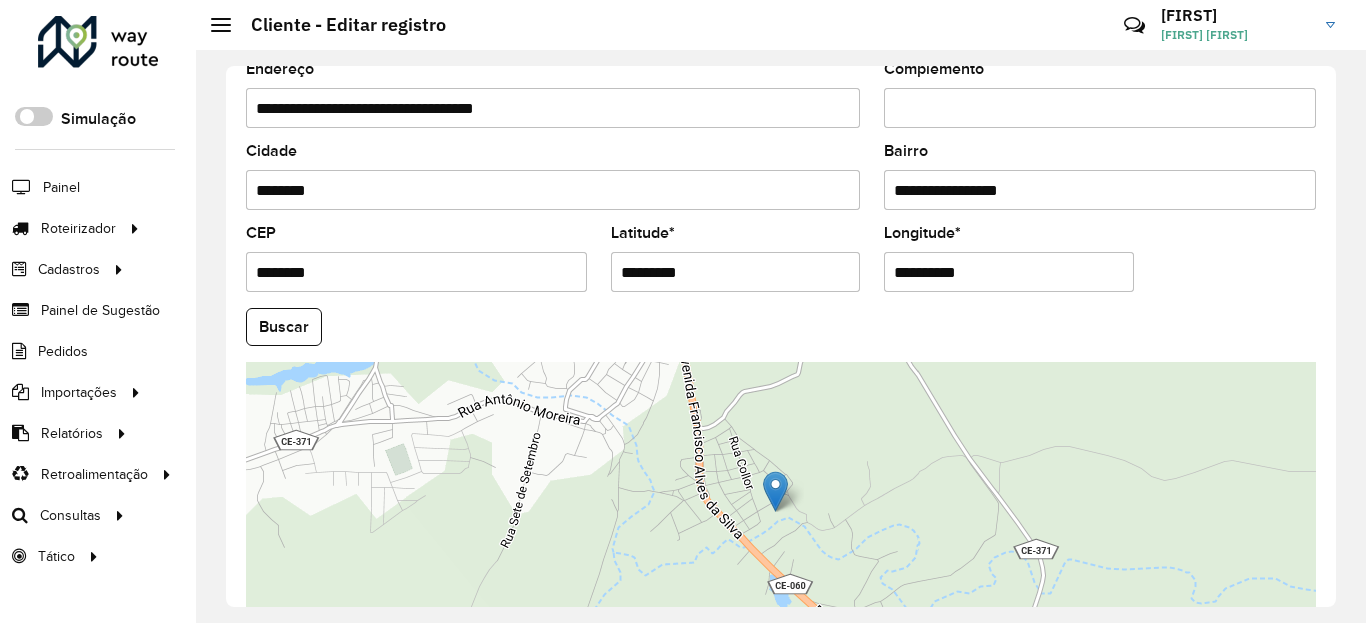 click on "Aguarde...  Pop-up bloqueado!  Seu navegador bloqueou automáticamente a abertura de uma nova janela.   Acesse as configurações e adicione o endereço do sistema a lista de permissão.   Fechar  Roteirizador AmbevTech Simulação Painel Roteirizador Entregas Vendas Cadastros Checkpoint Classificações de venda Cliente Condição de pagamento Consulta de setores Depósito Disponibilidade de veículos Fator tipo de produto Gabarito planner Grupo Rota Fator Tipo Produto Grupo de Depósito Grupo de rotas exclusiva Grupo de setores Jornada Jornada RN Layout integração Modelo Motorista Multi Depósito Painel de sugestão Parada Pedágio Perfil de Vendedor Ponto de apoio Ponto de apoio FAD Prioridade pedido Produto Restrição de Atendimento Planner Rodízio de placa Rota exclusiva FAD Rótulo Setor Setor Planner Tempo de parada de refeição Tipo de cliente Tipo de veículo Tipo de veículo RN Transportadora Usuário Vendedor Veículo Painel de Sugestão Pedidos Importações Classificação e volume de venda" at bounding box center (683, 311) 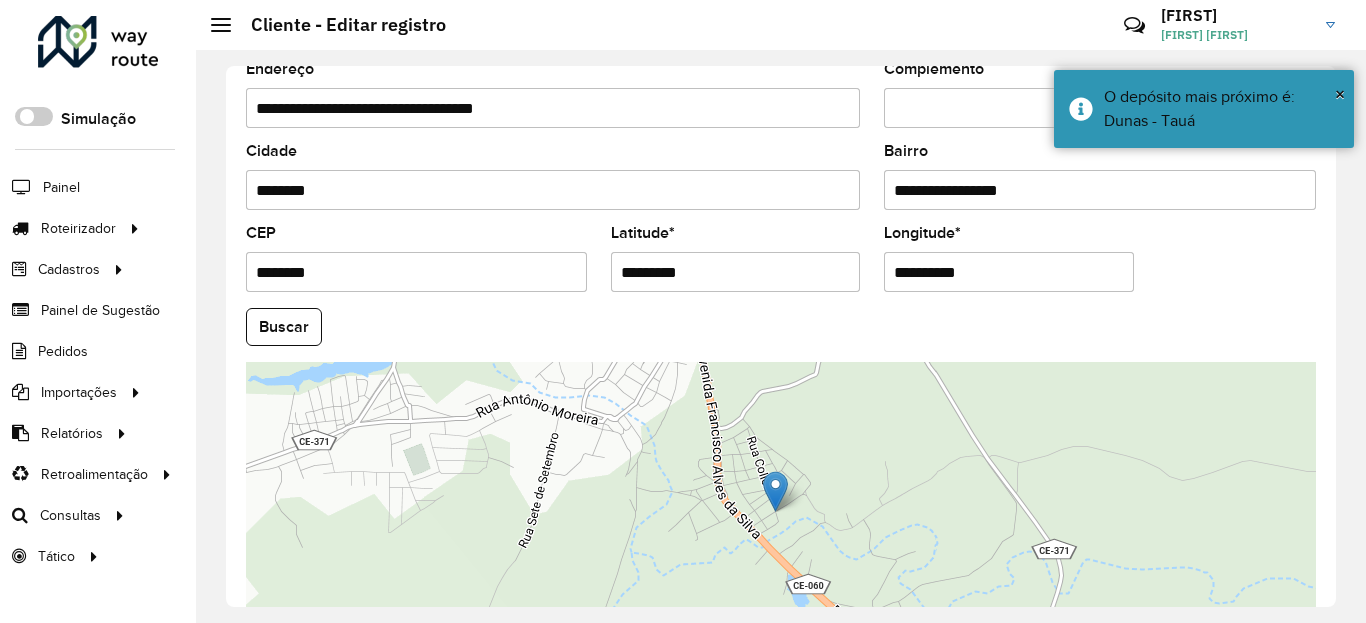 scroll, scrollTop: 865, scrollLeft: 0, axis: vertical 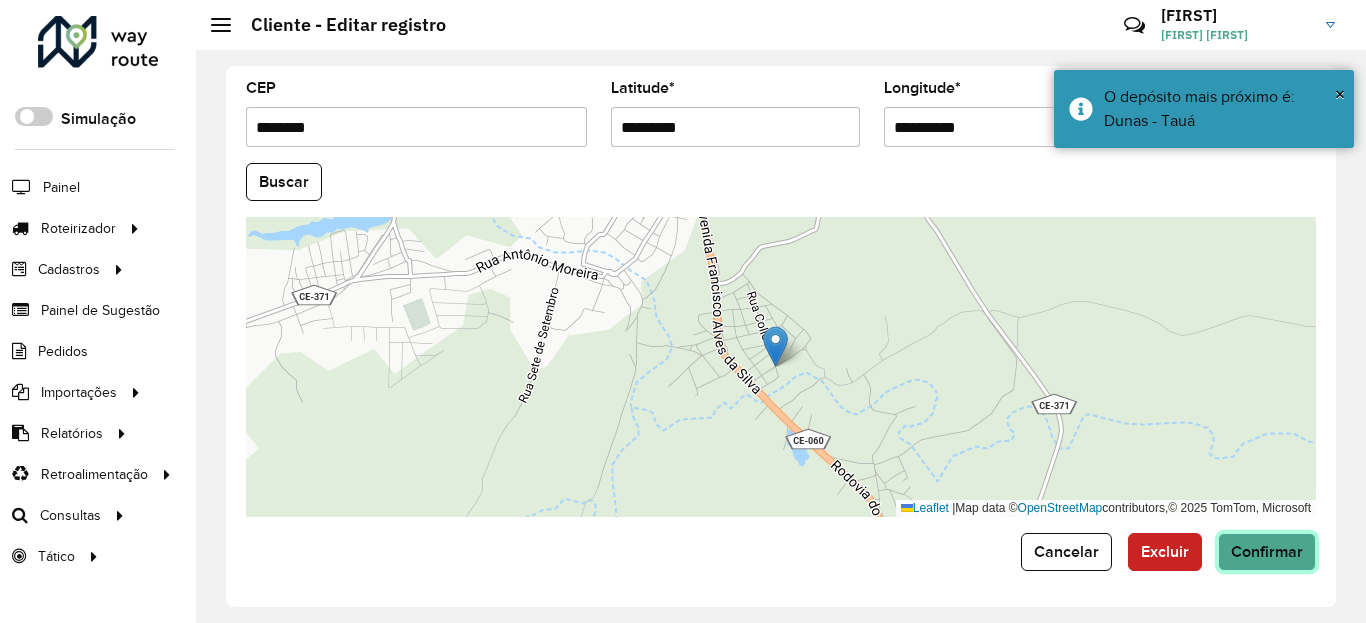 click on "Confirmar" 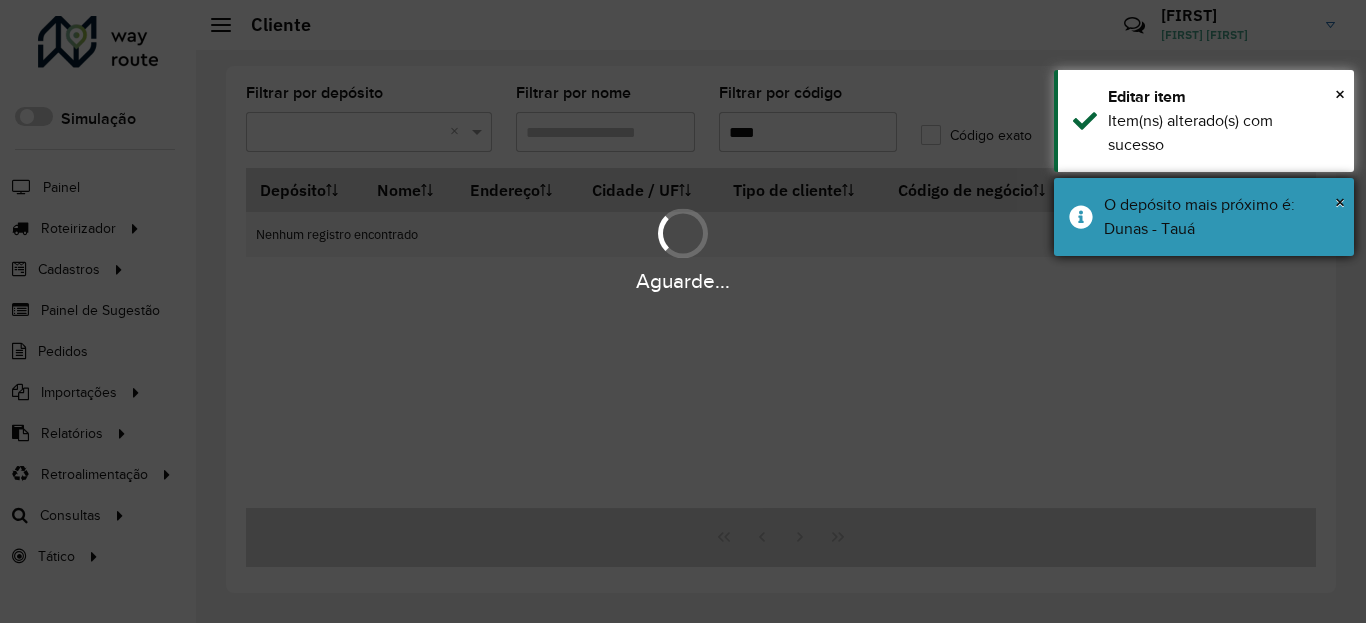 drag, startPoint x: 1202, startPoint y: 247, endPoint x: 1224, endPoint y: 148, distance: 101.414986 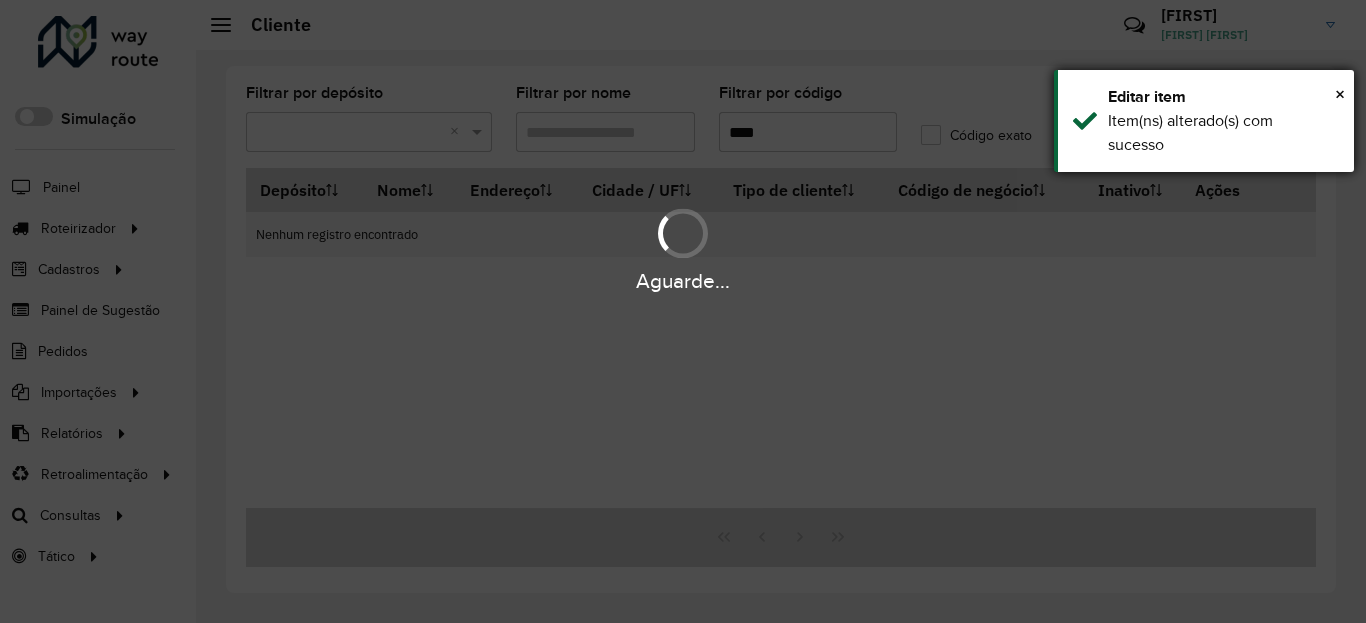 click on "Item(ns) alterado(s) com sucesso" at bounding box center (1223, 133) 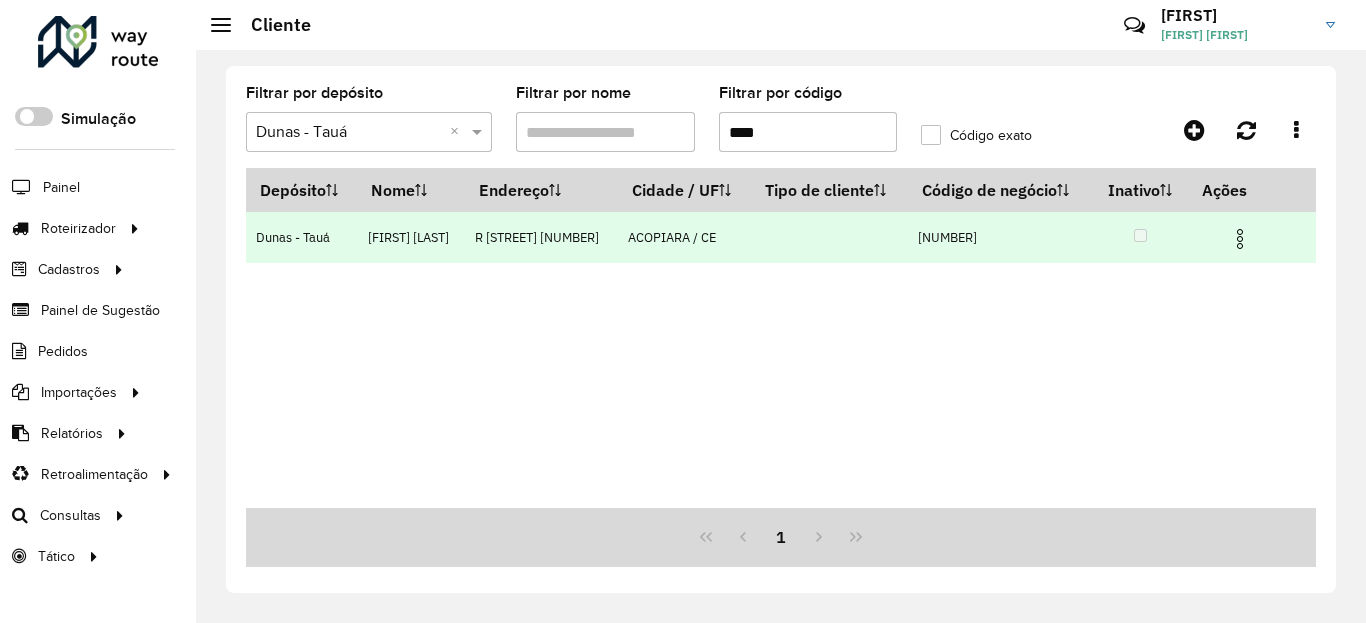 click at bounding box center (1240, 239) 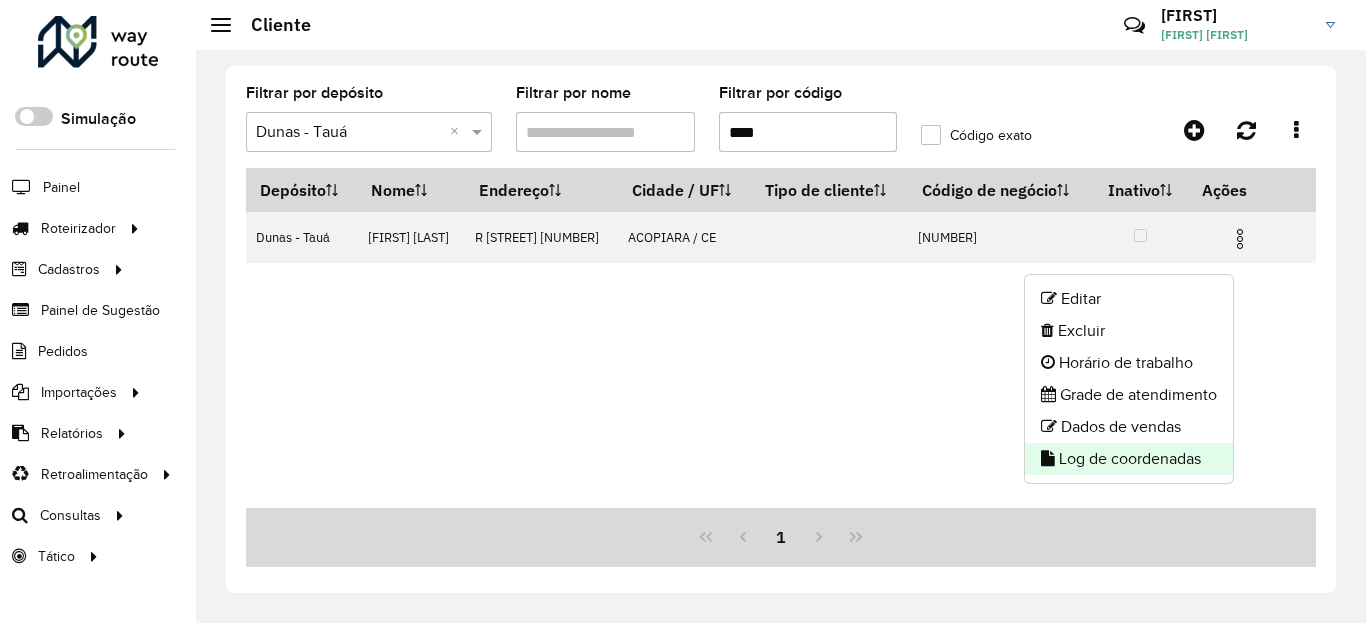 click on "Log de coordenadas" 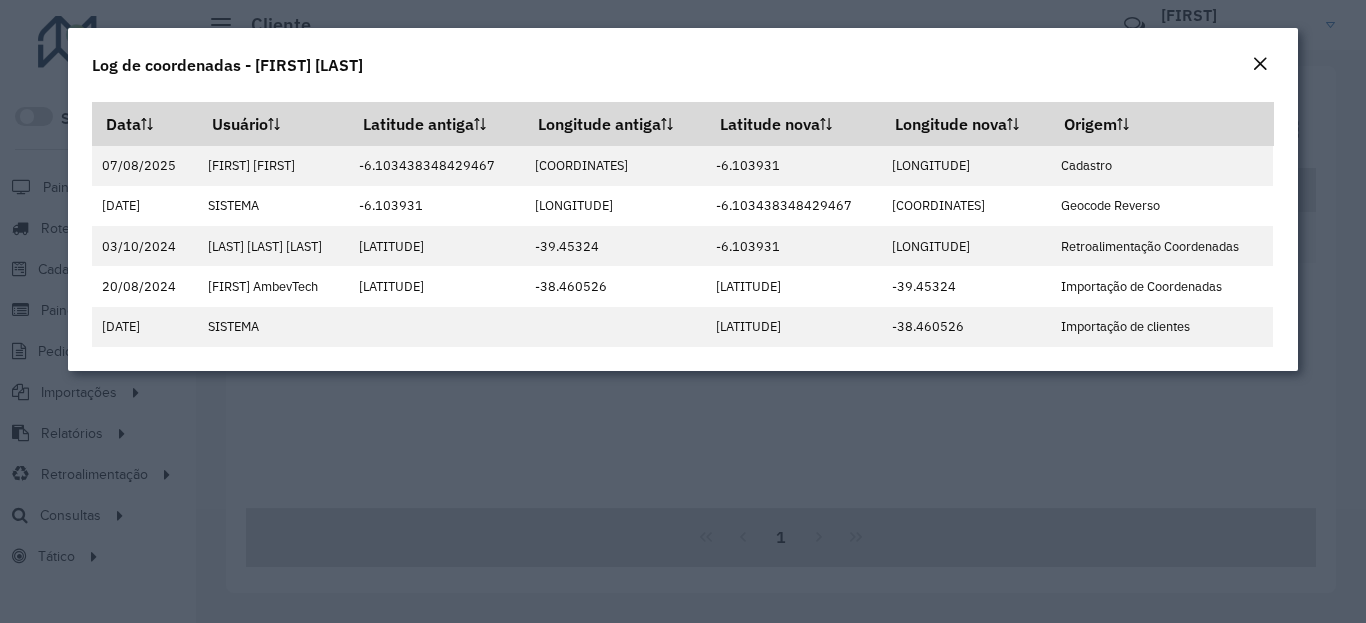 click 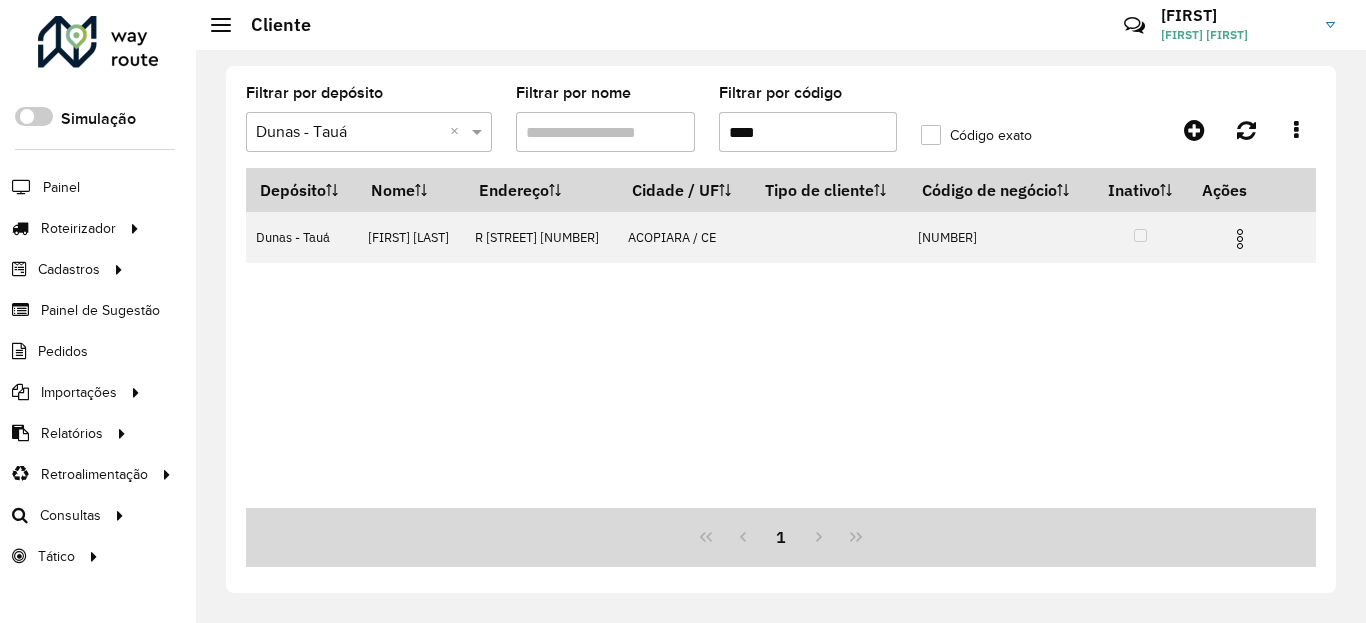 click on "****" at bounding box center [808, 132] 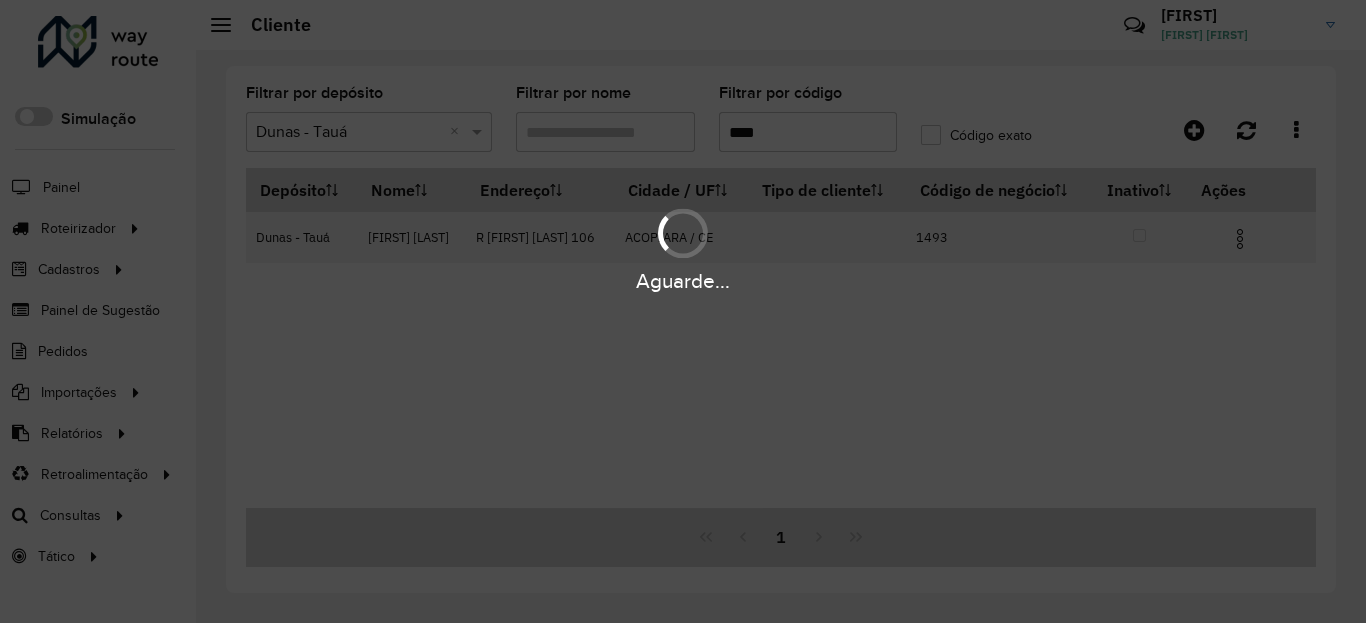 click on "Aguarde..." at bounding box center [683, 281] 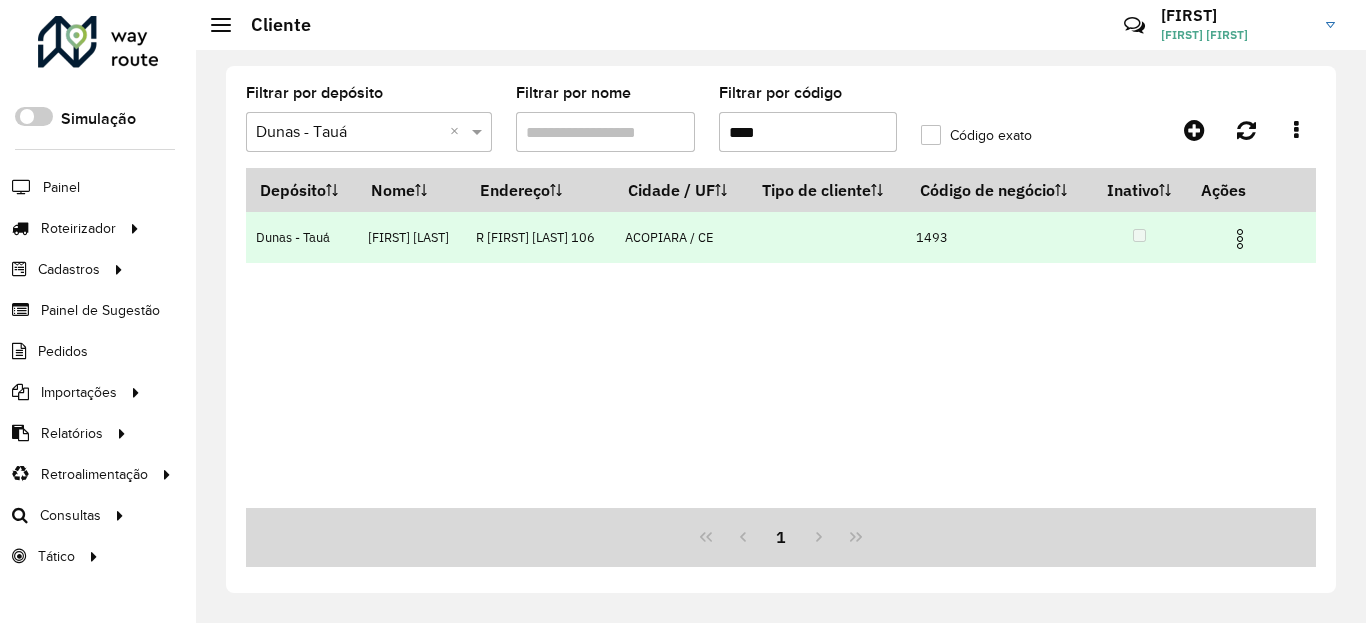 click at bounding box center (1240, 239) 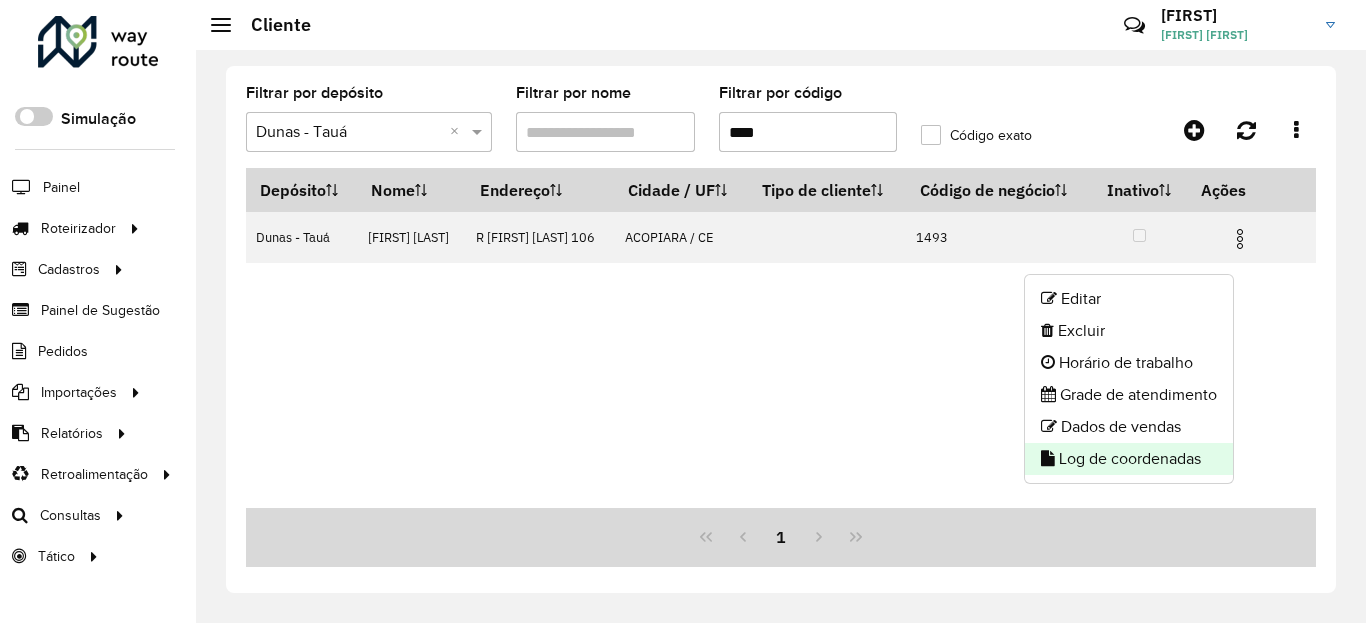 click on "Log de coordenadas" 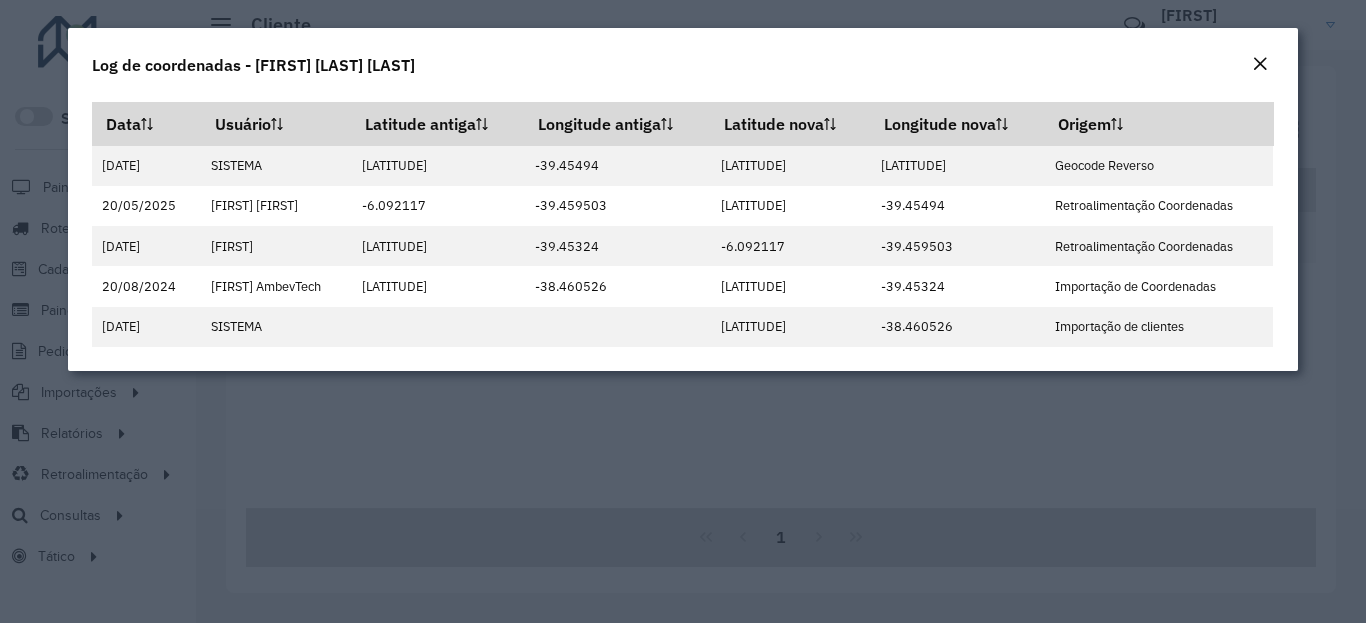 click on "Log de coordenadas - [FIRST] [LAST] DE" 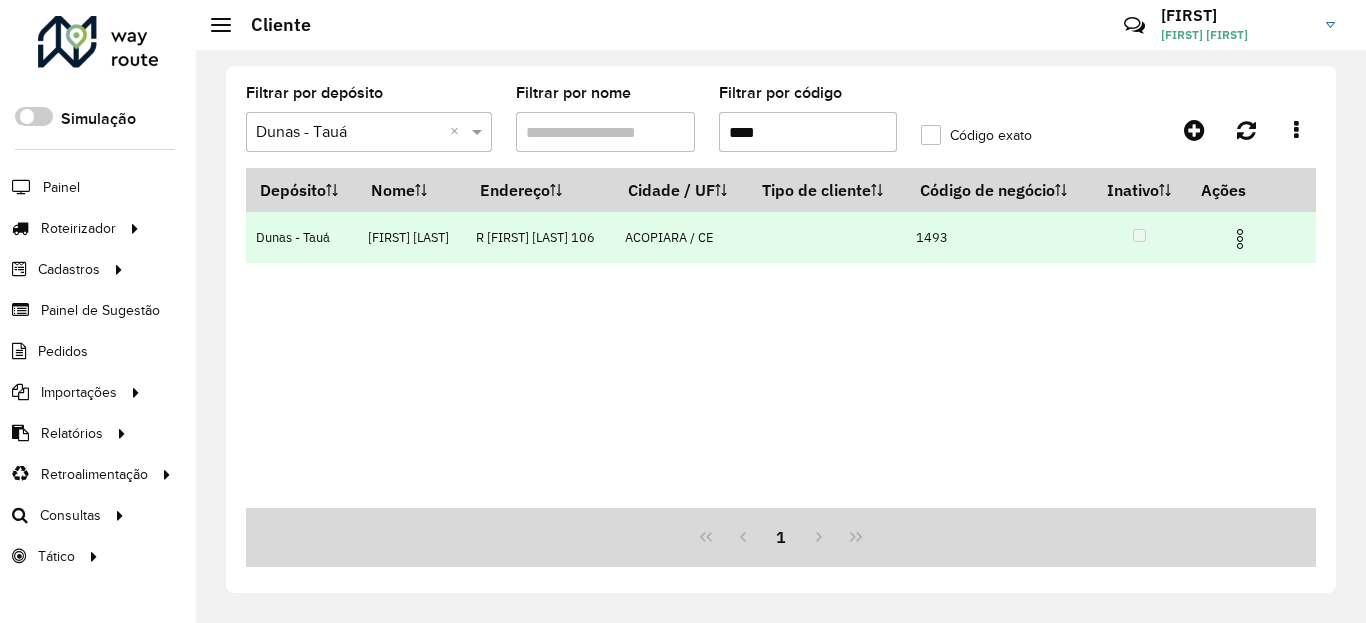 click at bounding box center (1240, 239) 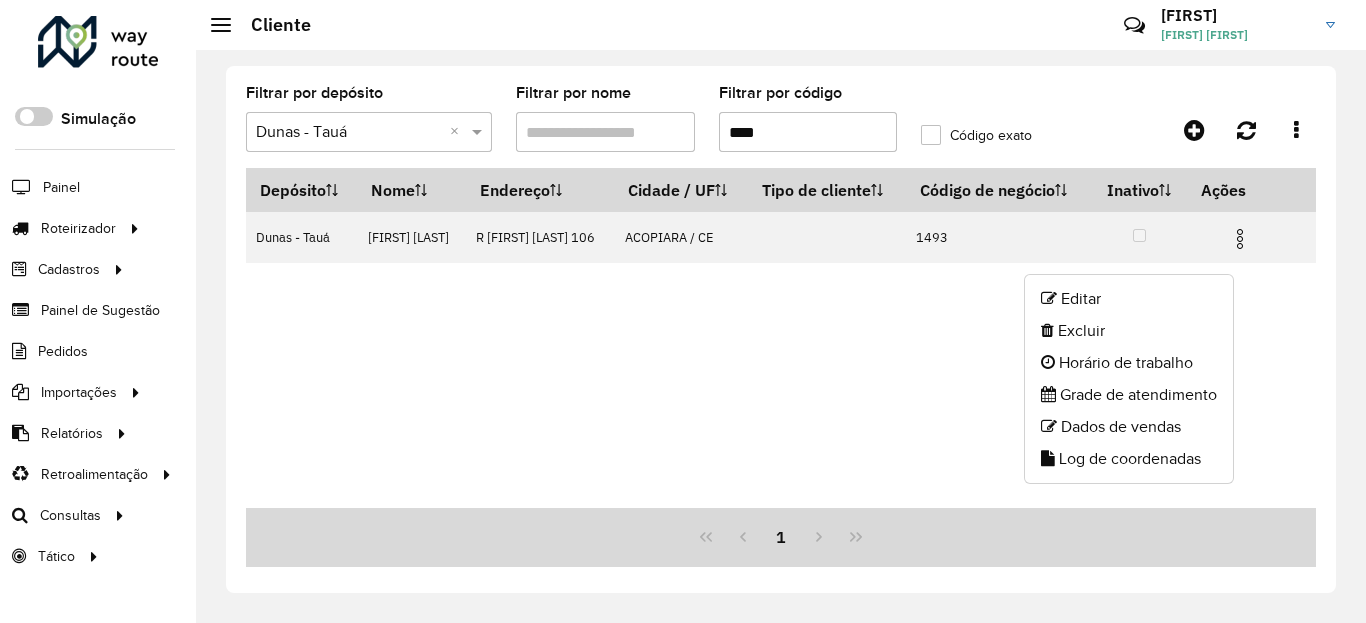 drag, startPoint x: 1214, startPoint y: 283, endPoint x: 1175, endPoint y: 98, distance: 189.06613 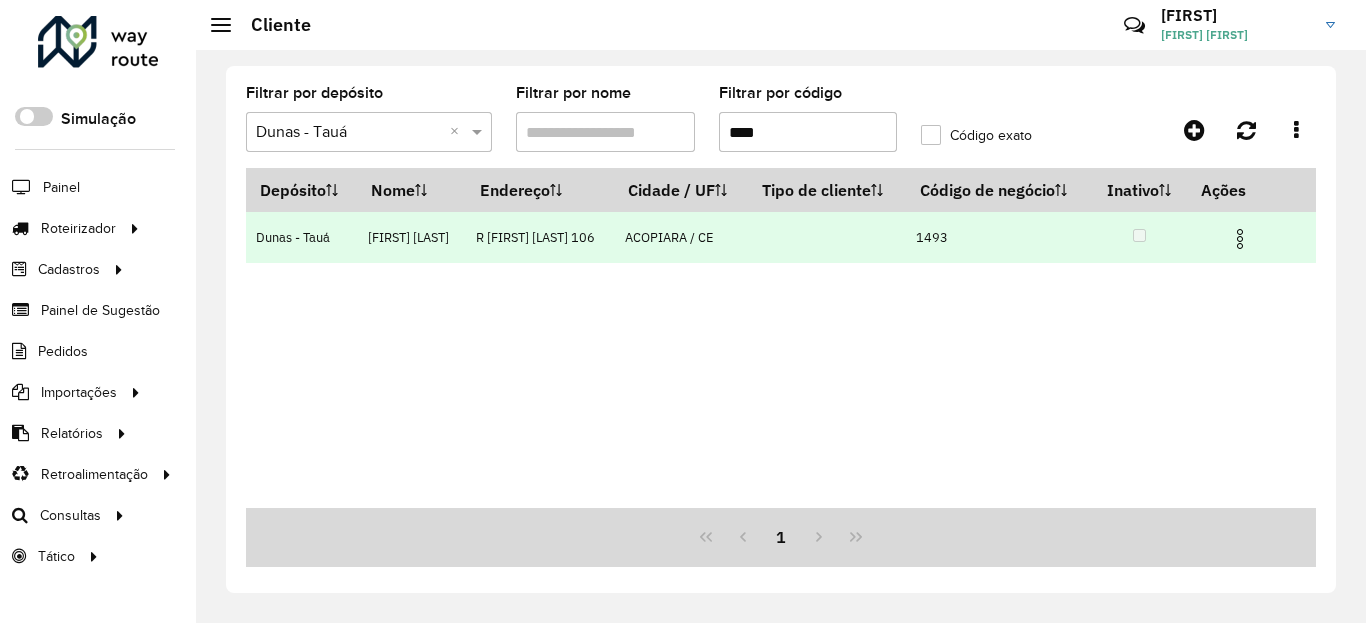 click at bounding box center (1240, 239) 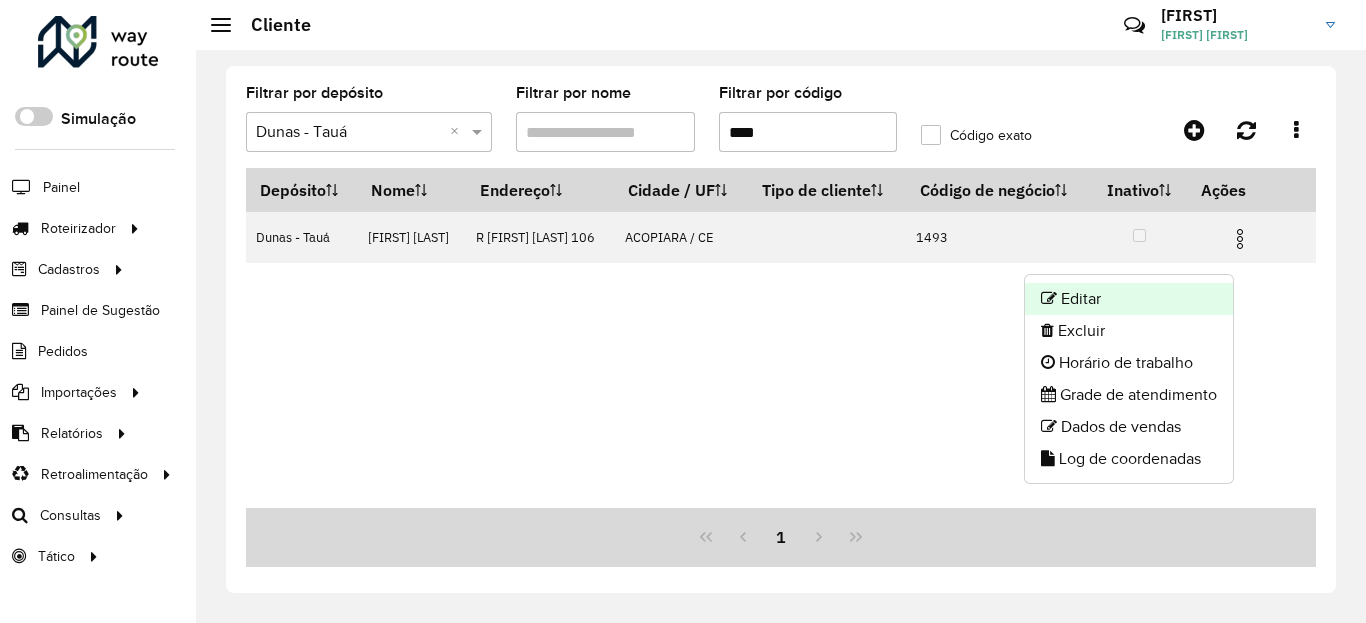 click on "Editar" 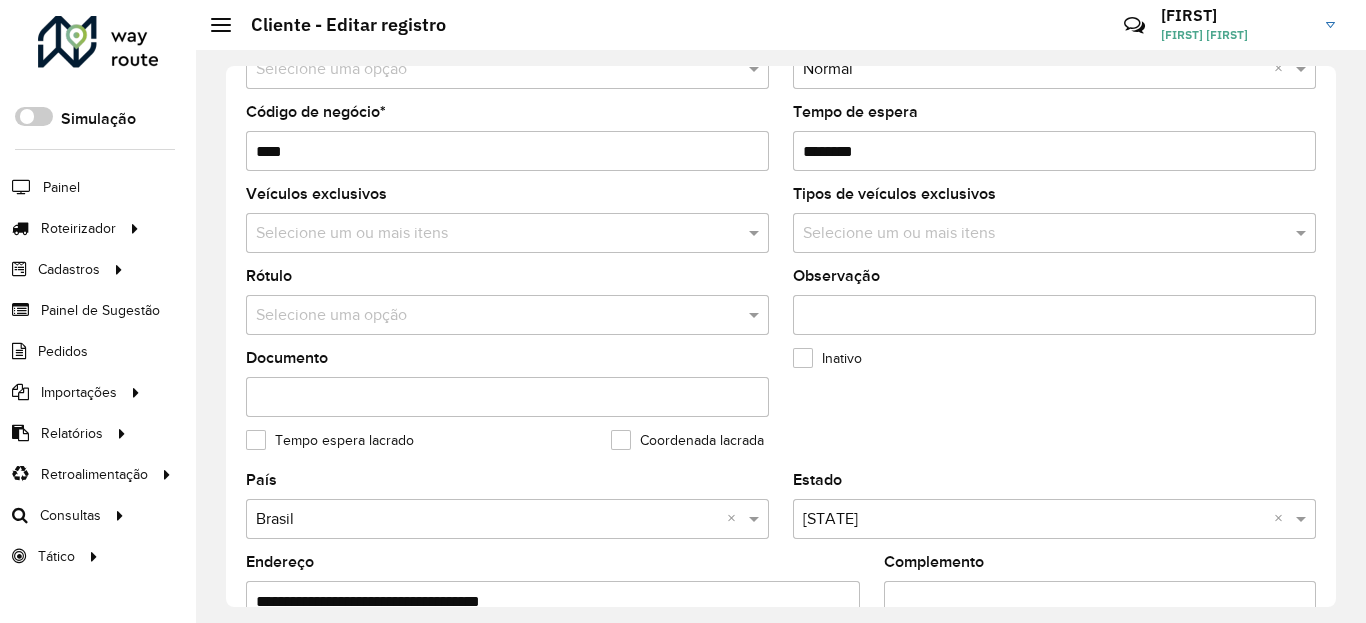 scroll, scrollTop: 720, scrollLeft: 0, axis: vertical 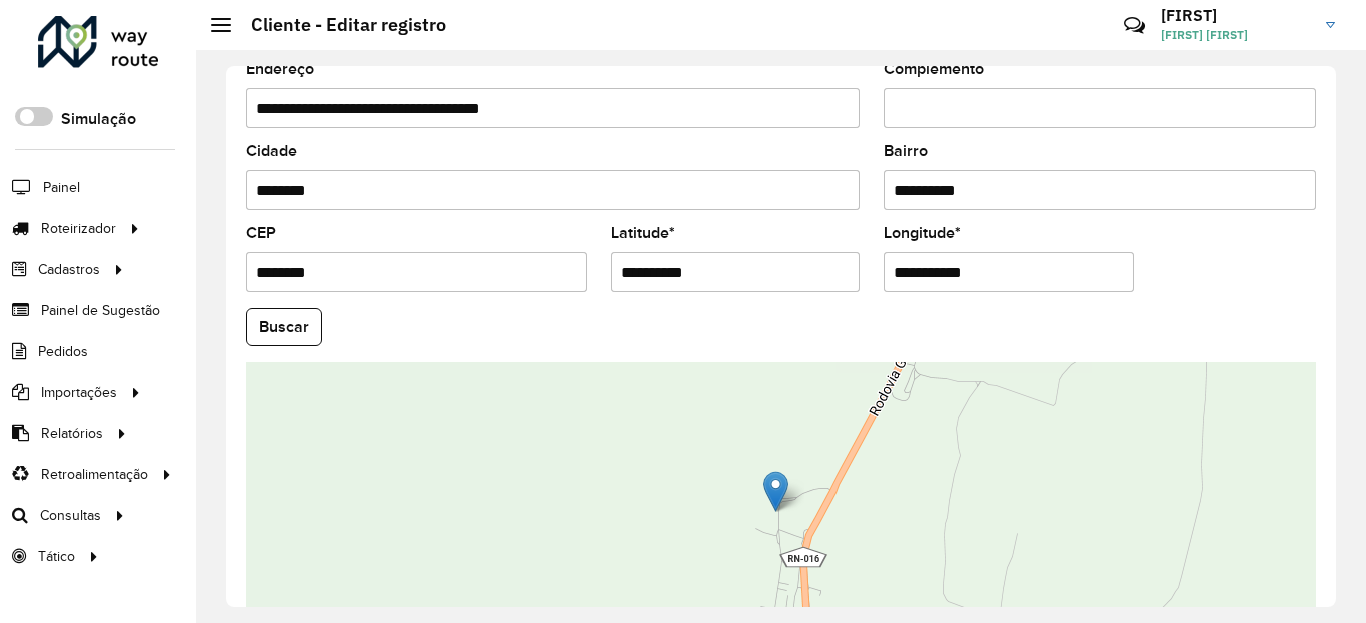 click on "**********" at bounding box center [736, 272] 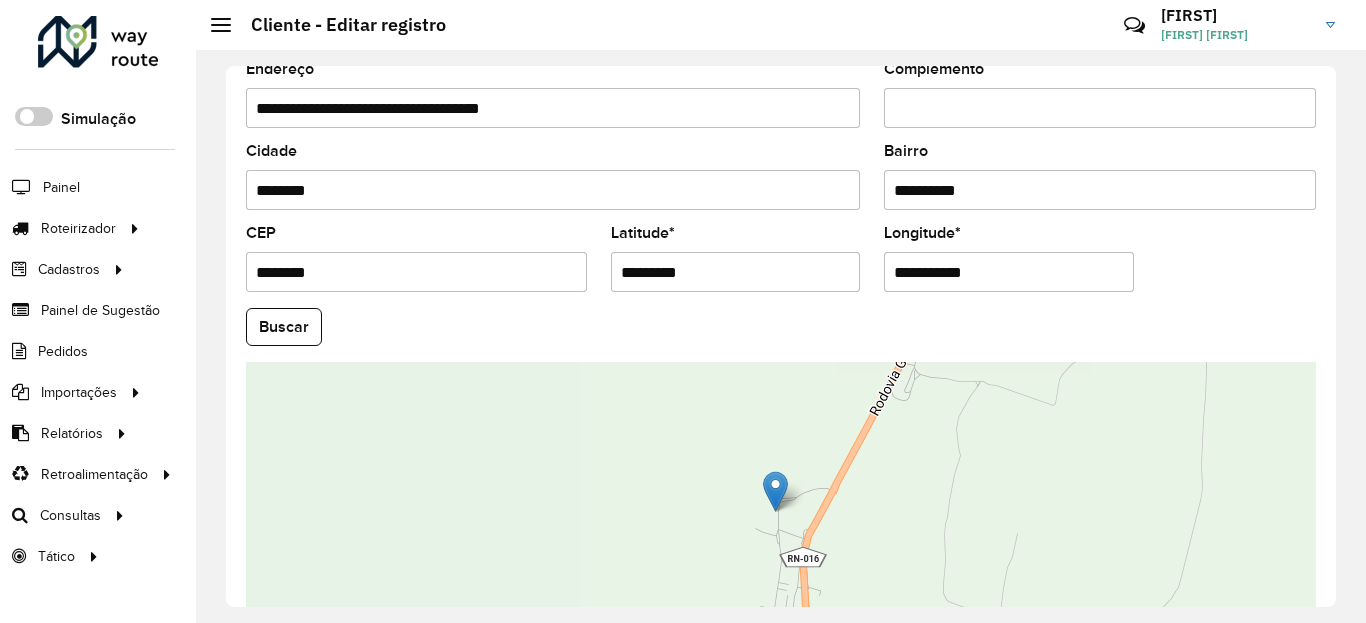 click on "Aguarde...  Pop-up bloqueado!  Seu navegador bloqueou automáticamente a abertura de uma nova janela.   Acesse as configurações e adicione o endereço do sistema a lista de permissão.   Fechar  Roteirizador AmbevTech Simulação Painel Roteirizador Entregas Vendas Cadastros Checkpoint Classificações de venda Cliente Condição de pagamento Consulta de setores Depósito Disponibilidade de veículos Fator tipo de produto Gabarito planner Grupo Rota Fator Tipo Produto Grupo de Depósito Grupo de rotas exclusiva Grupo de setores Jornada Jornada RN Layout integração Modelo Motorista Multi Depósito Painel de sugestão Parada Pedágio Perfil de Vendedor Ponto de apoio Ponto de apoio FAD Prioridade pedido Produto Restrição de Atendimento Planner Rodízio de placa Rota exclusiva FAD Rótulo Setor Setor Planner Tempo de parada de refeição Tipo de cliente Tipo de veículo Tipo de veículo RN Transportadora Usuário Vendedor Veículo Painel de Sugestão Pedidos Importações Classificação e volume de venda" at bounding box center (683, 311) 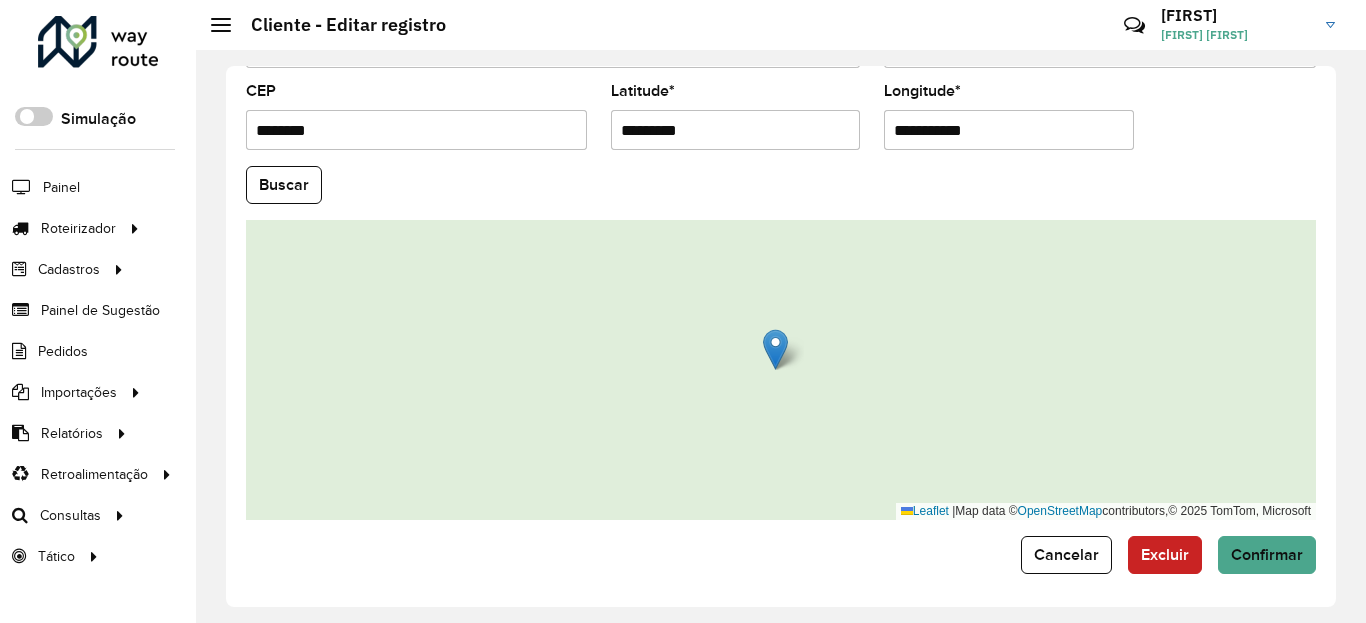 scroll, scrollTop: 865, scrollLeft: 0, axis: vertical 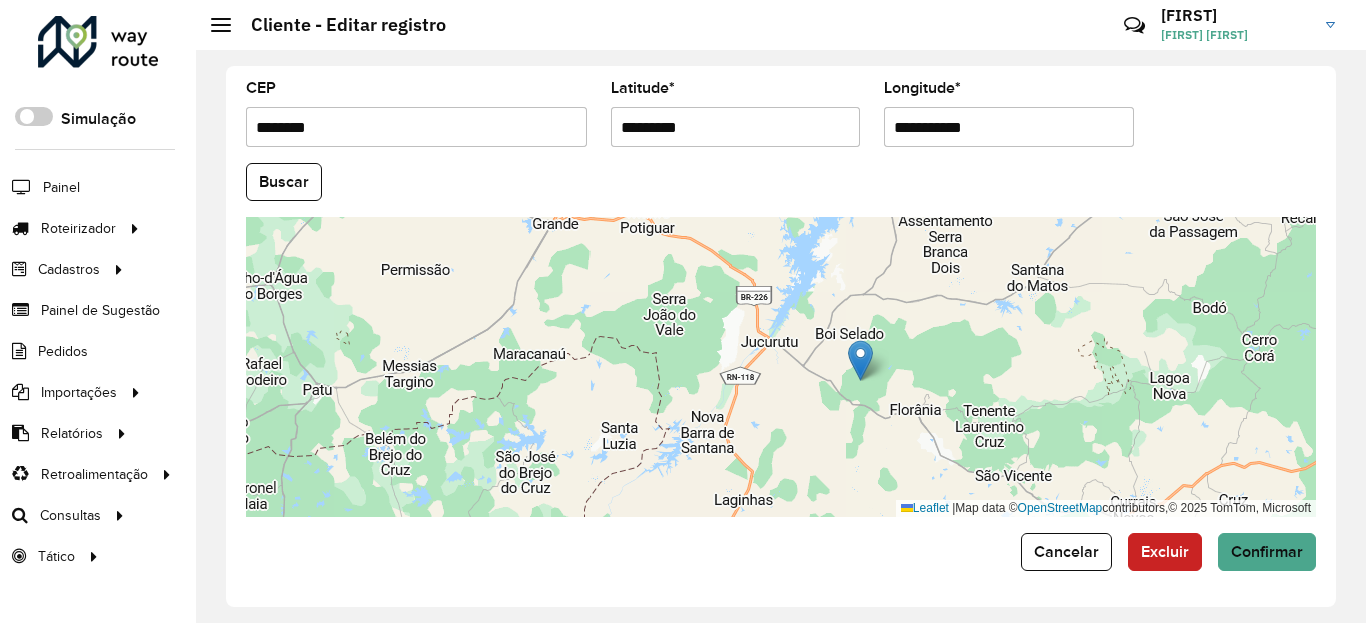click on "**********" at bounding box center [1009, 127] 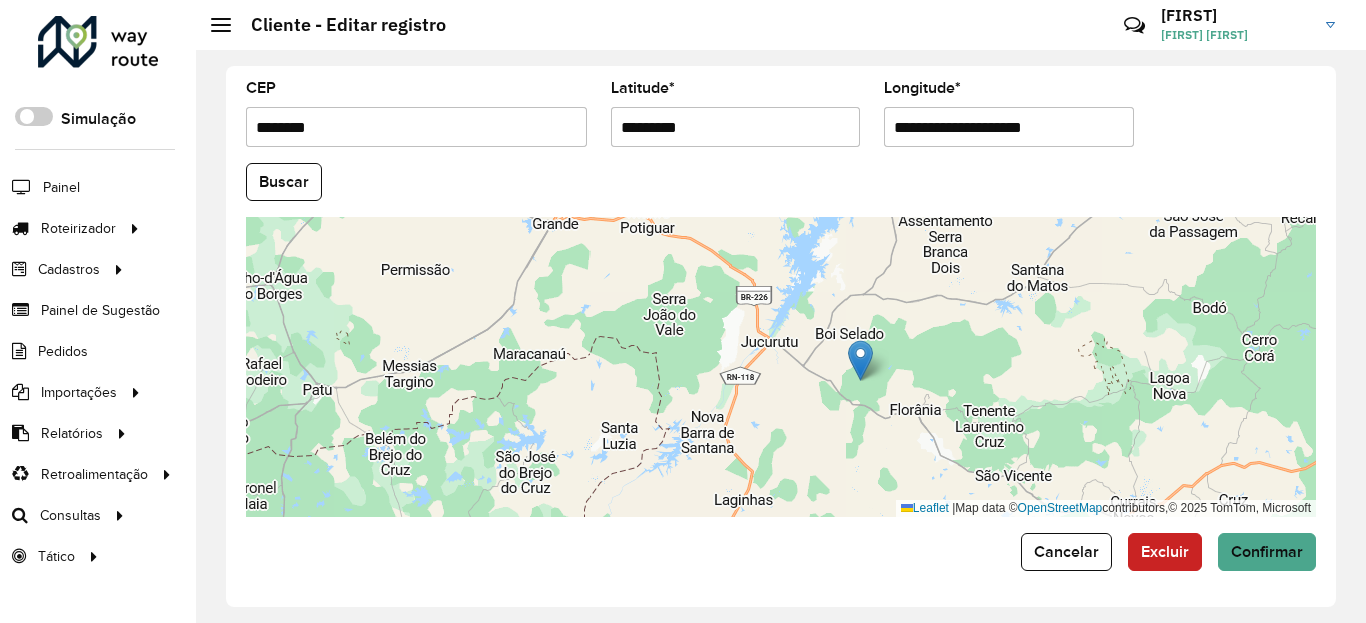 paste 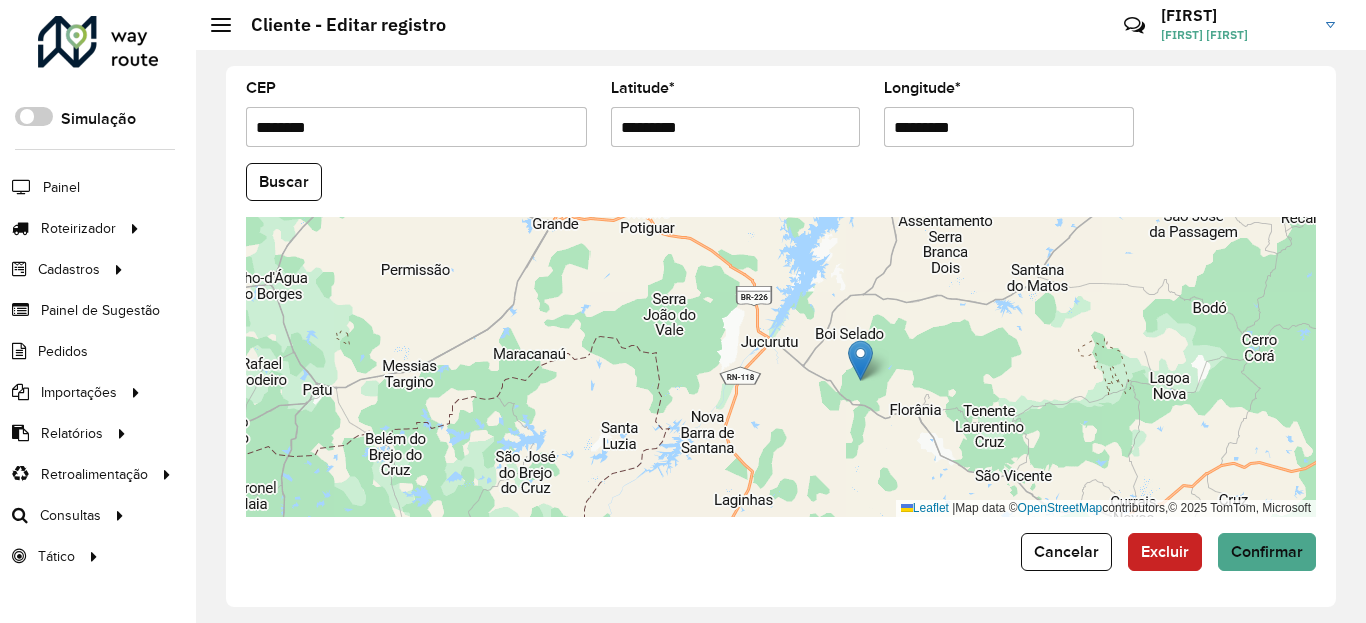 click on "Buscar" 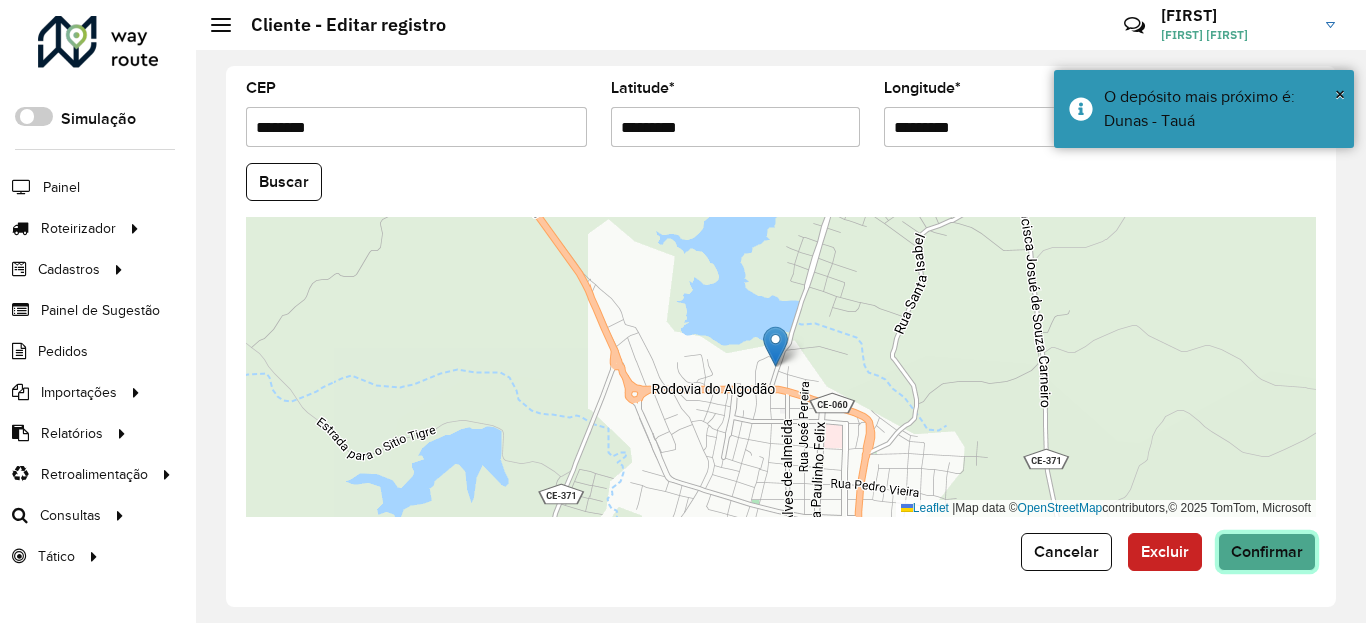 click on "Confirmar" 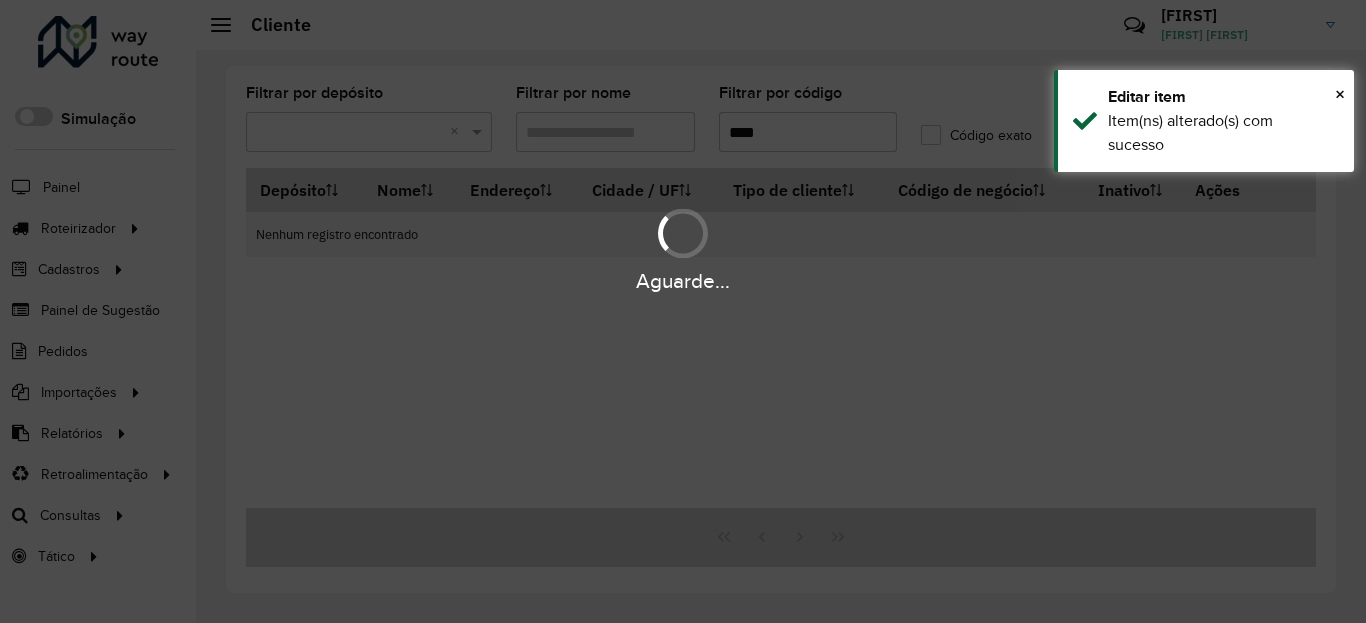 click on "Item(ns) alterado(s) com sucesso" at bounding box center [1223, 133] 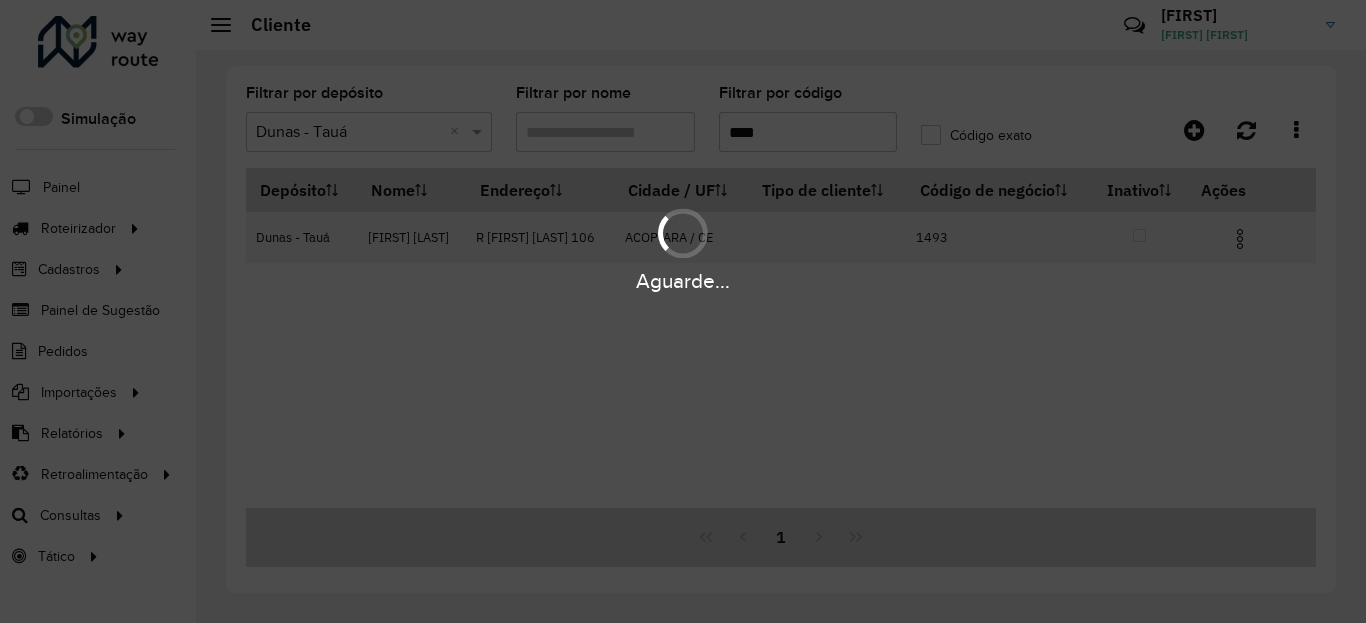 click at bounding box center [1240, 239] 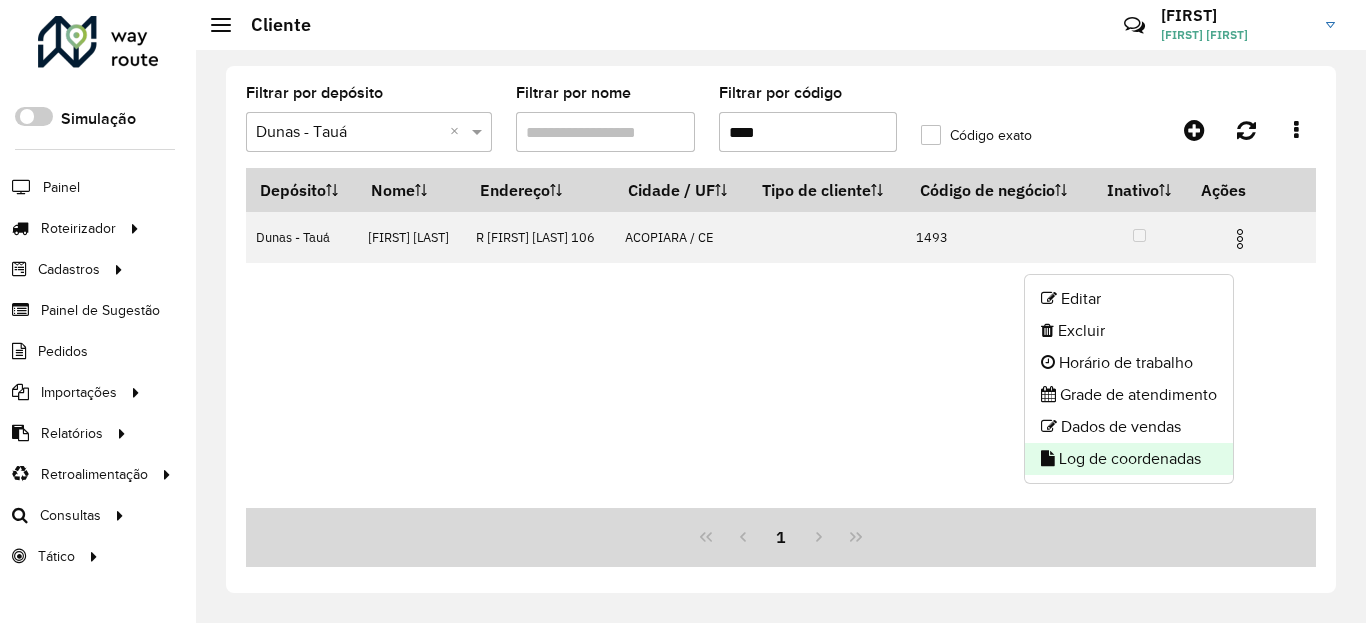 click on "Log de coordenadas" 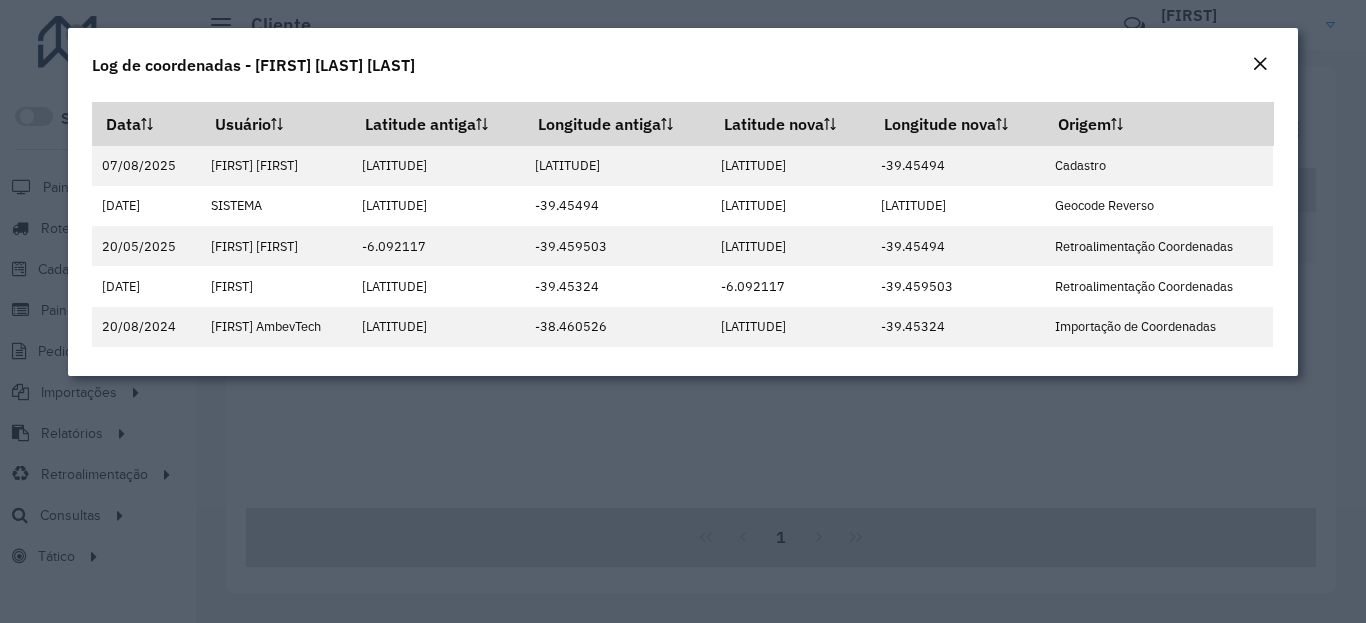 click 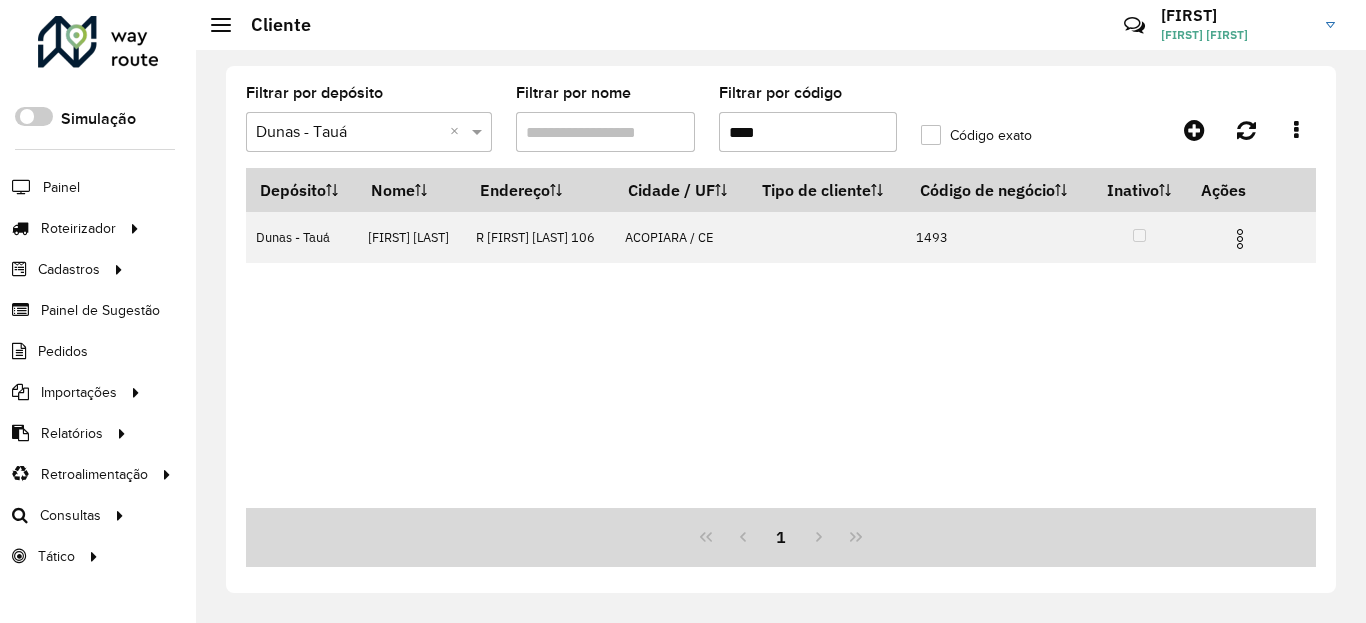click on "****" at bounding box center (808, 132) 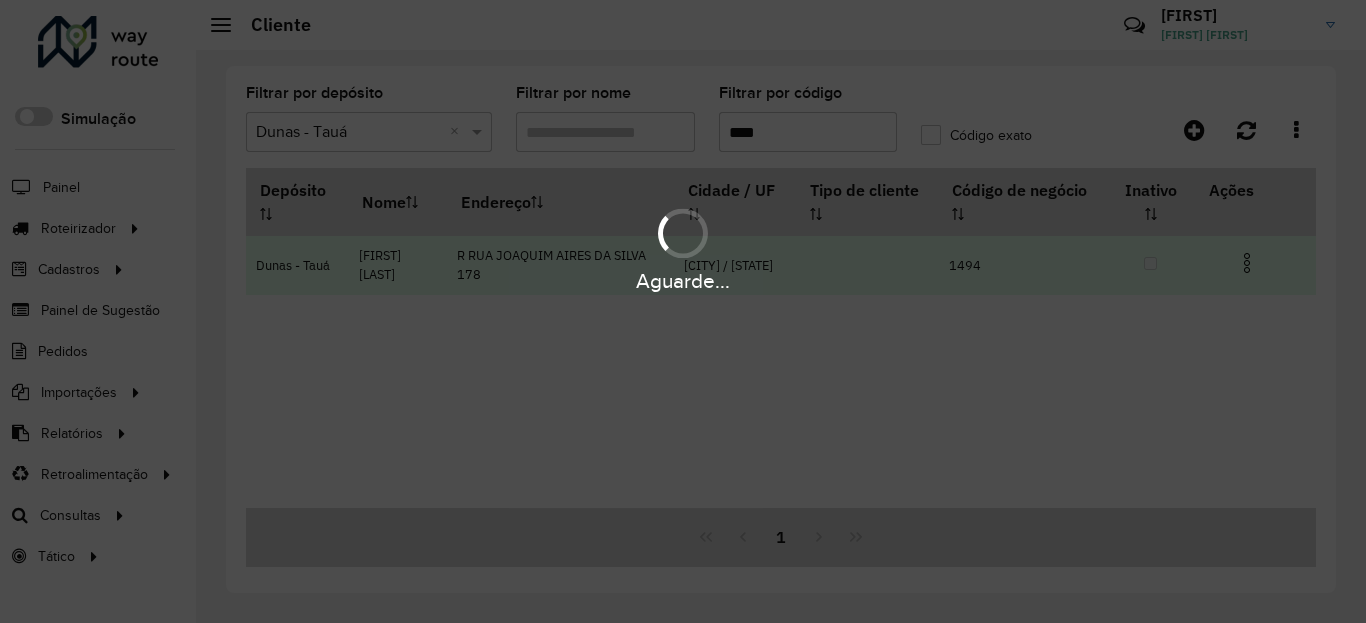 click at bounding box center (1247, 263) 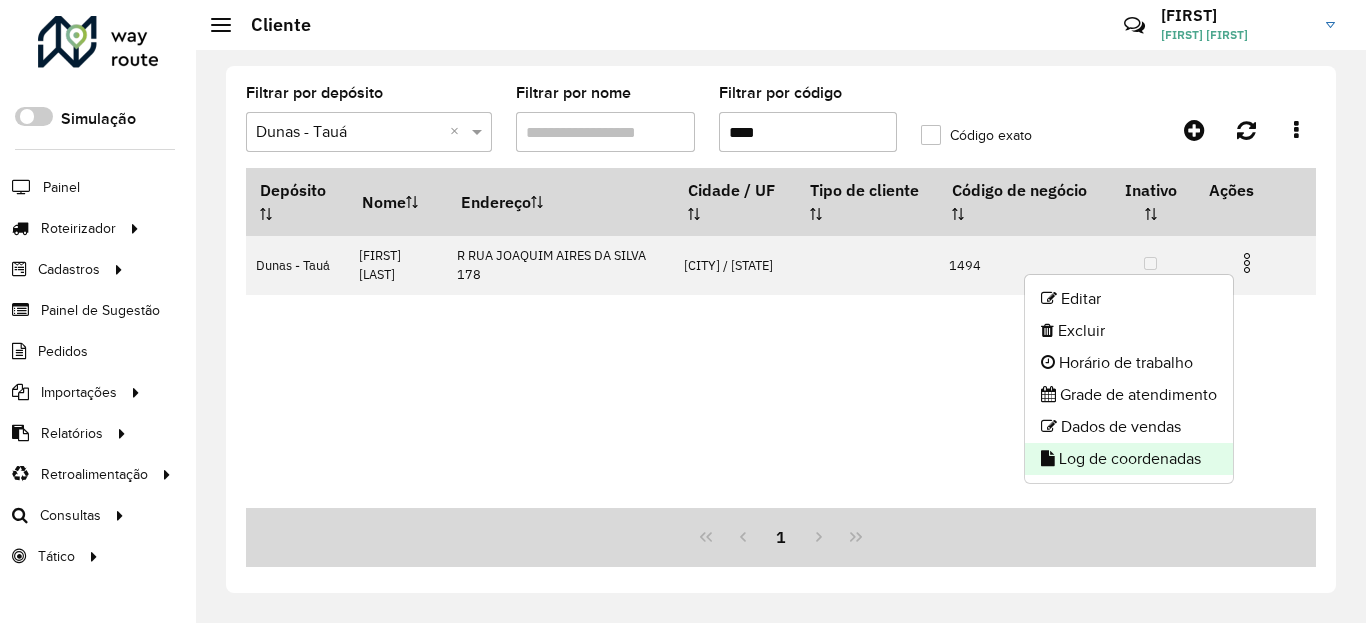 click on "Log de coordenadas" 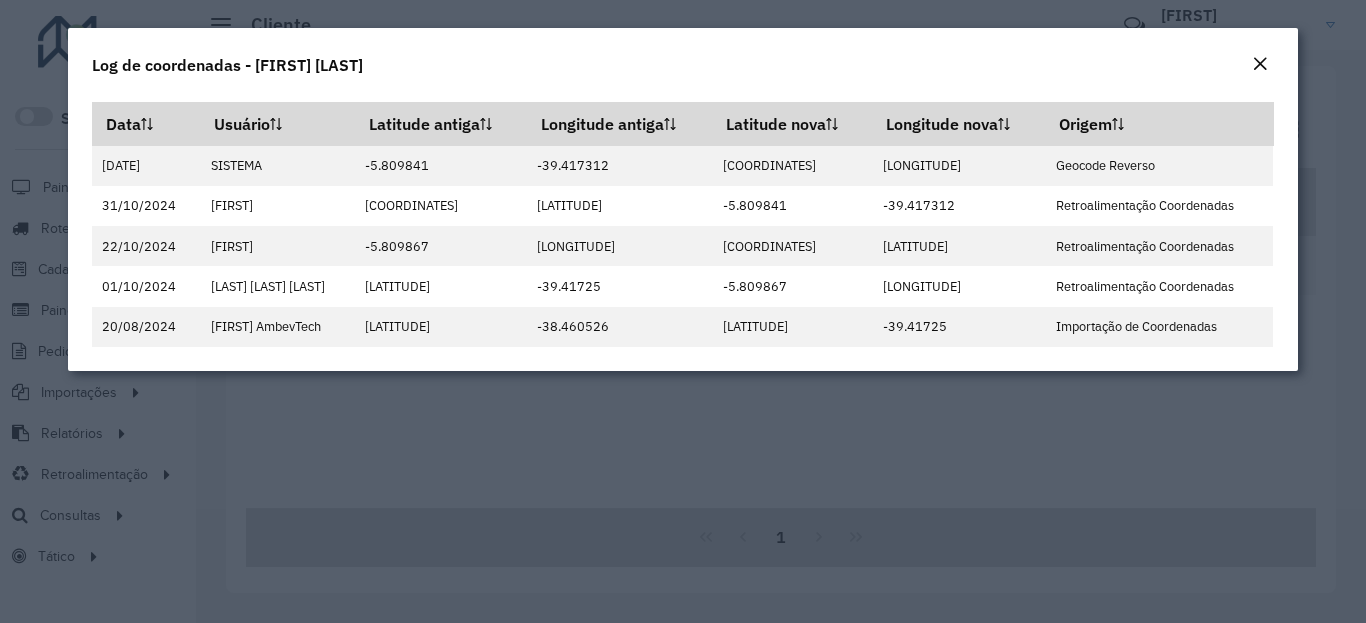 click 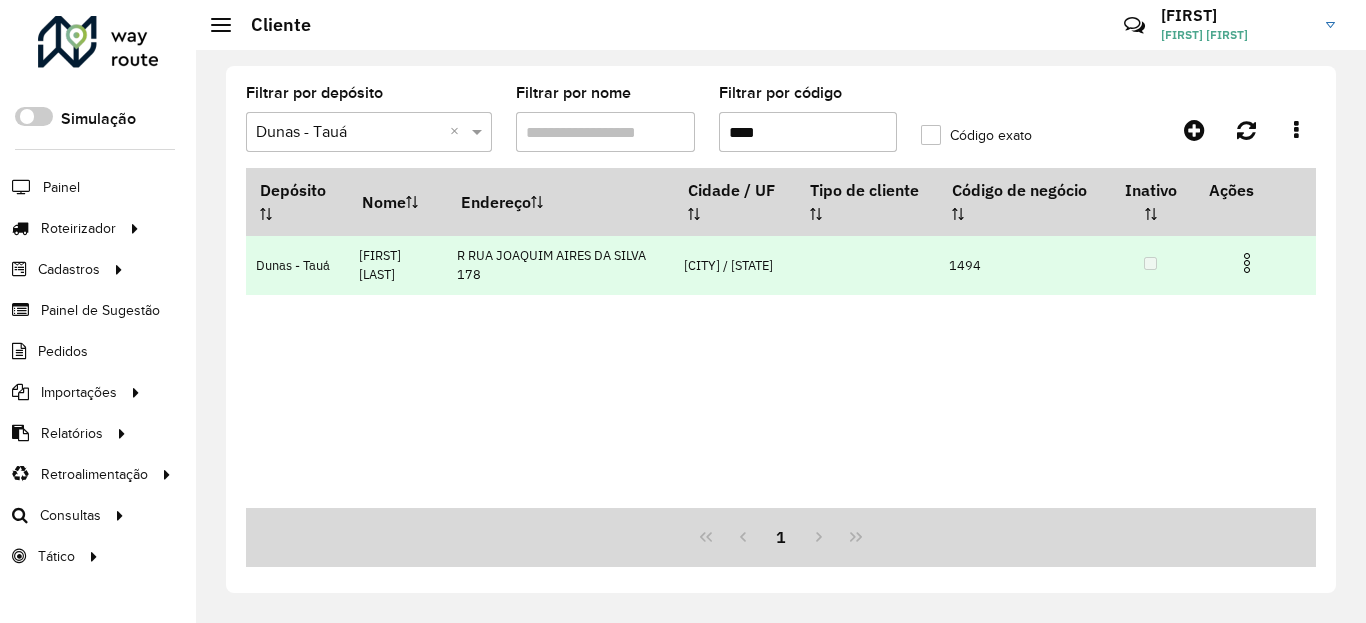 click at bounding box center [1247, 263] 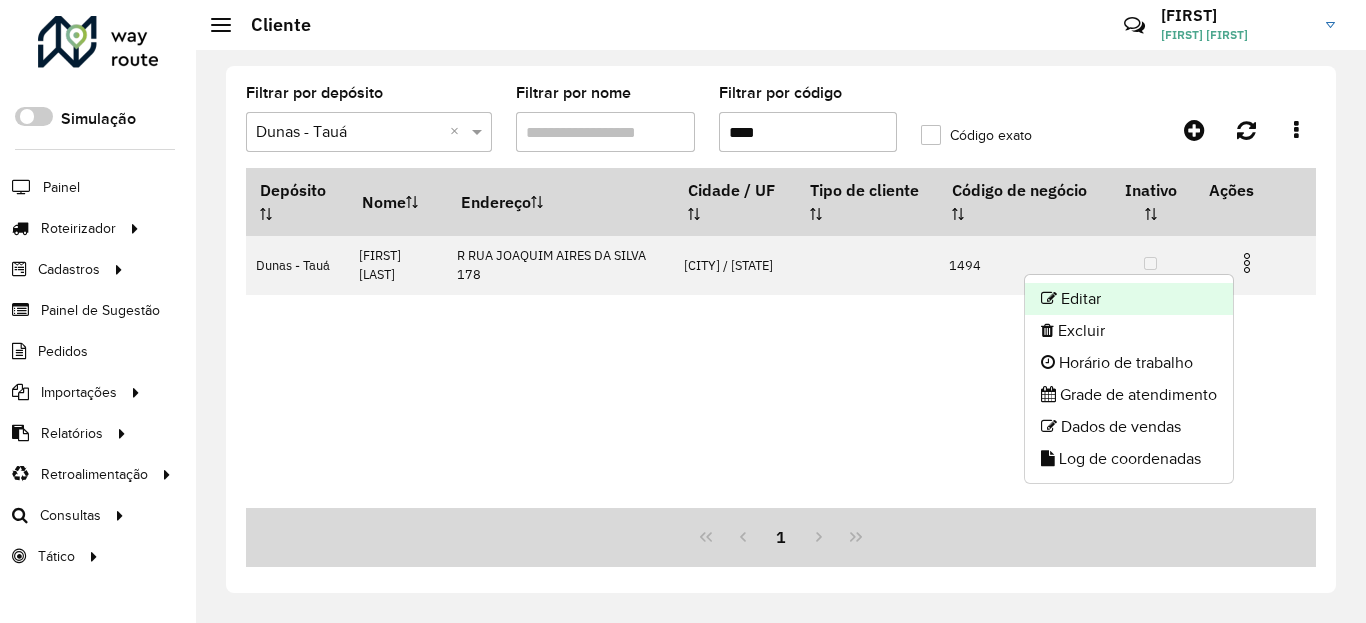 click on "Editar" 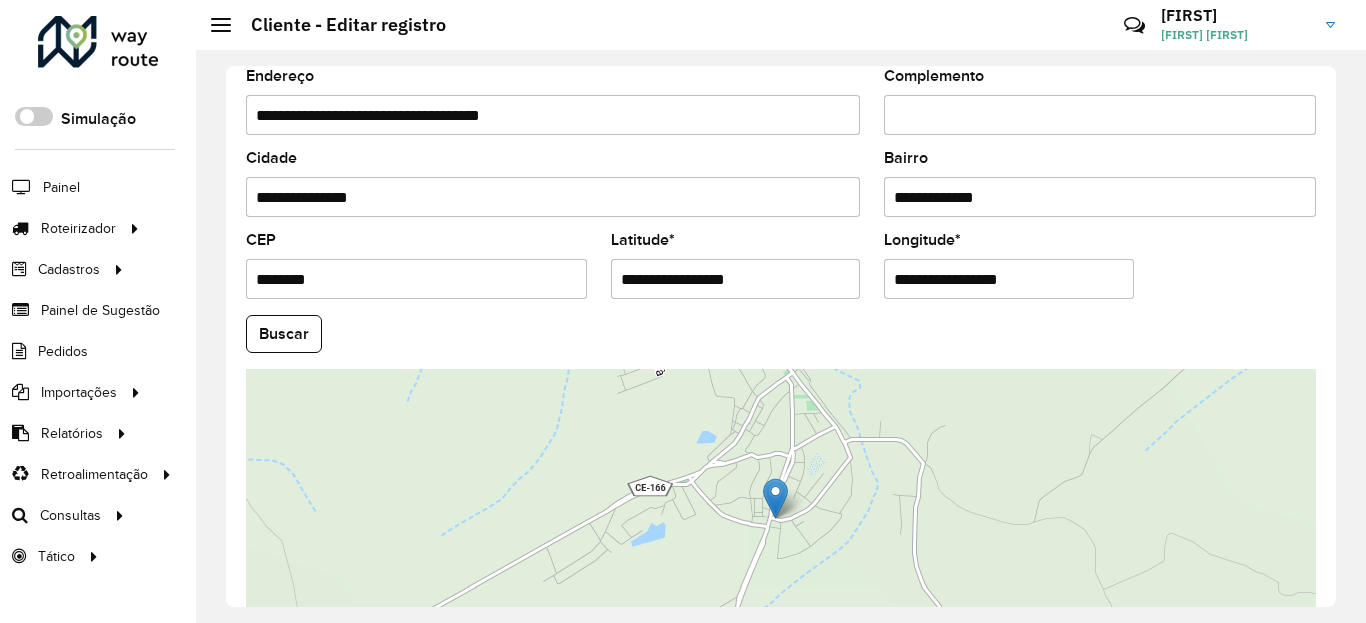 scroll, scrollTop: 720, scrollLeft: 0, axis: vertical 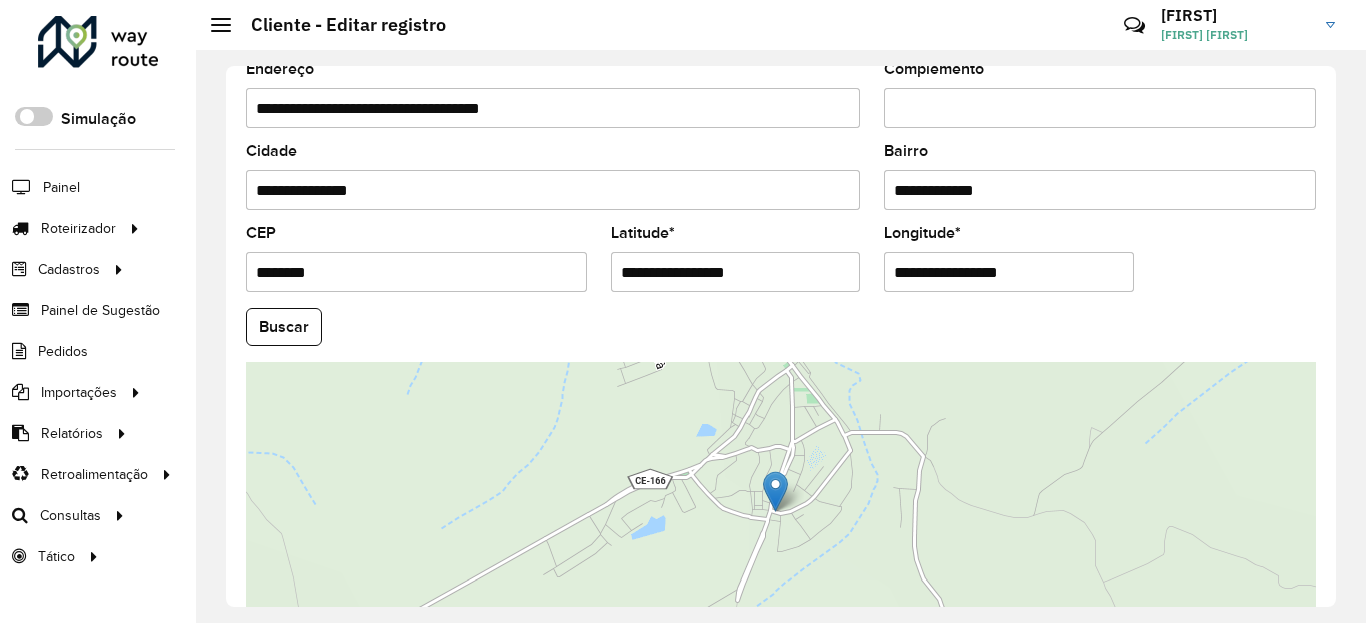 click on "**********" at bounding box center [736, 272] 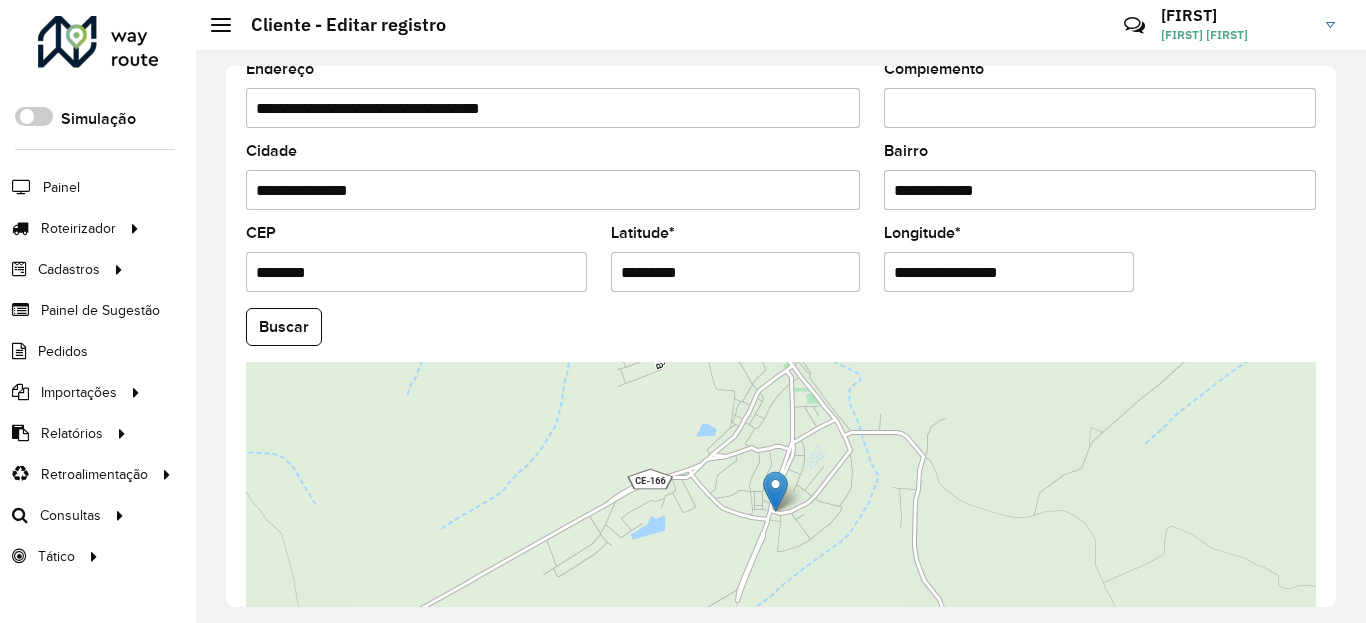 click on "Aguarde...  Pop-up bloqueado!  Seu navegador bloqueou automáticamente a abertura de uma nova janela.   Acesse as configurações e adicione o endereço do sistema a lista de permissão.   Fechar  Roteirizador AmbevTech Simulação Painel Roteirizador Entregas Vendas Cadastros Checkpoint Classificações de venda Cliente Condição de pagamento Consulta de setores Depósito Disponibilidade de veículos Fator tipo de produto Gabarito planner Grupo Rota Fator Tipo Produto Grupo de Depósito Grupo de rotas exclusiva Grupo de setores Jornada Jornada RN Layout integração Modelo Motorista Multi Depósito Painel de sugestão Parada Pedágio Perfil de Vendedor Ponto de apoio Ponto de apoio FAD Prioridade pedido Produto Restrição de Atendimento Planner Rodízio de placa Rota exclusiva FAD Rótulo Setor Setor Planner Tempo de parada de refeição Tipo de cliente Tipo de veículo Tipo de veículo RN Transportadora Usuário Vendedor Veículo Painel de Sugestão Pedidos Importações Classificação e volume de venda" at bounding box center (683, 311) 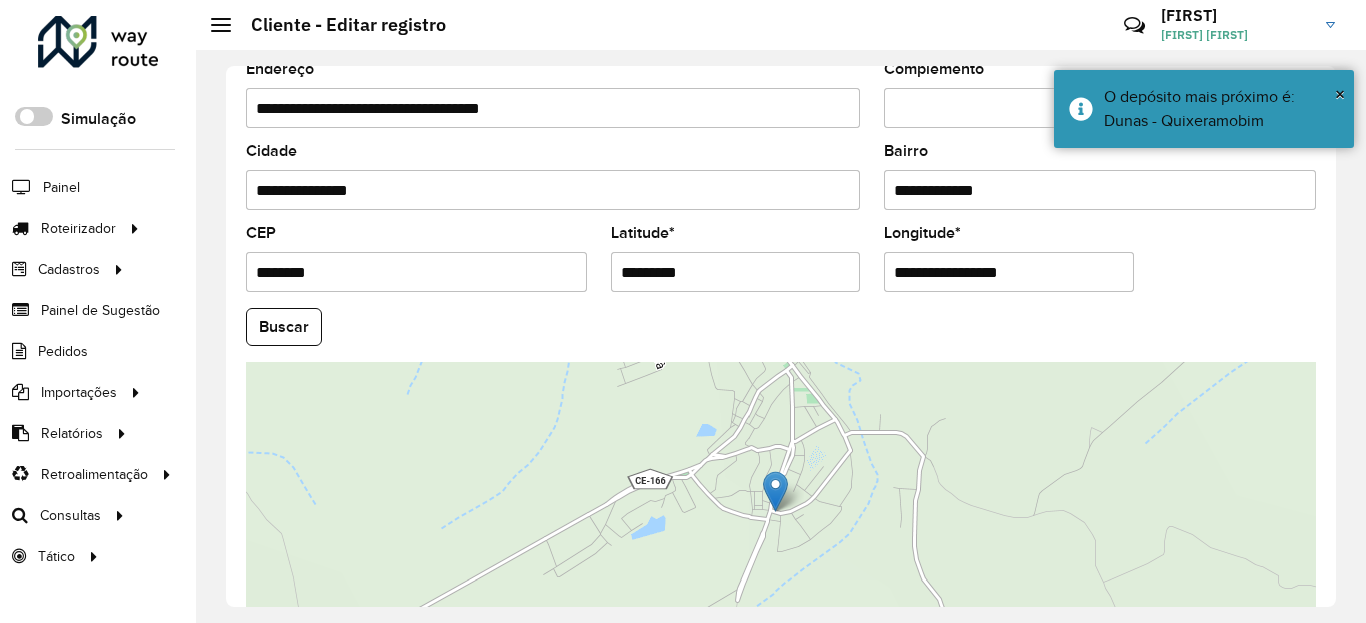 click on "**********" at bounding box center (1009, 272) 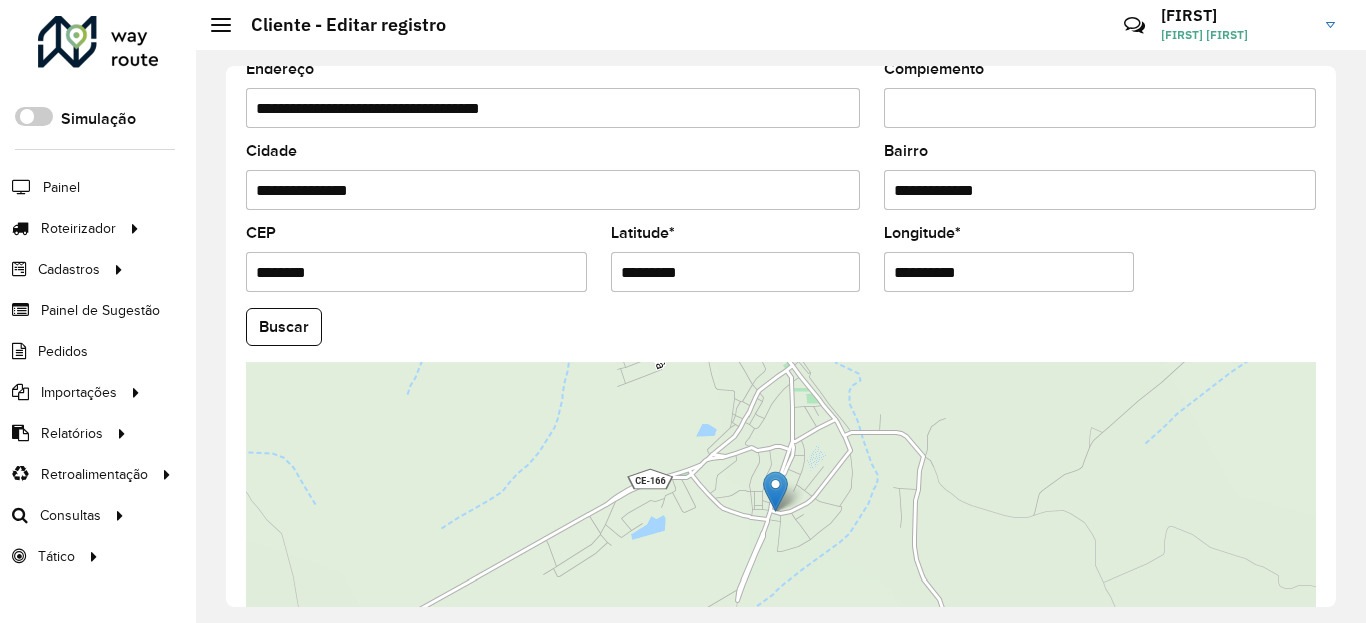 click on "Aguarde...  Pop-up bloqueado!  Seu navegador bloqueou automáticamente a abertura de uma nova janela.   Acesse as configurações e adicione o endereço do sistema a lista de permissão.   Fechar  Roteirizador AmbevTech Simulação Painel Roteirizador Entregas Vendas Cadastros Checkpoint Classificações de venda Cliente Condição de pagamento Consulta de setores Depósito Disponibilidade de veículos Fator tipo de produto Gabarito planner Grupo Rota Fator Tipo Produto Grupo de Depósito Grupo de rotas exclusiva Grupo de setores Jornada Jornada RN Layout integração Modelo Motorista Multi Depósito Painel de sugestão Parada Pedágio Perfil de Vendedor Ponto de apoio Ponto de apoio FAD Prioridade pedido Produto Restrição de Atendimento Planner Rodízio de placa Rota exclusiva FAD Rótulo Setor Setor Planner Tempo de parada de refeição Tipo de cliente Tipo de veículo Tipo de veículo RN Transportadora Usuário Vendedor Veículo Painel de Sugestão Pedidos Importações Classificação e volume de venda" at bounding box center [683, 311] 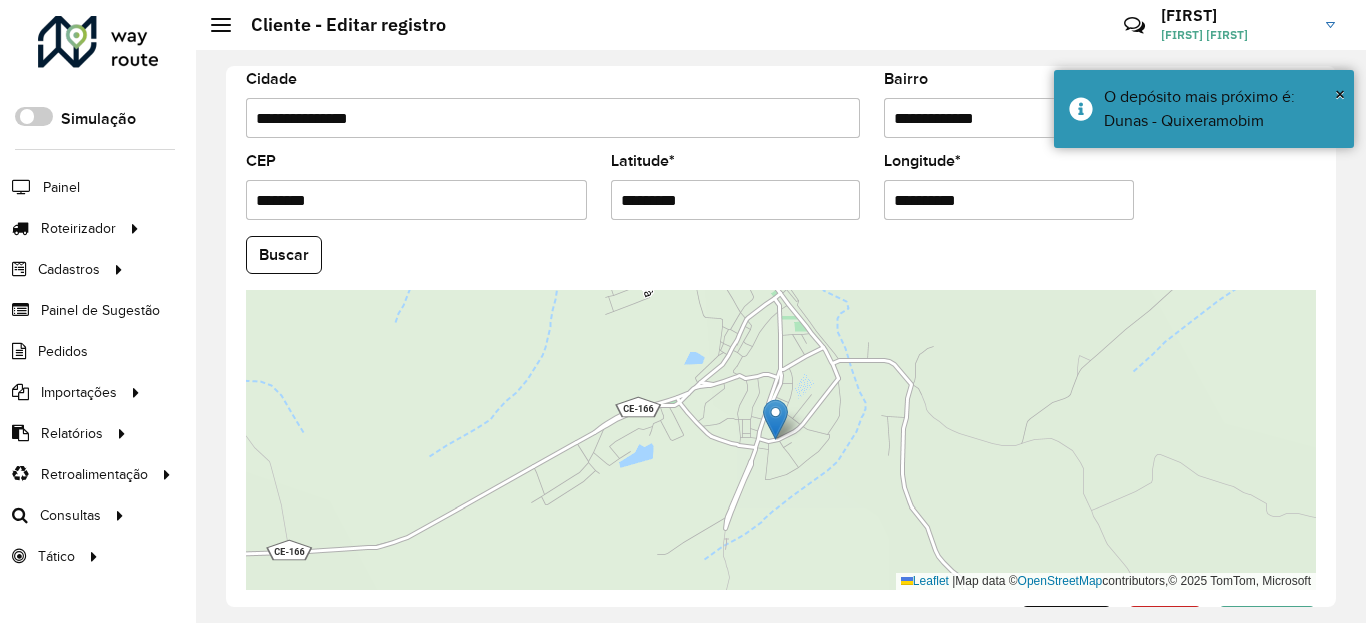 scroll, scrollTop: 865, scrollLeft: 0, axis: vertical 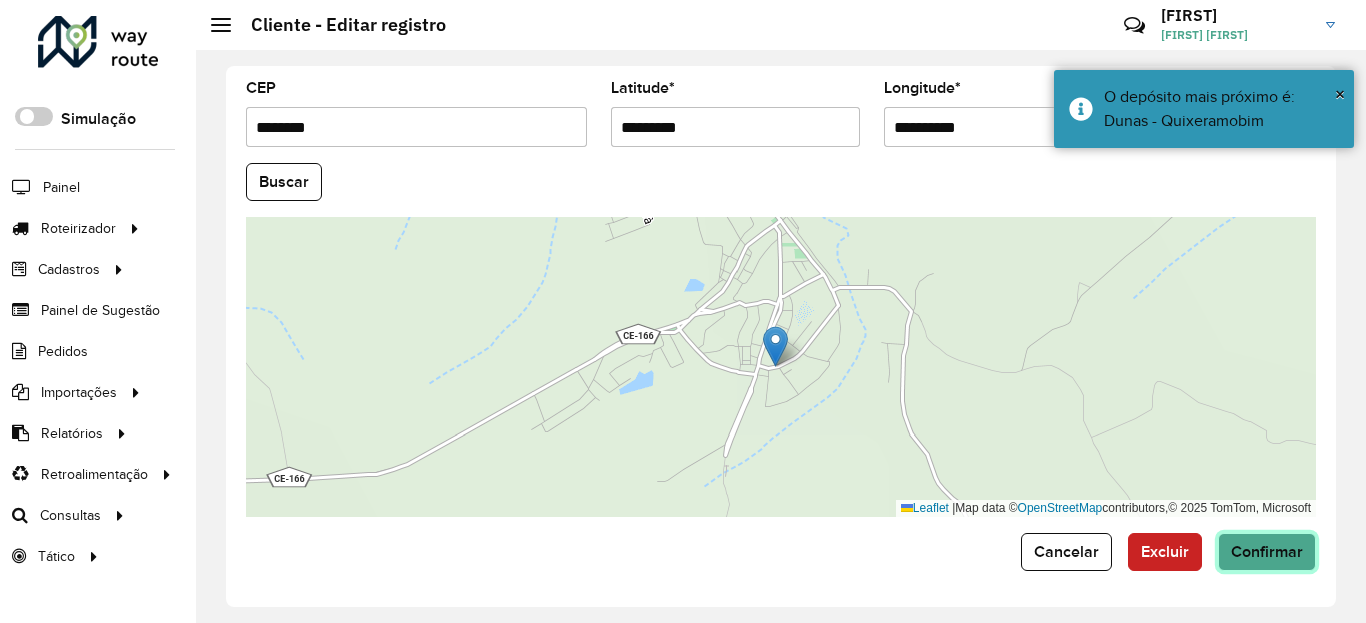 click on "Confirmar" 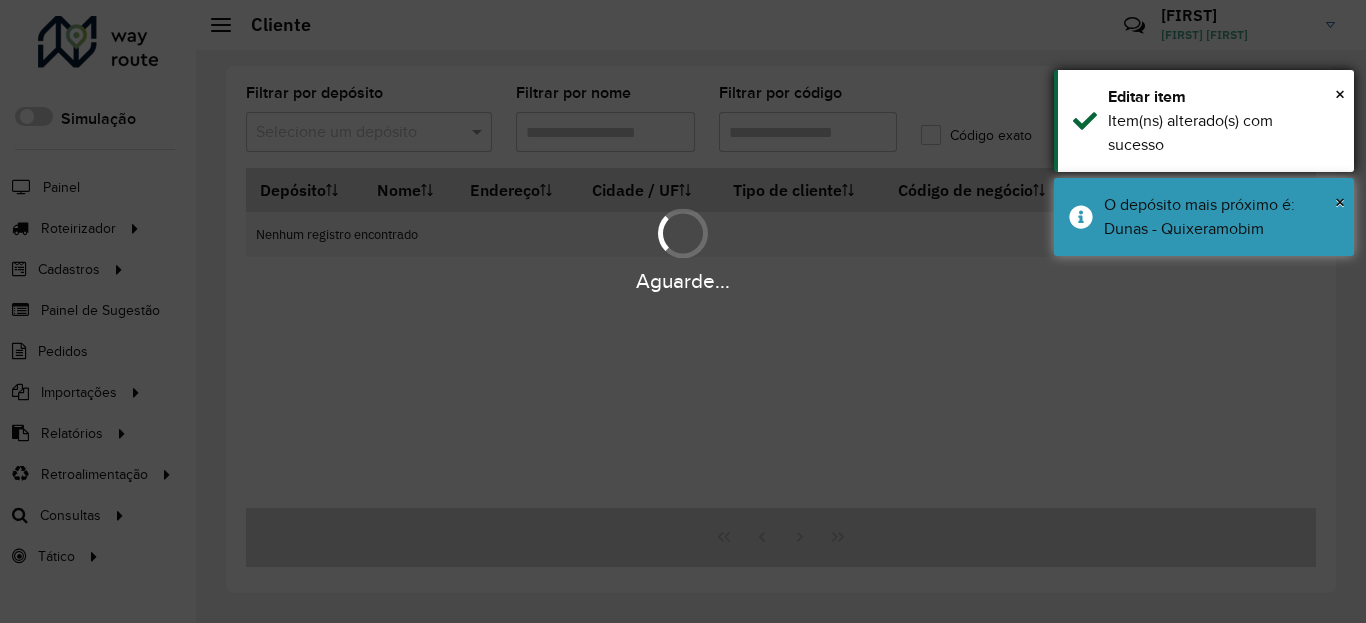 click on "×  Editar item  Item(ns) alterado(s) com sucesso" at bounding box center [1204, 121] 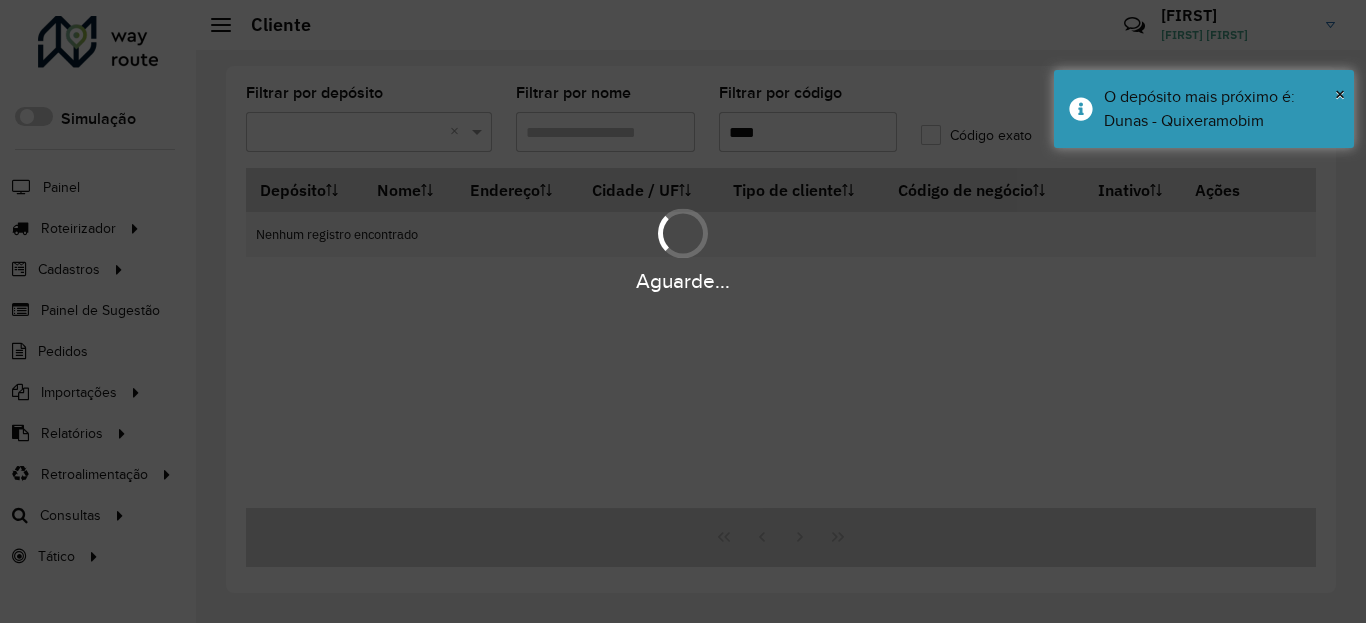 click on "Aguarde..." at bounding box center (683, 249) 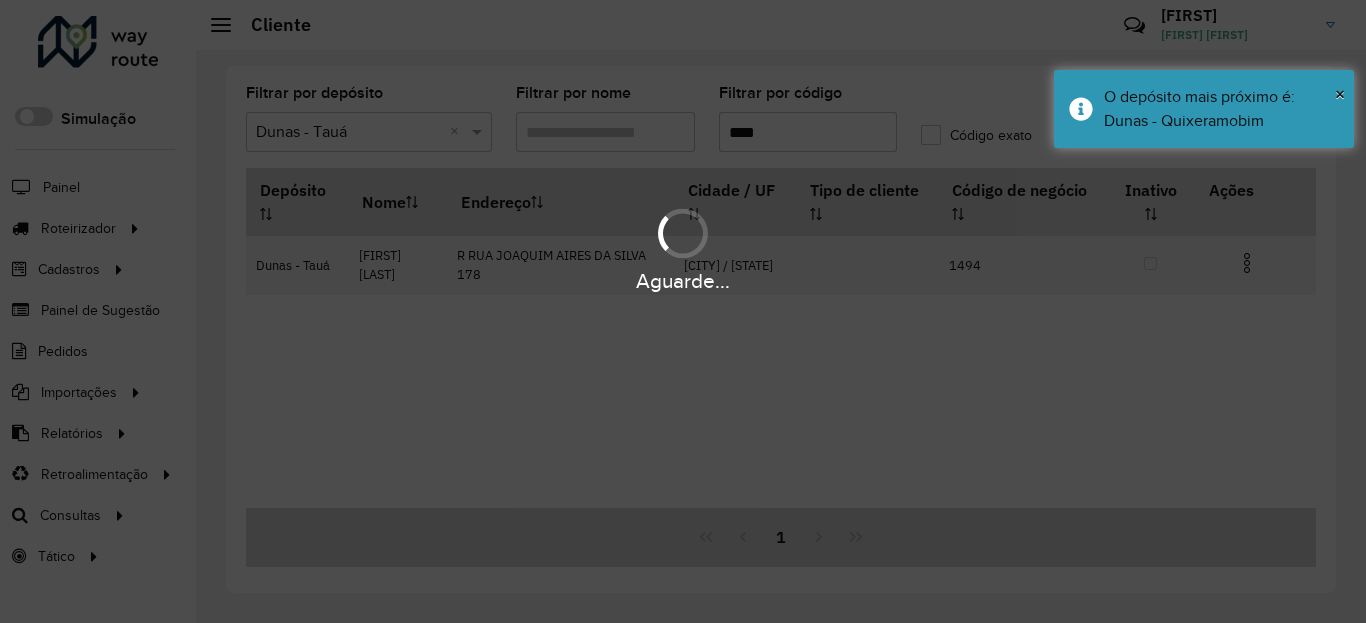 click on "Aguarde..." at bounding box center [683, 311] 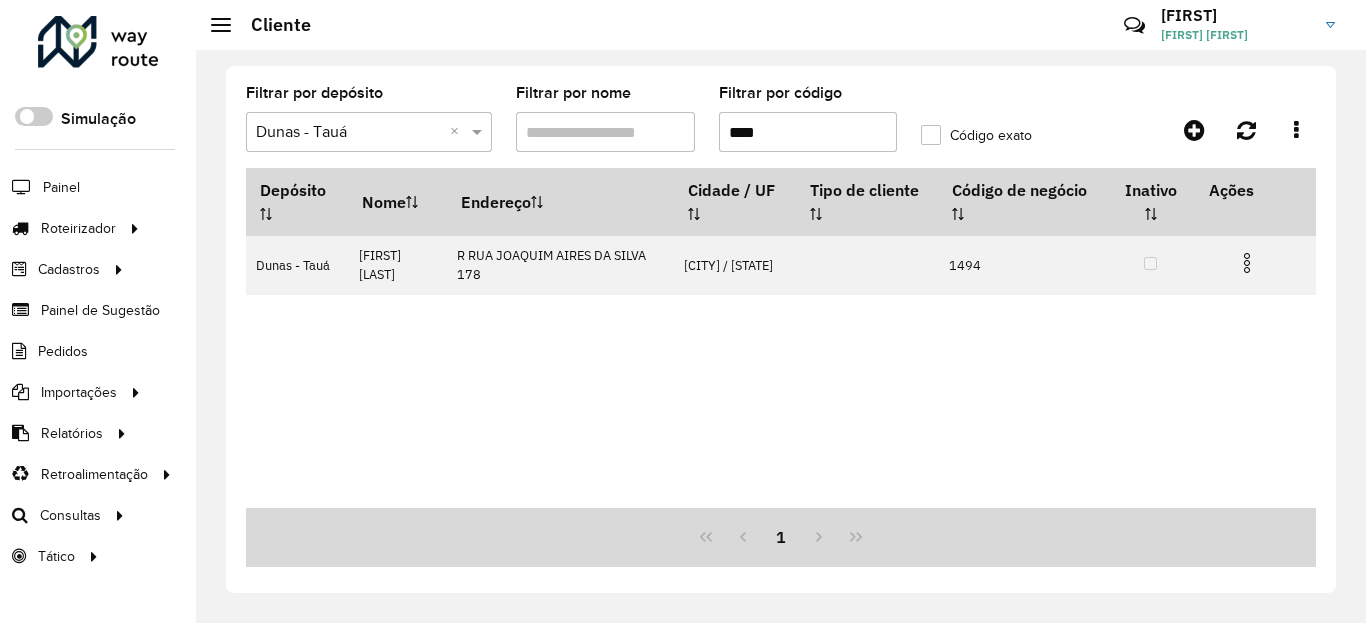 click on "Filtrar por depósito  Selecione um depósito × Dunas - Tauá ×  Filtrar por nome   Filtrar por código  ****  Código exato" 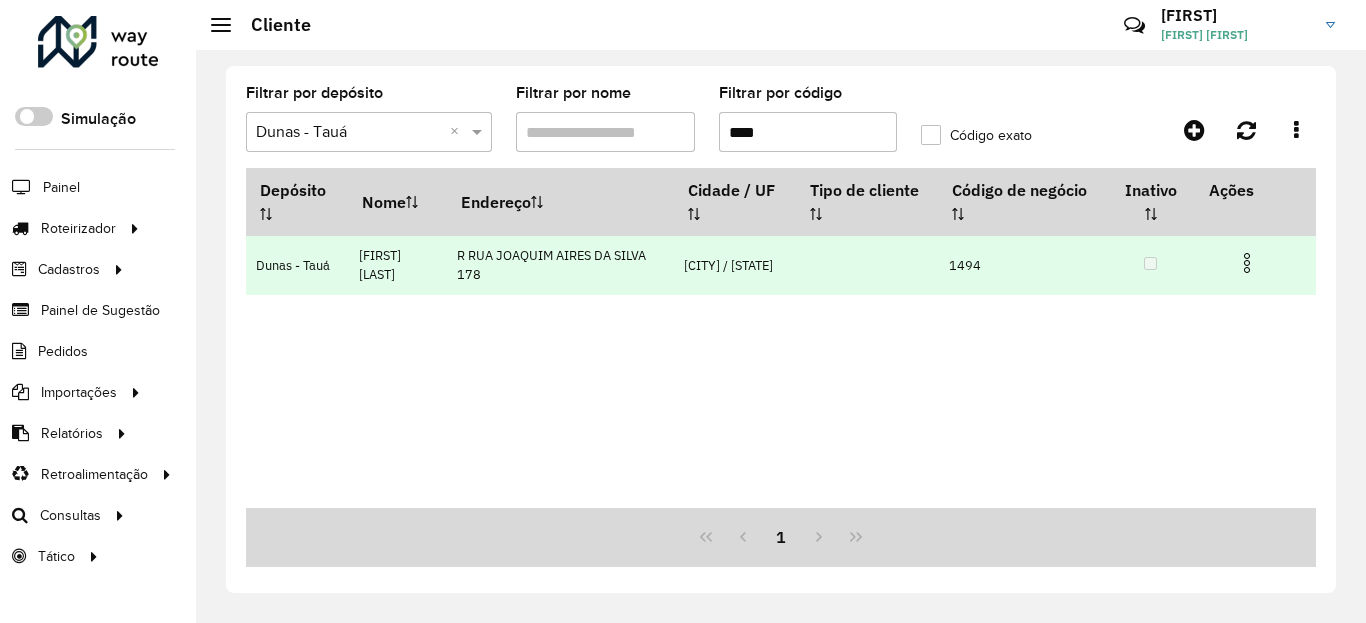 click at bounding box center (1247, 263) 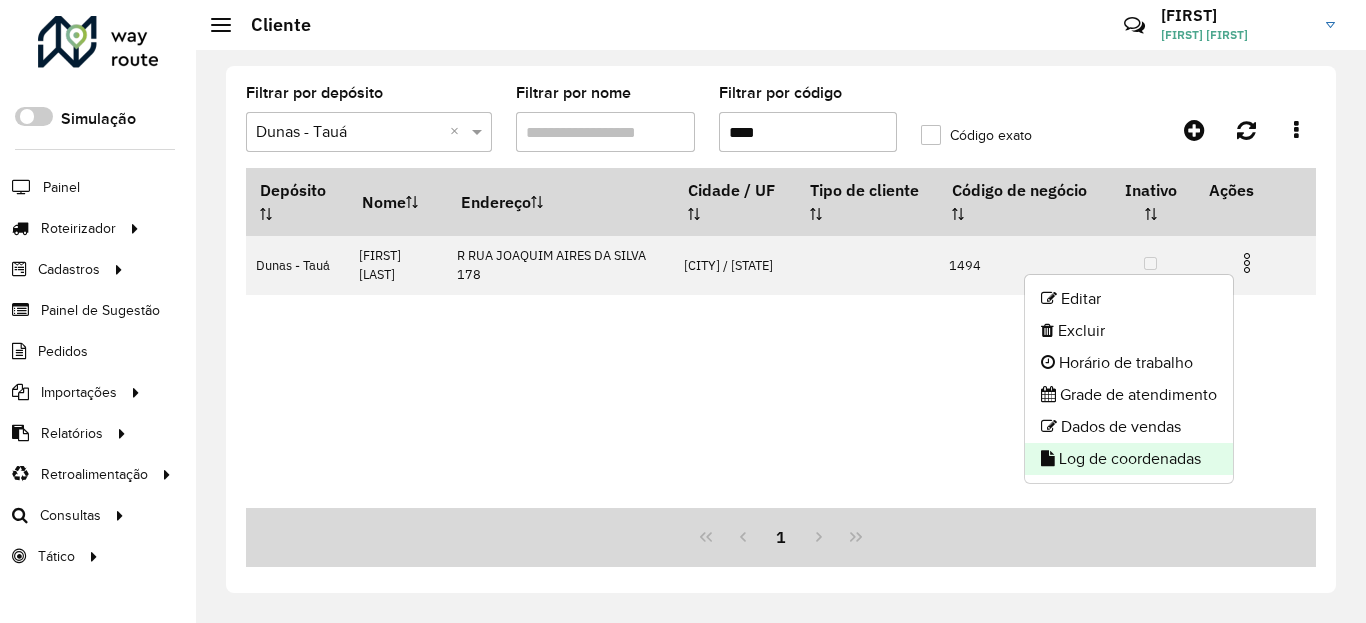 click on "Log de coordenadas" 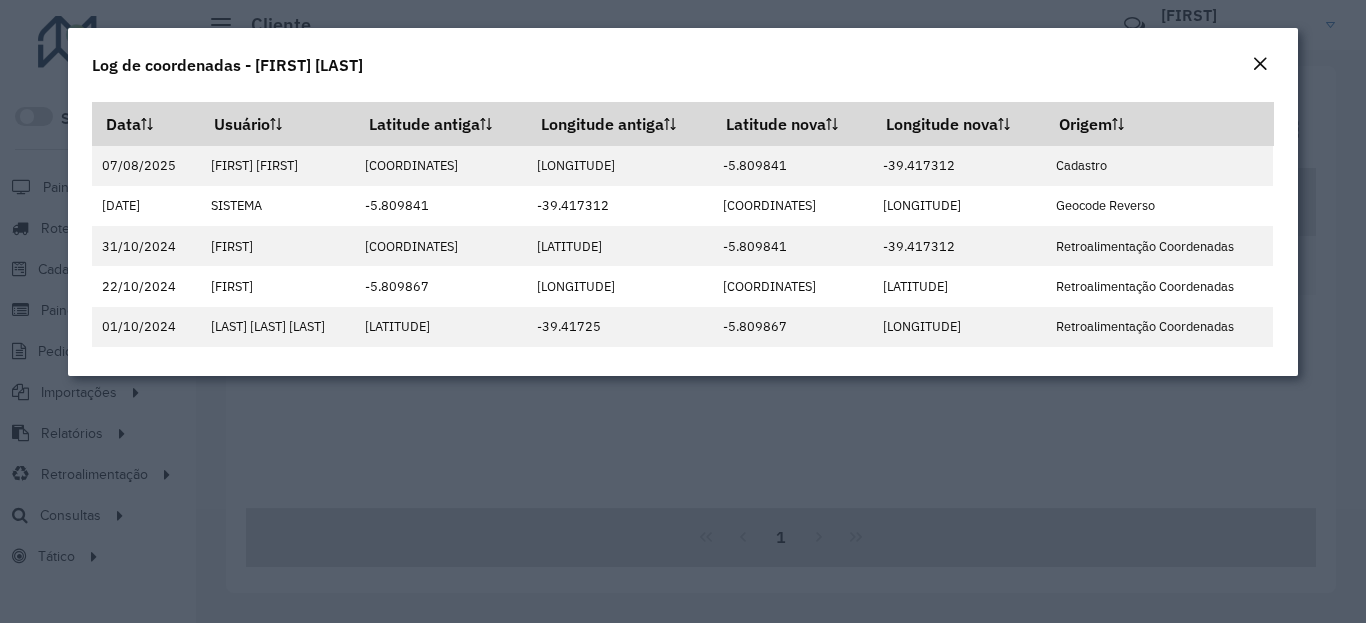 click 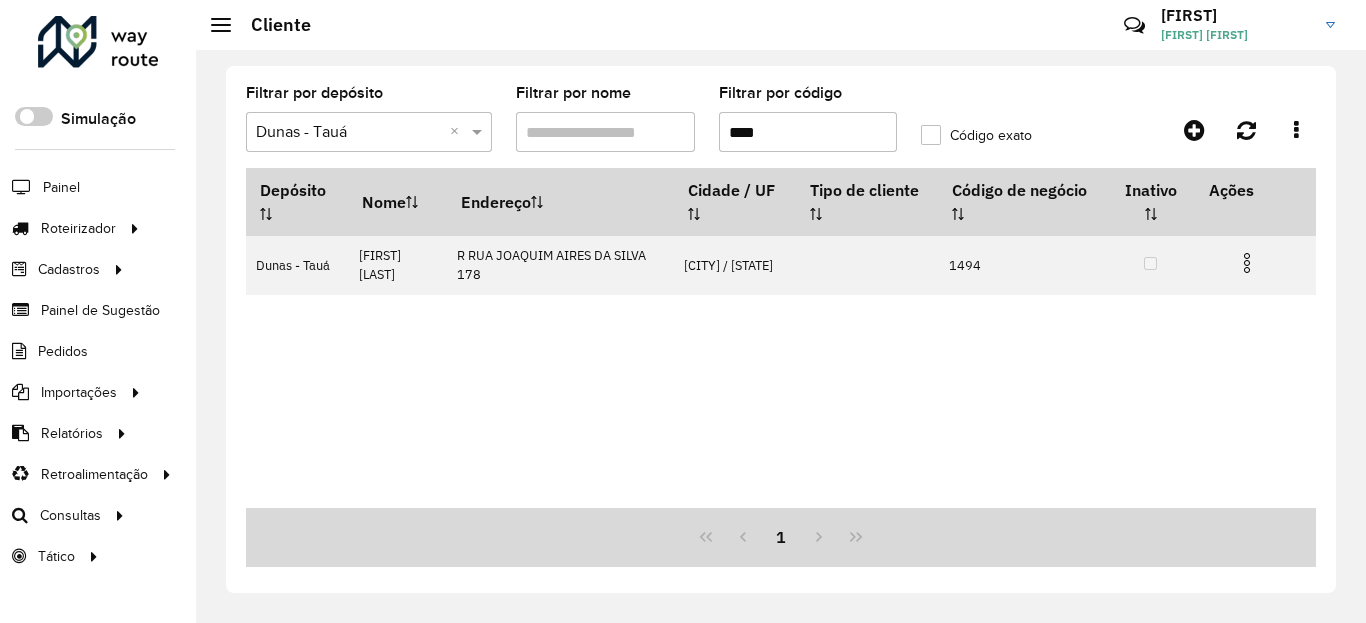 click on "****" at bounding box center [808, 132] 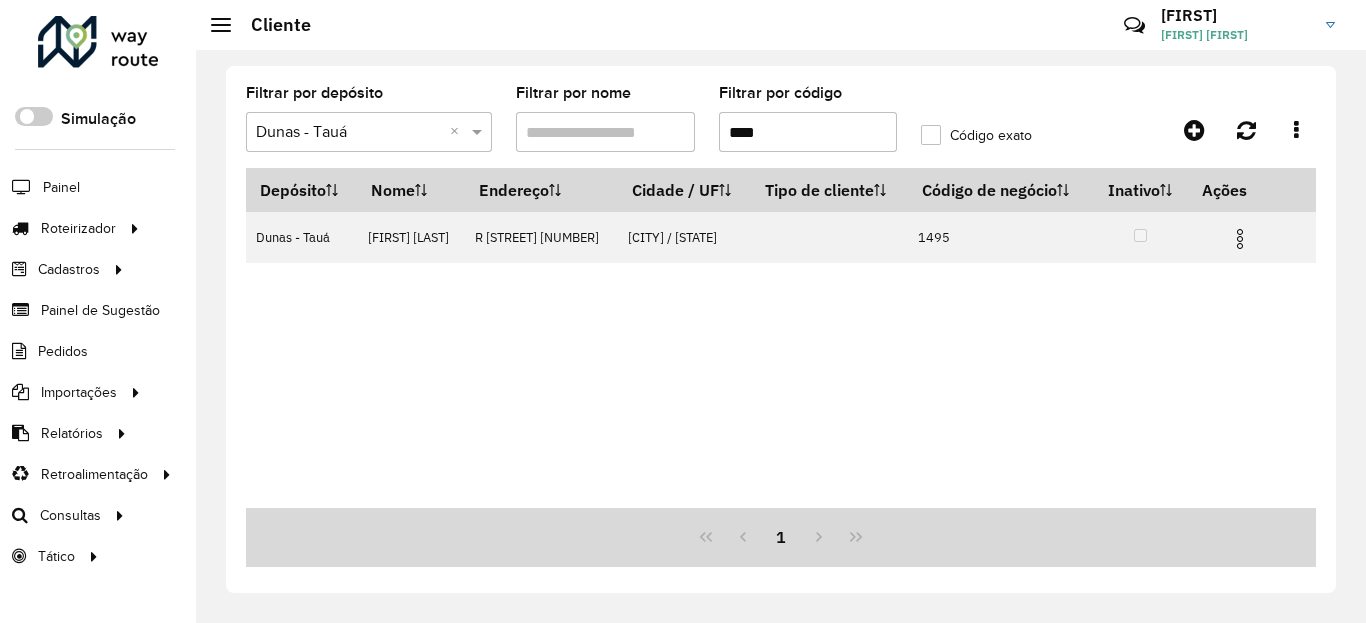 click at bounding box center (1240, 239) 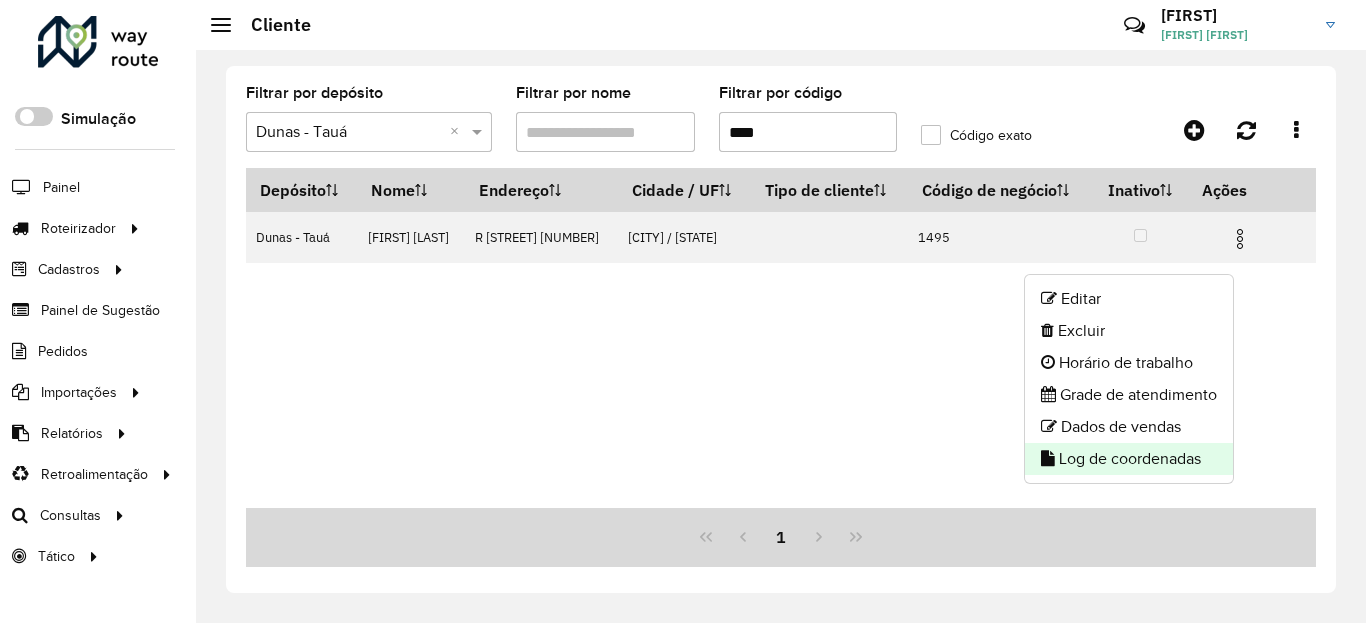click on "Log de coordenadas" 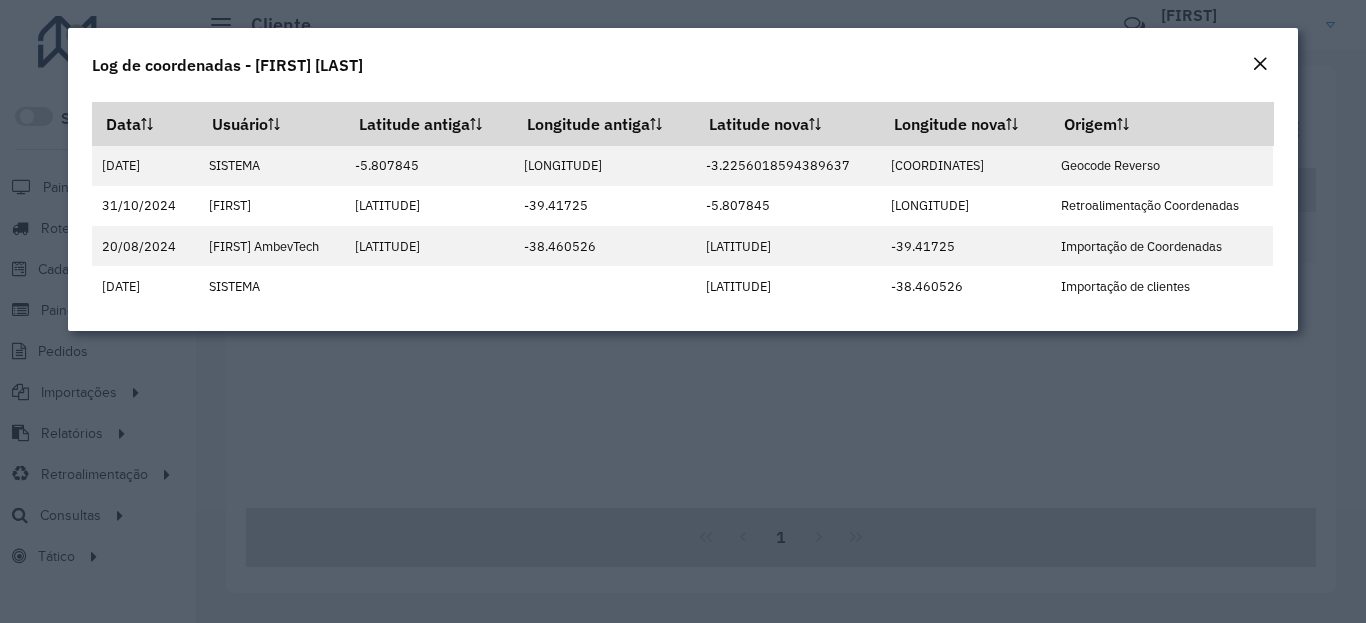 click 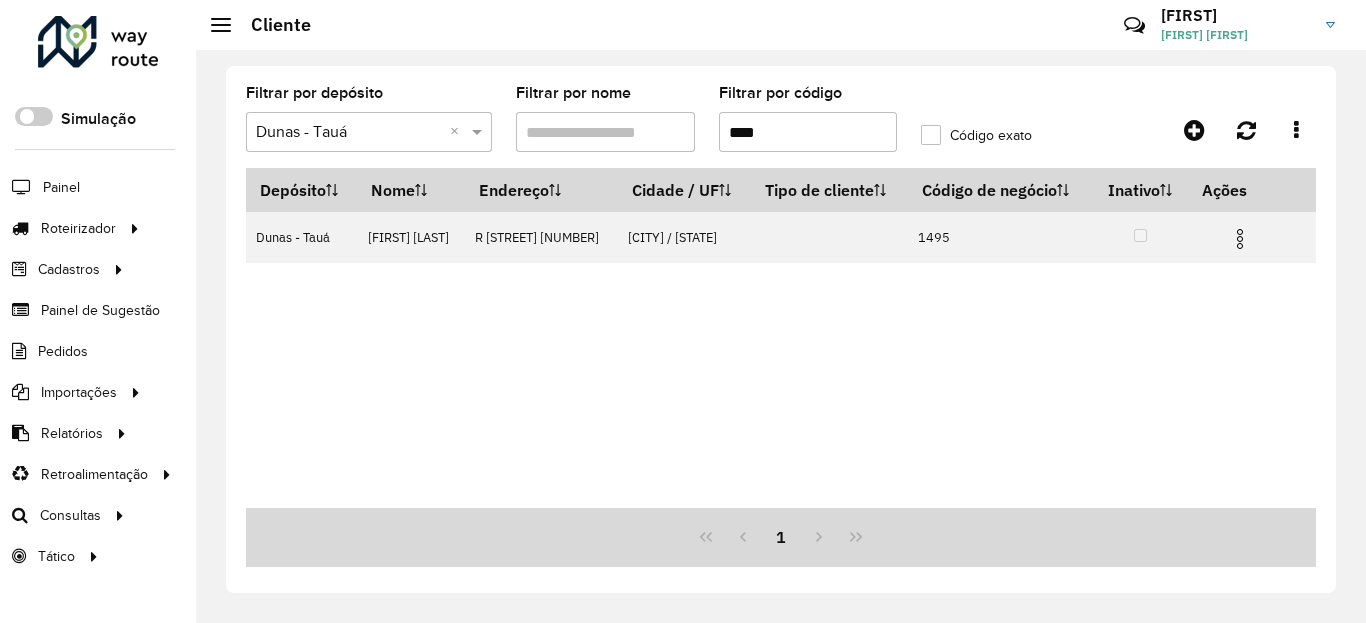 drag, startPoint x: 777, startPoint y: 127, endPoint x: 805, endPoint y: 128, distance: 28.01785 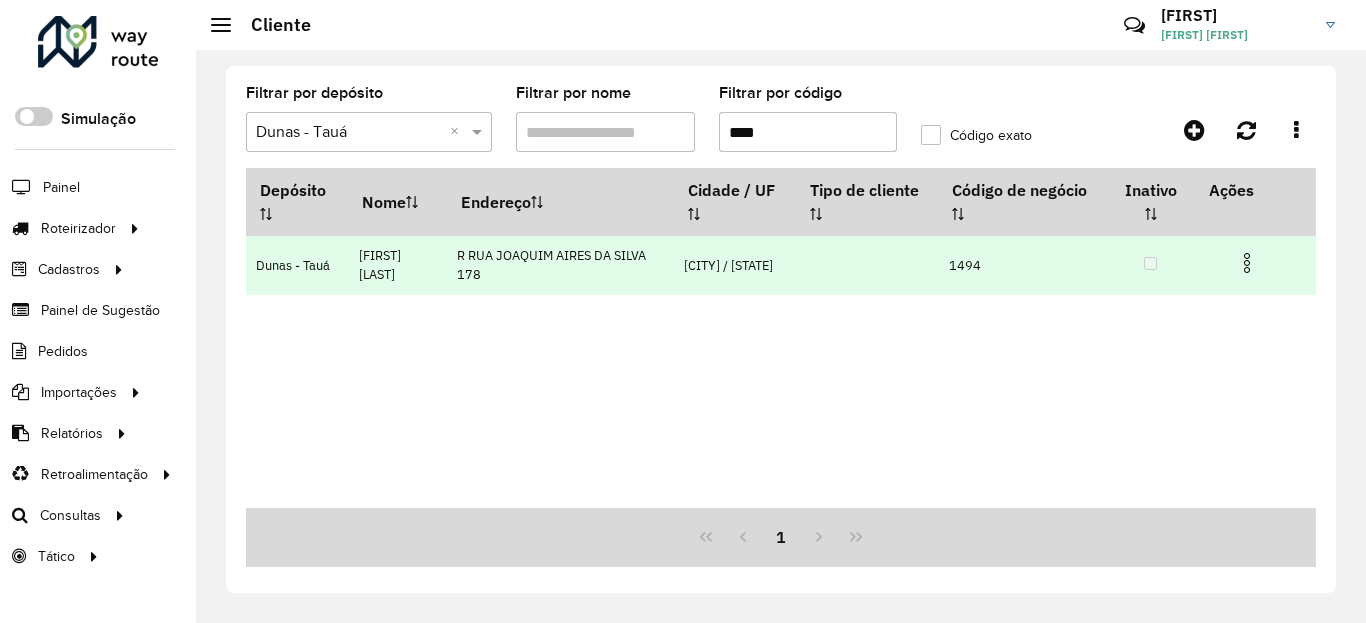 click at bounding box center (1247, 263) 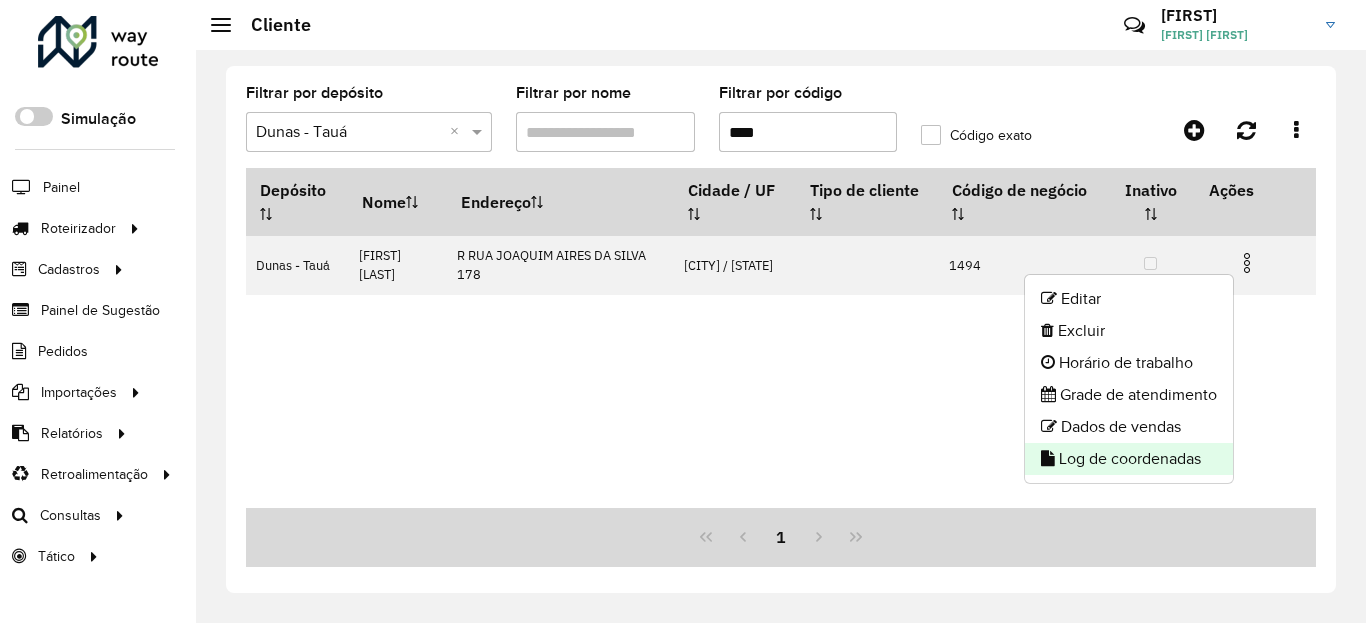 click on "Log de coordenadas" 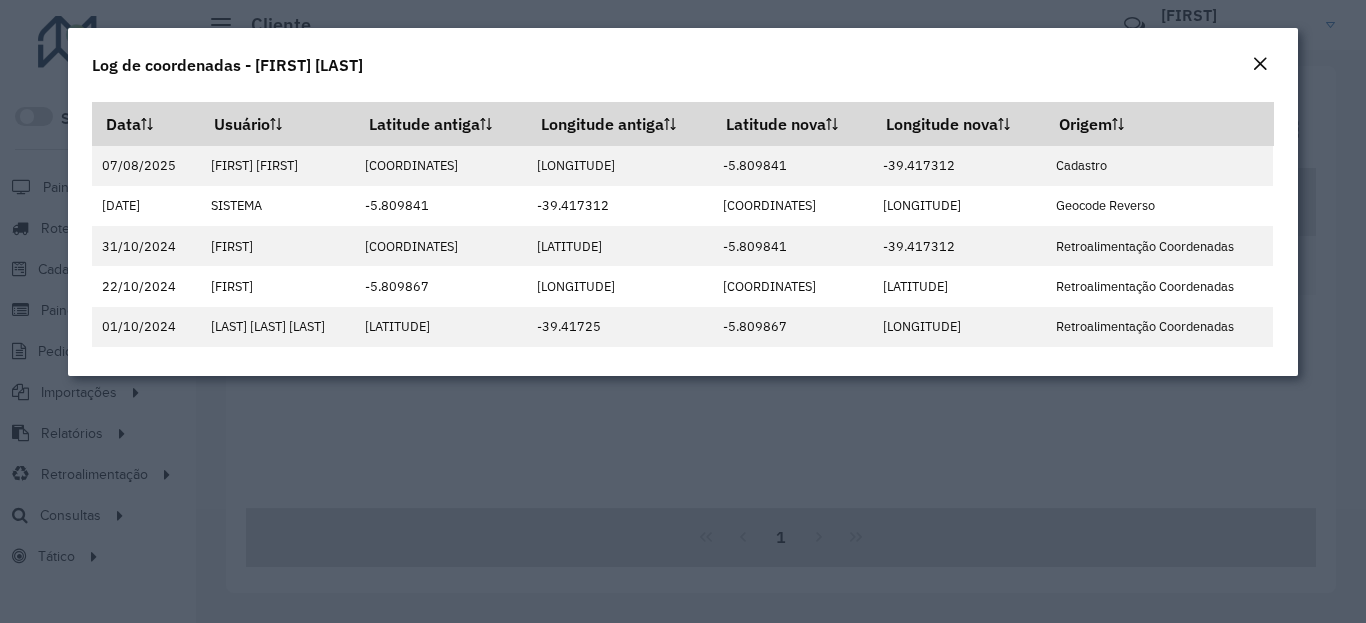 click 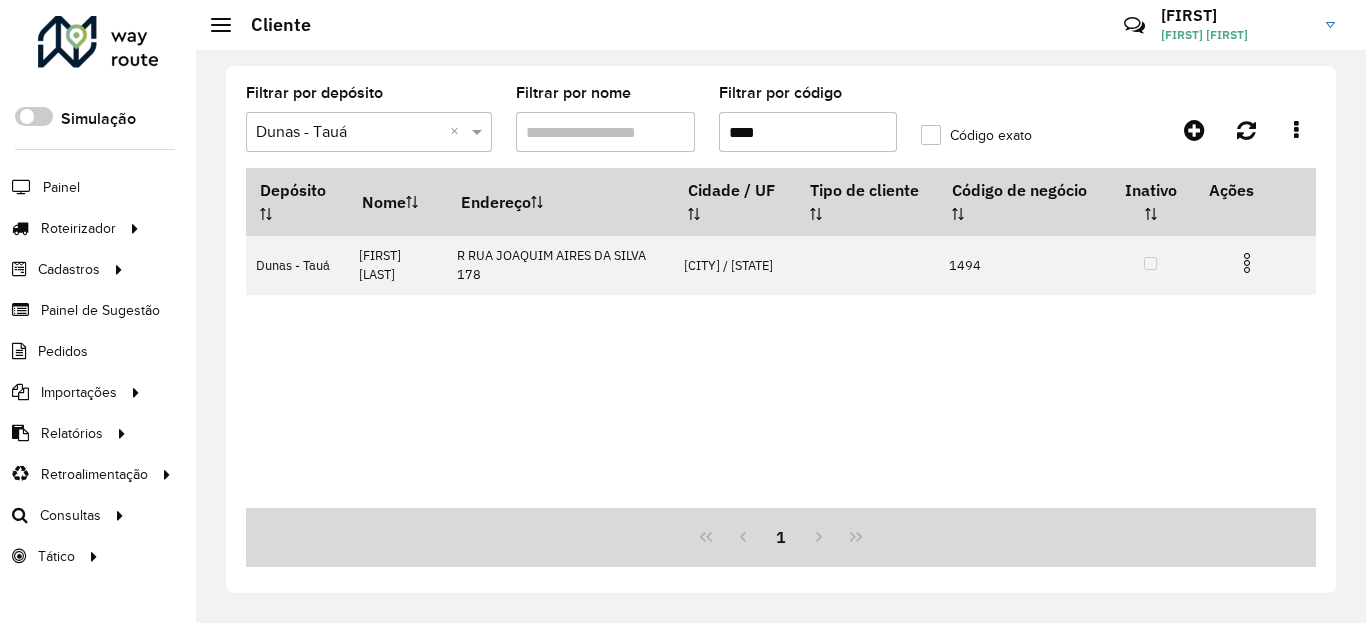 click on "****" at bounding box center (808, 132) 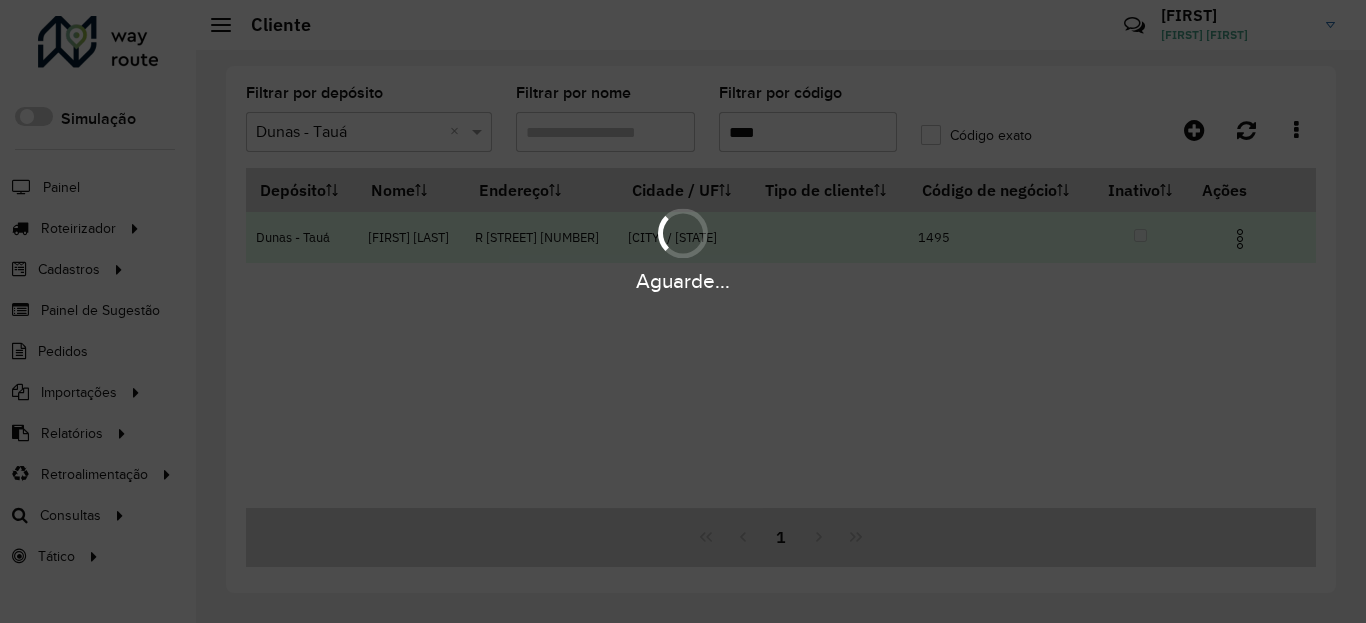 click on "Aguarde..." at bounding box center (683, 249) 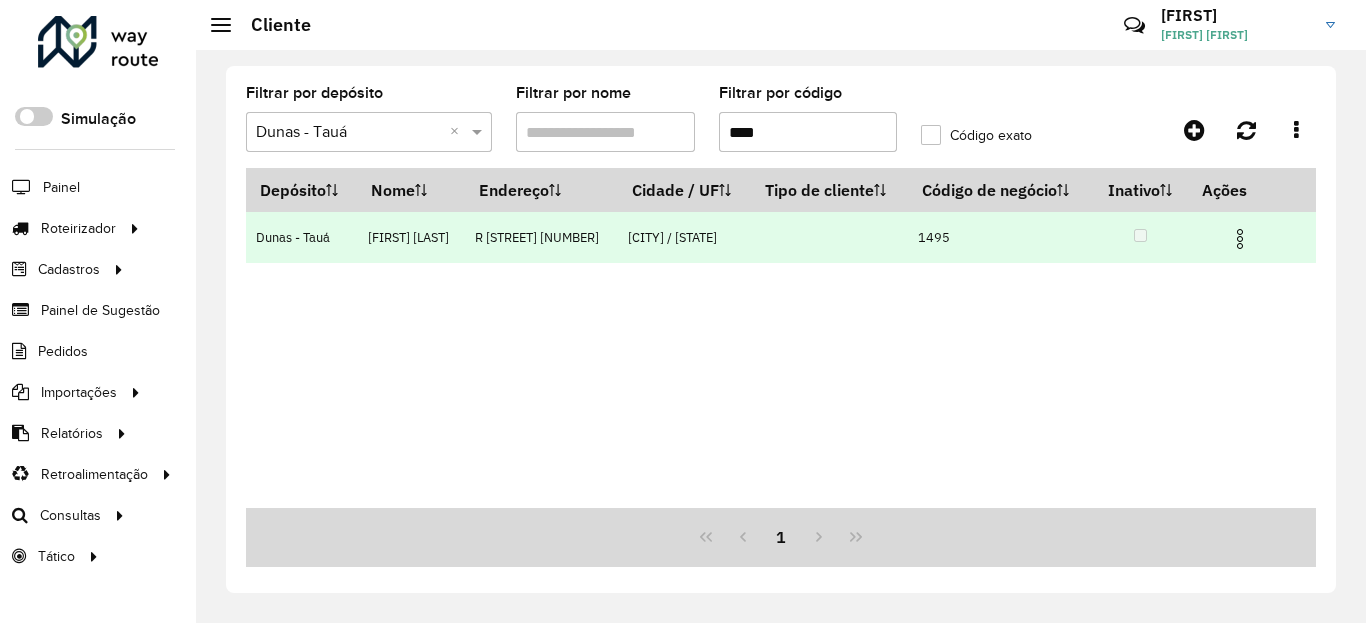 click at bounding box center [1240, 239] 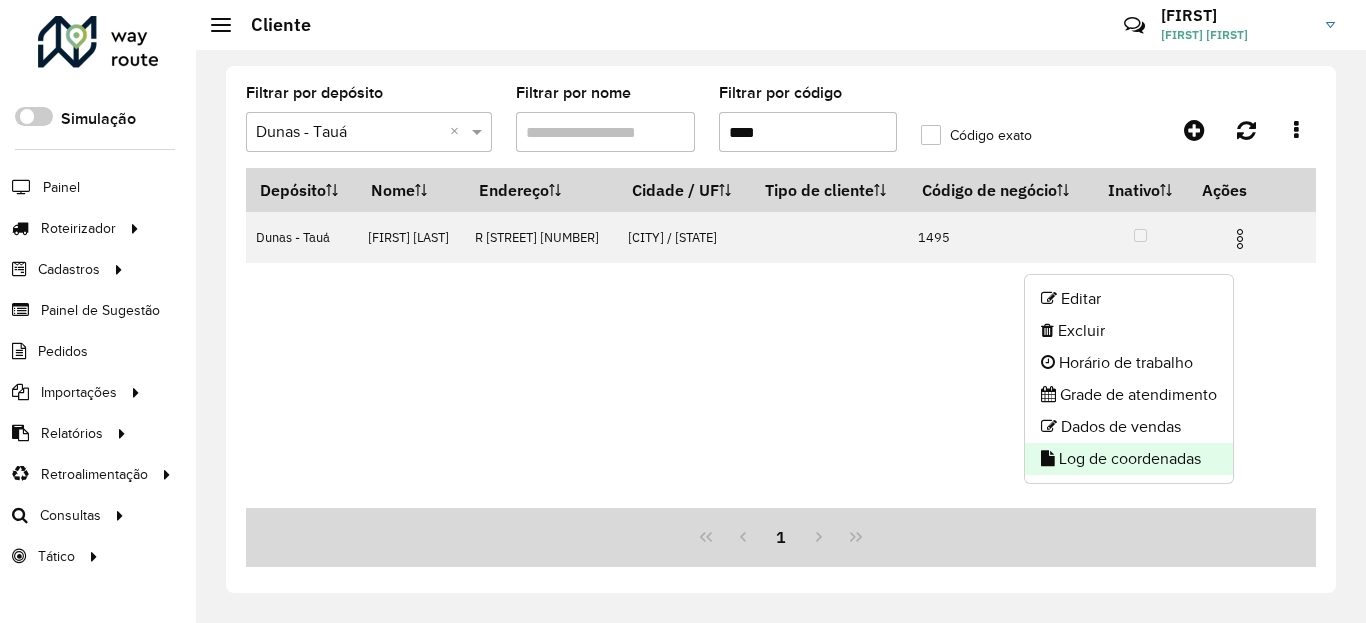 click on "Log de coordenadas" 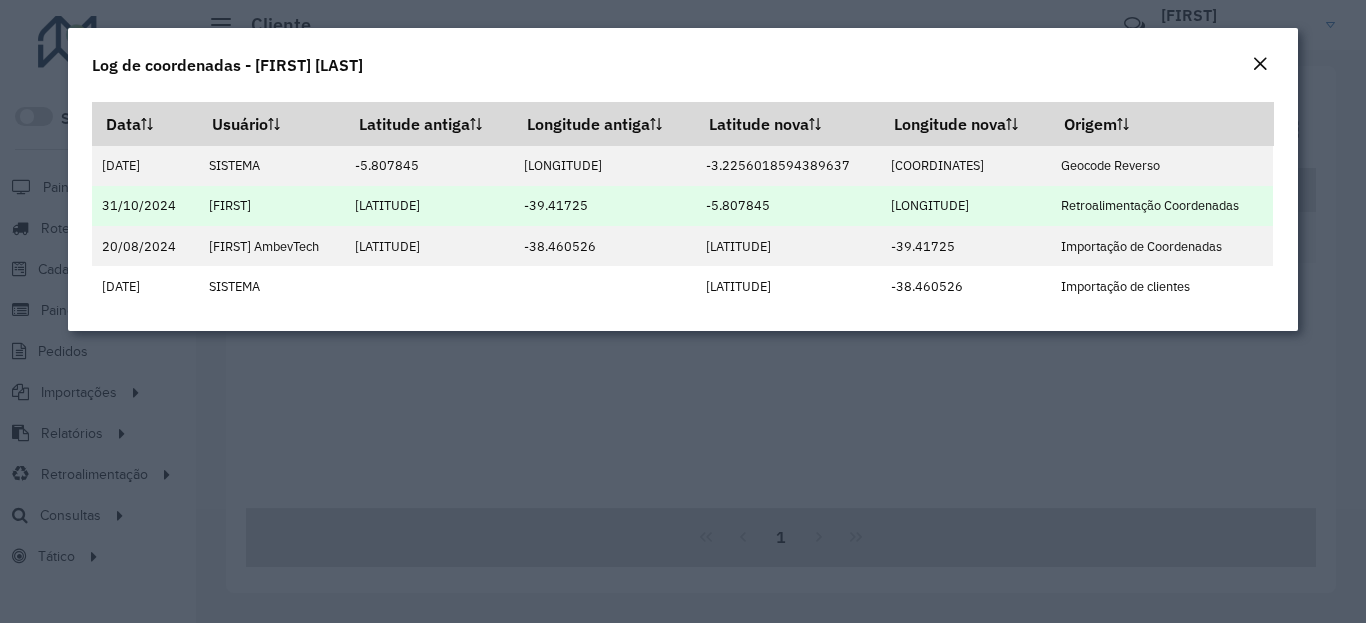 click on "[COORDINATE]" at bounding box center [788, 206] 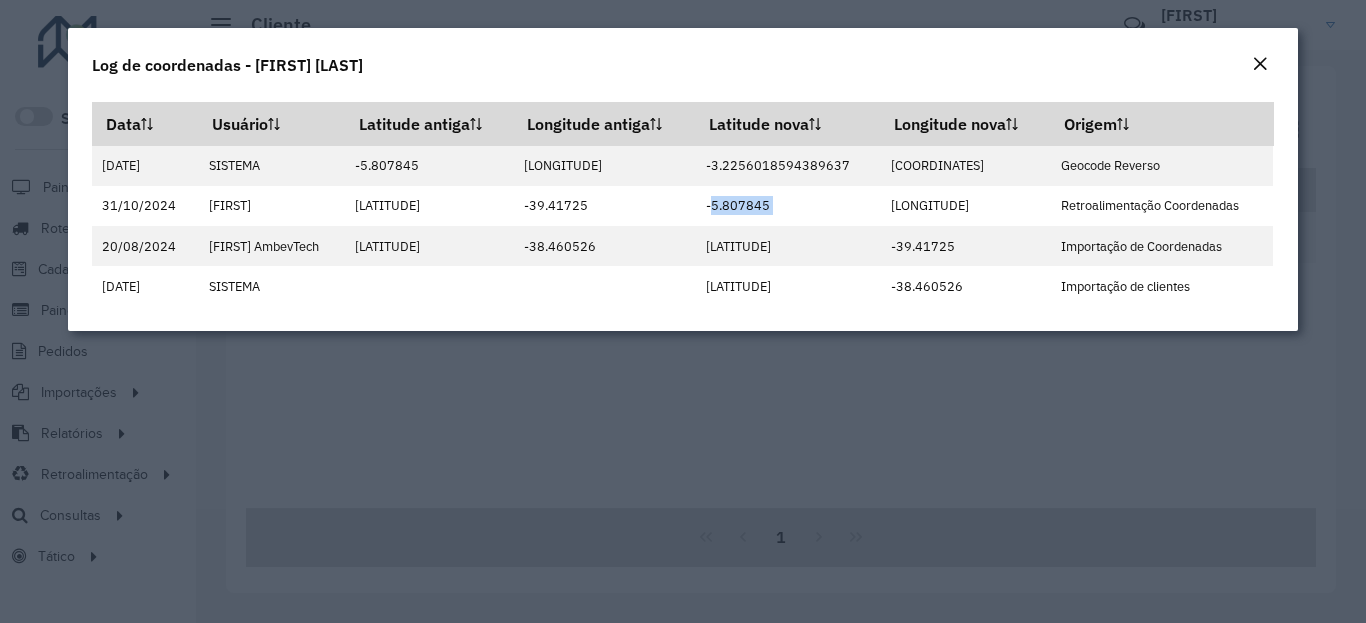 click 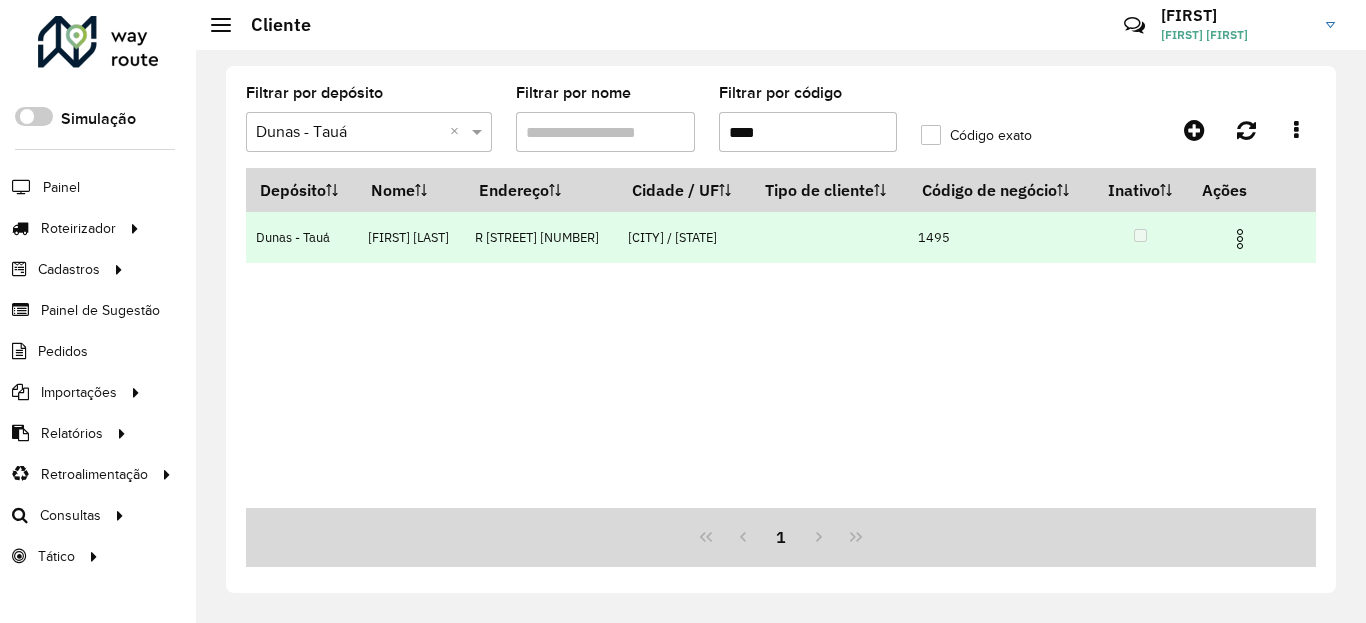 click at bounding box center [1240, 239] 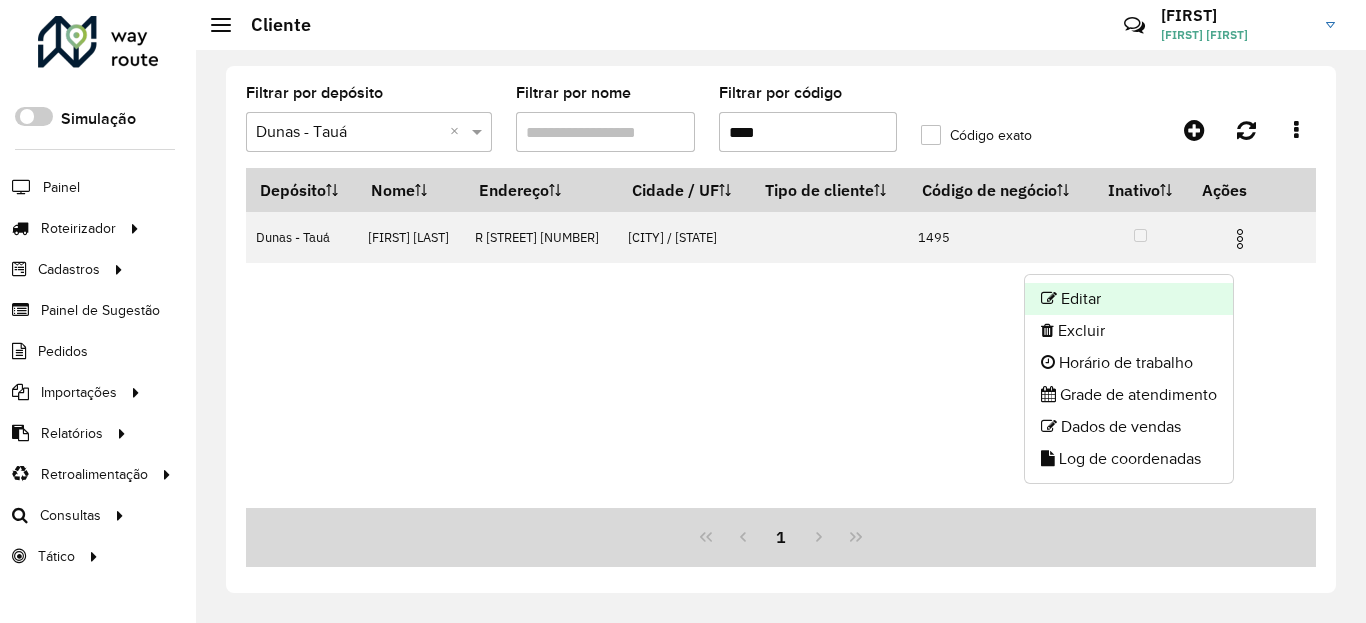 click on "Editar" 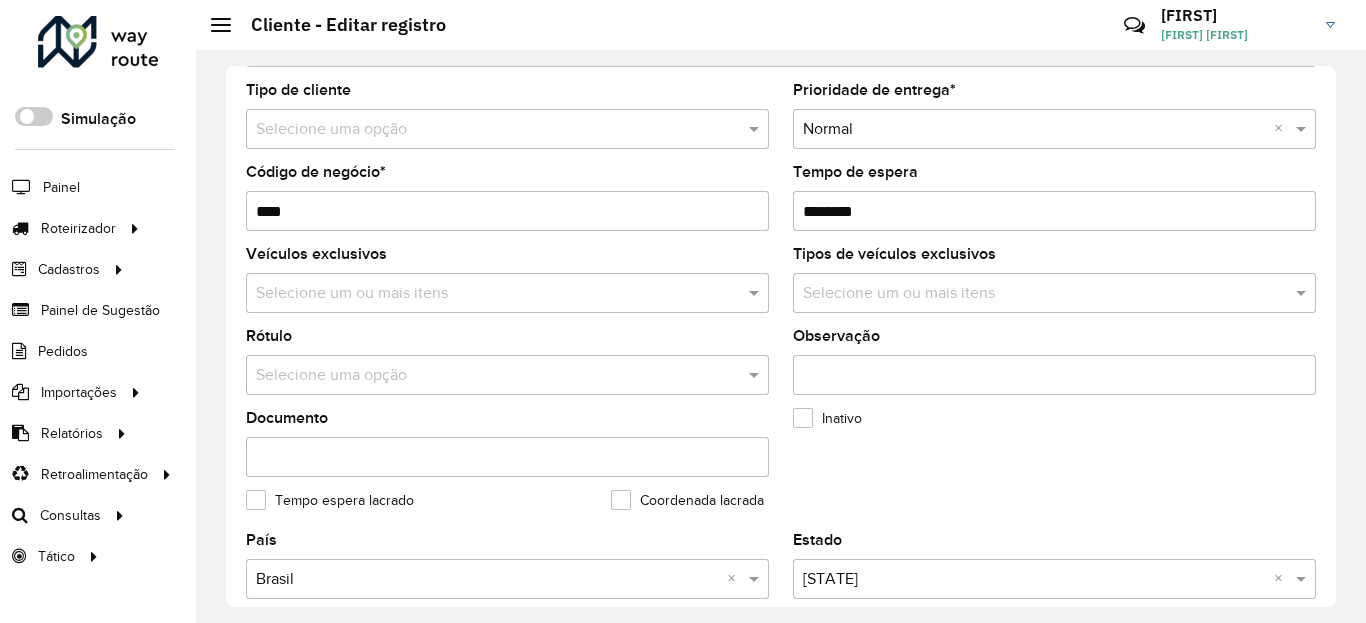scroll, scrollTop: 720, scrollLeft: 0, axis: vertical 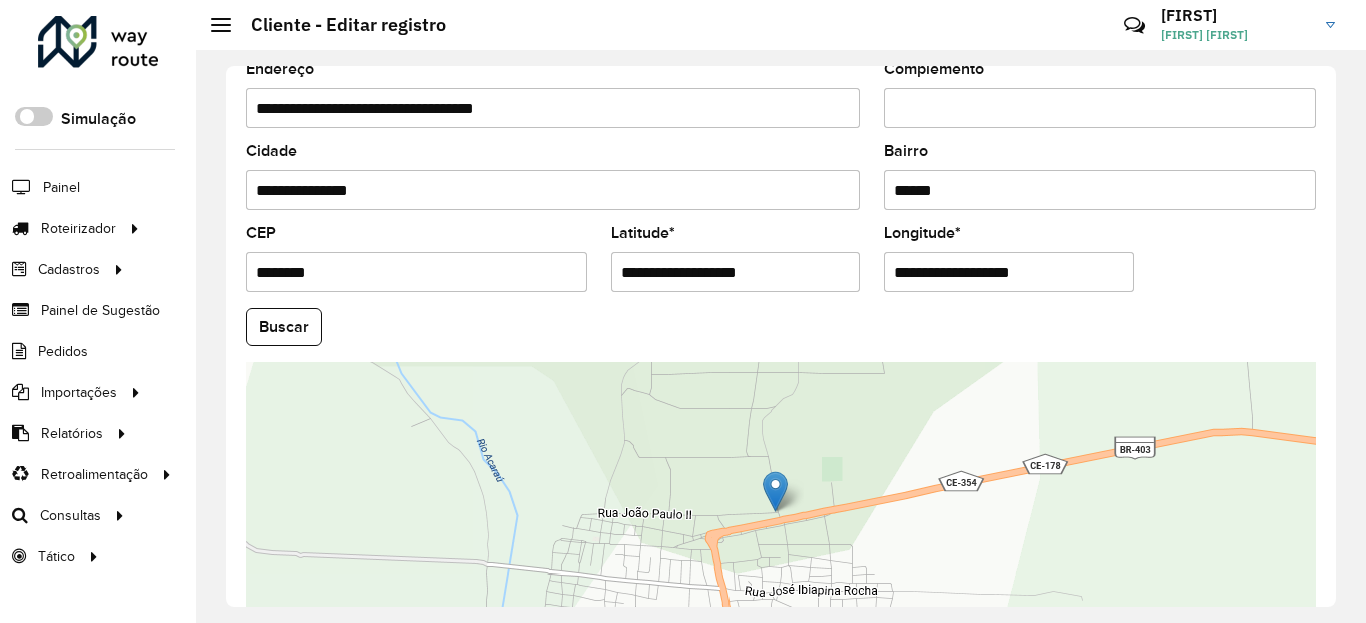 click on "**********" at bounding box center (736, 272) 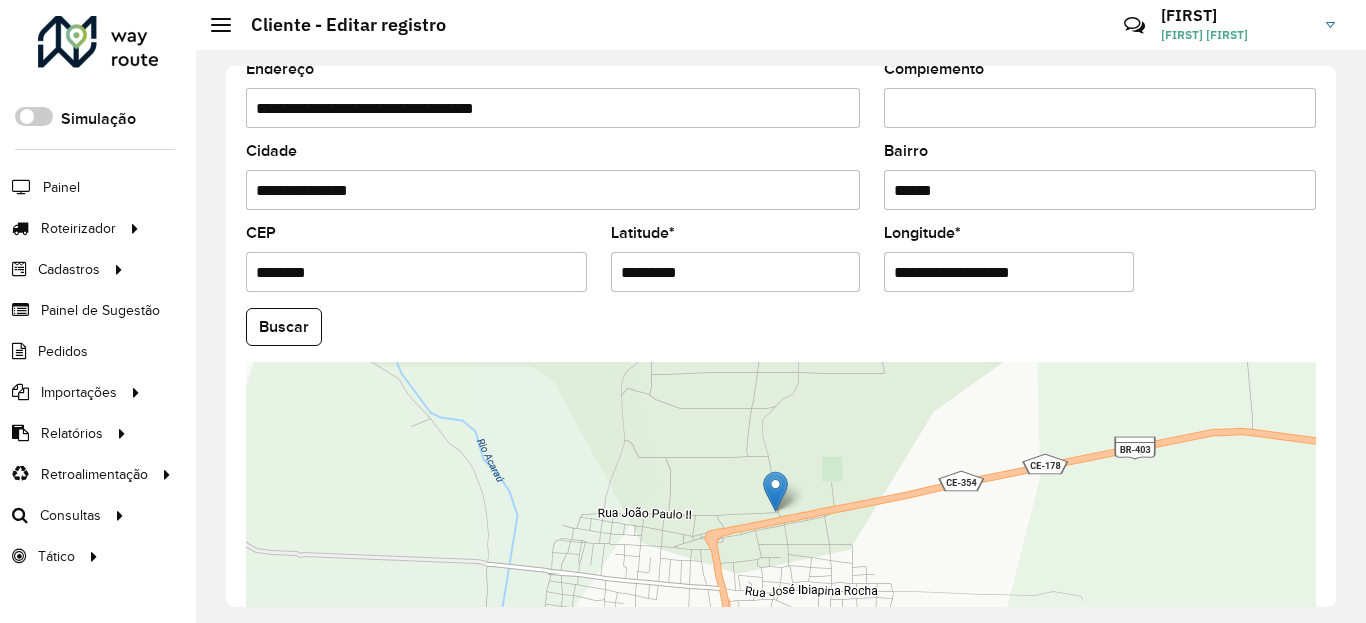 click on "Aguarde...  Pop-up bloqueado!  Seu navegador bloqueou automáticamente a abertura de uma nova janela.   Acesse as configurações e adicione o endereço do sistema a lista de permissão.   Fechar  Roteirizador AmbevTech Simulação Painel Roteirizador Entregas Vendas Cadastros Checkpoint Classificações de venda Cliente Condição de pagamento Consulta de setores Depósito Disponibilidade de veículos Fator tipo de produto Gabarito planner Grupo Rota Fator Tipo Produto Grupo de Depósito Grupo de rotas exclusiva Grupo de setores Jornada Jornada RN Layout integração Modelo Motorista Multi Depósito Painel de sugestão Parada Pedágio Perfil de Vendedor Ponto de apoio Ponto de apoio FAD Prioridade pedido Produto Restrição de Atendimento Planner Rodízio de placa Rota exclusiva FAD Rótulo Setor Setor Planner Tempo de parada de refeição Tipo de cliente Tipo de veículo Tipo de veículo RN Transportadora Usuário Vendedor Veículo Painel de Sugestão Pedidos Importações Classificação e volume de venda" at bounding box center [683, 311] 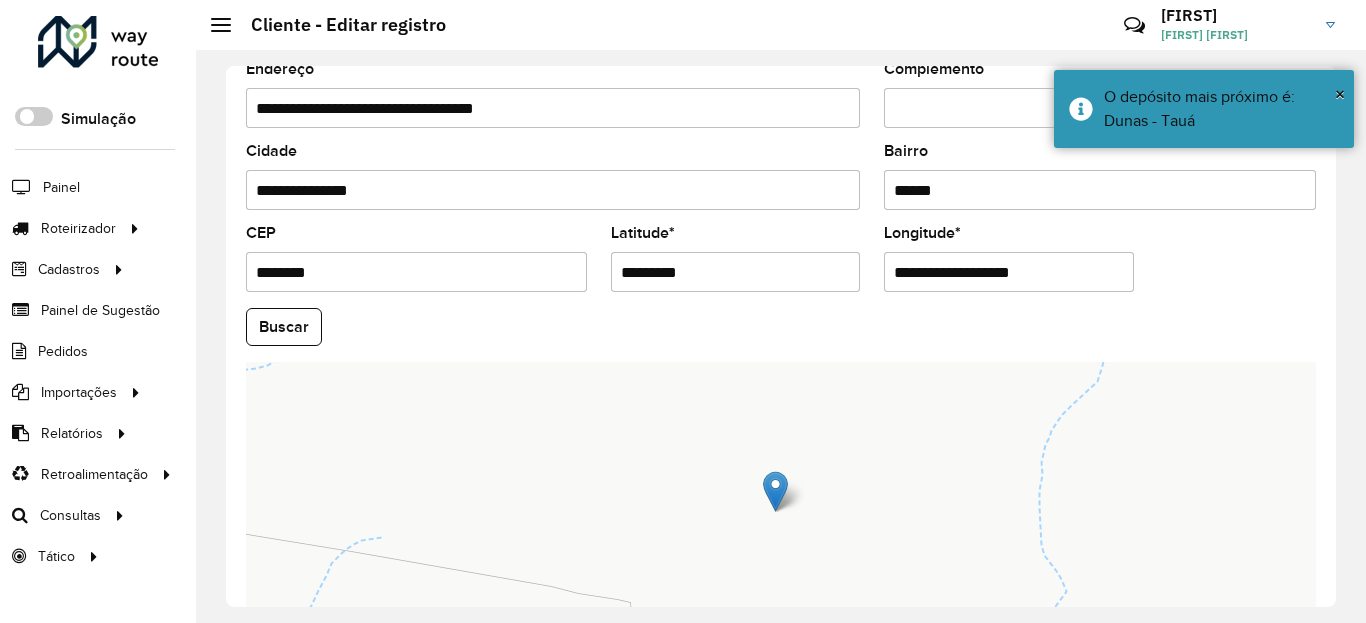 click on "**********" at bounding box center [1009, 272] 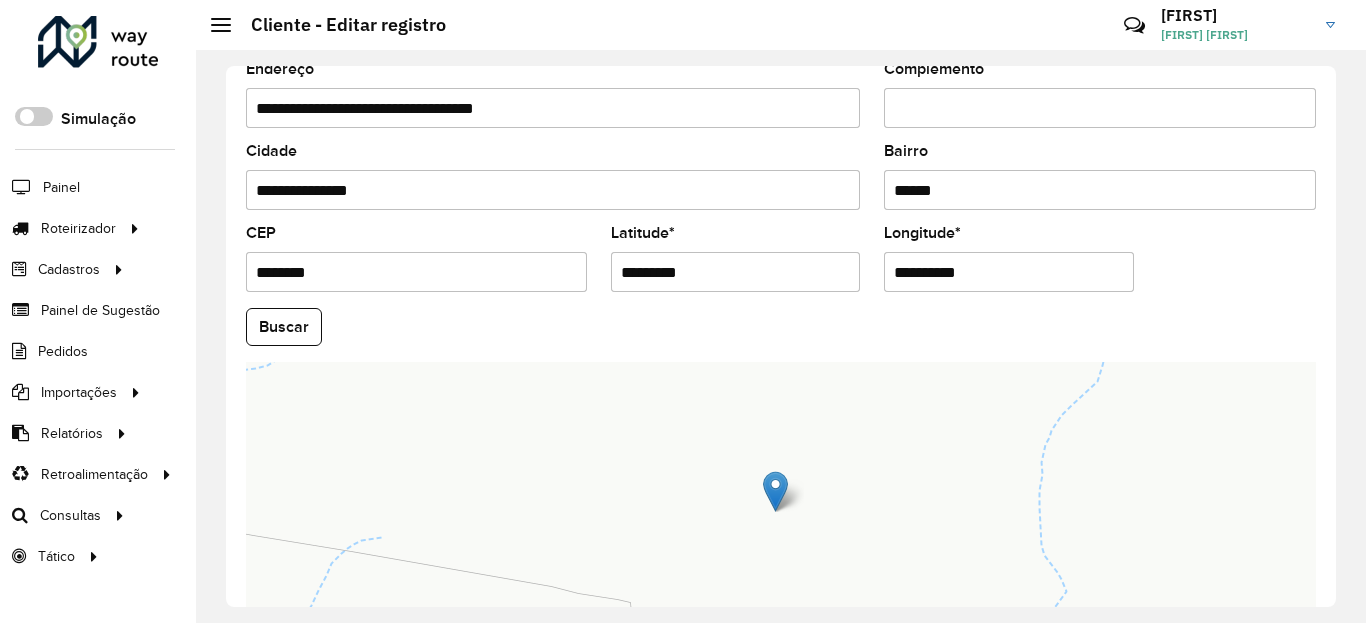 click on "Aguarde...  Pop-up bloqueado!  Seu navegador bloqueou automáticamente a abertura de uma nova janela.   Acesse as configurações e adicione o endereço do sistema a lista de permissão.   Fechar  Roteirizador AmbevTech Simulação Painel Roteirizador Entregas Vendas Cadastros Checkpoint Classificações de venda Cliente Condição de pagamento Consulta de setores Depósito Disponibilidade de veículos Fator tipo de produto Gabarito planner Grupo Rota Fator Tipo Produto Grupo de Depósito Grupo de rotas exclusiva Grupo de setores Jornada Jornada RN Layout integração Modelo Motorista Multi Depósito Painel de sugestão Parada Pedágio Perfil de Vendedor Ponto de apoio Ponto de apoio FAD Prioridade pedido Produto Restrição de Atendimento Planner Rodízio de placa Rota exclusiva FAD Rótulo Setor Setor Planner Tempo de parada de refeição Tipo de cliente Tipo de veículo Tipo de veículo RN Transportadora Usuário Vendedor Veículo Painel de Sugestão Pedidos Importações Classificação e volume de venda" at bounding box center (683, 311) 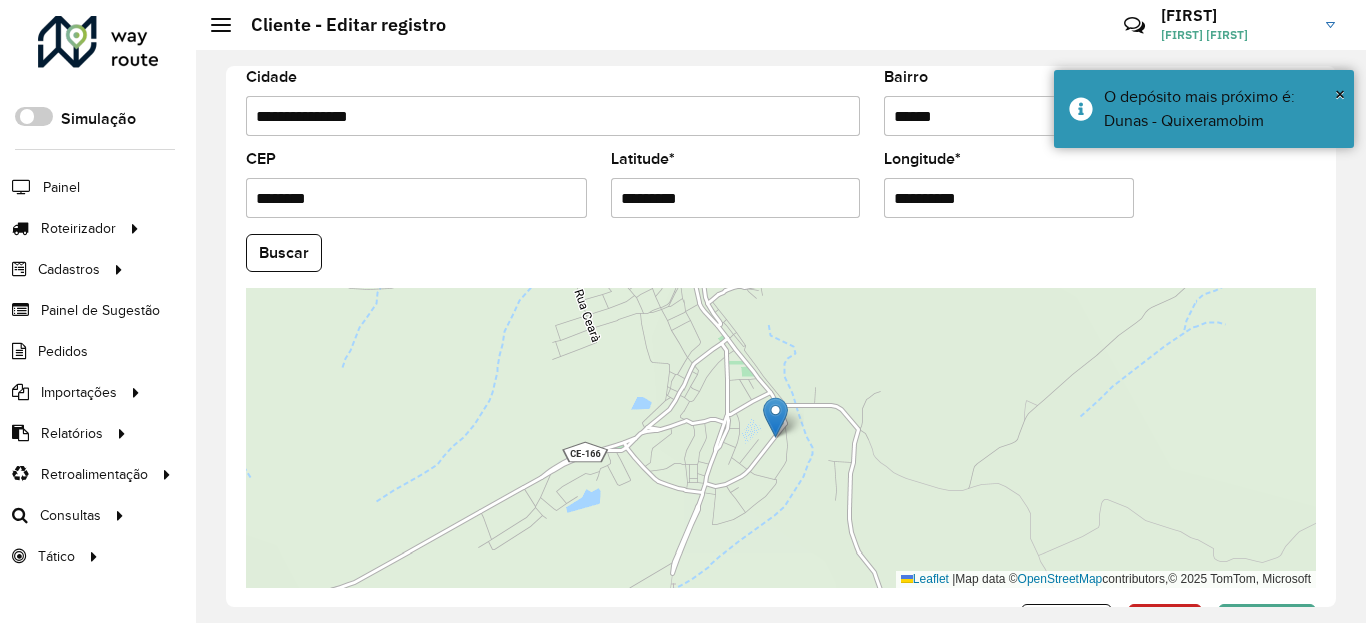 scroll, scrollTop: 865, scrollLeft: 0, axis: vertical 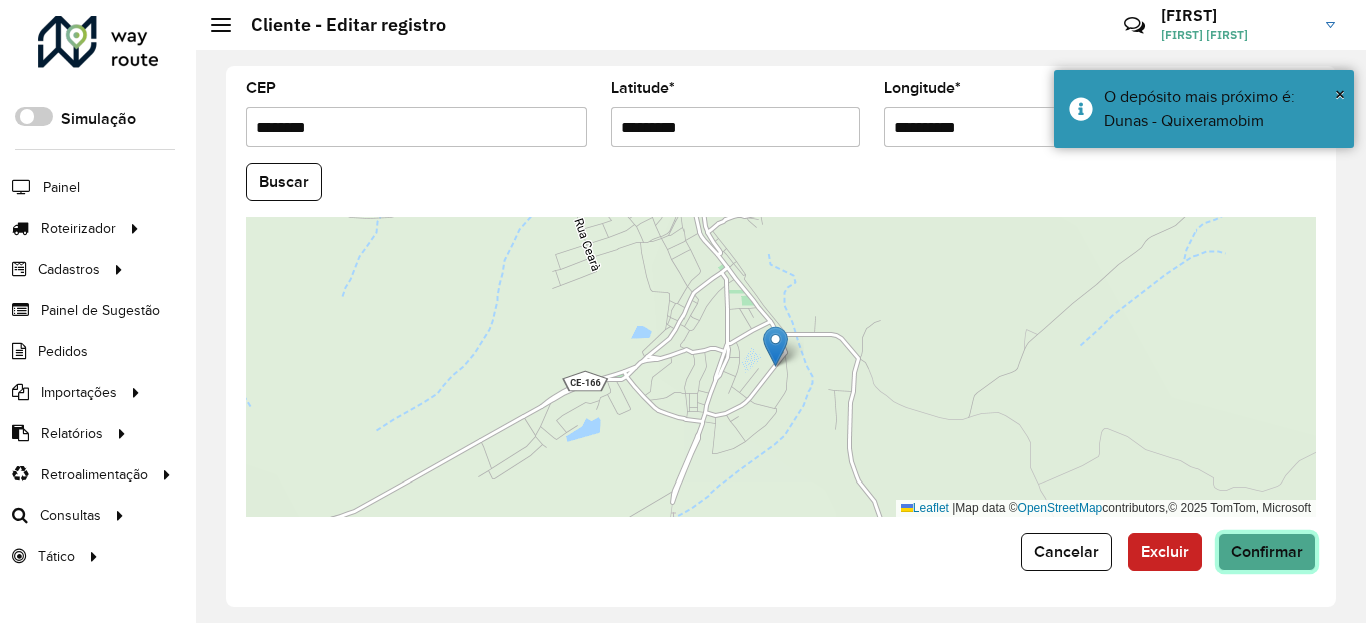 click on "Confirmar" 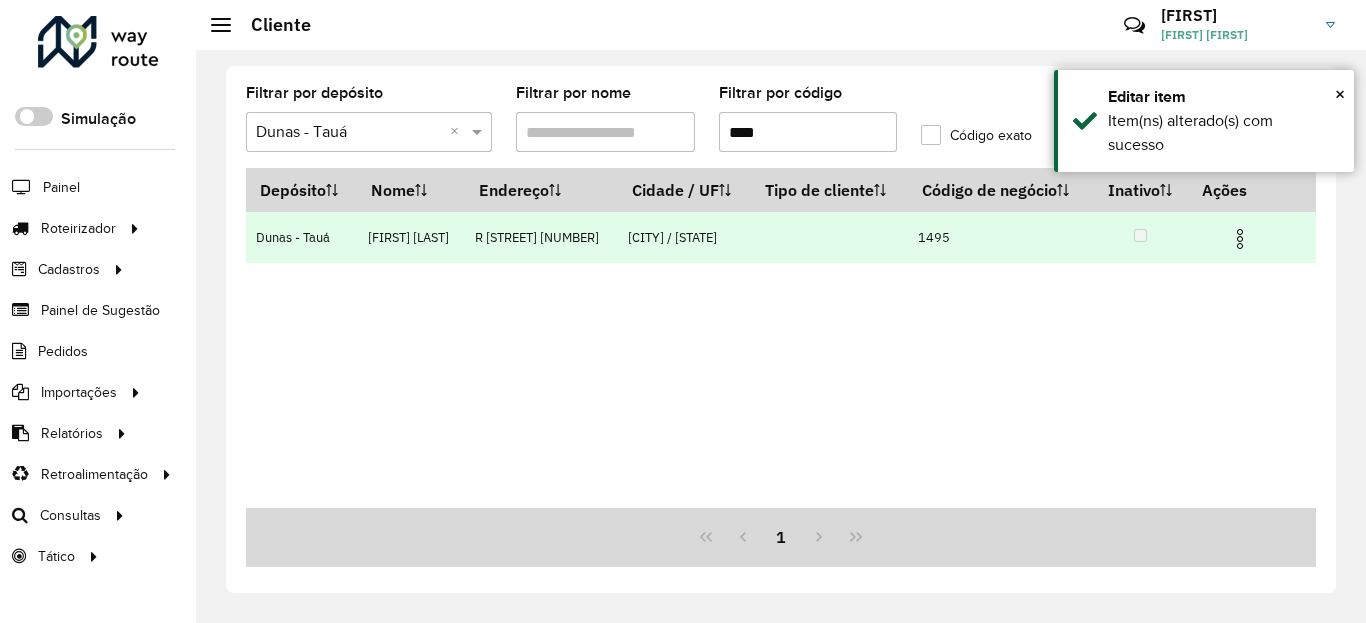 click at bounding box center (1240, 239) 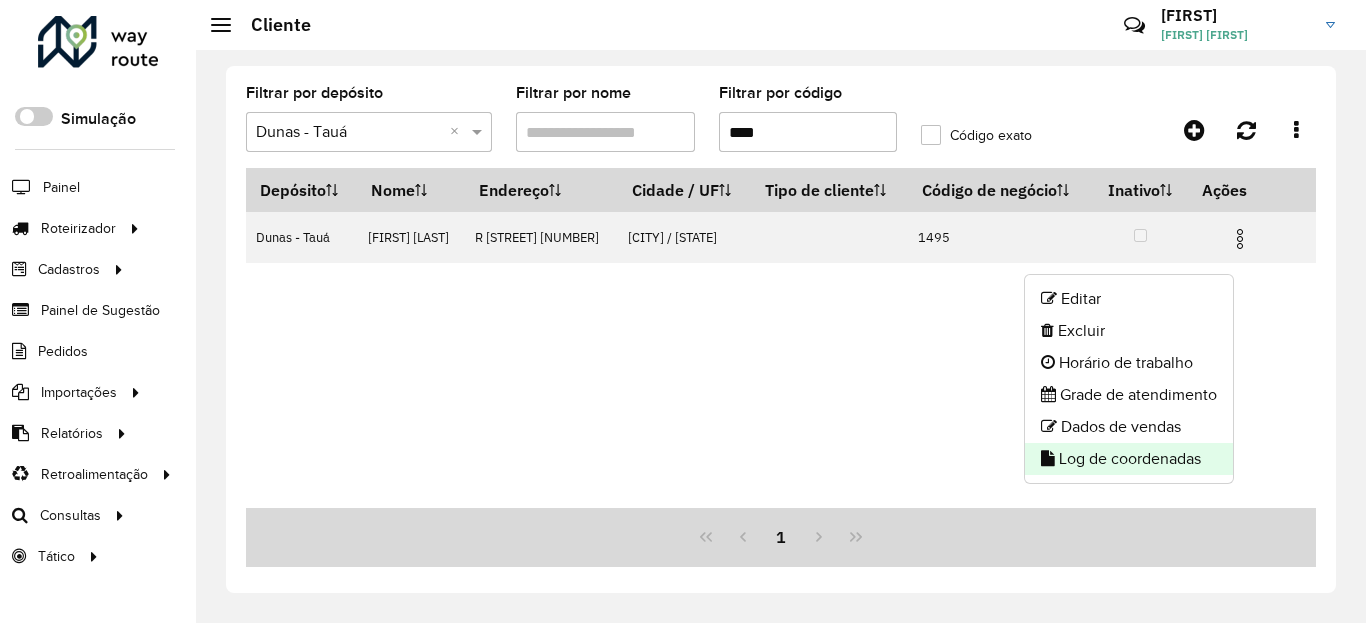 click on "Log de coordenadas" 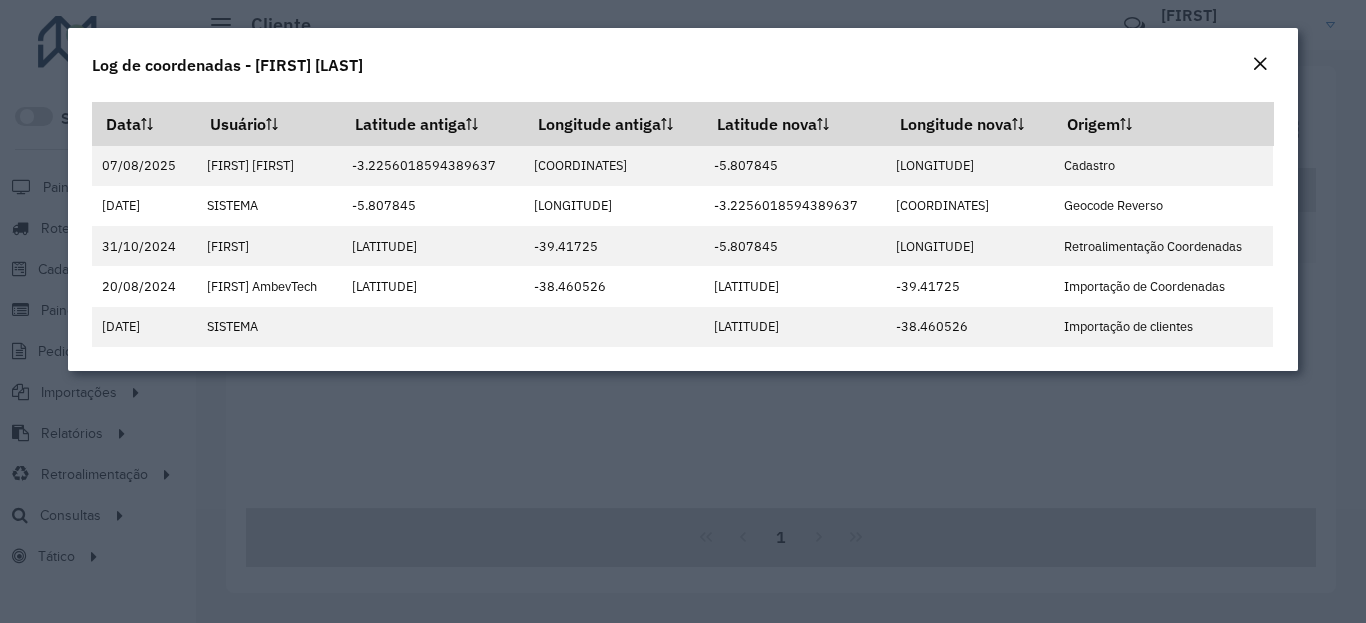 click 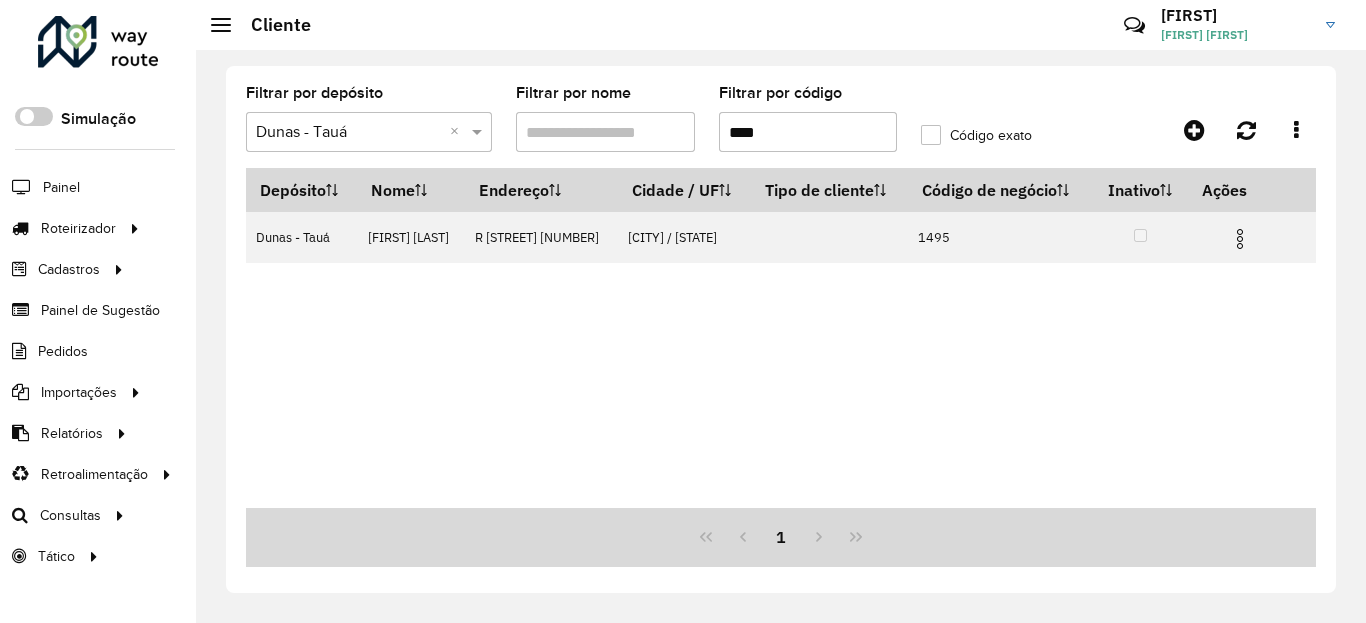 click on "****" at bounding box center (808, 132) 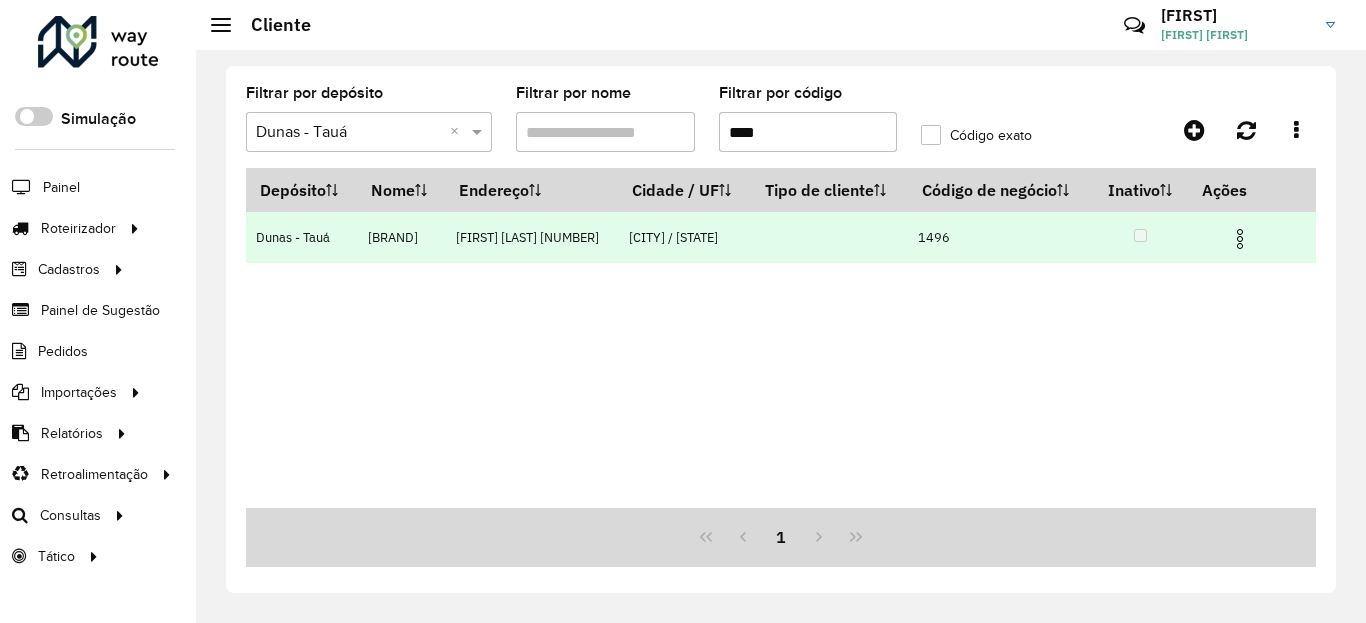 click at bounding box center (1240, 239) 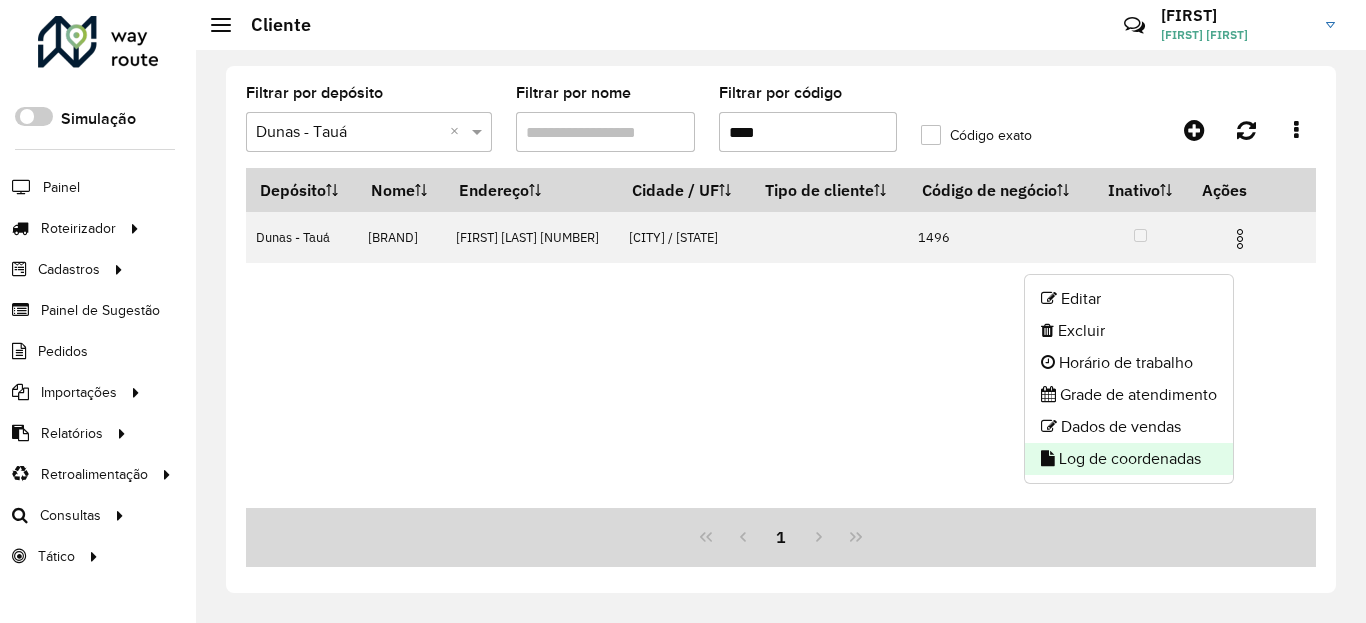 click on "Log de coordenadas" 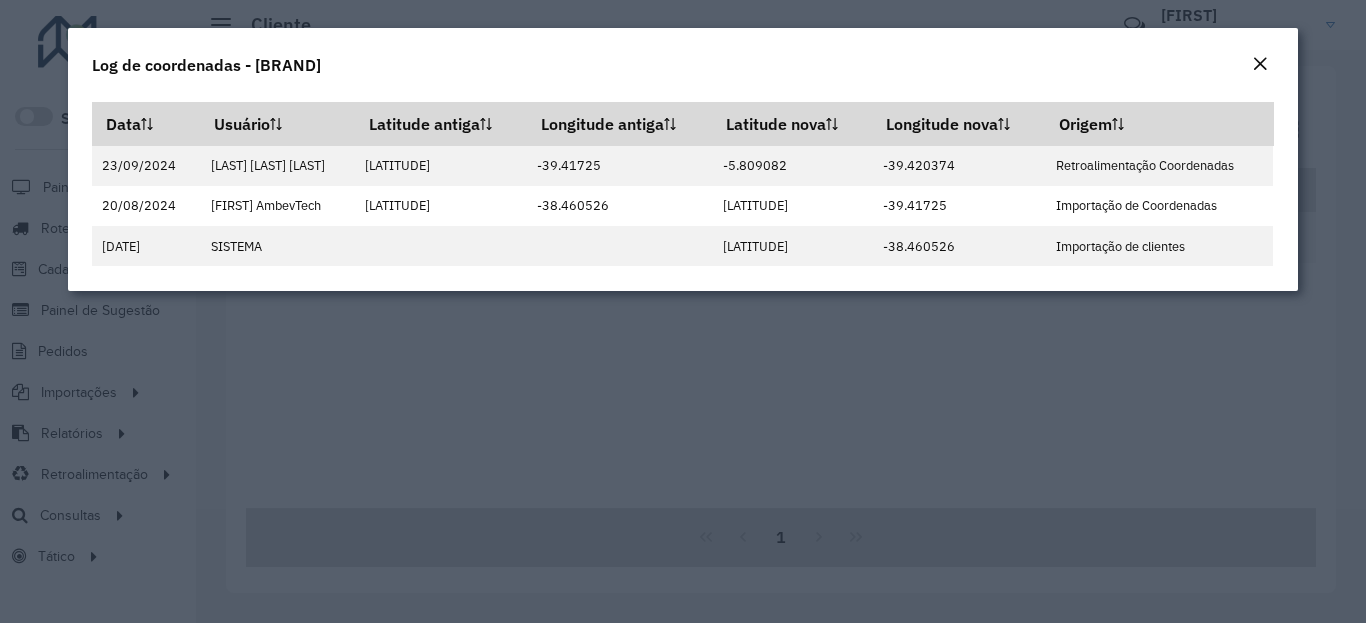 click 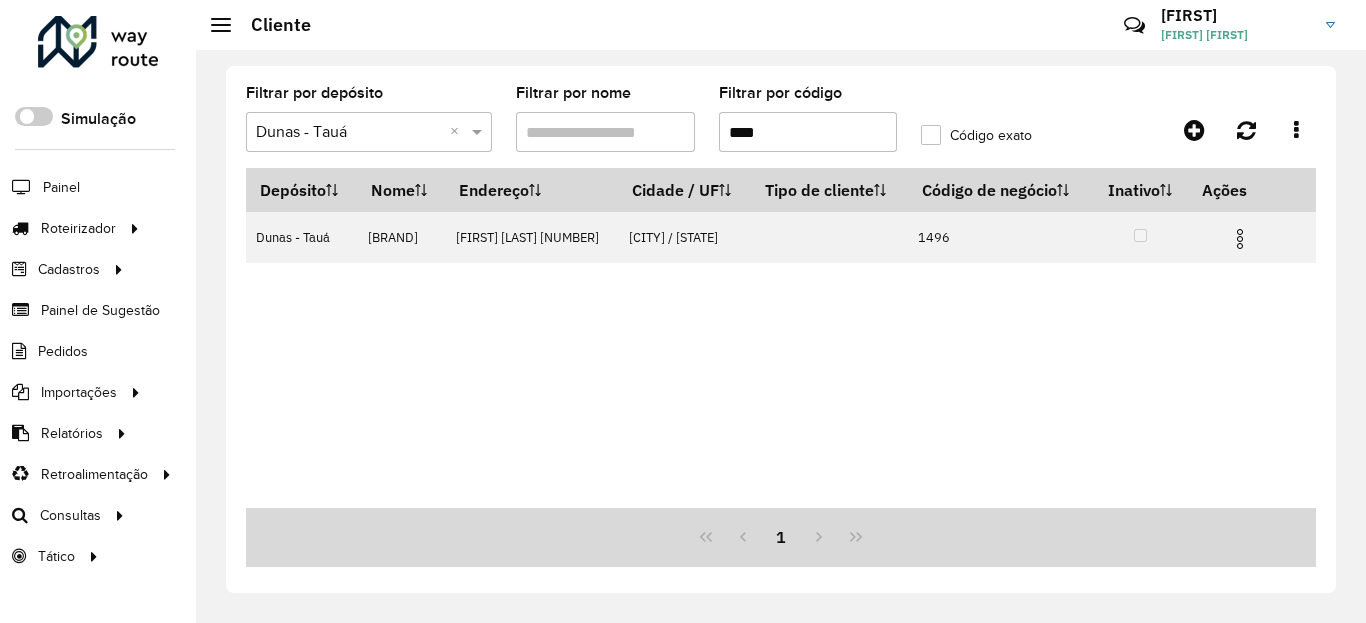 click on "****" at bounding box center (808, 132) 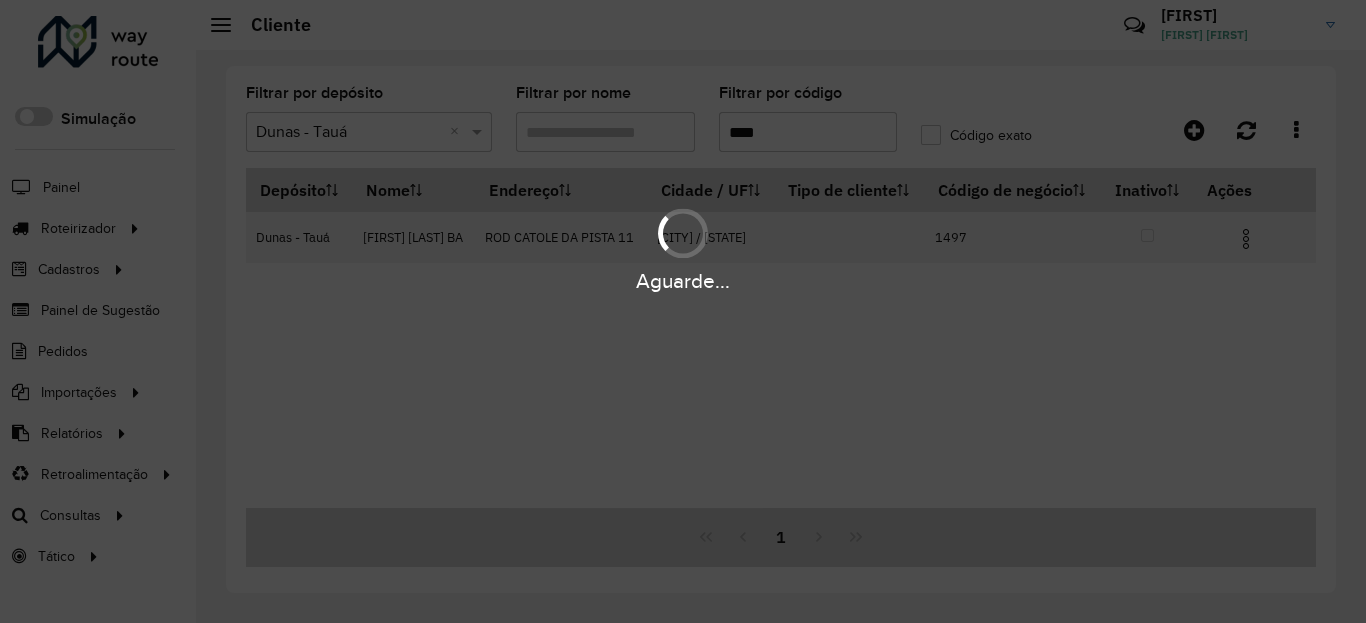 click at bounding box center [1246, 239] 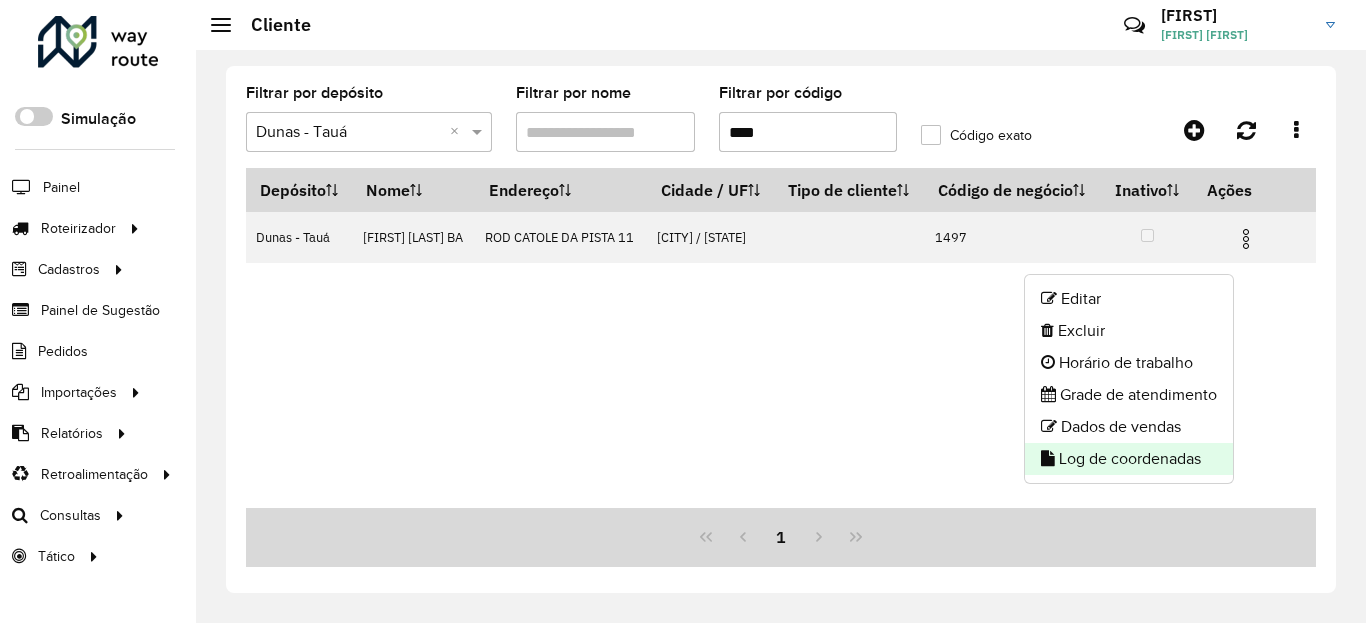 click on "Log de coordenadas" 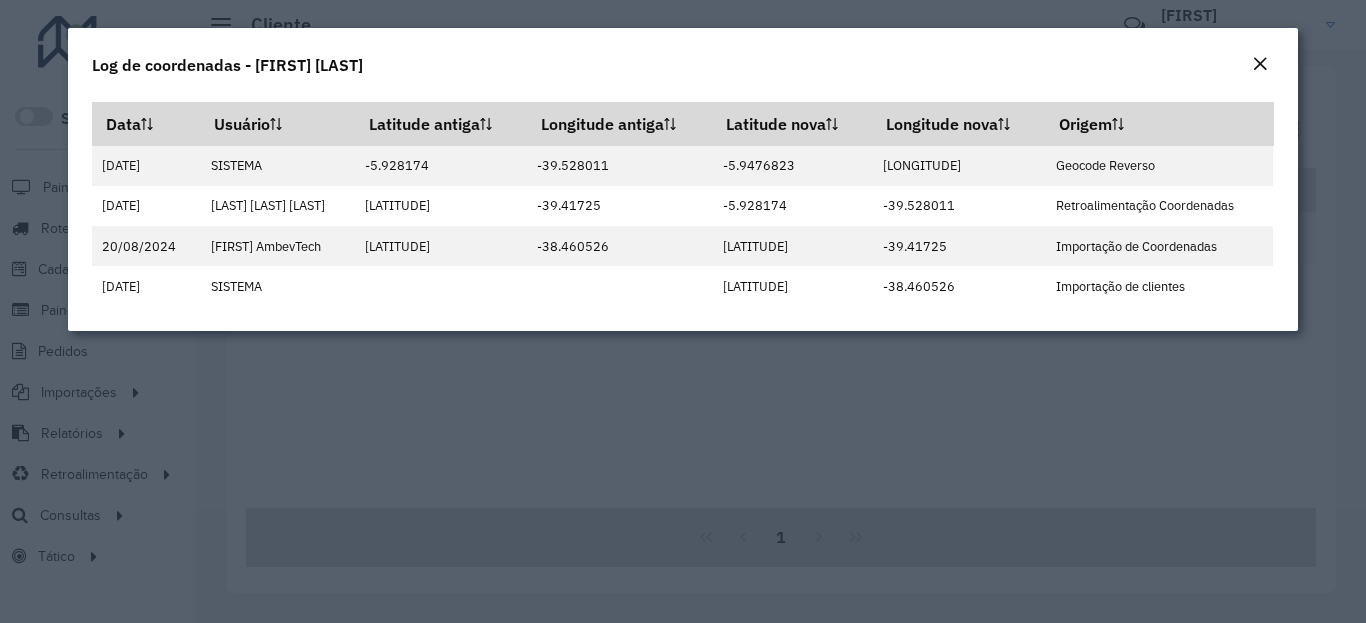 click 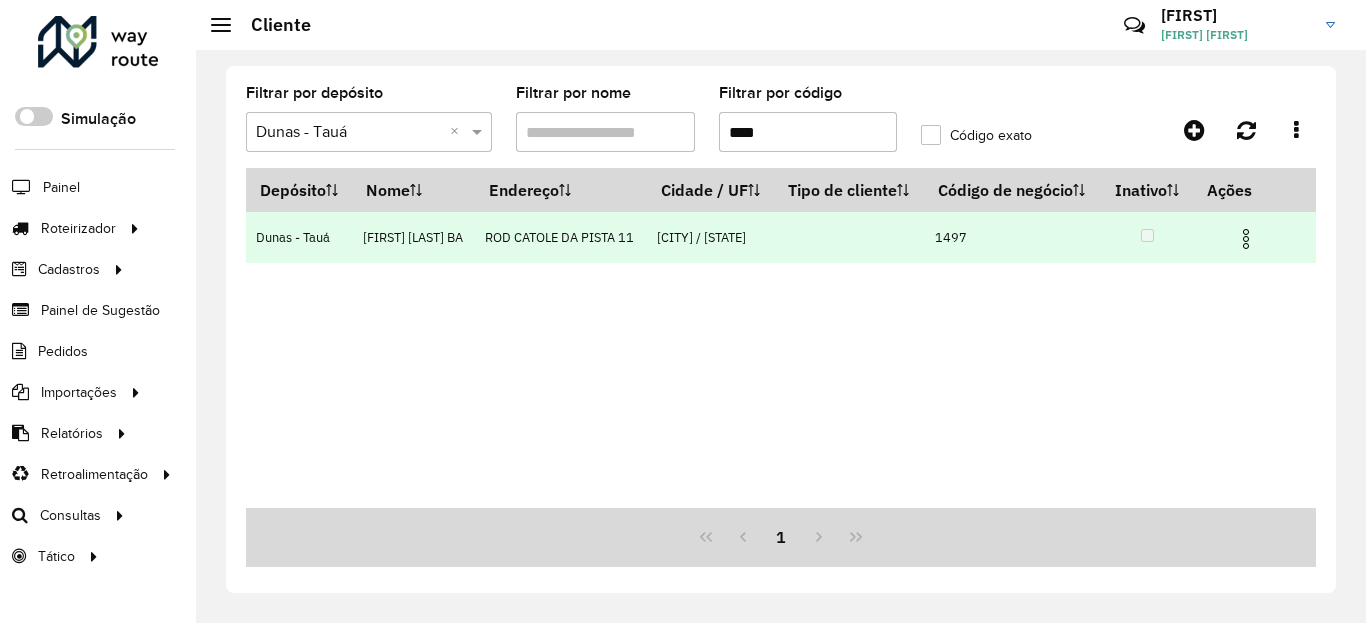 click at bounding box center [1246, 239] 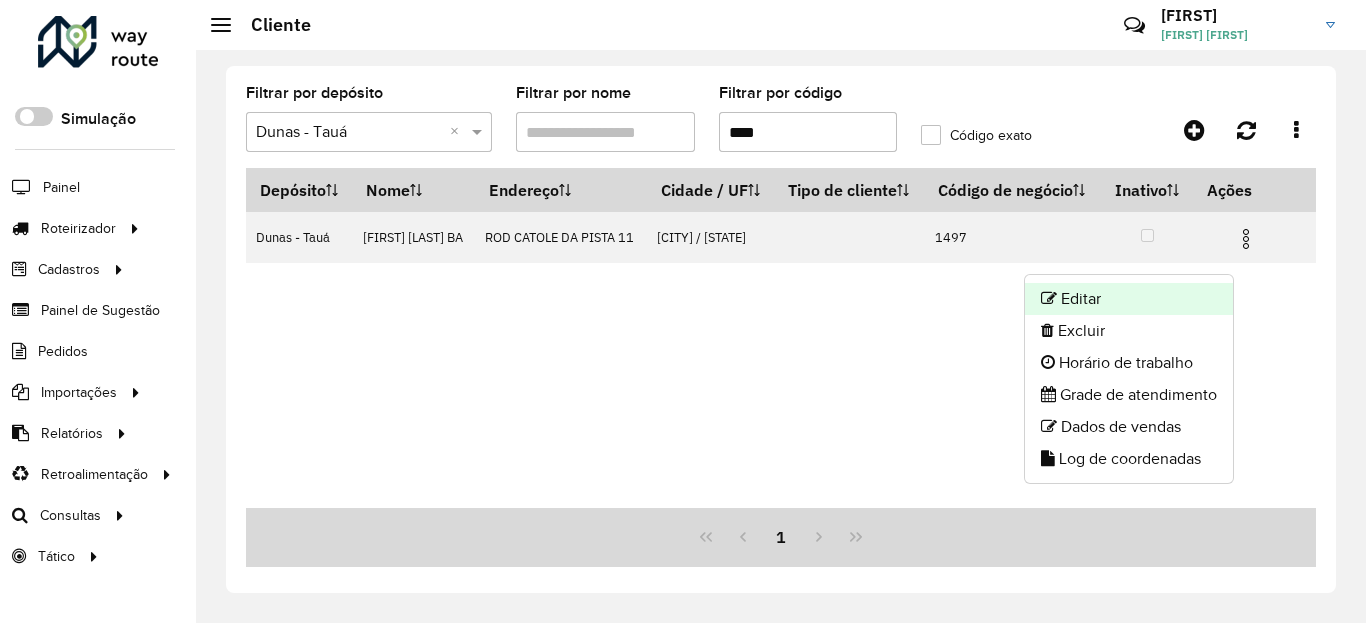 click on "Editar" 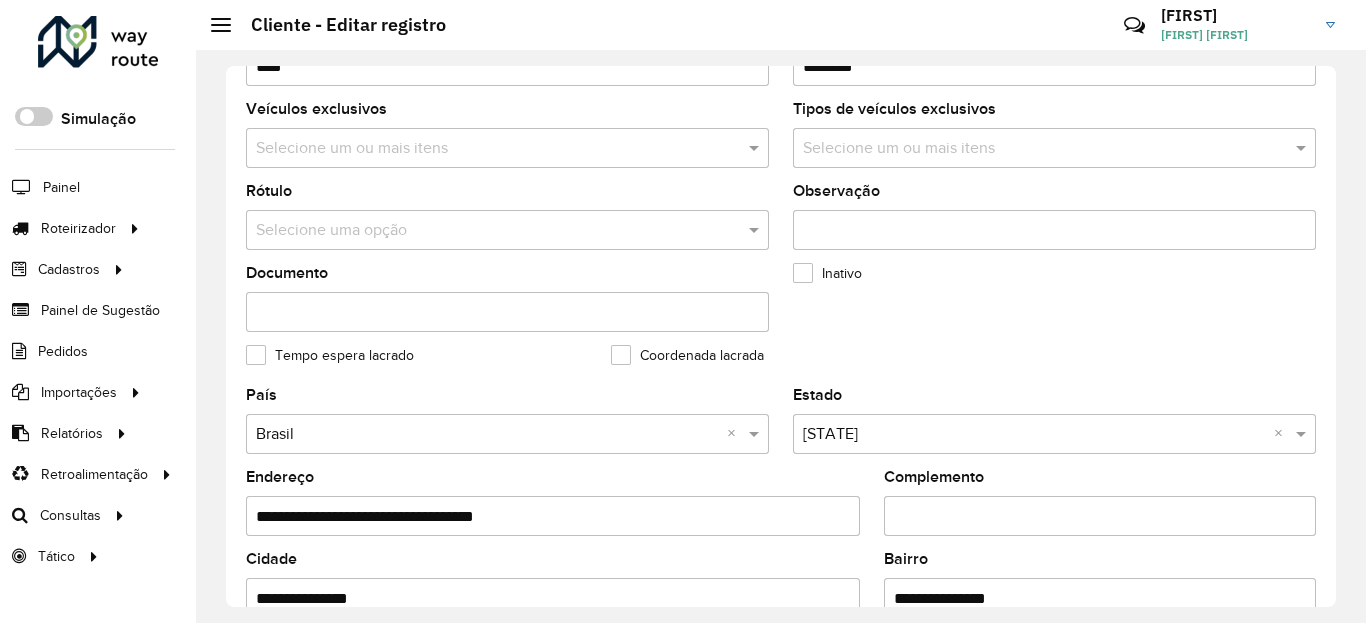 scroll, scrollTop: 480, scrollLeft: 0, axis: vertical 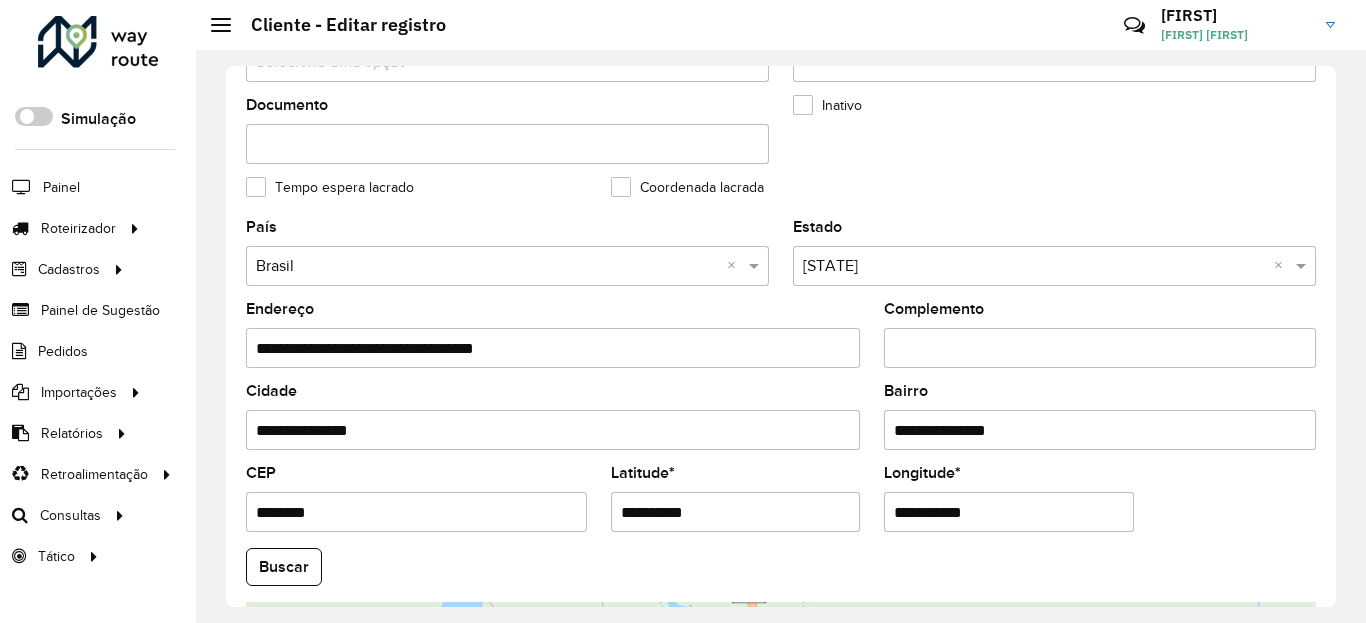 click on "**********" at bounding box center (736, 512) 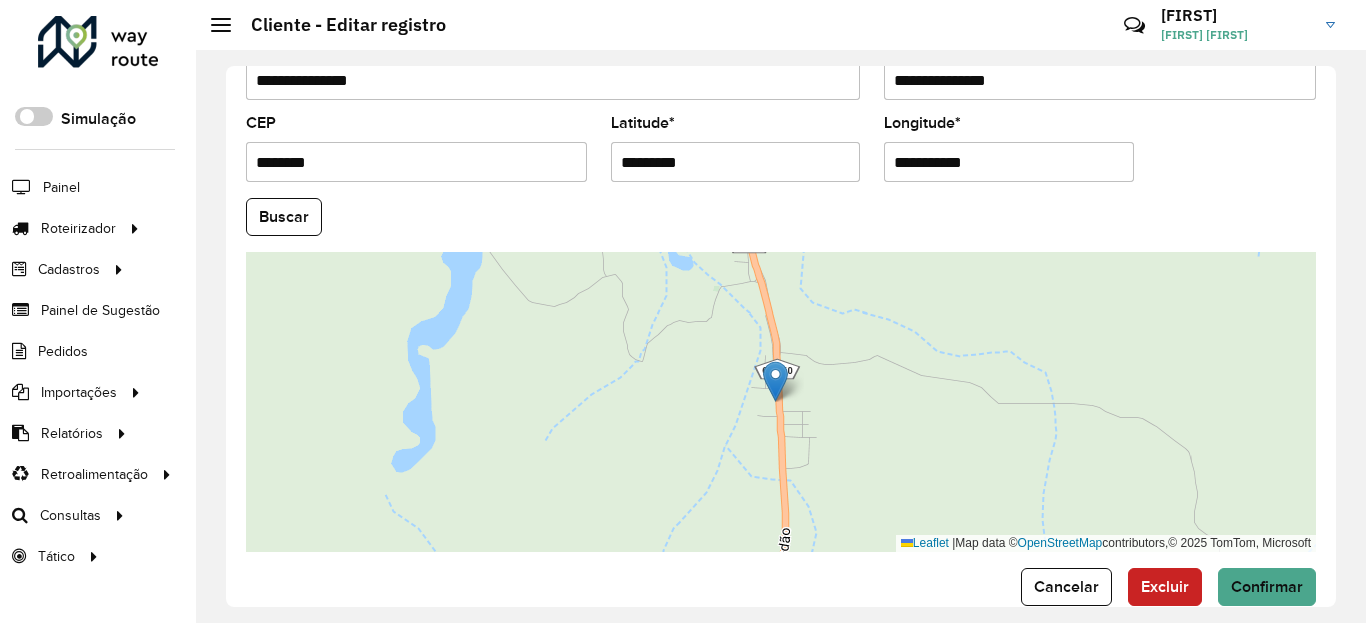 scroll, scrollTop: 840, scrollLeft: 0, axis: vertical 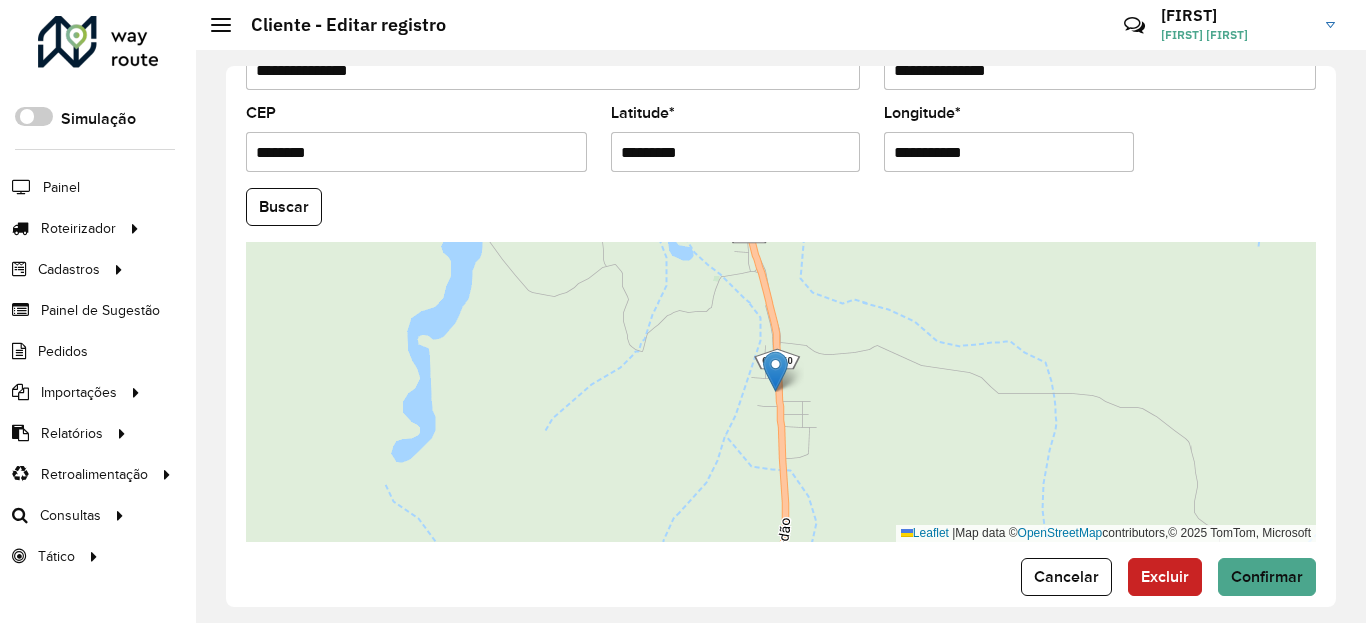 click on "Buscar" 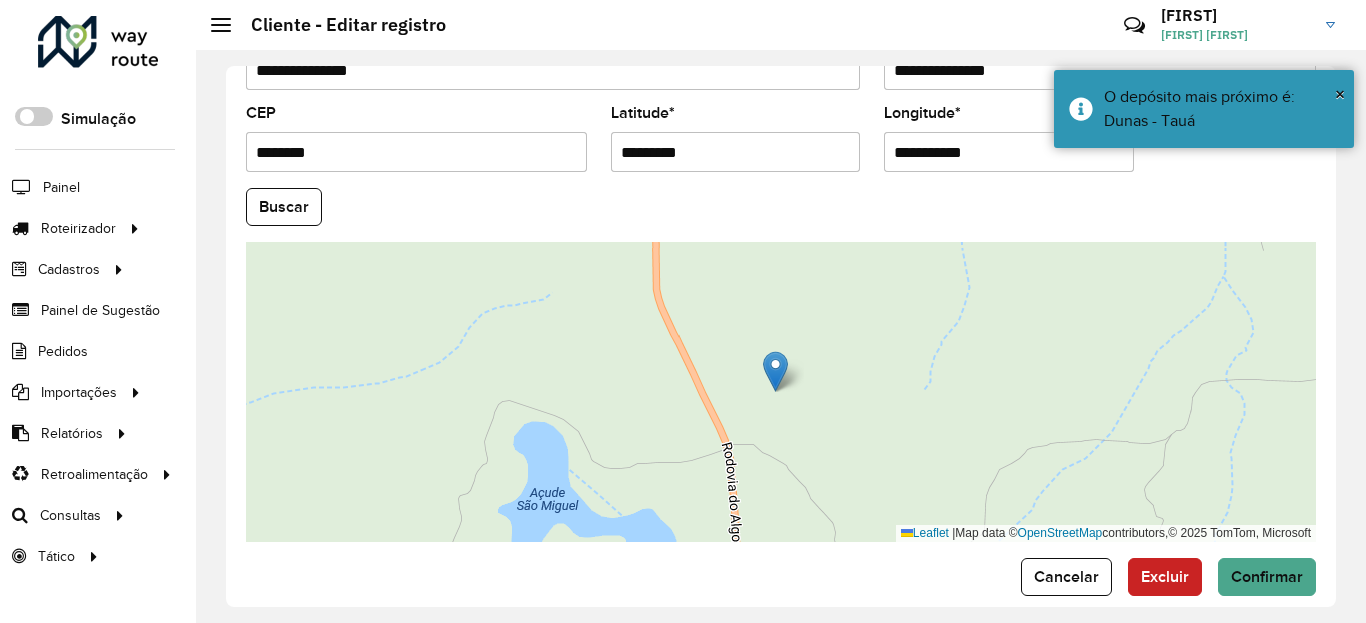 click on "**********" at bounding box center [1009, 152] 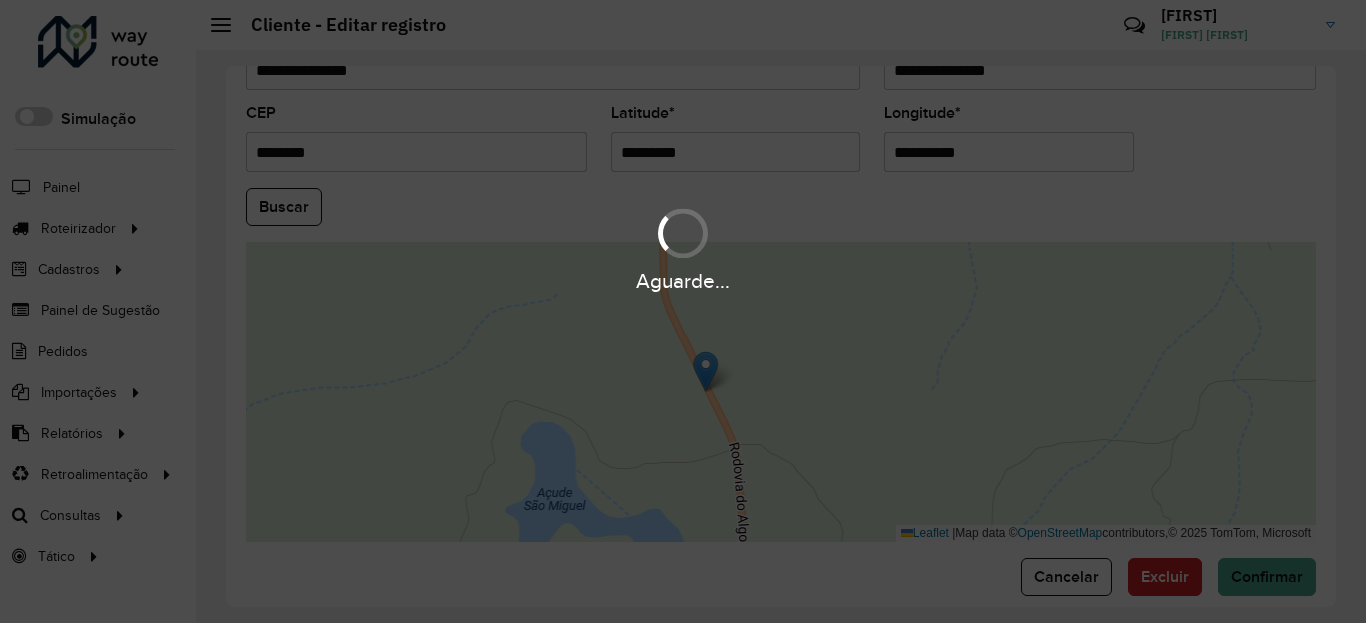 click on "Aguarde...  Pop-up bloqueado!  Seu navegador bloqueou automáticamente a abertura de uma nova janela.   Acesse as configurações e adicione o endereço do sistema a lista de permissão.   Fechar  Roteirizador AmbevTech Simulação Painel Roteirizador Entregas Vendas Cadastros Checkpoint Classificações de venda Cliente Condição de pagamento Consulta de setores Depósito Disponibilidade de veículos Fator tipo de produto Gabarito planner Grupo Rota Fator Tipo Produto Grupo de Depósito Grupo de rotas exclusiva Grupo de setores Jornada Jornada RN Layout integração Modelo Motorista Multi Depósito Painel de sugestão Parada Pedágio Perfil de Vendedor Ponto de apoio Ponto de apoio FAD Prioridade pedido Produto Restrição de Atendimento Planner Rodízio de placa Rota exclusiva FAD Rótulo Setor Setor Planner Tempo de parada de refeição Tipo de cliente Tipo de veículo Tipo de veículo RN Transportadora Usuário Vendedor Veículo Painel de Sugestão Pedidos Importações Classificação e volume de venda" at bounding box center (683, 311) 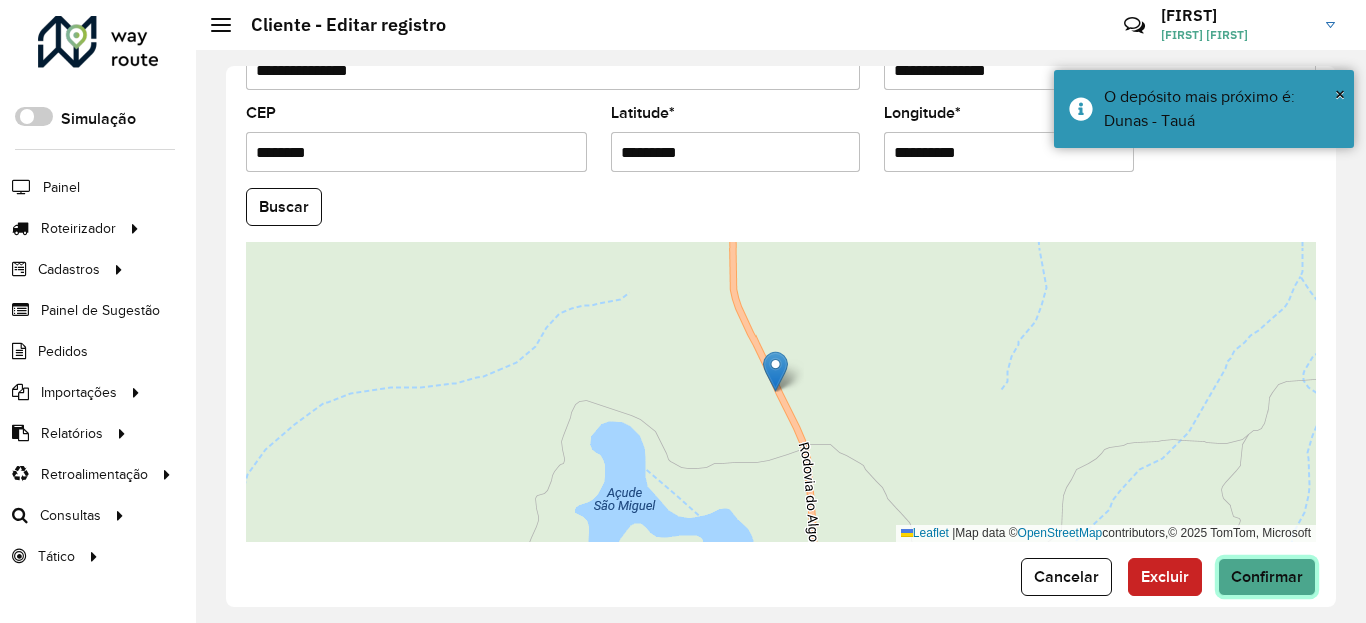 click on "Confirmar" 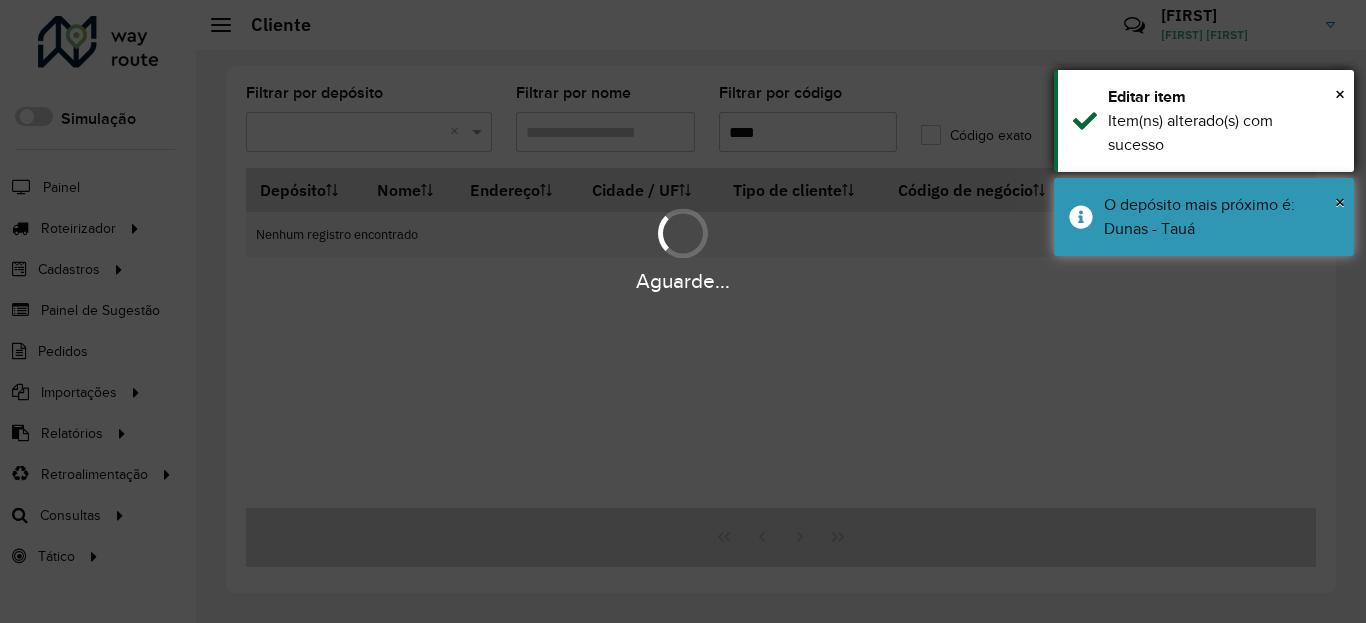 click on "×  Editar item  Item(ns) alterado(s) com sucesso" at bounding box center (1204, 121) 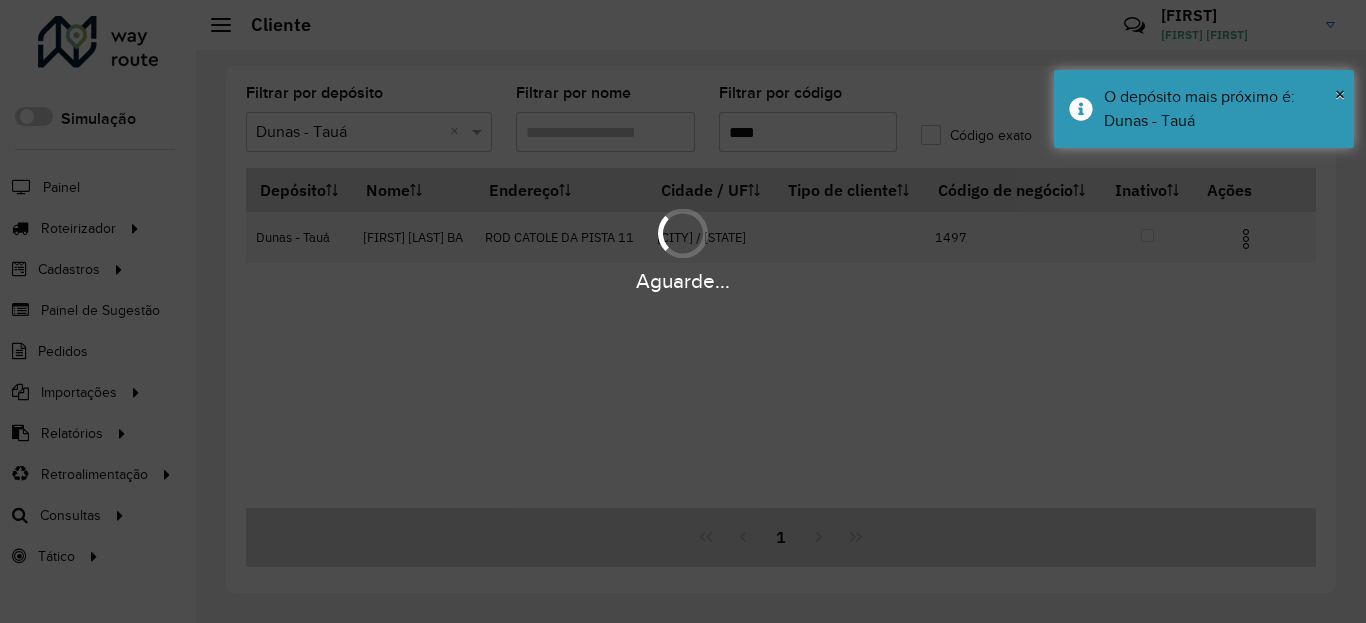 click on "Aguarde..." at bounding box center [683, 249] 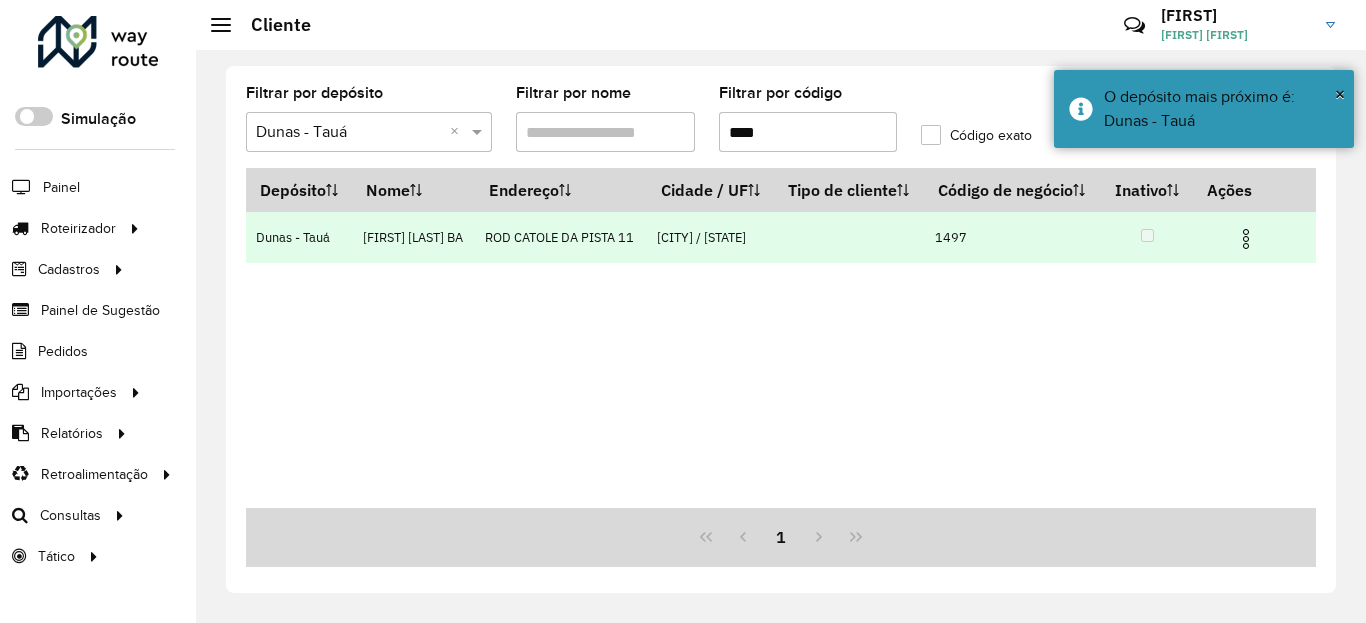 click at bounding box center (1246, 239) 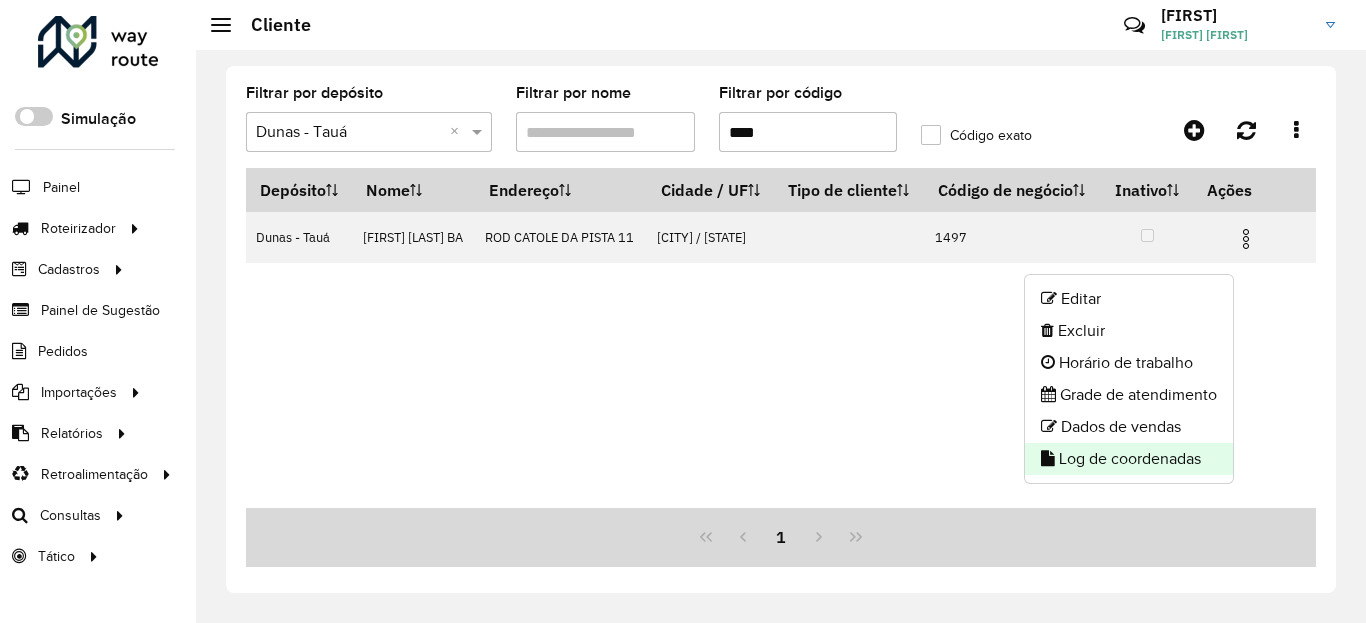 click on "Log de coordenadas" 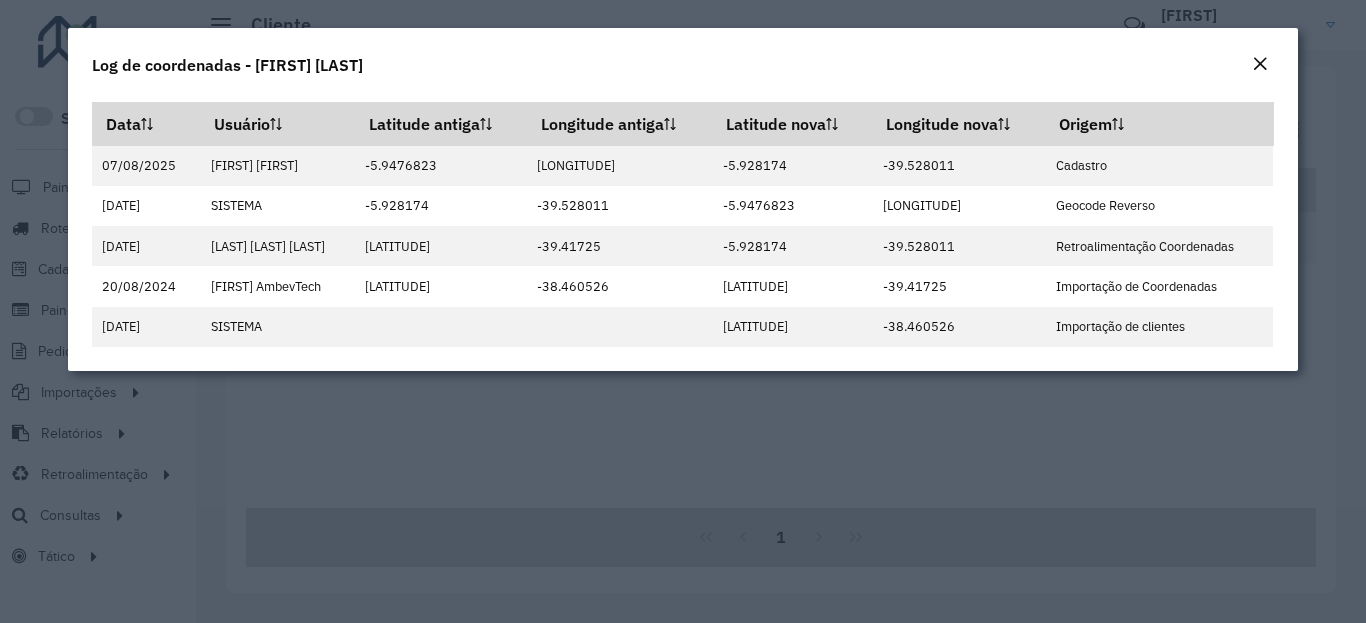 click 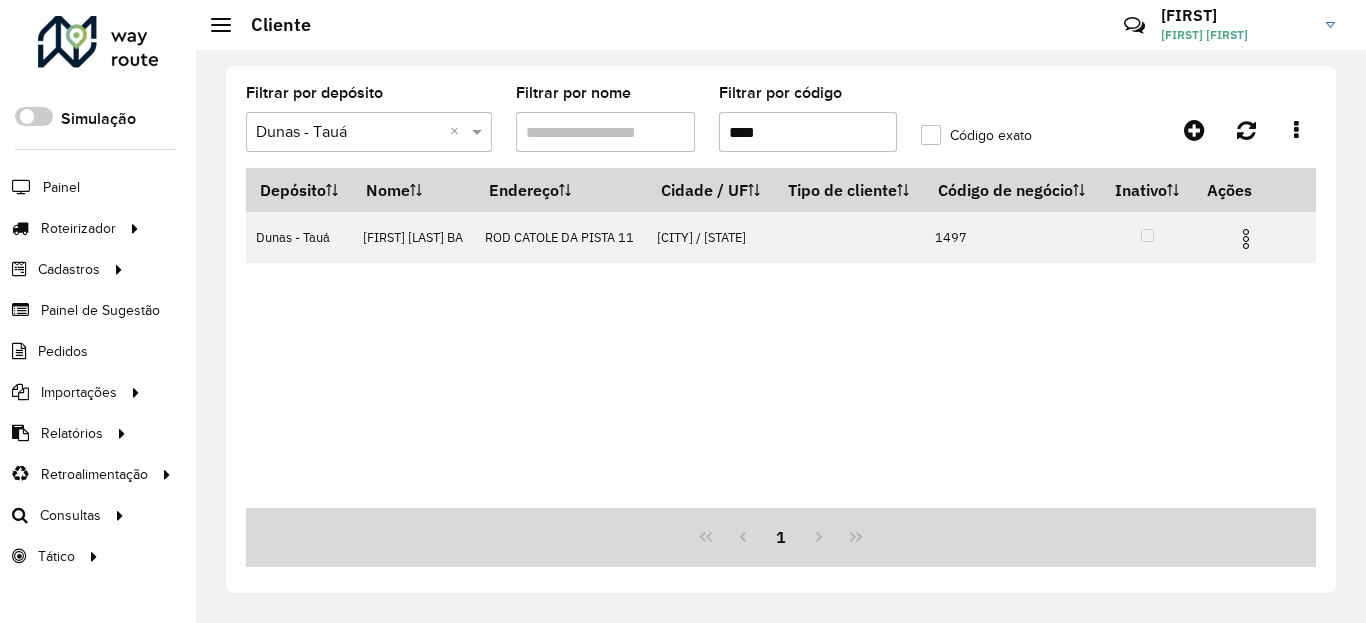 click on "Filtrar por código  ****" 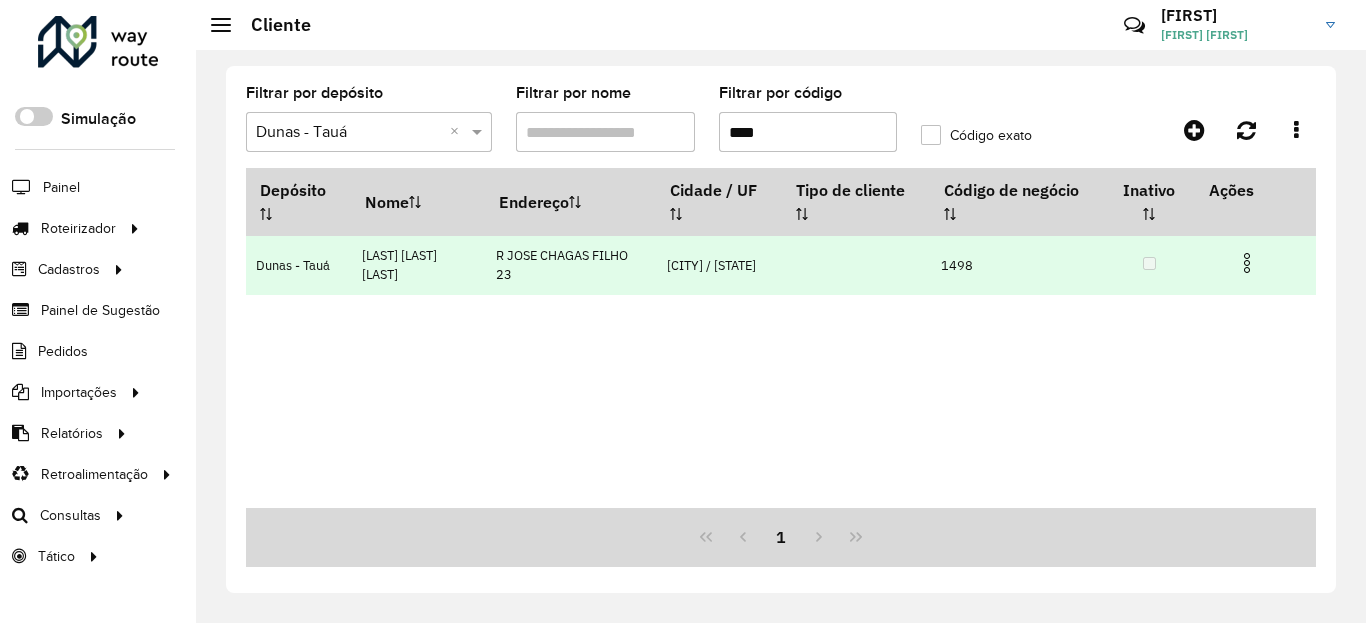 click at bounding box center [1247, 263] 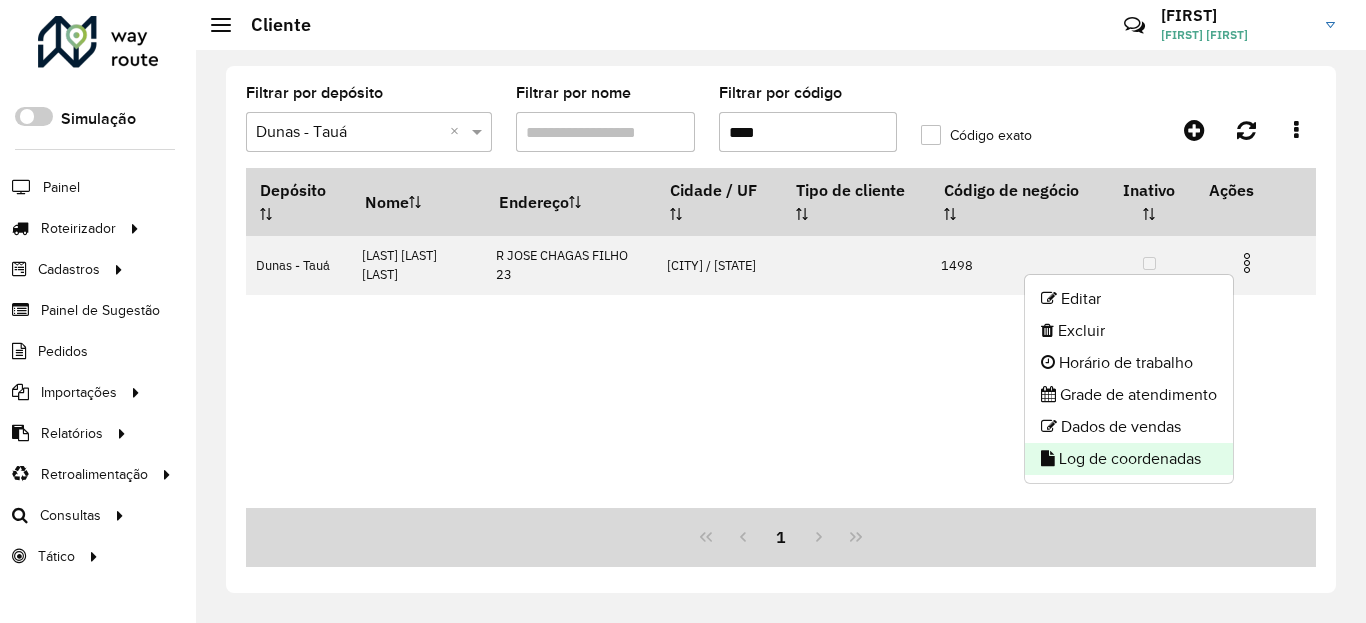 click on "Log de coordenadas" 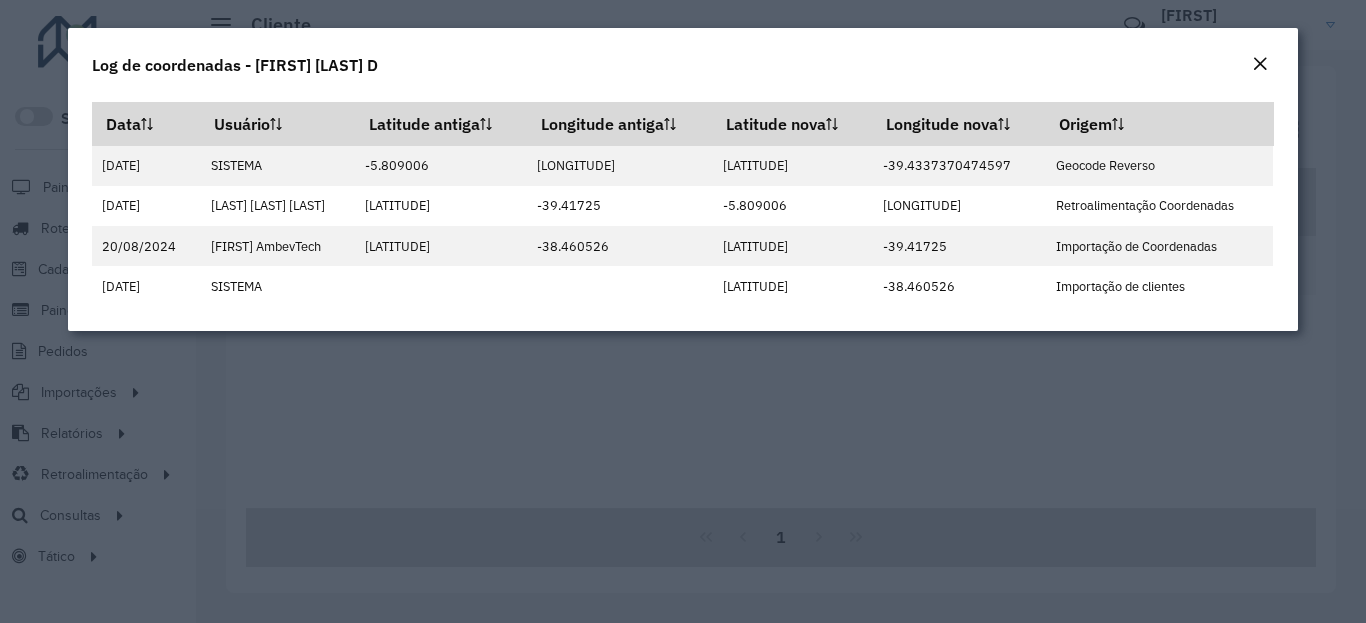 click 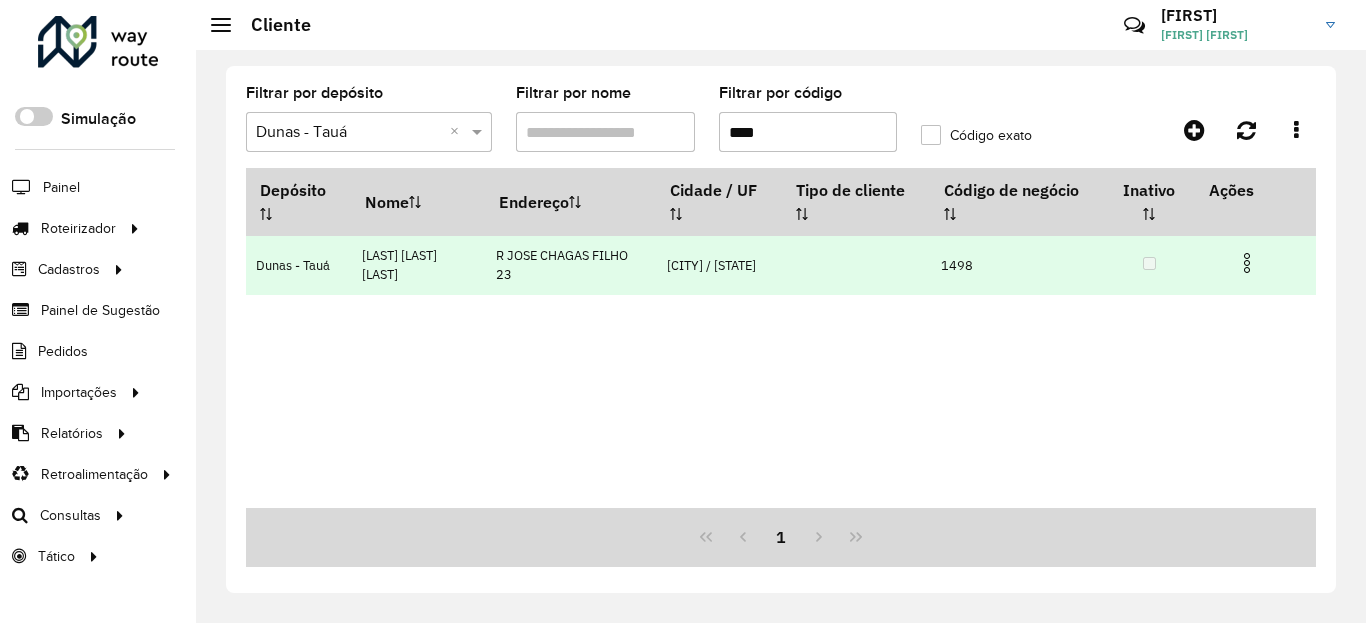 click at bounding box center (1247, 263) 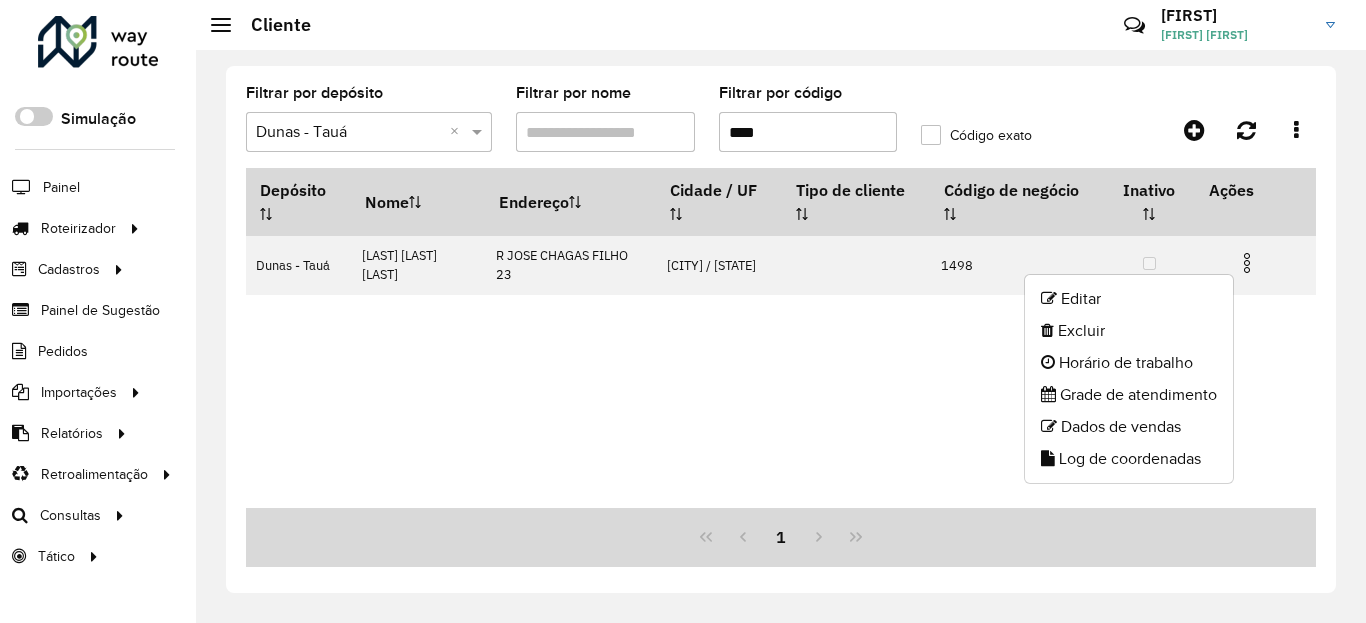 click on "Editar" 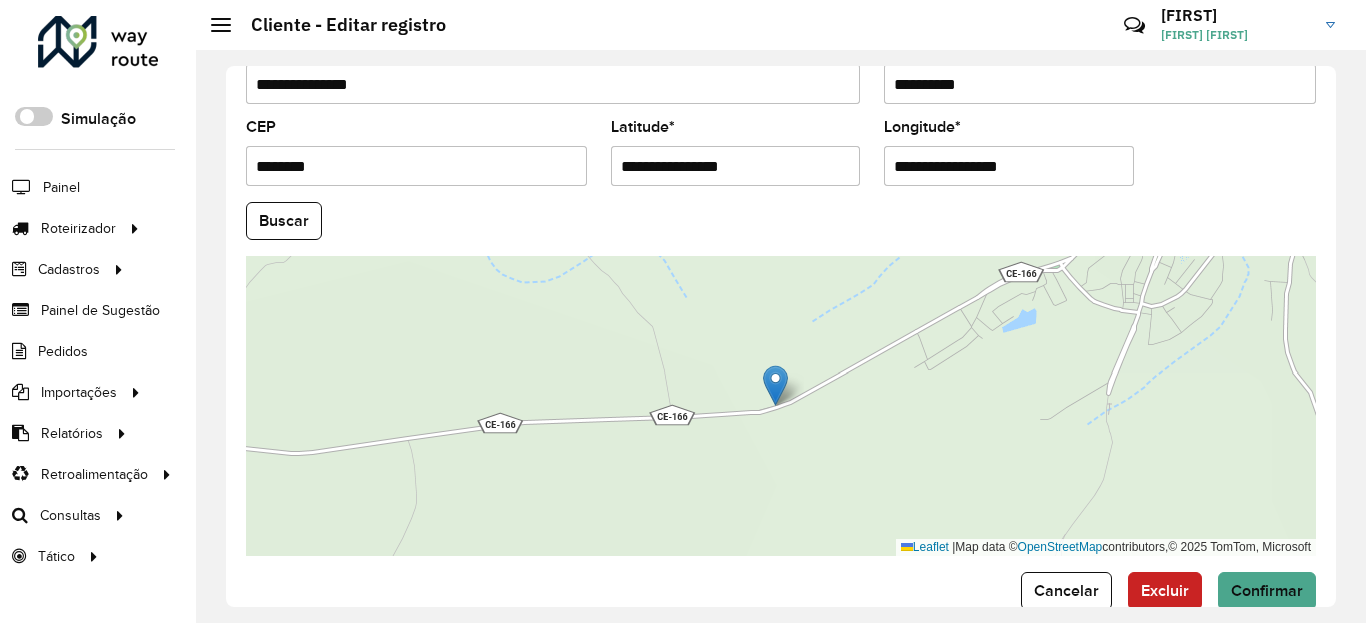 scroll, scrollTop: 840, scrollLeft: 0, axis: vertical 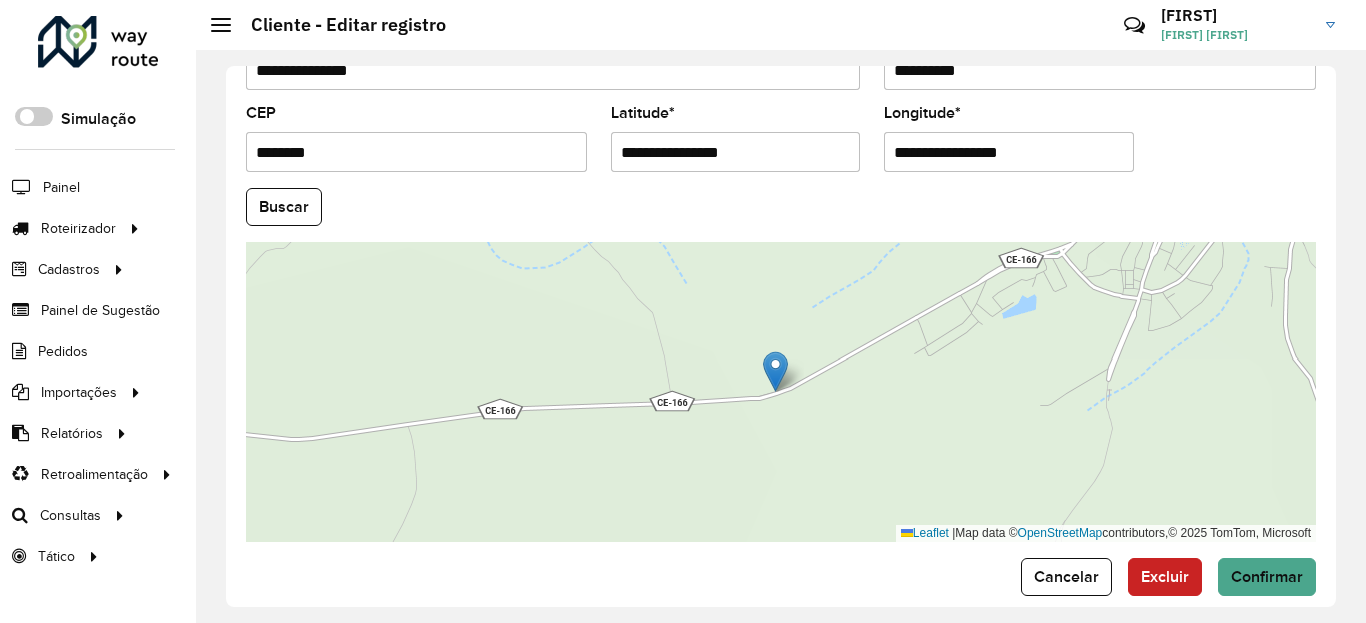 drag, startPoint x: 773, startPoint y: 167, endPoint x: 773, endPoint y: 156, distance: 11 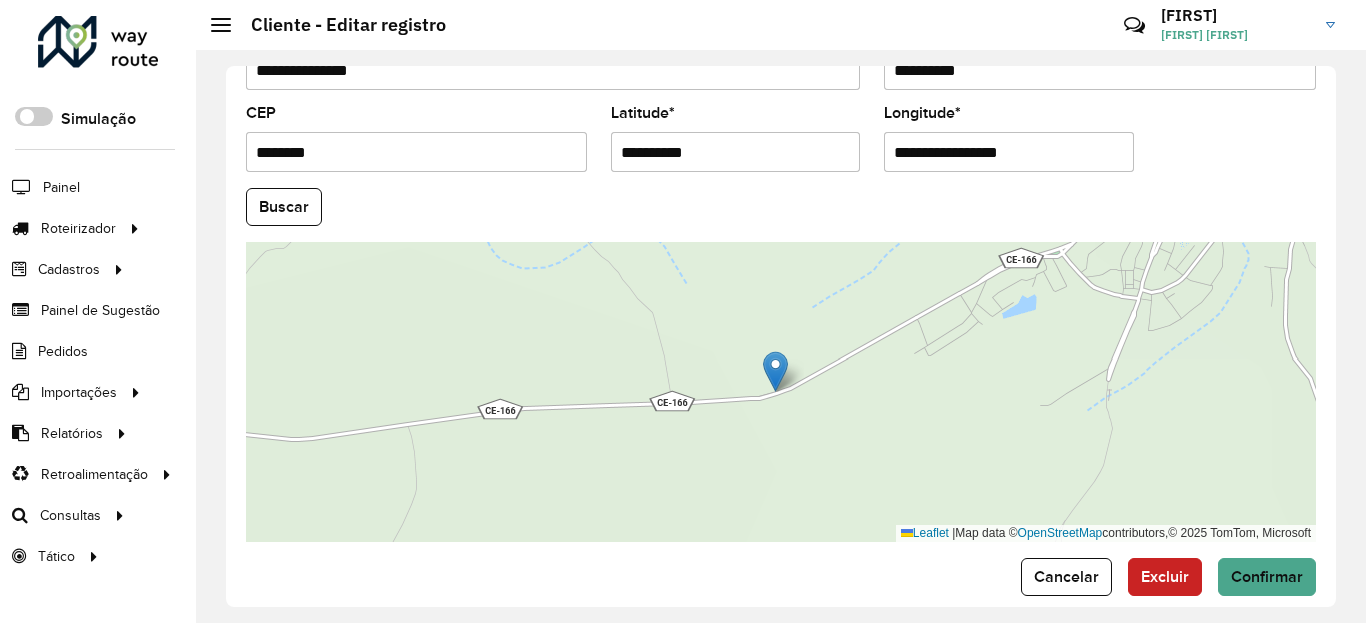 click on "*********" at bounding box center (736, 152) 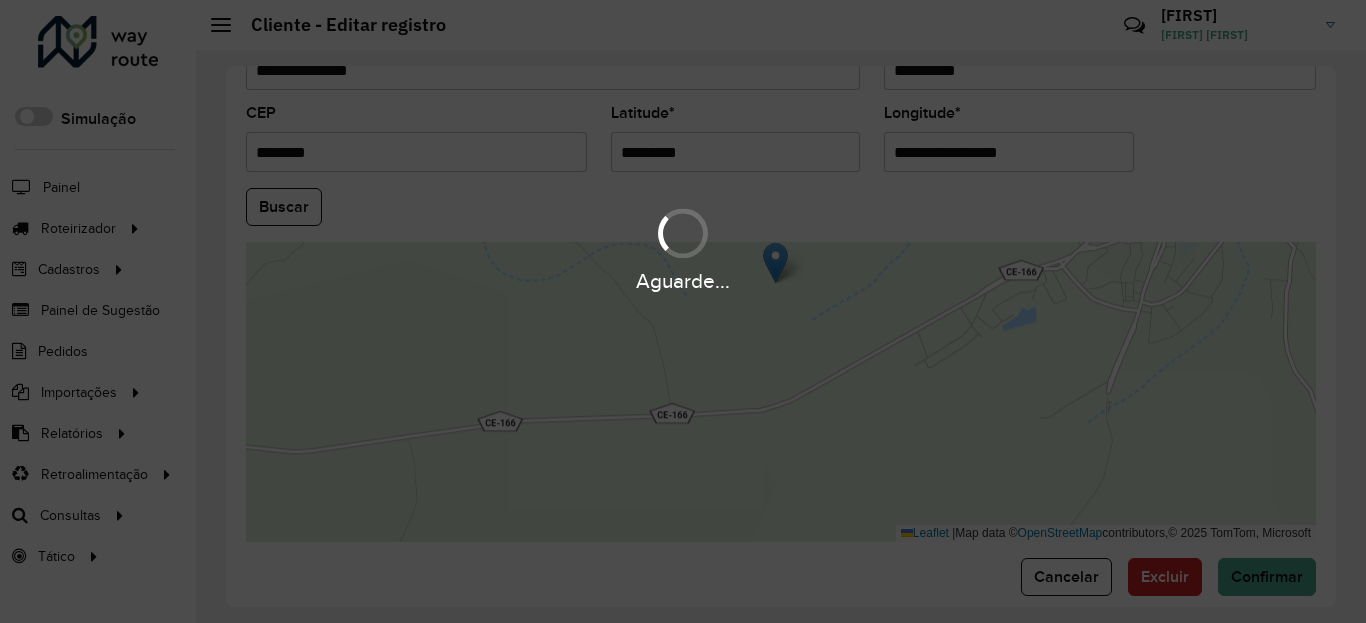 click on "Aguarde...  Pop-up bloqueado!  Seu navegador bloqueou automáticamente a abertura de uma nova janela.   Acesse as configurações e adicione o endereço do sistema a lista de permissão.   Fechar  Roteirizador AmbevTech Simulação Painel Roteirizador Entregas Vendas Cadastros Checkpoint Classificações de venda Cliente Condição de pagamento Consulta de setores Depósito Disponibilidade de veículos Fator tipo de produto Gabarito planner Grupo Rota Fator Tipo Produto Grupo de Depósito Grupo de rotas exclusiva Grupo de setores Jornada Jornada RN Layout integração Modelo Motorista Multi Depósito Painel de sugestão Parada Pedágio Perfil de Vendedor Ponto de apoio Ponto de apoio FAD Prioridade pedido Produto Restrição de Atendimento Planner Rodízio de placa Rota exclusiva FAD Rótulo Setor Setor Planner Tempo de parada de refeição Tipo de cliente Tipo de veículo Tipo de veículo RN Transportadora Usuário Vendedor Veículo Painel de Sugestão Pedidos Importações Classificação e volume de venda" at bounding box center (683, 311) 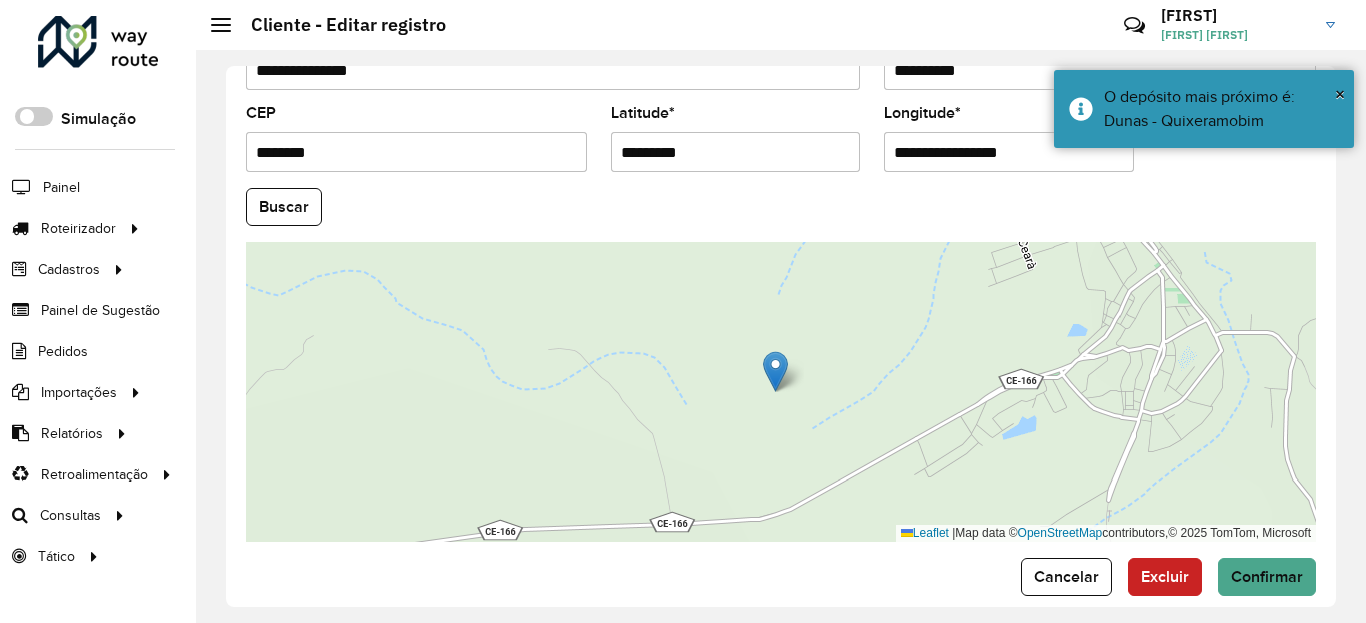 click on "*********" at bounding box center [736, 152] 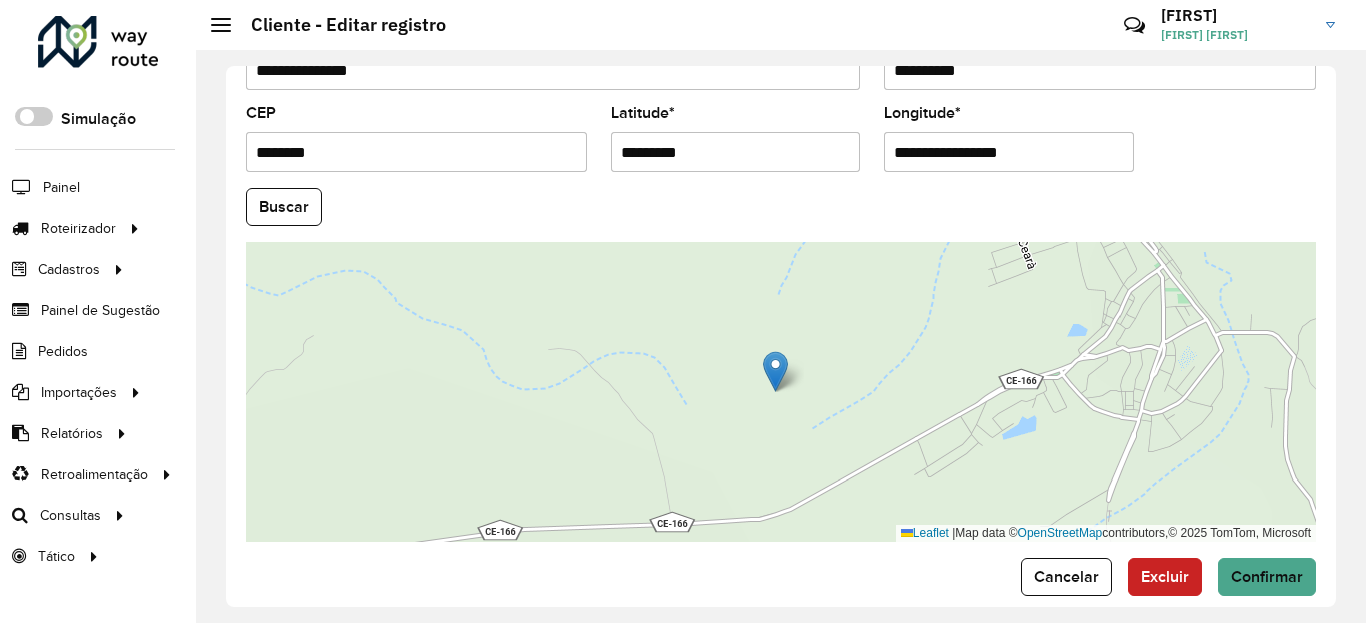 click on "**********" at bounding box center (1009, 152) 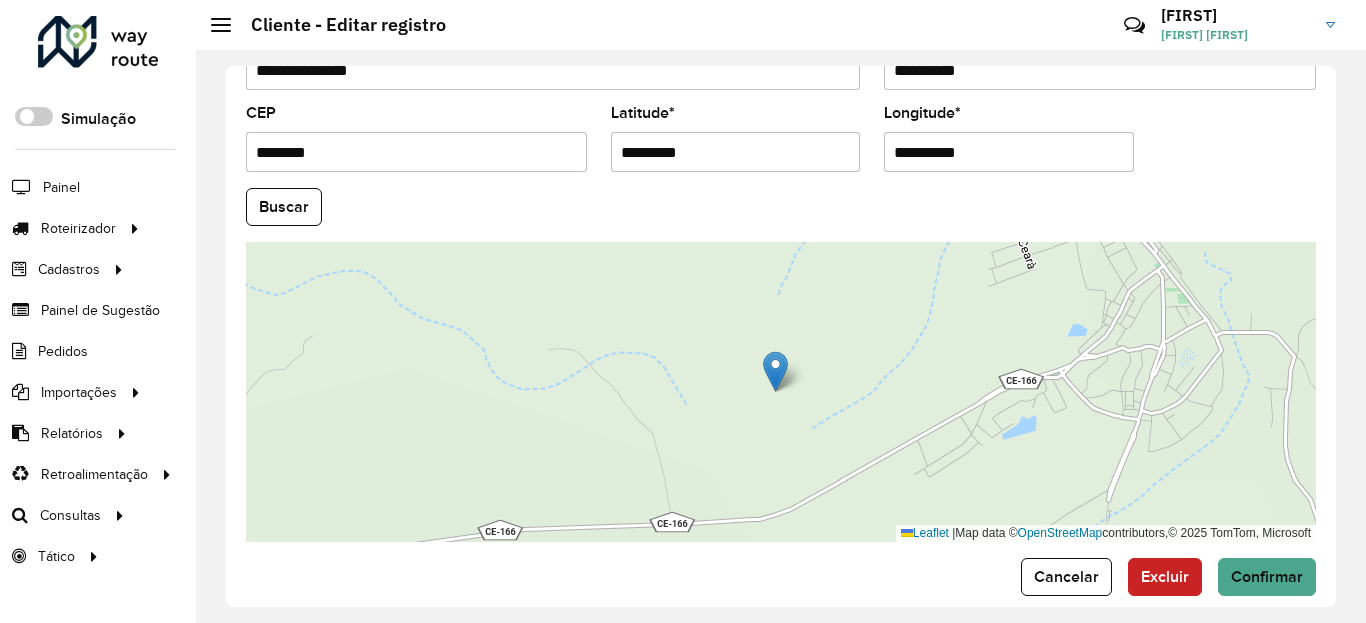 click on "Buscar" 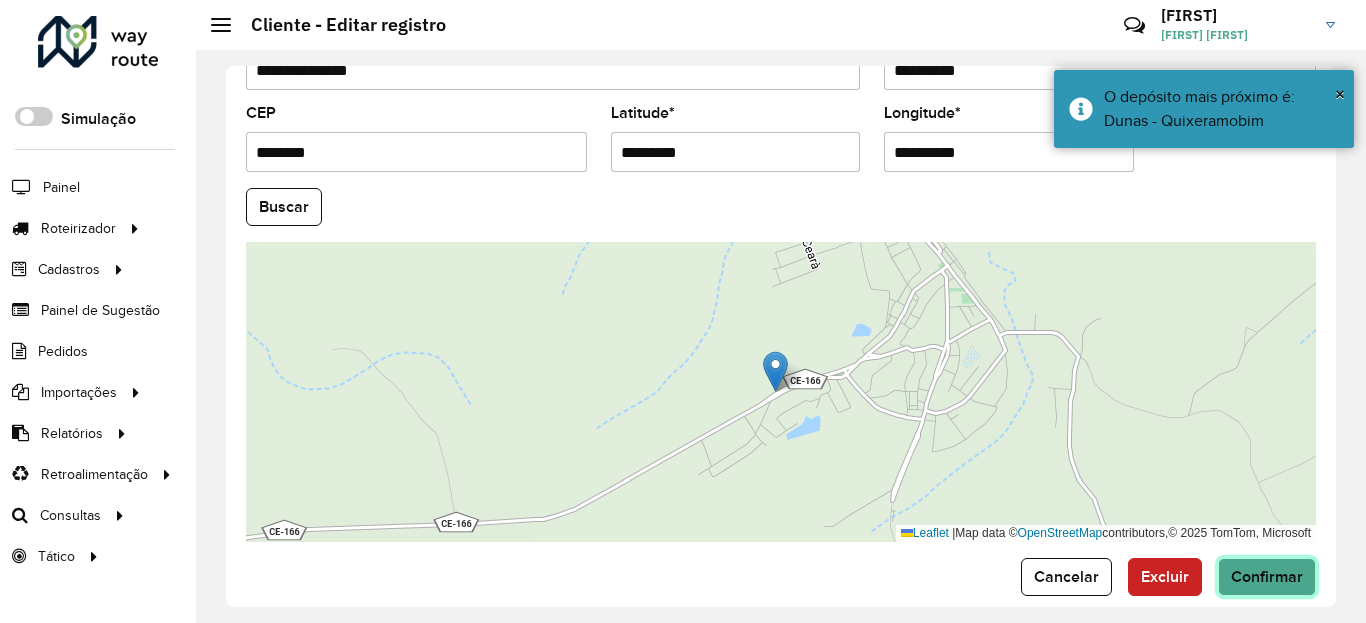 click on "Confirmar" 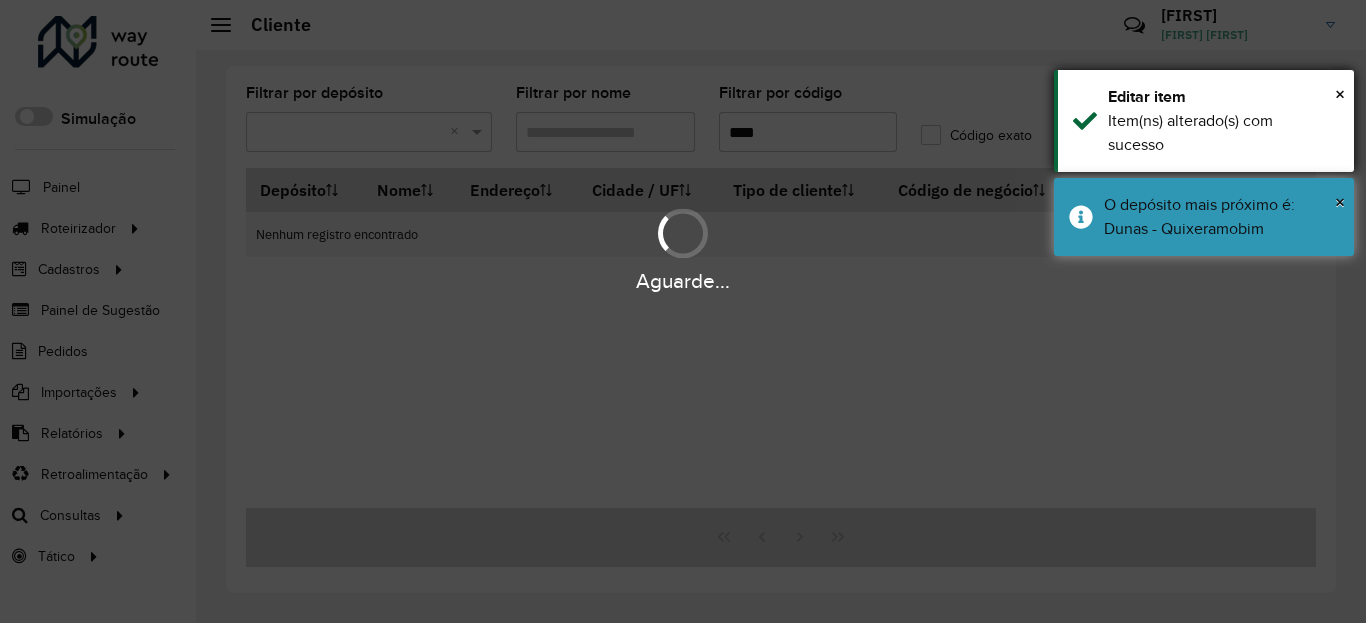 drag, startPoint x: 1236, startPoint y: 199, endPoint x: 1224, endPoint y: 151, distance: 49.47727 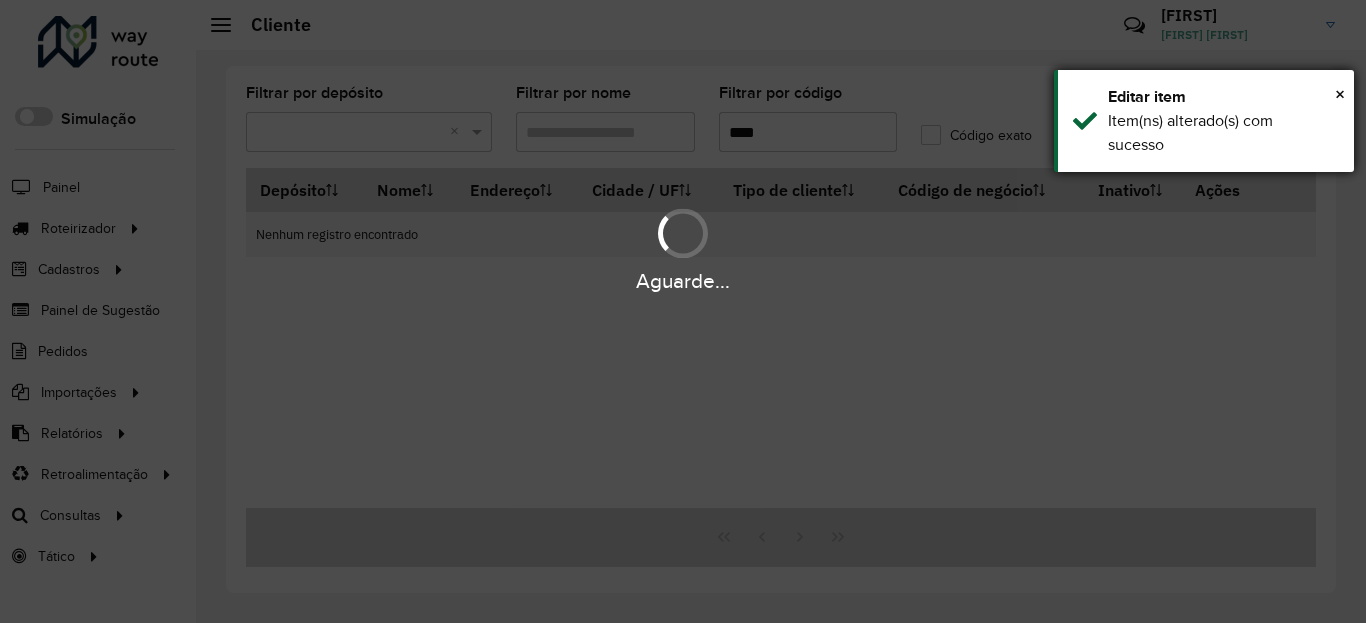 click on "Item(ns) alterado(s) com sucesso" at bounding box center [1223, 133] 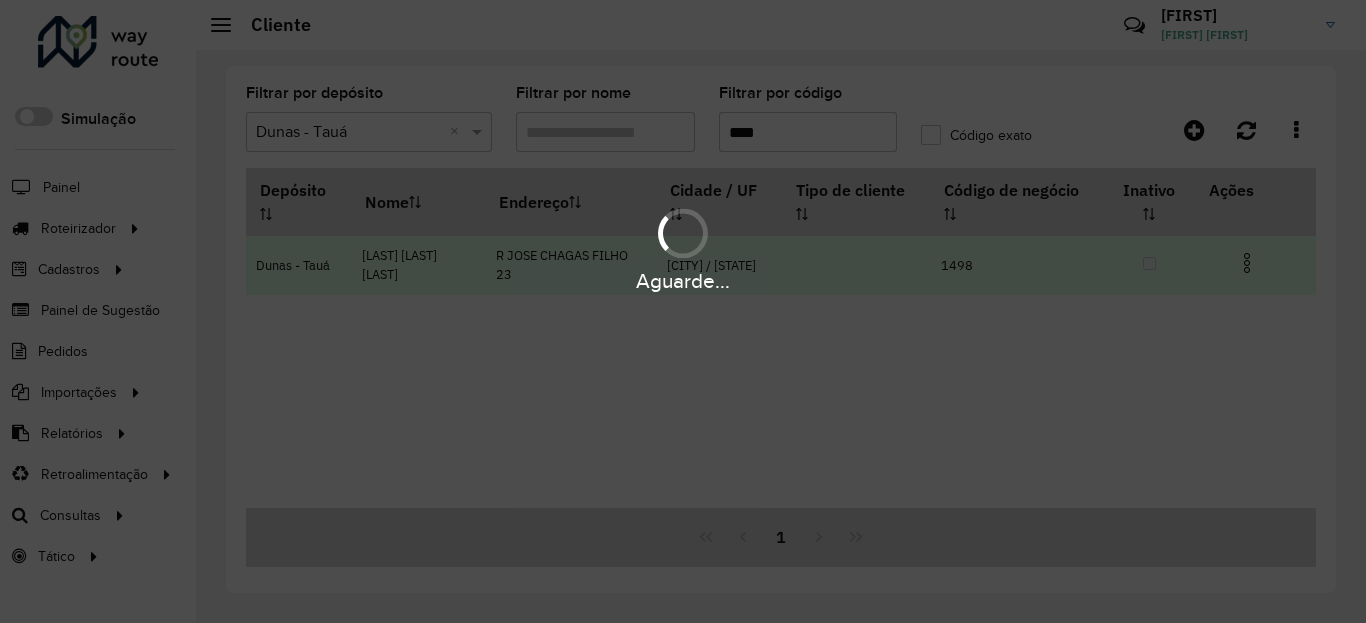 click on "Aguarde...  Pop-up bloqueado!  Seu navegador bloqueou automáticamente a abertura de uma nova janela.   Acesse as configurações e adicione o endereço do sistema a lista de permissão.   Fechar  Roteirizador AmbevTech Simulação Painel Roteirizador Entregas Vendas Cadastros Checkpoint Classificações de venda Cliente Condição de pagamento Consulta de setores Depósito Disponibilidade de veículos Fator tipo de produto Gabarito planner Grupo Rota Fator Tipo Produto Grupo de Depósito Grupo de rotas exclusiva Grupo de setores Jornada Jornada RN Layout integração Modelo Motorista Multi Depósito Painel de sugestão Parada Pedágio Perfil de Vendedor Ponto de apoio Ponto de apoio FAD Prioridade pedido Produto Restrição de Atendimento Planner Rodízio de placa Rota exclusiva FAD Rótulo Setor Setor Planner Tempo de parada de refeição Tipo de cliente Tipo de veículo Tipo de veículo RN Transportadora Usuário Vendedor Veículo Painel de Sugestão Pedidos Importações Classificação e volume de venda" at bounding box center [683, 311] 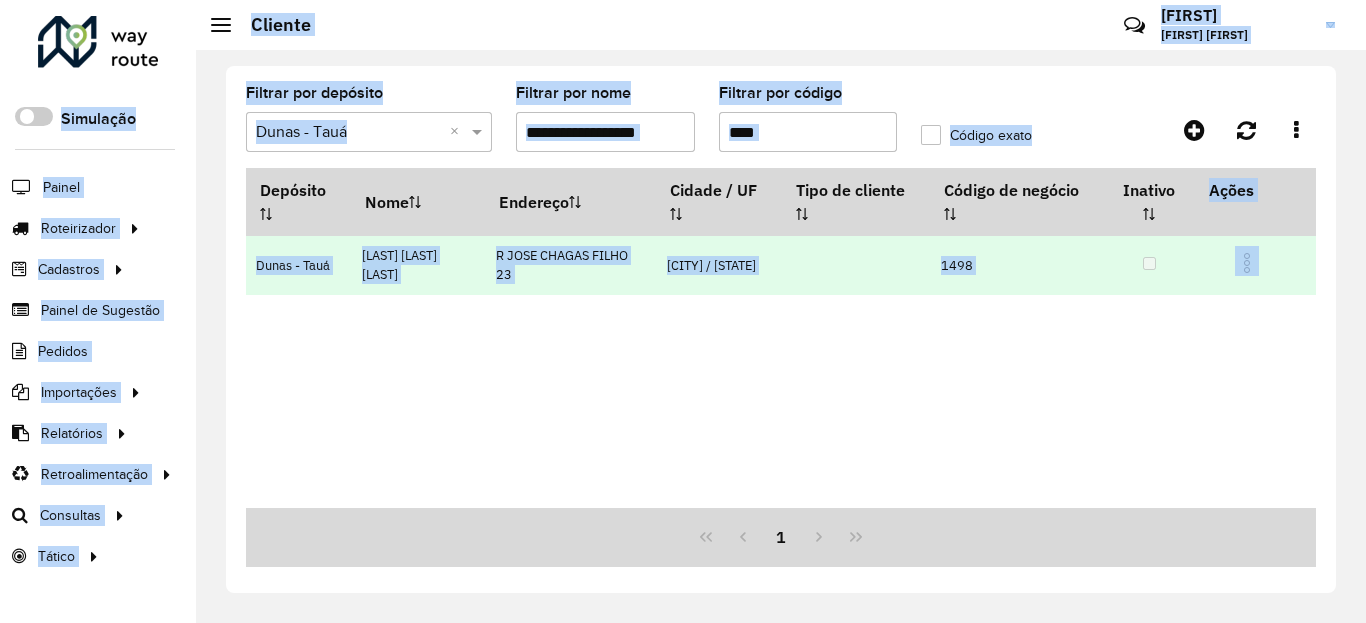 click at bounding box center [1255, 261] 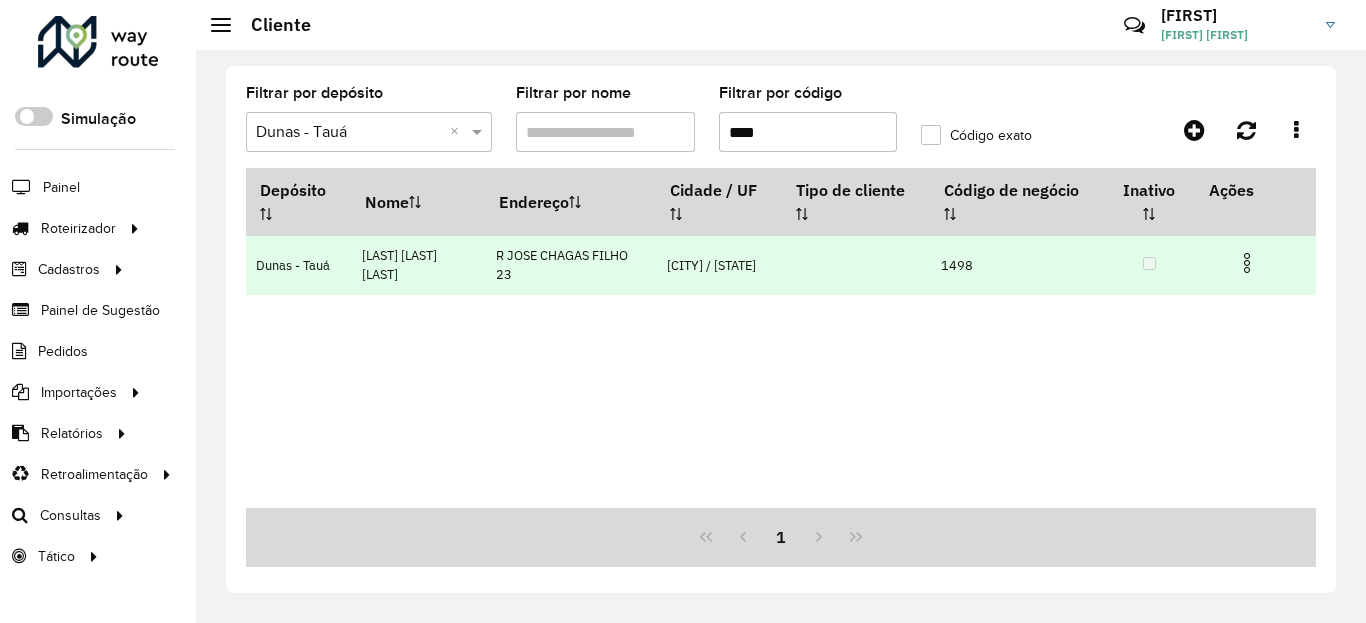 click at bounding box center [1247, 263] 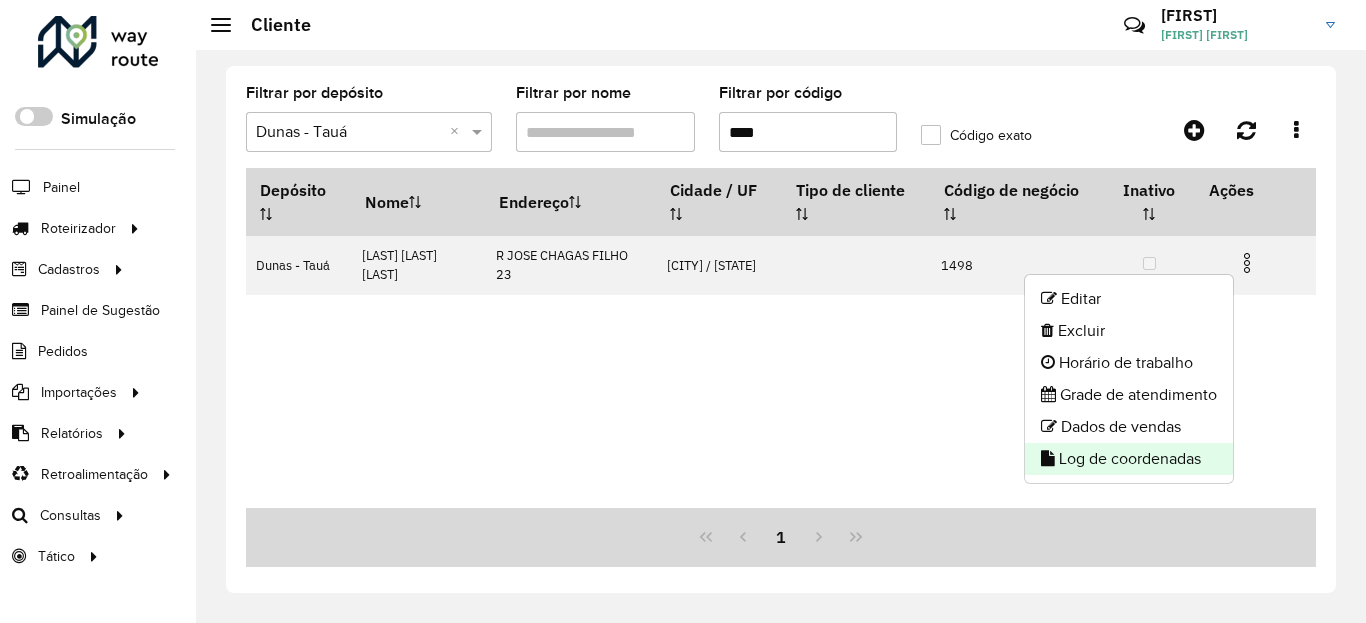 click on "Log de coordenadas" 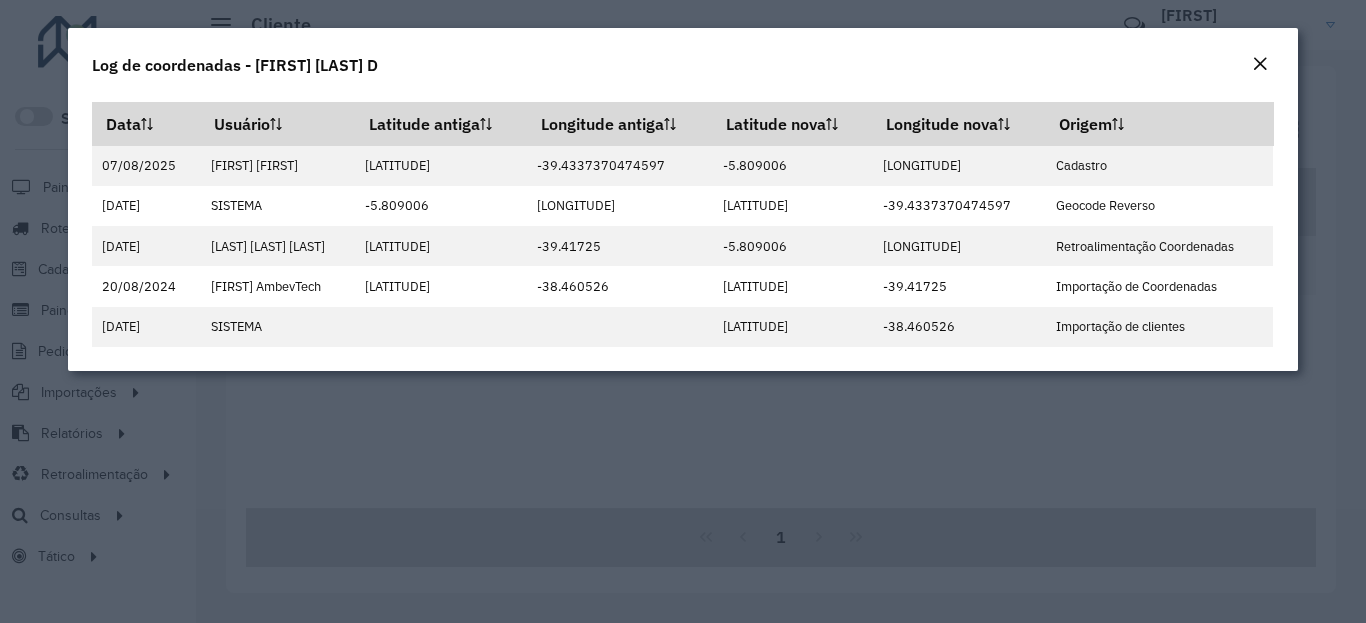 click 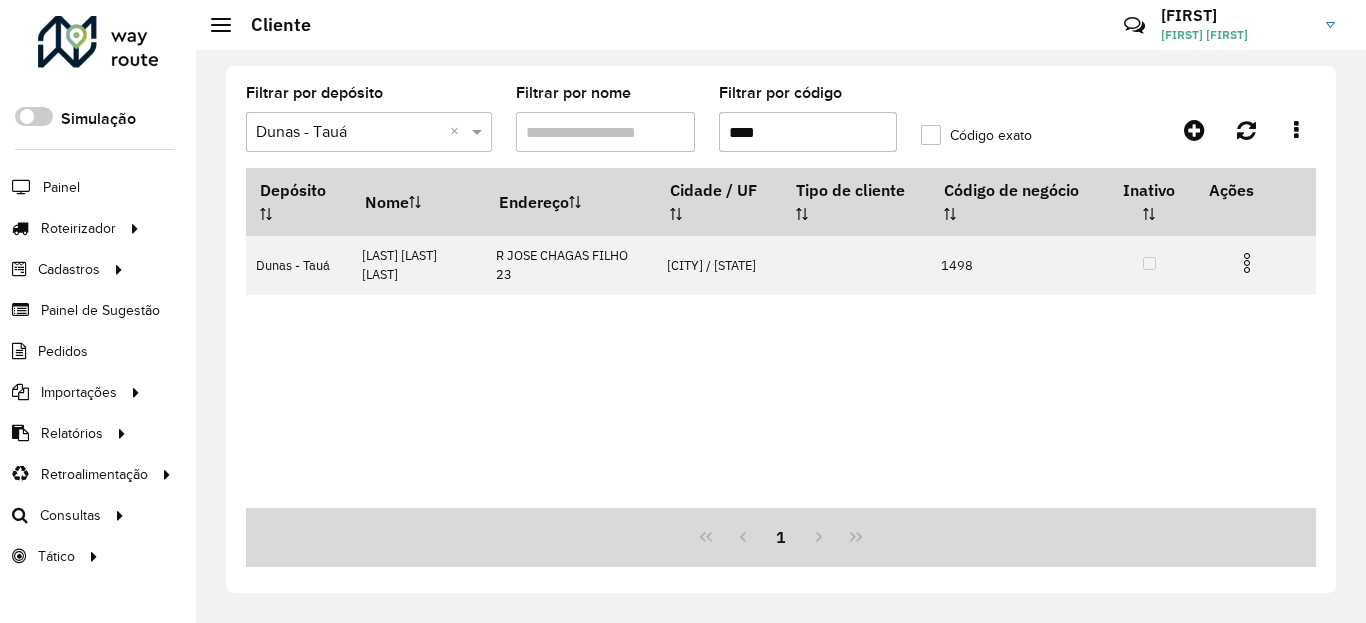 click on "****" at bounding box center [808, 132] 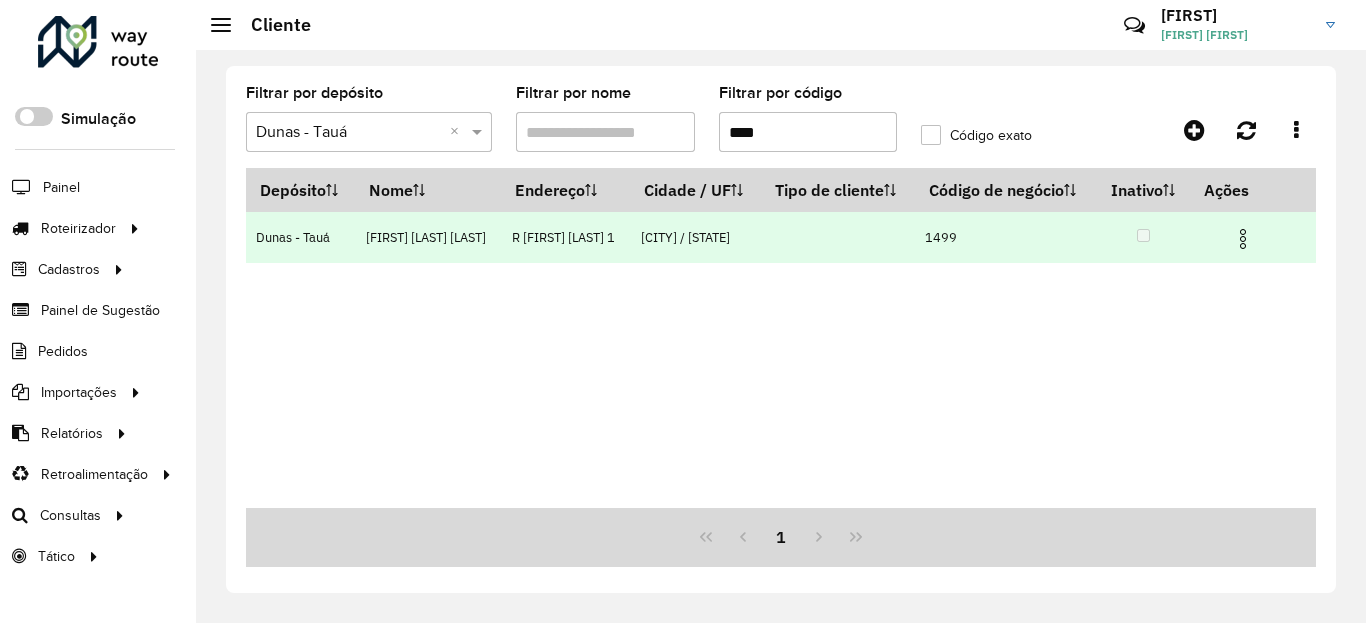 click at bounding box center (1243, 239) 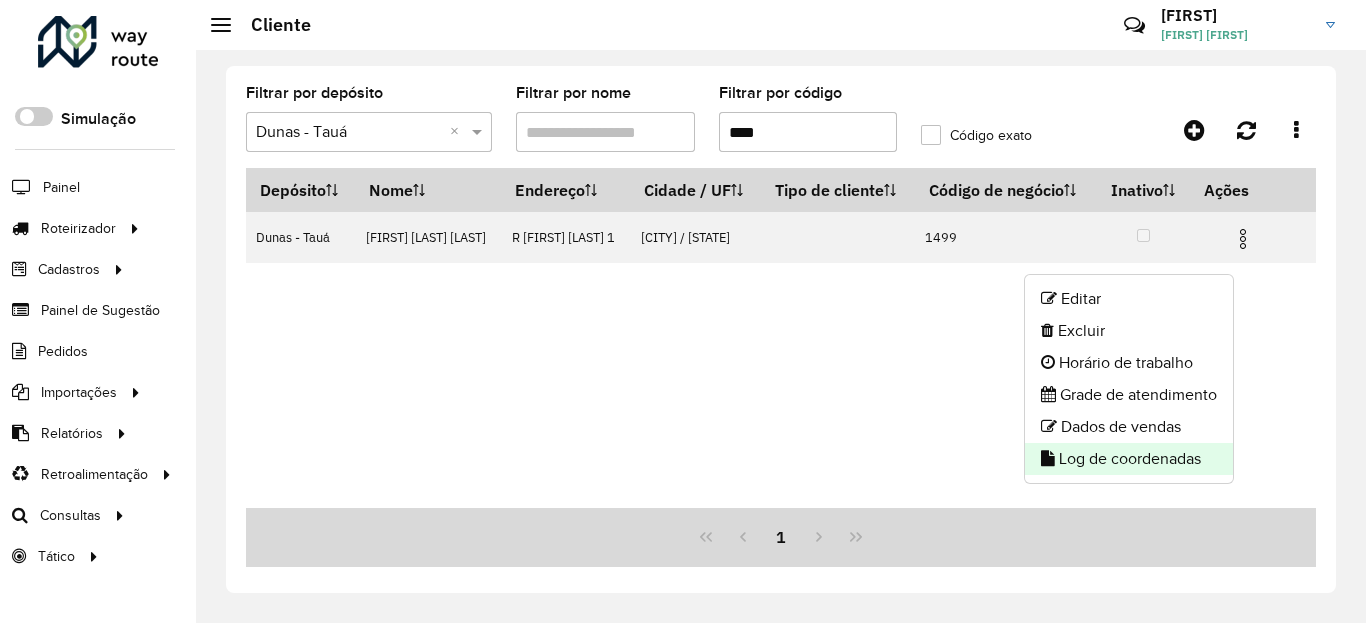 click on "Log de coordenadas" 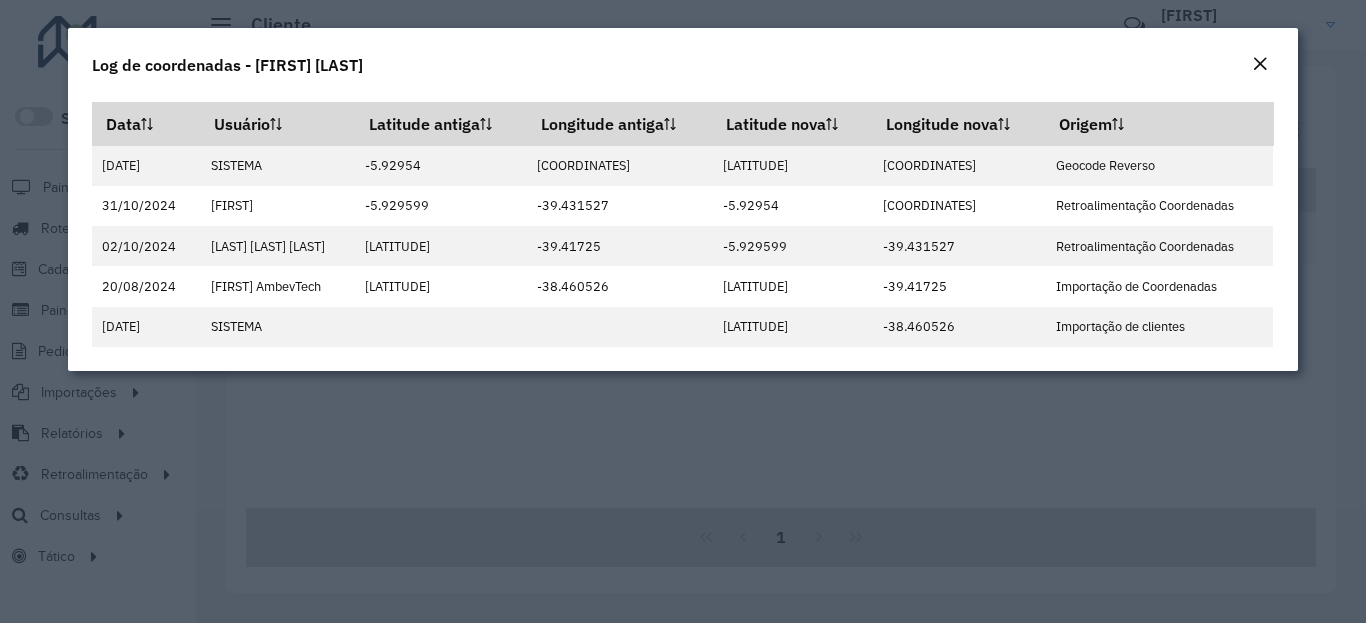 click 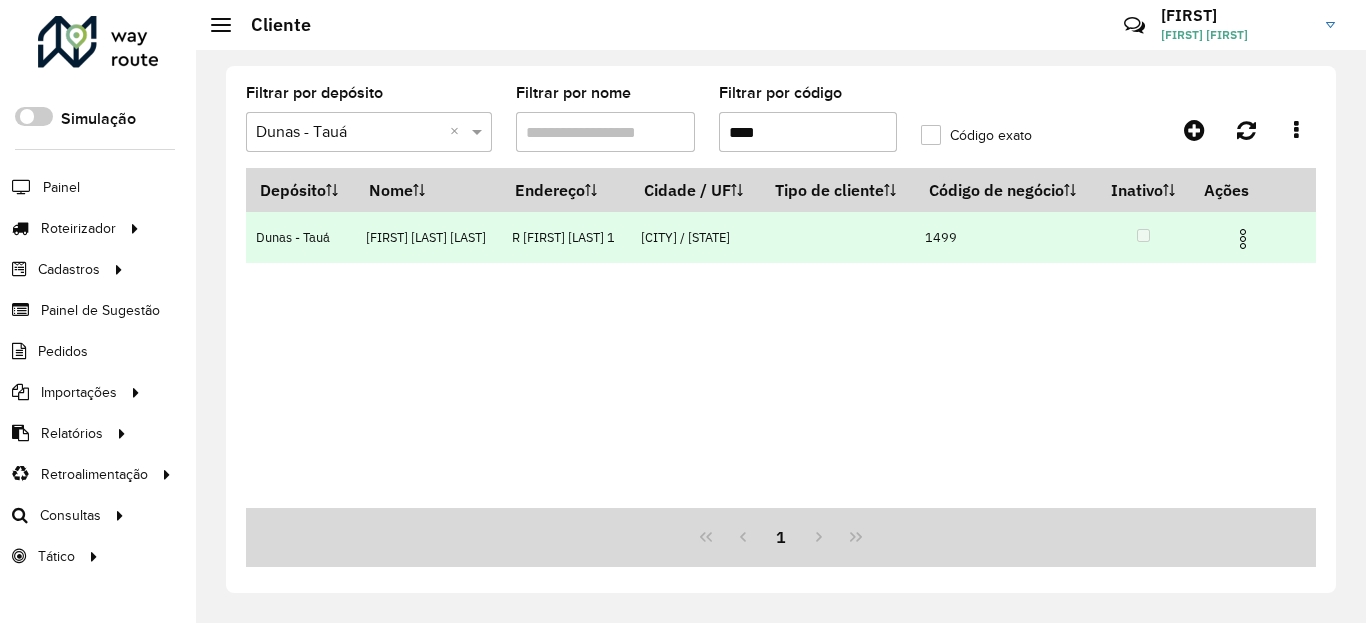 click at bounding box center [1243, 239] 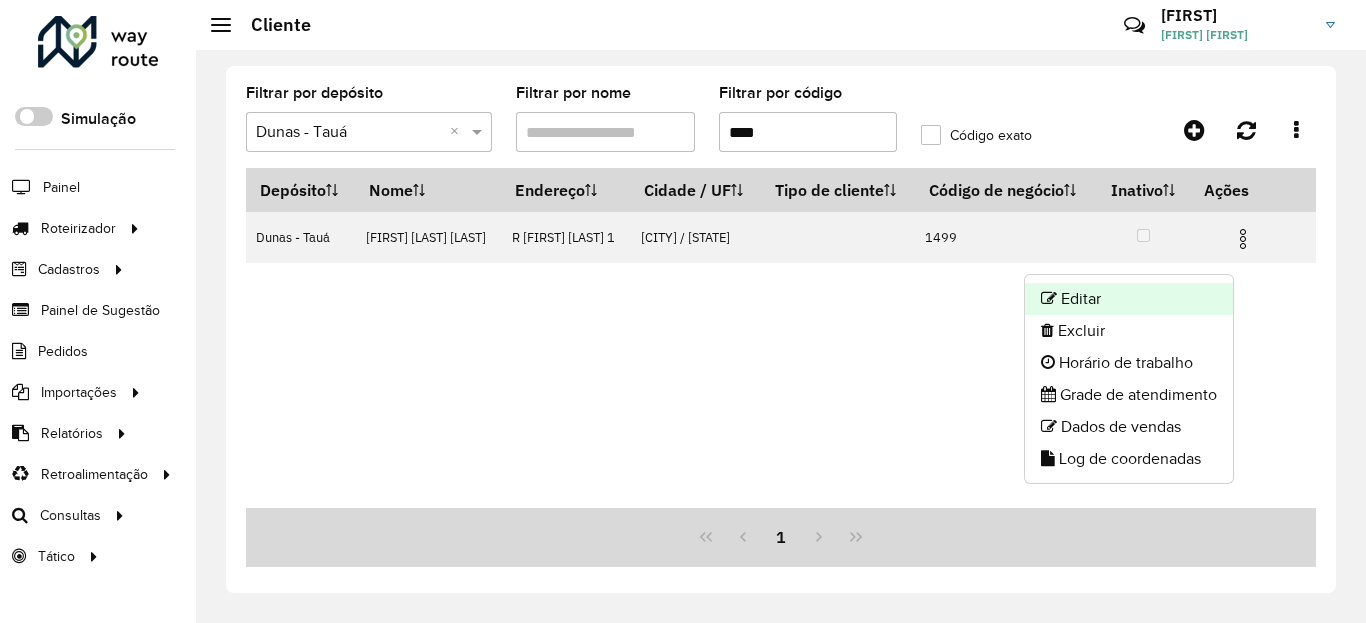 click on "Editar" 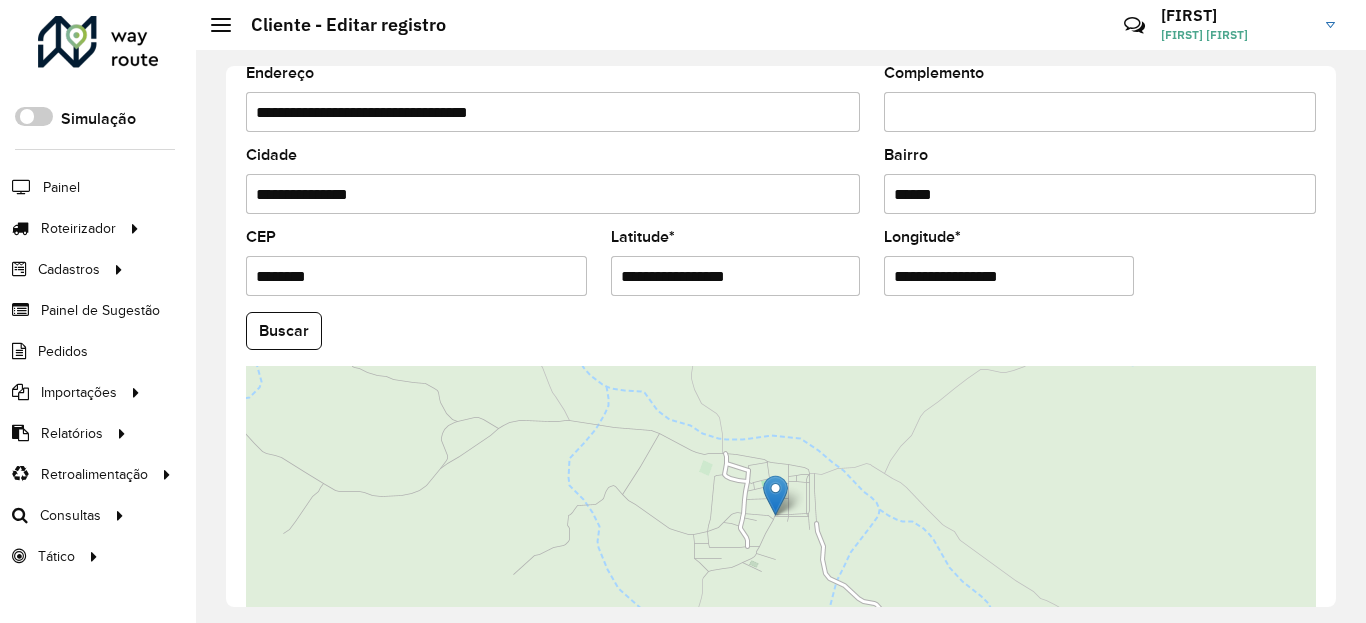 scroll, scrollTop: 720, scrollLeft: 0, axis: vertical 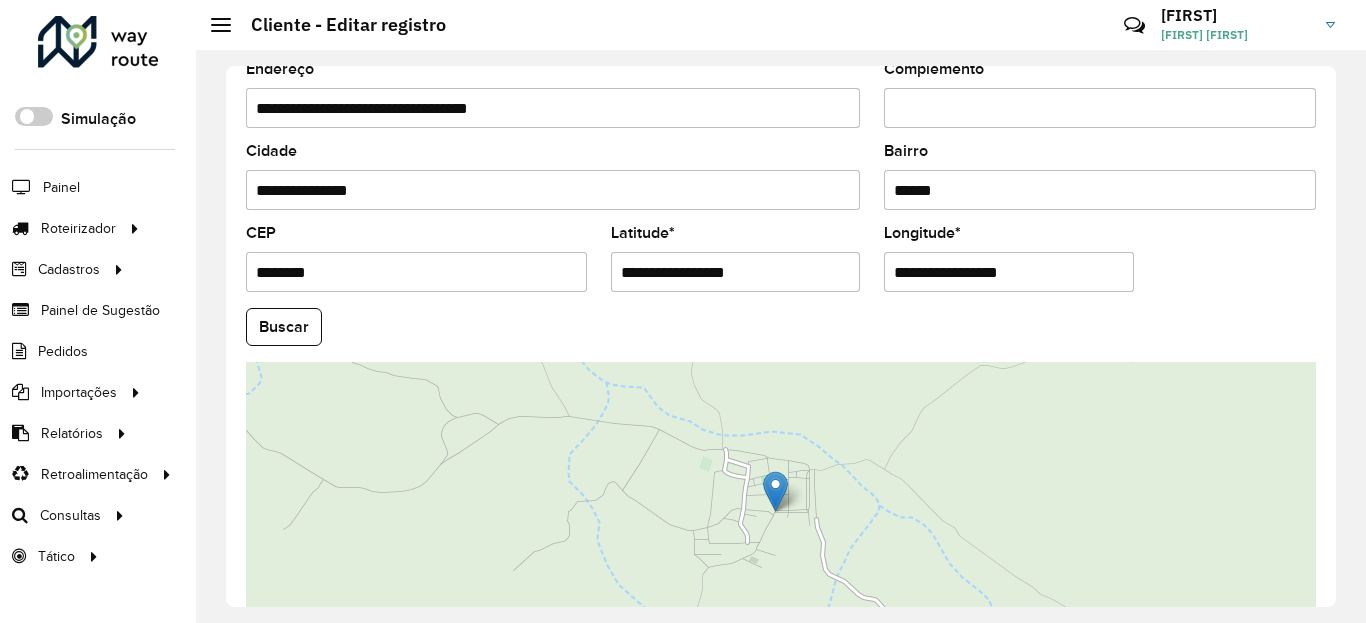 click on "**********" at bounding box center (736, 272) 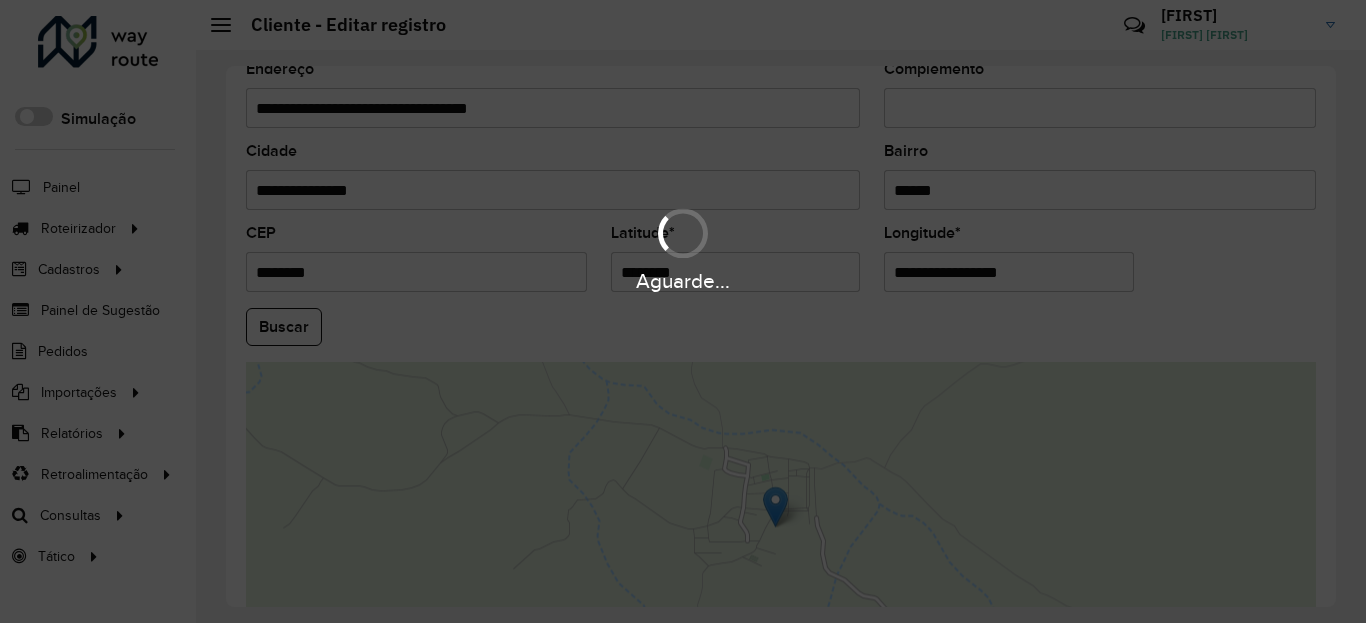click on "Aguarde...  Pop-up bloqueado!  Seu navegador bloqueou automáticamente a abertura de uma nova janela.   Acesse as configurações e adicione o endereço do sistema a lista de permissão.   Fechar  Roteirizador AmbevTech Simulação Painel Roteirizador Entregas Vendas Cadastros Checkpoint Classificações de venda Cliente Condição de pagamento Consulta de setores Depósito Disponibilidade de veículos Fator tipo de produto Gabarito planner Grupo Rota Fator Tipo Produto Grupo de Depósito Grupo de rotas exclusiva Grupo de setores Jornada Jornada RN Layout integração Modelo Motorista Multi Depósito Painel de sugestão Parada Pedágio Perfil de Vendedor Ponto de apoio Ponto de apoio FAD Prioridade pedido Produto Restrição de Atendimento Planner Rodízio de placa Rota exclusiva FAD Rótulo Setor Setor Planner Tempo de parada de refeição Tipo de cliente Tipo de veículo Tipo de veículo RN Transportadora Usuário Vendedor Veículo Painel de Sugestão Pedidos Importações Classificação e volume de venda" at bounding box center [683, 311] 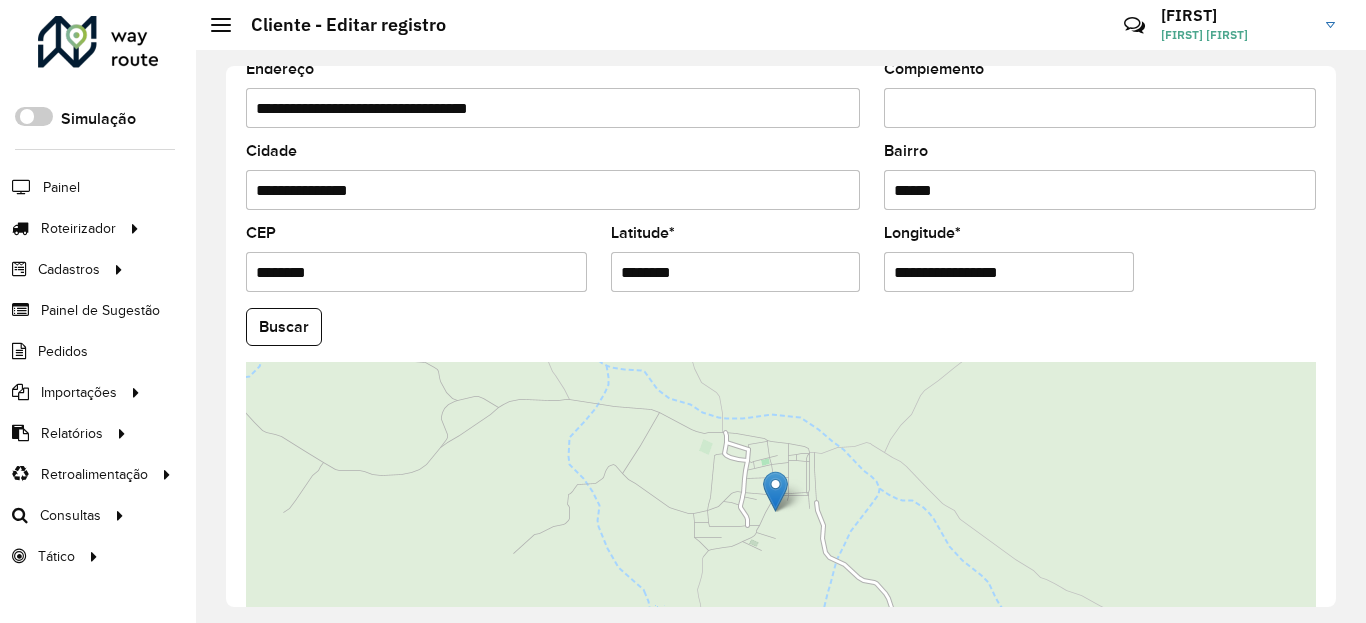 click on "**********" at bounding box center (1009, 272) 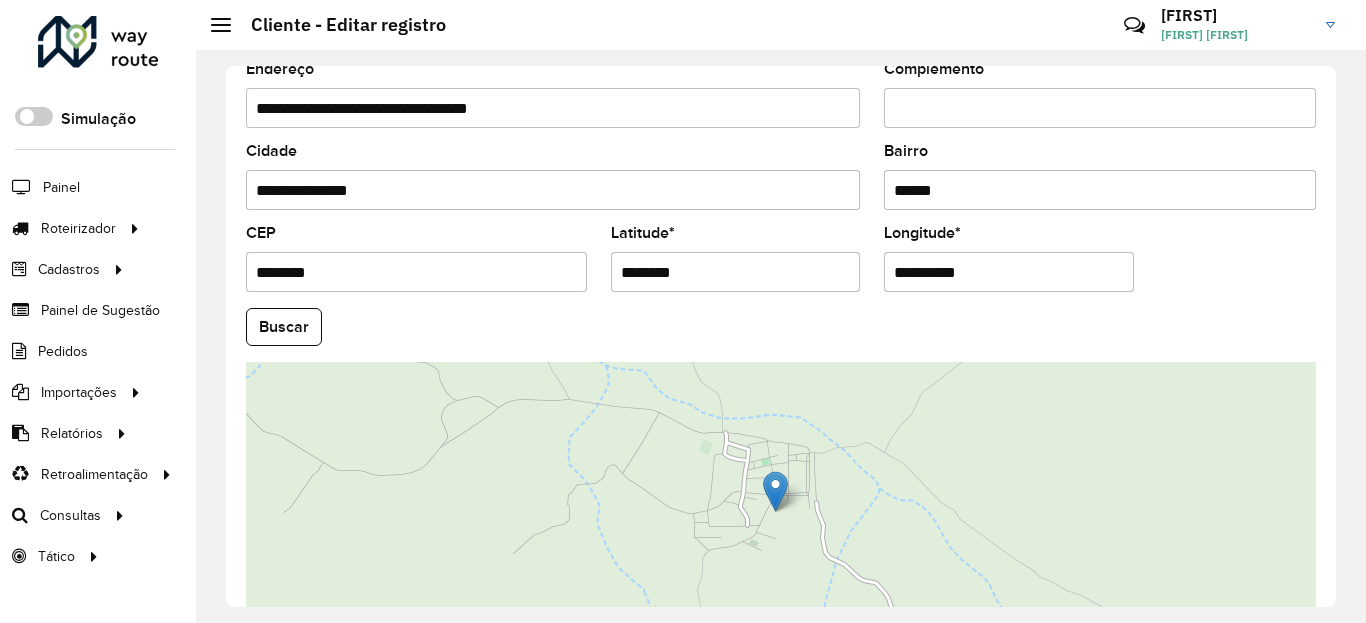 click on "Aguarde...  Pop-up bloqueado!  Seu navegador bloqueou automáticamente a abertura de uma nova janela.   Acesse as configurações e adicione o endereço do sistema a lista de permissão.   Fechar  Roteirizador AmbevTech Simulação Painel Roteirizador Entregas Vendas Cadastros Checkpoint Classificações de venda Cliente Condição de pagamento Consulta de setores Depósito Disponibilidade de veículos Fator tipo de produto Gabarito planner Grupo Rota Fator Tipo Produto Grupo de Depósito Grupo de rotas exclusiva Grupo de setores Jornada Jornada RN Layout integração Modelo Motorista Multi Depósito Painel de sugestão Parada Pedágio Perfil de Vendedor Ponto de apoio Ponto de apoio FAD Prioridade pedido Produto Restrição de Atendimento Planner Rodízio de placa Rota exclusiva FAD Rótulo Setor Setor Planner Tempo de parada de refeição Tipo de cliente Tipo de veículo Tipo de veículo RN Transportadora Usuário Vendedor Veículo Painel de Sugestão Pedidos Importações Classificação e volume de venda" at bounding box center [683, 311] 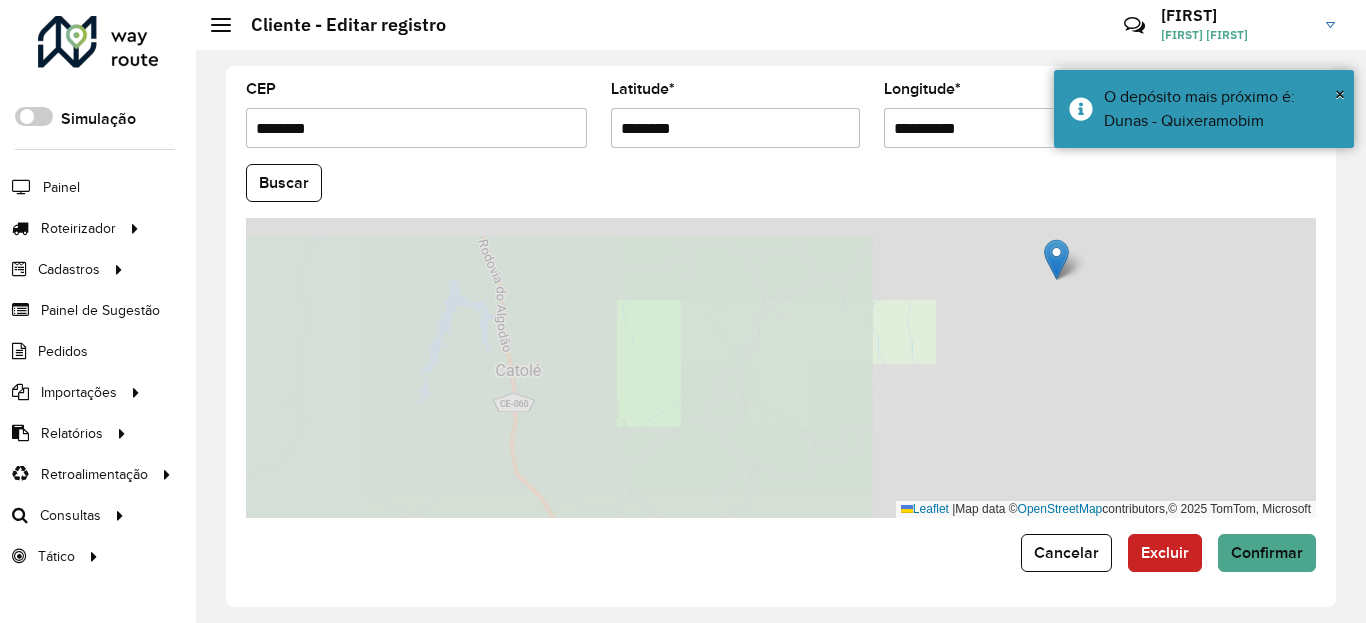 scroll, scrollTop: 865, scrollLeft: 0, axis: vertical 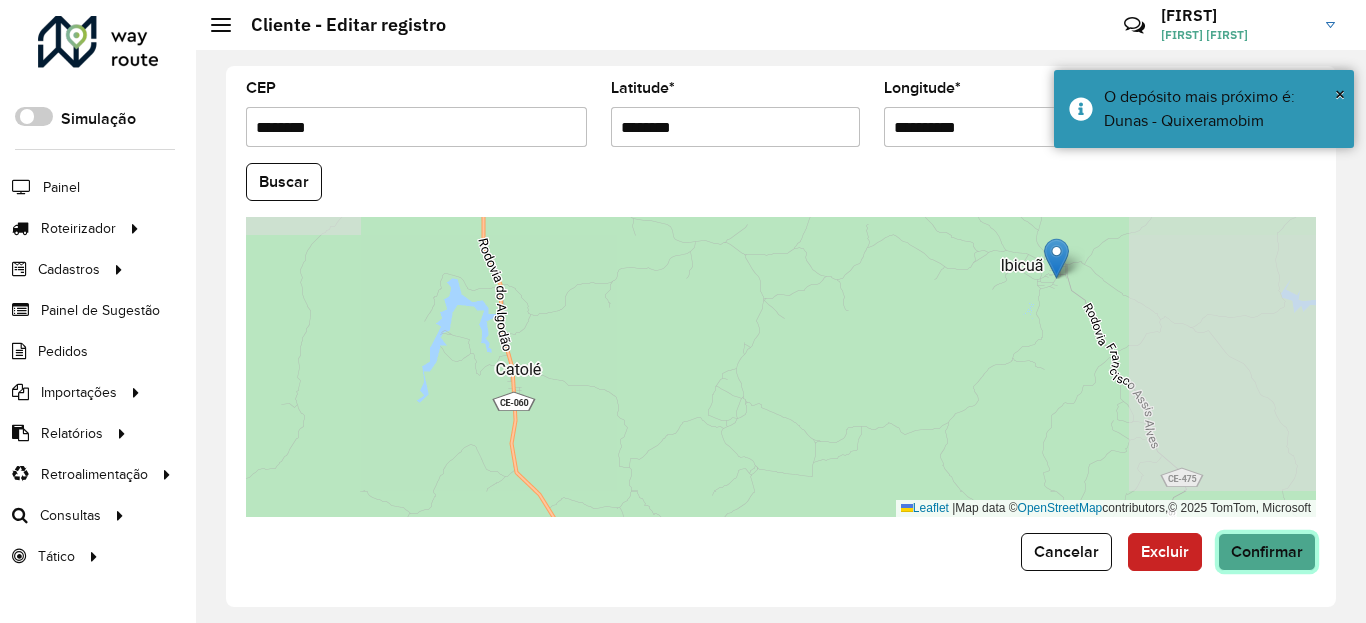 click on "Confirmar" 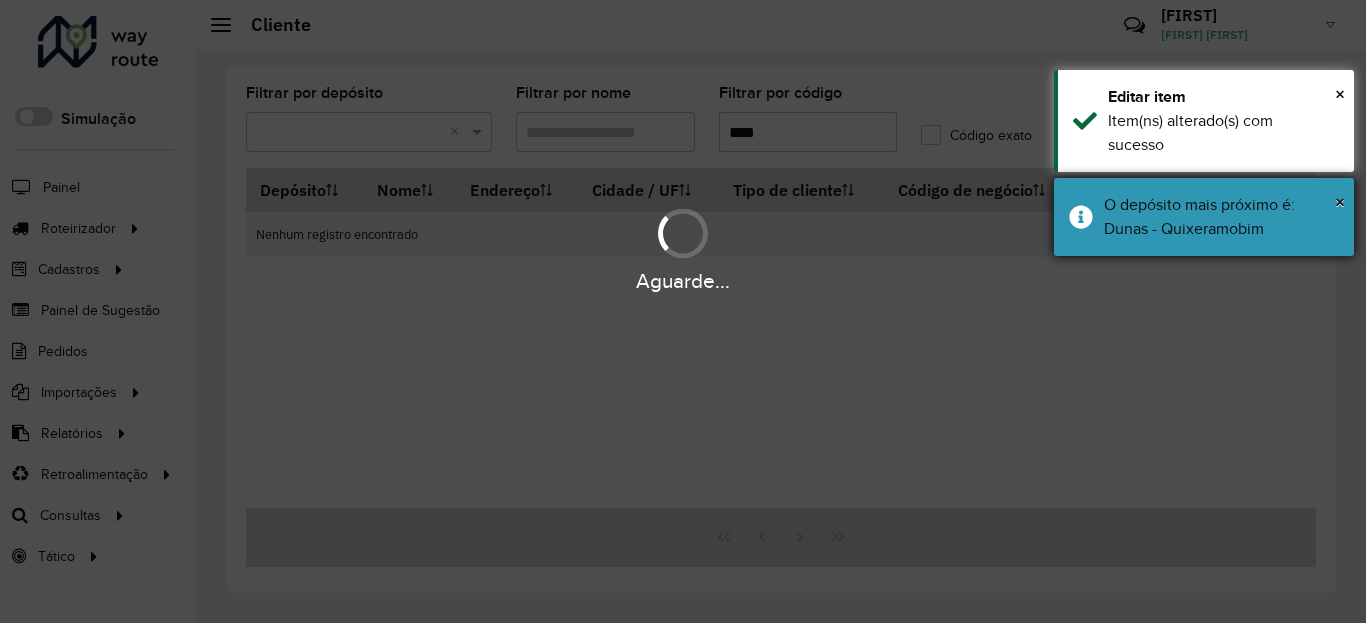 click on "O depósito mais próximo é: Dunas - Quixeramobim" at bounding box center (1221, 217) 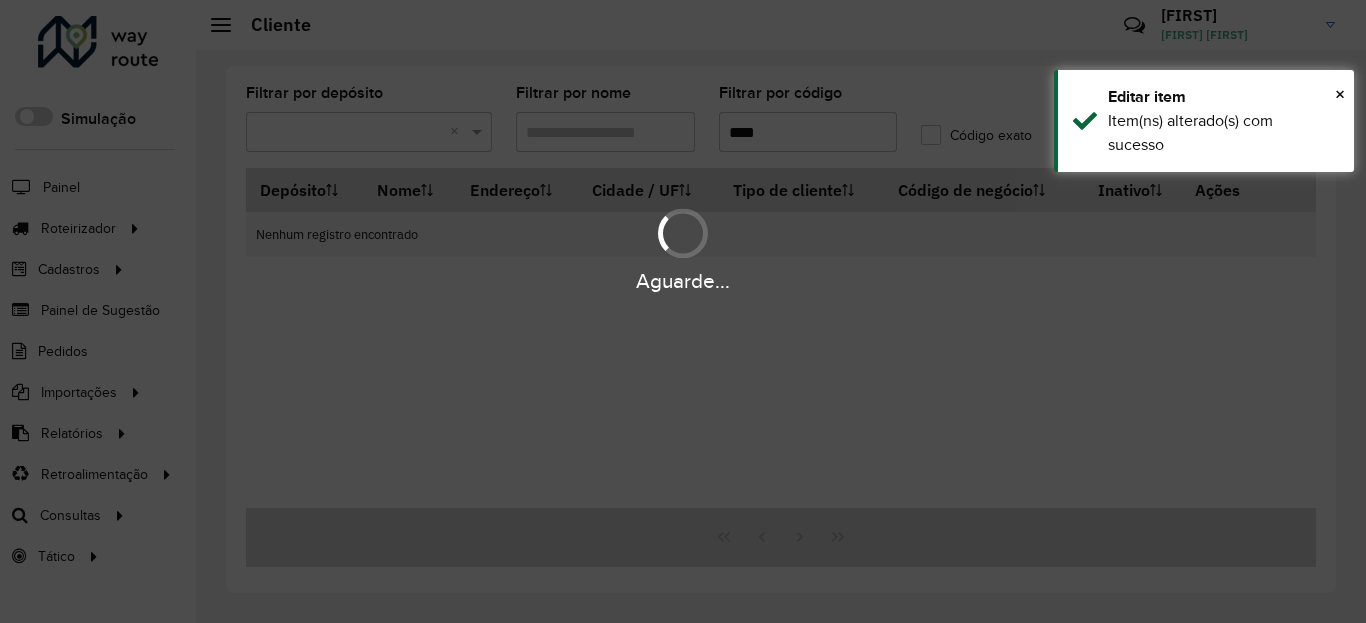 drag, startPoint x: 1178, startPoint y: 150, endPoint x: 1222, endPoint y: 239, distance: 99.282425 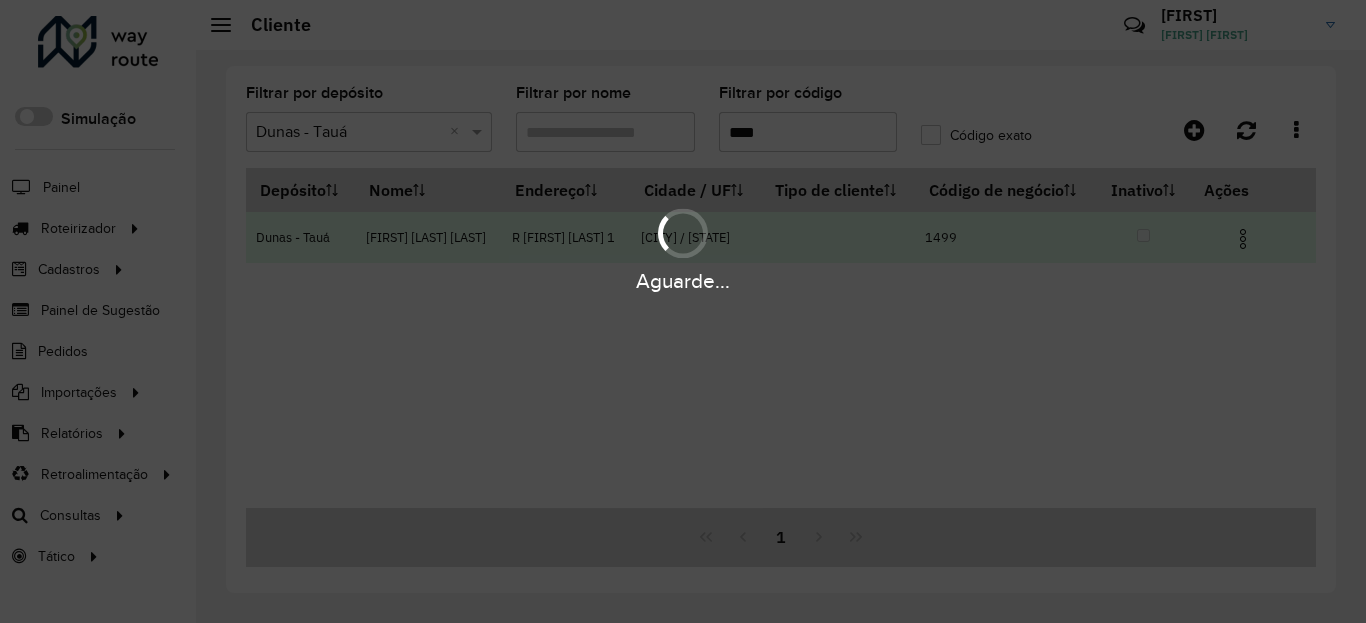 click at bounding box center [1243, 239] 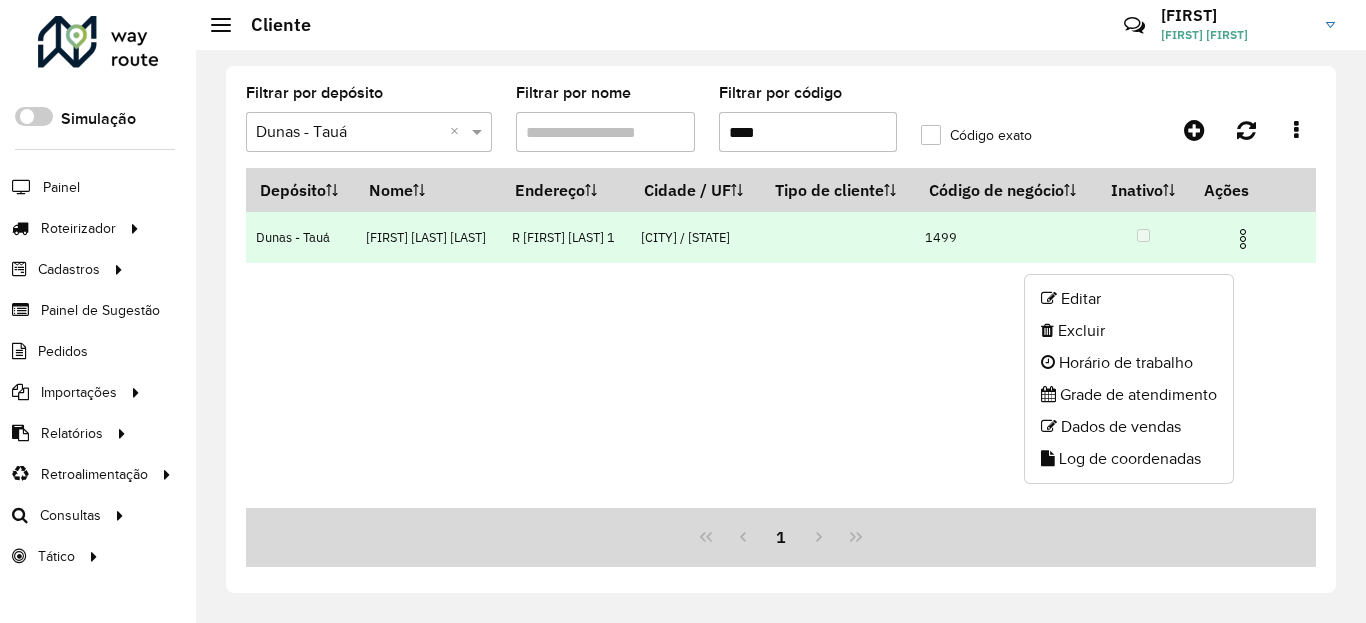 click at bounding box center (1243, 239) 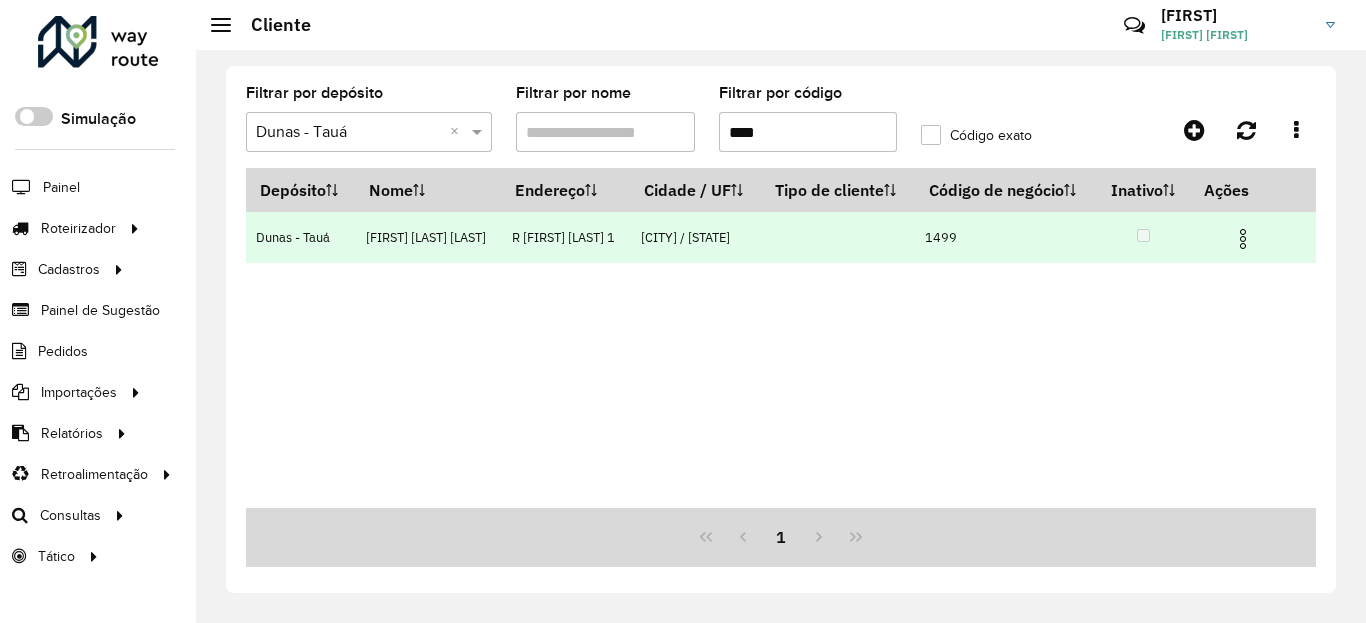 click at bounding box center [1243, 239] 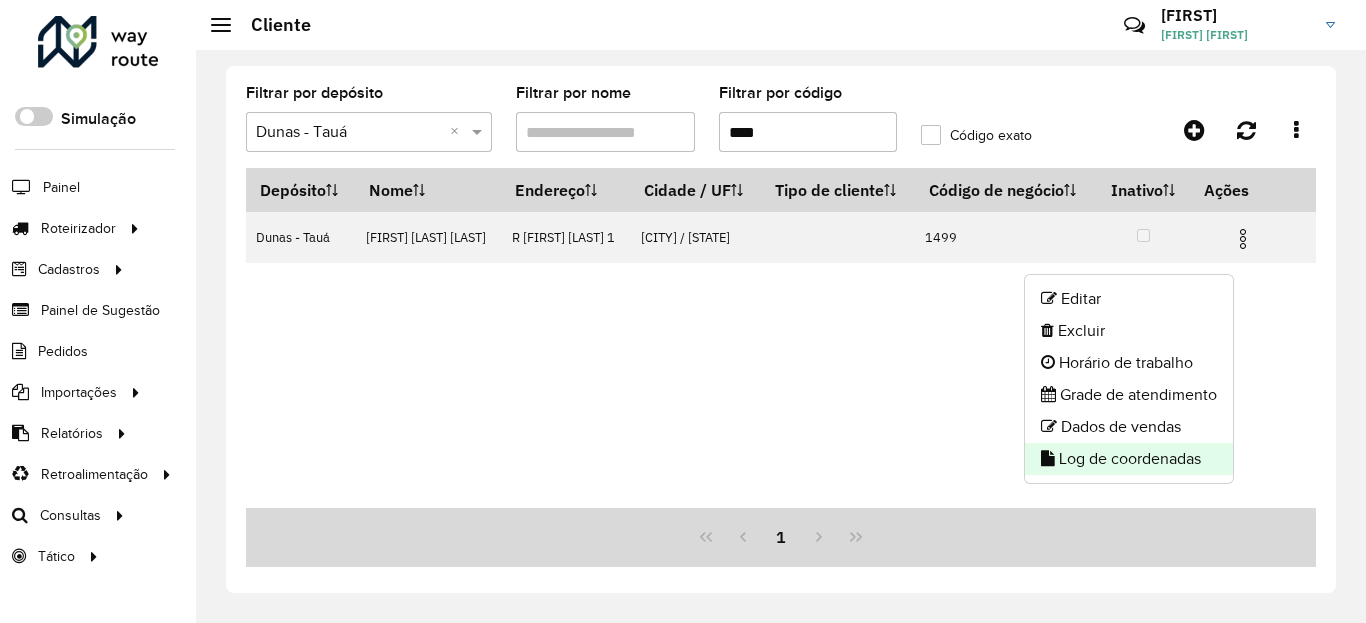 click on "Log de coordenadas" 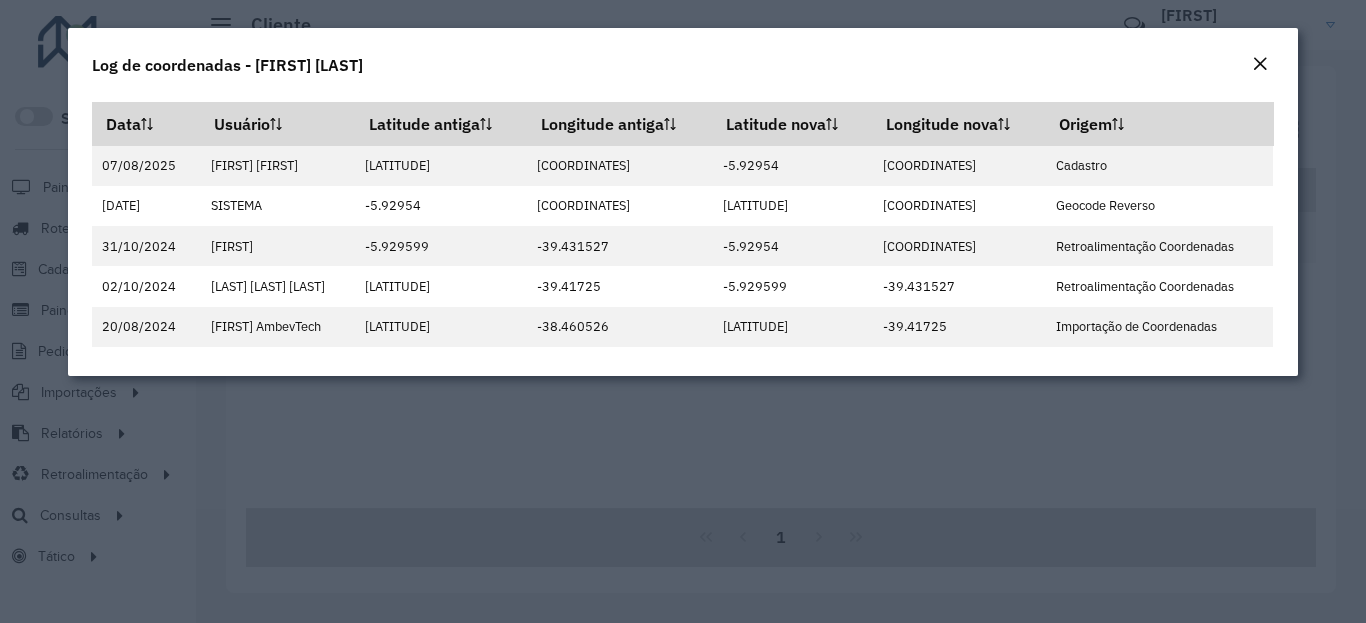 click 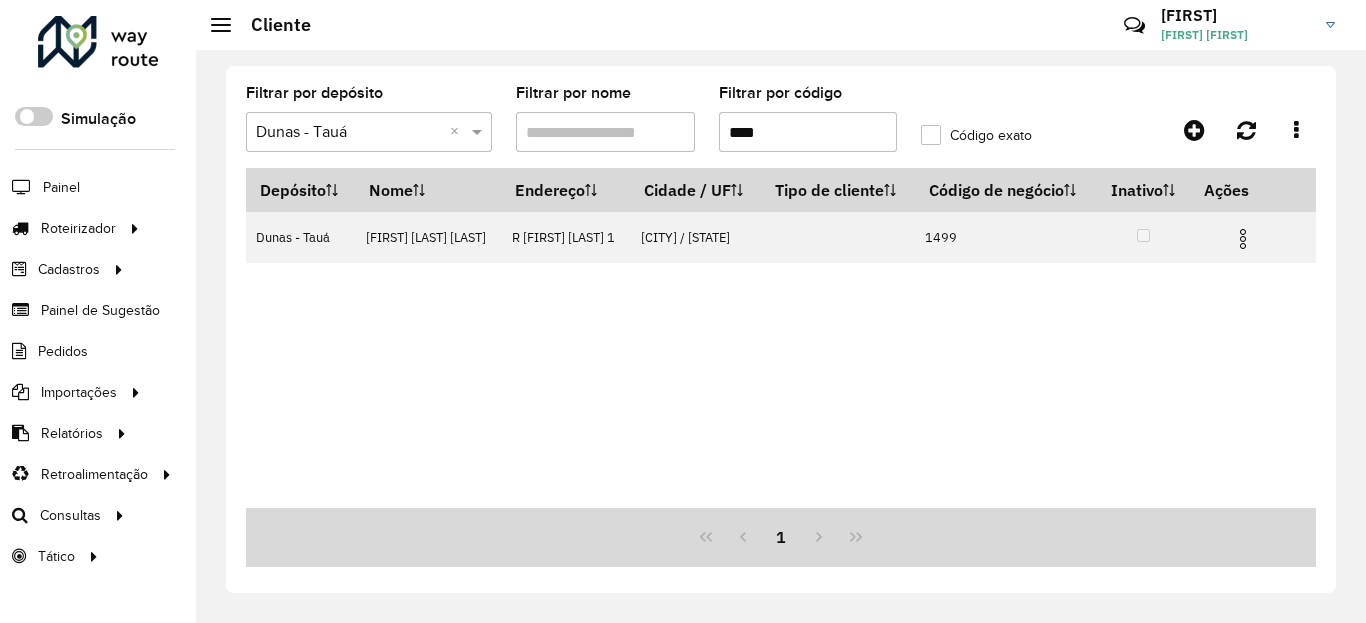 click on "****" at bounding box center [808, 132] 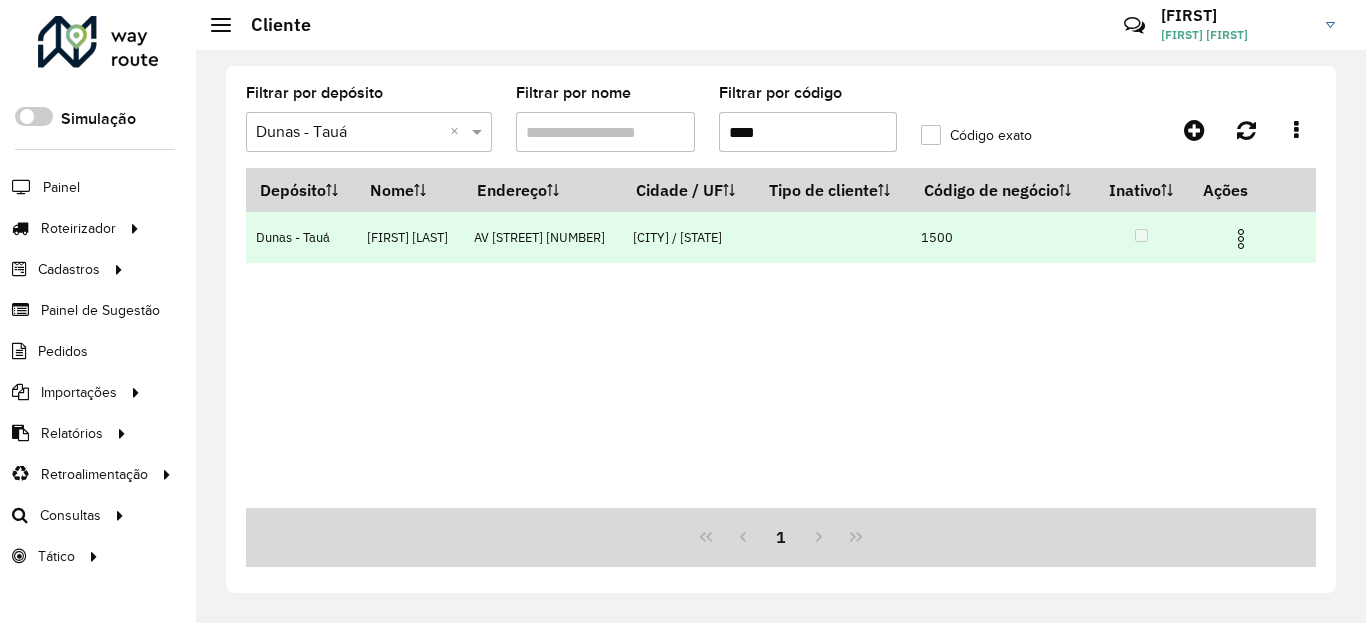 click at bounding box center (1241, 239) 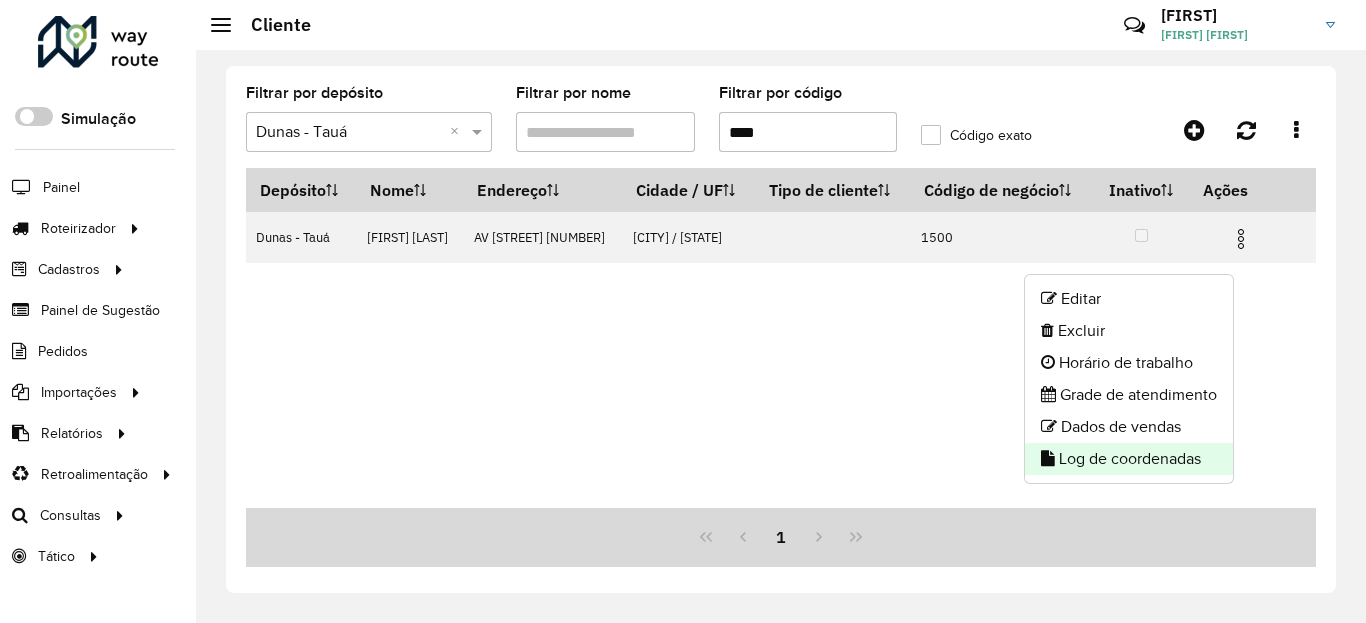 click on "Log de coordenadas" 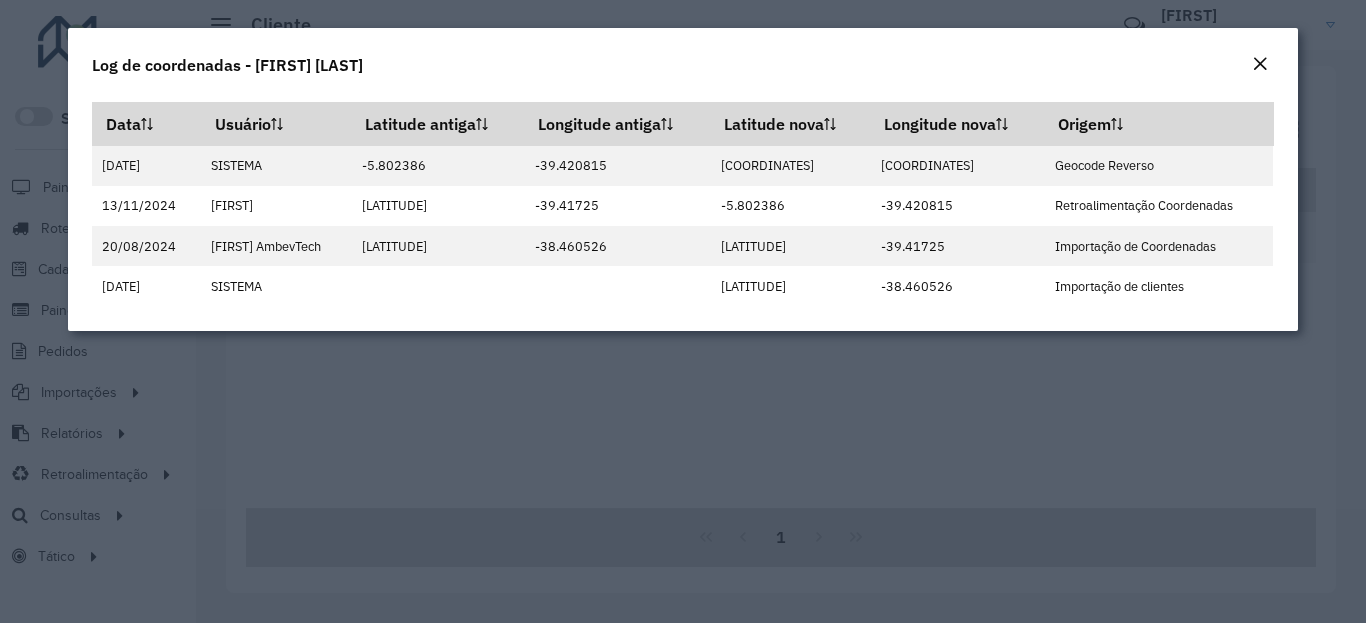 click 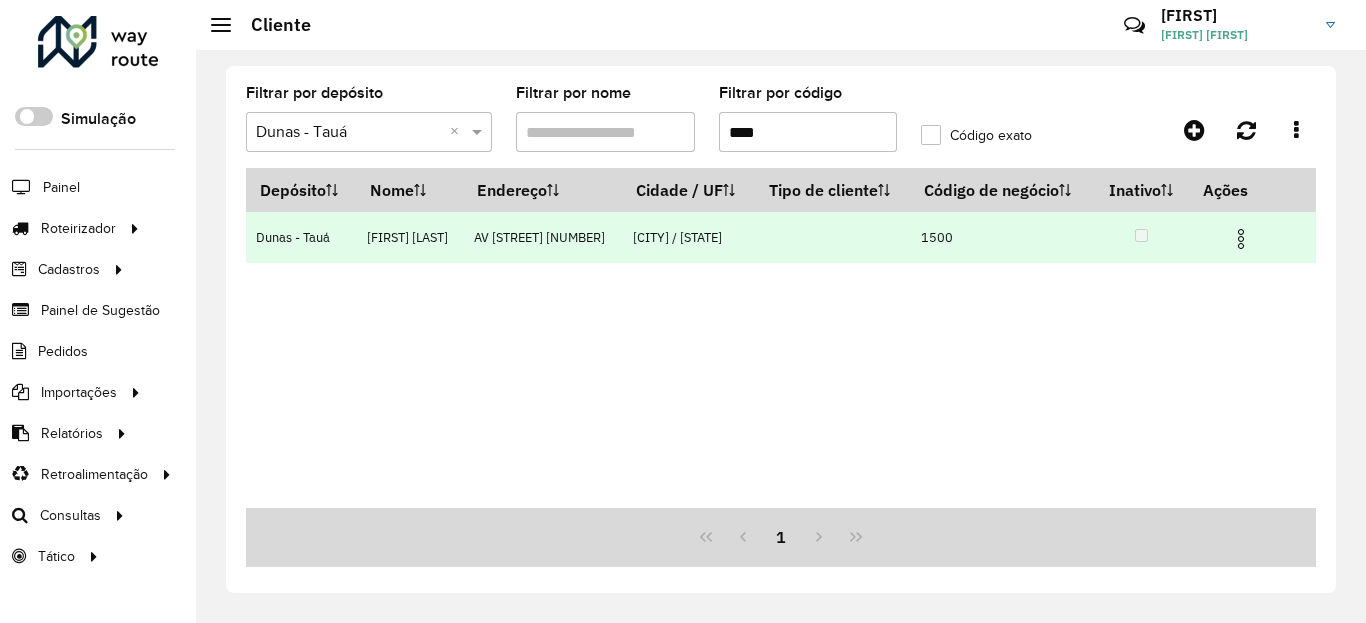 click at bounding box center (1241, 239) 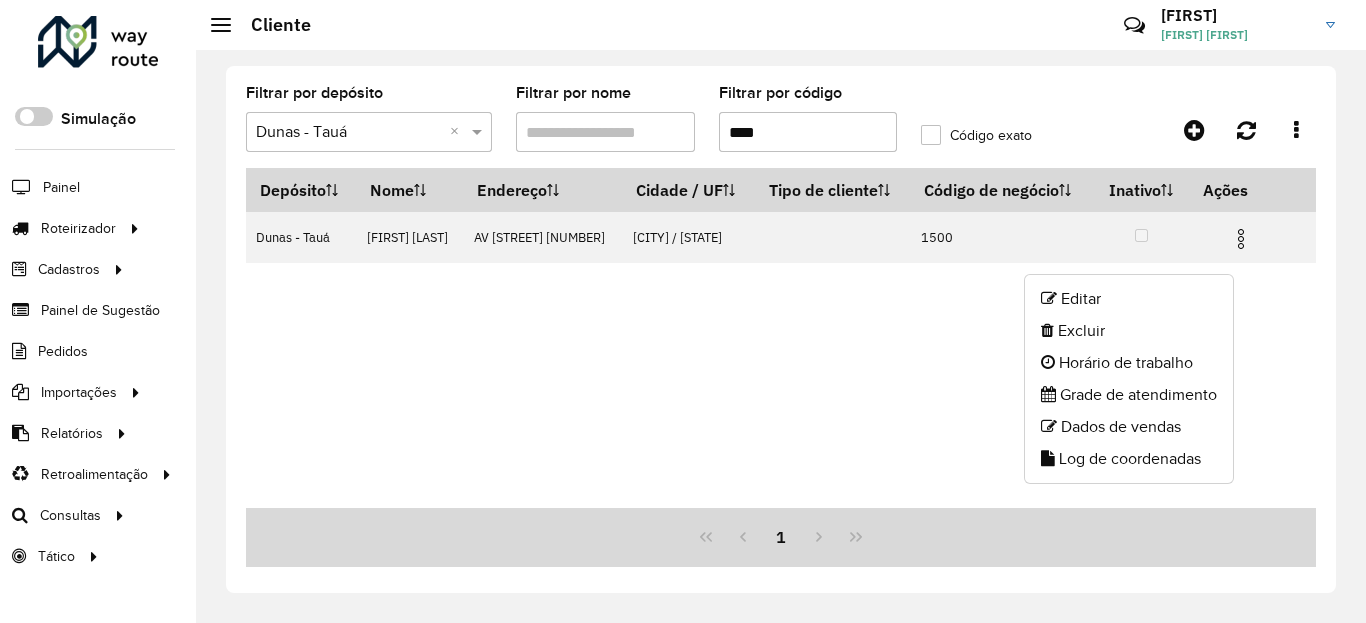 click on "Editar" 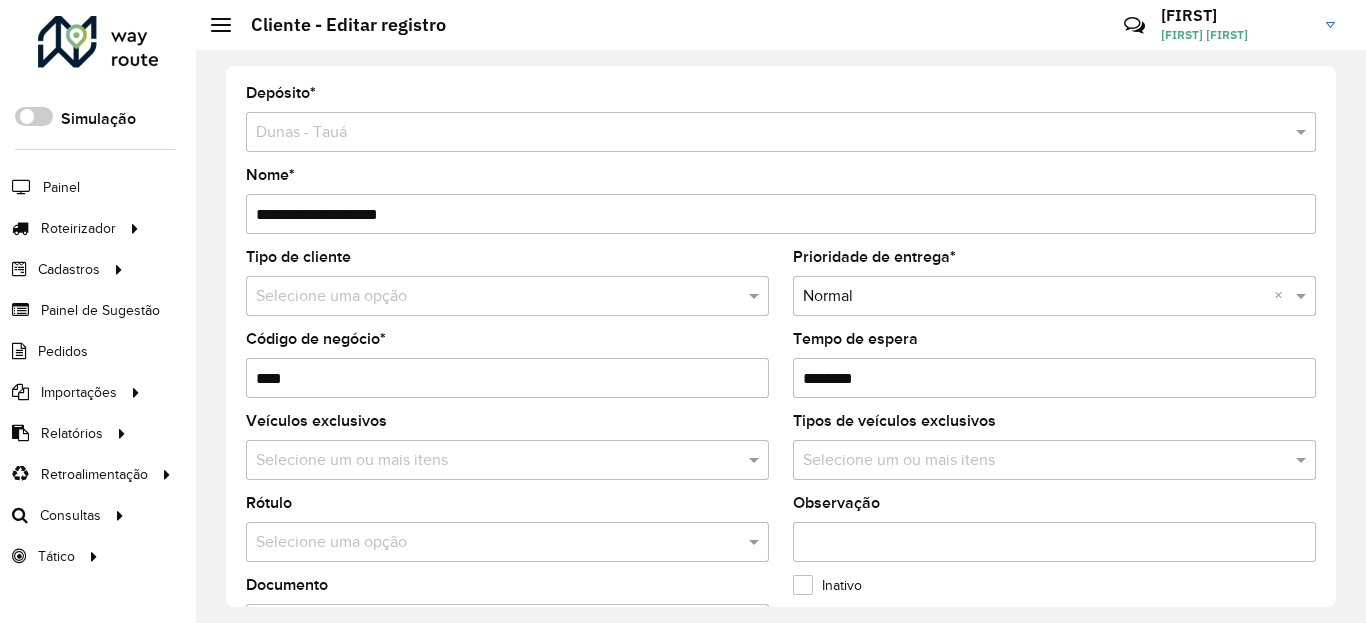 scroll, scrollTop: 600, scrollLeft: 0, axis: vertical 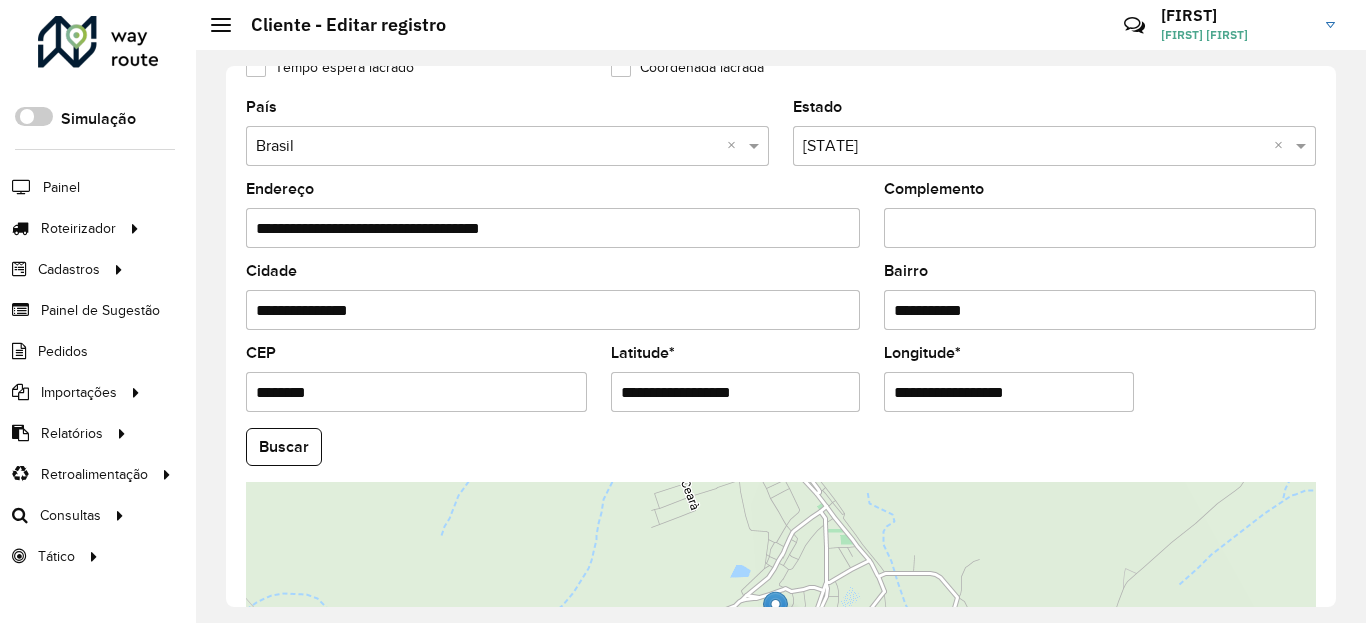 click on "**********" at bounding box center [736, 392] 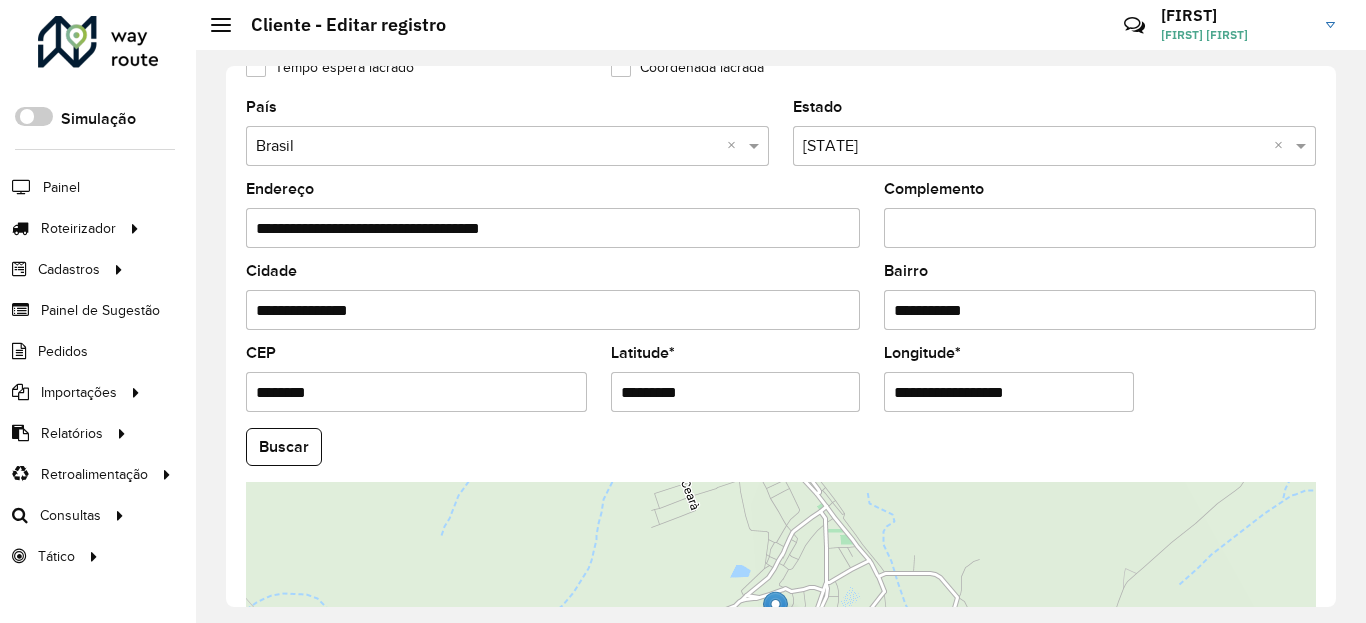 click on "Aguarde...  Pop-up bloqueado!  Seu navegador bloqueou automáticamente a abertura de uma nova janela.   Acesse as configurações e adicione o endereço do sistema a lista de permissão.   Fechar  Roteirizador AmbevTech Simulação Painel Roteirizador Entregas Vendas Cadastros Checkpoint Classificações de venda Cliente Condição de pagamento Consulta de setores Depósito Disponibilidade de veículos Fator tipo de produto Gabarito planner Grupo Rota Fator Tipo Produto Grupo de Depósito Grupo de rotas exclusiva Grupo de setores Jornada Jornada RN Layout integração Modelo Motorista Multi Depósito Painel de sugestão Parada Pedágio Perfil de Vendedor Ponto de apoio Ponto de apoio FAD Prioridade pedido Produto Restrição de Atendimento Planner Rodízio de placa Rota exclusiva FAD Rótulo Setor Setor Planner Tempo de parada de refeição Tipo de cliente Tipo de veículo Tipo de veículo RN Transportadora Usuário Vendedor Veículo Painel de Sugestão Pedidos Importações Classificação e volume de venda" at bounding box center (683, 311) 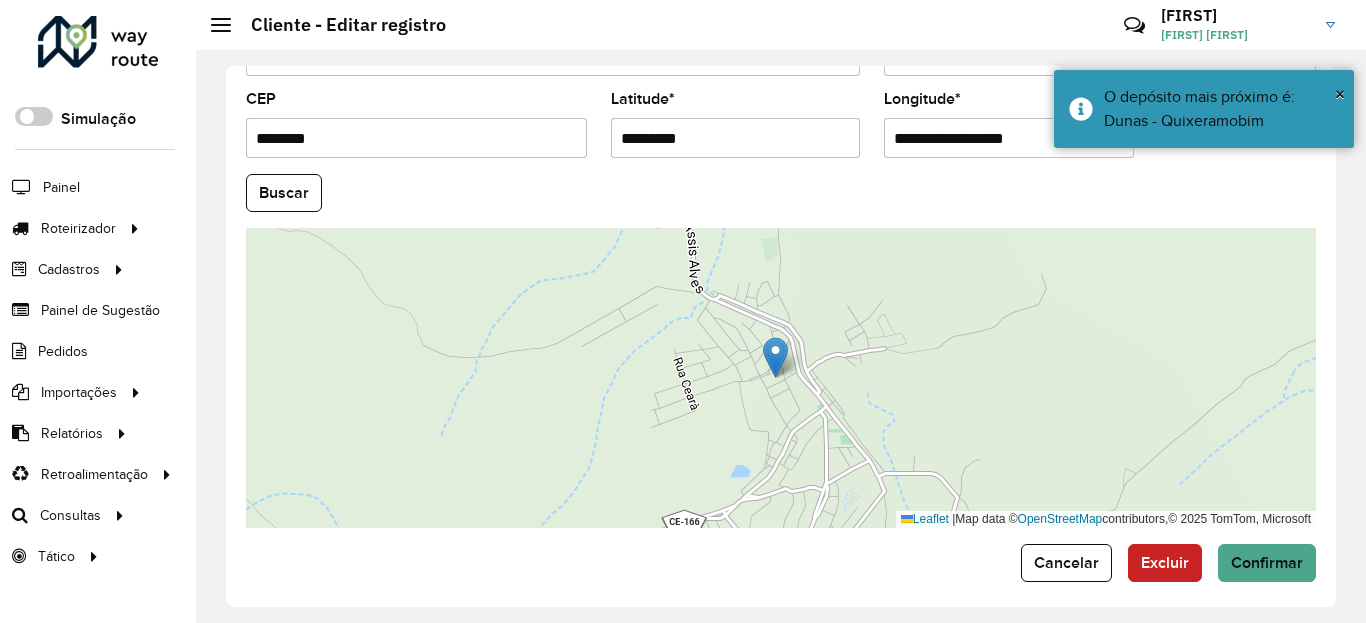 scroll, scrollTop: 865, scrollLeft: 0, axis: vertical 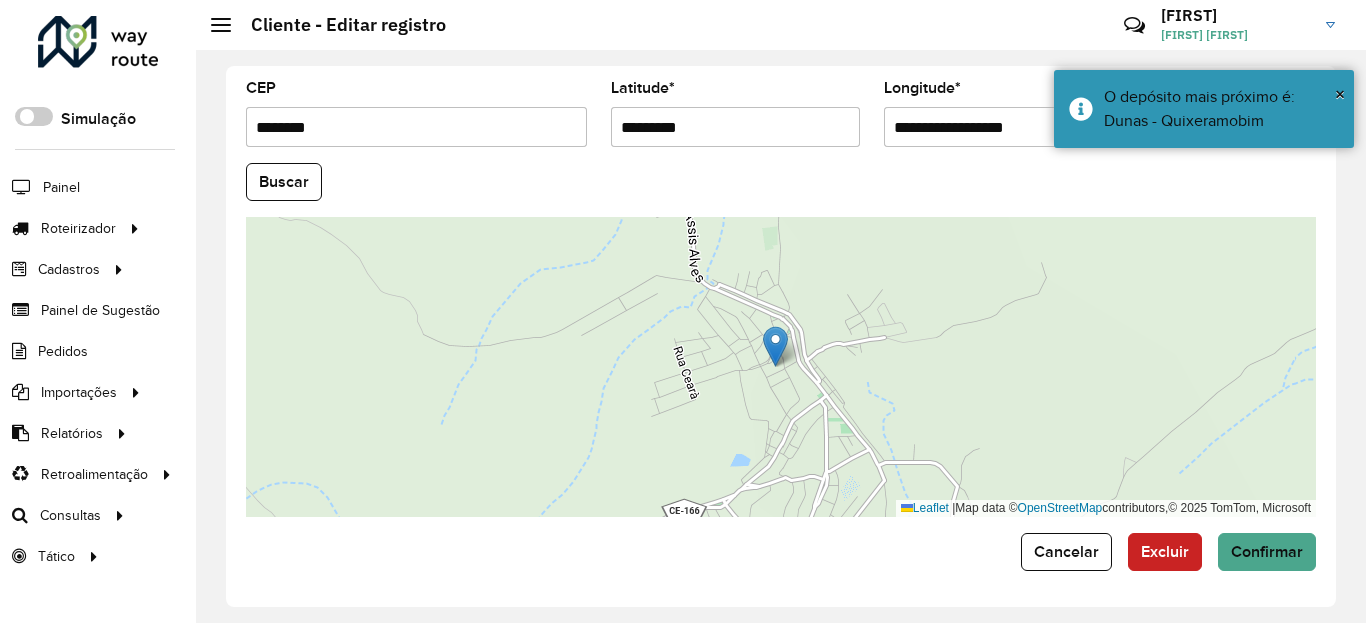 click on "**********" at bounding box center (1009, 127) 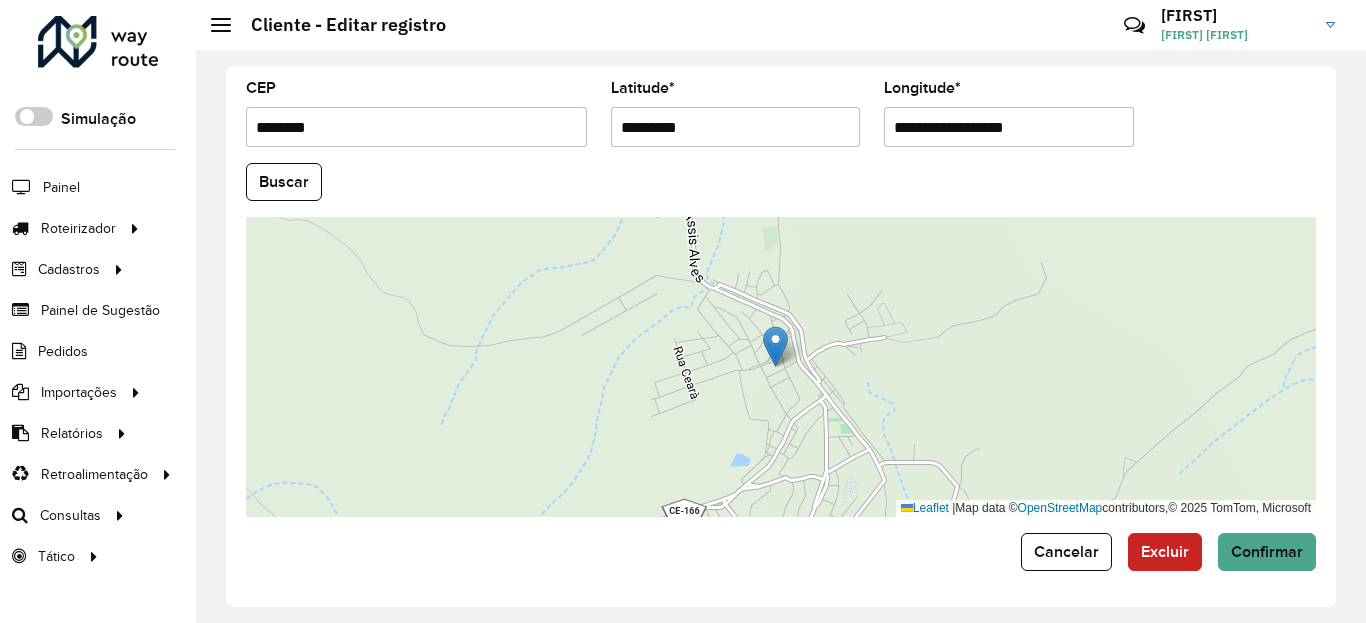 paste 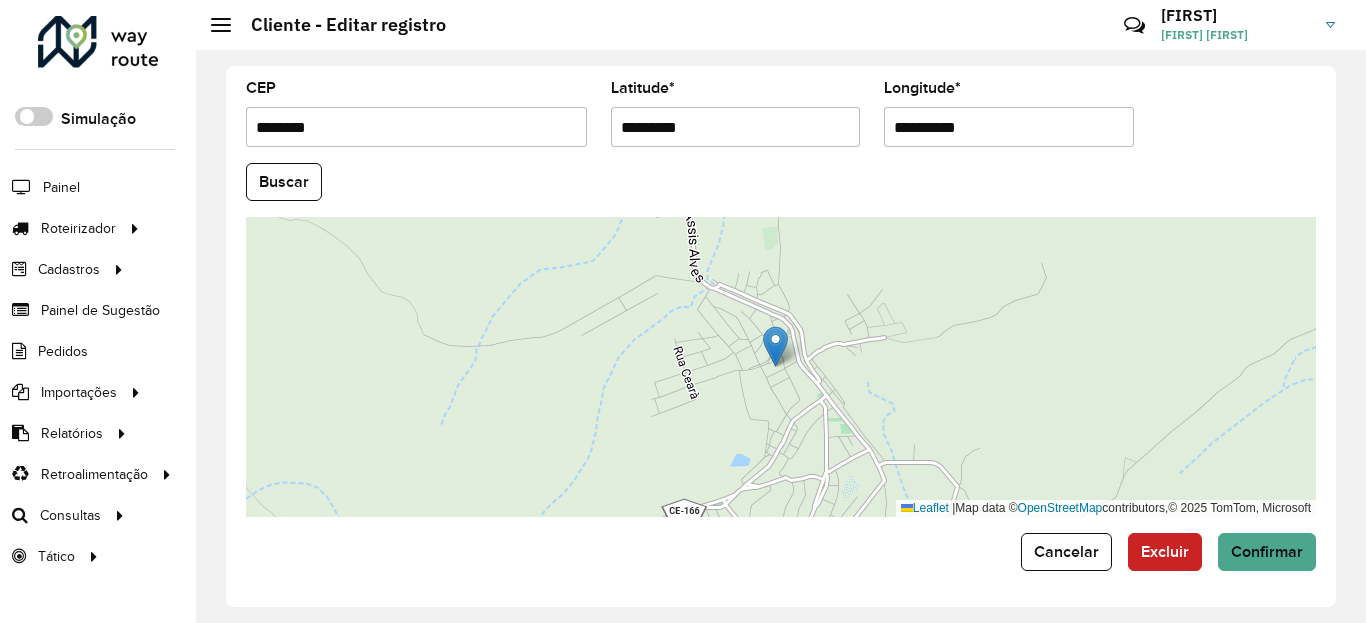 click on "Aguarde...  Pop-up bloqueado!  Seu navegador bloqueou automáticamente a abertura de uma nova janela.   Acesse as configurações e adicione o endereço do sistema a lista de permissão.   Fechar  Roteirizador AmbevTech Simulação Painel Roteirizador Entregas Vendas Cadastros Checkpoint Classificações de venda Cliente Condição de pagamento Consulta de setores Depósito Disponibilidade de veículos Fator tipo de produto Gabarito planner Grupo Rota Fator Tipo Produto Grupo de Depósito Grupo de rotas exclusiva Grupo de setores Jornada Jornada RN Layout integração Modelo Motorista Multi Depósito Painel de sugestão Parada Pedágio Perfil de Vendedor Ponto de apoio Ponto de apoio FAD Prioridade pedido Produto Restrição de Atendimento Planner Rodízio de placa Rota exclusiva FAD Rótulo Setor Setor Planner Tempo de parada de refeição Tipo de cliente Tipo de veículo Tipo de veículo RN Transportadora Usuário Vendedor Veículo Painel de Sugestão Pedidos Importações Classificação e volume de venda" at bounding box center [683, 311] 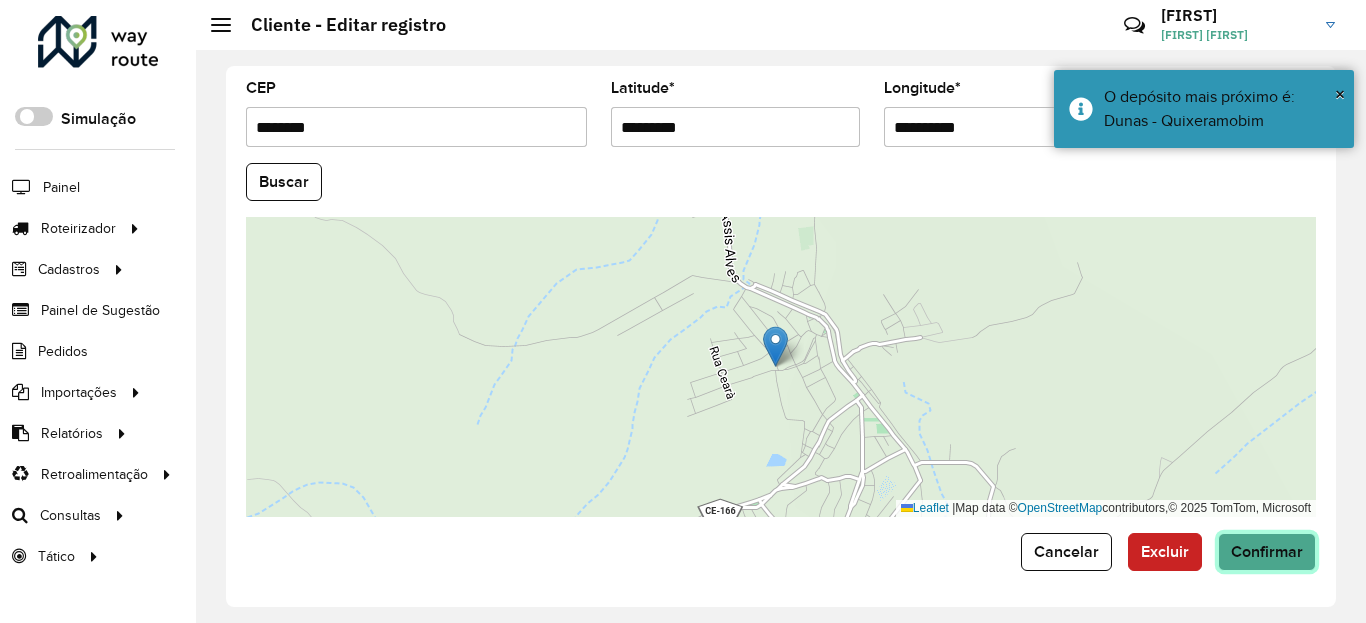 click on "Confirmar" 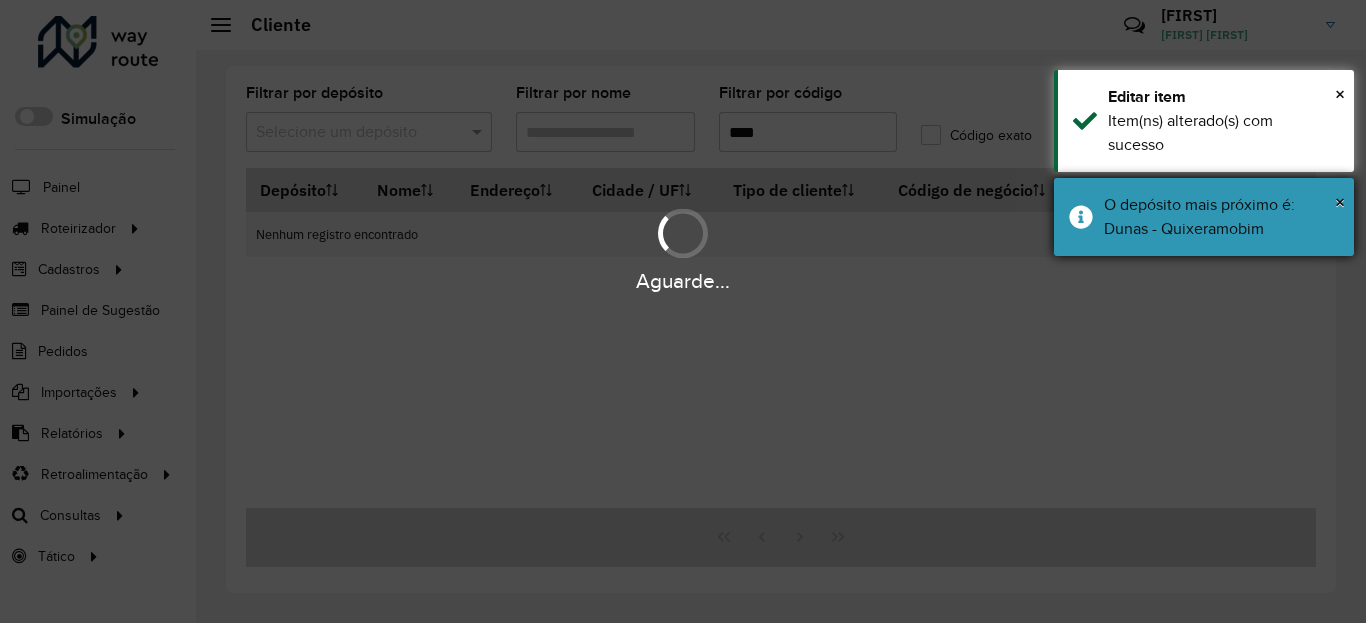 click on "O depósito mais próximo é: Dunas - Quixeramobim" at bounding box center [1221, 217] 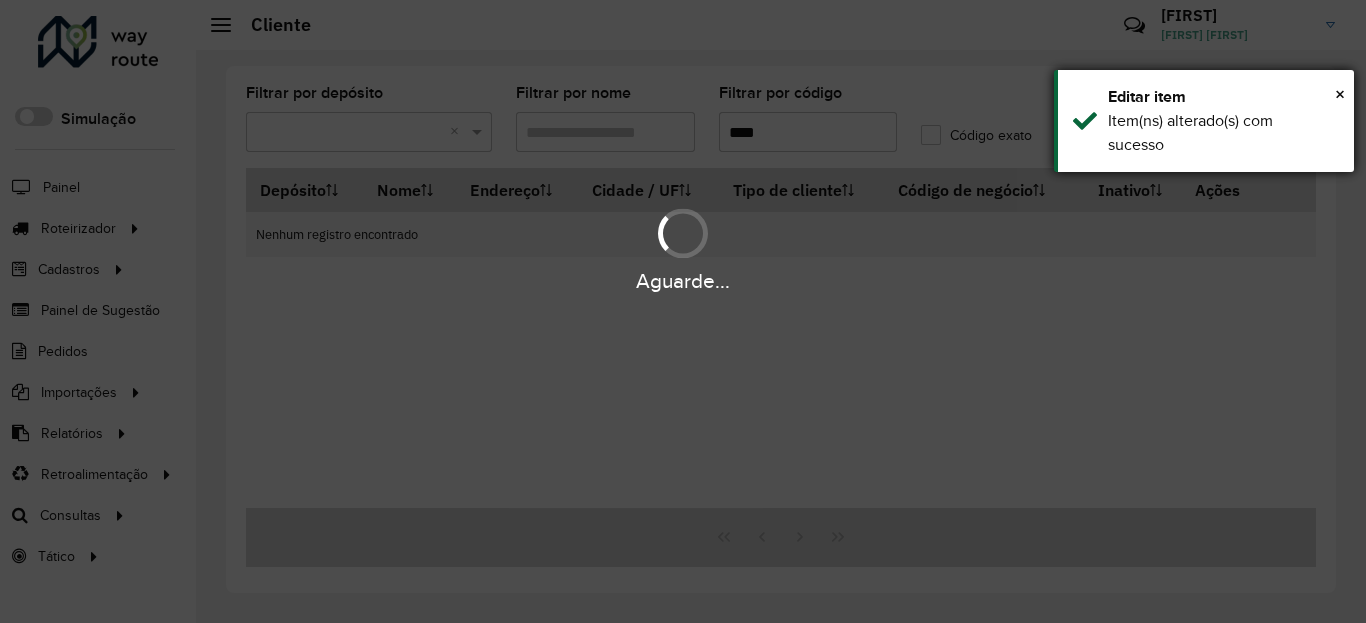 click on "Editar item" at bounding box center (1223, 97) 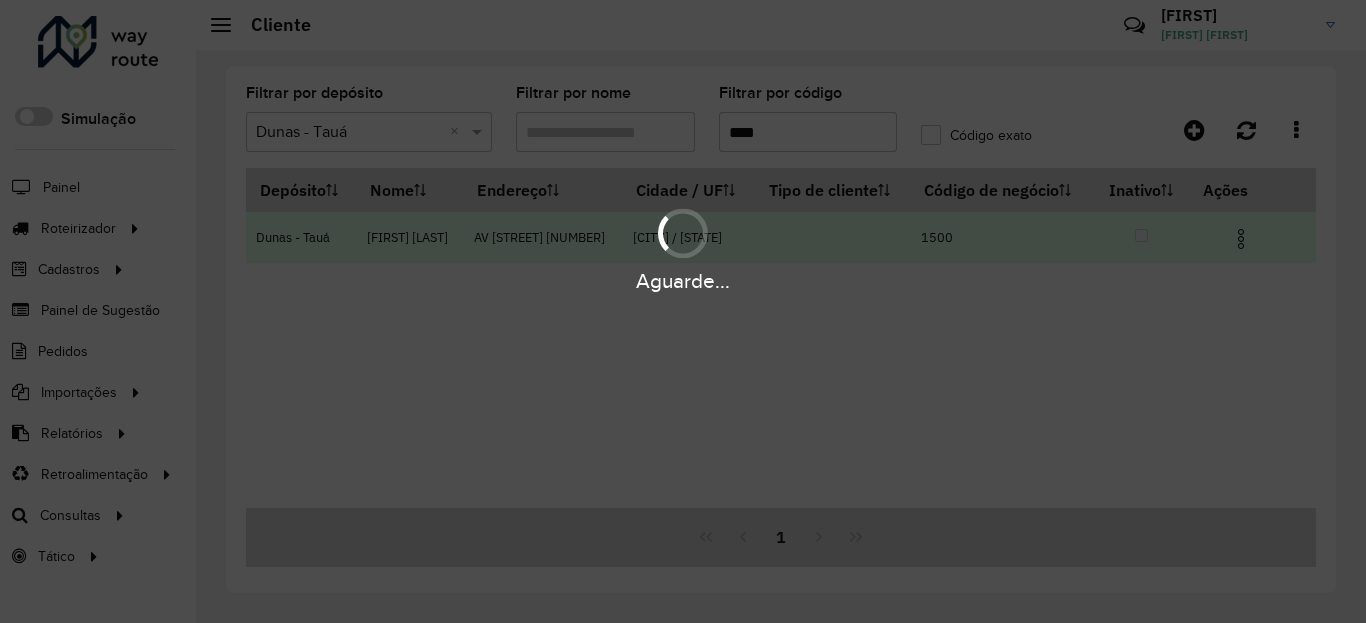 click at bounding box center (1241, 239) 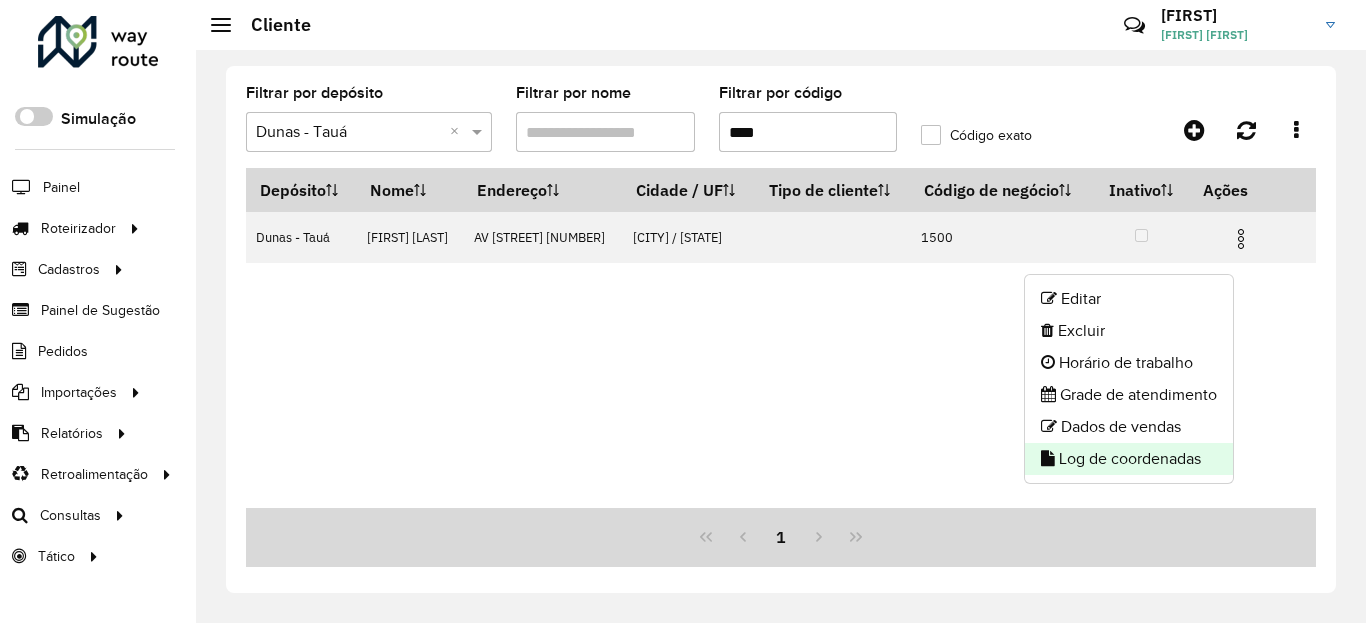 click on "Log de coordenadas" 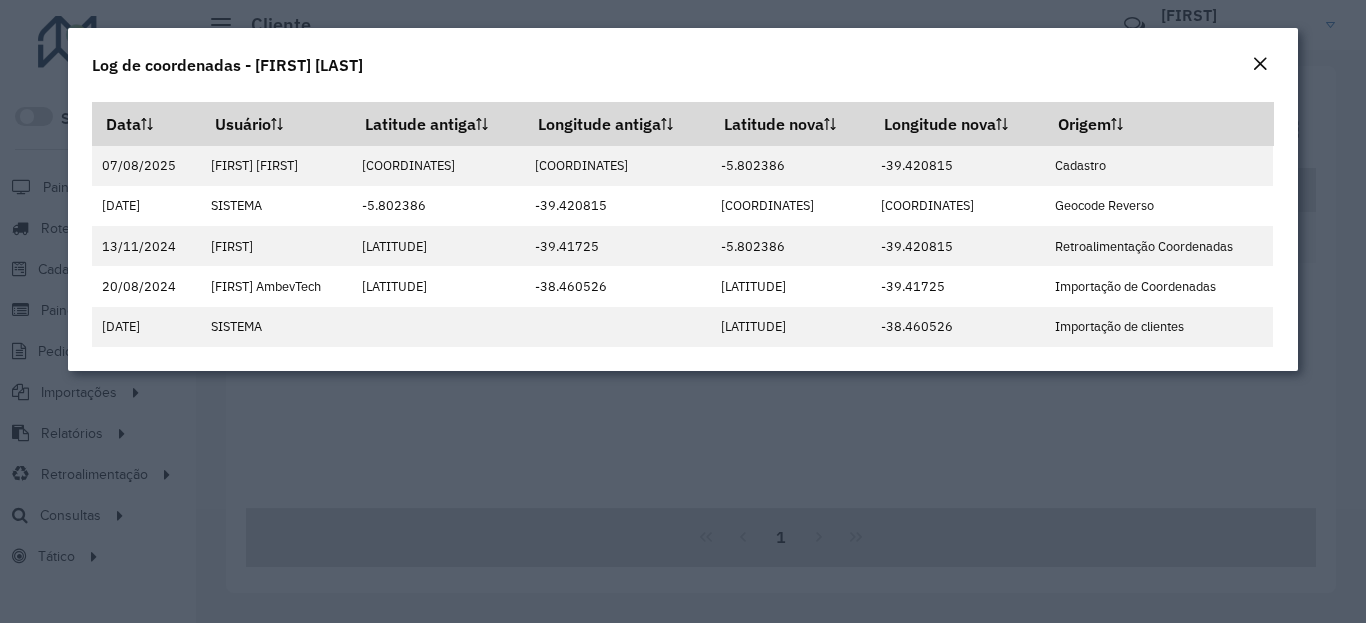 click 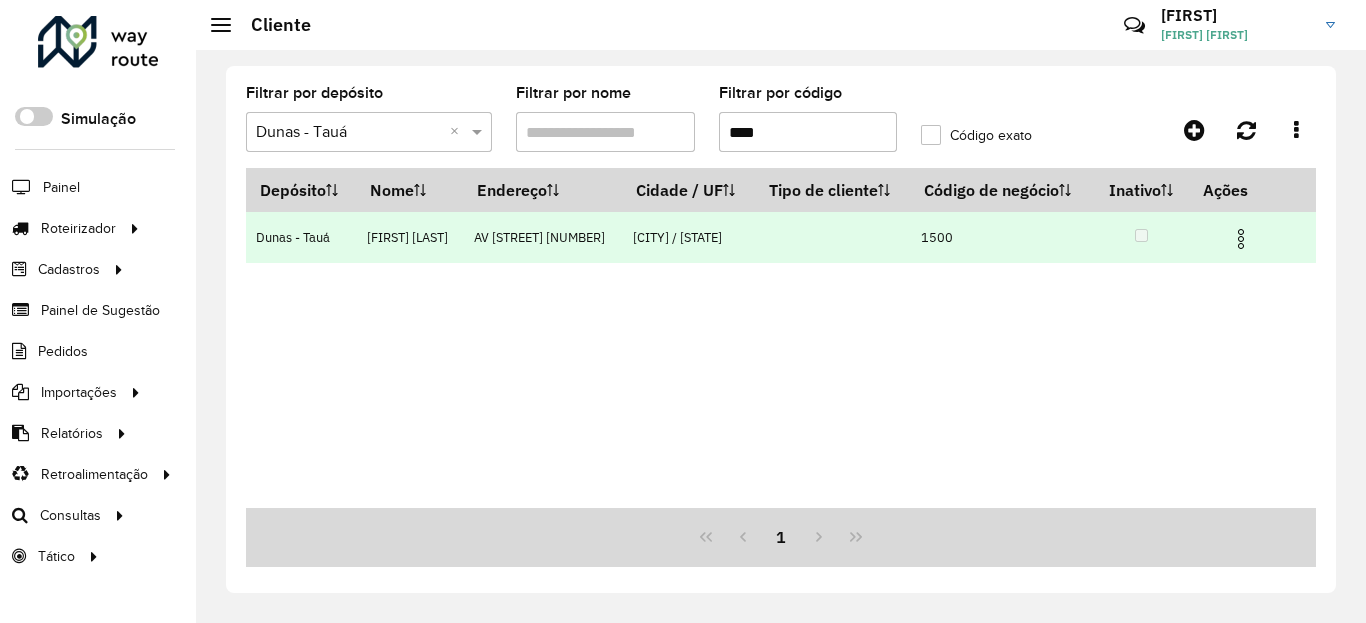 click at bounding box center [1241, 239] 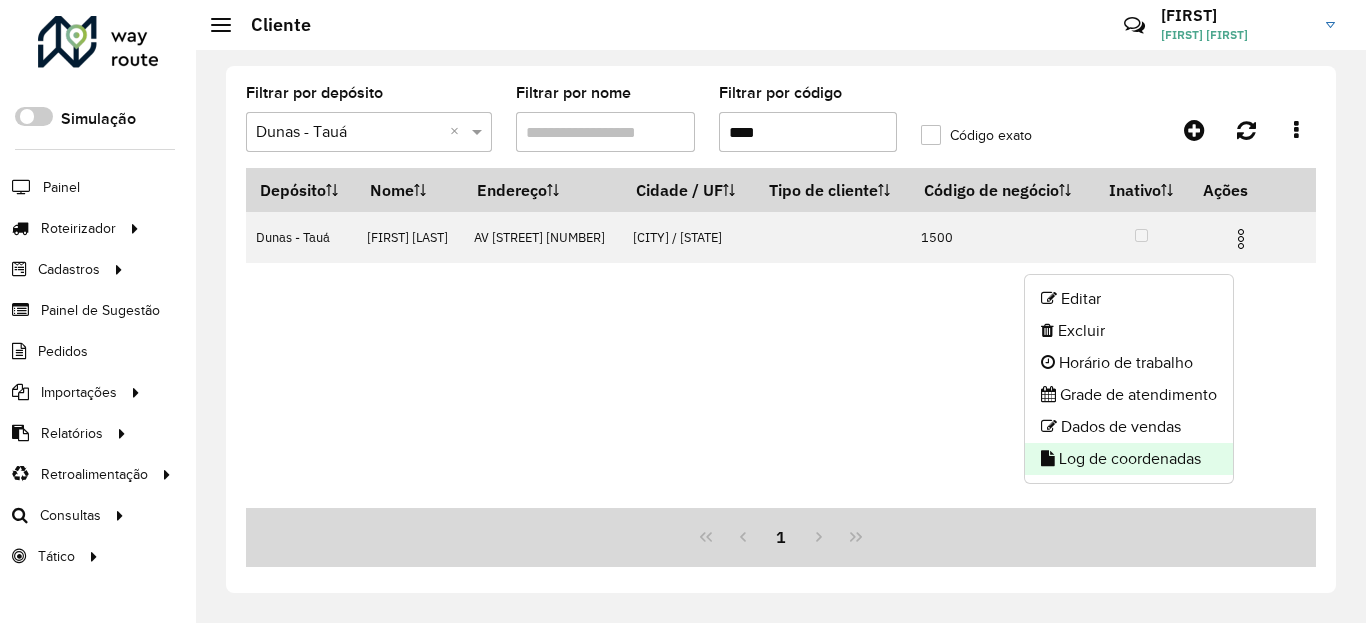 click on "Log de coordenadas" 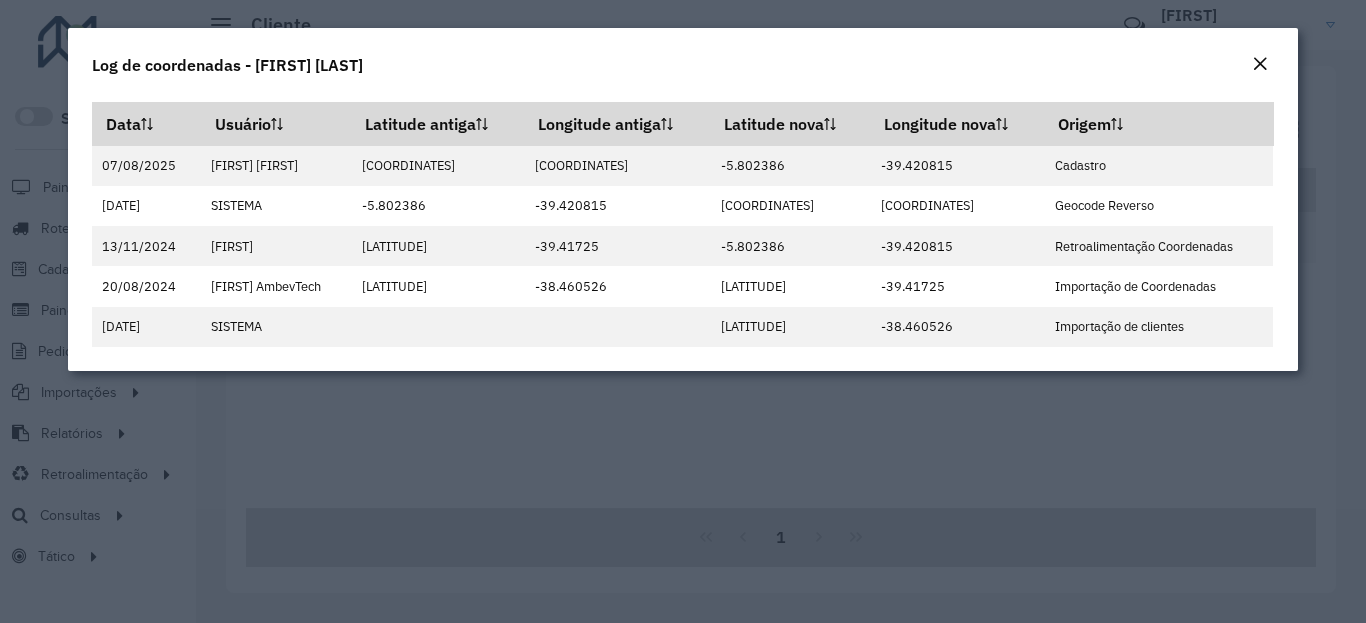click 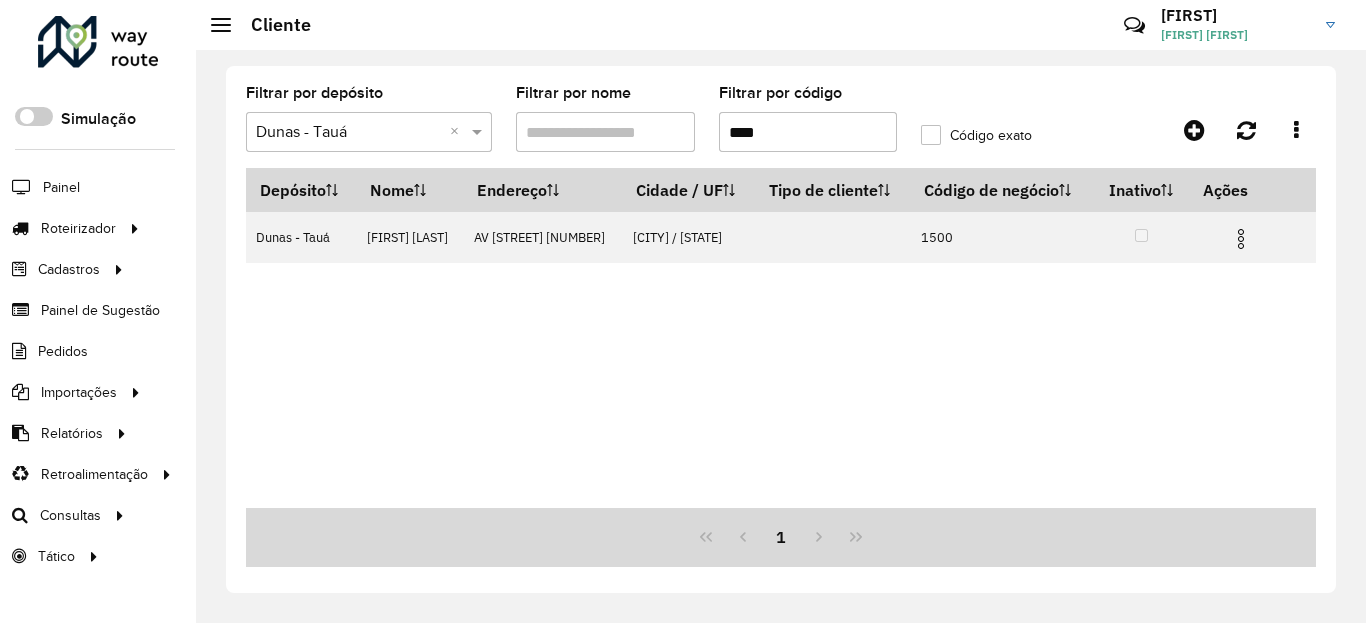 click on "****" at bounding box center (808, 132) 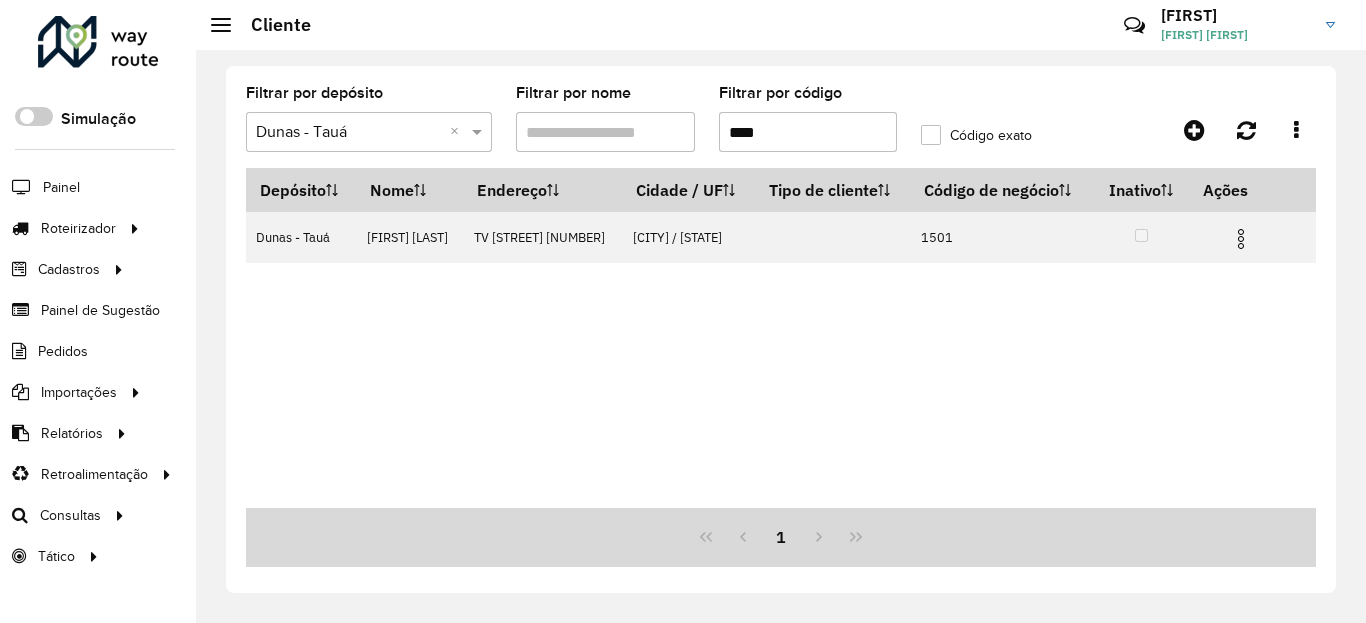click at bounding box center [1241, 239] 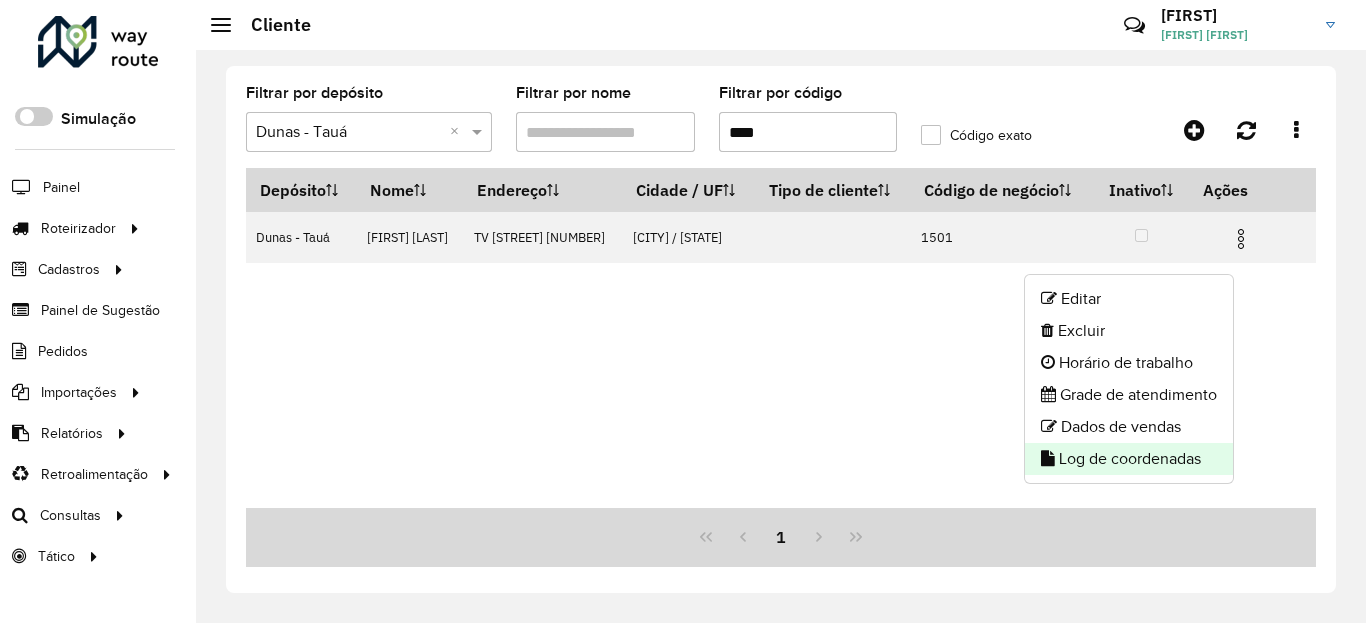 click on "Log de coordenadas" 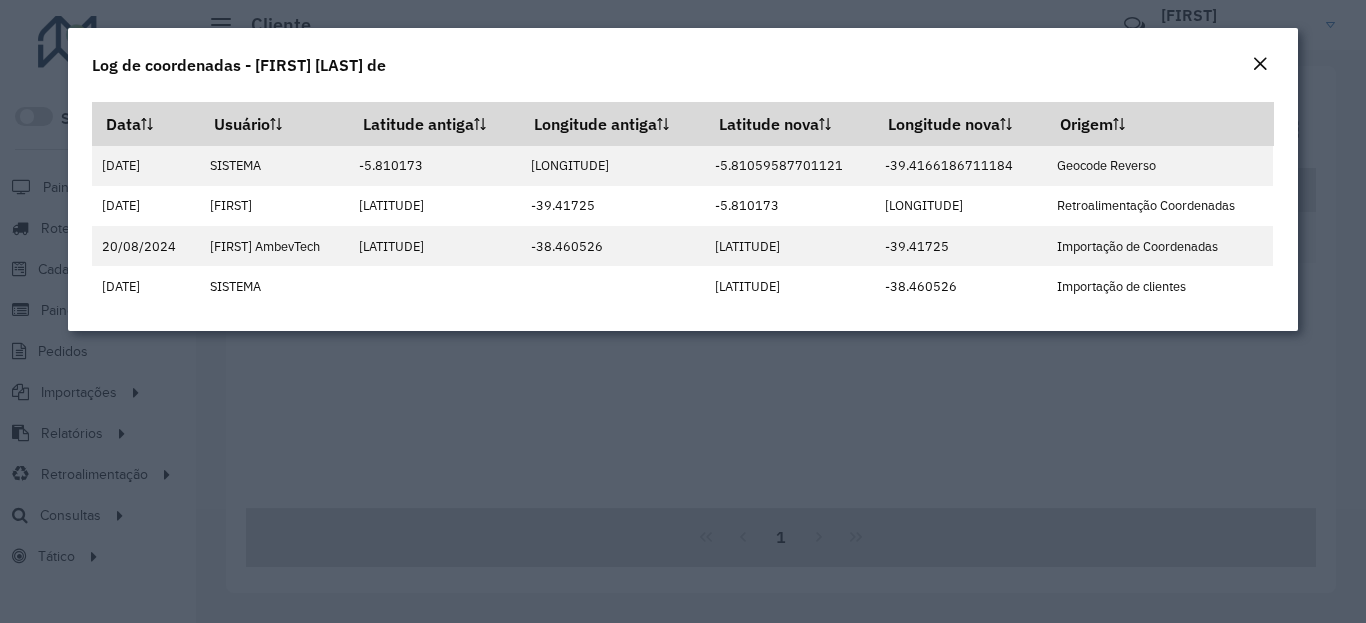 click 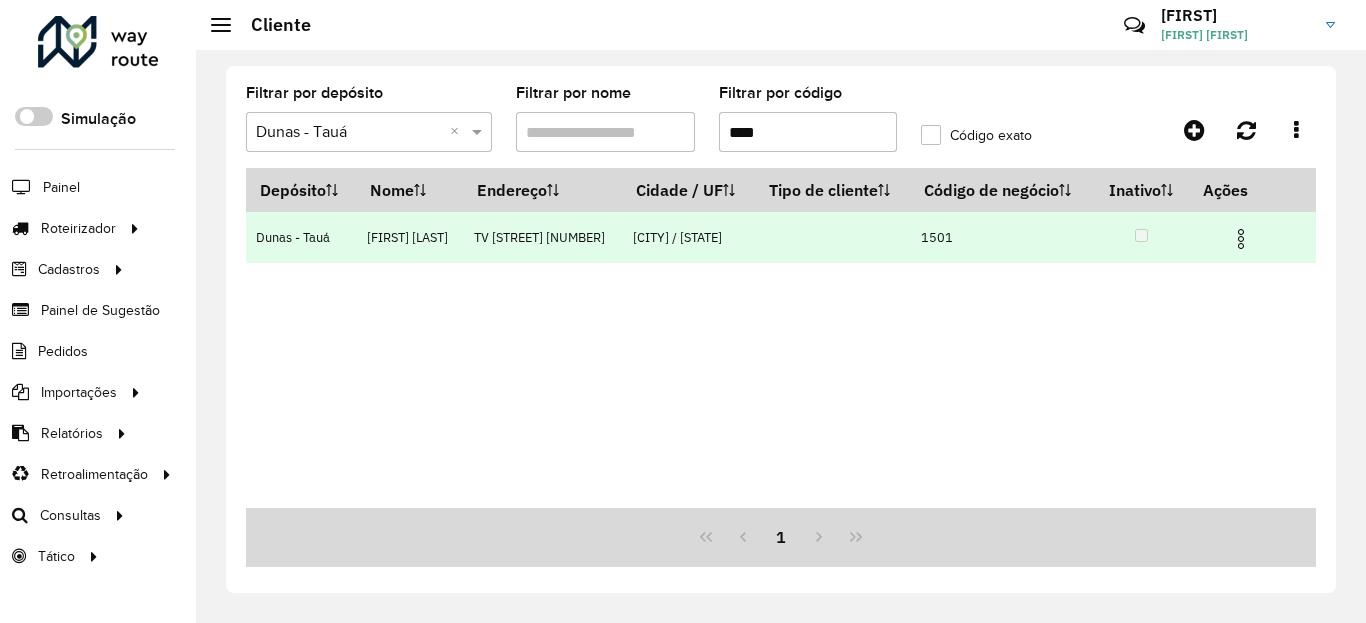 click at bounding box center [1241, 239] 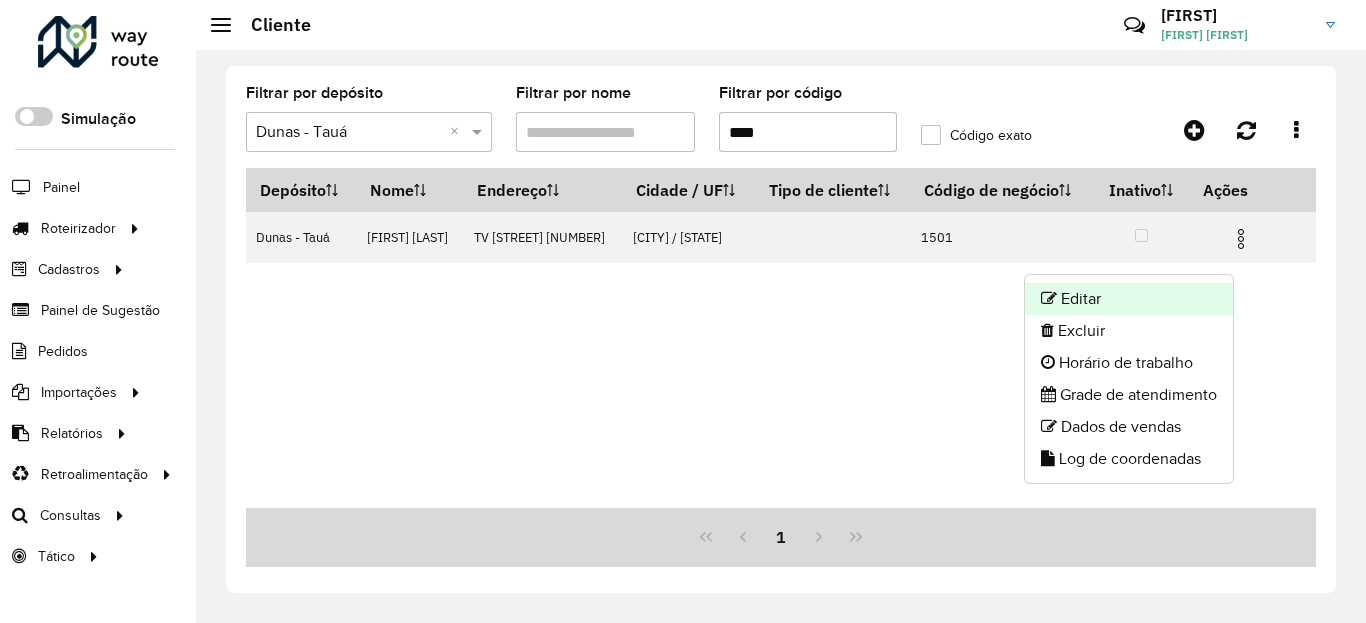 click on "Editar" 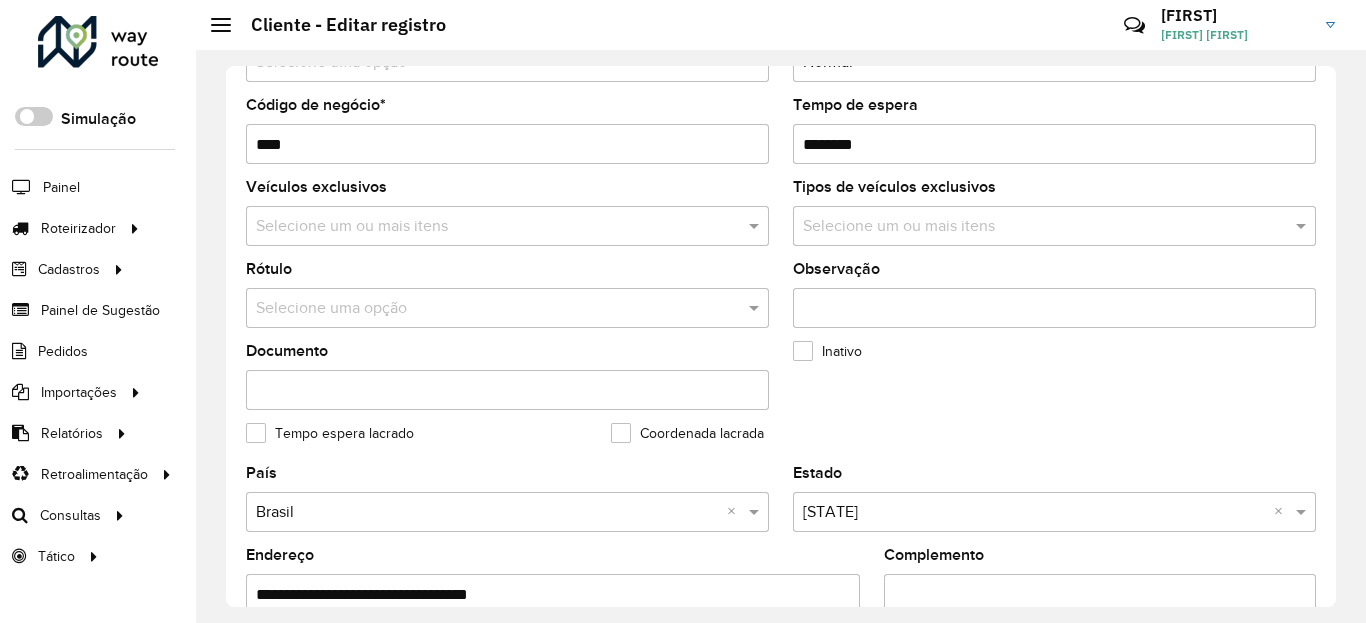 scroll, scrollTop: 865, scrollLeft: 0, axis: vertical 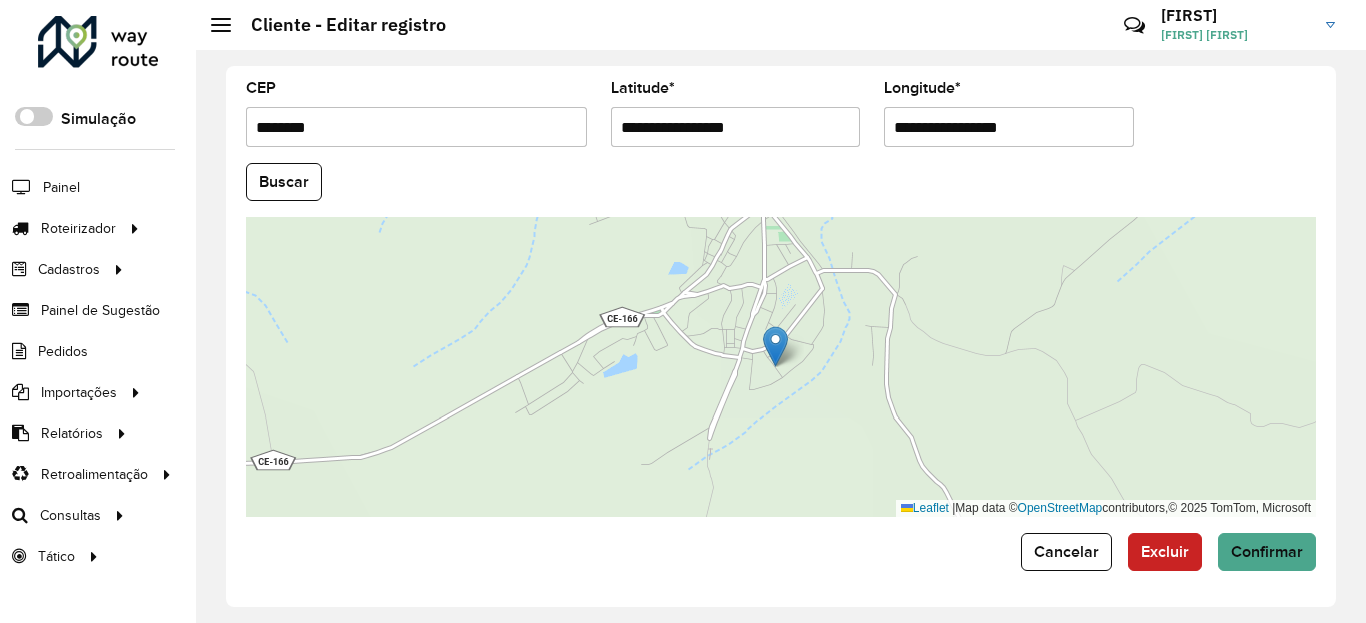 click on "**********" at bounding box center [736, 127] 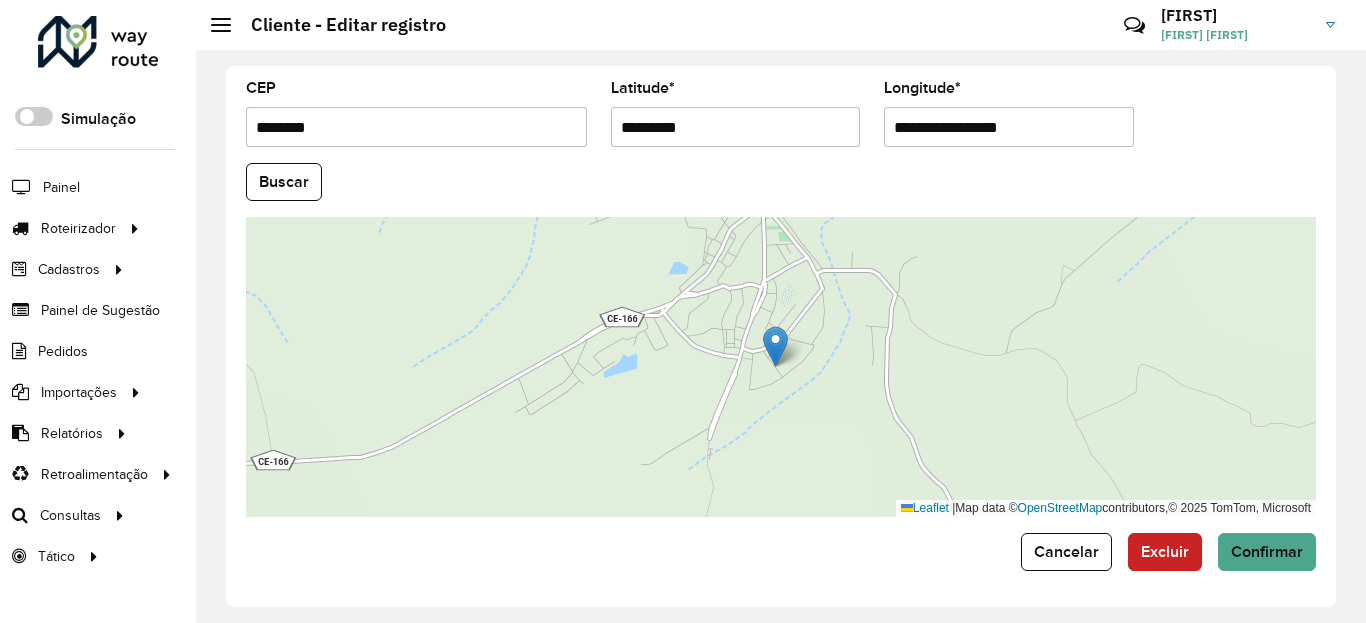 click on "Aguarde...  Pop-up bloqueado!  Seu navegador bloqueou automáticamente a abertura de uma nova janela.   Acesse as configurações e adicione o endereço do sistema a lista de permissão.   Fechar  Roteirizador AmbevTech Simulação Painel Roteirizador Entregas Vendas Cadastros Checkpoint Classificações de venda Cliente Condição de pagamento Consulta de setores Depósito Disponibilidade de veículos Fator tipo de produto Gabarito planner Grupo Rota Fator Tipo Produto Grupo de Depósito Grupo de rotas exclusiva Grupo de setores Jornada Jornada RN Layout integração Modelo Motorista Multi Depósito Painel de sugestão Parada Pedágio Perfil de Vendedor Ponto de apoio Ponto de apoio FAD Prioridade pedido Produto Restrição de Atendimento Planner Rodízio de placa Rota exclusiva FAD Rótulo Setor Setor Planner Tempo de parada de refeição Tipo de cliente Tipo de veículo Tipo de veículo RN Transportadora Usuário Vendedor Veículo Painel de Sugestão Pedidos Importações Classificação e volume de venda" at bounding box center [683, 311] 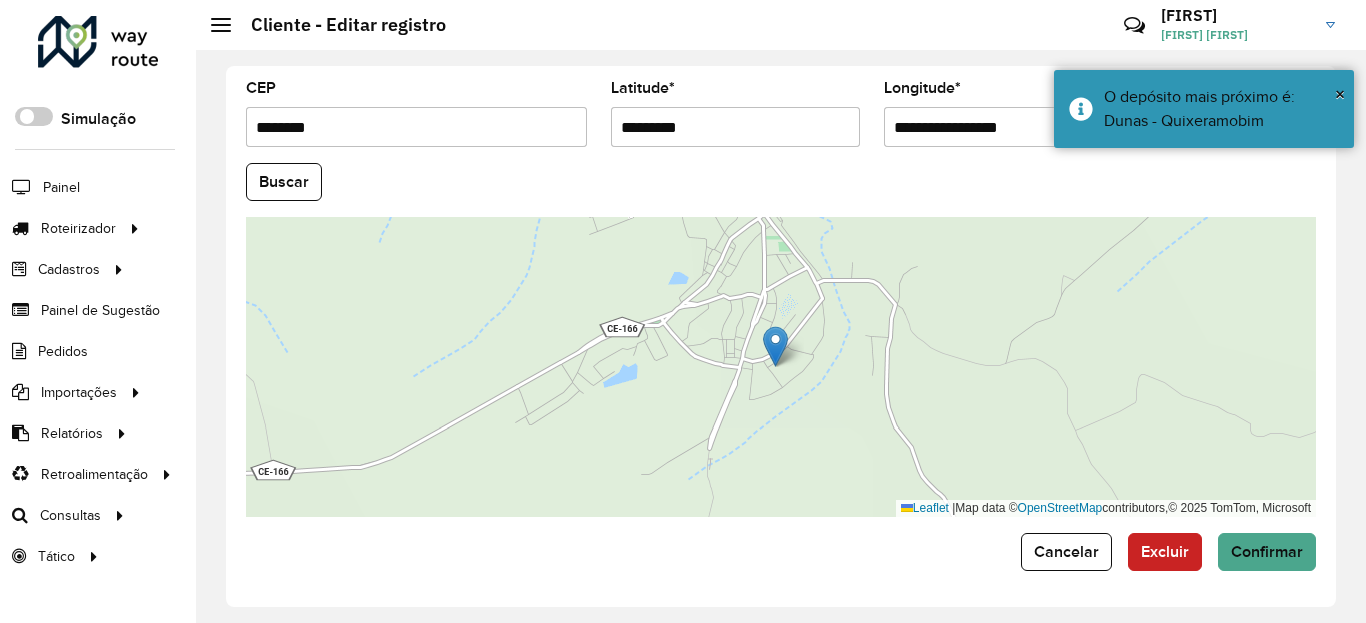 click on "**********" at bounding box center [1009, 127] 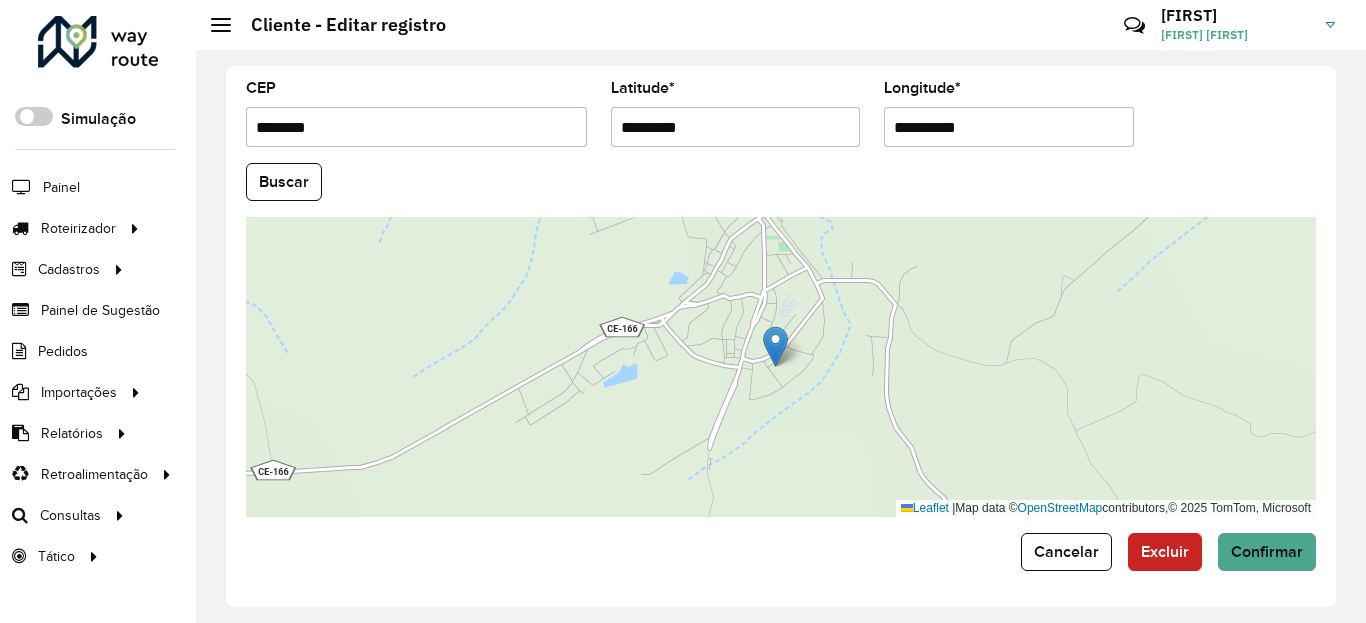 click on "Aguarde...  Pop-up bloqueado!  Seu navegador bloqueou automáticamente a abertura de uma nova janela.   Acesse as configurações e adicione o endereço do sistema a lista de permissão.   Fechar  Roteirizador AmbevTech Simulação Painel Roteirizador Entregas Vendas Cadastros Checkpoint Classificações de venda Cliente Condição de pagamento Consulta de setores Depósito Disponibilidade de veículos Fator tipo de produto Gabarito planner Grupo Rota Fator Tipo Produto Grupo de Depósito Grupo de rotas exclusiva Grupo de setores Jornada Jornada RN Layout integração Modelo Motorista Multi Depósito Painel de sugestão Parada Pedágio Perfil de Vendedor Ponto de apoio Ponto de apoio FAD Prioridade pedido Produto Restrição de Atendimento Planner Rodízio de placa Rota exclusiva FAD Rótulo Setor Setor Planner Tempo de parada de refeição Tipo de cliente Tipo de veículo Tipo de veículo RN Transportadora Usuário Vendedor Veículo Painel de Sugestão Pedidos Importações Classificação e volume de venda" at bounding box center (683, 311) 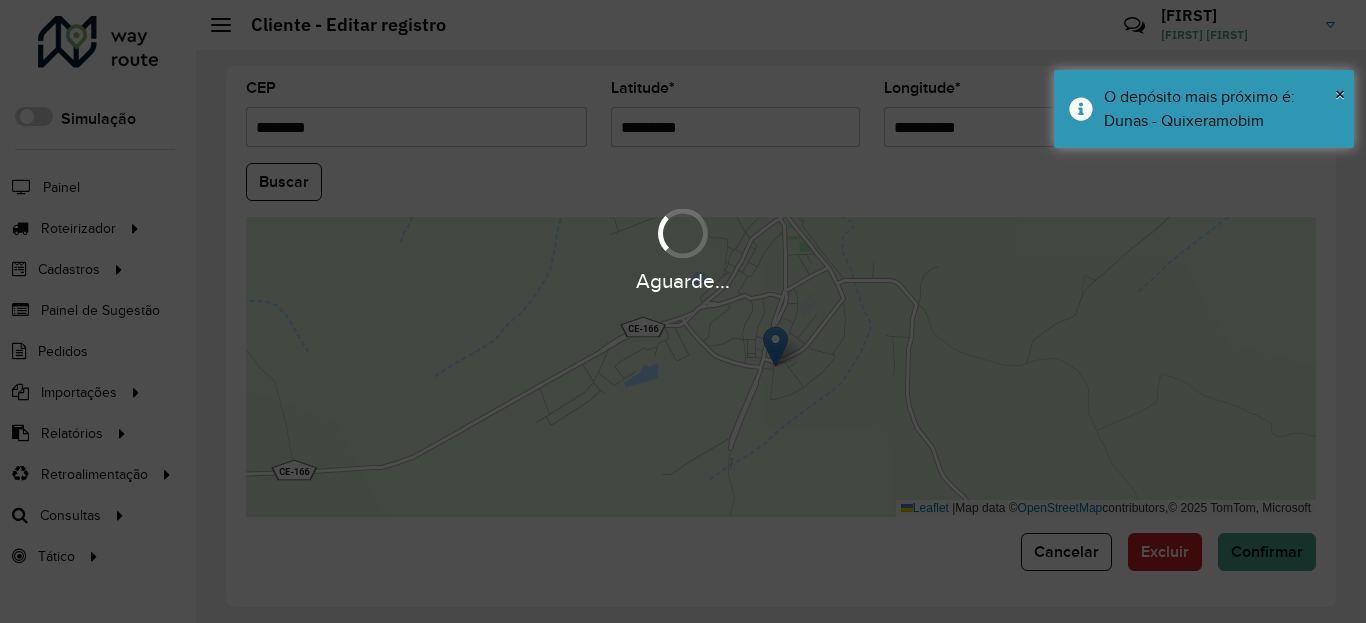 click on "Aguarde..." at bounding box center (683, 311) 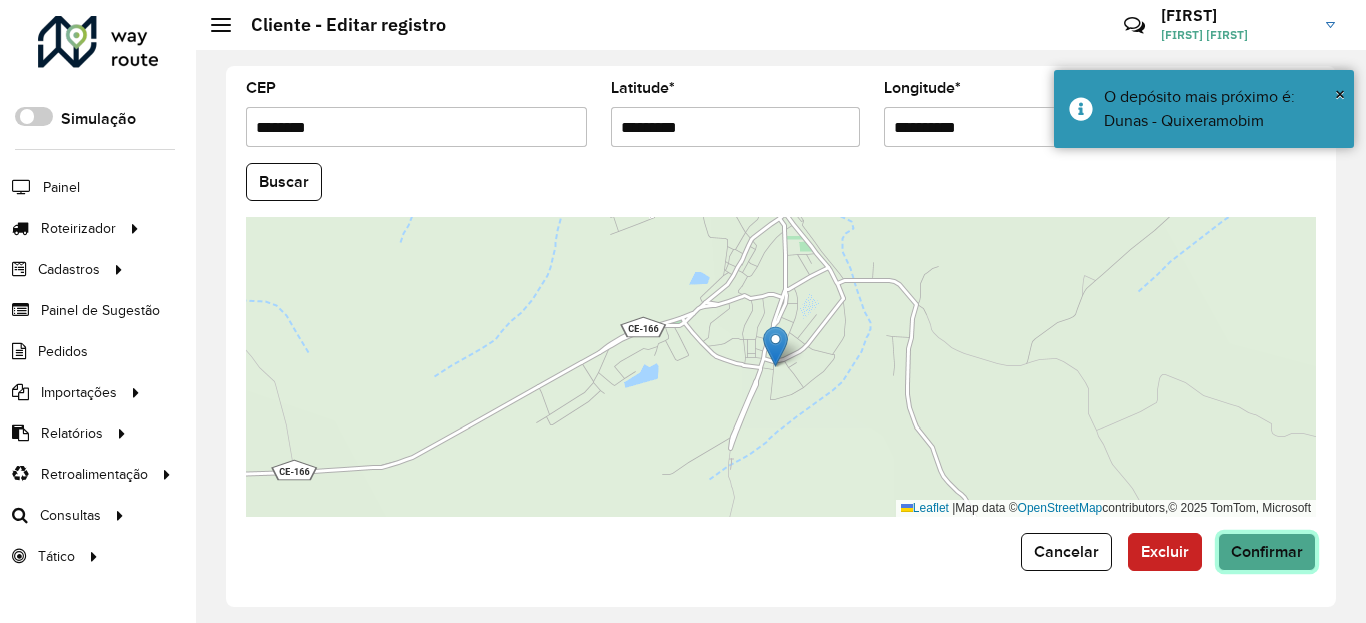 click on "Confirmar" 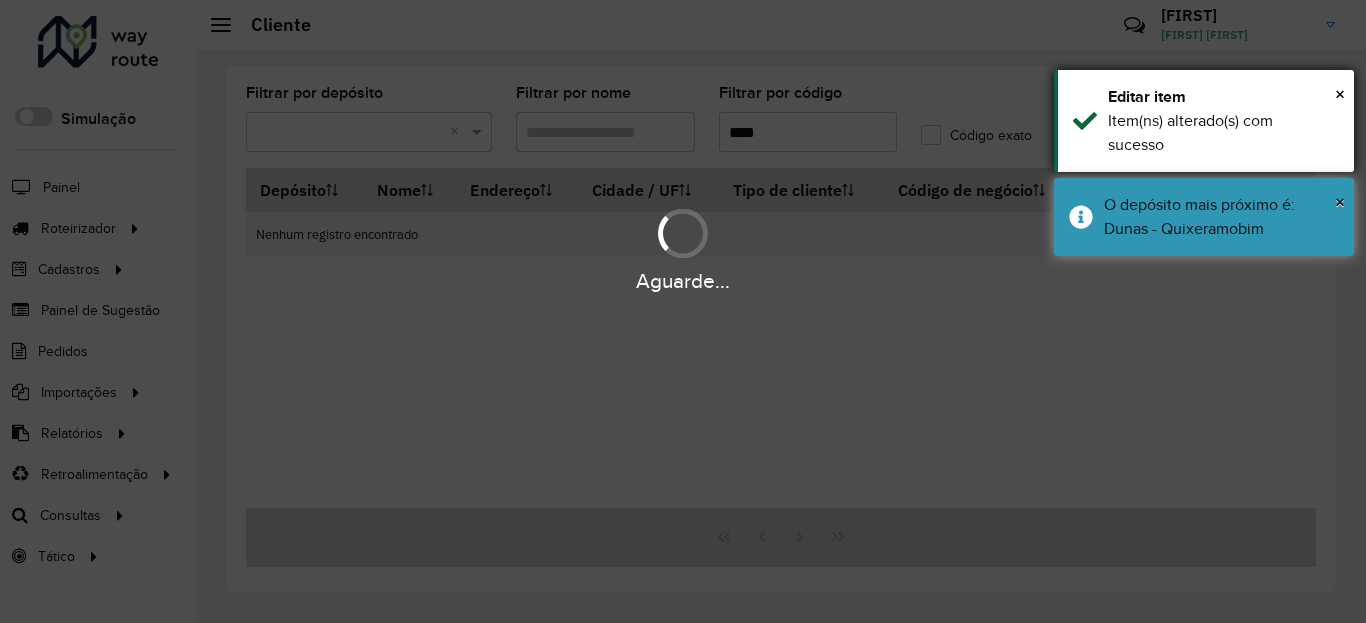click on "× O depósito mais próximo é: Dunas - Quixeramobim" at bounding box center (1204, 217) 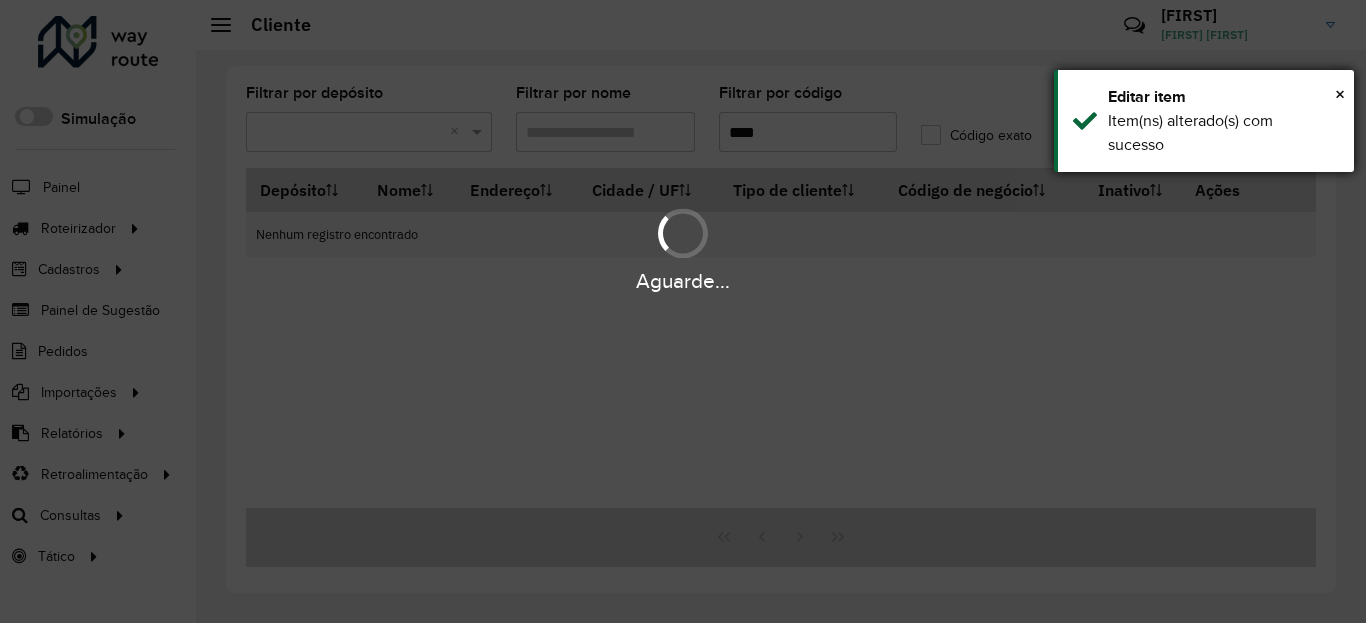 click on "Item(ns) alterado(s) com sucesso" at bounding box center (1223, 133) 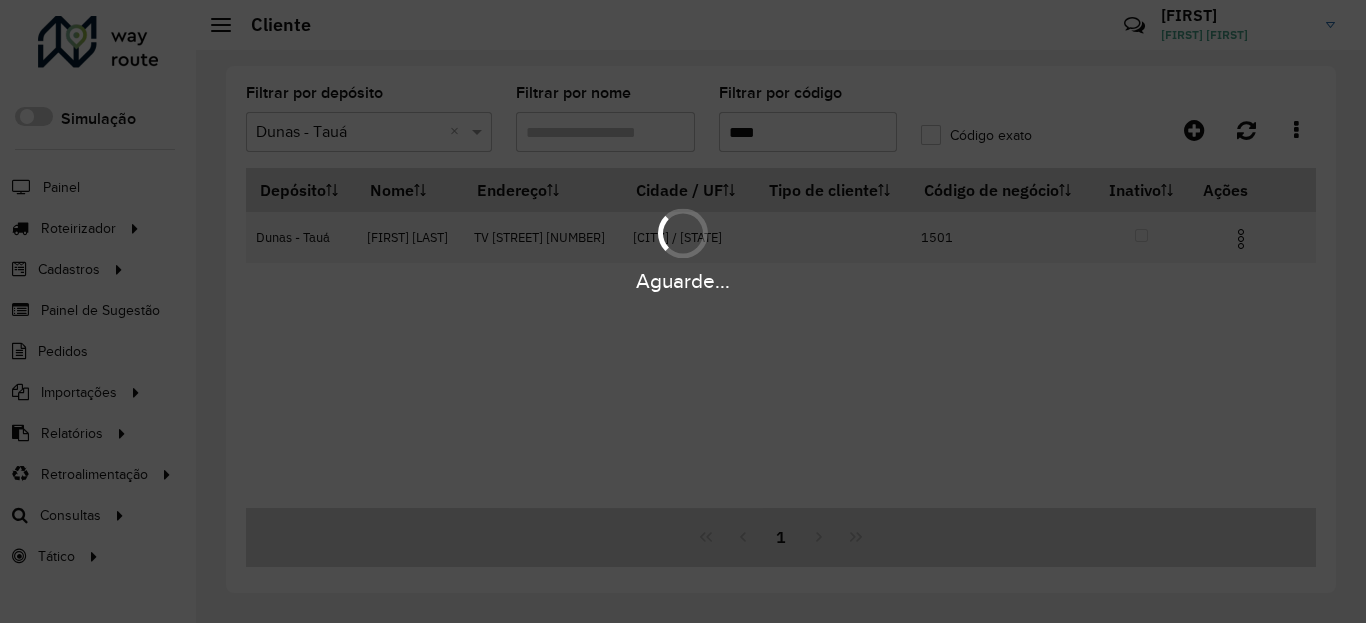 click at bounding box center [1241, 239] 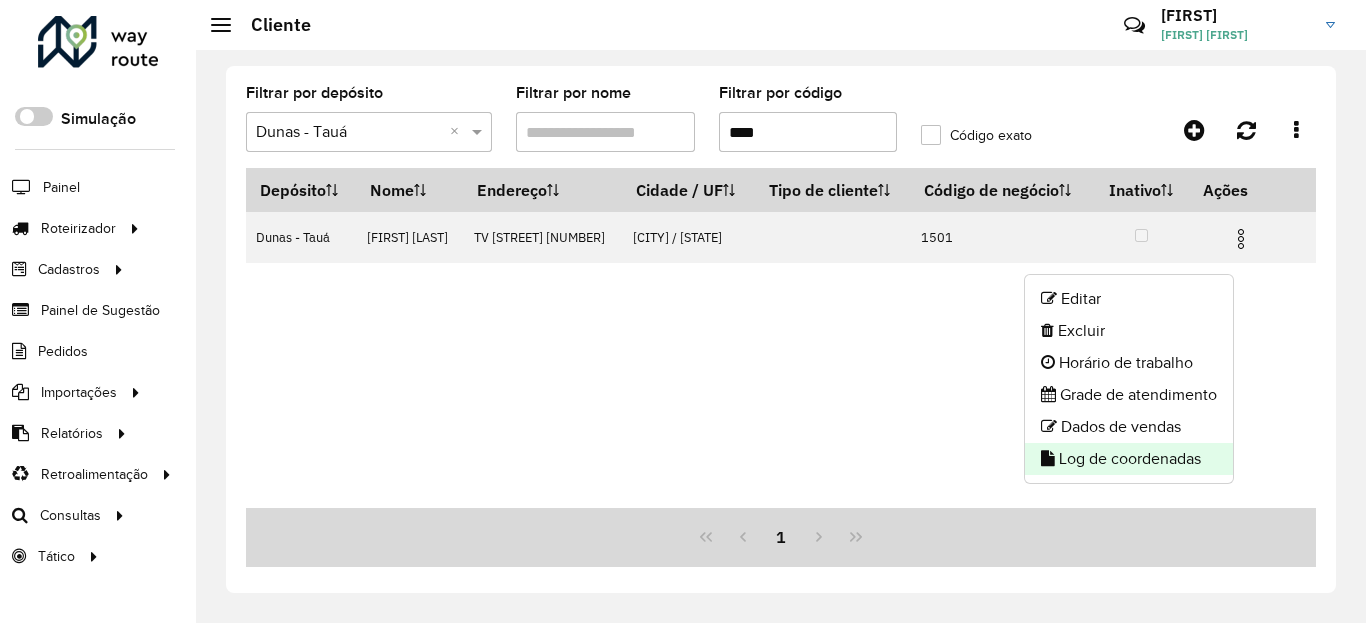 click on "Log de coordenadas" 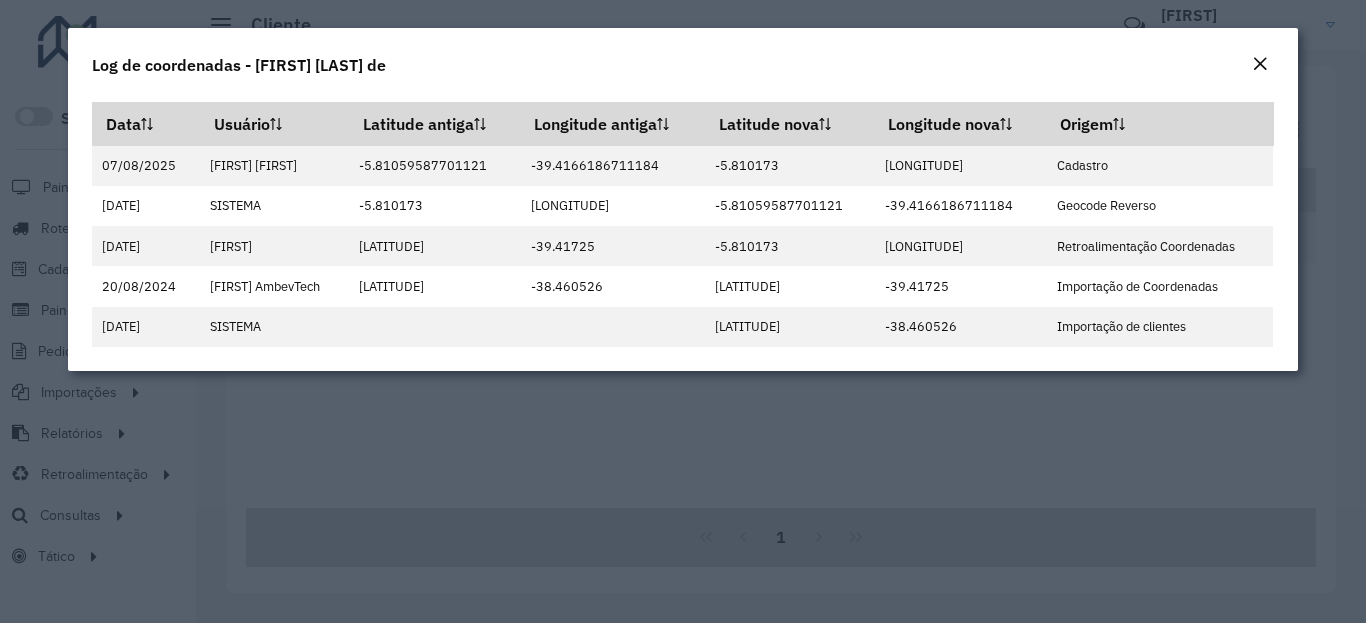 drag, startPoint x: 1255, startPoint y: 63, endPoint x: 1245, endPoint y: 65, distance: 10.198039 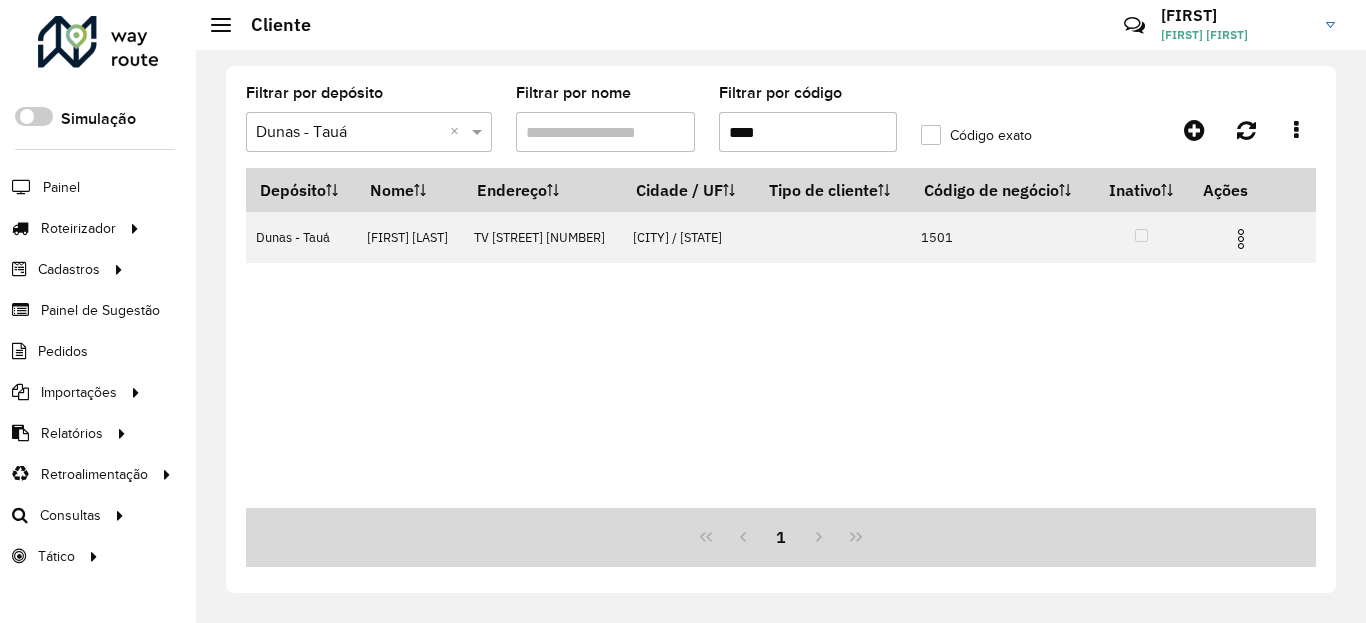 click on "****" at bounding box center (808, 132) 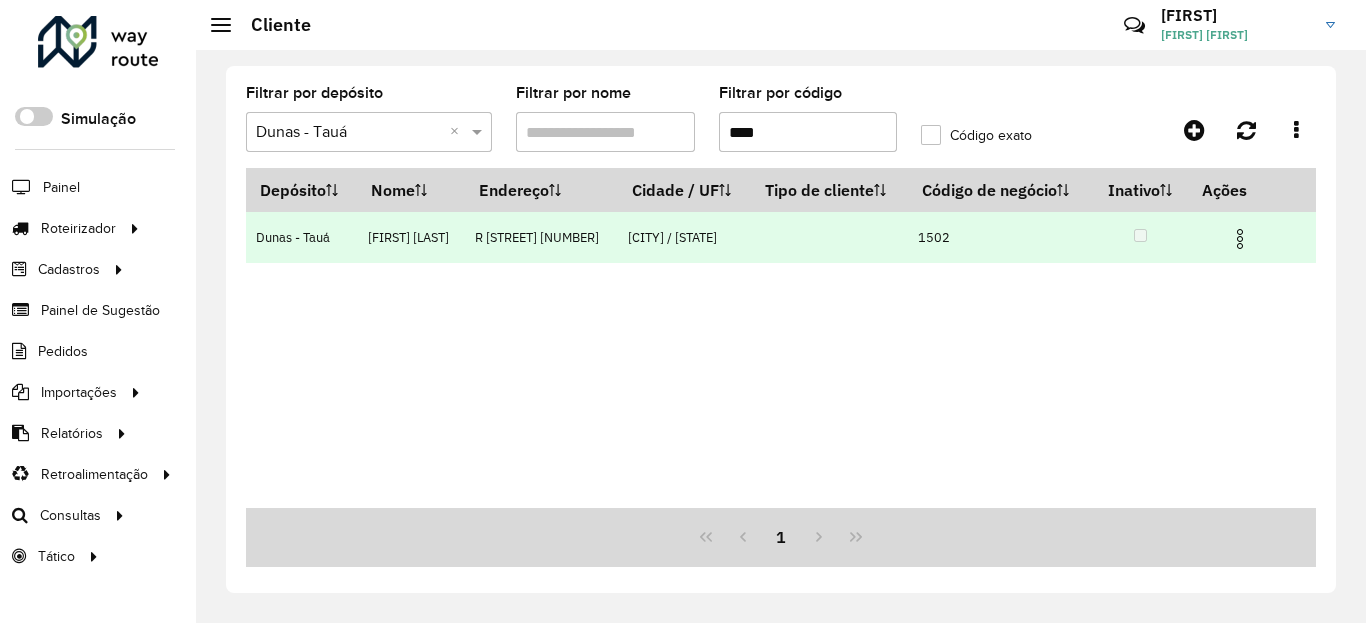 click at bounding box center [1240, 239] 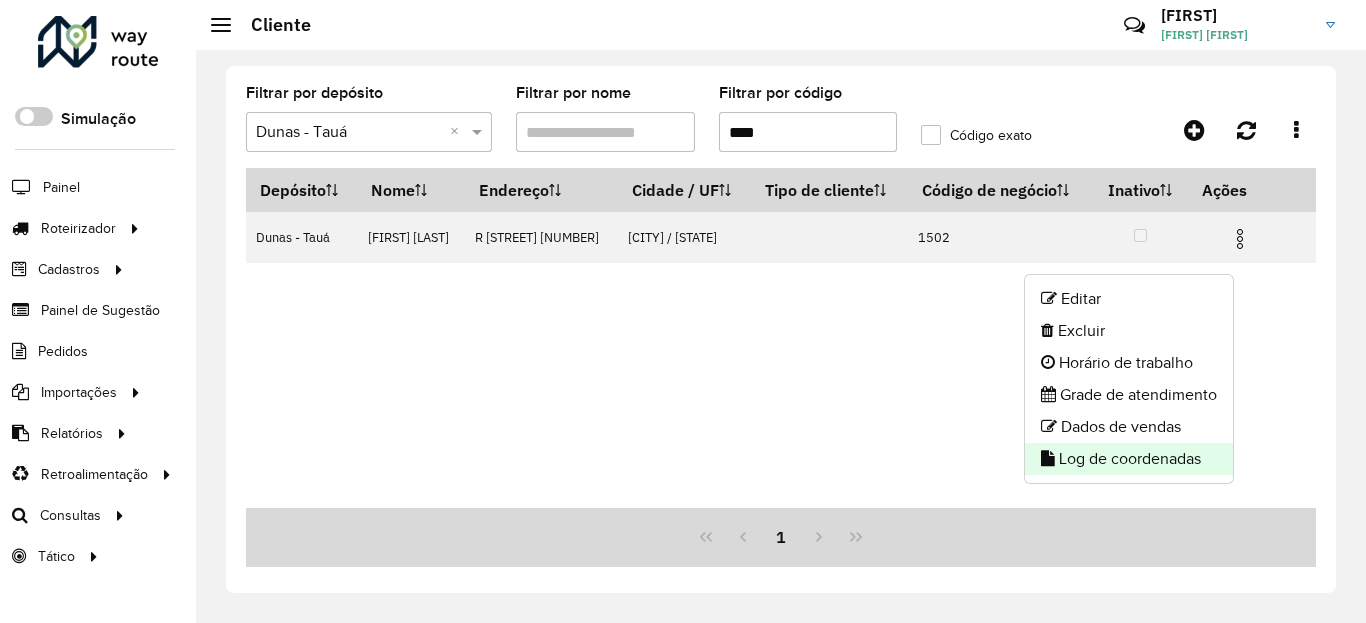 click on "Log de coordenadas" 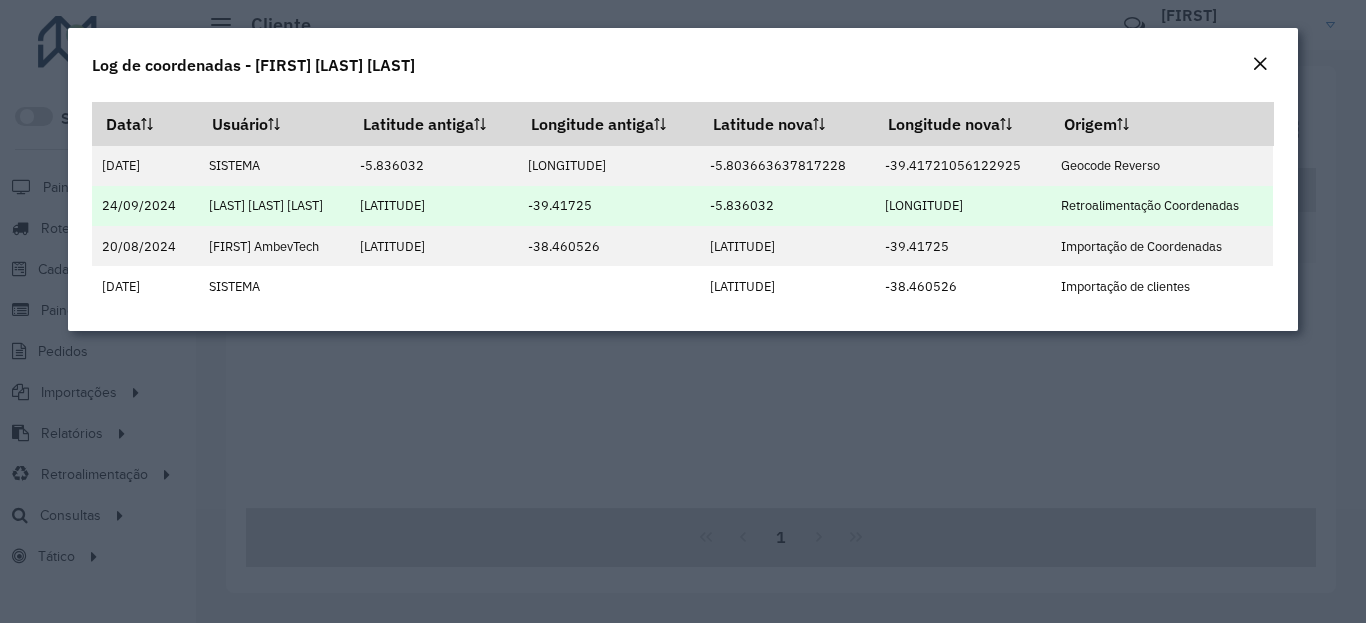 click on "-5.836032" at bounding box center (787, 206) 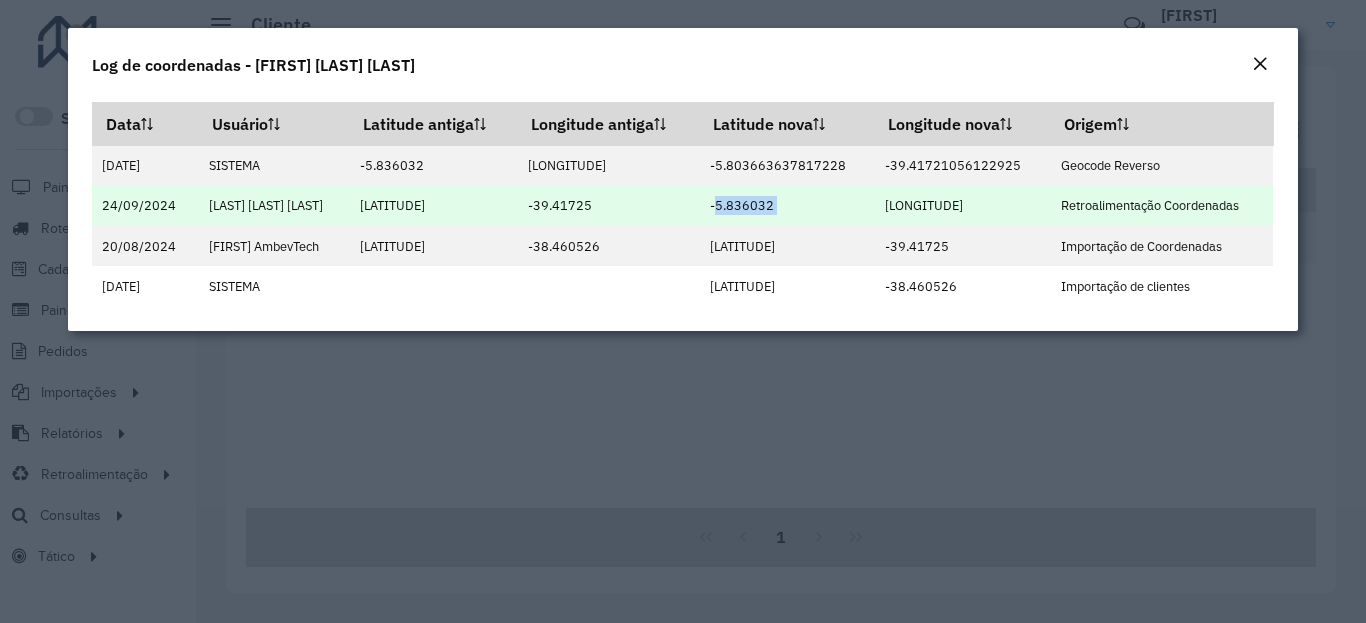 copy on "-5.836032" 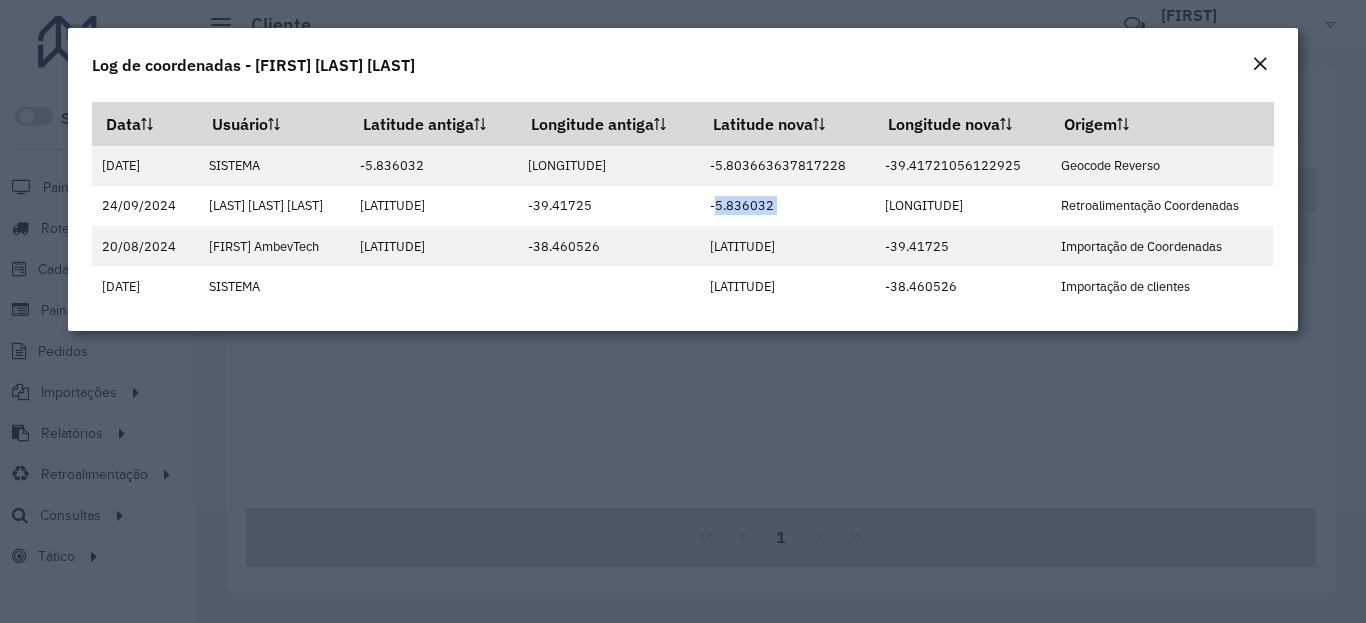 click 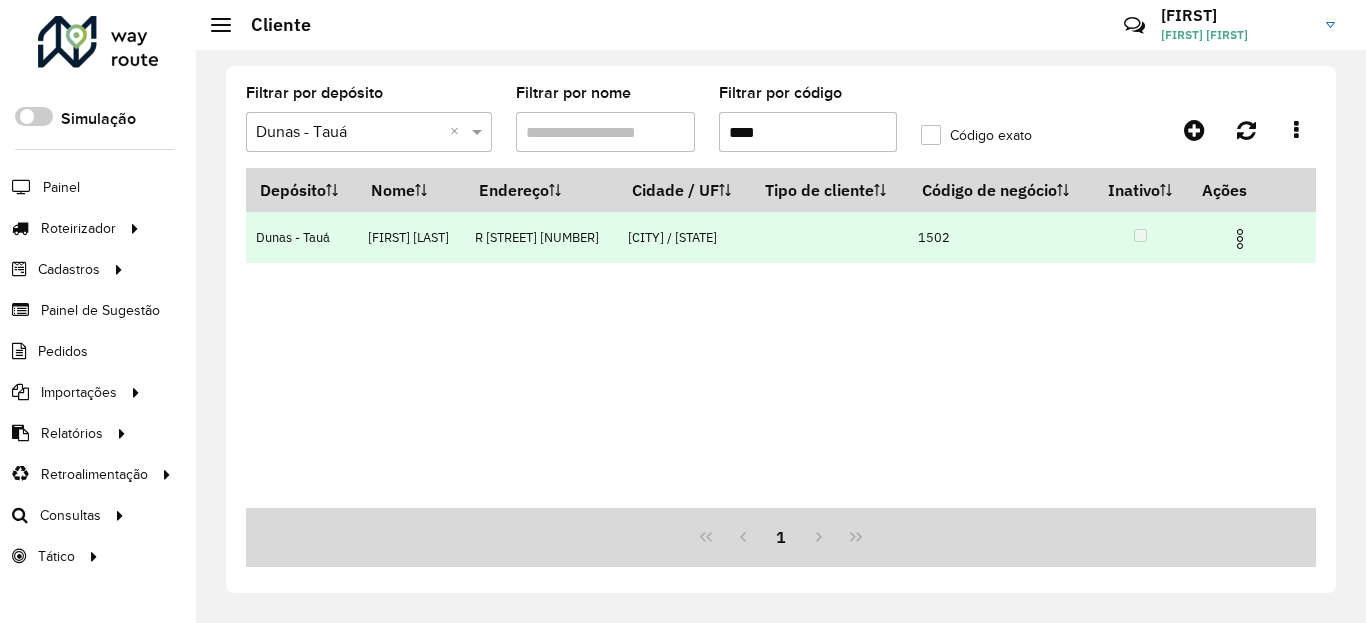 click at bounding box center [1240, 239] 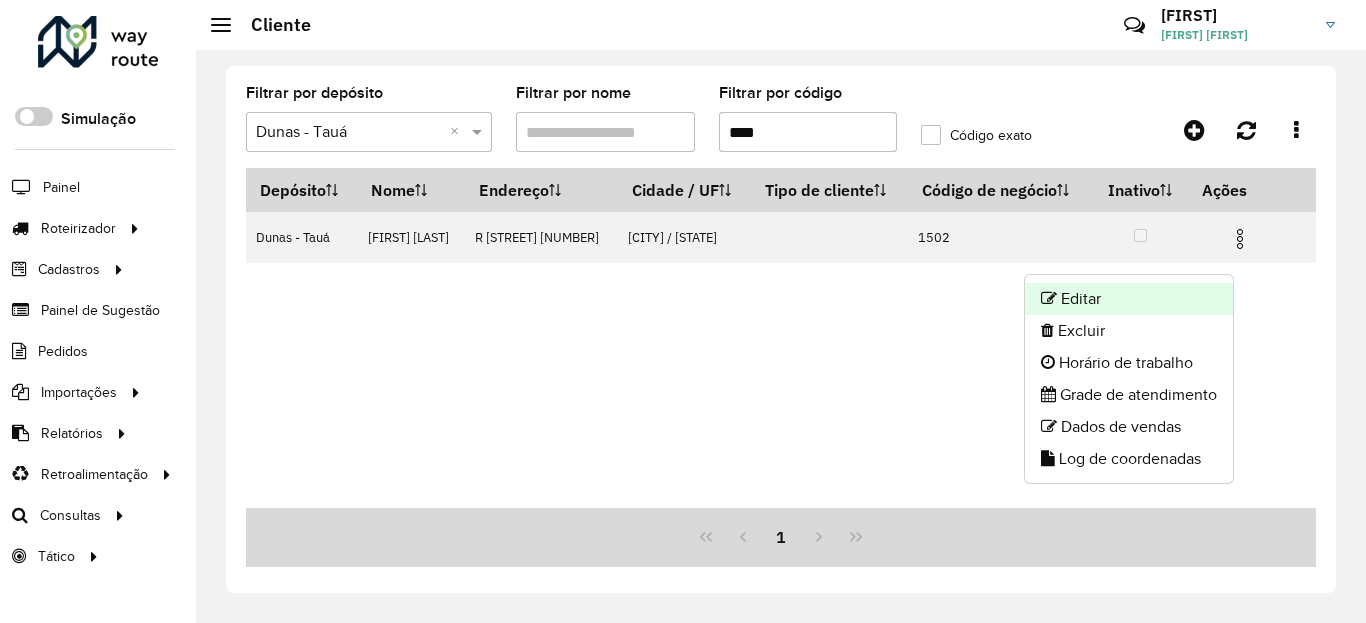 click on "Editar" 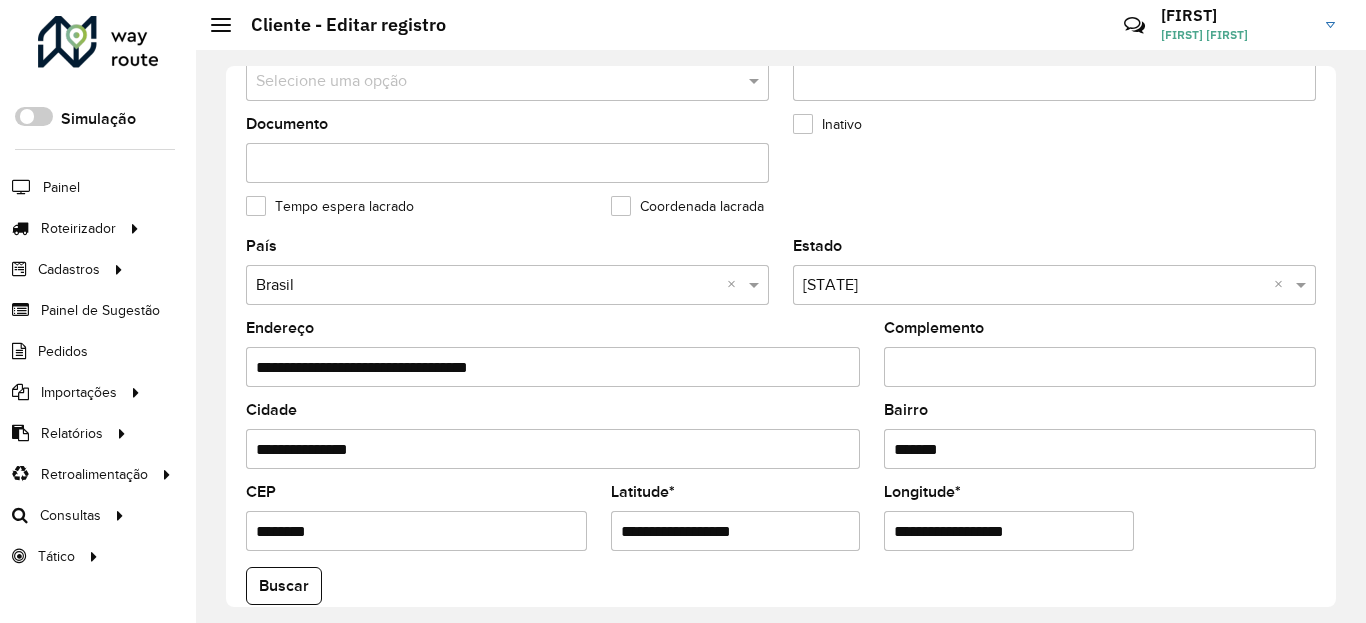 scroll, scrollTop: 840, scrollLeft: 0, axis: vertical 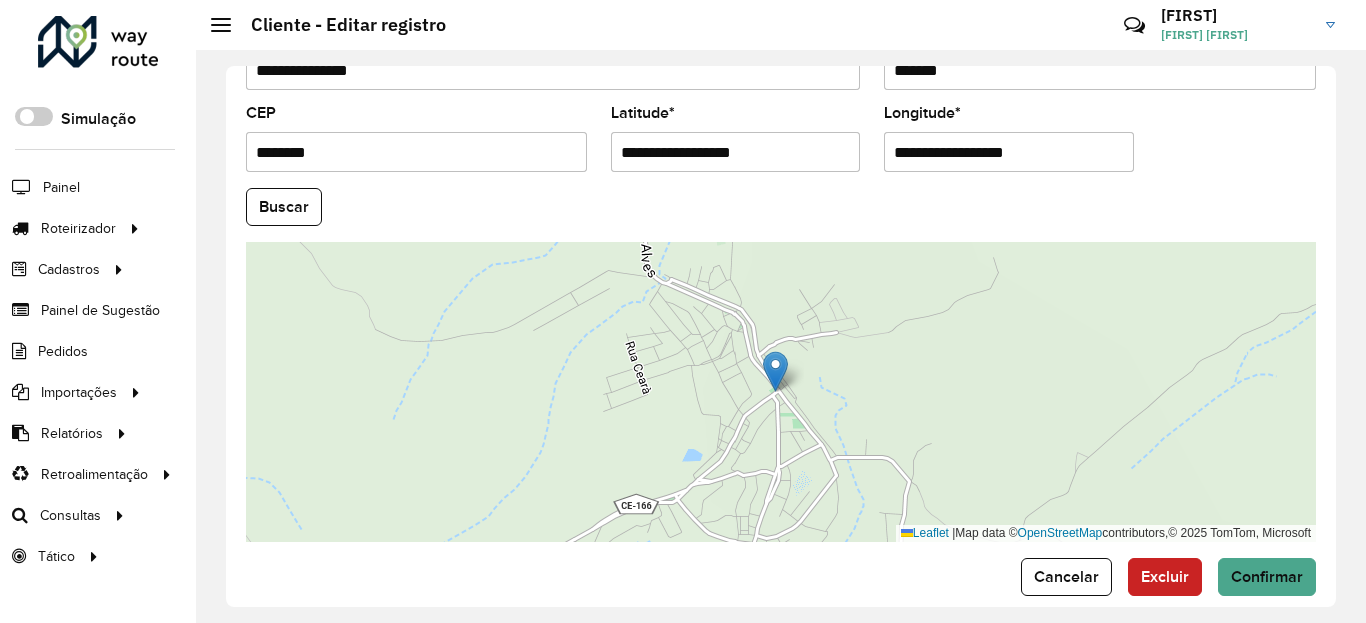 click on "**********" at bounding box center [736, 152] 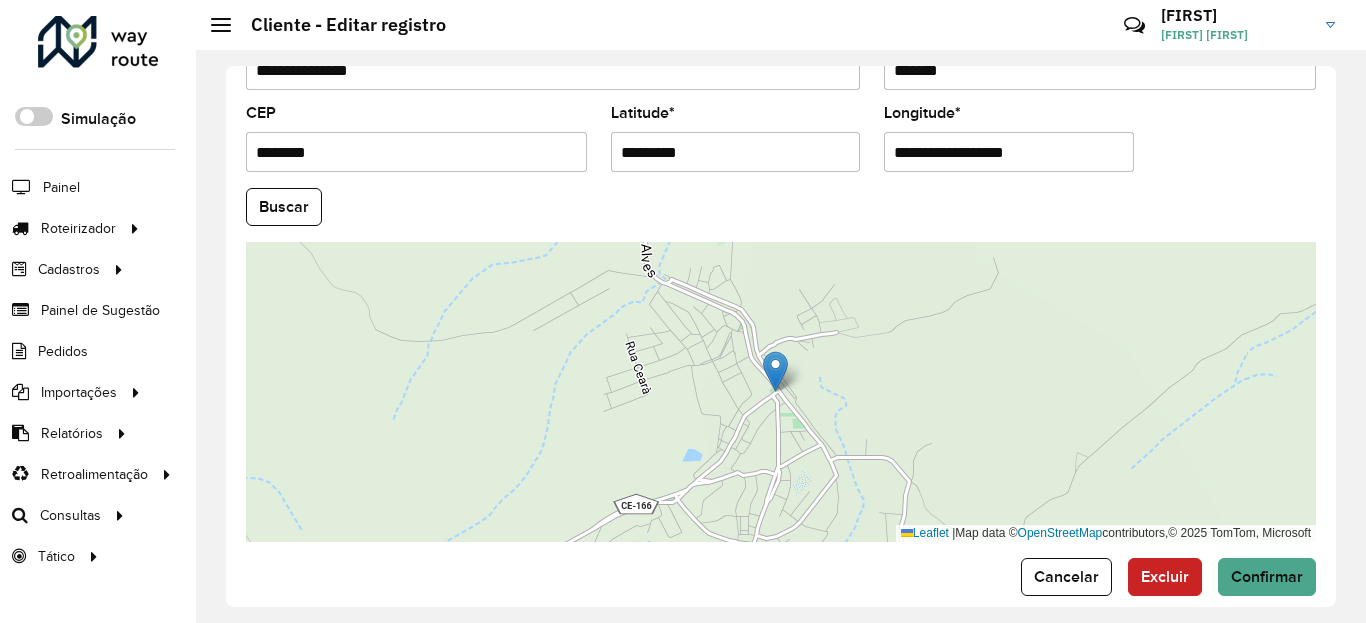 click on "Aguarde...  Pop-up bloqueado!  Seu navegador bloqueou automáticamente a abertura de uma nova janela.   Acesse as configurações e adicione o endereço do sistema a lista de permissão.   Fechar  Roteirizador AmbevTech Simulação Painel Roteirizador Entregas Vendas Cadastros Checkpoint Classificações de venda Cliente Condição de pagamento Consulta de setores Depósito Disponibilidade de veículos Fator tipo de produto Gabarito planner Grupo Rota Fator Tipo Produto Grupo de Depósito Grupo de rotas exclusiva Grupo de setores Jornada Jornada RN Layout integração Modelo Motorista Multi Depósito Painel de sugestão Parada Pedágio Perfil de Vendedor Ponto de apoio Ponto de apoio FAD Prioridade pedido Produto Restrição de Atendimento Planner Rodízio de placa Rota exclusiva FAD Rótulo Setor Setor Planner Tempo de parada de refeição Tipo de cliente Tipo de veículo Tipo de veículo RN Transportadora Usuário Vendedor Veículo Painel de Sugestão Pedidos Importações Classificação e volume de venda" at bounding box center [683, 311] 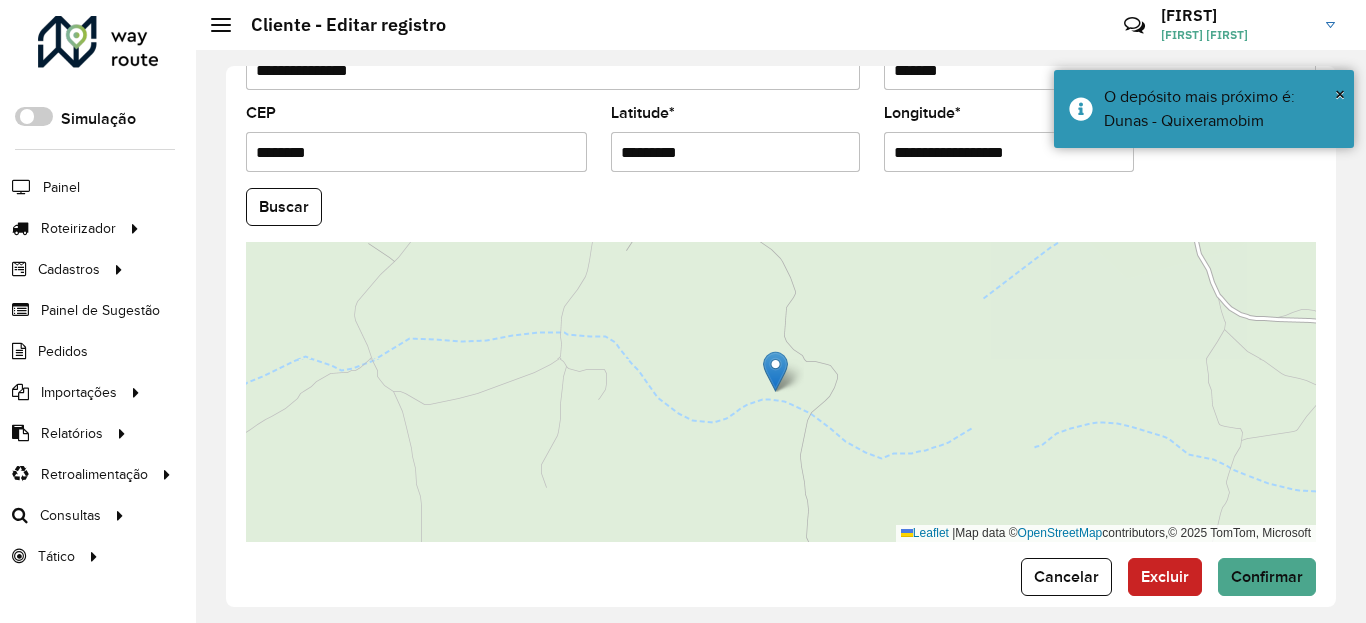 click on "**********" at bounding box center (1009, 152) 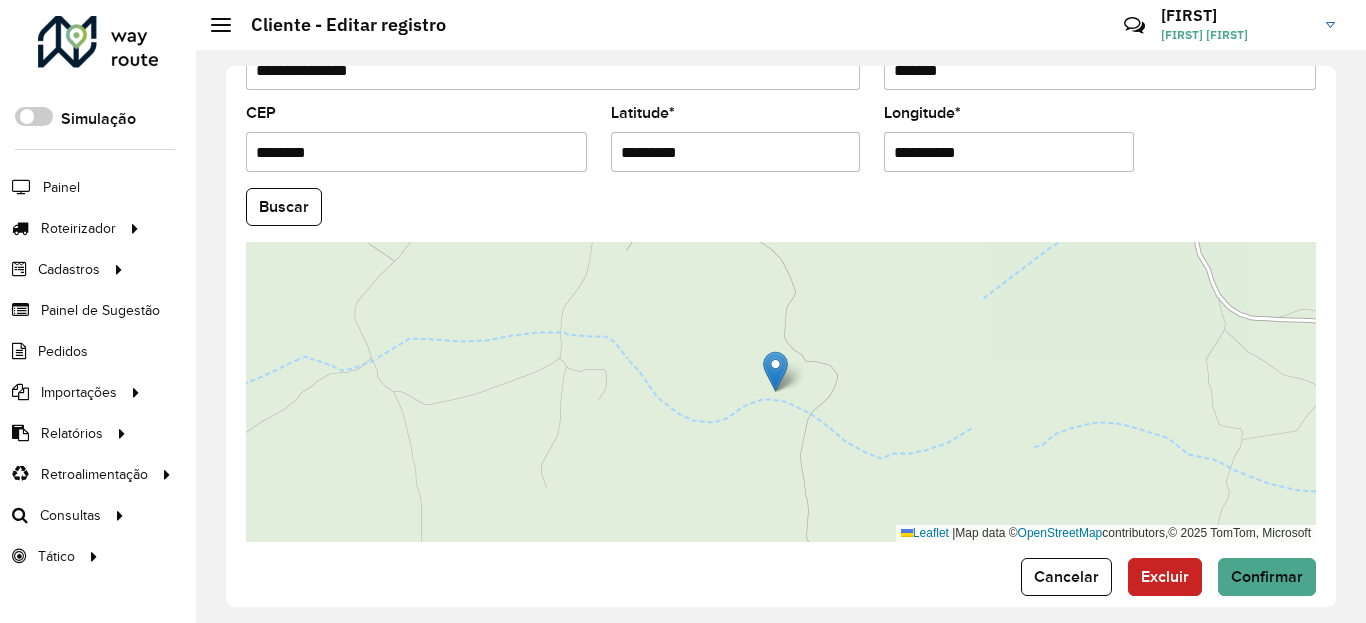 click on "Aguarde...  Pop-up bloqueado!  Seu navegador bloqueou automáticamente a abertura de uma nova janela.   Acesse as configurações e adicione o endereço do sistema a lista de permissão.   Fechar  Roteirizador AmbevTech Simulação Painel Roteirizador Entregas Vendas Cadastros Checkpoint Classificações de venda Cliente Condição de pagamento Consulta de setores Depósito Disponibilidade de veículos Fator tipo de produto Gabarito planner Grupo Rota Fator Tipo Produto Grupo de Depósito Grupo de rotas exclusiva Grupo de setores Jornada Jornada RN Layout integração Modelo Motorista Multi Depósito Painel de sugestão Parada Pedágio Perfil de Vendedor Ponto de apoio Ponto de apoio FAD Prioridade pedido Produto Restrição de Atendimento Planner Rodízio de placa Rota exclusiva FAD Rótulo Setor Setor Planner Tempo de parada de refeição Tipo de cliente Tipo de veículo Tipo de veículo RN Transportadora Usuário Vendedor Veículo Painel de Sugestão Pedidos Importações Classificação e volume de venda" at bounding box center [683, 311] 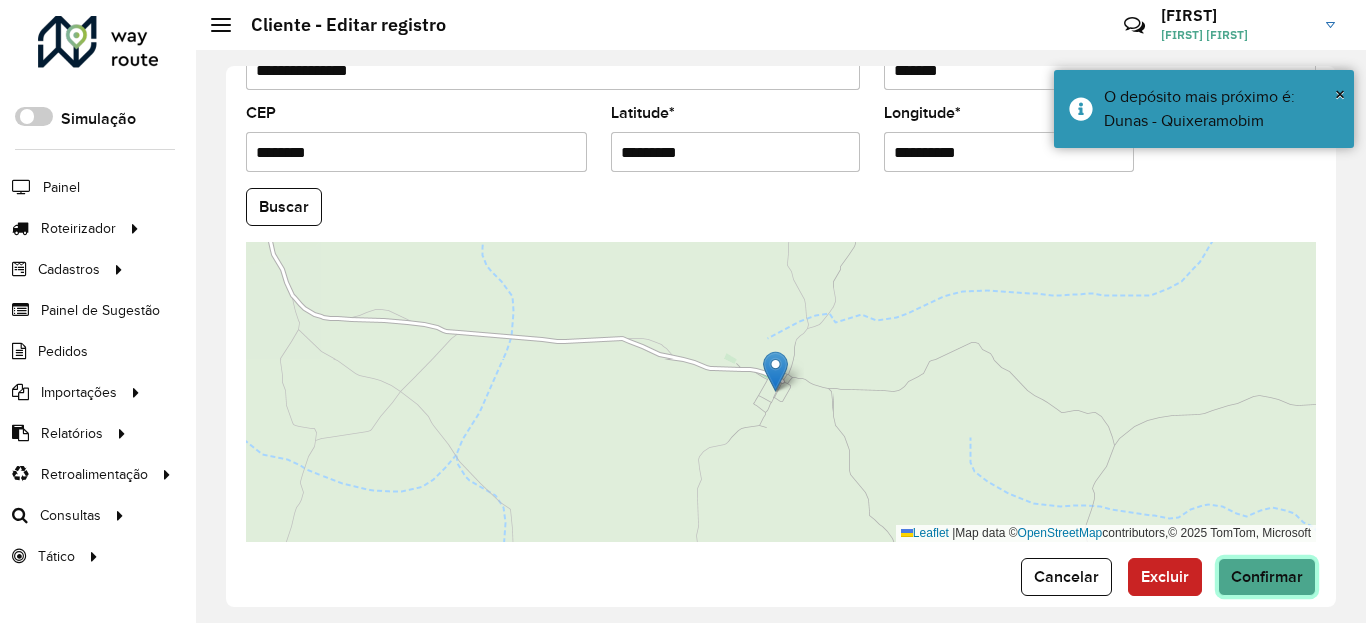 click on "Confirmar" 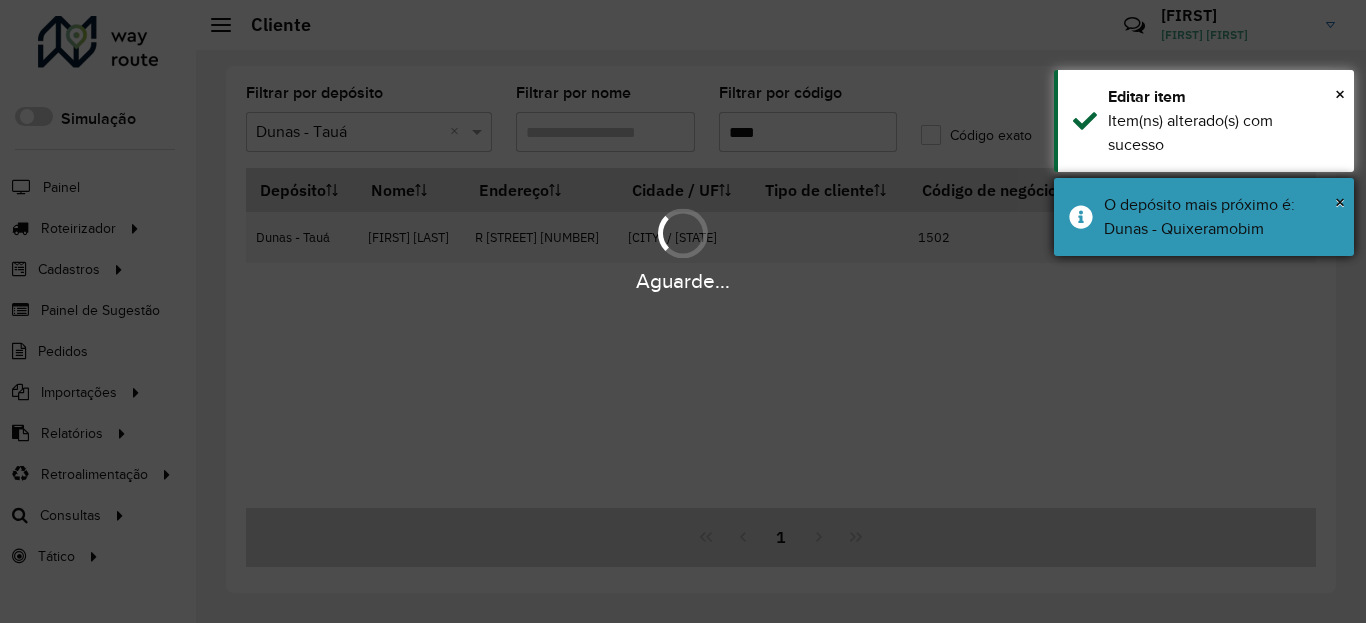 click on "× O depósito mais próximo é: Dunas - Quixeramobim" at bounding box center [1204, 217] 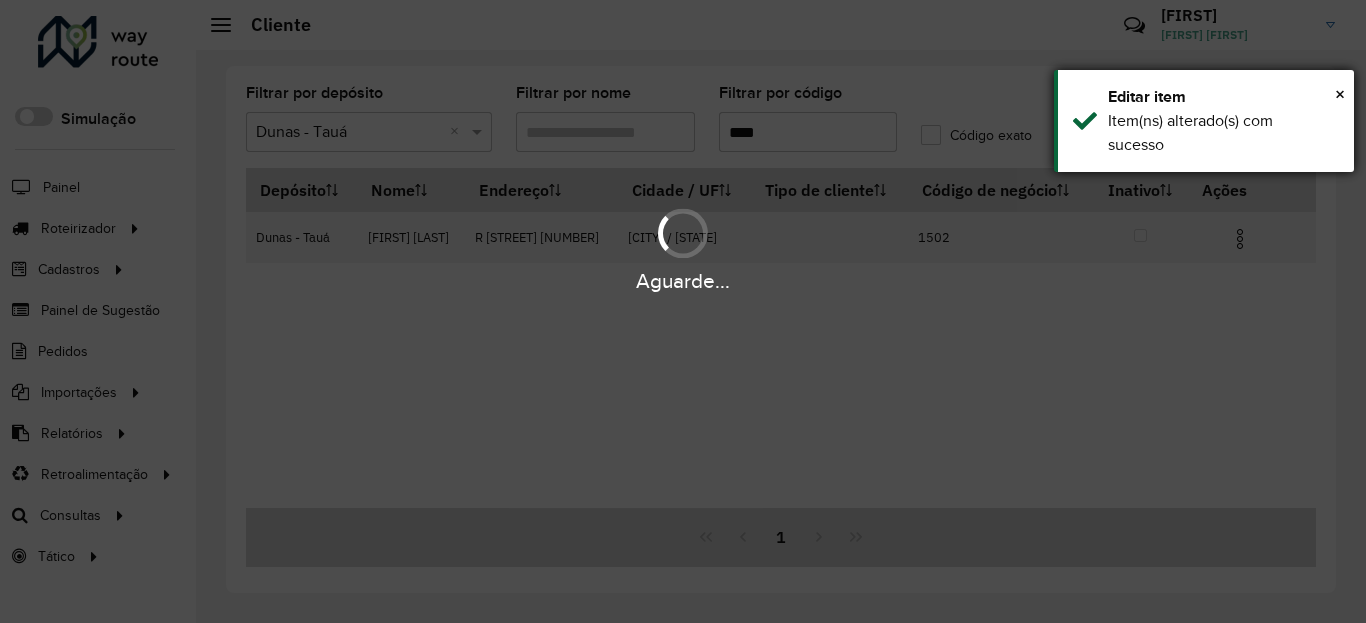 click on "×  Editar item  Item(ns) alterado(s) com sucesso" at bounding box center [1204, 121] 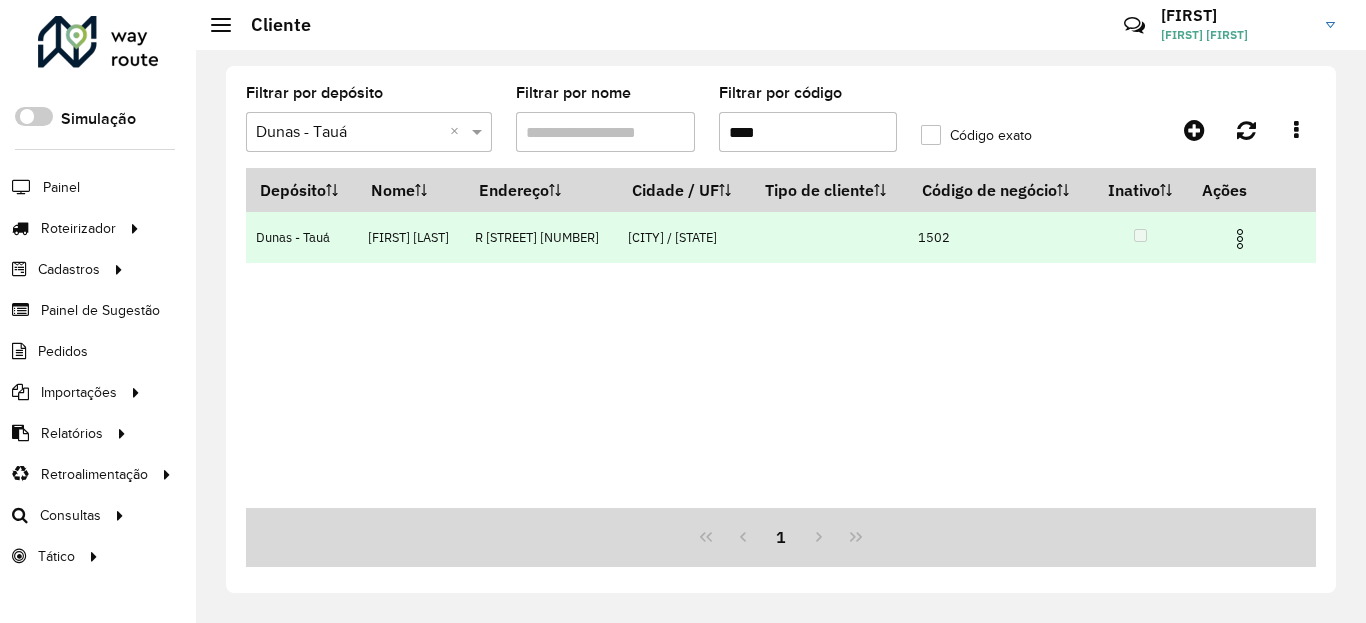 drag, startPoint x: 1246, startPoint y: 257, endPoint x: 1236, endPoint y: 266, distance: 13.453624 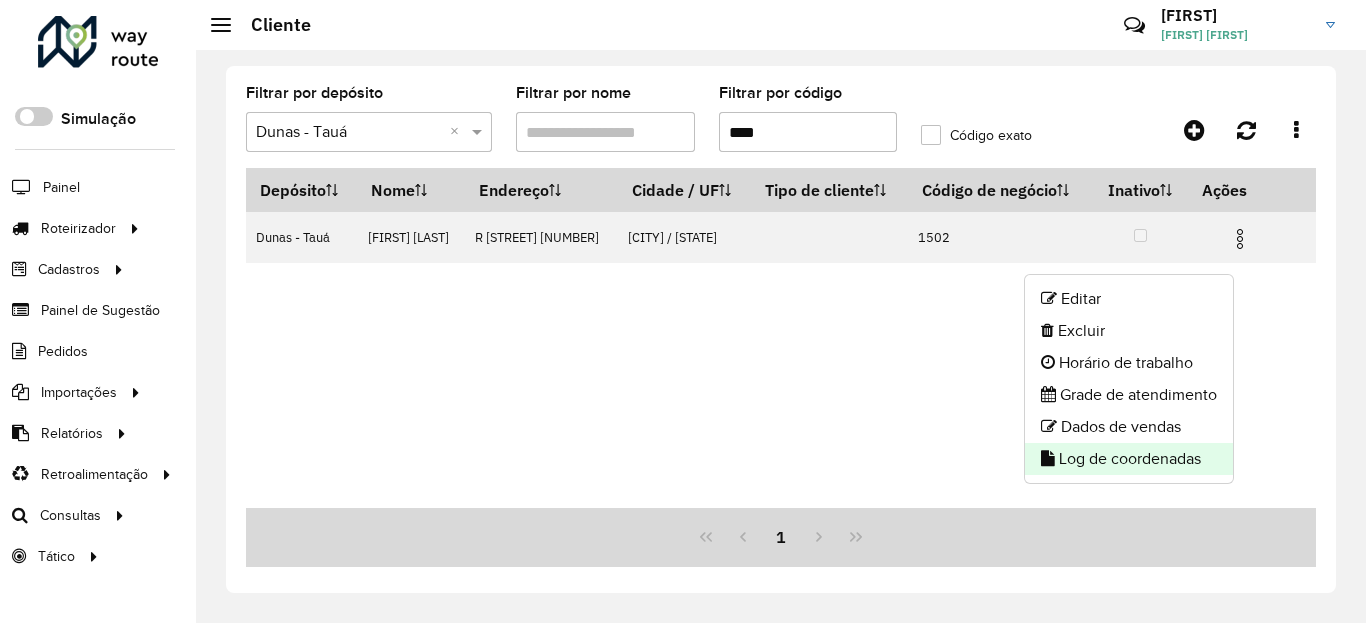 click on "Log de coordenadas" 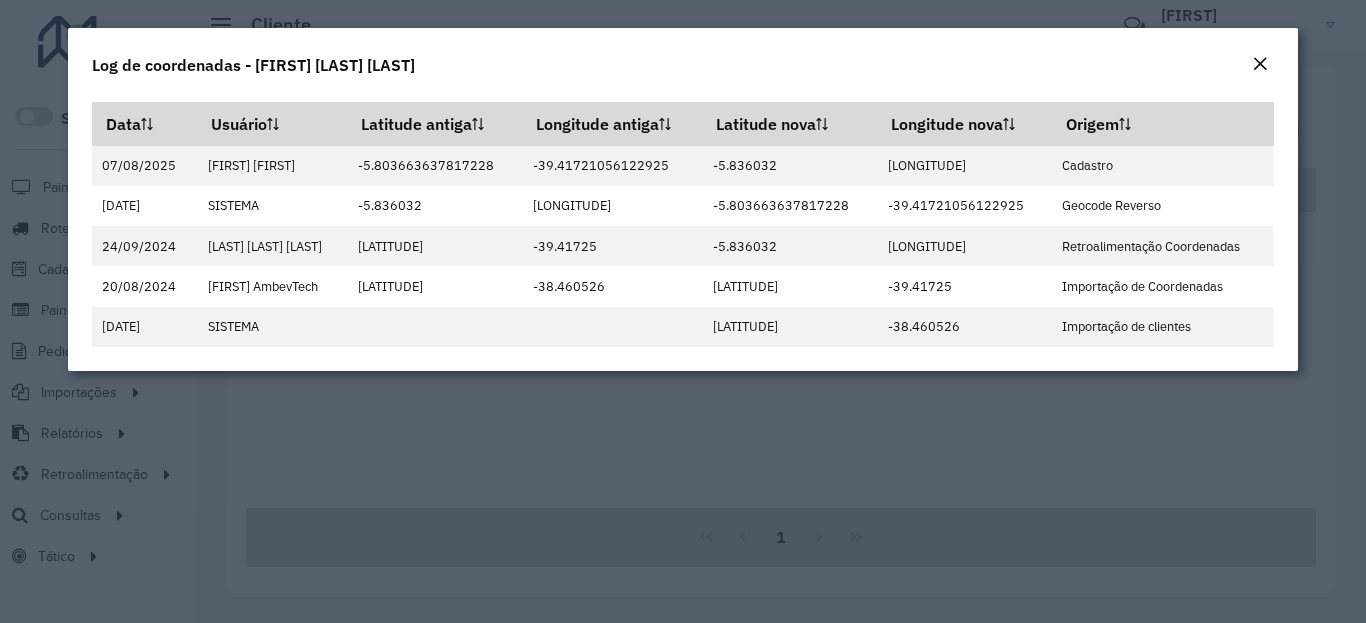 click 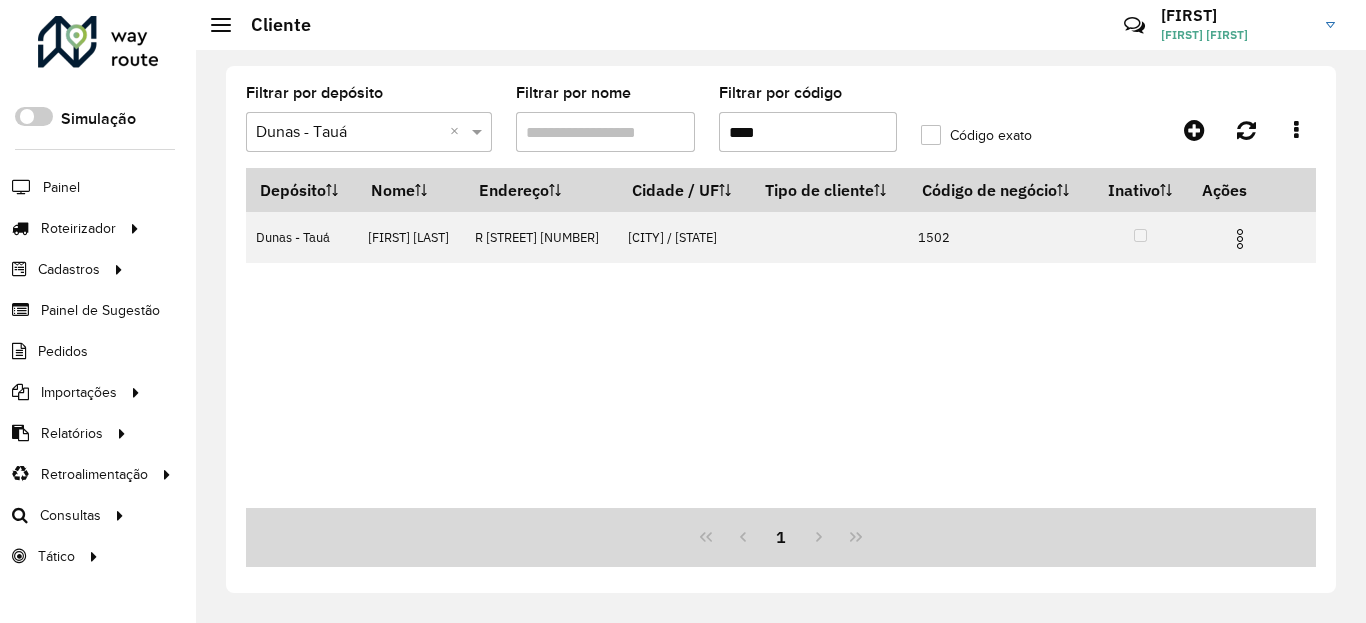 click on "****" at bounding box center (808, 132) 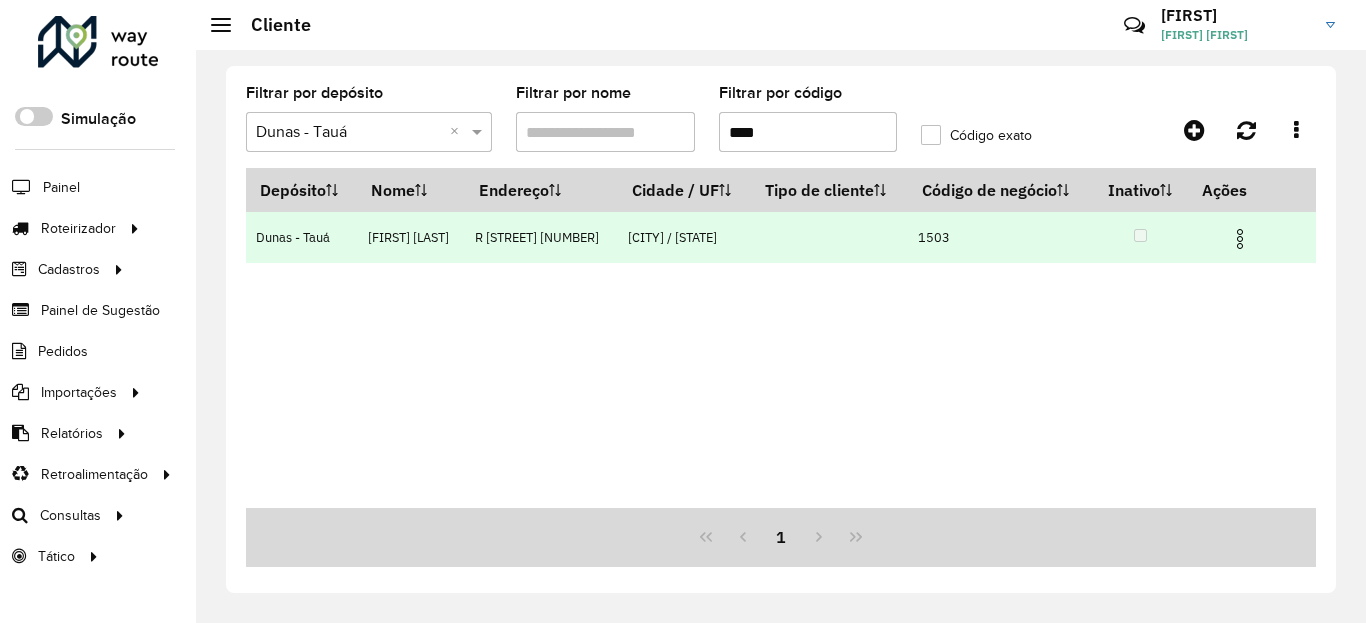 click at bounding box center [1240, 239] 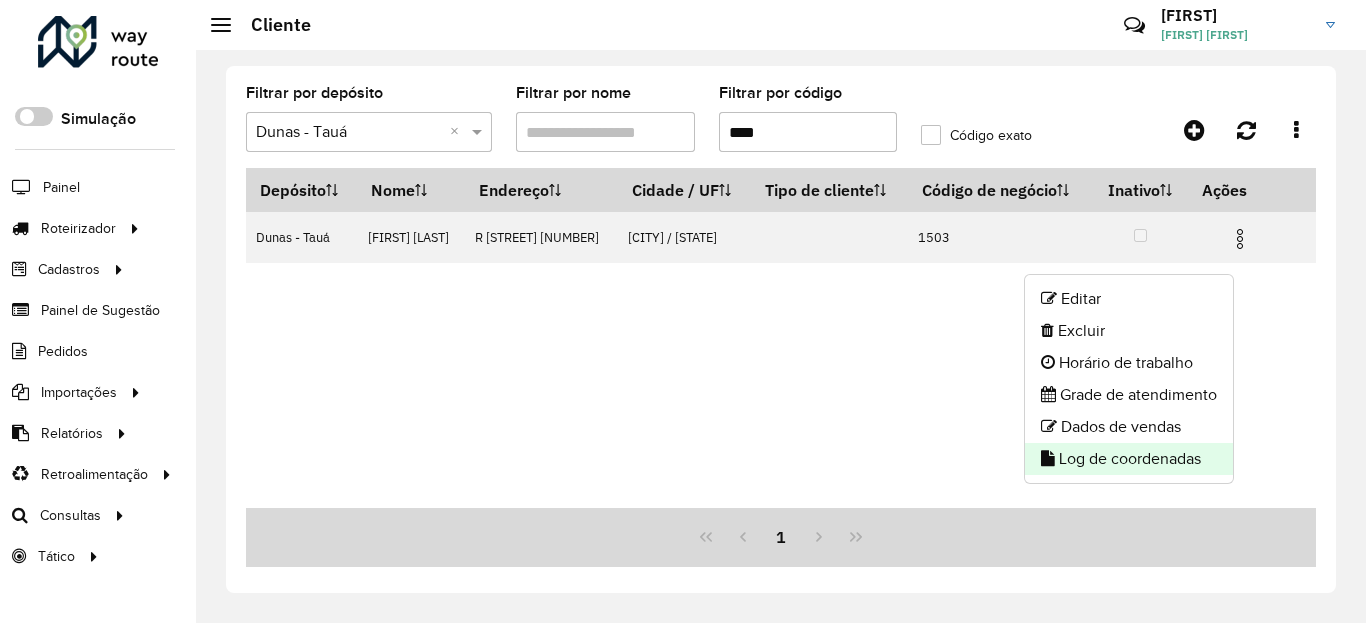 click on "Log de coordenadas" 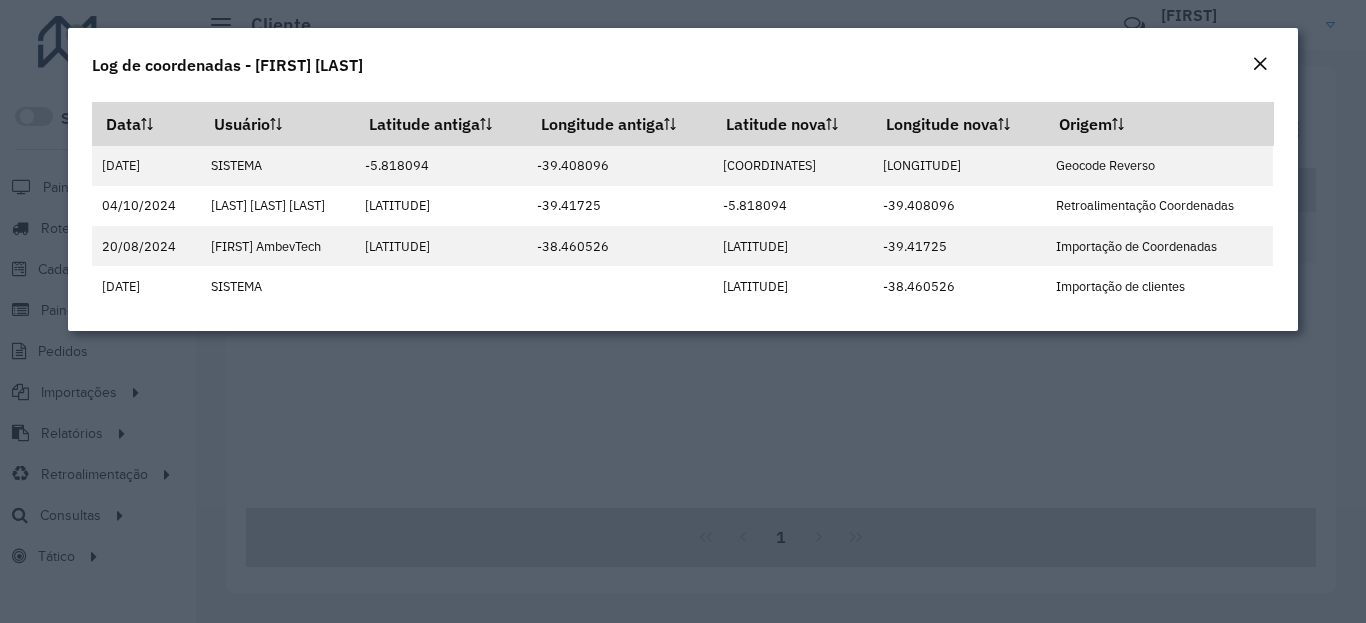 click 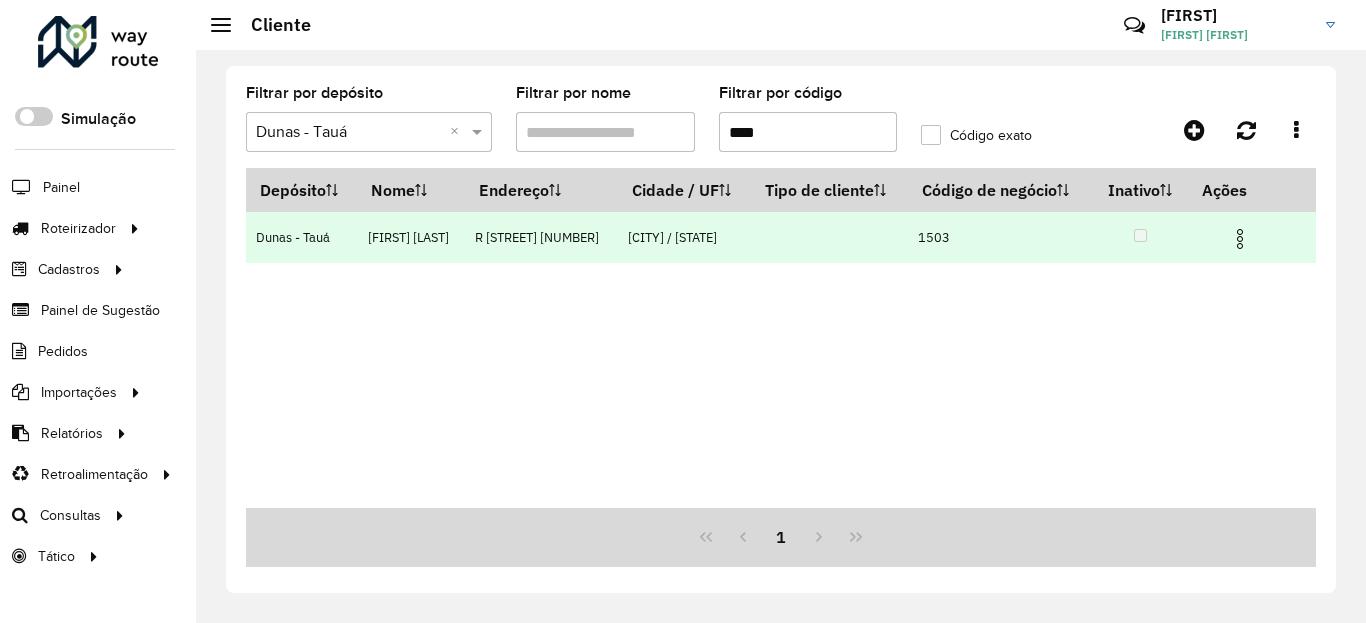 click at bounding box center (1240, 239) 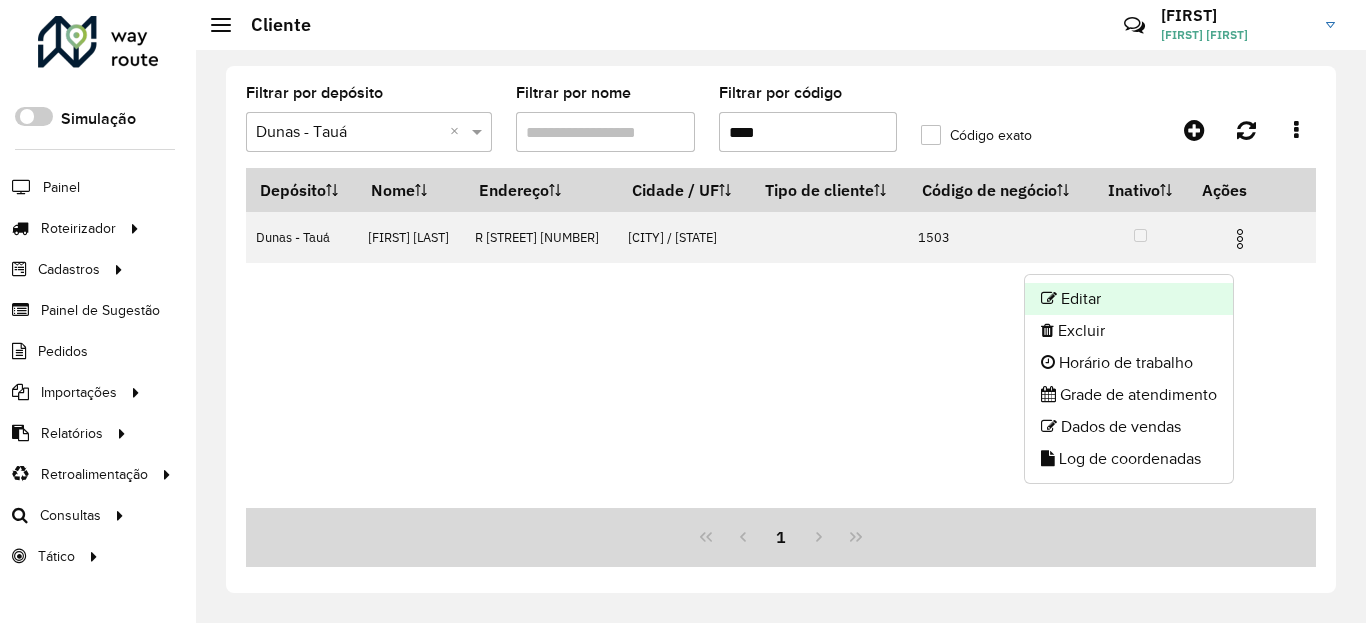click on "Editar" 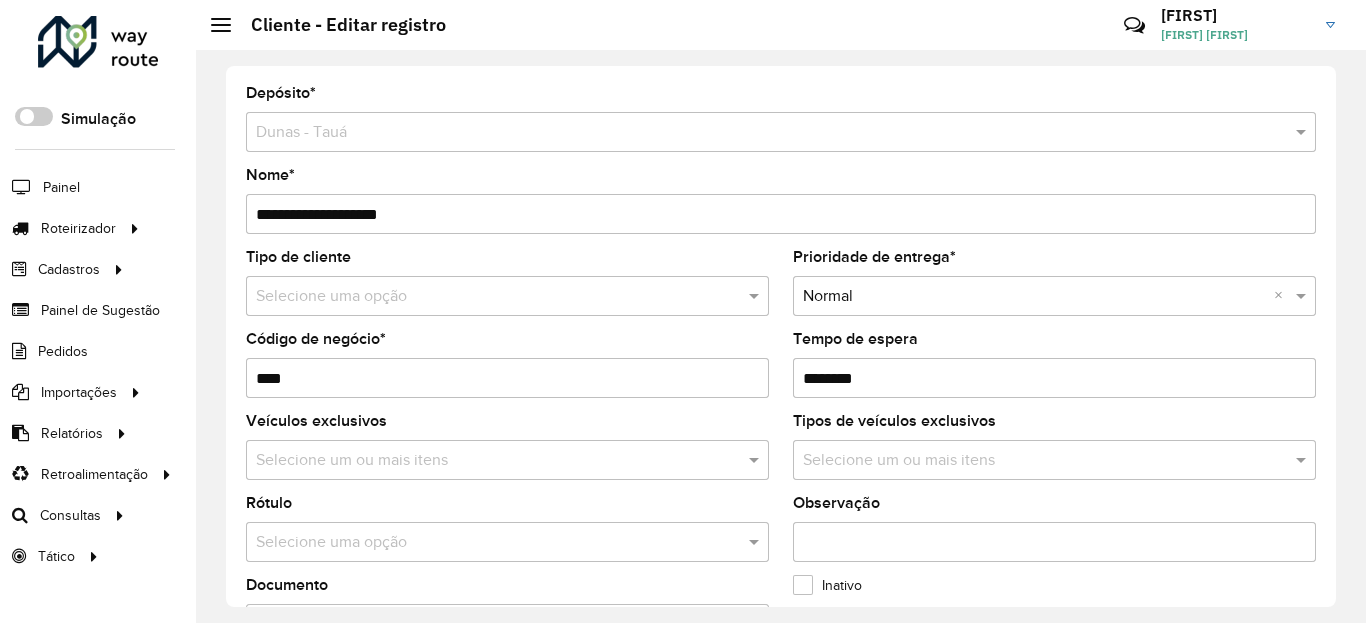 scroll, scrollTop: 720, scrollLeft: 0, axis: vertical 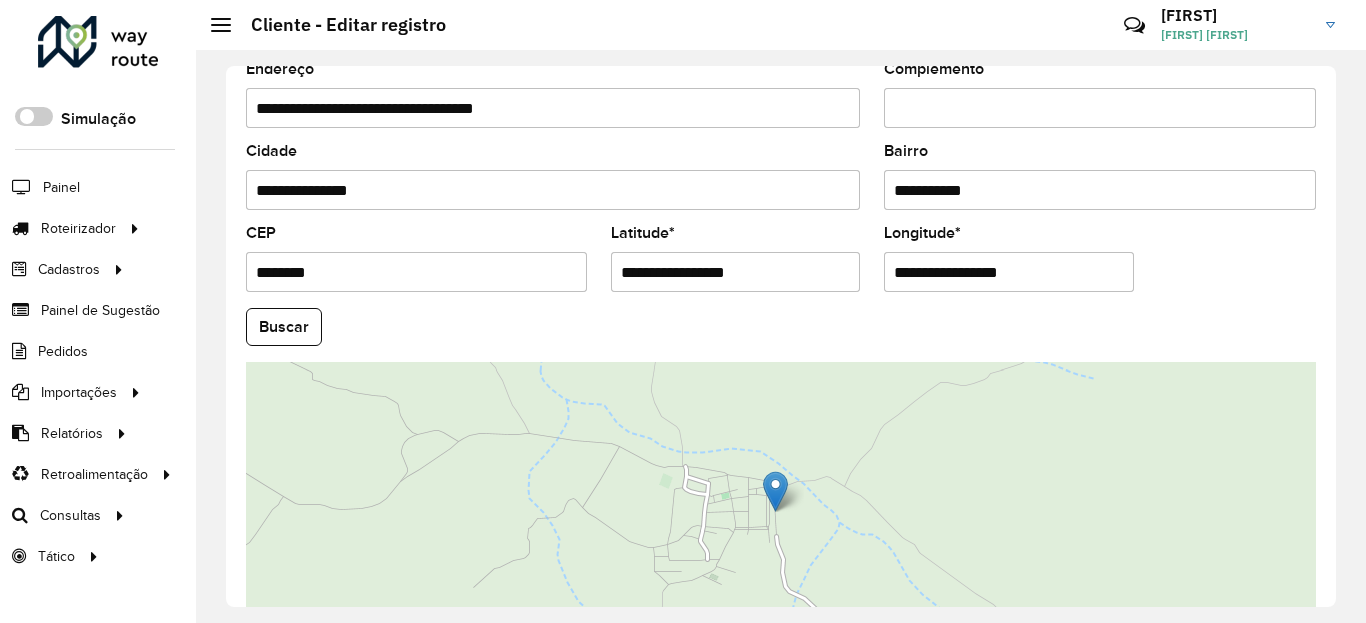 click on "**********" at bounding box center [736, 272] 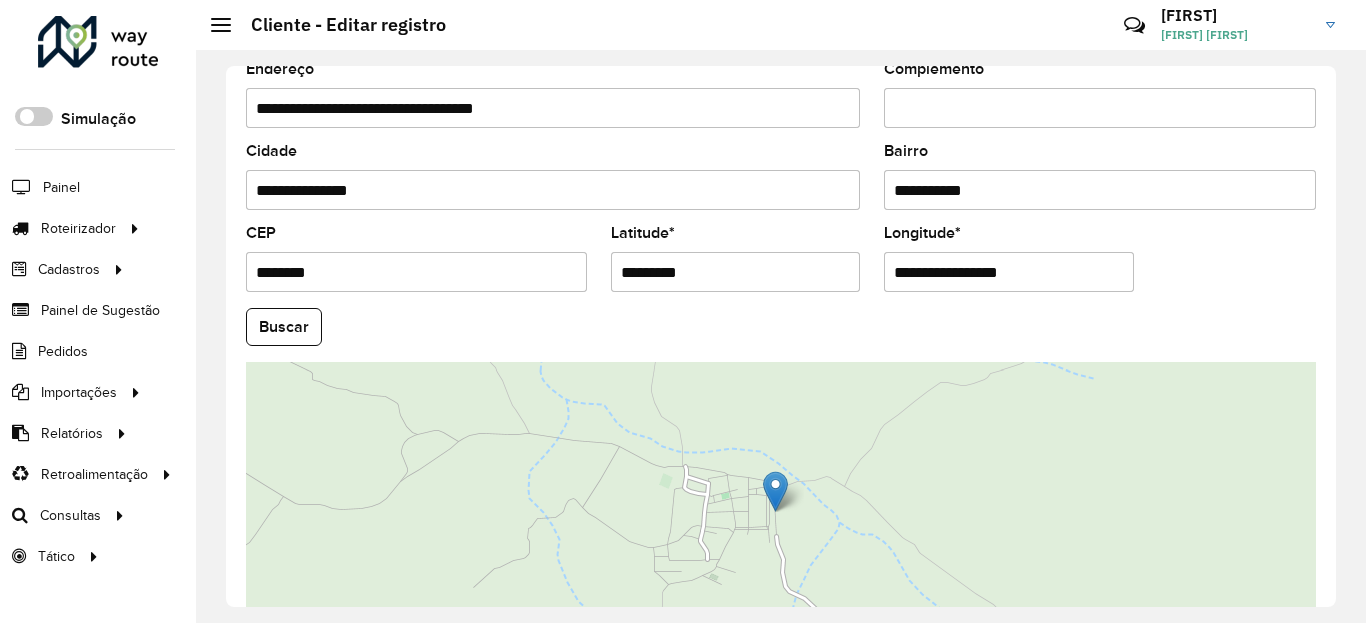 click on "Aguarde...  Pop-up bloqueado!  Seu navegador bloqueou automáticamente a abertura de uma nova janela.   Acesse as configurações e adicione o endereço do sistema a lista de permissão.   Fechar  Roteirizador AmbevTech Simulação Painel Roteirizador Entregas Vendas Cadastros Checkpoint Classificações de venda Cliente Condição de pagamento Consulta de setores Depósito Disponibilidade de veículos Fator tipo de produto Gabarito planner Grupo Rota Fator Tipo Produto Grupo de Depósito Grupo de rotas exclusiva Grupo de setores Jornada Jornada RN Layout integração Modelo Motorista Multi Depósito Painel de sugestão Parada Pedágio Perfil de Vendedor Ponto de apoio Ponto de apoio FAD Prioridade pedido Produto Restrição de Atendimento Planner Rodízio de placa Rota exclusiva FAD Rótulo Setor Setor Planner Tempo de parada de refeição Tipo de cliente Tipo de veículo Tipo de veículo RN Transportadora Usuário Vendedor Veículo Painel de Sugestão Pedidos Importações Classificação e volume de venda" at bounding box center (683, 311) 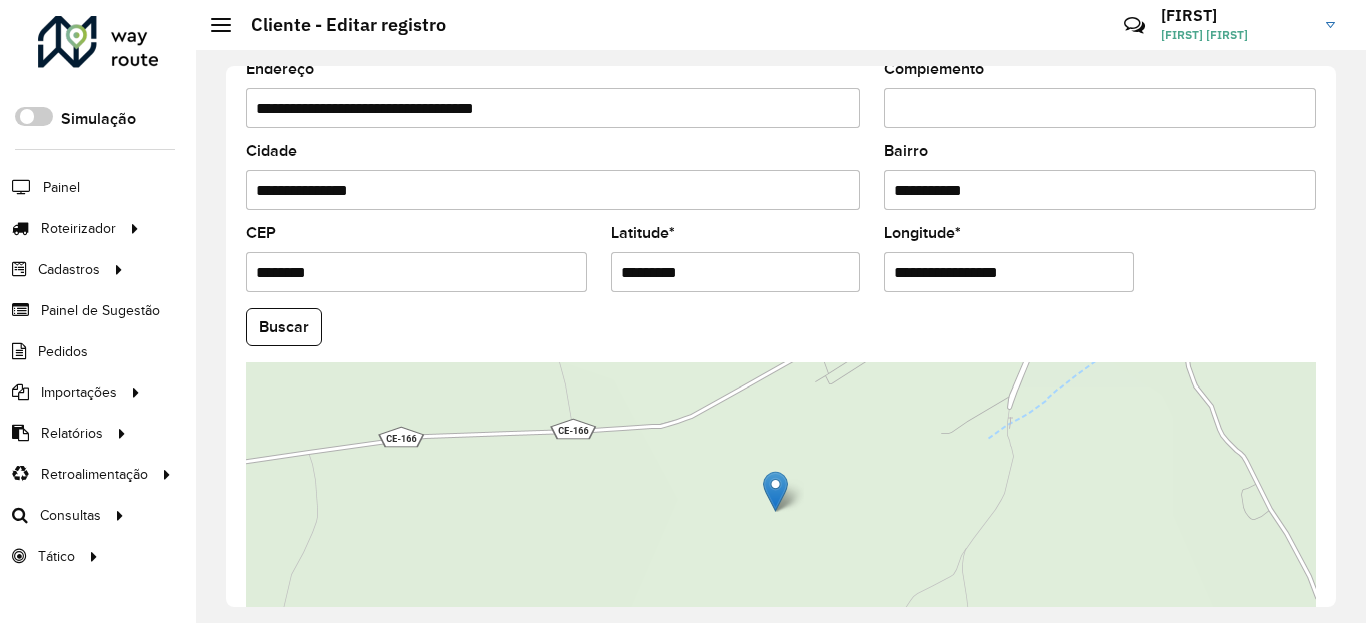 click on "**********" at bounding box center (1009, 272) 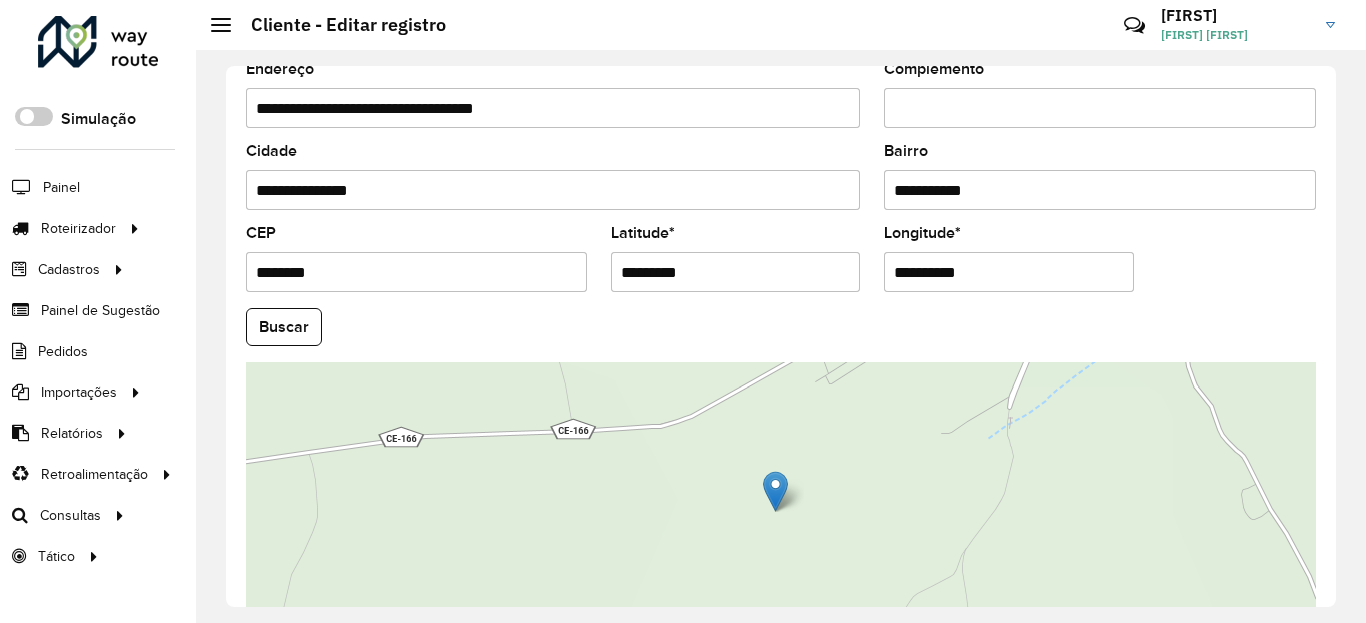 click on "Aguarde...  Pop-up bloqueado!  Seu navegador bloqueou automáticamente a abertura de uma nova janela.   Acesse as configurações e adicione o endereço do sistema a lista de permissão.   Fechar  Roteirizador AmbevTech Simulação Painel Roteirizador Entregas Vendas Cadastros Checkpoint Classificações de venda Cliente Condição de pagamento Consulta de setores Depósito Disponibilidade de veículos Fator tipo de produto Gabarito planner Grupo Rota Fator Tipo Produto Grupo de Depósito Grupo de rotas exclusiva Grupo de setores Jornada Jornada RN Layout integração Modelo Motorista Multi Depósito Painel de sugestão Parada Pedágio Perfil de Vendedor Ponto de apoio Ponto de apoio FAD Prioridade pedido Produto Restrição de Atendimento Planner Rodízio de placa Rota exclusiva FAD Rótulo Setor Setor Planner Tempo de parada de refeição Tipo de cliente Tipo de veículo Tipo de veículo RN Transportadora Usuário Vendedor Veículo Painel de Sugestão Pedidos Importações Classificação e volume de venda" at bounding box center (683, 311) 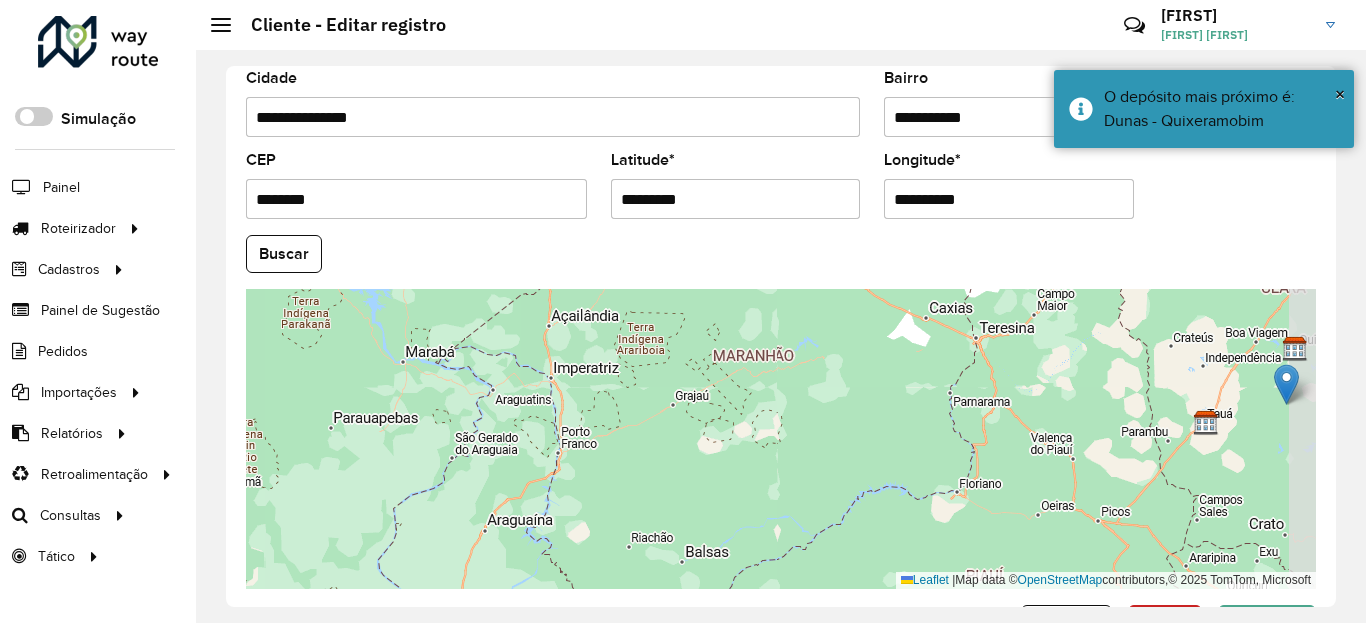 scroll, scrollTop: 865, scrollLeft: 0, axis: vertical 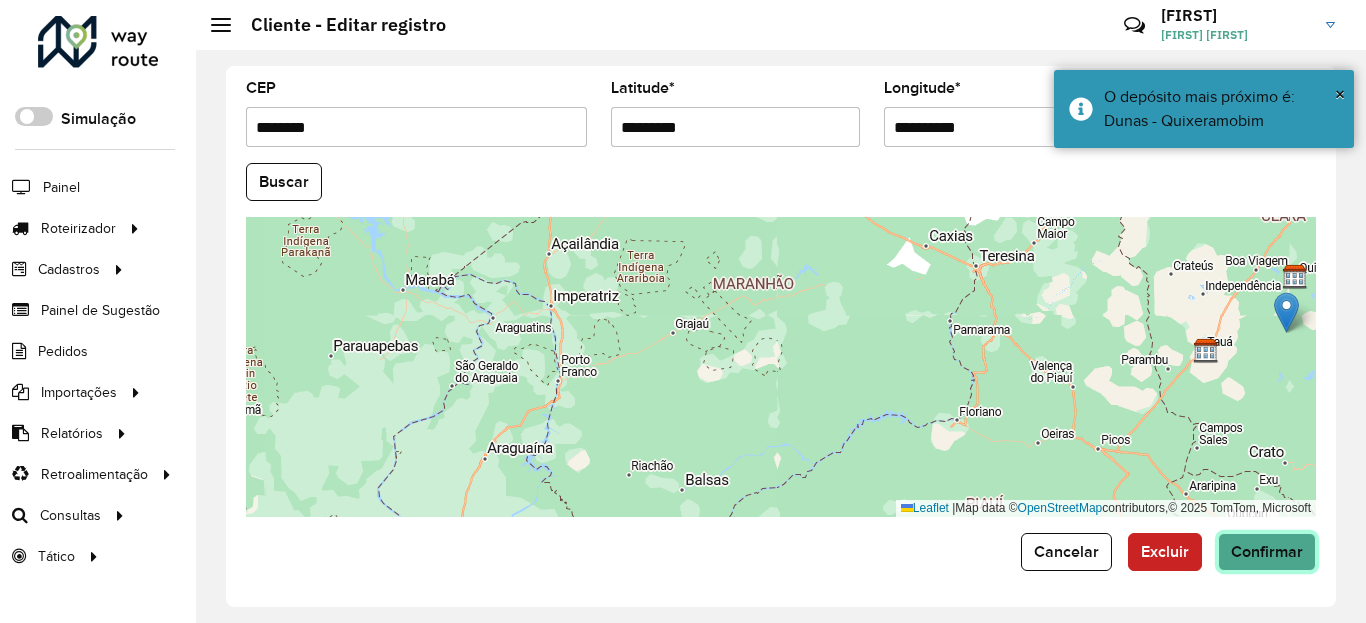 click on "Confirmar" 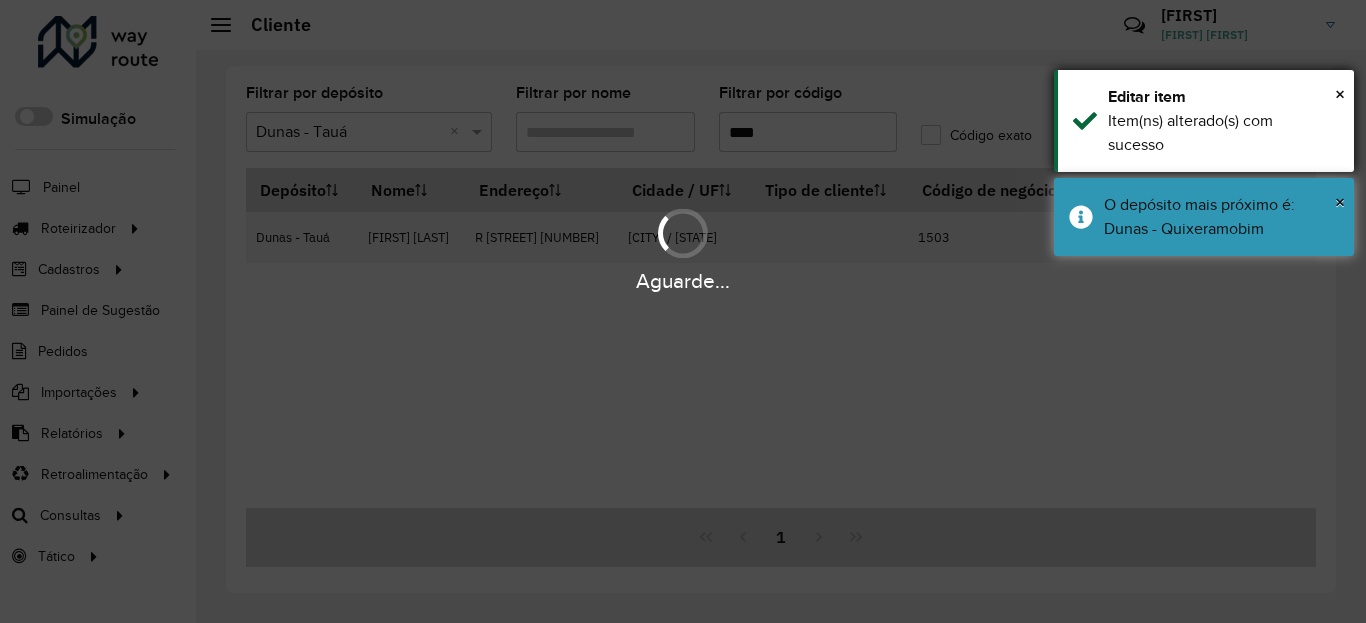 drag, startPoint x: 1196, startPoint y: 204, endPoint x: 1196, endPoint y: 156, distance: 48 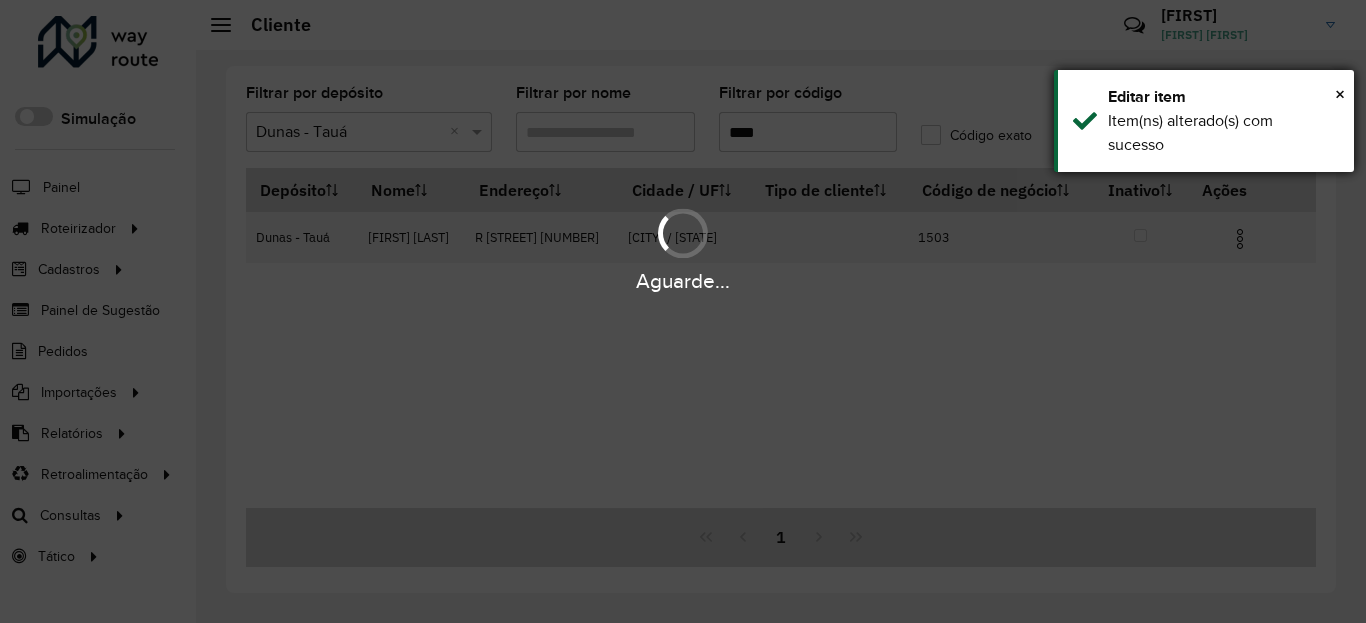 click on "Item(ns) alterado(s) com sucesso" at bounding box center [1223, 133] 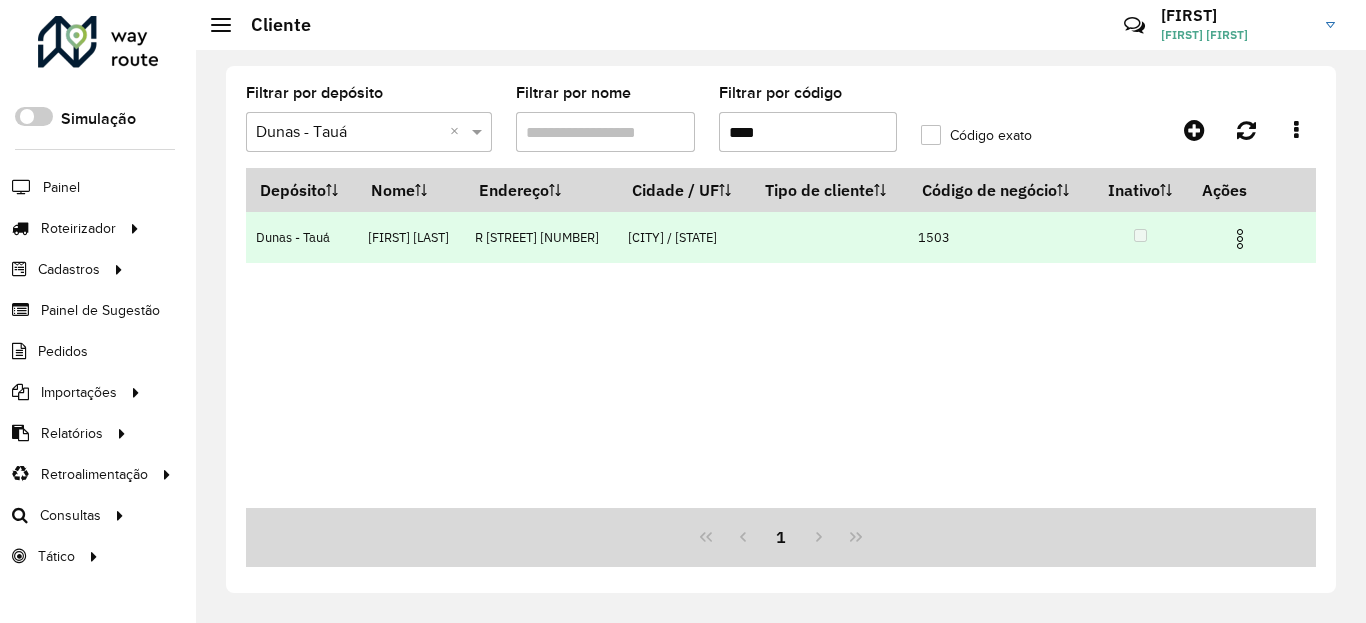 click at bounding box center (1249, 237) 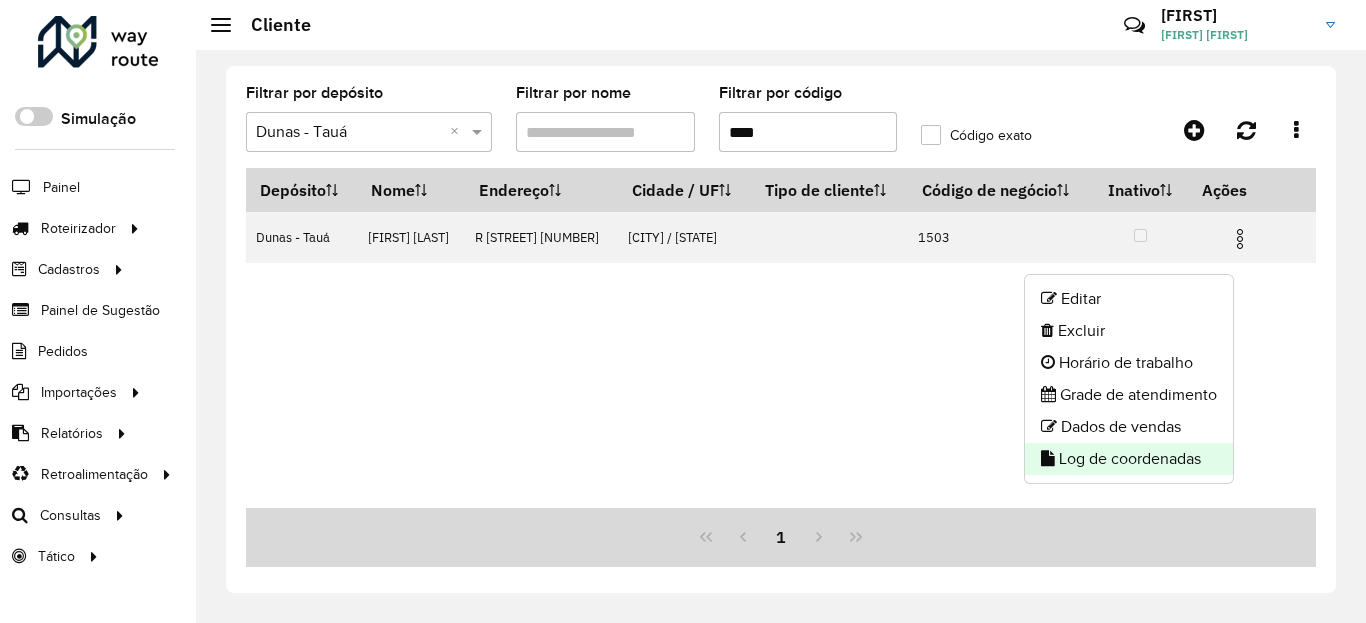 click on "Log de coordenadas" 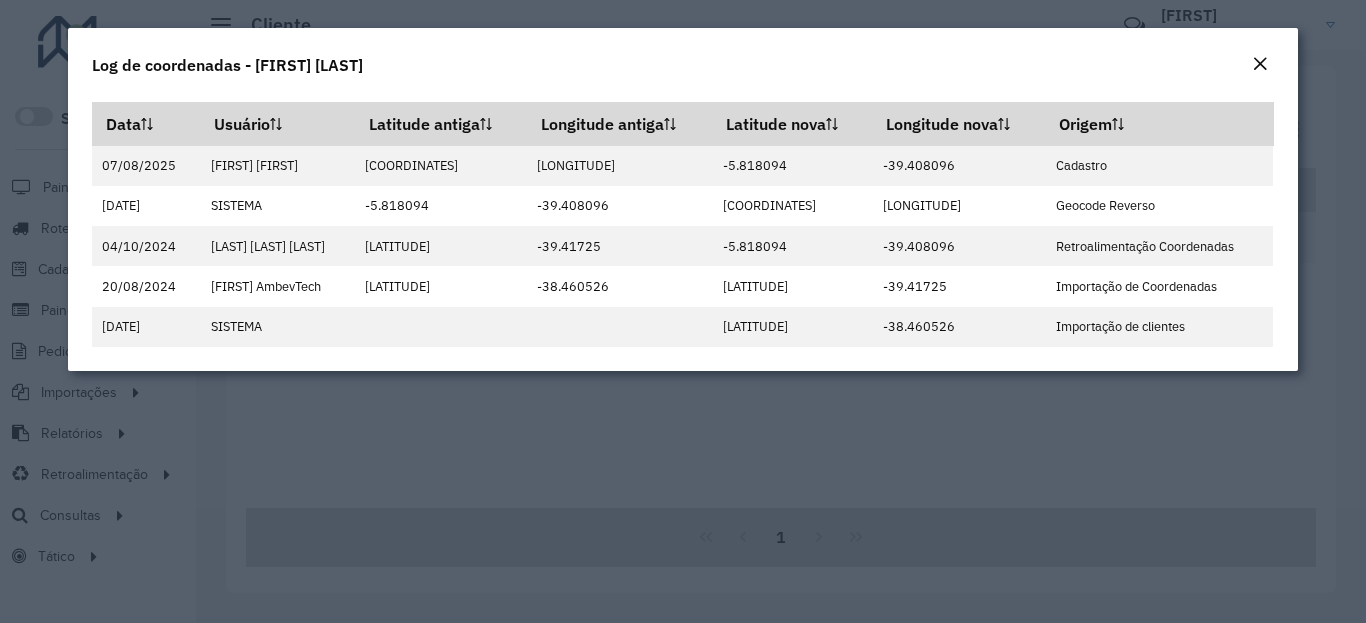 click 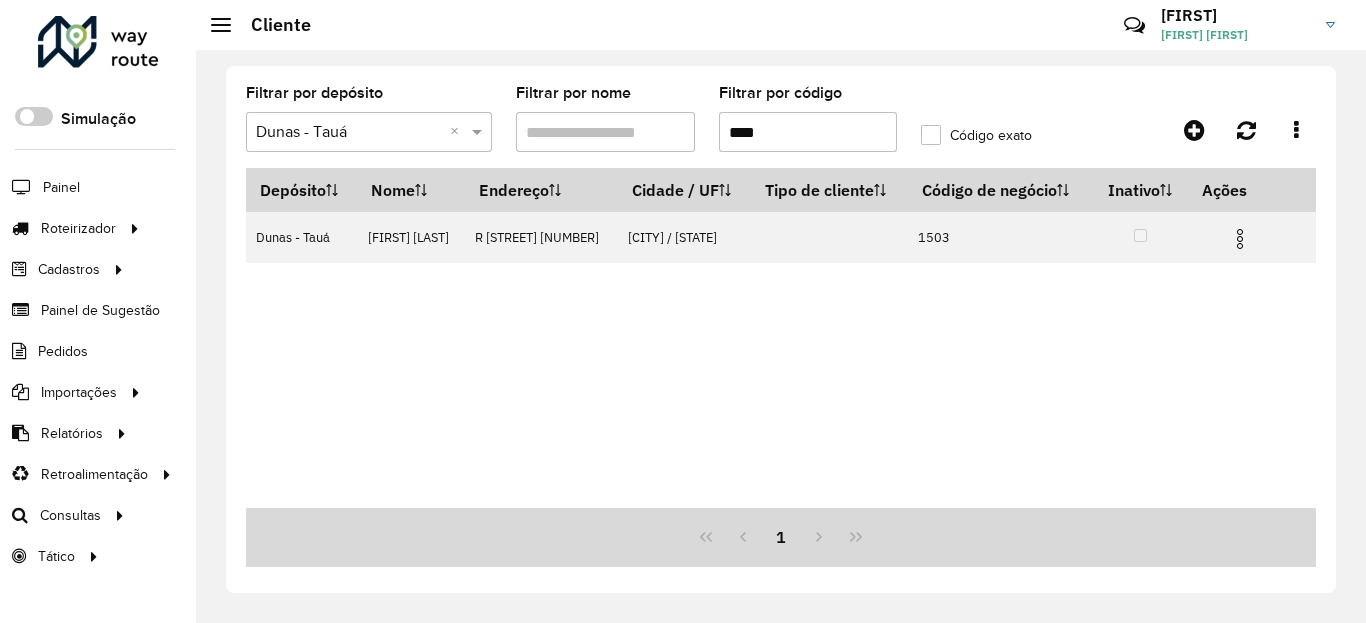 click on "****" at bounding box center [808, 132] 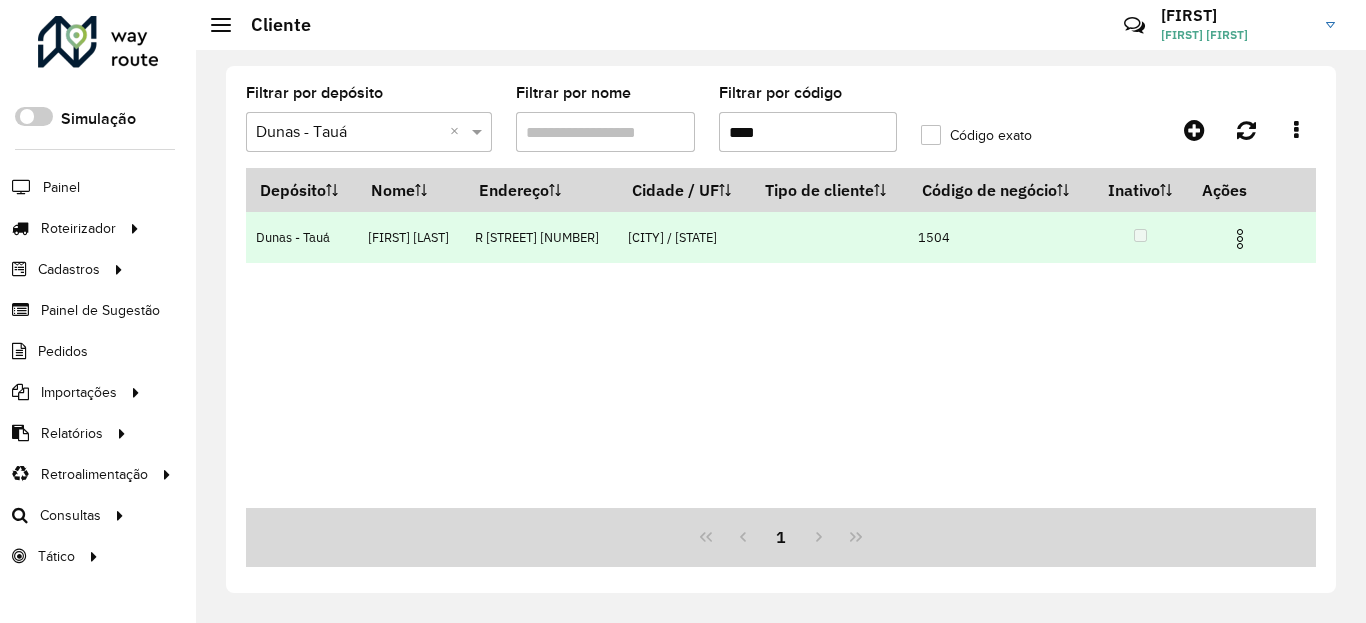 click at bounding box center [1240, 239] 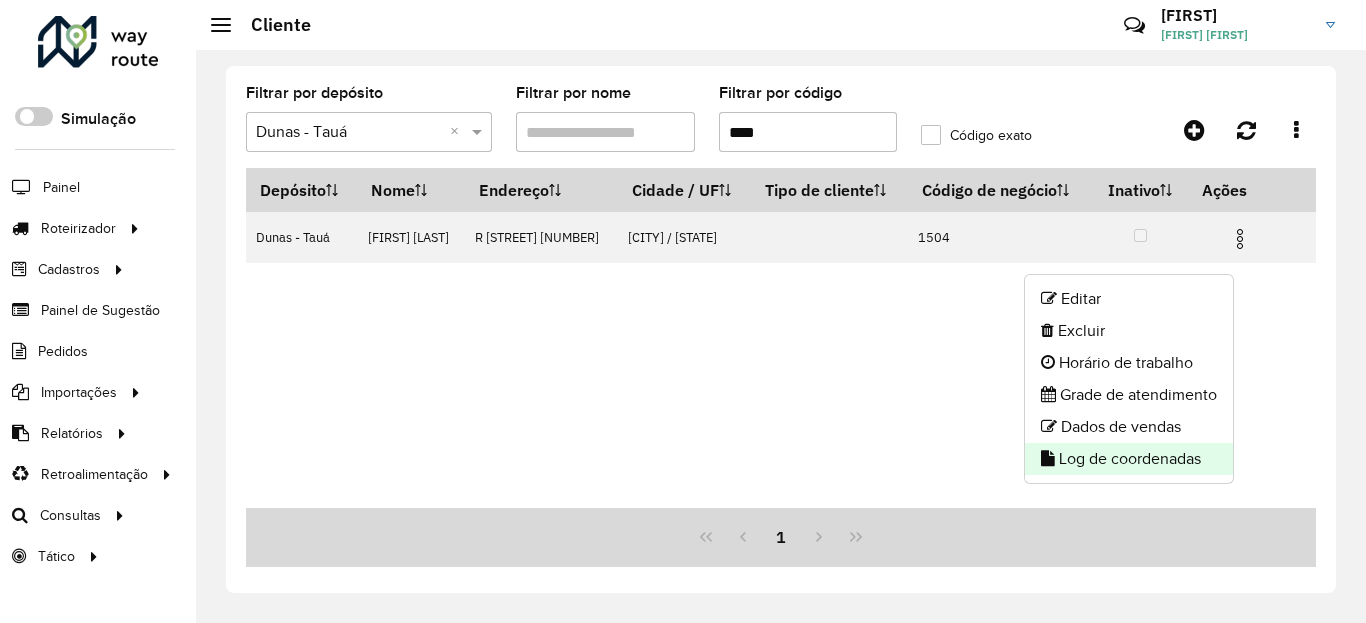 click on "Log de coordenadas" 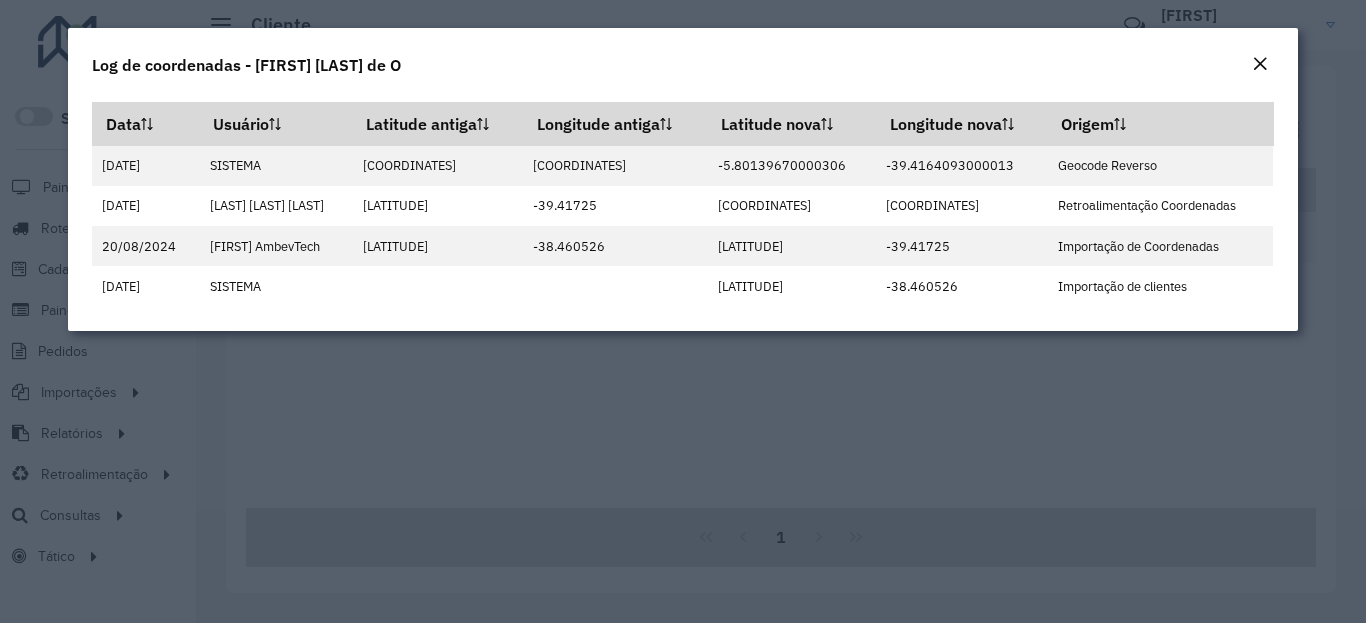 click 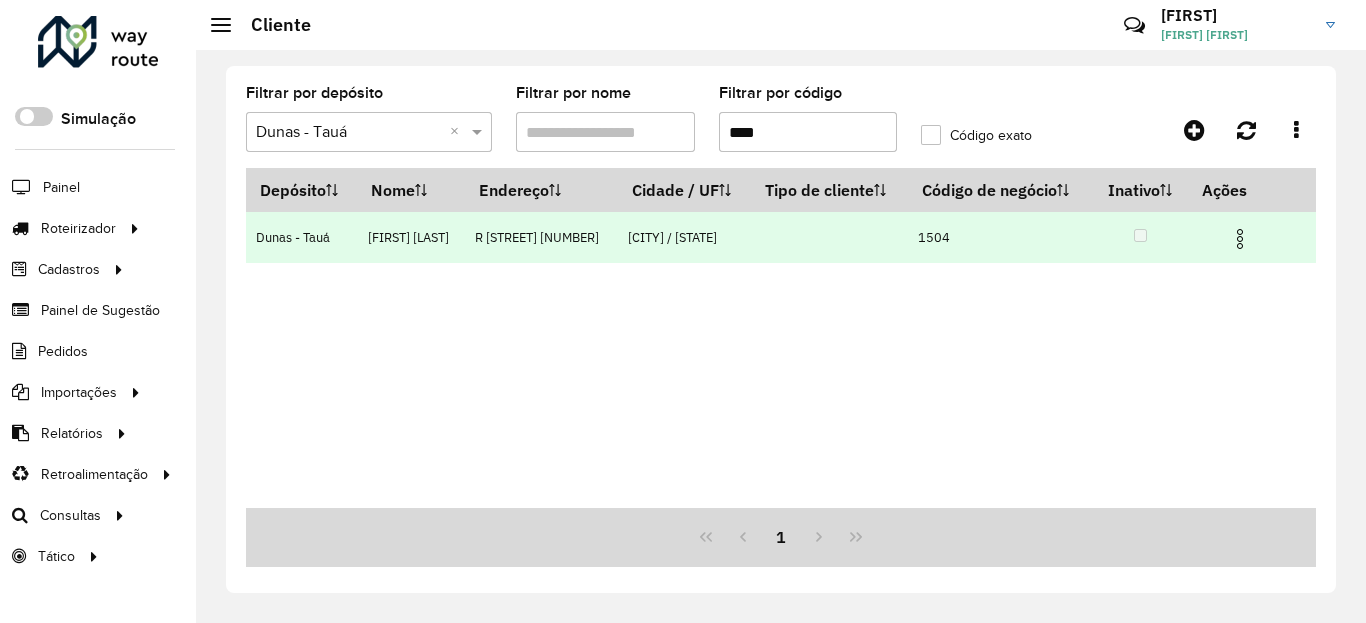 click at bounding box center (1249, 237) 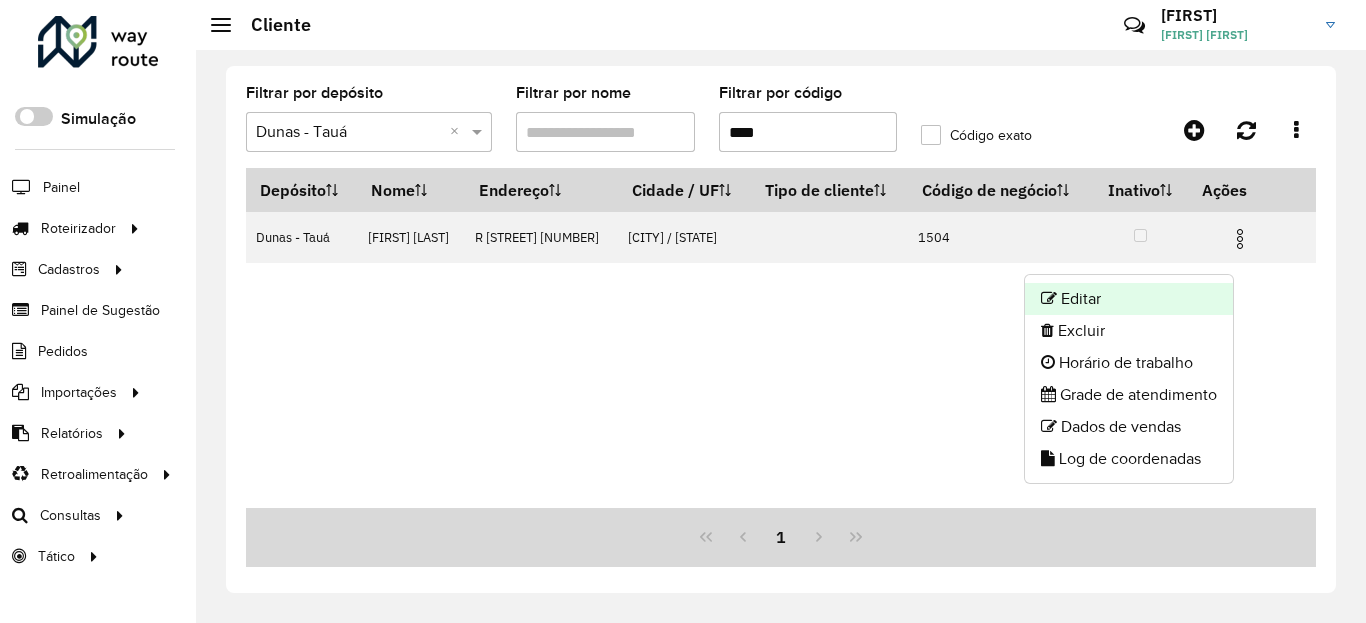click on "Editar" 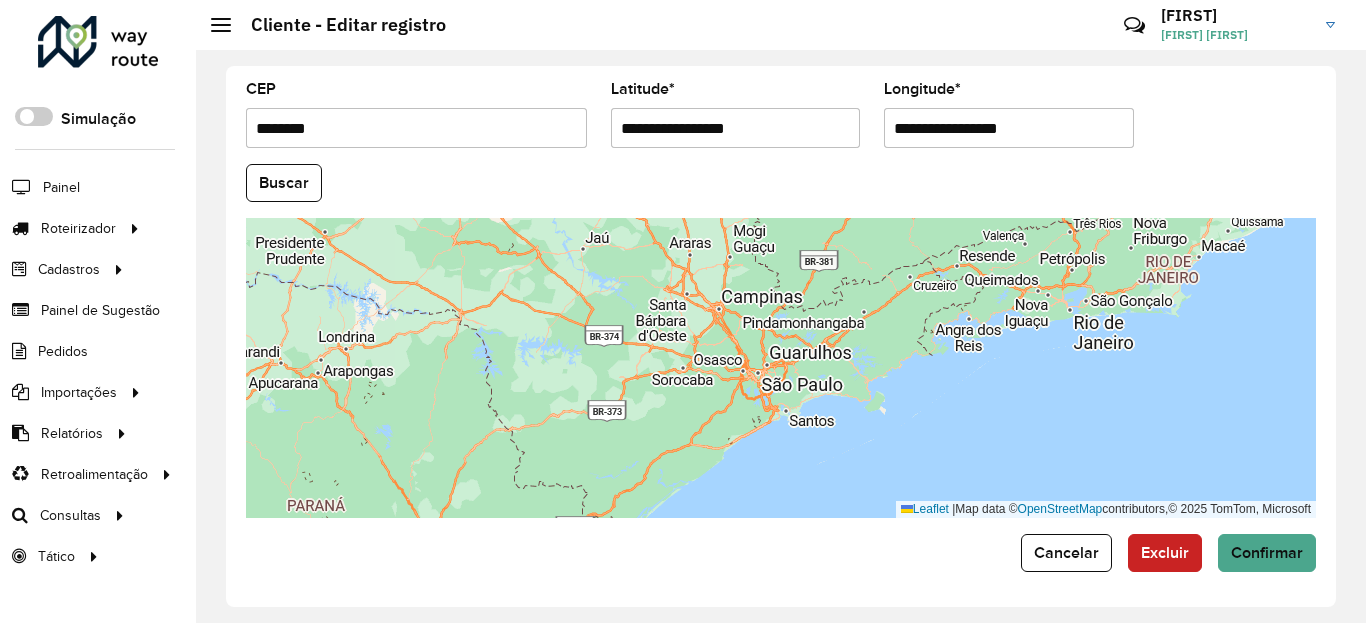 scroll, scrollTop: 865, scrollLeft: 0, axis: vertical 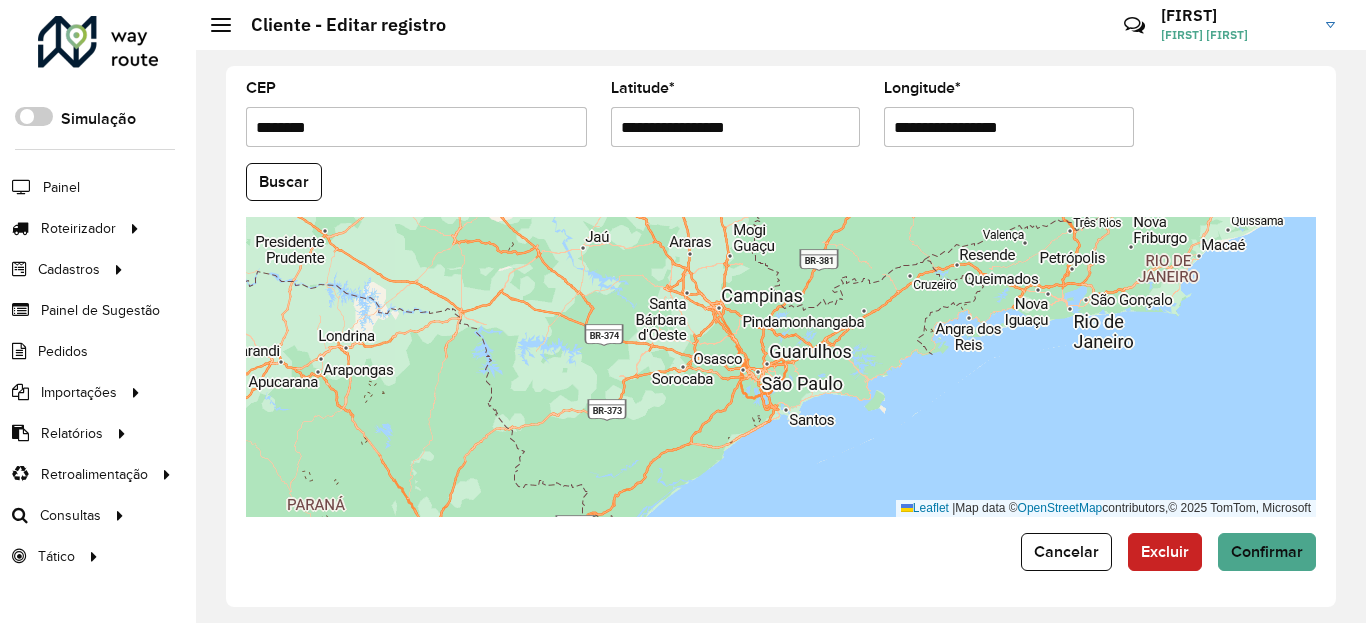click on "Aguarde..." at bounding box center [0, 0] 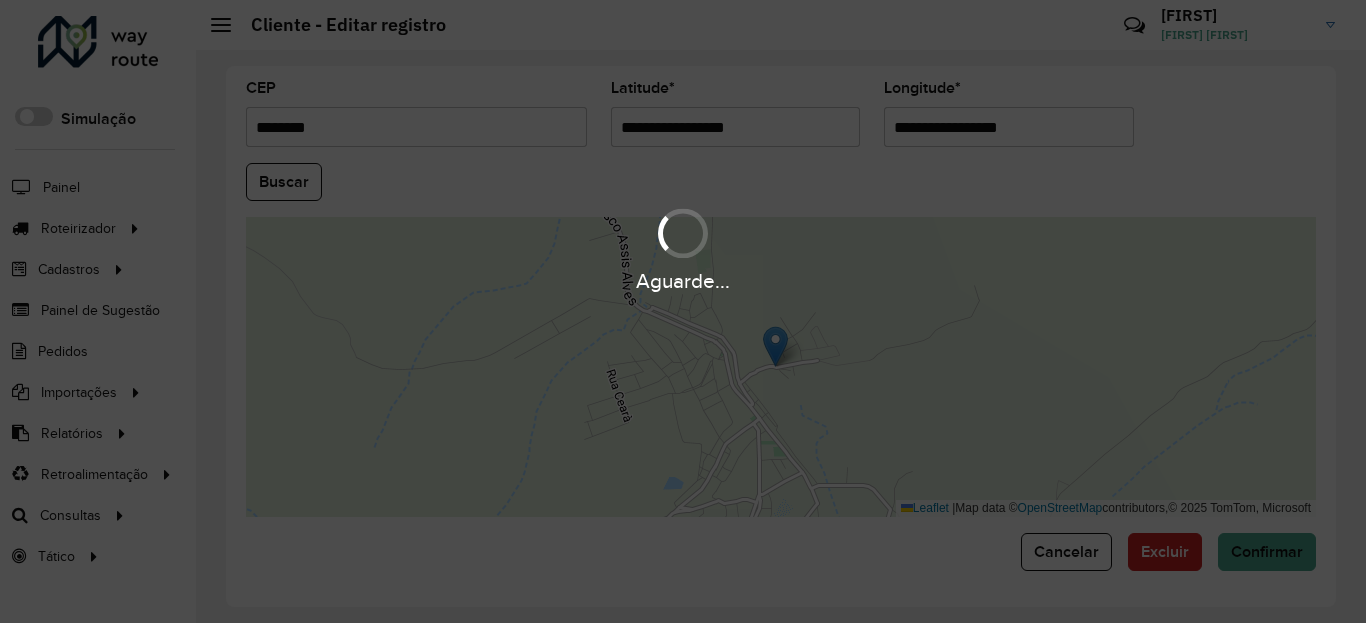 click on "Aguarde..." at bounding box center [683, 311] 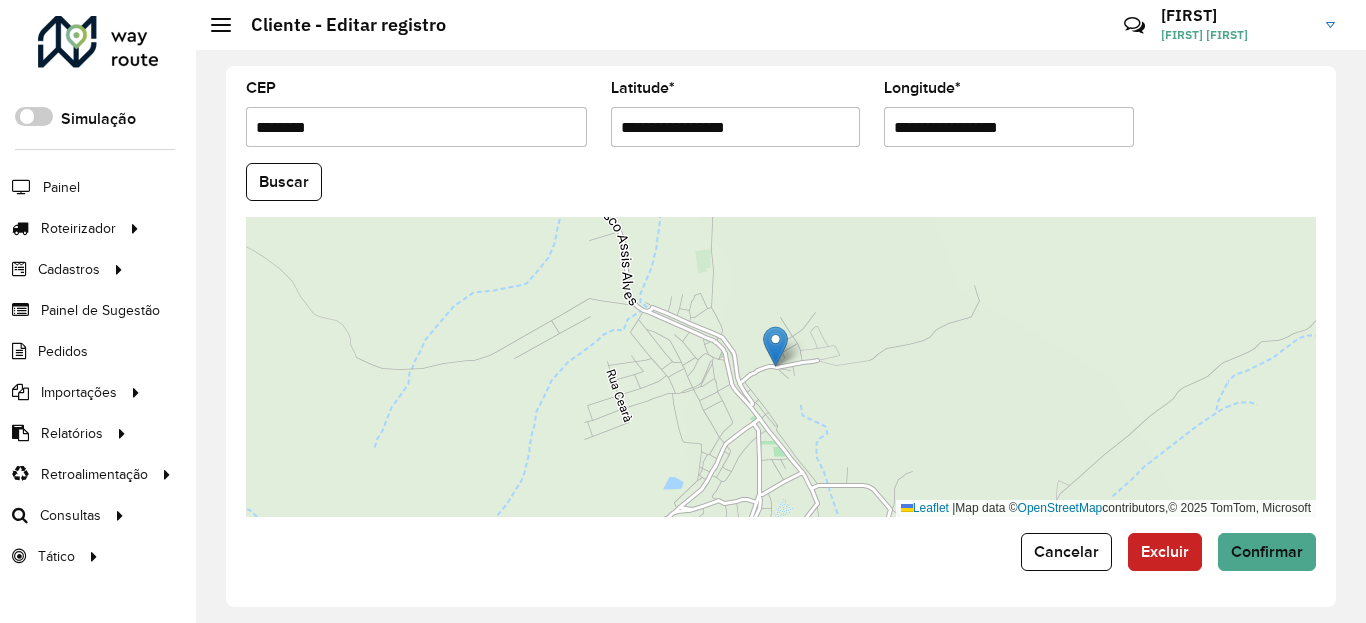 click on "**********" at bounding box center (736, 127) 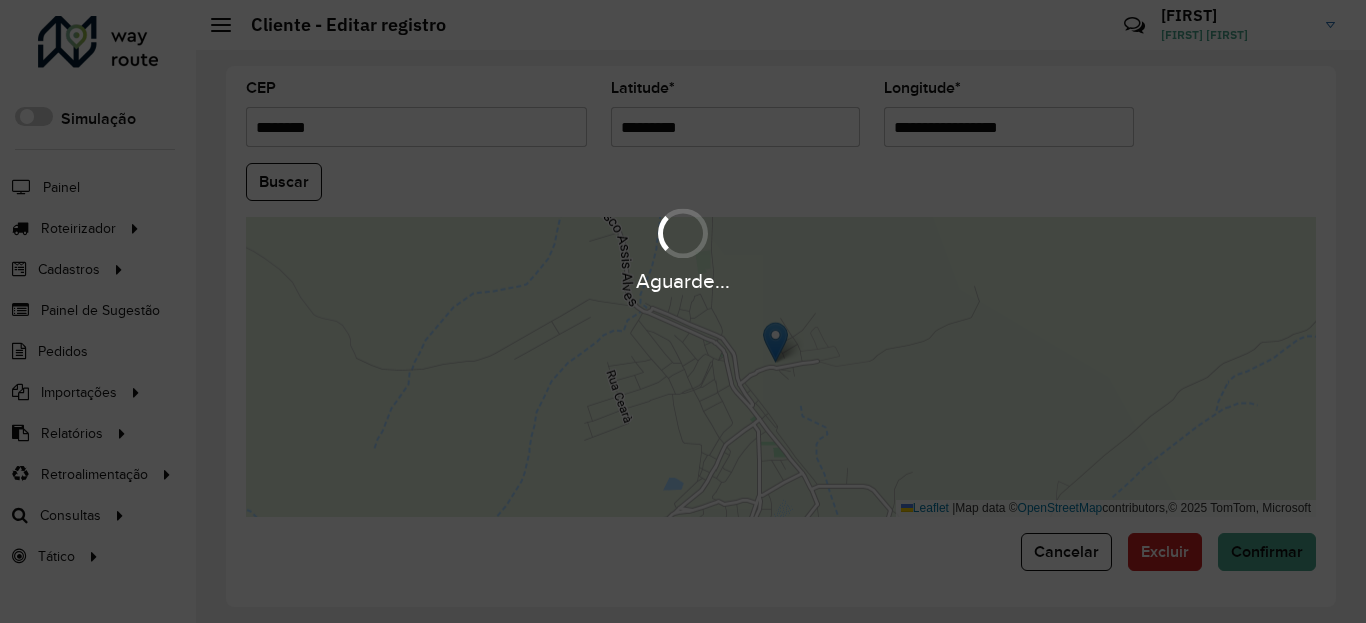 click on "Aguarde...  Pop-up bloqueado!  Seu navegador bloqueou automáticamente a abertura de uma nova janela.   Acesse as configurações e adicione o endereço do sistema a lista de permissão.   Fechar  Roteirizador AmbevTech Simulação Painel Roteirizador Entregas Vendas Cadastros Checkpoint Classificações de venda Cliente Condição de pagamento Consulta de setores Depósito Disponibilidade de veículos Fator tipo de produto Gabarito planner Grupo Rota Fator Tipo Produto Grupo de Depósito Grupo de rotas exclusiva Grupo de setores Jornada Jornada RN Layout integração Modelo Motorista Multi Depósito Painel de sugestão Parada Pedágio Perfil de Vendedor Ponto de apoio Ponto de apoio FAD Prioridade pedido Produto Restrição de Atendimento Planner Rodízio de placa Rota exclusiva FAD Rótulo Setor Setor Planner Tempo de parada de refeição Tipo de cliente Tipo de veículo Tipo de veículo RN Transportadora Usuário Vendedor Veículo Painel de Sugestão Pedidos Importações Classificação e volume de venda" at bounding box center [683, 311] 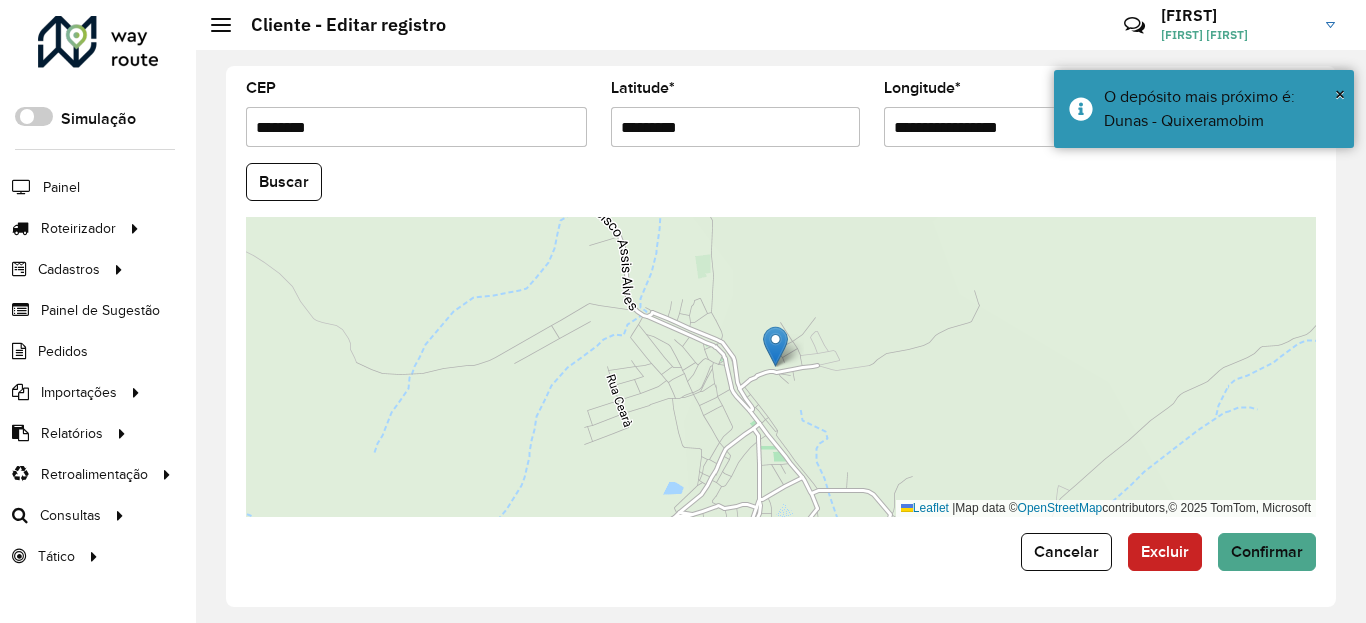 click on "**********" at bounding box center [1009, 127] 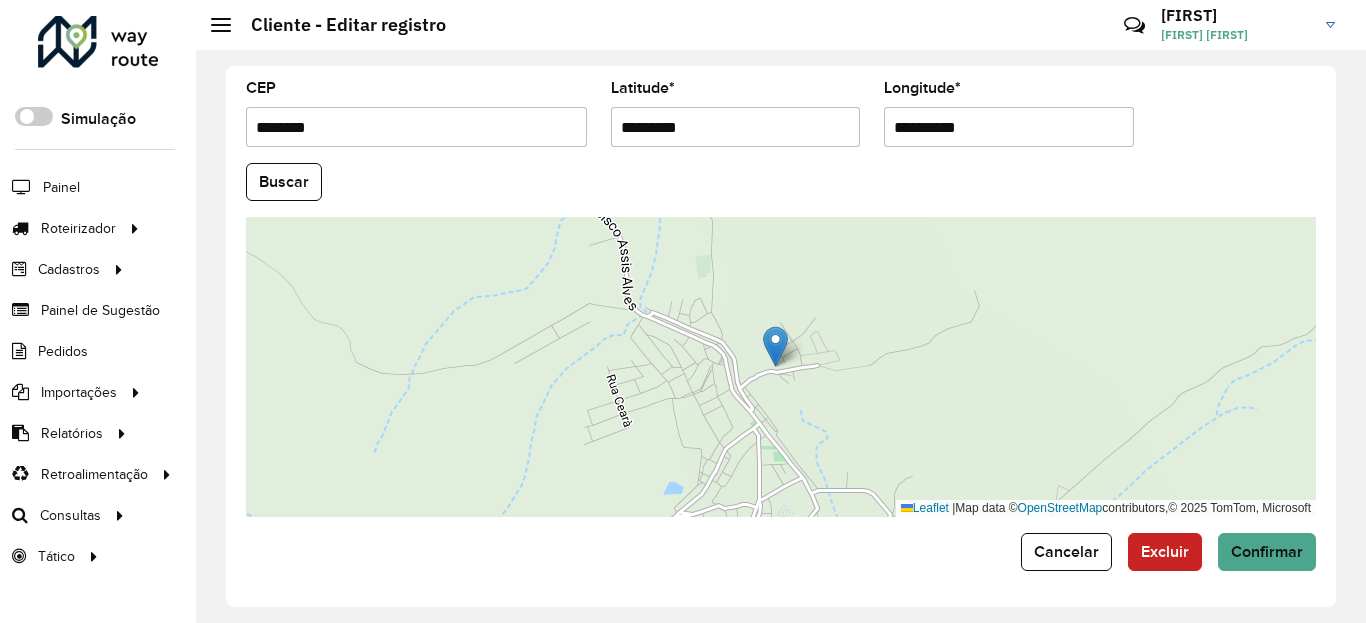click on "Aguarde...  Pop-up bloqueado!  Seu navegador bloqueou automáticamente a abertura de uma nova janela.   Acesse as configurações e adicione o endereço do sistema a lista de permissão.   Fechar  Roteirizador AmbevTech Simulação Painel Roteirizador Entregas Vendas Cadastros Checkpoint Classificações de venda Cliente Condição de pagamento Consulta de setores Depósito Disponibilidade de veículos Fator tipo de produto Gabarito planner Grupo Rota Fator Tipo Produto Grupo de Depósito Grupo de rotas exclusiva Grupo de setores Jornada Jornada RN Layout integração Modelo Motorista Multi Depósito Painel de sugestão Parada Pedágio Perfil de Vendedor Ponto de apoio Ponto de apoio FAD Prioridade pedido Produto Restrição de Atendimento Planner Rodízio de placa Rota exclusiva FAD Rótulo Setor Setor Planner Tempo de parada de refeição Tipo de cliente Tipo de veículo Tipo de veículo RN Transportadora Usuário Vendedor Veículo Painel de Sugestão Pedidos Importações Classificação e volume de venda" at bounding box center [683, 311] 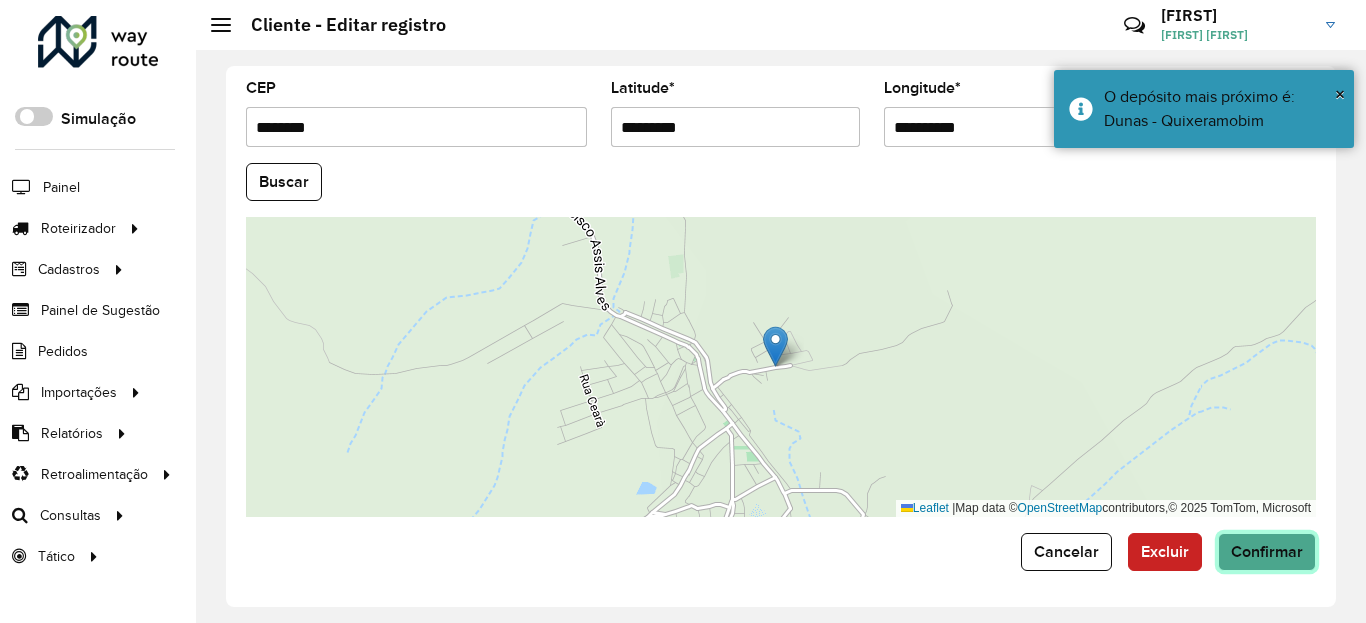 click on "Confirmar" 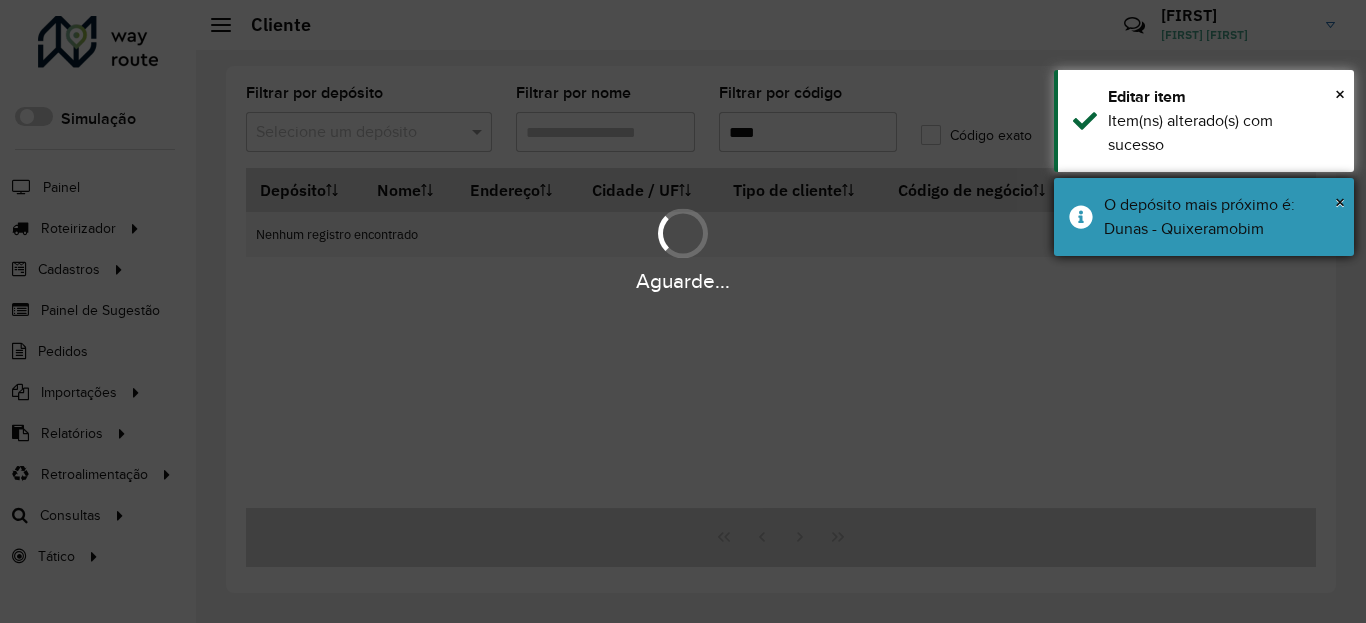 click on "O depósito mais próximo é: Dunas - Quixeramobim" at bounding box center [1221, 217] 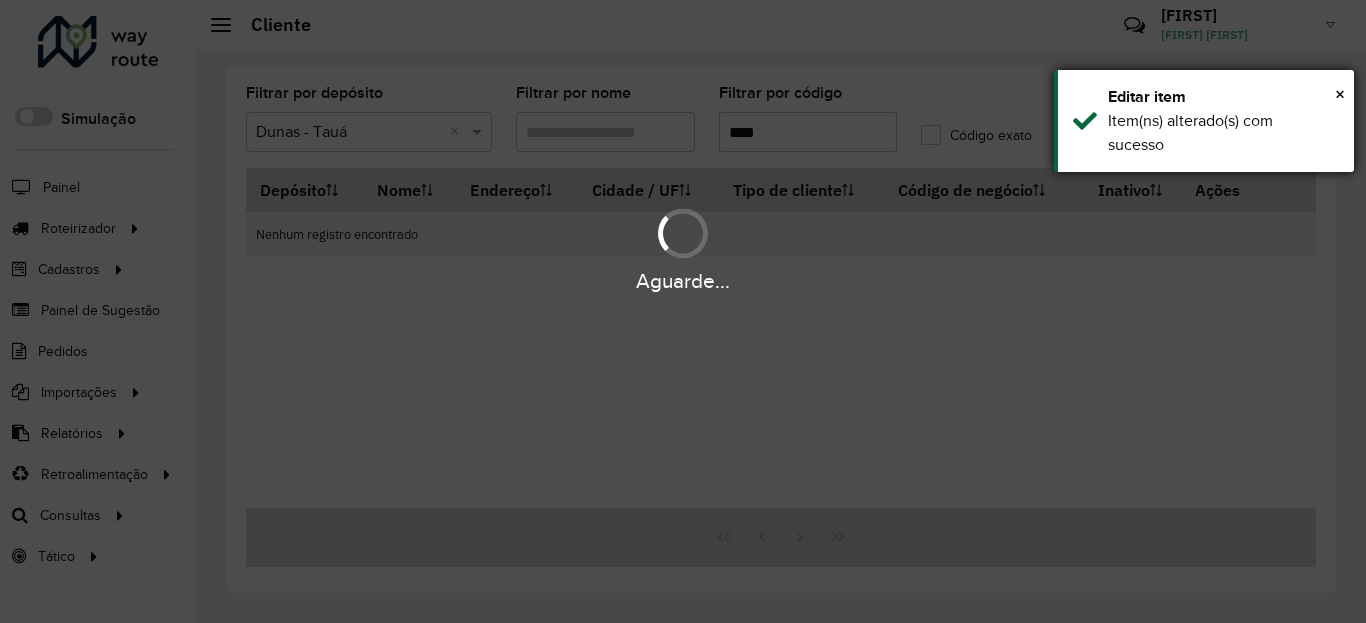 click on "Item(ns) alterado(s) com sucesso" at bounding box center (1223, 133) 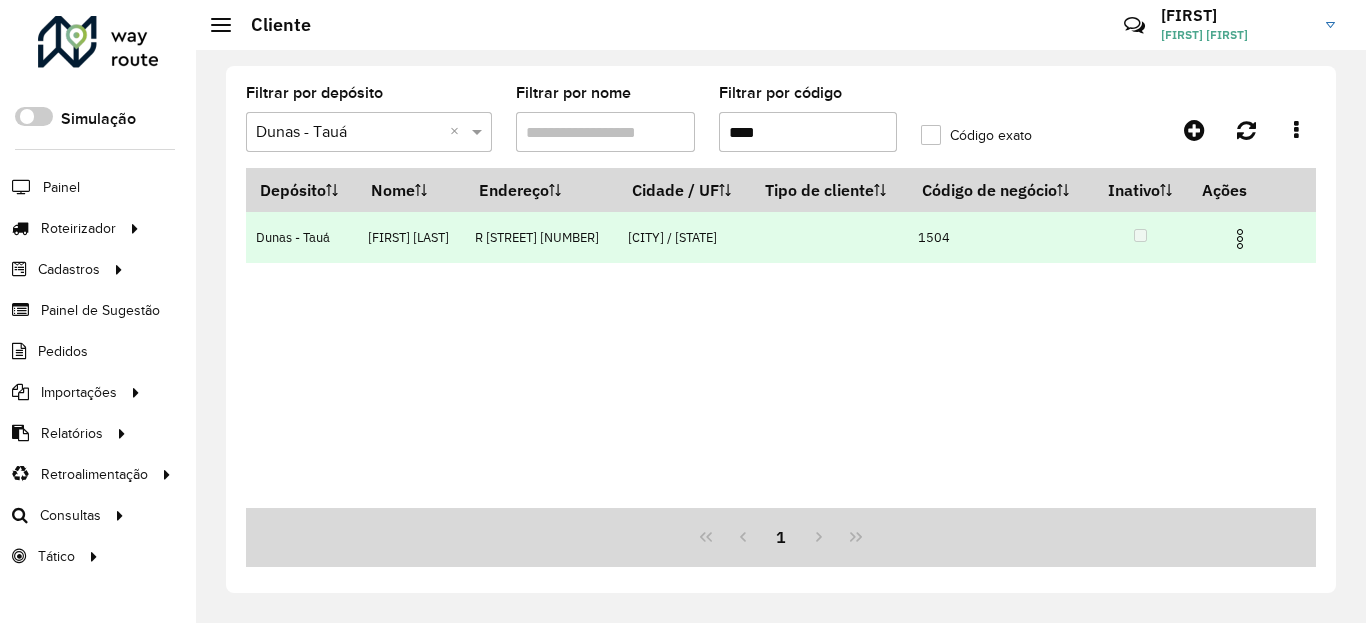 click at bounding box center [1249, 237] 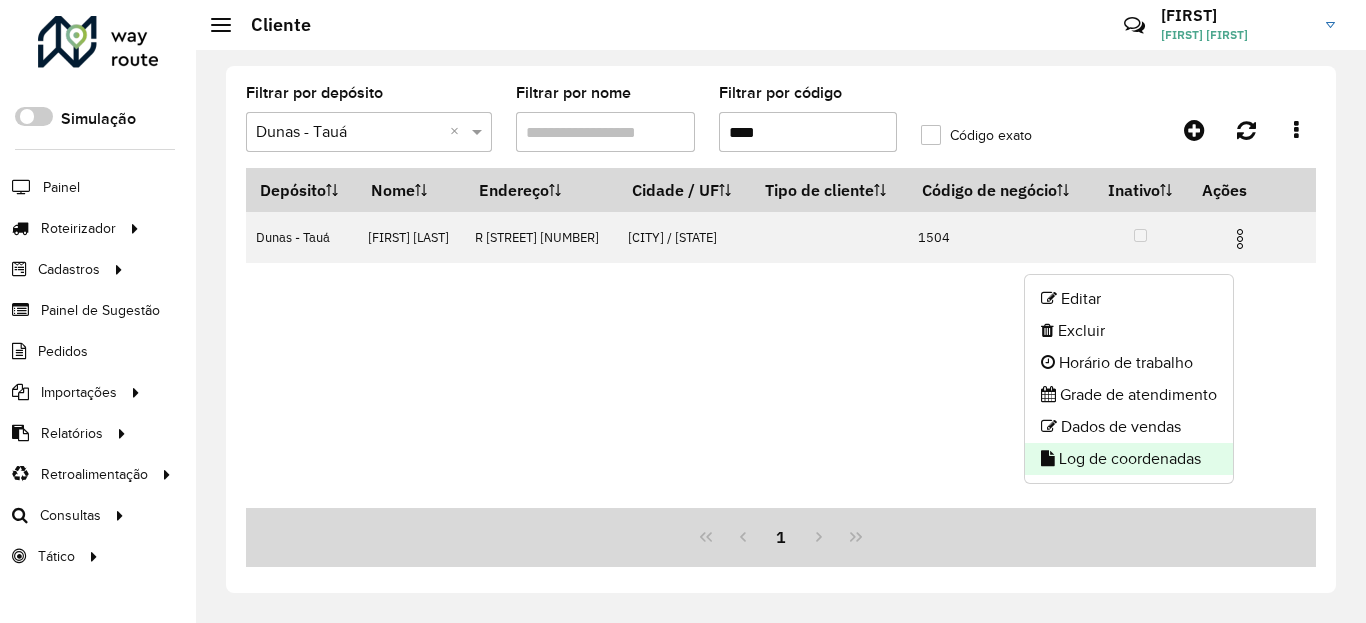 click on "Log de coordenadas" 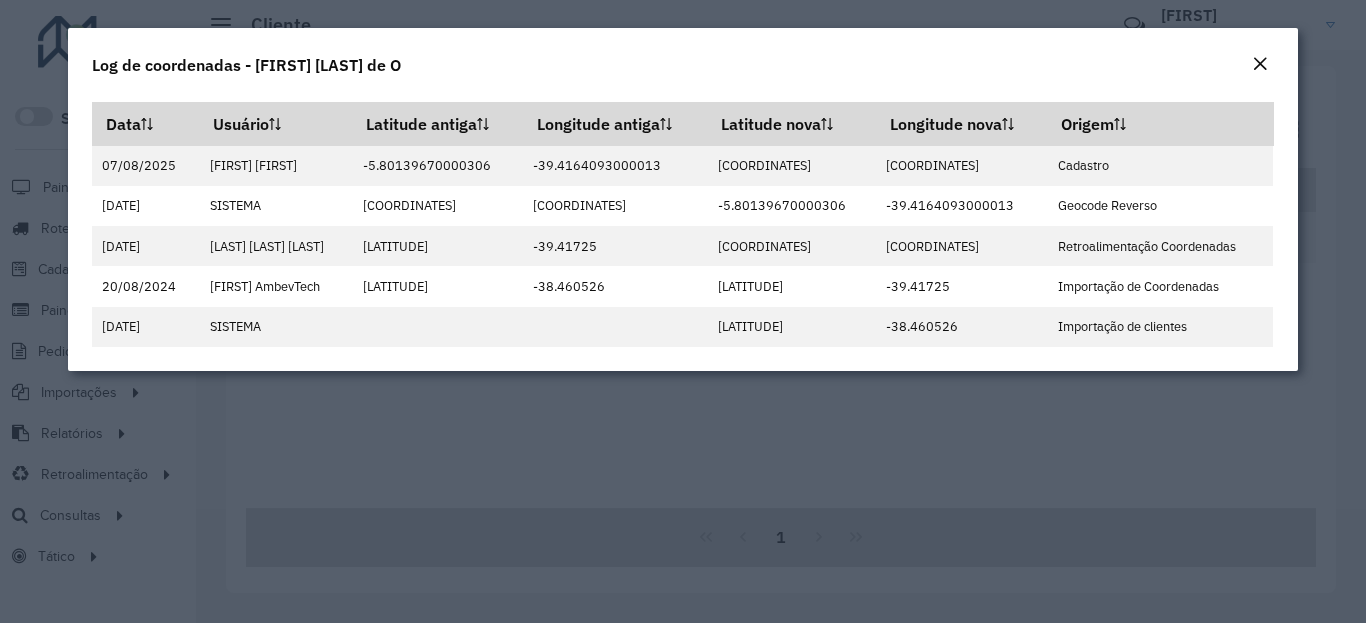 click 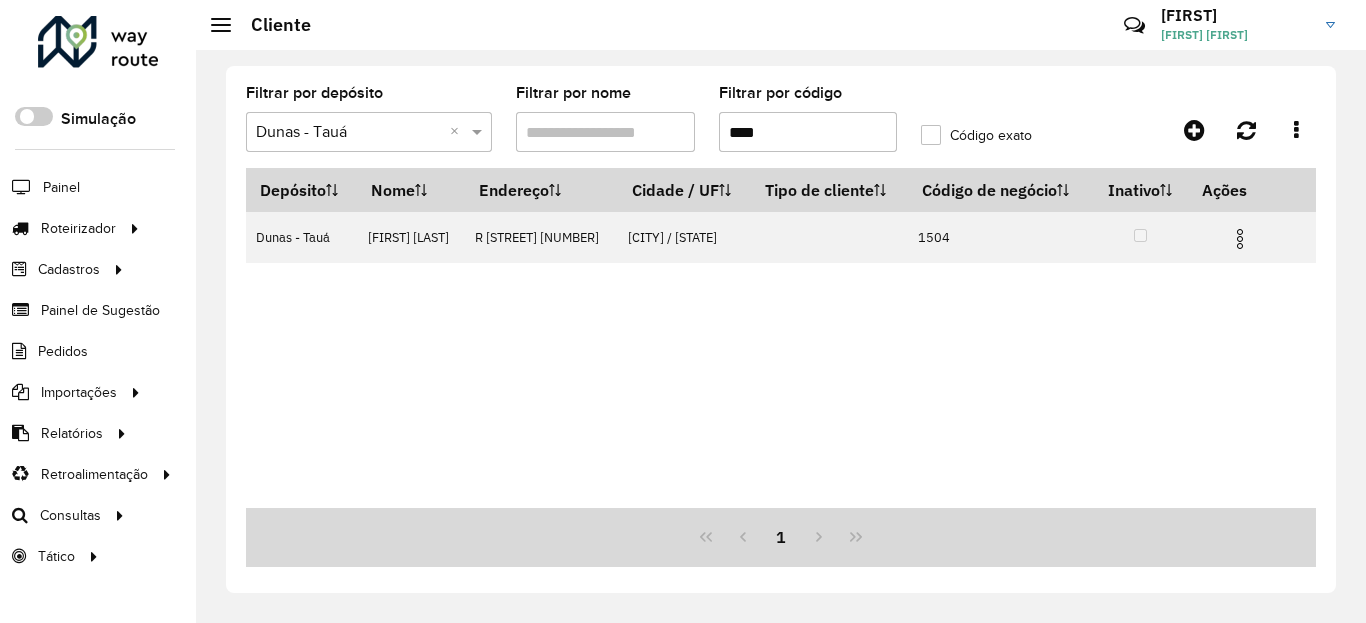 click on "****" at bounding box center [808, 132] 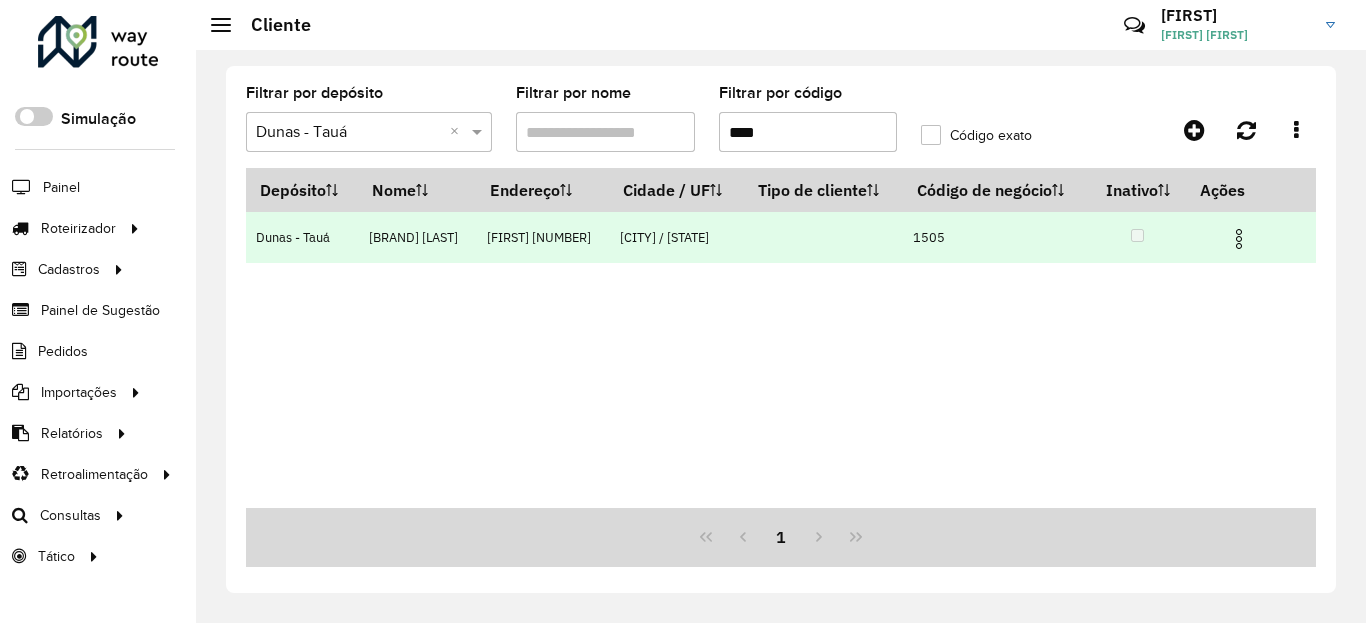click at bounding box center [1239, 239] 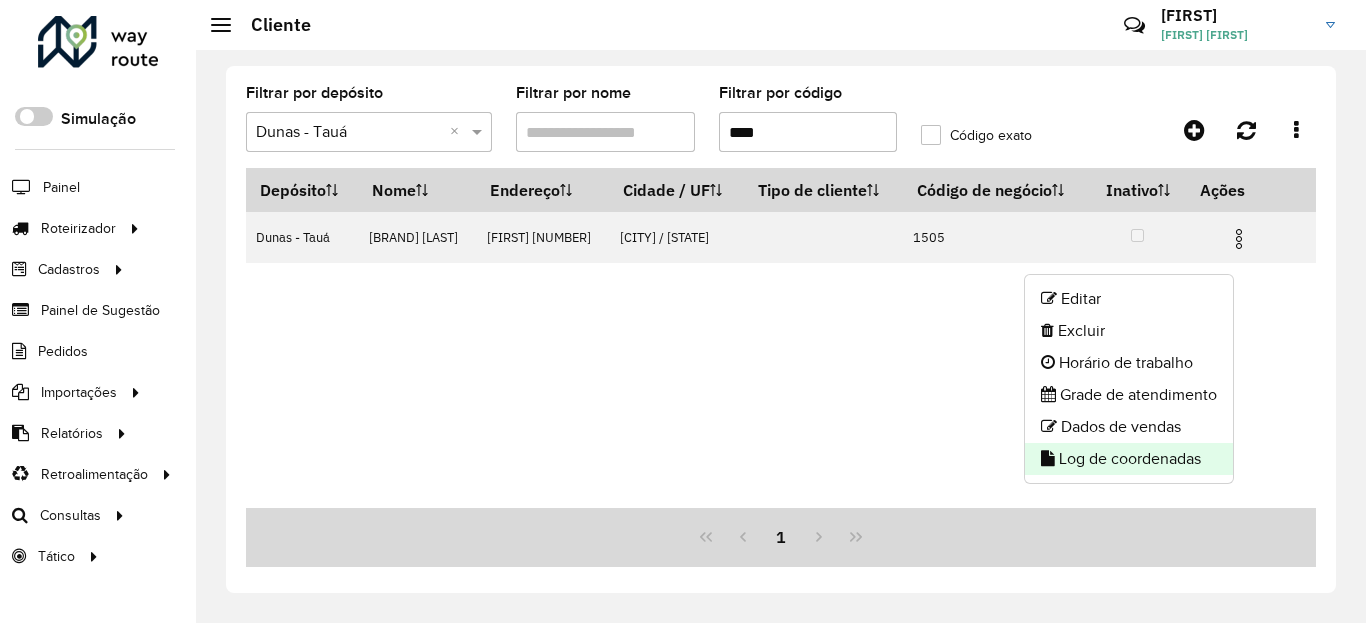 click on "Log de coordenadas" 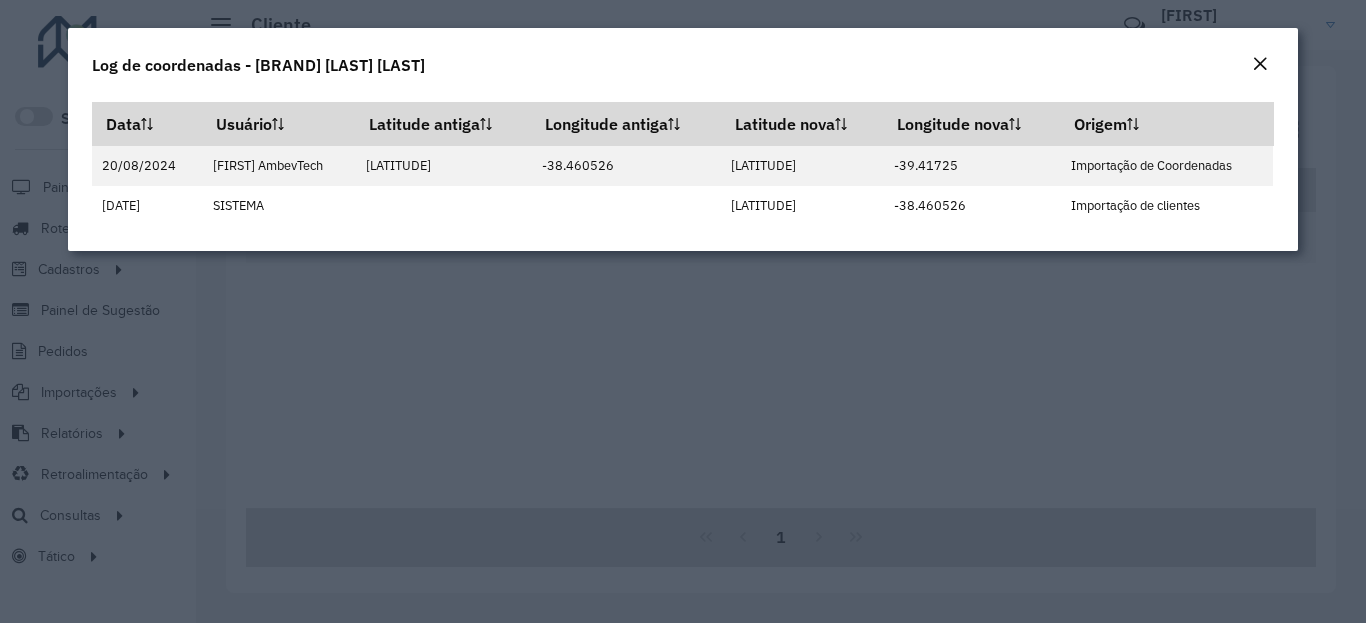 click 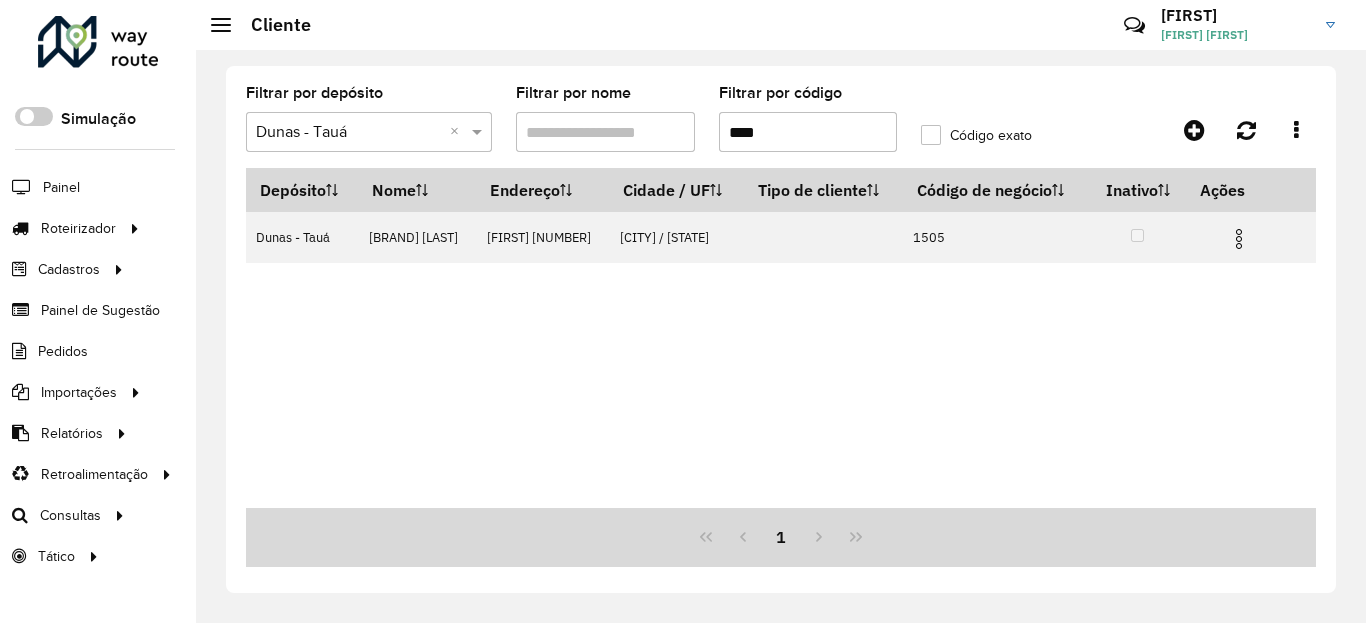 click on "****" at bounding box center (808, 132) 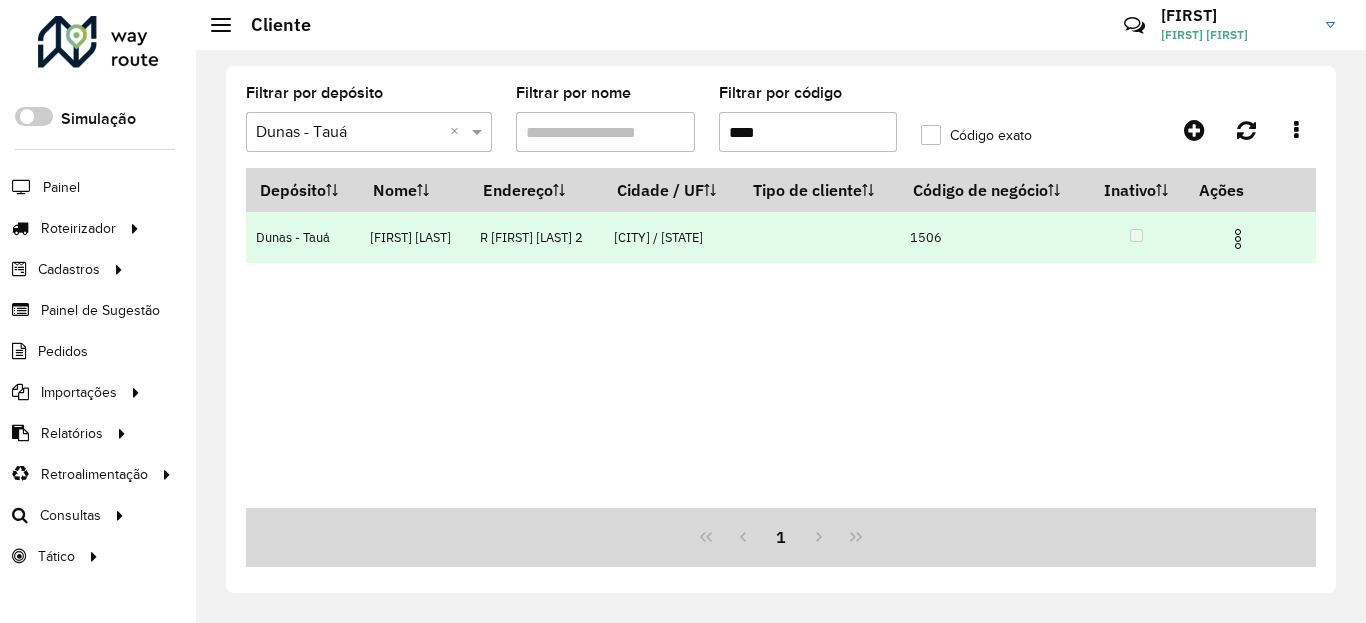 click at bounding box center [1238, 239] 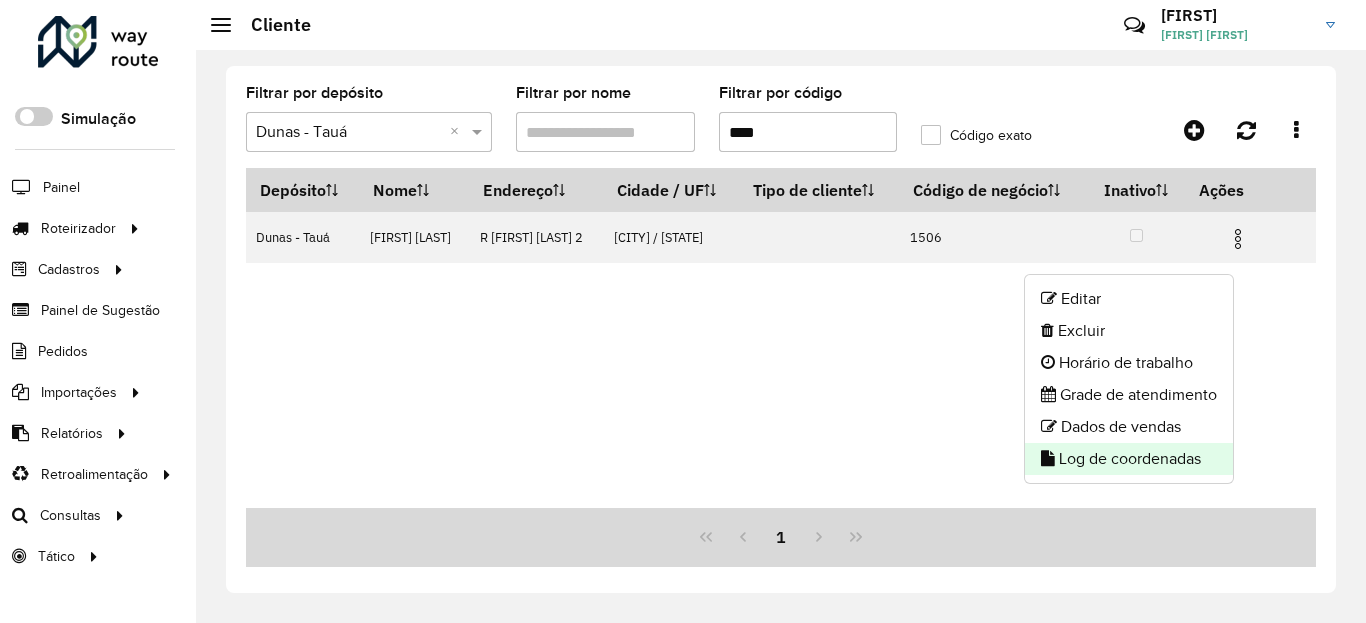 click on "Log de coordenadas" 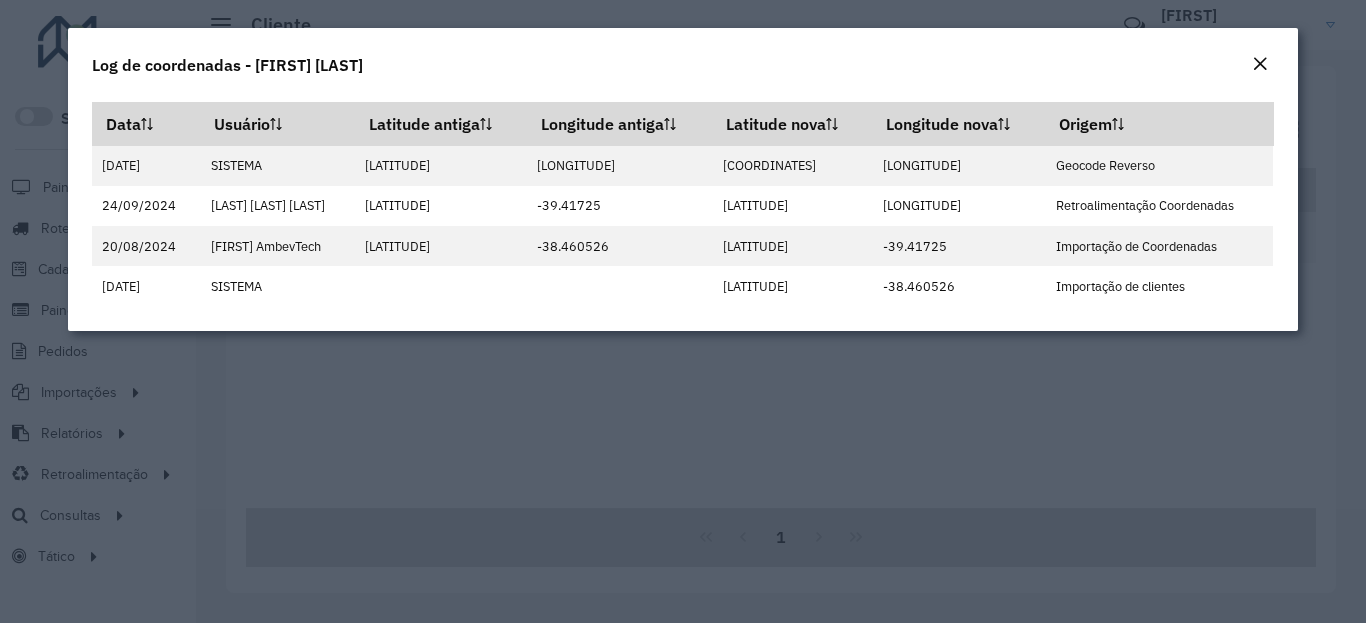 click 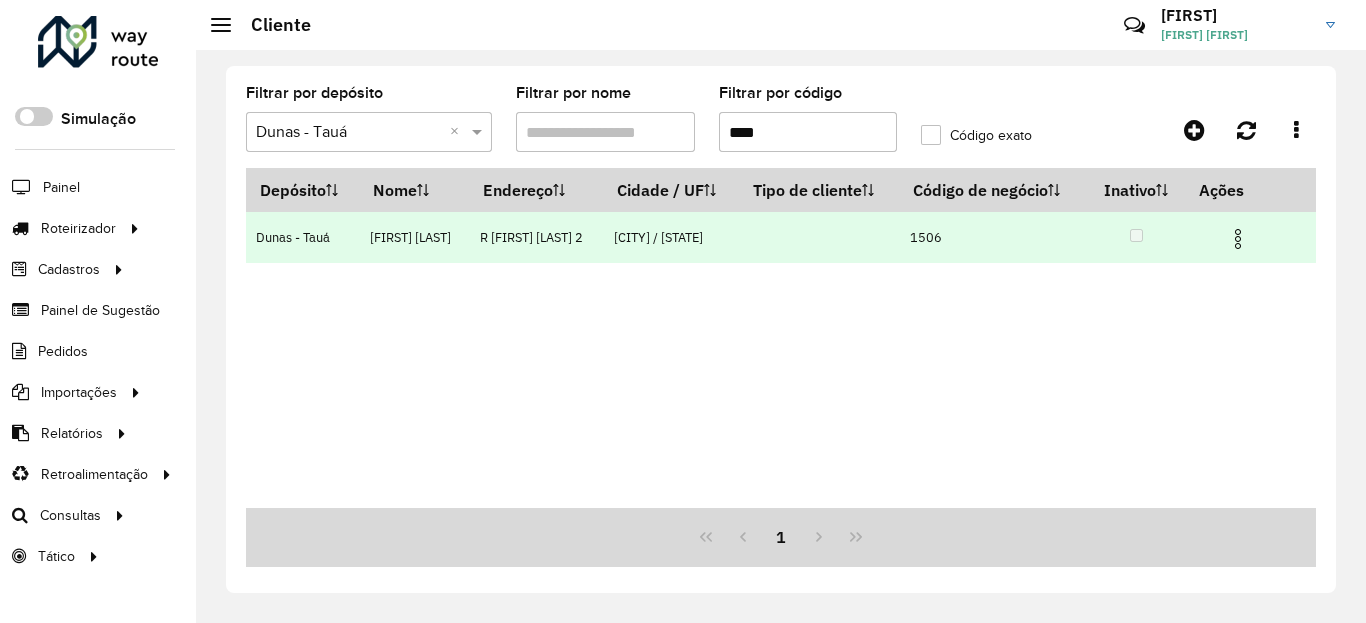 drag, startPoint x: 1261, startPoint y: 245, endPoint x: 1250, endPoint y: 253, distance: 13.601471 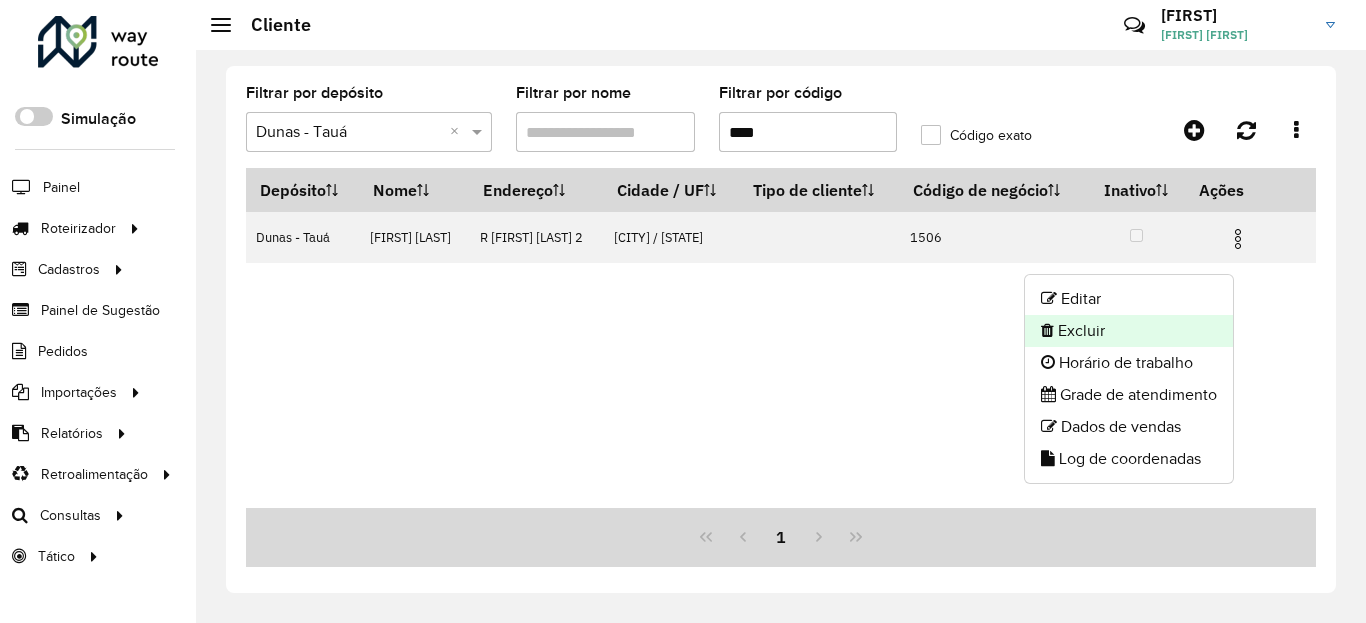 click on "Excluir" 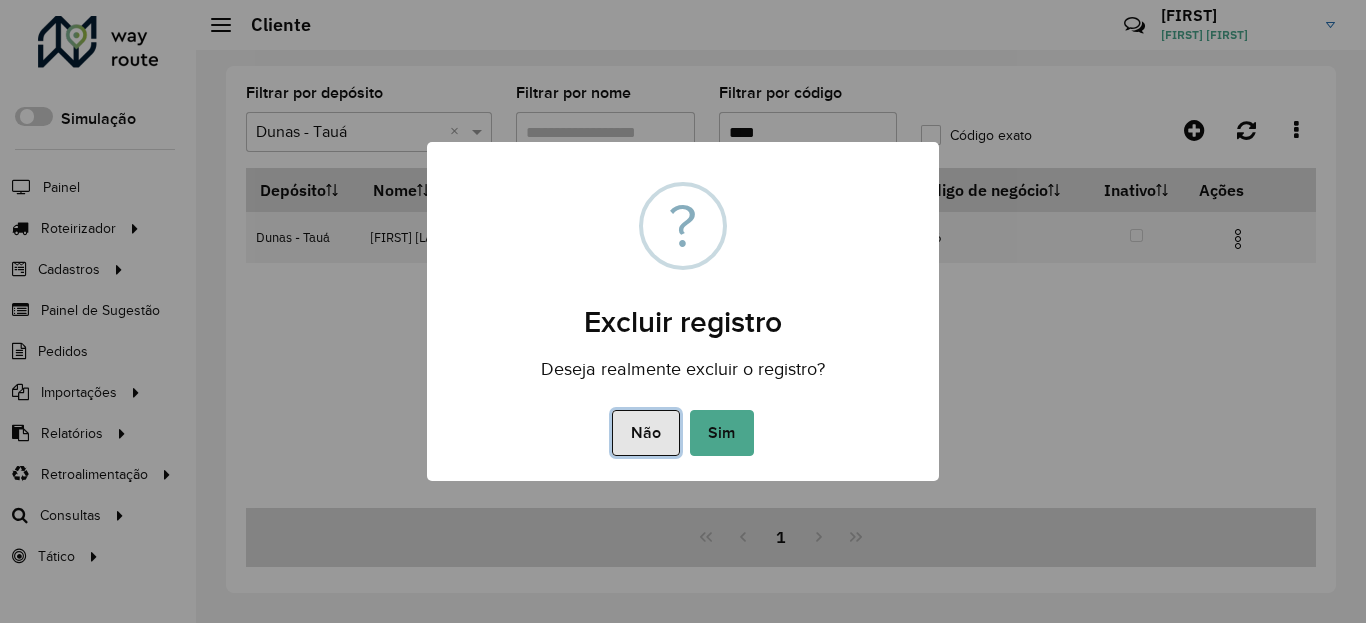 click on "Não" at bounding box center [645, 433] 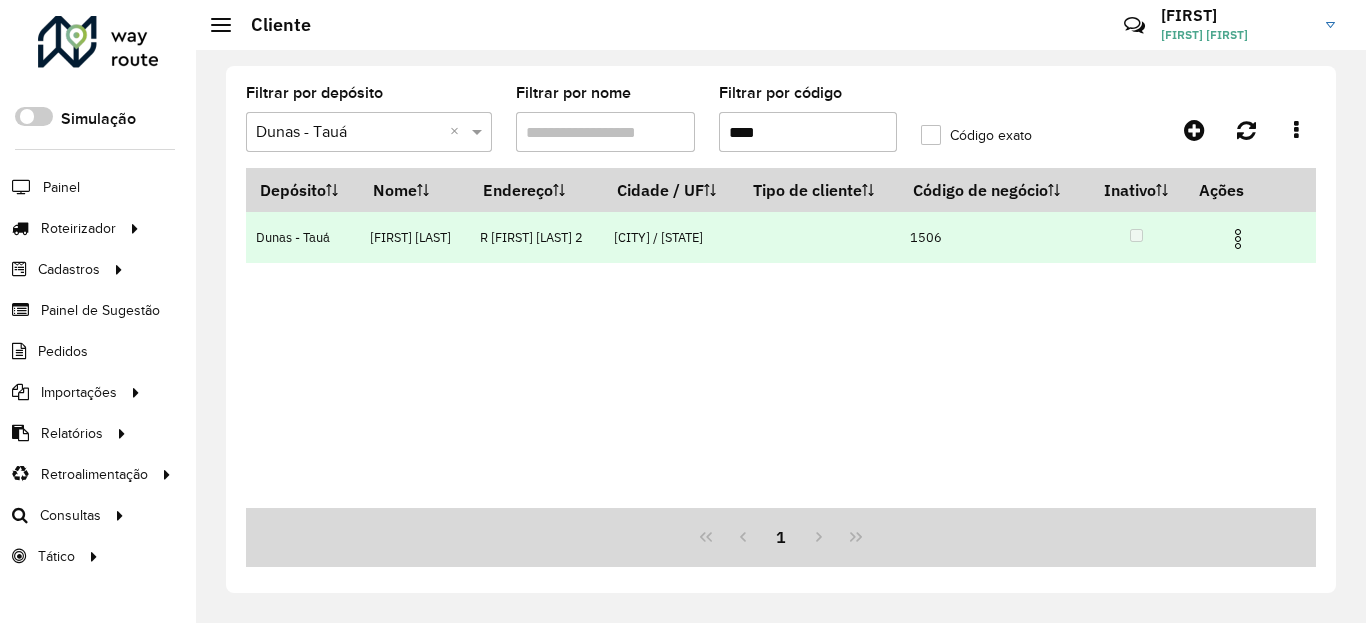 click at bounding box center [1238, 239] 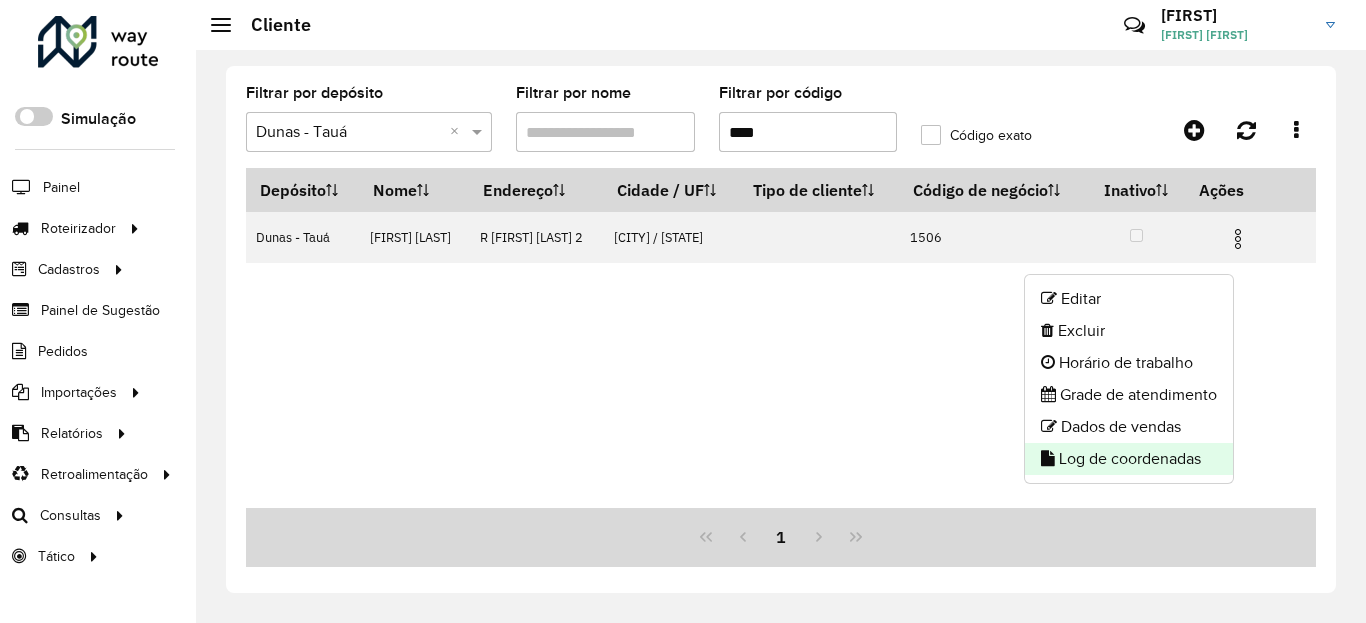 click on "Log de coordenadas" 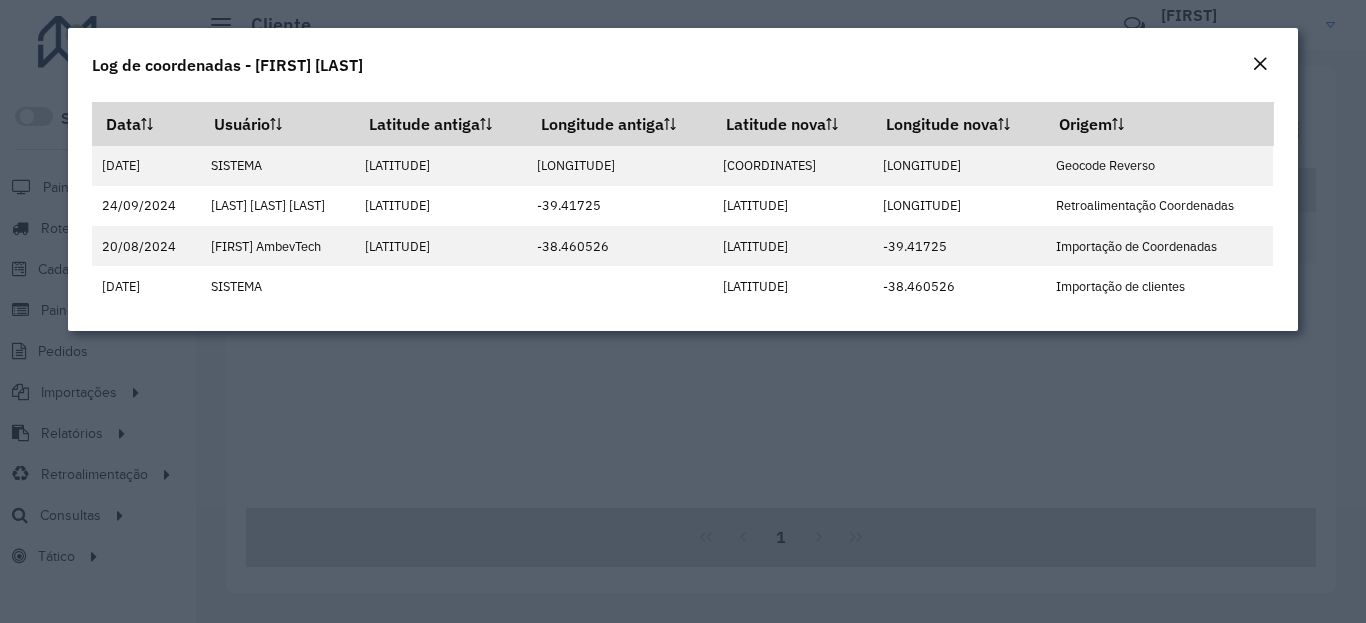 click 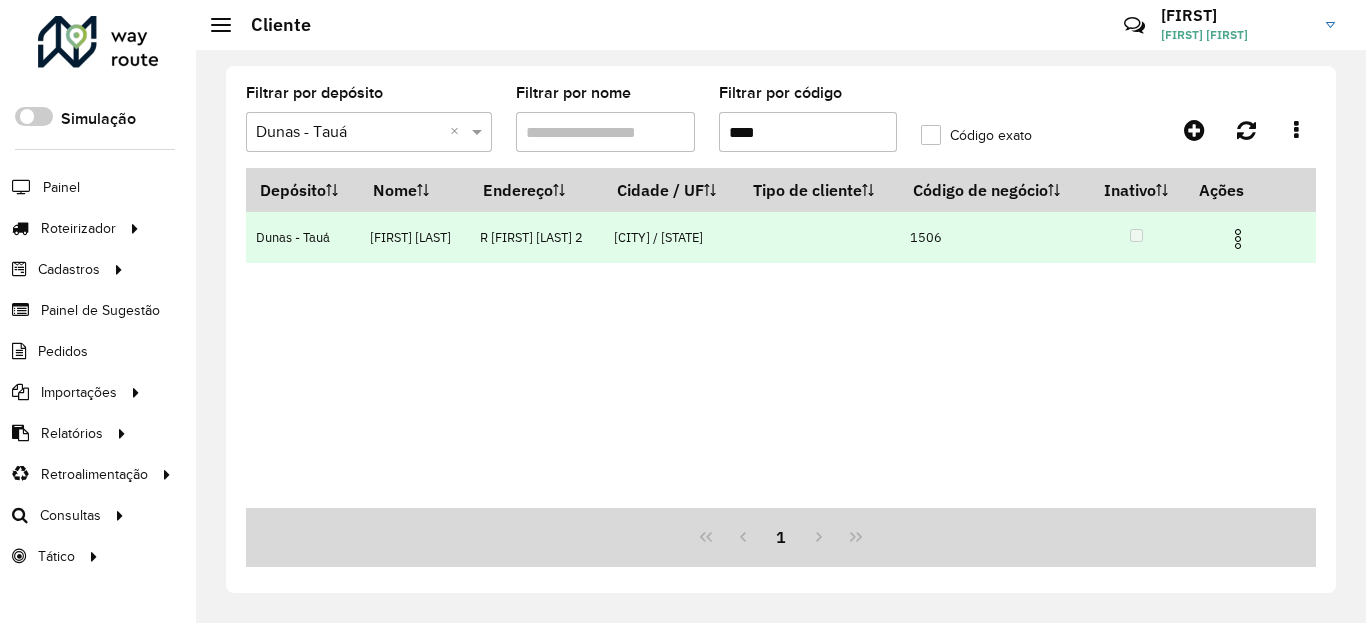 click at bounding box center (1238, 239) 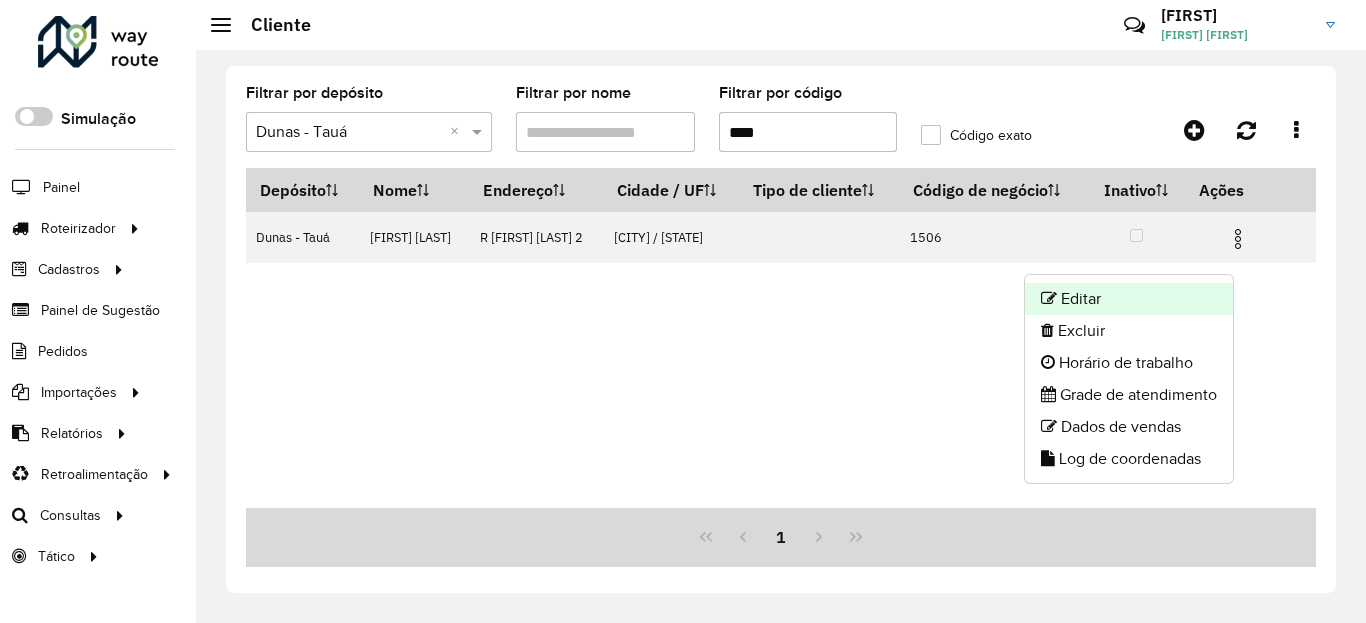 click on "Editar" 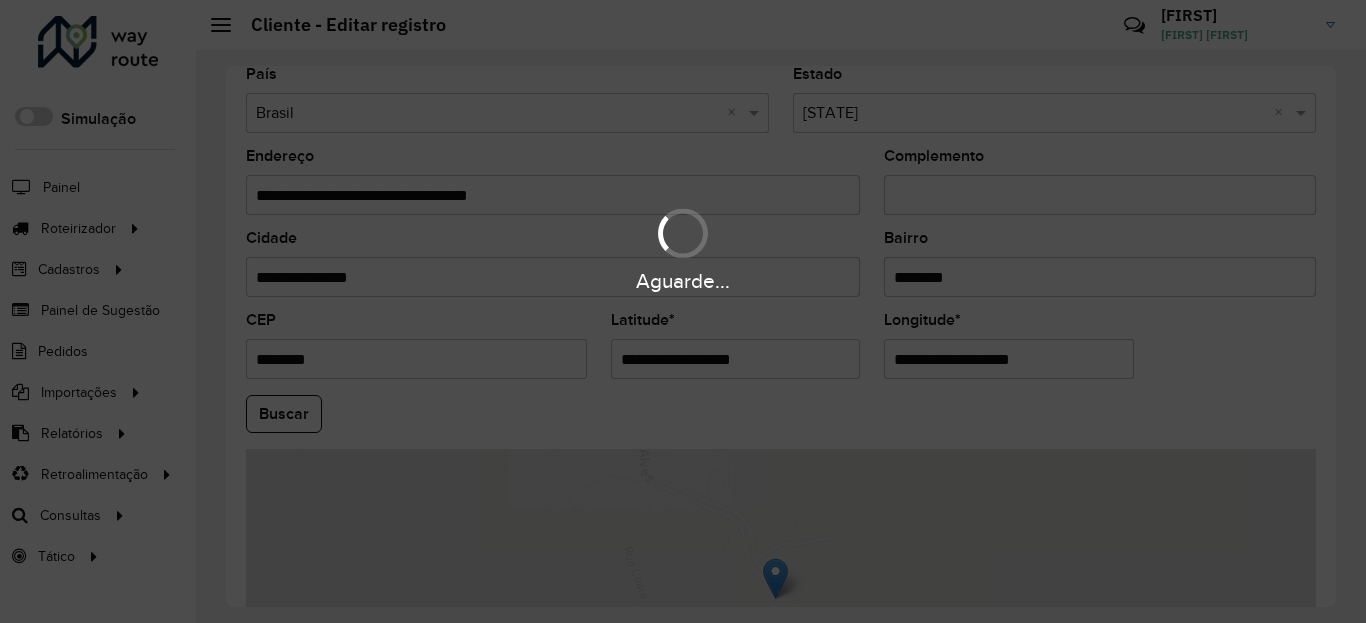scroll, scrollTop: 865, scrollLeft: 0, axis: vertical 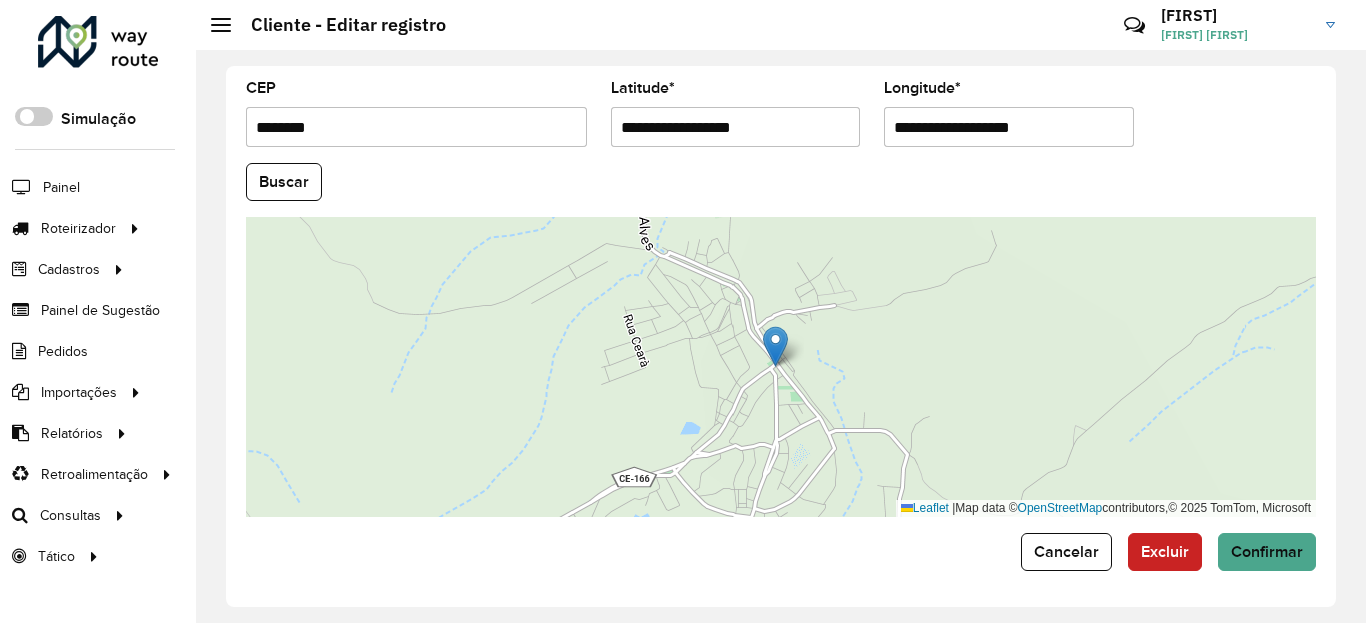 click on "**********" at bounding box center (736, 127) 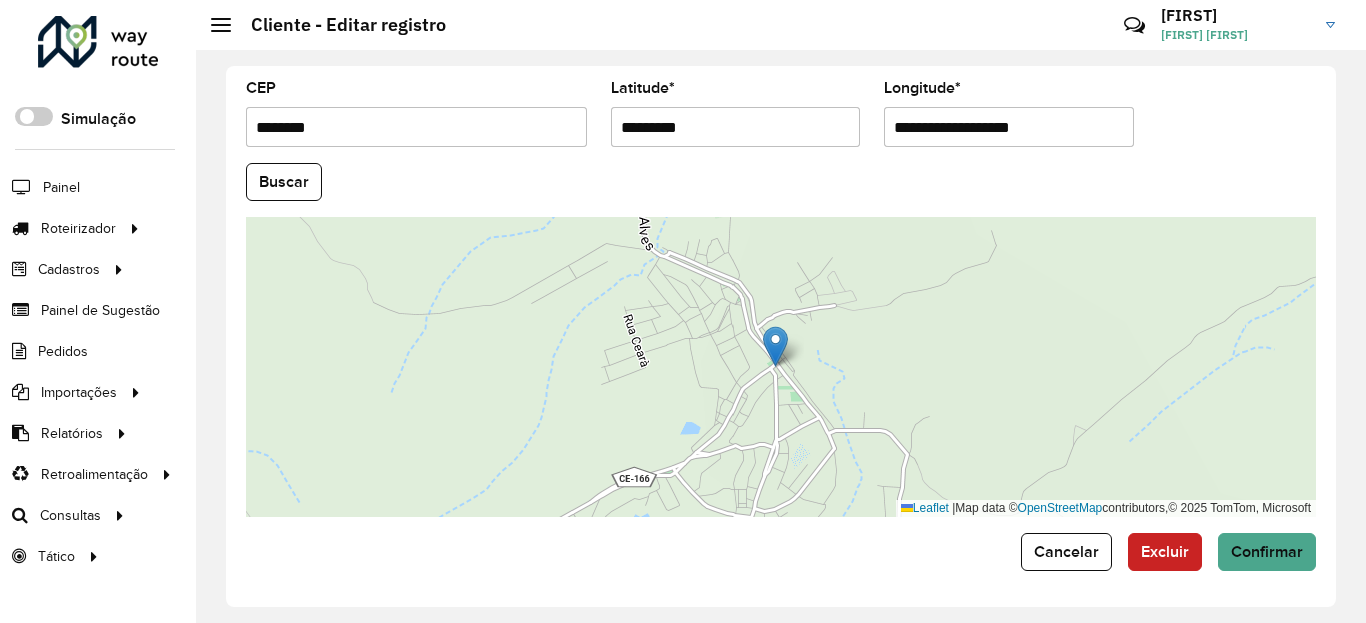click on "Aguarde...  Pop-up bloqueado!  Seu navegador bloqueou automáticamente a abertura de uma nova janela.   Acesse as configurações e adicione o endereço do sistema a lista de permissão.   Fechar  Roteirizador AmbevTech Simulação Painel Roteirizador Entregas Vendas Cadastros Checkpoint Classificações de venda Cliente Condição de pagamento Consulta de setores Depósito Disponibilidade de veículos Fator tipo de produto Gabarito planner Grupo Rota Fator Tipo Produto Grupo de Depósito Grupo de rotas exclusiva Grupo de setores Jornada Jornada RN Layout integração Modelo Motorista Multi Depósito Painel de sugestão Parada Pedágio Perfil de Vendedor Ponto de apoio Ponto de apoio FAD Prioridade pedido Produto Restrição de Atendimento Planner Rodízio de placa Rota exclusiva FAD Rótulo Setor Setor Planner Tempo de parada de refeição Tipo de cliente Tipo de veículo Tipo de veículo RN Transportadora Usuário Vendedor Veículo Painel de Sugestão Pedidos Importações Classificação e volume de venda" at bounding box center (683, 311) 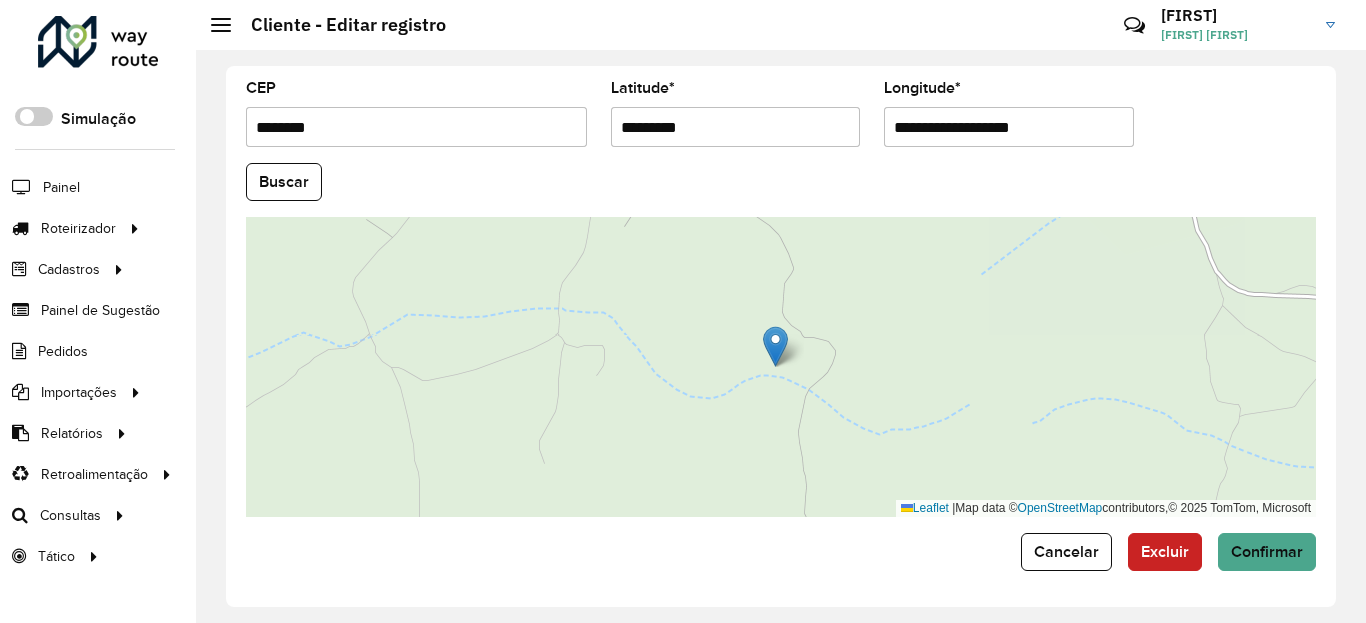 click on "**********" at bounding box center (1009, 127) 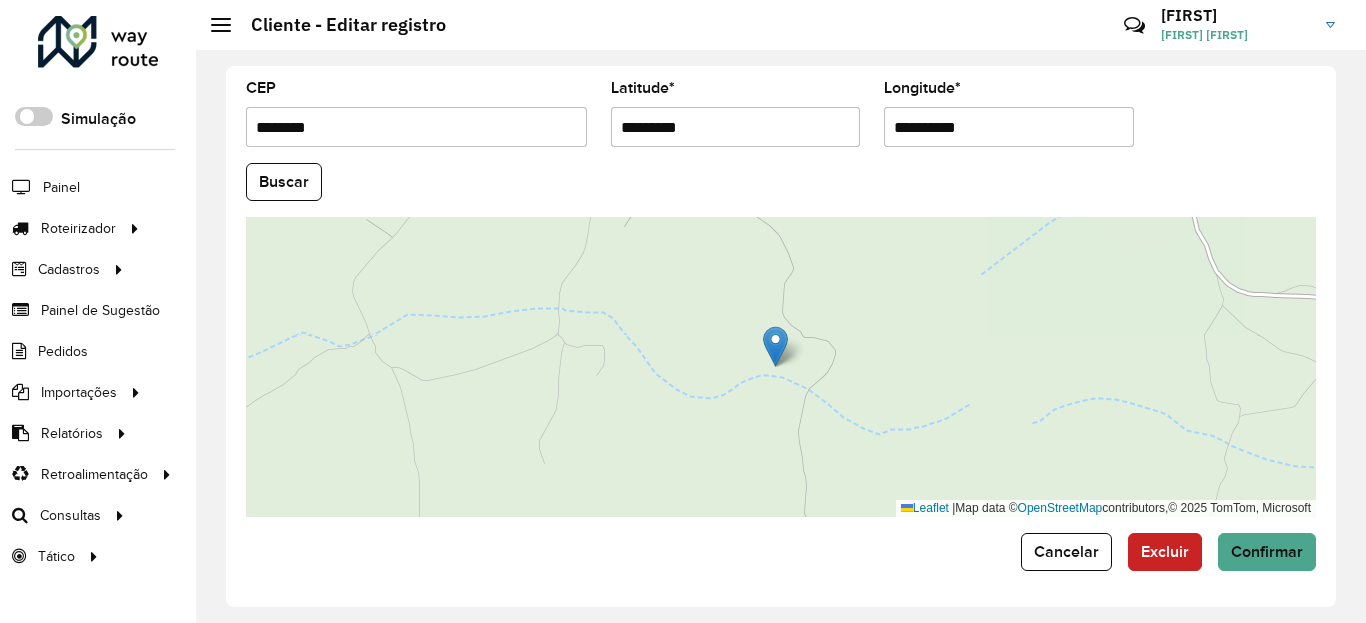 click on "Buscar" 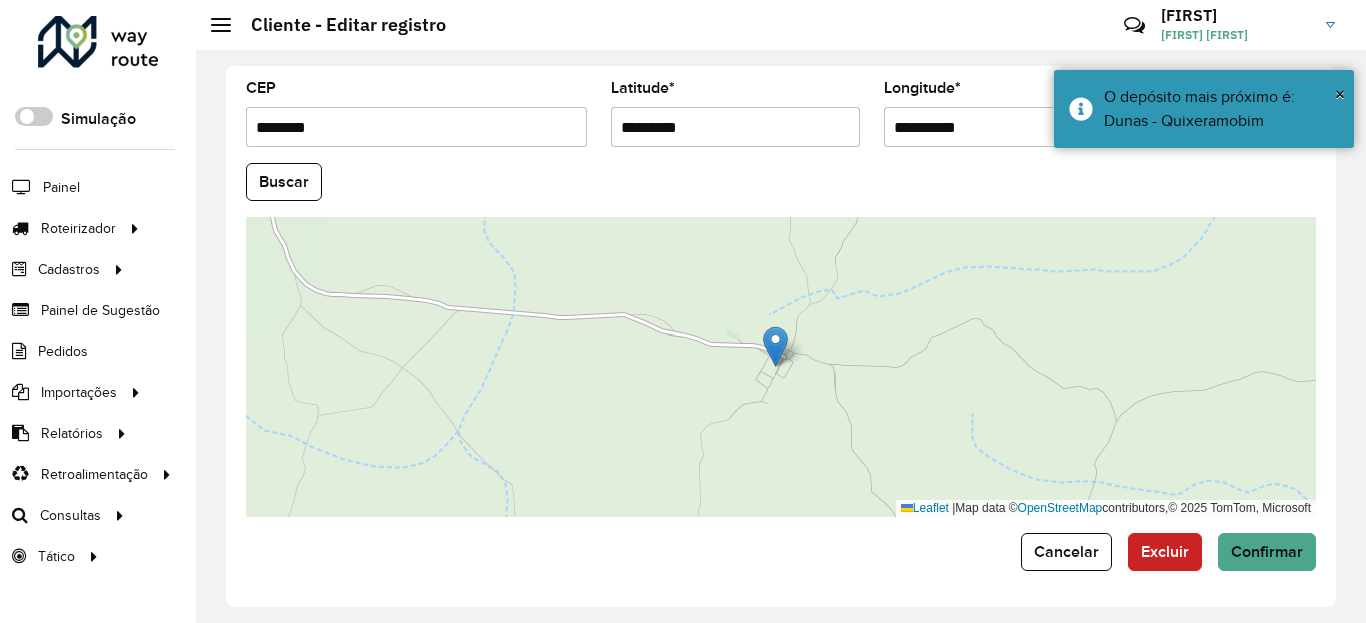 click on "**********" 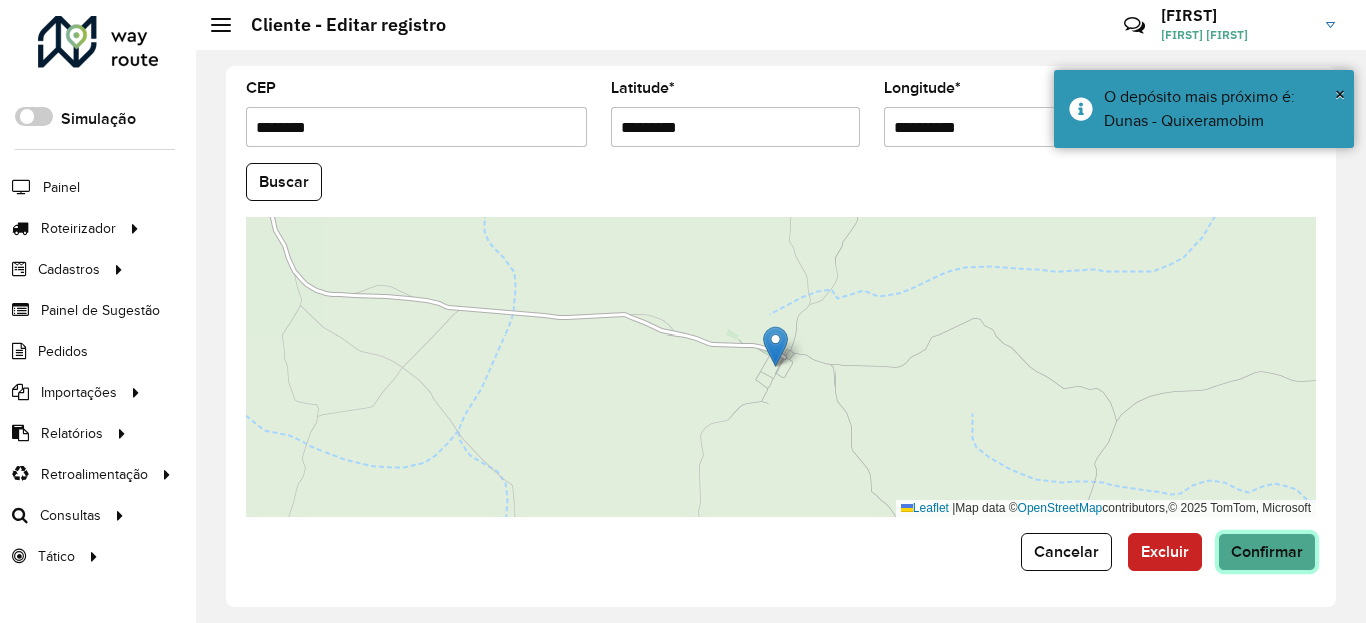 click on "Confirmar" 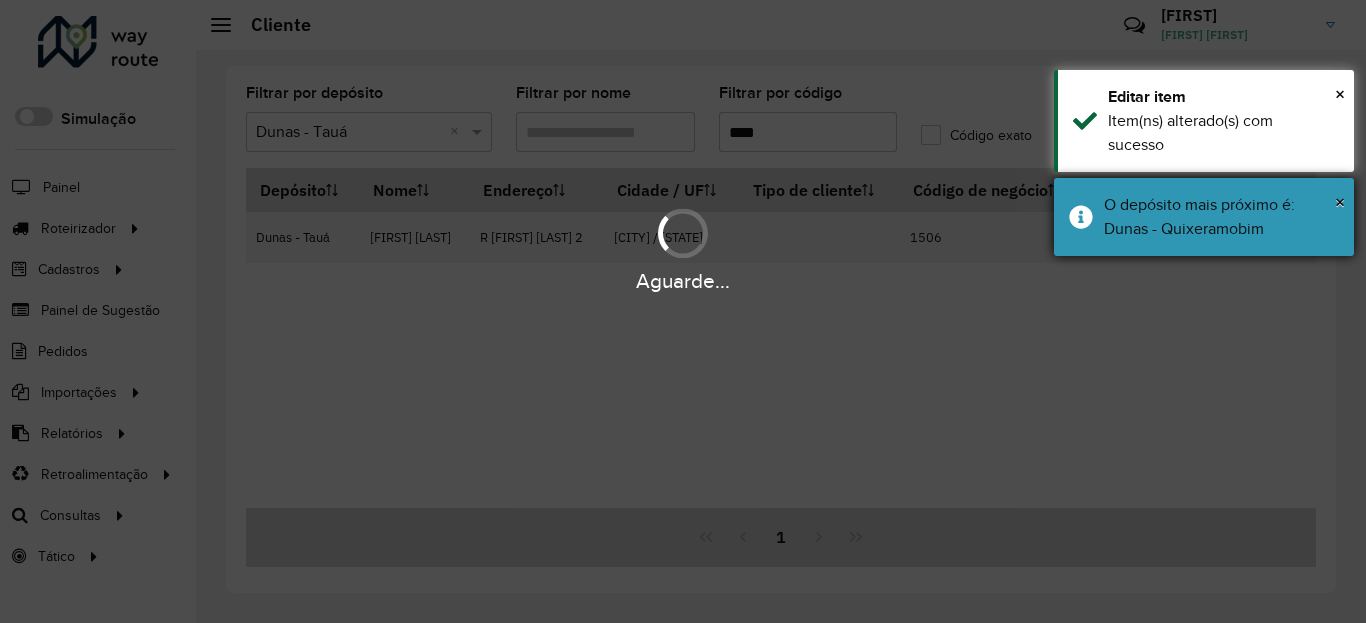 click on "O depósito mais próximo é: Dunas - Quixeramobim" at bounding box center (1221, 217) 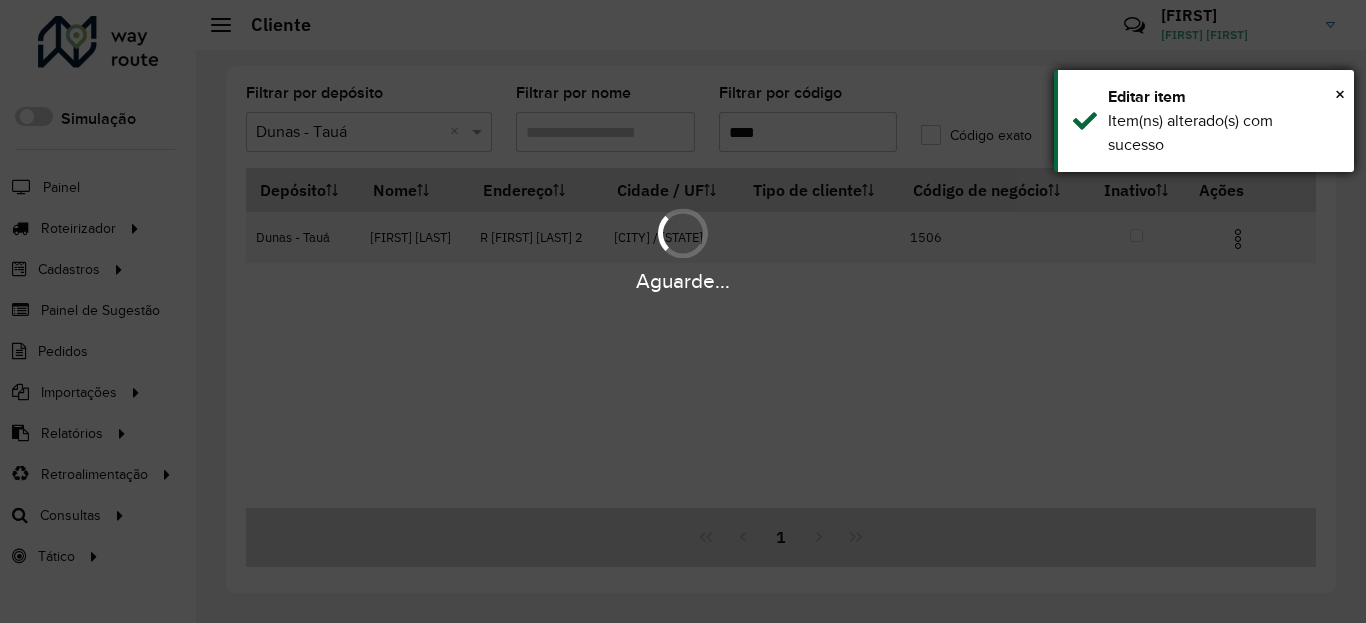 click on "×  Editar item  Item(ns) alterado(s) com sucesso" at bounding box center (1204, 121) 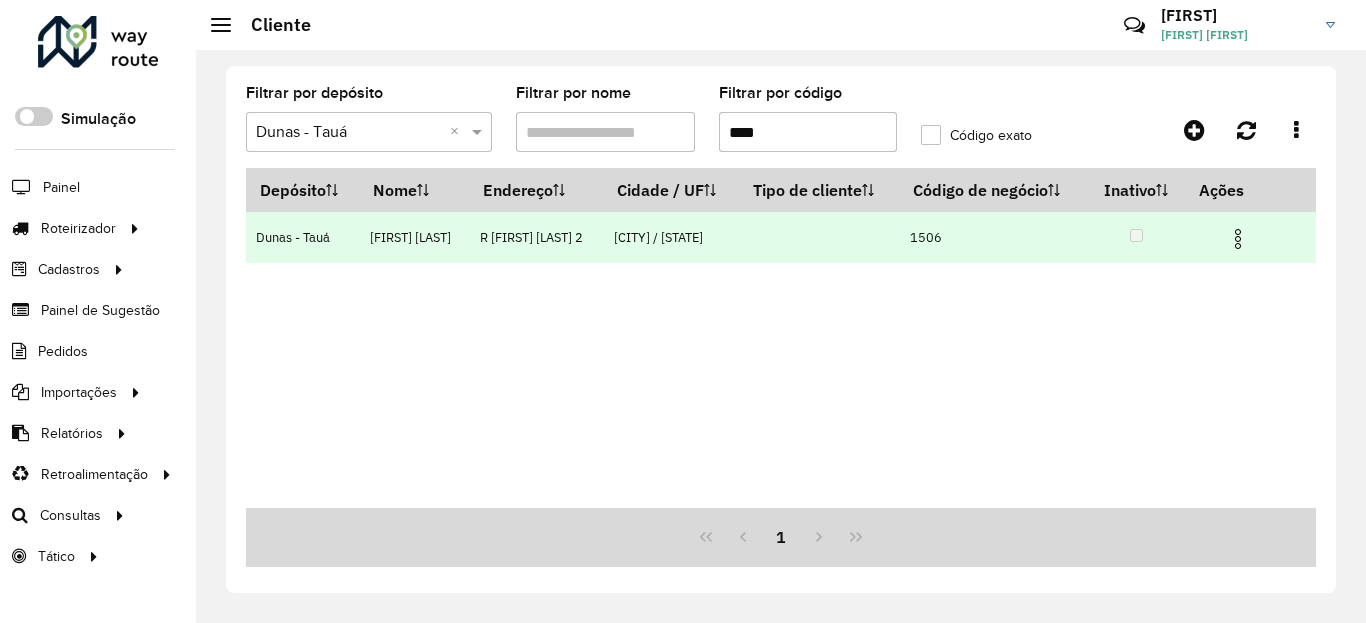 click at bounding box center [1238, 239] 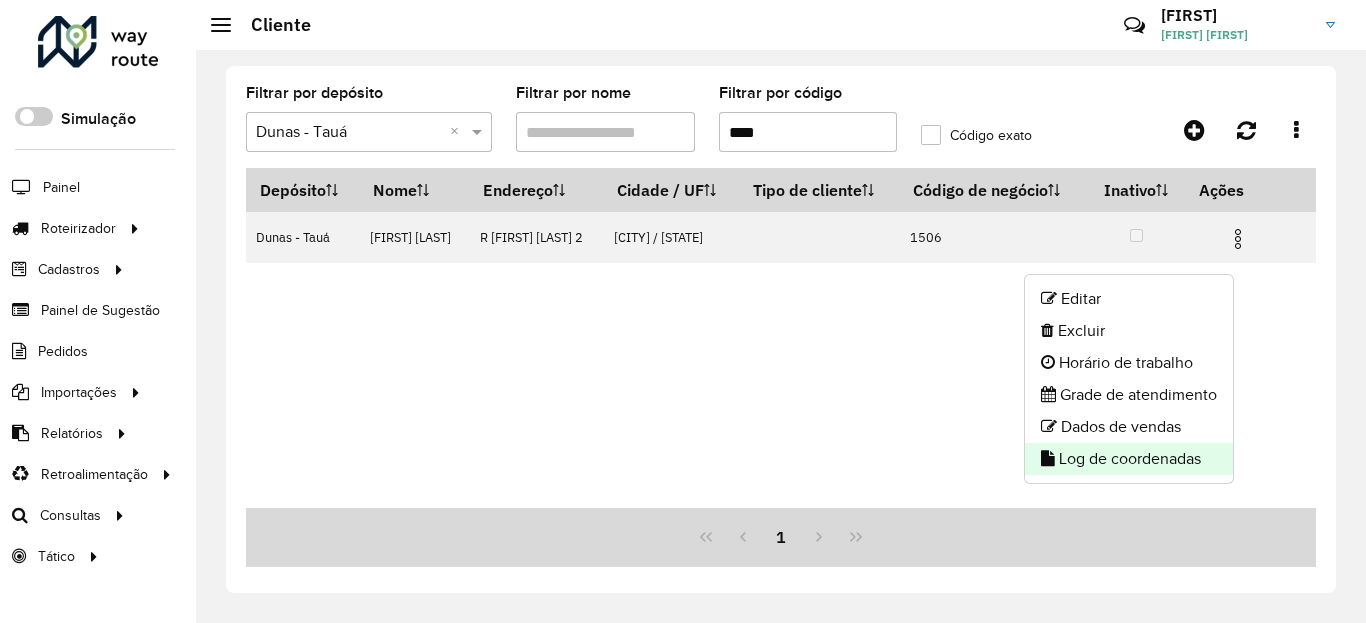 click on "Log de coordenadas" 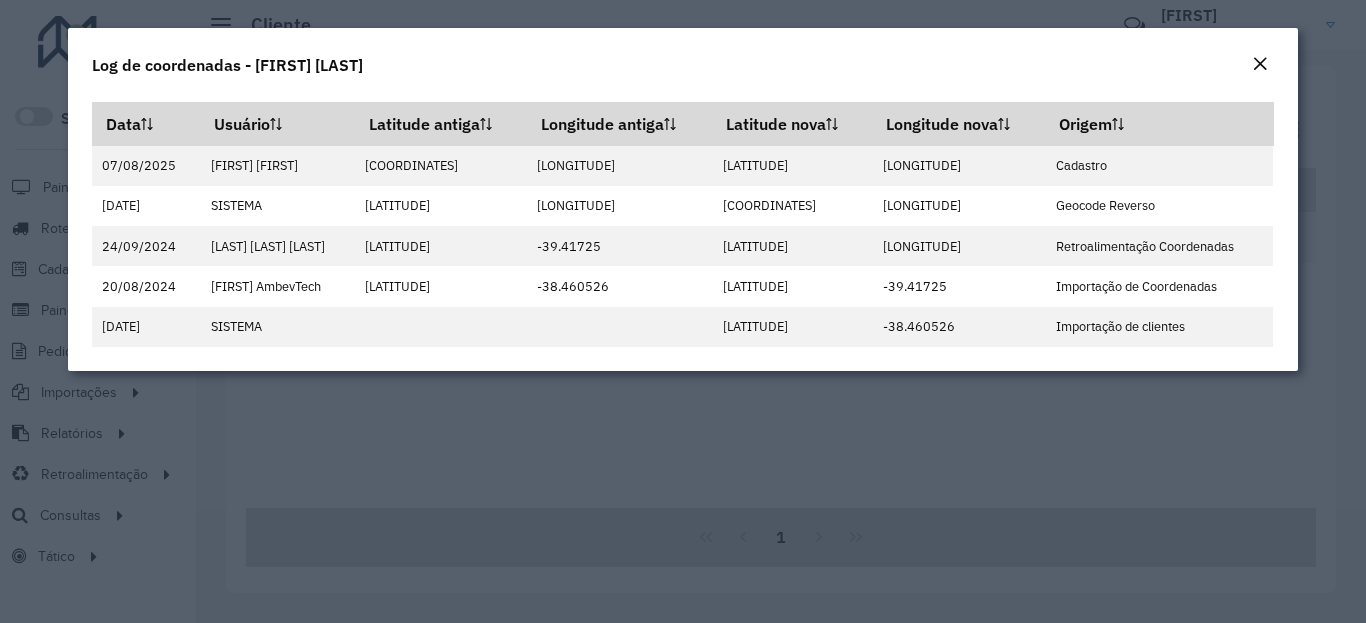 click 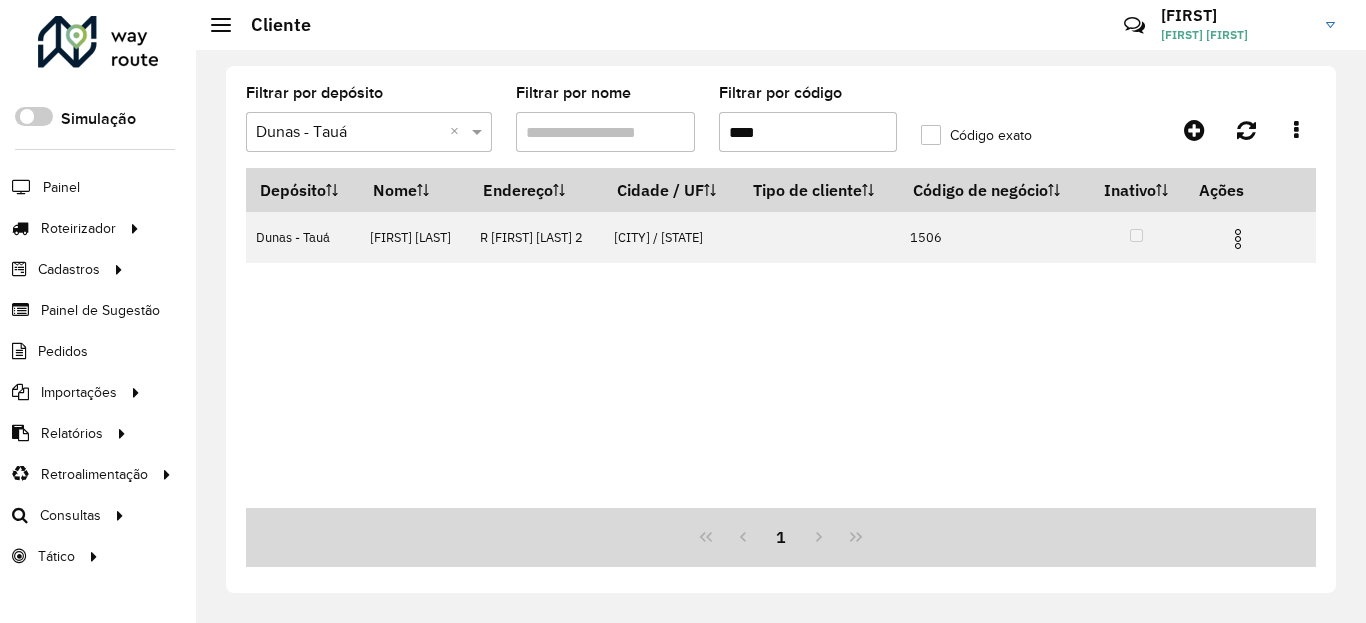 click on "****" at bounding box center (808, 132) 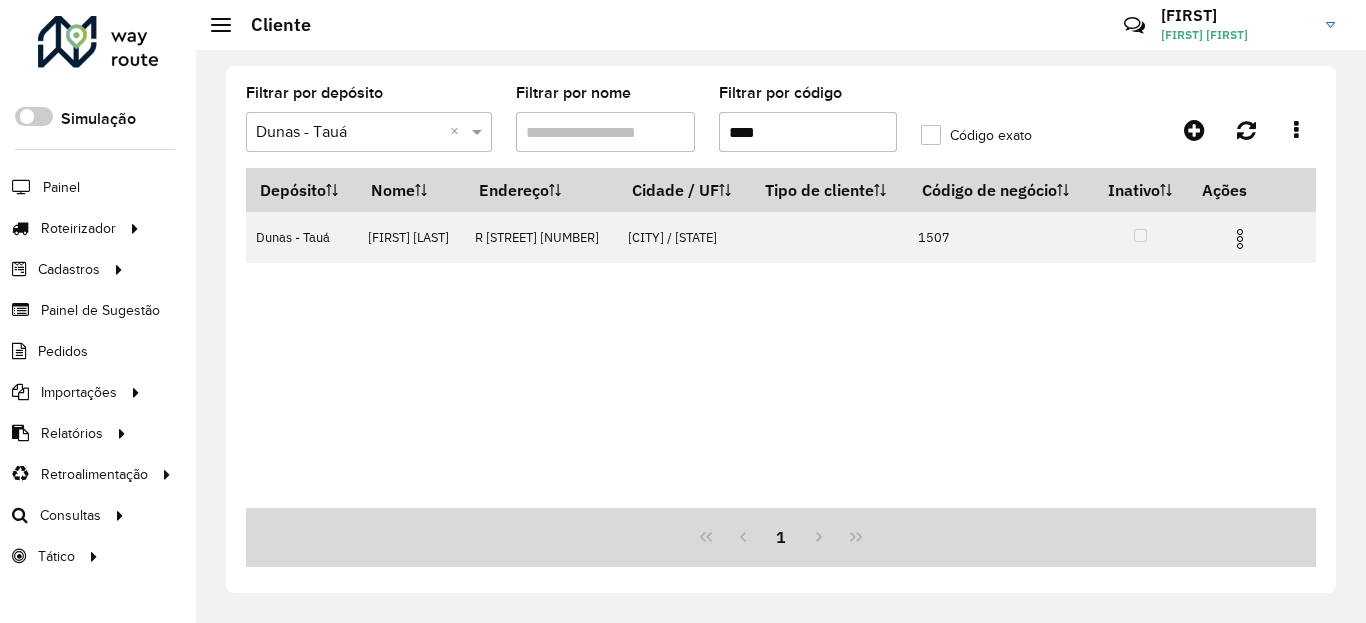 click at bounding box center (1240, 239) 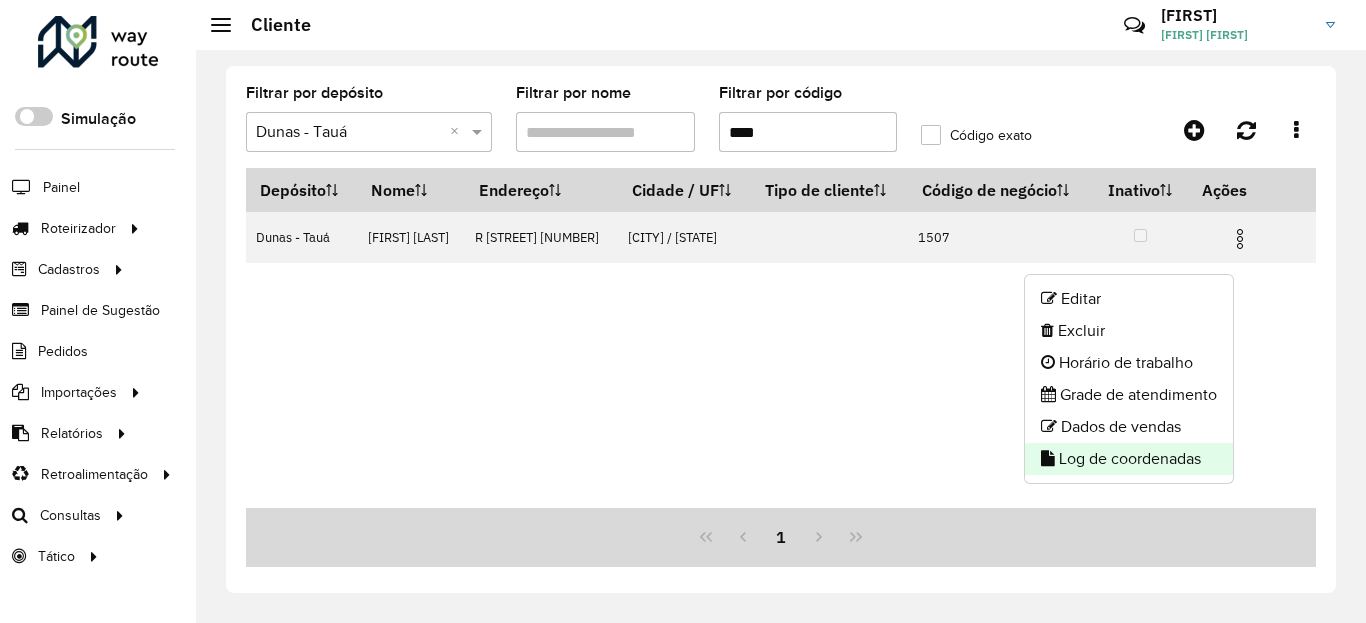 click on "Log de coordenadas" 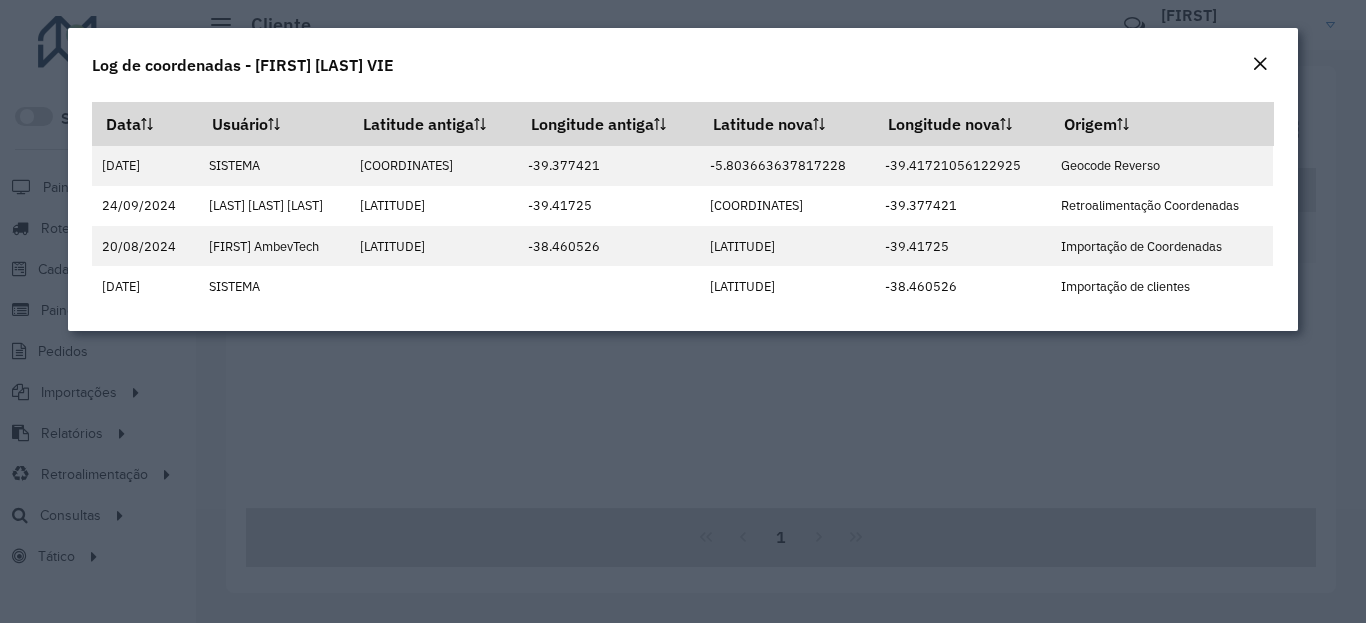 click 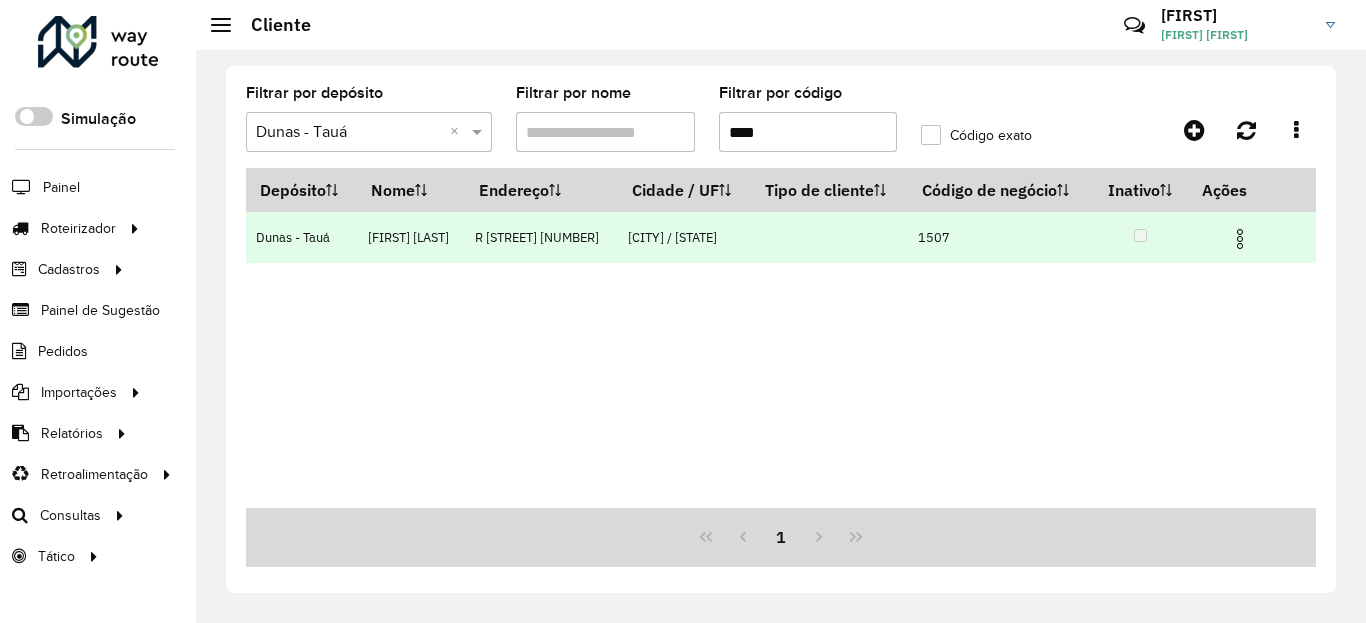 click at bounding box center [1240, 239] 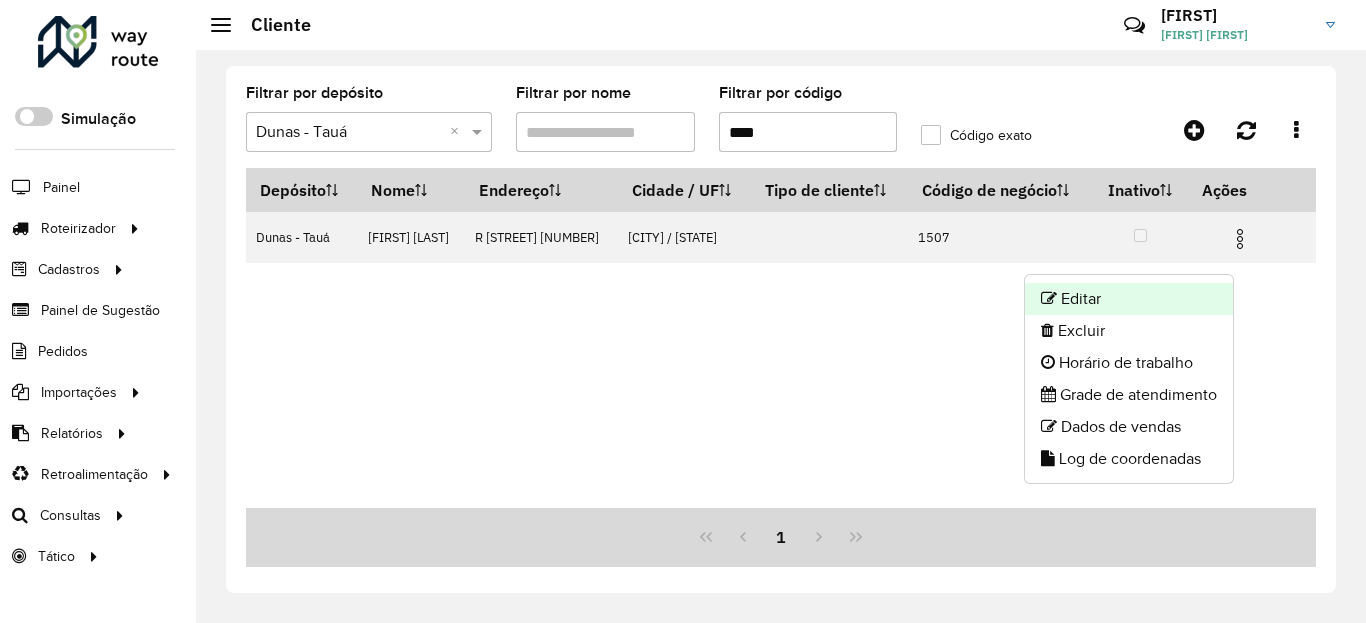 click on "Editar" 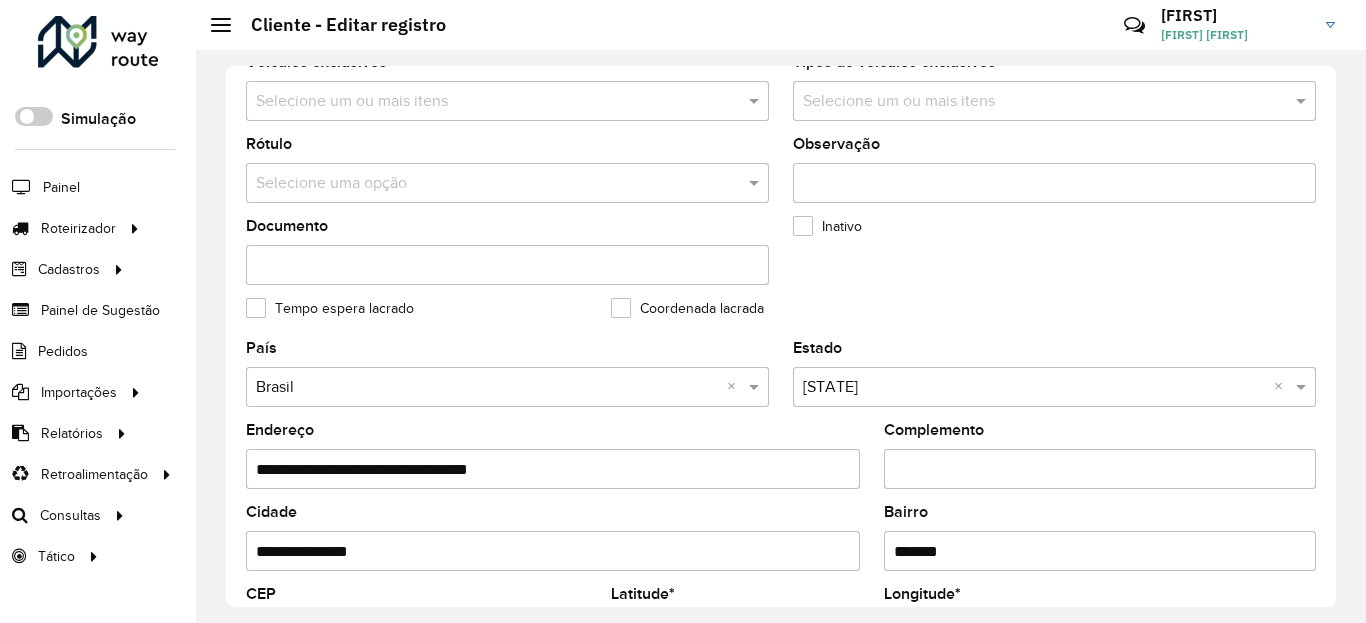 scroll, scrollTop: 720, scrollLeft: 0, axis: vertical 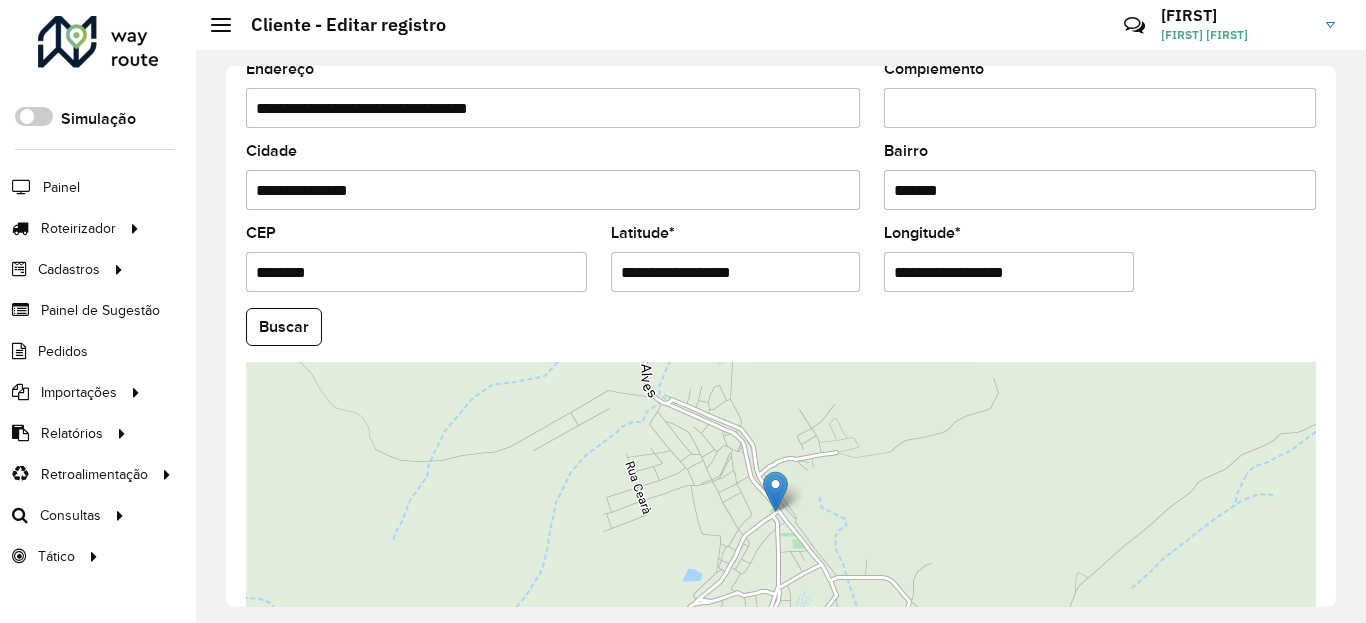 click on "**********" at bounding box center [736, 272] 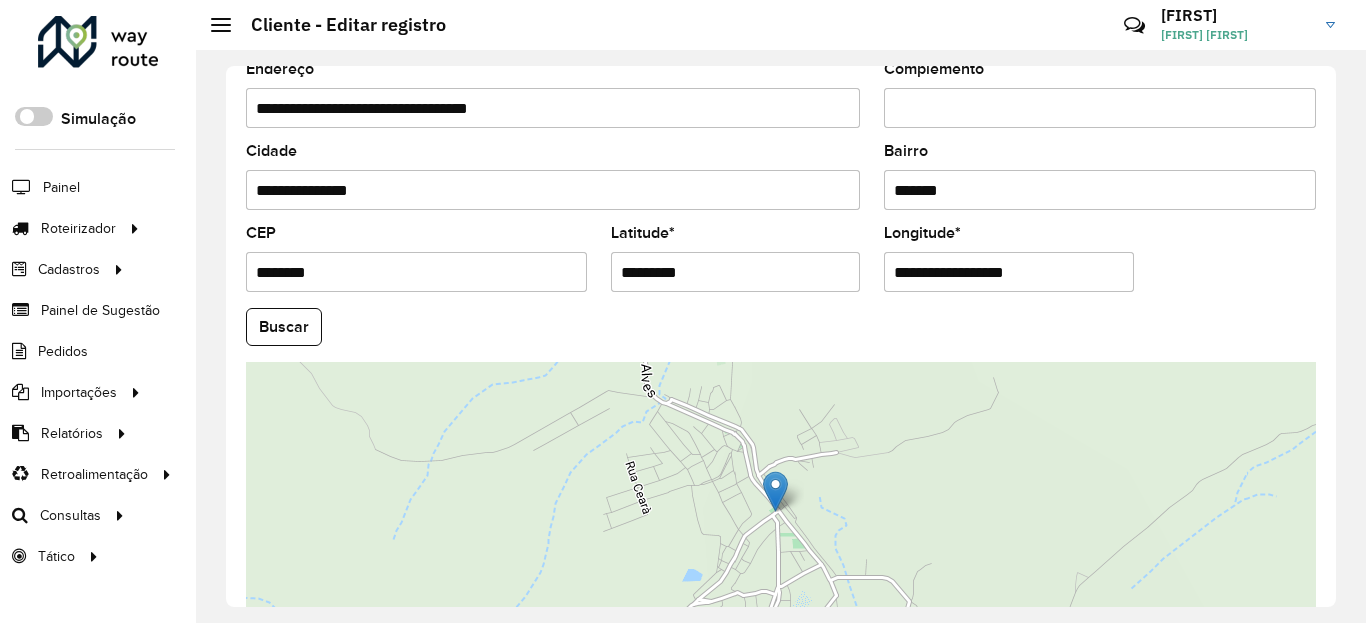 click on "Aguarde...  Pop-up bloqueado!  Seu navegador bloqueou automáticamente a abertura de uma nova janela.   Acesse as configurações e adicione o endereço do sistema a lista de permissão.   Fechar  Roteirizador AmbevTech Simulação Painel Roteirizador Entregas Vendas Cadastros Checkpoint Classificações de venda Cliente Condição de pagamento Consulta de setores Depósito Disponibilidade de veículos Fator tipo de produto Gabarito planner Grupo Rota Fator Tipo Produto Grupo de Depósito Grupo de rotas exclusiva Grupo de setores Jornada Jornada RN Layout integração Modelo Motorista Multi Depósito Painel de sugestão Parada Pedágio Perfil de Vendedor Ponto de apoio Ponto de apoio FAD Prioridade pedido Produto Restrição de Atendimento Planner Rodízio de placa Rota exclusiva FAD Rótulo Setor Setor Planner Tempo de parada de refeição Tipo de cliente Tipo de veículo Tipo de veículo RN Transportadora Usuário Vendedor Veículo Painel de Sugestão Pedidos Importações Classificação e volume de venda" at bounding box center (683, 311) 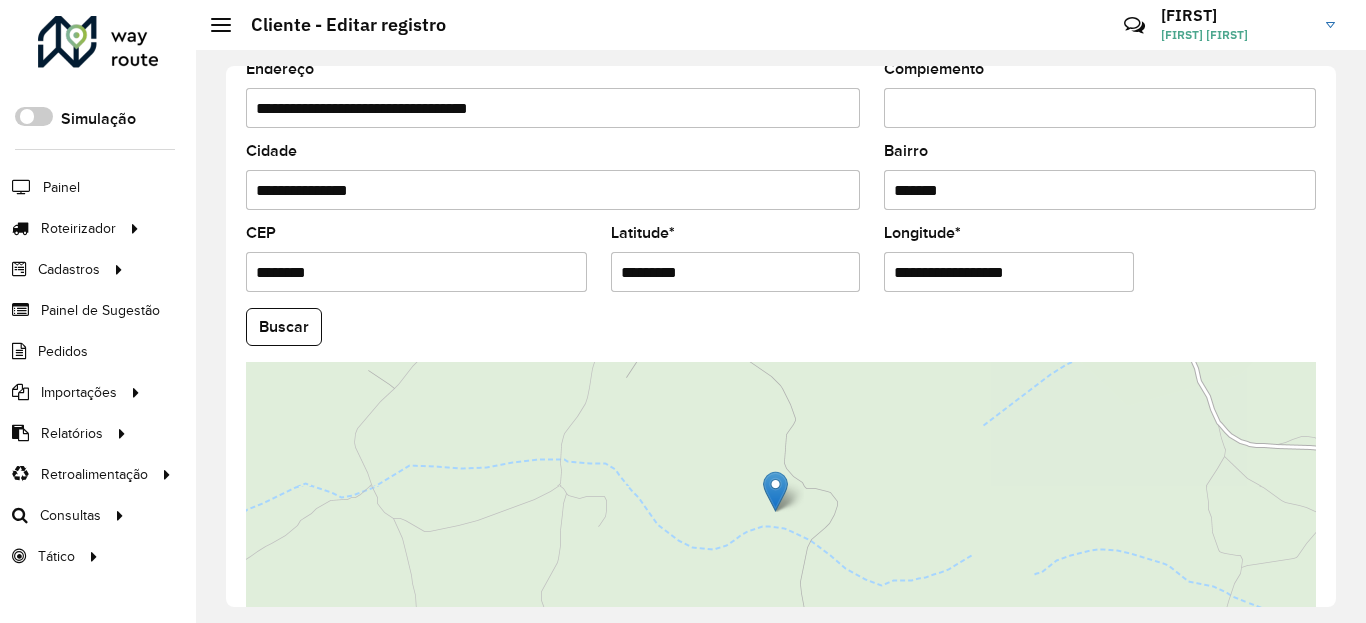 click on "**********" at bounding box center [1009, 272] 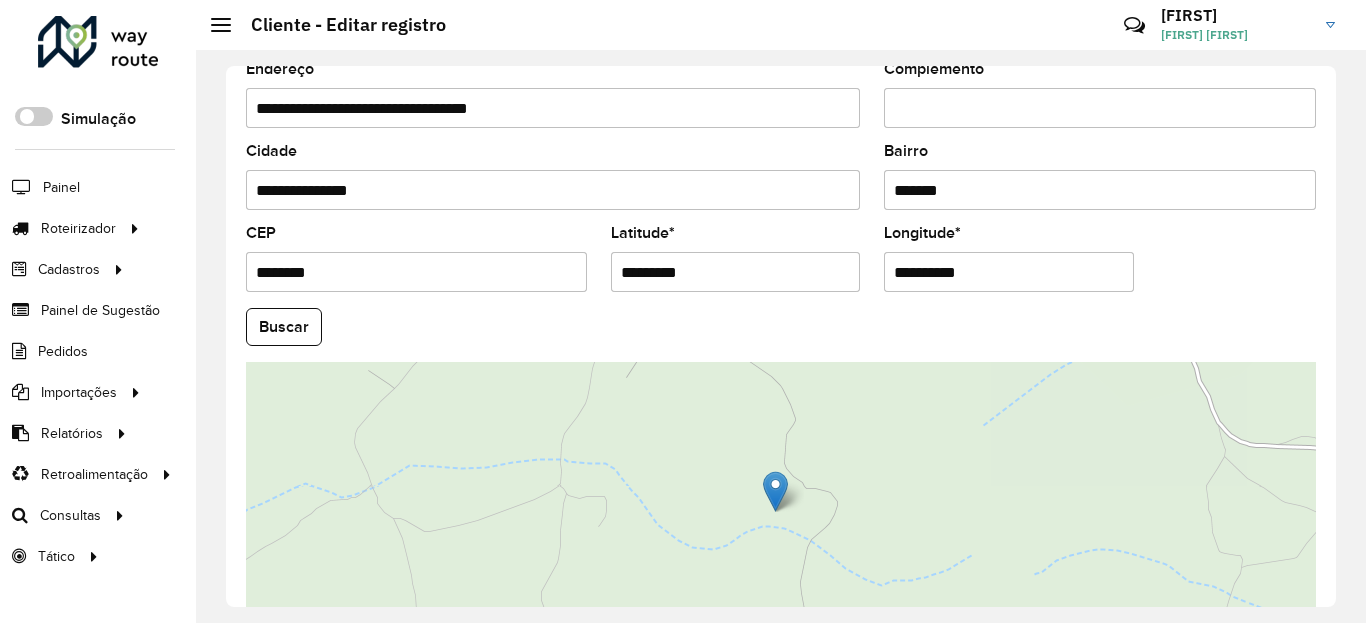 click on "Aguarde...  Pop-up bloqueado!  Seu navegador bloqueou automáticamente a abertura de uma nova janela.   Acesse as configurações e adicione o endereço do sistema a lista de permissão.   Fechar  Roteirizador AmbevTech Simulação Painel Roteirizador Entregas Vendas Cadastros Checkpoint Classificações de venda Cliente Condição de pagamento Consulta de setores Depósito Disponibilidade de veículos Fator tipo de produto Gabarito planner Grupo Rota Fator Tipo Produto Grupo de Depósito Grupo de rotas exclusiva Grupo de setores Jornada Jornada RN Layout integração Modelo Motorista Multi Depósito Painel de sugestão Parada Pedágio Perfil de Vendedor Ponto de apoio Ponto de apoio FAD Prioridade pedido Produto Restrição de Atendimento Planner Rodízio de placa Rota exclusiva FAD Rótulo Setor Setor Planner Tempo de parada de refeição Tipo de cliente Tipo de veículo Tipo de veículo RN Transportadora Usuário Vendedor Veículo Painel de Sugestão Pedidos Importações Classificação e volume de venda" at bounding box center (683, 311) 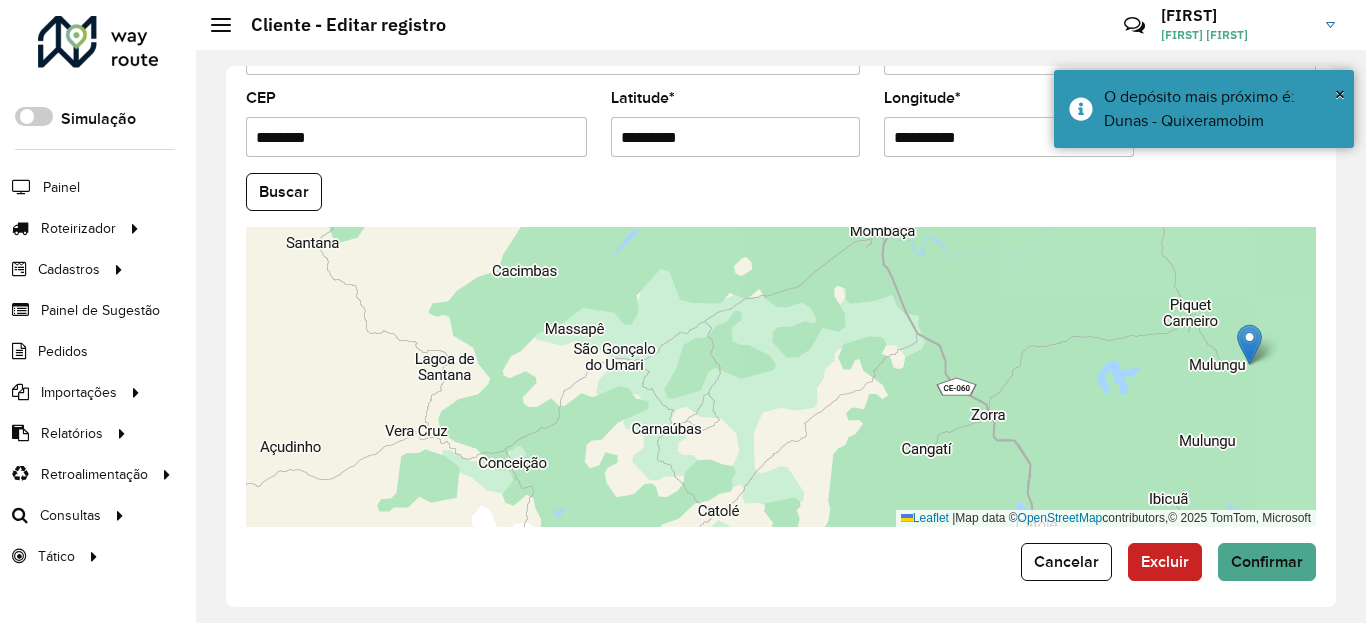 scroll, scrollTop: 865, scrollLeft: 0, axis: vertical 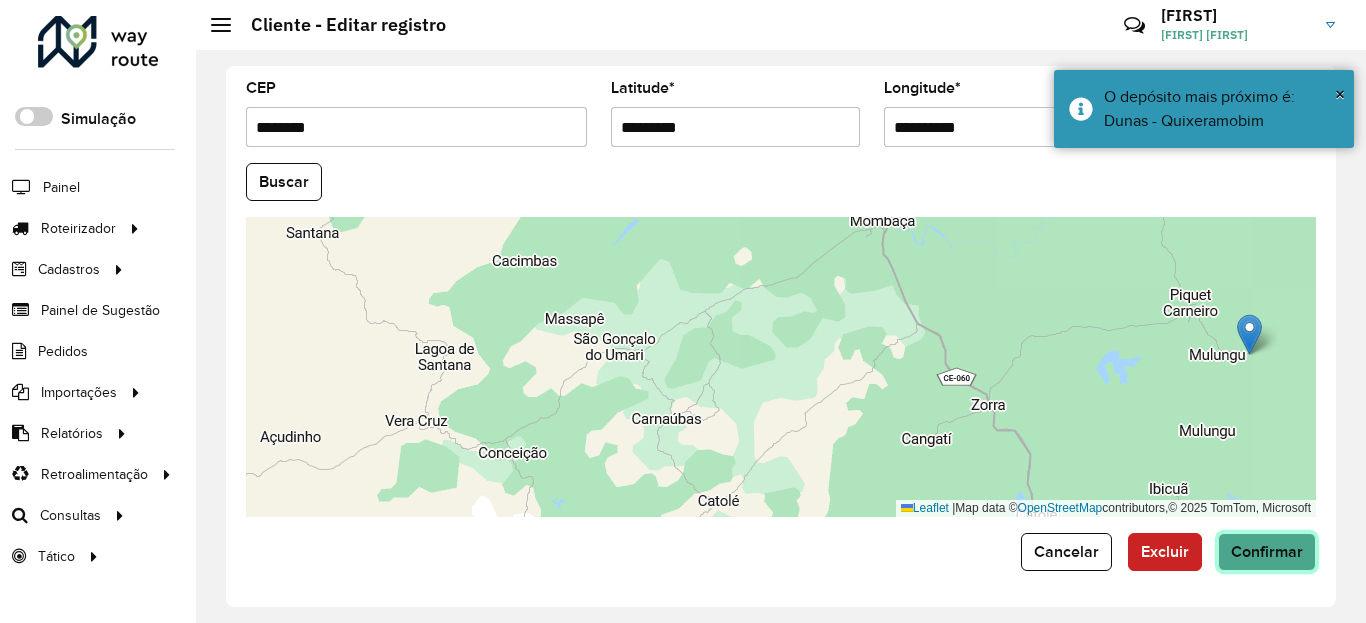 click on "Confirmar" 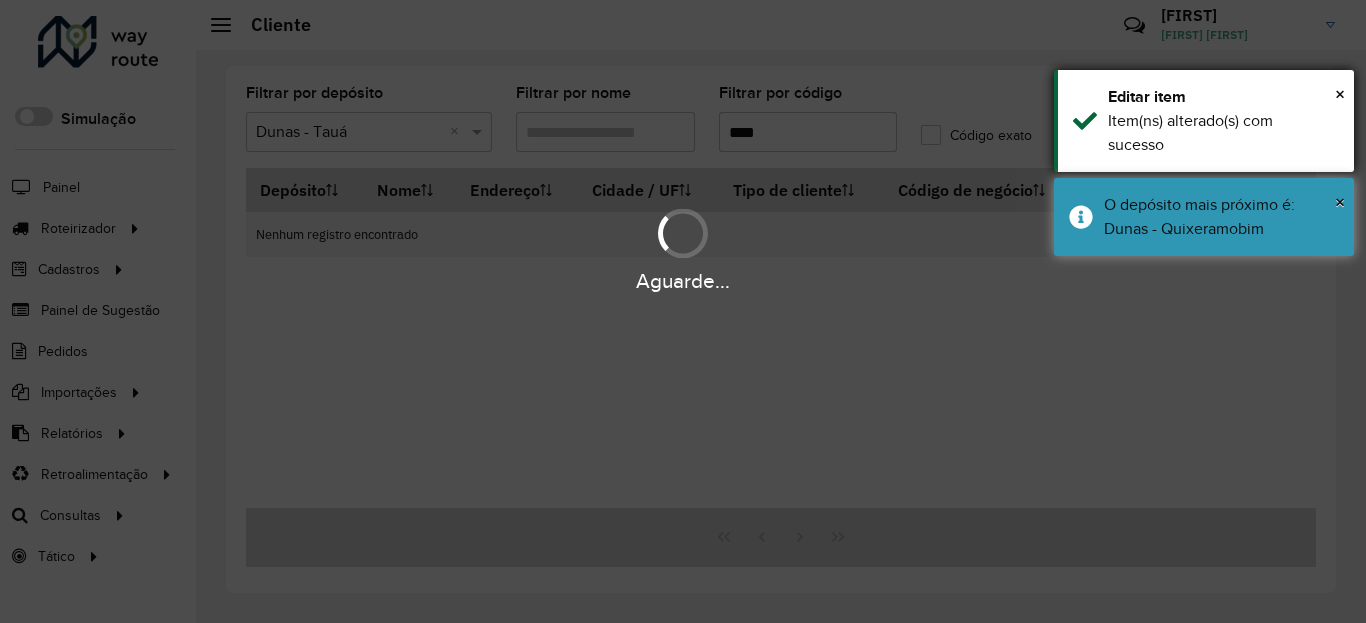 drag, startPoint x: 1294, startPoint y: 235, endPoint x: 1273, endPoint y: 99, distance: 137.61177 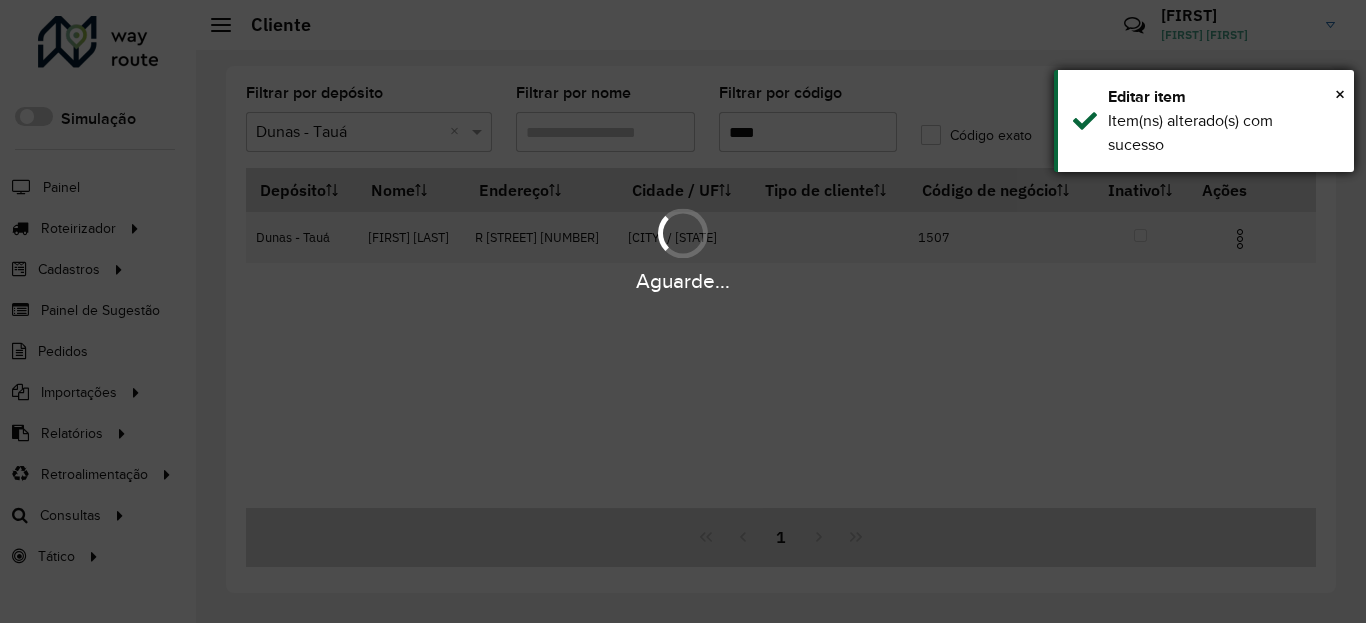 click on "Editar item" at bounding box center [1223, 97] 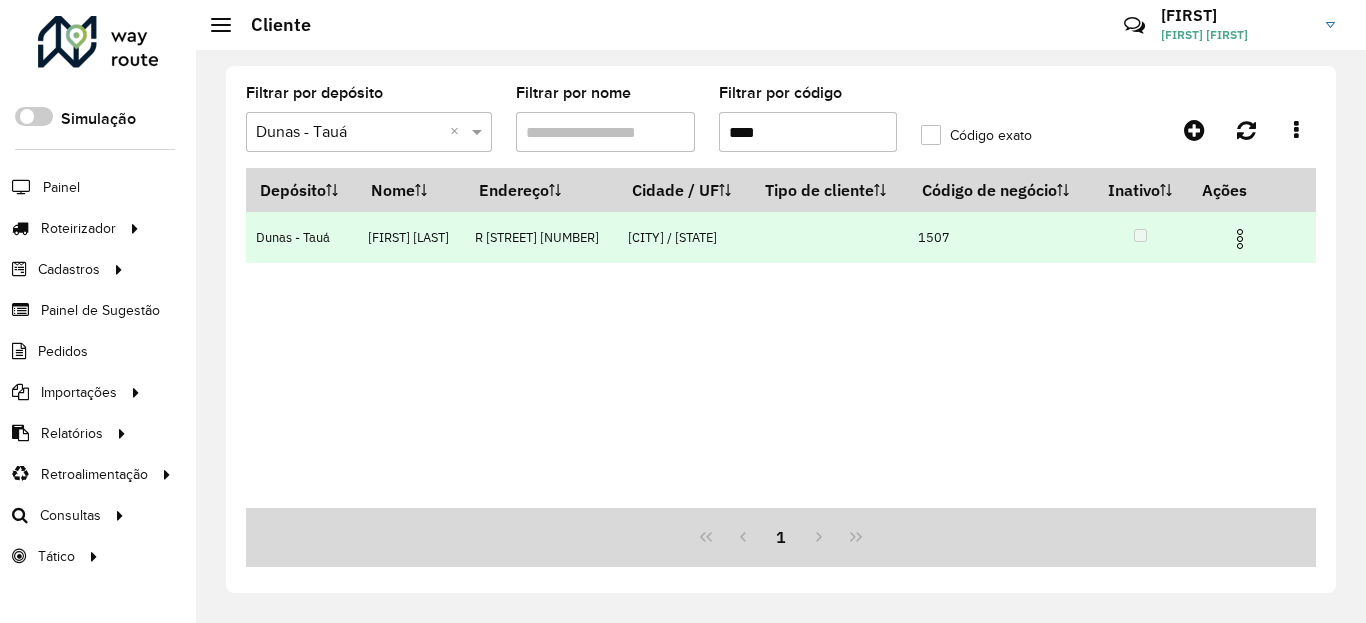 click at bounding box center (1240, 239) 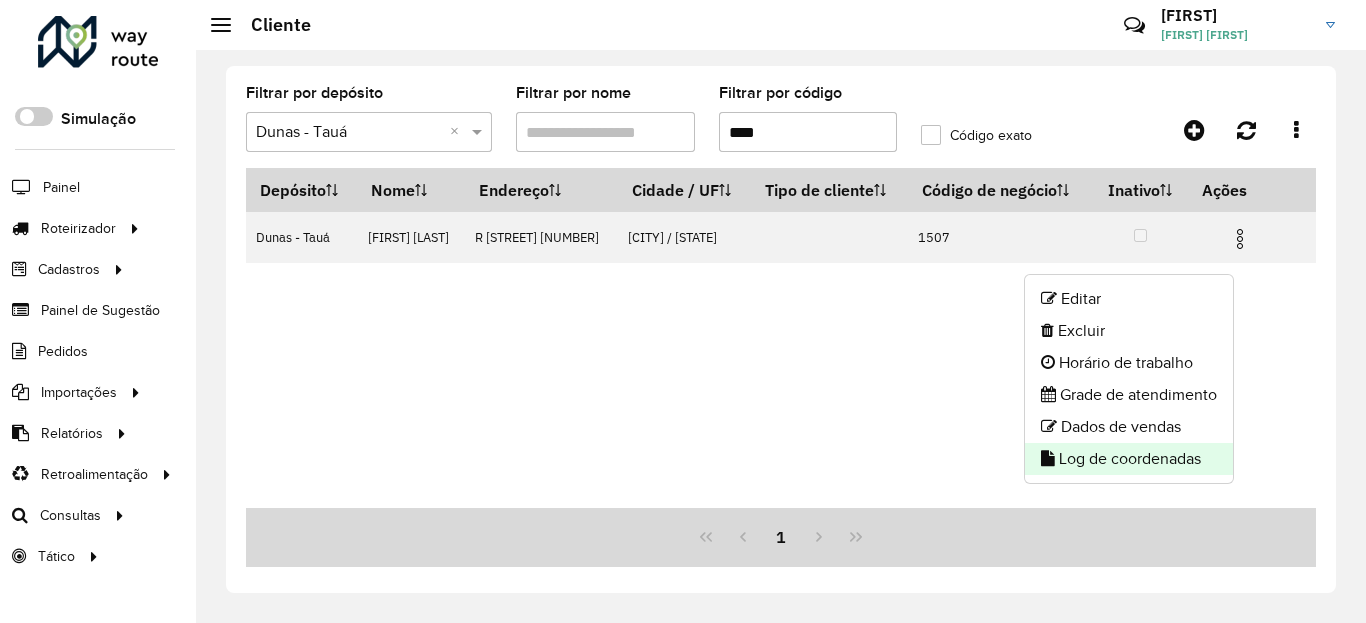 click on "Log de coordenadas" 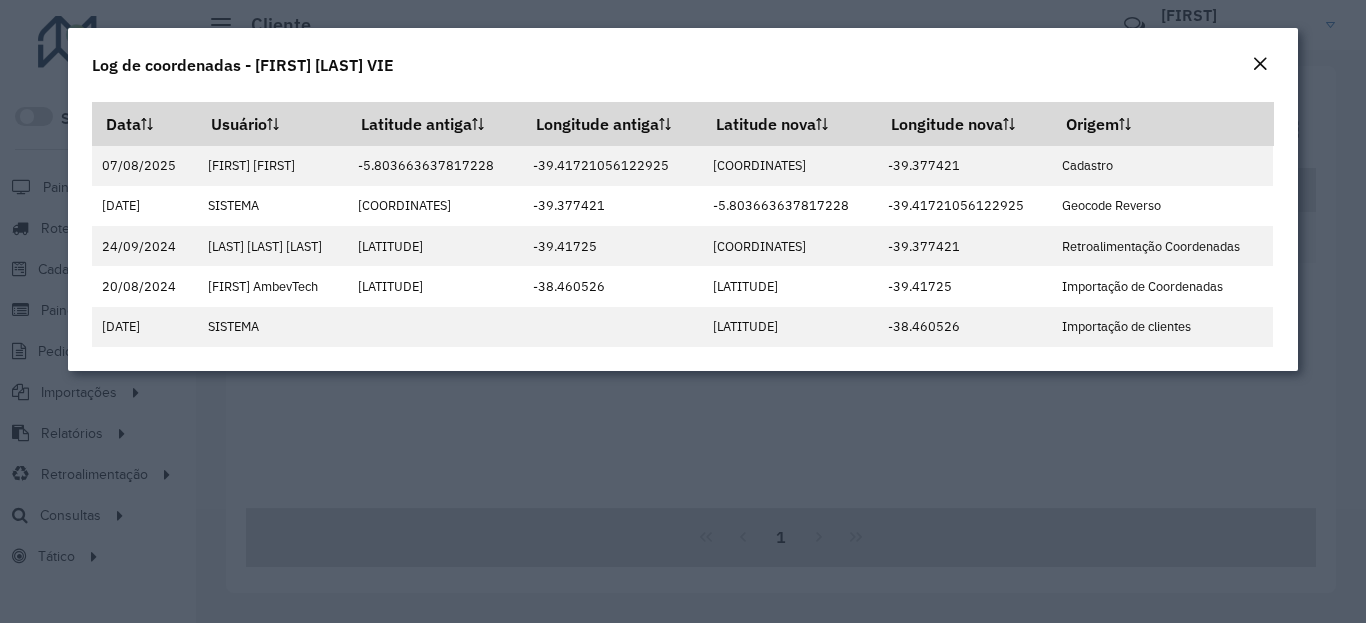 click on "Log de coordenadas - [FIRST] [LAST]" 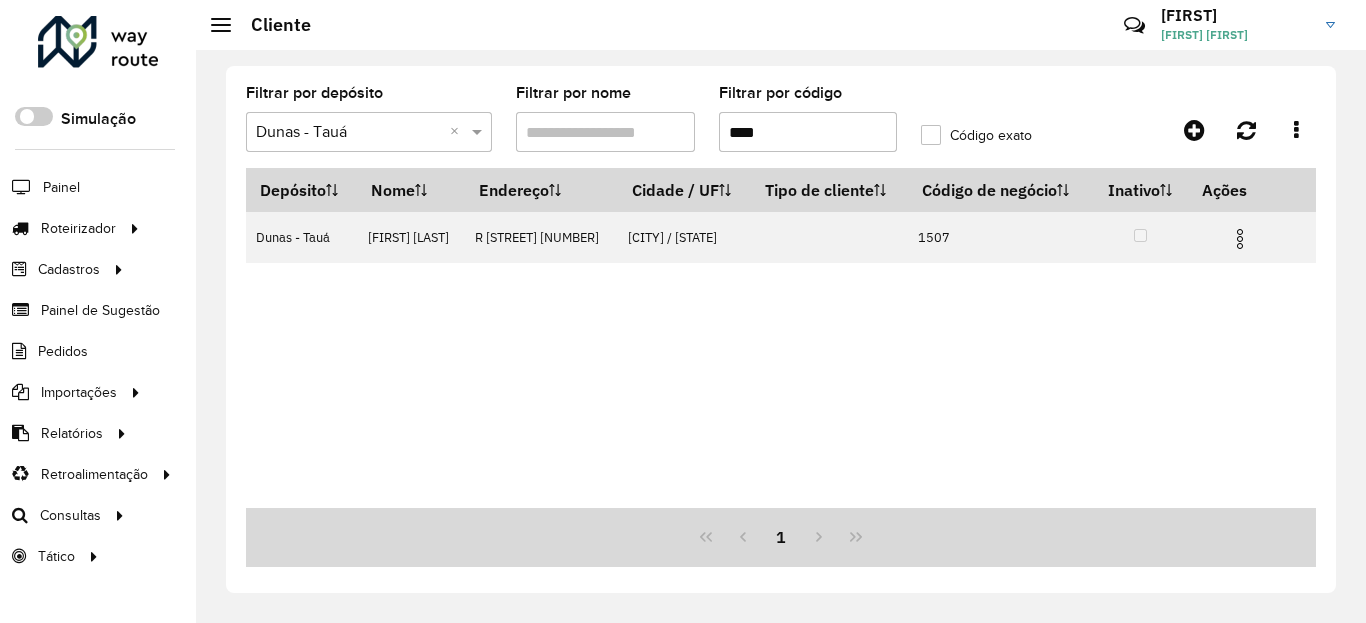 click on "****" at bounding box center [808, 132] 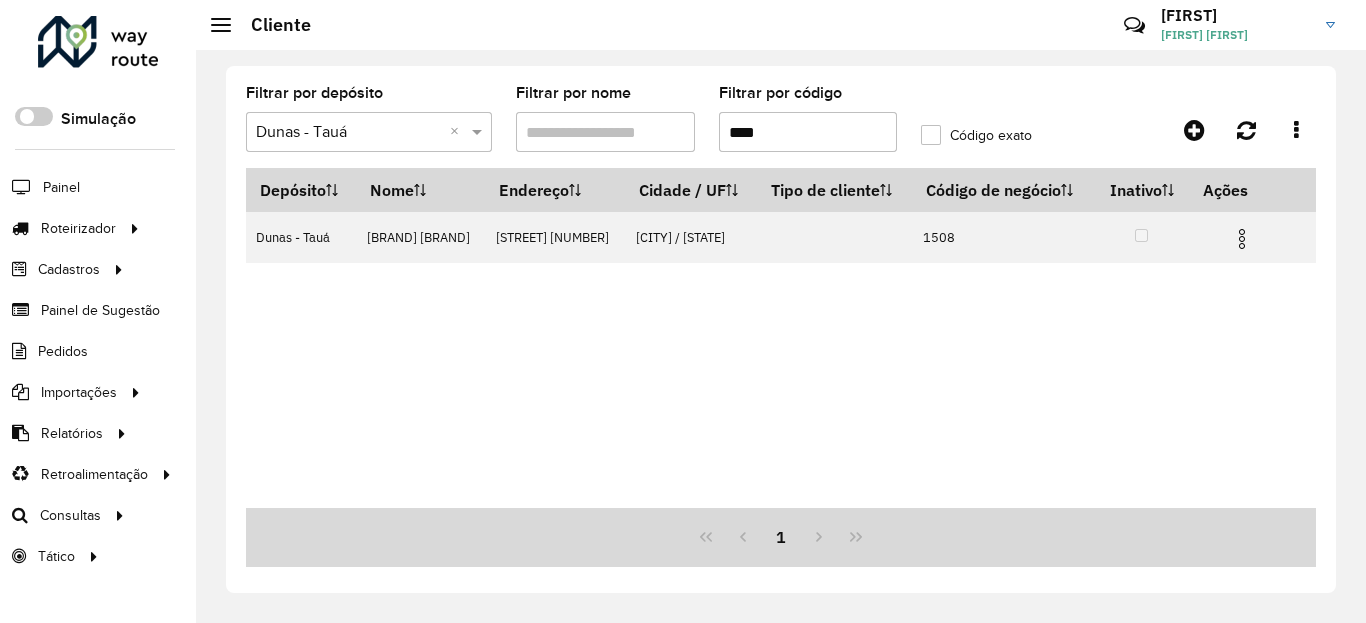 click at bounding box center [1242, 239] 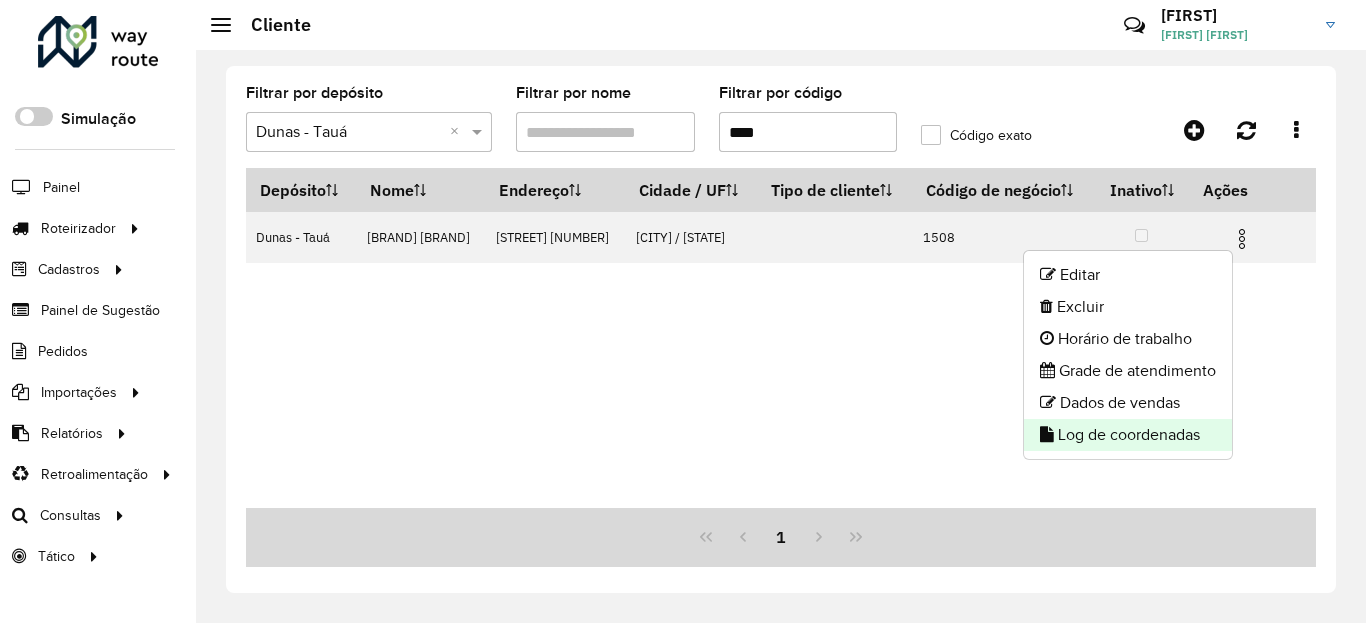 click on "Log de coordenadas" 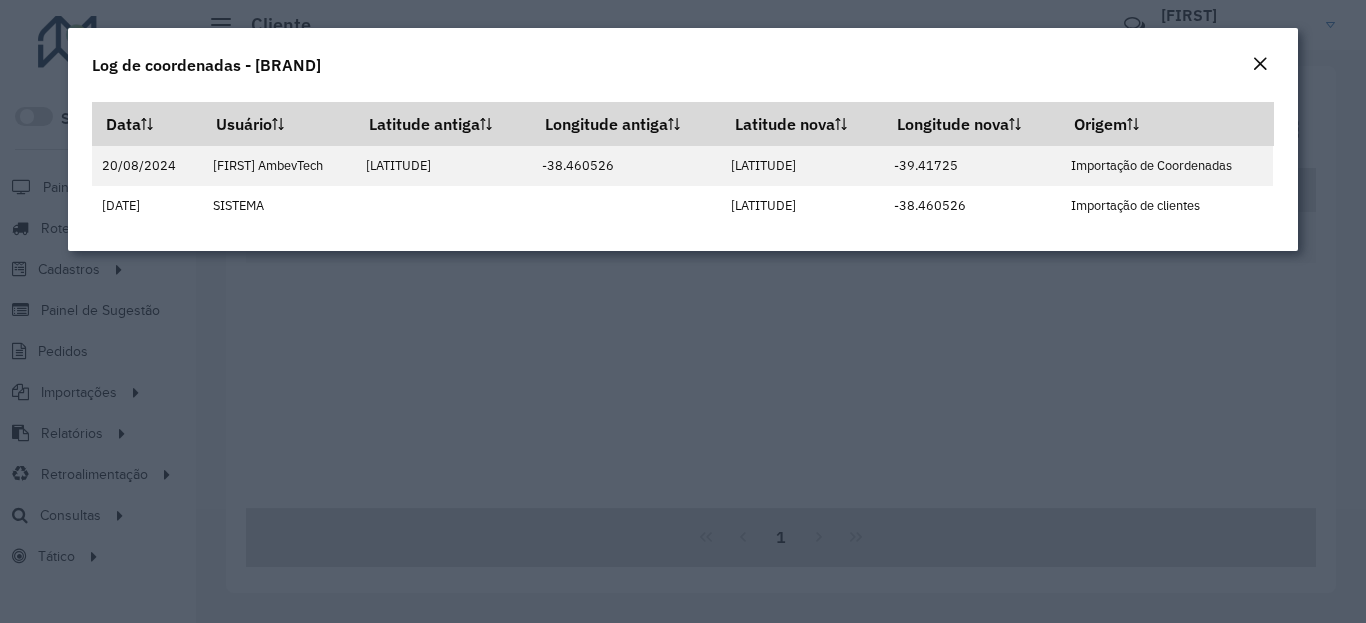 click 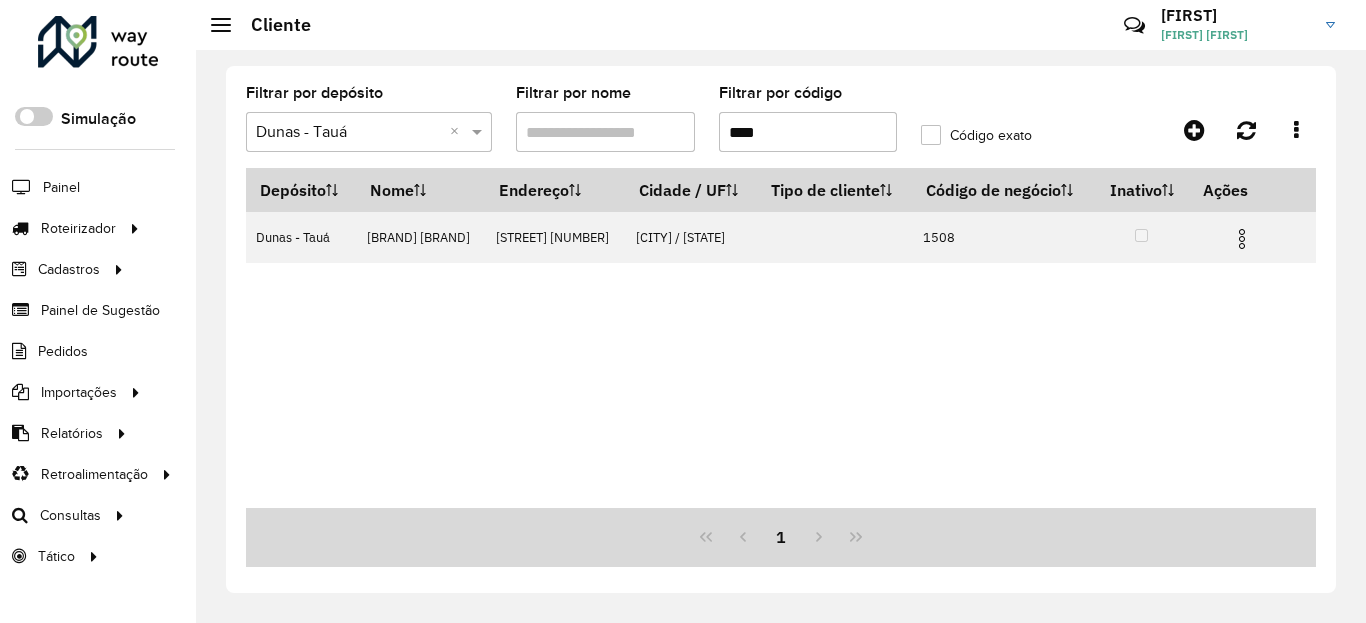 click on "****" at bounding box center (808, 132) 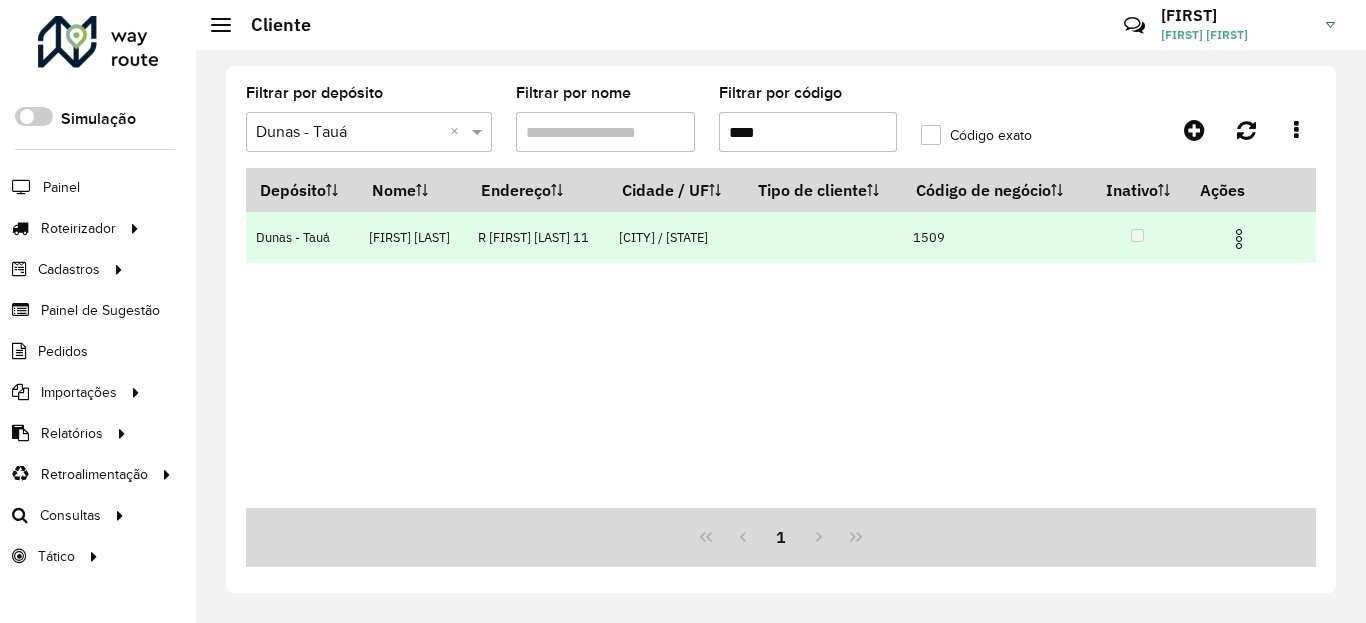 click at bounding box center (1239, 239) 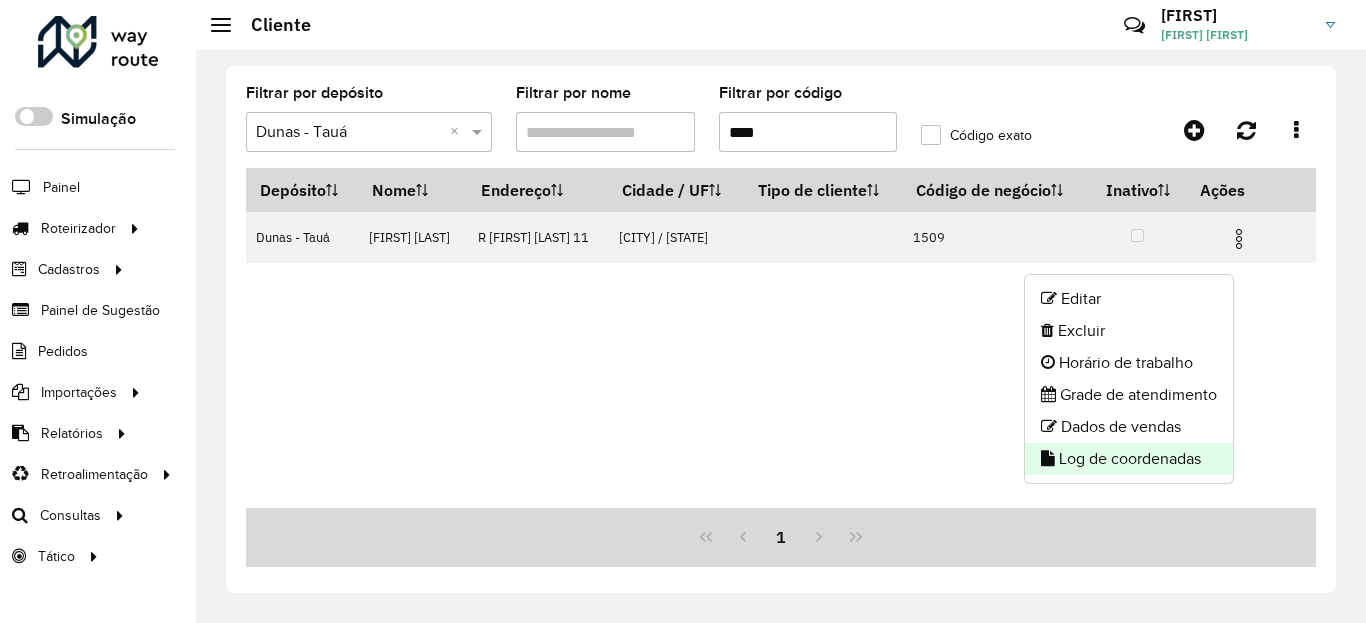 click on "Log de coordenadas" 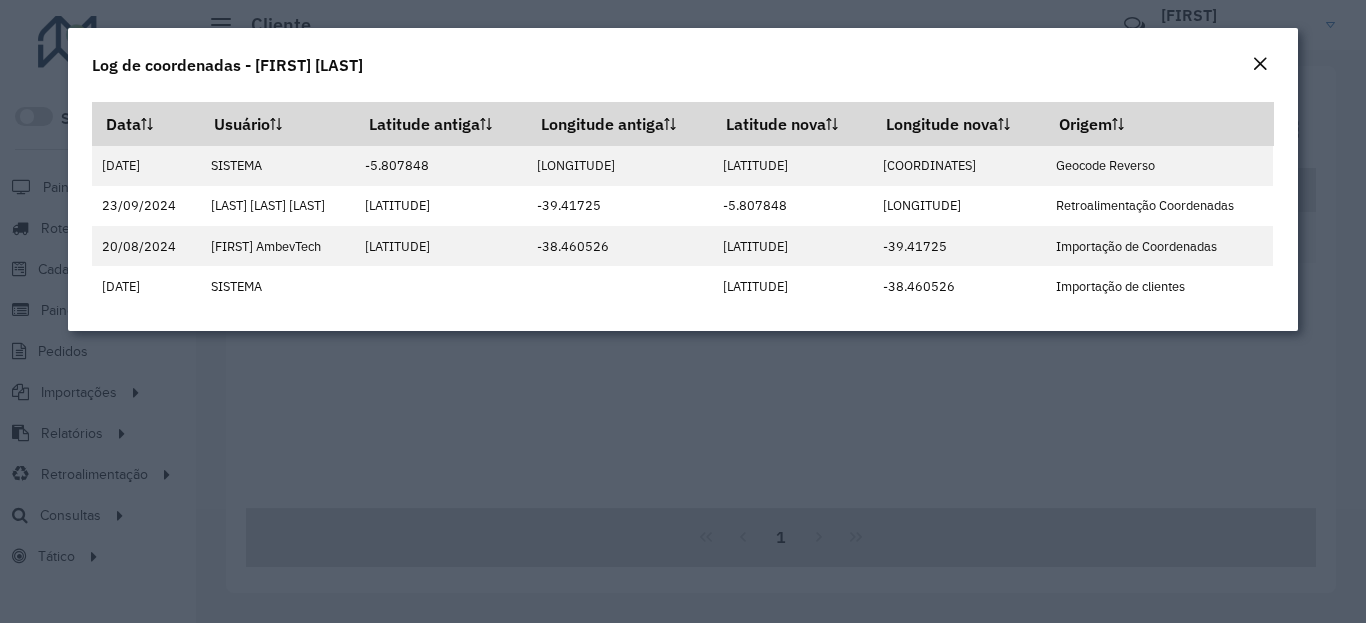 click 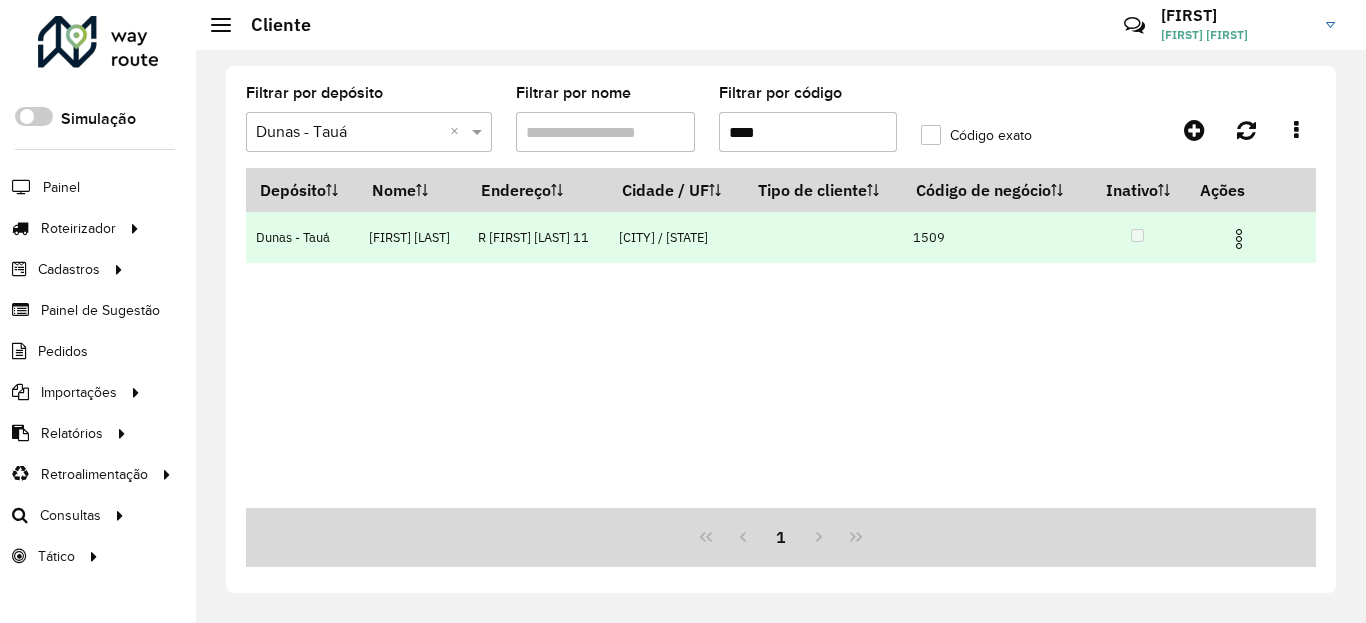 click at bounding box center [1239, 239] 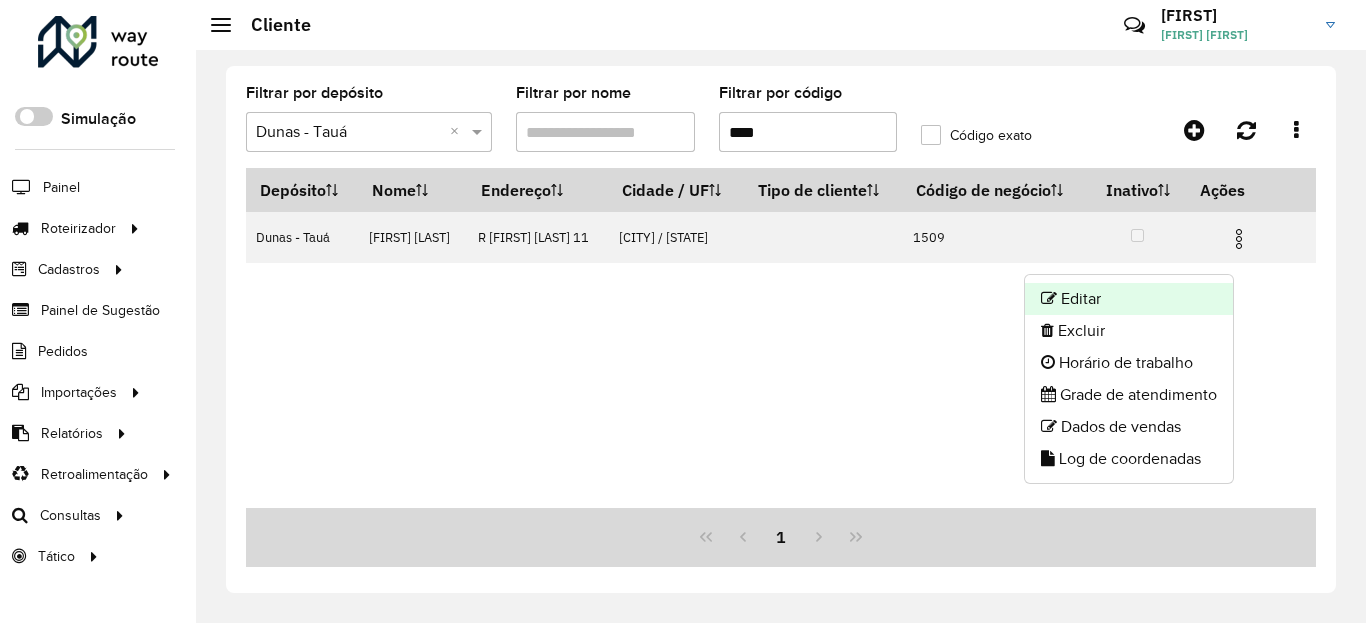 click on "Editar" 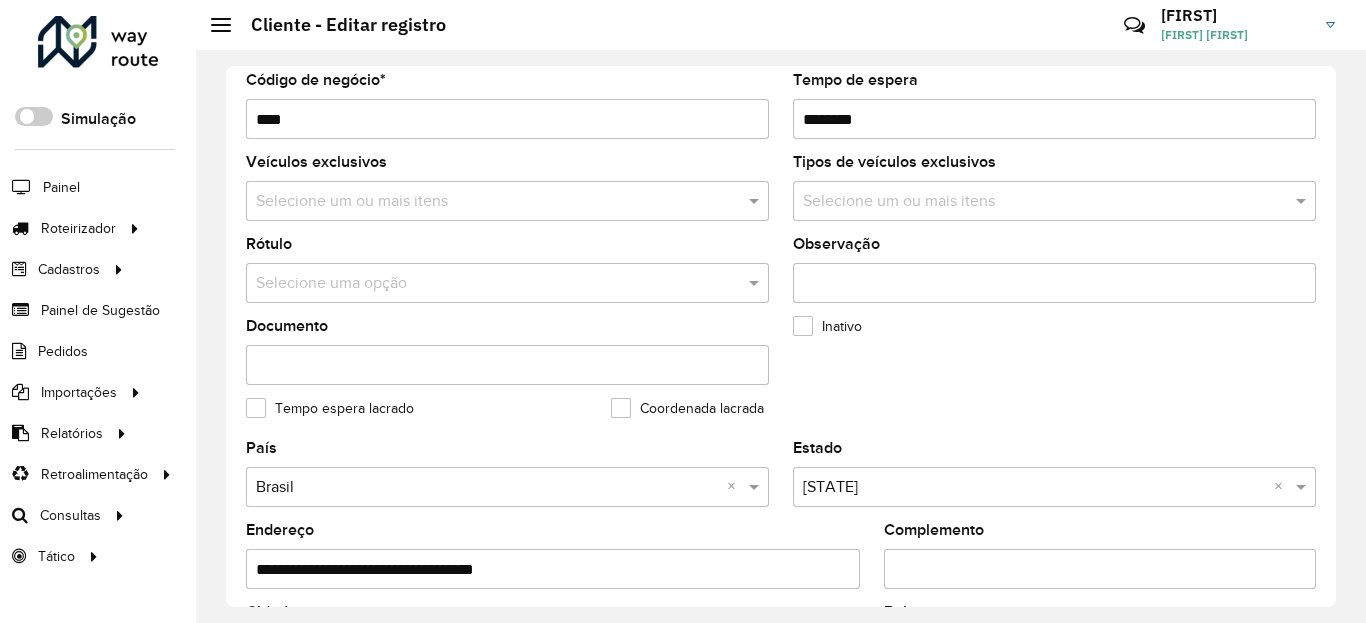 scroll, scrollTop: 720, scrollLeft: 0, axis: vertical 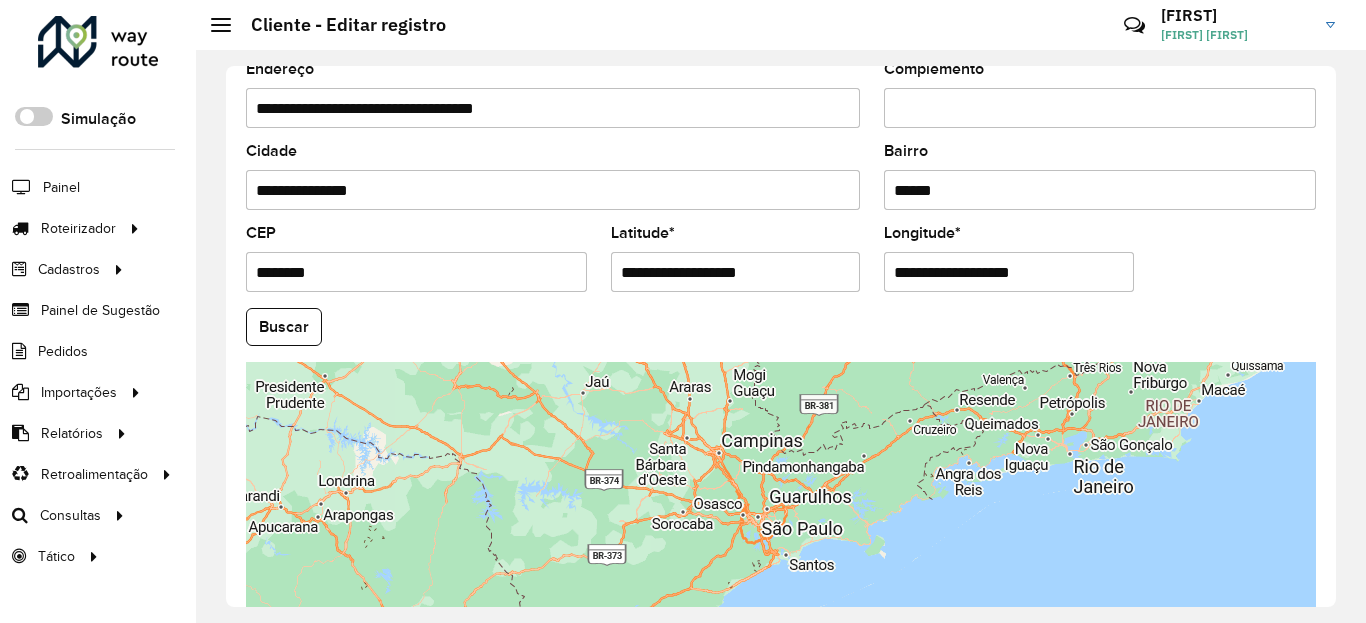 click on "Aguarde..." at bounding box center (0, 0) 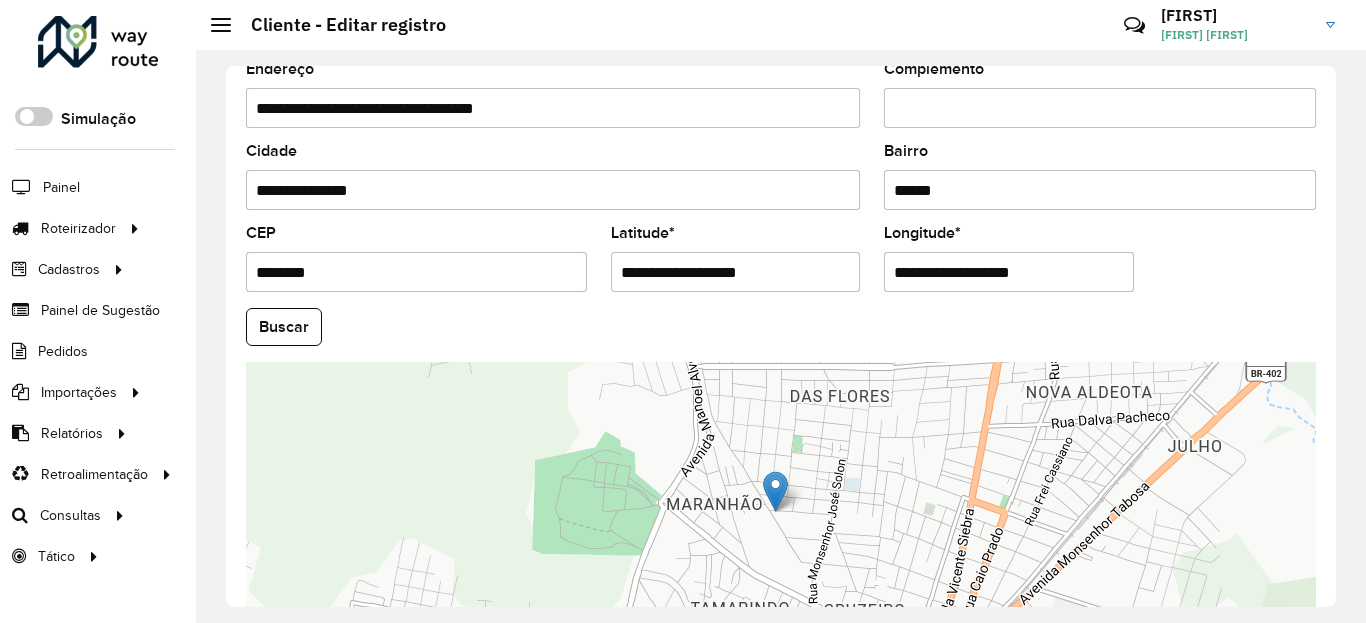 click on "**********" at bounding box center [736, 272] 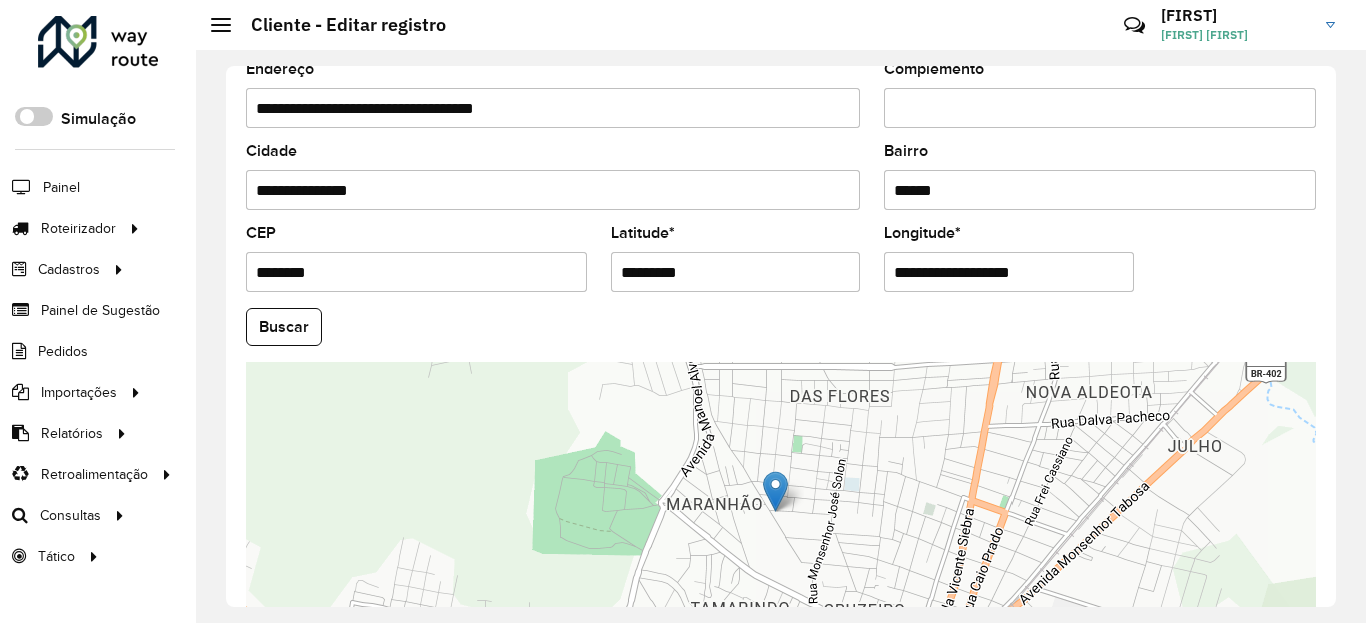 click on "Buscar" 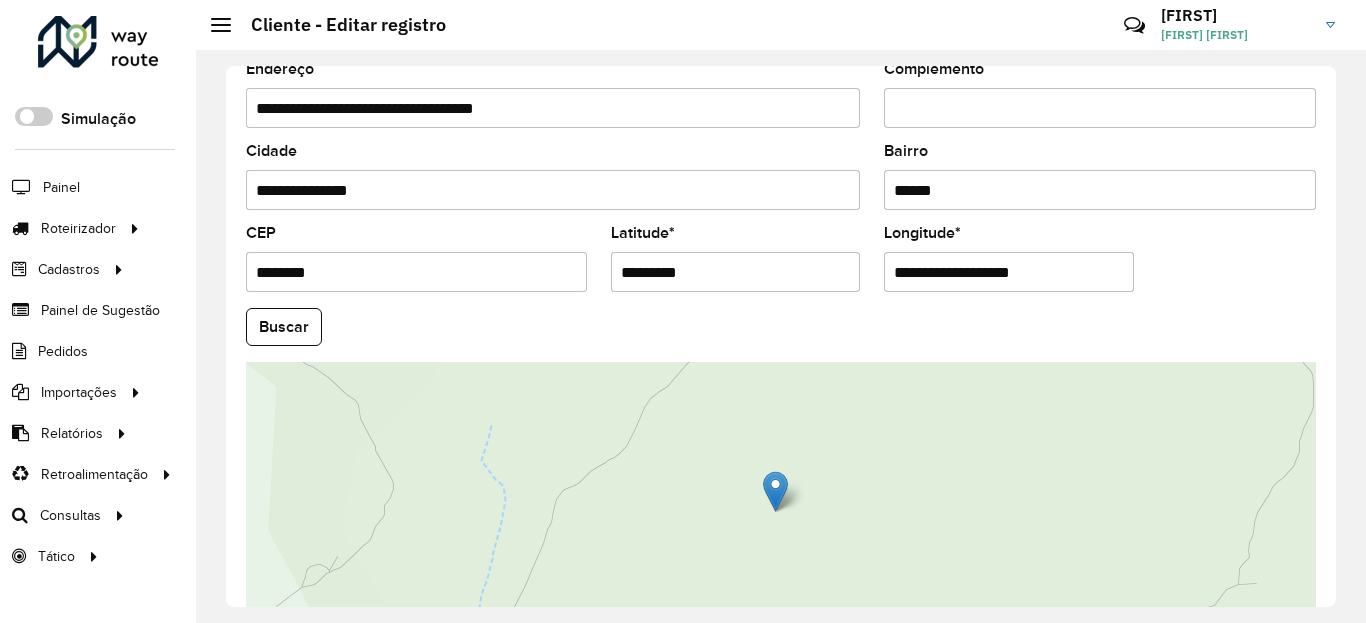 click on "**********" at bounding box center (1009, 272) 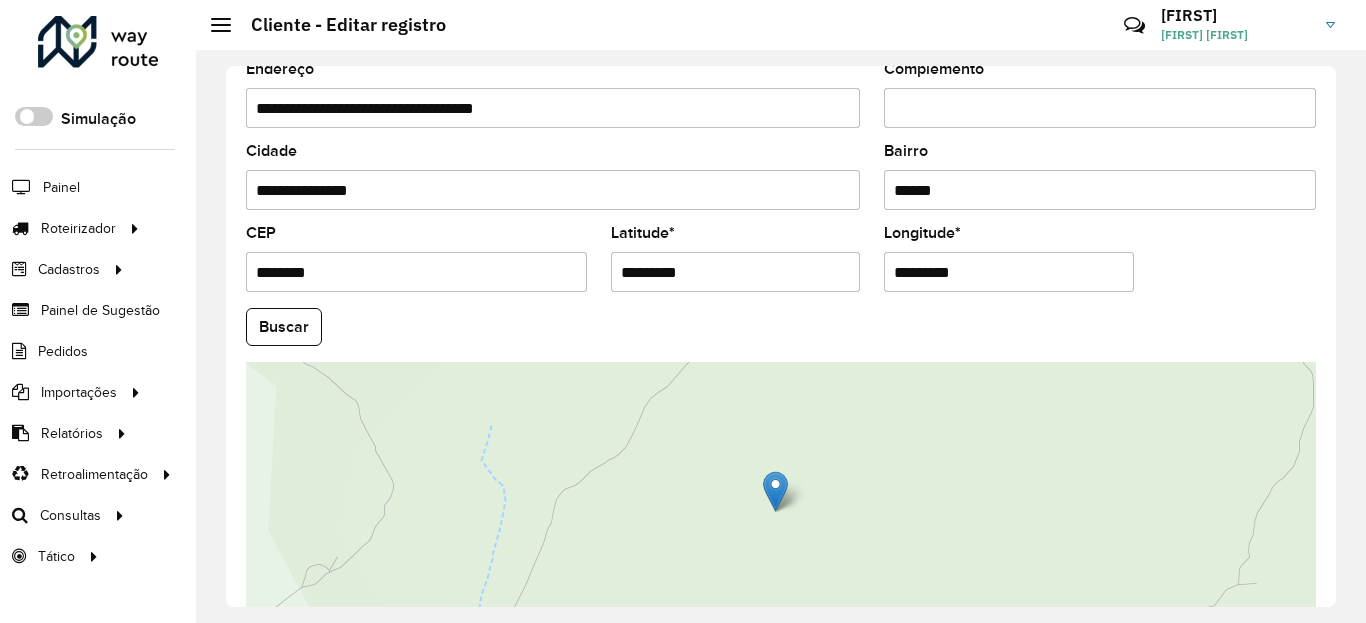 click on "Buscar" 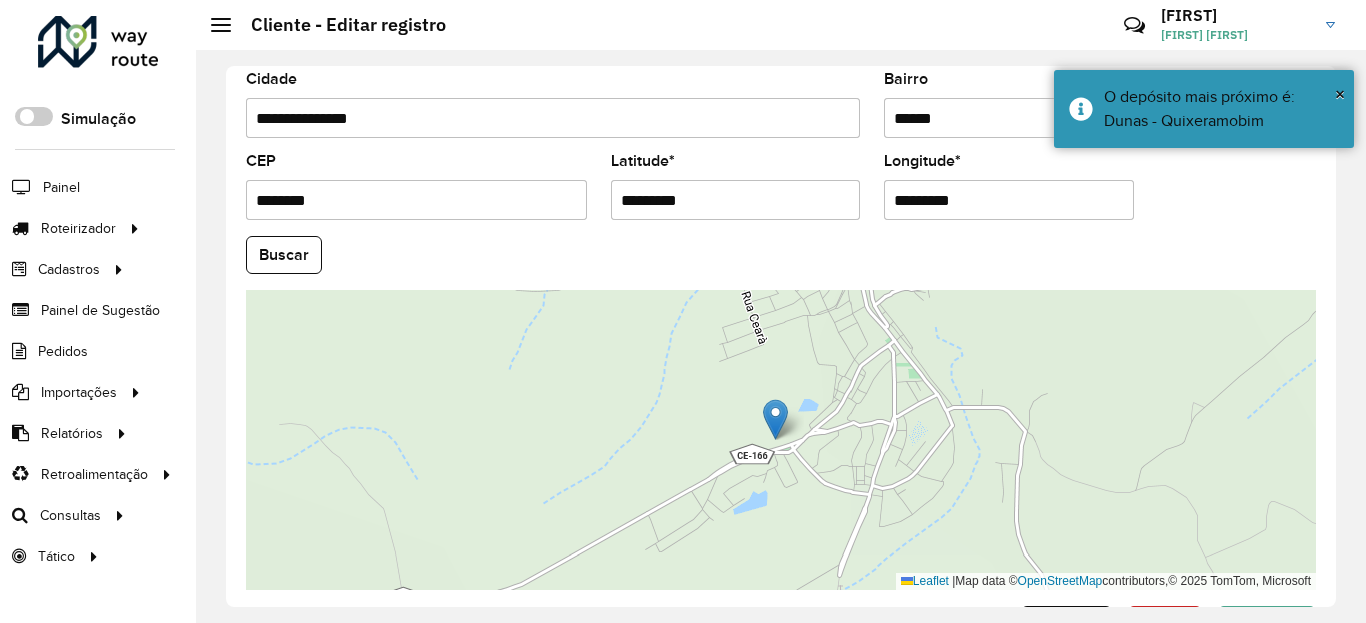 scroll, scrollTop: 865, scrollLeft: 0, axis: vertical 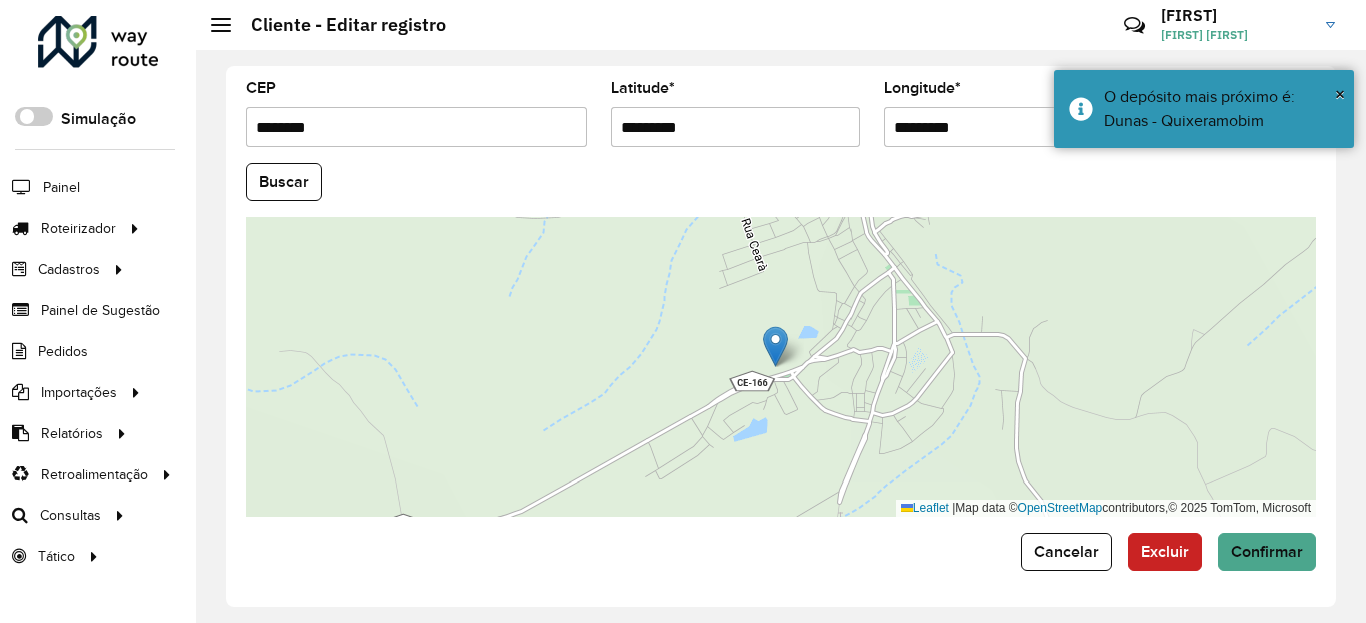 click on "**********" 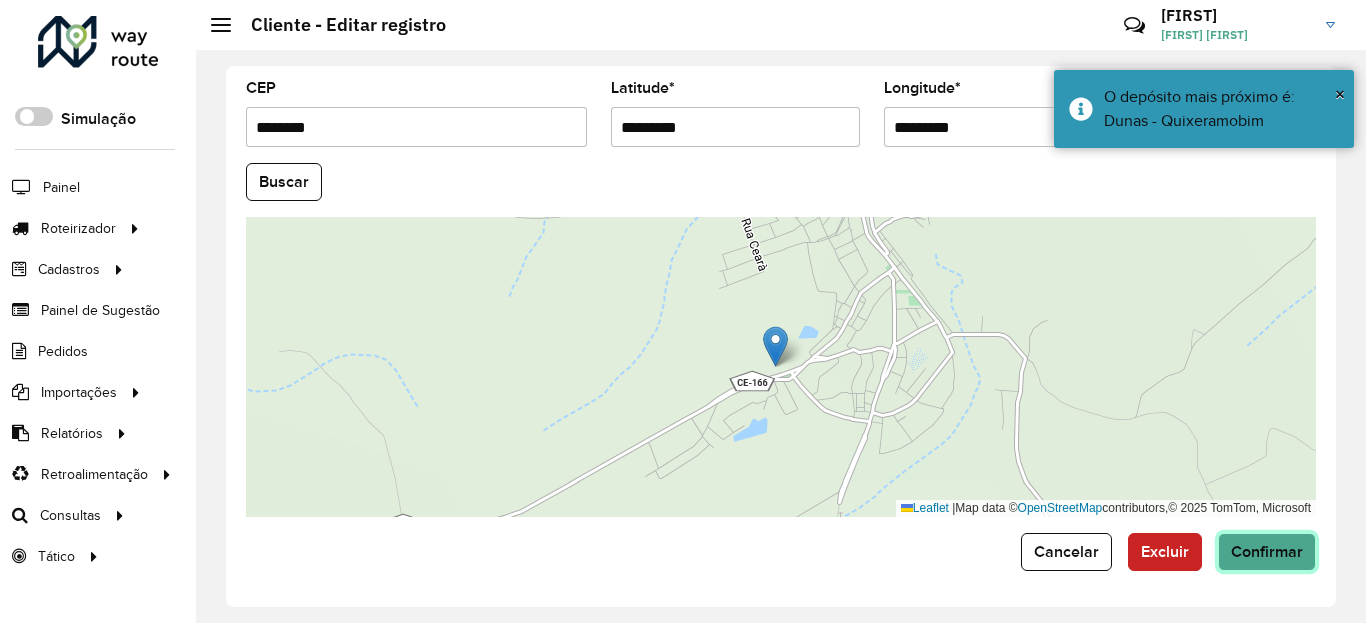 click on "Confirmar" 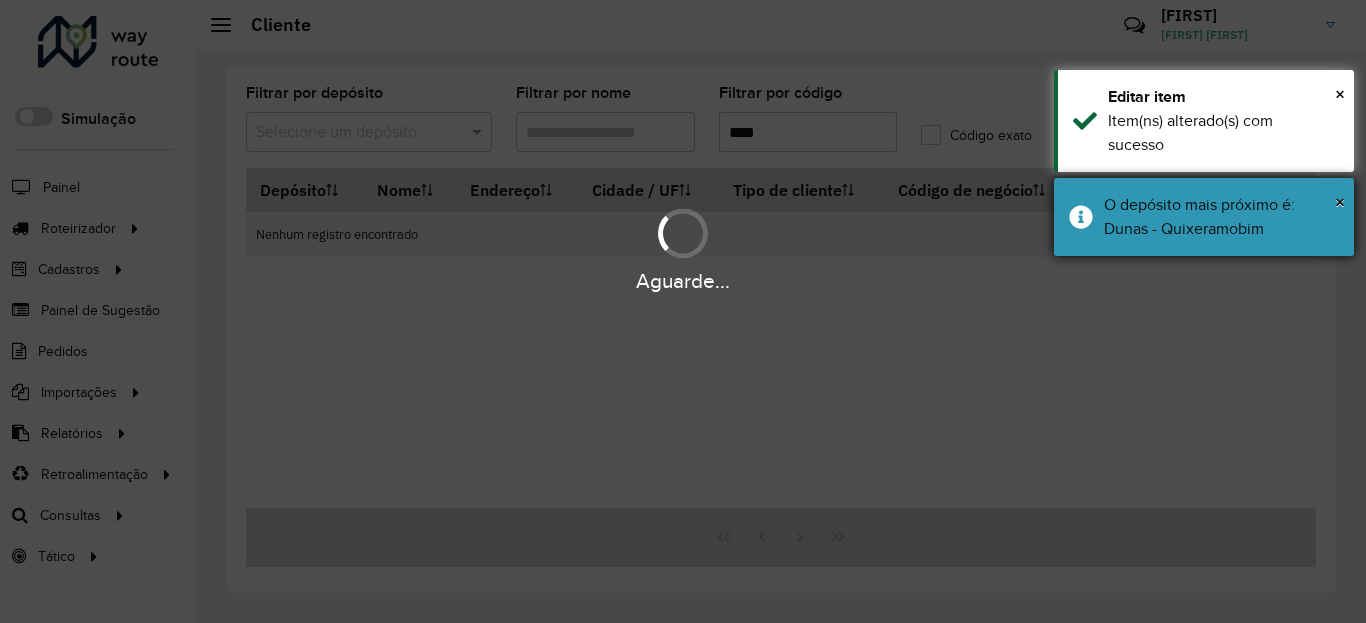 click on "O depósito mais próximo é: Dunas - Quixeramobim" at bounding box center (1221, 217) 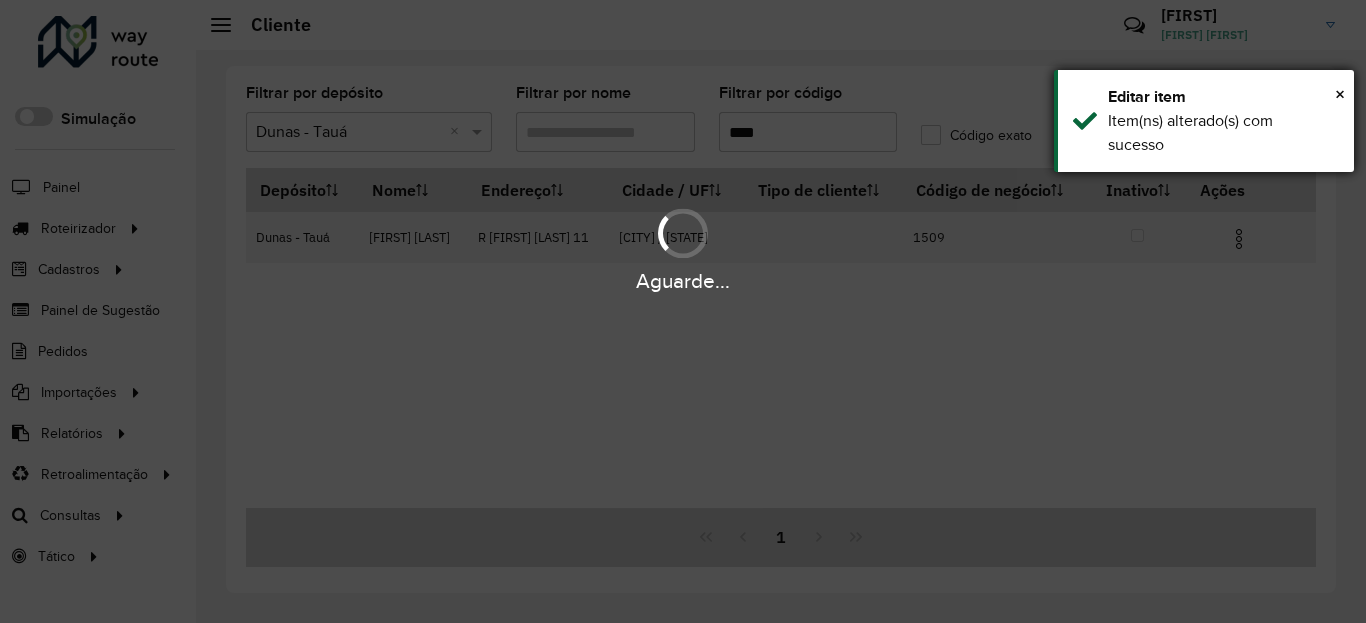 click on "Item(ns) alterado(s) com sucesso" at bounding box center [1223, 133] 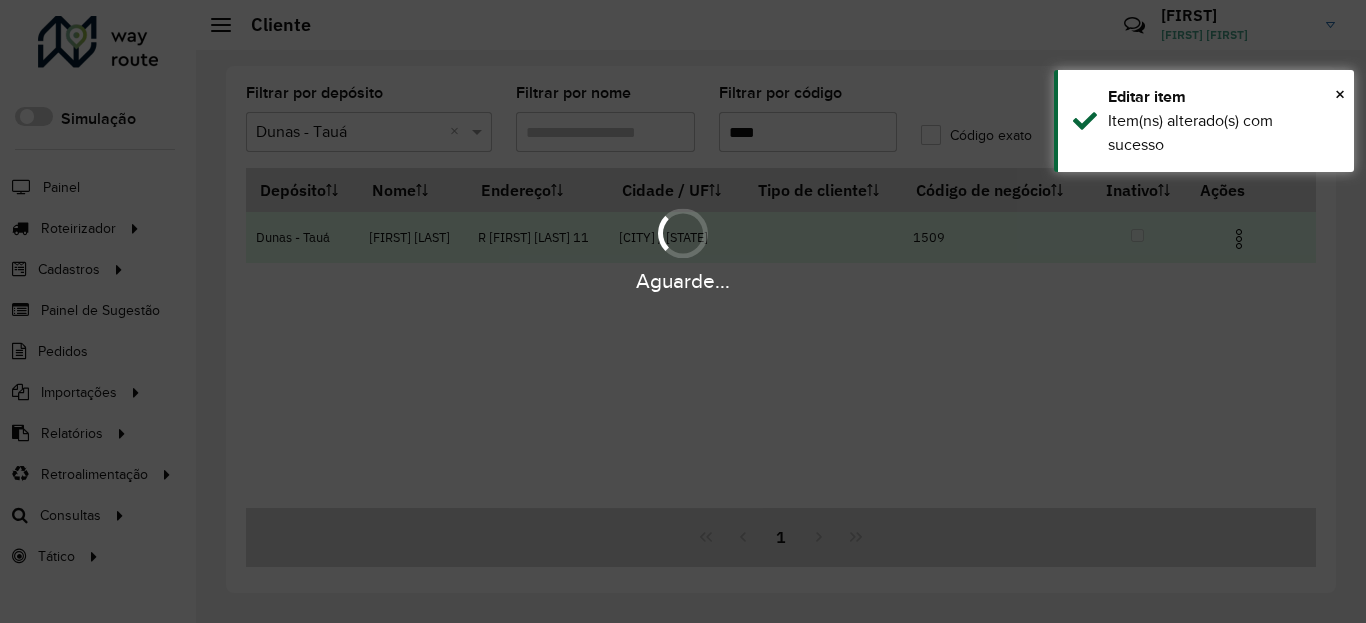 click at bounding box center [1247, 237] 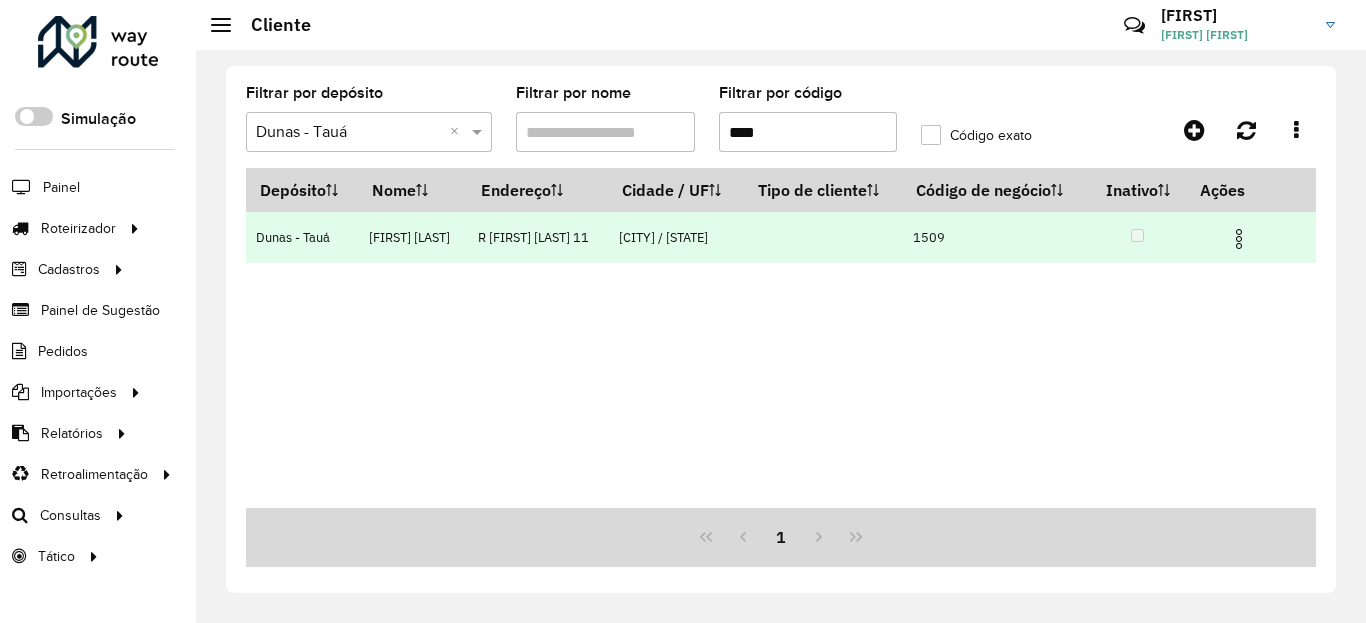 click at bounding box center [1247, 237] 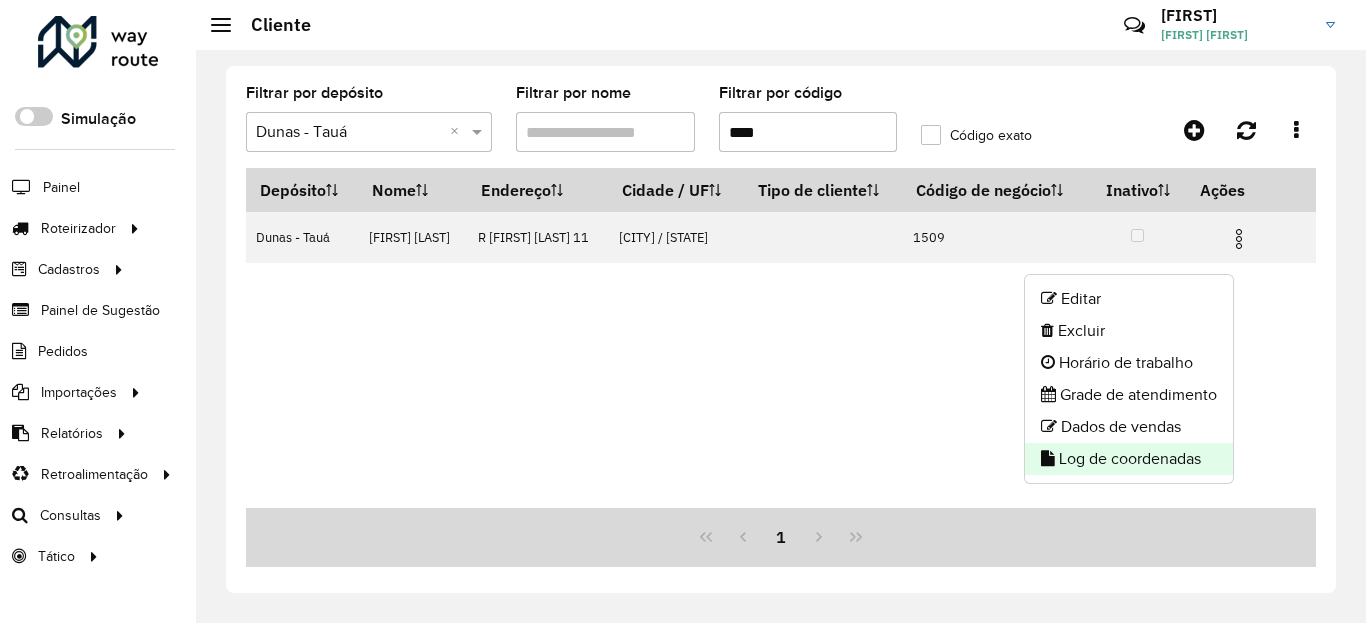 click on "Log de coordenadas" 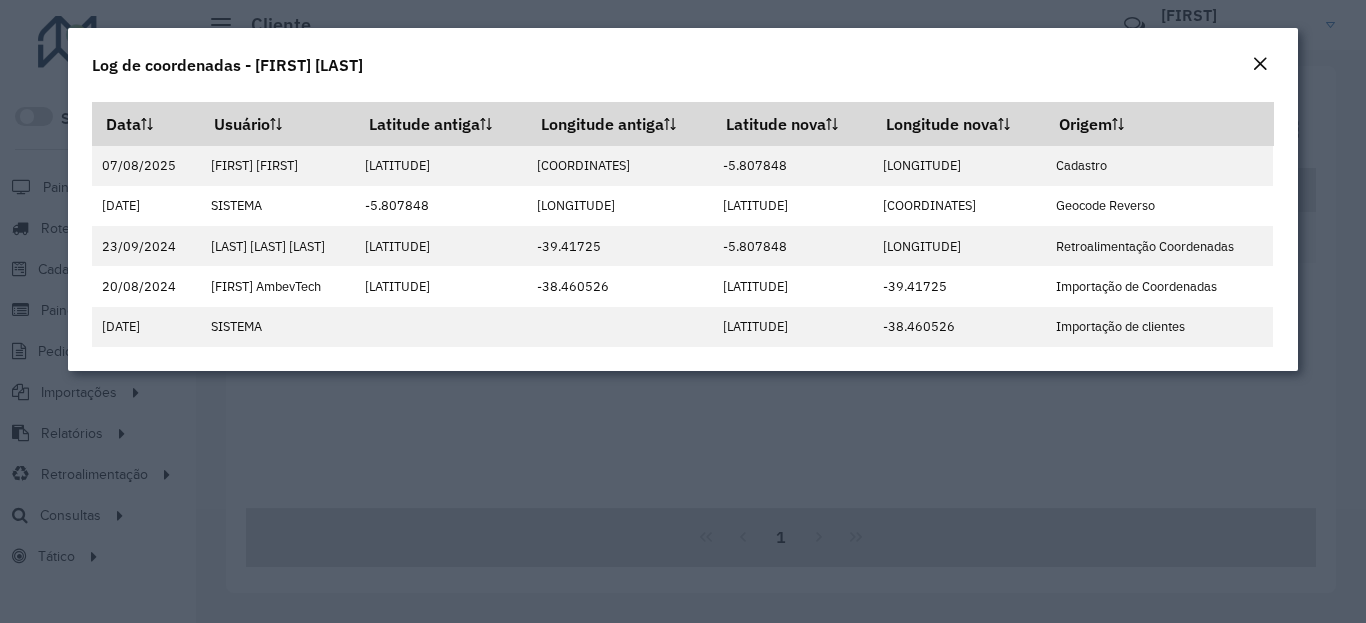 click on "Log de coordenadas - [FIRST] [LAST]" 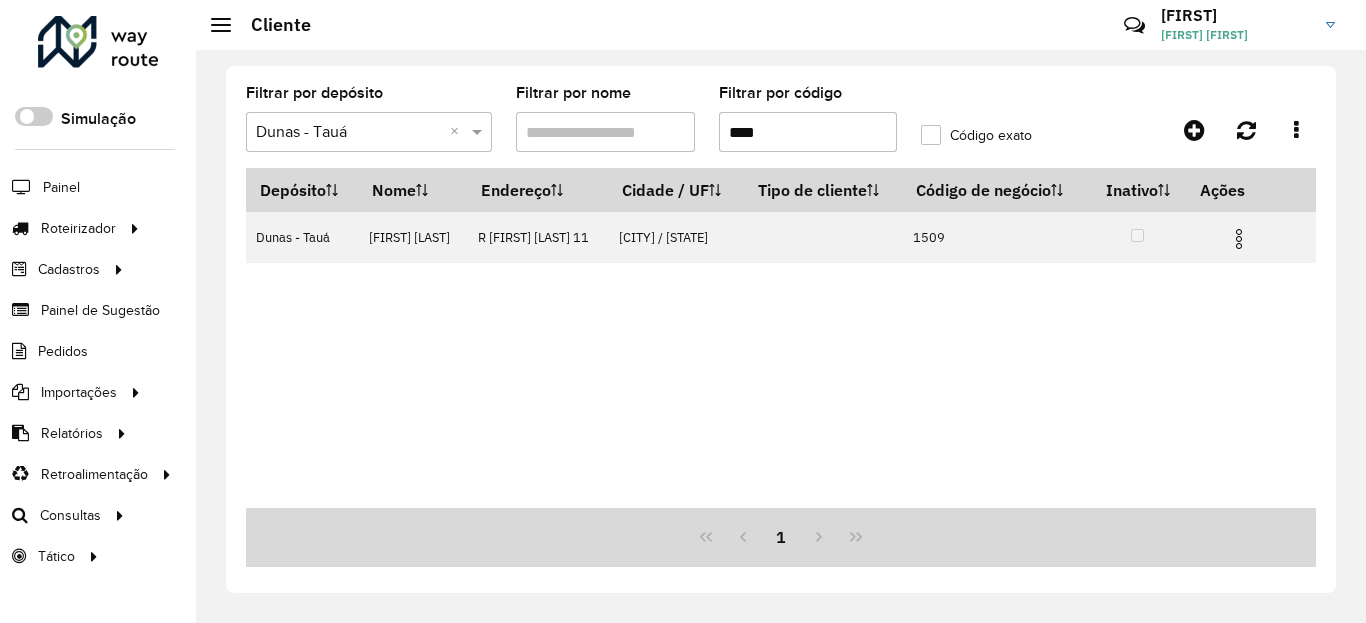 click on "****" at bounding box center [808, 132] 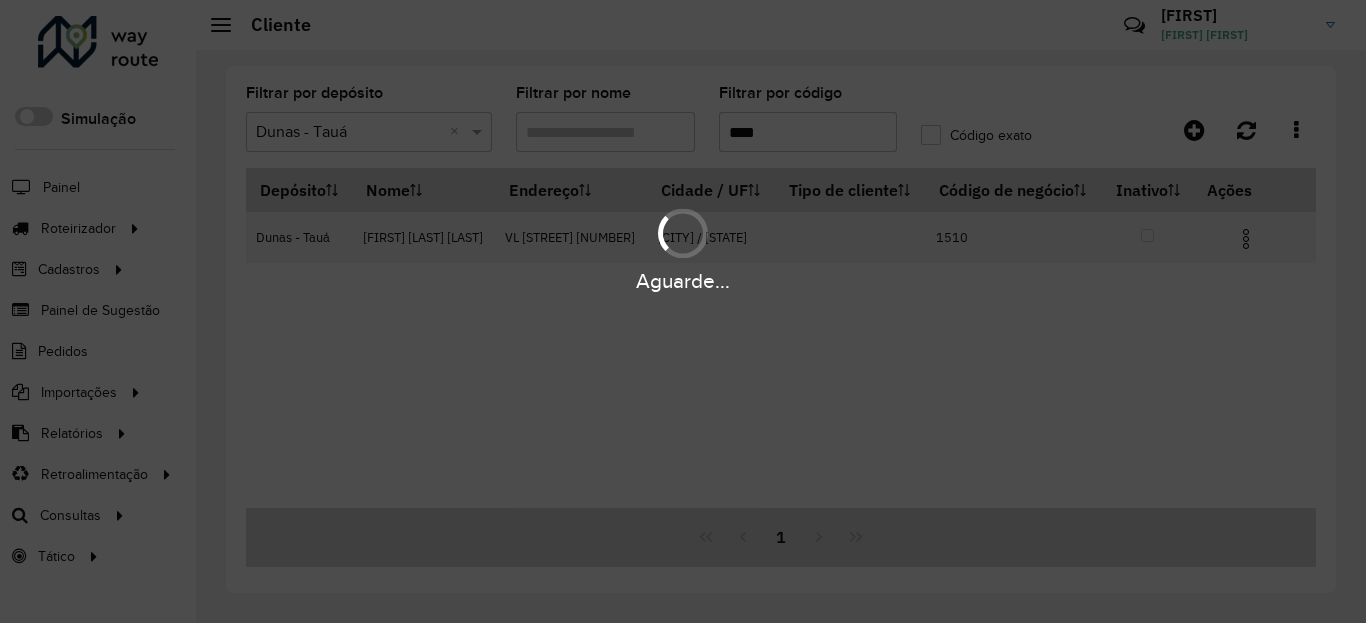 click on "Aguarde..." at bounding box center (683, 281) 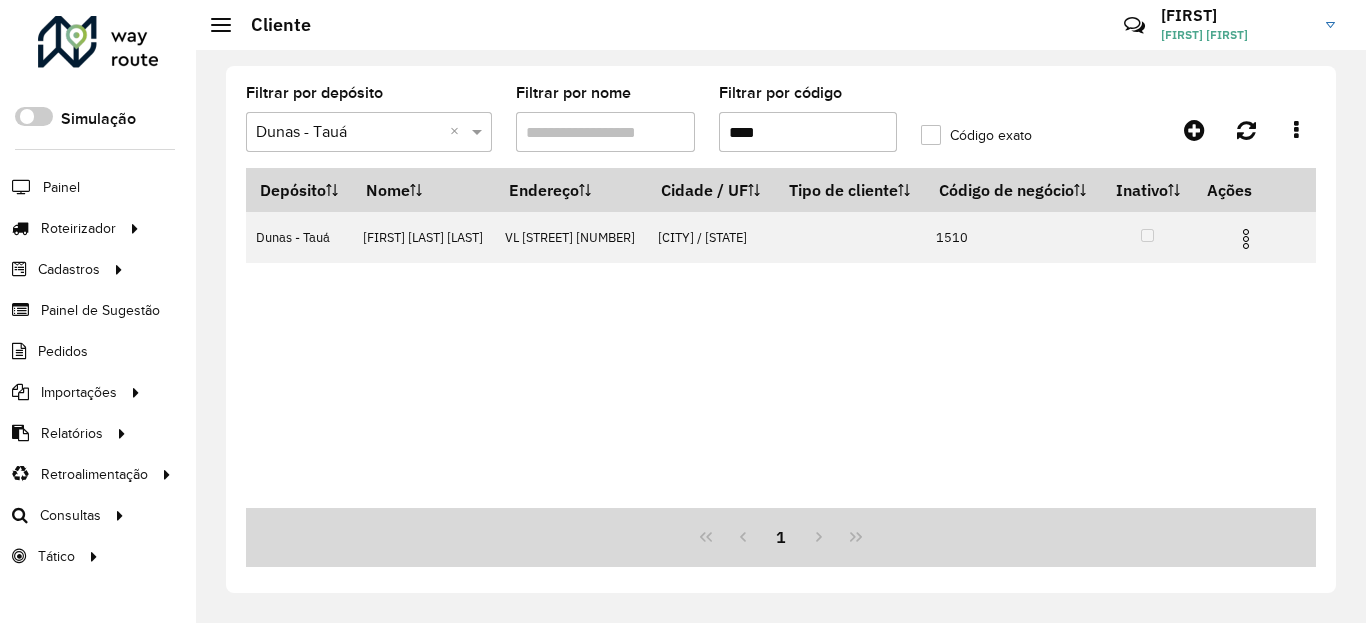 click at bounding box center [1246, 239] 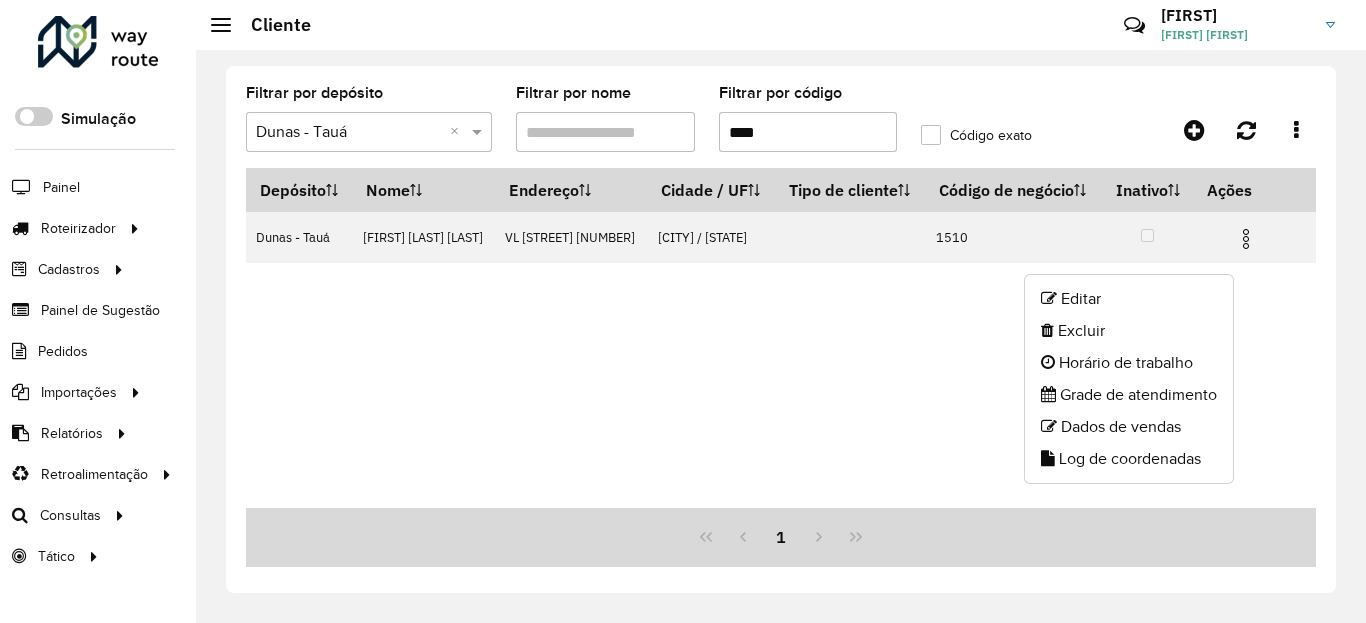 click on "Log de coordenadas" 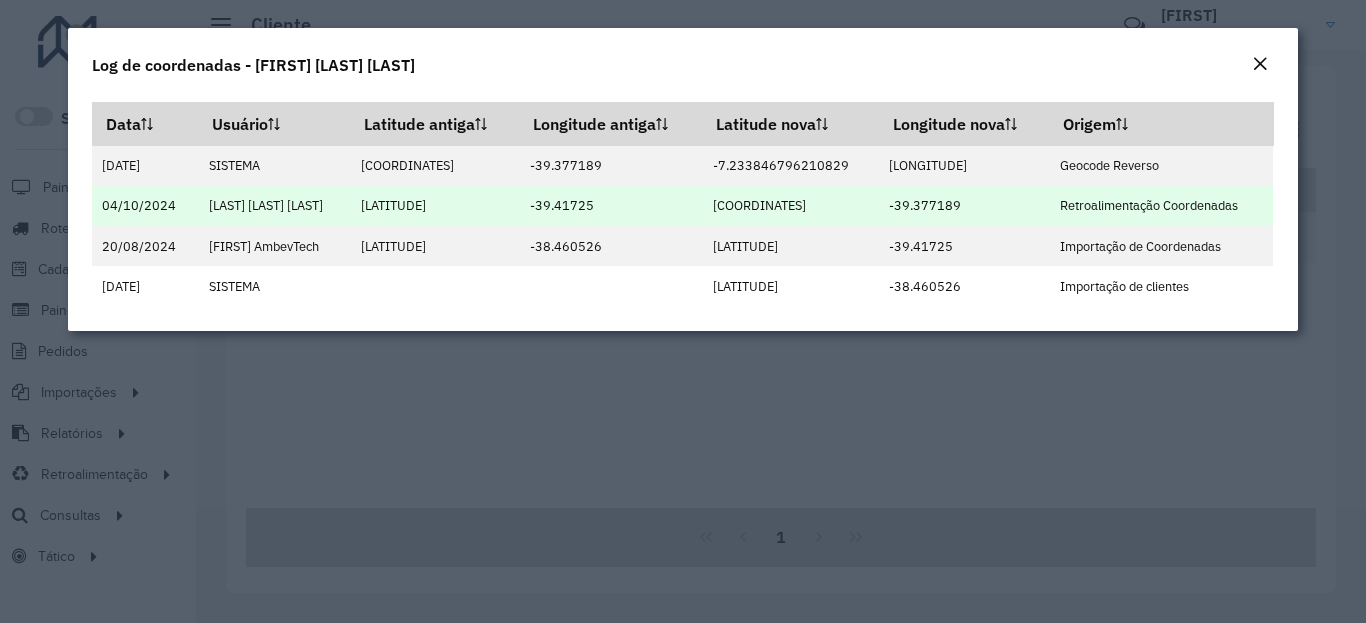 click on "[COORDINATE]" at bounding box center [790, 206] 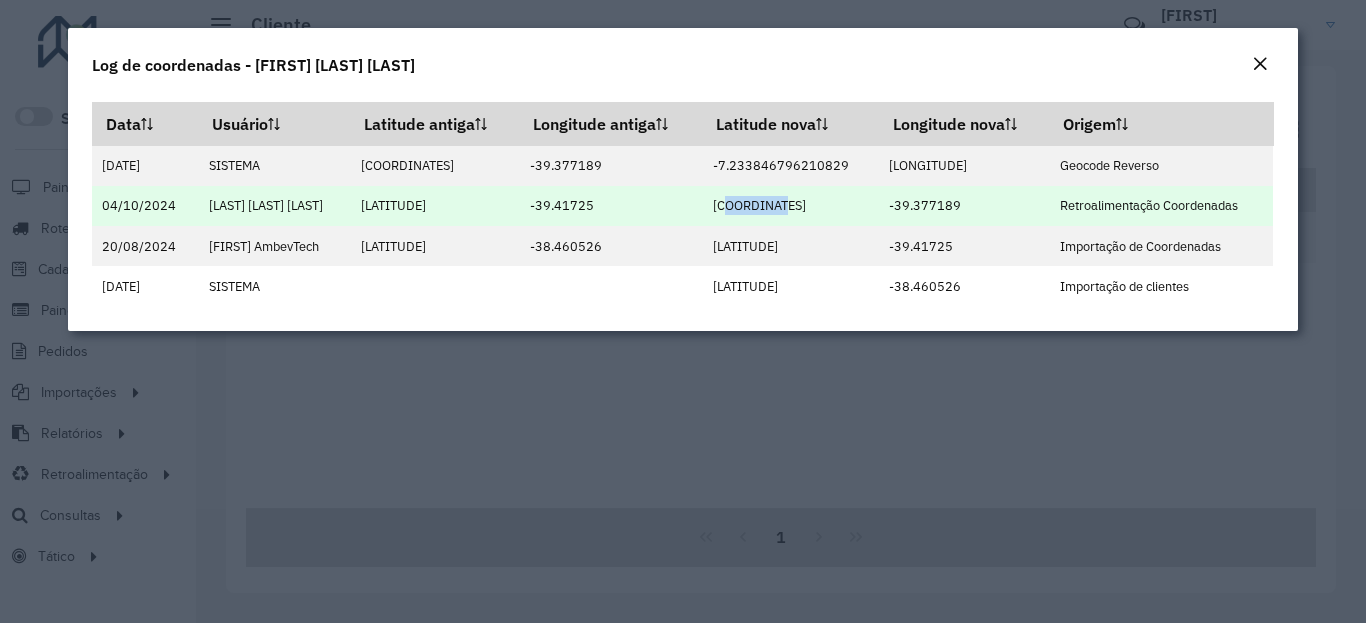 click on "[COORDINATE]" at bounding box center [790, 206] 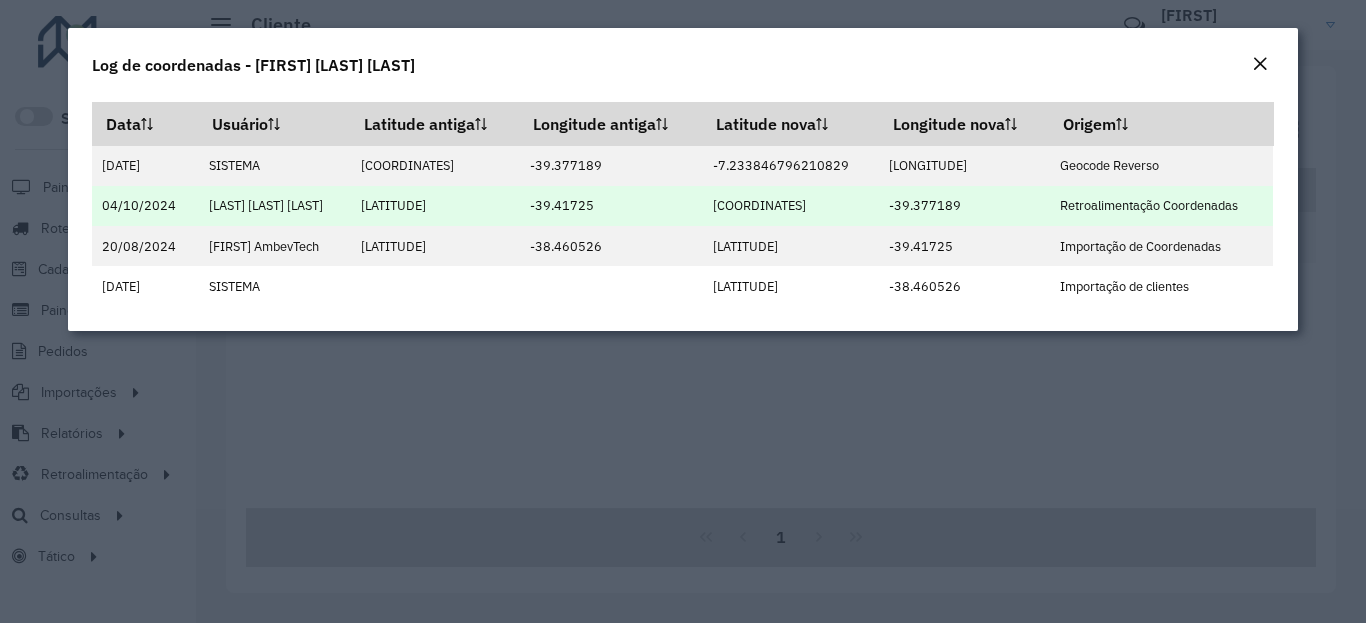 click on "[COORDINATE]" at bounding box center (790, 206) 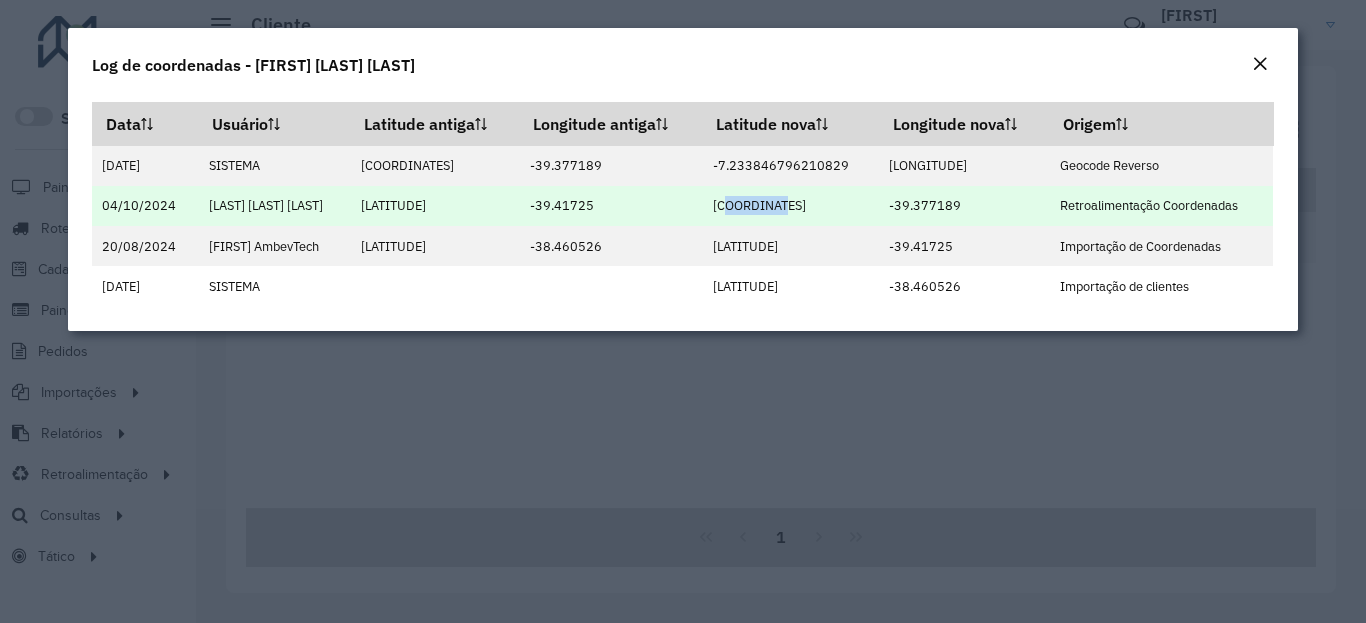 click on "[COORDINATE]" at bounding box center [790, 206] 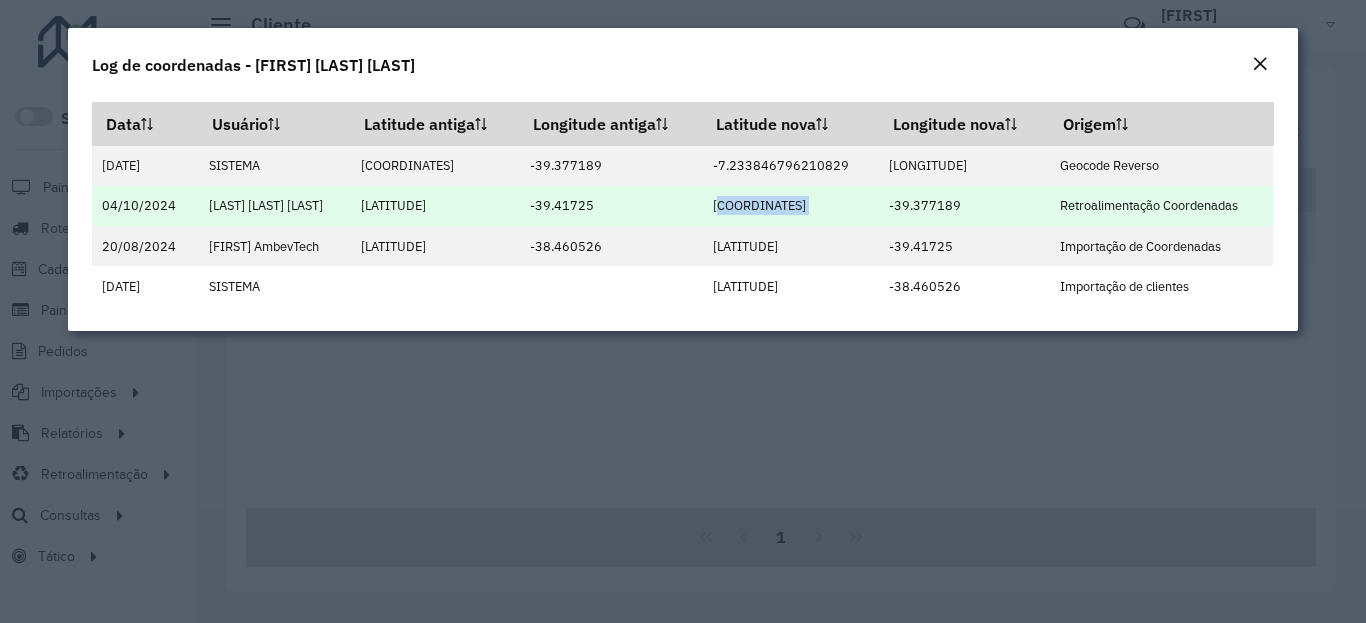 copy on "[COORDINATE]" 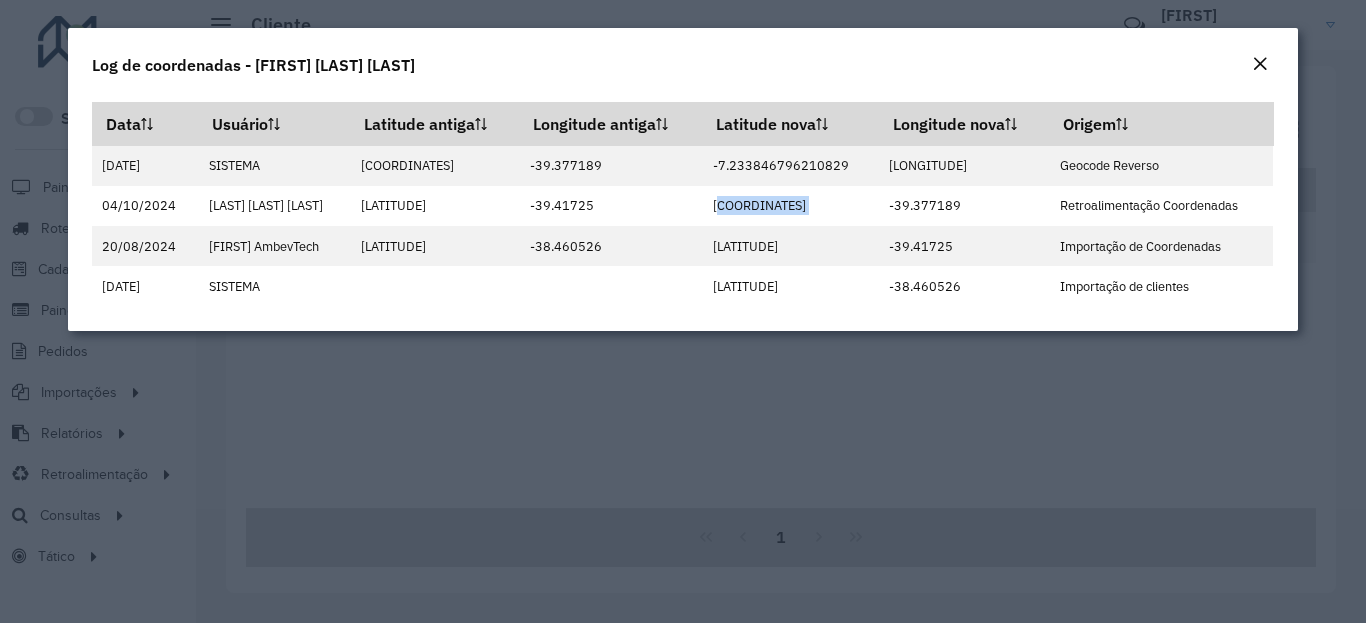 copy on "[COORDINATE]" 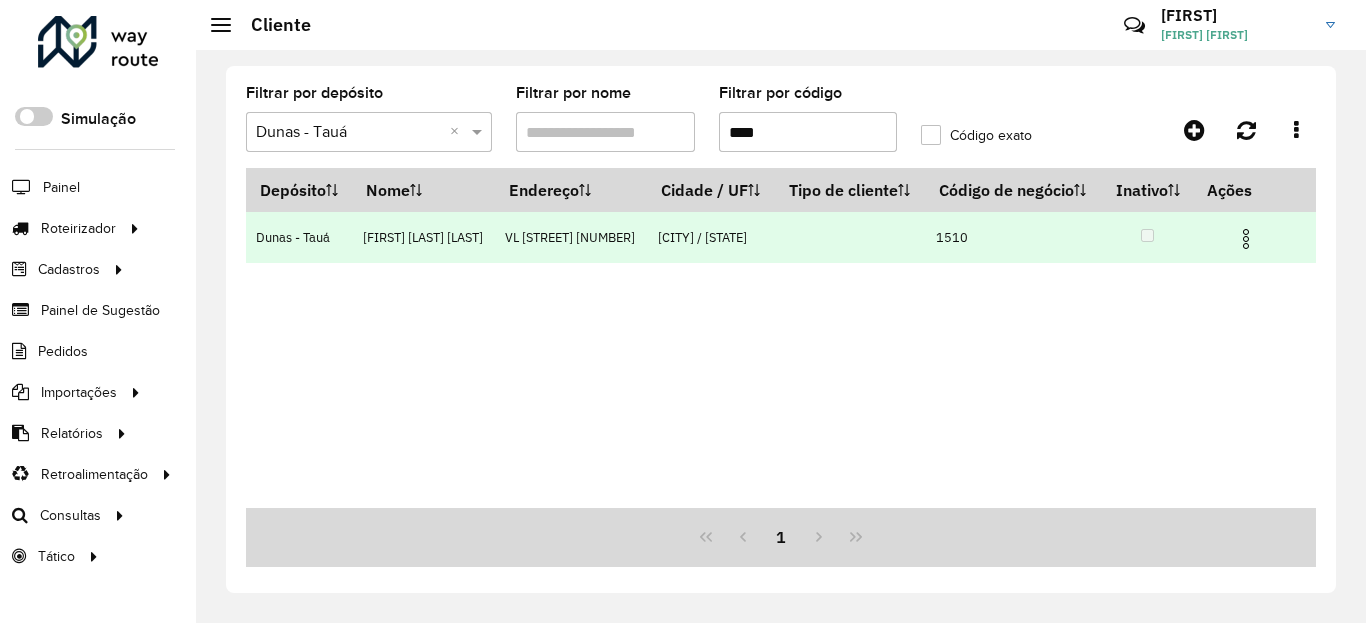 click at bounding box center [1246, 239] 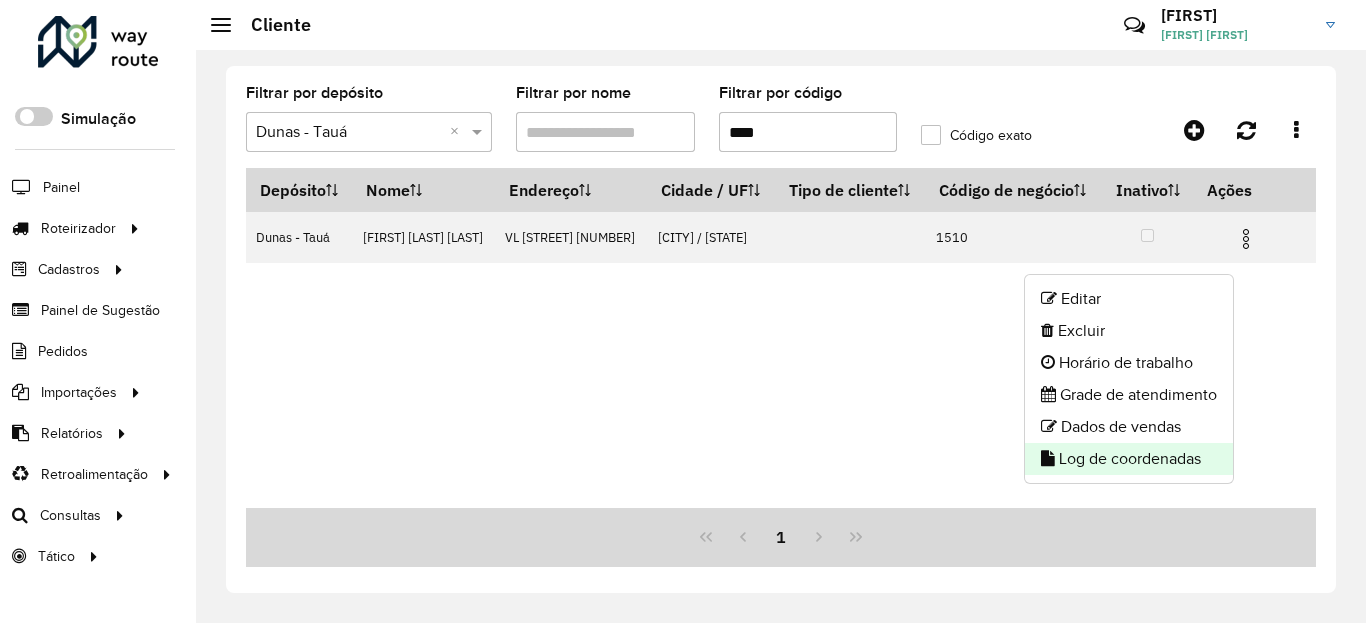 click on "Log de coordenadas" 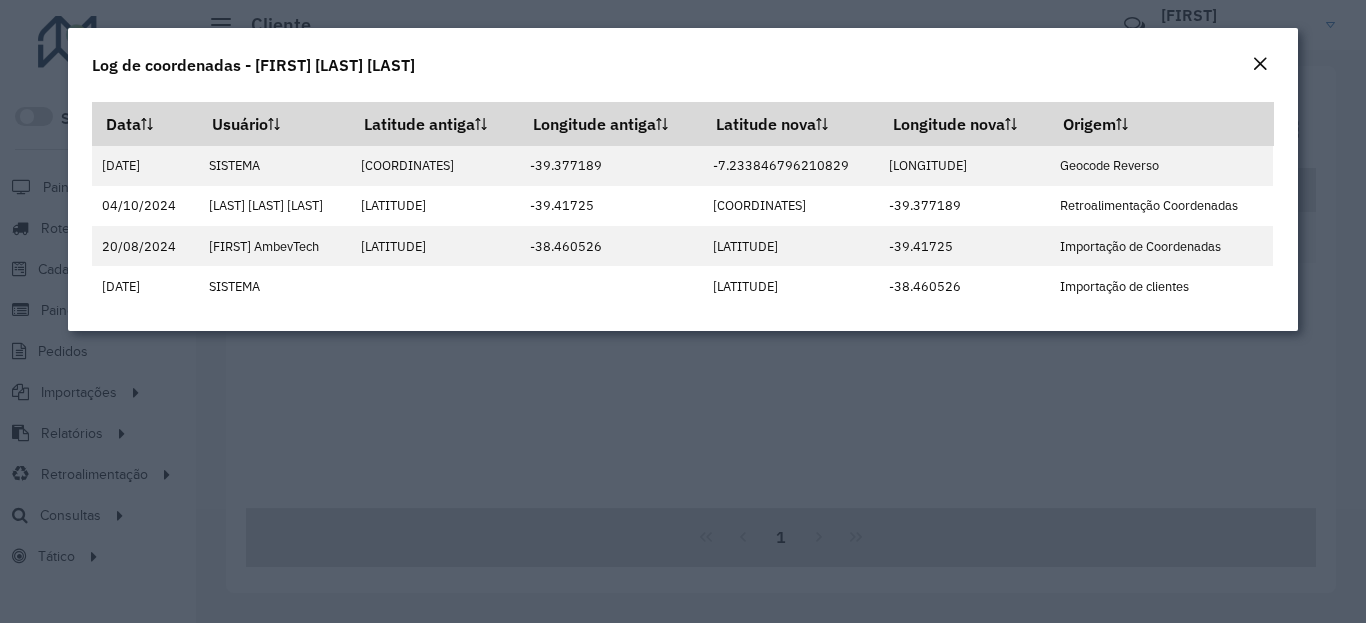 click 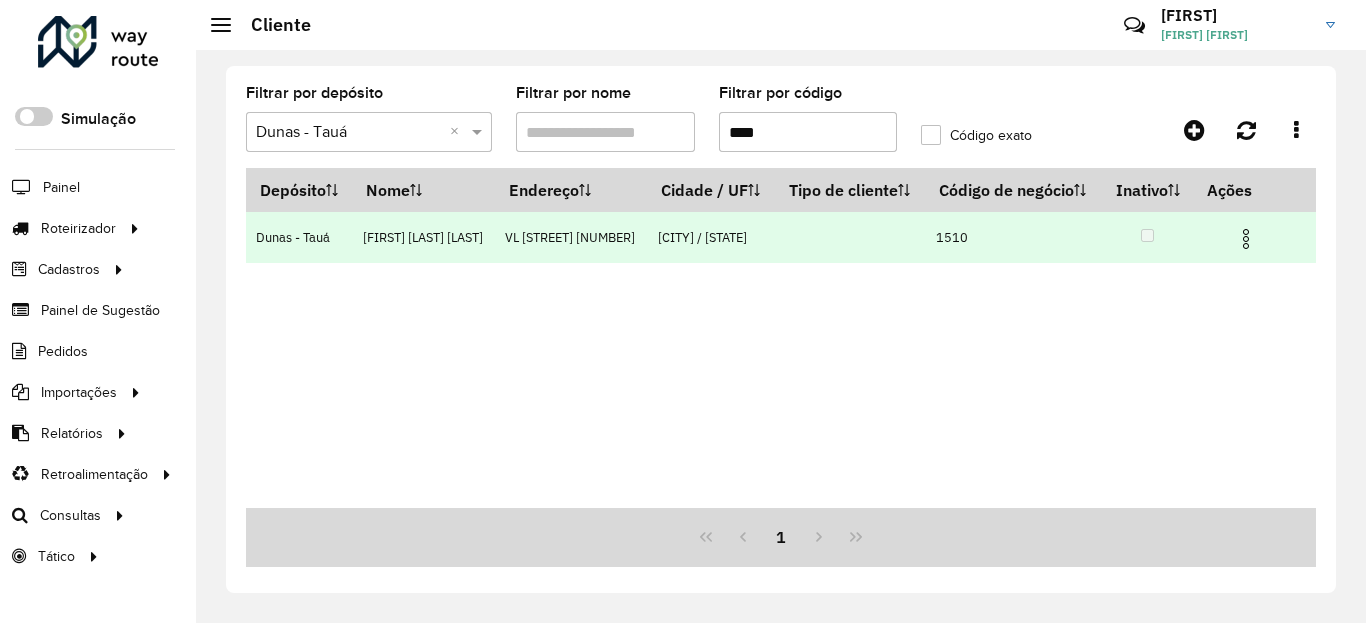 click at bounding box center (1246, 239) 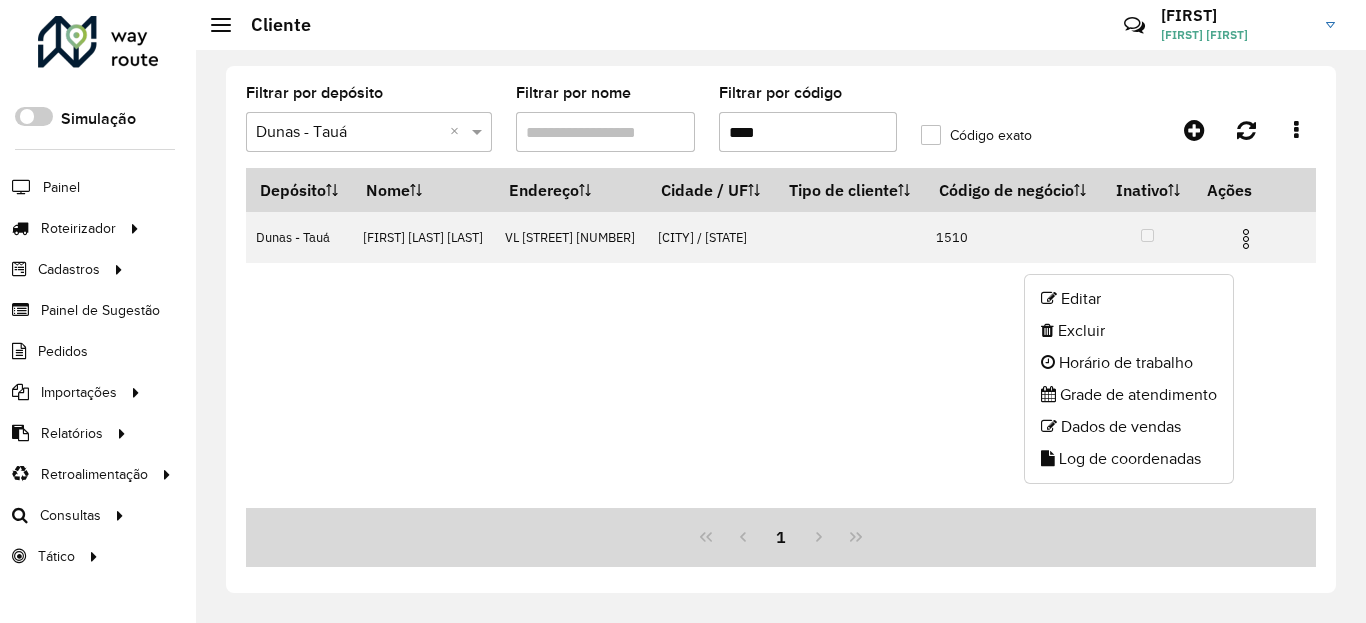 click on "Editar" 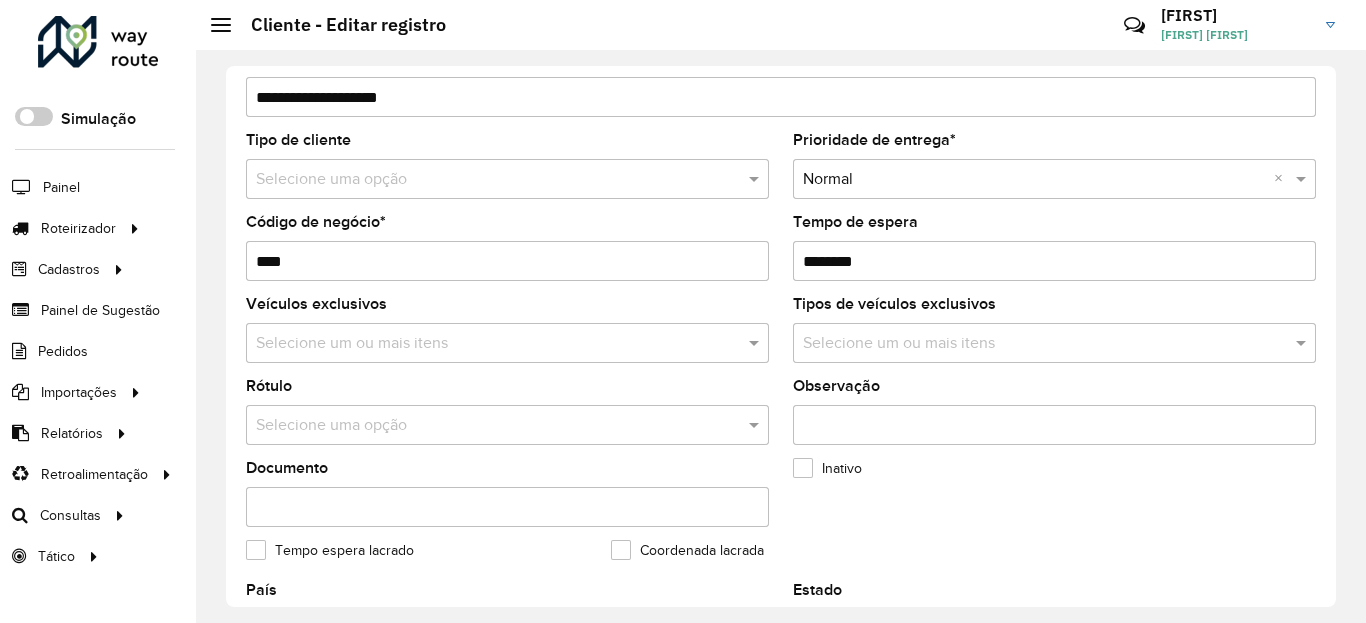 scroll, scrollTop: 720, scrollLeft: 0, axis: vertical 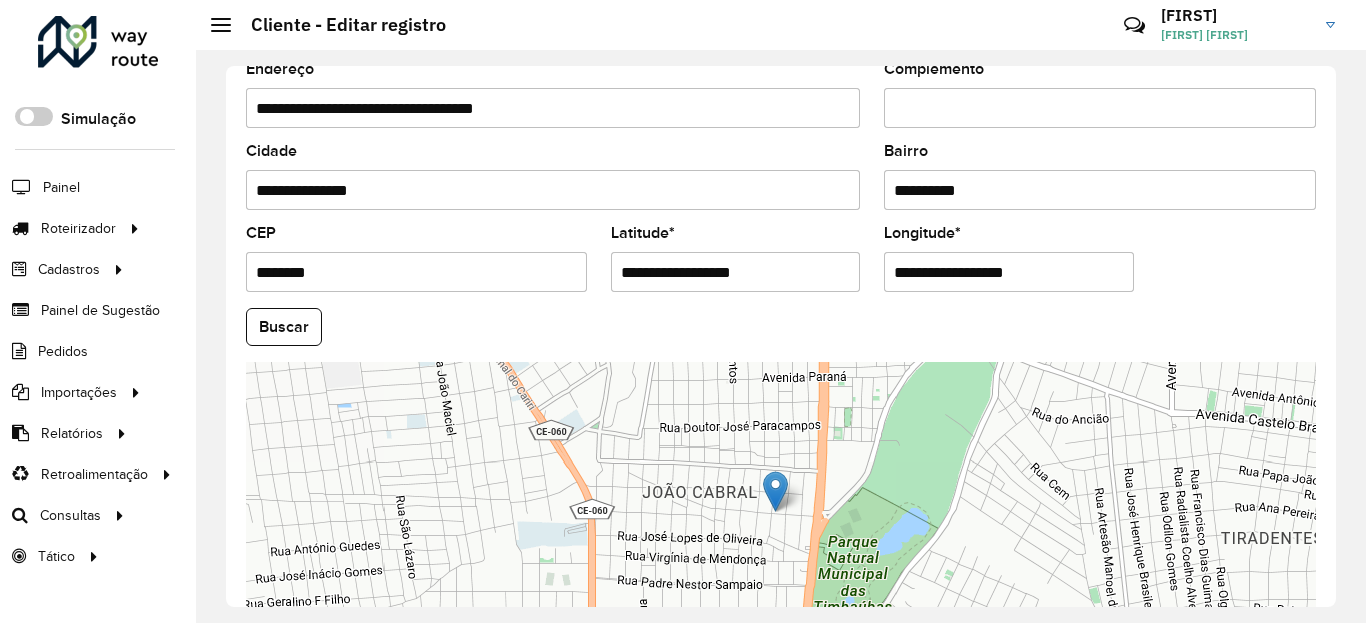 click on "**********" at bounding box center (736, 272) 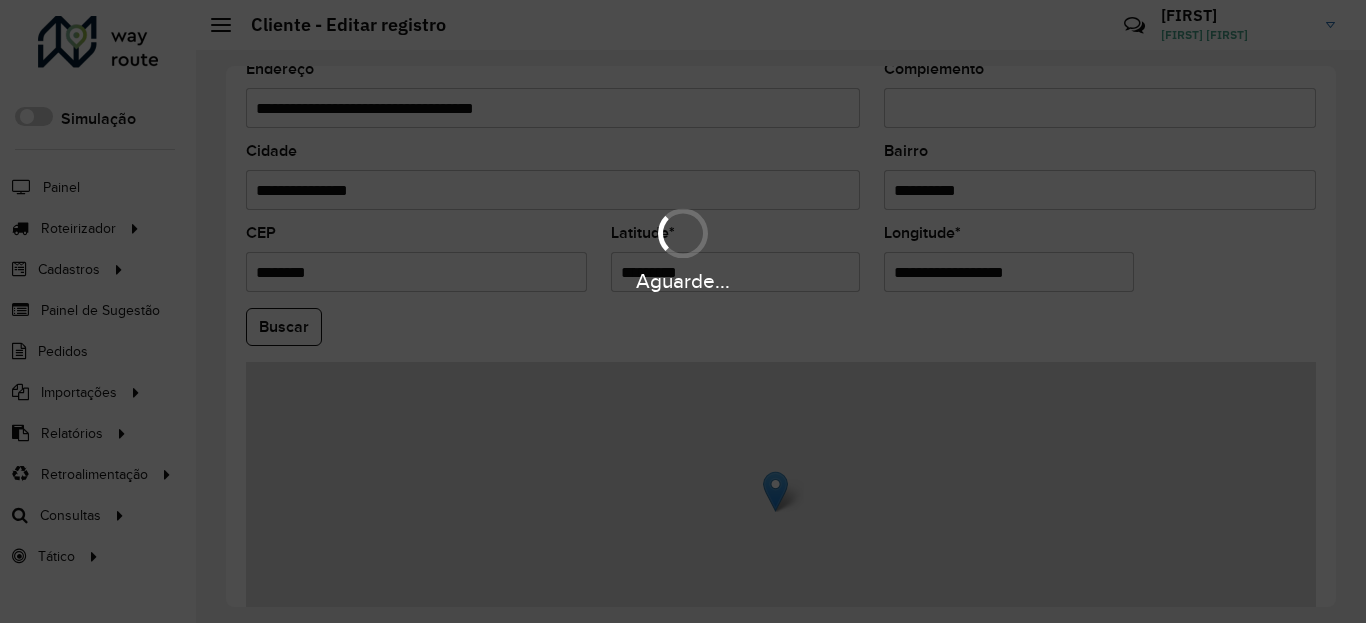 click on "Aguarde...  Pop-up bloqueado!  Seu navegador bloqueou automáticamente a abertura de uma nova janela.   Acesse as configurações e adicione o endereço do sistema a lista de permissão.   Fechar  Roteirizador AmbevTech Simulação Painel Roteirizador Entregas Vendas Cadastros Checkpoint Classificações de venda Cliente Condição de pagamento Consulta de setores Depósito Disponibilidade de veículos Fator tipo de produto Gabarito planner Grupo Rota Fator Tipo Produto Grupo de Depósito Grupo de rotas exclusiva Grupo de setores Jornada Jornada RN Layout integração Modelo Motorista Multi Depósito Painel de sugestão Parada Pedágio Perfil de Vendedor Ponto de apoio Ponto de apoio FAD Prioridade pedido Produto Restrição de Atendimento Planner Rodízio de placa Rota exclusiva FAD Rótulo Setor Setor Planner Tempo de parada de refeição Tipo de cliente Tipo de veículo Tipo de veículo RN Transportadora Usuário Vendedor Veículo Painel de Sugestão Pedidos Importações Classificação e volume de venda" at bounding box center [683, 311] 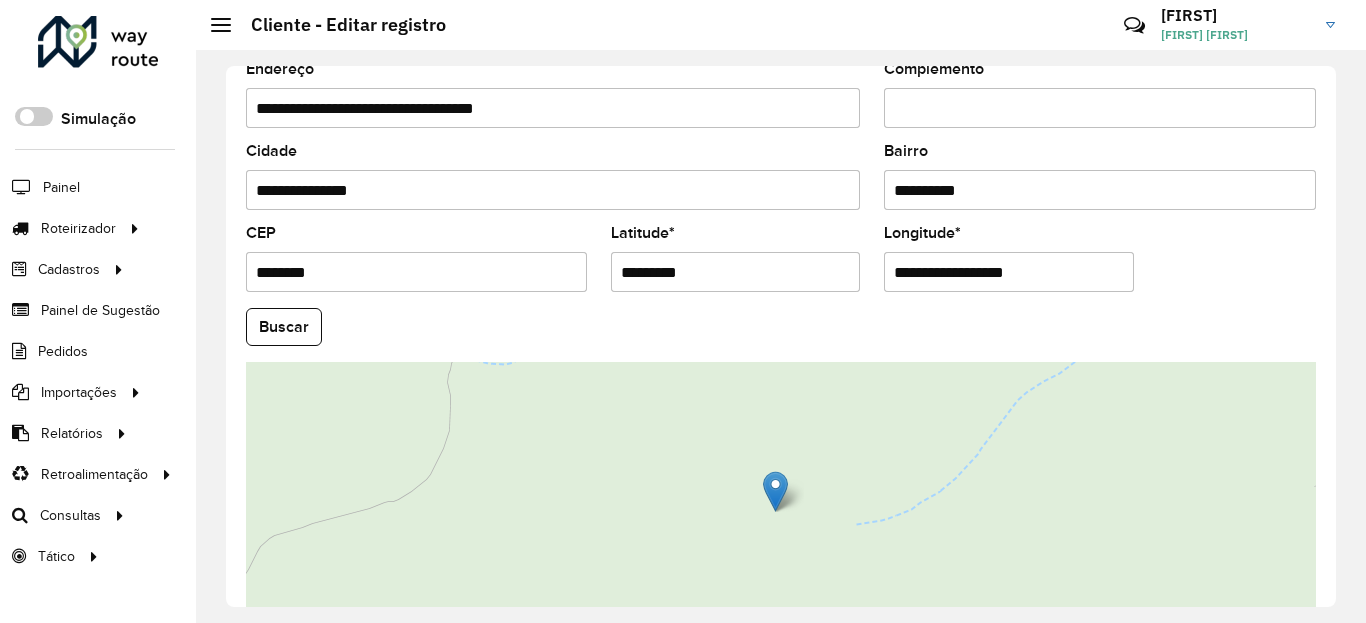 click on "**********" at bounding box center [1009, 272] 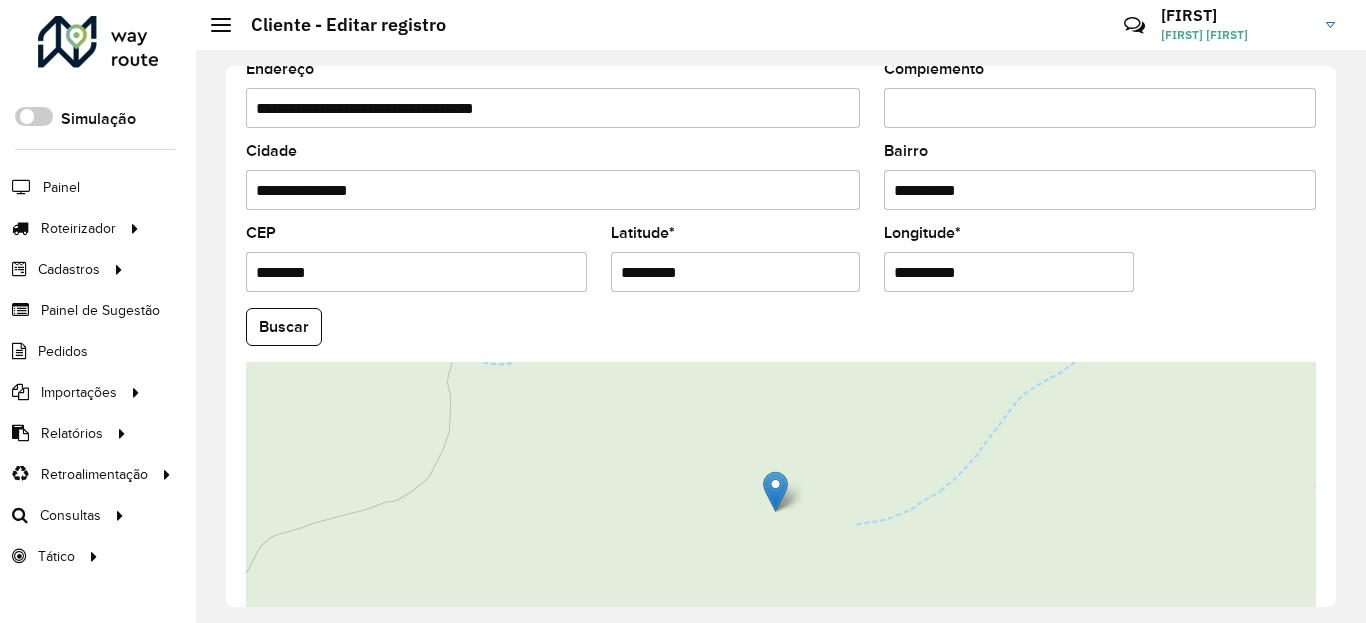click on "Aguarde...  Pop-up bloqueado!  Seu navegador bloqueou automáticamente a abertura de uma nova janela.   Acesse as configurações e adicione o endereço do sistema a lista de permissão.   Fechar  Roteirizador AmbevTech Simulação Painel Roteirizador Entregas Vendas Cadastros Checkpoint Classificações de venda Cliente Condição de pagamento Consulta de setores Depósito Disponibilidade de veículos Fator tipo de produto Gabarito planner Grupo Rota Fator Tipo Produto Grupo de Depósito Grupo de rotas exclusiva Grupo de setores Jornada Jornada RN Layout integração Modelo Motorista Multi Depósito Painel de sugestão Parada Pedágio Perfil de Vendedor Ponto de apoio Ponto de apoio FAD Prioridade pedido Produto Restrição de Atendimento Planner Rodízio de placa Rota exclusiva FAD Rótulo Setor Setor Planner Tempo de parada de refeição Tipo de cliente Tipo de veículo Tipo de veículo RN Transportadora Usuário Vendedor Veículo Painel de Sugestão Pedidos Importações Classificação e volume de venda" at bounding box center (683, 311) 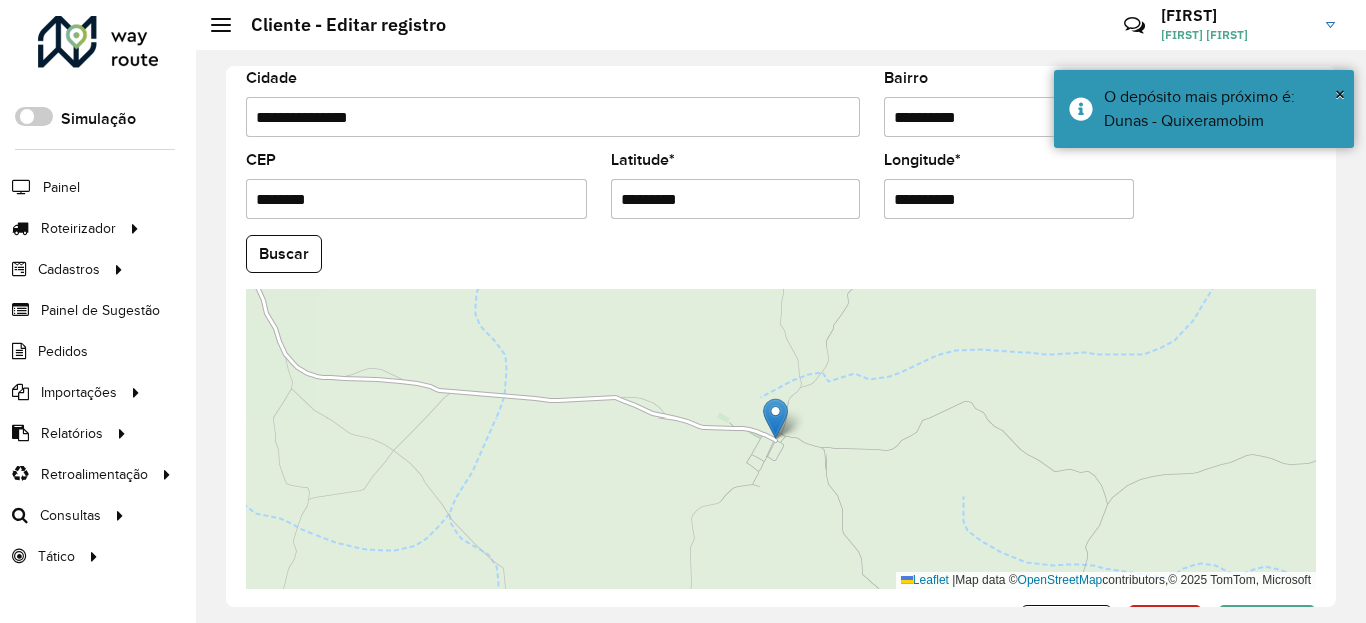 scroll, scrollTop: 865, scrollLeft: 0, axis: vertical 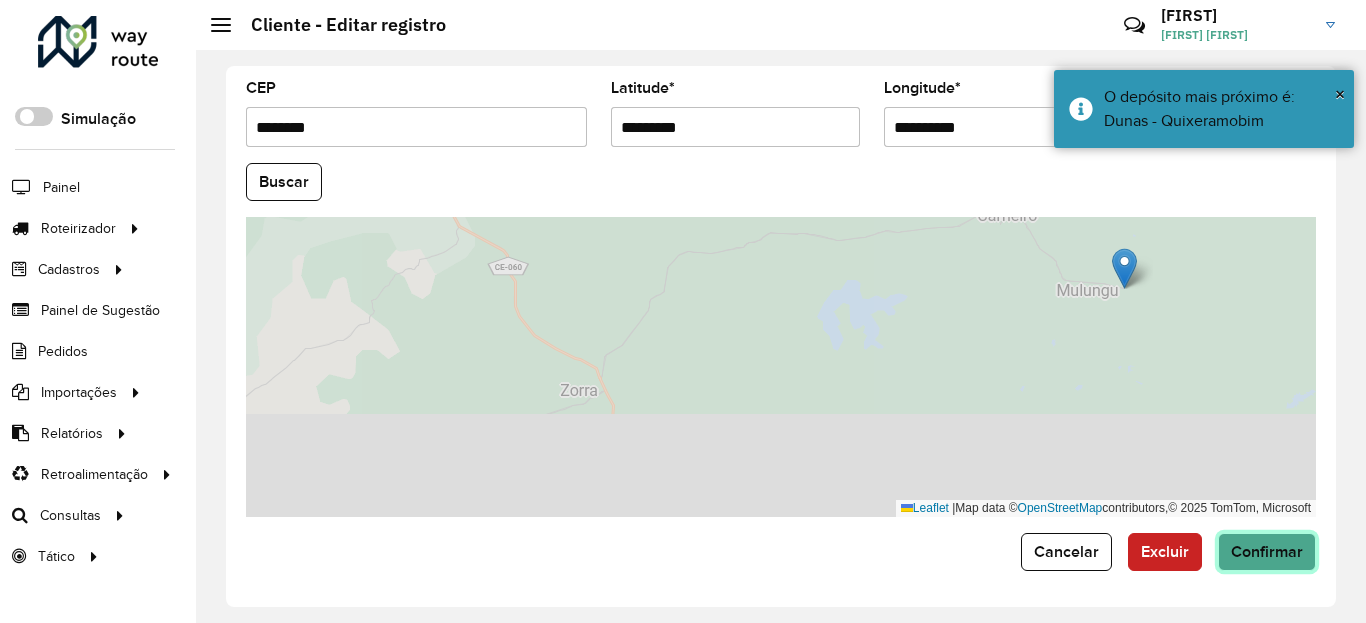 click on "Confirmar" 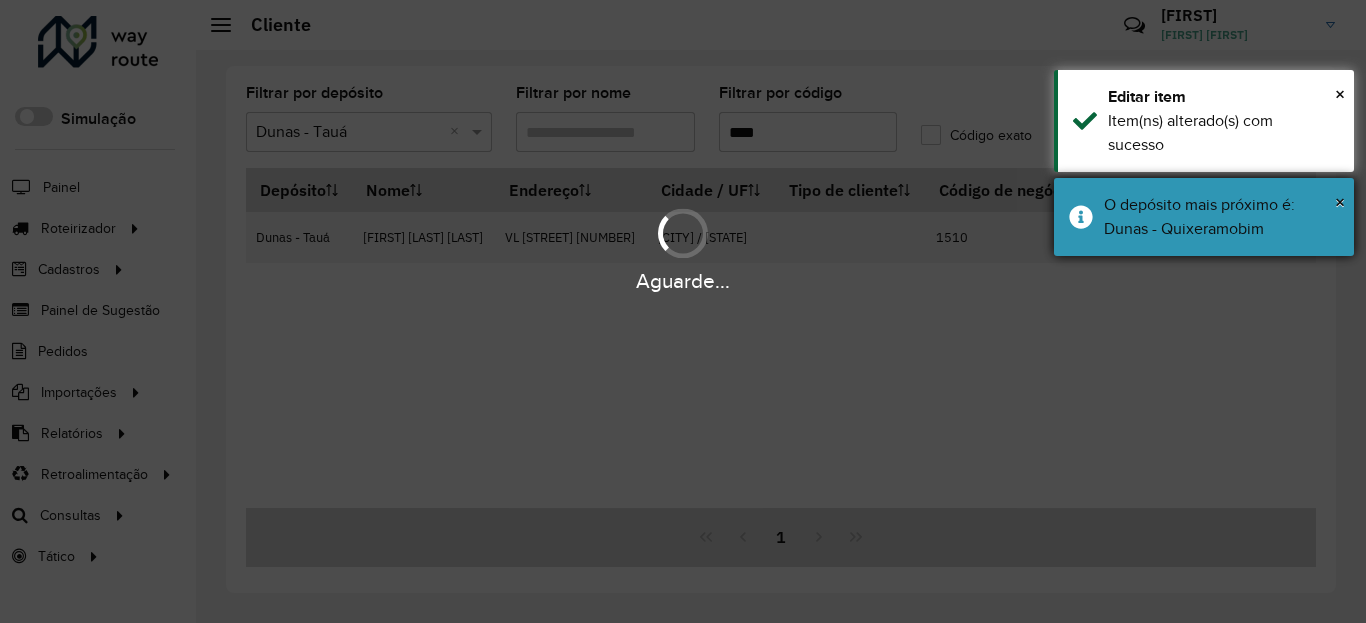 click on "O depósito mais próximo é: Dunas - Quixeramobim" at bounding box center (1221, 217) 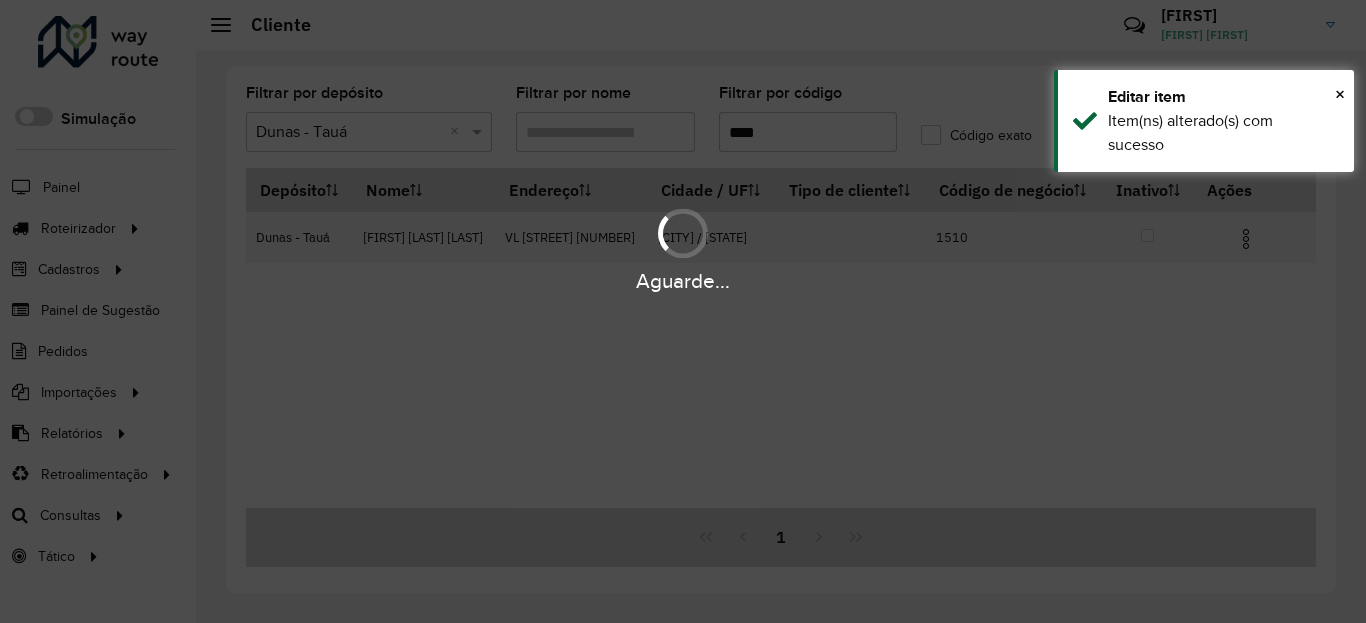 click on "Item(ns) alterado(s) com sucesso" at bounding box center [1223, 133] 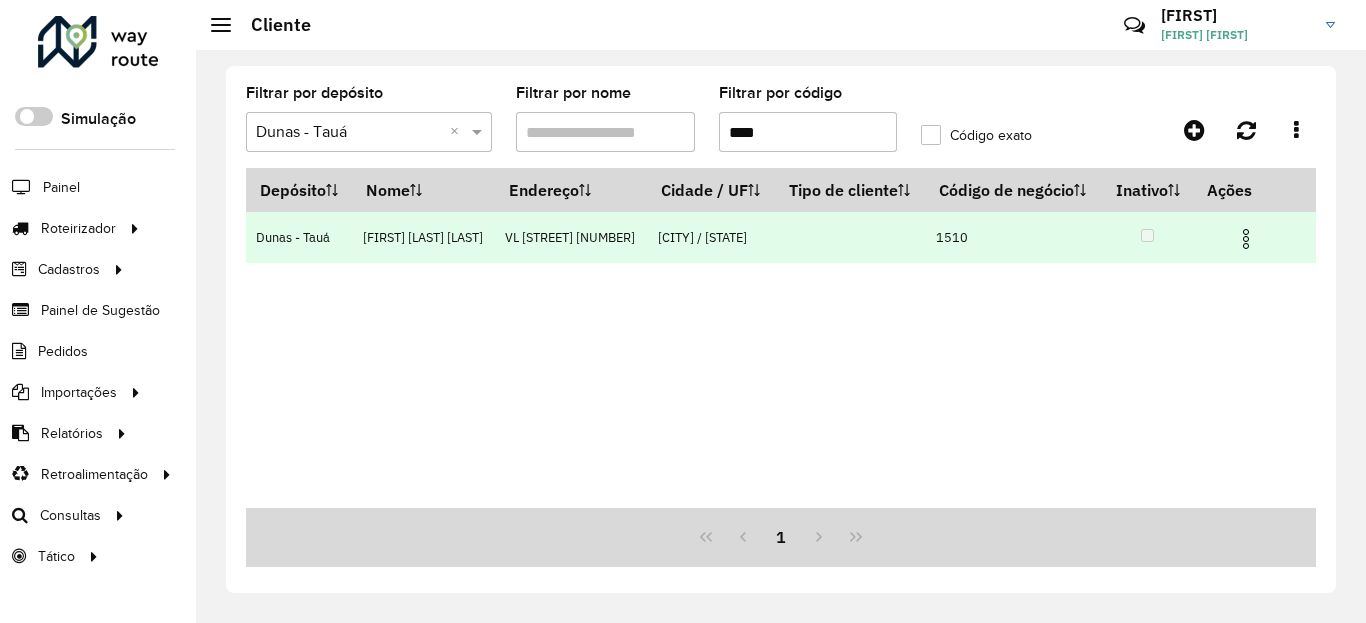 click at bounding box center [1254, 237] 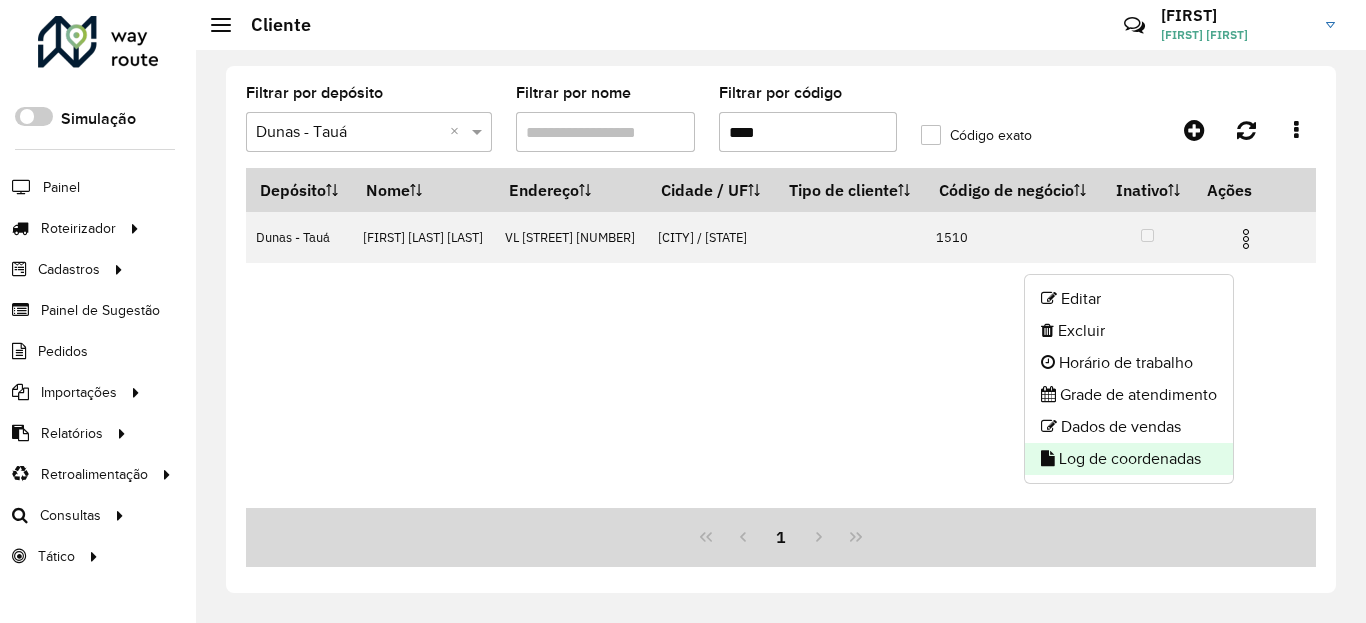 click on "Log de coordenadas" 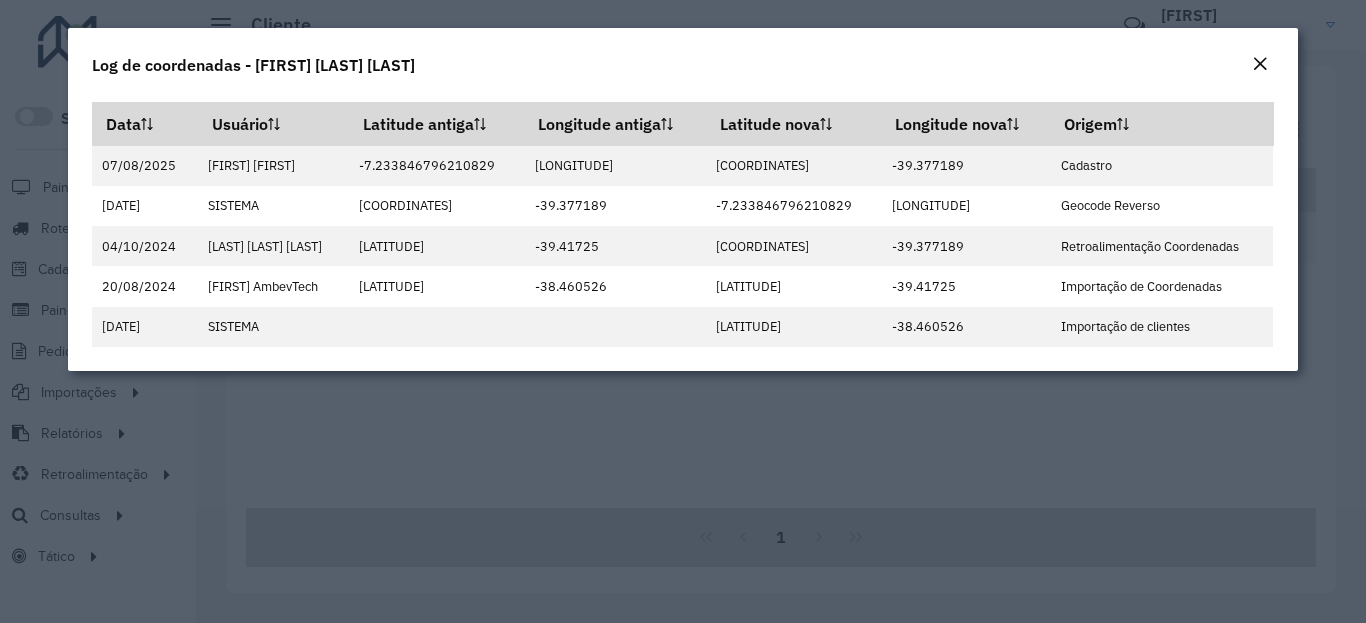 click 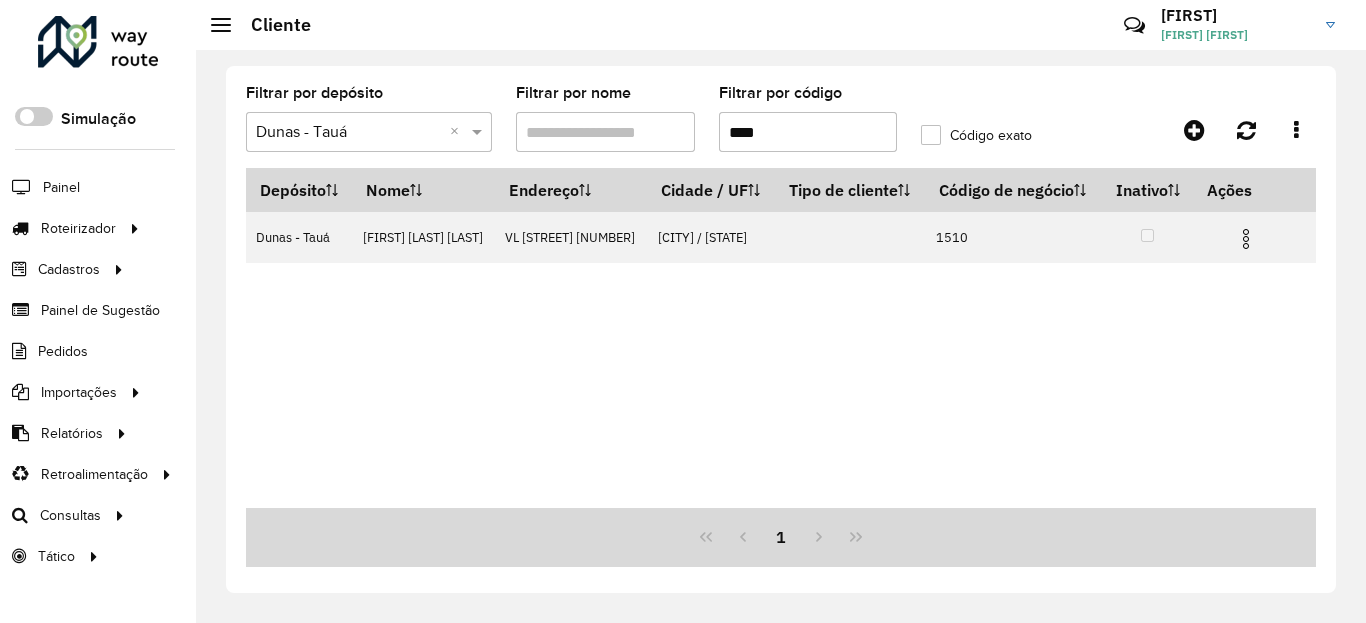click on "****" at bounding box center [808, 132] 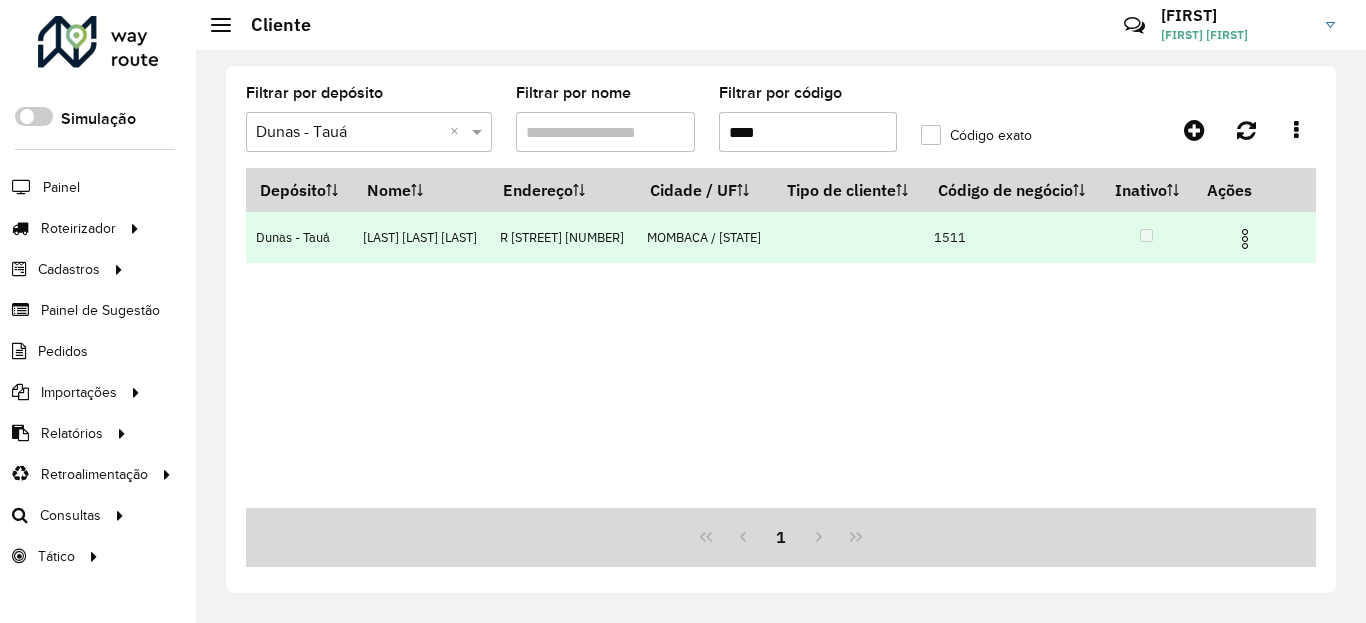 click at bounding box center [1245, 239] 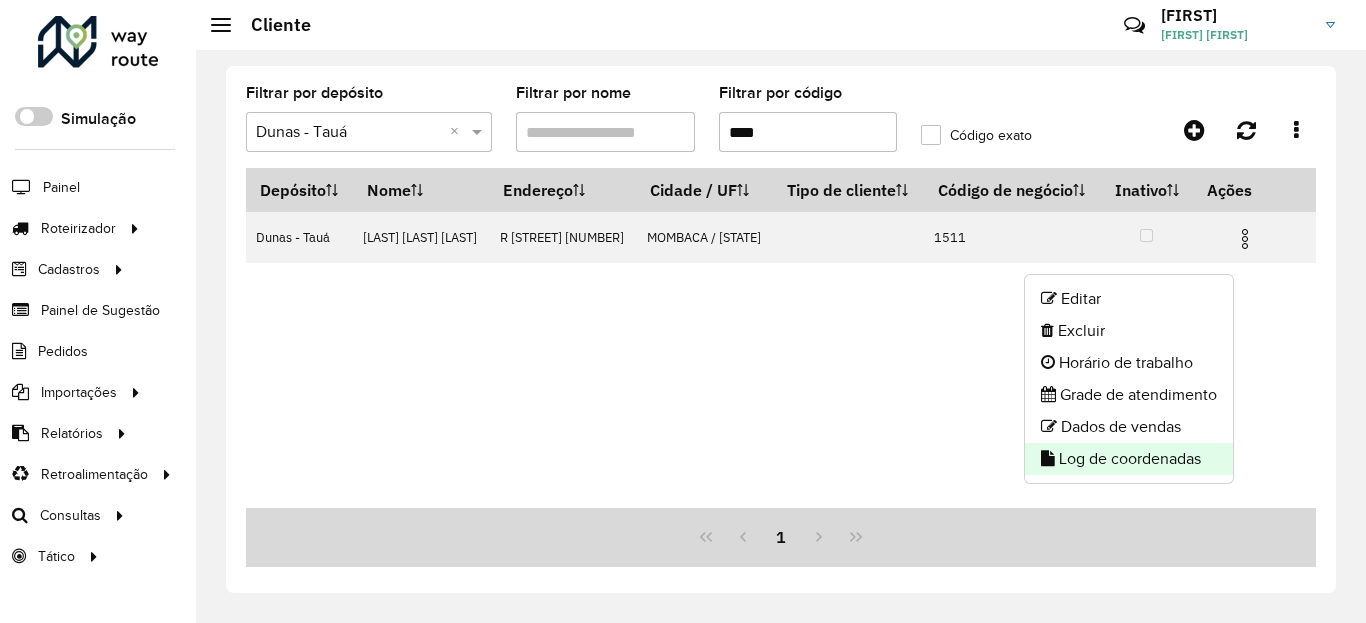 click on "Log de coordenadas" 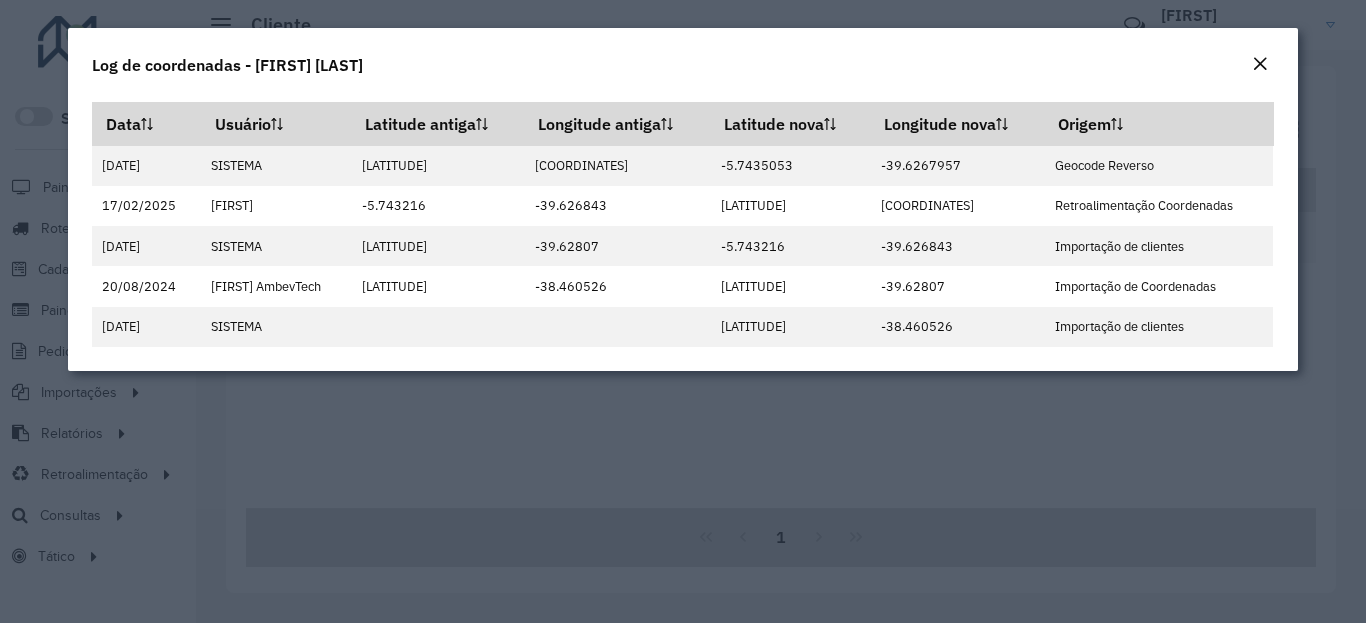 click 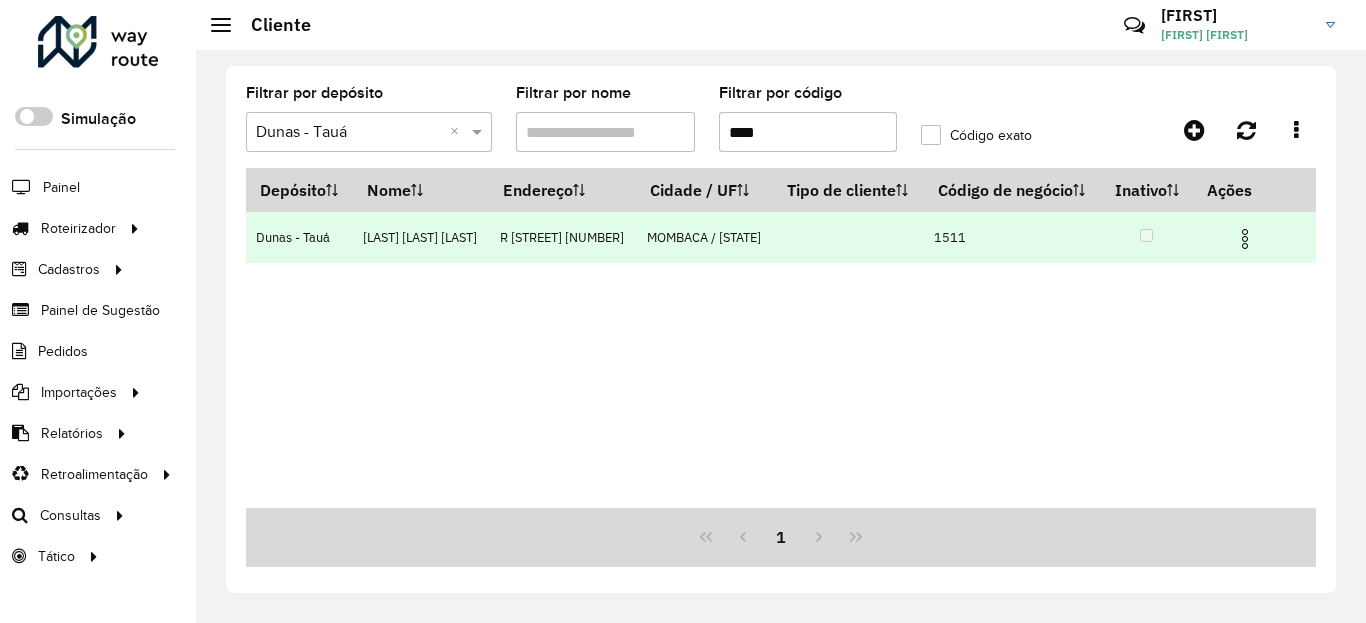 click at bounding box center [1245, 239] 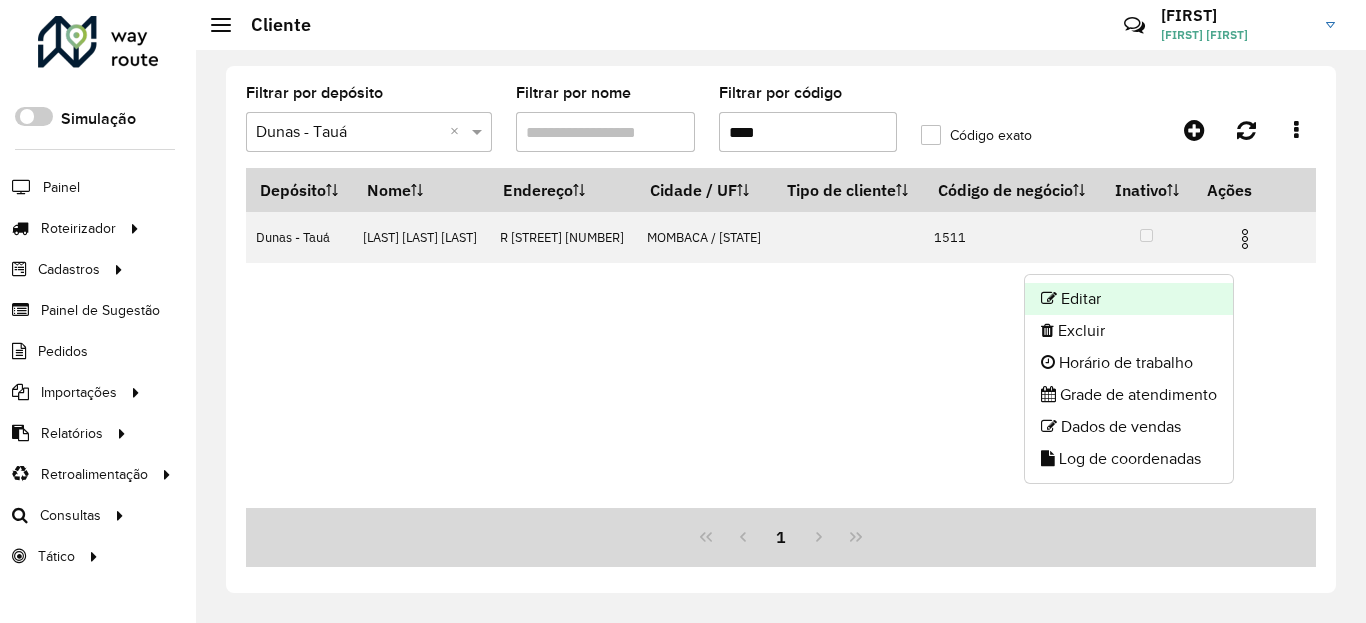 click on "Editar" 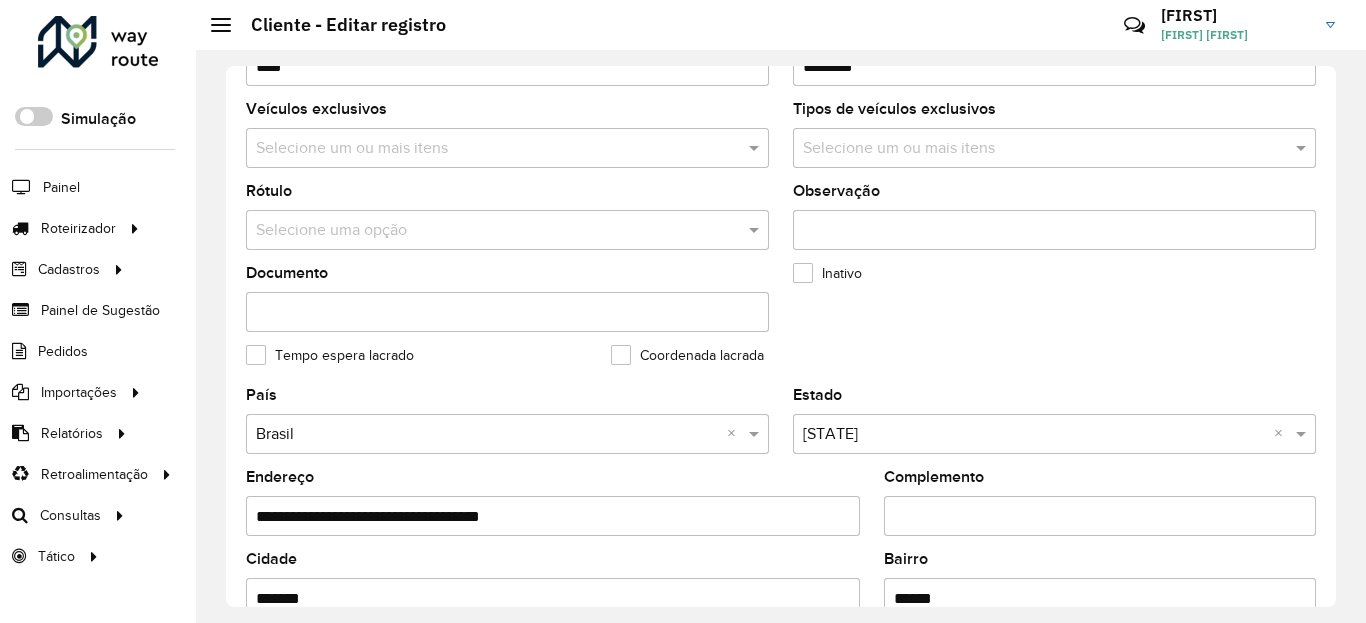 scroll, scrollTop: 840, scrollLeft: 0, axis: vertical 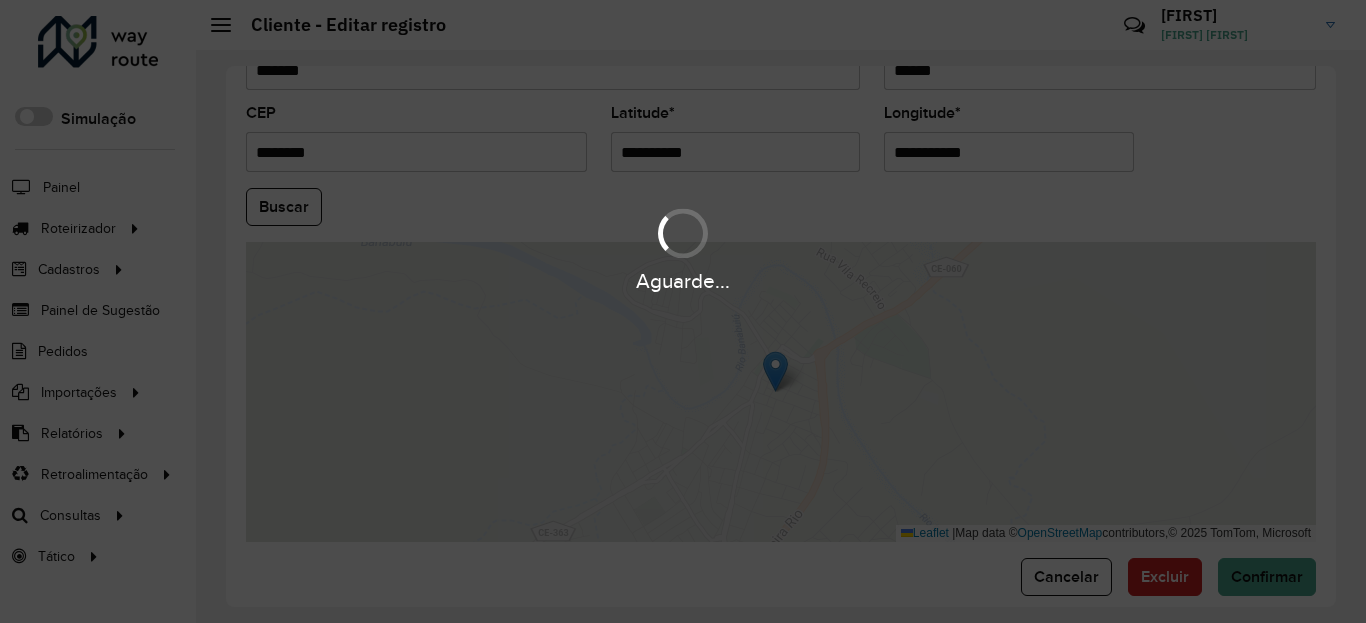 click on "Aguarde..." at bounding box center [683, 311] 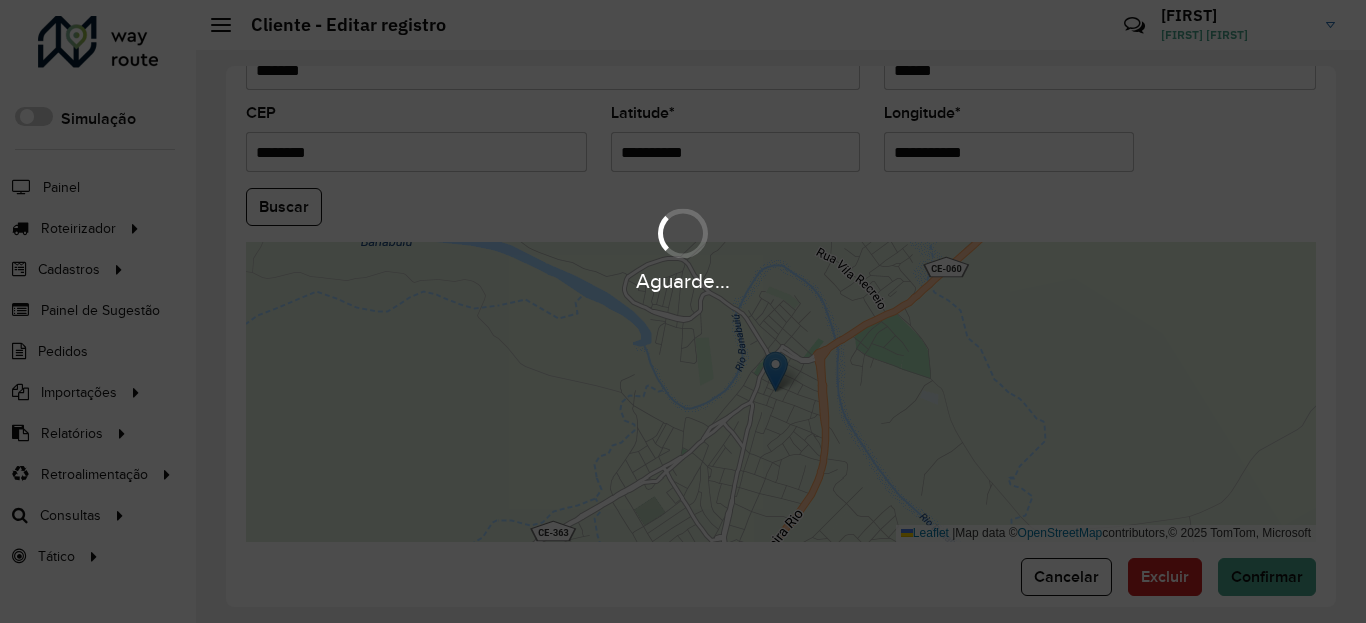 click on "**********" at bounding box center (736, 152) 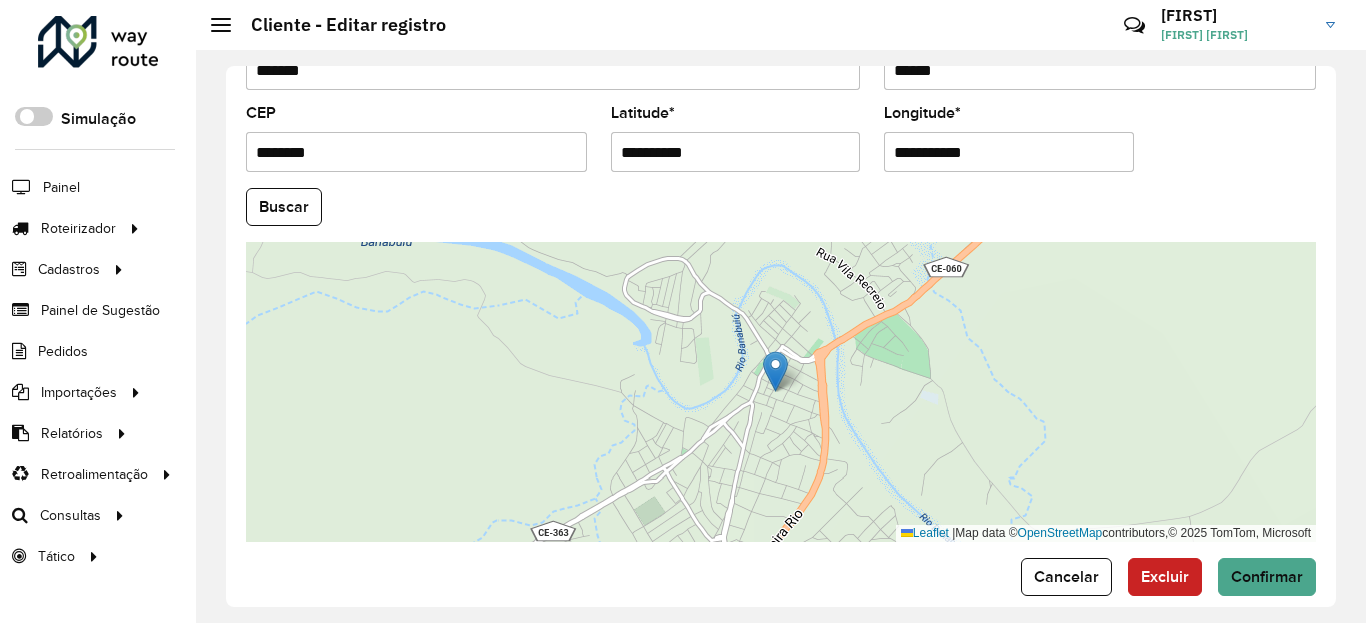 paste 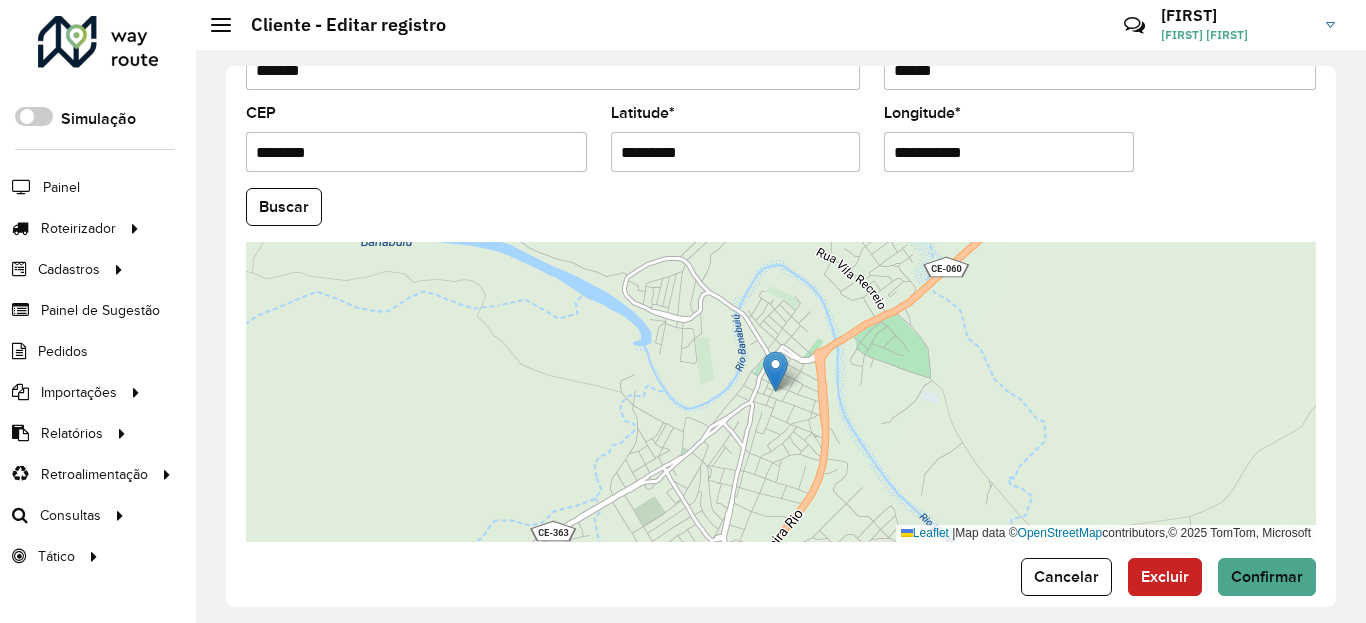 click on "Buscar" 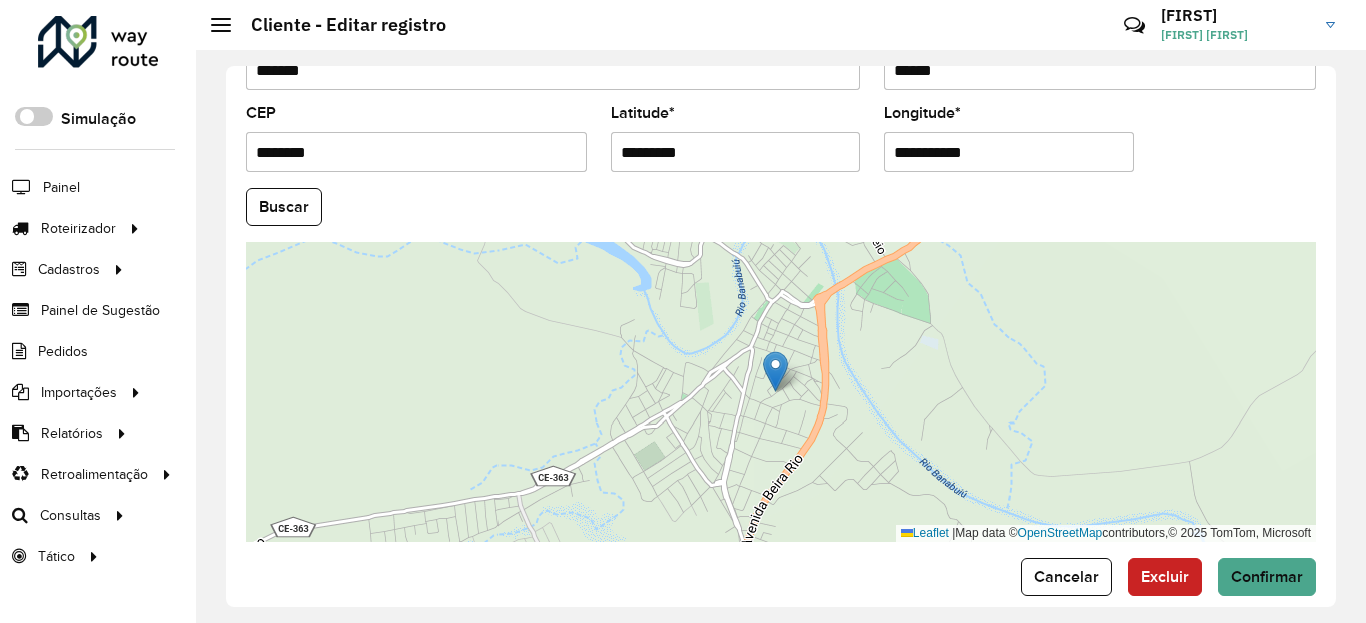 click on "**********" 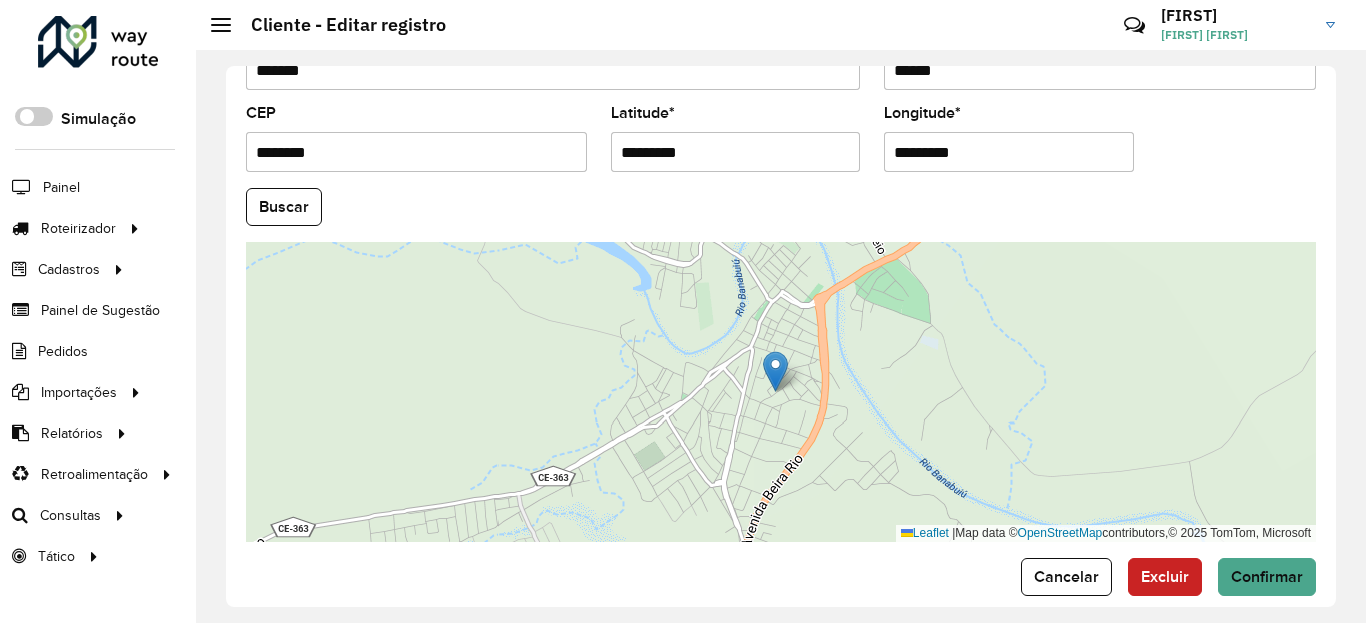 click on "Aguarde...  Pop-up bloqueado!  Seu navegador bloqueou automáticamente a abertura de uma nova janela.   Acesse as configurações e adicione o endereço do sistema a lista de permissão.   Fechar  Roteirizador AmbevTech Simulação Painel Roteirizador Entregas Vendas Cadastros Checkpoint Classificações de venda Cliente Condição de pagamento Consulta de setores Depósito Disponibilidade de veículos Fator tipo de produto Gabarito planner Grupo Rota Fator Tipo Produto Grupo de Depósito Grupo de rotas exclusiva Grupo de setores Jornada Jornada RN Layout integração Modelo Motorista Multi Depósito Painel de sugestão Parada Pedágio Perfil de Vendedor Ponto de apoio Ponto de apoio FAD Prioridade pedido Produto Restrição de Atendimento Planner Rodízio de placa Rota exclusiva FAD Rótulo Setor Setor Planner Tempo de parada de refeição Tipo de cliente Tipo de veículo Tipo de veículo RN Transportadora Usuário Vendedor Veículo Painel de Sugestão Pedidos Importações Classificação e volume de venda" at bounding box center (683, 311) 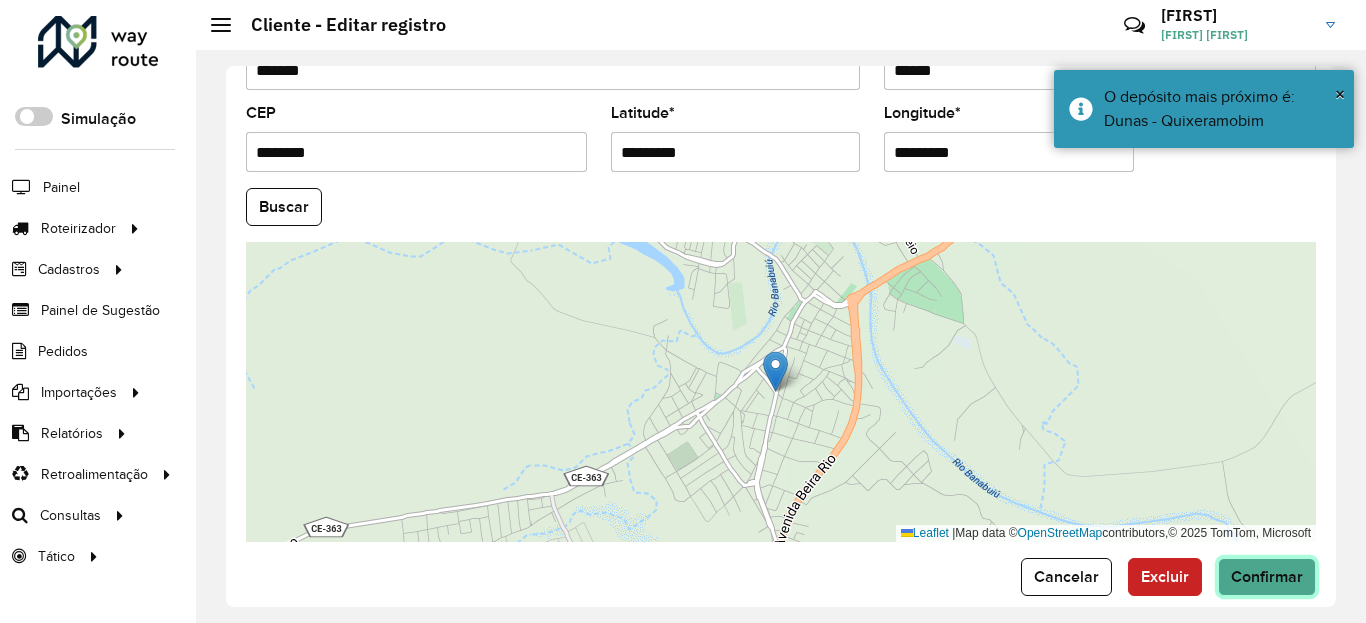 click on "Confirmar" 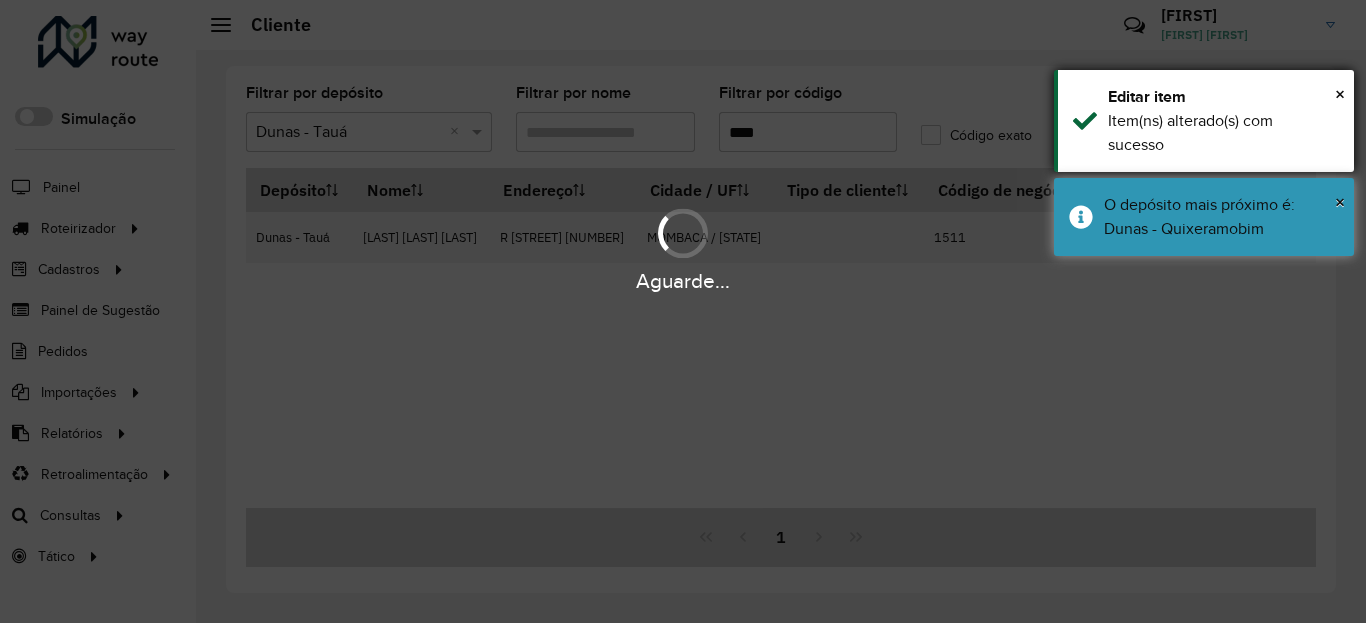 click on "×  Editar item  Item(ns) alterado(s) com sucesso" at bounding box center [1204, 121] 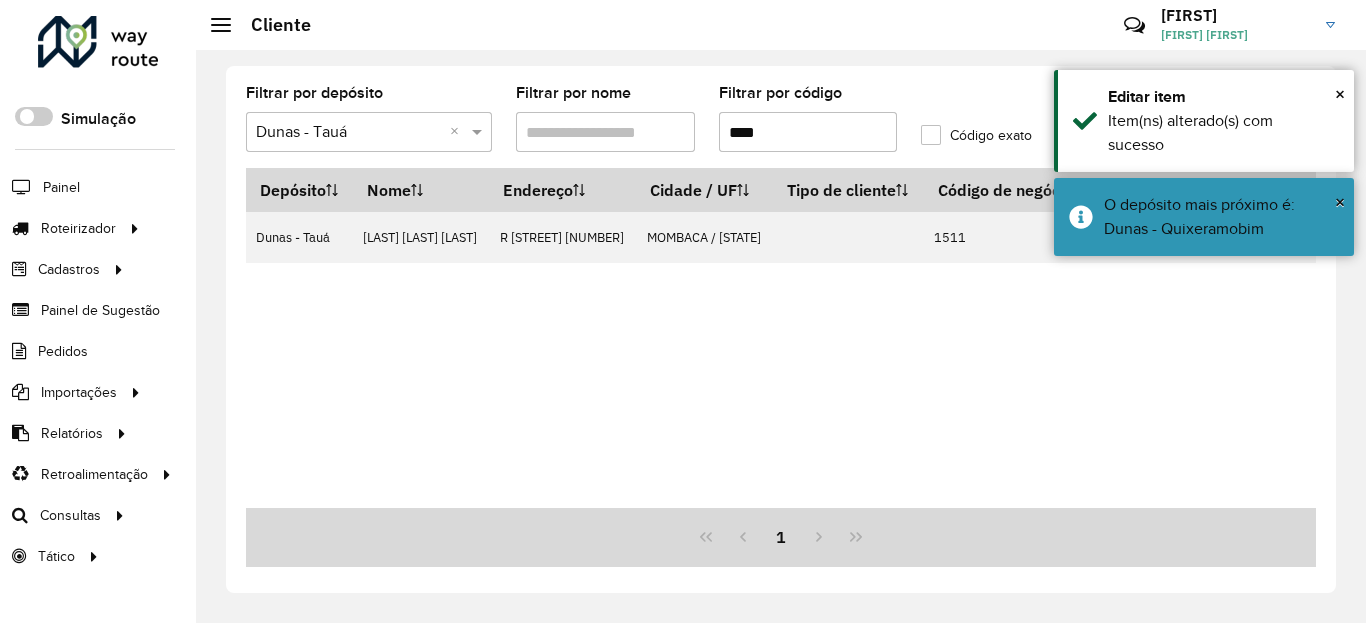 click on "Filtrar por depósito  Selecione um depósito × Dunas - Tauá ×  Filtrar por nome   Filtrar por código  ****  Código exato" 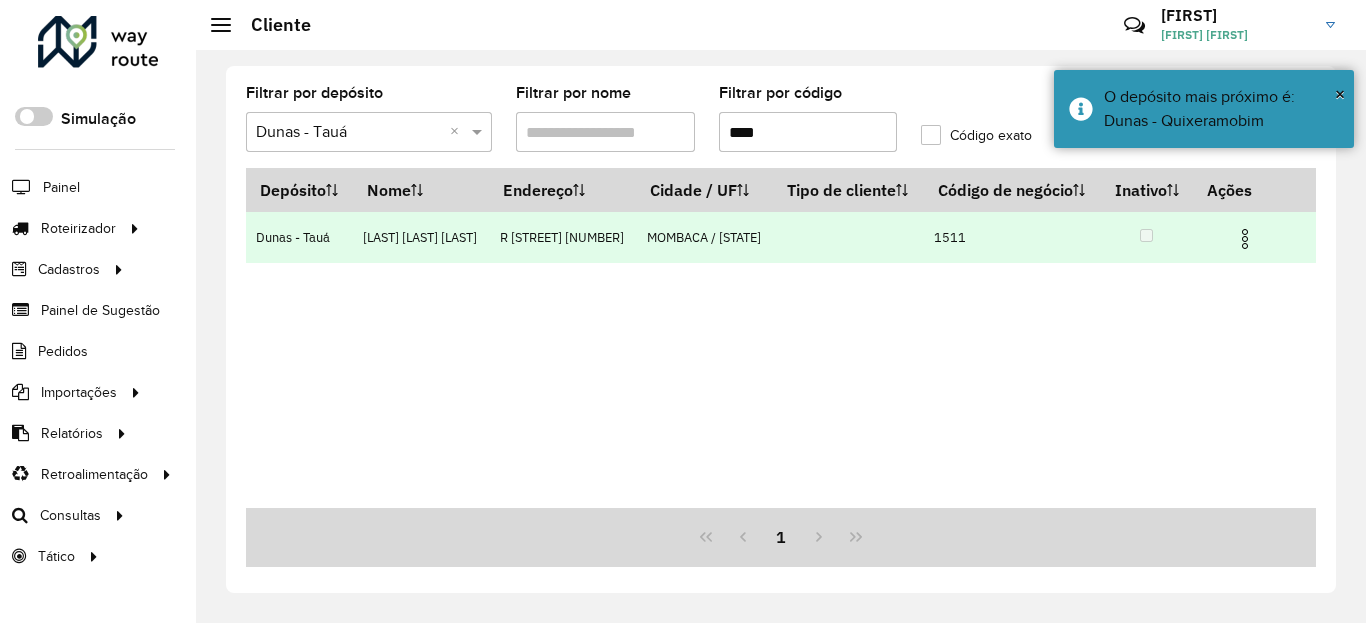 click at bounding box center [1254, 237] 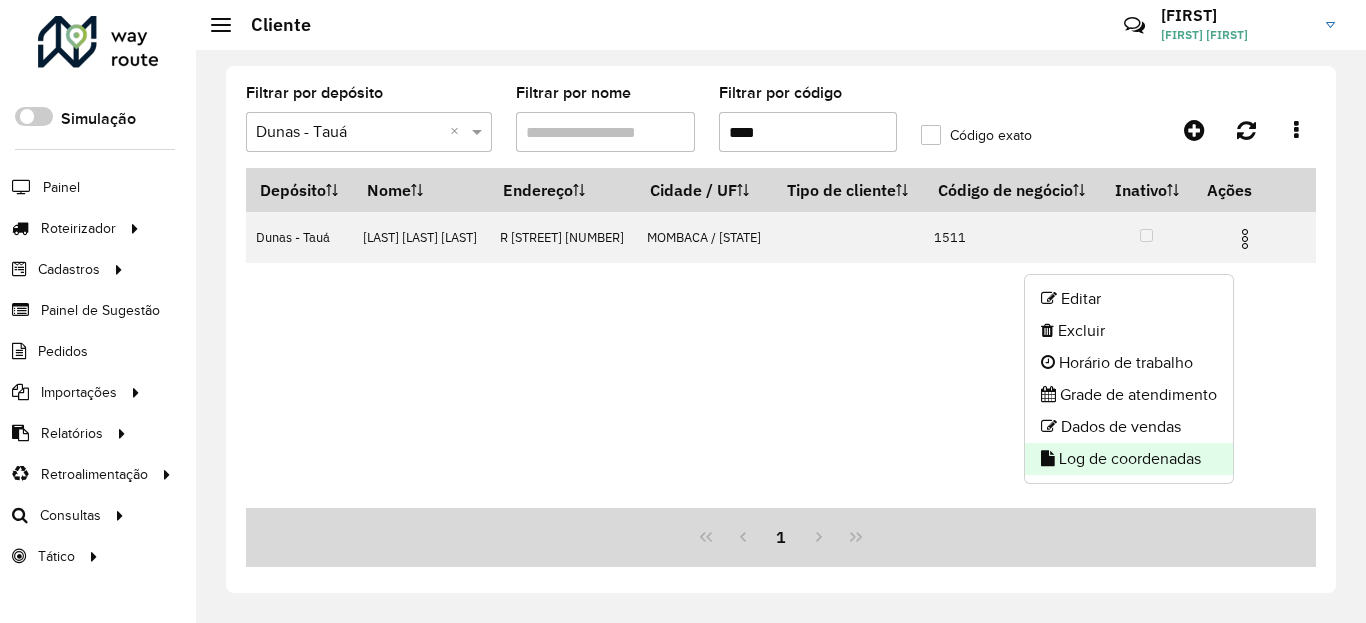 click on "Log de coordenadas" 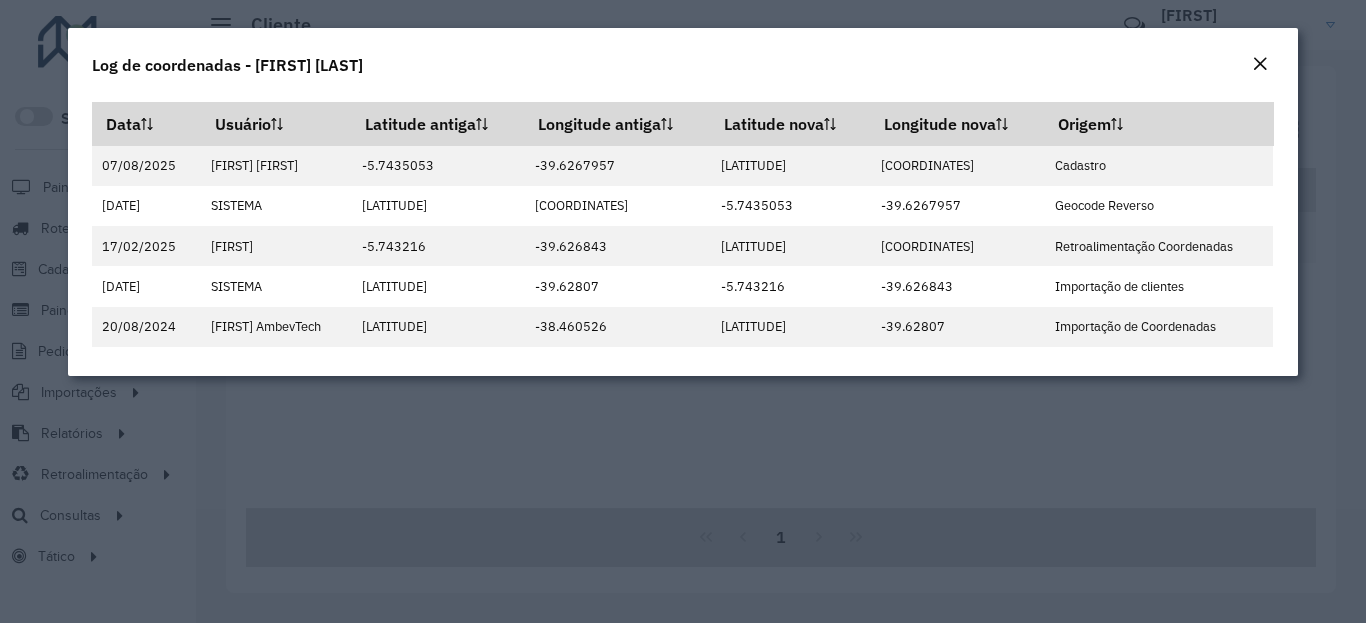 click 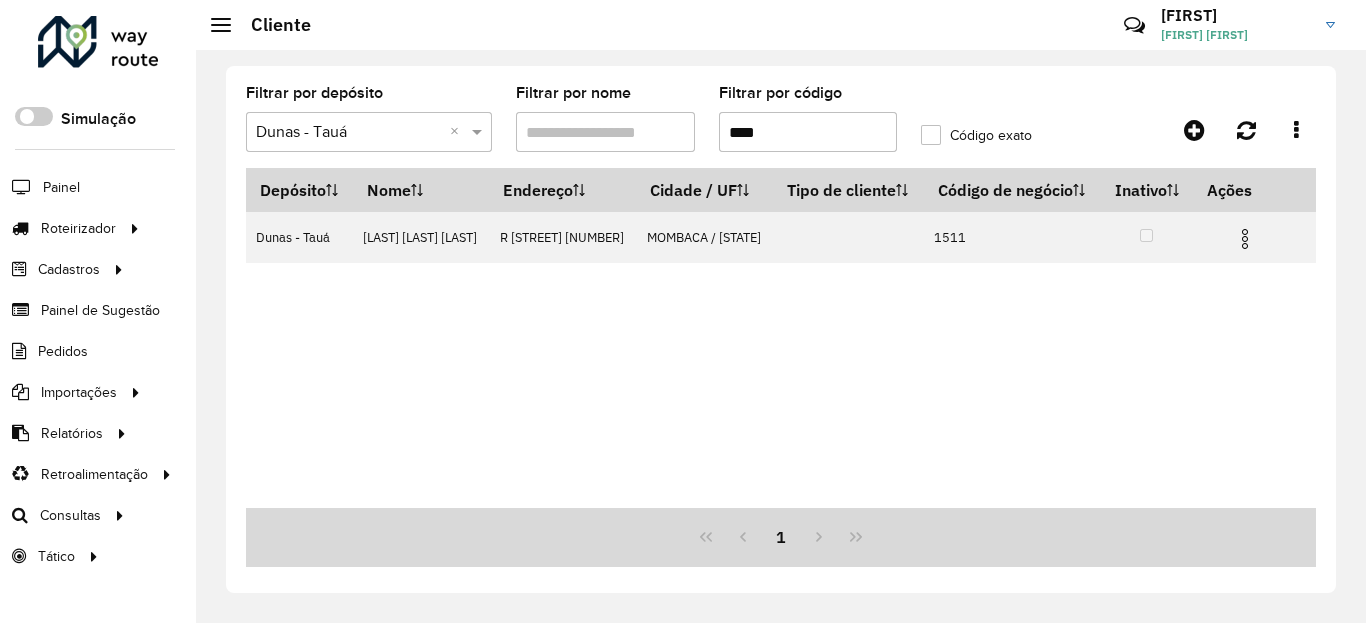 click on "****" at bounding box center (808, 132) 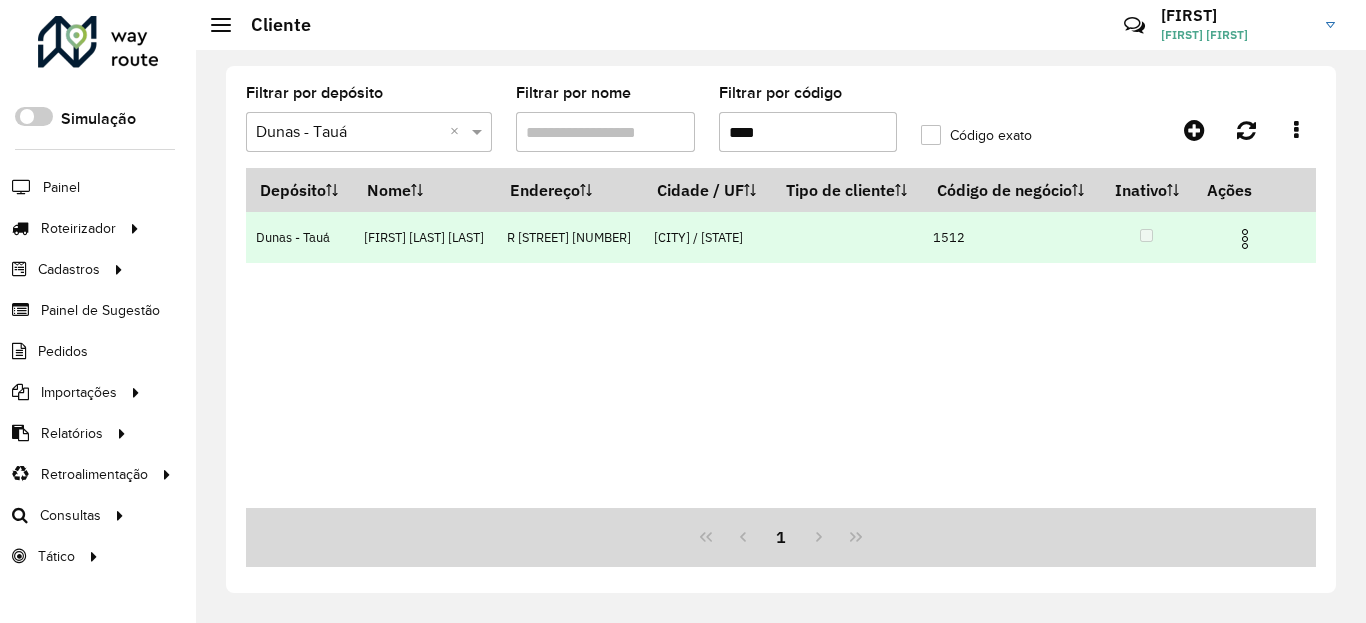 click at bounding box center (1254, 237) 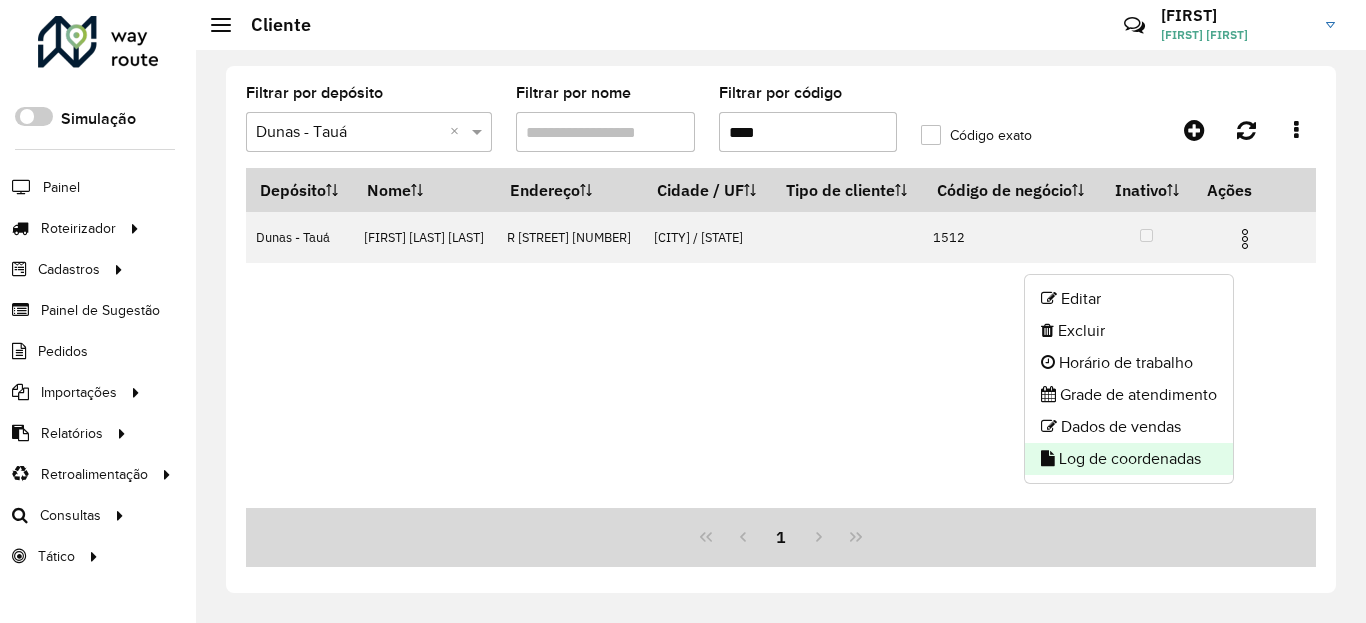 click on "Log de coordenadas" 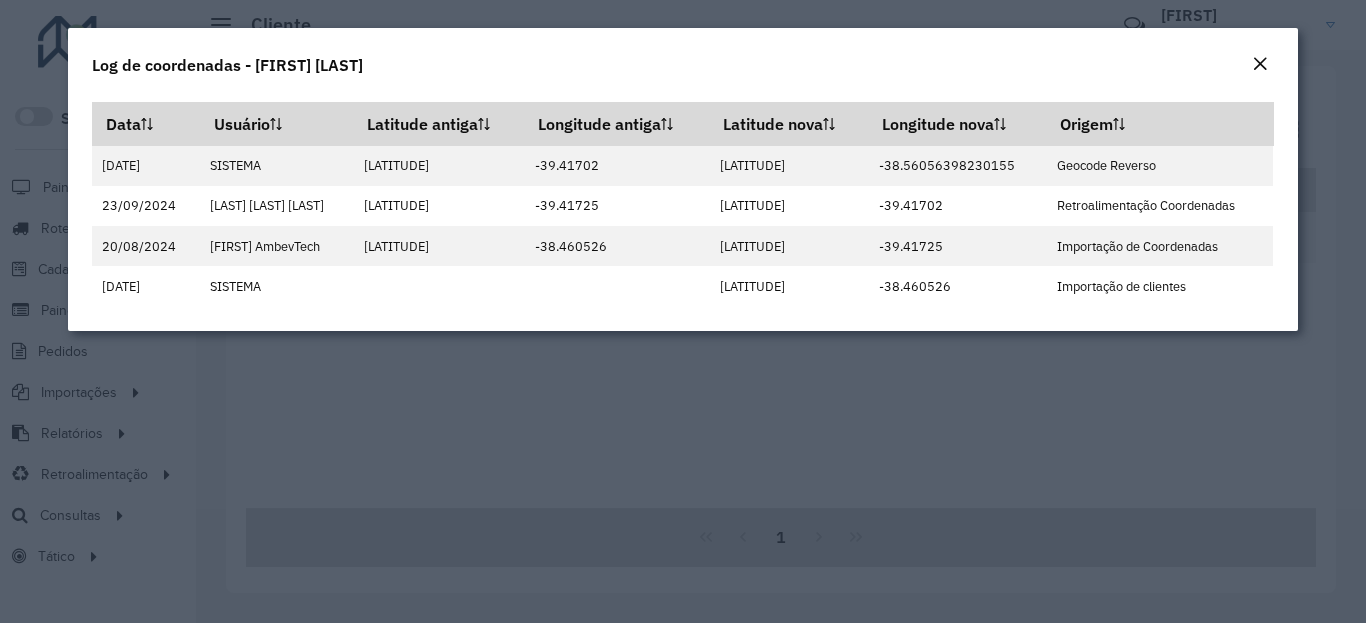click 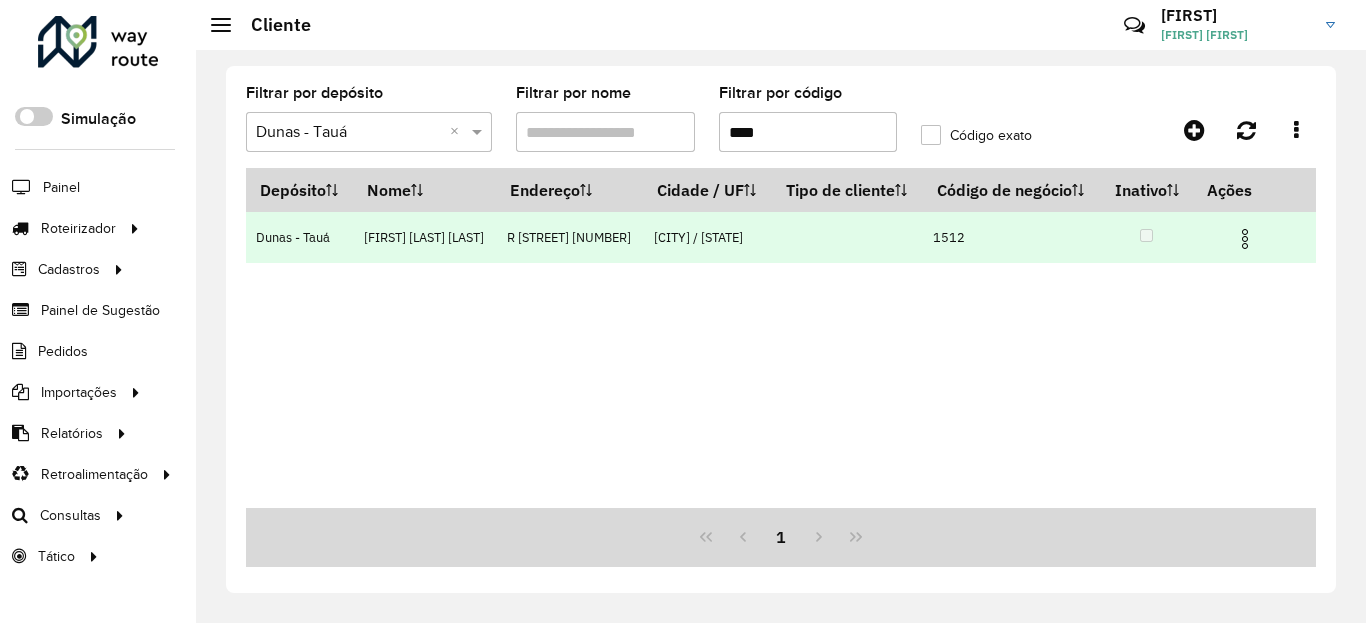 click at bounding box center [1245, 239] 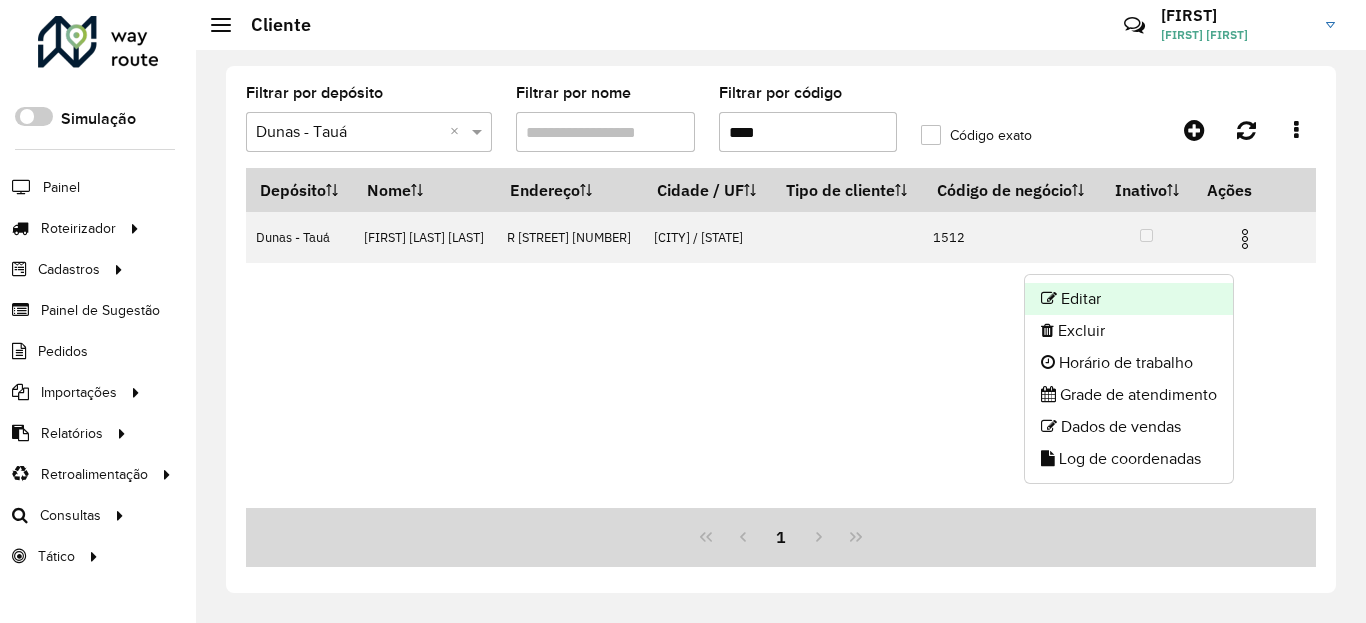 click on "Editar" 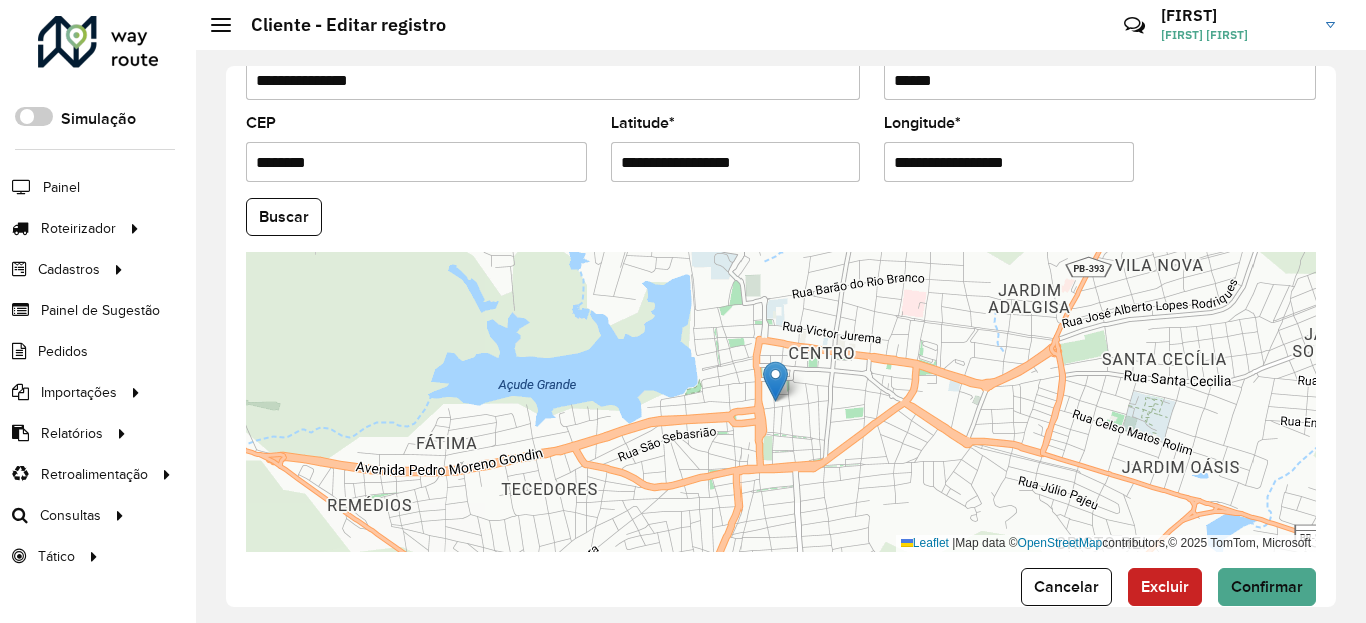 scroll, scrollTop: 745, scrollLeft: 0, axis: vertical 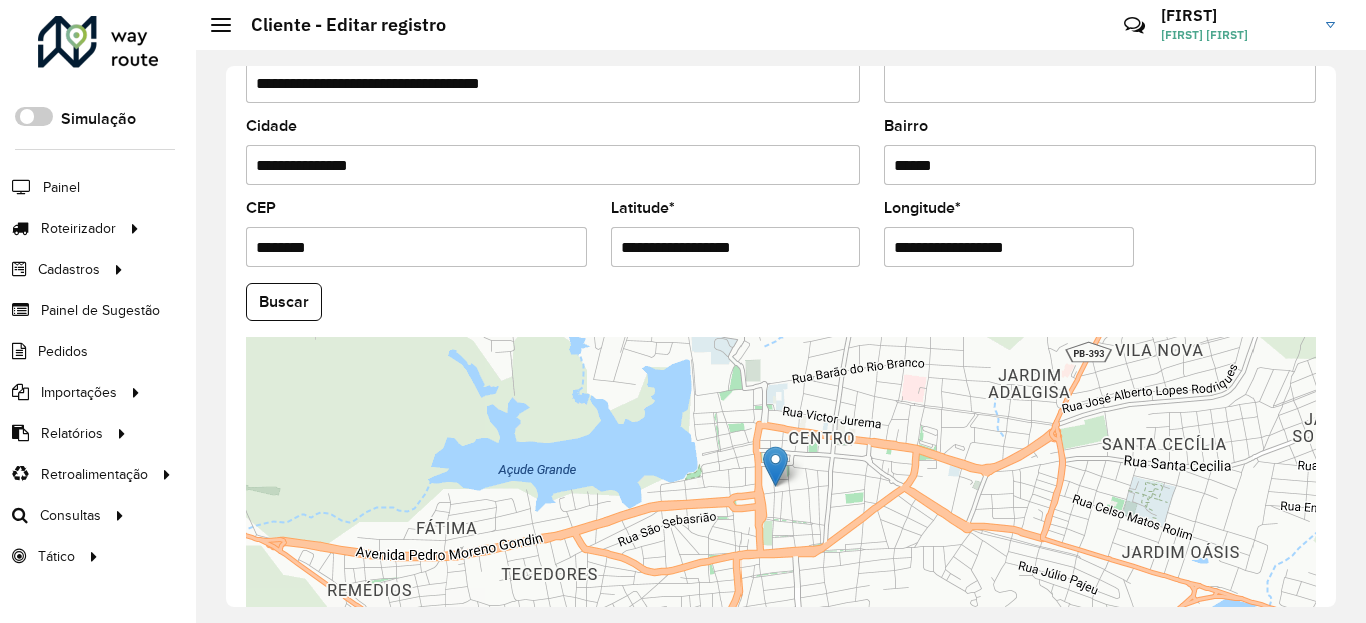 click on "**********" at bounding box center [736, 247] 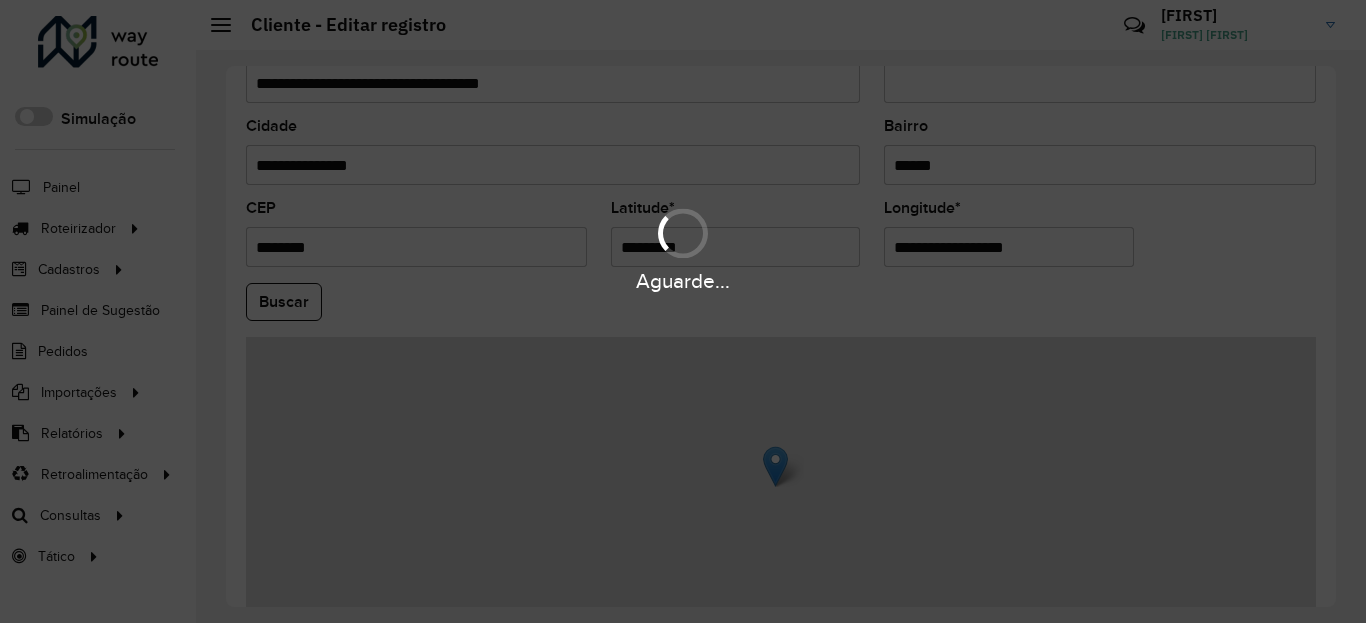 click on "Aguarde...  Pop-up bloqueado!  Seu navegador bloqueou automáticamente a abertura de uma nova janela.   Acesse as configurações e adicione o endereço do sistema a lista de permissão.   Fechar  Roteirizador AmbevTech Simulação Painel Roteirizador Entregas Vendas Cadastros Checkpoint Classificações de venda Cliente Condição de pagamento Consulta de setores Depósito Disponibilidade de veículos Fator tipo de produto Gabarito planner Grupo Rota Fator Tipo Produto Grupo de Depósito Grupo de rotas exclusiva Grupo de setores Jornada Jornada RN Layout integração Modelo Motorista Multi Depósito Painel de sugestão Parada Pedágio Perfil de Vendedor Ponto de apoio Ponto de apoio FAD Prioridade pedido Produto Restrição de Atendimento Planner Rodízio de placa Rota exclusiva FAD Rótulo Setor Setor Planner Tempo de parada de refeição Tipo de cliente Tipo de veículo Tipo de veículo RN Transportadora Usuário Vendedor Veículo Painel de Sugestão Pedidos Importações Classificação e volume de venda" at bounding box center (683, 311) 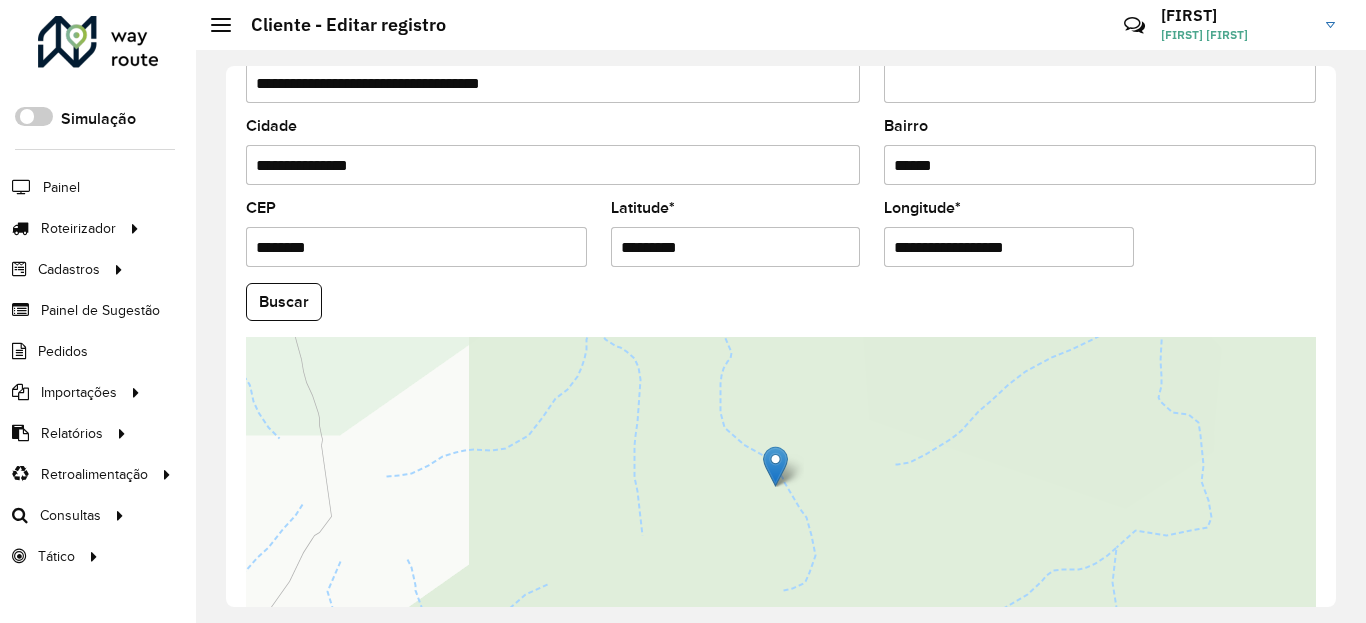 click on "**********" at bounding box center (1009, 247) 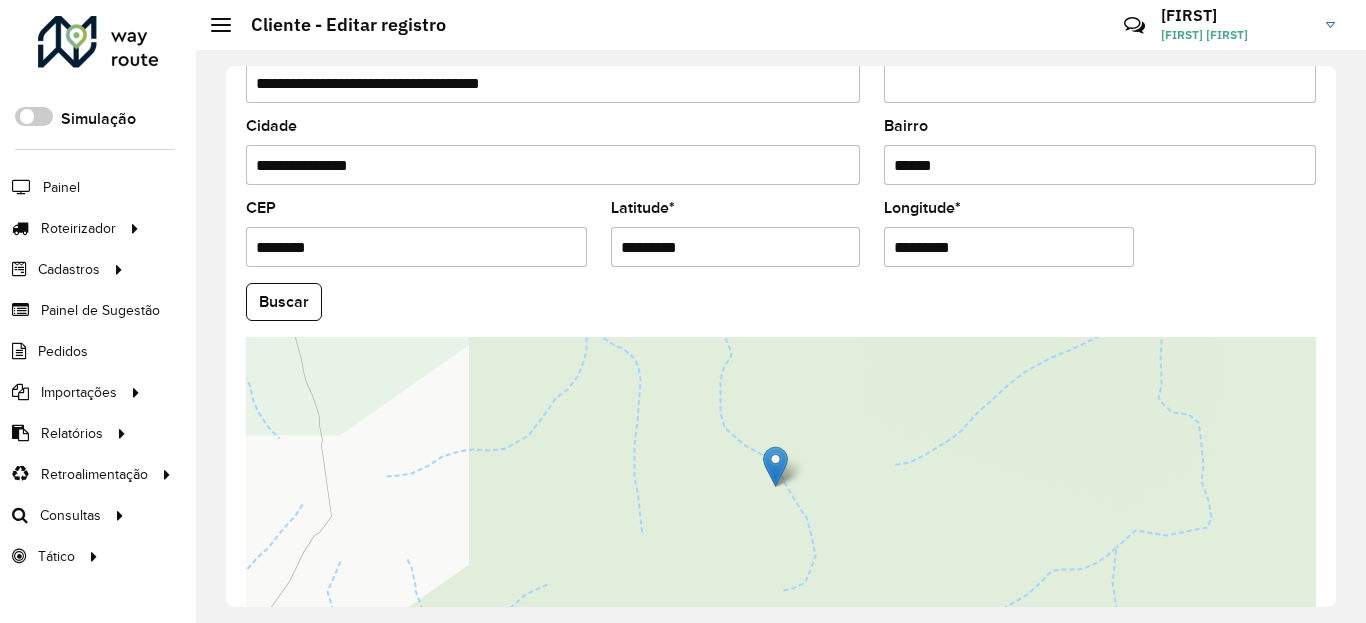 click on "Aguarde...  Pop-up bloqueado!  Seu navegador bloqueou automáticamente a abertura de uma nova janela.   Acesse as configurações e adicione o endereço do sistema a lista de permissão.   Fechar  Roteirizador AmbevTech Simulação Painel Roteirizador Entregas Vendas Cadastros Checkpoint Classificações de venda Cliente Condição de pagamento Consulta de setores Depósito Disponibilidade de veículos Fator tipo de produto Gabarito planner Grupo Rota Fator Tipo Produto Grupo de Depósito Grupo de rotas exclusiva Grupo de setores Jornada Jornada RN Layout integração Modelo Motorista Multi Depósito Painel de sugestão Parada Pedágio Perfil de Vendedor Ponto de apoio Ponto de apoio FAD Prioridade pedido Produto Restrição de Atendimento Planner Rodízio de placa Rota exclusiva FAD Rótulo Setor Setor Planner Tempo de parada de refeição Tipo de cliente Tipo de veículo Tipo de veículo RN Transportadora Usuário Vendedor Veículo Painel de Sugestão Pedidos Importações Classificação e volume de venda" at bounding box center [683, 311] 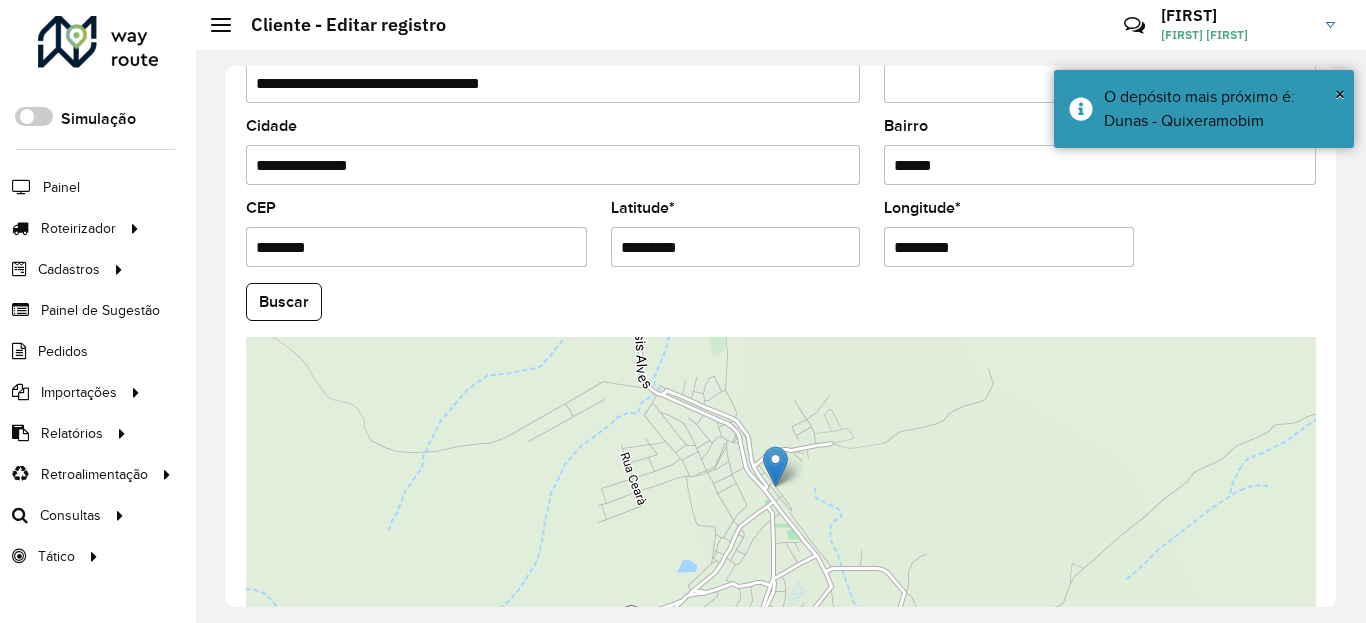 click on "Longitude  * *********" 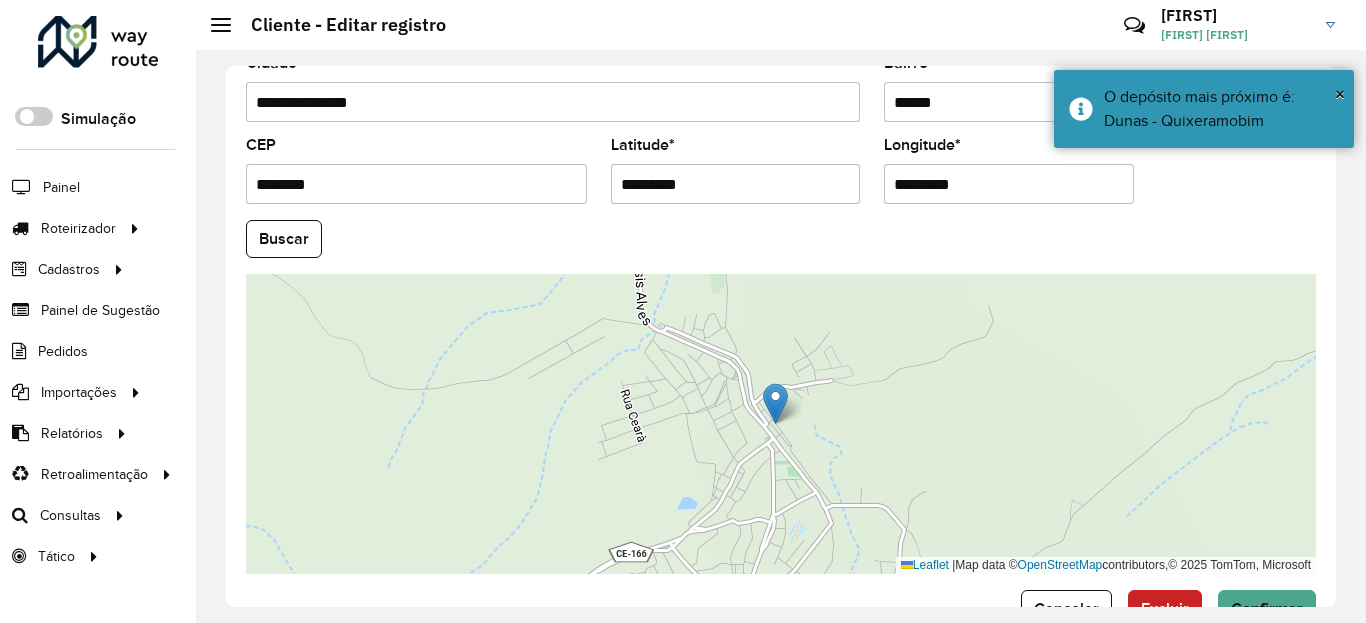 scroll, scrollTop: 865, scrollLeft: 0, axis: vertical 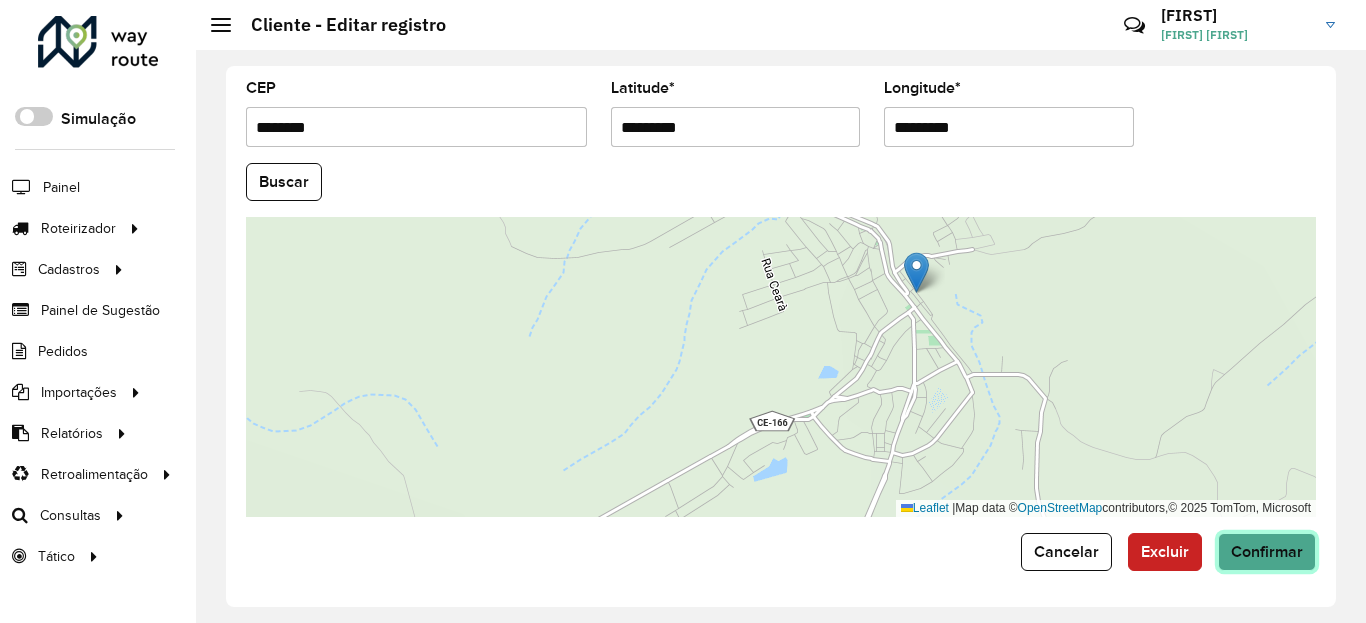 click on "Confirmar" 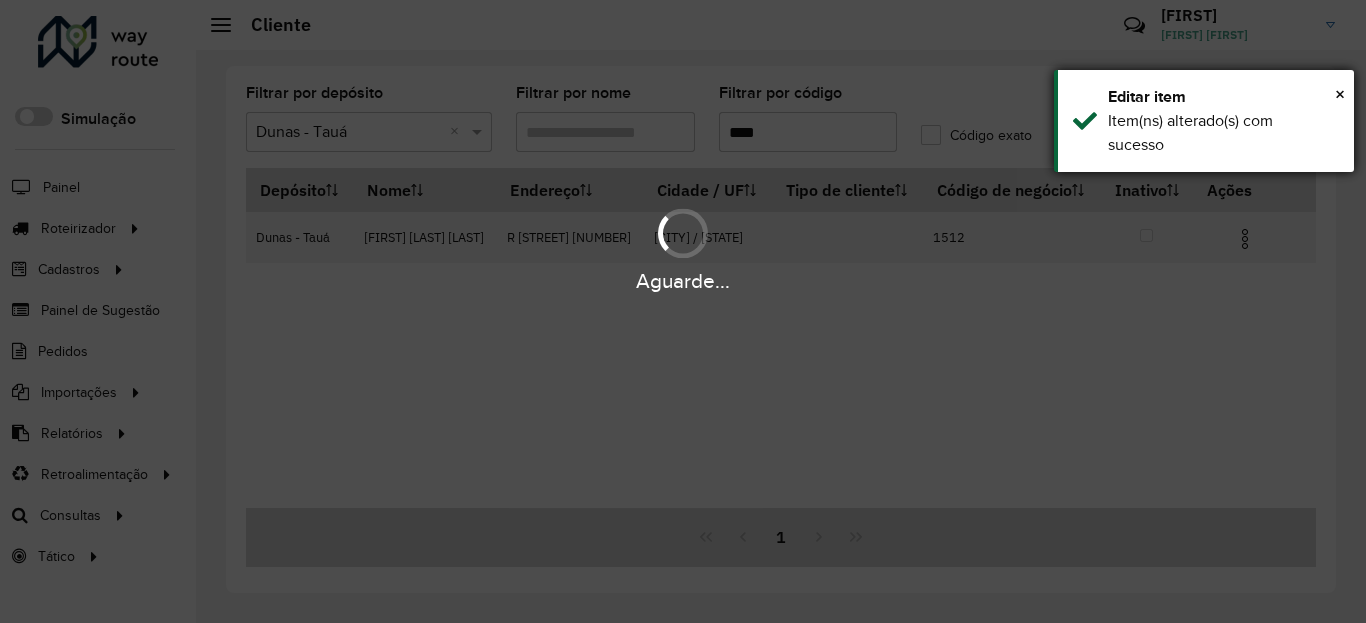 click on "Item(ns) alterado(s) com sucesso" at bounding box center (1223, 133) 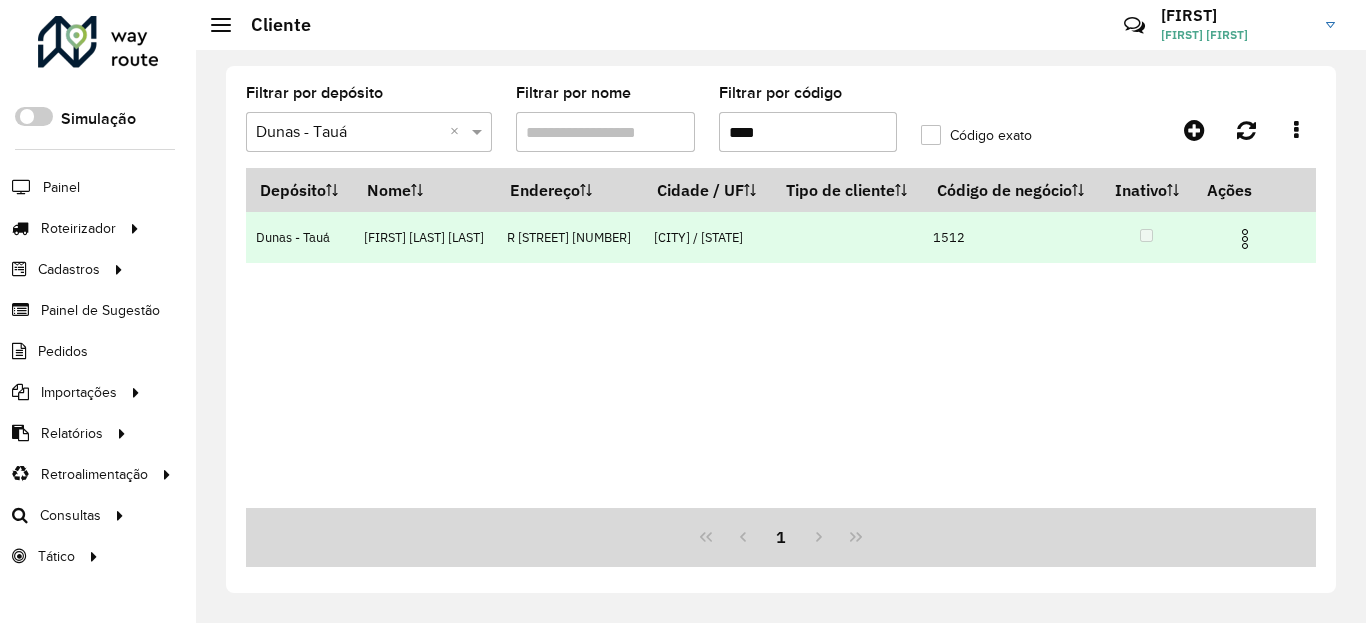 click at bounding box center (1245, 239) 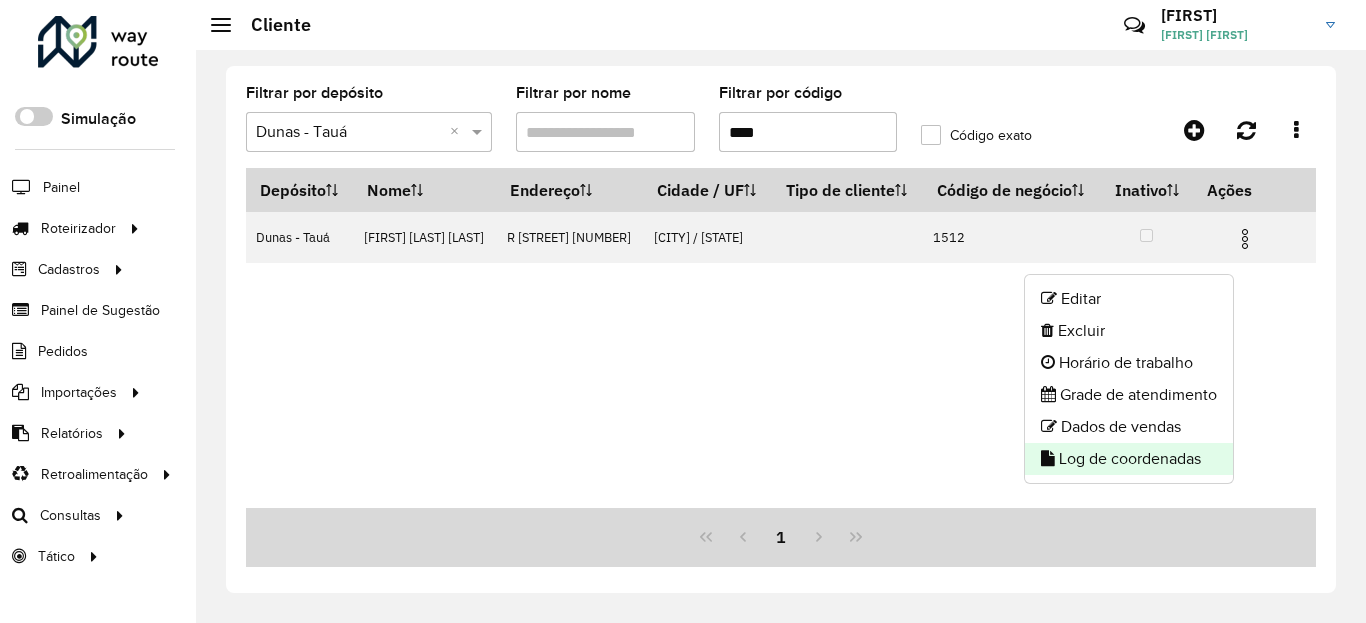 click on "Log de coordenadas" 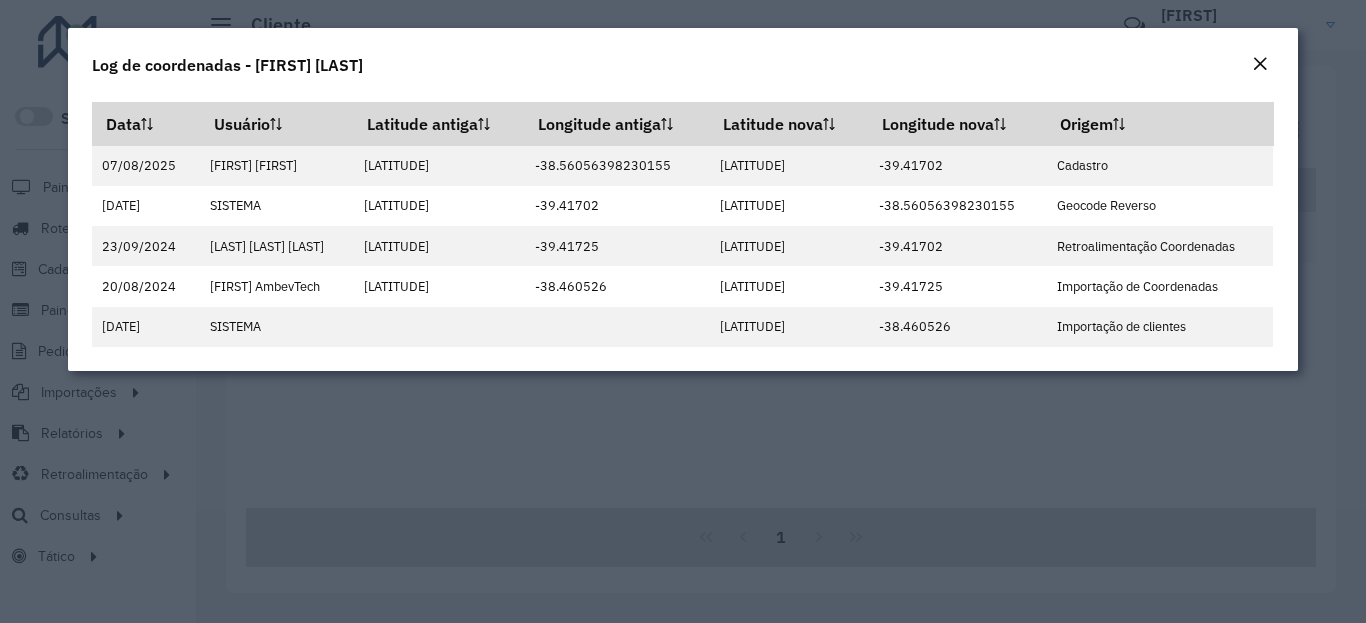 click 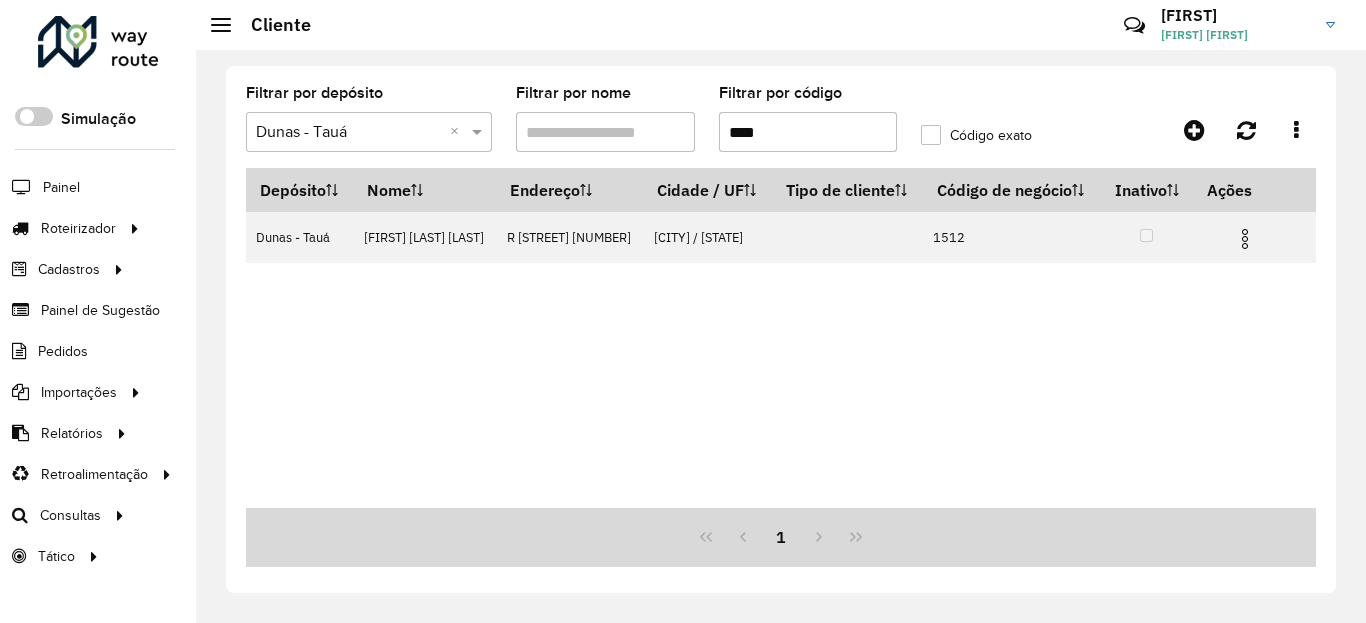 click on "****" at bounding box center [808, 132] 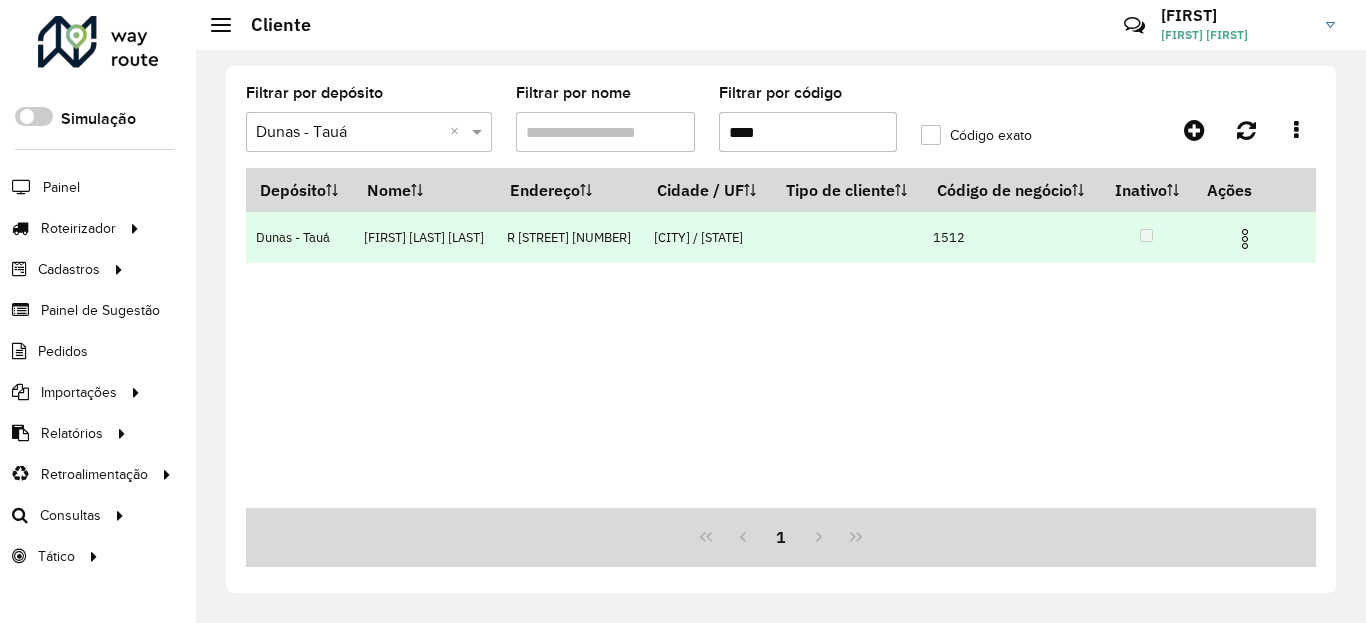 click at bounding box center [1254, 237] 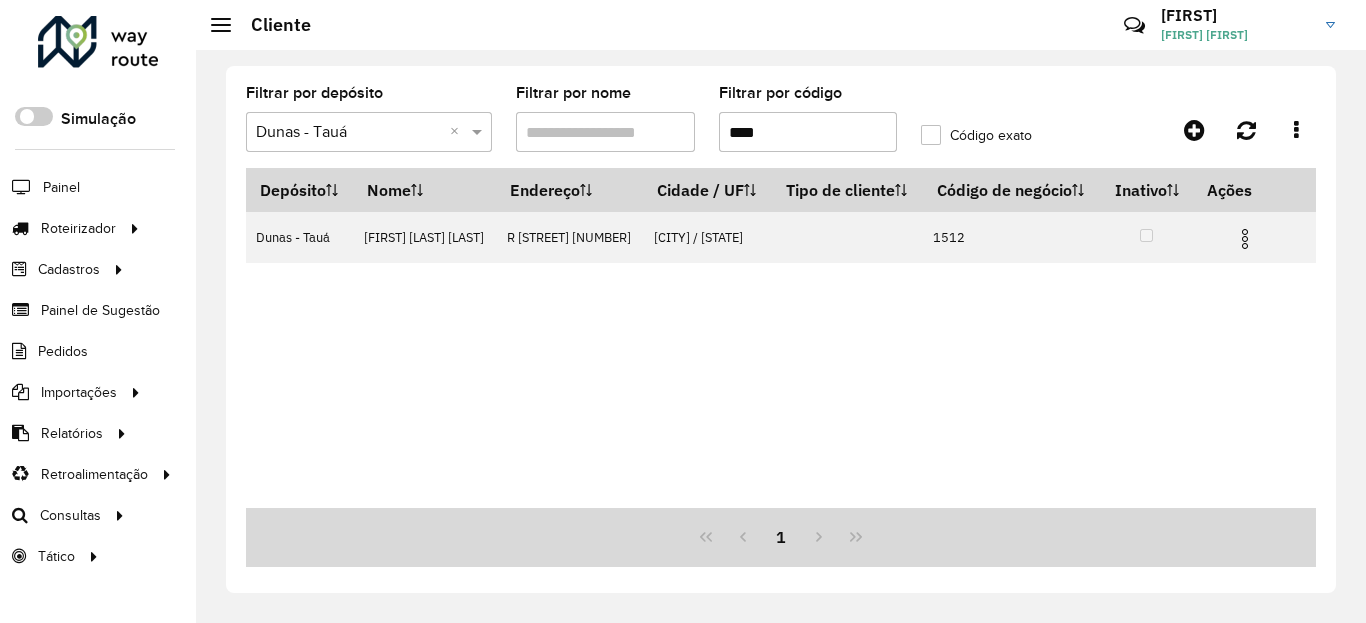 drag, startPoint x: 1251, startPoint y: 263, endPoint x: 1246, endPoint y: 342, distance: 79.15807 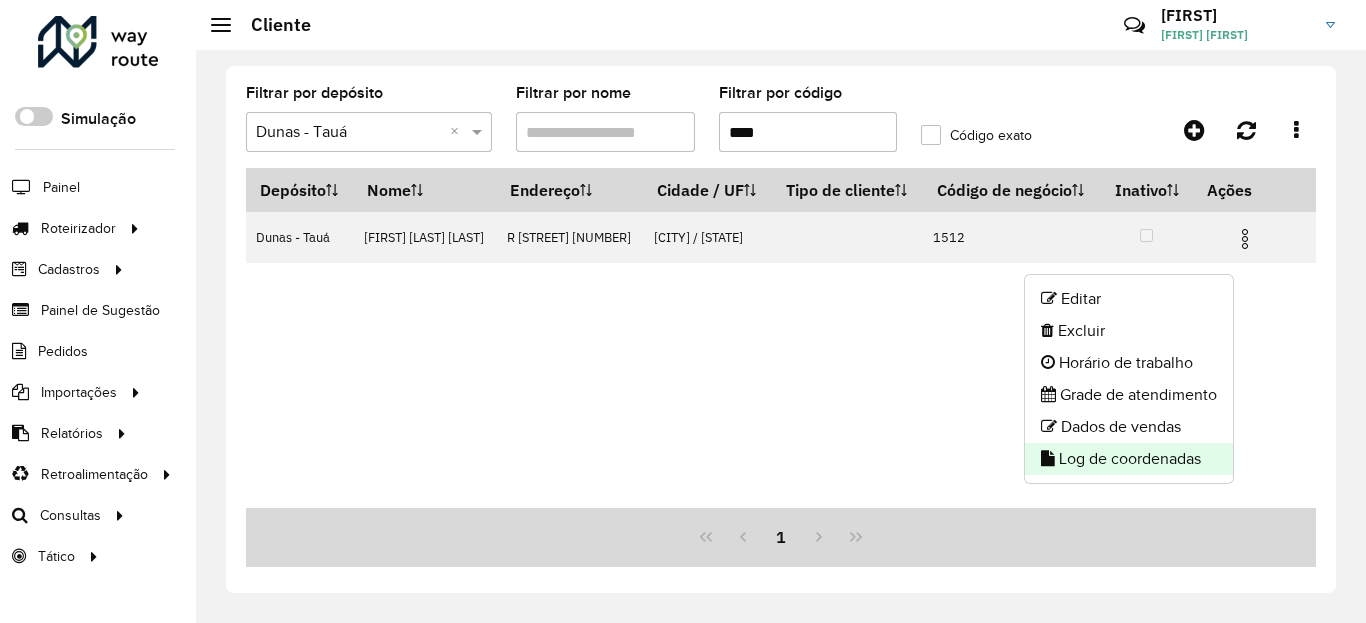 click on "Log de coordenadas" 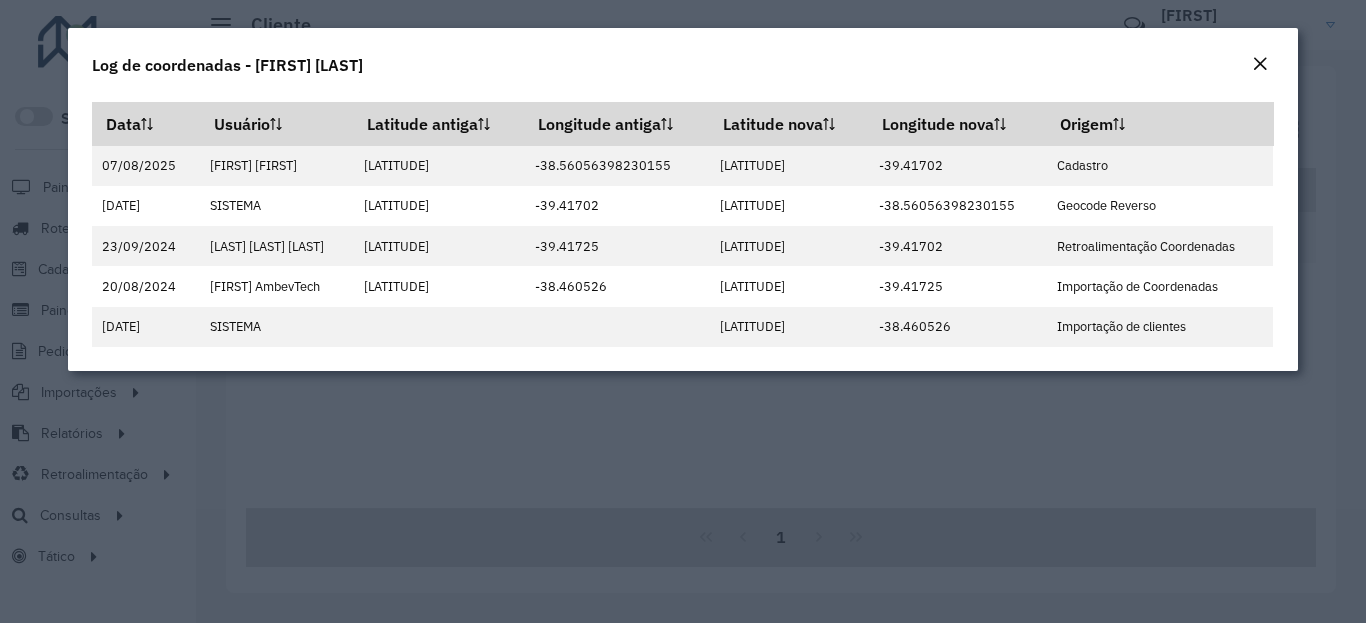 click 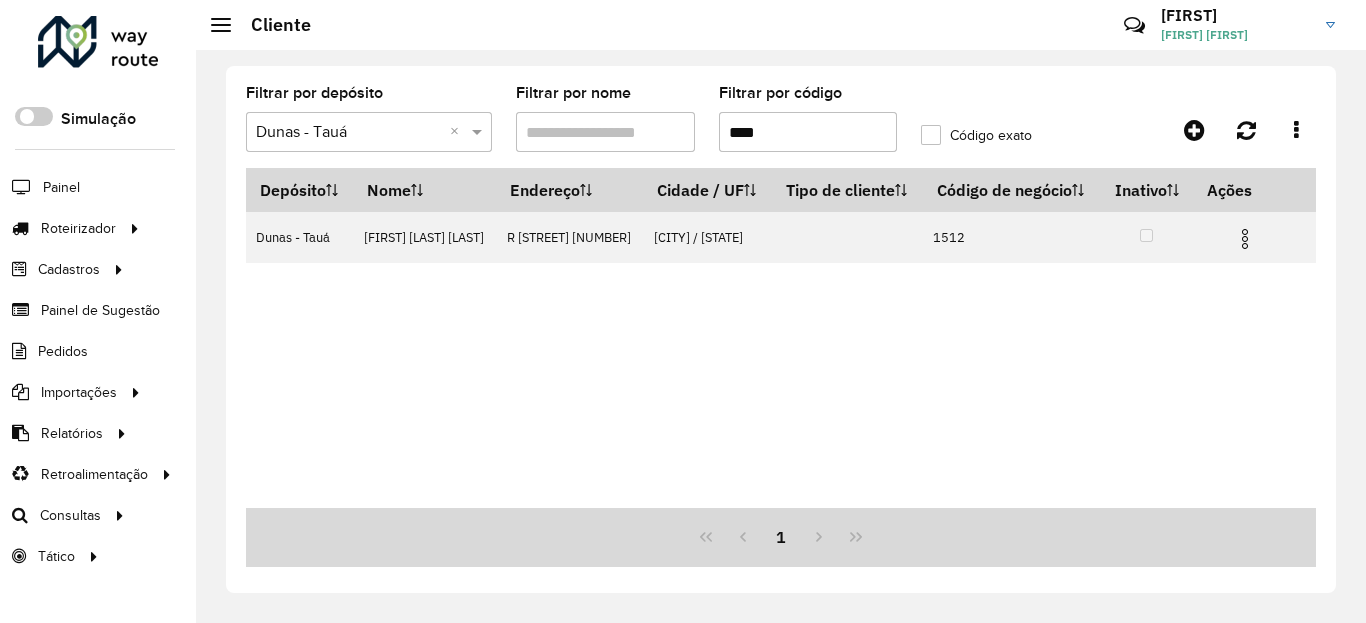 click on "****" at bounding box center [808, 132] 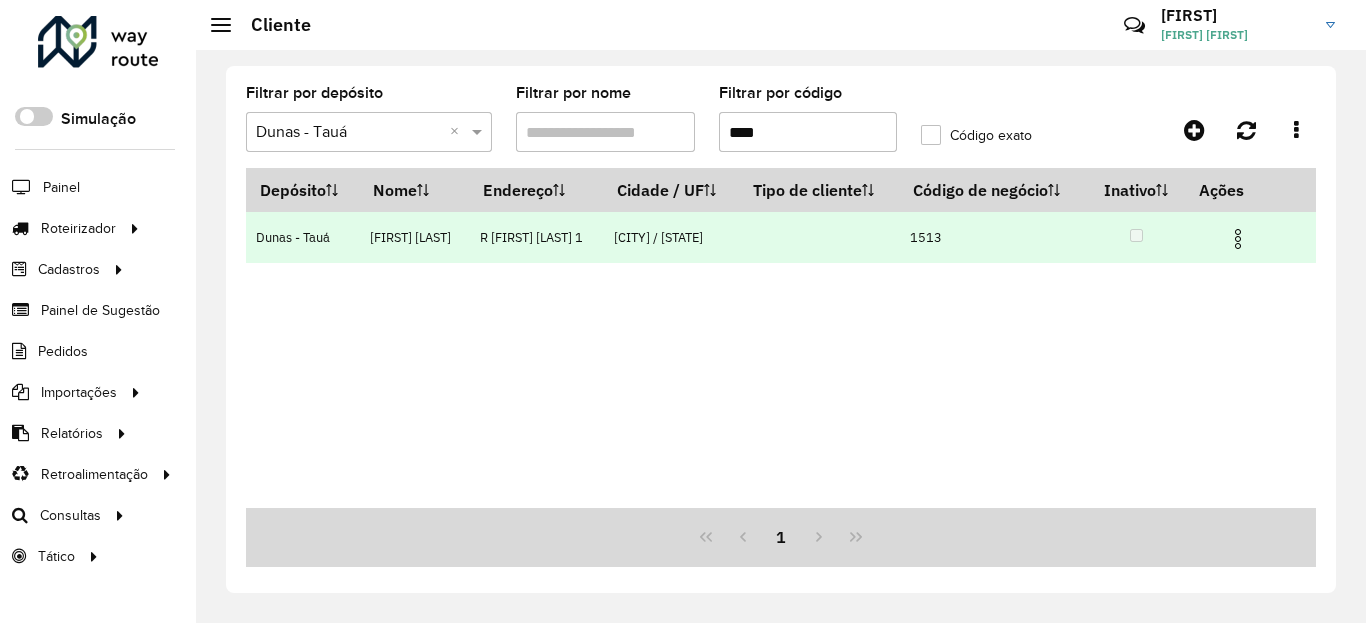 click at bounding box center (1238, 239) 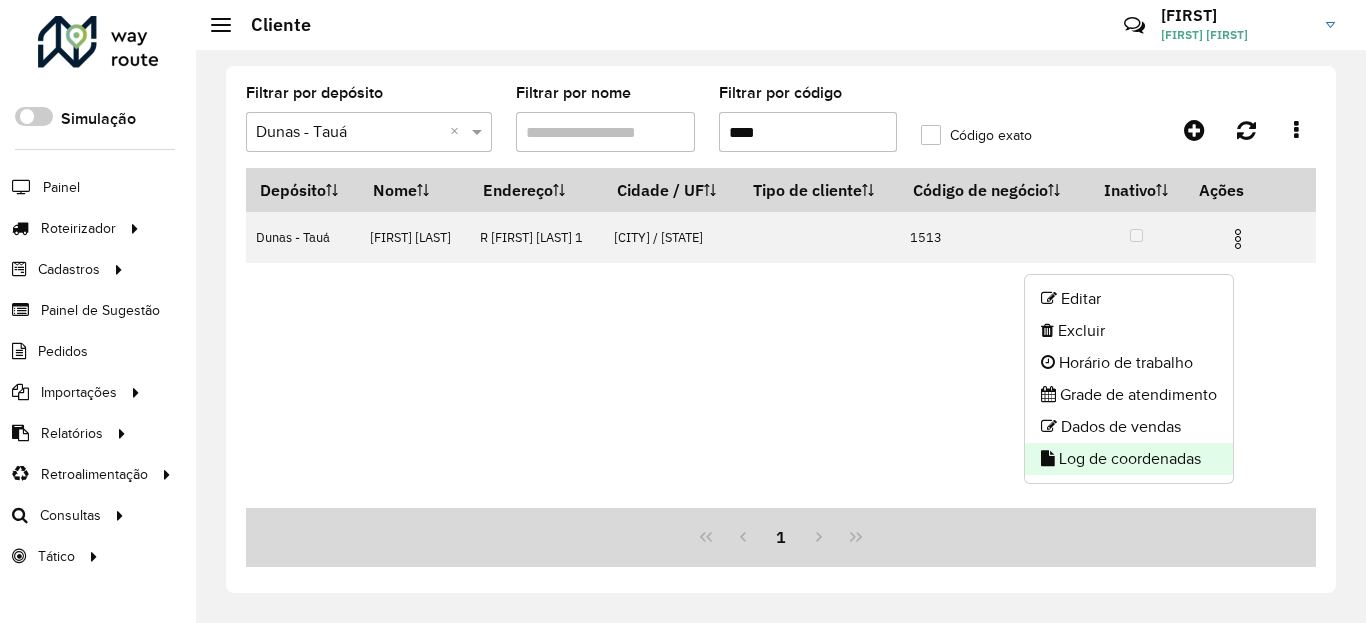 click on "Log de coordenadas" 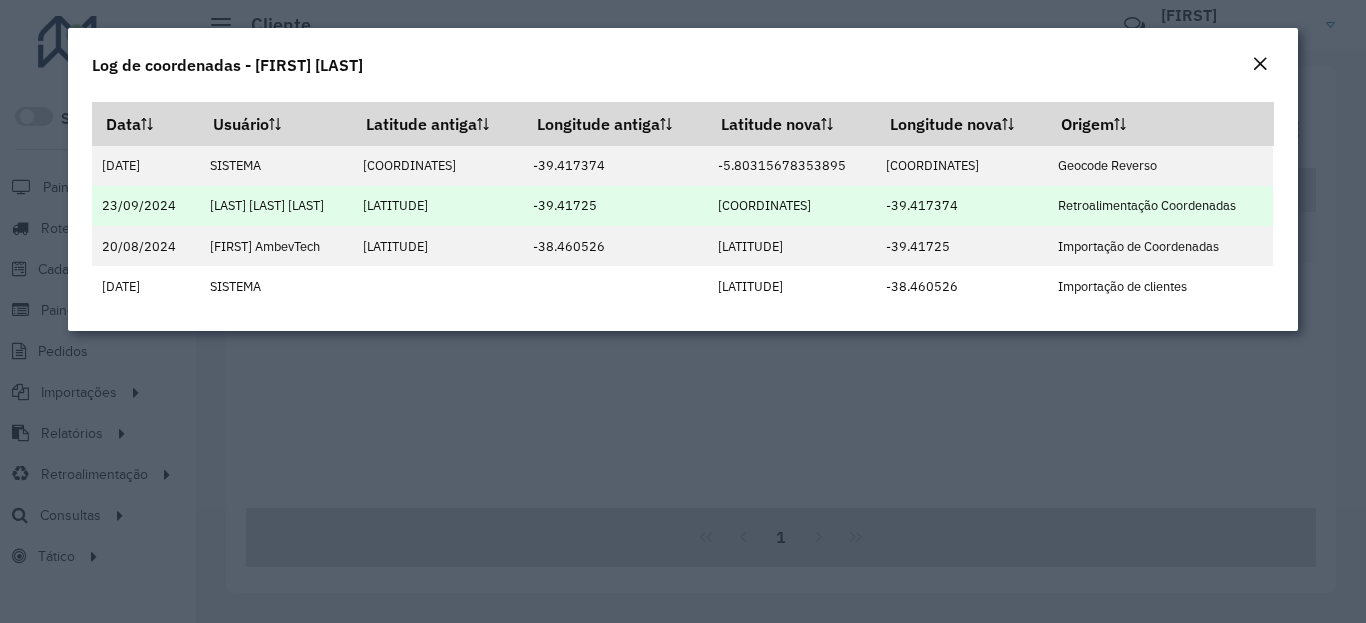 click on "[COORDINATE]" at bounding box center (791, 206) 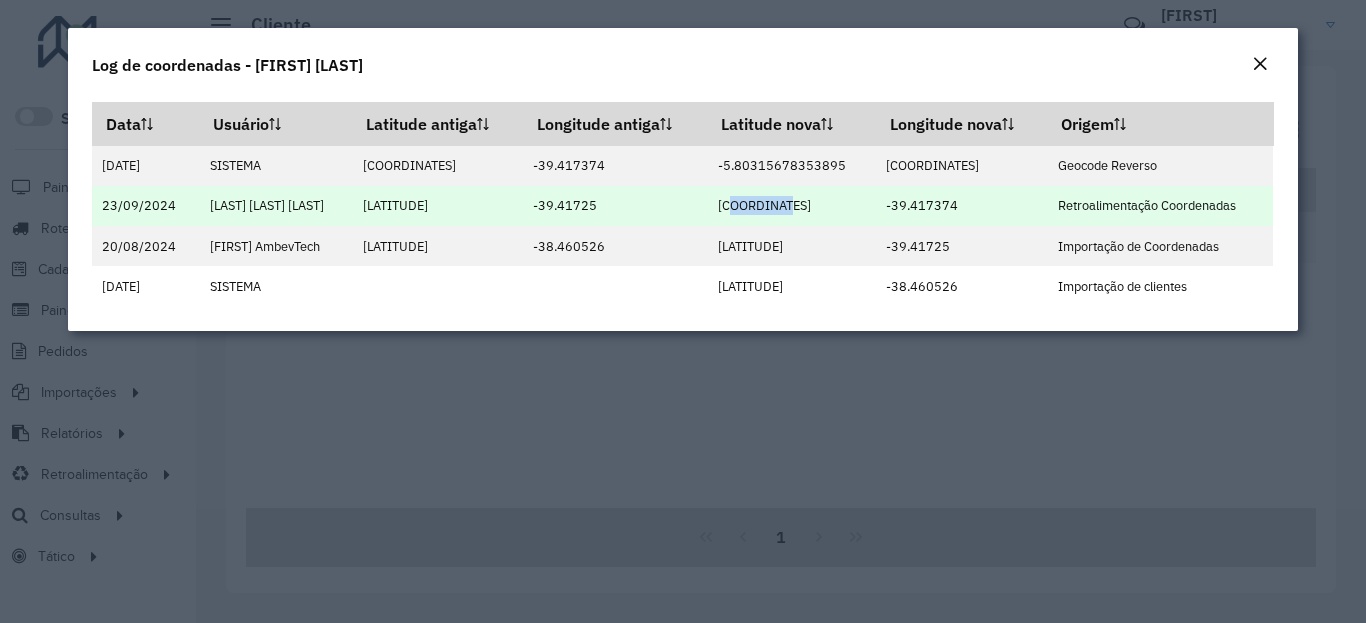 click on "[COORDINATE]" at bounding box center (791, 206) 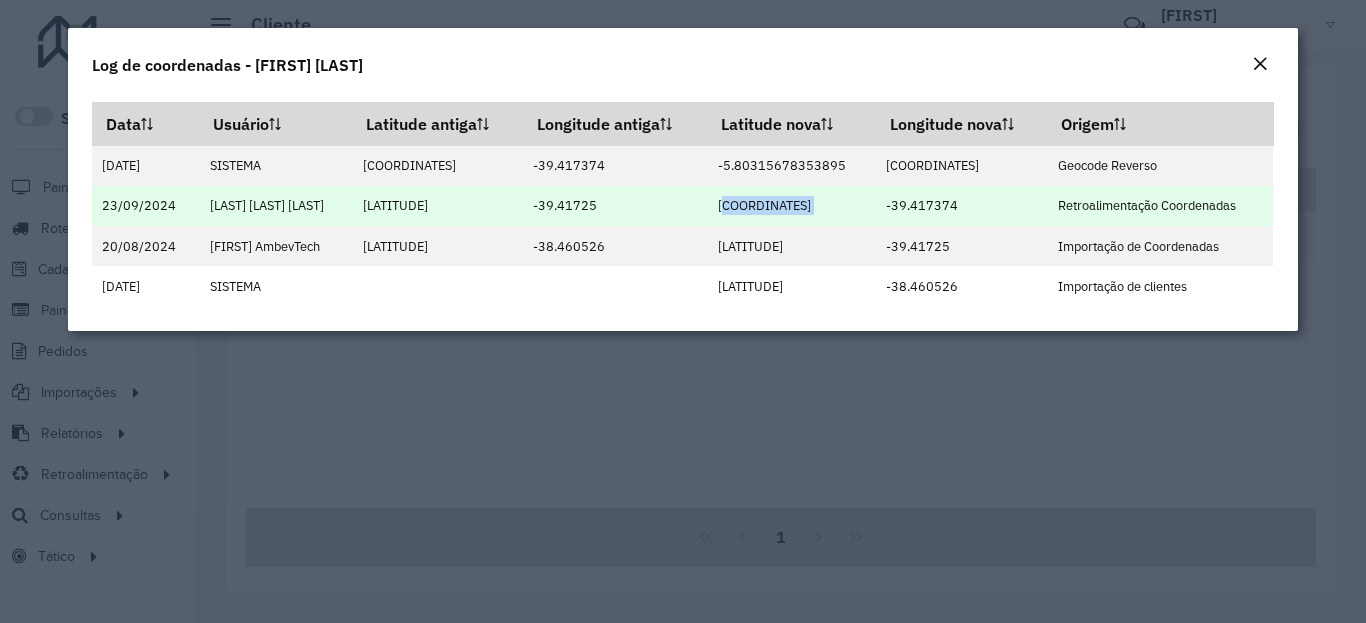 click on "[COORDINATE]" at bounding box center [791, 206] 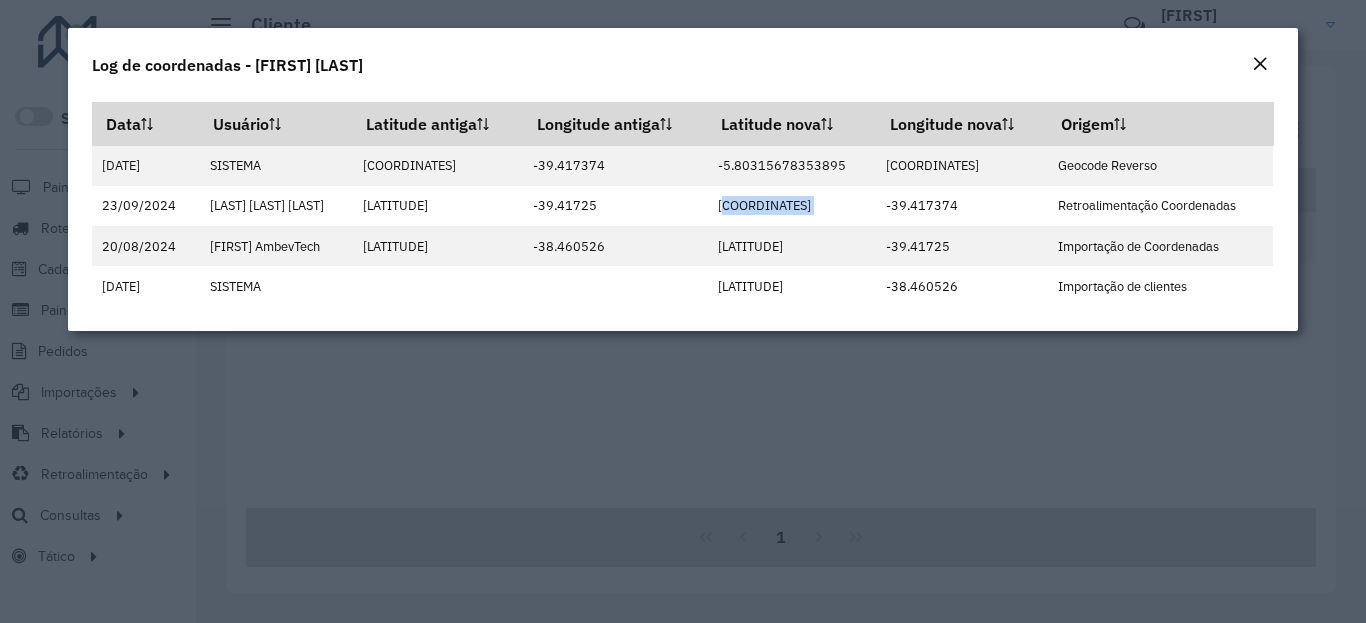 copy on "[COORDINATE]" 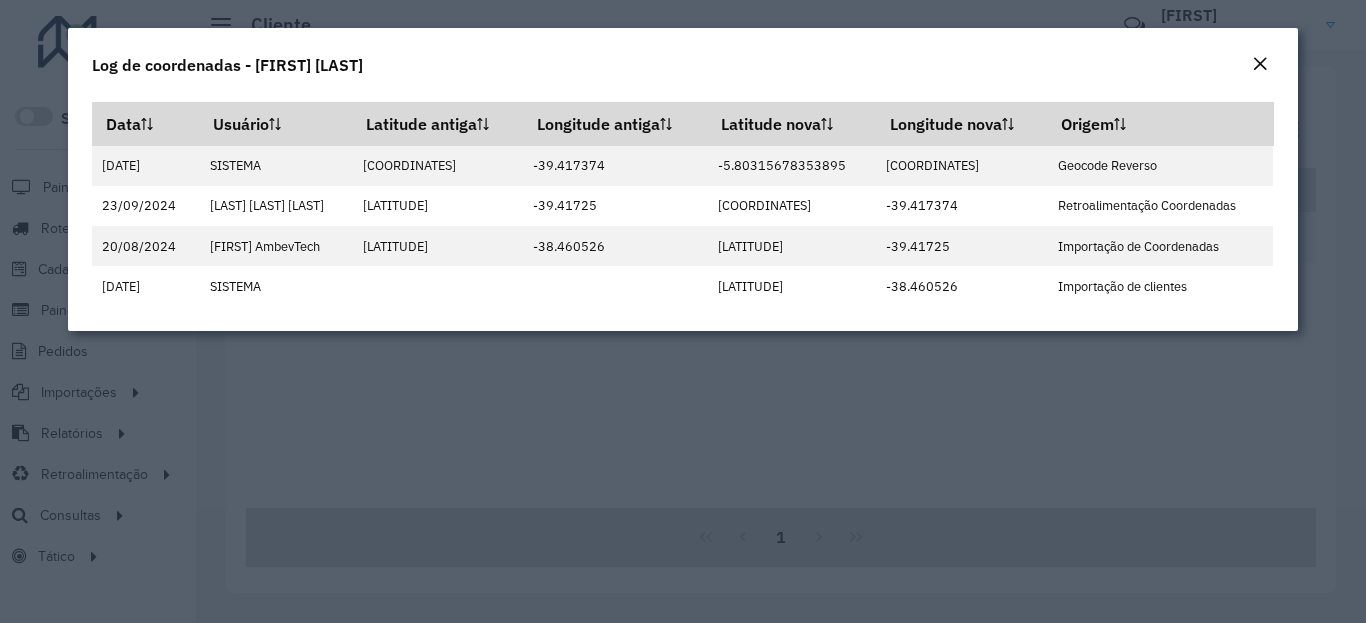 click 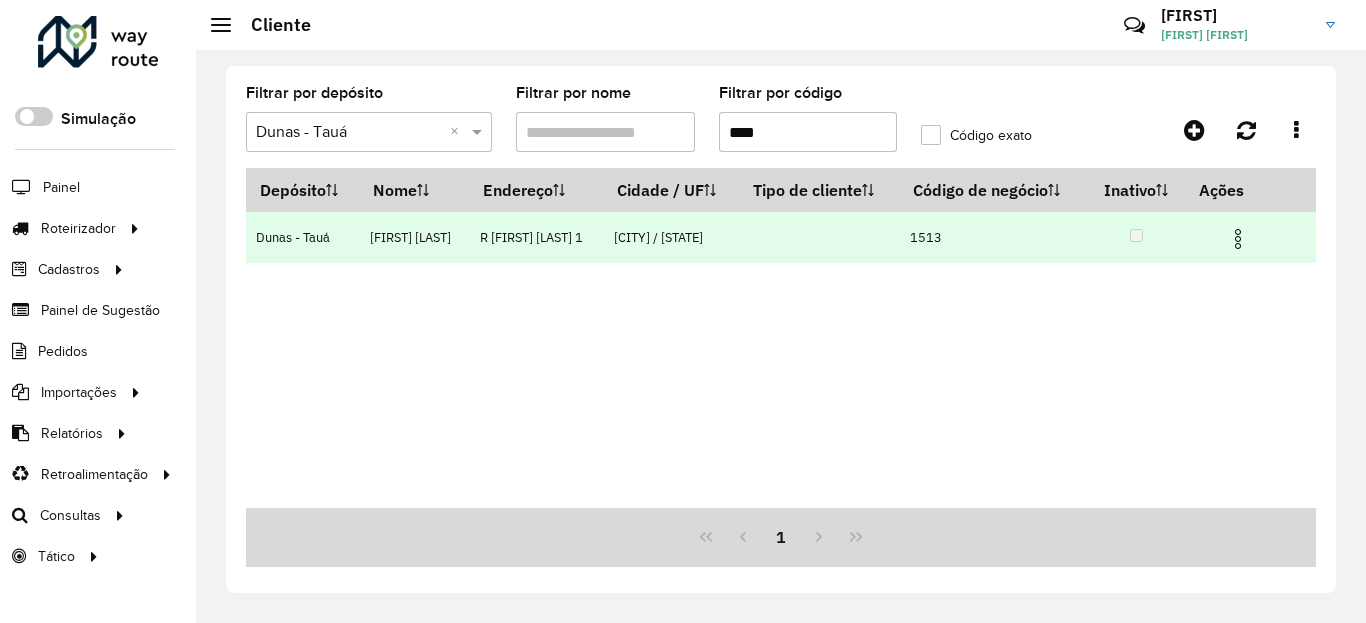 click at bounding box center [1246, 237] 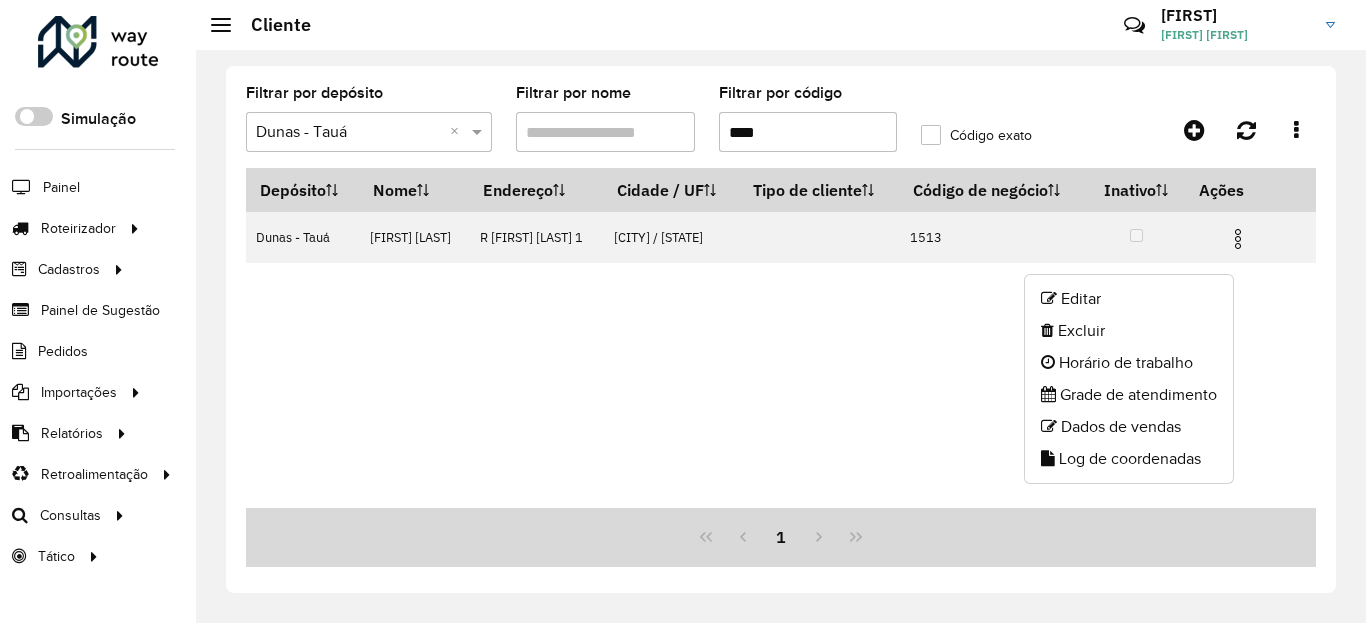 click on "Log de coordenadas" 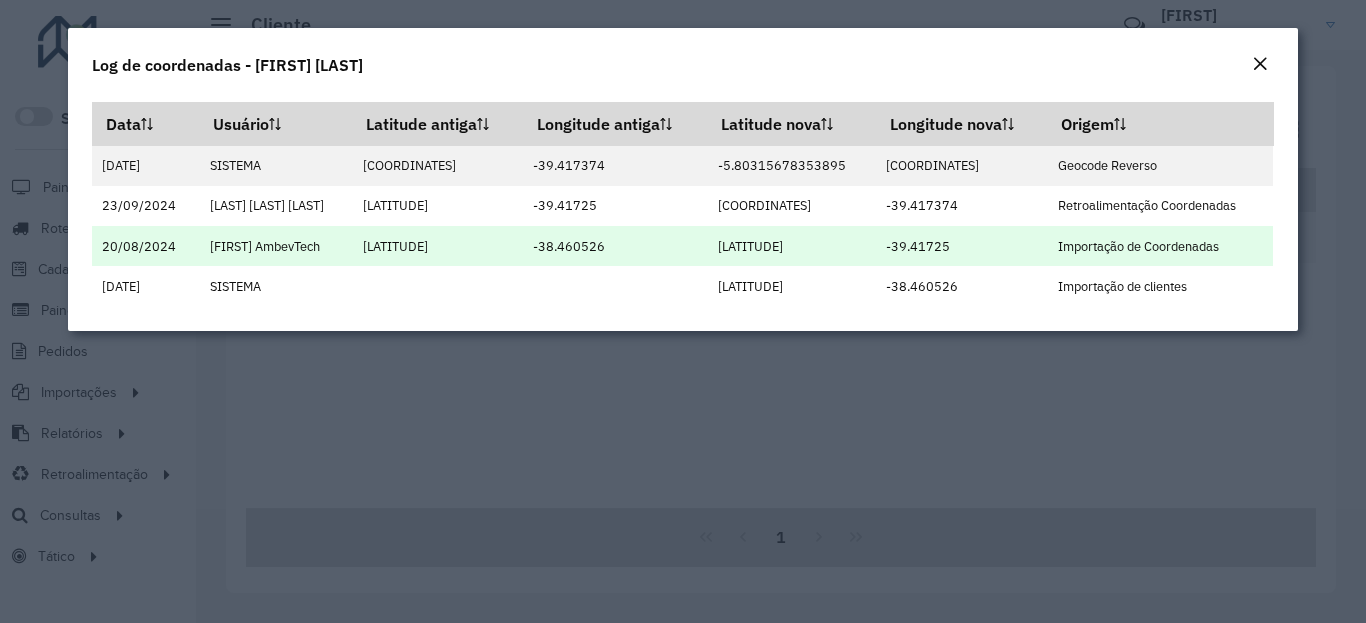 drag, startPoint x: 1268, startPoint y: 62, endPoint x: 1254, endPoint y: 230, distance: 168.58232 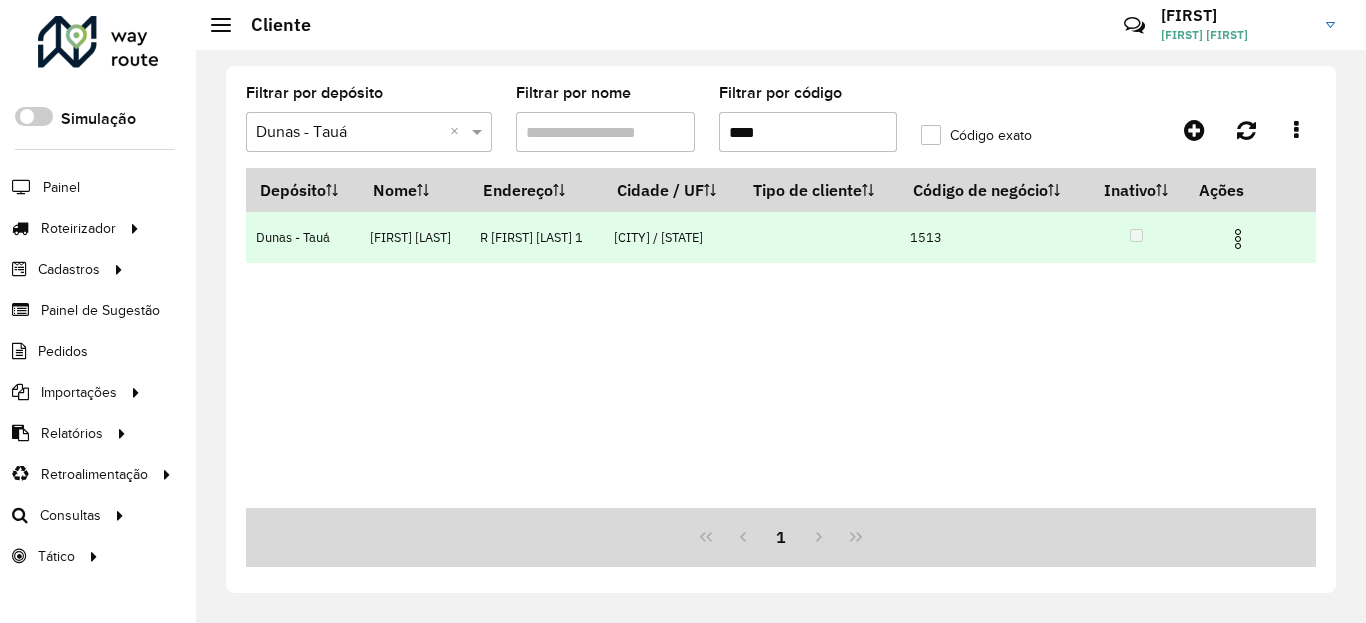 click at bounding box center (1246, 237) 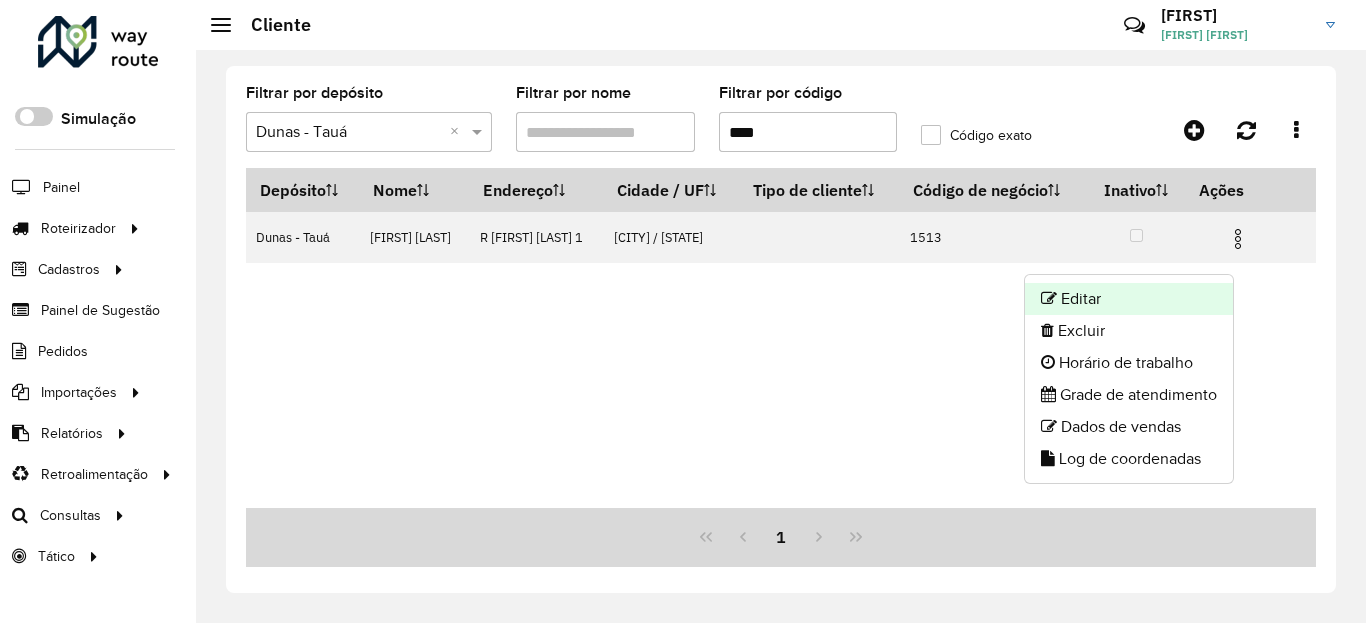 drag, startPoint x: 1203, startPoint y: 296, endPoint x: 1172, endPoint y: 65, distance: 233.0708 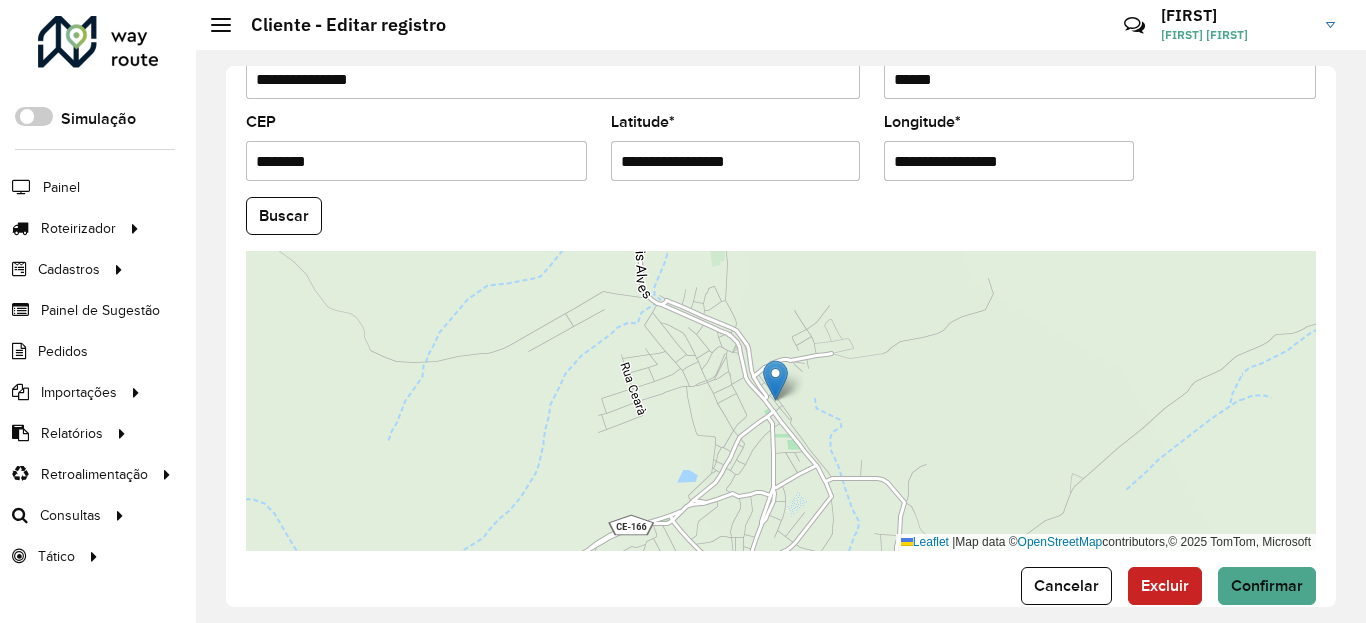 scroll, scrollTop: 840, scrollLeft: 0, axis: vertical 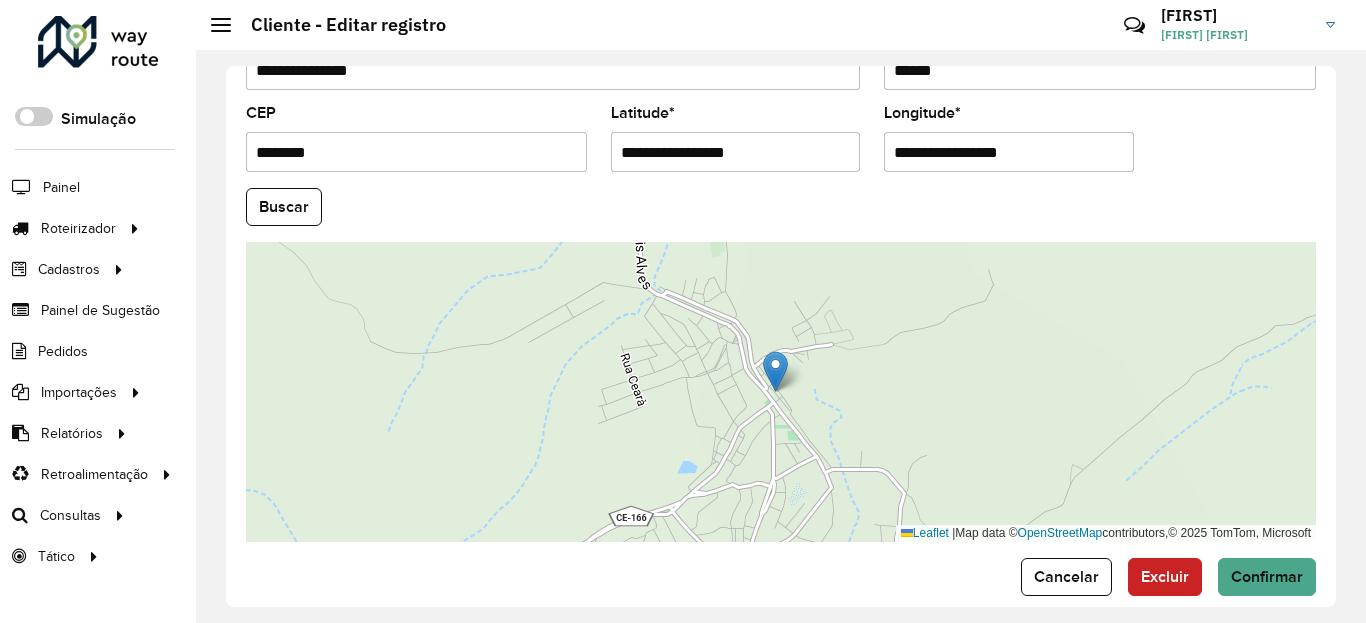 click on "**********" at bounding box center [736, 152] 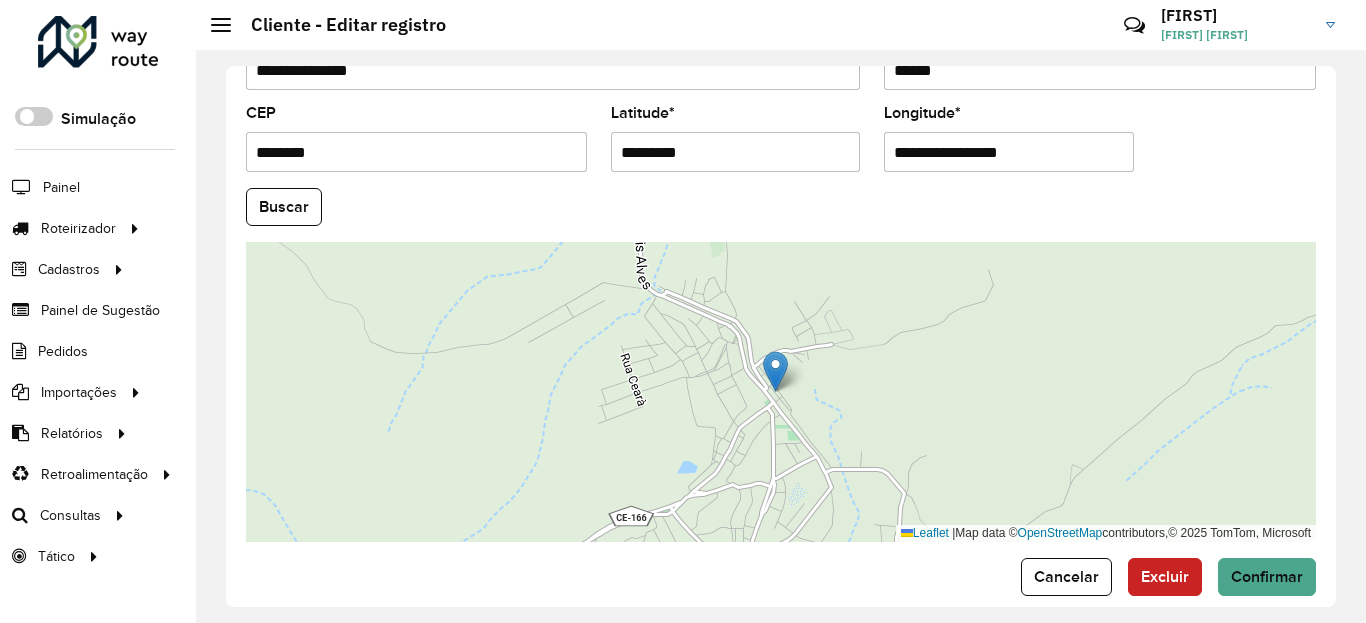 click on "Aguarde...  Pop-up bloqueado!  Seu navegador bloqueou automáticamente a abertura de uma nova janela.   Acesse as configurações e adicione o endereço do sistema a lista de permissão.   Fechar  Roteirizador AmbevTech Simulação Painel Roteirizador Entregas Vendas Cadastros Checkpoint Classificações de venda Cliente Condição de pagamento Consulta de setores Depósito Disponibilidade de veículos Fator tipo de produto Gabarito planner Grupo Rota Fator Tipo Produto Grupo de Depósito Grupo de rotas exclusiva Grupo de setores Jornada Jornada RN Layout integração Modelo Motorista Multi Depósito Painel de sugestão Parada Pedágio Perfil de Vendedor Ponto de apoio Ponto de apoio FAD Prioridade pedido Produto Restrição de Atendimento Planner Rodízio de placa Rota exclusiva FAD Rótulo Setor Setor Planner Tempo de parada de refeição Tipo de cliente Tipo de veículo Tipo de veículo RN Transportadora Usuário Vendedor Veículo Painel de Sugestão Pedidos Importações Classificação e volume de venda" at bounding box center [683, 311] 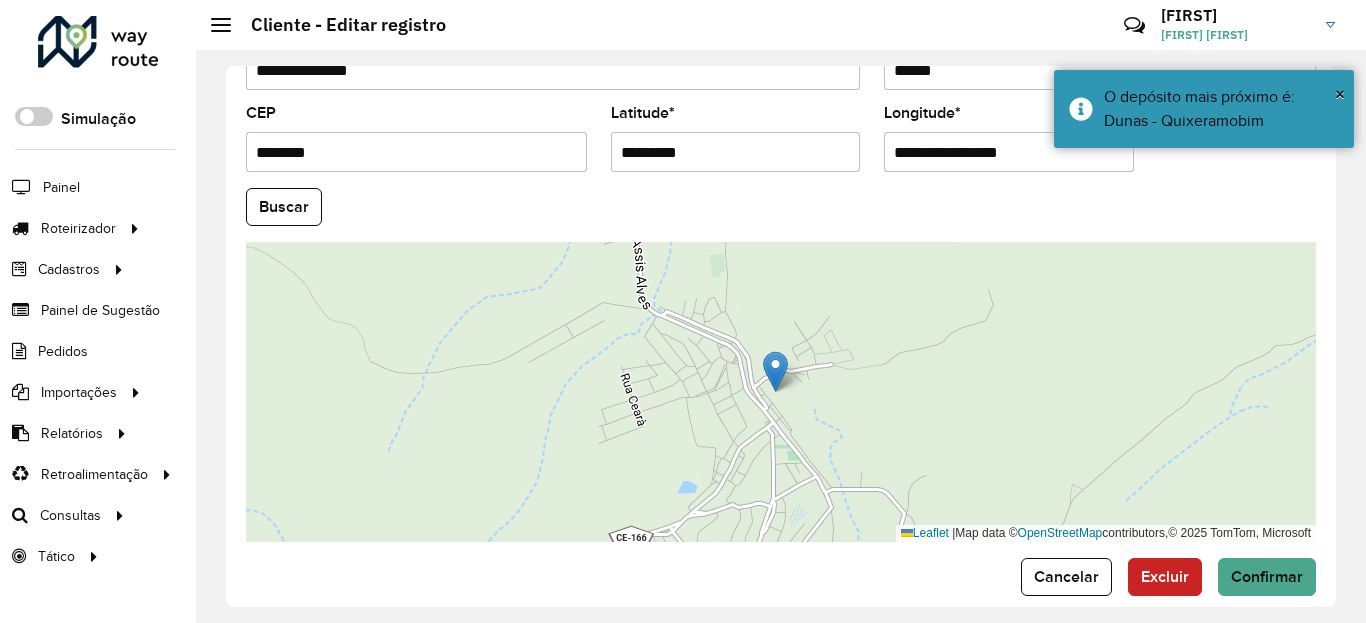 click on "**********" at bounding box center (1009, 152) 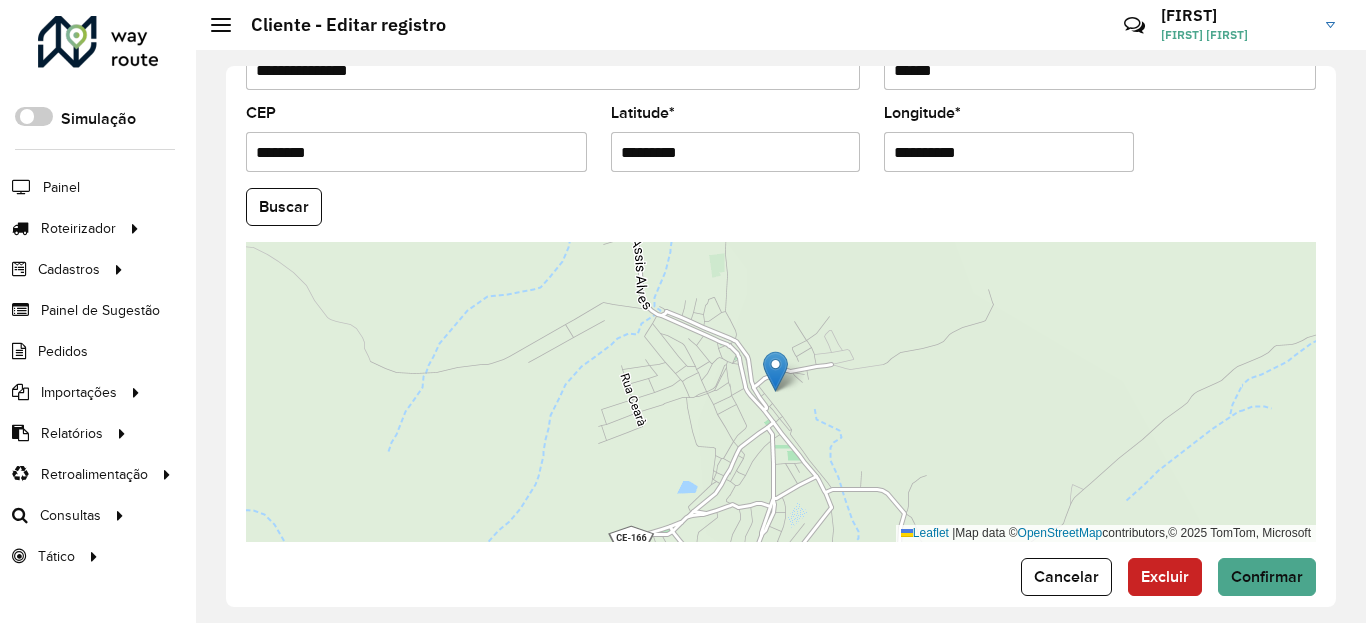 click on "Aguarde...  Pop-up bloqueado!  Seu navegador bloqueou automáticamente a abertura de uma nova janela.   Acesse as configurações e adicione o endereço do sistema a lista de permissão.   Fechar  Roteirizador AmbevTech Simulação Painel Roteirizador Entregas Vendas Cadastros Checkpoint Classificações de venda Cliente Condição de pagamento Consulta de setores Depósito Disponibilidade de veículos Fator tipo de produto Gabarito planner Grupo Rota Fator Tipo Produto Grupo de Depósito Grupo de rotas exclusiva Grupo de setores Jornada Jornada RN Layout integração Modelo Motorista Multi Depósito Painel de sugestão Parada Pedágio Perfil de Vendedor Ponto de apoio Ponto de apoio FAD Prioridade pedido Produto Restrição de Atendimento Planner Rodízio de placa Rota exclusiva FAD Rótulo Setor Setor Planner Tempo de parada de refeição Tipo de cliente Tipo de veículo Tipo de veículo RN Transportadora Usuário Vendedor Veículo Painel de Sugestão Pedidos Importações Classificação e volume de venda" at bounding box center (683, 311) 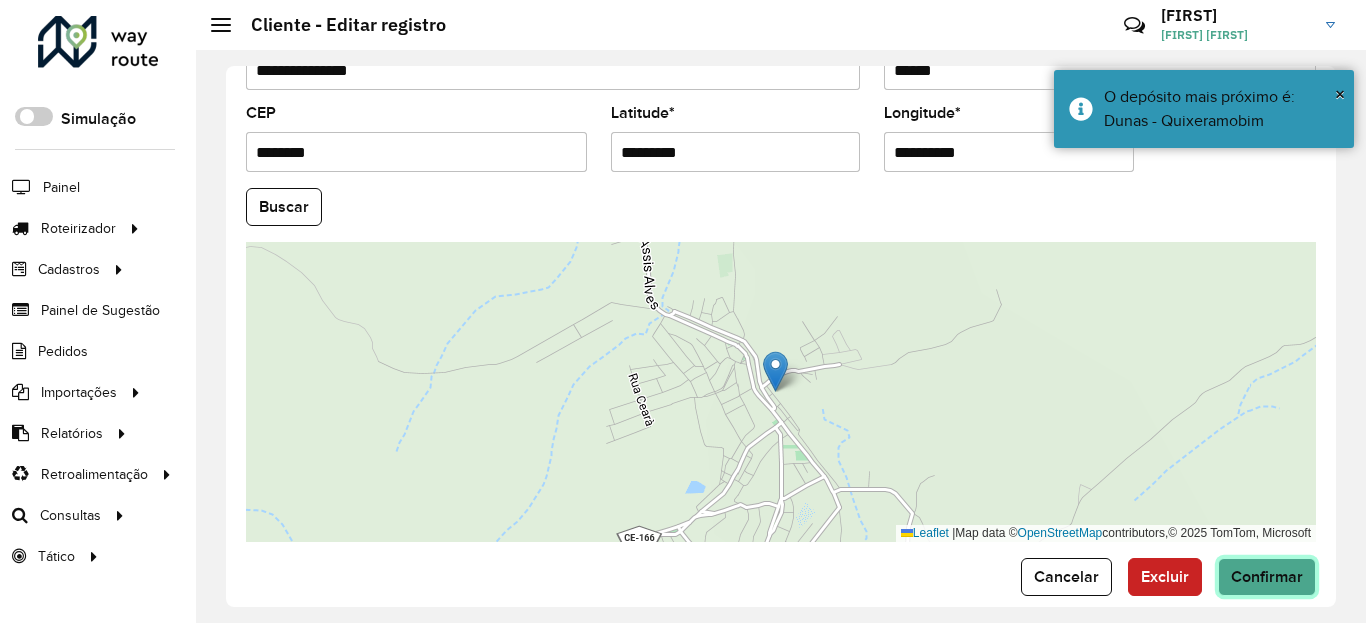 click on "Confirmar" 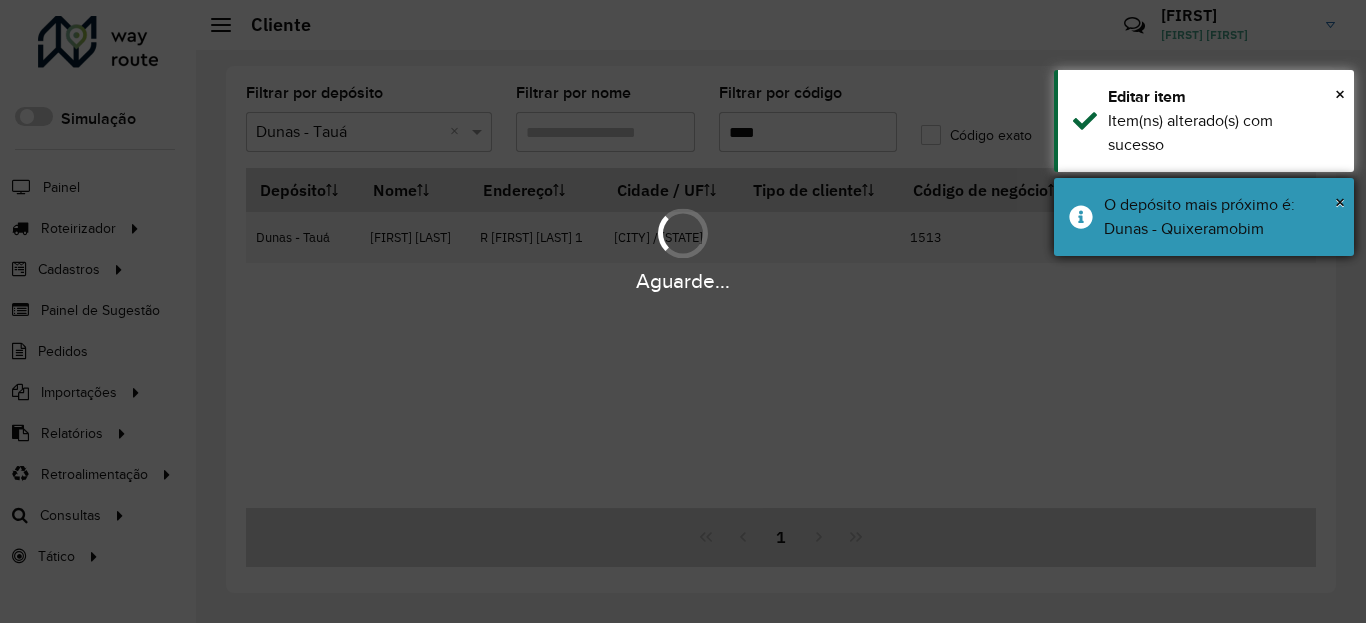drag, startPoint x: 1179, startPoint y: 194, endPoint x: 1179, endPoint y: 180, distance: 14 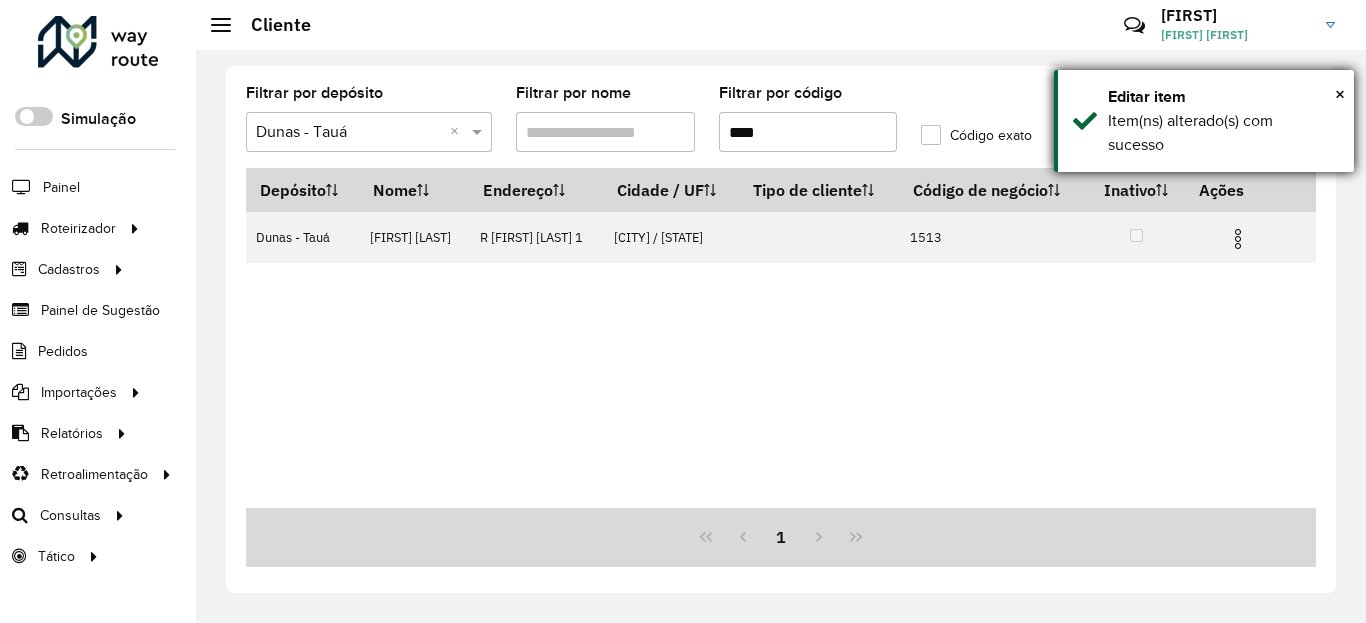 click on "Editar item" at bounding box center [1223, 97] 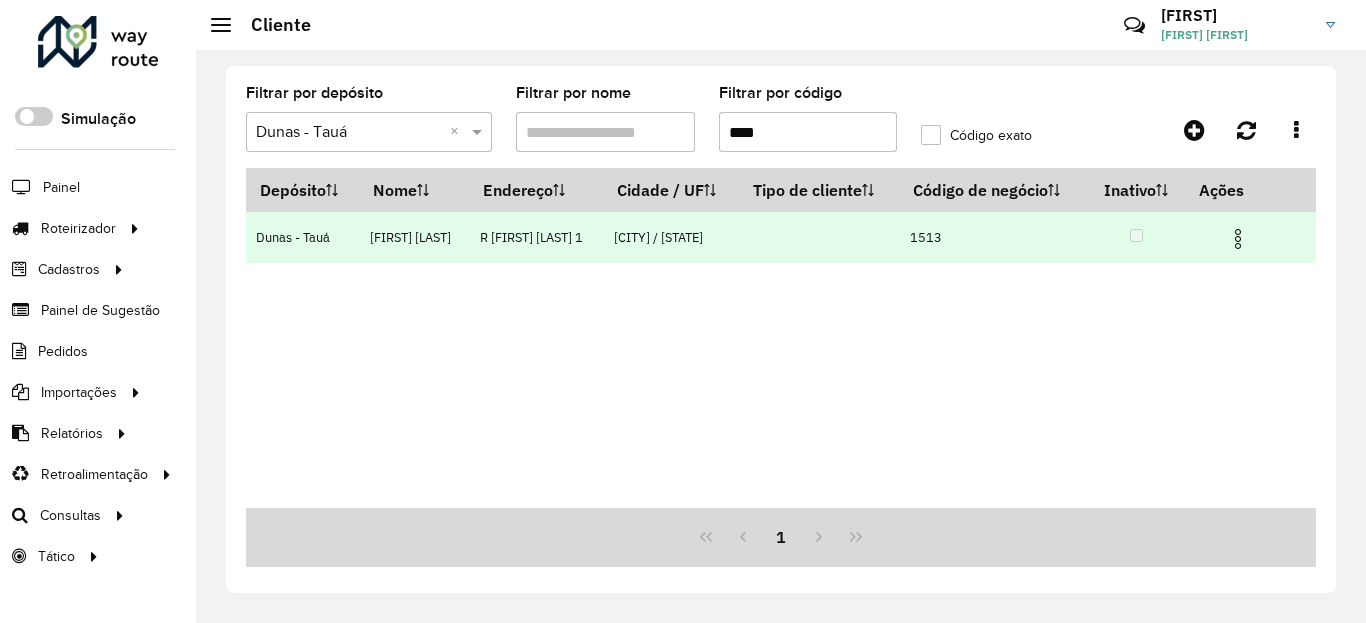 click at bounding box center [1238, 239] 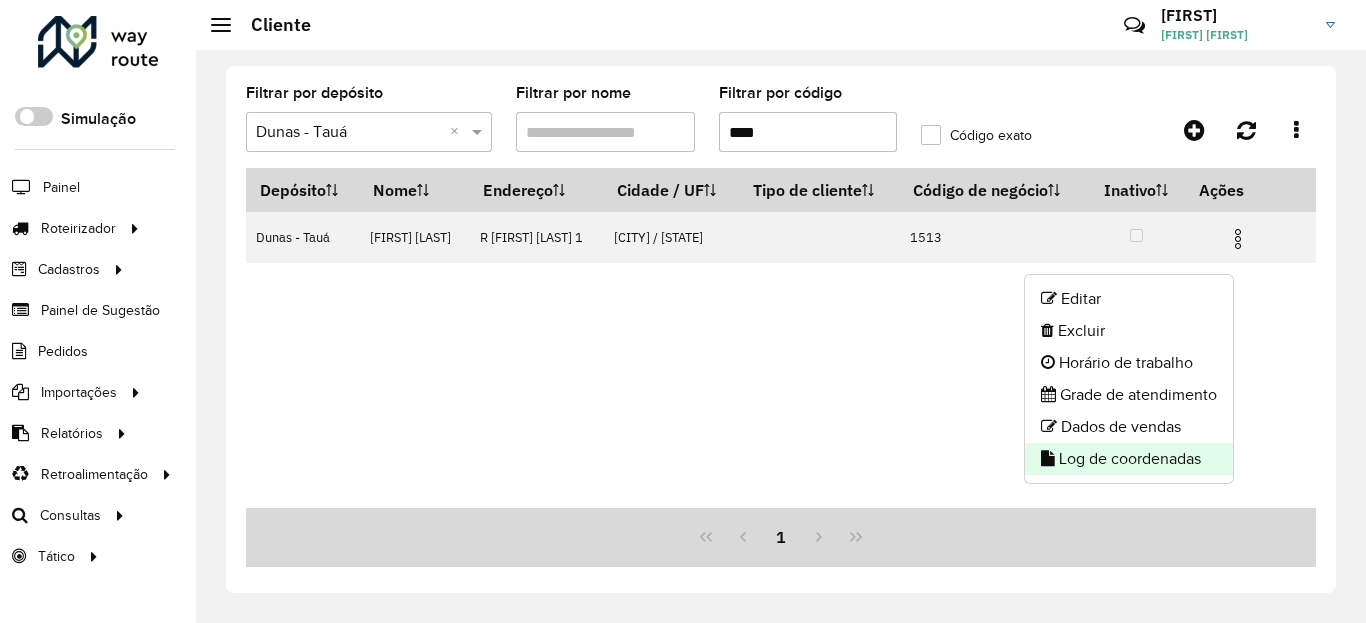 click on "Log de coordenadas" 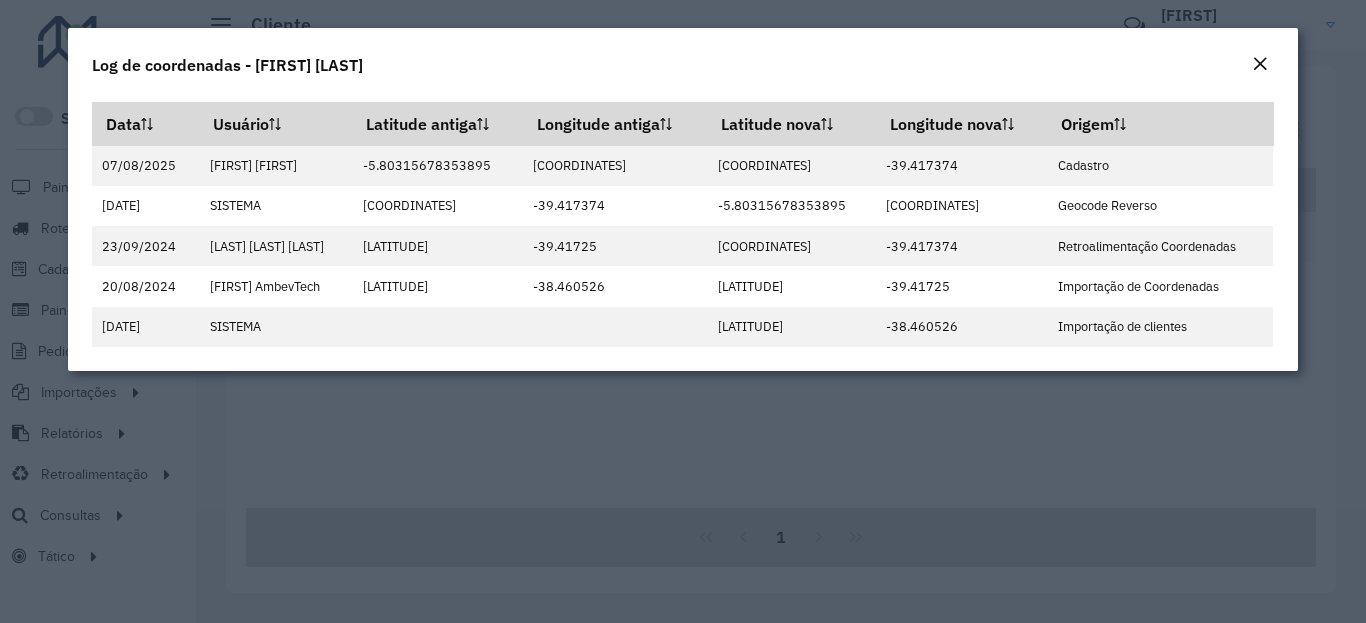 click 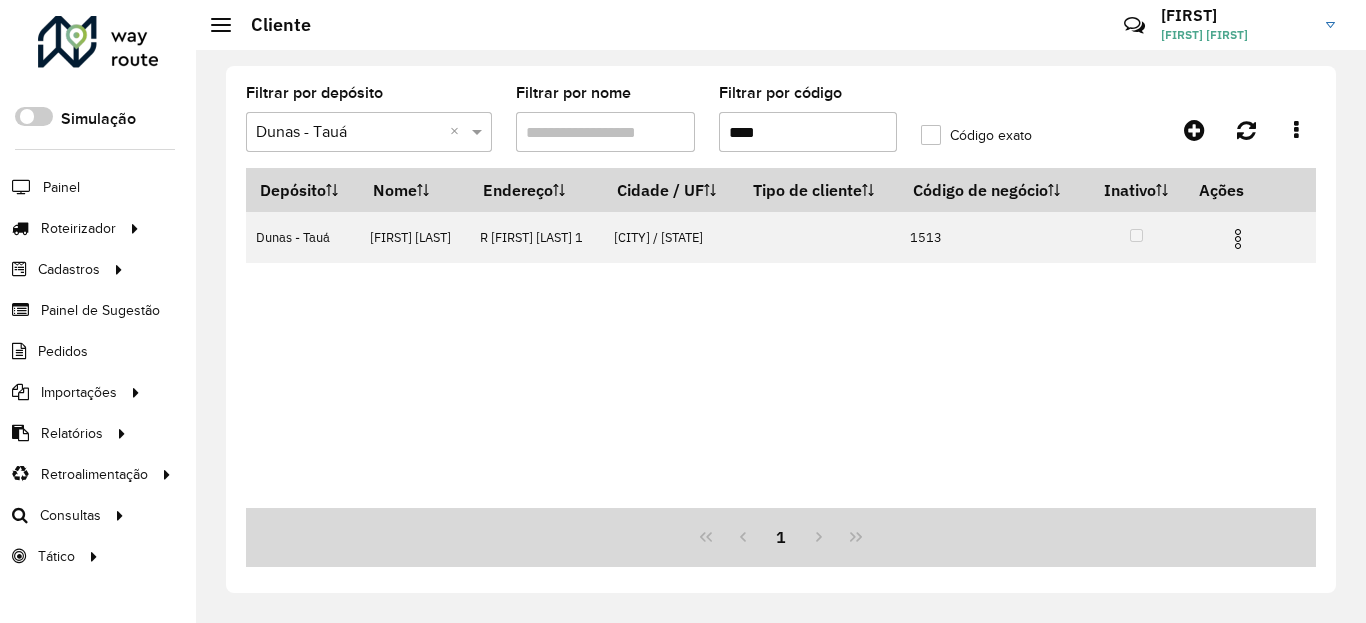 drag, startPoint x: 854, startPoint y: 161, endPoint x: 840, endPoint y: 139, distance: 26.076809 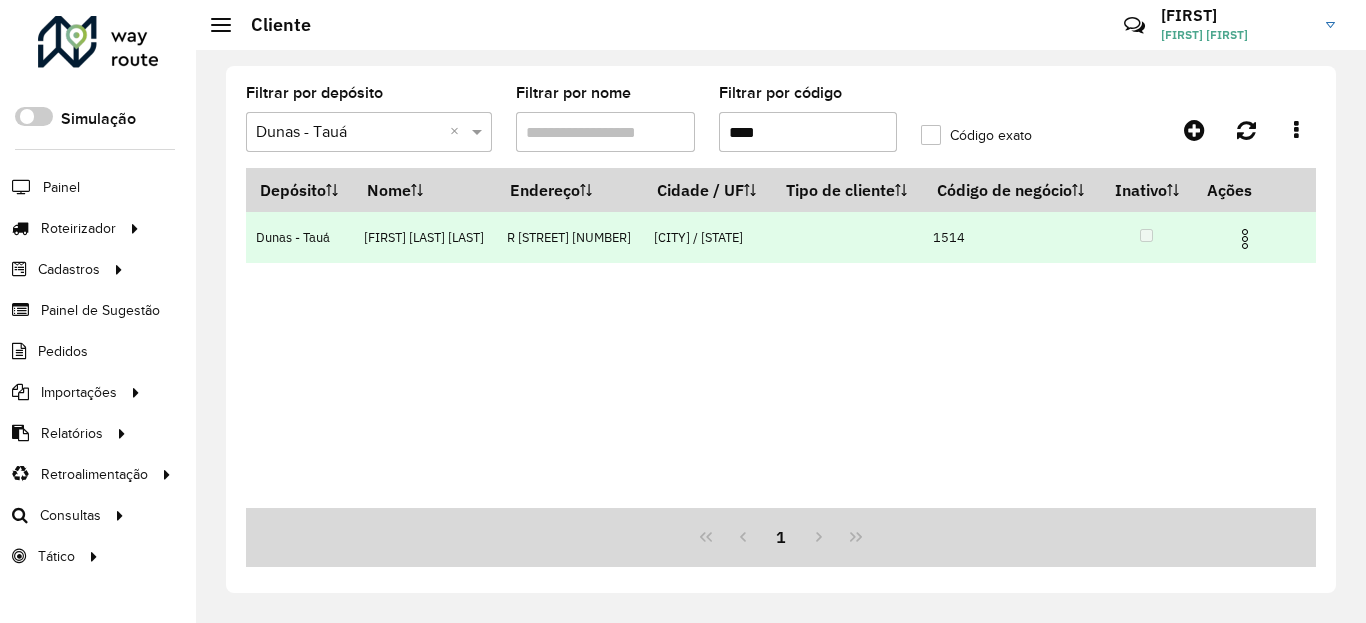 click at bounding box center [1245, 239] 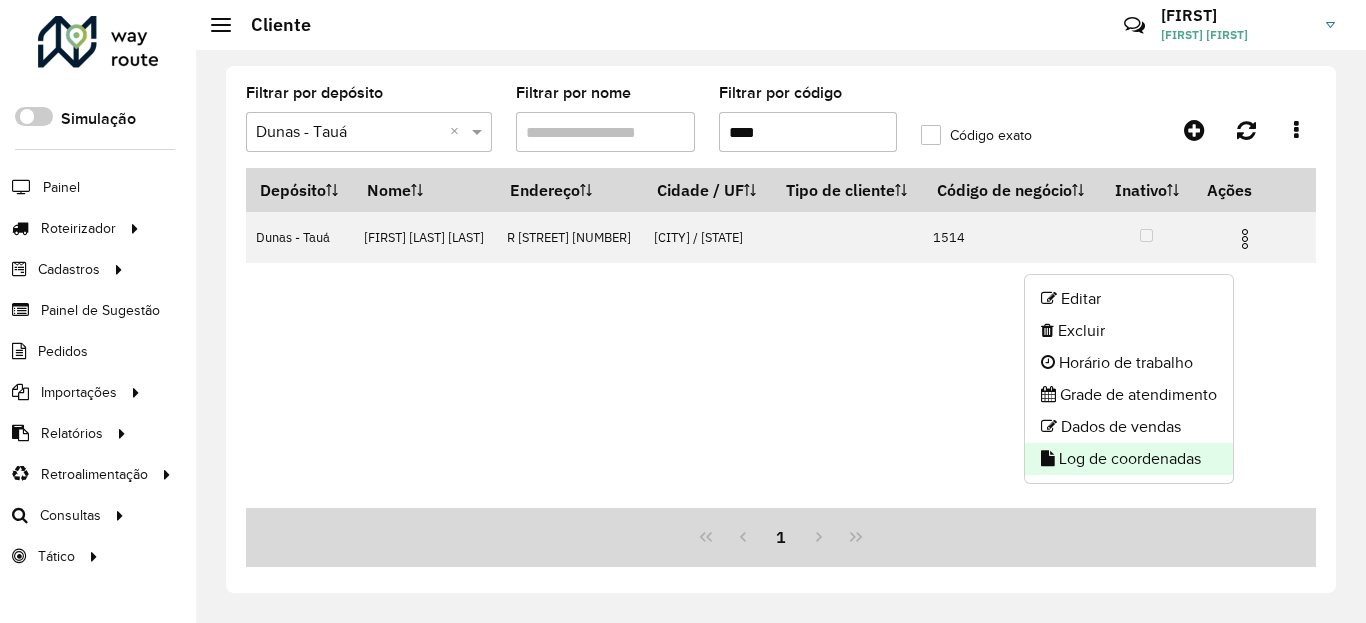 click on "Log de coordenadas" 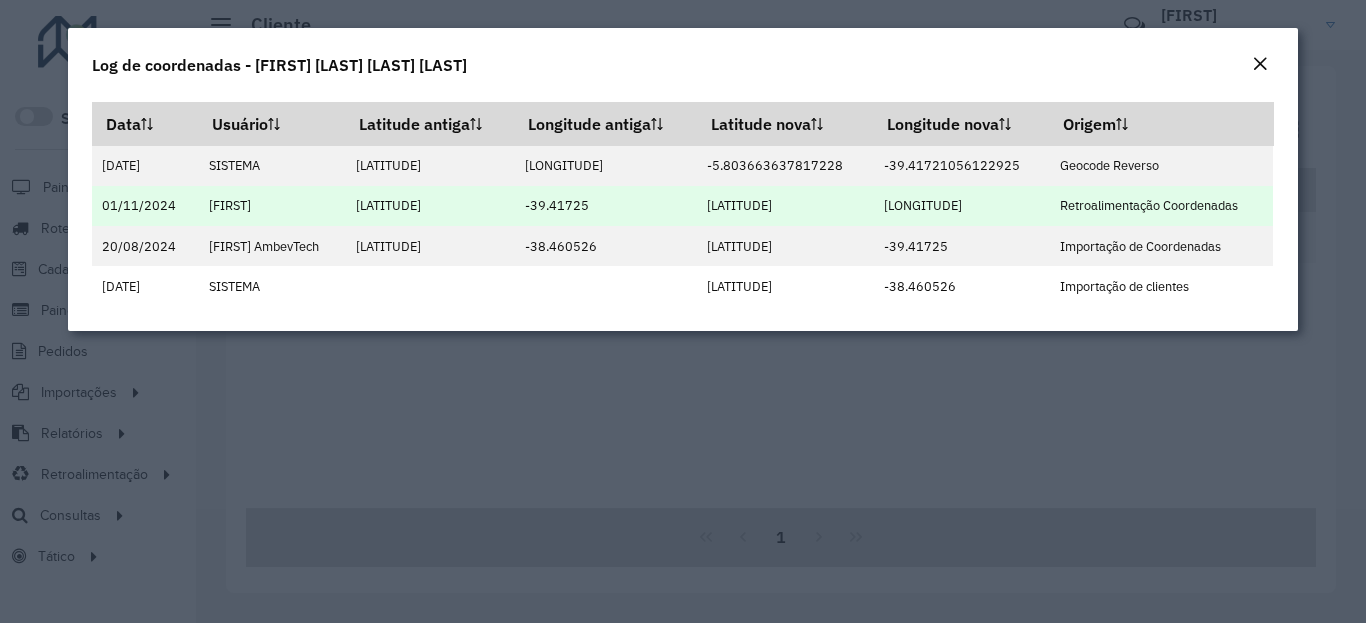 click on "-5.835769" at bounding box center (785, 206) 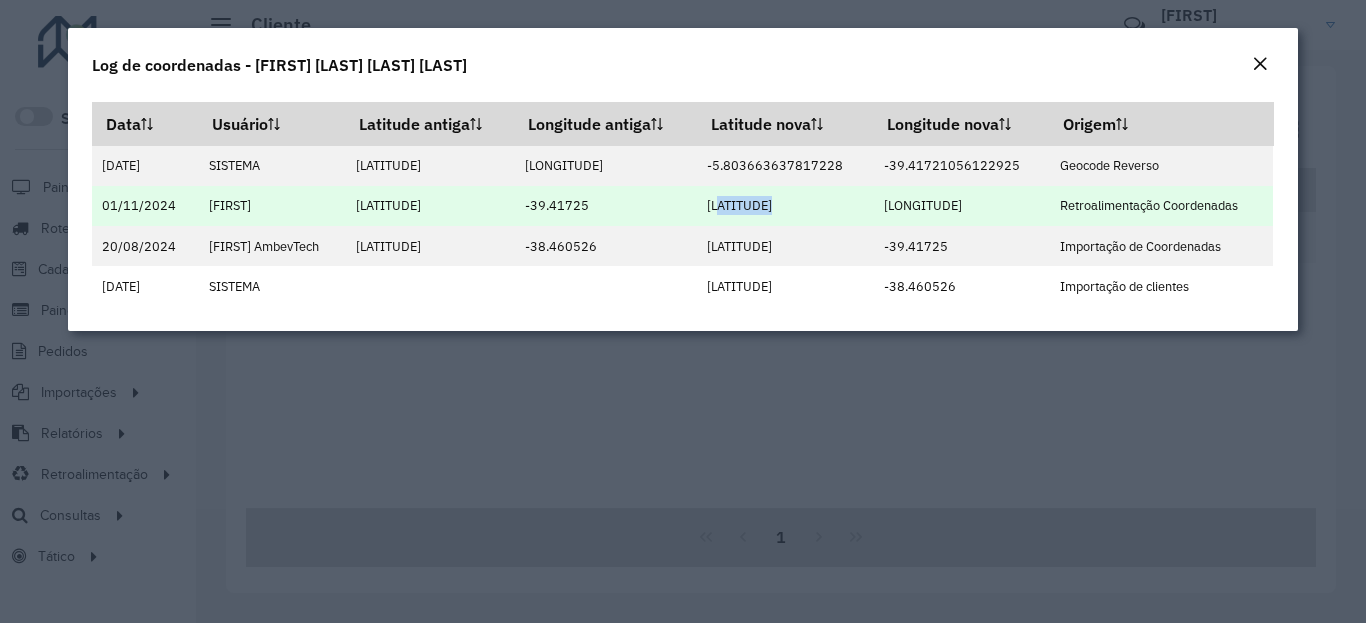 click on "-5.835769" at bounding box center [785, 206] 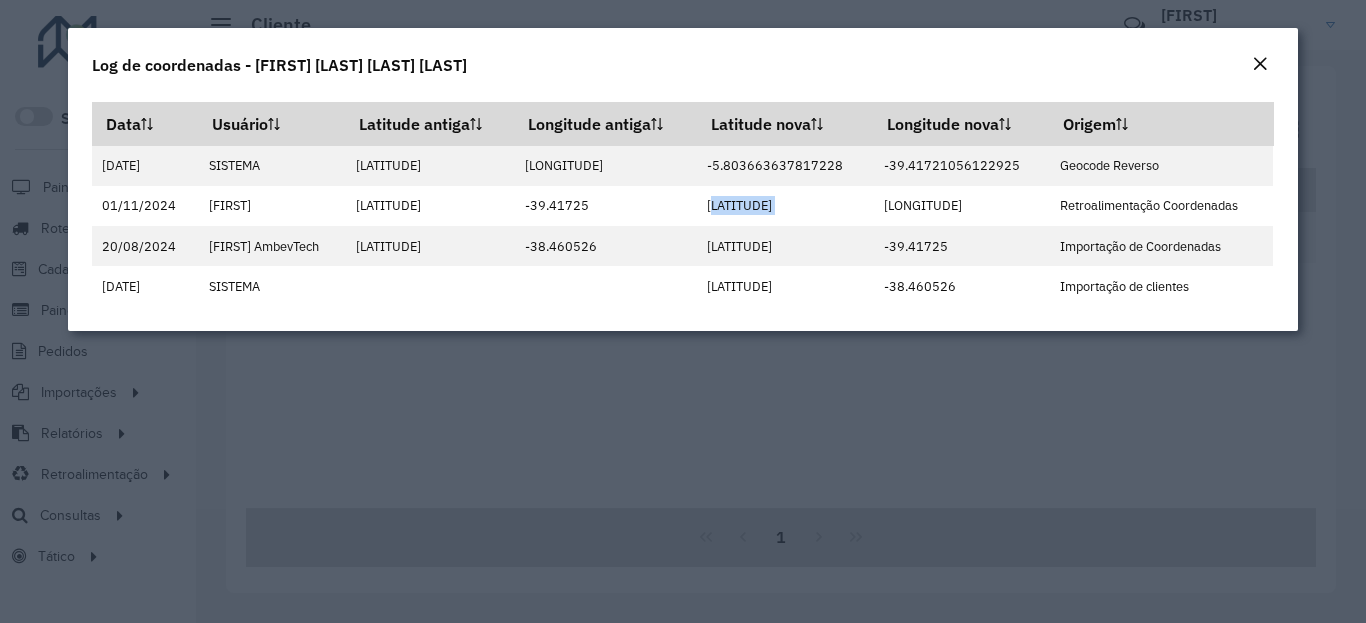 copy on "-5.835769" 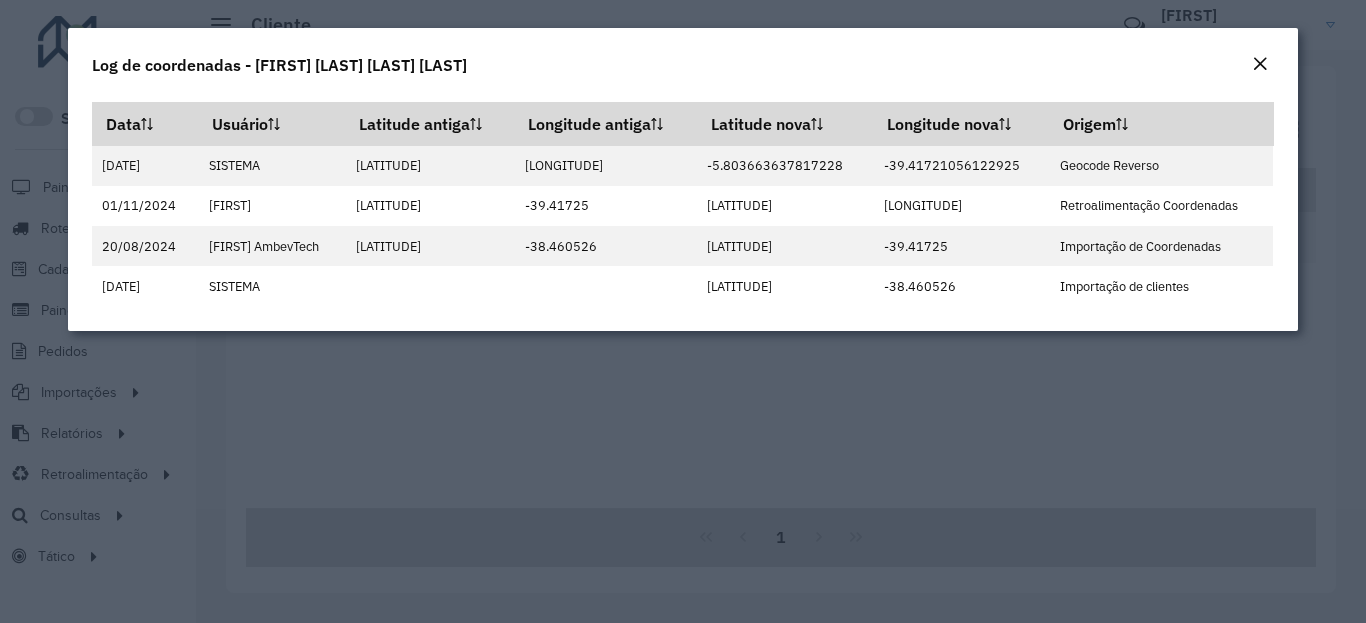 click 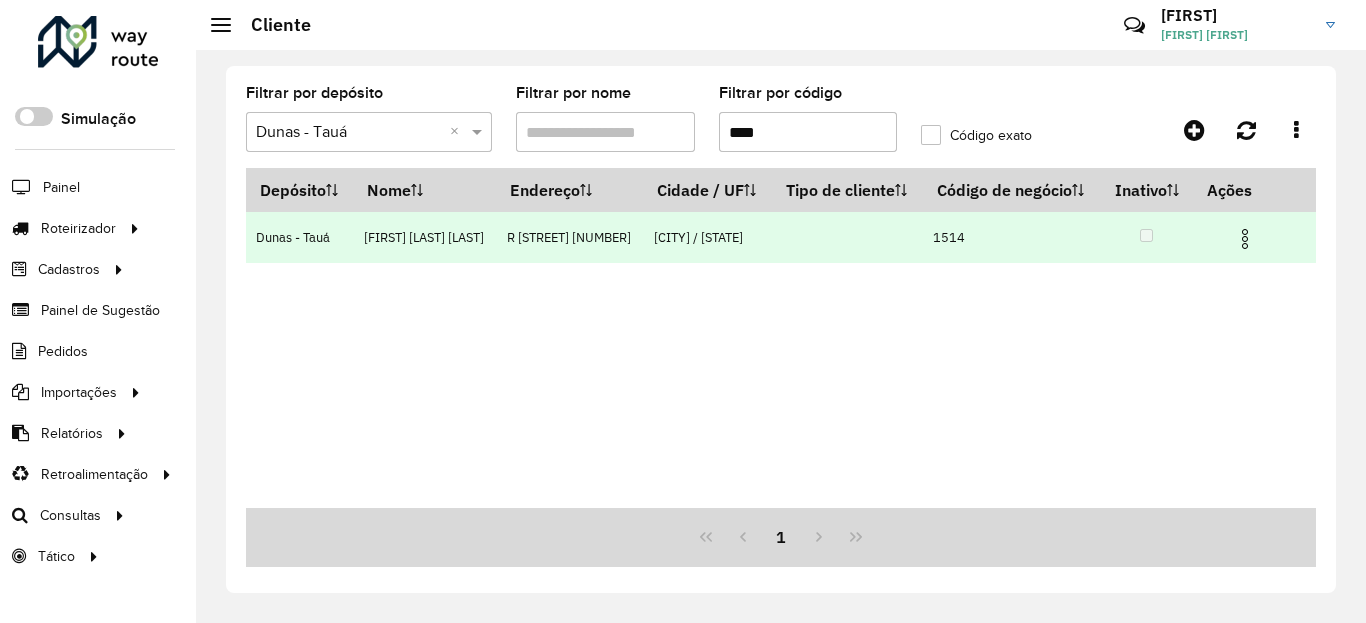 click at bounding box center (1245, 239) 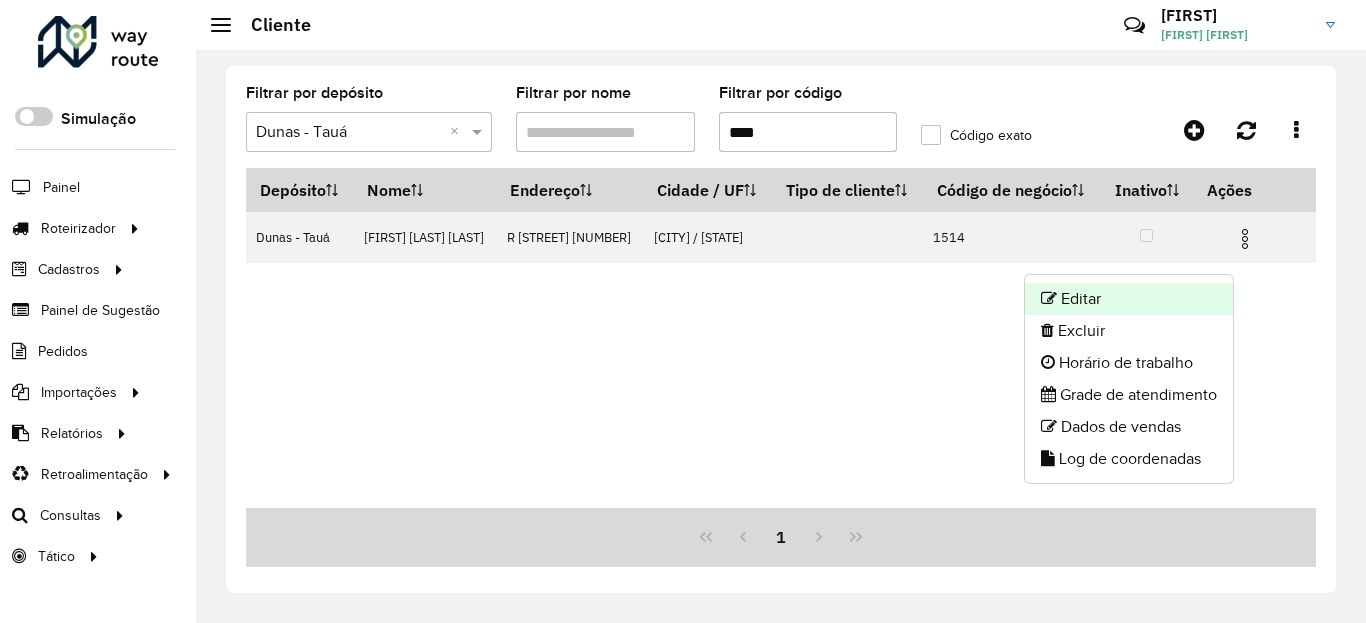 click on "Editar" 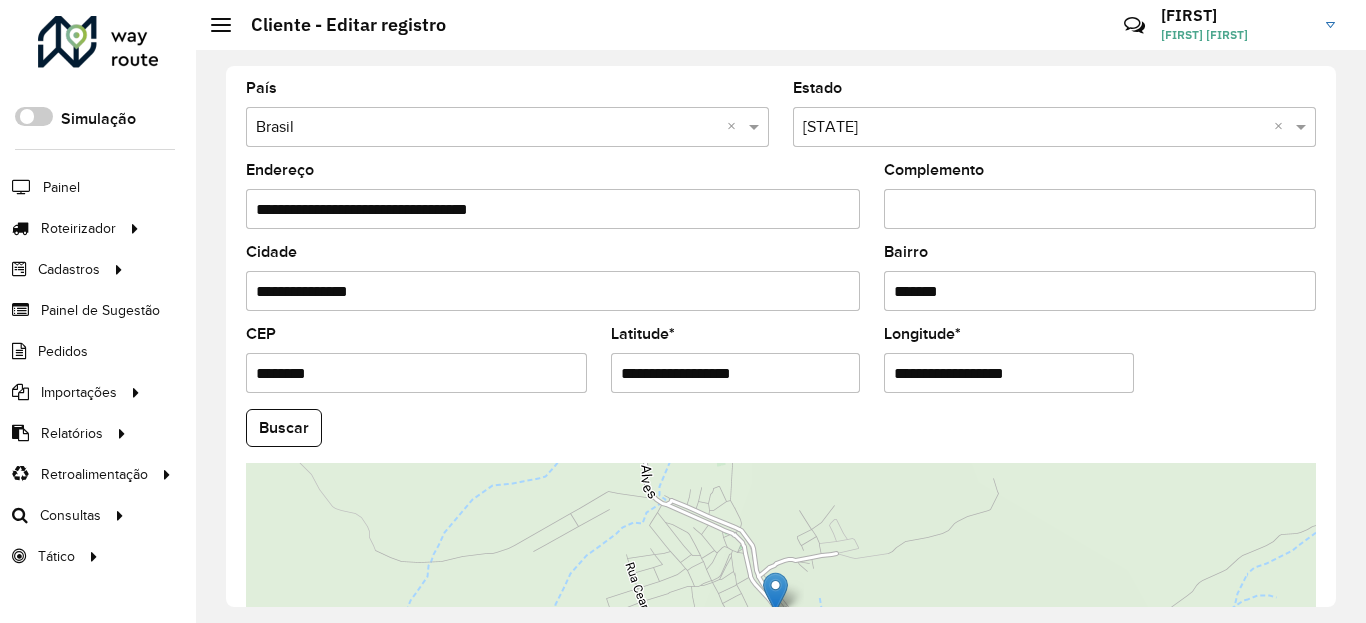 scroll, scrollTop: 600, scrollLeft: 0, axis: vertical 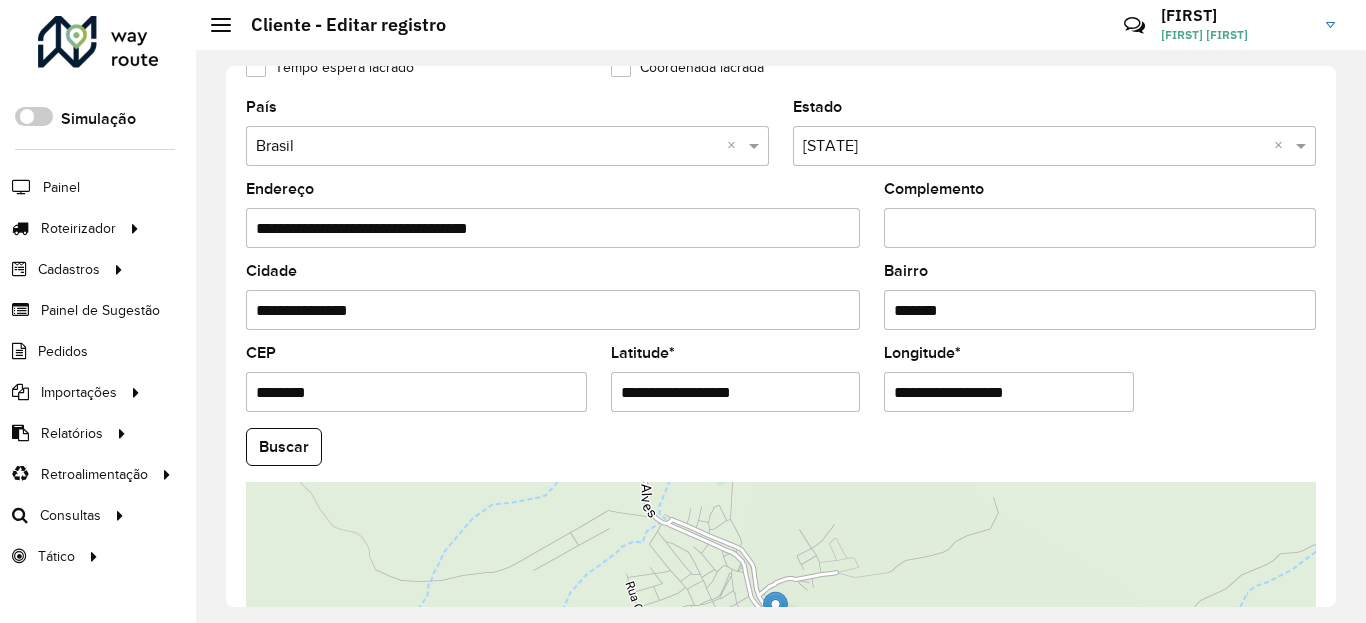 click on "**********" at bounding box center [736, 392] 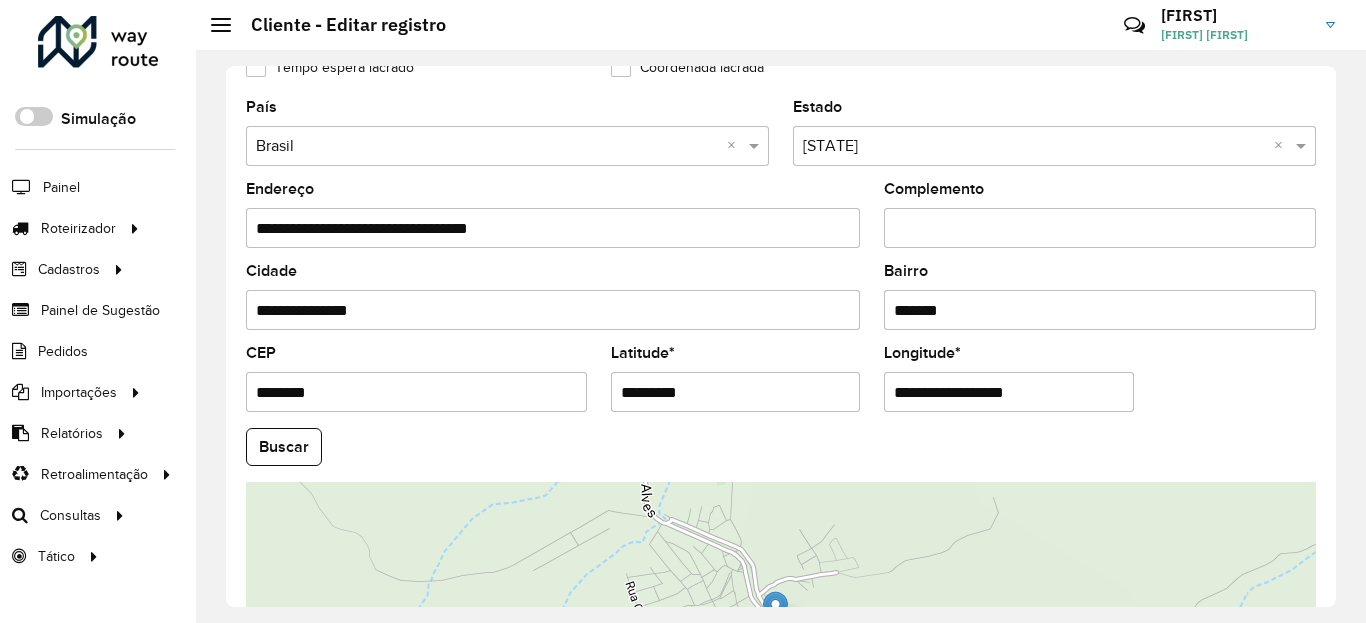 click on "Buscar" 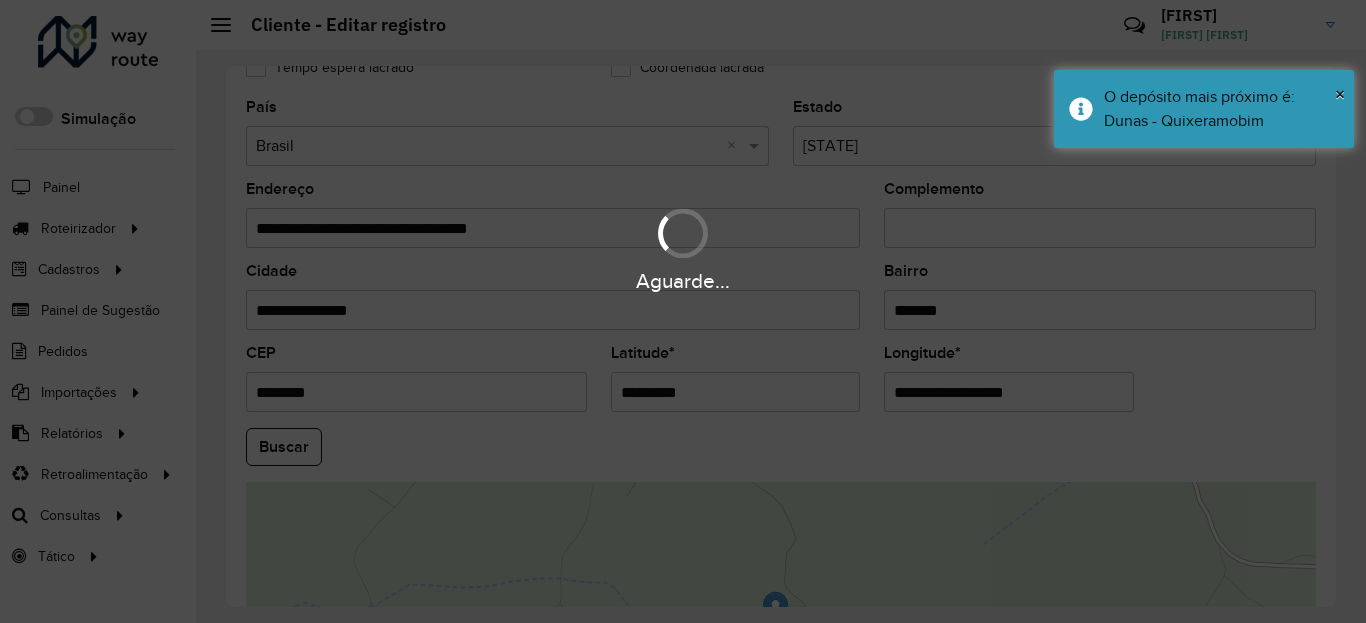 click on "Aguarde..." at bounding box center [683, 311] 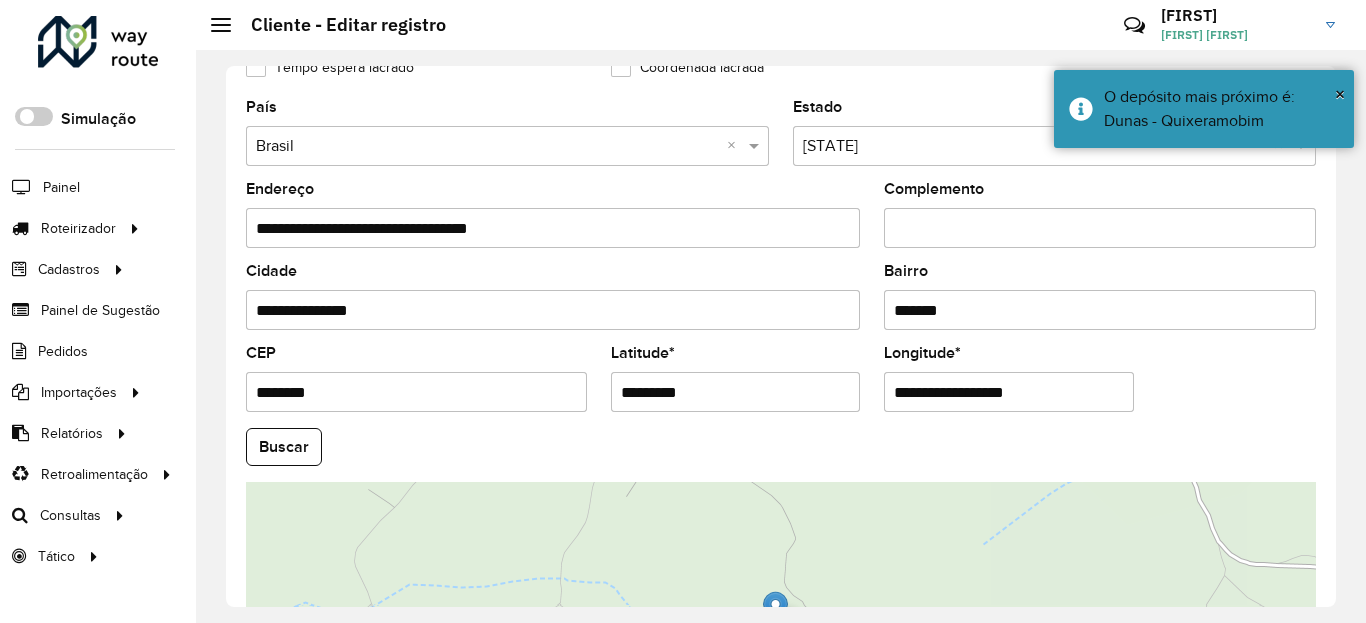 drag, startPoint x: 772, startPoint y: 439, endPoint x: 772, endPoint y: 398, distance: 41 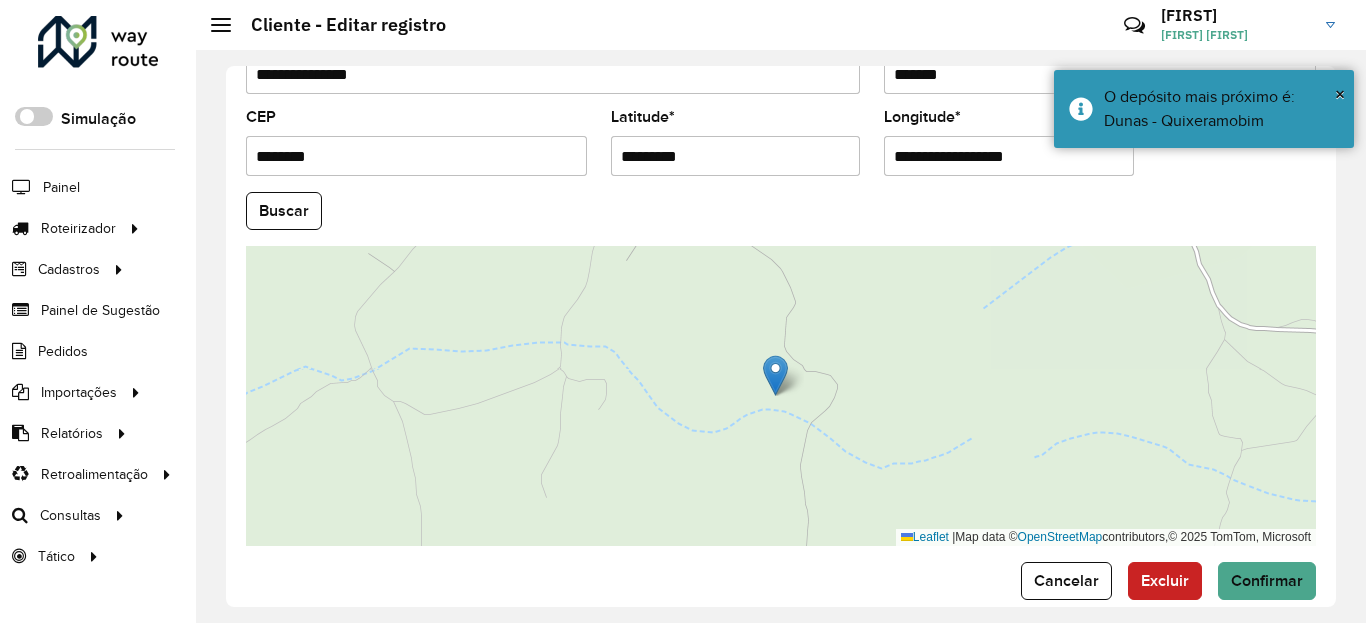 scroll, scrollTop: 840, scrollLeft: 0, axis: vertical 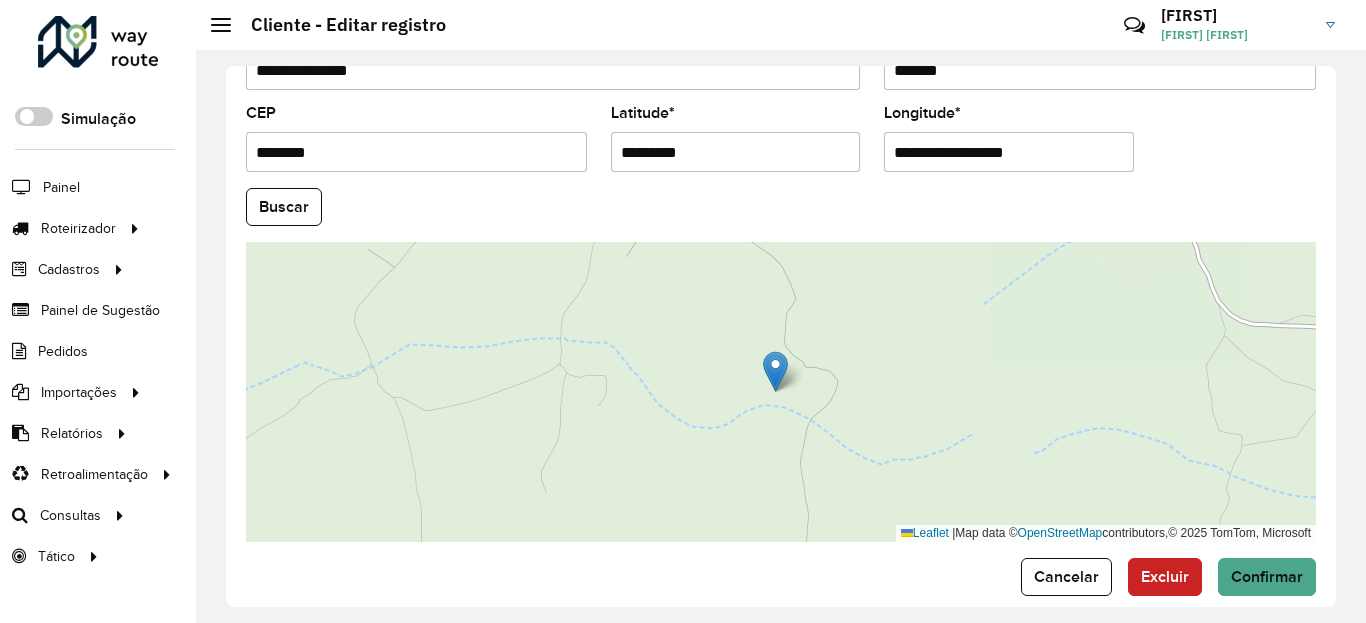 click on "**********" at bounding box center [1009, 152] 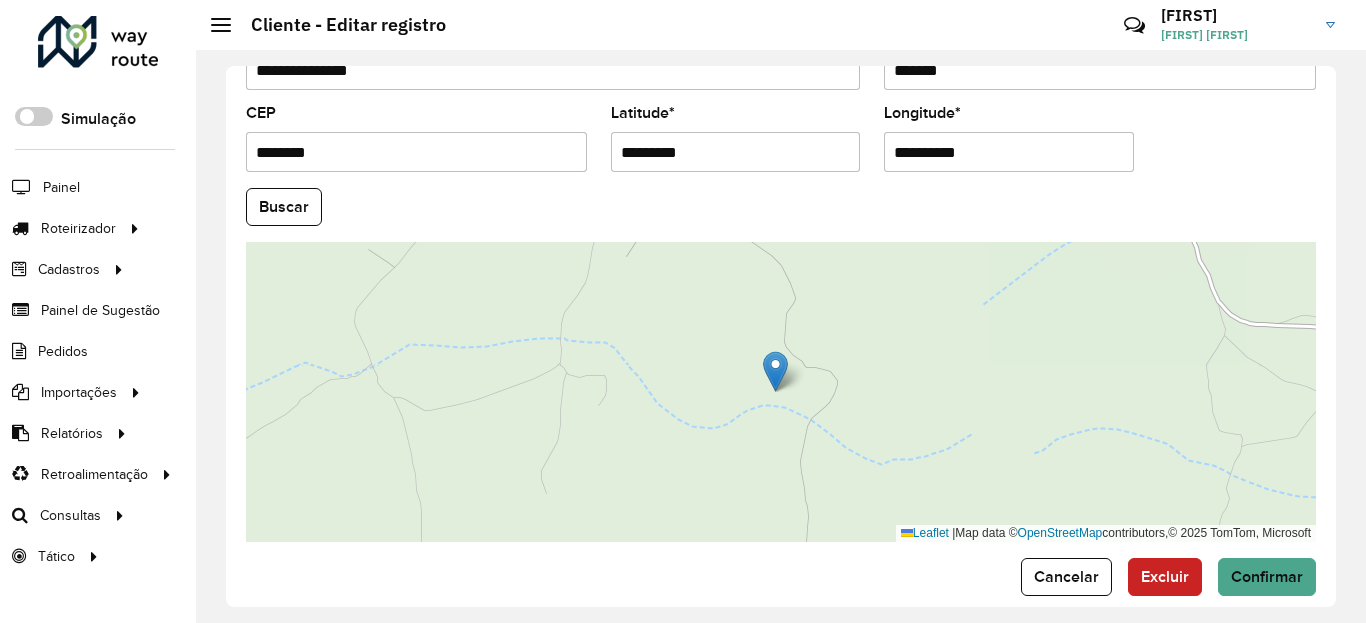 click on "Aguarde...  Pop-up bloqueado!  Seu navegador bloqueou automáticamente a abertura de uma nova janela.   Acesse as configurações e adicione o endereço do sistema a lista de permissão.   Fechar  Roteirizador AmbevTech Simulação Painel Roteirizador Entregas Vendas Cadastros Checkpoint Classificações de venda Cliente Condição de pagamento Consulta de setores Depósito Disponibilidade de veículos Fator tipo de produto Gabarito planner Grupo Rota Fator Tipo Produto Grupo de Depósito Grupo de rotas exclusiva Grupo de setores Jornada Jornada RN Layout integração Modelo Motorista Multi Depósito Painel de sugestão Parada Pedágio Perfil de Vendedor Ponto de apoio Ponto de apoio FAD Prioridade pedido Produto Restrição de Atendimento Planner Rodízio de placa Rota exclusiva FAD Rótulo Setor Setor Planner Tempo de parada de refeição Tipo de cliente Tipo de veículo Tipo de veículo RN Transportadora Usuário Vendedor Veículo Painel de Sugestão Pedidos Importações Classificação e volume de venda" at bounding box center [683, 311] 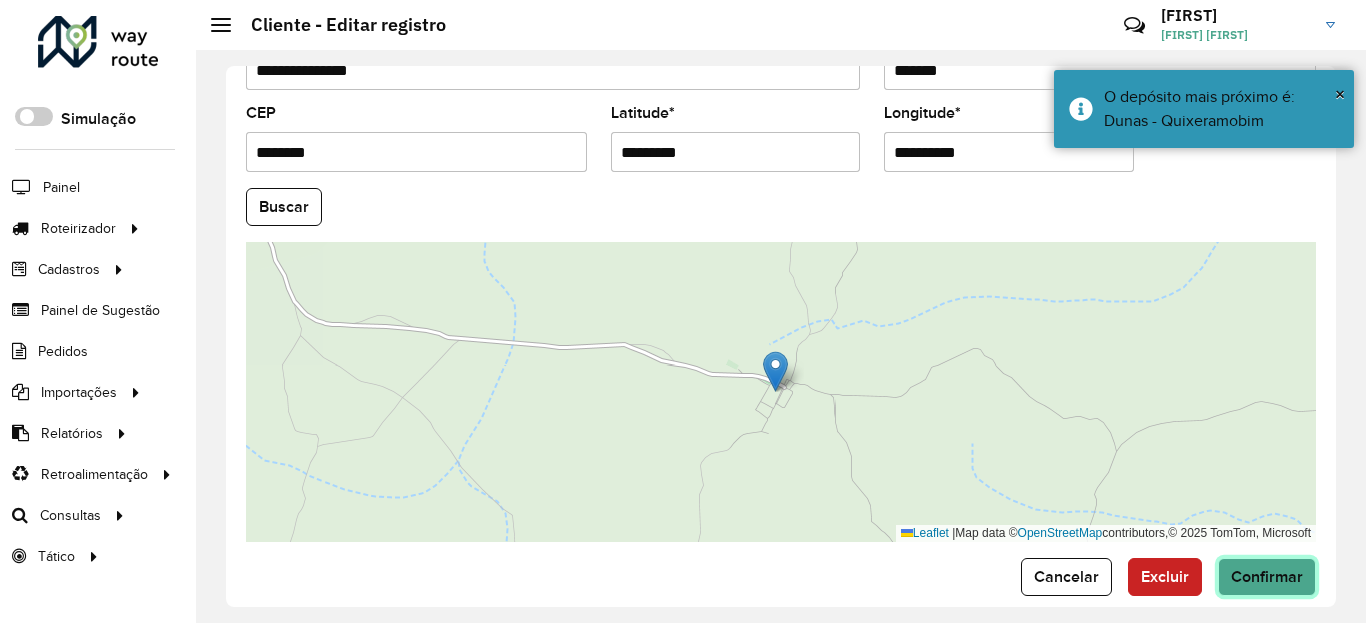 click on "Confirmar" 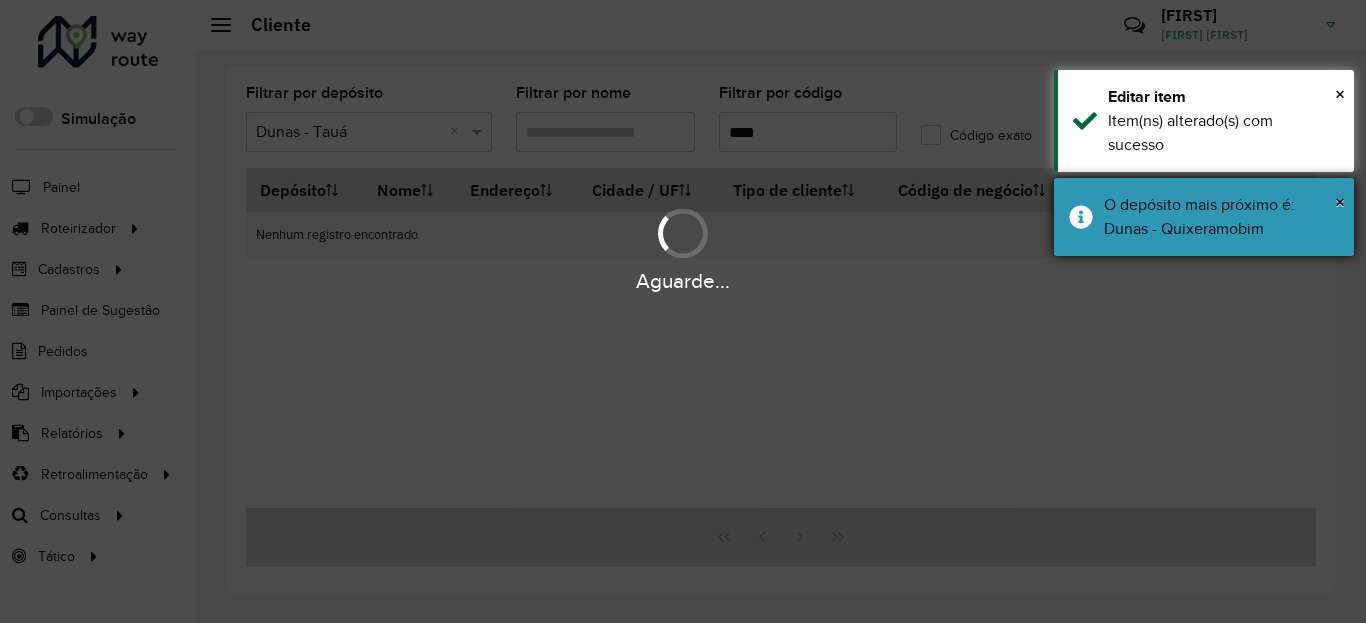 click on "O depósito mais próximo é: Dunas - Quixeramobim" at bounding box center (1221, 217) 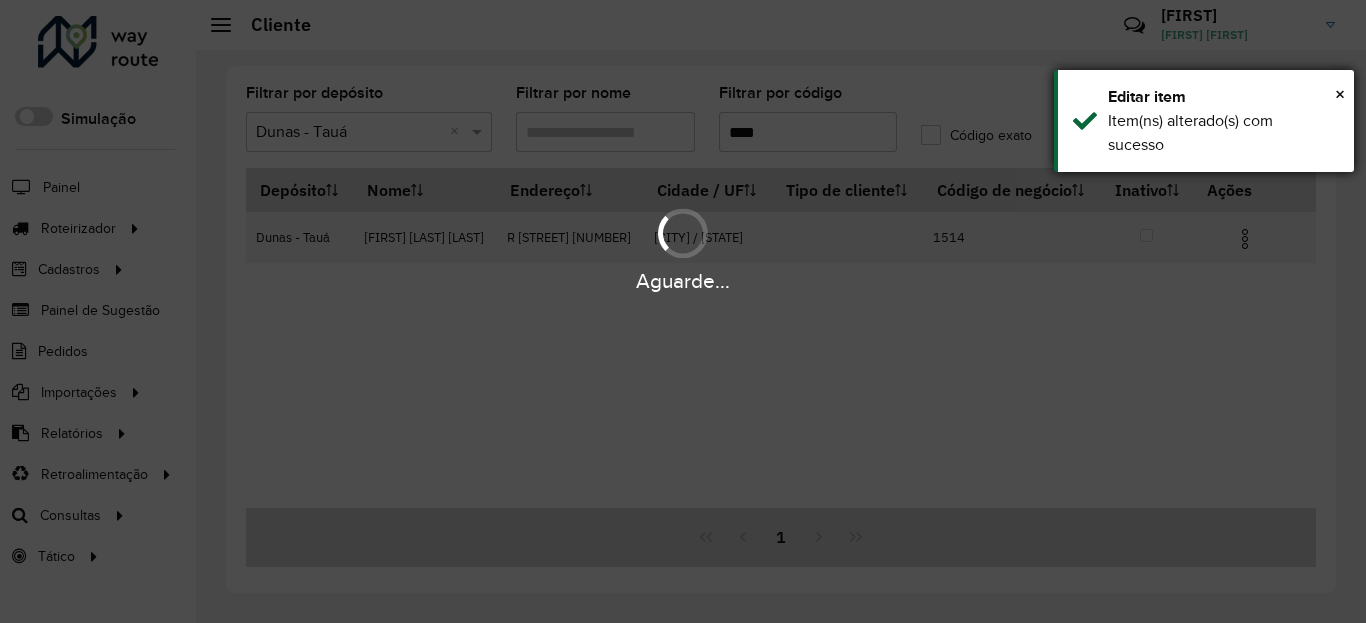 click on "Item(ns) alterado(s) com sucesso" at bounding box center (1223, 133) 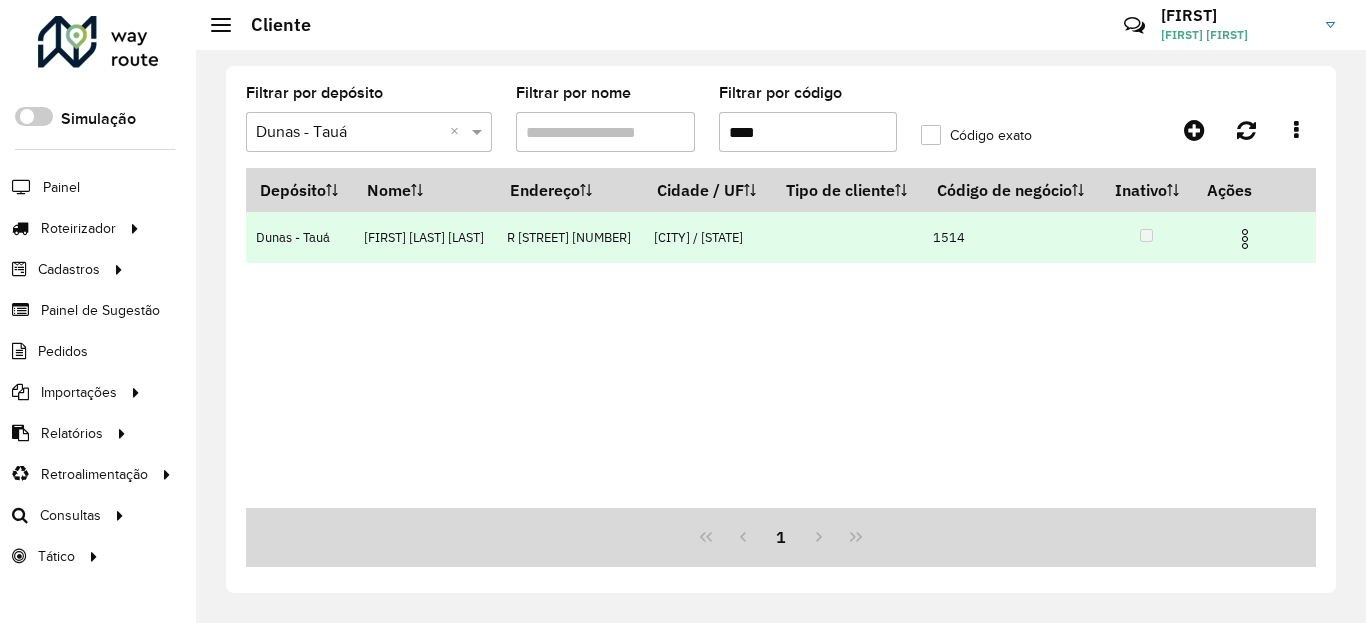 click at bounding box center (1254, 237) 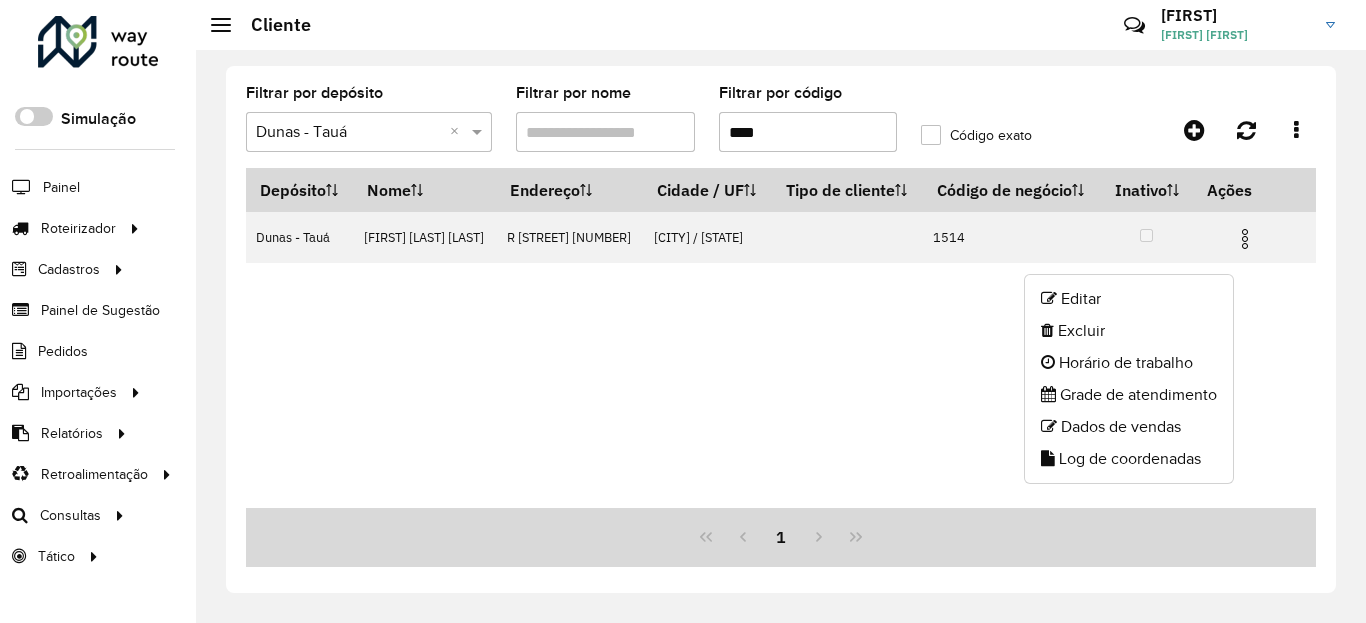 click on "Log de coordenadas" 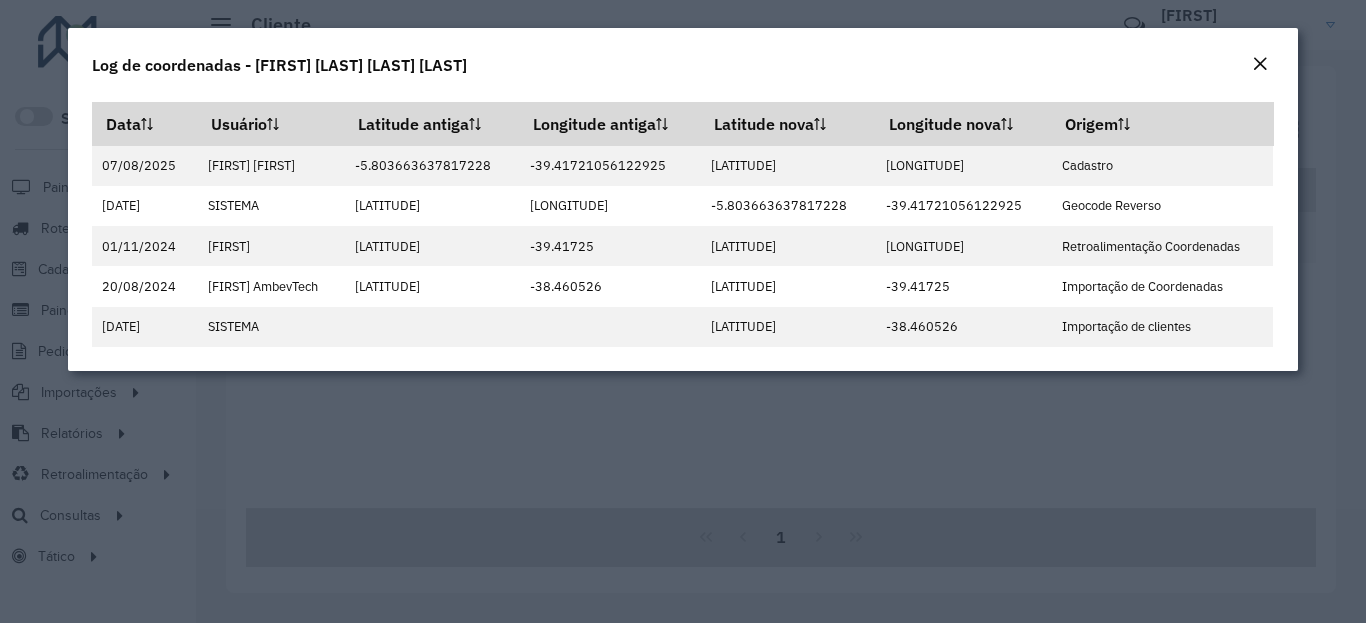 click 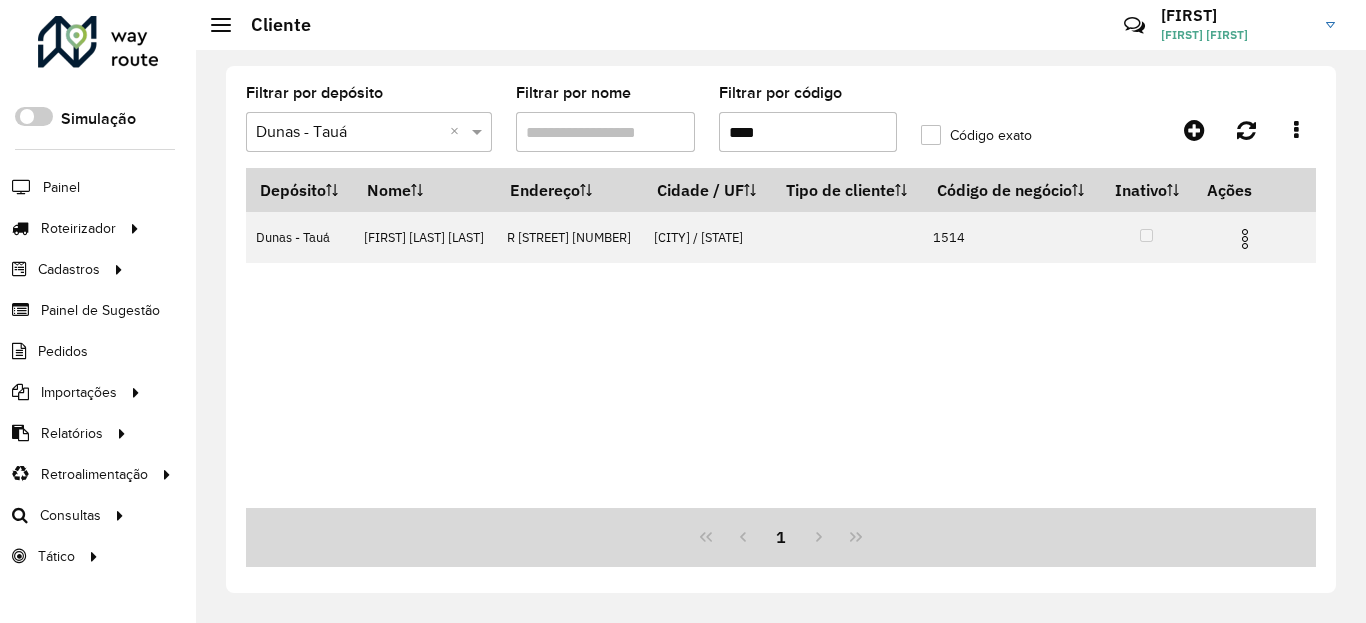 click on "****" at bounding box center [808, 132] 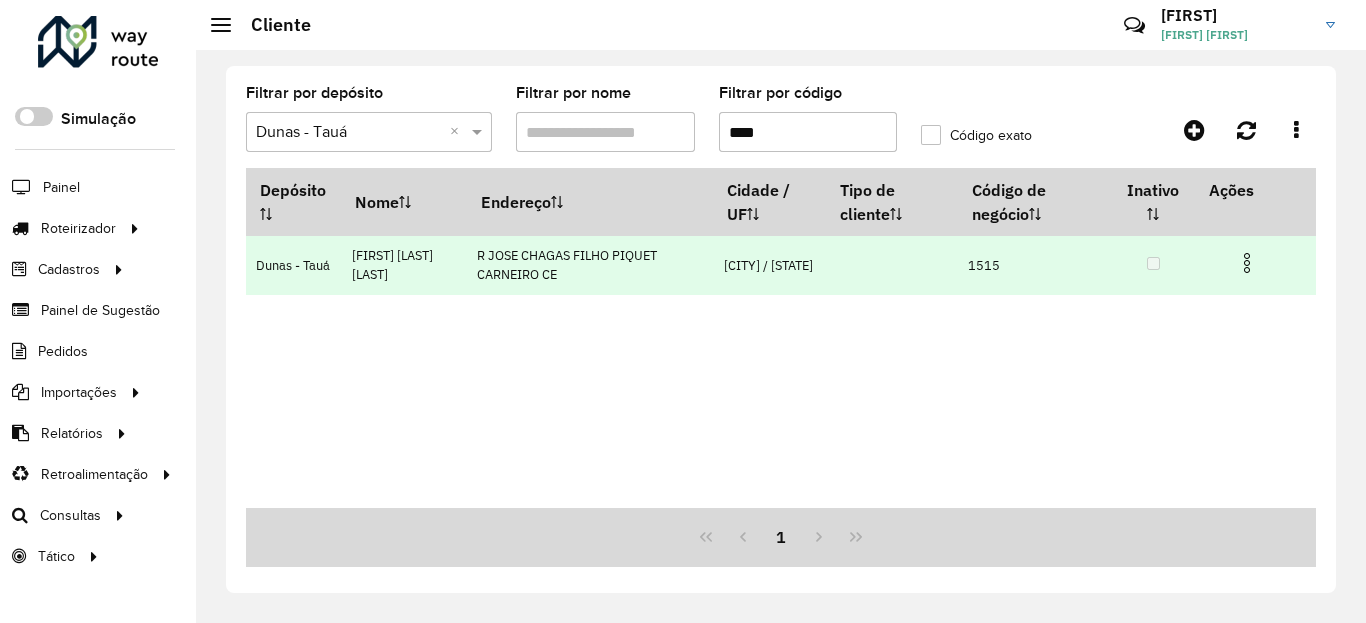 click at bounding box center (1247, 263) 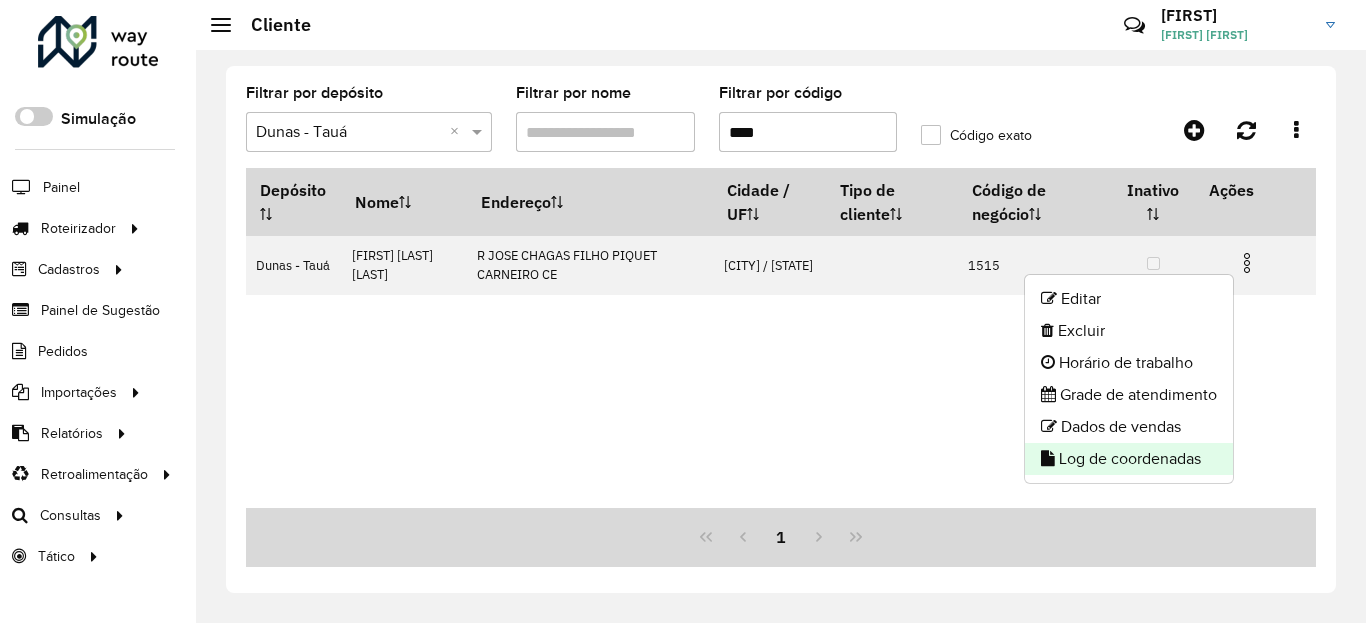 click on "Log de coordenadas" 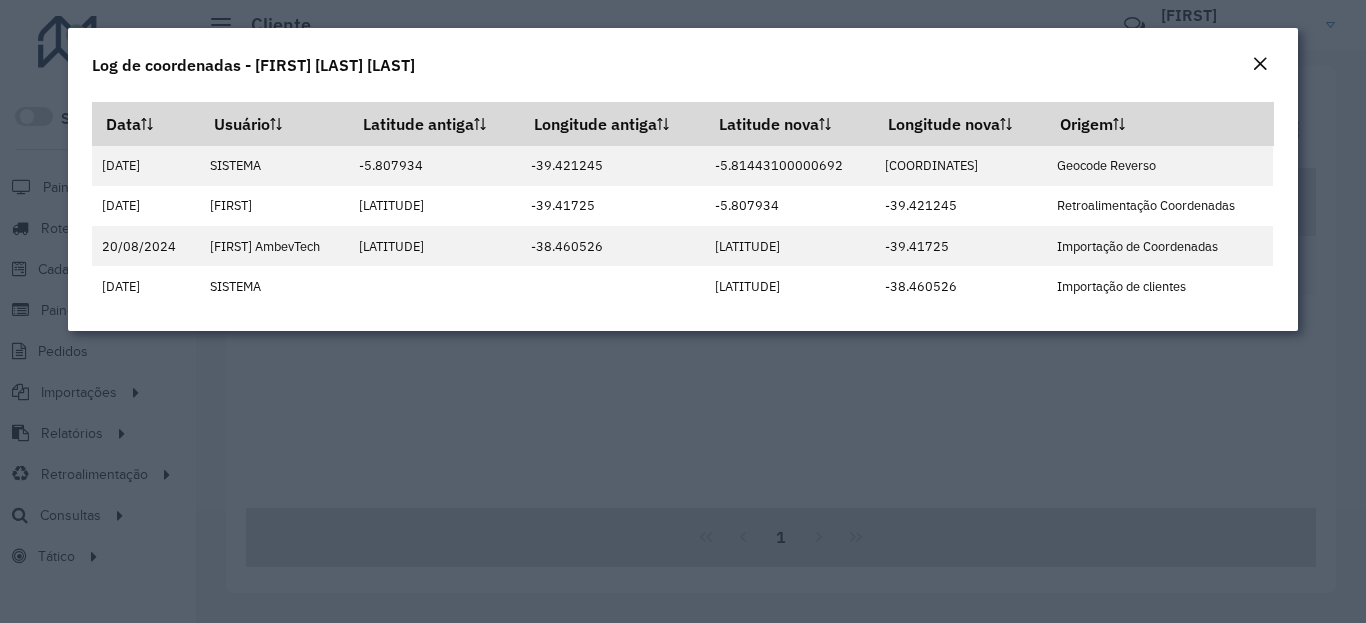 click 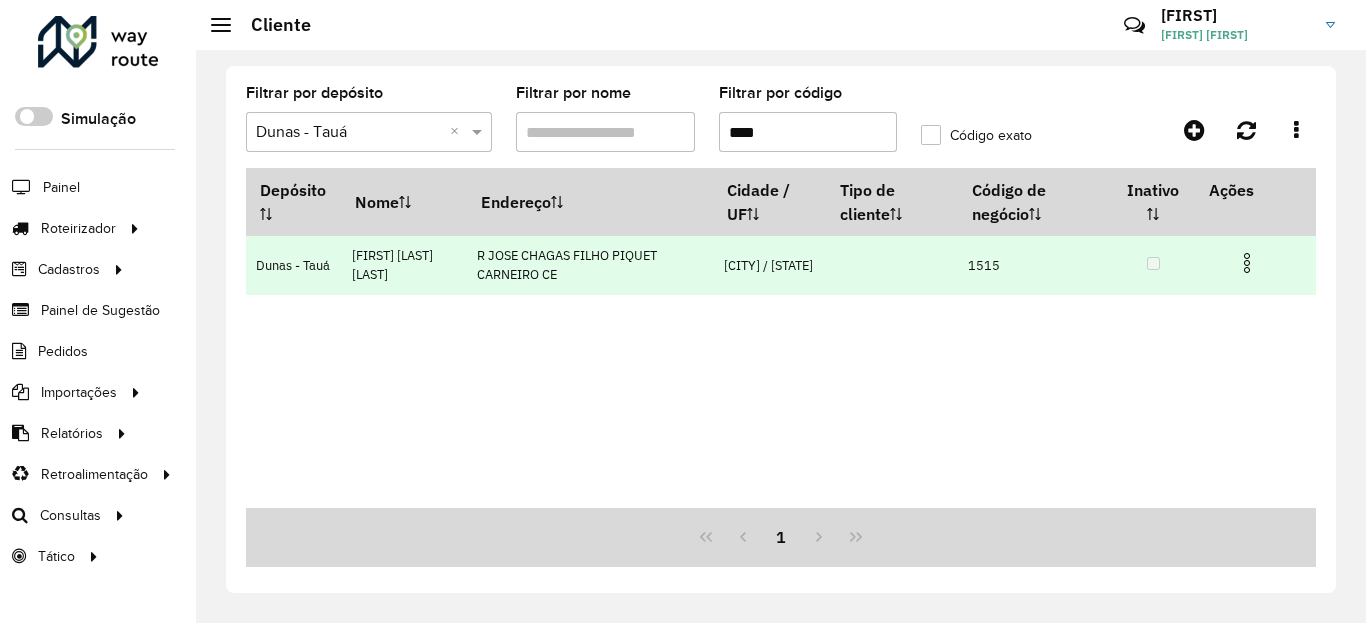 click at bounding box center (1247, 263) 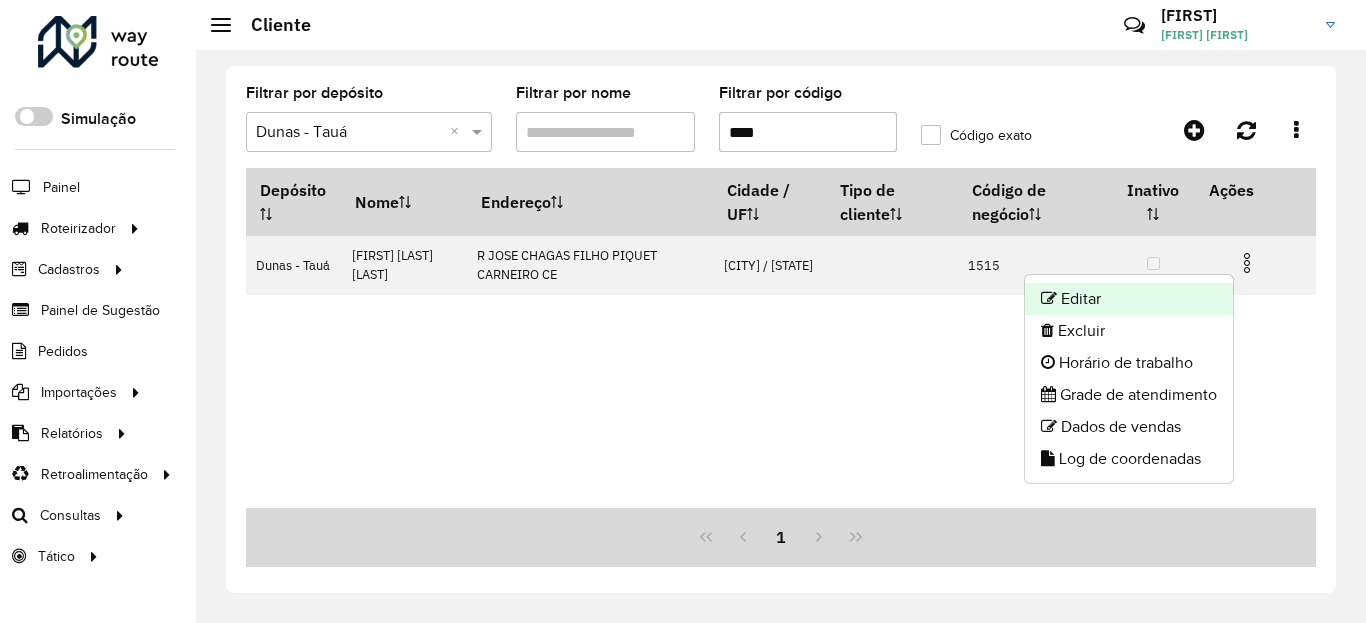 click on "Editar" 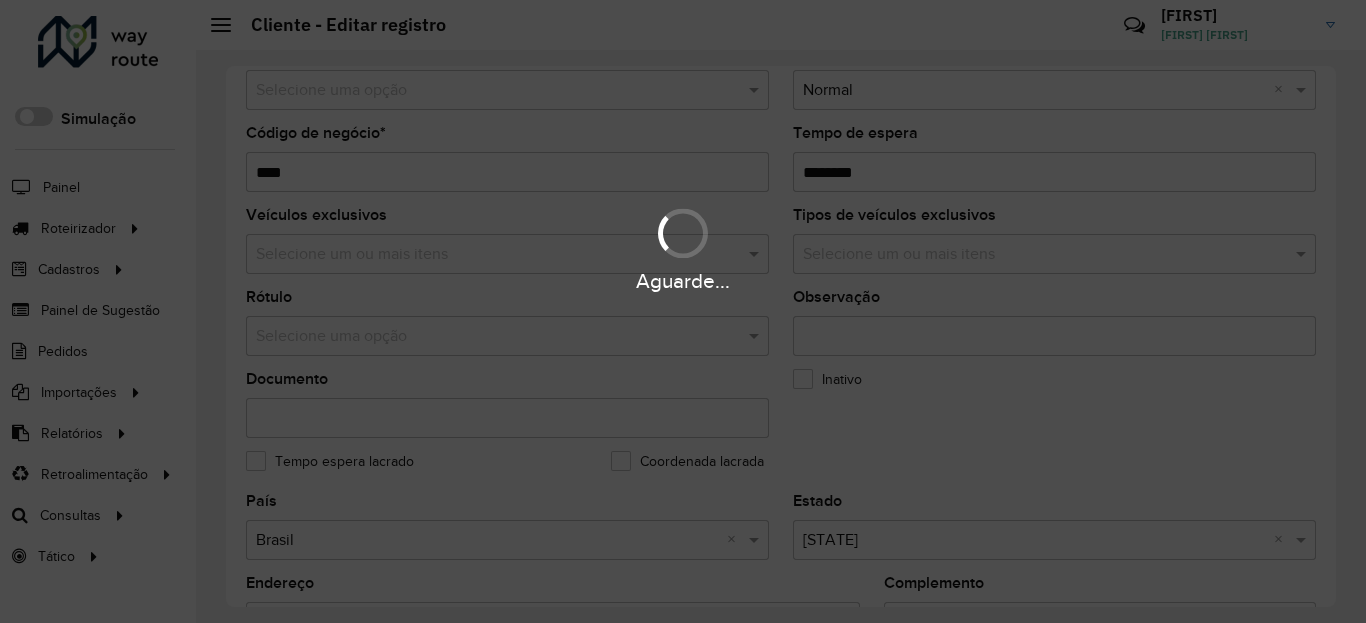 scroll, scrollTop: 600, scrollLeft: 0, axis: vertical 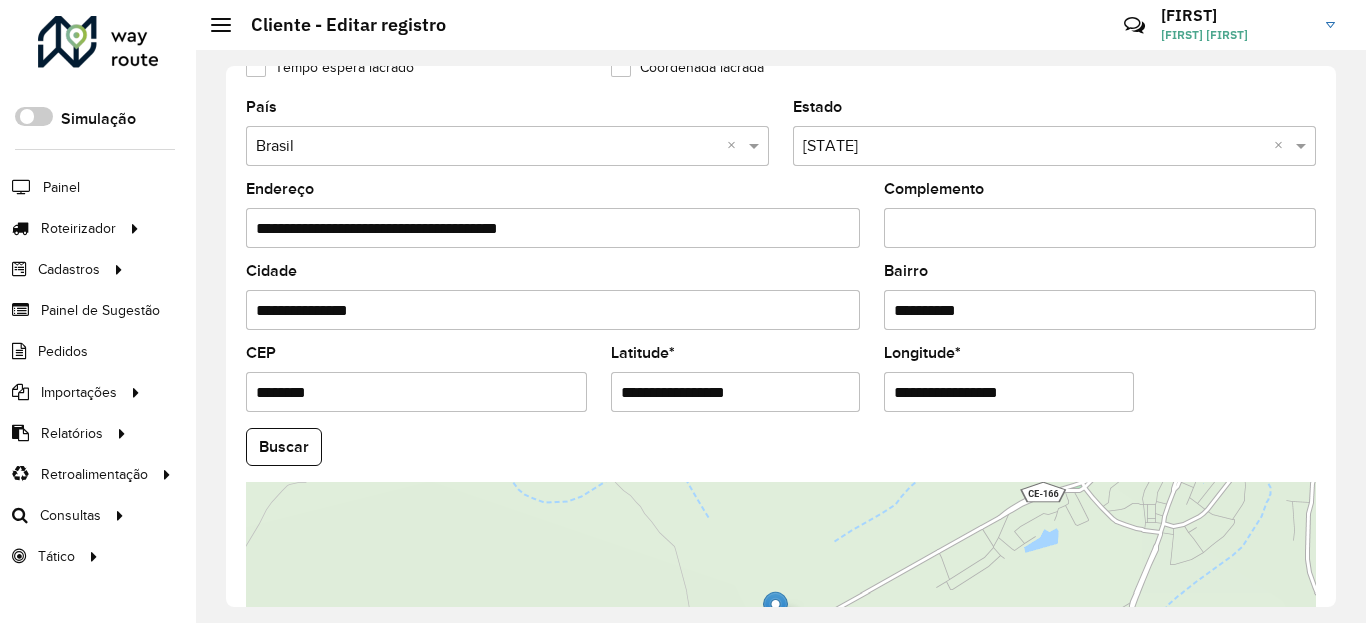 click on "**********" at bounding box center [736, 392] 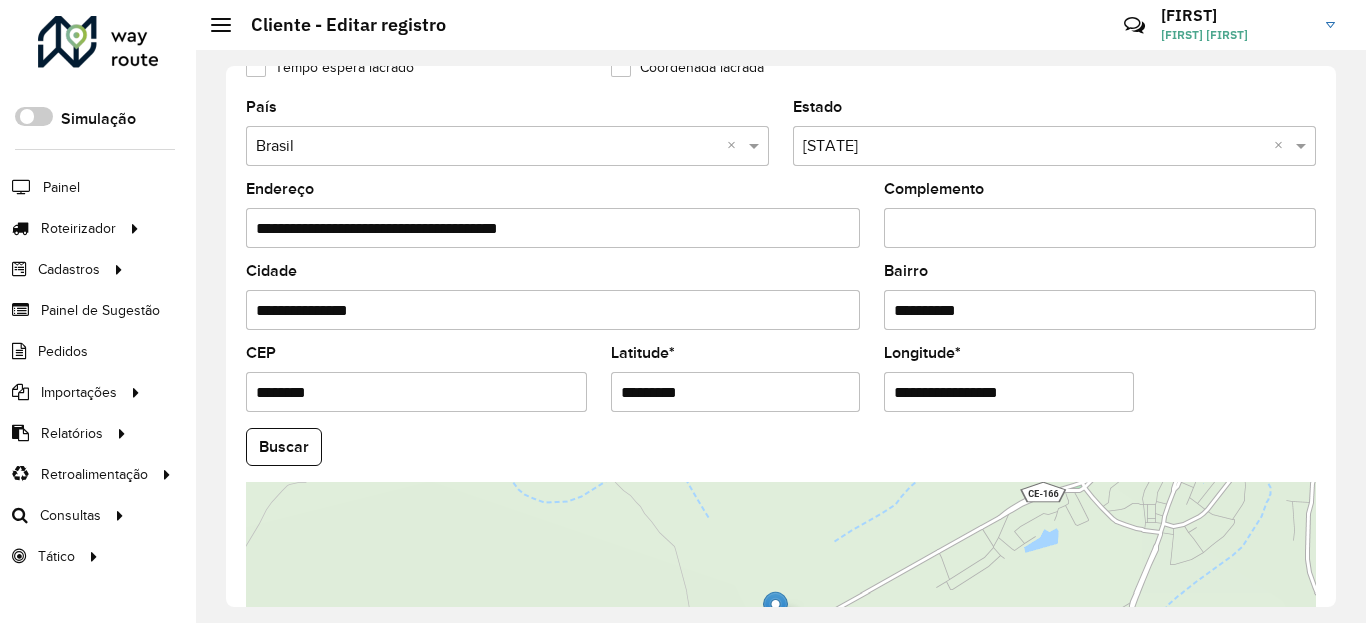 click on "Aguarde...  Pop-up bloqueado!  Seu navegador bloqueou automáticamente a abertura de uma nova janela.   Acesse as configurações e adicione o endereço do sistema a lista de permissão.   Fechar  Roteirizador AmbevTech Simulação Painel Roteirizador Entregas Vendas Cadastros Checkpoint Classificações de venda Cliente Condição de pagamento Consulta de setores Depósito Disponibilidade de veículos Fator tipo de produto Gabarito planner Grupo Rota Fator Tipo Produto Grupo de Depósito Grupo de rotas exclusiva Grupo de setores Jornada Jornada RN Layout integração Modelo Motorista Multi Depósito Painel de sugestão Parada Pedágio Perfil de Vendedor Ponto de apoio Ponto de apoio FAD Prioridade pedido Produto Restrição de Atendimento Planner Rodízio de placa Rota exclusiva FAD Rótulo Setor Setor Planner Tempo de parada de refeição Tipo de cliente Tipo de veículo Tipo de veículo RN Transportadora Usuário Vendedor Veículo Painel de Sugestão Pedidos Importações Classificação e volume de venda" at bounding box center (683, 311) 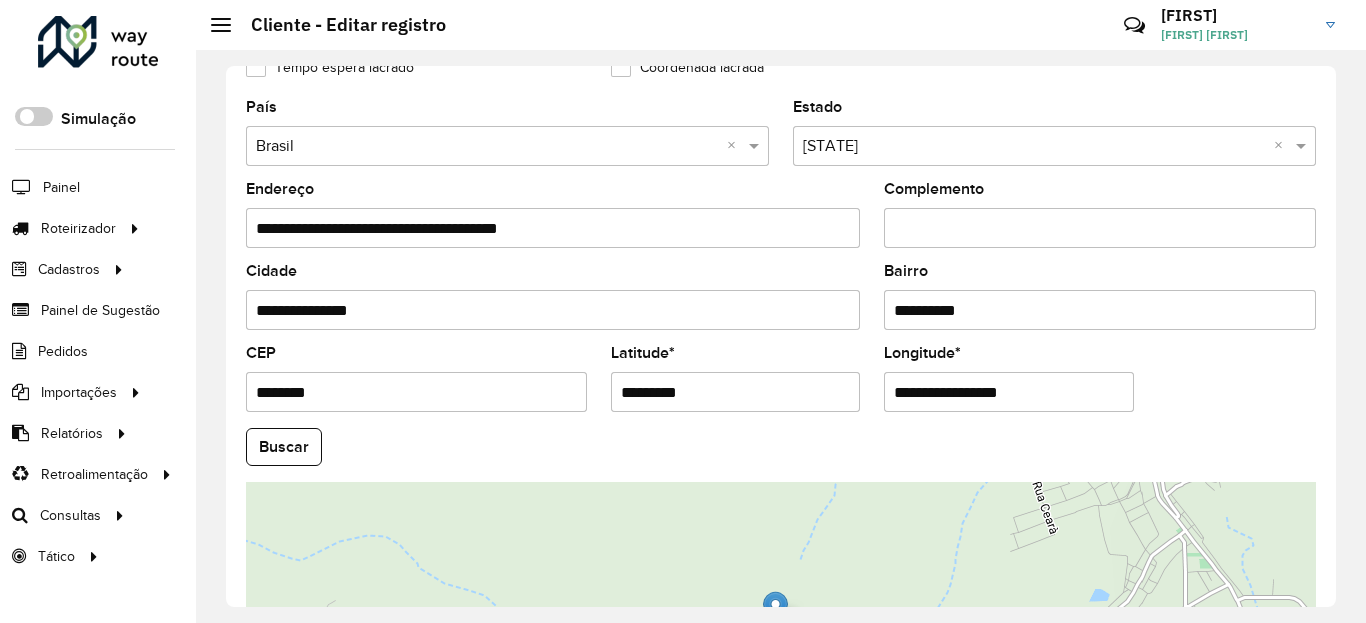 click on "**********" at bounding box center (1009, 392) 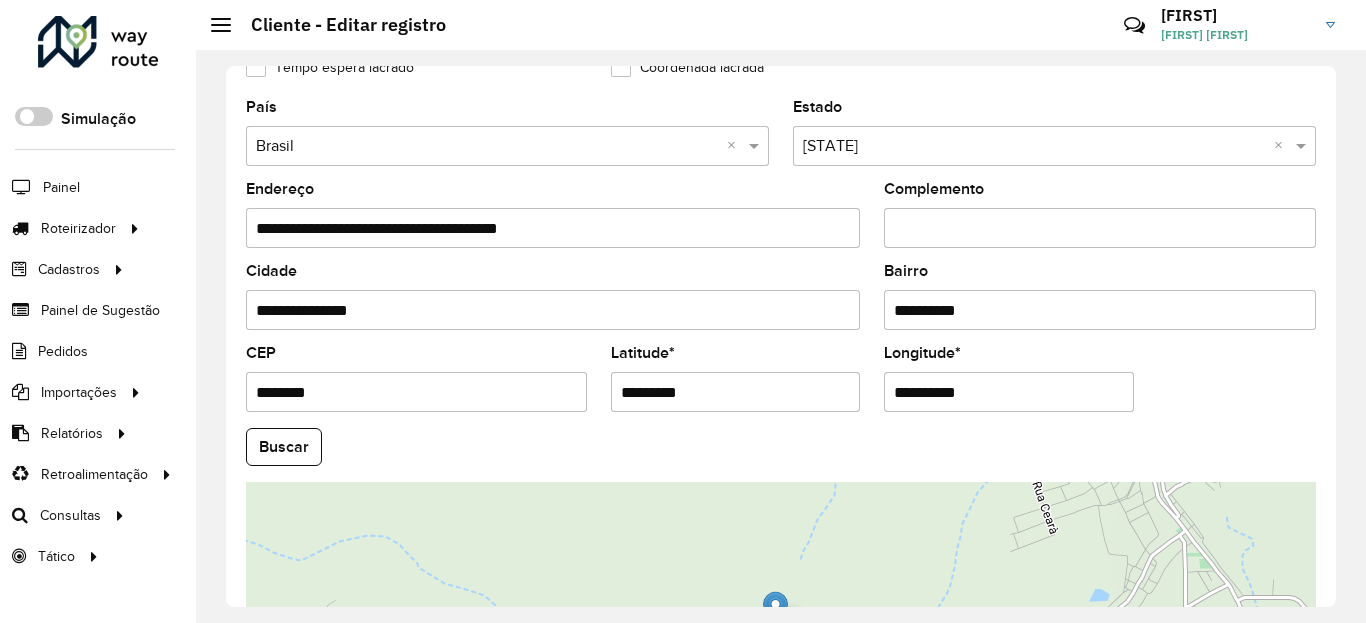 drag, startPoint x: 947, startPoint y: 460, endPoint x: 960, endPoint y: 458, distance: 13.152946 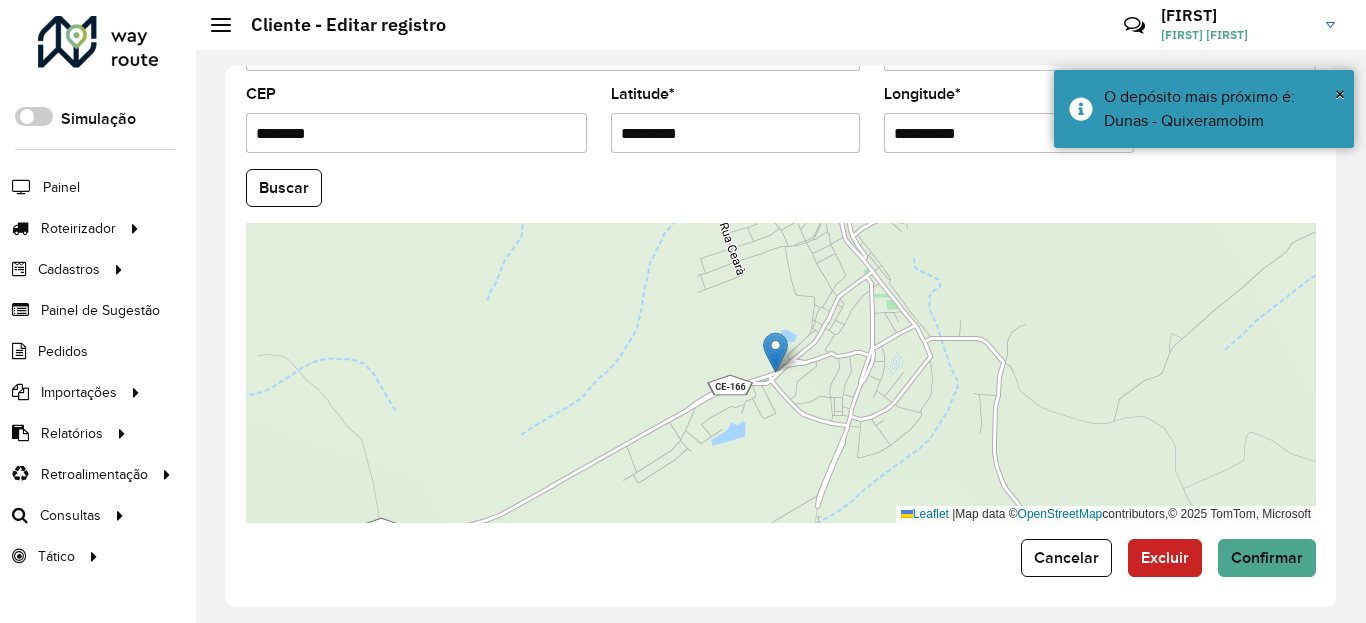 scroll, scrollTop: 865, scrollLeft: 0, axis: vertical 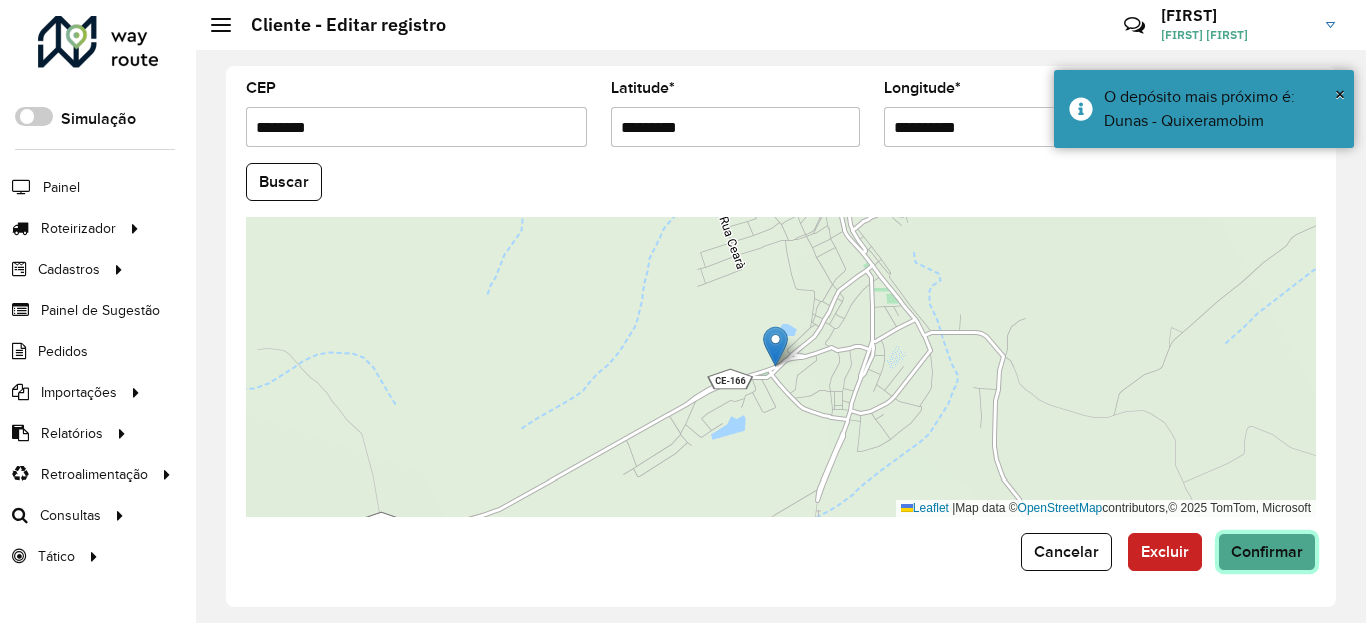 click on "Confirmar" 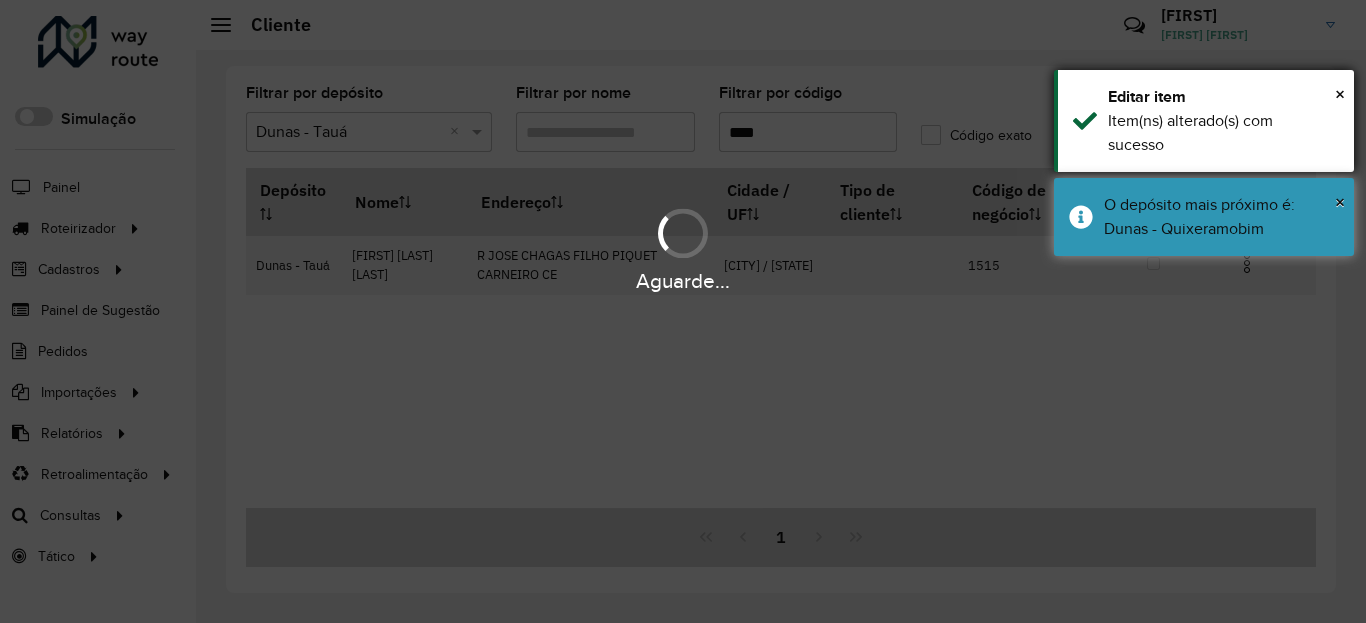drag, startPoint x: 1192, startPoint y: 192, endPoint x: 1191, endPoint y: 144, distance: 48.010414 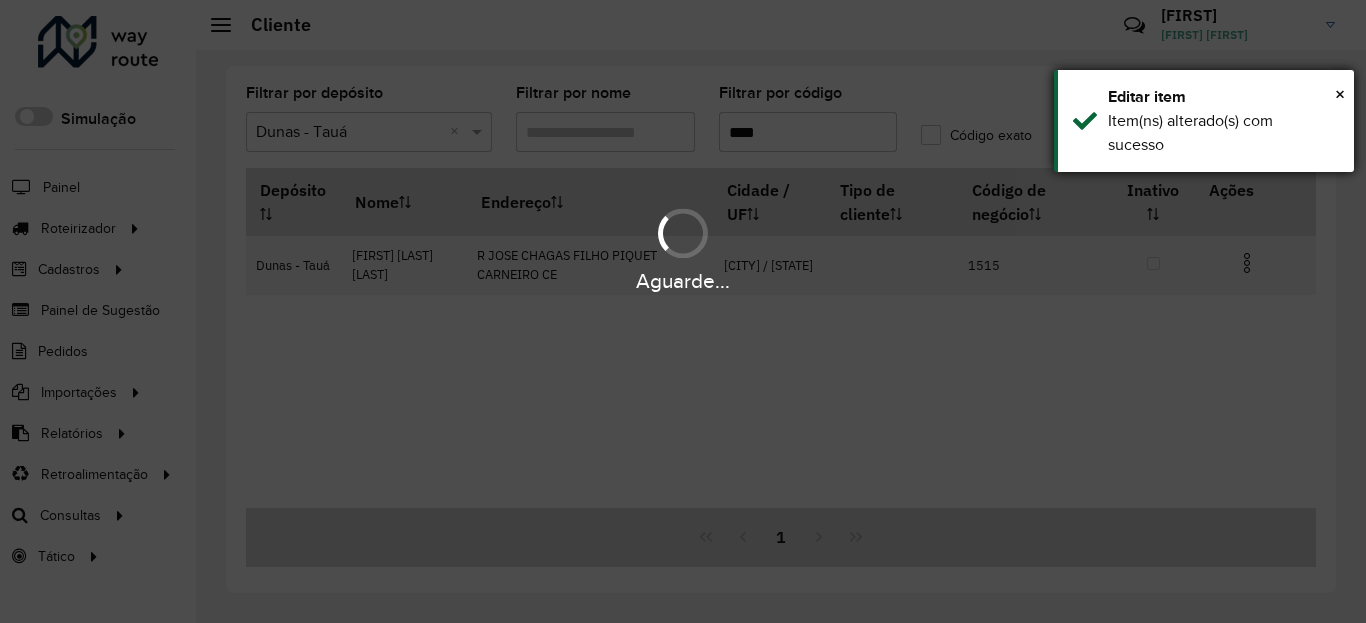 click on "Item(ns) alterado(s) com sucesso" at bounding box center [1223, 133] 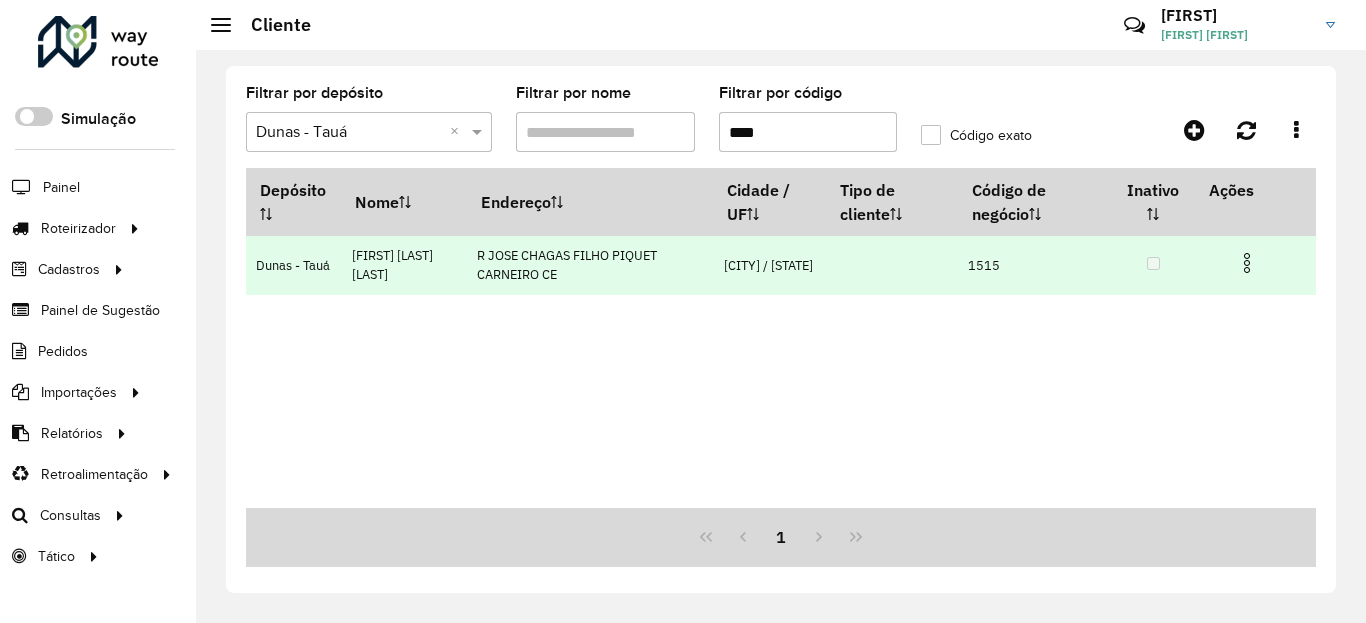 click at bounding box center (1247, 263) 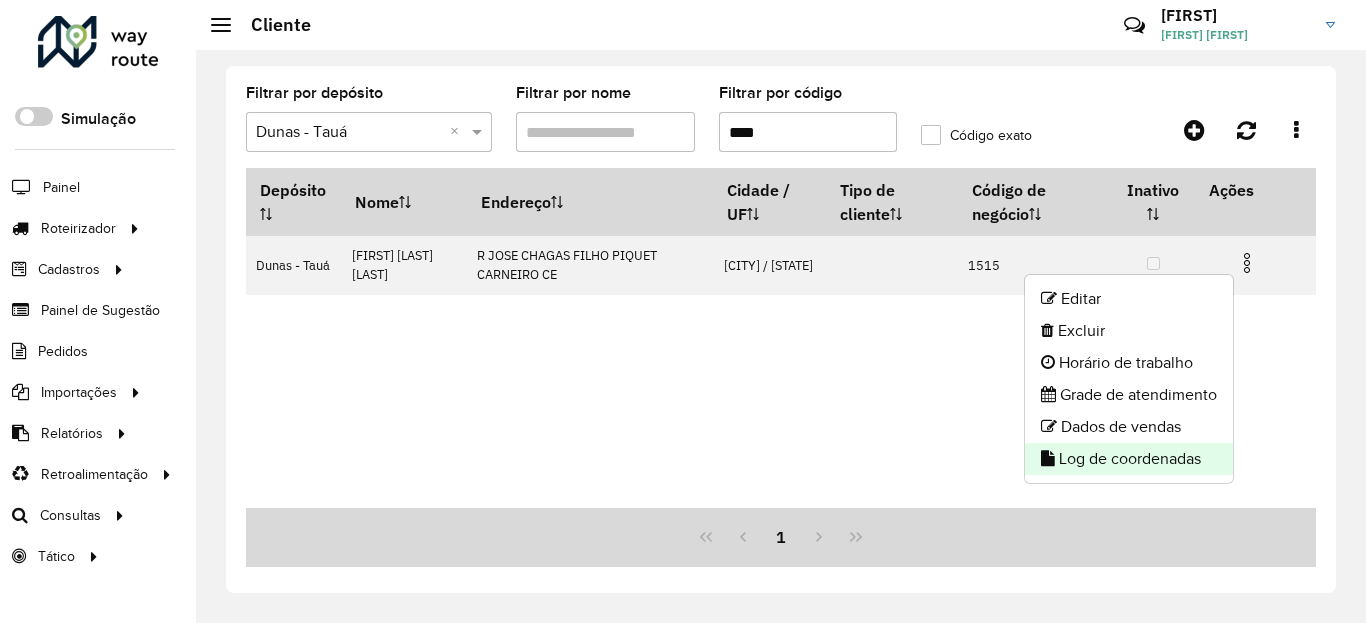 click on "Log de coordenadas" 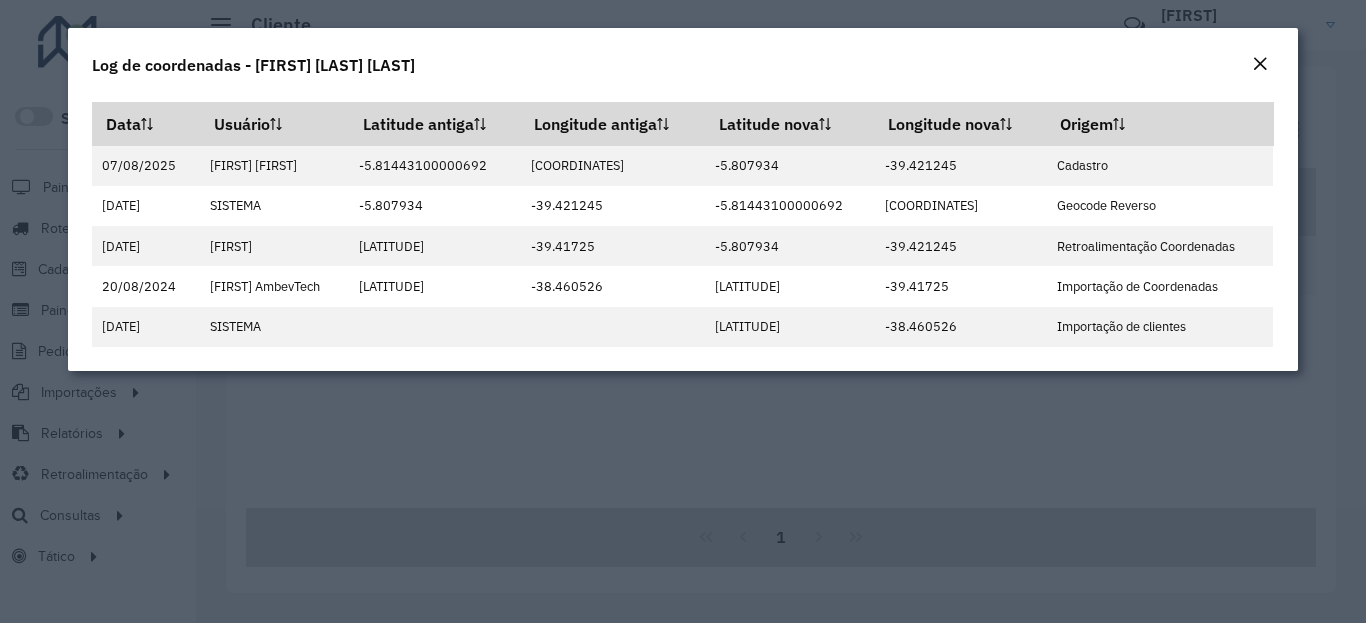 click 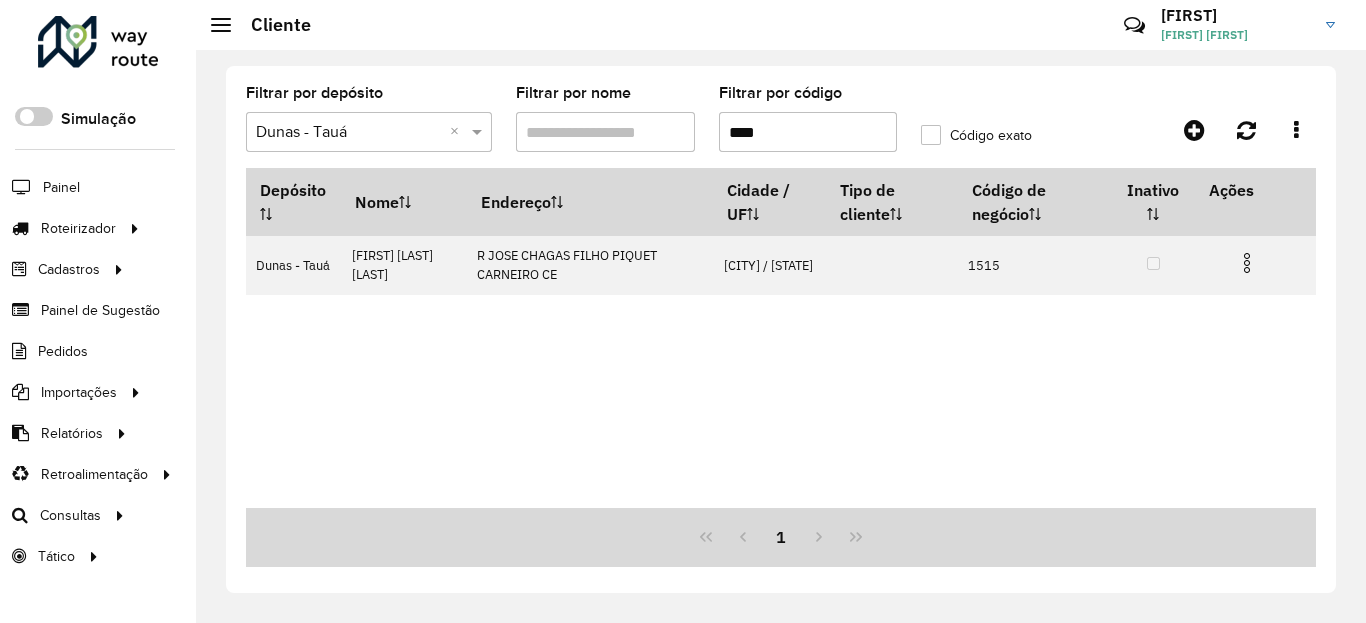 click on "****" at bounding box center [808, 132] 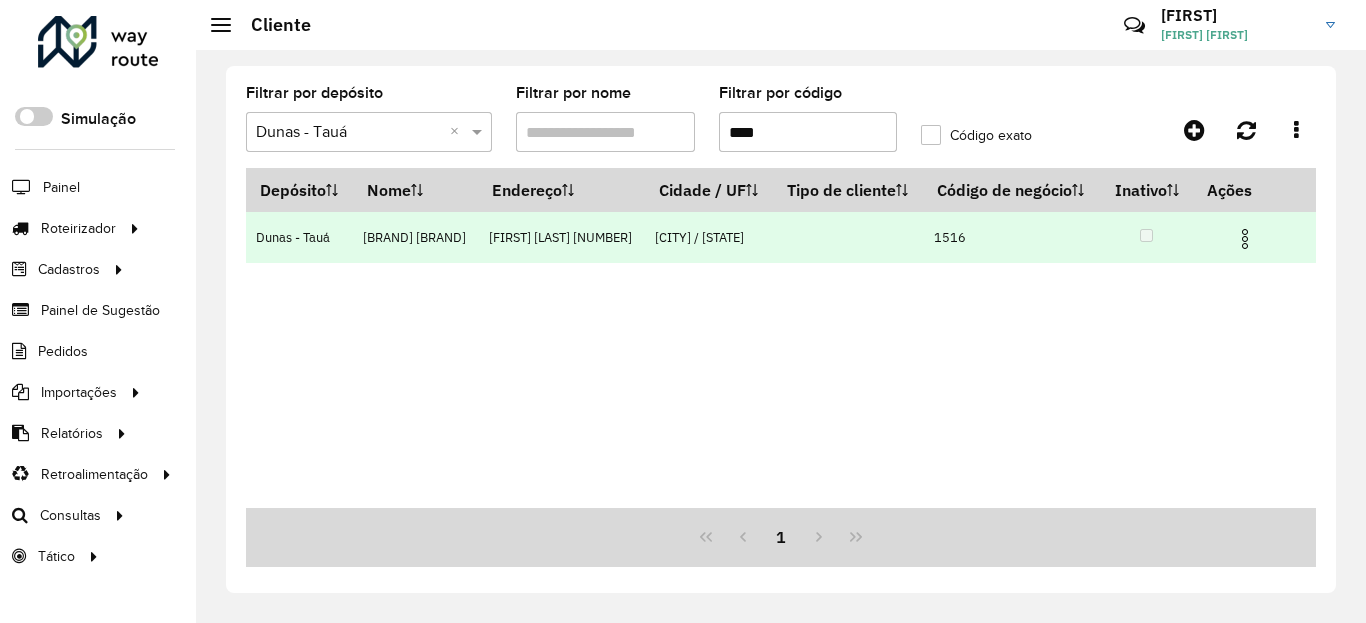click at bounding box center (1245, 239) 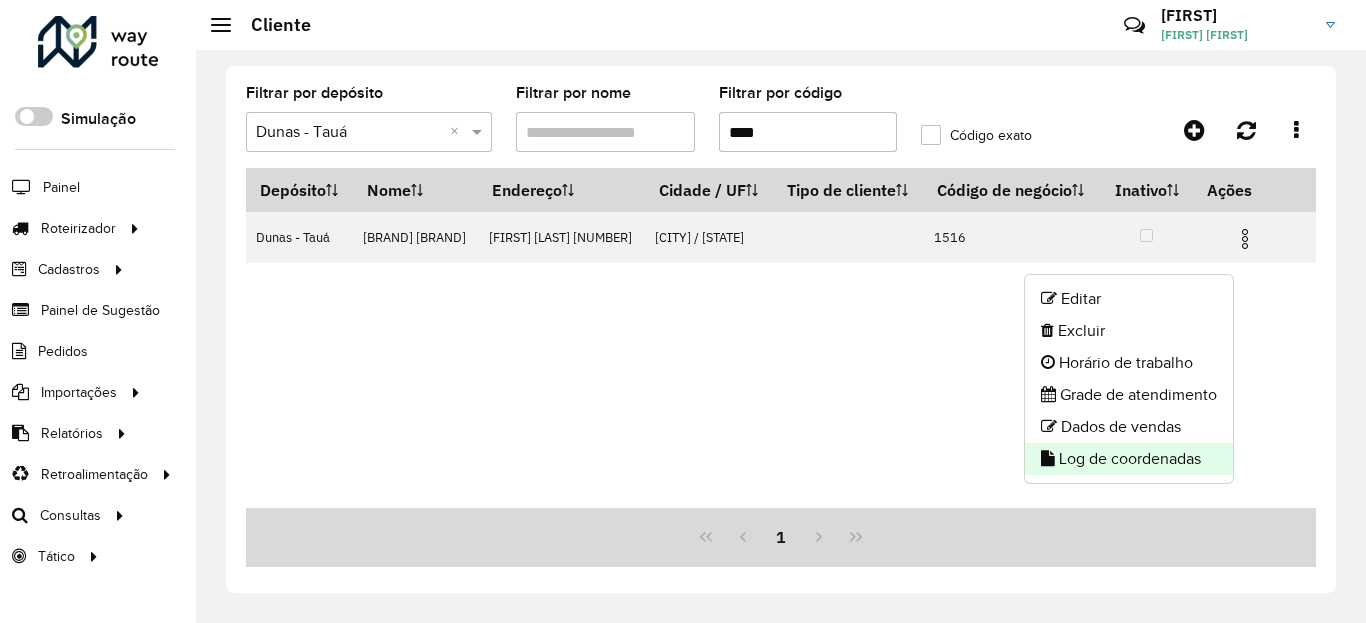 click on "Log de coordenadas" 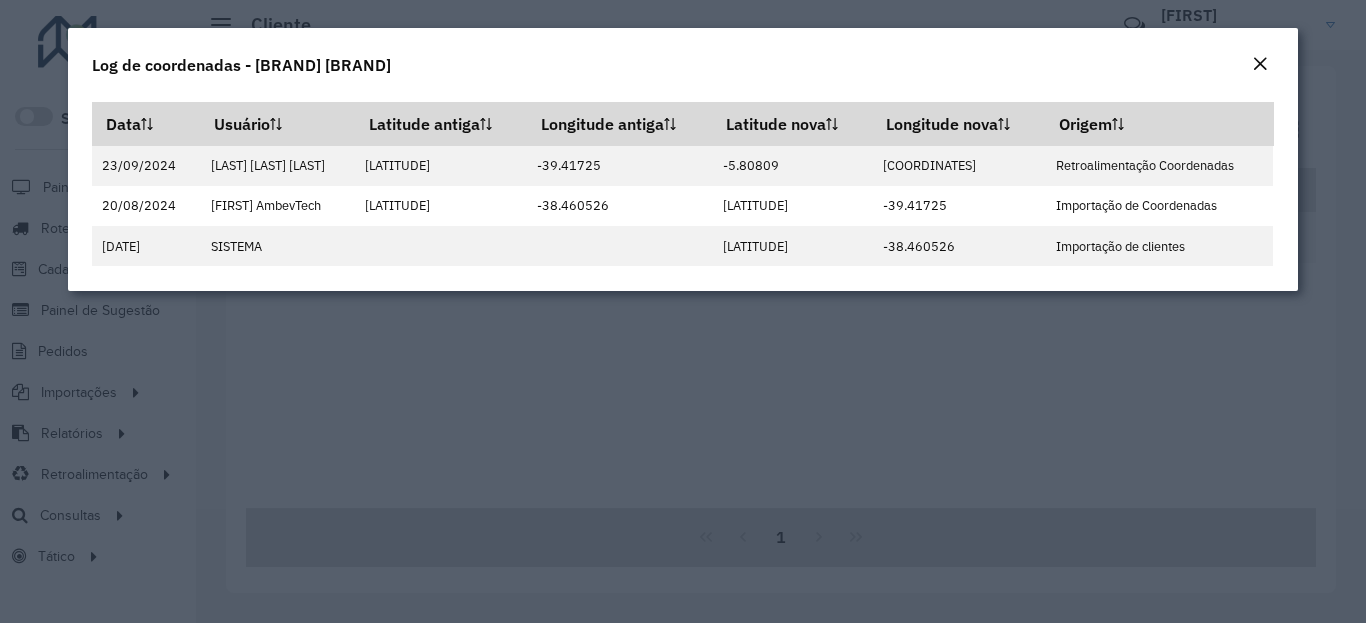 click 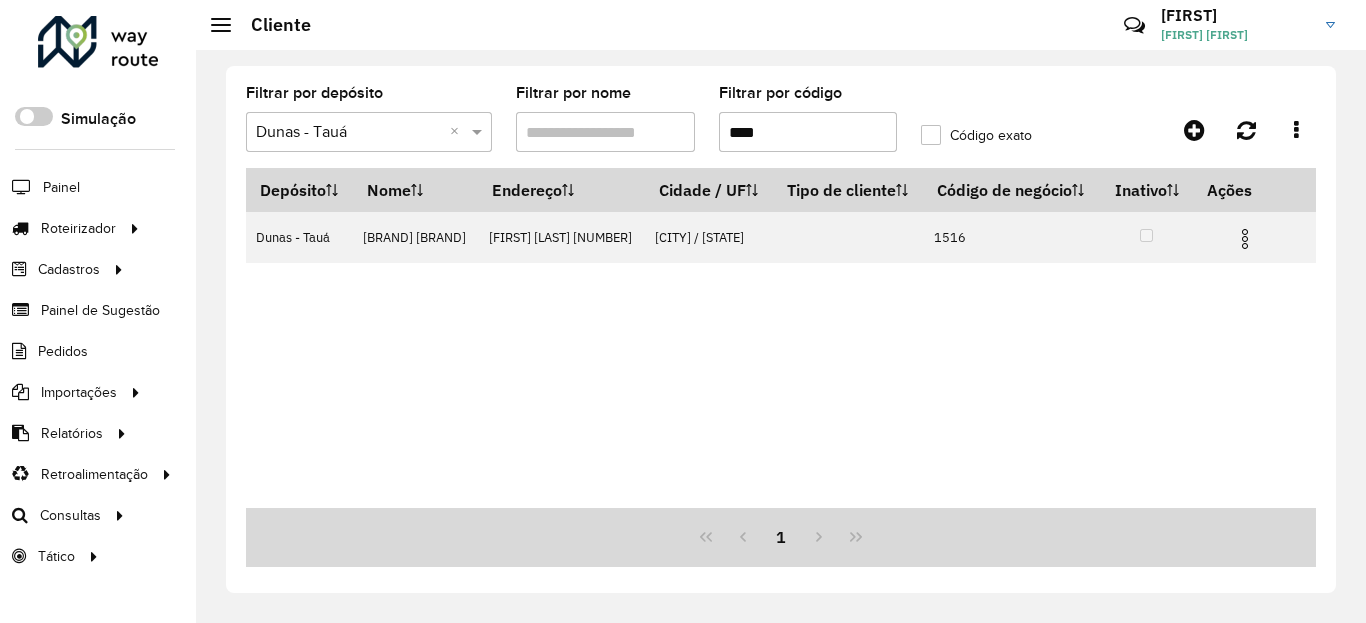 click on "Filtrar por código  ****" 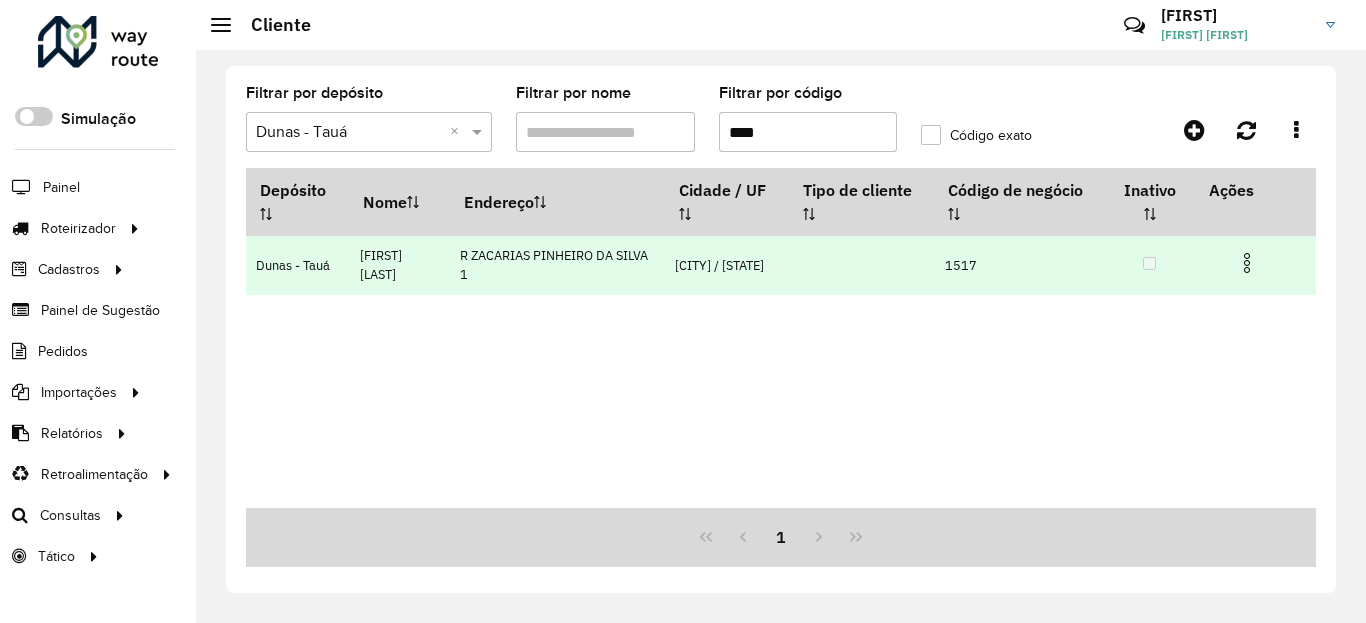click at bounding box center [1247, 263] 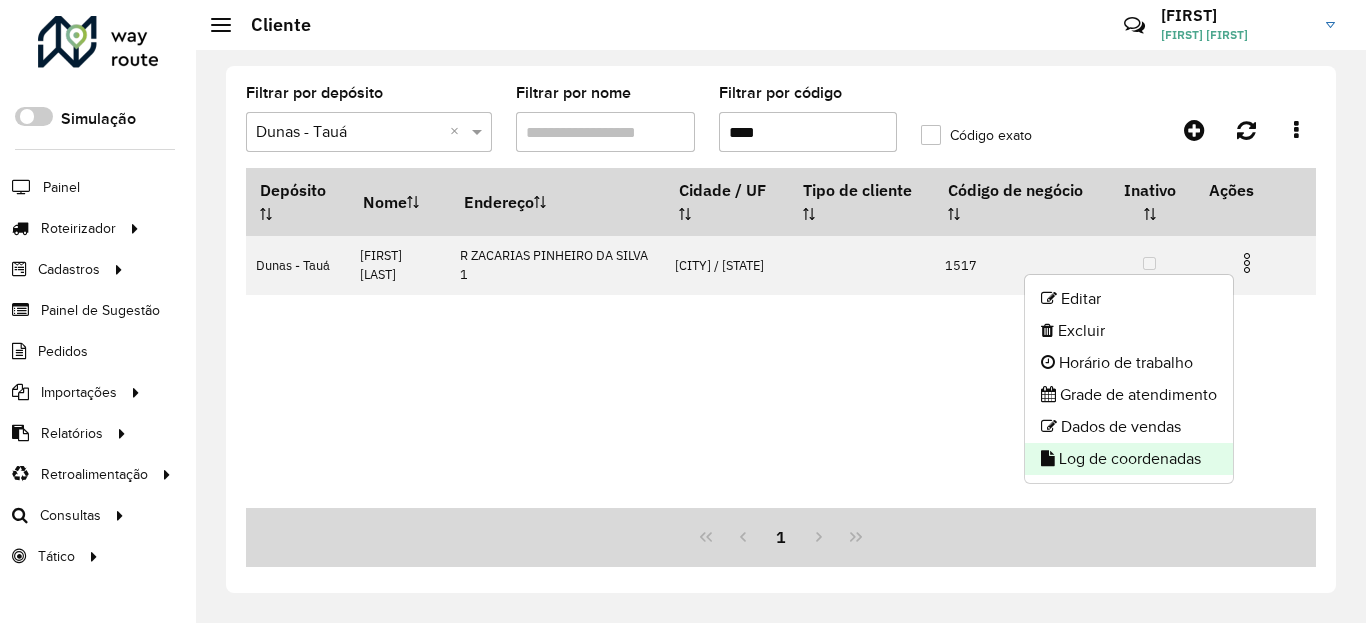 click on "Log de coordenadas" 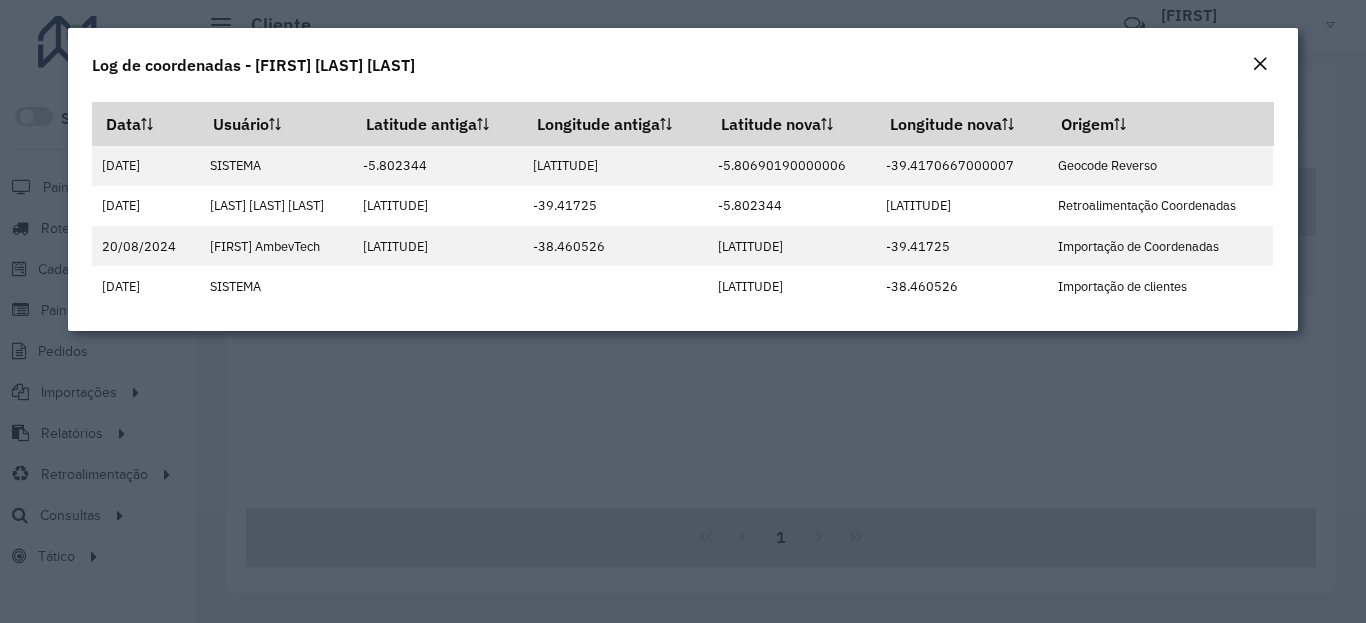 click 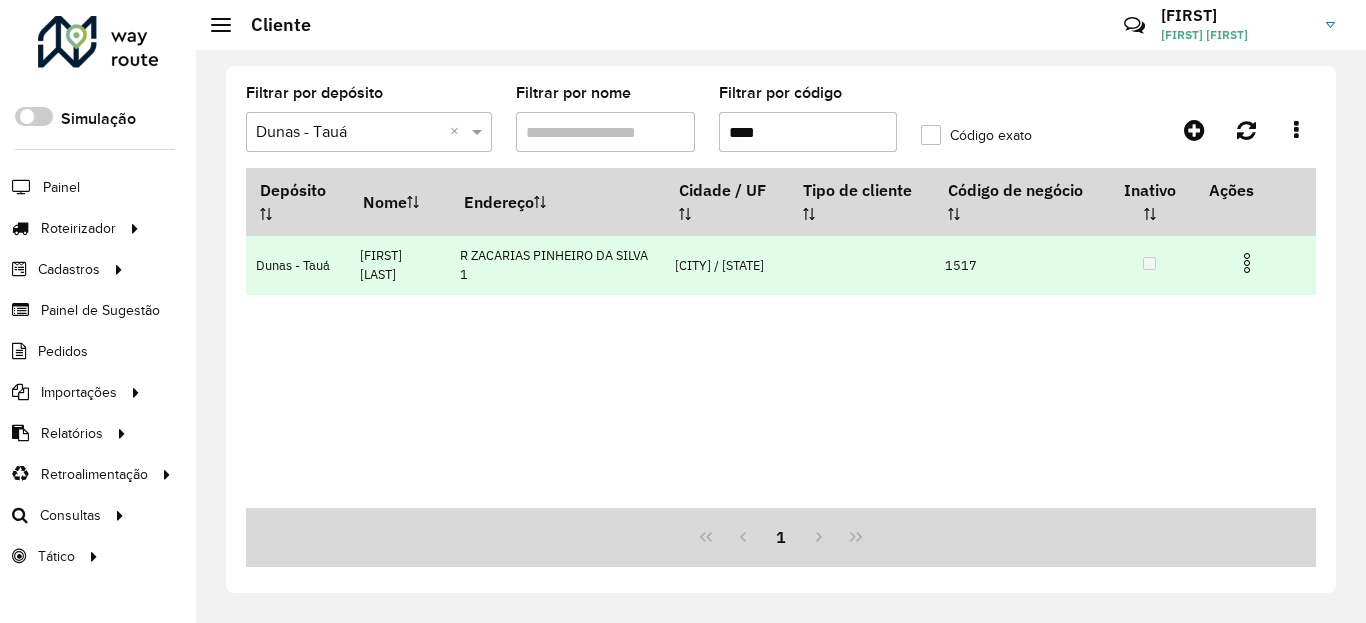 drag, startPoint x: 1246, startPoint y: 259, endPoint x: 1235, endPoint y: 285, distance: 28.231188 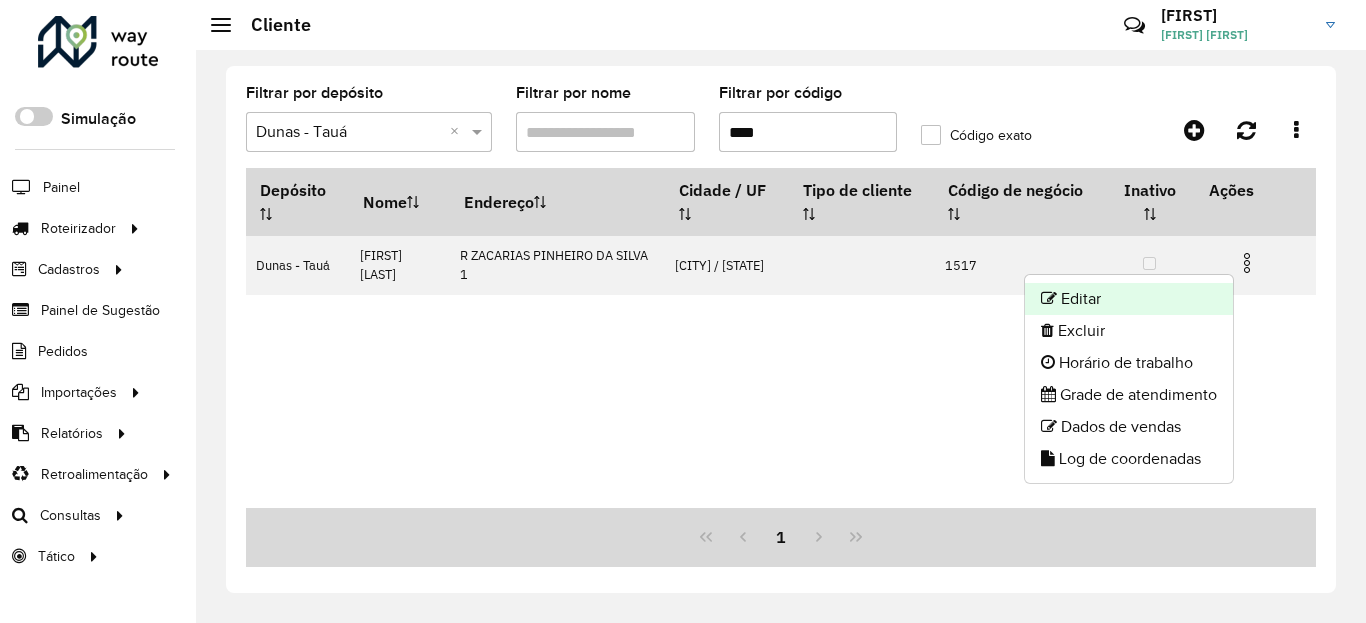 click on "Editar" 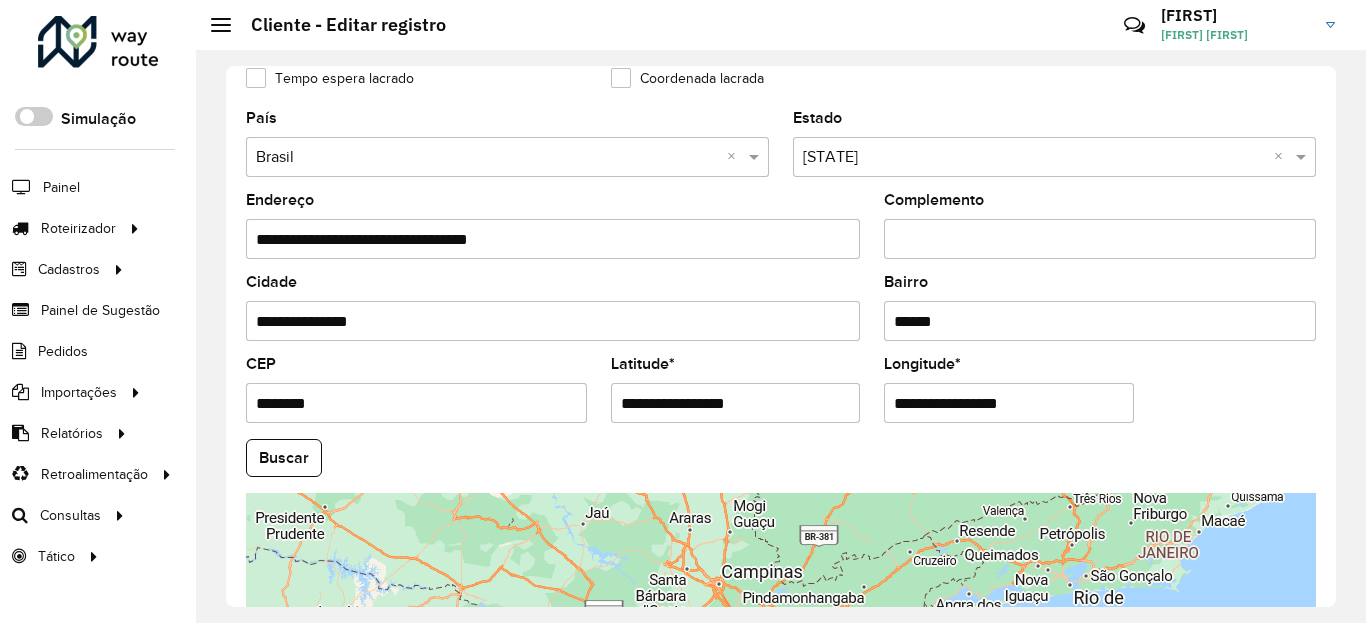 scroll, scrollTop: 600, scrollLeft: 0, axis: vertical 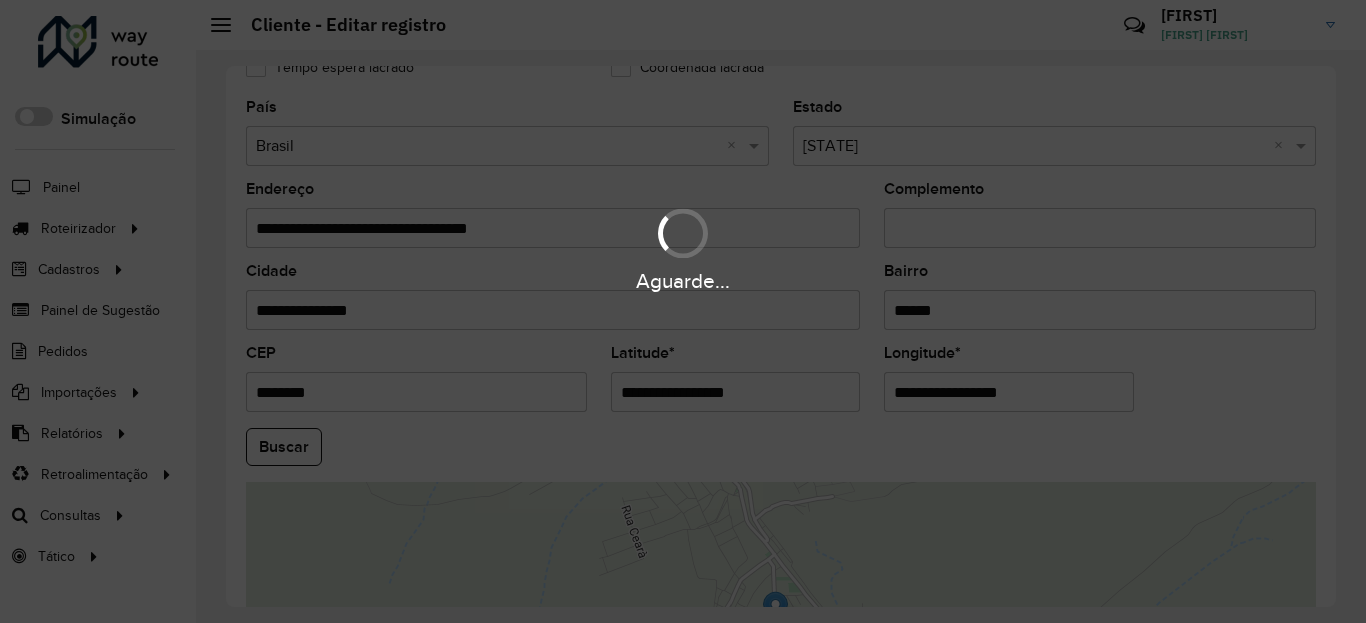 click on "Aguarde..." at bounding box center [683, 311] 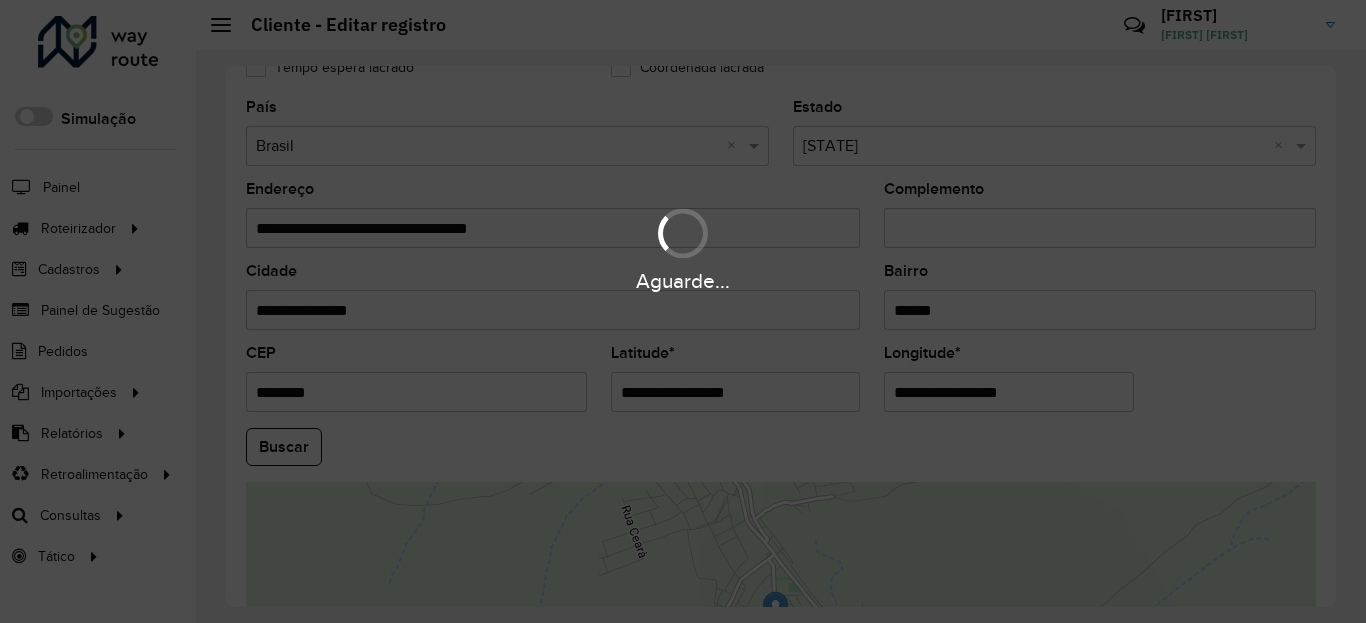 click on "Aguarde..." at bounding box center [683, 311] 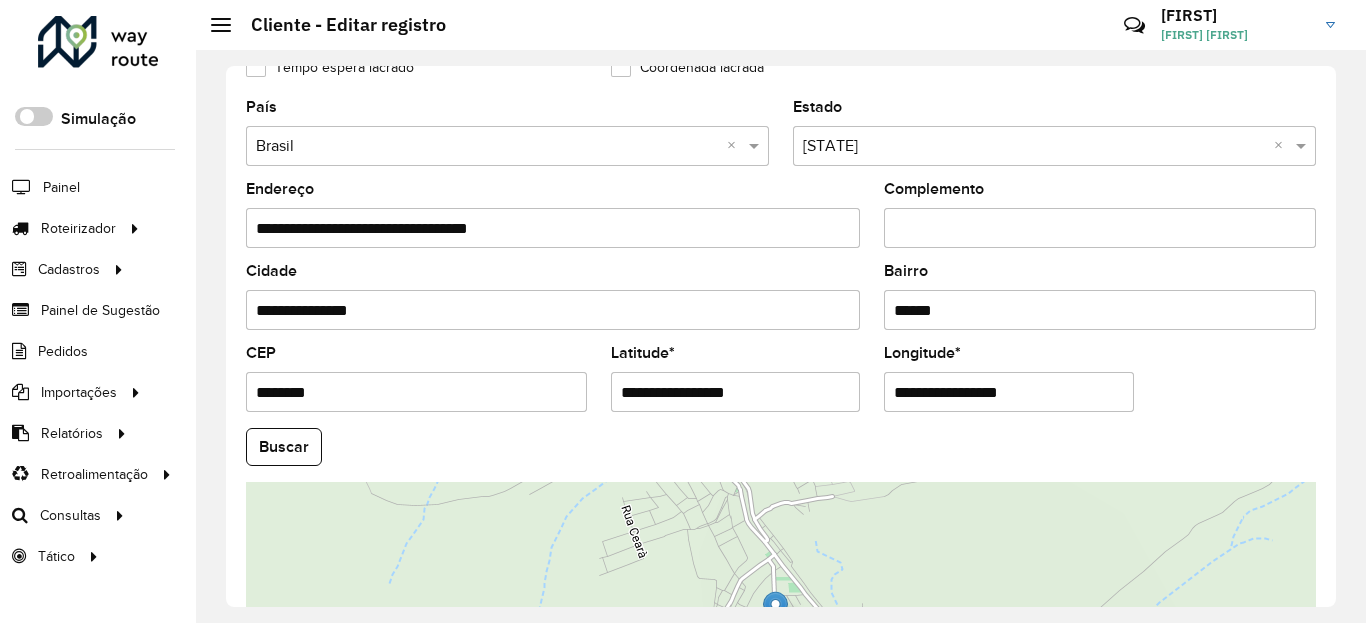 click on "**********" at bounding box center (736, 392) 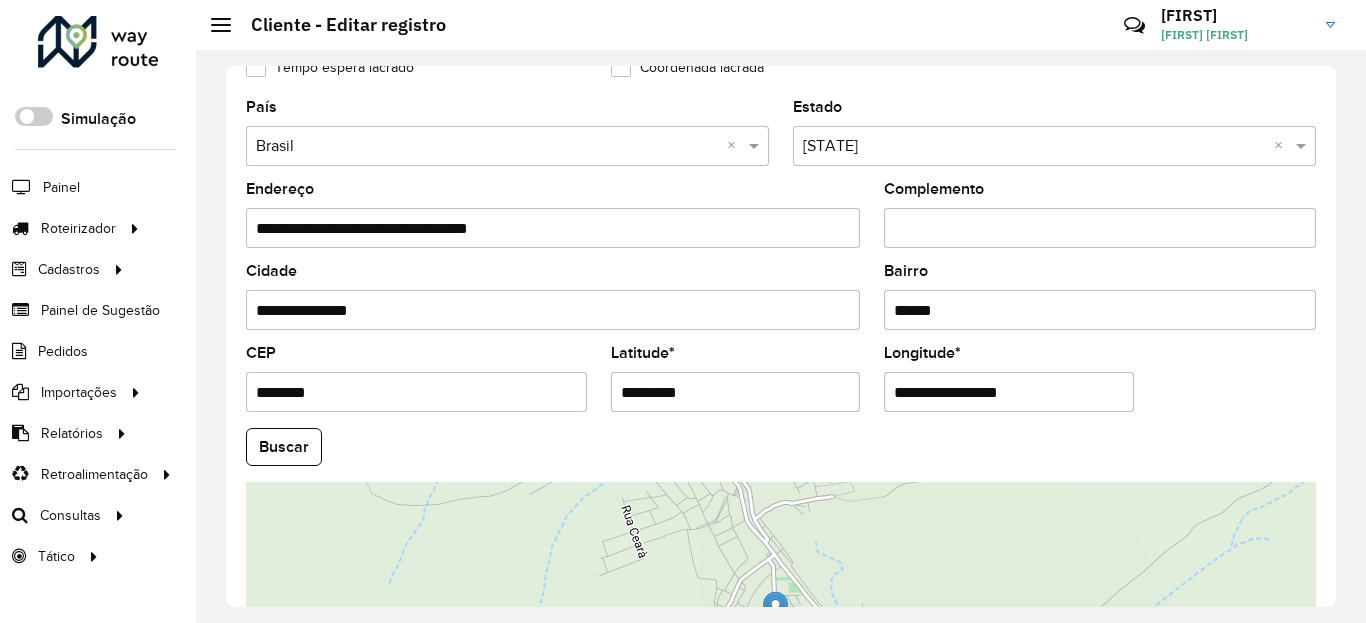 click on "Aguarde...  Pop-up bloqueado!  Seu navegador bloqueou automáticamente a abertura de uma nova janela.   Acesse as configurações e adicione o endereço do sistema a lista de permissão.   Fechar  Roteirizador AmbevTech Simulação Painel Roteirizador Entregas Vendas Cadastros Checkpoint Classificações de venda Cliente Condição de pagamento Consulta de setores Depósito Disponibilidade de veículos Fator tipo de produto Gabarito planner Grupo Rota Fator Tipo Produto Grupo de Depósito Grupo de rotas exclusiva Grupo de setores Jornada Jornada RN Layout integração Modelo Motorista Multi Depósito Painel de sugestão Parada Pedágio Perfil de Vendedor Ponto de apoio Ponto de apoio FAD Prioridade pedido Produto Restrição de Atendimento Planner Rodízio de placa Rota exclusiva FAD Rótulo Setor Setor Planner Tempo de parada de refeição Tipo de cliente Tipo de veículo Tipo de veículo RN Transportadora Usuário Vendedor Veículo Painel de Sugestão Pedidos Importações Classificação e volume de venda" at bounding box center [683, 311] 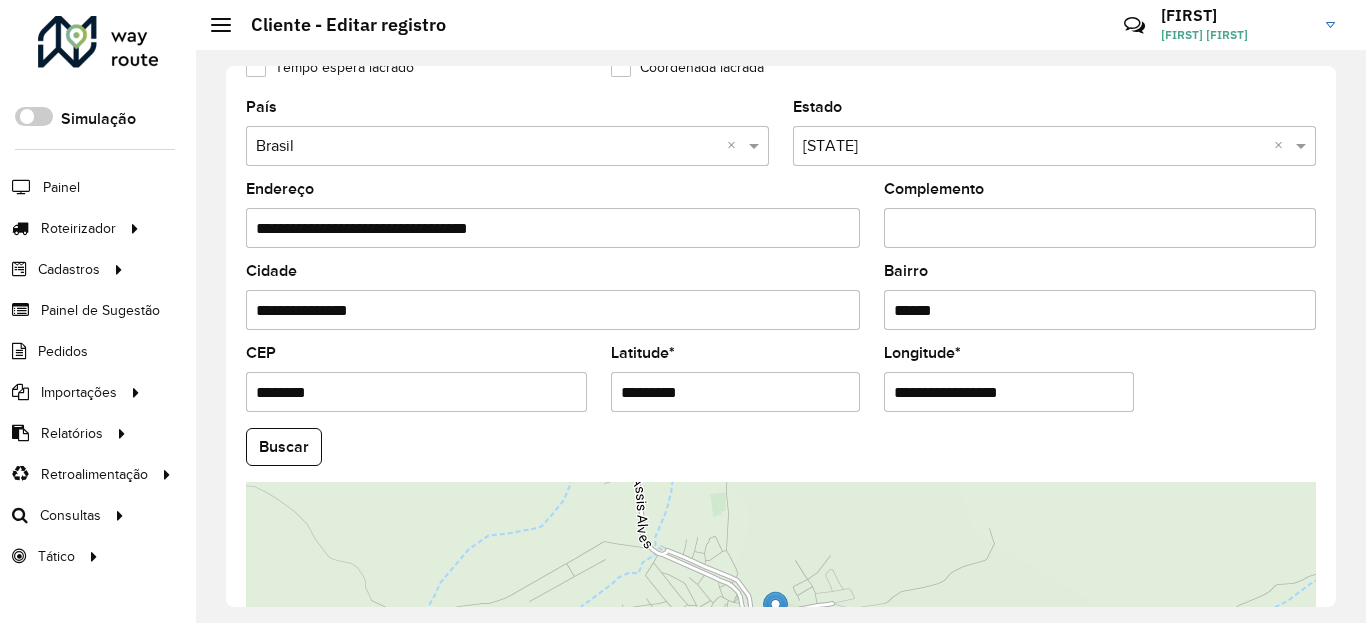 click on "**********" at bounding box center [1009, 392] 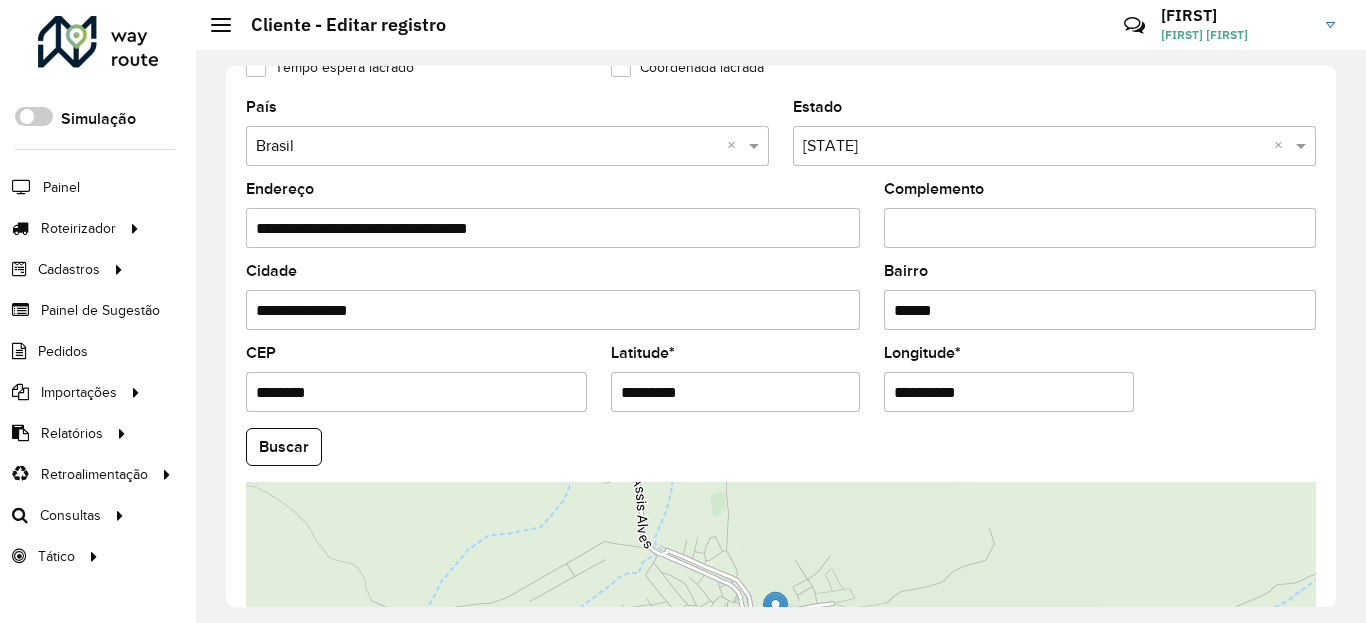 click on "Aguarde...  Pop-up bloqueado!  Seu navegador bloqueou automáticamente a abertura de uma nova janela.   Acesse as configurações e adicione o endereço do sistema a lista de permissão.   Fechar  Roteirizador AmbevTech Simulação Painel Roteirizador Entregas Vendas Cadastros Checkpoint Classificações de venda Cliente Condição de pagamento Consulta de setores Depósito Disponibilidade de veículos Fator tipo de produto Gabarito planner Grupo Rota Fator Tipo Produto Grupo de Depósito Grupo de rotas exclusiva Grupo de setores Jornada Jornada RN Layout integração Modelo Motorista Multi Depósito Painel de sugestão Parada Pedágio Perfil de Vendedor Ponto de apoio Ponto de apoio FAD Prioridade pedido Produto Restrição de Atendimento Planner Rodízio de placa Rota exclusiva FAD Rótulo Setor Setor Planner Tempo de parada de refeição Tipo de cliente Tipo de veículo Tipo de veículo RN Transportadora Usuário Vendedor Veículo Painel de Sugestão Pedidos Importações Classificação e volume de venda" at bounding box center [683, 311] 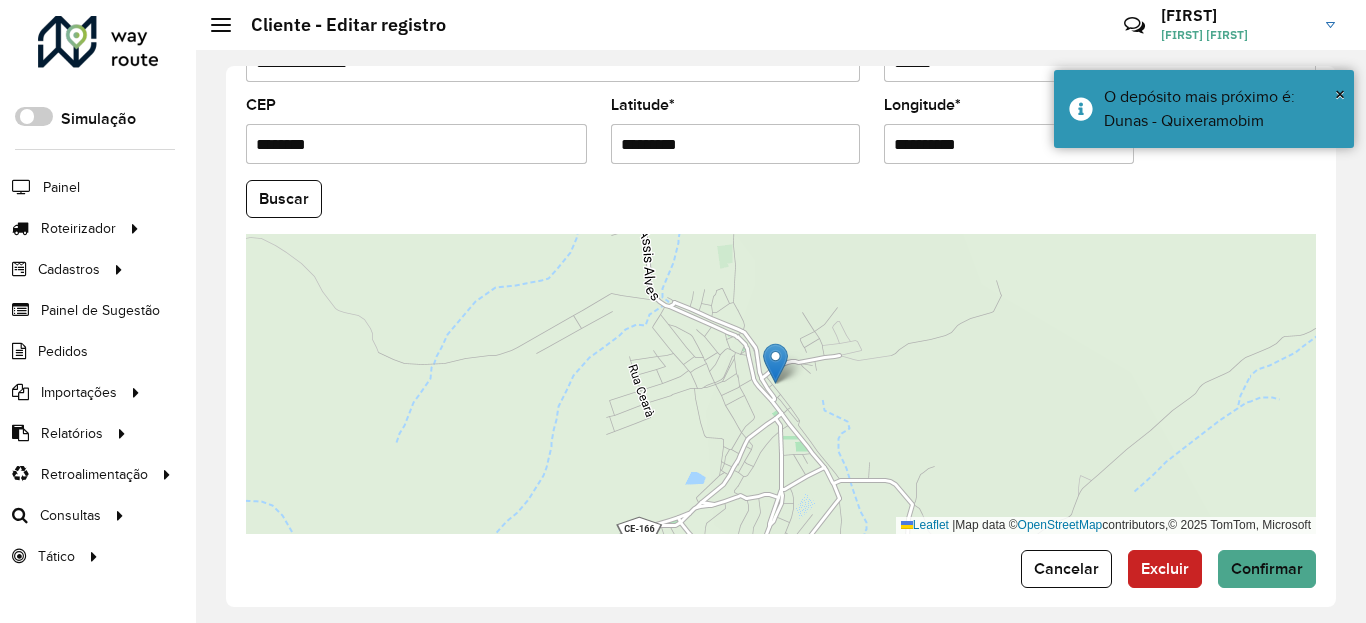 scroll, scrollTop: 865, scrollLeft: 0, axis: vertical 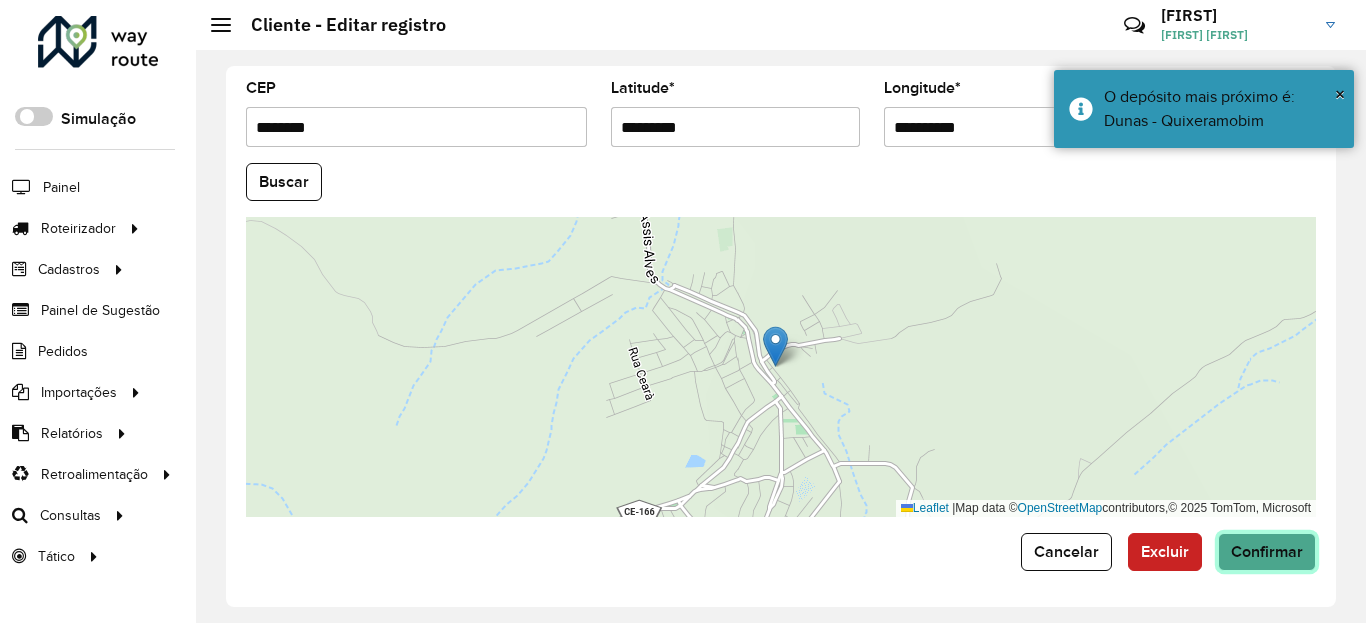 click on "Confirmar" 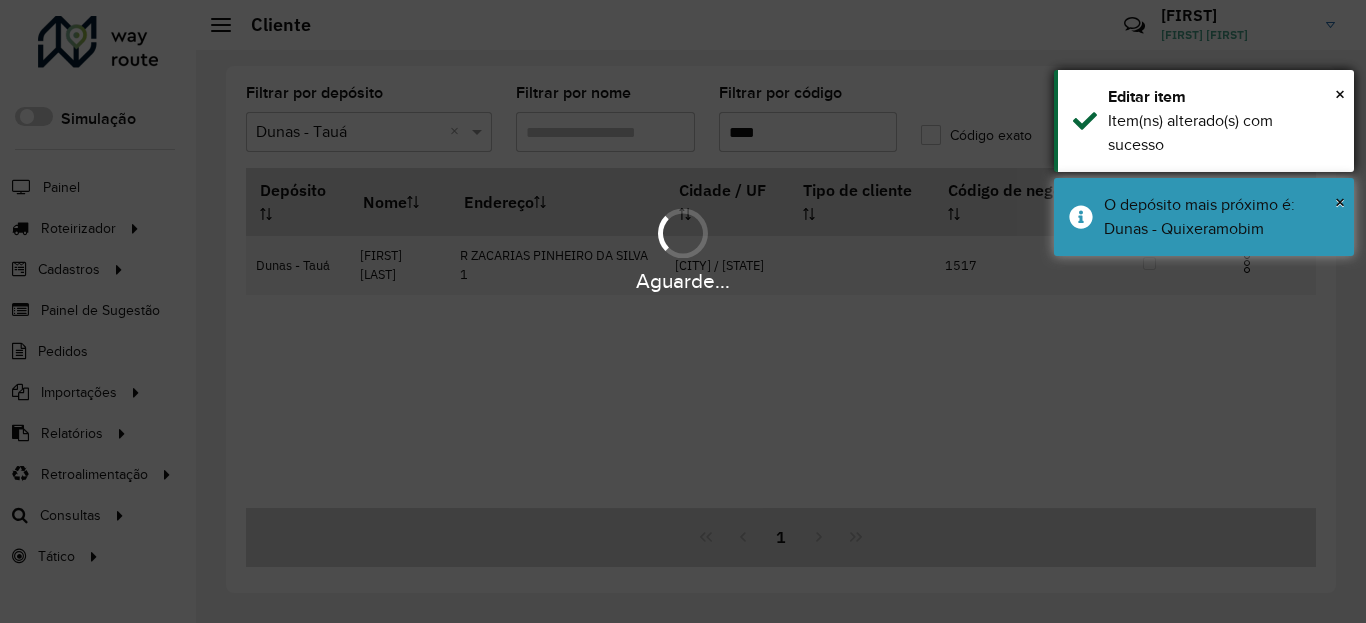 drag, startPoint x: 1201, startPoint y: 242, endPoint x: 1198, endPoint y: 125, distance: 117.03845 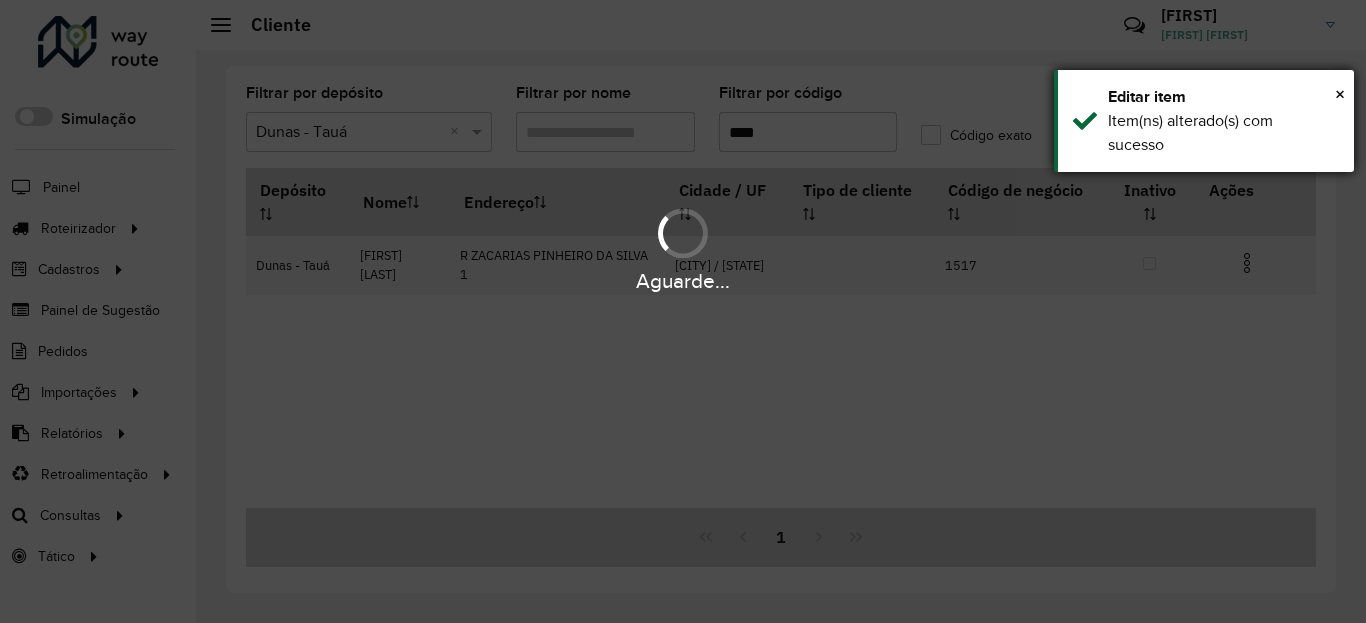 click on "Item(ns) alterado(s) com sucesso" at bounding box center [1223, 133] 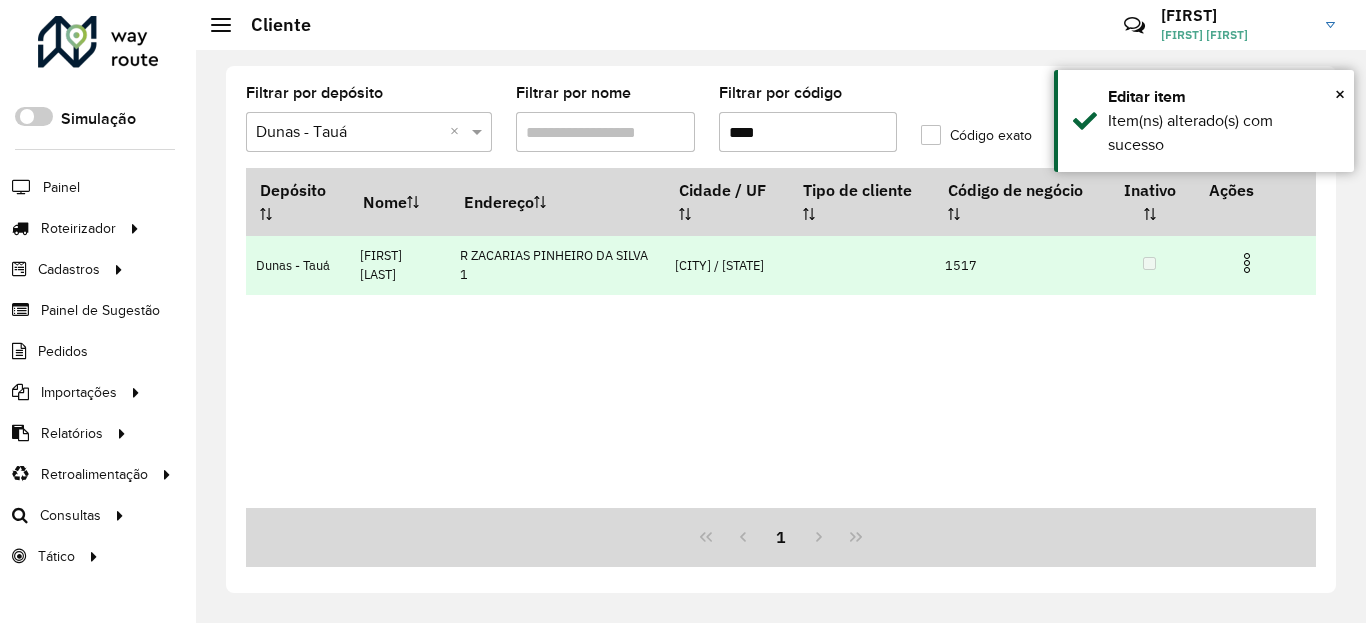 click at bounding box center (1247, 263) 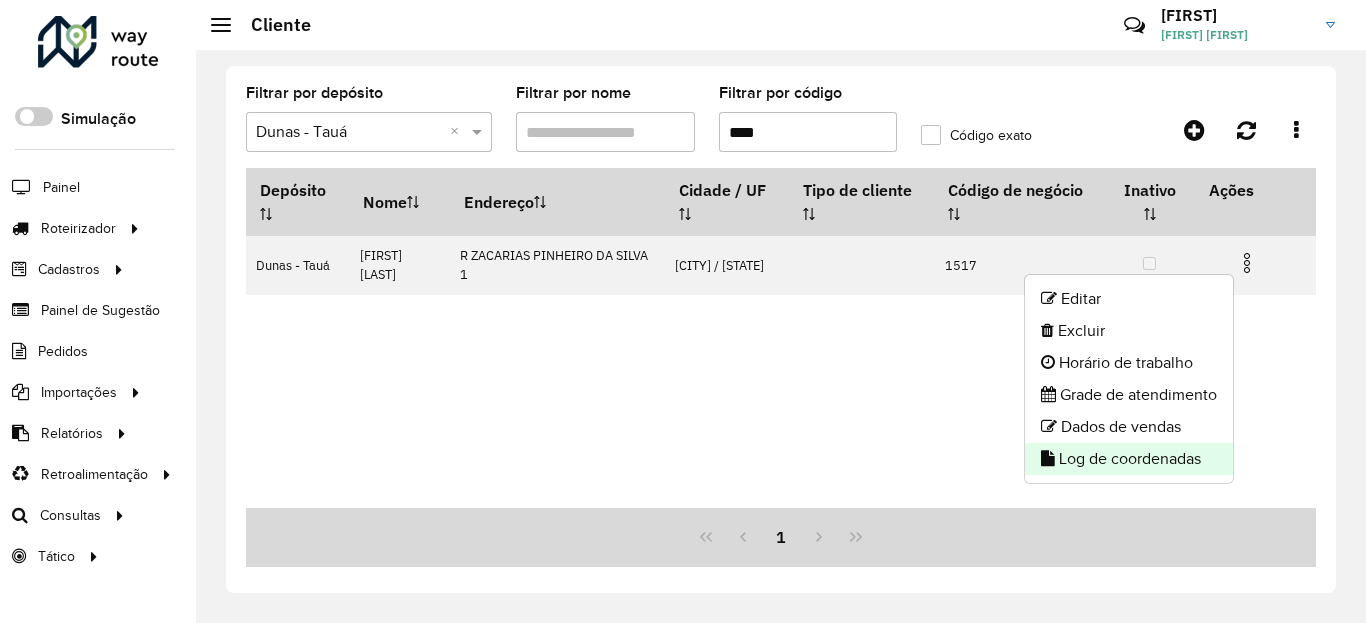 click on "Log de coordenadas" 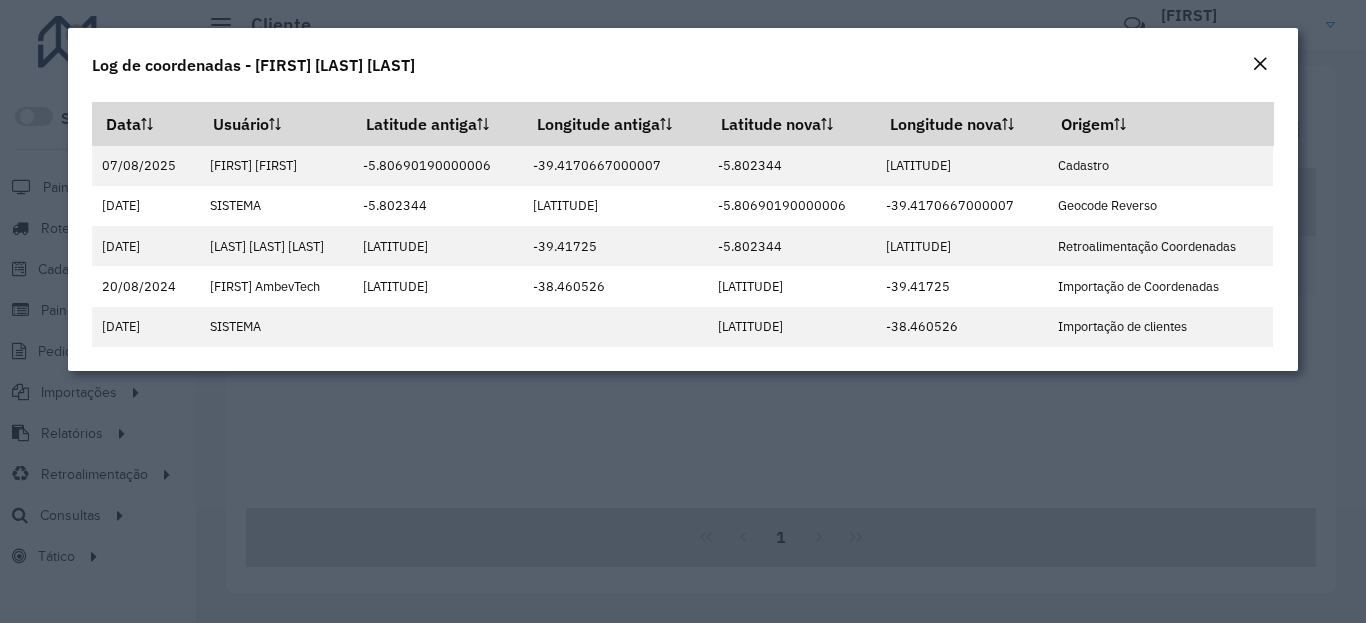 click 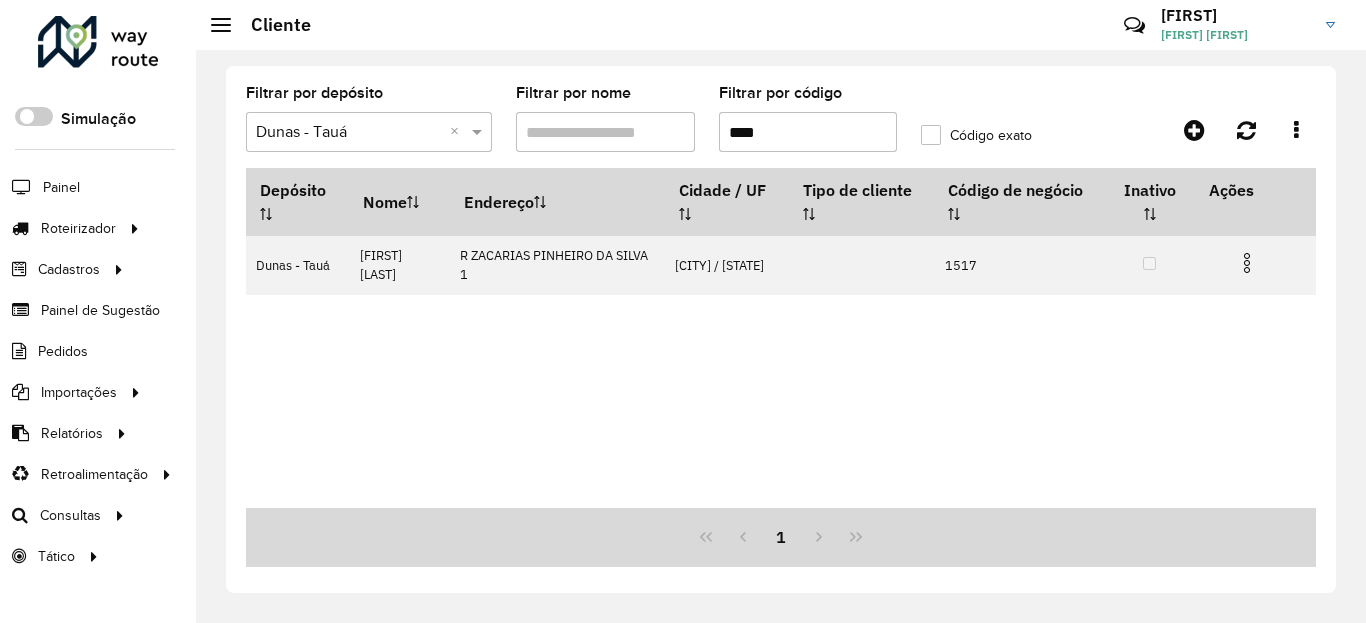 click on "Filtrar por código  ****" 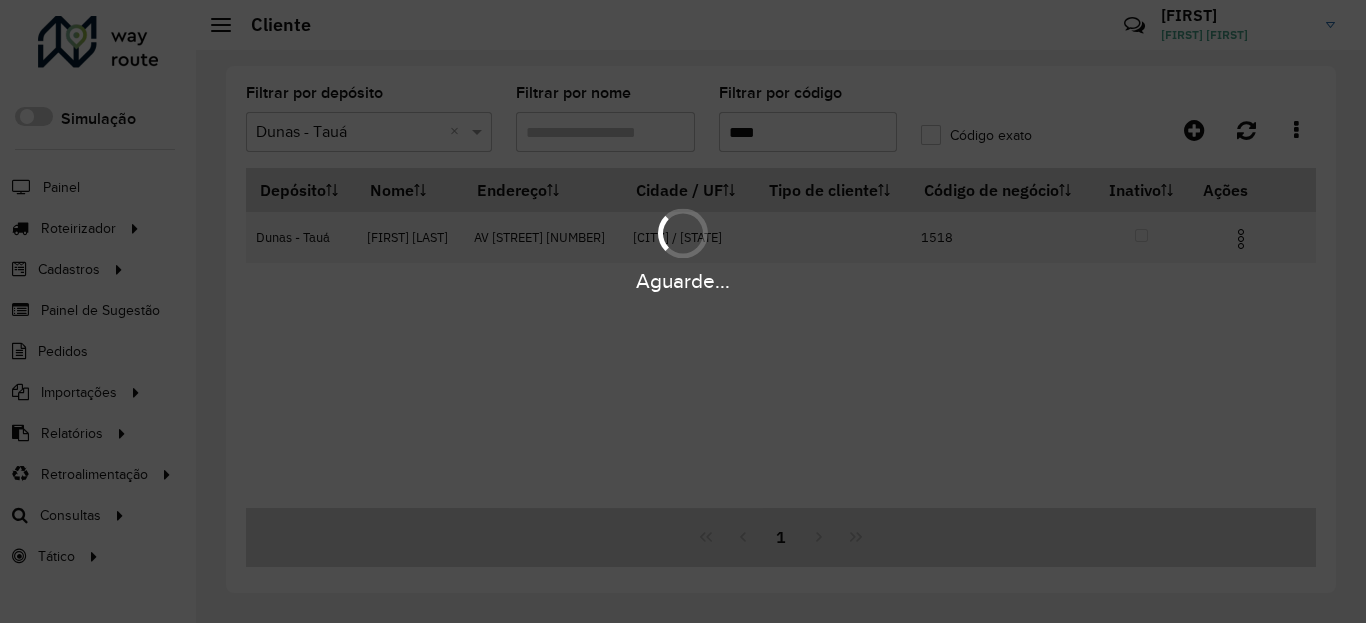 click at bounding box center (1250, 237) 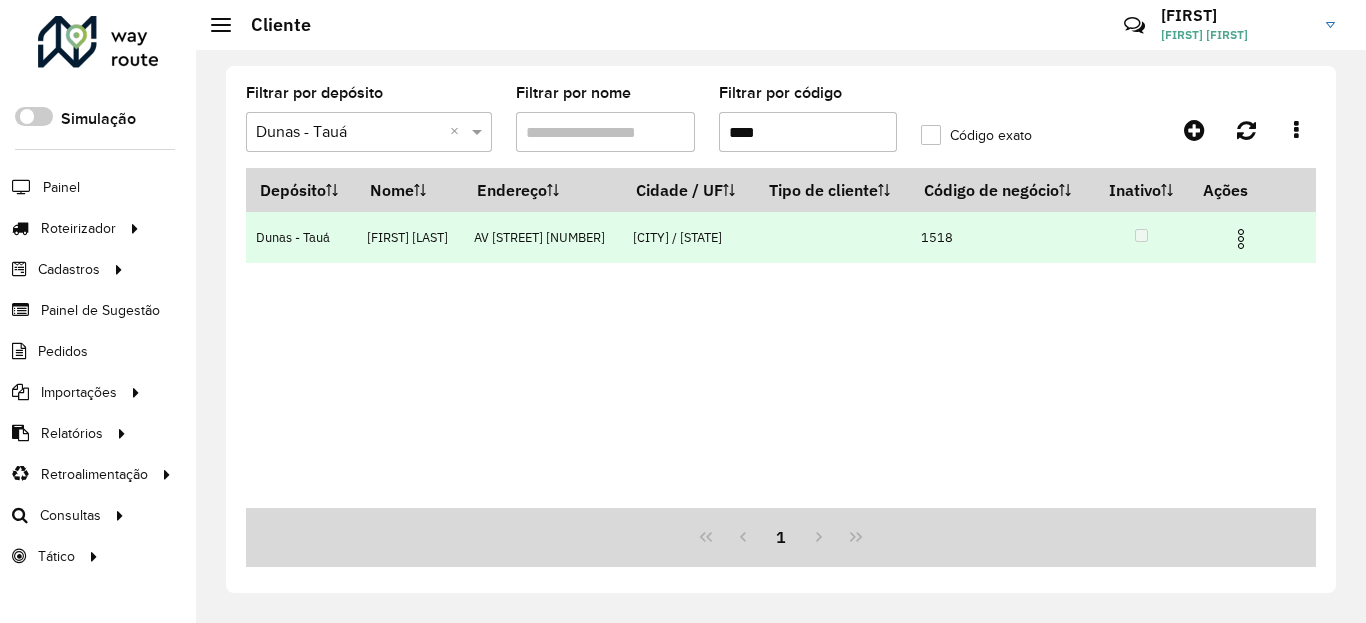 drag, startPoint x: 1247, startPoint y: 267, endPoint x: 1234, endPoint y: 277, distance: 16.40122 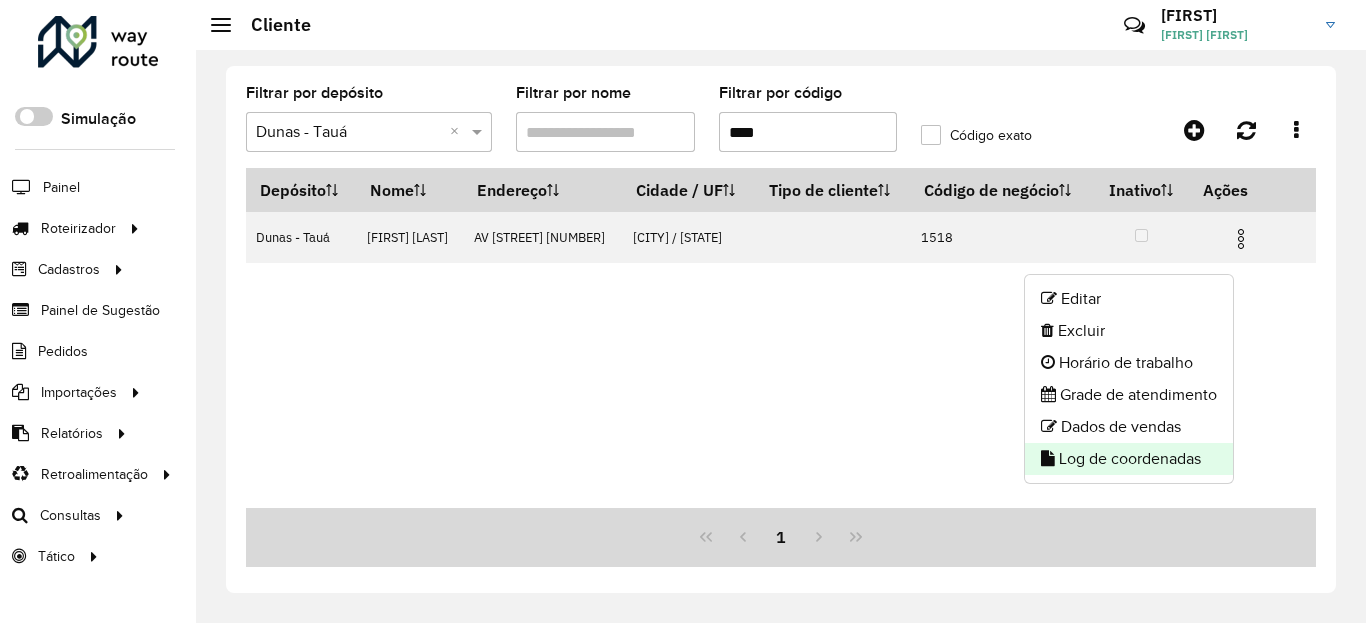 click on "Log de coordenadas" 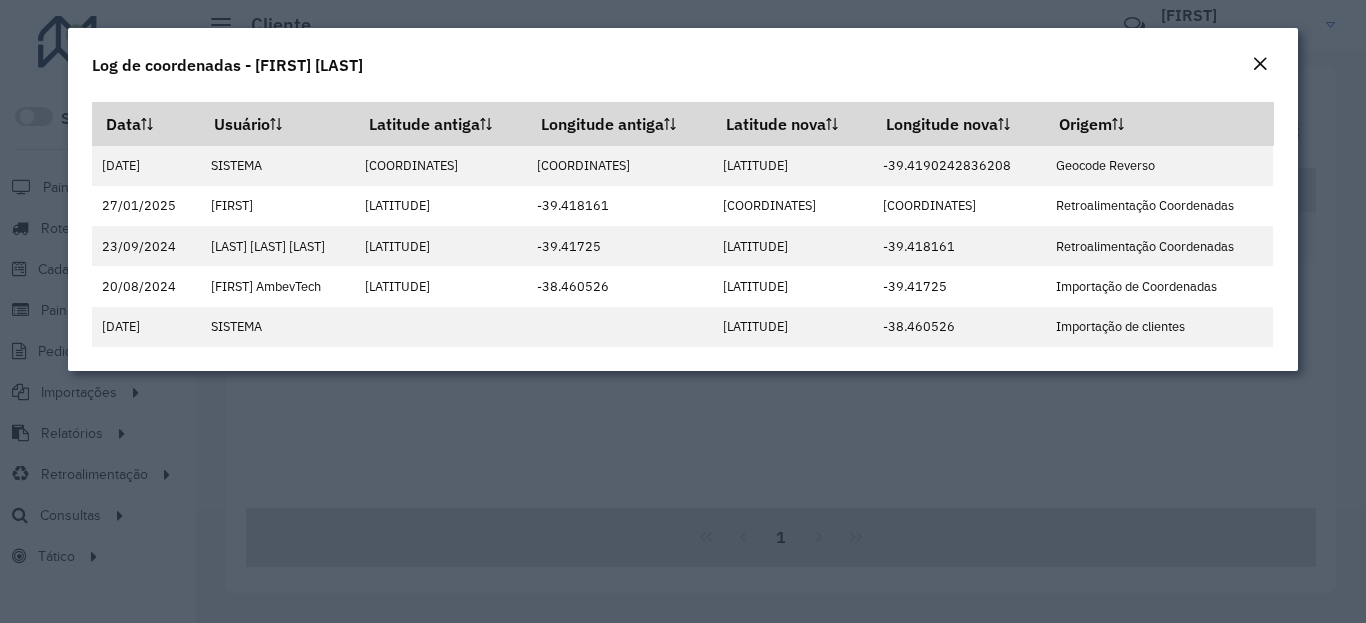click 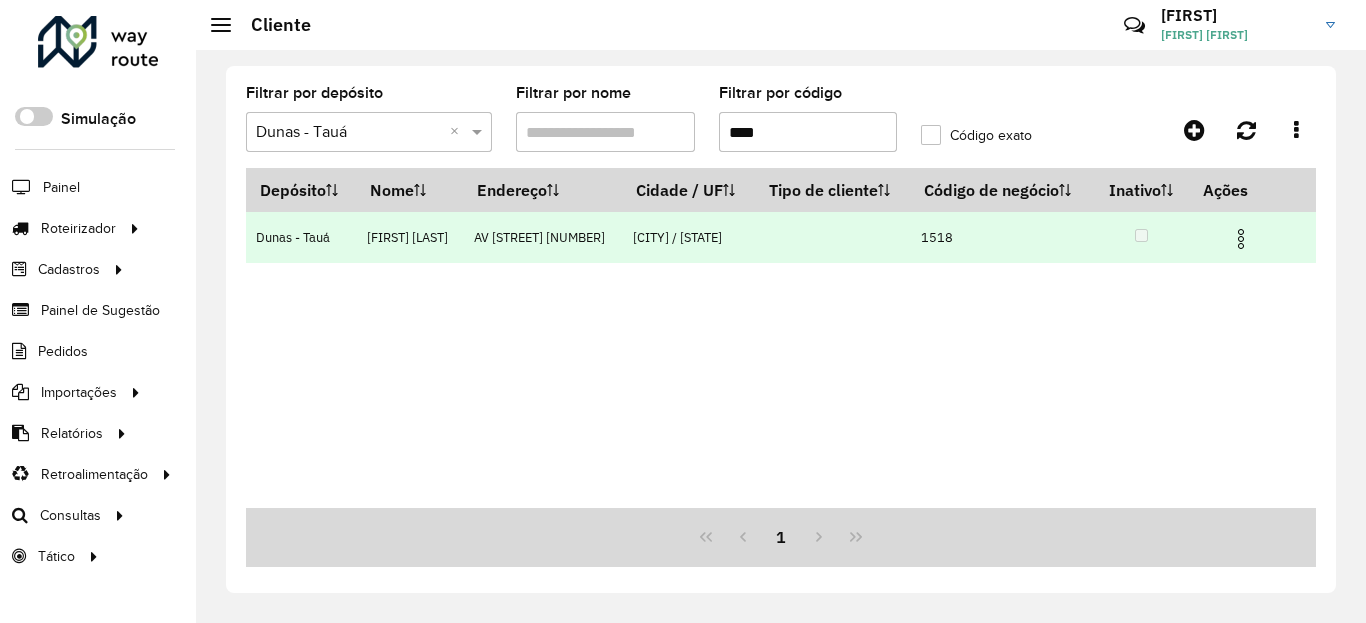 drag, startPoint x: 1254, startPoint y: 267, endPoint x: 1244, endPoint y: 283, distance: 18.867962 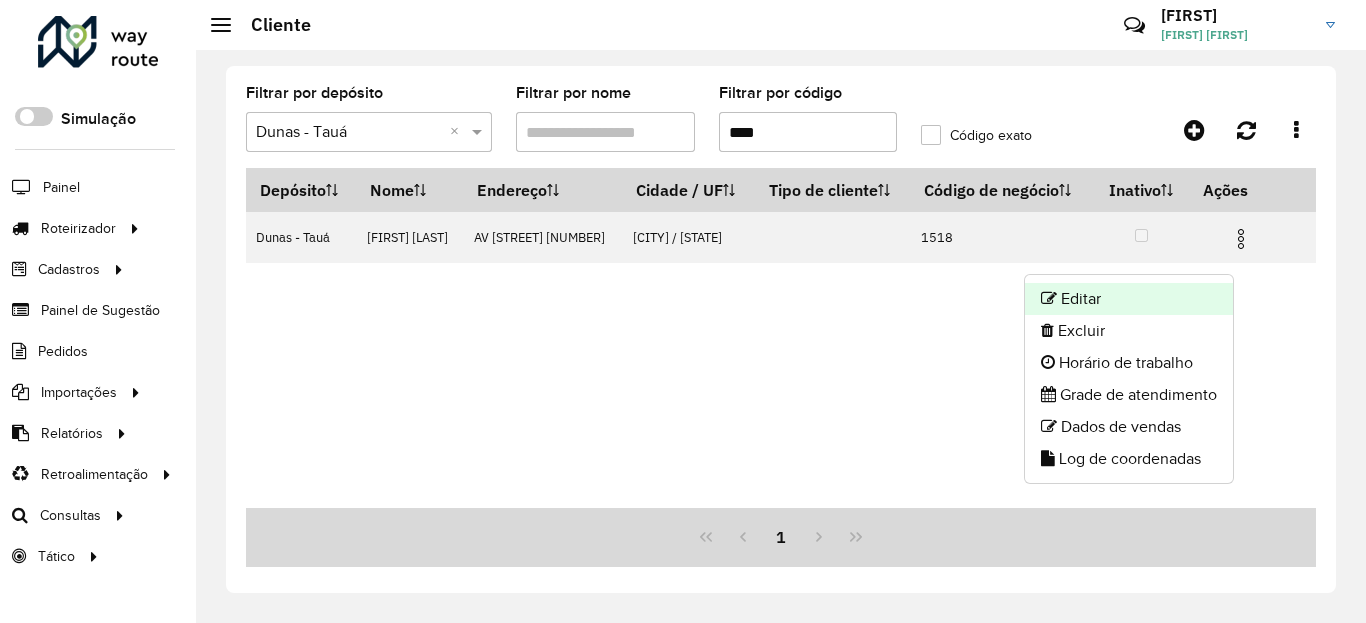 click on "Editar" 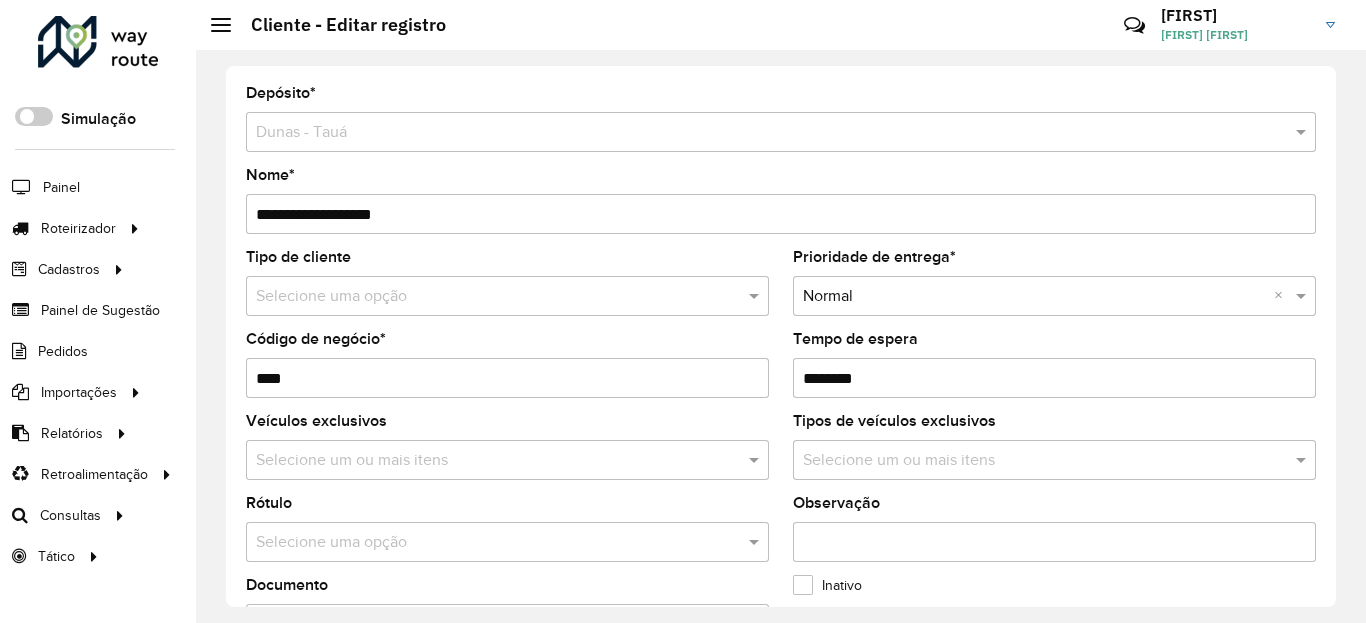 scroll, scrollTop: 600, scrollLeft: 0, axis: vertical 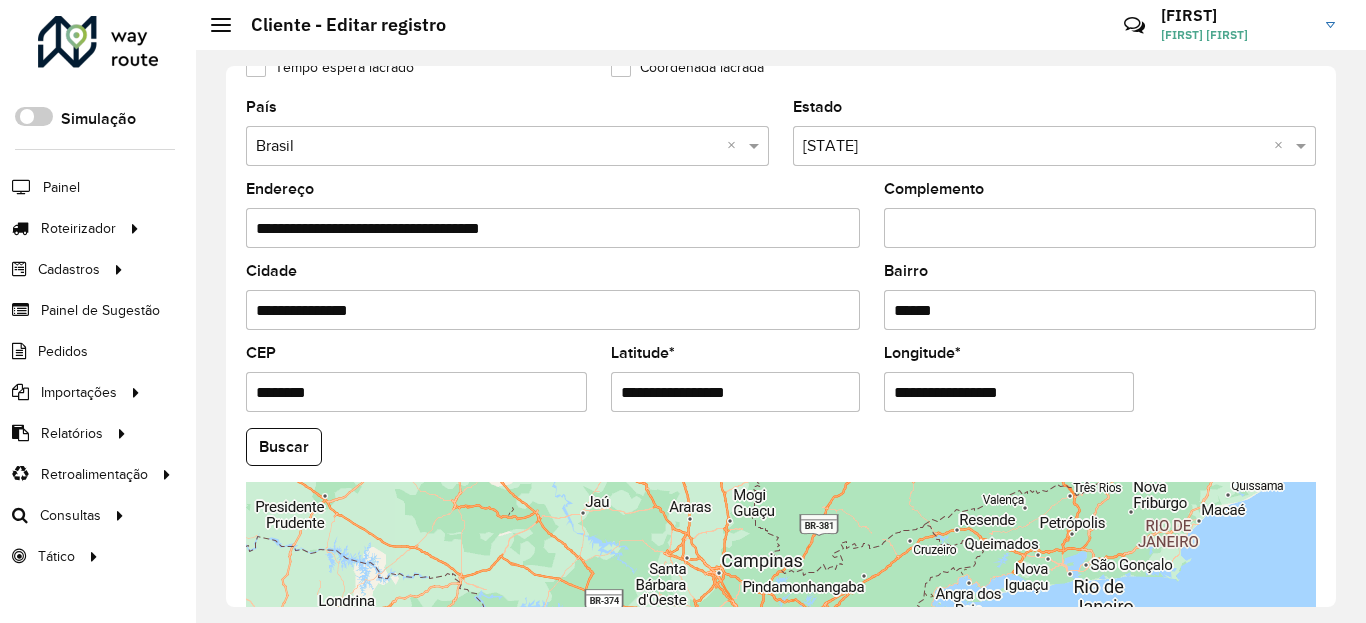 click on "Aguarde..." at bounding box center (0, 0) 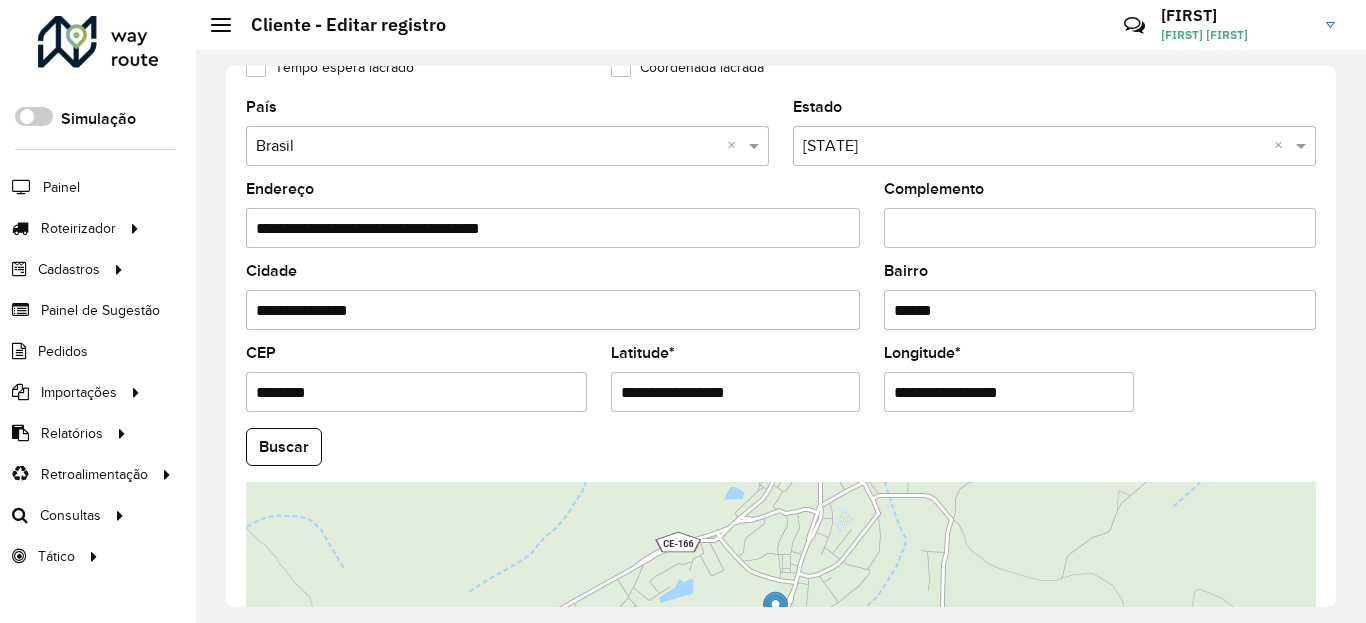 click on "**********" at bounding box center [736, 392] 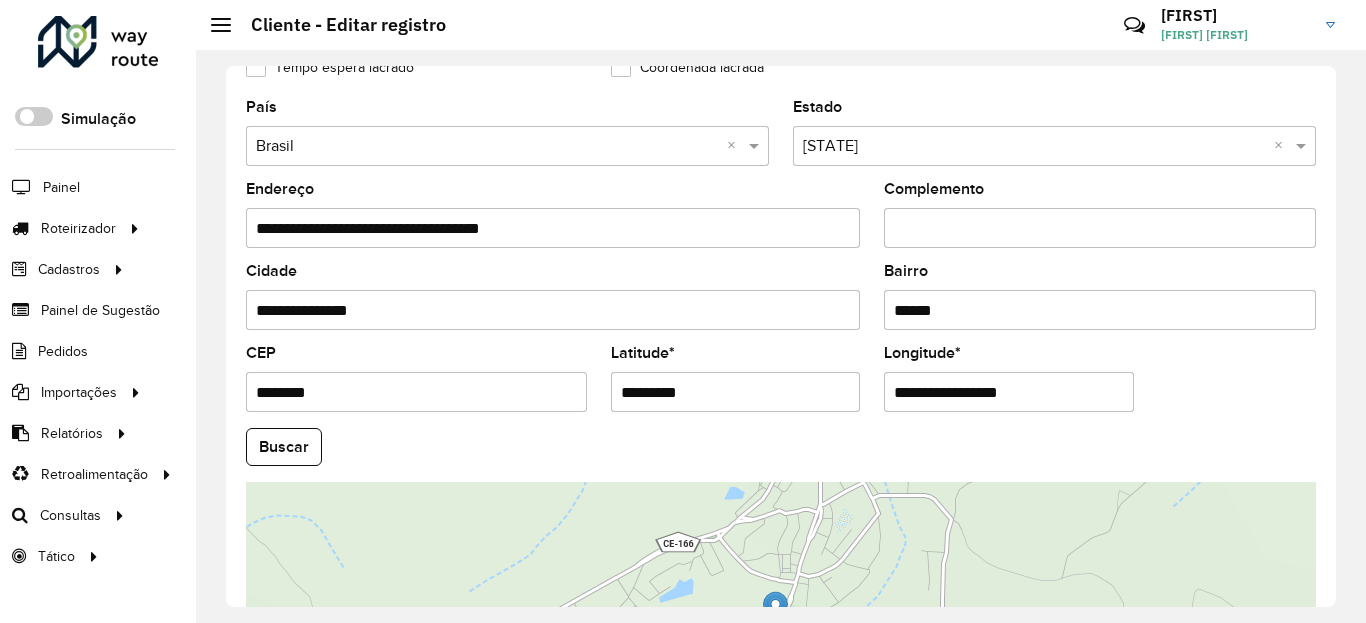 click on "Aguarde...  Pop-up bloqueado!  Seu navegador bloqueou automáticamente a abertura de uma nova janela.   Acesse as configurações e adicione o endereço do sistema a lista de permissão.   Fechar  Roteirizador AmbevTech Simulação Painel Roteirizador Entregas Vendas Cadastros Checkpoint Classificações de venda Cliente Condição de pagamento Consulta de setores Depósito Disponibilidade de veículos Fator tipo de produto Gabarito planner Grupo Rota Fator Tipo Produto Grupo de Depósito Grupo de rotas exclusiva Grupo de setores Jornada Jornada RN Layout integração Modelo Motorista Multi Depósito Painel de sugestão Parada Pedágio Perfil de Vendedor Ponto de apoio Ponto de apoio FAD Prioridade pedido Produto Restrição de Atendimento Planner Rodízio de placa Rota exclusiva FAD Rótulo Setor Setor Planner Tempo de parada de refeição Tipo de cliente Tipo de veículo Tipo de veículo RN Transportadora Usuário Vendedor Veículo Painel de Sugestão Pedidos Importações Classificação e volume de venda" at bounding box center (683, 311) 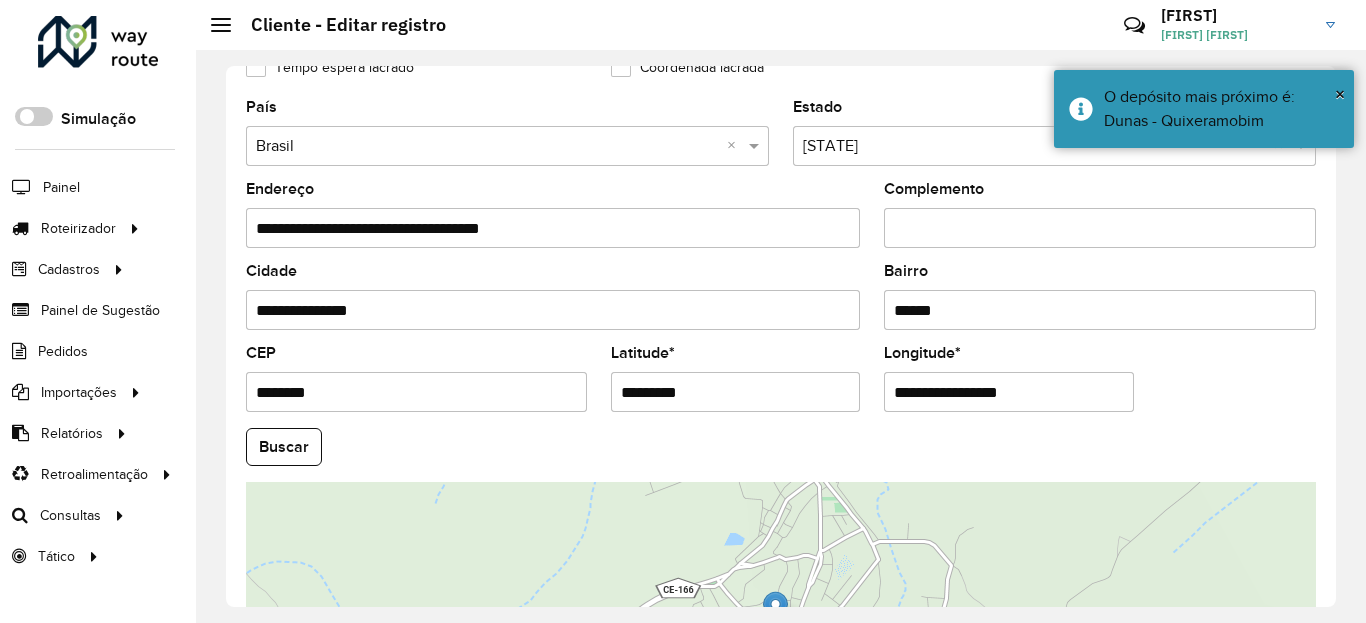 click on "**********" at bounding box center (1009, 392) 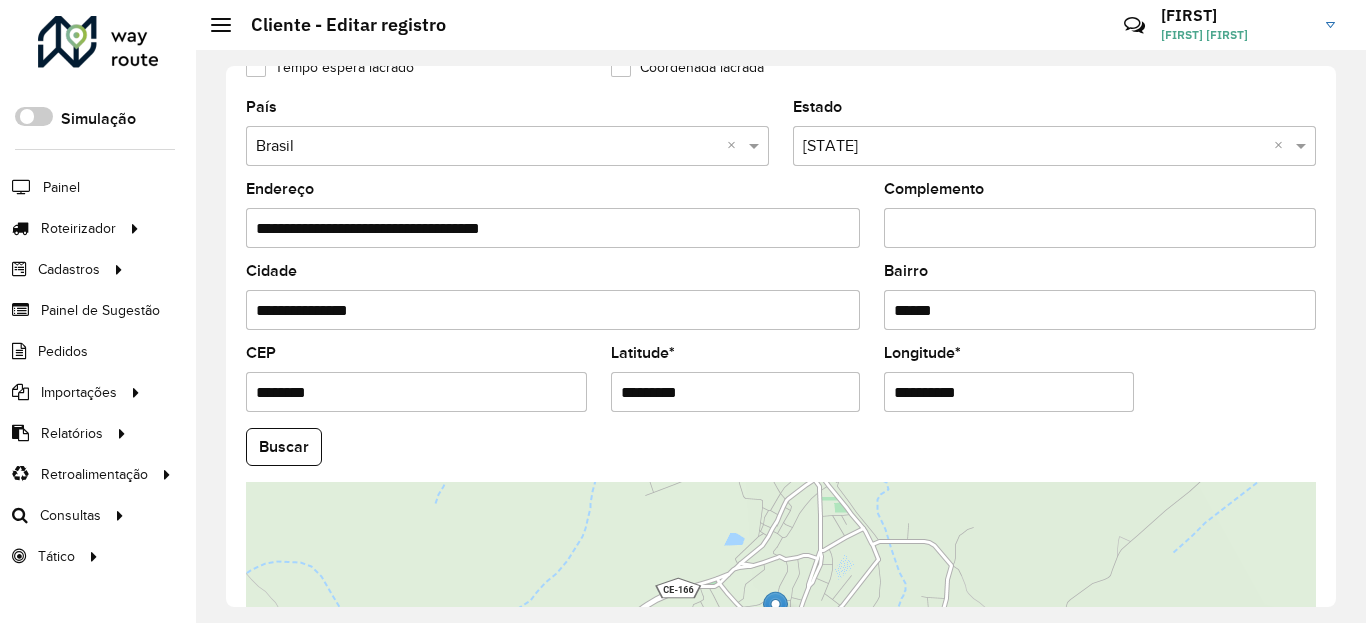 click on "Aguarde...  Pop-up bloqueado!  Seu navegador bloqueou automáticamente a abertura de uma nova janela.   Acesse as configurações e adicione o endereço do sistema a lista de permissão.   Fechar  Roteirizador AmbevTech Simulação Painel Roteirizador Entregas Vendas Cadastros Checkpoint Classificações de venda Cliente Condição de pagamento Consulta de setores Depósito Disponibilidade de veículos Fator tipo de produto Gabarito planner Grupo Rota Fator Tipo Produto Grupo de Depósito Grupo de rotas exclusiva Grupo de setores Jornada Jornada RN Layout integração Modelo Motorista Multi Depósito Painel de sugestão Parada Pedágio Perfil de Vendedor Ponto de apoio Ponto de apoio FAD Prioridade pedido Produto Restrição de Atendimento Planner Rodízio de placa Rota exclusiva FAD Rótulo Setor Setor Planner Tempo de parada de refeição Tipo de cliente Tipo de veículo Tipo de veículo RN Transportadora Usuário Vendedor Veículo Painel de Sugestão Pedidos Importações Classificação e volume de venda" at bounding box center (683, 311) 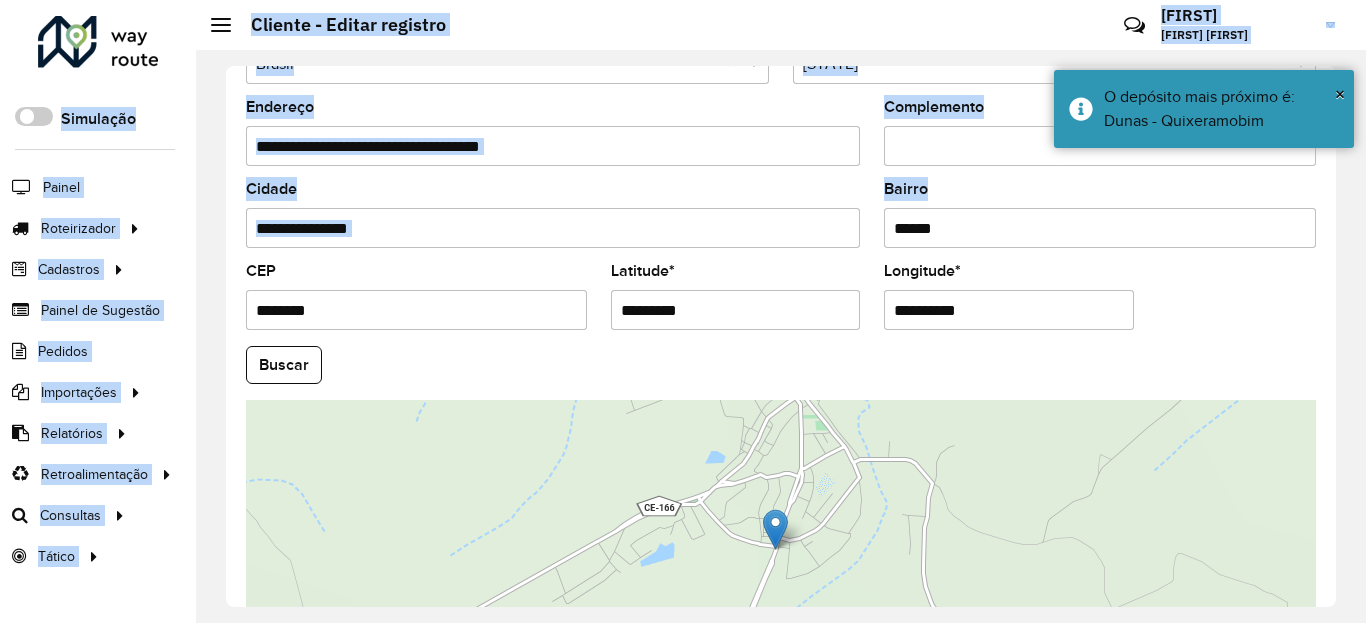 scroll, scrollTop: 865, scrollLeft: 0, axis: vertical 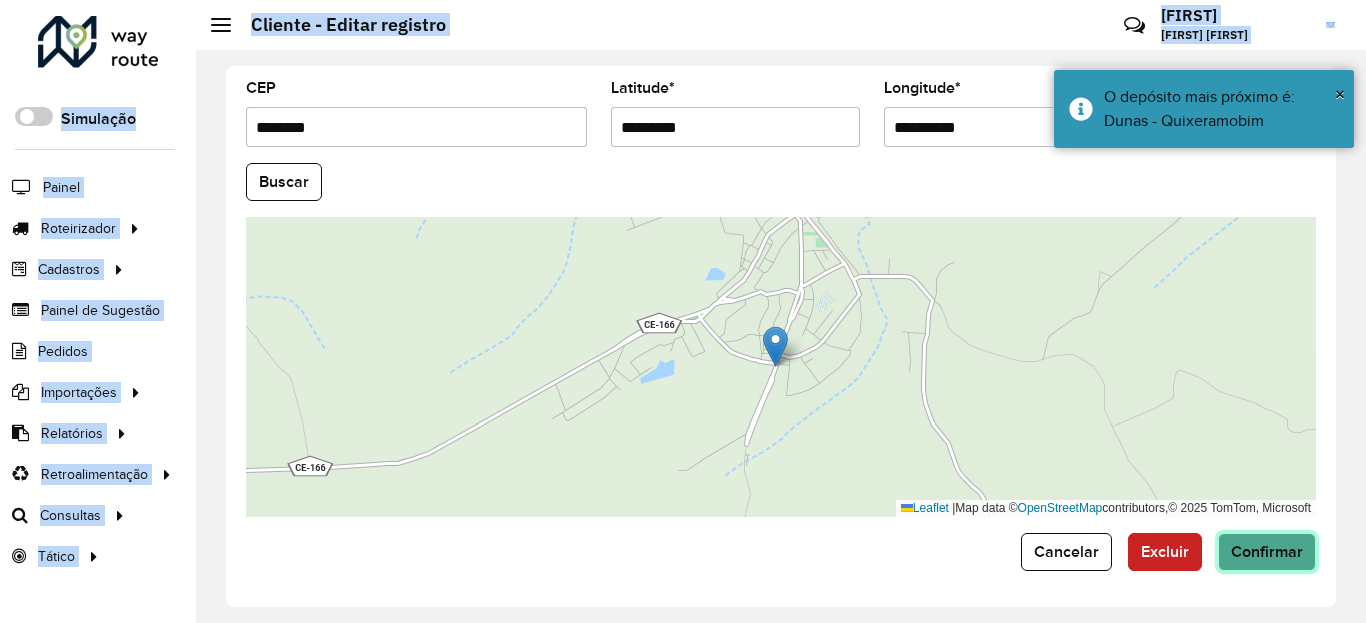 click on "Confirmar" 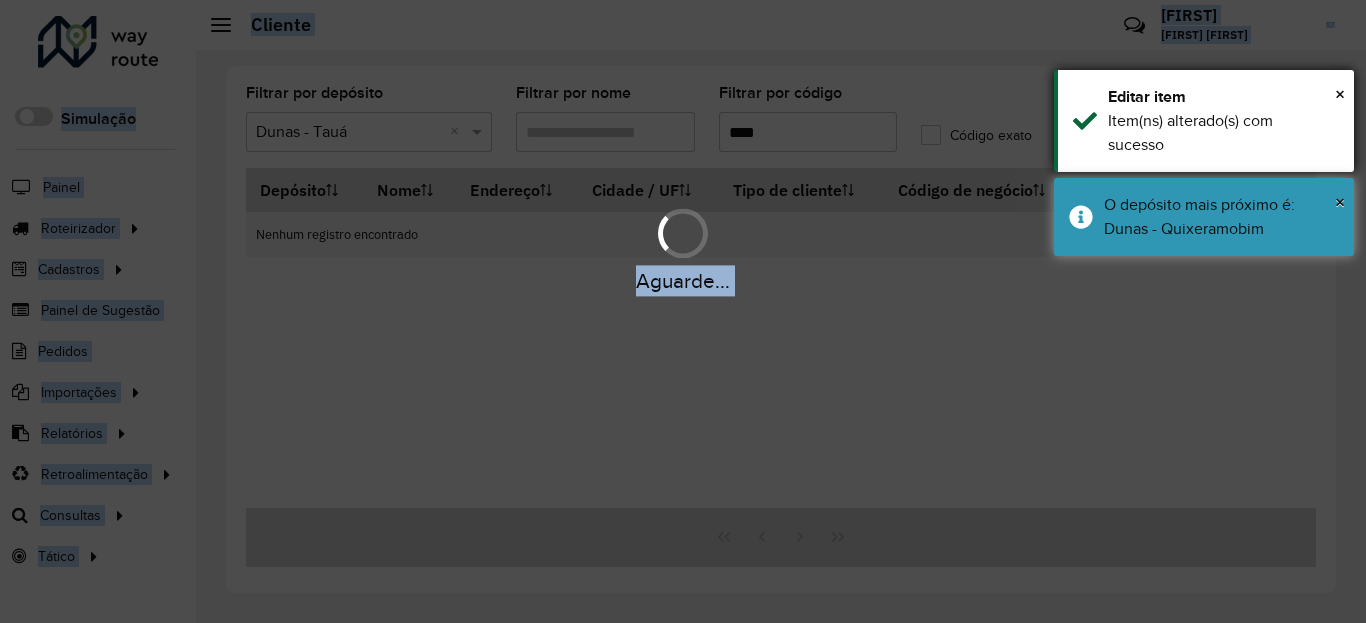 click on "× O depósito mais próximo é: Dunas - Quixeramobim" at bounding box center [1204, 217] 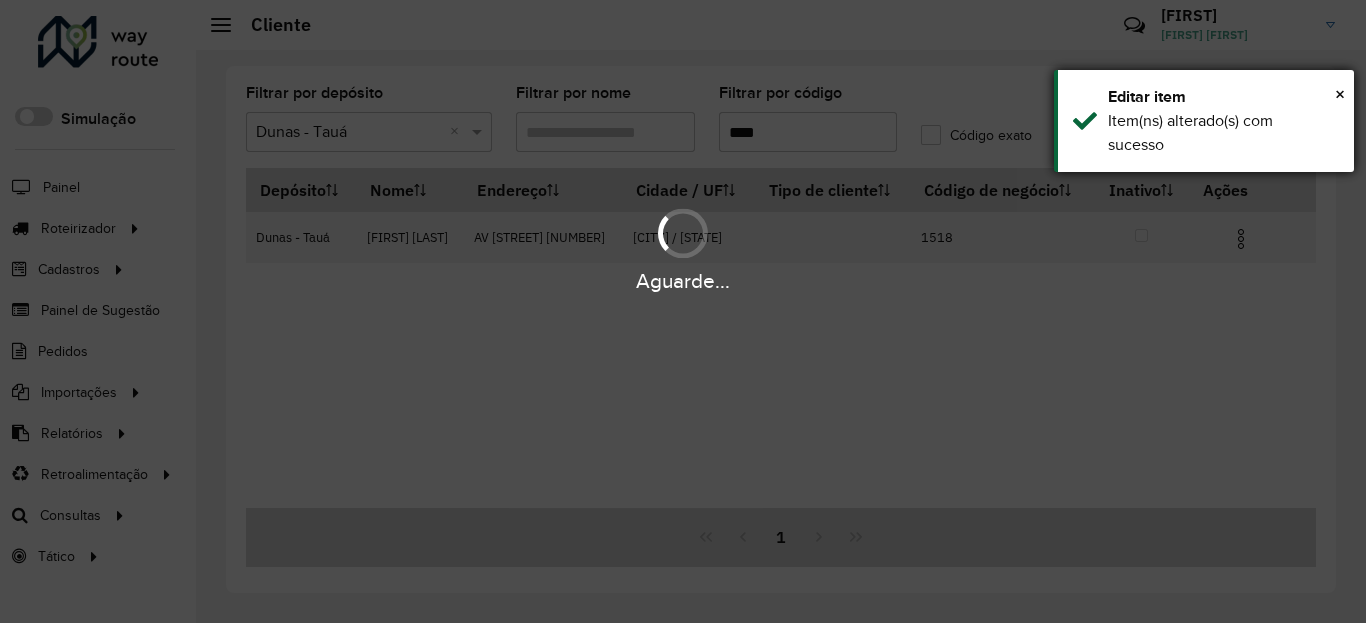 click on "Item(ns) alterado(s) com sucesso" at bounding box center (1223, 133) 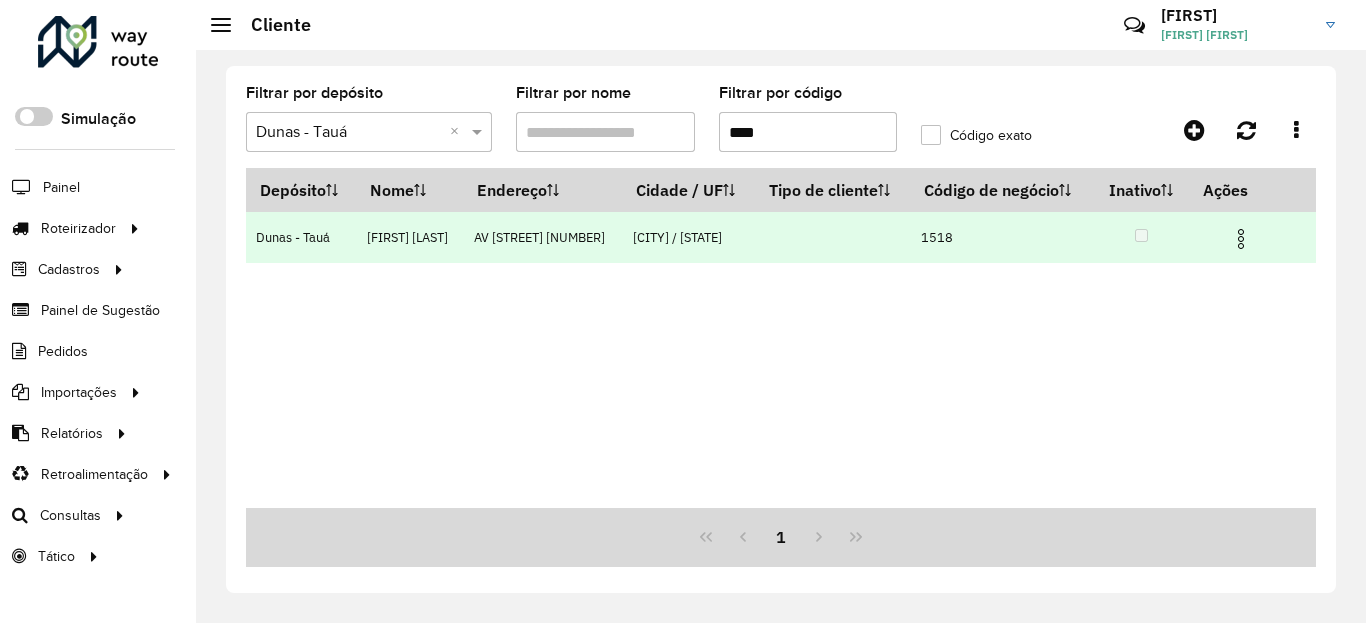 click at bounding box center [1241, 239] 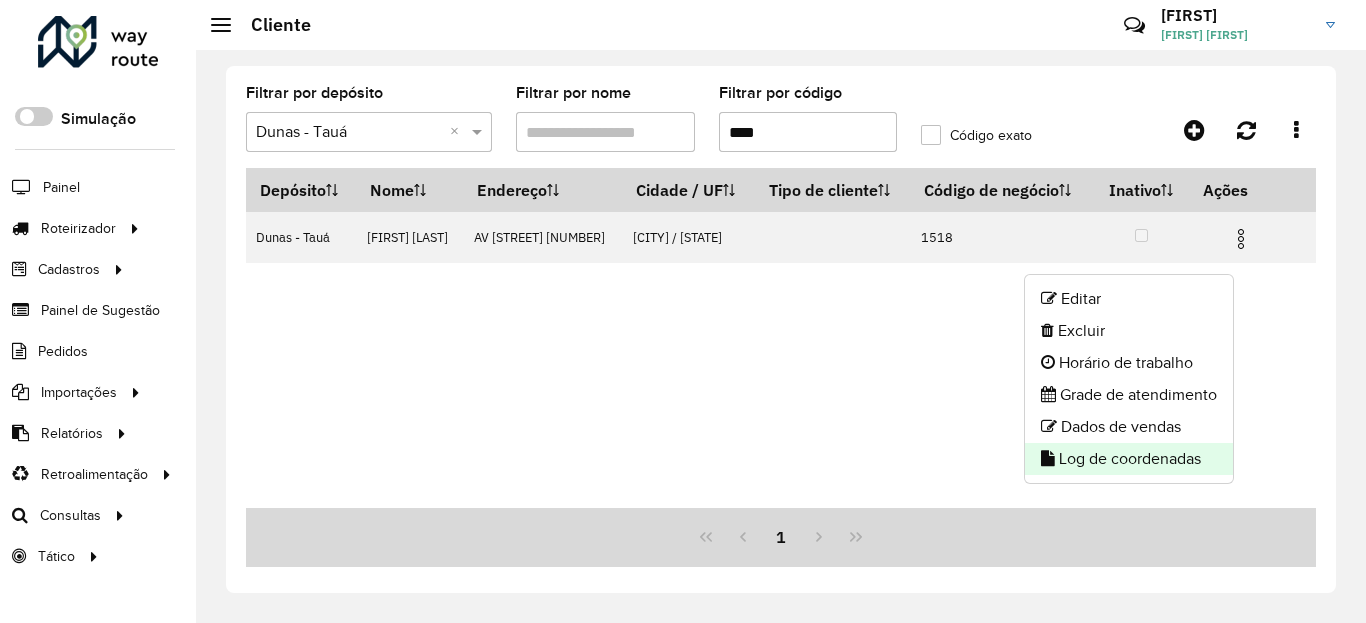 click on "Log de coordenadas" 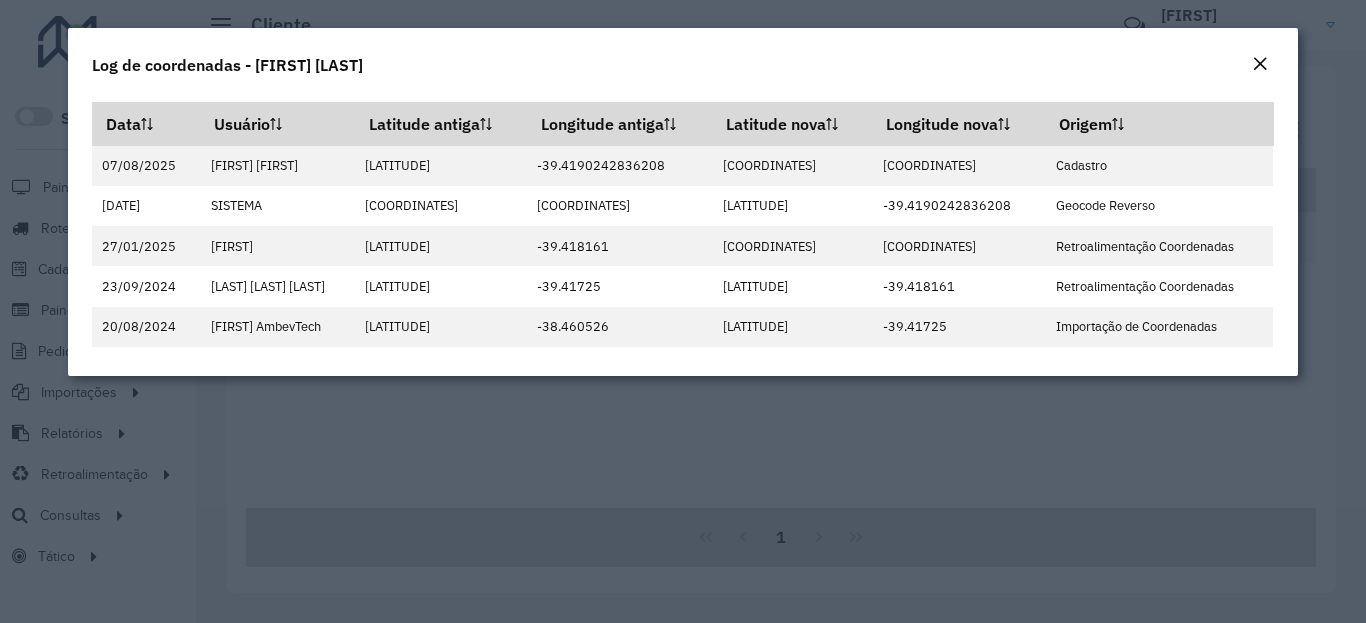 click 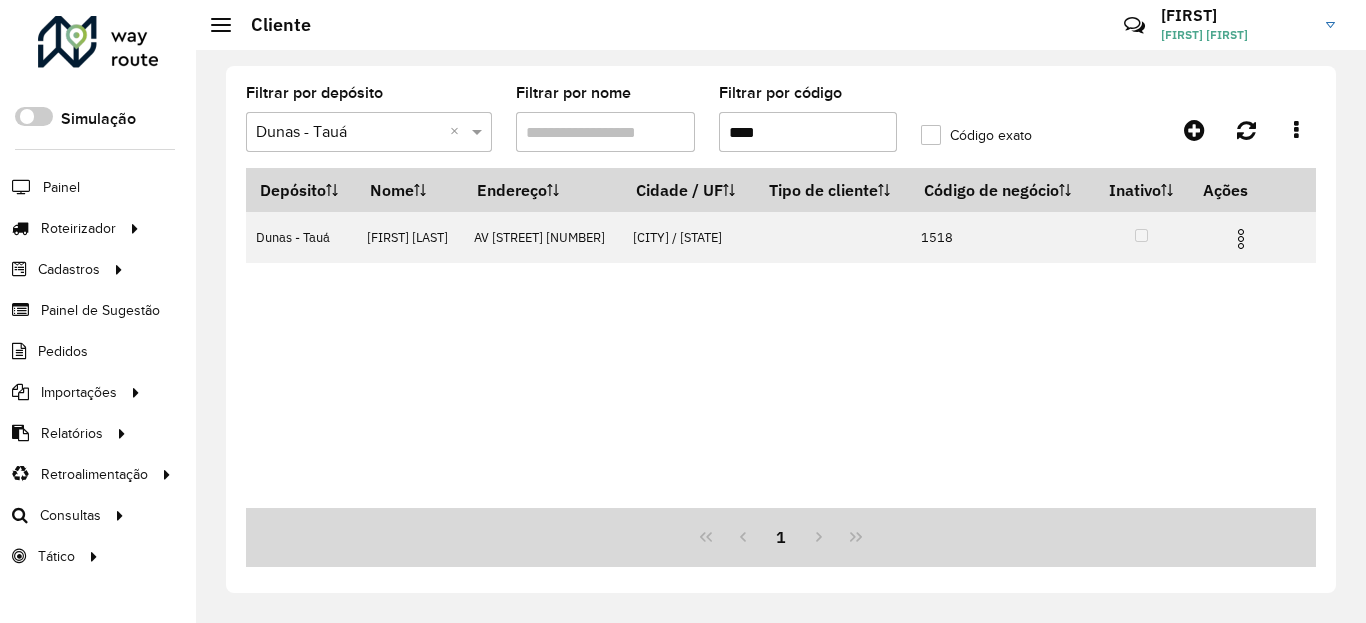click on "****" at bounding box center (808, 132) 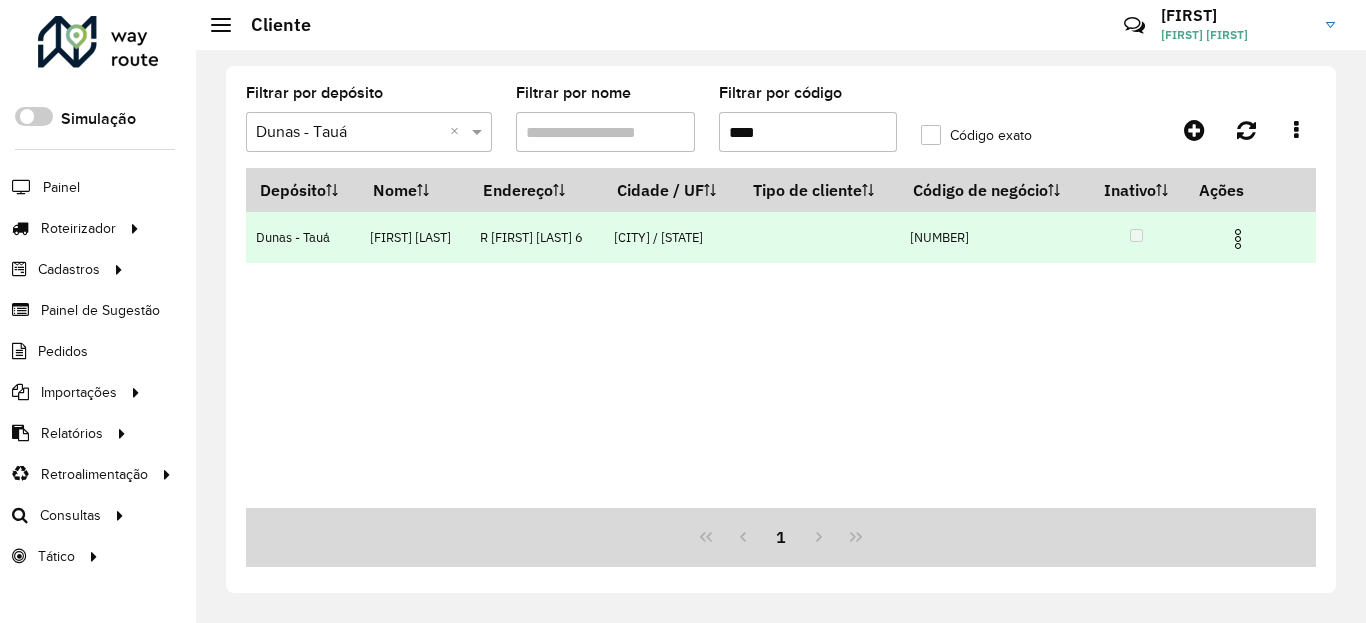 click at bounding box center [1238, 239] 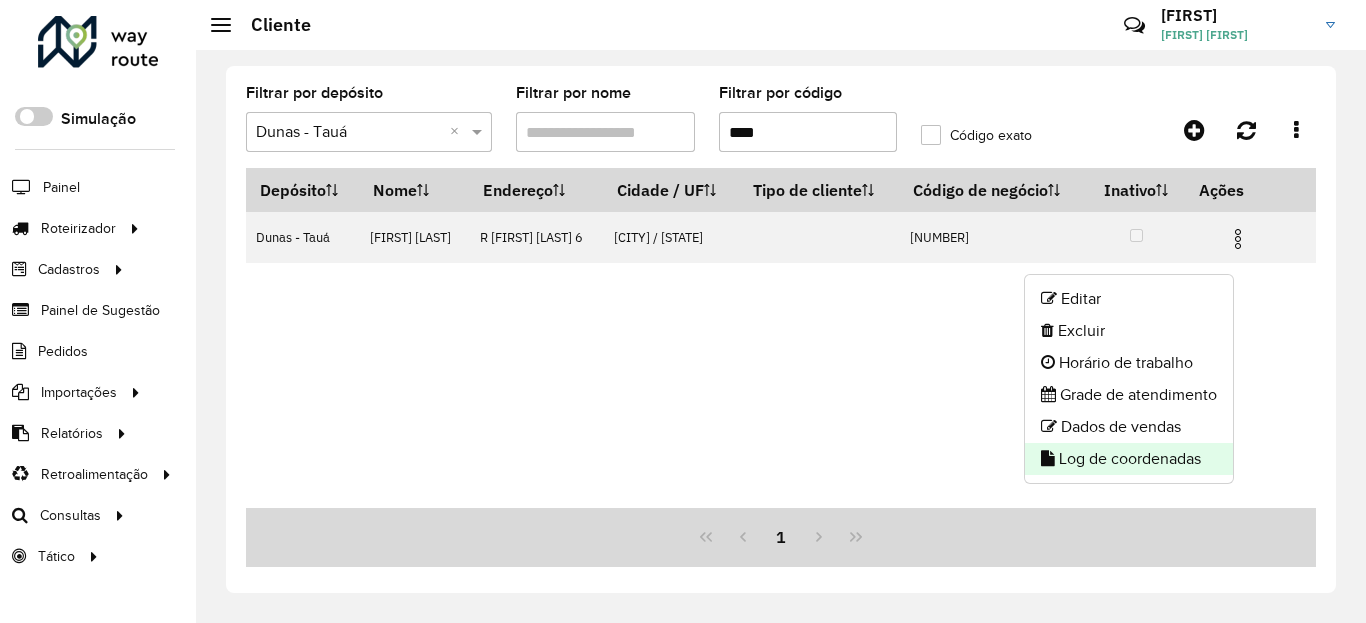 click on "Log de coordenadas" 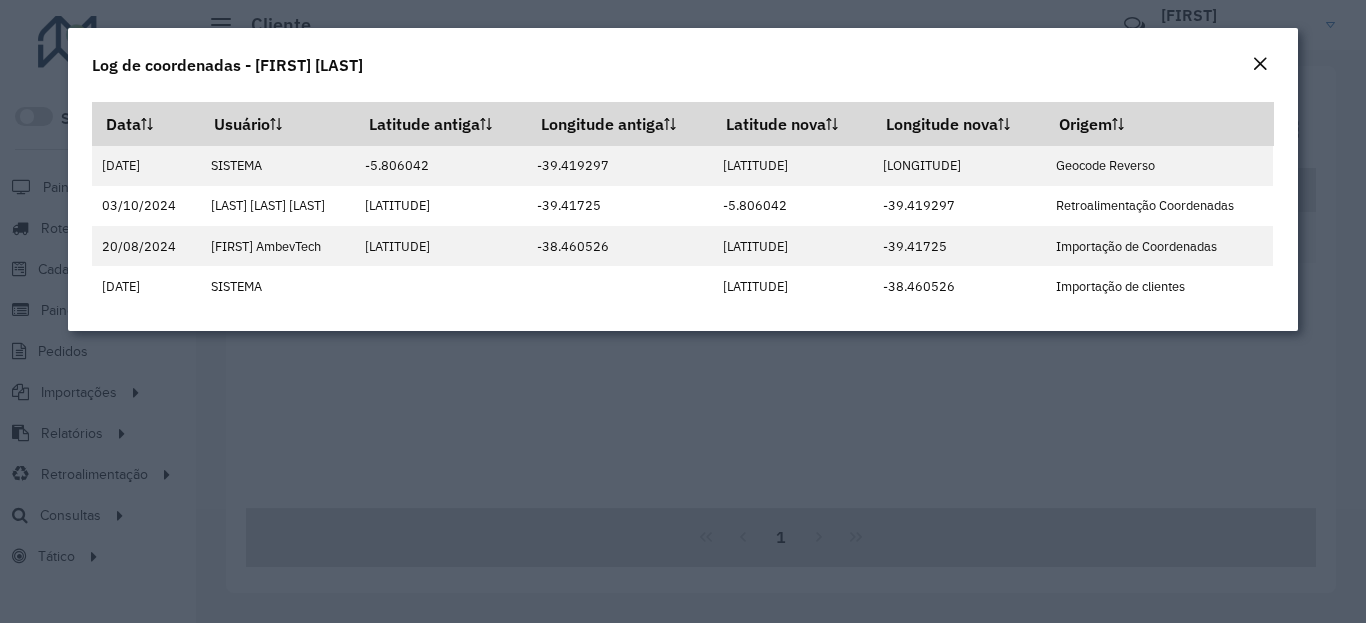 click 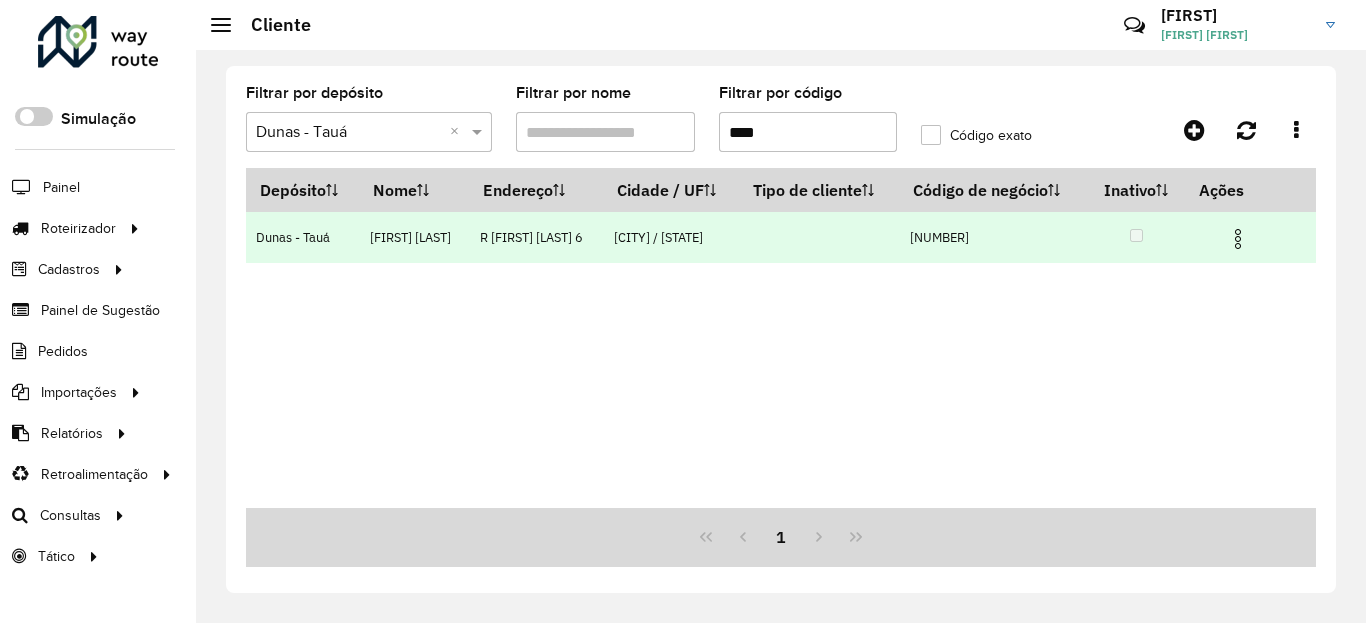 click at bounding box center [1238, 239] 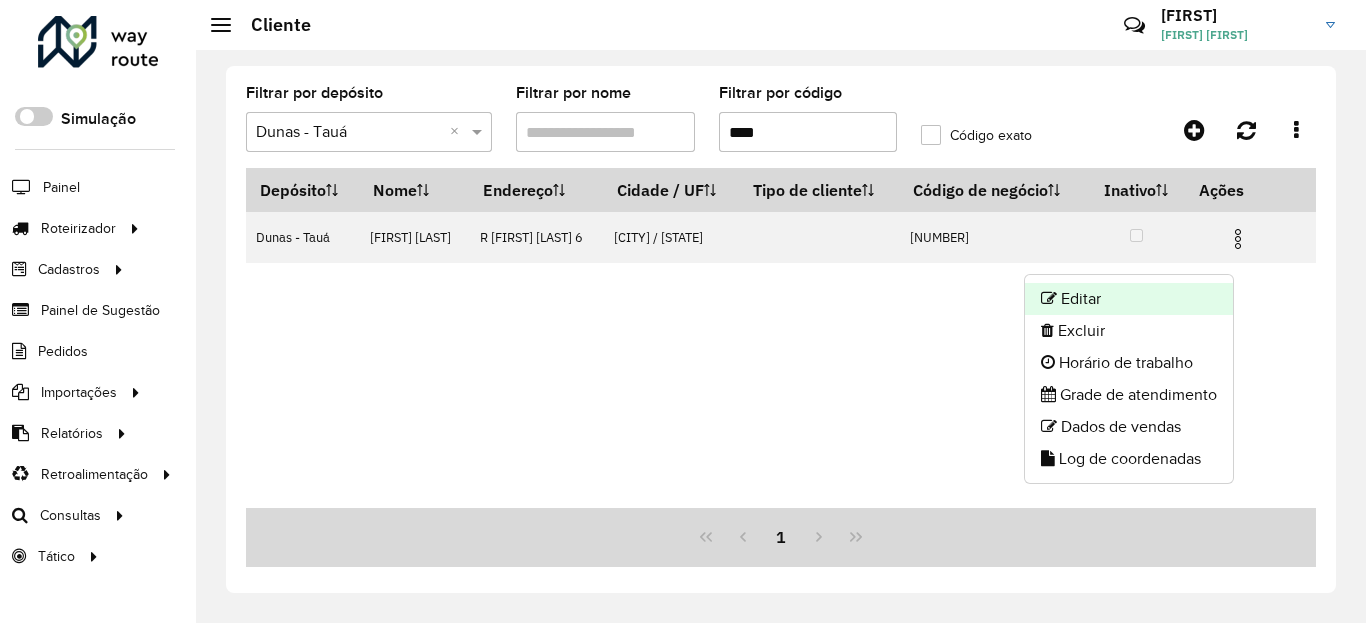 click on "Editar" 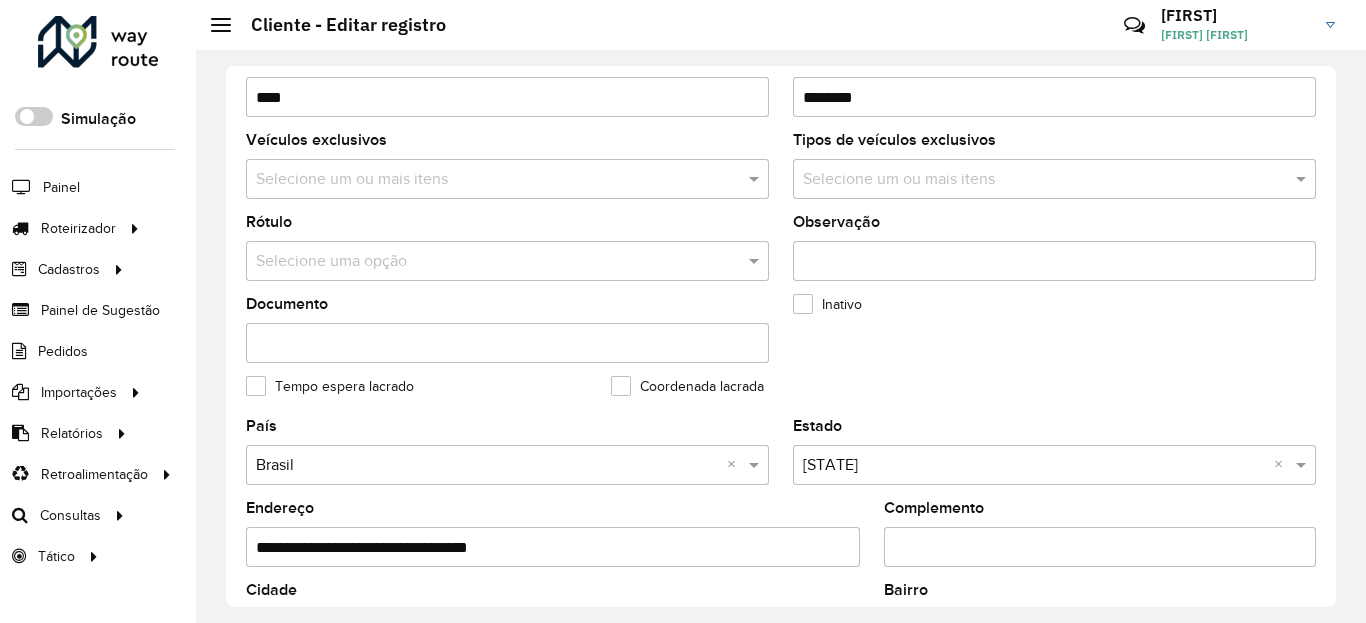 scroll, scrollTop: 600, scrollLeft: 0, axis: vertical 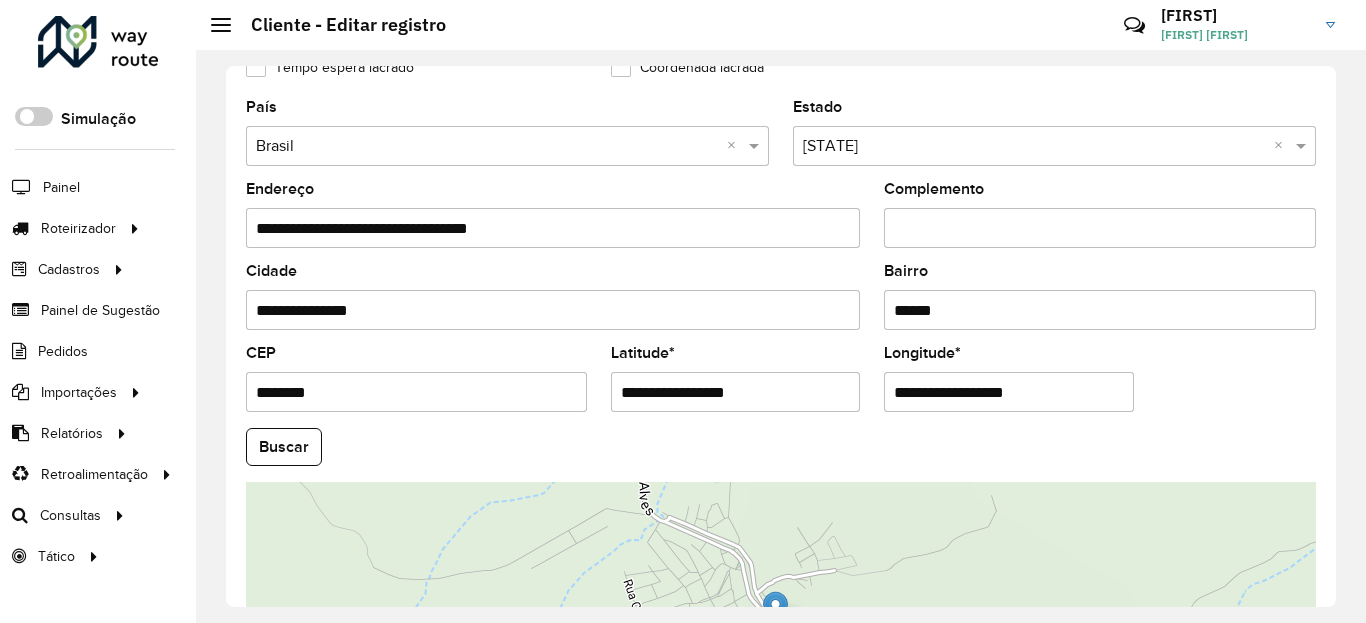 click on "**********" at bounding box center [736, 392] 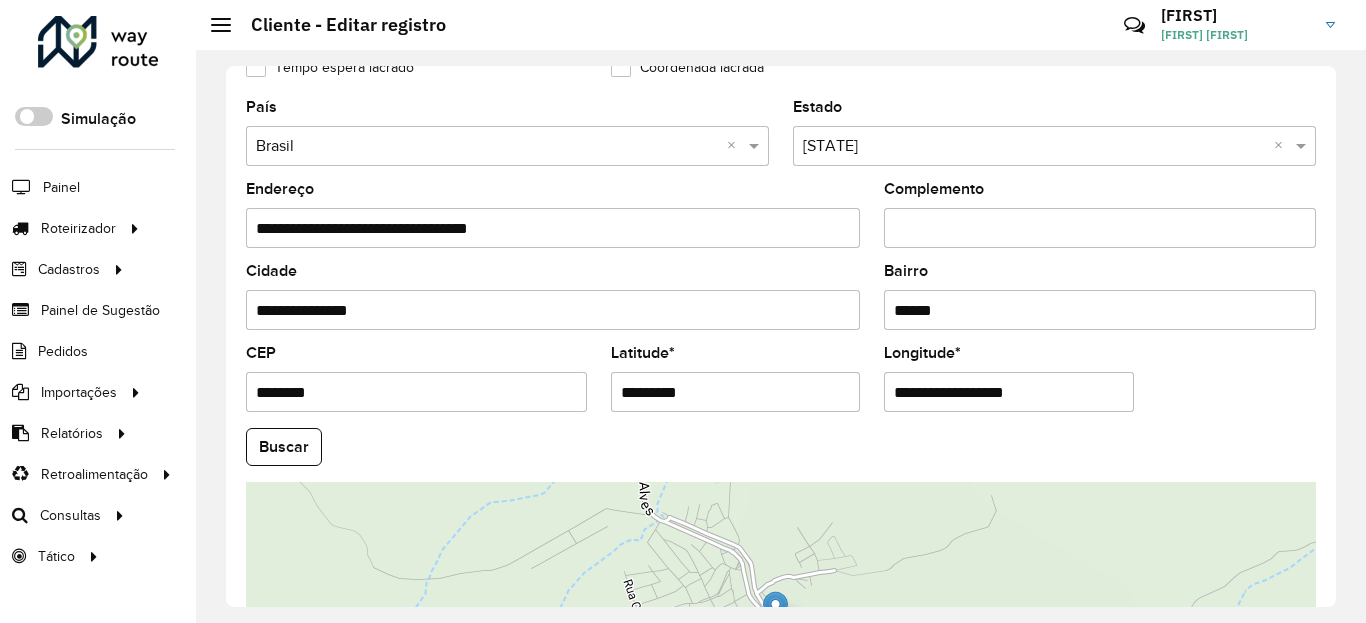 click on "Aguarde...  Pop-up bloqueado!  Seu navegador bloqueou automáticamente a abertura de uma nova janela.   Acesse as configurações e adicione o endereço do sistema a lista de permissão.   Fechar  Roteirizador AmbevTech Simulação Painel Roteirizador Entregas Vendas Cadastros Checkpoint Classificações de venda Cliente Condição de pagamento Consulta de setores Depósito Disponibilidade de veículos Fator tipo de produto Gabarito planner Grupo Rota Fator Tipo Produto Grupo de Depósito Grupo de rotas exclusiva Grupo de setores Jornada Jornada RN Layout integração Modelo Motorista Multi Depósito Painel de sugestão Parada Pedágio Perfil de Vendedor Ponto de apoio Ponto de apoio FAD Prioridade pedido Produto Restrição de Atendimento Planner Rodízio de placa Rota exclusiva FAD Rótulo Setor Setor Planner Tempo de parada de refeição Tipo de cliente Tipo de veículo Tipo de veículo RN Transportadora Usuário Vendedor Veículo Painel de Sugestão Pedidos Importações Classificação e volume de venda" at bounding box center [683, 311] 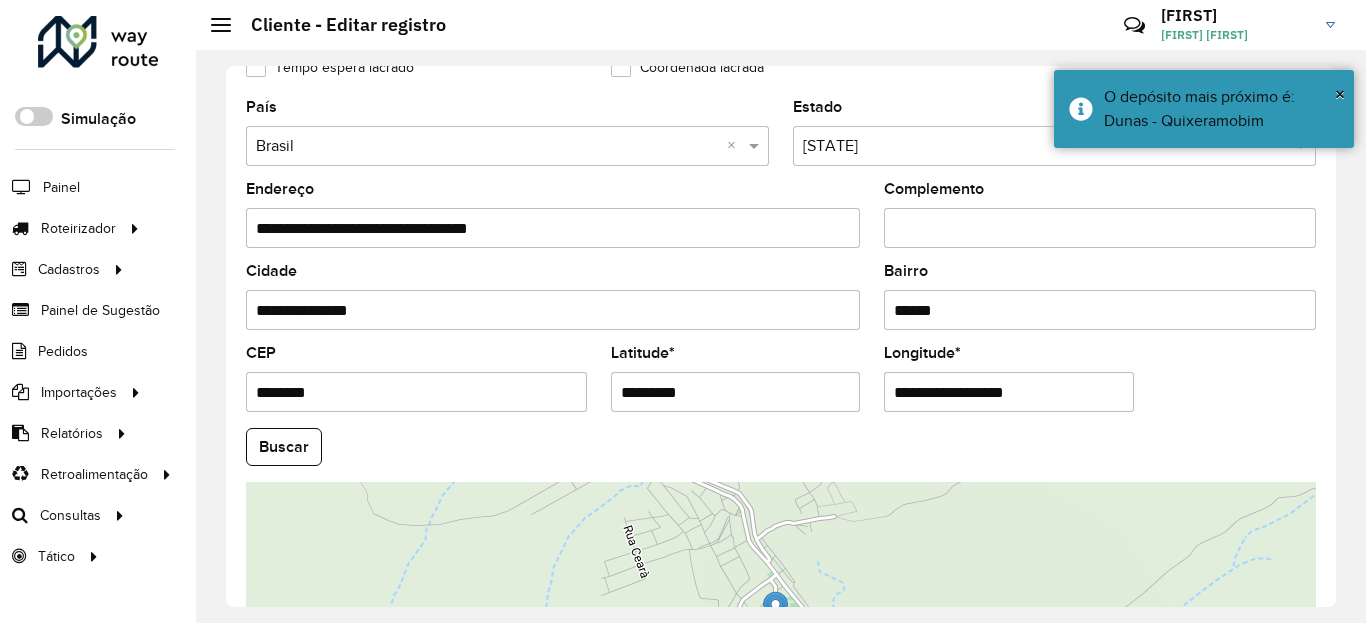 click on "**********" at bounding box center [1009, 392] 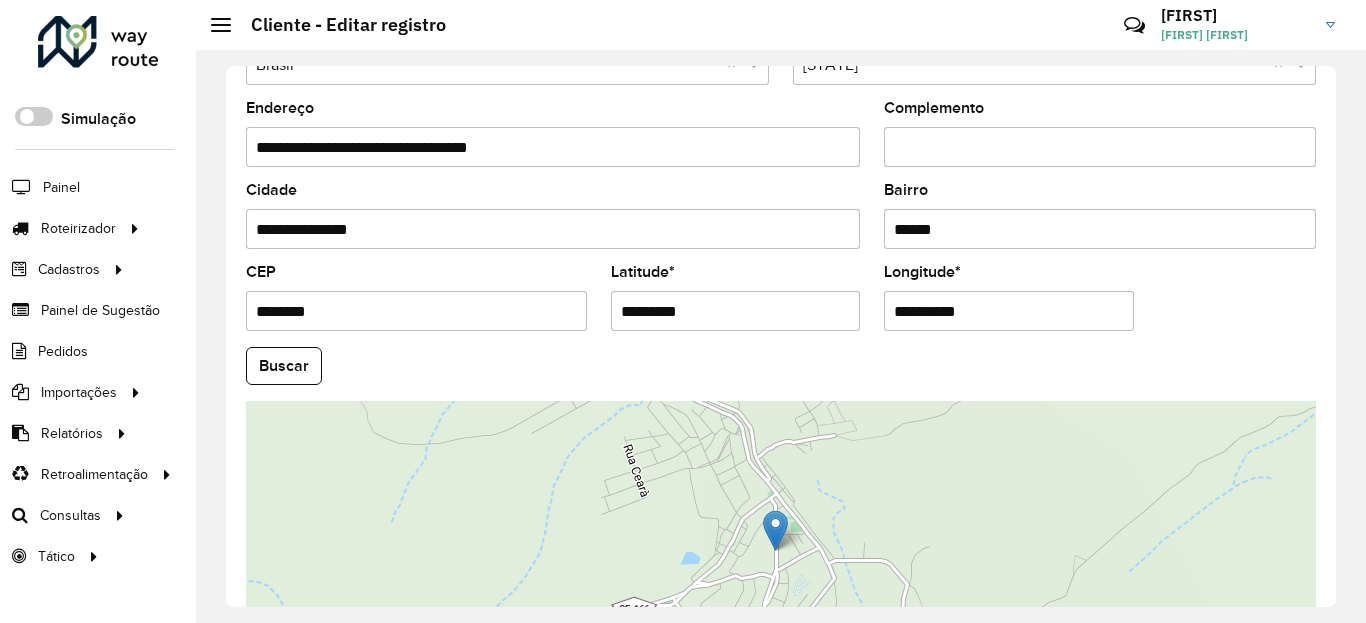 scroll, scrollTop: 865, scrollLeft: 0, axis: vertical 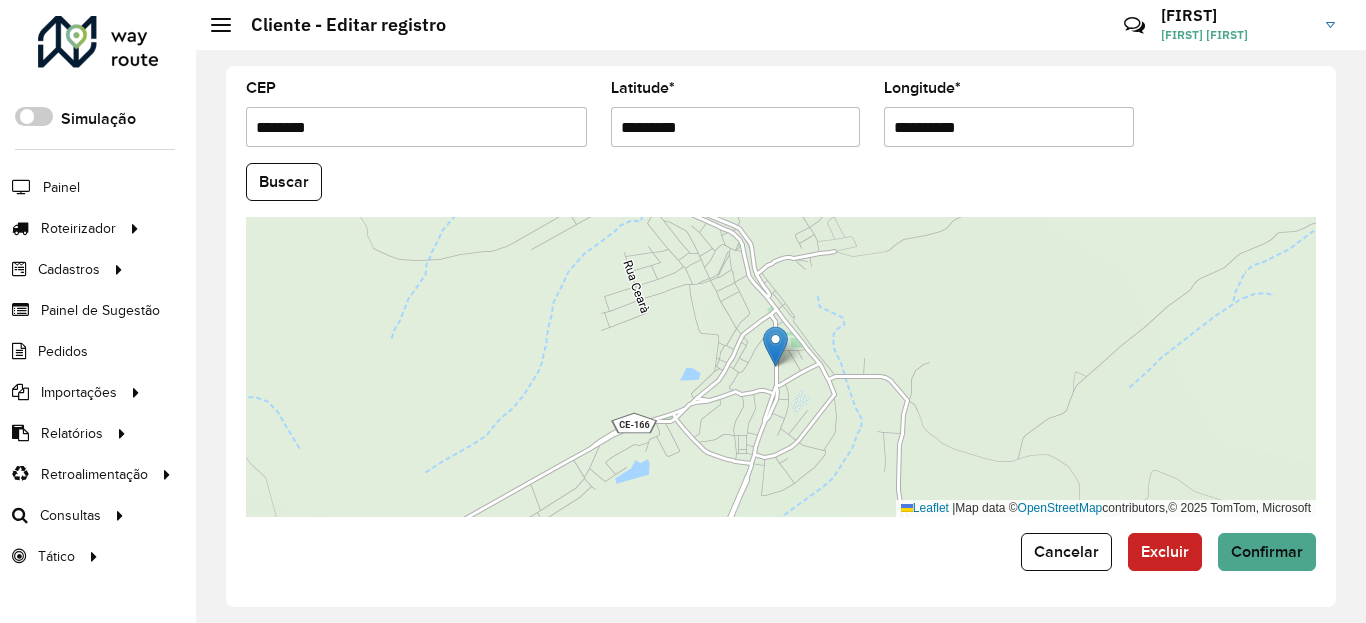 click on "Aguarde...  Pop-up bloqueado!  Seu navegador bloqueou automáticamente a abertura de uma nova janela.   Acesse as configurações e adicione o endereço do sistema a lista de permissão.   Fechar  Roteirizador AmbevTech Simulação Painel Roteirizador Entregas Vendas Cadastros Checkpoint Classificações de venda Cliente Condição de pagamento Consulta de setores Depósito Disponibilidade de veículos Fator tipo de produto Gabarito planner Grupo Rota Fator Tipo Produto Grupo de Depósito Grupo de rotas exclusiva Grupo de setores Jornada Jornada RN Layout integração Modelo Motorista Multi Depósito Painel de sugestão Parada Pedágio Perfil de Vendedor Ponto de apoio Ponto de apoio FAD Prioridade pedido Produto Restrição de Atendimento Planner Rodízio de placa Rota exclusiva FAD Rótulo Setor Setor Planner Tempo de parada de refeição Tipo de cliente Tipo de veículo Tipo de veículo RN Transportadora Usuário Vendedor Veículo Painel de Sugestão Pedidos Importações Classificação e volume de venda" at bounding box center [683, 311] 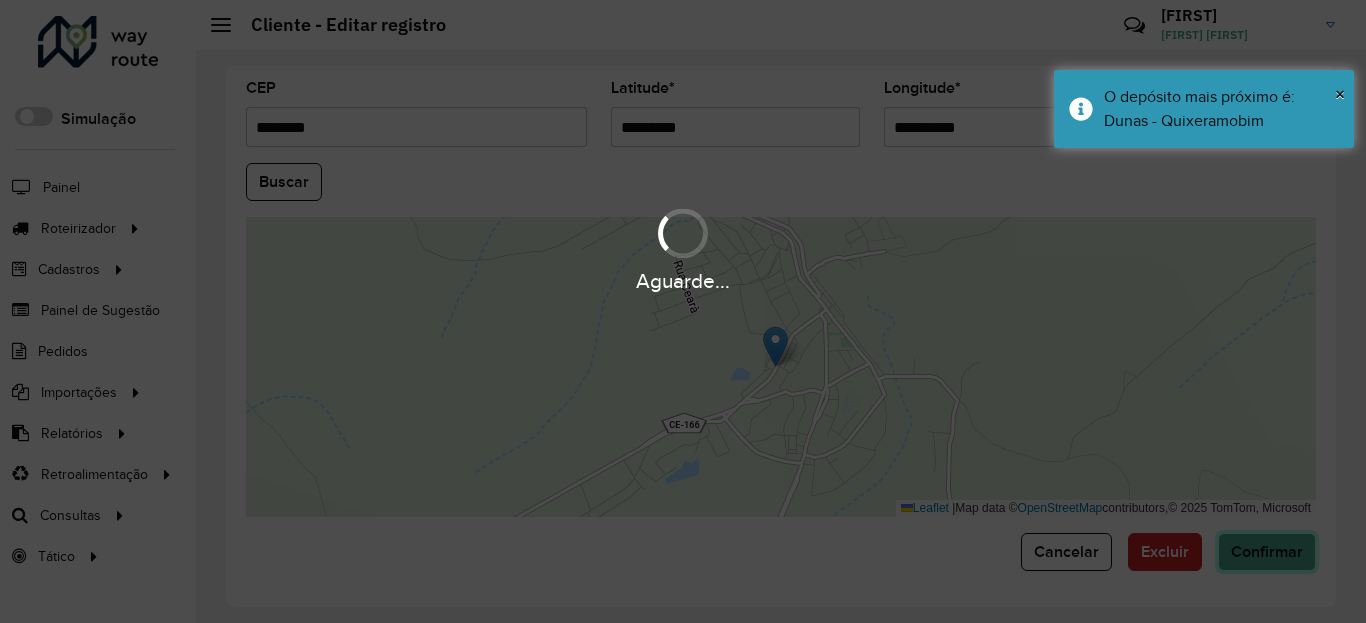 click on "Confirmar" 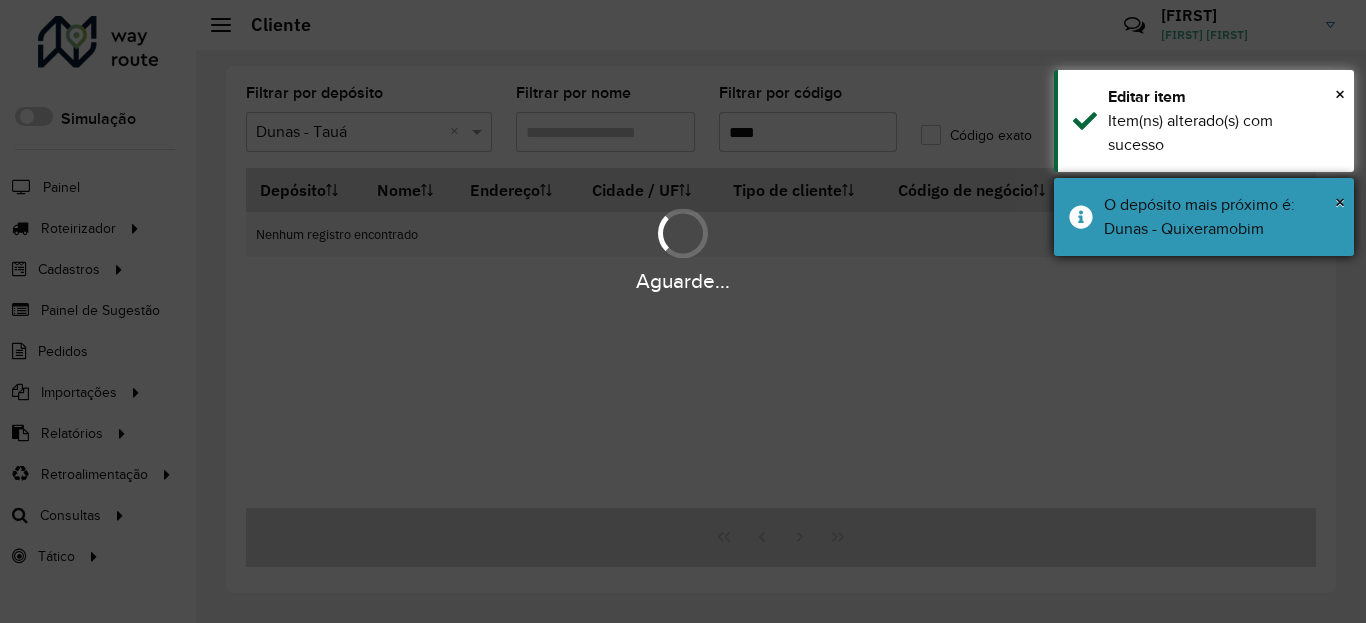 click on "× O depósito mais próximo é: Dunas - Quixeramobim" at bounding box center (1204, 217) 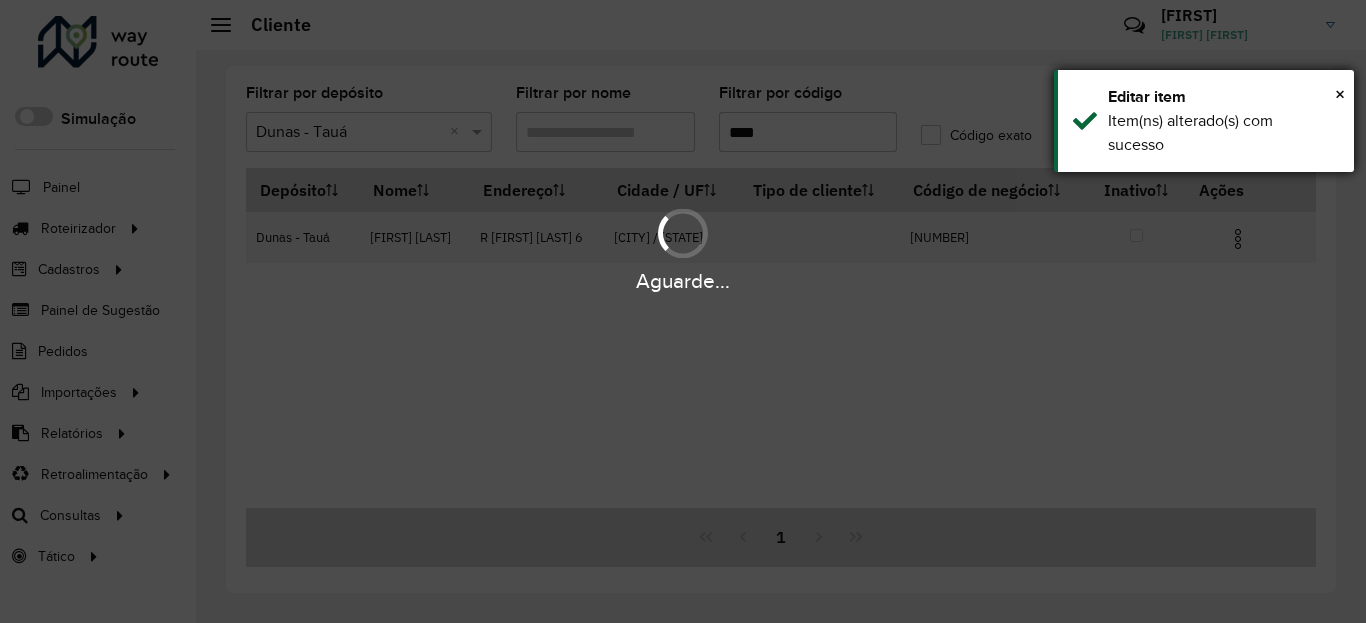 click on "Item(ns) alterado(s) com sucesso" at bounding box center (1223, 133) 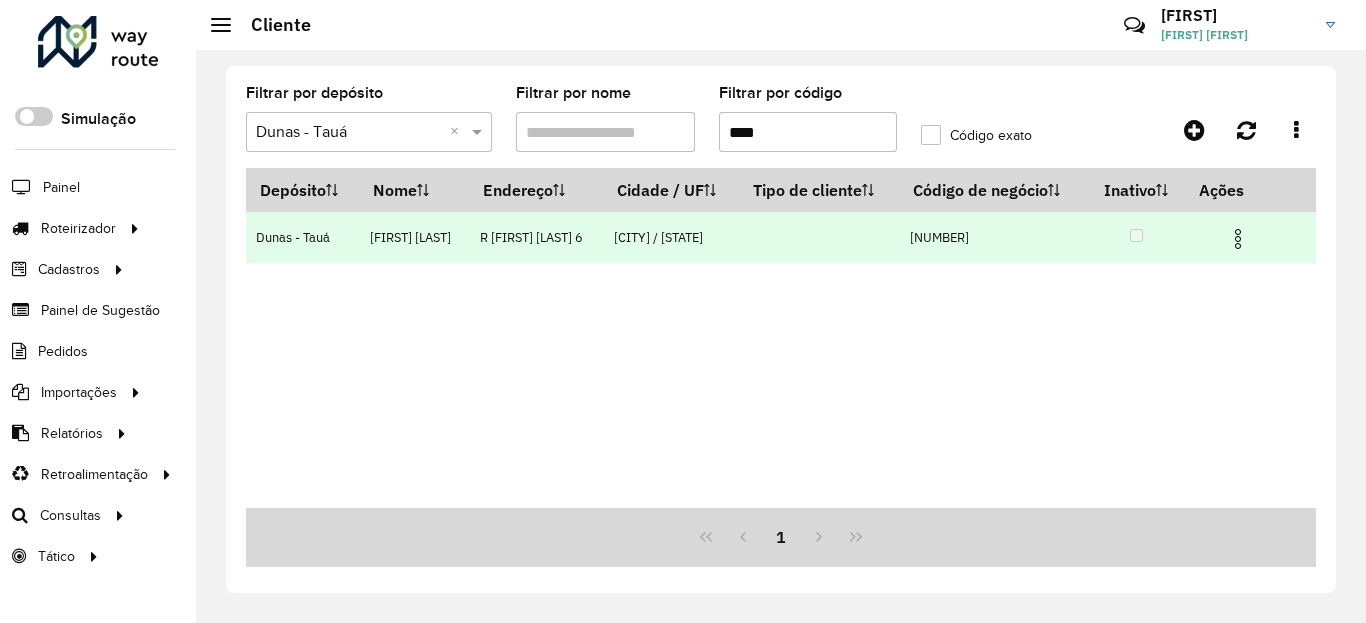 click at bounding box center [1238, 239] 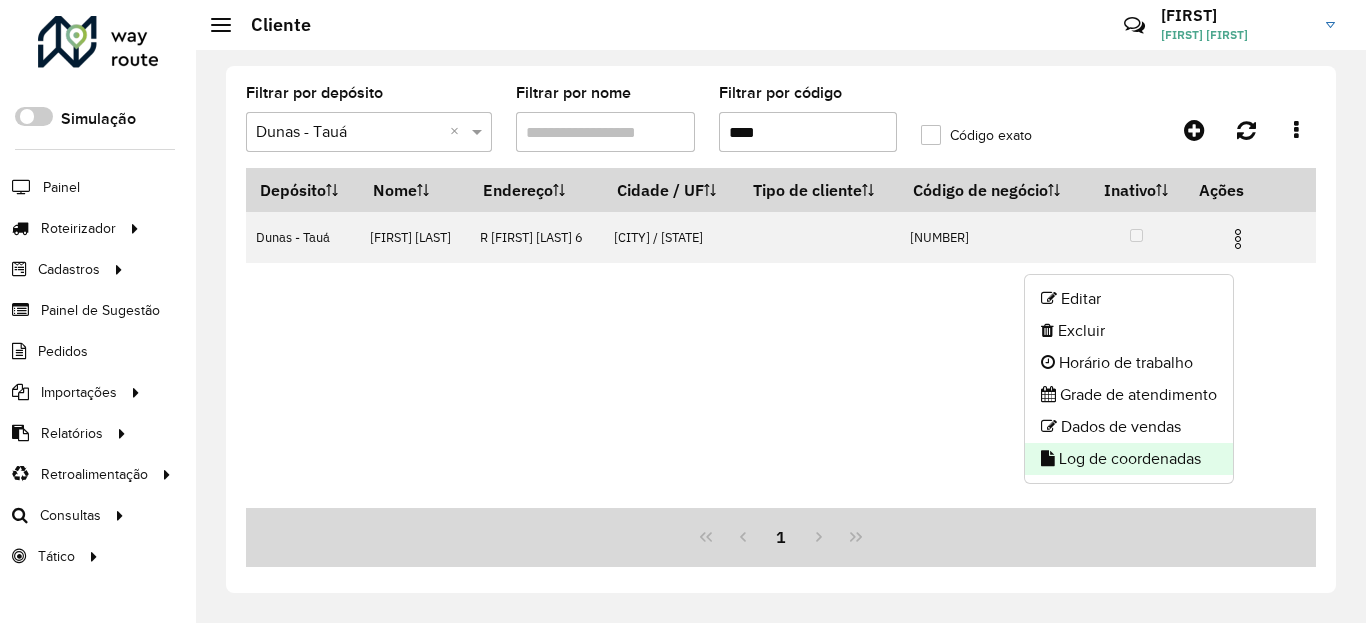 click on "Log de coordenadas" 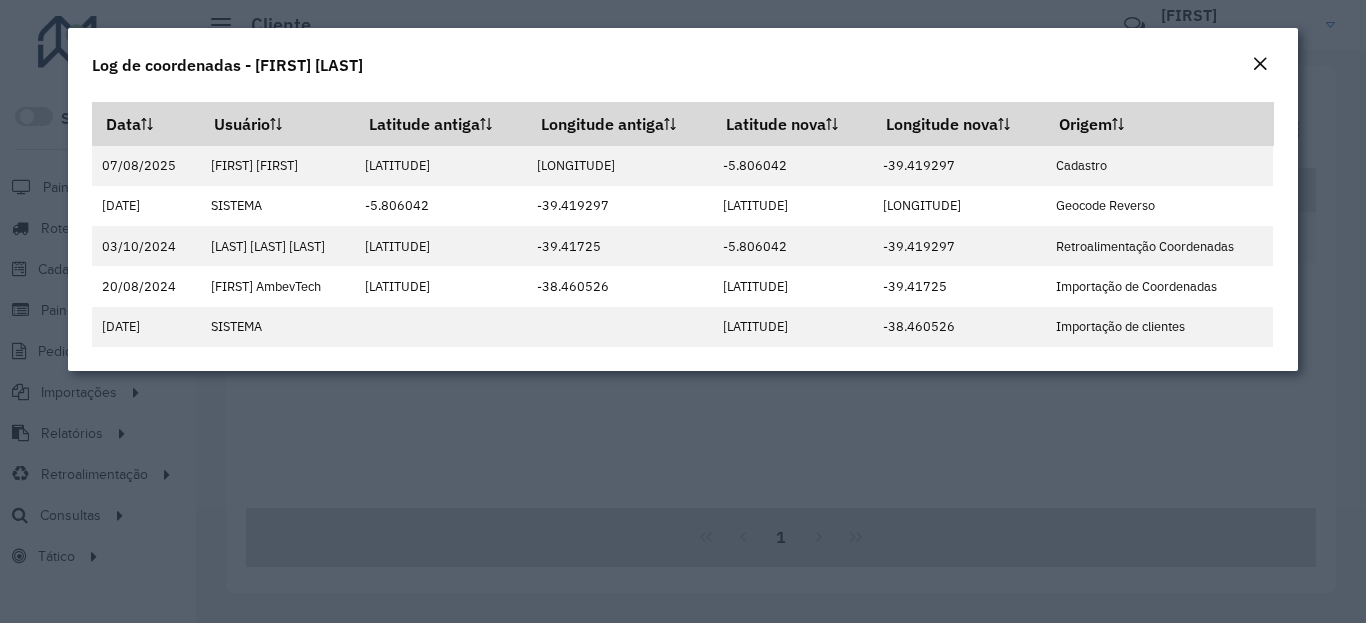 click on "Log de coordenadas - [FIRST] [LAST]" 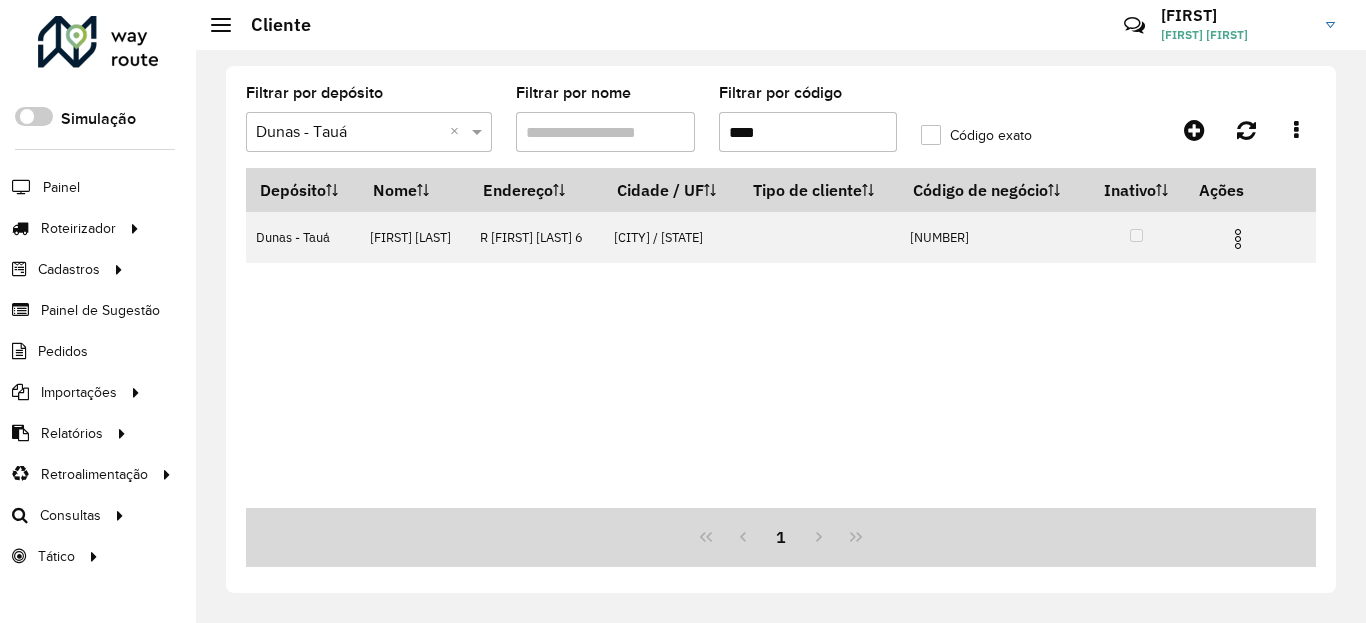 click on "****" at bounding box center (808, 132) 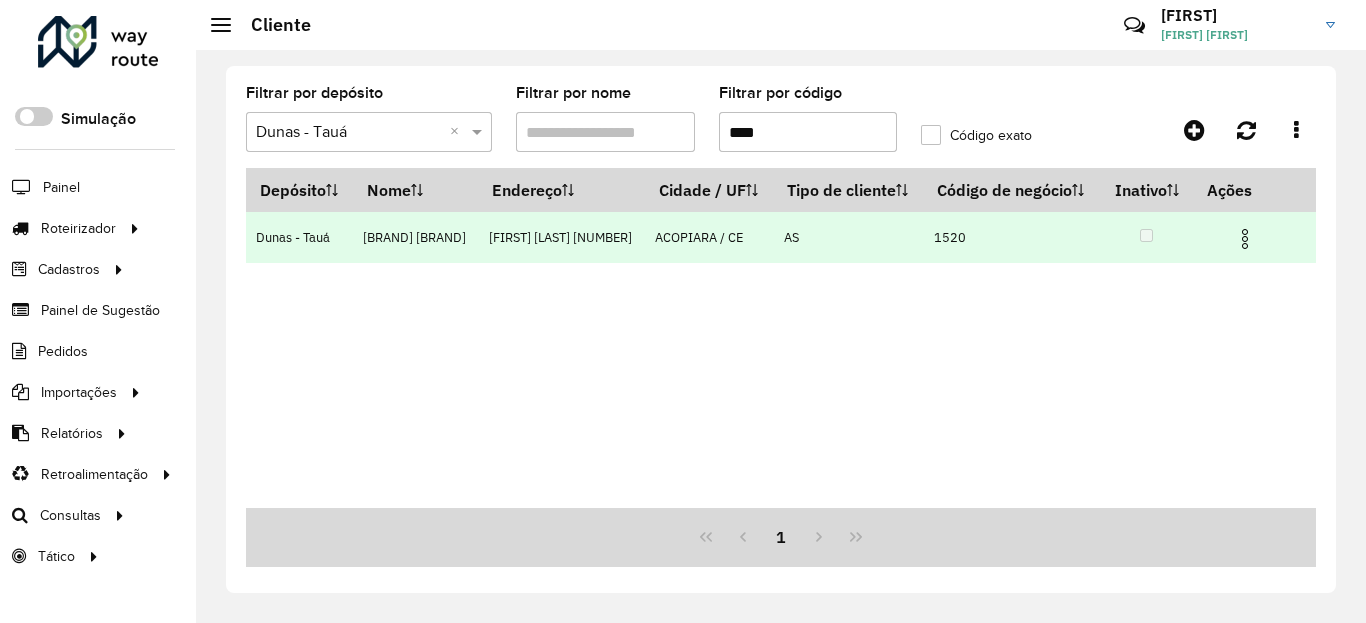 drag, startPoint x: 1253, startPoint y: 260, endPoint x: 1231, endPoint y: 269, distance: 23.769728 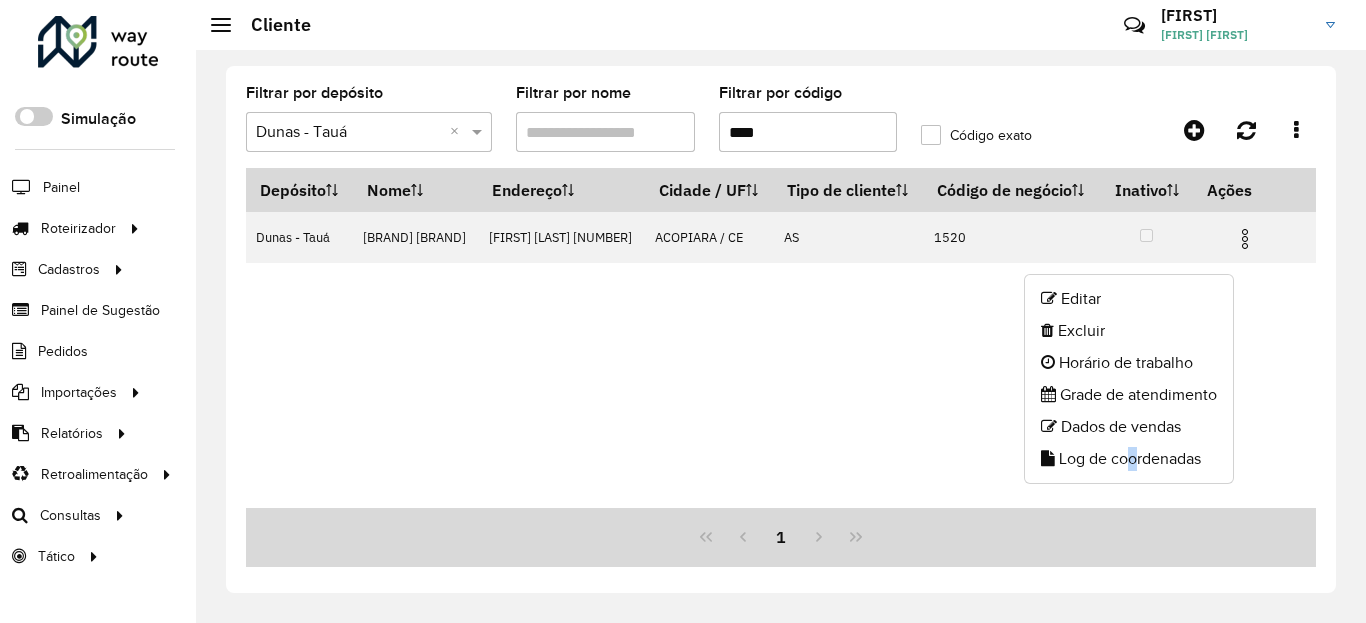 drag, startPoint x: 1123, startPoint y: 466, endPoint x: 1113, endPoint y: 465, distance: 10.049875 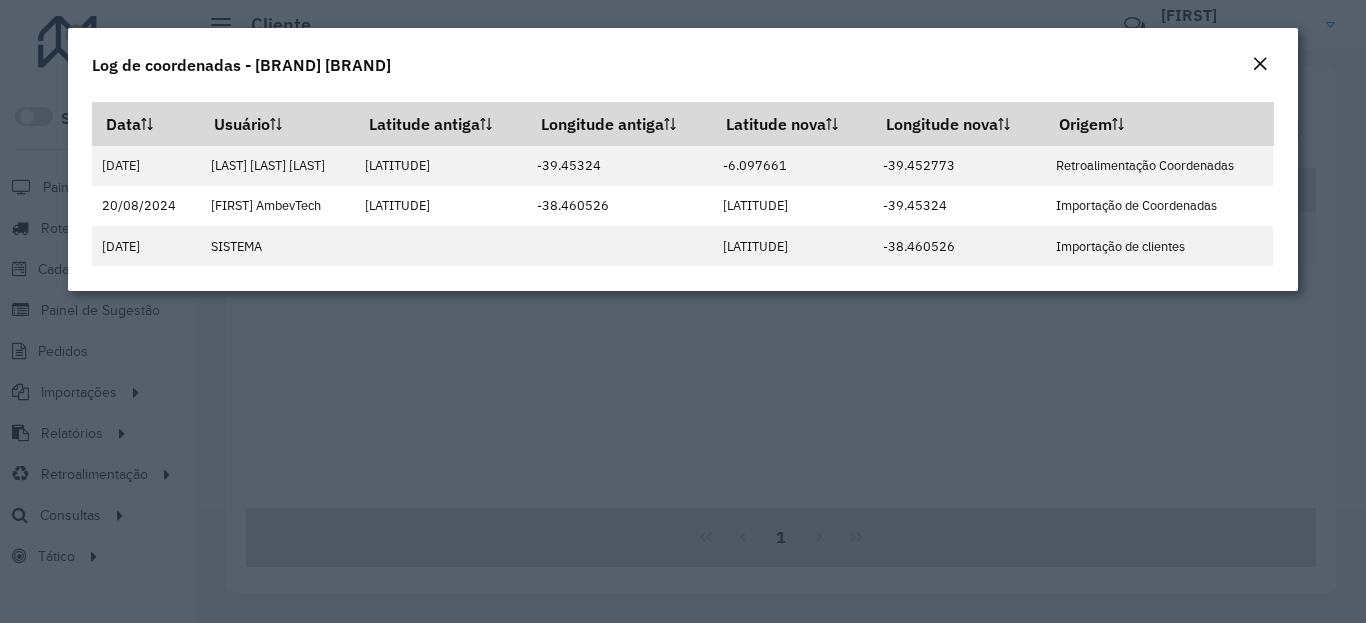 drag, startPoint x: 1269, startPoint y: 64, endPoint x: 1259, endPoint y: 80, distance: 18.867962 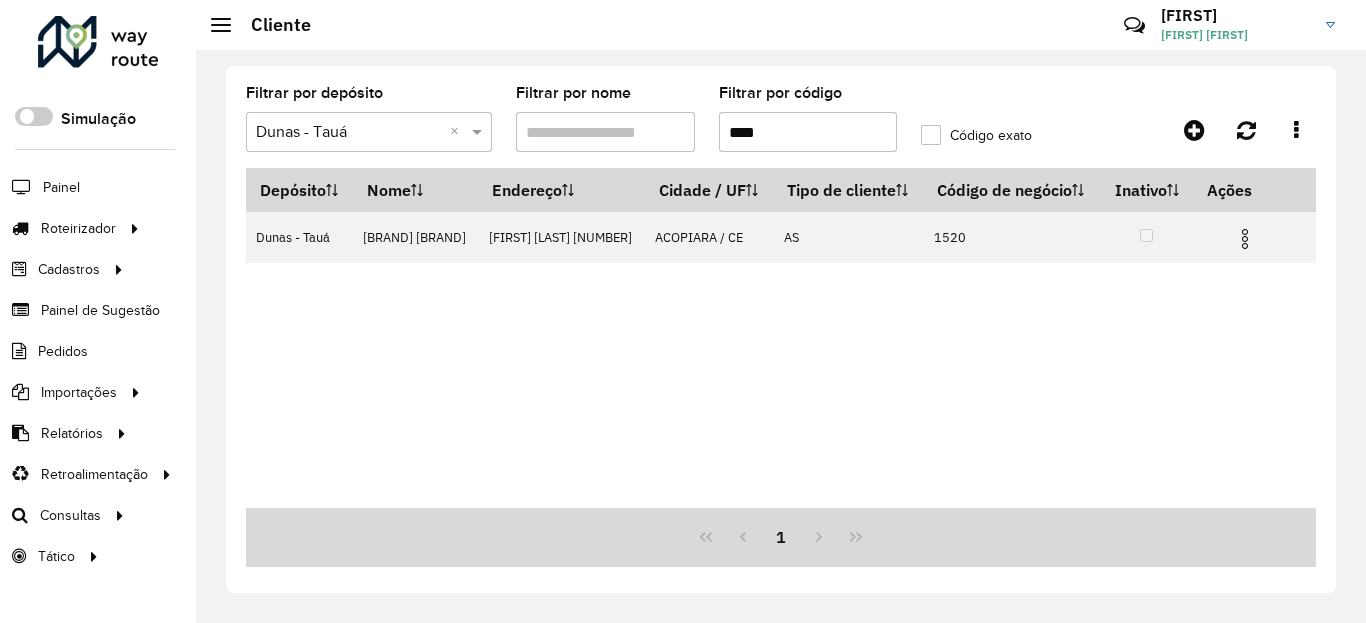 click on "Depósito   Nome   Endereço   Cidade / UF   Tipo de cliente   Código de negócio   Inativo   Ações   Dunas - Tauá   MERCANTIL QUEIROZ   FRANCISCO GURGEL VALENTE 325  ACOPIARA / CE   AS   1520" at bounding box center [781, 338] 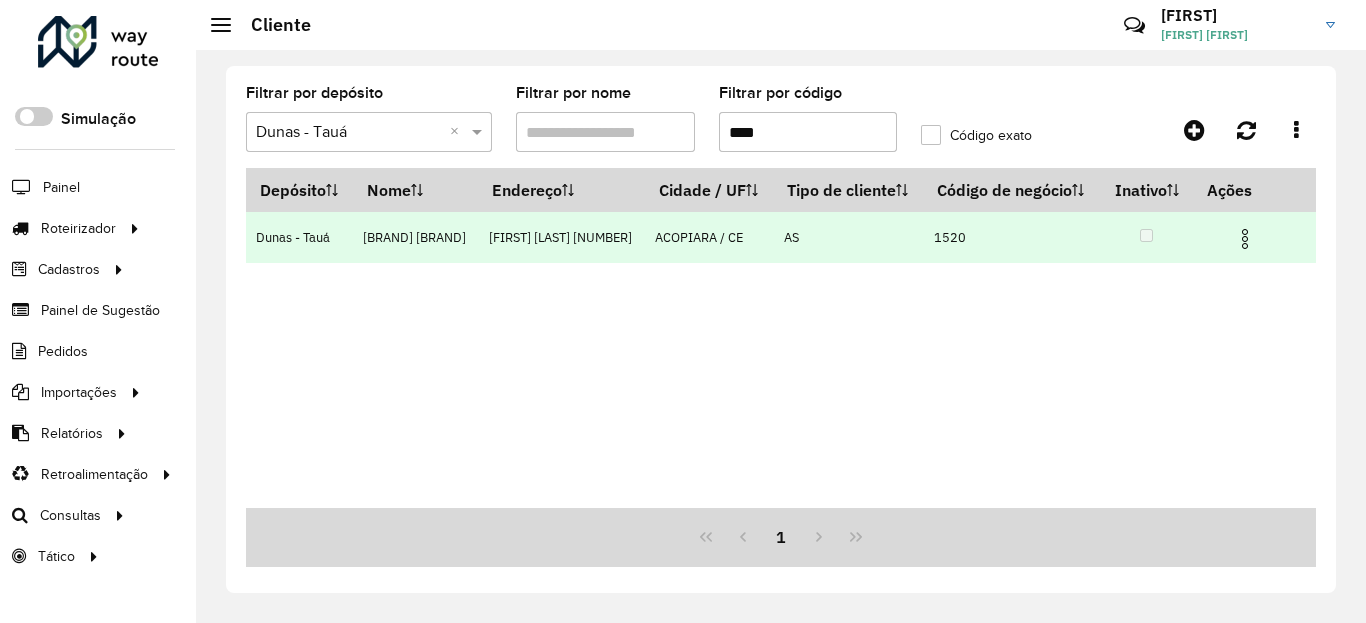 click at bounding box center (1254, 237) 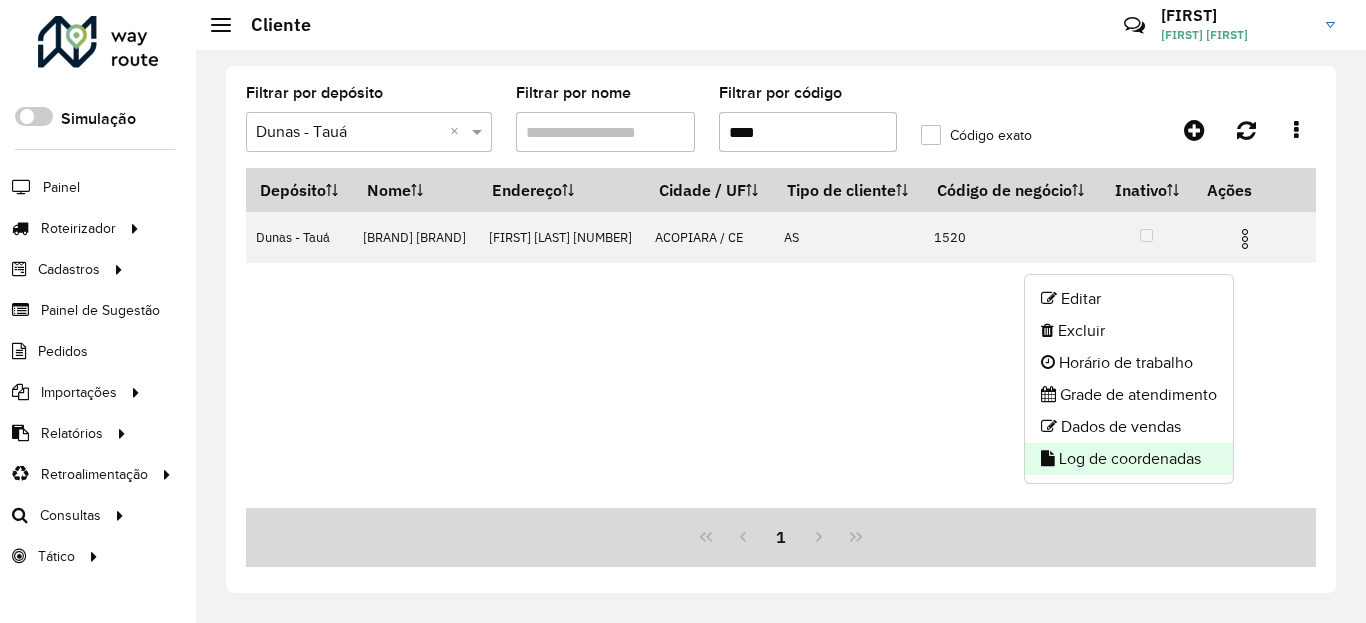 click on "Log de coordenadas" 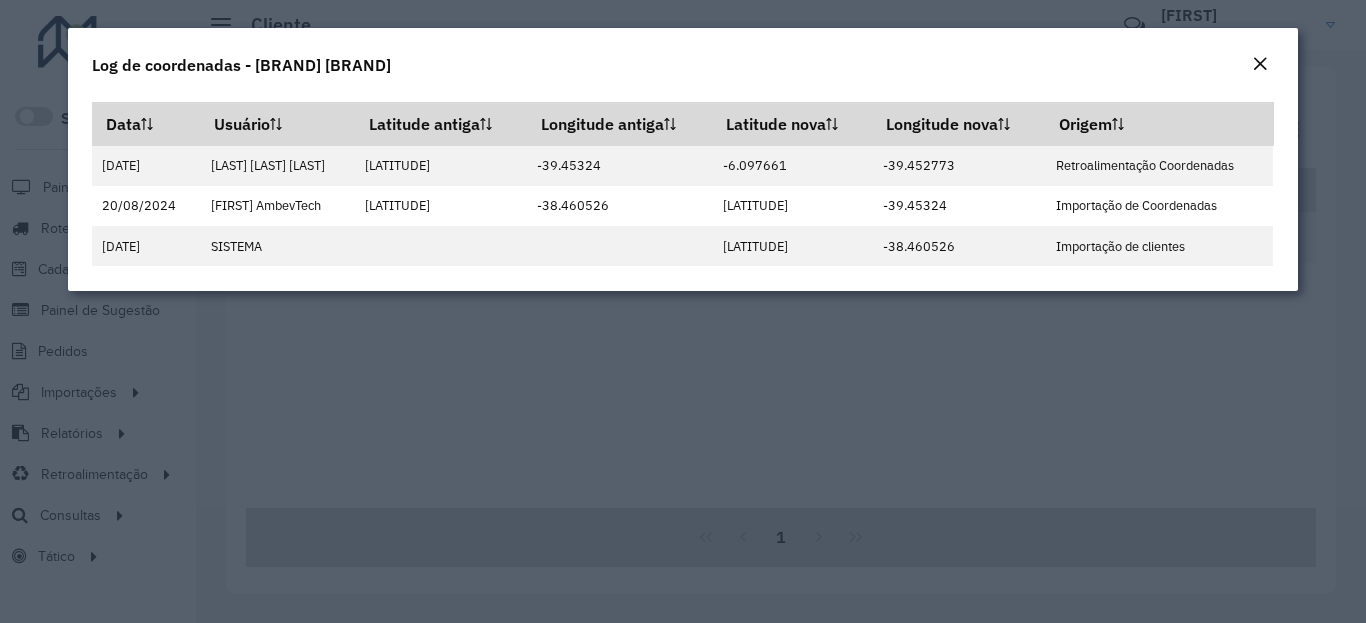 click 